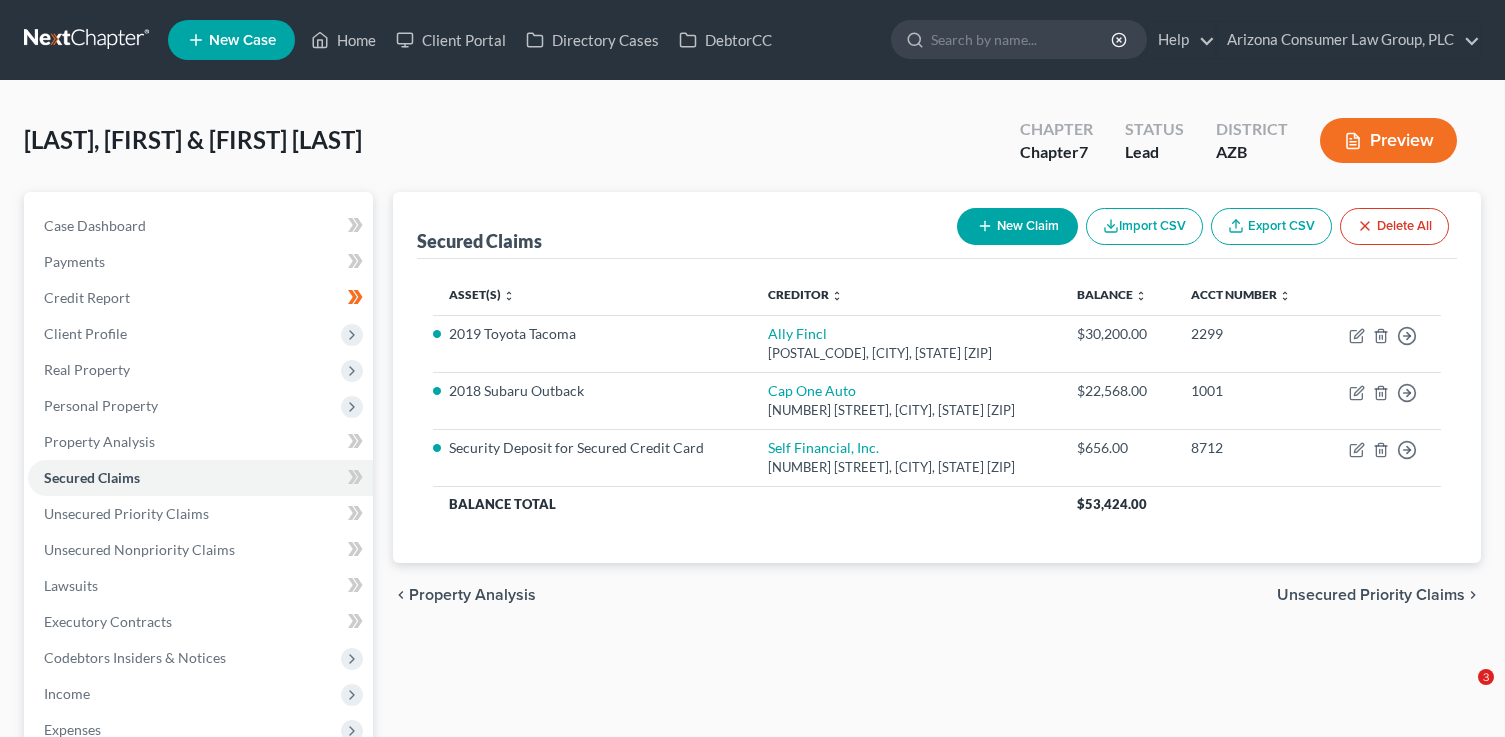 scroll, scrollTop: 0, scrollLeft: 0, axis: both 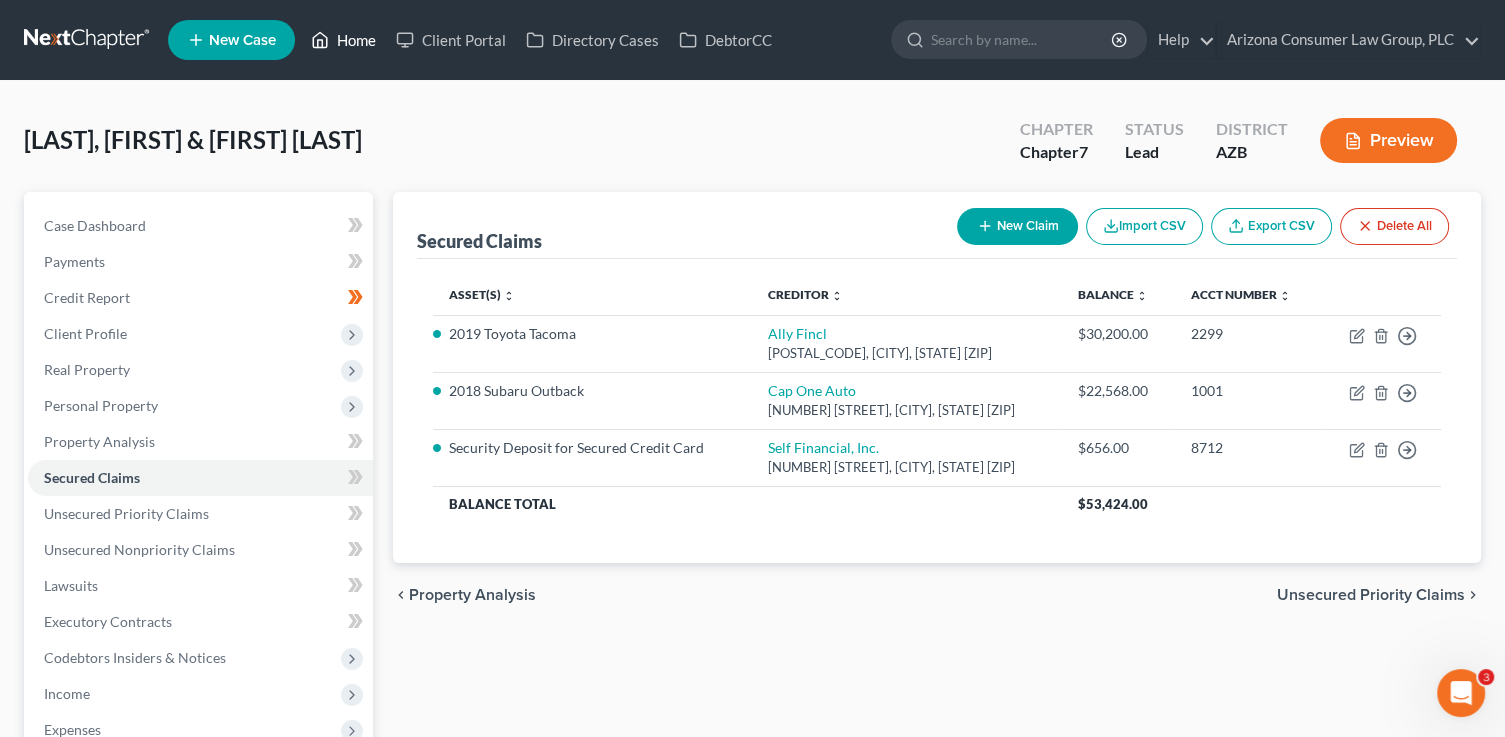 click on "Home" at bounding box center [343, 40] 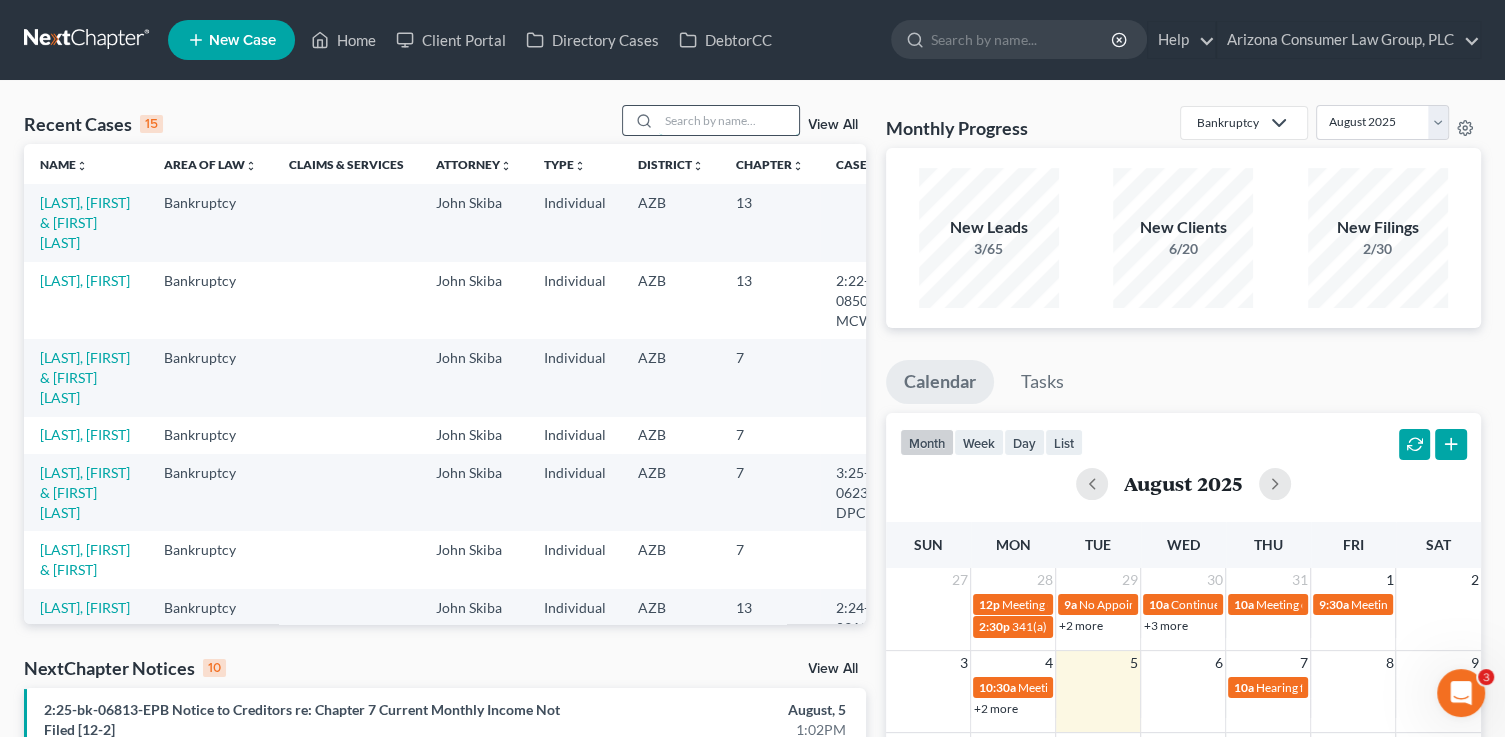 click at bounding box center (729, 120) 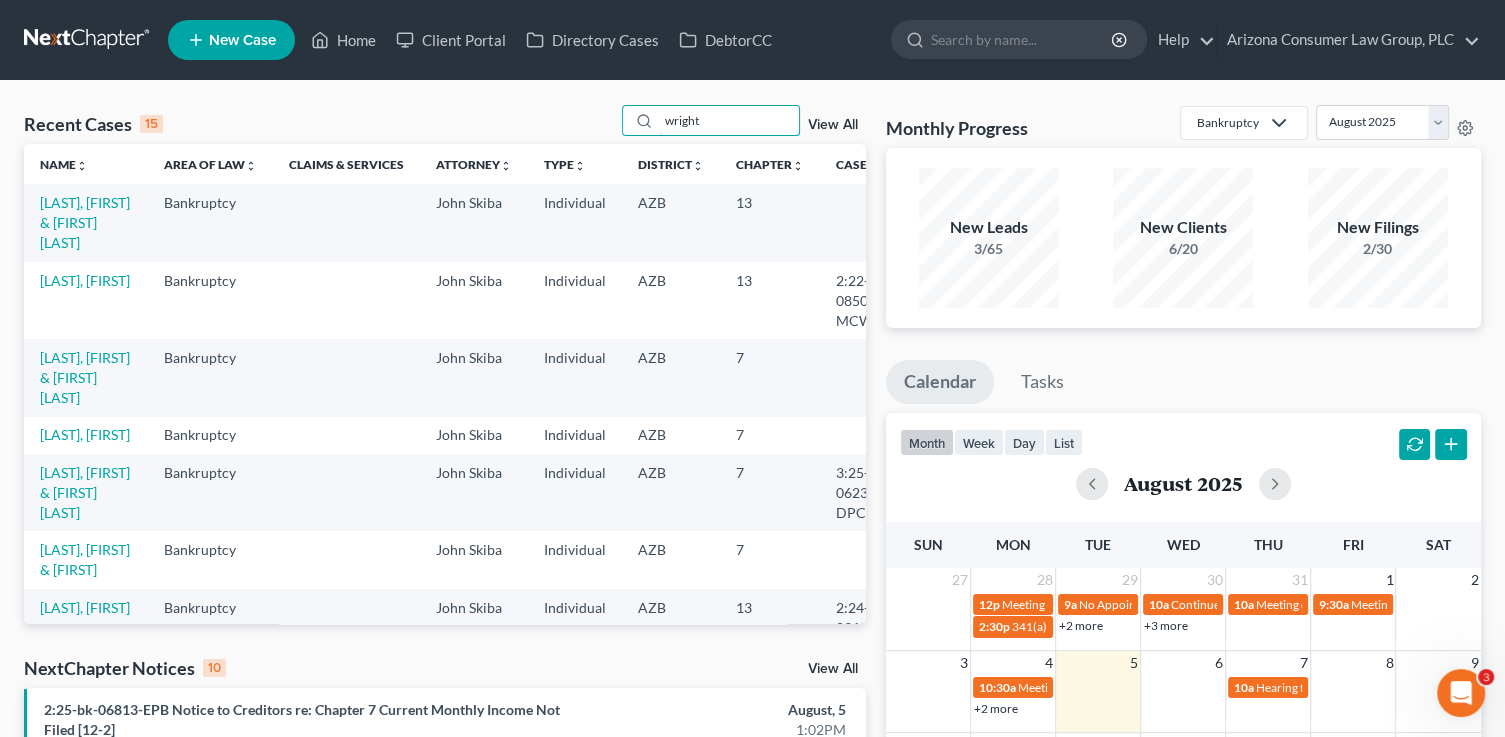 type on "wright" 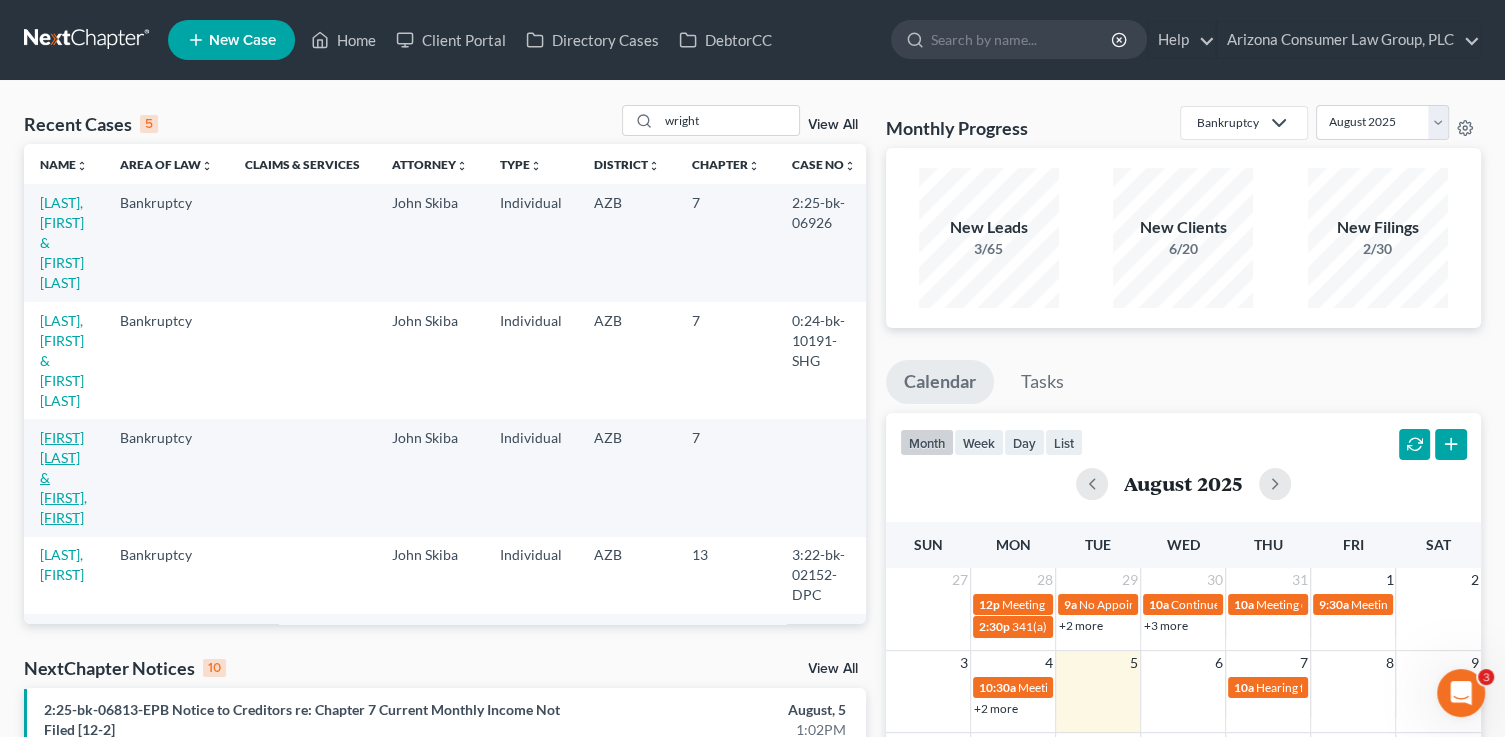 click on "[FIRST] [LAST] & [FIRST], [FIRST]" at bounding box center (63, 477) 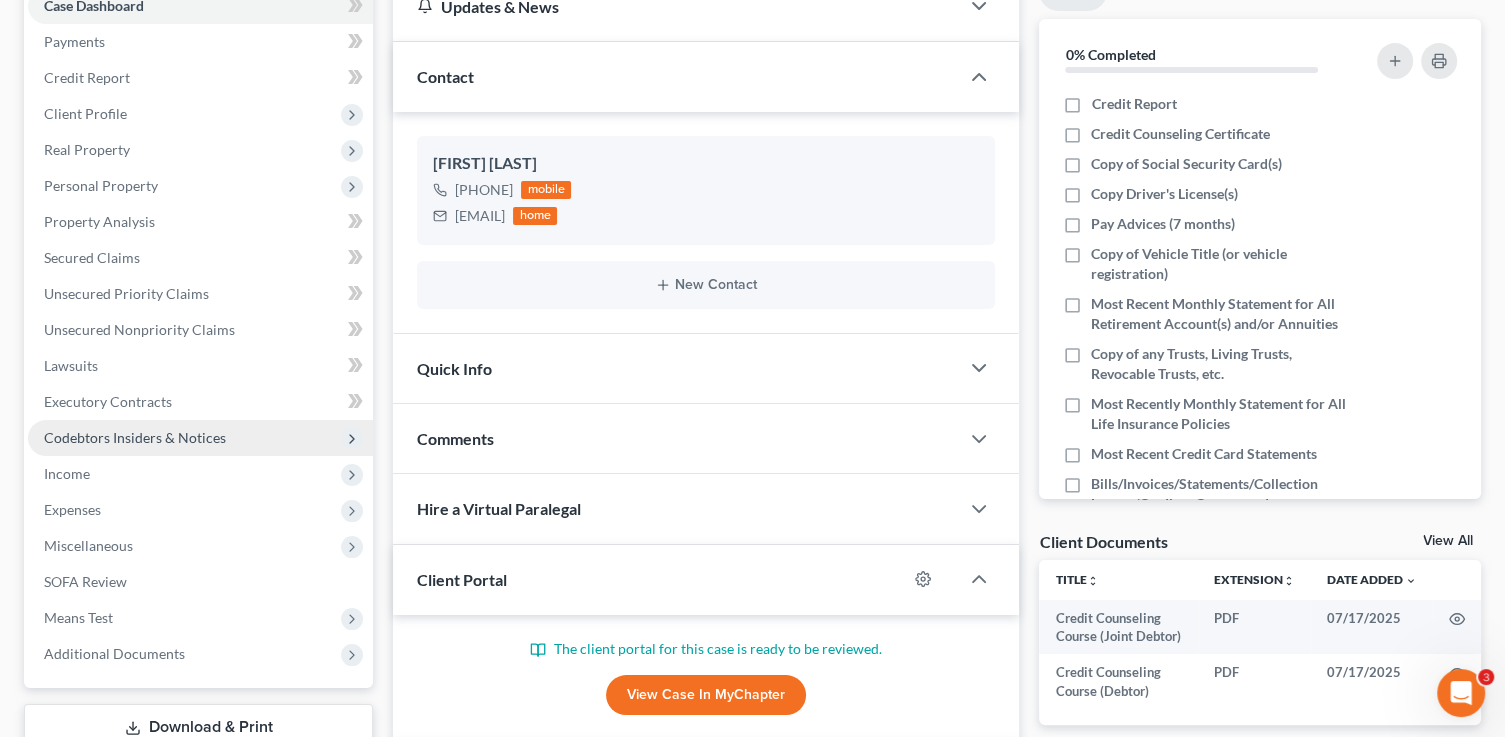 scroll, scrollTop: 372, scrollLeft: 0, axis: vertical 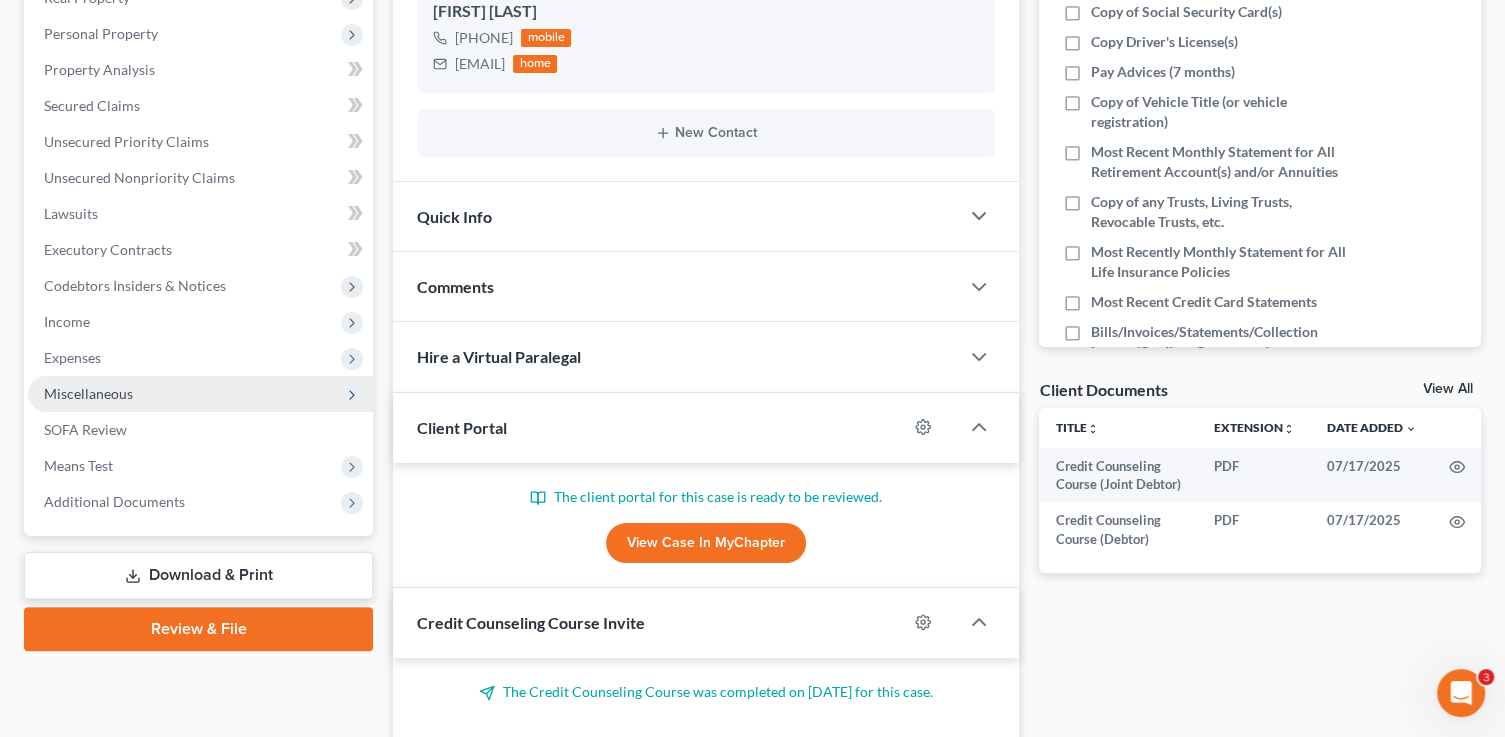click on "Miscellaneous" at bounding box center [88, 393] 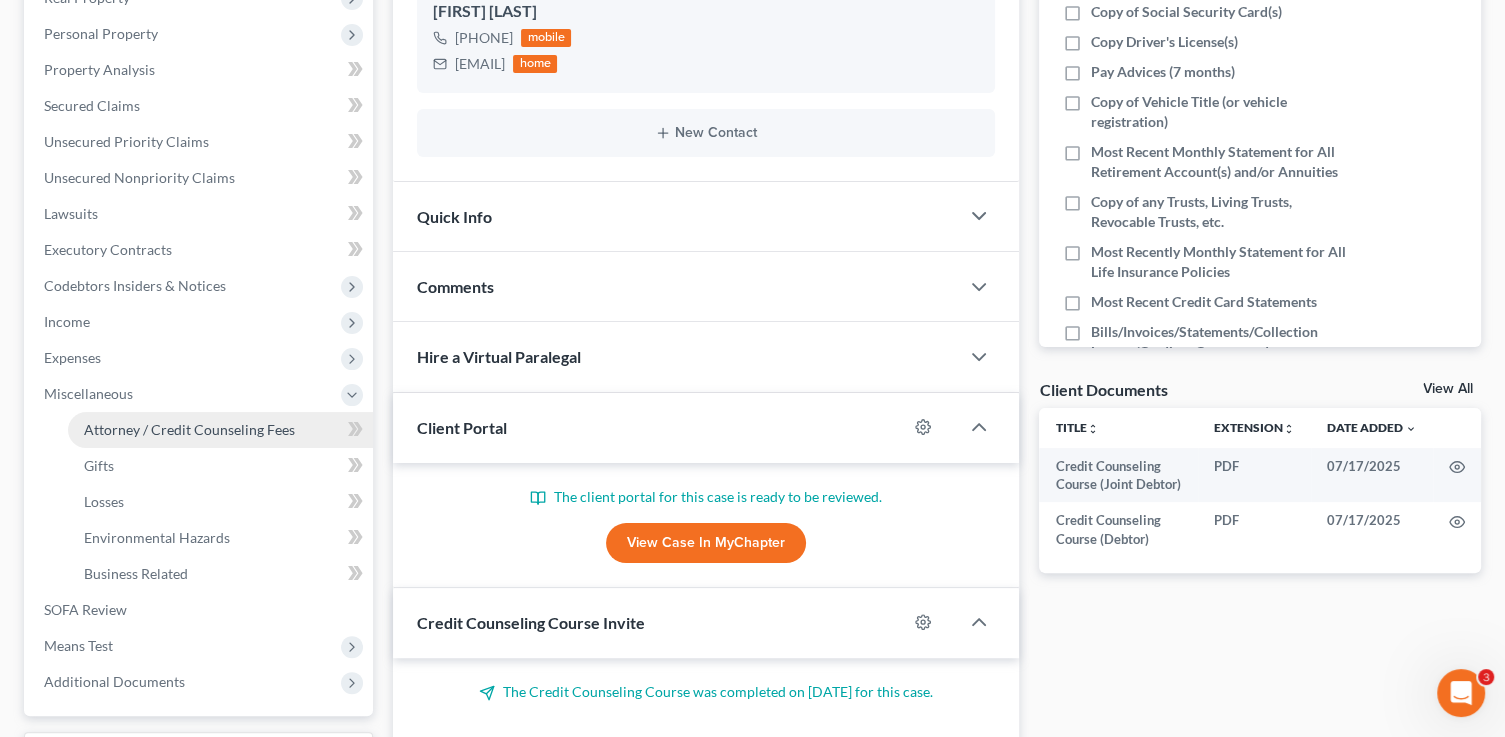 click on "Attorney / Credit Counseling Fees" at bounding box center [220, 430] 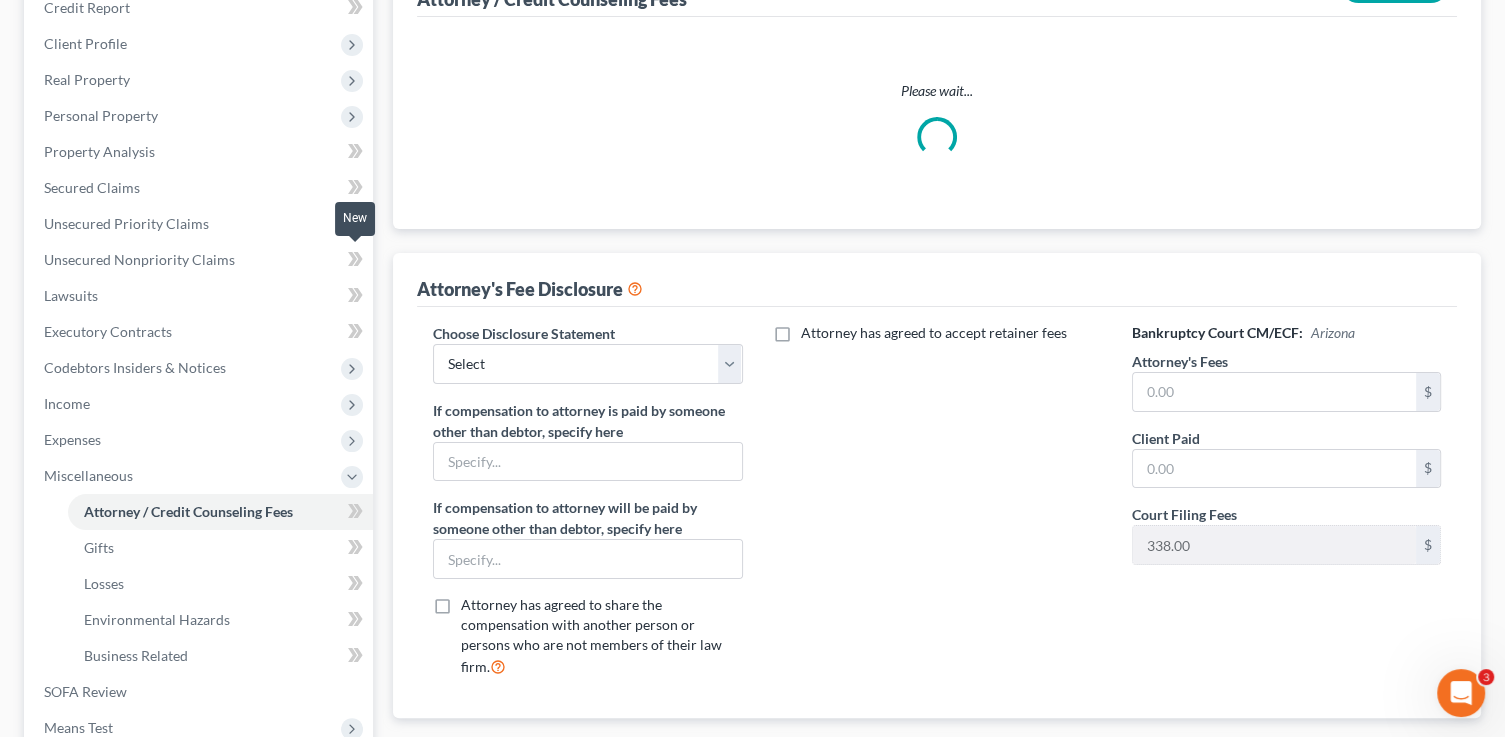 scroll, scrollTop: 0, scrollLeft: 0, axis: both 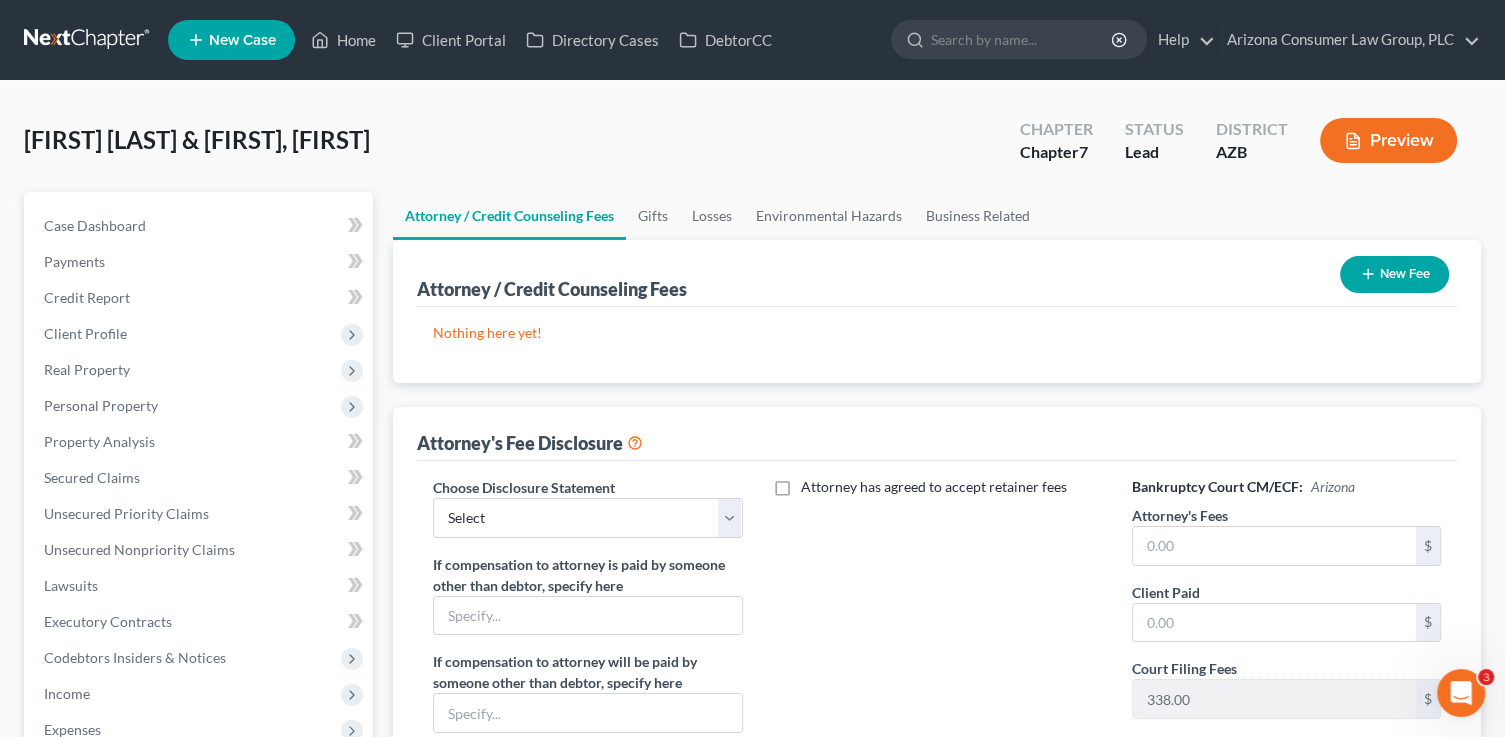 click on "New Fee" at bounding box center (1394, 274) 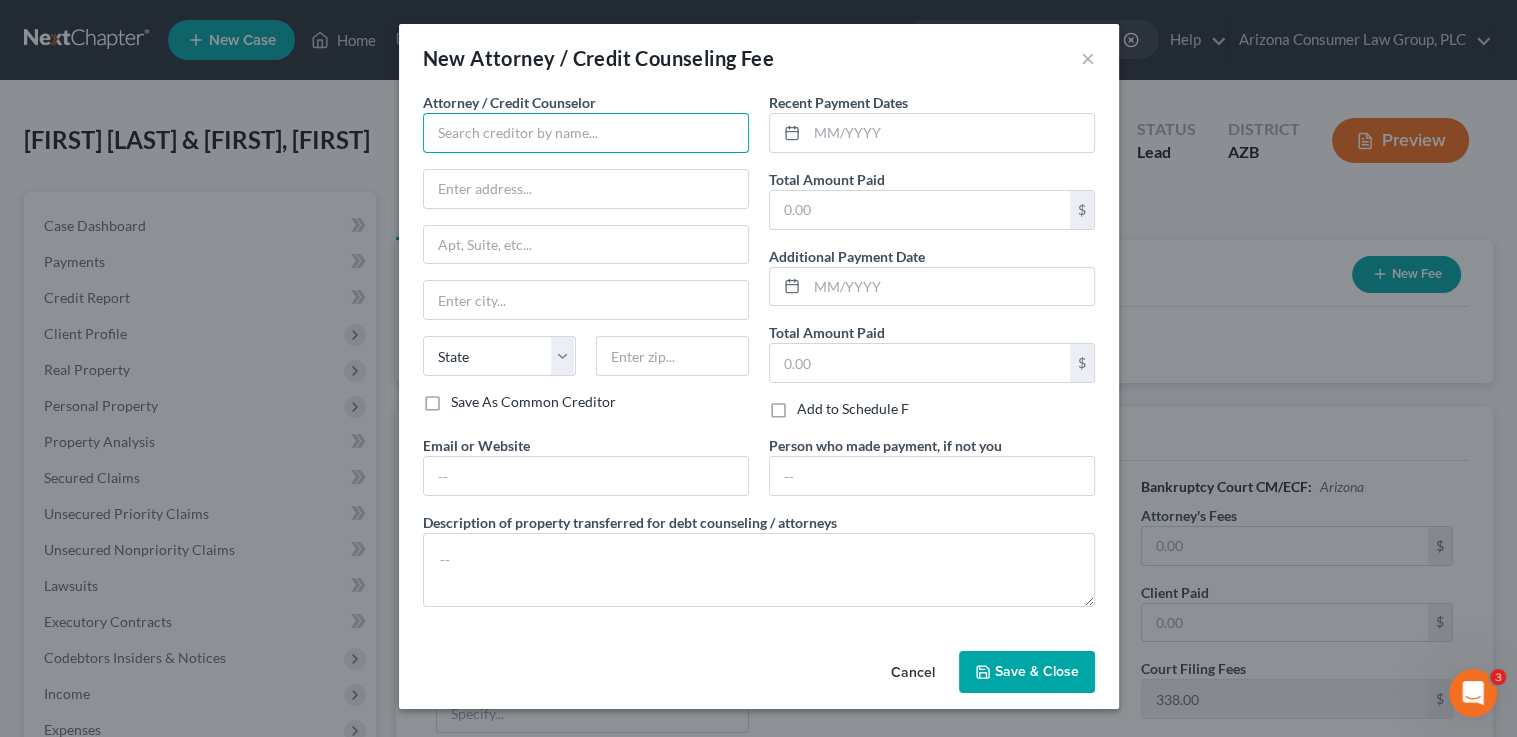 click at bounding box center (586, 133) 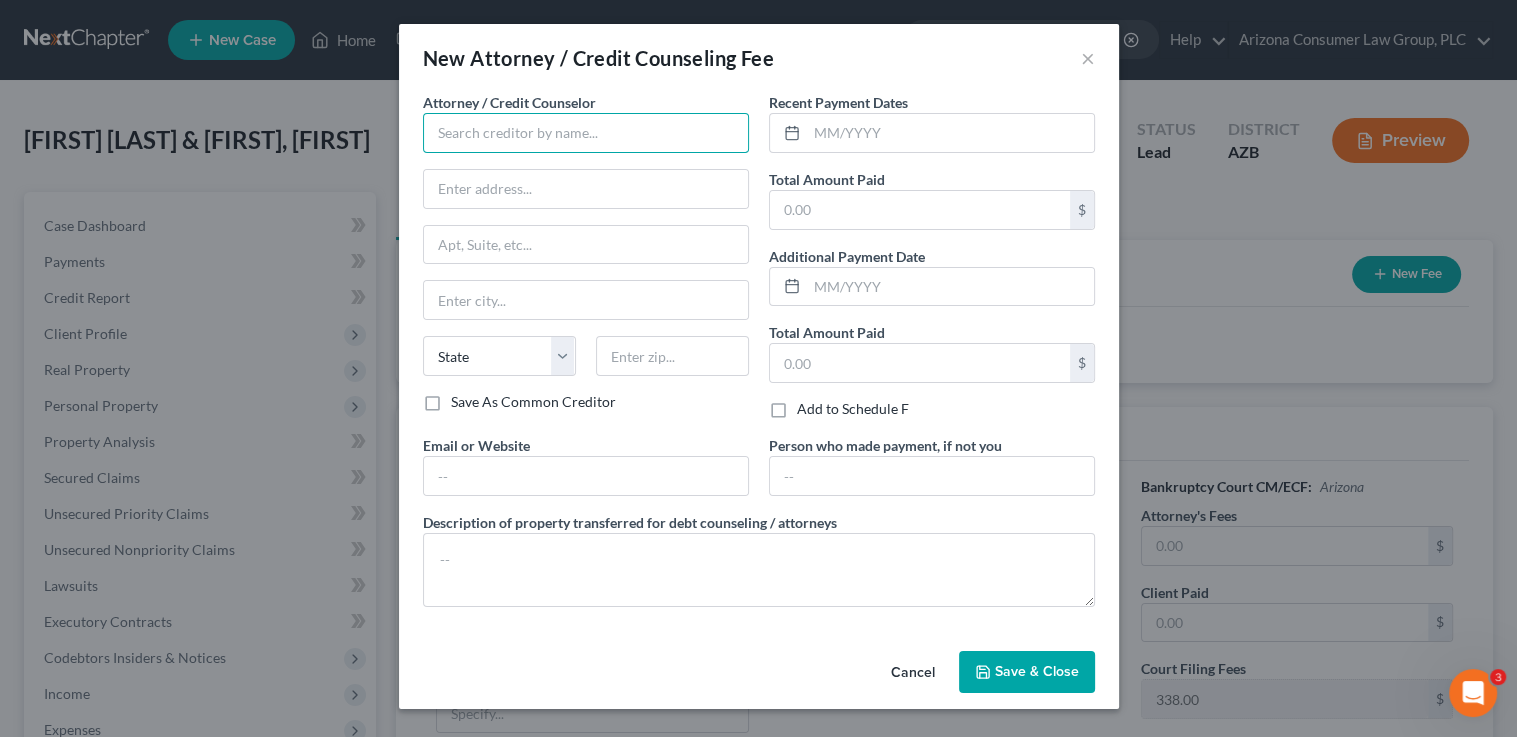 type on "Arizona Consumer Law Group, PLC" 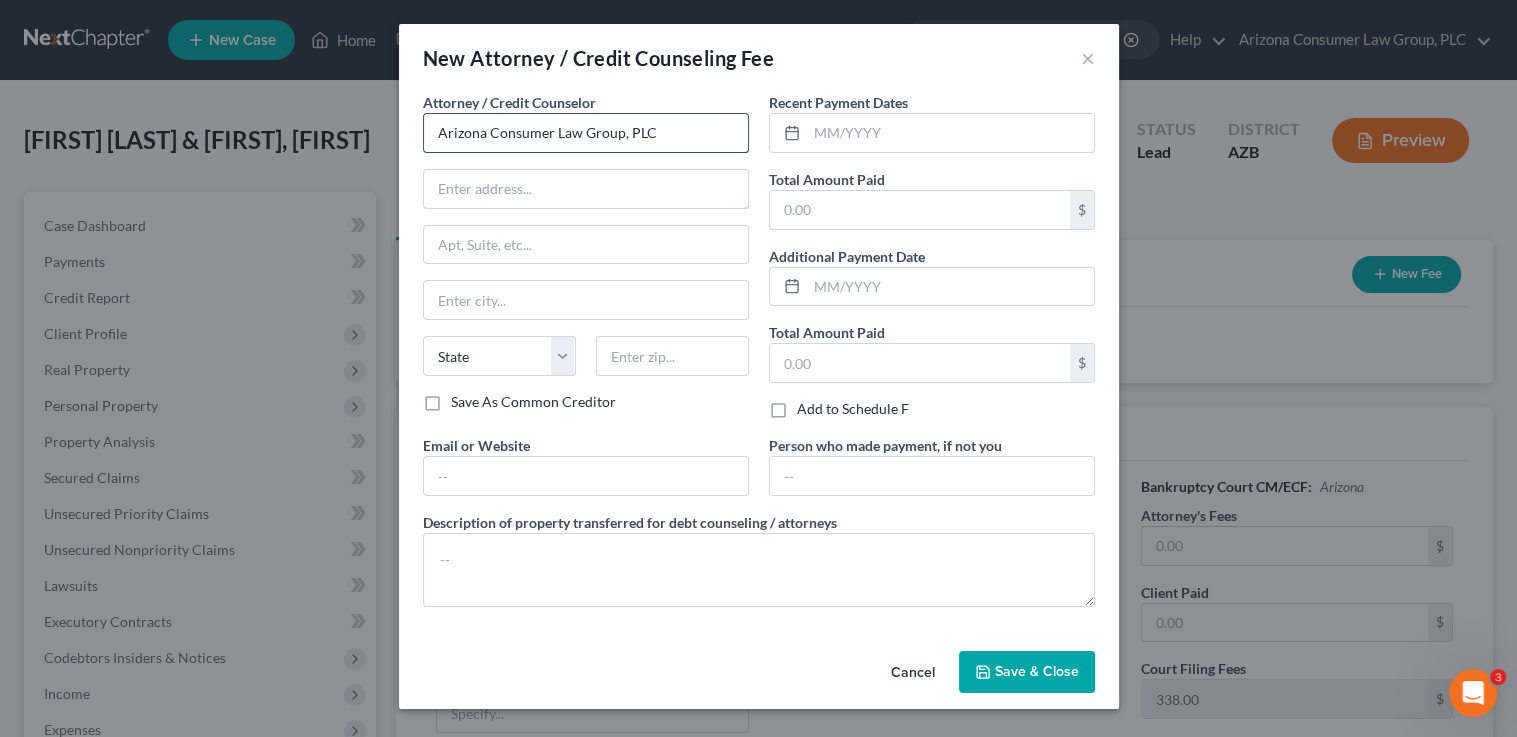 type on "[NUMBER] [STREET], Suite [NUMBER]" 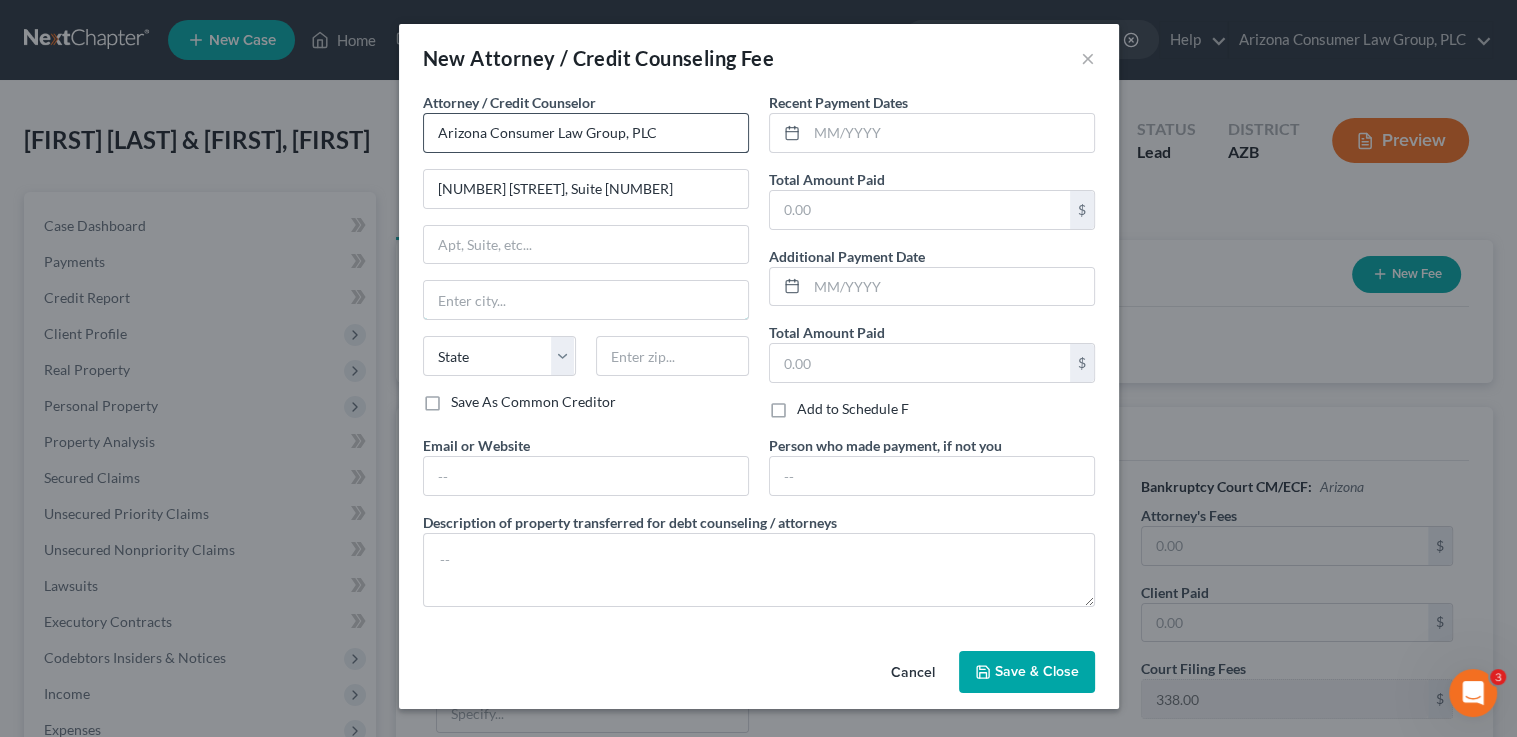 type on "Chandler" 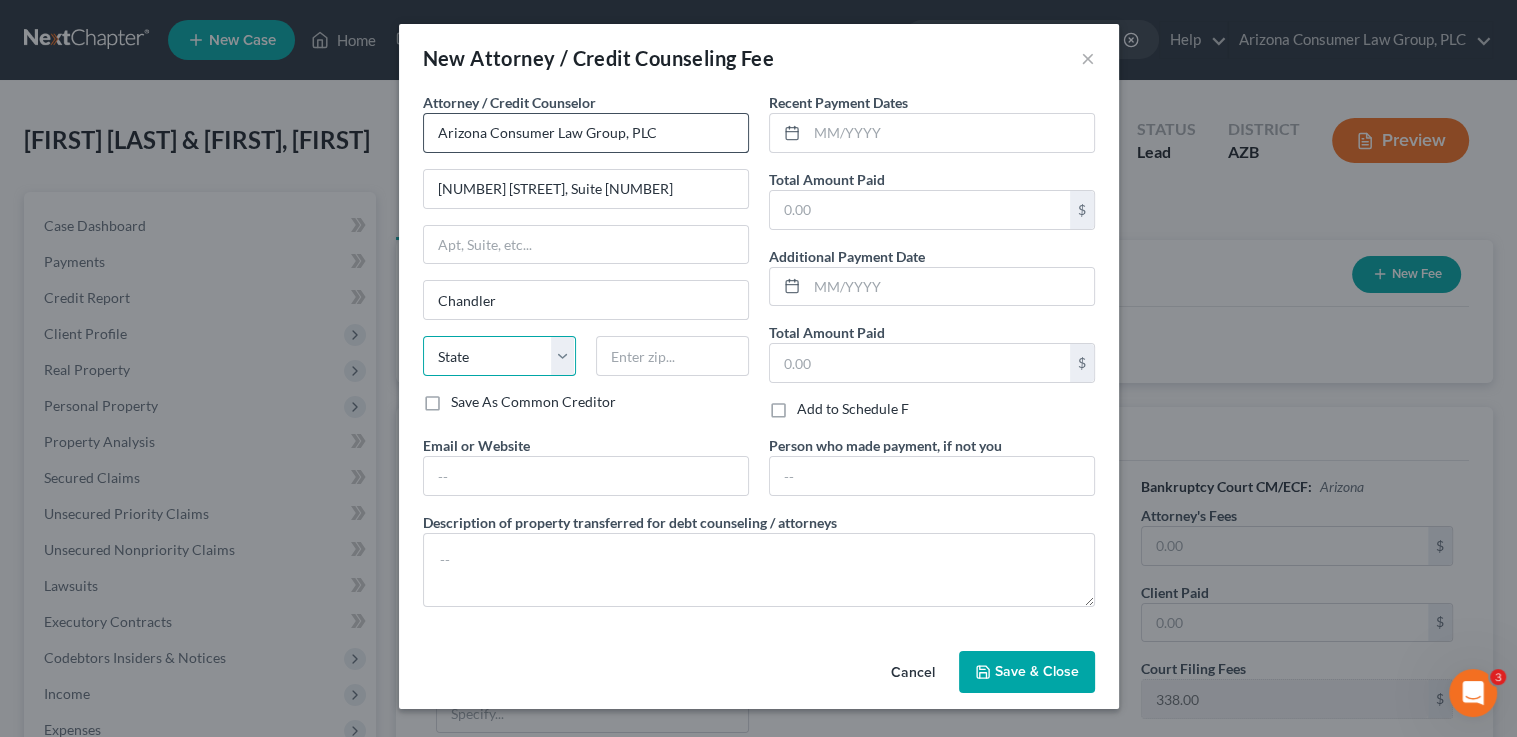 select on "3" 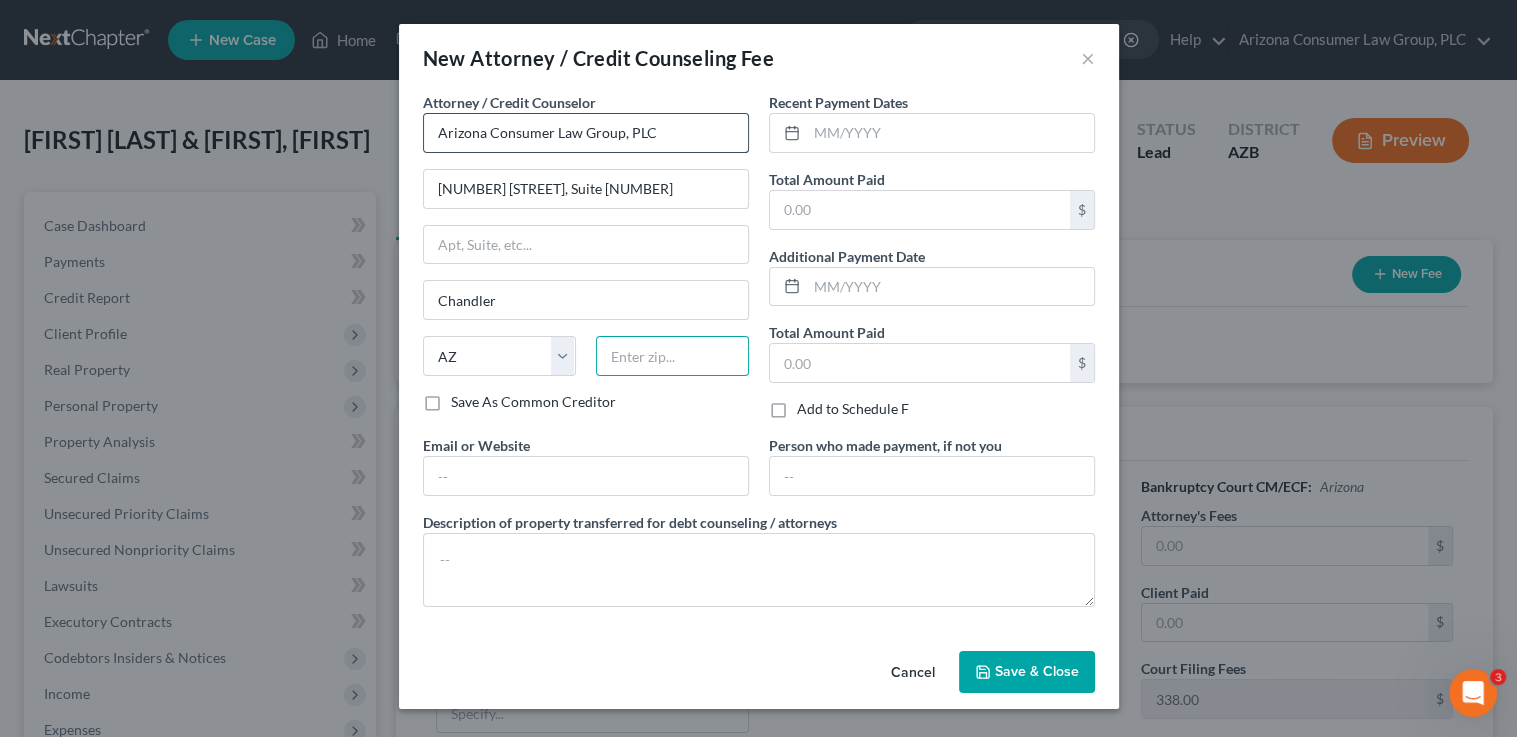 type on "85286" 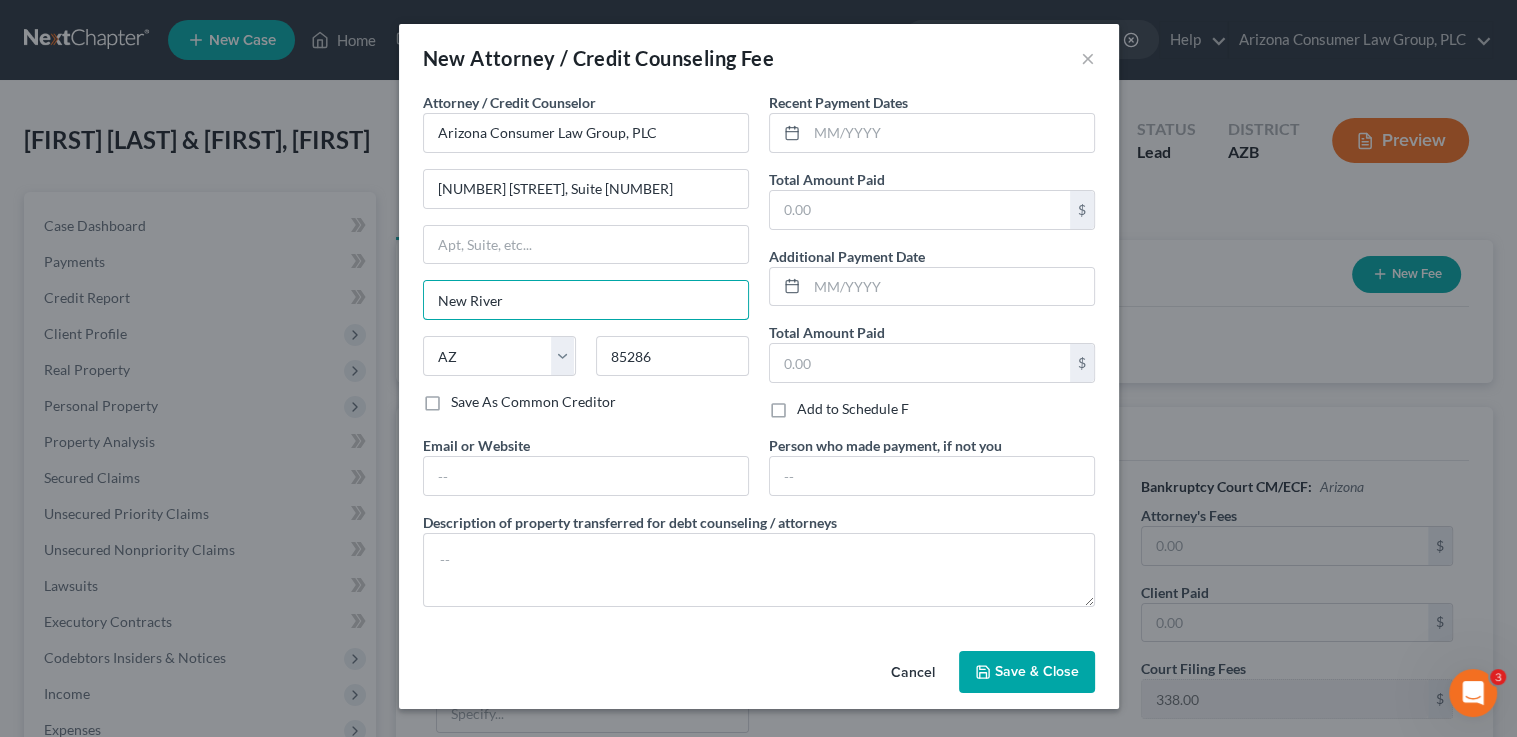 drag, startPoint x: 520, startPoint y: 305, endPoint x: 320, endPoint y: 285, distance: 200.99751 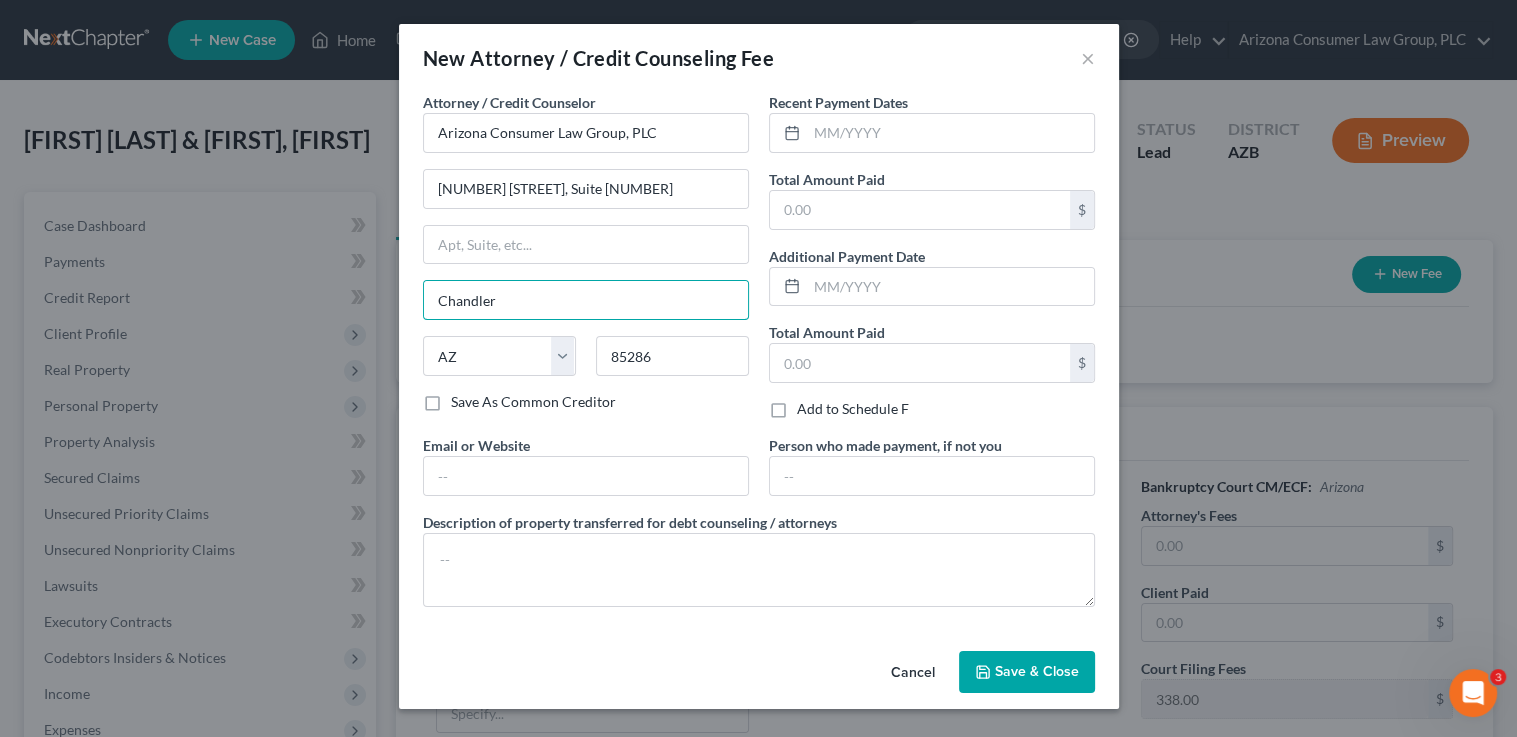 type on "Chandler" 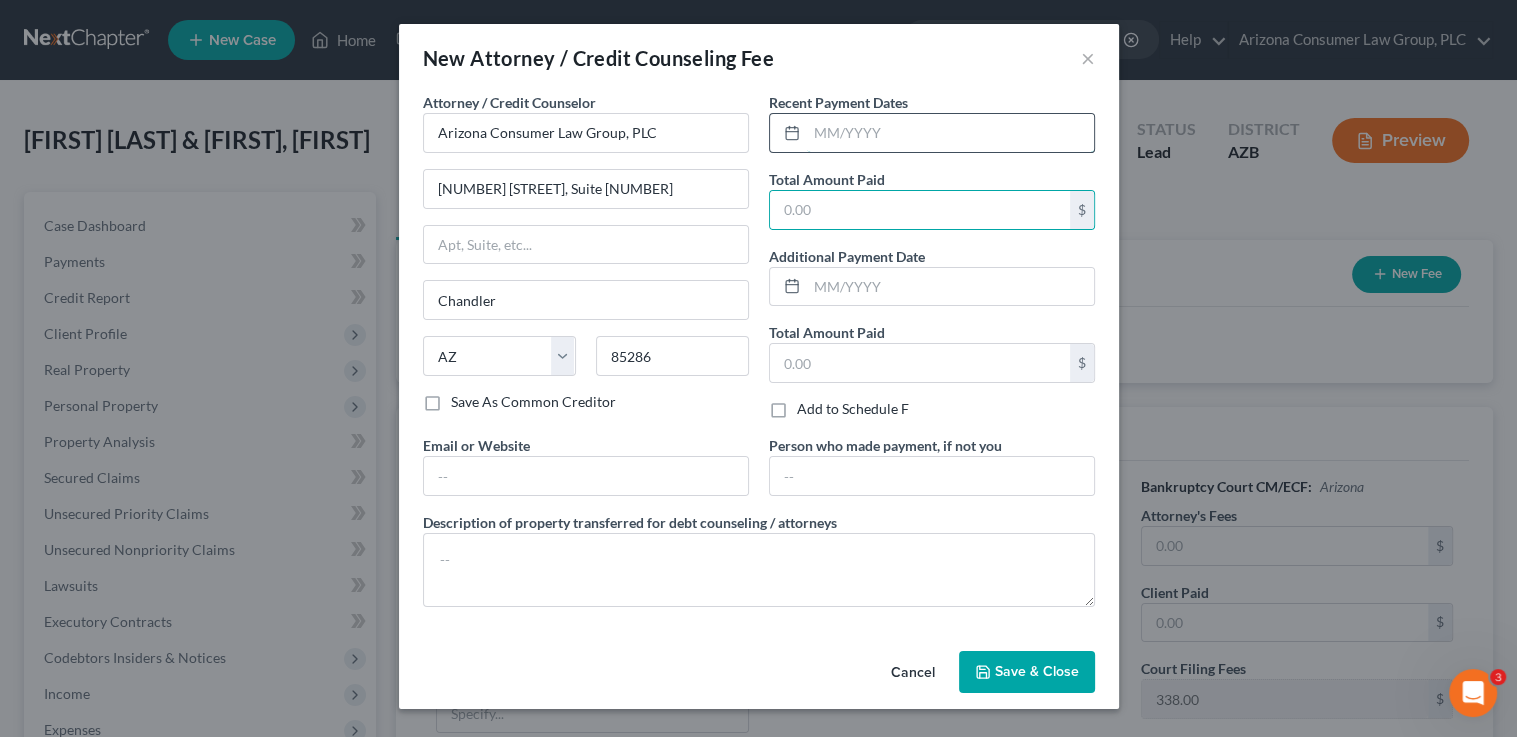 click at bounding box center (950, 133) 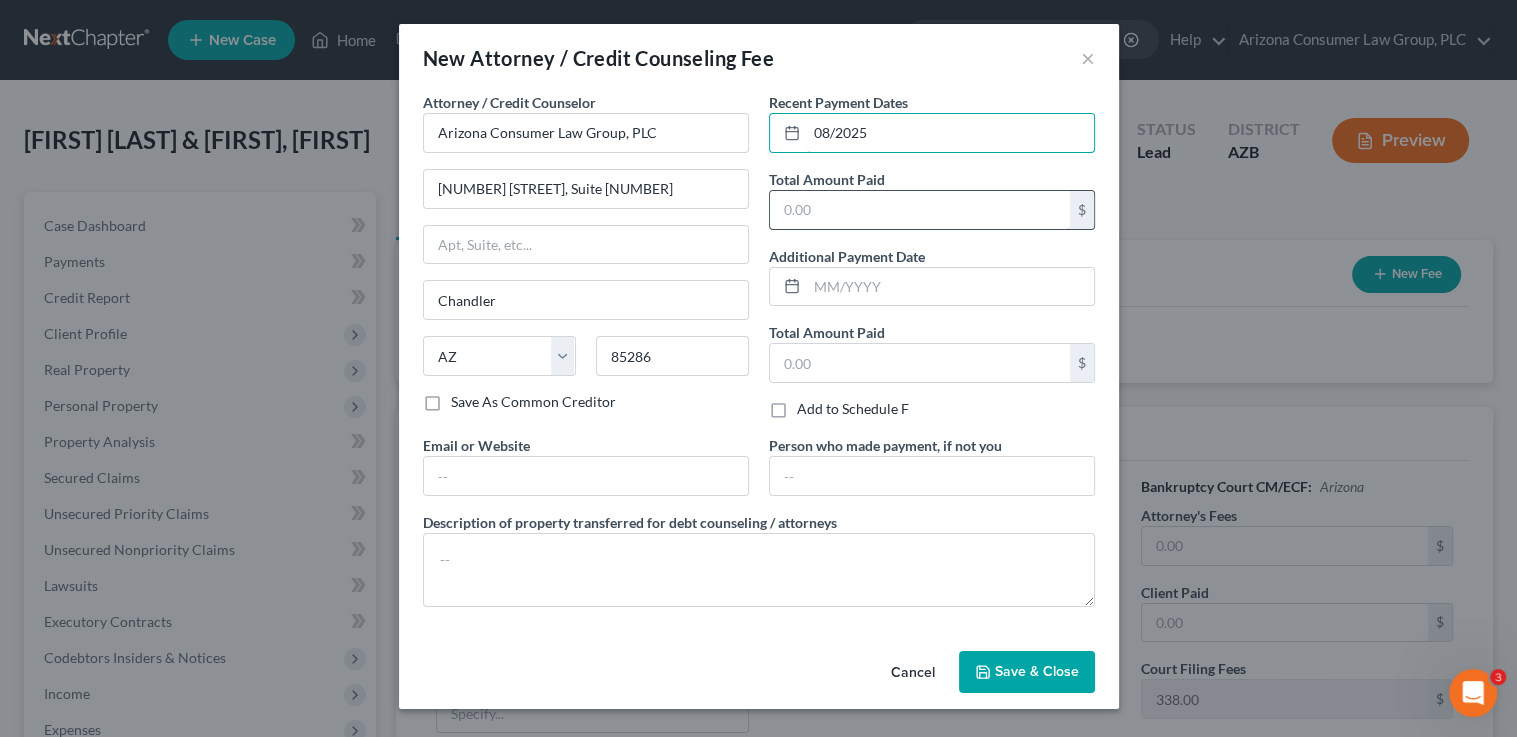 type on "08/2025" 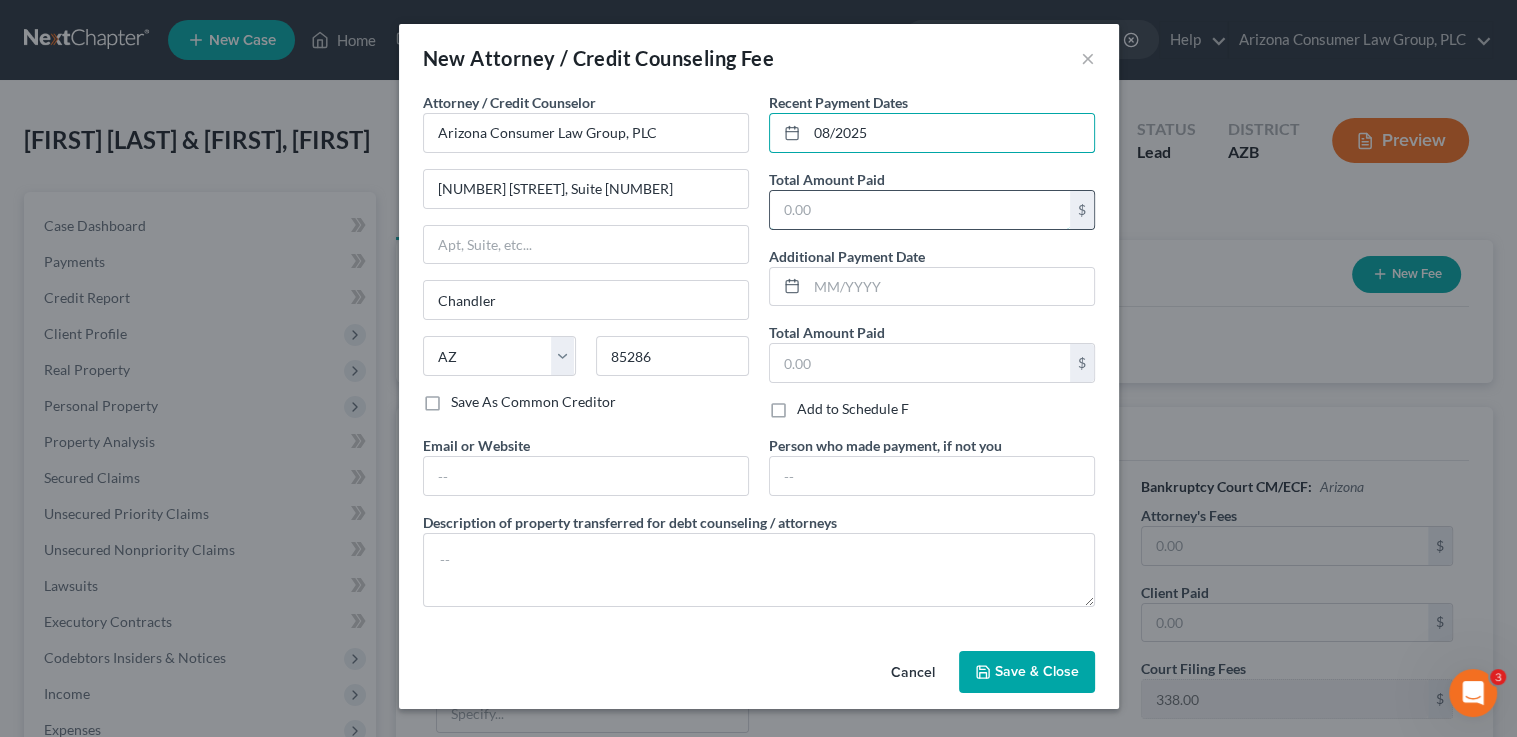 click at bounding box center [920, 210] 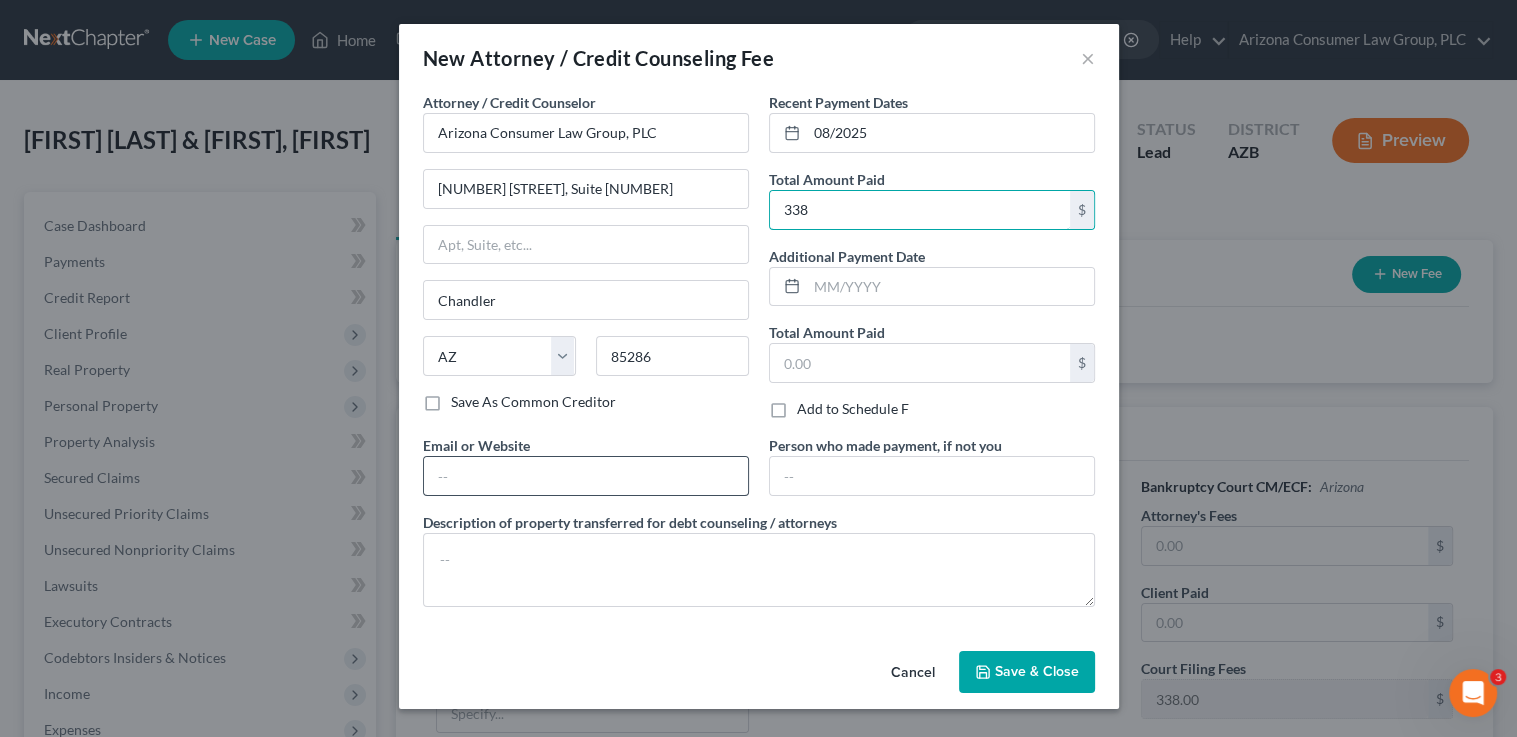 type on "338" 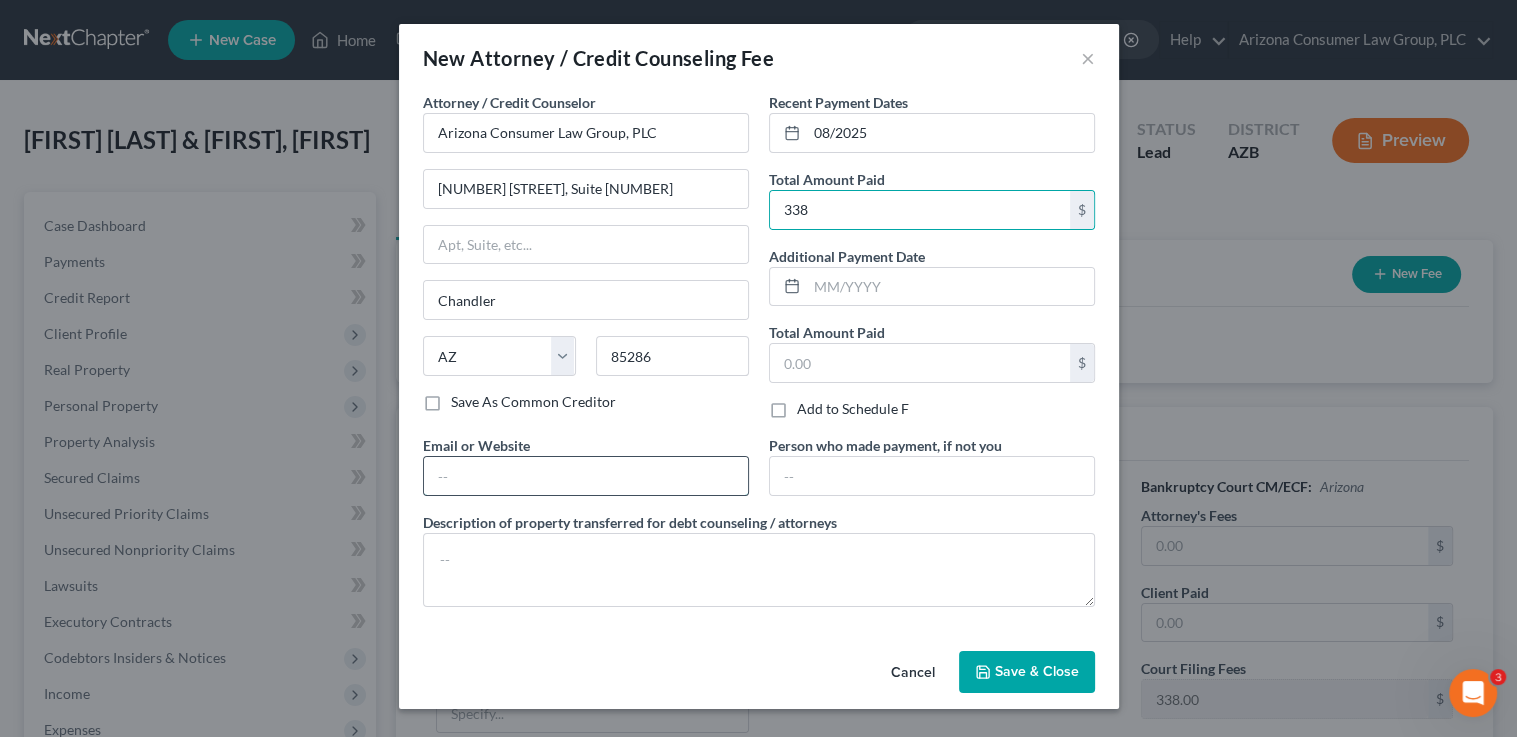 click at bounding box center (586, 476) 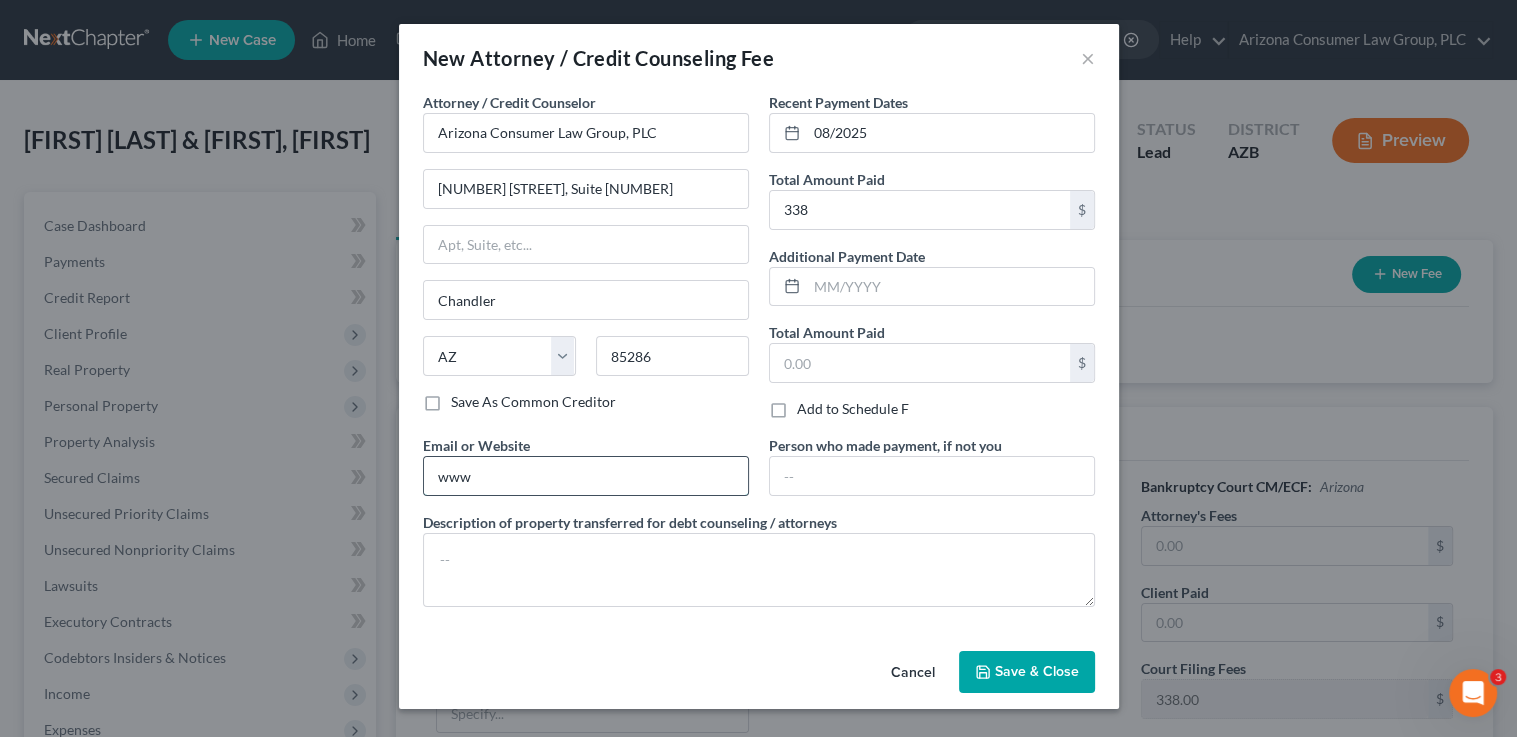 type on "www.skibalaw.com" 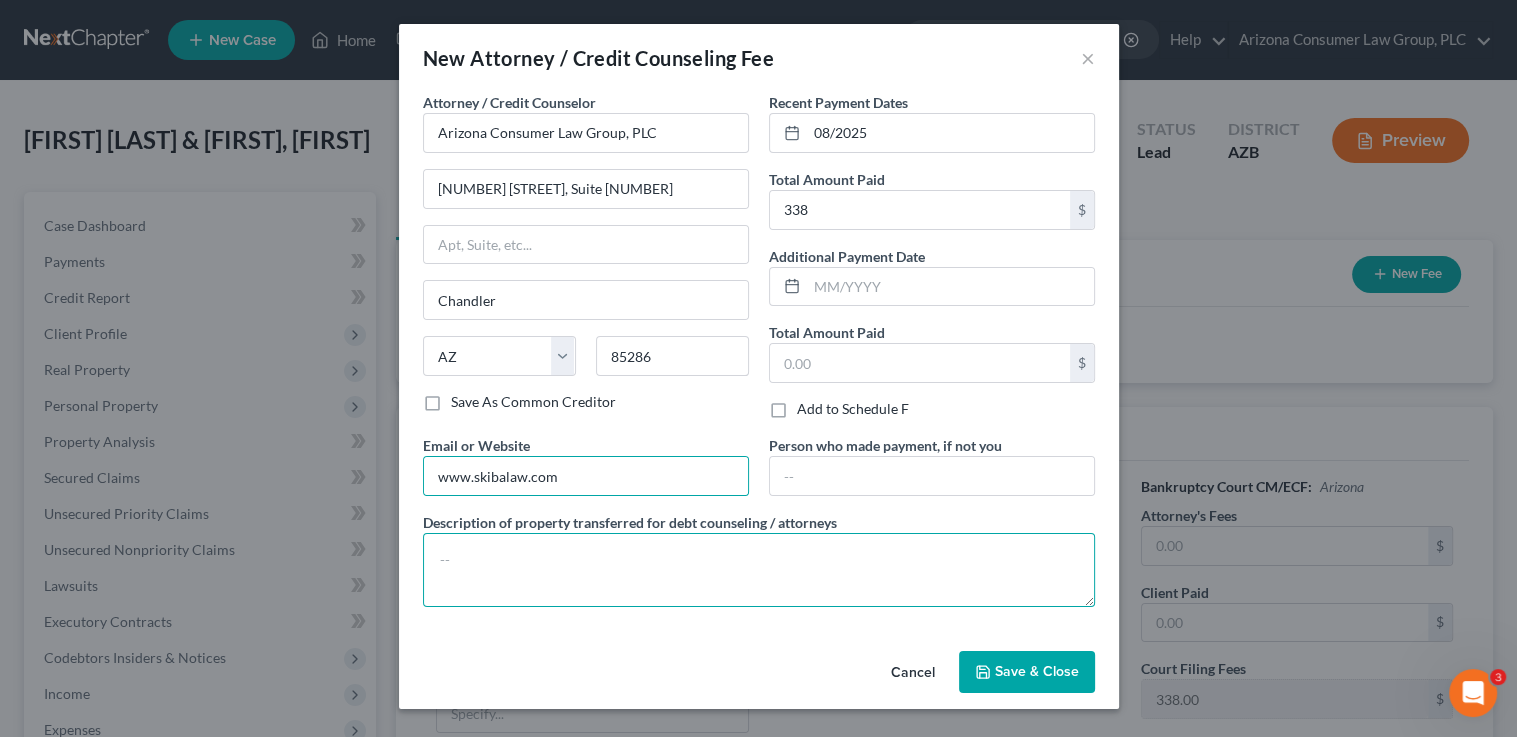 drag, startPoint x: 559, startPoint y: 556, endPoint x: 545, endPoint y: 552, distance: 14.56022 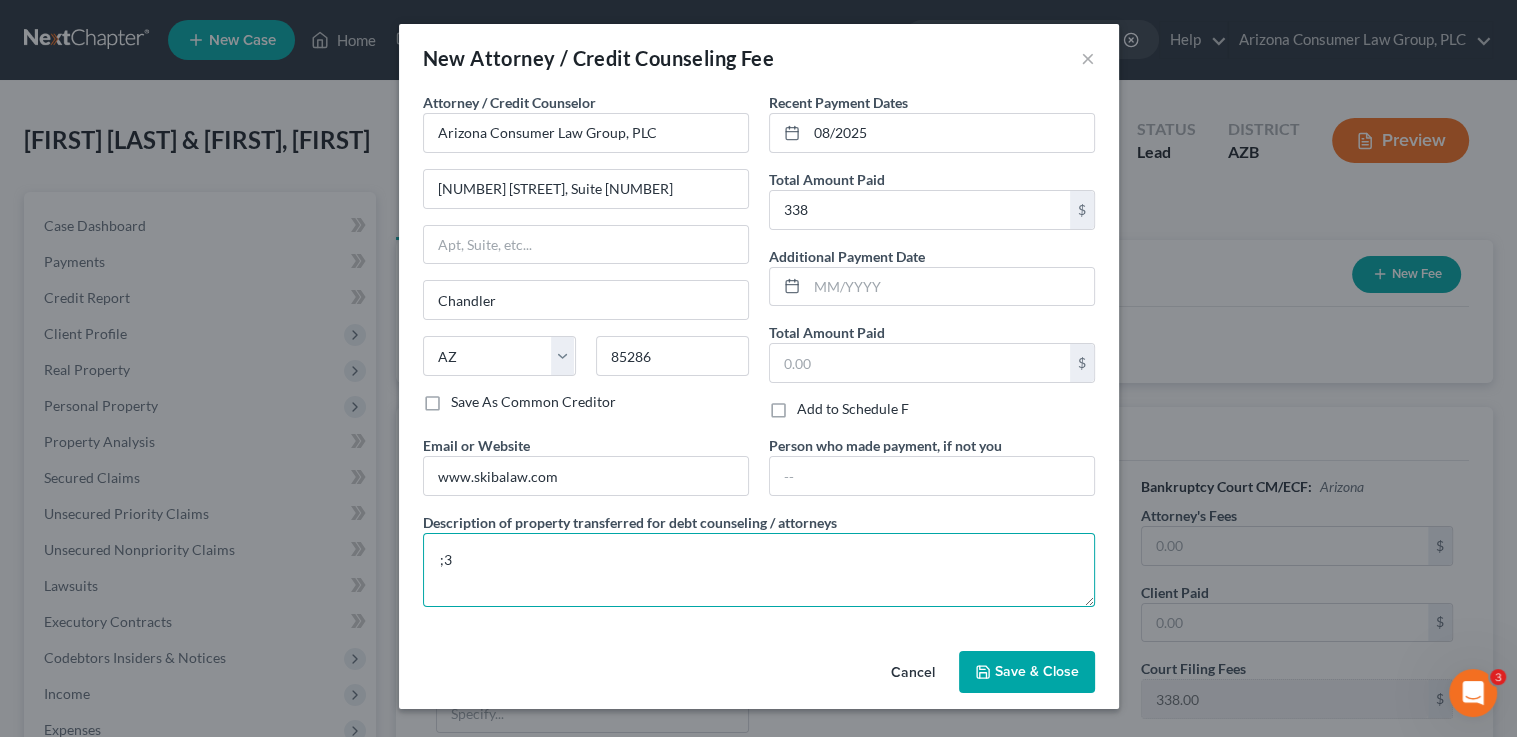 type on ";" 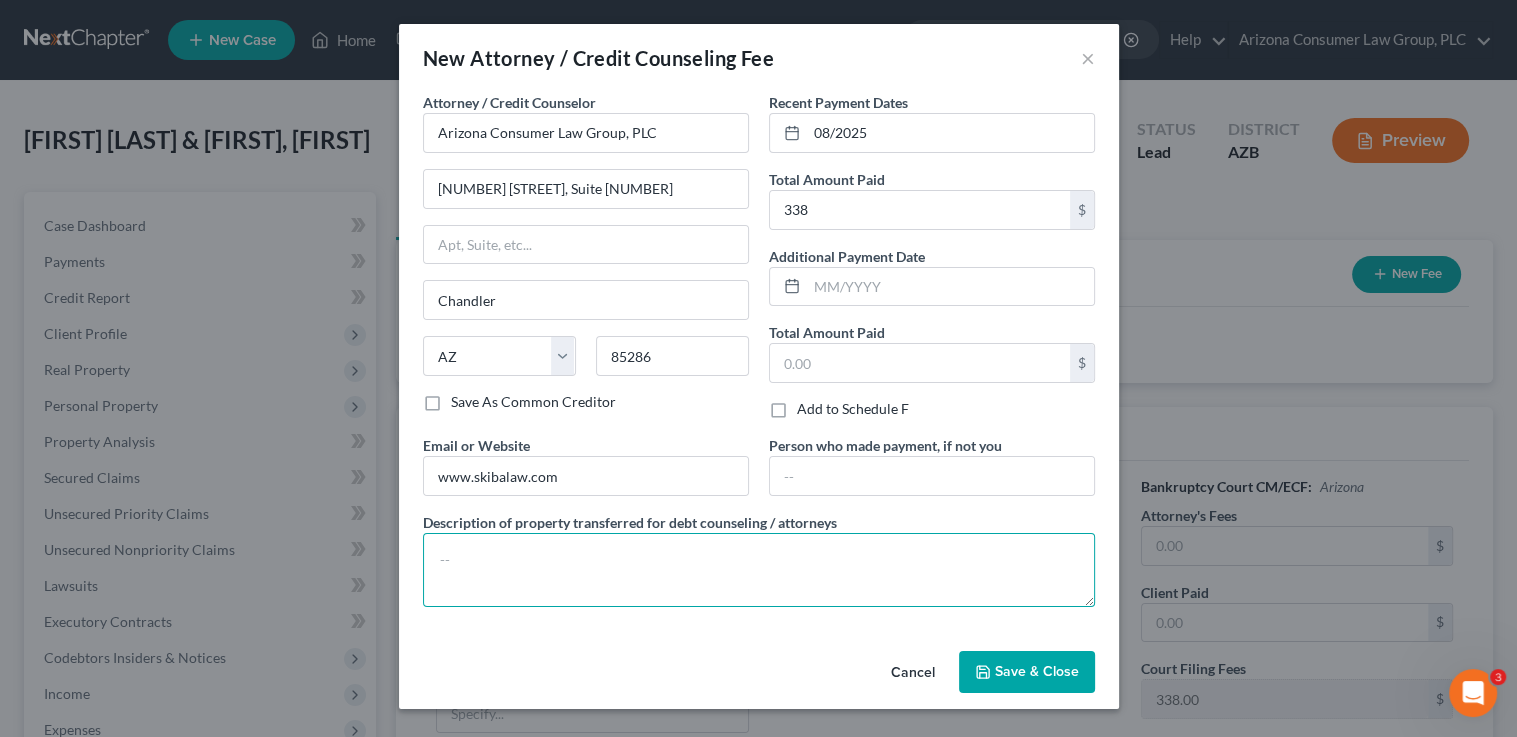 paste on "Filing fee: $338.00" 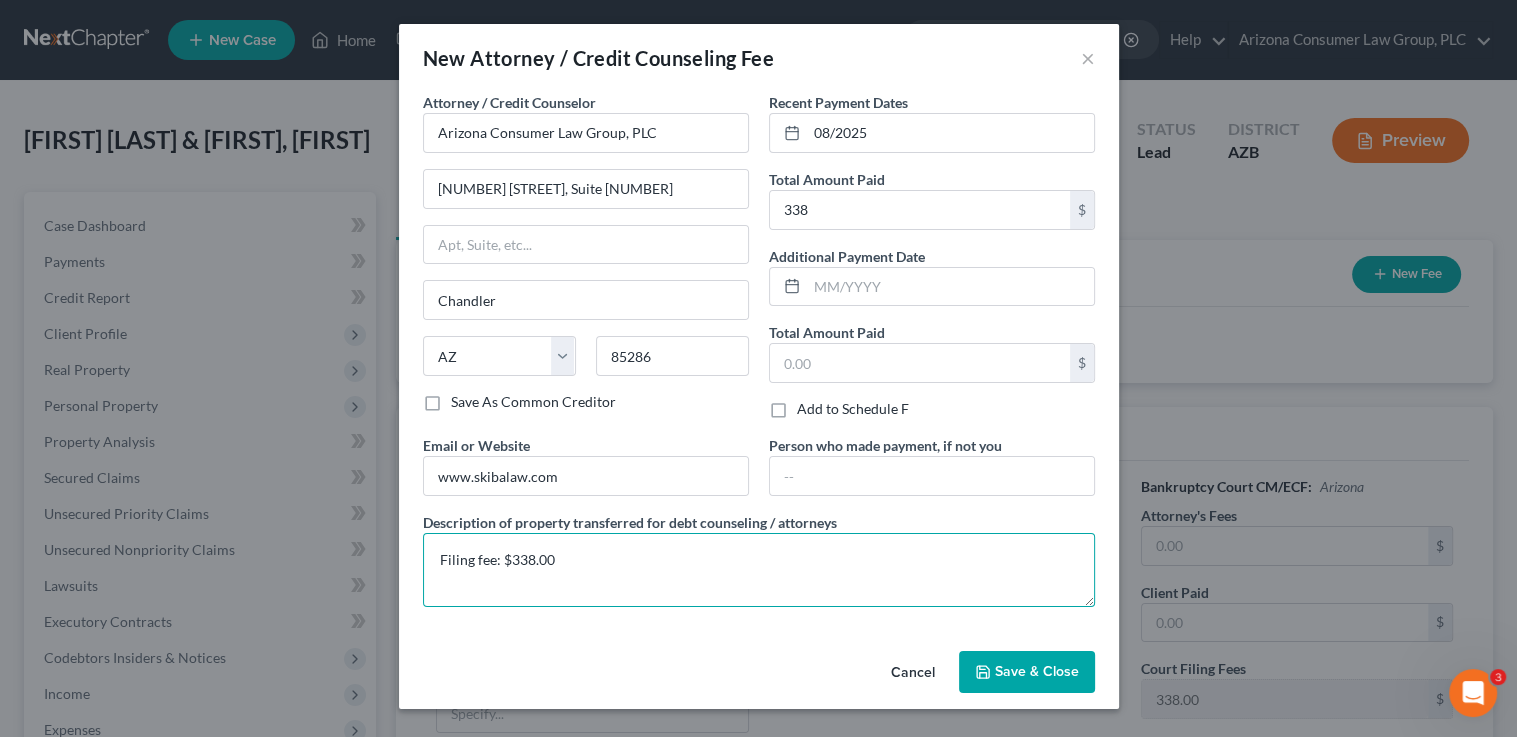 type on "Filing fee: $338.00" 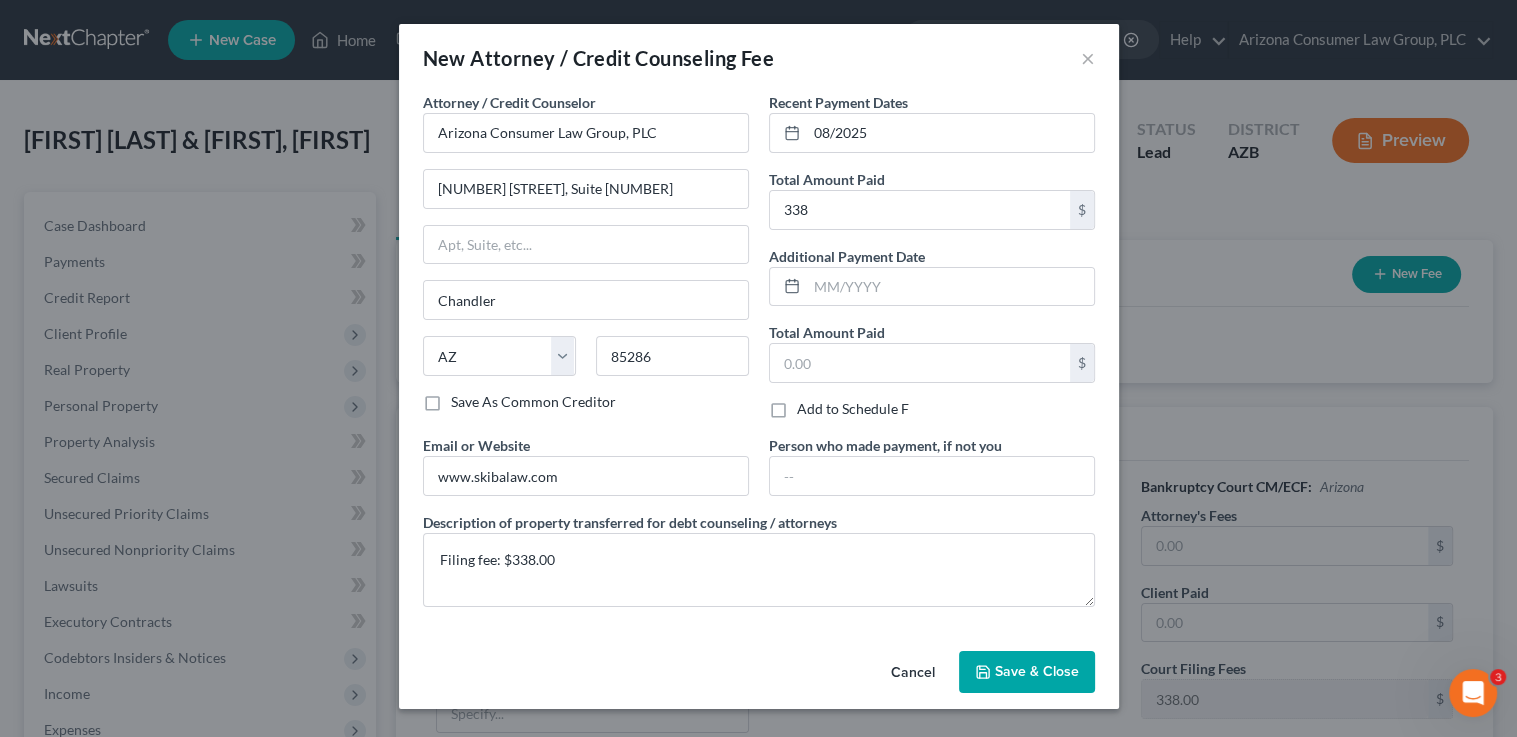 click on "Save & Close" at bounding box center [1027, 672] 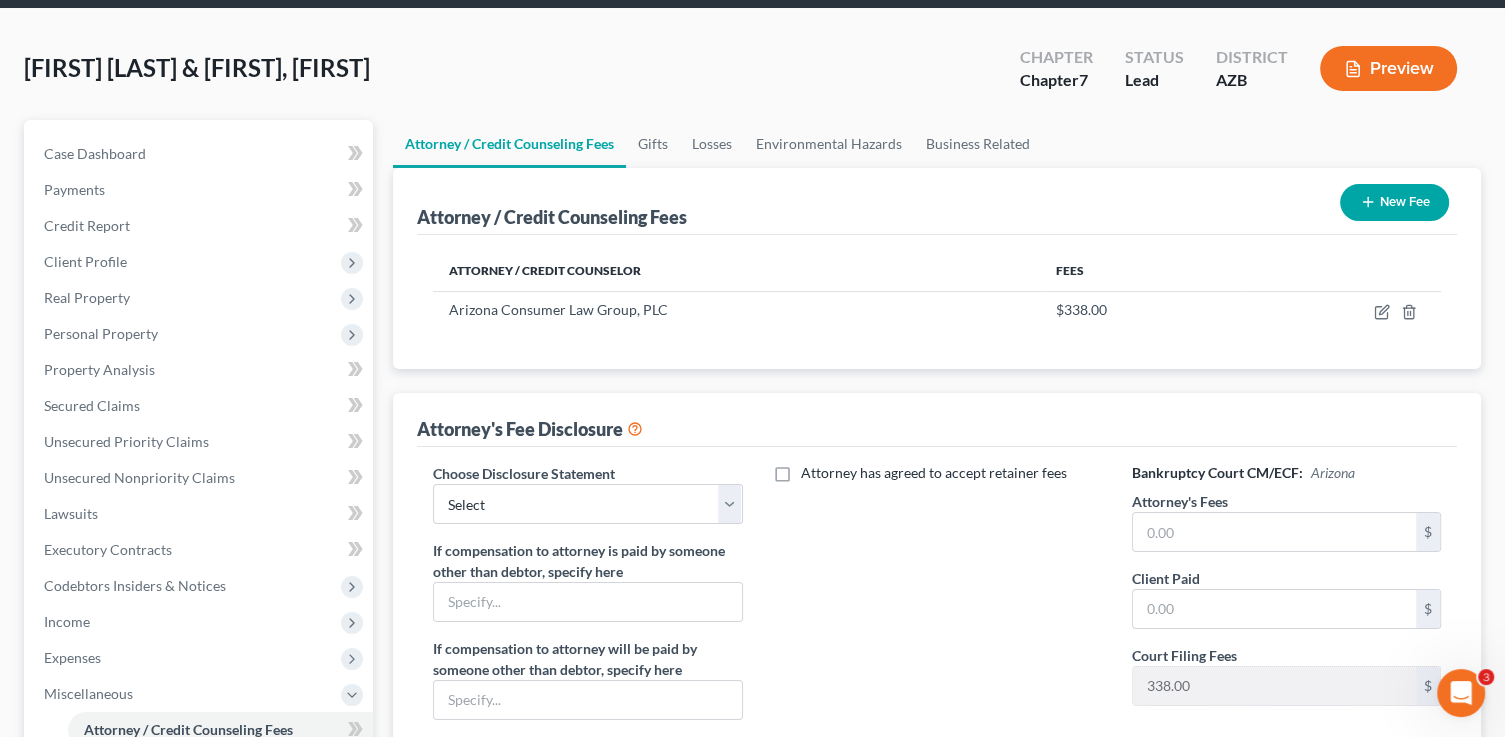 scroll, scrollTop: 78, scrollLeft: 0, axis: vertical 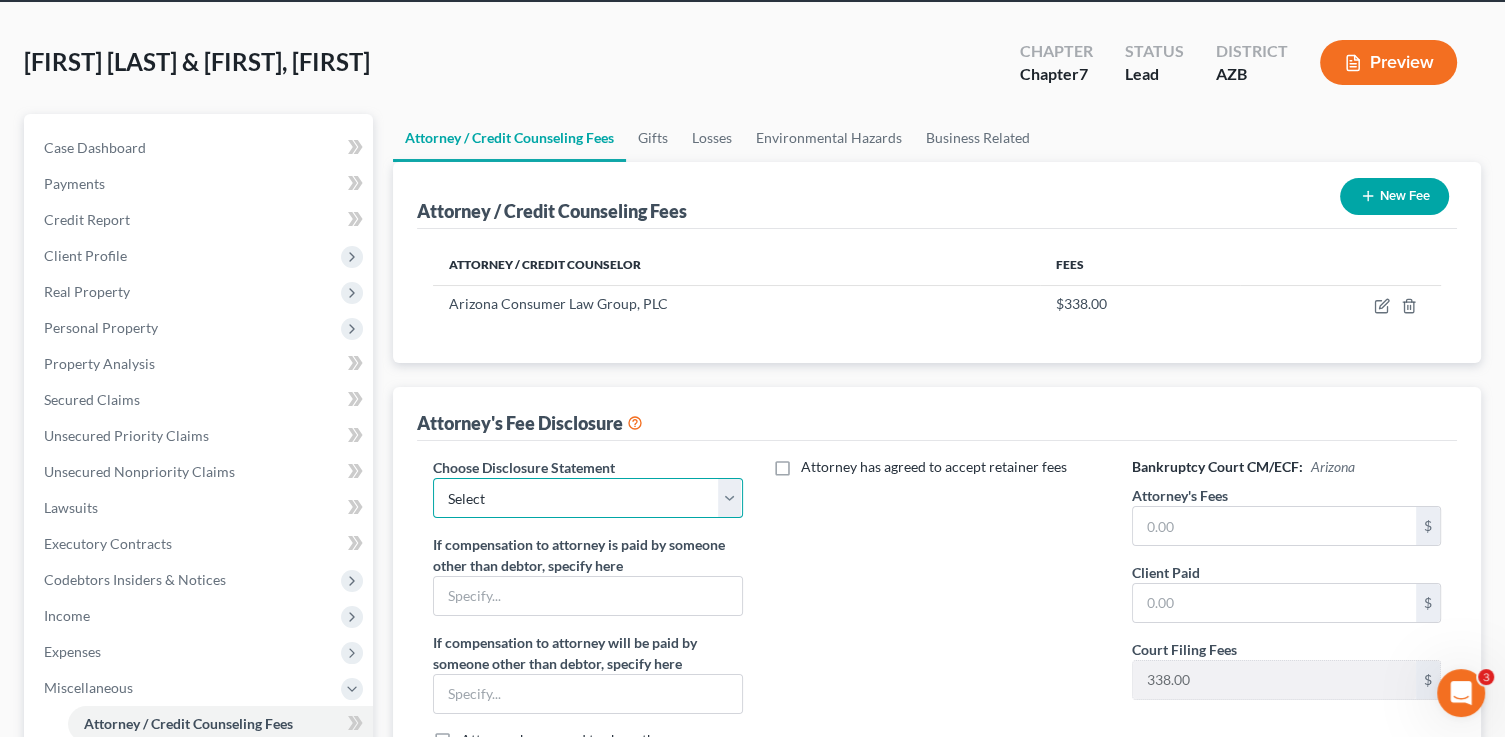 click on "Select Hansen Hurtado Disclosure Mendoza Booth Disclosure Farmer Disclosure Manesh Disclosure Viscardi Disclosure McCarty Disclosure Hernandez Ashlock - Disclosure Hout - Disclosure Mike Palomino Disclosure Hourly Chapter 13 Cases Perkins Bifurcated with Filing Fee Paid Pre-Filing Radu Kooiman Disclosure Chapter 7 (prepaid) & 13 Disclosure Dillman Disclosure $0 Down Bifurcated Internal" at bounding box center [587, 498] 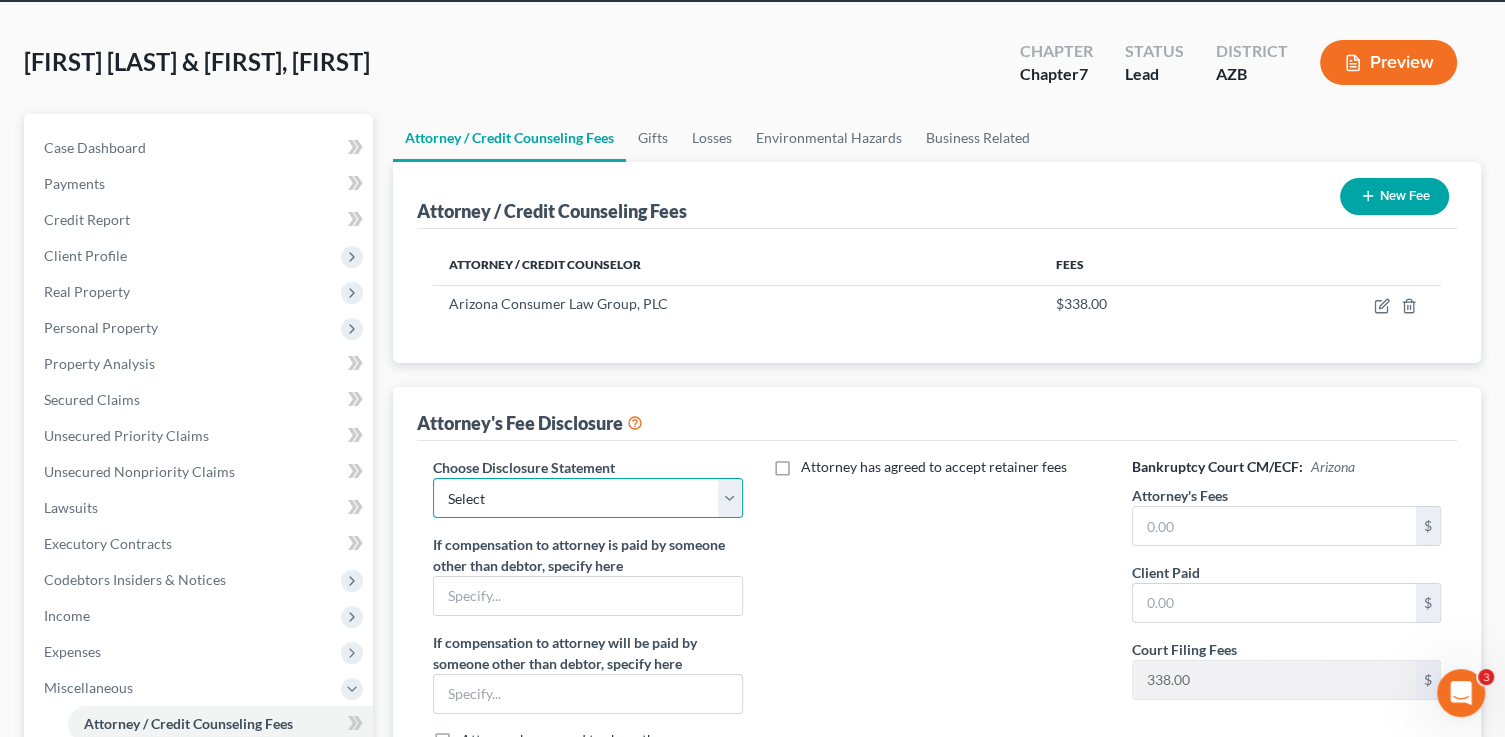 select on "14" 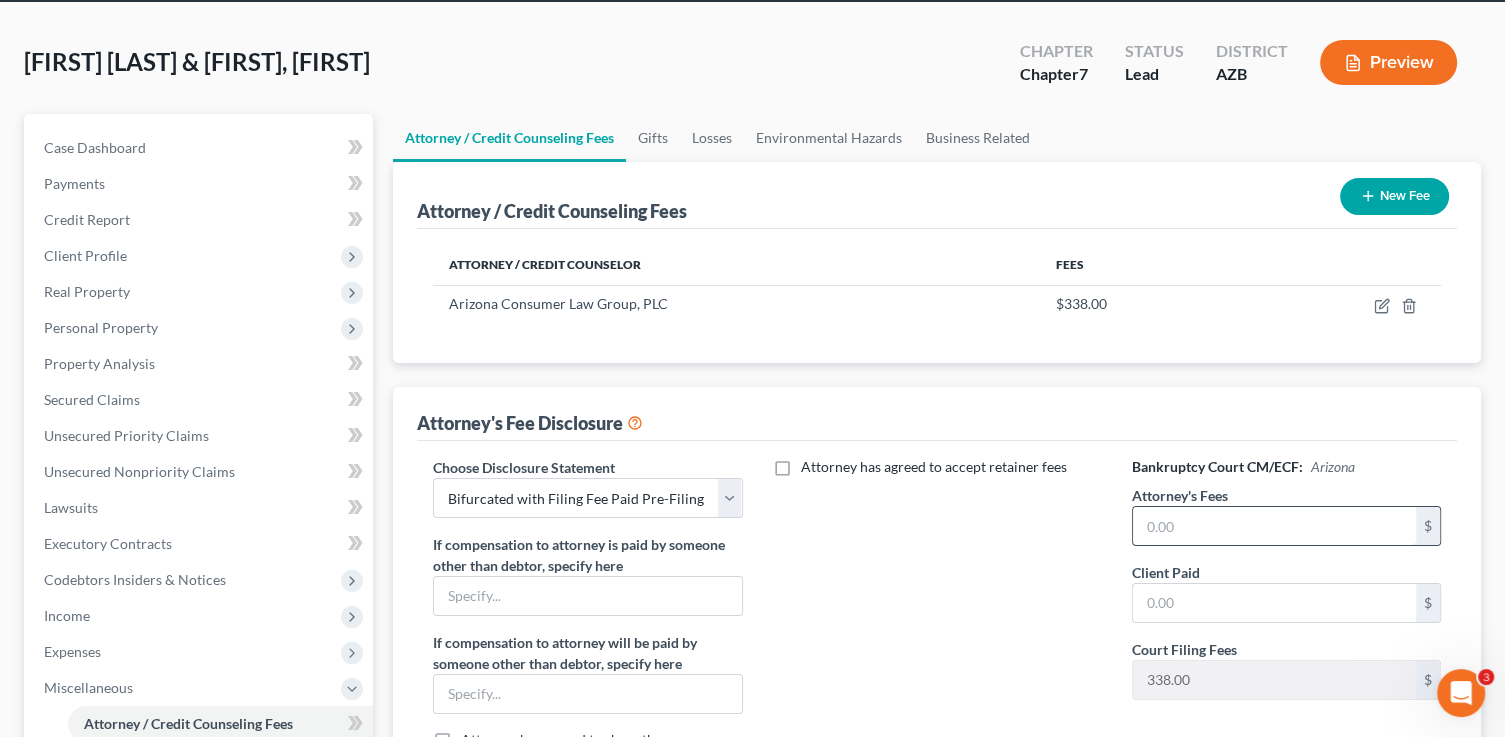 click at bounding box center (1274, 526) 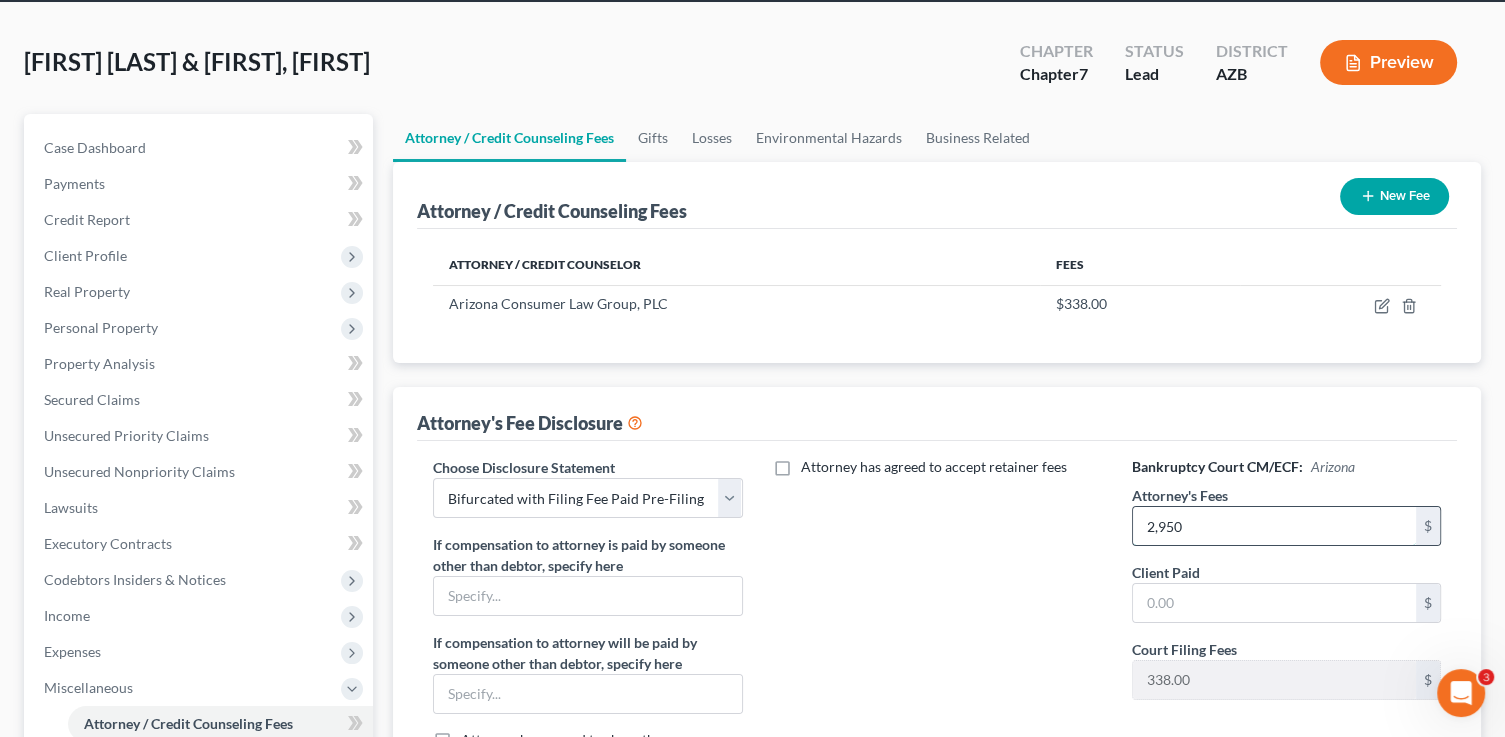 type on "2,950" 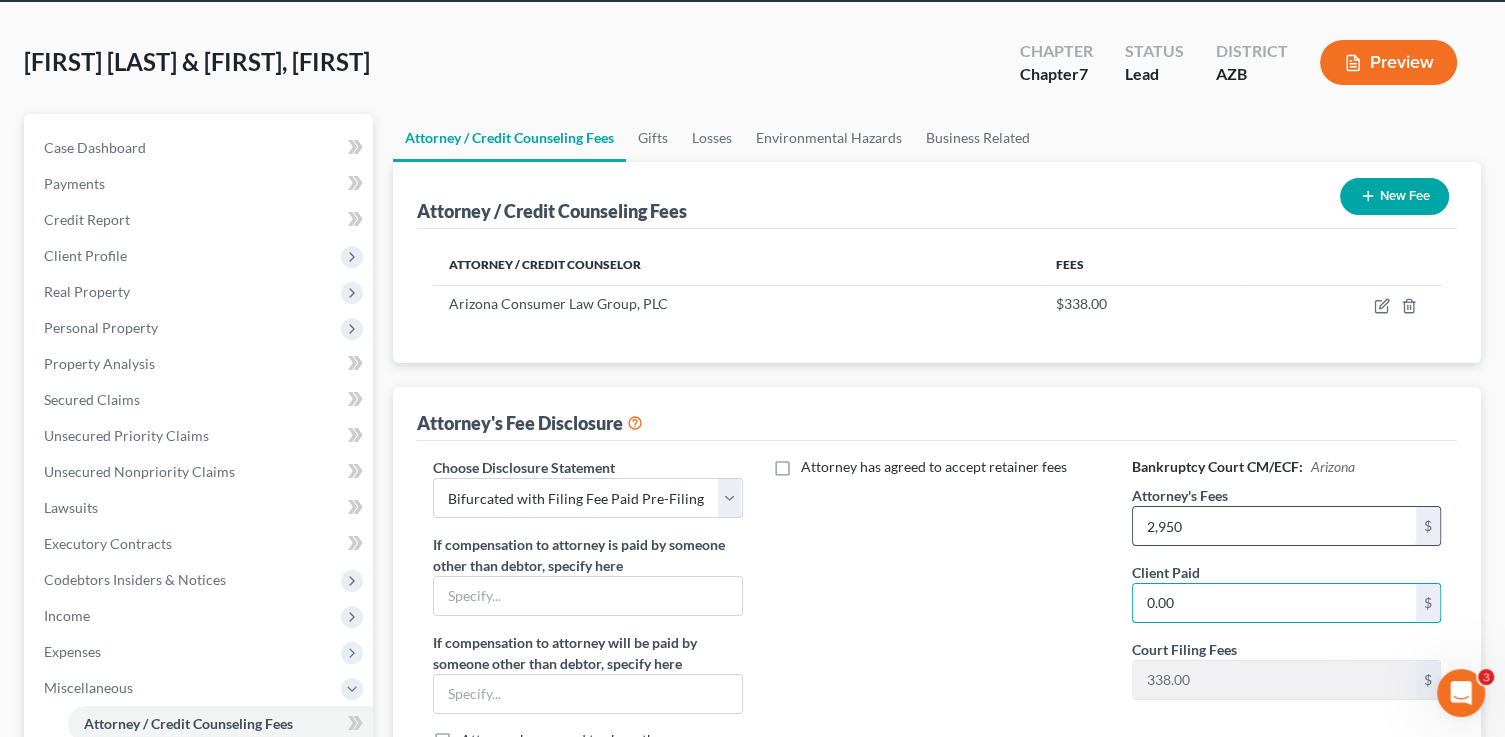 type on "0.00" 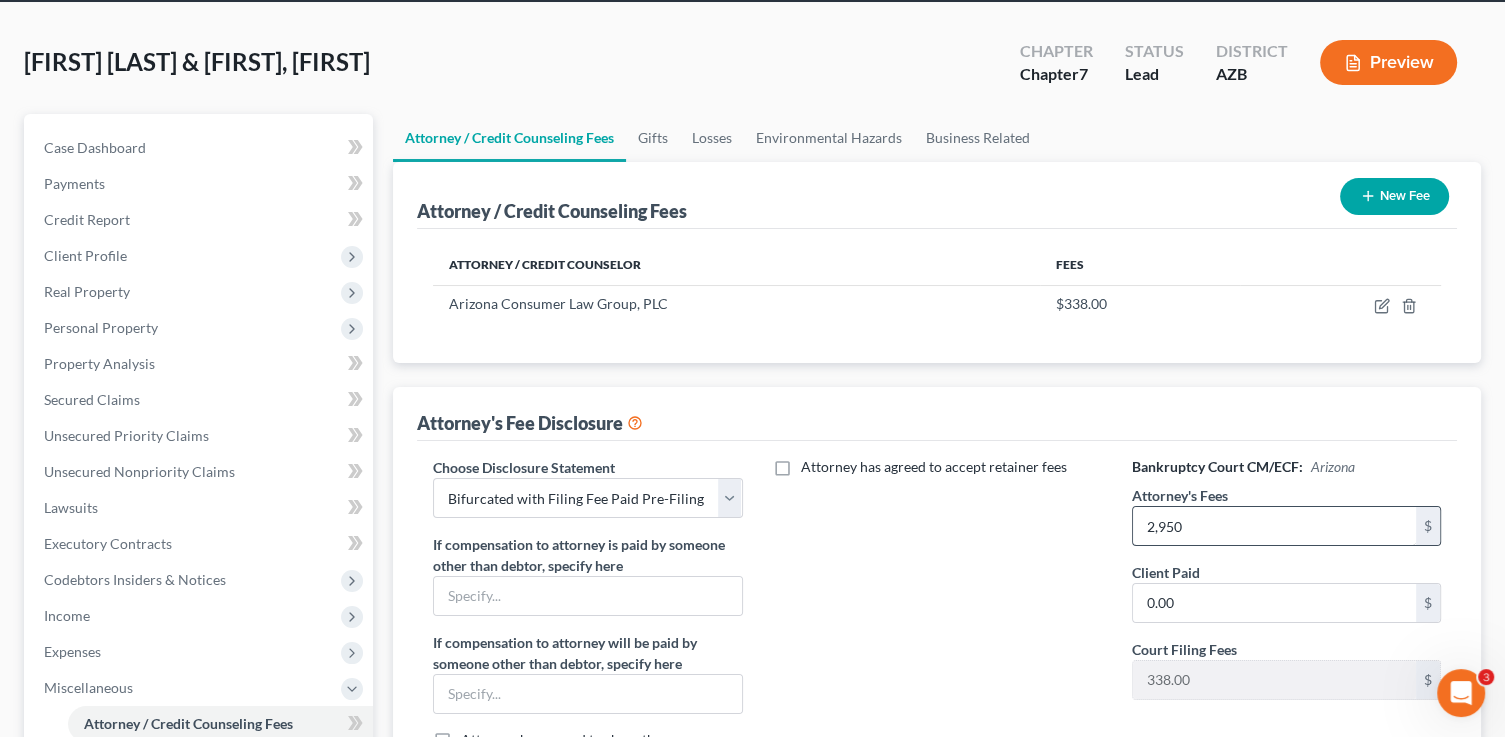 scroll, scrollTop: 540, scrollLeft: 0, axis: vertical 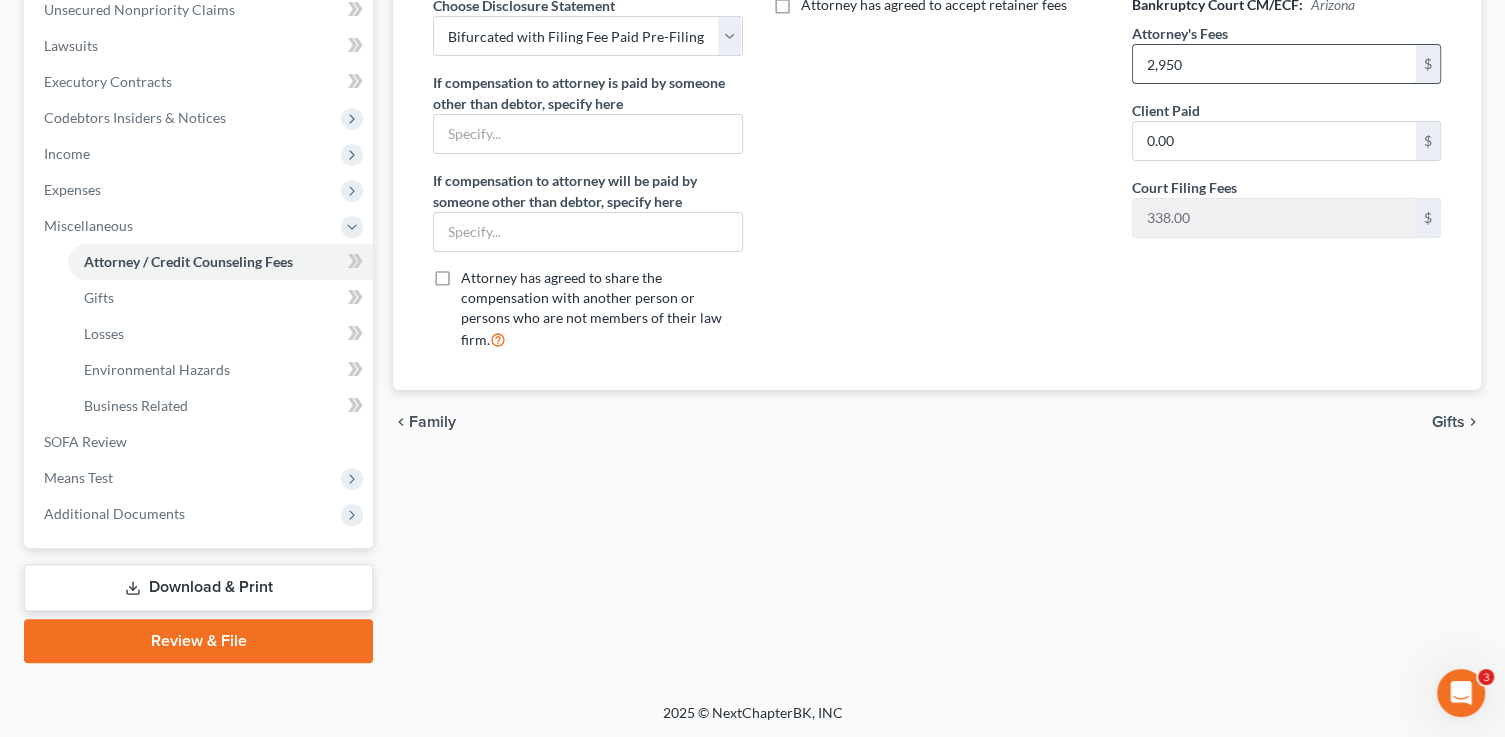 type 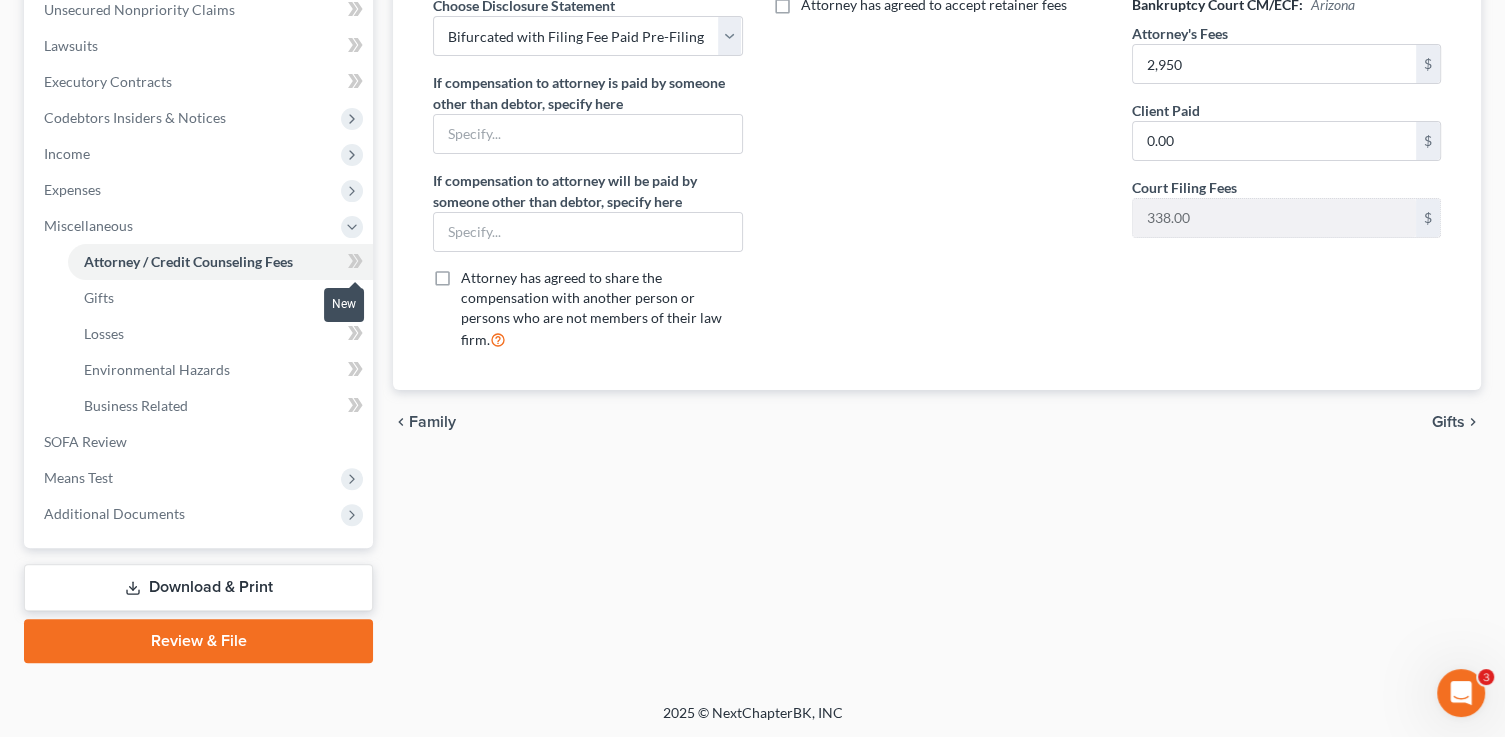 click 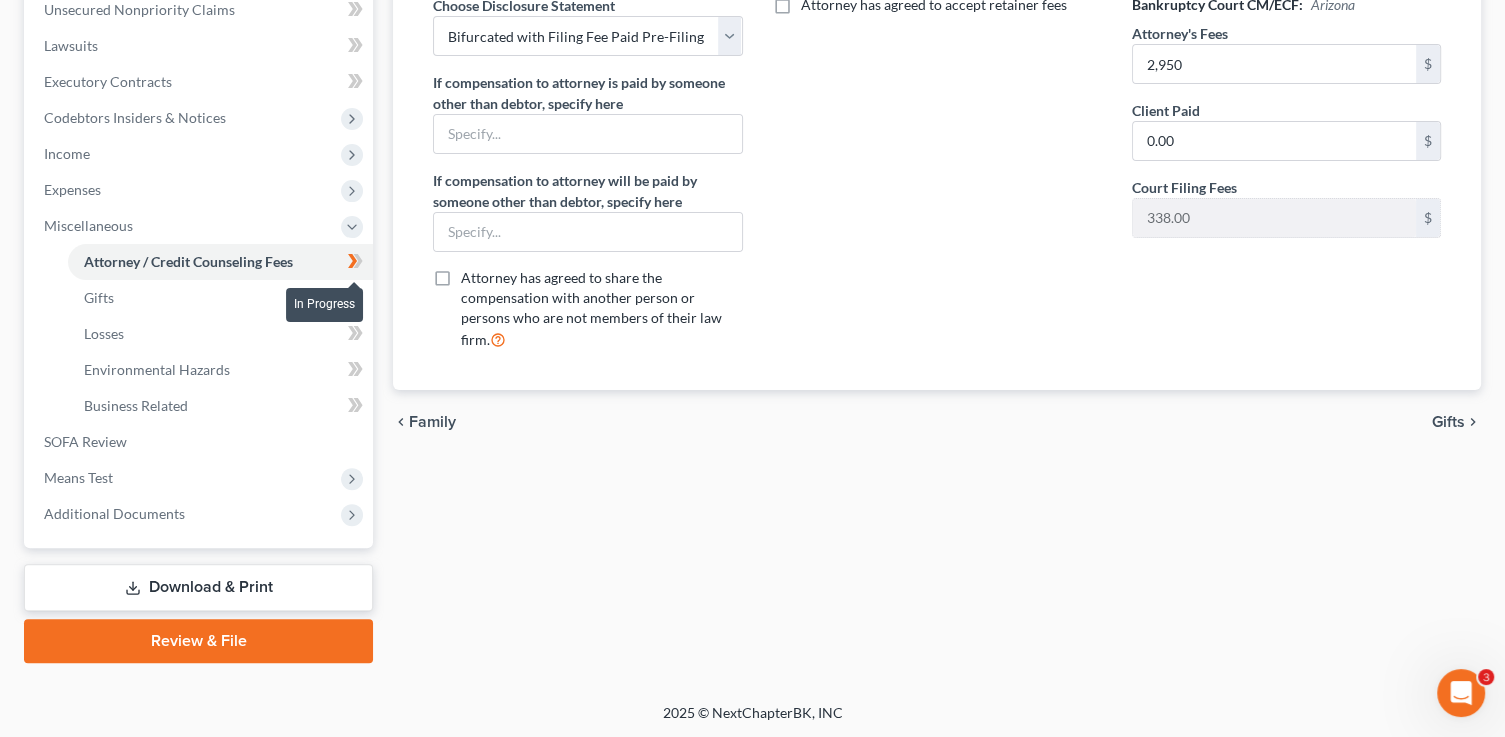 click 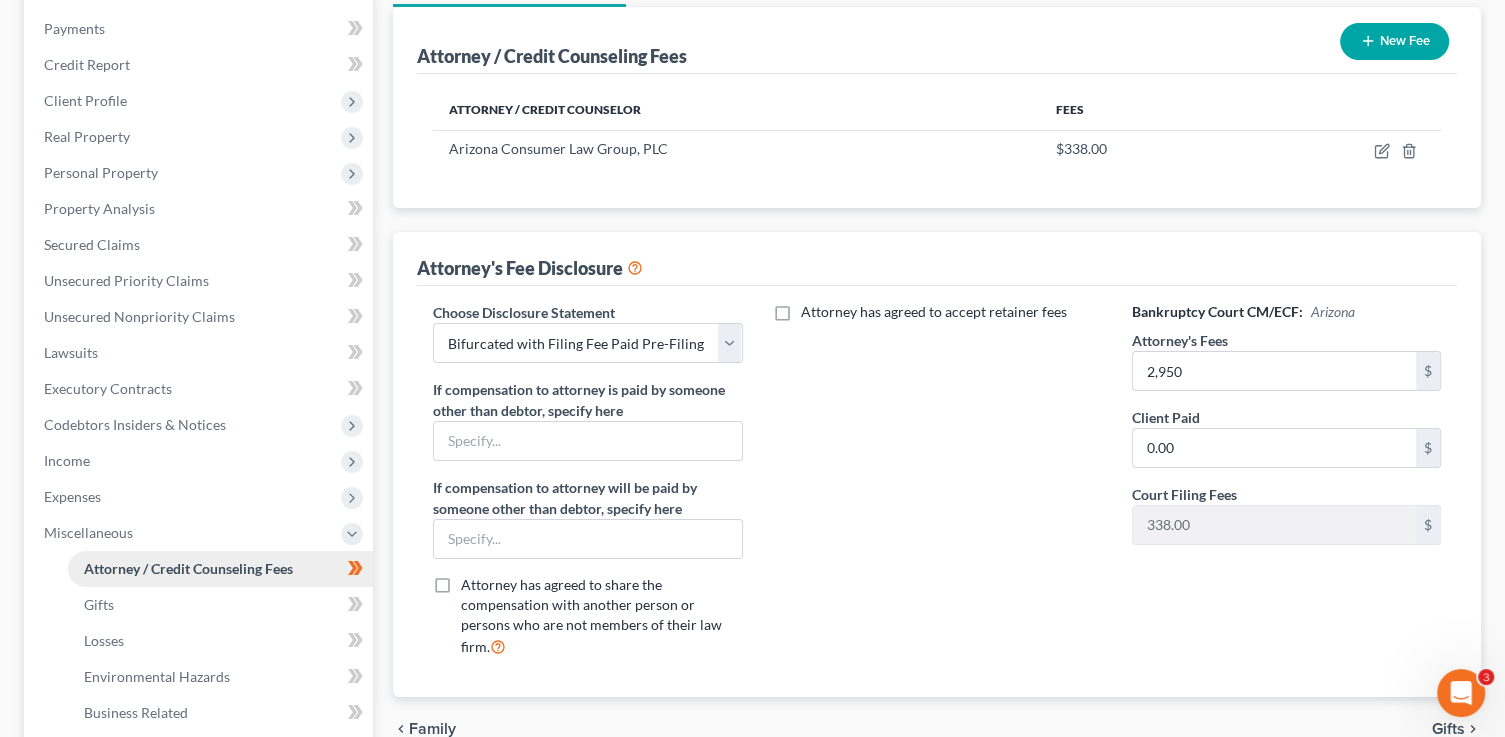 scroll, scrollTop: 0, scrollLeft: 0, axis: both 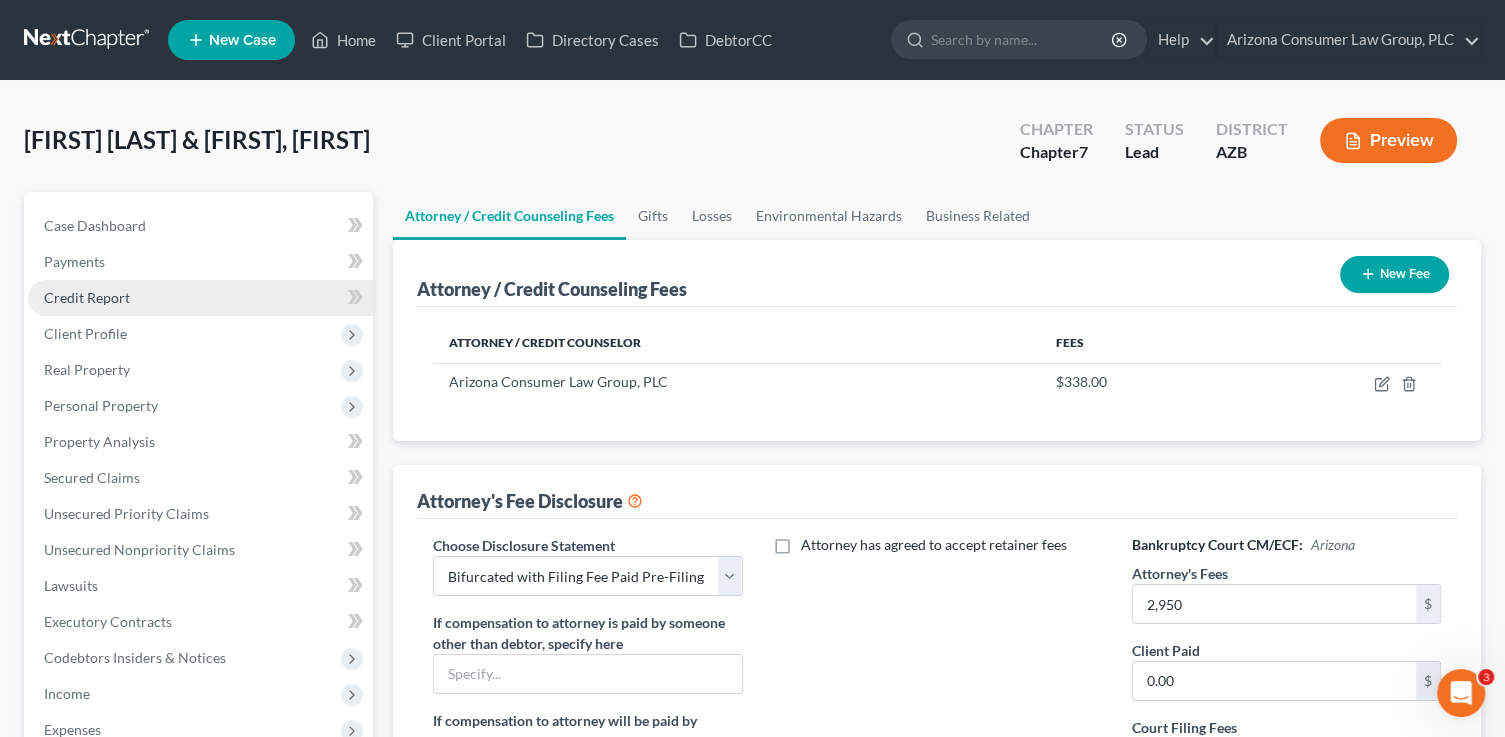 click on "Credit Report" at bounding box center (87, 297) 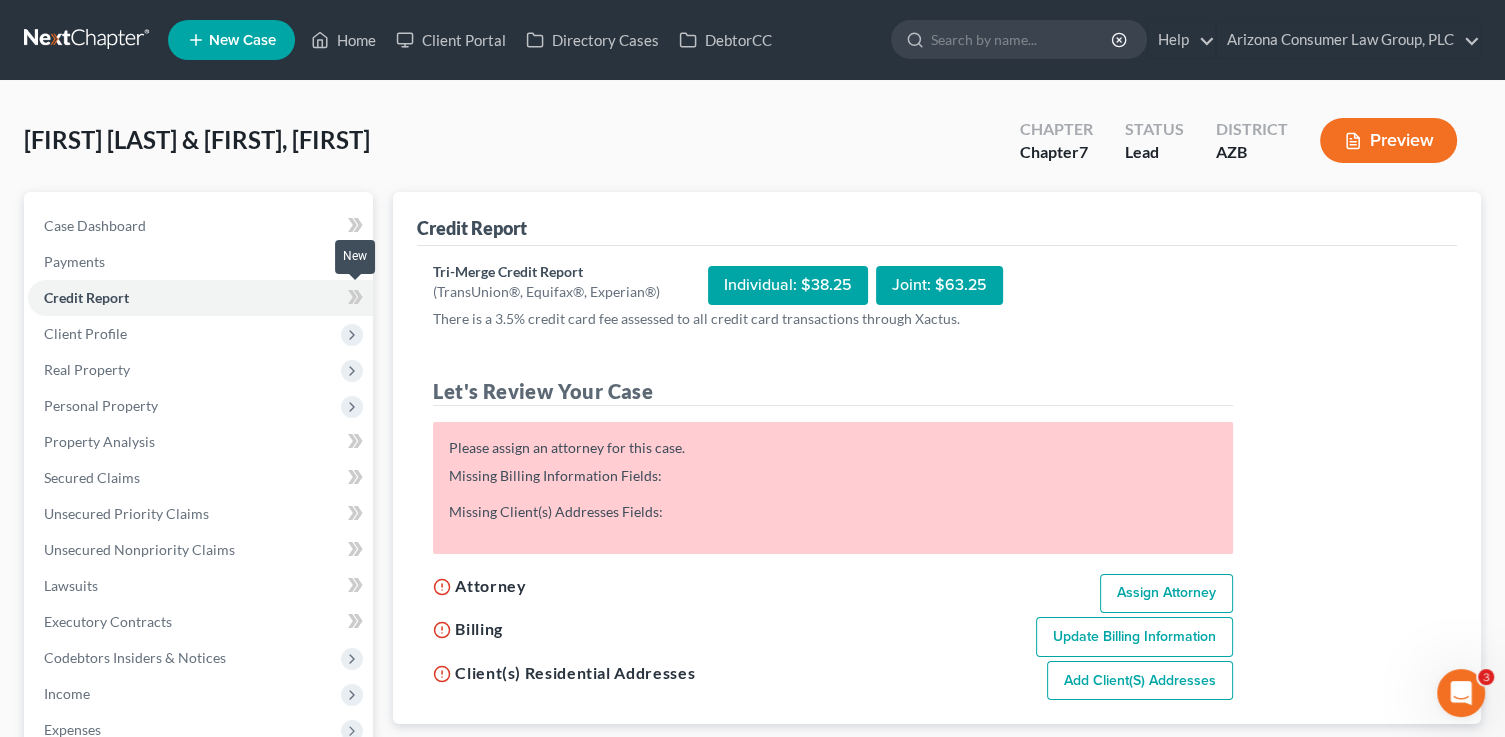 click 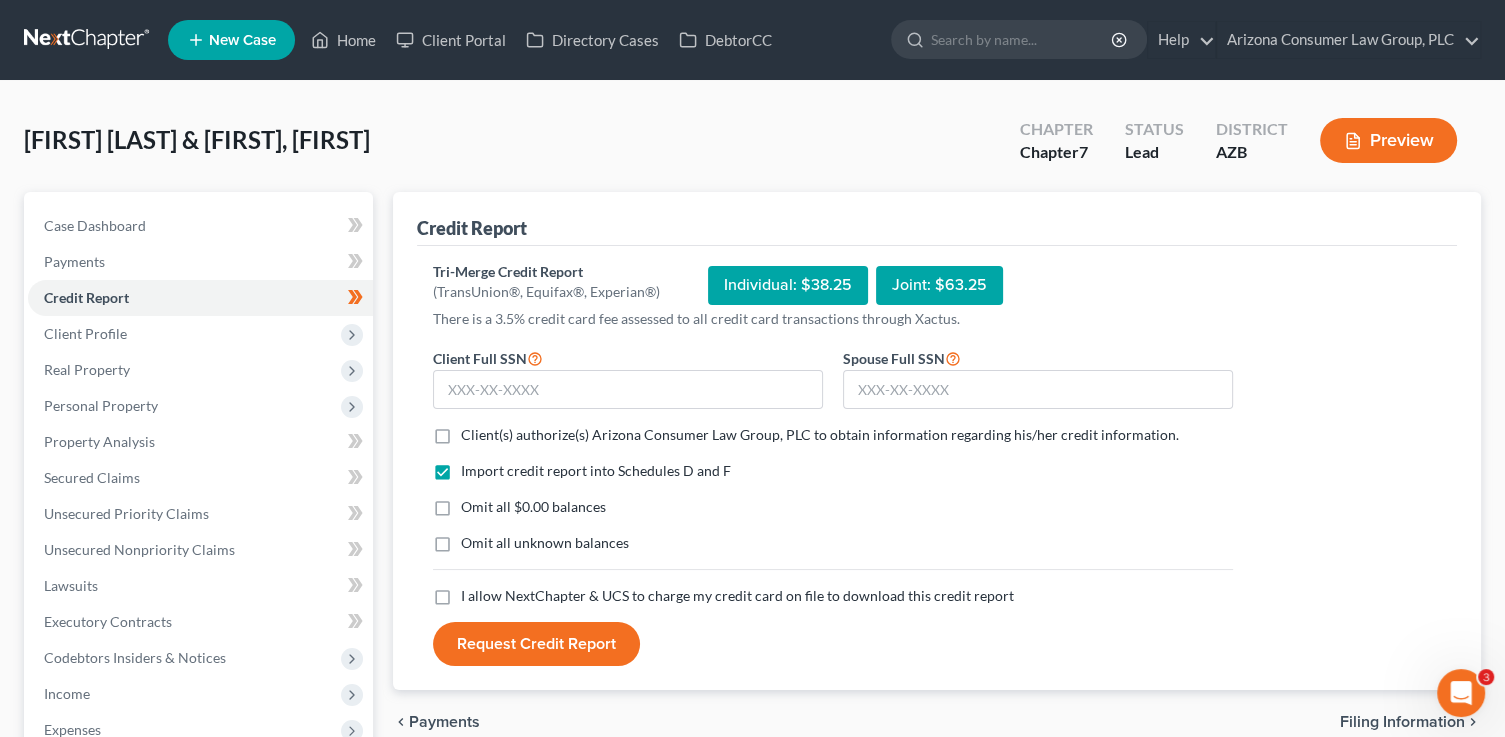 click on "Client(s) authorize(s) Arizona Consumer Law Group, PLC to obtain information regarding his/her credit information." at bounding box center (820, 434) 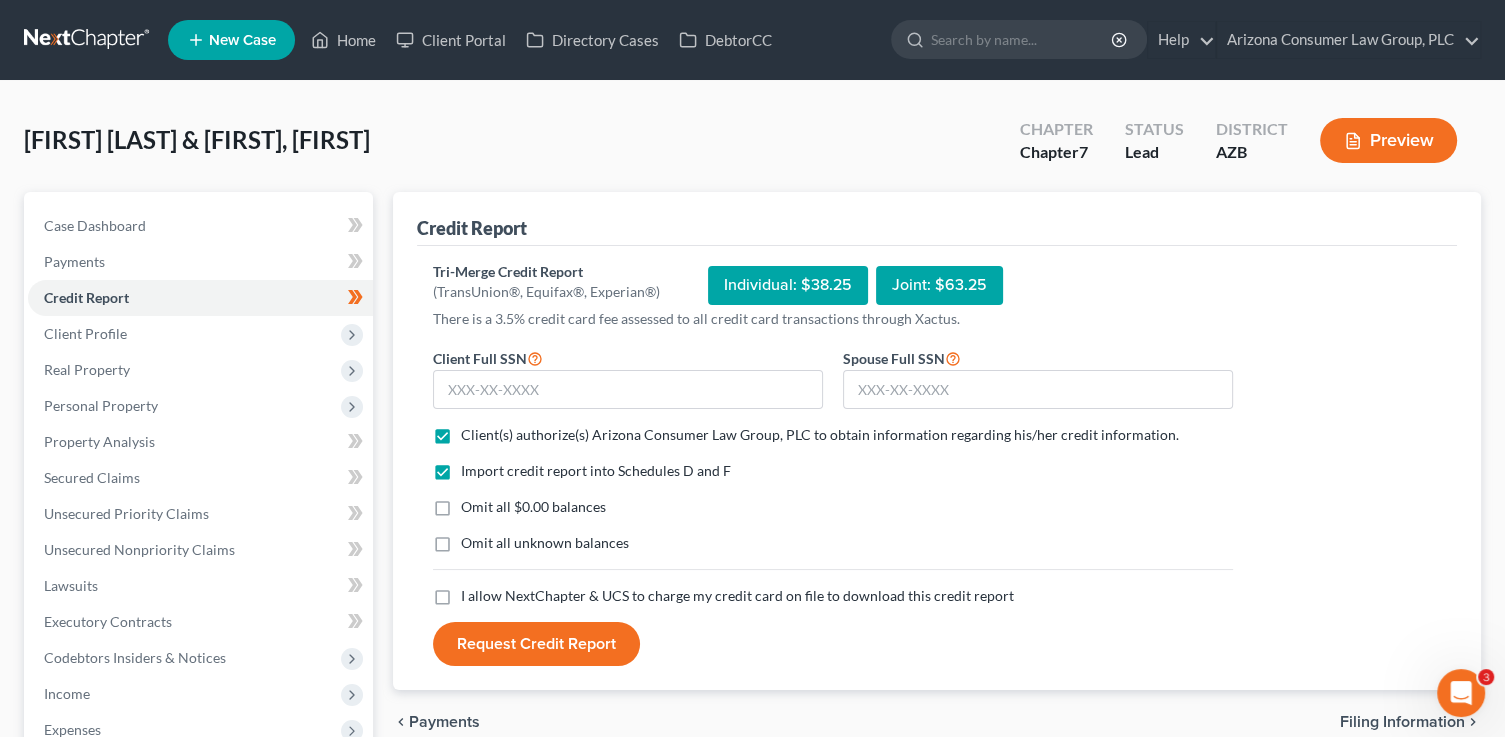 click on "I allow NextChapter & UCS to charge my credit card on file to download this credit report" at bounding box center (737, 595) 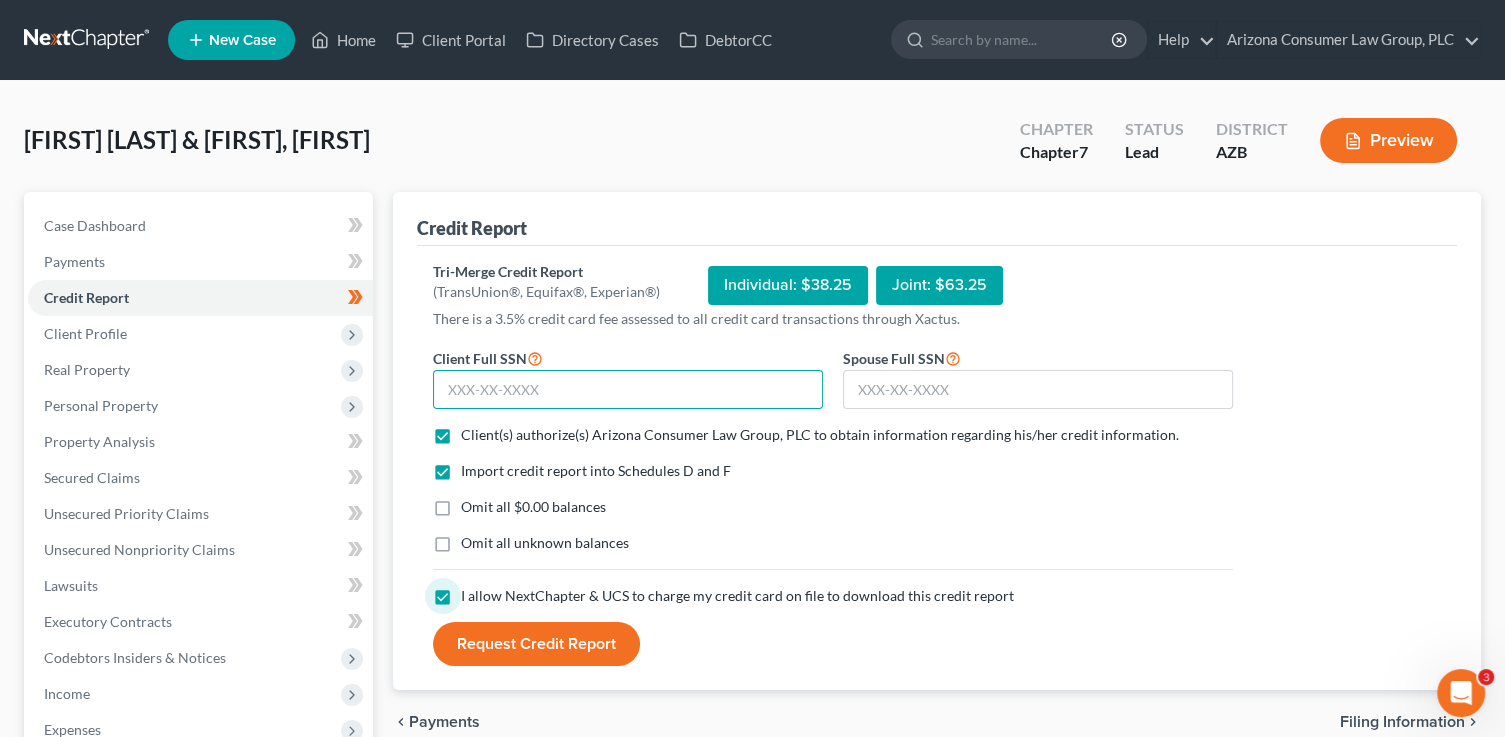 click at bounding box center [628, 390] 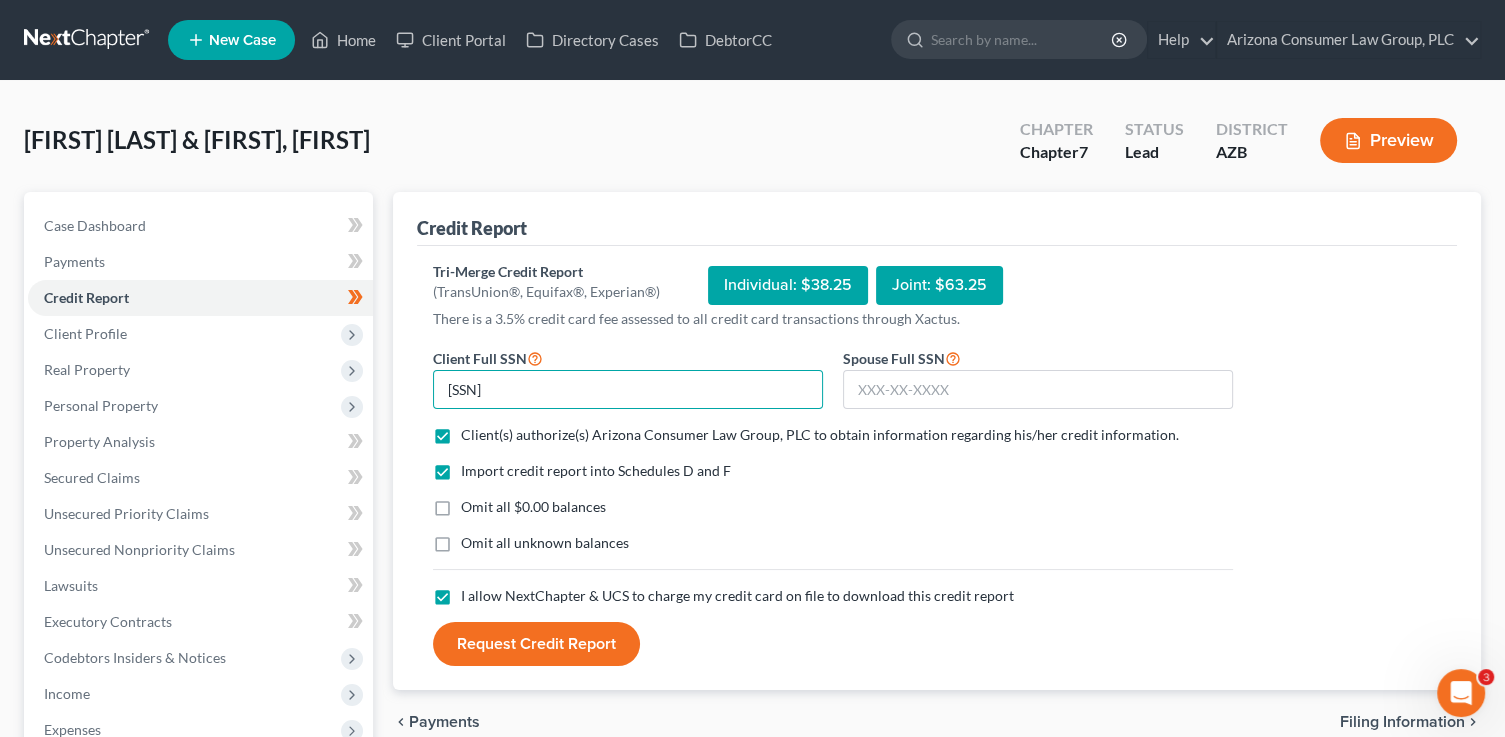 type on "526-83-0979" 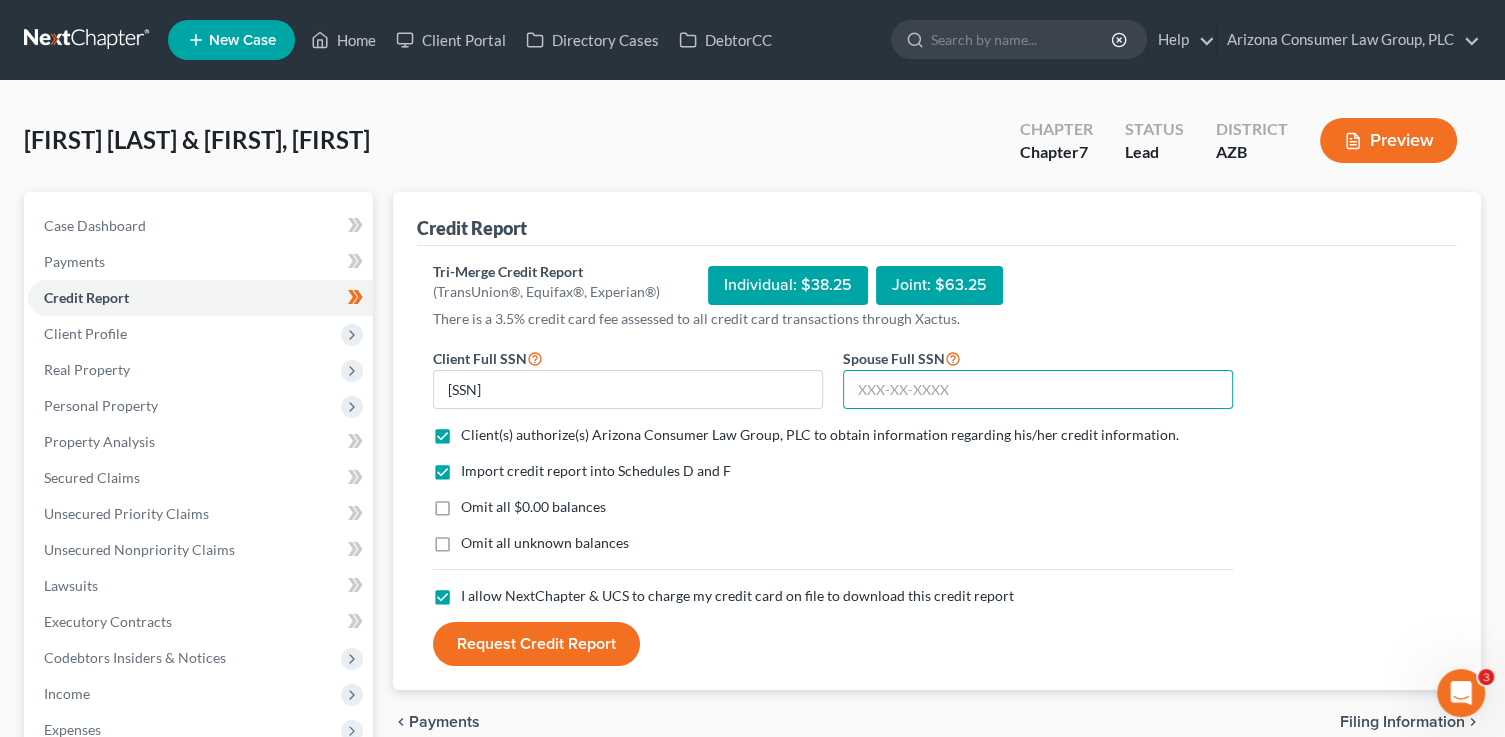 click at bounding box center (1038, 390) 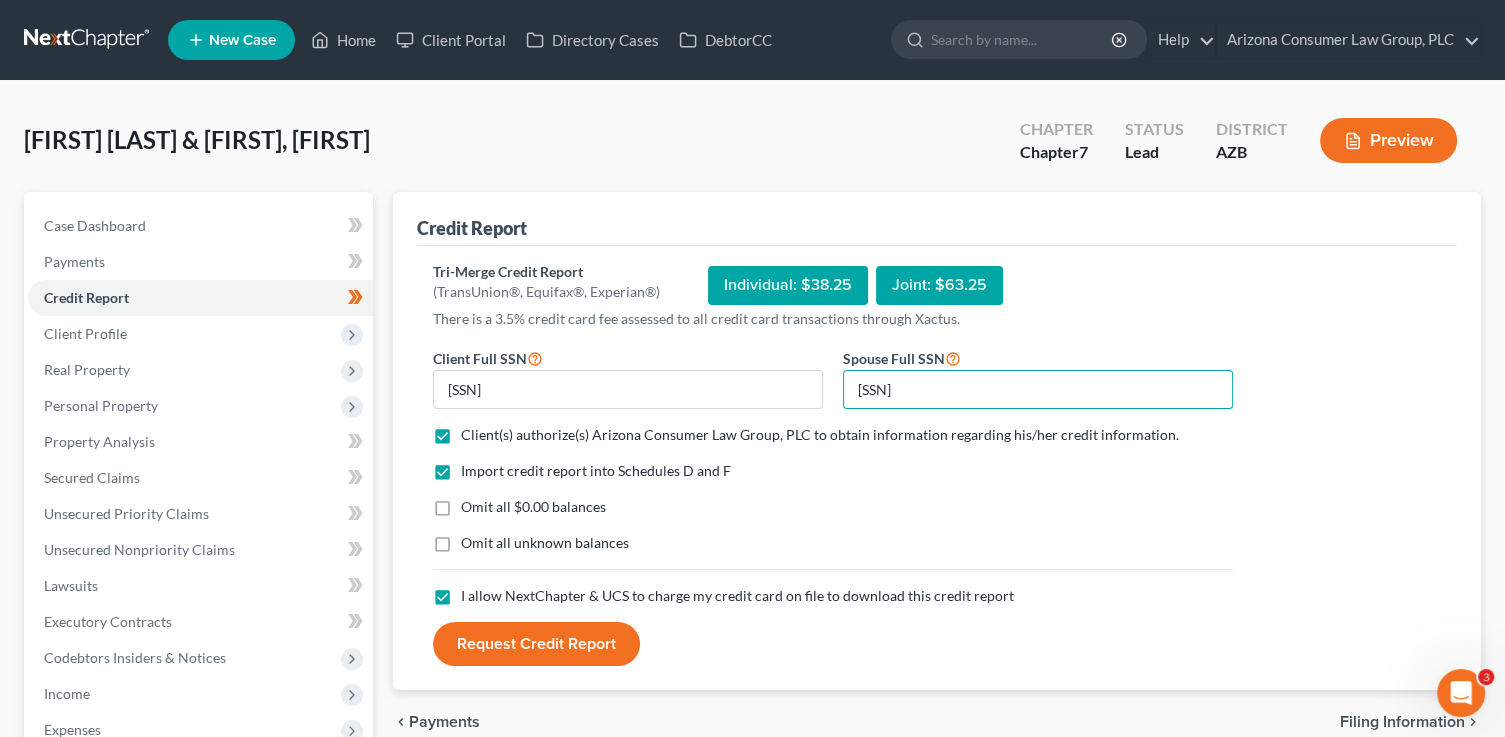 type on "600-54-3932" 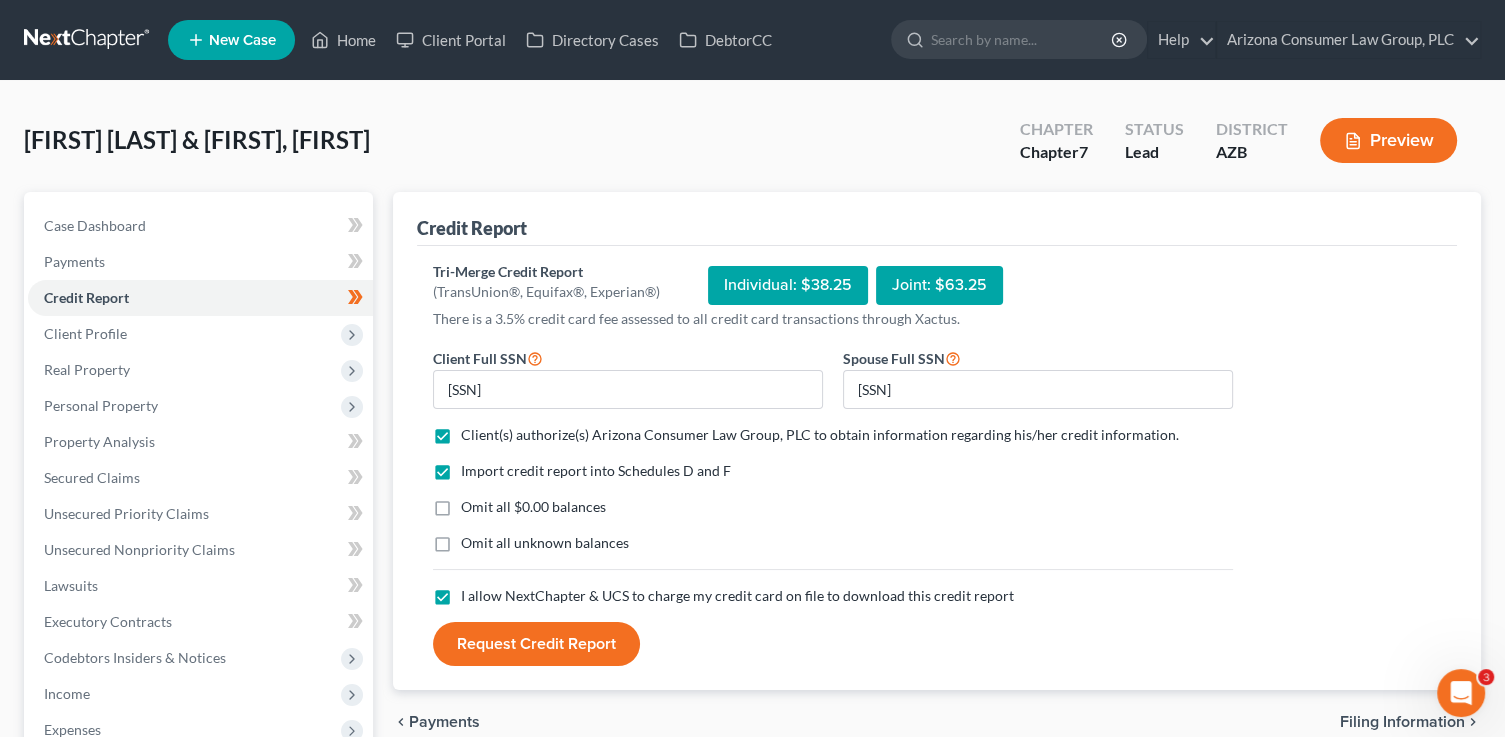 click on "Request Credit Report" at bounding box center [536, 644] 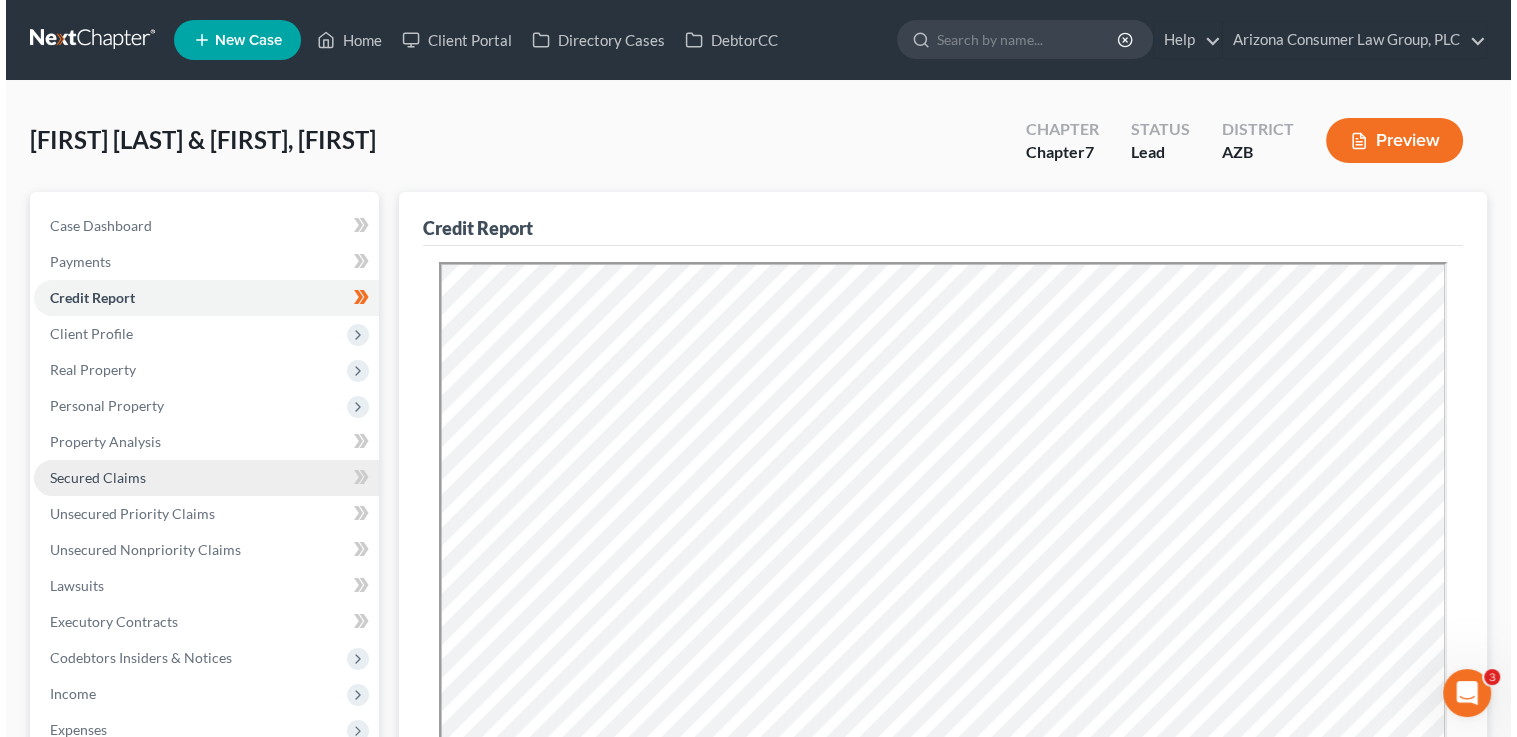scroll, scrollTop: 0, scrollLeft: 0, axis: both 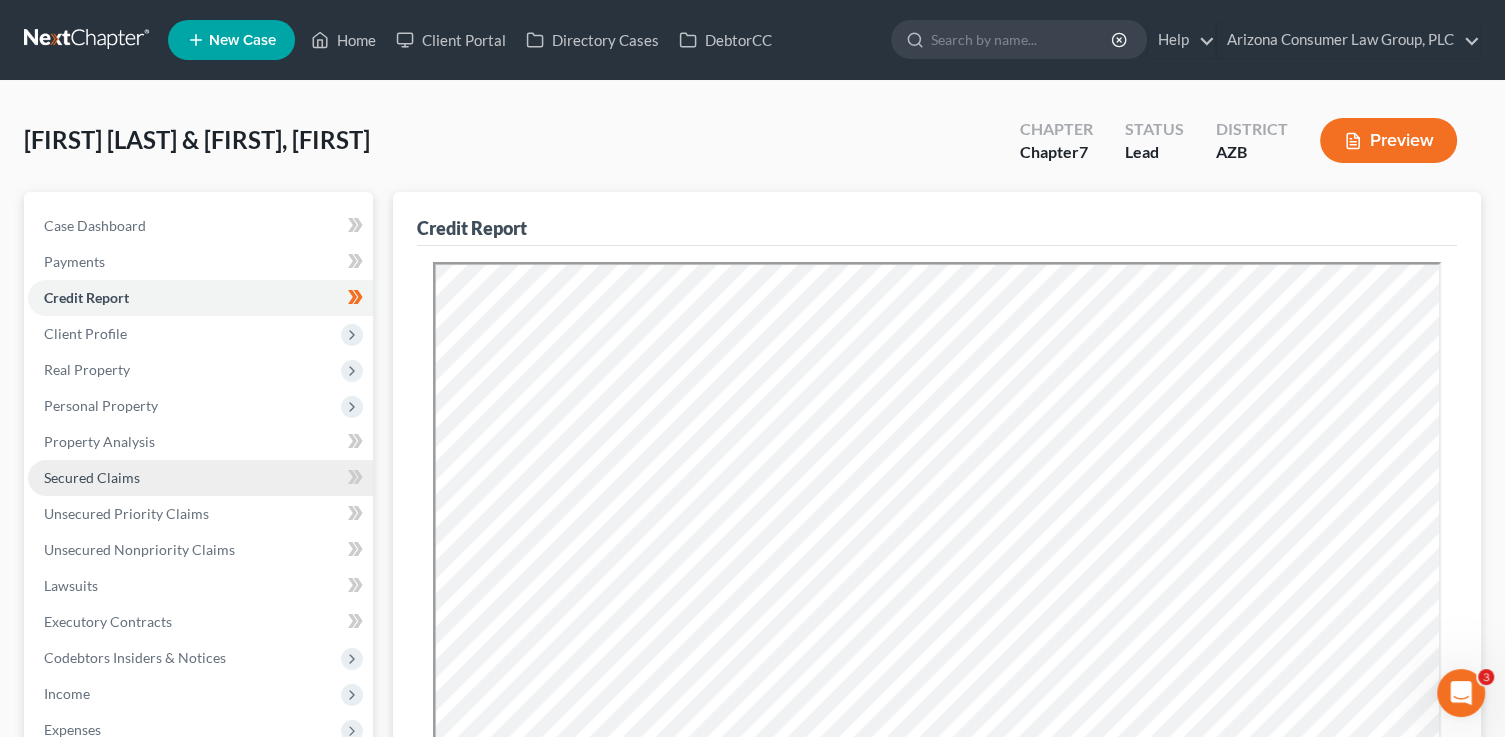 click on "Secured Claims" at bounding box center [200, 478] 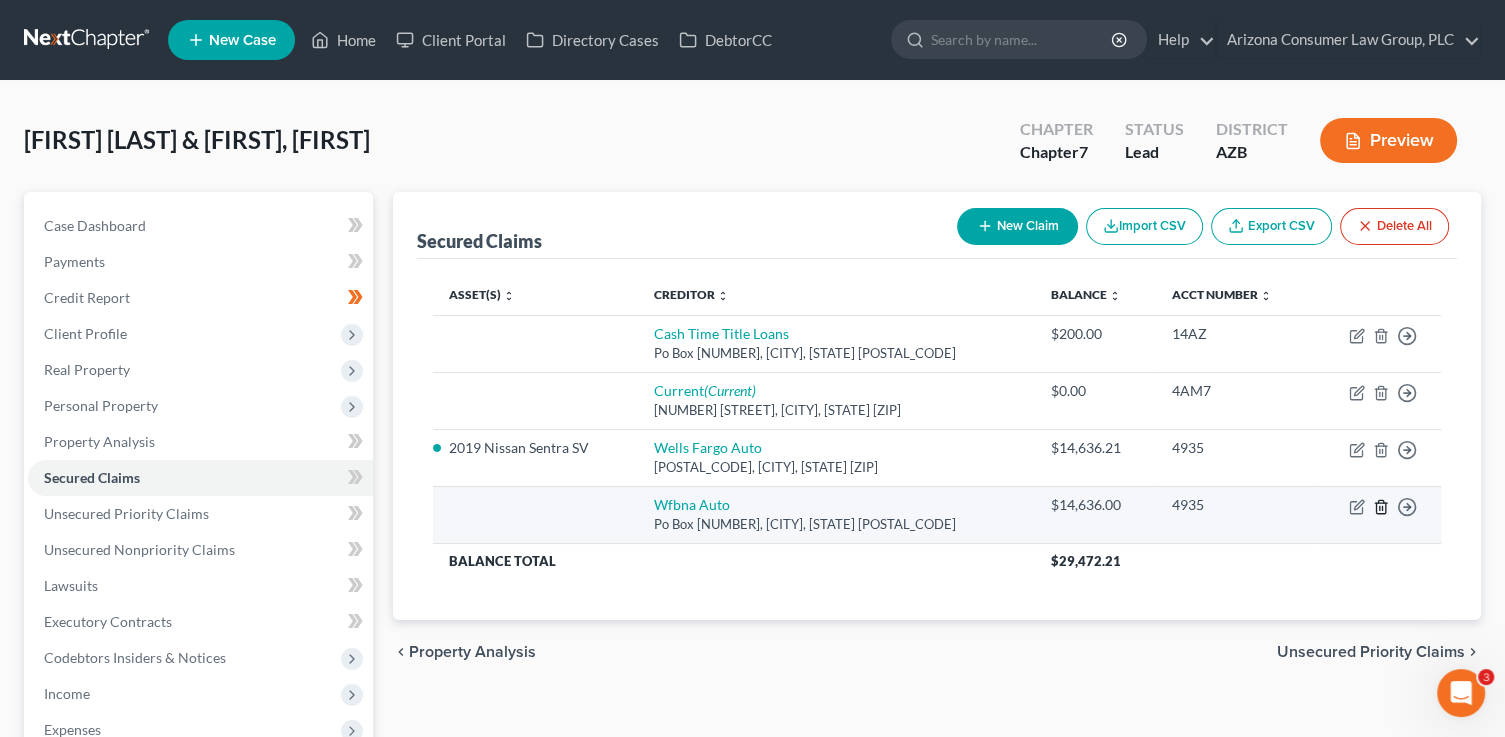 click 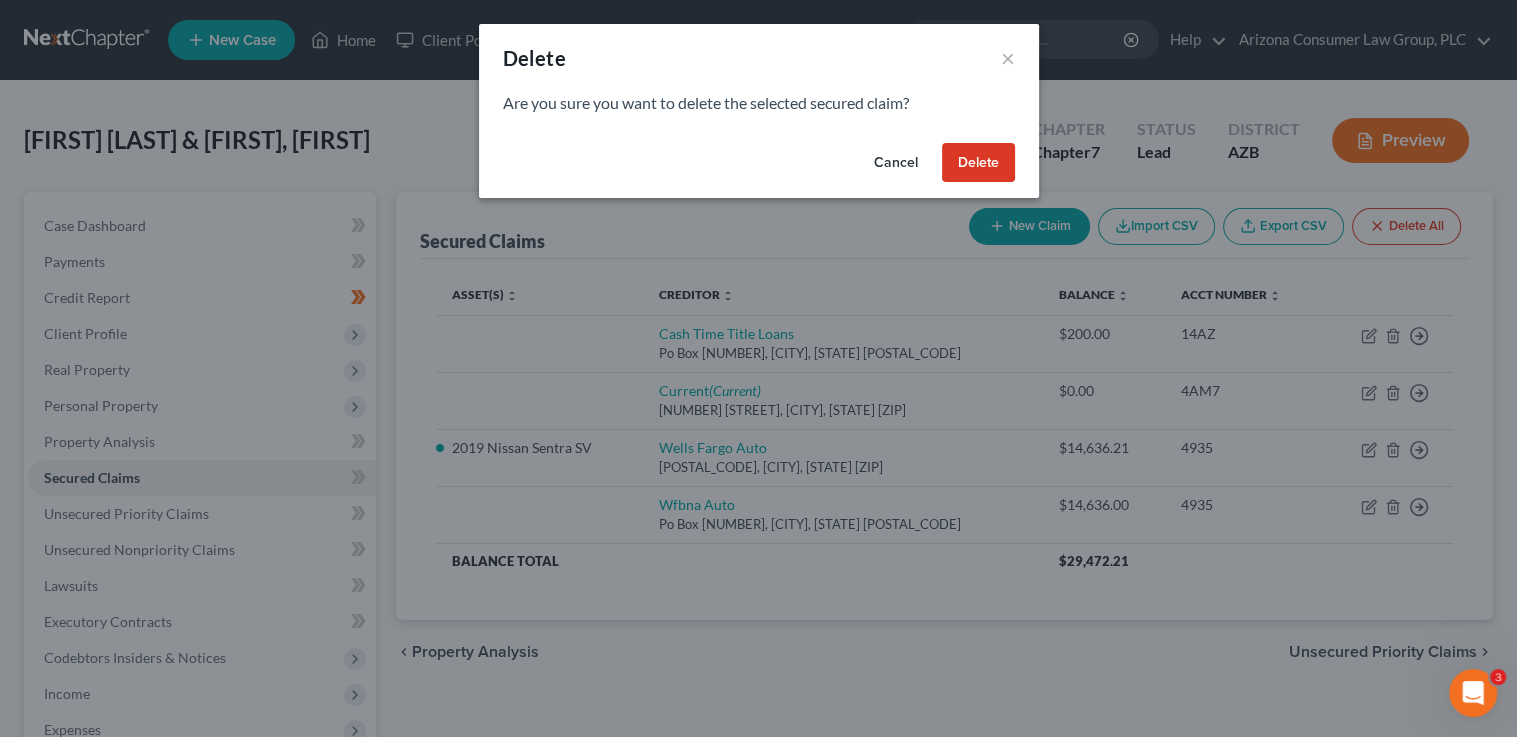 click on "Delete" at bounding box center (978, 163) 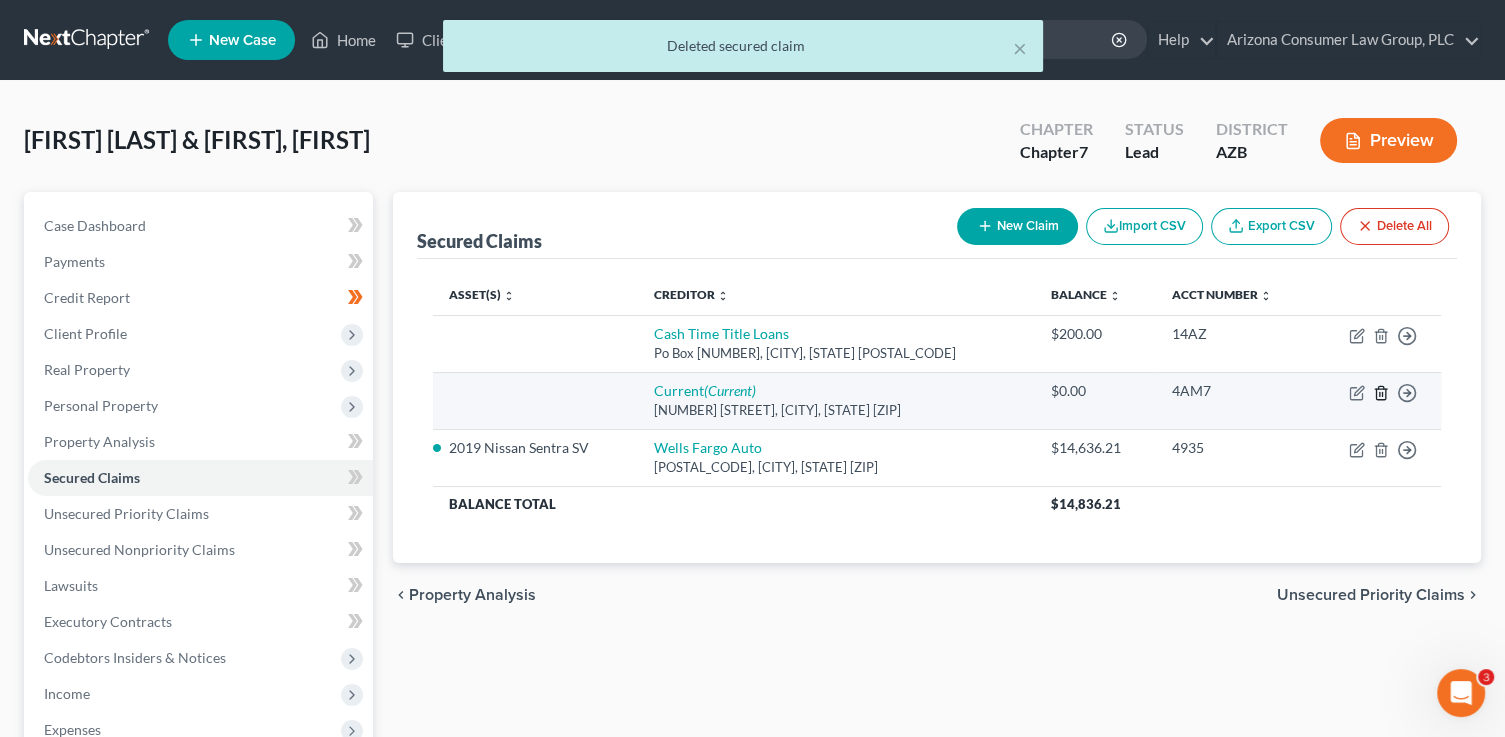 click 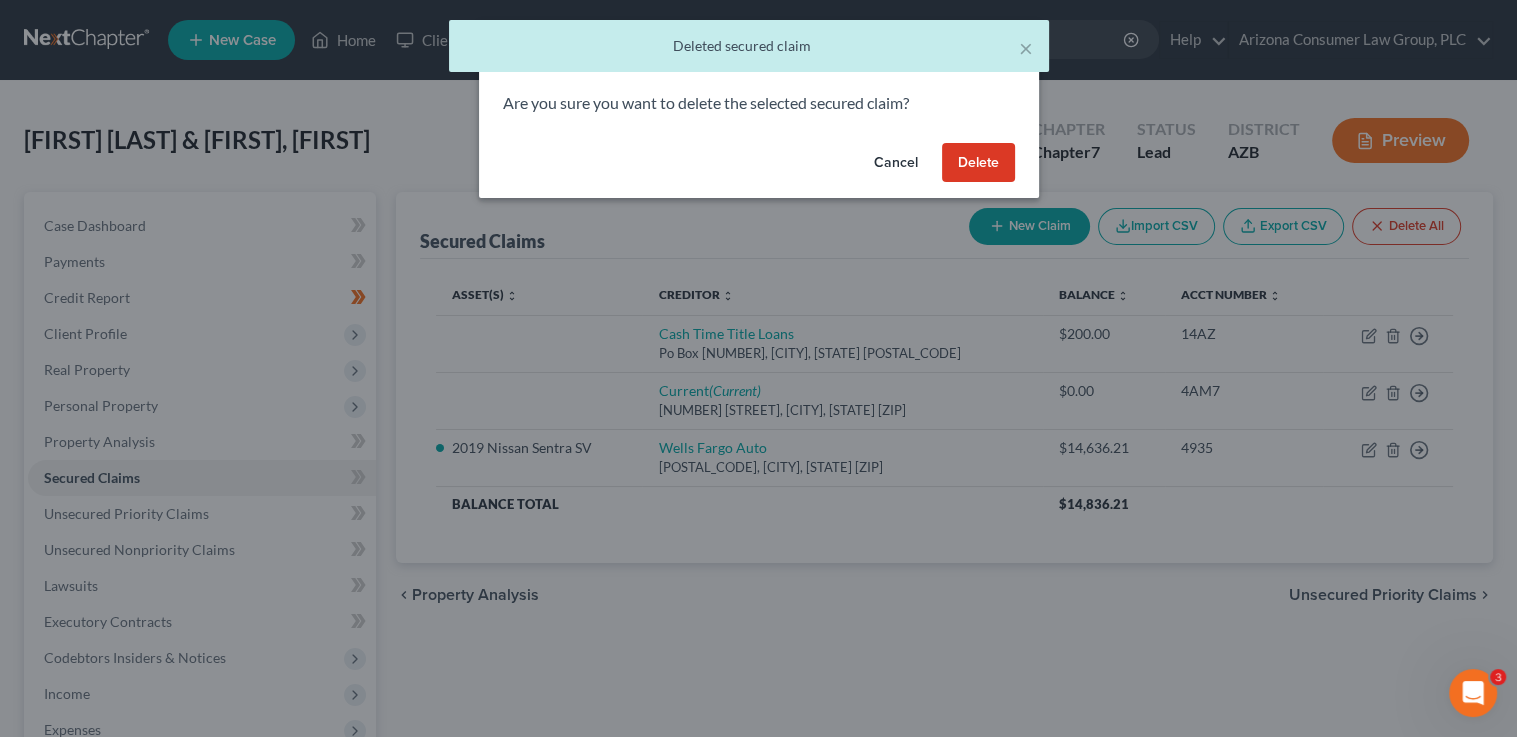 click on "Delete" at bounding box center (978, 163) 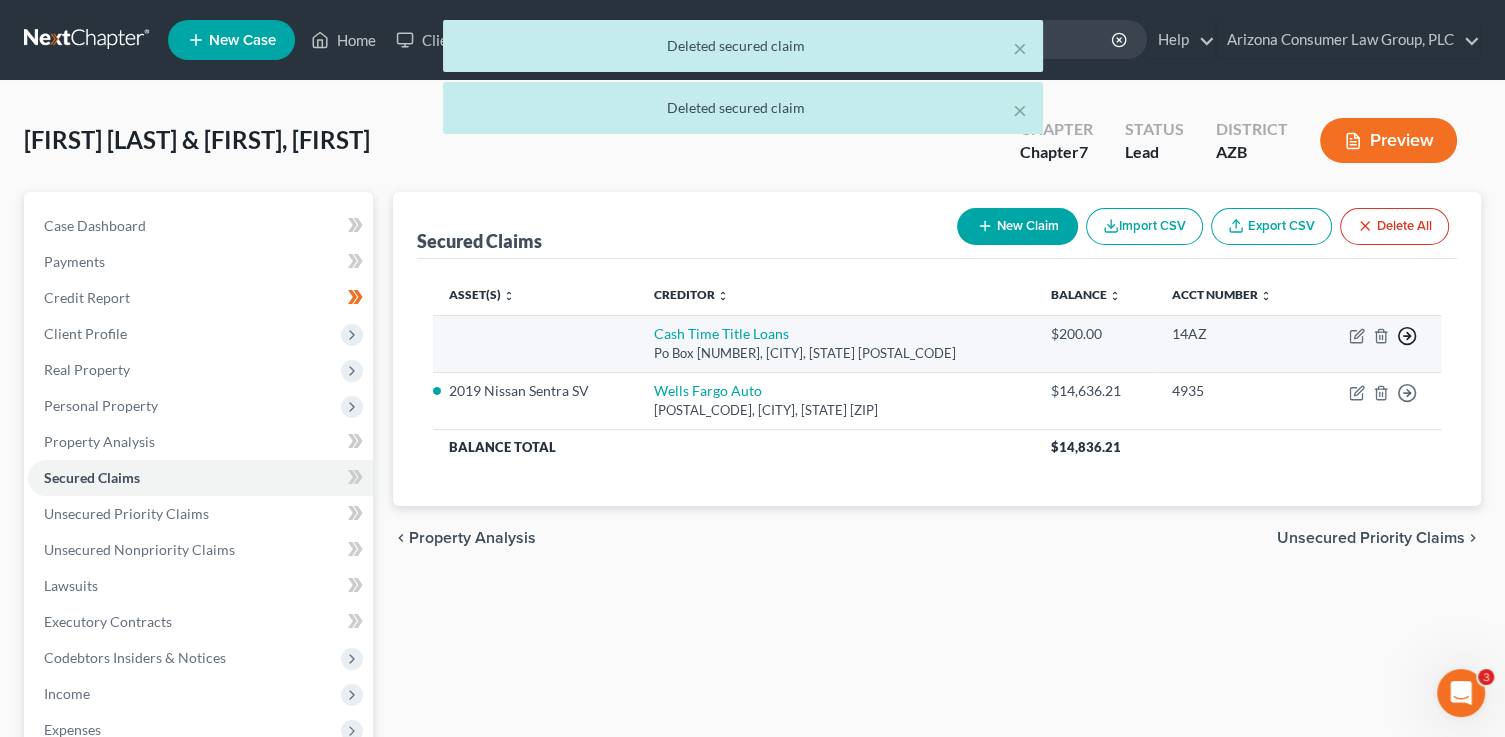 click 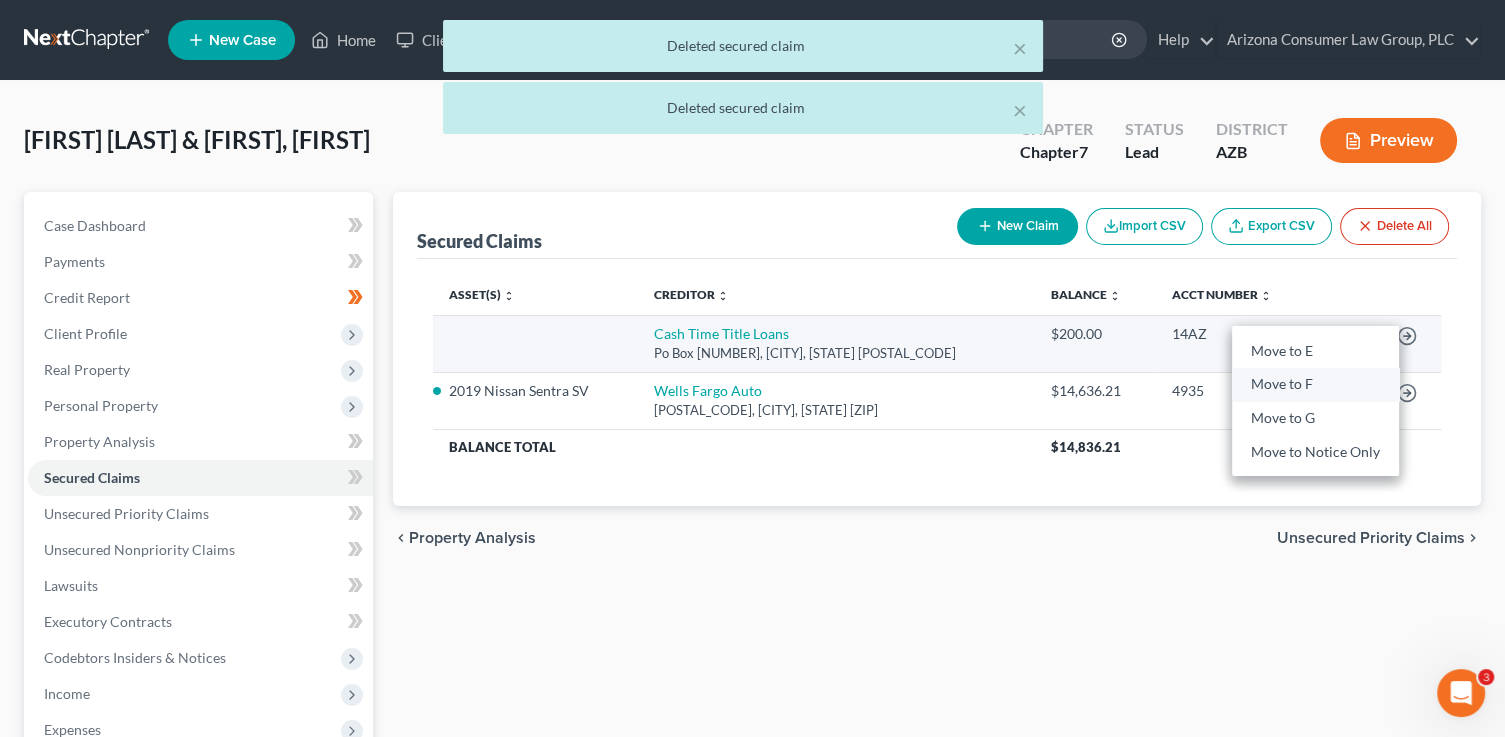 click on "Move to F" at bounding box center [1315, 385] 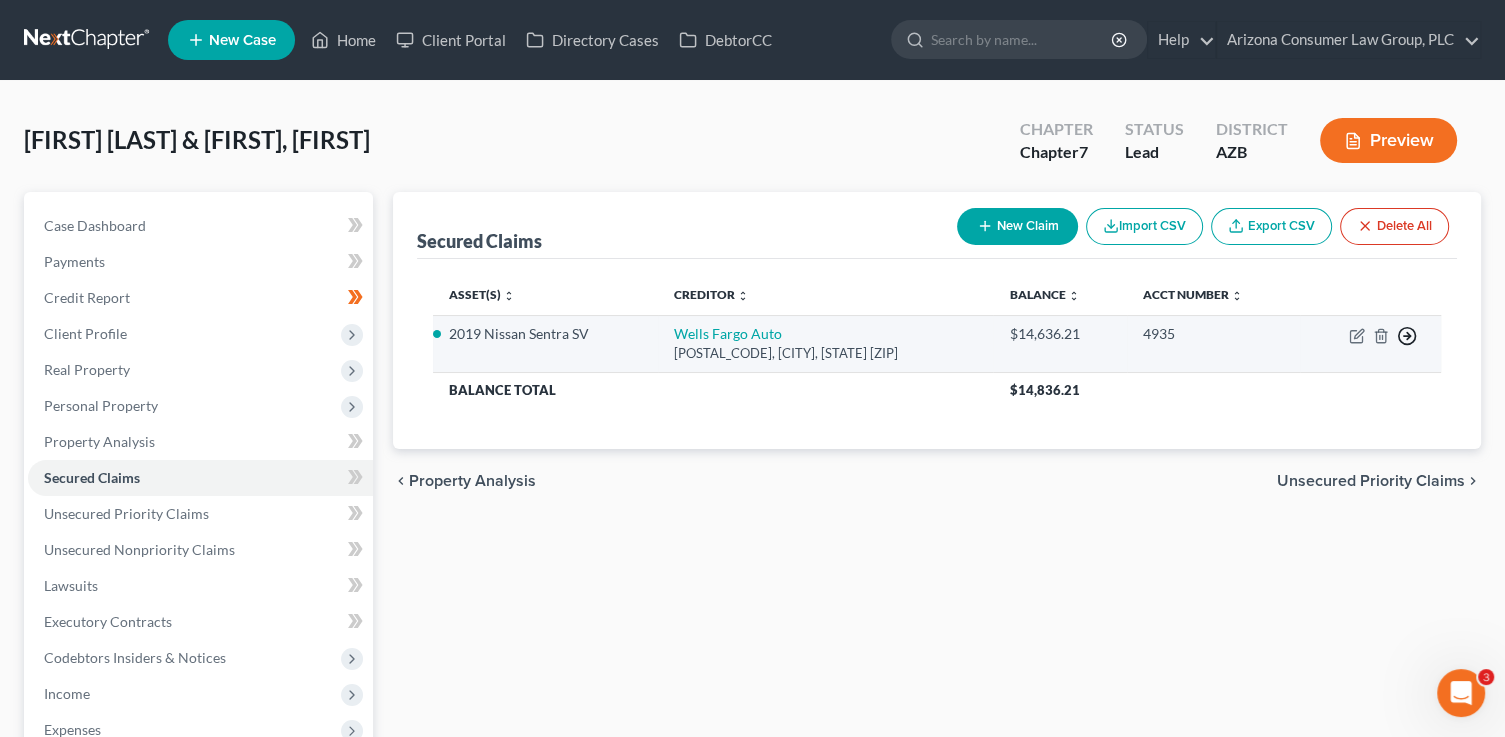 click 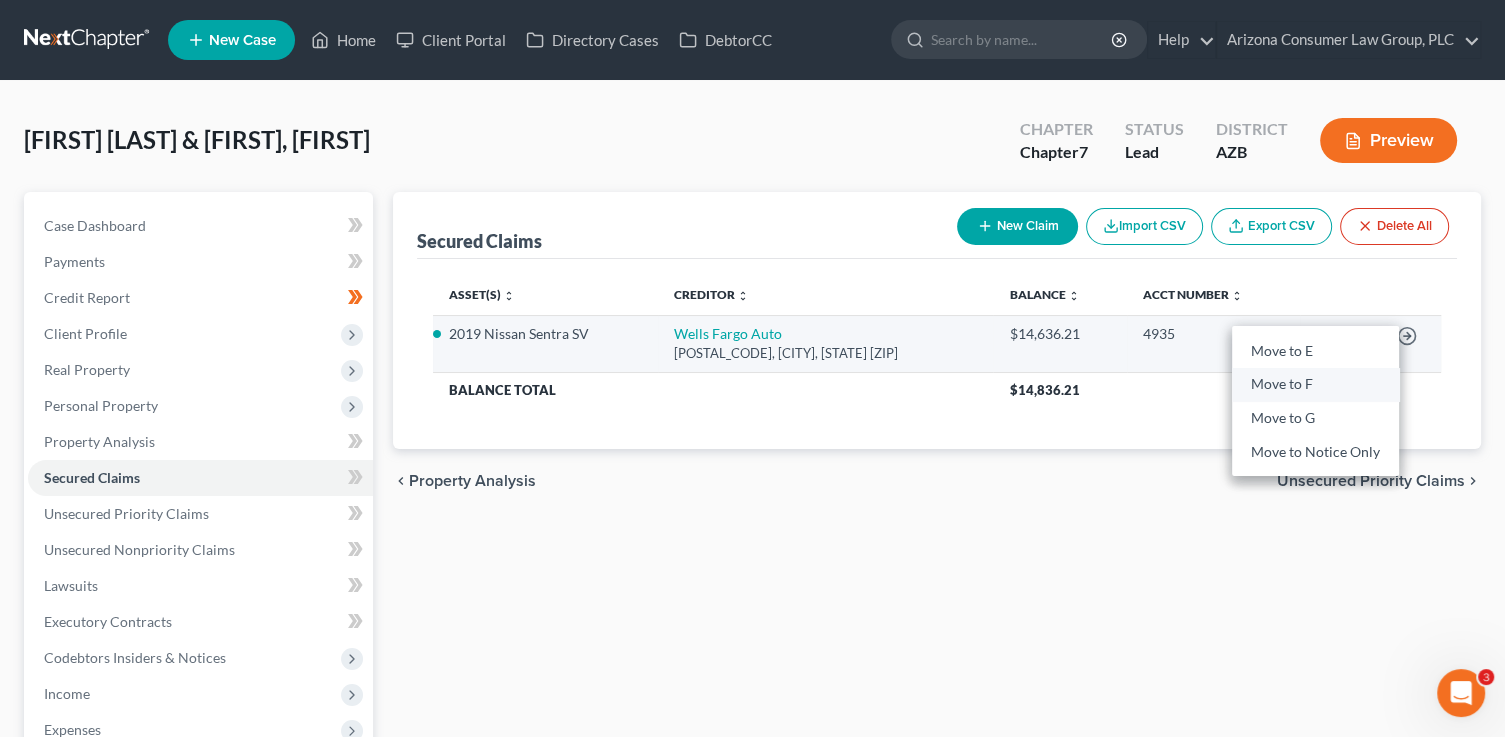 click on "Move to F" at bounding box center [1315, 385] 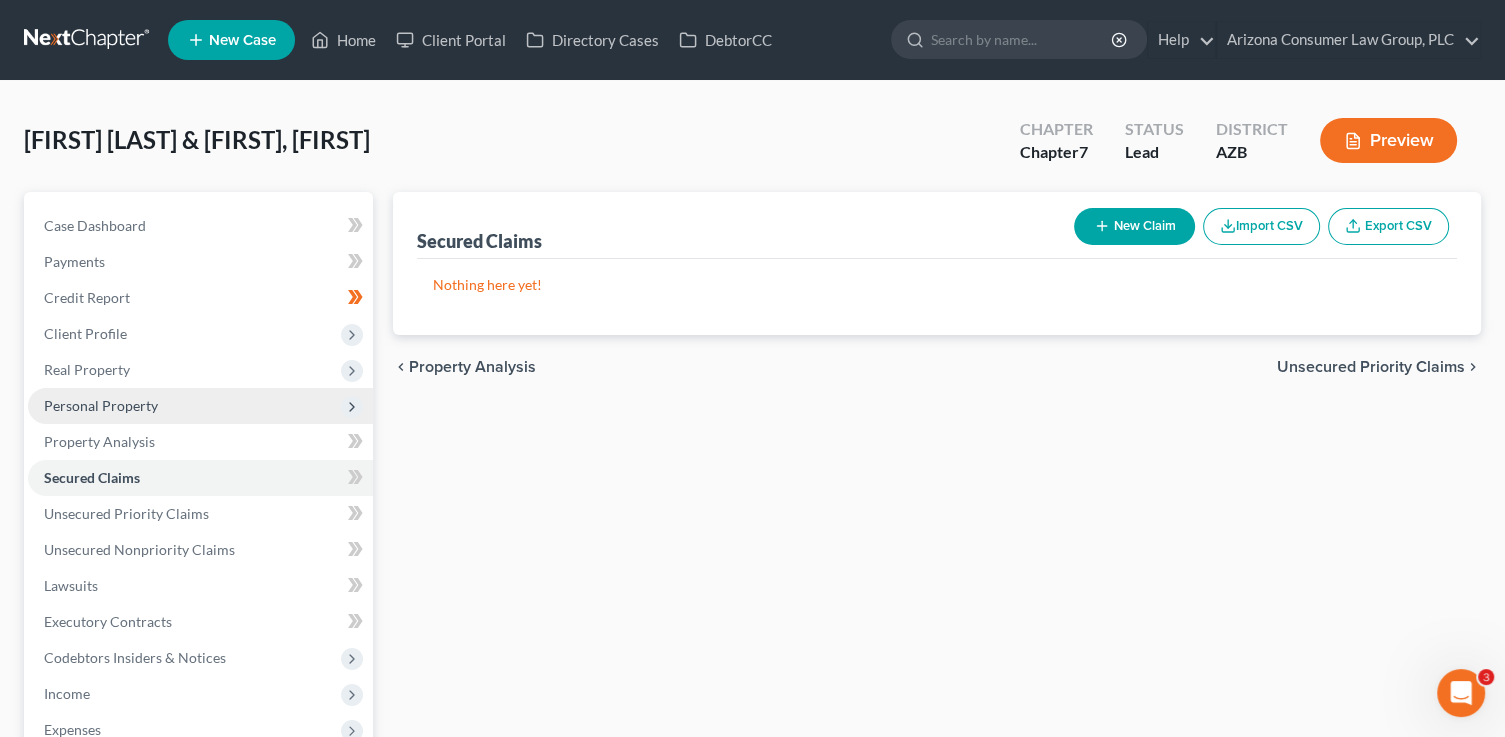 click on "Personal Property" at bounding box center [200, 406] 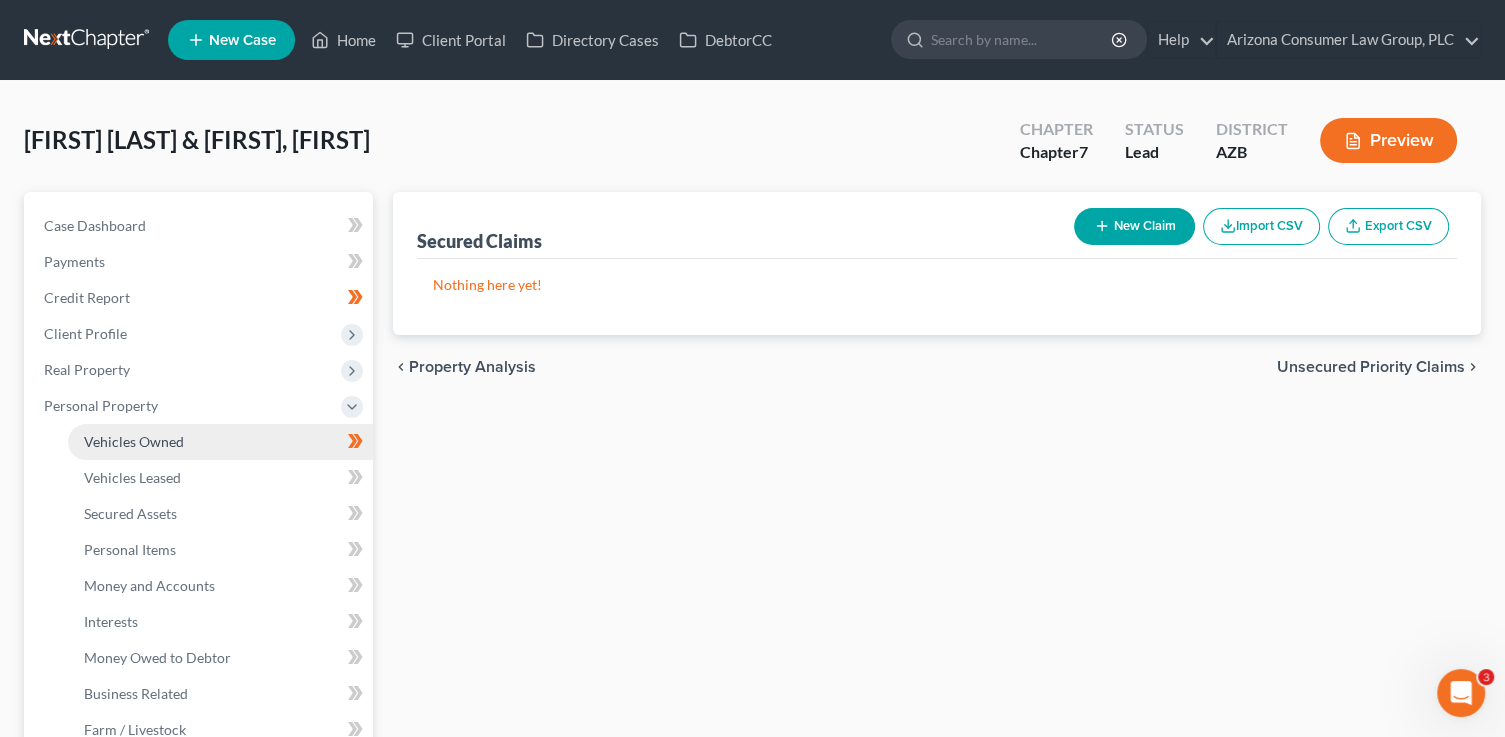 click on "Vehicles Owned" at bounding box center [220, 442] 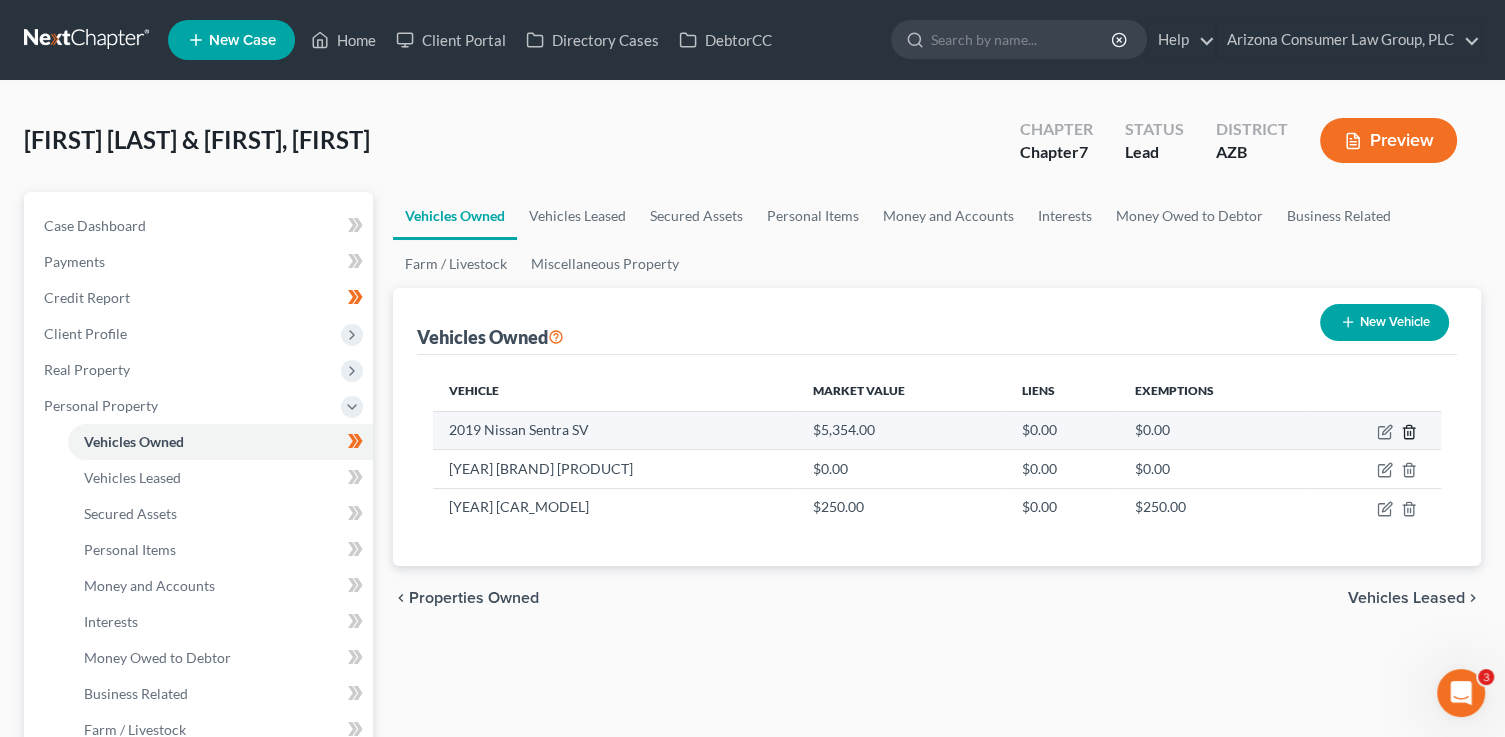 click 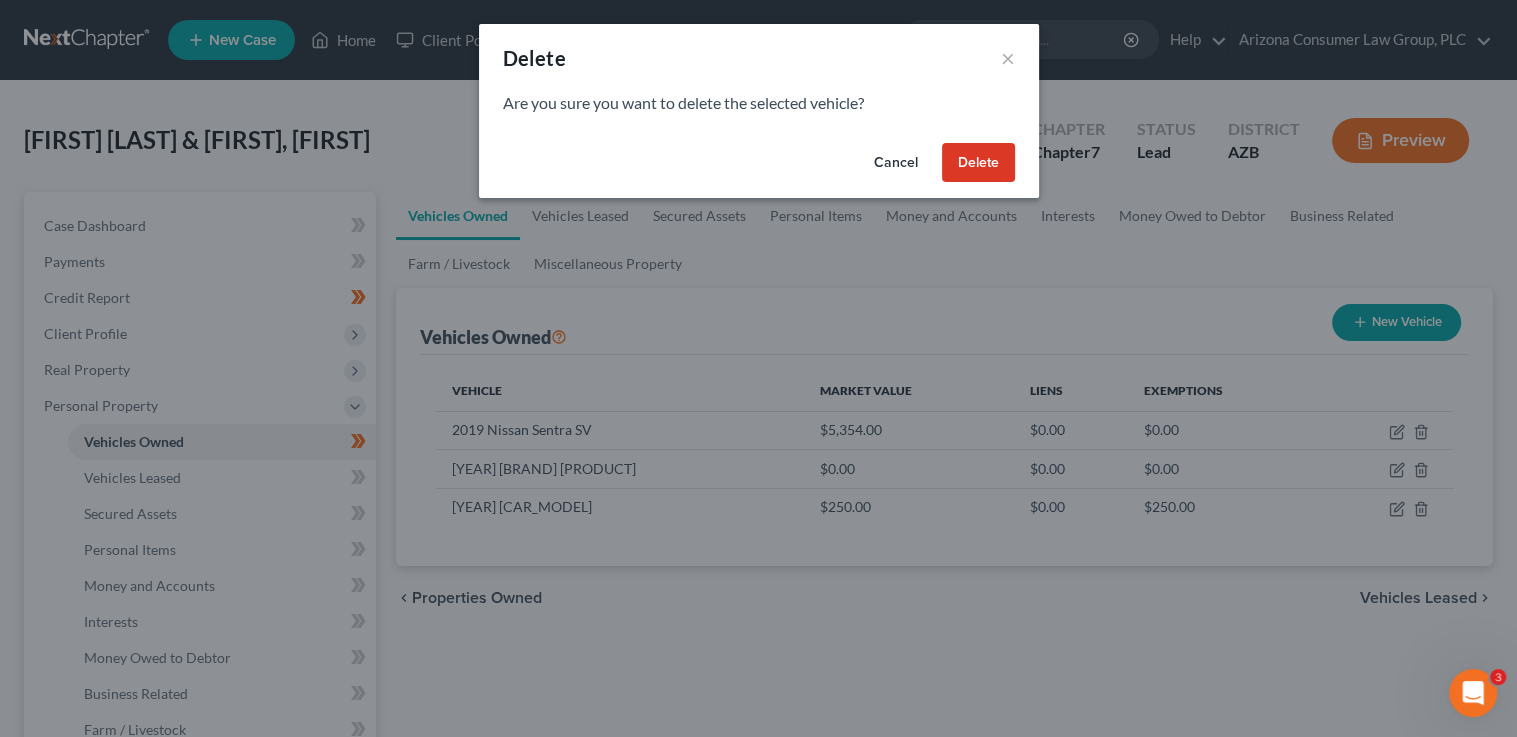 click on "Delete" at bounding box center (978, 163) 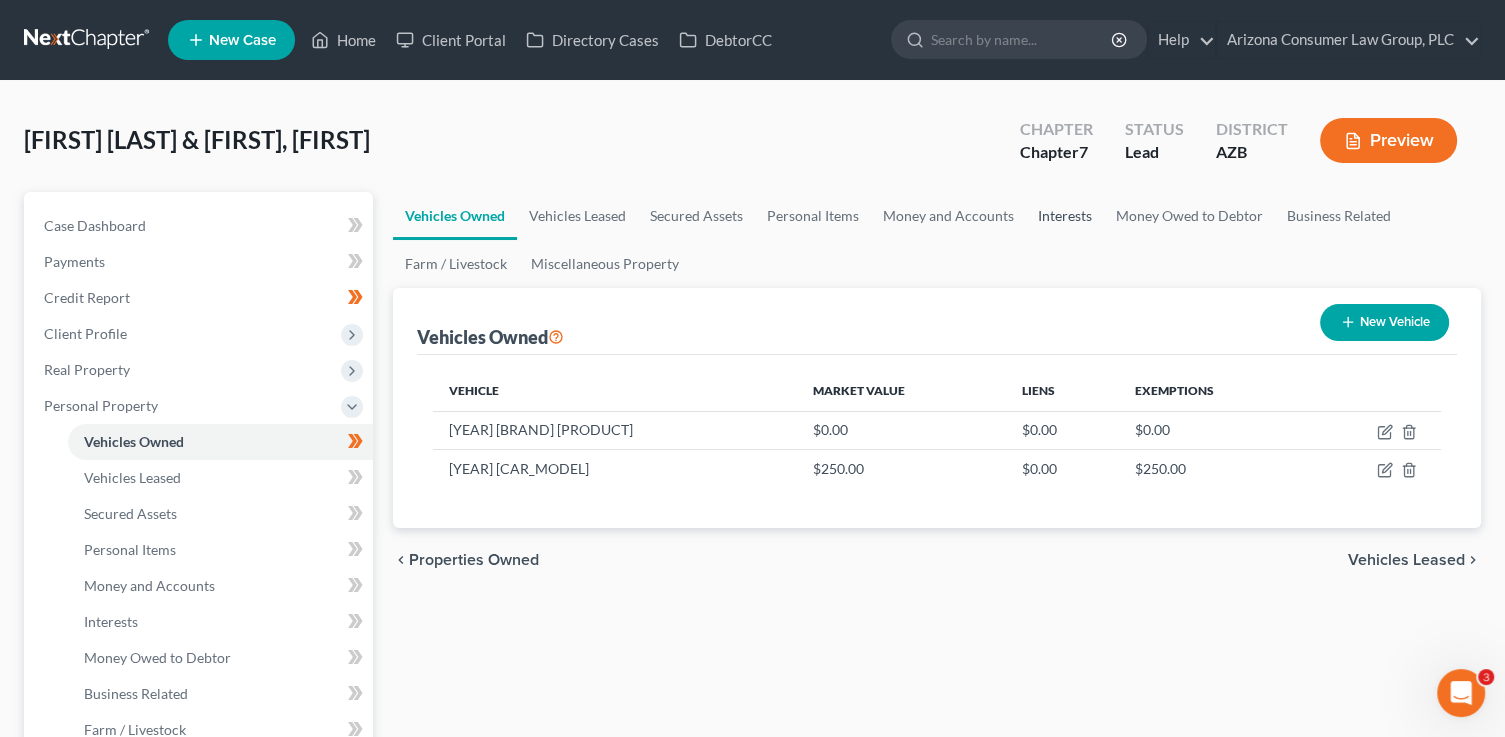 click on "Interests" at bounding box center (1065, 216) 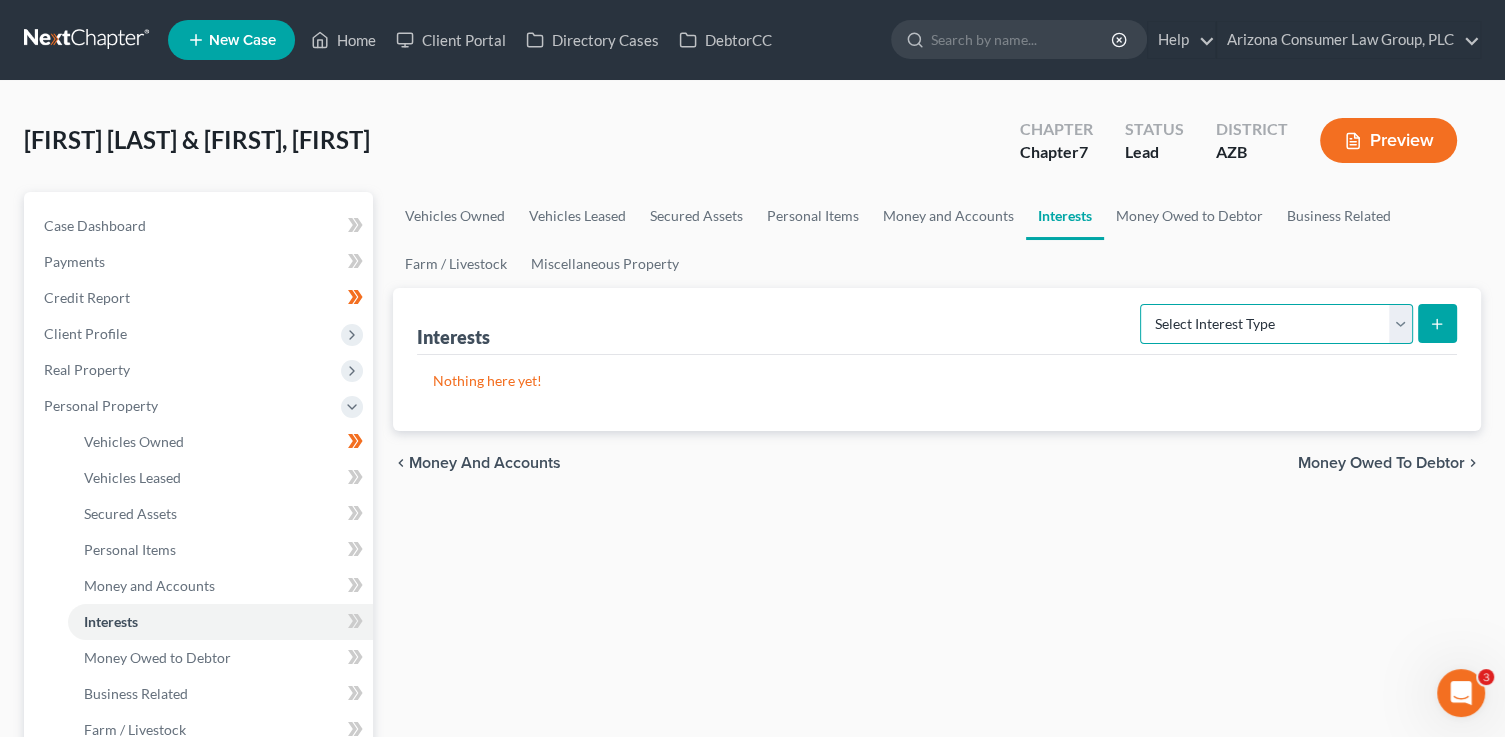 click on "Select Interest Type 401K (A/B: 21) Annuity (A/B: 23) Bond (A/B: 18) Education IRA (A/B: 24) Government Bond (A/B: 20) Government Pension Plan (A/B: 21) Incorporated Business (A/B: 19) IRA (A/B: 21) Joint Venture (Active) (A/B: 42) Joint Venture (Inactive) (A/B: 19) Keogh (A/B: 21) Mutual Fund (A/B: 18) Other Retirement Plan (A/B: 21) Partnership (Active) (A/B: 42) Partnership (Inactive) (A/B: 19) Pension Plan (A/B: 21) Stock (A/B: 18) Term Life Insurance (A/B: 31) Unincorporated Business (A/B: 19) Whole Life Insurance (A/B: 31)" at bounding box center [1276, 324] 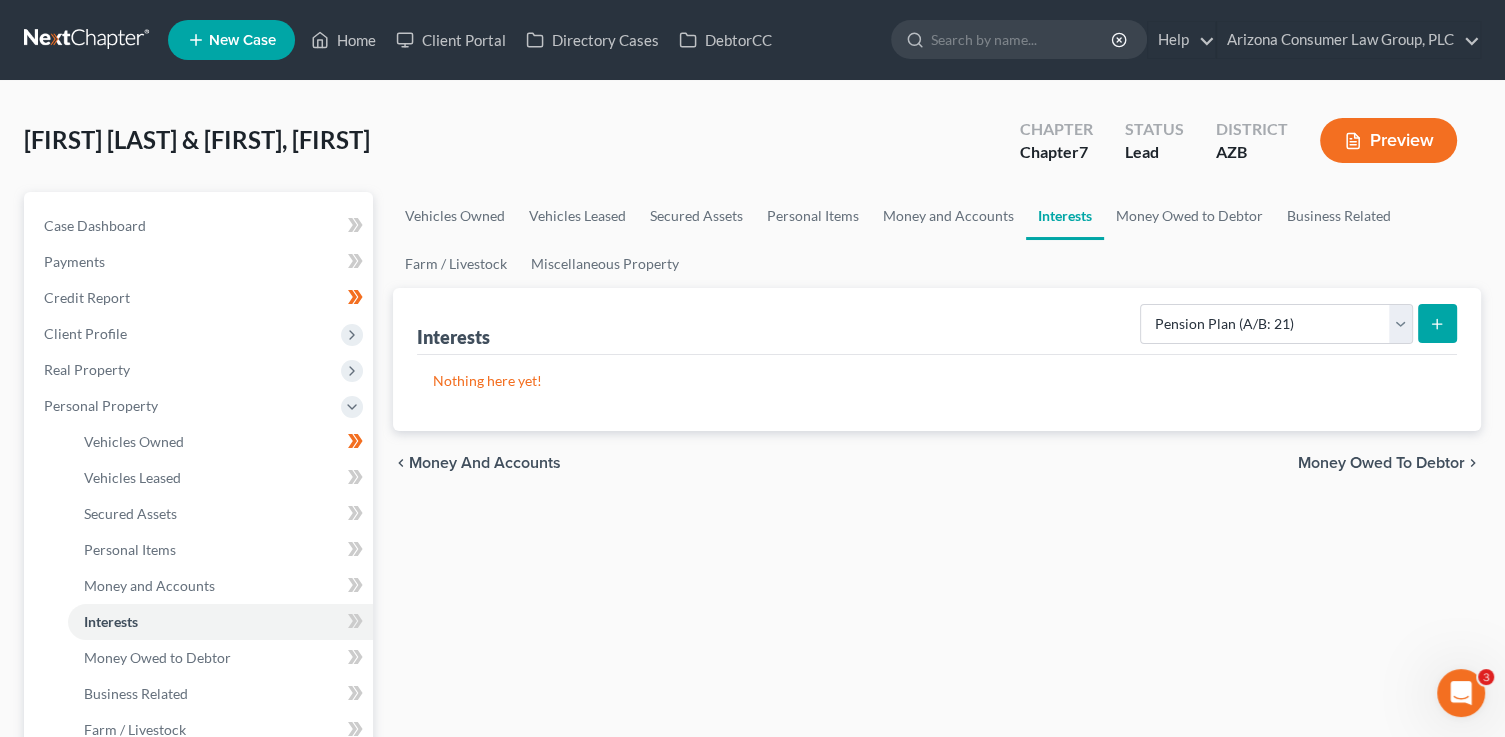 click 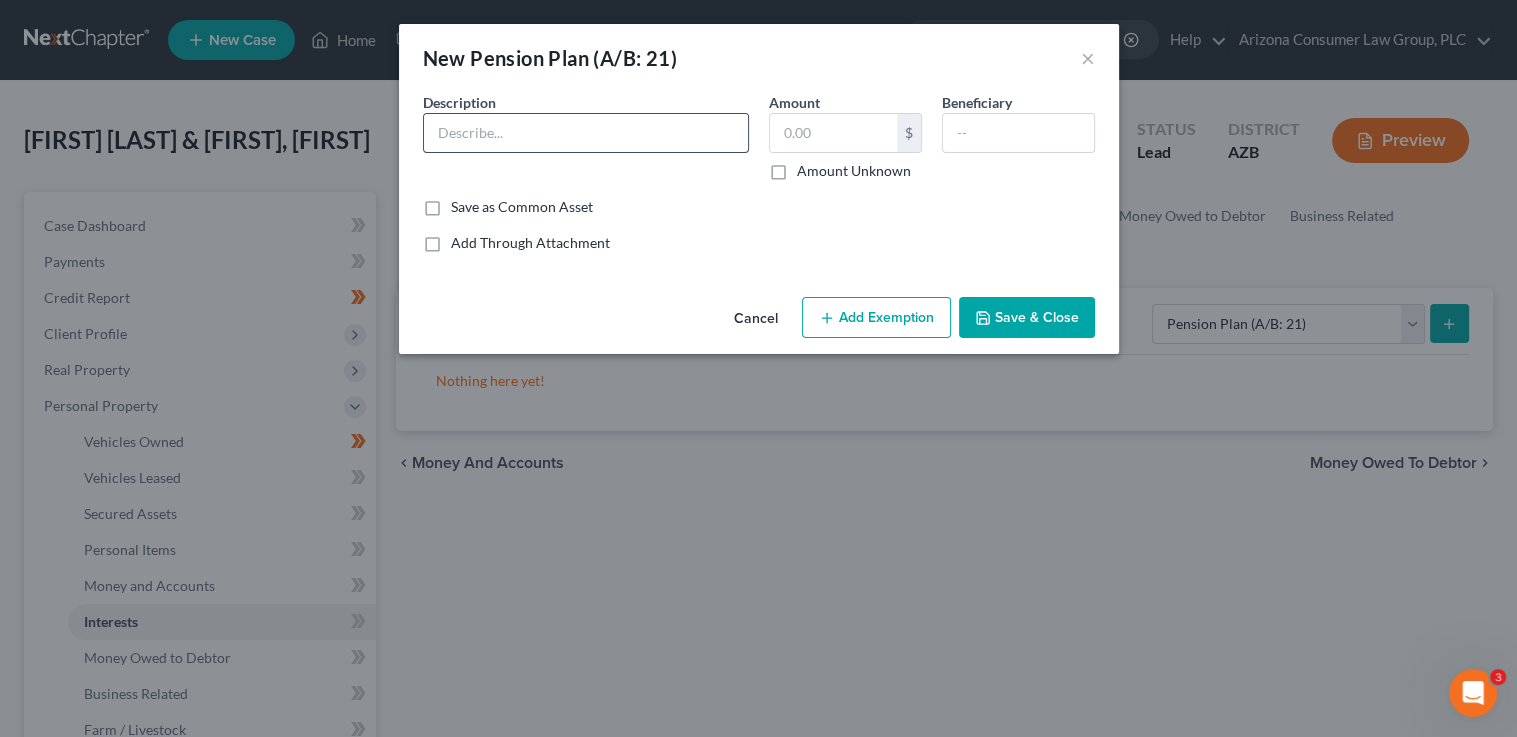 click at bounding box center [586, 133] 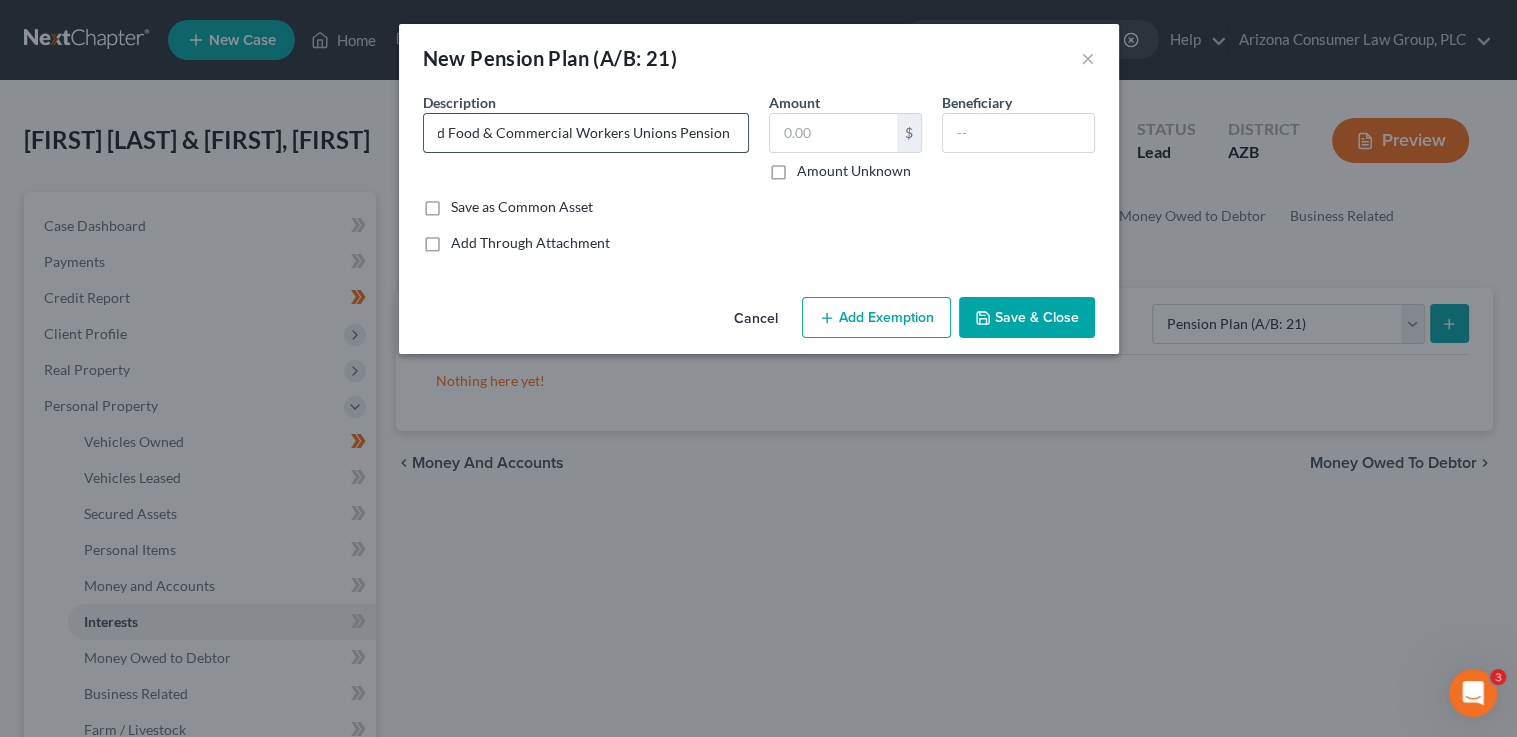 scroll, scrollTop: 0, scrollLeft: 229, axis: horizontal 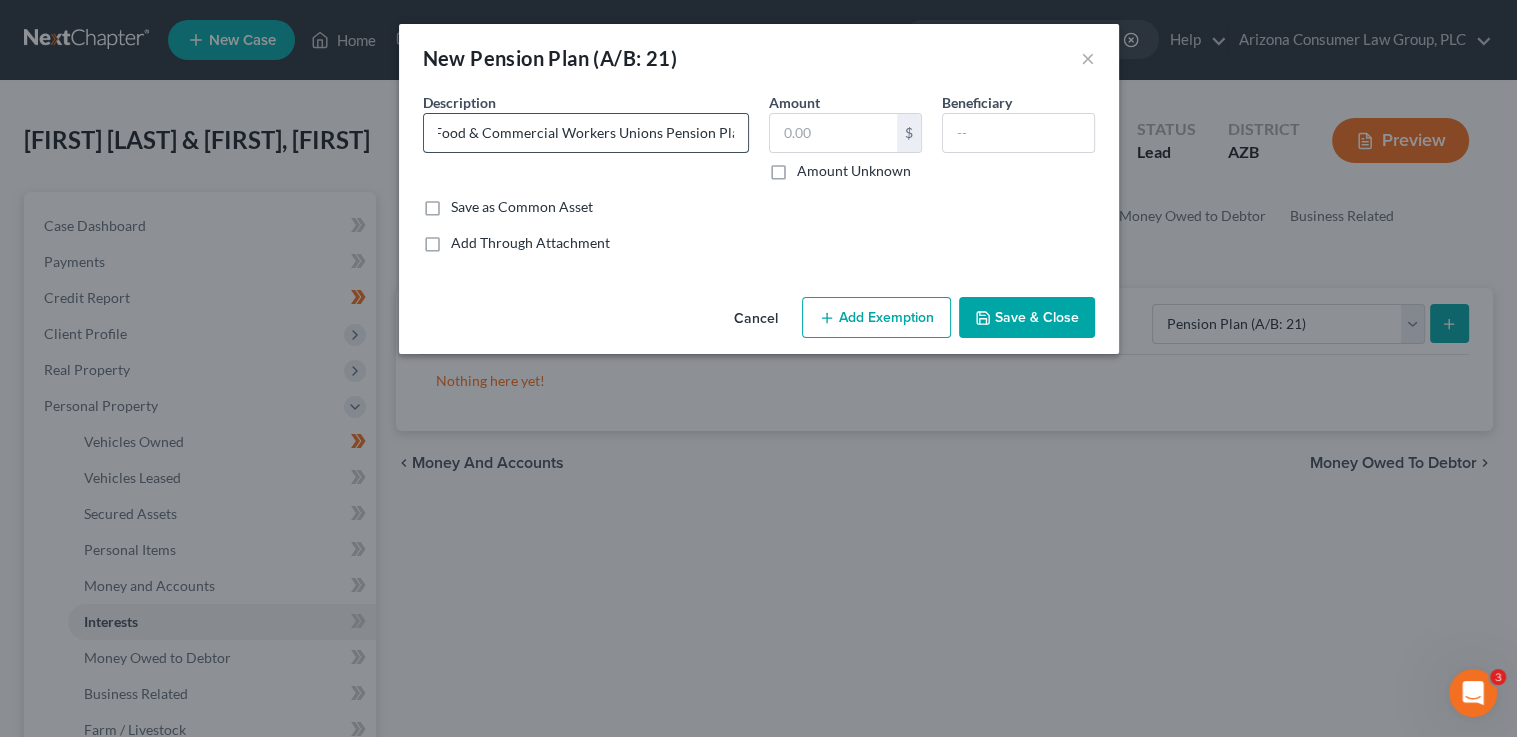 type on "Desert States Employers and United Food & Commercial Workers Unions Pension Plan" 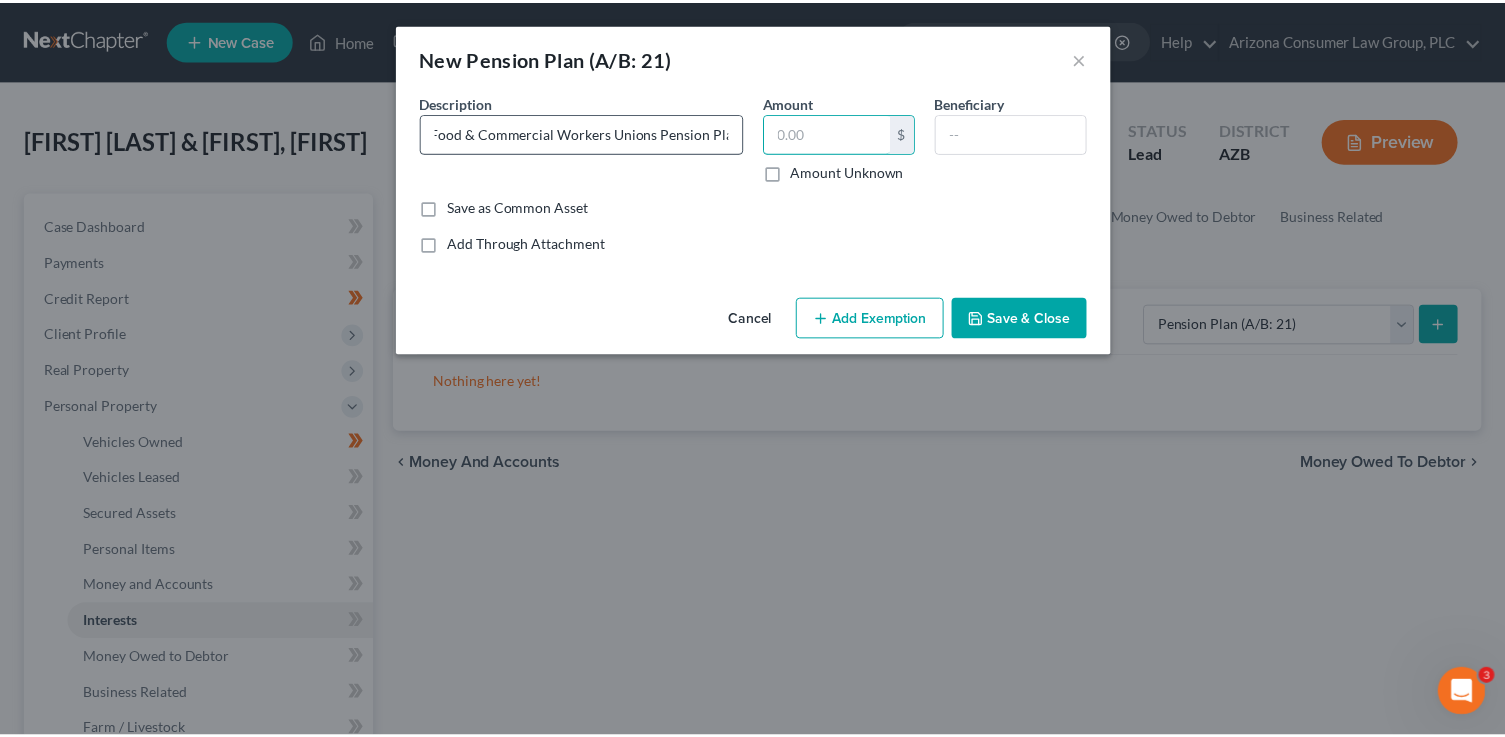 scroll, scrollTop: 0, scrollLeft: 0, axis: both 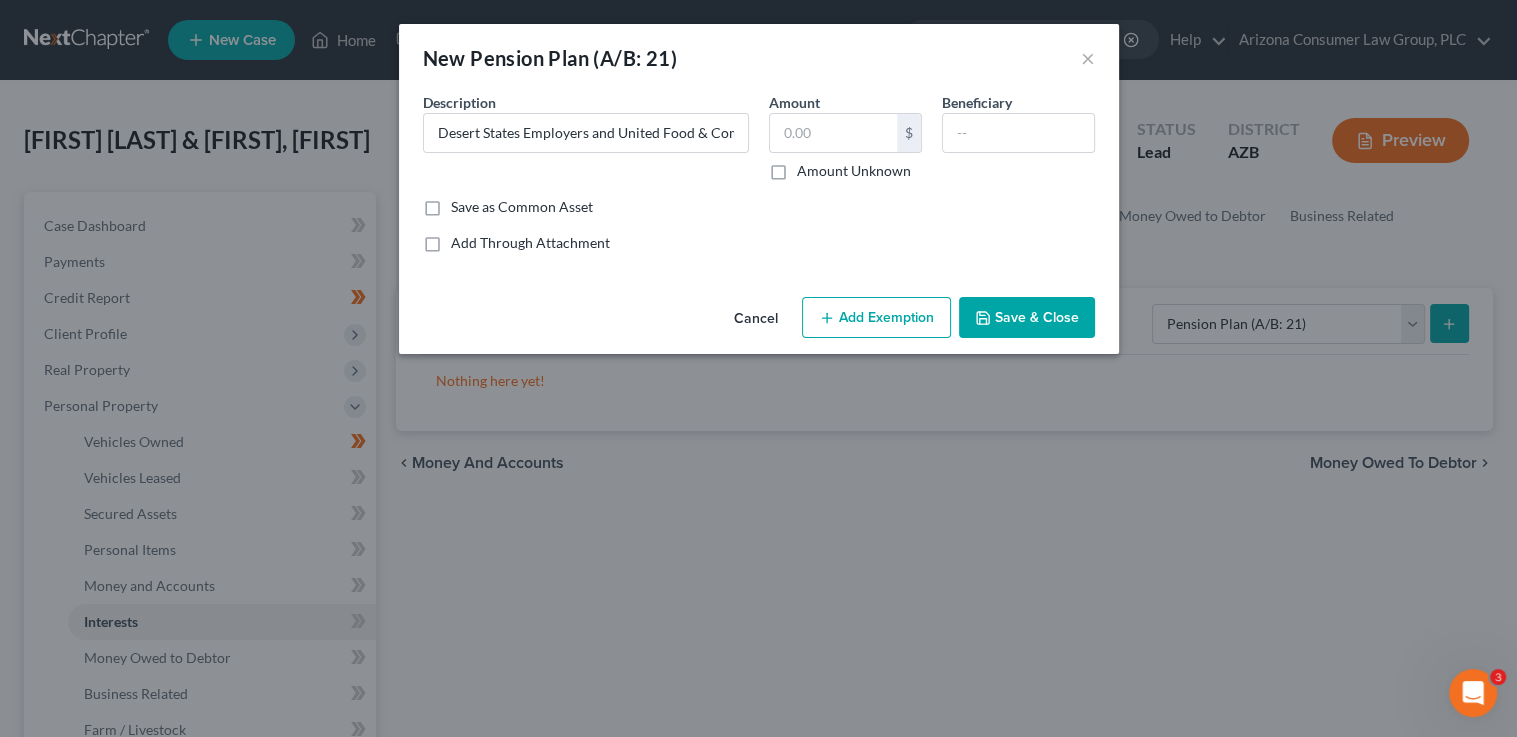click on "Amount Unknown" at bounding box center [854, 171] 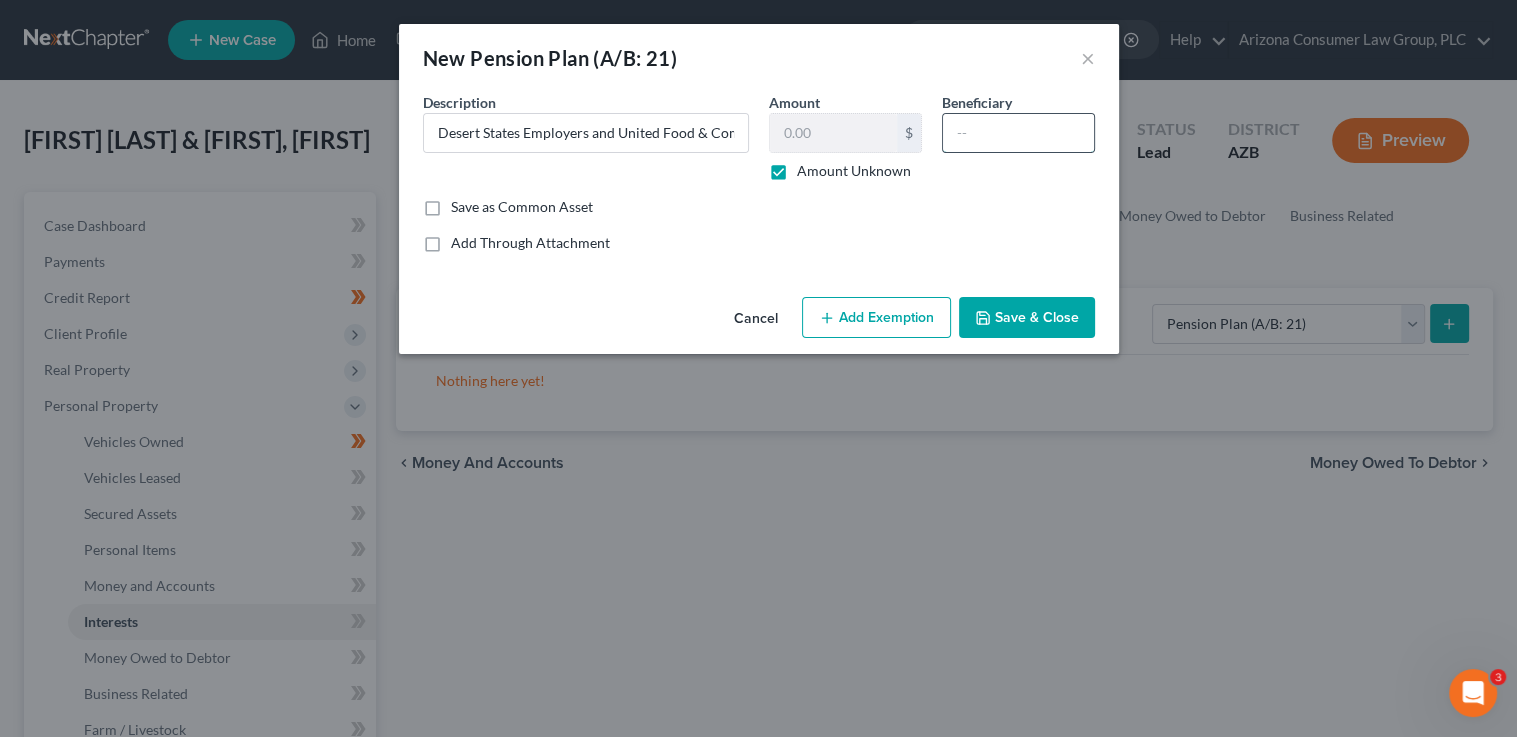 click at bounding box center [1018, 133] 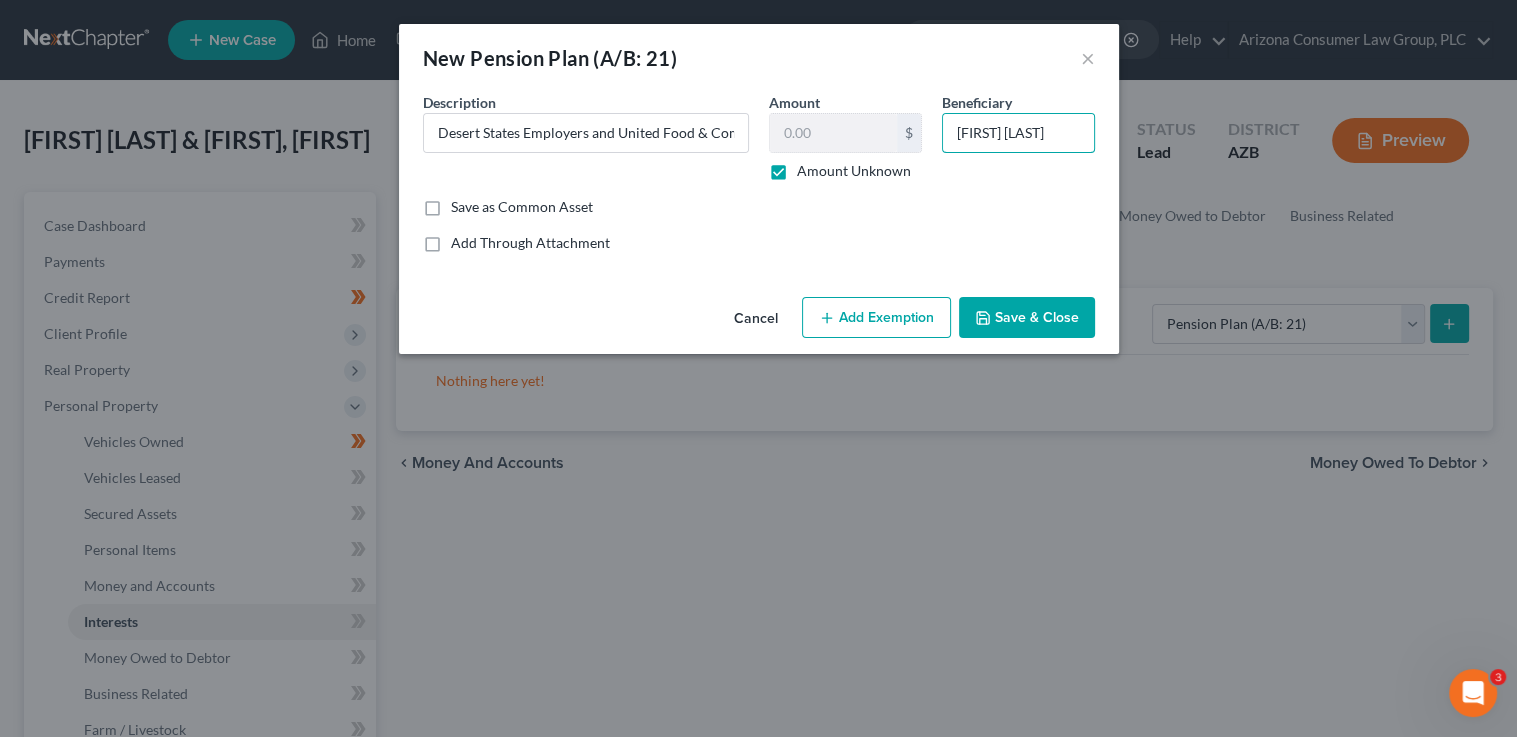 type on "Dustin Snodgrass" 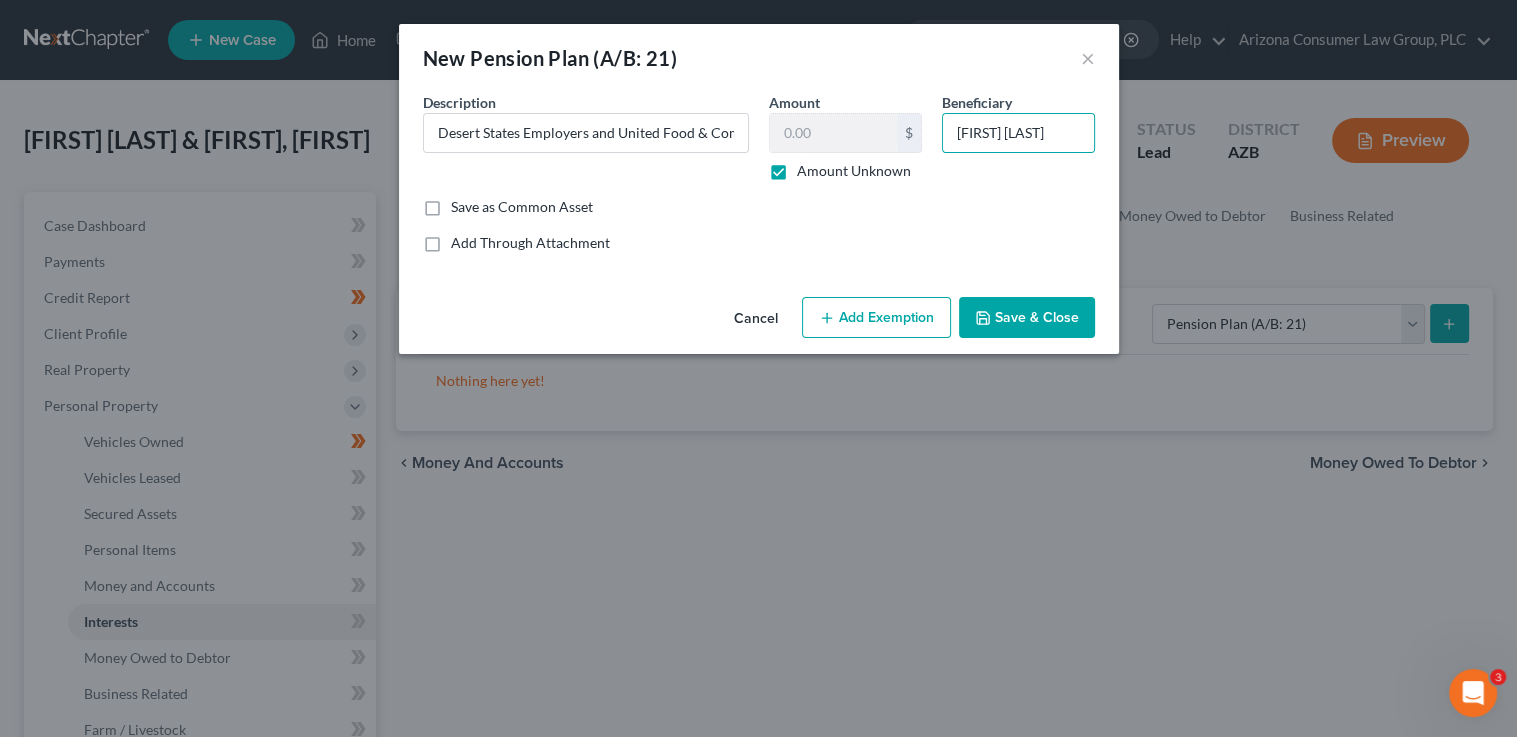 click on "Save & Close" at bounding box center (1027, 318) 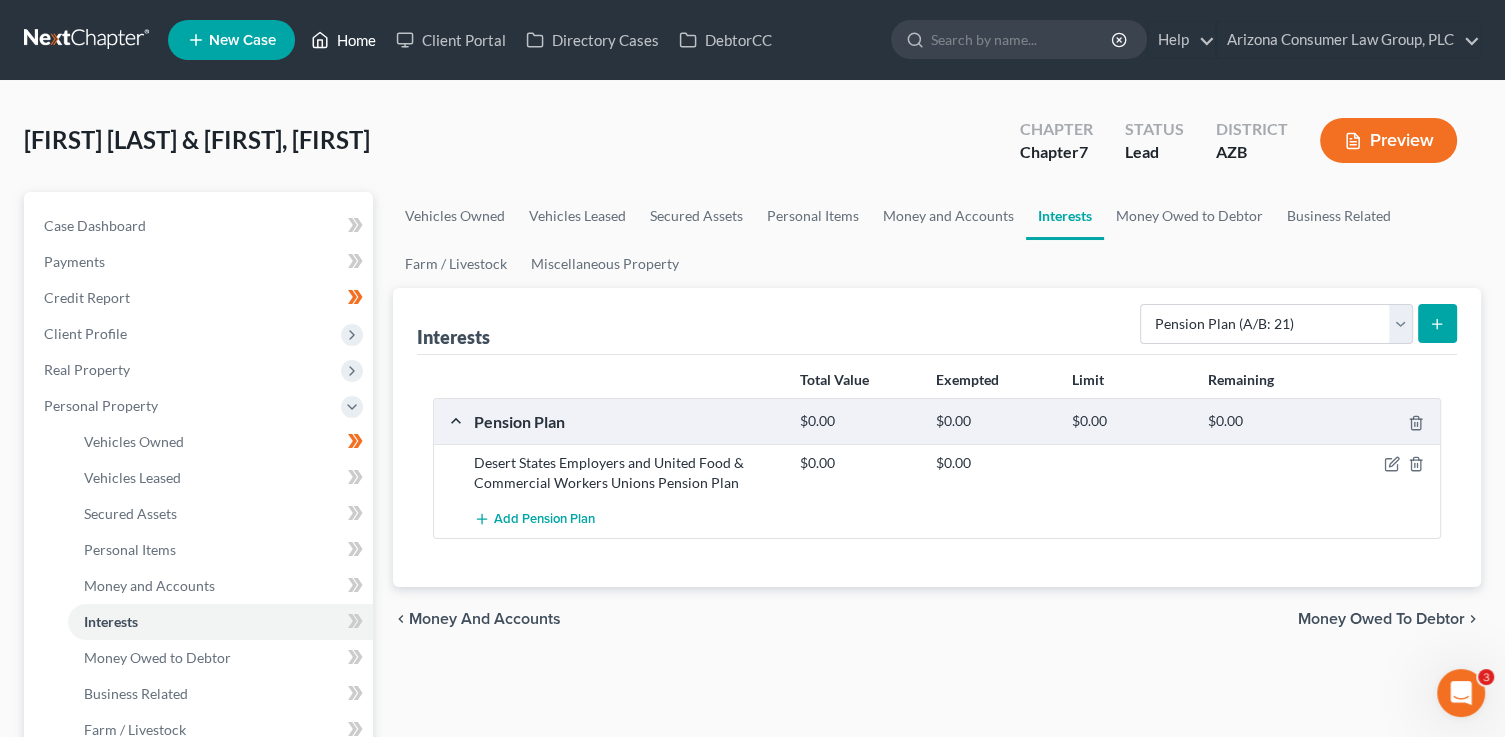 click on "Home" at bounding box center (343, 40) 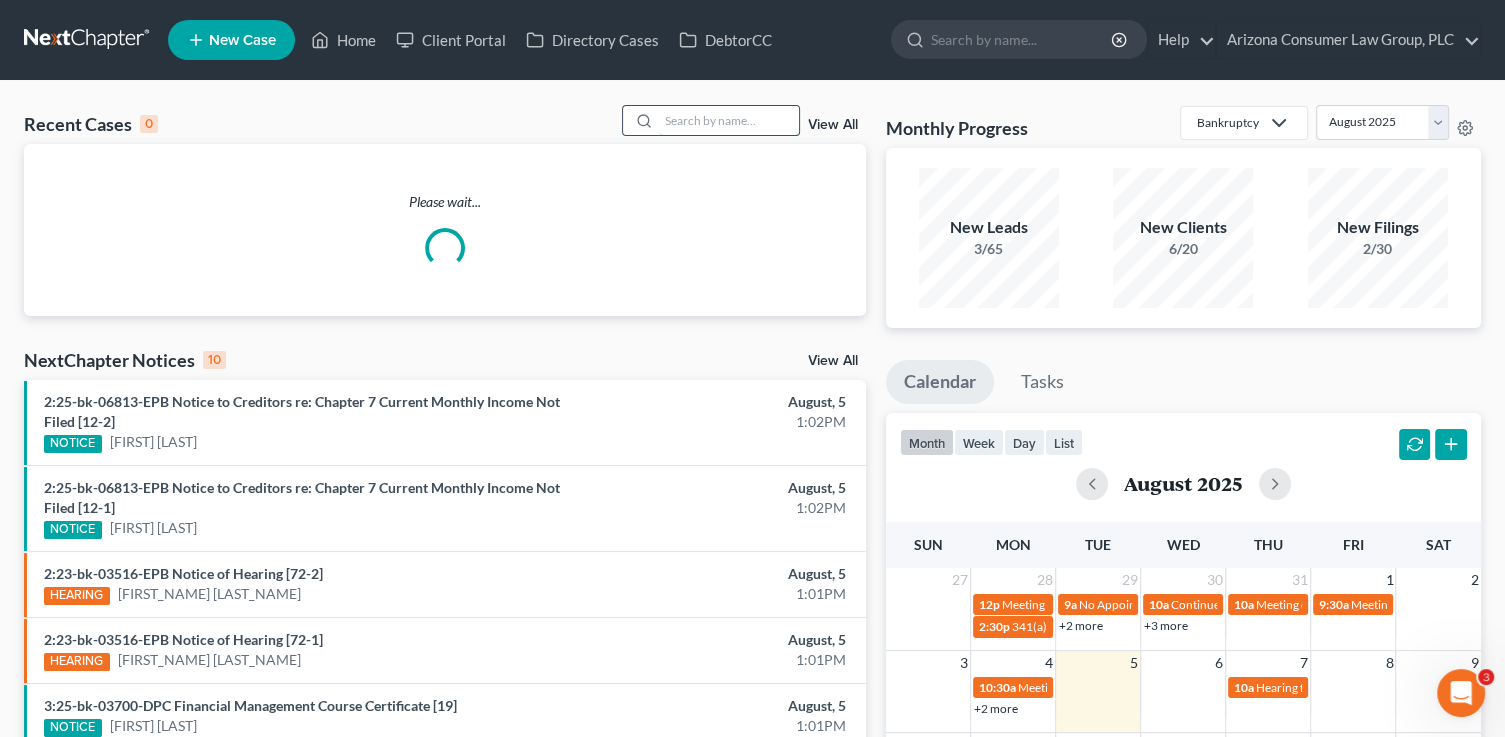 click at bounding box center (729, 120) 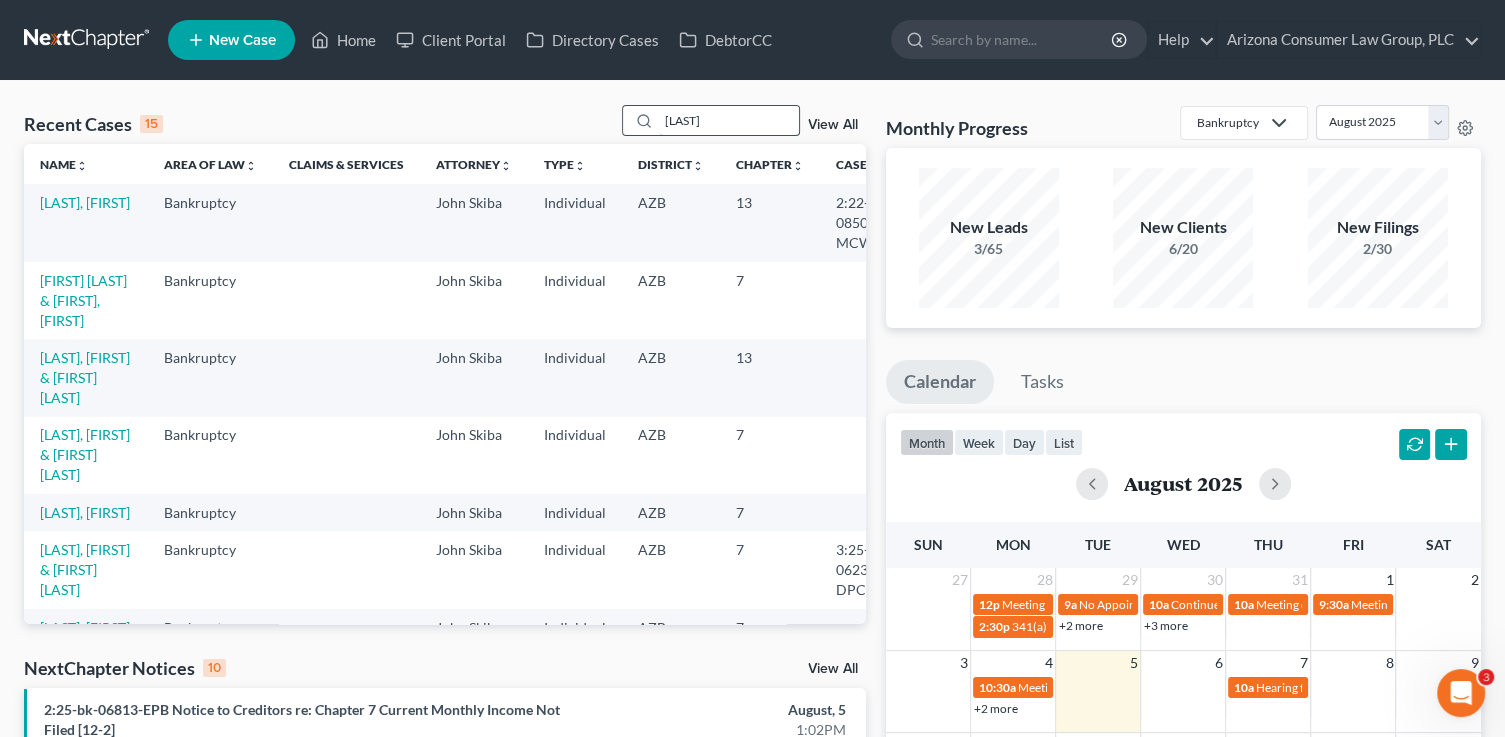 type on "moreland" 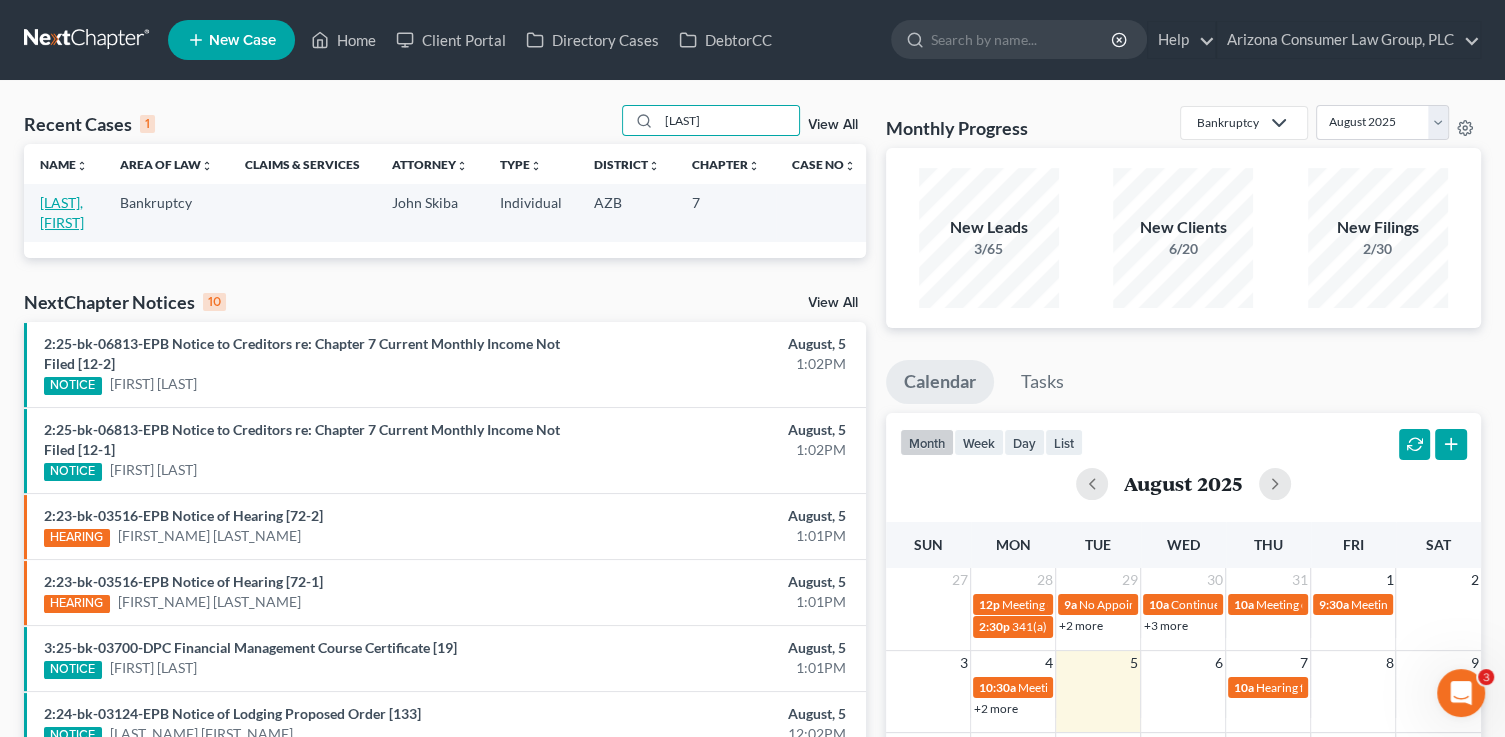 click on "[LAST], [FIRST]" at bounding box center (62, 212) 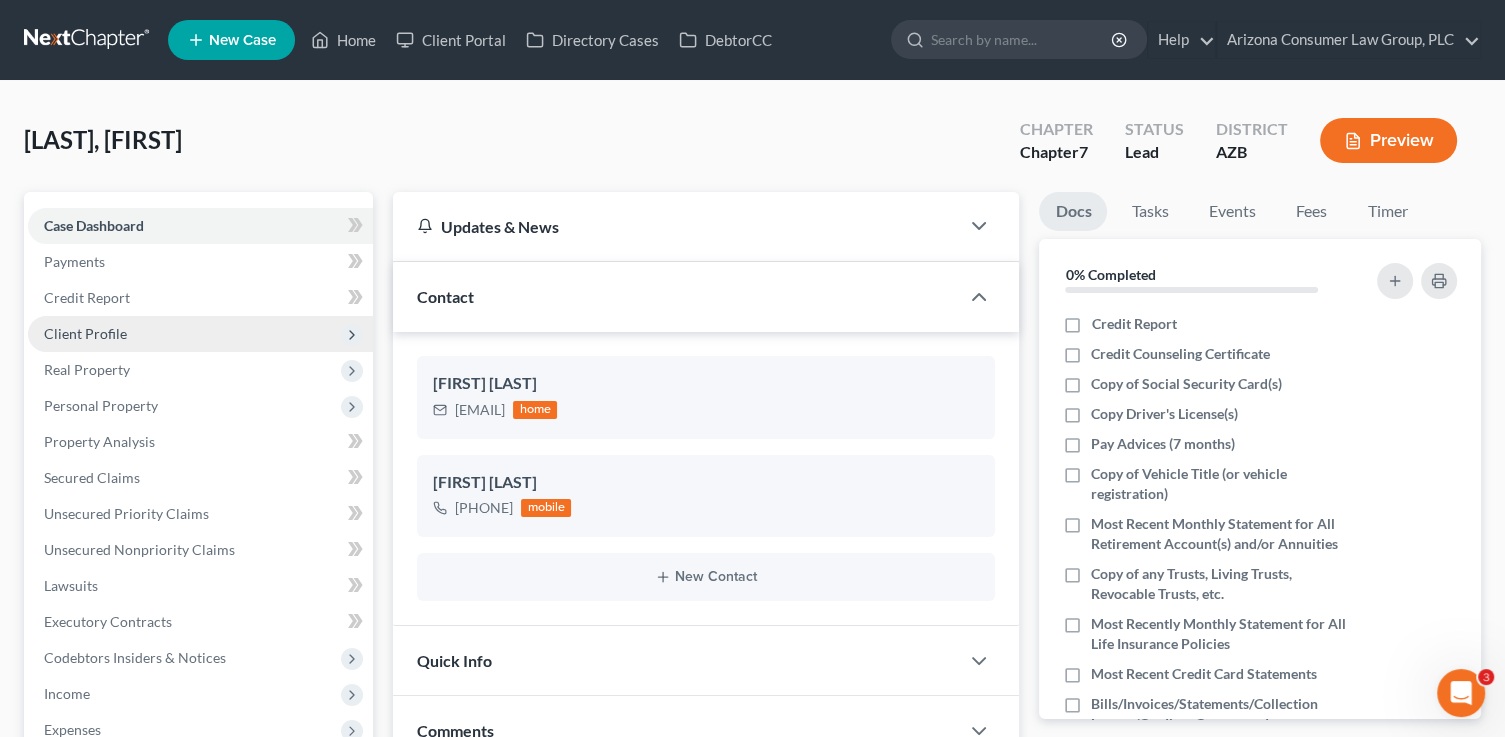 click on "Client Profile" at bounding box center (85, 333) 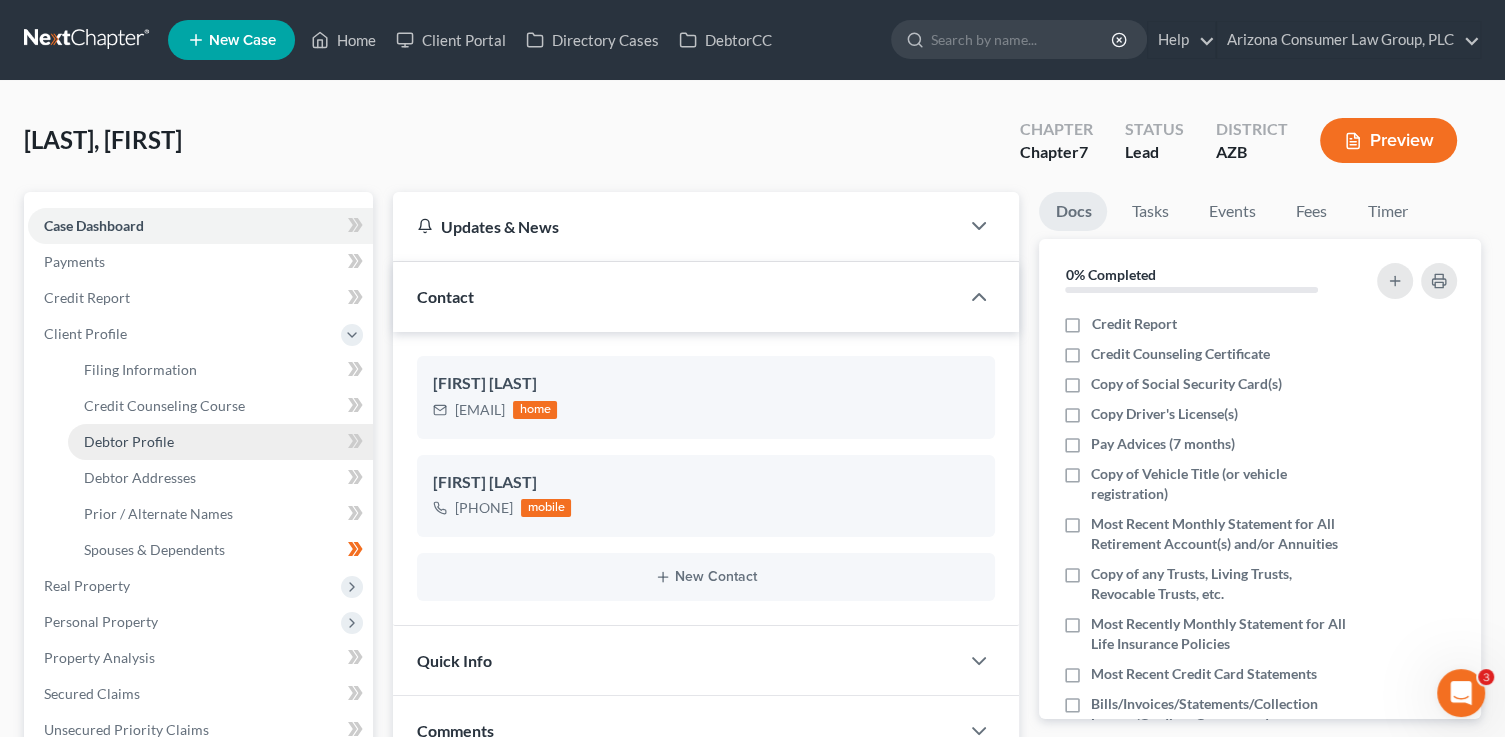 click on "Debtor Profile" at bounding box center [220, 442] 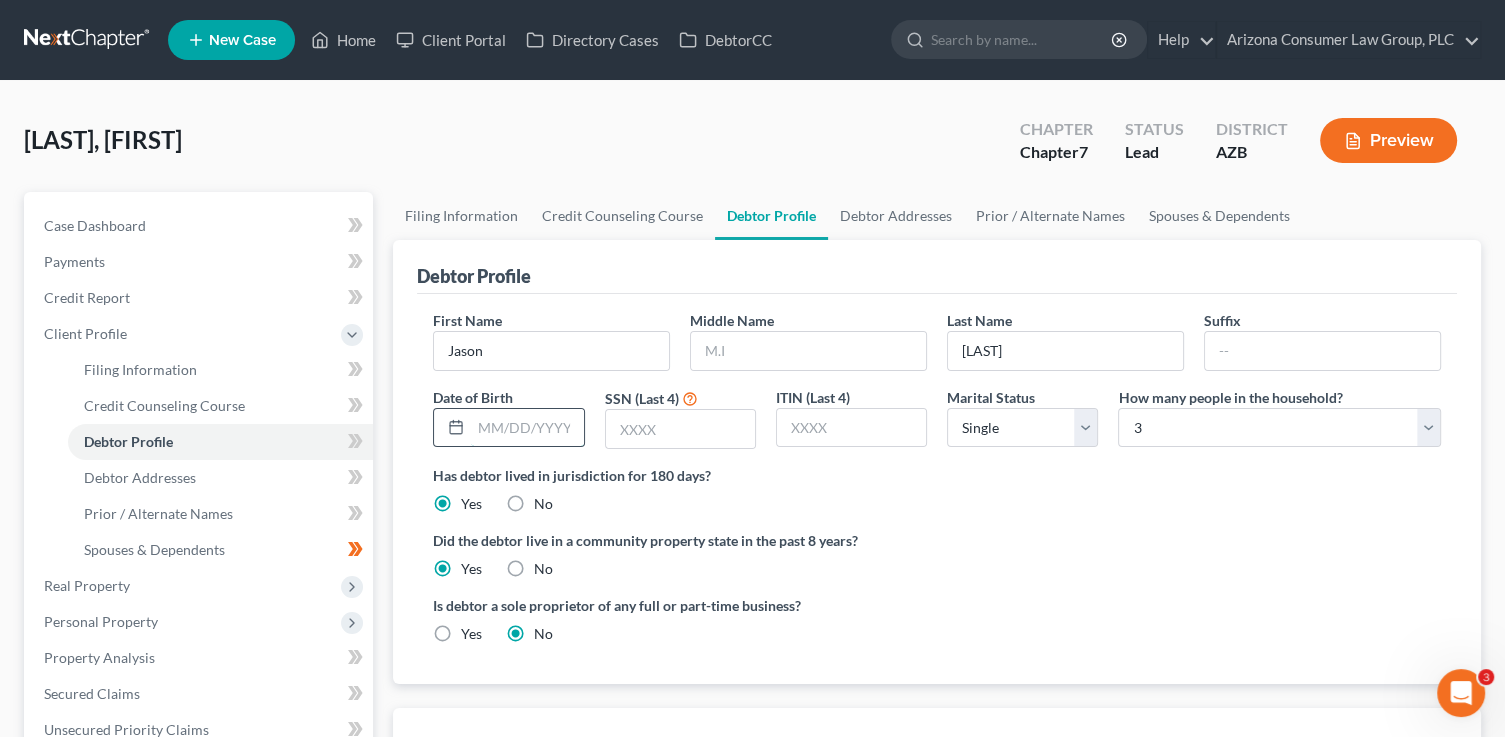 click at bounding box center (527, 428) 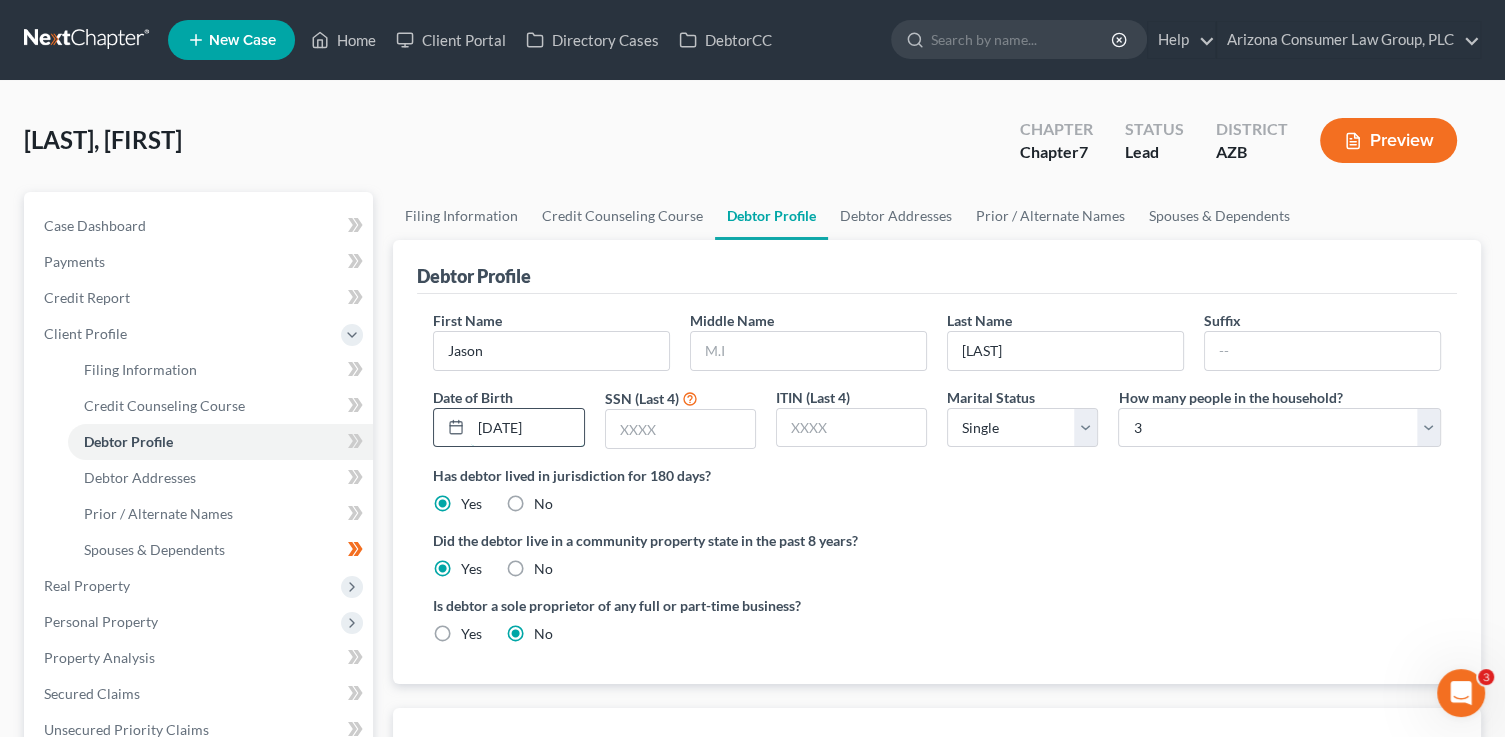 type on "10/28/1979" 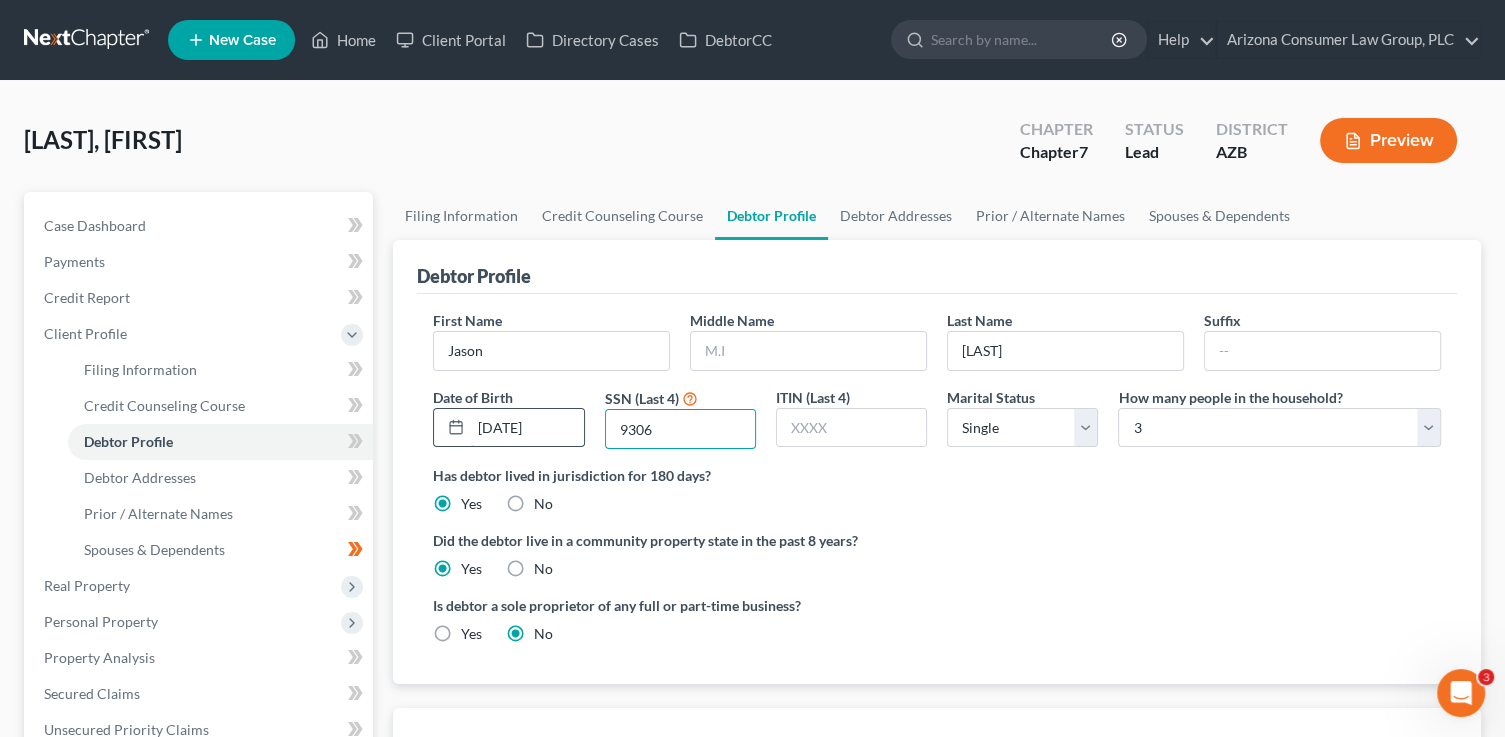type on "9306" 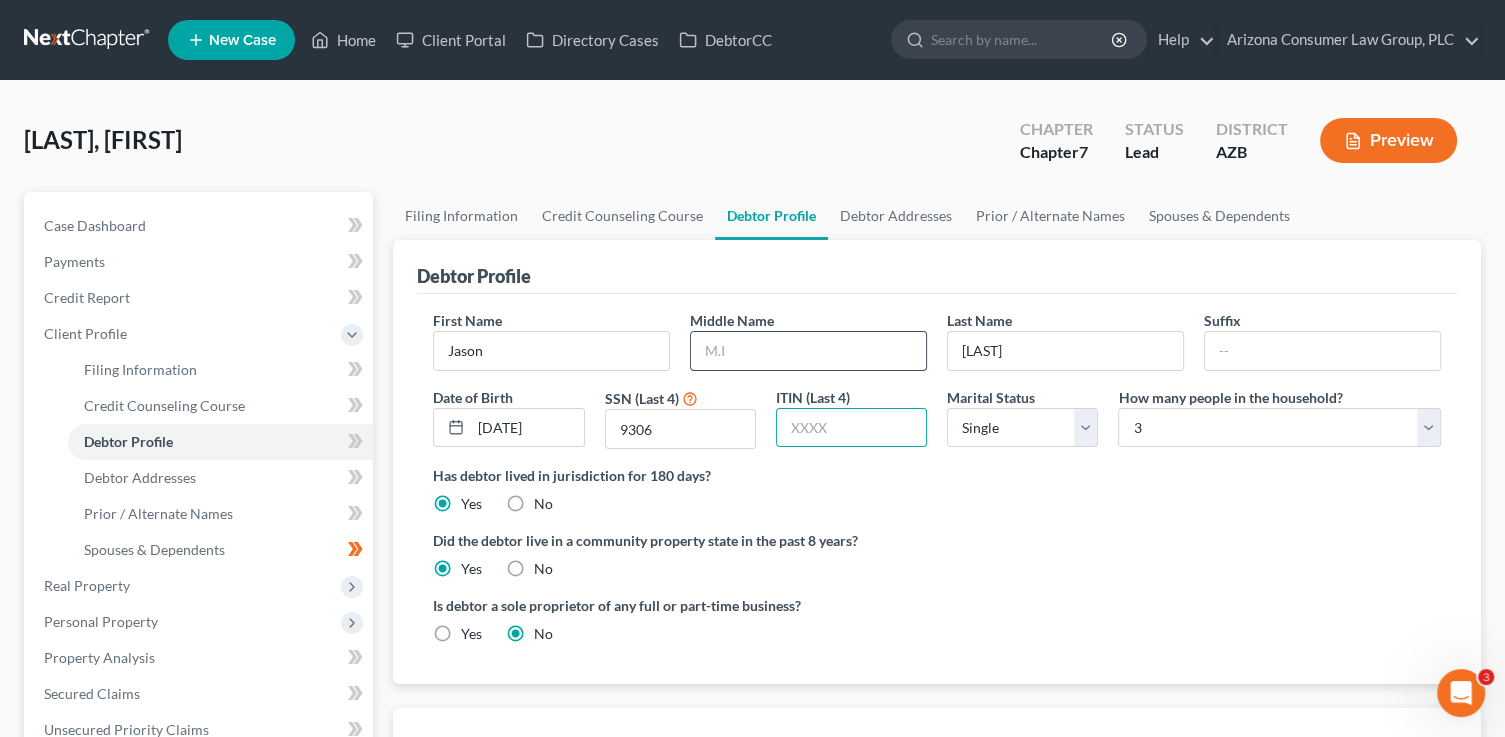 click at bounding box center (808, 351) 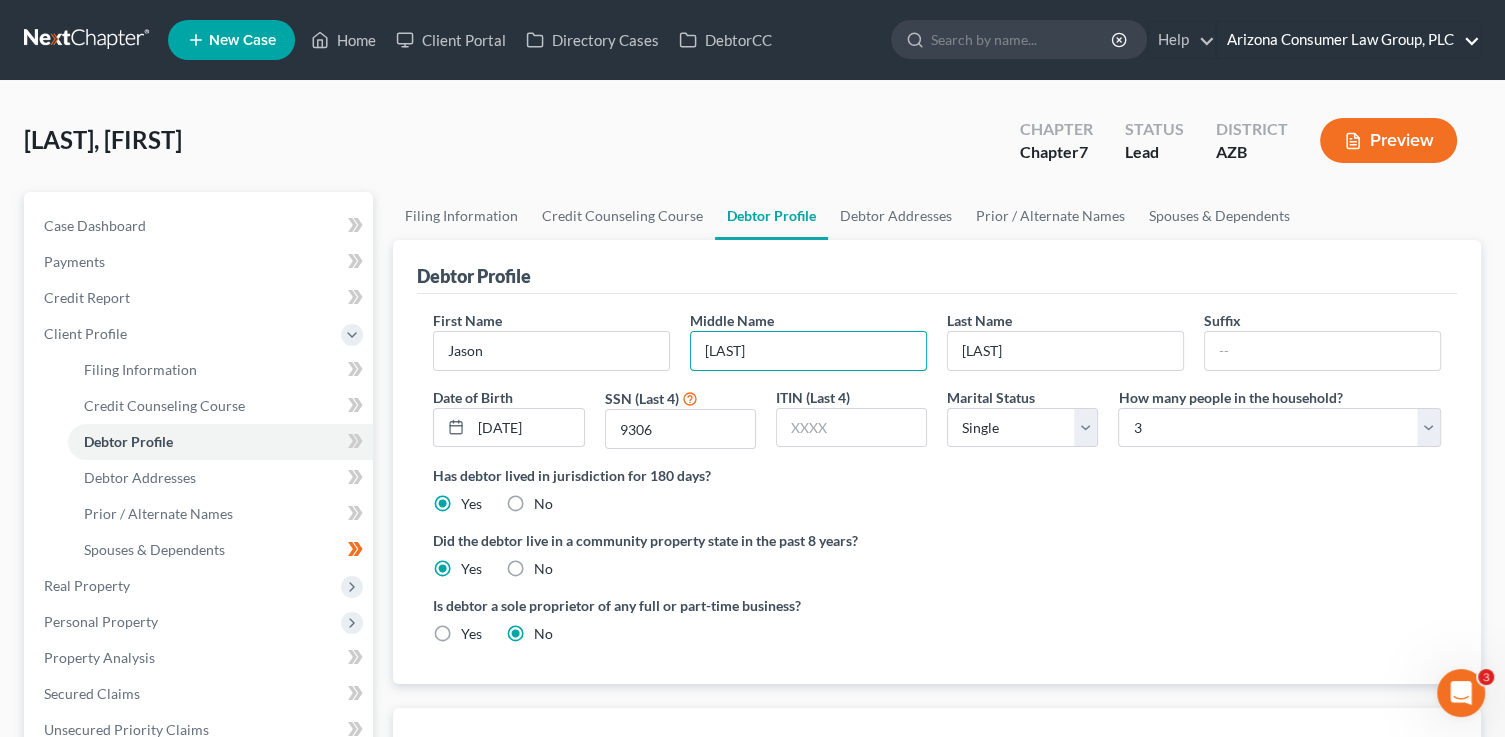 type on "Everett" 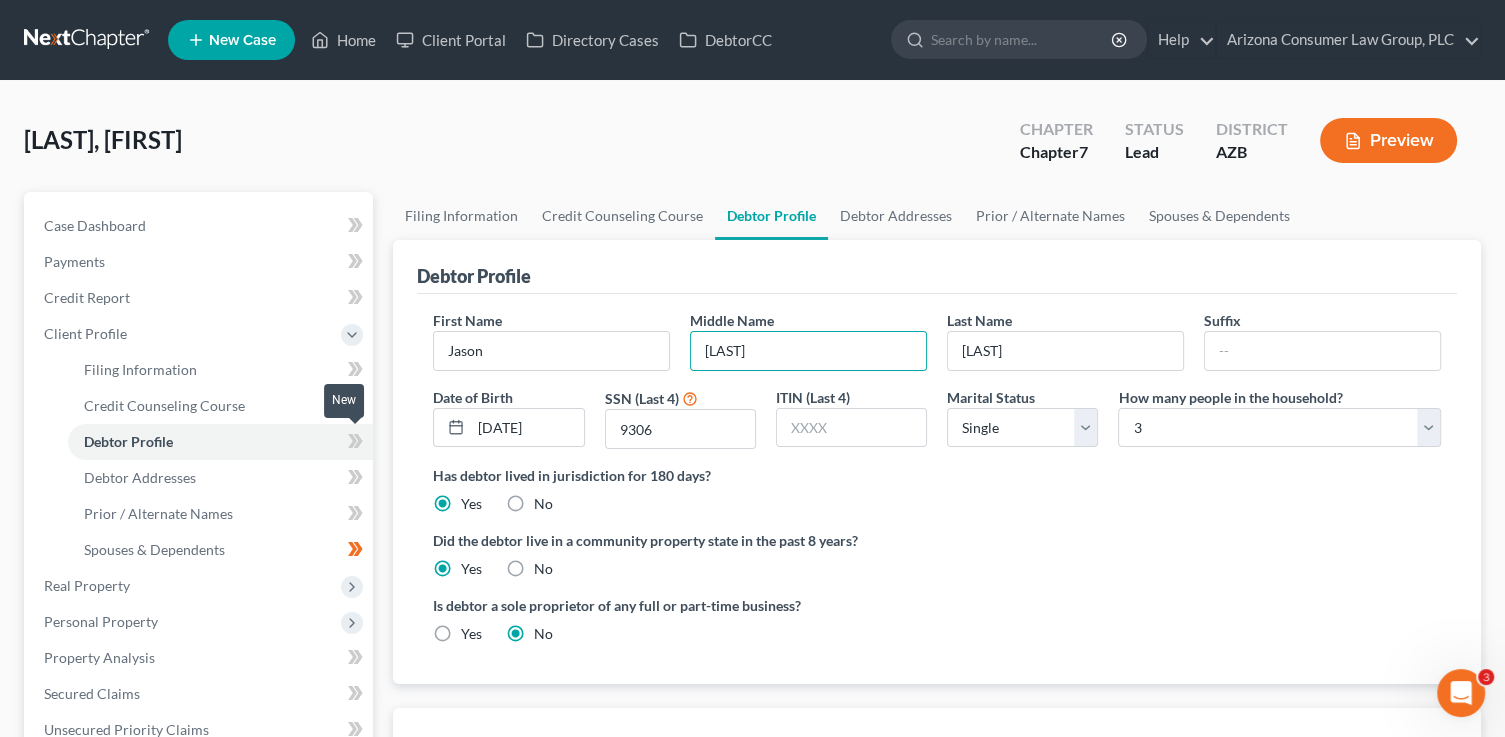 click at bounding box center [355, 444] 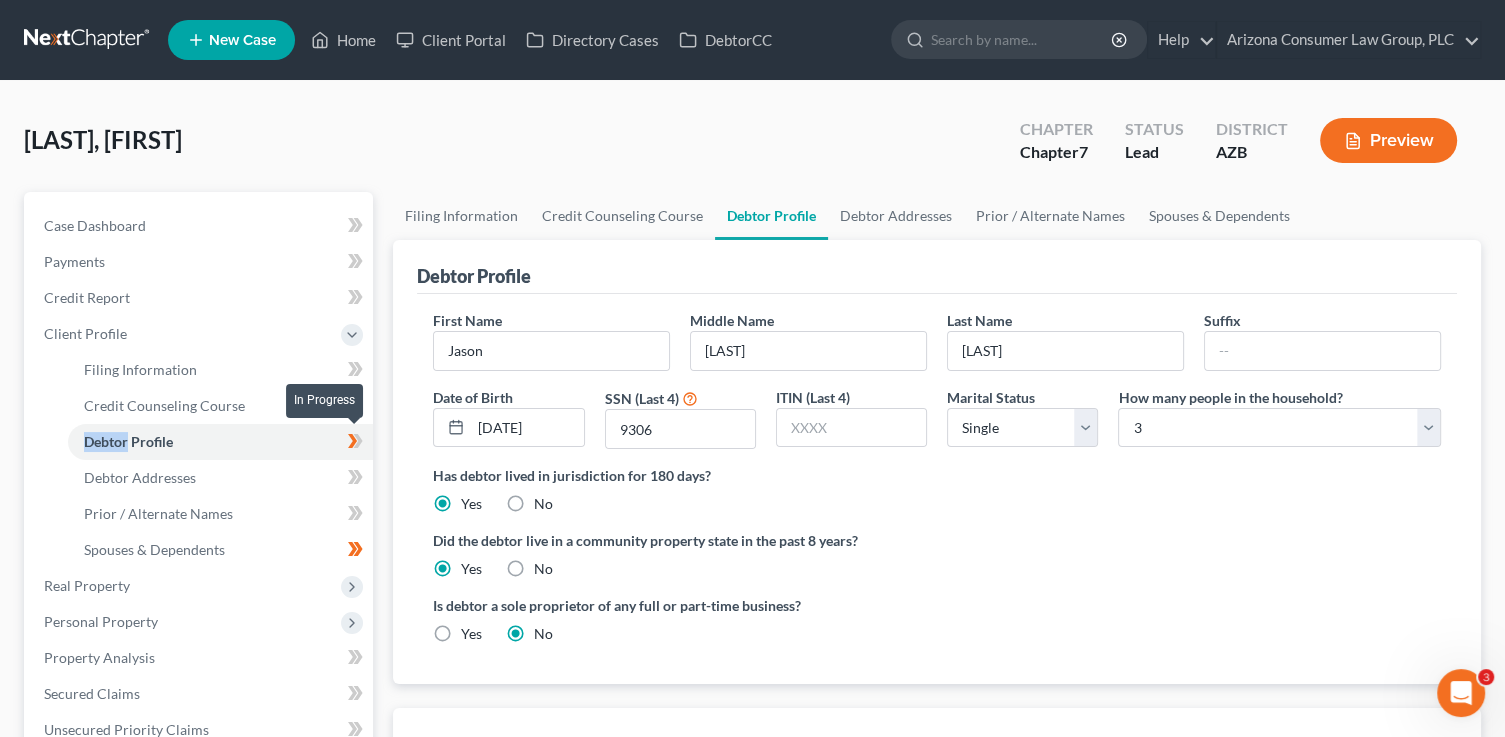 click at bounding box center (355, 444) 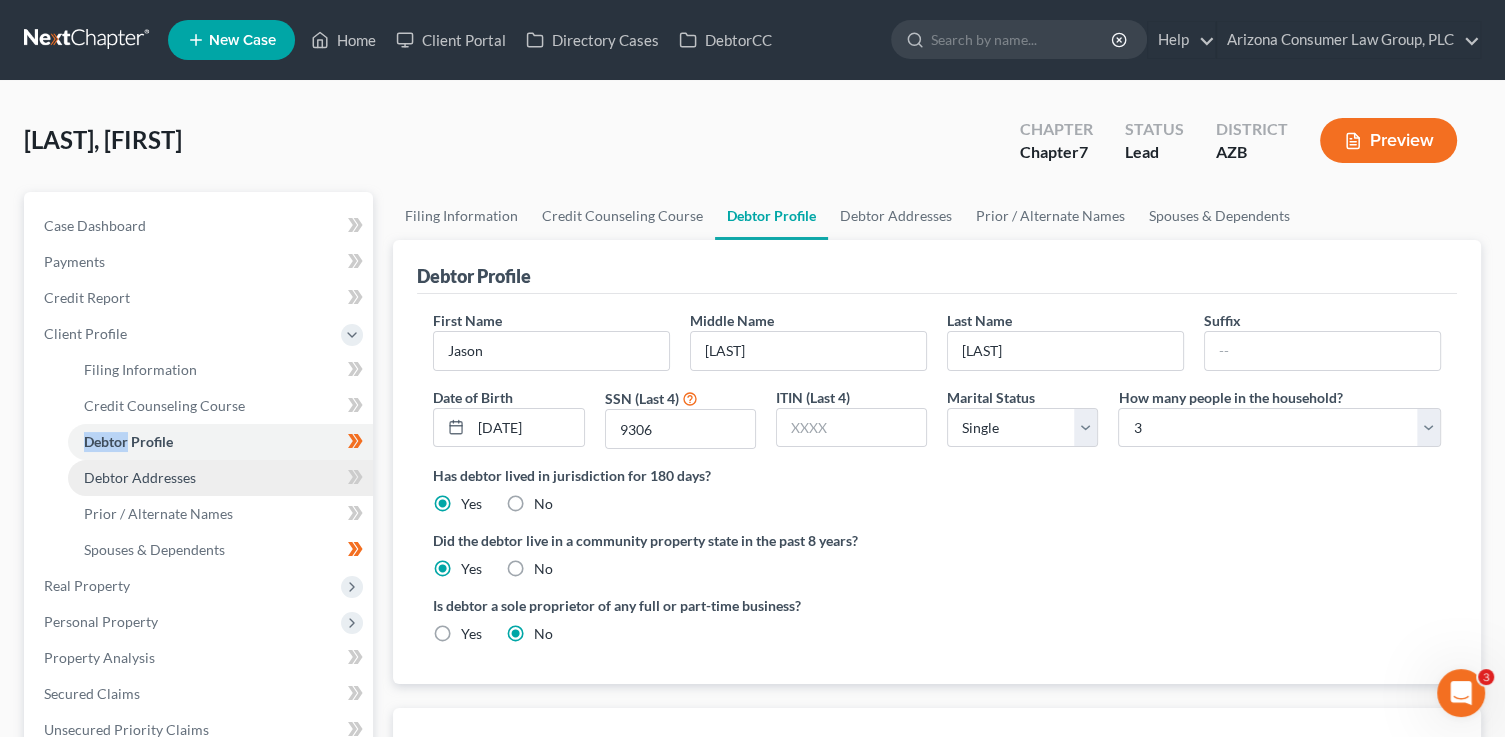 click on "Debtor Addresses" at bounding box center (220, 478) 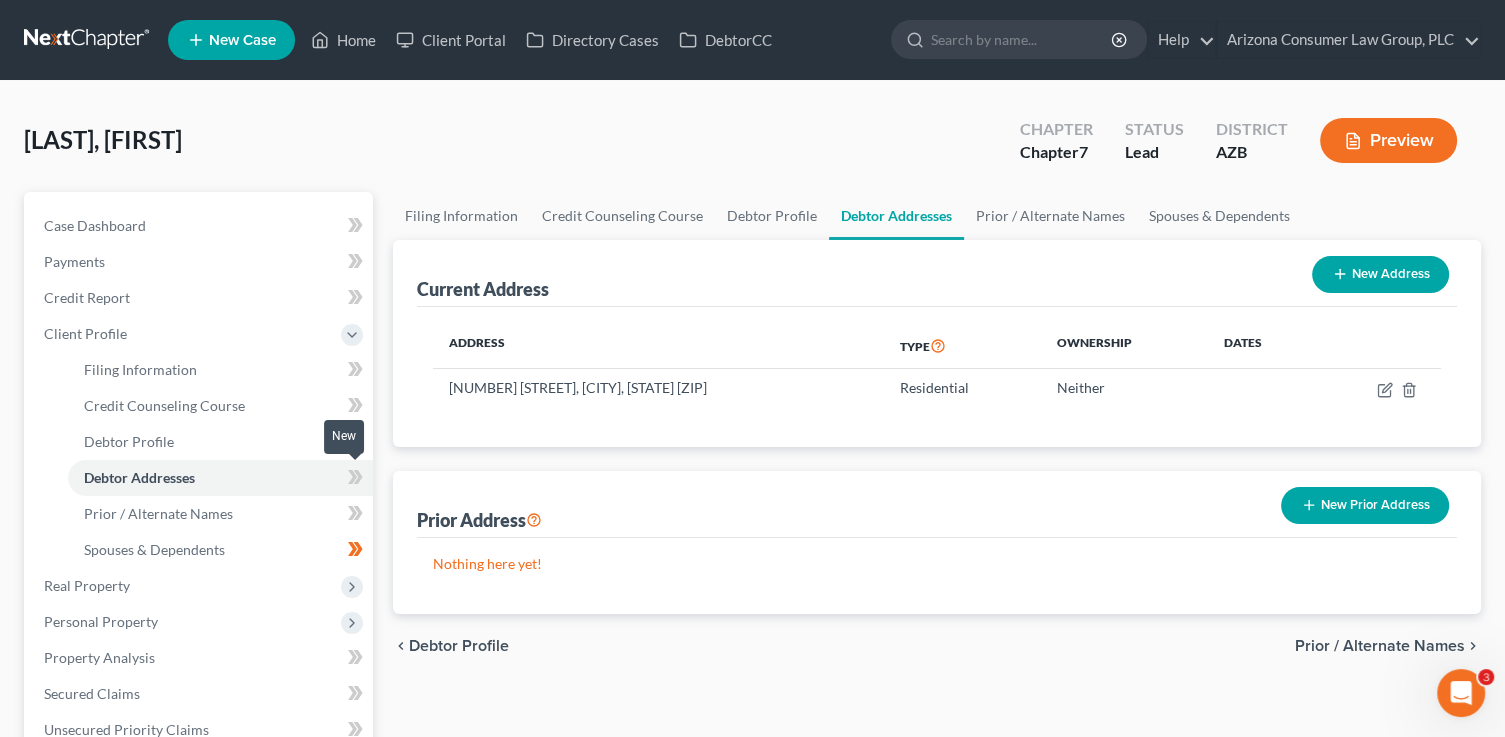 click 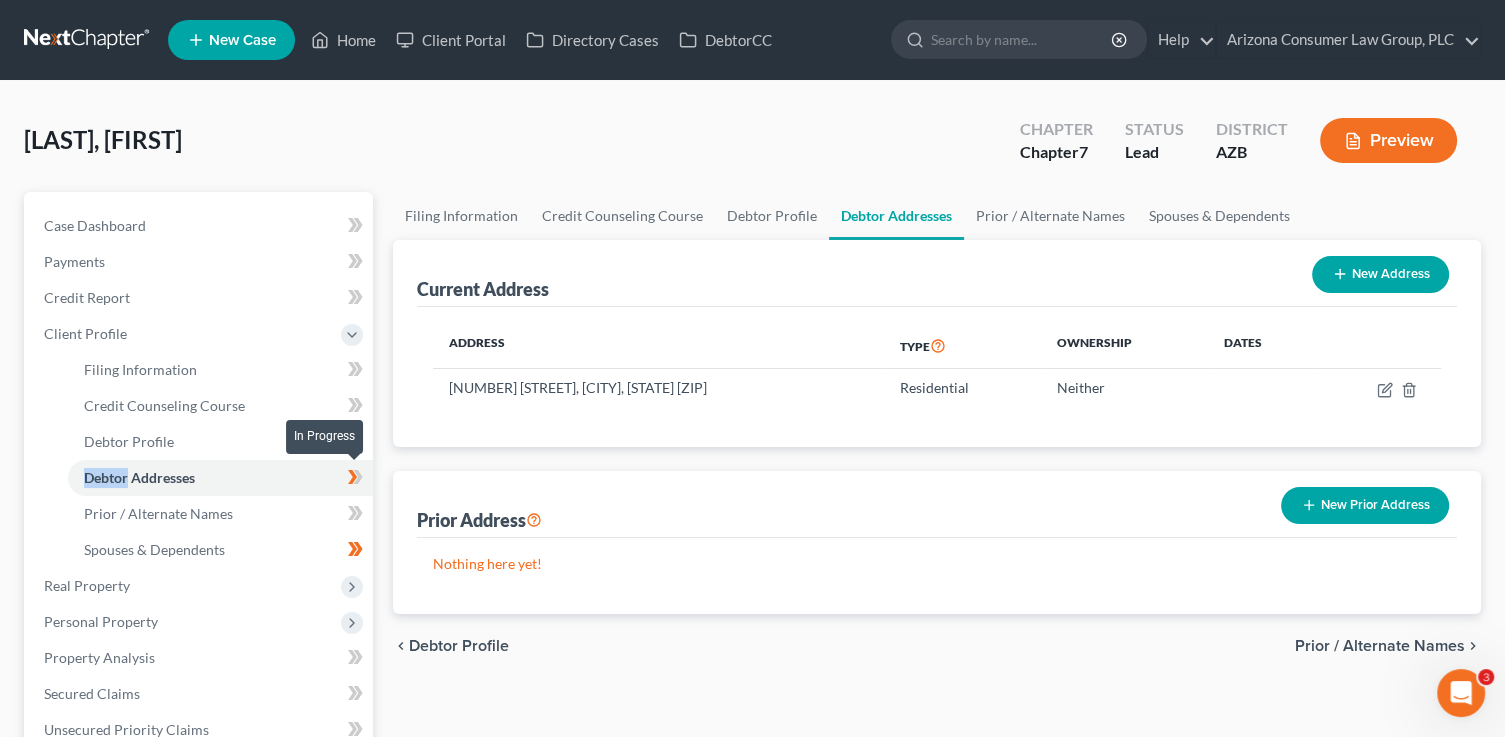 click 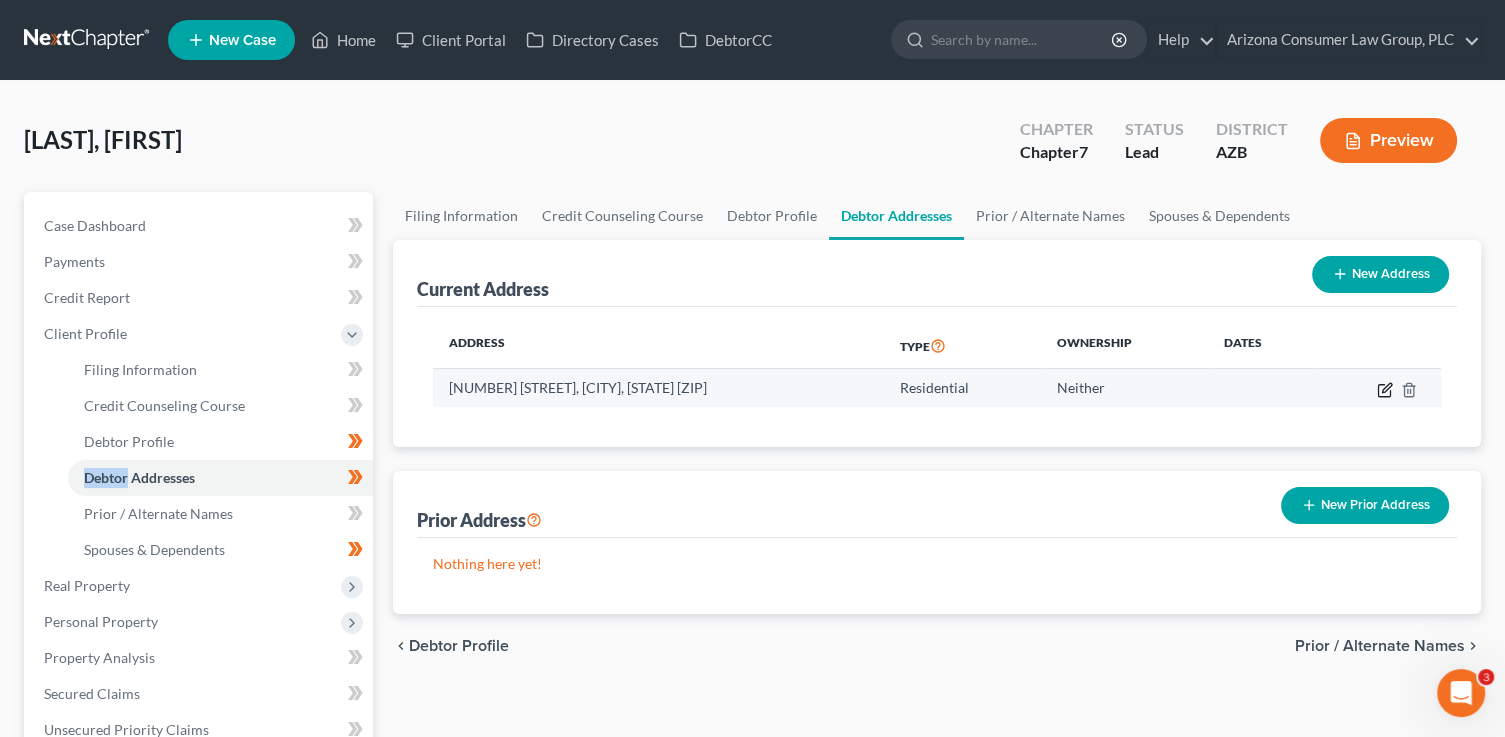 click 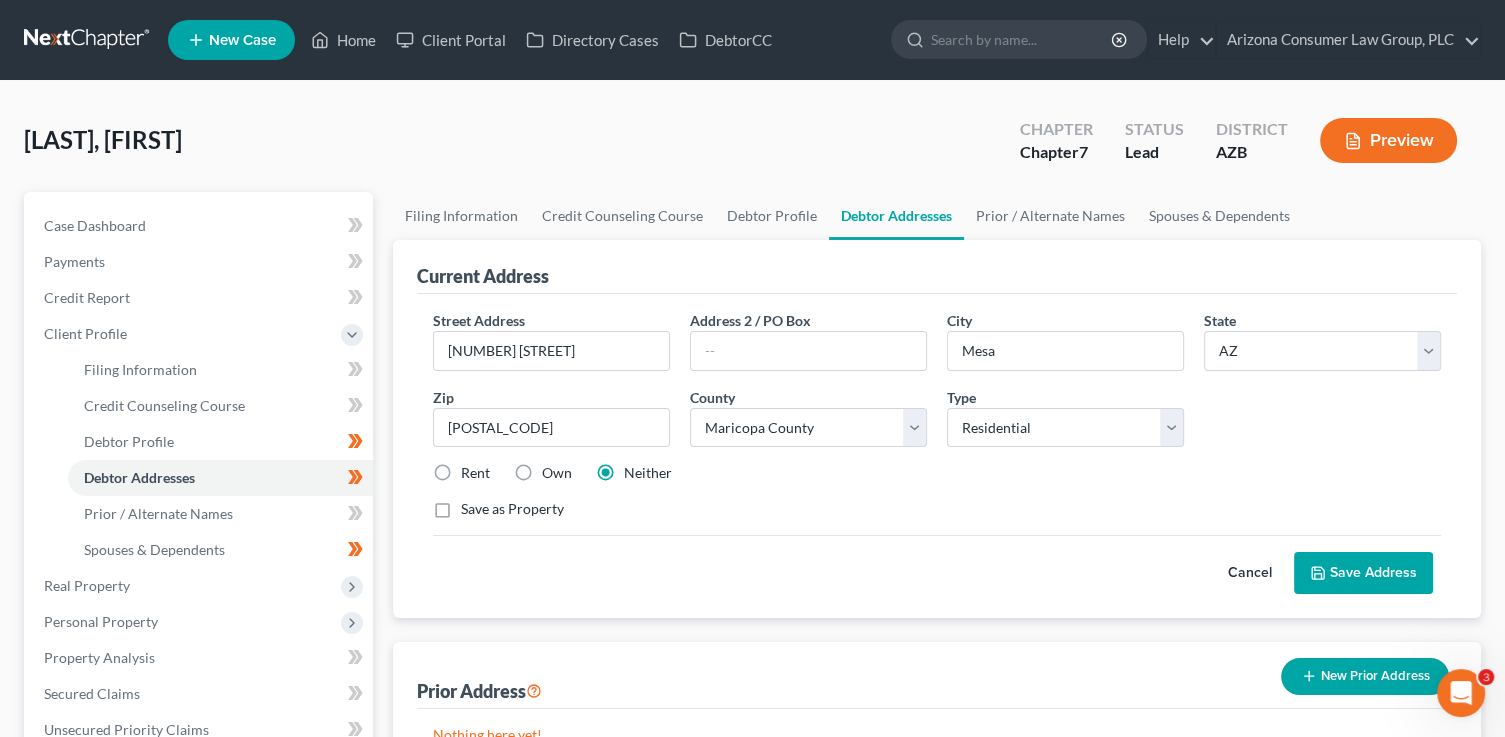 click on "Own" at bounding box center (557, 473) 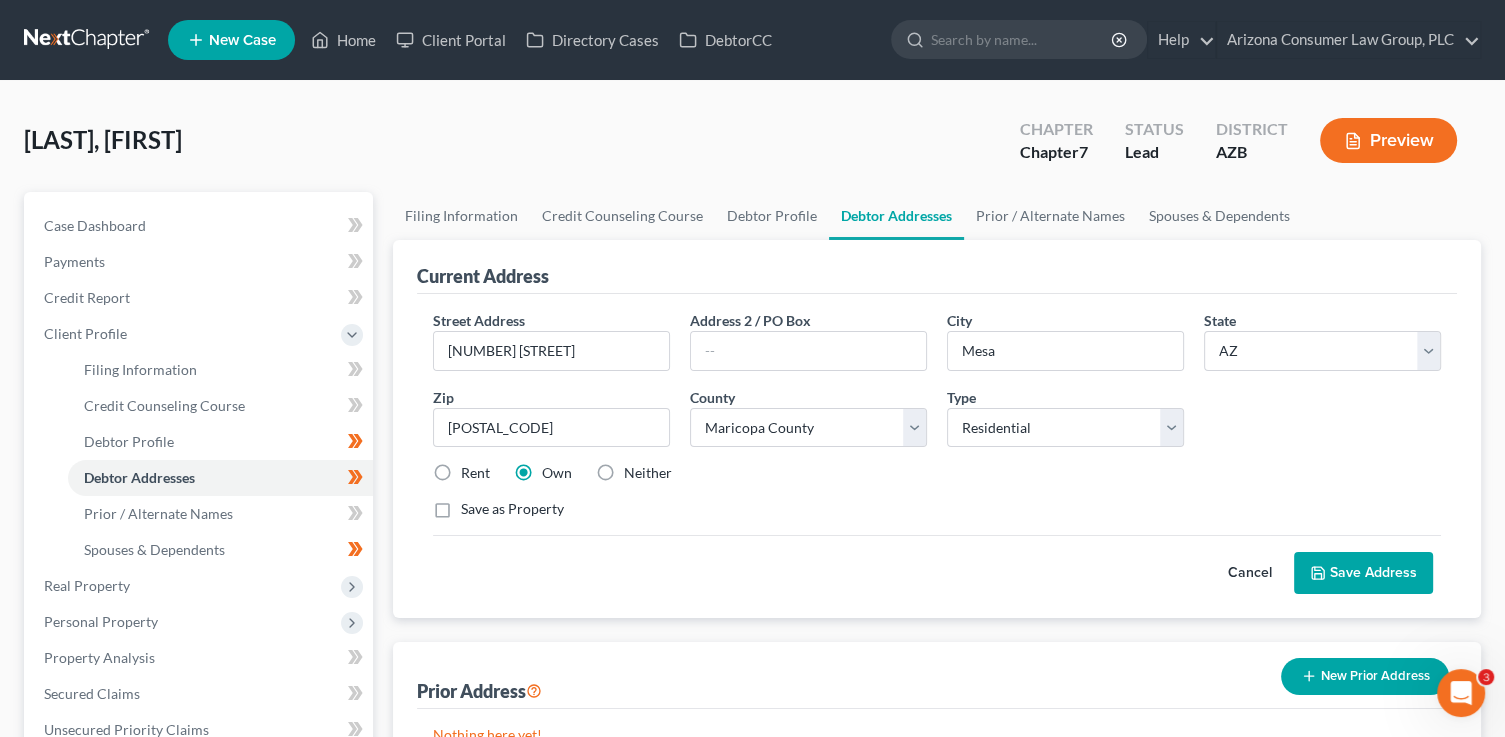 drag, startPoint x: 1413, startPoint y: 560, endPoint x: 1376, endPoint y: 539, distance: 42.544094 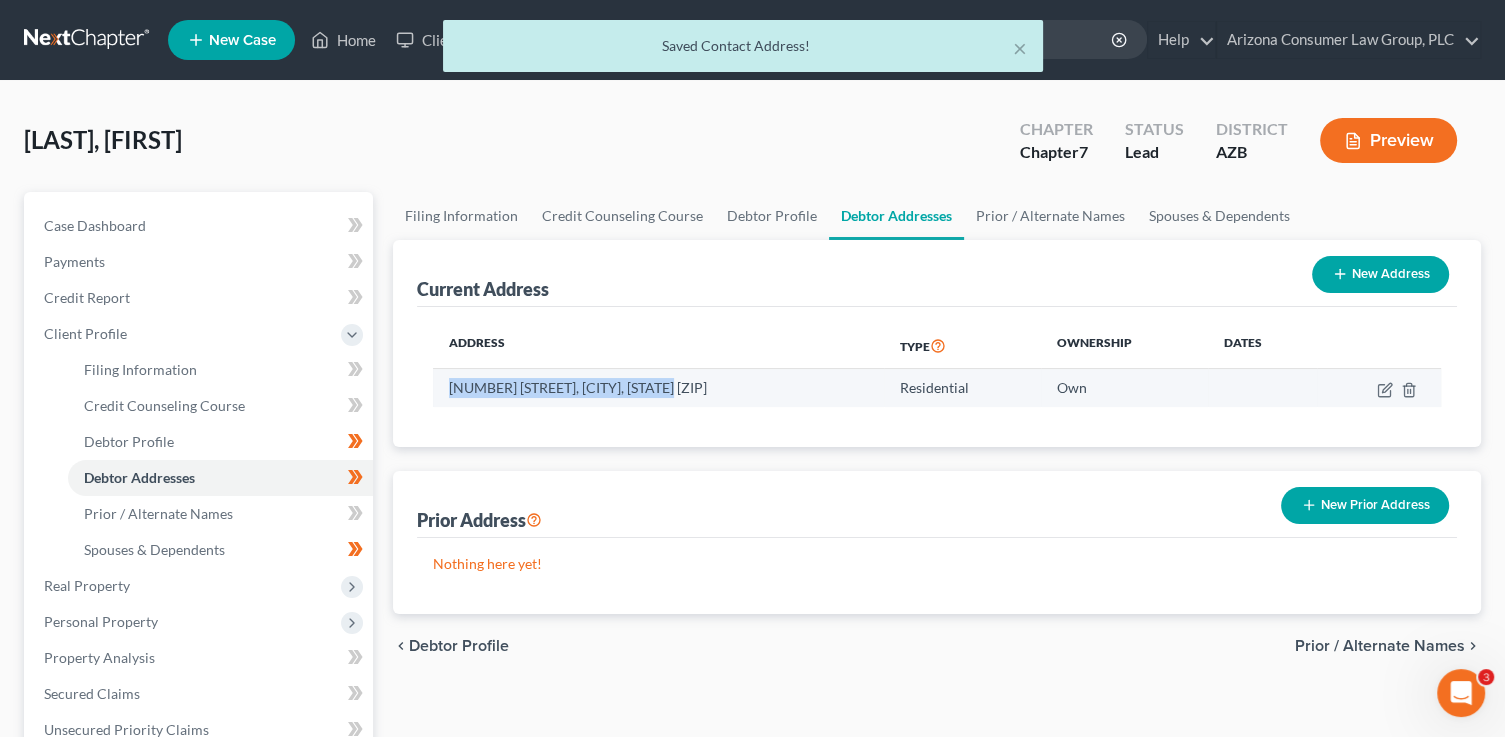 drag, startPoint x: 678, startPoint y: 385, endPoint x: 452, endPoint y: 385, distance: 226 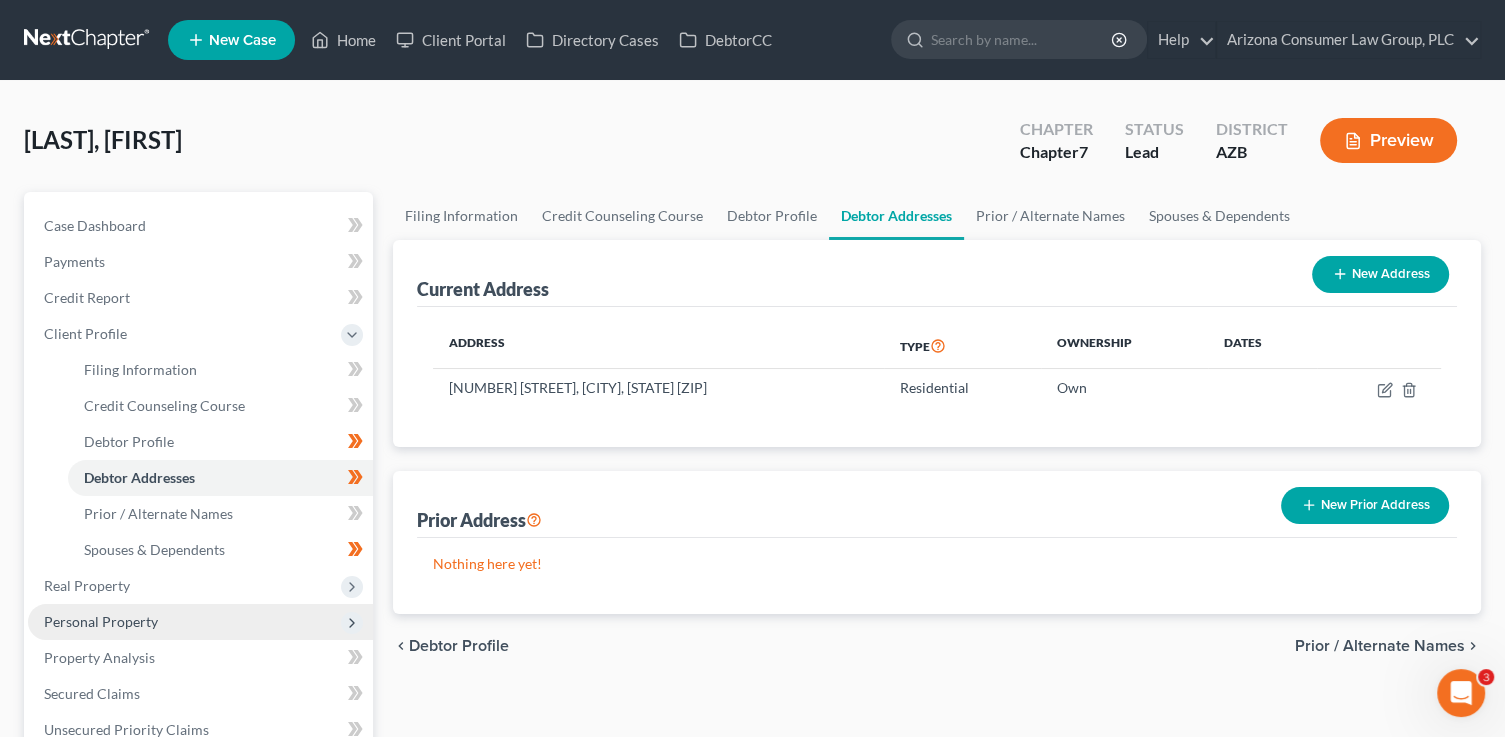 drag, startPoint x: 169, startPoint y: 586, endPoint x: 190, endPoint y: 607, distance: 29.698484 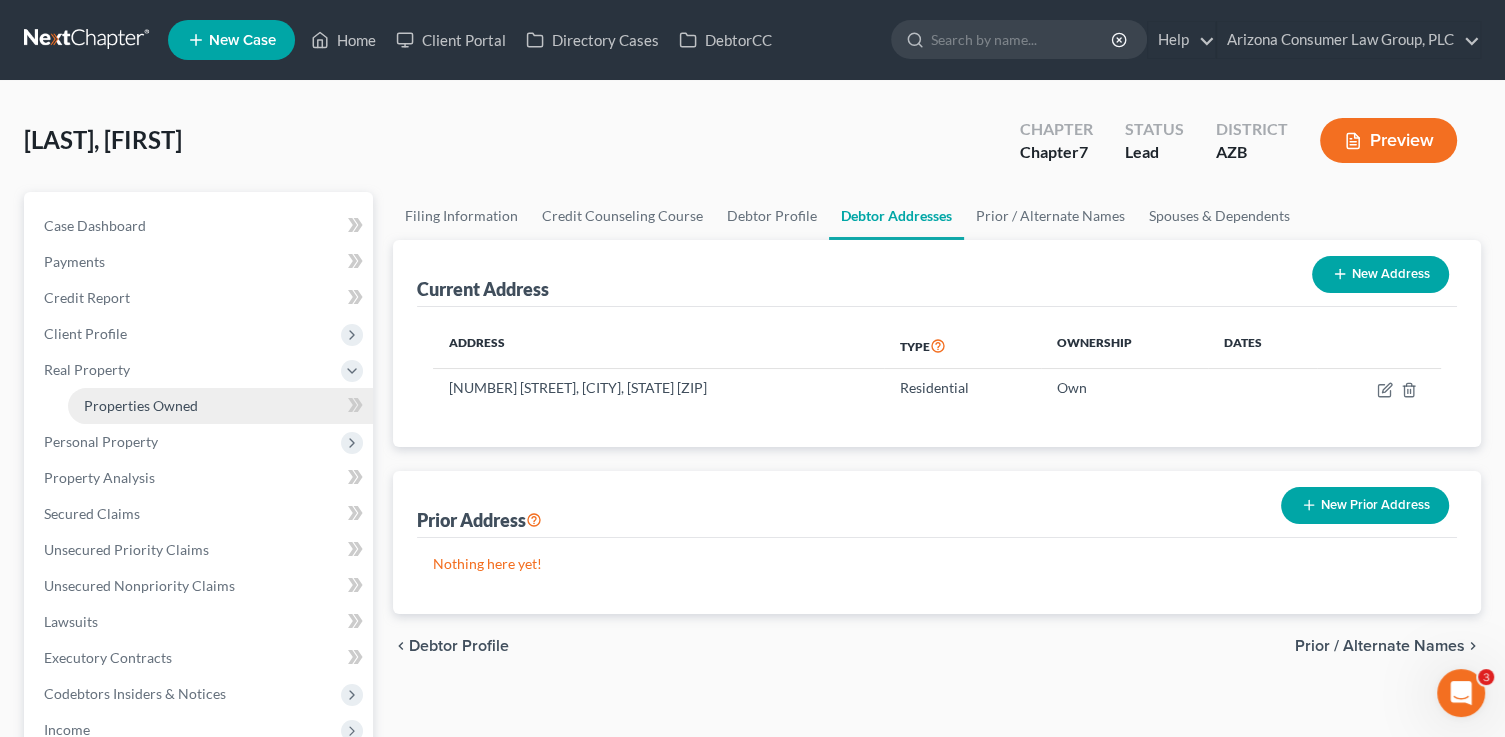 click on "Properties Owned" at bounding box center [141, 405] 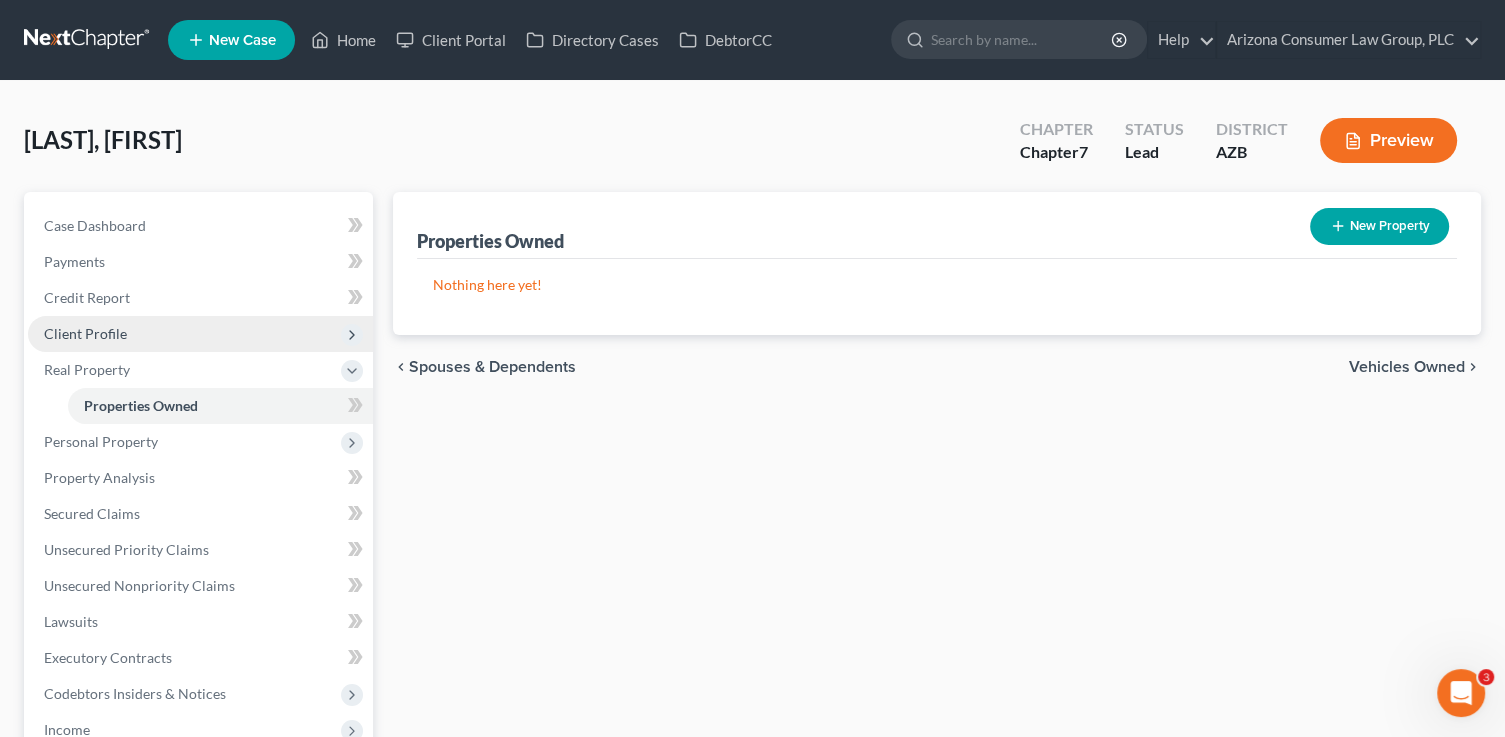 click on "Client Profile" at bounding box center (85, 333) 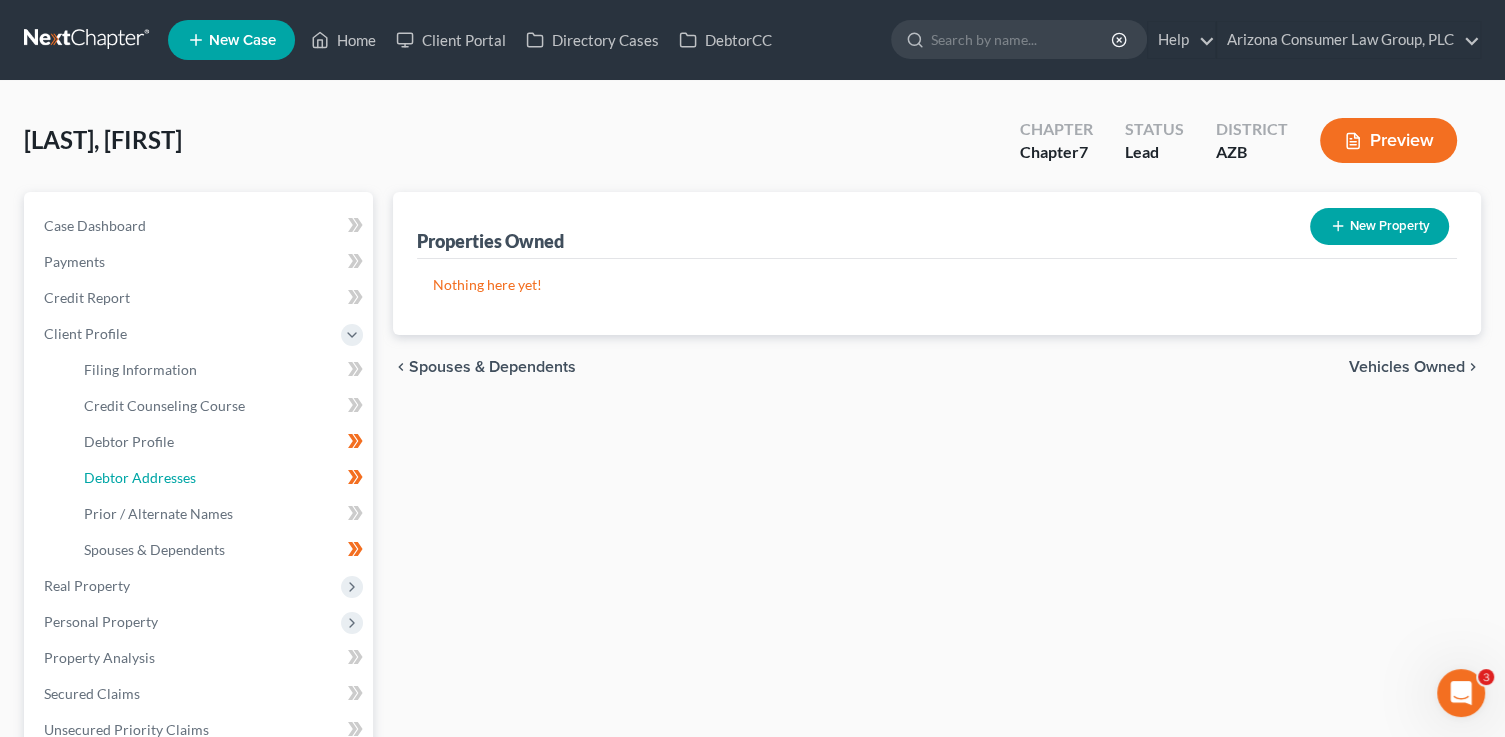drag, startPoint x: 198, startPoint y: 472, endPoint x: 988, endPoint y: 466, distance: 790.02277 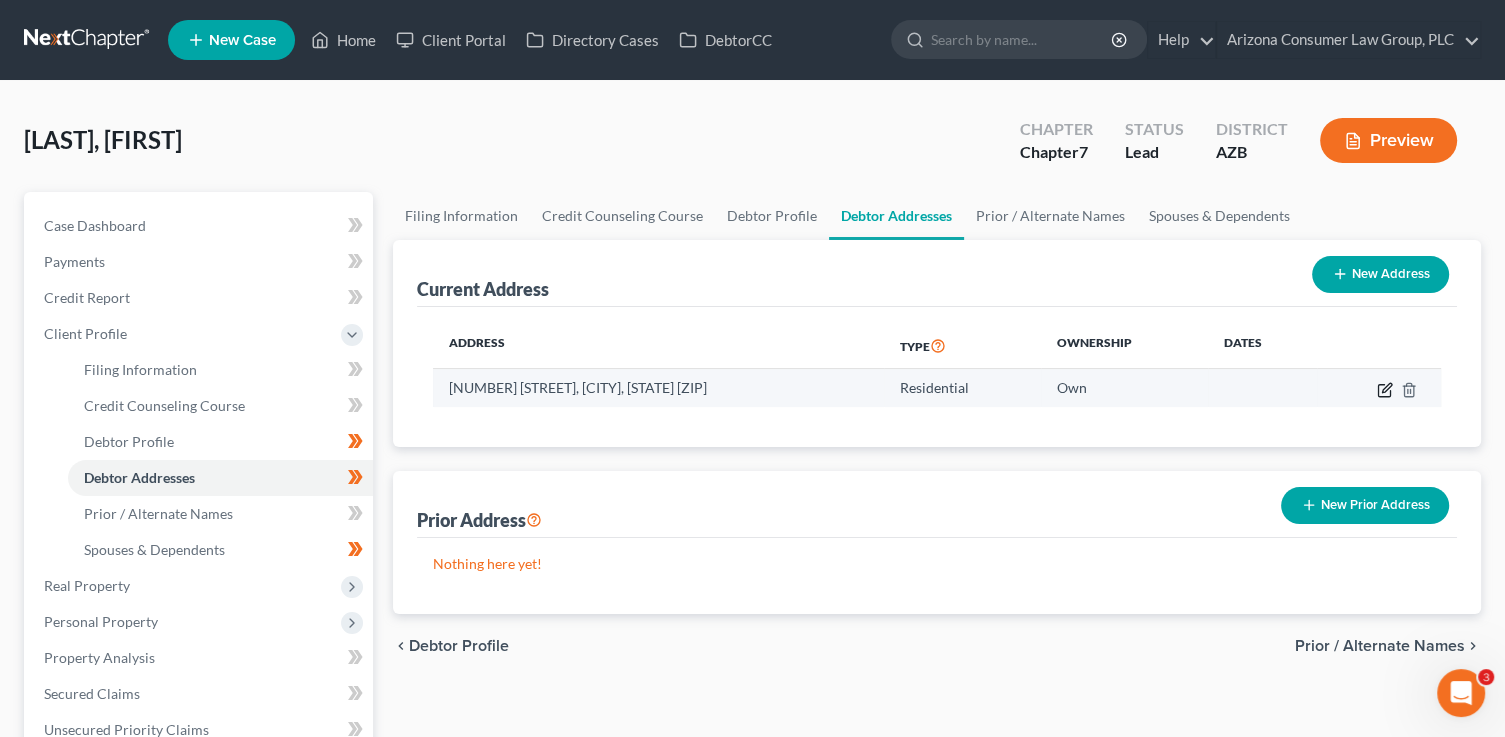 click 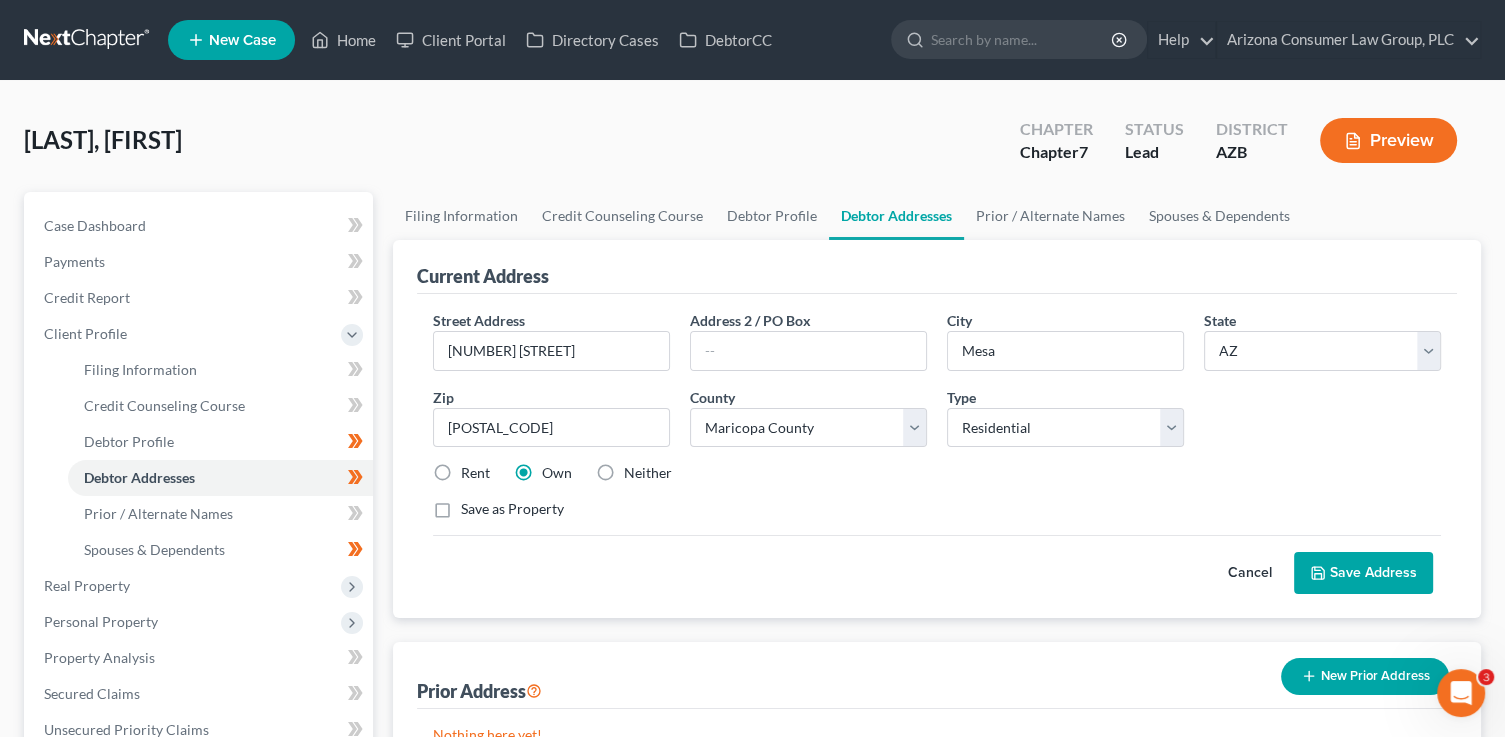 click on "Street Address
*
3103 E. Delta Ave. Address 2 / PO Box
City
*
Mesa
State
*
State AL AK AR AZ CA CO CT DE DC FL GA GU HI ID IL IN IA KS KY LA ME MD MA MI MN MS MO MT NC ND NE NV NH NJ NM NY OH OK OR PA PR RI SC SD TN TX UT VI VA VT WA WV WI WY
Zip
*
85204
County
*
County Apache County Cochise County Coconino County Gila County Graham County Greenlee County La Paz County Maricopa County Mohave County Navajo County Pima County Pinal County Santa Cruz County Yavapai County Yuma County Type Select Residential Mailing Rental Business Rent Own Neither Save as Property" at bounding box center (937, 423) 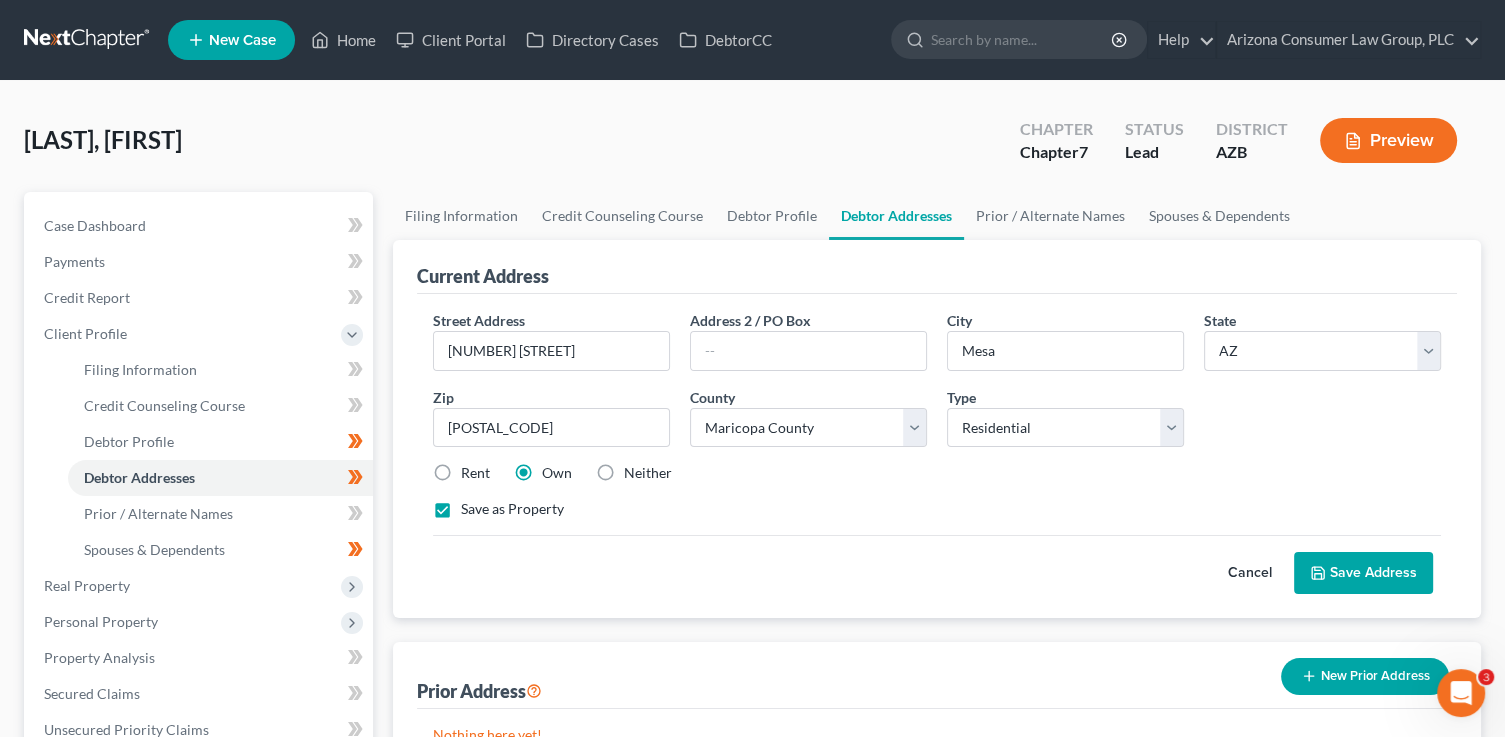 drag, startPoint x: 1390, startPoint y: 570, endPoint x: 1352, endPoint y: 561, distance: 39.051247 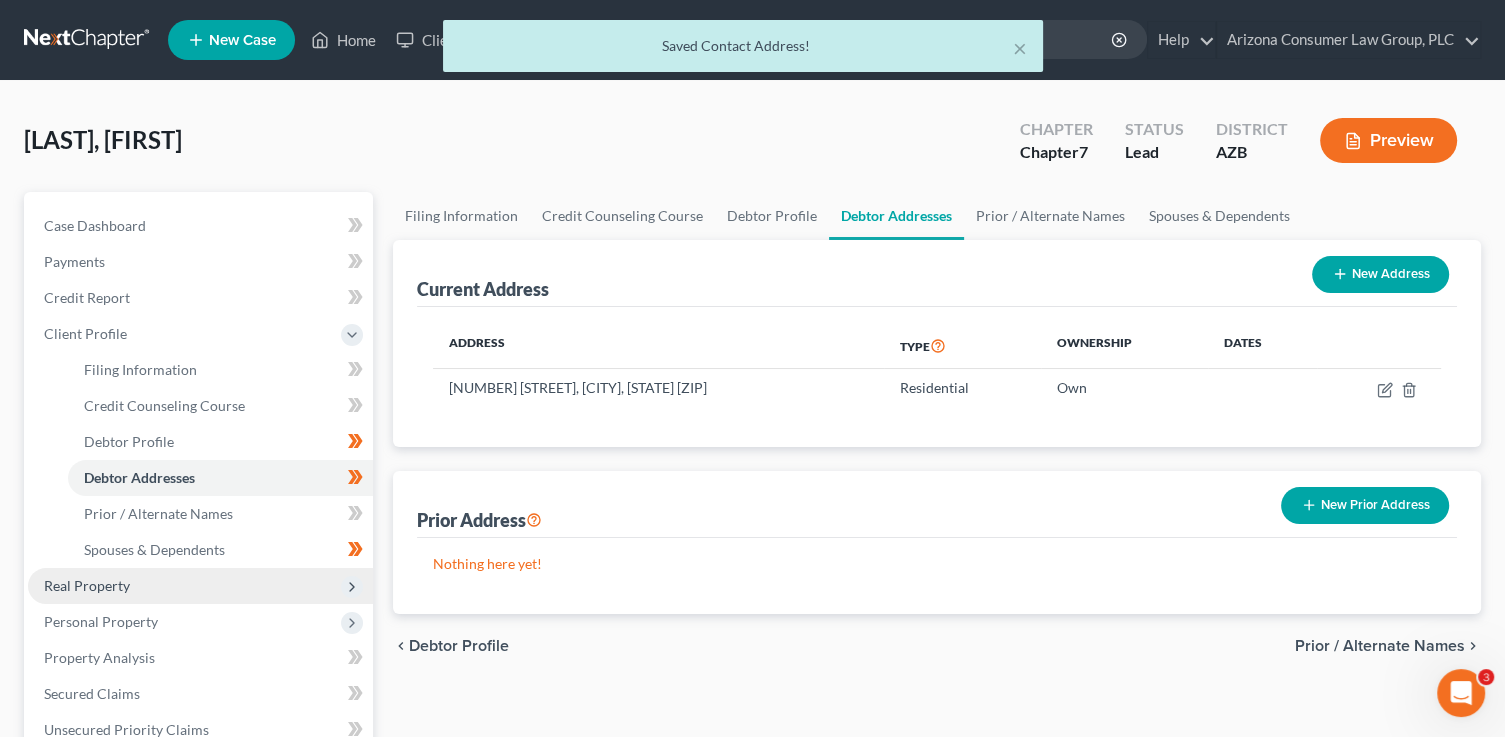 click on "Real Property" at bounding box center (87, 585) 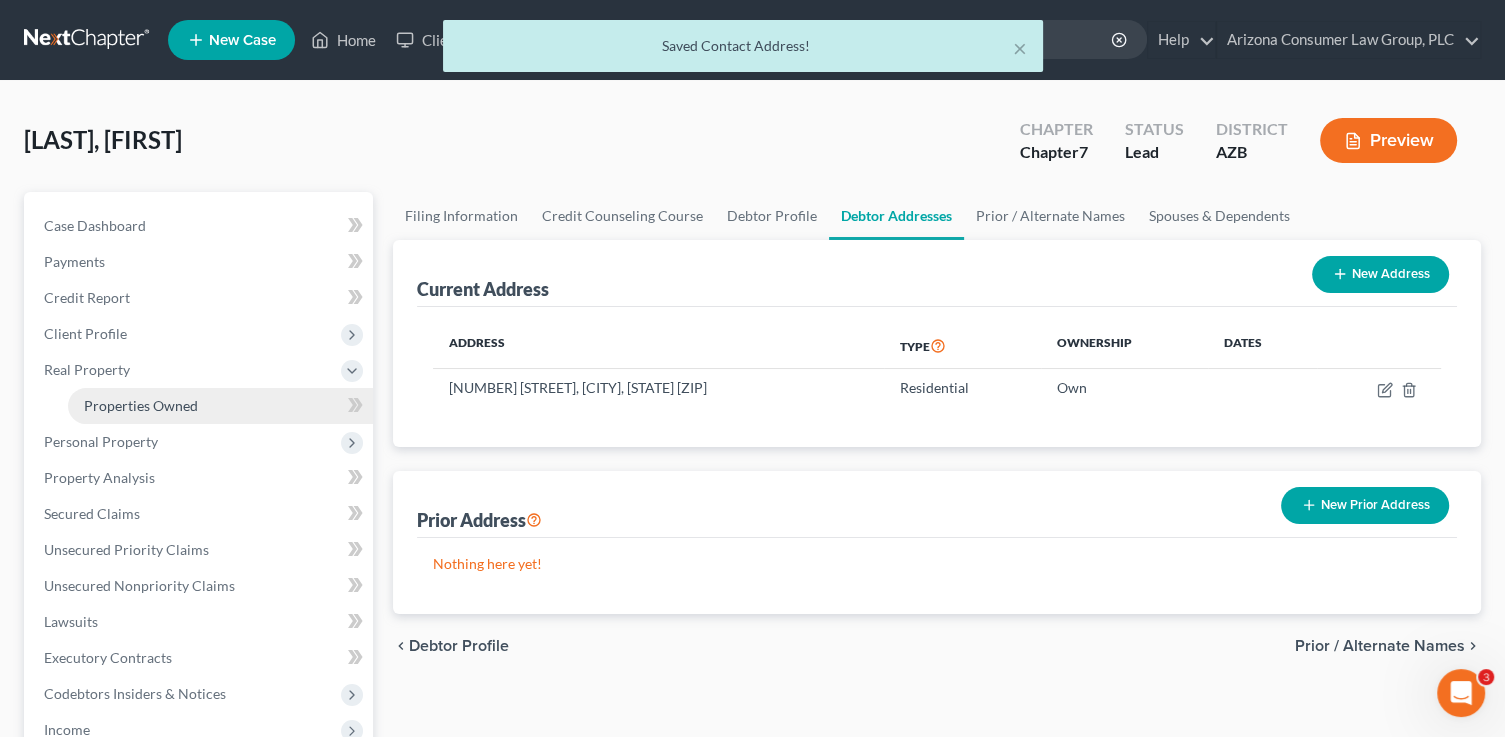click on "Properties Owned" at bounding box center (220, 406) 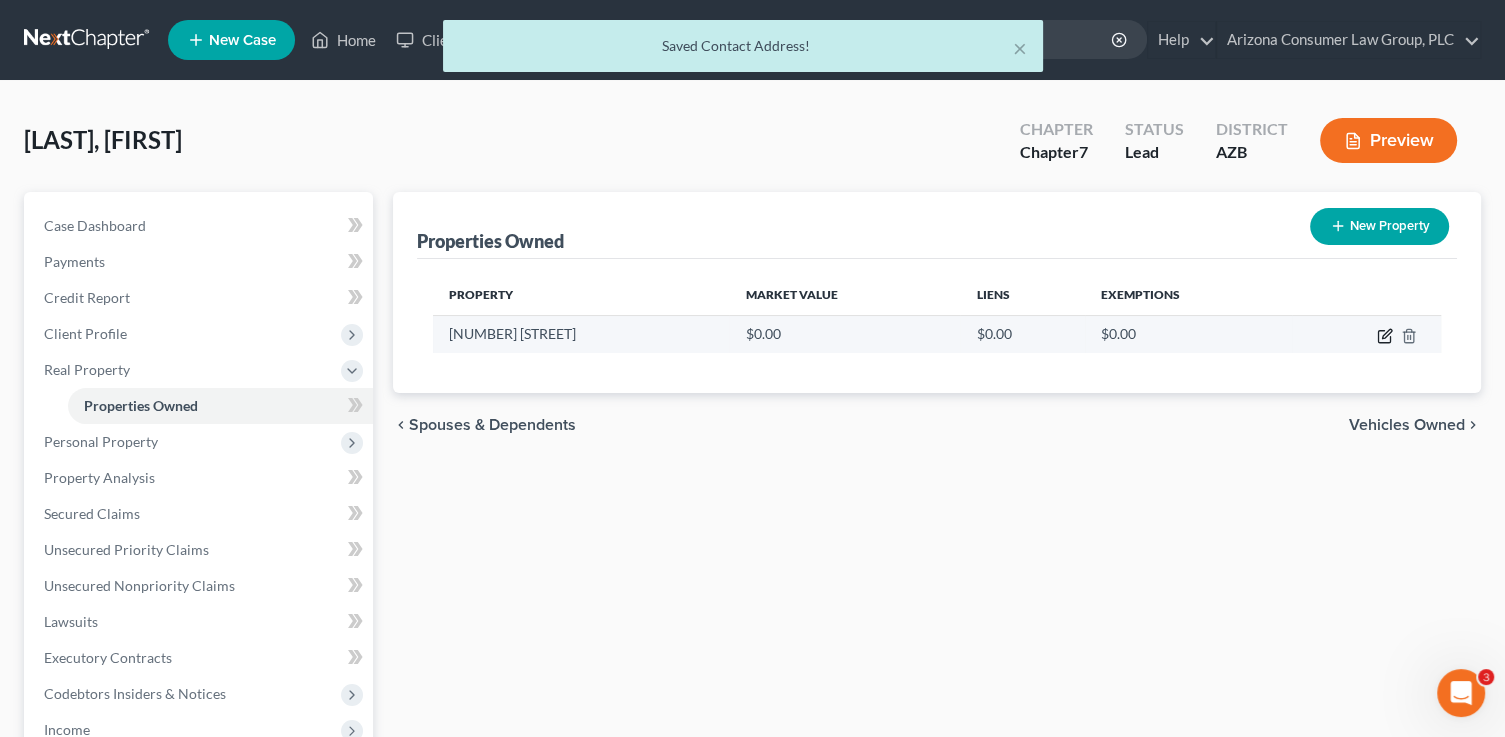 click 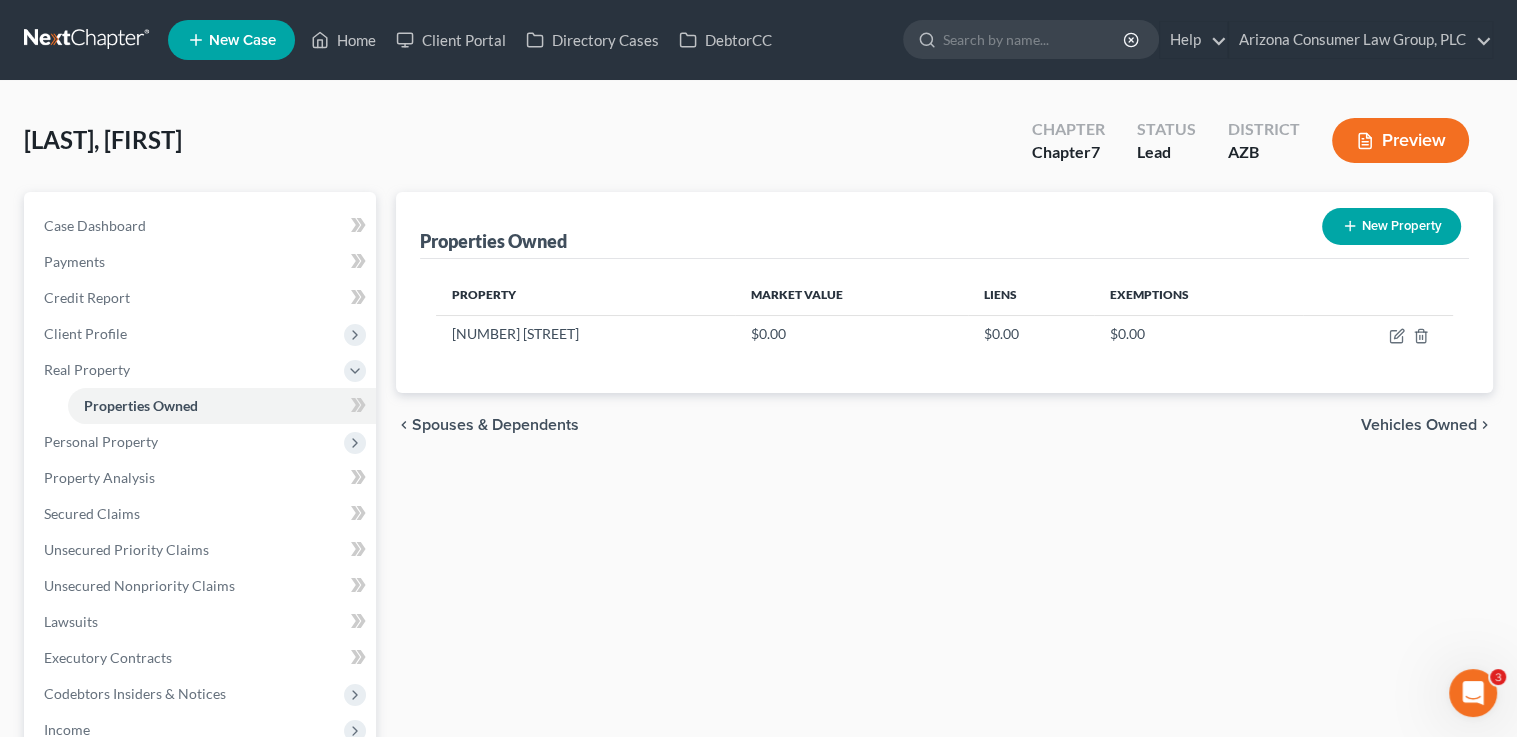 select on "3" 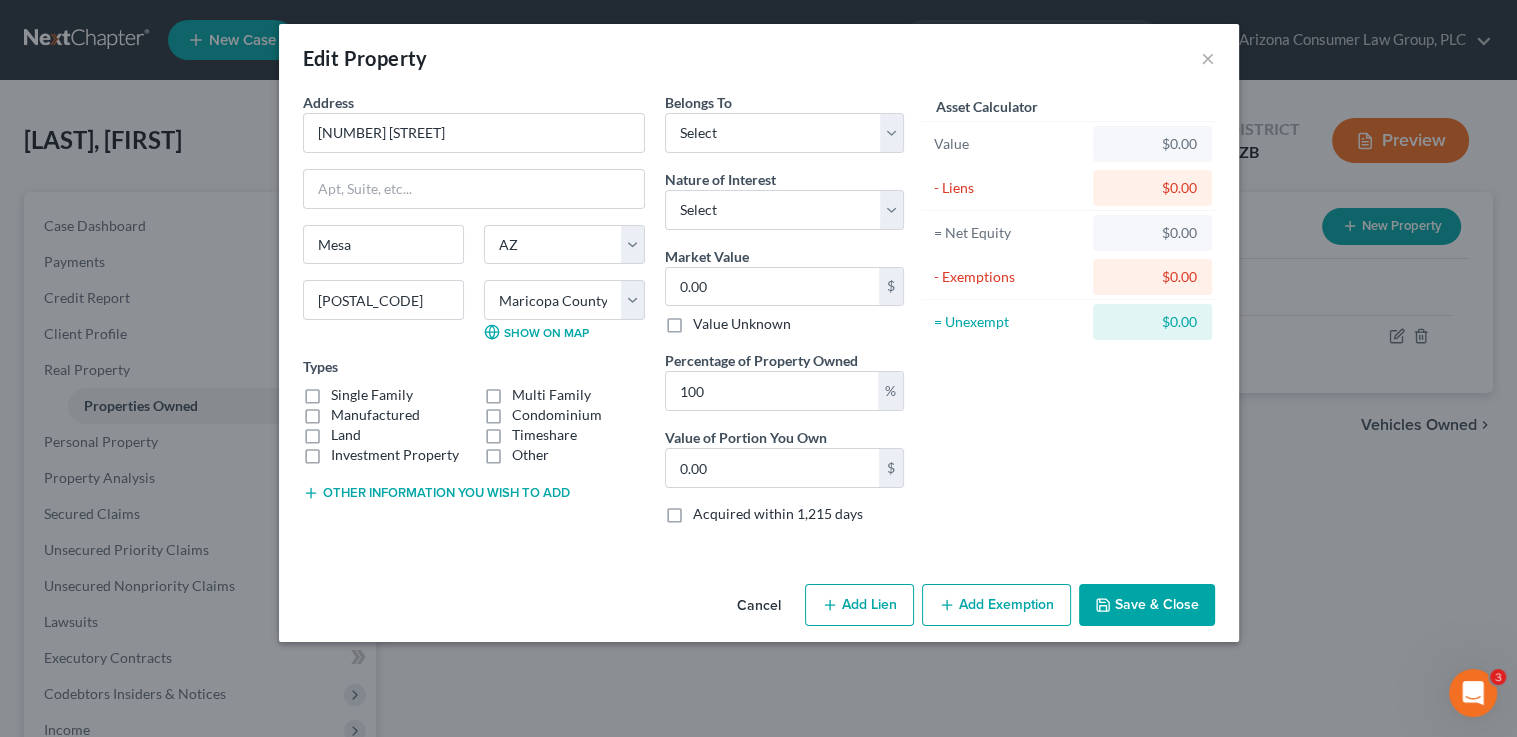 click on "Single Family" at bounding box center [372, 395] 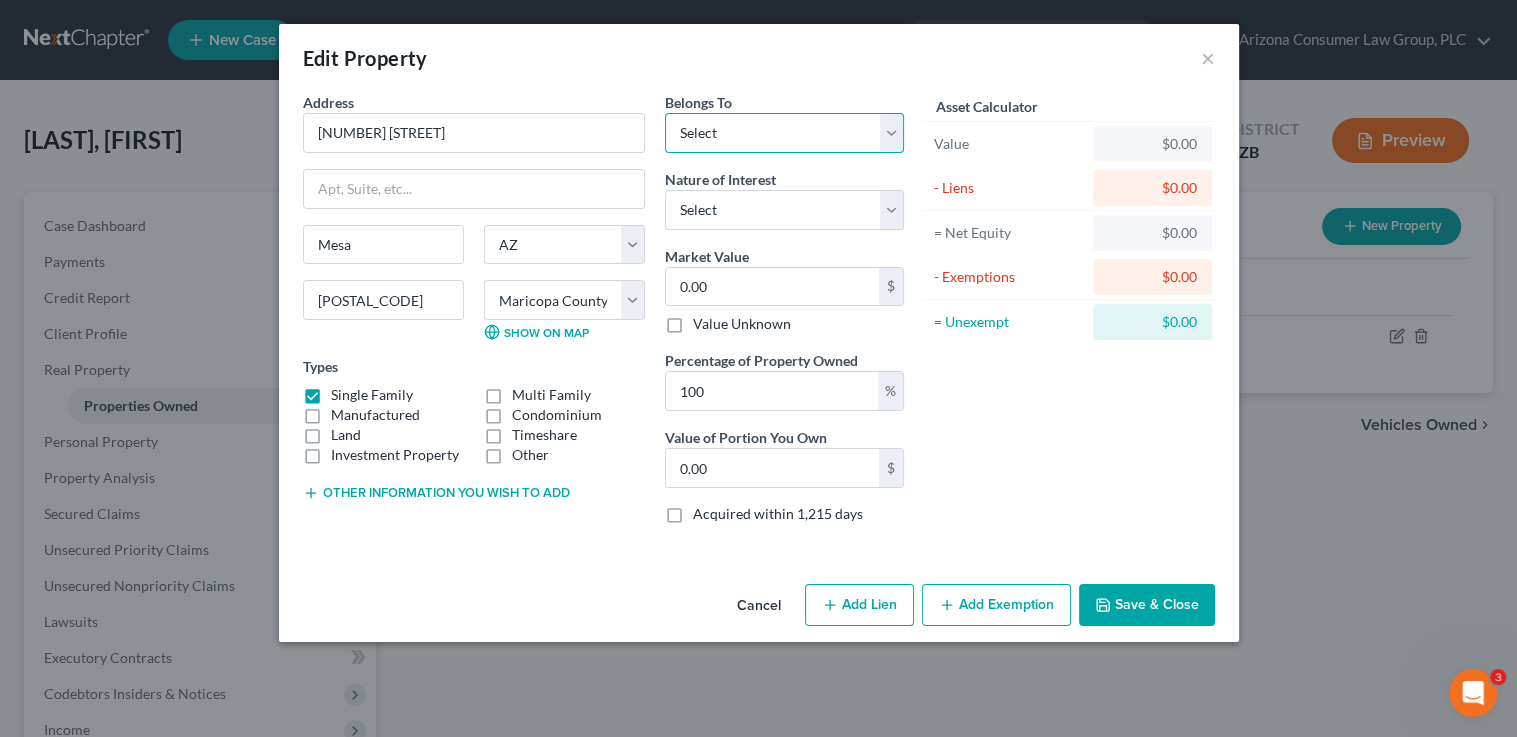 click on "Select Debtor 1 Only Debtor 2 Only Debtor 1 And Debtor 2 Only At Least One Of The Debtors And Another Community Property" at bounding box center (784, 133) 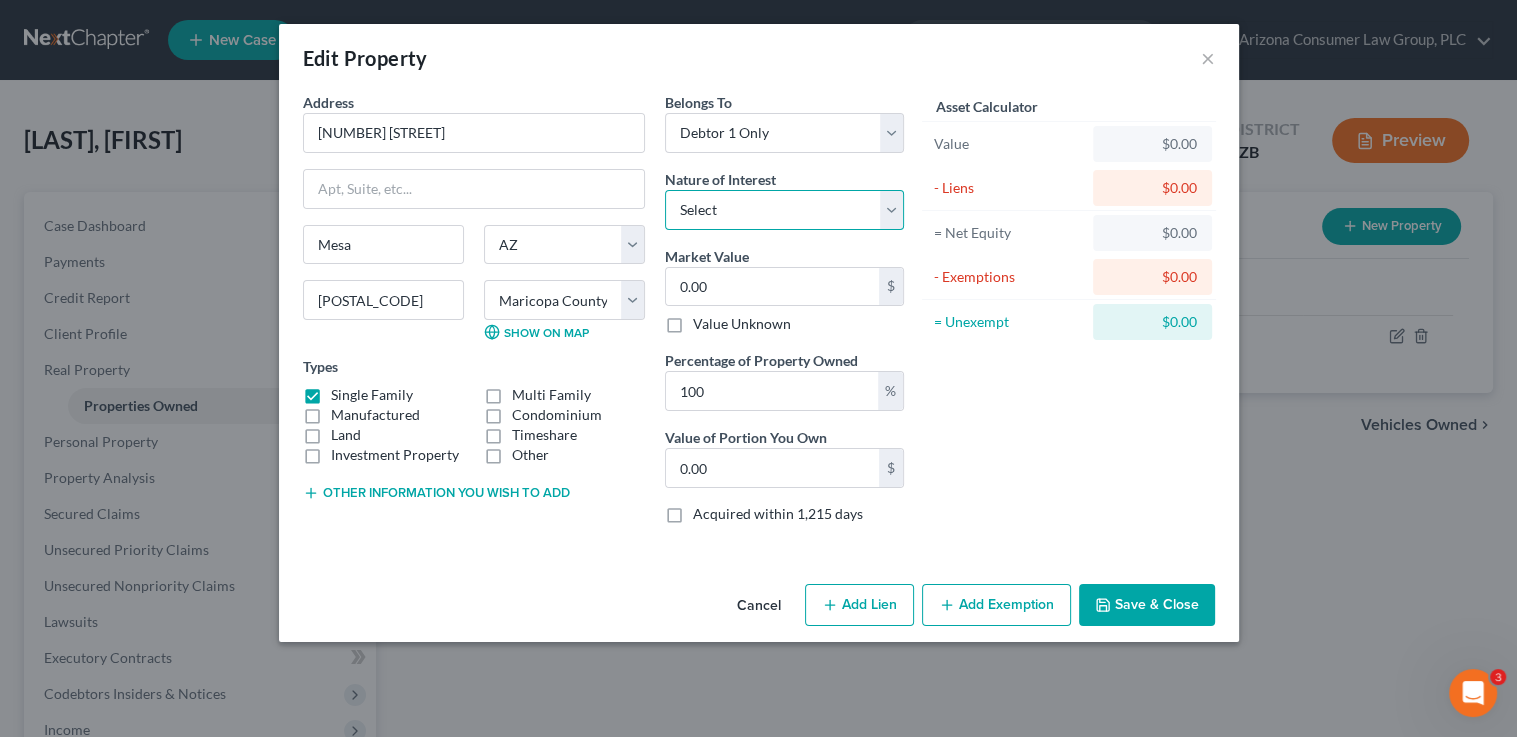 click on "Select Fee Simple Joint Tenant Life Estate Equitable Interest Future Interest Tenancy By The Entireties Tenants In Common Other" at bounding box center (784, 210) 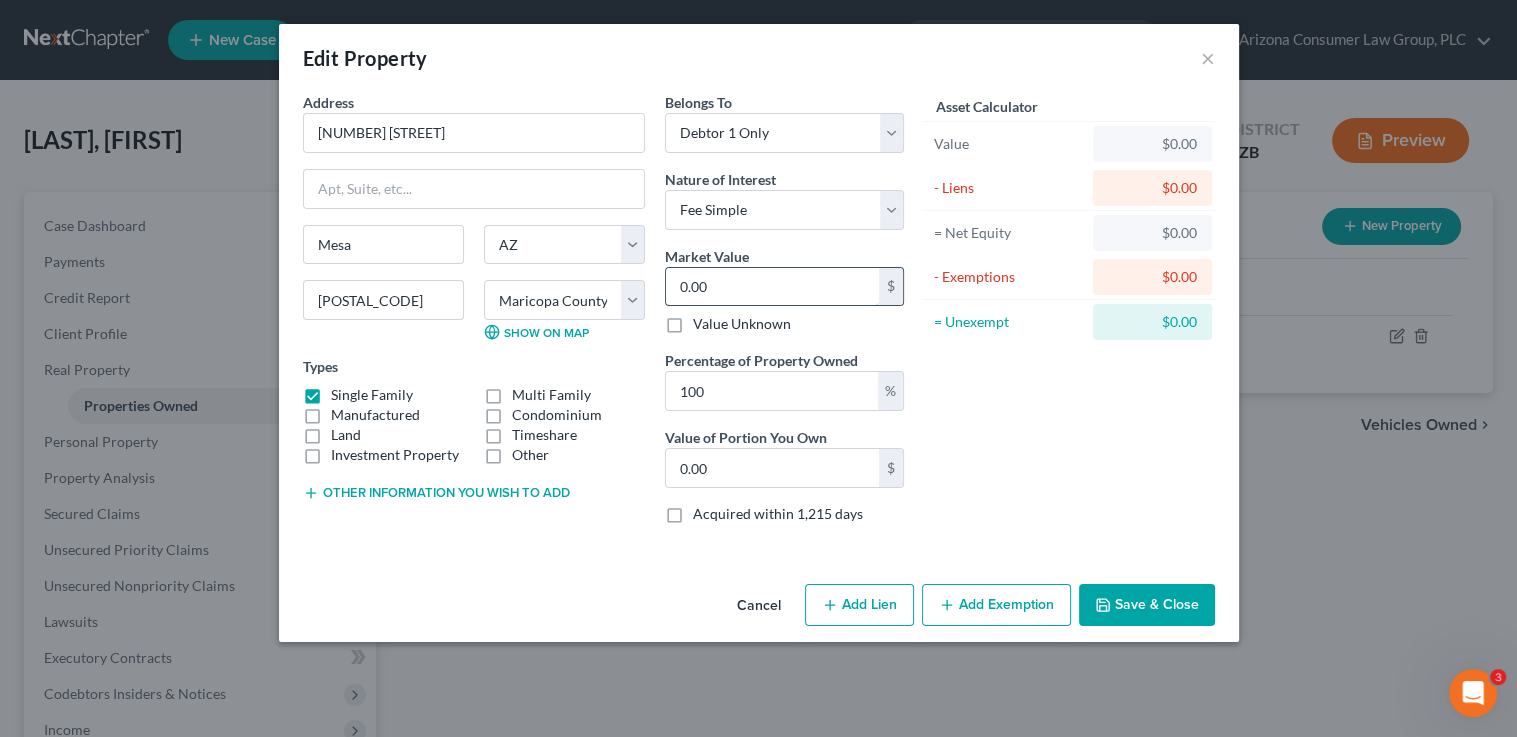 drag, startPoint x: 736, startPoint y: 281, endPoint x: 741, endPoint y: 265, distance: 16.763054 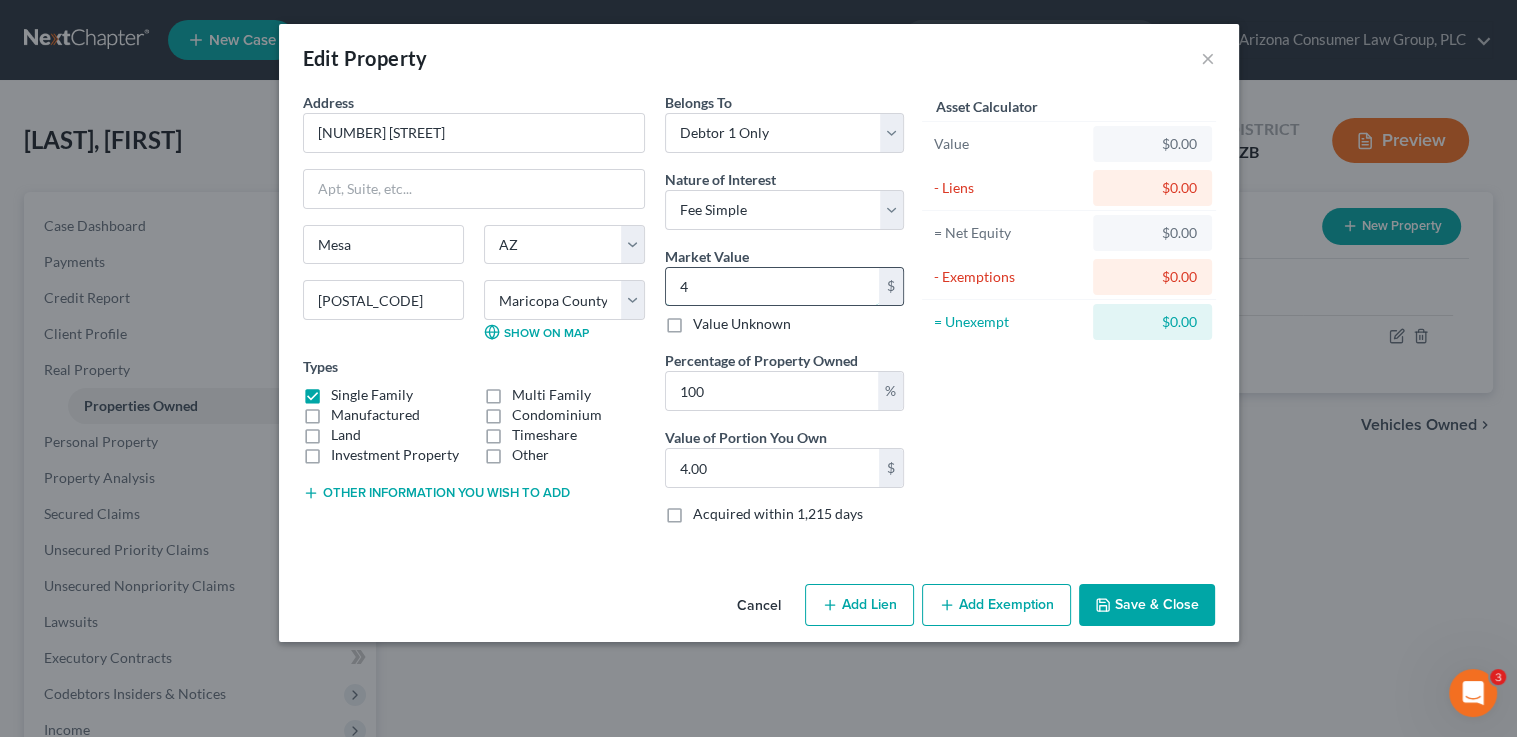 type on "46" 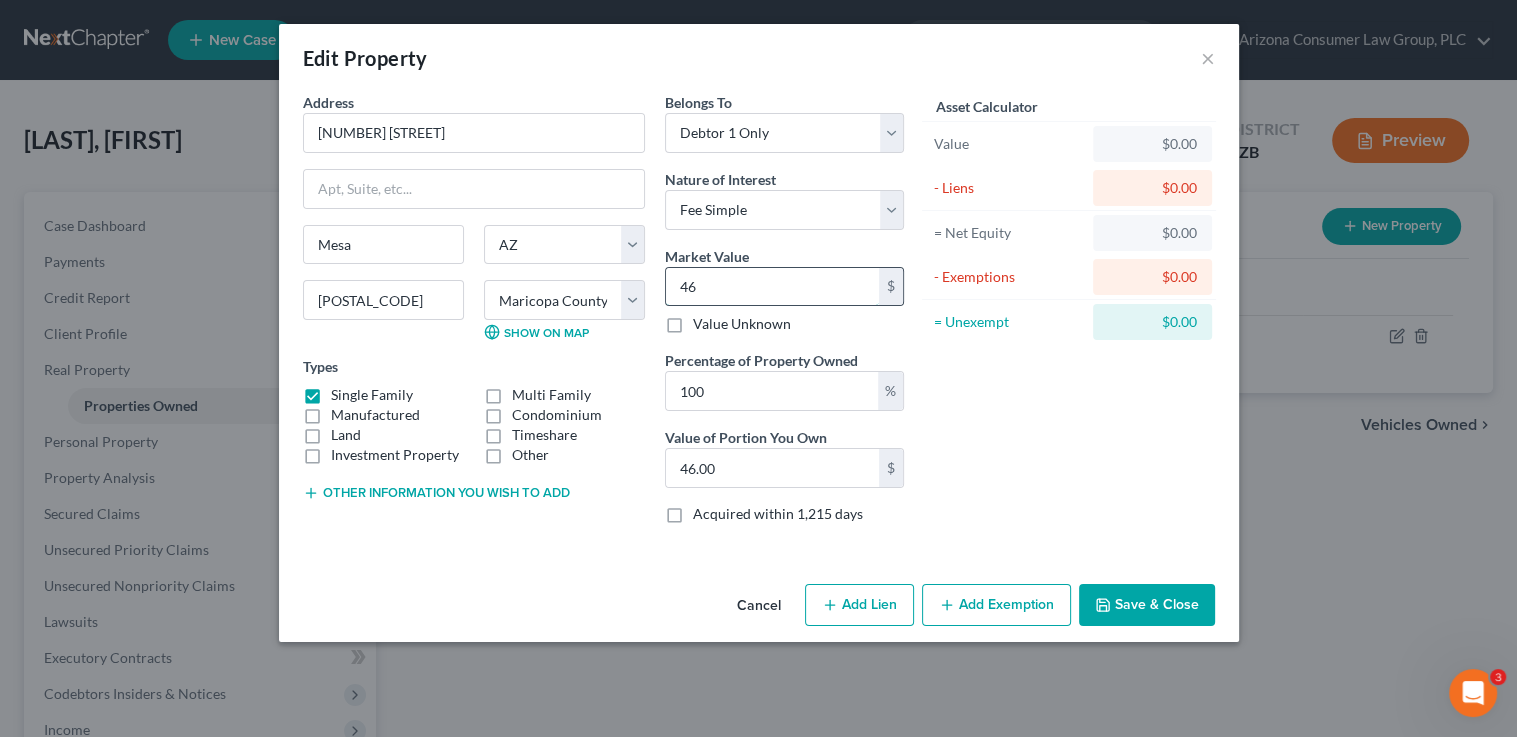 type on "464" 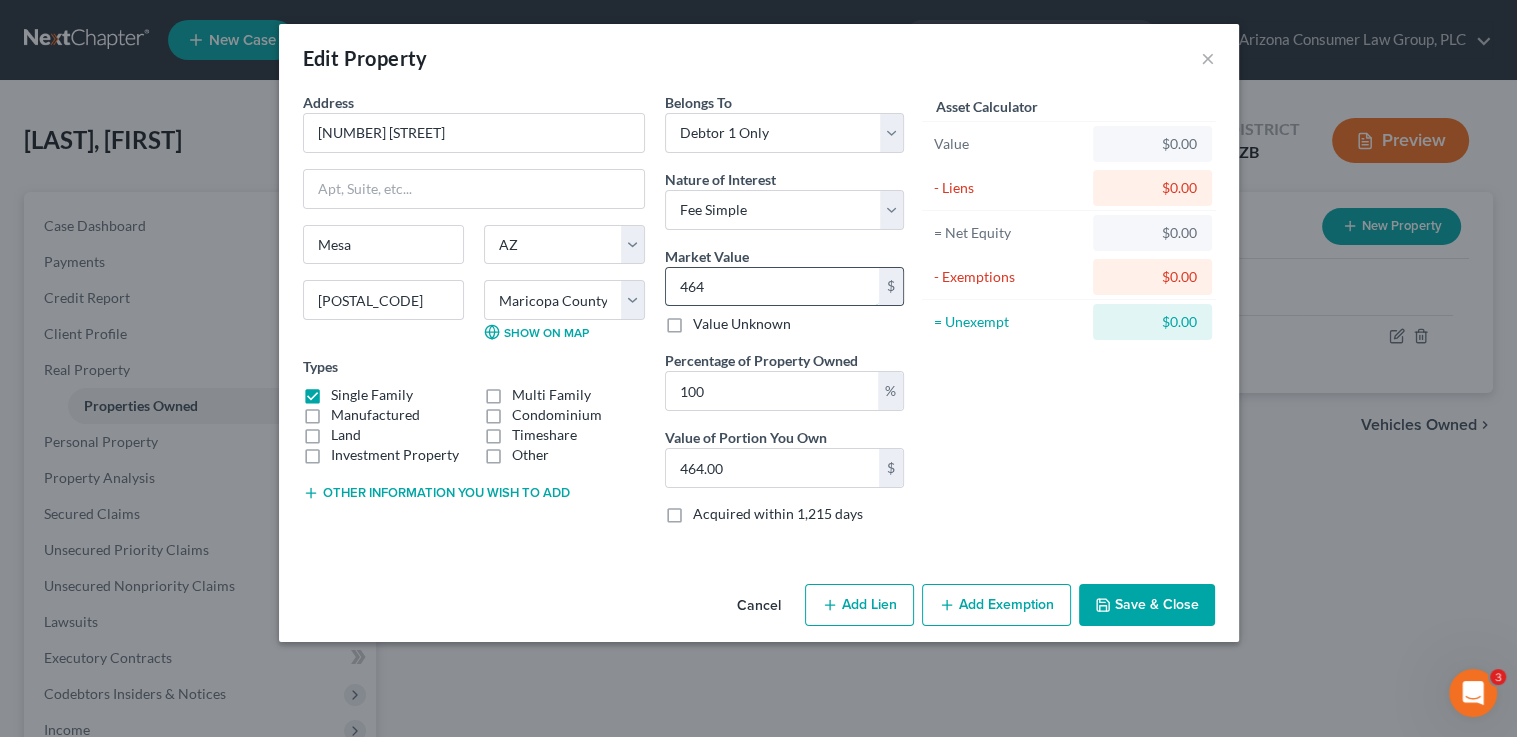 type on "4640" 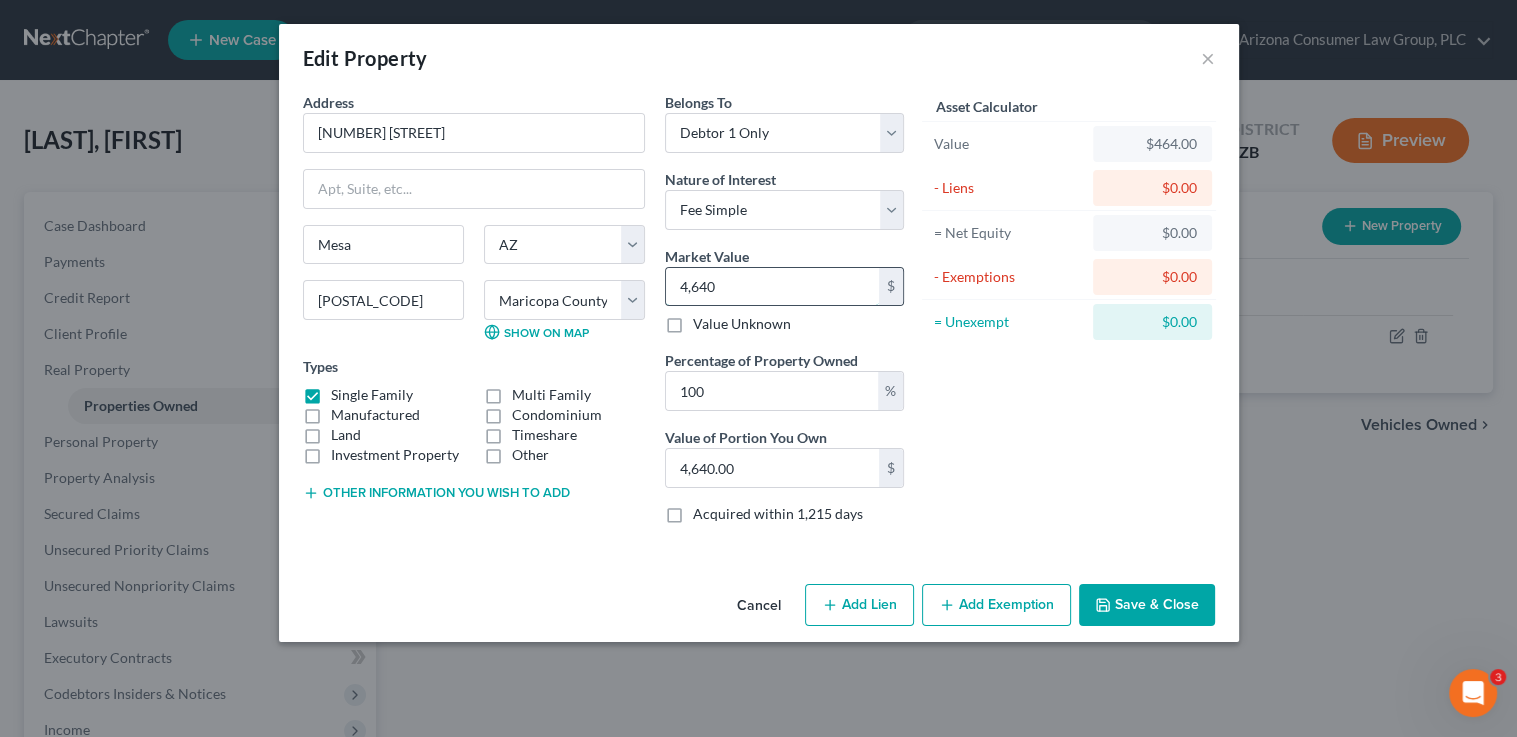 type on "4,6400" 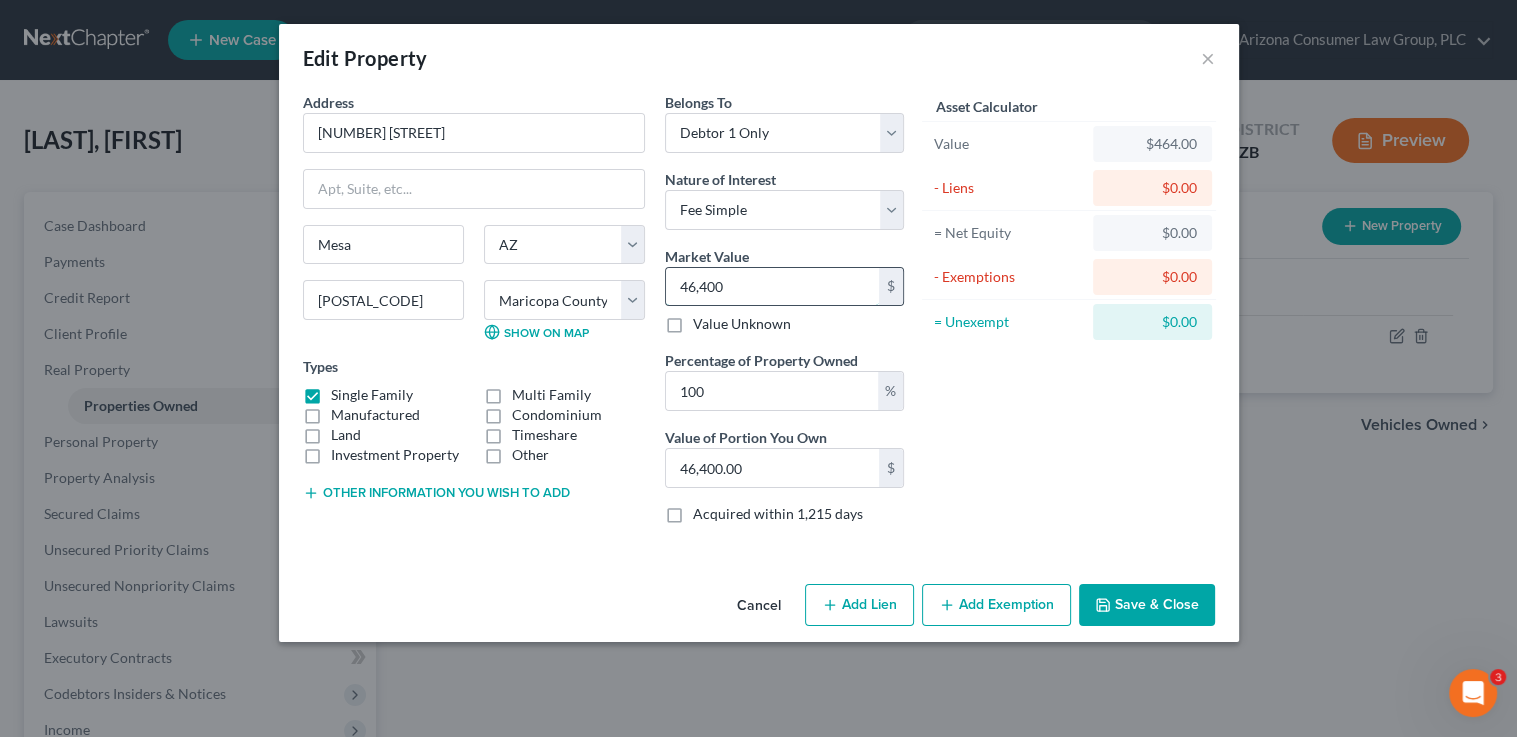 type on "46,4000" 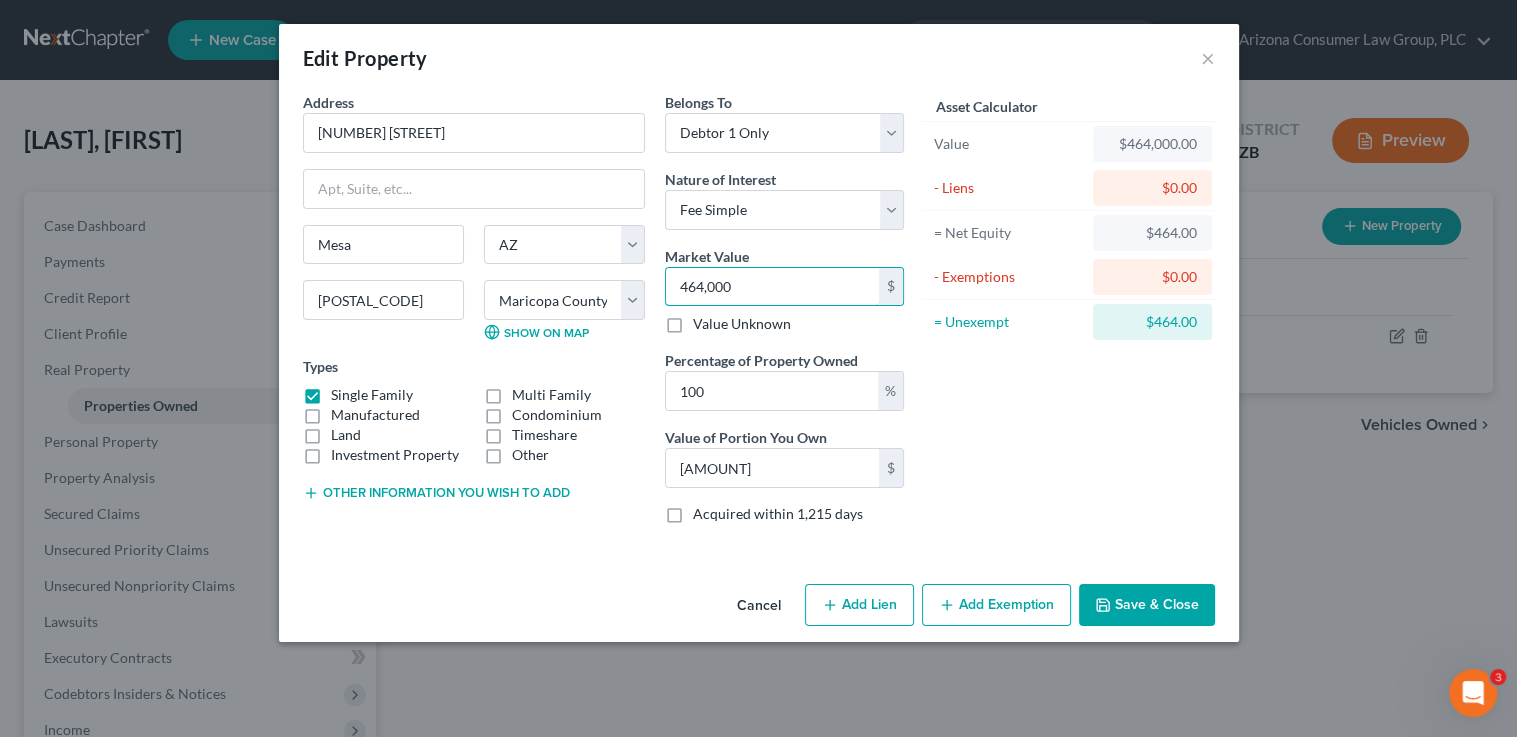type on "464,000" 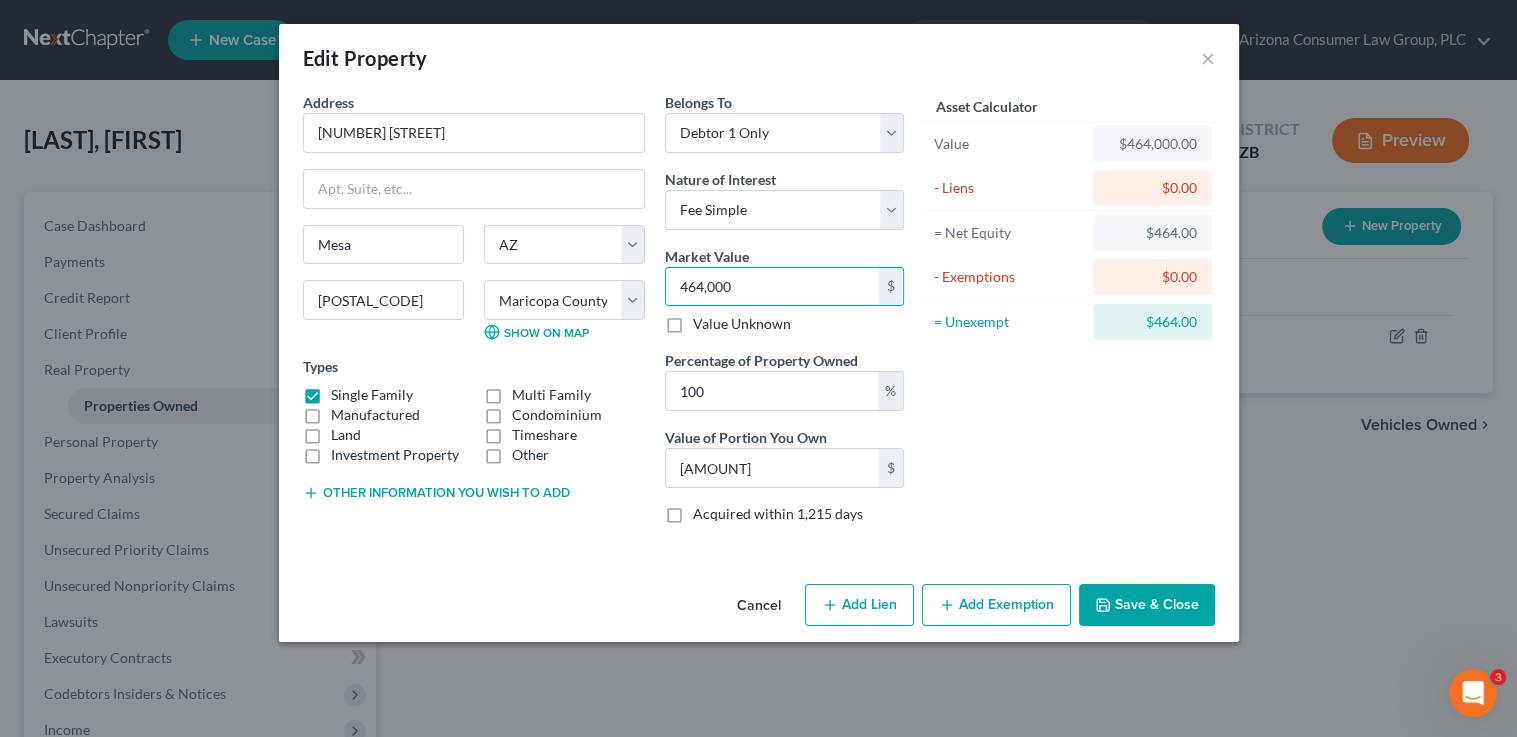 click on "Save & Close" at bounding box center (1147, 605) 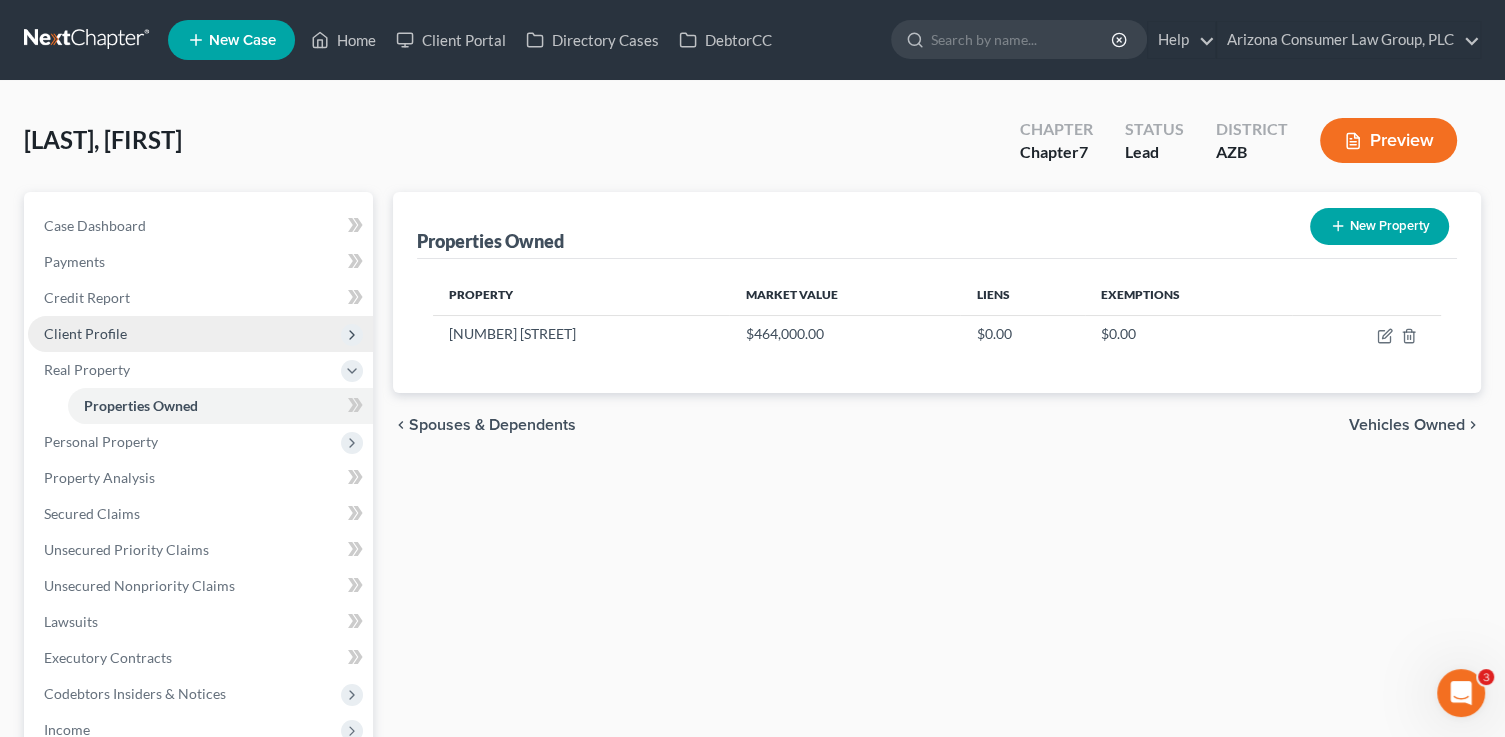 click on "Client Profile" at bounding box center (85, 333) 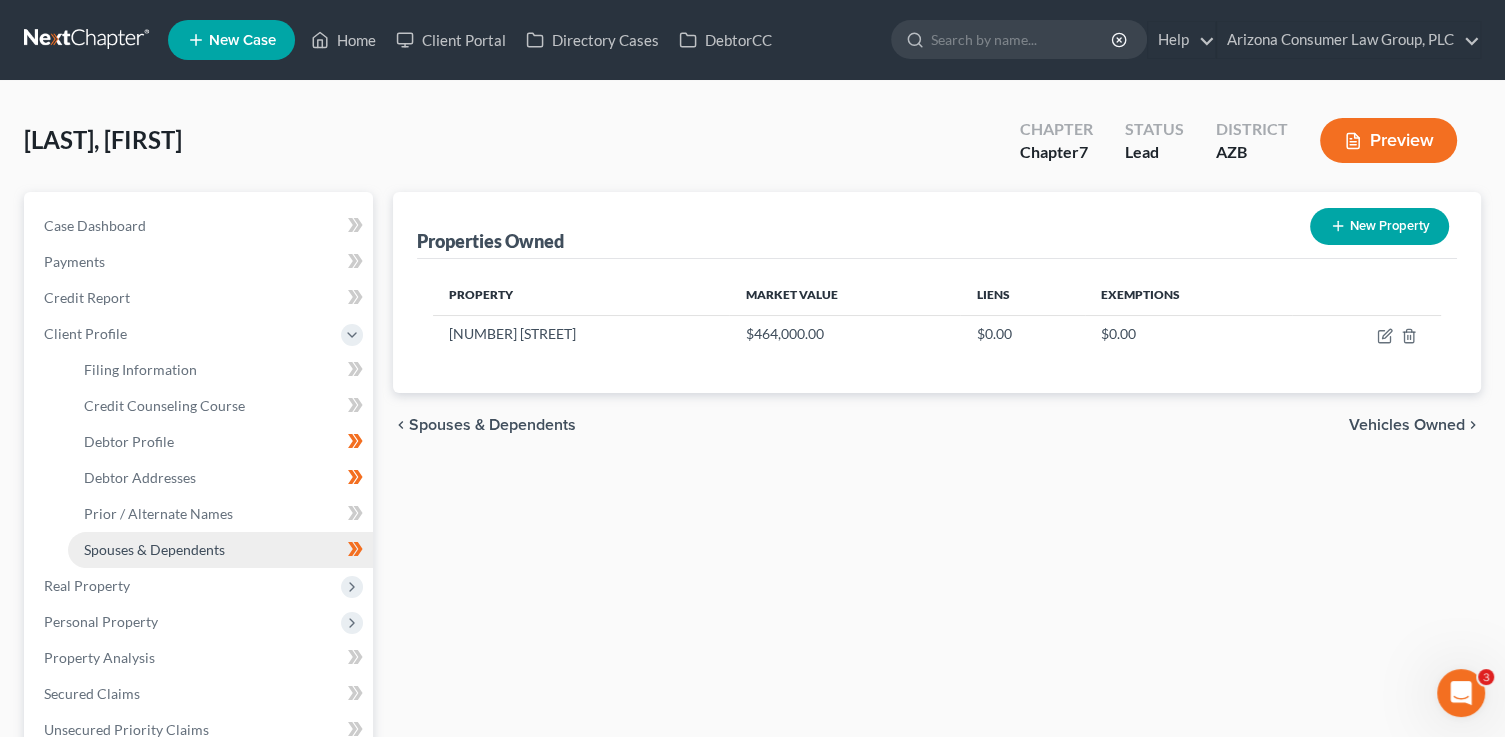 click on "Spouses & Dependents" at bounding box center (154, 549) 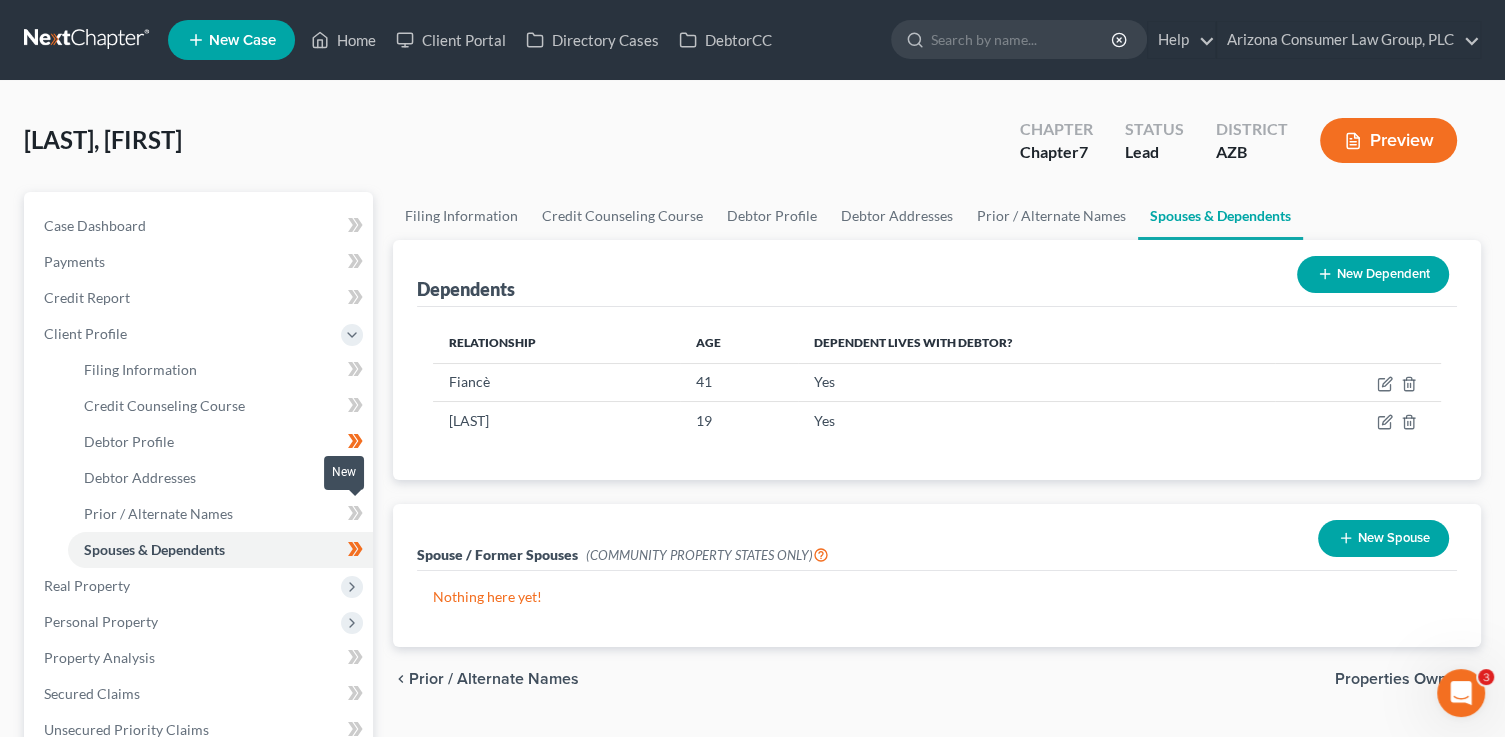 click at bounding box center (355, 516) 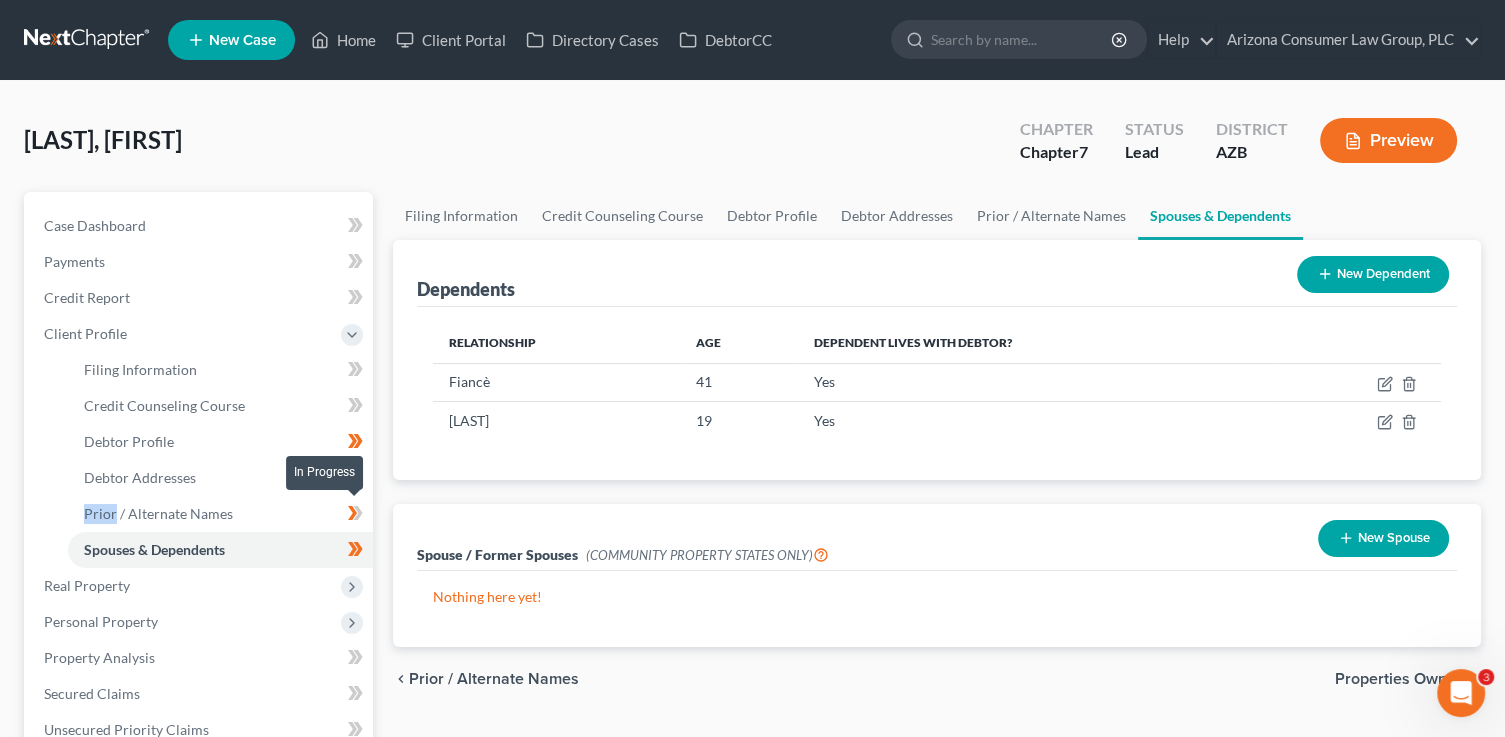 drag, startPoint x: 364, startPoint y: 514, endPoint x: 380, endPoint y: 464, distance: 52.49762 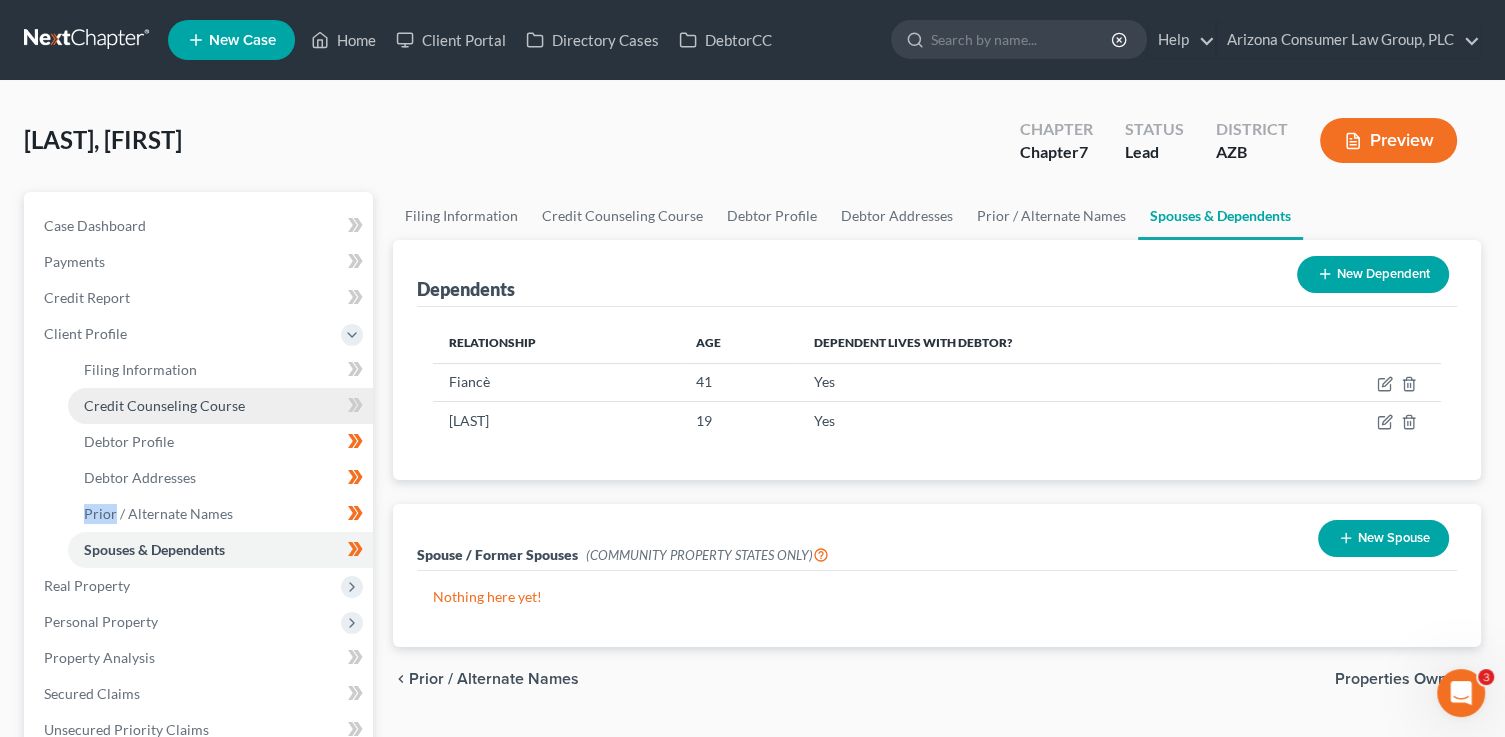 click on "Credit Counseling Course" at bounding box center [164, 405] 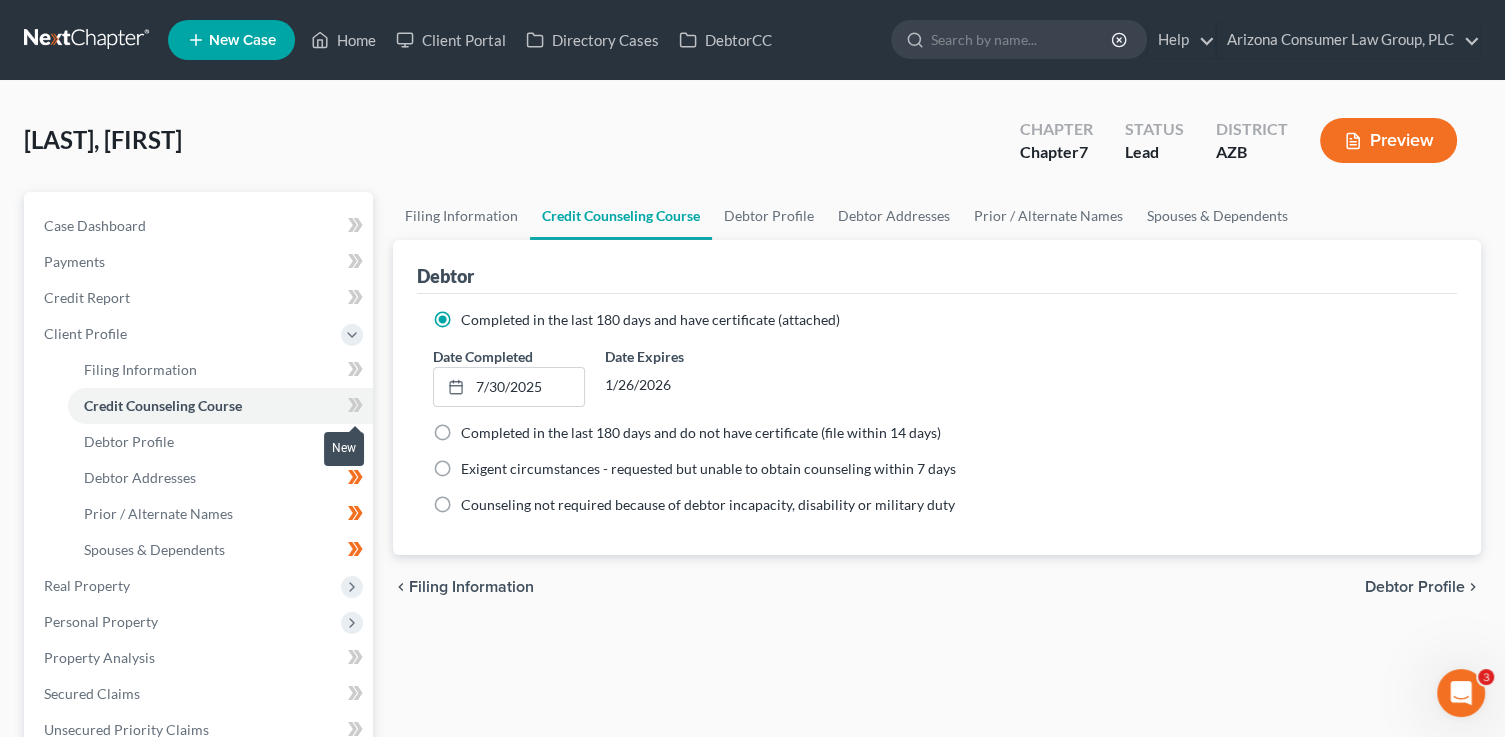 click 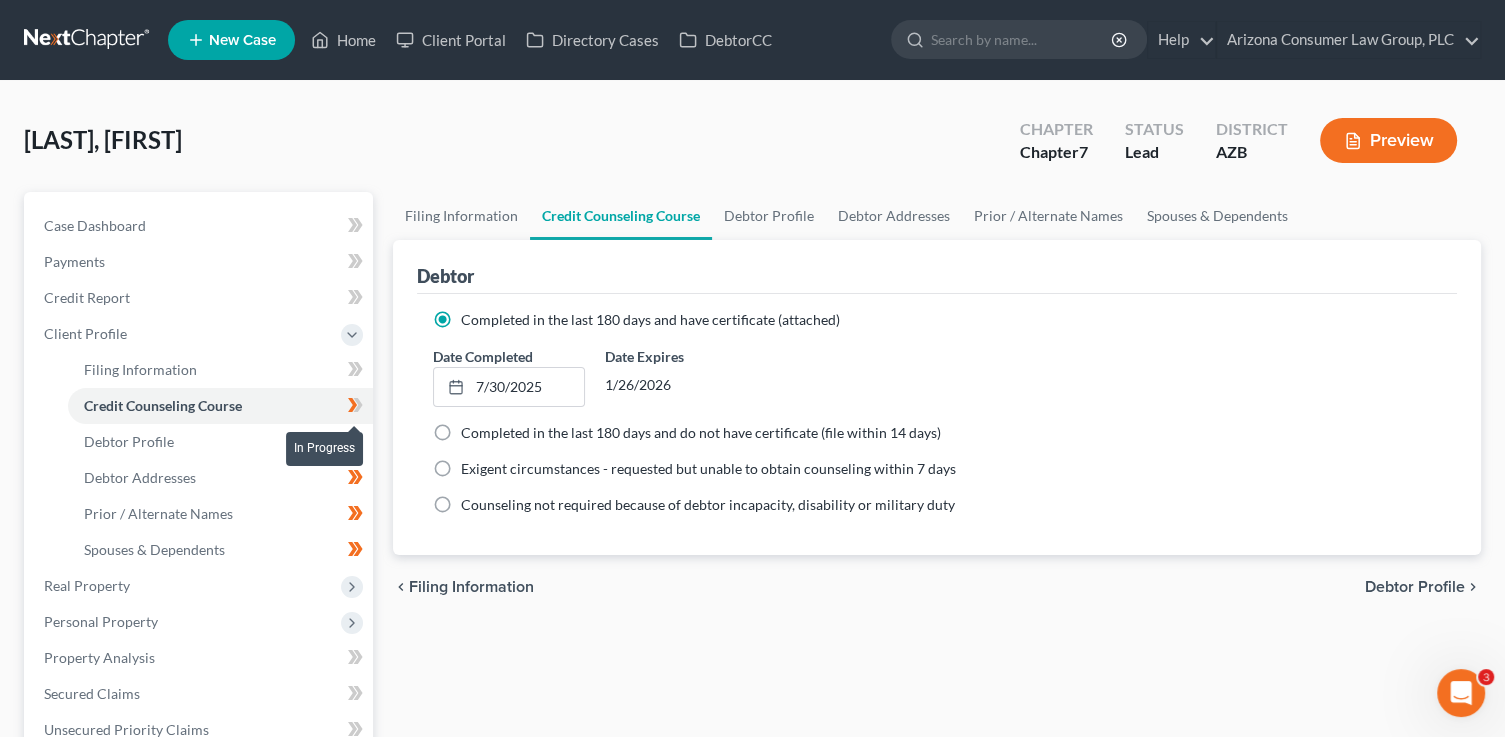 click 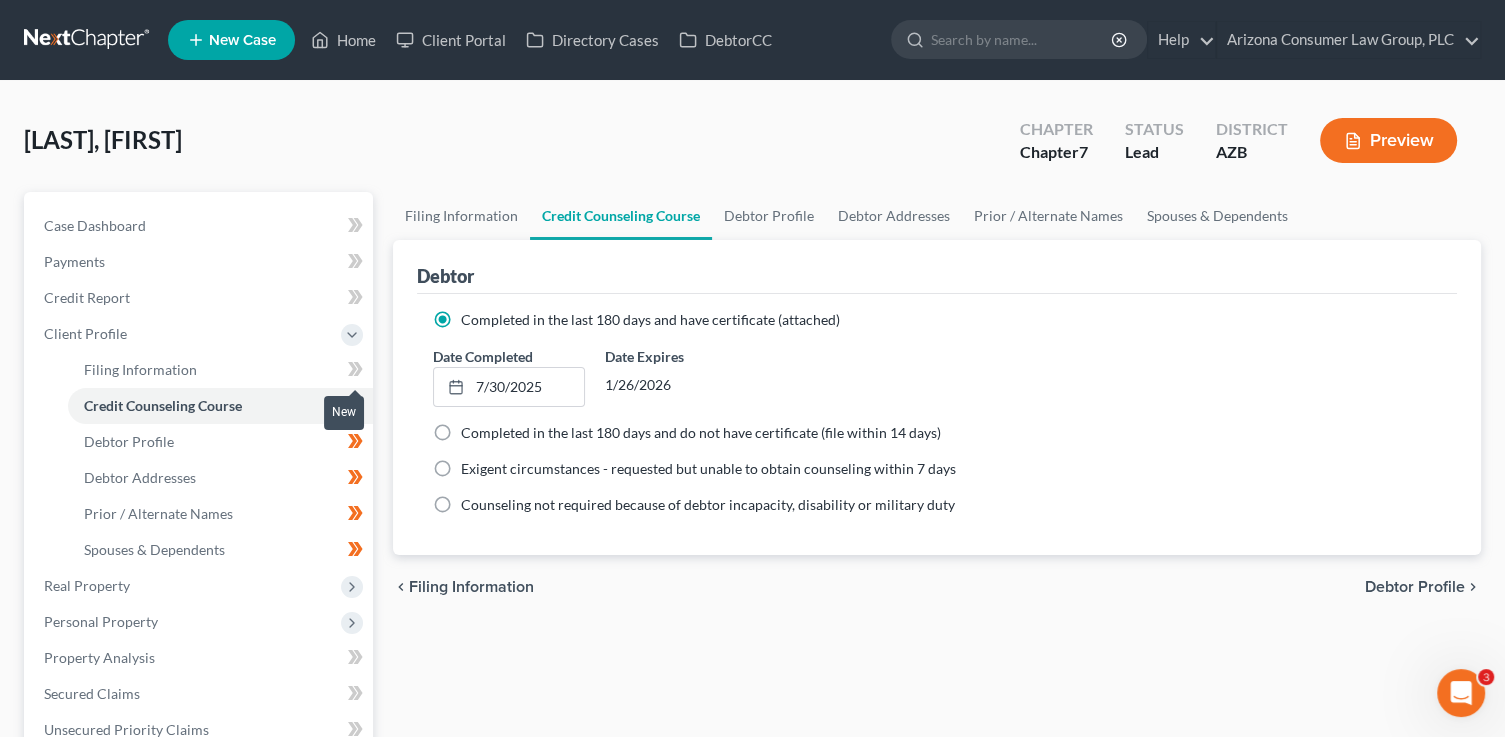 click 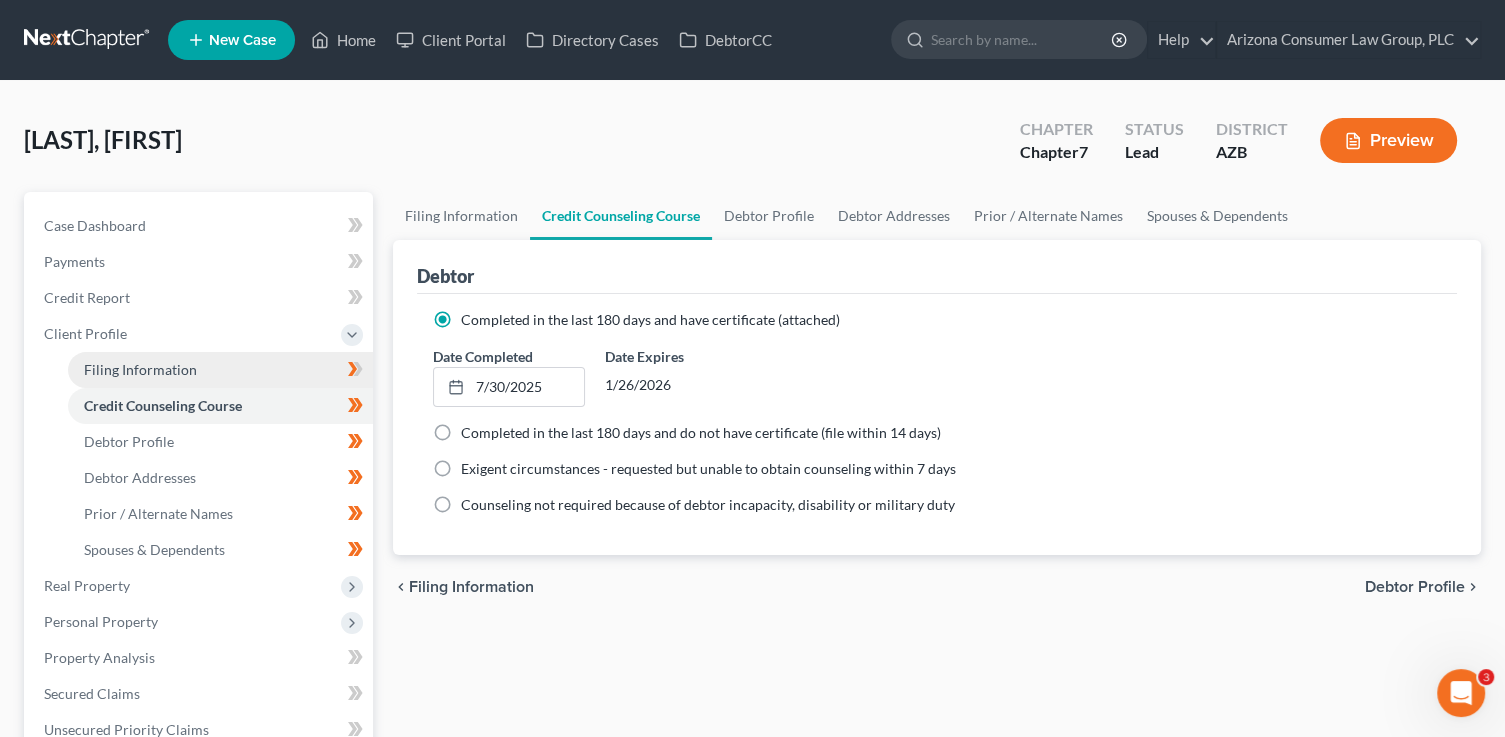click on "Filing Information" at bounding box center [220, 370] 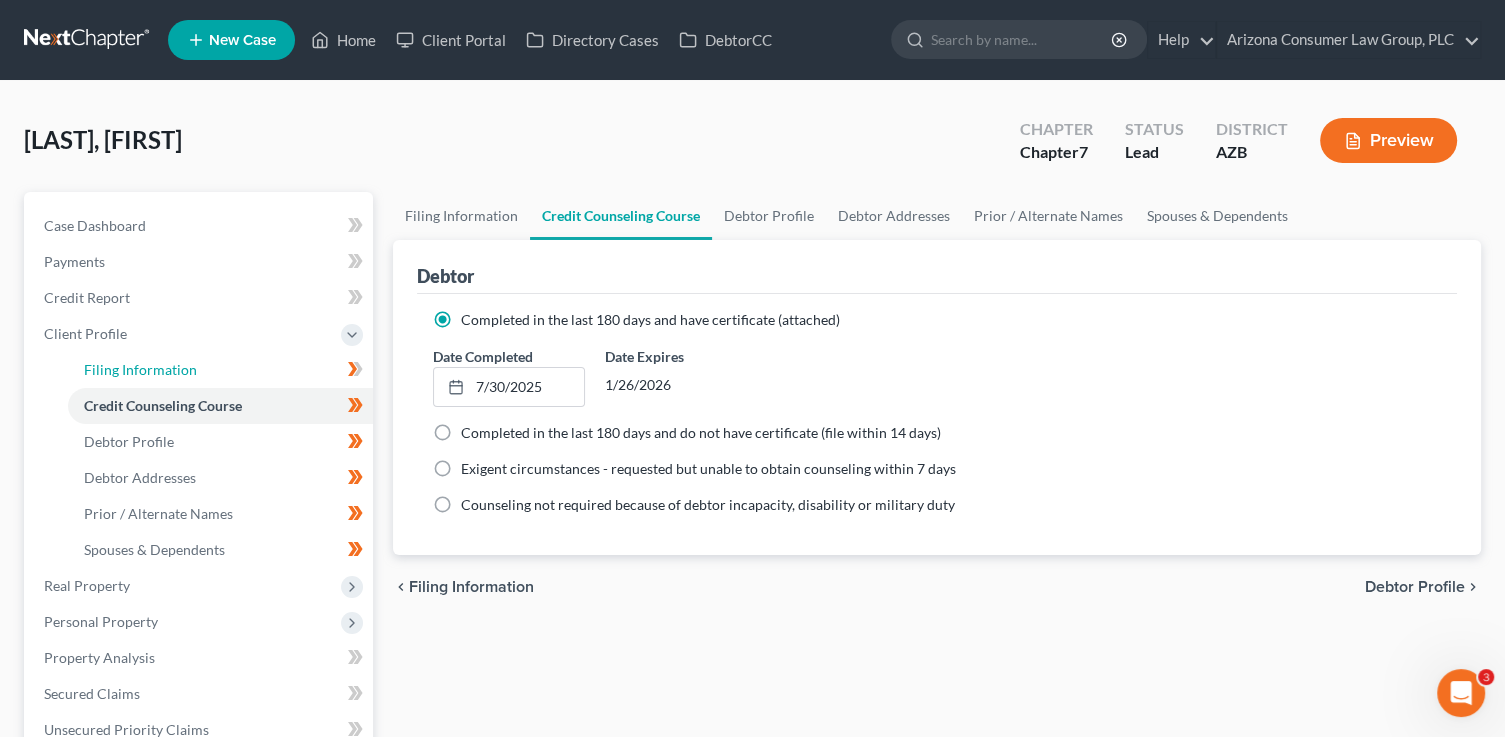 select on "1" 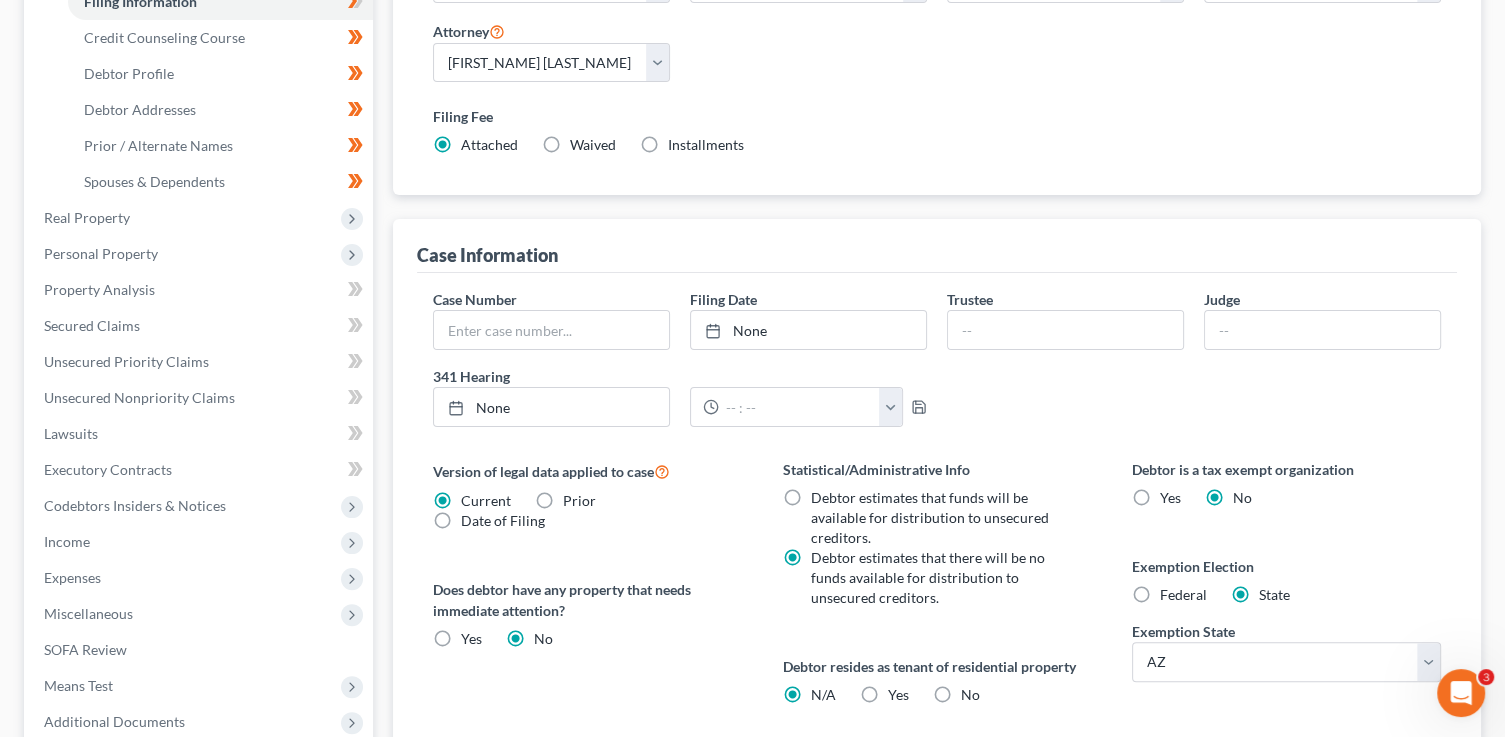 scroll, scrollTop: 432, scrollLeft: 0, axis: vertical 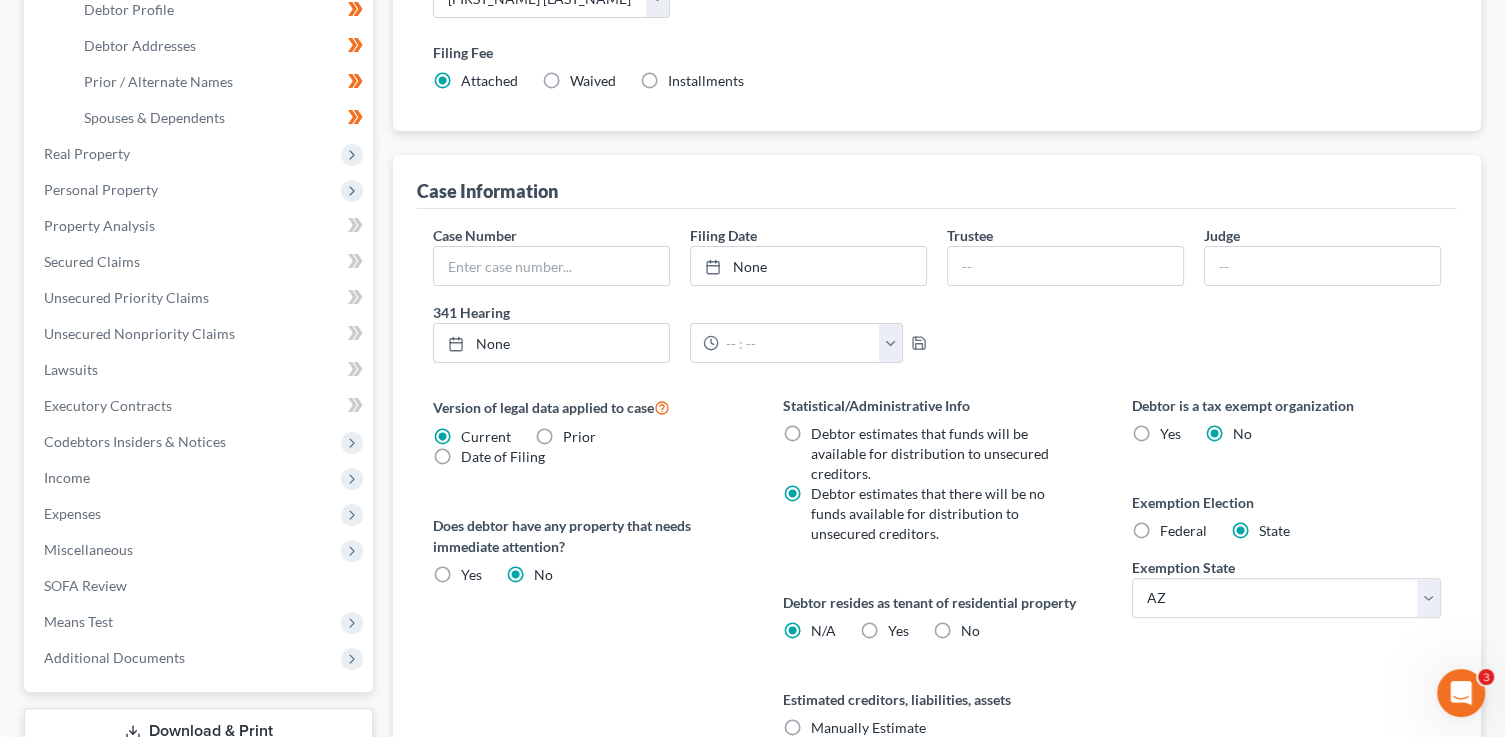 click on "No" at bounding box center (970, 631) 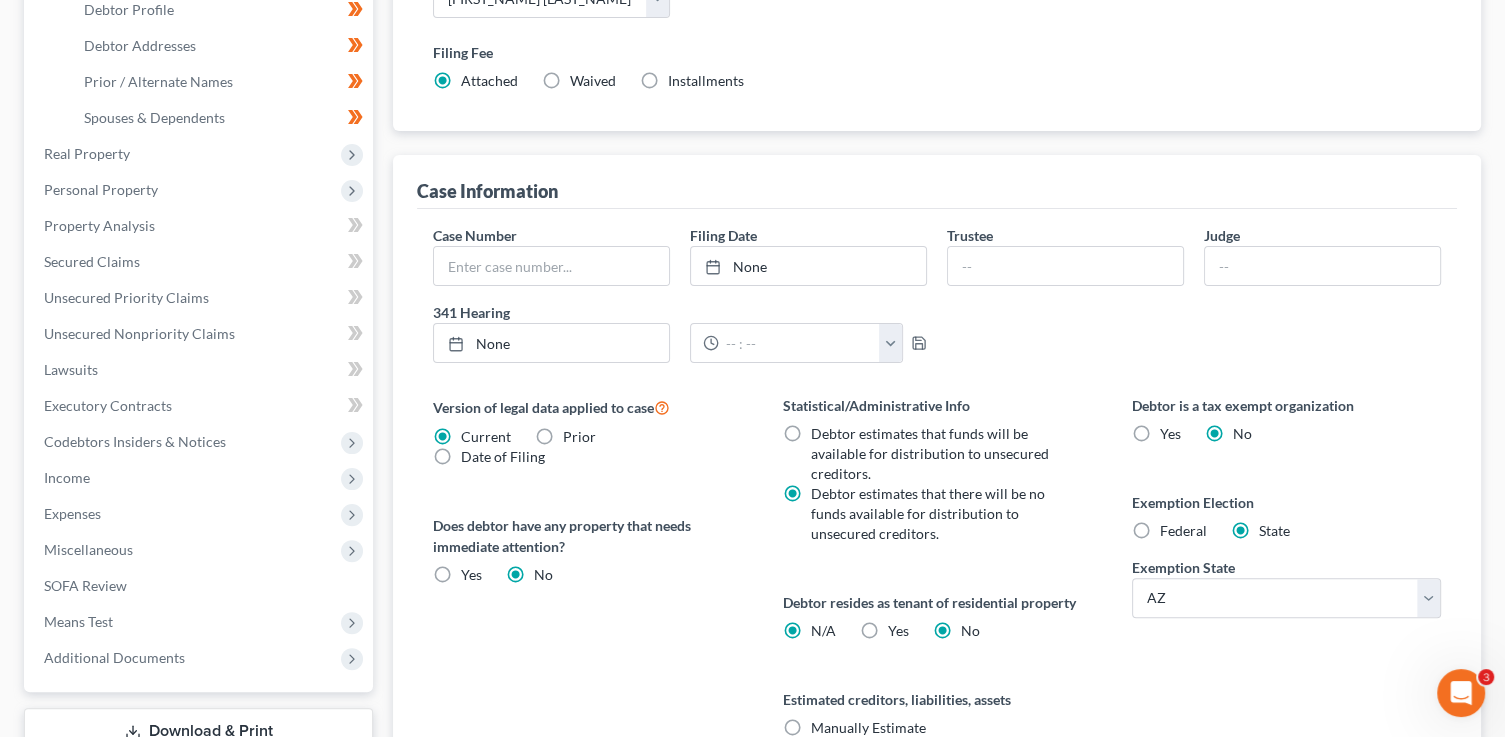 radio on "false" 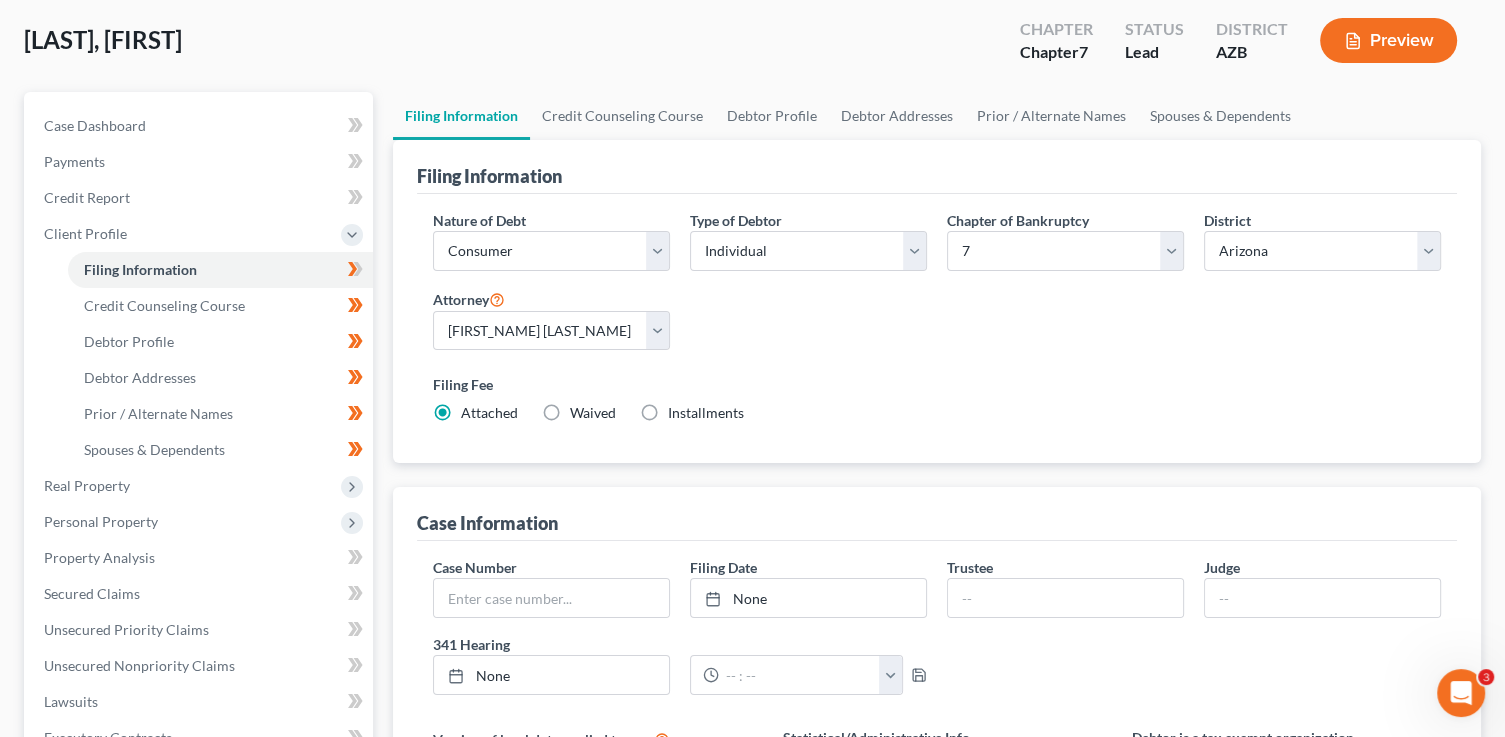 scroll, scrollTop: 0, scrollLeft: 0, axis: both 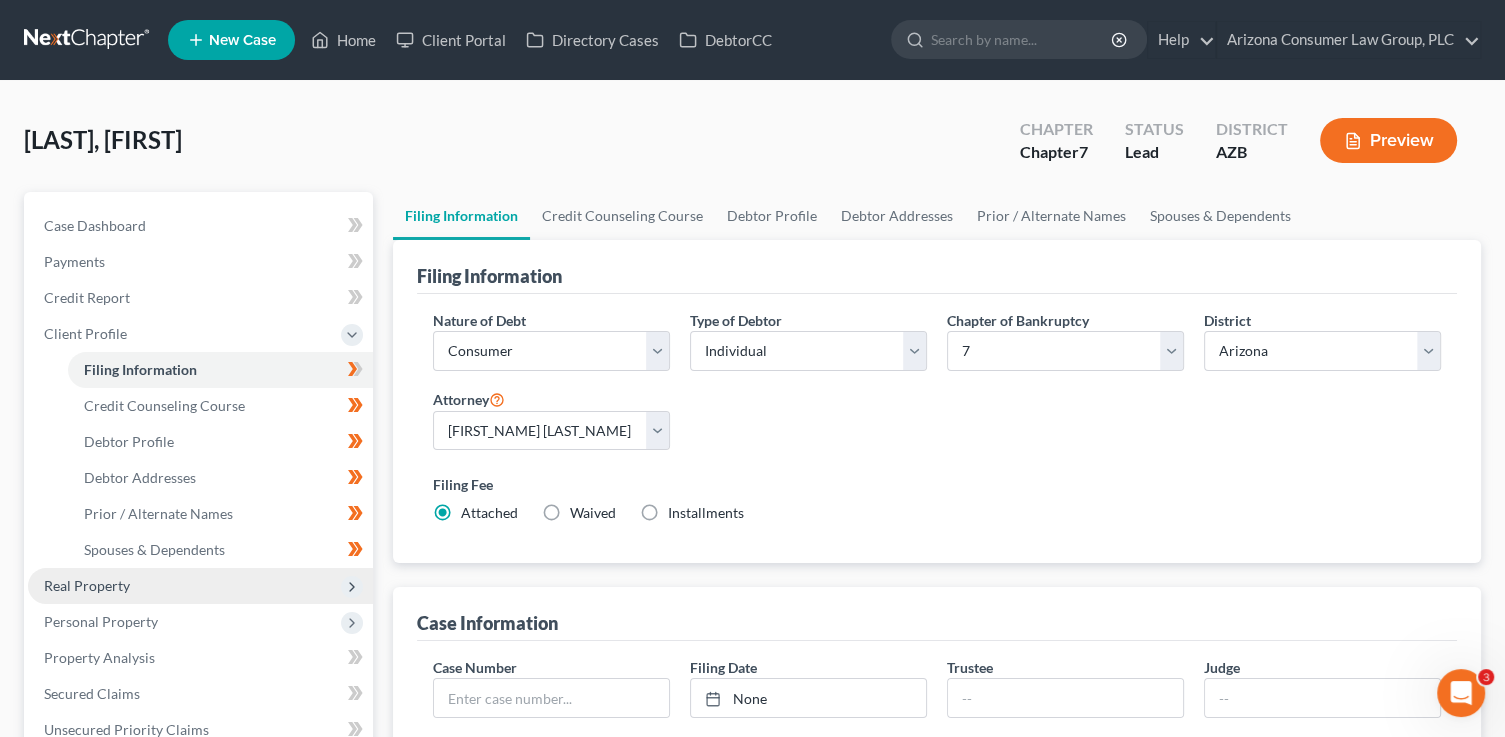 click on "Real Property" at bounding box center (200, 586) 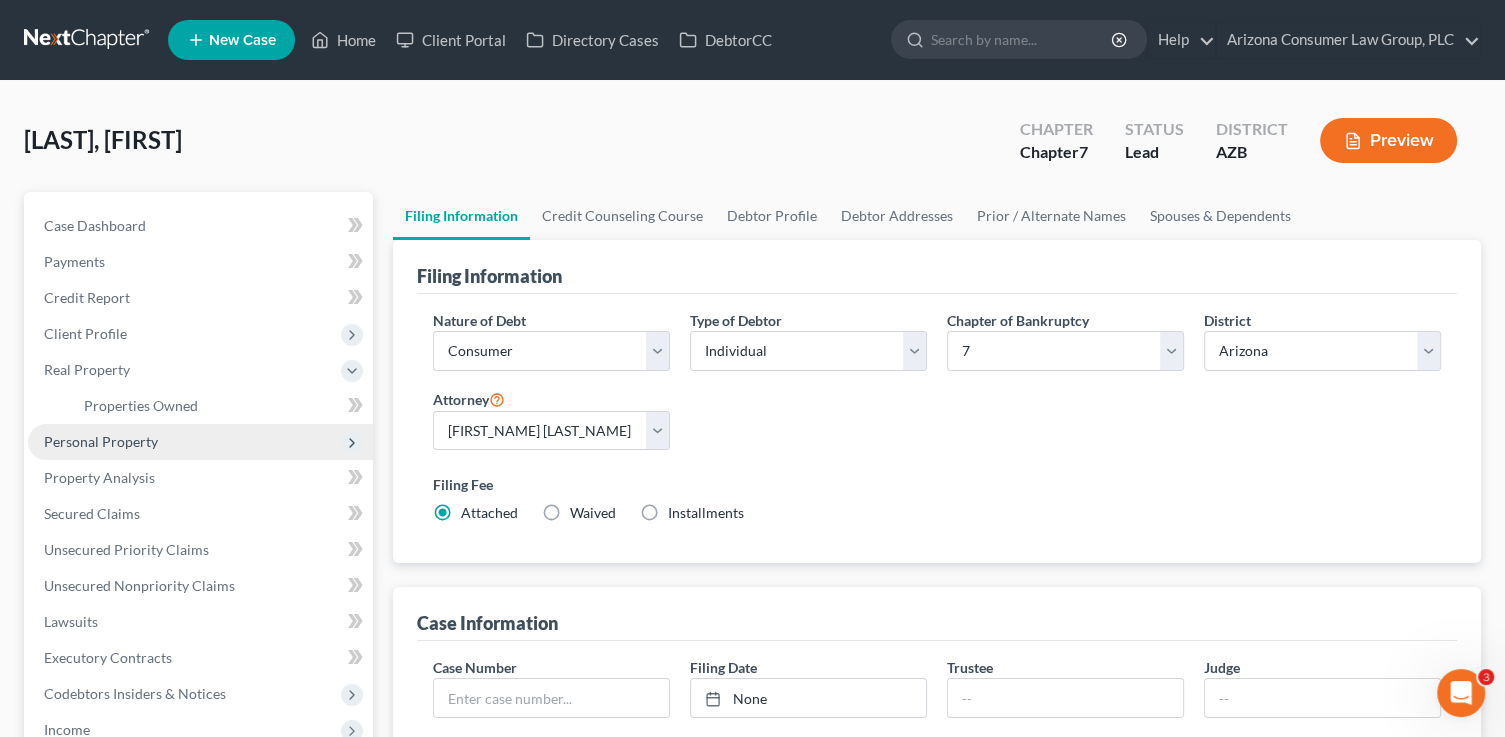 click on "Personal Property" at bounding box center (200, 442) 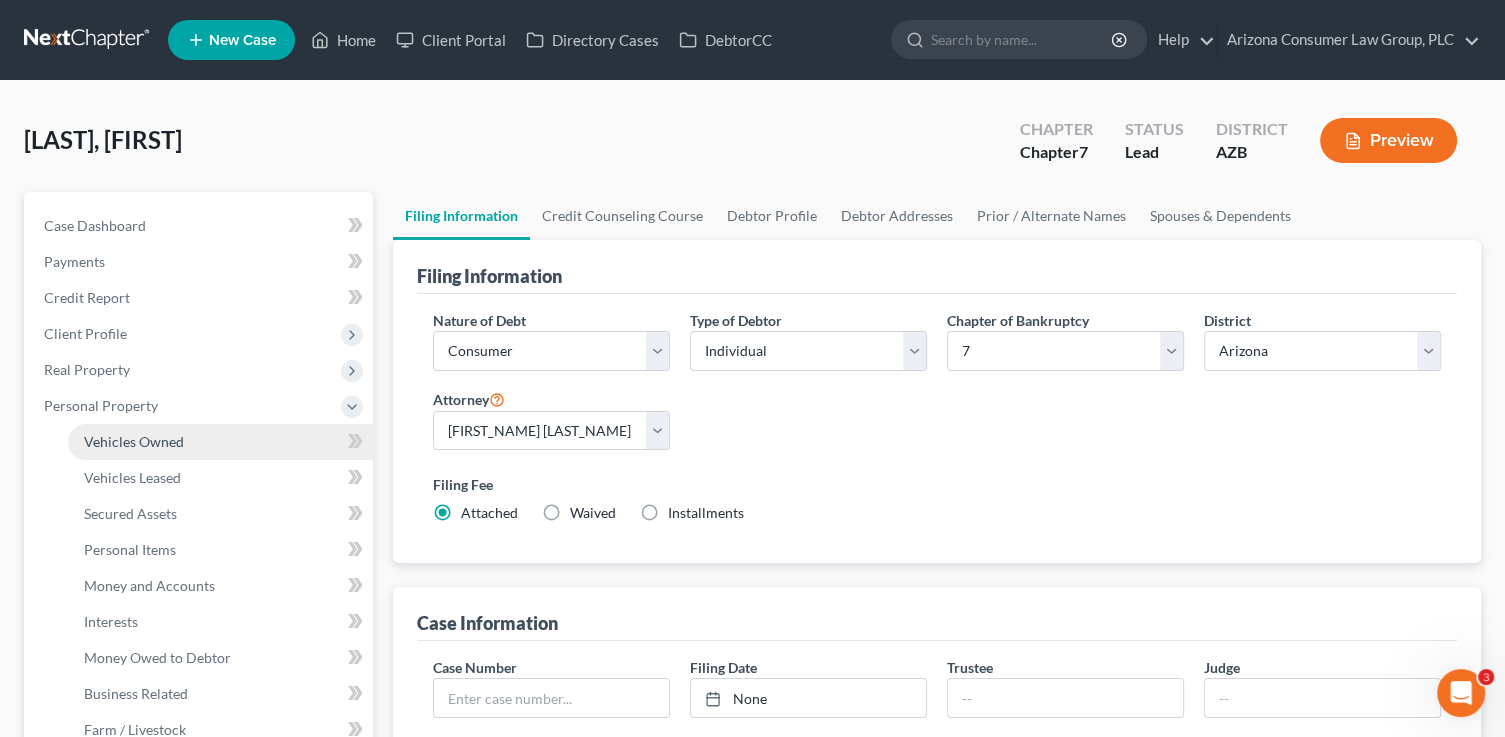 click on "Vehicles Owned" at bounding box center [220, 442] 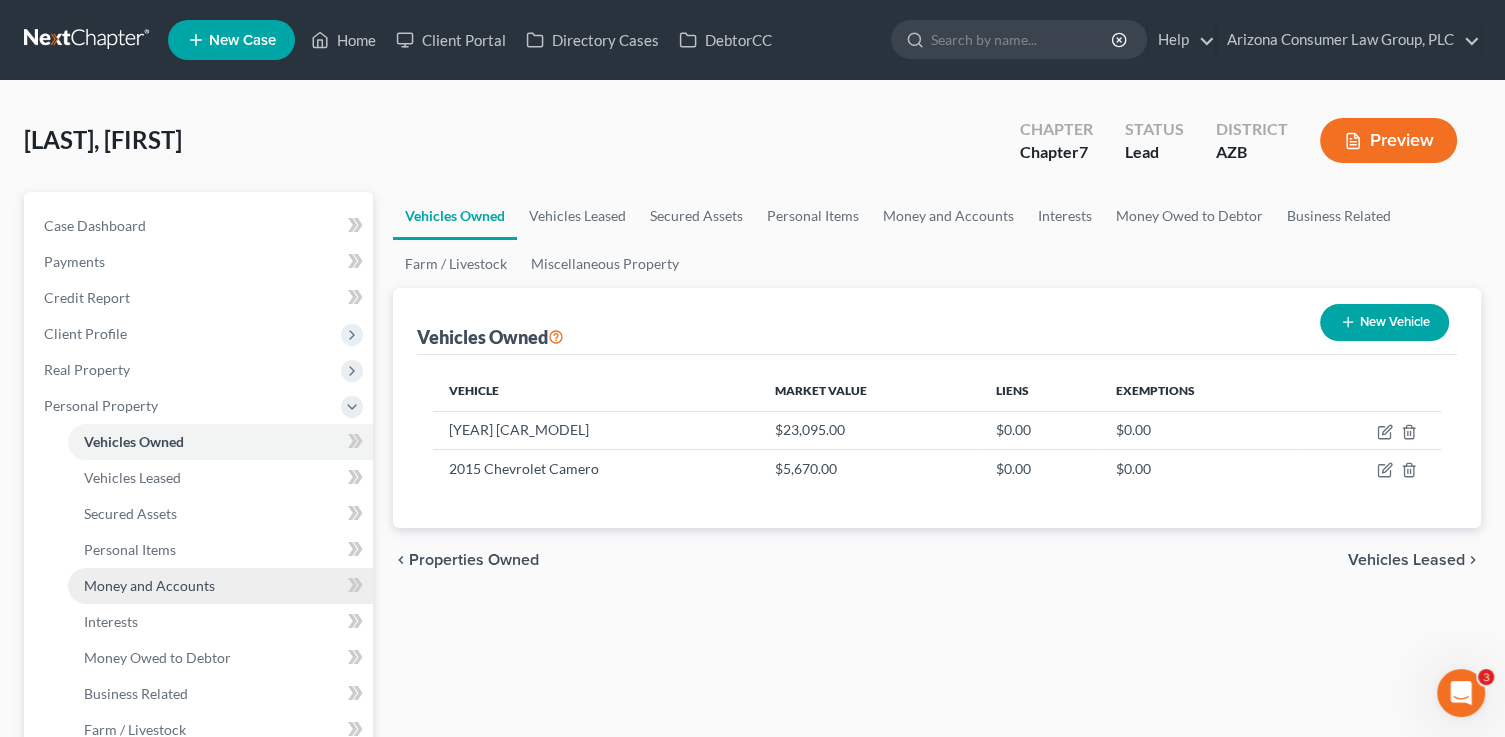 click on "Money and Accounts" at bounding box center (220, 586) 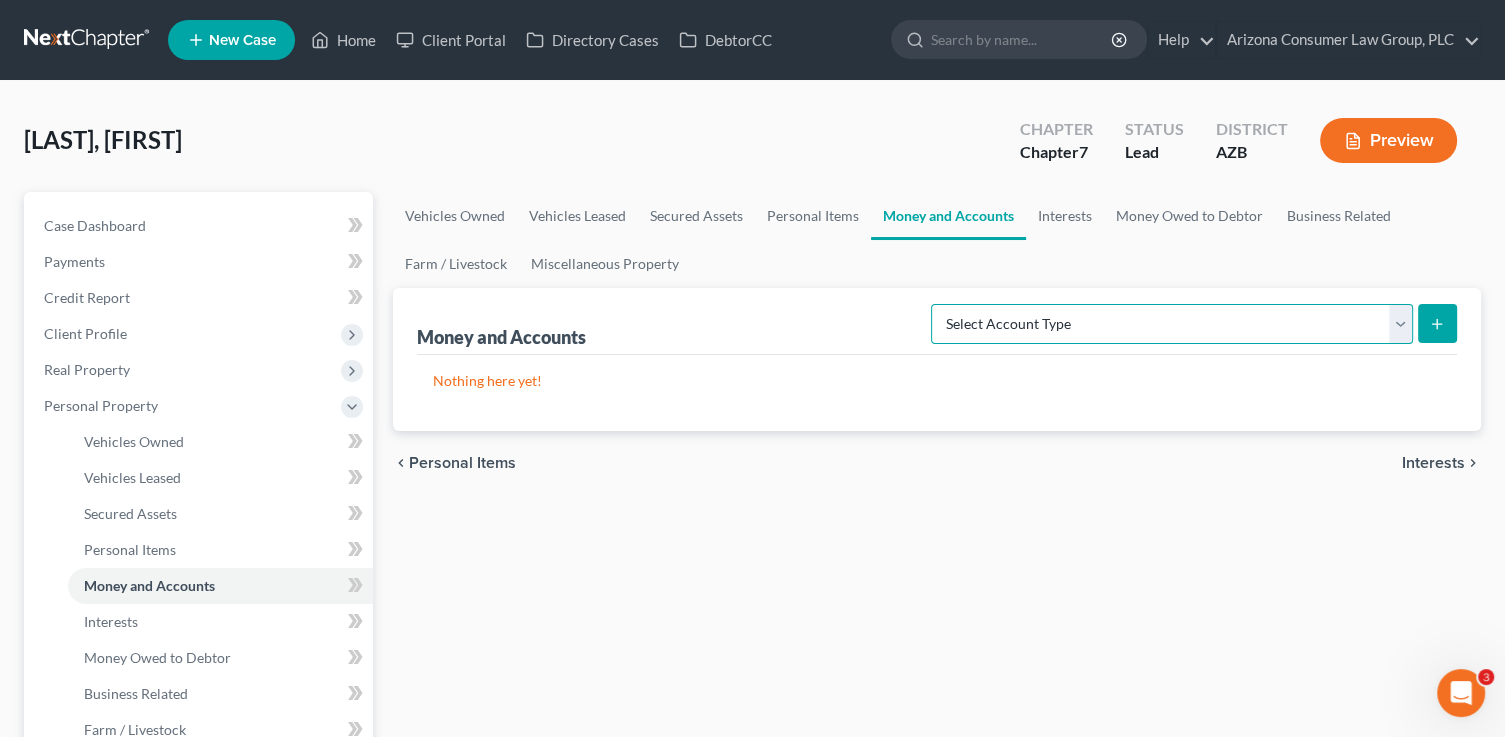 click on "Select Account Type Brokerage (A/B: 18, SOFA: 20) Cash on Hand (A/B: 16) Certificates of Deposit (A/B: 17, SOFA: 20) Checking Account (A/B: 17, SOFA: 20) Money Market (A/B: 18, SOFA: 20) Other (Credit Union, Health Savings Account, etc) (A/B: 17, SOFA: 20) Safe Deposit Box (A/B: 16) Savings Account (A/B: 17, SOFA: 20) Security Deposits or Prepayments (A/B: 22)" at bounding box center (1172, 324) 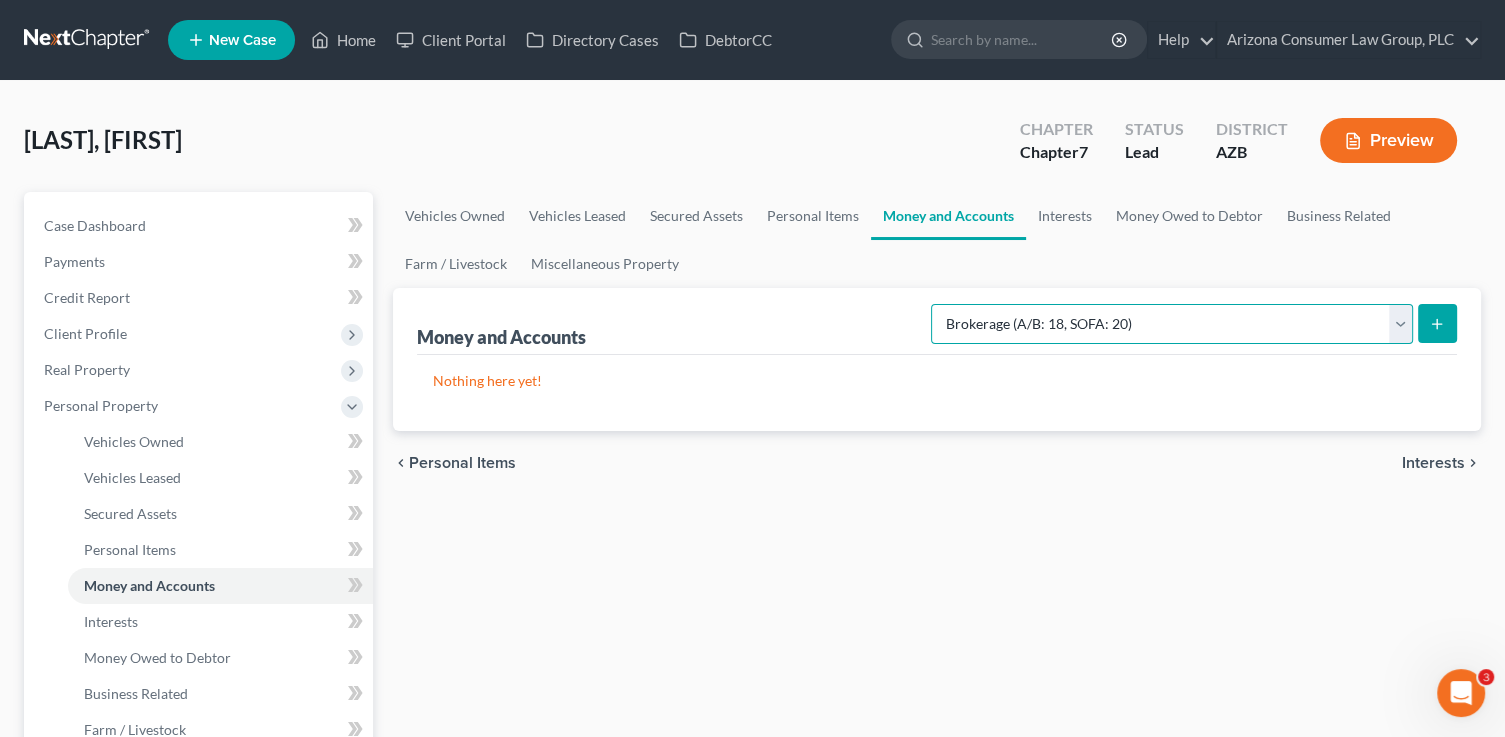 click on "Select Account Type Brokerage (A/B: 18, SOFA: 20) Cash on Hand (A/B: 16) Certificates of Deposit (A/B: 17, SOFA: 20) Checking Account (A/B: 17, SOFA: 20) Money Market (A/B: 18, SOFA: 20) Other (Credit Union, Health Savings Account, etc) (A/B: 17, SOFA: 20) Safe Deposit Box (A/B: 16) Savings Account (A/B: 17, SOFA: 20) Security Deposits or Prepayments (A/B: 22)" at bounding box center (1172, 324) 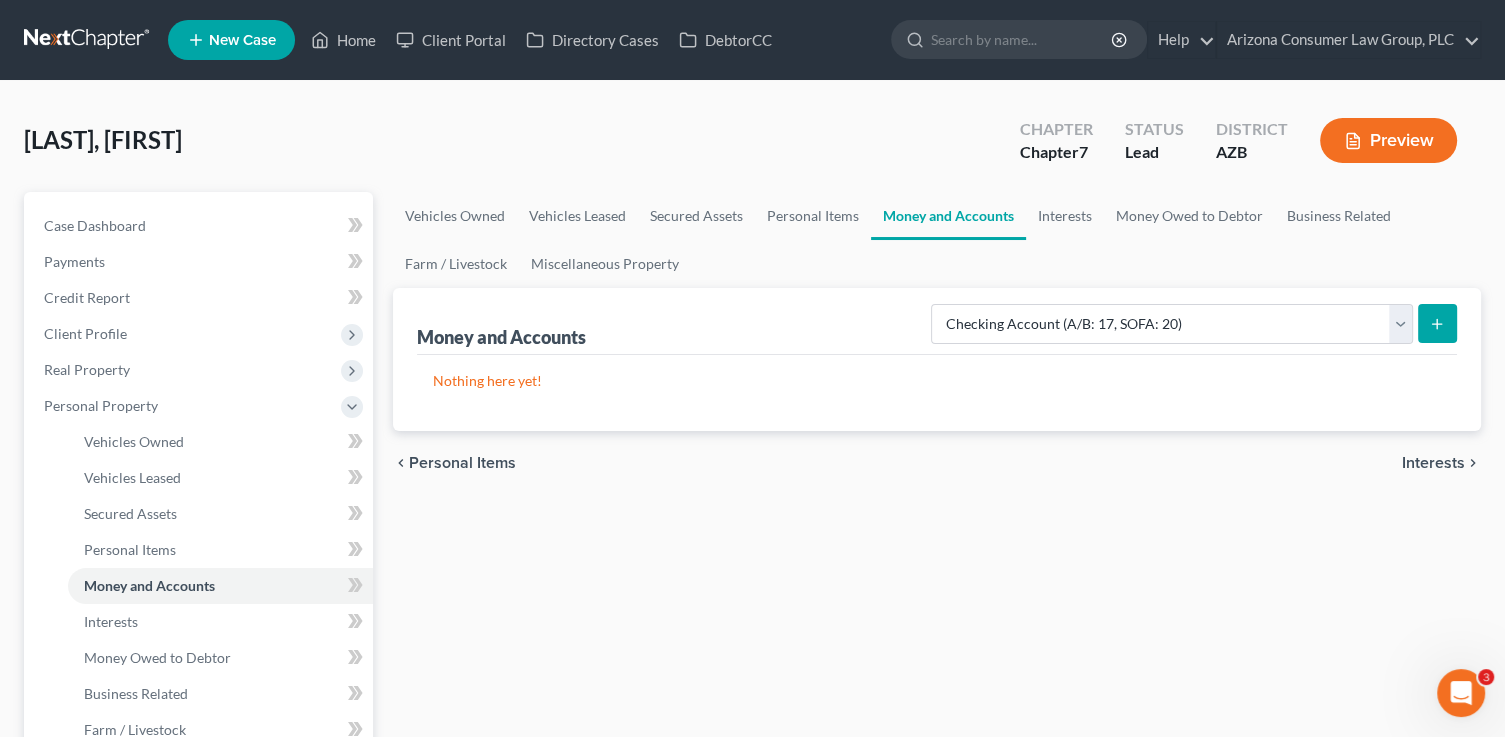 click 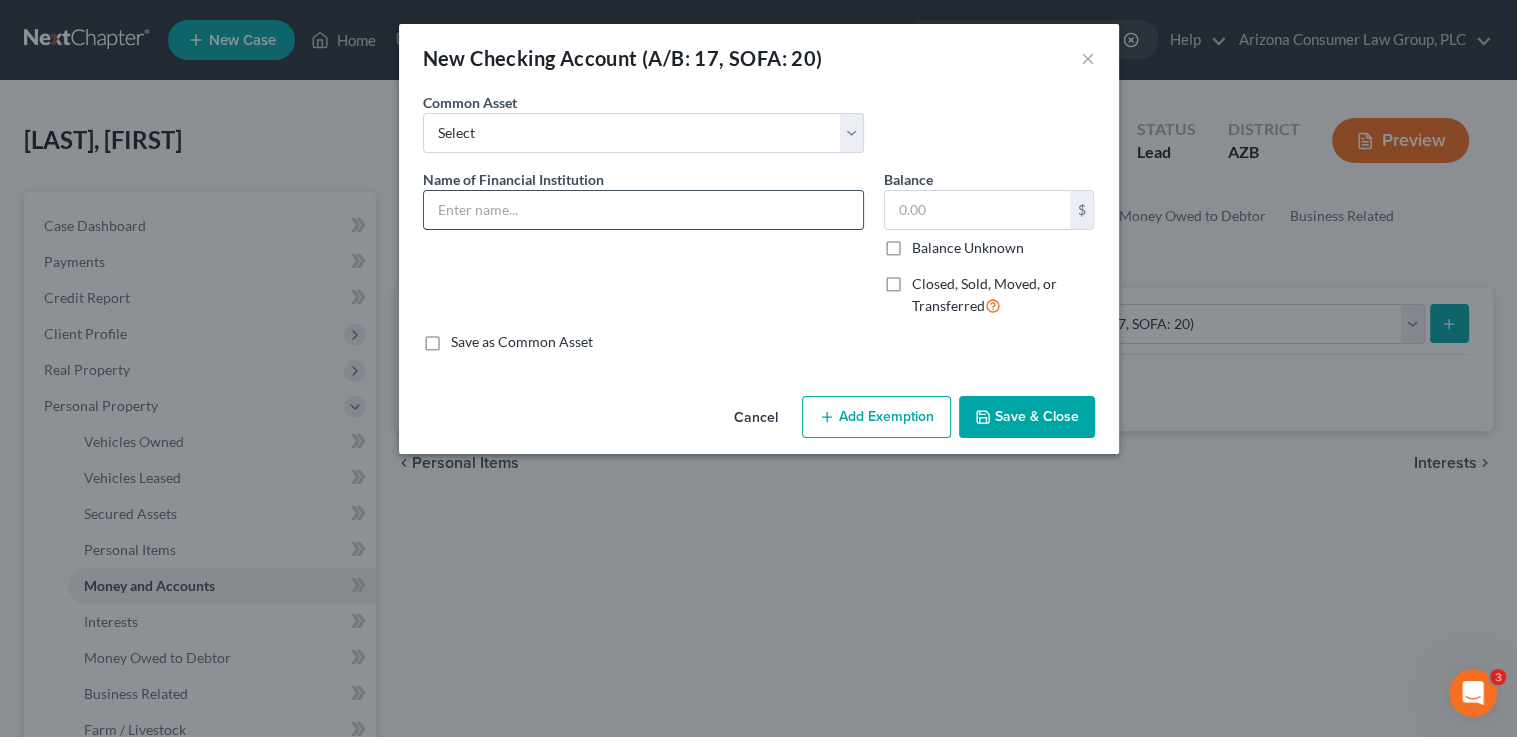 drag, startPoint x: 560, startPoint y: 216, endPoint x: 579, endPoint y: 211, distance: 19.646883 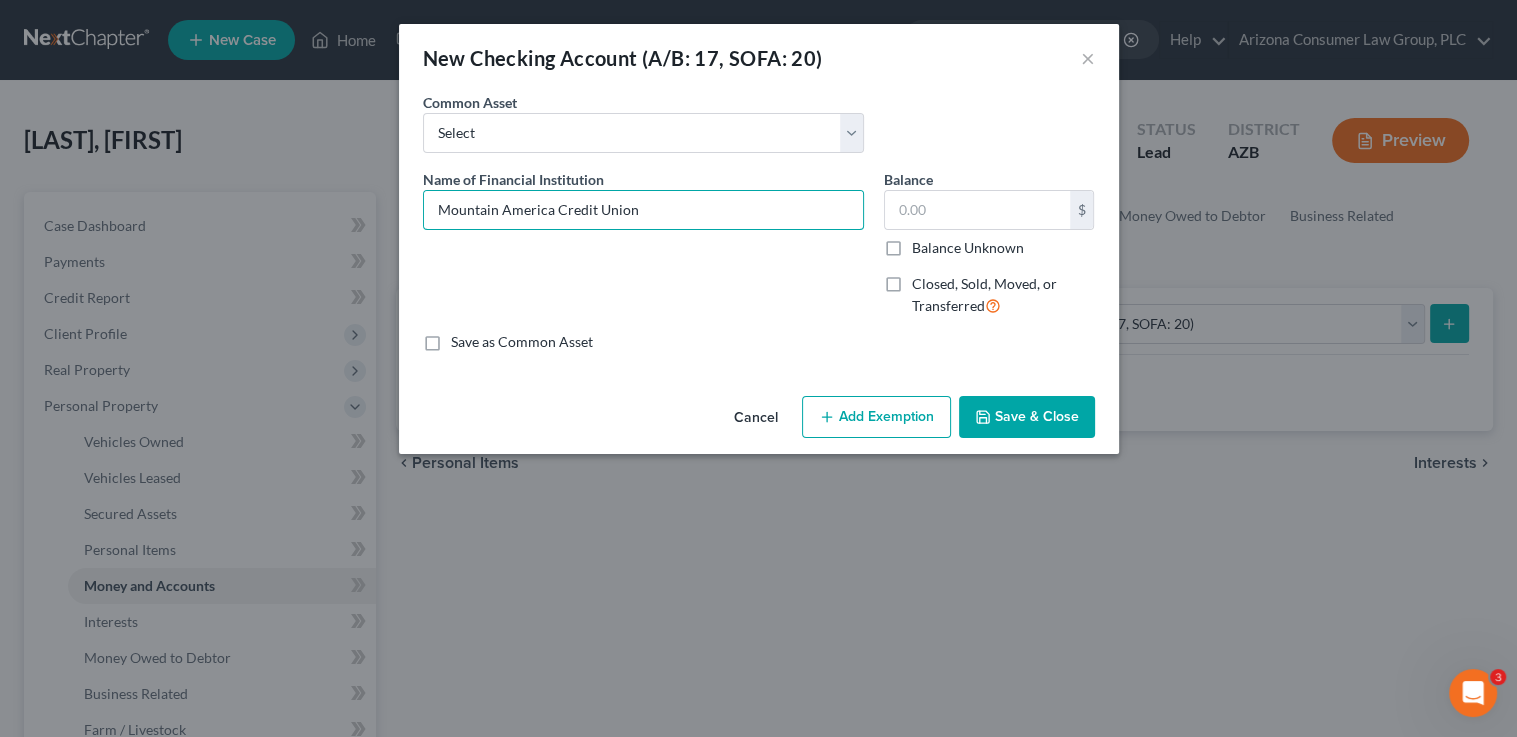 type on "Mountain America Credit Union" 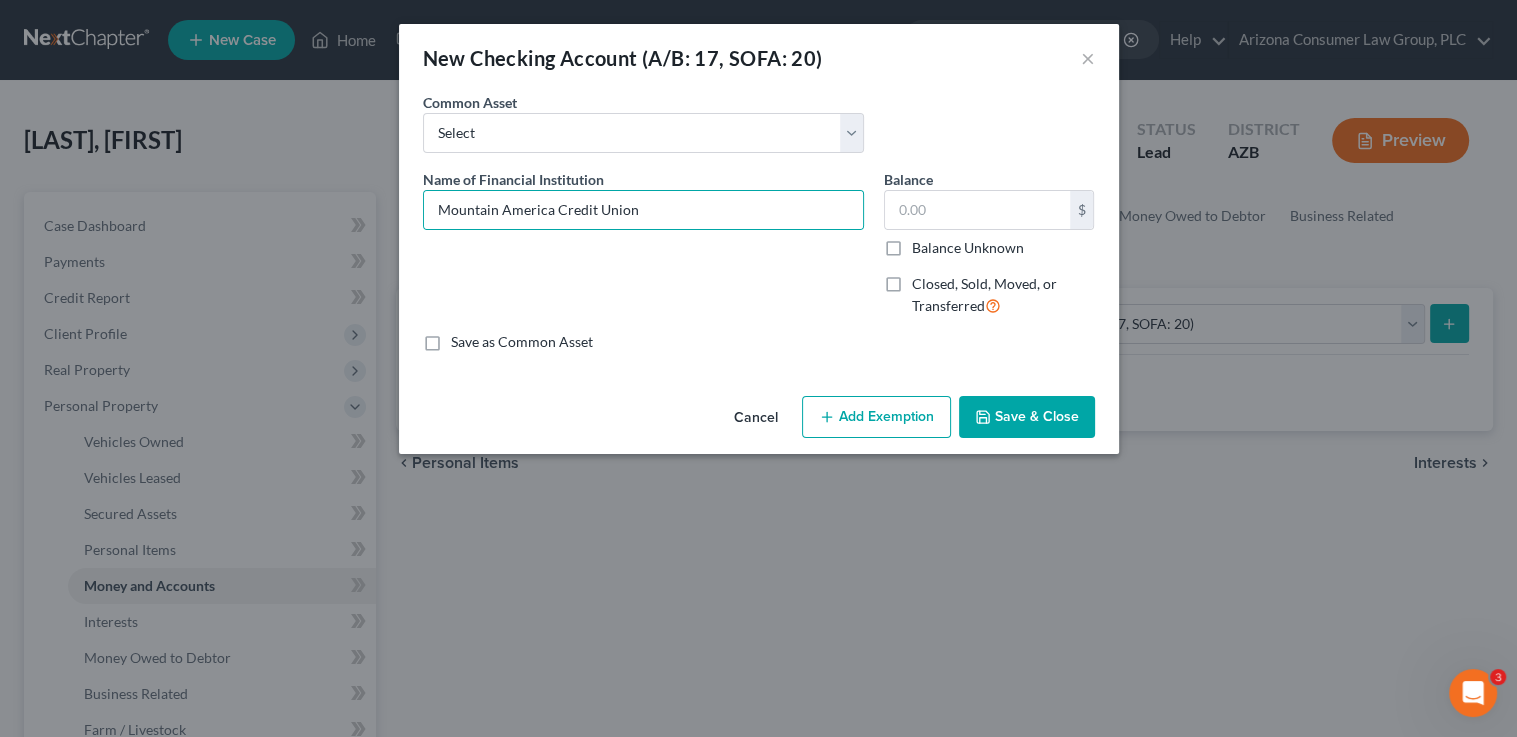 click on "Save & Close" at bounding box center (1027, 417) 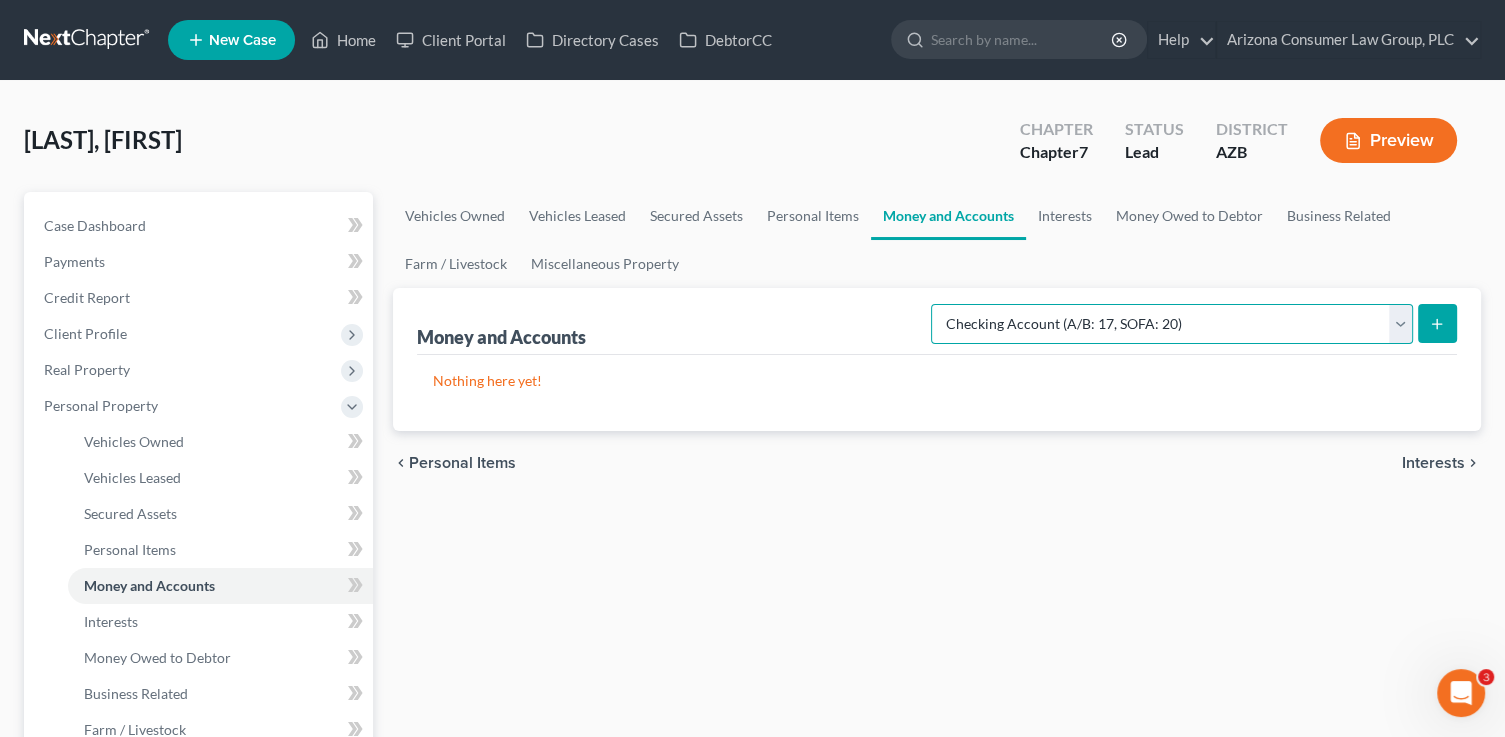 click on "Select Account Type Brokerage (A/B: 18, SOFA: 20) Cash on Hand (A/B: 16) Certificates of Deposit (A/B: 17, SOFA: 20) Checking Account (A/B: 17, SOFA: 20) Money Market (A/B: 18, SOFA: 20) Other (Credit Union, Health Savings Account, etc) (A/B: 17, SOFA: 20) Safe Deposit Box (A/B: 16) Savings Account (A/B: 17, SOFA: 20) Security Deposits or Prepayments (A/B: 22)" at bounding box center [1172, 324] 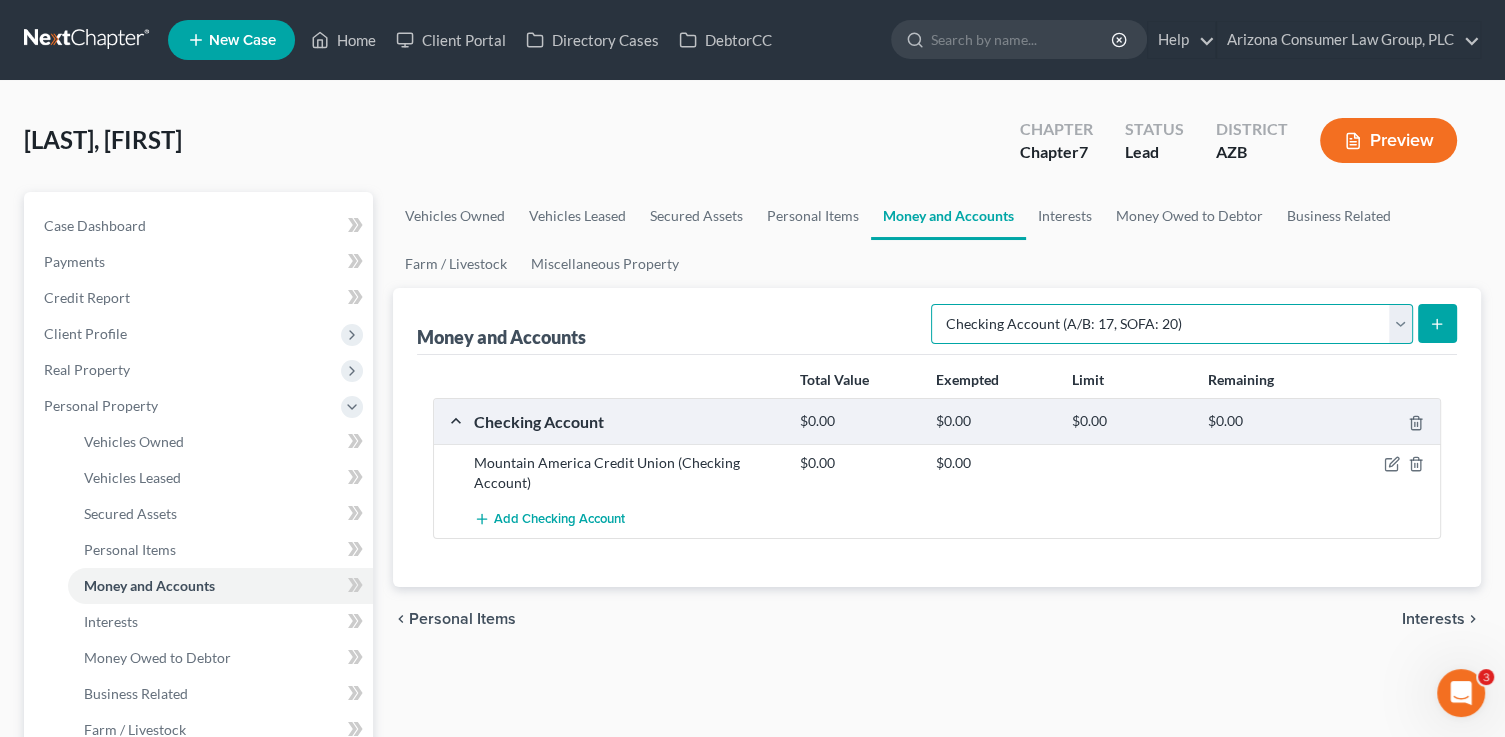 select on "savings" 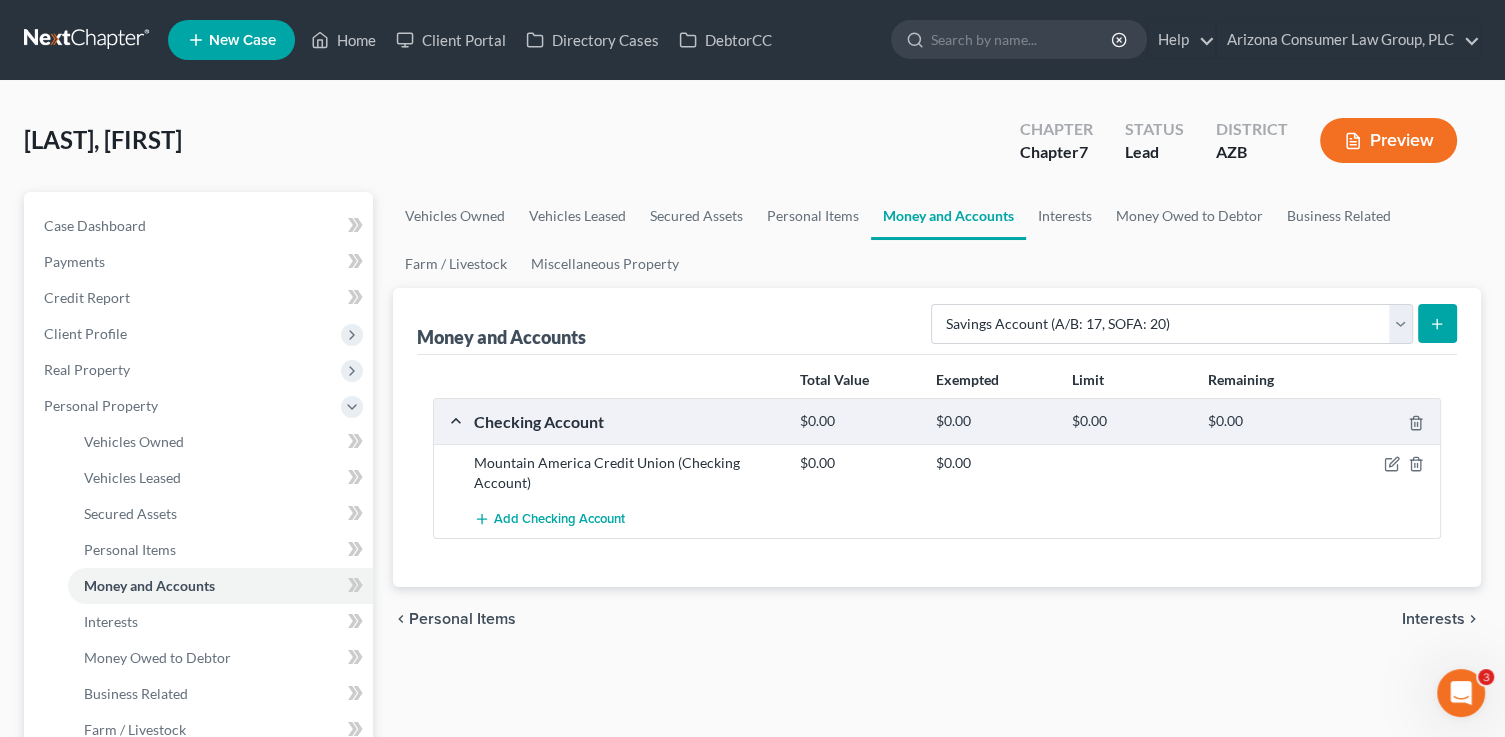 click at bounding box center (1437, 323) 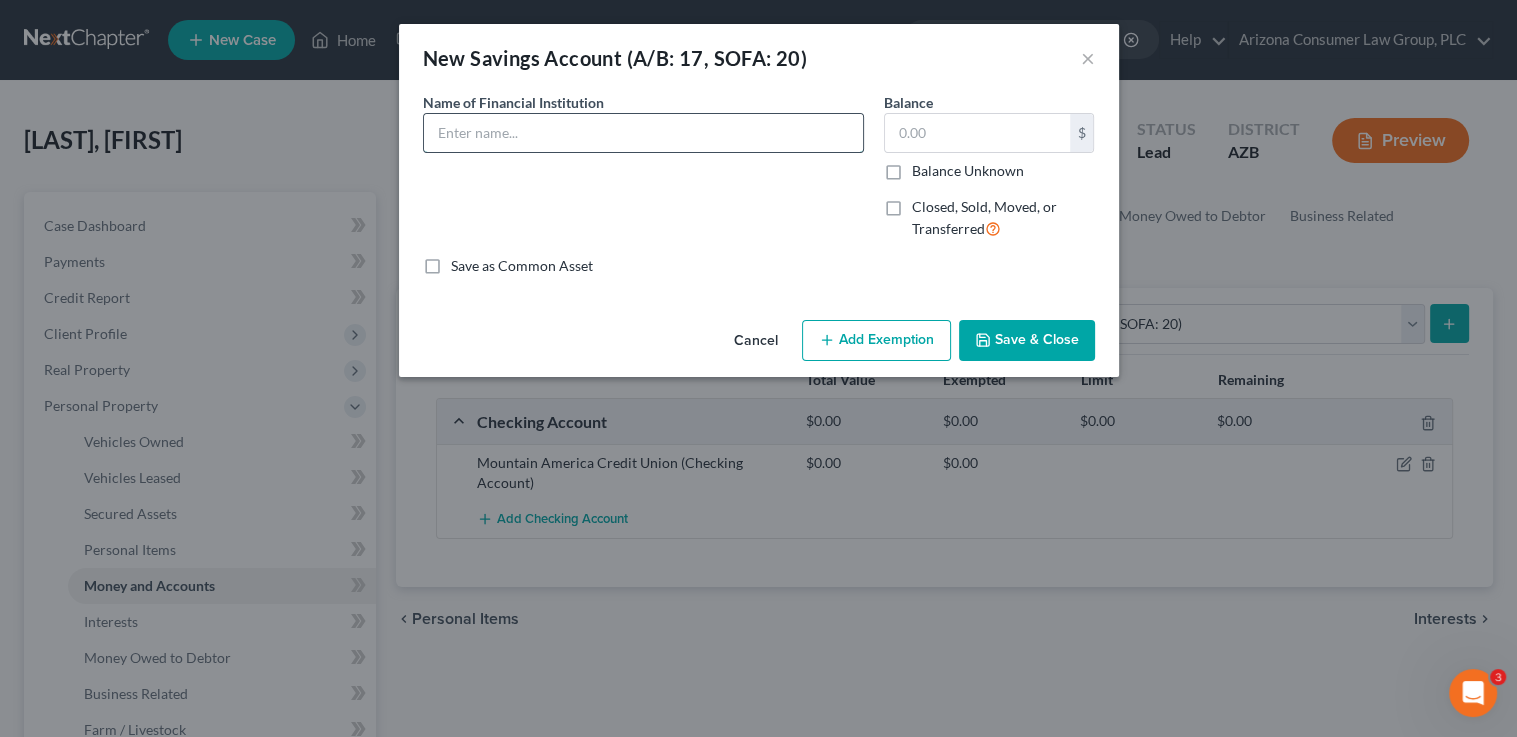 click at bounding box center [643, 133] 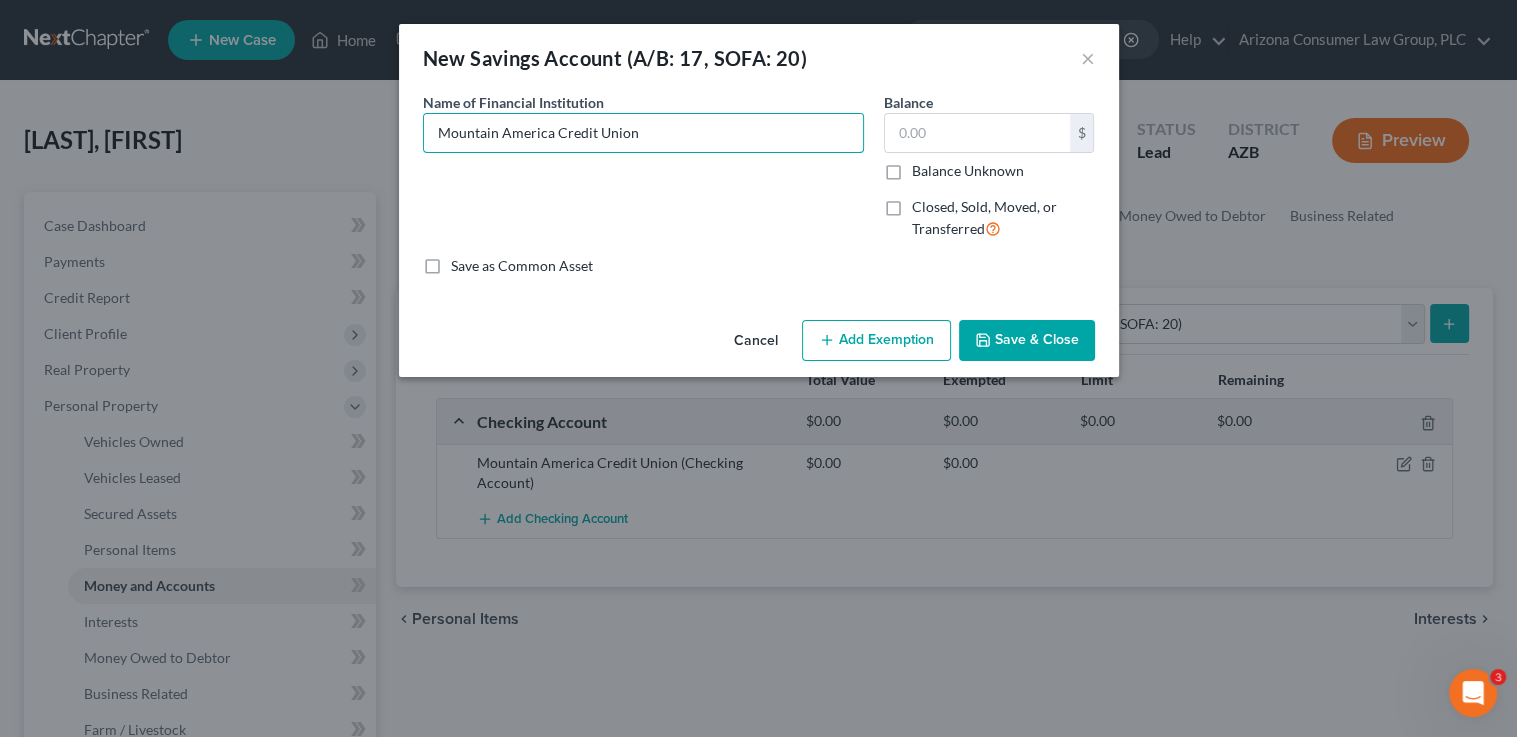 type on "Mountain America Credit Union" 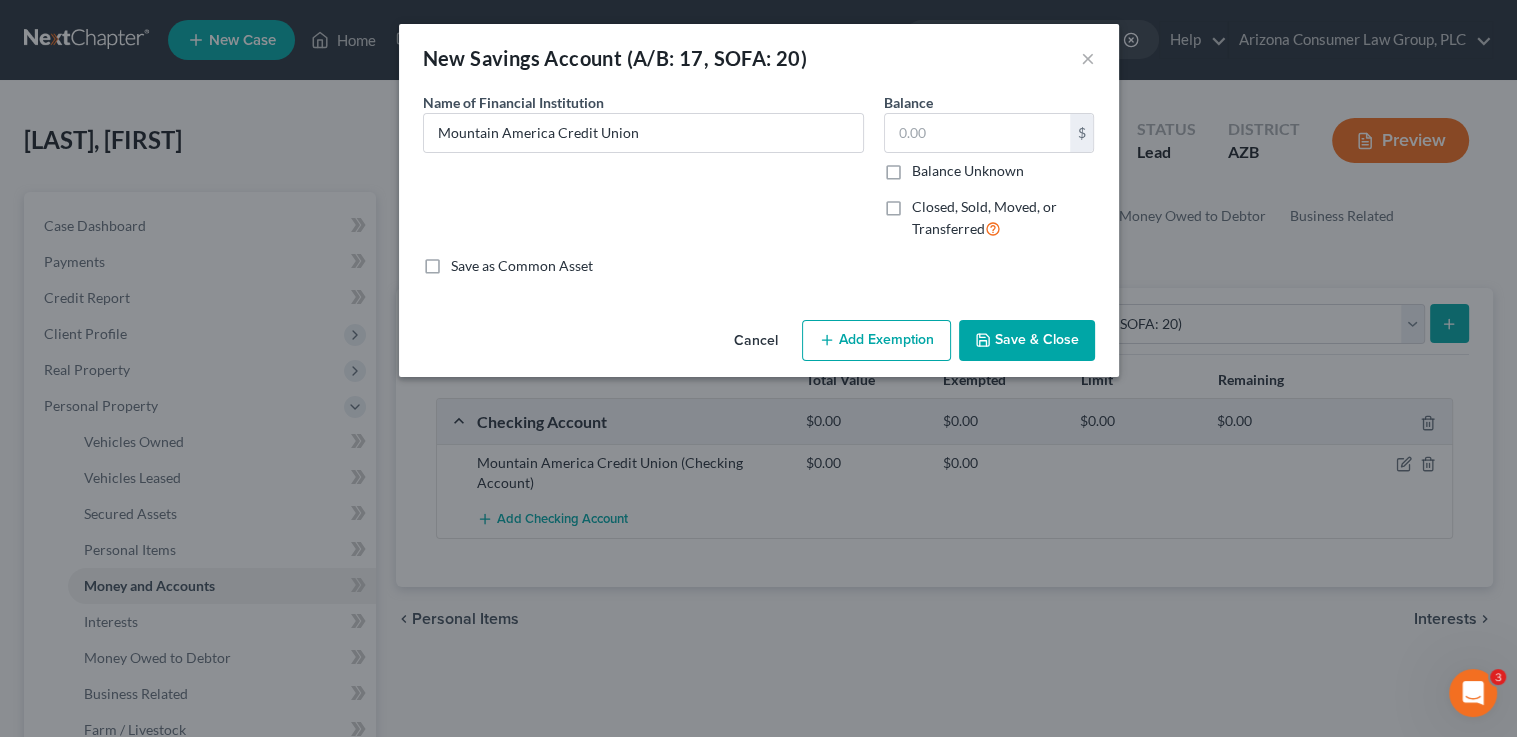 click on "Save & Close" at bounding box center (1027, 341) 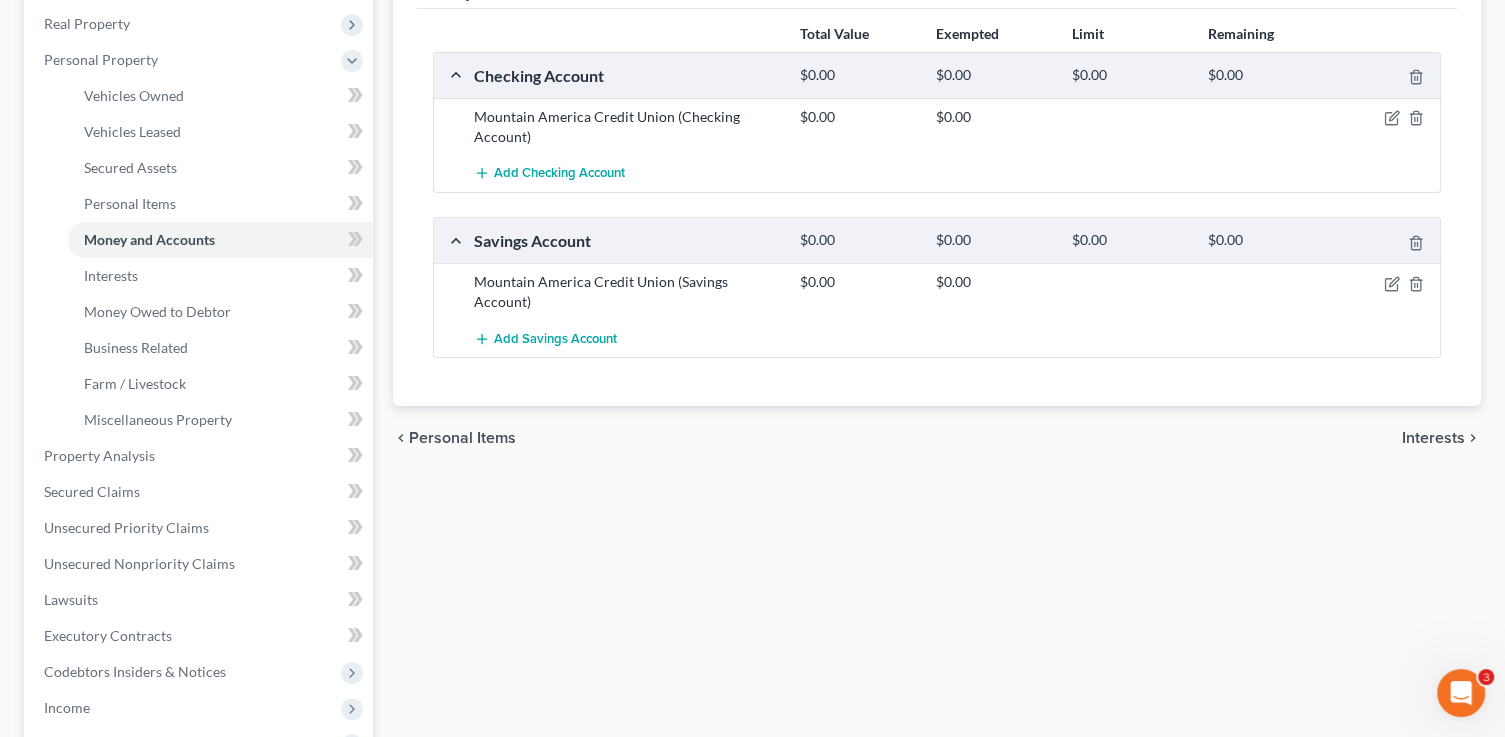 scroll, scrollTop: 362, scrollLeft: 0, axis: vertical 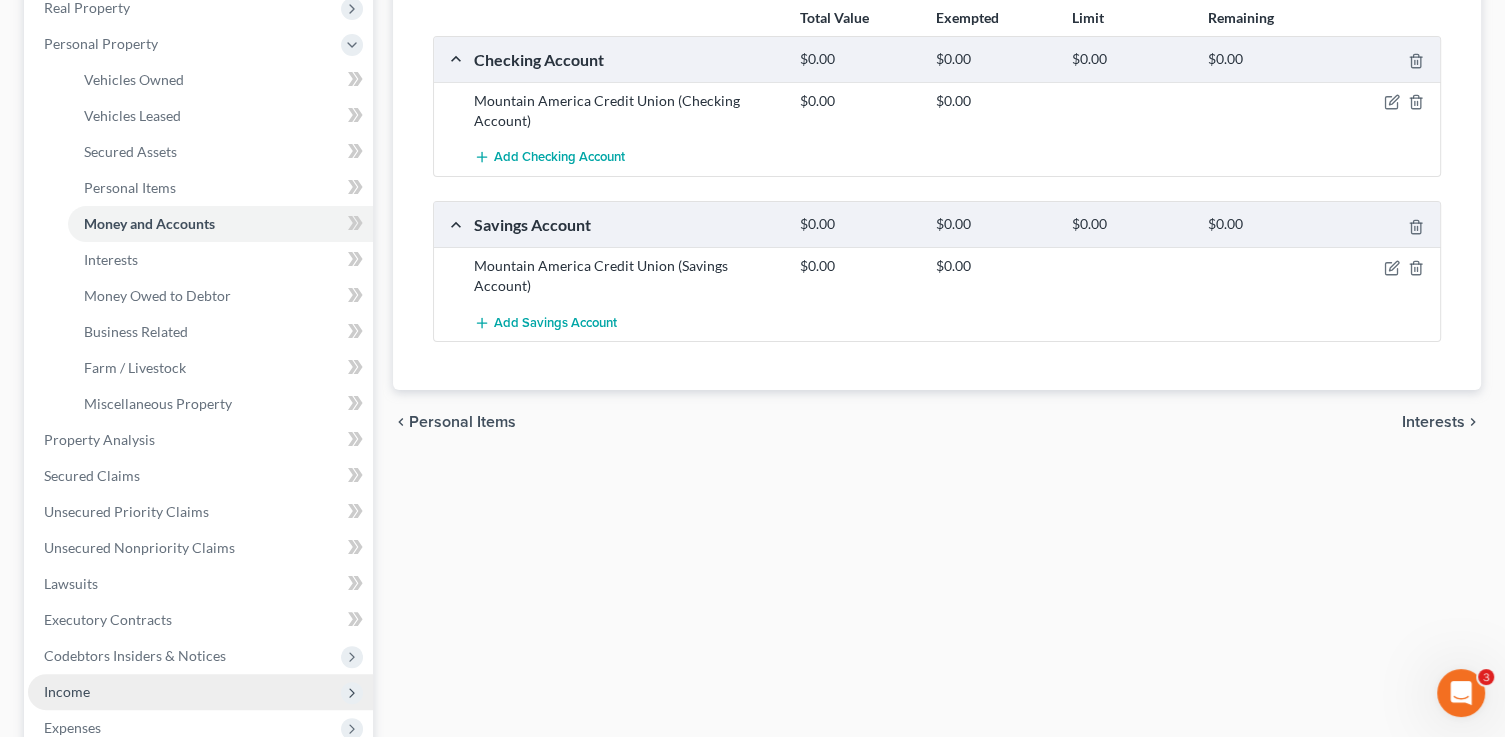 click on "Income" at bounding box center [67, 691] 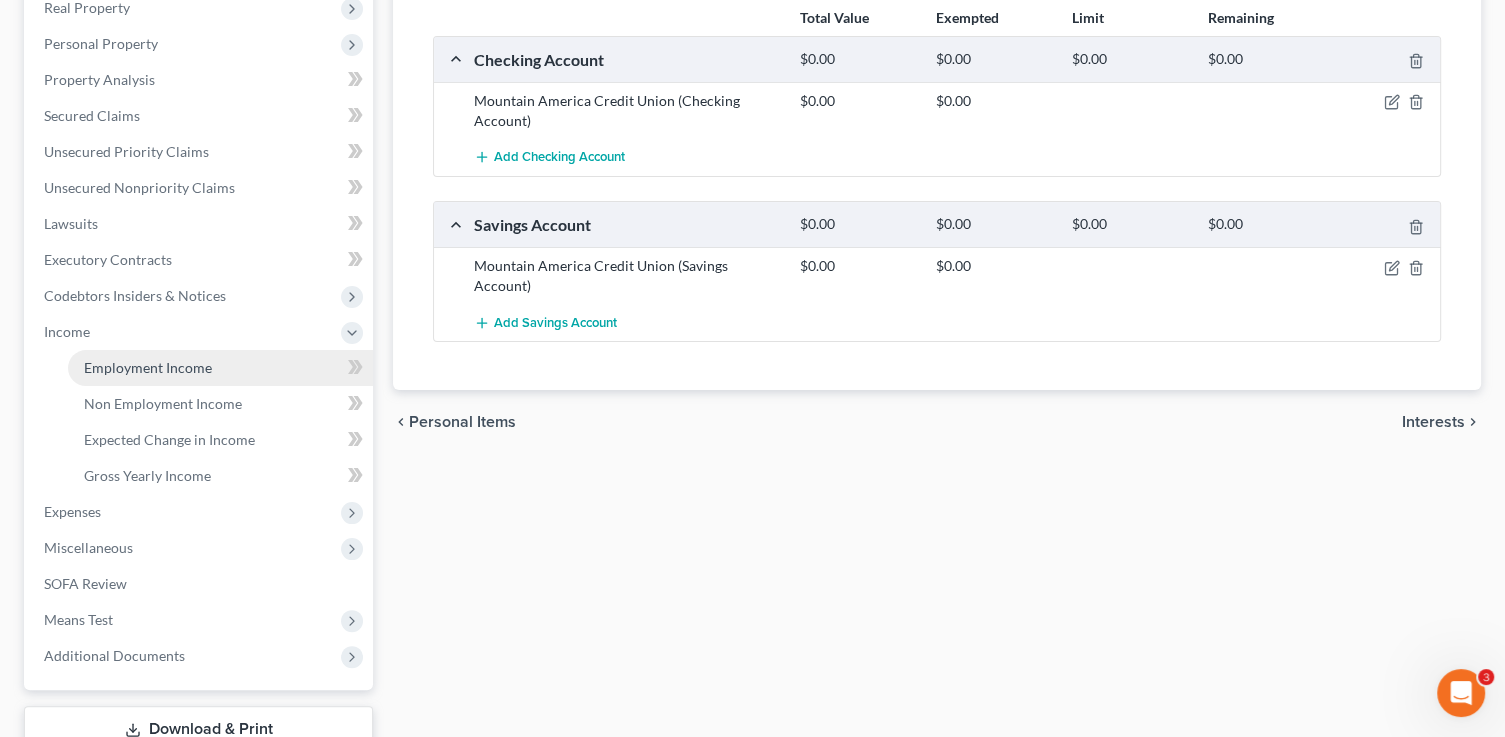 drag, startPoint x: 130, startPoint y: 364, endPoint x: 151, endPoint y: 356, distance: 22.472204 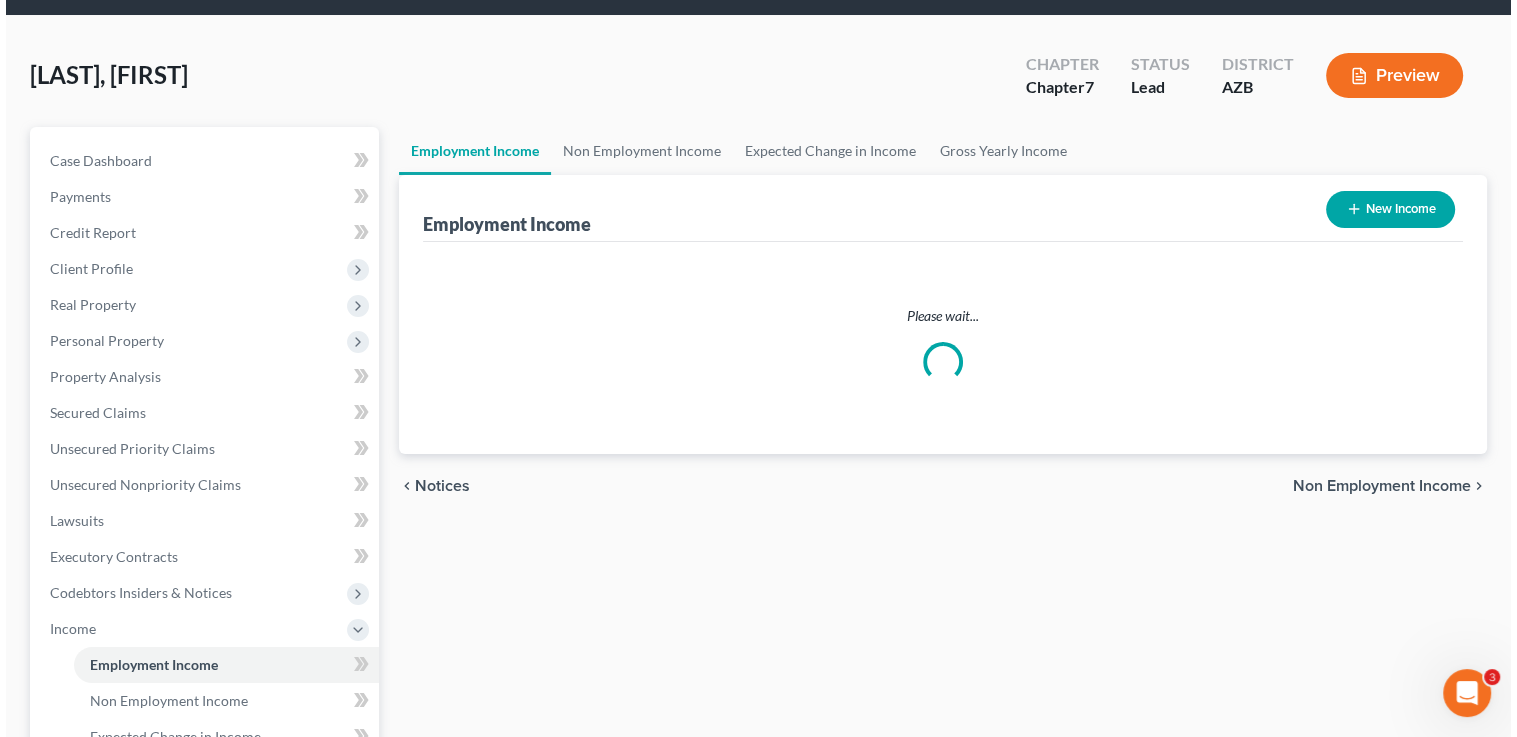 scroll, scrollTop: 0, scrollLeft: 0, axis: both 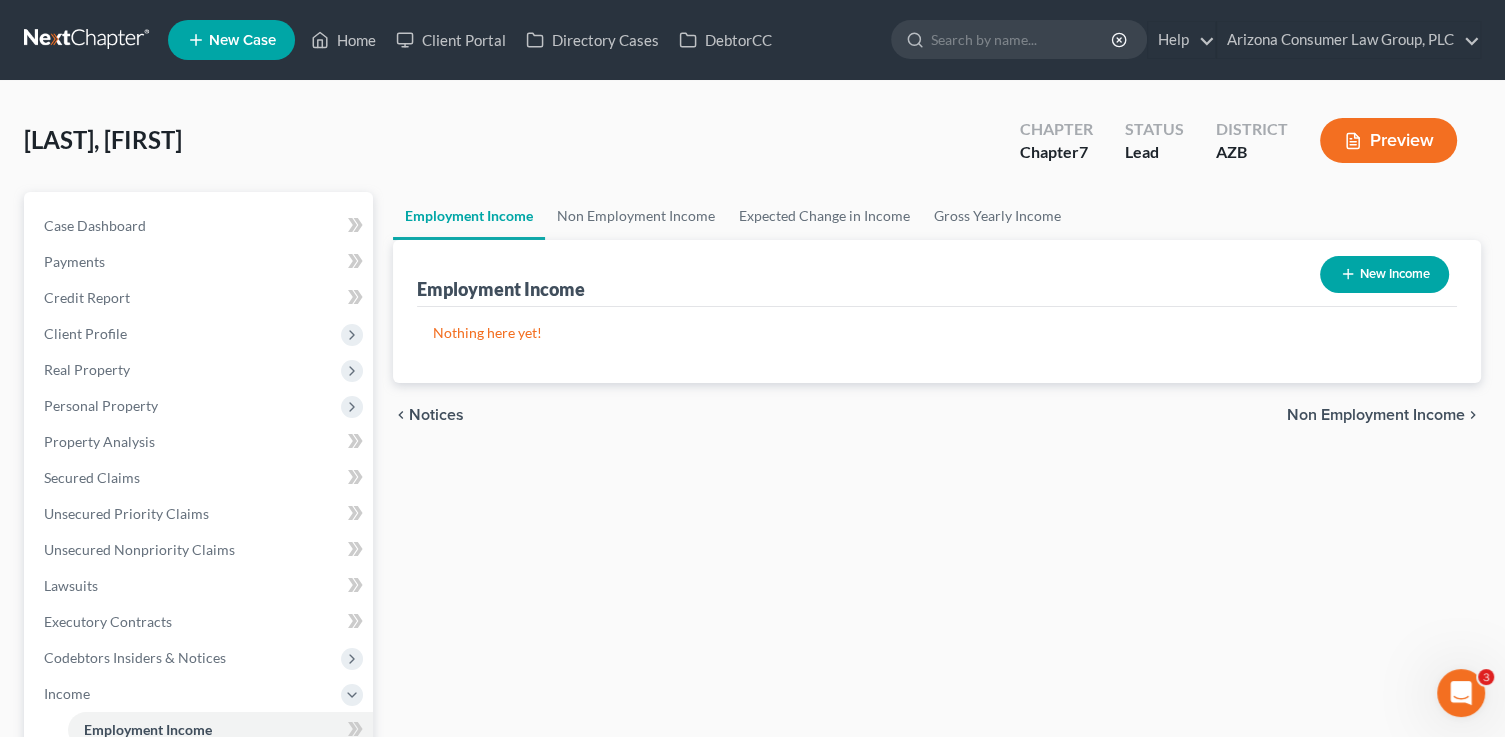 click on "New Income" at bounding box center (1384, 274) 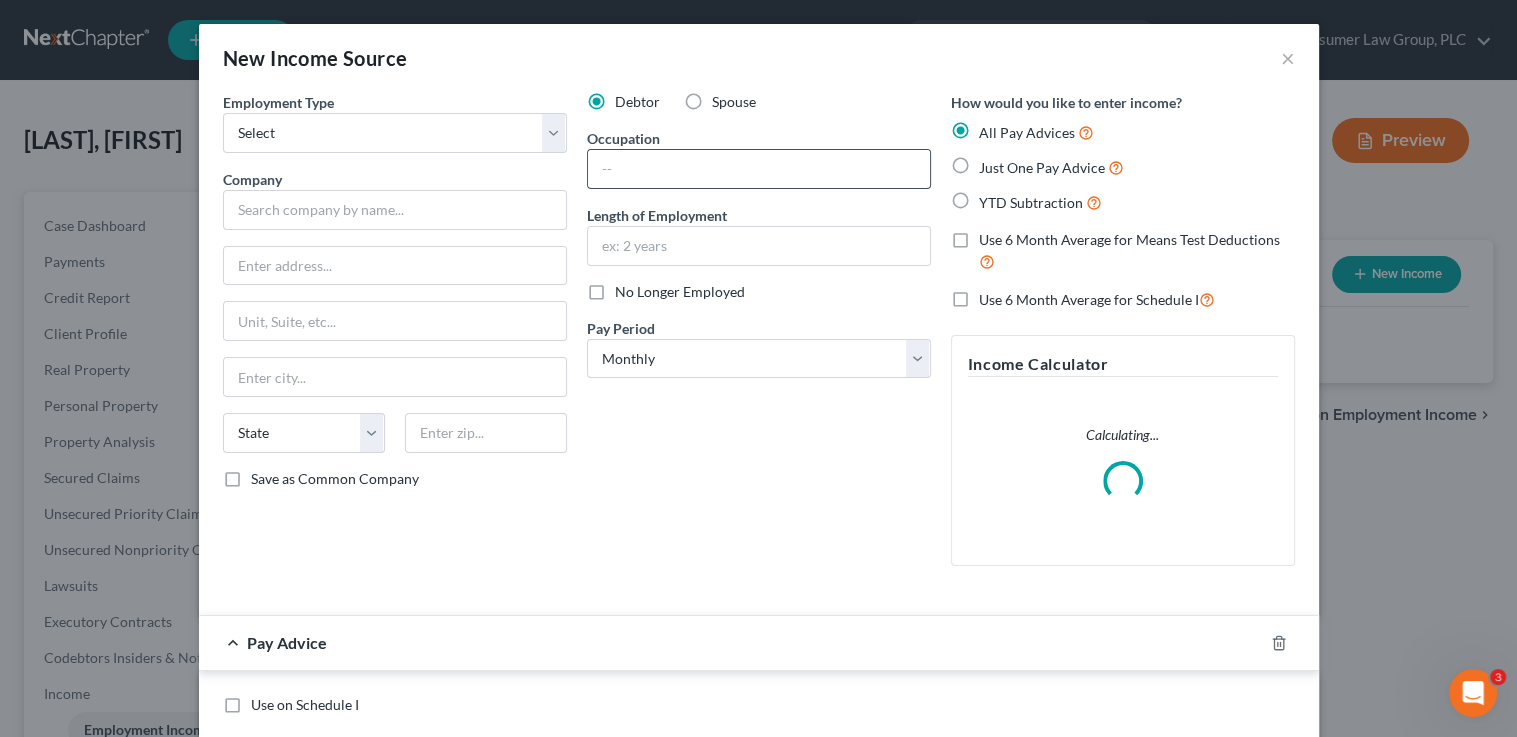 click at bounding box center (759, 169) 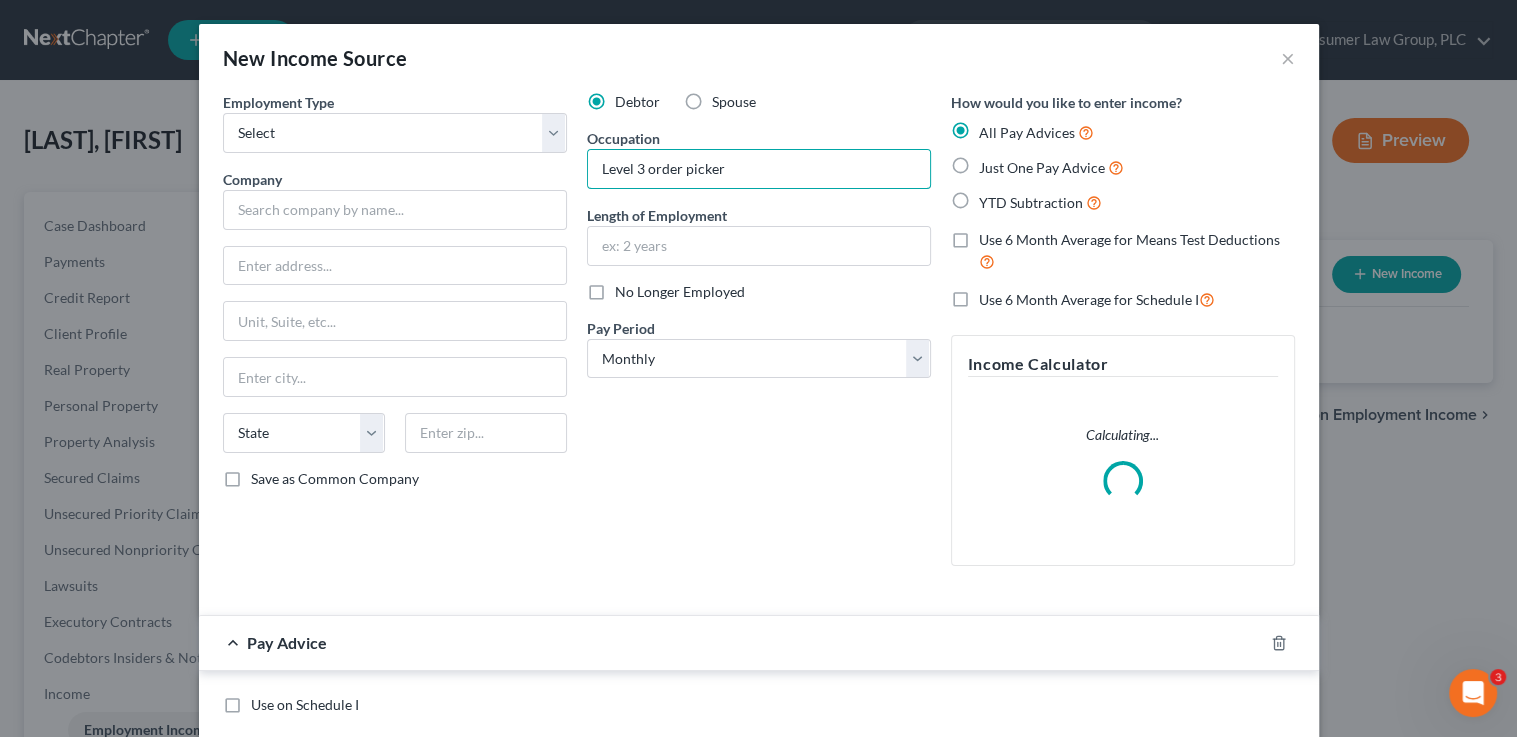 type on "Level 3 order picker" 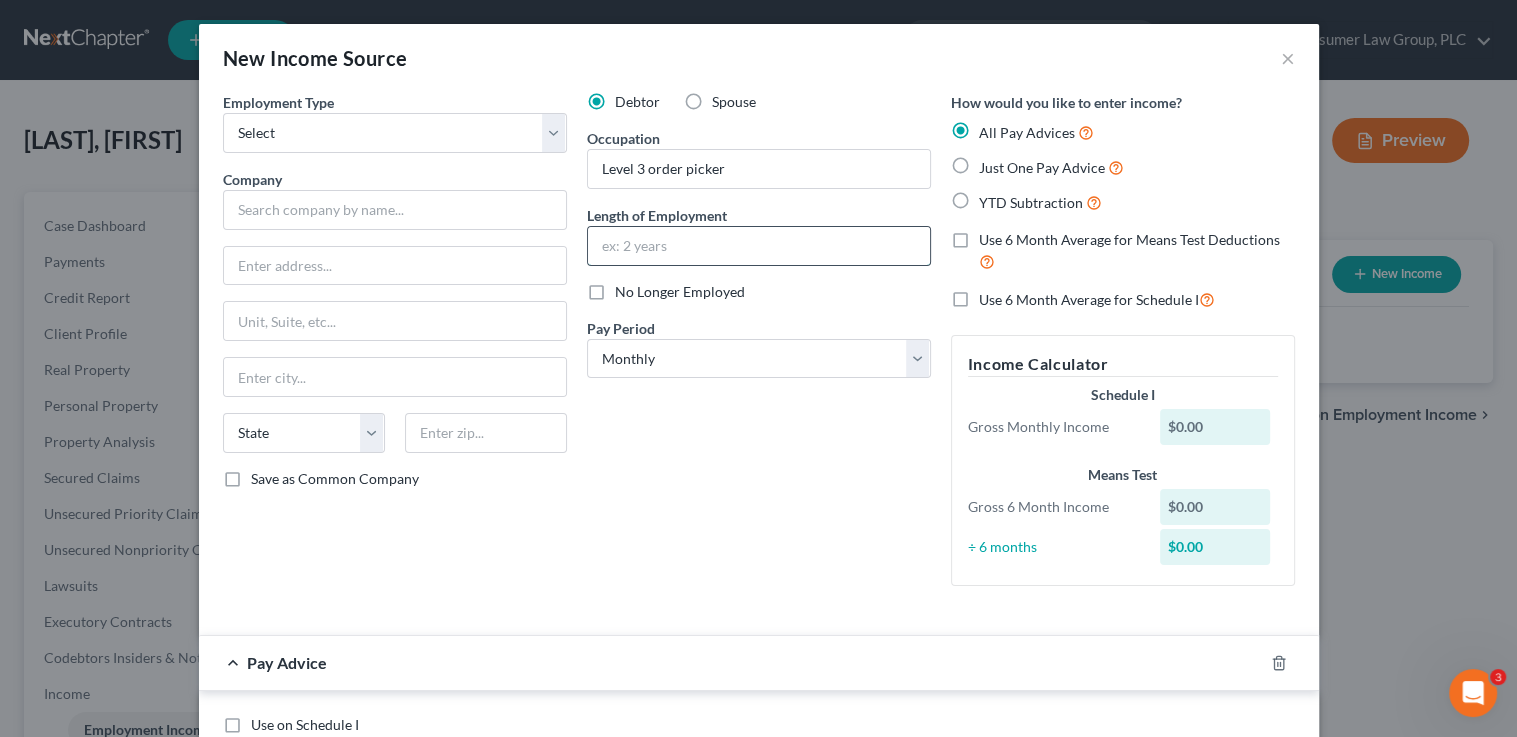 click at bounding box center [759, 246] 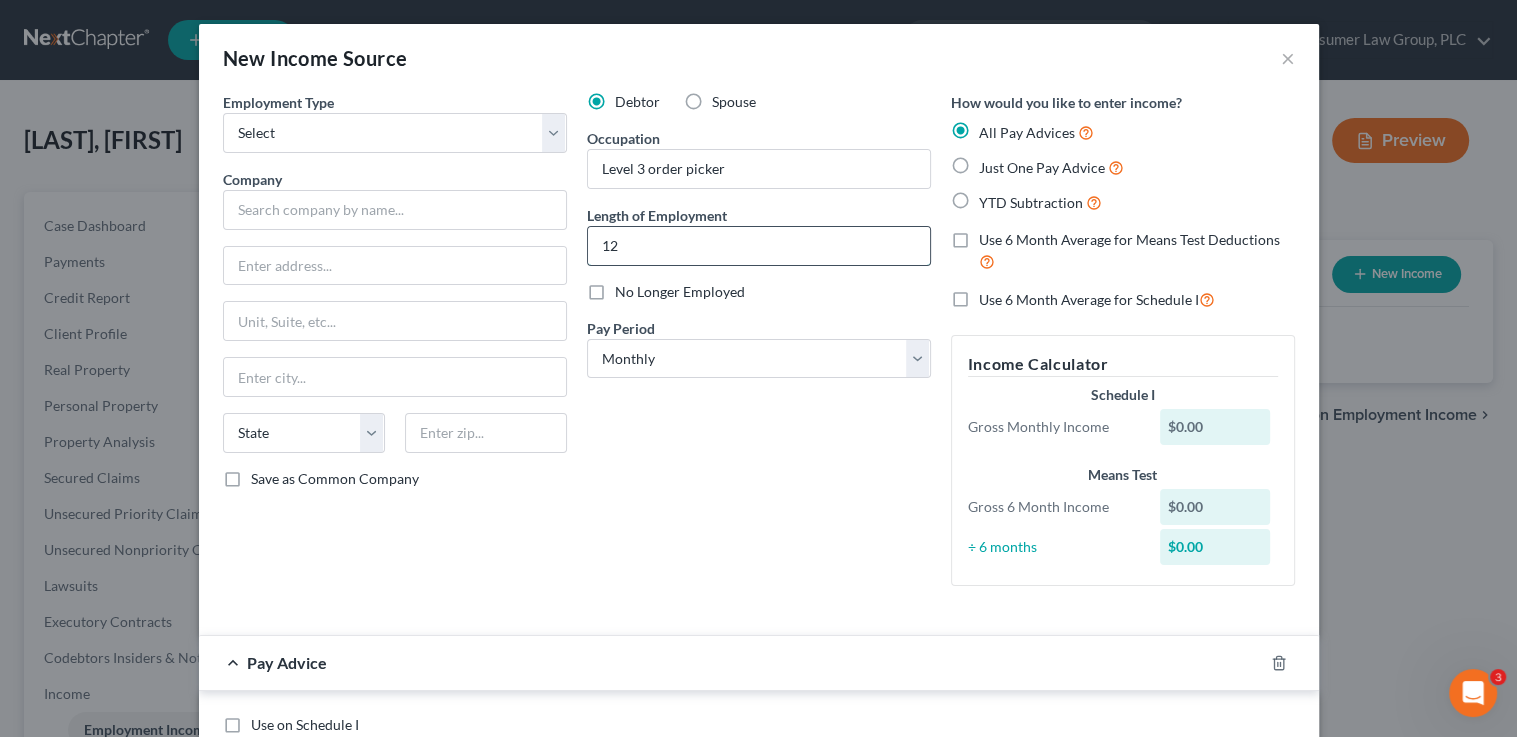 type on "1" 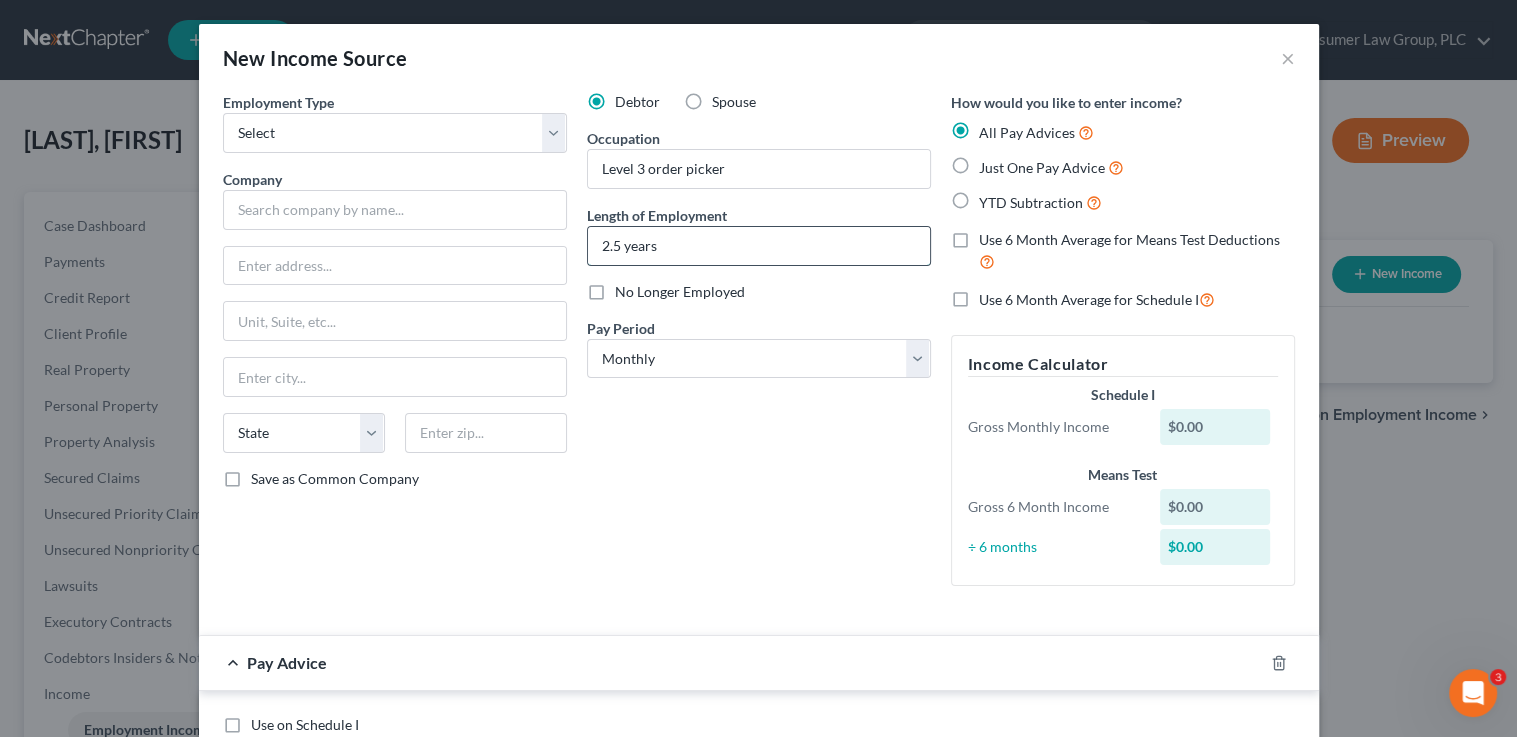 type on "2.5 years" 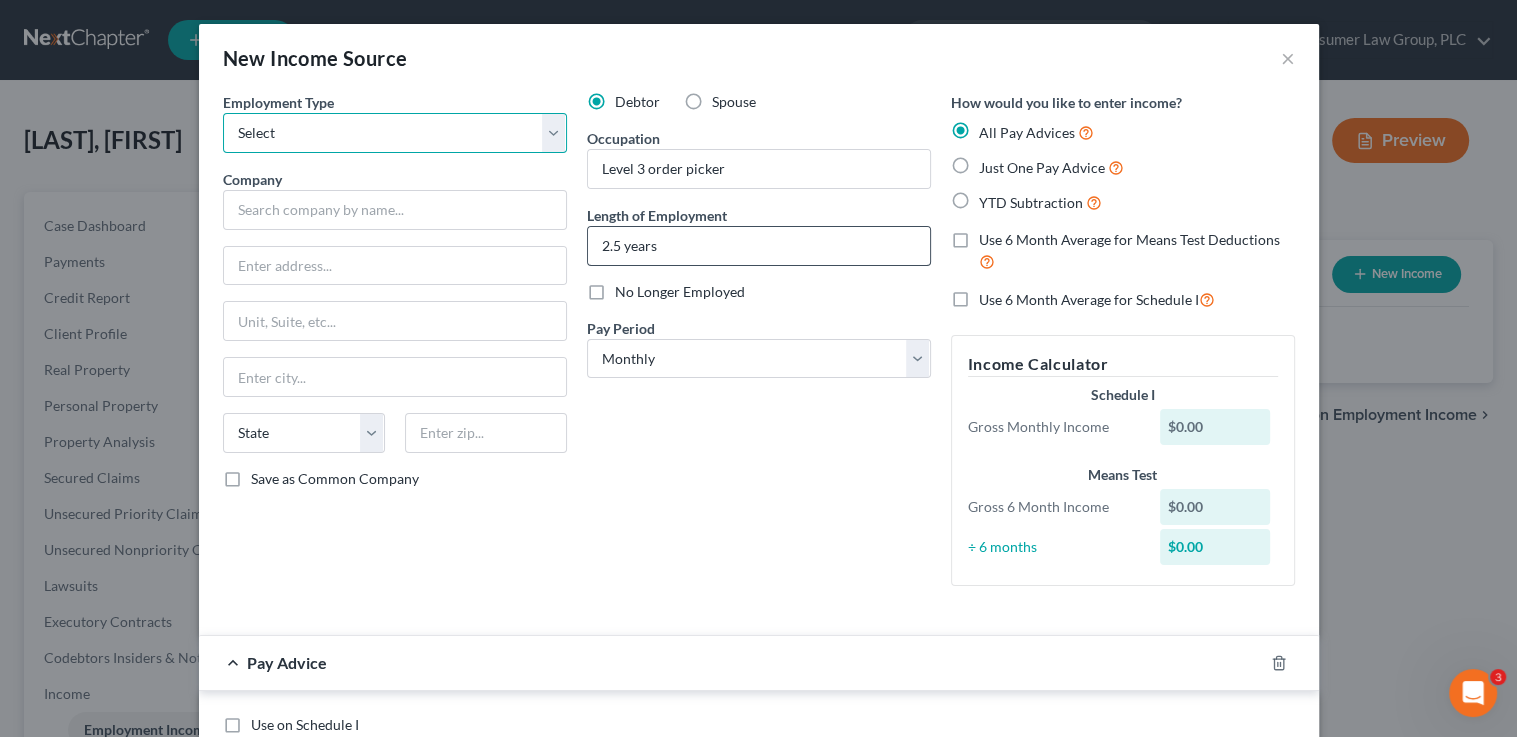 select on "0" 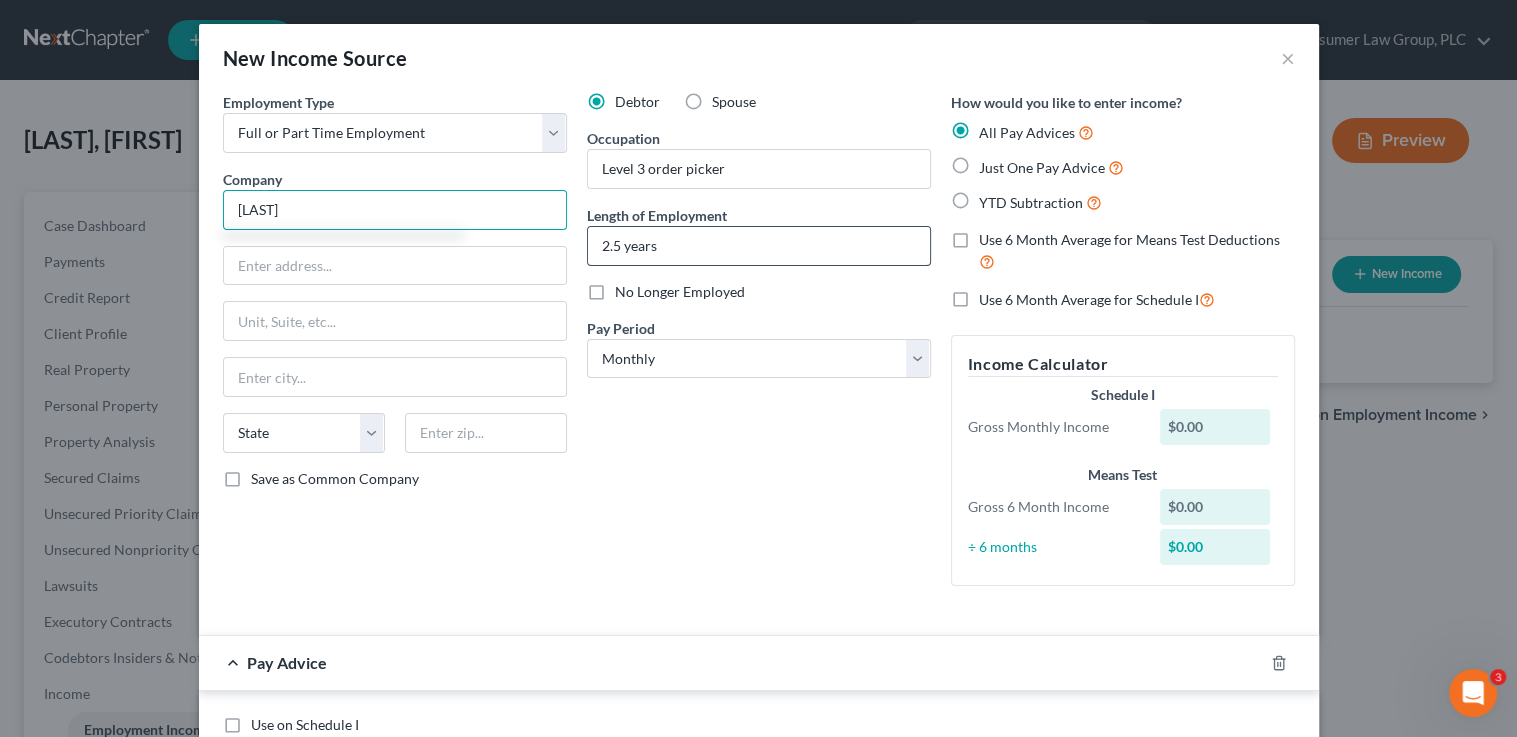 type on "Ferguson" 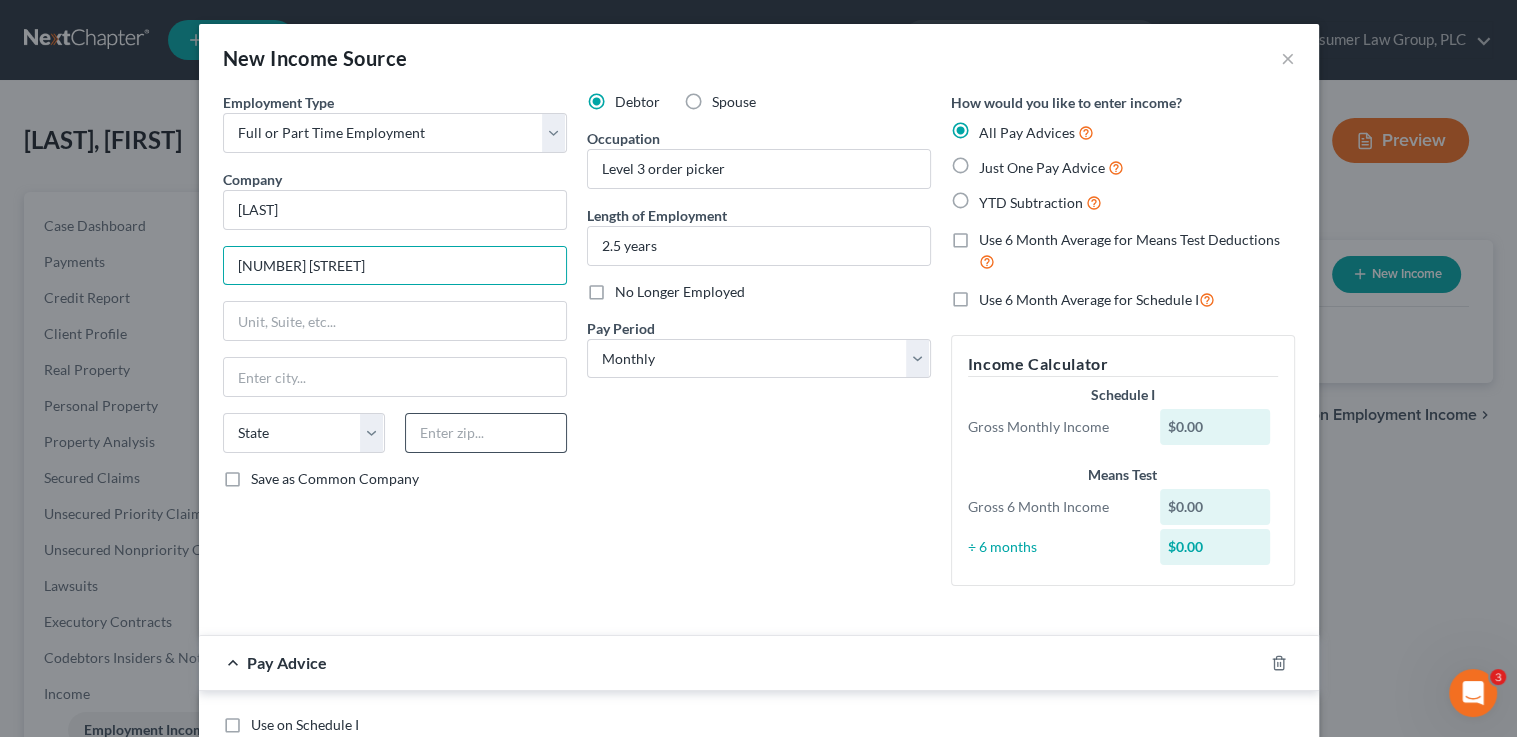 type on "675 E. Queen Creek Rd." 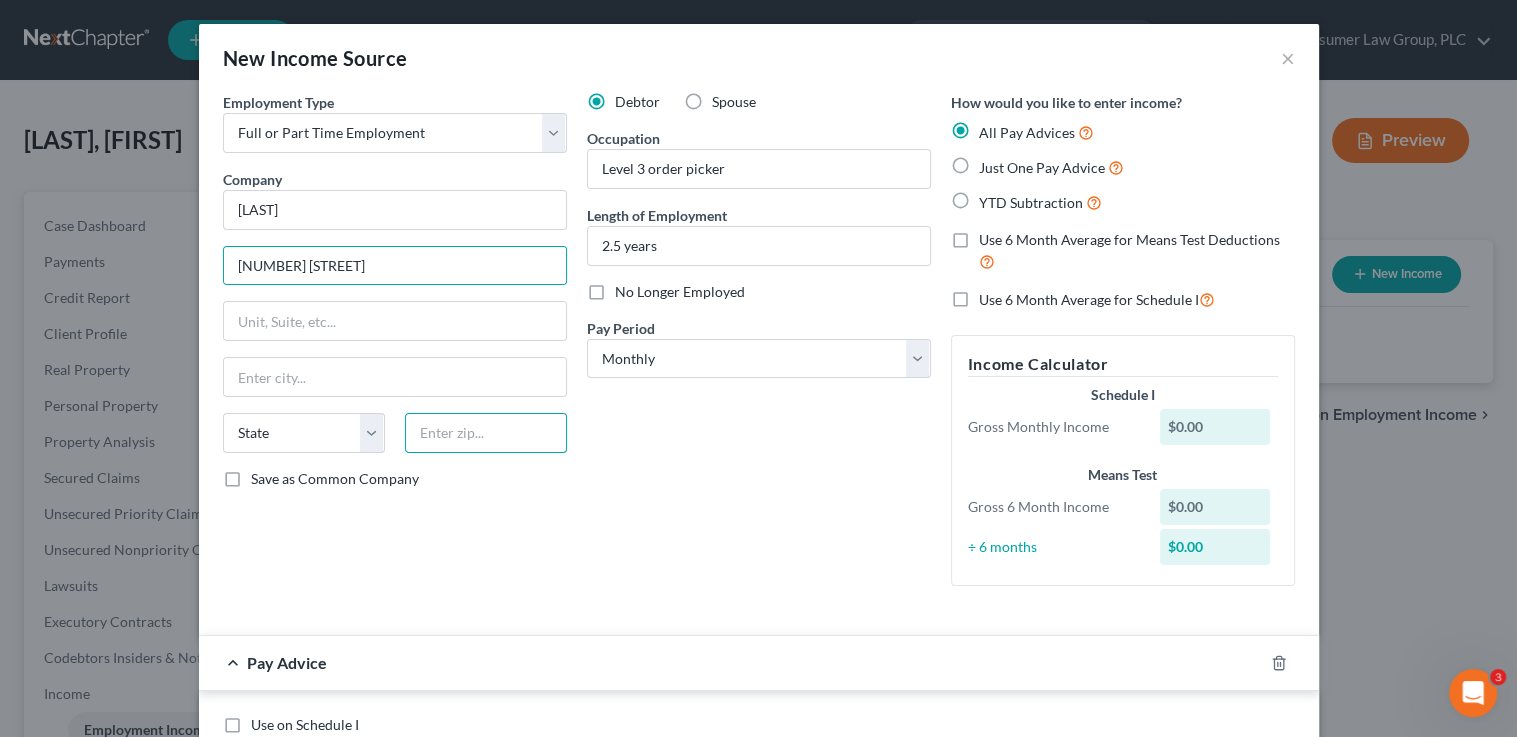 drag, startPoint x: 514, startPoint y: 439, endPoint x: 616, endPoint y: 444, distance: 102.122475 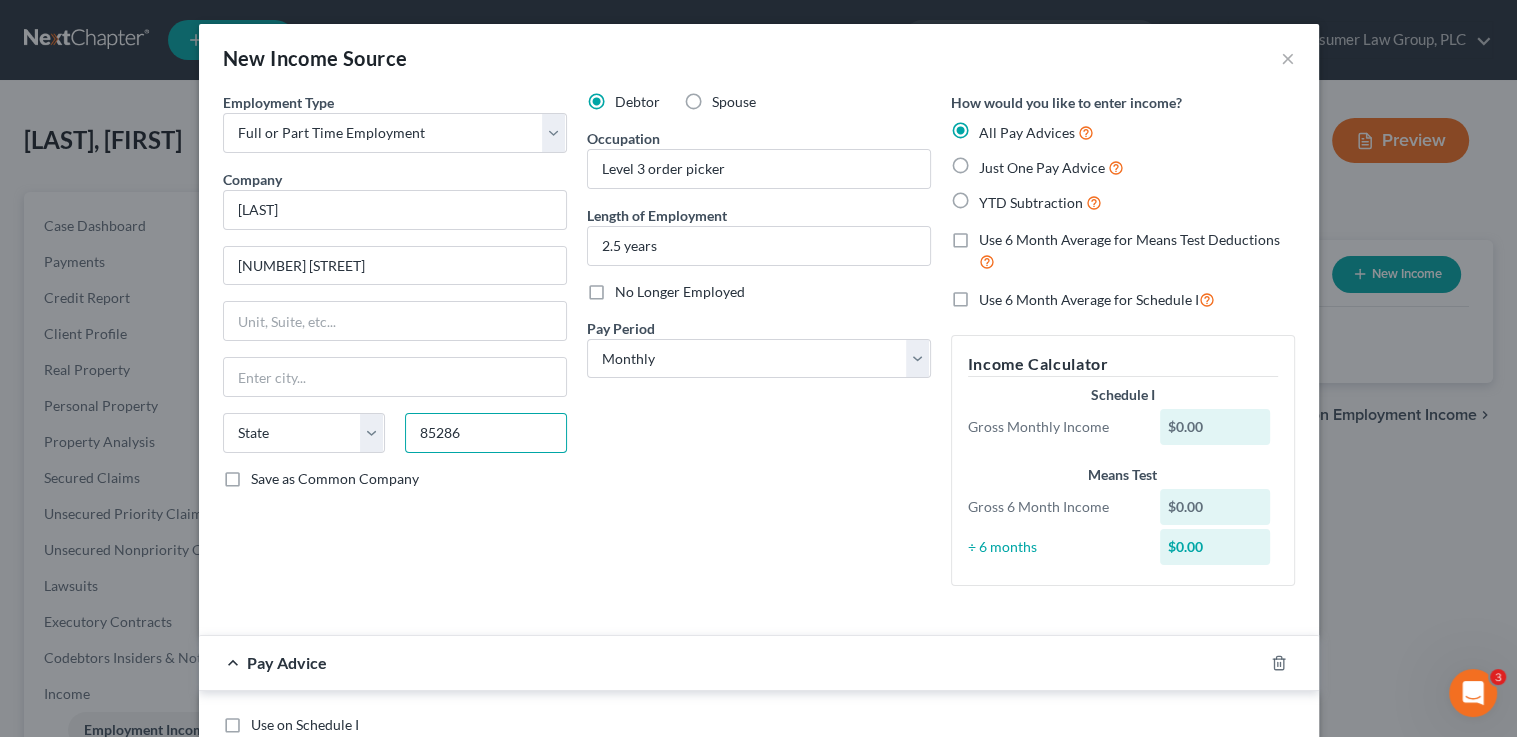 type on "85286" 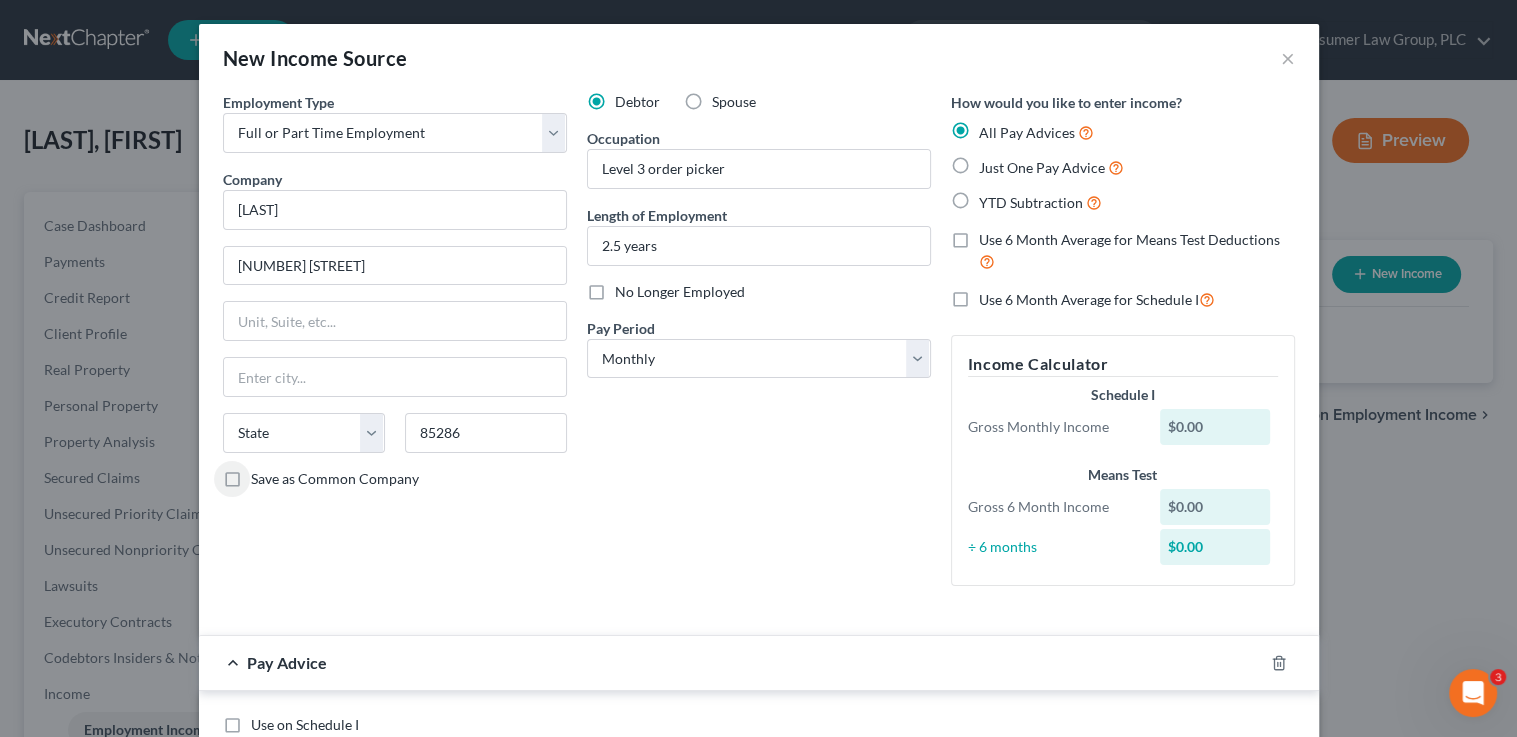 type on "New River" 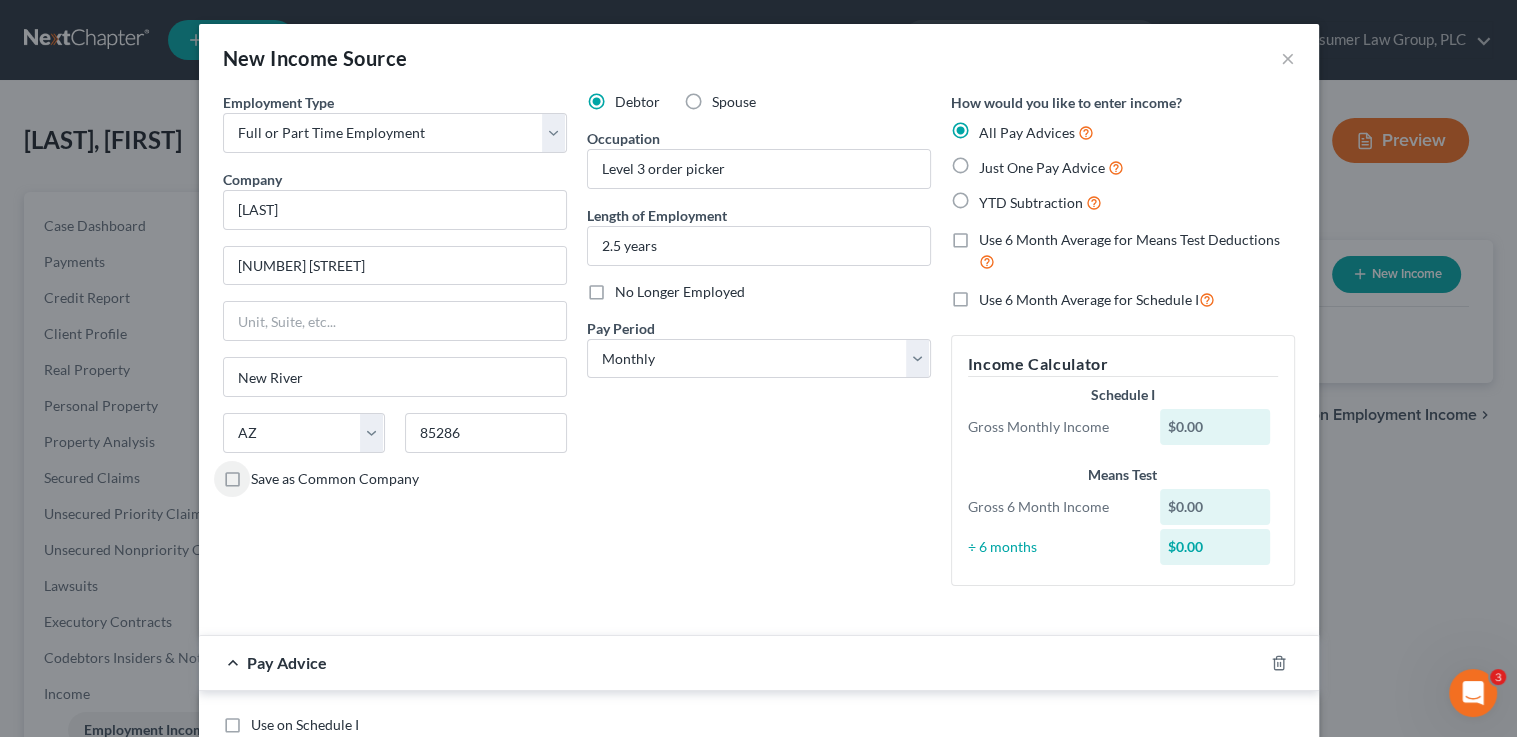 click on "Save as Common Company" at bounding box center [265, 475] 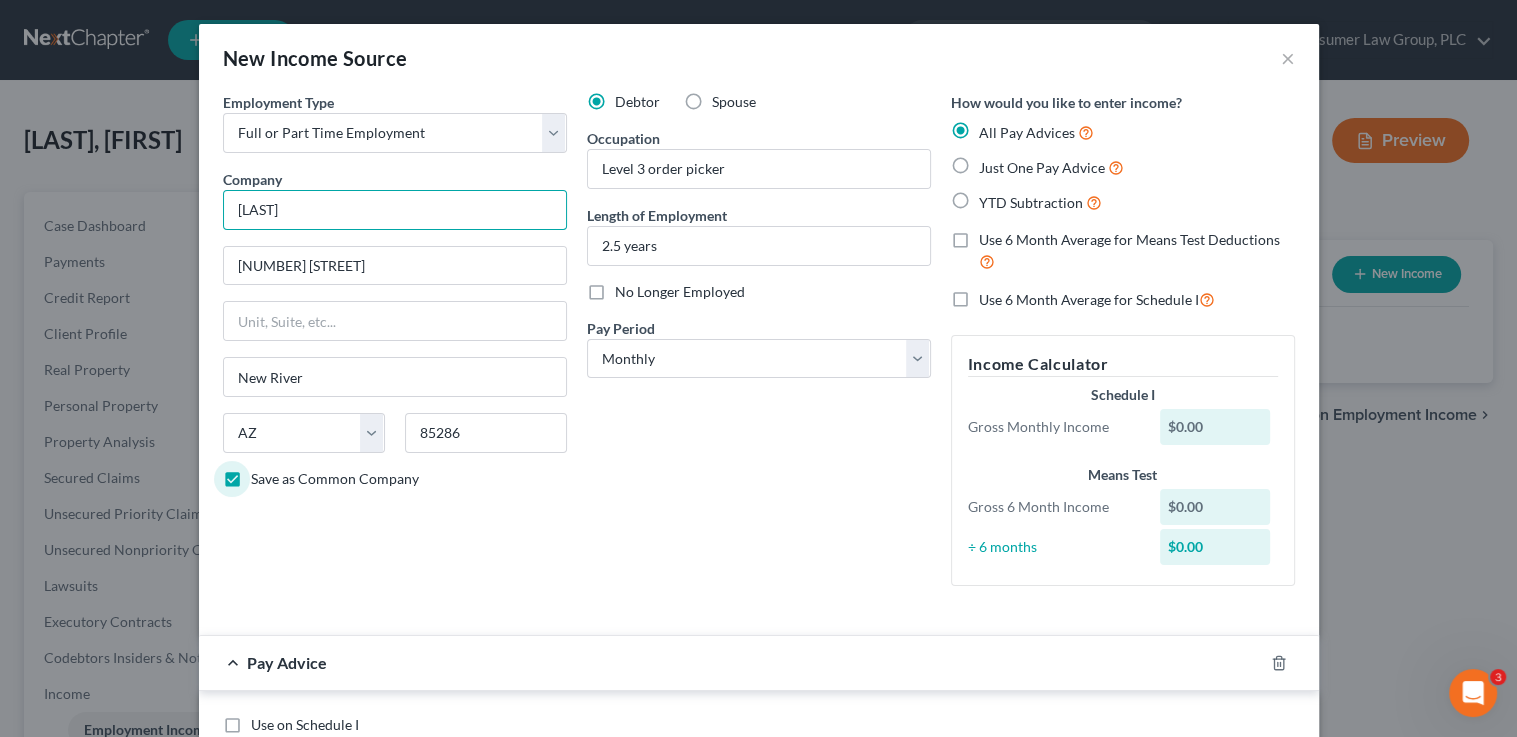 click on "Ferguson" at bounding box center (395, 210) 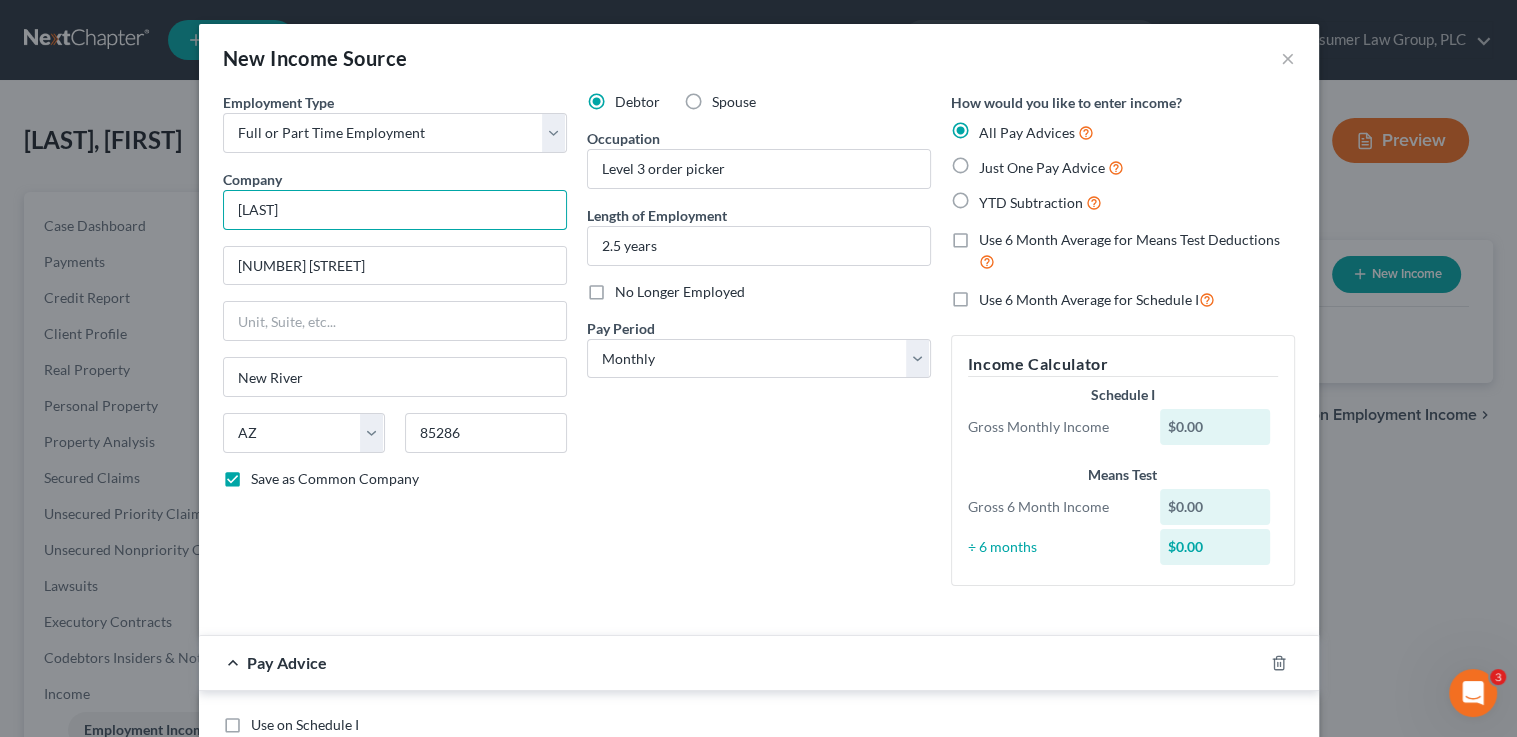 click on "Ferguson" at bounding box center [395, 210] 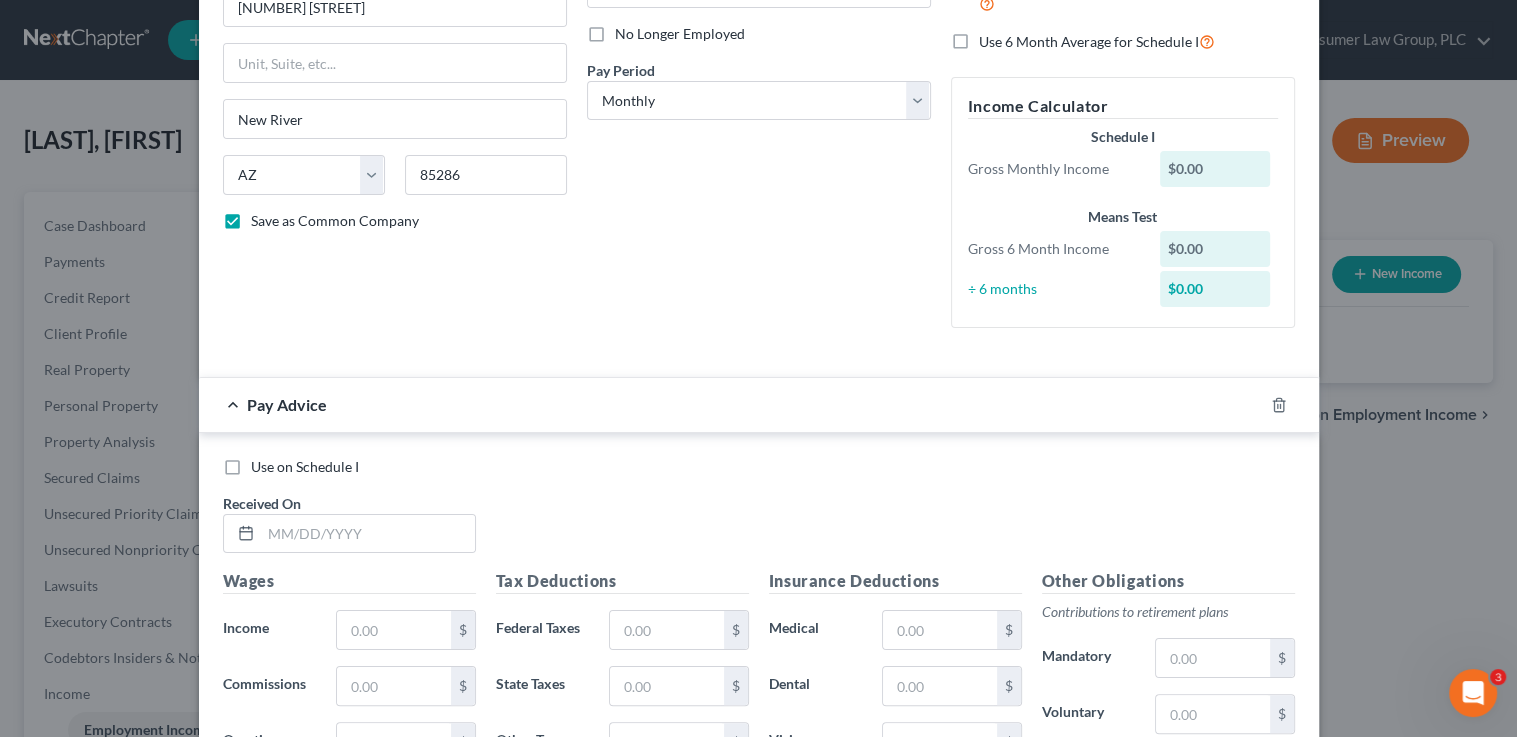 scroll, scrollTop: 259, scrollLeft: 0, axis: vertical 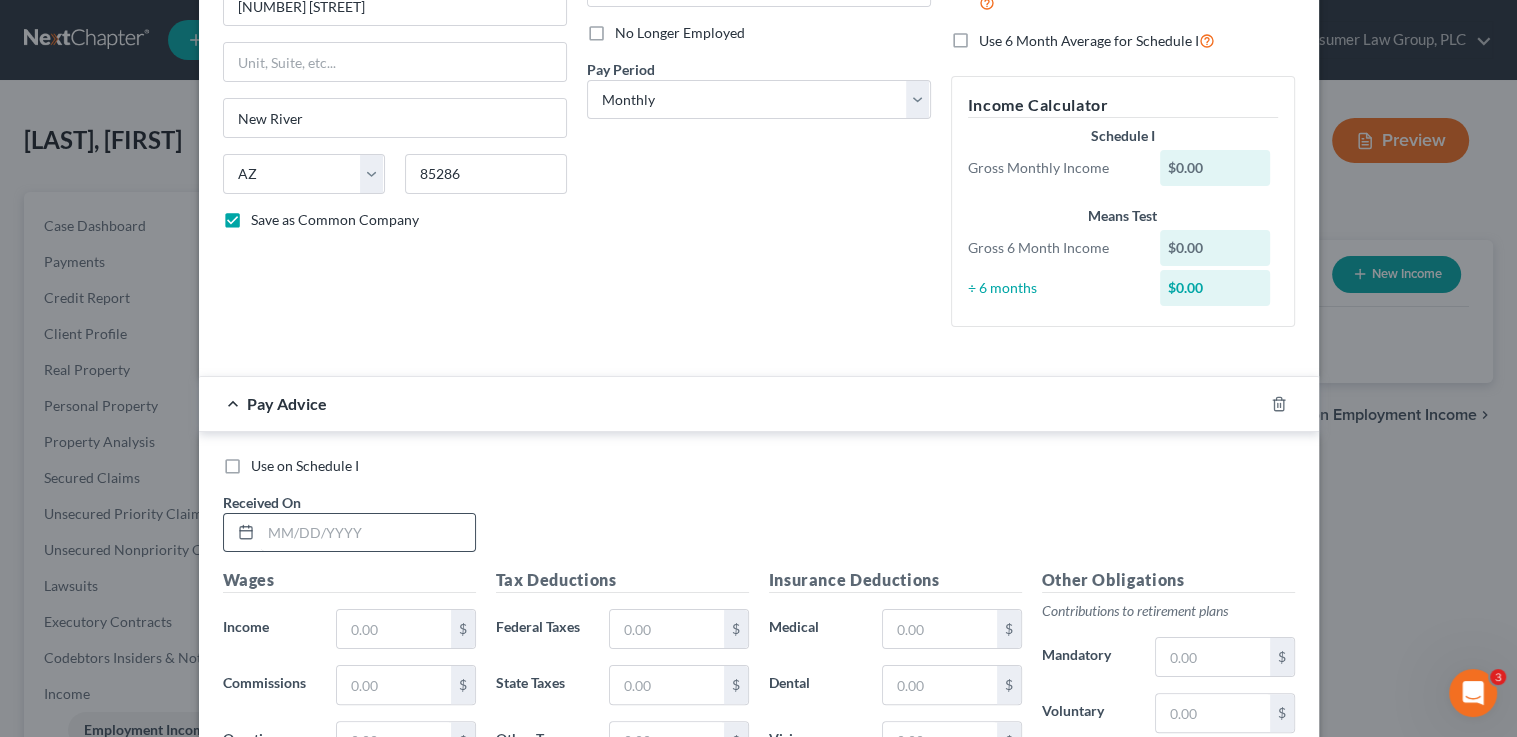 type on "Ferguson Enterprises LLC" 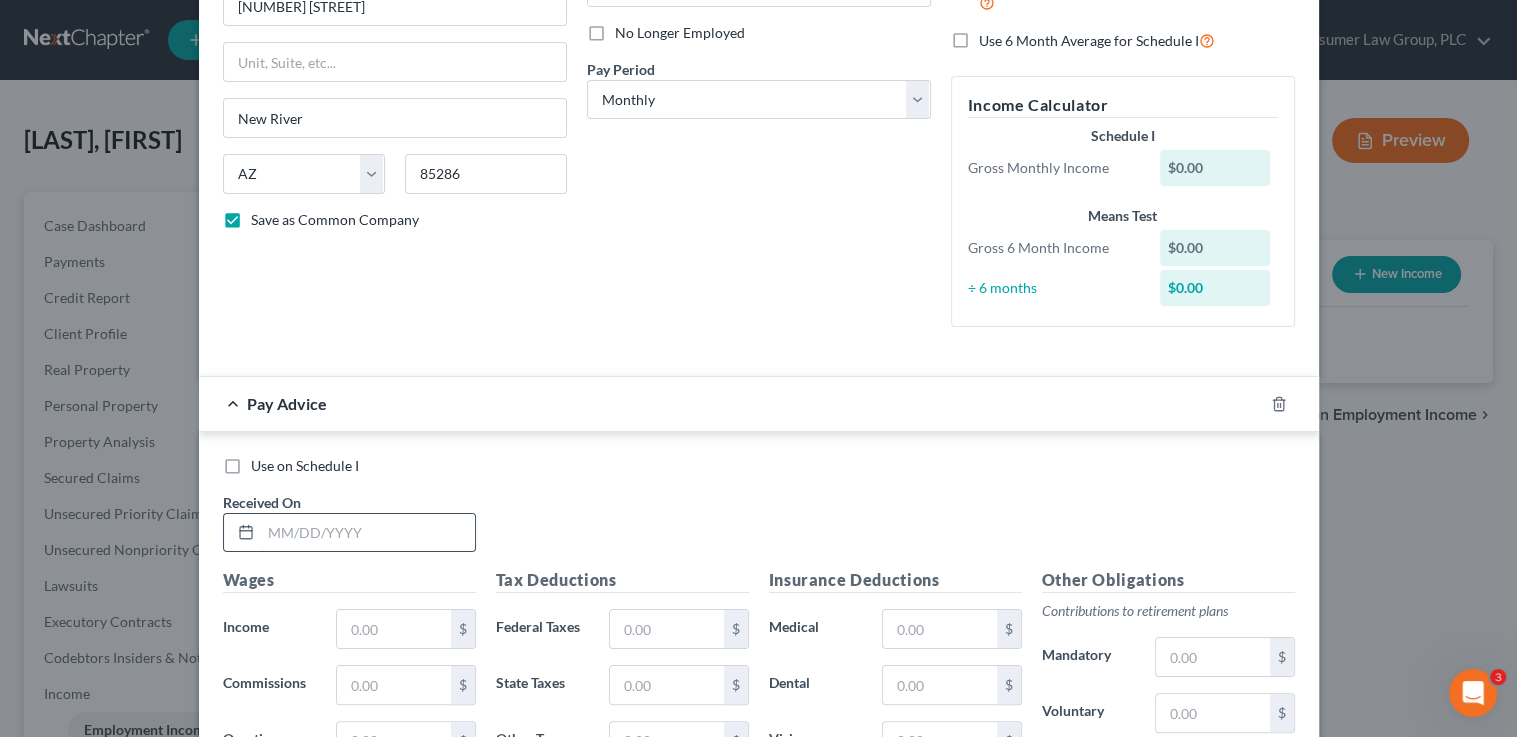 click at bounding box center [368, 533] 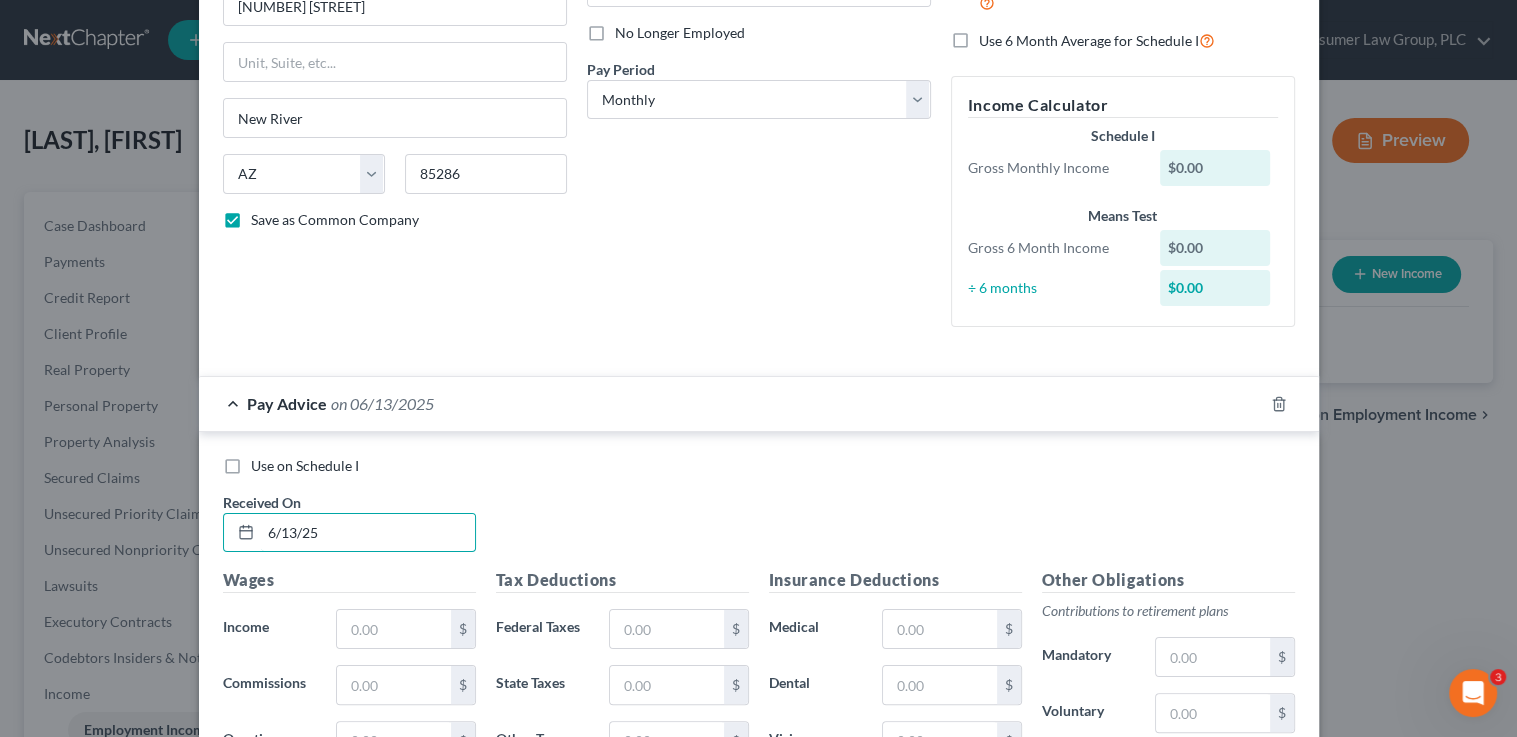 type on "6/13/25" 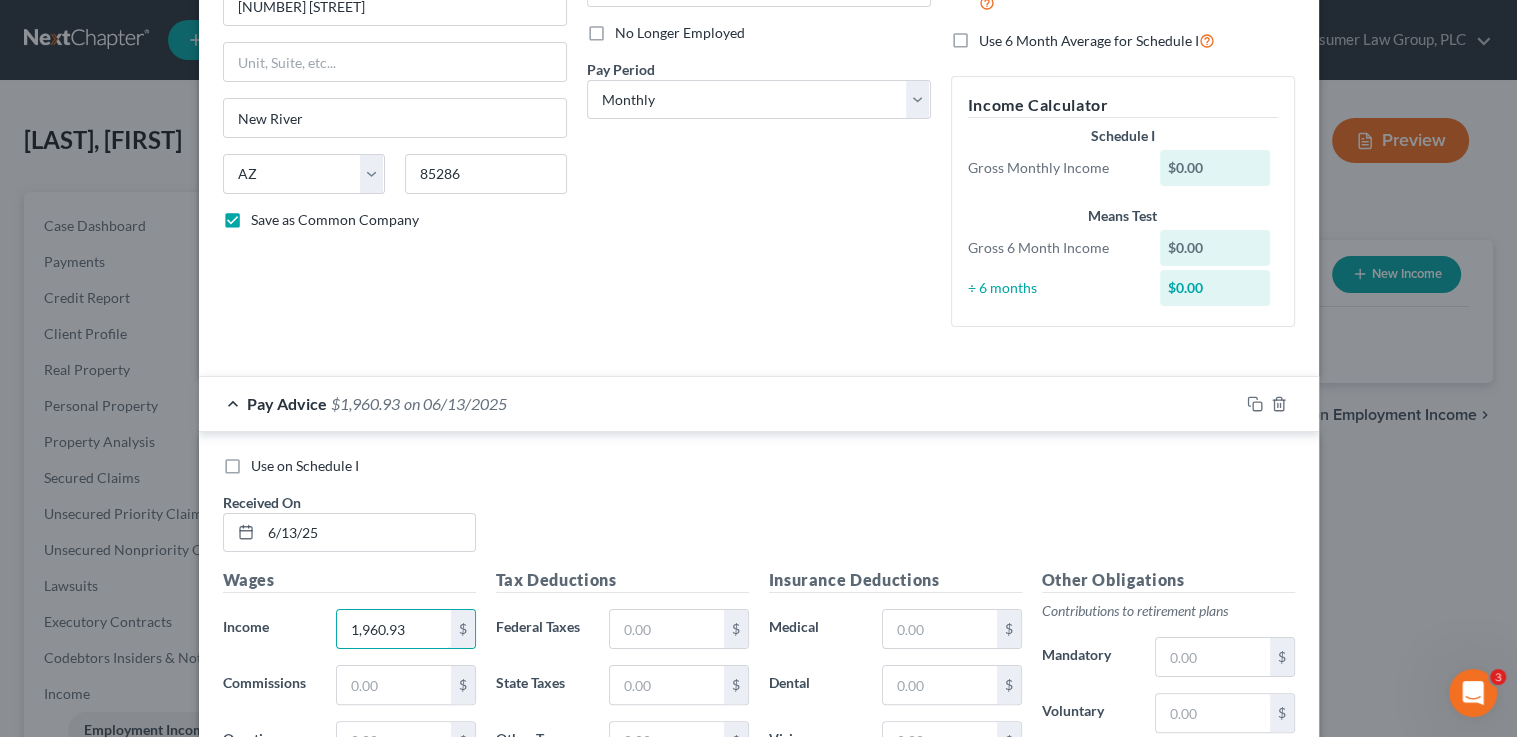 type on "1,960.93" 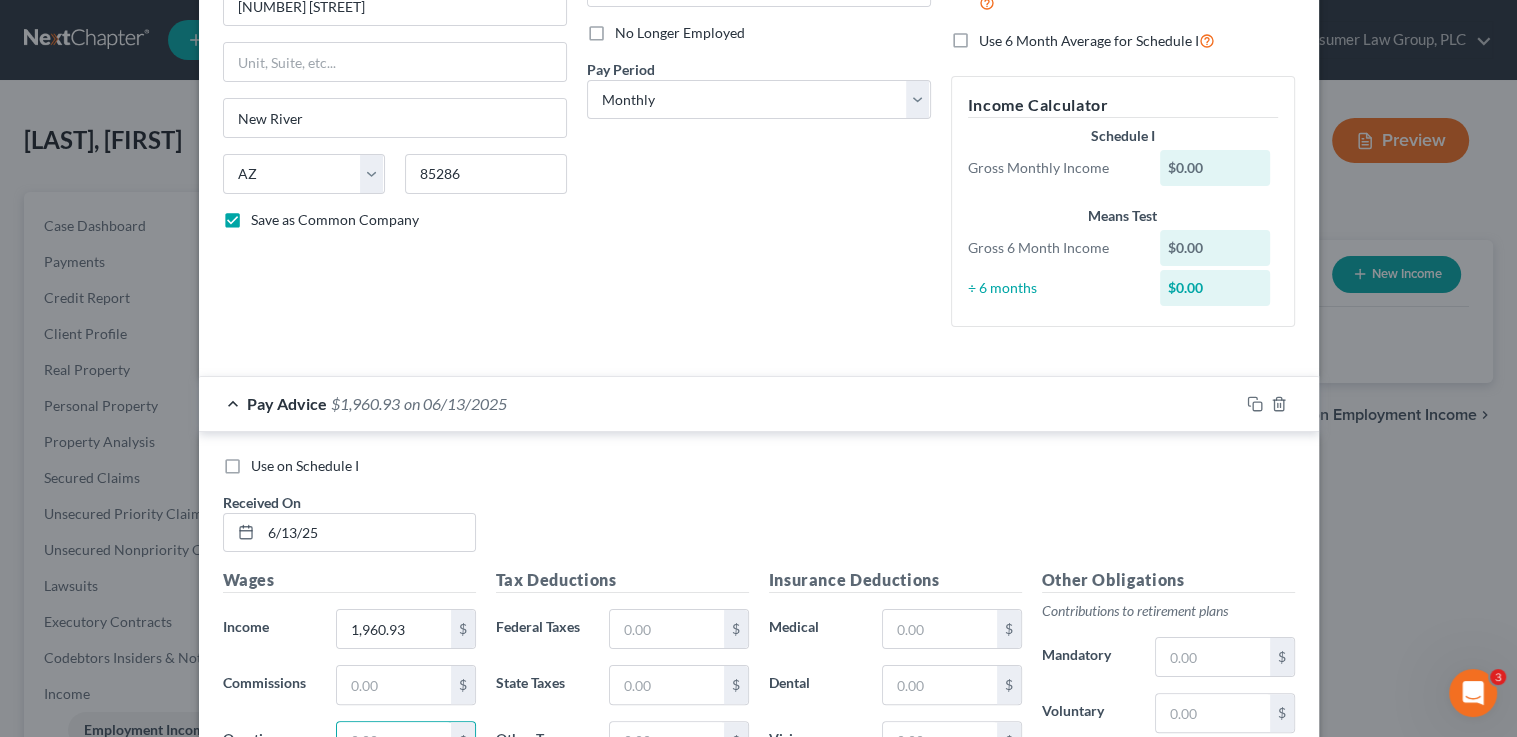 scroll, scrollTop: 279, scrollLeft: 0, axis: vertical 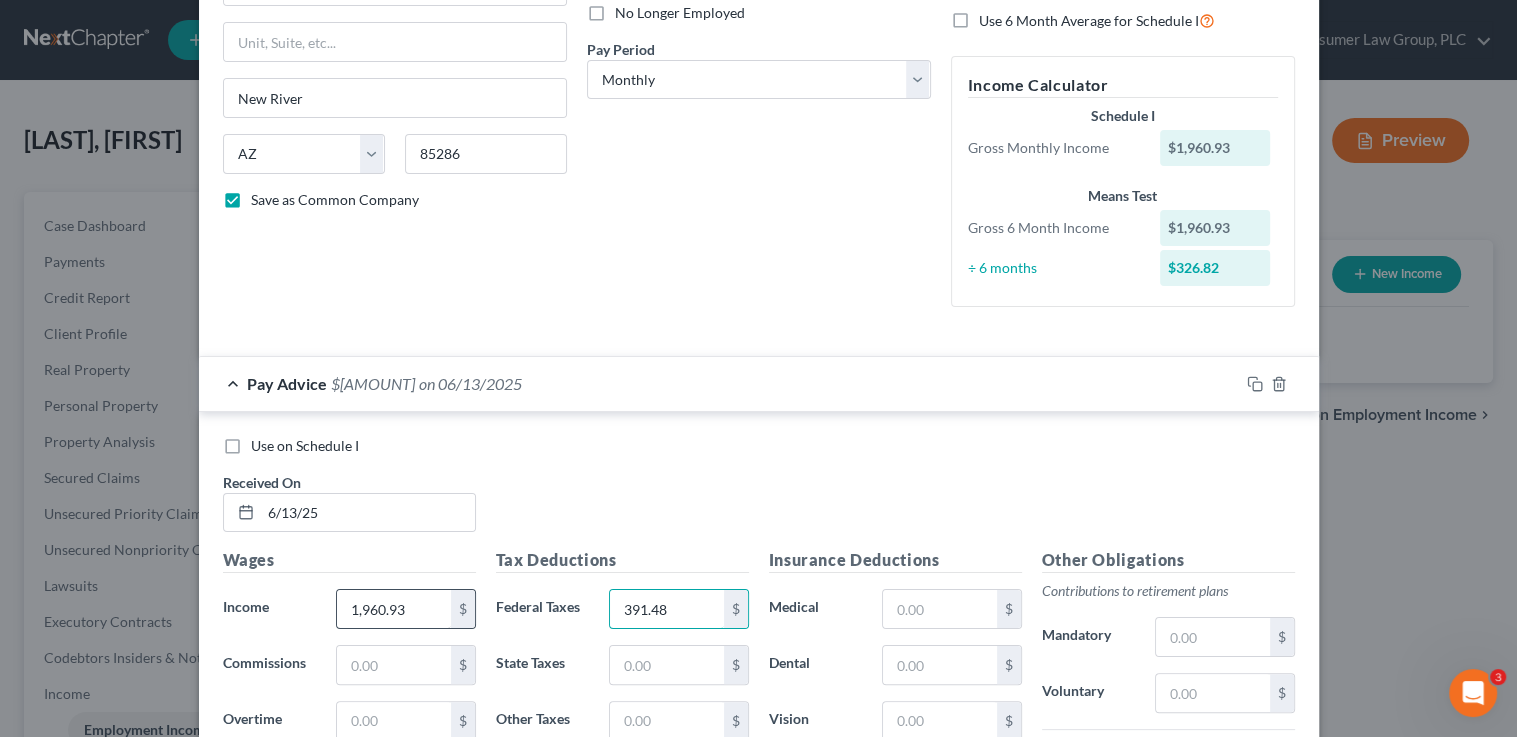 type on "391.48" 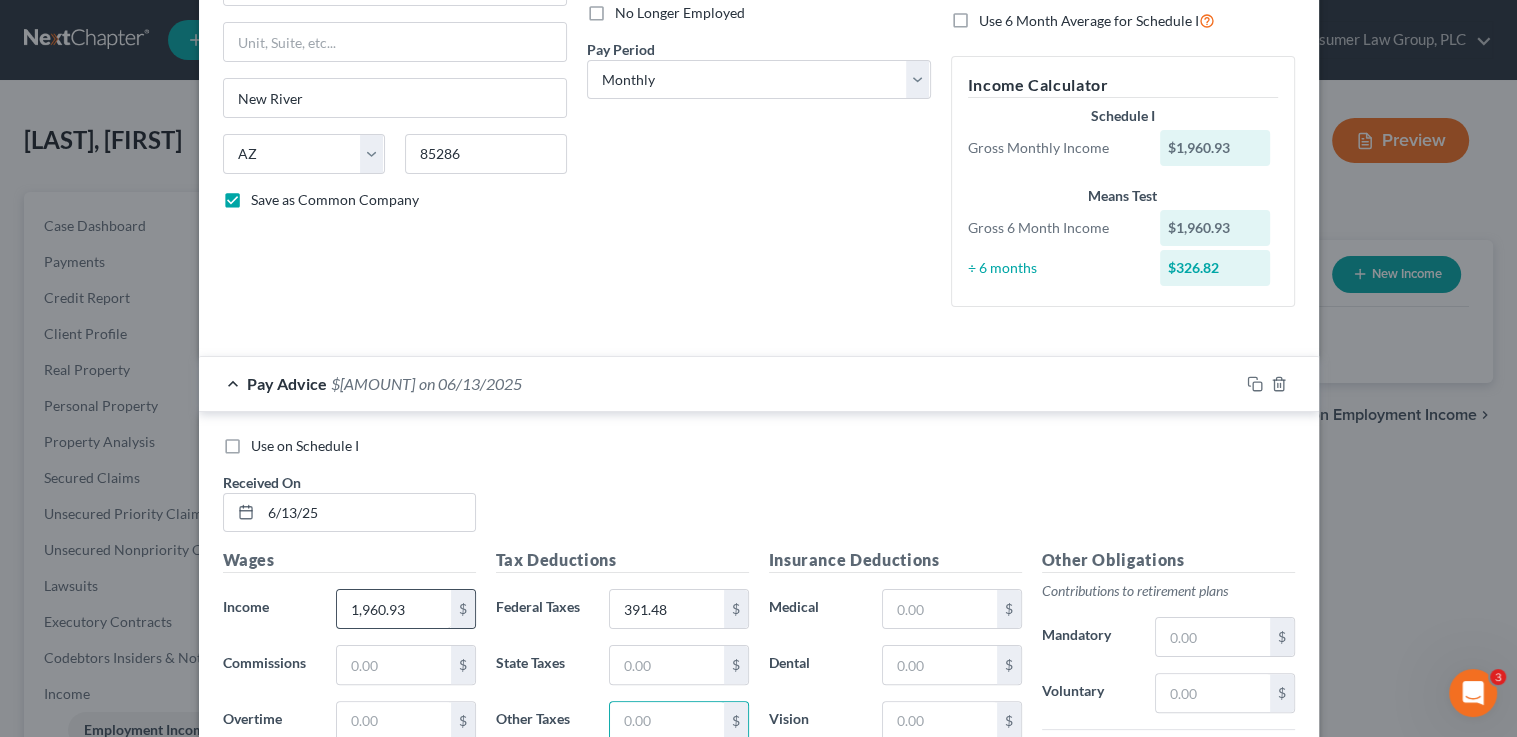 scroll, scrollTop: 660, scrollLeft: 0, axis: vertical 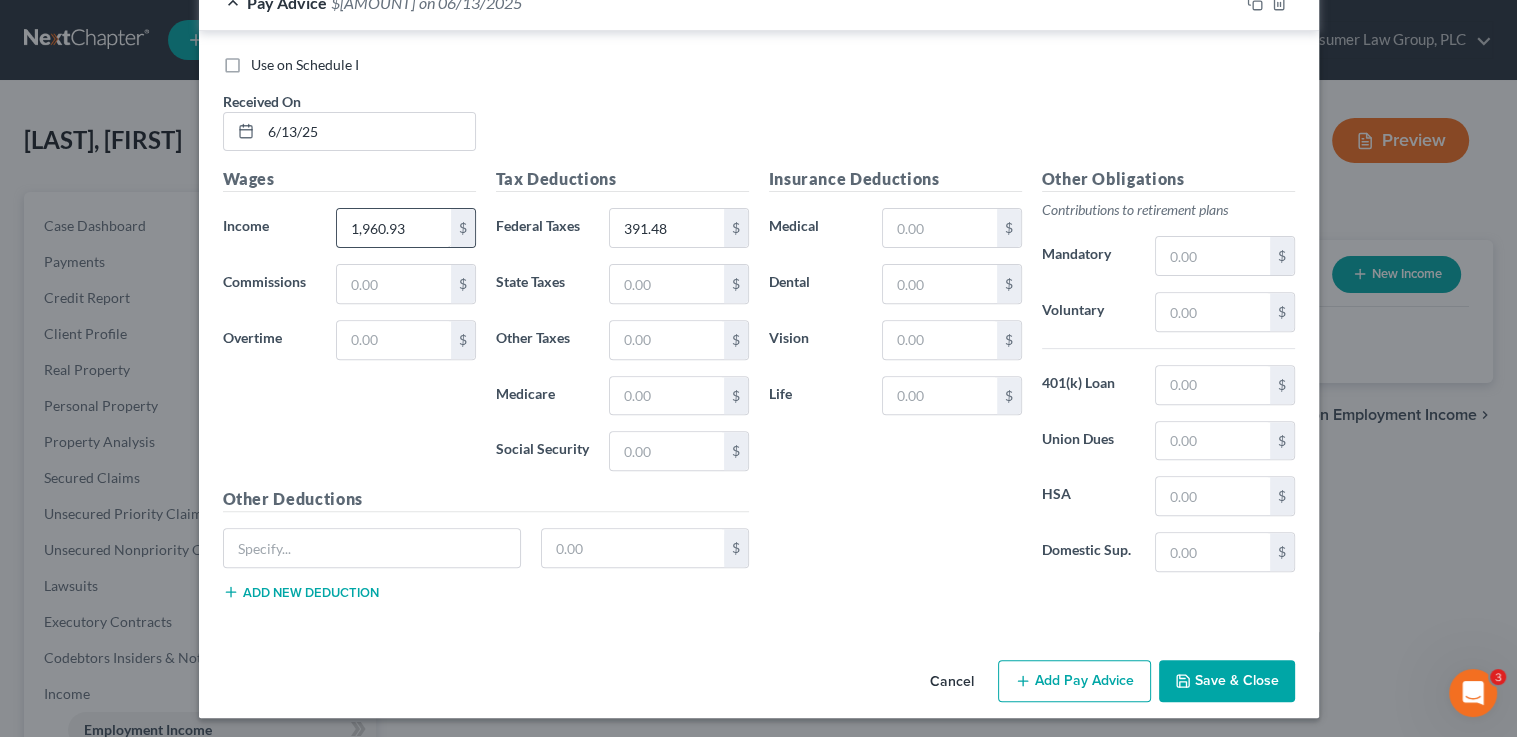 type 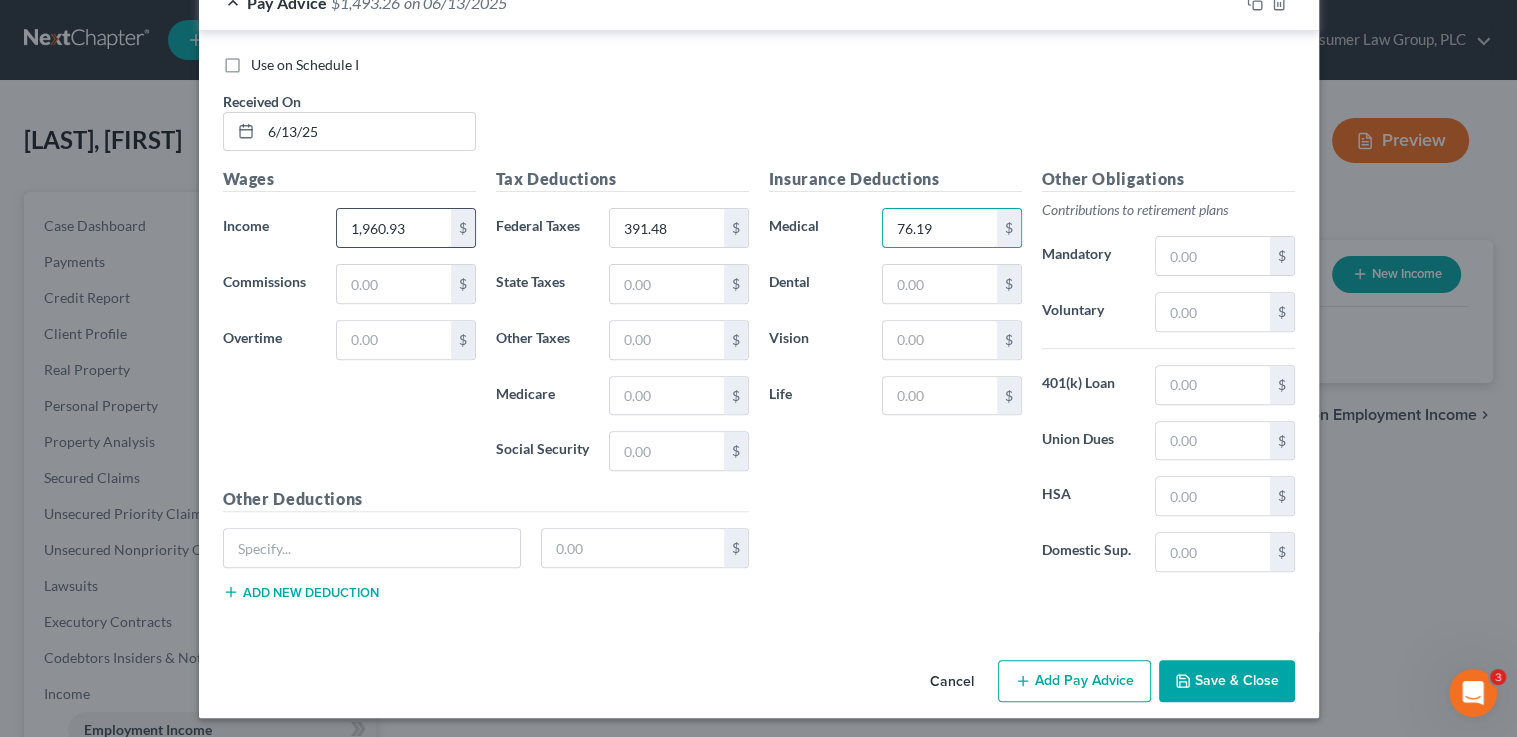 type on "76.19" 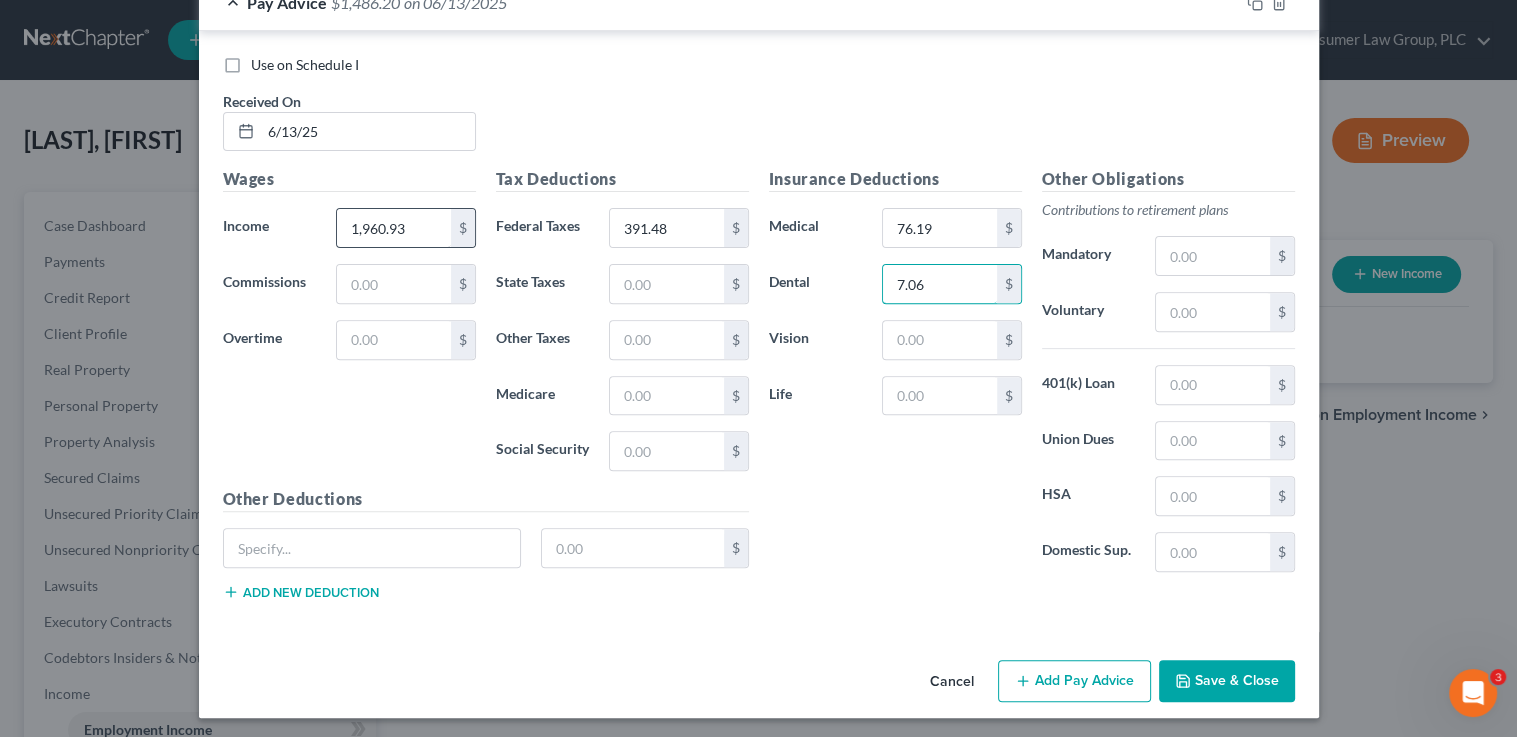type on "7.06" 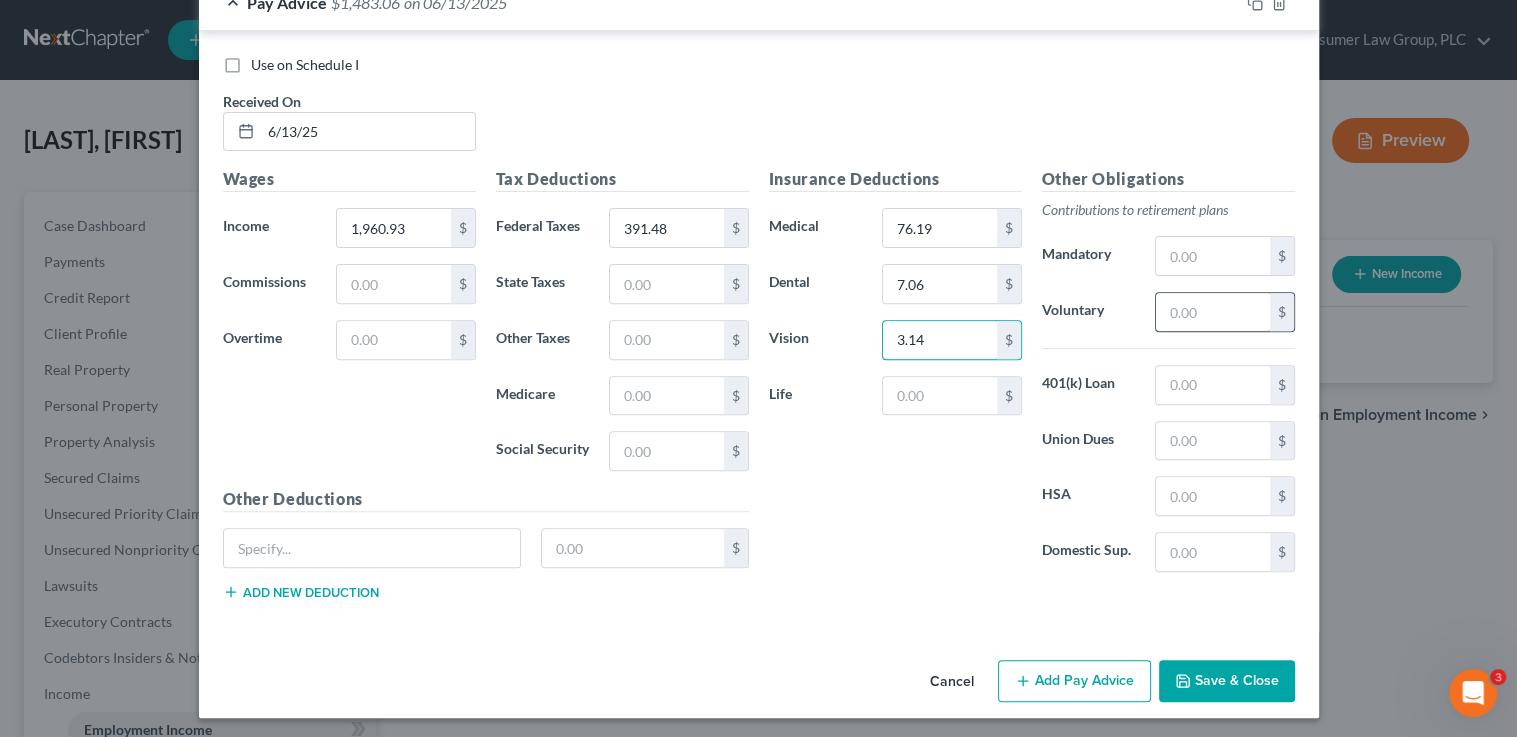 type on "3.14" 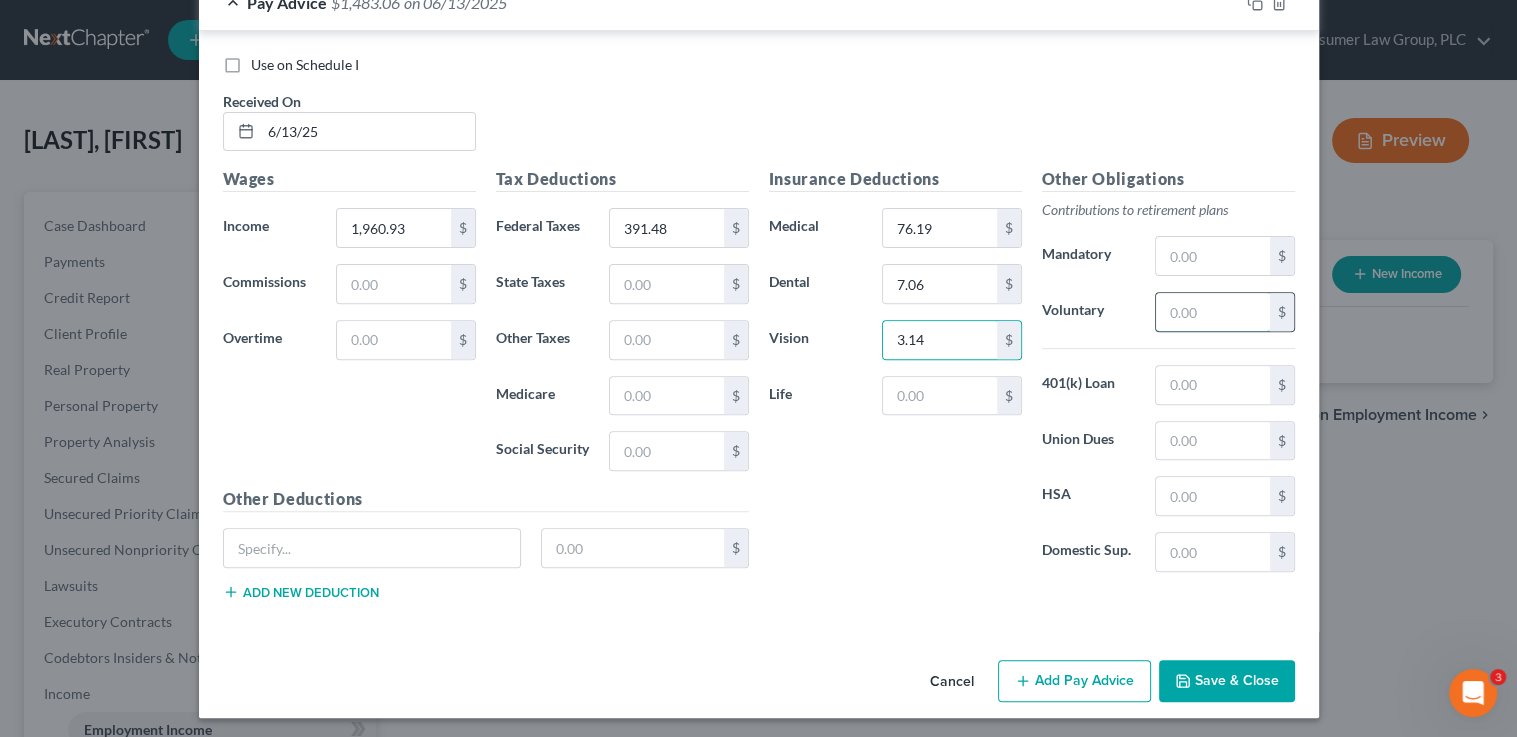 click at bounding box center (1212, 312) 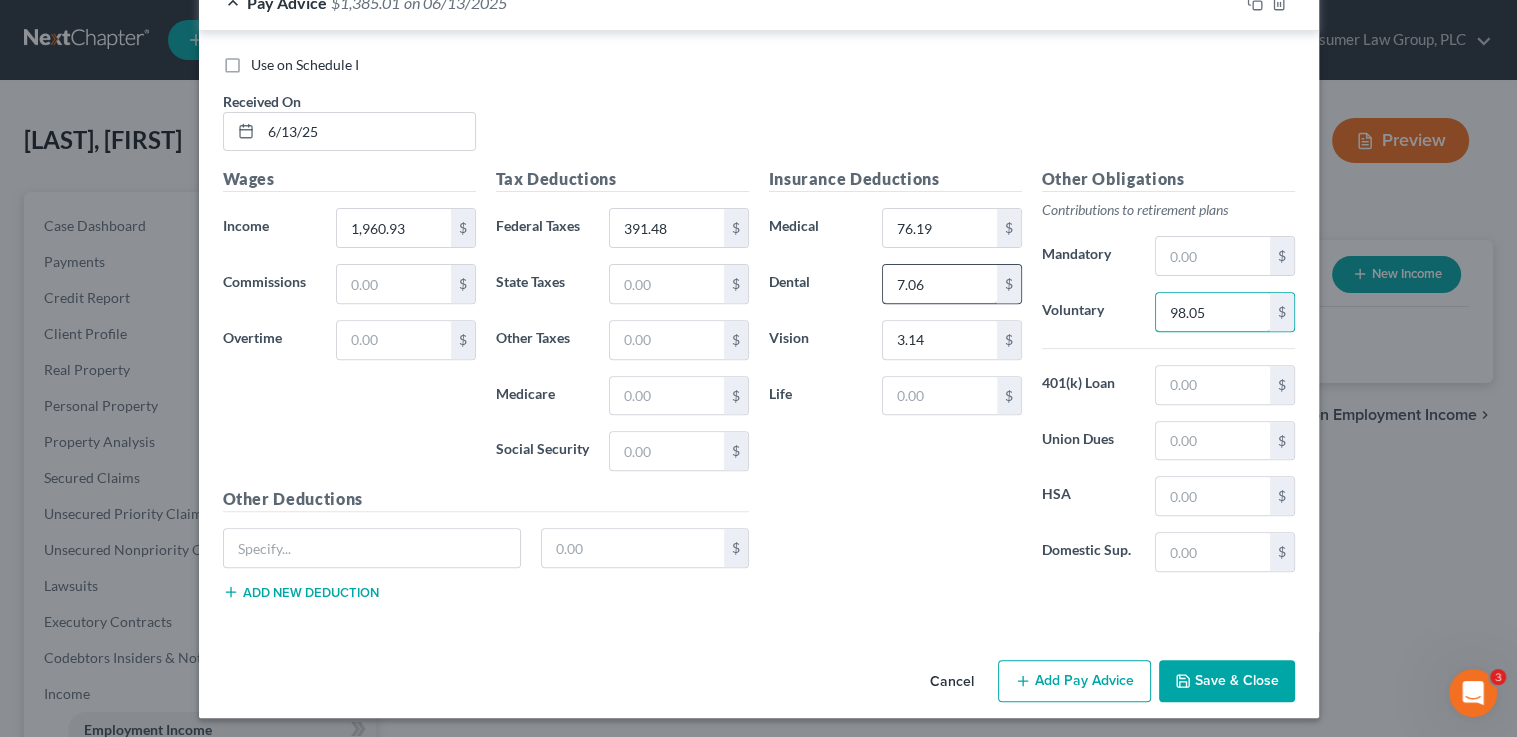 type on "98.05" 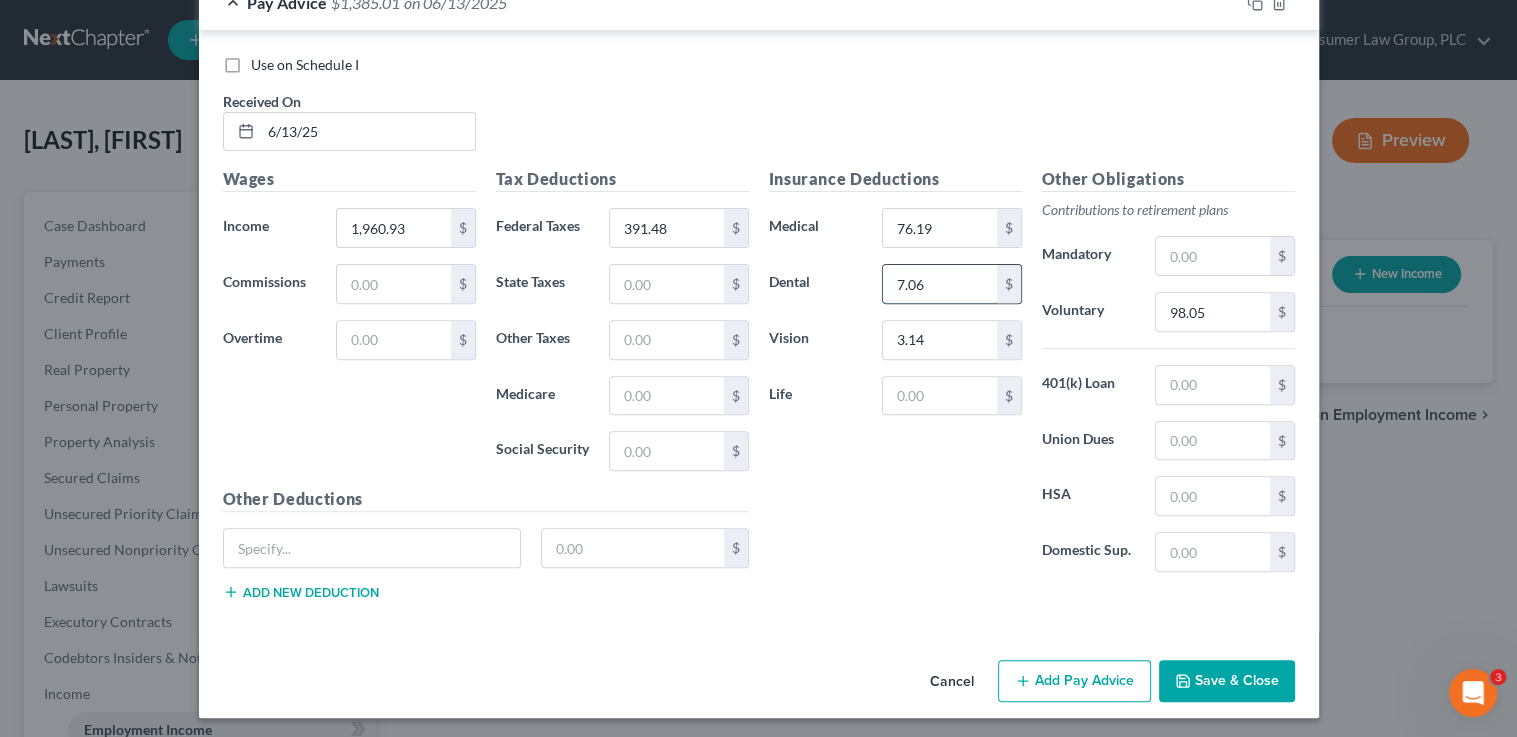 drag, startPoint x: 949, startPoint y: 283, endPoint x: 892, endPoint y: 274, distance: 57.706154 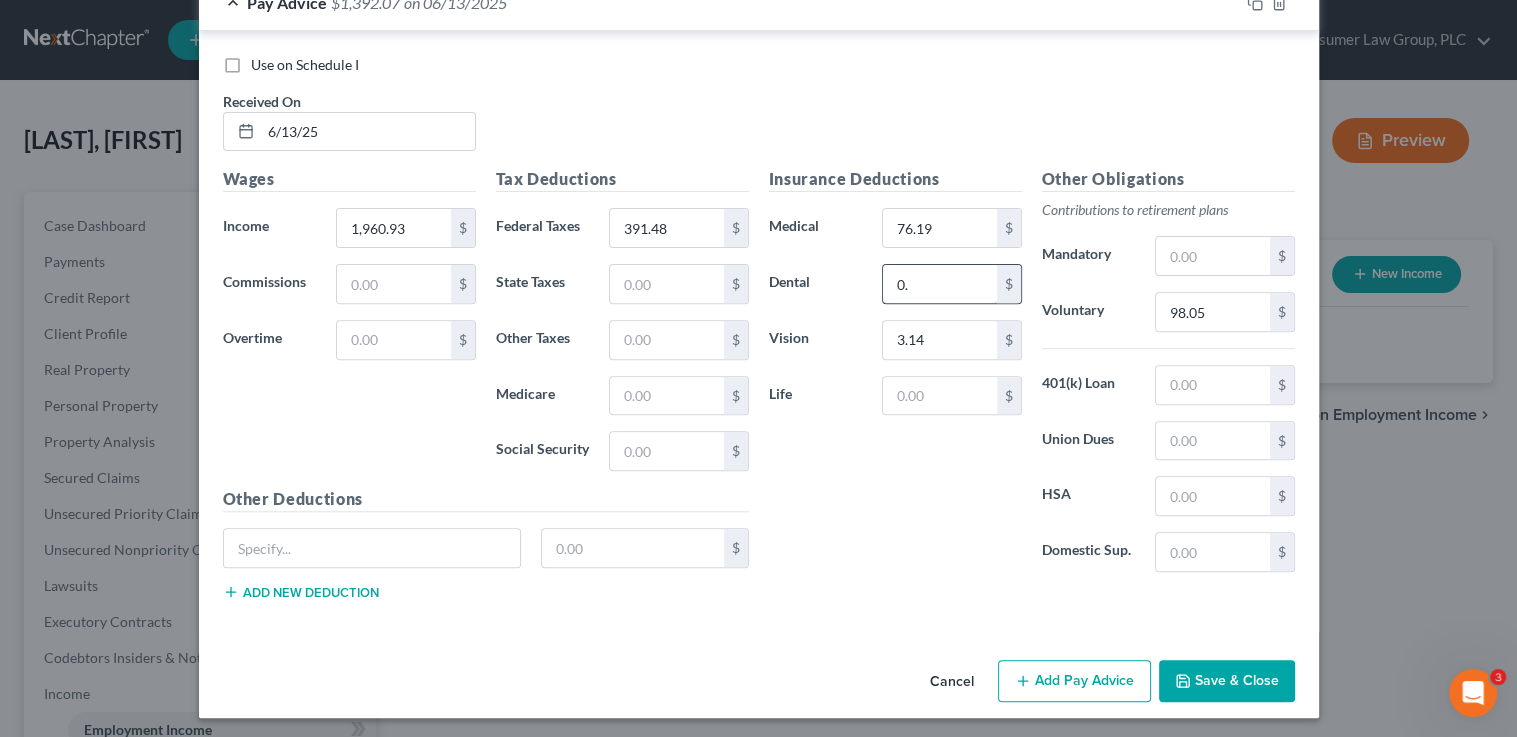 type on "0" 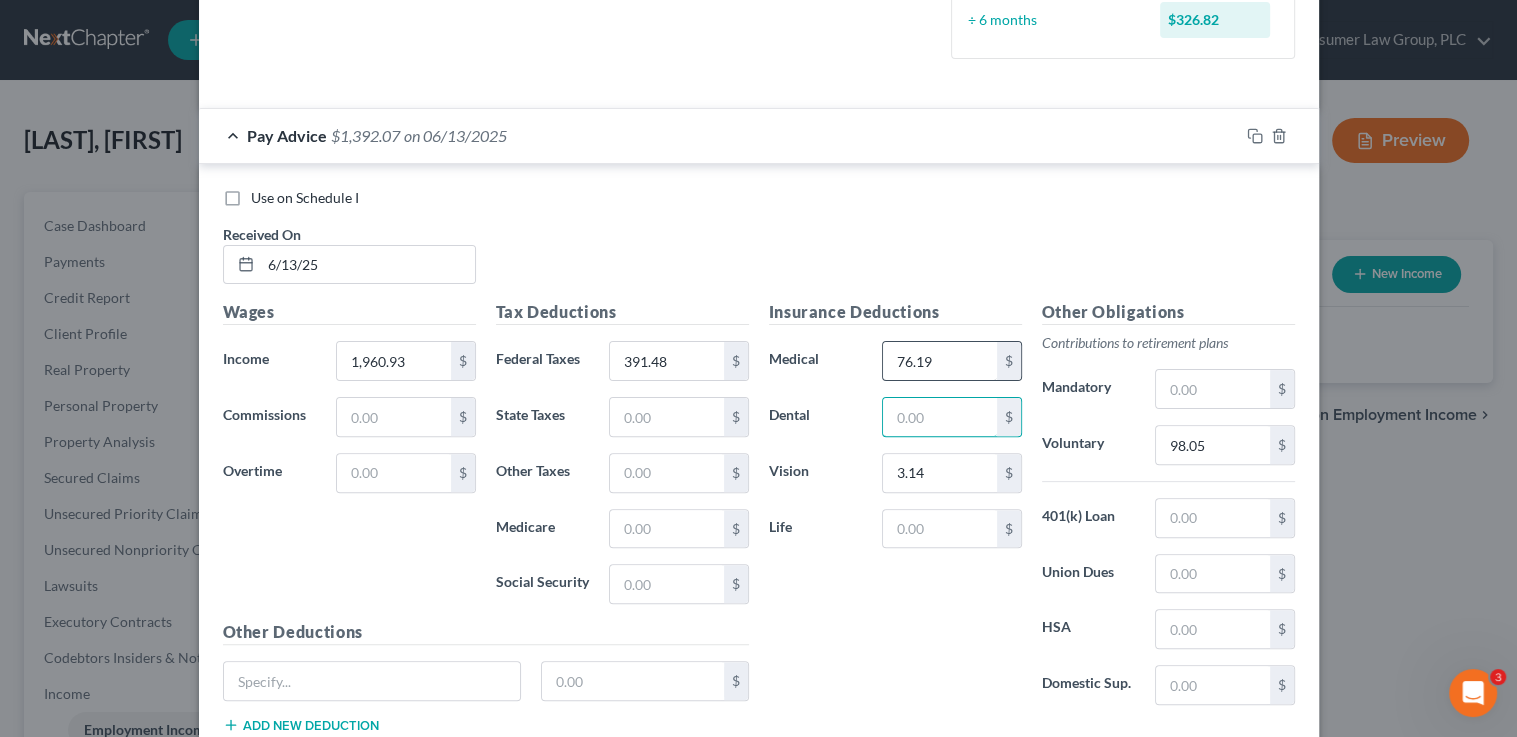 scroll, scrollTop: 507, scrollLeft: 0, axis: vertical 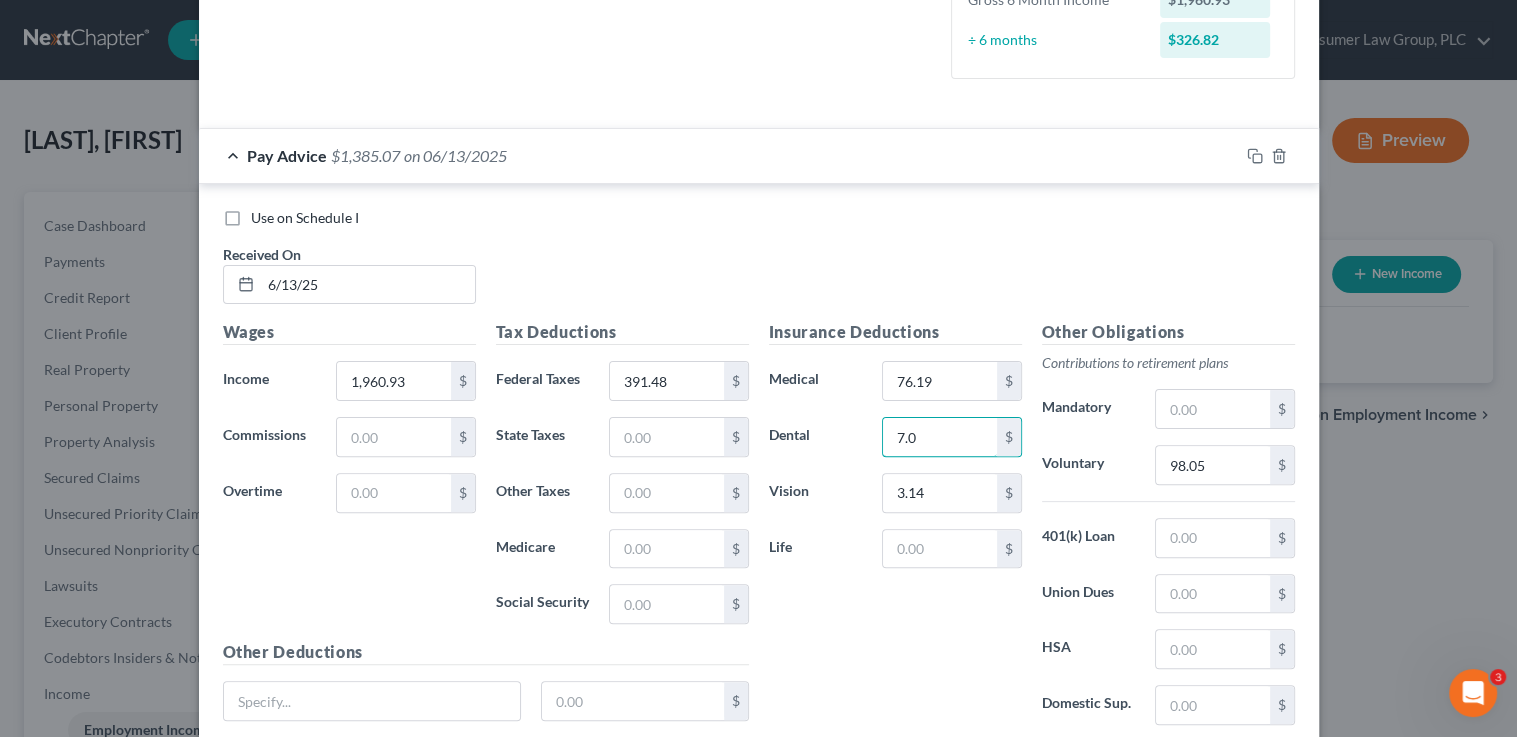 type on "7.06" 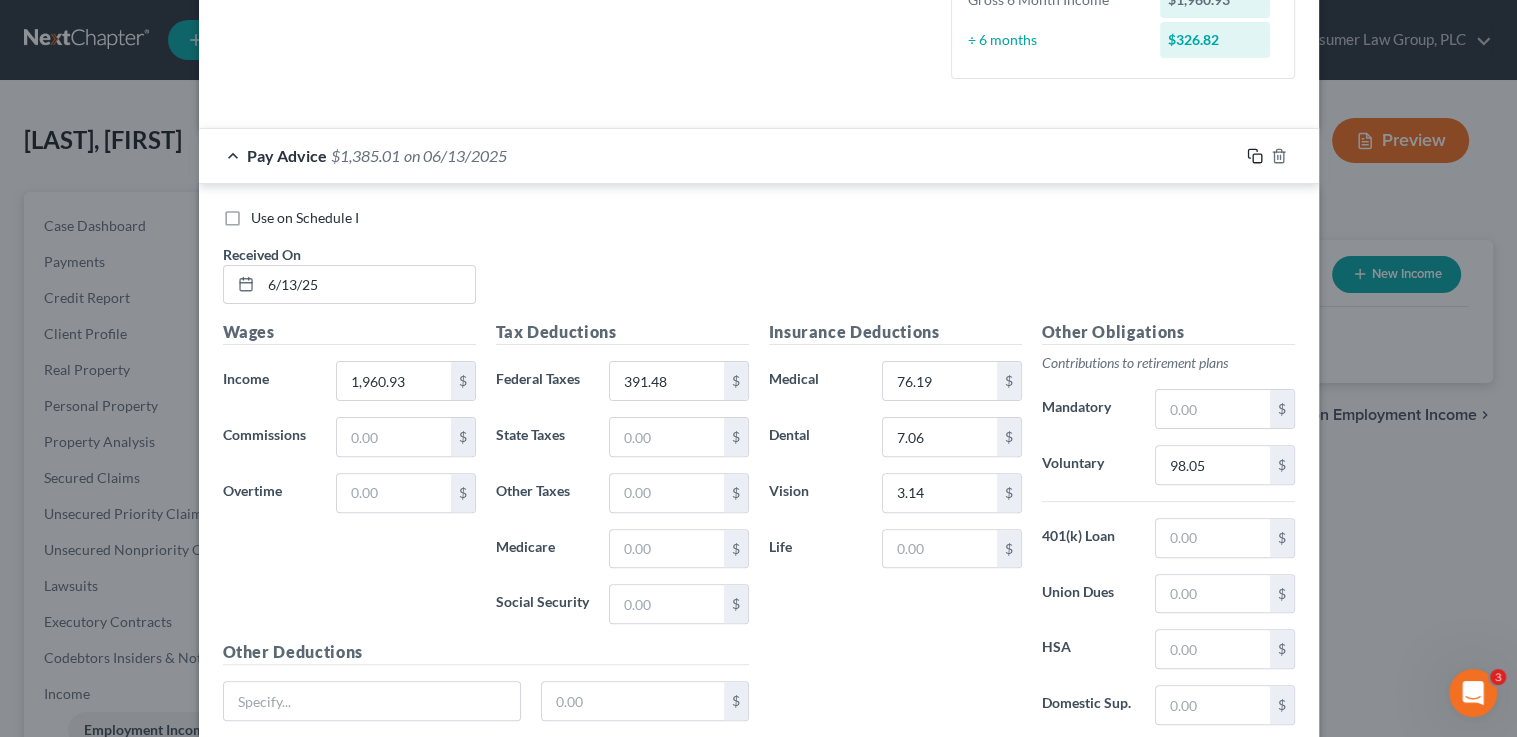 click 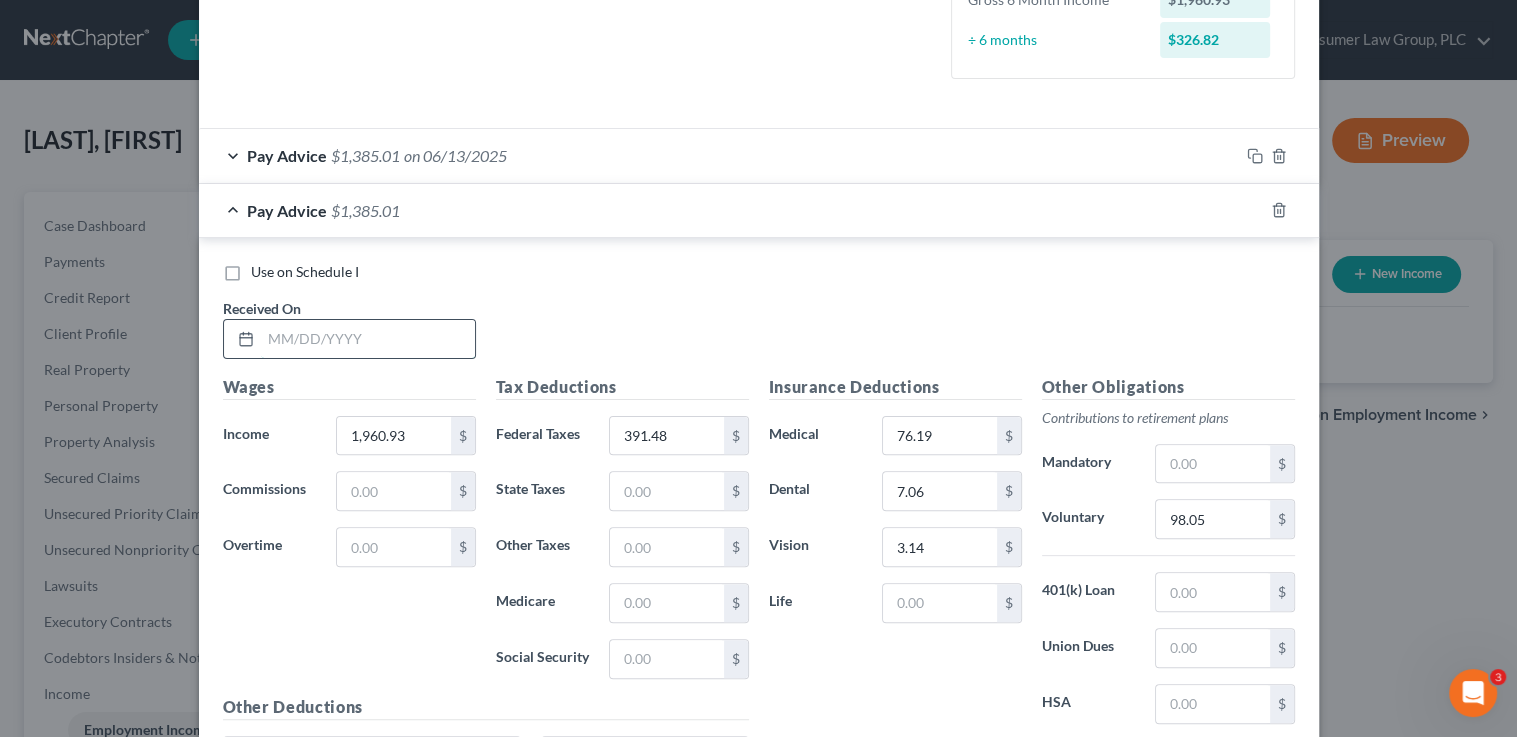 click at bounding box center (368, 339) 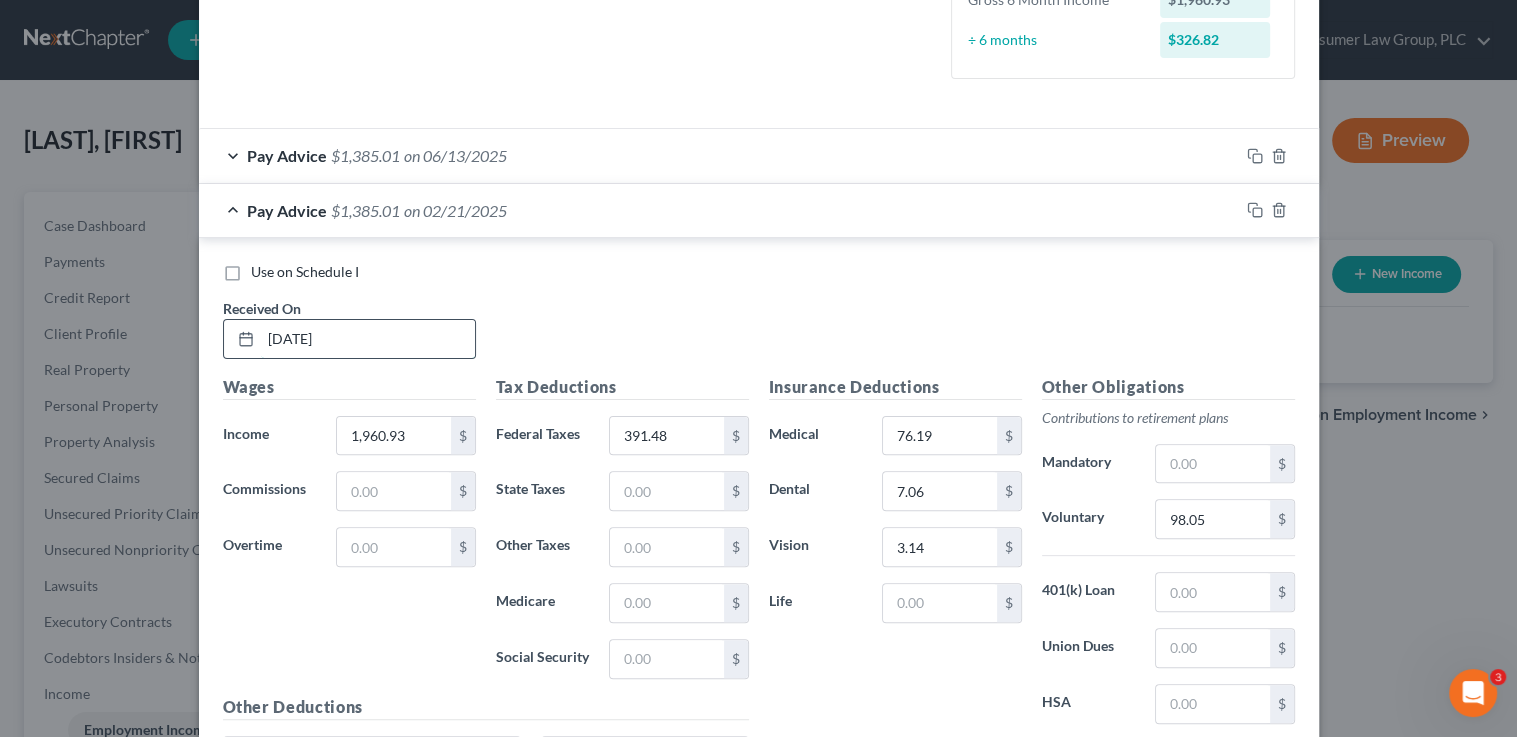 type on "2/21/25" 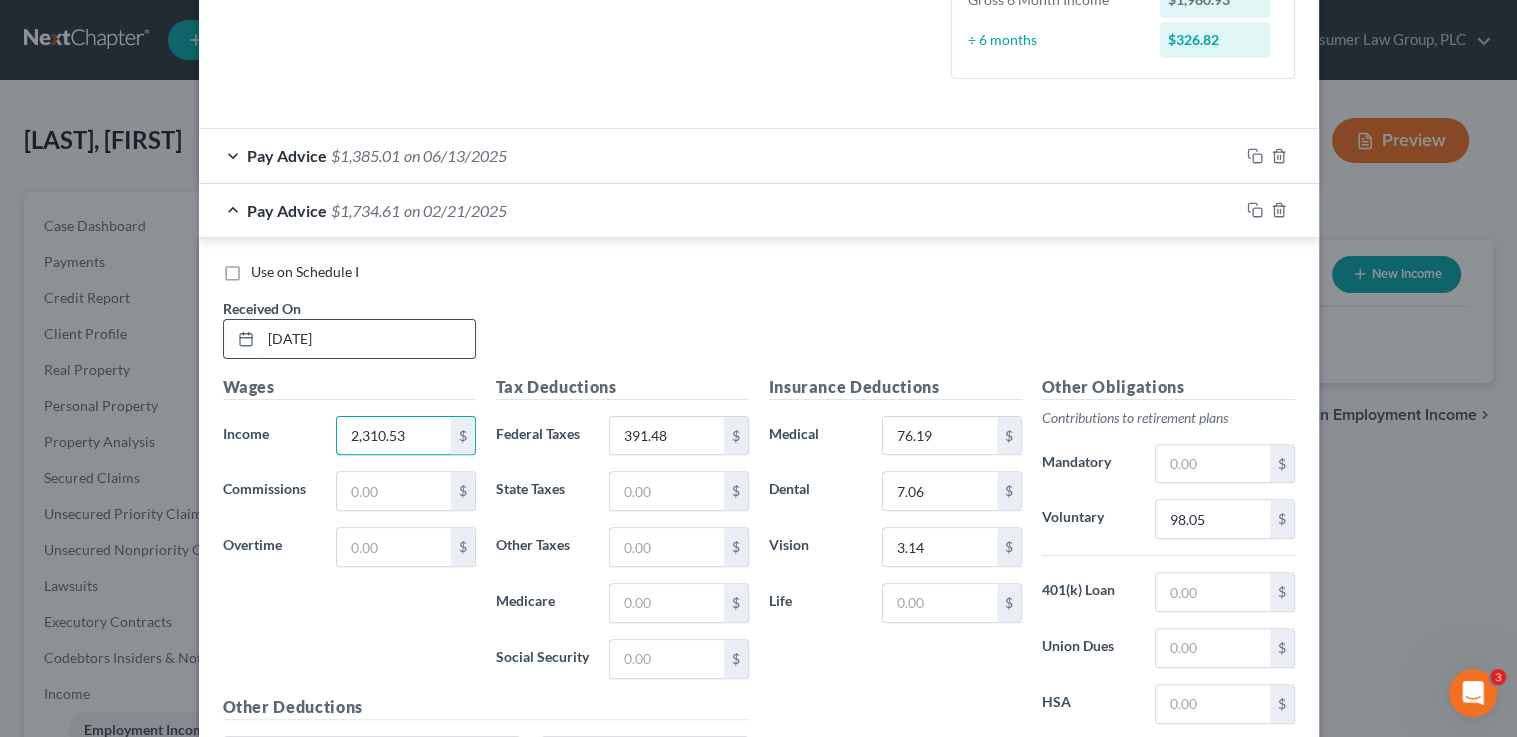 type on "2,310.53" 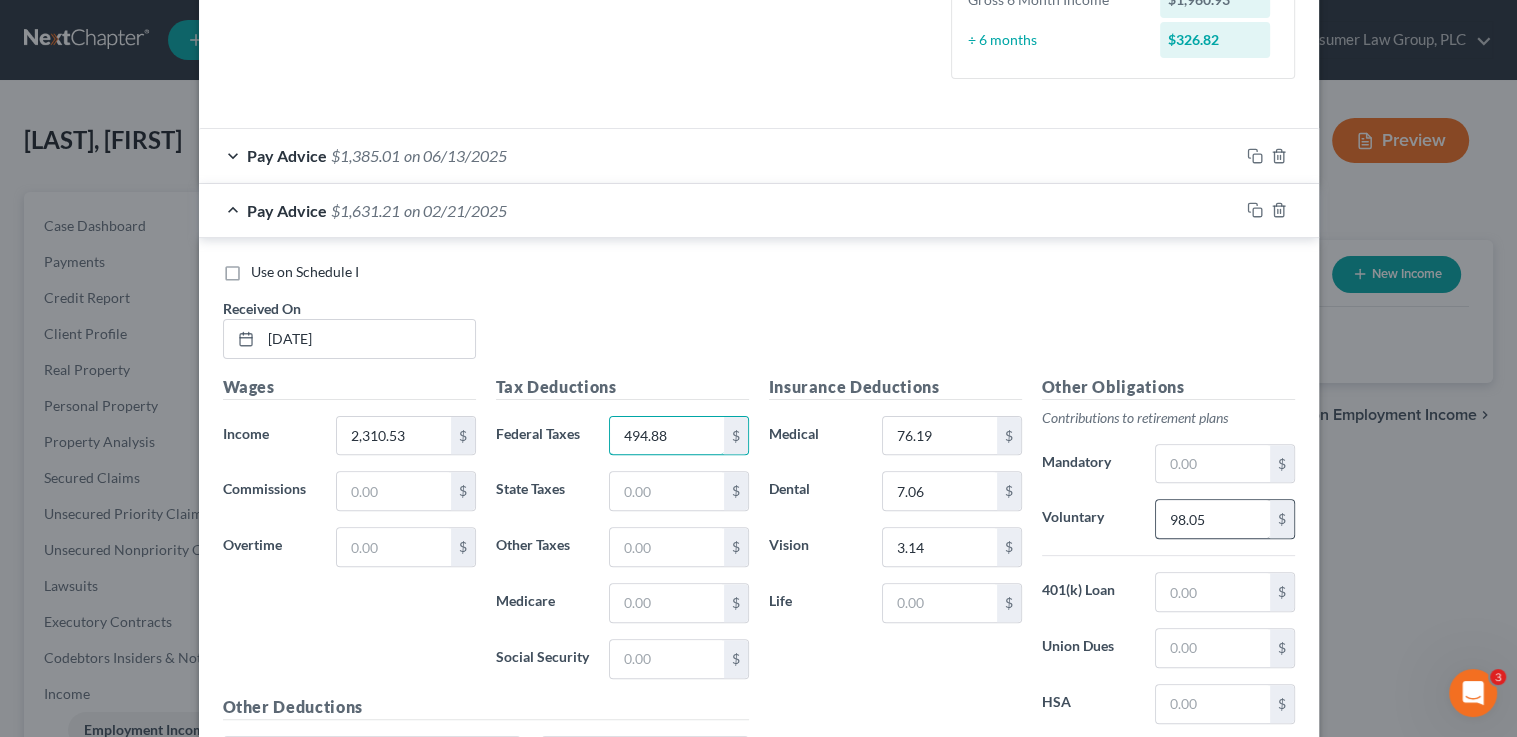 type on "494.88" 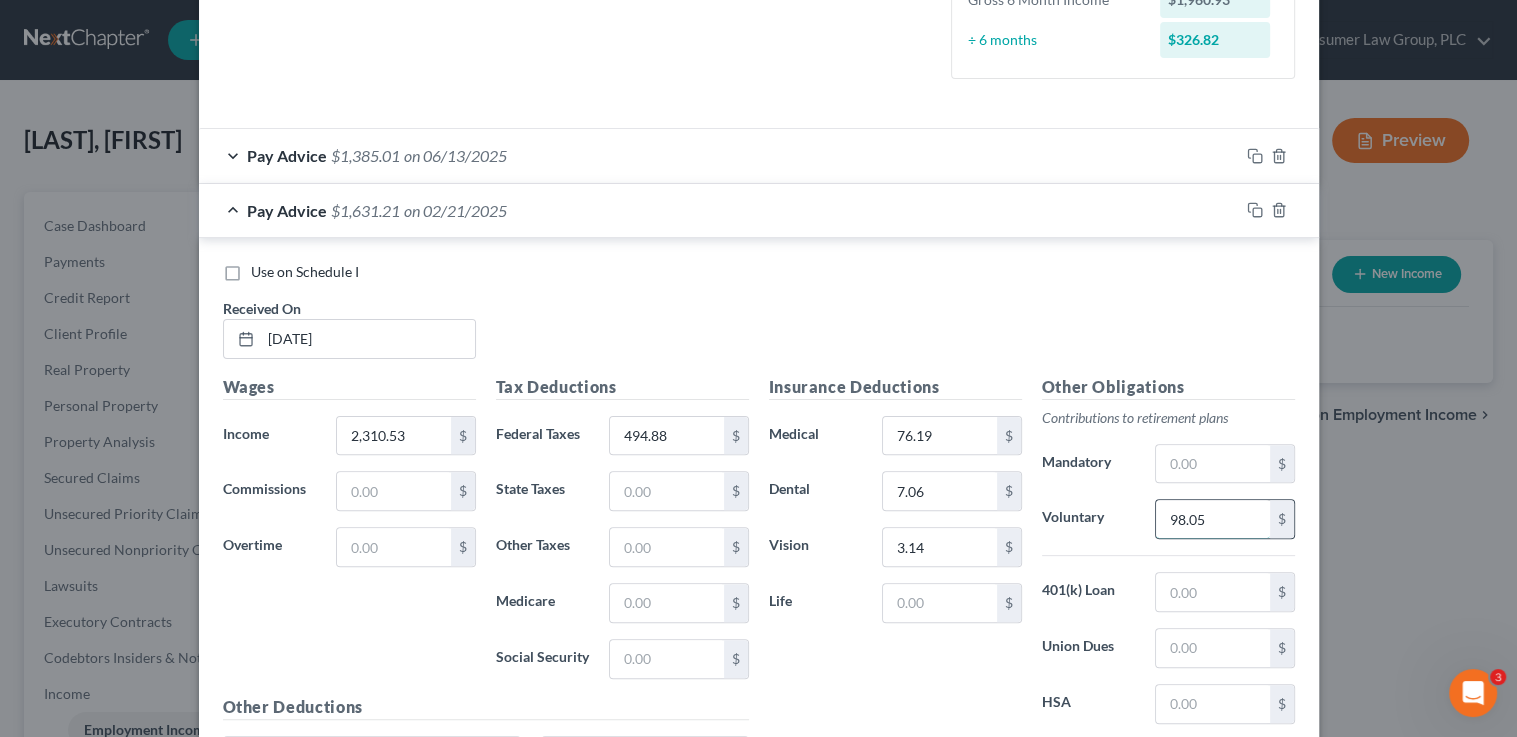 click on "98.05" at bounding box center [1212, 519] 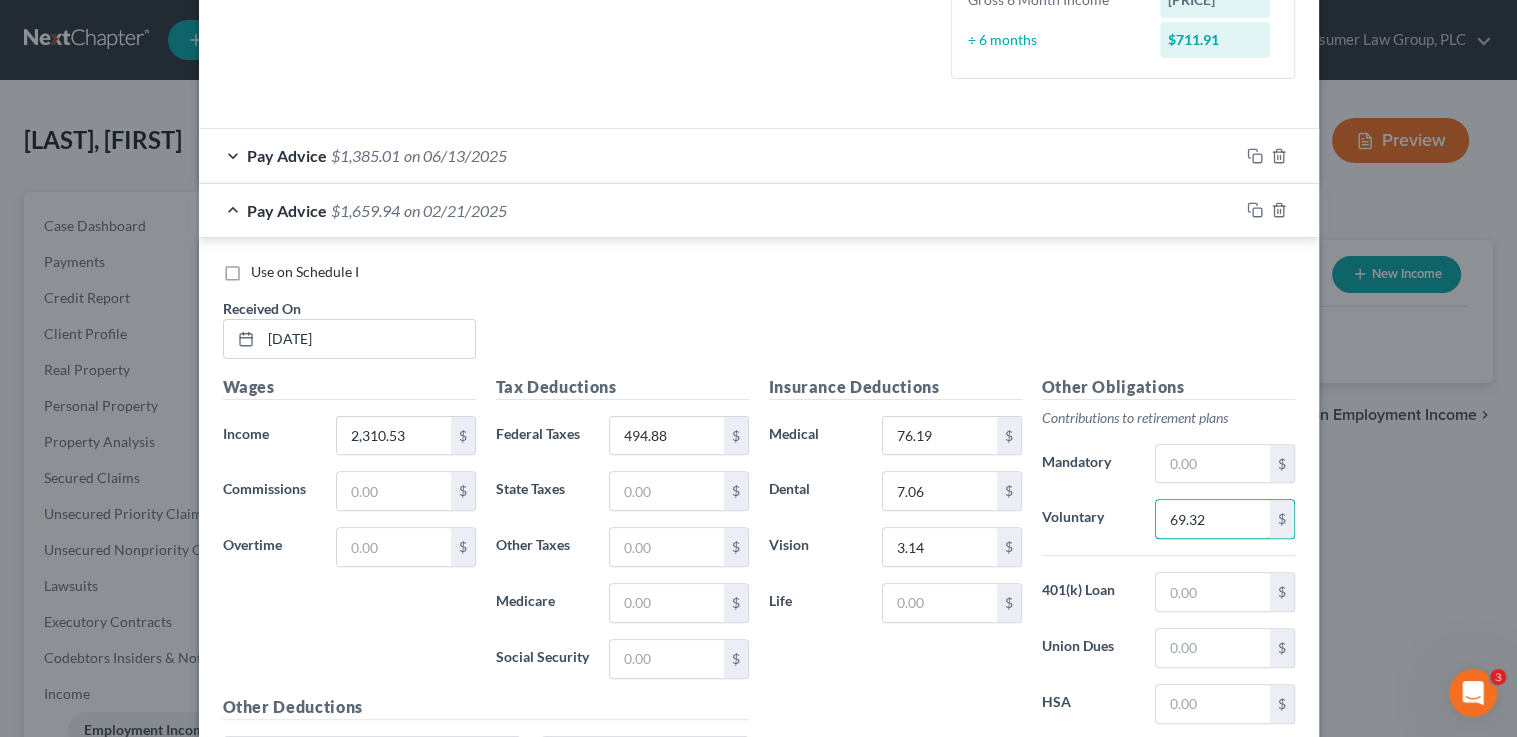 type on "69.32" 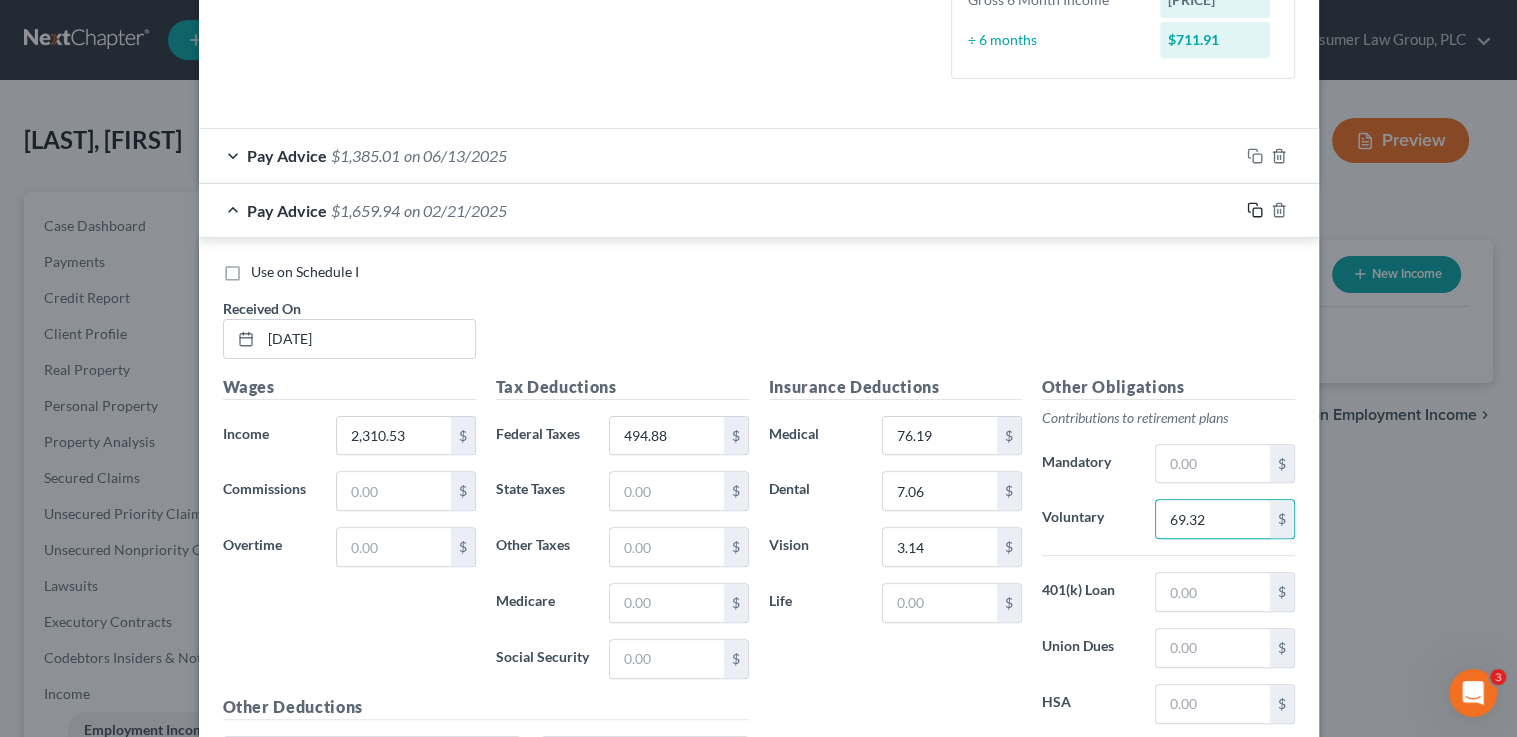 click 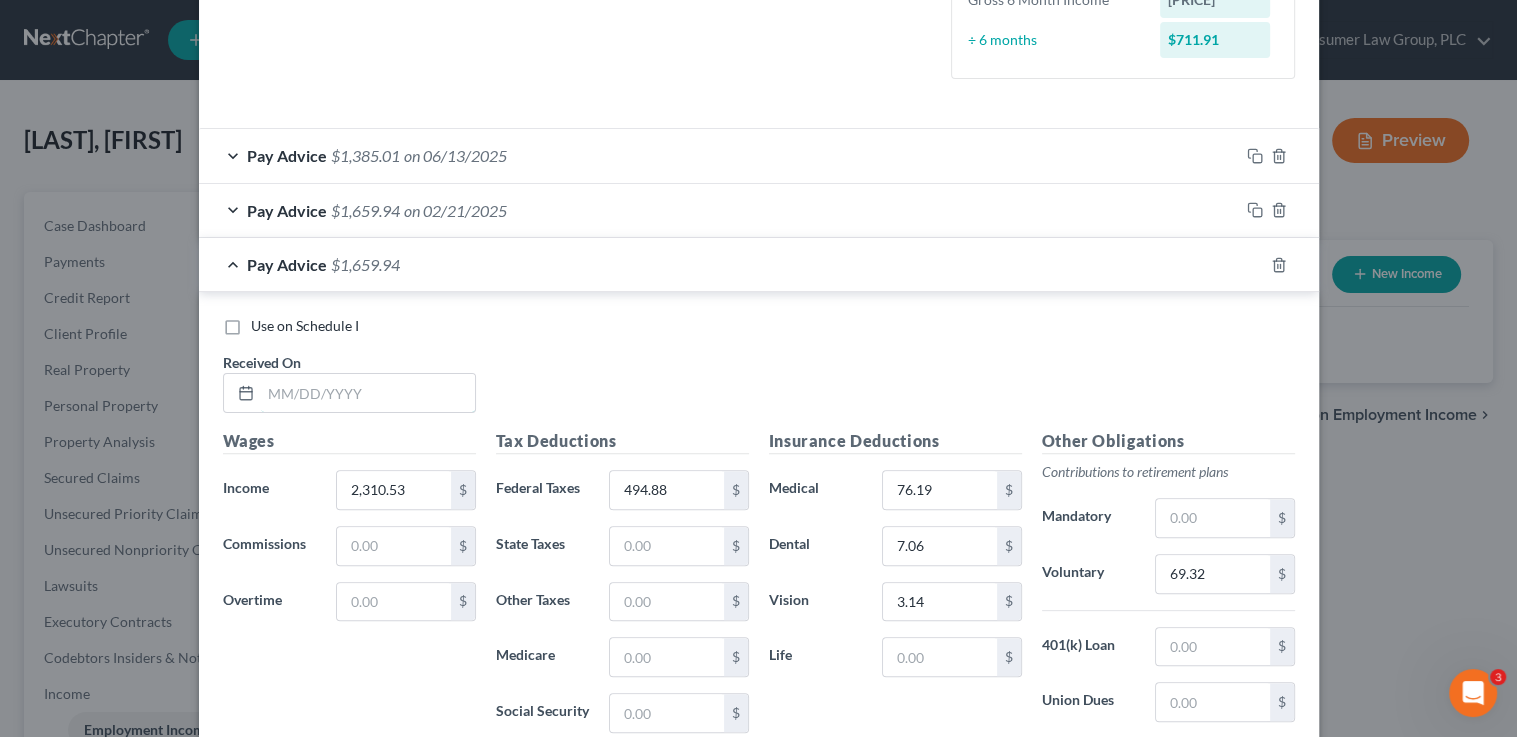 drag, startPoint x: 332, startPoint y: 397, endPoint x: 532, endPoint y: 394, distance: 200.02249 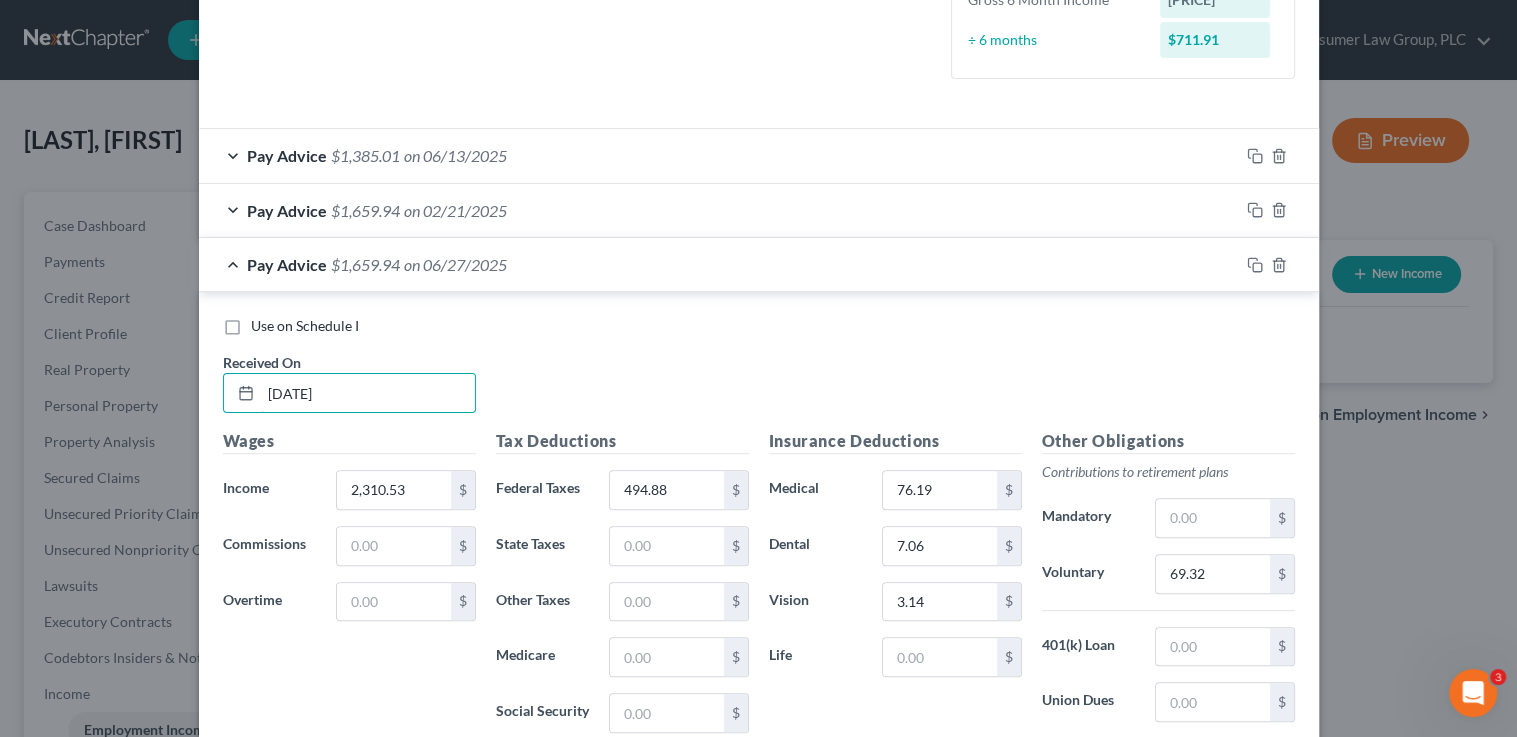 type on "06/27/25" 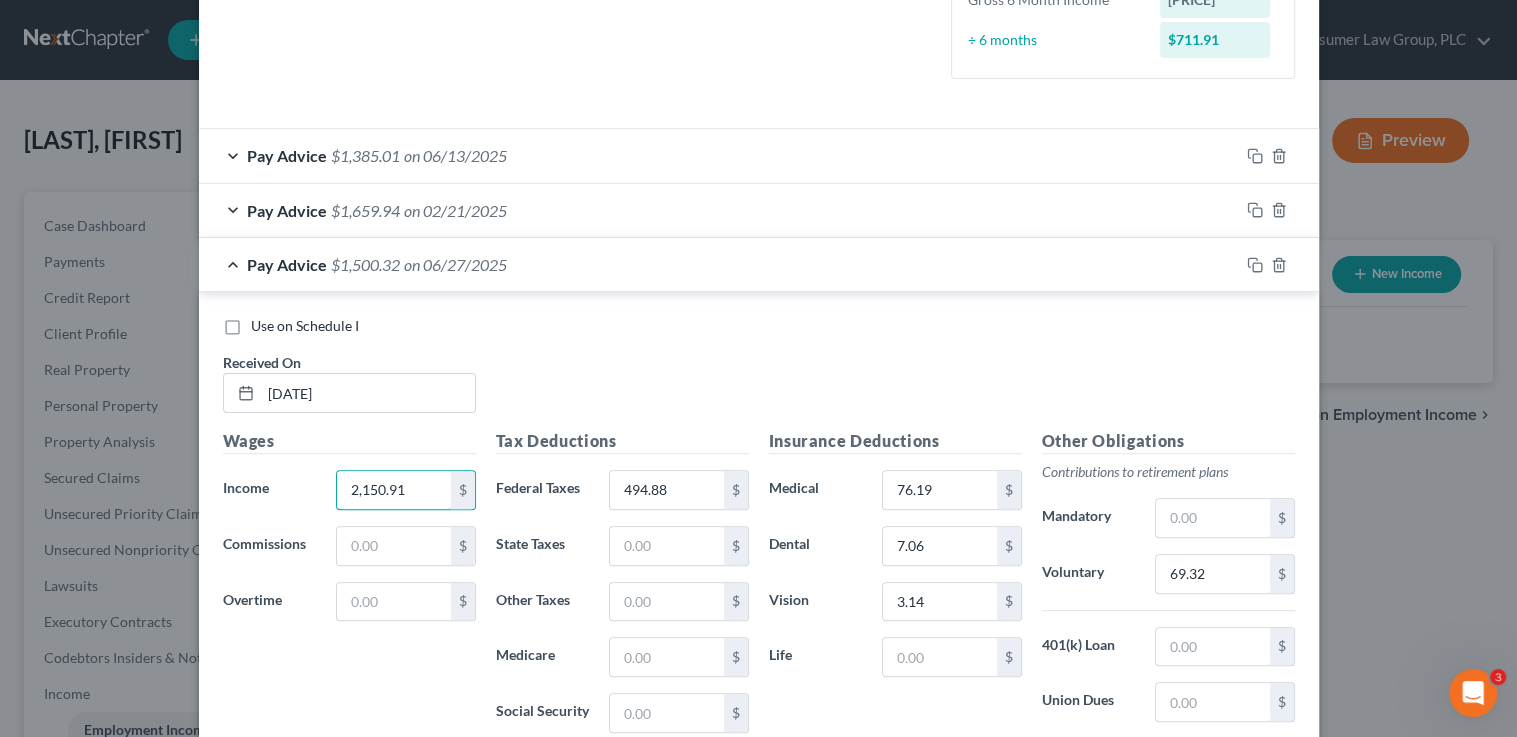 type on "2,150.91" 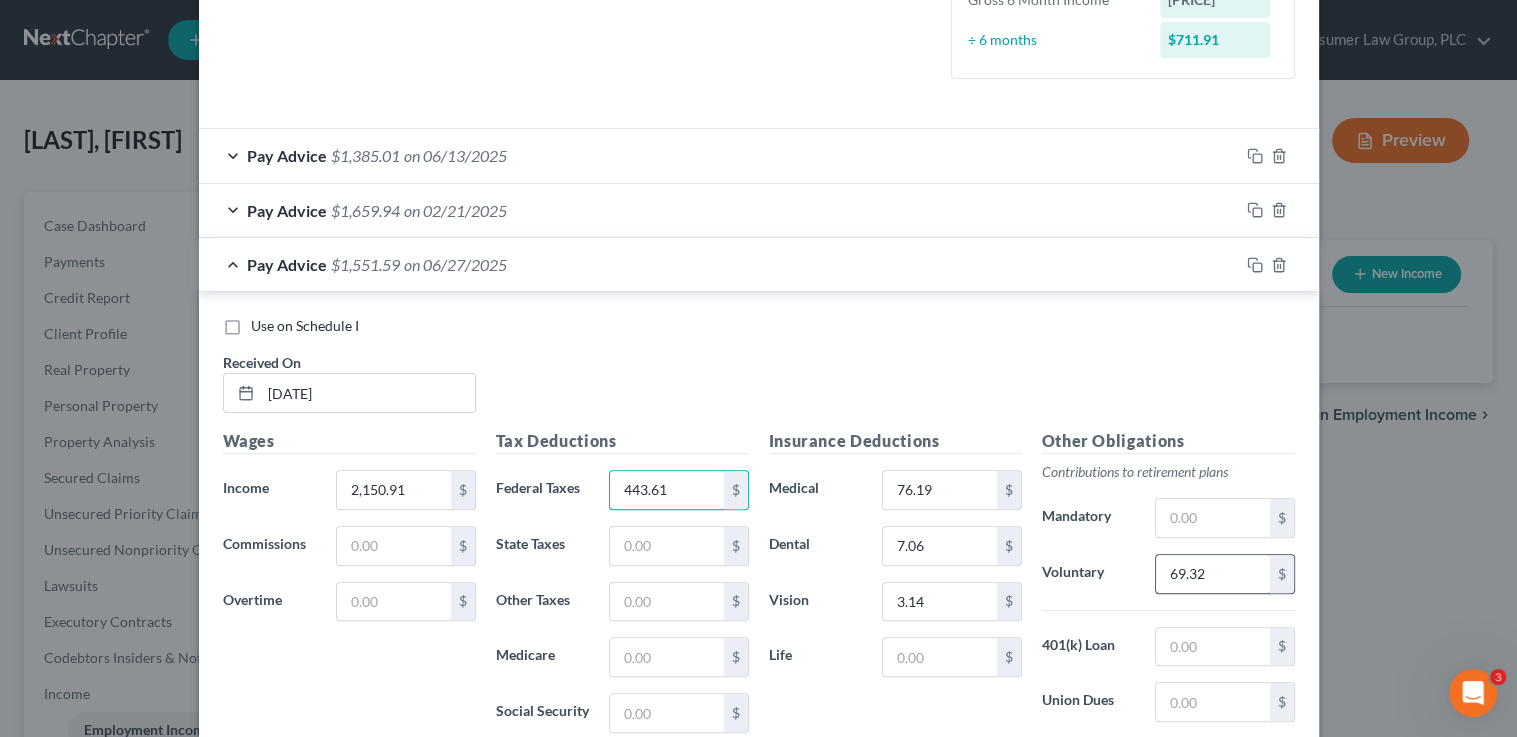 type on "443.61" 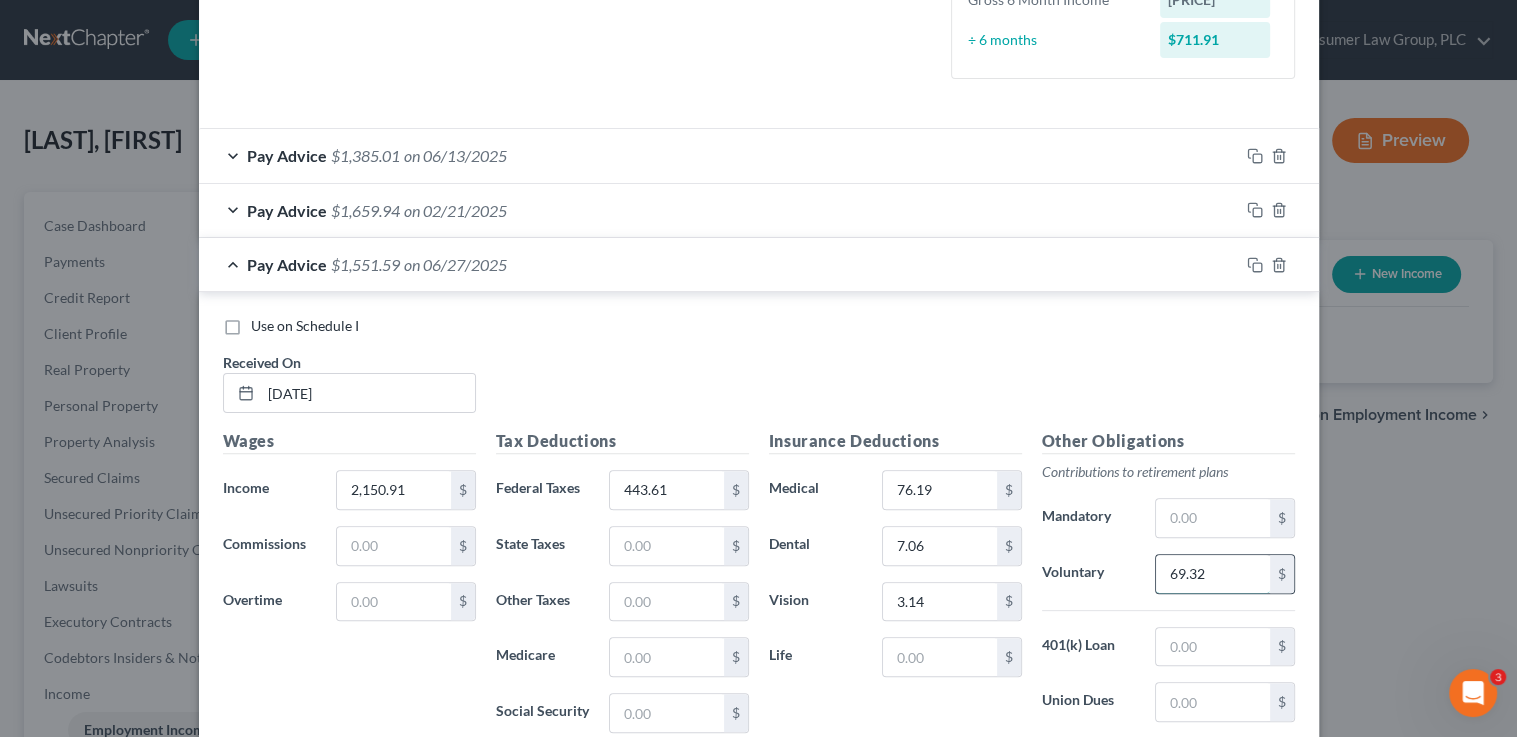 click on "69.32" at bounding box center [1212, 574] 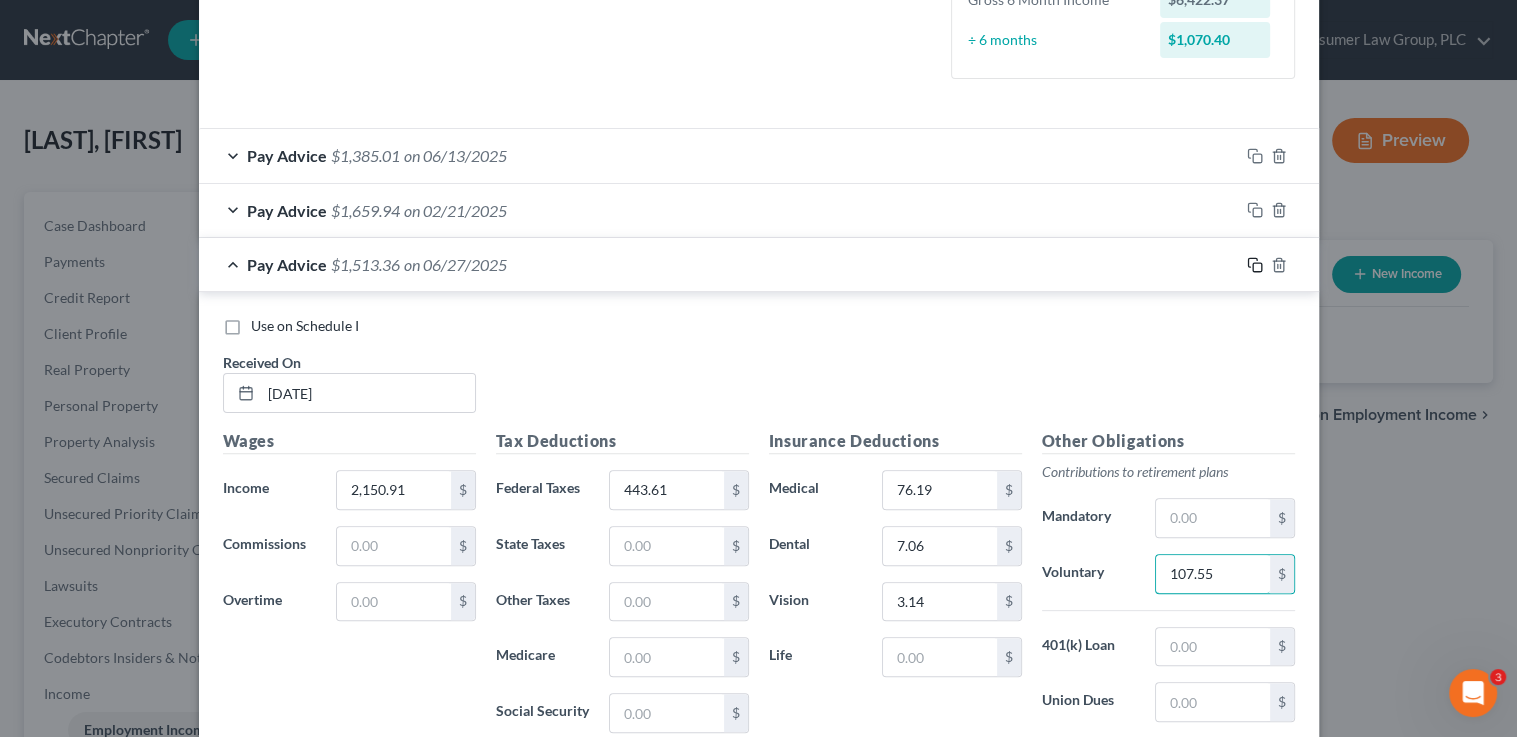 type on "107.55" 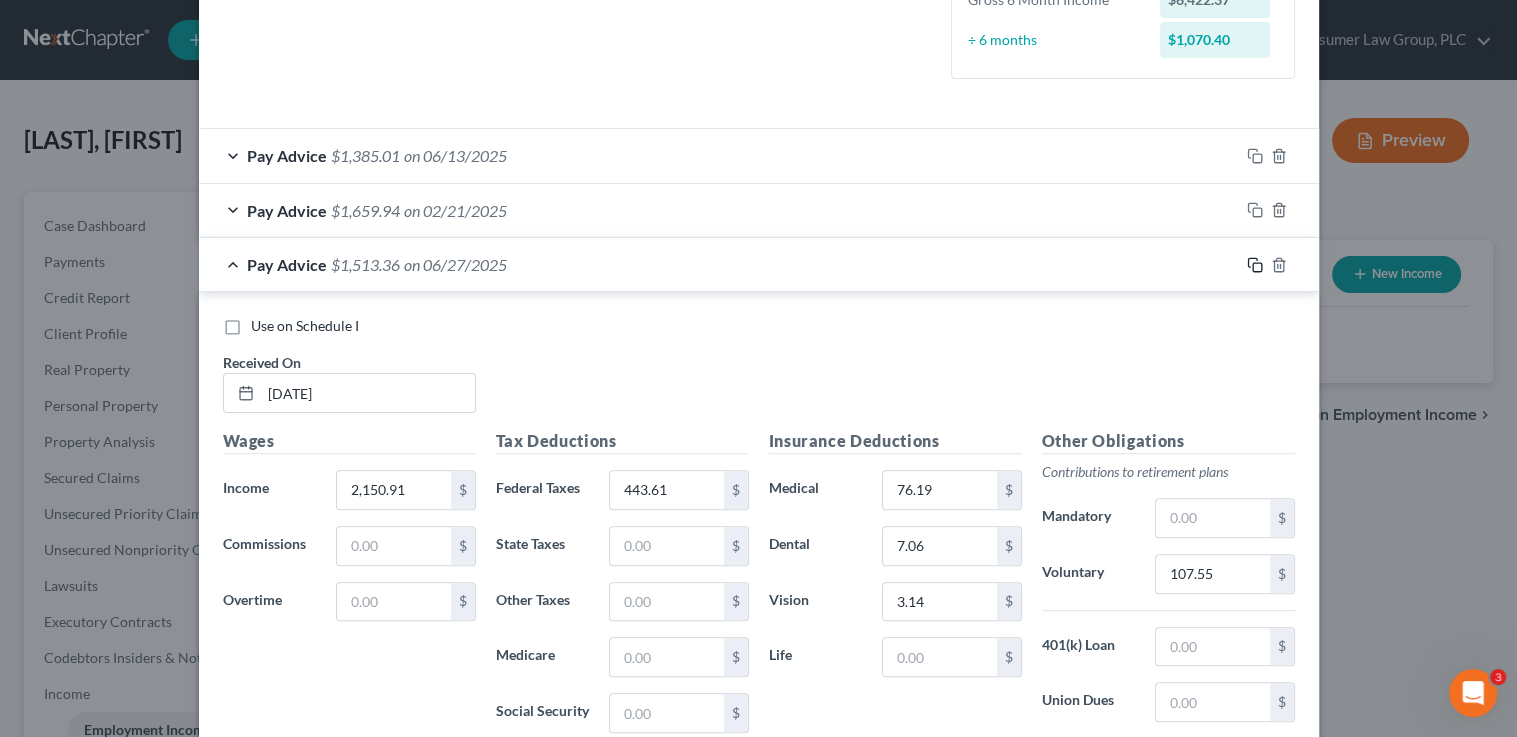 click 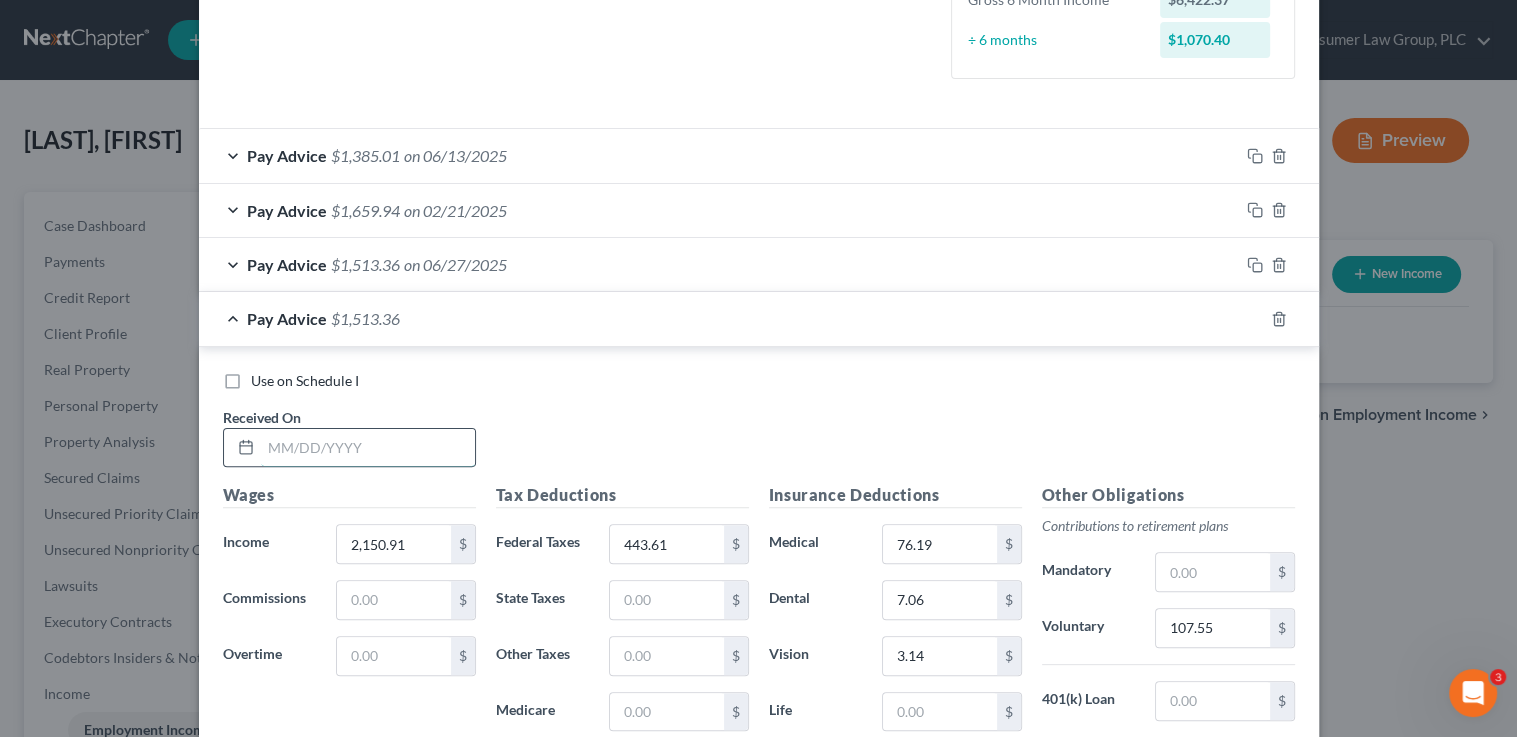 click at bounding box center [368, 448] 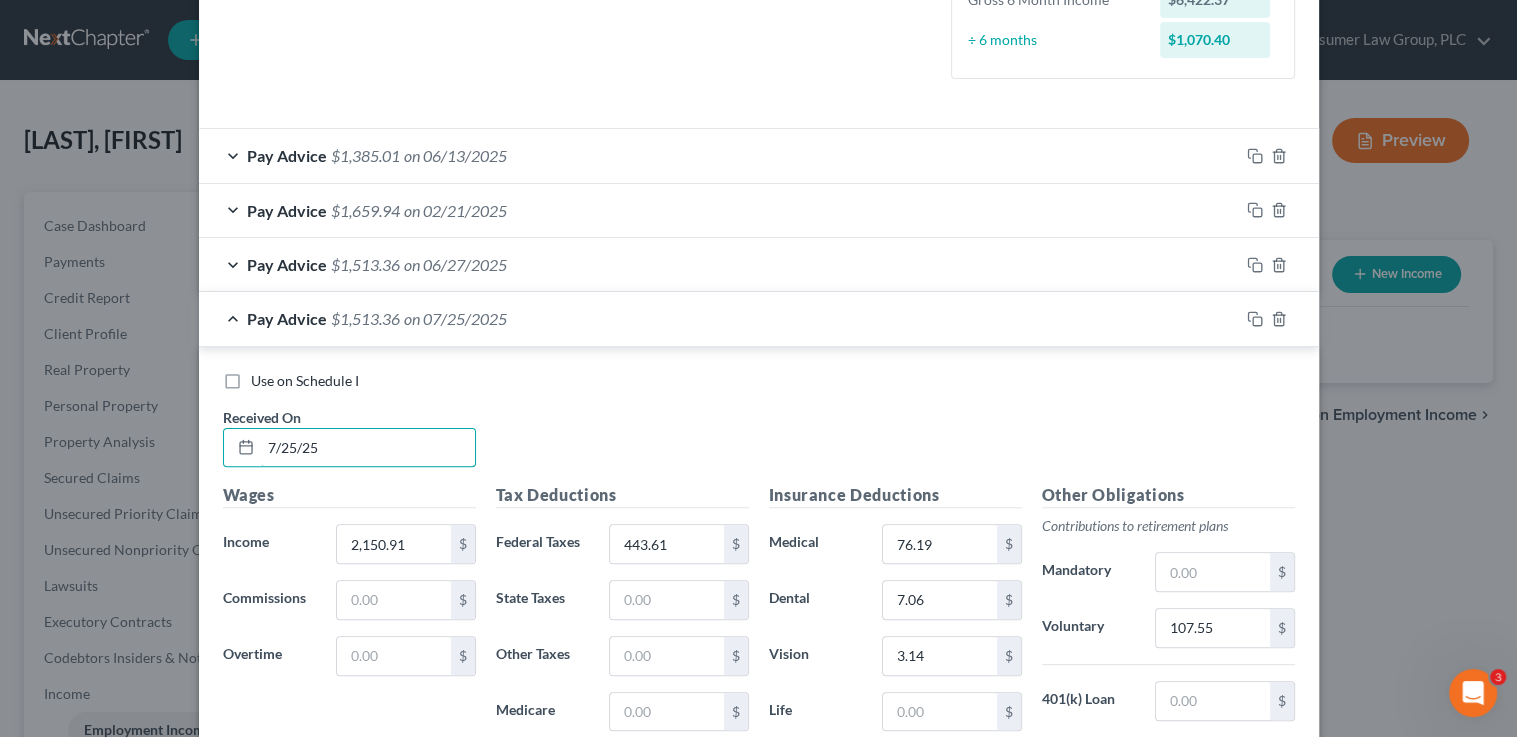 type on "7/25/25" 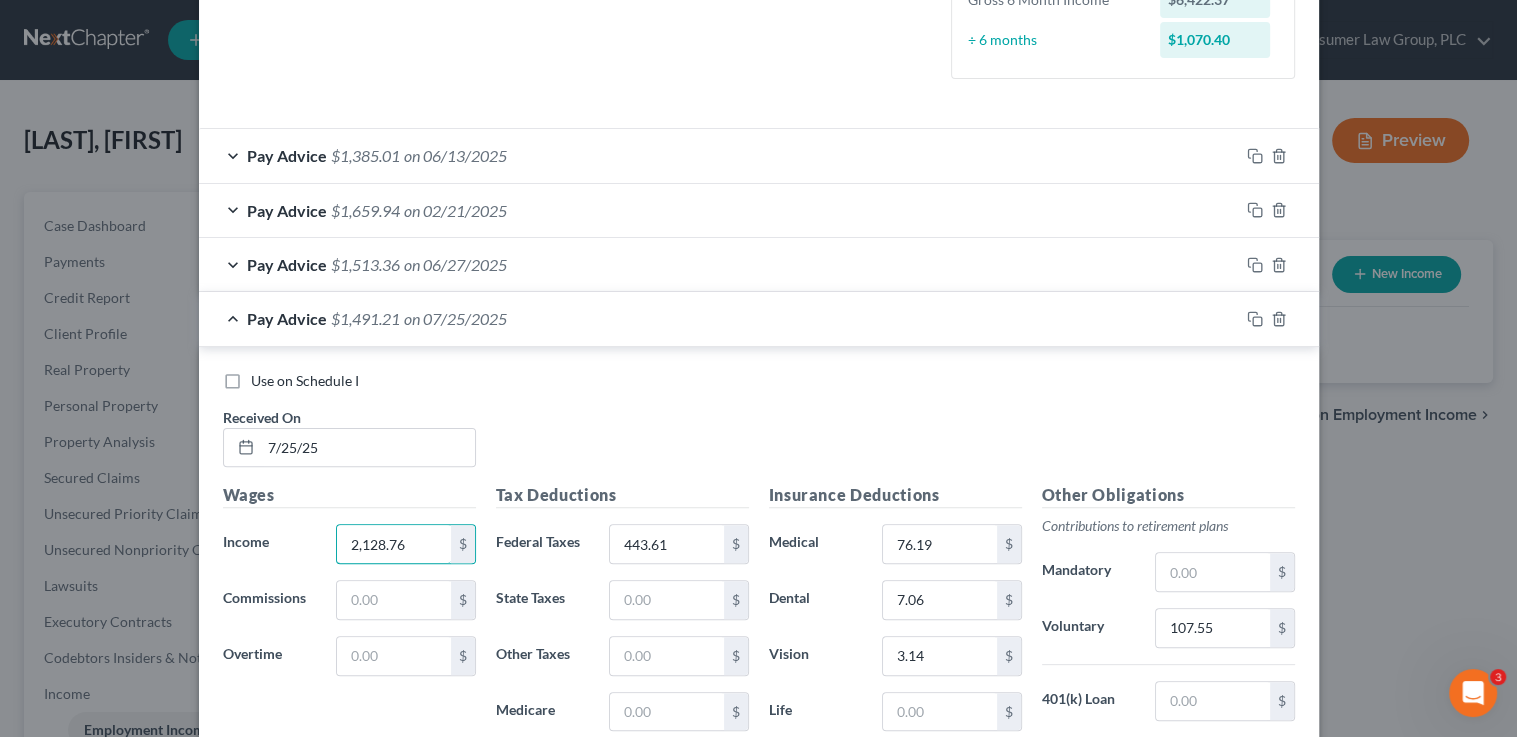 type on "2,128.76" 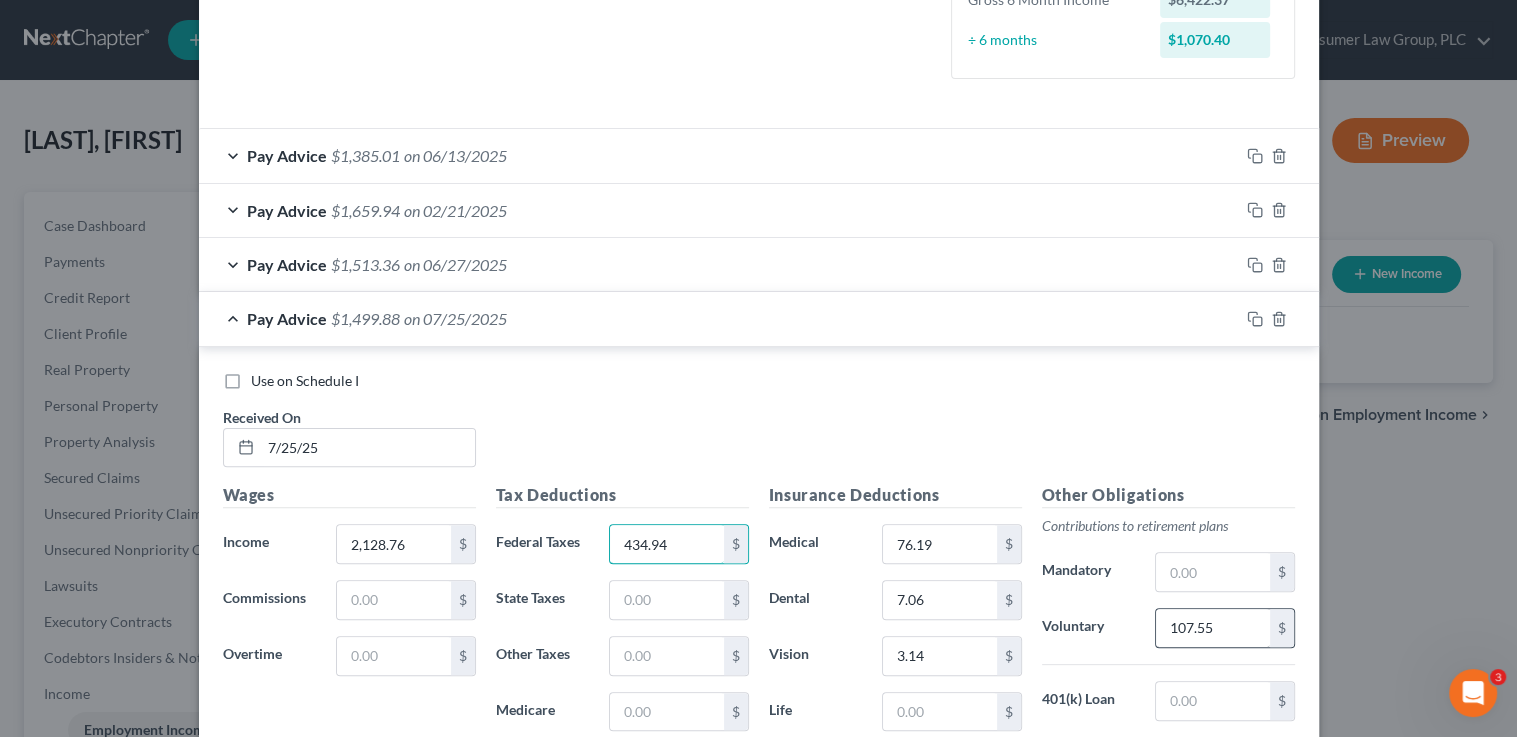 type on "434.94" 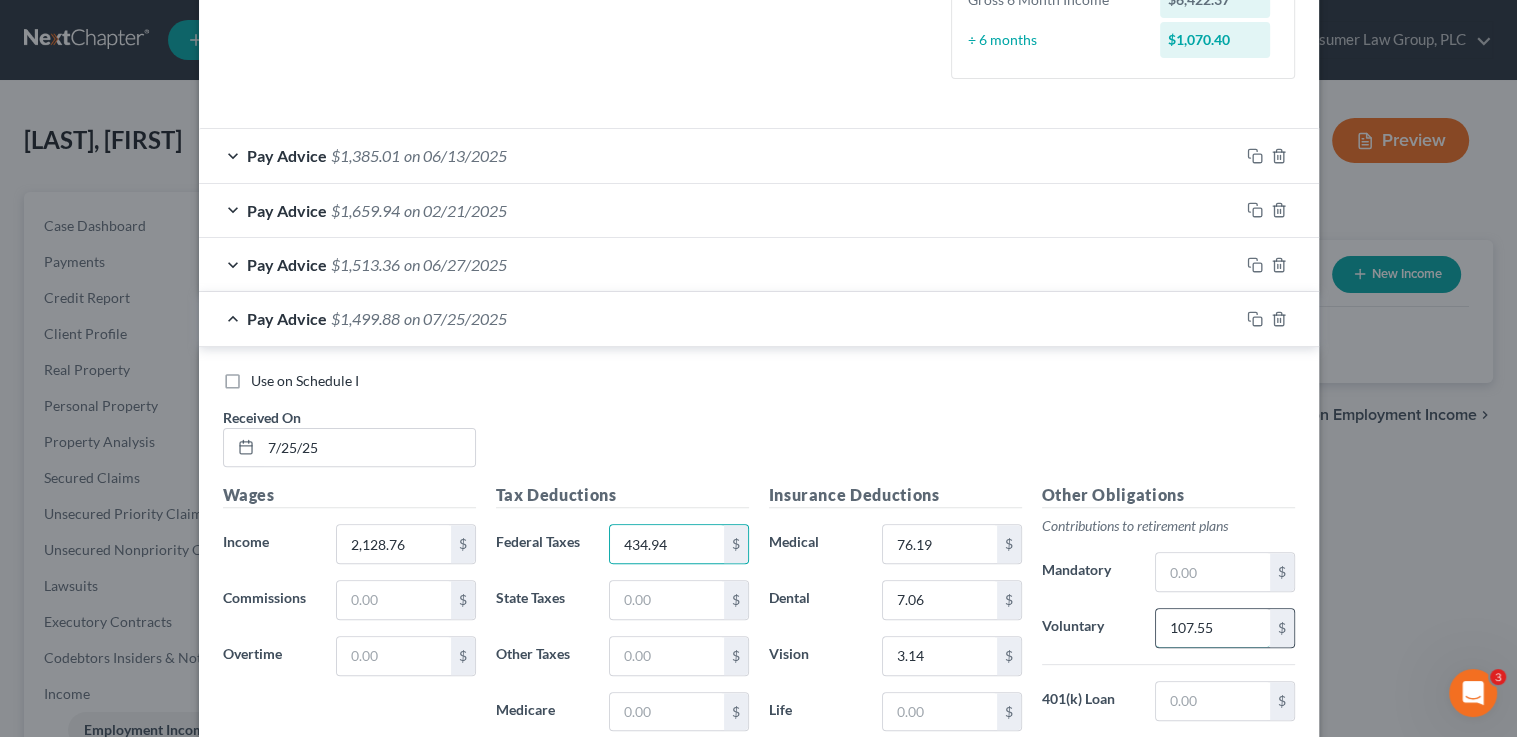 click on "107.55" at bounding box center (1212, 628) 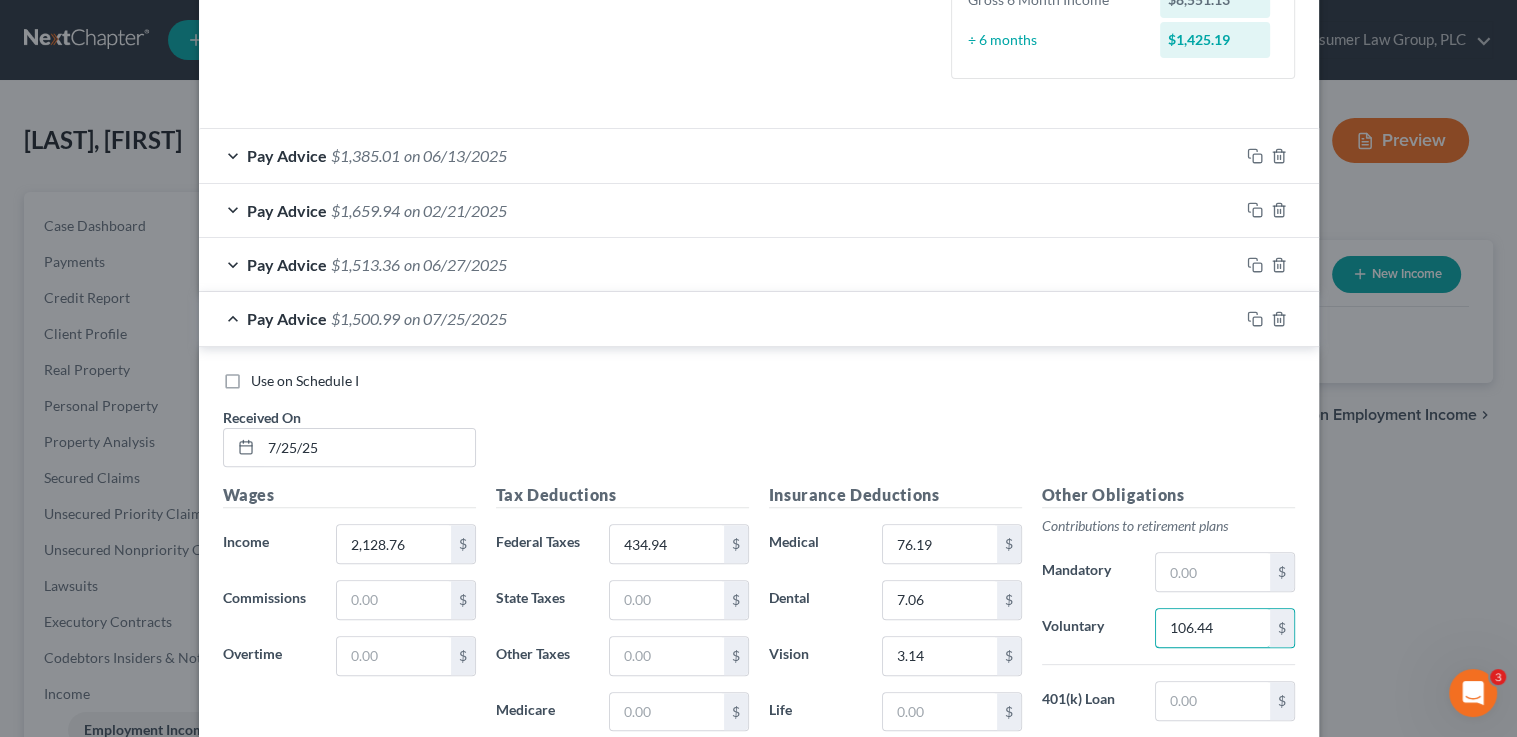 type on "106.44" 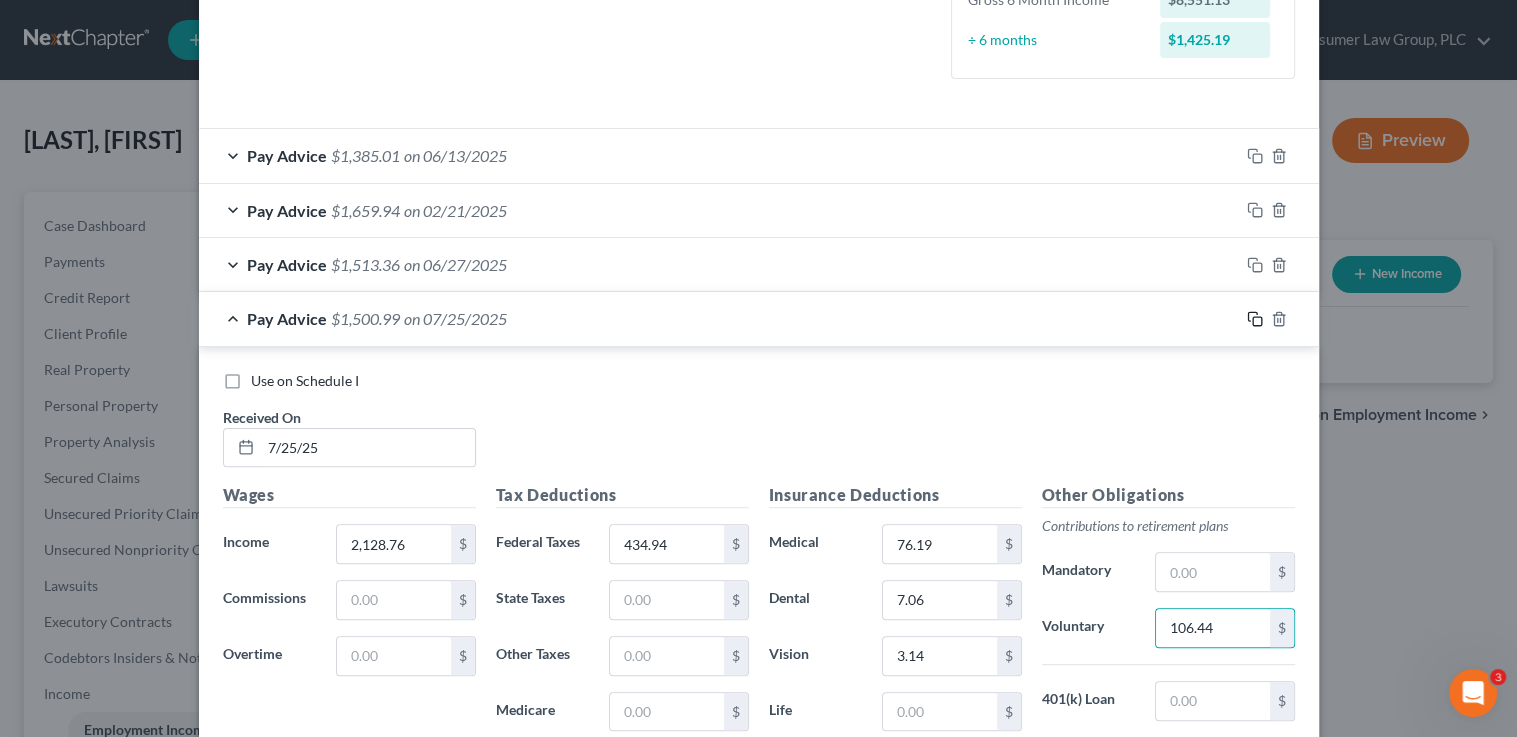 click 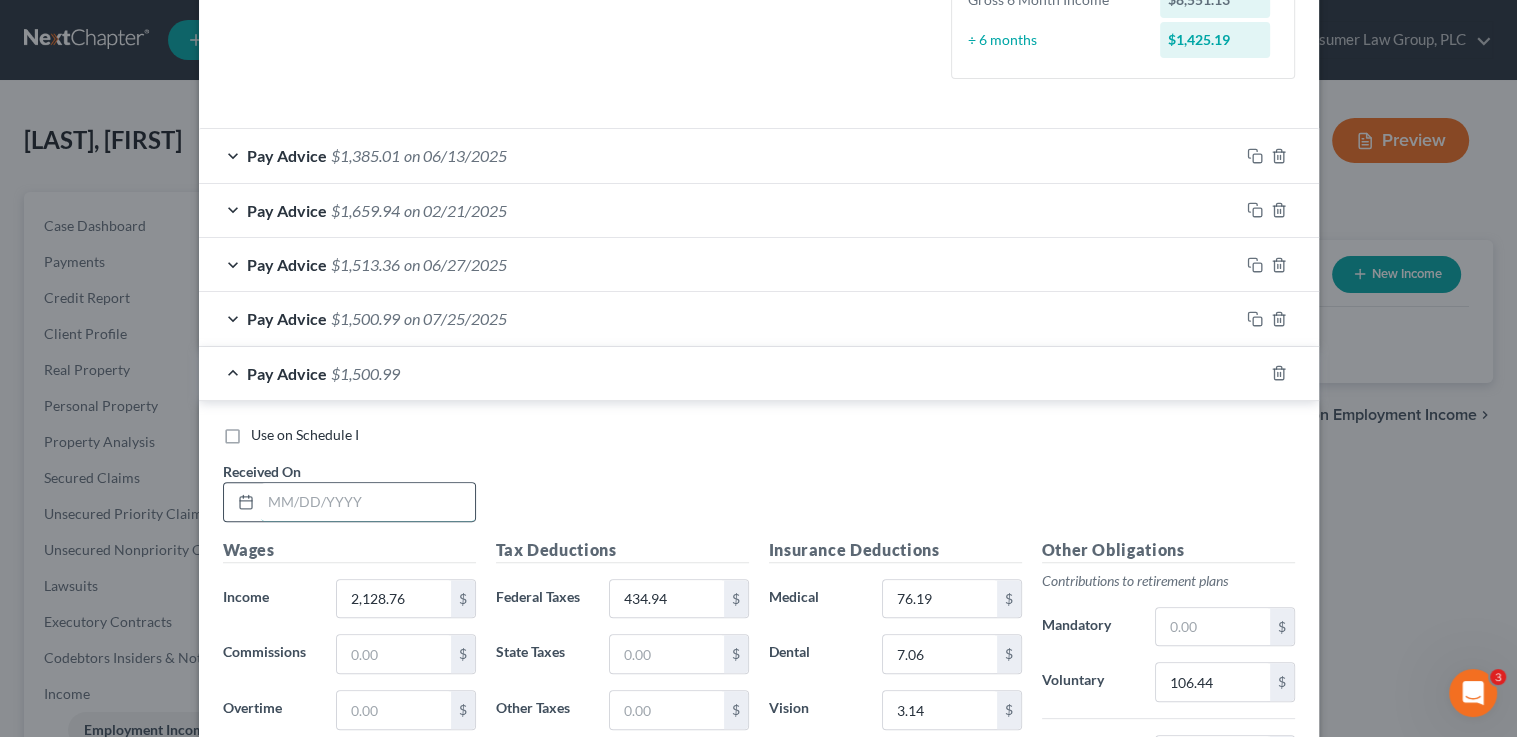 drag, startPoint x: 378, startPoint y: 494, endPoint x: 386, endPoint y: 502, distance: 11.313708 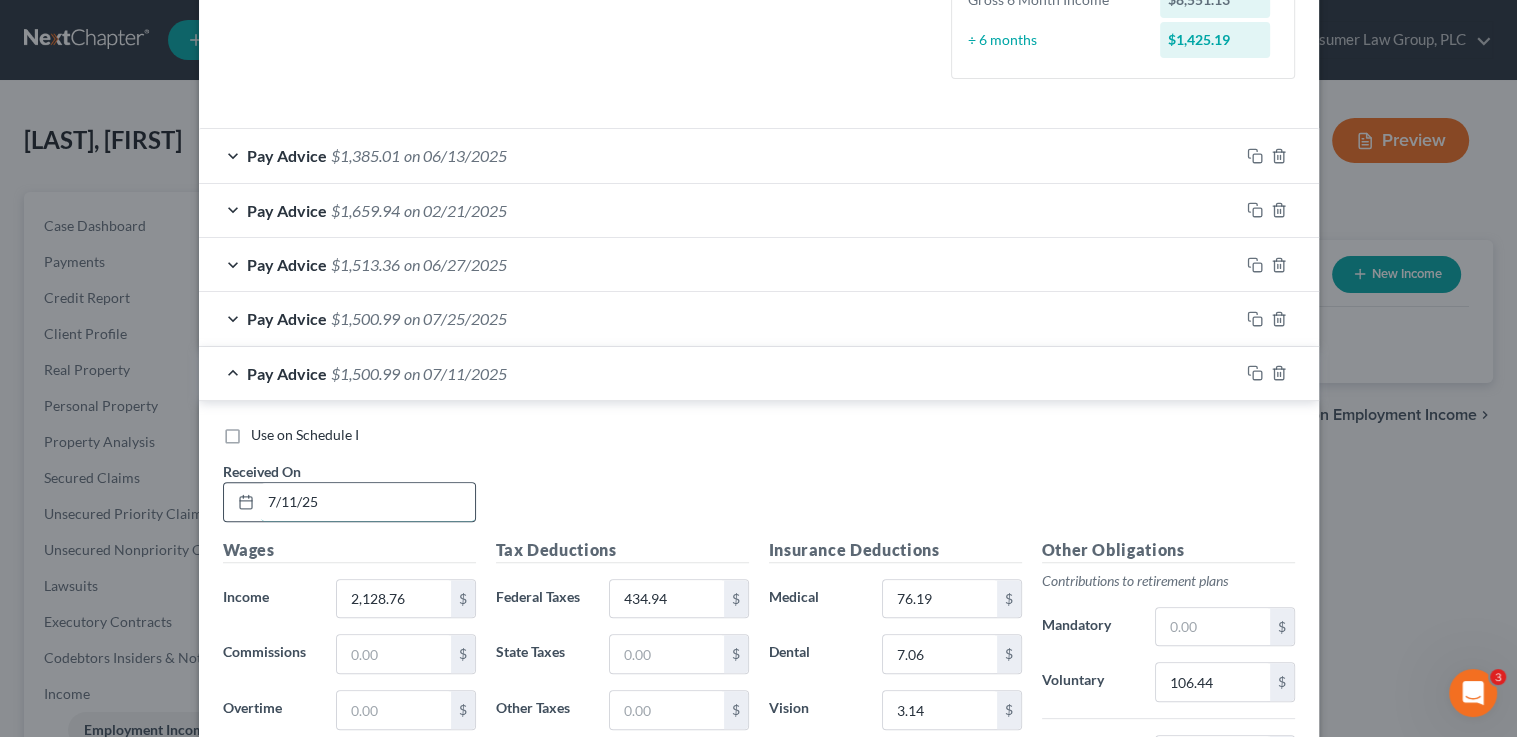 type on "7/11/25" 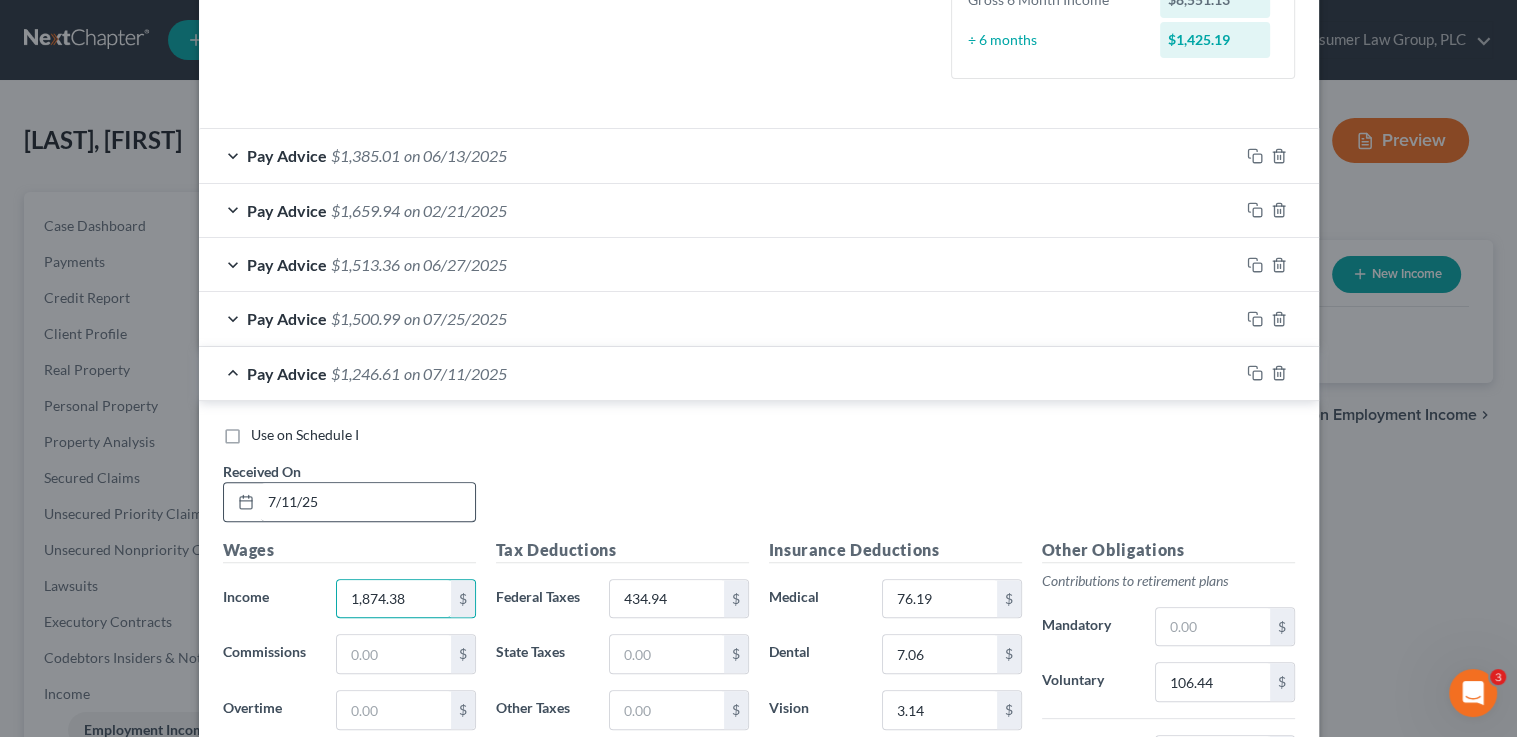 type on "1,874.38" 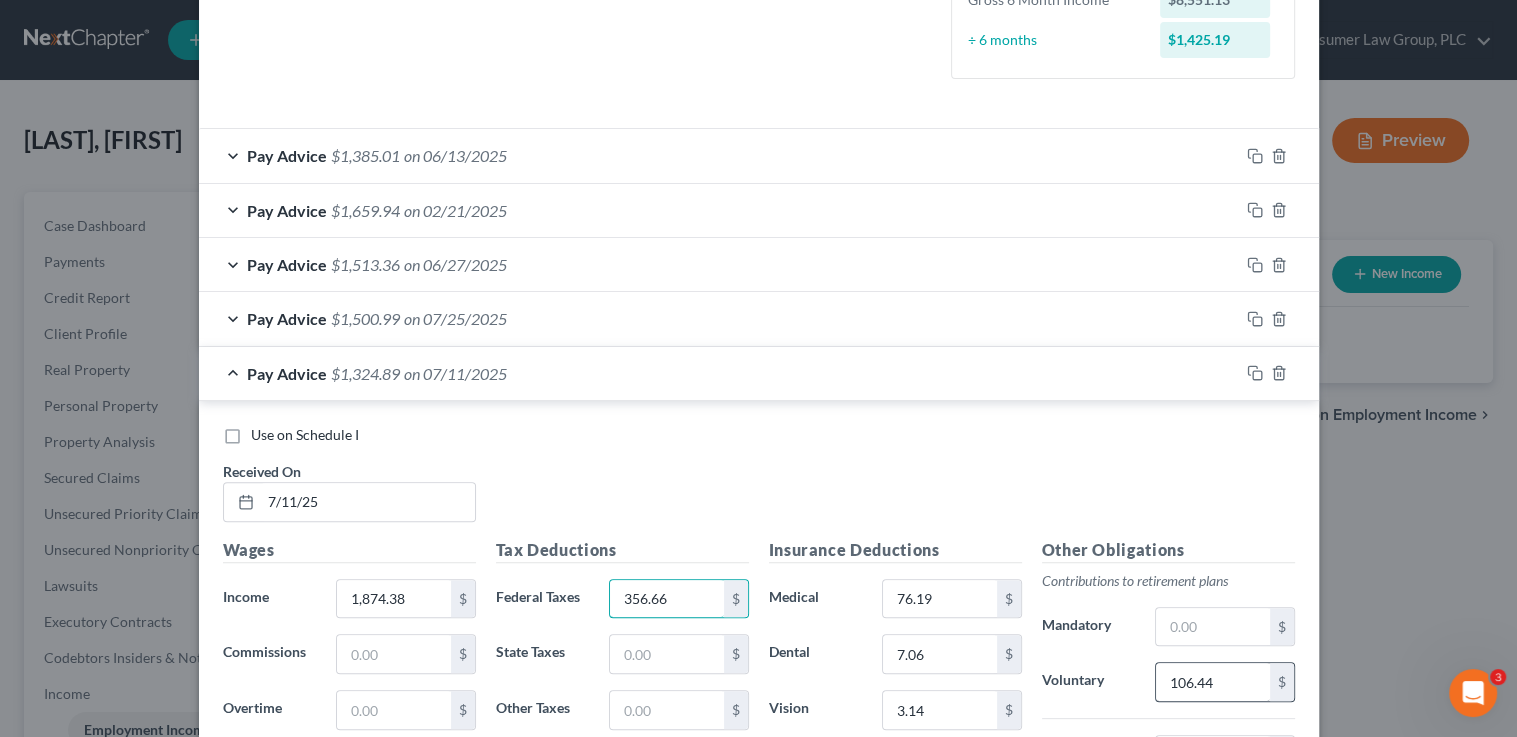 type on "356.66" 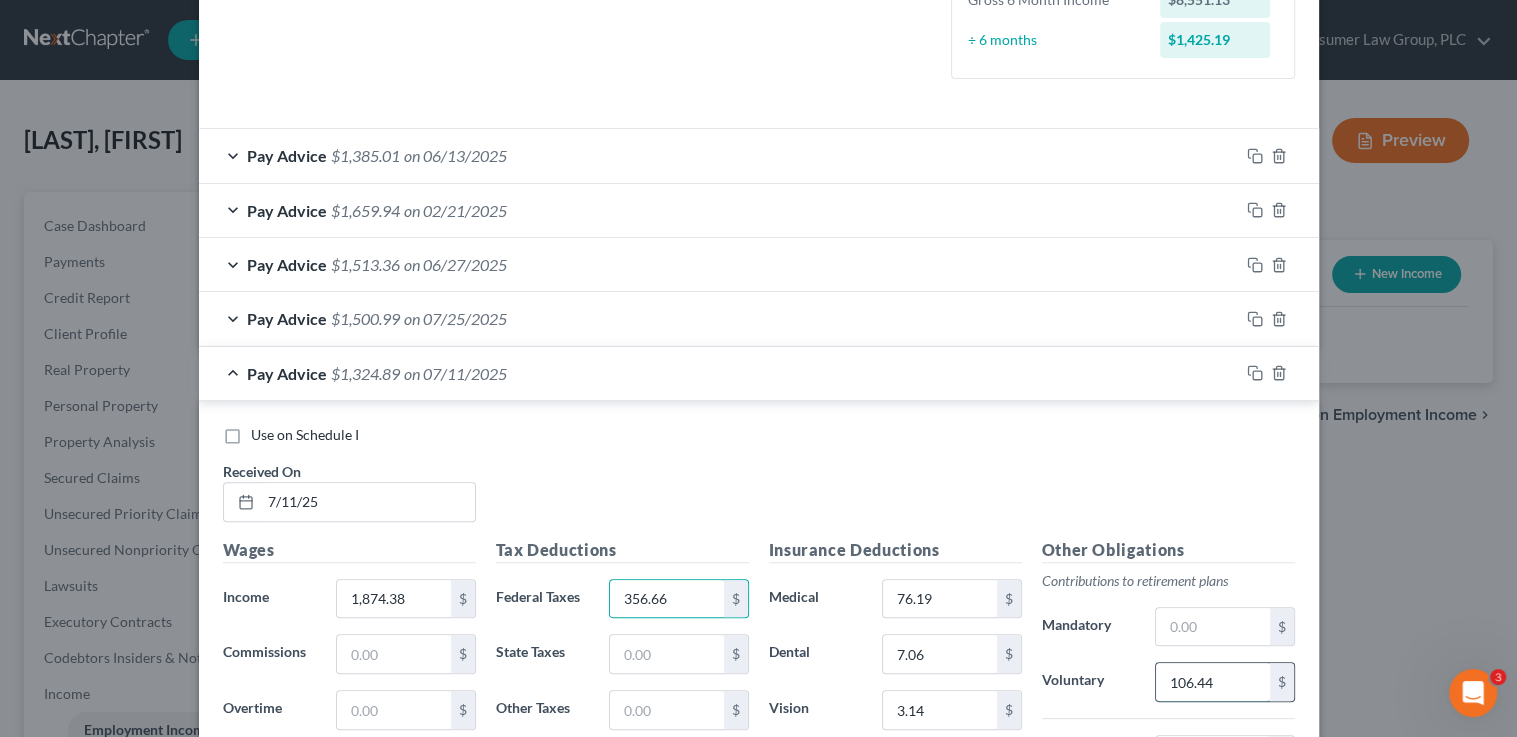 click on "106.44" at bounding box center [1212, 682] 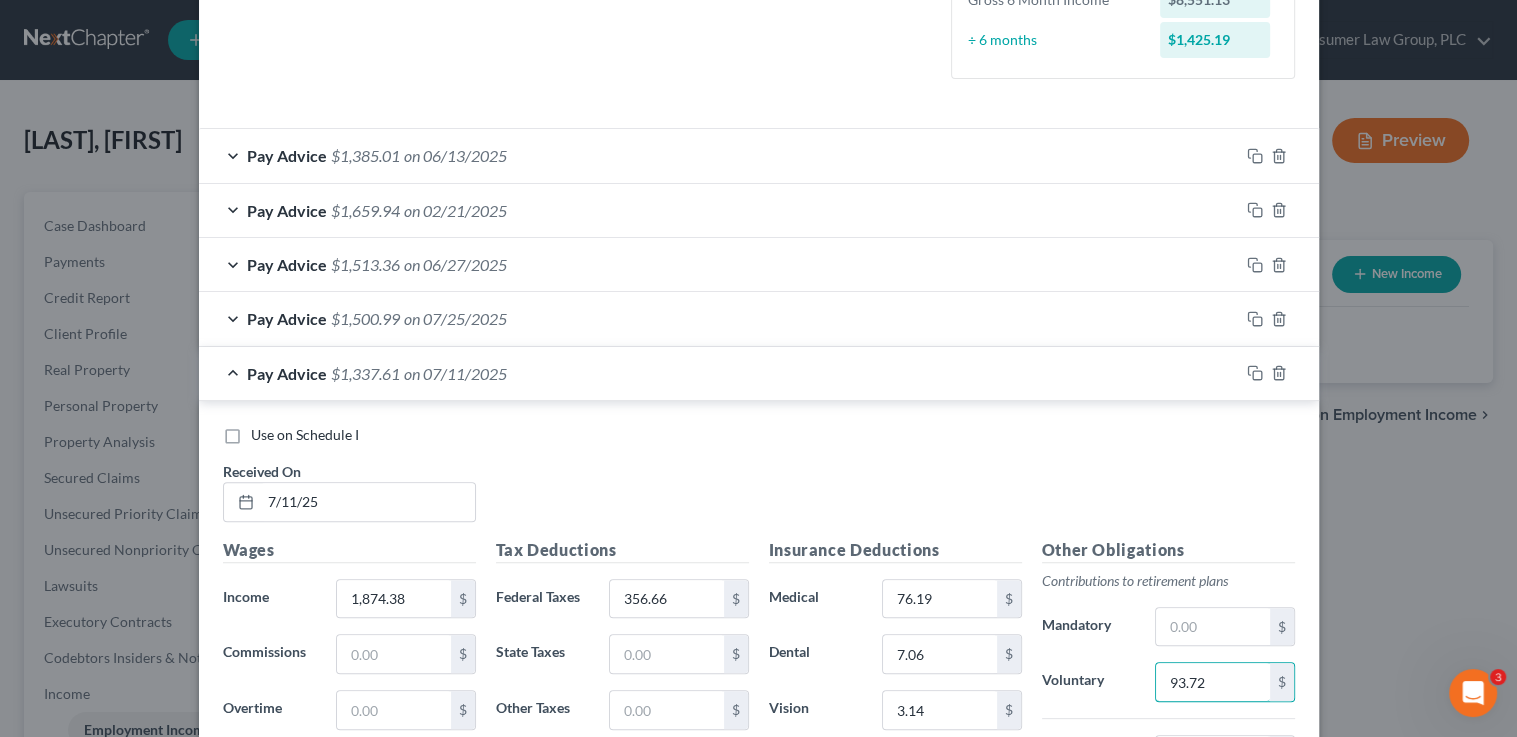 type on "93.72" 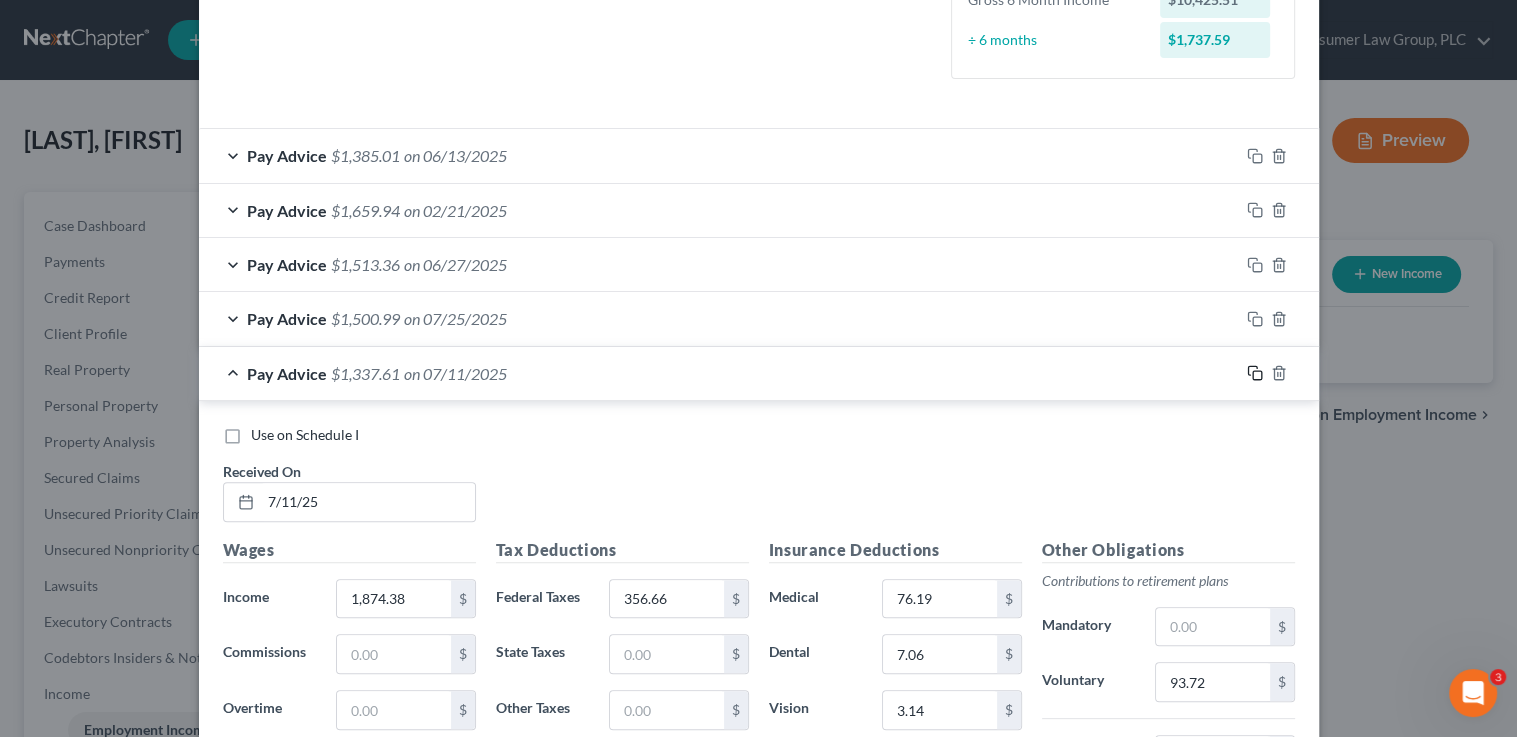 click 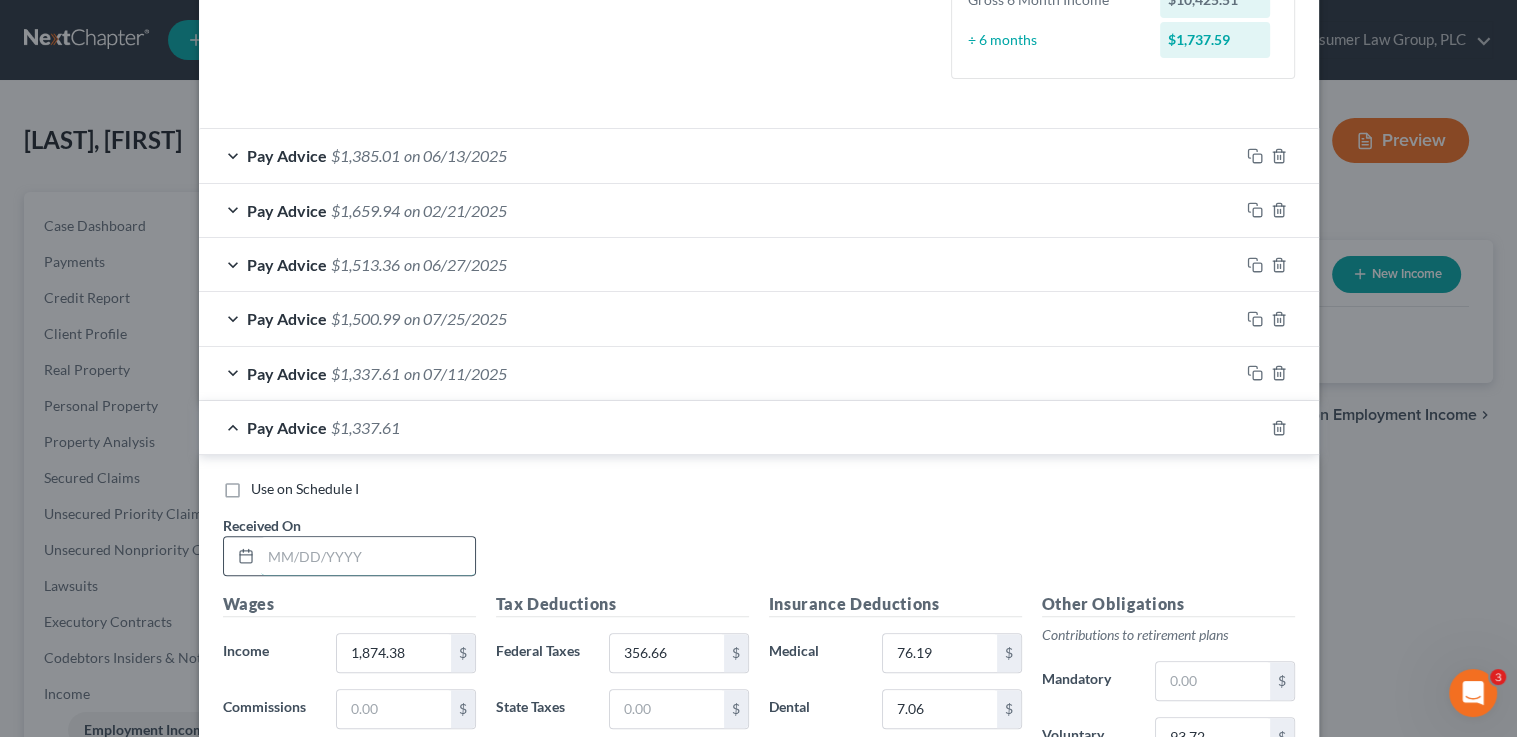 click at bounding box center [368, 556] 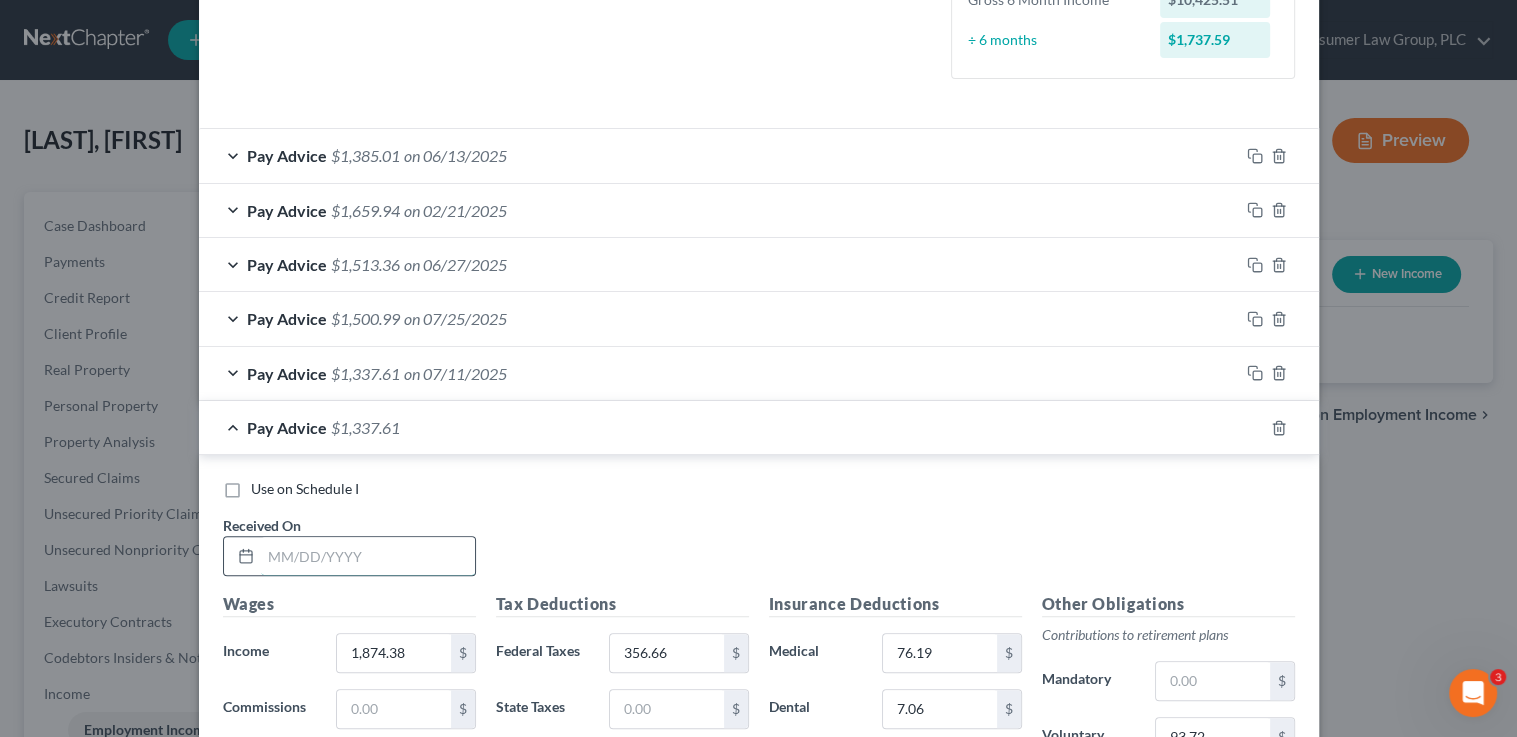 drag, startPoint x: 372, startPoint y: 549, endPoint x: 442, endPoint y: 555, distance: 70.256676 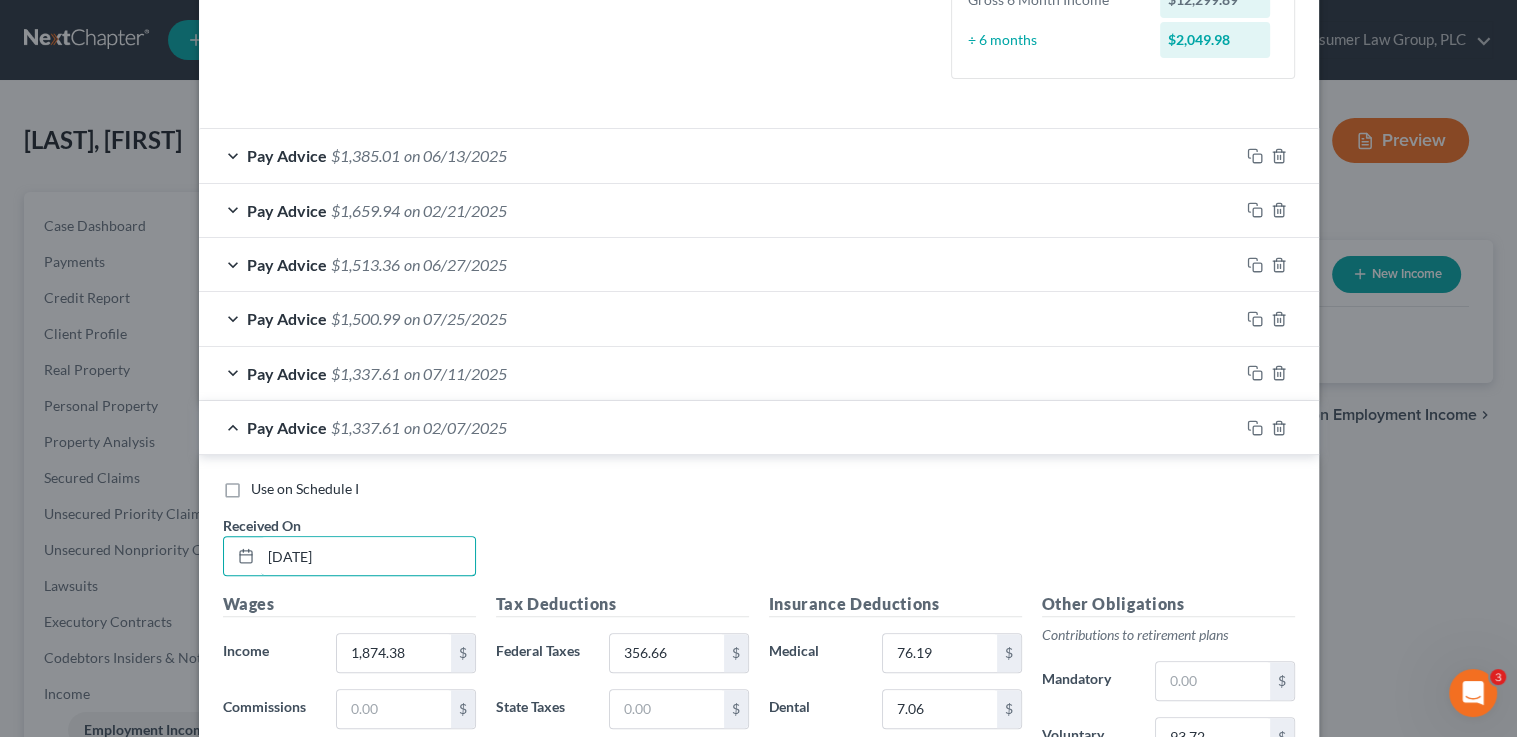 type on "02/07/25" 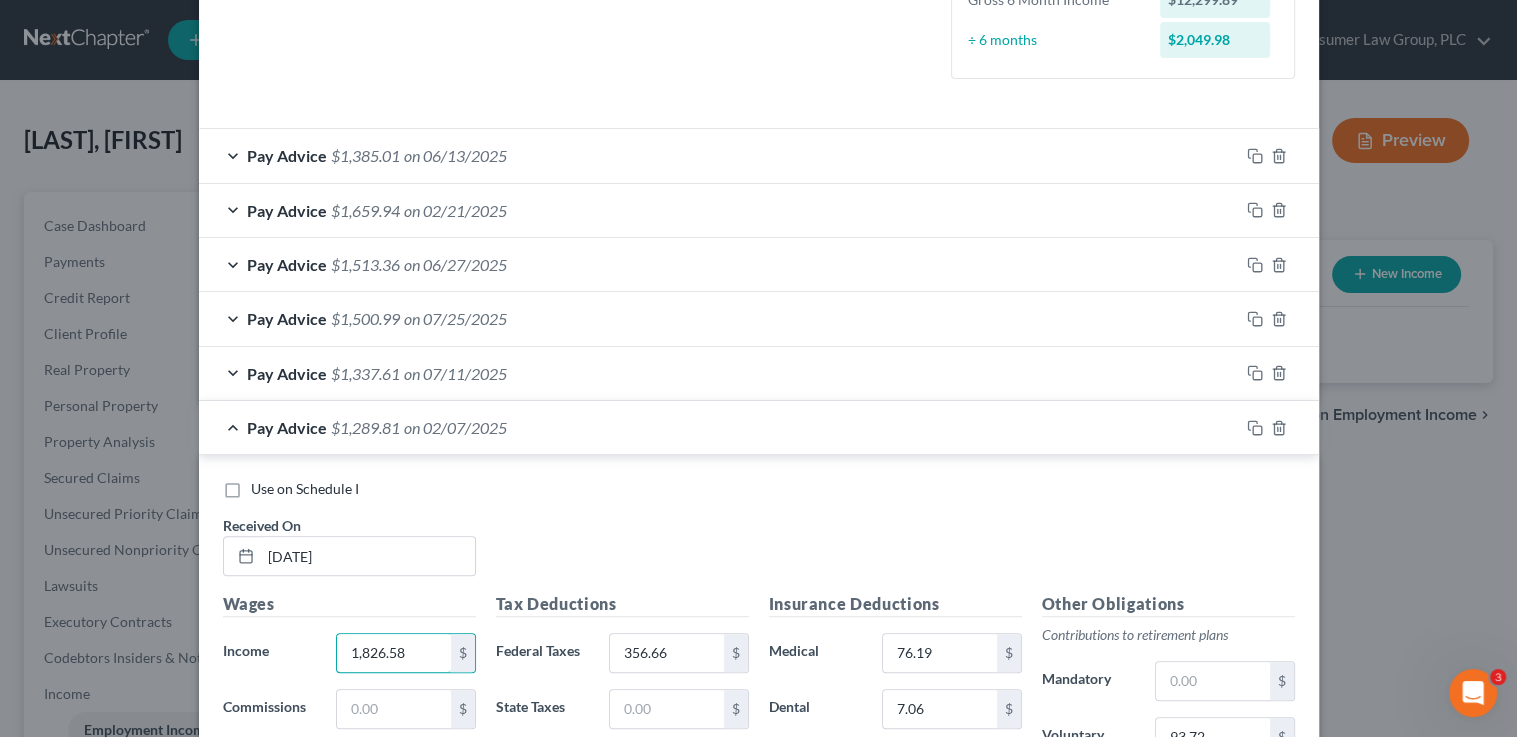 type on "1,826.58" 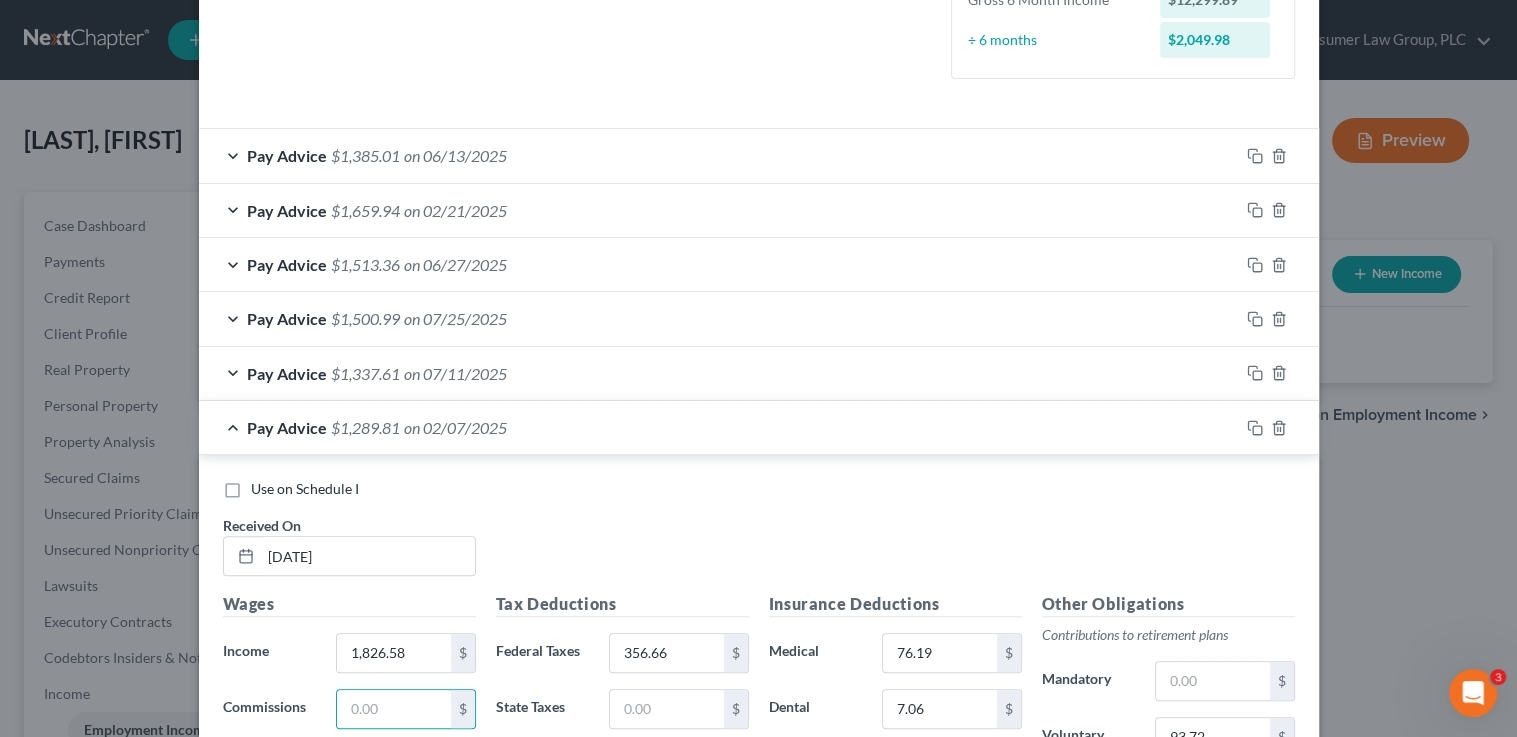 scroll, scrollTop: 899, scrollLeft: 0, axis: vertical 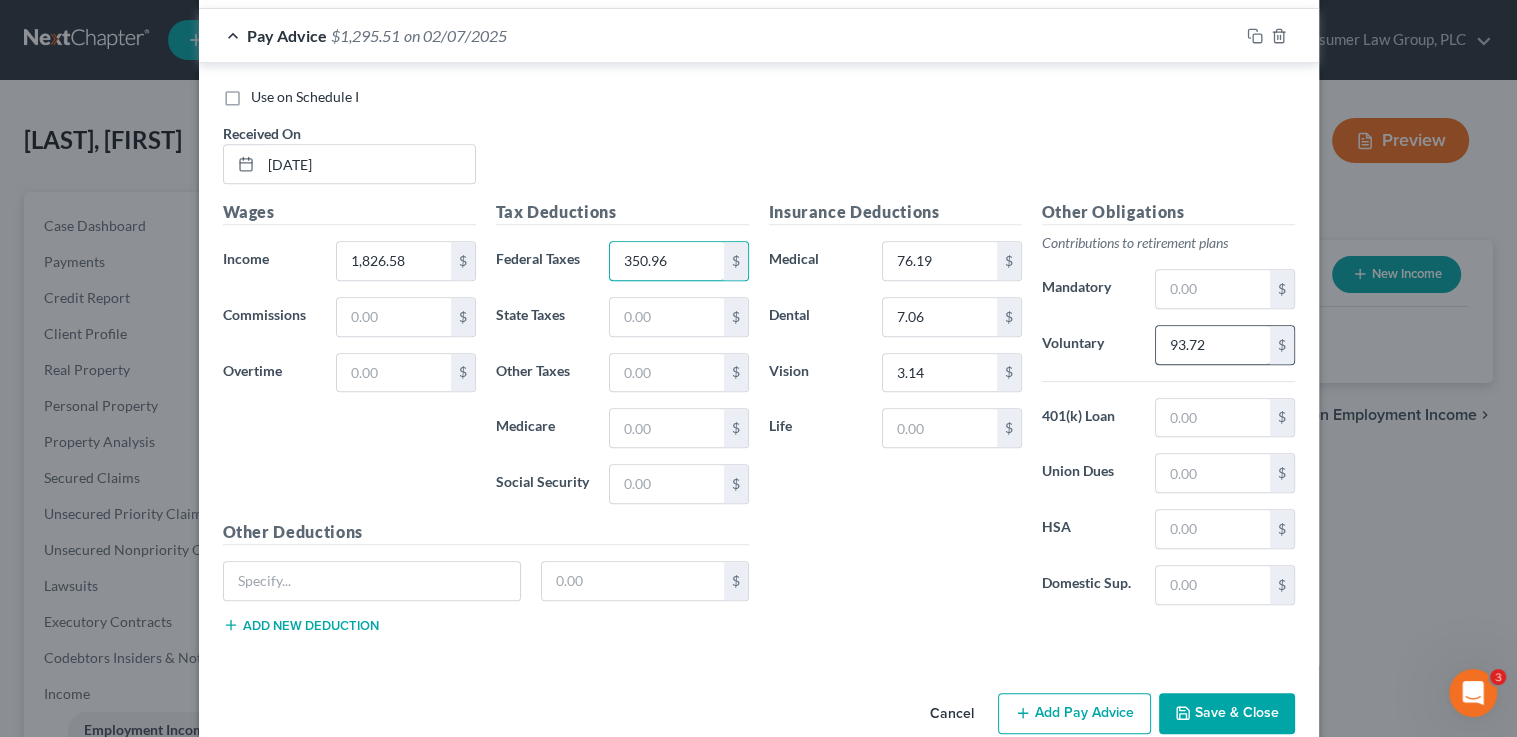 type on "350.96" 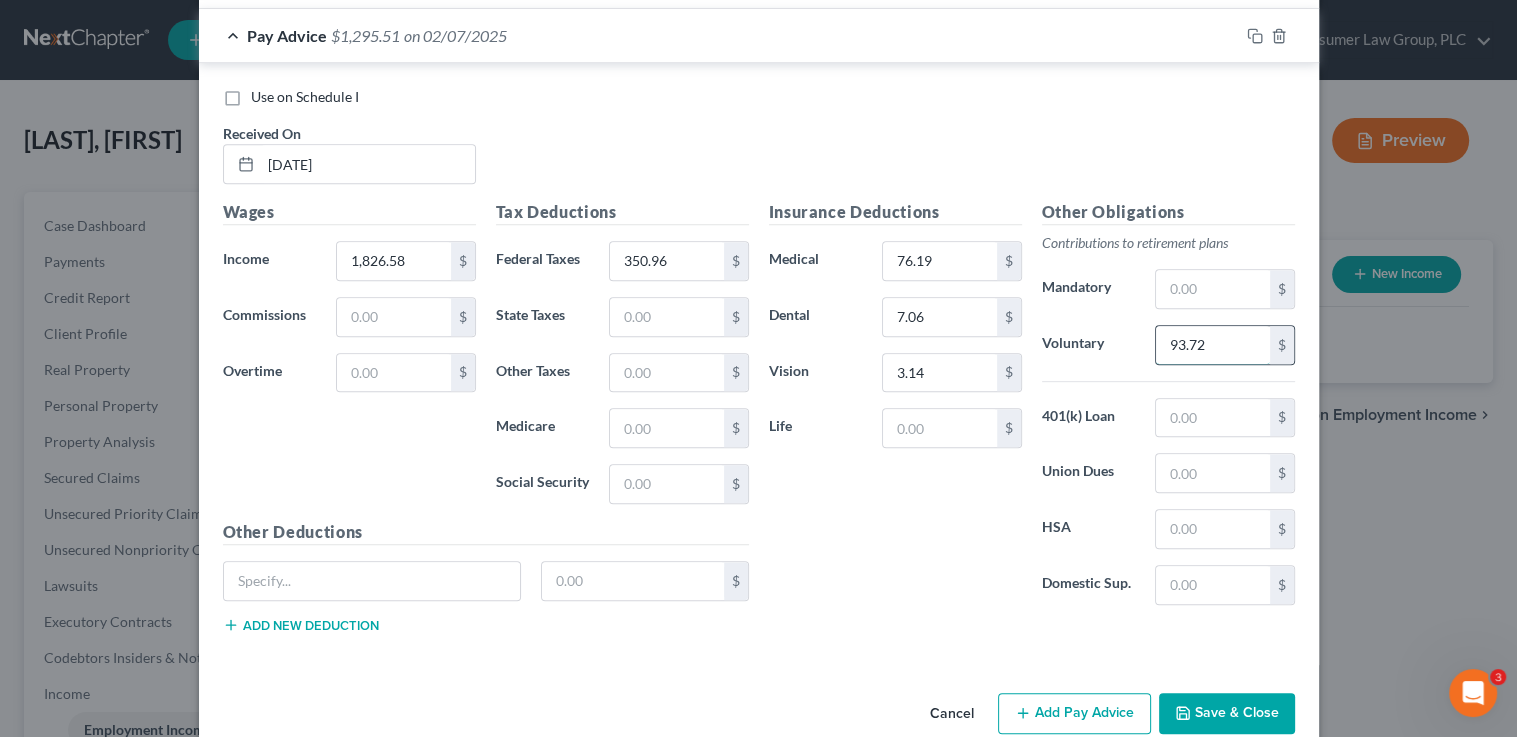 click on "93.72" at bounding box center (1212, 345) 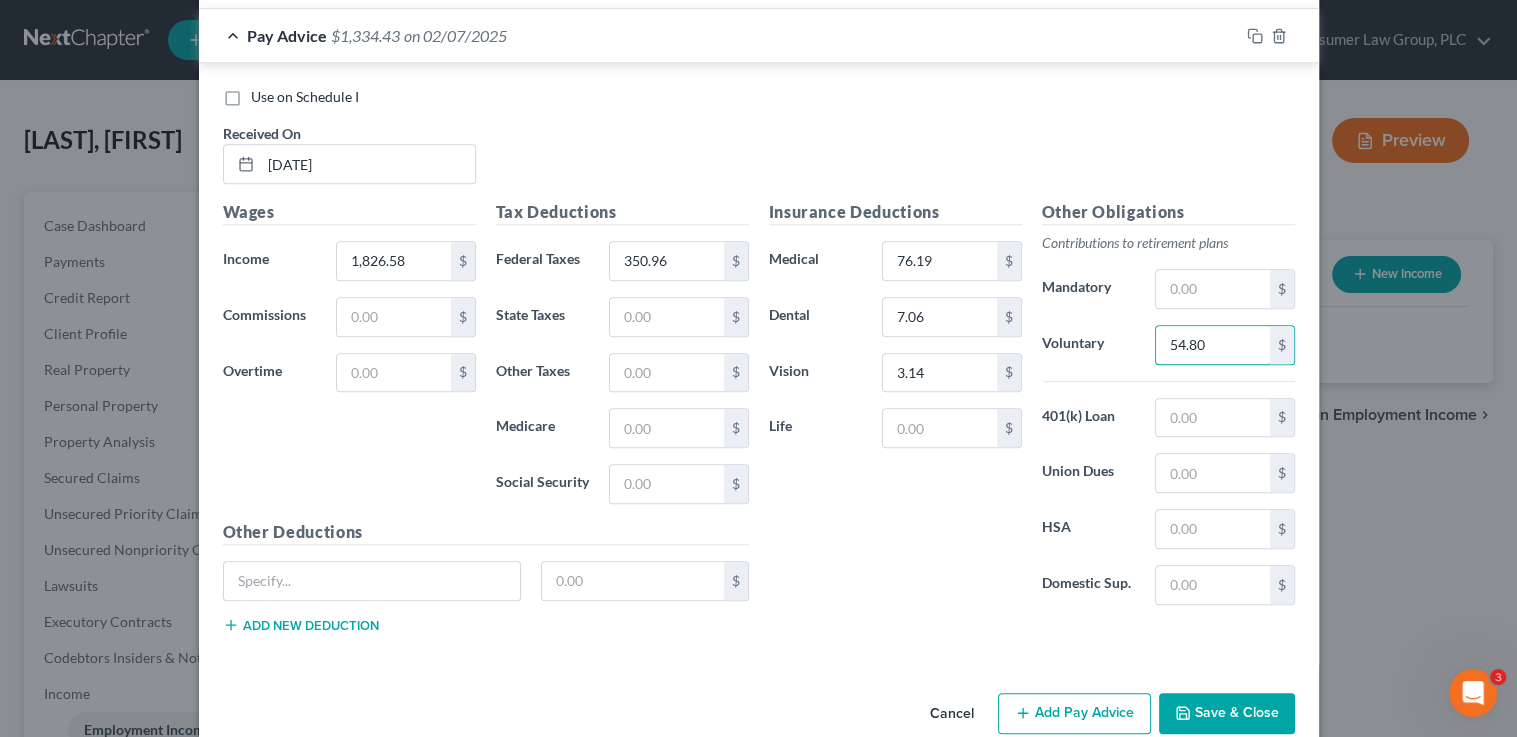 type on "54.80" 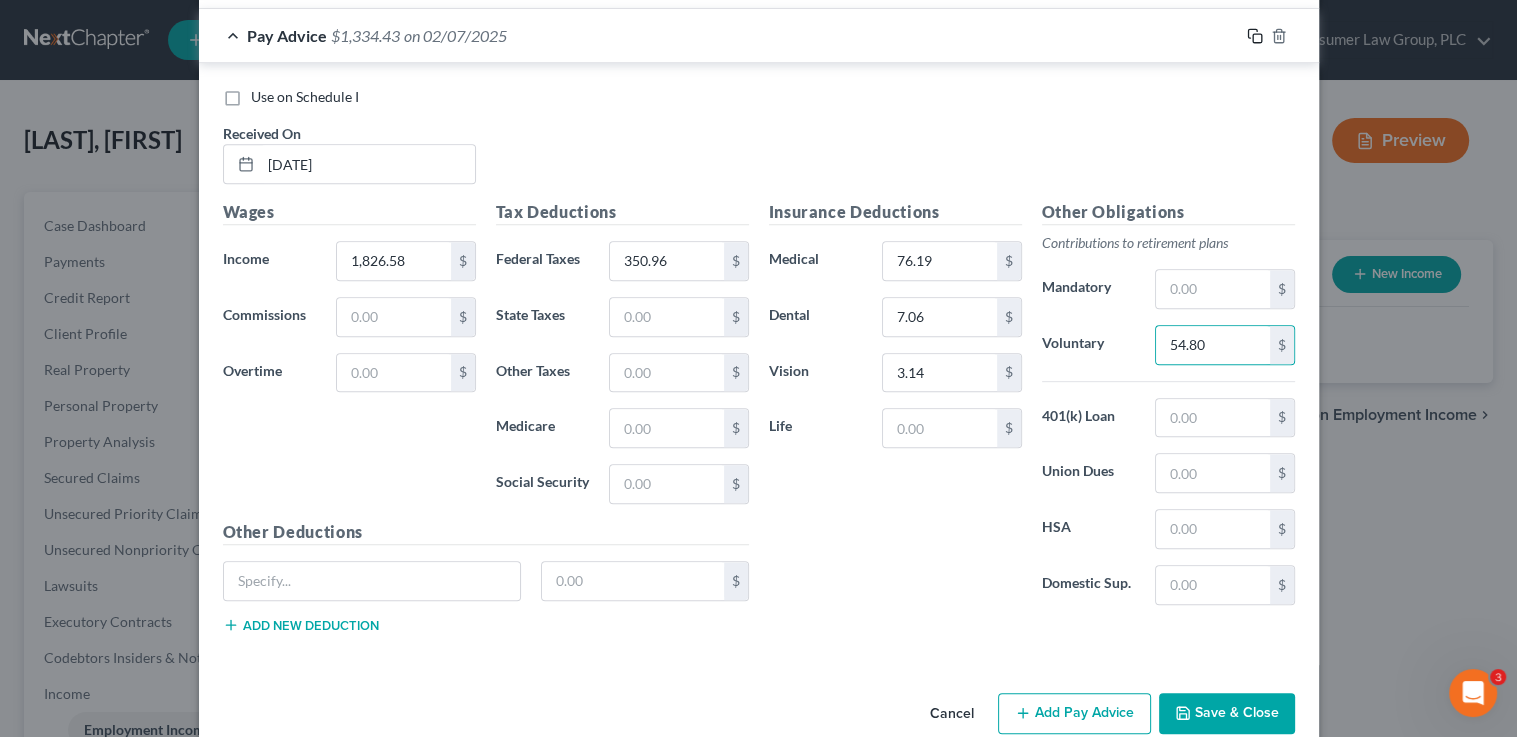 click 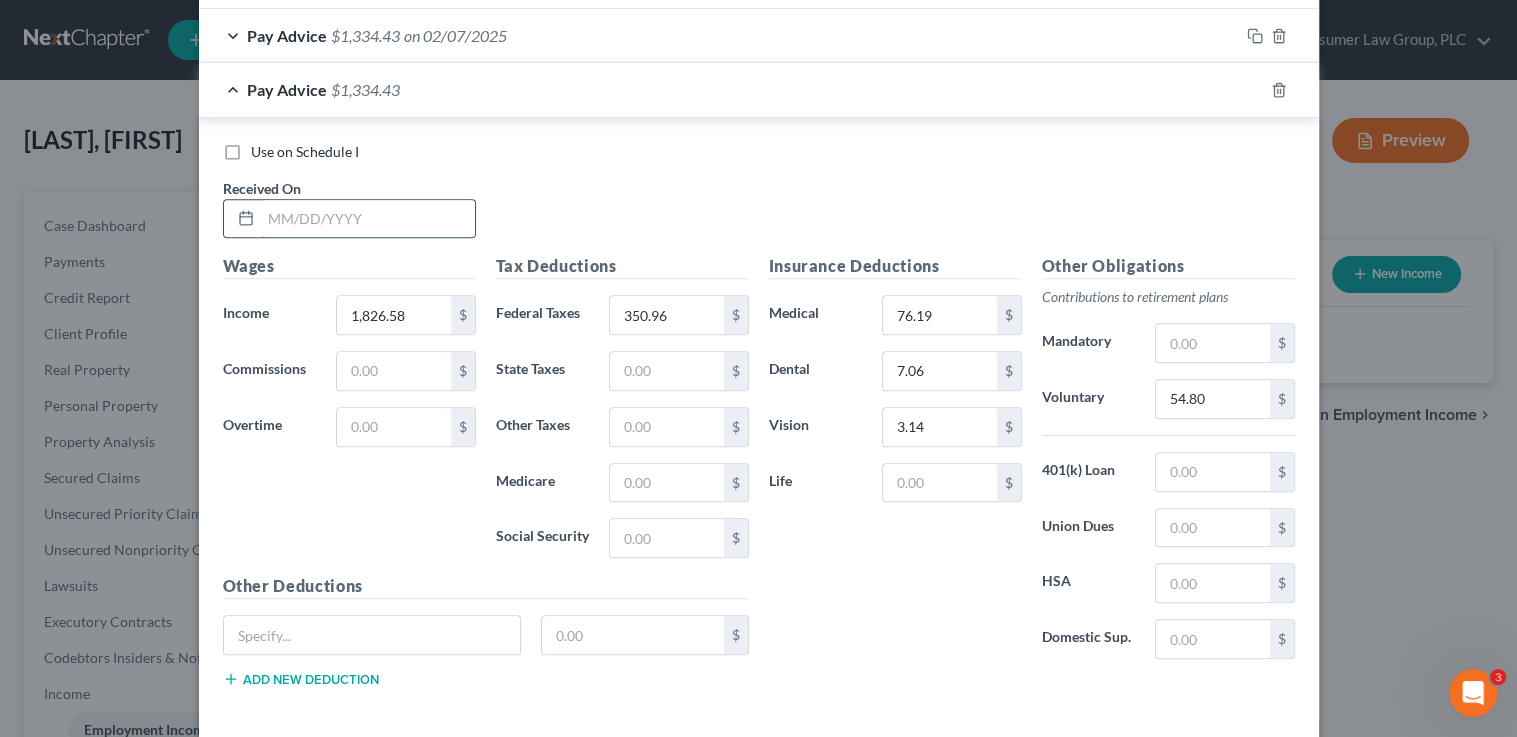 click at bounding box center (368, 219) 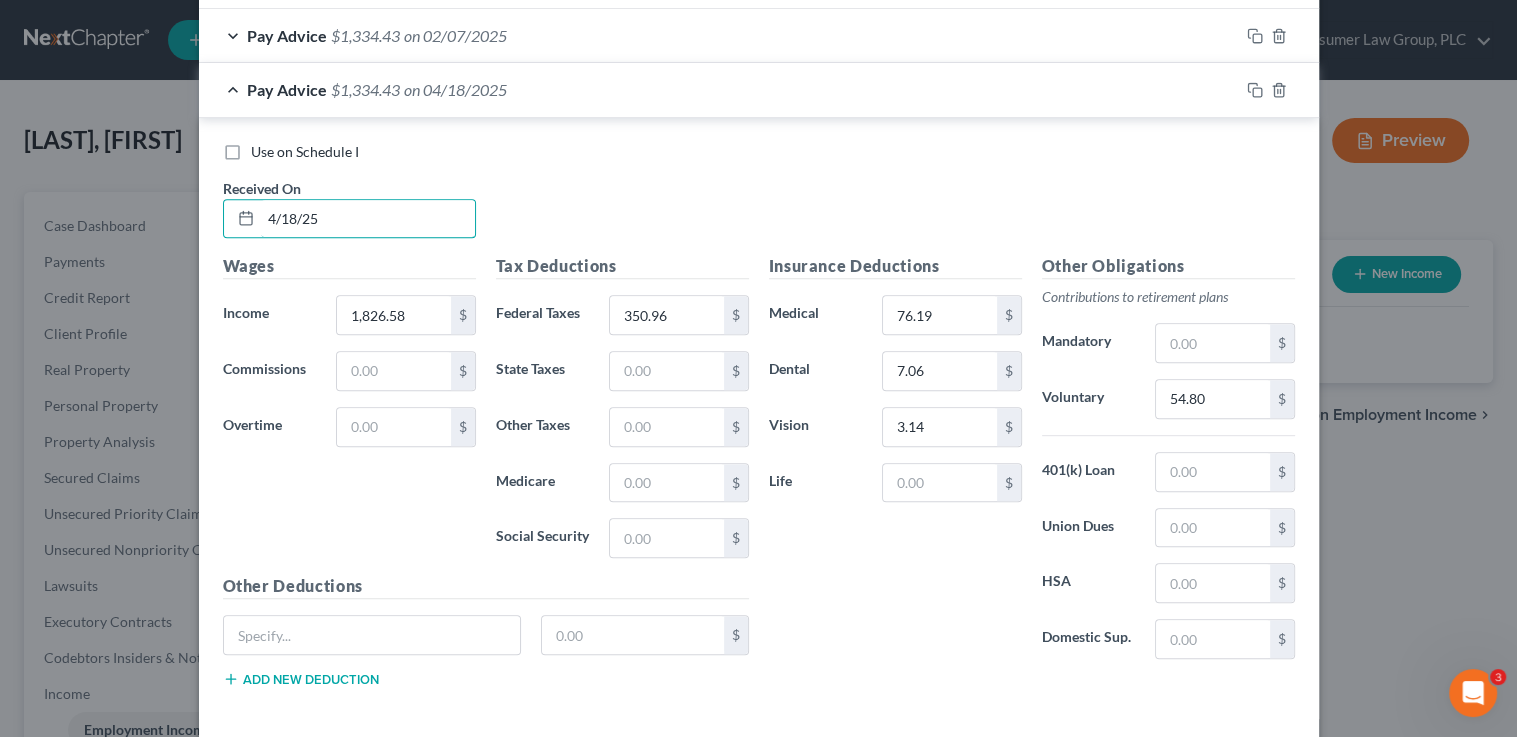 type on "4/18/25" 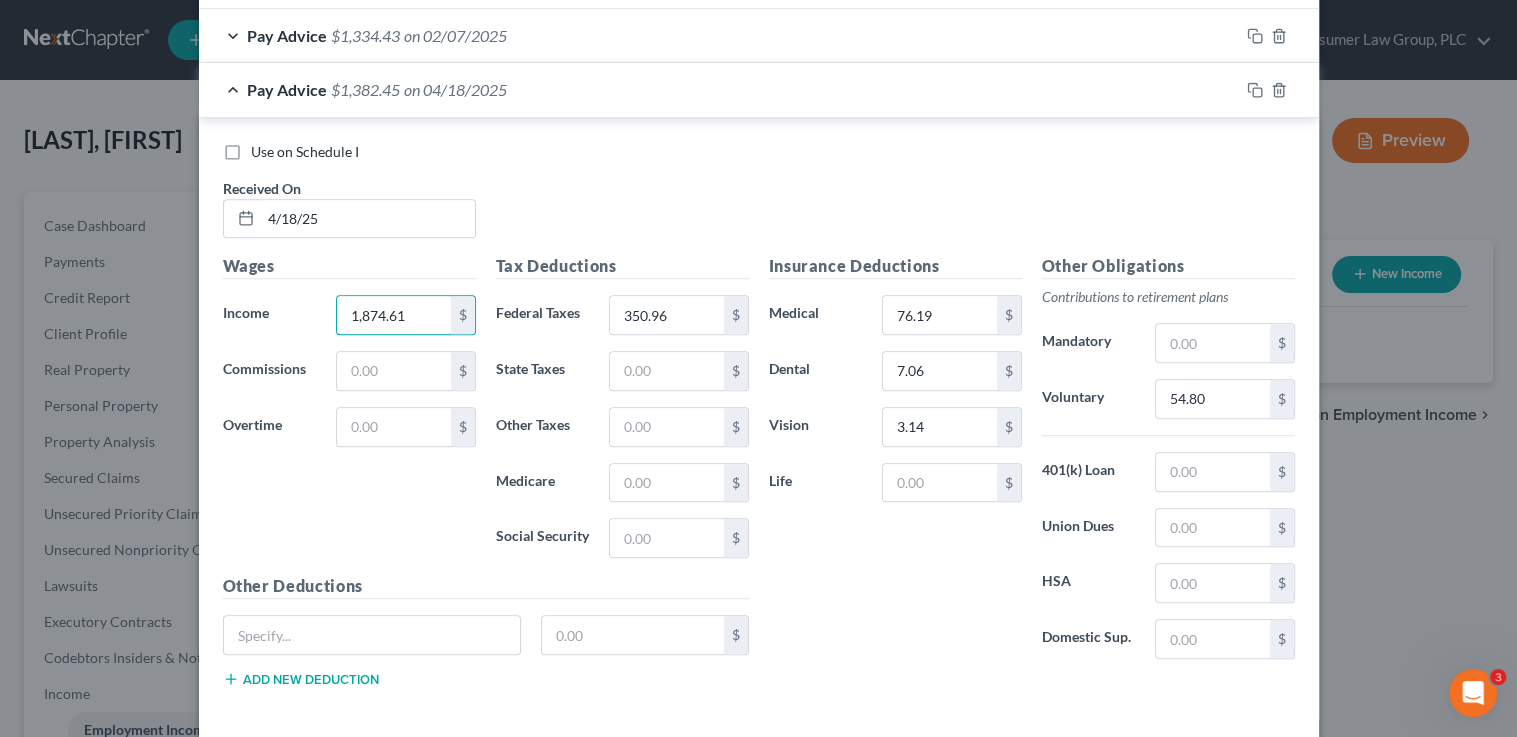 type on "1,874.61" 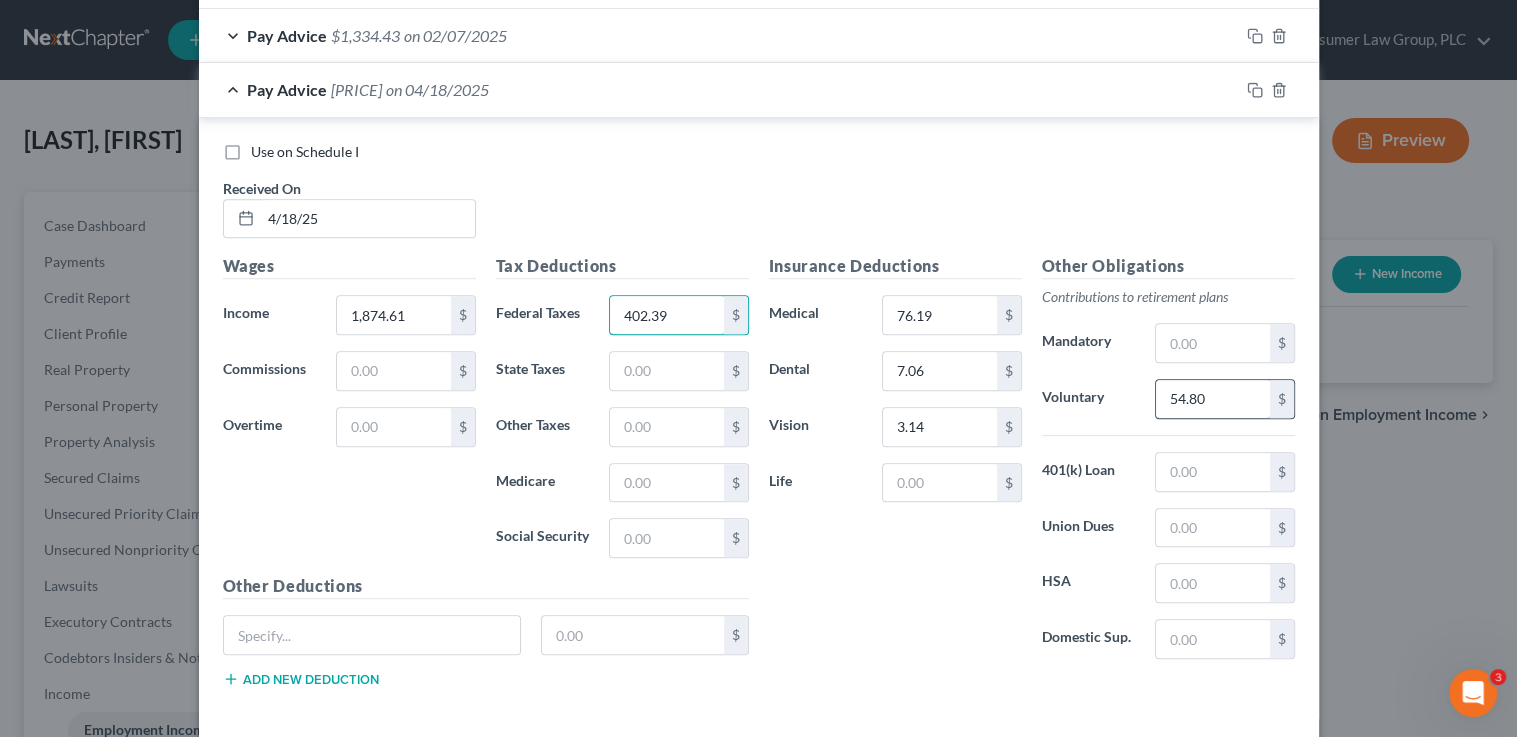 type on "402.39" 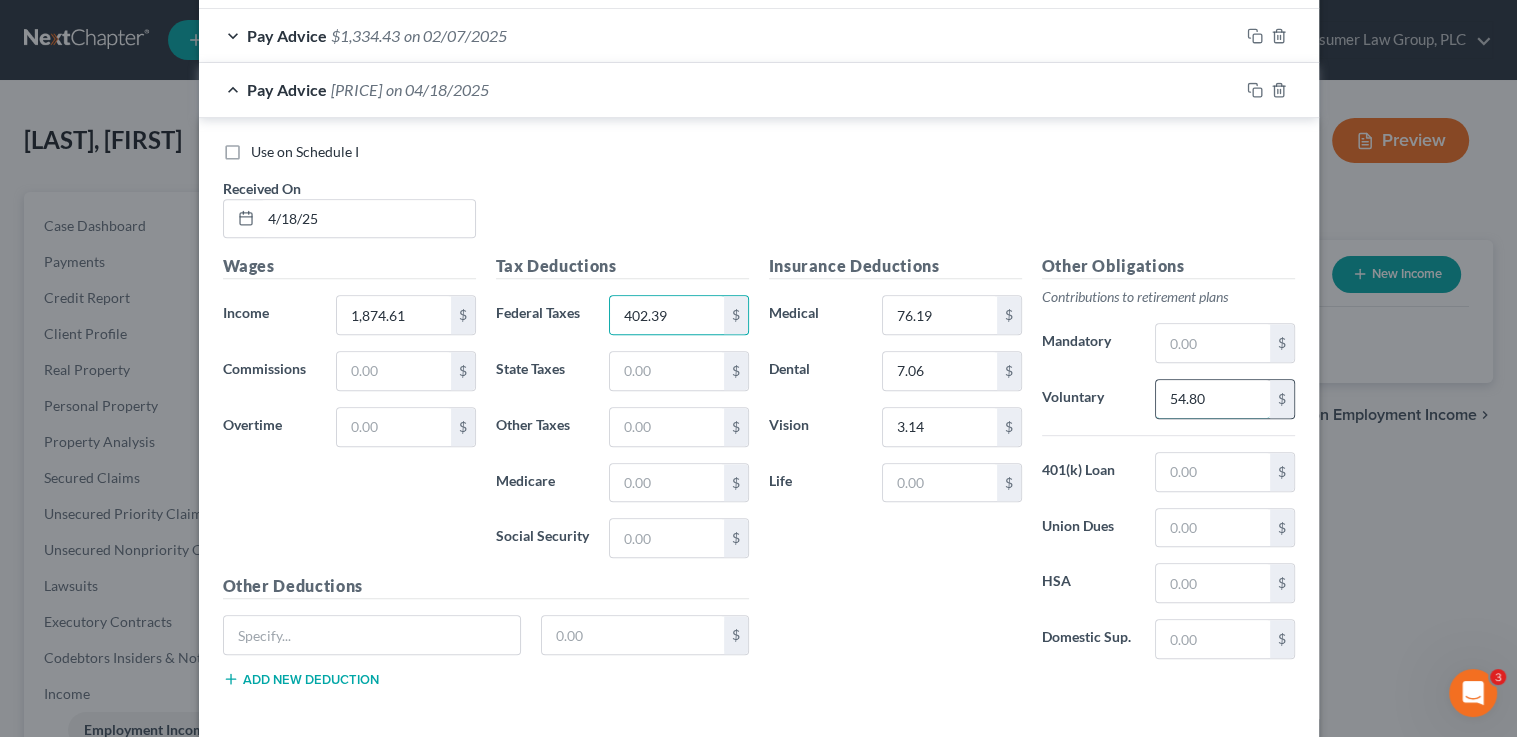 click on "54.80" at bounding box center [1212, 399] 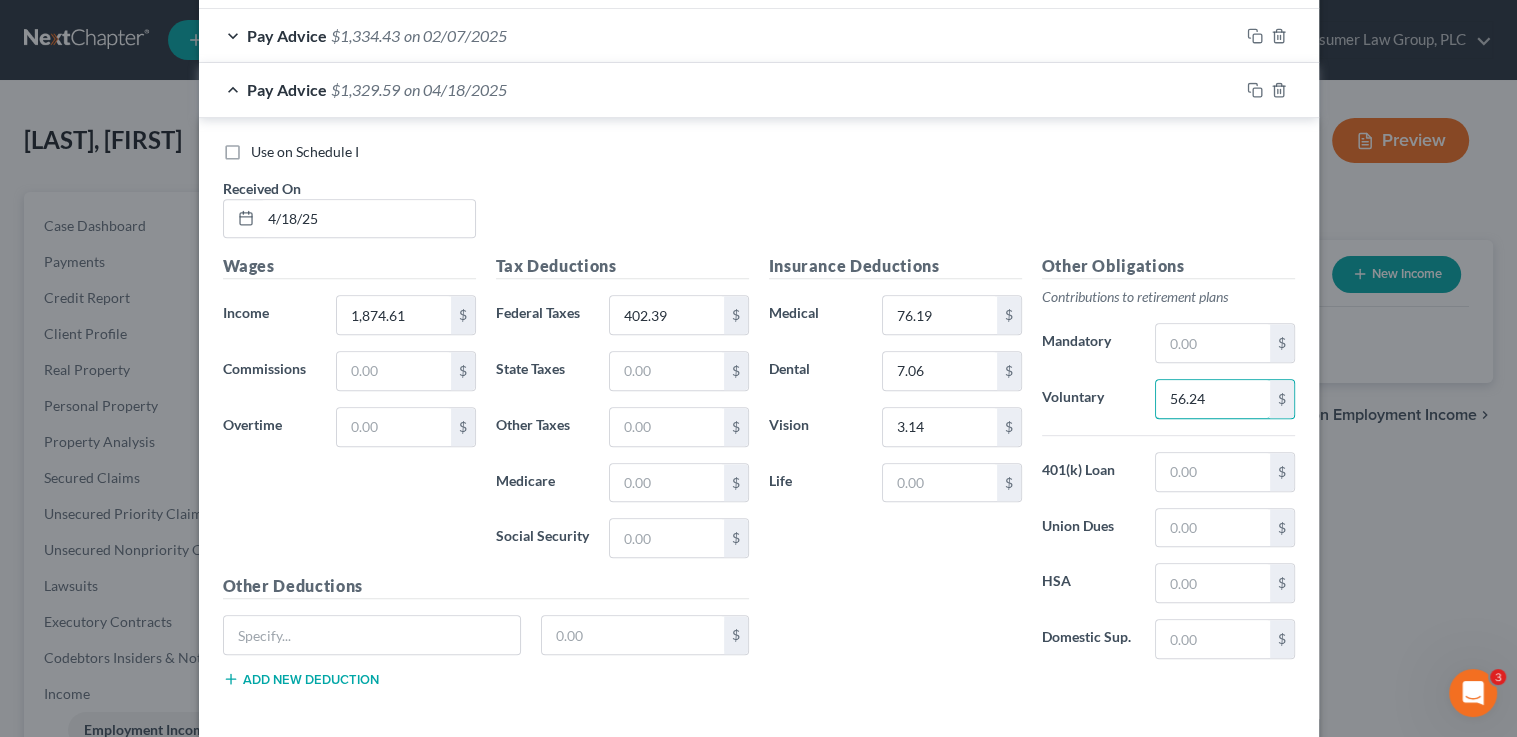 type on "56.24" 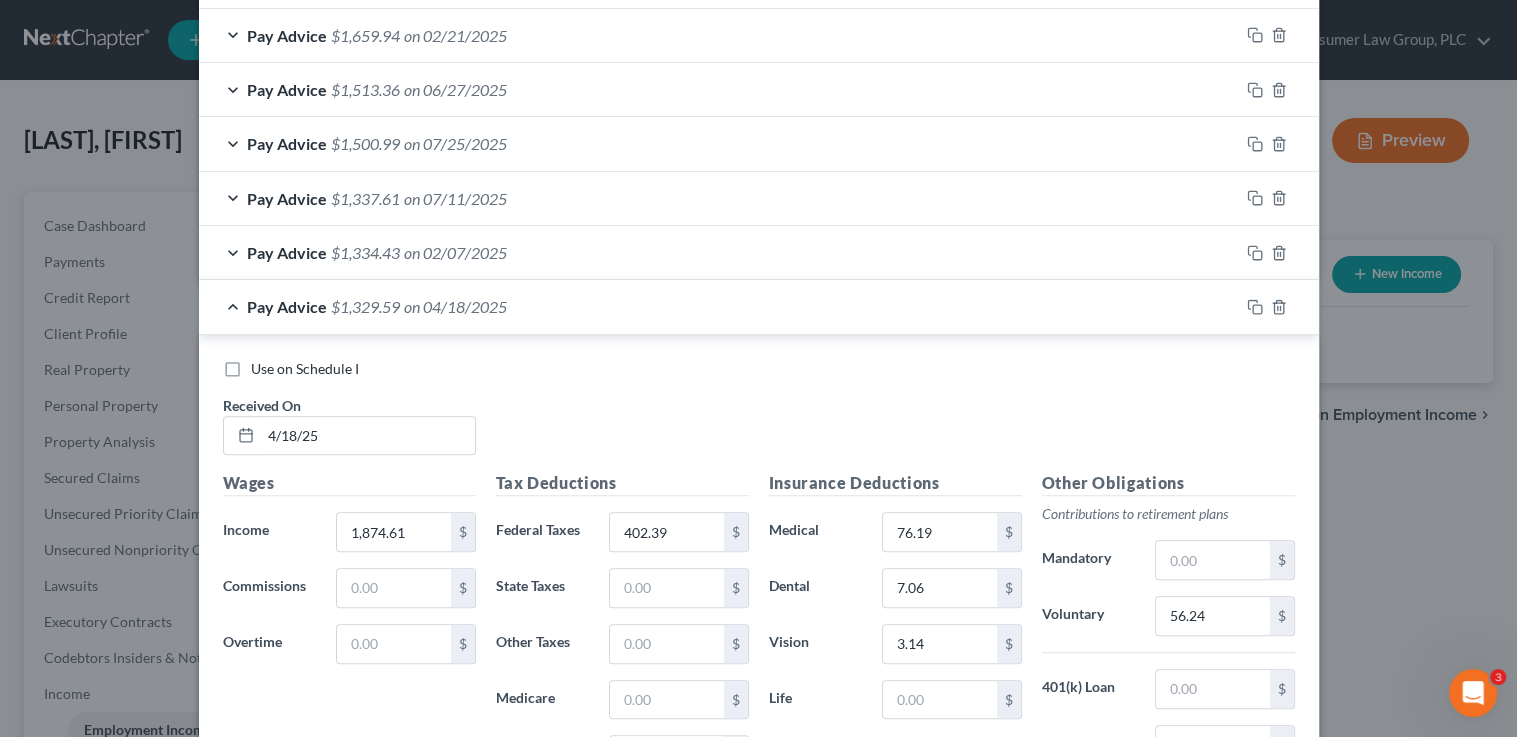 scroll, scrollTop: 660, scrollLeft: 0, axis: vertical 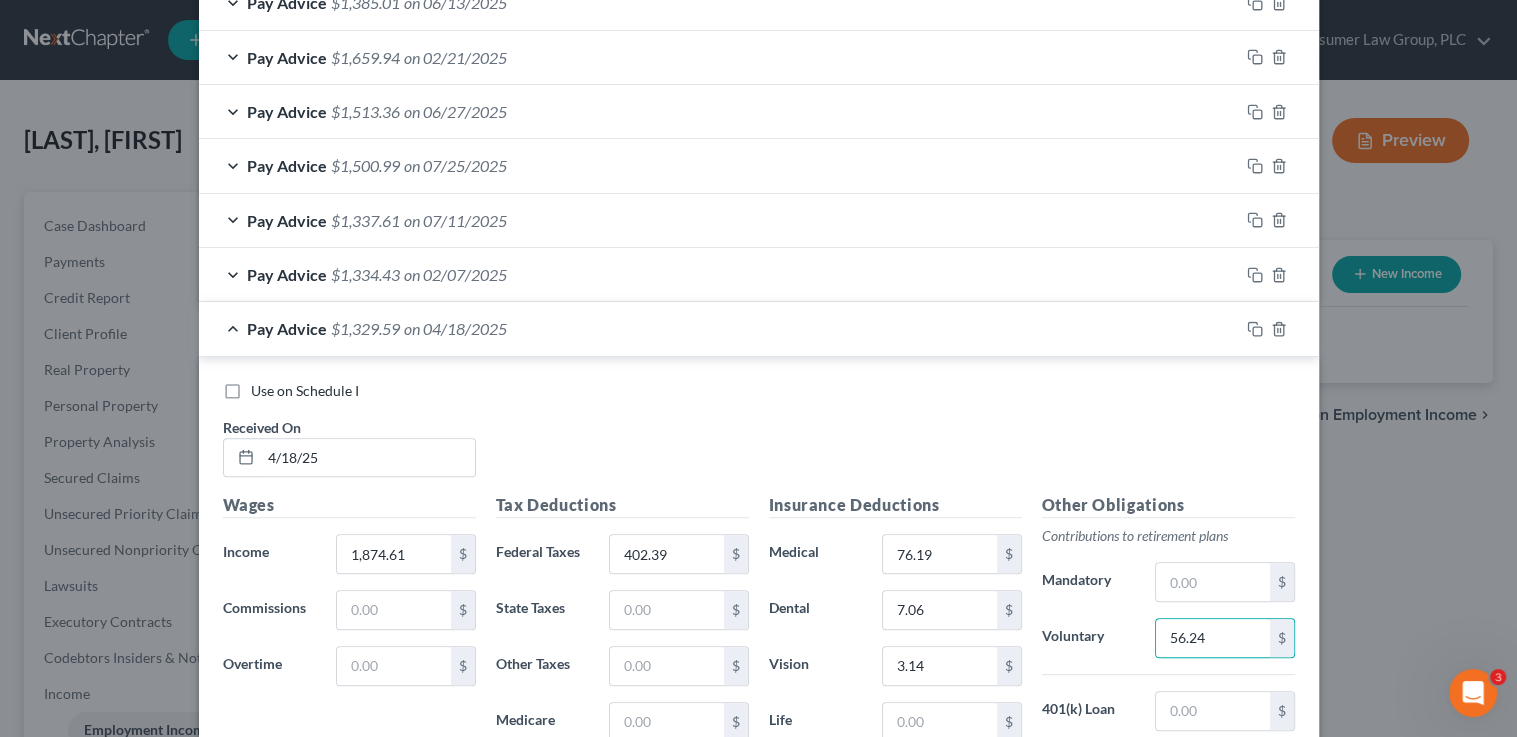 click on "Pay Advice $1,337.61 on 07/11/2025" at bounding box center (719, 220) 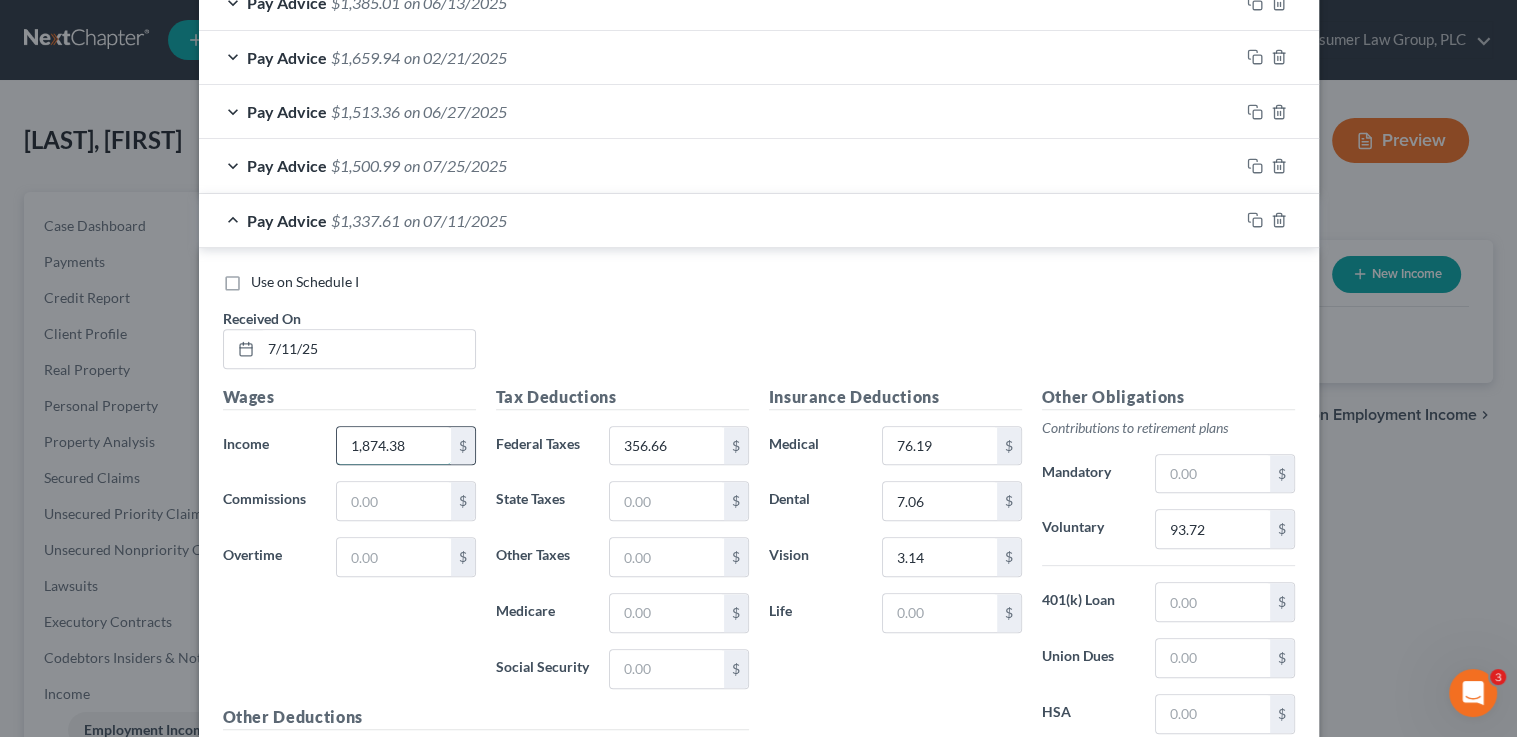 click on "1,874.38" at bounding box center (393, 446) 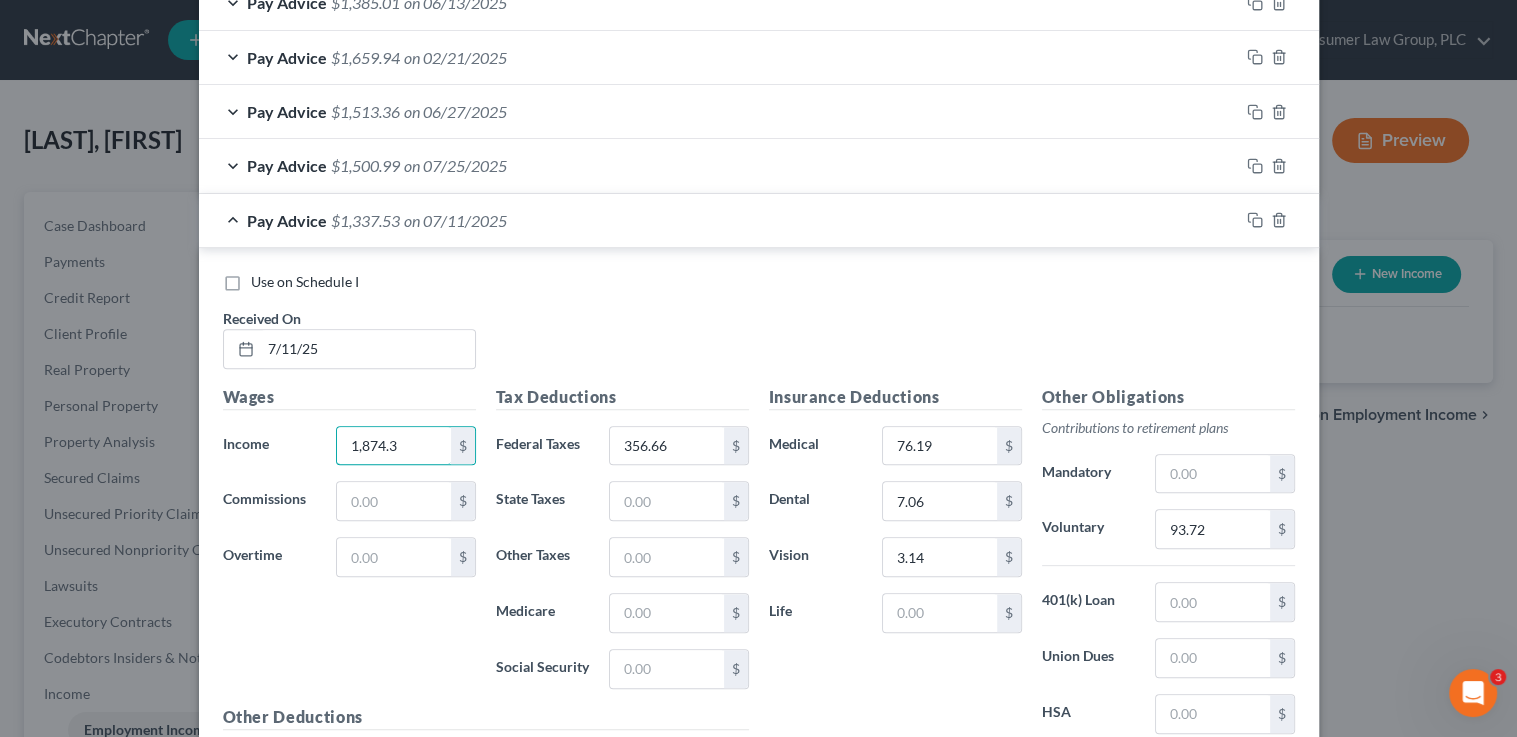 type on "1,874.38" 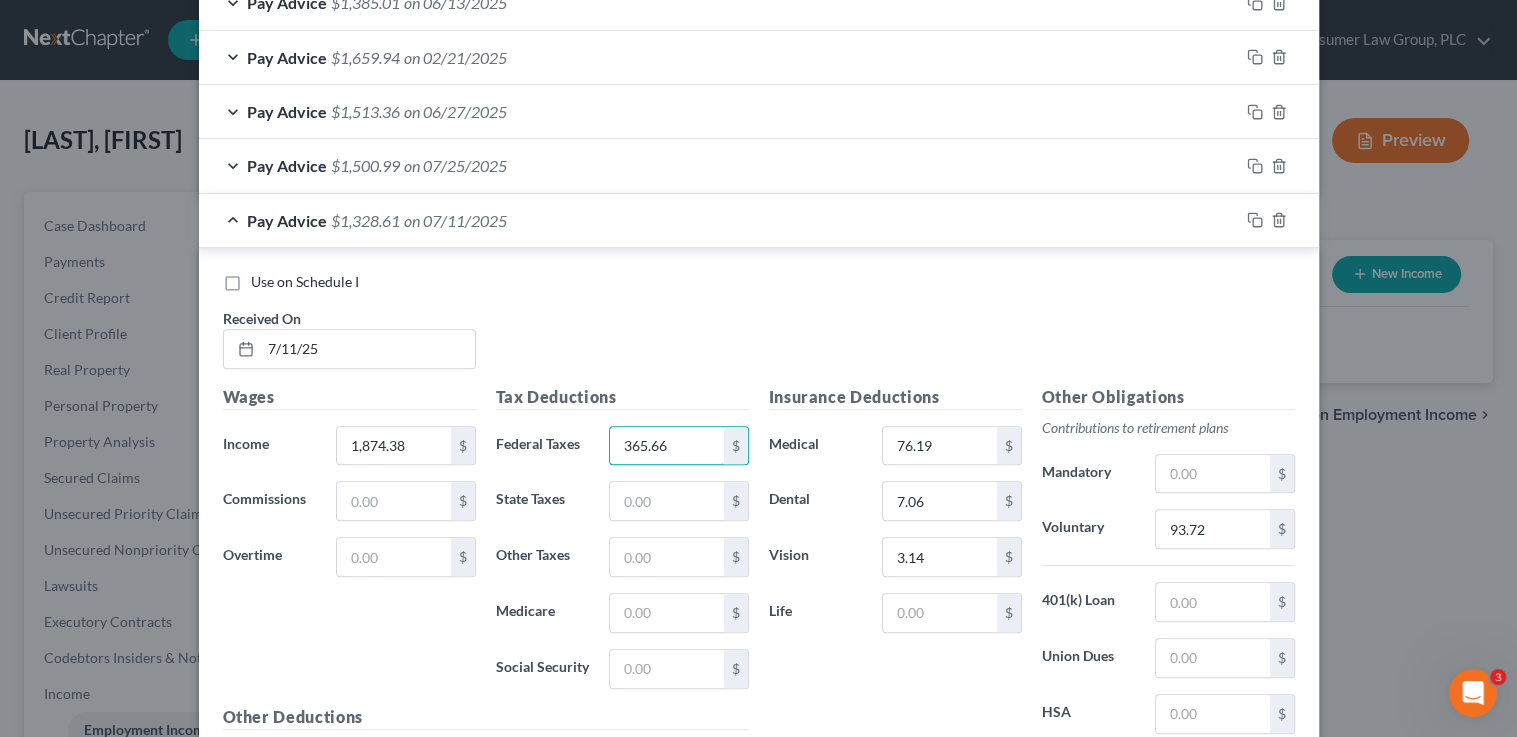 type on "365.66" 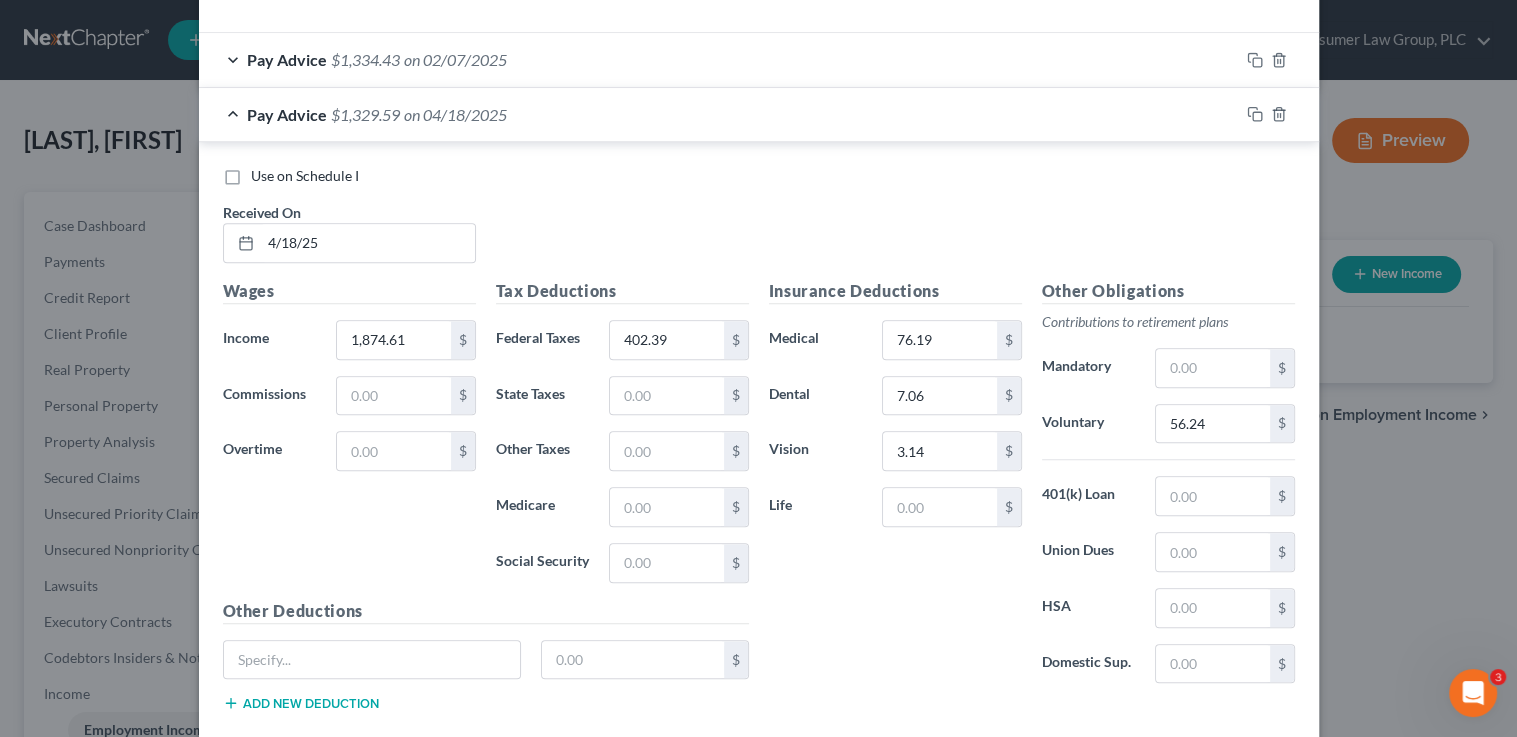 scroll, scrollTop: 1466, scrollLeft: 0, axis: vertical 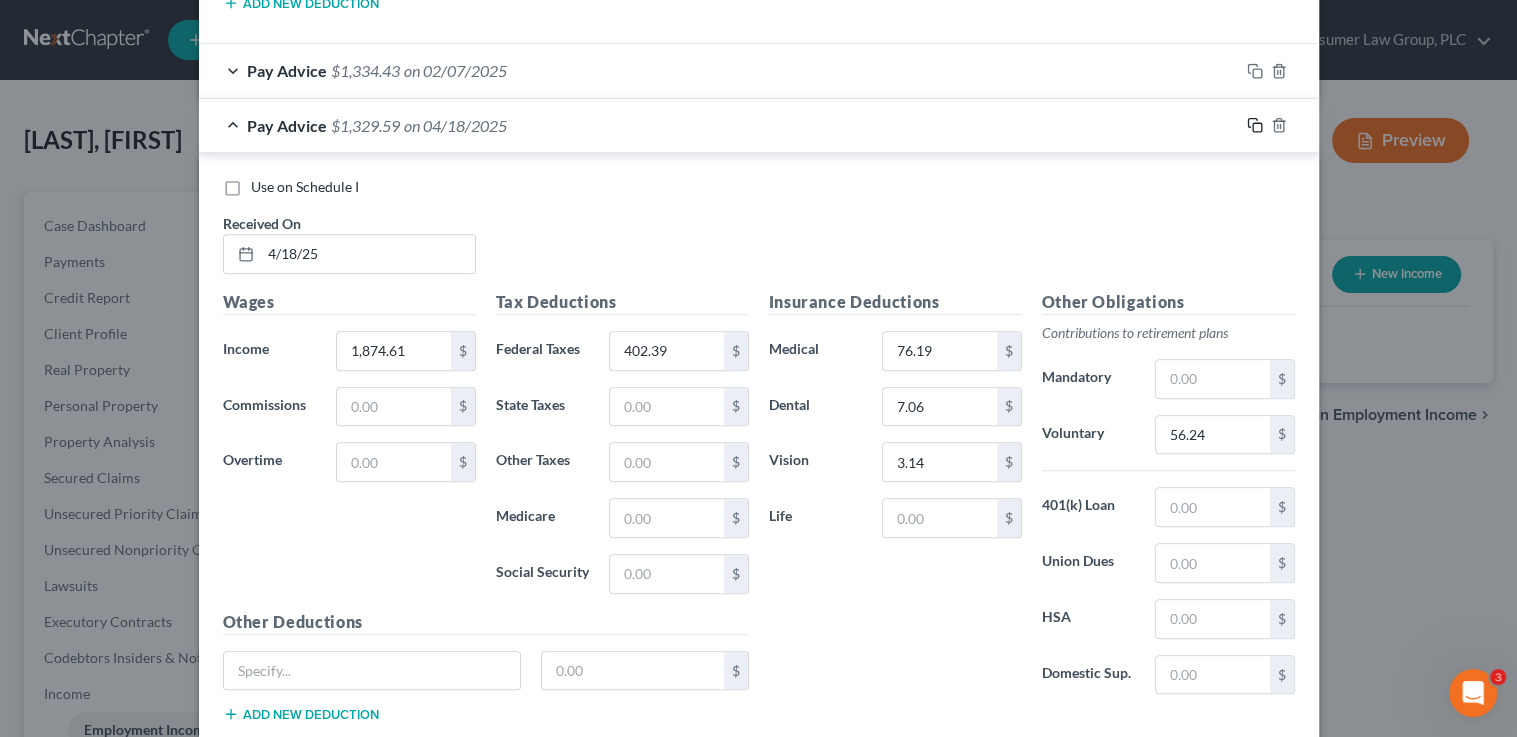 drag, startPoint x: 1251, startPoint y: 120, endPoint x: 1028, endPoint y: 197, distance: 235.91948 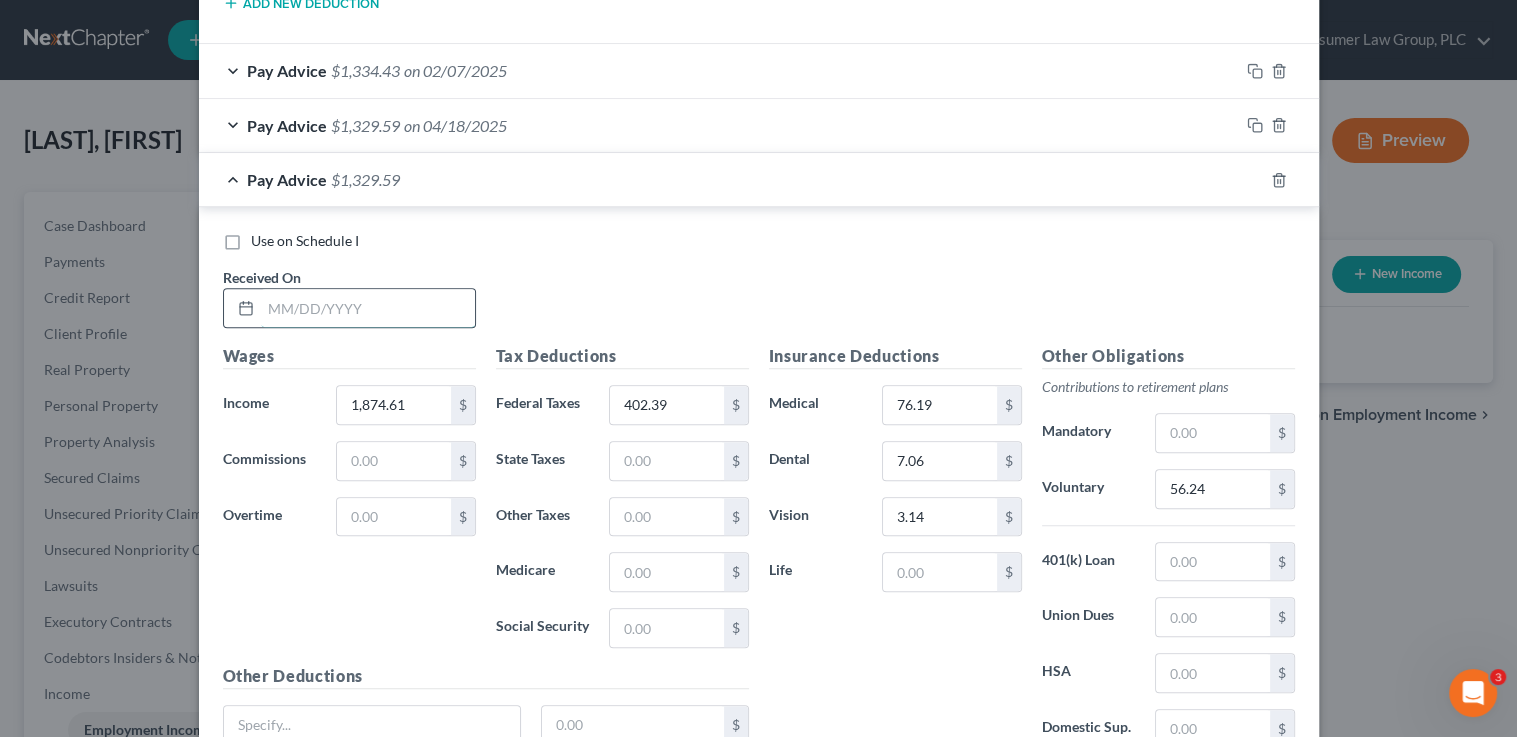 click at bounding box center [368, 308] 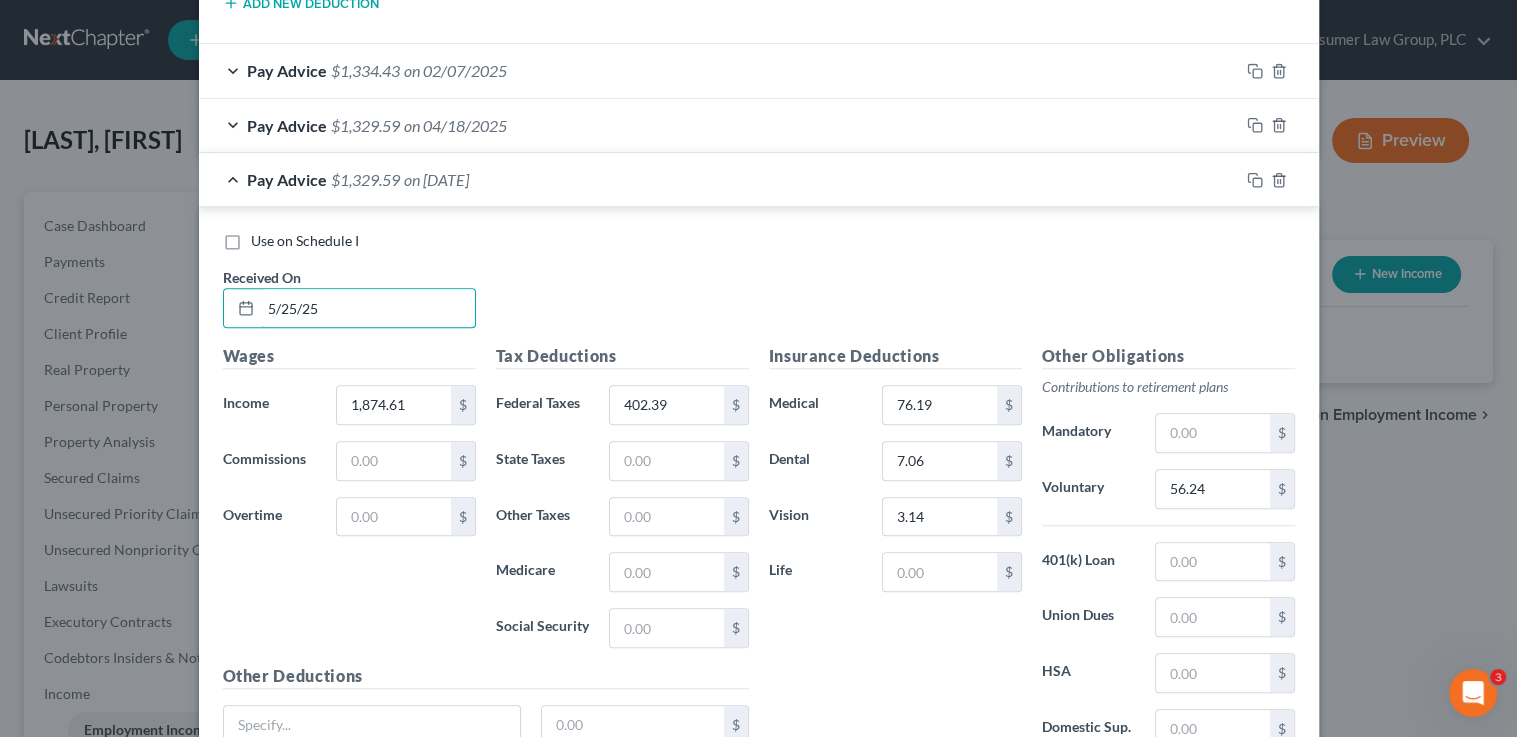 type on "5/25/25" 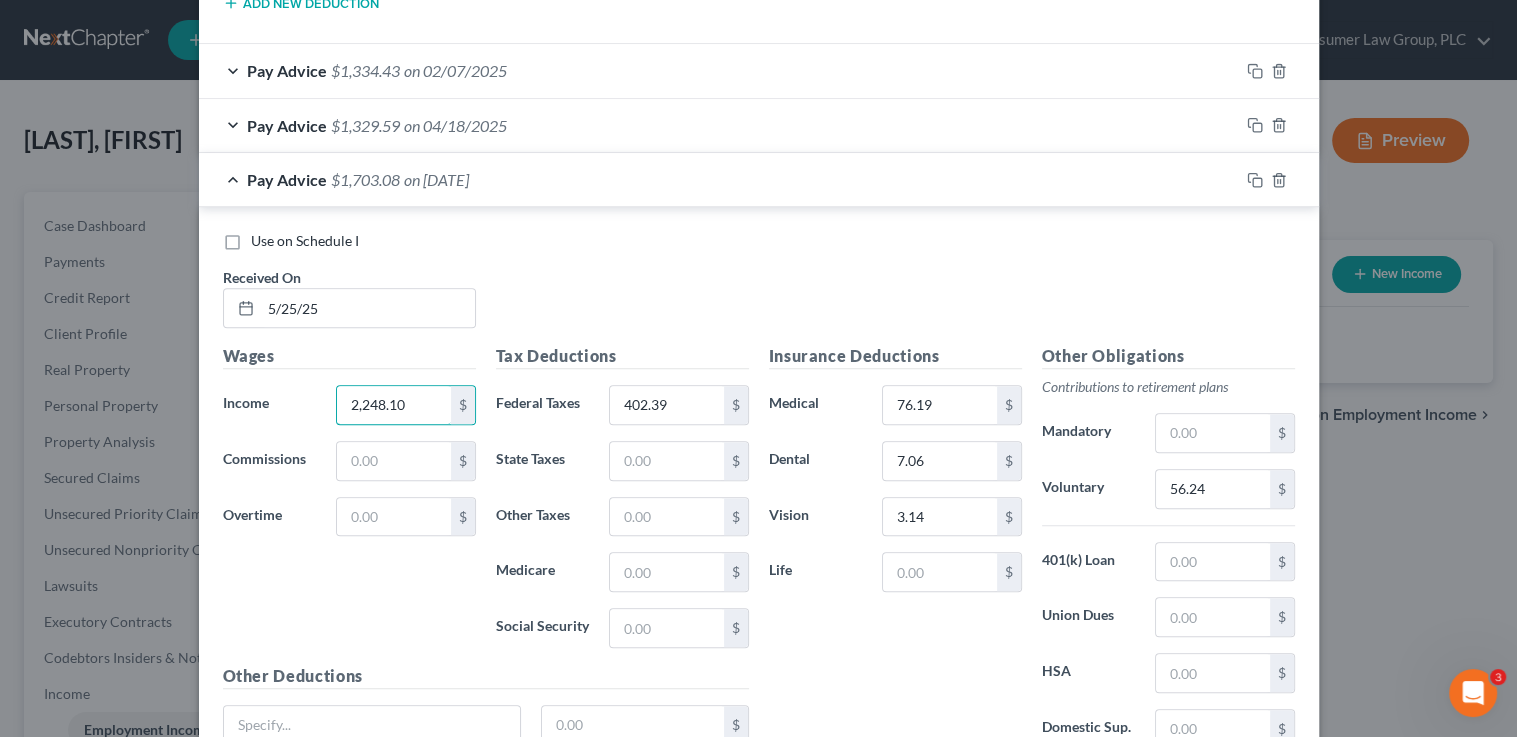 type on "2,248.10" 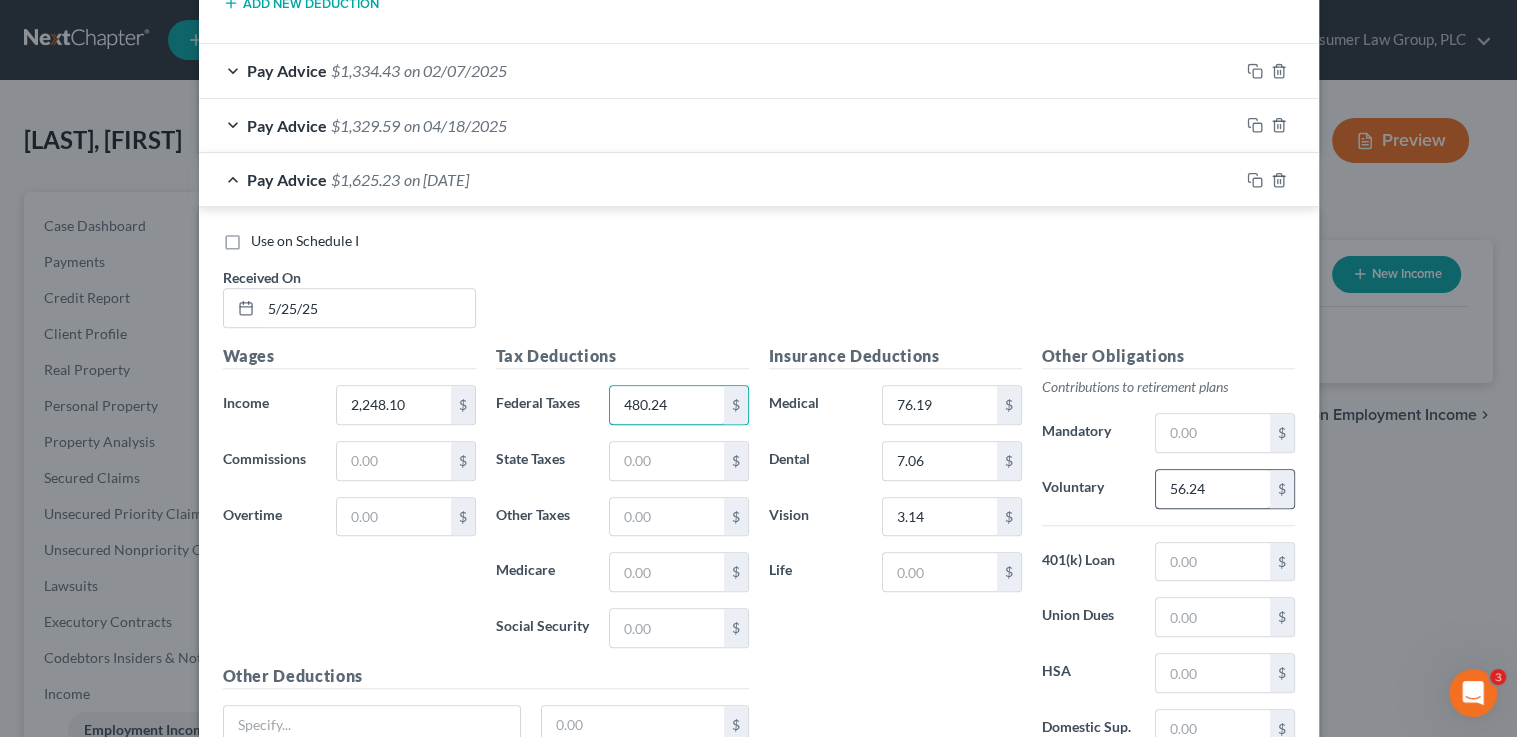 type on "480.24" 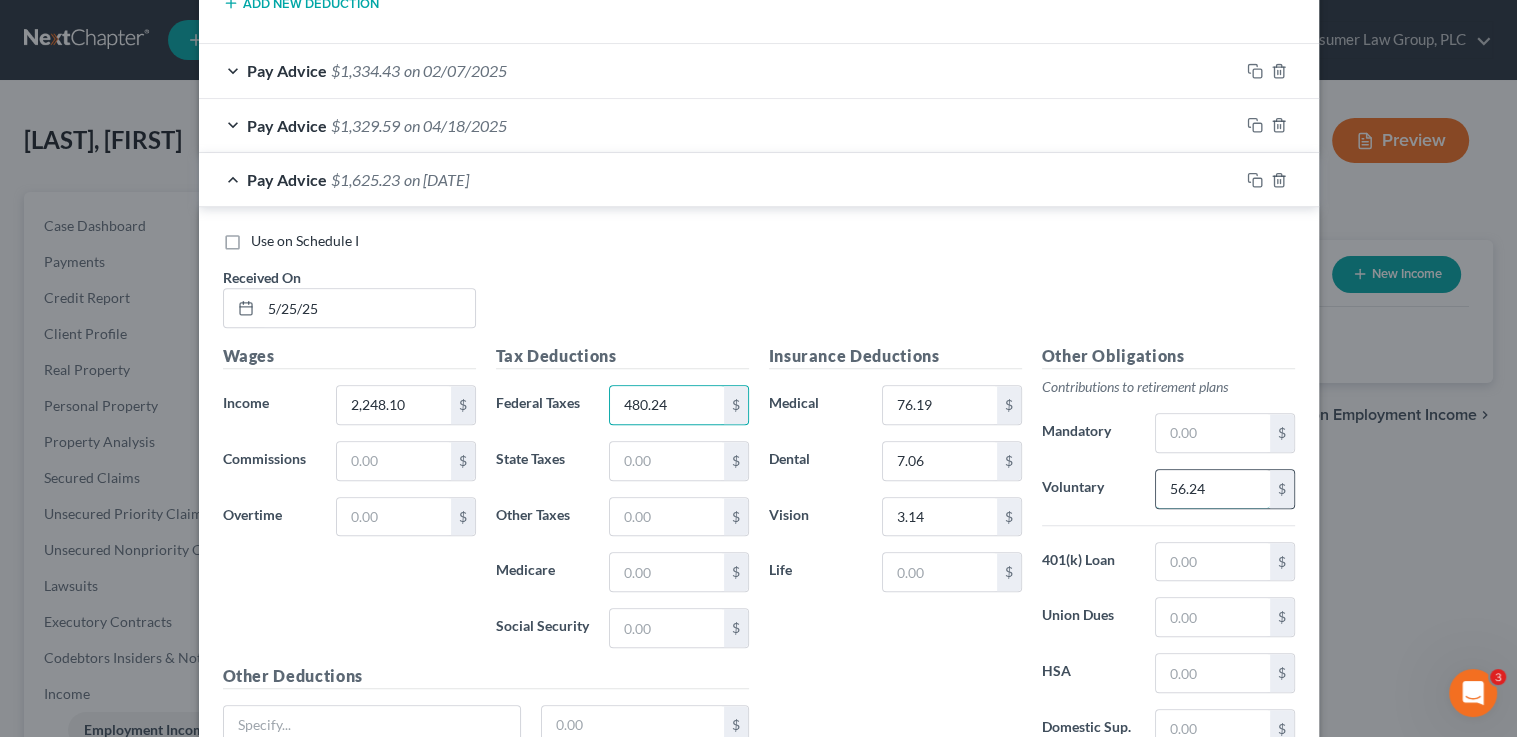 click on "56.24" at bounding box center [1212, 489] 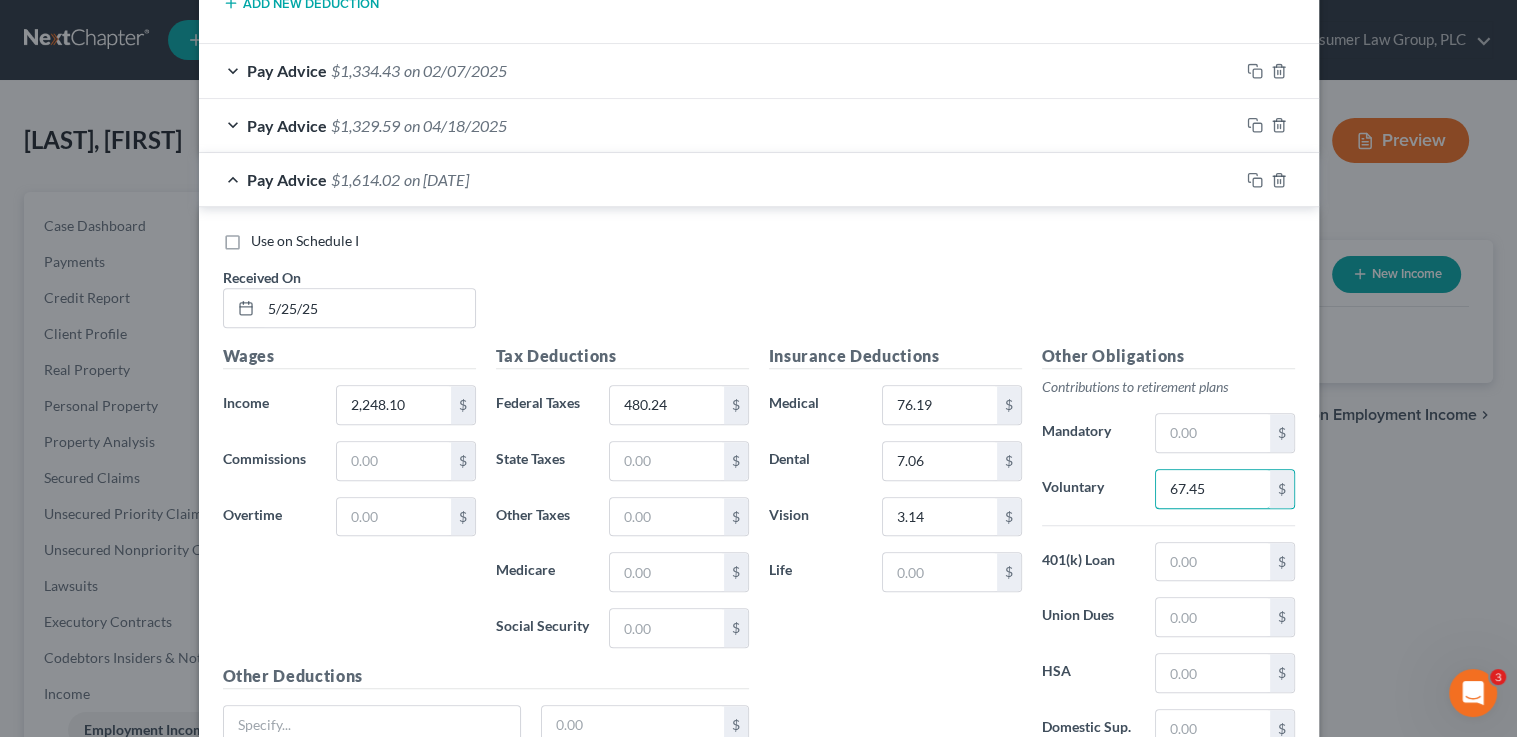 type on "67.45" 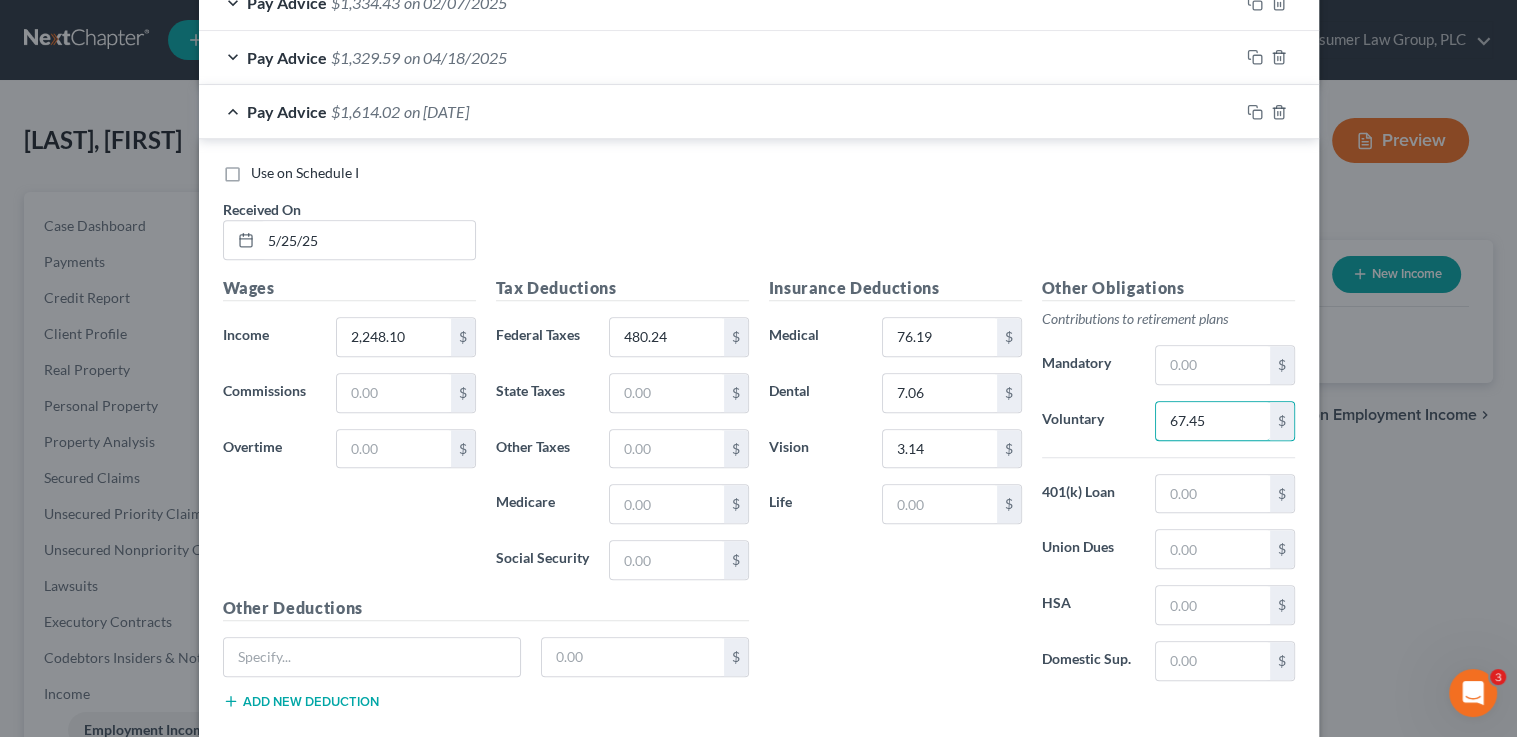 scroll, scrollTop: 1639, scrollLeft: 0, axis: vertical 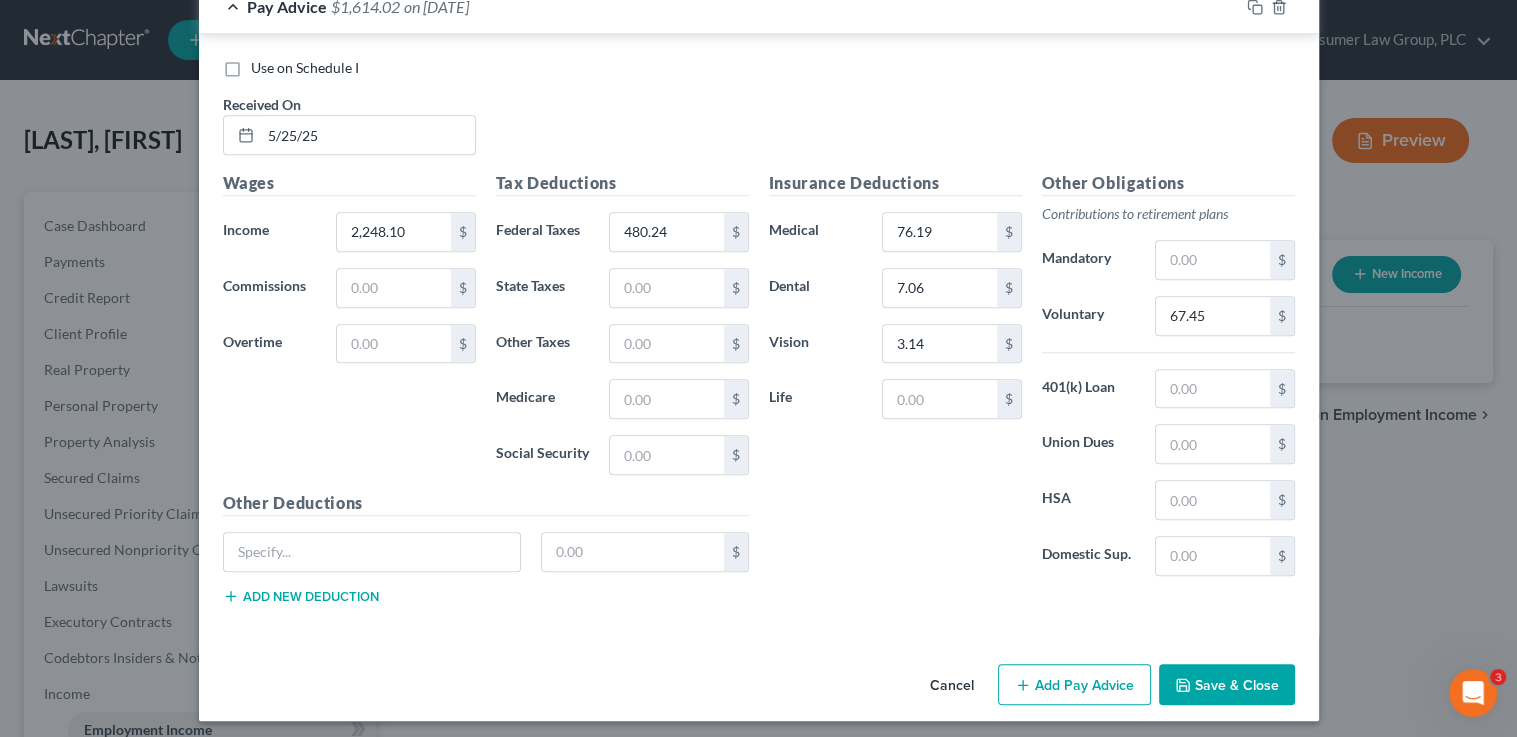 click on "Save & Close" at bounding box center [1227, 685] 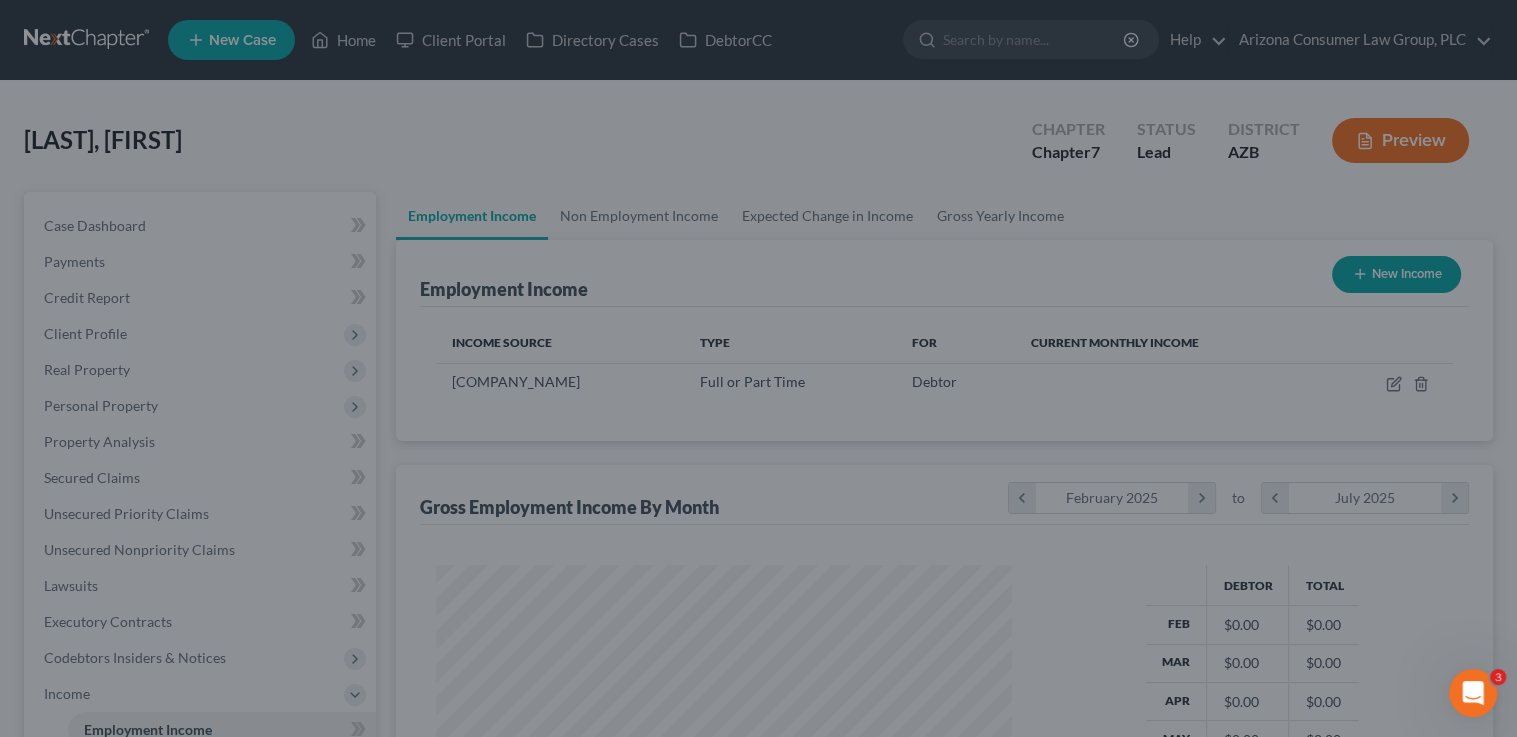 scroll, scrollTop: 999643, scrollLeft: 999388, axis: both 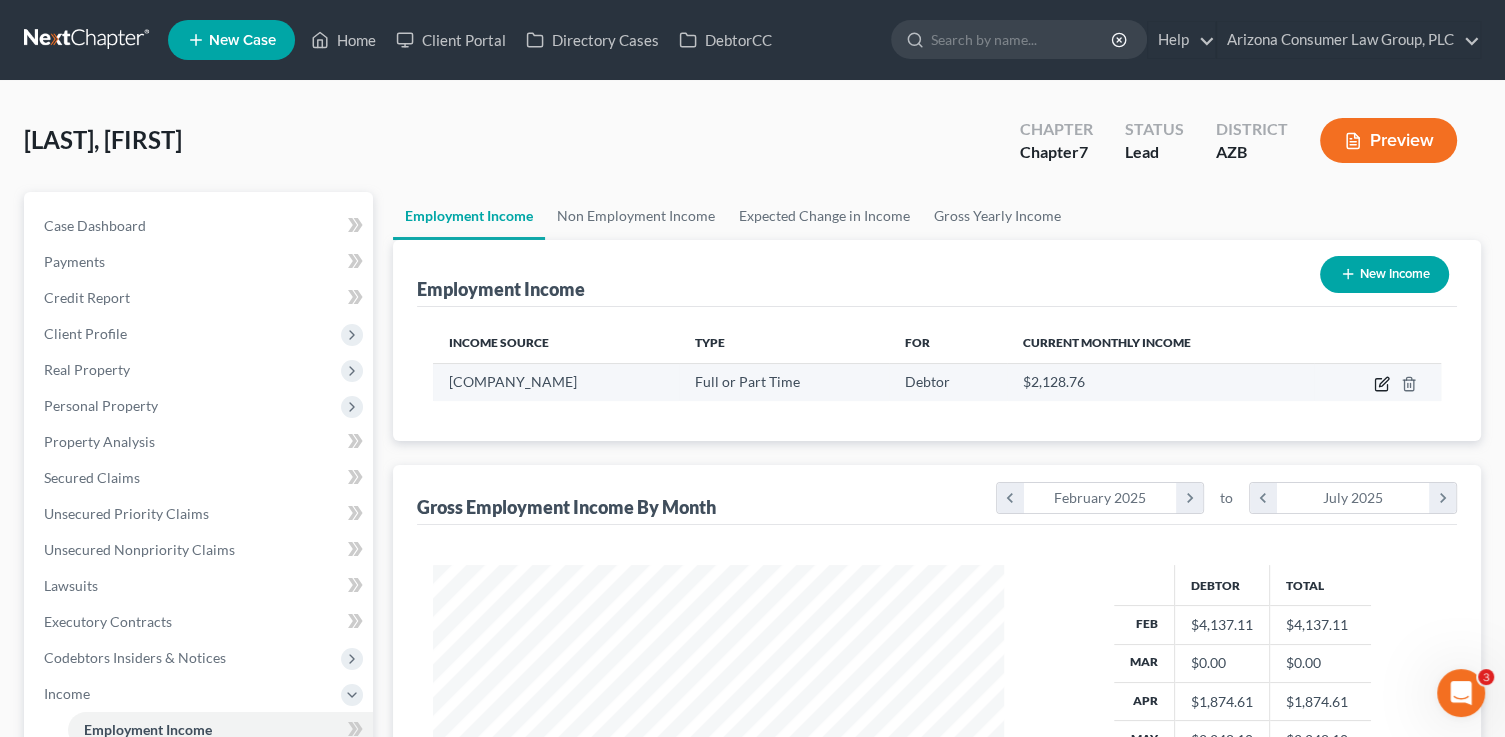 click 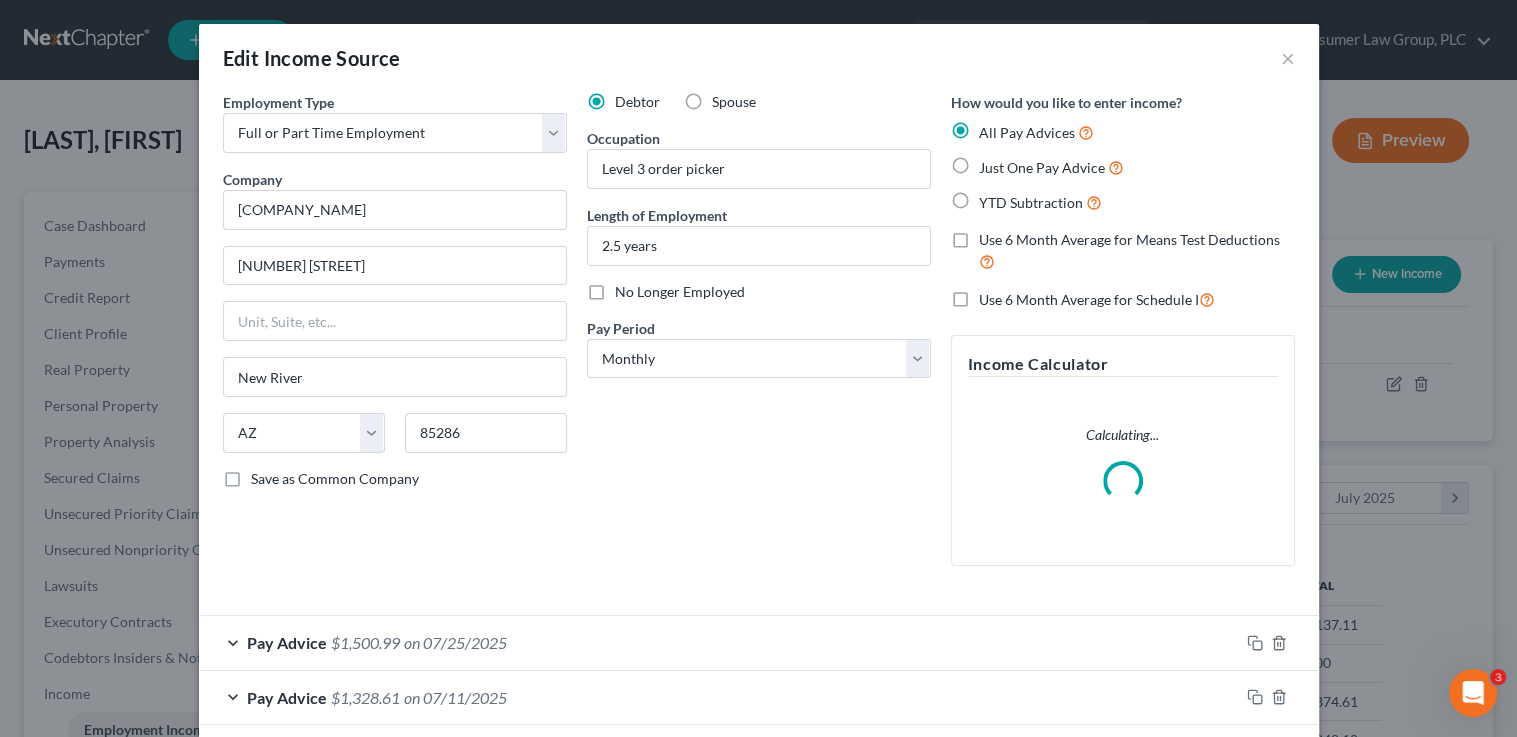 scroll, scrollTop: 999643, scrollLeft: 999384, axis: both 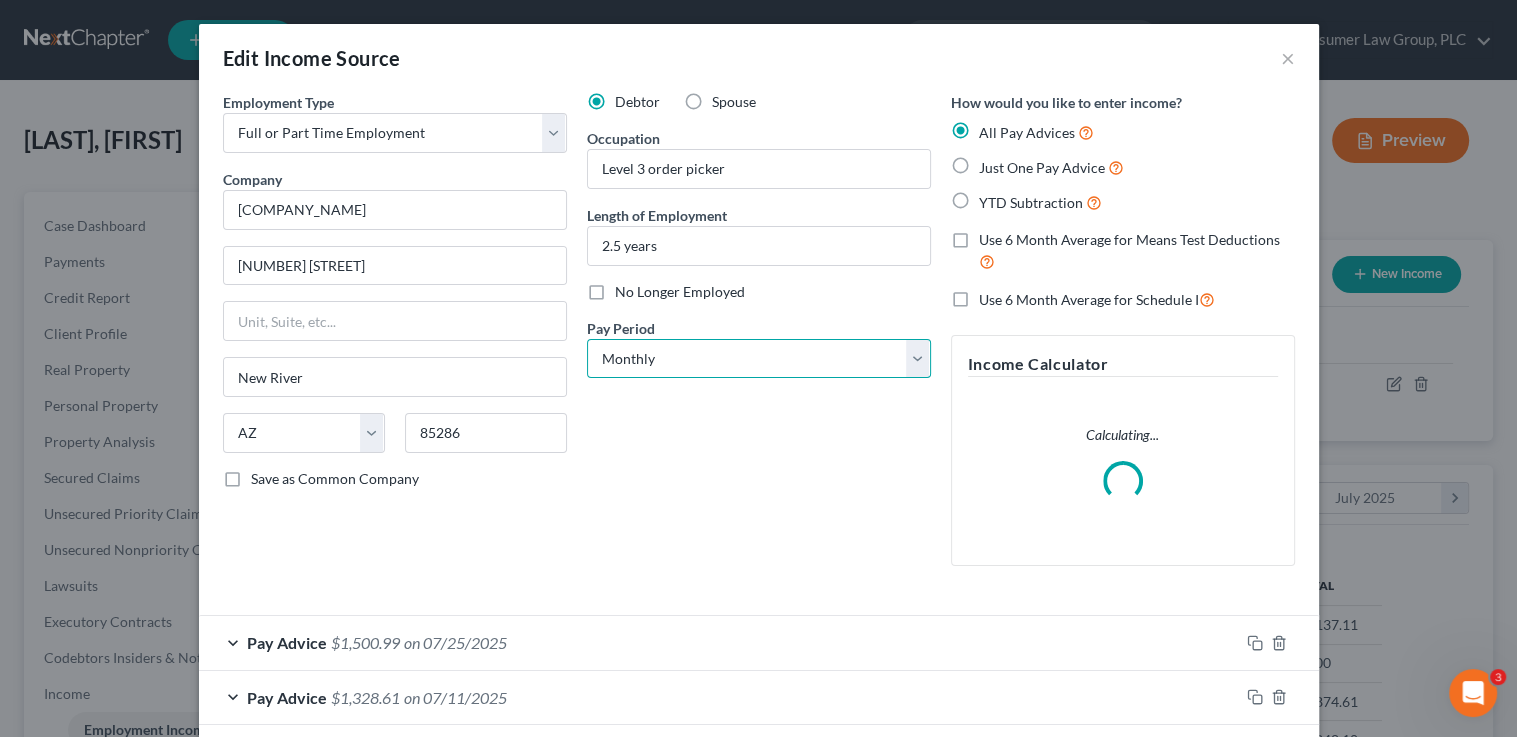 click on "Select Monthly Twice Monthly Every Other Week Weekly" at bounding box center (759, 359) 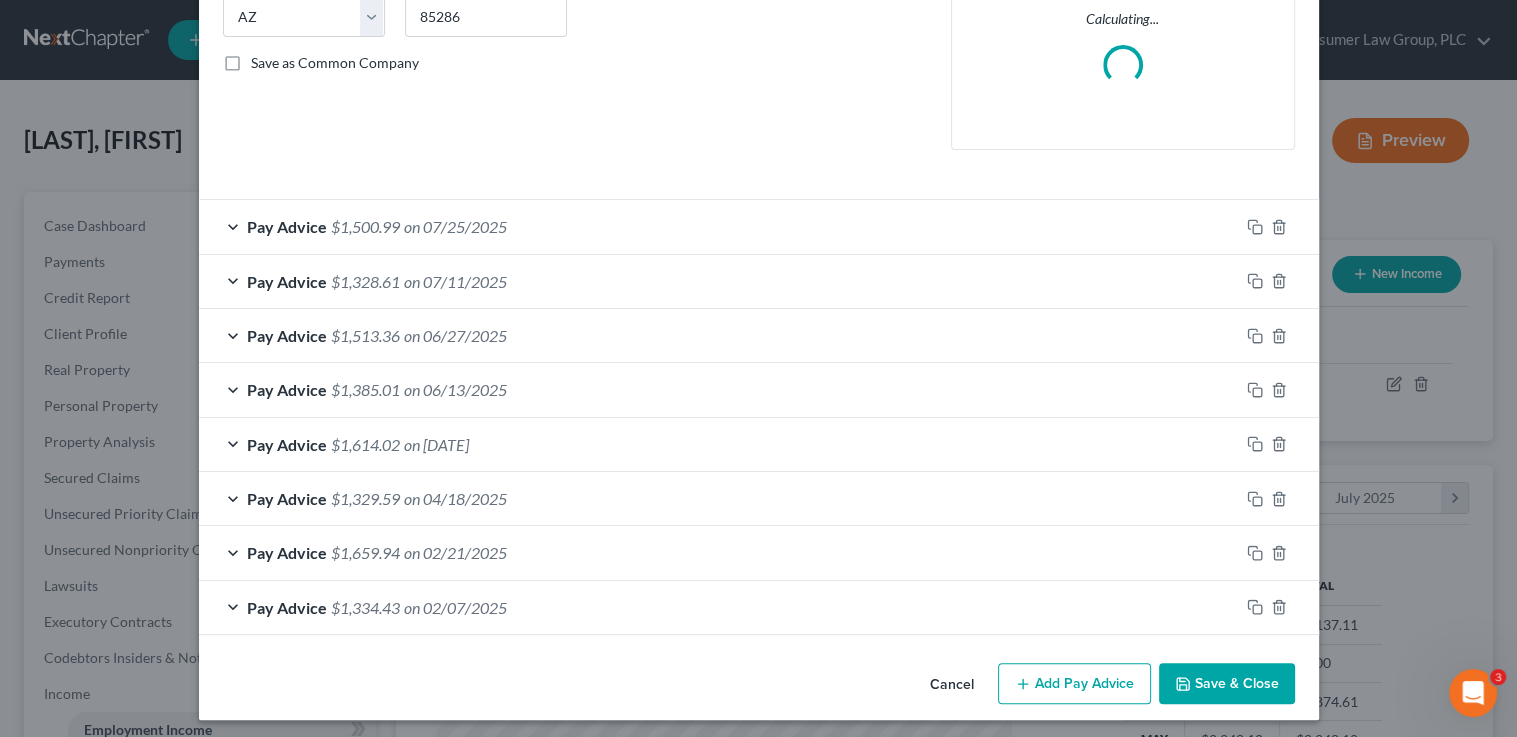 scroll, scrollTop: 421, scrollLeft: 0, axis: vertical 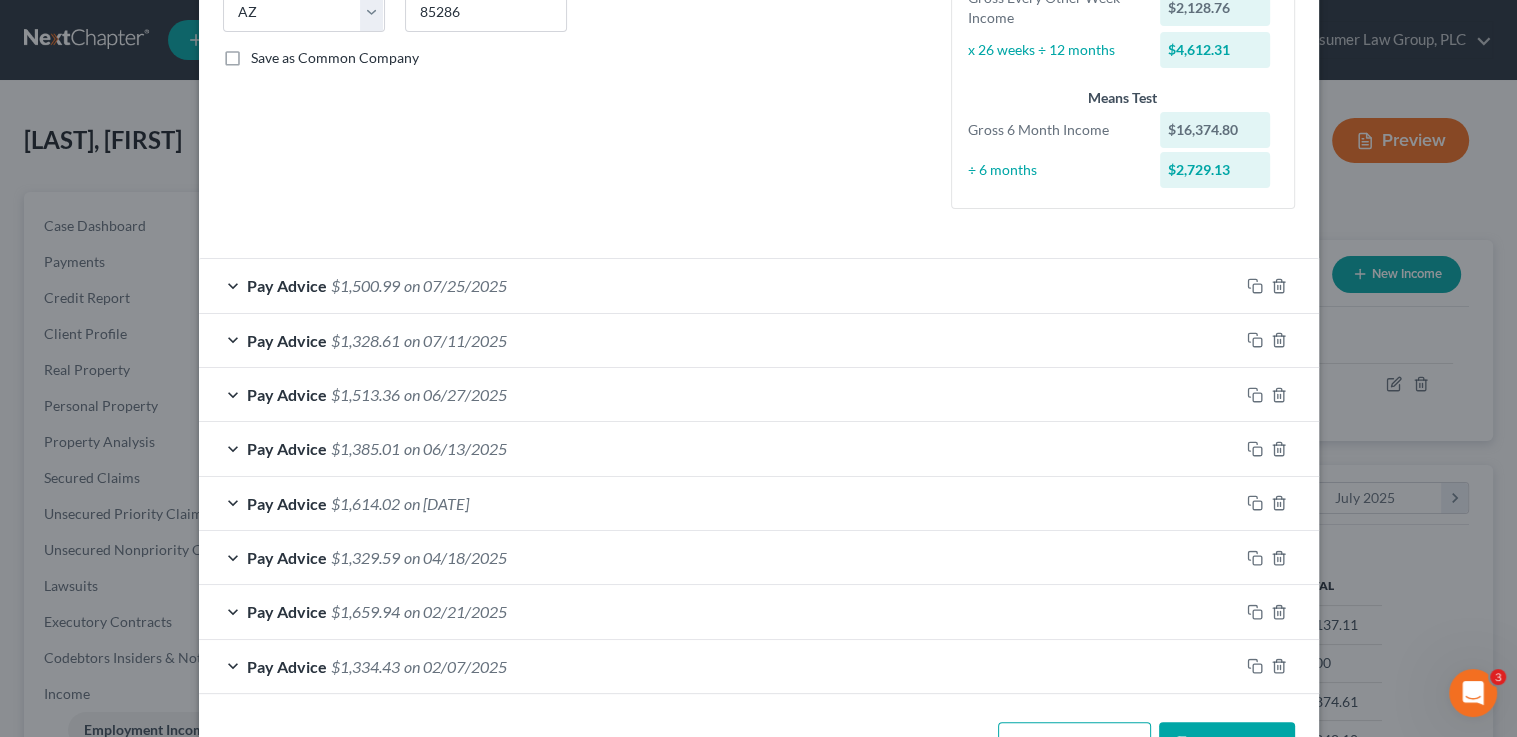 click on "Pay Advice $1,614.02 on 05/25/2025" at bounding box center [719, 503] 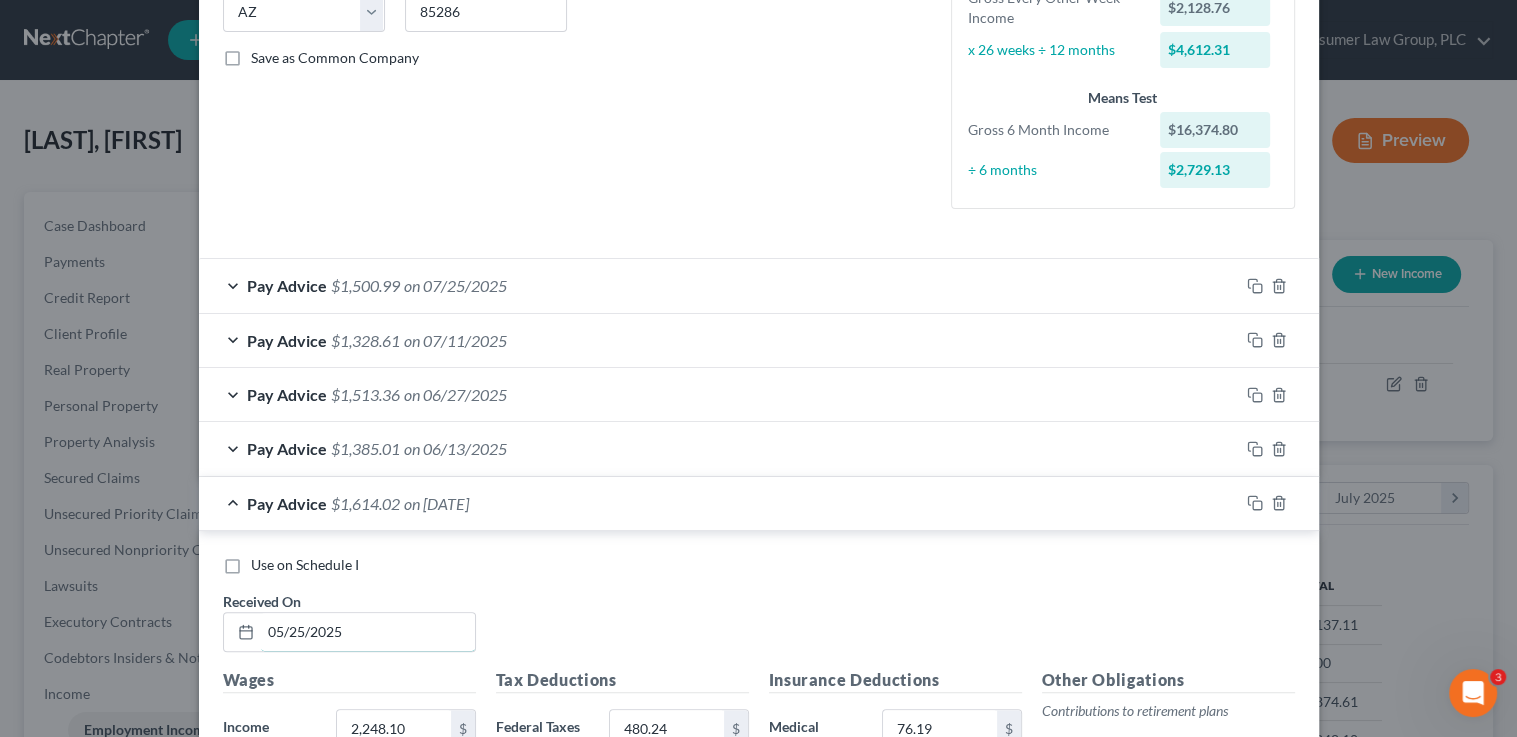 drag, startPoint x: 351, startPoint y: 629, endPoint x: 389, endPoint y: 696, distance: 77.02597 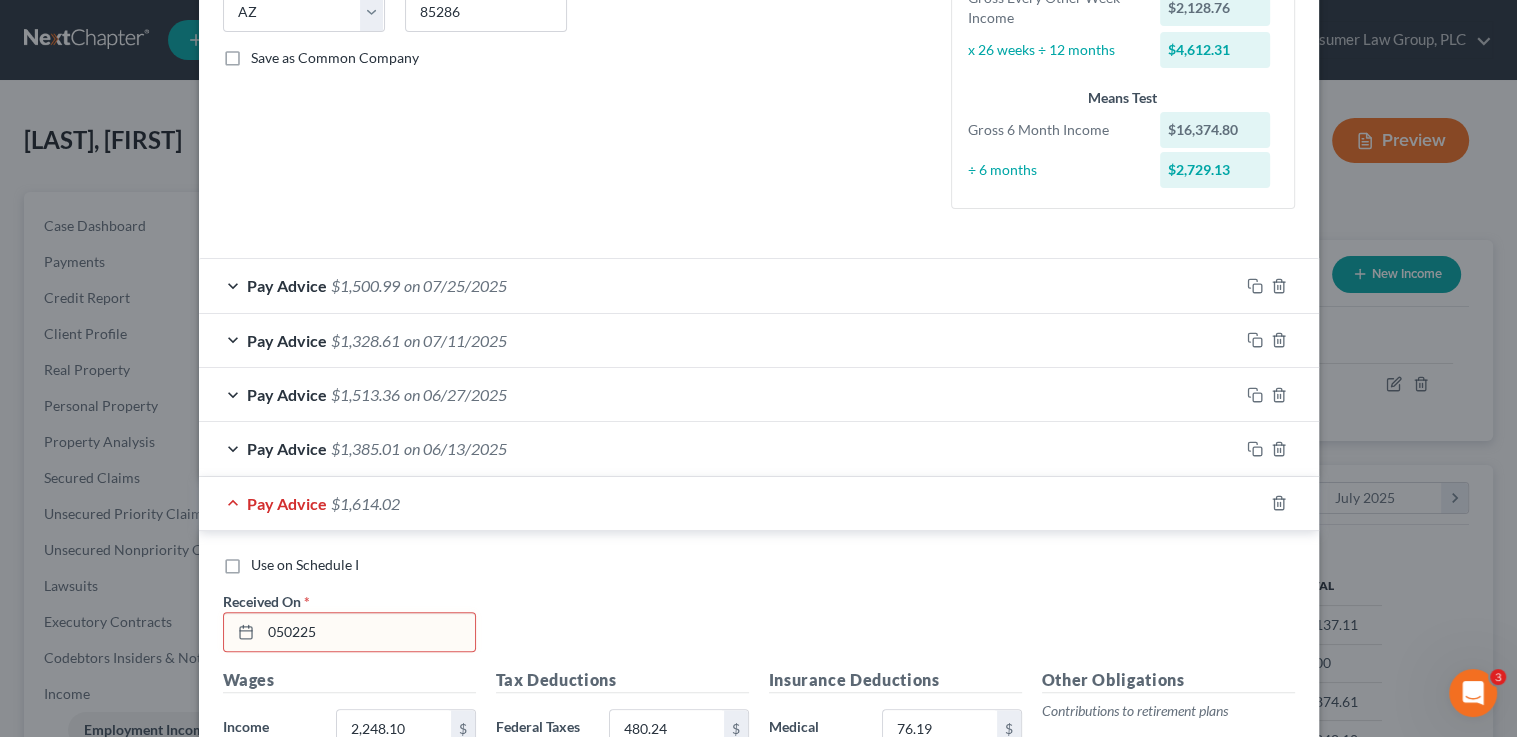 drag, startPoint x: 330, startPoint y: 627, endPoint x: 232, endPoint y: 629, distance: 98.02041 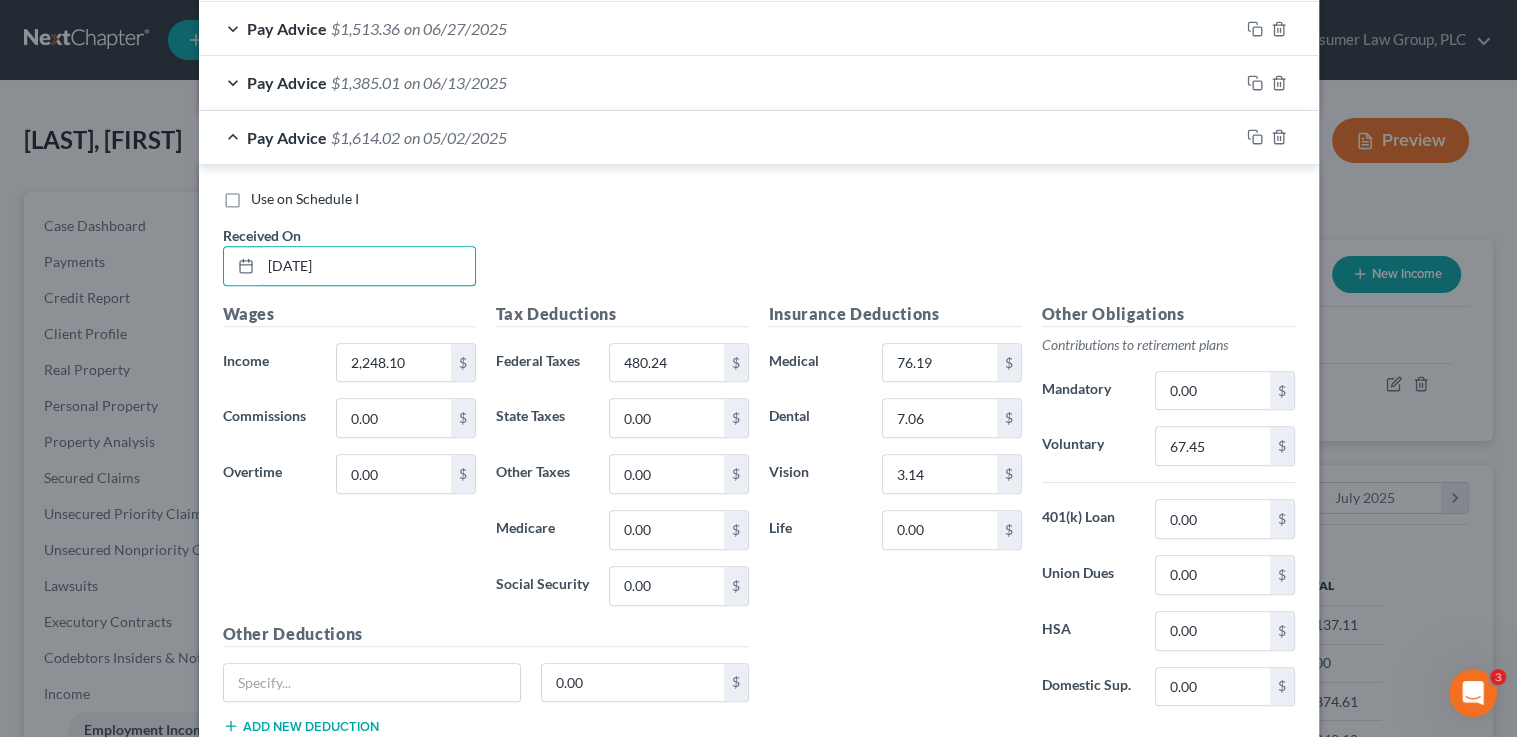 scroll, scrollTop: 1040, scrollLeft: 0, axis: vertical 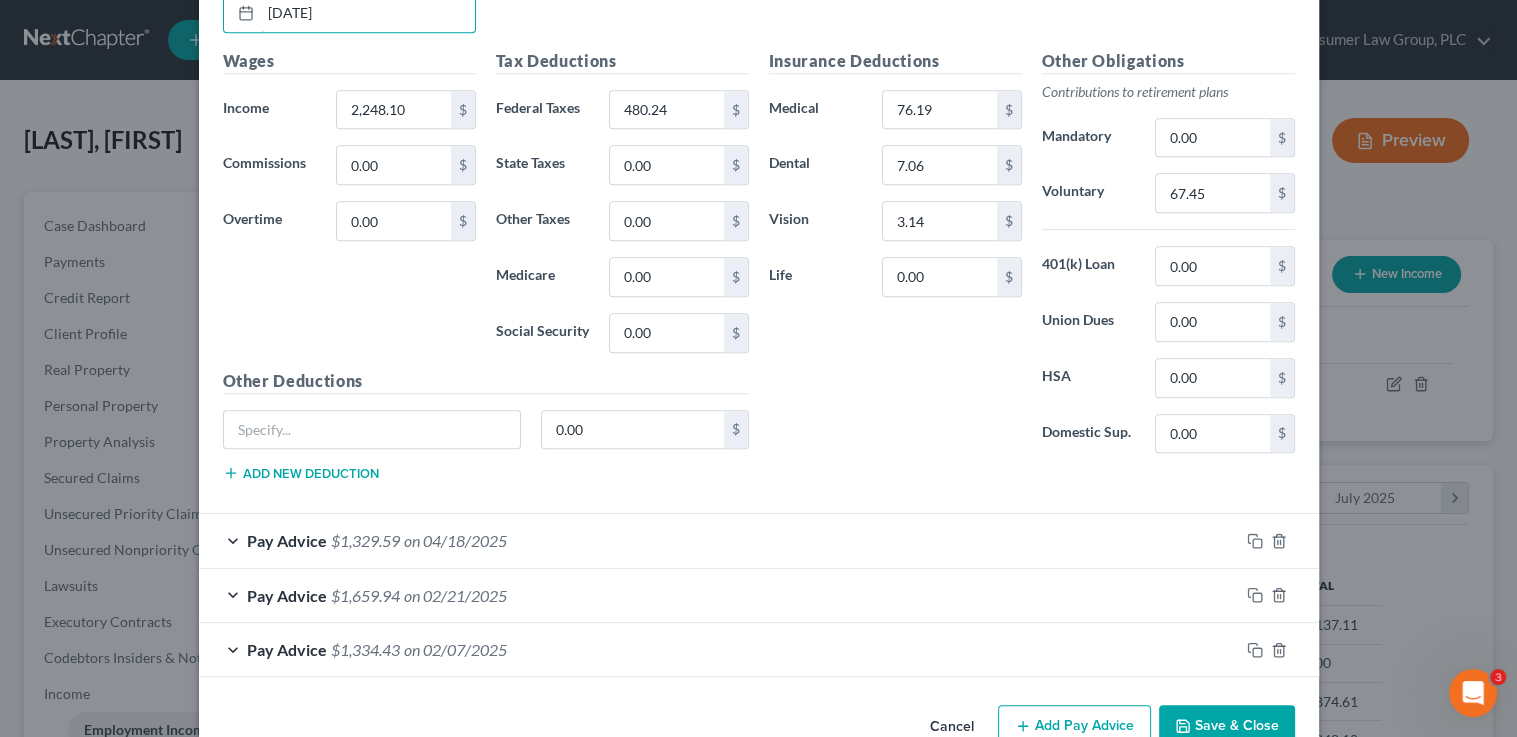 type on "05/02/25" 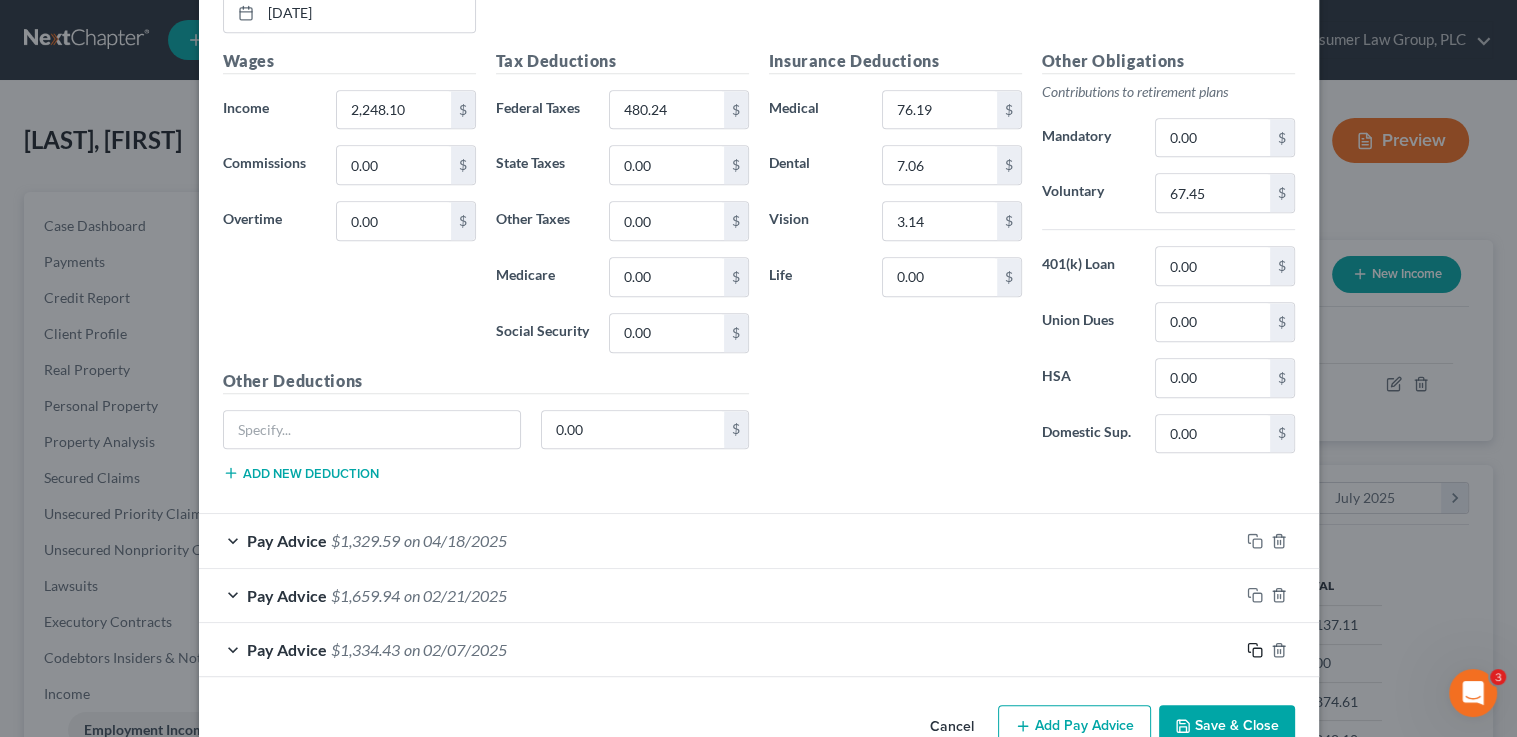 click at bounding box center (1279, 650) 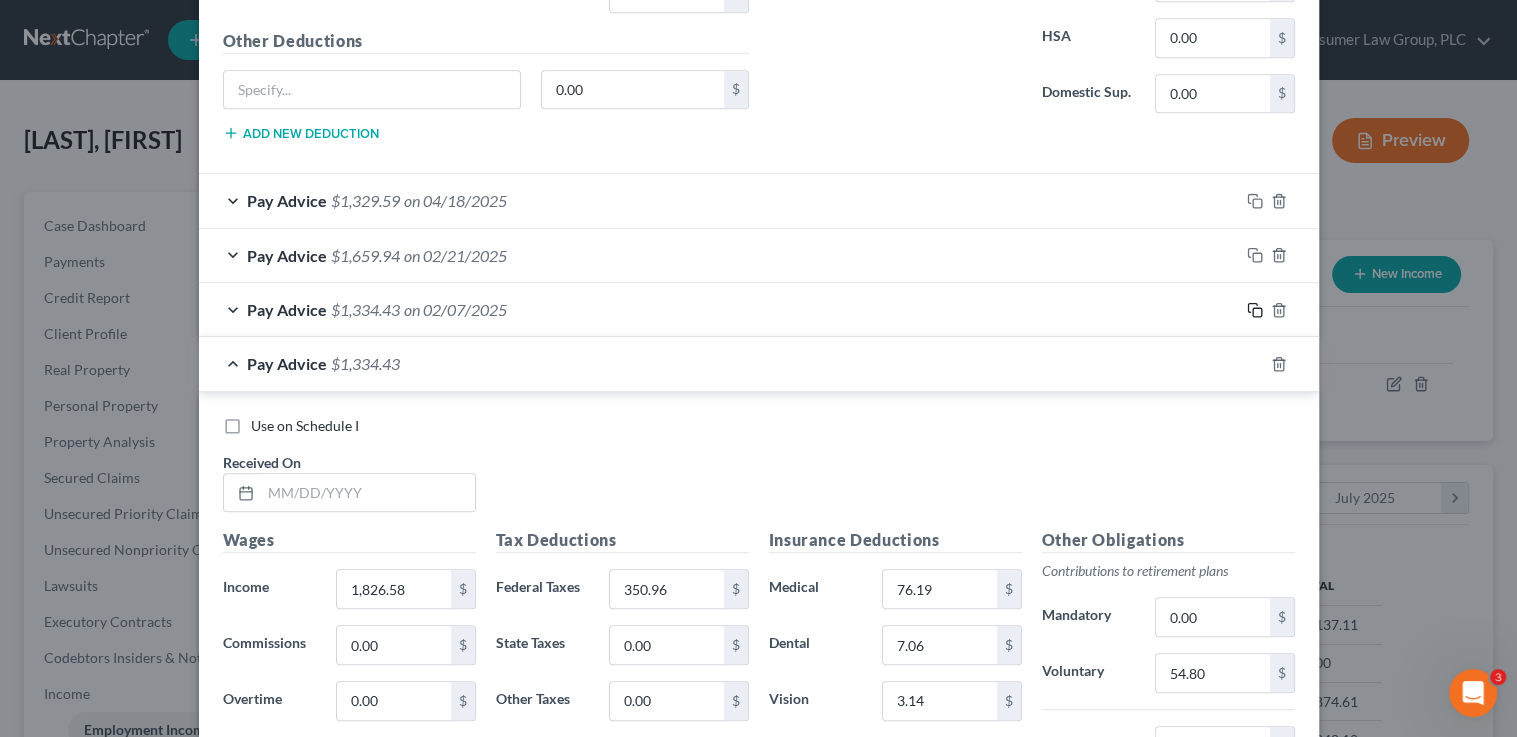 scroll, scrollTop: 1388, scrollLeft: 0, axis: vertical 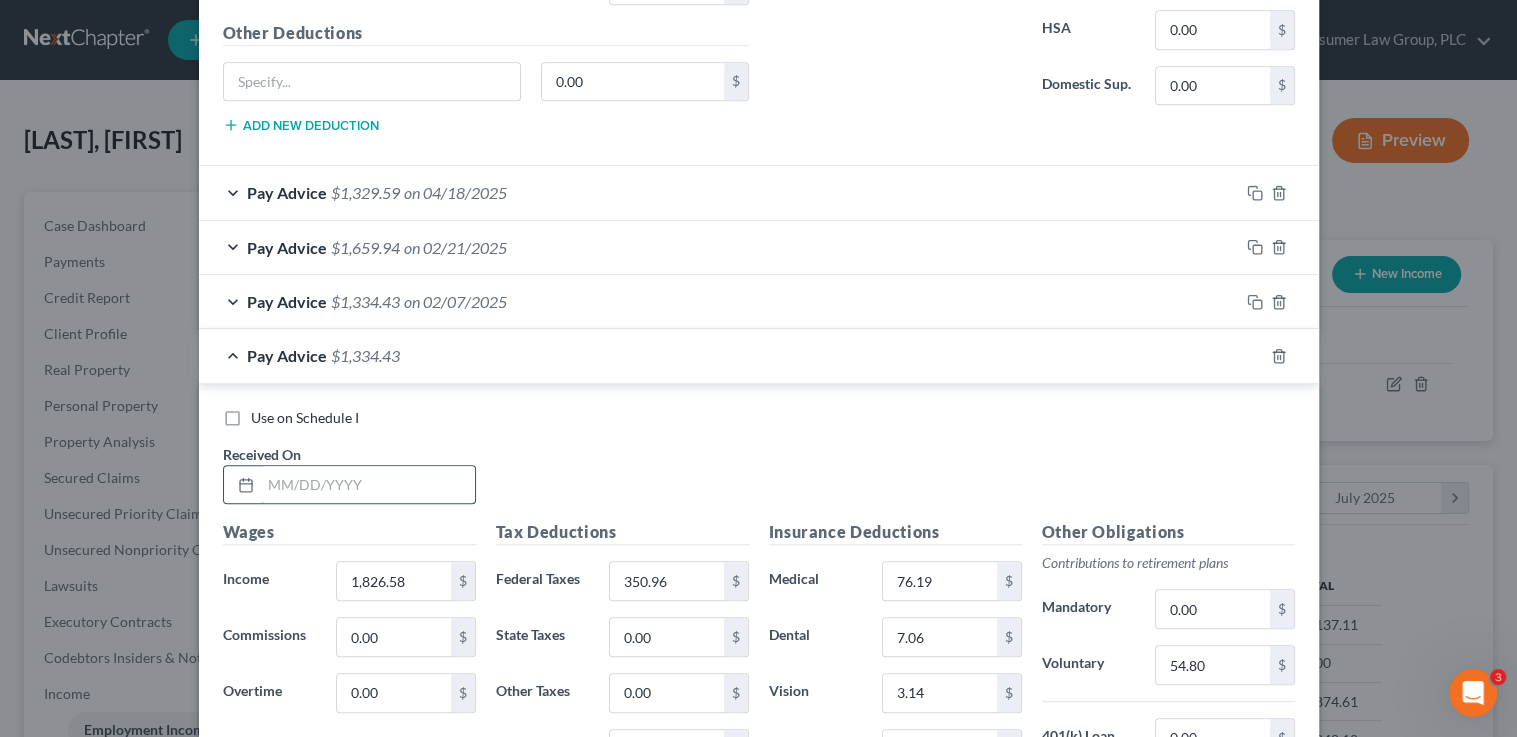 click at bounding box center [368, 485] 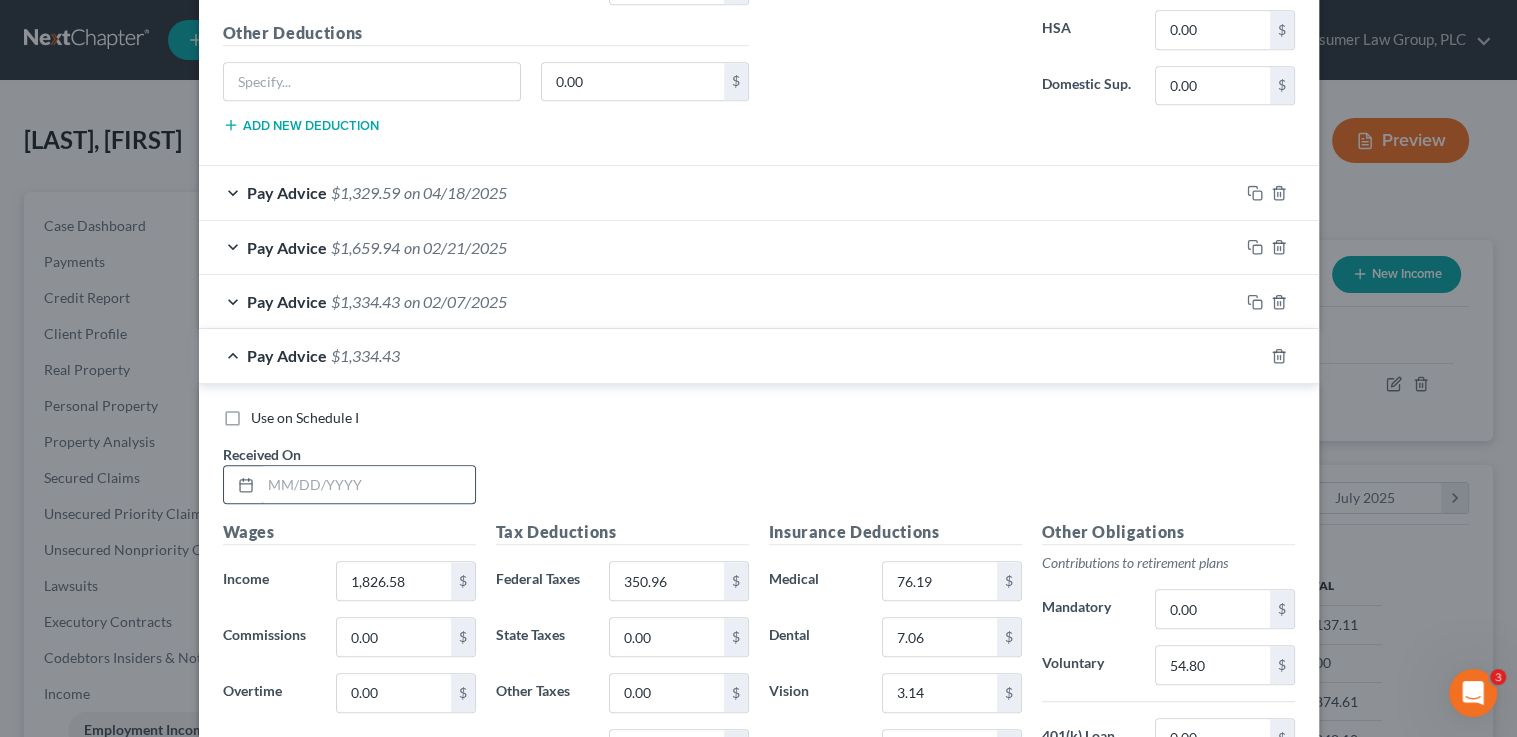 drag, startPoint x: 414, startPoint y: 480, endPoint x: 425, endPoint y: 489, distance: 14.21267 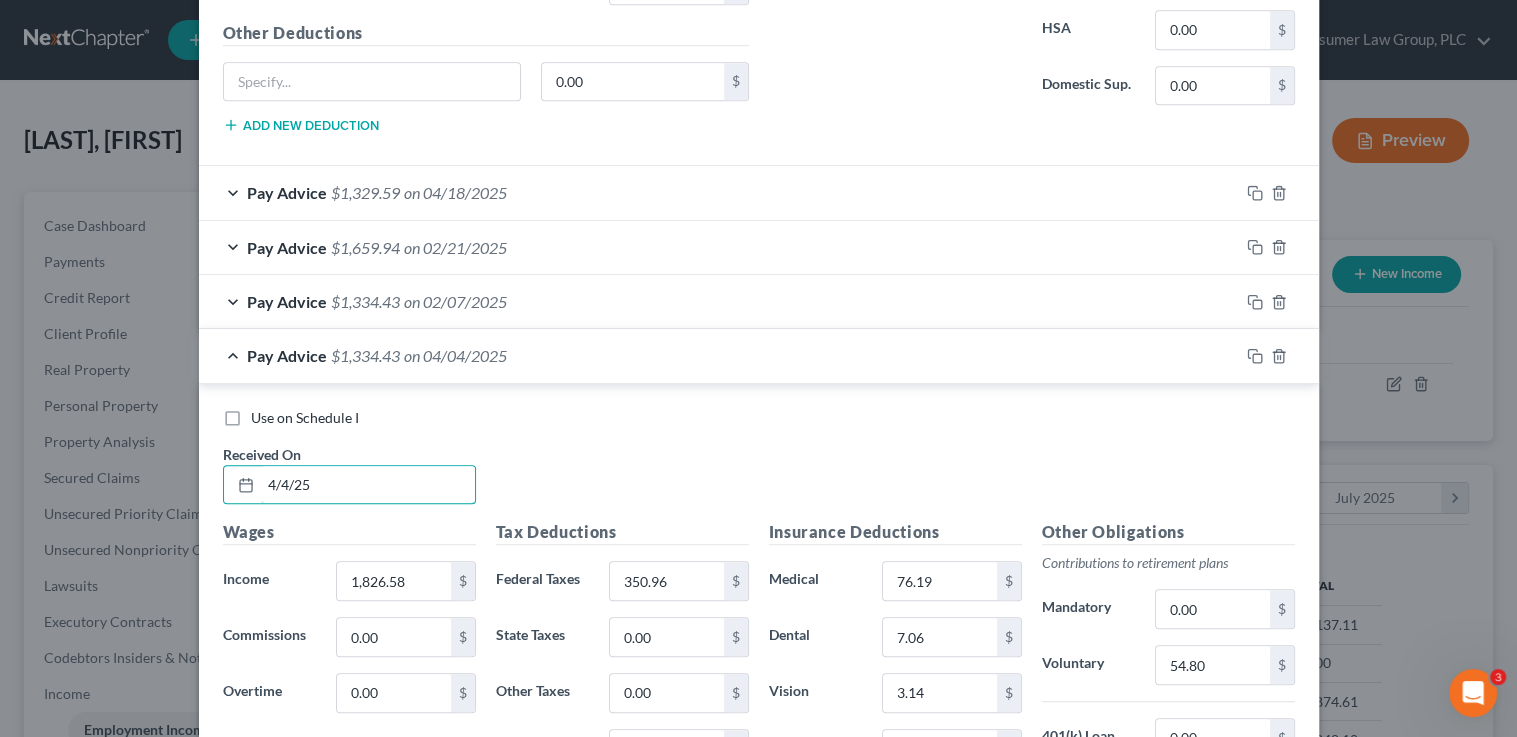 type on "4/4/25" 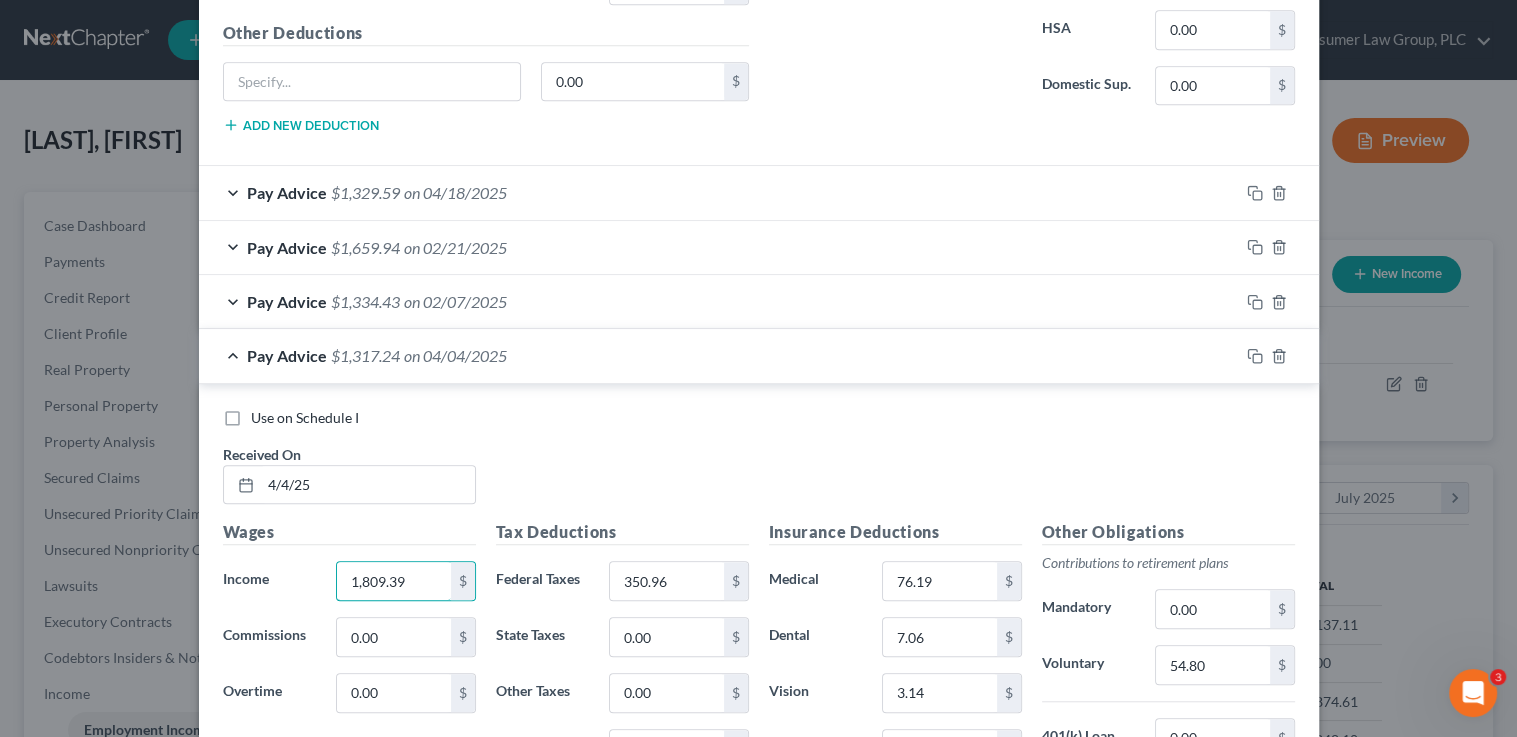 type on "1,809.39" 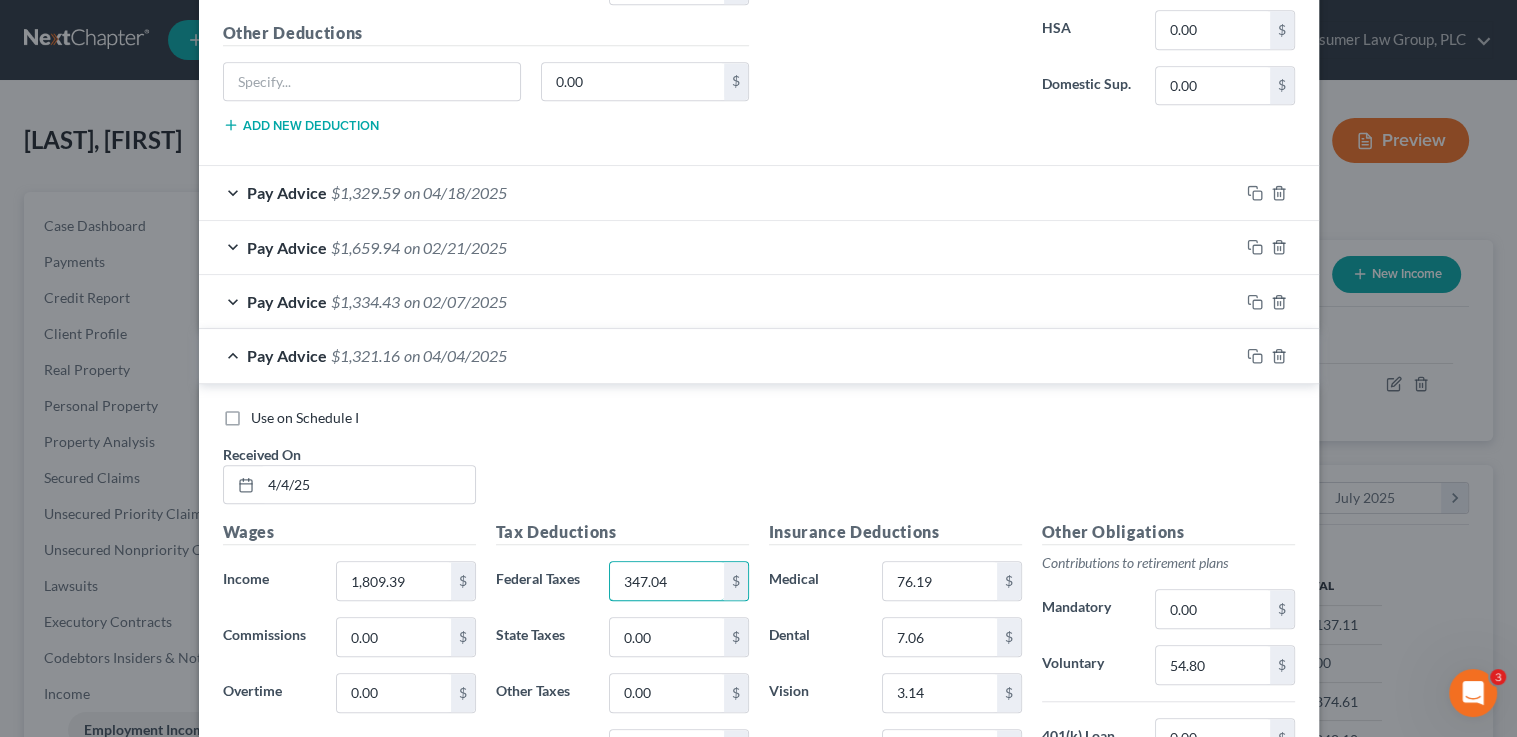 type on "347.04" 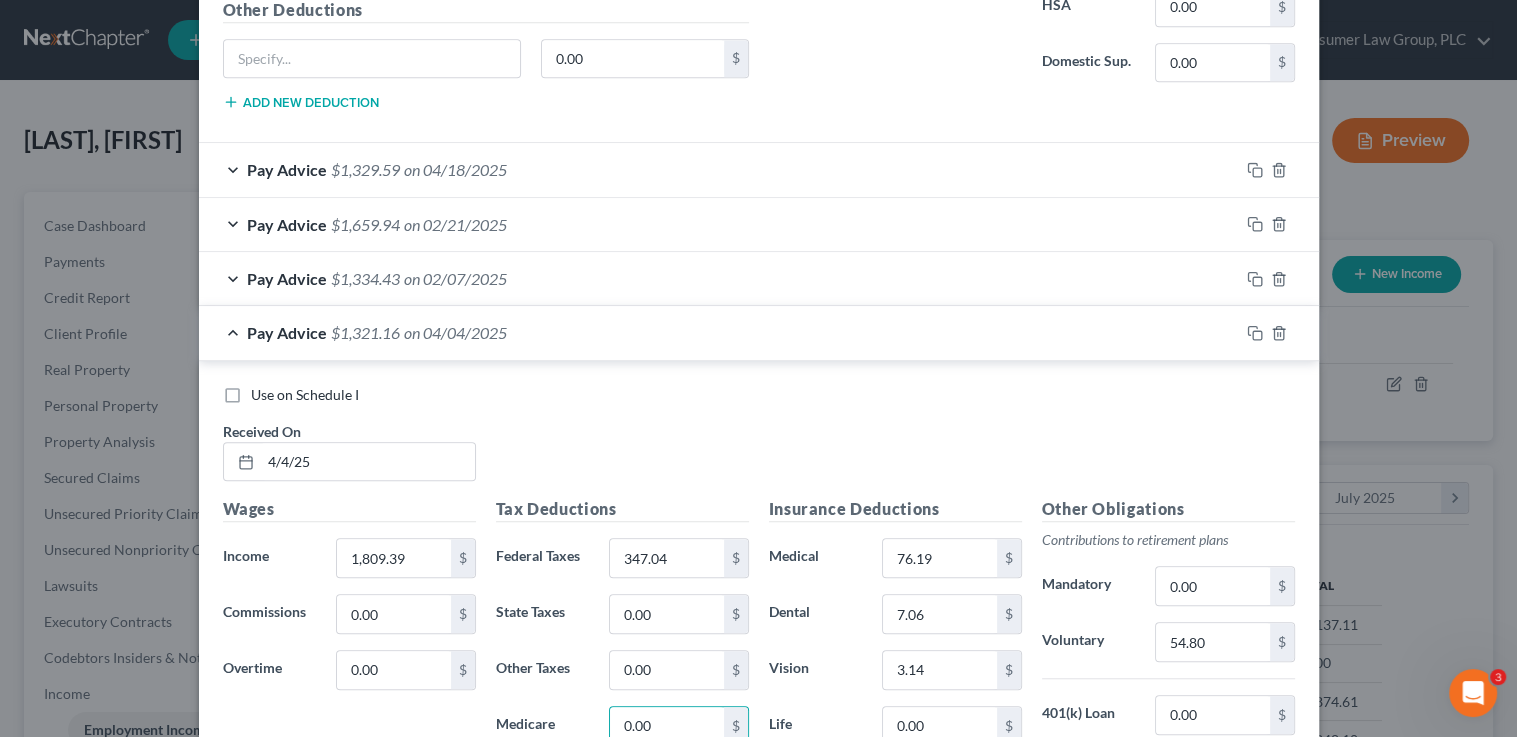 scroll, scrollTop: 1736, scrollLeft: 0, axis: vertical 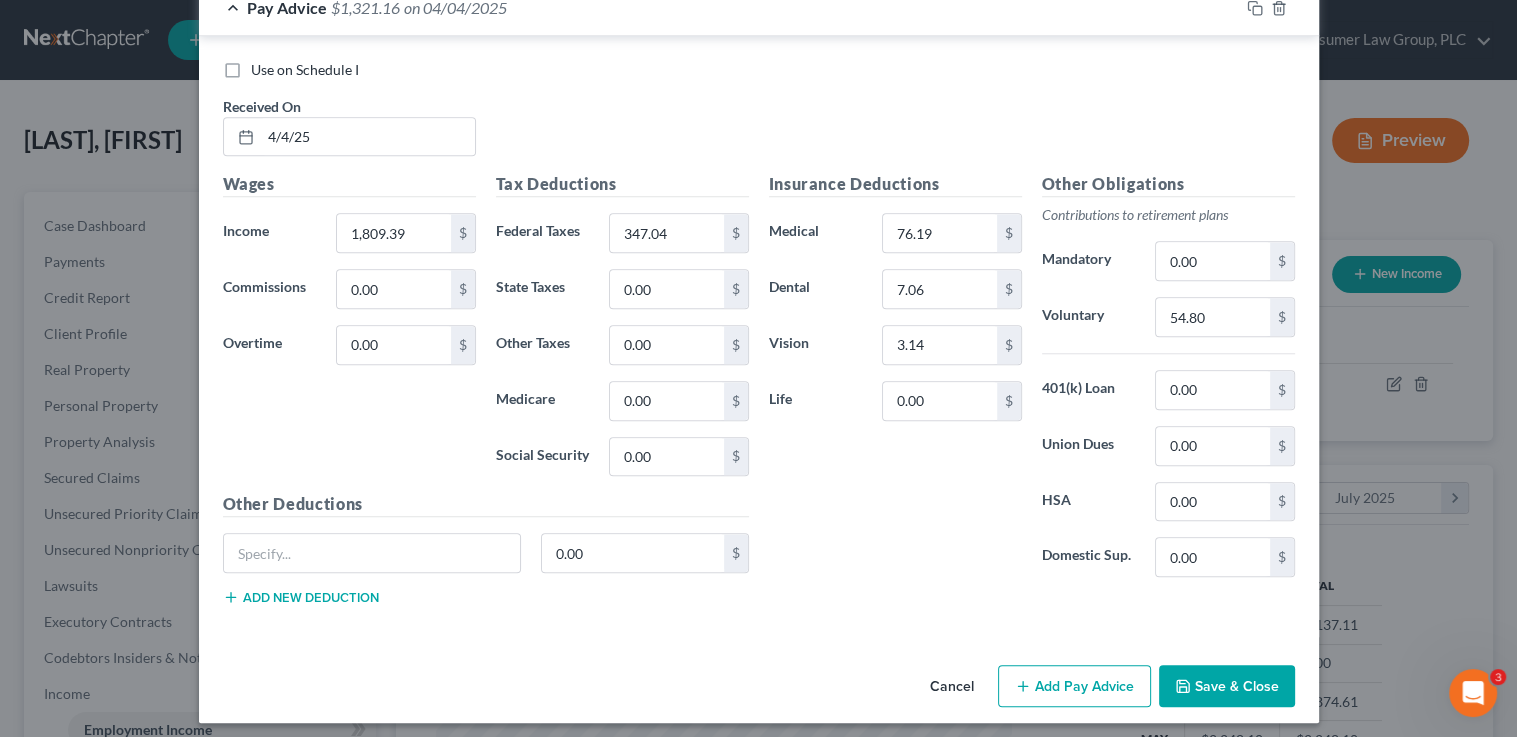 type 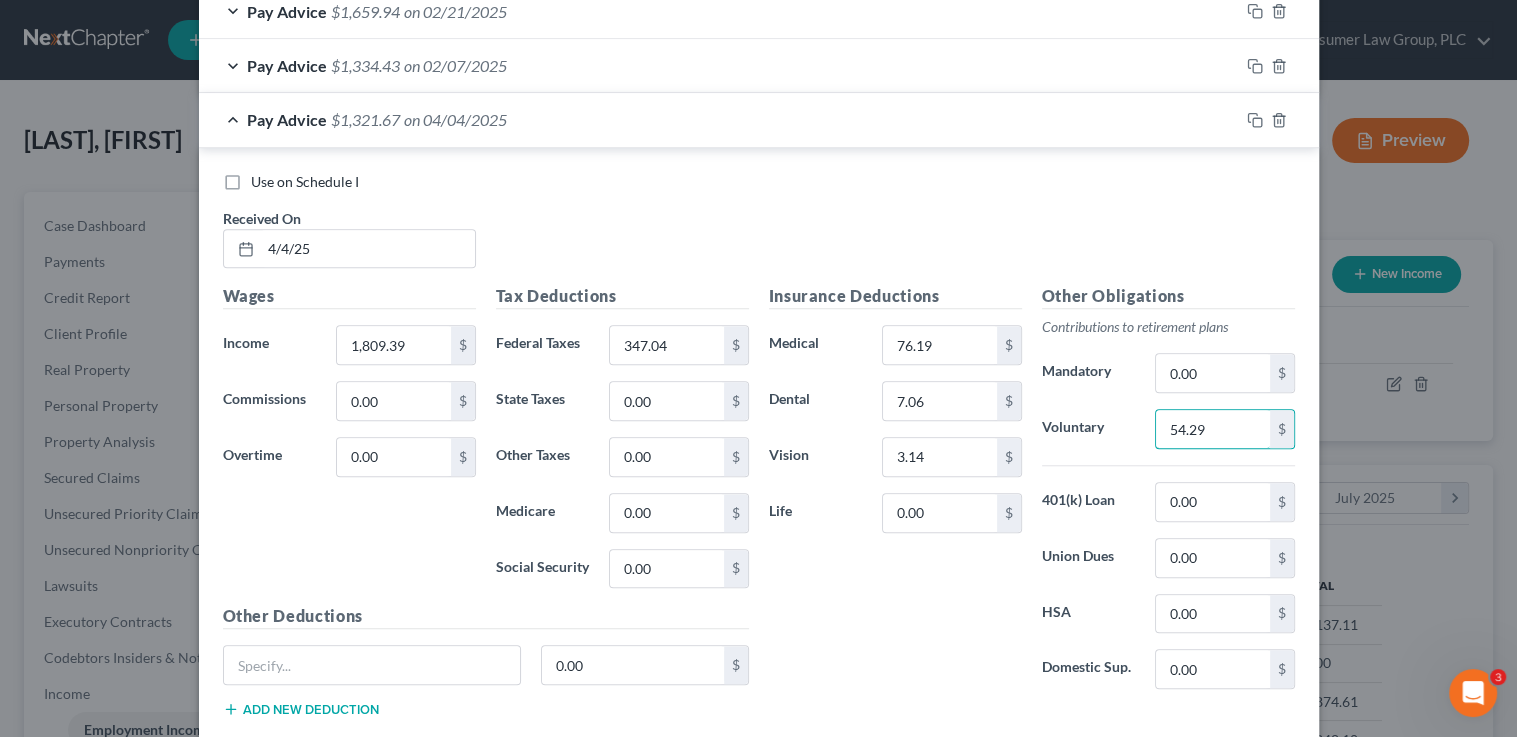 scroll, scrollTop: 1621, scrollLeft: 0, axis: vertical 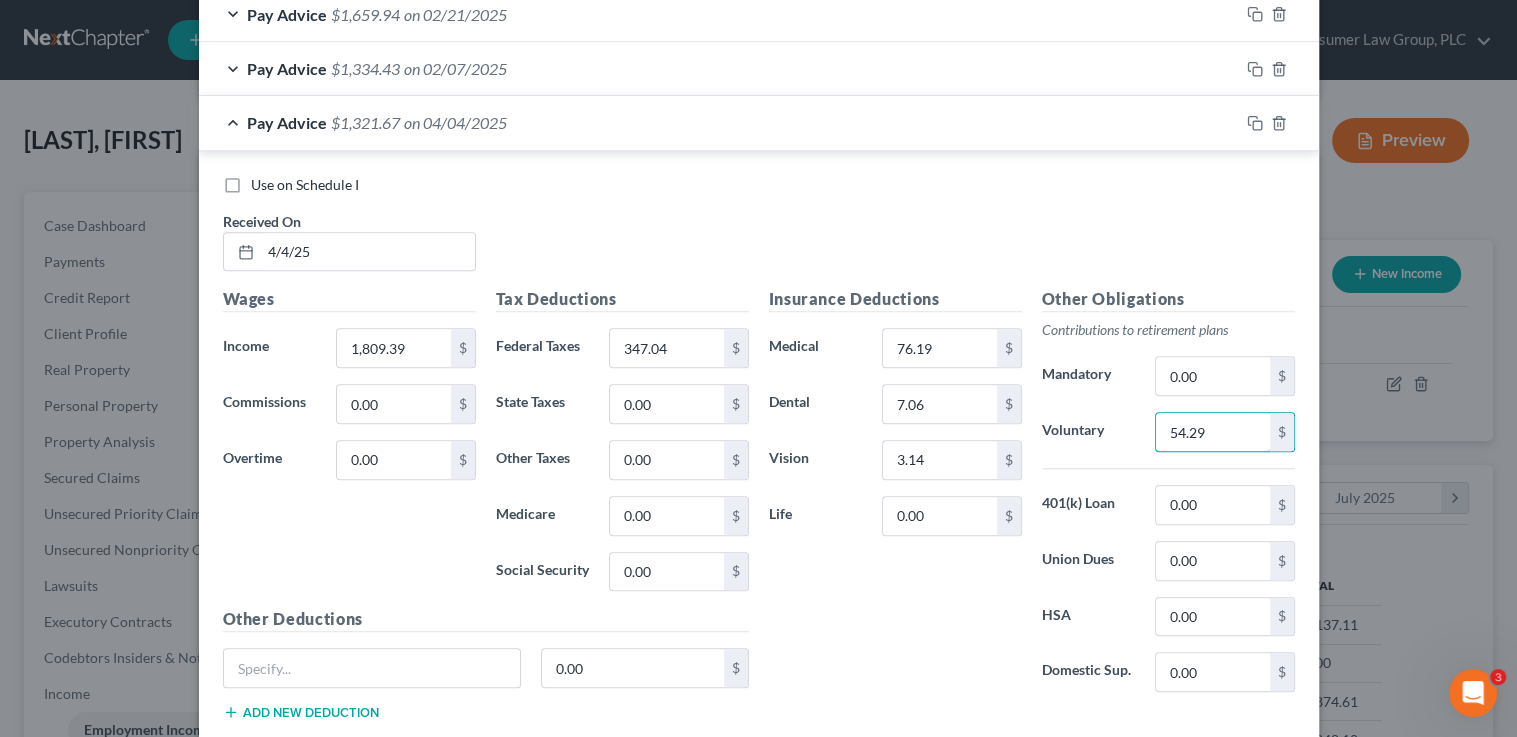 type on "54.29" 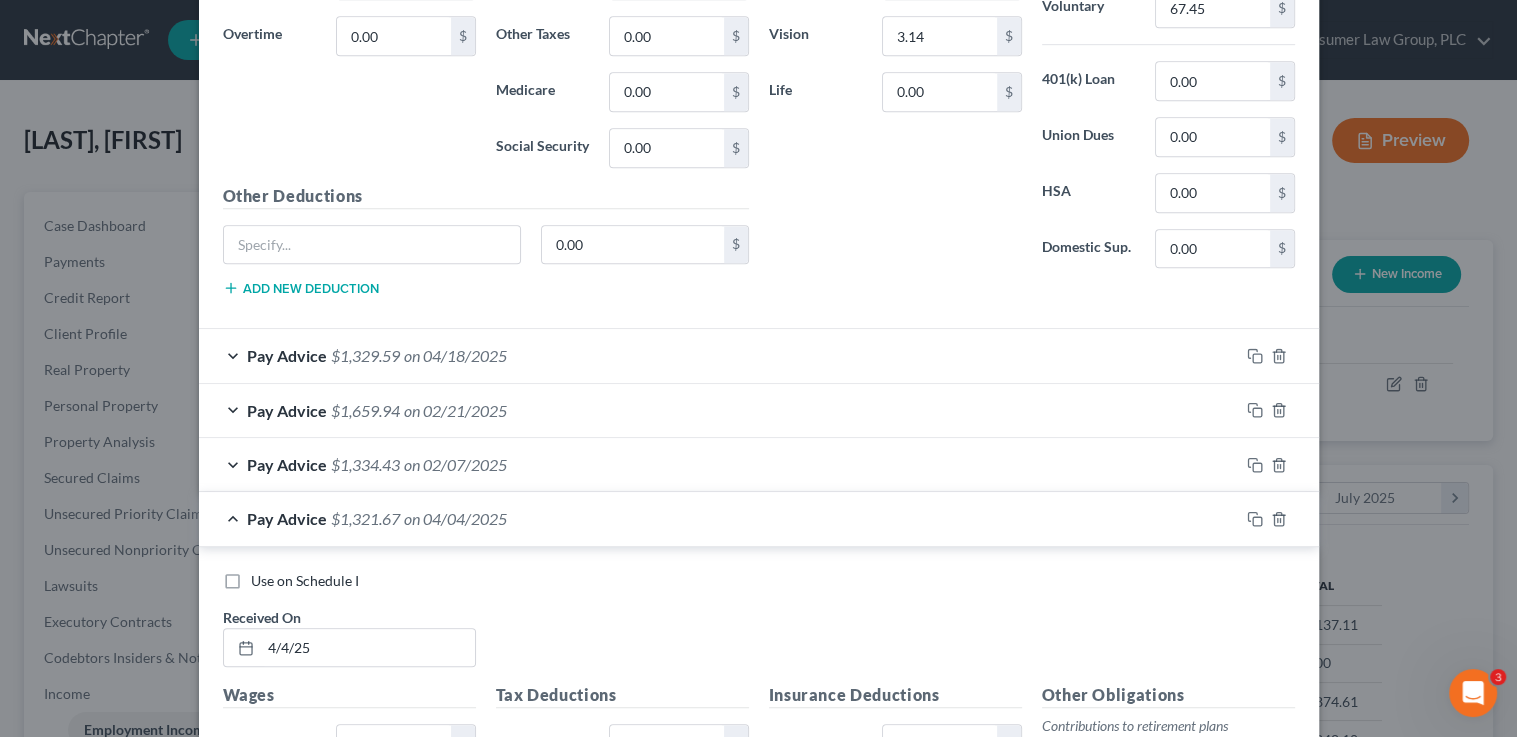 scroll, scrollTop: 1226, scrollLeft: 0, axis: vertical 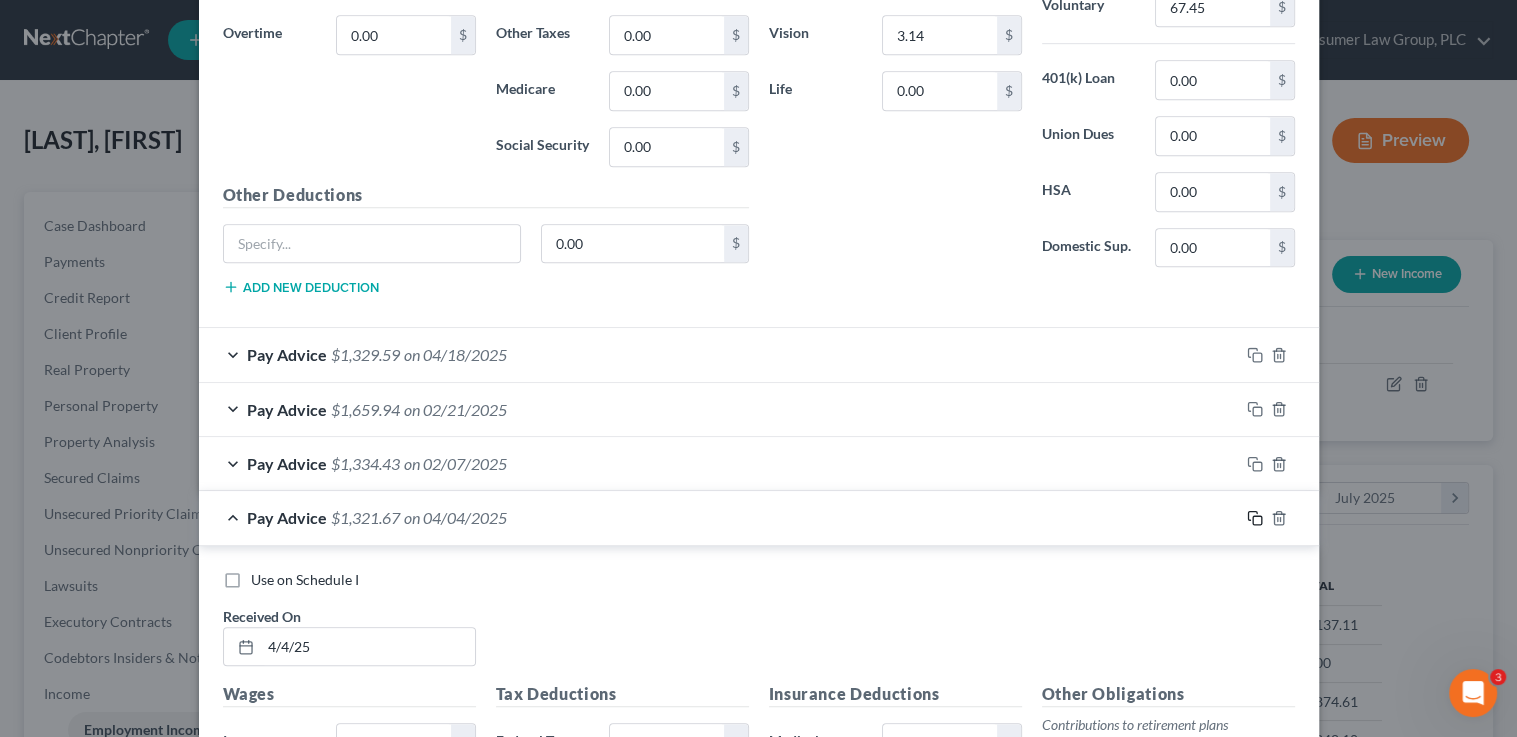drag, startPoint x: 1246, startPoint y: 514, endPoint x: 1272, endPoint y: 526, distance: 28.635643 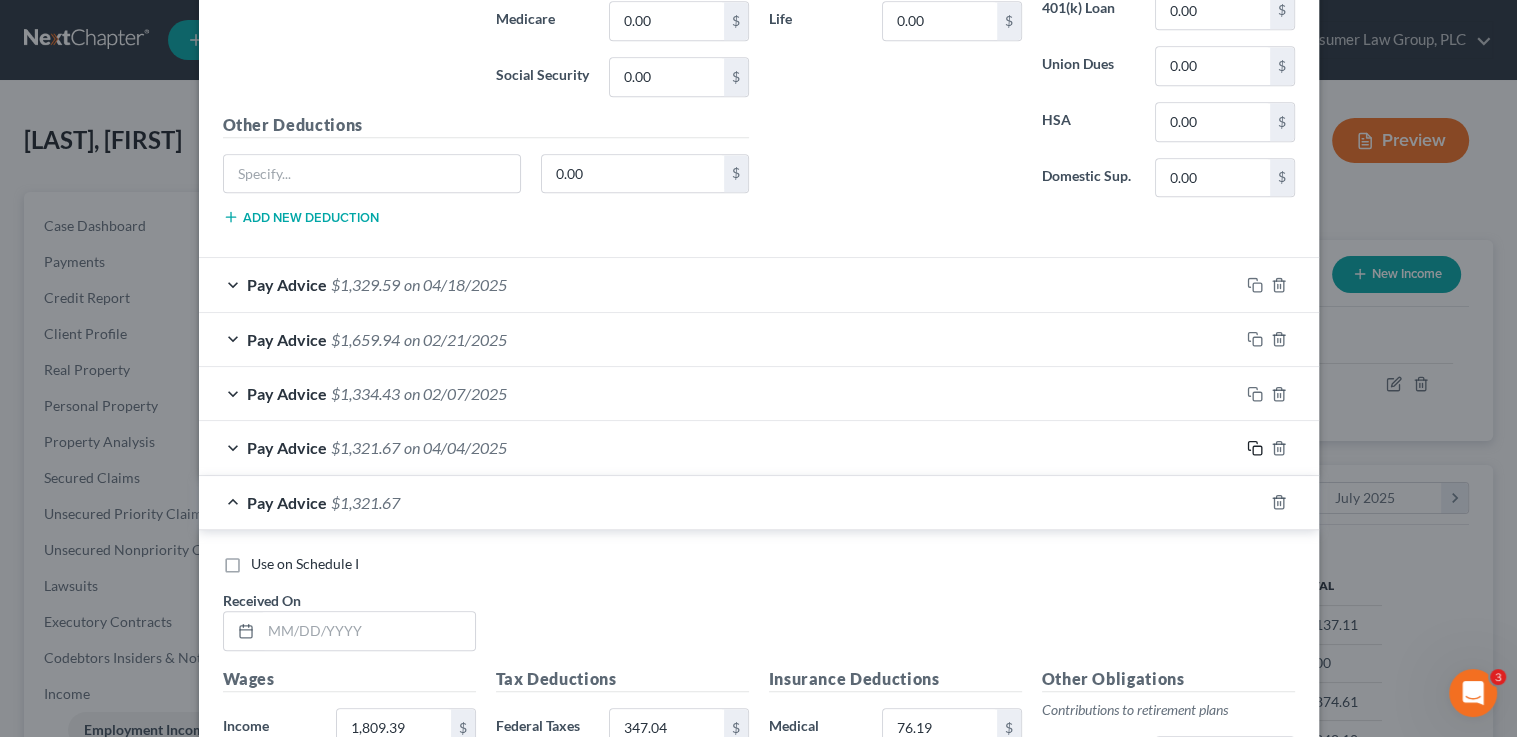 scroll, scrollTop: 1723, scrollLeft: 0, axis: vertical 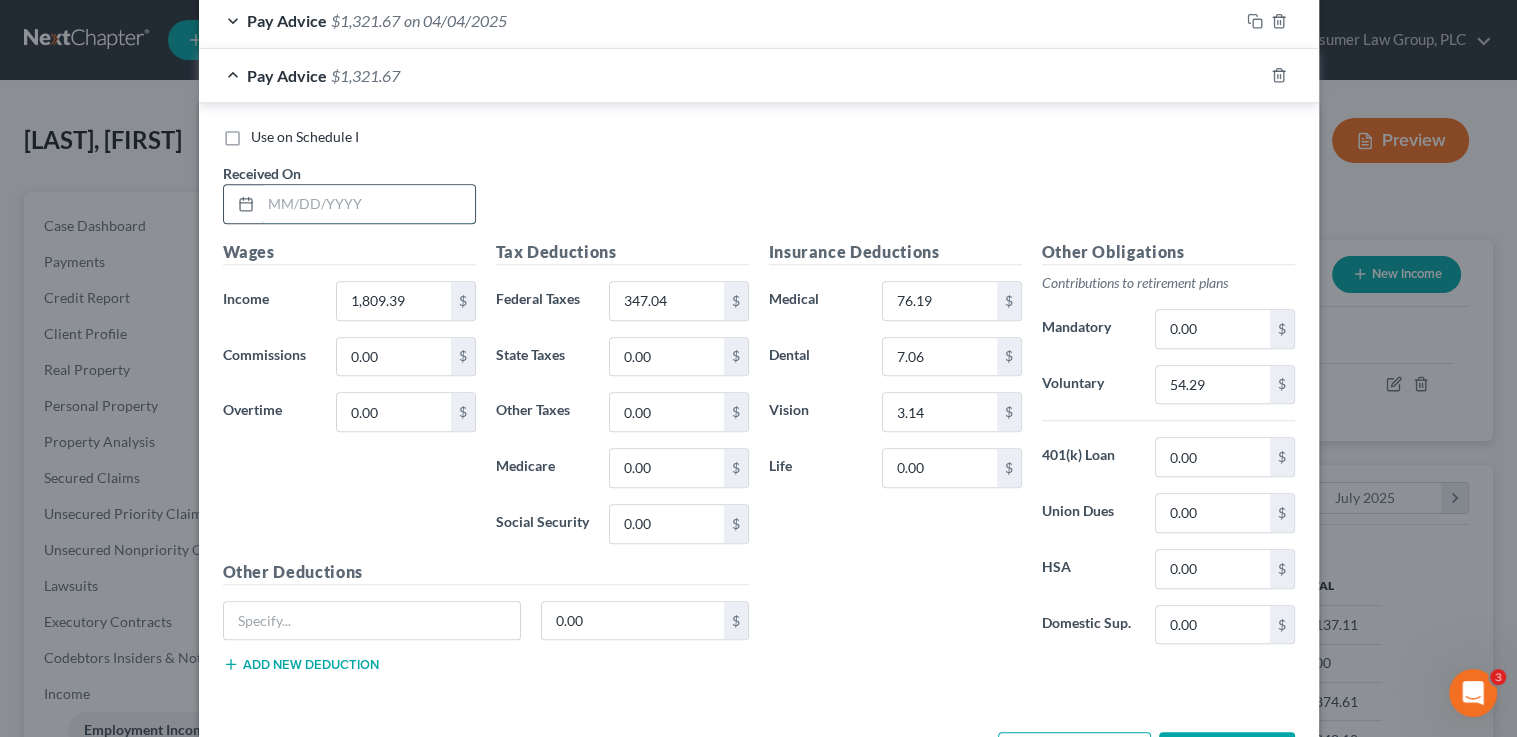 click at bounding box center [368, 204] 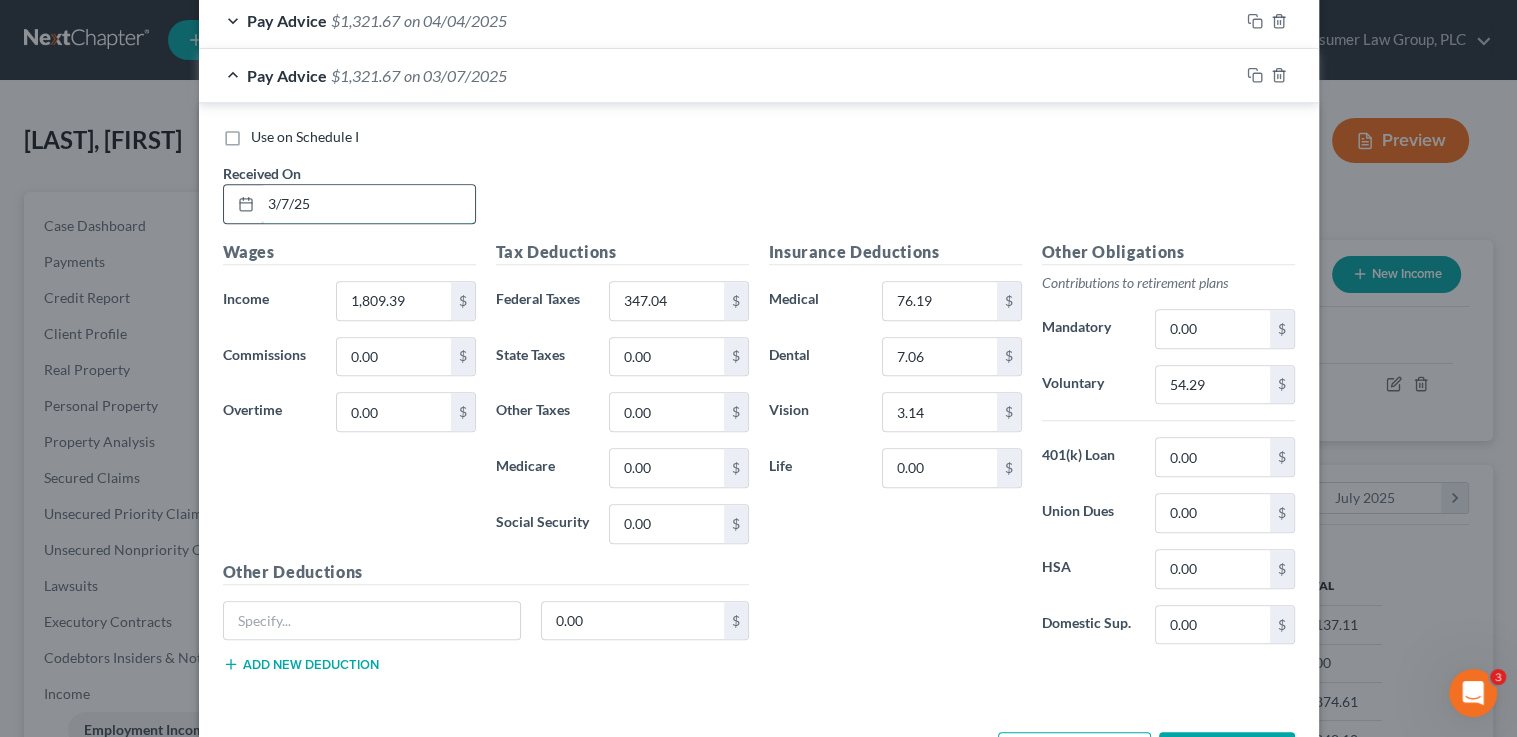 type on "3/7/25" 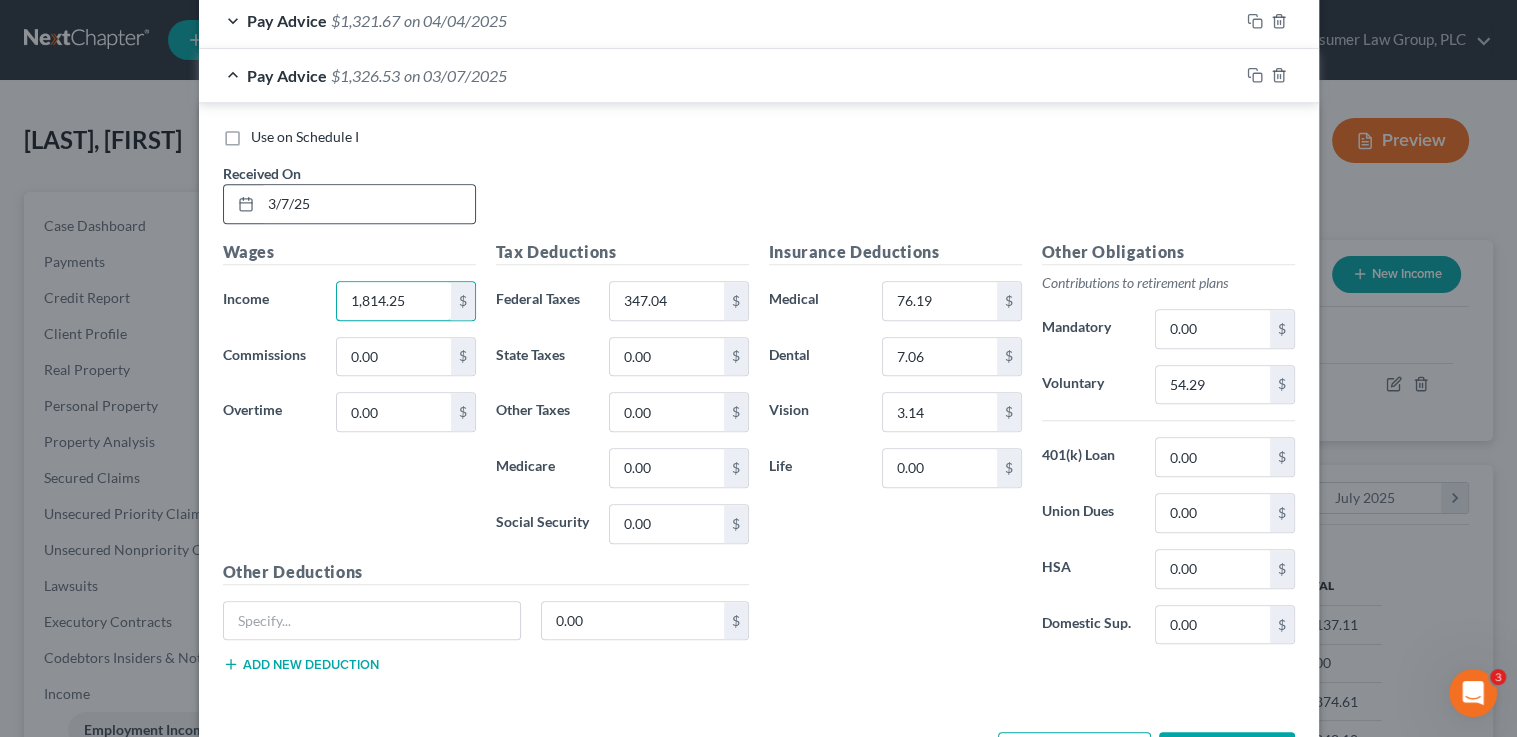 type on "1,814.25" 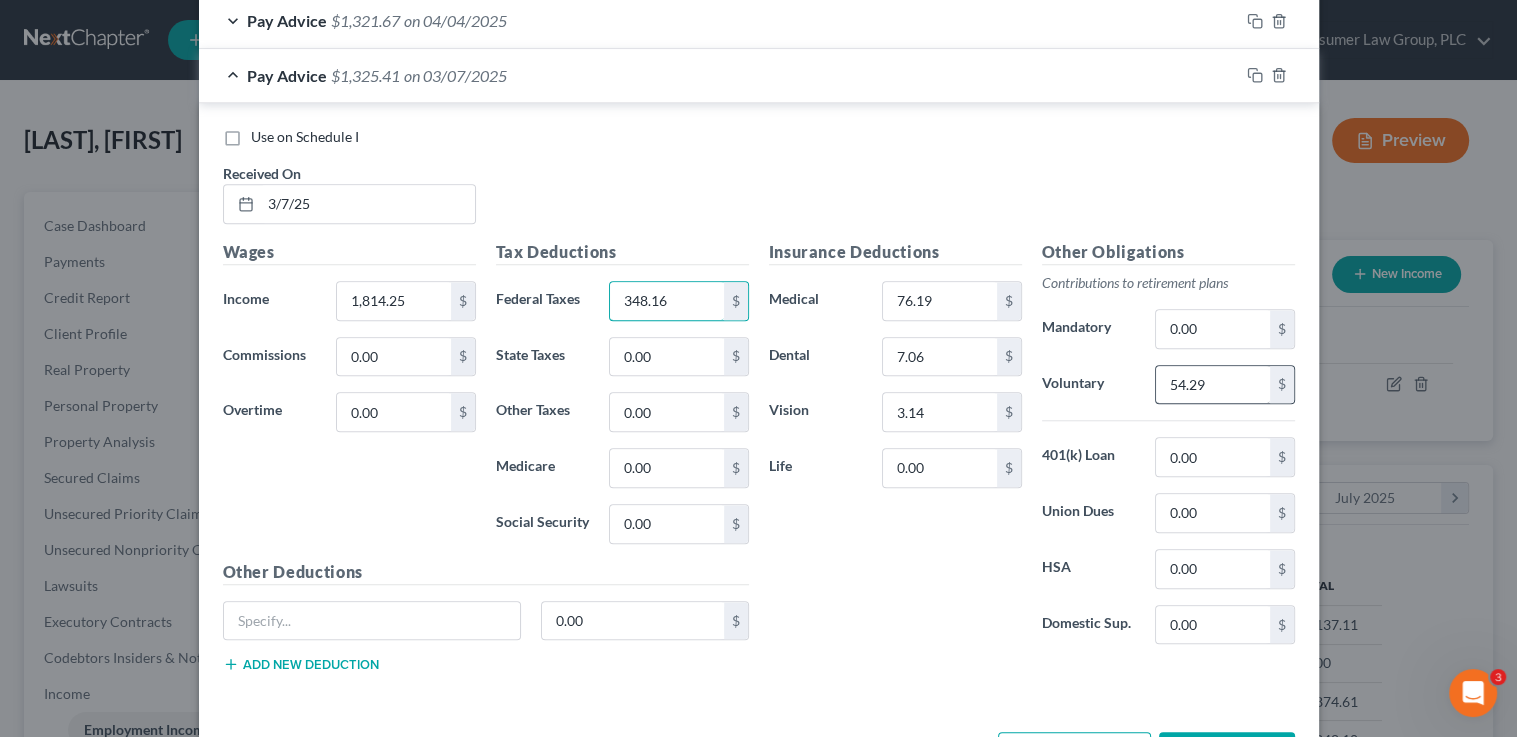 type on "348.16" 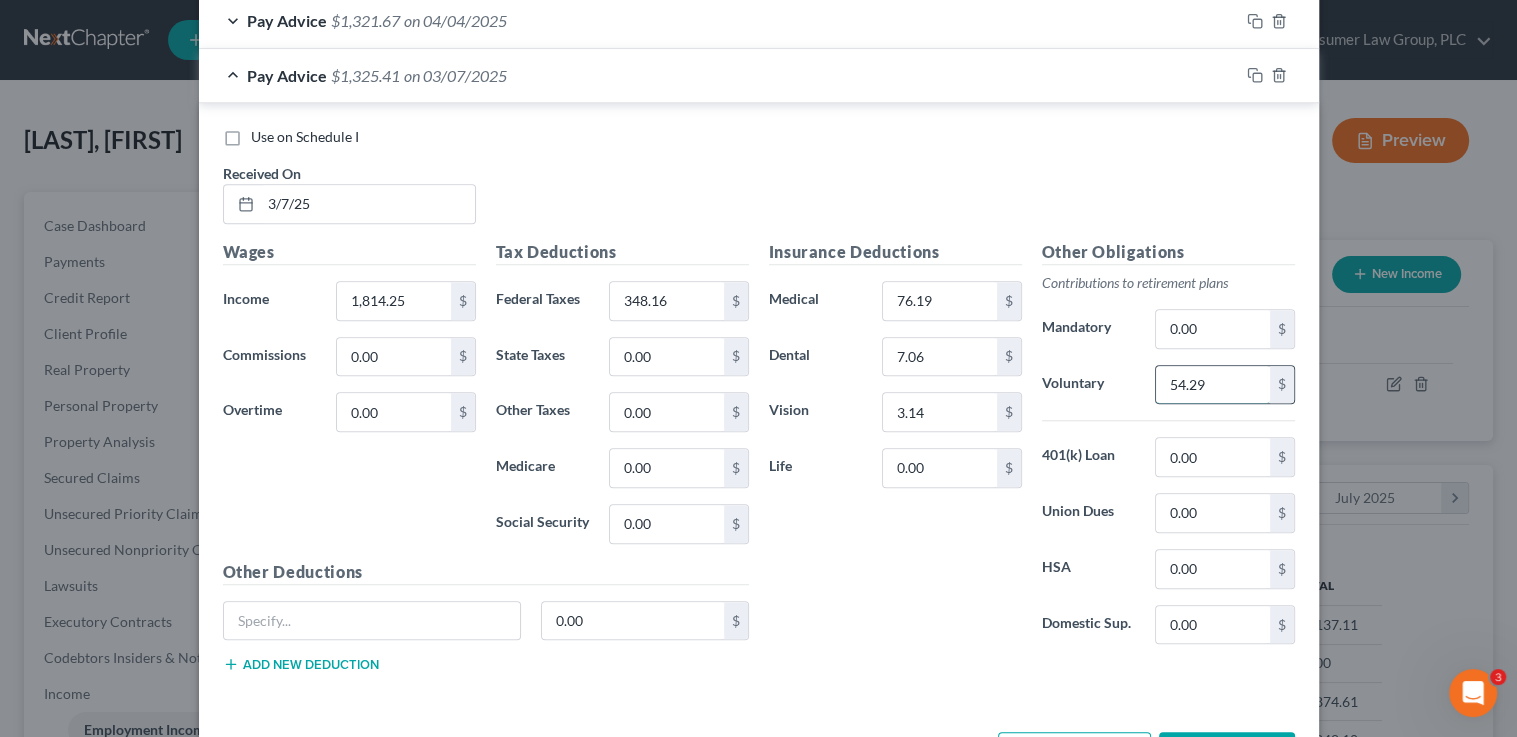 click on "54.29" at bounding box center (1212, 385) 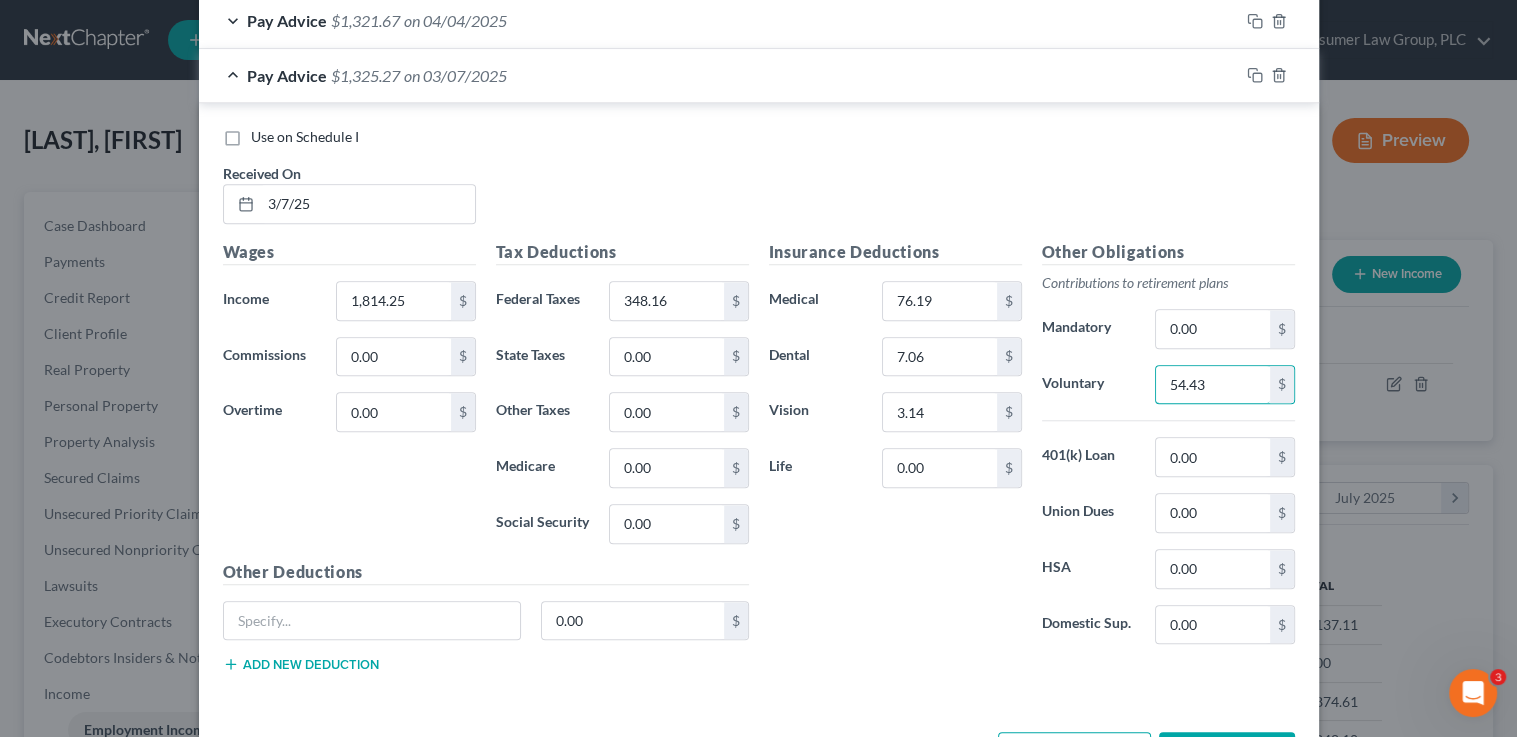 type on "54.43" 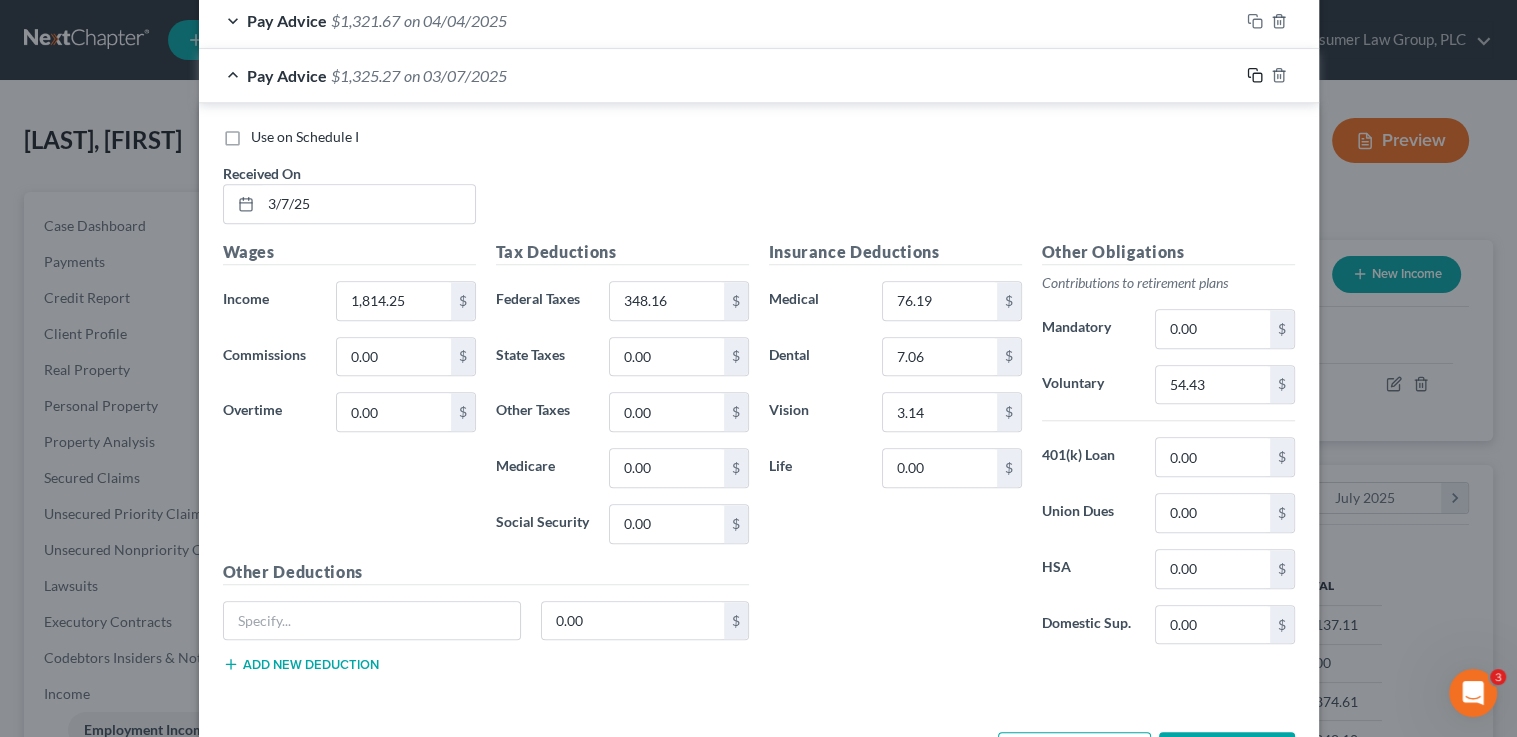drag, startPoint x: 1251, startPoint y: 75, endPoint x: 1181, endPoint y: 103, distance: 75.39231 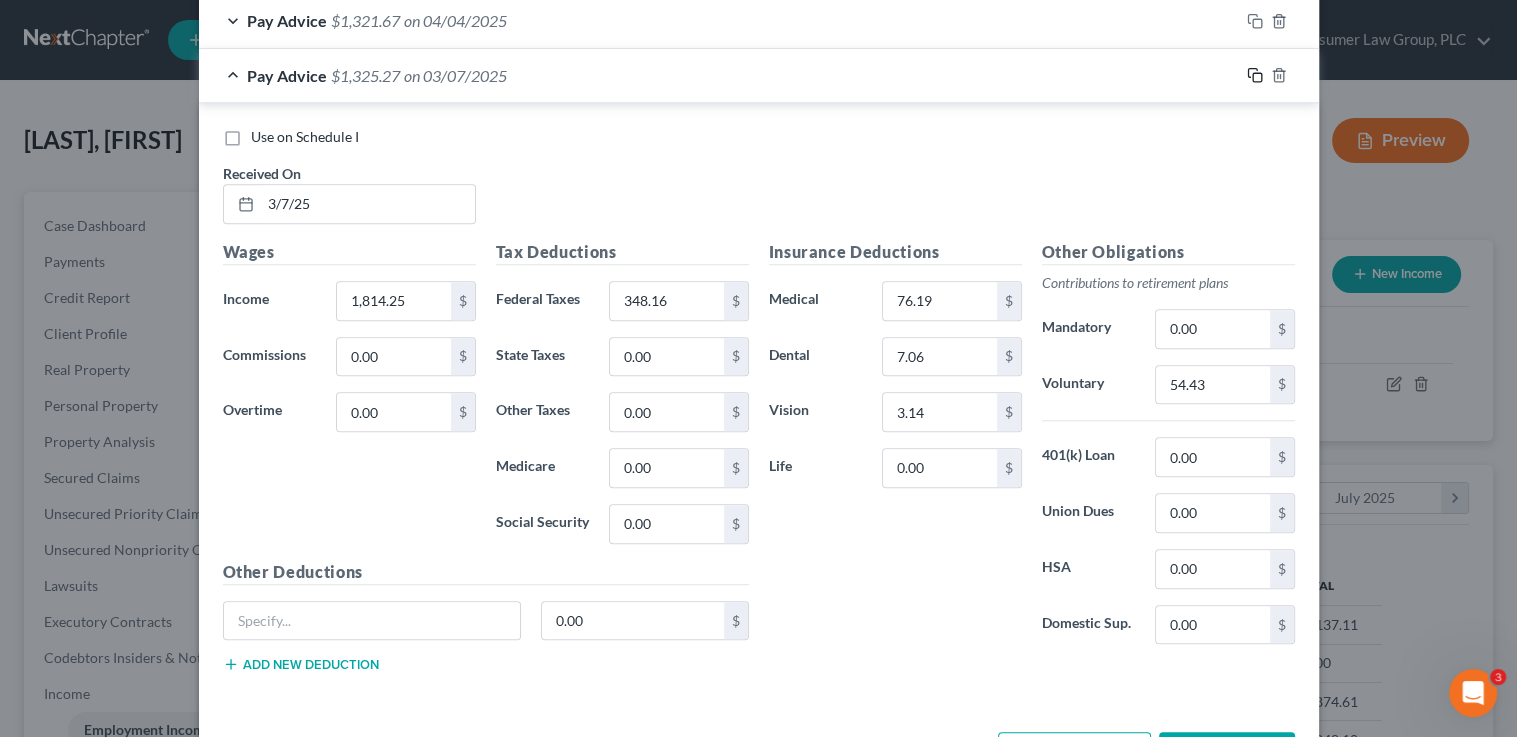 click 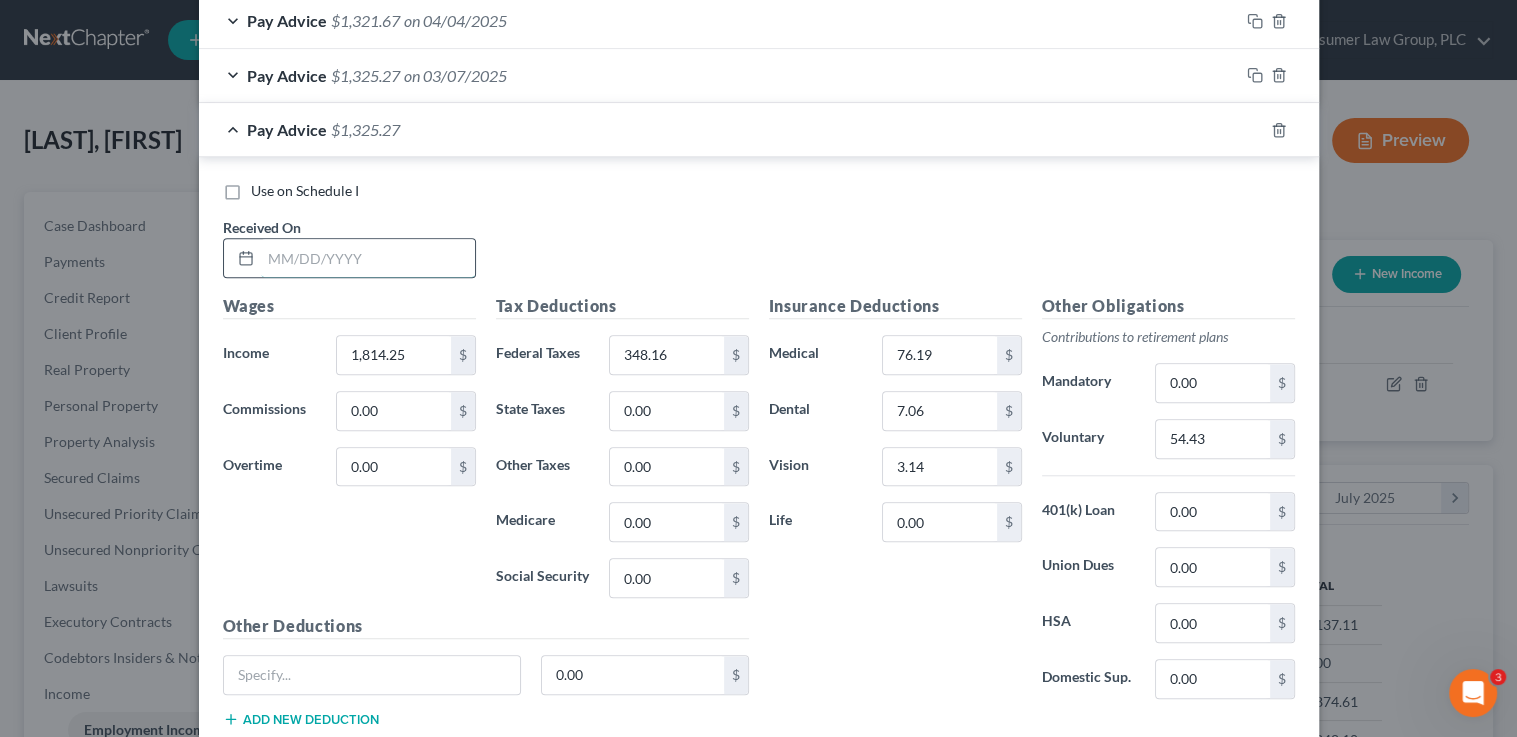 click at bounding box center (368, 258) 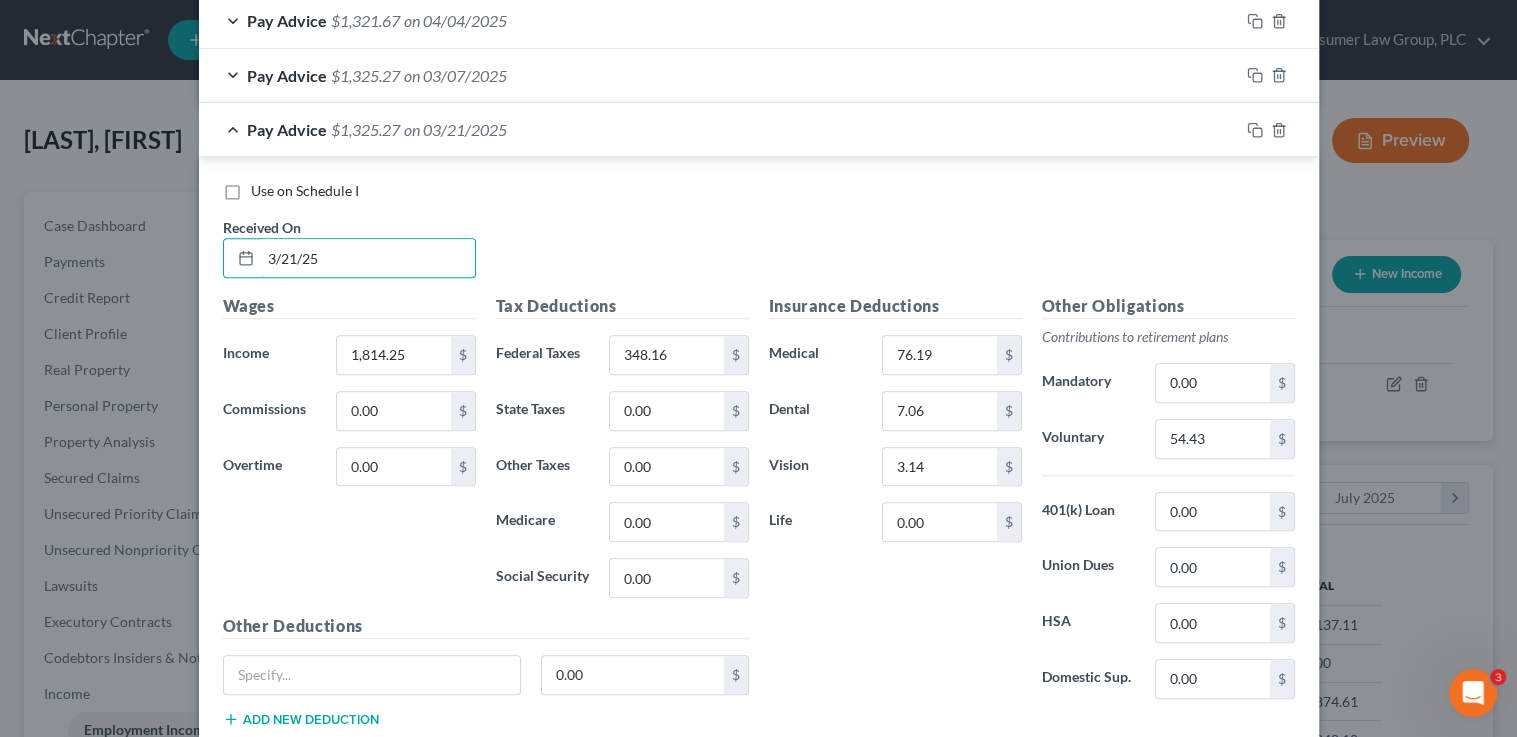 type on "3/21/25" 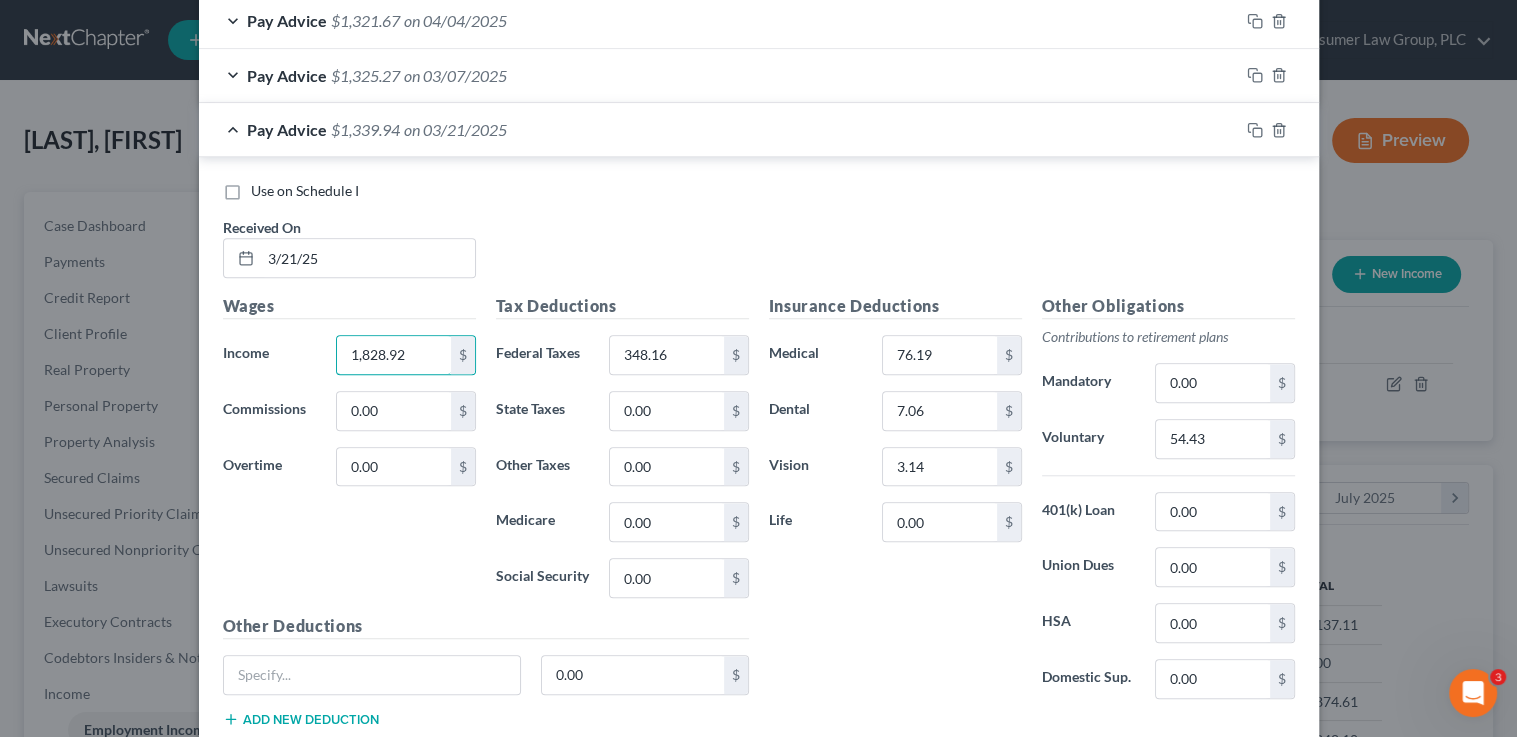 type on "1,828.92" 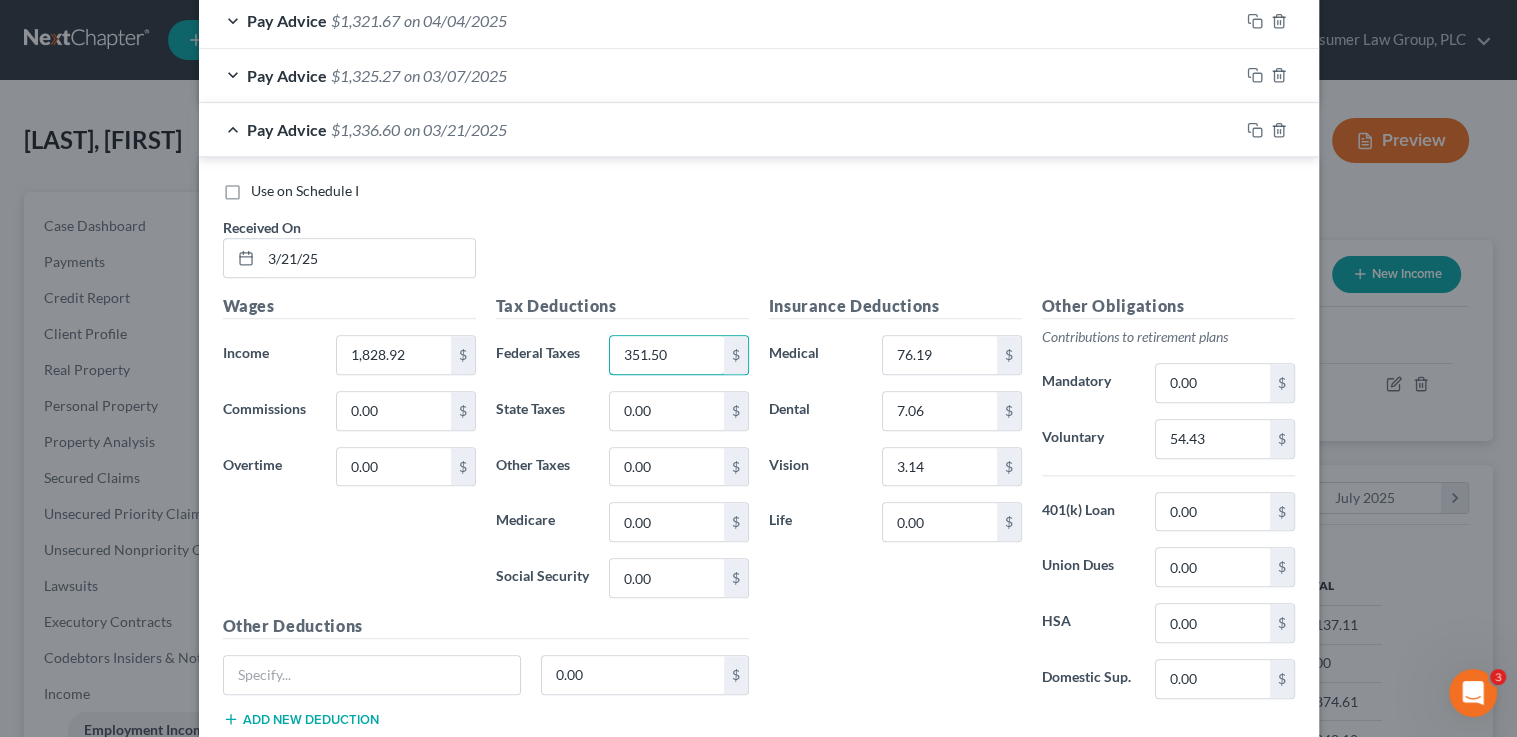 type on "351.50" 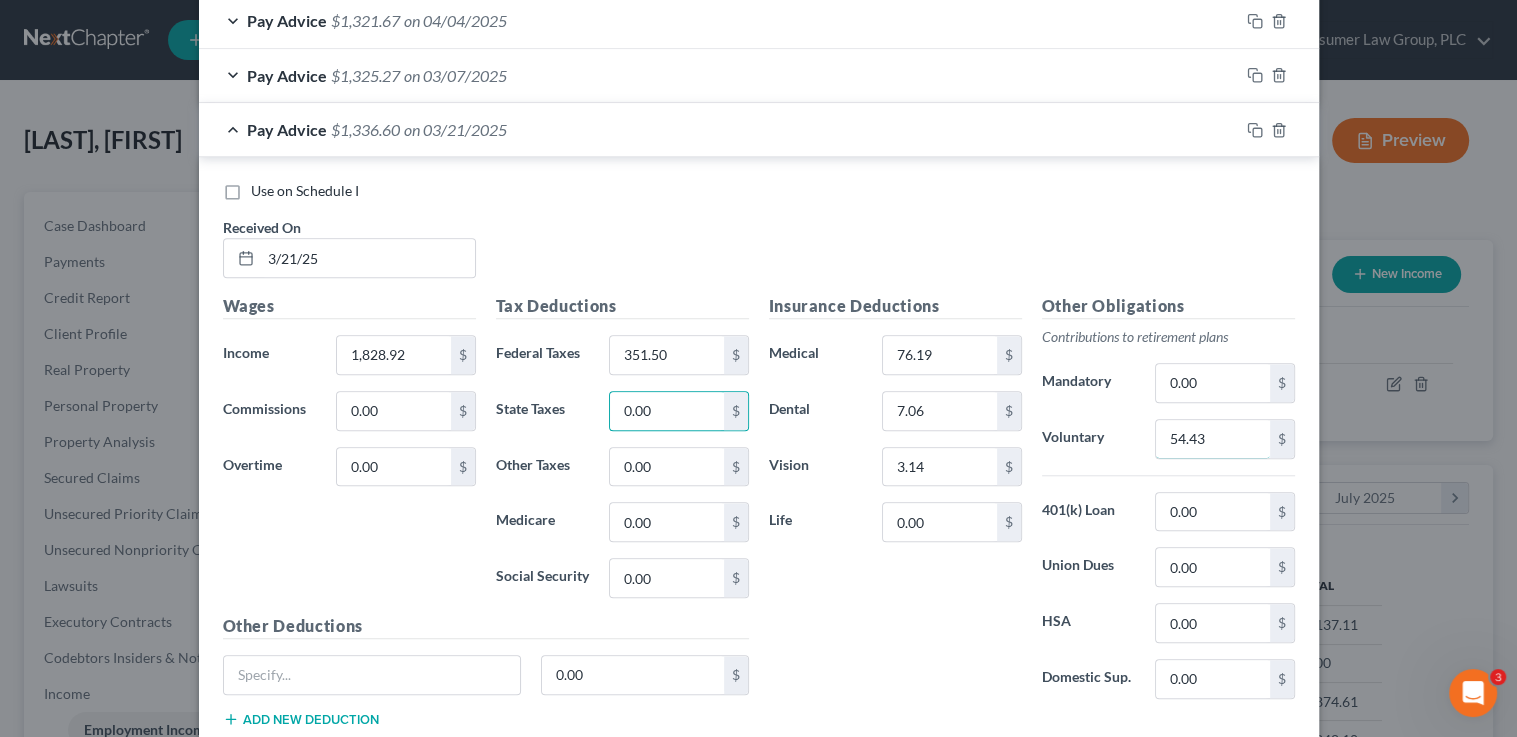 drag, startPoint x: 1176, startPoint y: 424, endPoint x: 1177, endPoint y: 404, distance: 20.024984 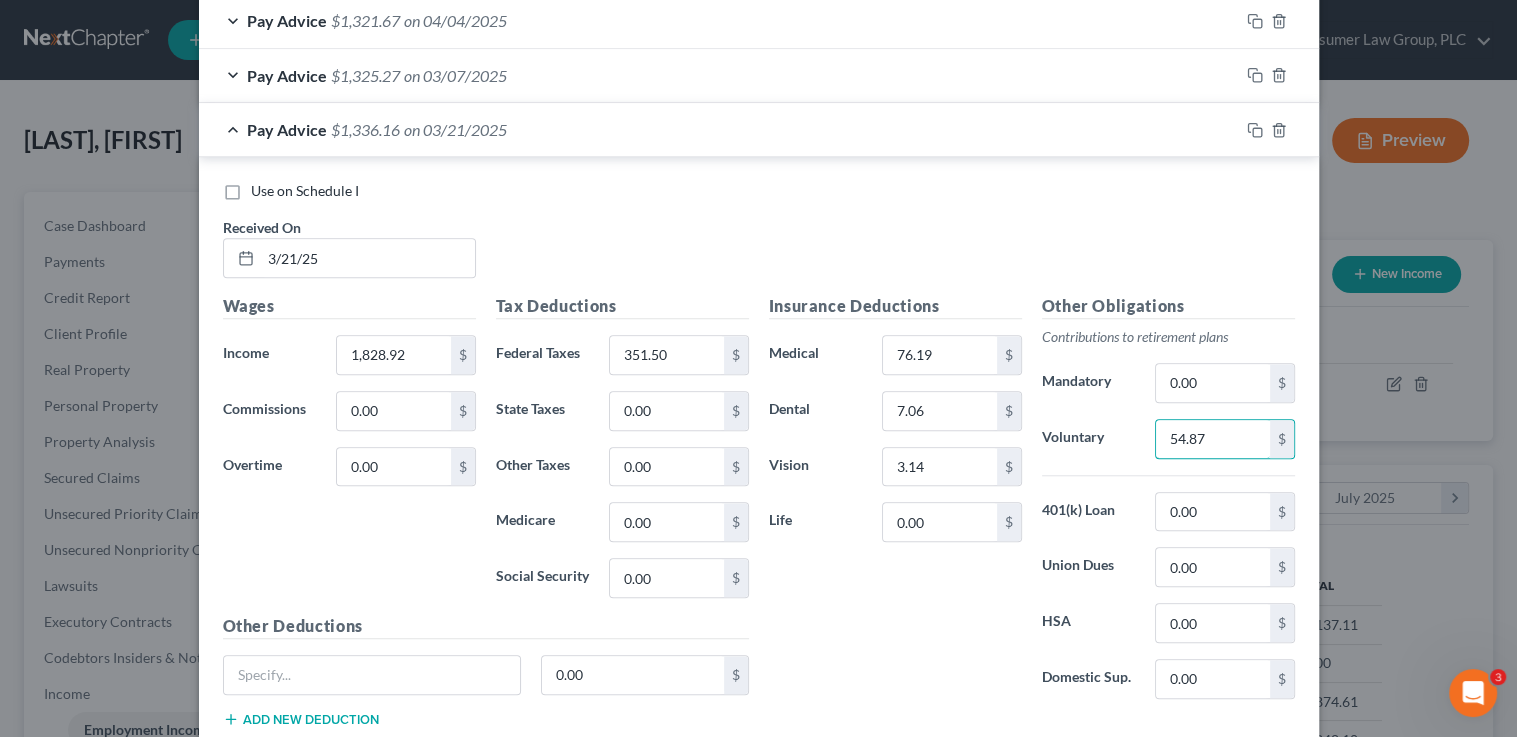 type on "54.87" 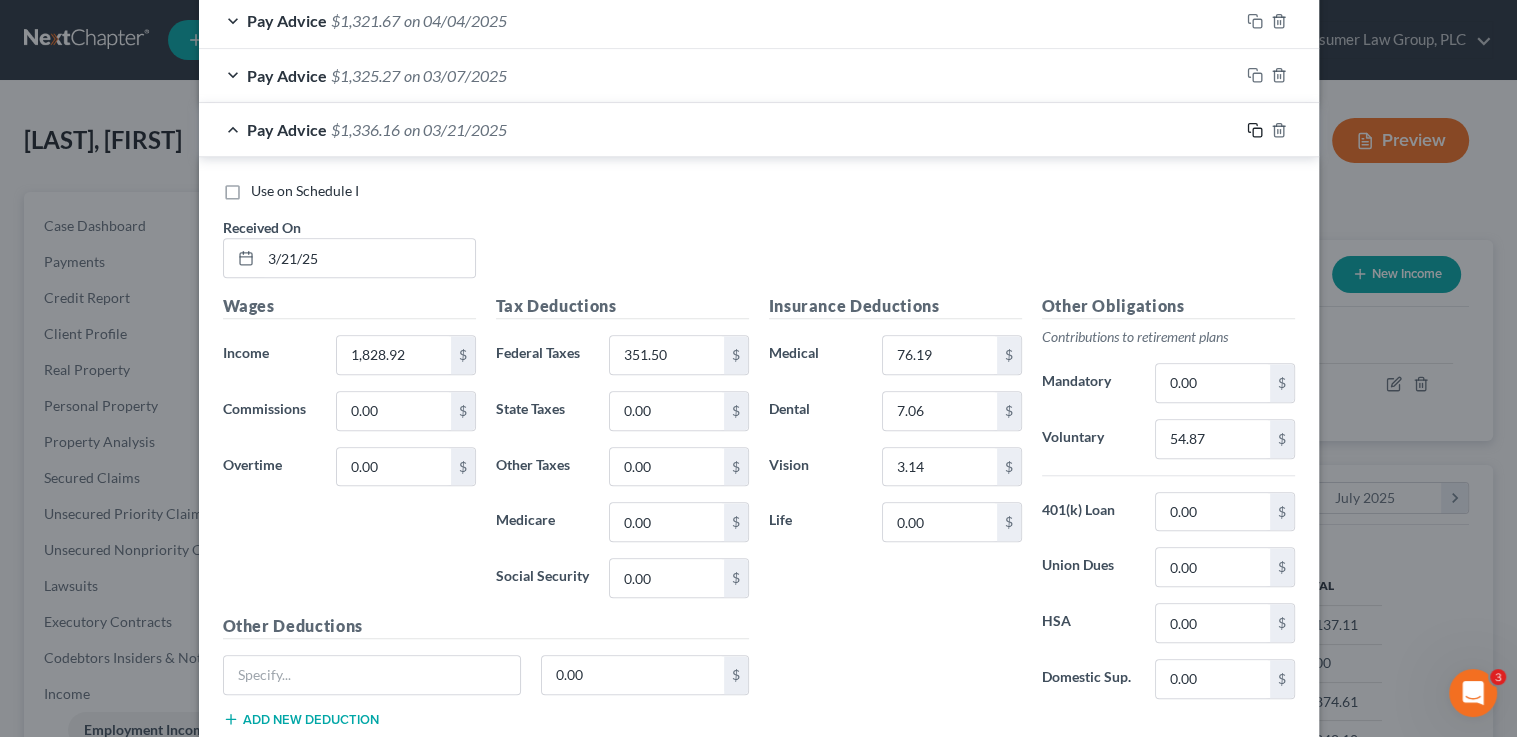 click 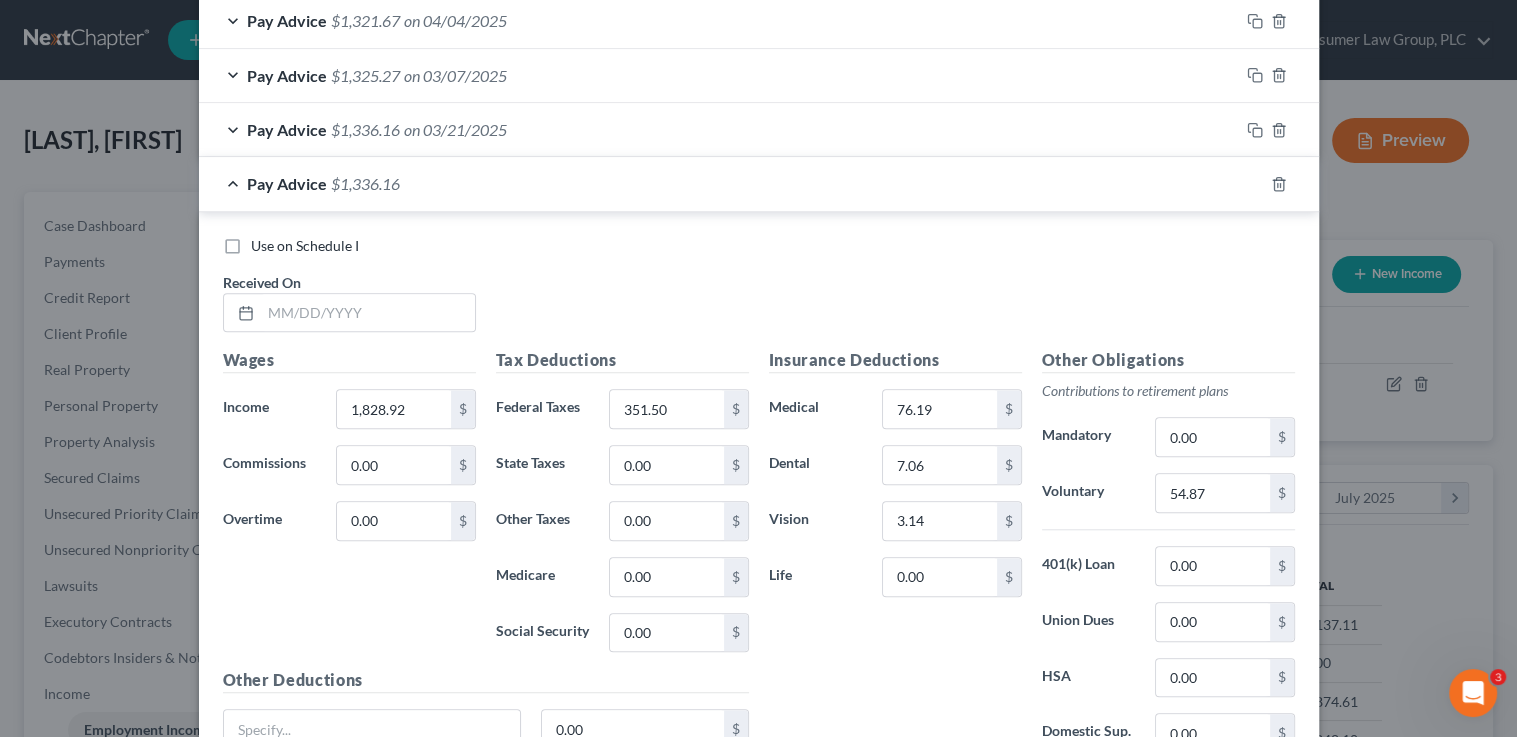 click on "Received On
*" at bounding box center (349, 302) 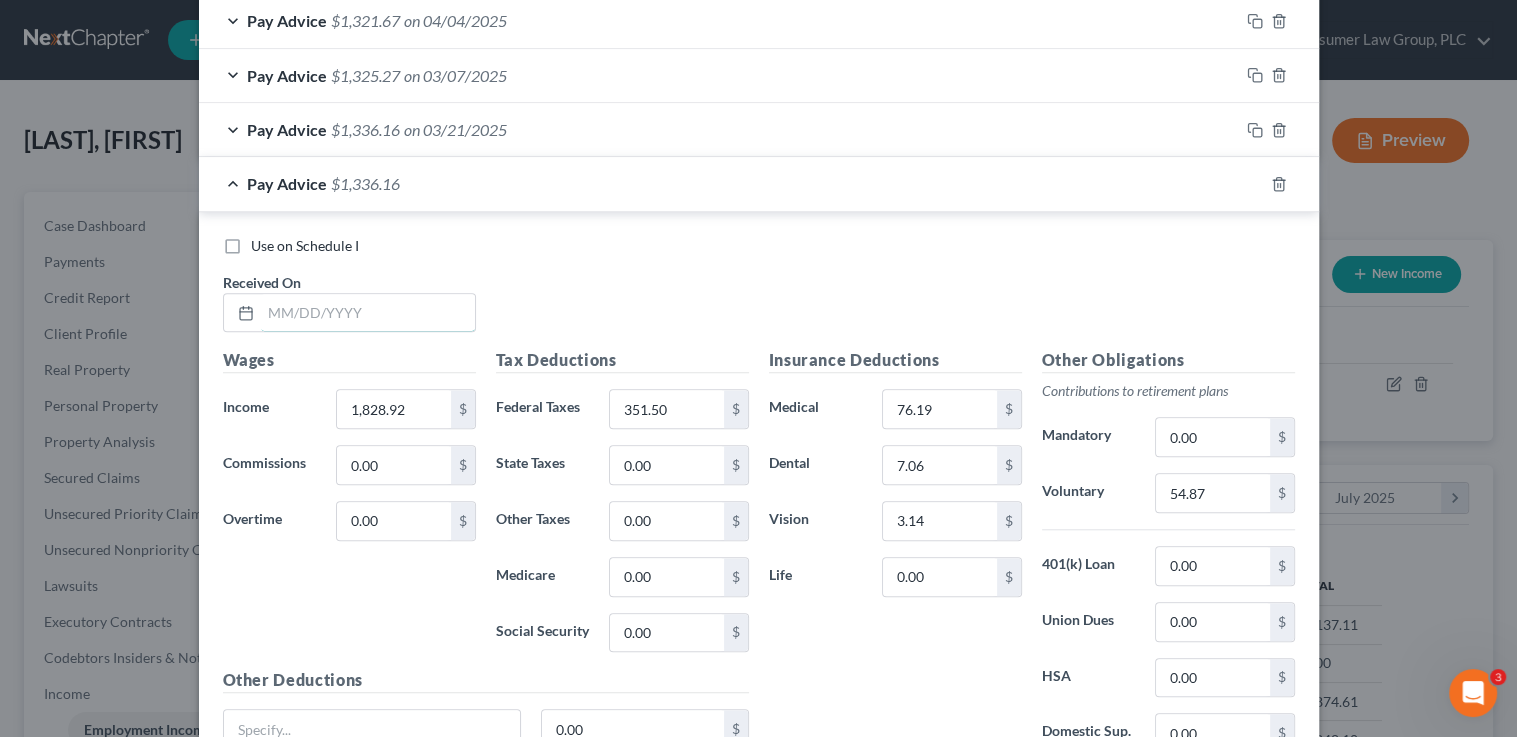 drag, startPoint x: 360, startPoint y: 301, endPoint x: 418, endPoint y: 325, distance: 62.76942 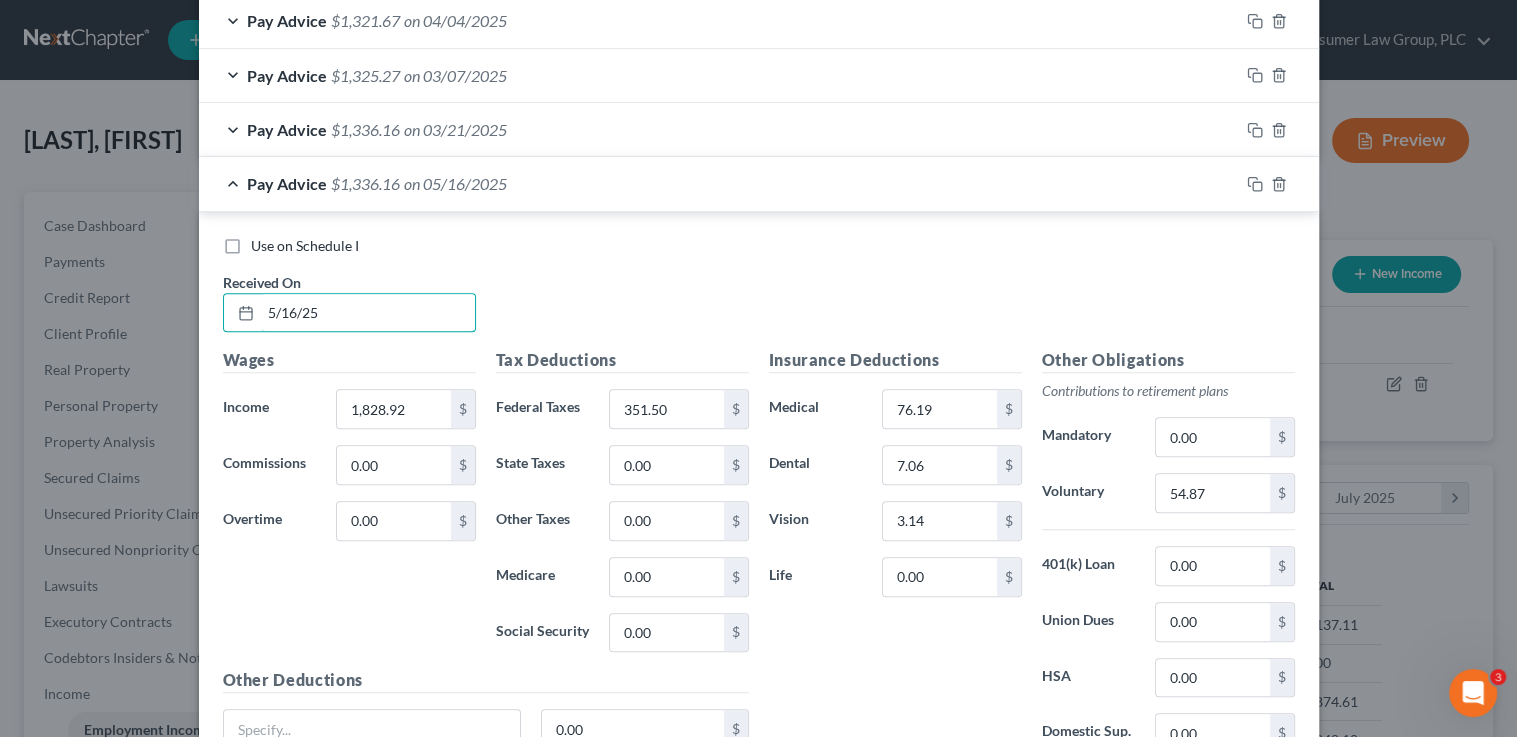 type on "5/16/25" 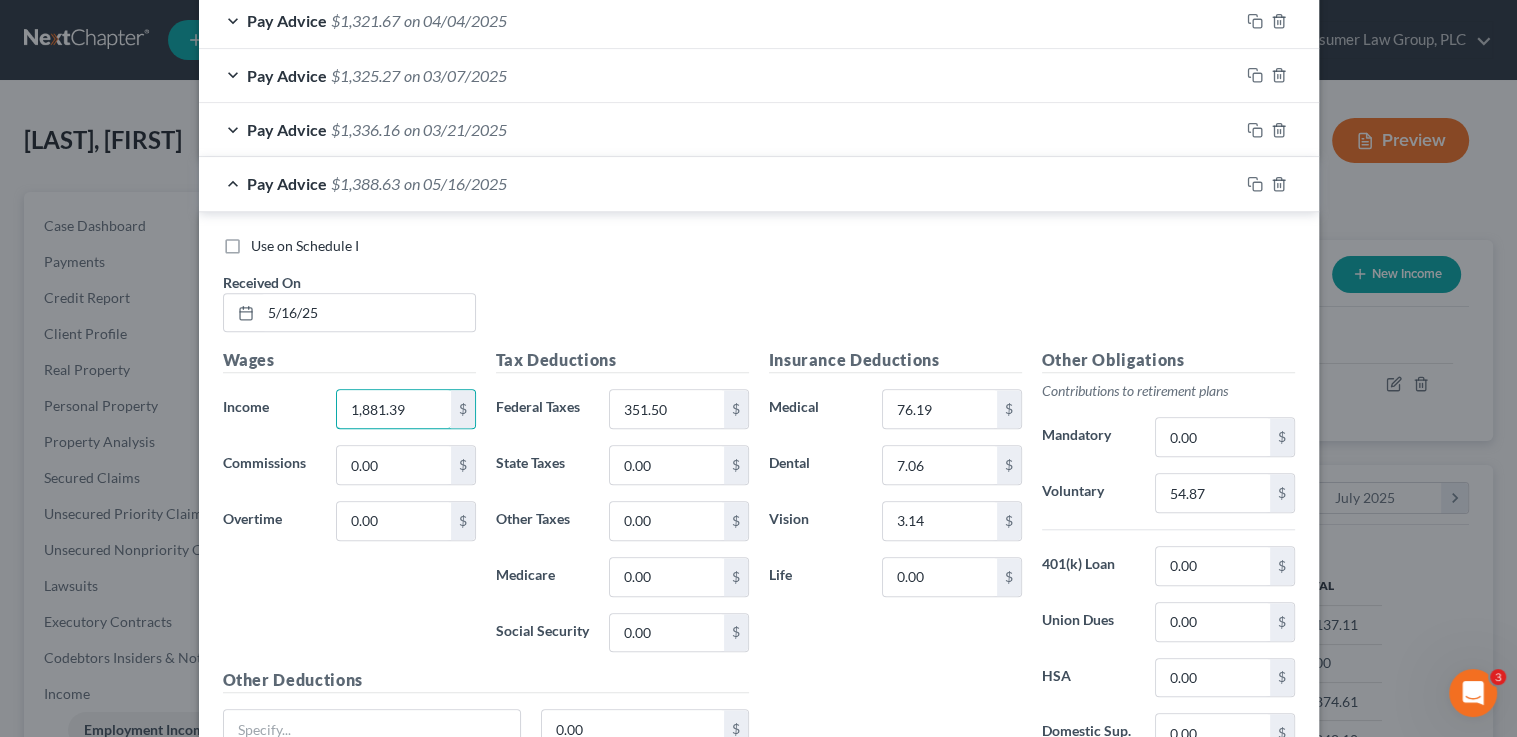 type on "1,881.39" 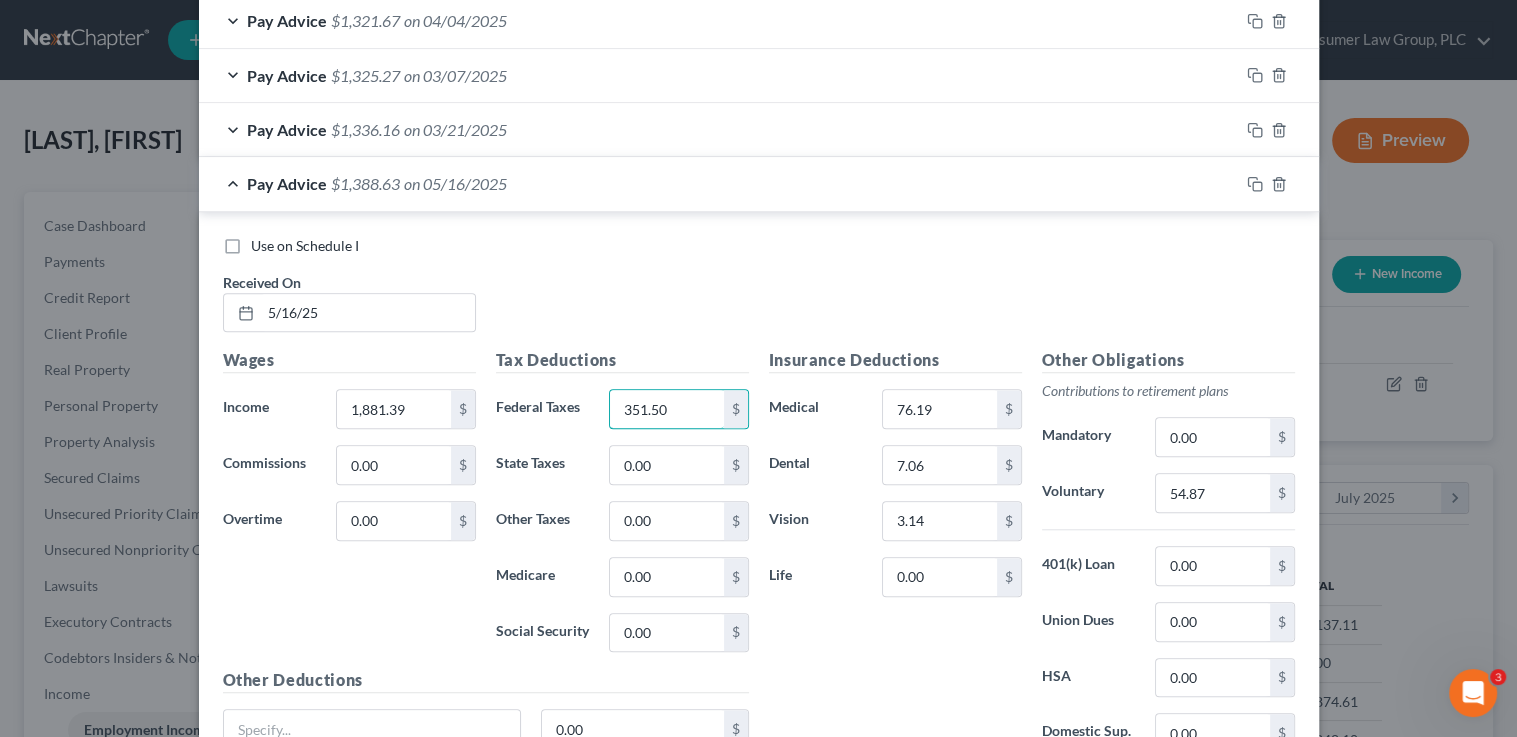 type on "1" 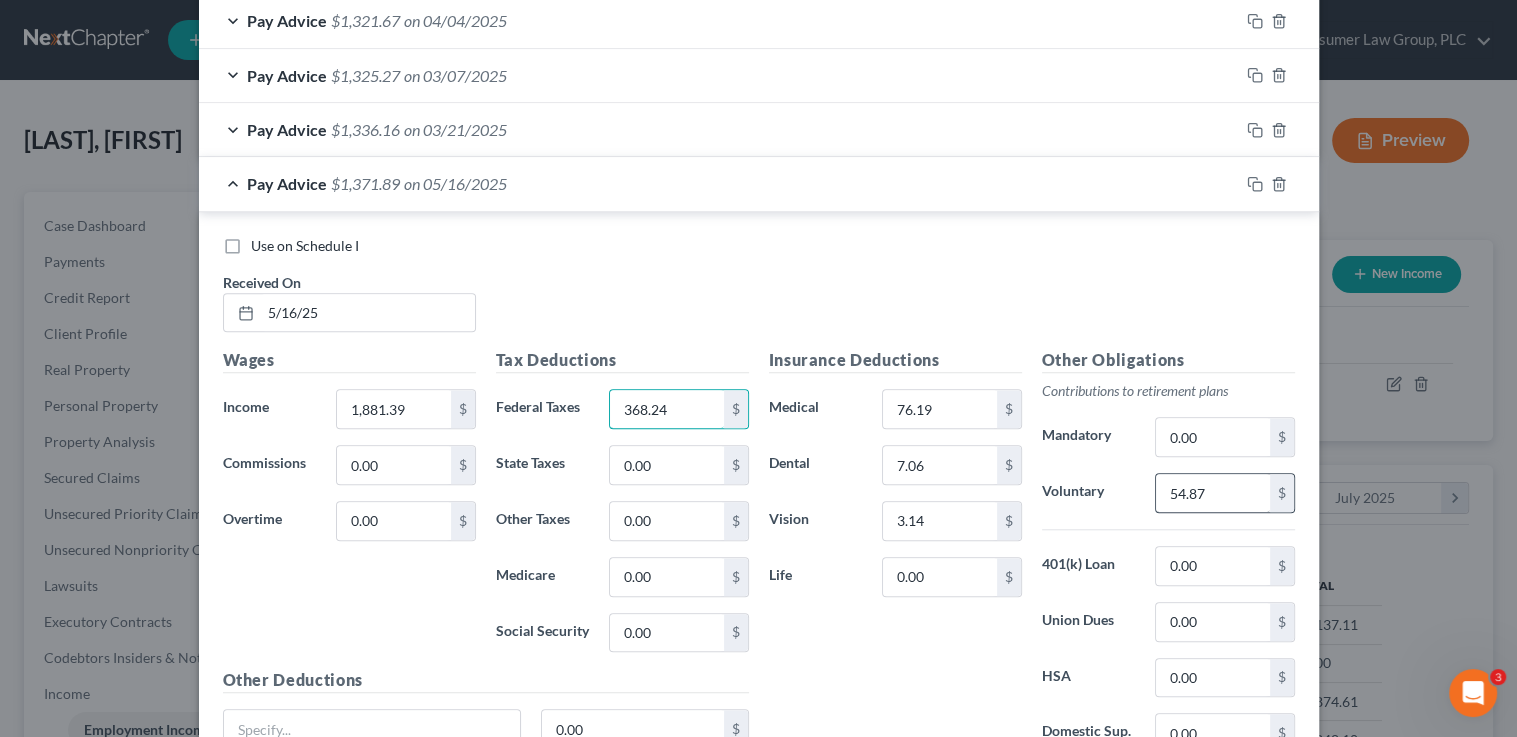 type on "368.24" 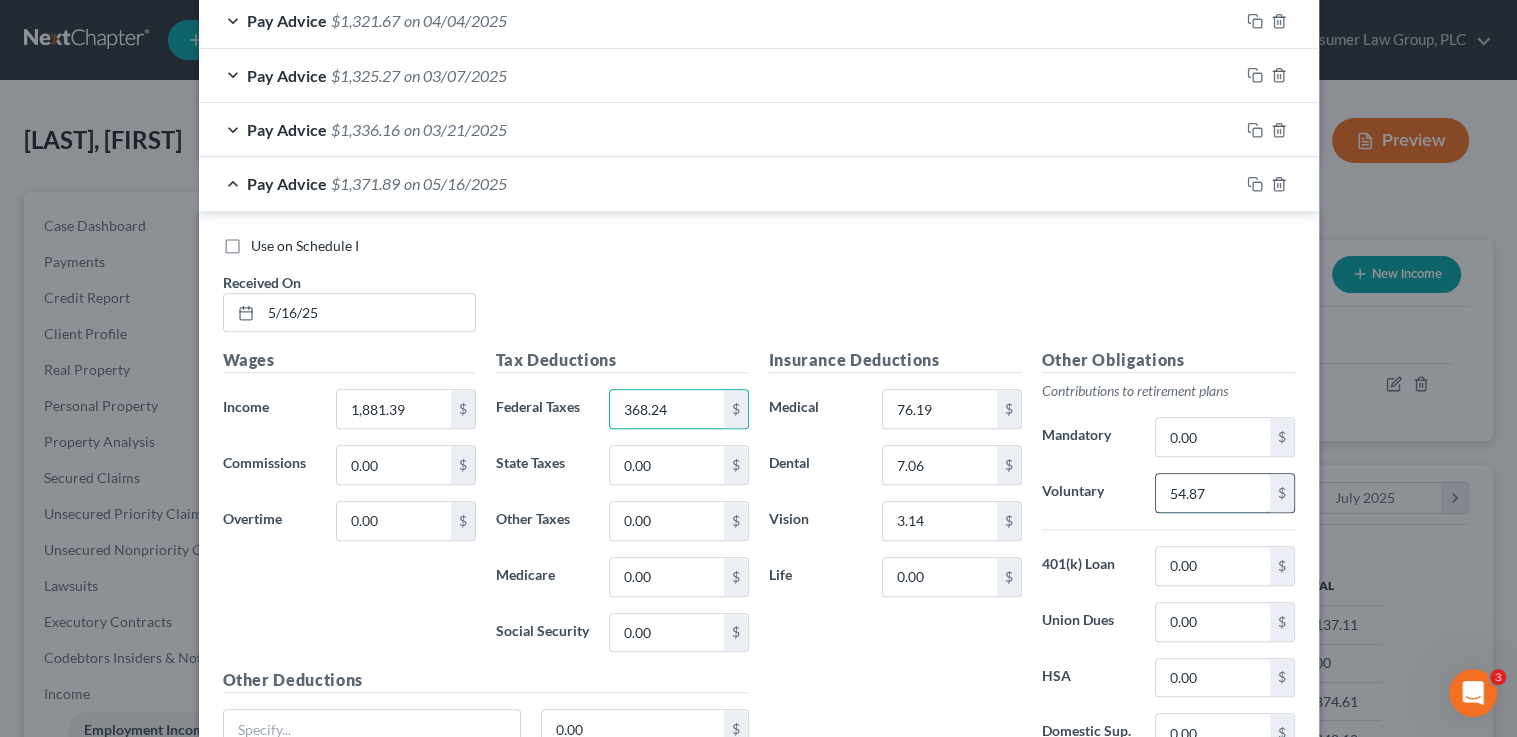 click on "54.87" at bounding box center [1212, 493] 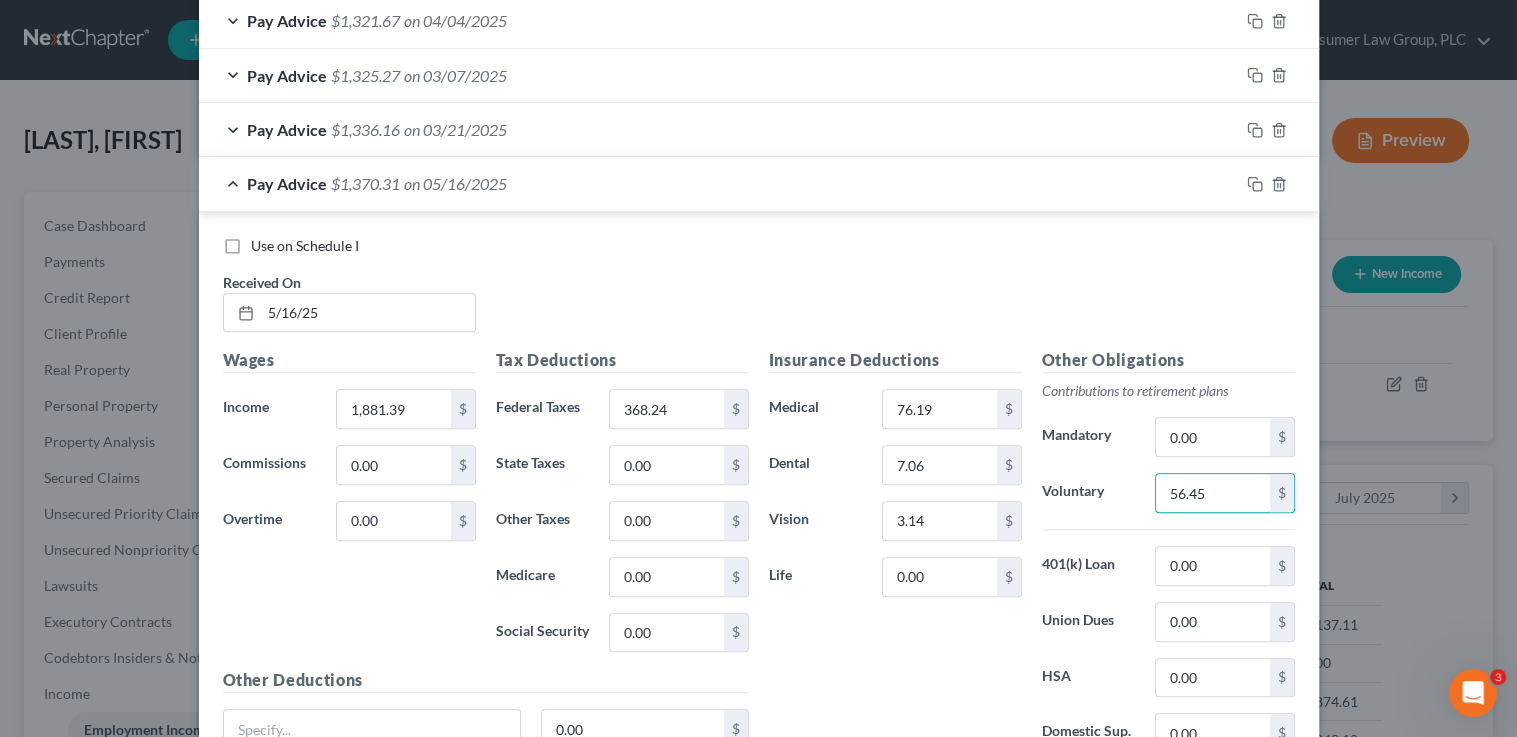 type on "56.45" 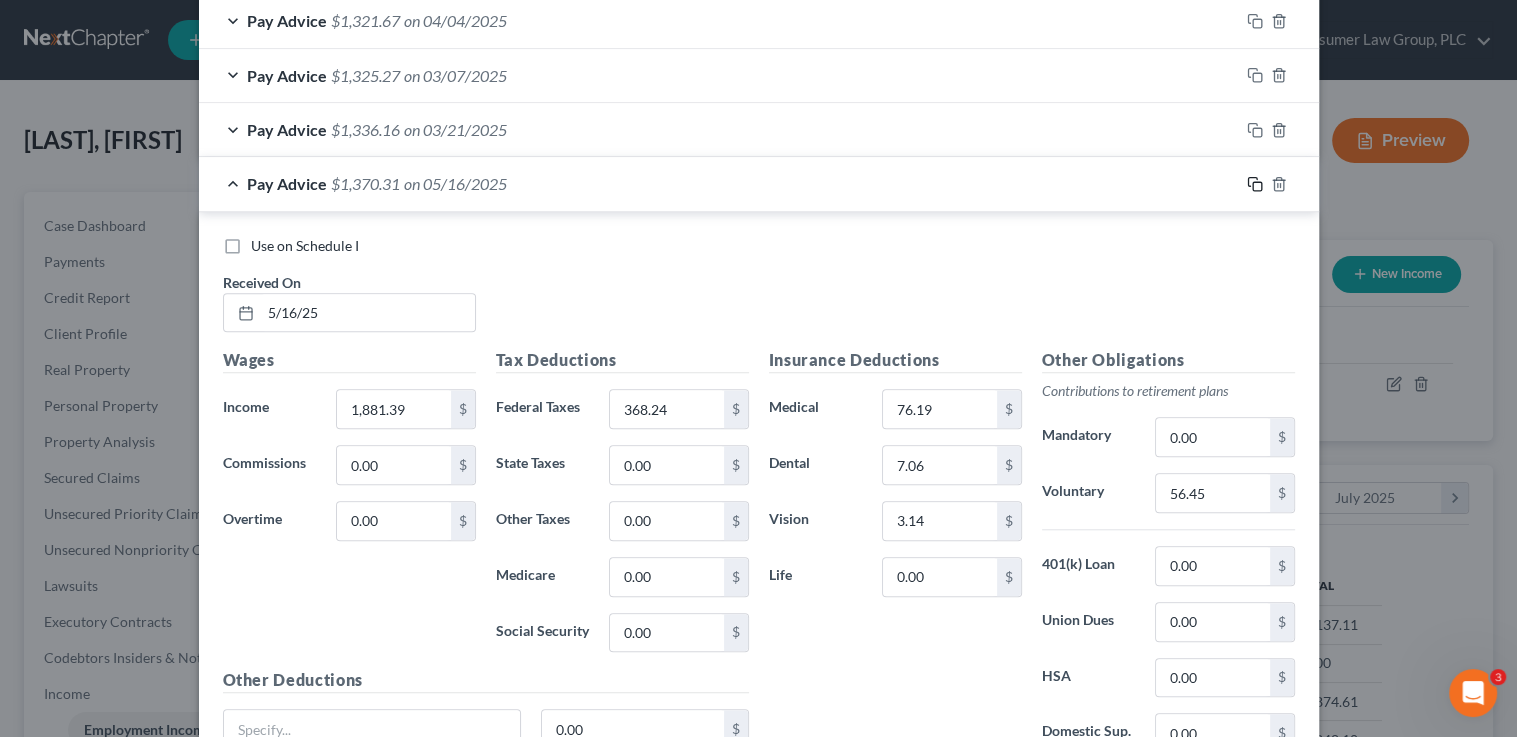 drag, startPoint x: 1253, startPoint y: 181, endPoint x: 1181, endPoint y: 178, distance: 72.06247 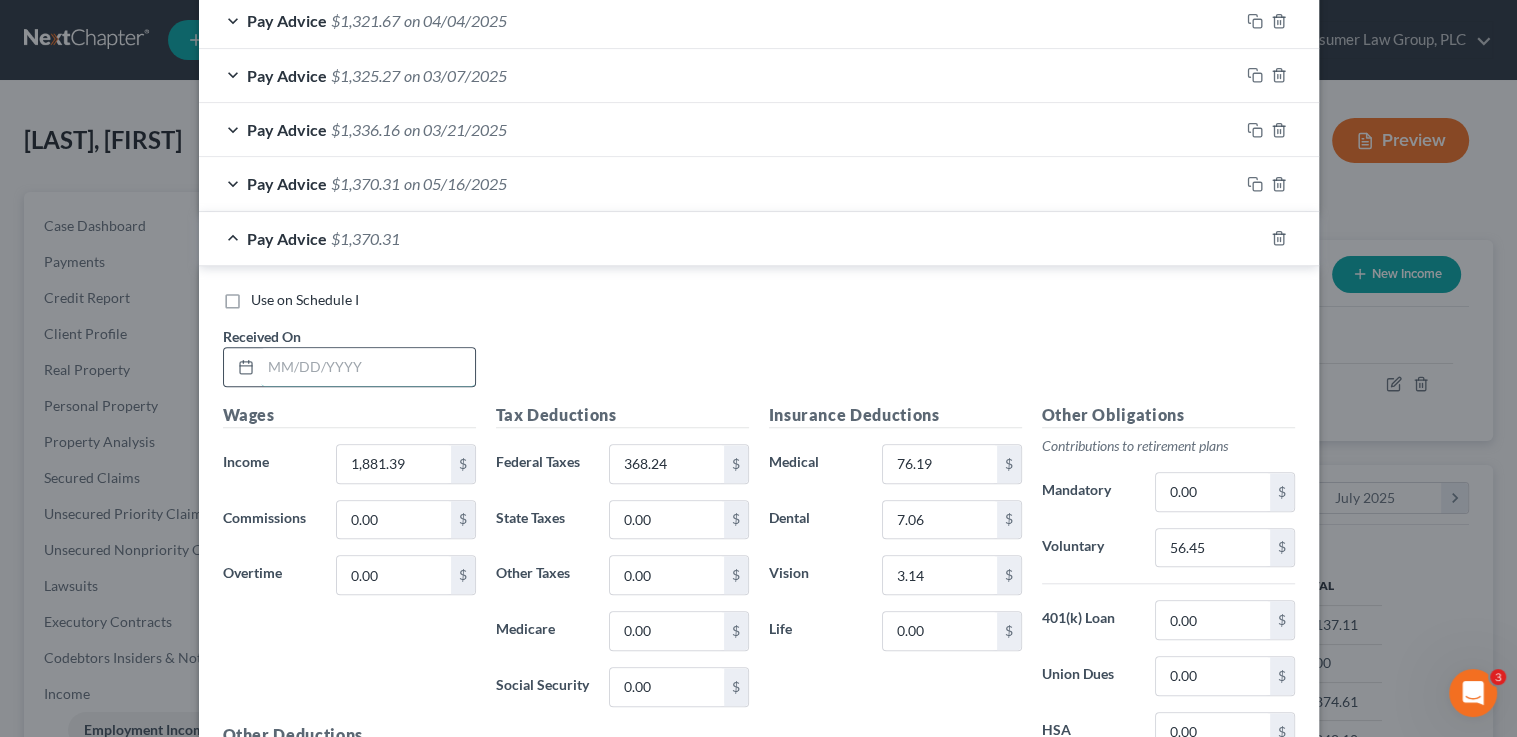 click at bounding box center [368, 367] 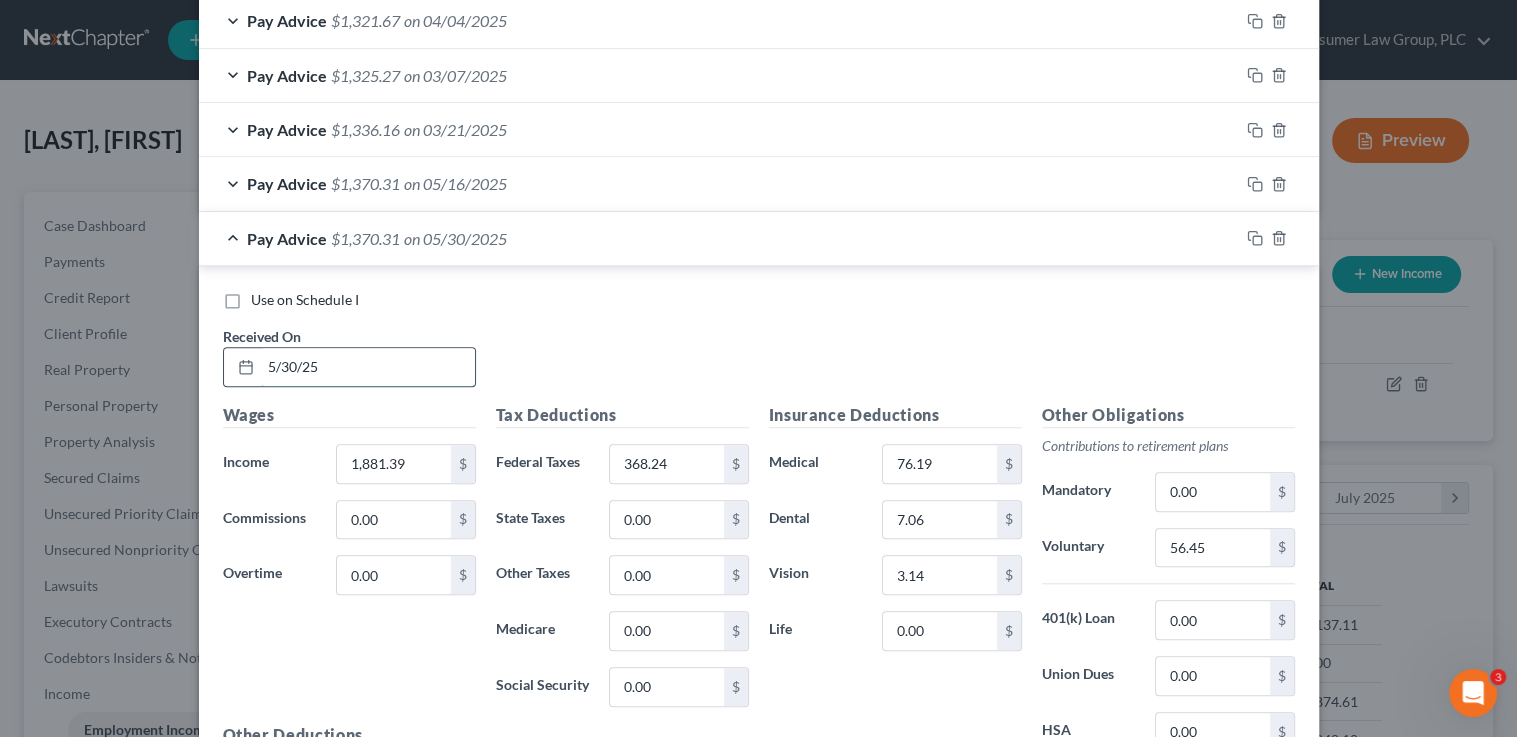 type on "5/30/25" 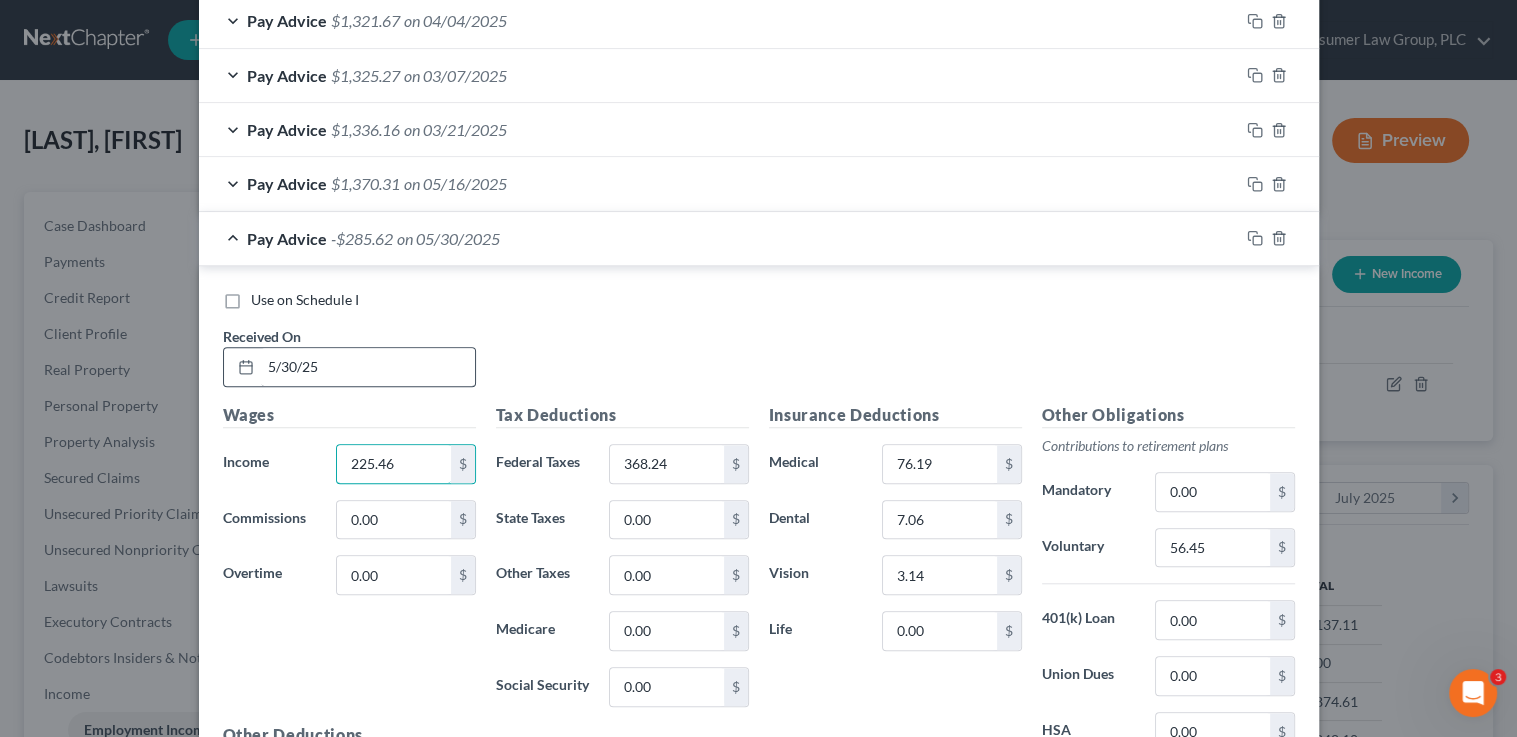 type on "225.46" 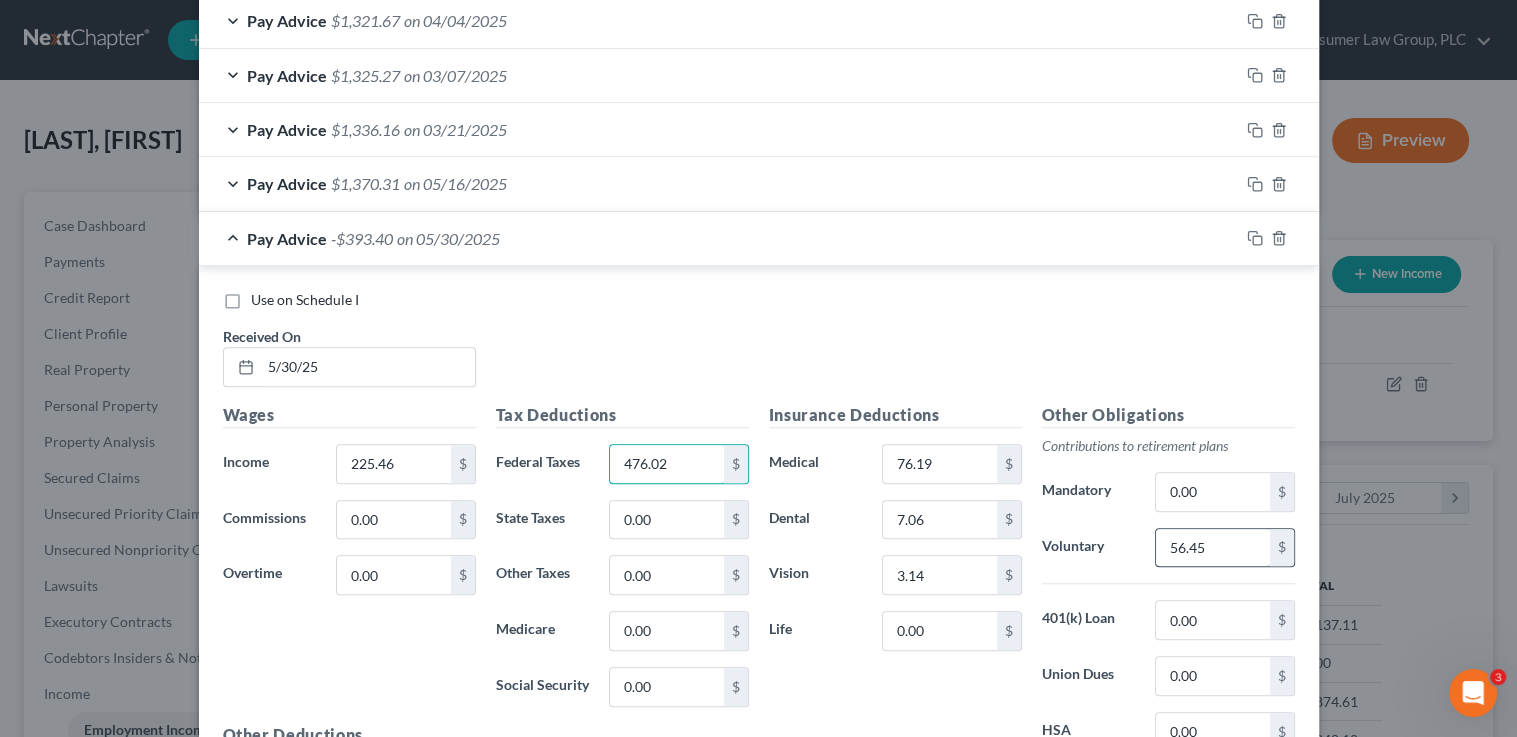 type on "476.02" 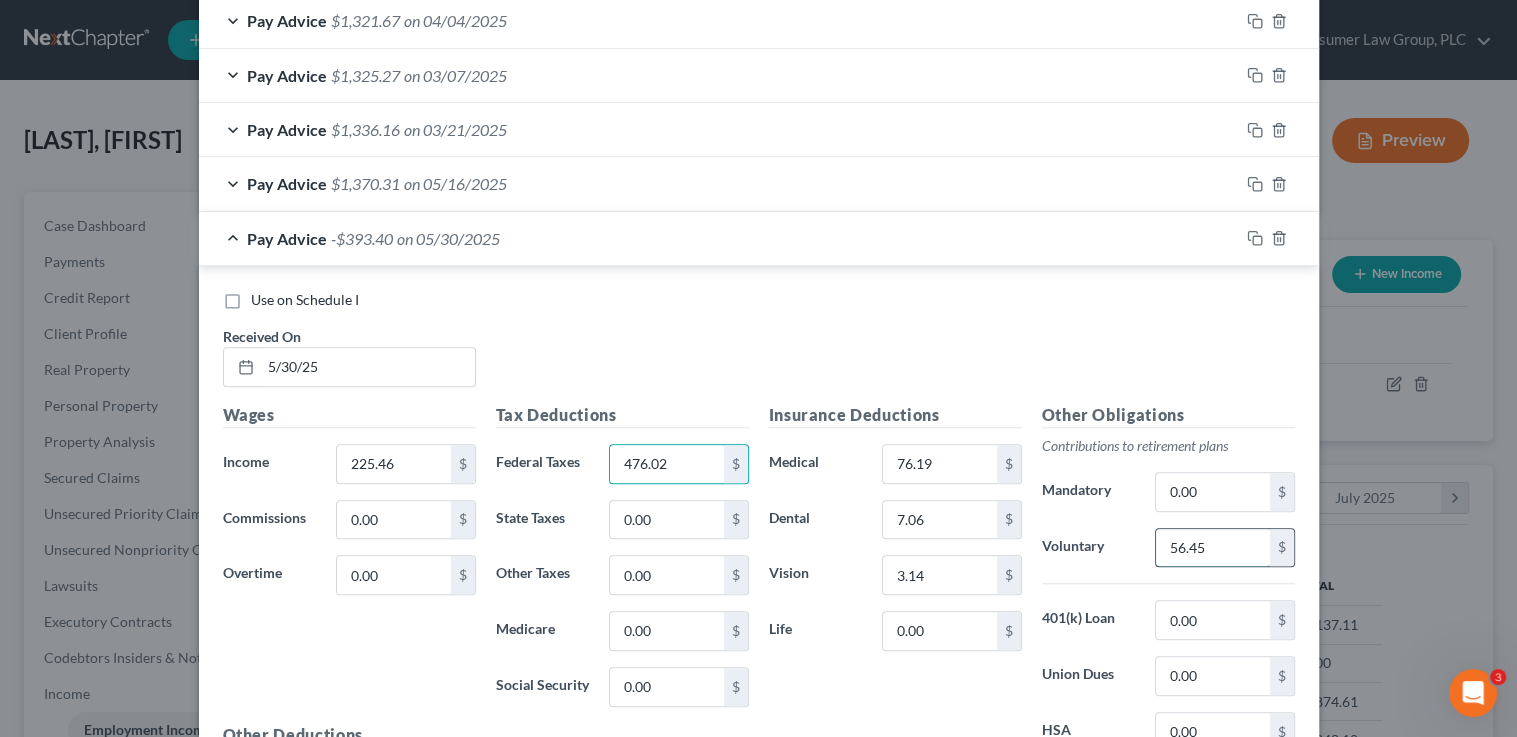 click on "56.45" at bounding box center (1212, 548) 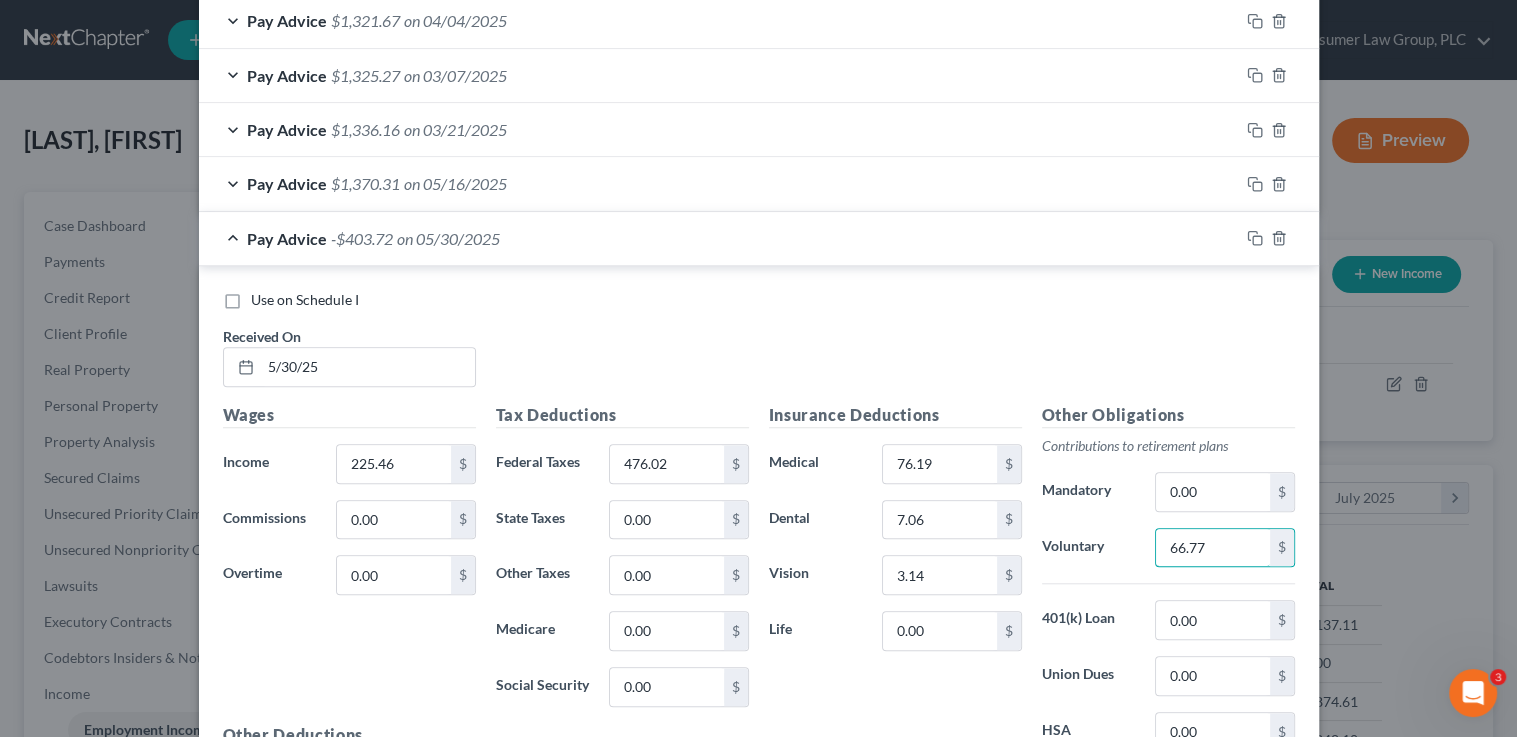 type on "66.77" 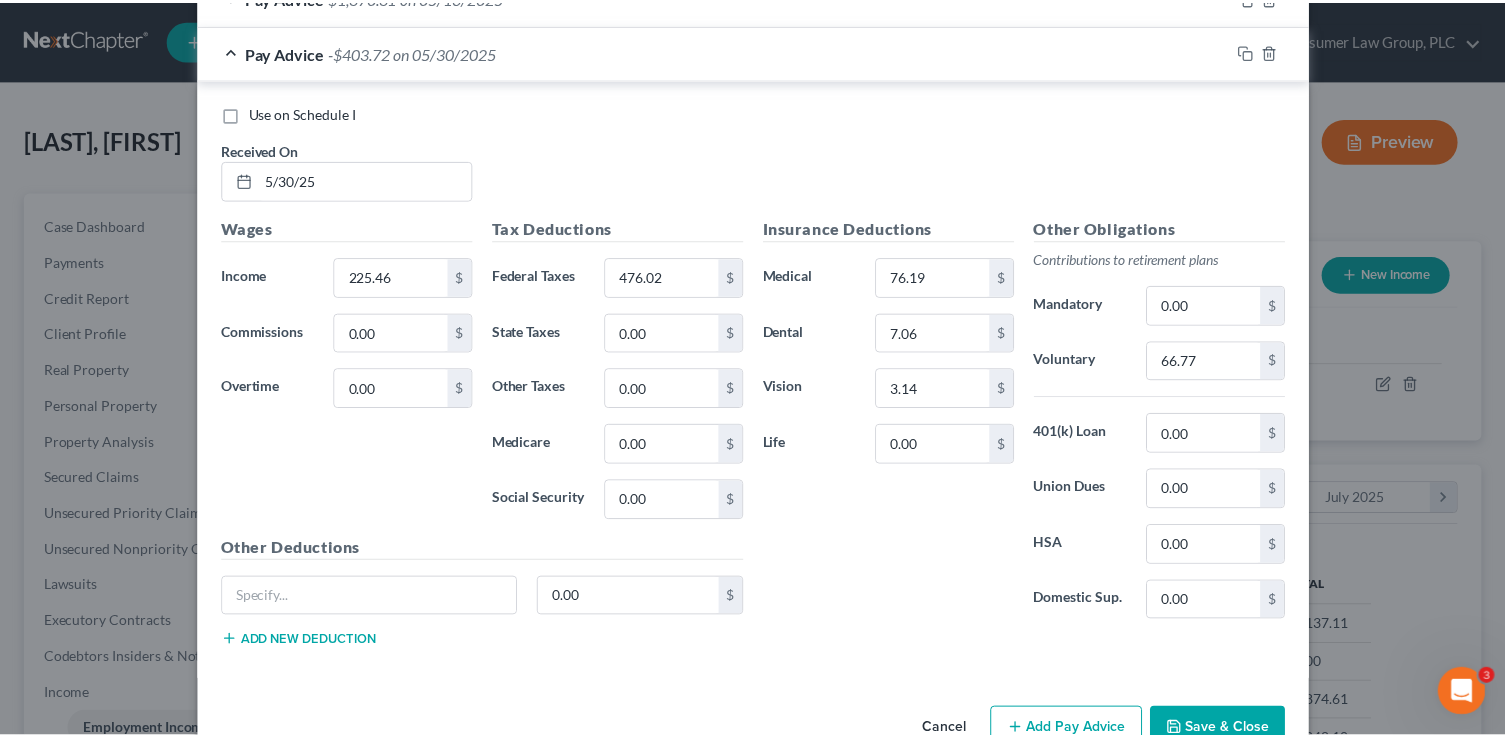 scroll, scrollTop: 1953, scrollLeft: 0, axis: vertical 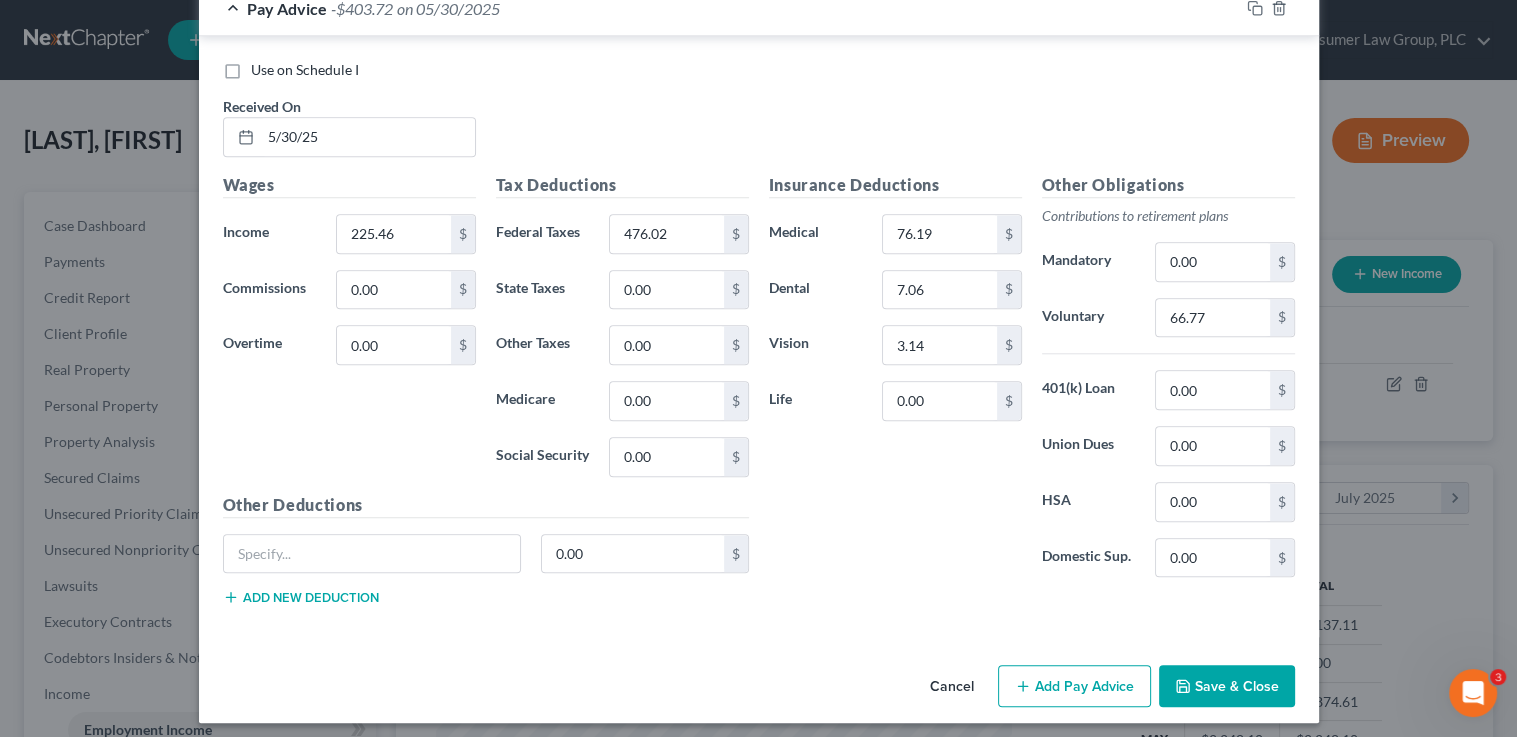 click on "Save & Close" at bounding box center (1227, 686) 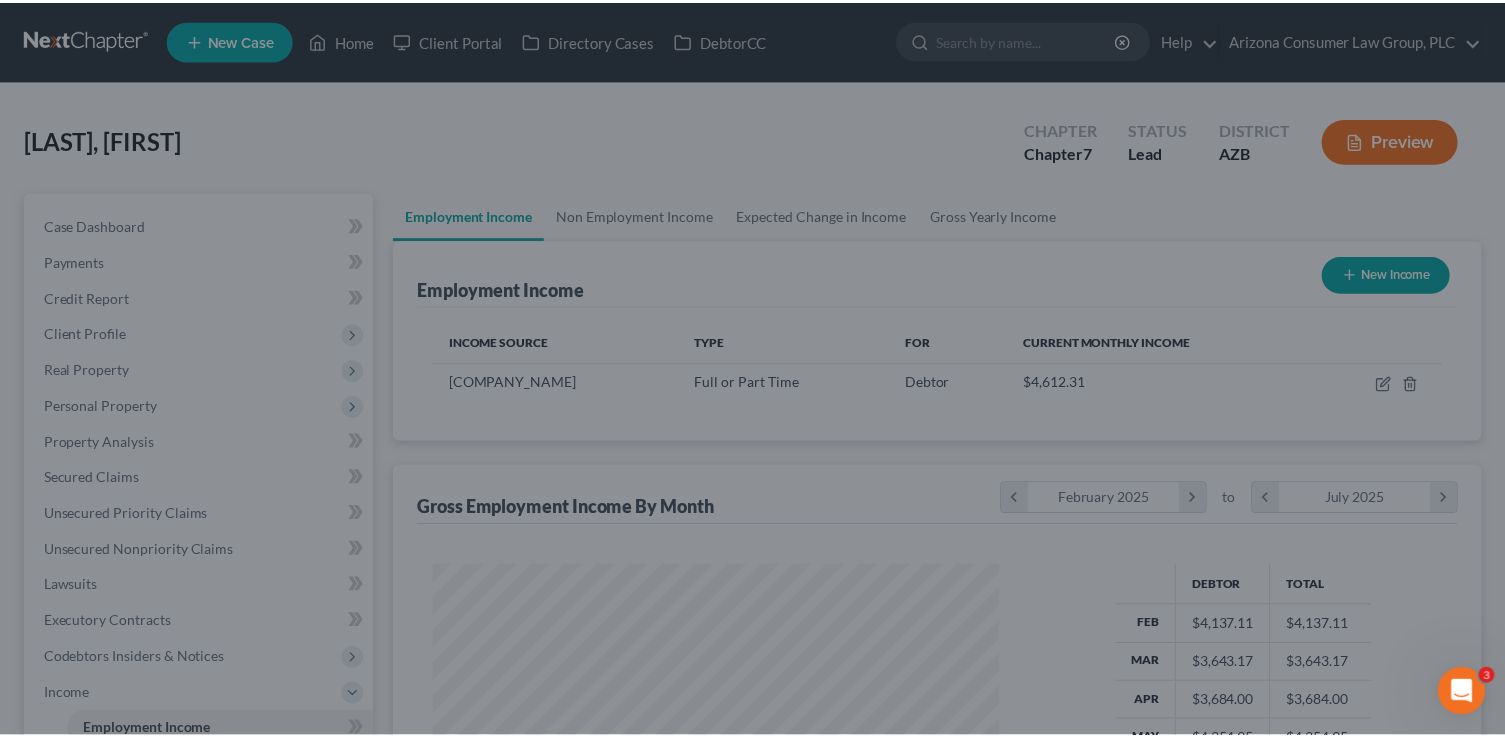 scroll, scrollTop: 356, scrollLeft: 611, axis: both 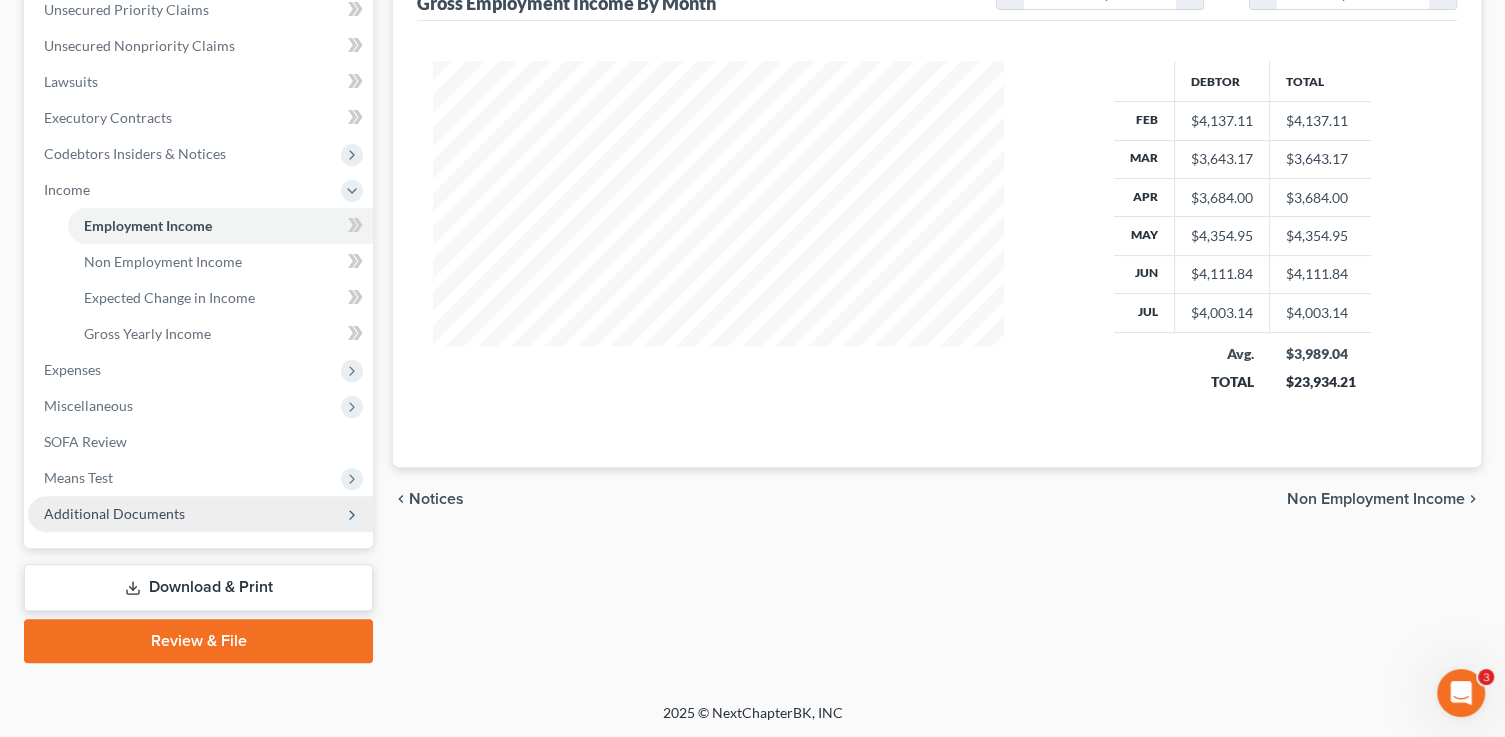 click on "Additional Documents" at bounding box center (200, 514) 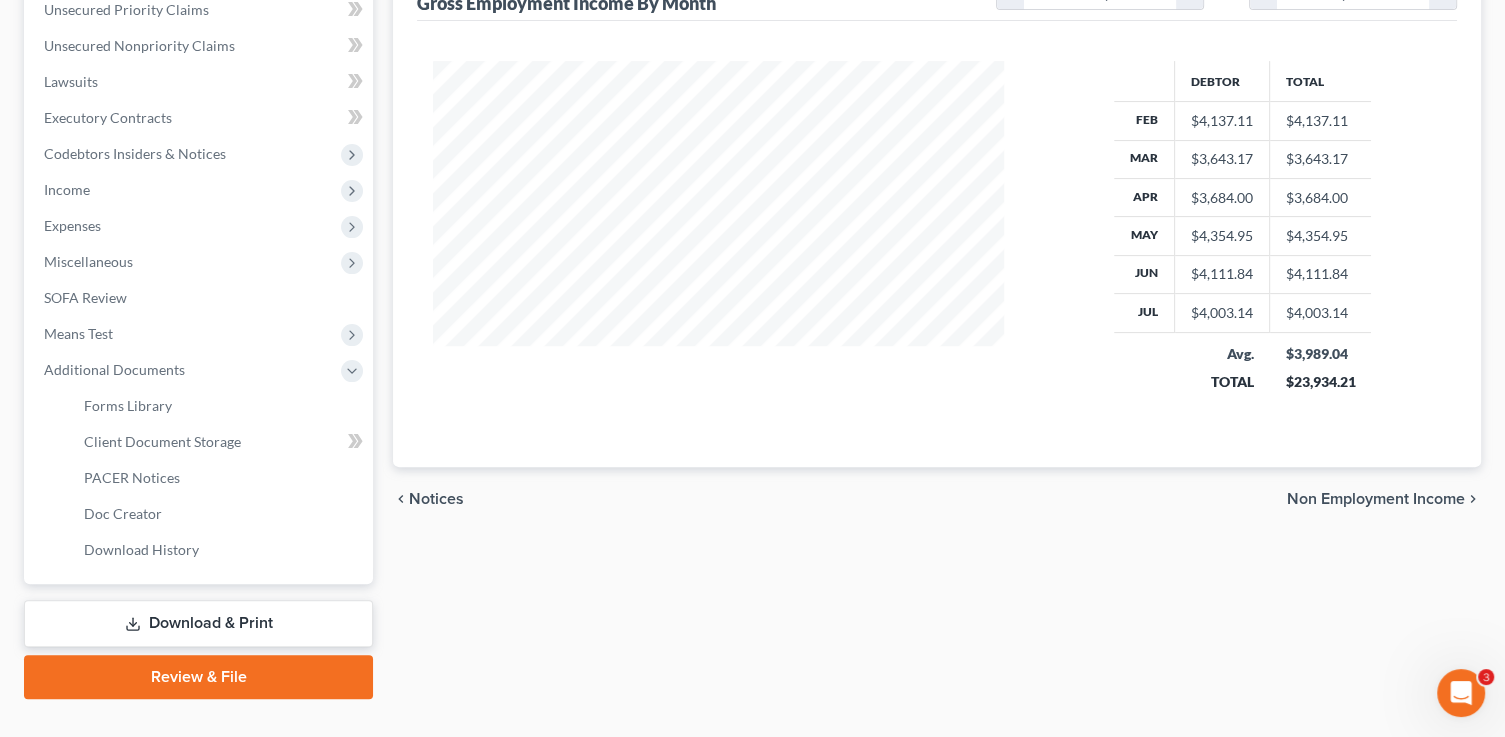 scroll, scrollTop: 0, scrollLeft: 0, axis: both 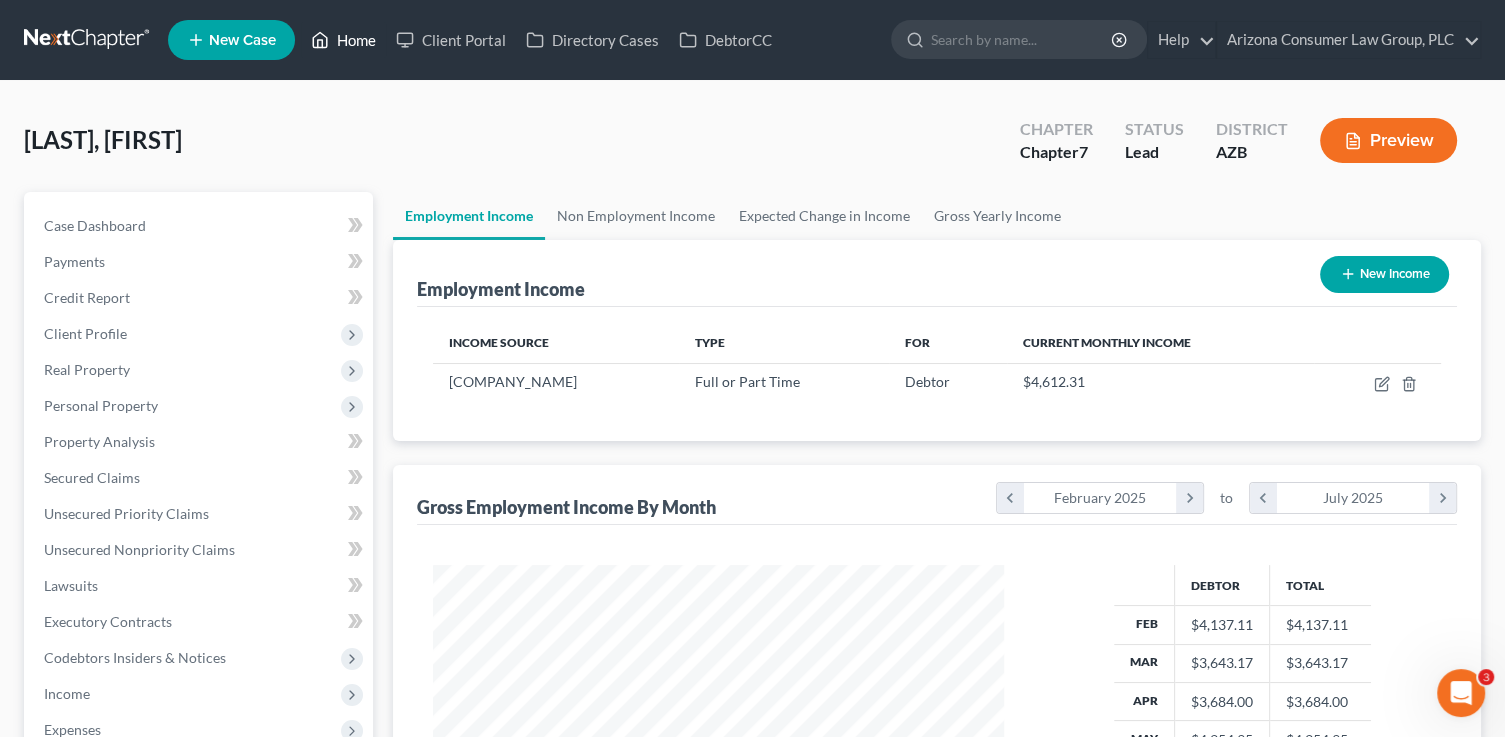 click on "Home" at bounding box center [343, 40] 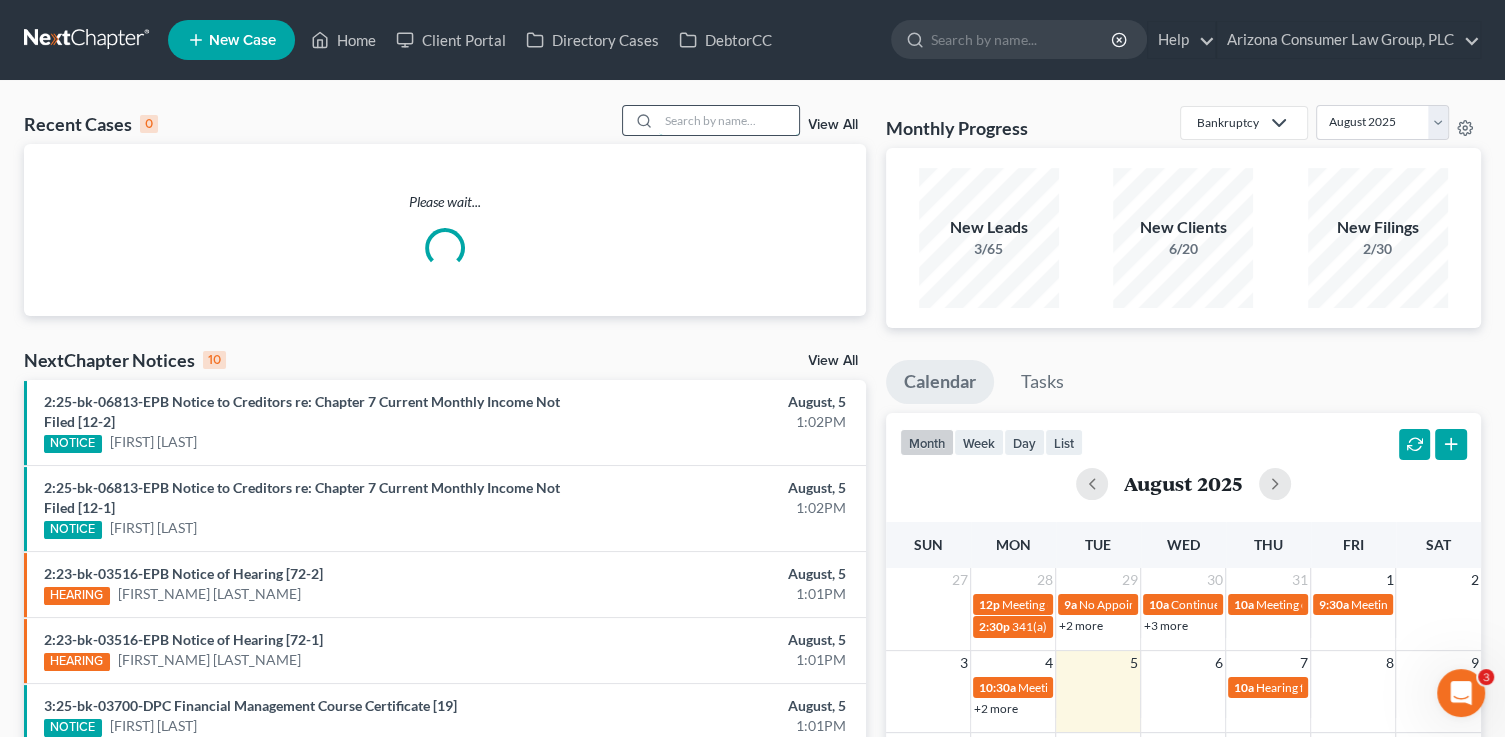 click at bounding box center (729, 120) 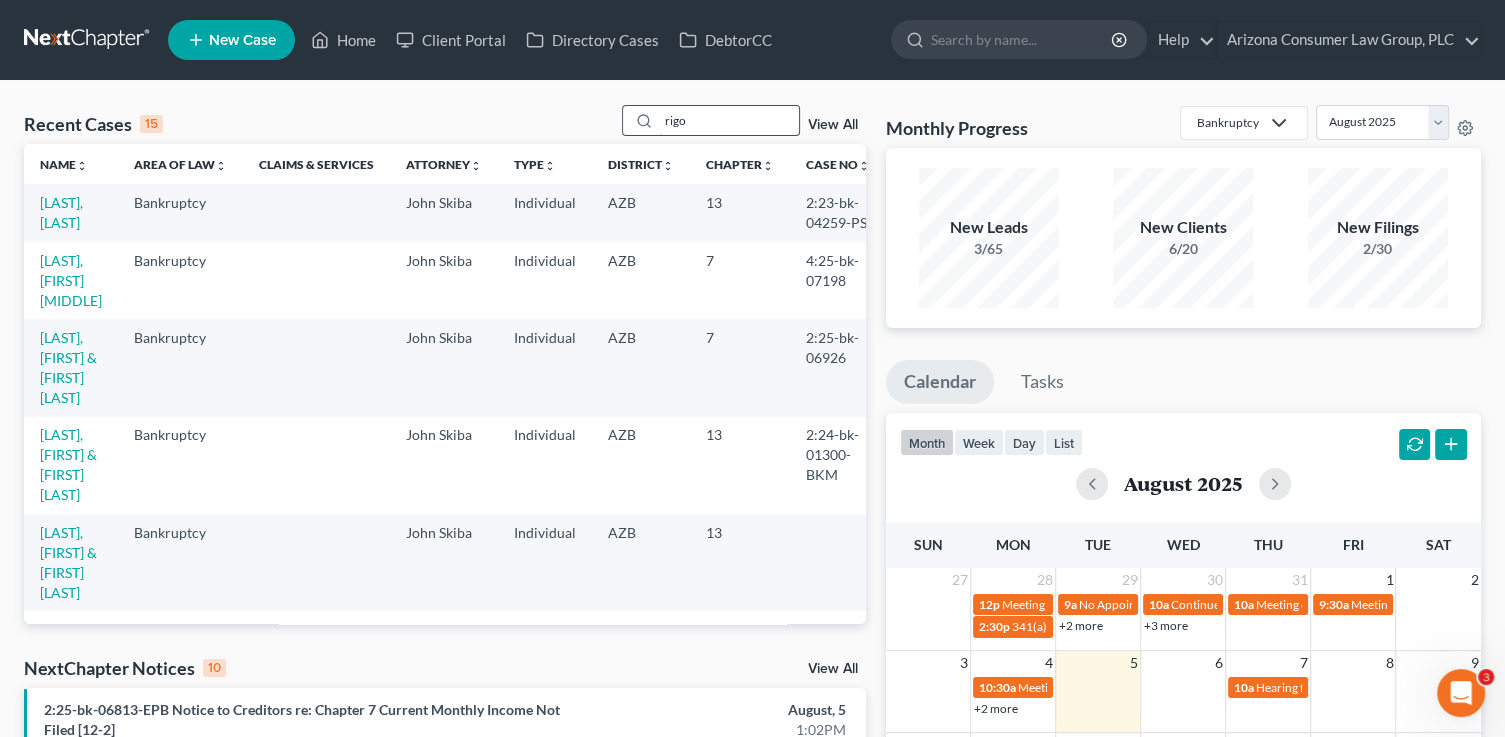 type on "rigo" 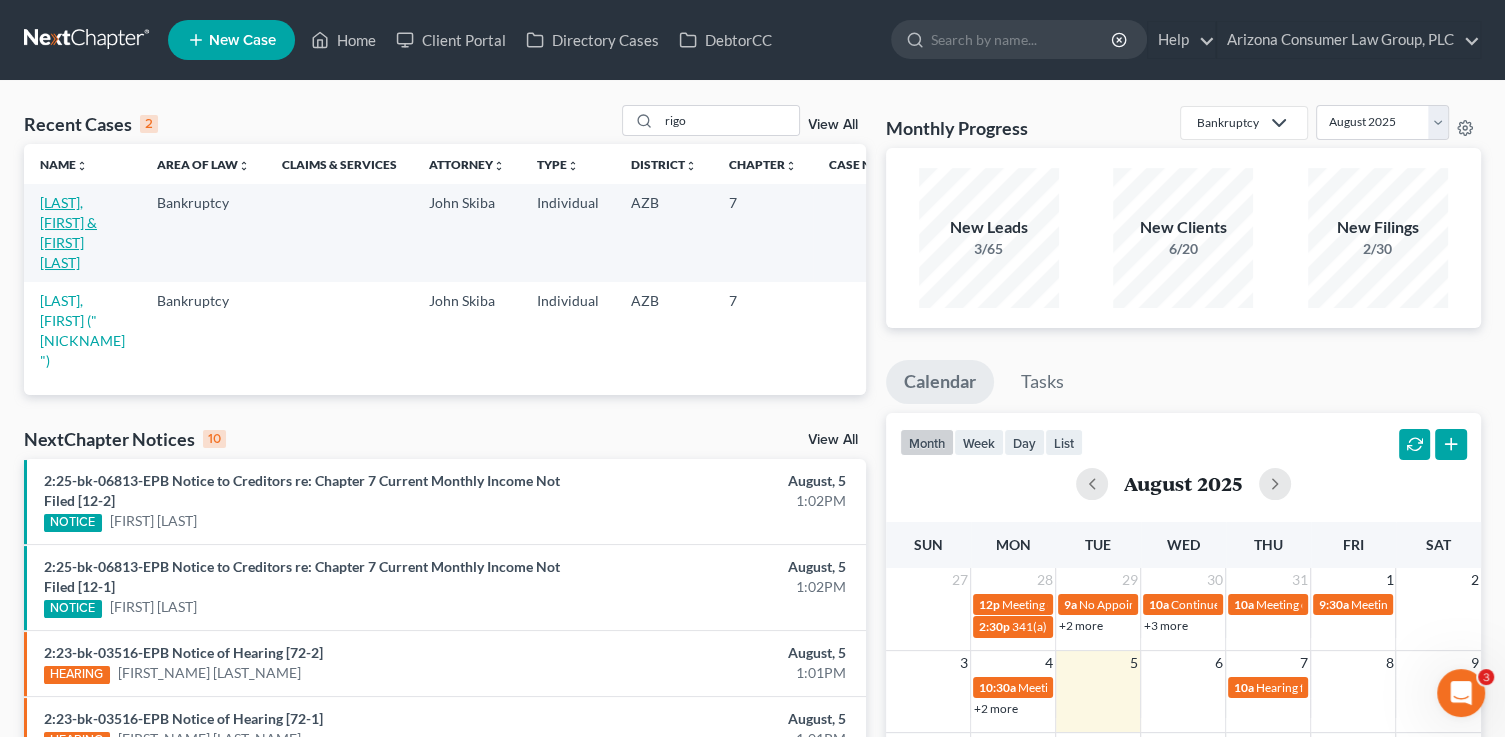 click on "[LAST], [FIRST] & [LAST]" at bounding box center [68, 232] 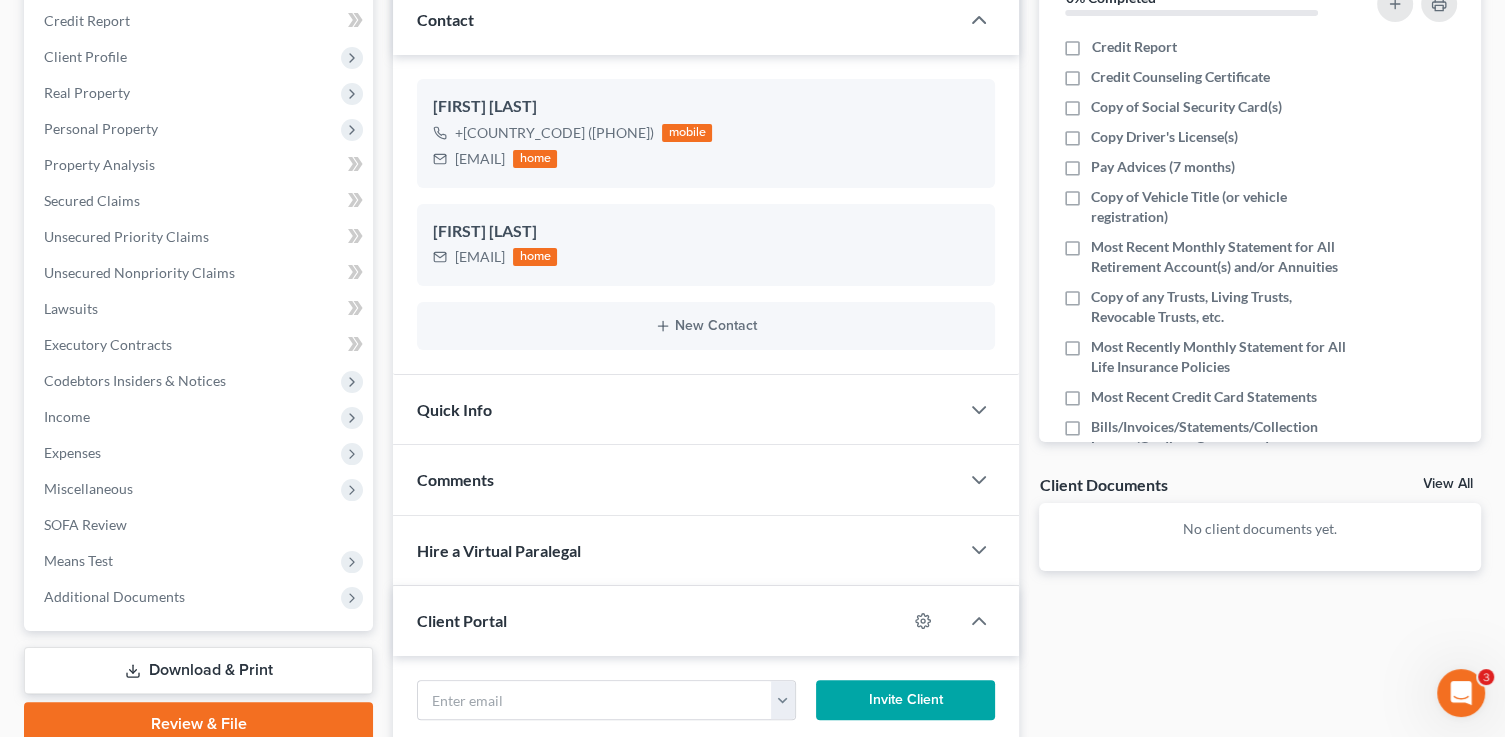 scroll, scrollTop: 234, scrollLeft: 0, axis: vertical 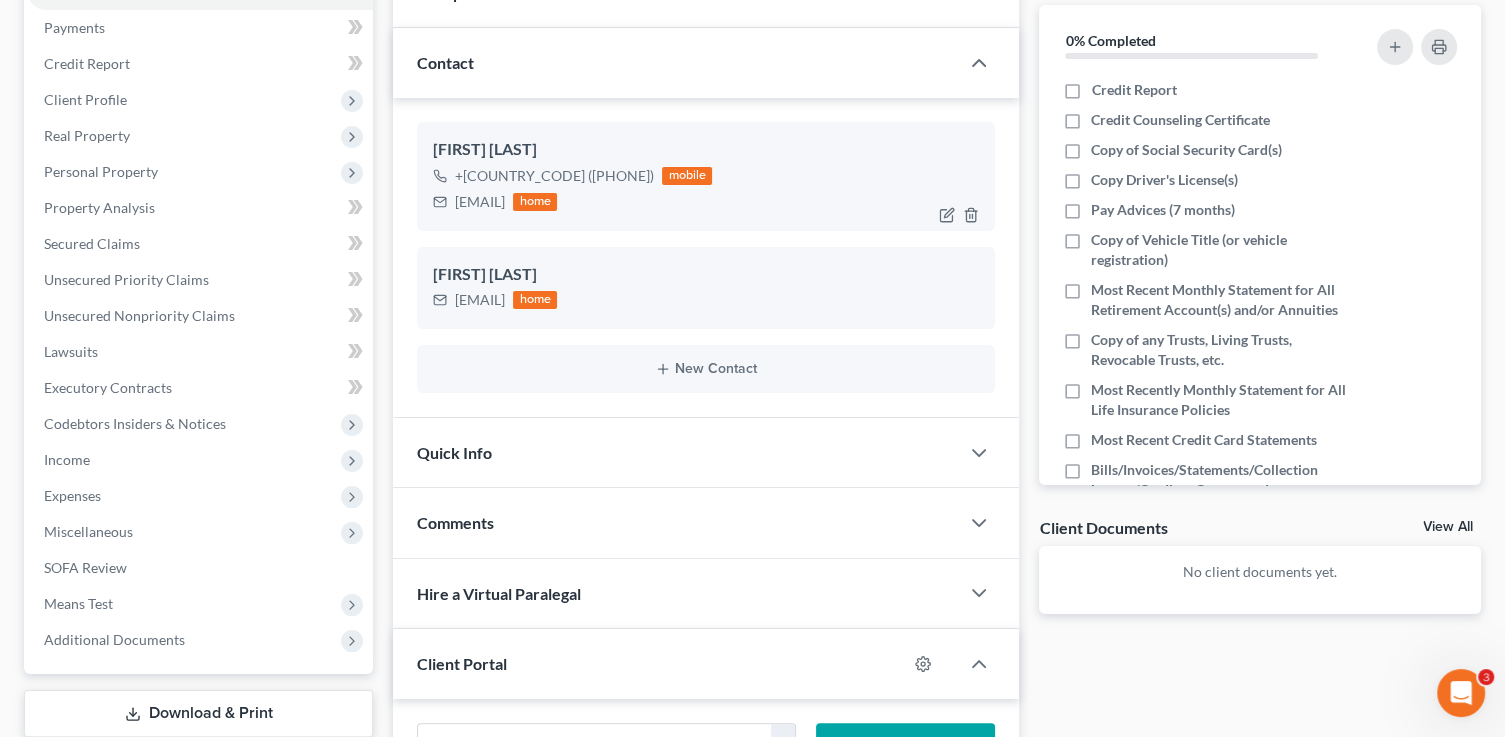 drag, startPoint x: 455, startPoint y: 199, endPoint x: 574, endPoint y: 204, distance: 119.104996 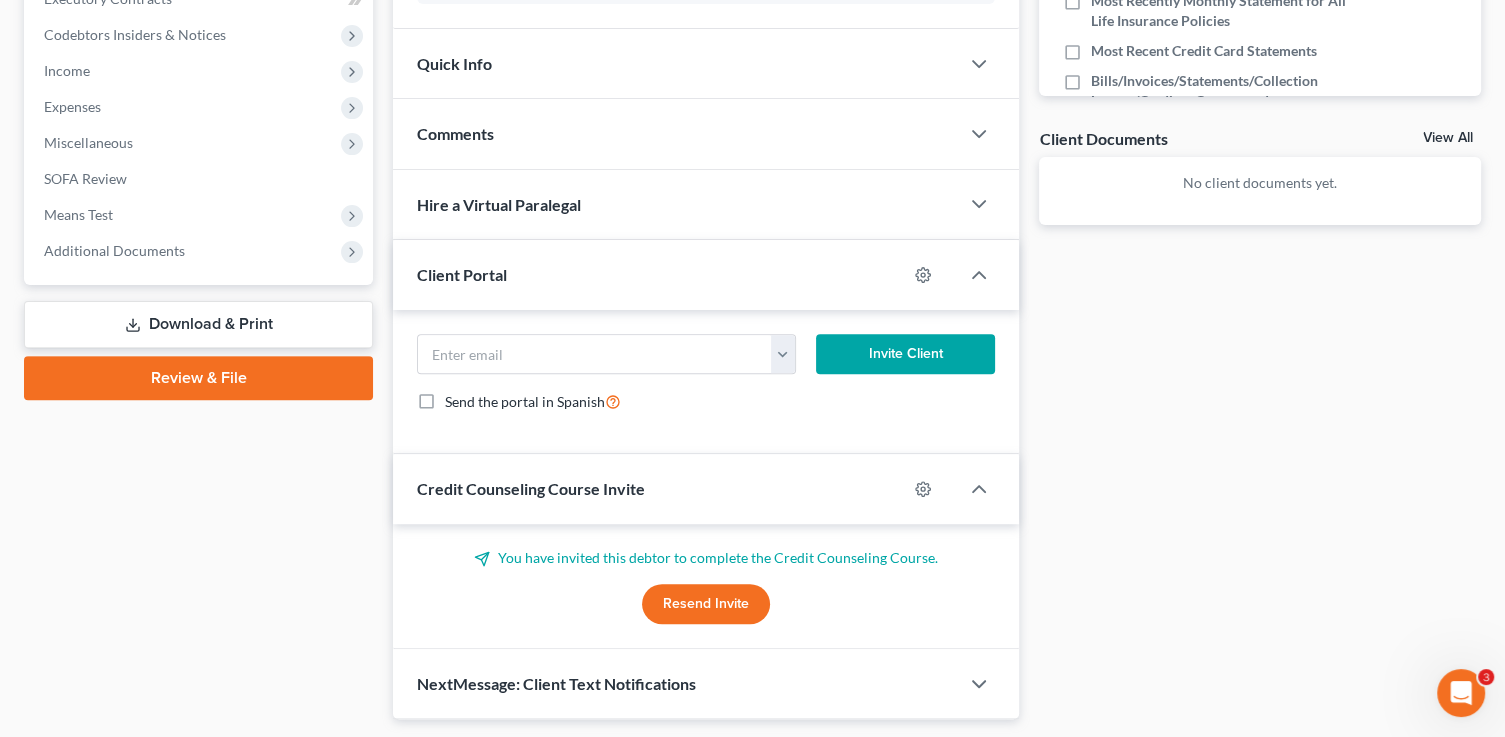 scroll, scrollTop: 624, scrollLeft: 0, axis: vertical 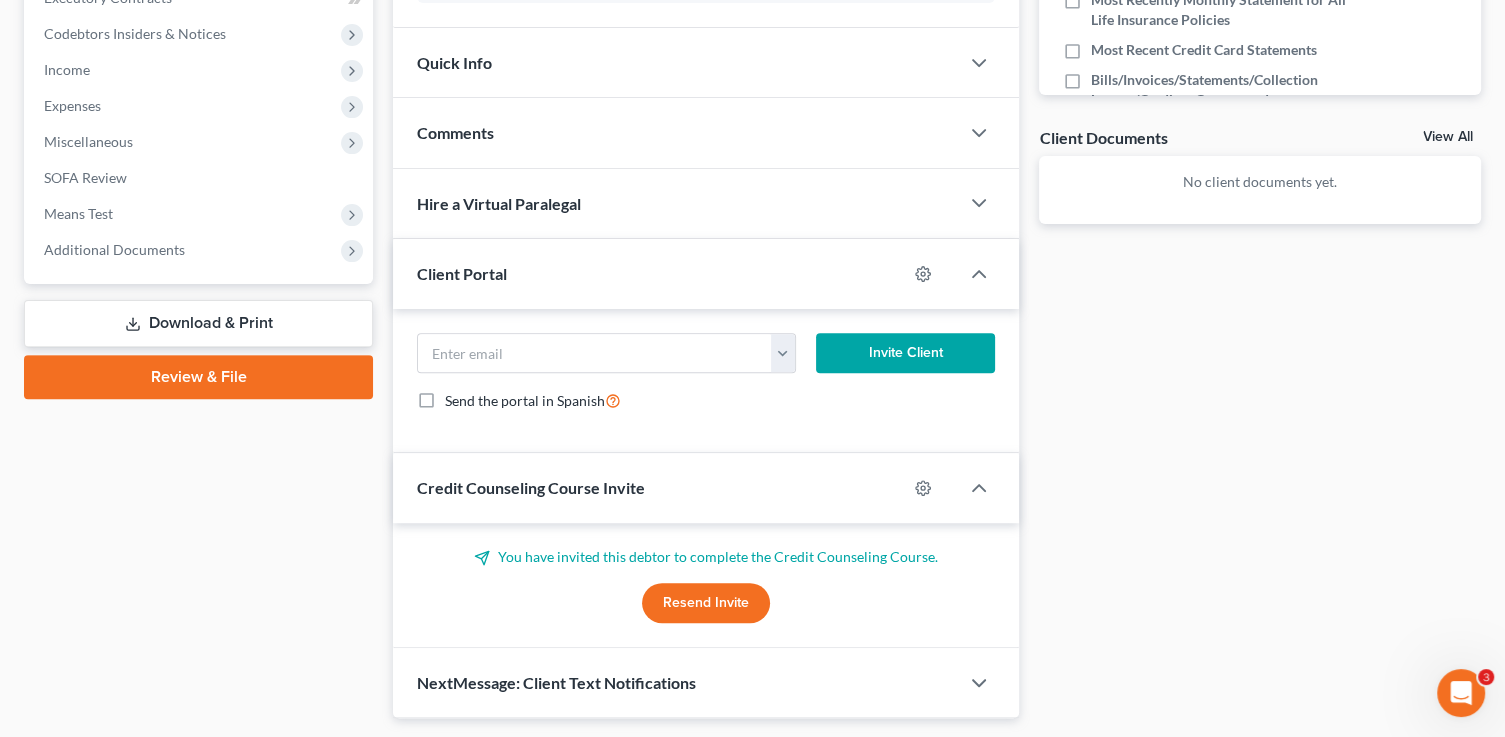 drag, startPoint x: 694, startPoint y: 602, endPoint x: 578, endPoint y: 374, distance: 255.81242 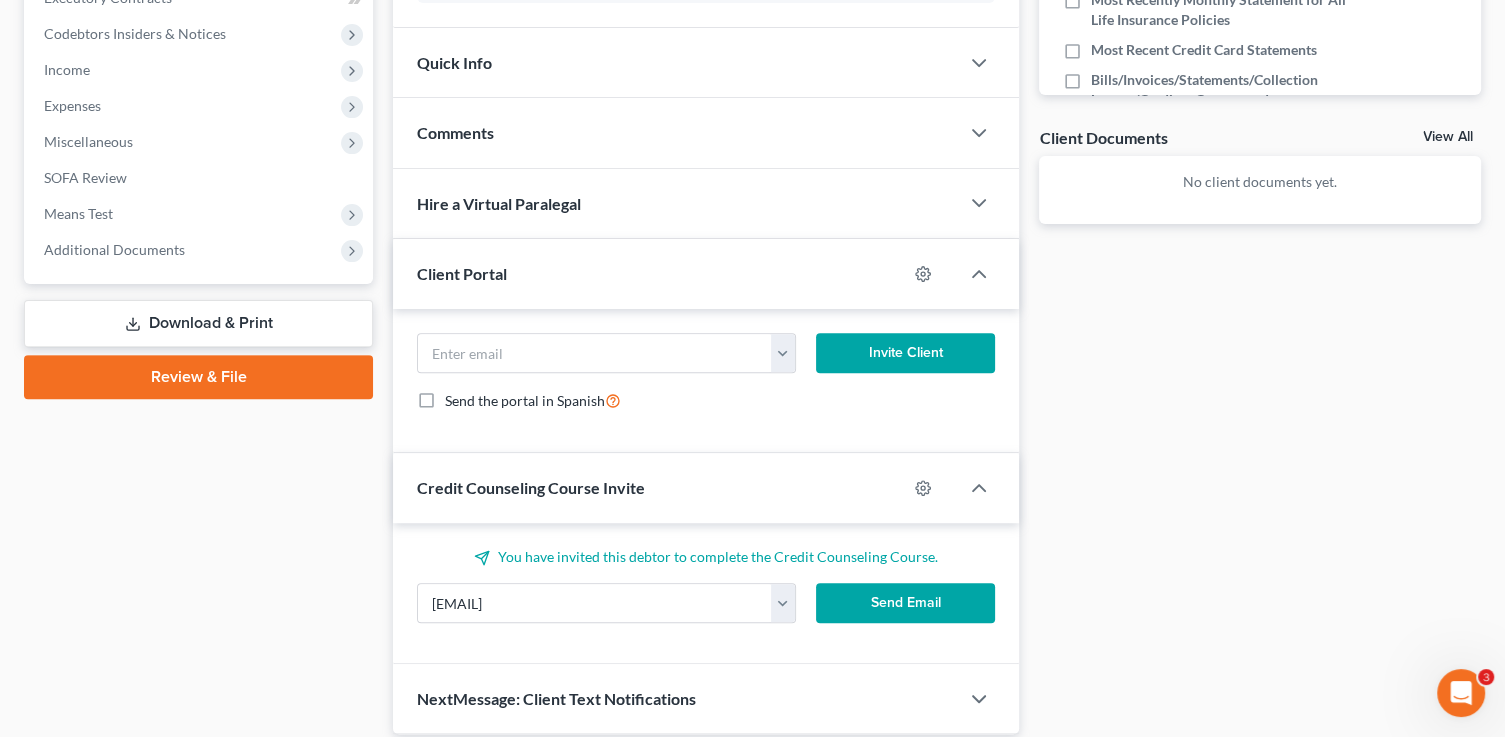 click on "Send Email" at bounding box center (905, 603) 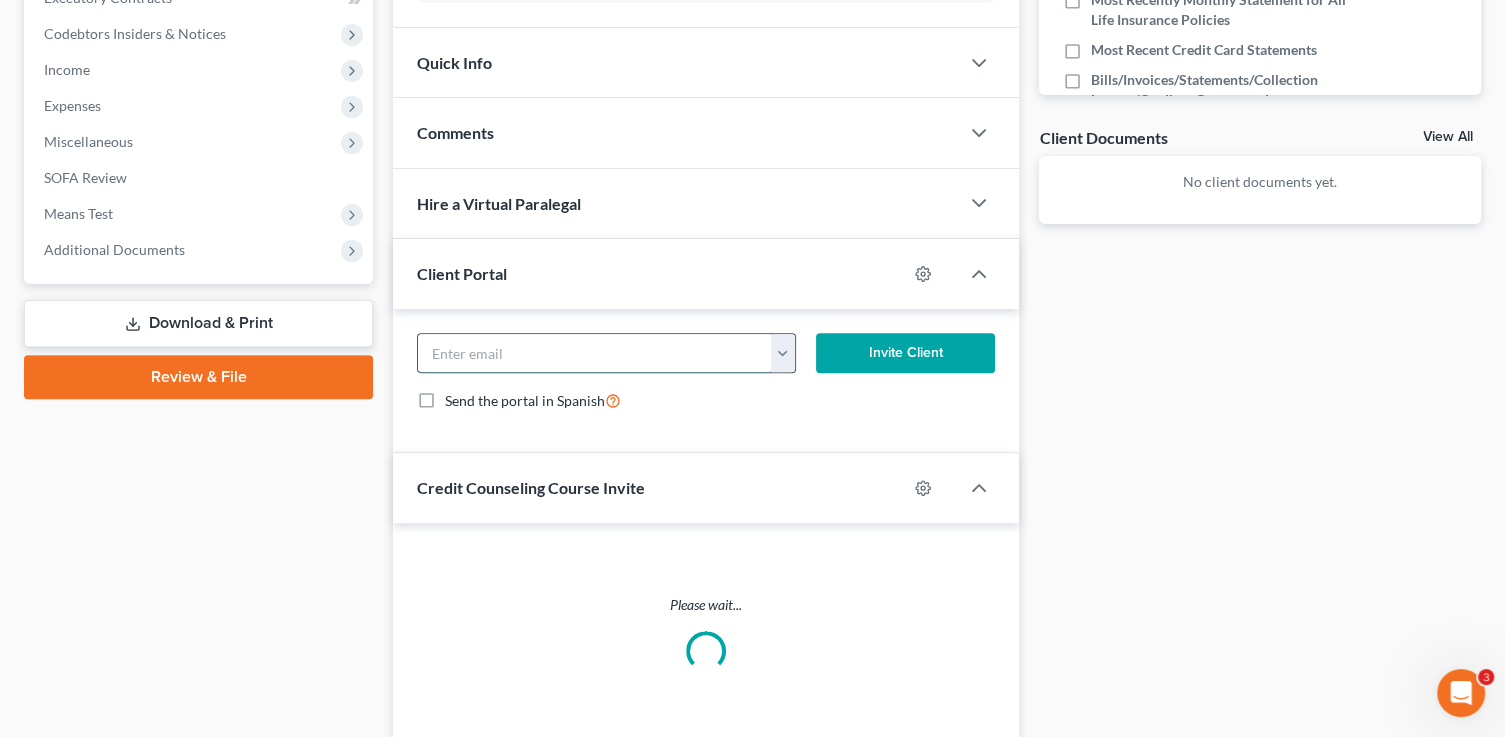 click at bounding box center [594, 353] 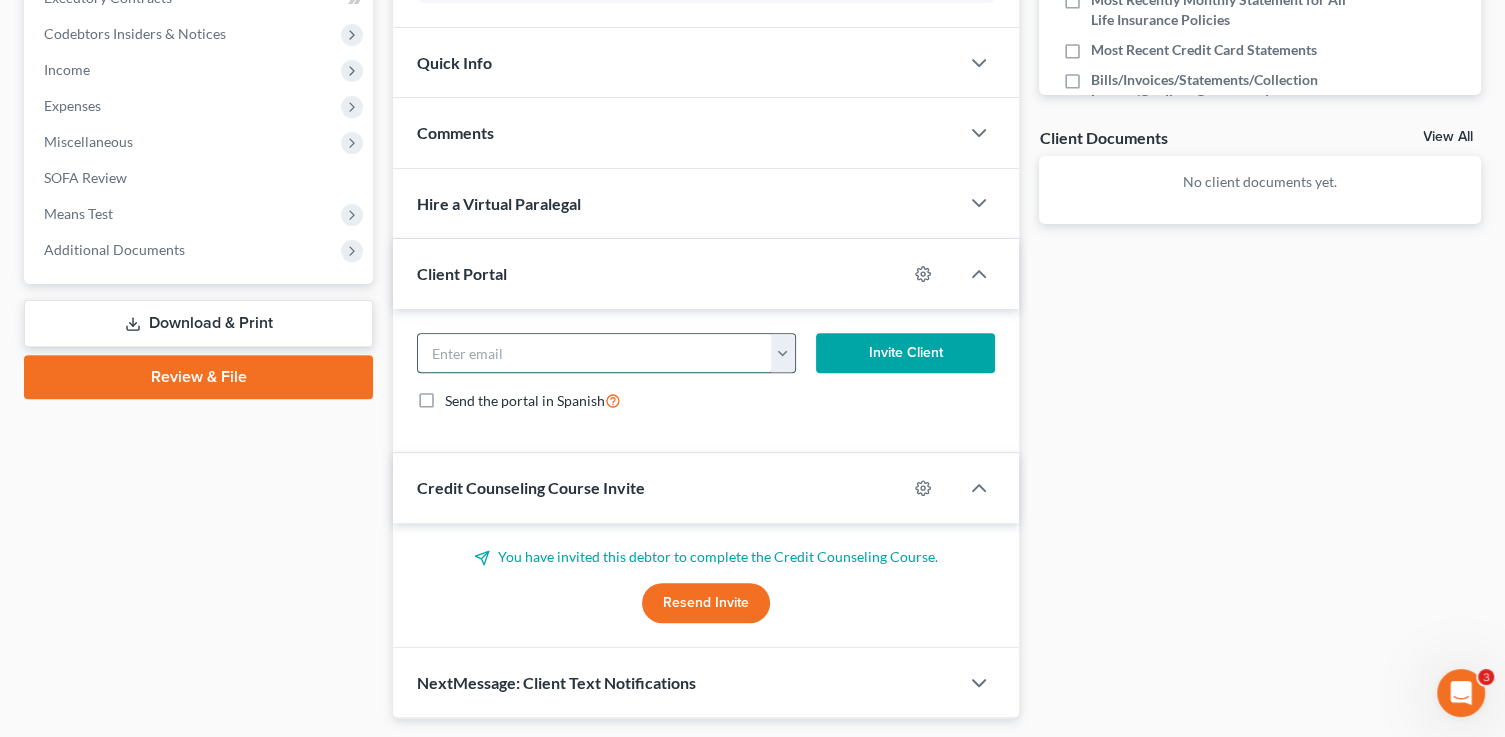 paste on "johnrigo3@aol.com" 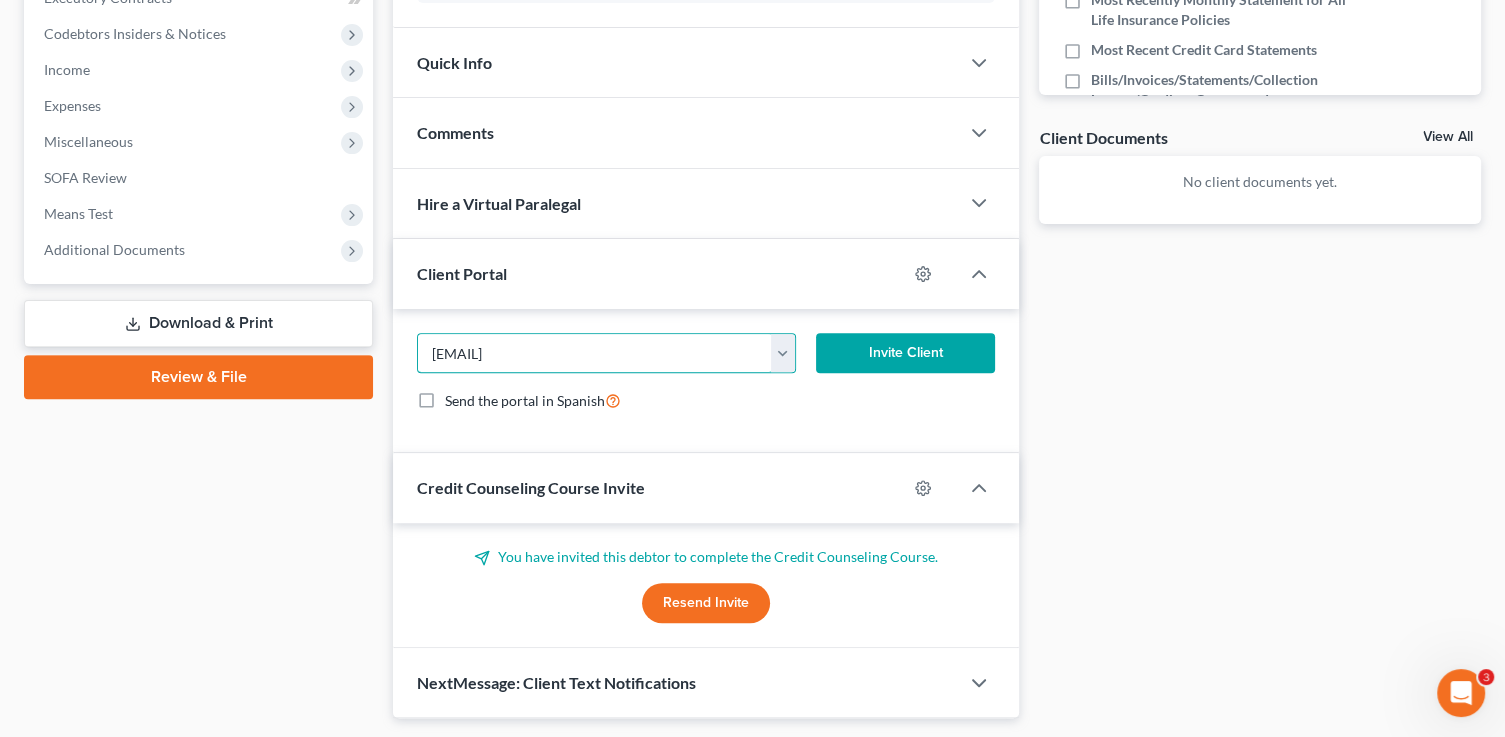 type on "johnrigo3@aol.com" 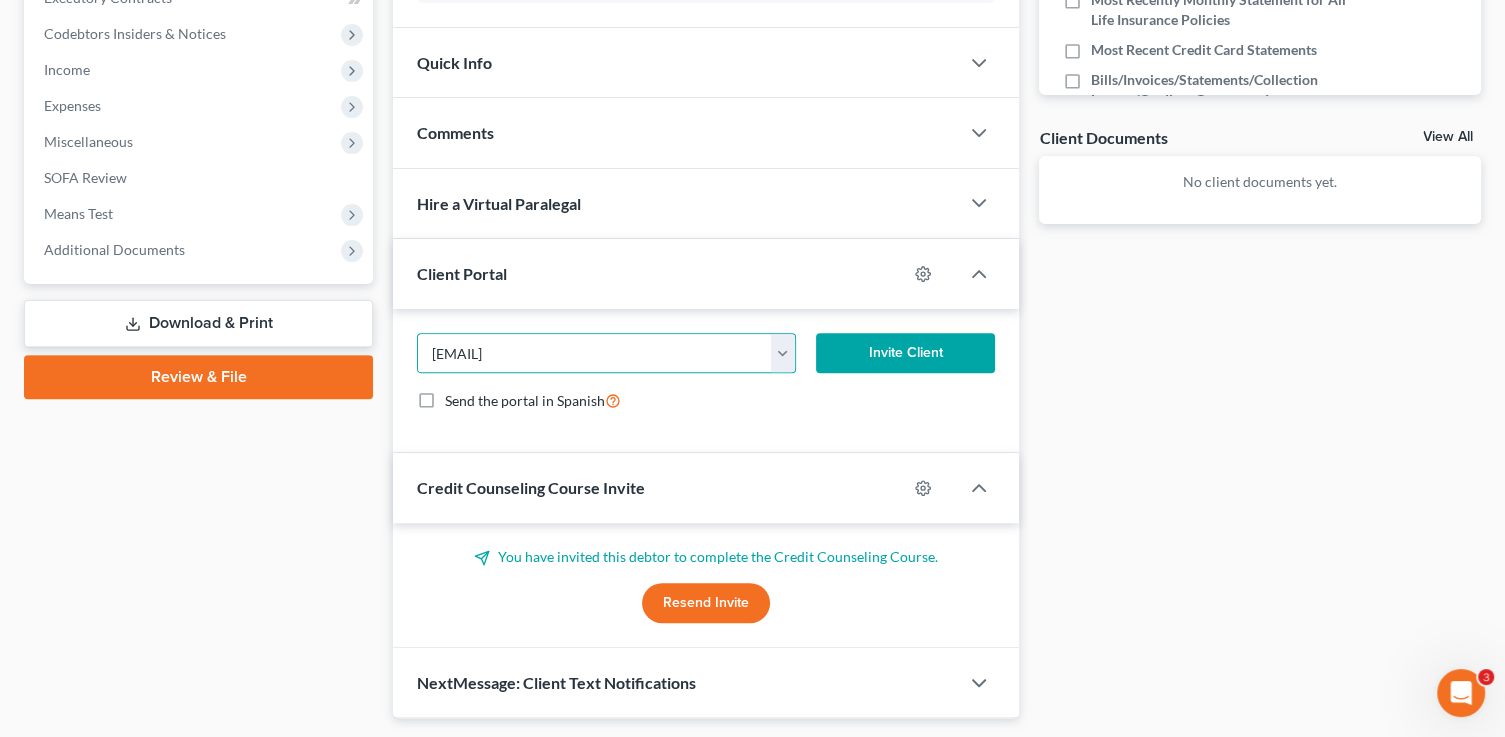 click on "Invite Client" at bounding box center (905, 353) 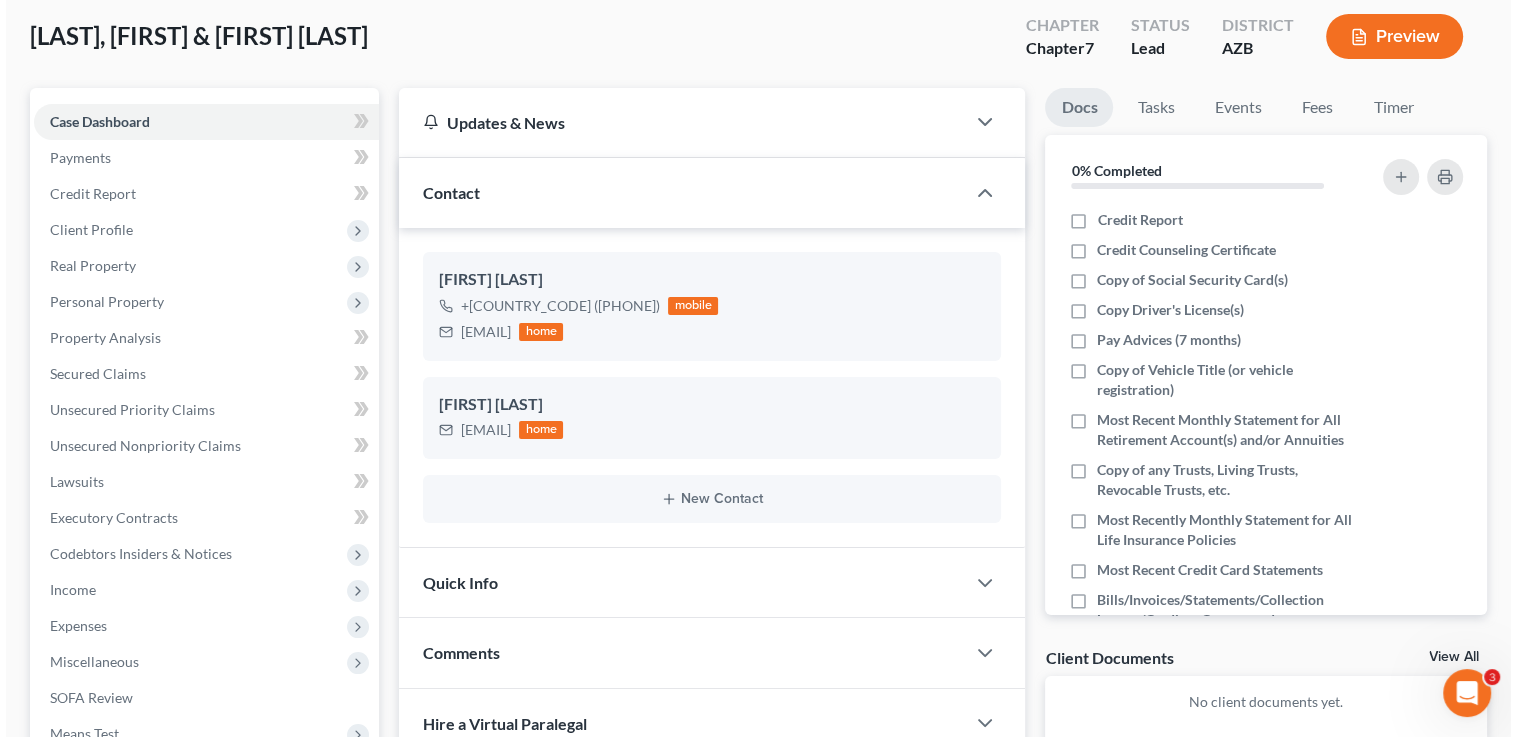 scroll, scrollTop: 0, scrollLeft: 0, axis: both 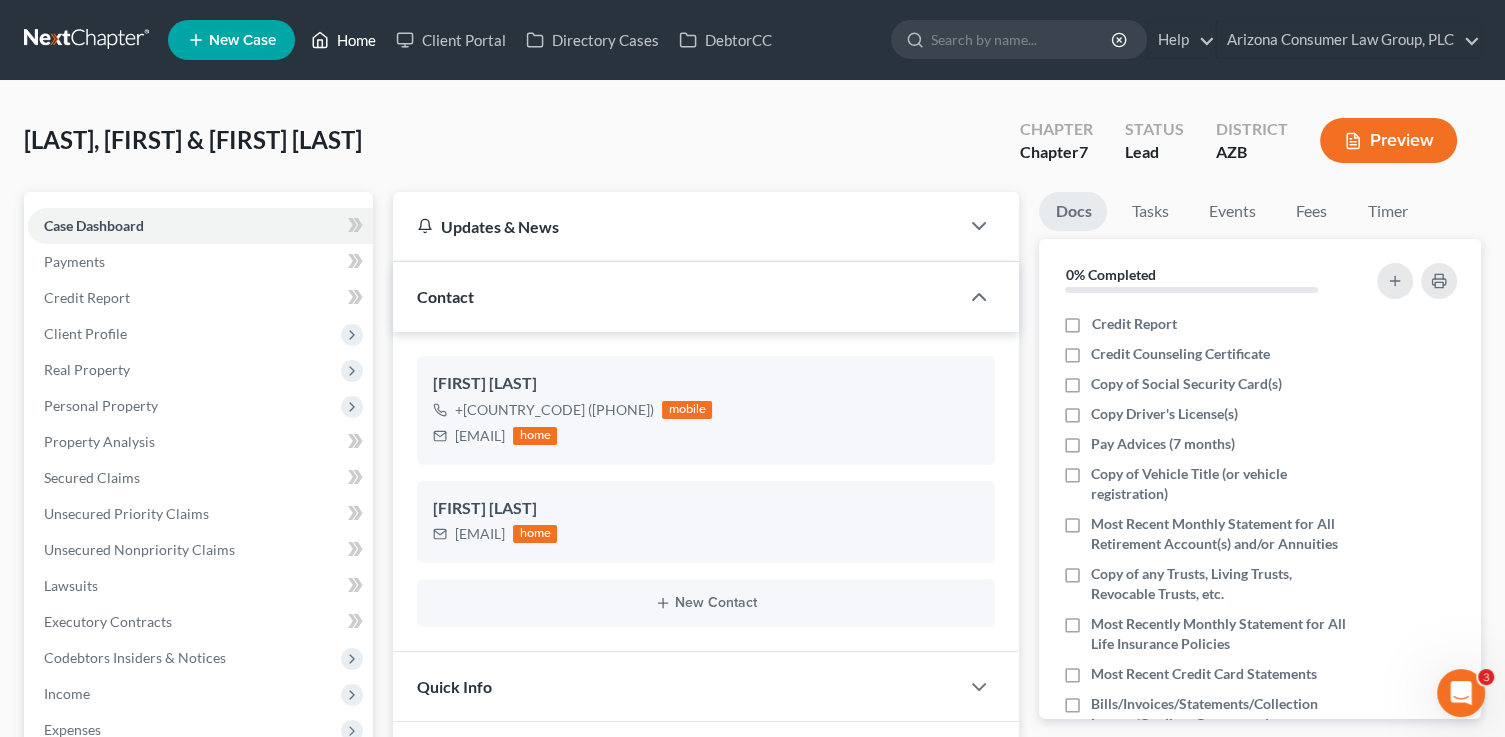 click on "Home" at bounding box center (343, 40) 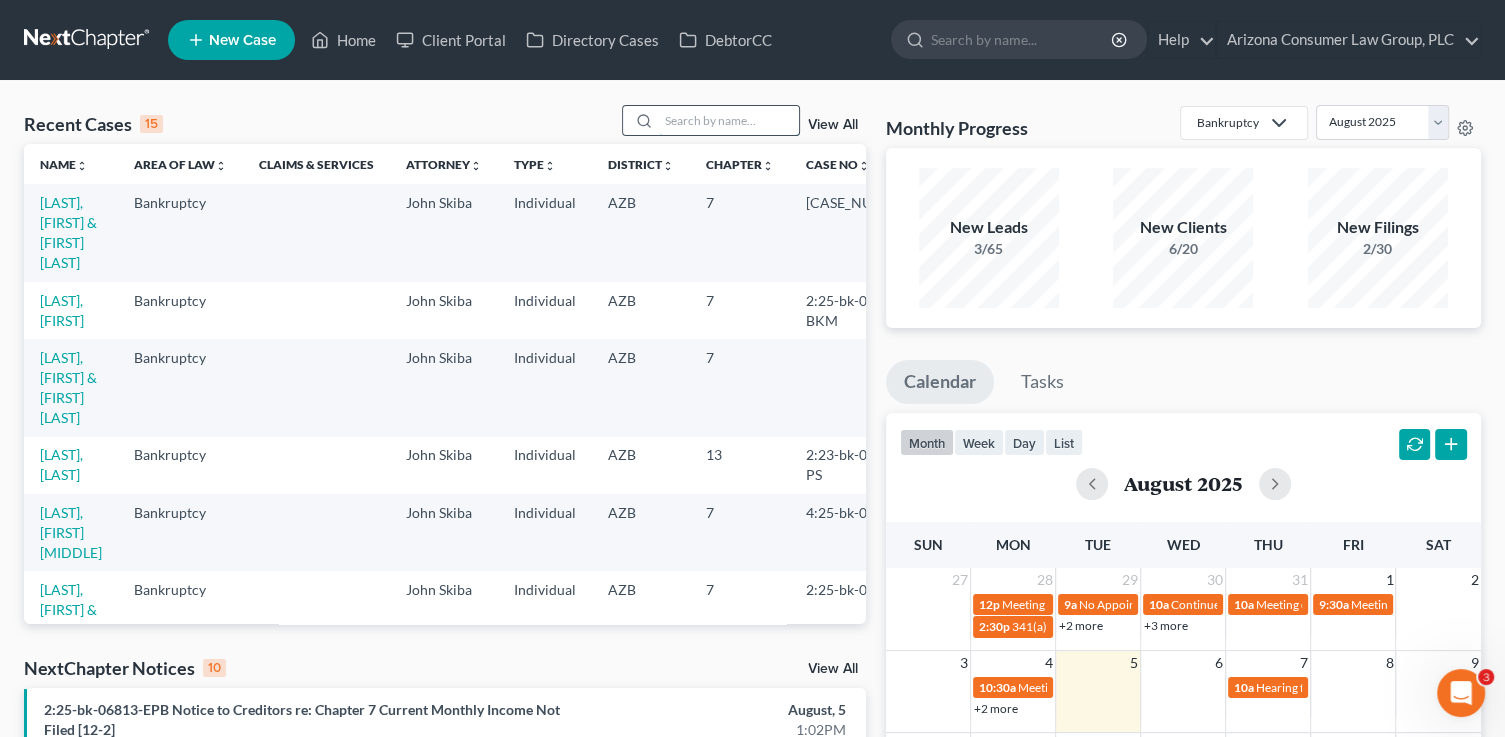 click at bounding box center [729, 120] 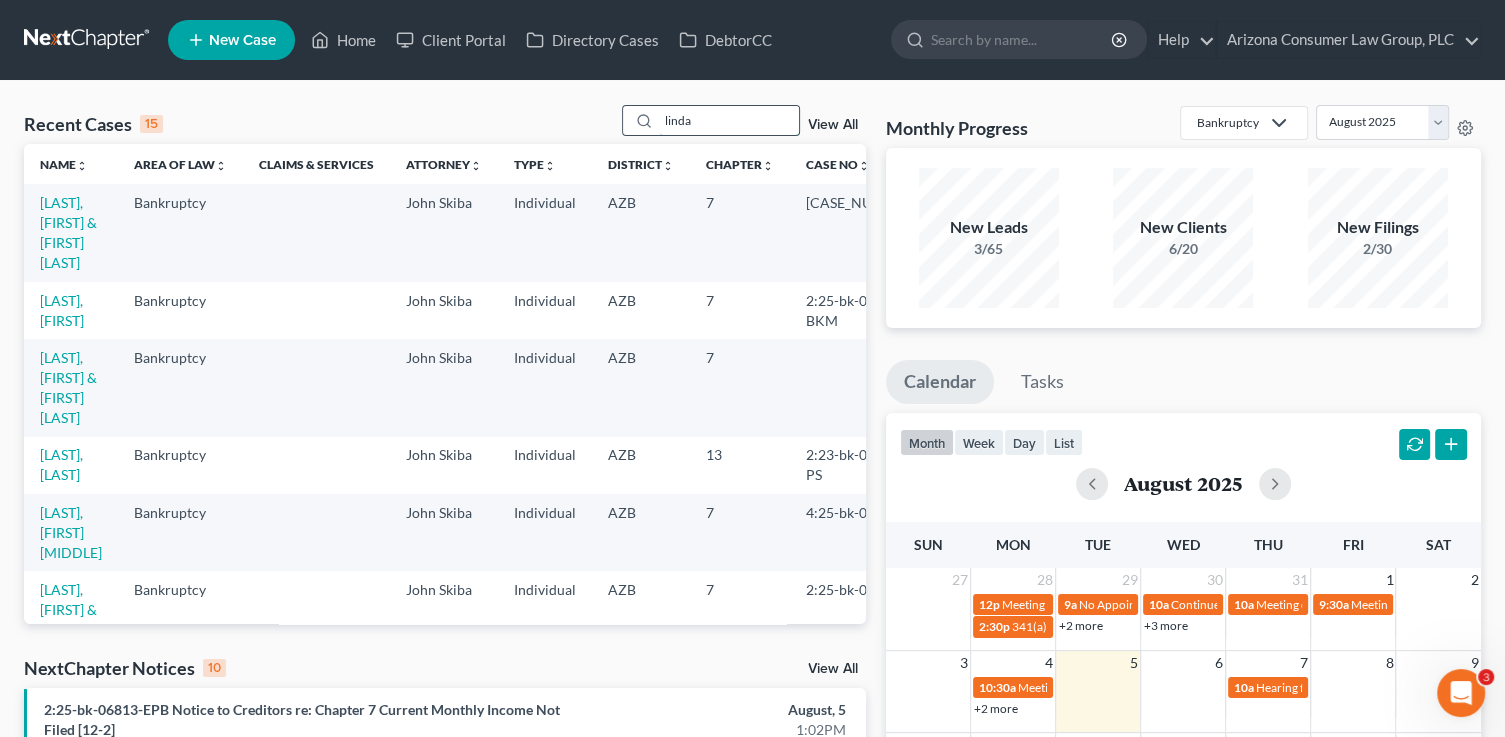 type on "linda" 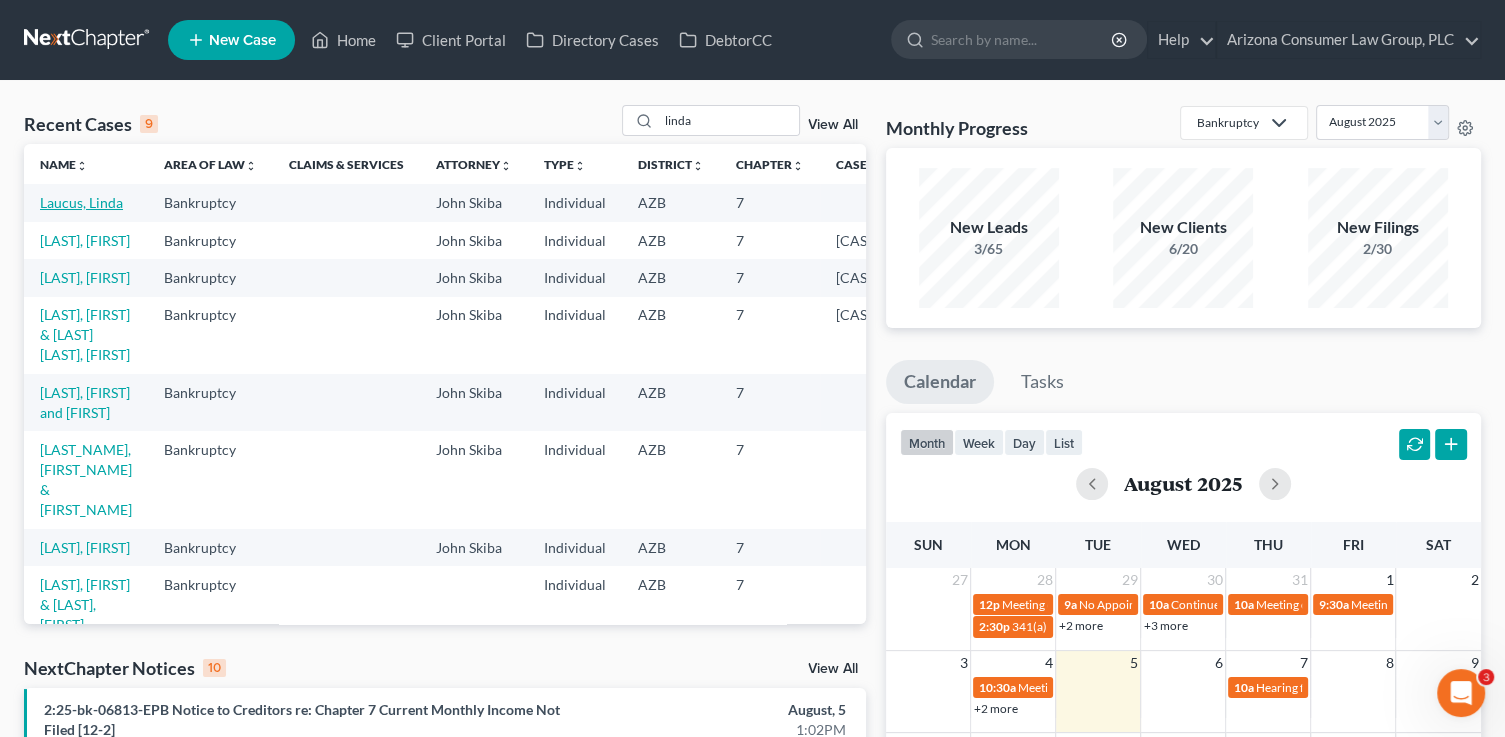 click on "Laucus, Linda" at bounding box center [81, 202] 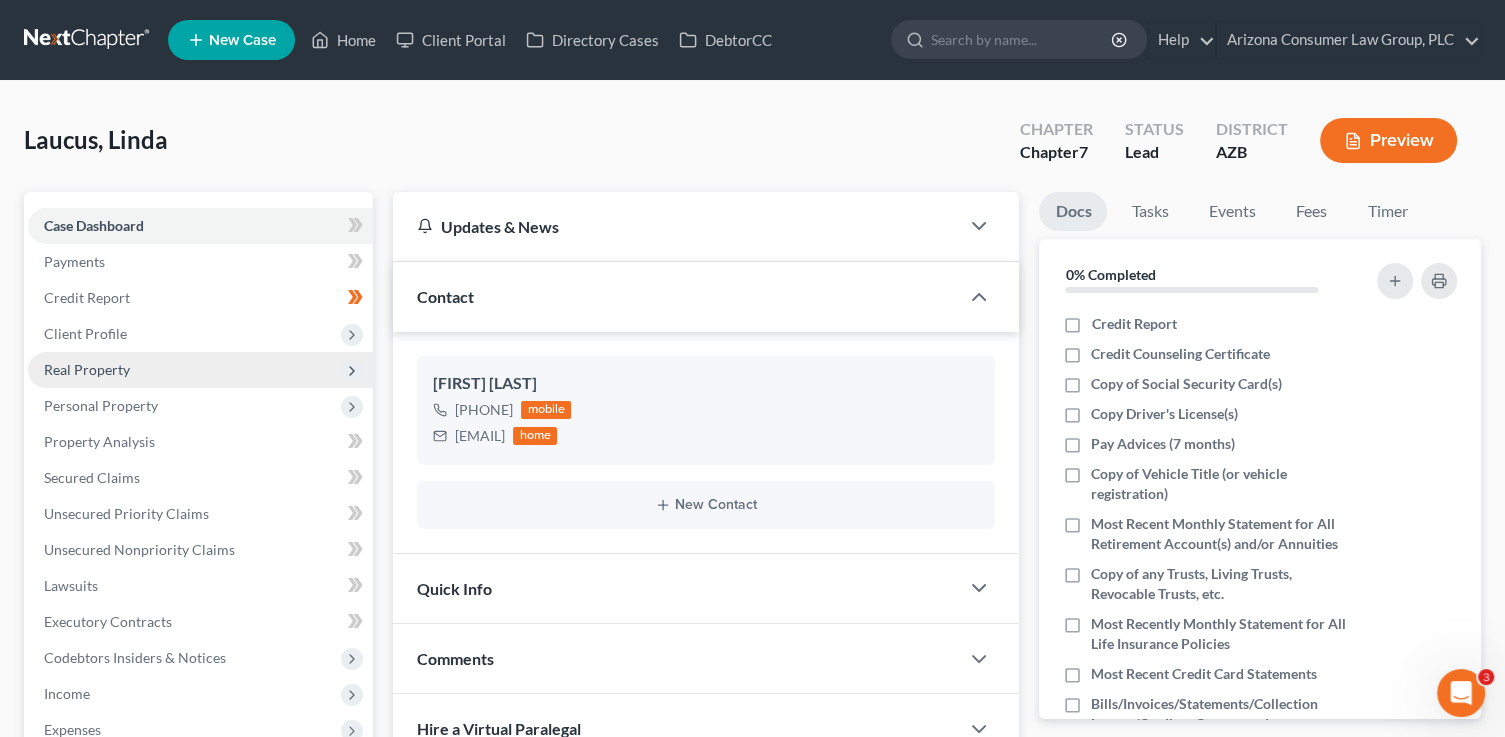 click on "Real Property" at bounding box center (200, 370) 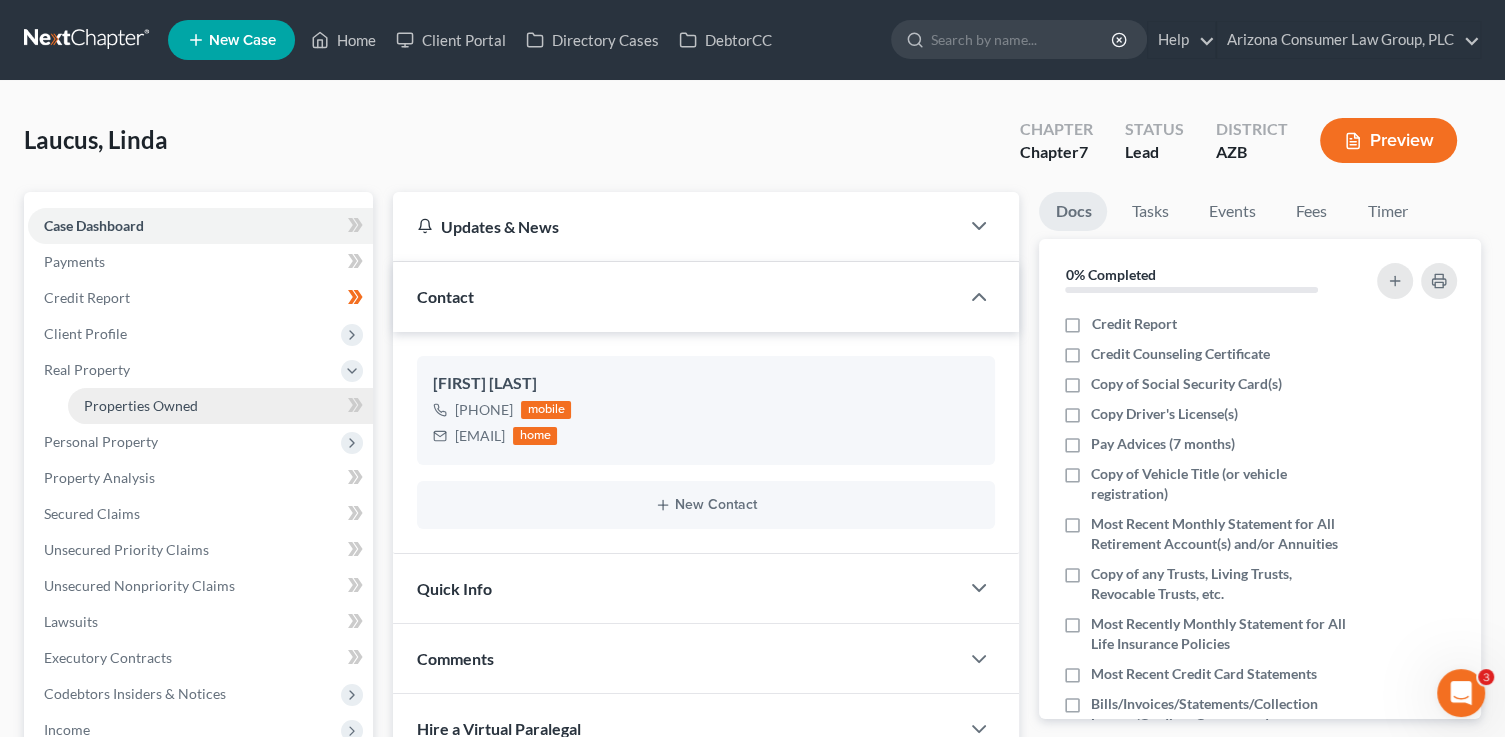click on "Properties Owned" at bounding box center (141, 405) 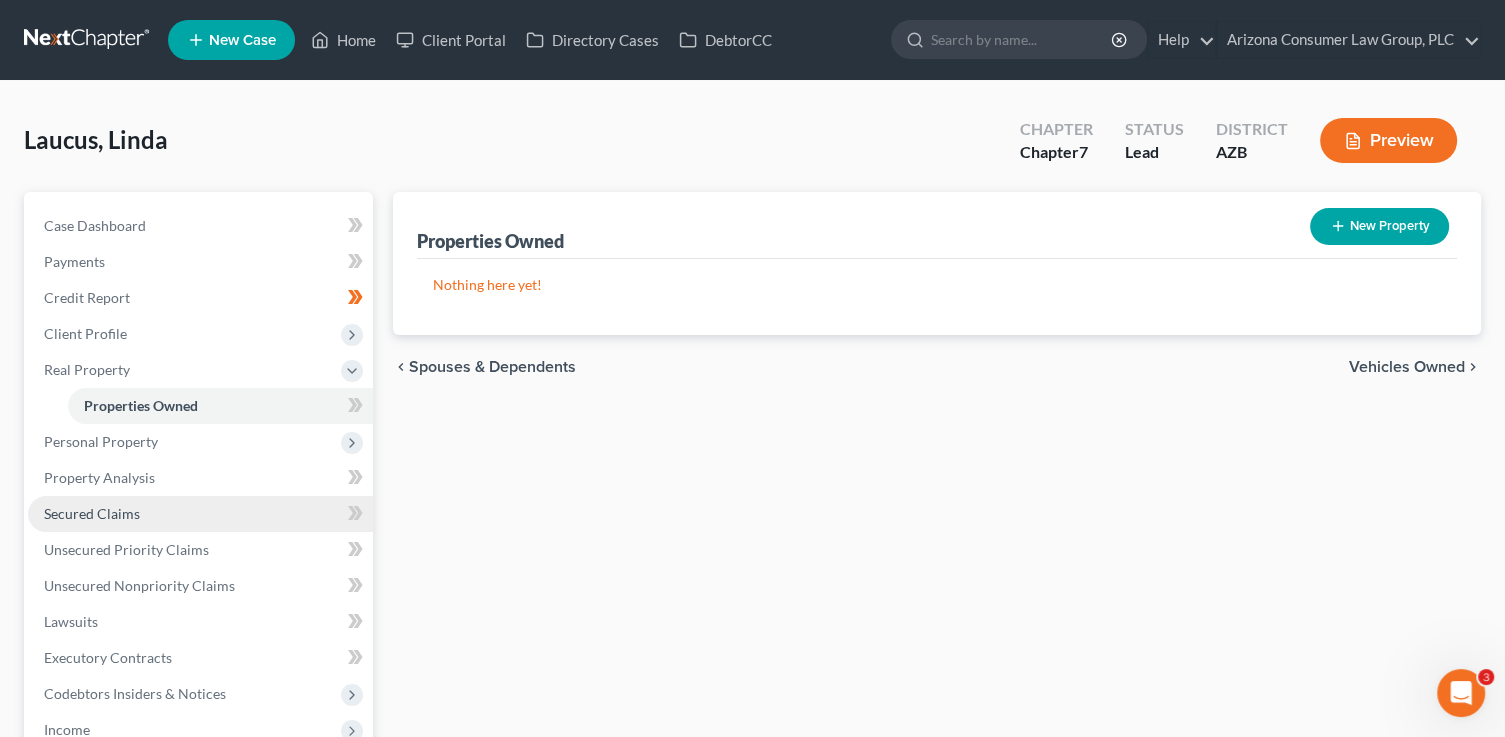 click on "Secured Claims" at bounding box center (92, 513) 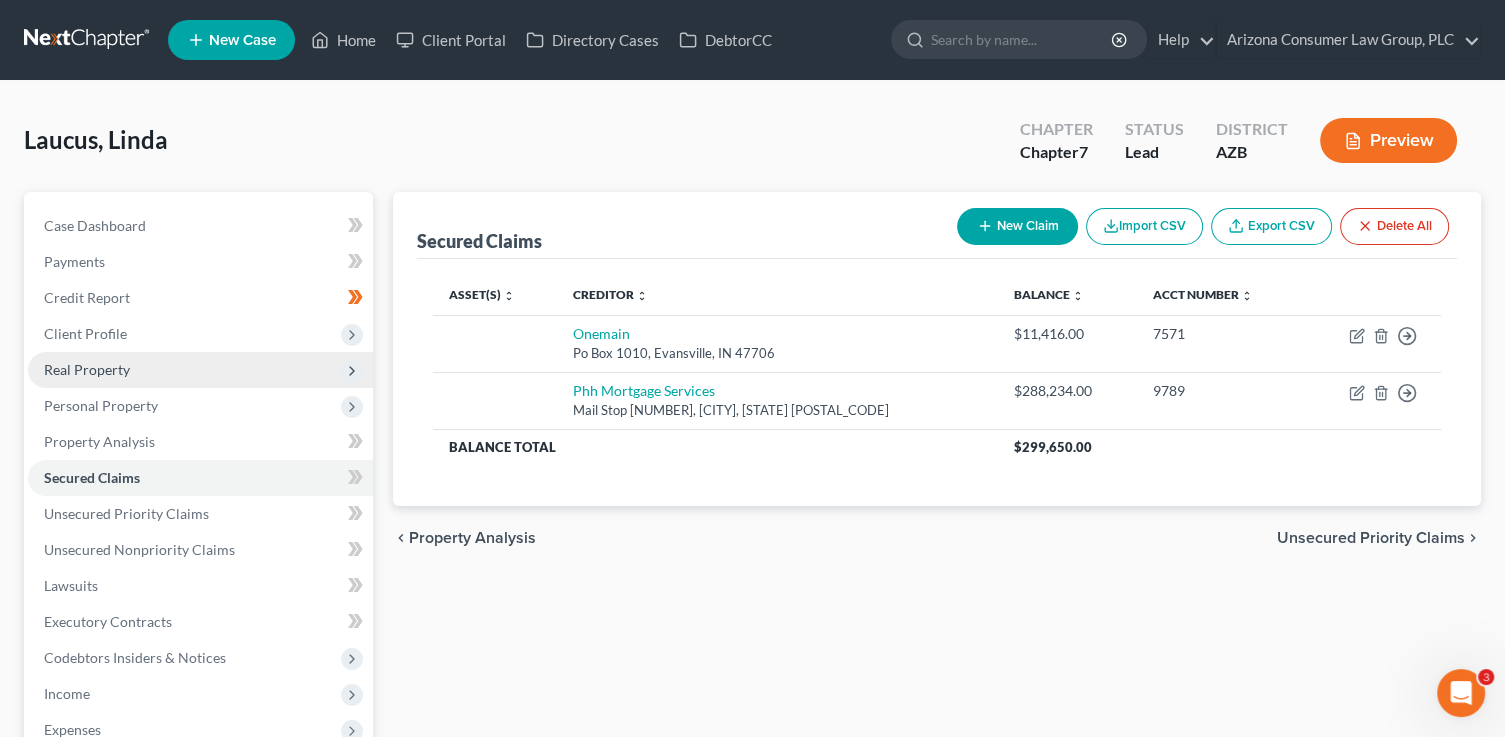click on "Real Property" at bounding box center (200, 370) 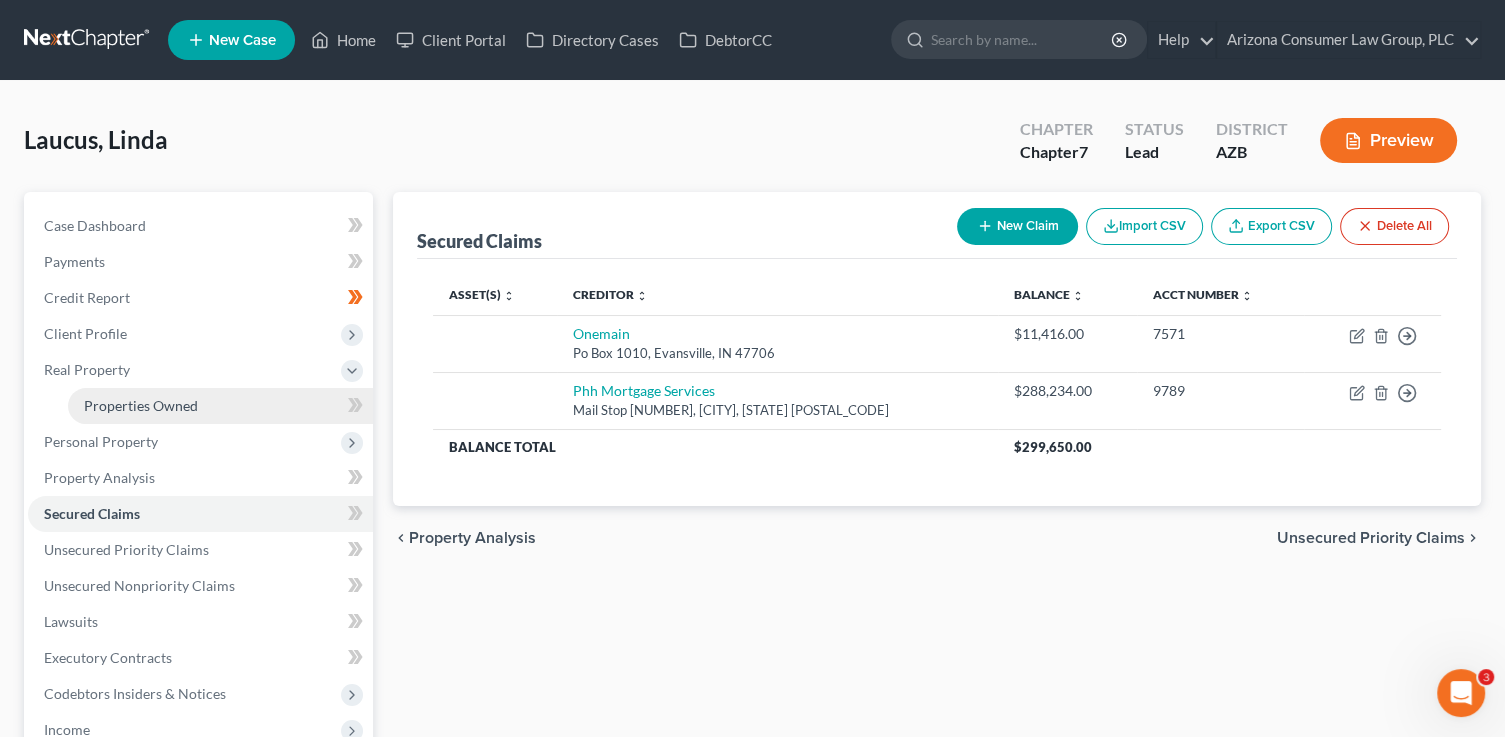 click on "Properties Owned" at bounding box center [141, 405] 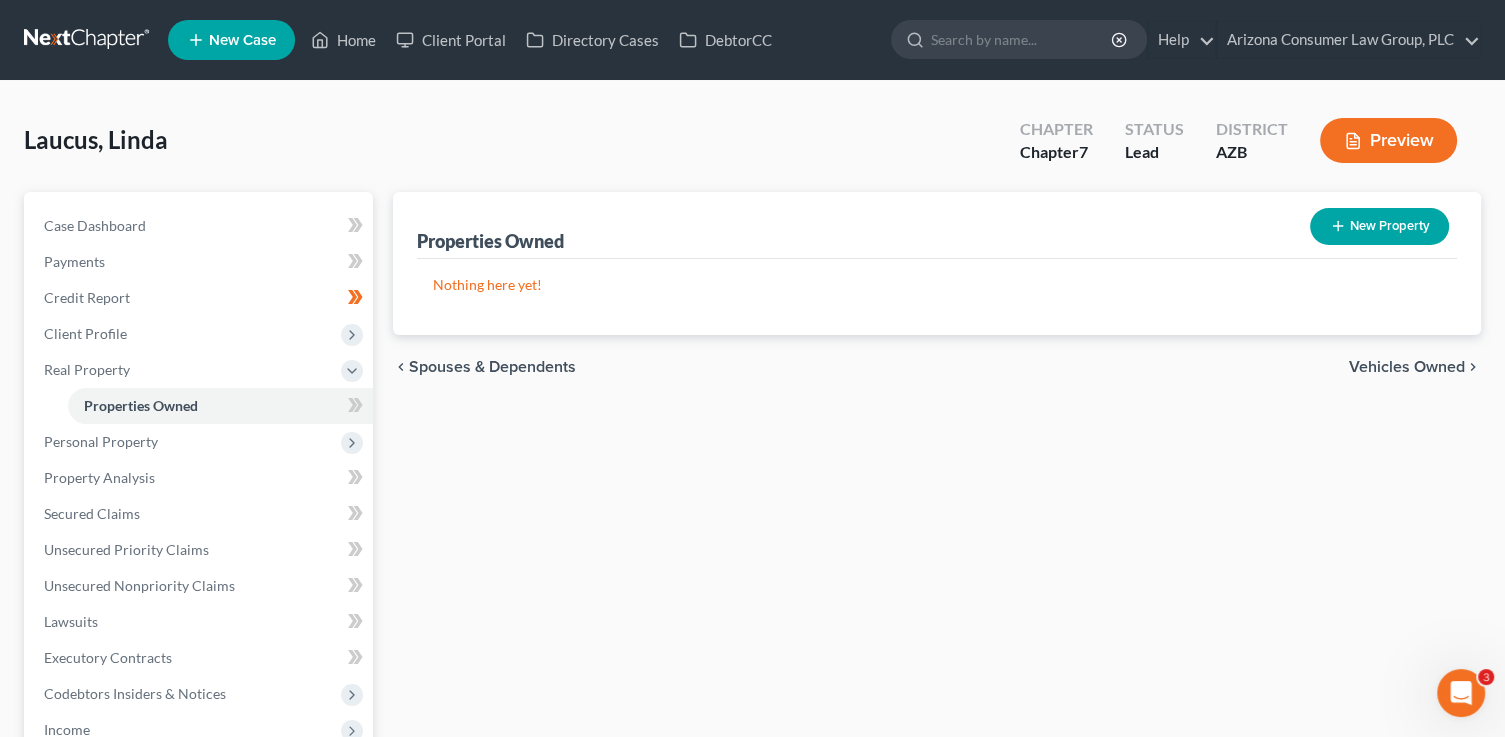 click on "New Property" at bounding box center (1379, 226) 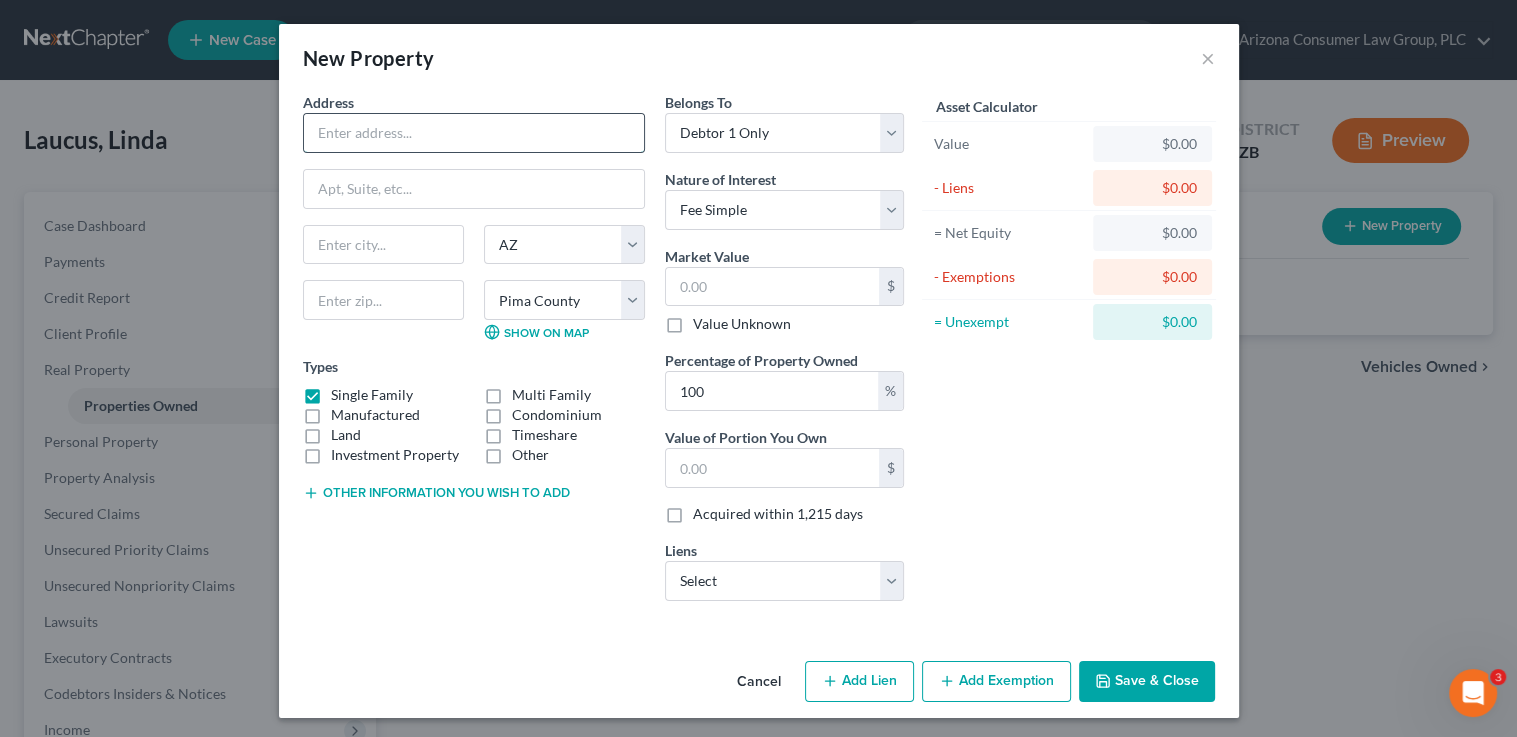 click at bounding box center (474, 133) 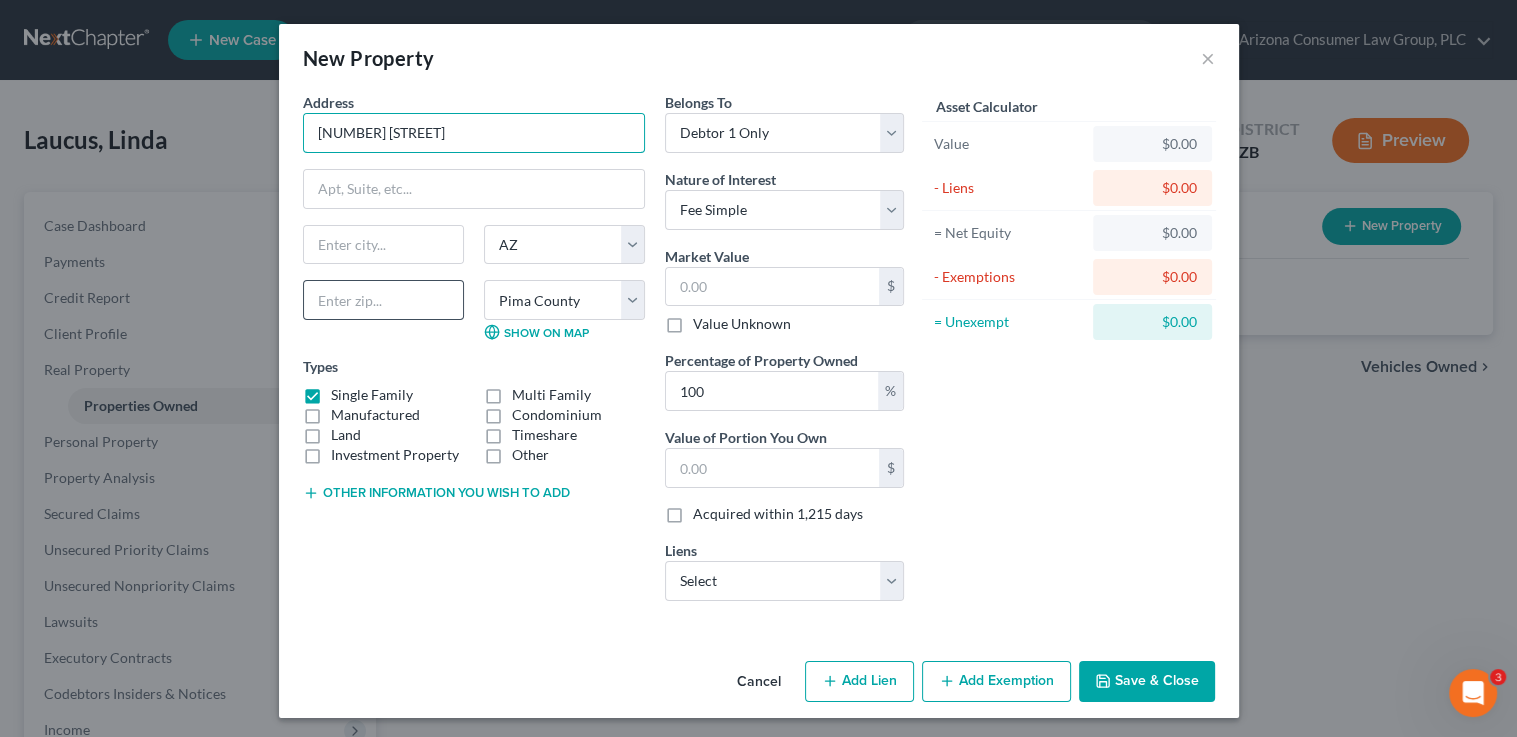 type on "3675 W. Cromwell Dr." 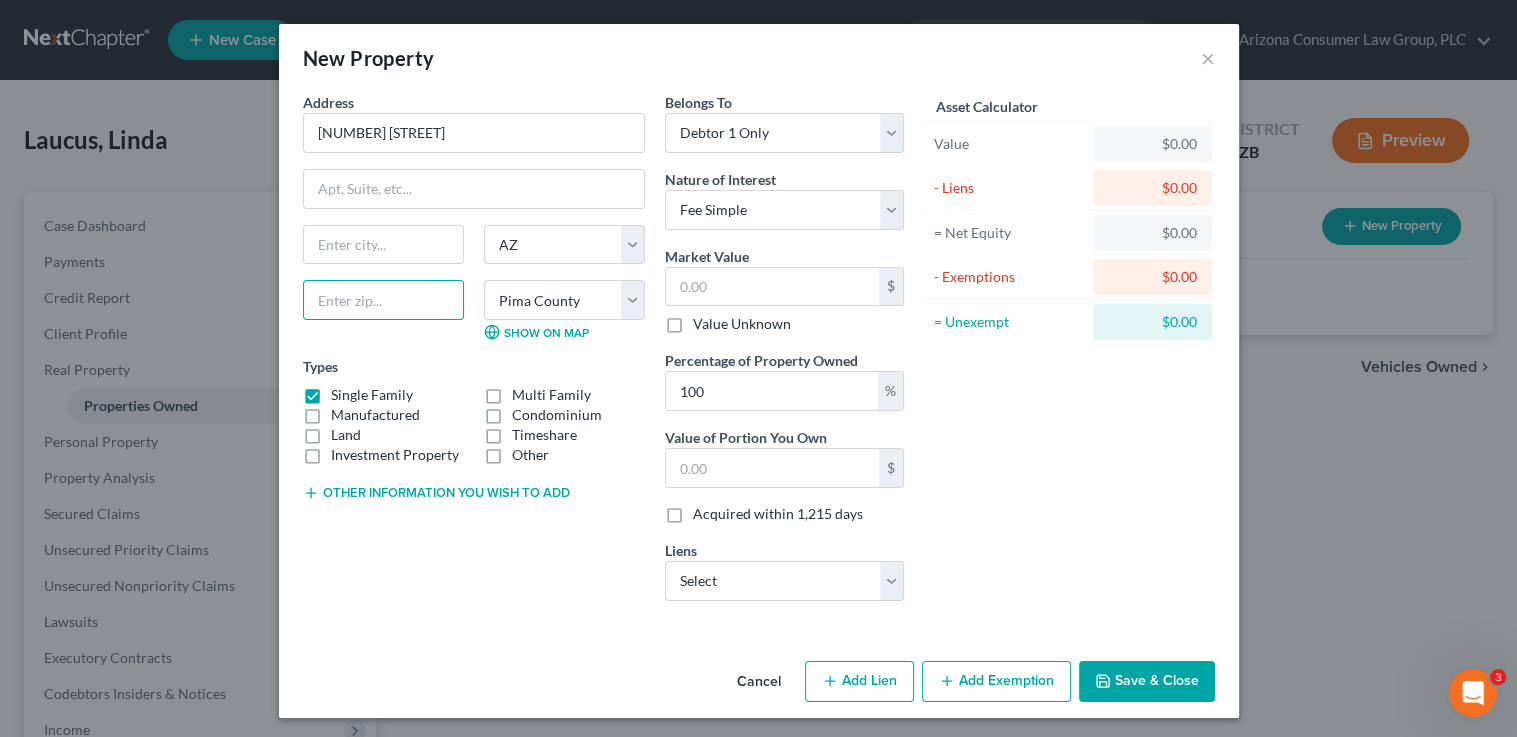 drag, startPoint x: 359, startPoint y: 299, endPoint x: 372, endPoint y: 295, distance: 13.601471 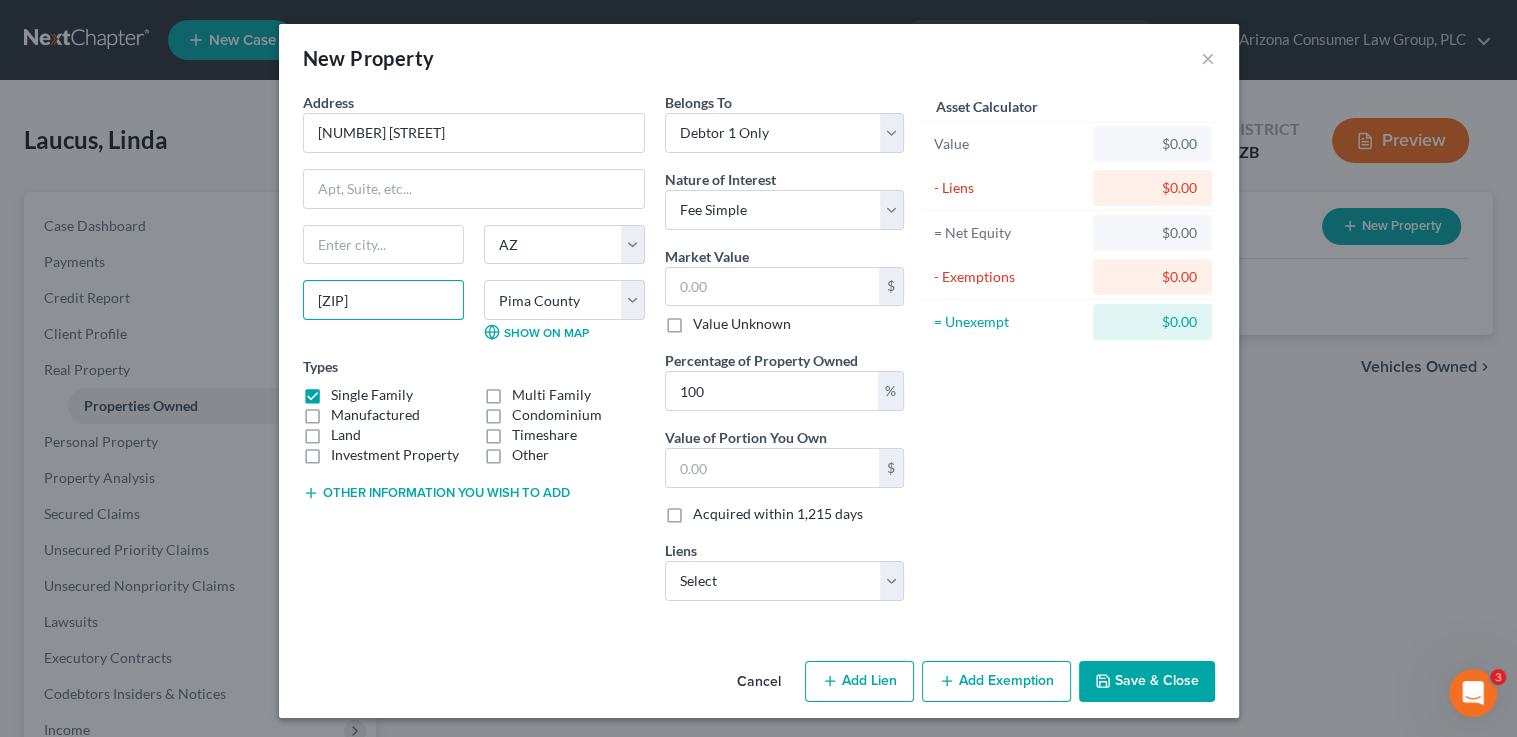 type on "85741" 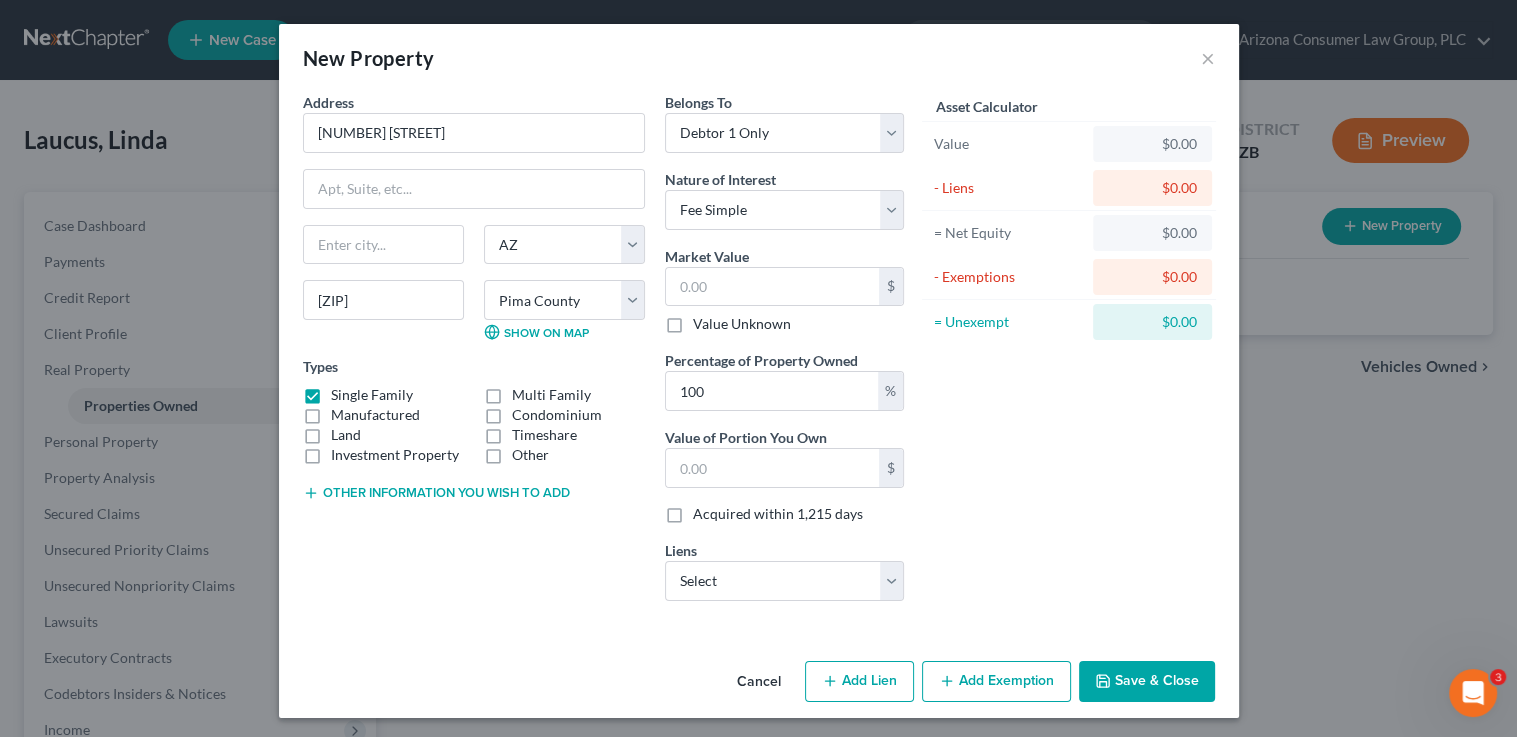 click on "Address
*
3675 W. Cromwell Dr. State AL AK AR AZ CA CO CT DE DC FL GA GU HI ID IL IN IA KS KY LA ME MD MA MI MN MS MO MT NC ND NE NV NH NJ NM NY OH OK OR PA PR RI SC SD TN TX UT VI VA VT WA WV WI WY 85741 County Apache County Cochise County Coconino County Gila County Graham County Greenlee County La Paz County Maricopa County Mohave County Navajo County Pima County Pinal County Santa Cruz County Yavapai County Yuma County Show on Map Types Single Family Multi Family Manufactured Condominium Land Timeshare Investment Property Other Other information you wish to add Other information" at bounding box center [474, 354] 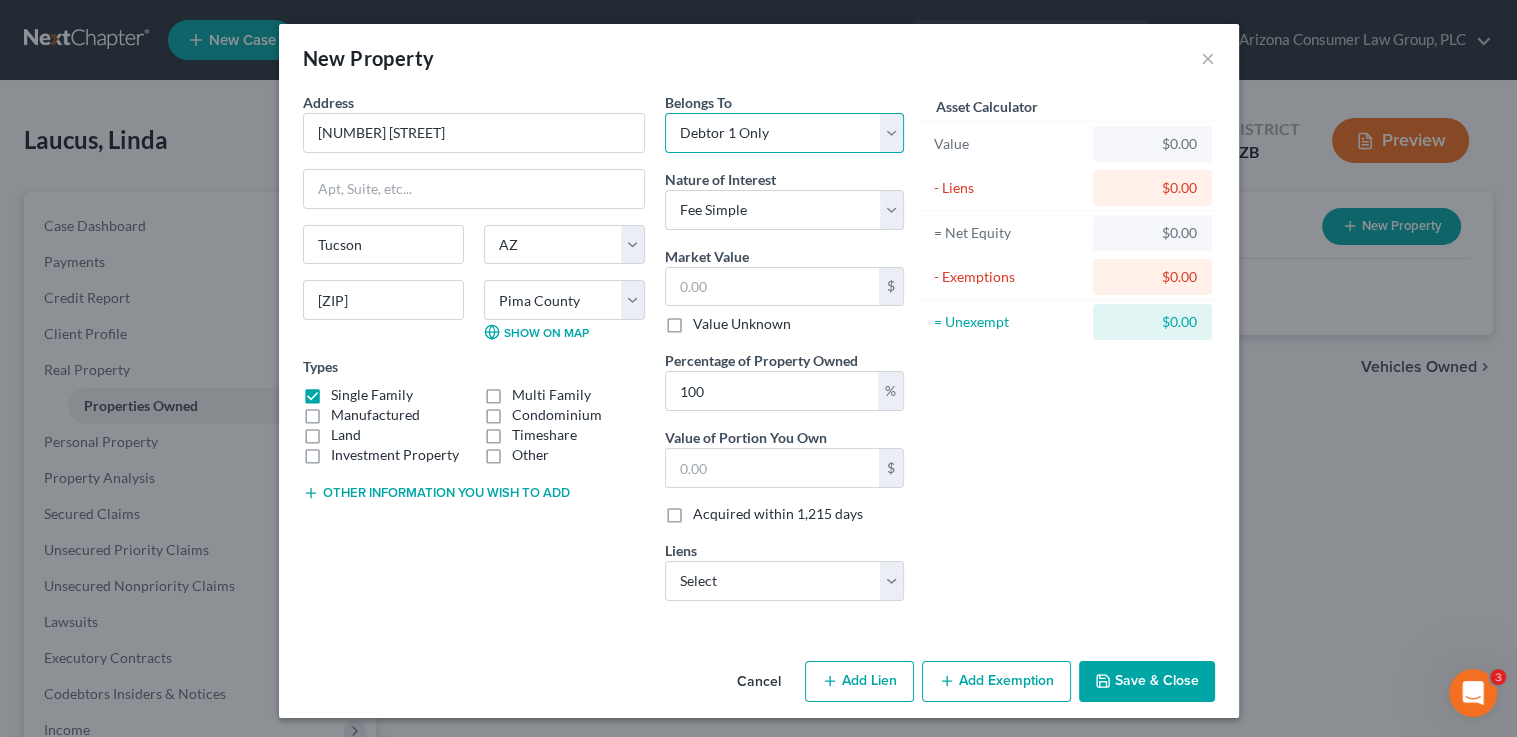 click on "Select Debtor 1 Only Debtor 2 Only Debtor 1 And Debtor 2 Only At Least One Of The Debtors And Another Community Property" at bounding box center [784, 133] 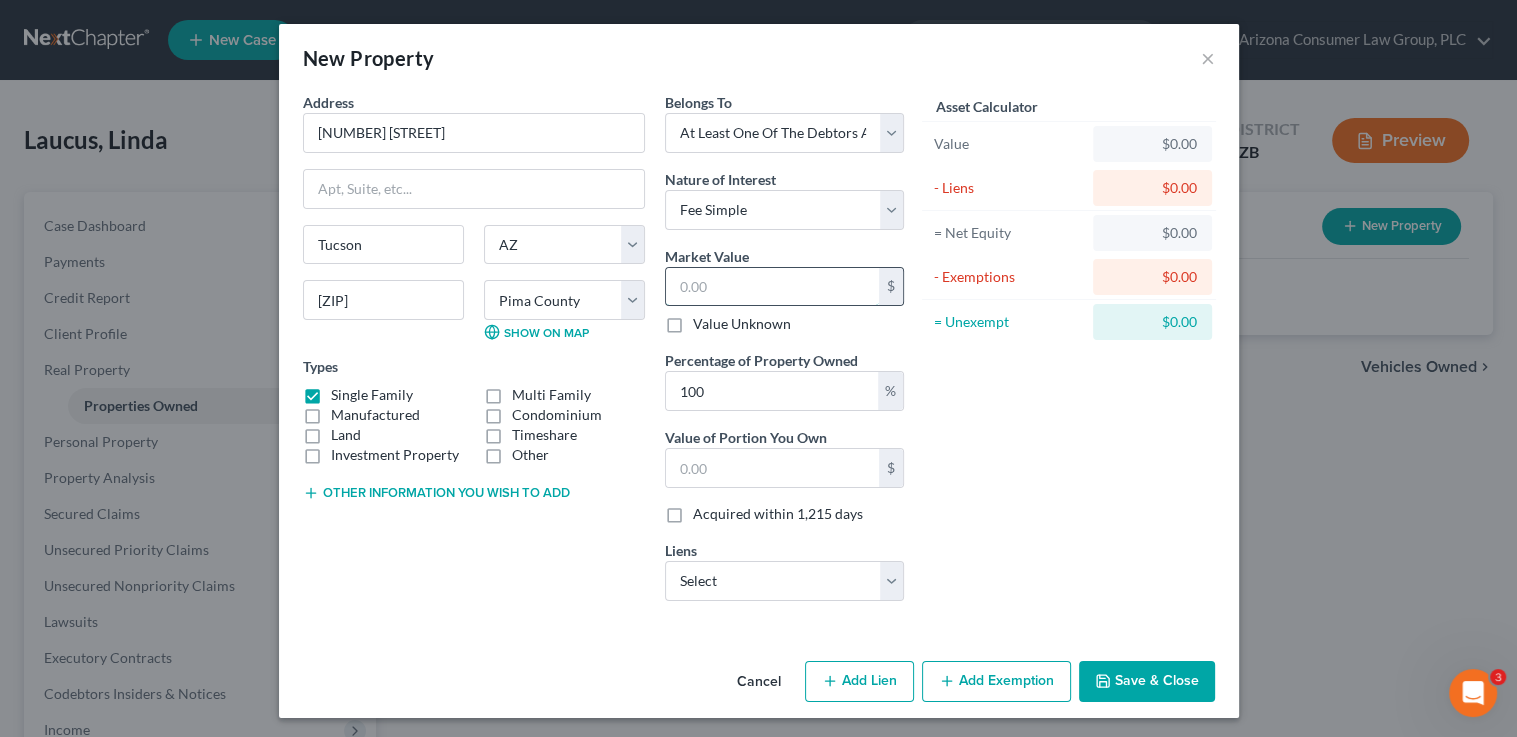 click at bounding box center (772, 287) 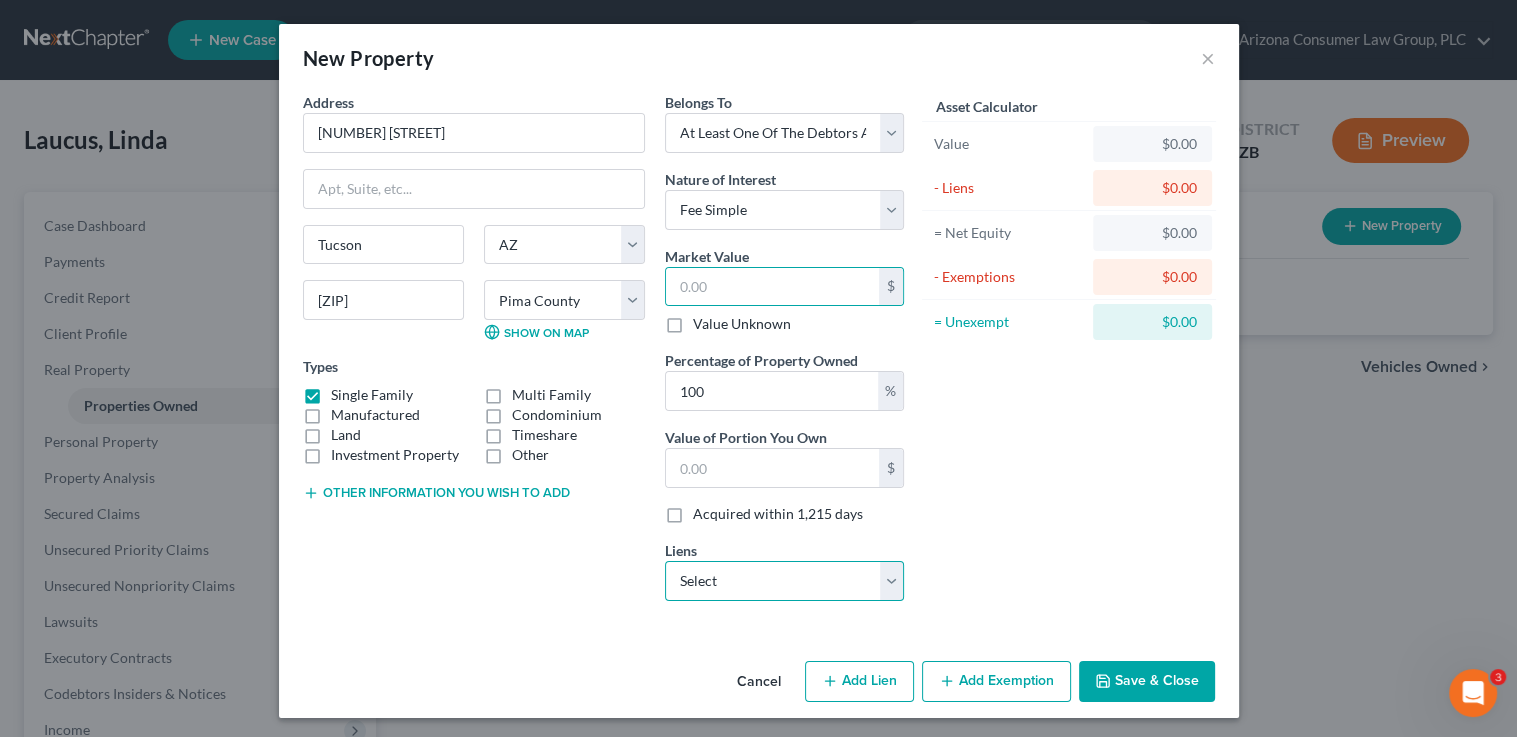 click on "Select Phh Mortgage Services - $288,234.00 Onemain - $11,416.00" at bounding box center (784, 581) 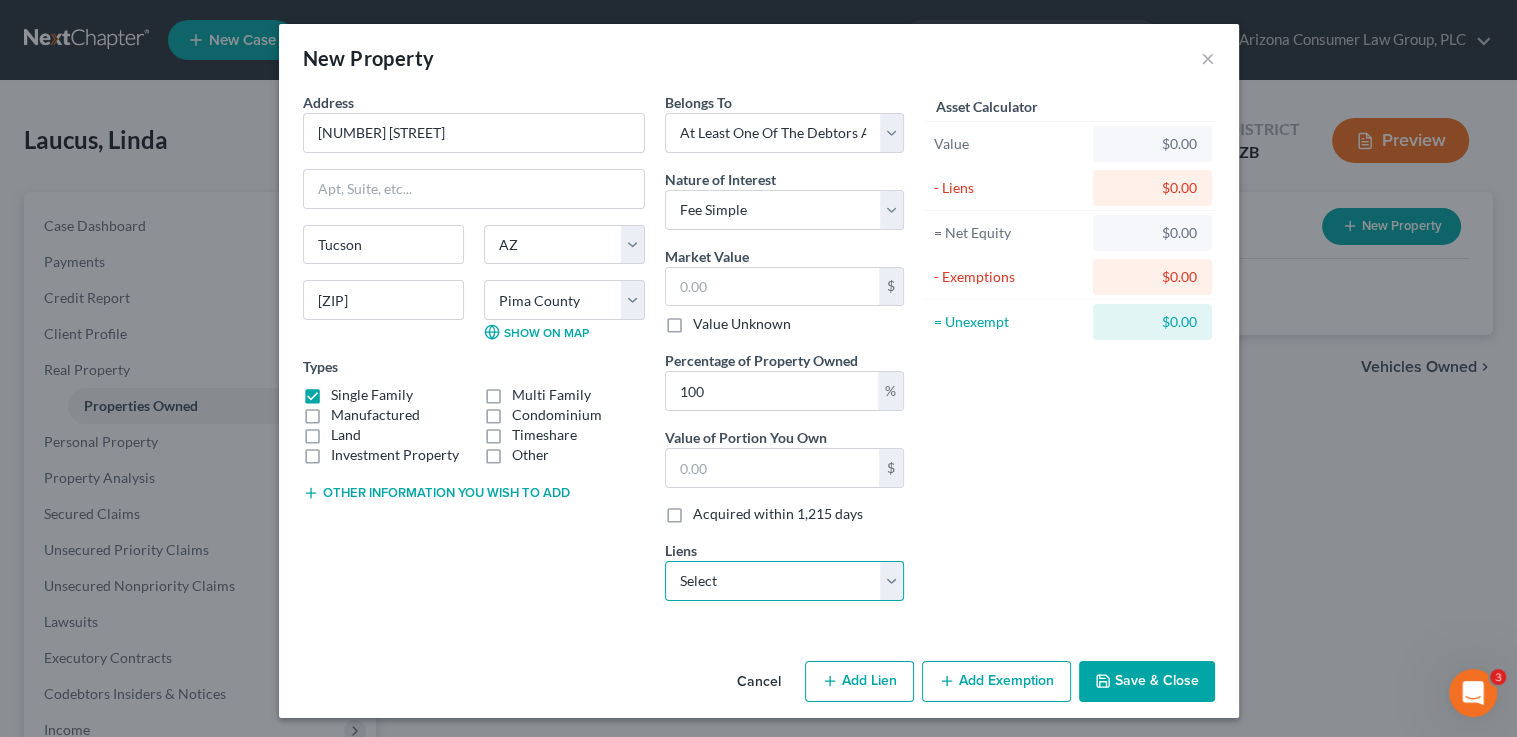 select on "0" 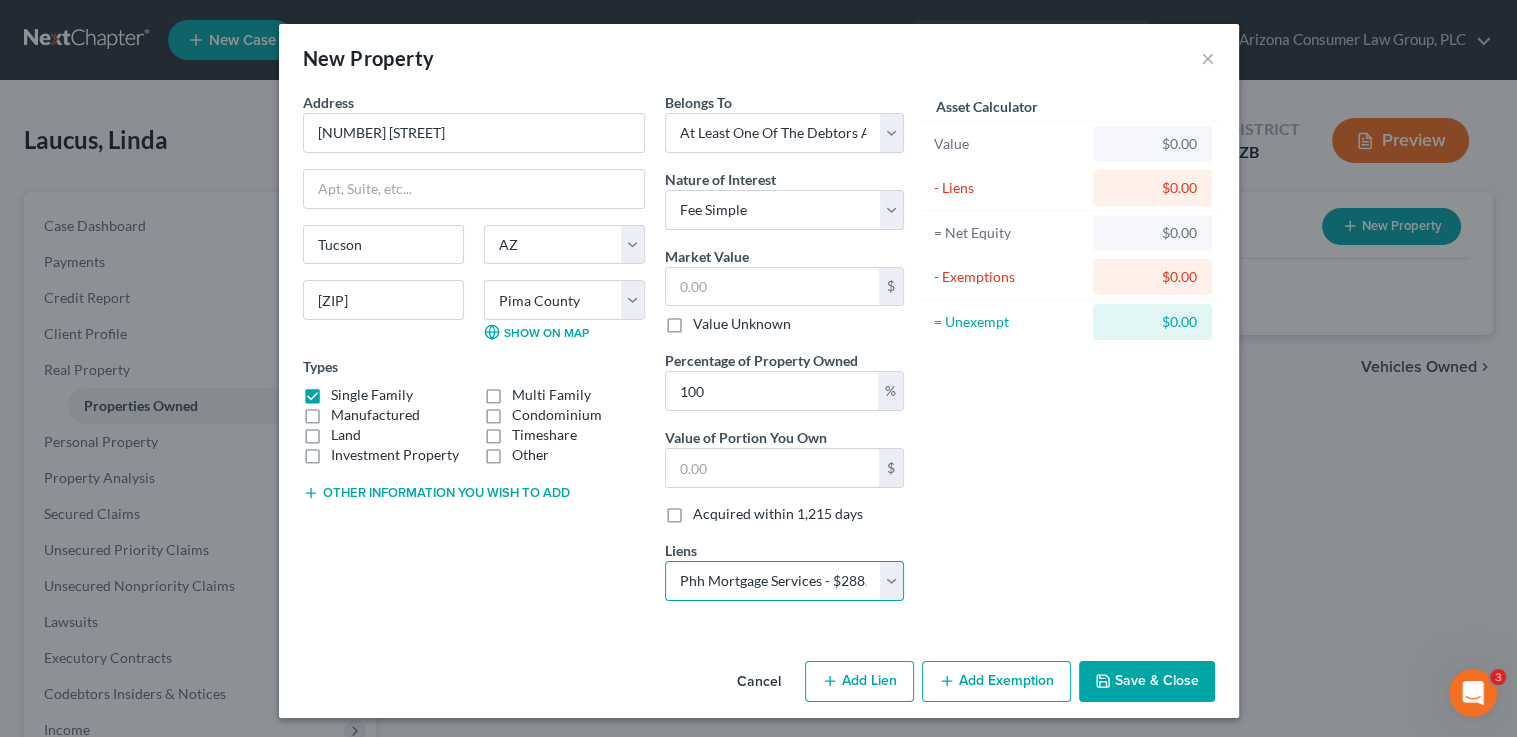 select 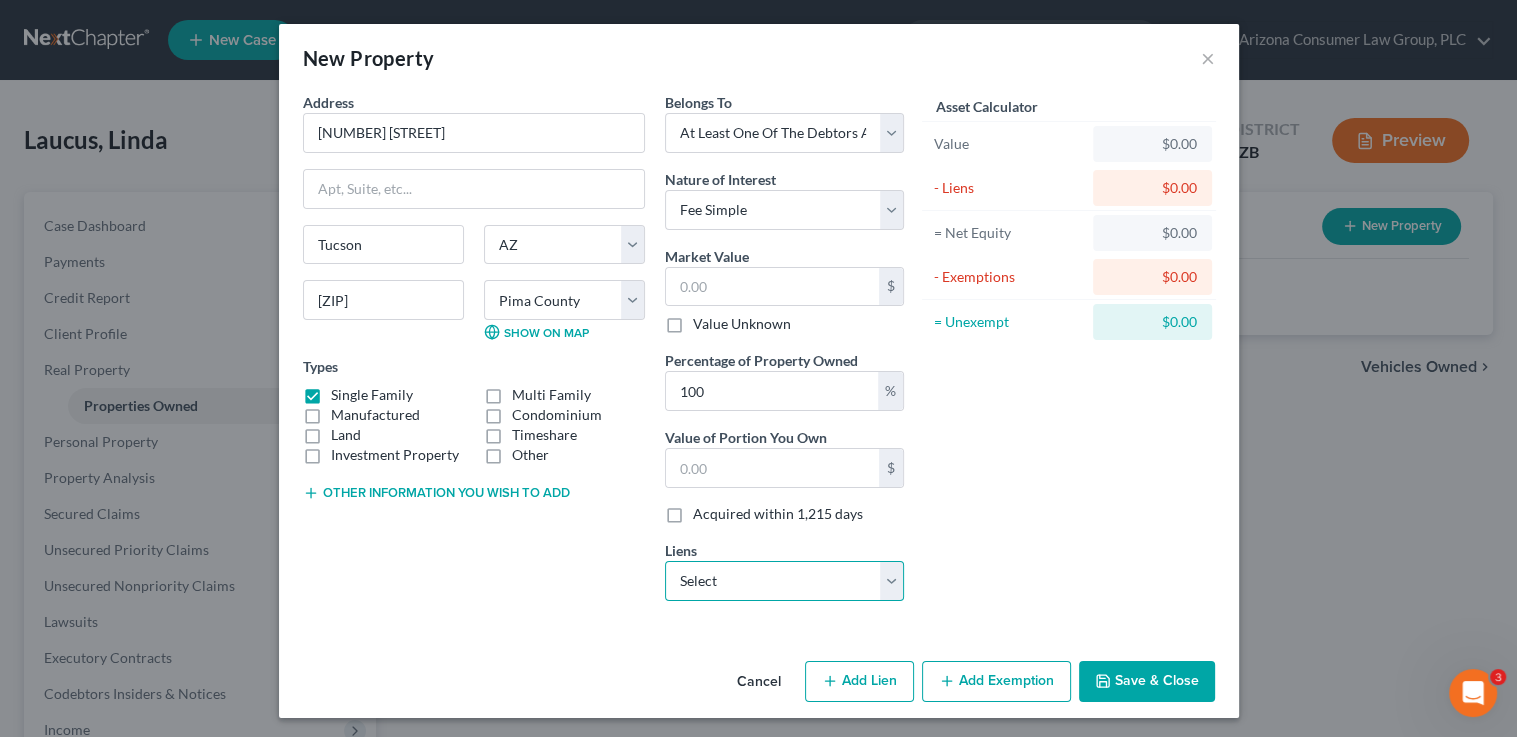 select on "33" 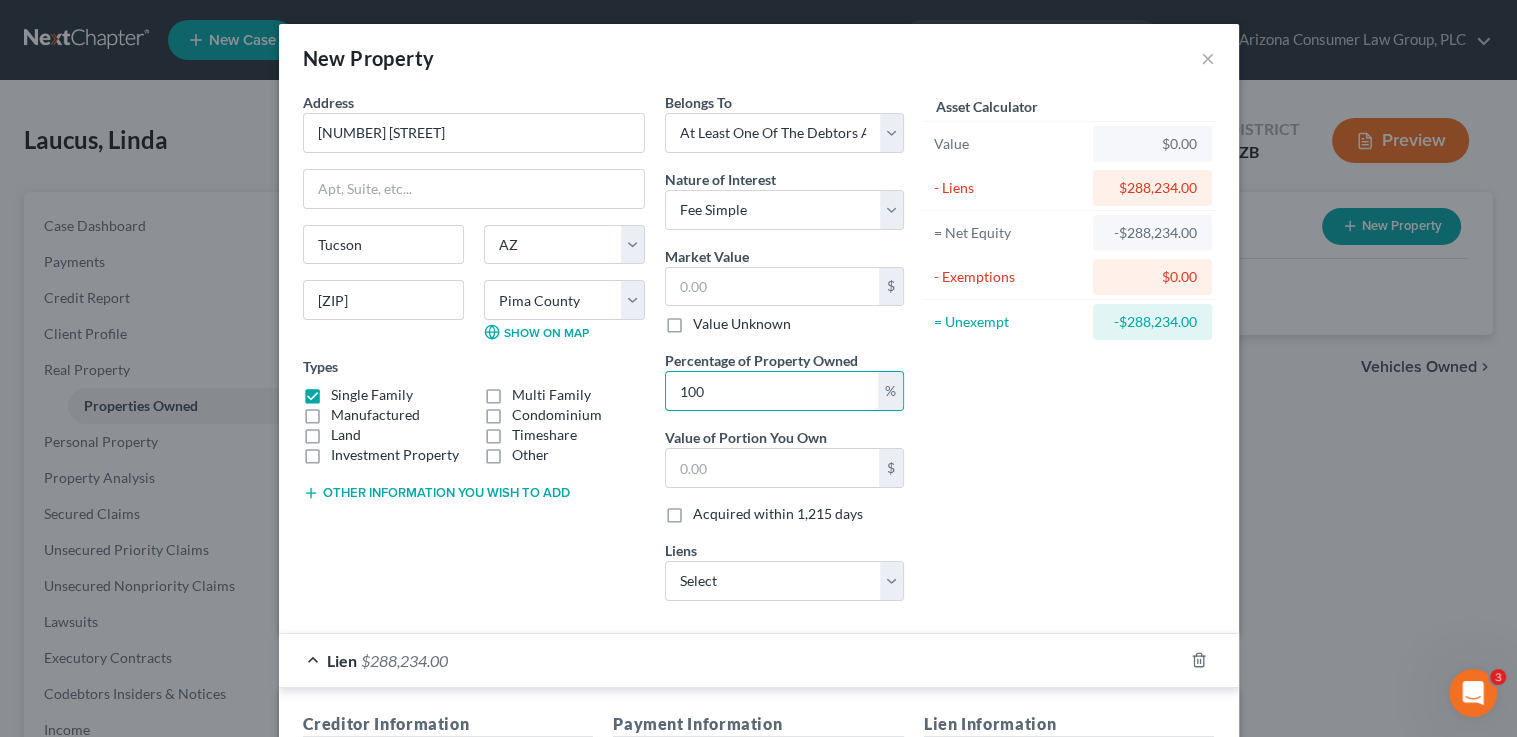 drag, startPoint x: 761, startPoint y: 384, endPoint x: 570, endPoint y: 367, distance: 191.75505 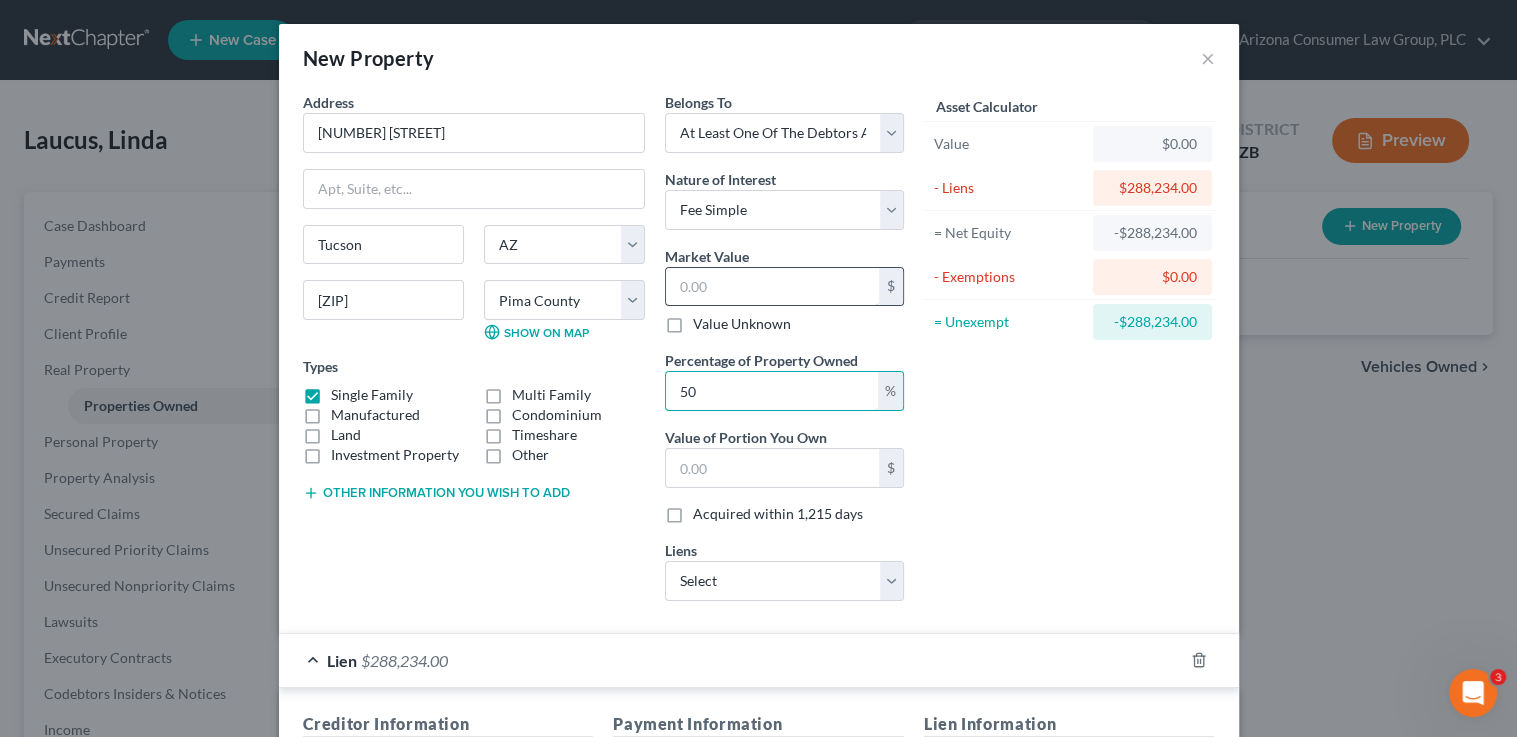 type on "50" 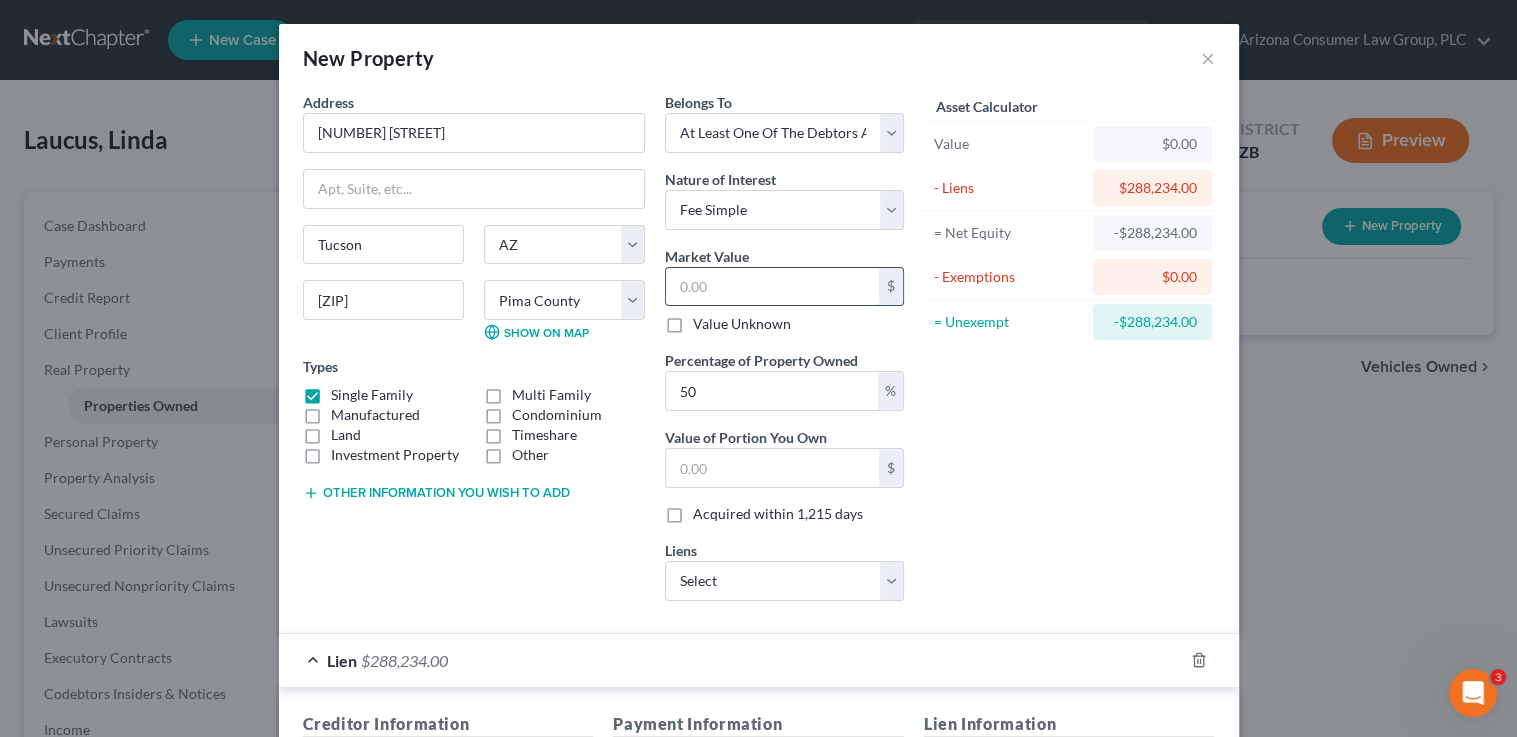 click at bounding box center [772, 287] 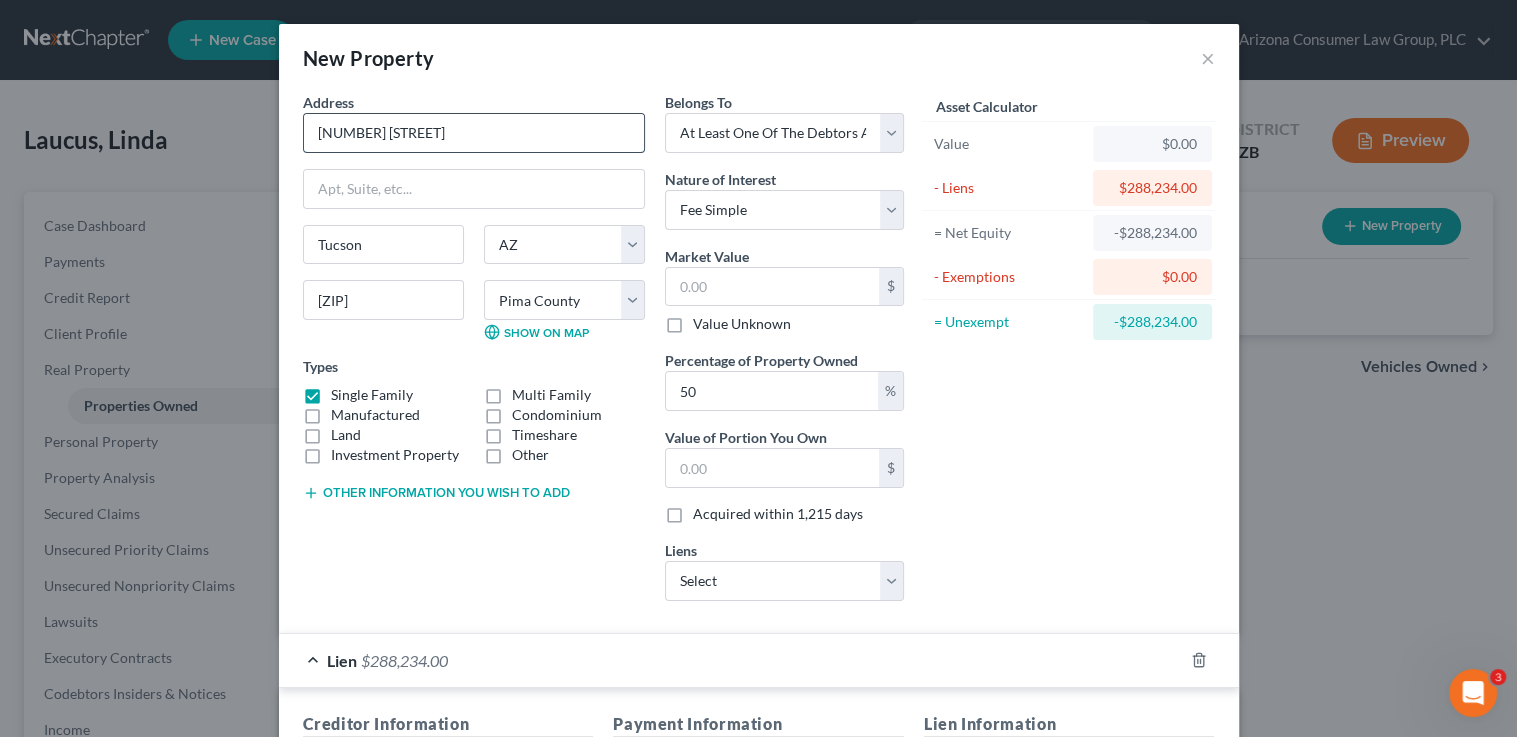 drag, startPoint x: 467, startPoint y: 135, endPoint x: 330, endPoint y: 144, distance: 137.2953 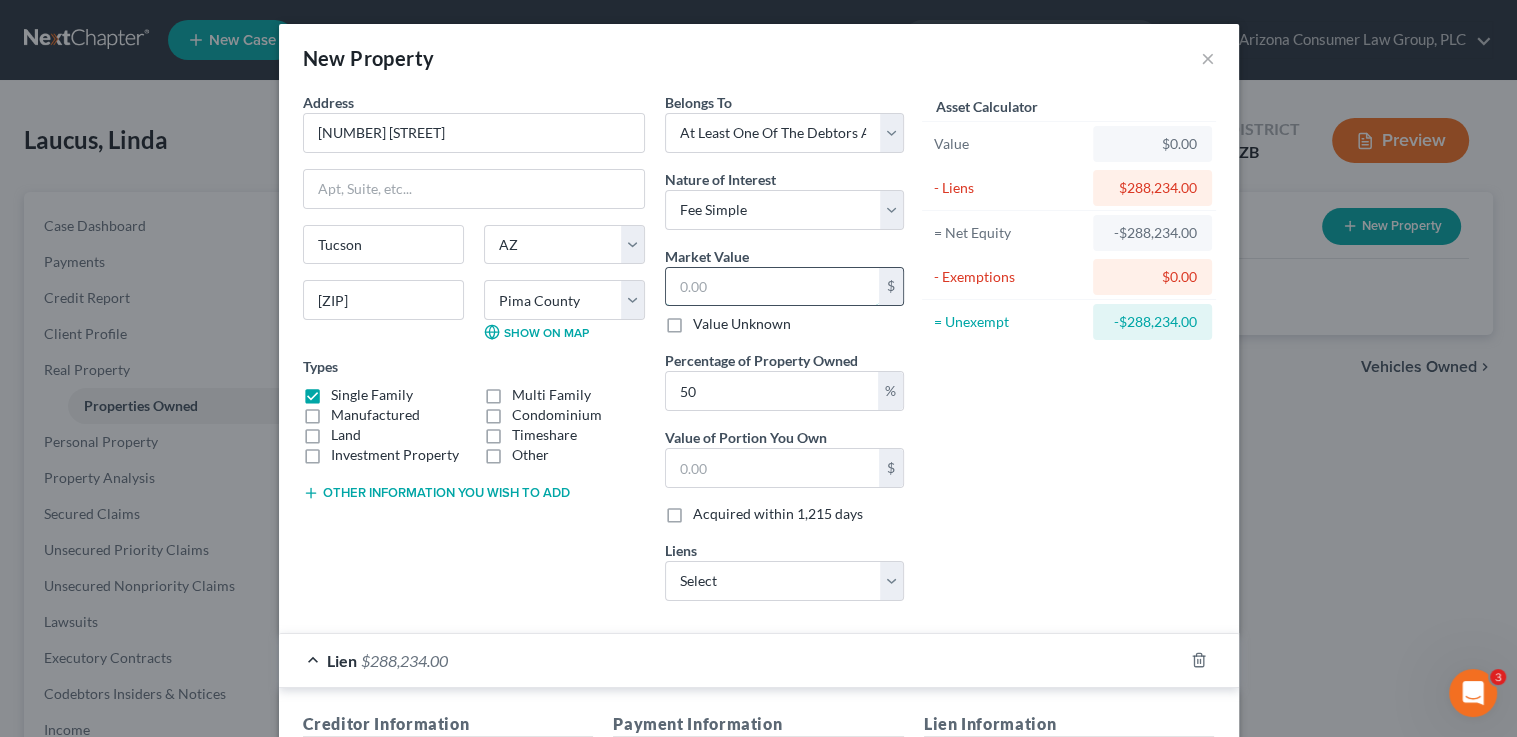 click at bounding box center (772, 287) 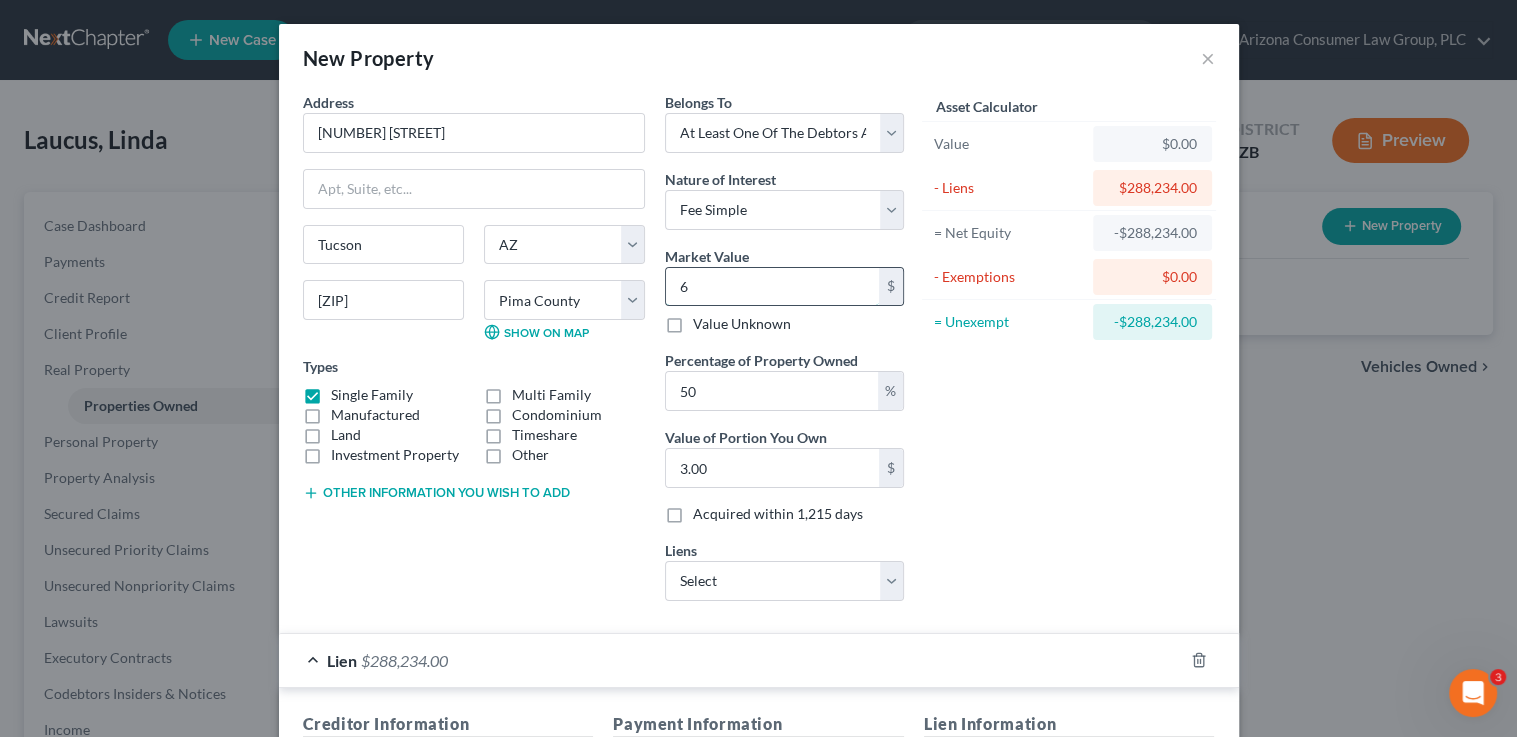 type on "62" 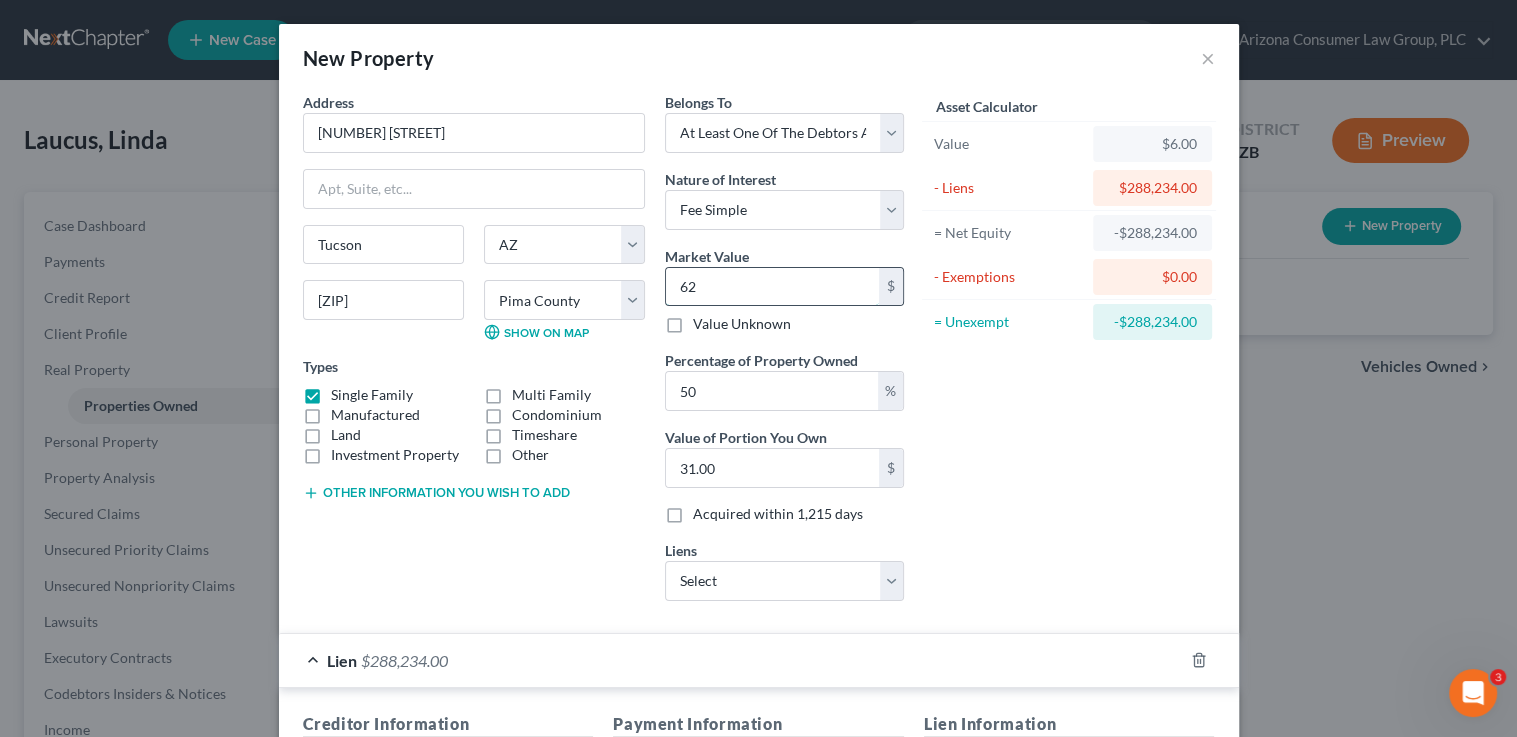 type on "621" 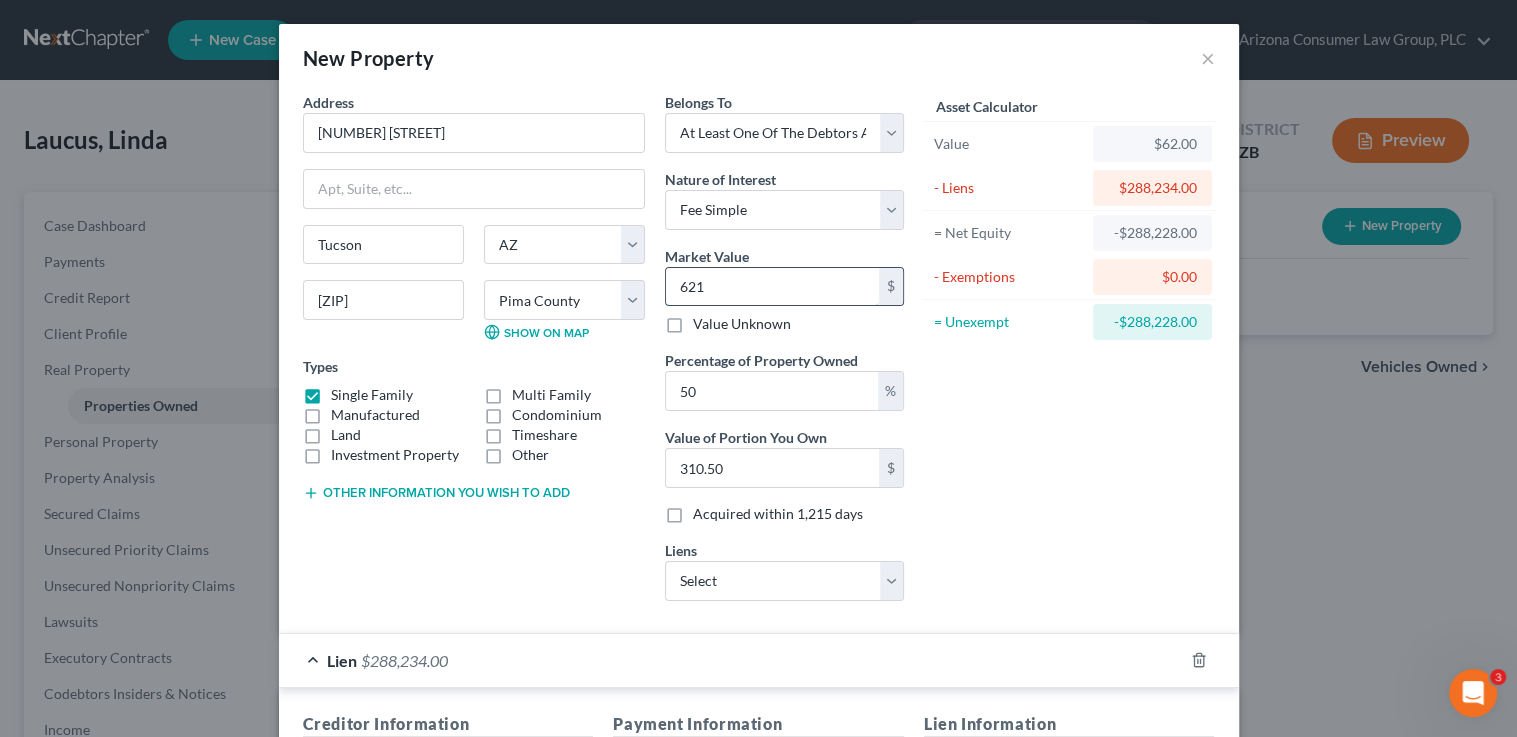type on "6210" 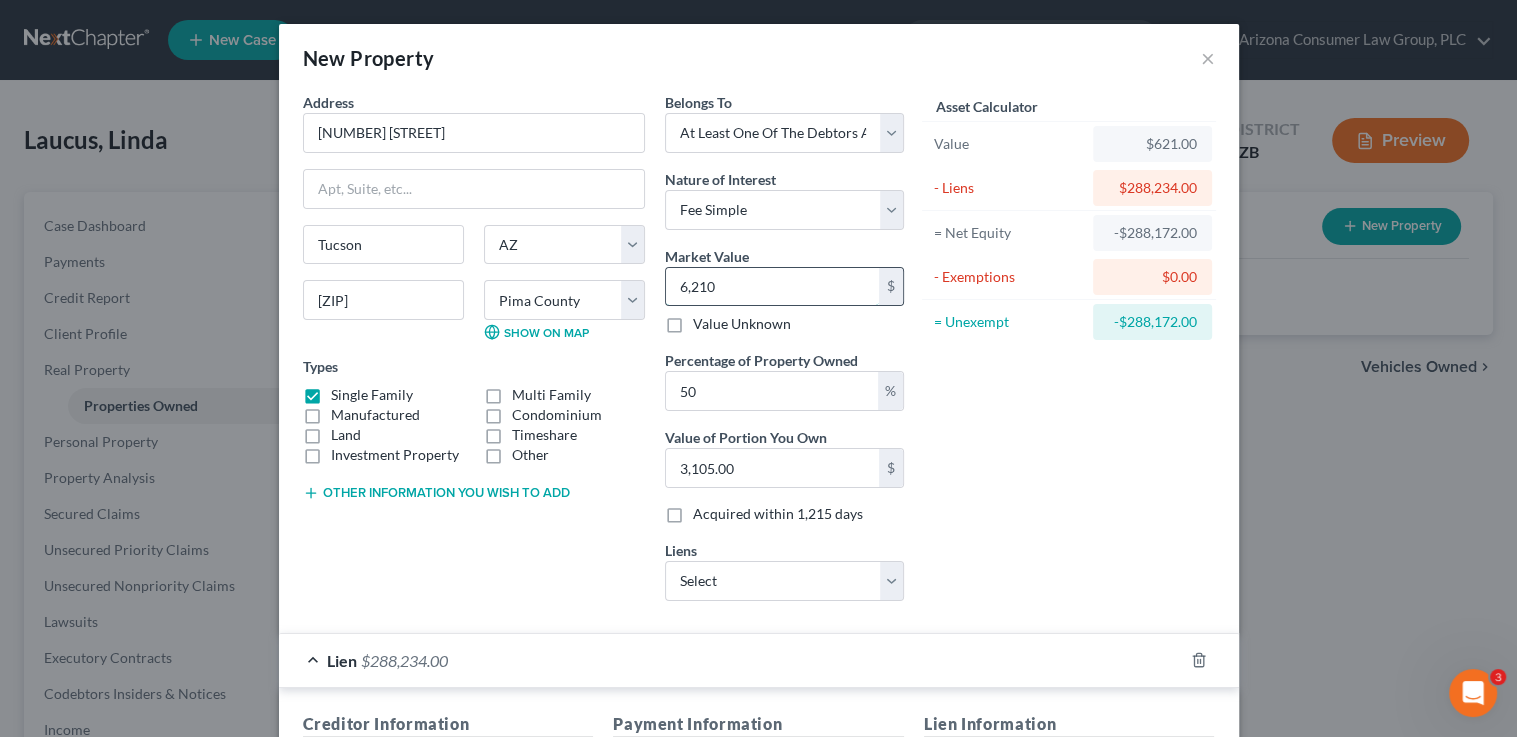 type on "6,2100" 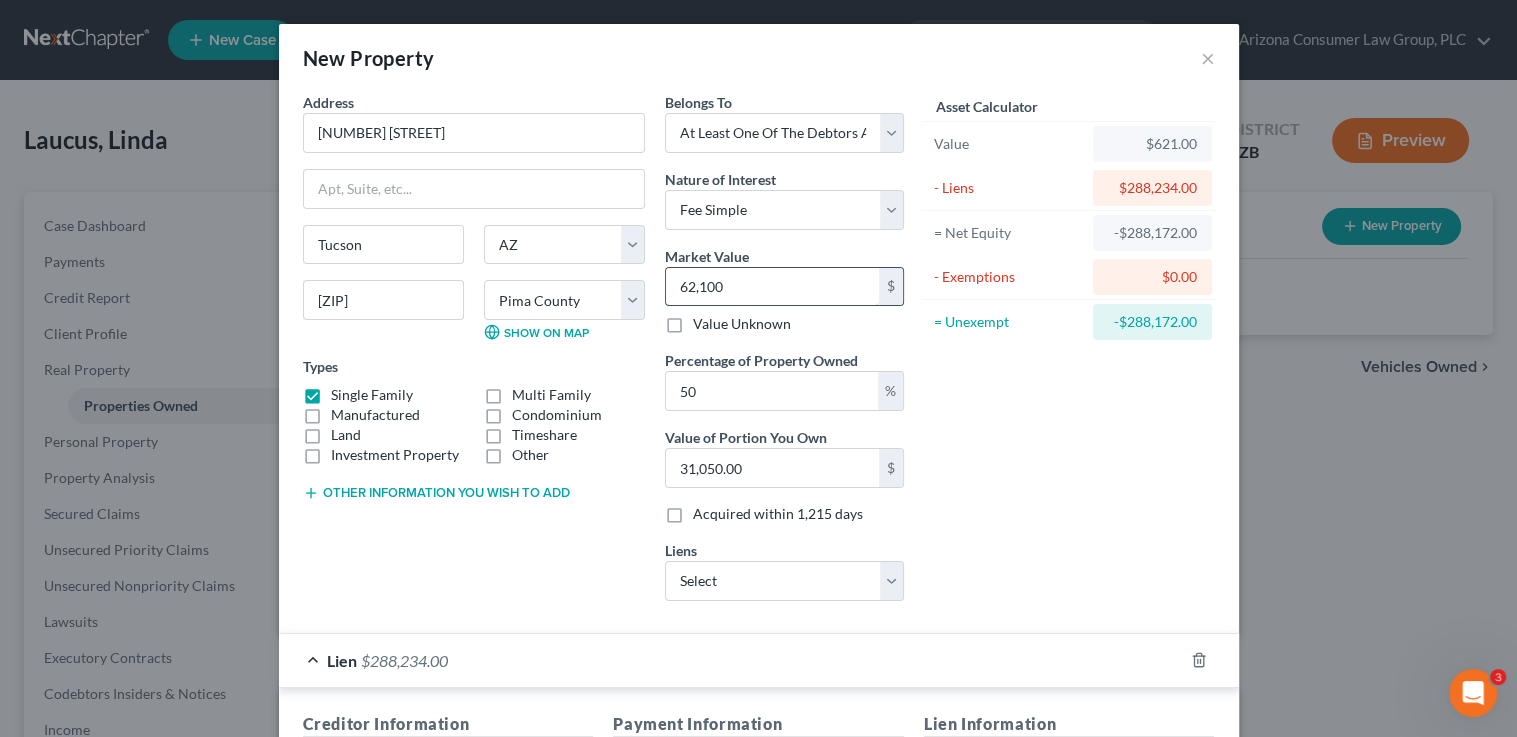 type on "62,1000" 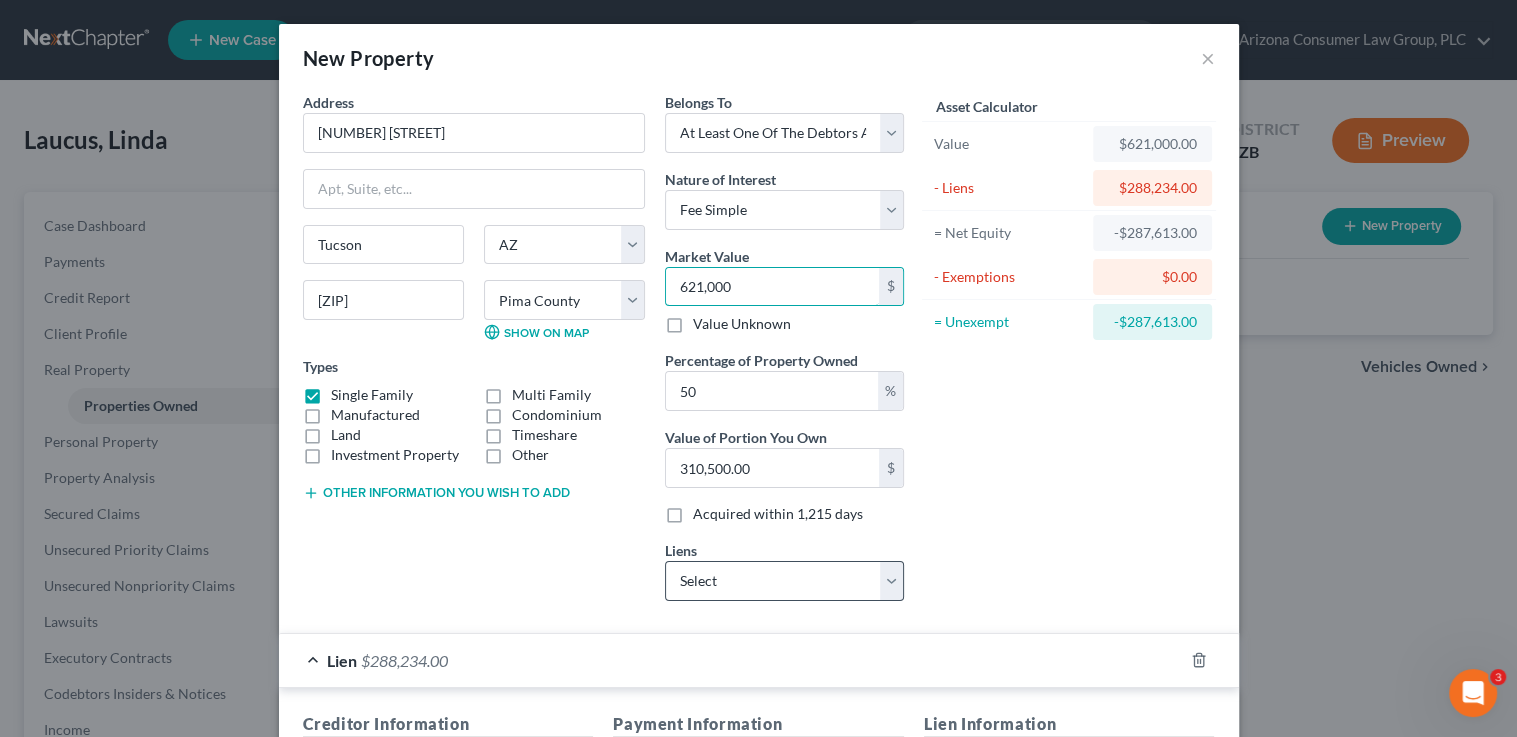 type on "621,000" 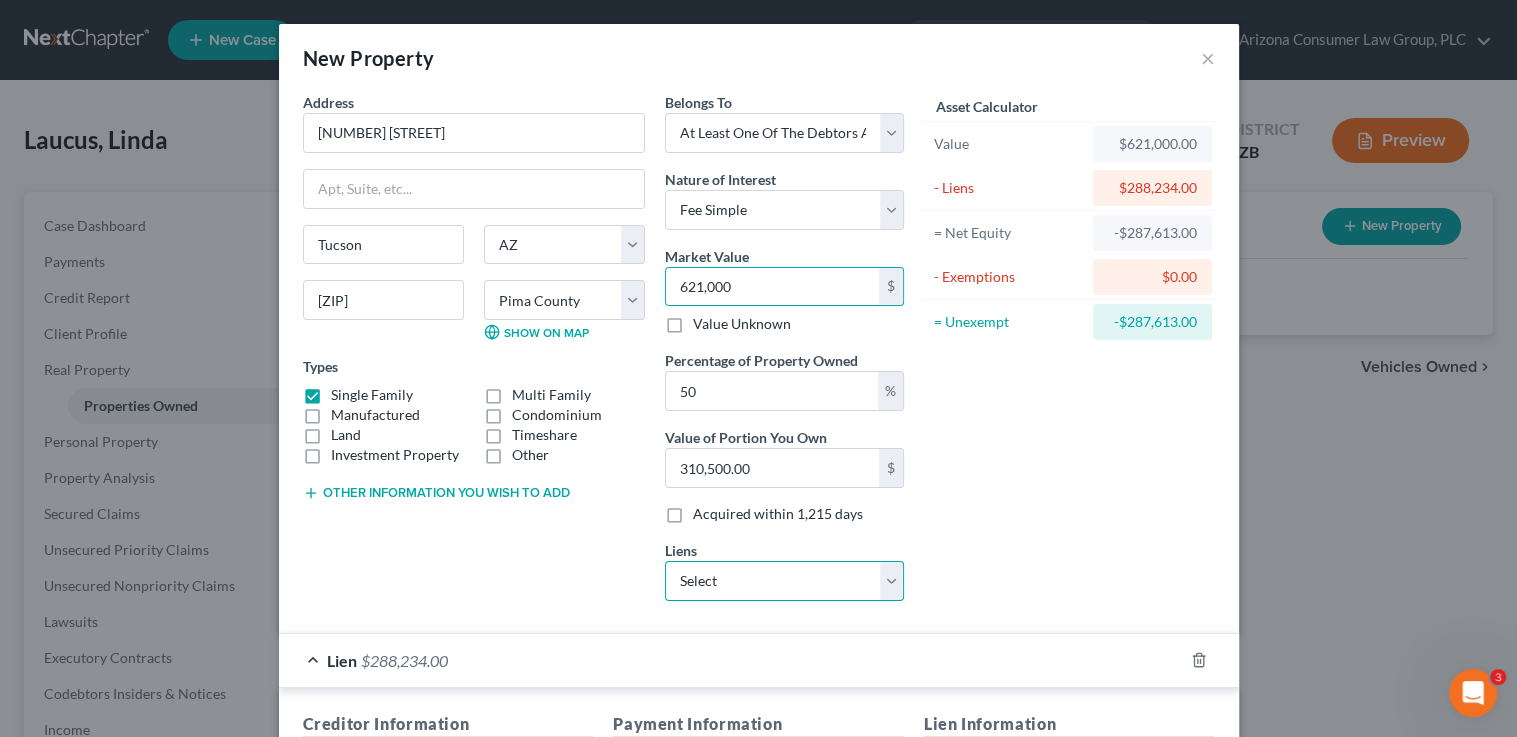 click on "Select Onemain - $11,416.00" at bounding box center (784, 581) 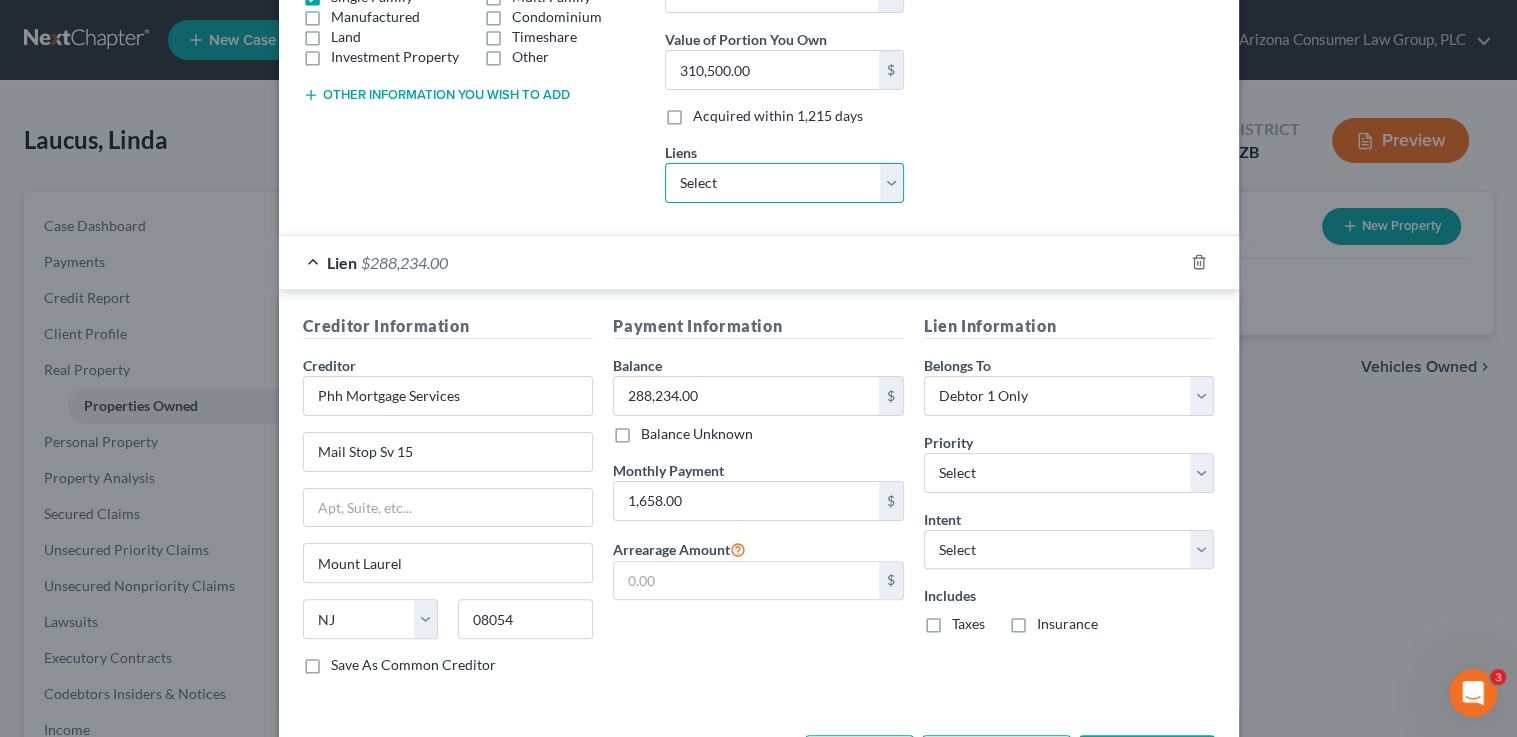 scroll, scrollTop: 437, scrollLeft: 0, axis: vertical 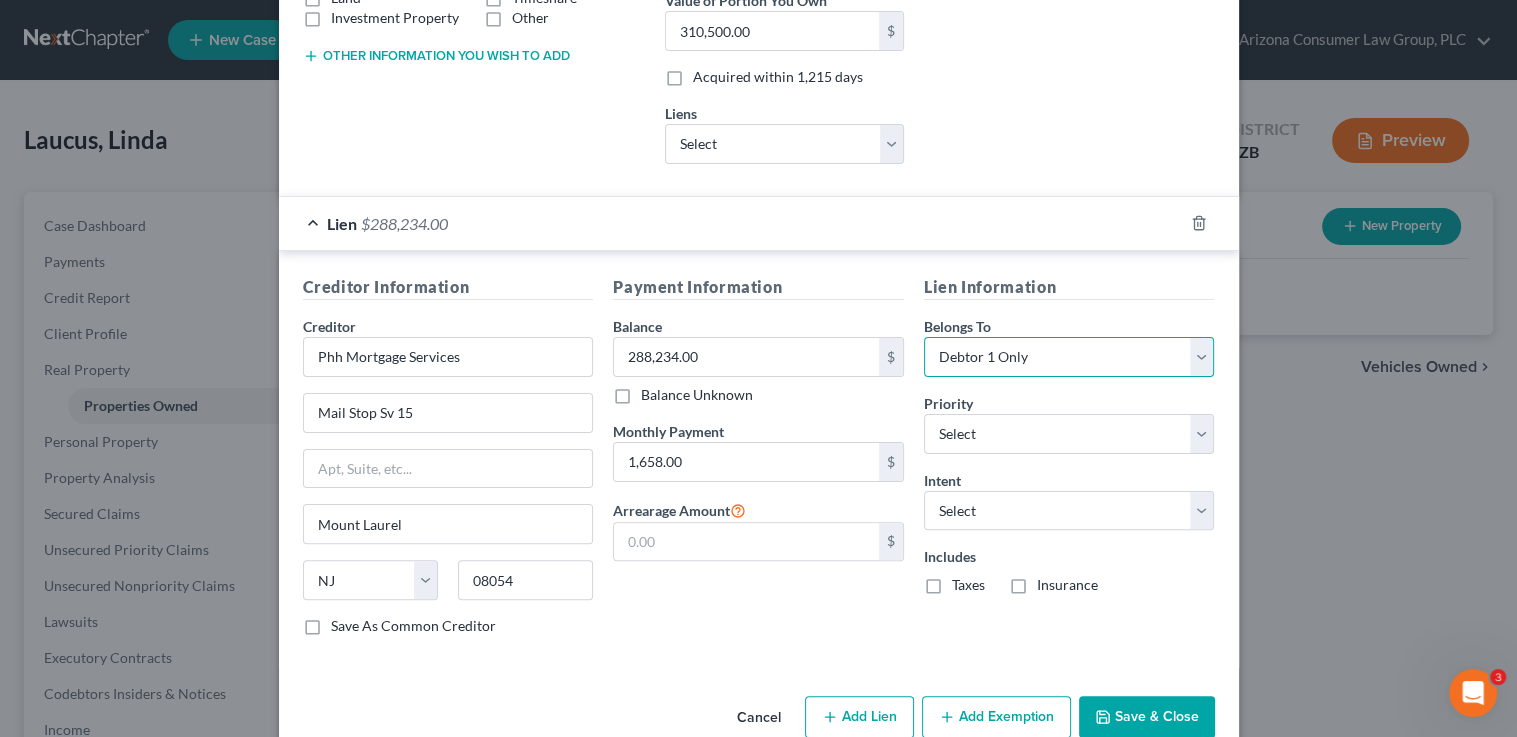 click on "Select Debtor 1 Only Debtor 2 Only Debtor 1 And Debtor 2 Only At Least One Of The Debtors And Another Community Property" at bounding box center [1069, 357] 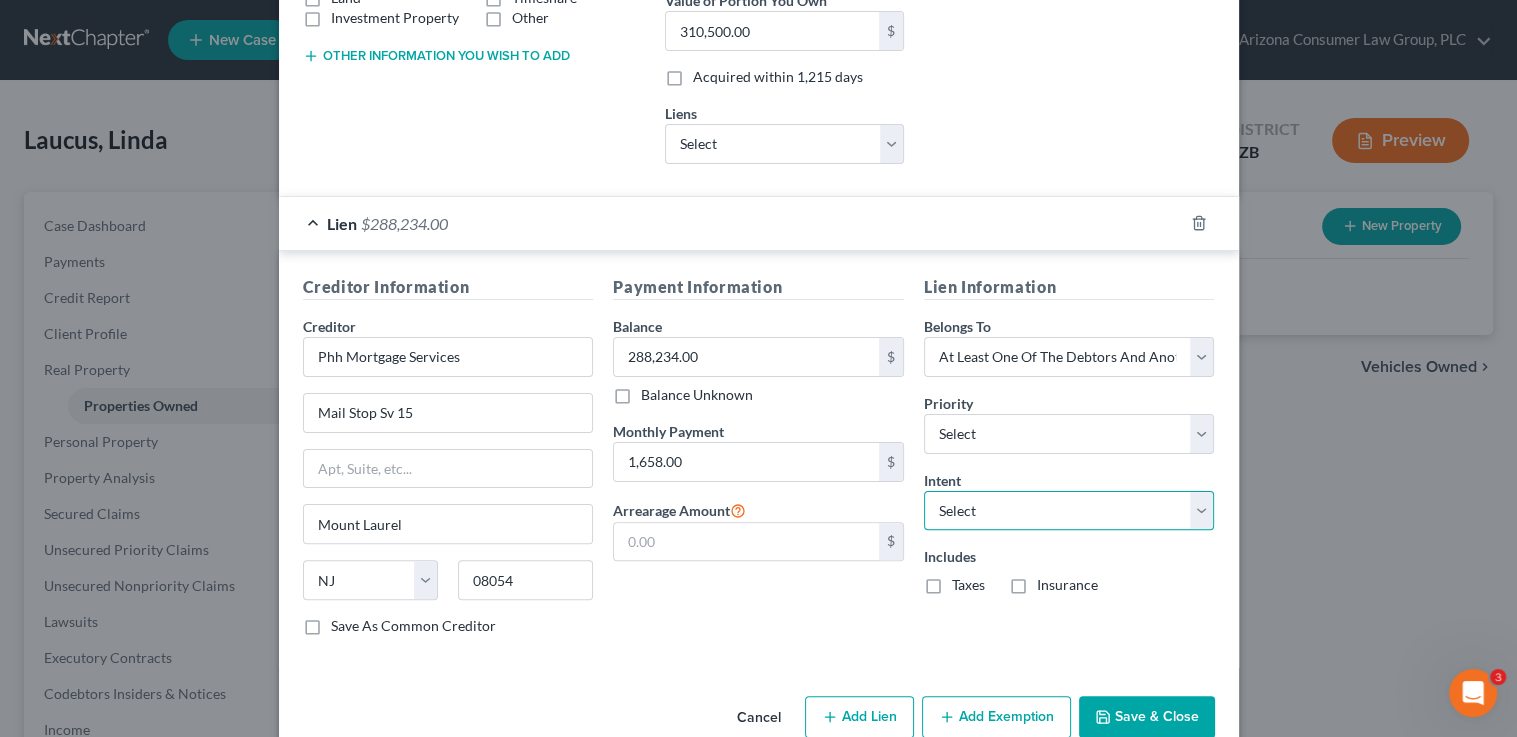 click on "Select Surrender Redeem Reaffirm Avoid Other" at bounding box center [1069, 511] 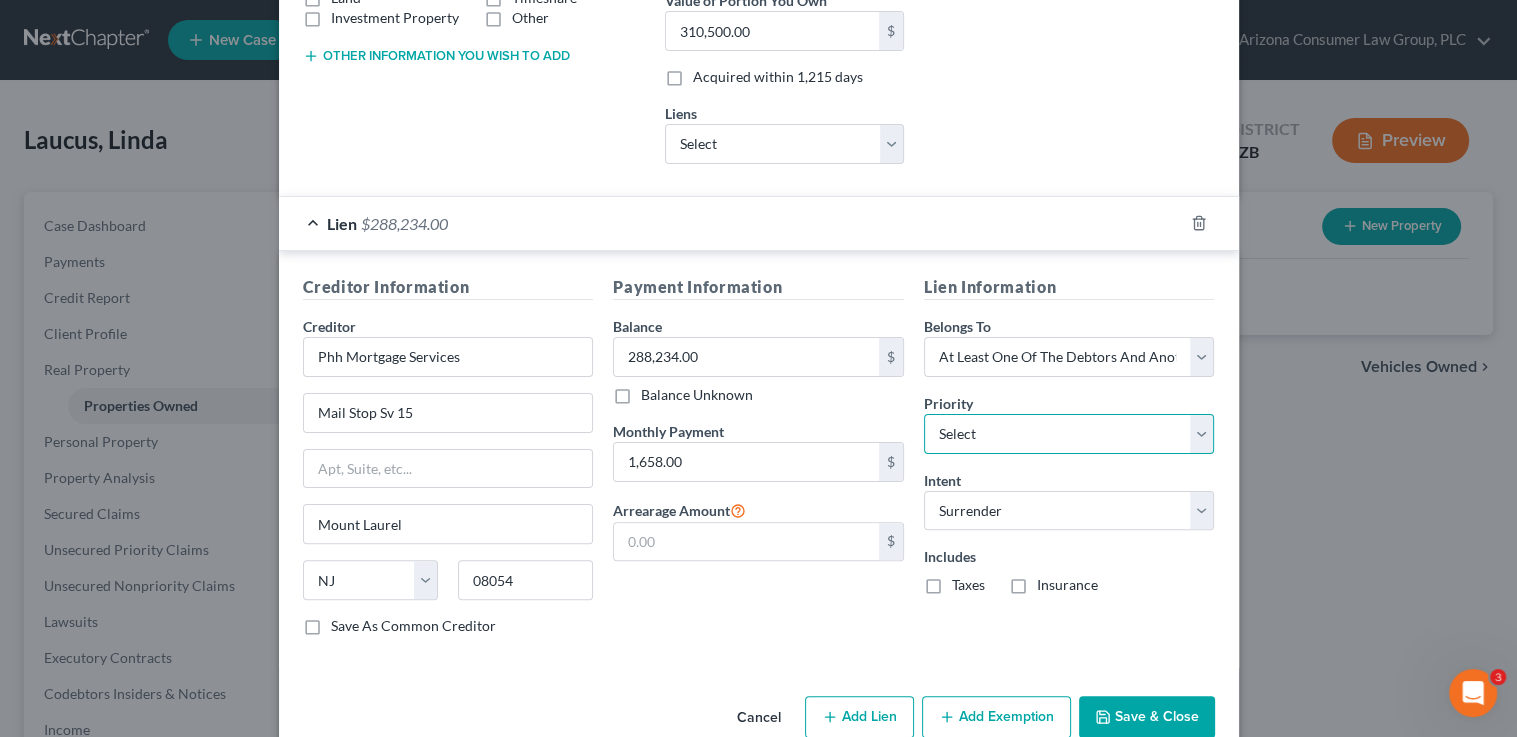 click on "Select 1st 2nd 3rd 4th 5th 6th 7th 8th 9th 10th 11th 12th 13th 14th 15th 16th 17th 18th 19th 20th 21th 22th 23th 24th 25th 26th 27th 28th 29th 30th" at bounding box center [1069, 434] 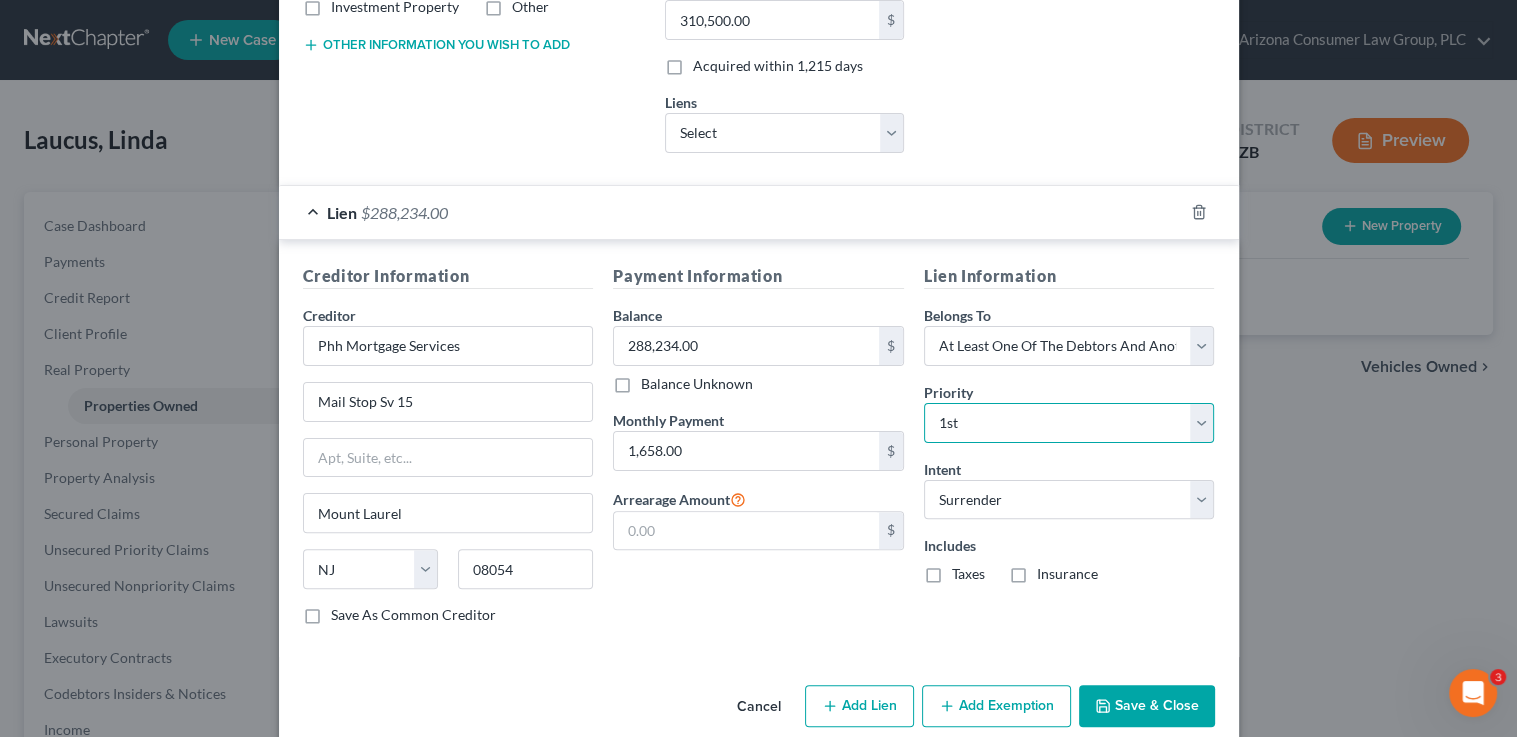 scroll, scrollTop: 472, scrollLeft: 0, axis: vertical 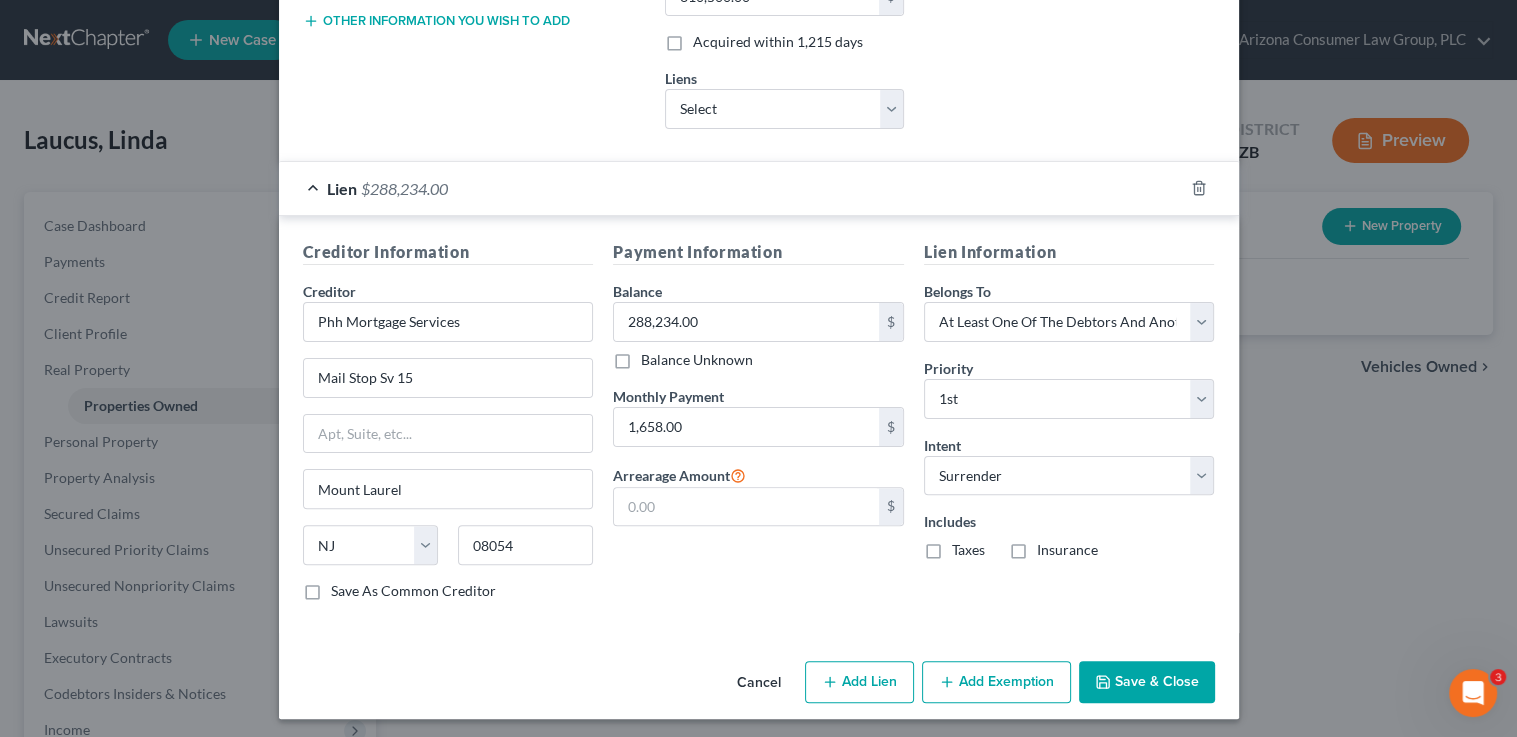 click on "Save & Close" at bounding box center [1147, 682] 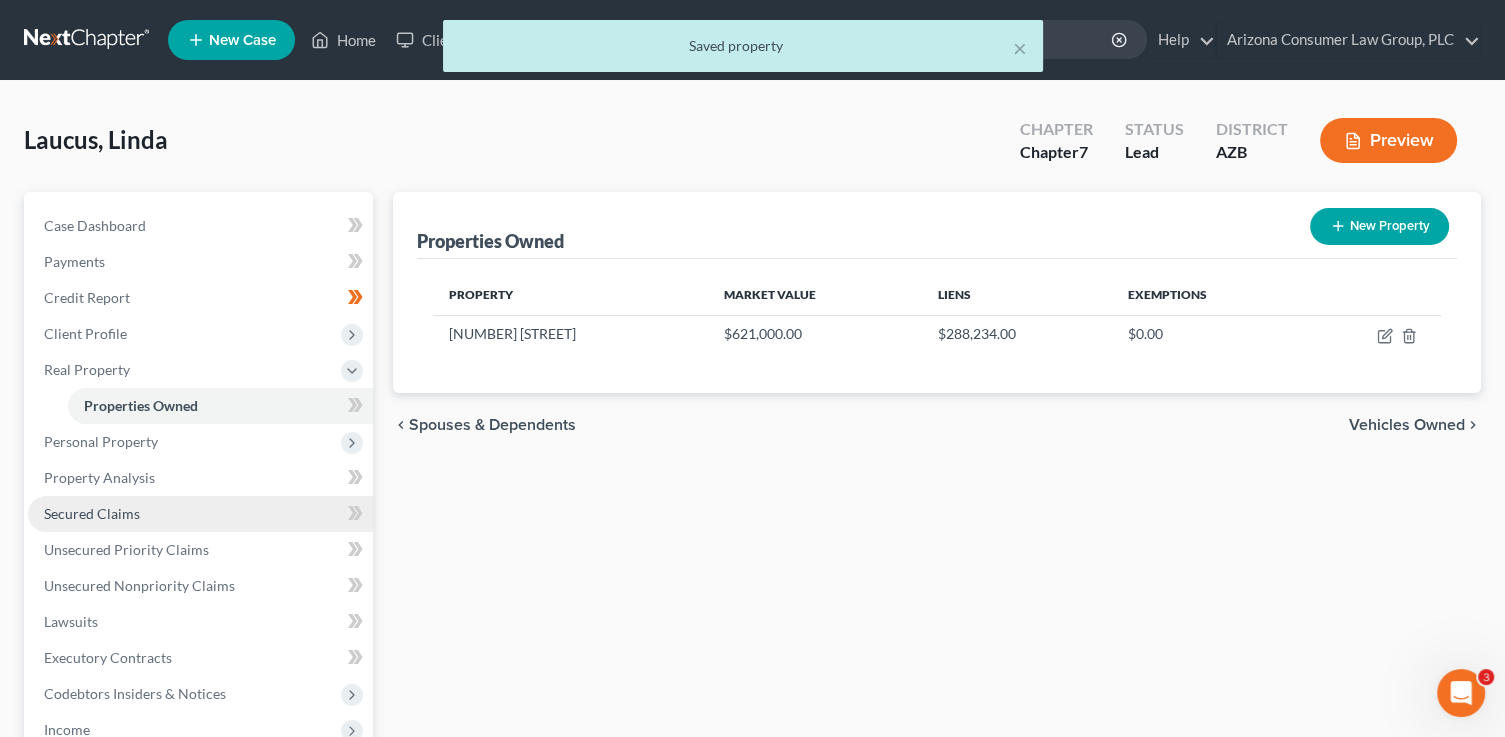 click on "Secured Claims" at bounding box center [92, 513] 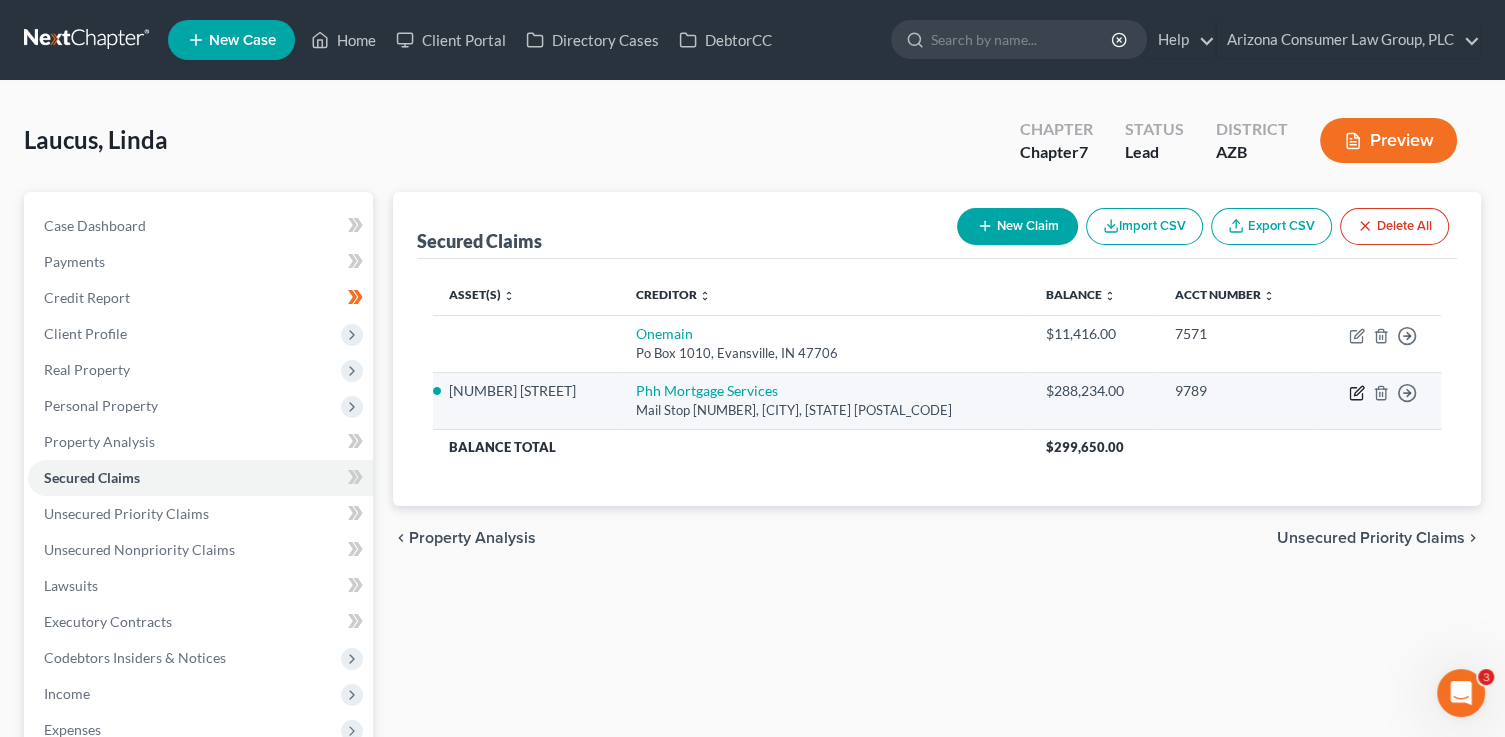 click 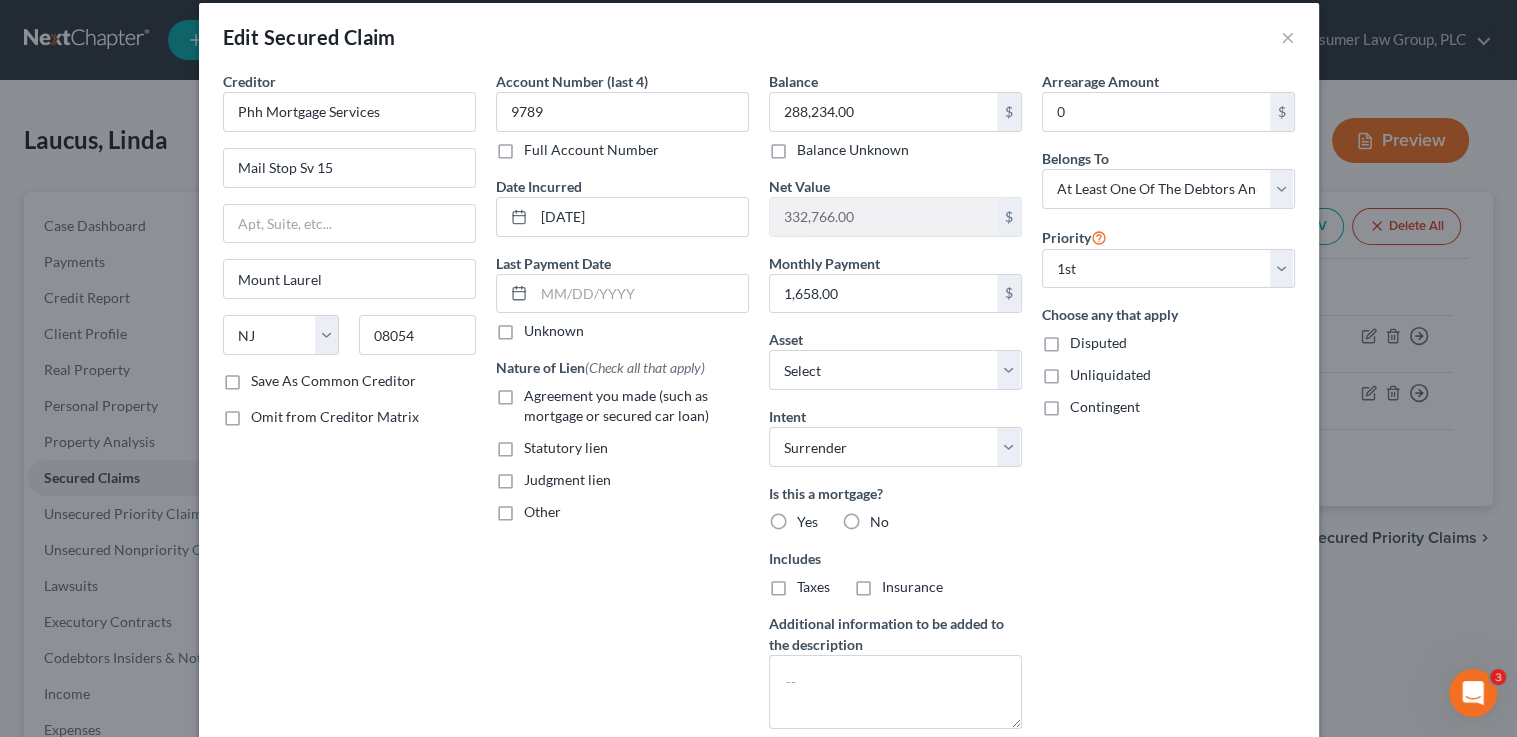 scroll, scrollTop: 210, scrollLeft: 0, axis: vertical 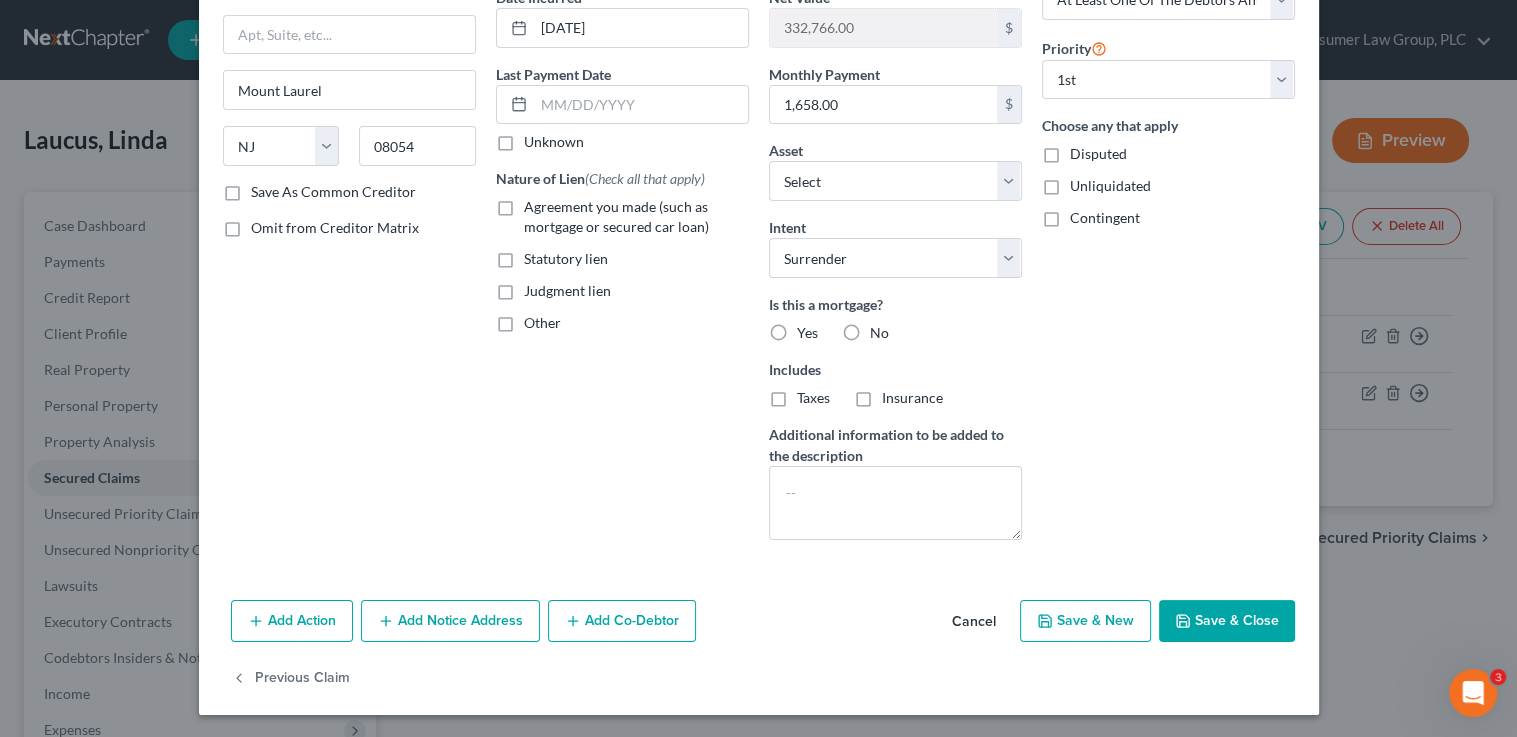 click on "Add Co-Debtor" at bounding box center [622, 621] 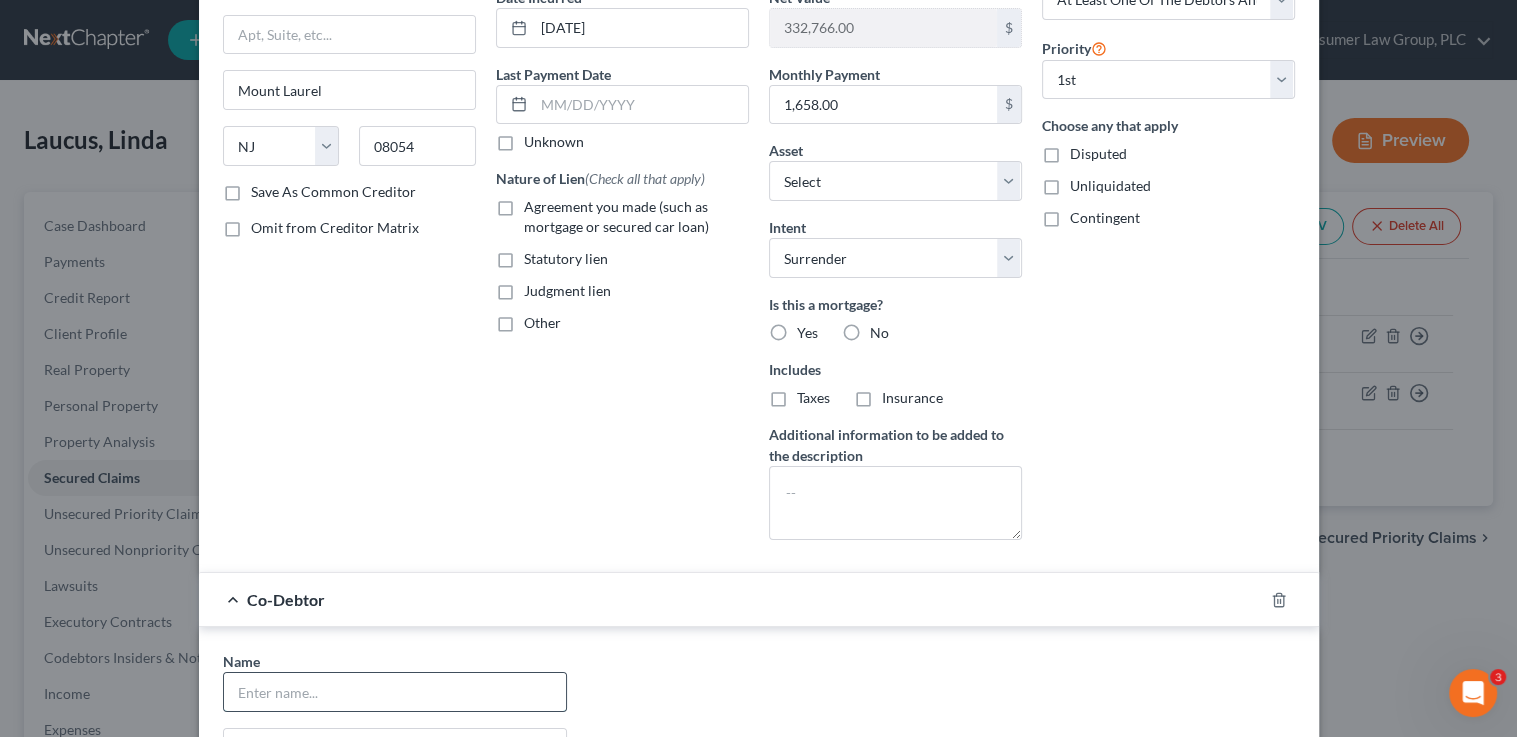 drag, startPoint x: 364, startPoint y: 689, endPoint x: 355, endPoint y: 700, distance: 14.21267 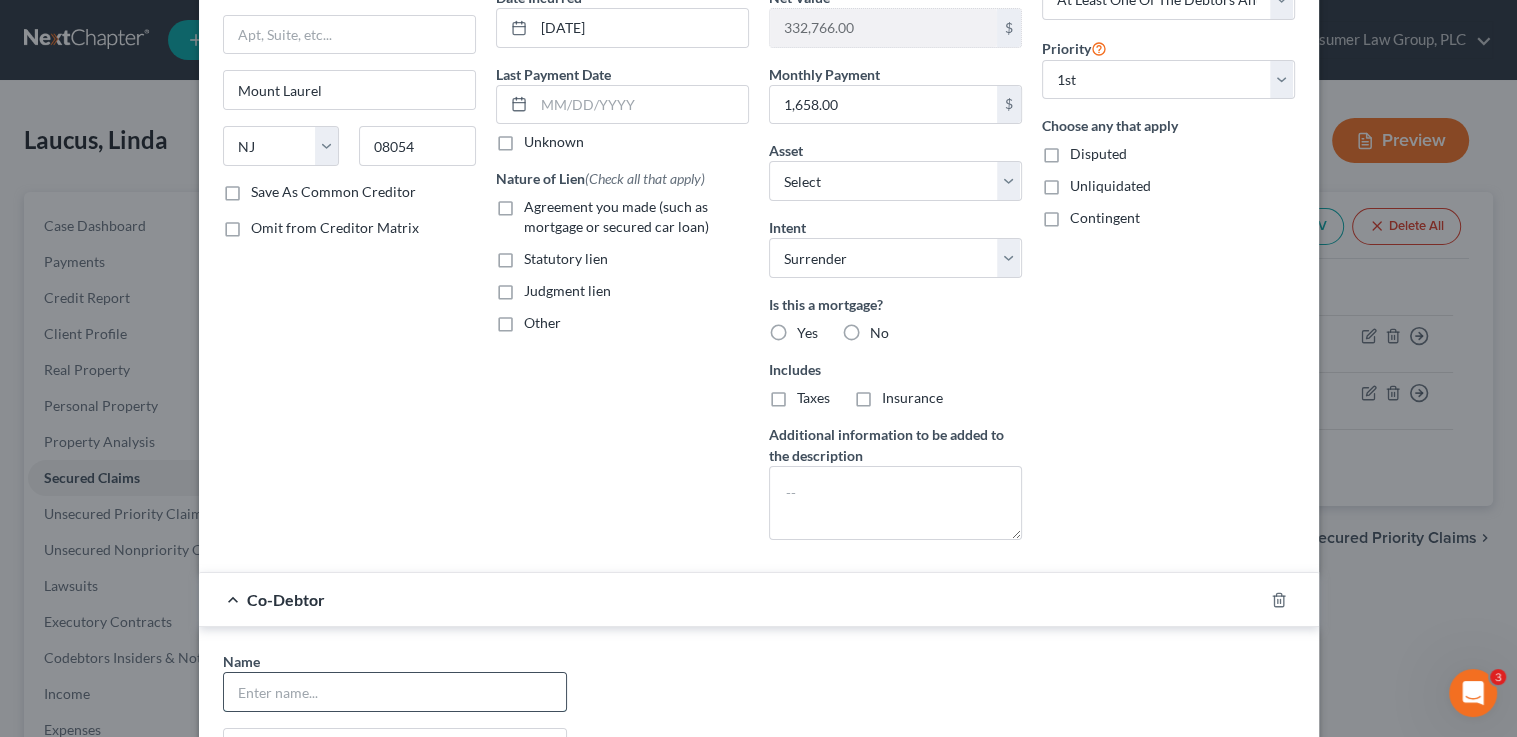 click at bounding box center [395, 692] 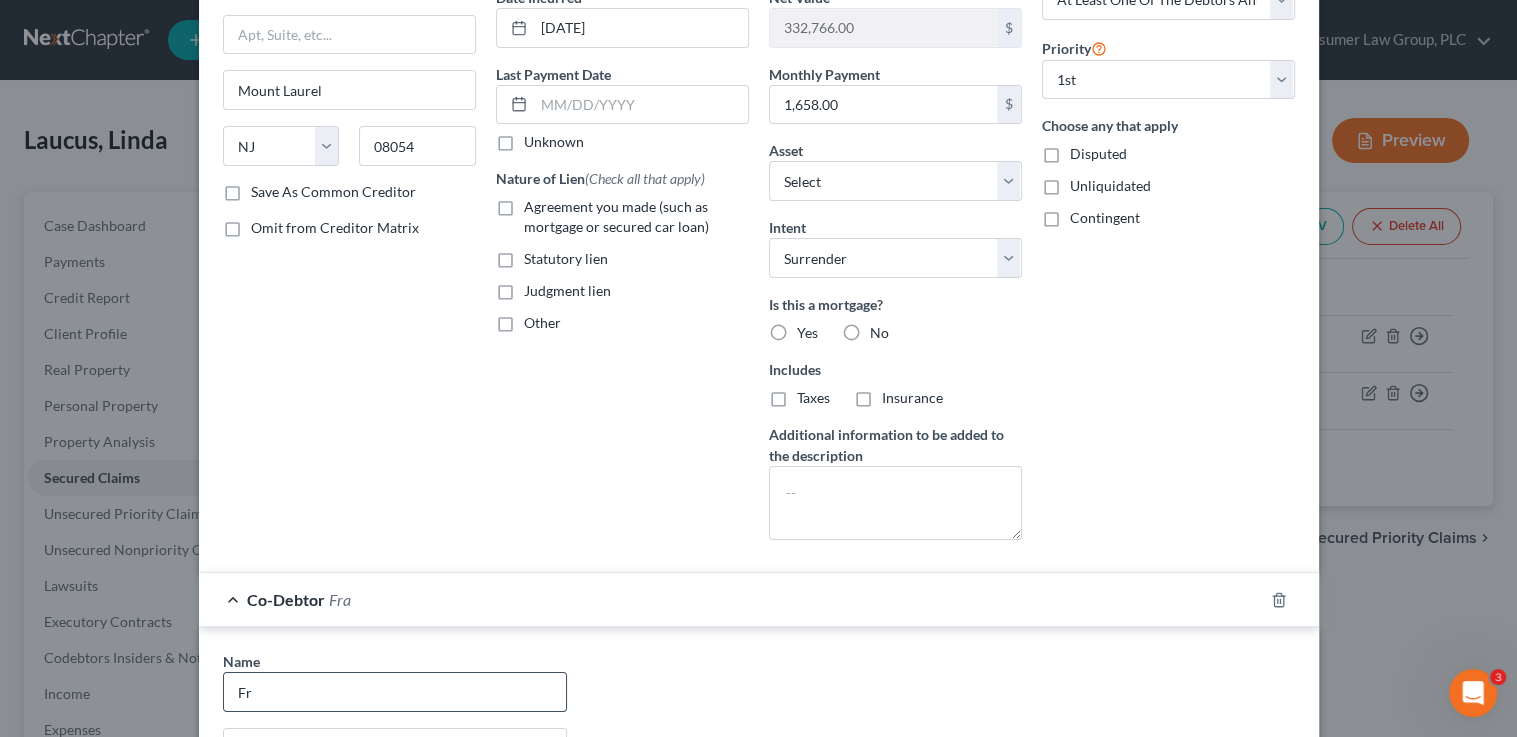 type on "F" 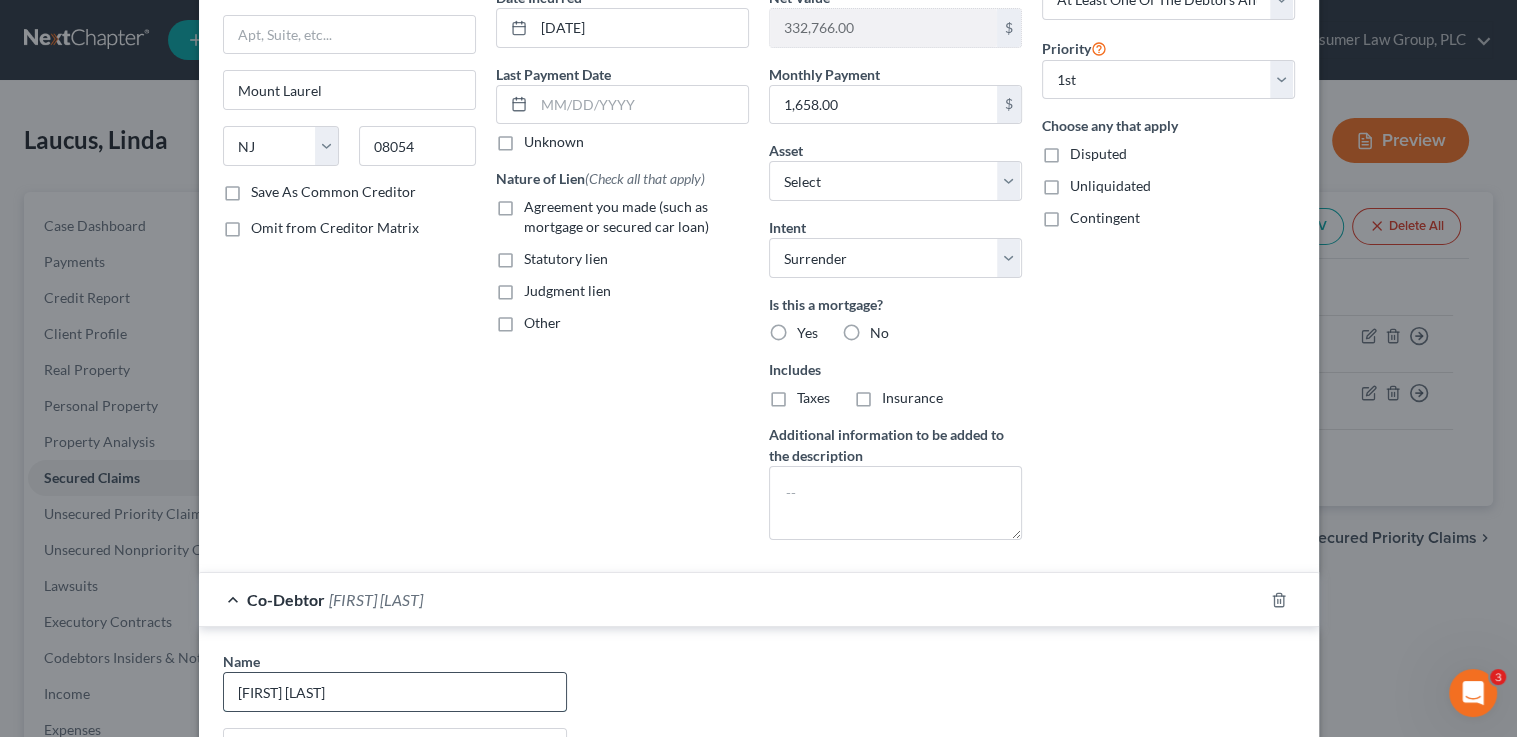 type on "Rogelio Franco" 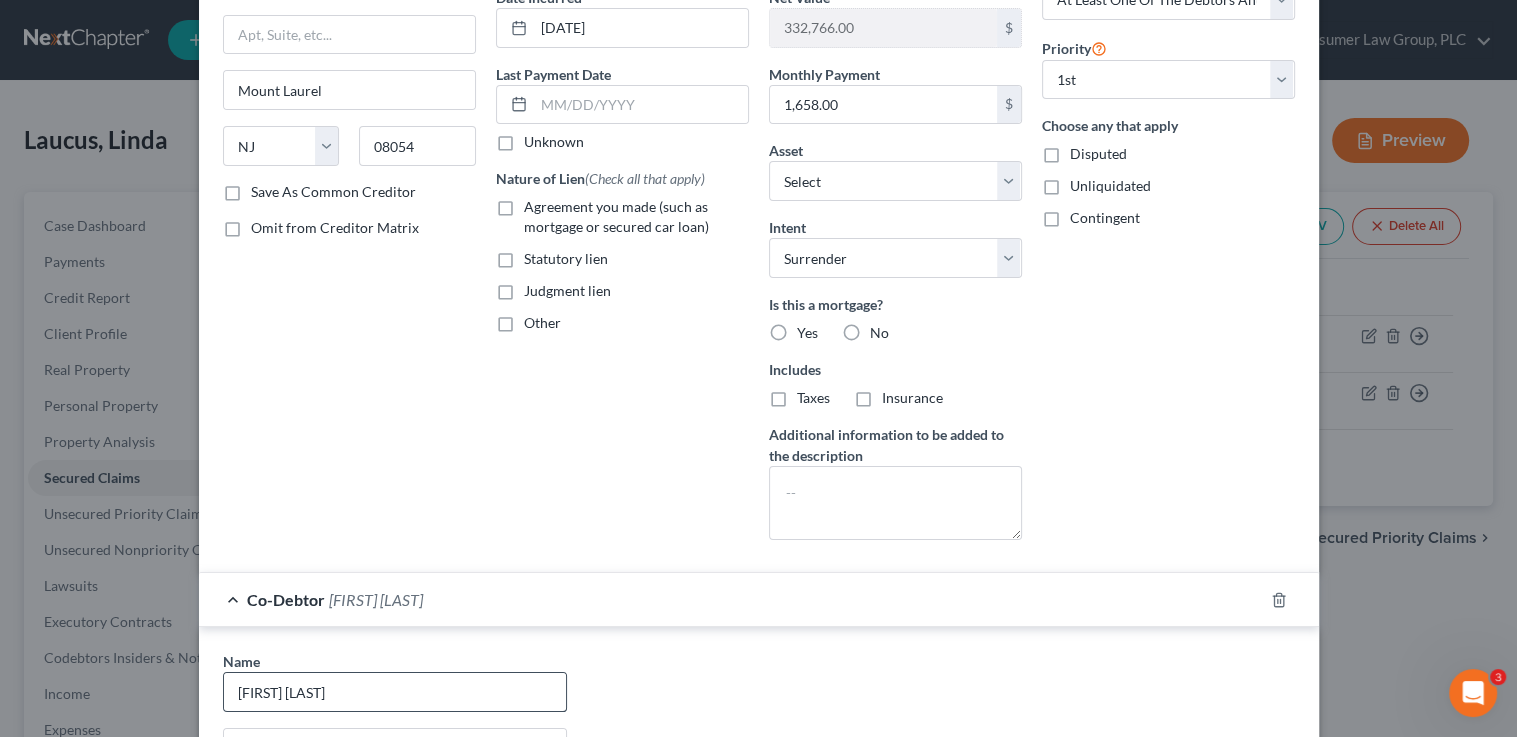 scroll, scrollTop: 236, scrollLeft: 0, axis: vertical 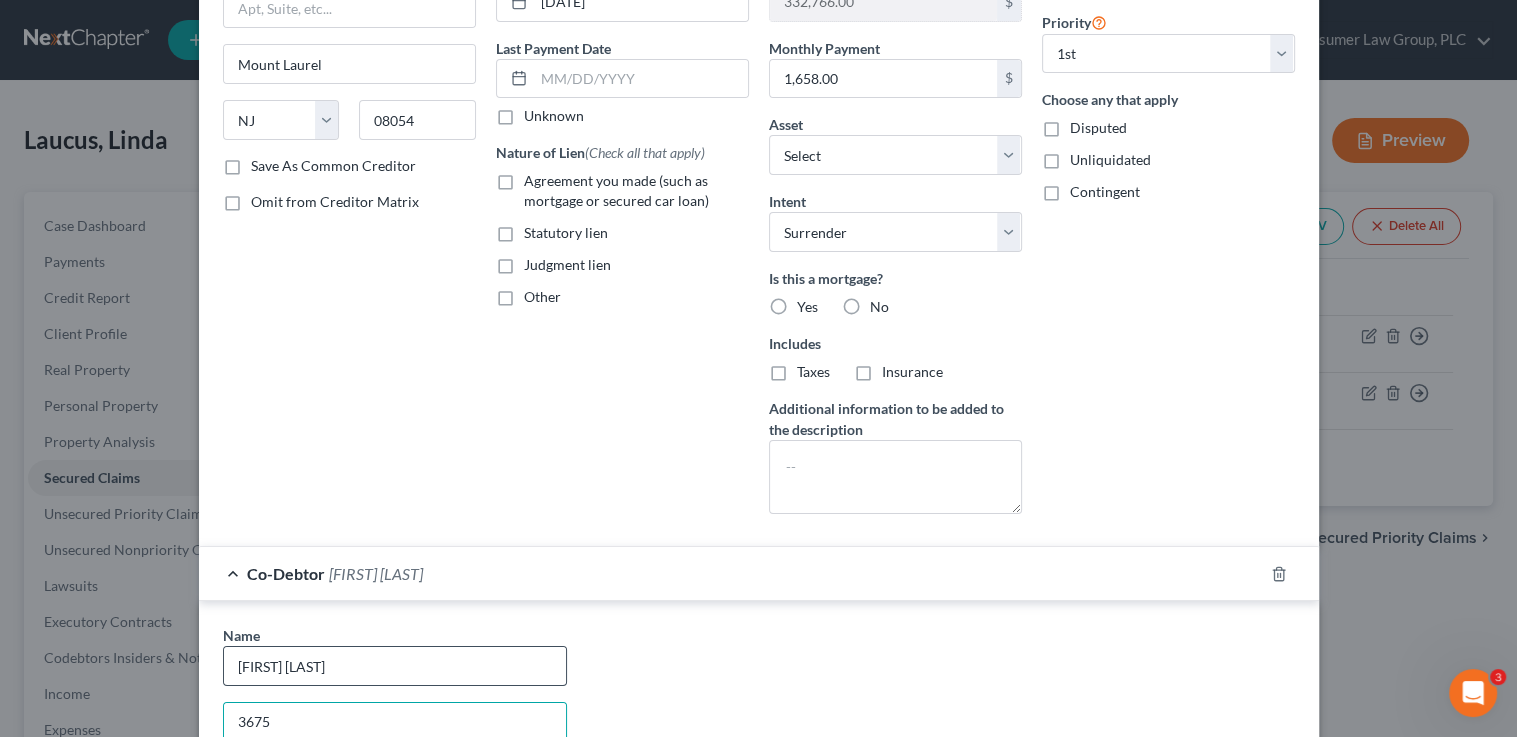 type on "3675 W. Cromwell Dr." 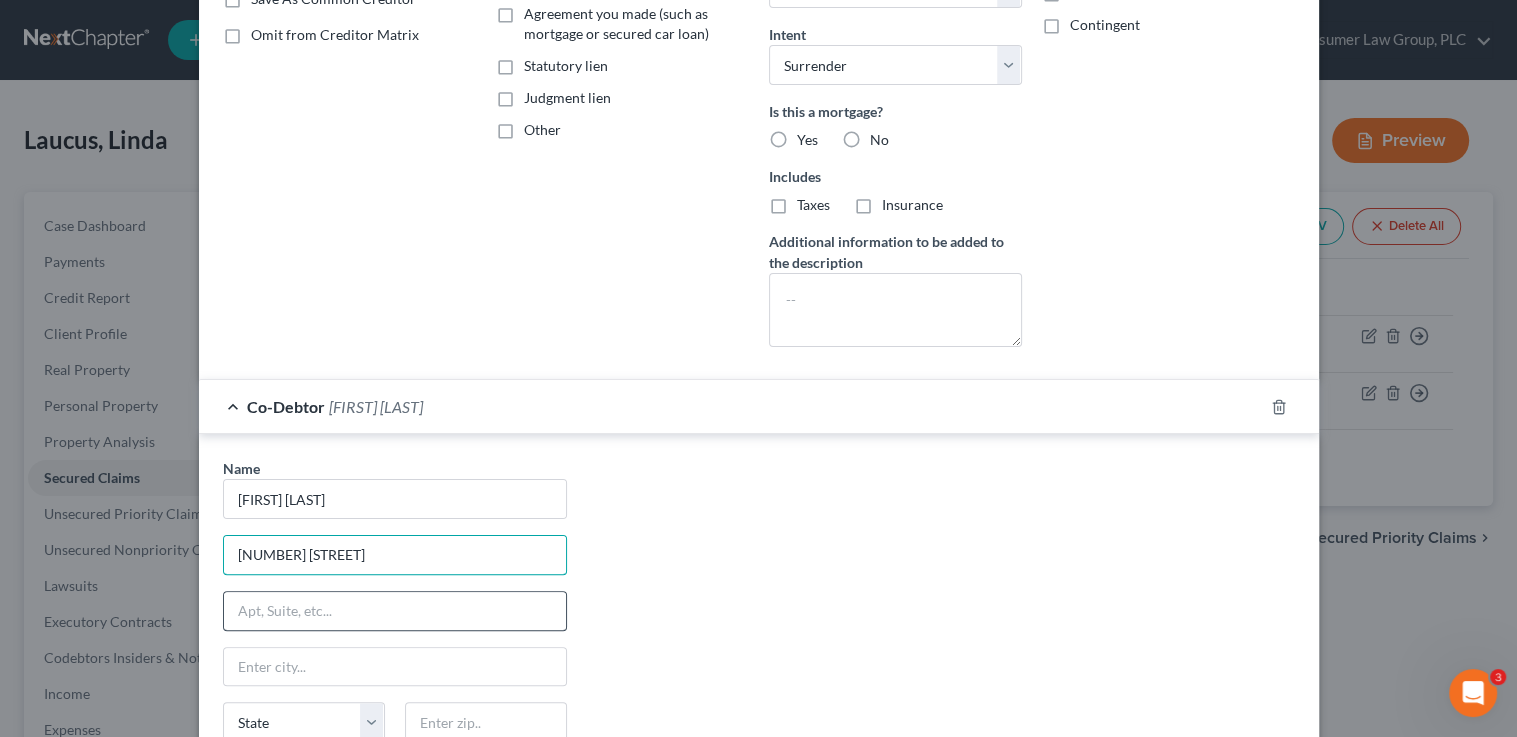 scroll, scrollTop: 467, scrollLeft: 0, axis: vertical 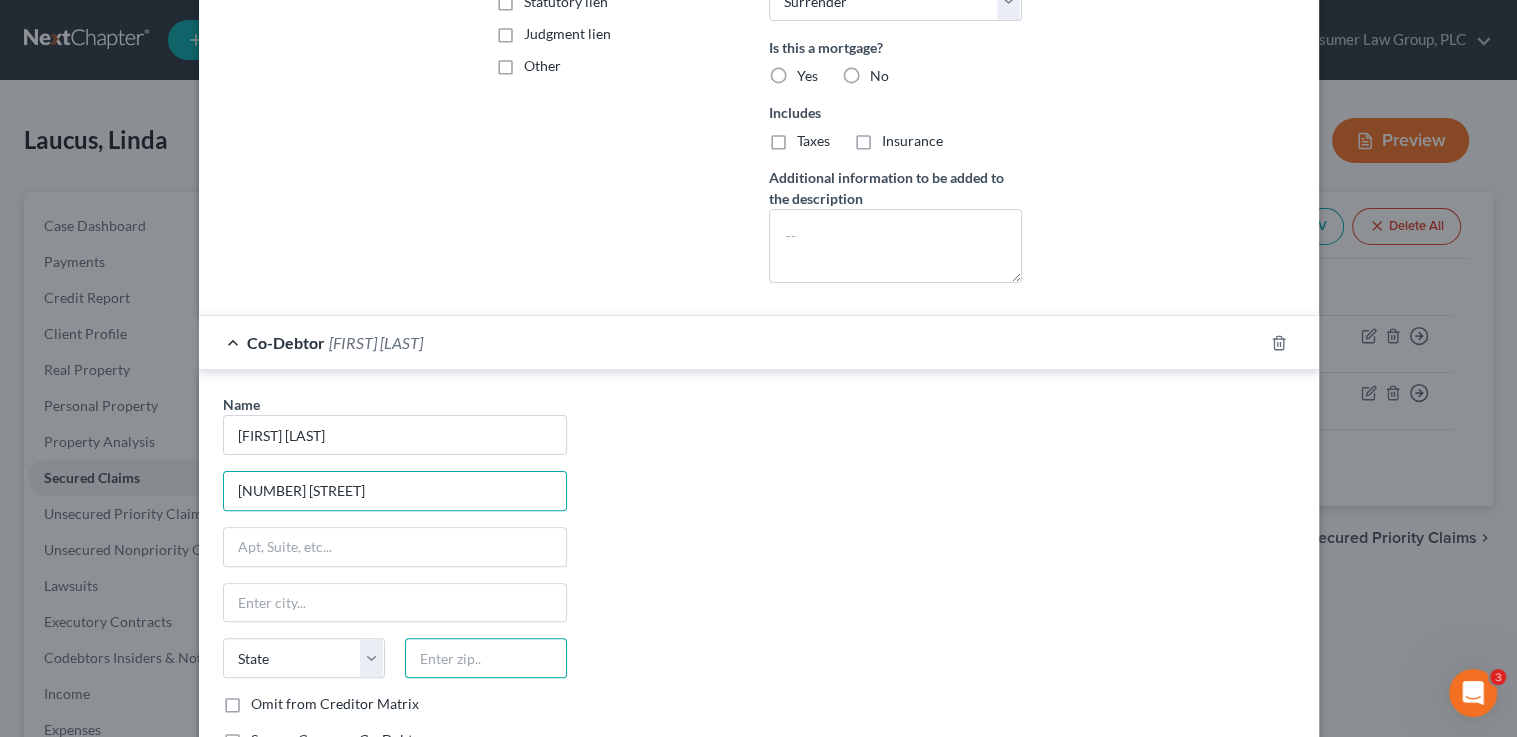click at bounding box center [486, 658] 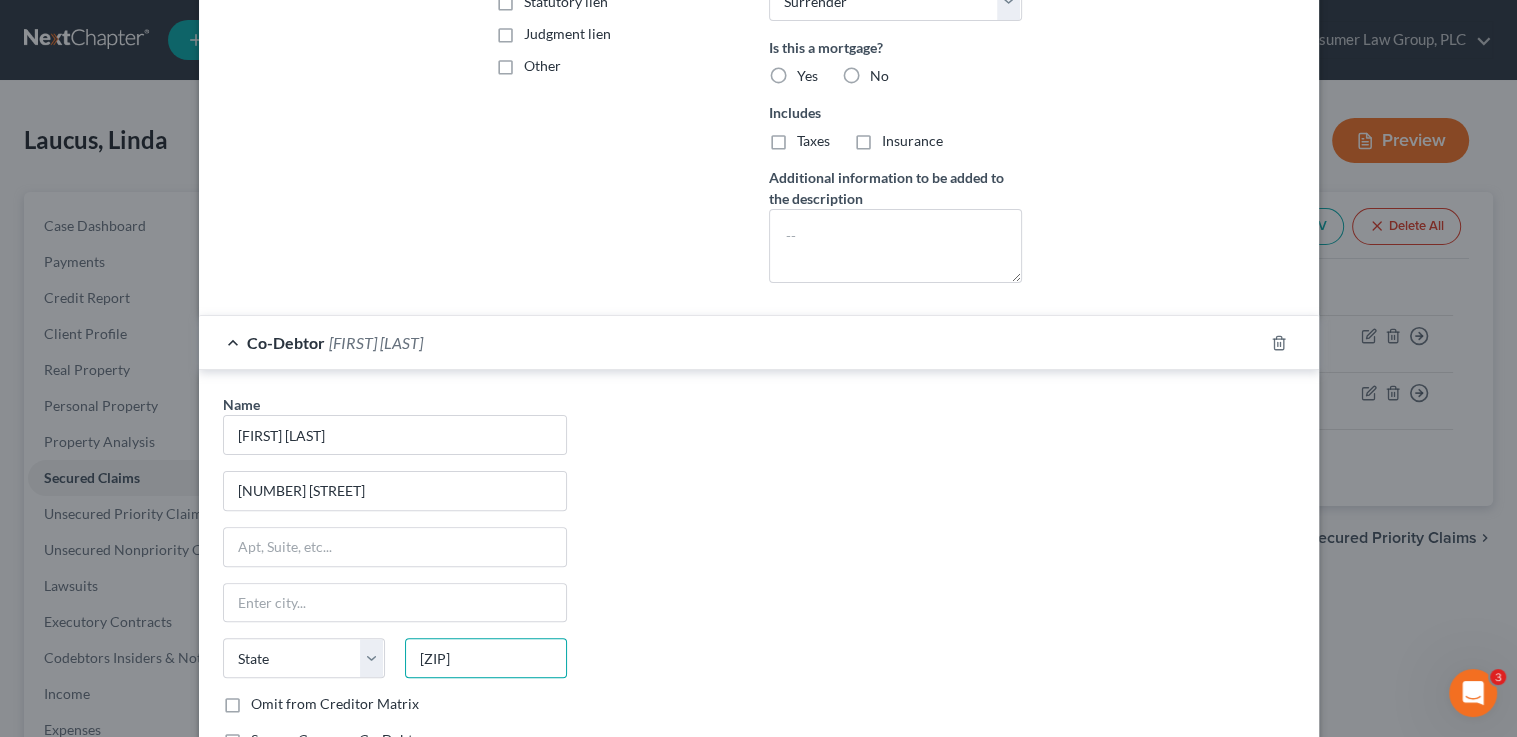 type on "85741" 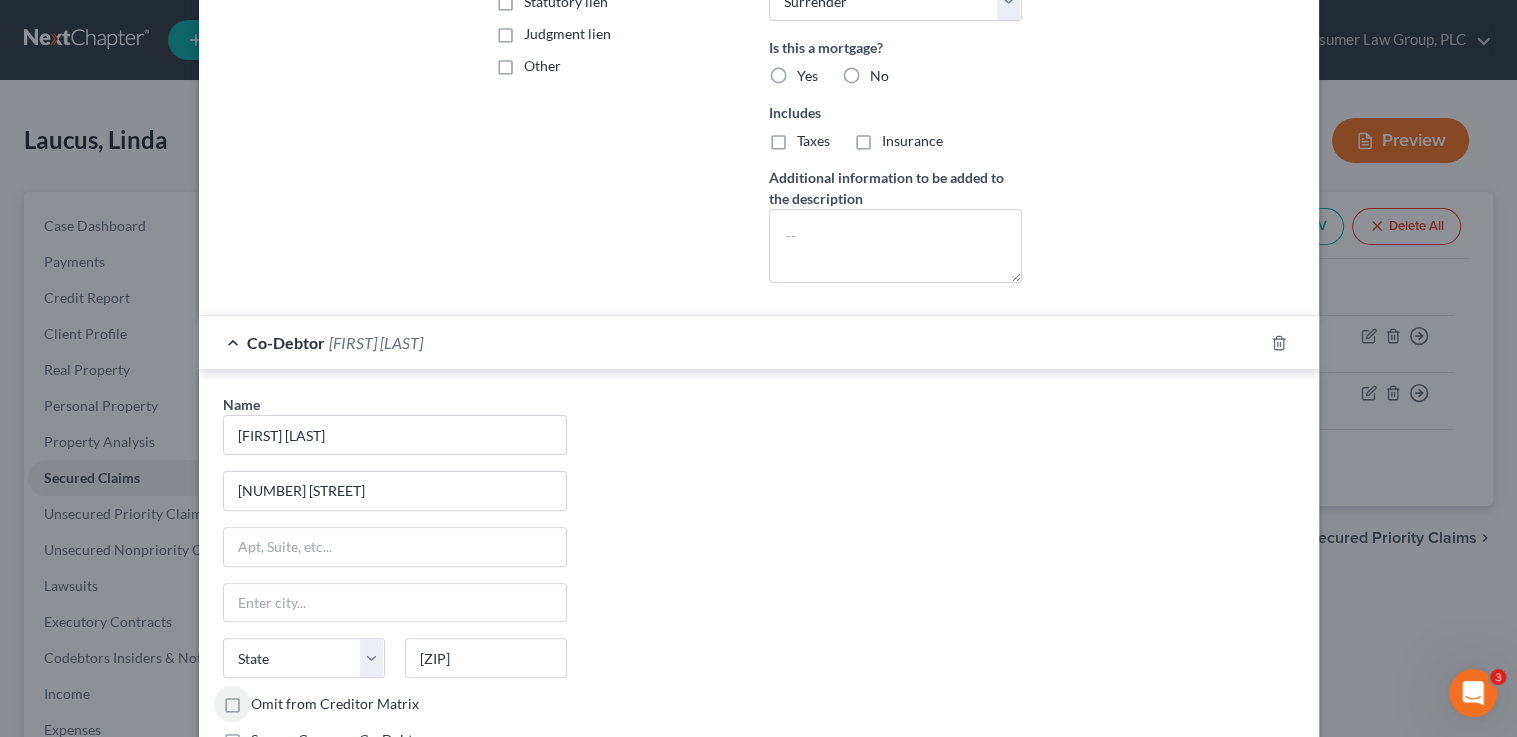 type on "Tucson" 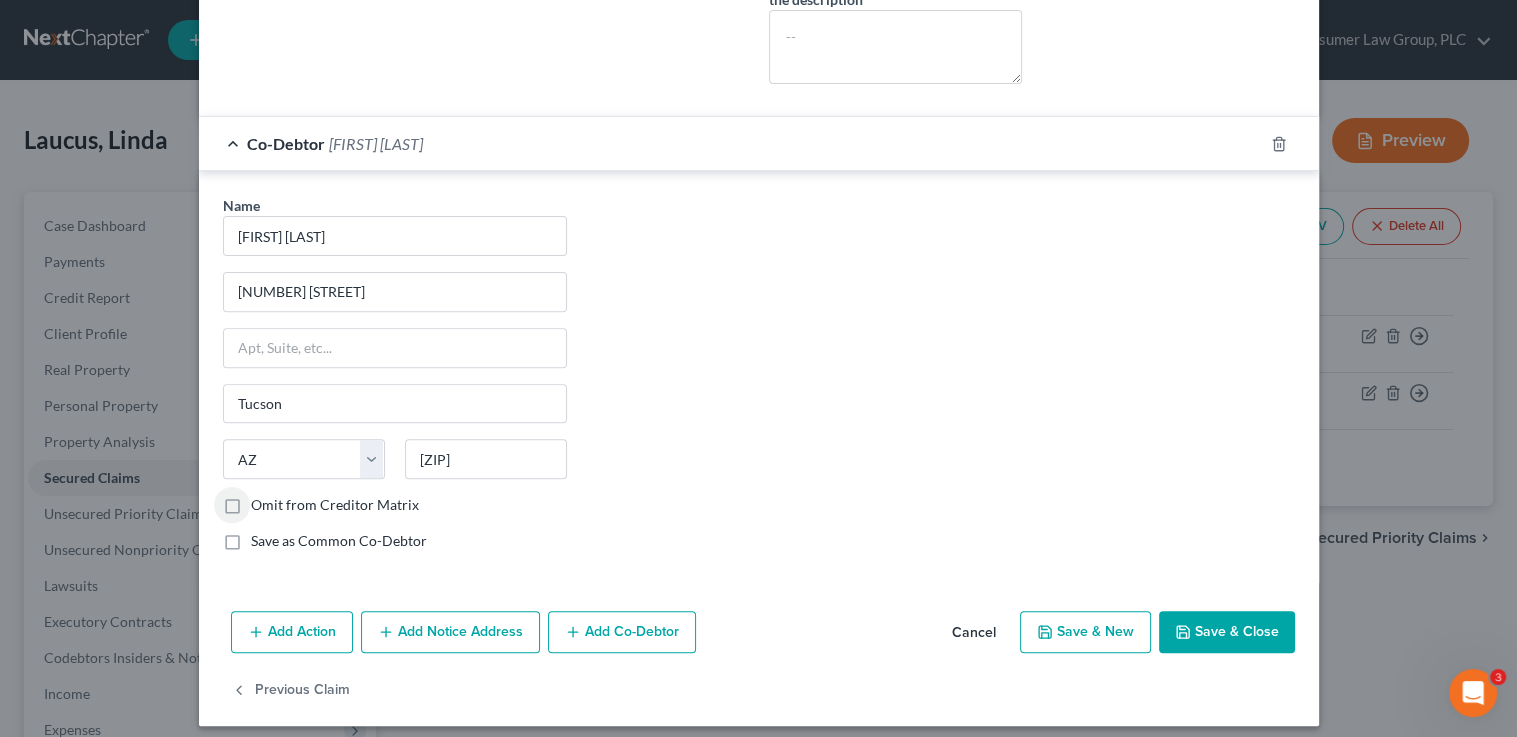scroll, scrollTop: 675, scrollLeft: 0, axis: vertical 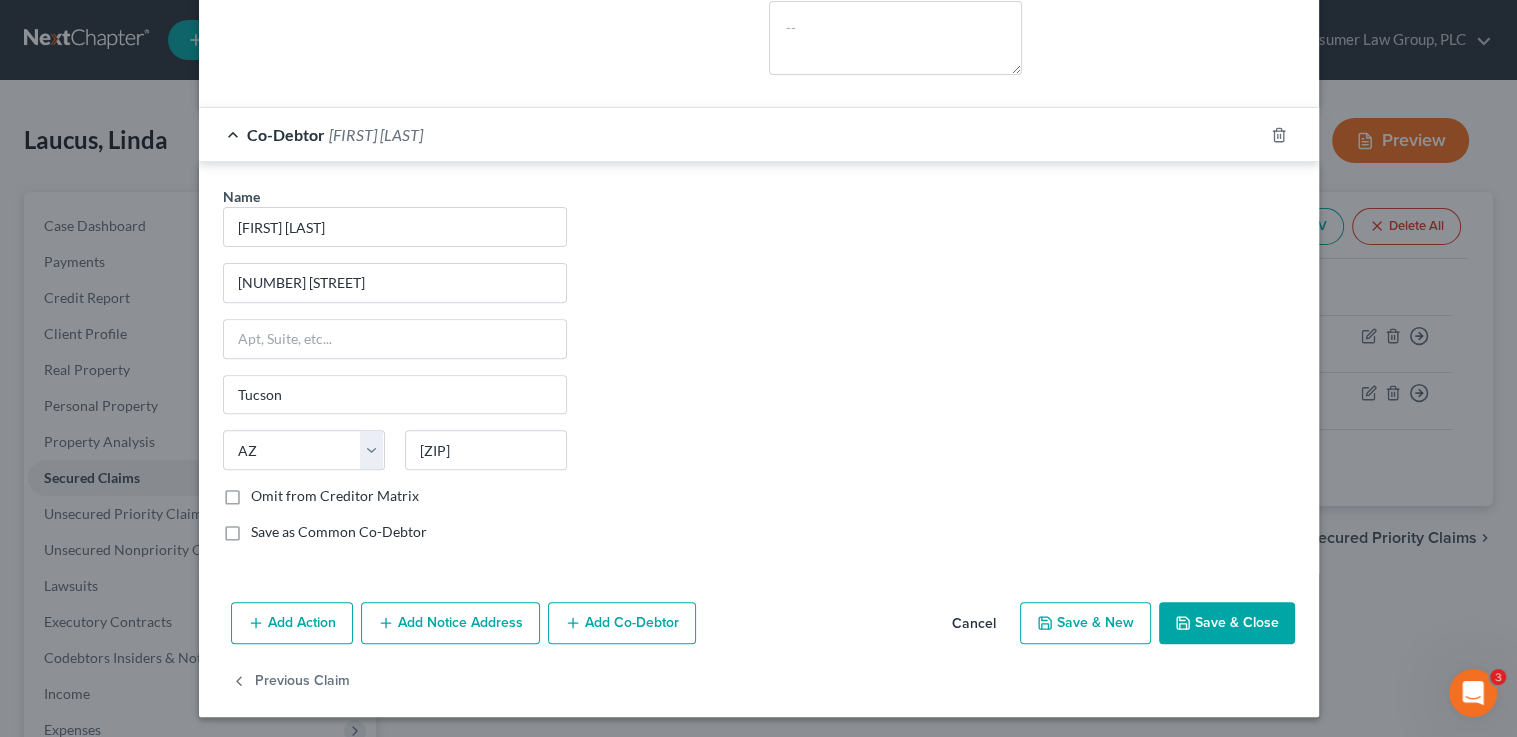 click on "Save & Close" at bounding box center [1227, 623] 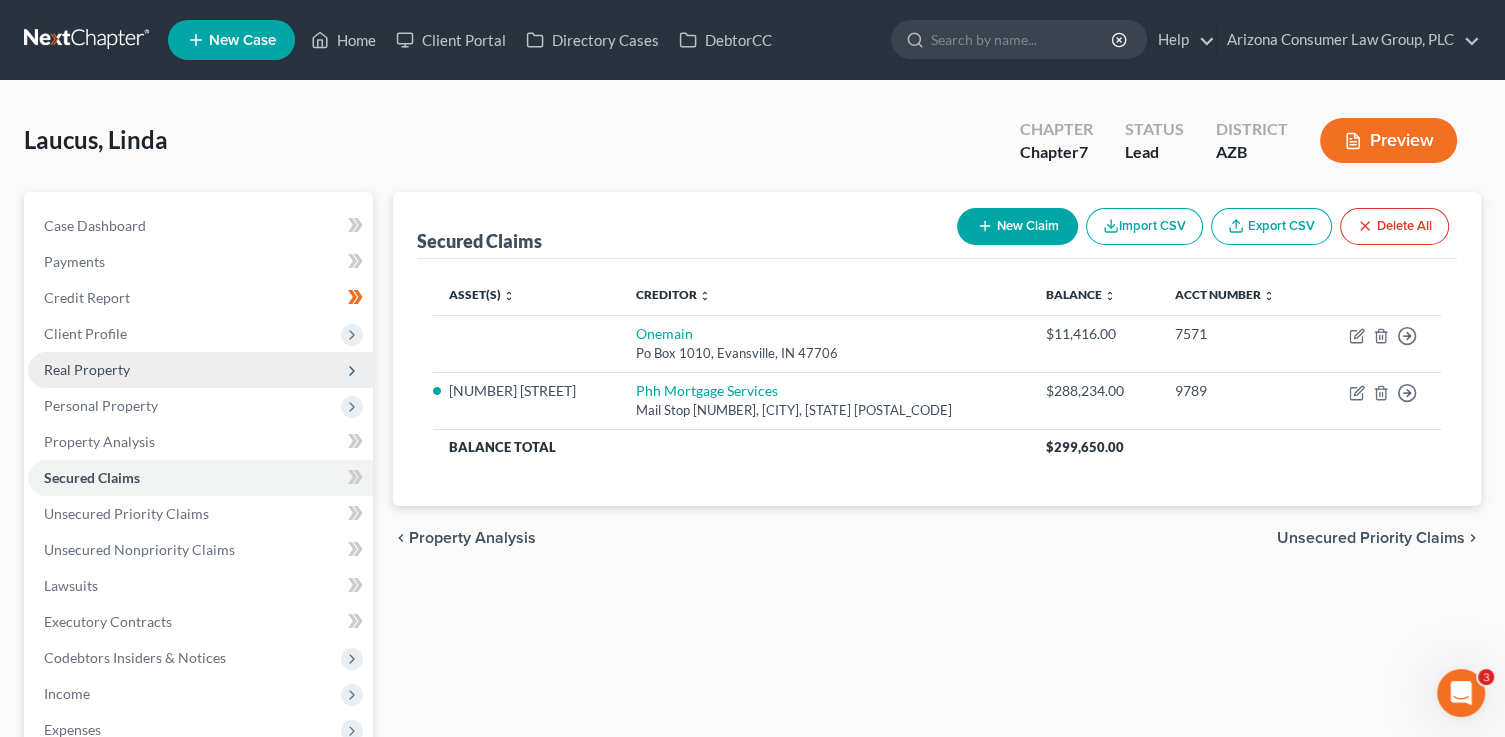 click on "Real Property" at bounding box center (200, 370) 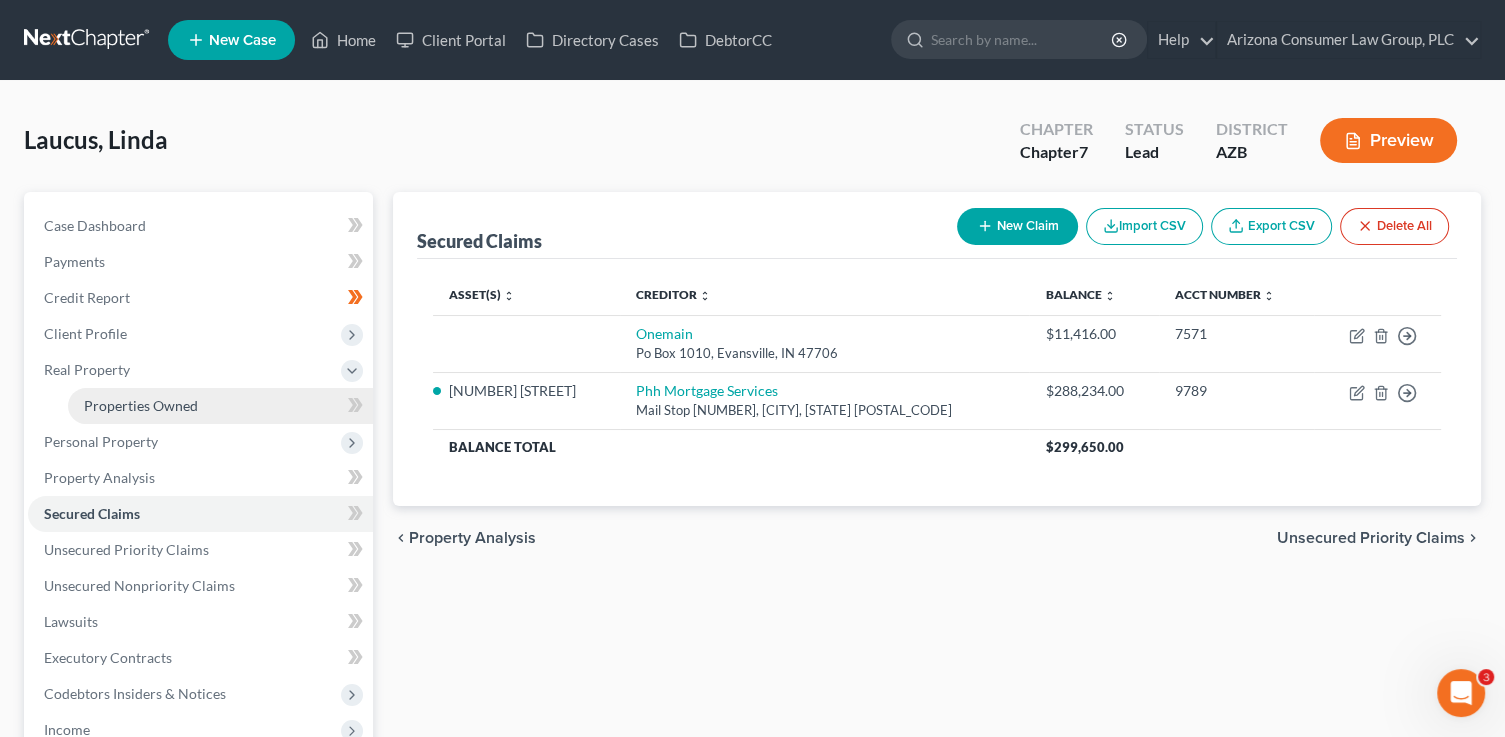 click on "Properties Owned" at bounding box center [141, 405] 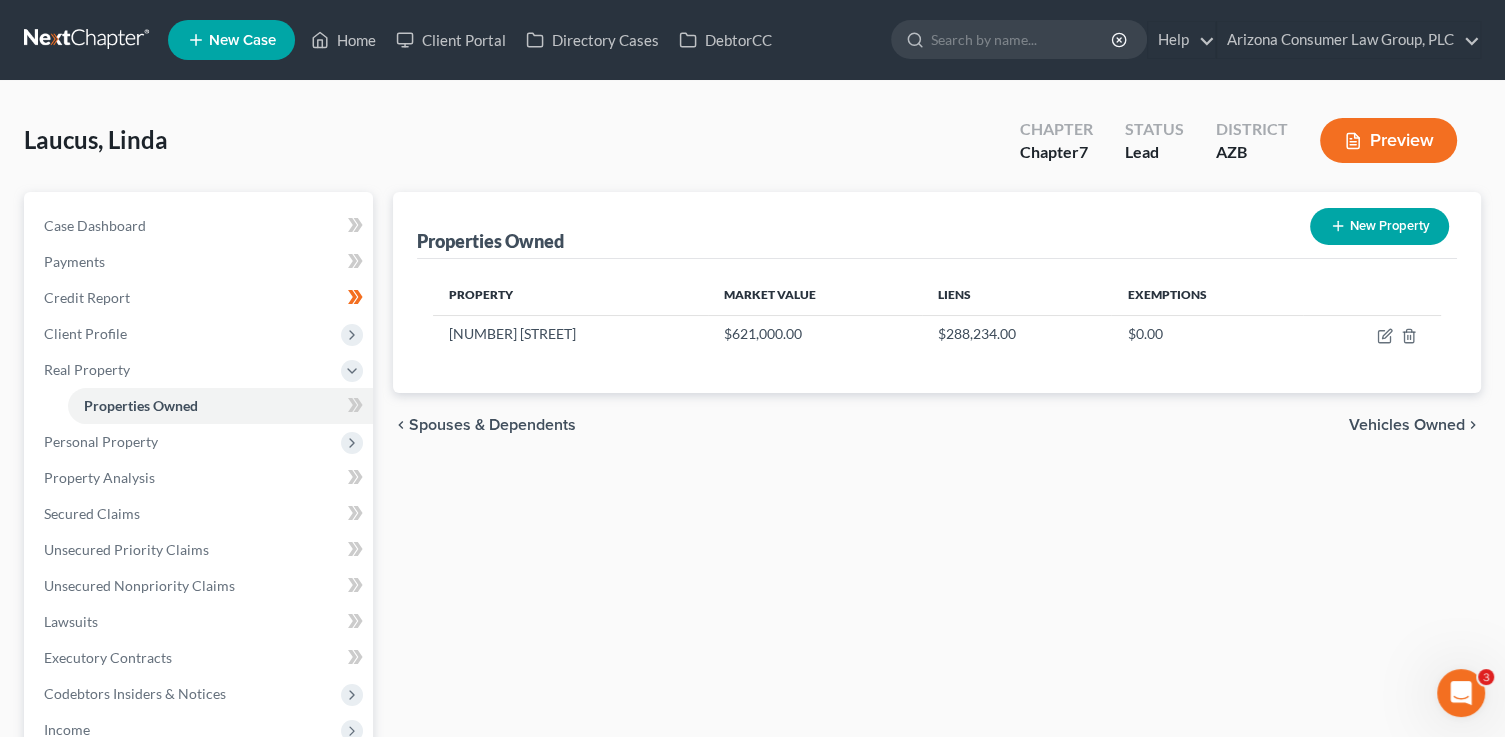 click on "New Property" at bounding box center [1379, 226] 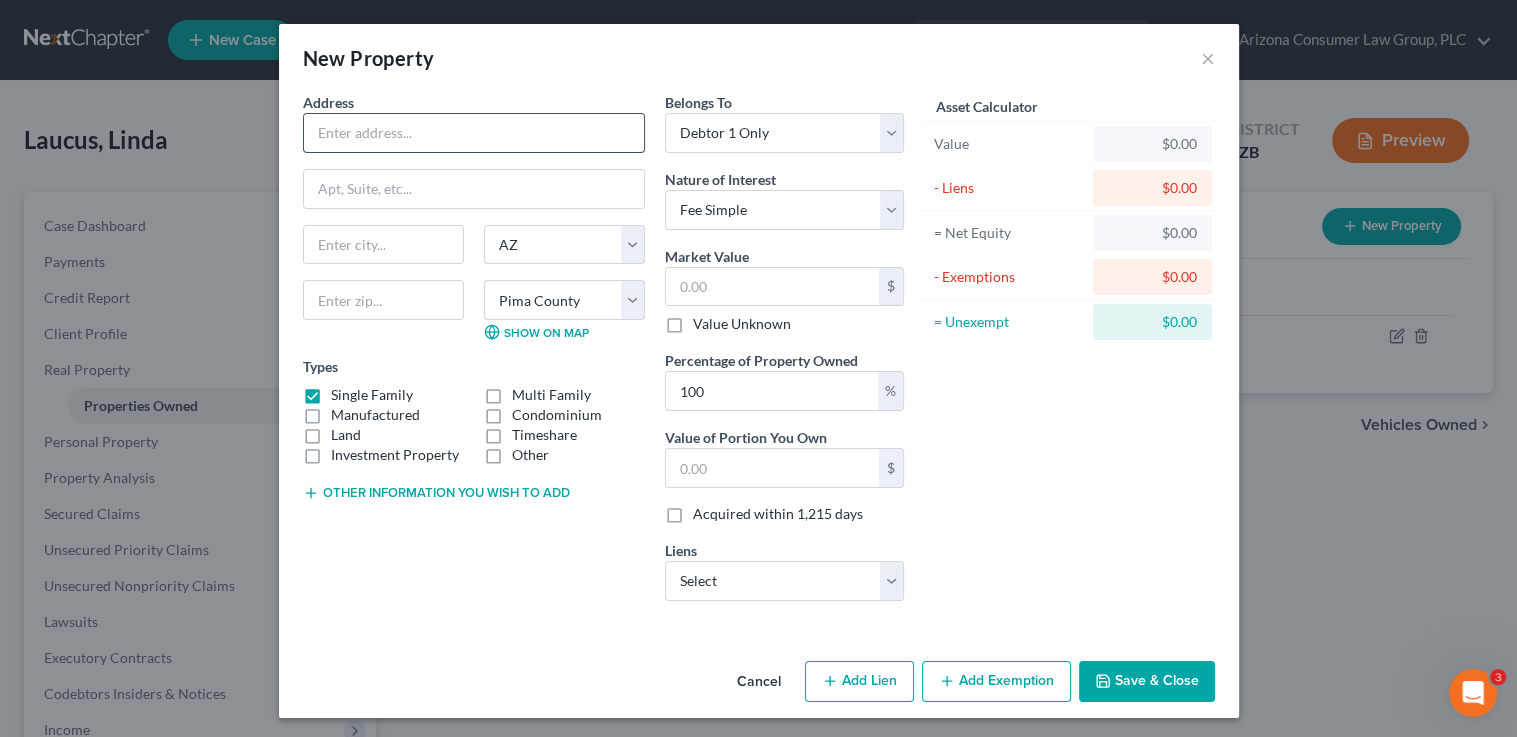 click at bounding box center (474, 133) 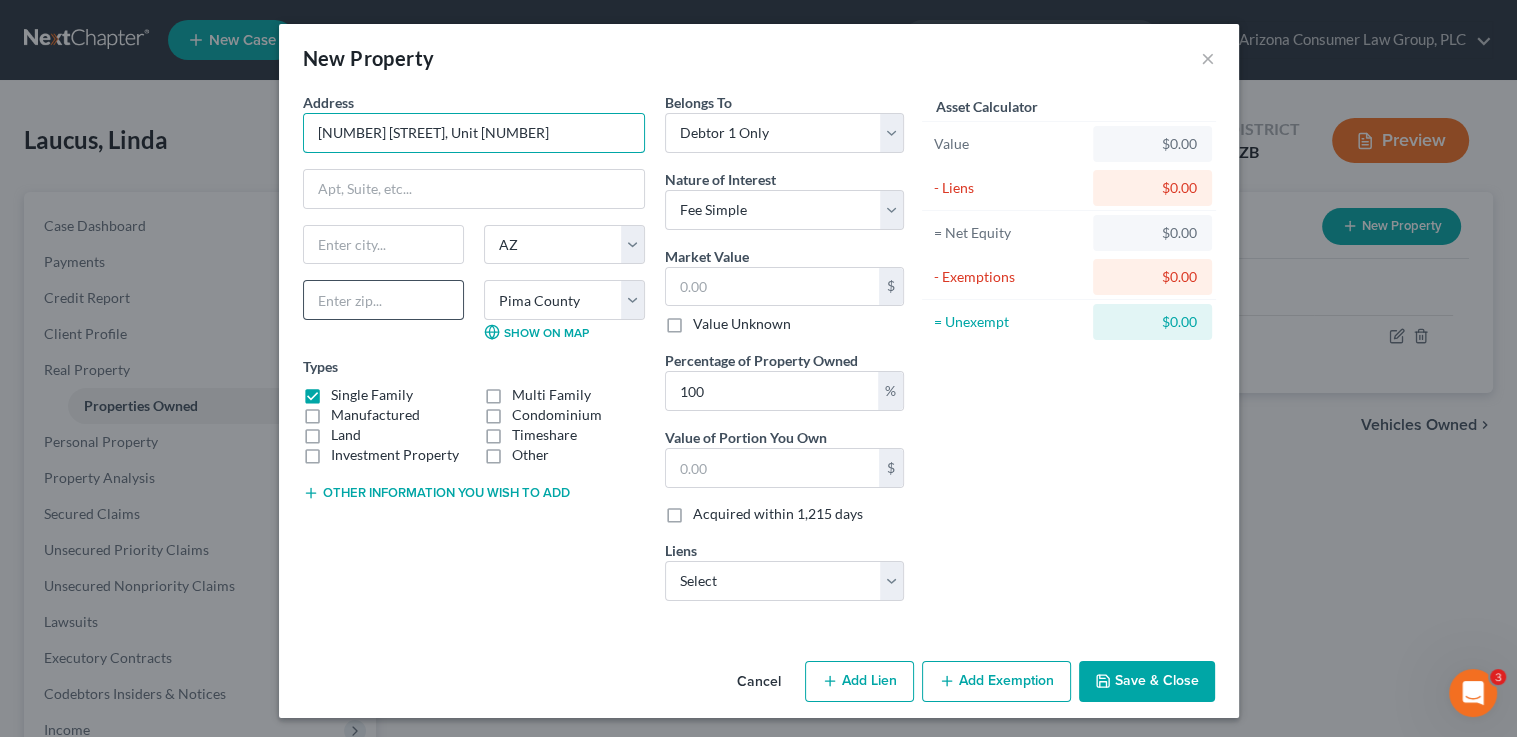 type on "101 W. River Road, Unit 104" 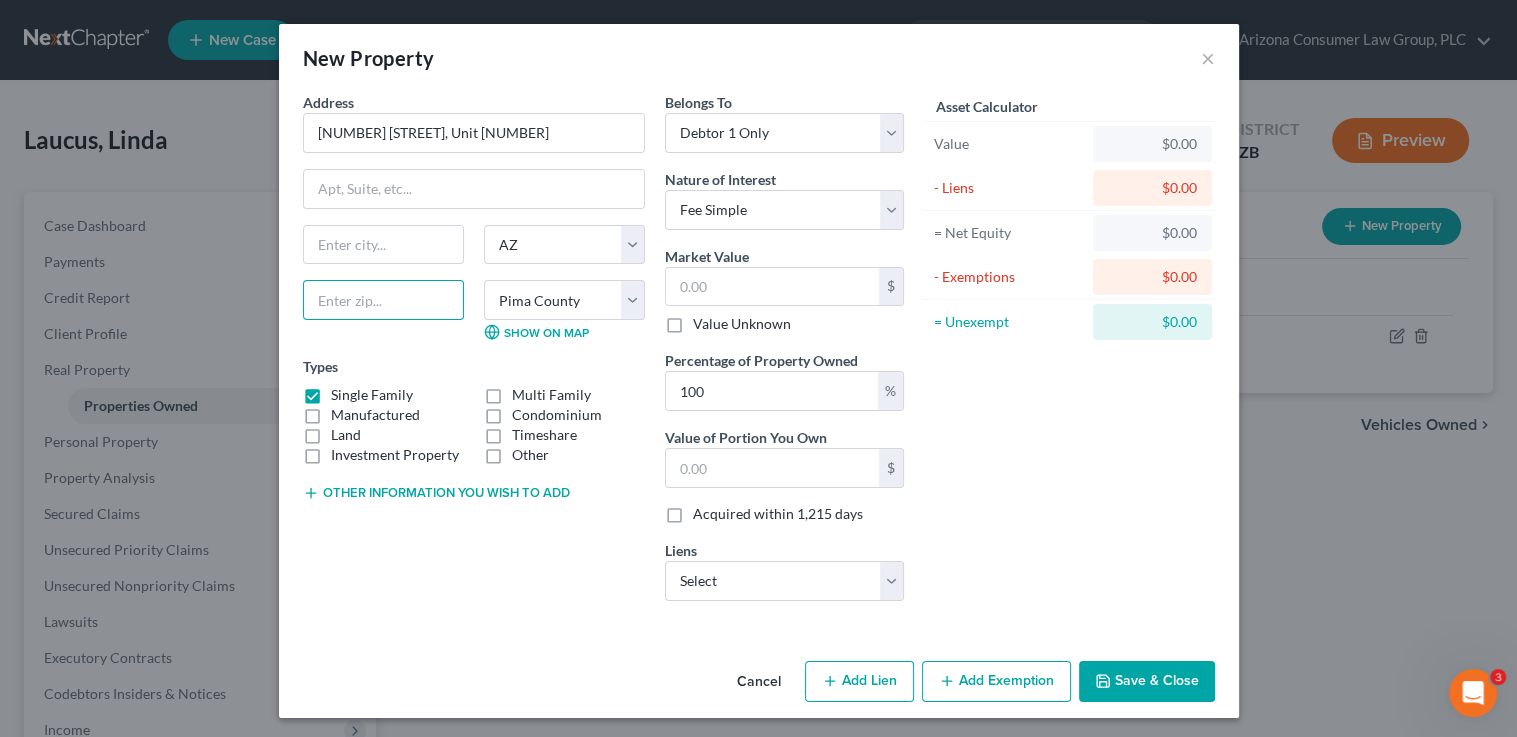 click at bounding box center [383, 300] 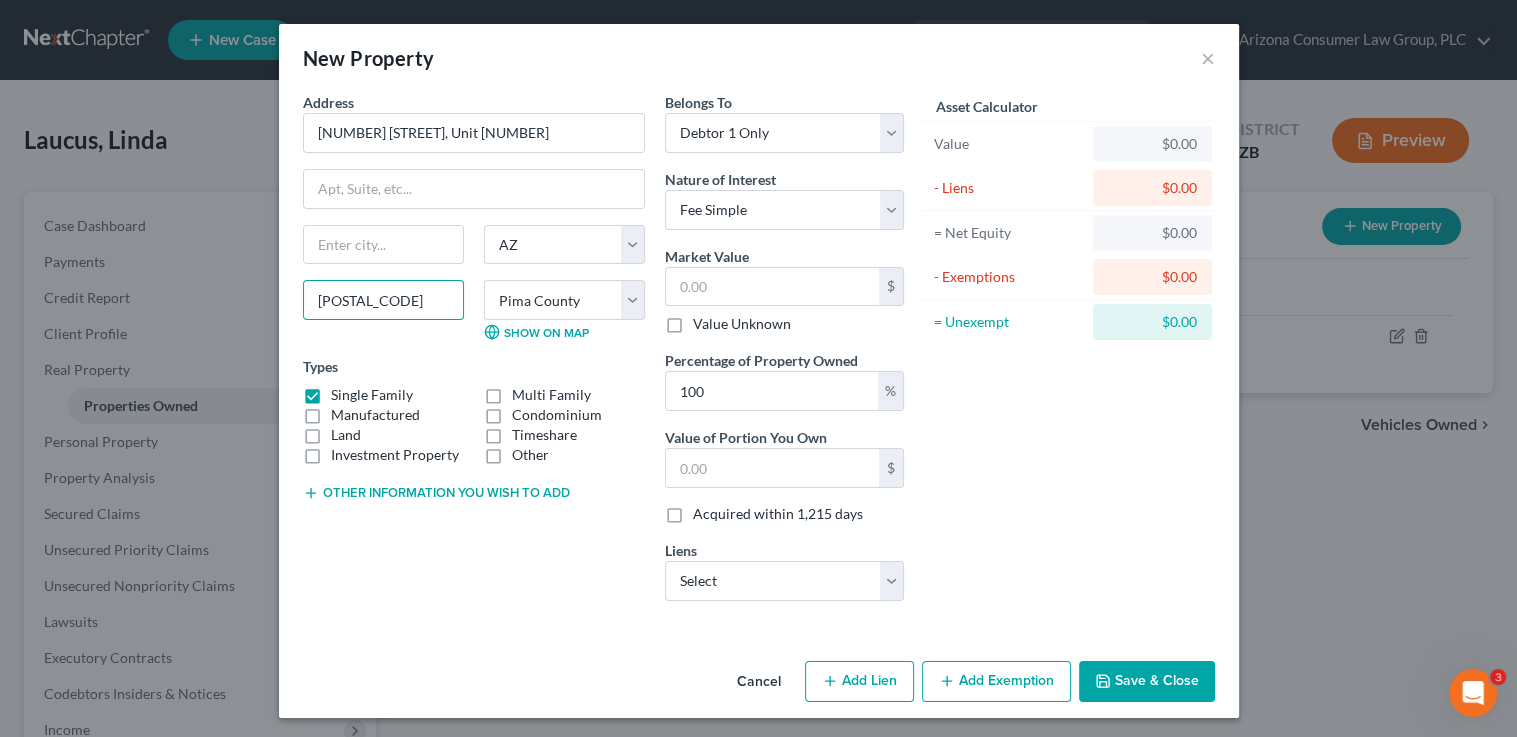 type on "85704" 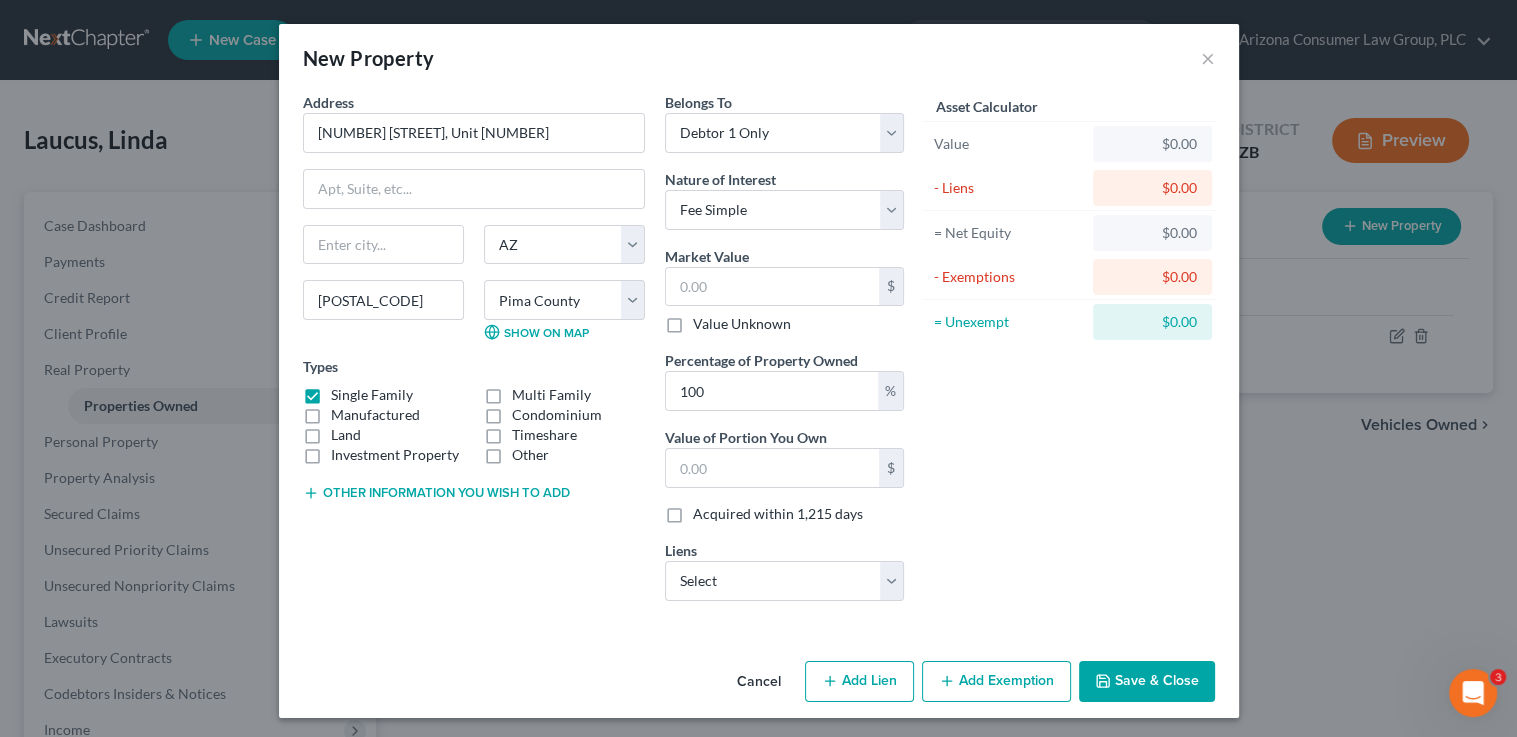 drag, startPoint x: 521, startPoint y: 578, endPoint x: 499, endPoint y: 517, distance: 64.84597 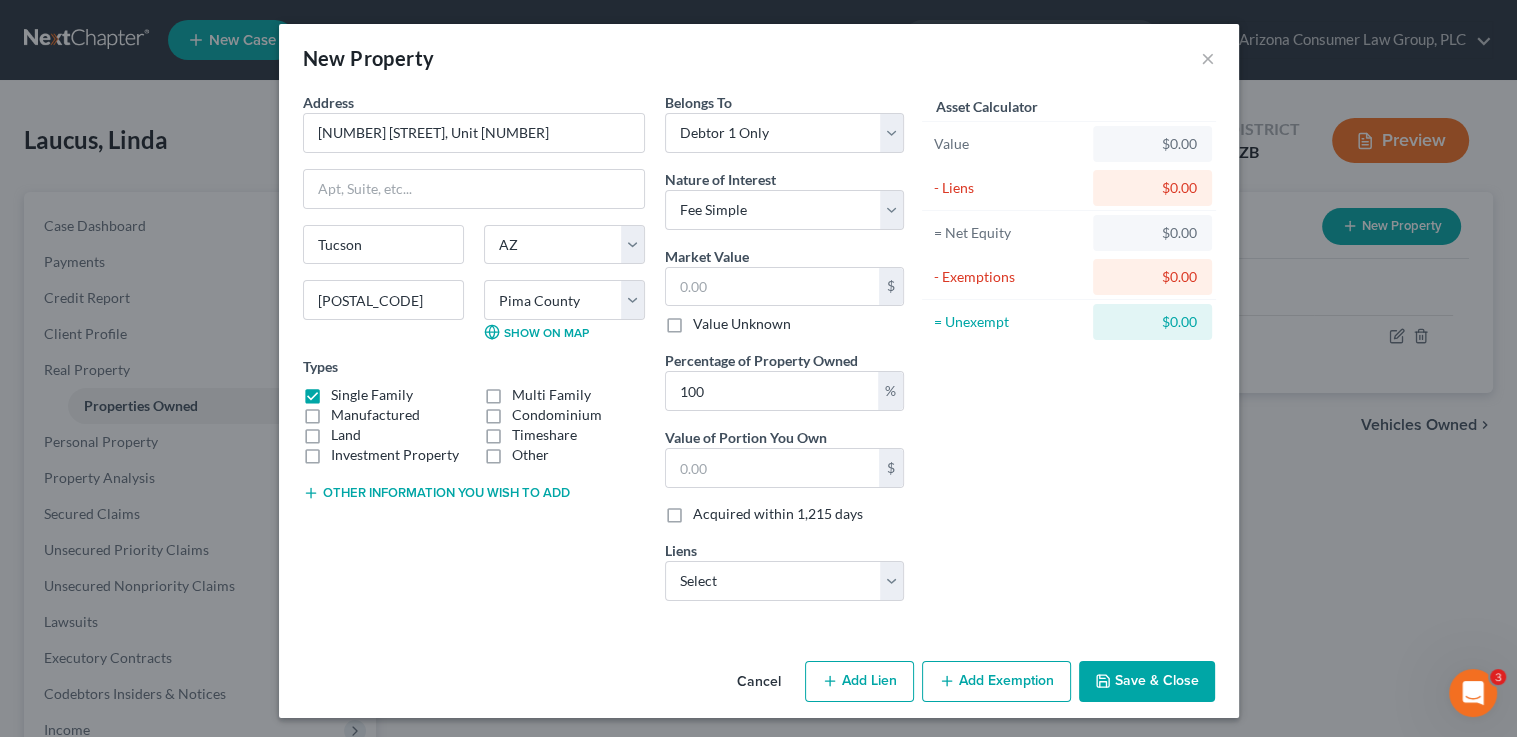 click on "Single Family" at bounding box center [372, 395] 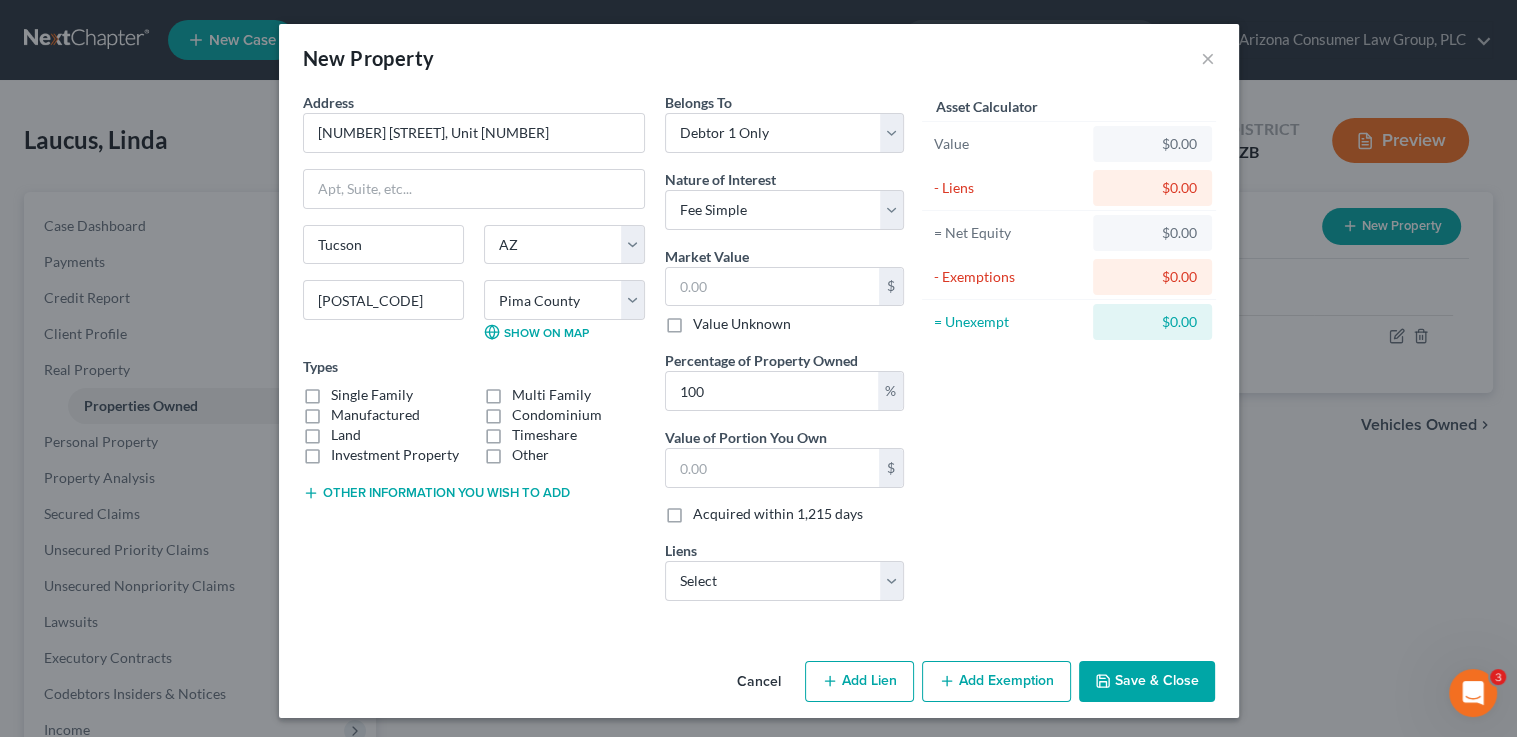 click on "Manufactured" at bounding box center (375, 415) 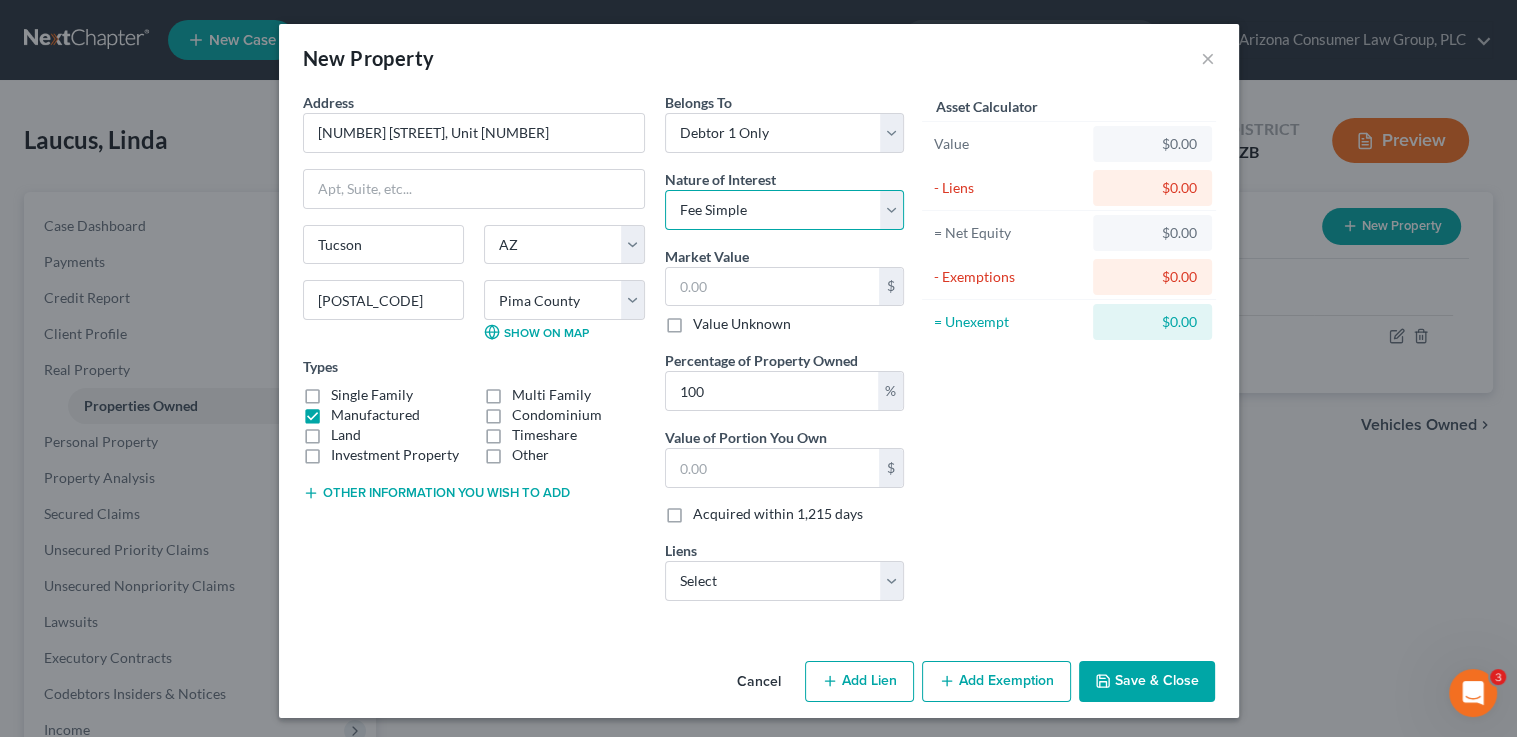 click on "Select Fee Simple Joint Tenant Life Estate Equitable Interest Future Interest Tenancy By The Entireties Tenants In Common Other" at bounding box center [784, 210] 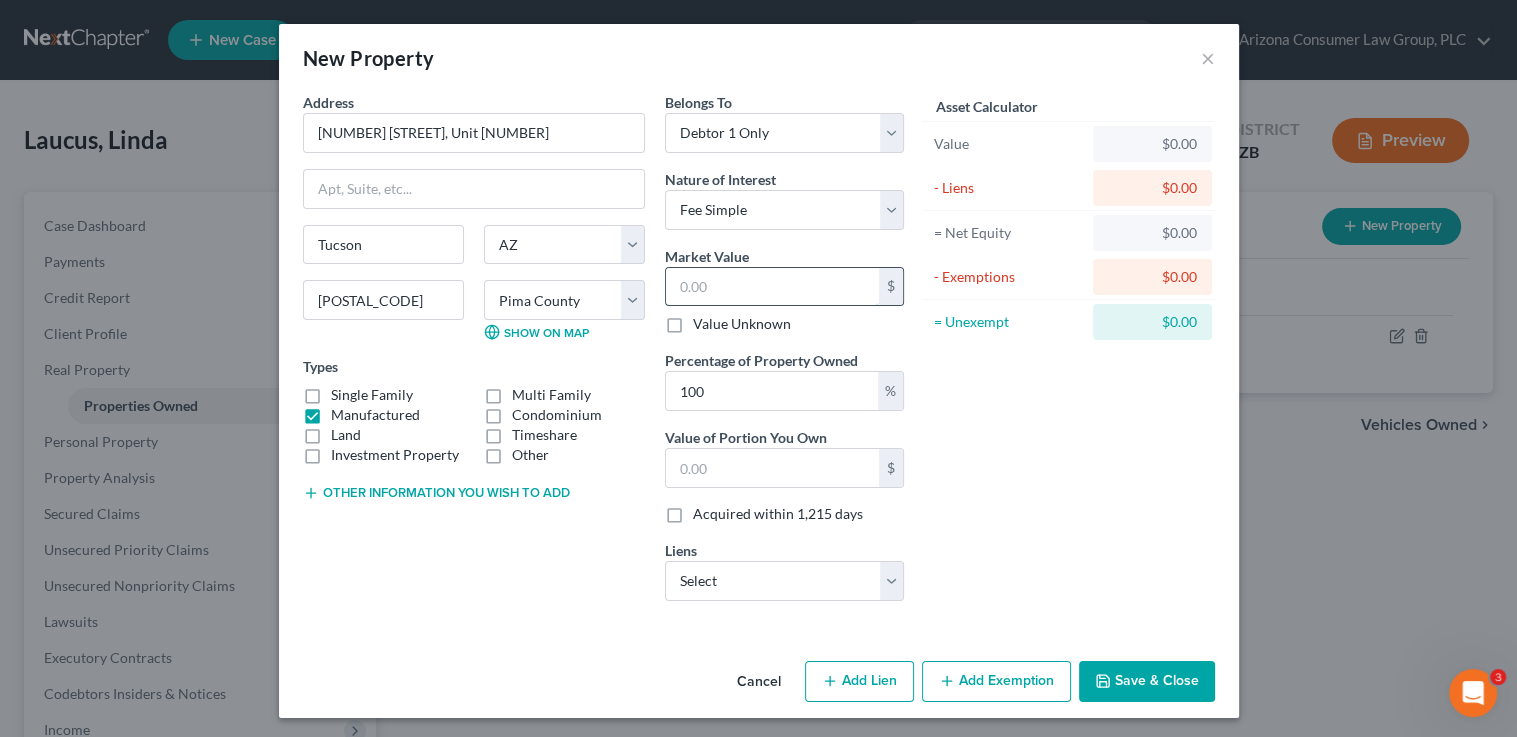 click at bounding box center [772, 287] 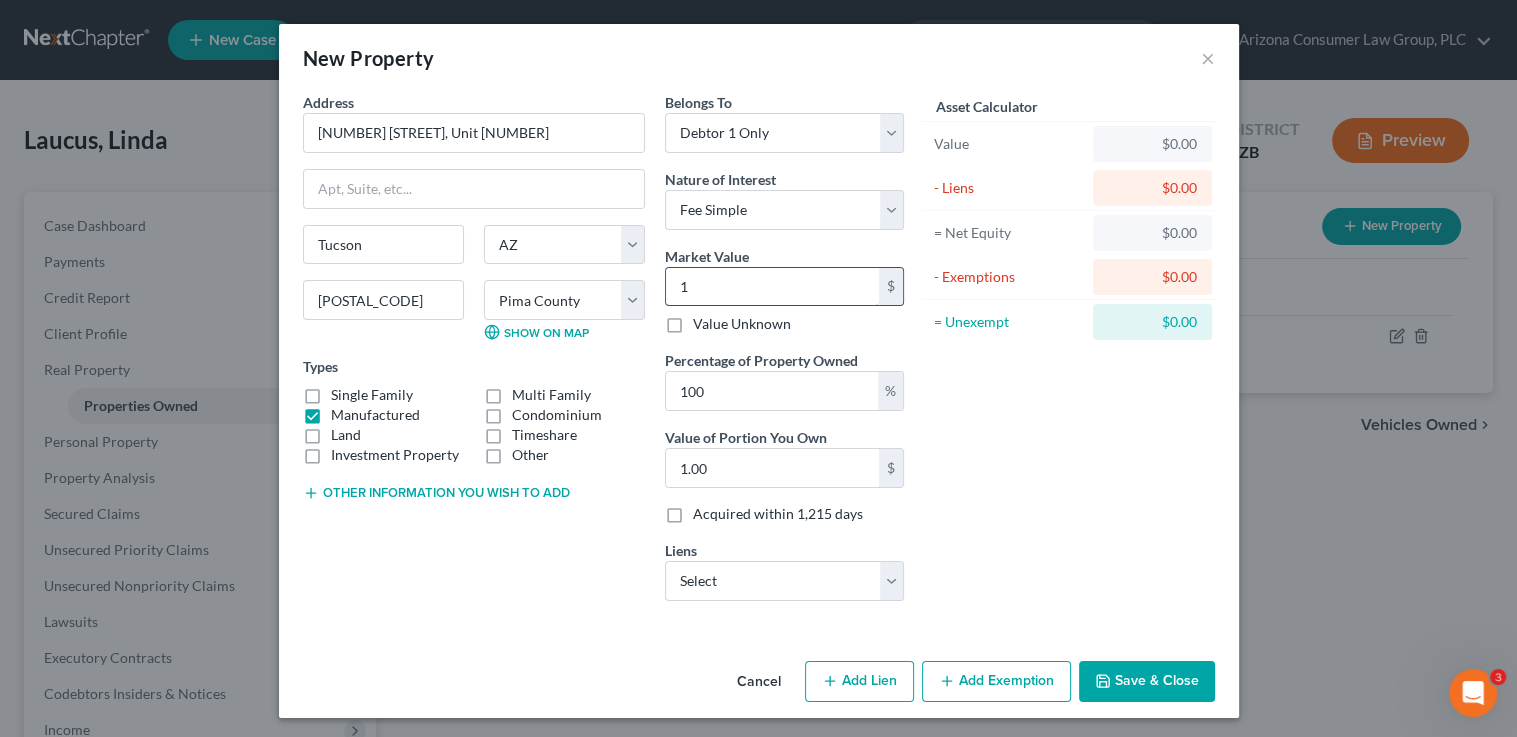 type 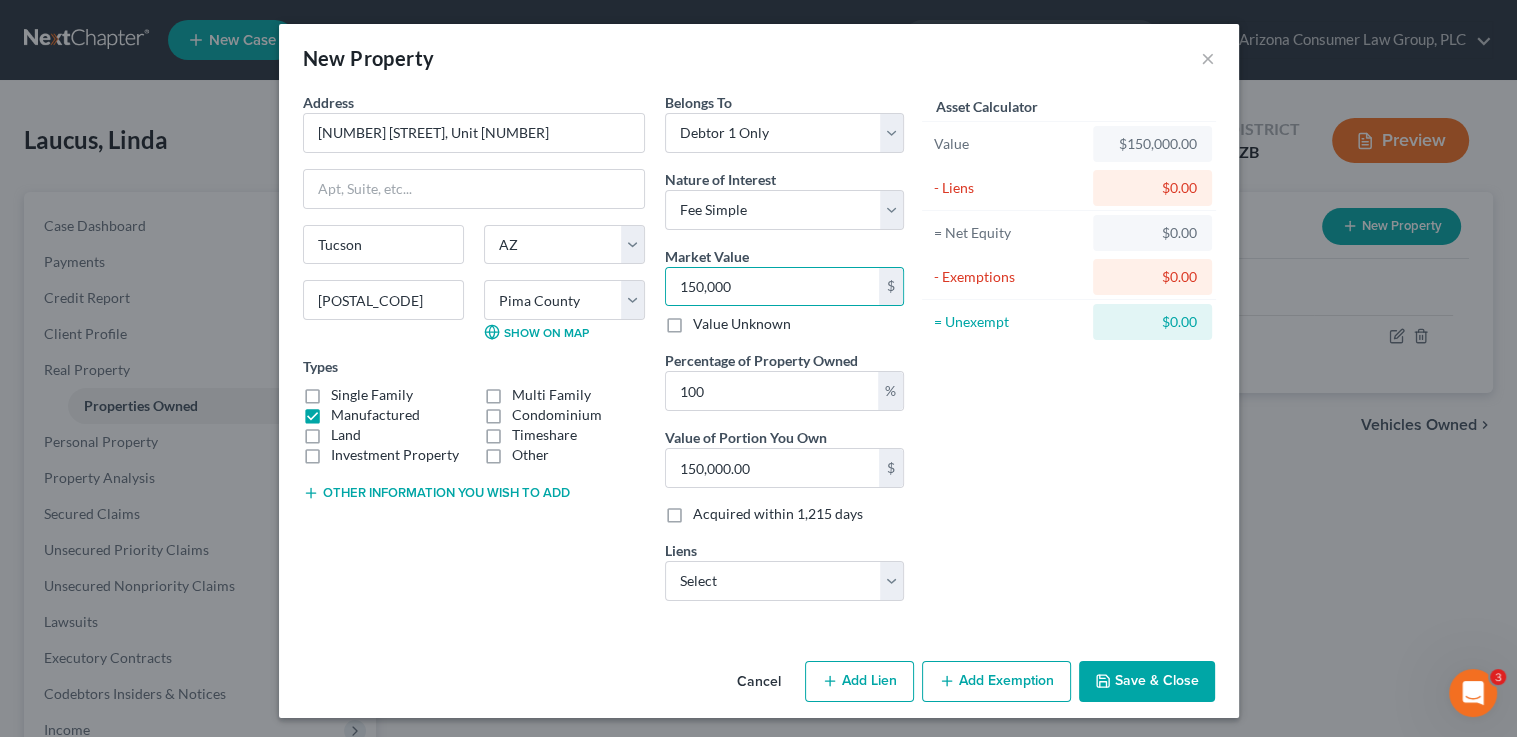 click on "Add Exemption" at bounding box center [996, 682] 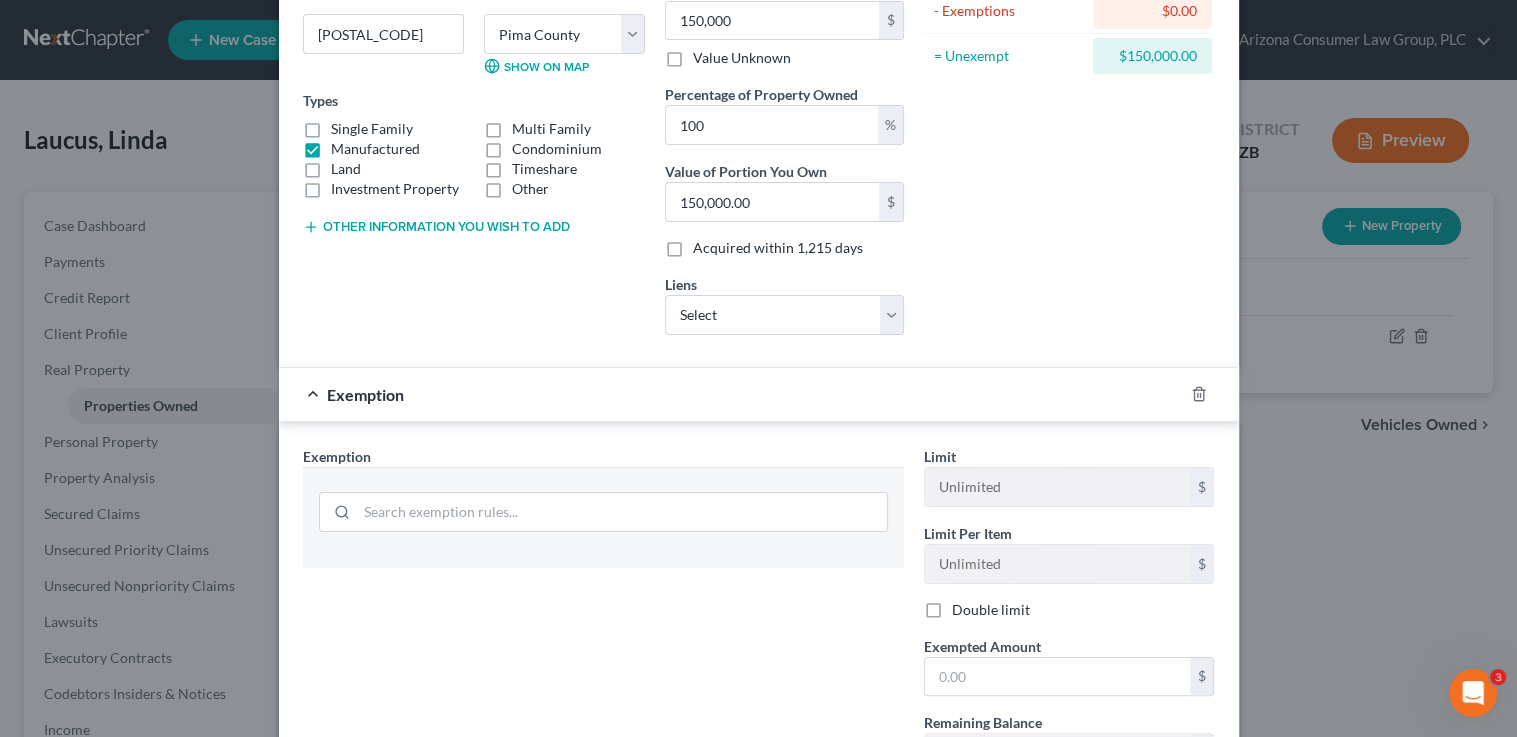 scroll, scrollTop: 440, scrollLeft: 0, axis: vertical 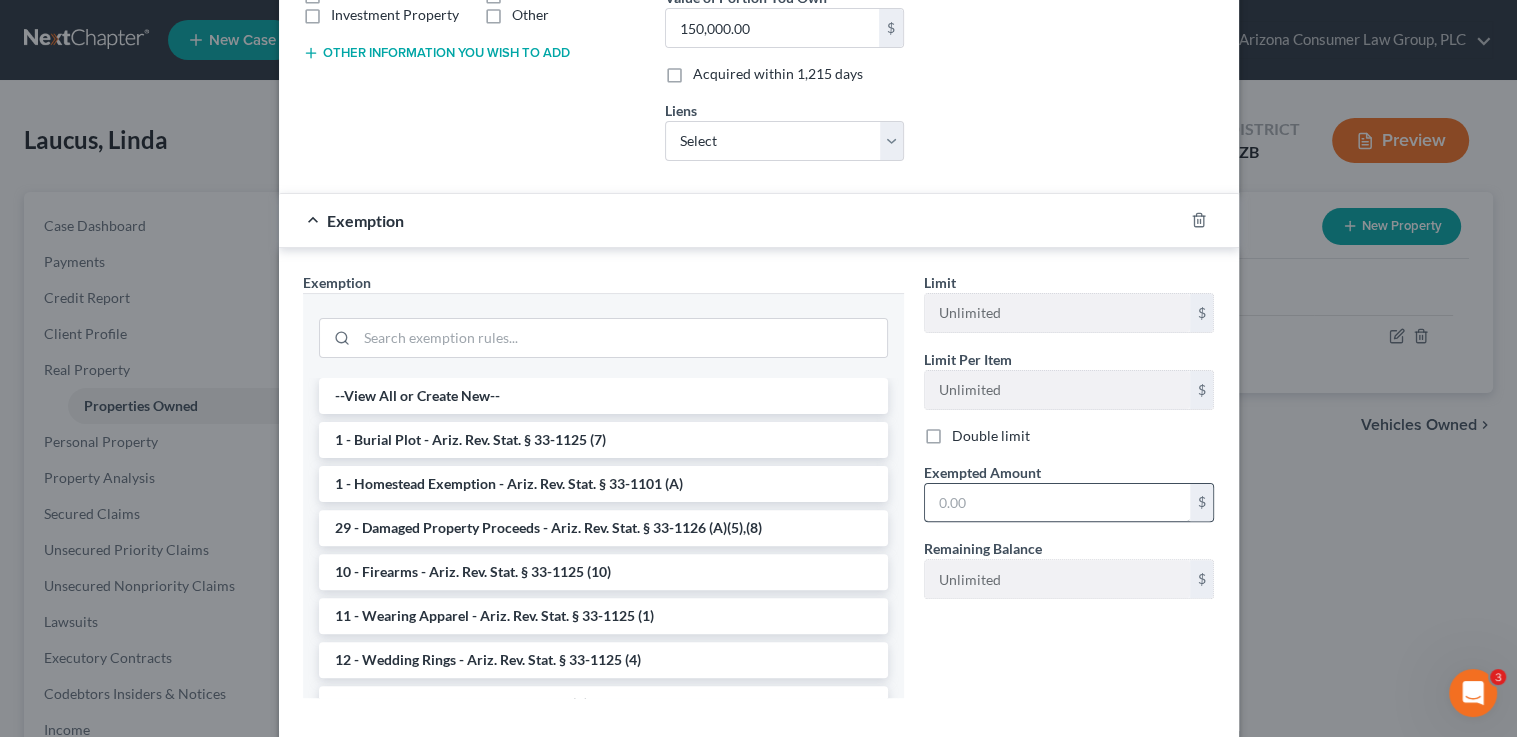 drag, startPoint x: 495, startPoint y: 487, endPoint x: 1038, endPoint y: 506, distance: 543.33234 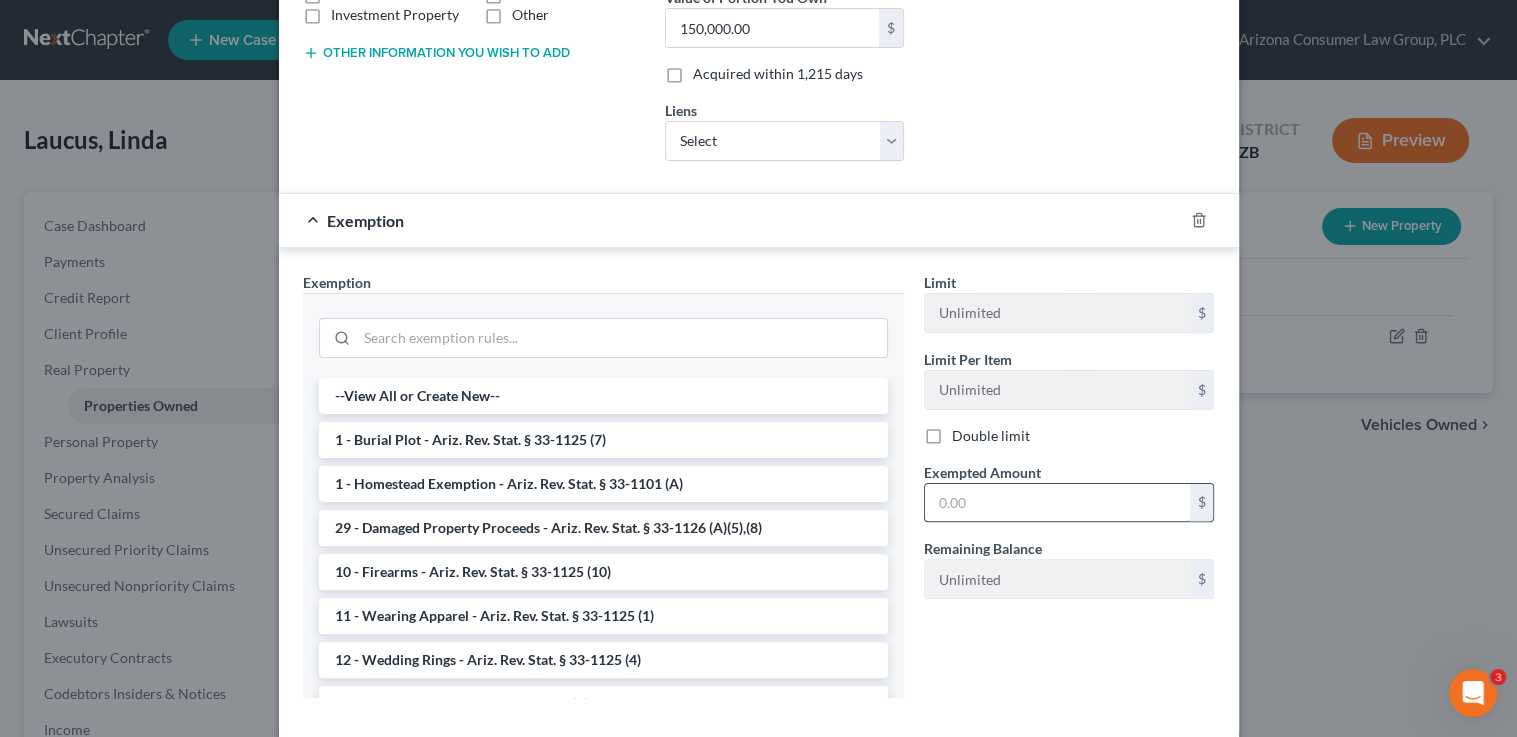 click on "1 - Homestead Exemption - Ariz. Rev. Stat. § 33-1101 (A)" at bounding box center [603, 484] 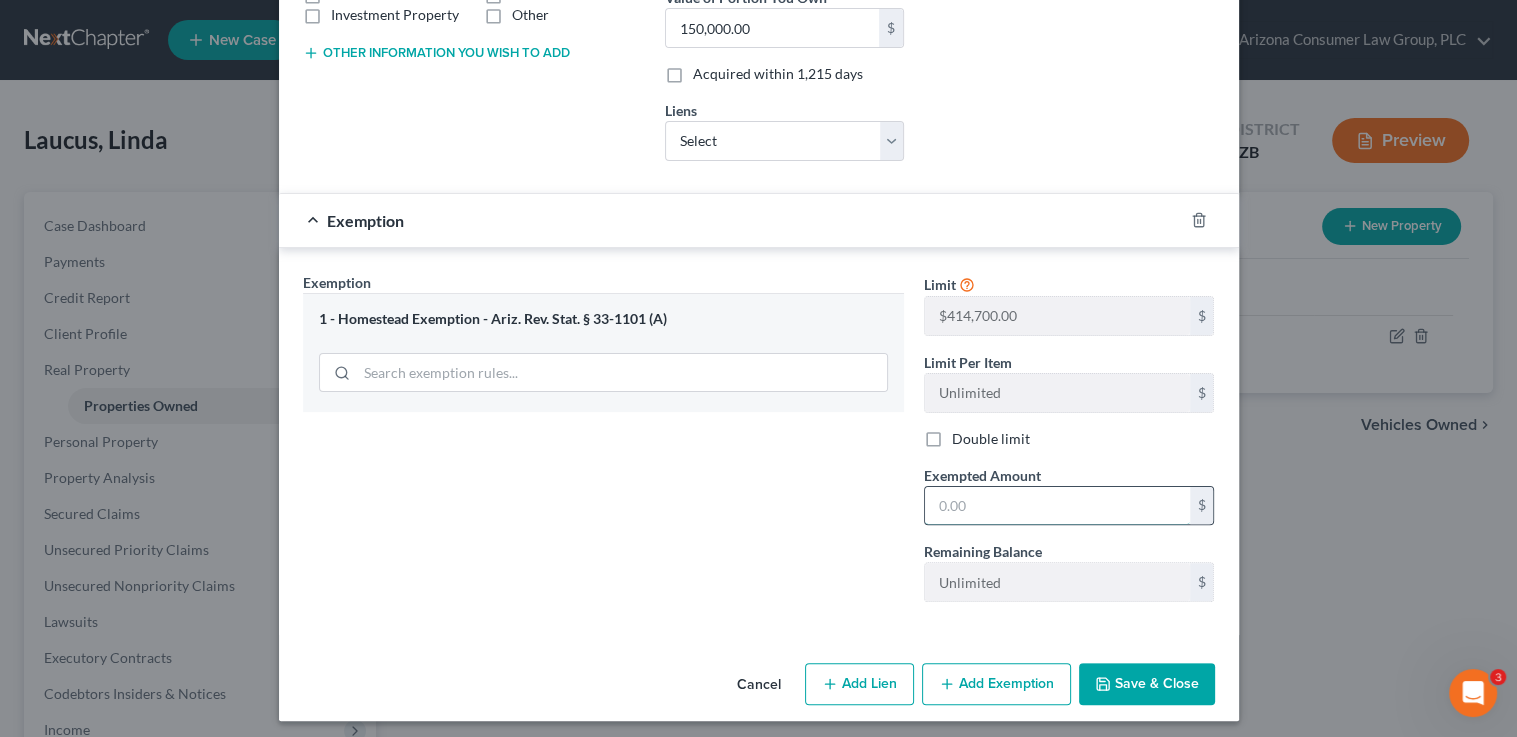 click at bounding box center (1057, 506) 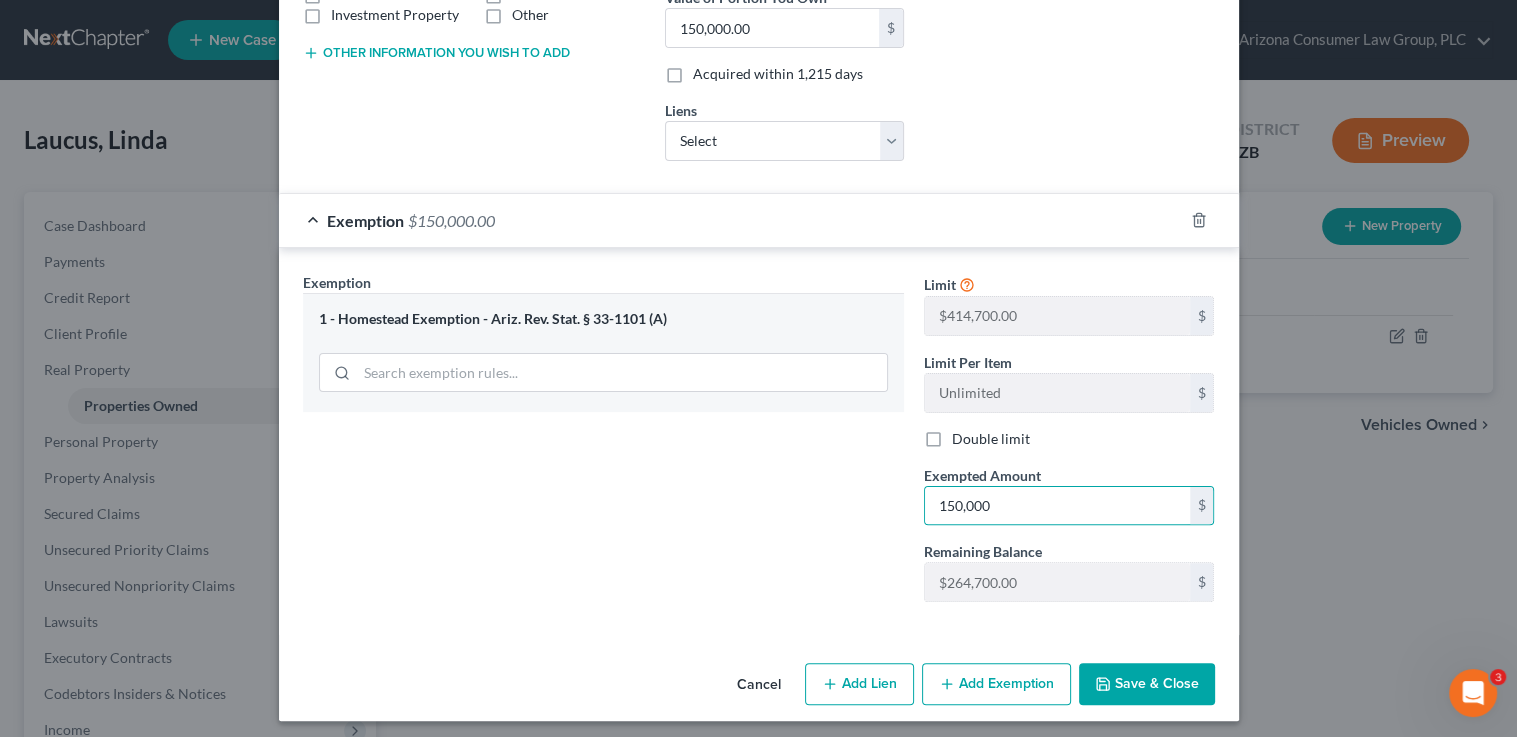 drag, startPoint x: 1147, startPoint y: 682, endPoint x: 1064, endPoint y: 622, distance: 102.41582 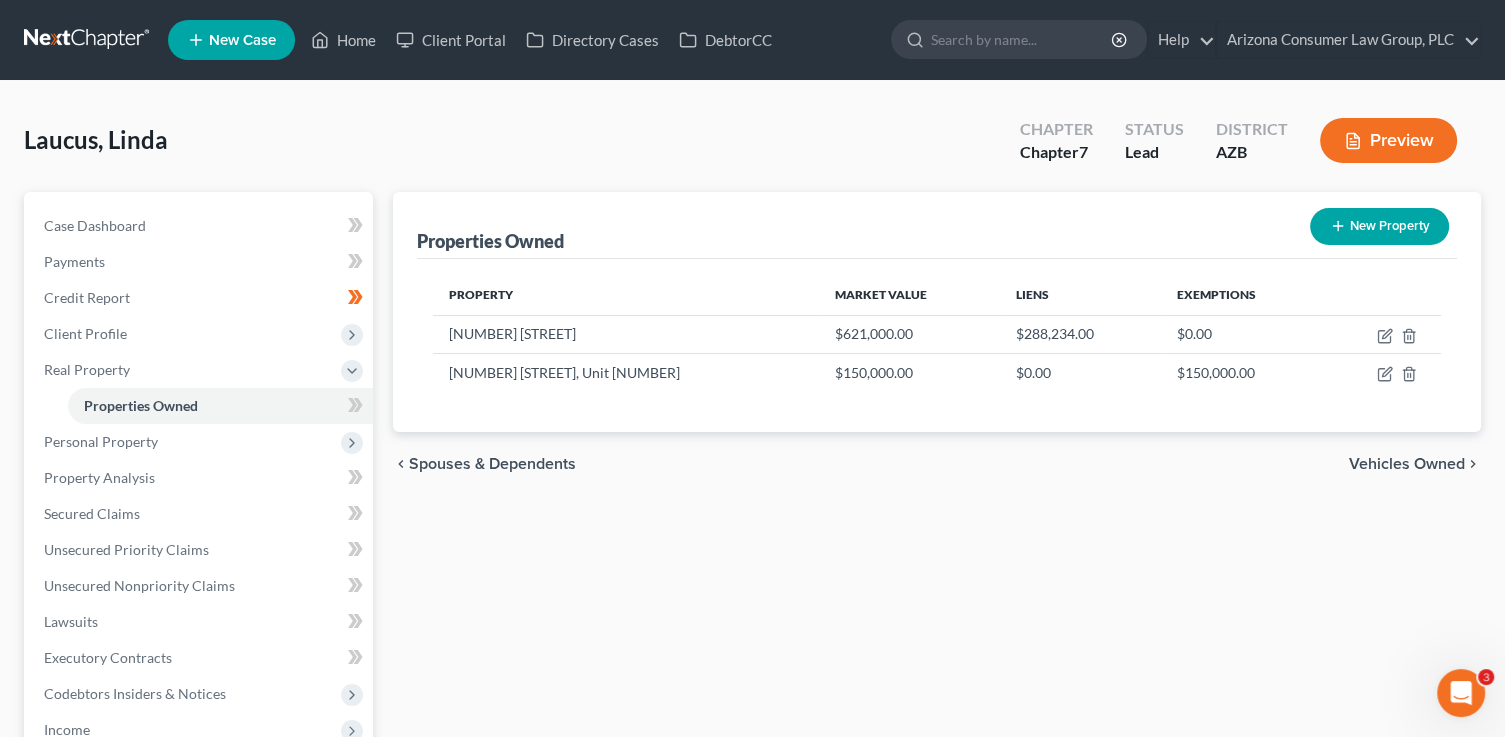 click on "New" at bounding box center [344, 390] 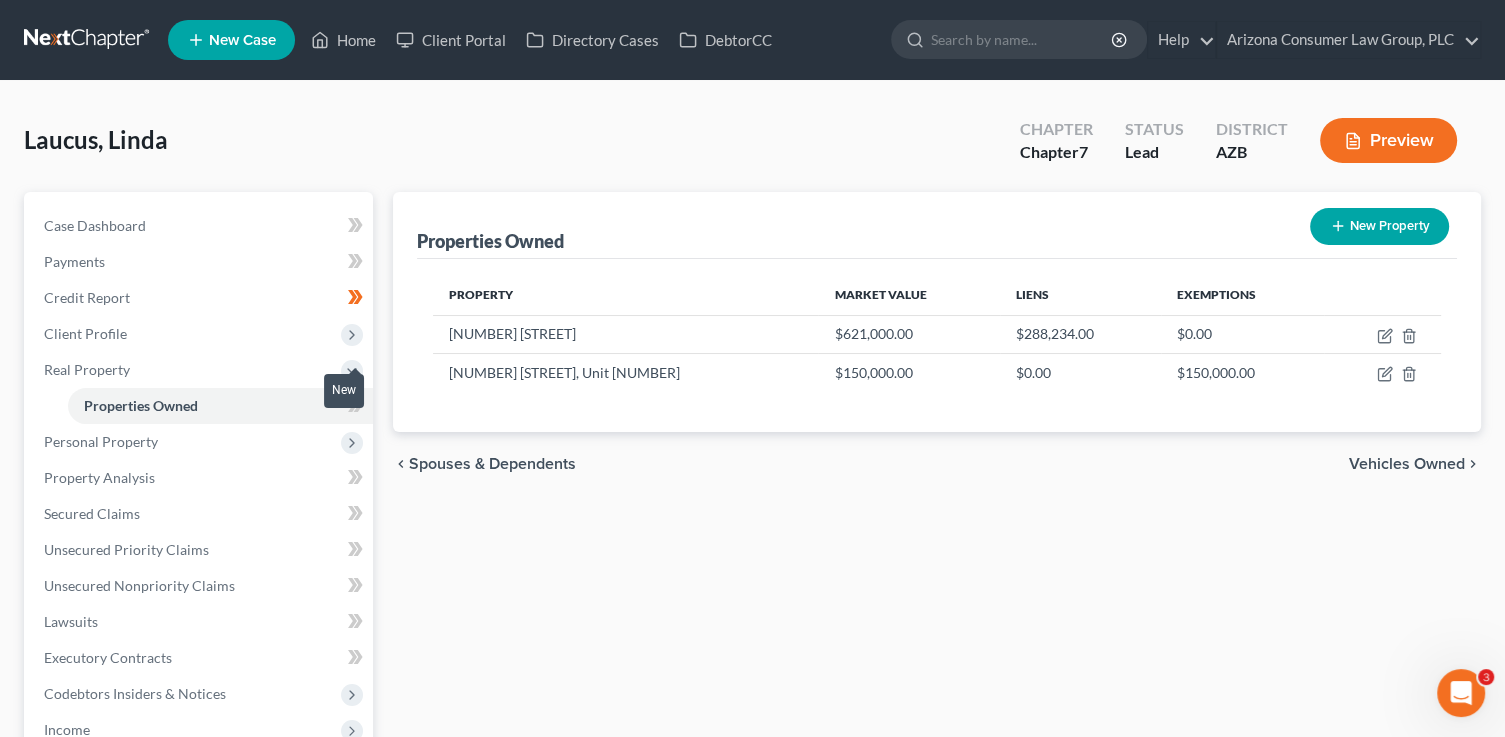 click at bounding box center (355, 408) 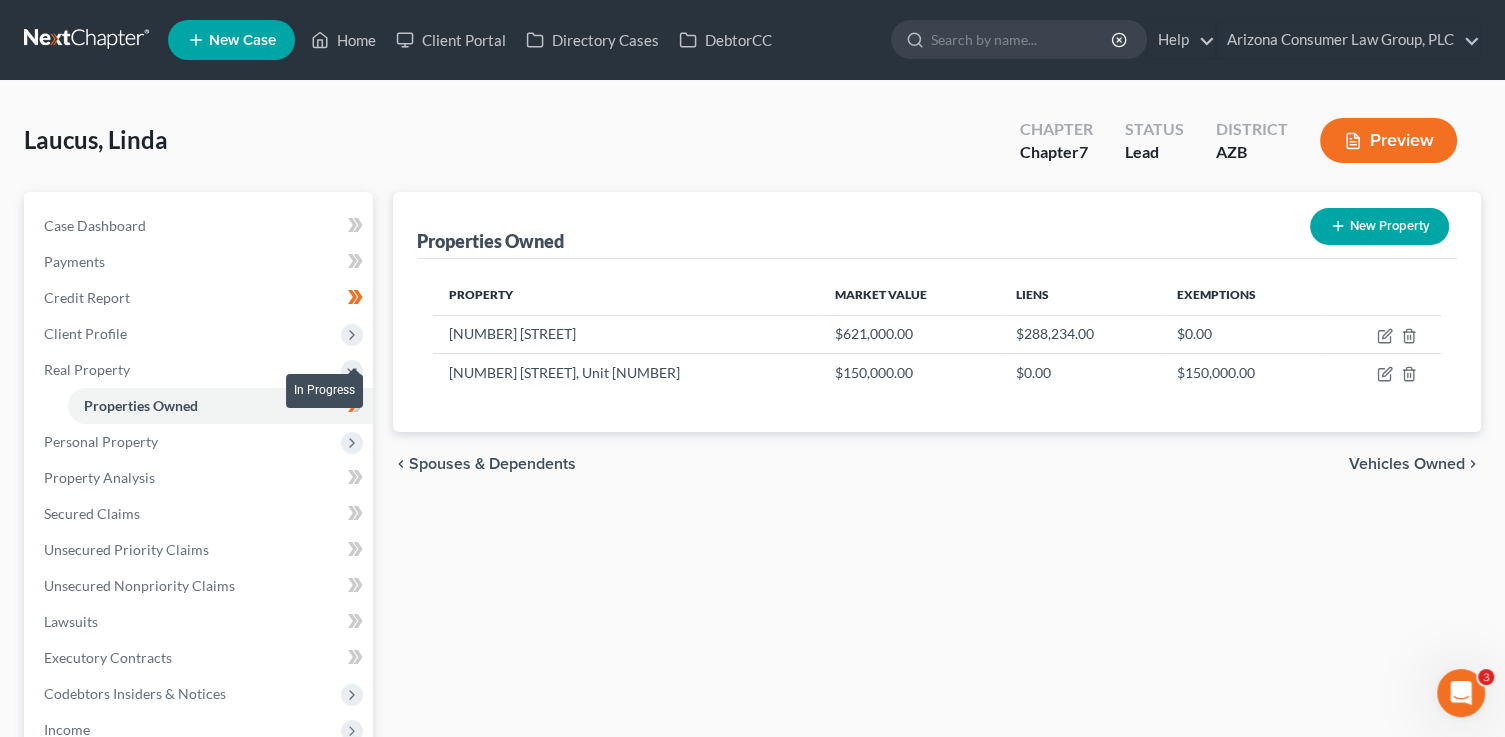 click at bounding box center (355, 408) 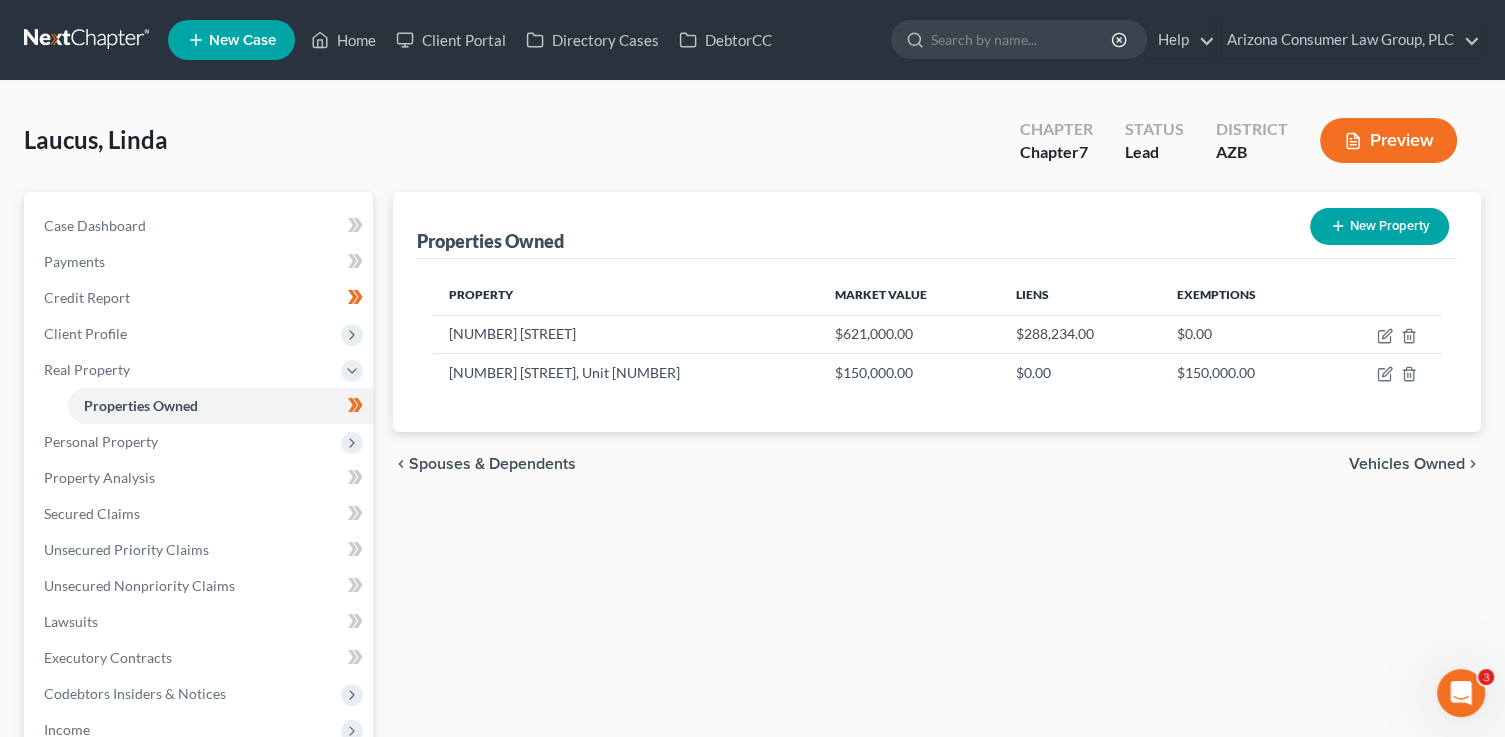 click 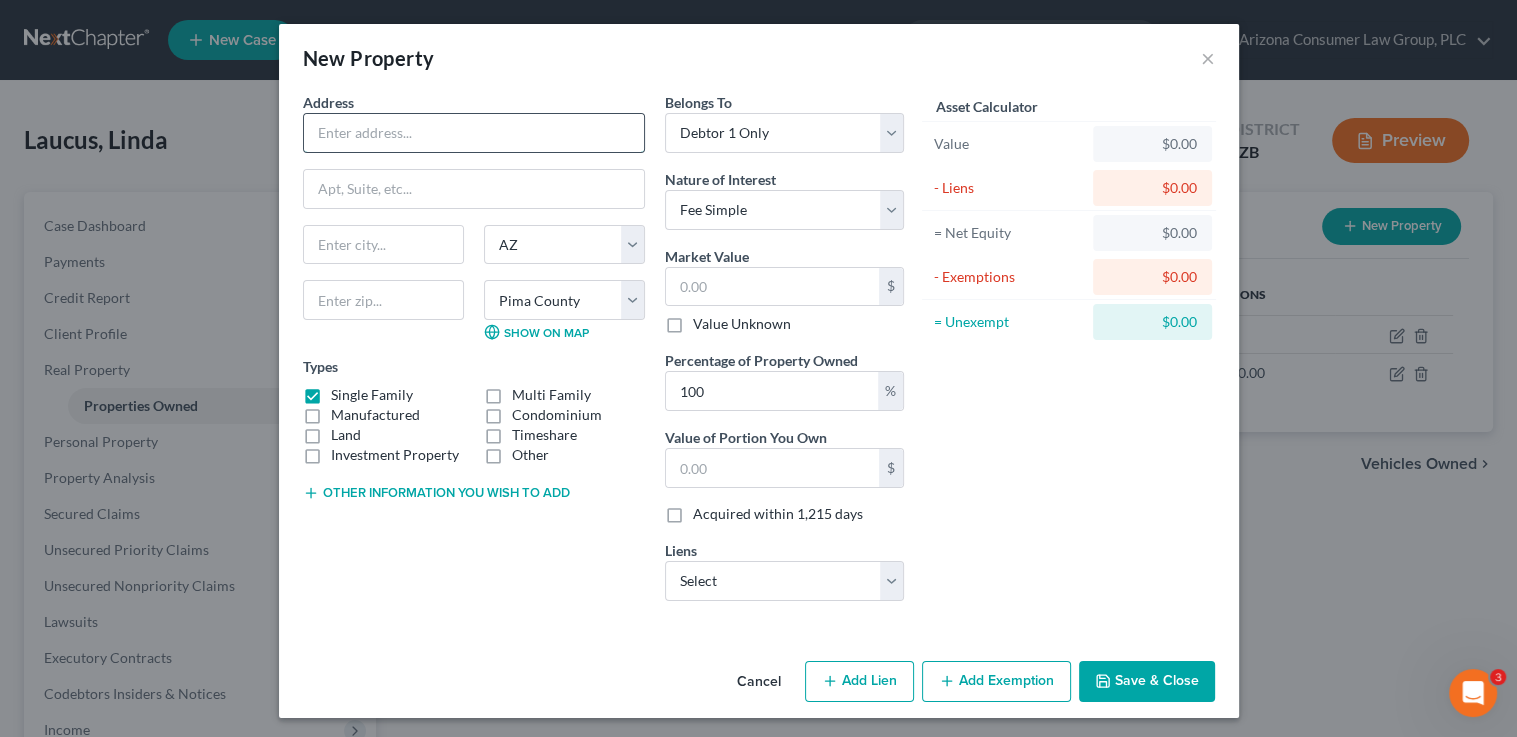 click at bounding box center (474, 133) 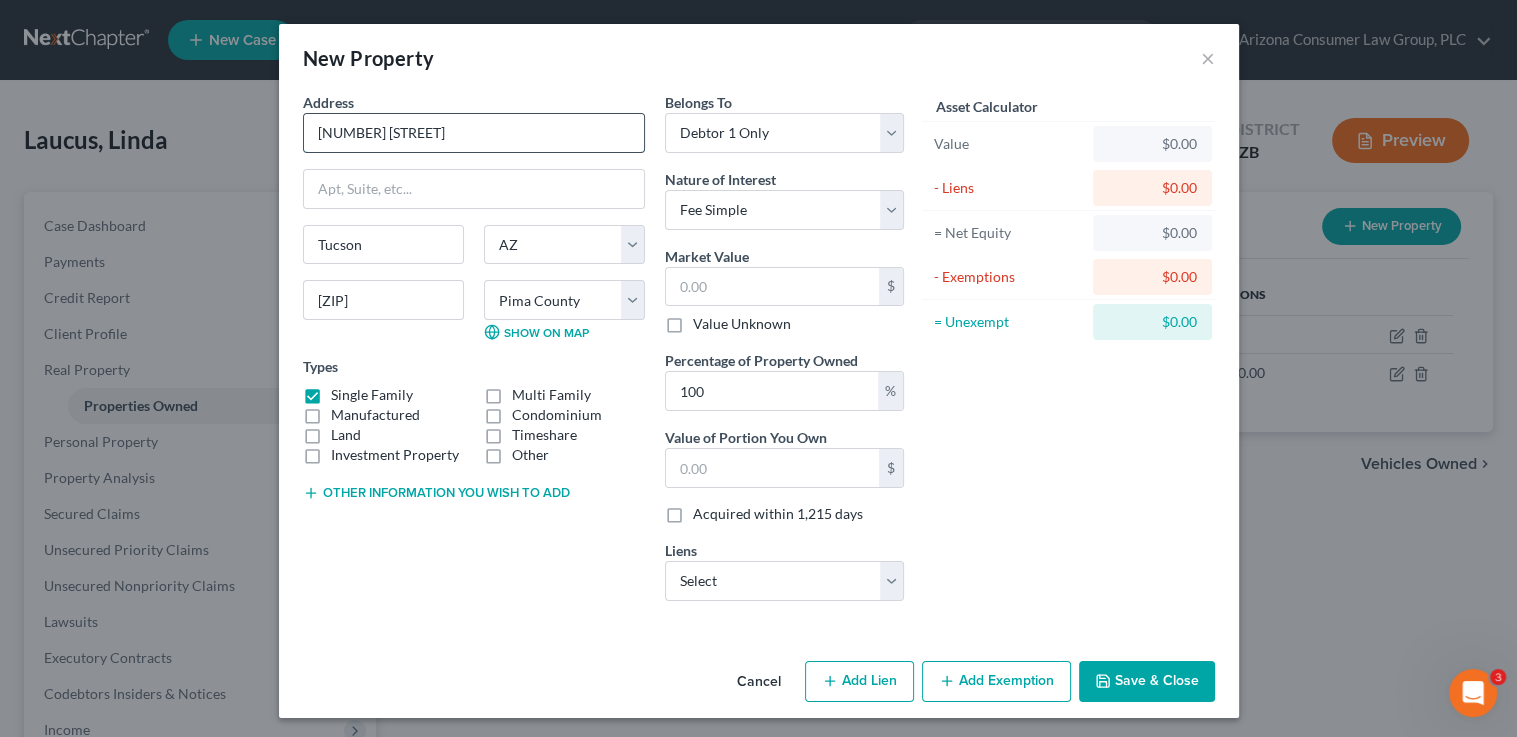 drag, startPoint x: 478, startPoint y: 138, endPoint x: 304, endPoint y: 120, distance: 174.92856 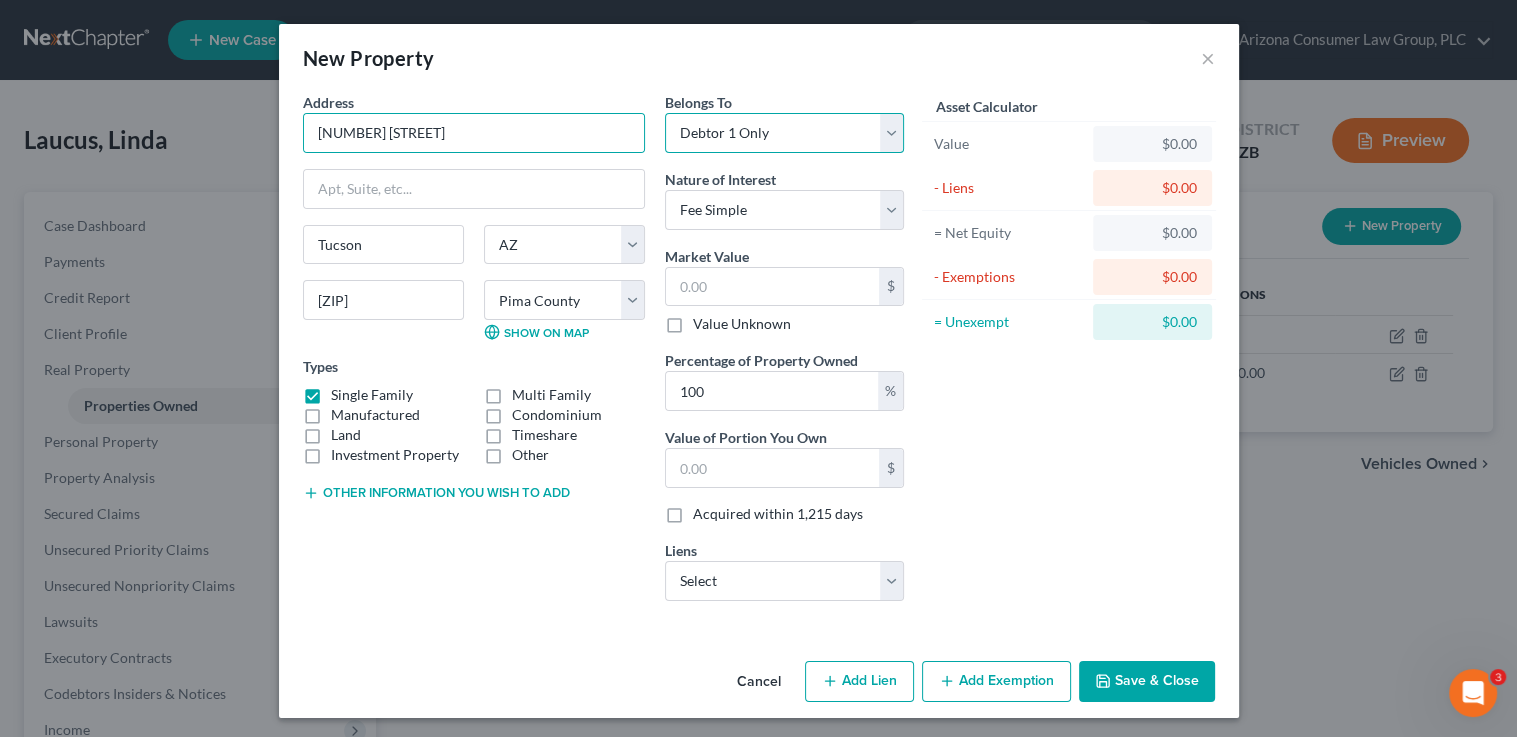 click on "Select Debtor 1 Only Debtor 2 Only Debtor 1 And Debtor 2 Only At Least One Of The Debtors And Another Community Property" at bounding box center (784, 133) 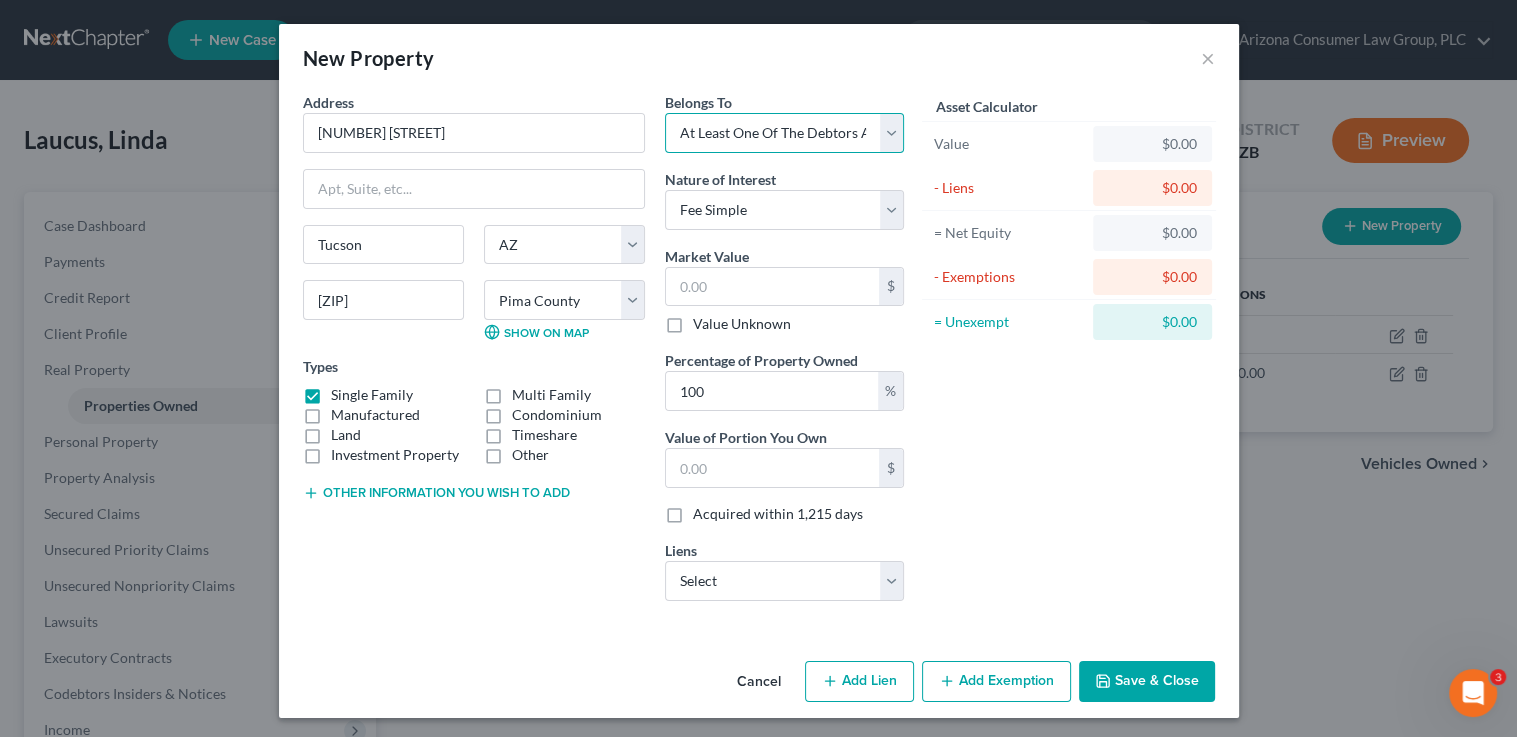 click on "Select Debtor 1 Only Debtor 2 Only Debtor 1 And Debtor 2 Only At Least One Of The Debtors And Another Community Property" at bounding box center [784, 133] 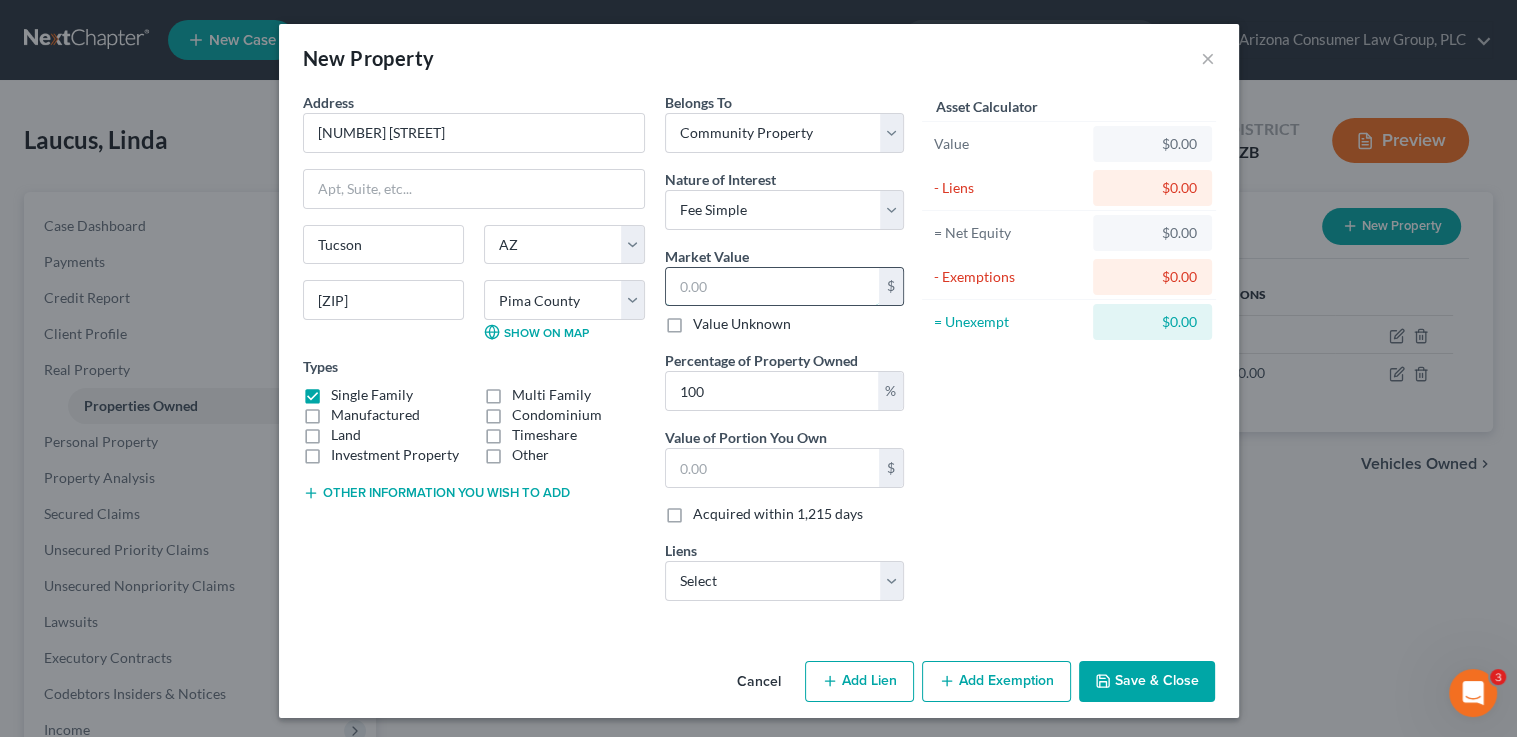 click at bounding box center [772, 287] 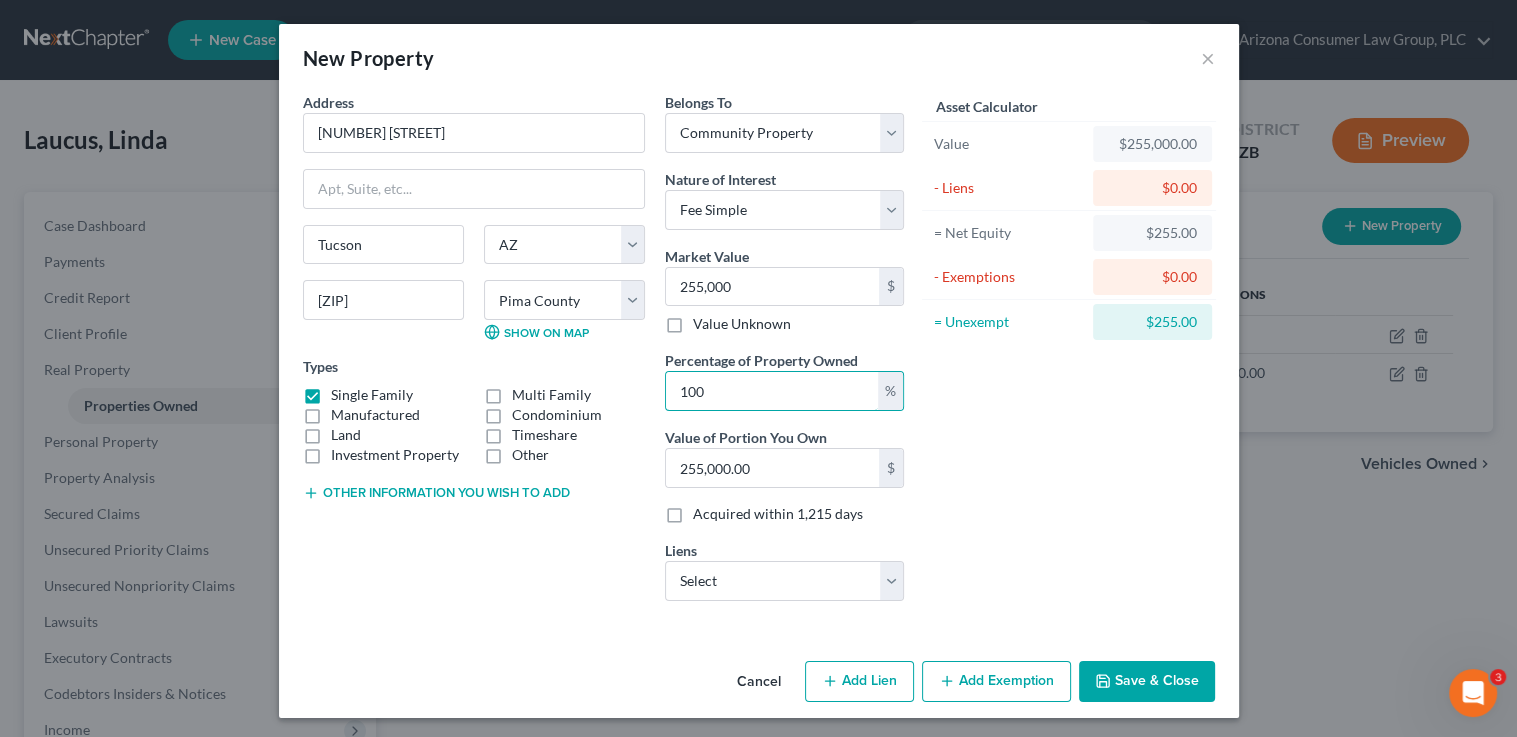 drag, startPoint x: 728, startPoint y: 386, endPoint x: 619, endPoint y: 386, distance: 109 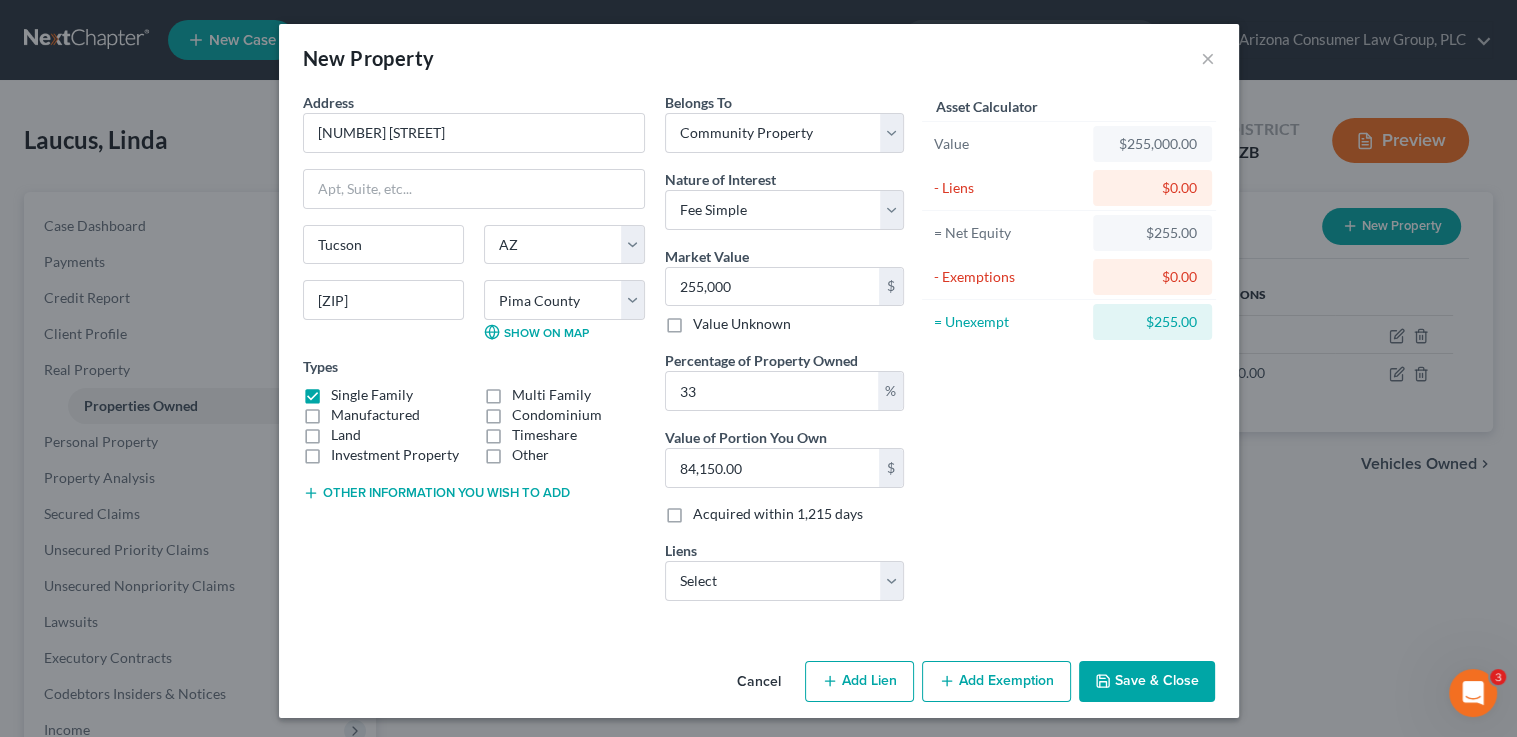 click on "Save & Close" at bounding box center (1147, 682) 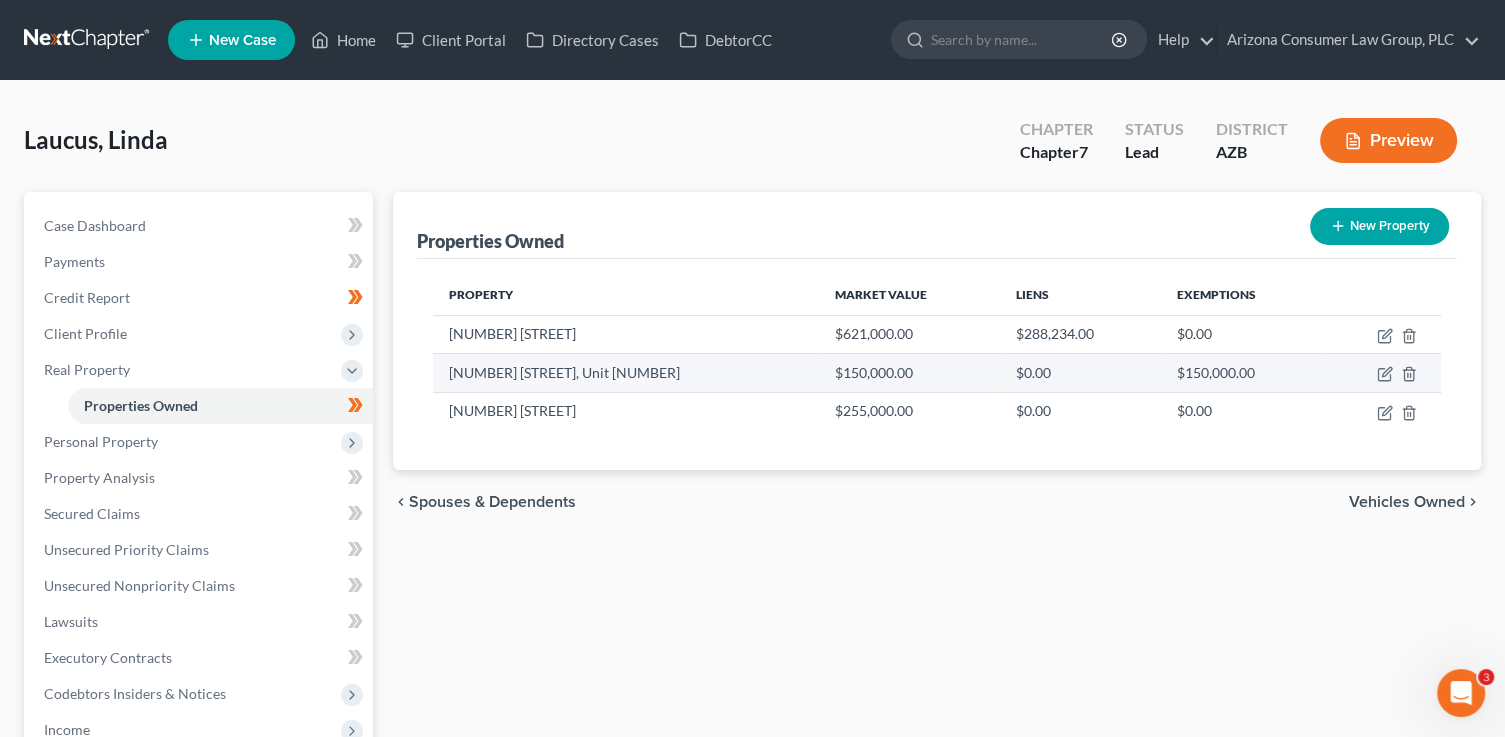 click on "101 W. River Road, Unit 104" at bounding box center [625, 373] 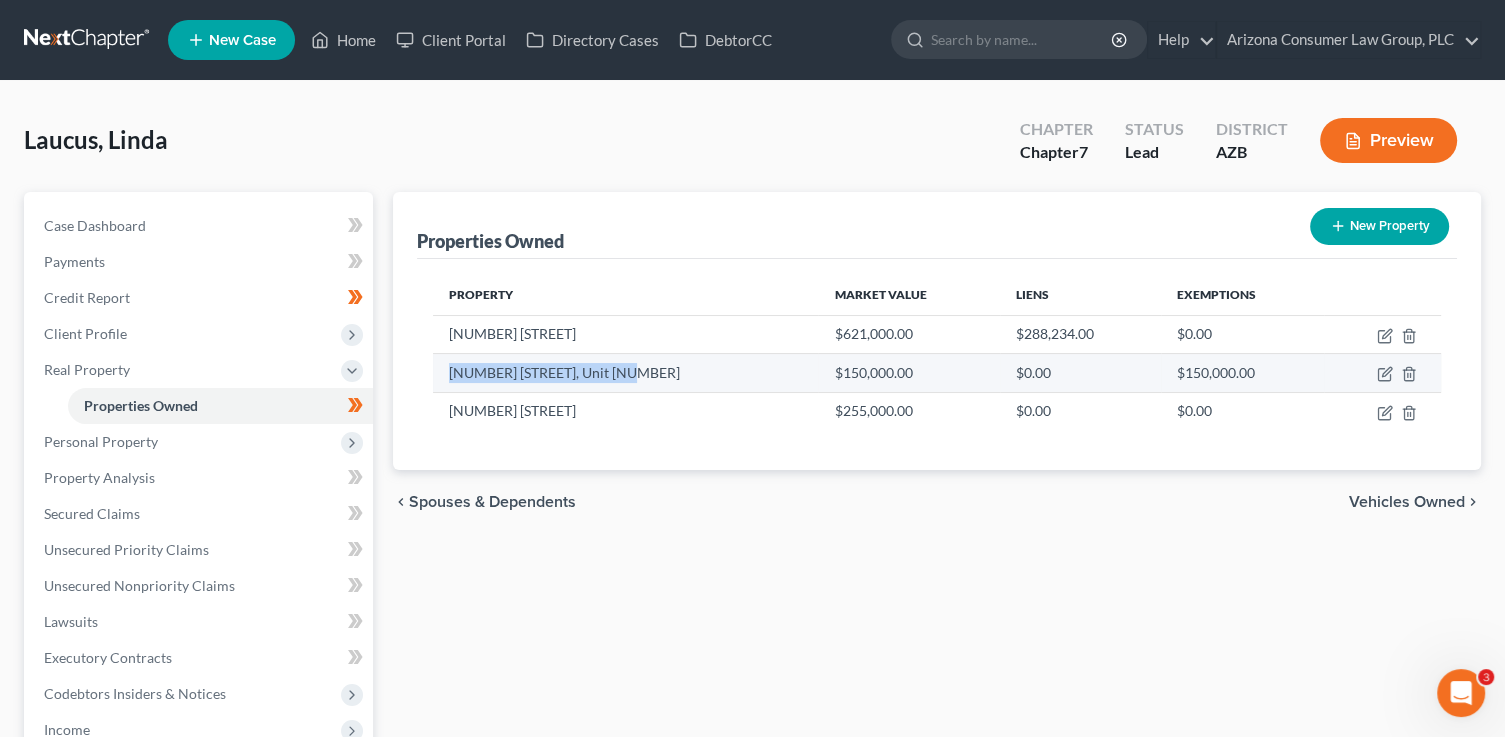 drag, startPoint x: 631, startPoint y: 366, endPoint x: 449, endPoint y: 368, distance: 182.01099 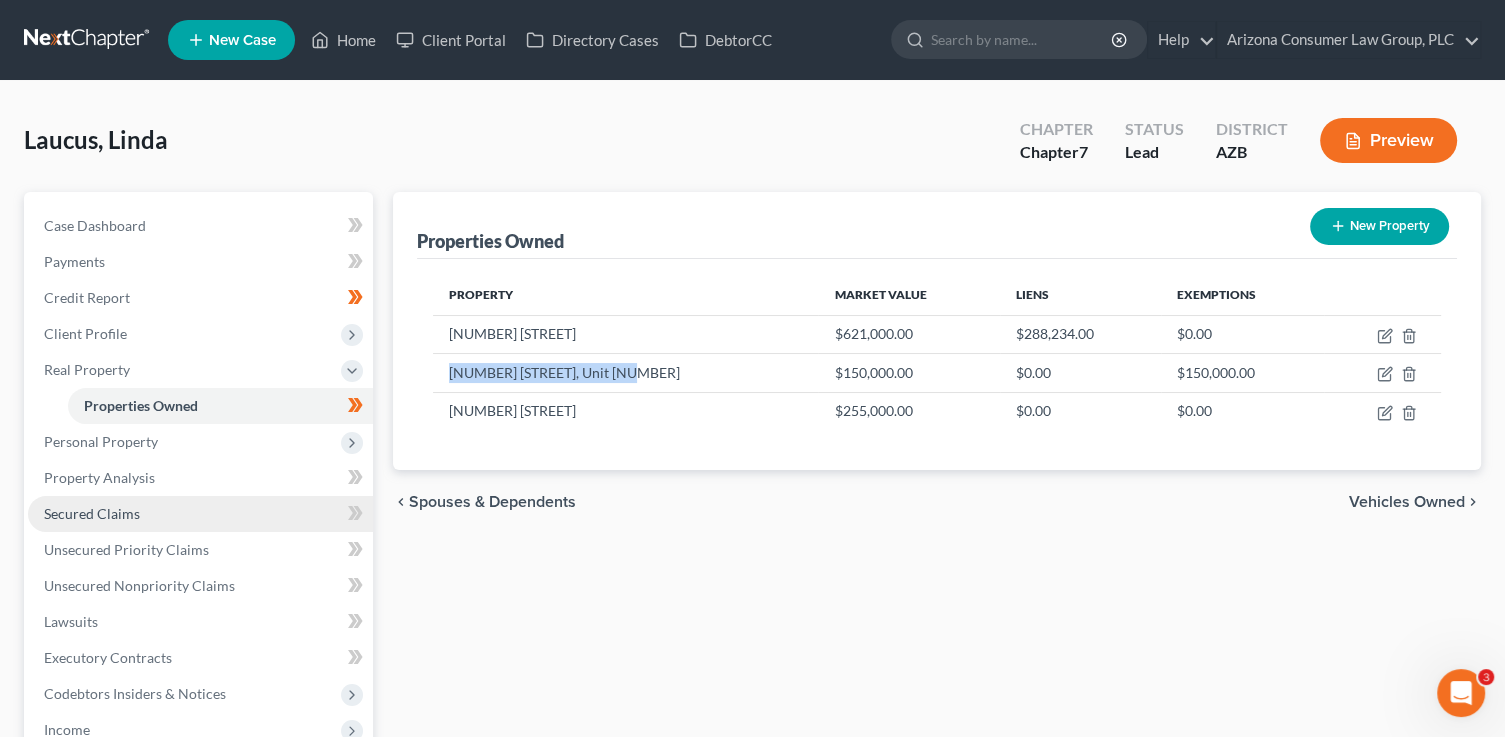 drag, startPoint x: 155, startPoint y: 519, endPoint x: 191, endPoint y: 518, distance: 36.013885 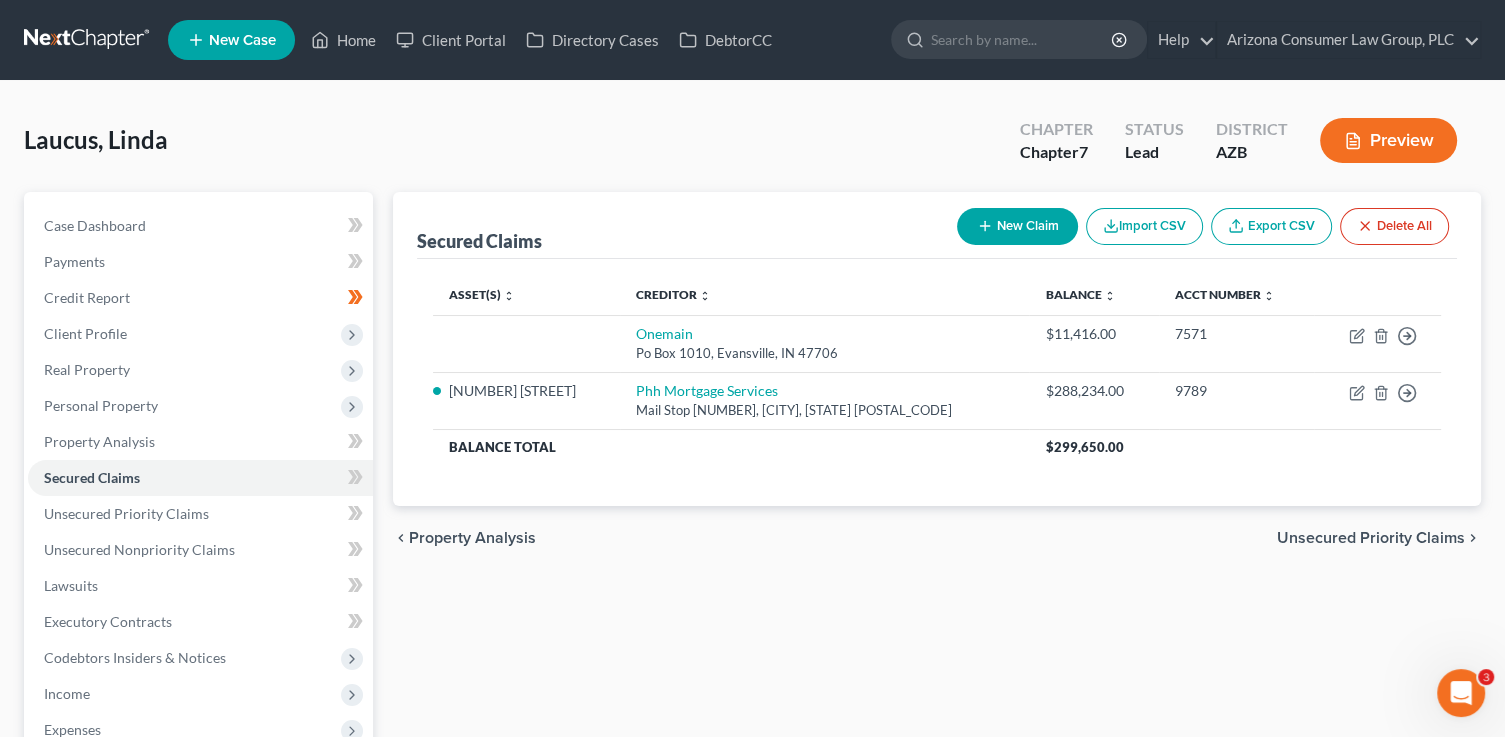 click on "New Claim" at bounding box center (1017, 226) 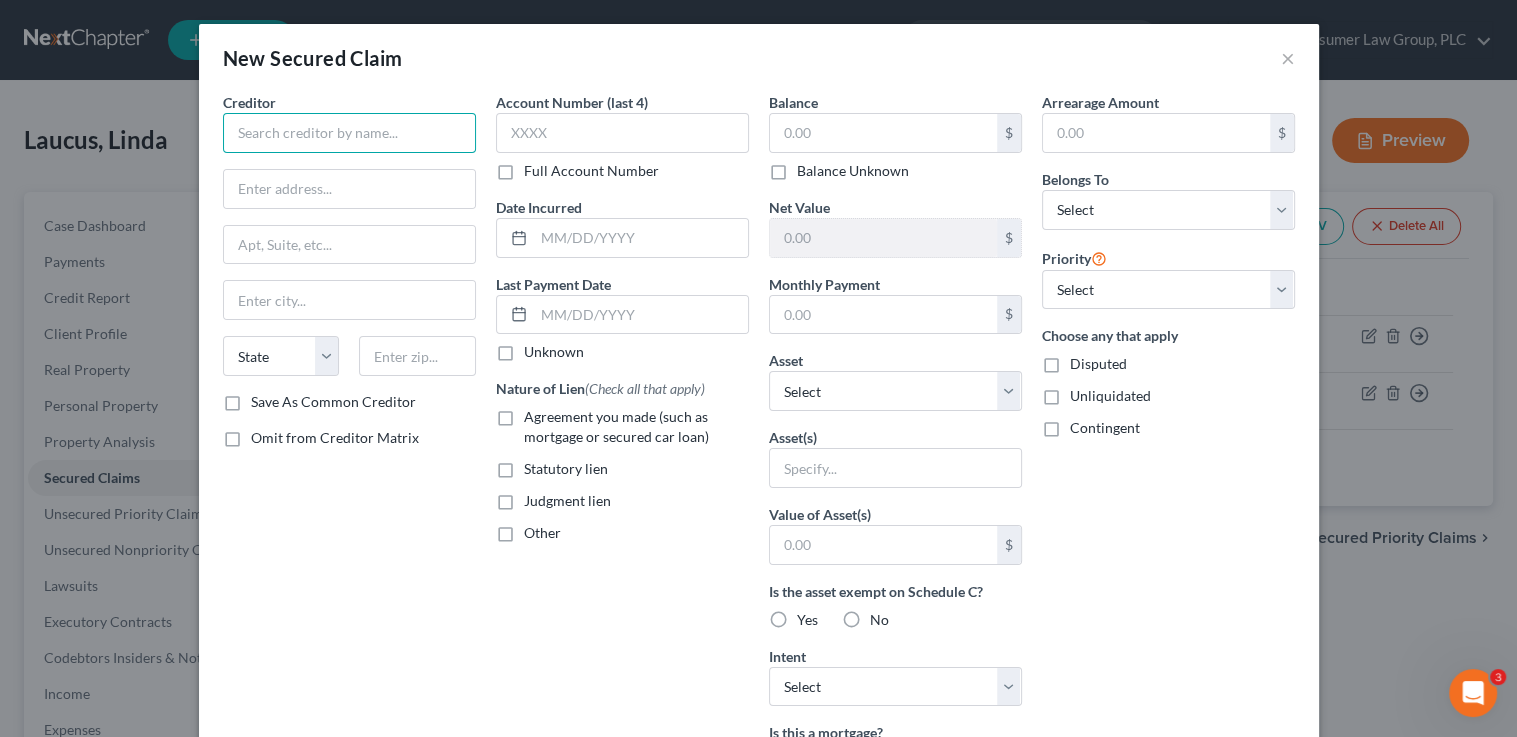 click at bounding box center [349, 133] 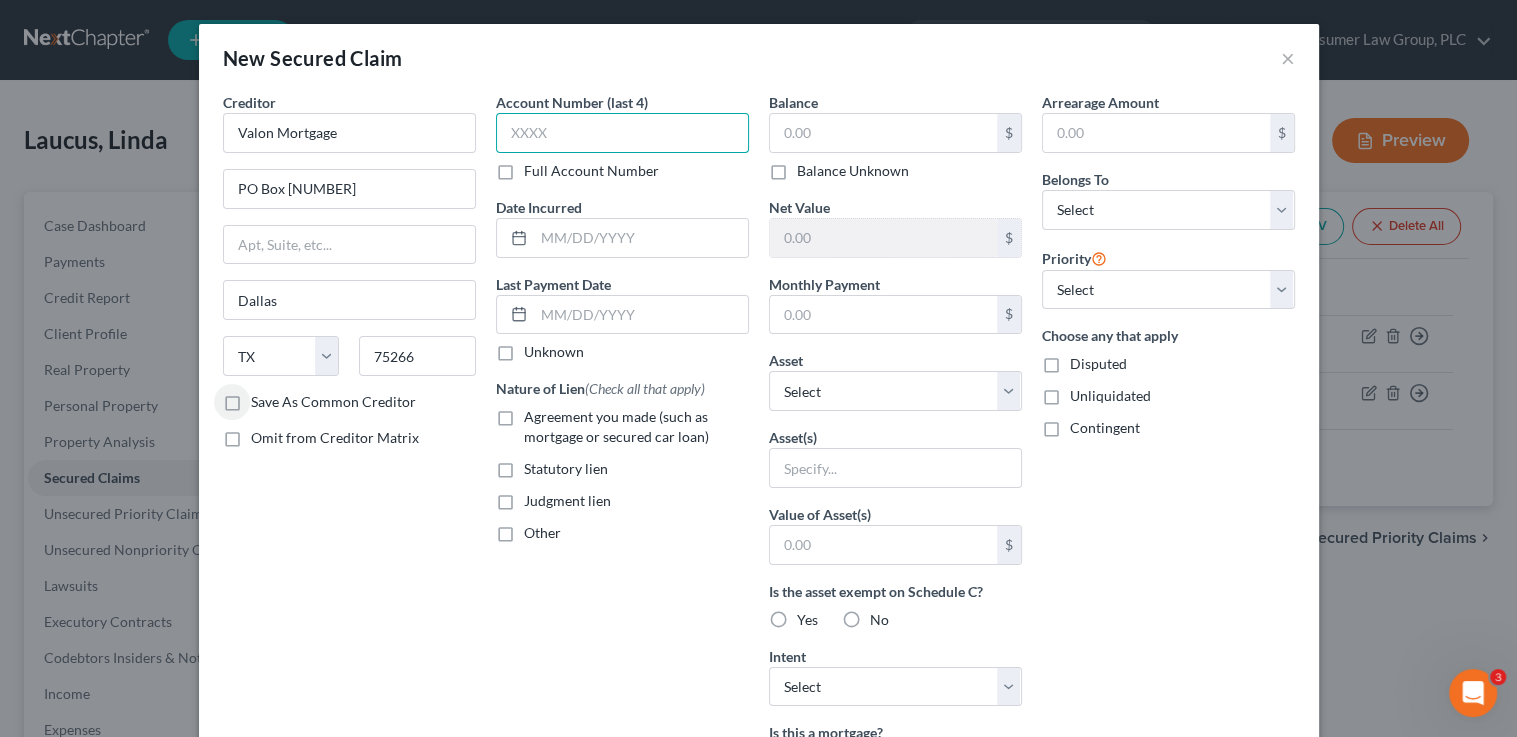 click at bounding box center [622, 133] 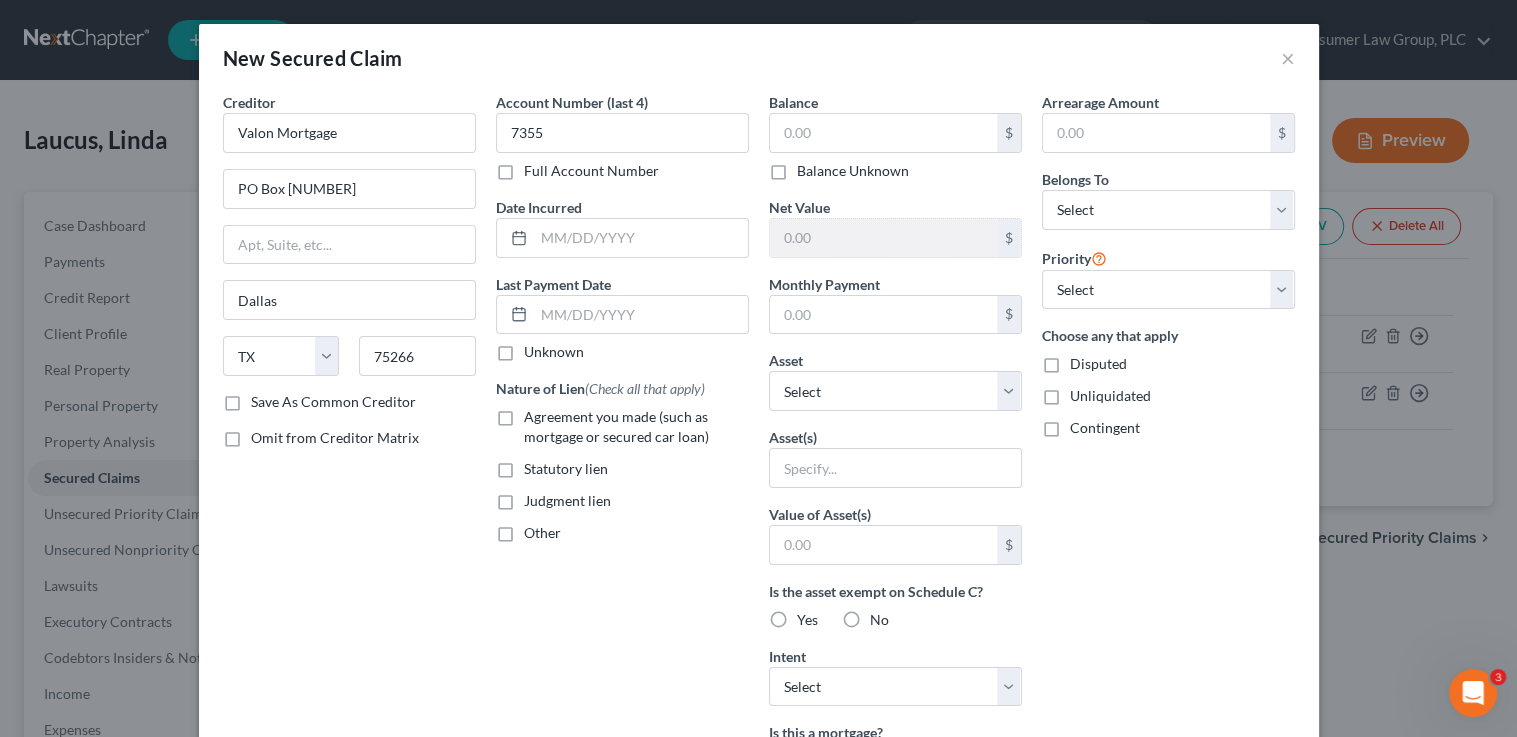 drag, startPoint x: 599, startPoint y: 420, endPoint x: 582, endPoint y: 423, distance: 17.262676 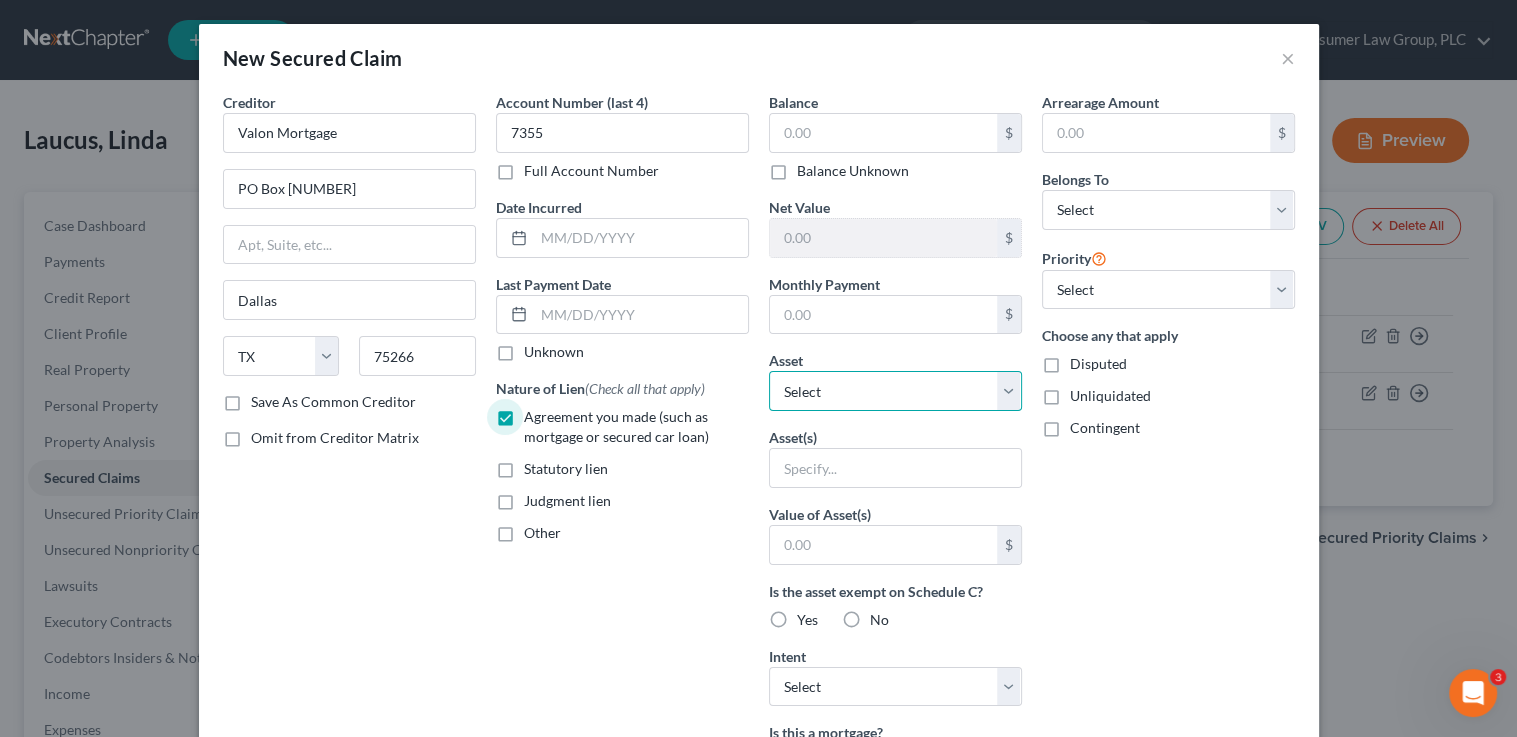 click on "Select Other Multiple Assets 101 W. River Road, Unit 104 - $150000.0 3626 W. Apricot Drive - $255000.0 3675 W. Cromwell Dr. - $621000.0 2001 Toyota Camry - $944.0 2011 Buick Regal - $3532.0" at bounding box center (895, 391) 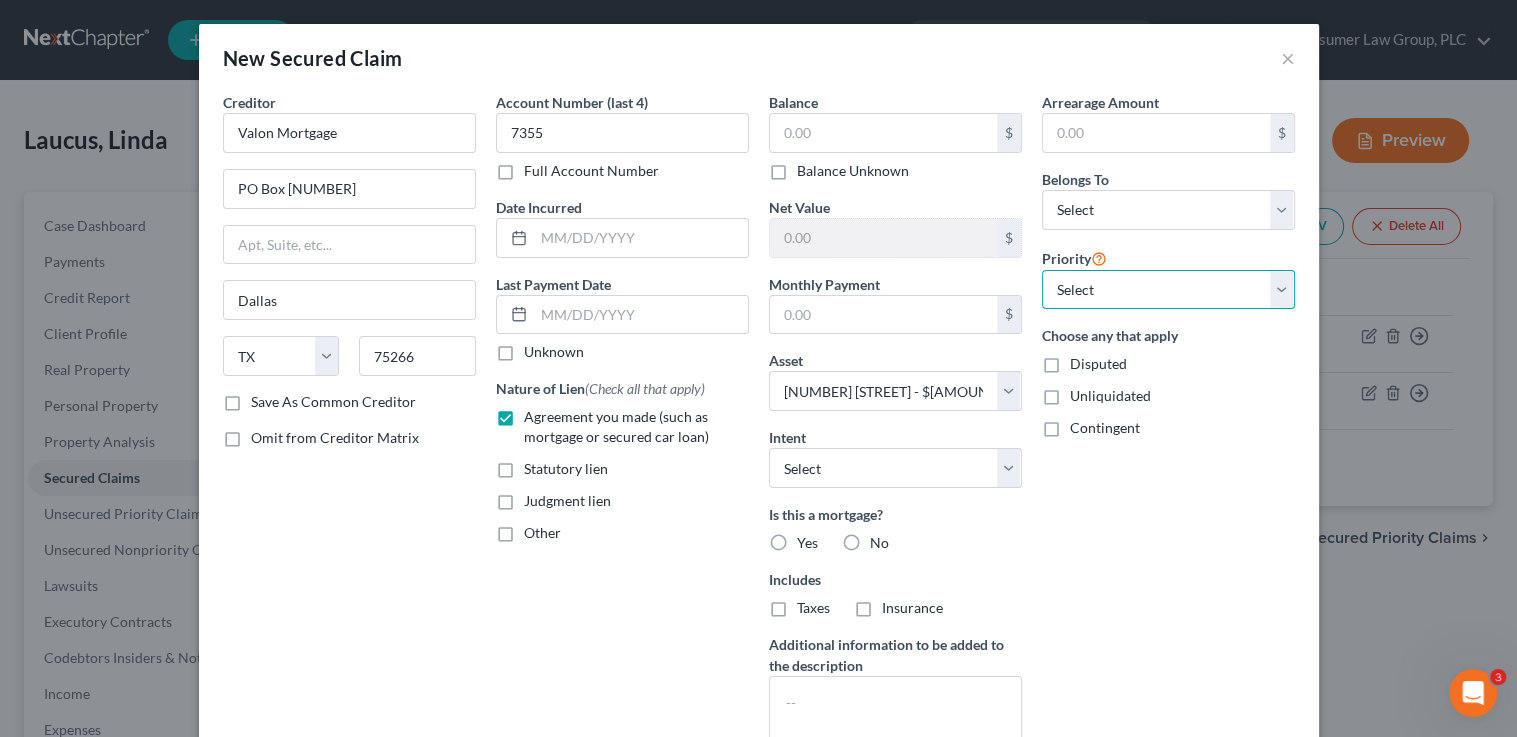 click on "Select 1st 2nd 3rd 4th 5th 6th 7th 8th 9th 10th 11th 12th 13th 14th 15th 16th 17th 18th 19th 20th 21th 22th 23th 24th 25th 26th 27th 28th 29th 30th" at bounding box center [1168, 290] 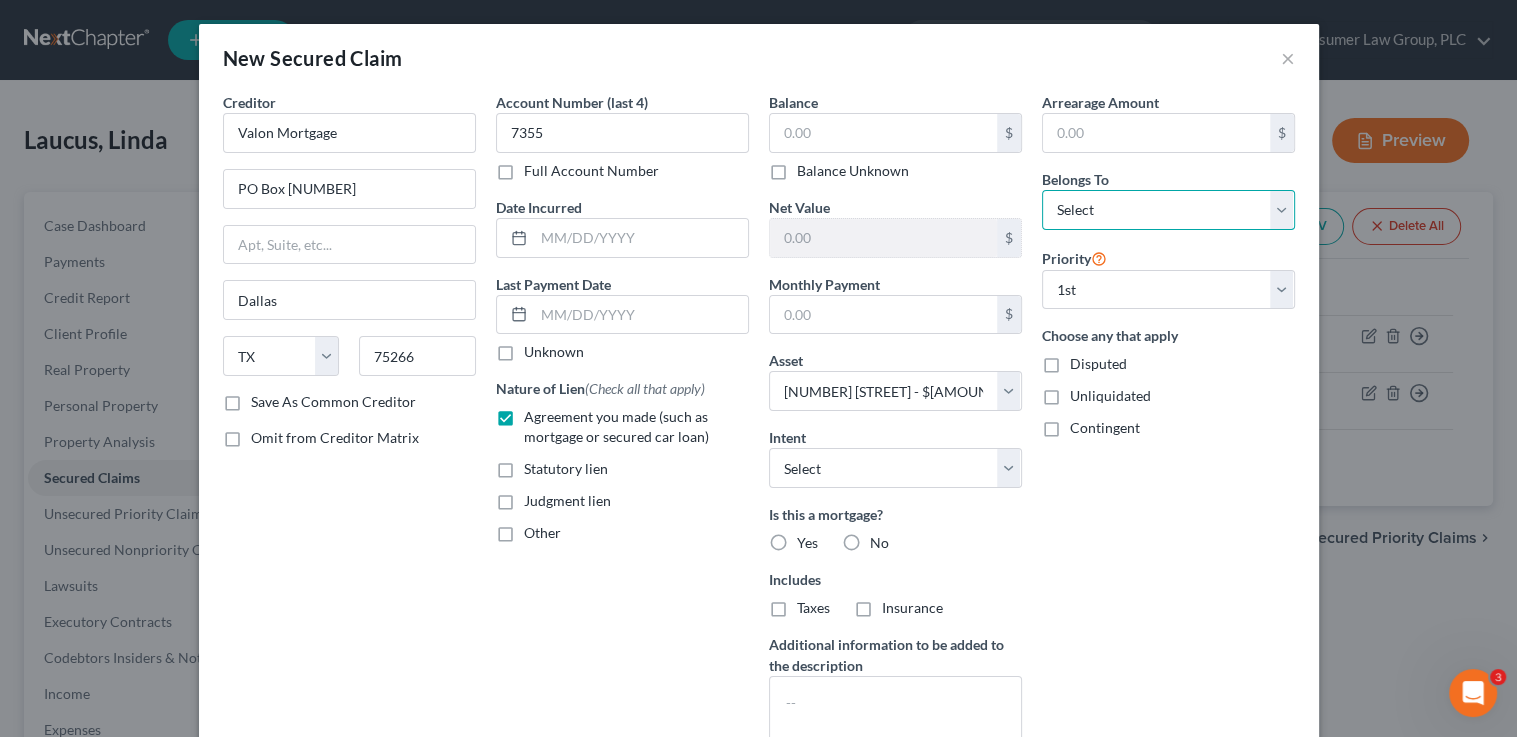 click on "Select Debtor 1 Only Debtor 2 Only Debtor 1 And Debtor 2 Only At Least One Of The Debtors And Another Community Property" at bounding box center (1168, 210) 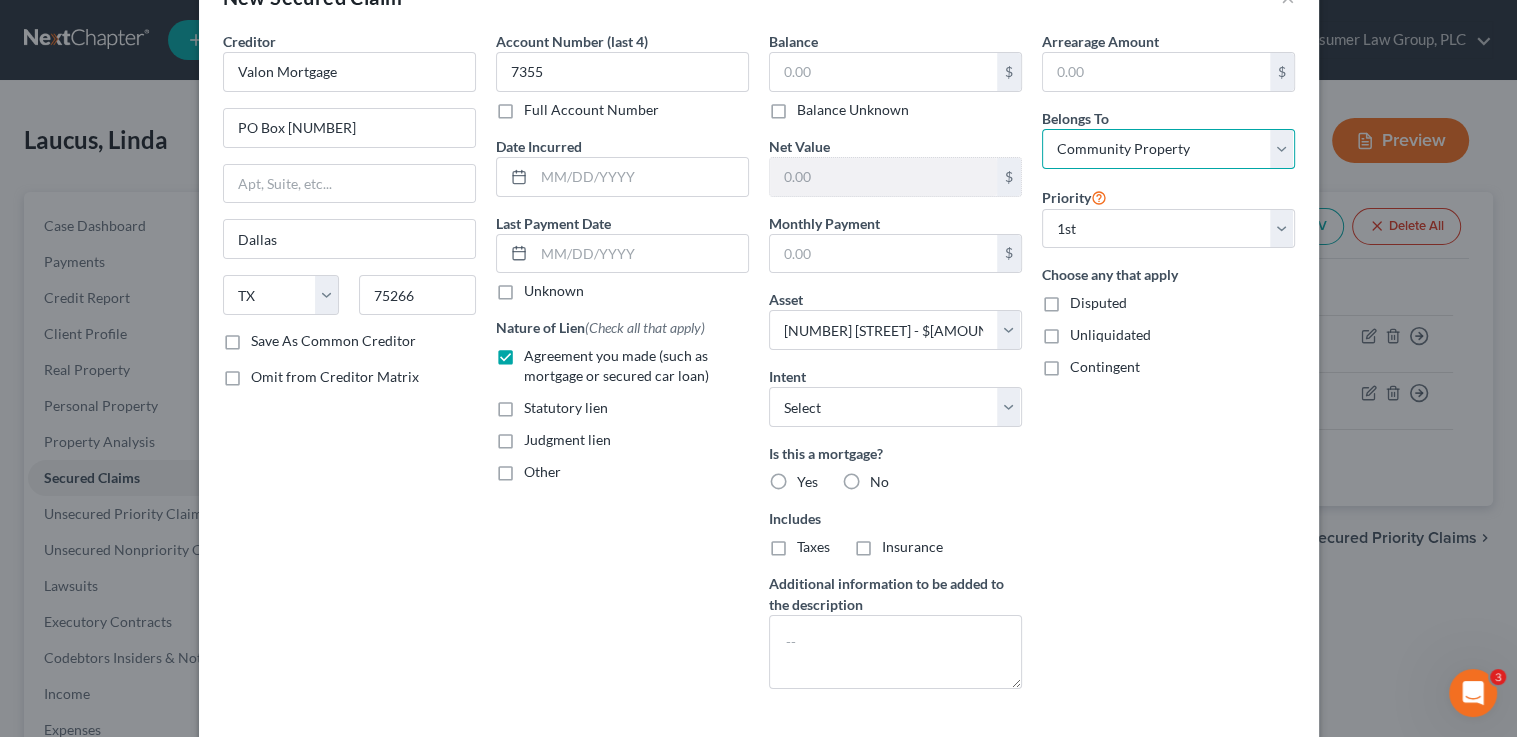 scroll, scrollTop: 139, scrollLeft: 0, axis: vertical 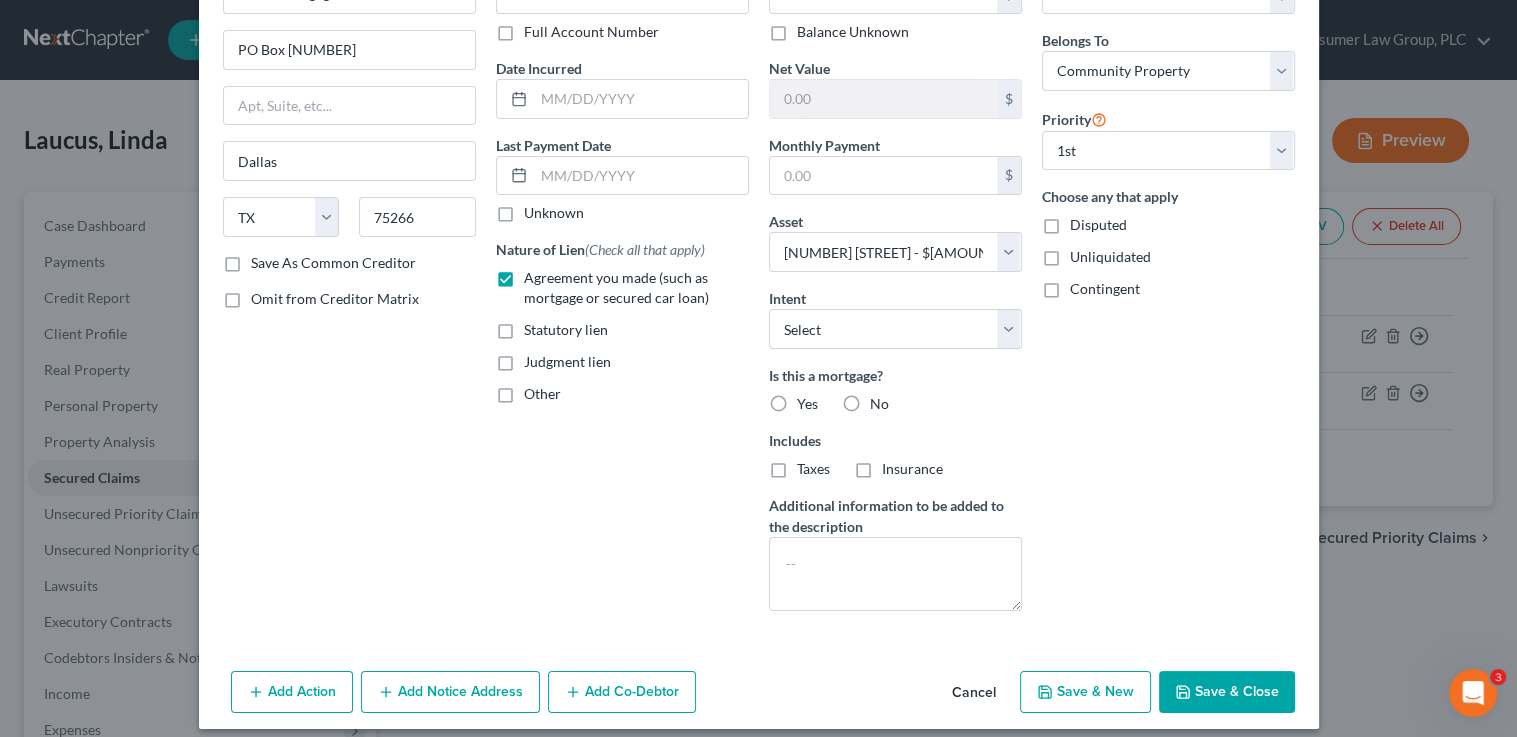drag, startPoint x: 850, startPoint y: 397, endPoint x: 863, endPoint y: 366, distance: 33.61547 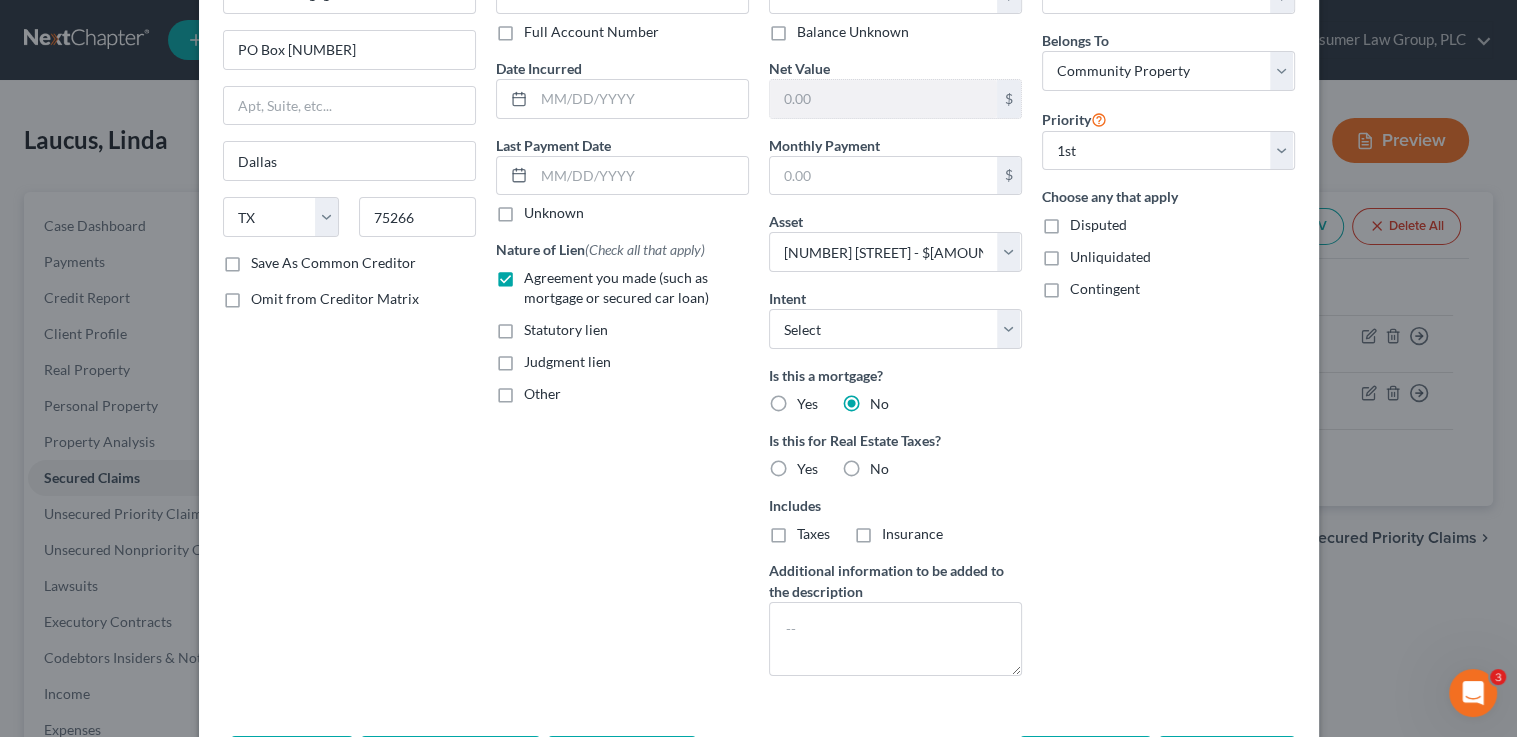 click on "No" at bounding box center [879, 469] 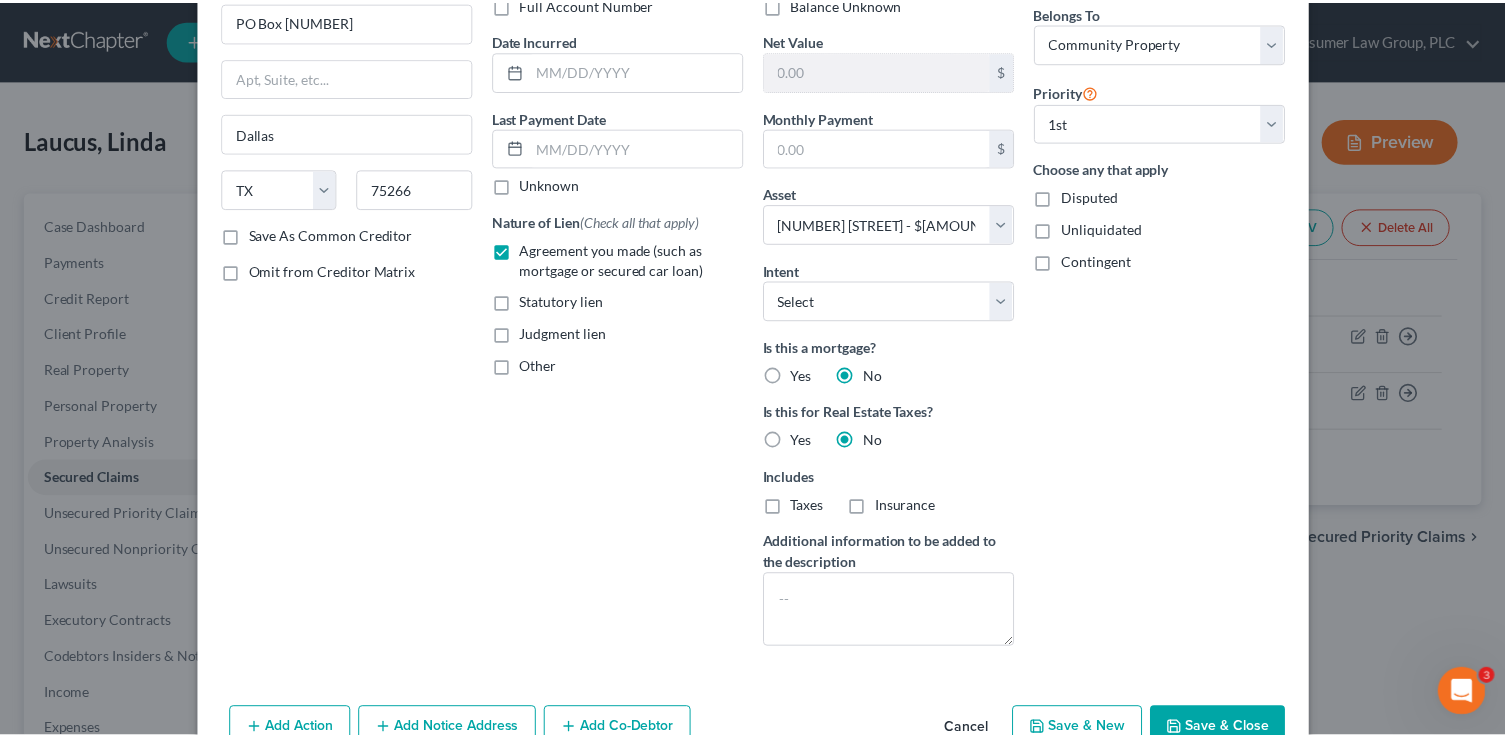 scroll, scrollTop: 217, scrollLeft: 0, axis: vertical 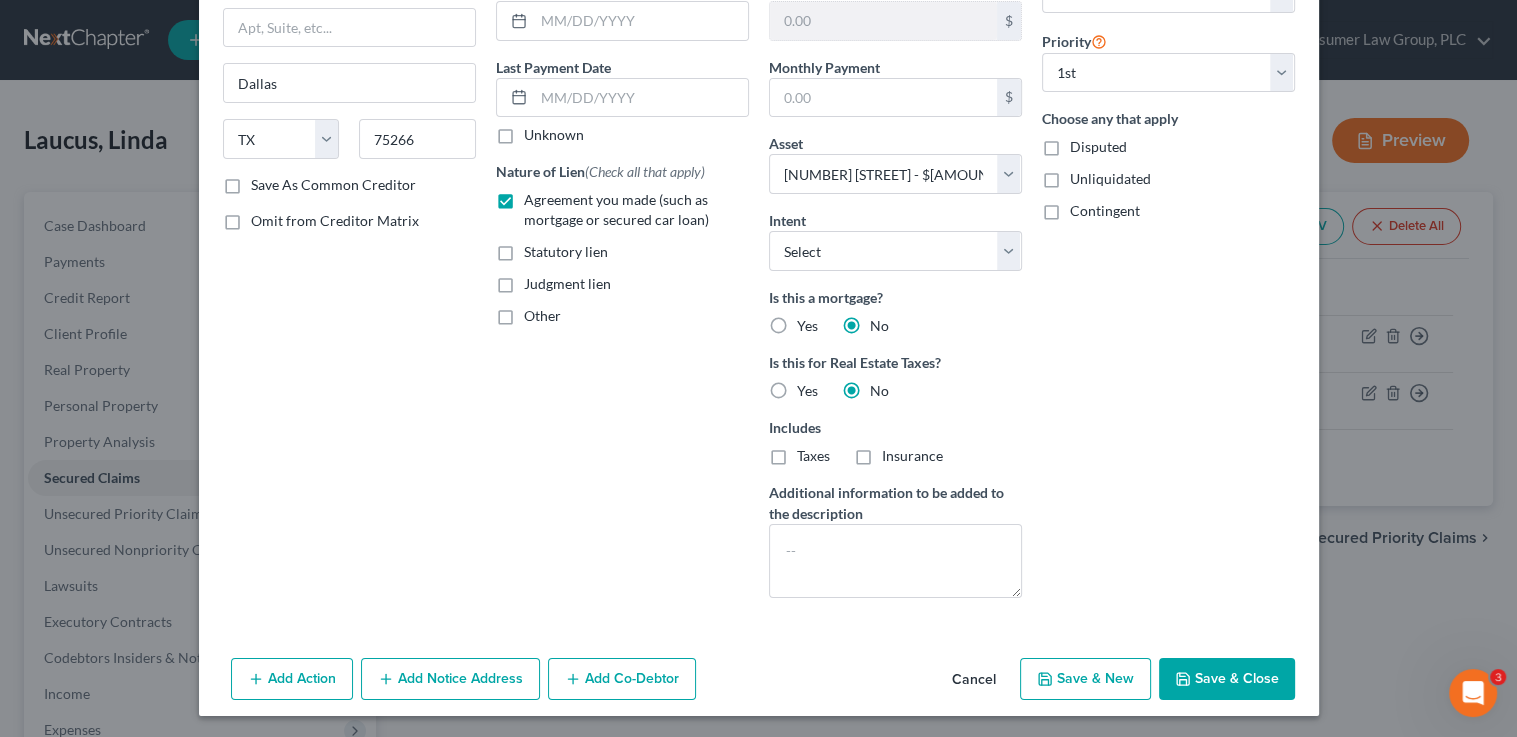 click on "Save & Close" at bounding box center (1227, 679) 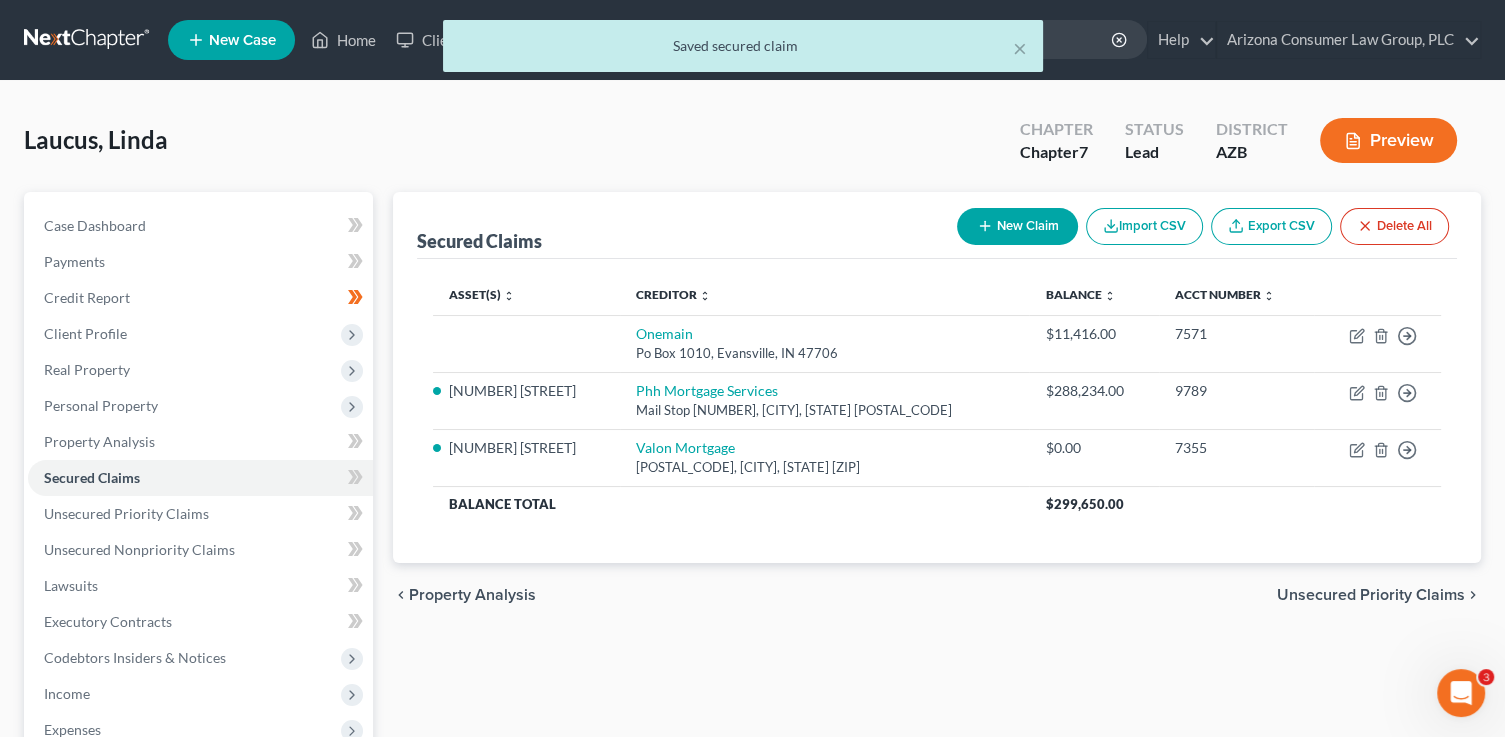 click on "×                     Saved secured claim" at bounding box center [742, 51] 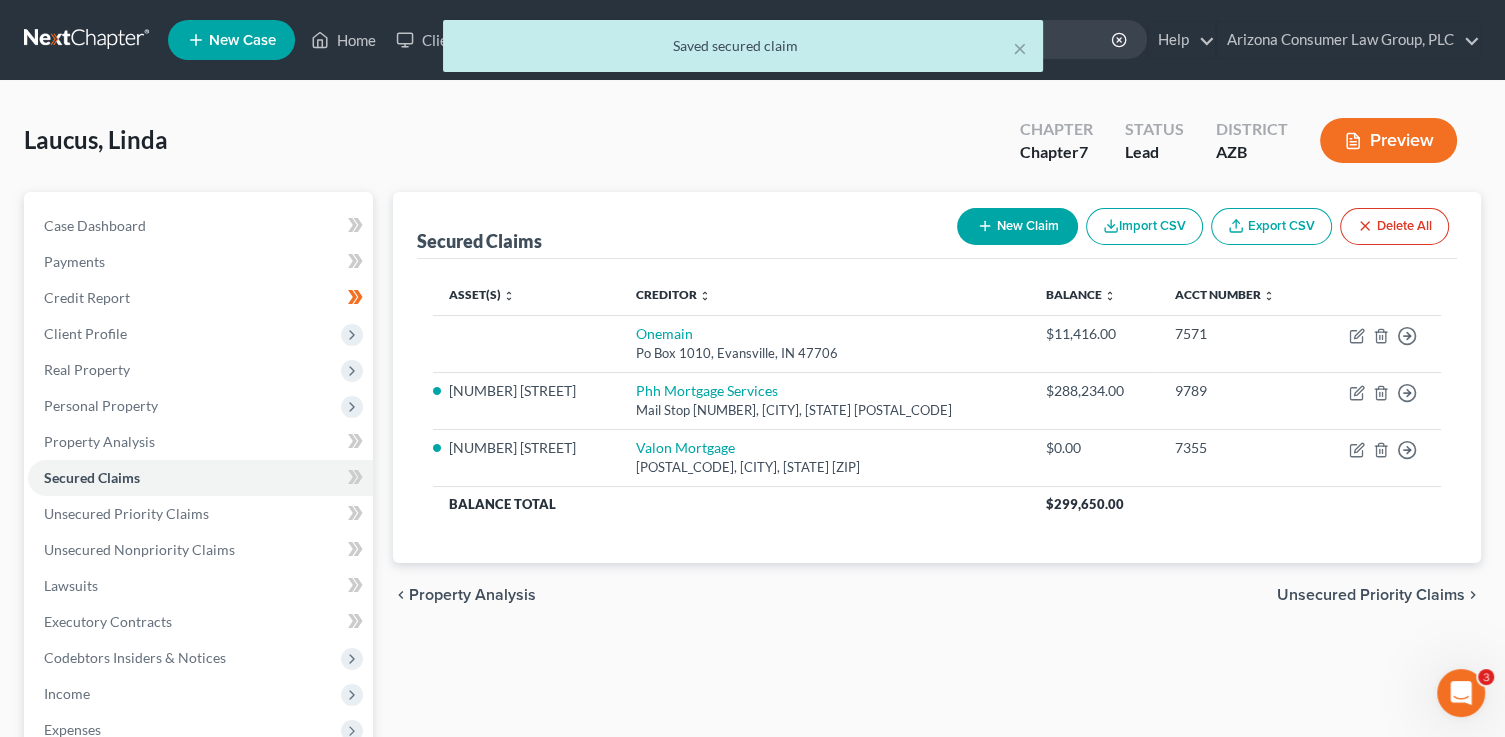 click on "×                     Saved secured claim" at bounding box center (742, 51) 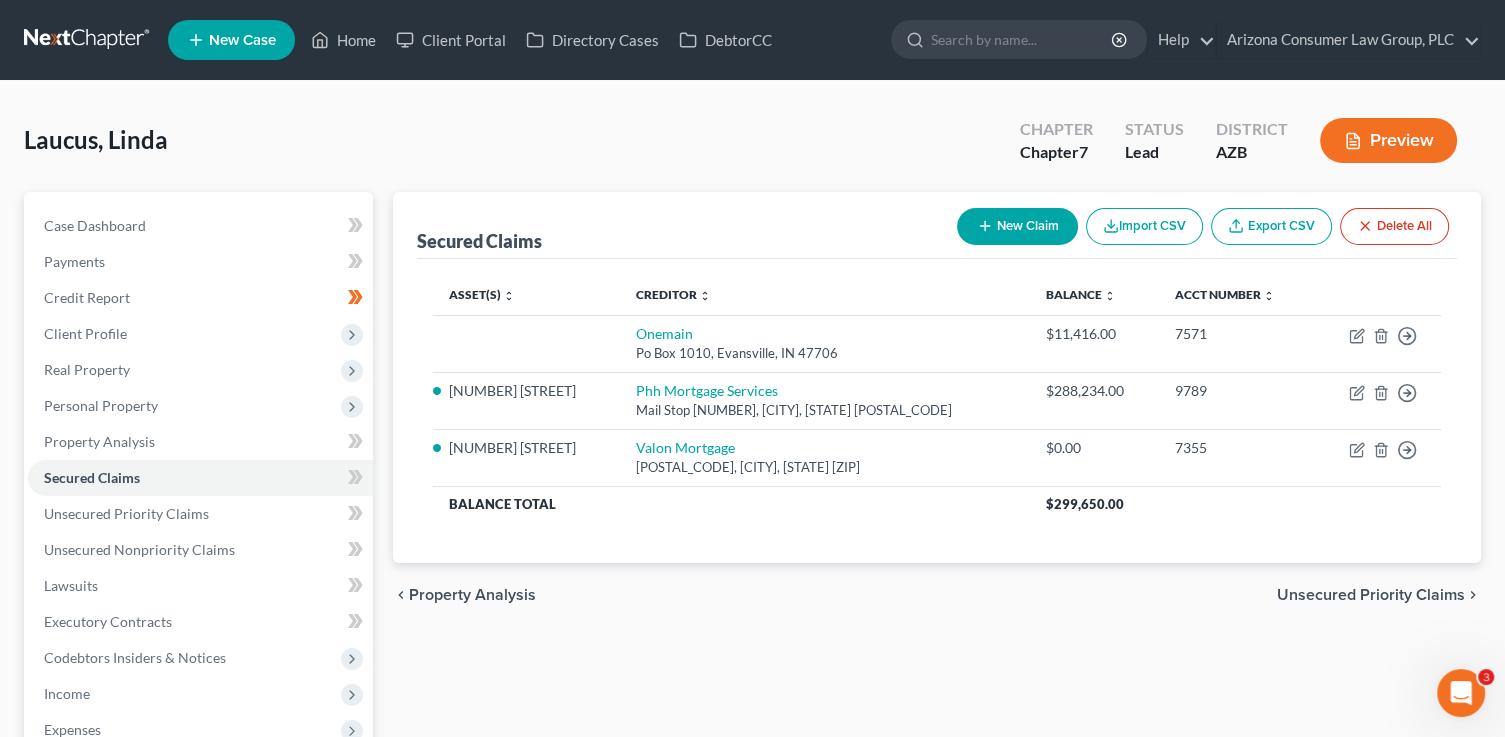 click on "Home New Case Client Portal Directory Cases DebtorCC Arizona Consumer Law Group, PLC jean@skibalaw.com My Account Settings Plan + Billing Account Add-Ons Upgrade to Whoa Help Center Webinars Training Videos What's new Log out New Case Home Client Portal Directory Cases DebtorCC         - No Result - See all results Or Press Enter... Help Help Center Webinars Training Videos What's new Arizona Consumer Law Group, PLC Arizona Consumer Law Group, PLC jean@skibalaw.com My Account Settings Plan + Billing Account Add-Ons Upgrade to Whoa Log out 	 Laucus, Linda Upgraded Chapter Chapter  7 Status Lead District AZB Preview Petition Navigation
Case Dashboard
Payments
Invoices" at bounding box center (752, 549) 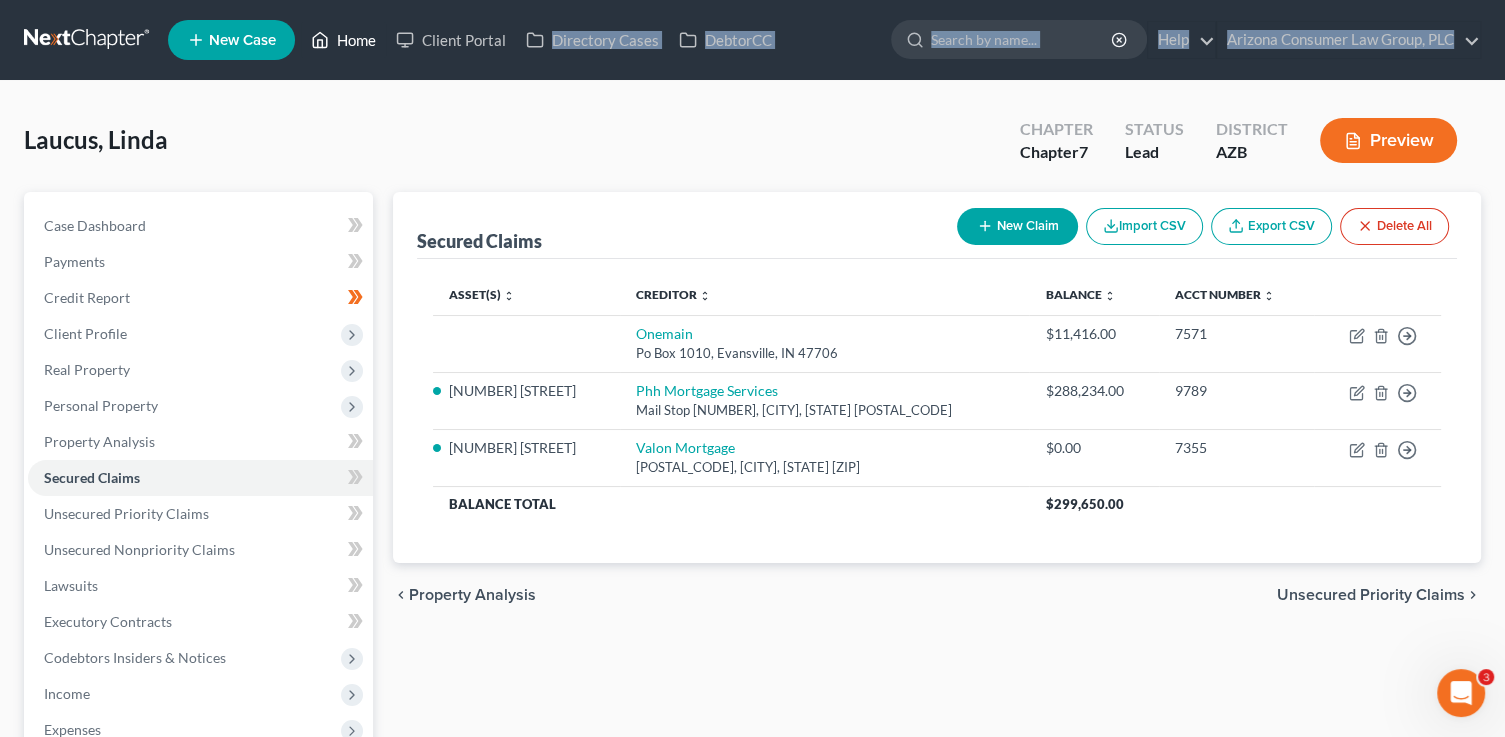 drag, startPoint x: 350, startPoint y: 43, endPoint x: 370, endPoint y: 44, distance: 20.024984 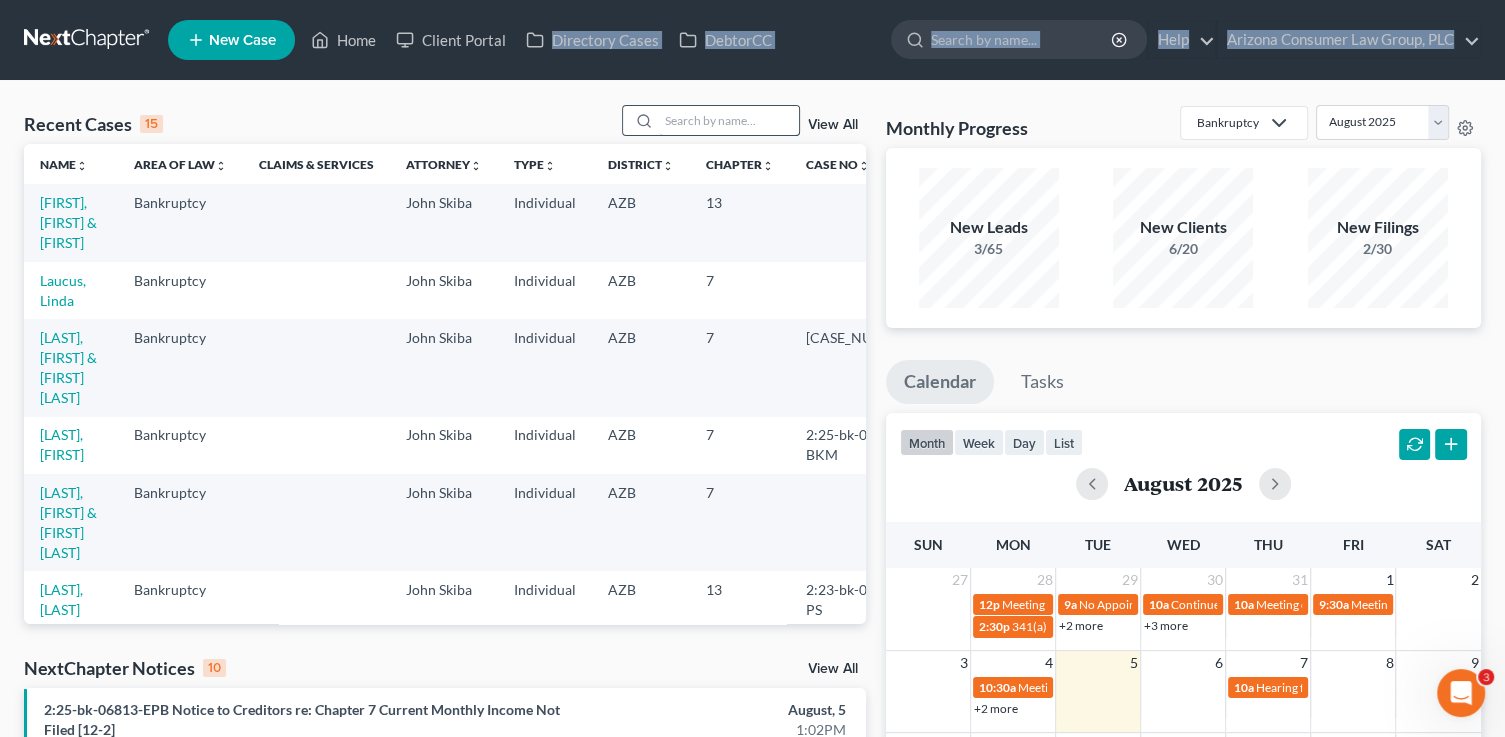 click at bounding box center [729, 120] 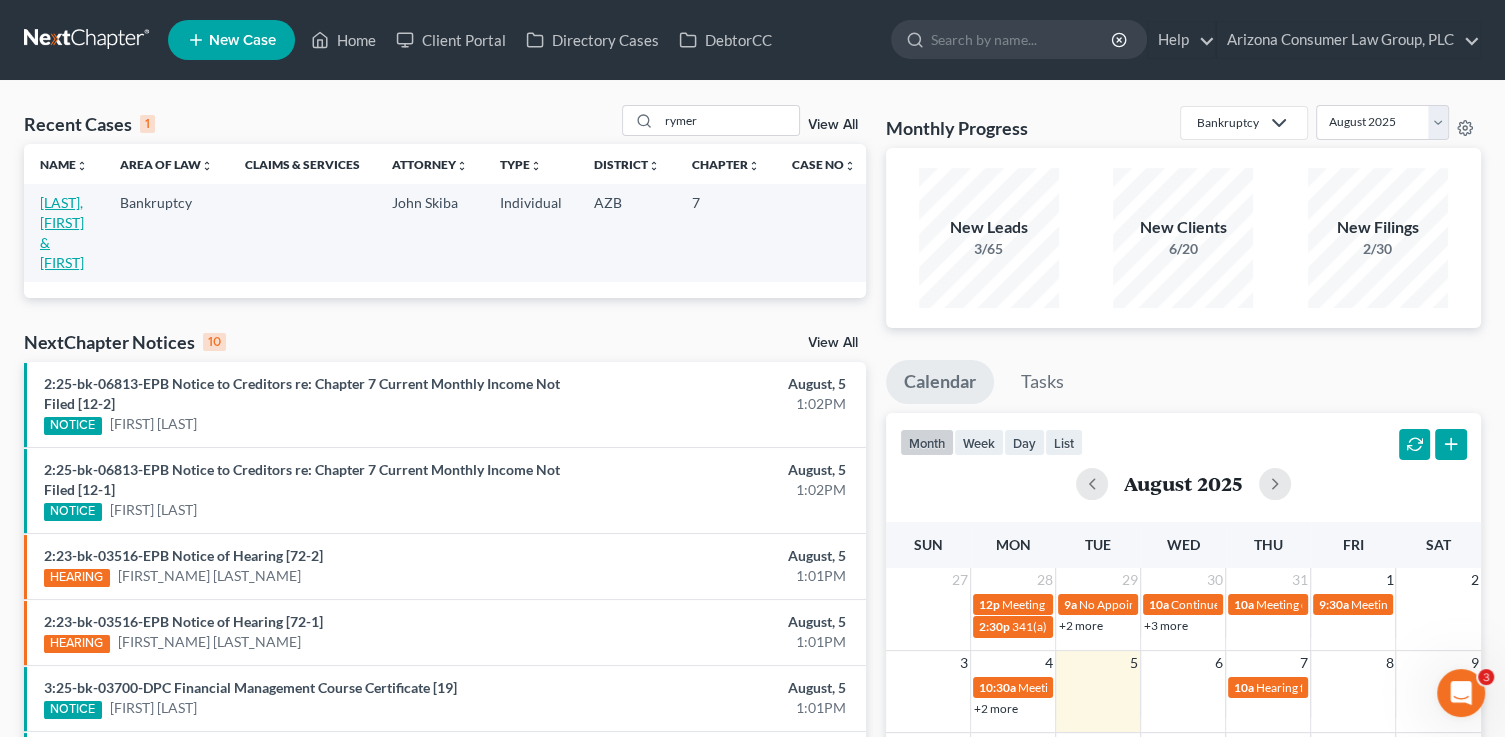 click on "[LAST], [FIRST] & [LAST]" at bounding box center [62, 232] 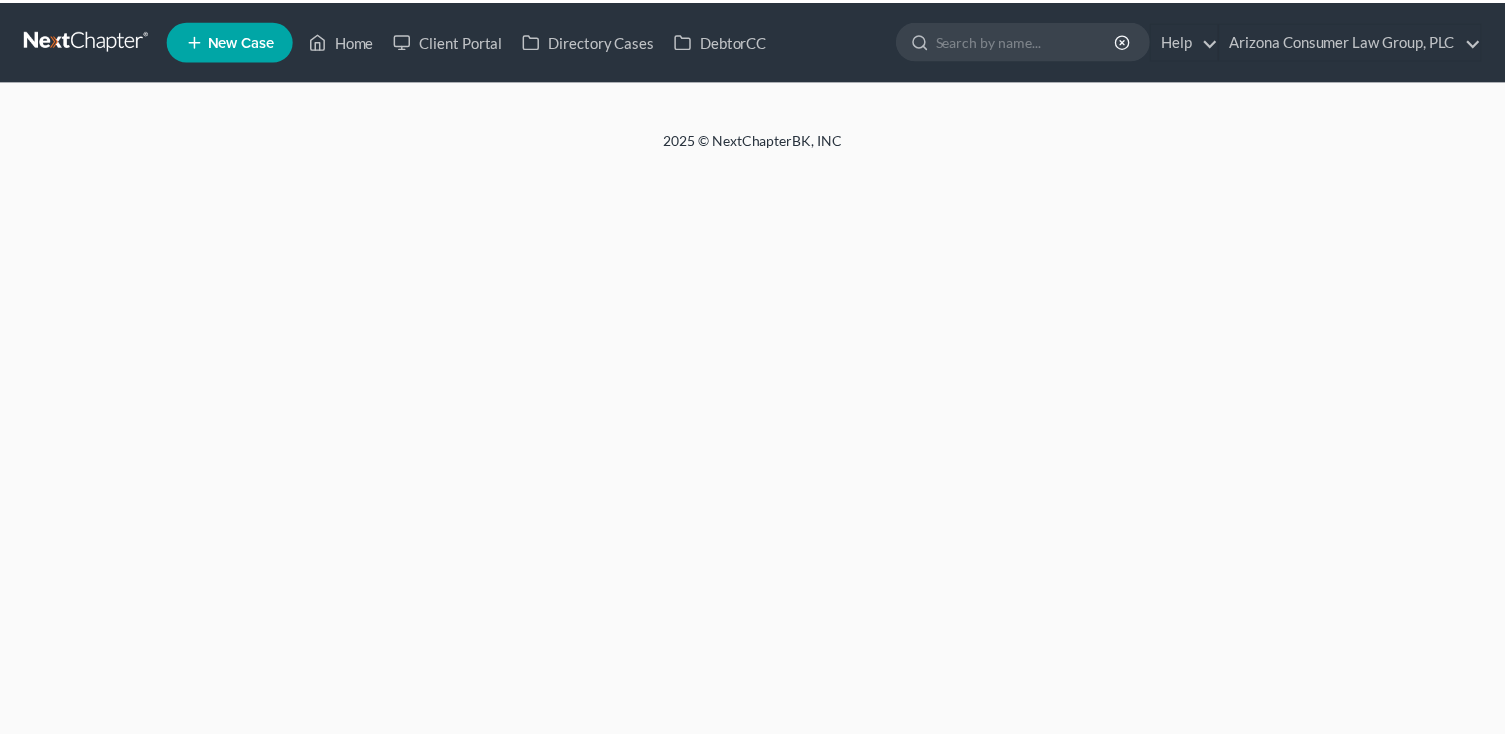 scroll, scrollTop: 0, scrollLeft: 0, axis: both 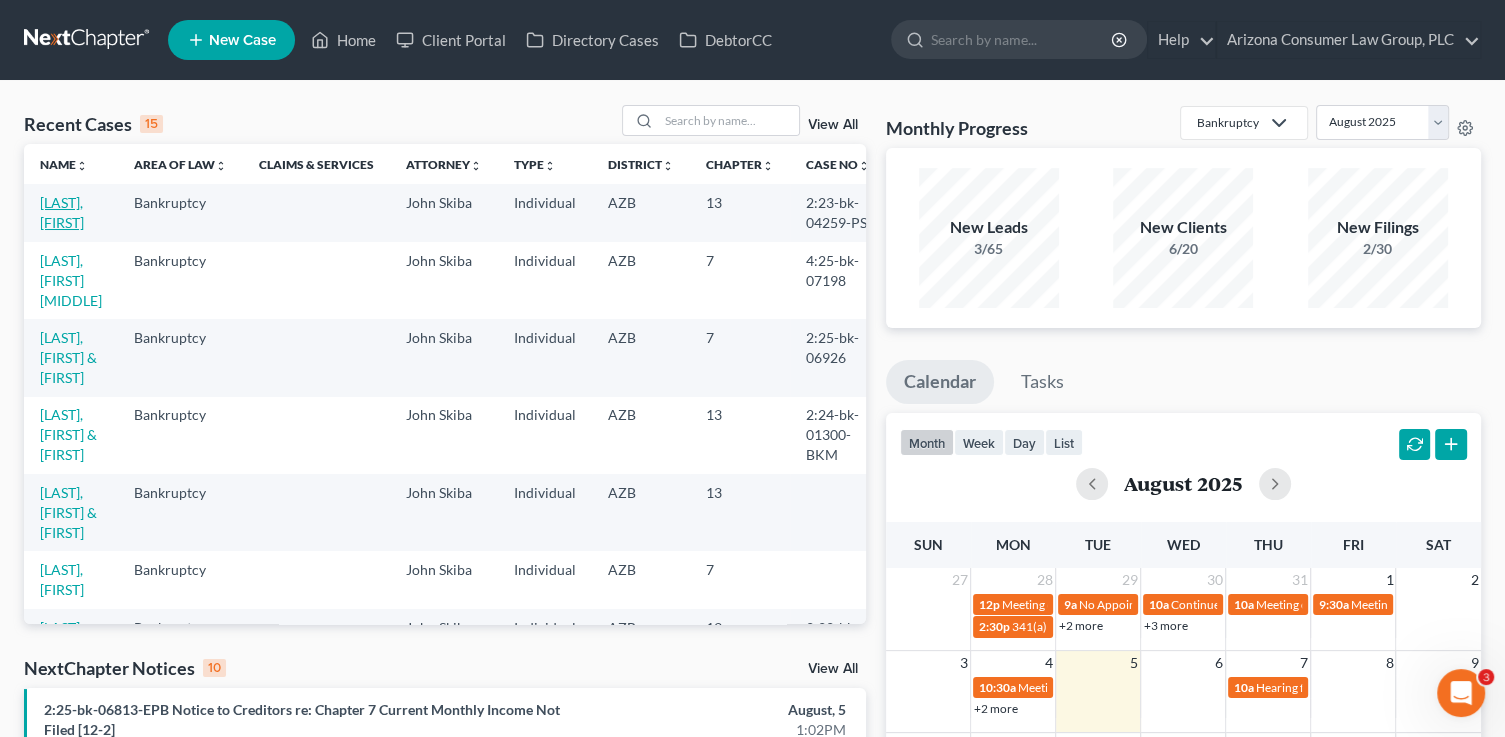 click on "[LAST], [FIRST]" at bounding box center [62, 212] 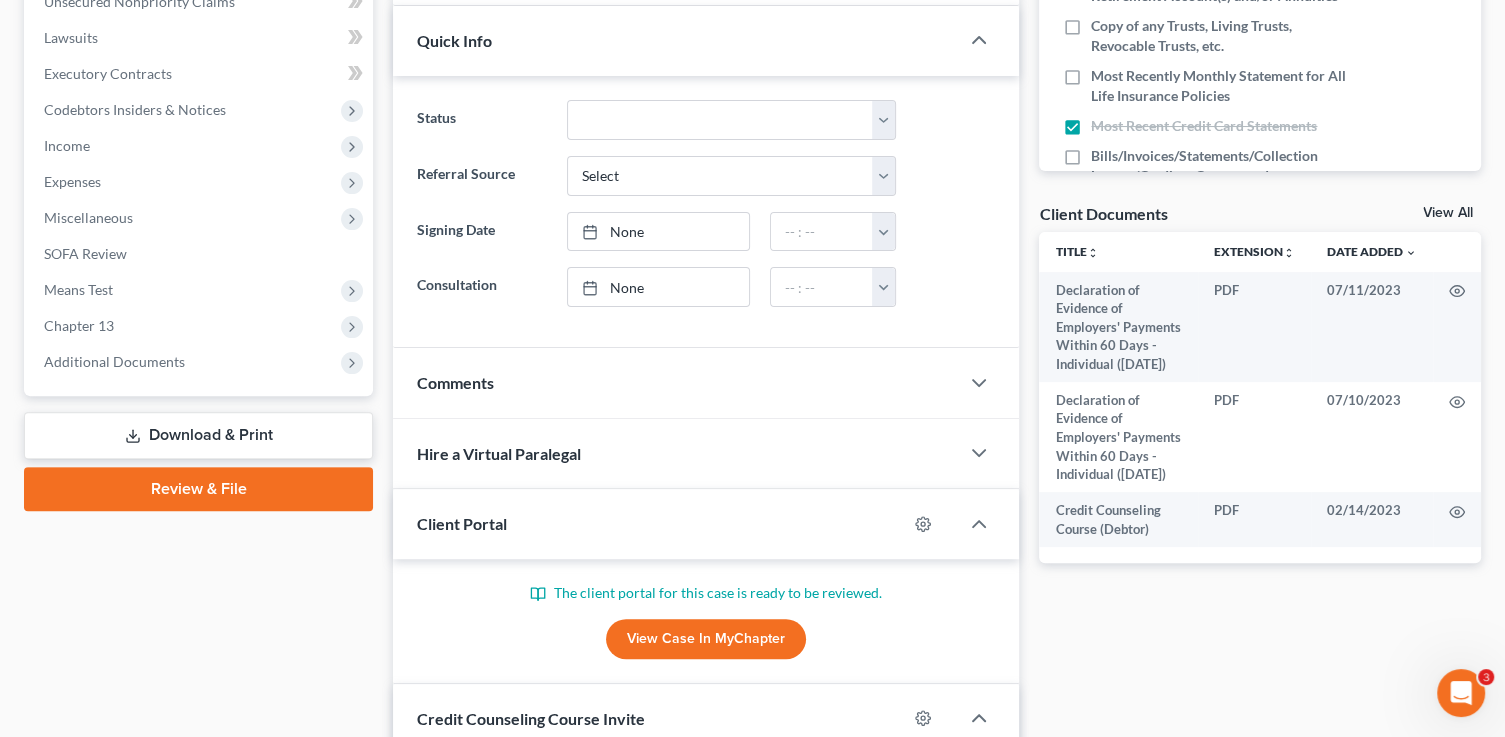 scroll, scrollTop: 627, scrollLeft: 0, axis: vertical 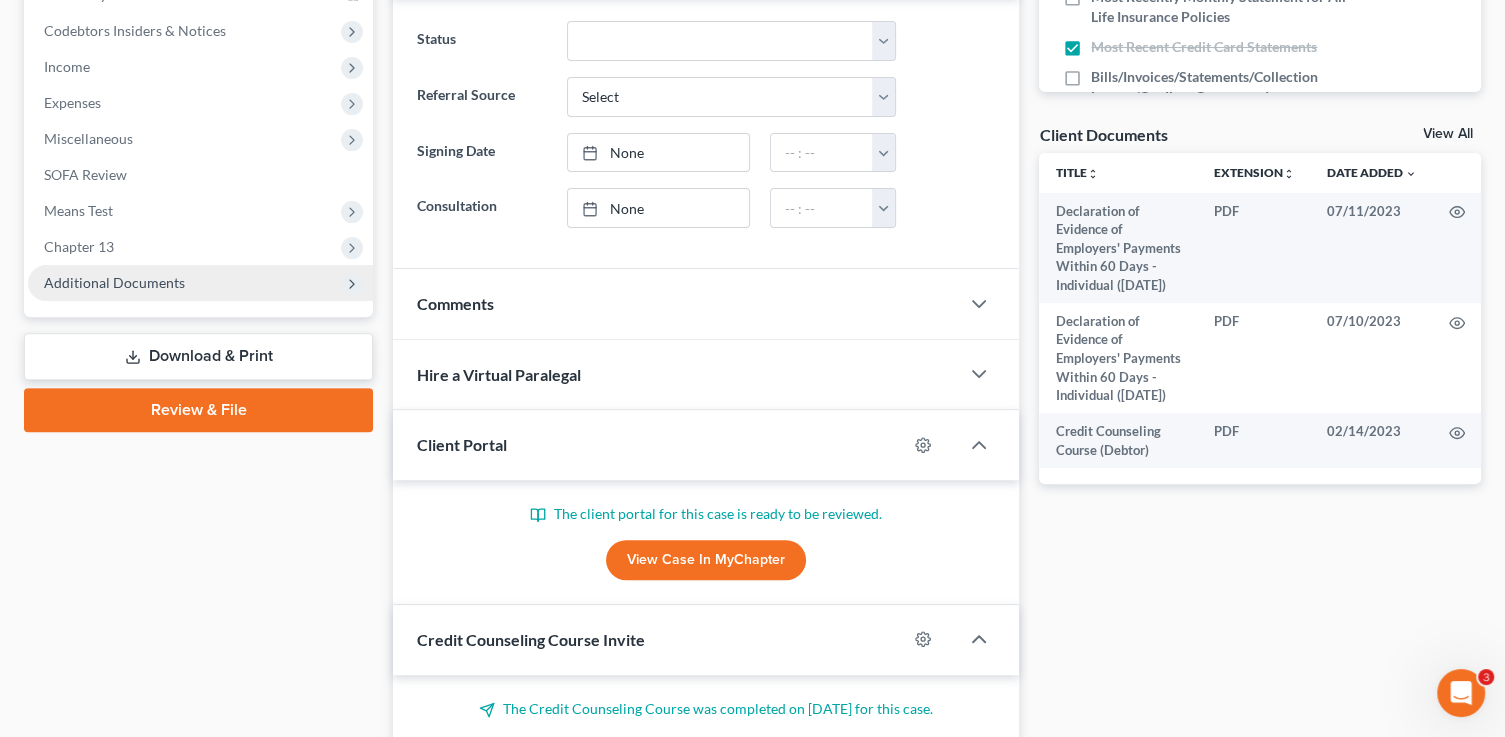 click 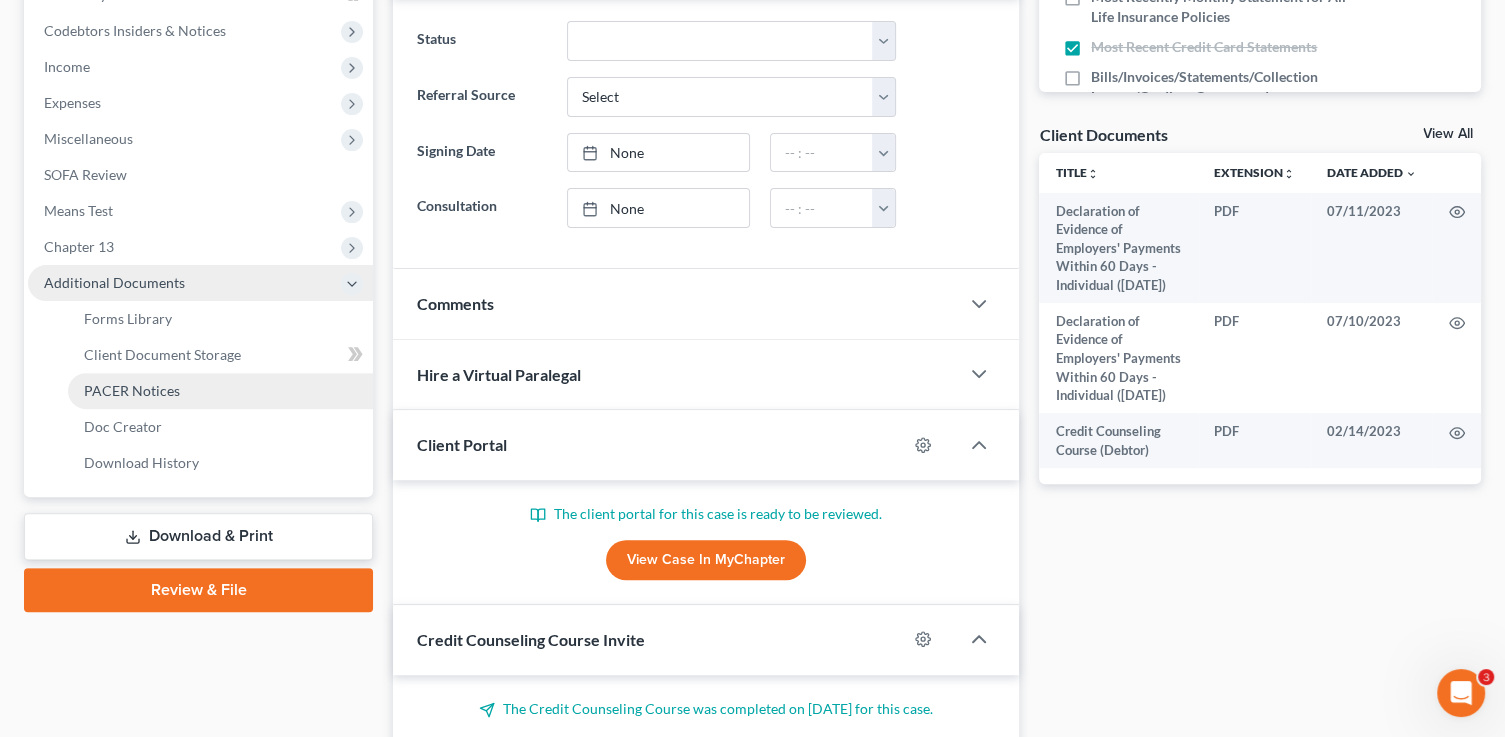click on "PACER Notices" at bounding box center (132, 390) 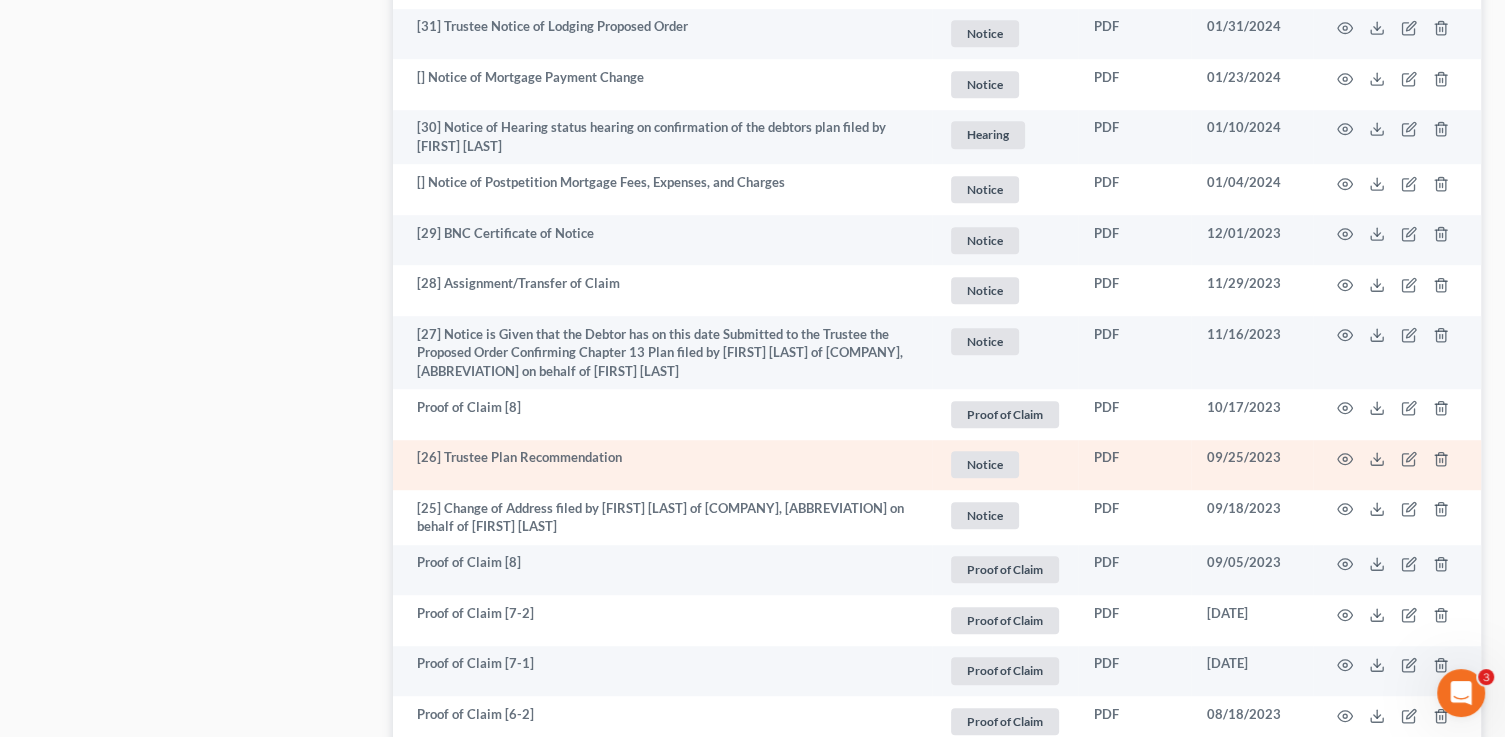 scroll, scrollTop: 1308, scrollLeft: 0, axis: vertical 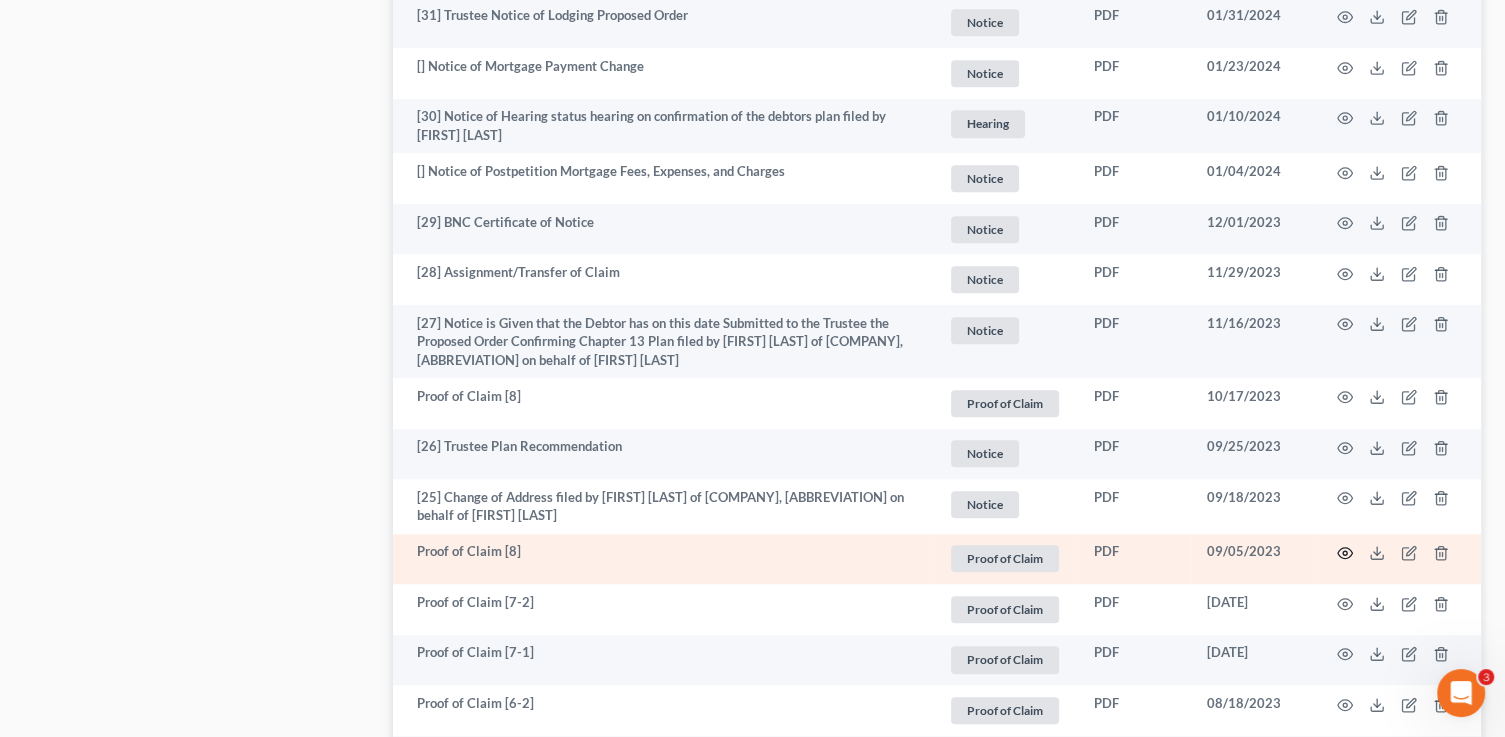 click 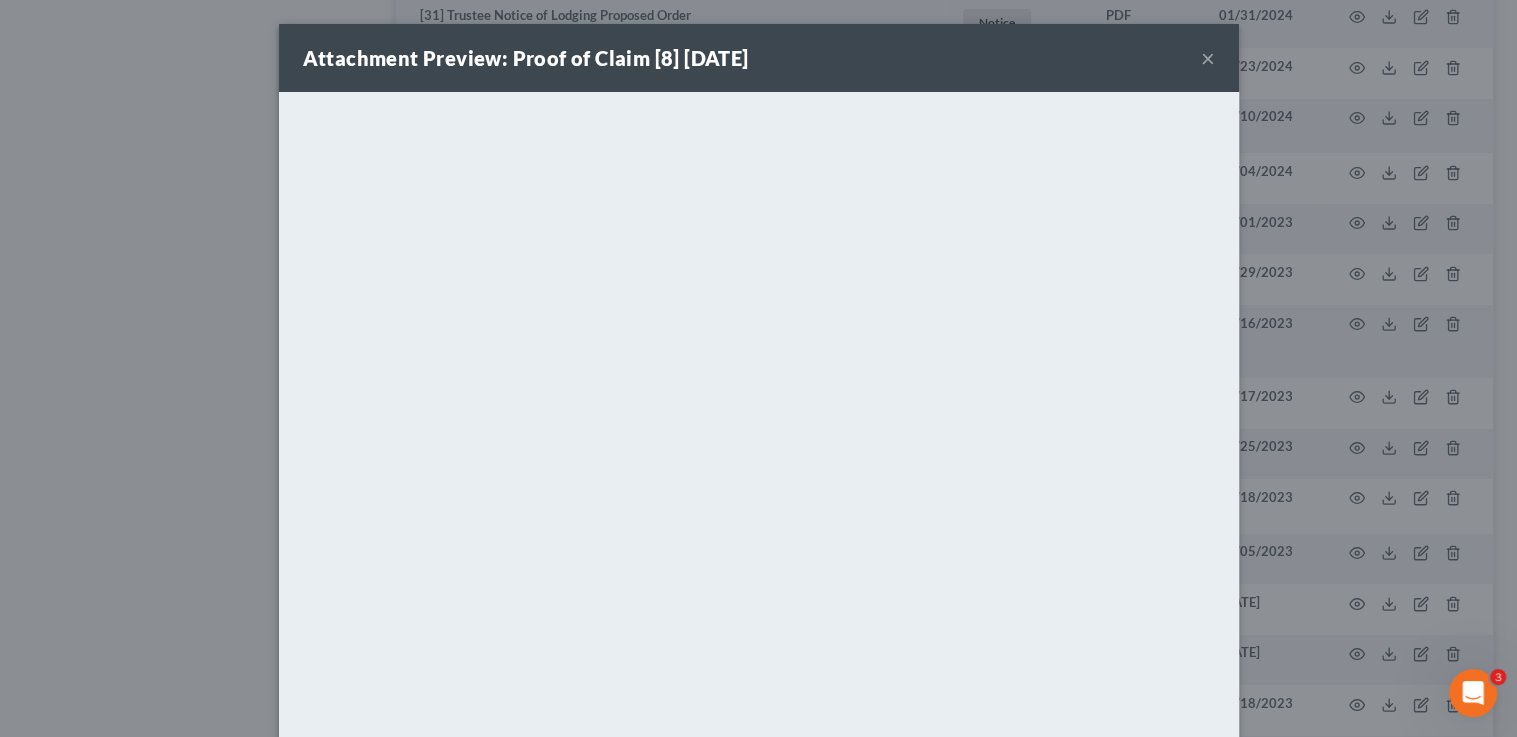 click on "×" at bounding box center (1208, 58) 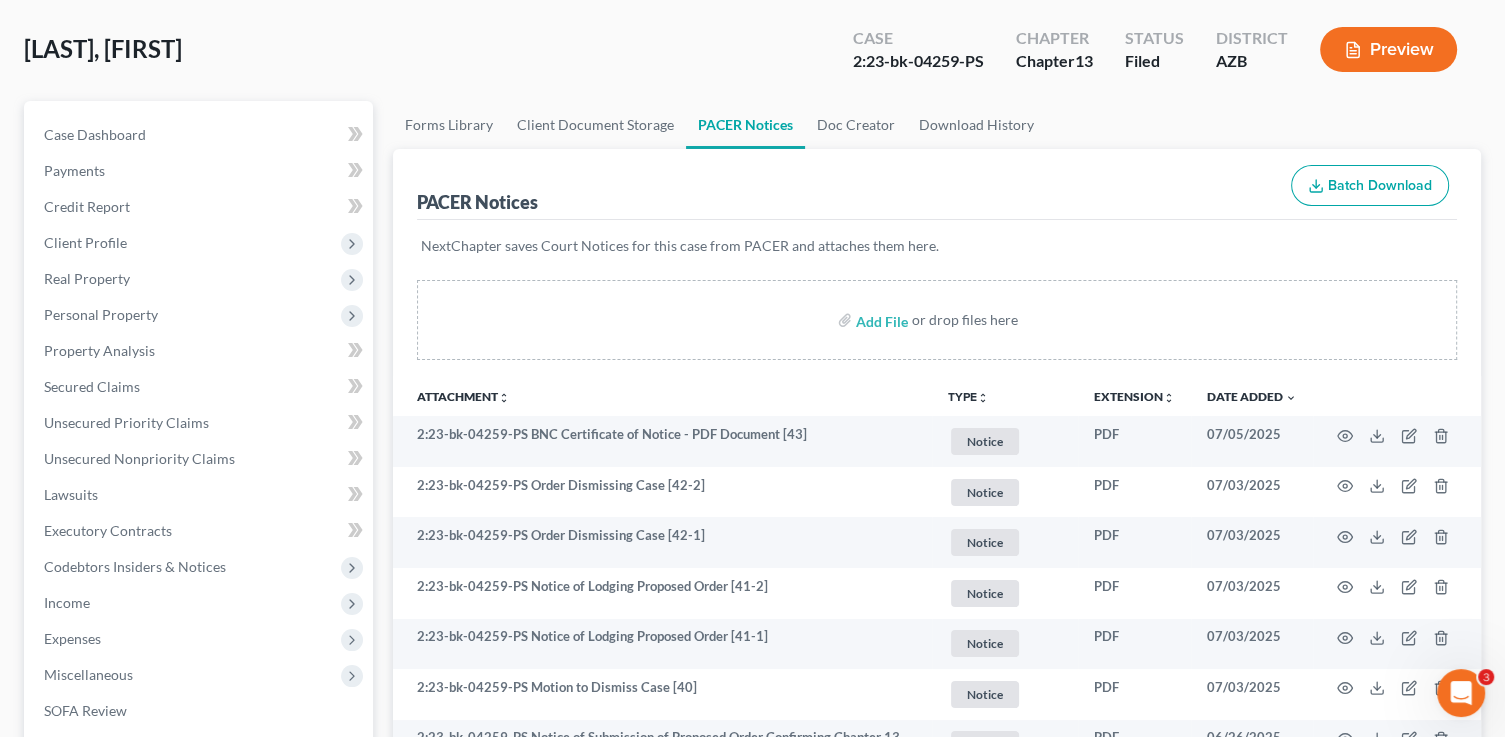 scroll, scrollTop: 0, scrollLeft: 0, axis: both 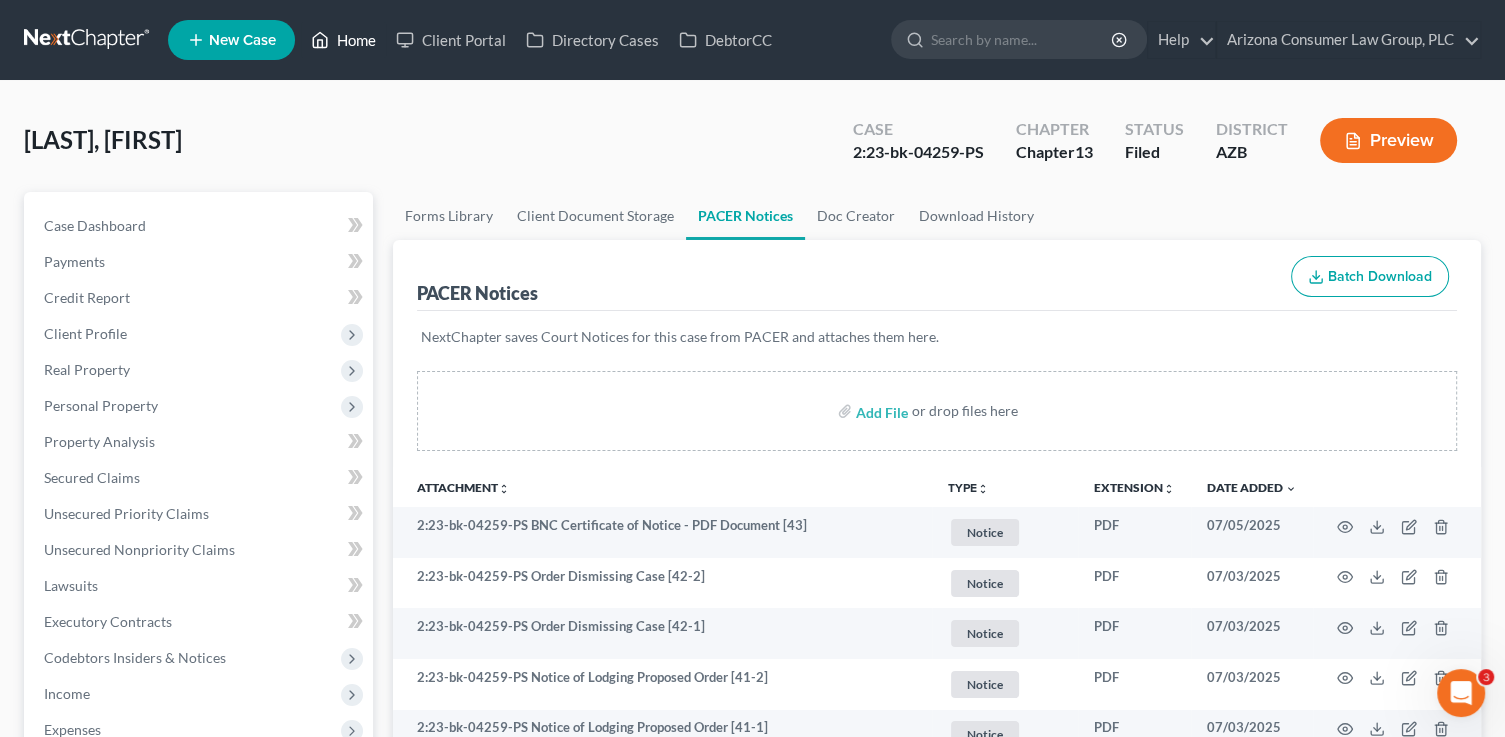 click on "Home" at bounding box center (343, 40) 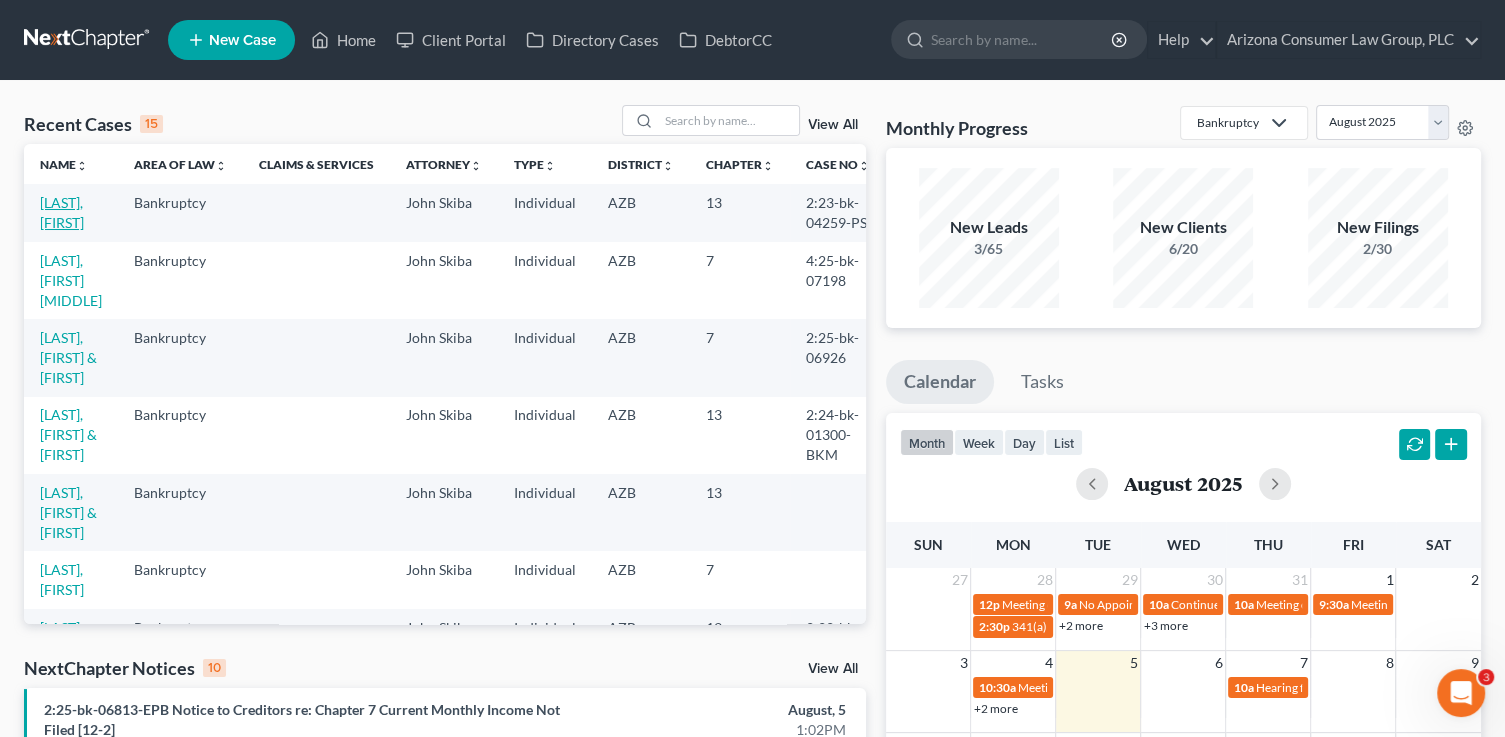 click on "[LAST], [FIRST]" at bounding box center (62, 212) 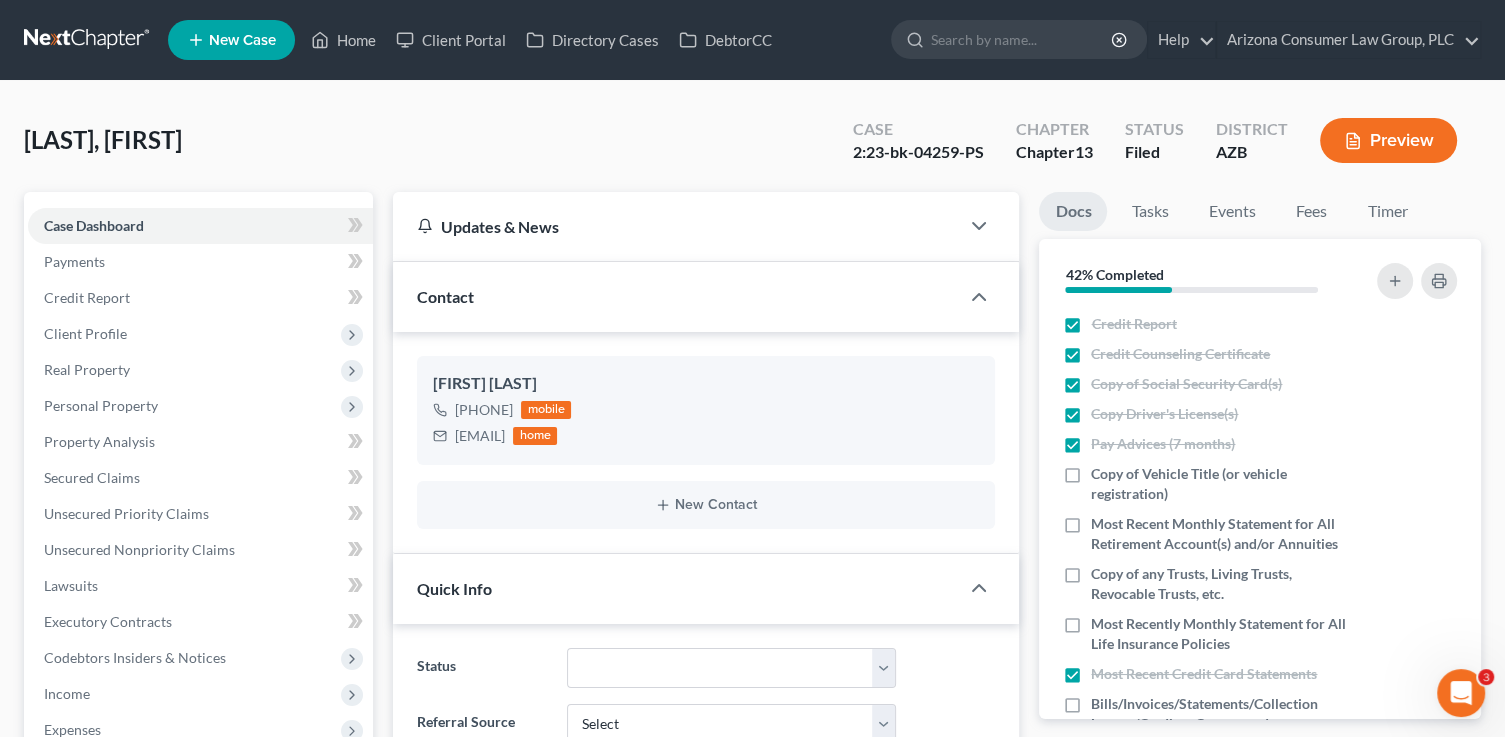 click on "Case Dashboard" at bounding box center (94, 225) 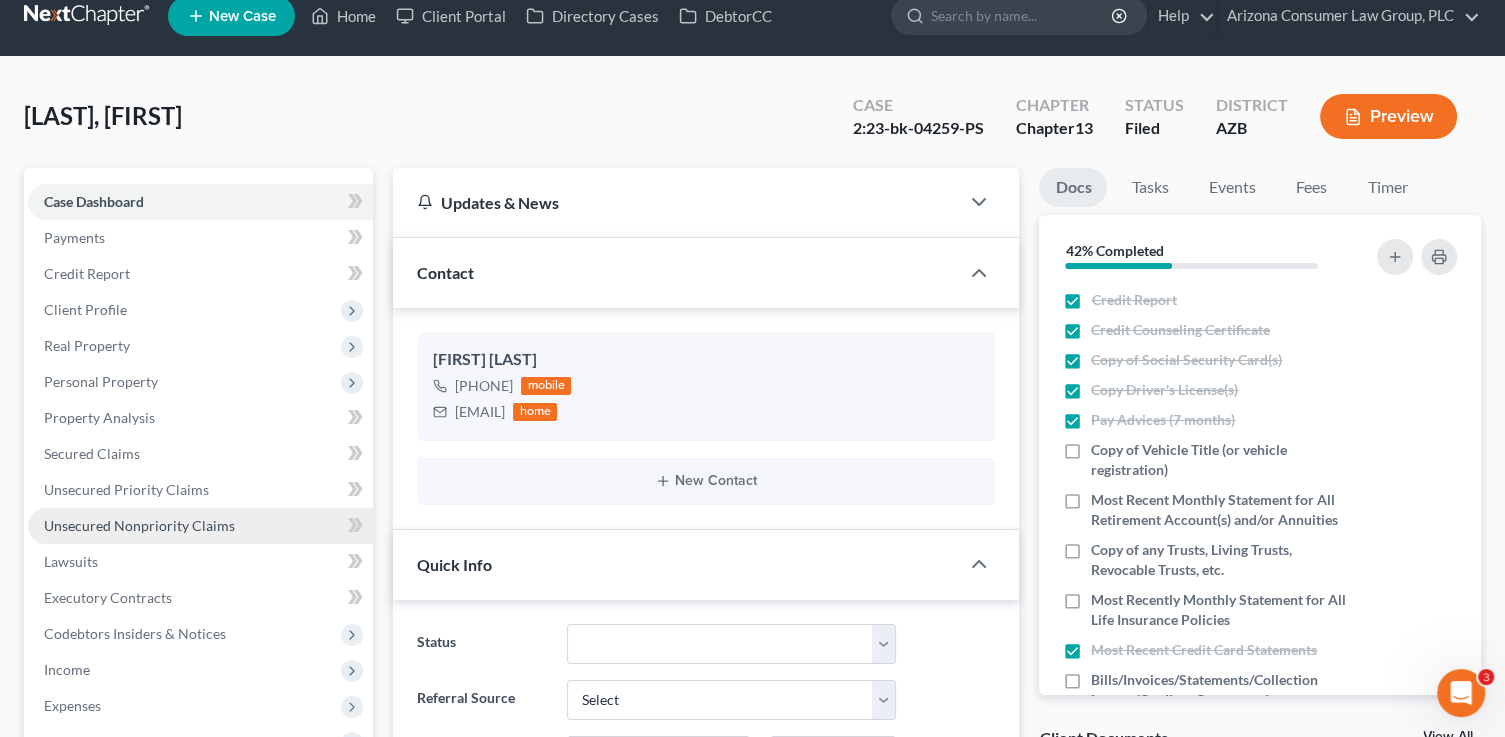 scroll, scrollTop: 436, scrollLeft: 0, axis: vertical 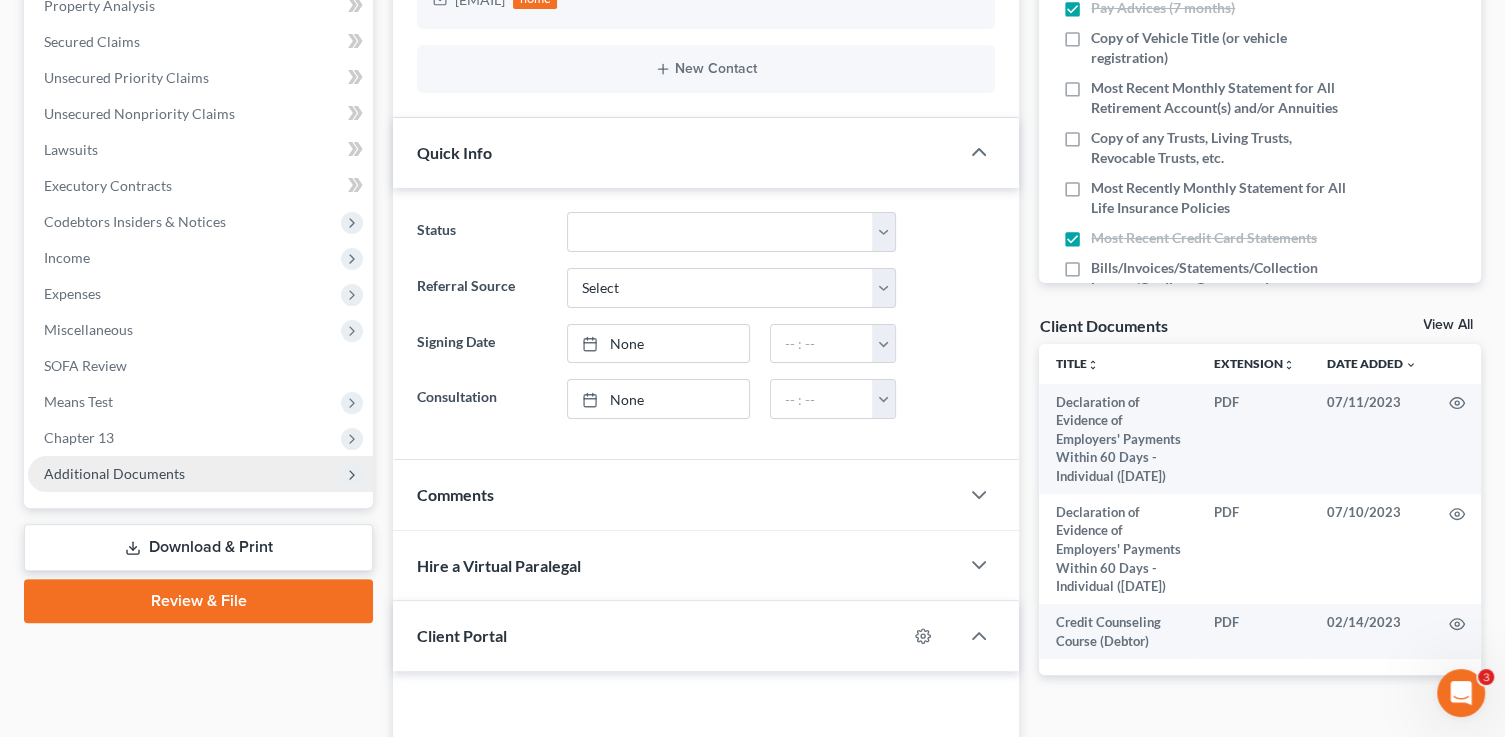 drag, startPoint x: 132, startPoint y: 472, endPoint x: 161, endPoint y: 483, distance: 31.016125 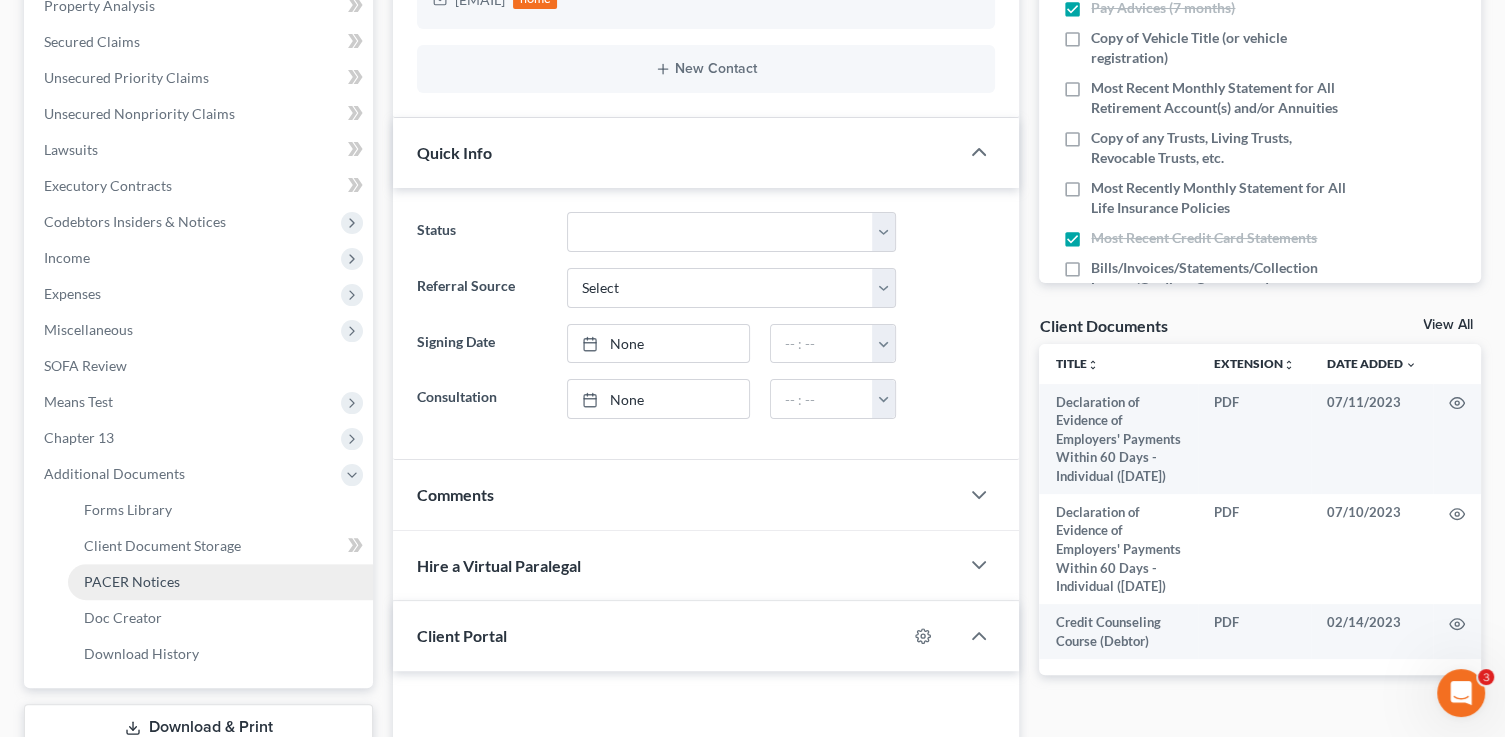 click on "PACER Notices" at bounding box center (132, 581) 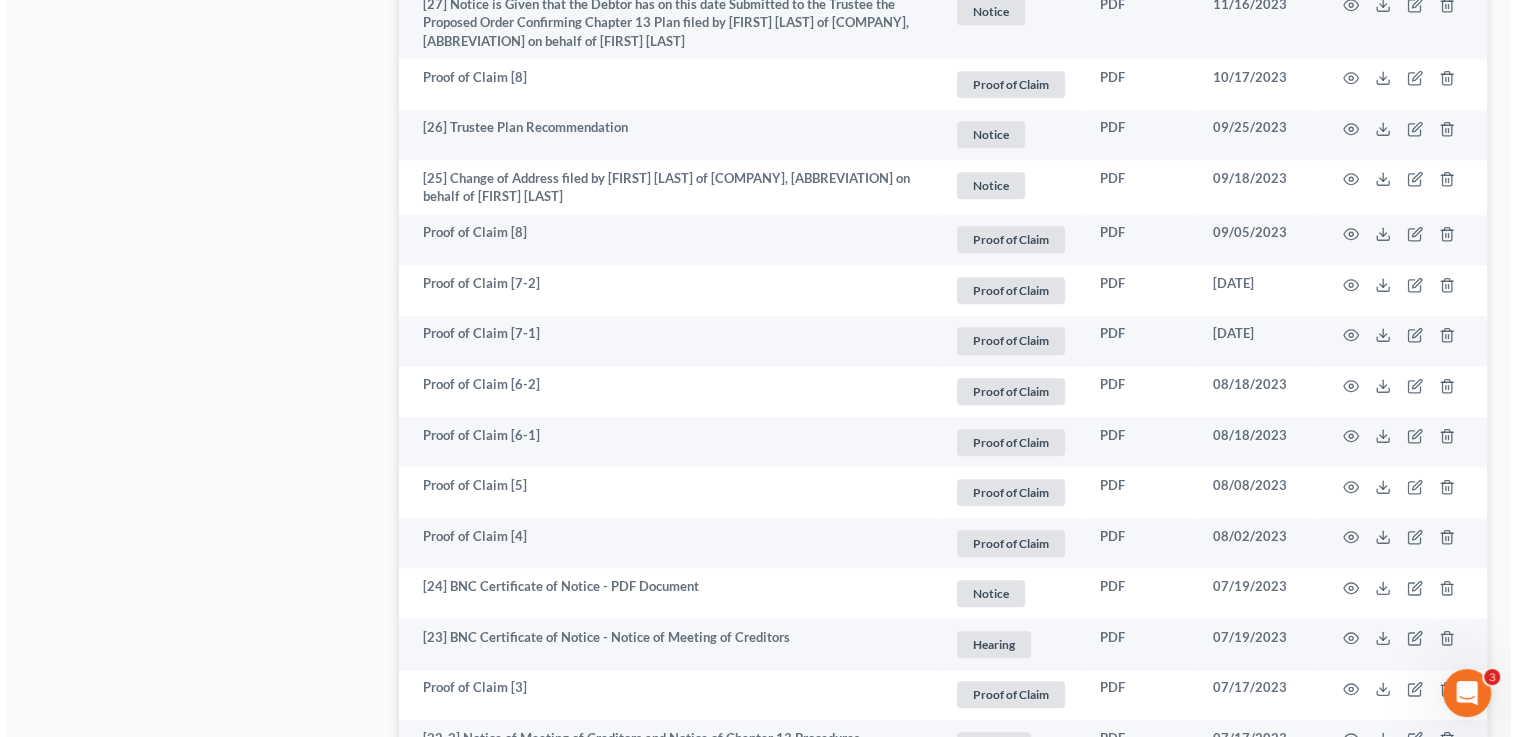 scroll, scrollTop: 1608, scrollLeft: 0, axis: vertical 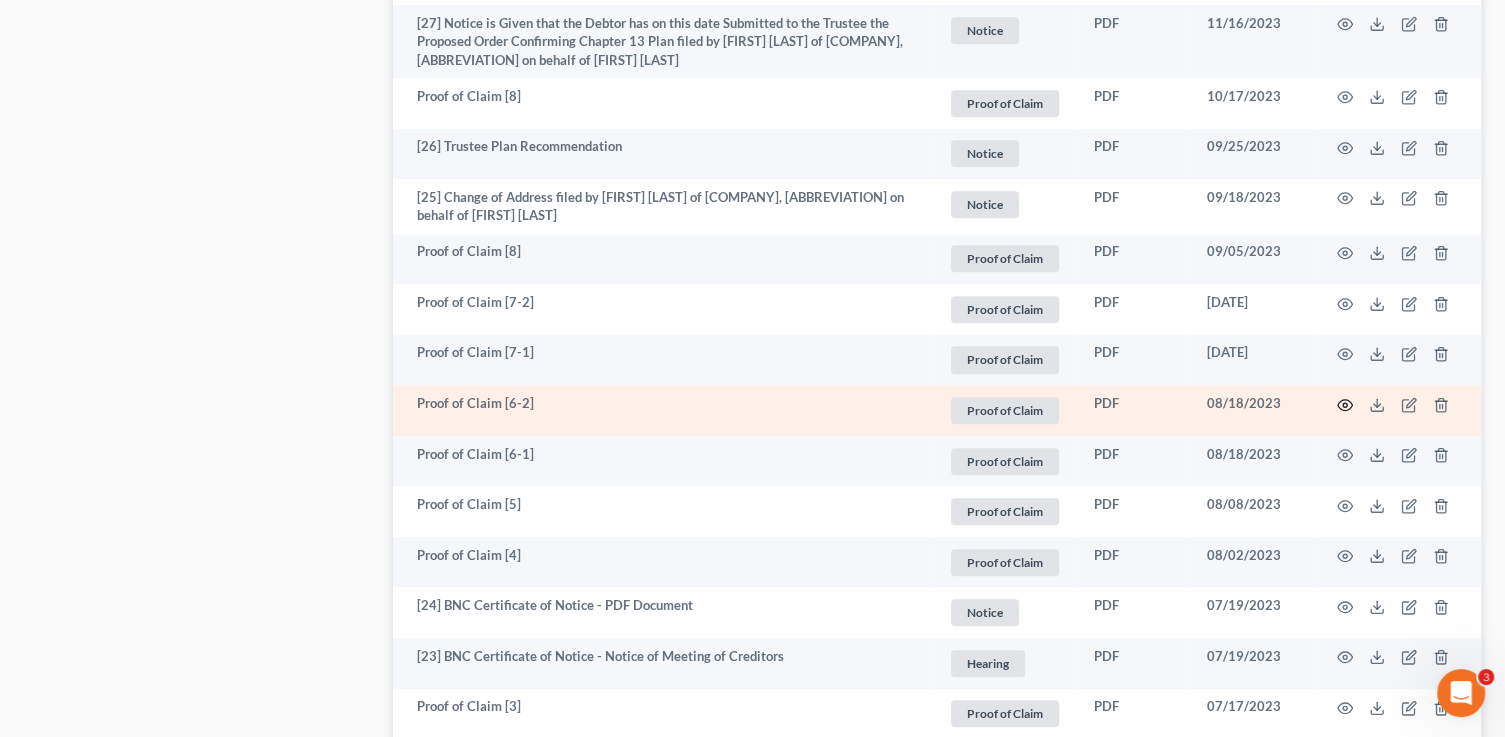 click 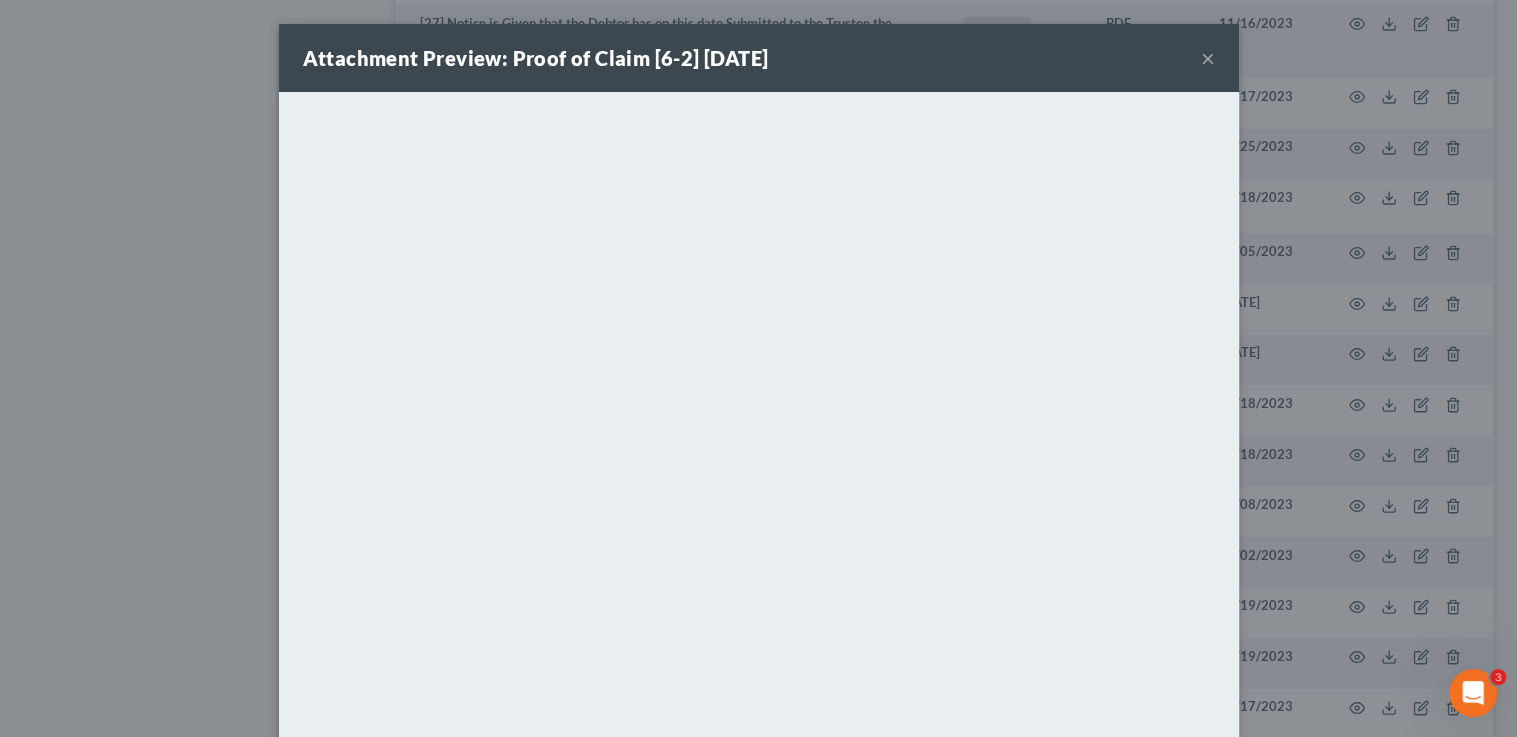 click on "×" at bounding box center [1208, 58] 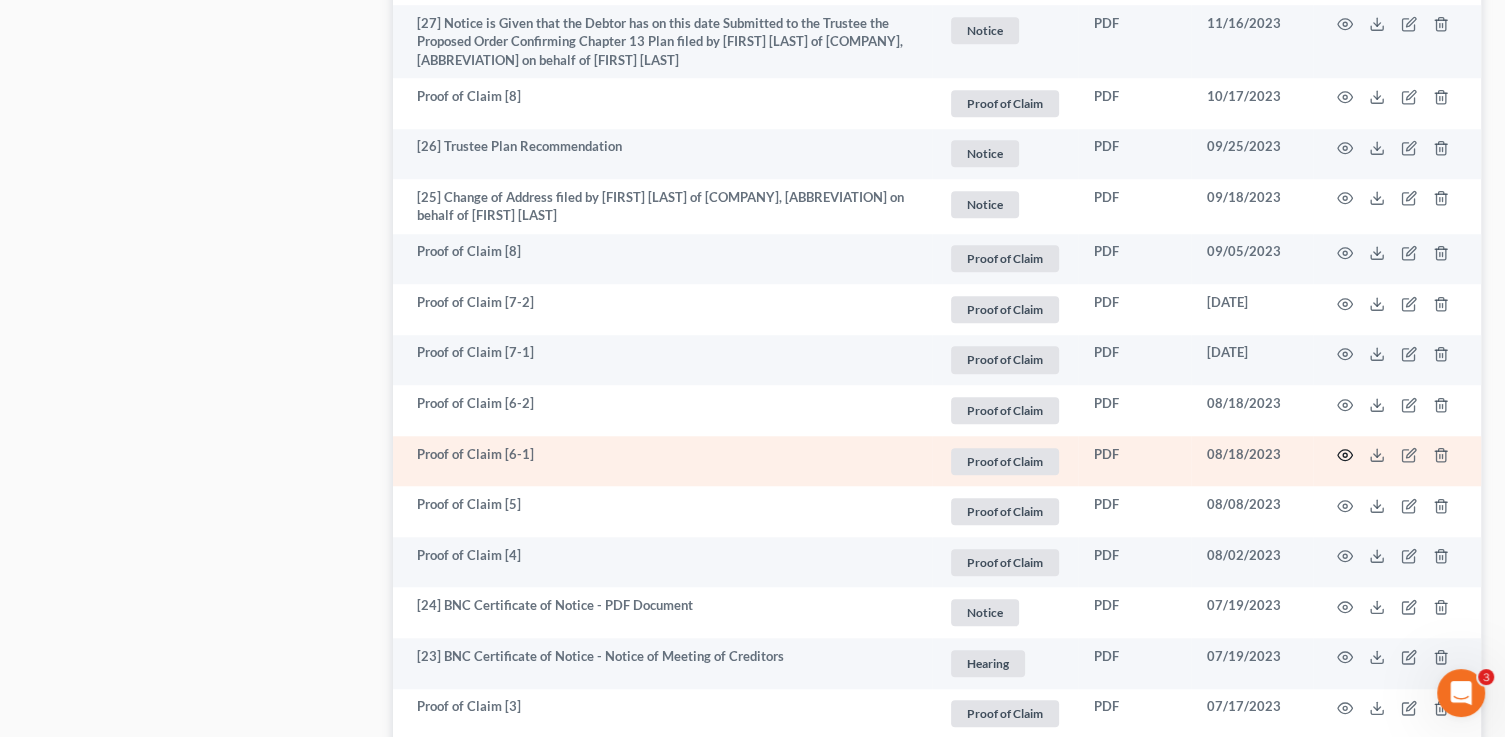click 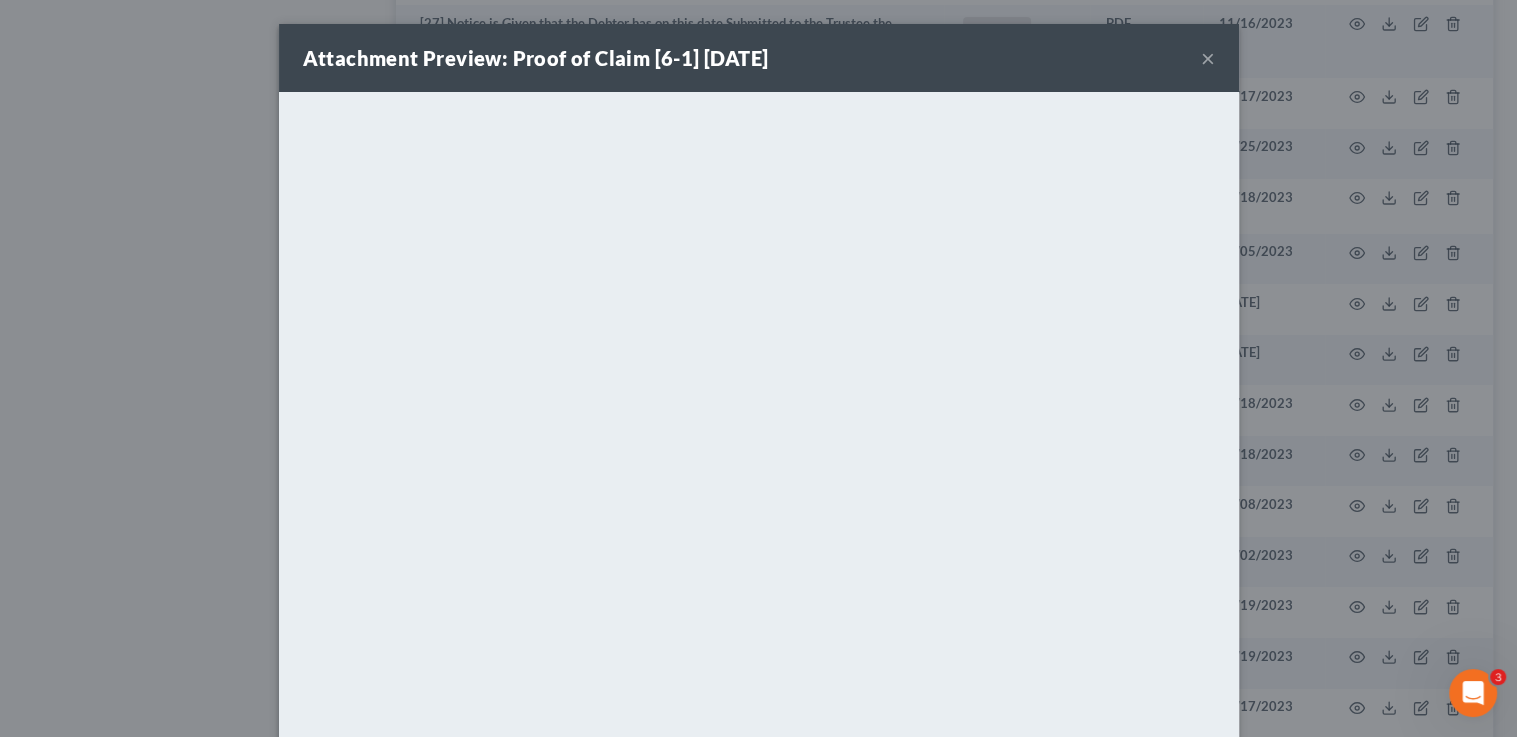click on "×" at bounding box center (1208, 58) 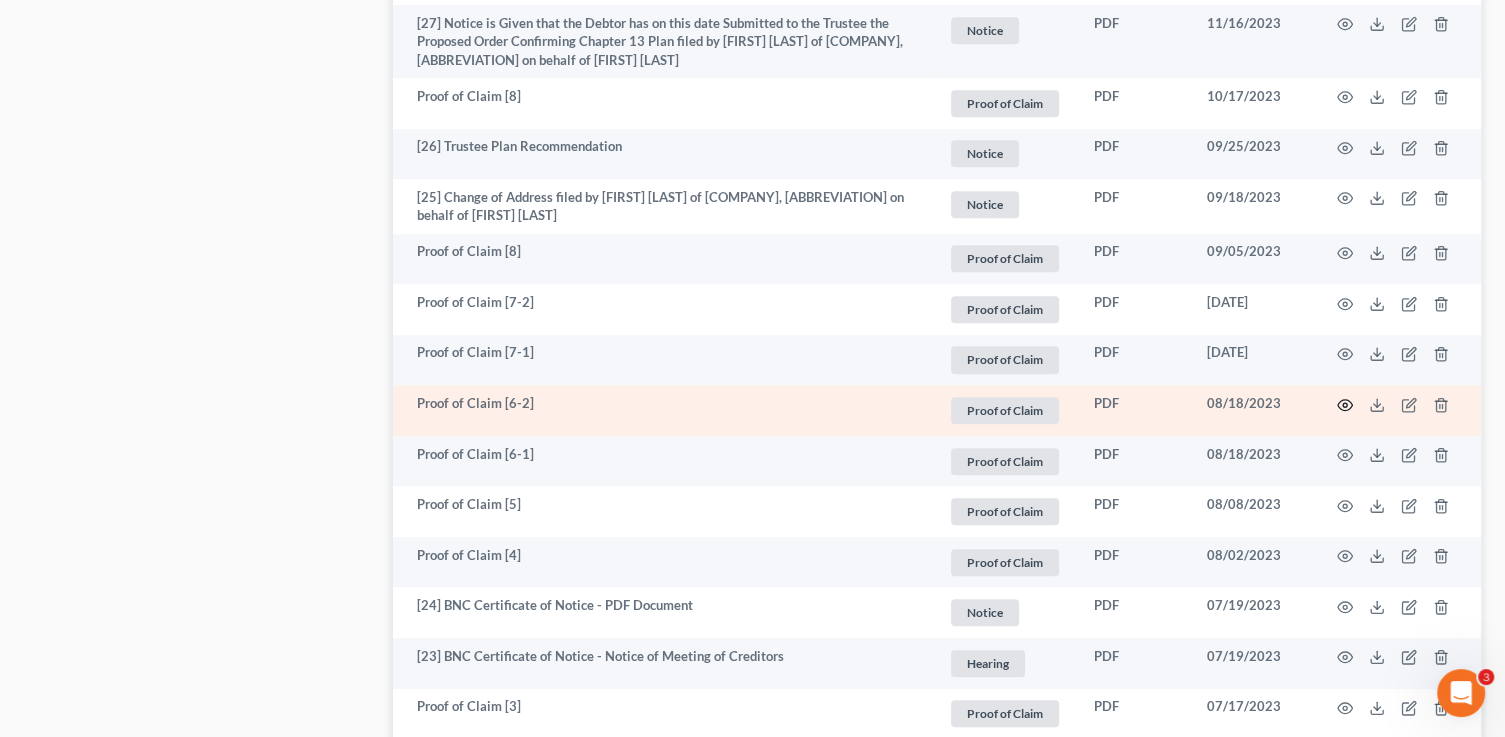 click 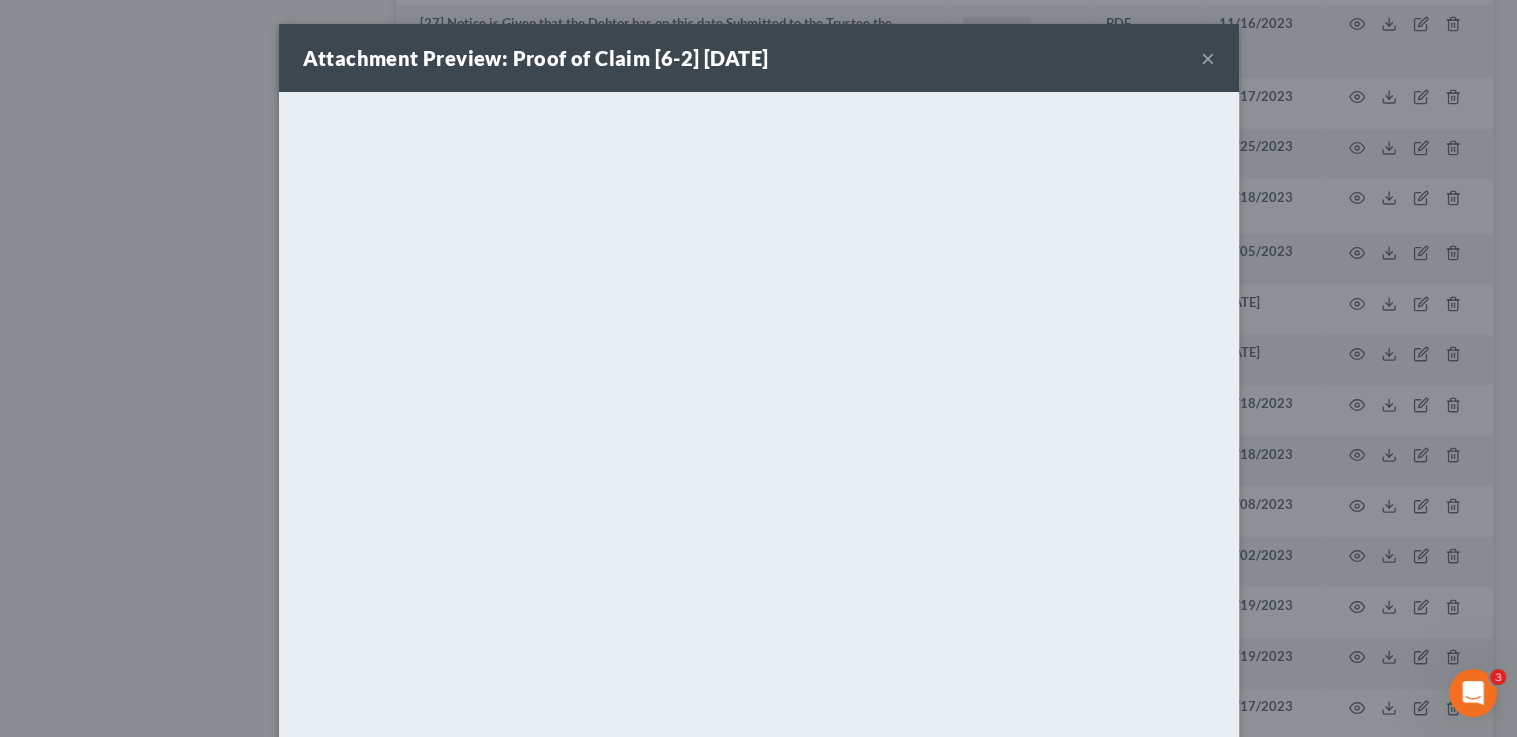 click on "Attachment Preview: Proof of Claim [6-2] 08/18/2023 ×" at bounding box center [759, 58] 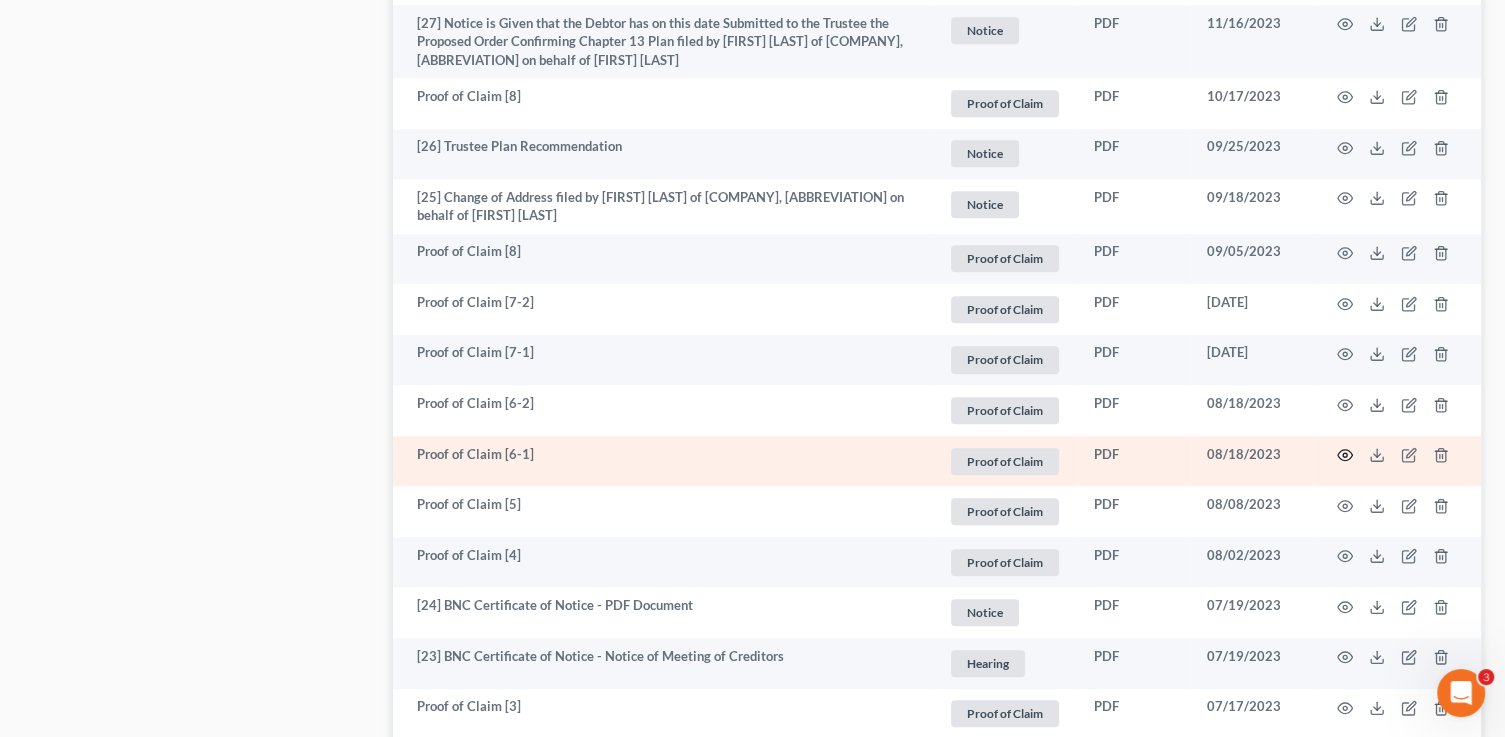 click 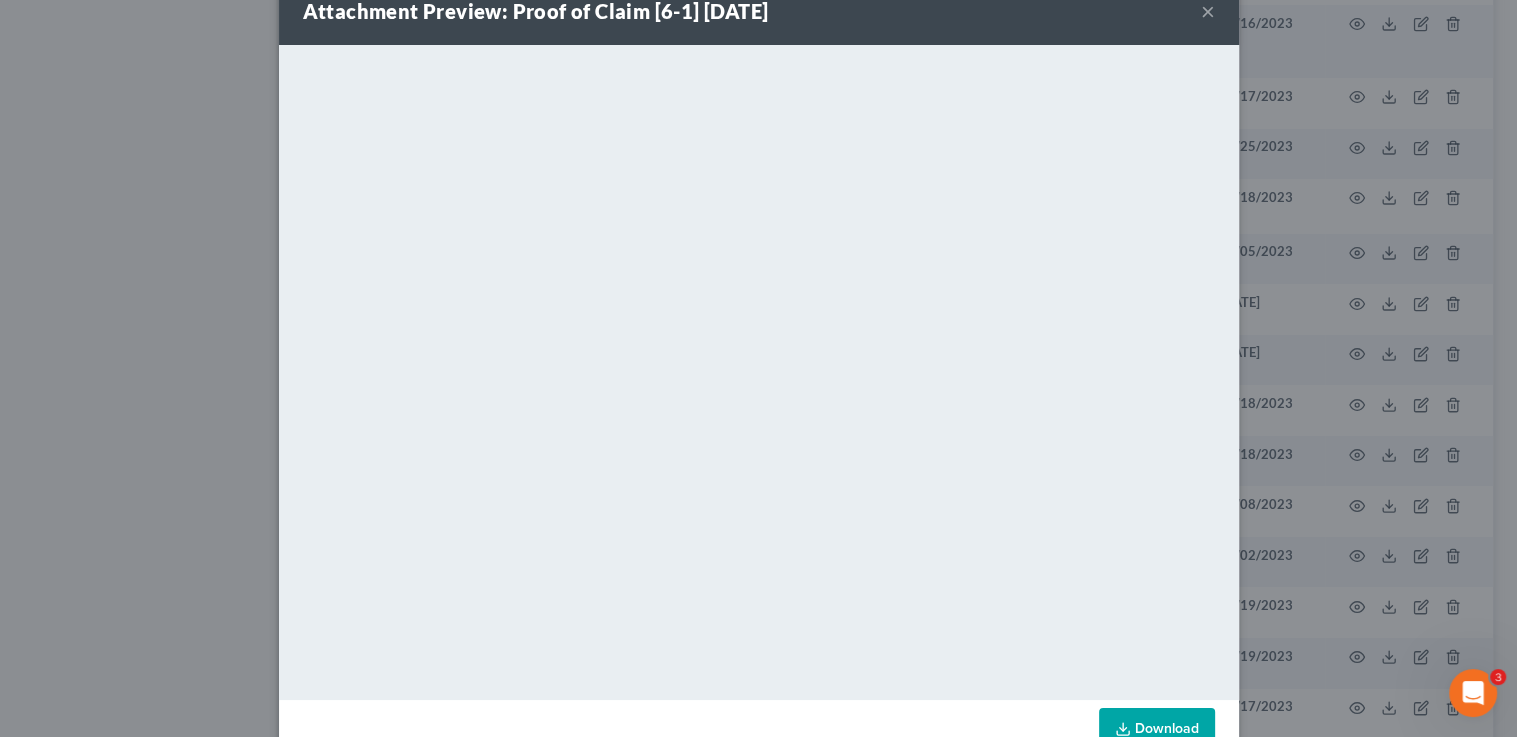 scroll, scrollTop: 100, scrollLeft: 0, axis: vertical 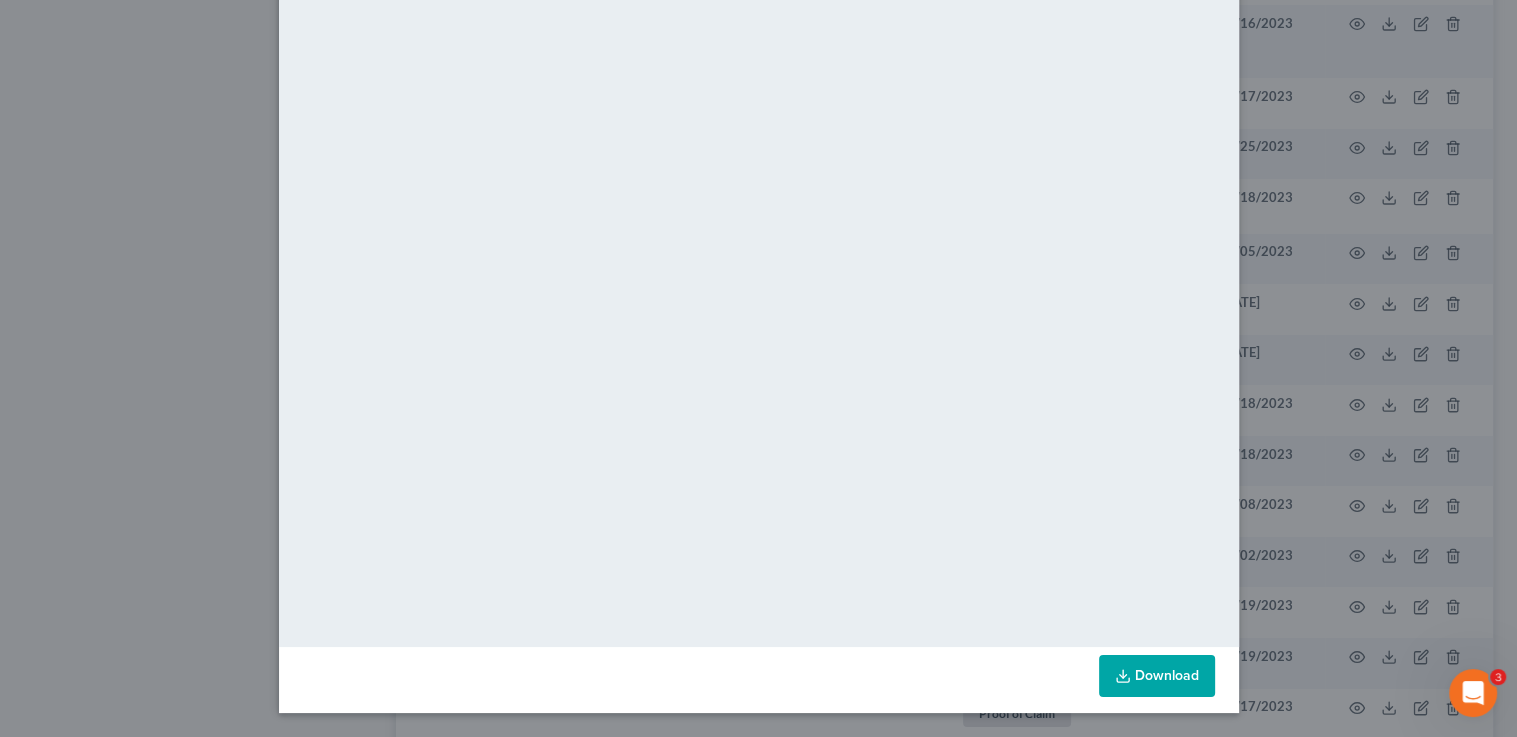 click on "Attachment Preview: Proof of Claim [6-1] 08/18/2023 ×
<object ng-attr-data='https://nextchapter-prod.s3.amazonaws.com/uploads/attachment/file/7040790/69f4afef-fc6c-46b2-b10f-bacd23dc861d.pdf?X-Amz-Expires=3000&X-Amz-Date=20250805T211731Z&X-Amz-Algorithm=AWS4-HMAC-SHA256&X-Amz-Credential=AKIAJMWBS4AI7W4T6GHQ%2F20250805%2Fus-east-1%2Fs3%2Faws4_request&X-Amz-SignedHeaders=host&X-Amz-Signature=474e238076e3bbfeb201ab24f884758bc5333dfba391f3f60d0f18daffa06f25' type='application/pdf' width='100%' height='650px'></object>
<p><a href='https://nextchapter-prod.s3.amazonaws.com/uploads/attachment/file/7040790/69f4afef-fc6c-46b2-b10f-bacd23dc861d.pdf?X-Amz-Expires=3000&X-Amz-Date=20250805T211731Z&X-Amz-Algorithm=AWS4-HMAC-SHA256&X-Amz-Credential=AKIAJMWBS4AI7W4T6GHQ%2F20250805%2Fus-east-1%2Fs3%2Faws4_request&X-Amz-SignedHeaders=host&X-Amz-Signature=474e238076e3bbfeb201ab24f884758bc5333dfba391f3f60d0f18daffa06f25' target='_blank'>Click here</a> to open in a new window.</p>
Download" at bounding box center (758, 368) 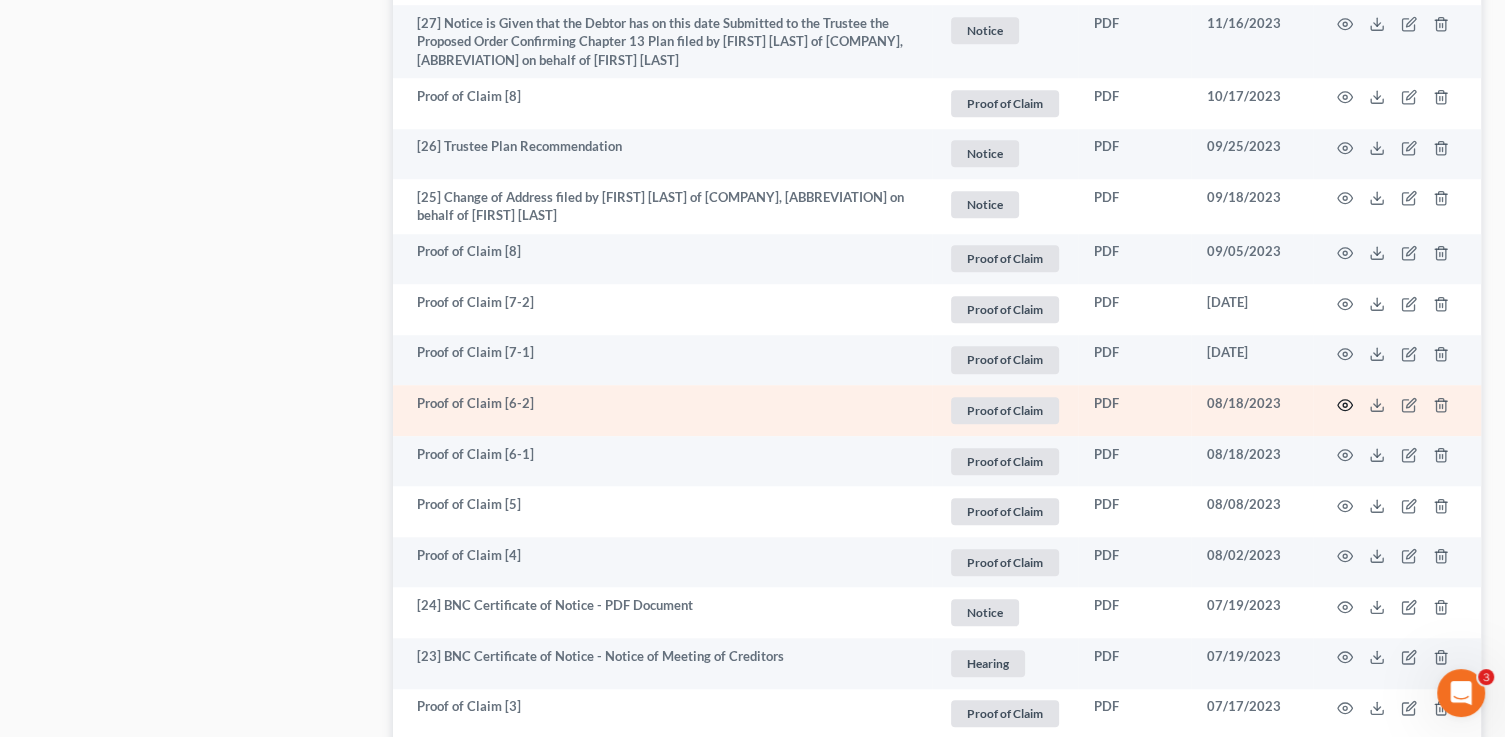 click 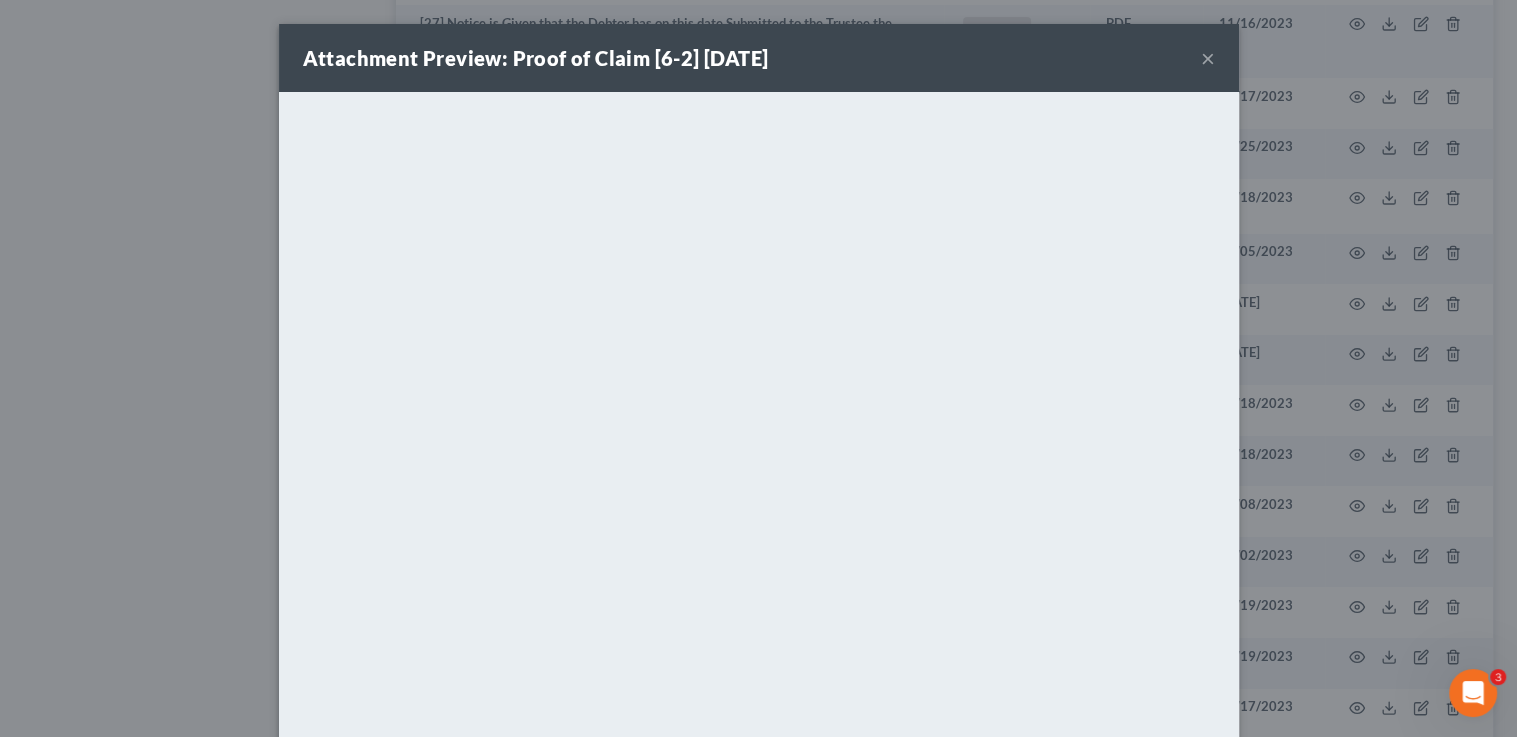 click on "×" at bounding box center [1208, 58] 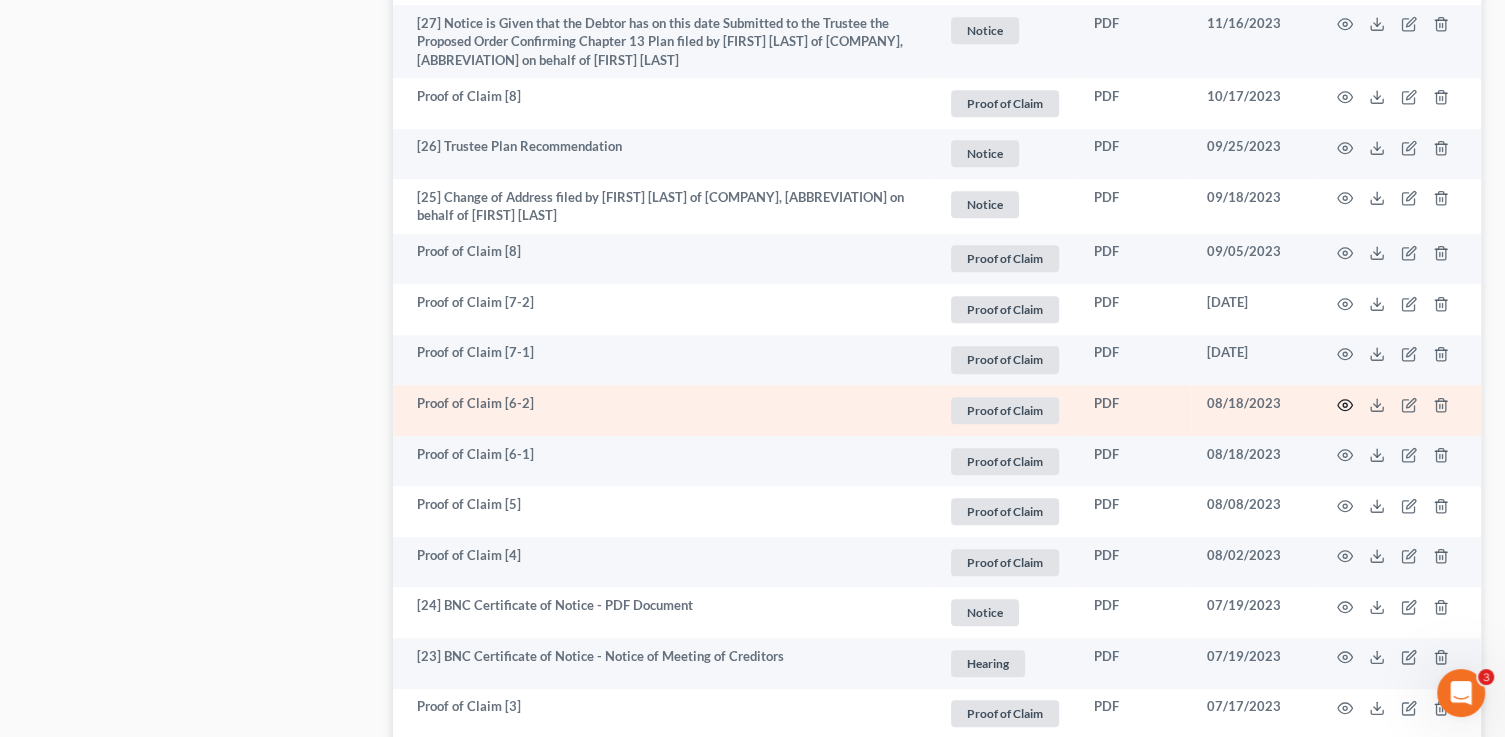 click 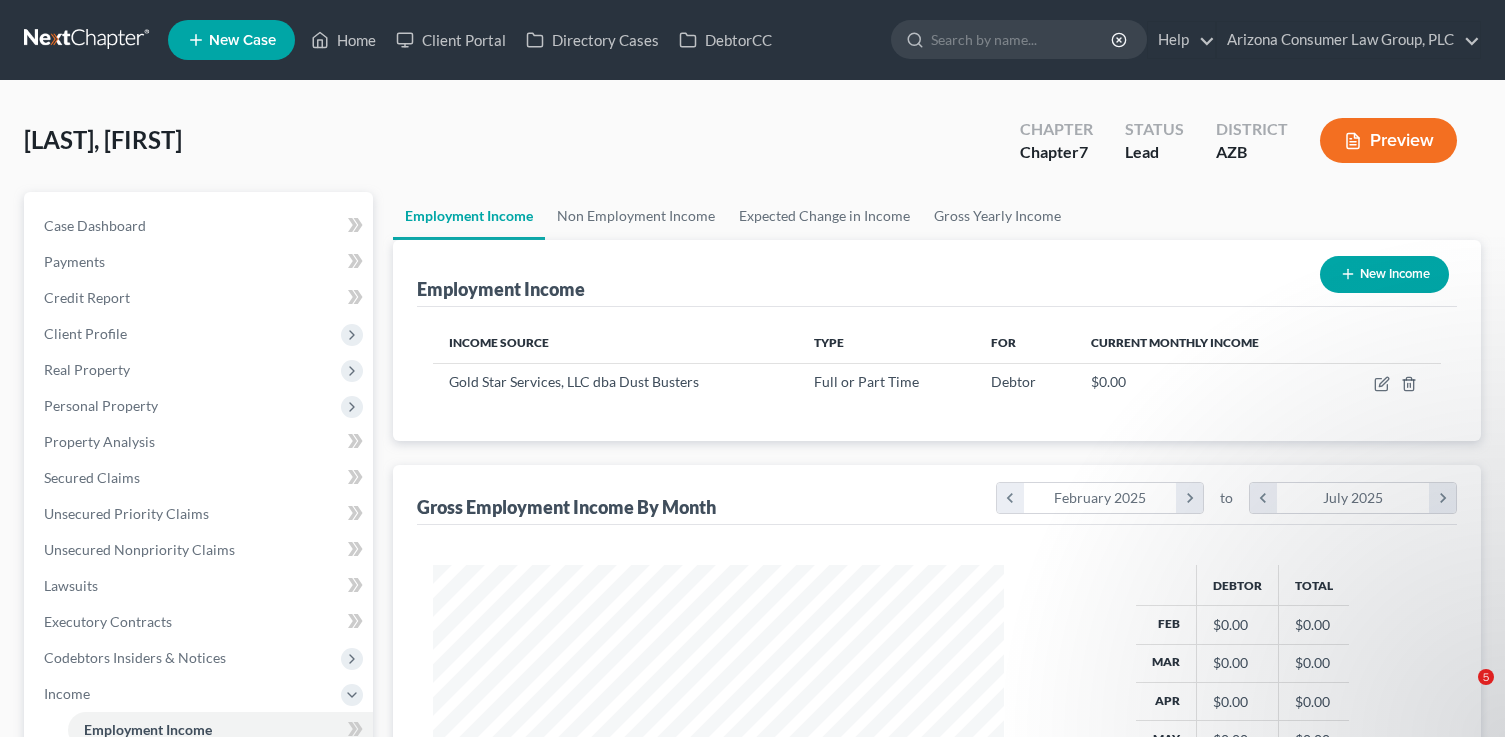 scroll, scrollTop: 0, scrollLeft: 0, axis: both 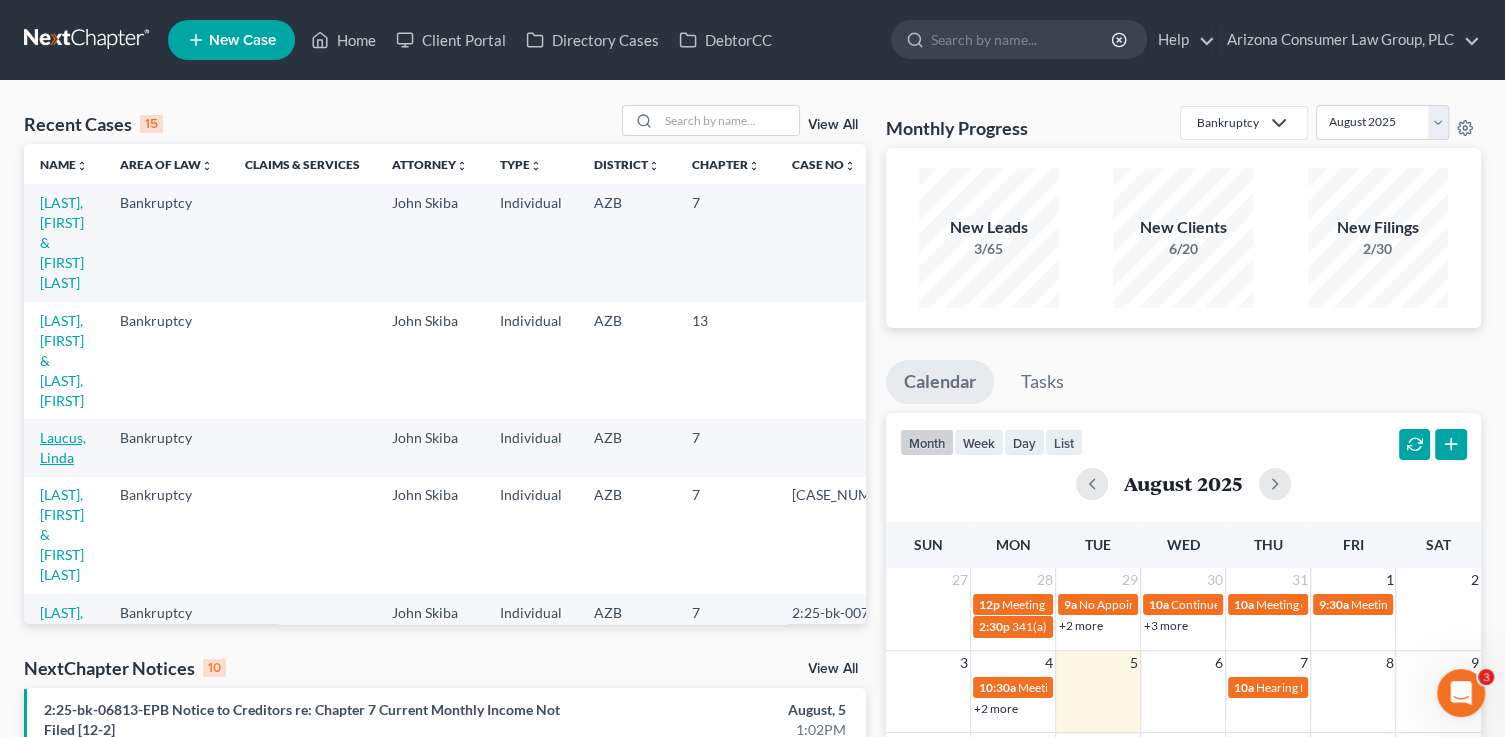 click on "Laucus, Linda" at bounding box center [63, 447] 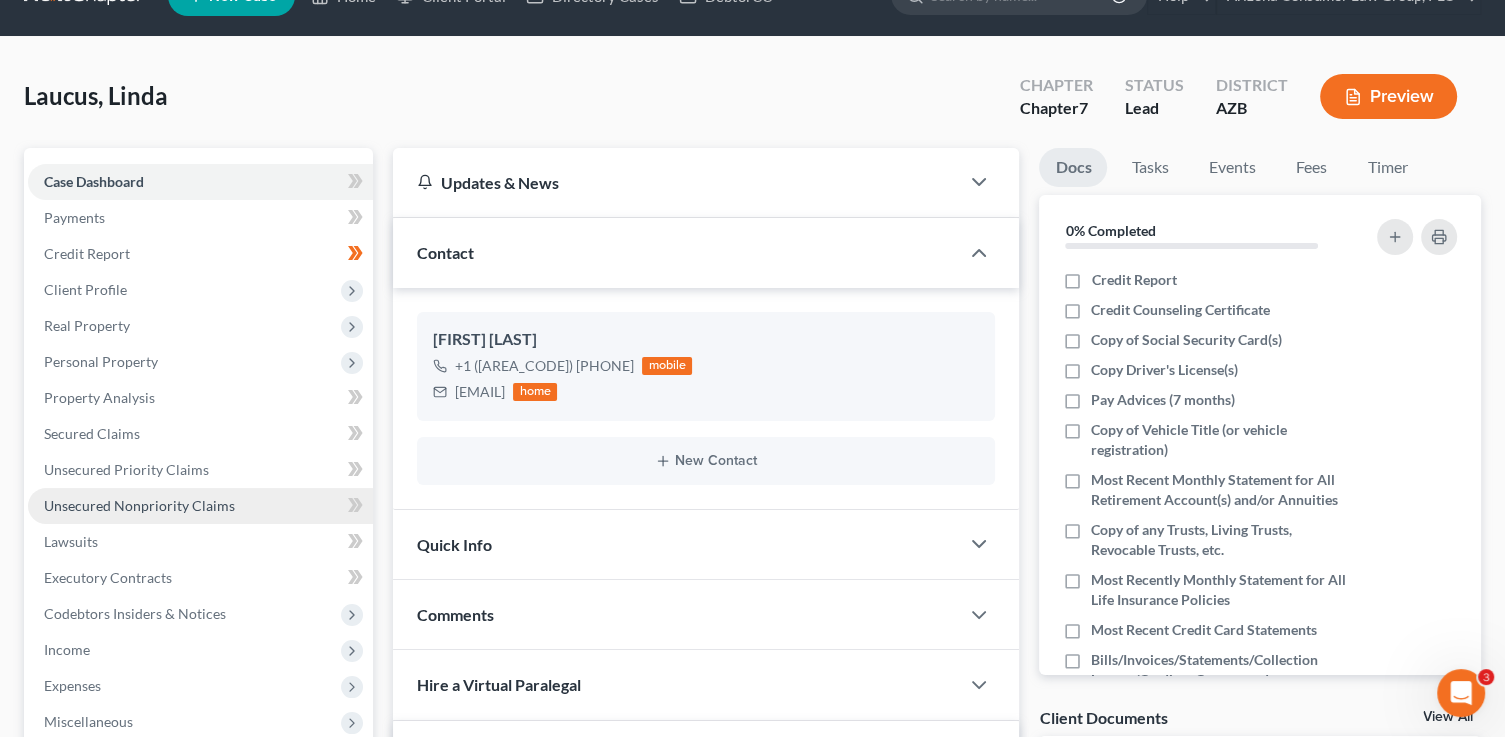 scroll, scrollTop: 44, scrollLeft: 0, axis: vertical 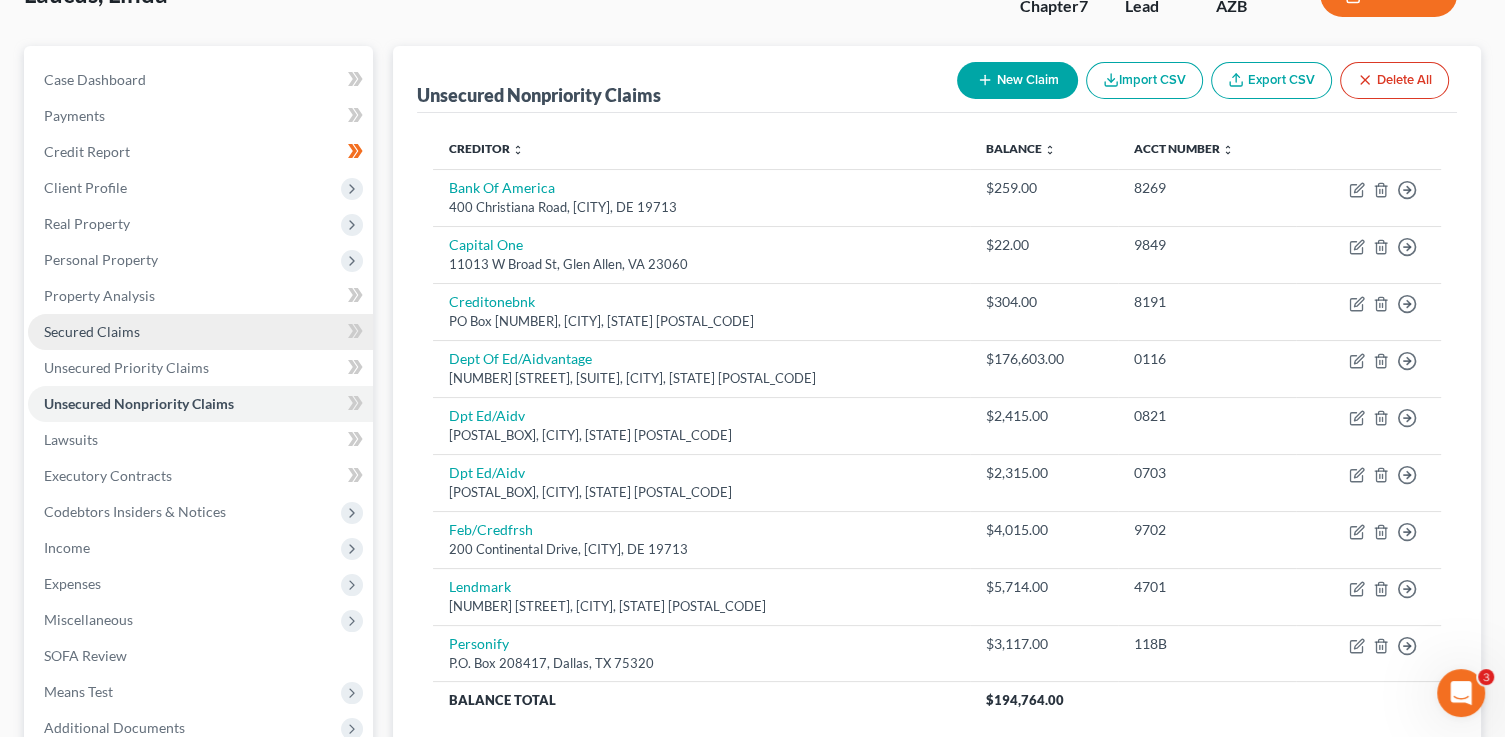 click on "Secured Claims" at bounding box center (92, 331) 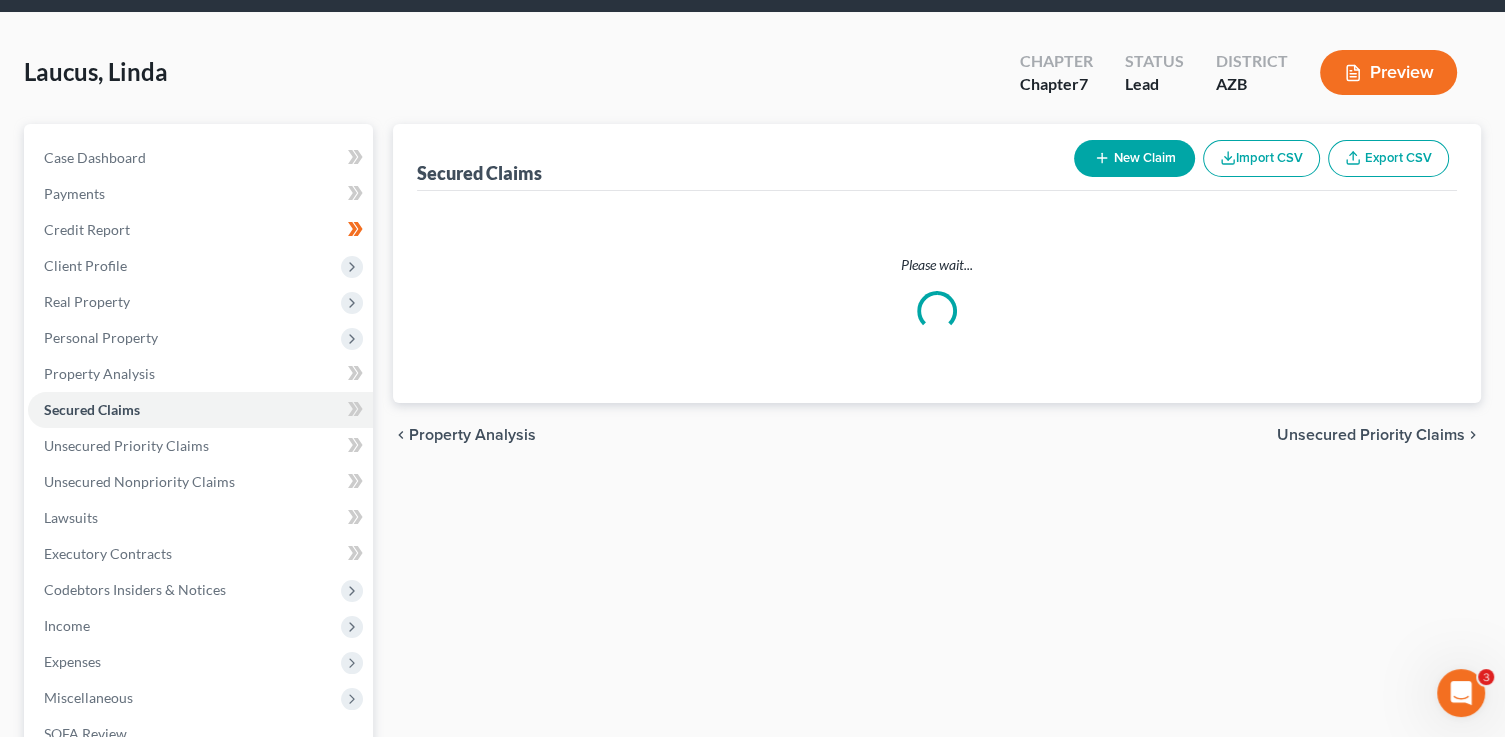 scroll, scrollTop: 0, scrollLeft: 0, axis: both 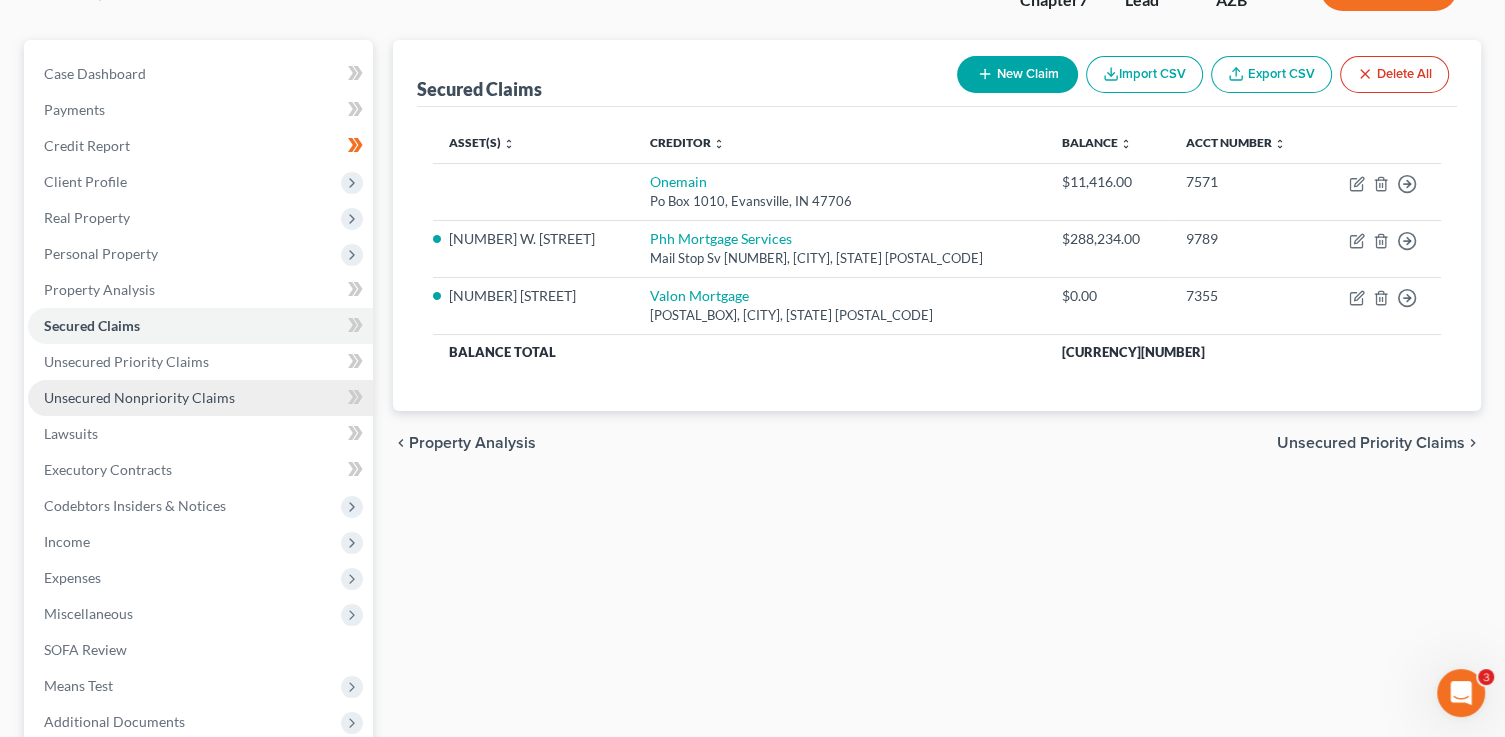 click on "Unsecured Nonpriority Claims" at bounding box center [139, 397] 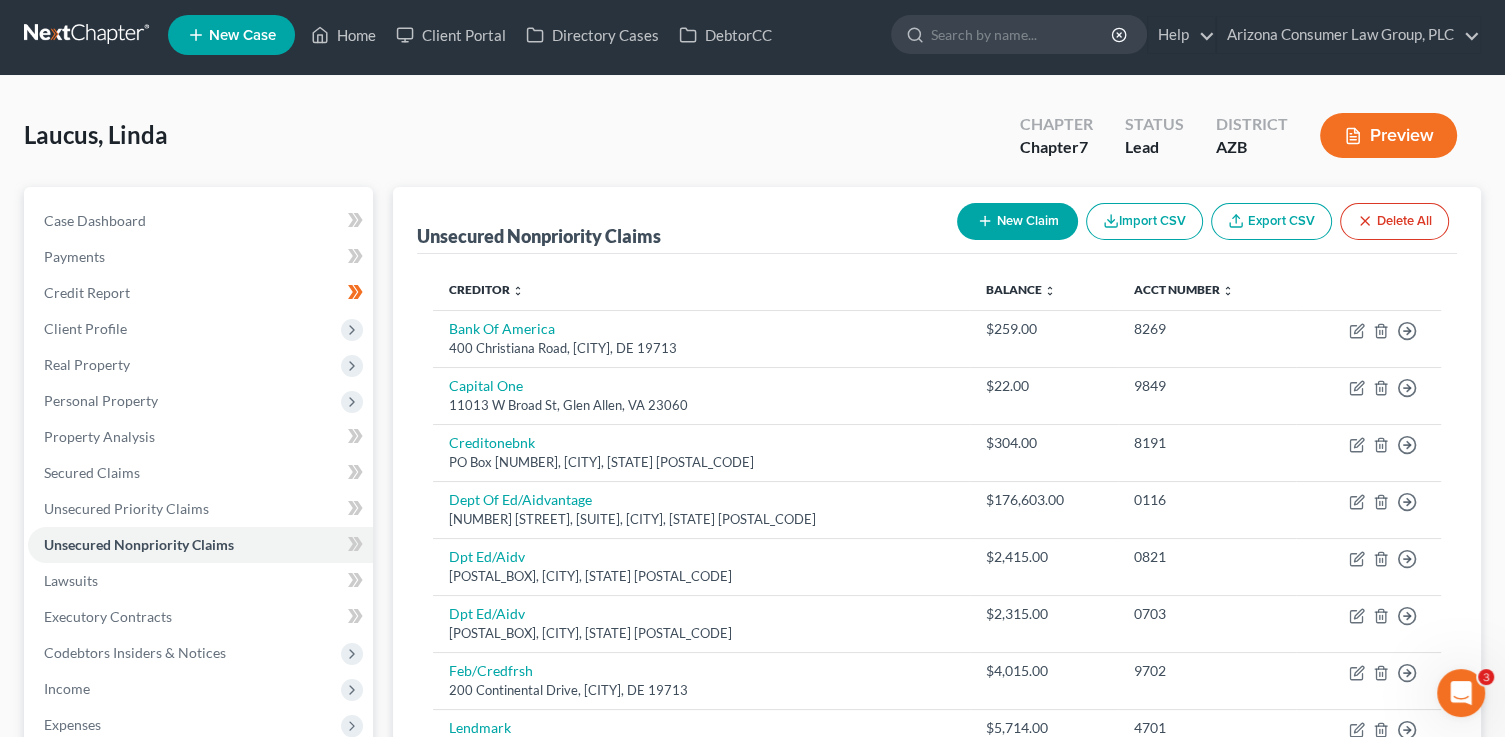 scroll, scrollTop: 0, scrollLeft: 0, axis: both 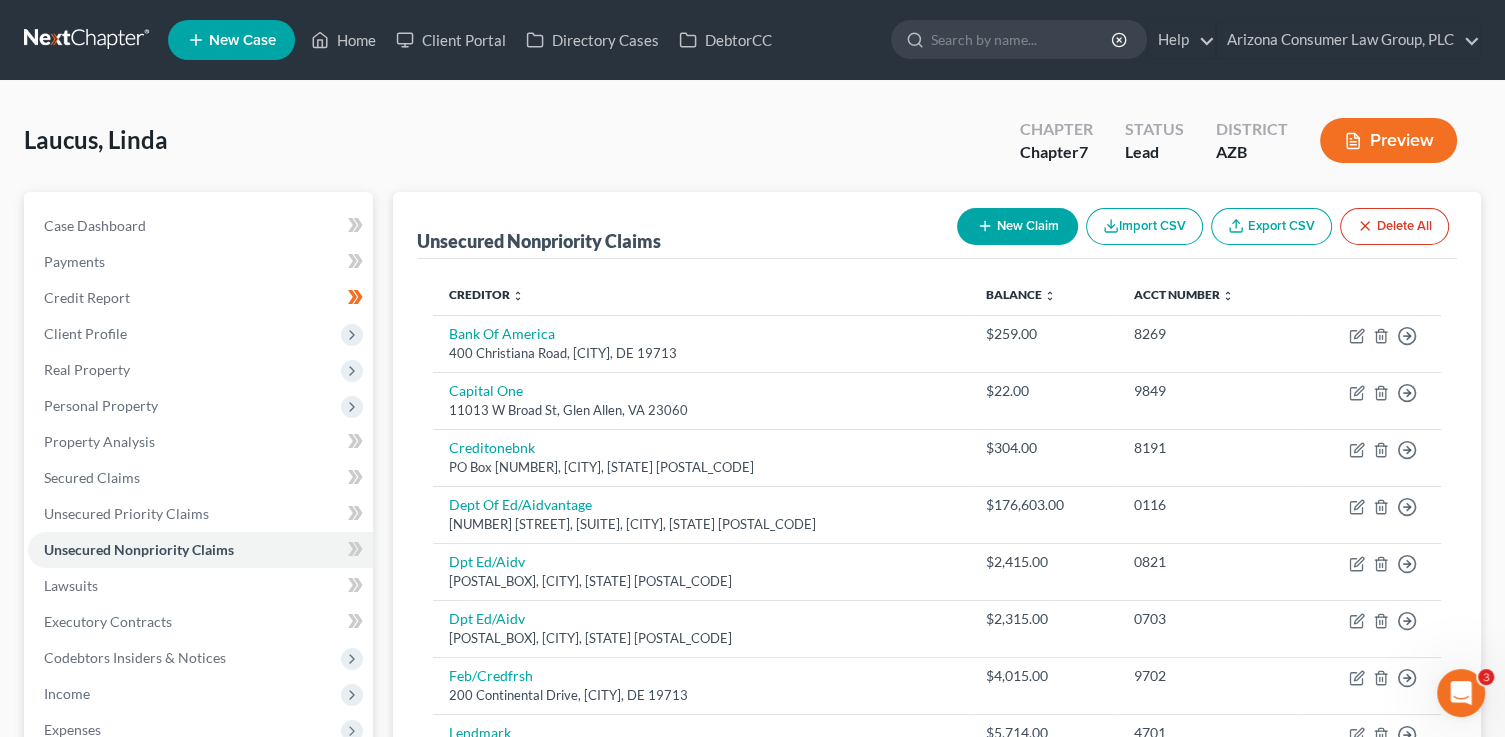 click on "New Claim" at bounding box center (1017, 226) 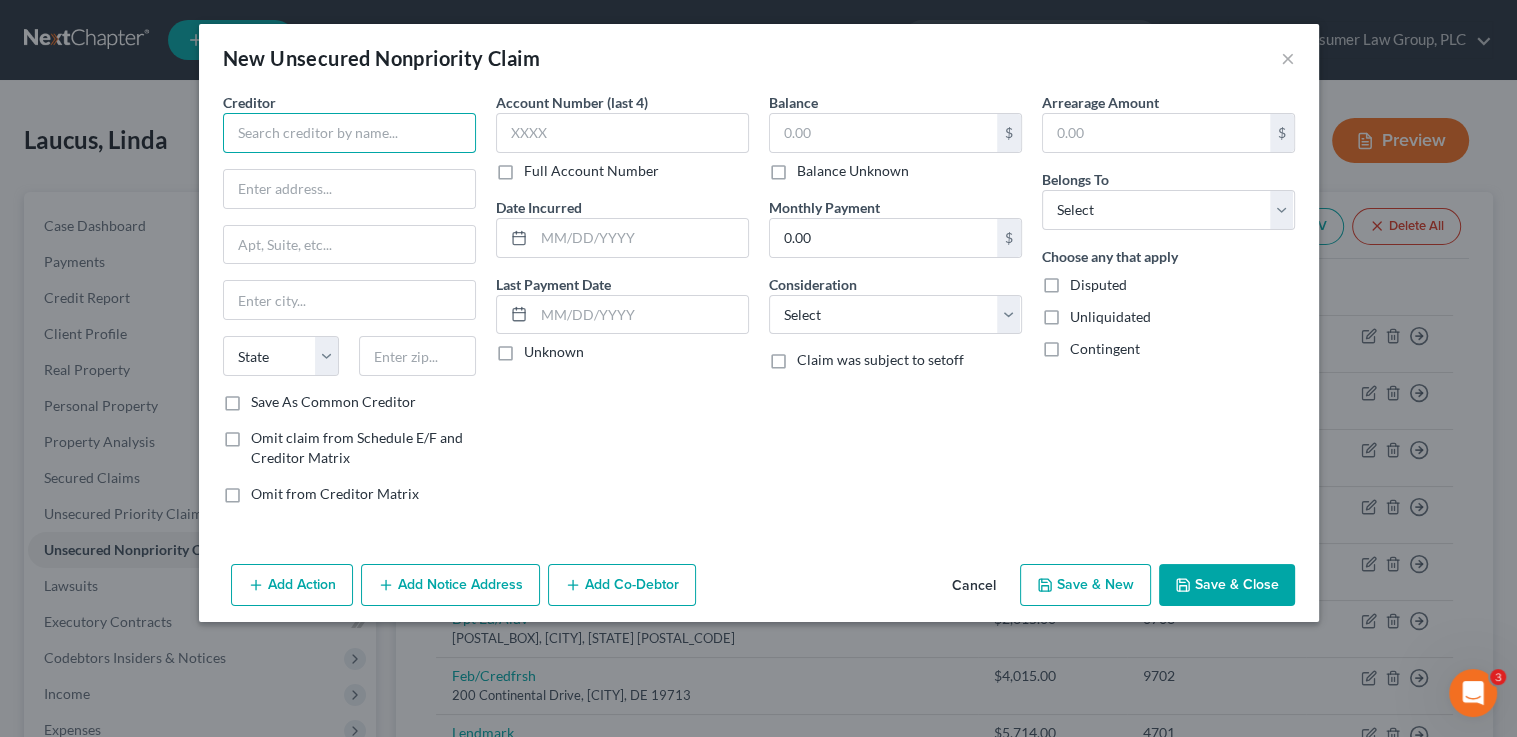 click at bounding box center (349, 133) 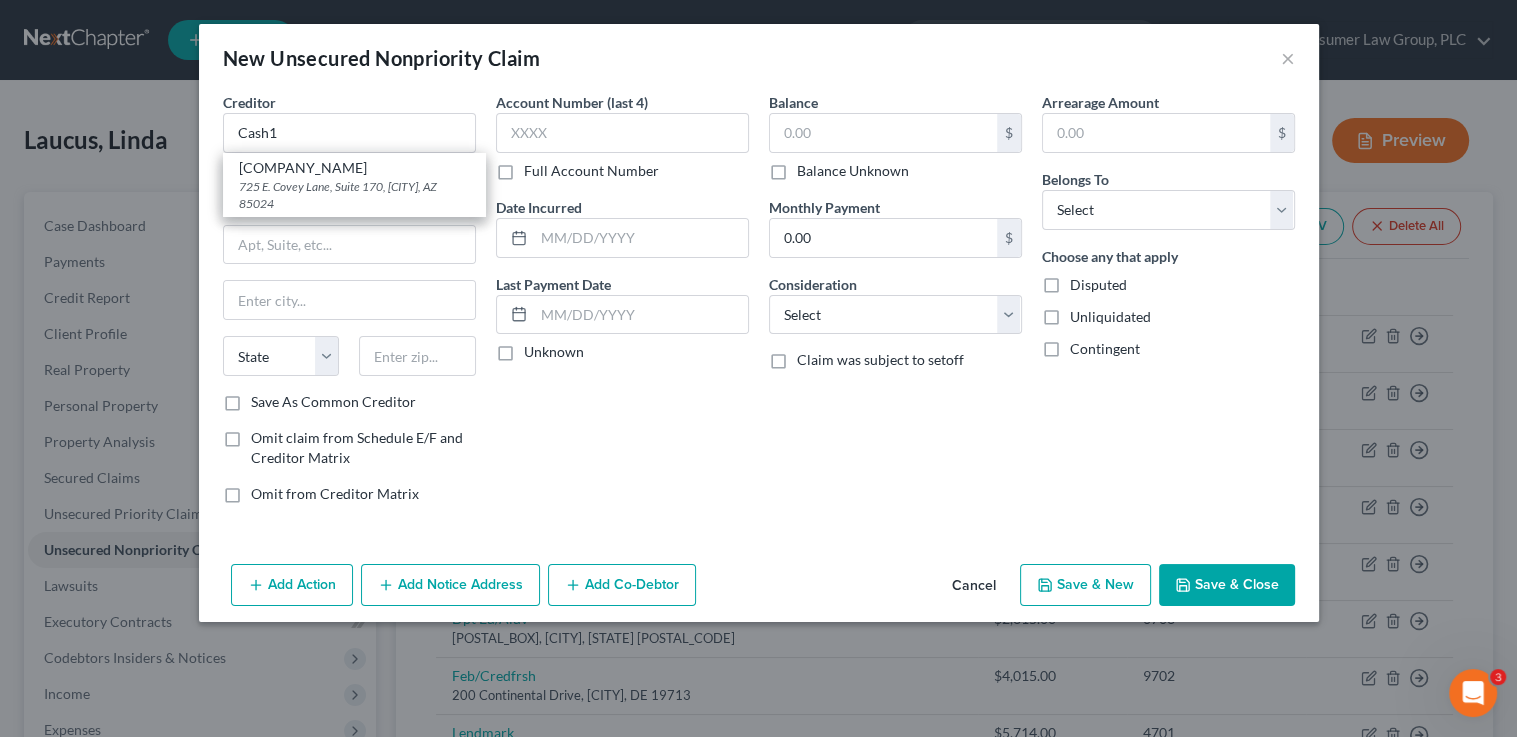 drag, startPoint x: 357, startPoint y: 194, endPoint x: 485, endPoint y: 147, distance: 136.35616 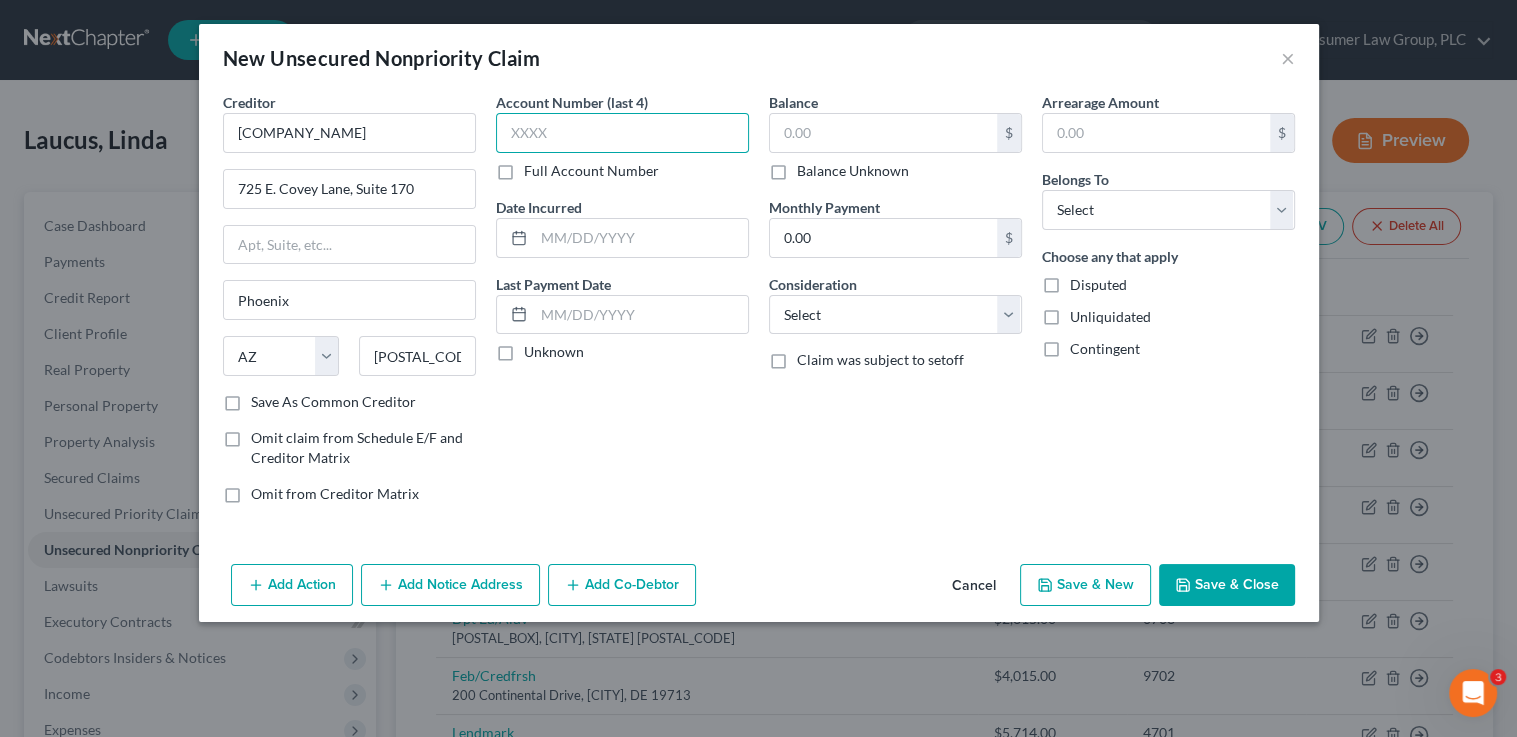 click at bounding box center (622, 133) 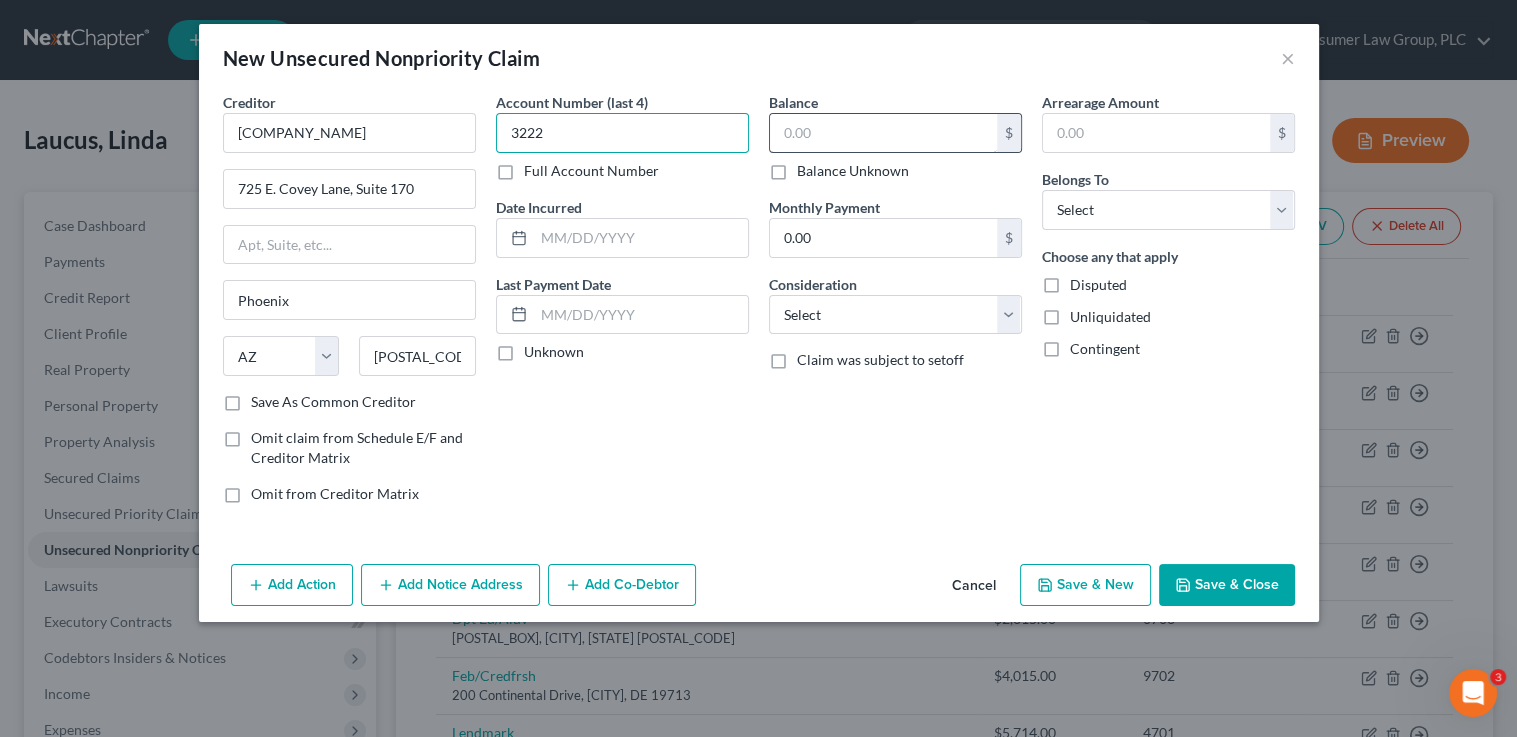 type on "3222" 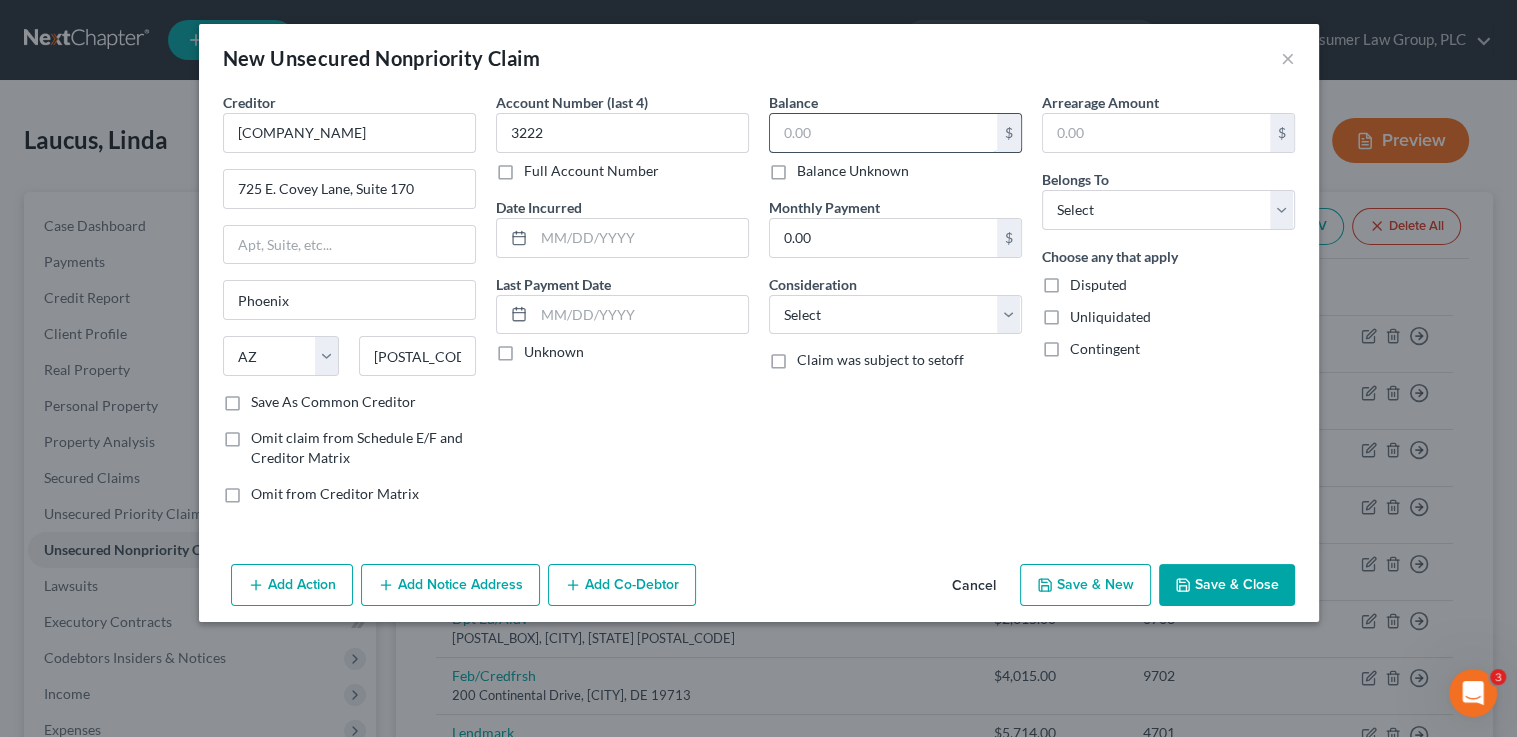 click at bounding box center [883, 133] 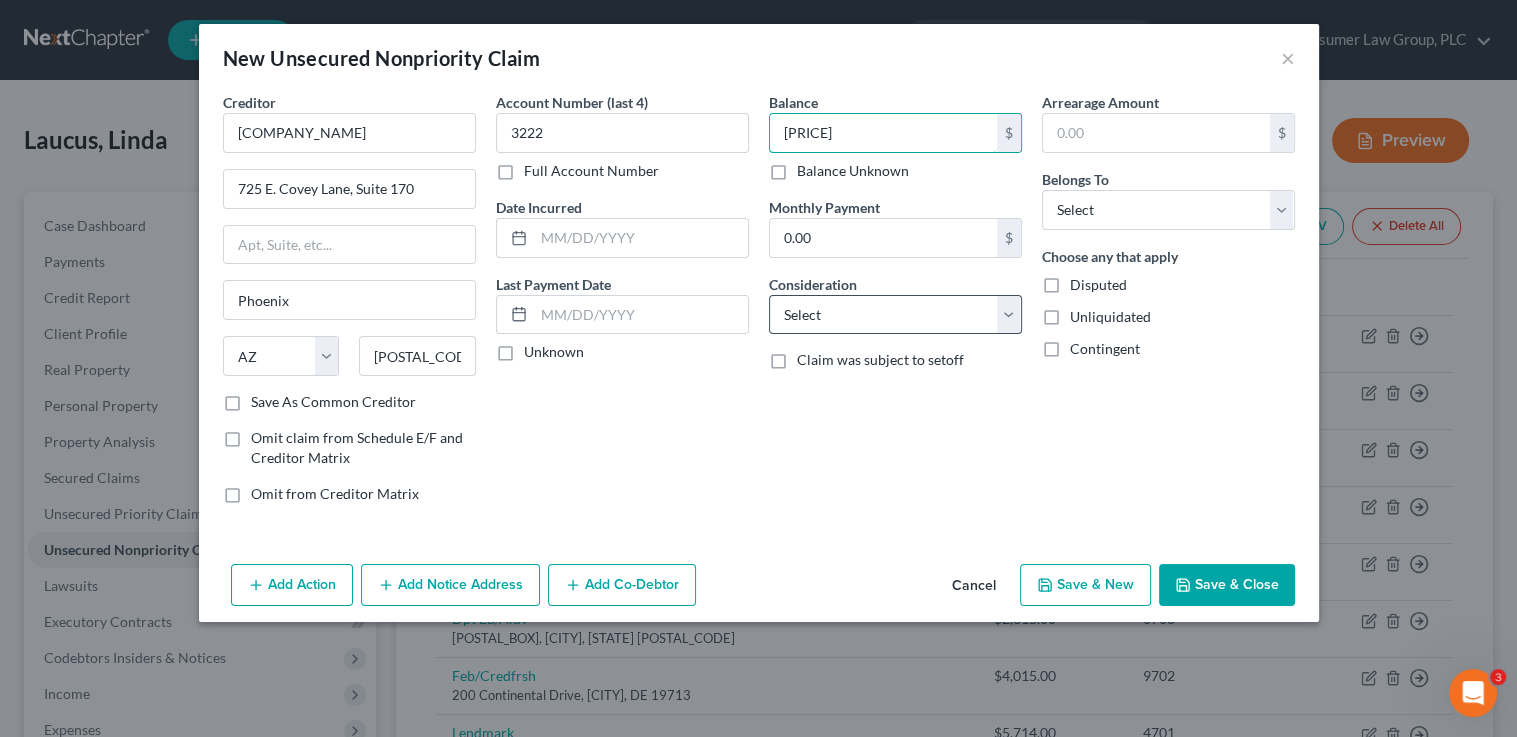 type on "2,575.04" 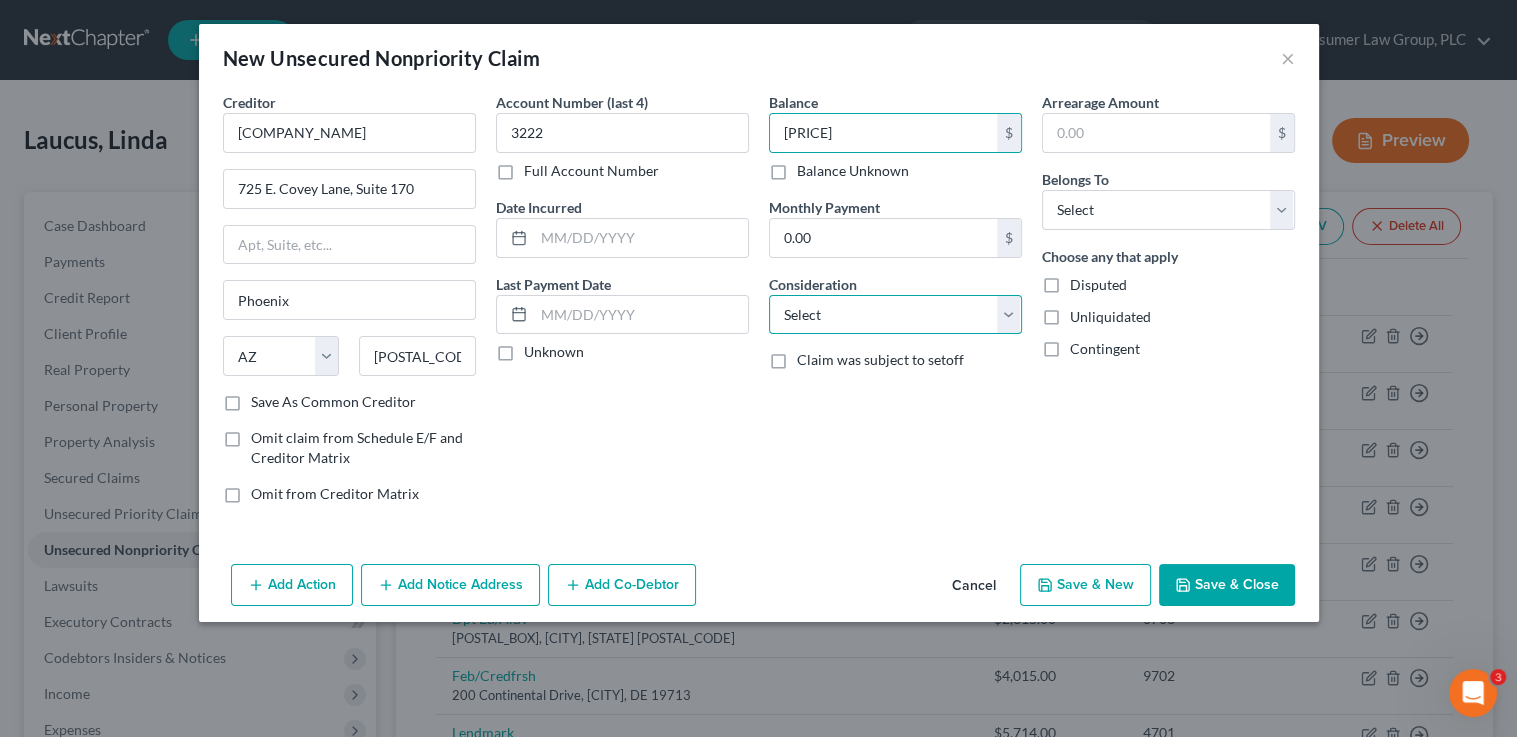 click on "Select Cable / Satellite Services Collection Agency Credit Card Debt Debt Counseling / Attorneys Deficiency Balance Domestic Support Obligations Home / Car Repairs Income Taxes Judgment Liens Medical Services Monies Loaned / Advanced Mortgage Obligation From Divorce Or Separation Obligation To Pensions Other Overdrawn Bank Account Promised To Help Pay Creditors Student Loans Suppliers And Vendors Telephone / Internet Services Utility Services" at bounding box center [895, 315] 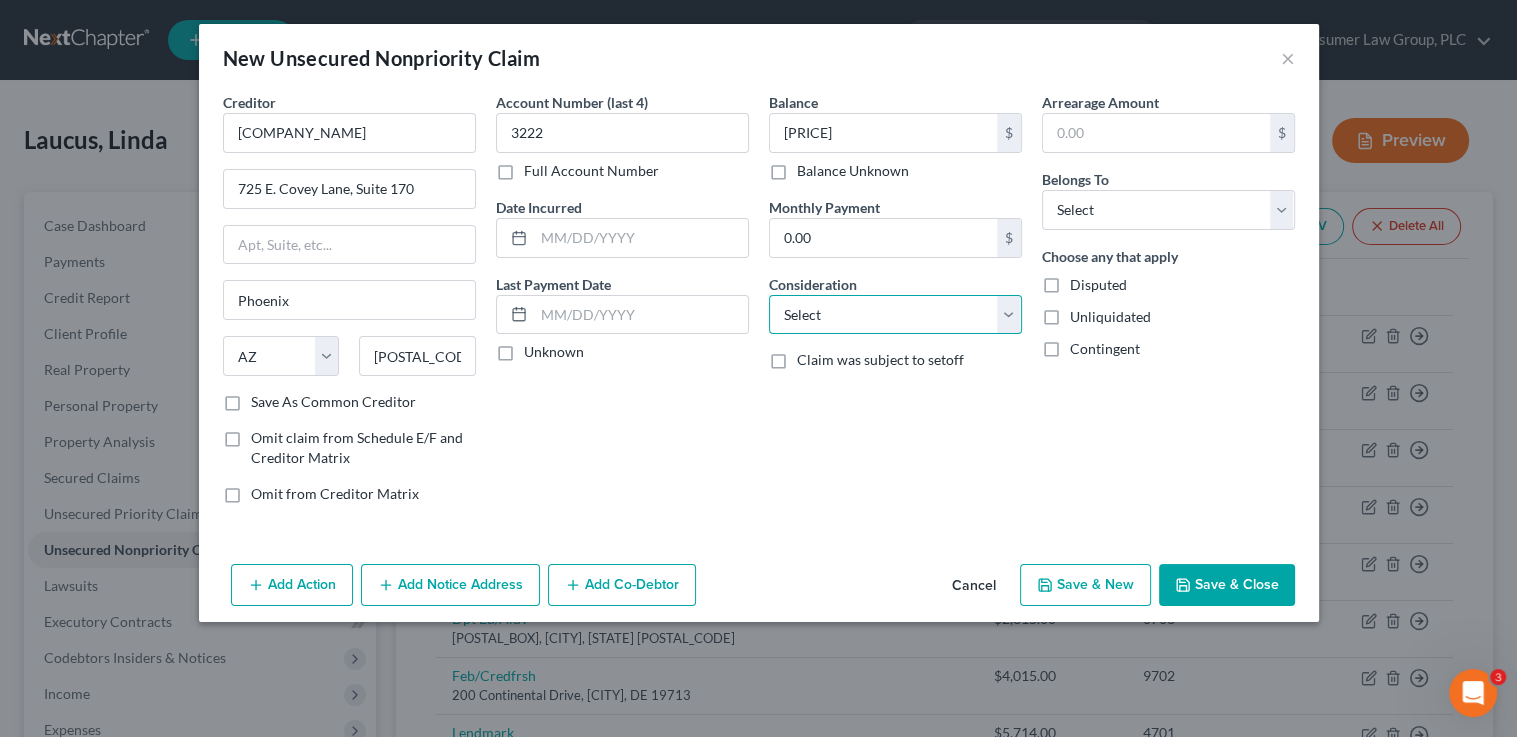select on "10" 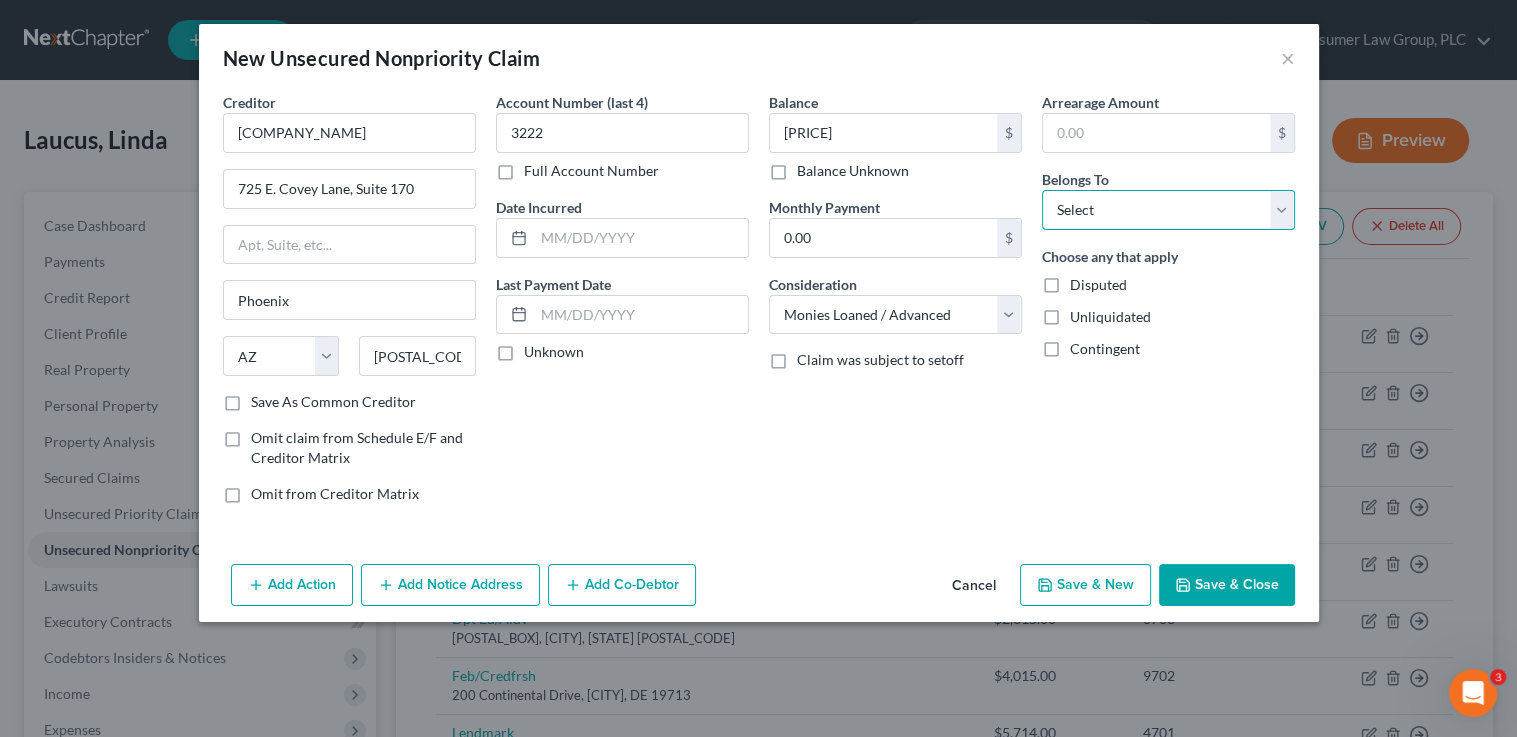 click on "Select Debtor 1 Only Debtor 2 Only Debtor 1 And Debtor 2 Only At Least One Of The Debtors And Another Community Property" at bounding box center [1168, 210] 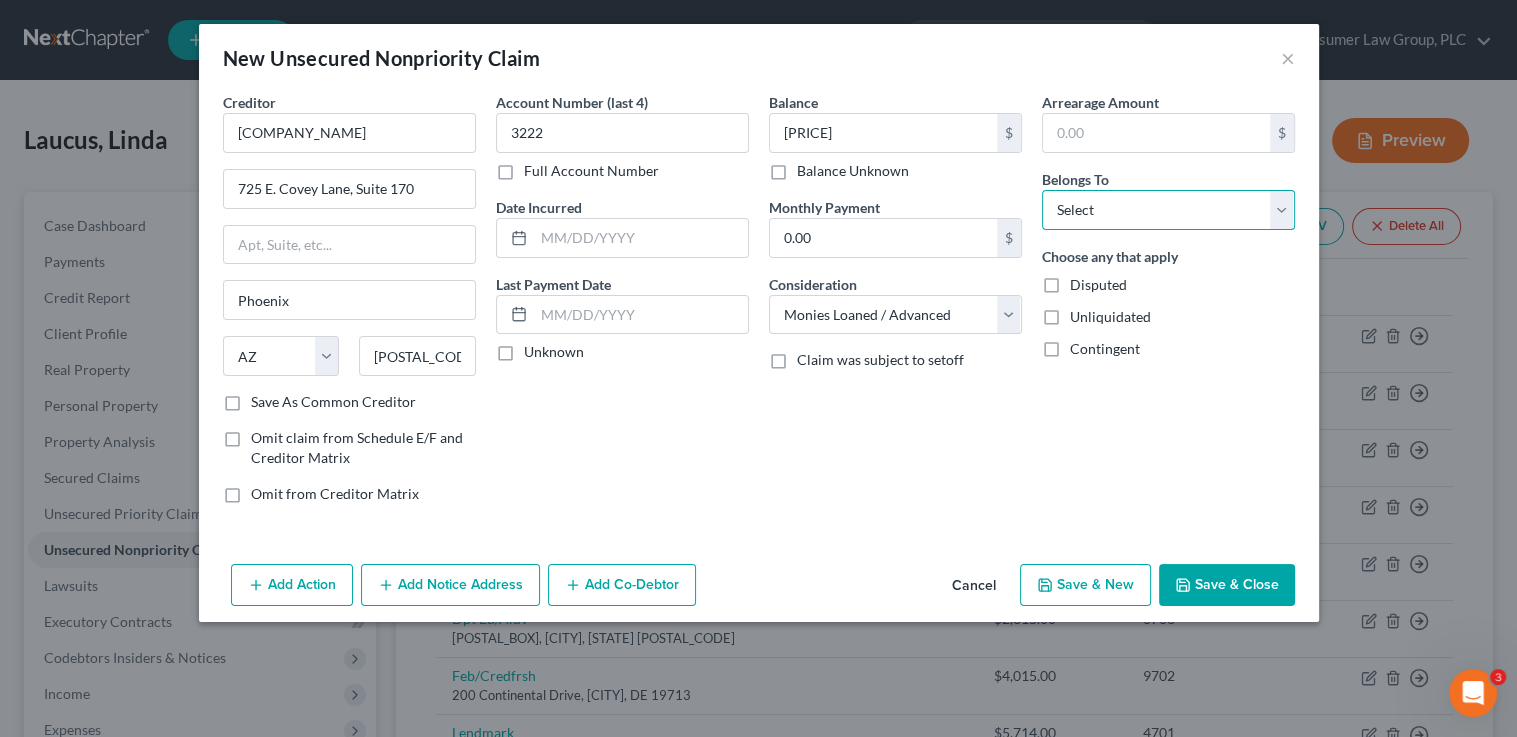 select on "0" 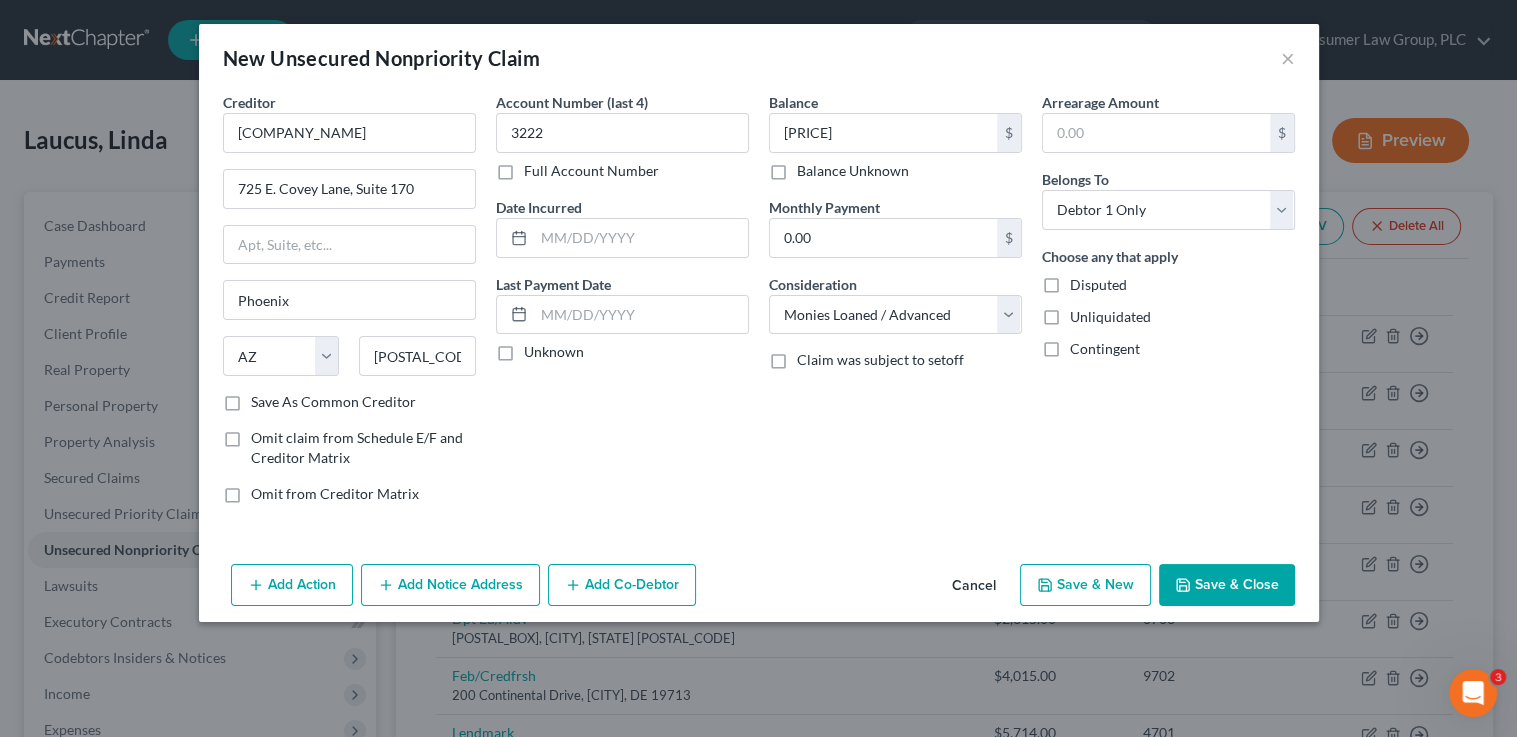 drag, startPoint x: 1065, startPoint y: 597, endPoint x: 1220, endPoint y: 575, distance: 156.55351 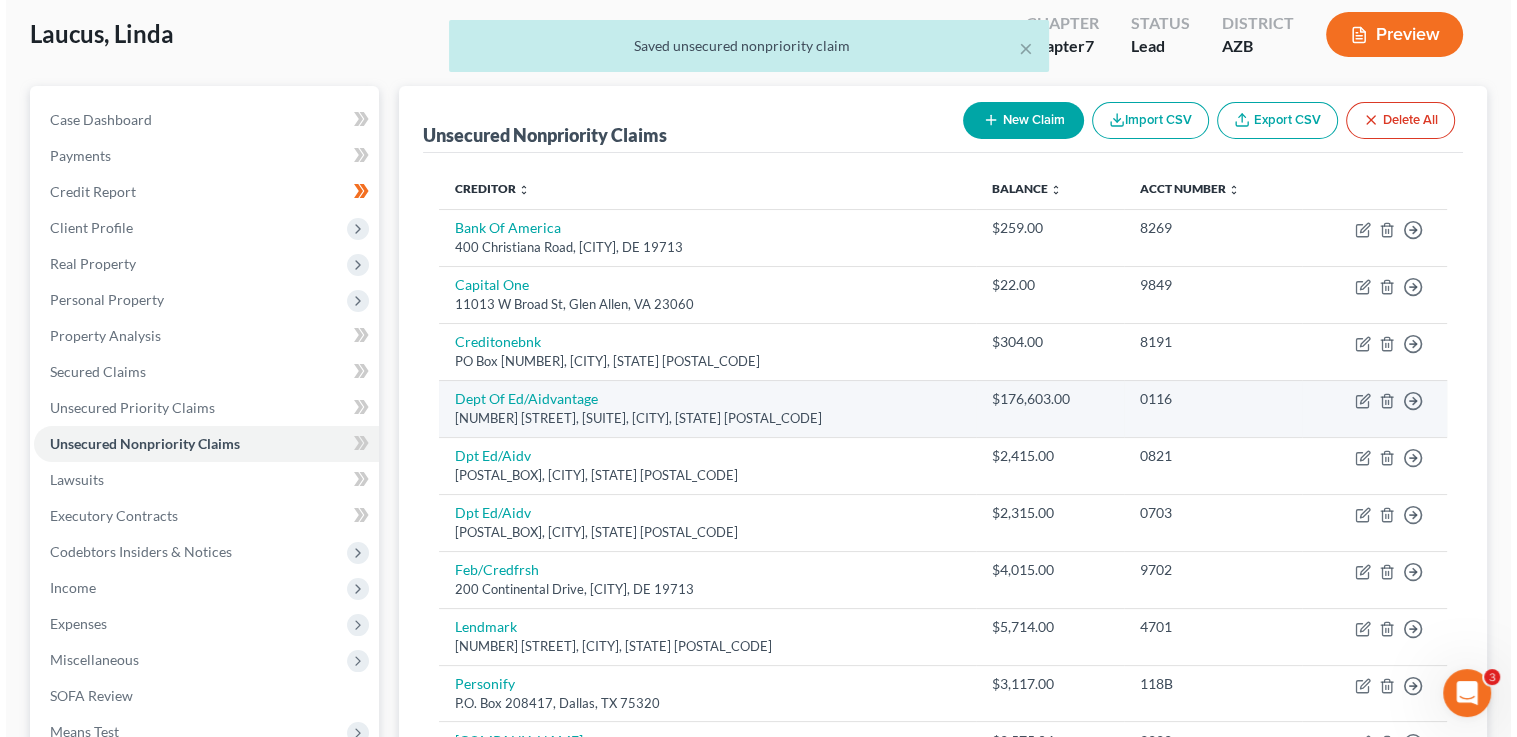 scroll, scrollTop: 0, scrollLeft: 0, axis: both 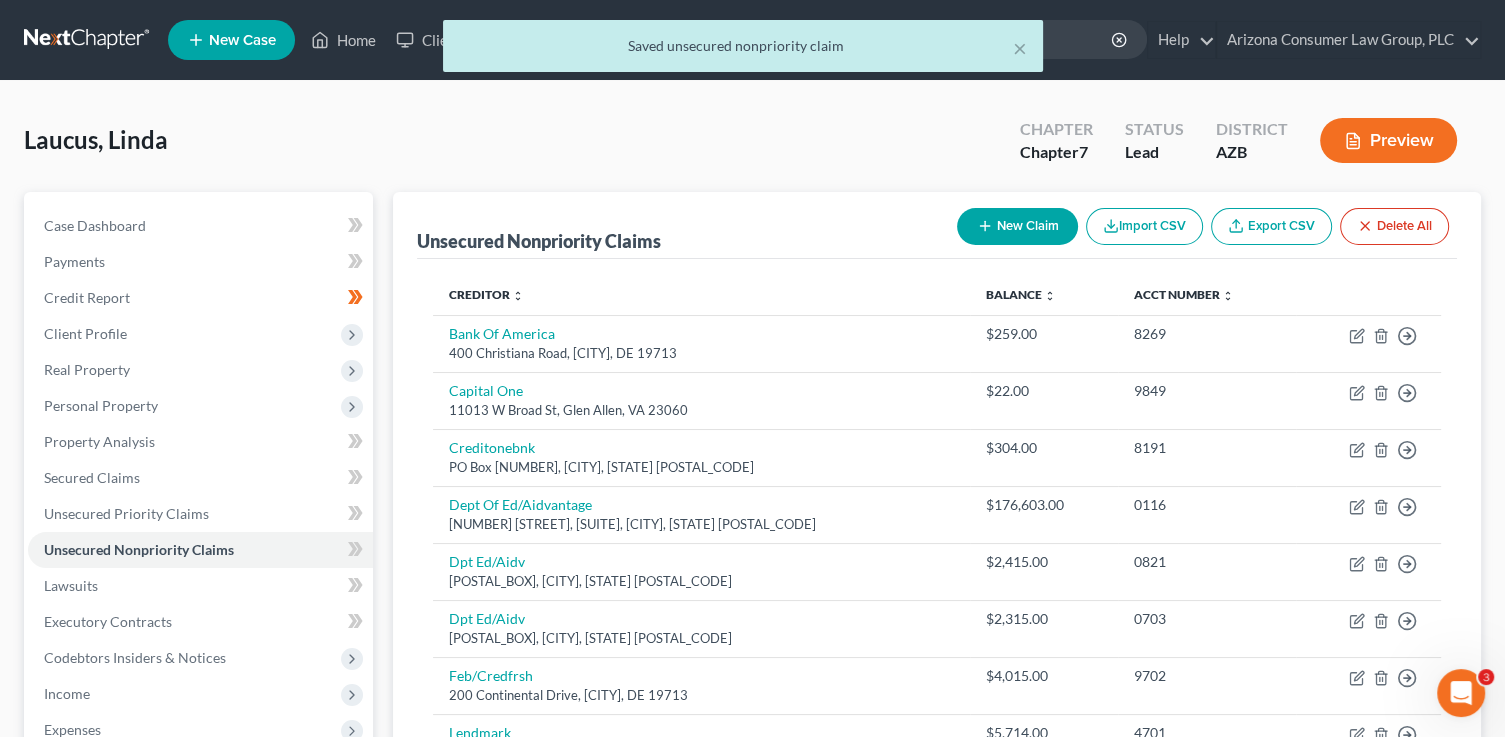 click on "New Claim" at bounding box center (1017, 226) 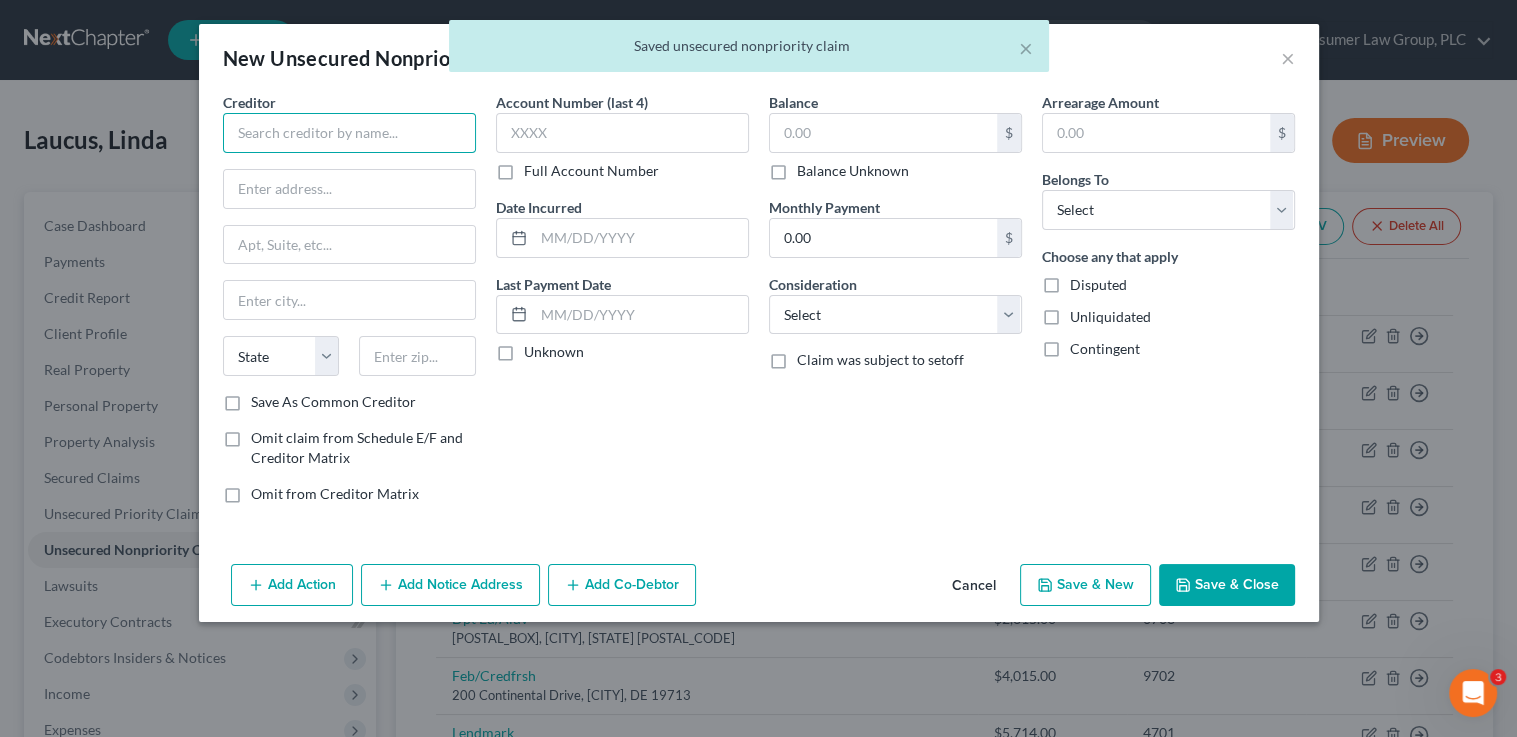 click at bounding box center [349, 133] 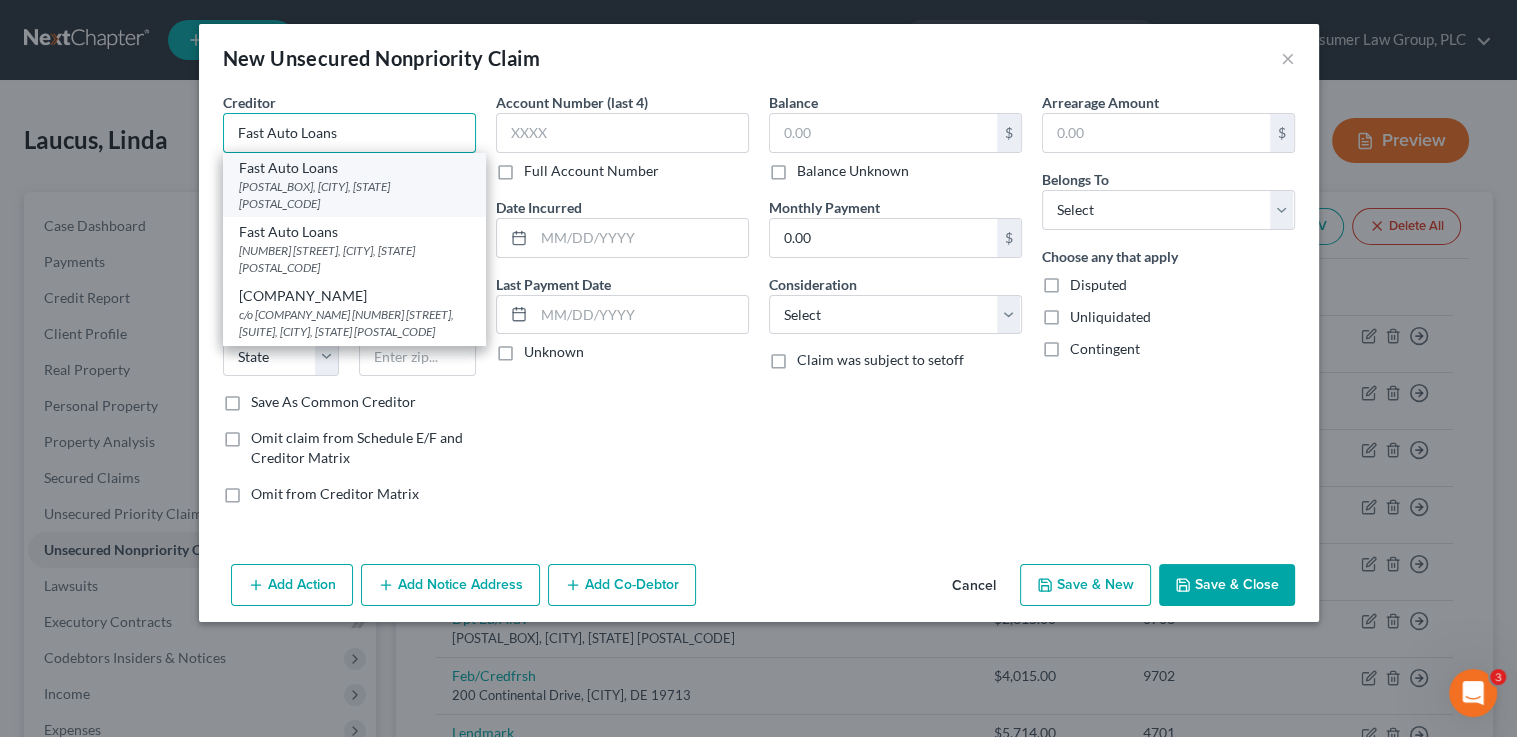 type on "Fast Auto Loans" 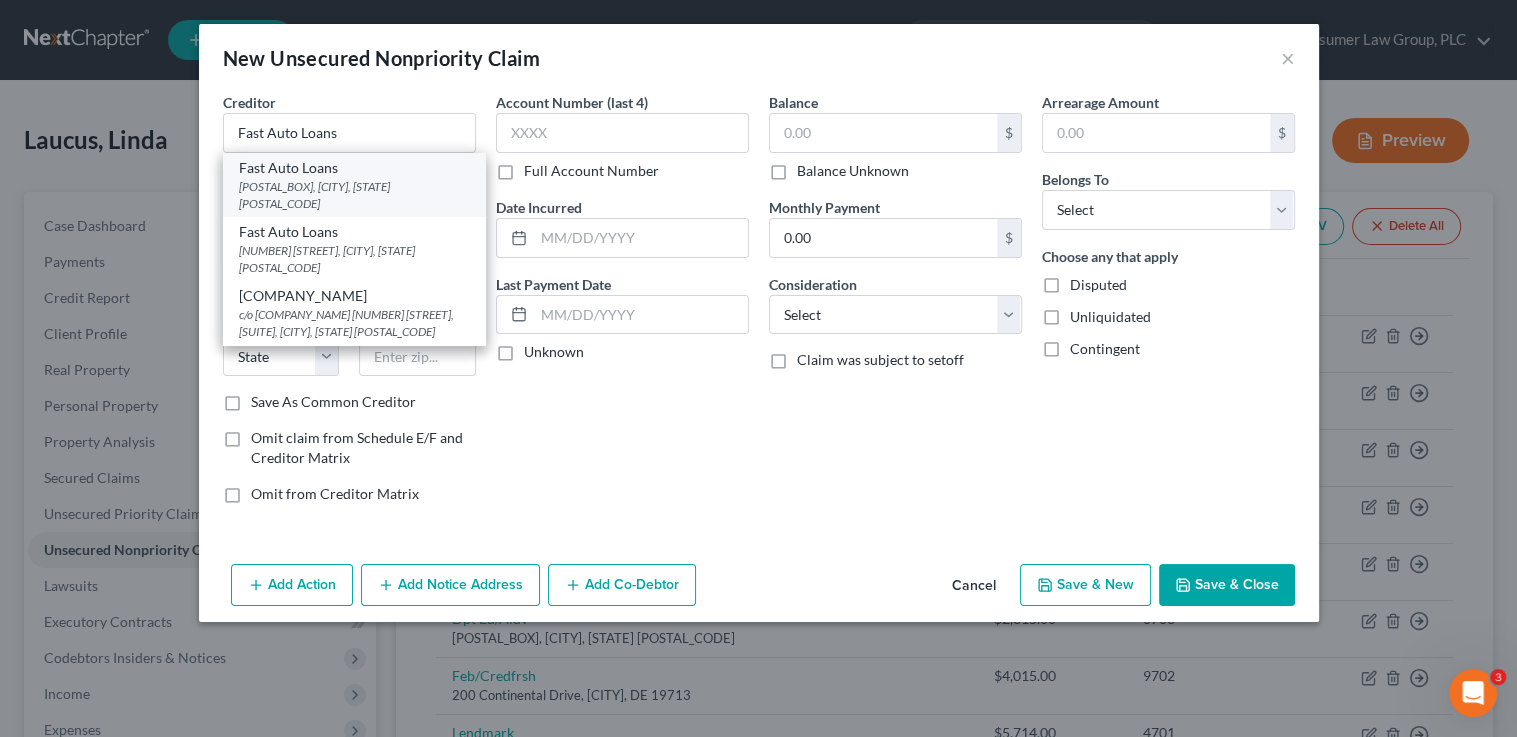 click on "PO Box 41114, Phoenix, AZ 85080" at bounding box center (354, 195) 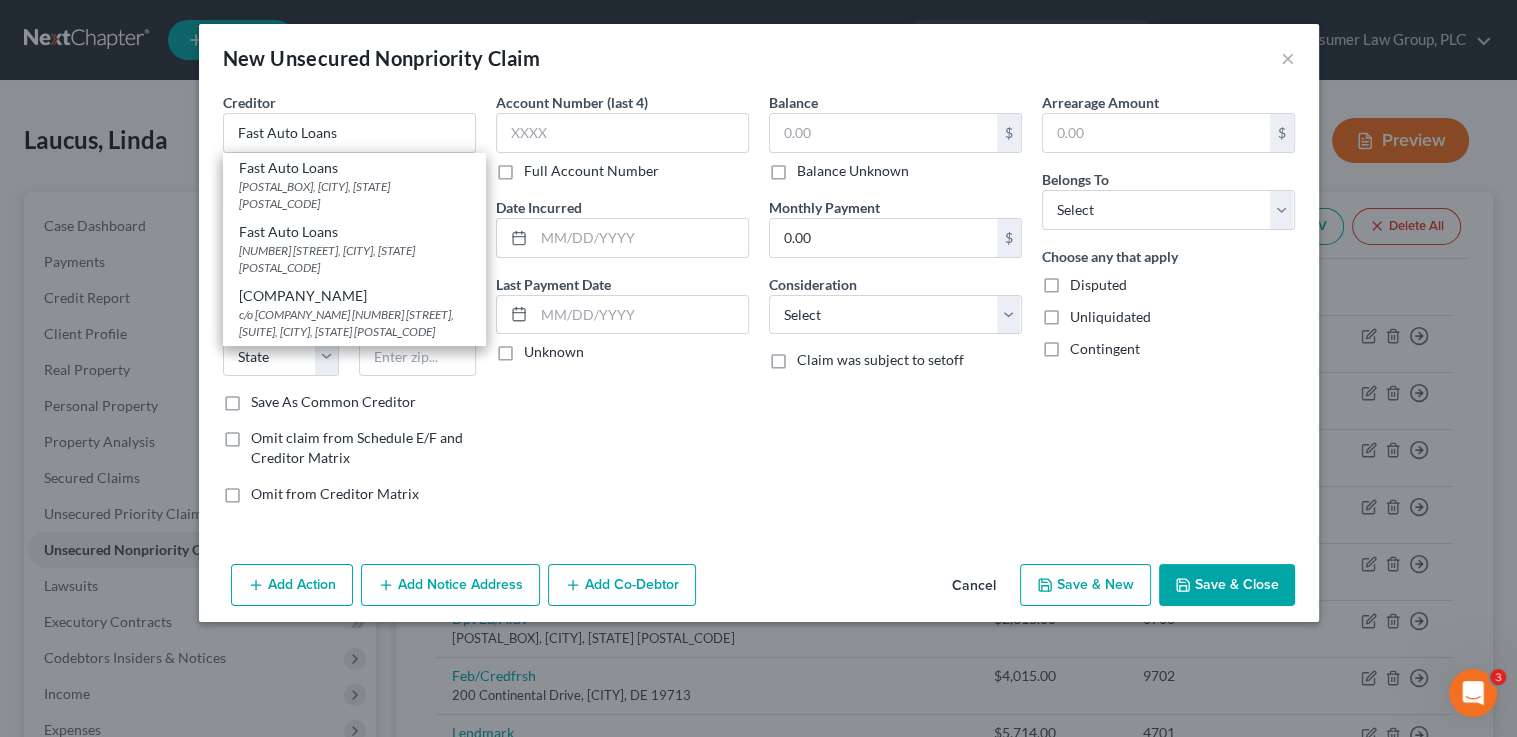 type on "PO Box 41114" 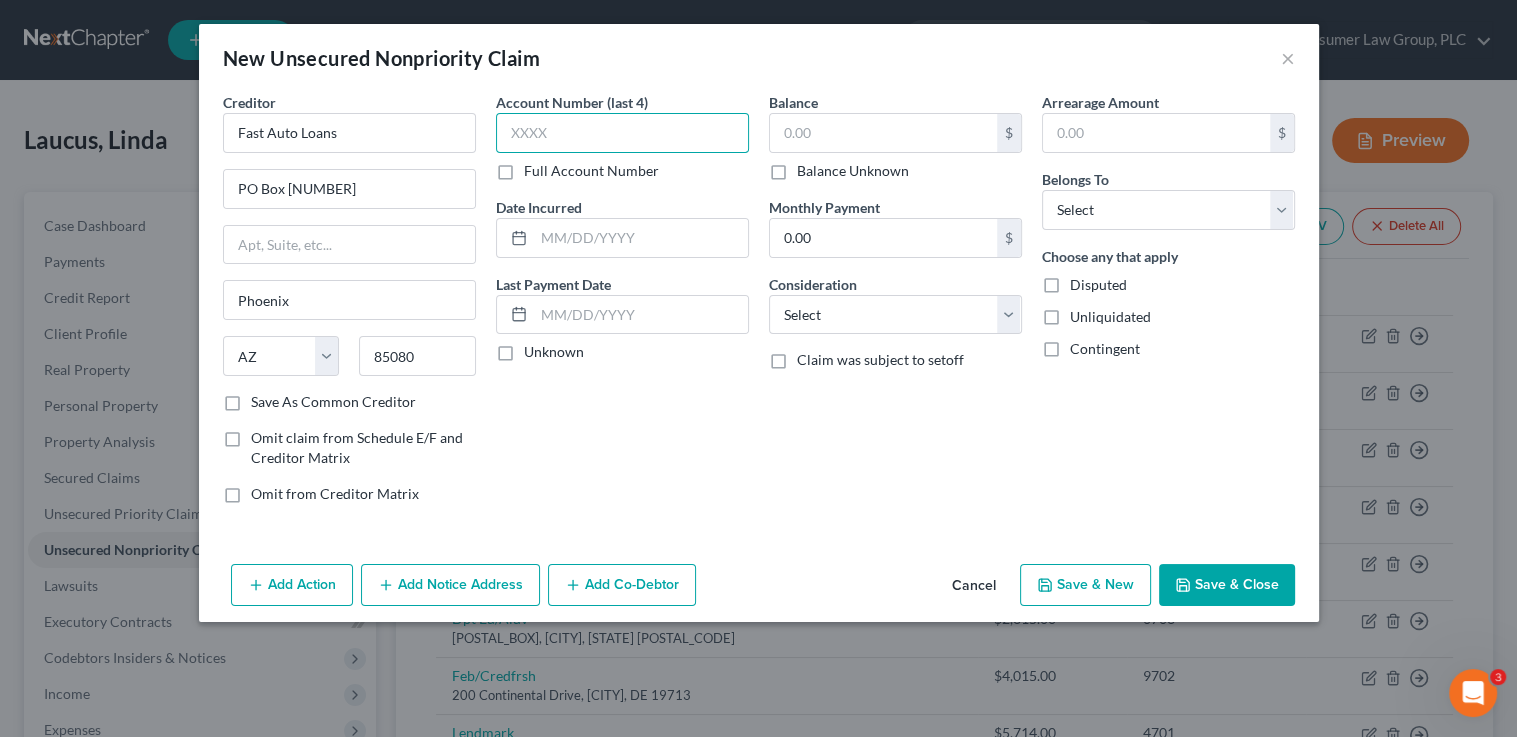 click at bounding box center [622, 133] 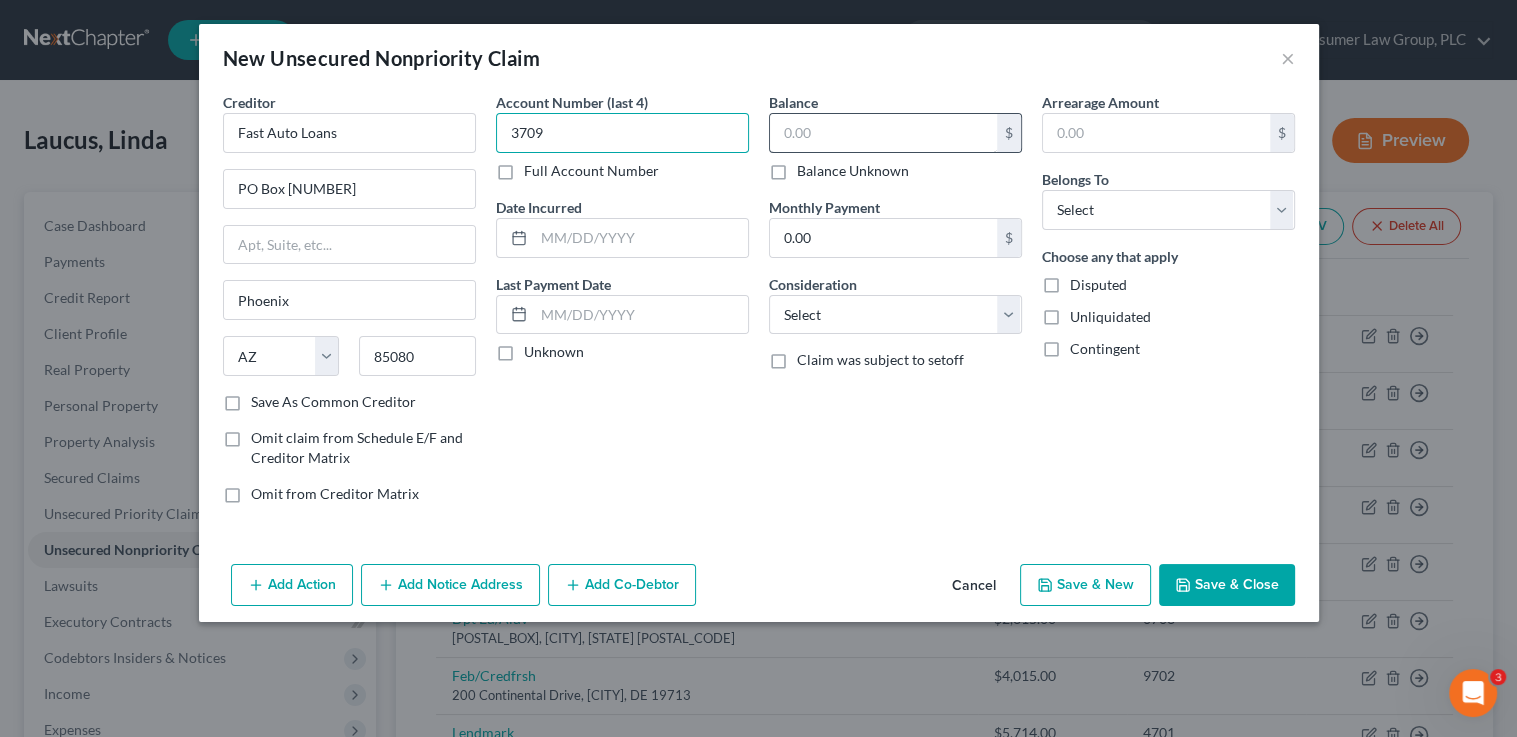 type on "3709" 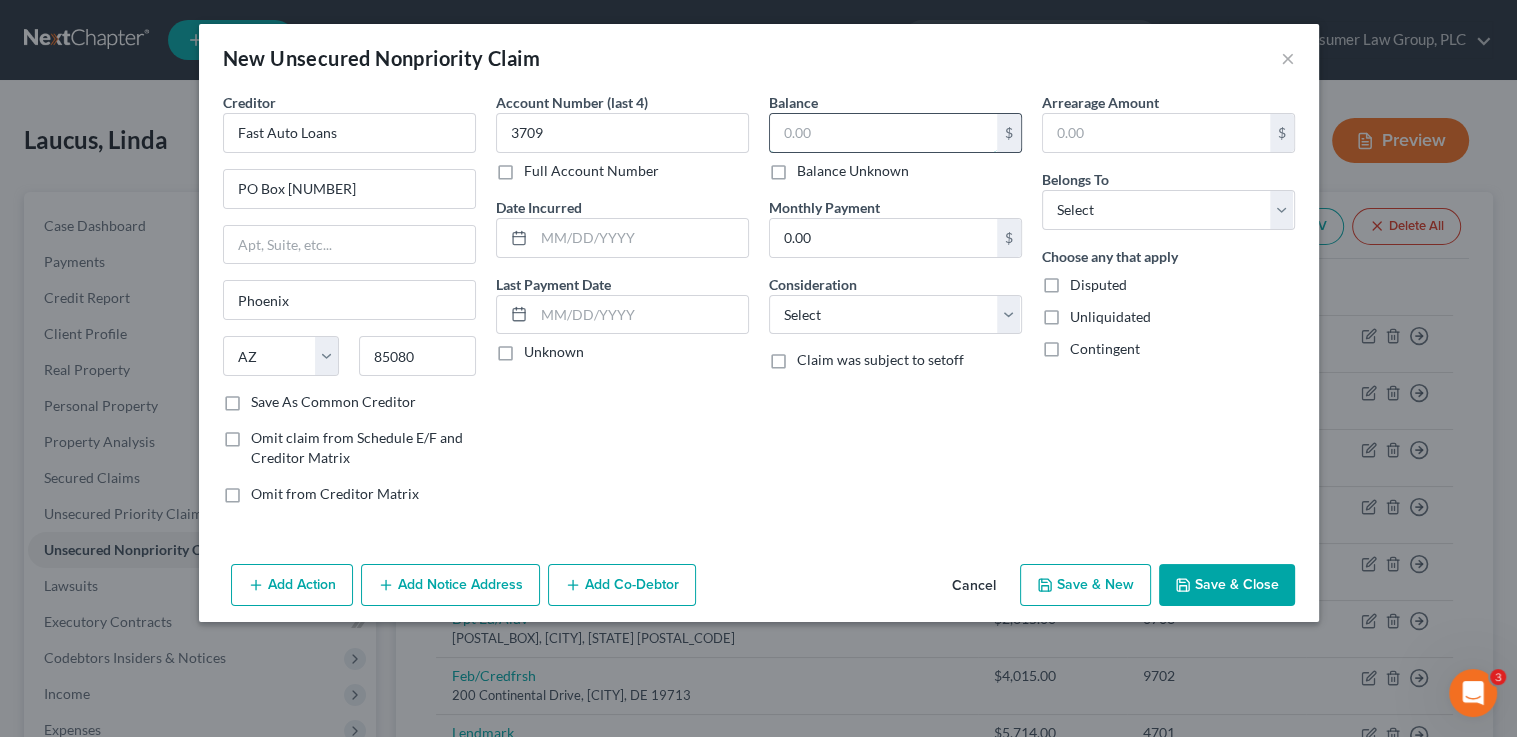 click at bounding box center (883, 133) 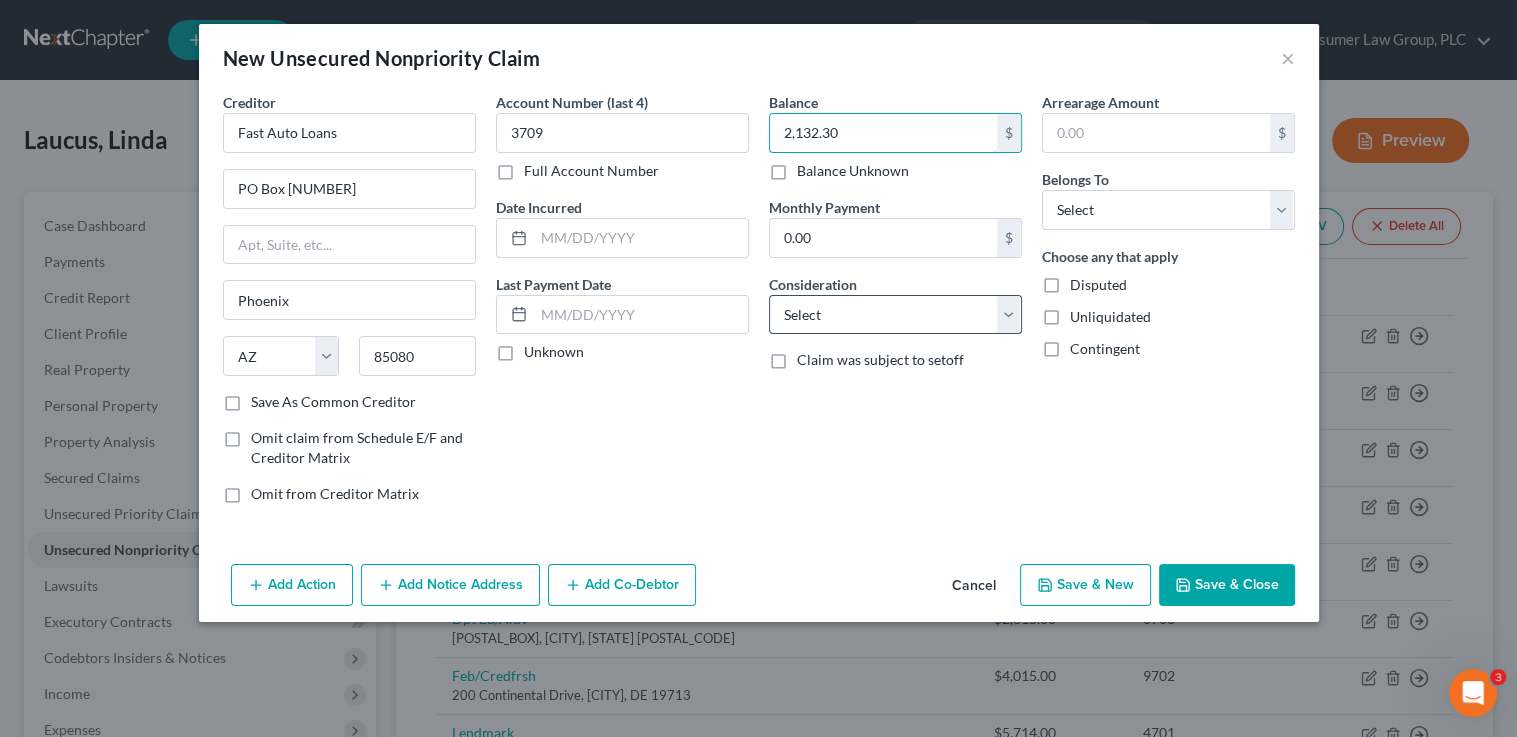 type on "2,132.30" 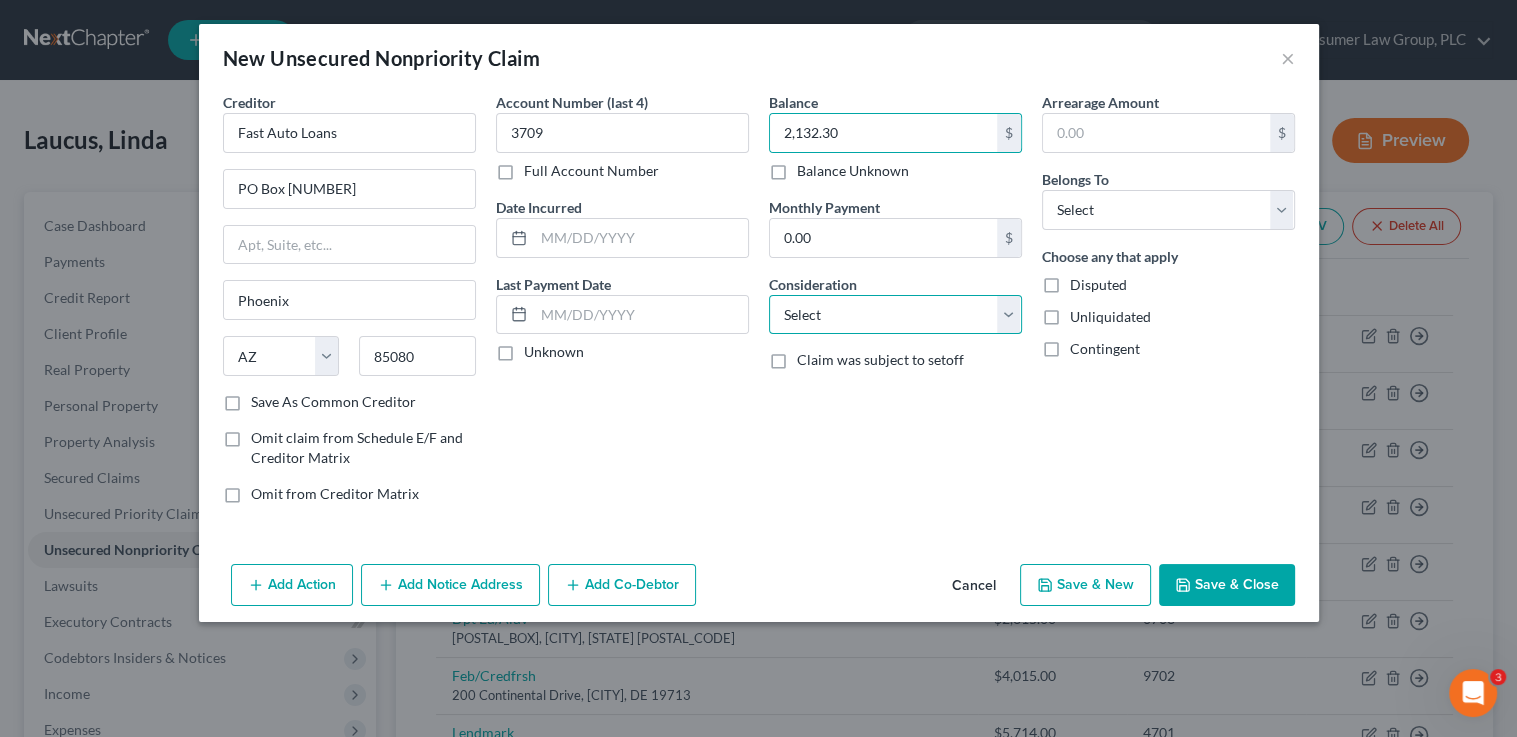 click on "Select Cable / Satellite Services Collection Agency Credit Card Debt Debt Counseling / Attorneys Deficiency Balance Domestic Support Obligations Home / Car Repairs Income Taxes Judgment Liens Medical Services Monies Loaned / Advanced Mortgage Obligation From Divorce Or Separation Obligation To Pensions Other Overdrawn Bank Account Promised To Help Pay Creditors Student Loans Suppliers And Vendors Telephone / Internet Services Utility Services" at bounding box center [895, 315] 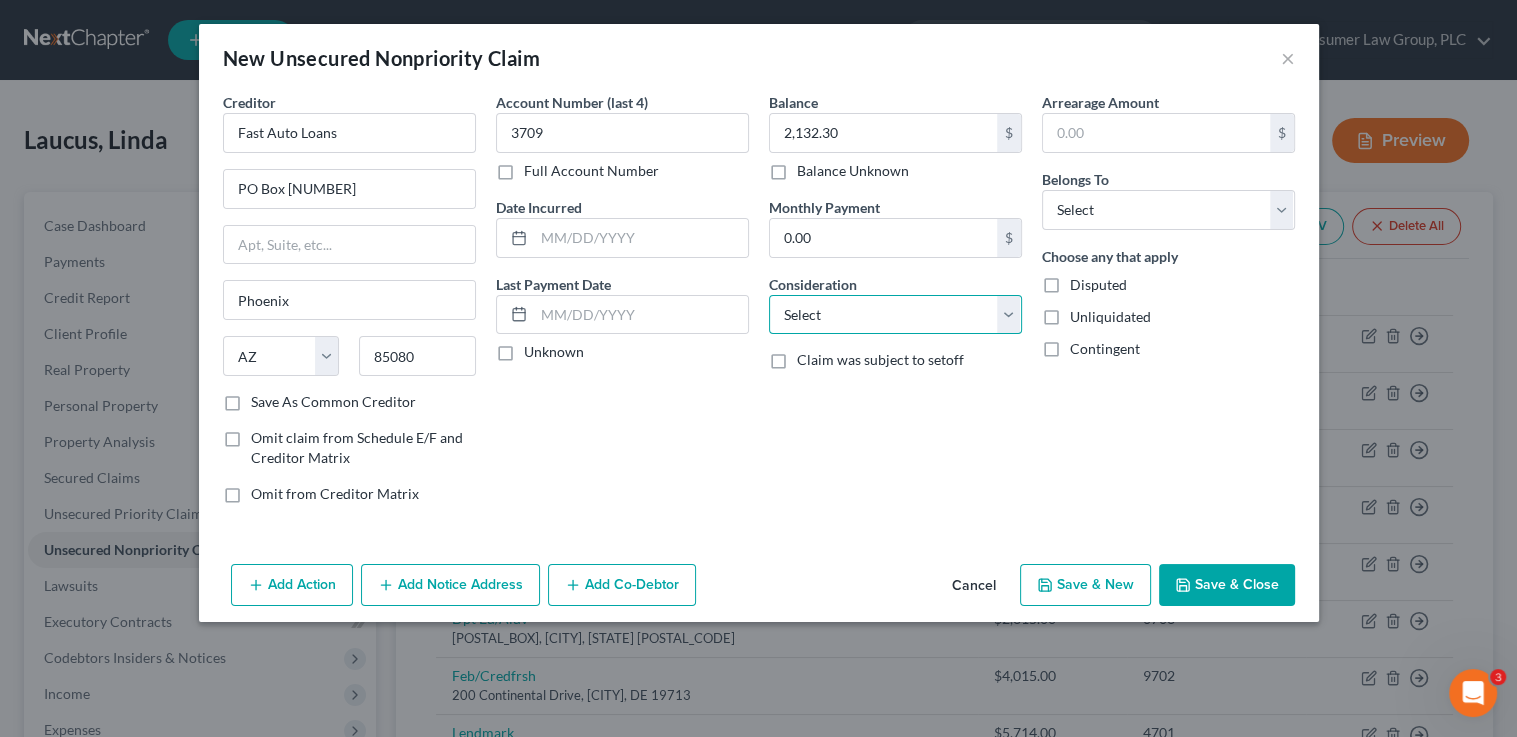 select on "10" 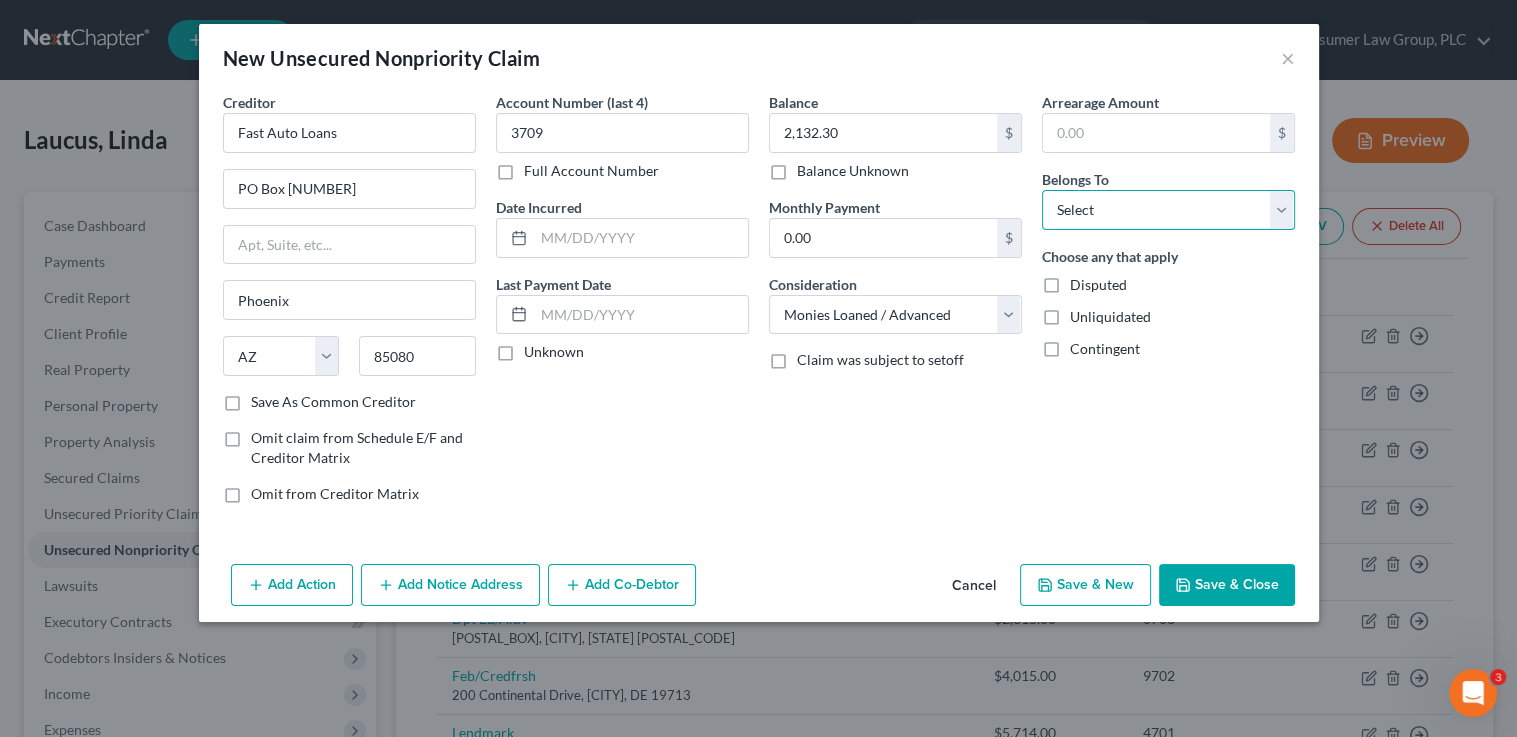 click on "Select Debtor 1 Only Debtor 2 Only Debtor 1 And Debtor 2 Only At Least One Of The Debtors And Another Community Property" at bounding box center [1168, 210] 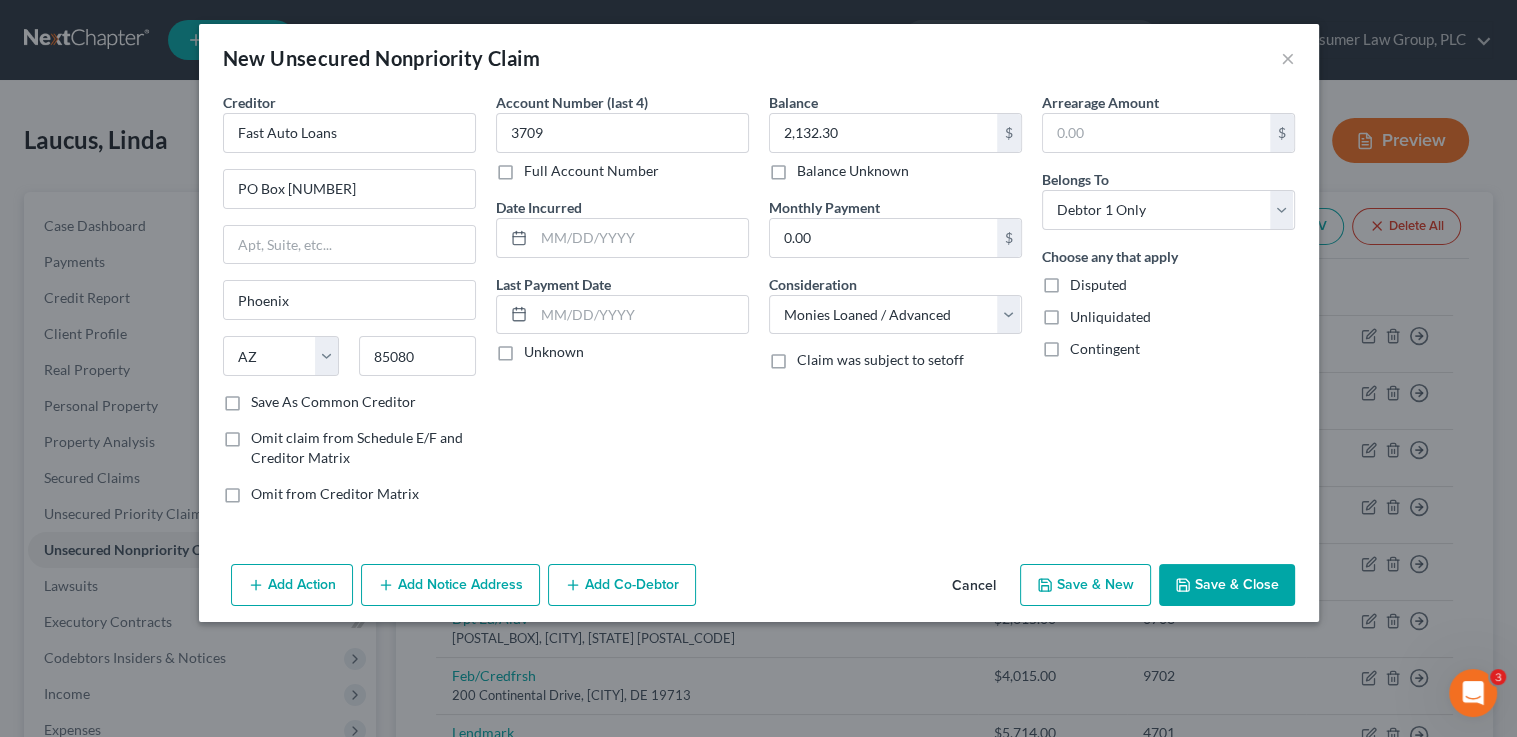 click on "Save & New" at bounding box center (1085, 585) 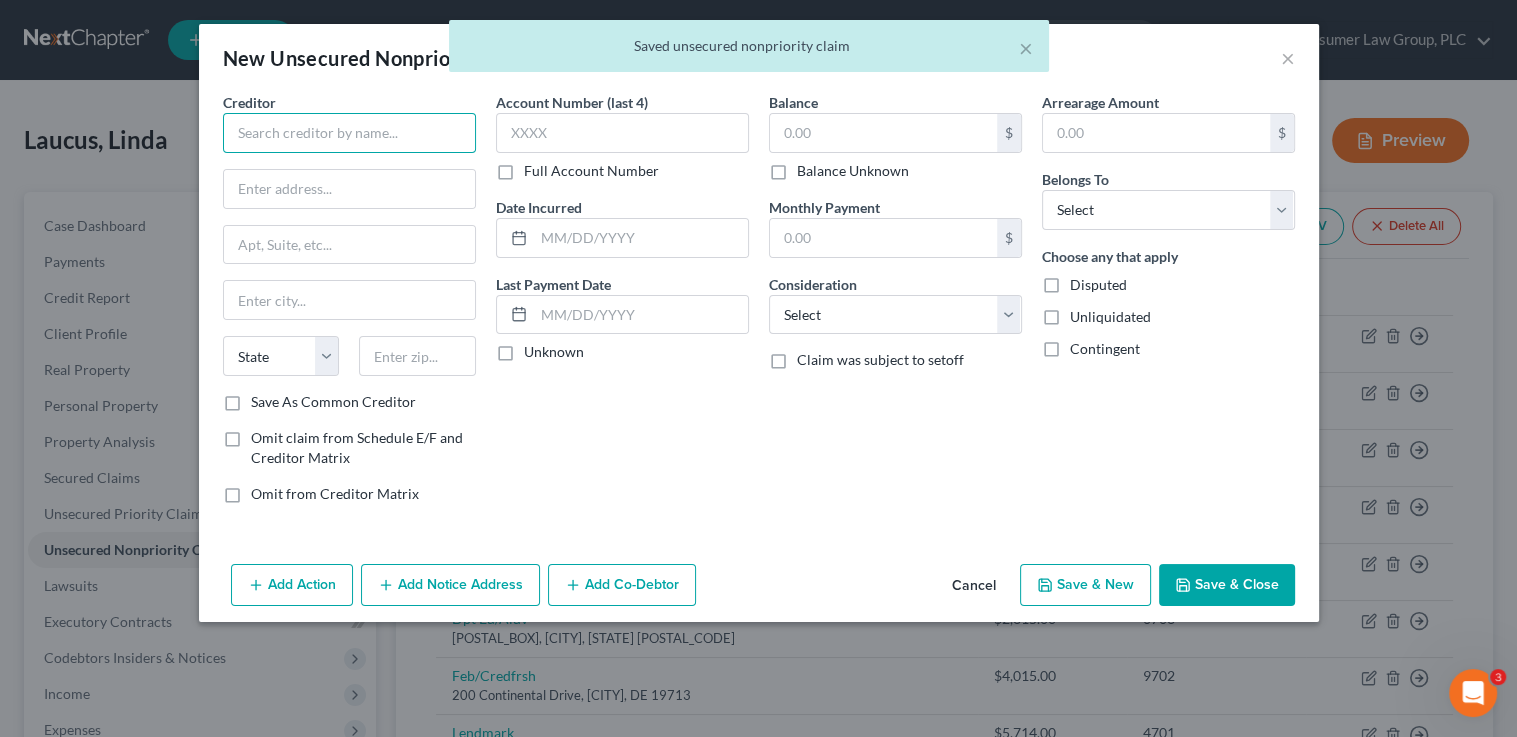 click at bounding box center (349, 133) 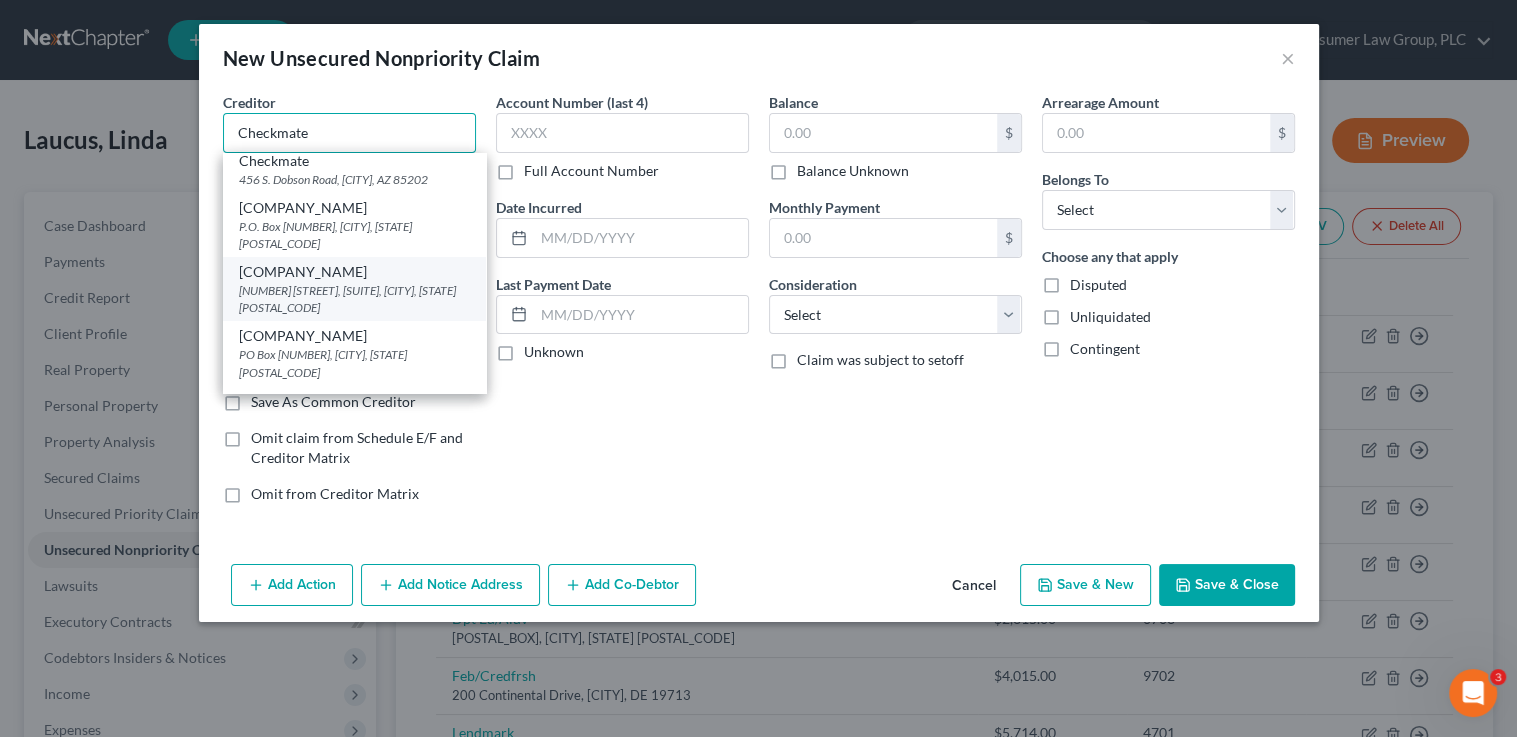 scroll, scrollTop: 0, scrollLeft: 0, axis: both 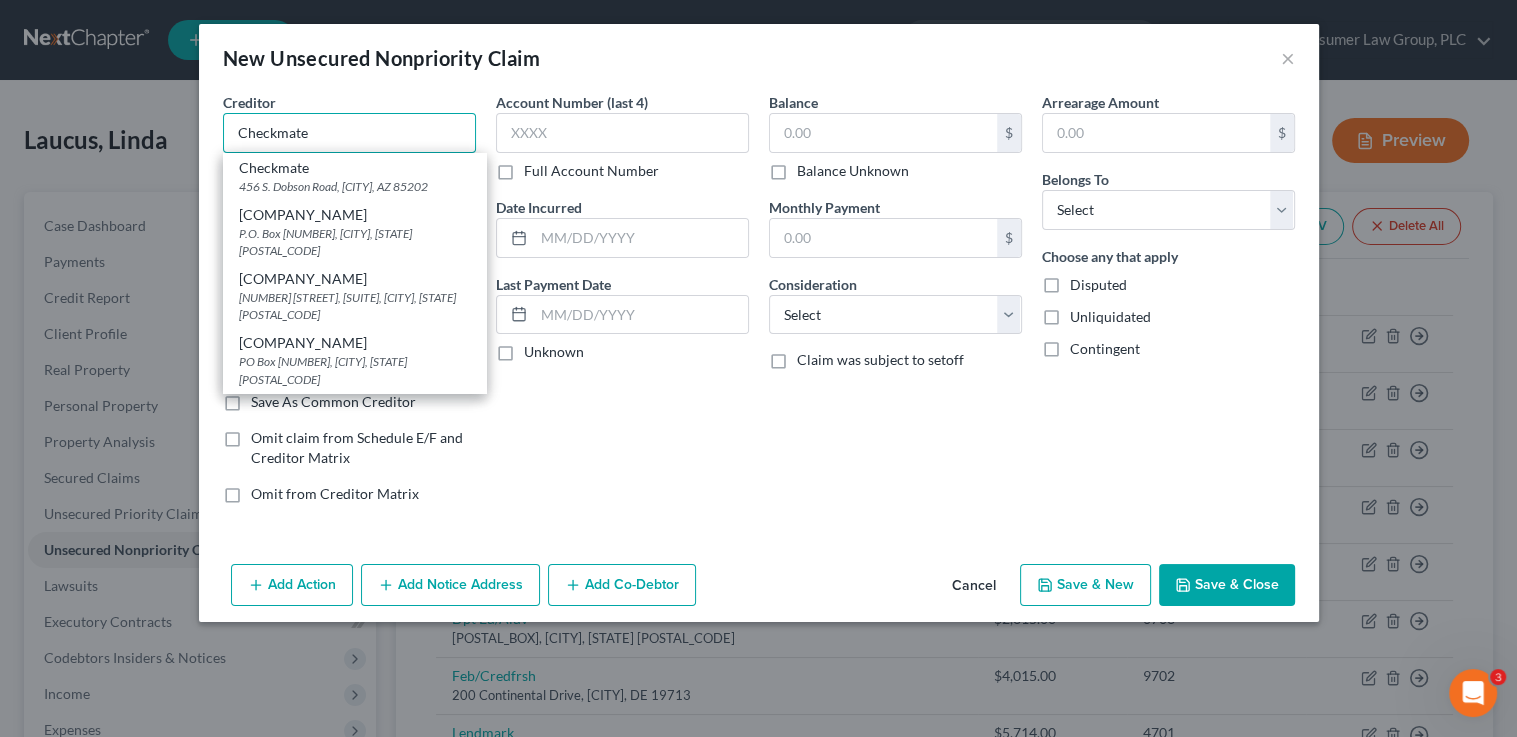type on "Checkmate" 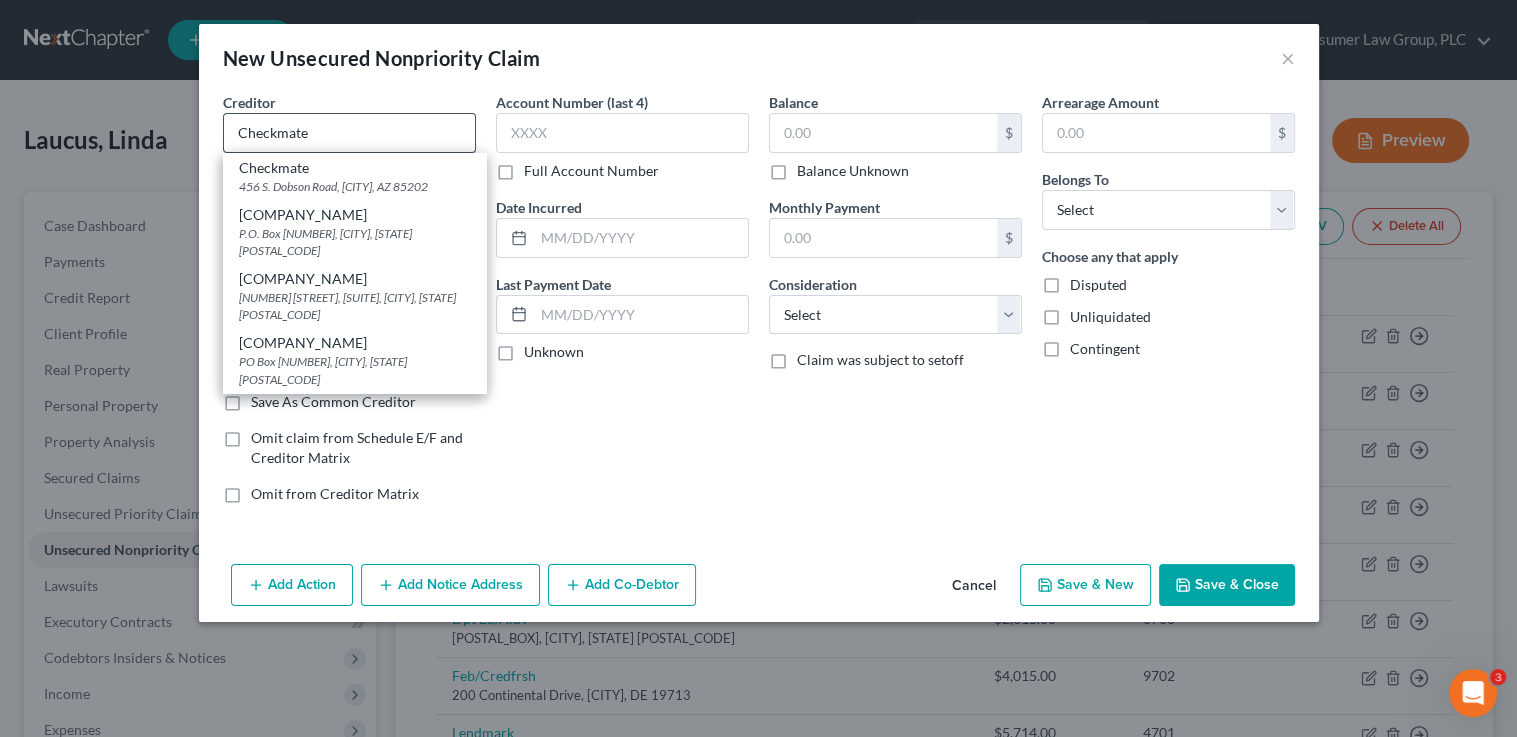 type on "456 S. Dobson Road" 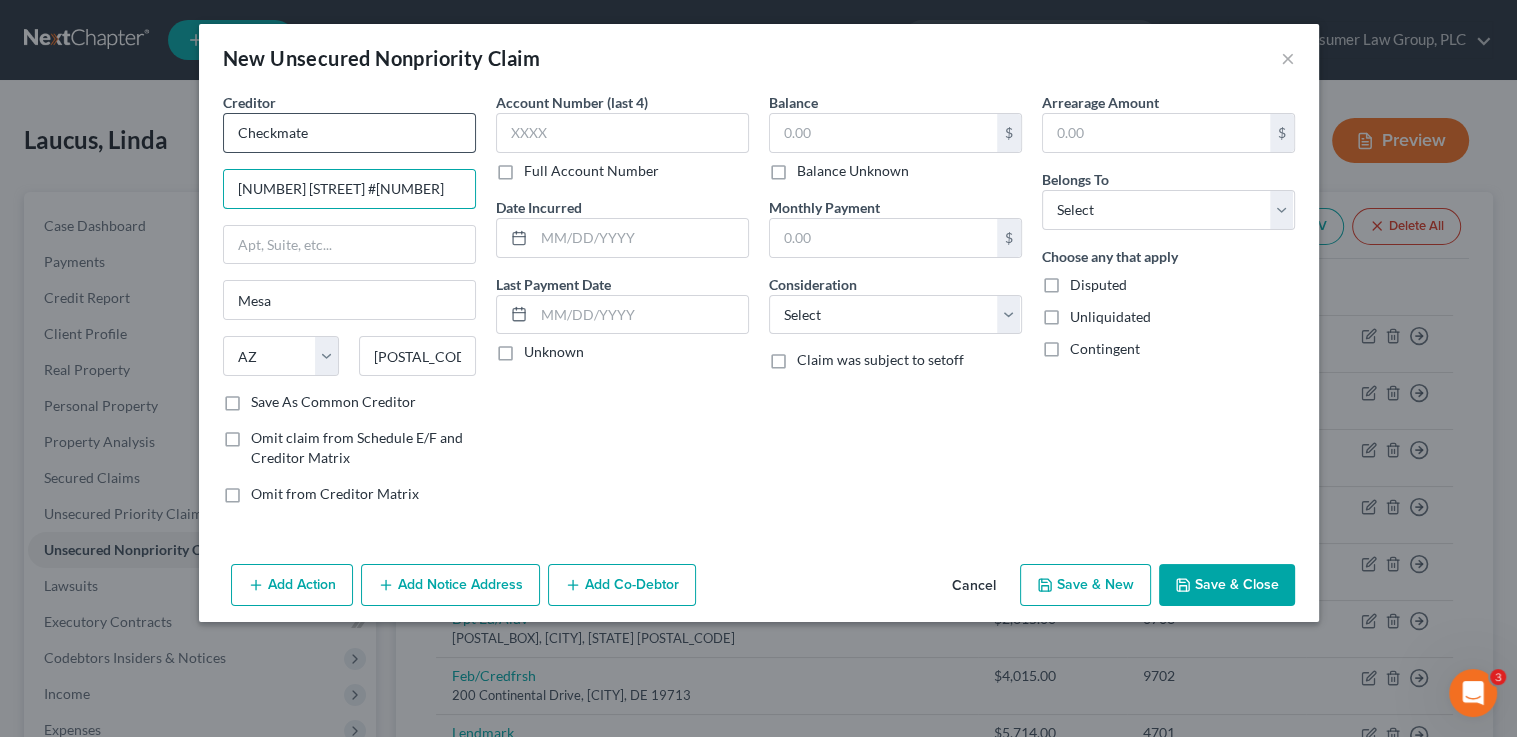 type on "1980 W. Orange Grove Rd #150" 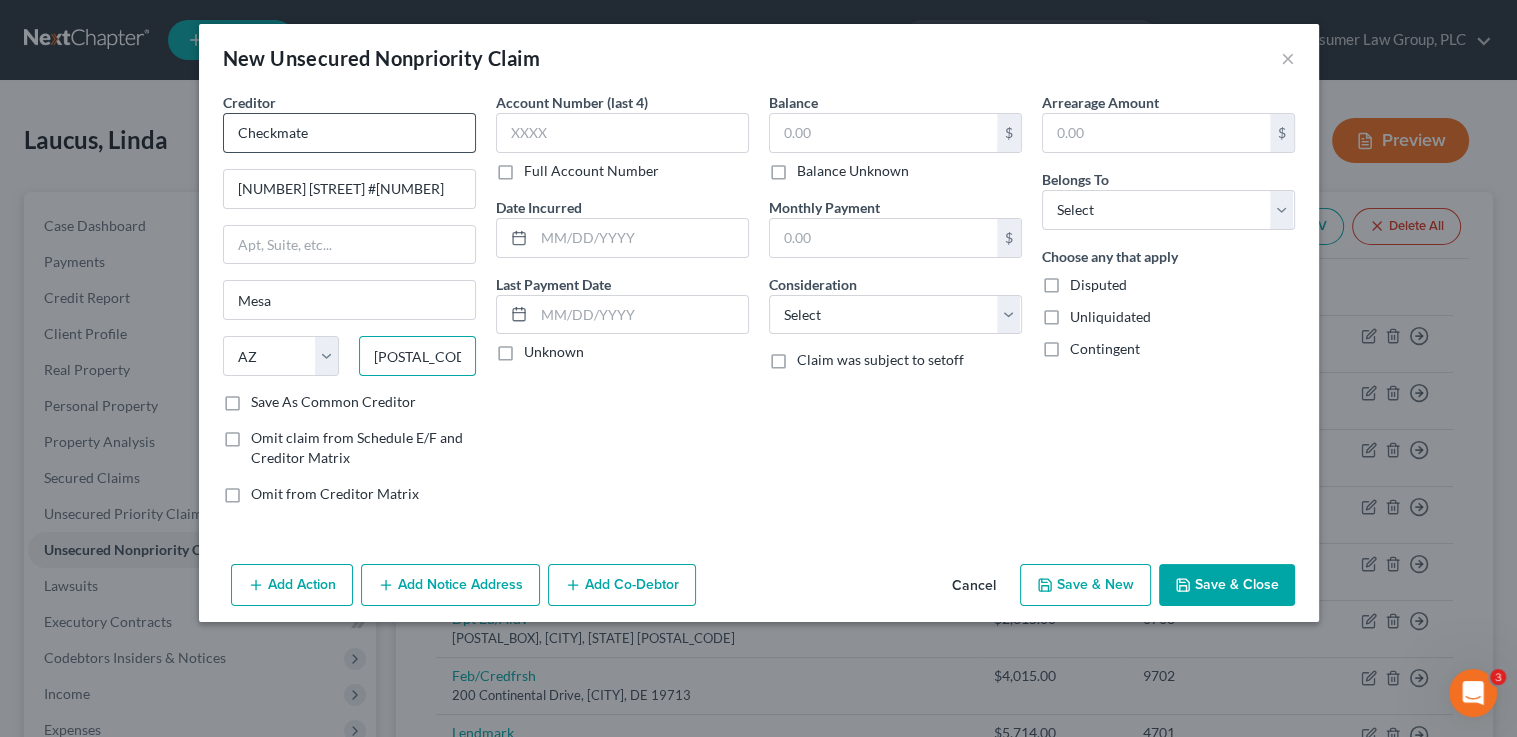 type on "85704" 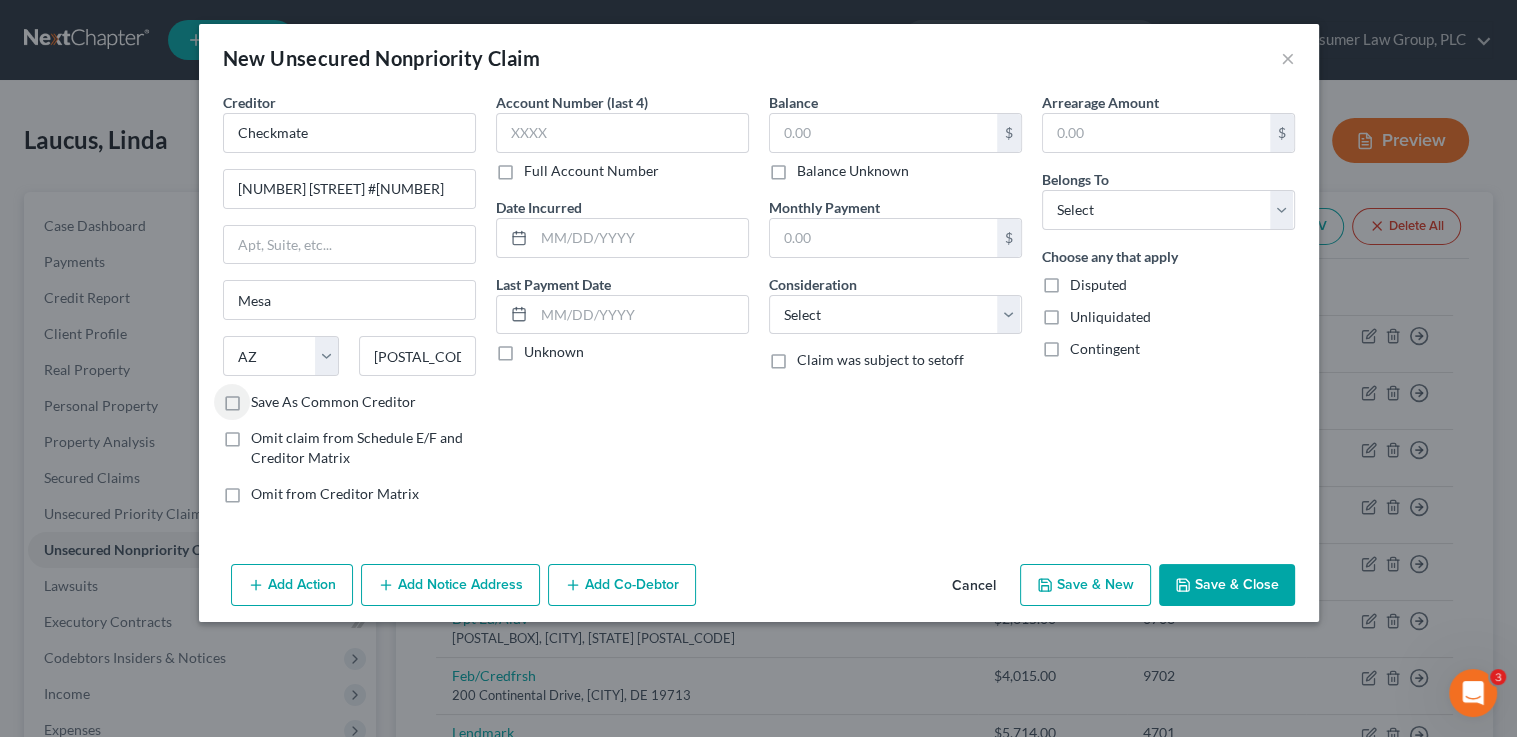 type on "Tucson" 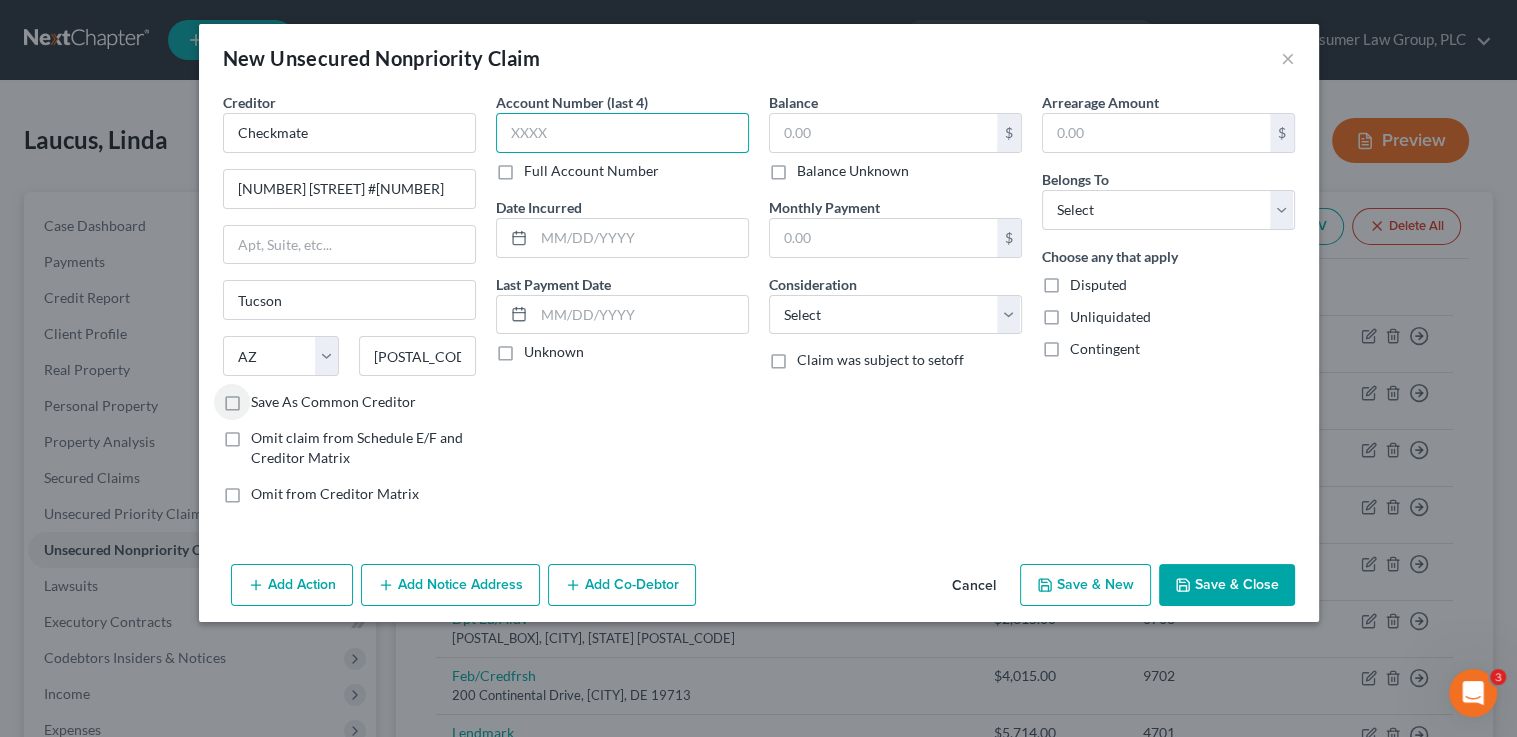 click at bounding box center [622, 133] 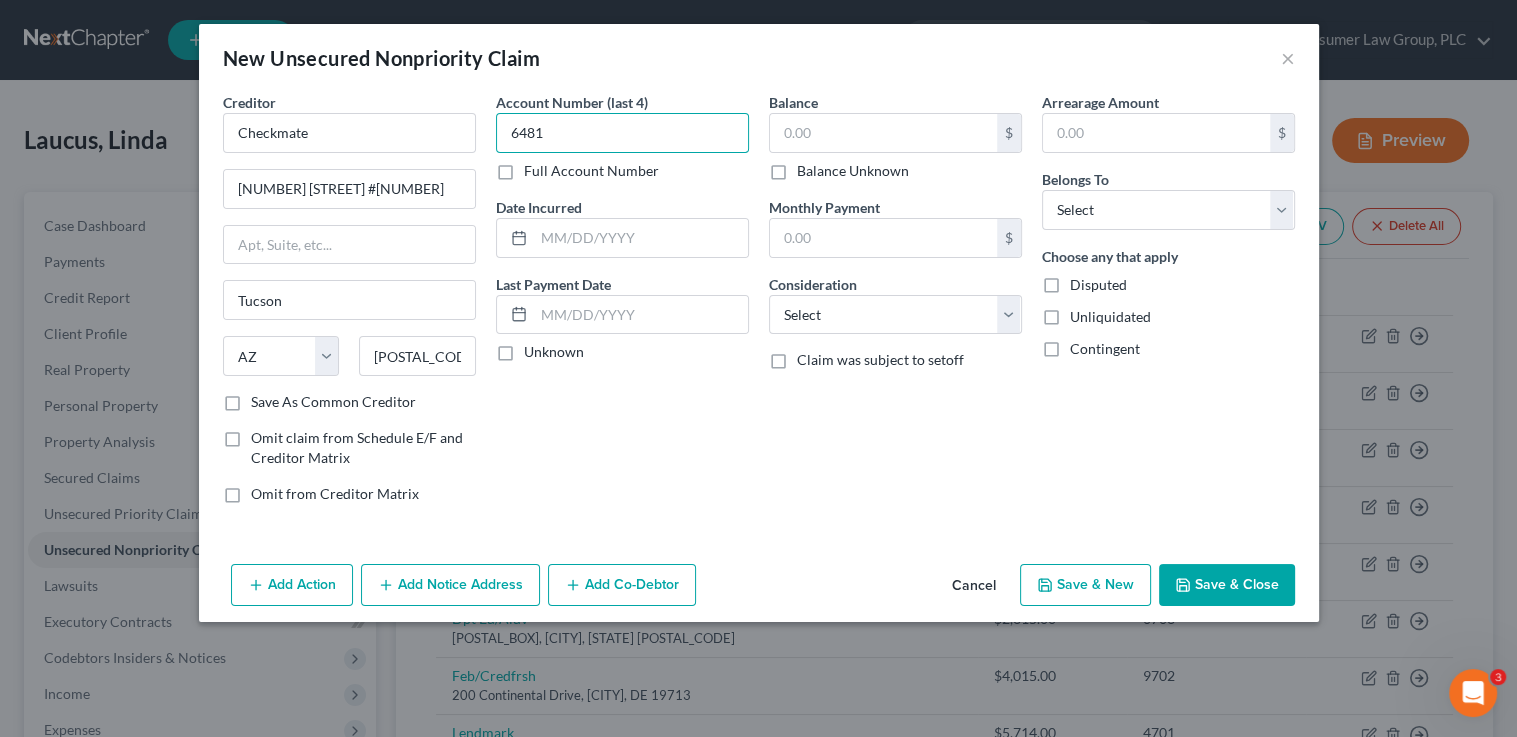 type on "6481" 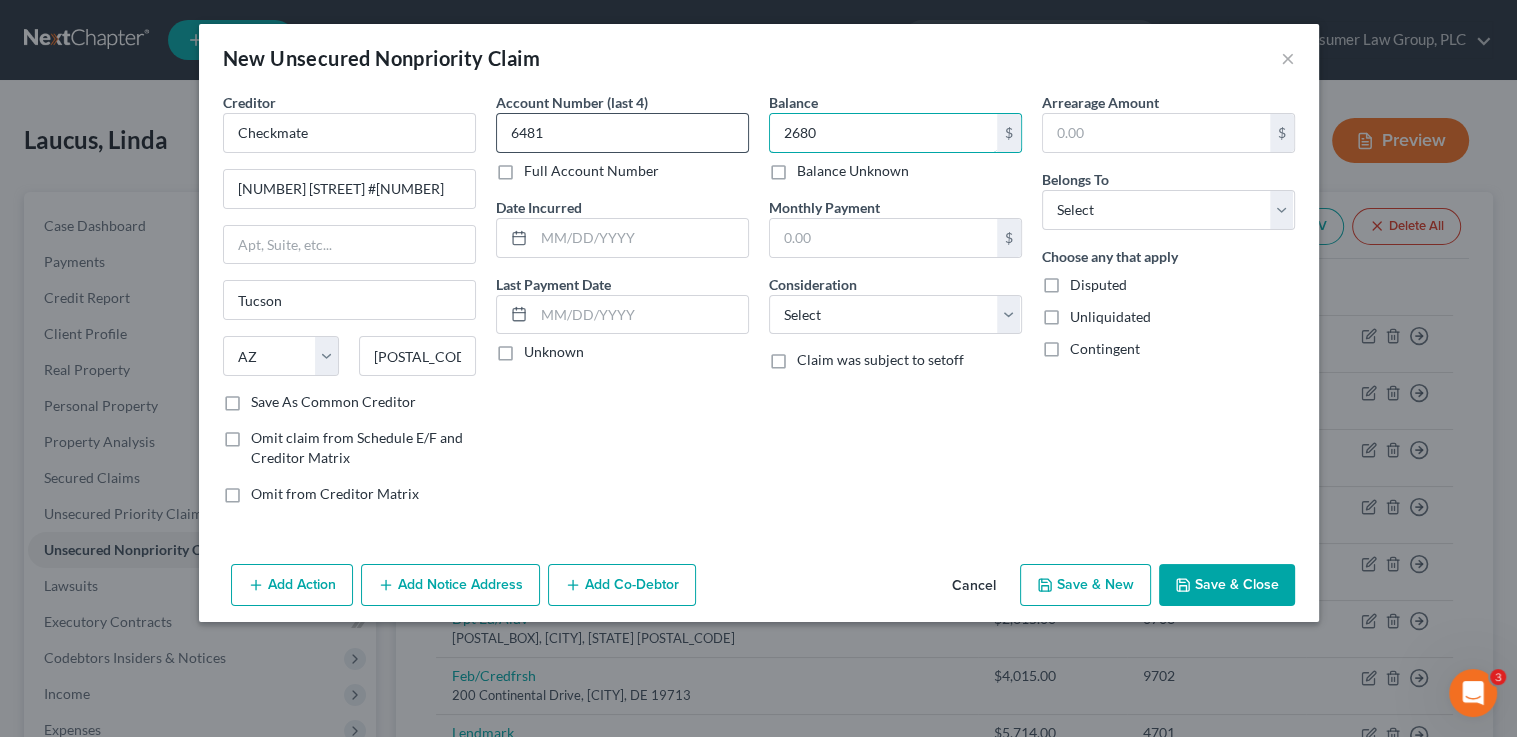 type on "2680" 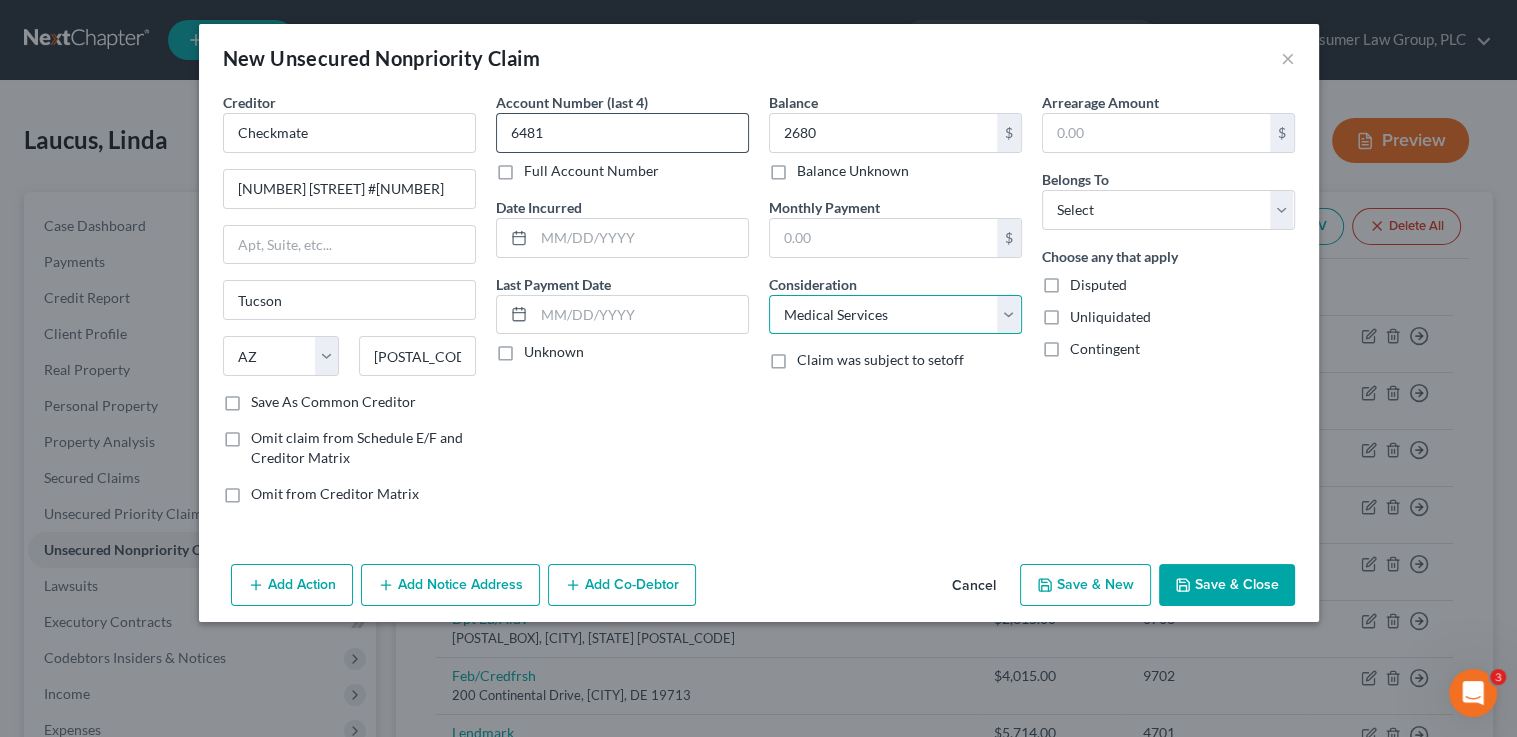 select on "10" 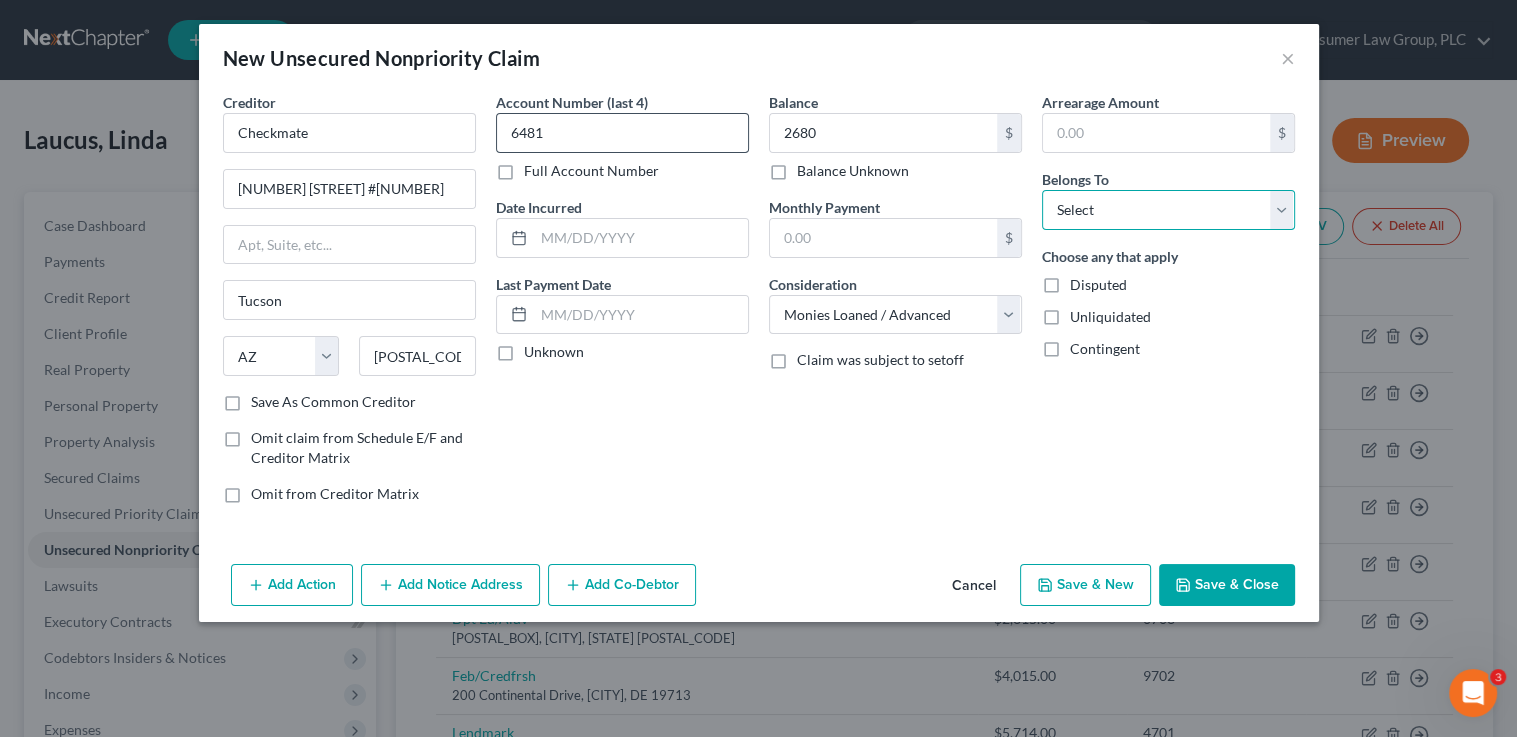 select on "0" 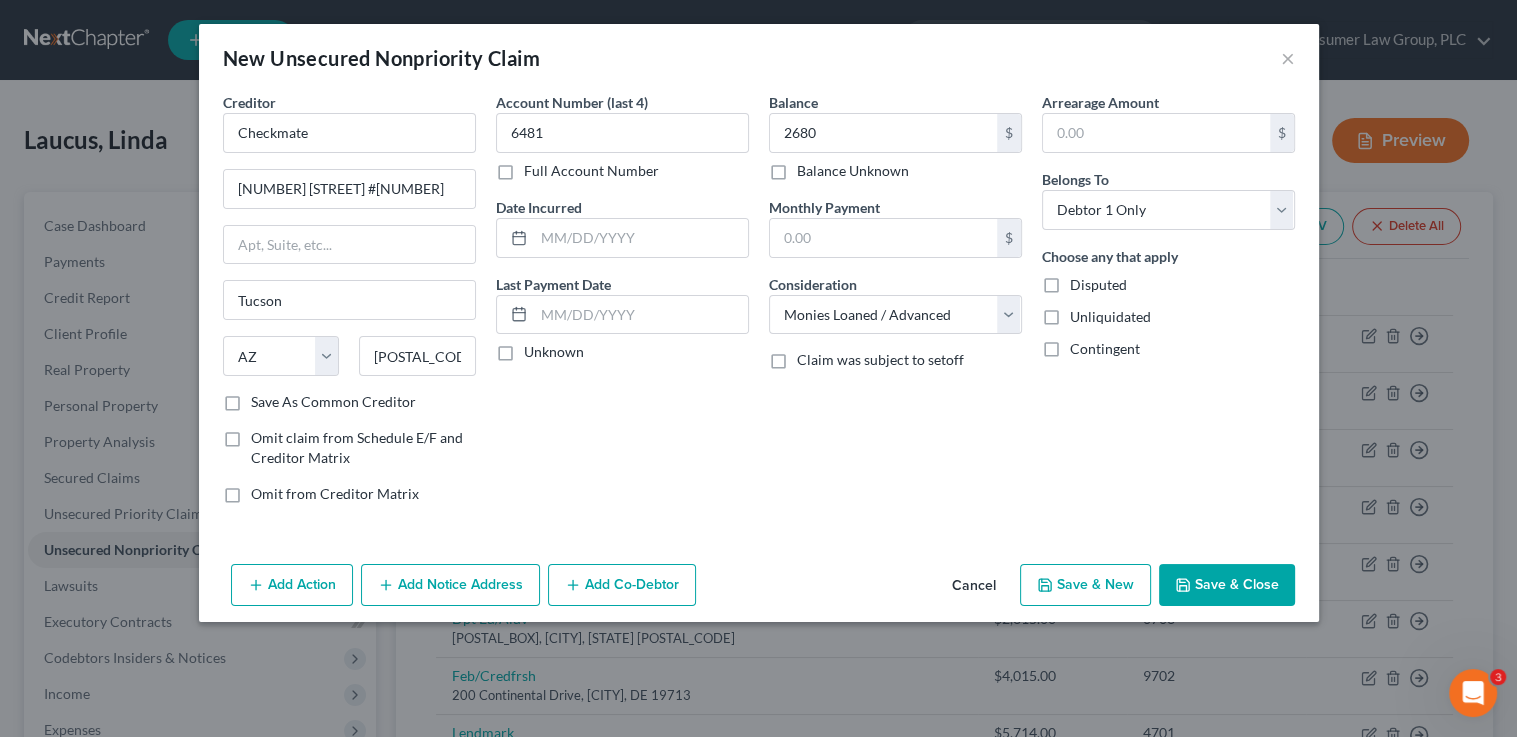 click on "Save & New" at bounding box center (1085, 585) 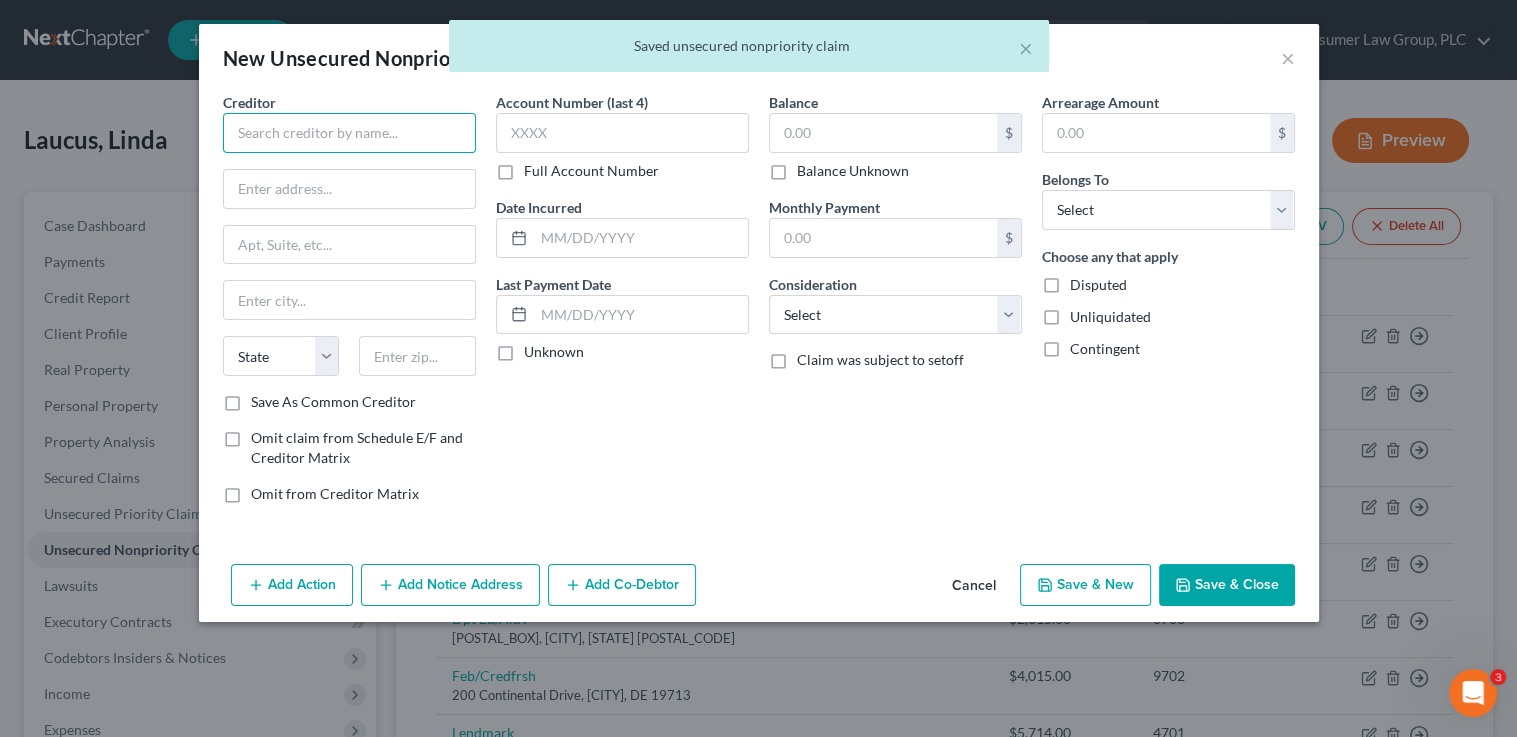 click at bounding box center [349, 133] 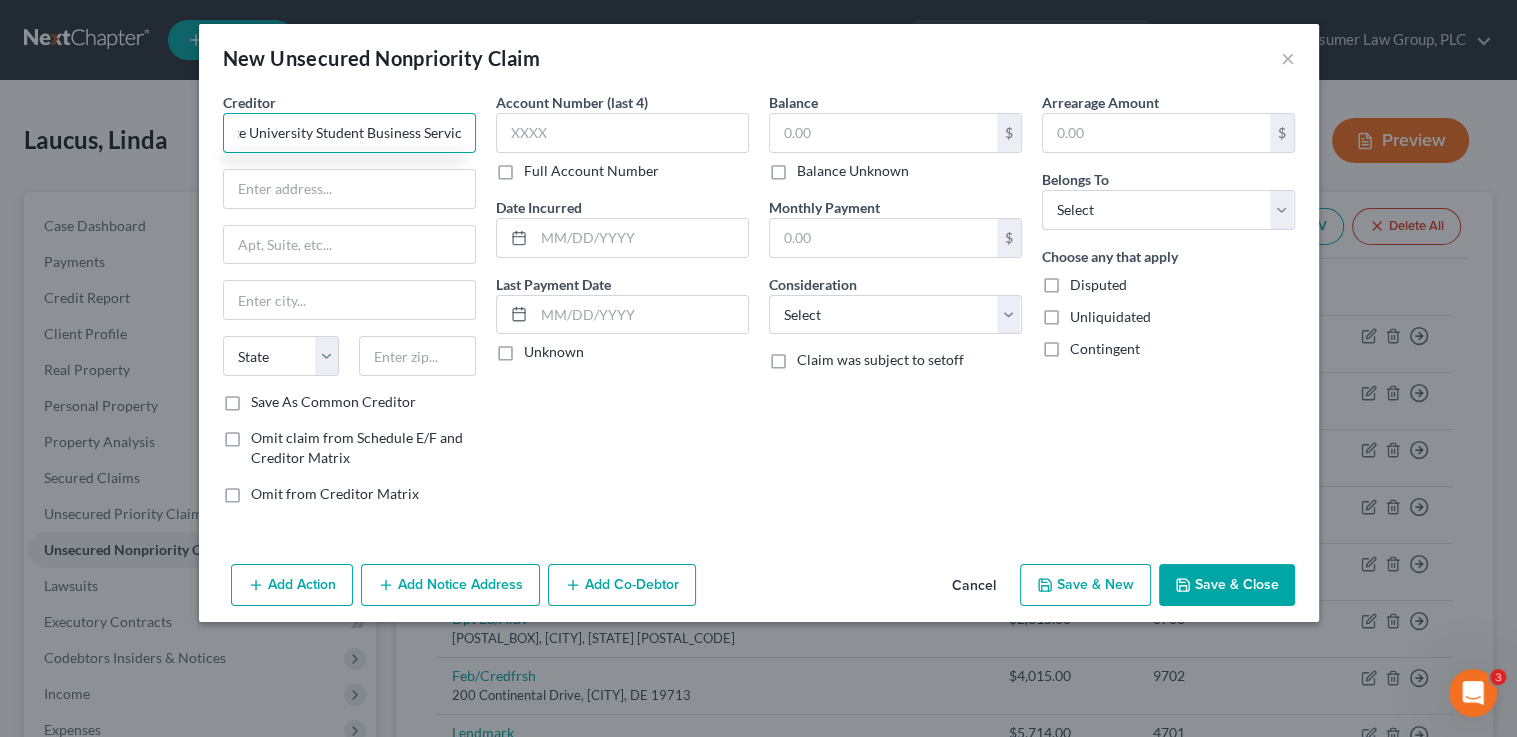scroll, scrollTop: 0, scrollLeft: 81, axis: horizontal 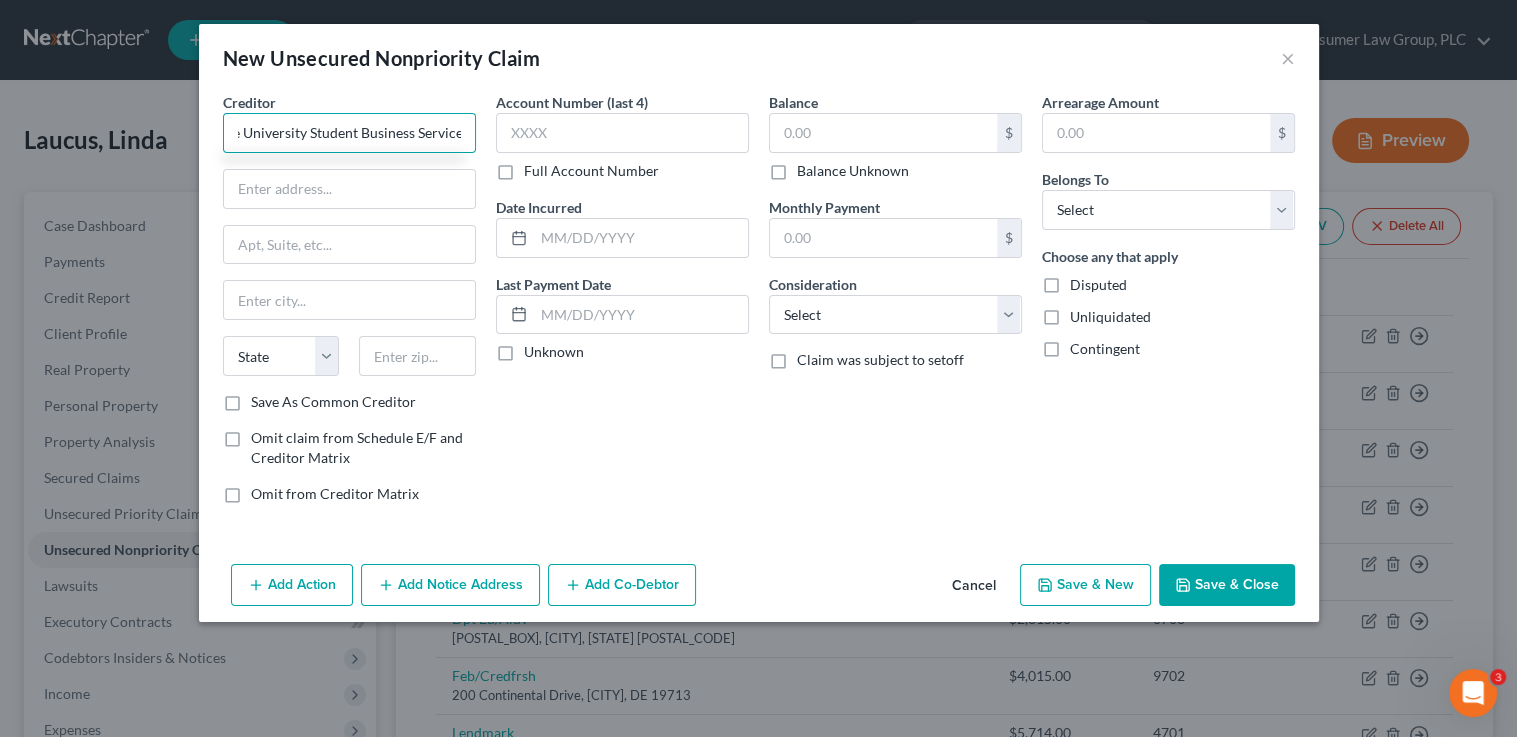 type on "Aizona State University Student Business Services" 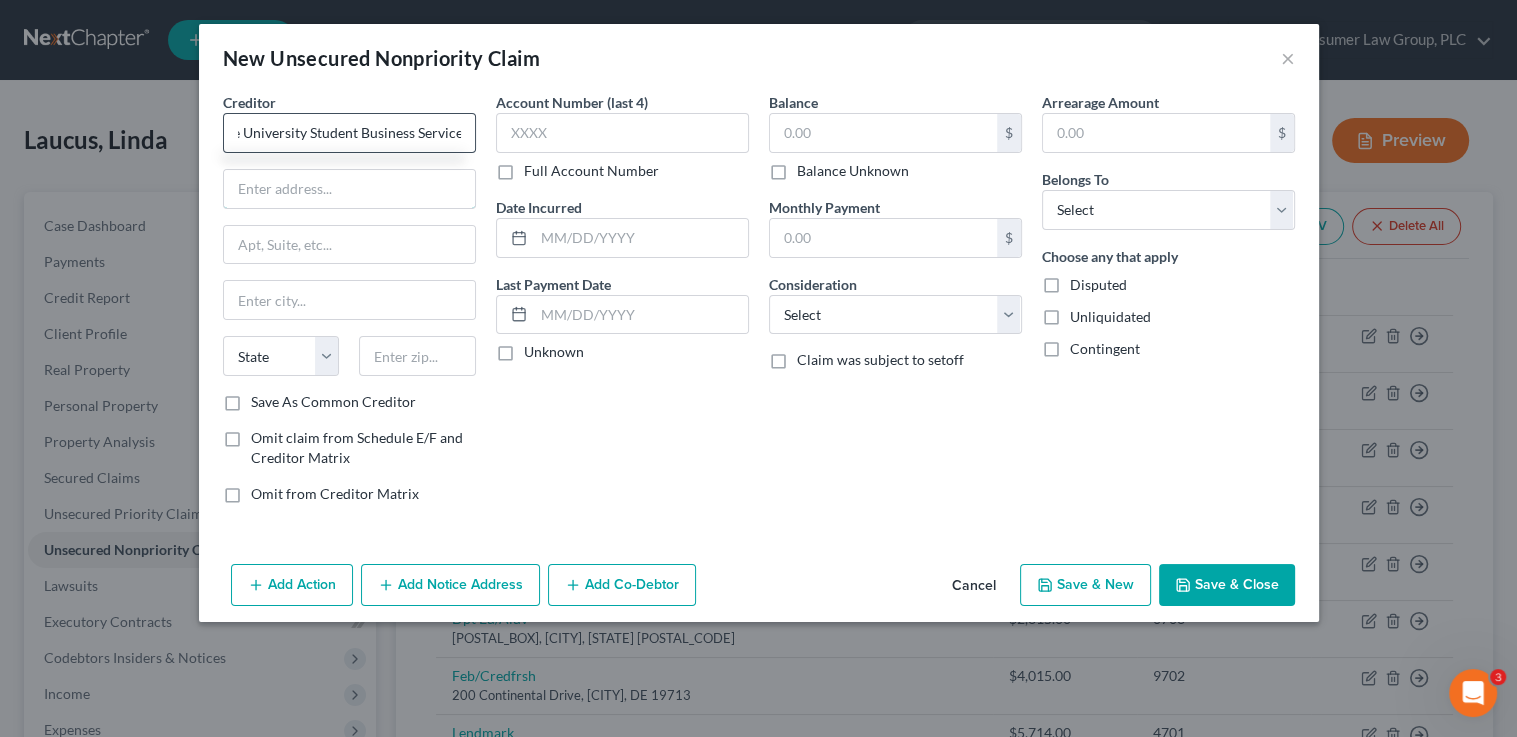 scroll, scrollTop: 0, scrollLeft: 0, axis: both 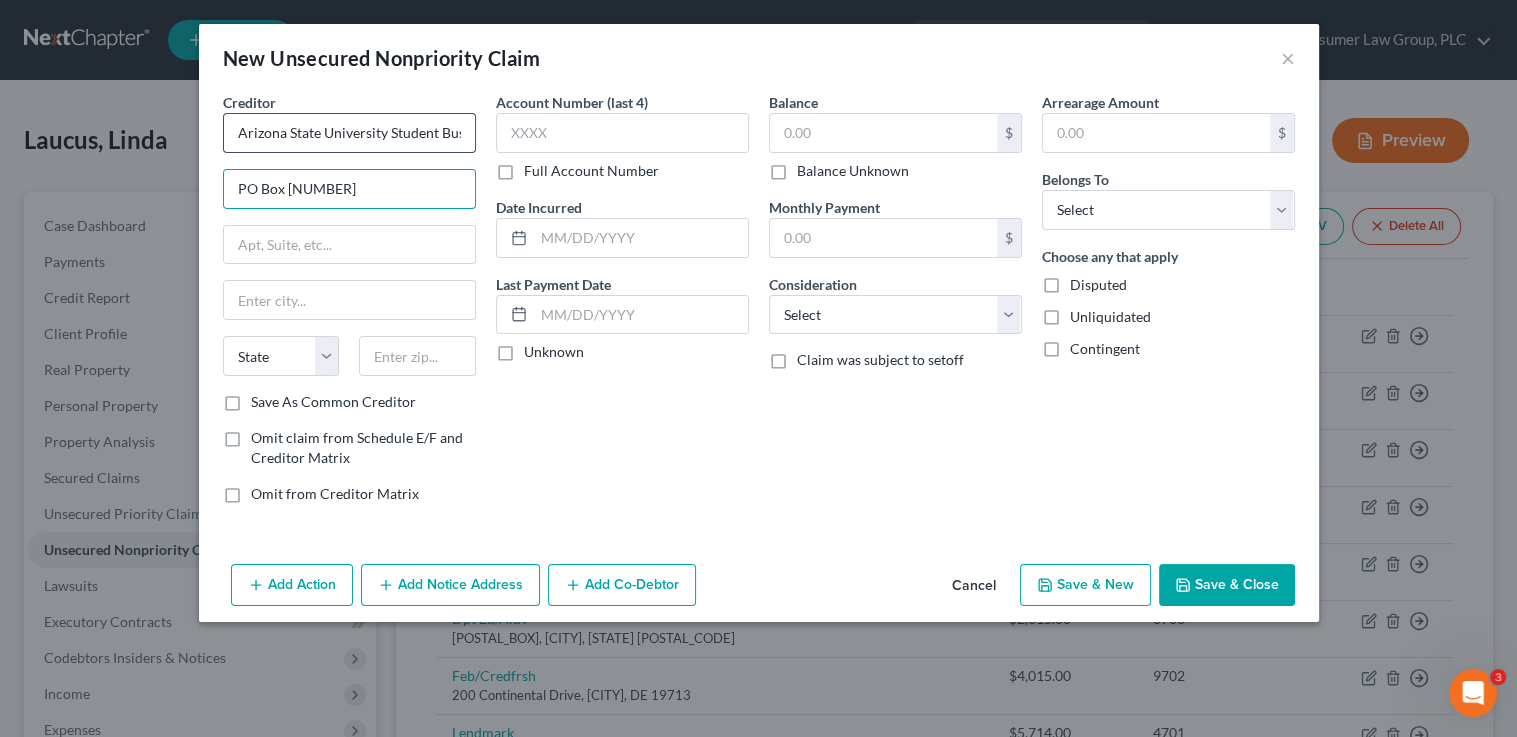 type on "PO Box 870323" 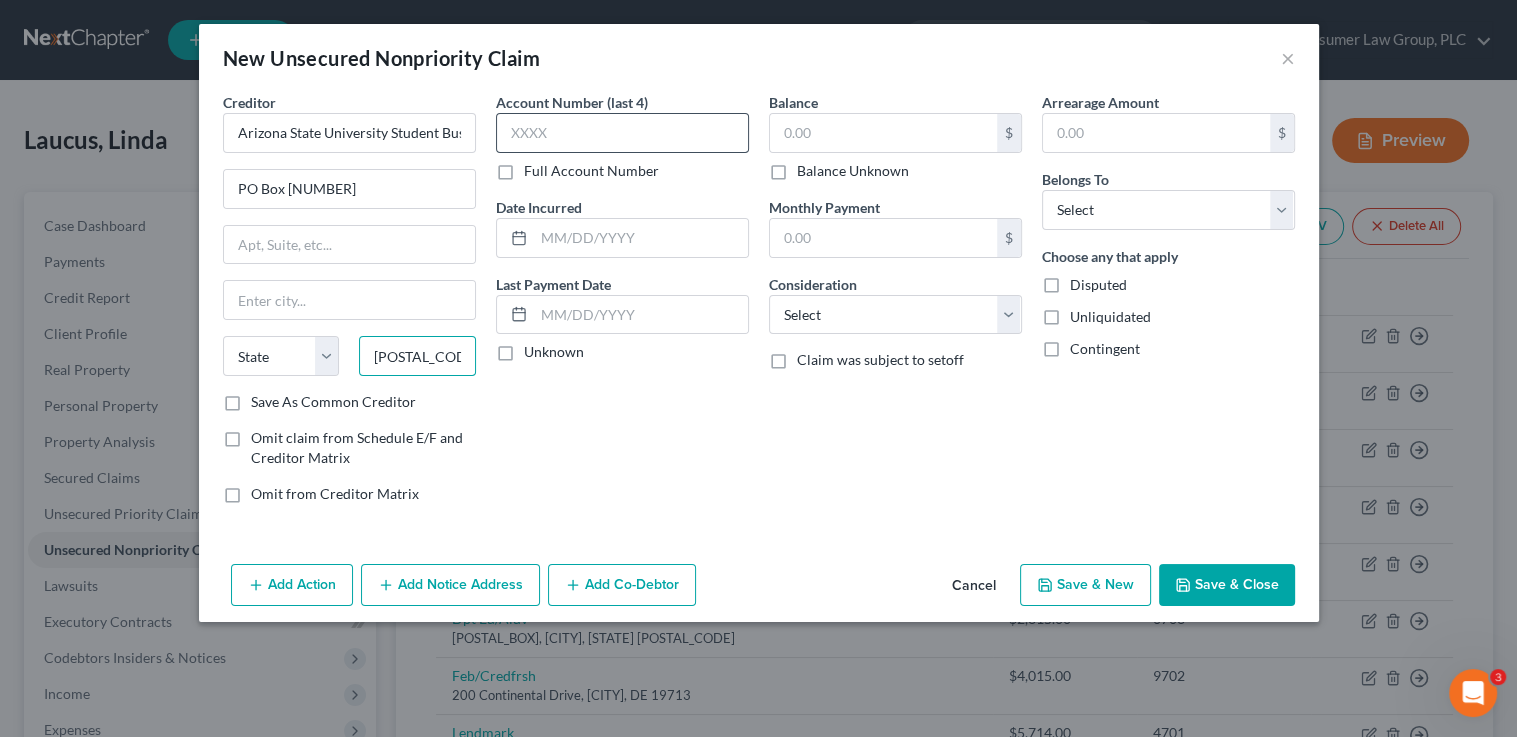 type on "85287" 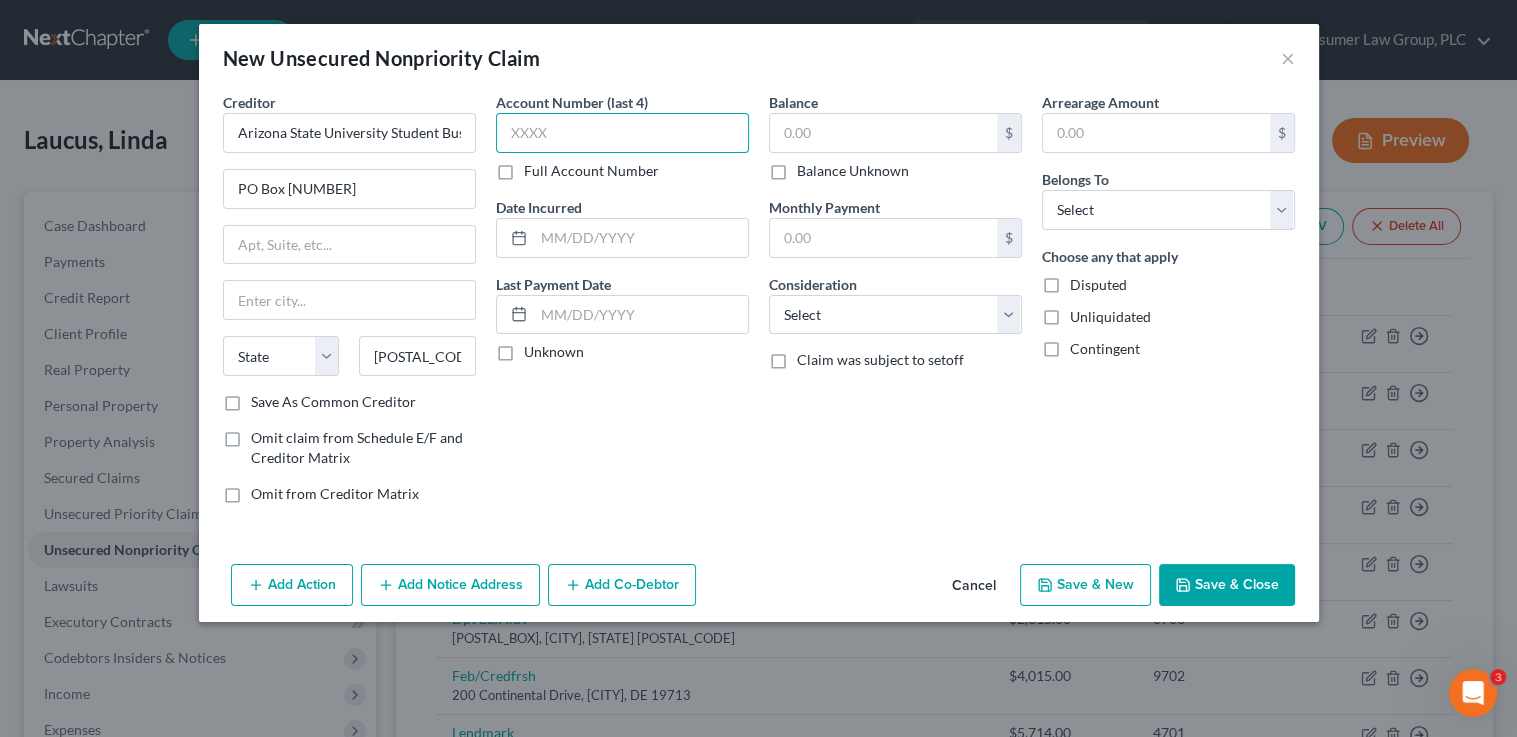 click at bounding box center [622, 133] 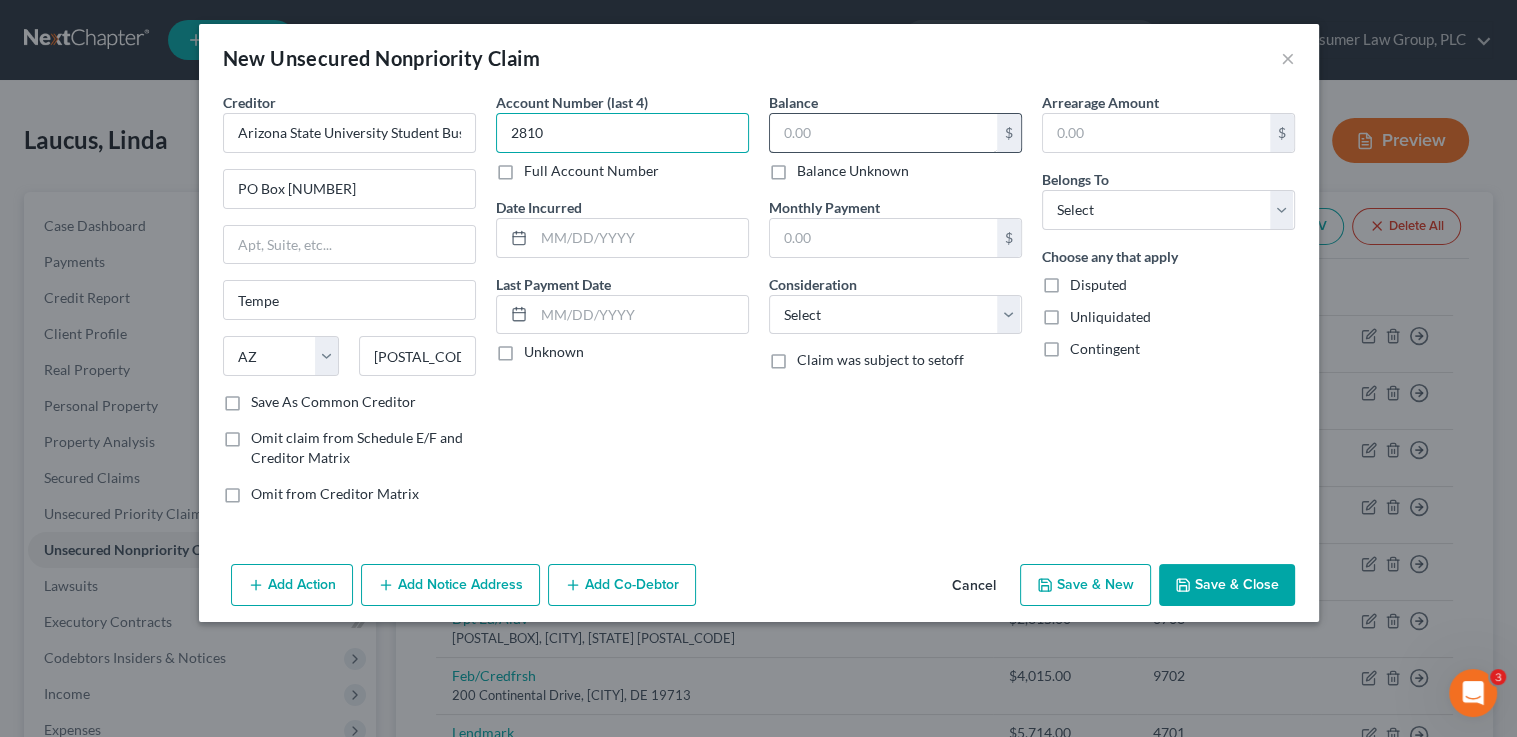 type on "2810" 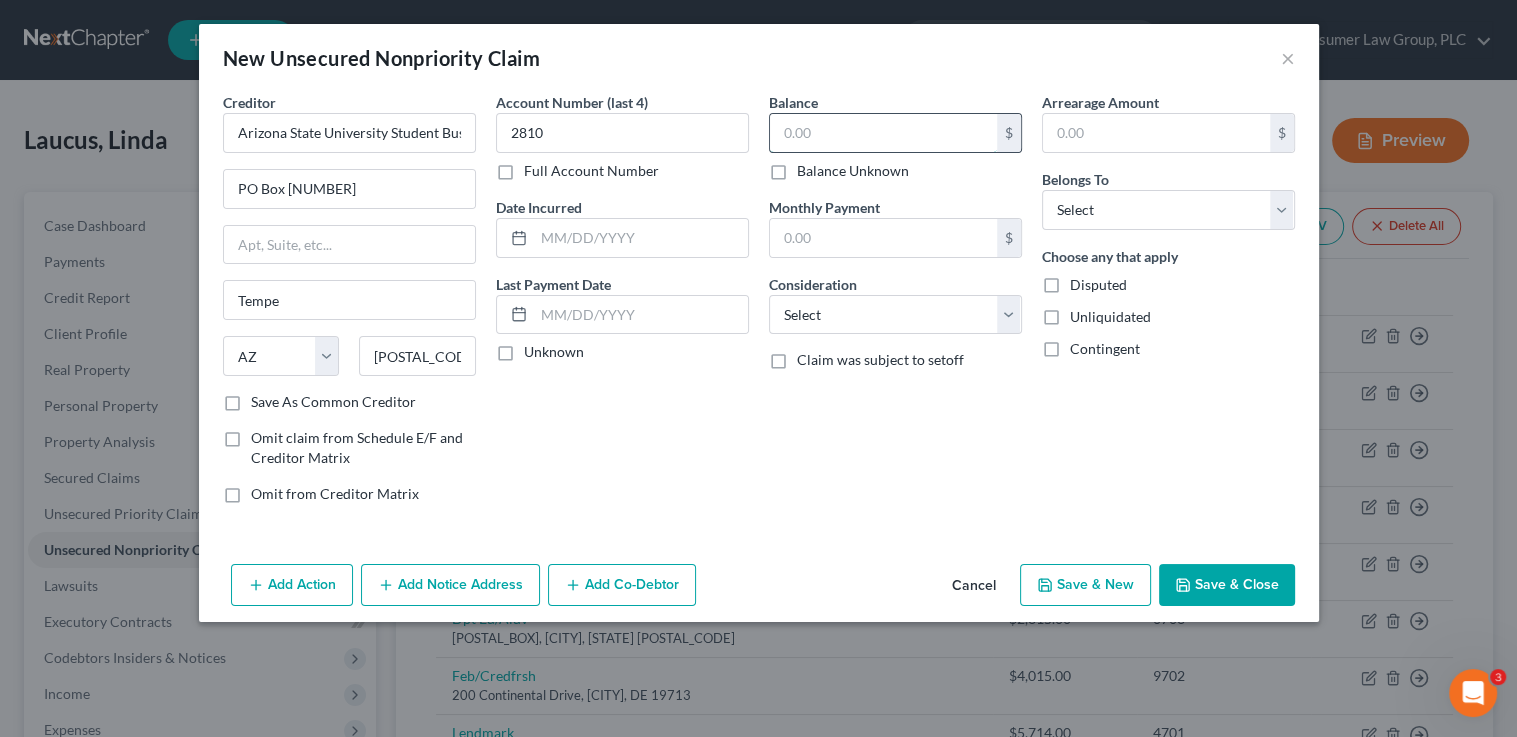 click at bounding box center (883, 133) 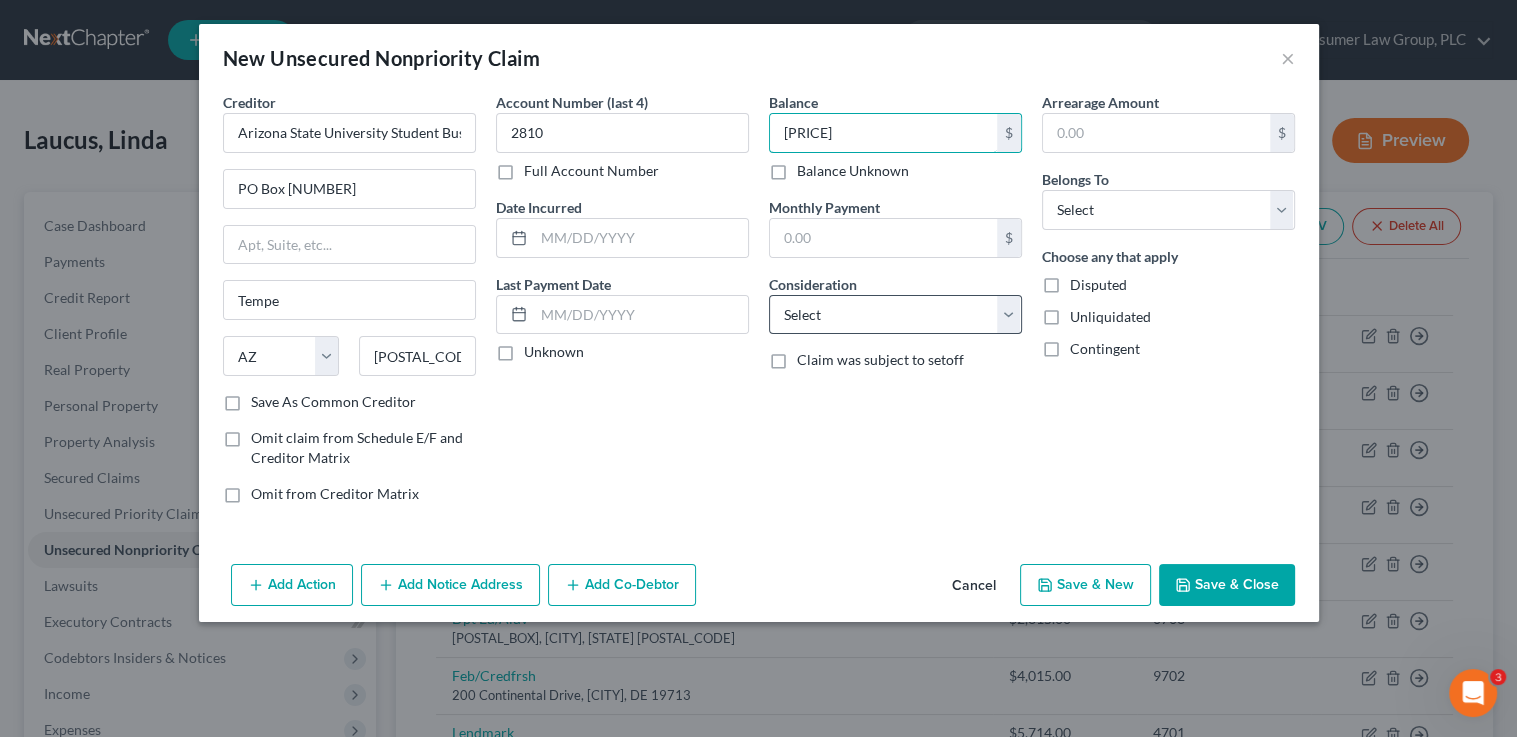 type on "4,771.87" 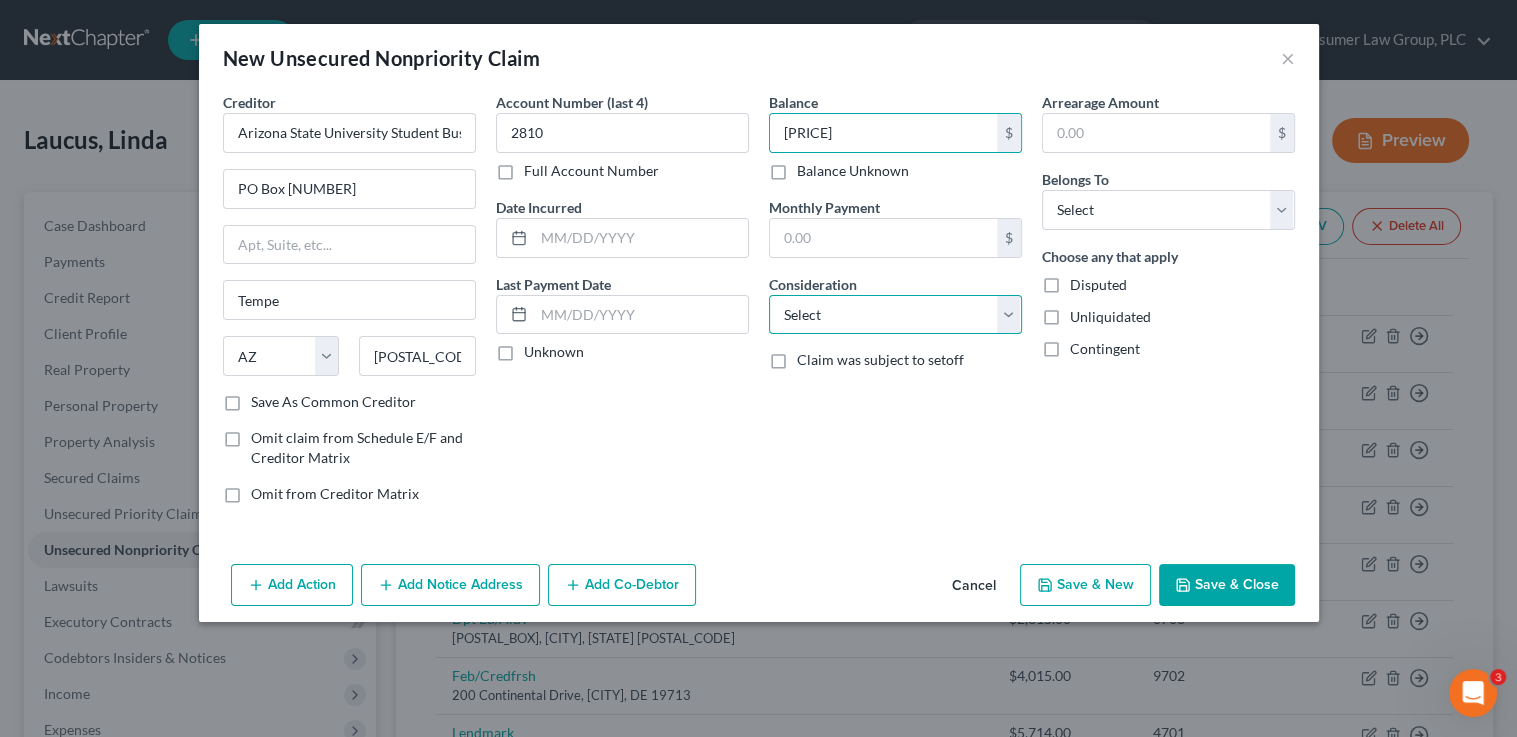 click on "Select Cable / Satellite Services Collection Agency Credit Card Debt Debt Counseling / Attorneys Deficiency Balance Domestic Support Obligations Home / Car Repairs Income Taxes Judgment Liens Medical Services Monies Loaned / Advanced Mortgage Obligation From Divorce Or Separation Obligation To Pensions Other Overdrawn Bank Account Promised To Help Pay Creditors Student Loans Suppliers And Vendors Telephone / Internet Services Utility Services" at bounding box center (895, 315) 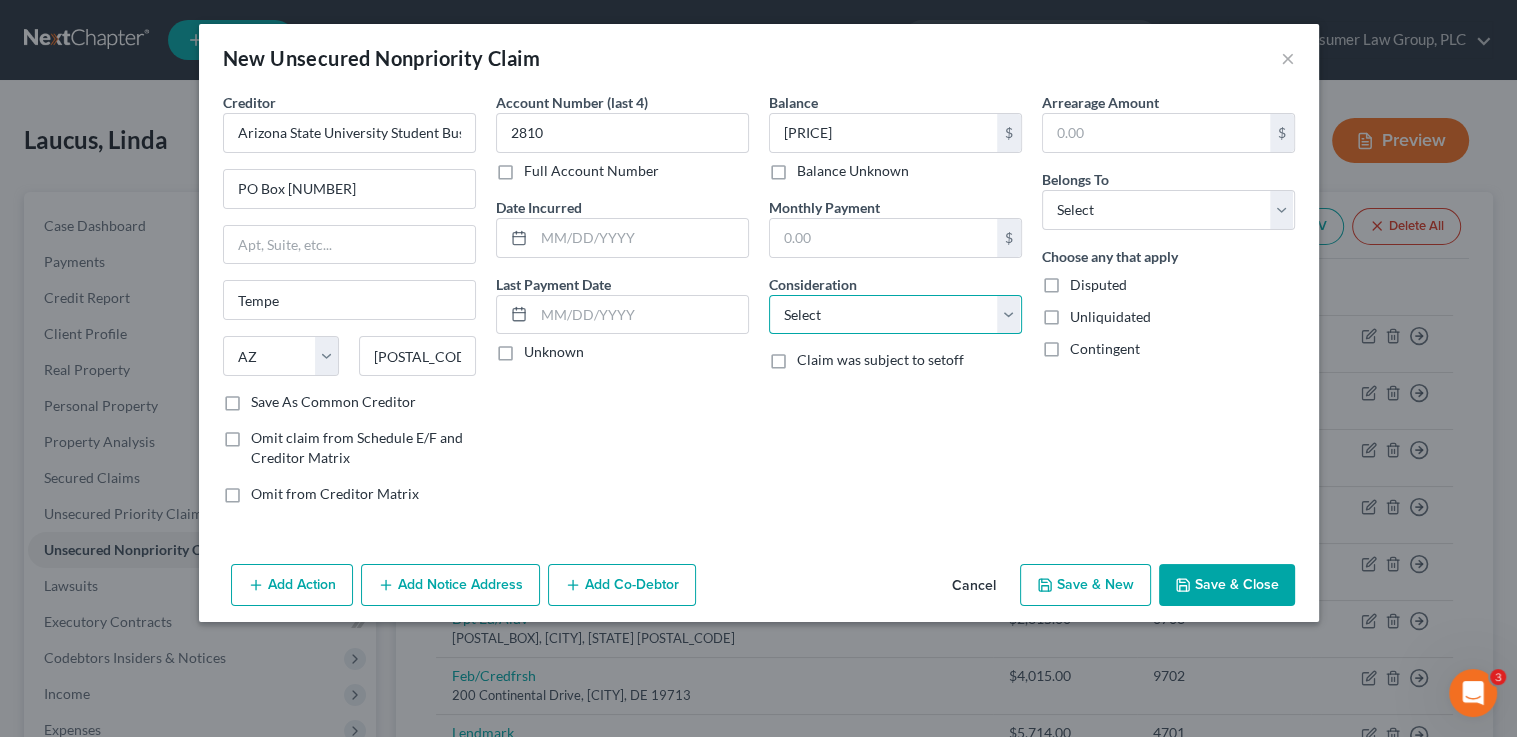 select on "10" 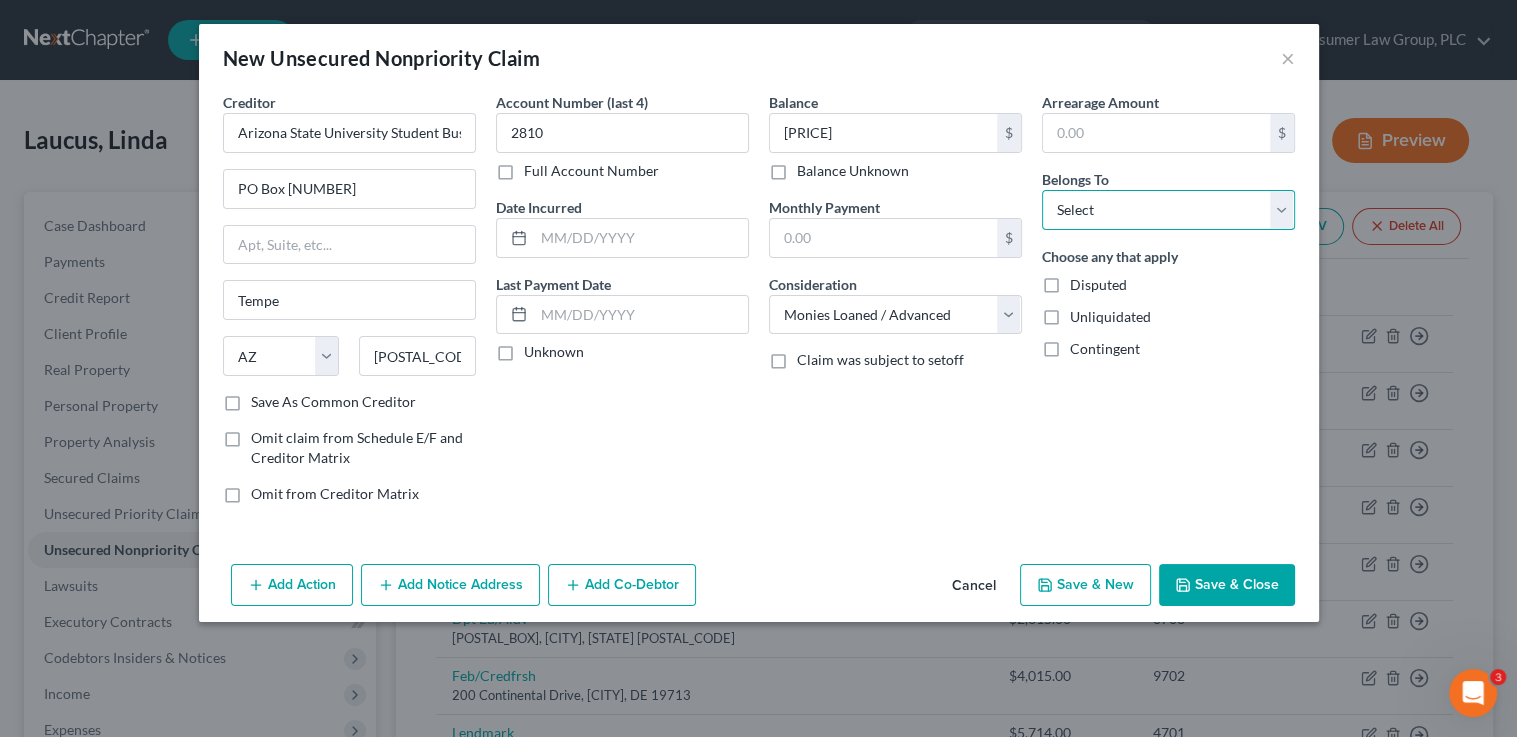 click on "Select Debtor 1 Only Debtor 2 Only Debtor 1 And Debtor 2 Only At Least One Of The Debtors And Another Community Property" at bounding box center (1168, 210) 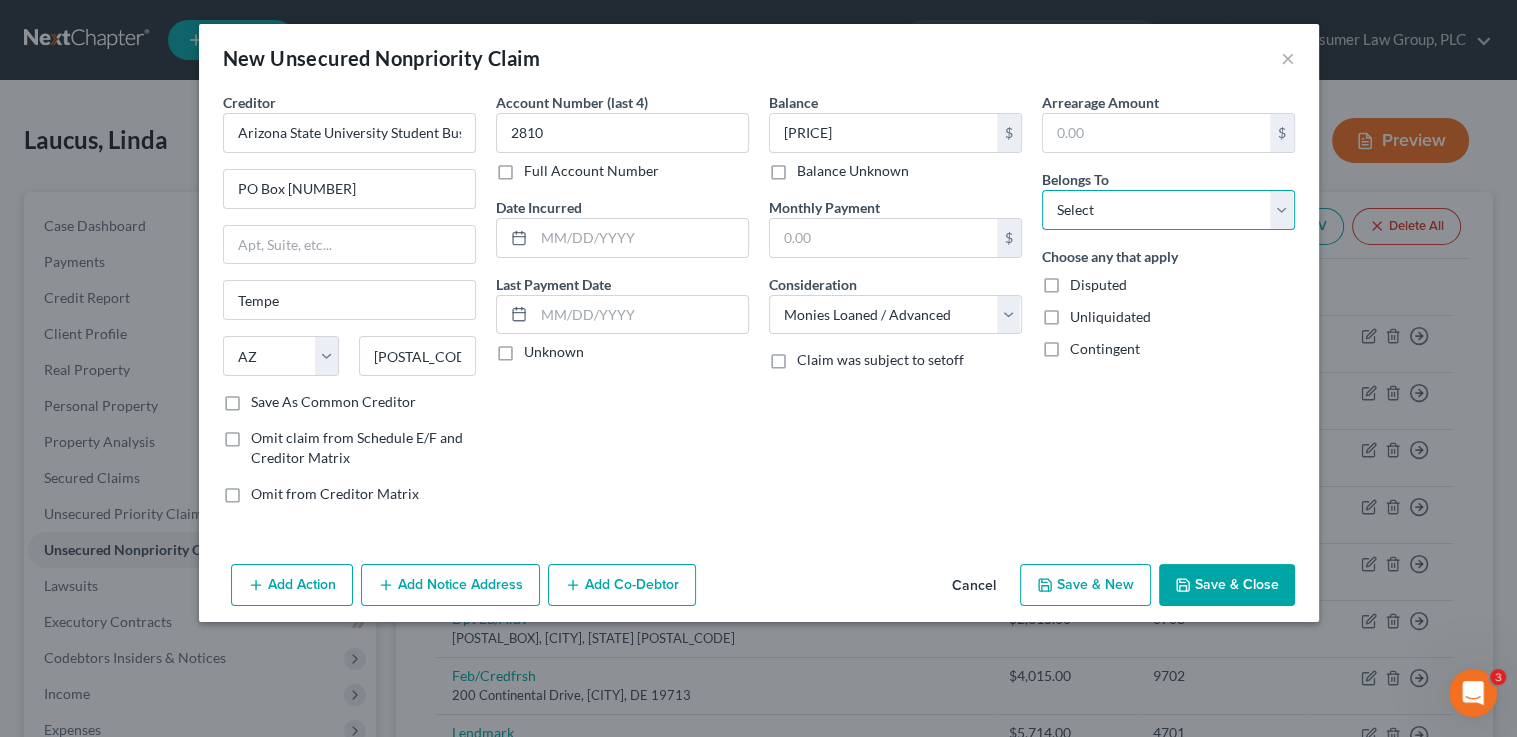 select on "0" 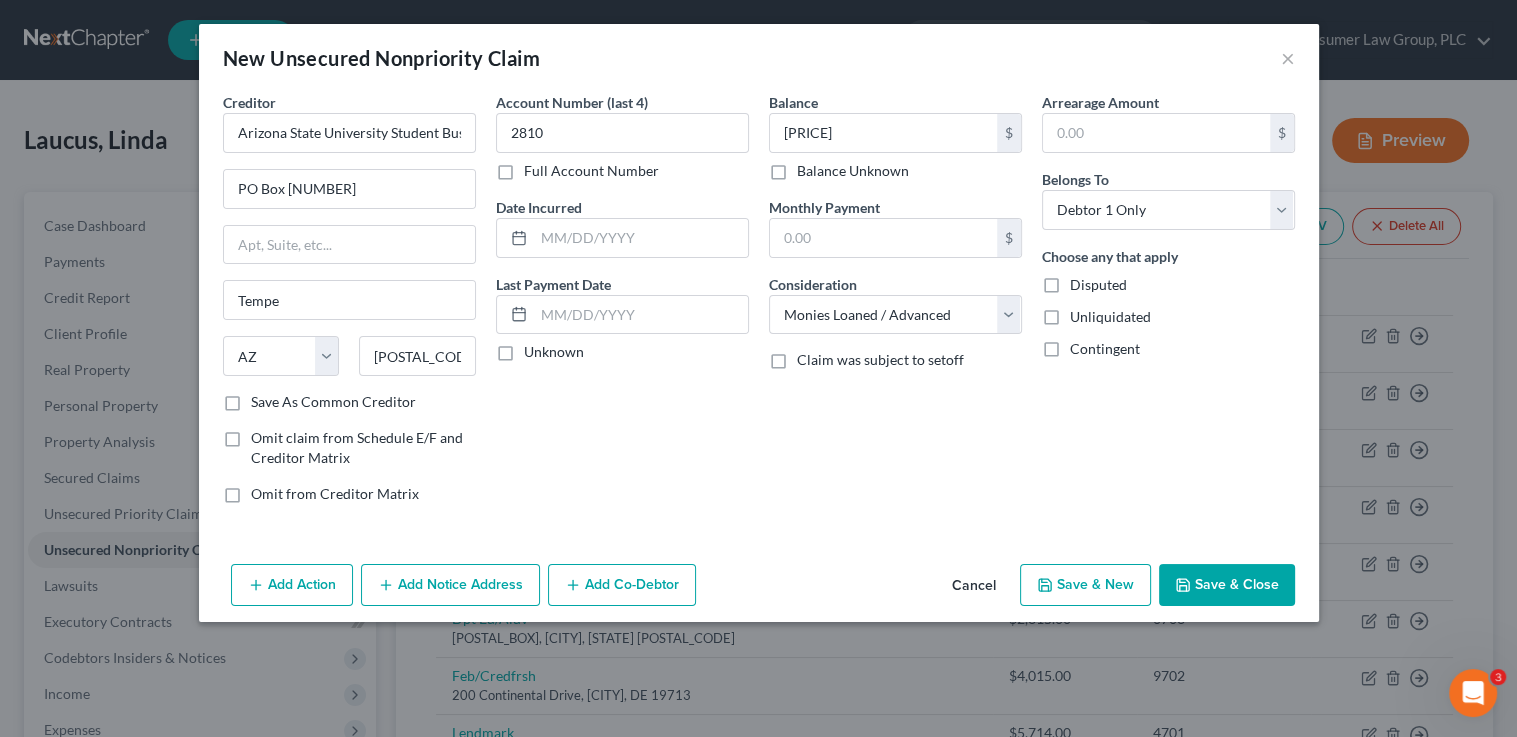 click on "Save & New" at bounding box center [1085, 585] 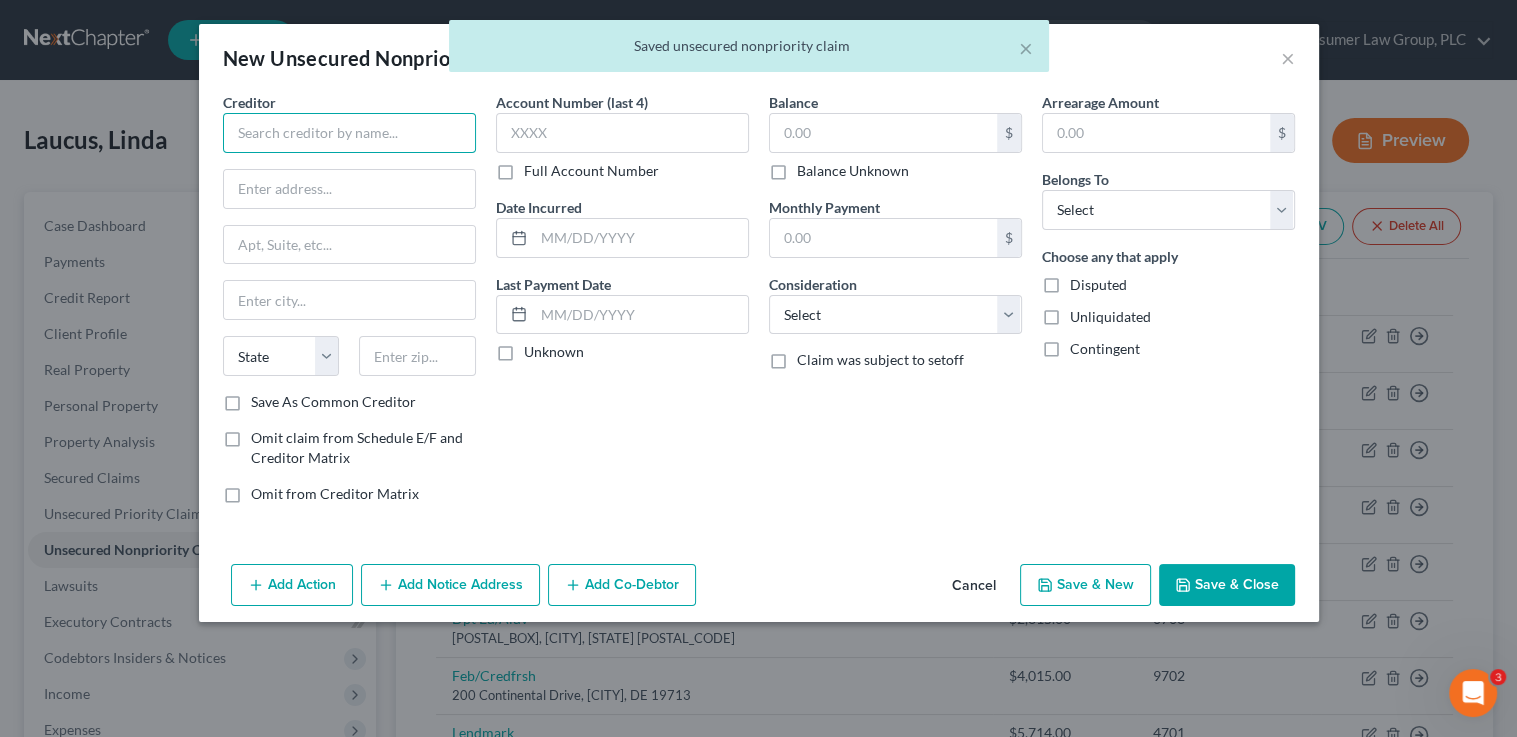 click at bounding box center [349, 133] 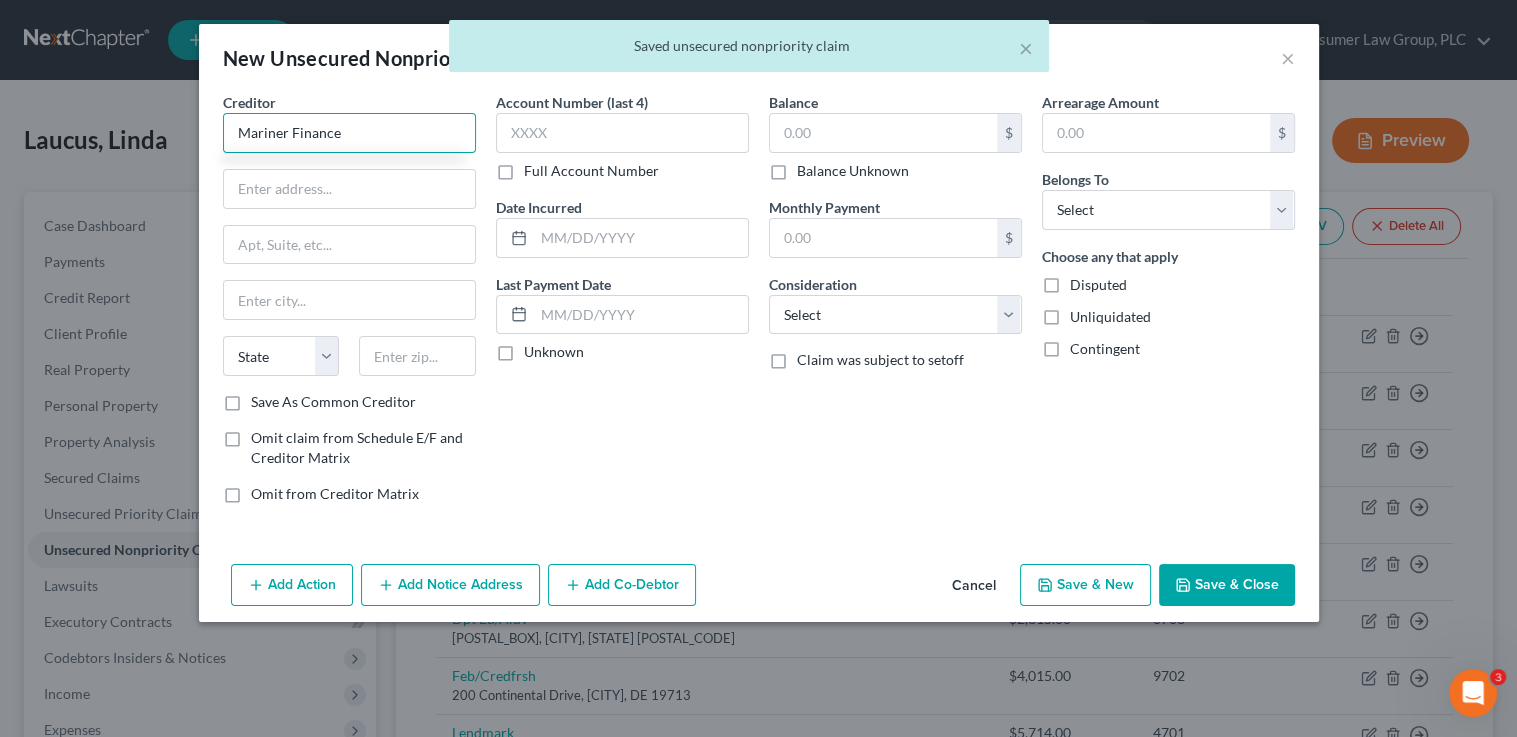 type on "Mariner Finance" 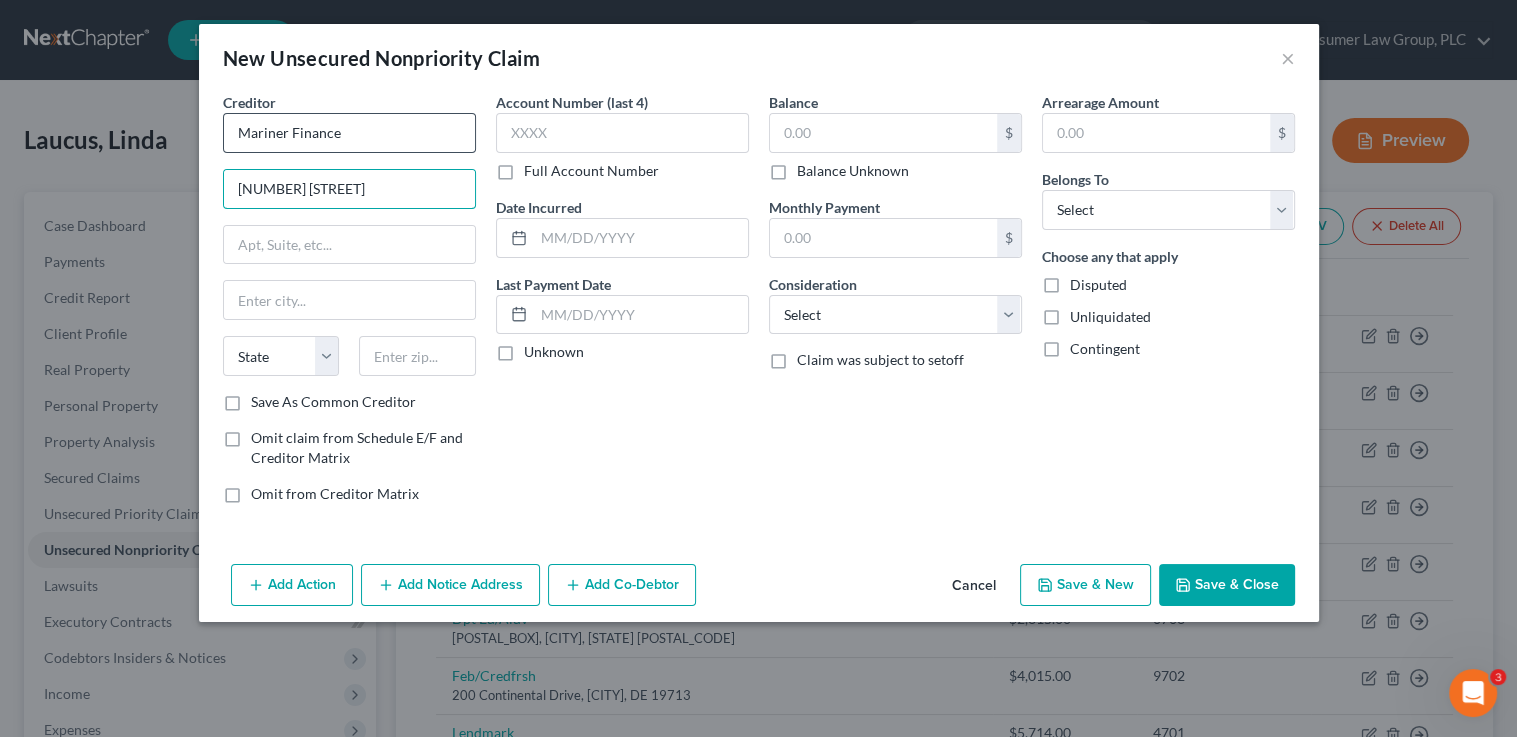 type on "8211 Town Center Drive" 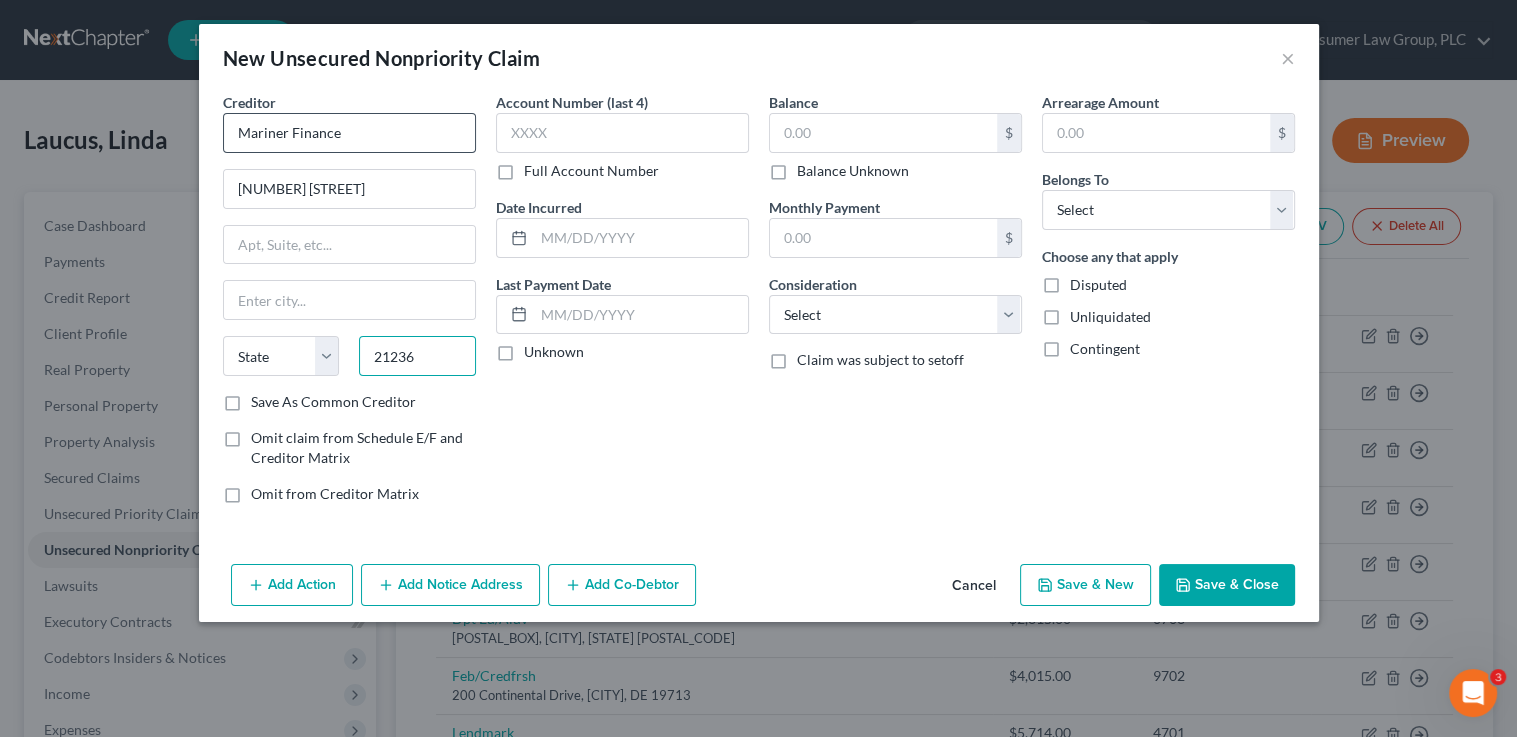 type on "21236" 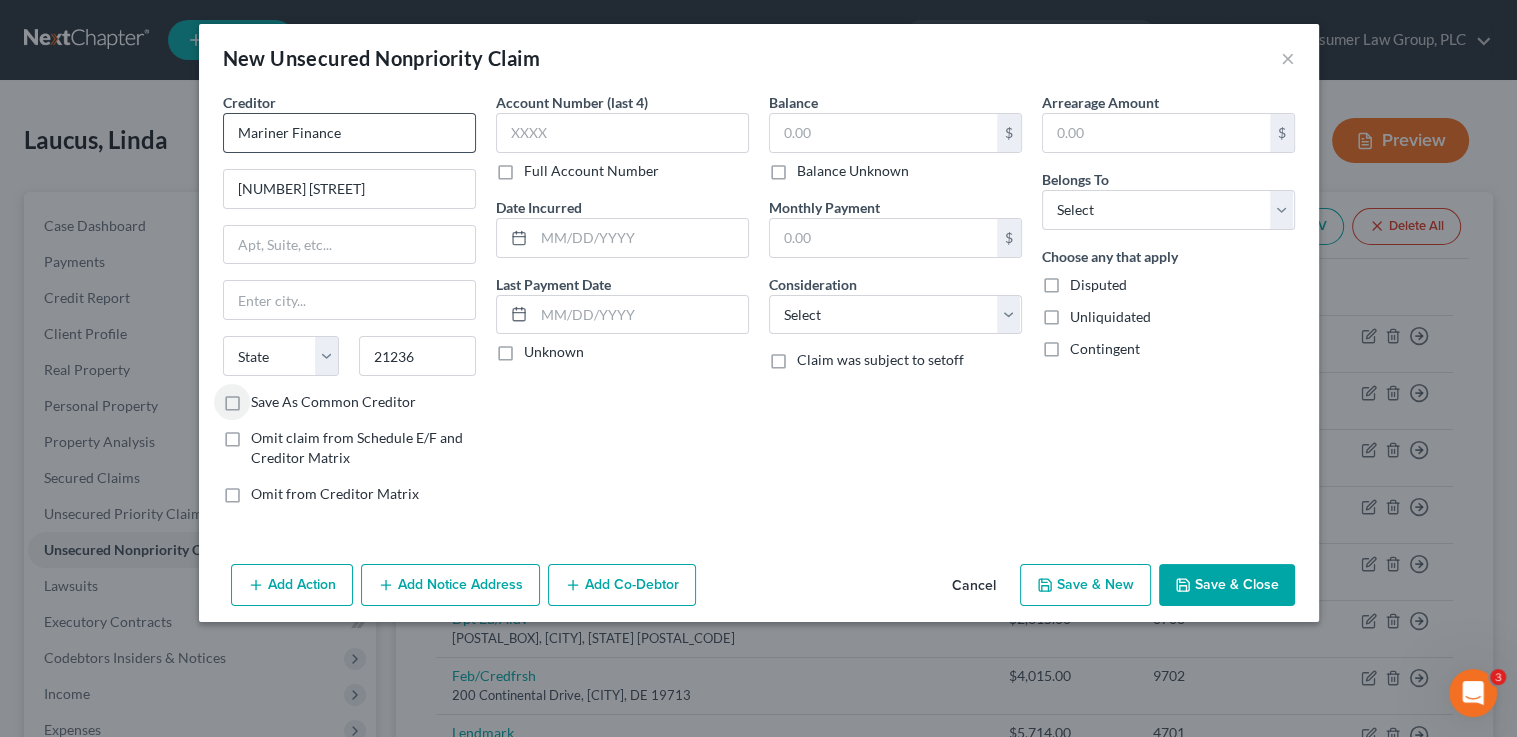 type on "Nottingham" 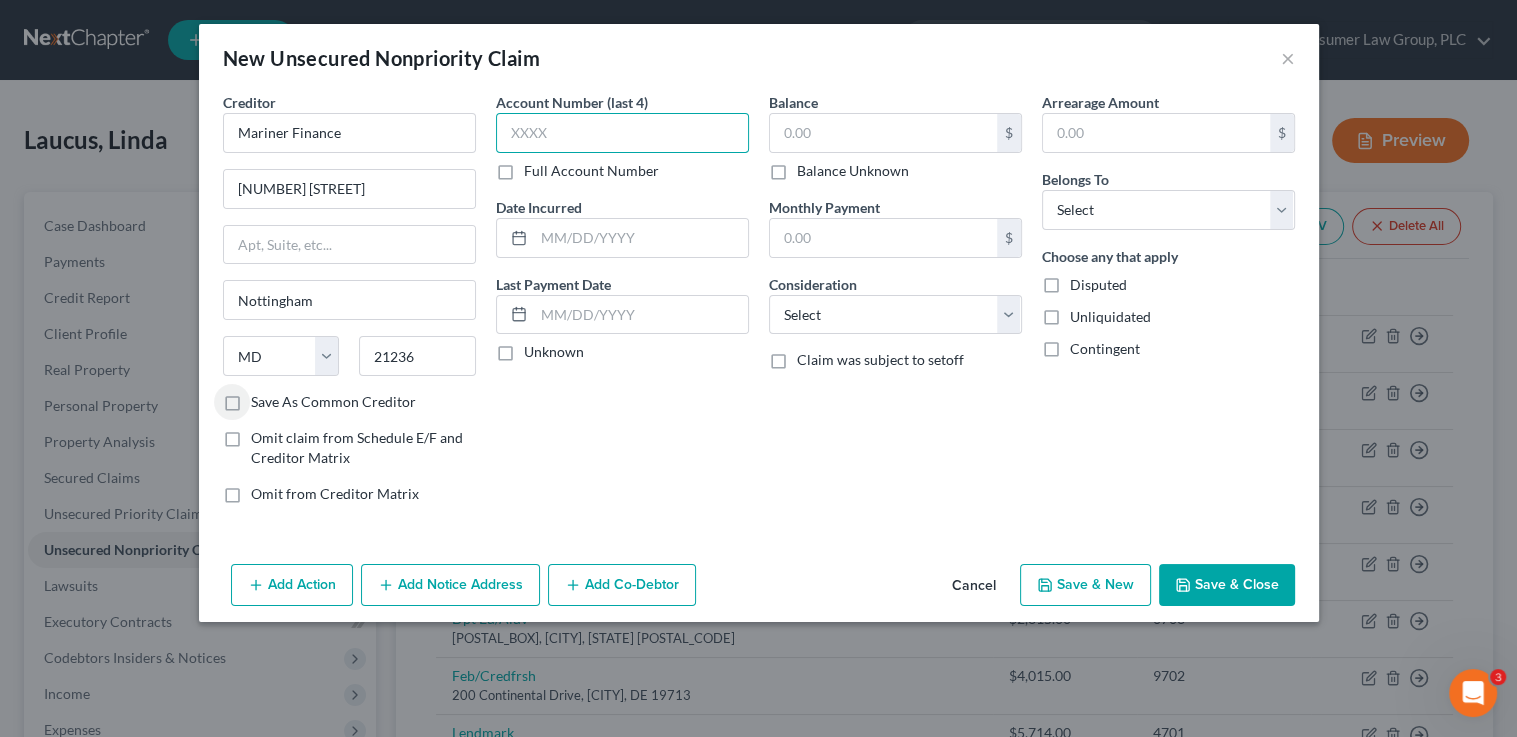 click at bounding box center (622, 133) 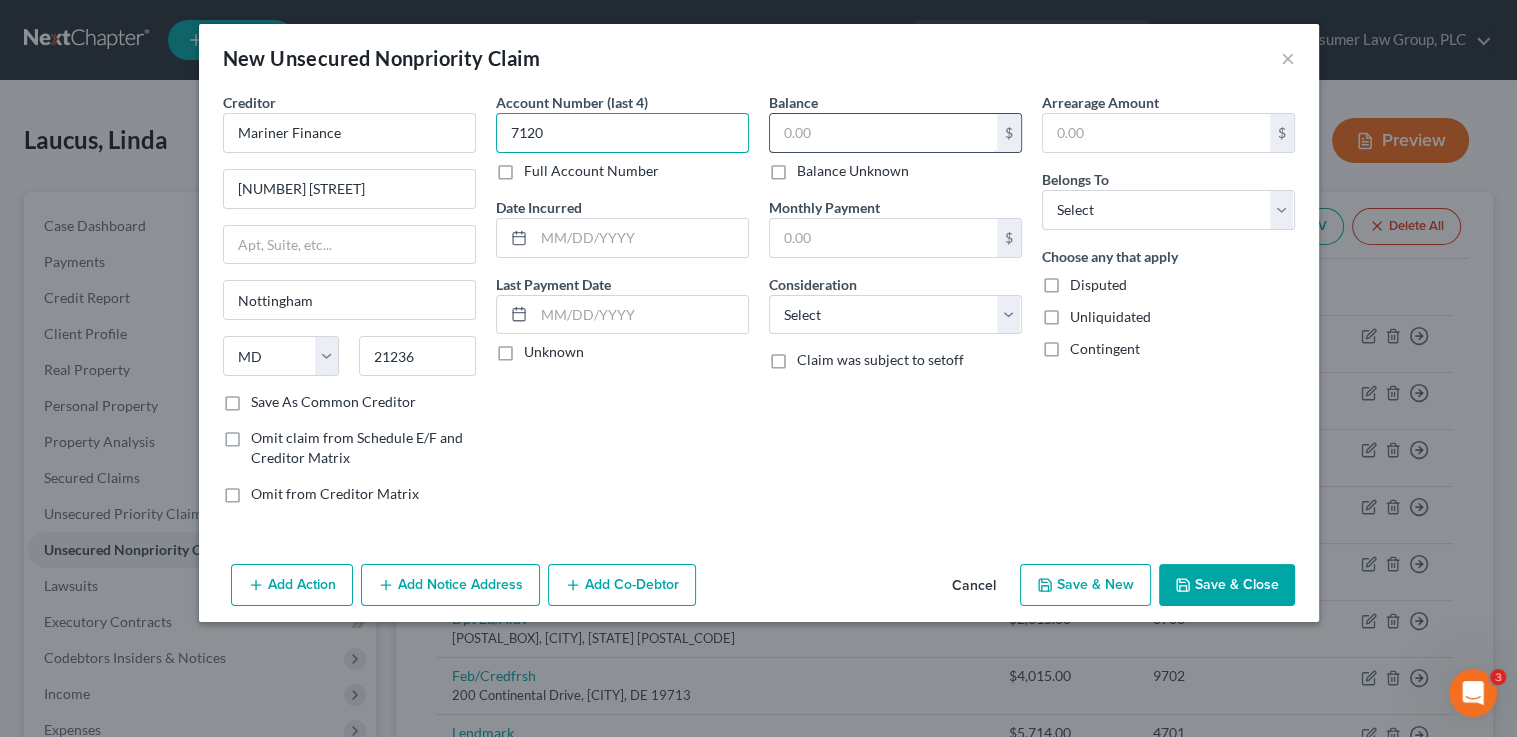 type on "7120" 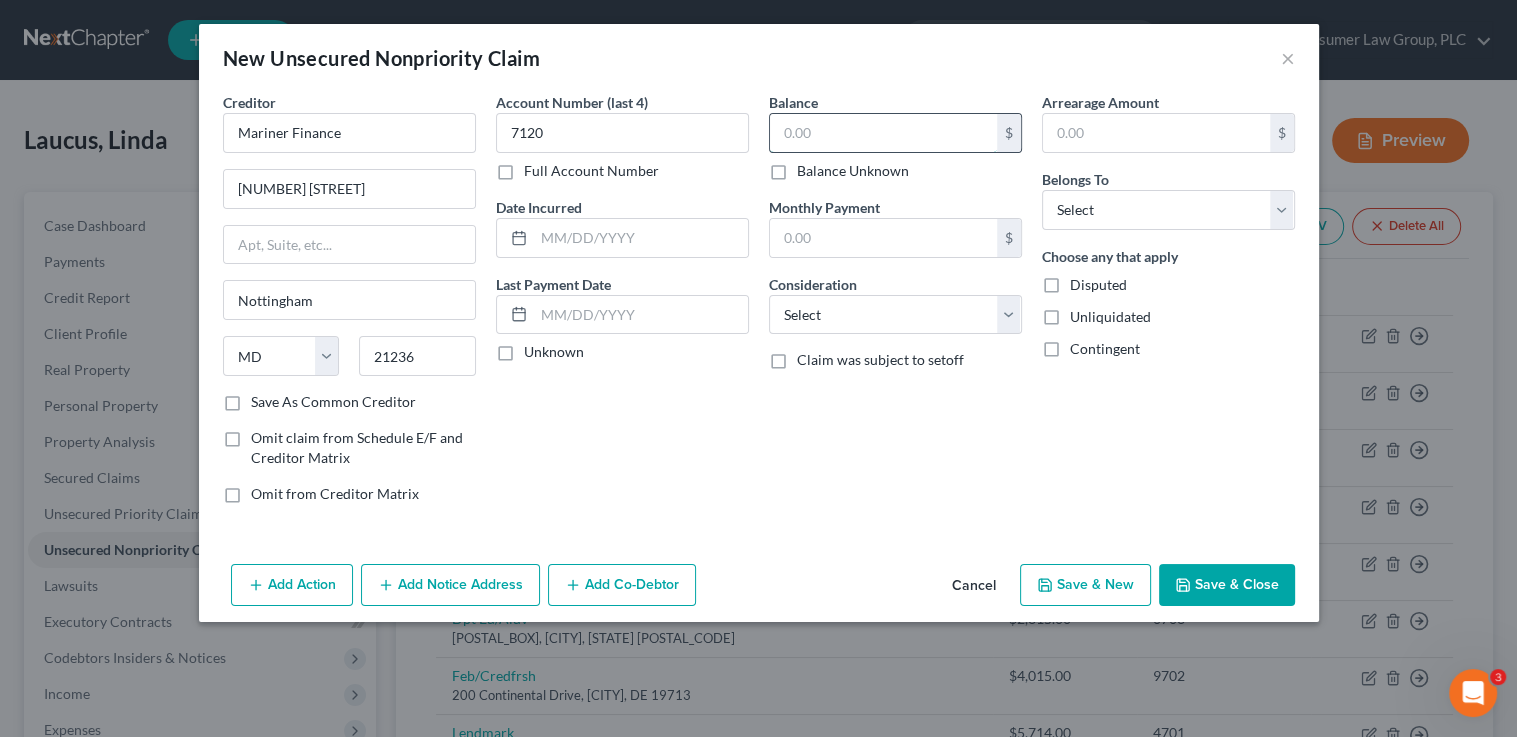 click at bounding box center (883, 133) 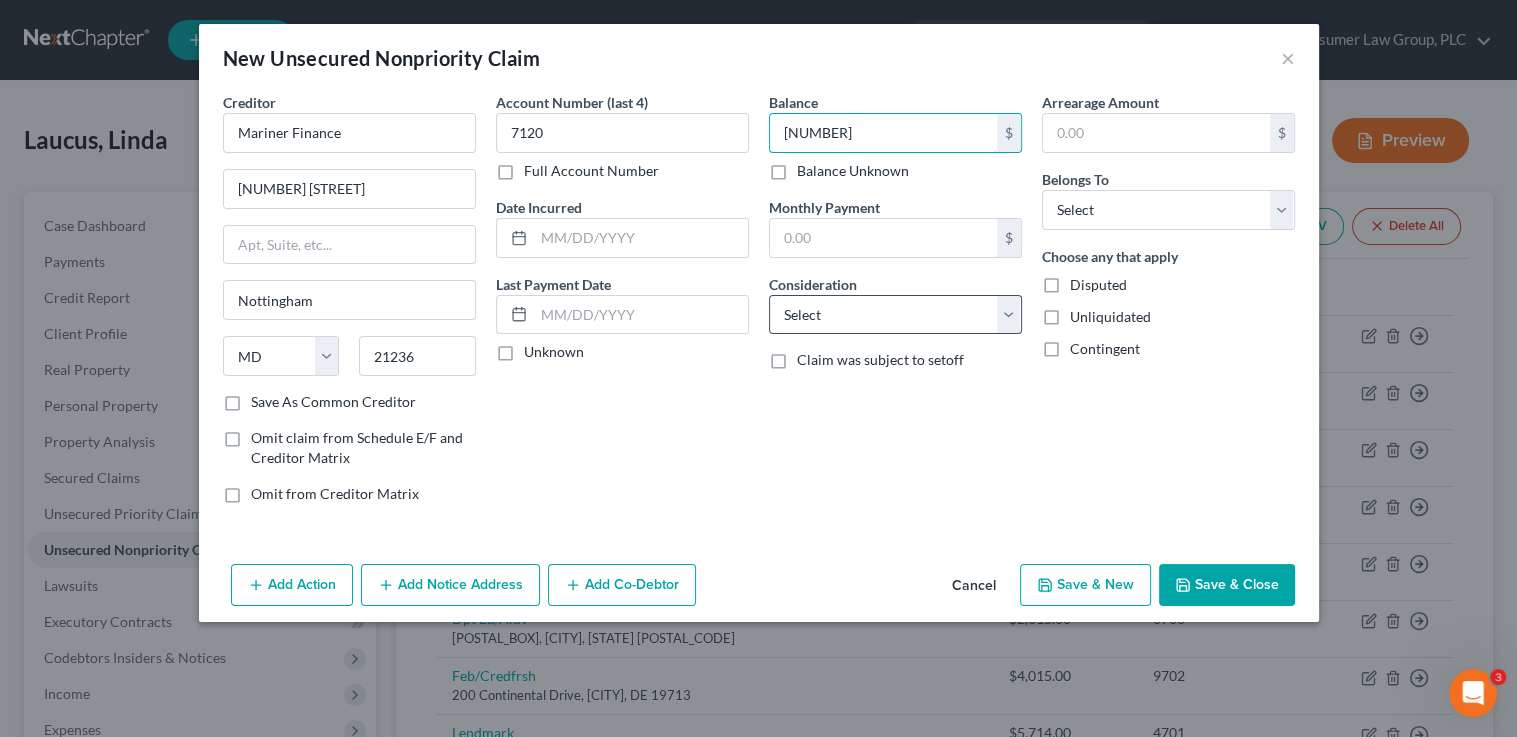 type on "15,250" 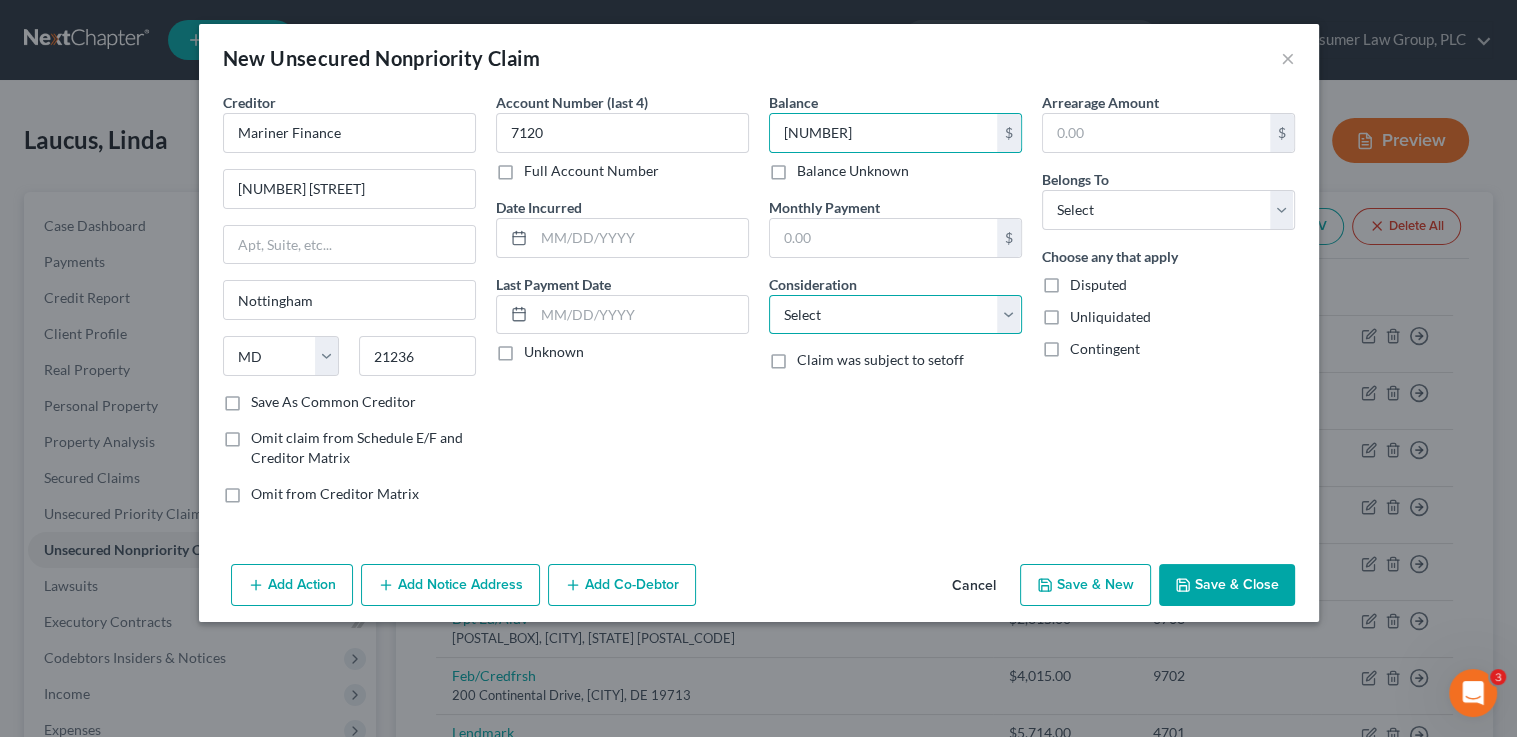 click on "Select Cable / Satellite Services Collection Agency Credit Card Debt Debt Counseling / Attorneys Deficiency Balance Domestic Support Obligations Home / Car Repairs Income Taxes Judgment Liens Medical Services Monies Loaned / Advanced Mortgage Obligation From Divorce Or Separation Obligation To Pensions Other Overdrawn Bank Account Promised To Help Pay Creditors Student Loans Suppliers And Vendors Telephone / Internet Services Utility Services" at bounding box center [895, 315] 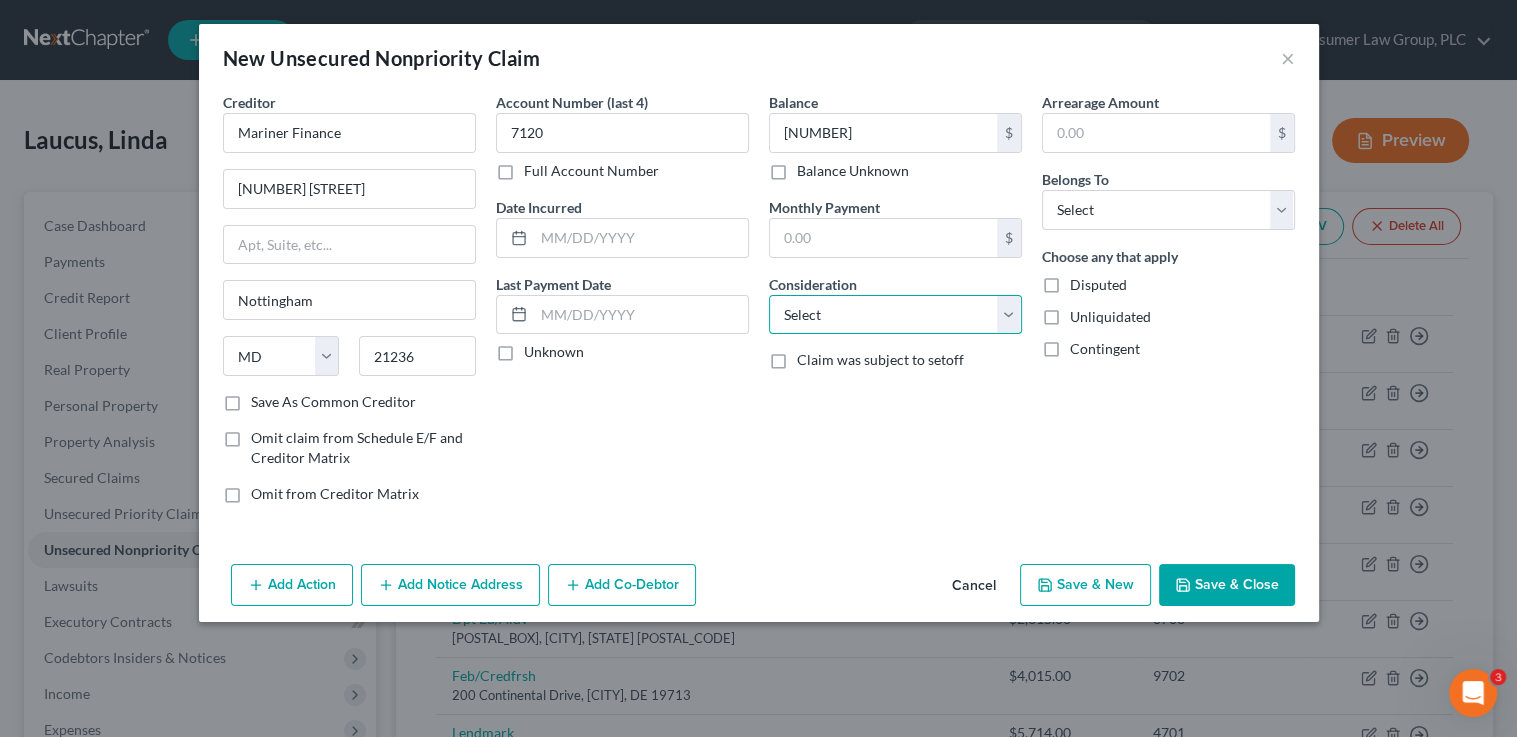 select on "10" 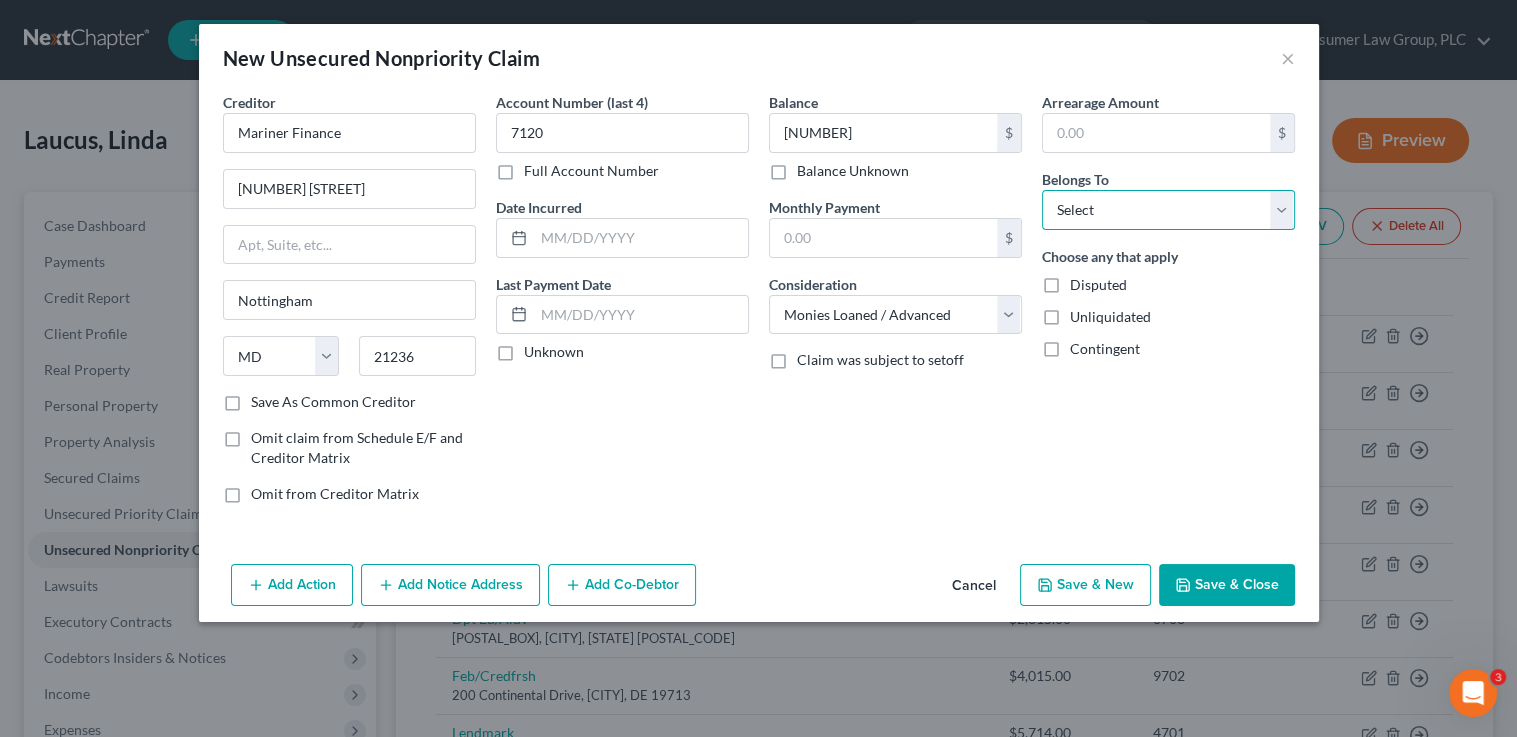 click on "Select Debtor 1 Only Debtor 2 Only Debtor 1 And Debtor 2 Only At Least One Of The Debtors And Another Community Property" at bounding box center (1168, 210) 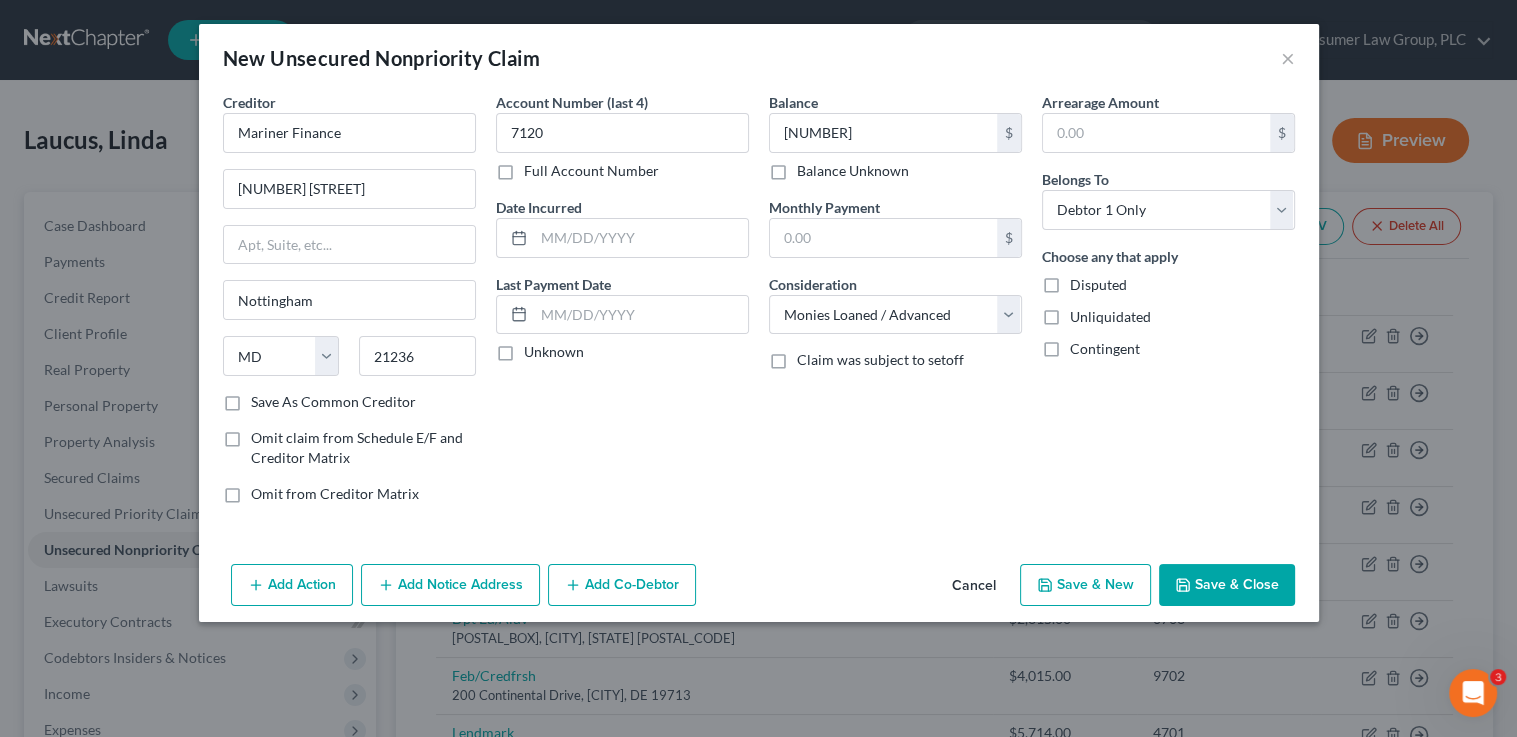 click on "Save & New" at bounding box center [1085, 585] 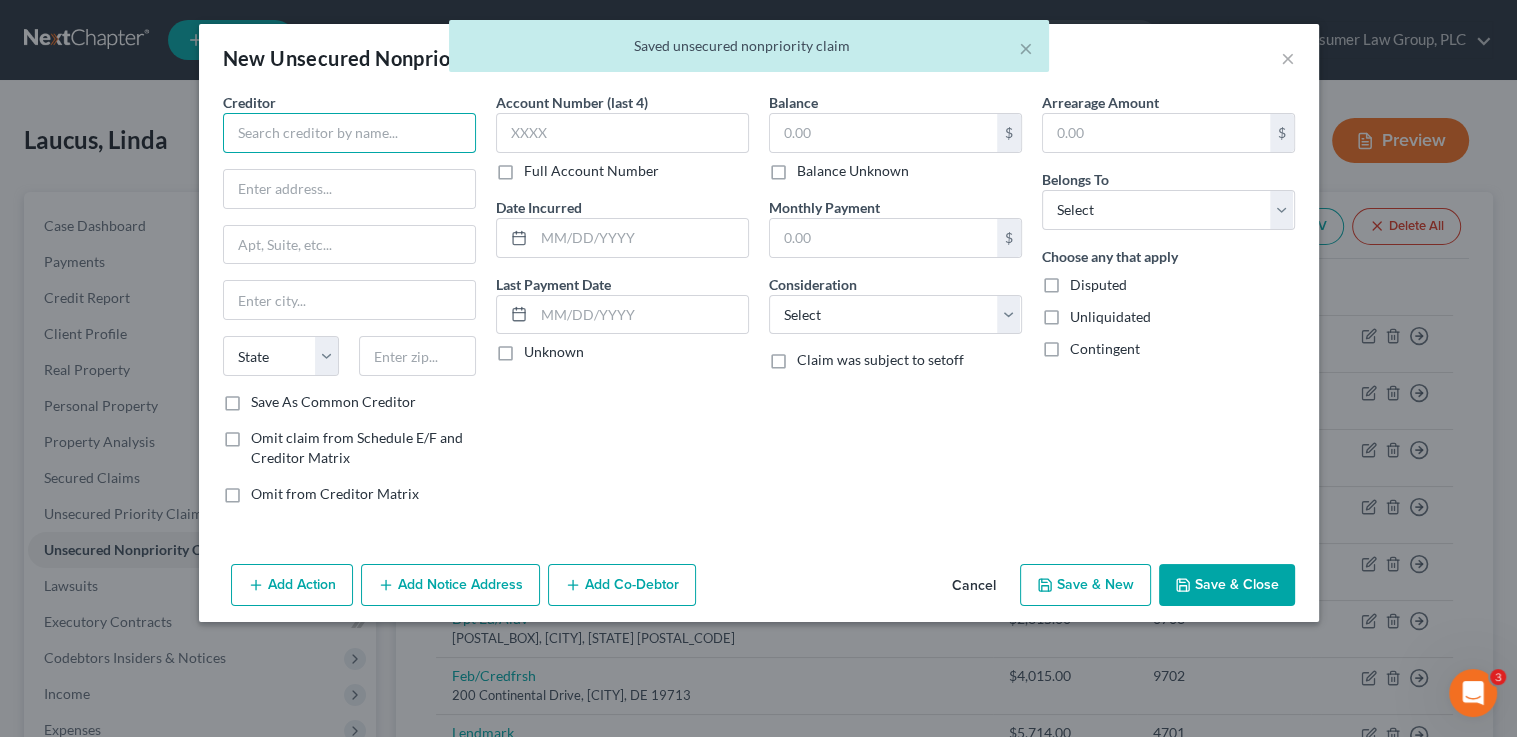 drag, startPoint x: 405, startPoint y: 149, endPoint x: 394, endPoint y: 134, distance: 18.601076 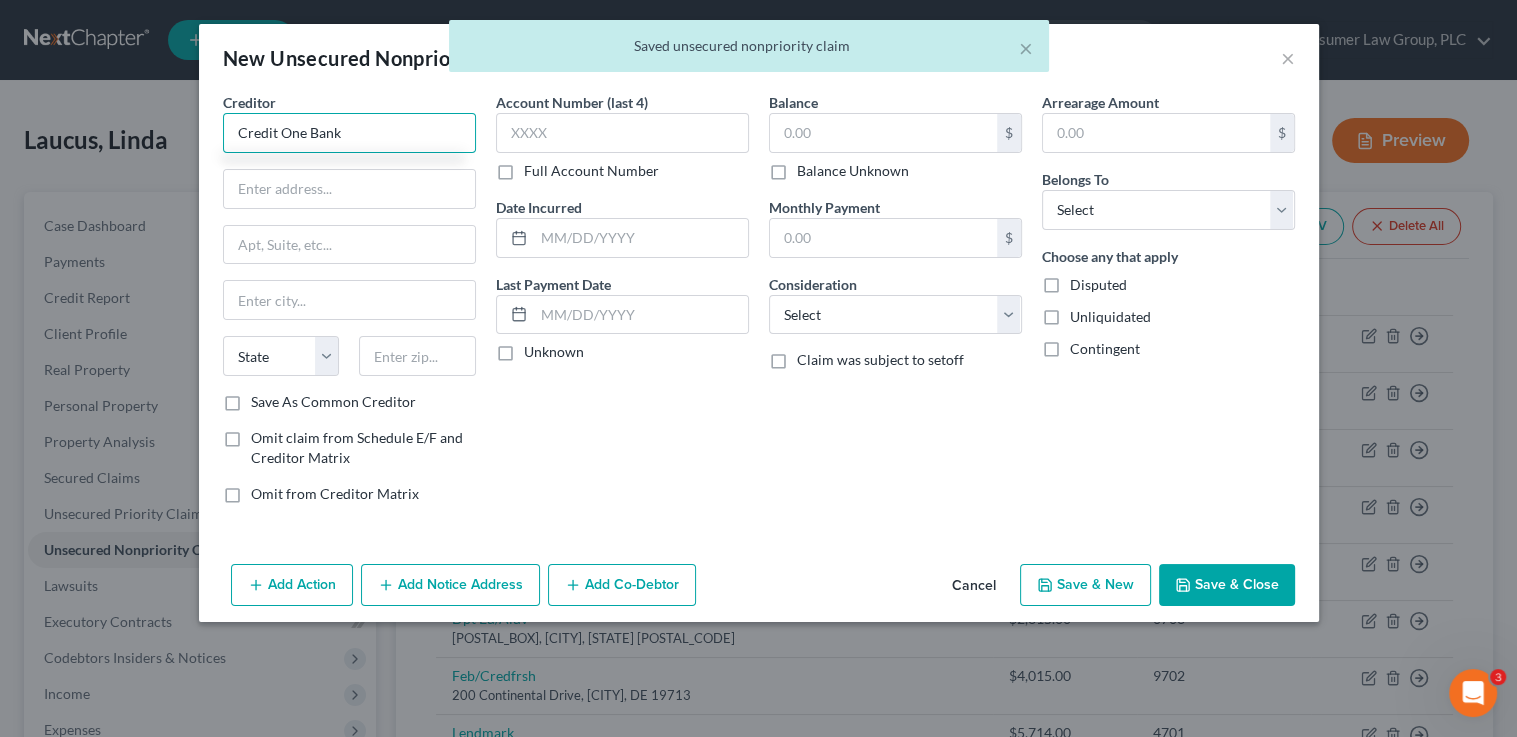 type on "Credit One Bank" 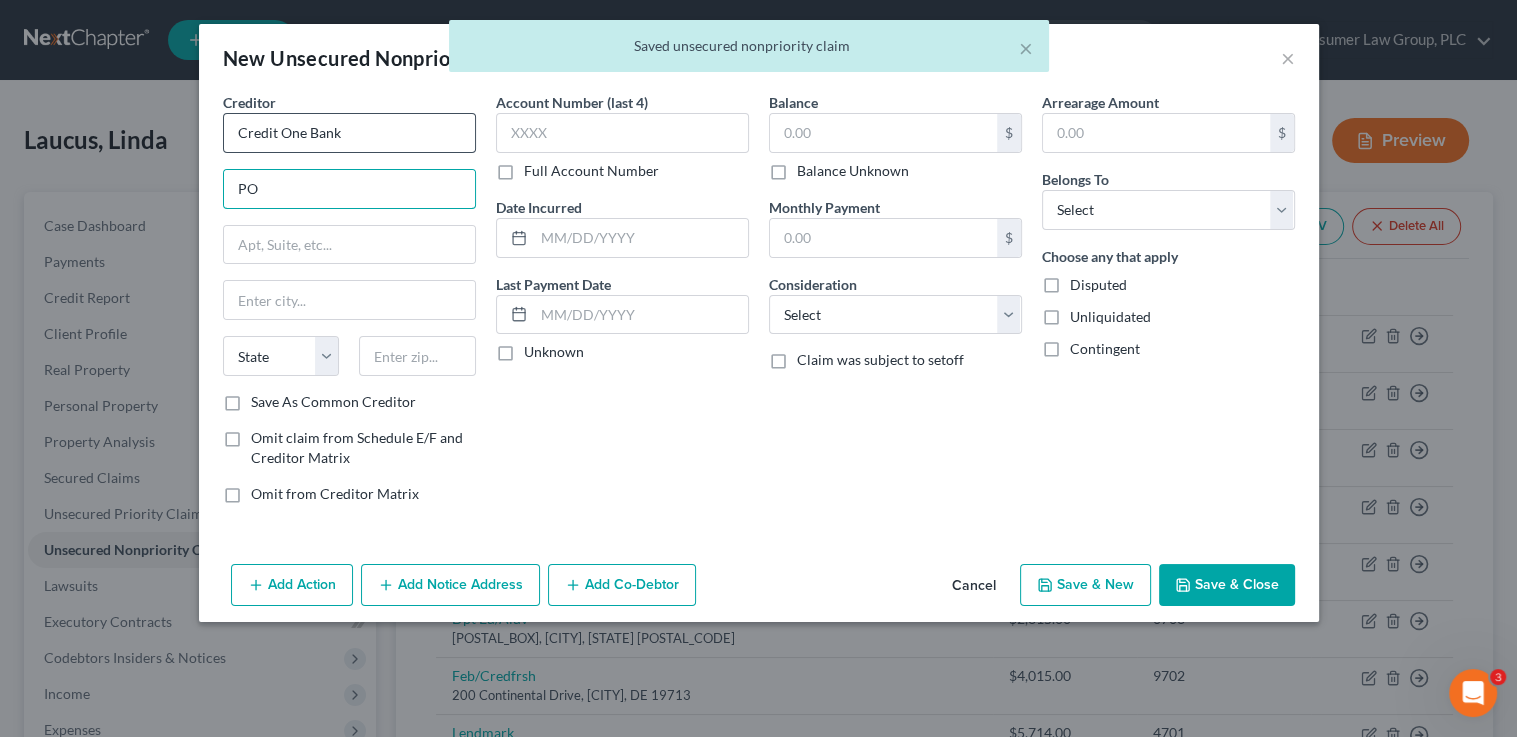 type on "P" 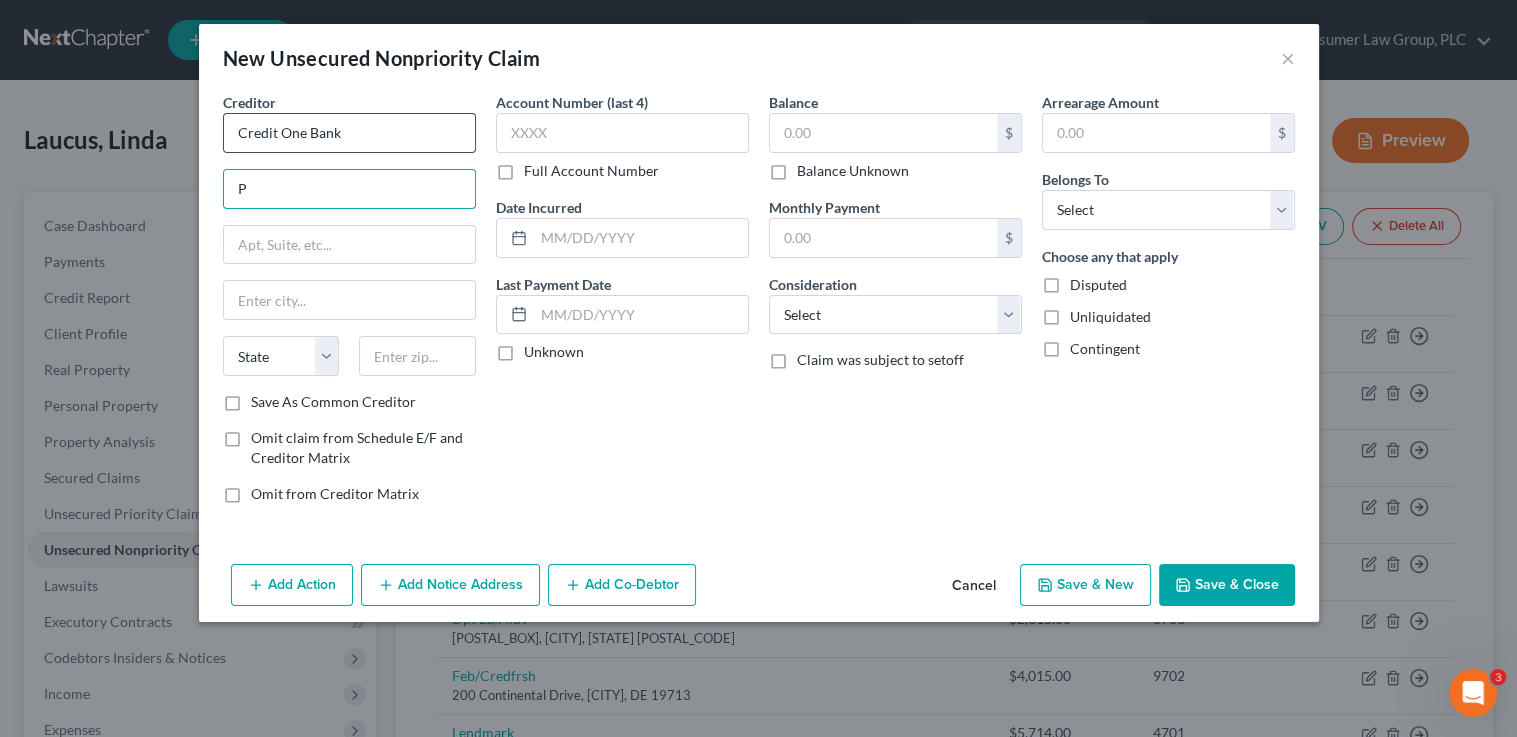 type 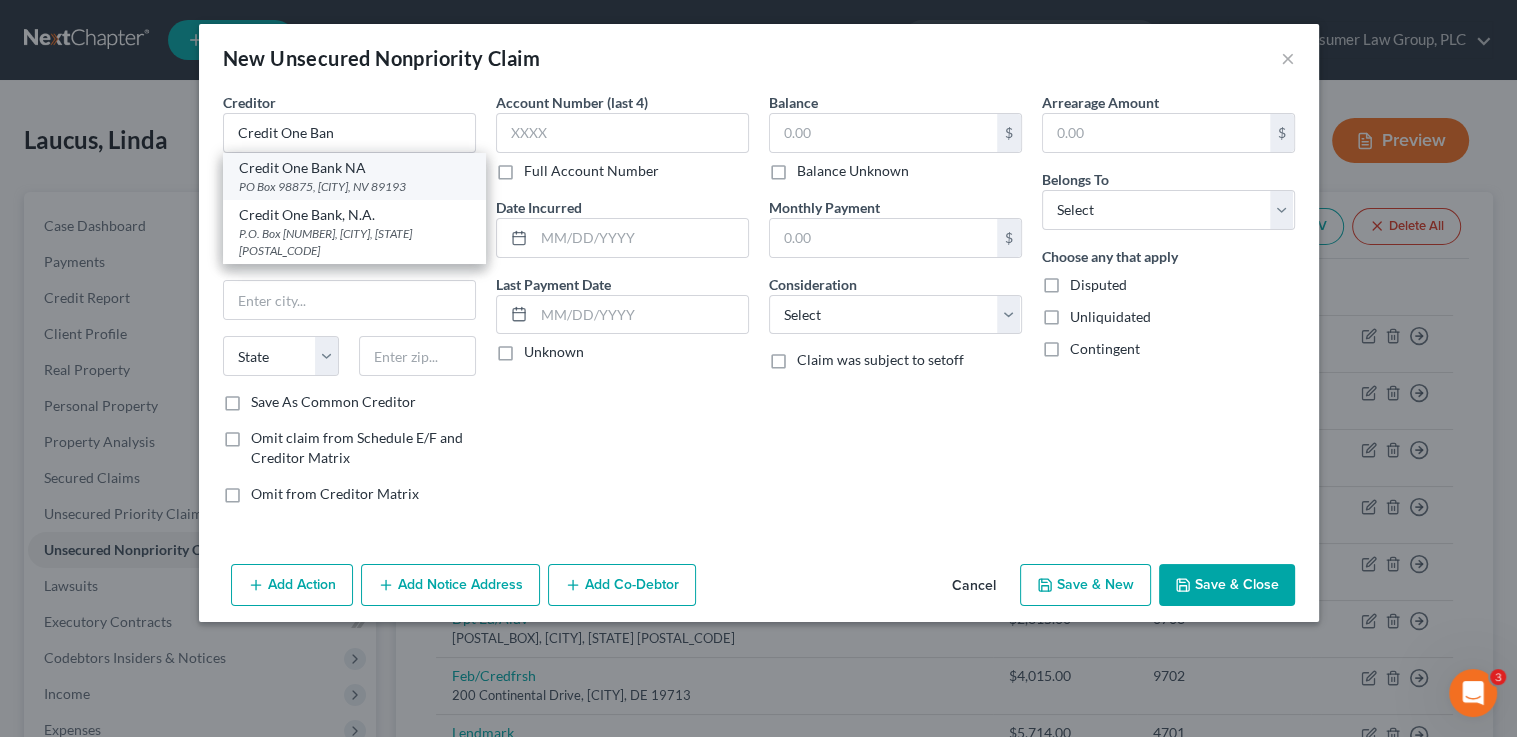 click on "PO Box 98875, Las Vegas, NV 89193" at bounding box center (354, 186) 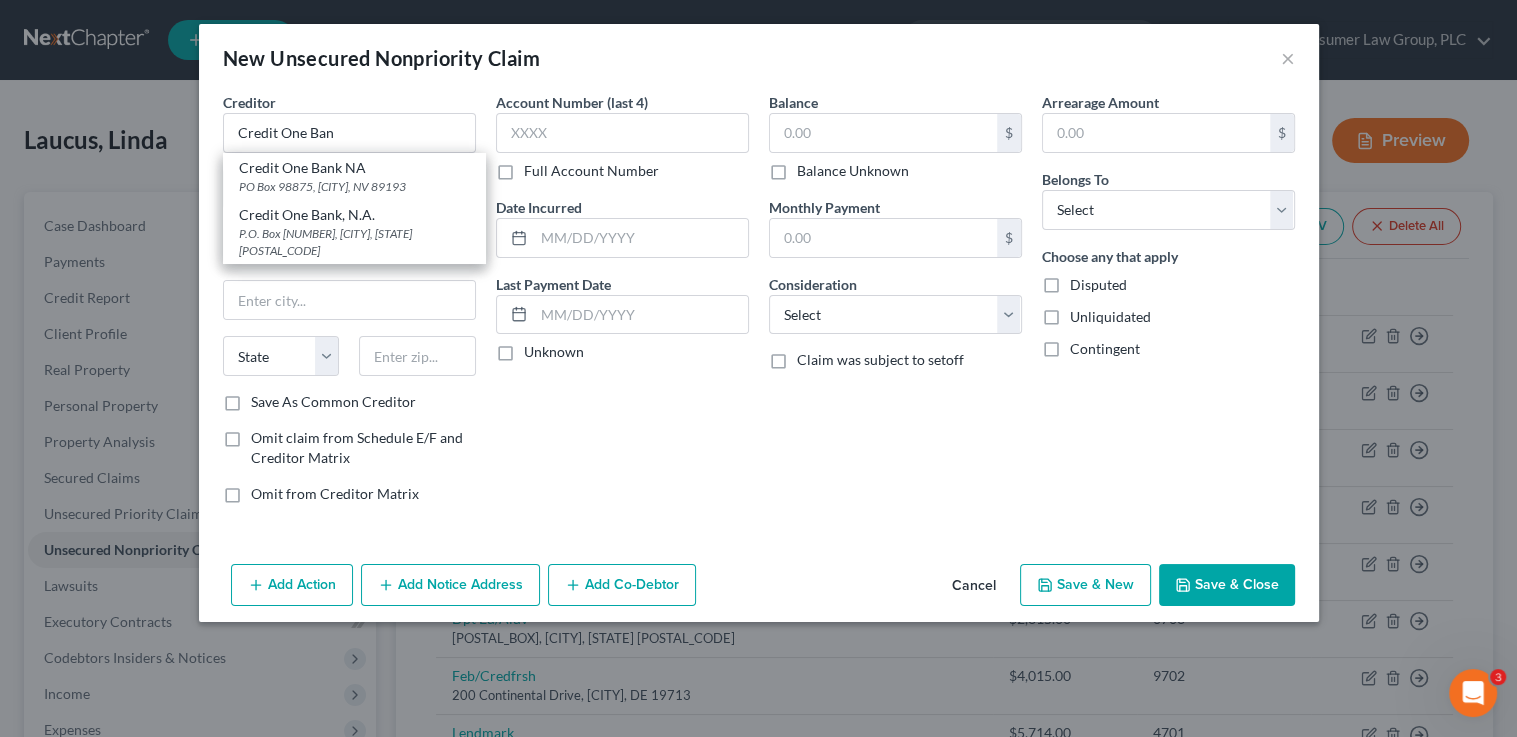 type on "Credit One Bank NA" 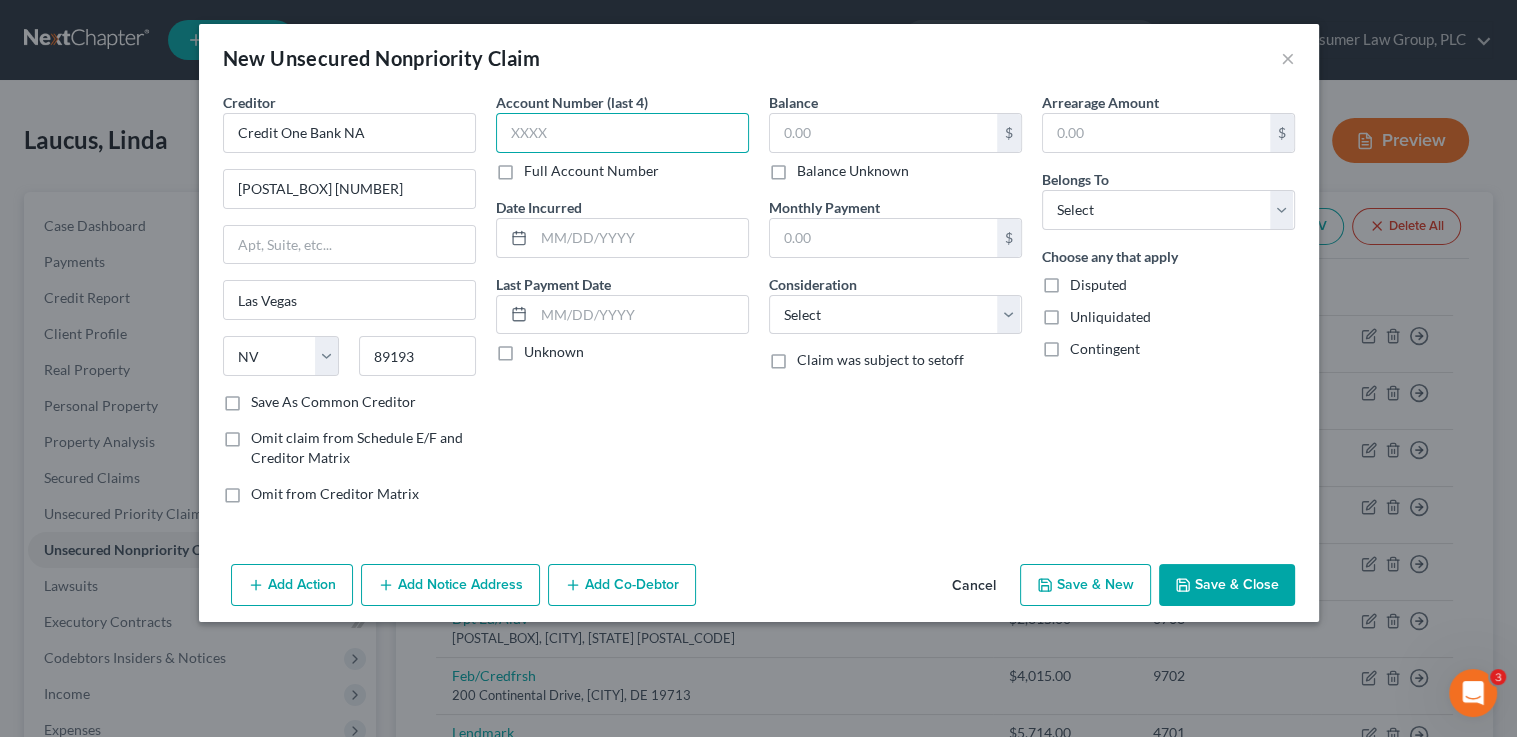 click at bounding box center [622, 133] 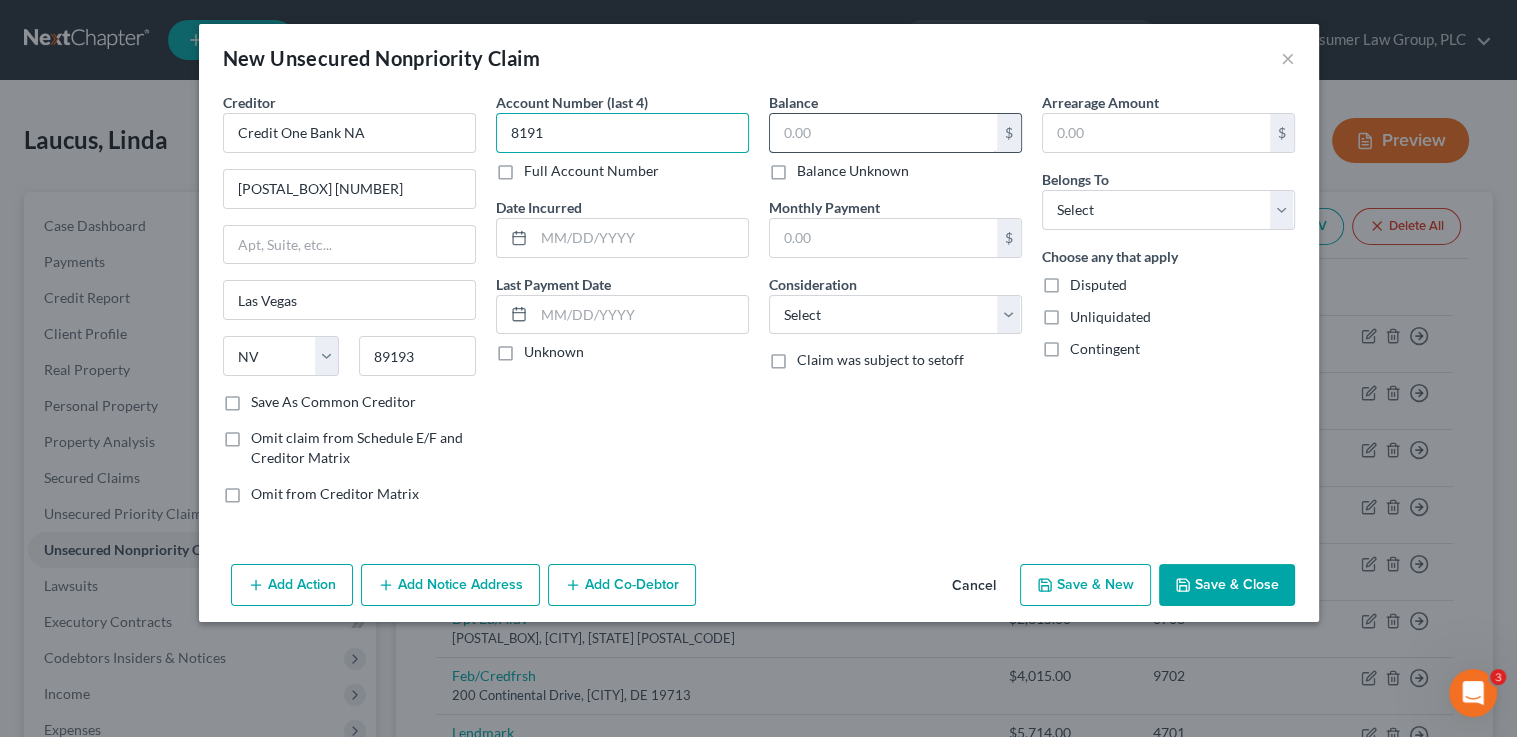 type on "8191" 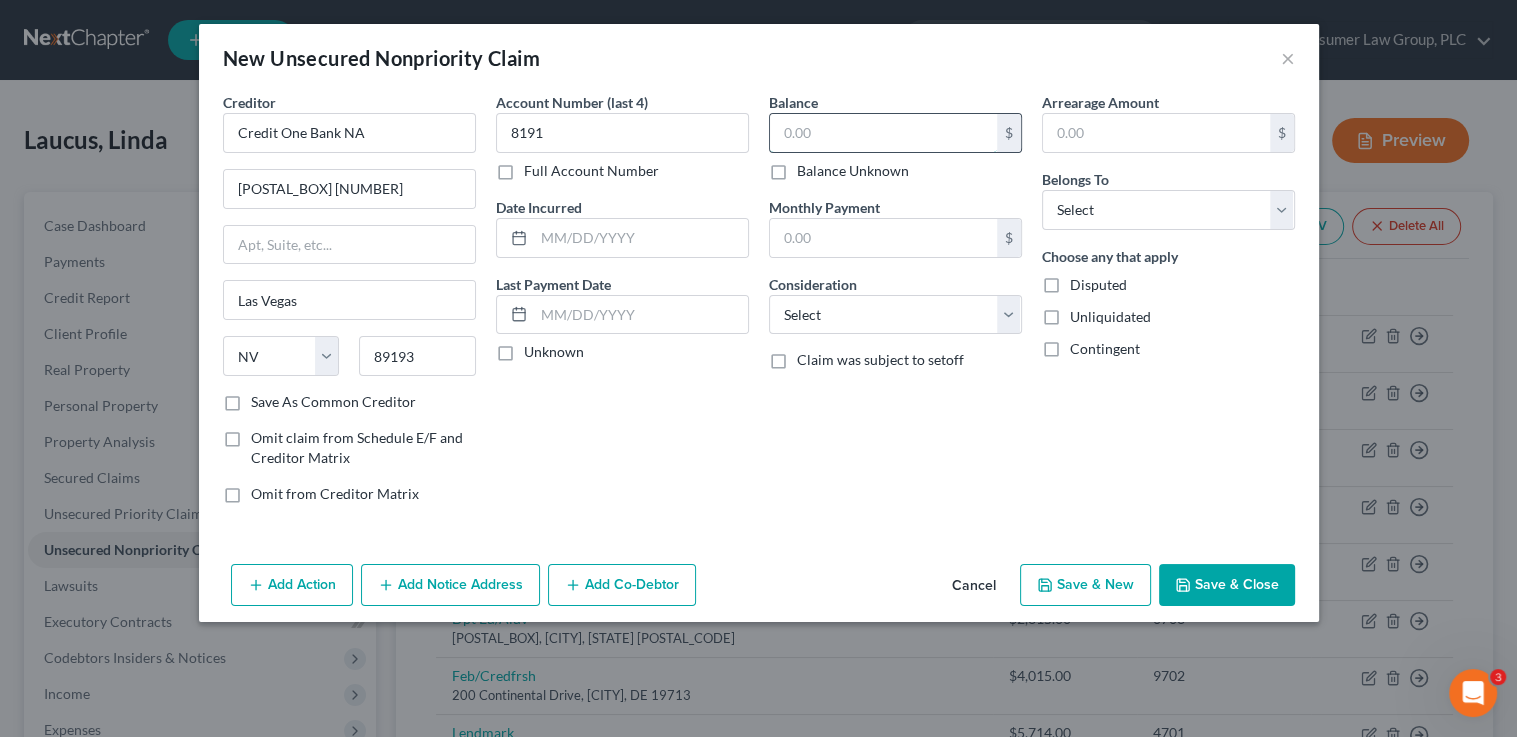 click at bounding box center (883, 133) 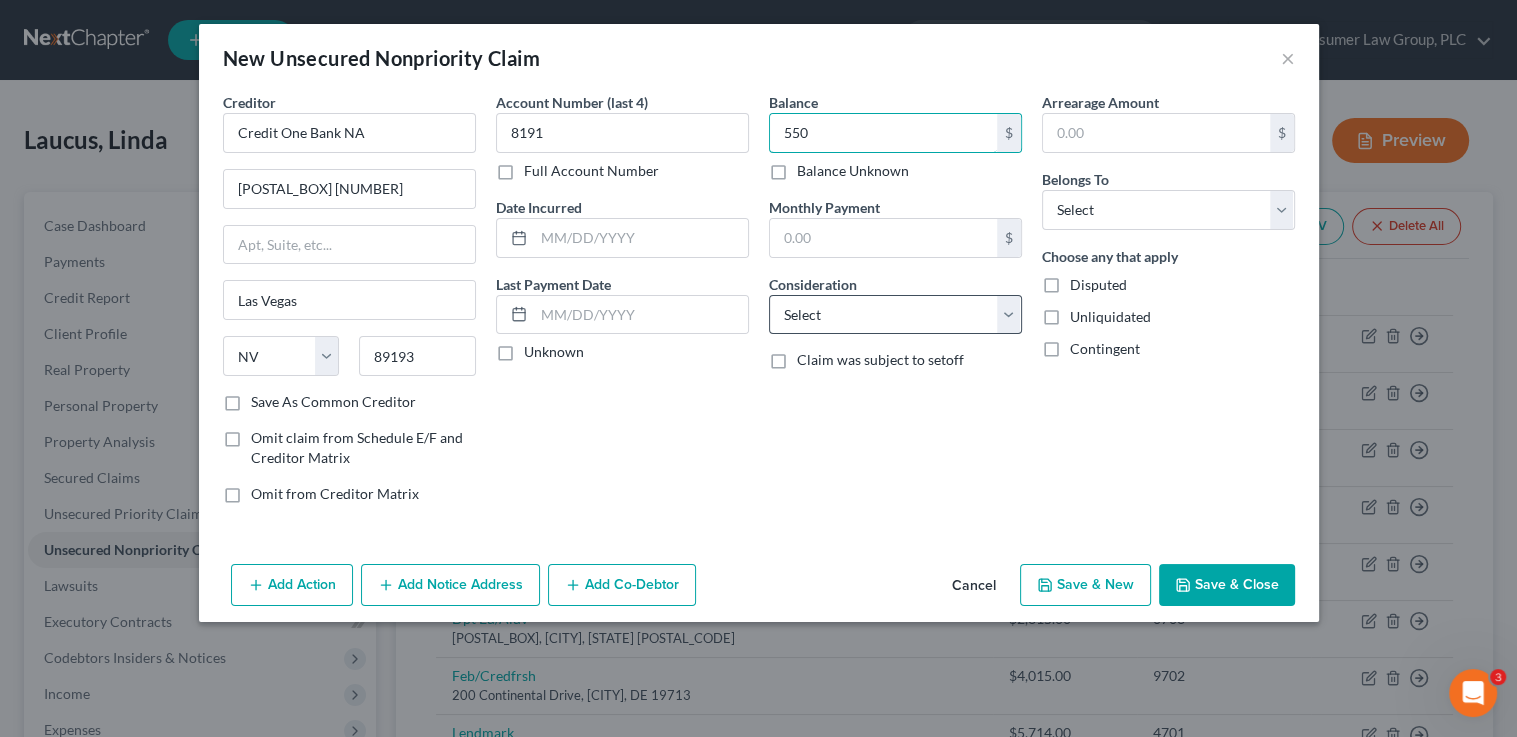 type on "550" 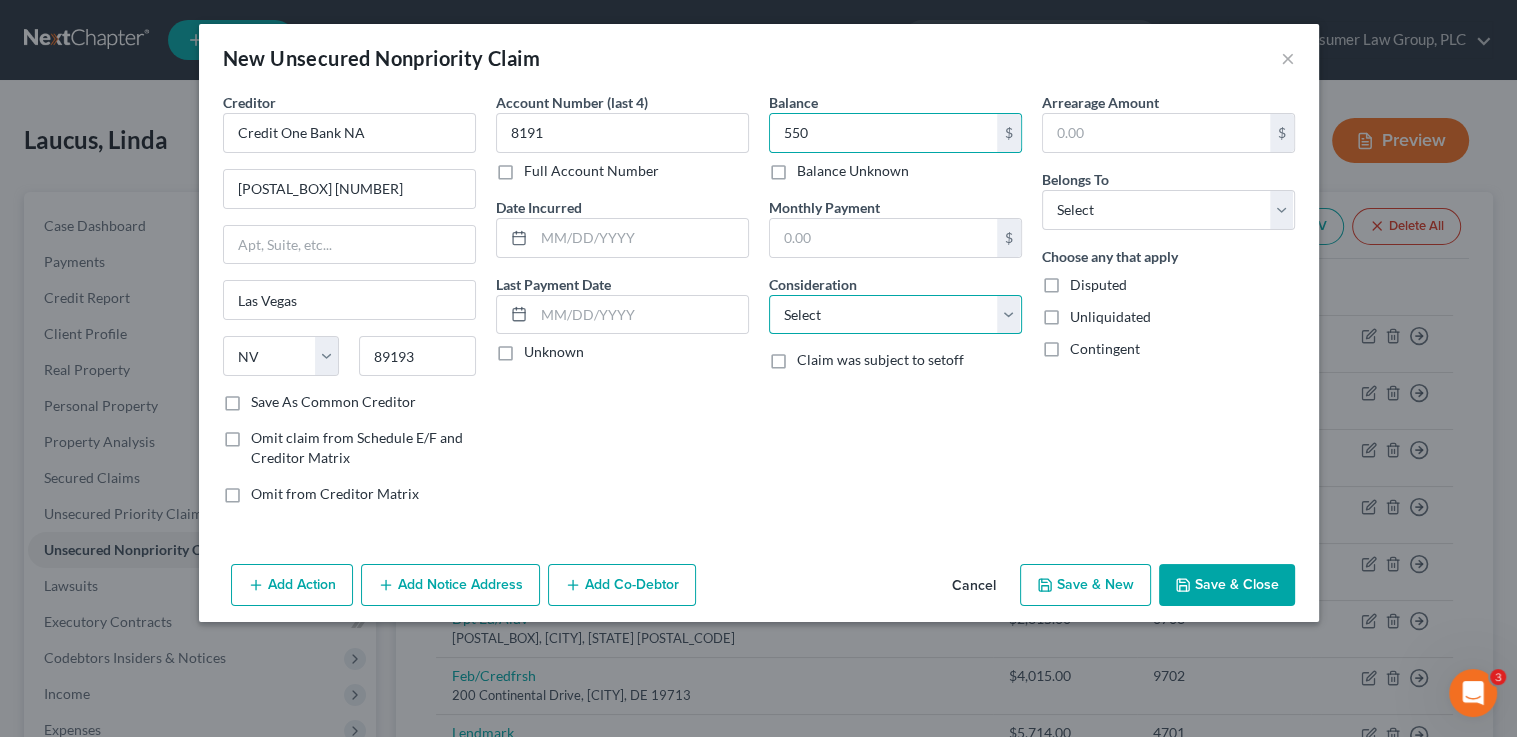 click on "Select Cable / Satellite Services Collection Agency Credit Card Debt Debt Counseling / Attorneys Deficiency Balance Domestic Support Obligations Home / Car Repairs Income Taxes Judgment Liens Medical Services Monies Loaned / Advanced Mortgage Obligation From Divorce Or Separation Obligation To Pensions Other Overdrawn Bank Account Promised To Help Pay Creditors Student Loans Suppliers And Vendors Telephone / Internet Services Utility Services" at bounding box center (895, 315) 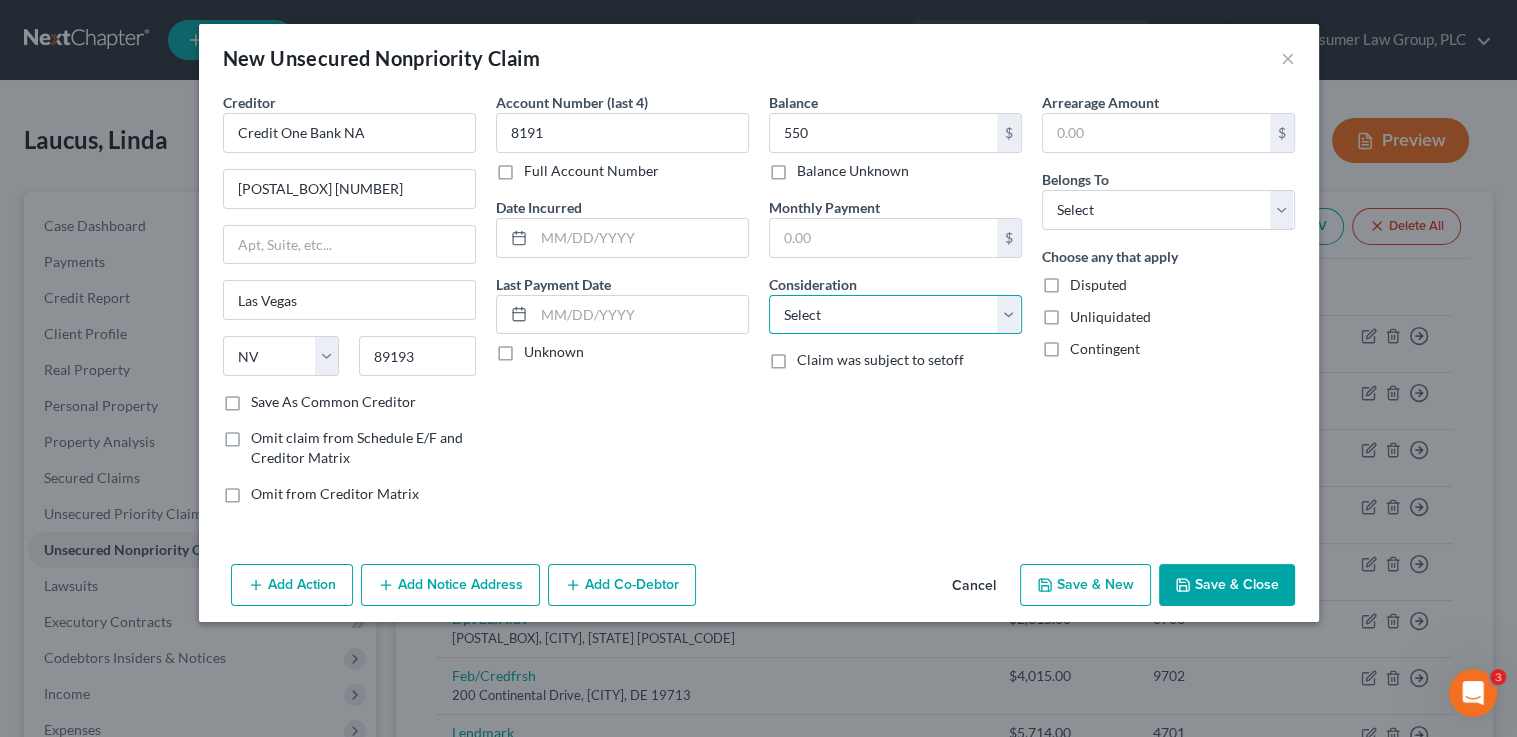 select on "2" 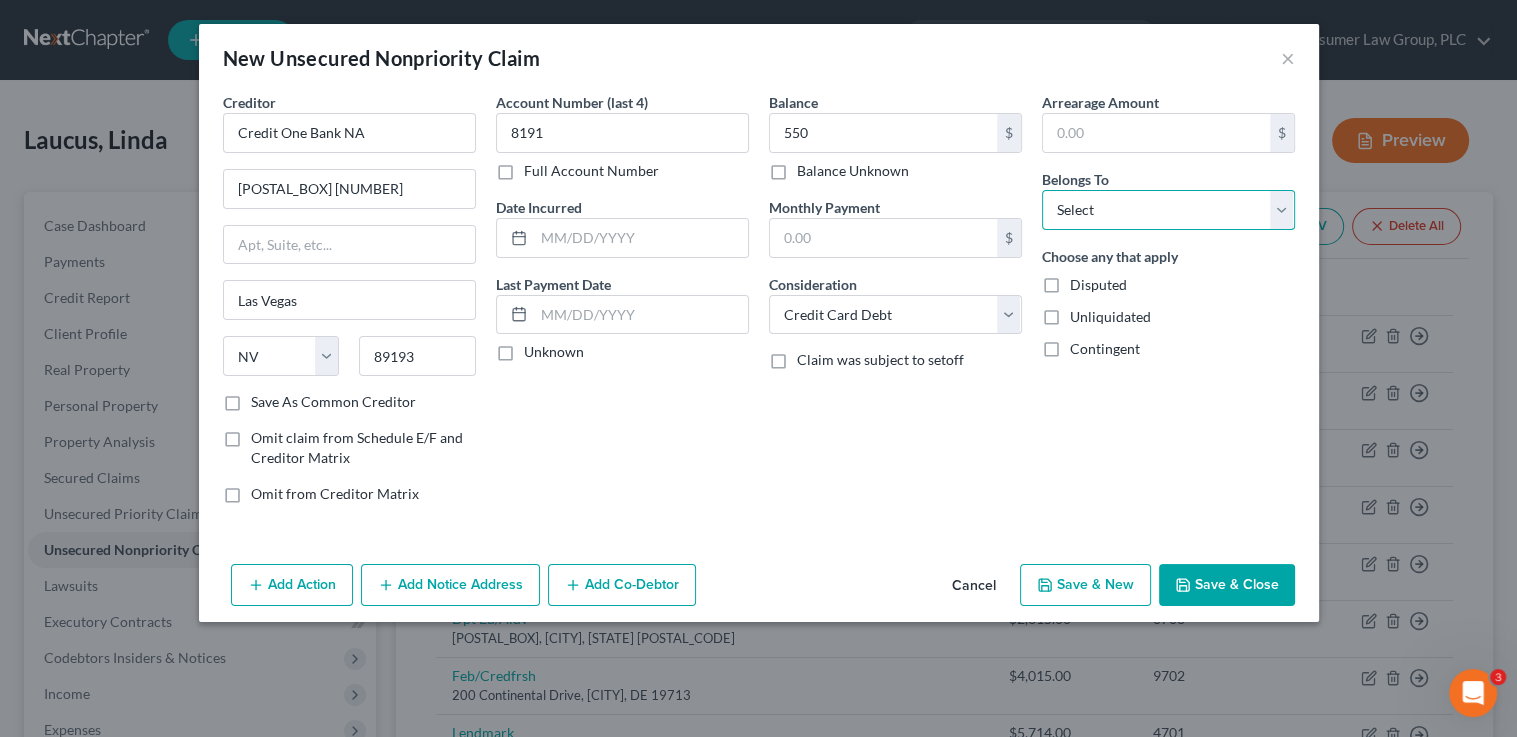 click on "Select Debtor 1 Only Debtor 2 Only Debtor 1 And Debtor 2 Only At Least One Of The Debtors And Another Community Property" at bounding box center [1168, 210] 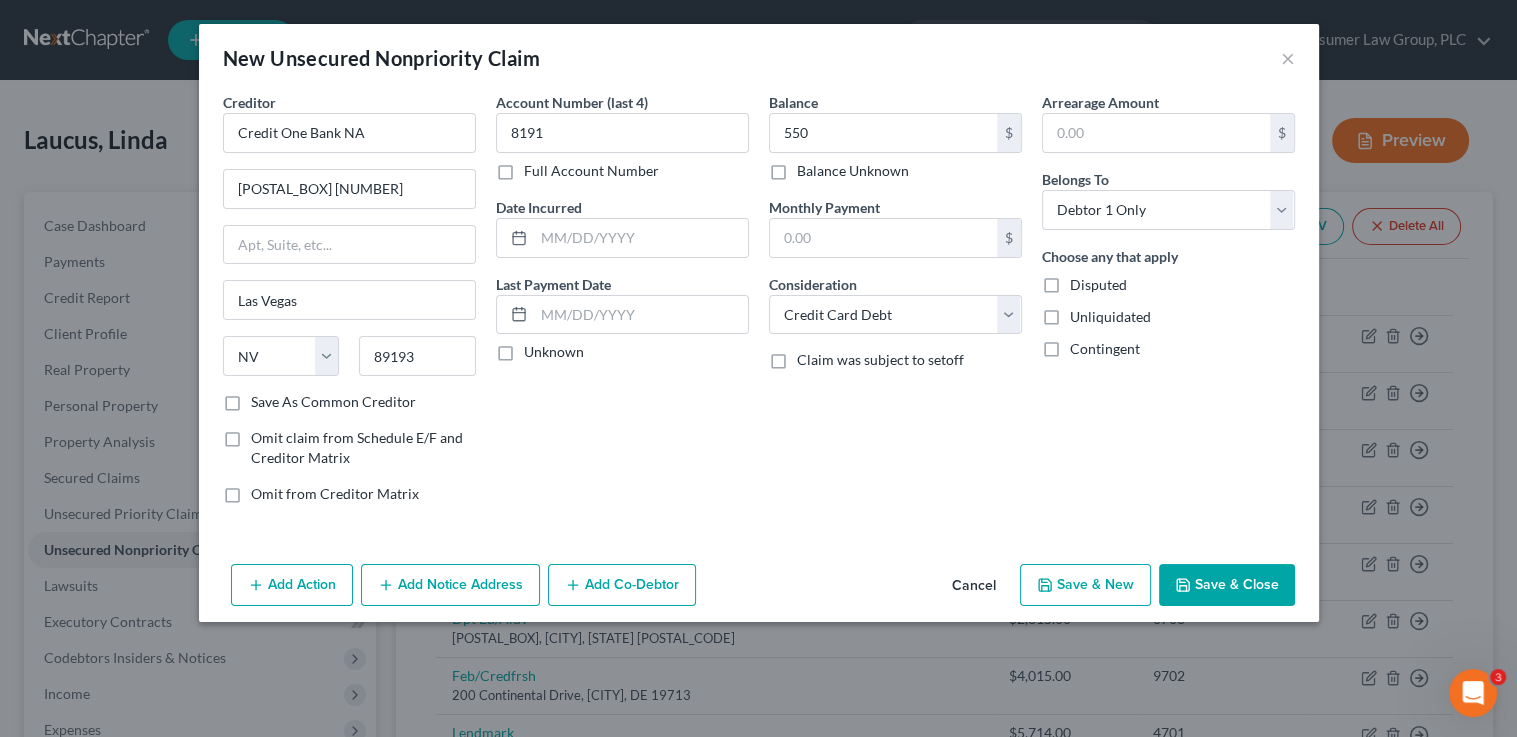 click on "Save & New" at bounding box center [1085, 585] 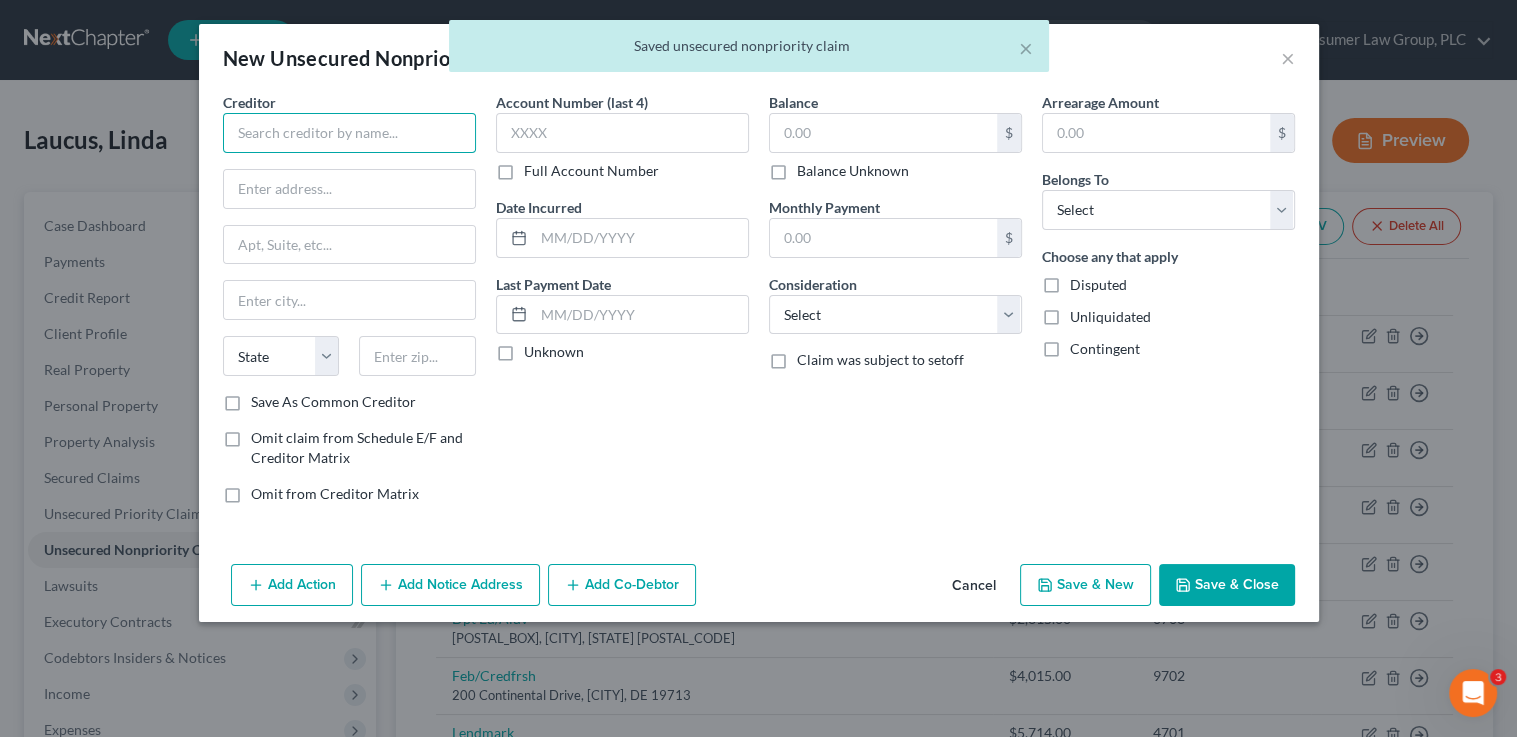 click at bounding box center (349, 133) 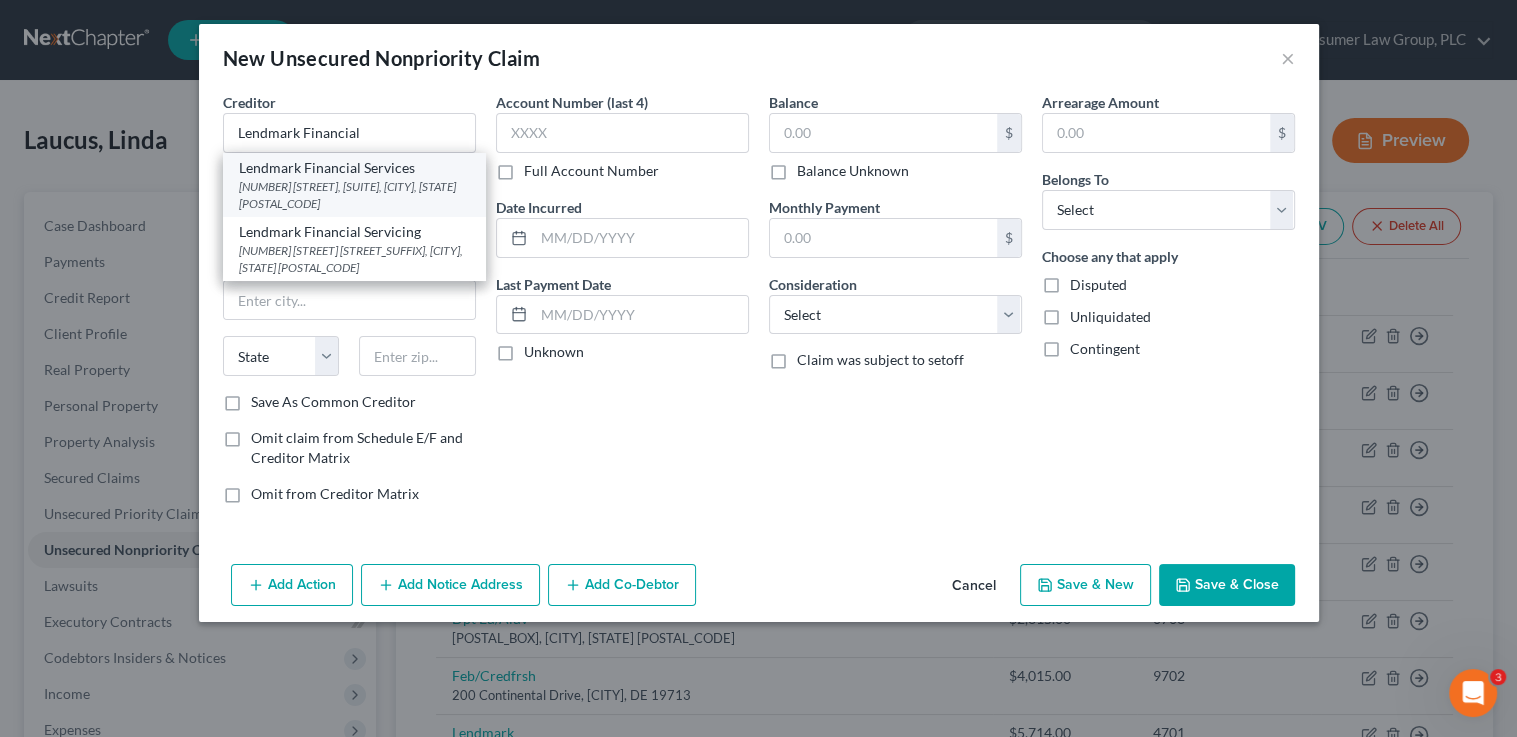 click on "2118 Usher Street Northwest, Covington, GA 30014" at bounding box center (354, 195) 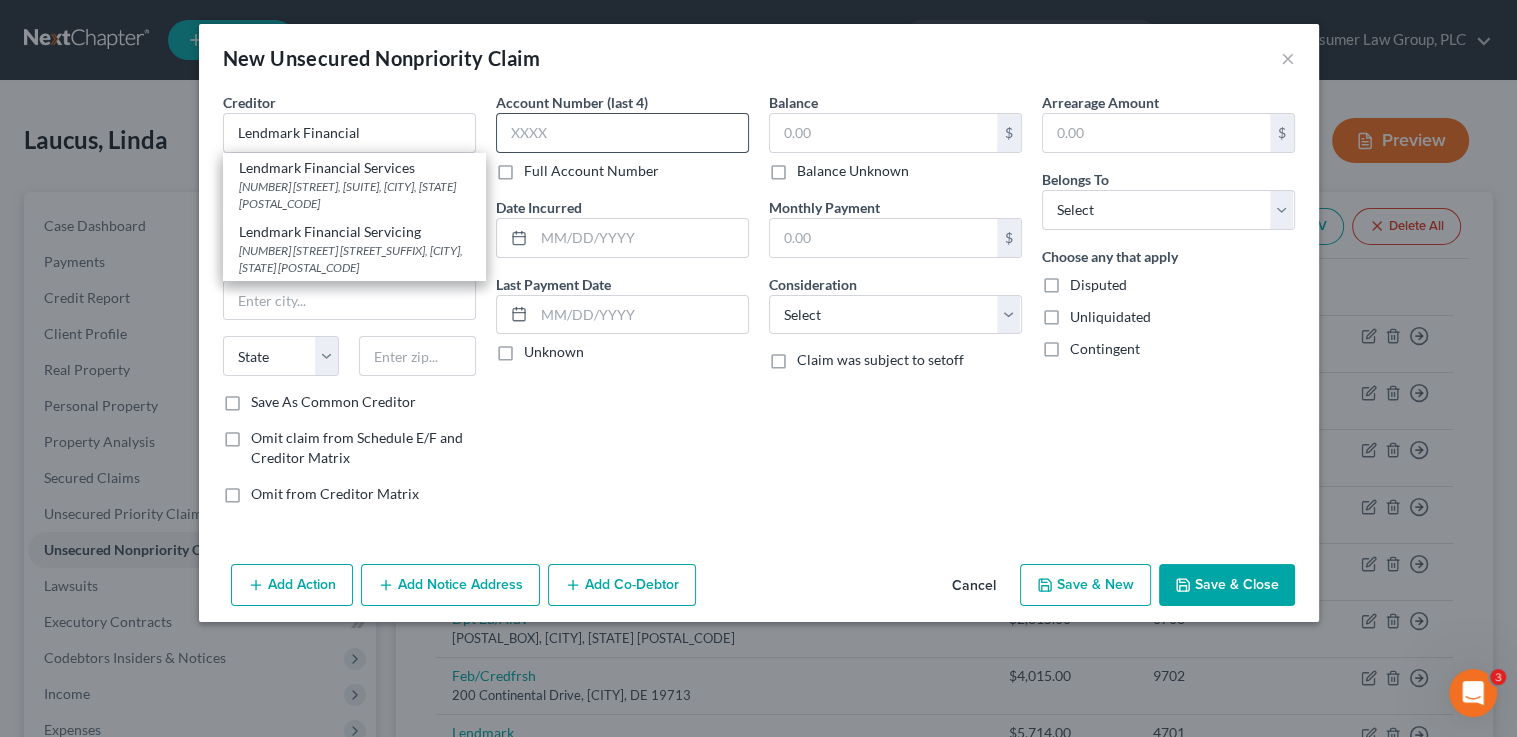 type on "Lendmark Financial Services" 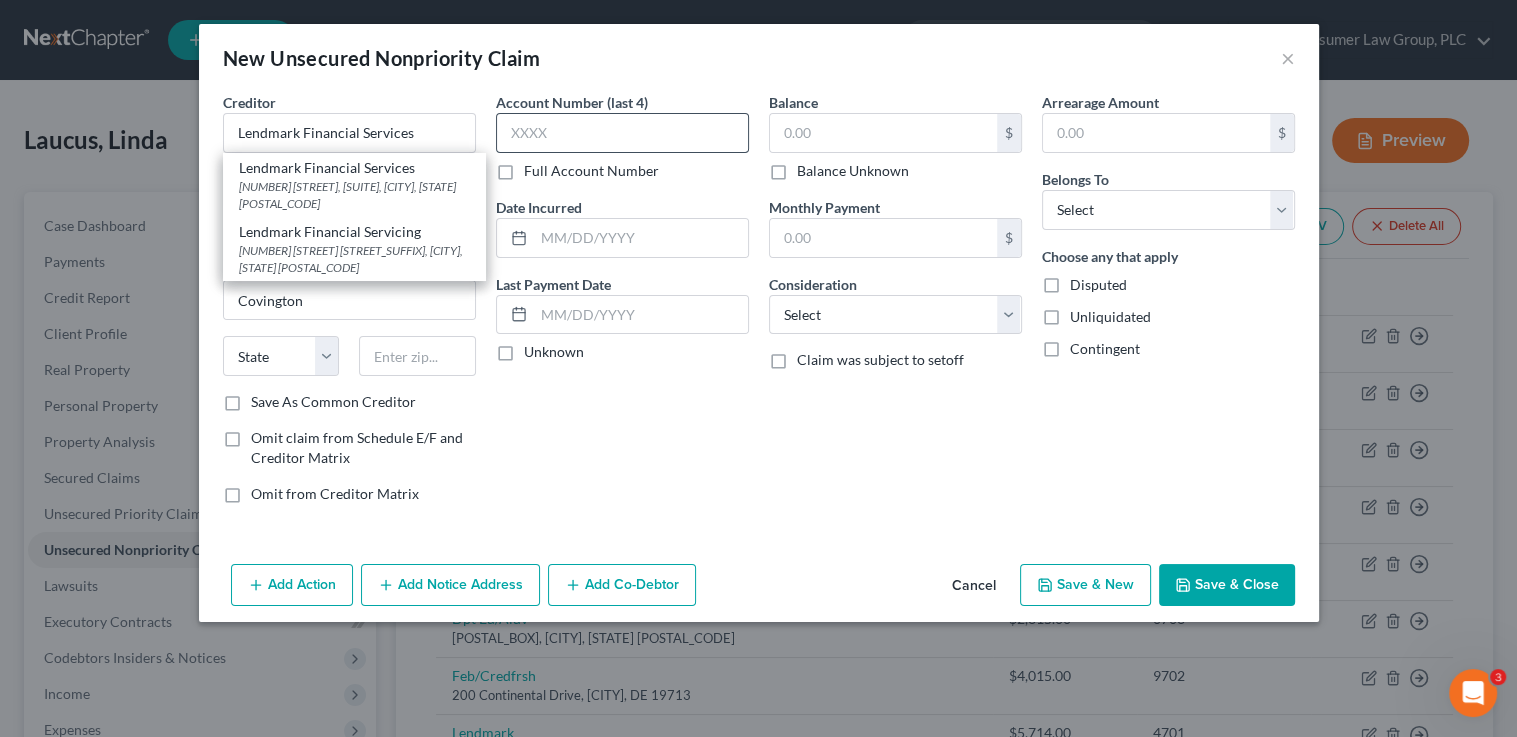 select on "10" 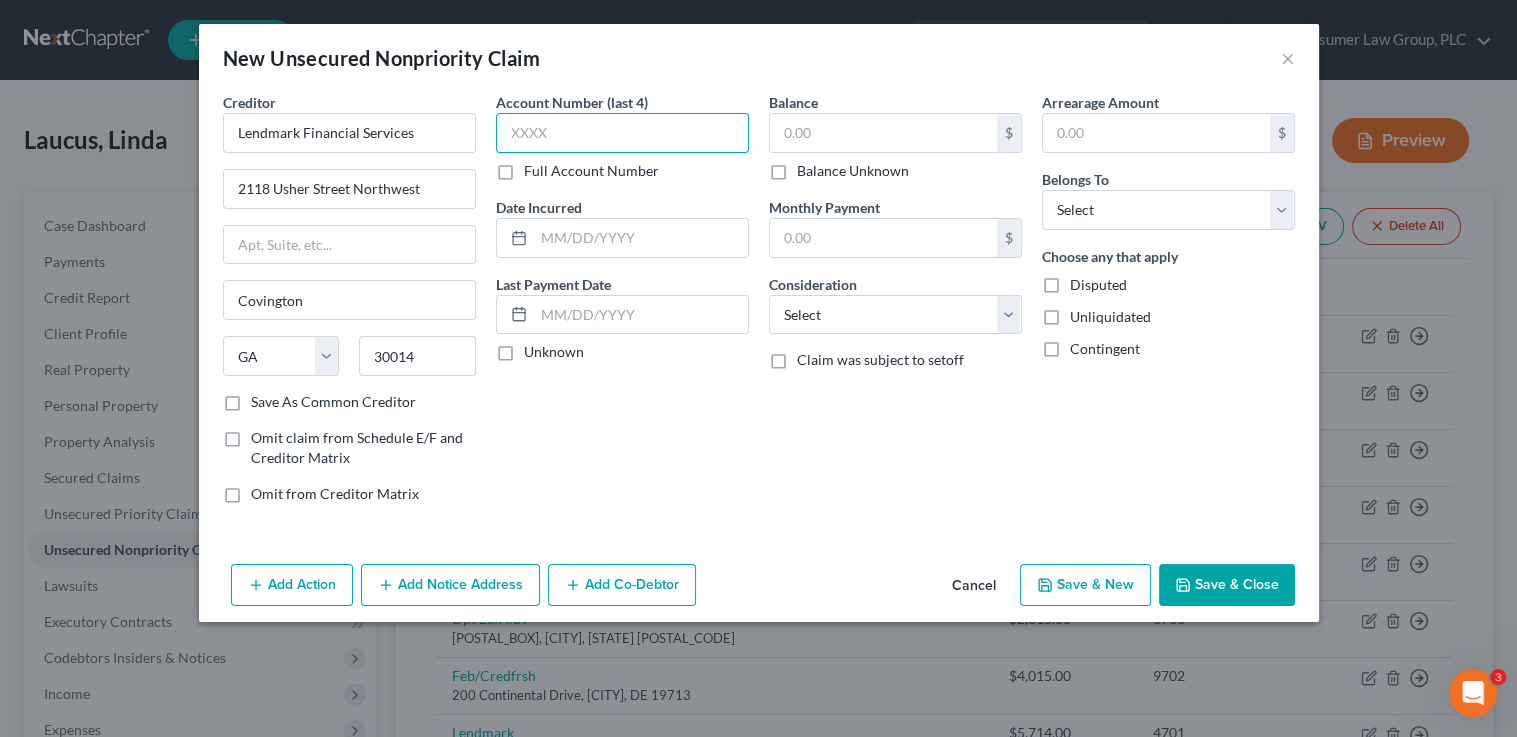 click at bounding box center (622, 133) 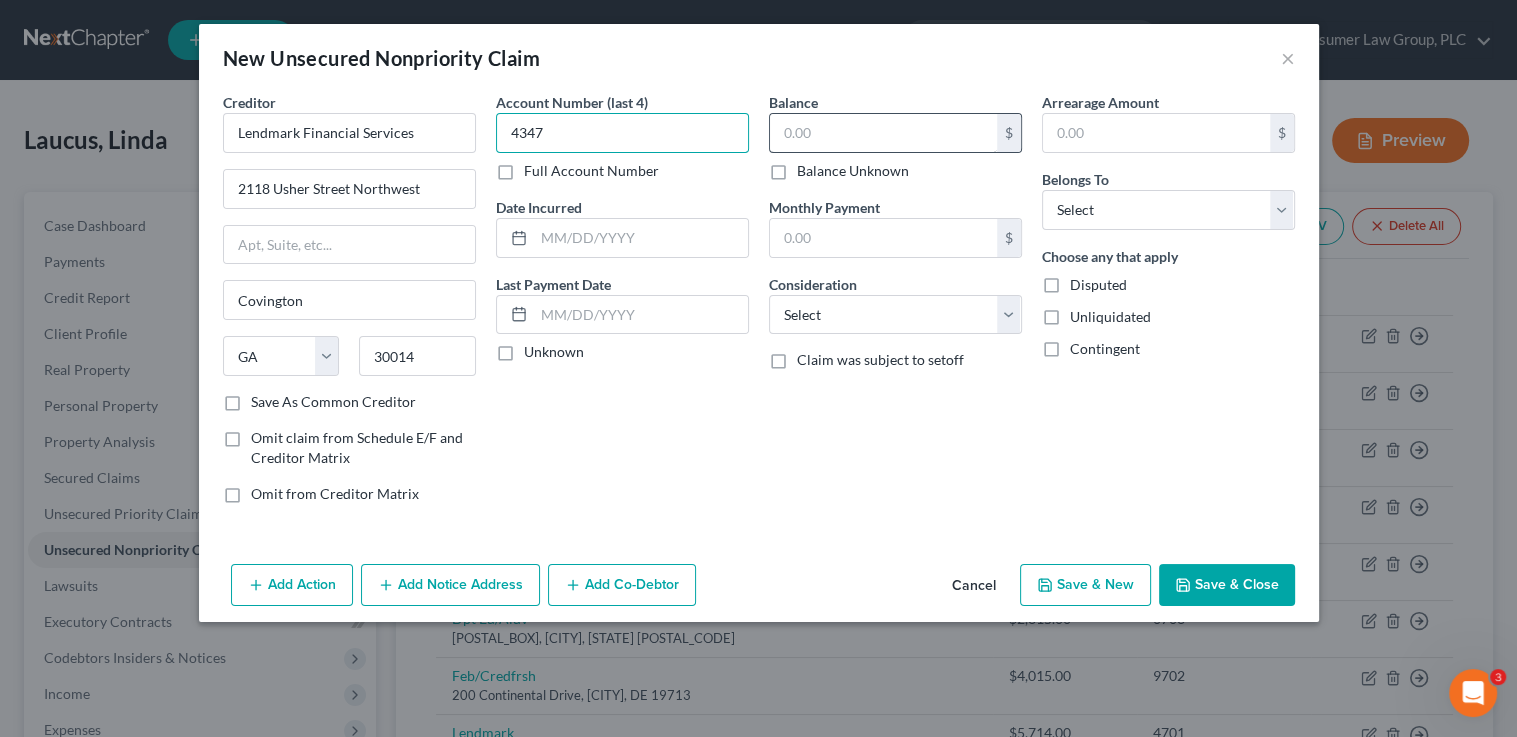 type on "4347" 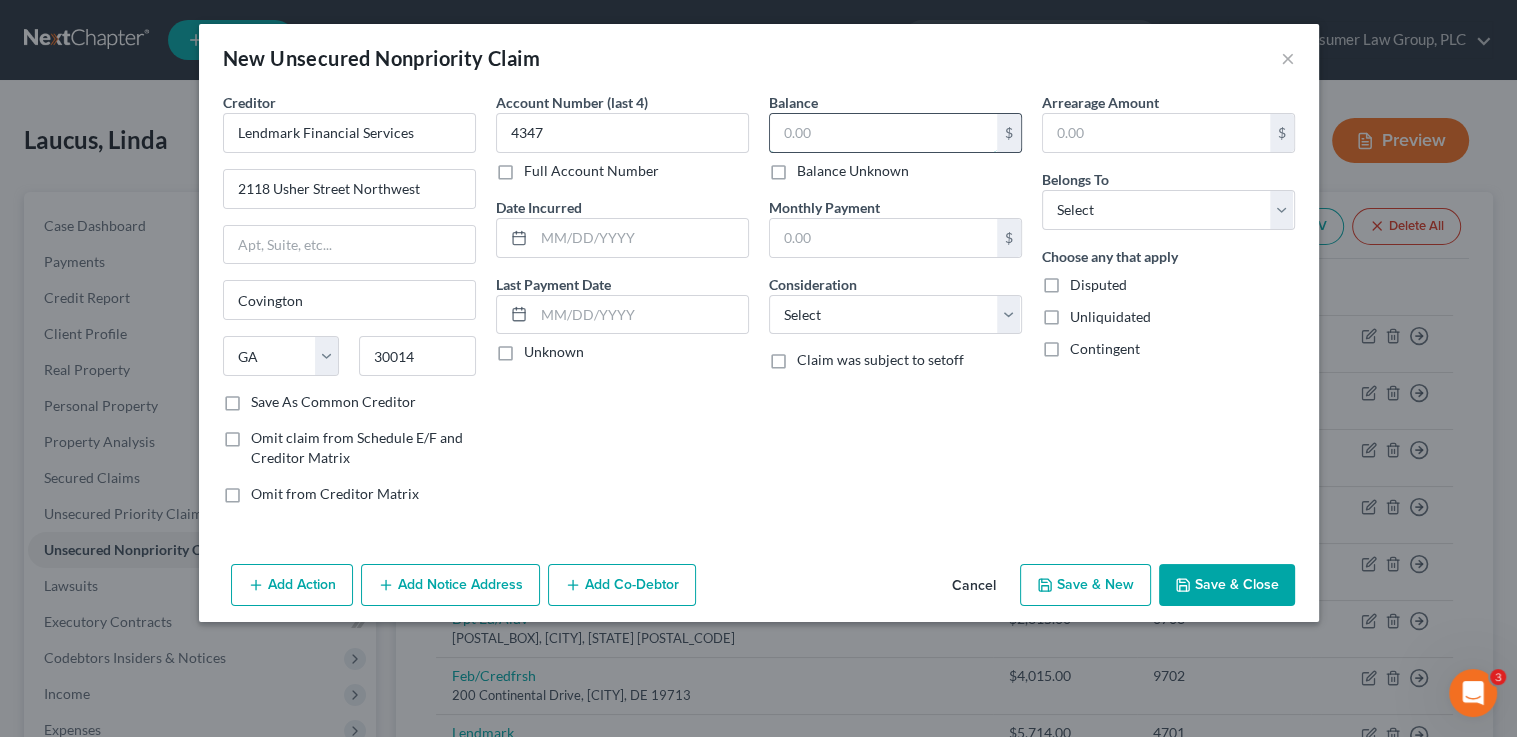 click at bounding box center [883, 133] 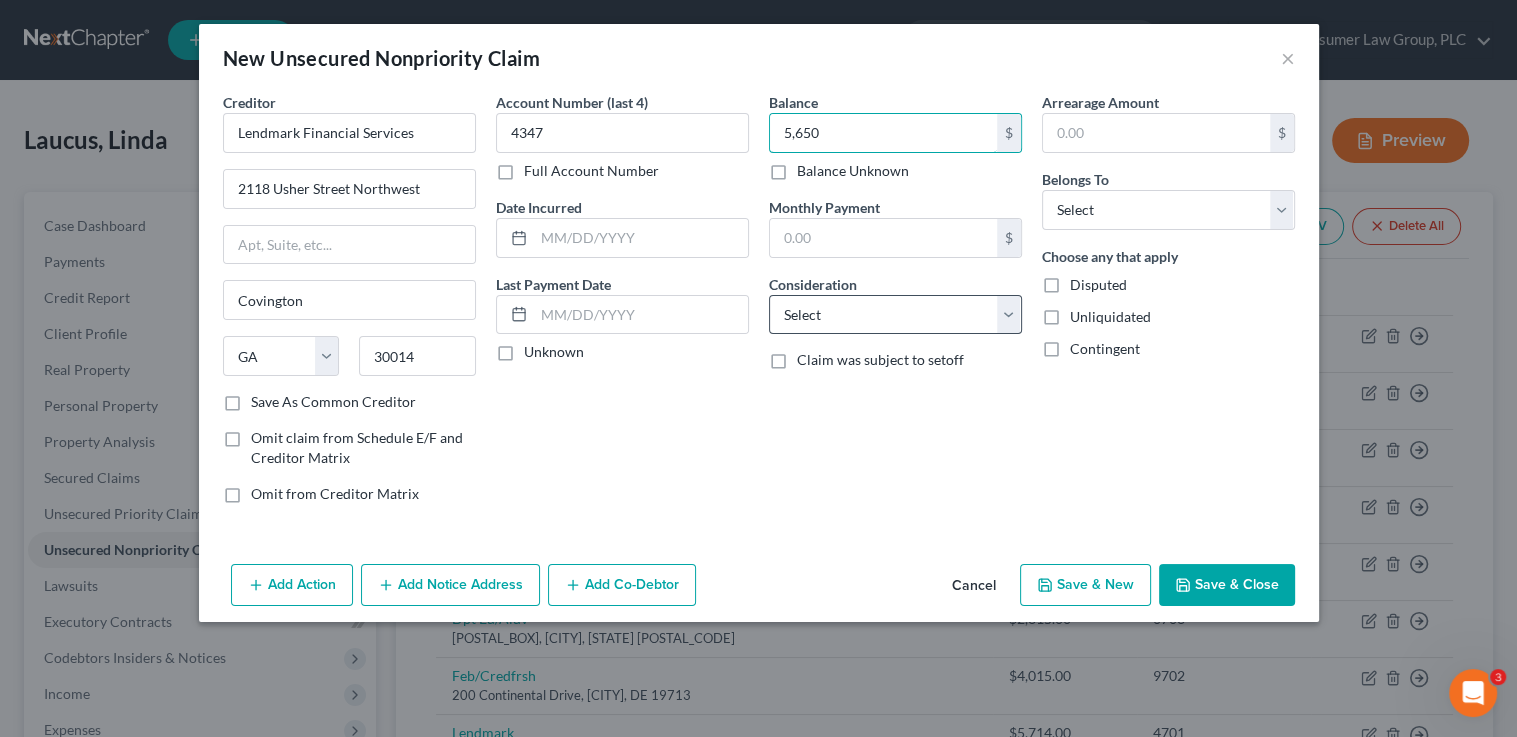 type on "5,650" 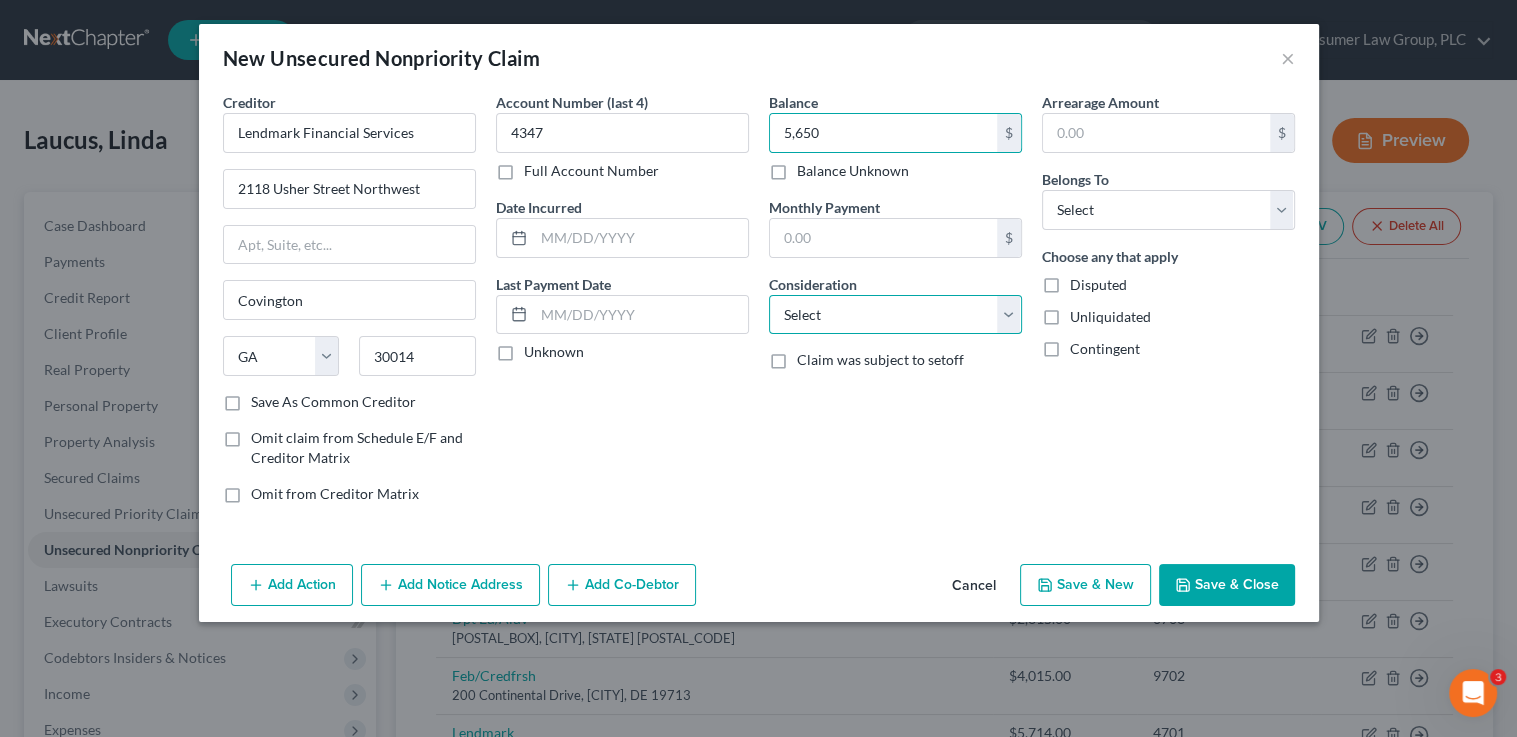 click on "Select Cable / Satellite Services Collection Agency Credit Card Debt Debt Counseling / Attorneys Deficiency Balance Domestic Support Obligations Home / Car Repairs Income Taxes Judgment Liens Medical Services Monies Loaned / Advanced Mortgage Obligation From Divorce Or Separation Obligation To Pensions Other Overdrawn Bank Account Promised To Help Pay Creditors Student Loans Suppliers And Vendors Telephone / Internet Services Utility Services" at bounding box center [895, 315] 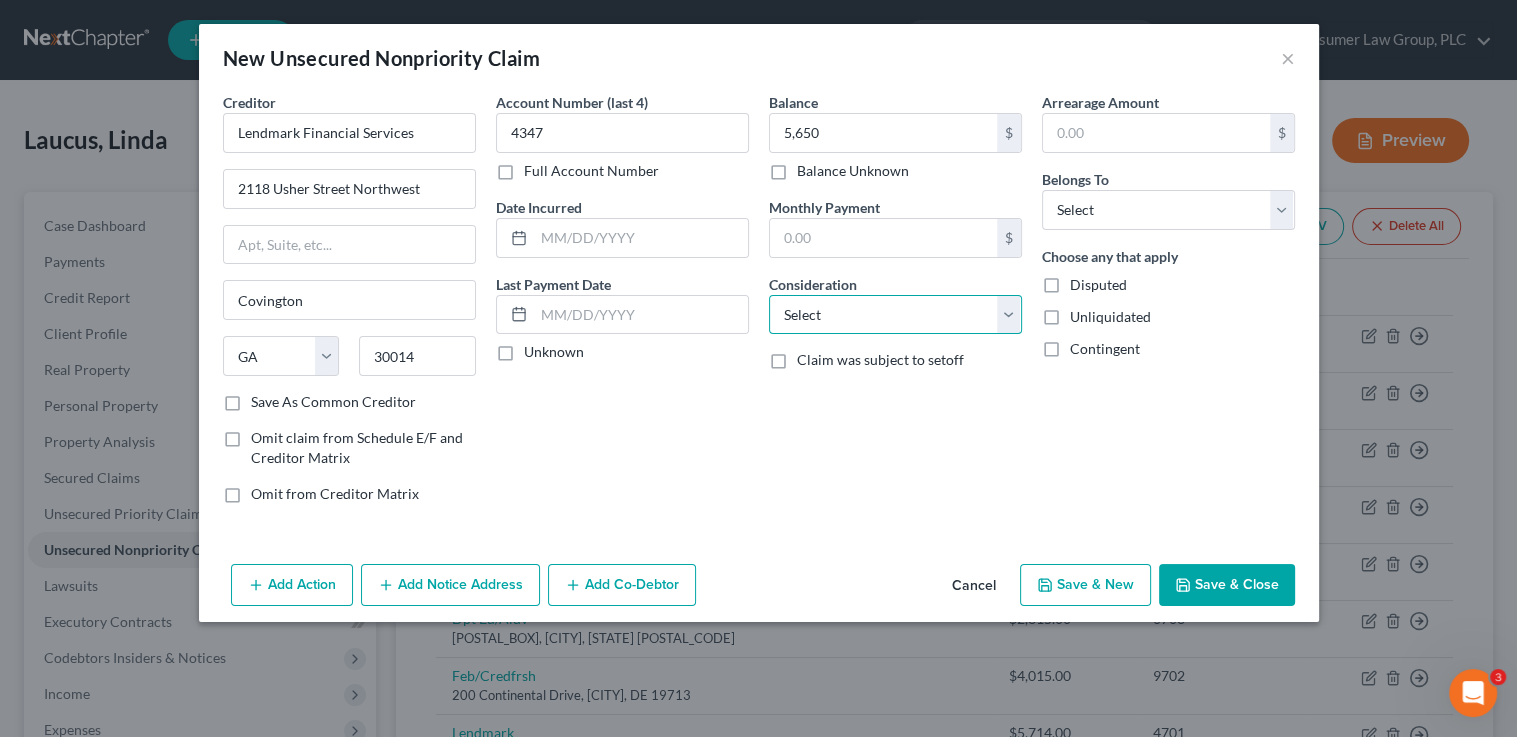 select on "10" 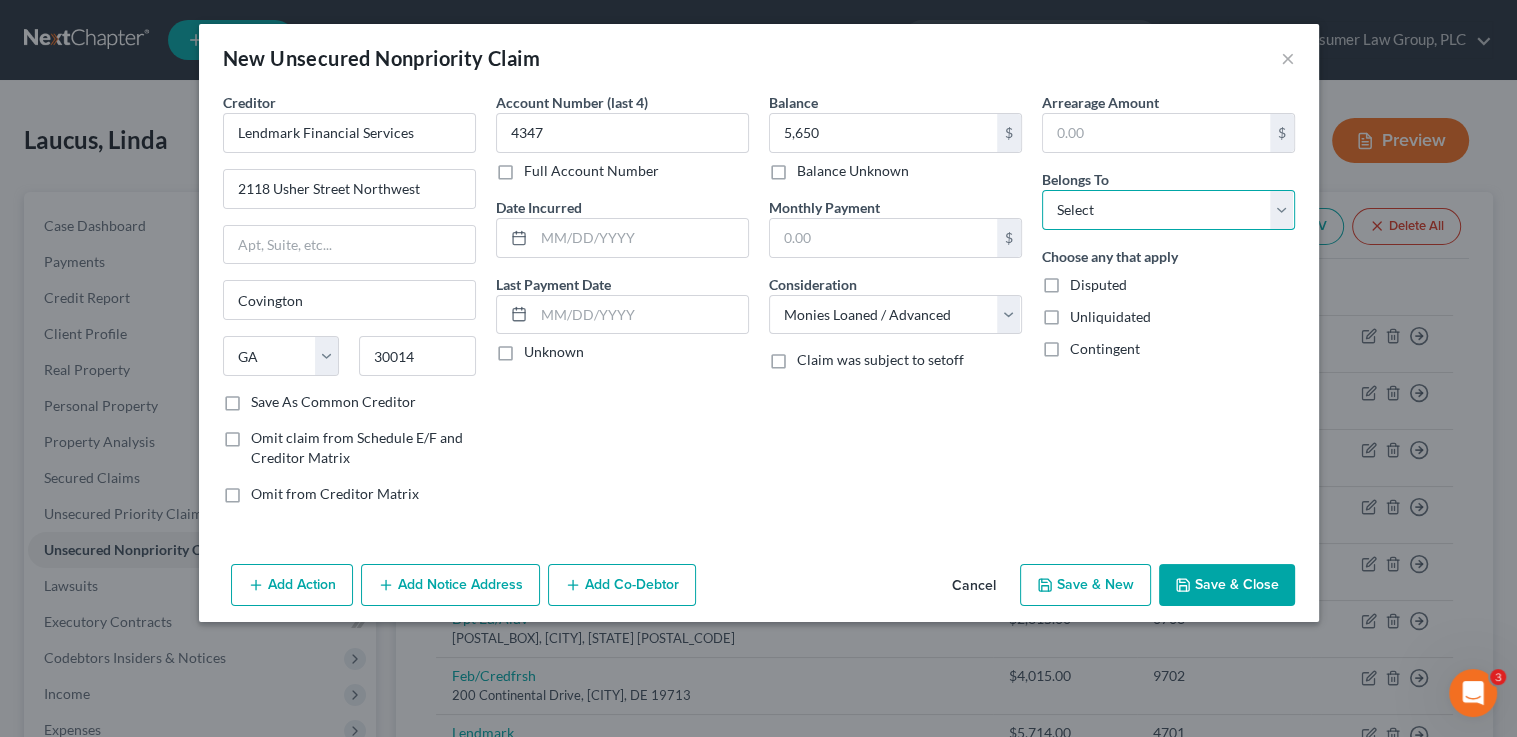 click on "Select Debtor 1 Only Debtor 2 Only Debtor 1 And Debtor 2 Only At Least One Of The Debtors And Another Community Property" at bounding box center (1168, 210) 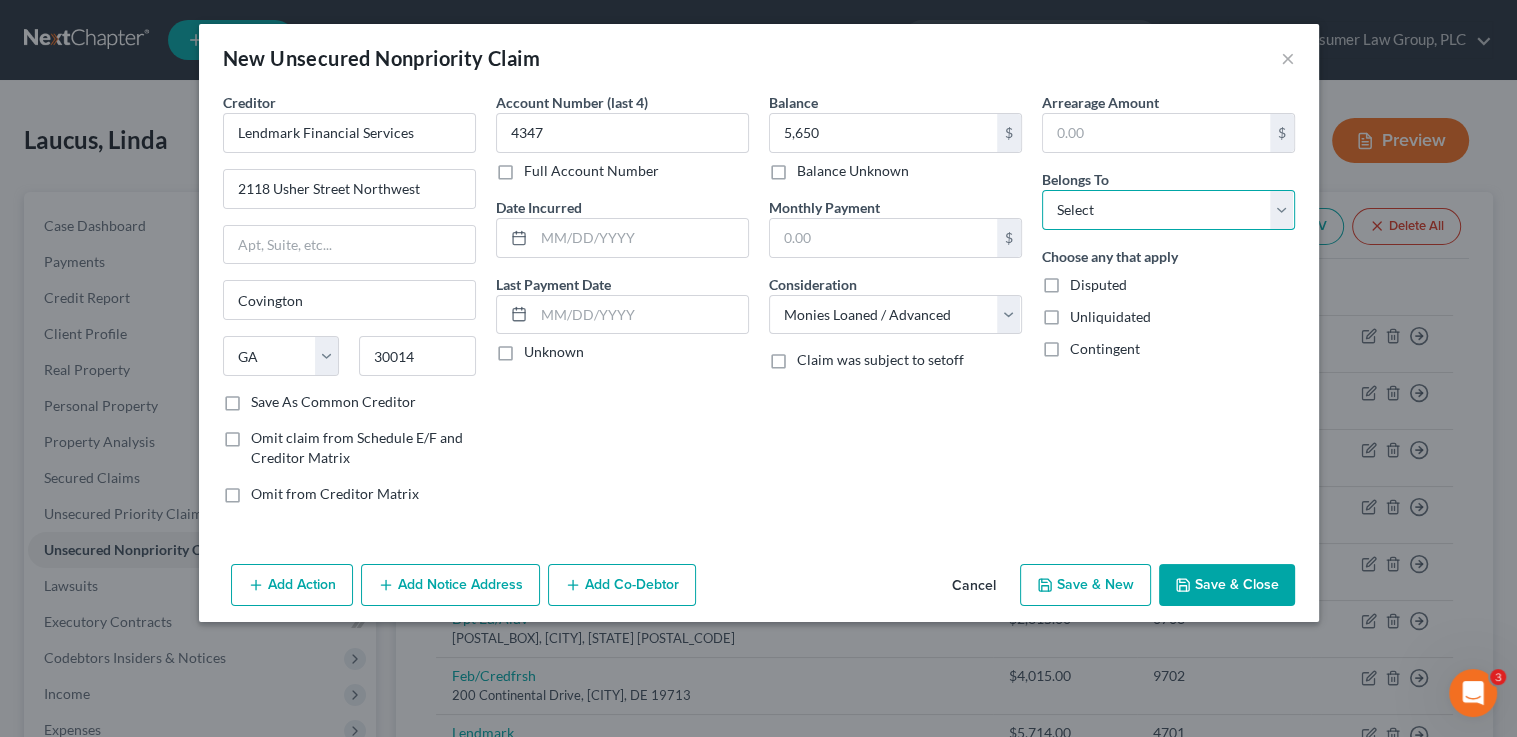 select on "0" 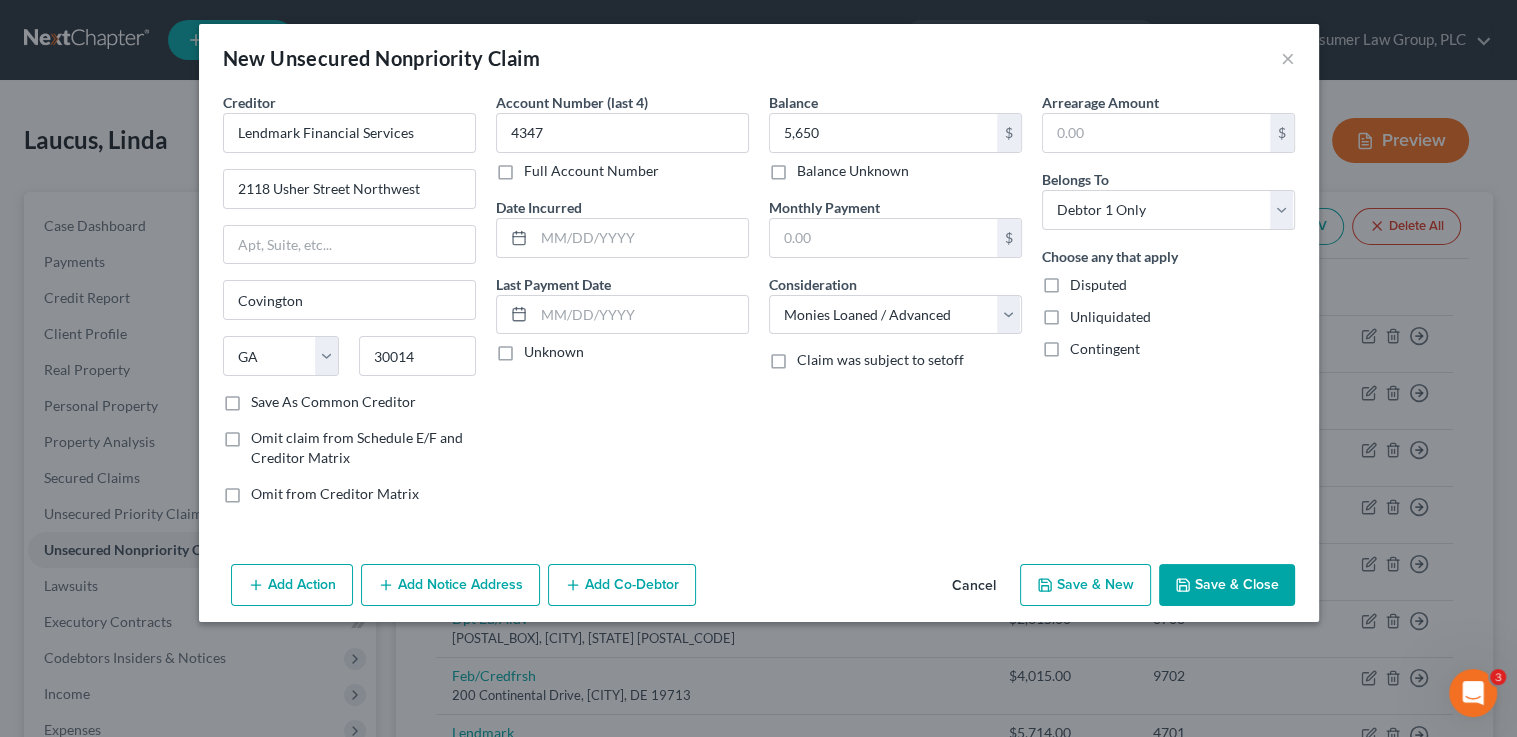 click on "Save & New" at bounding box center (1085, 585) 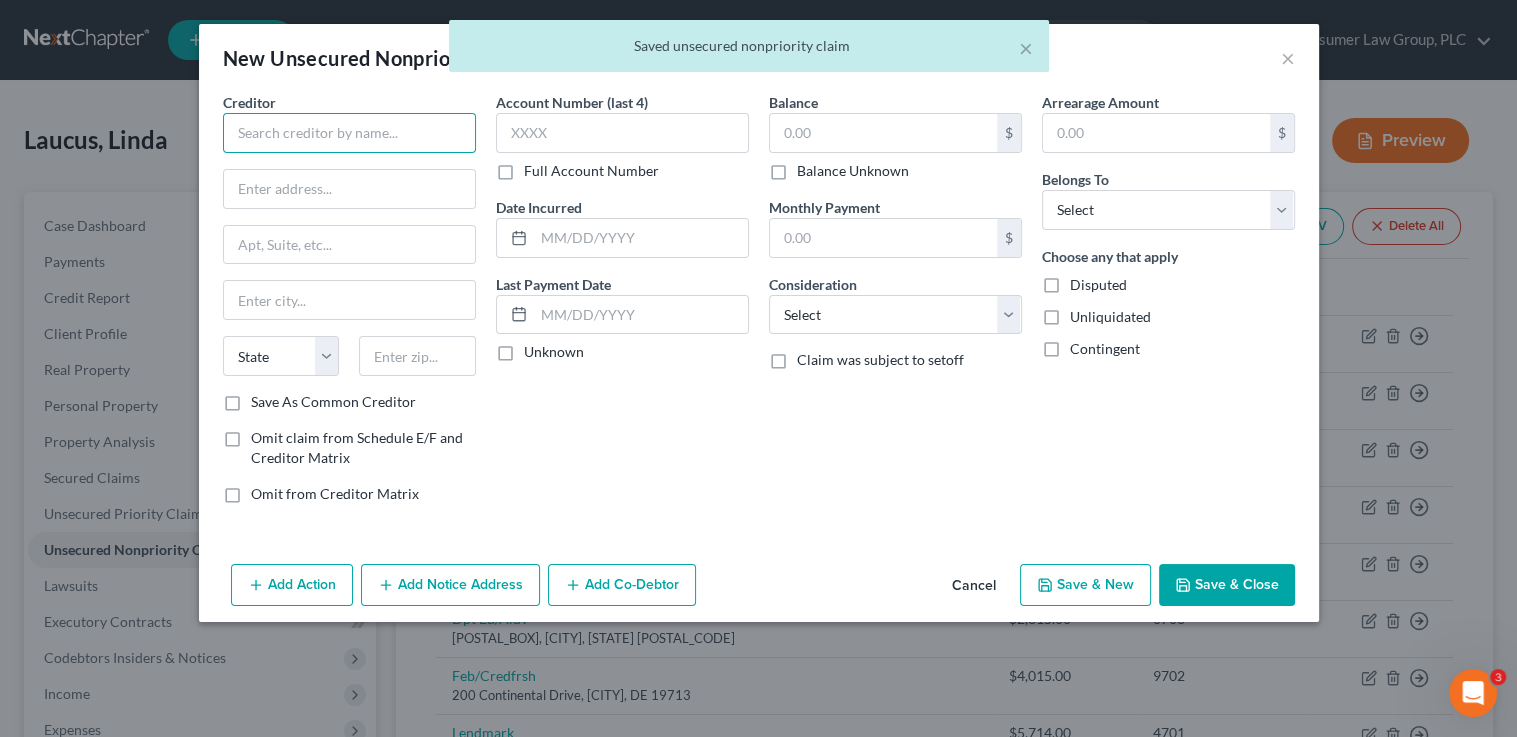 click at bounding box center (349, 133) 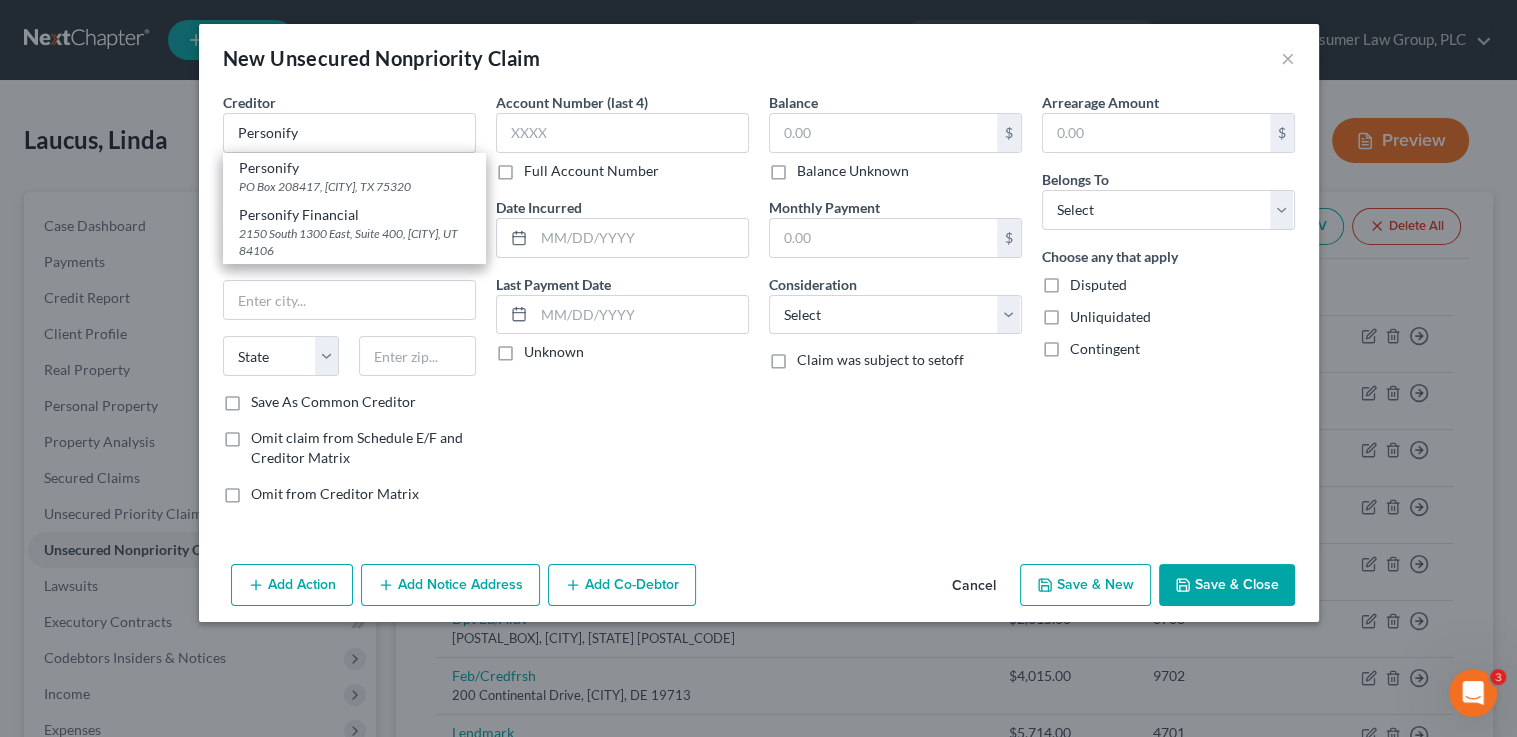 drag, startPoint x: 410, startPoint y: 242, endPoint x: 561, endPoint y: 179, distance: 163.6154 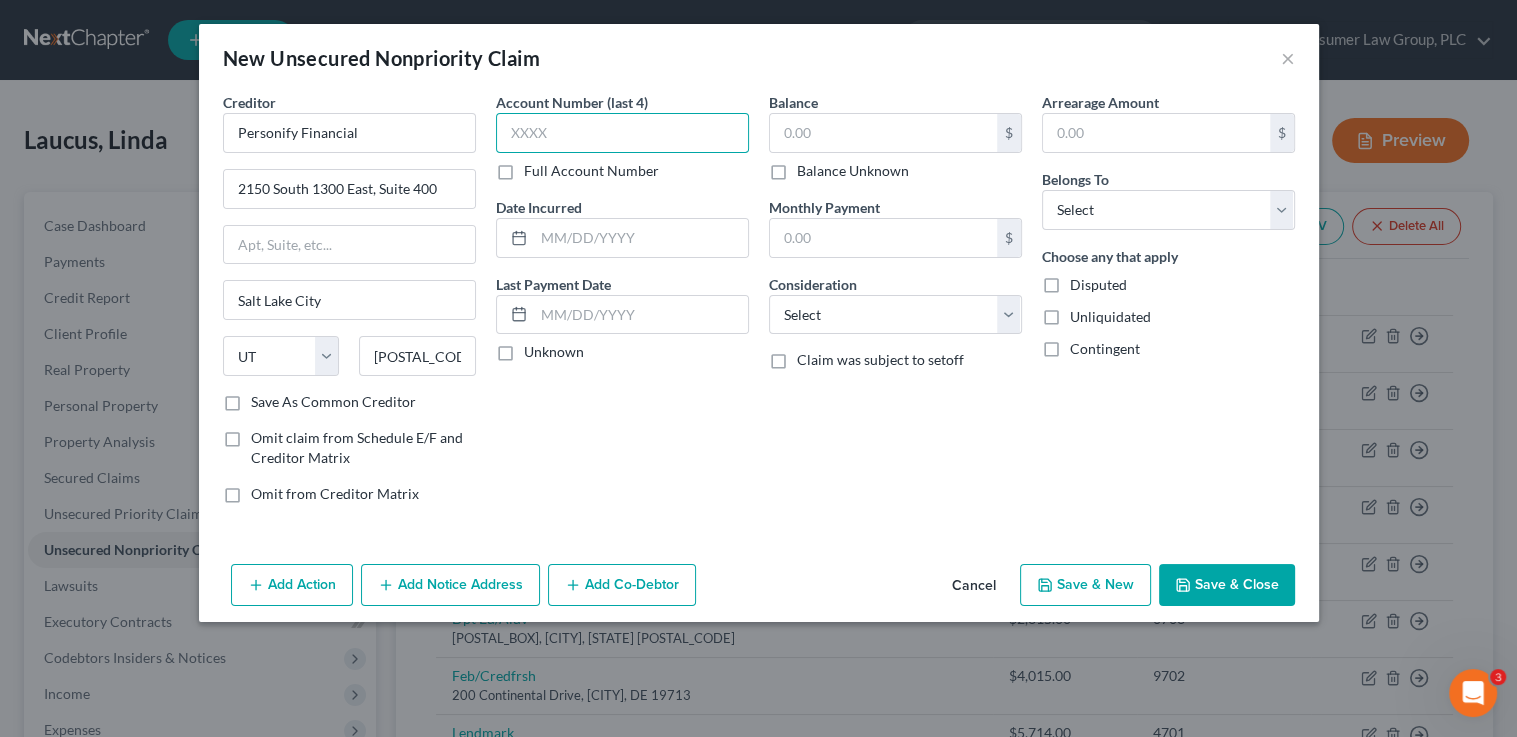 drag, startPoint x: 587, startPoint y: 138, endPoint x: 587, endPoint y: 119, distance: 19 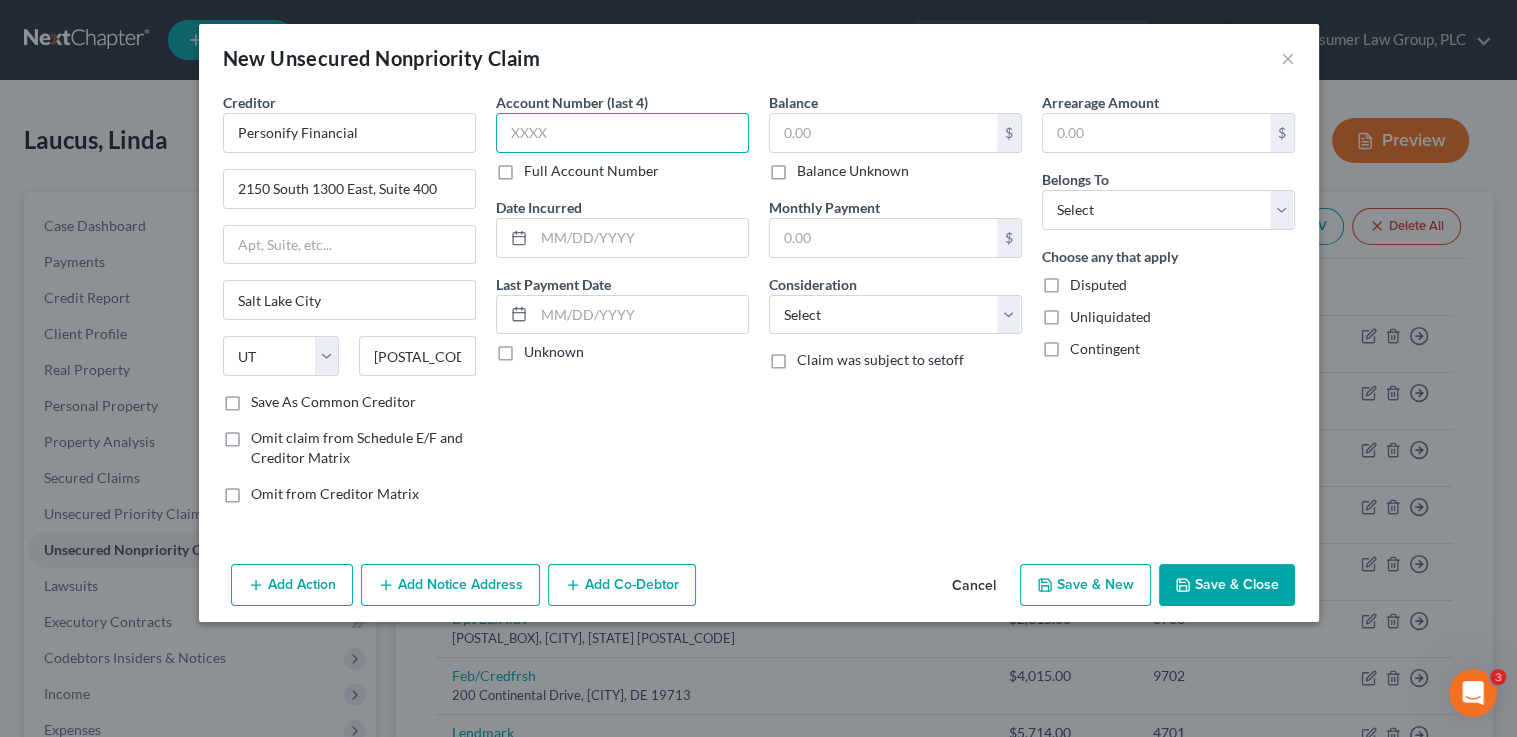 click at bounding box center (622, 133) 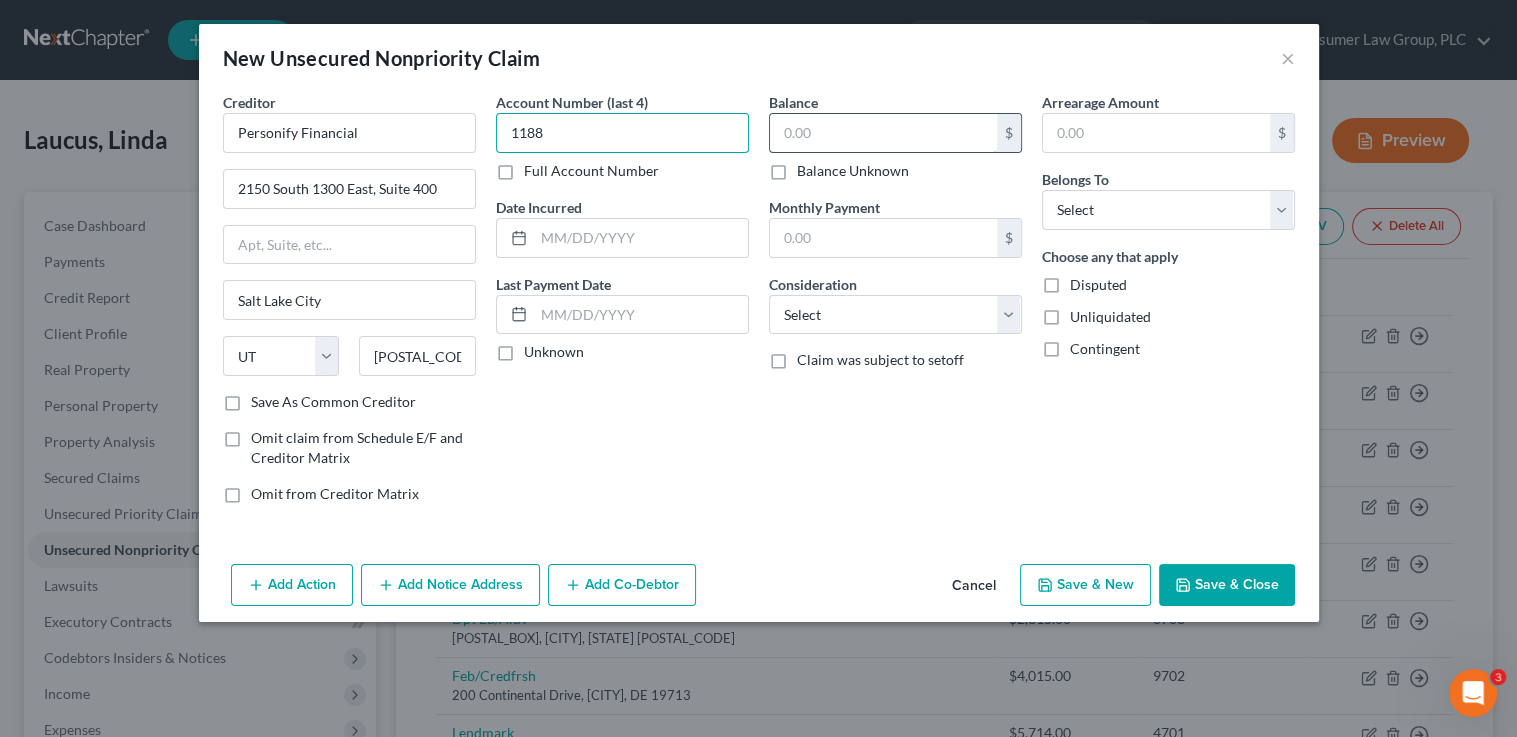 type on "1188" 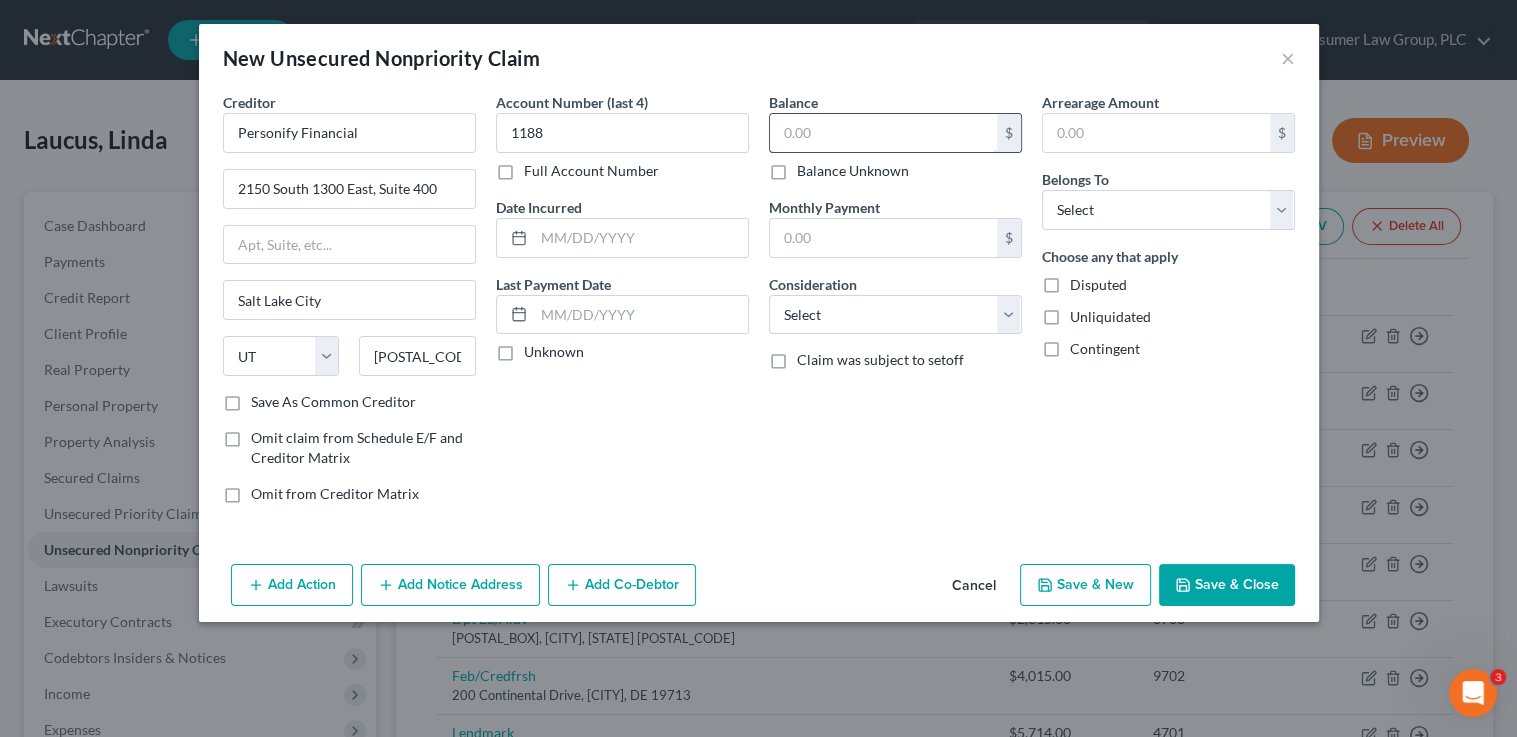 click at bounding box center (883, 133) 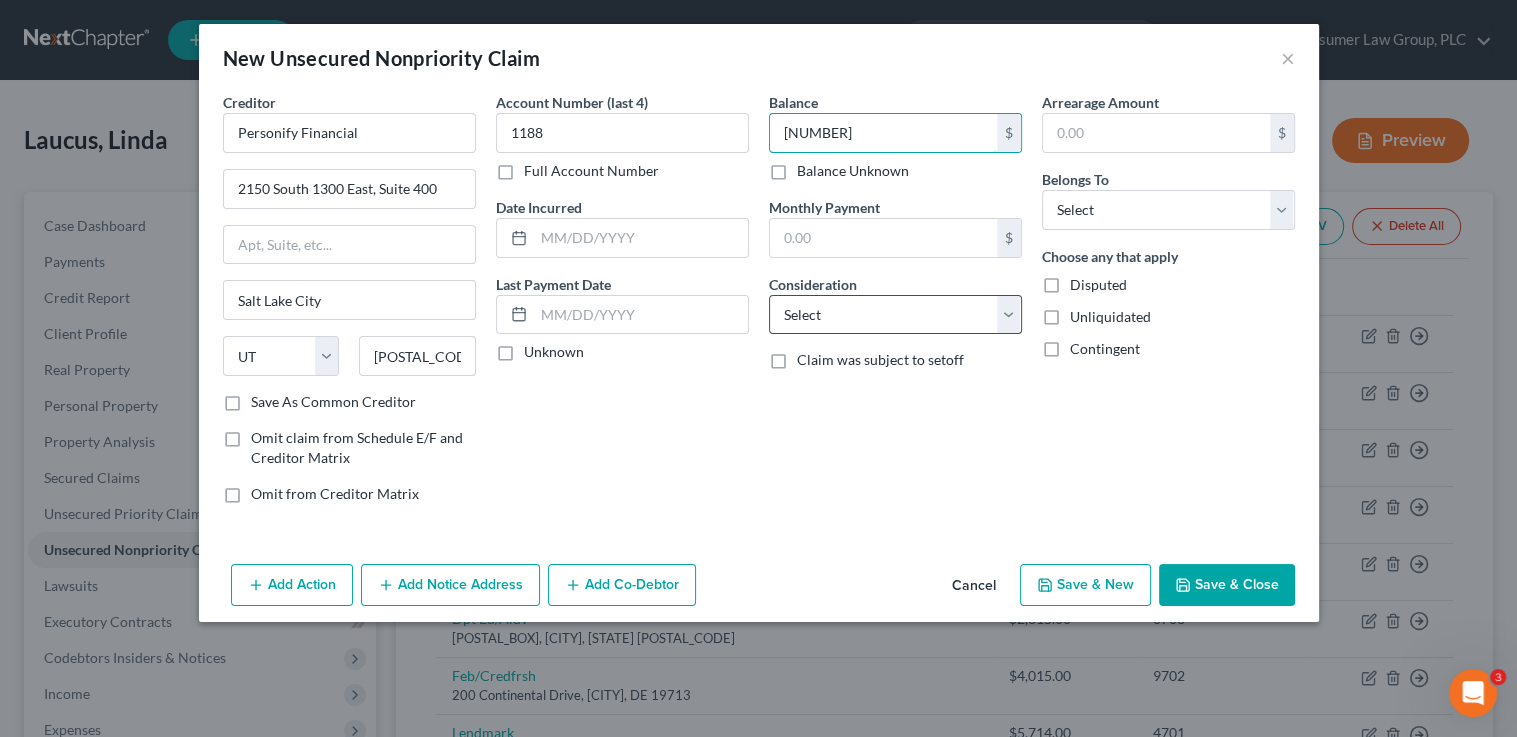 type on "3,155.36" 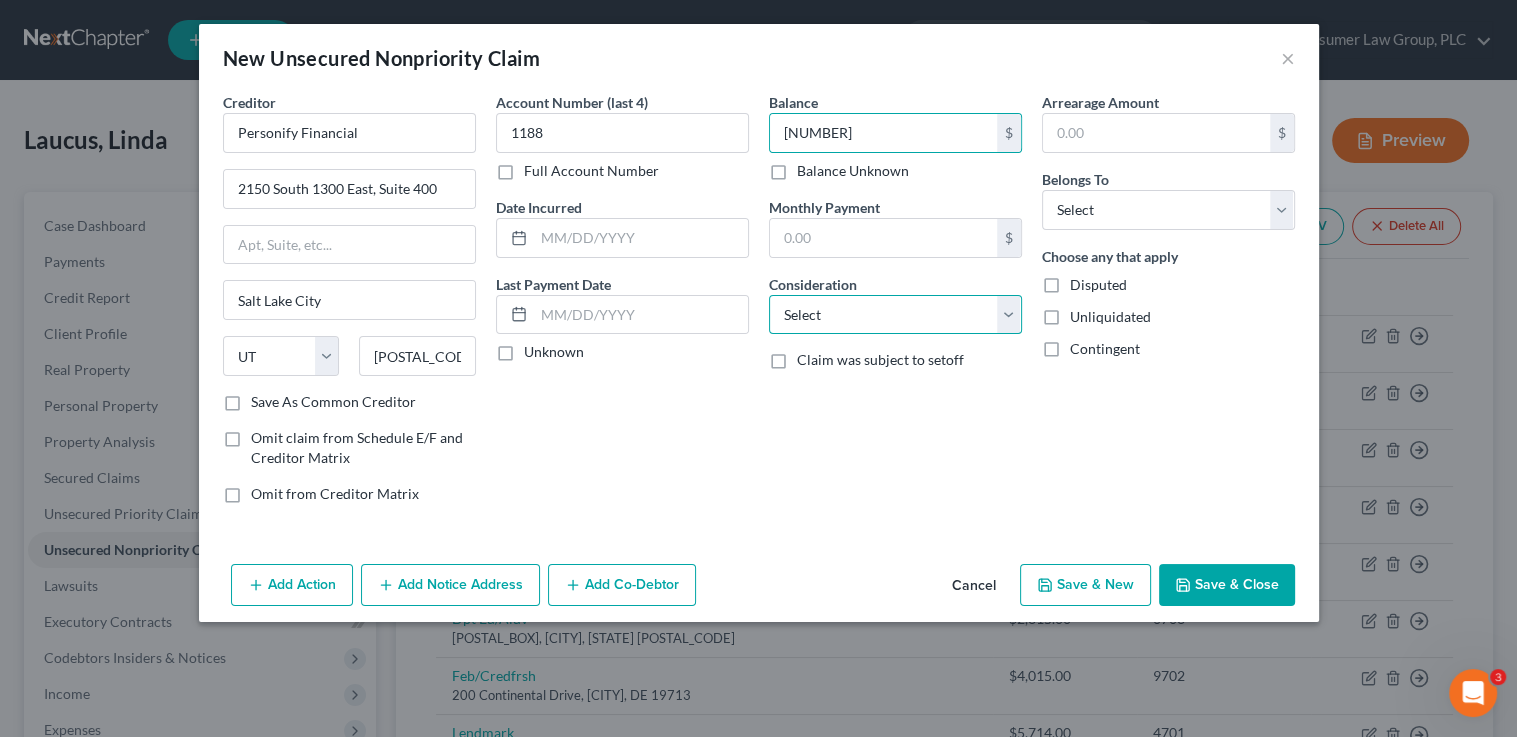 click on "Select Cable / Satellite Services Collection Agency Credit Card Debt Debt Counseling / Attorneys Deficiency Balance Domestic Support Obligations Home / Car Repairs Income Taxes Judgment Liens Medical Services Monies Loaned / Advanced Mortgage Obligation From Divorce Or Separation Obligation To Pensions Other Overdrawn Bank Account Promised To Help Pay Creditors Student Loans Suppliers And Vendors Telephone / Internet Services Utility Services" at bounding box center (895, 315) 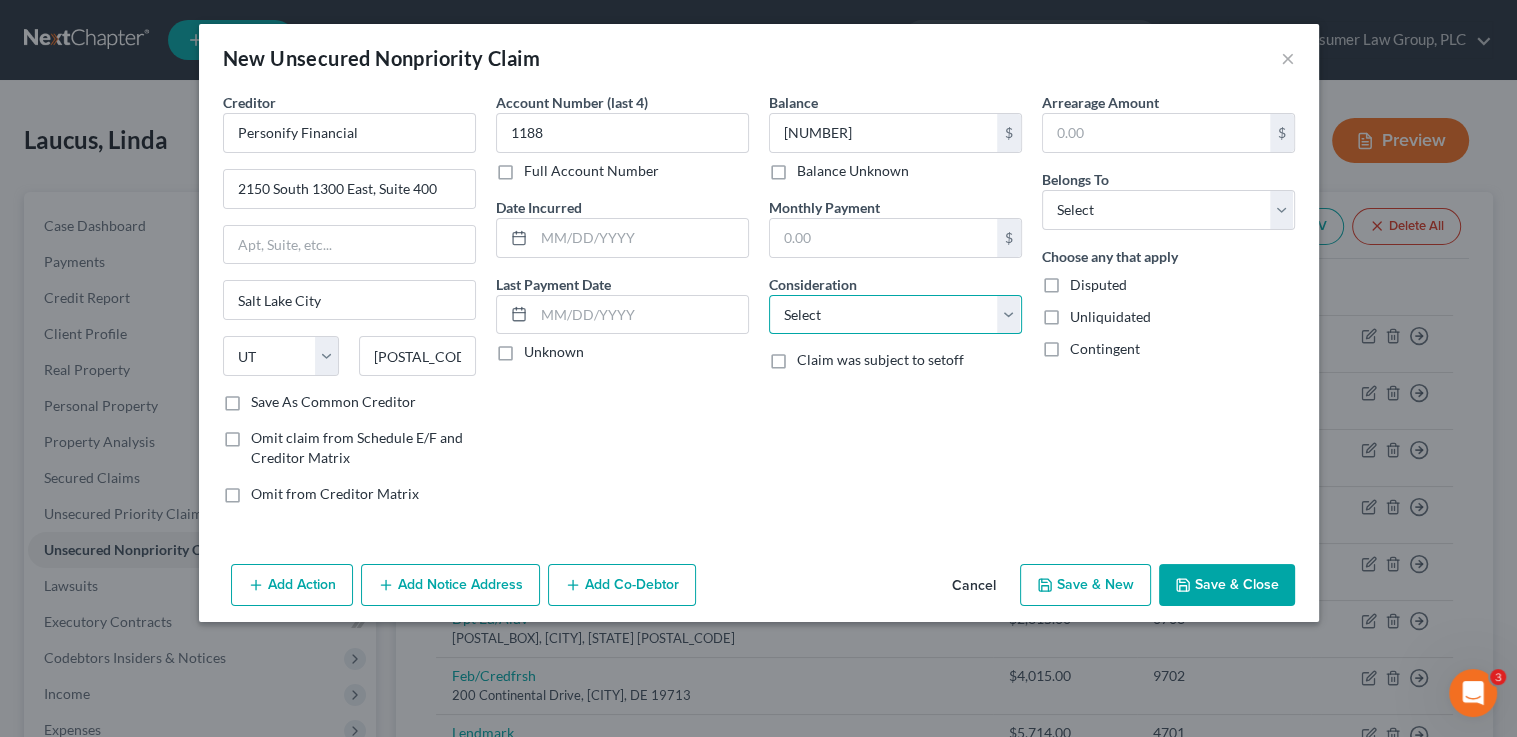 select on "10" 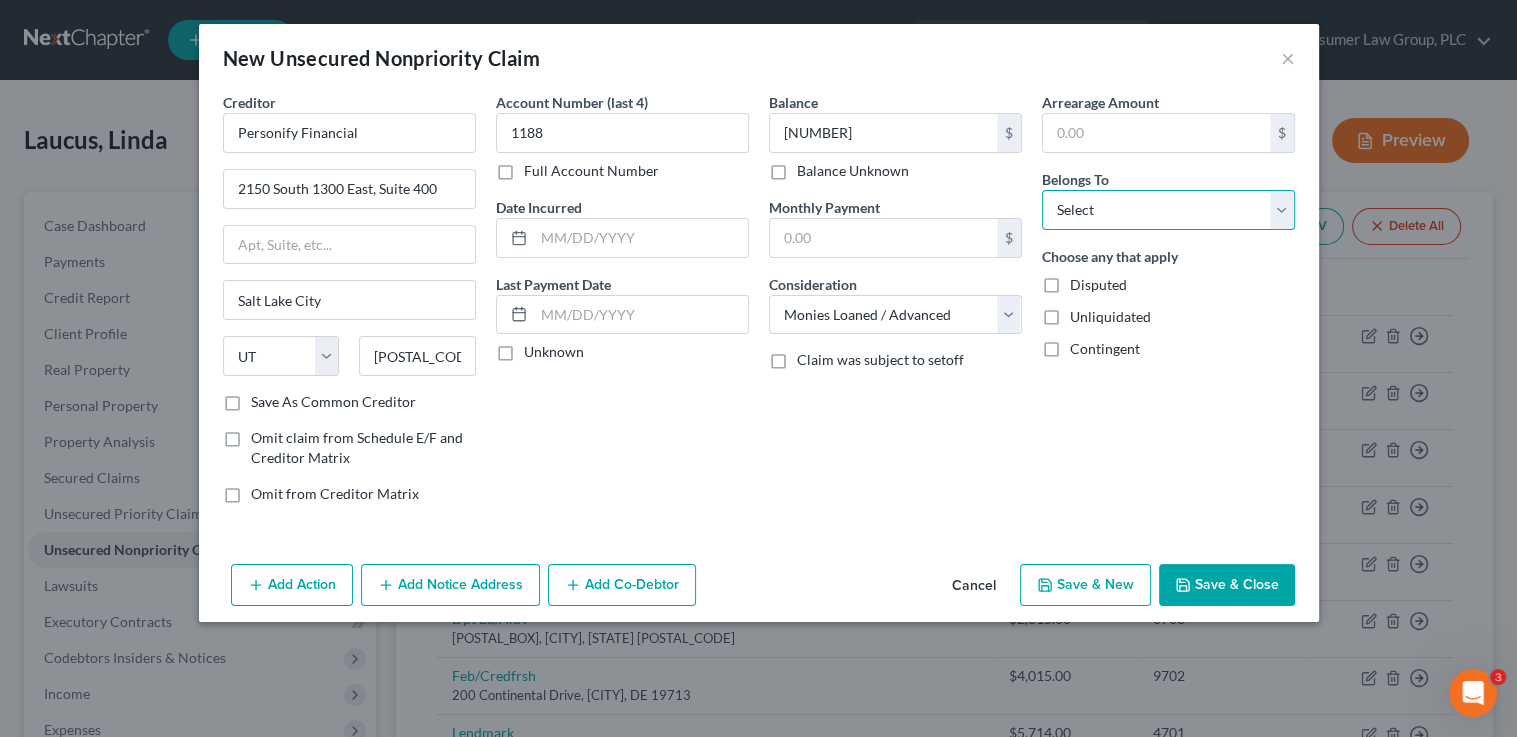 click on "Select Debtor 1 Only Debtor 2 Only Debtor 1 And Debtor 2 Only At Least One Of The Debtors And Another Community Property" at bounding box center [1168, 210] 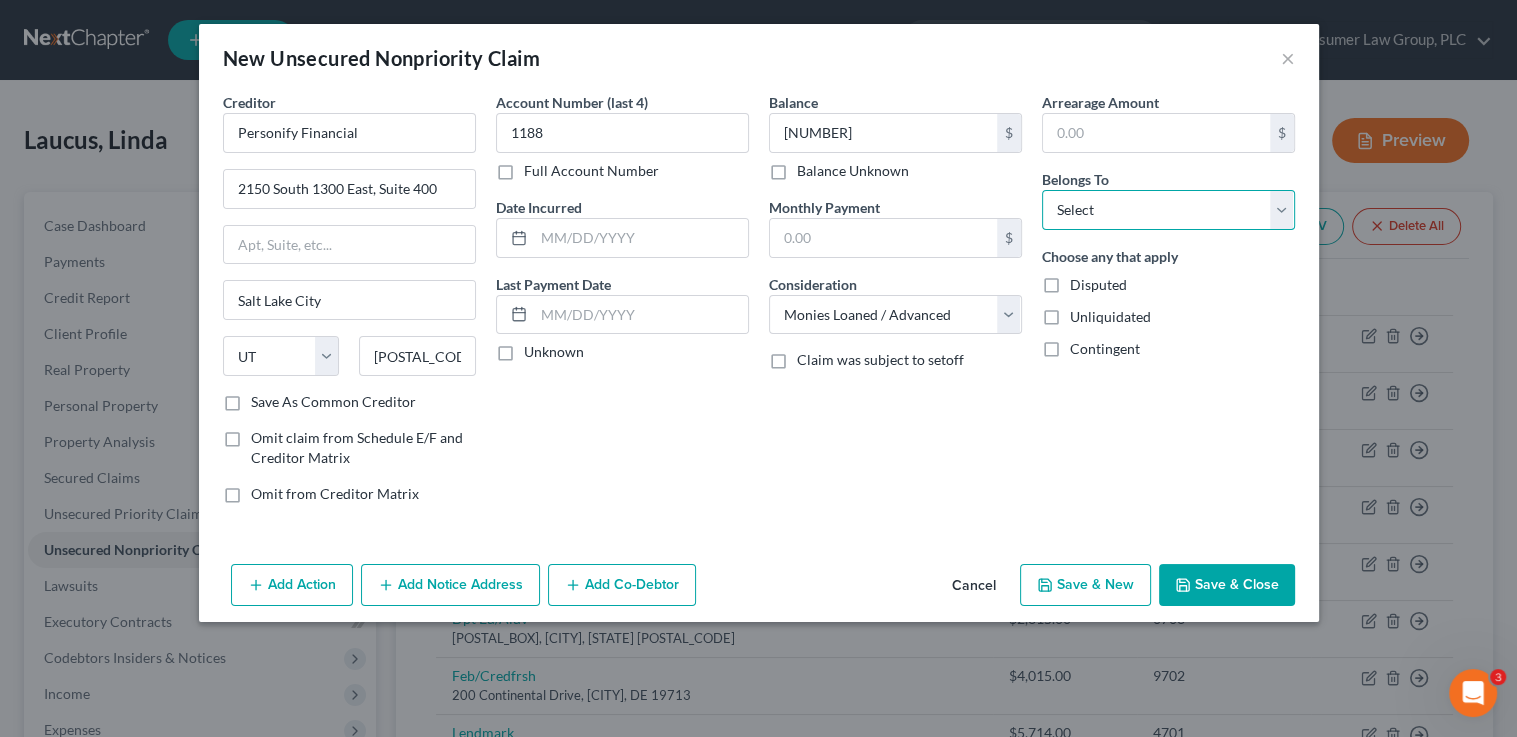 select on "0" 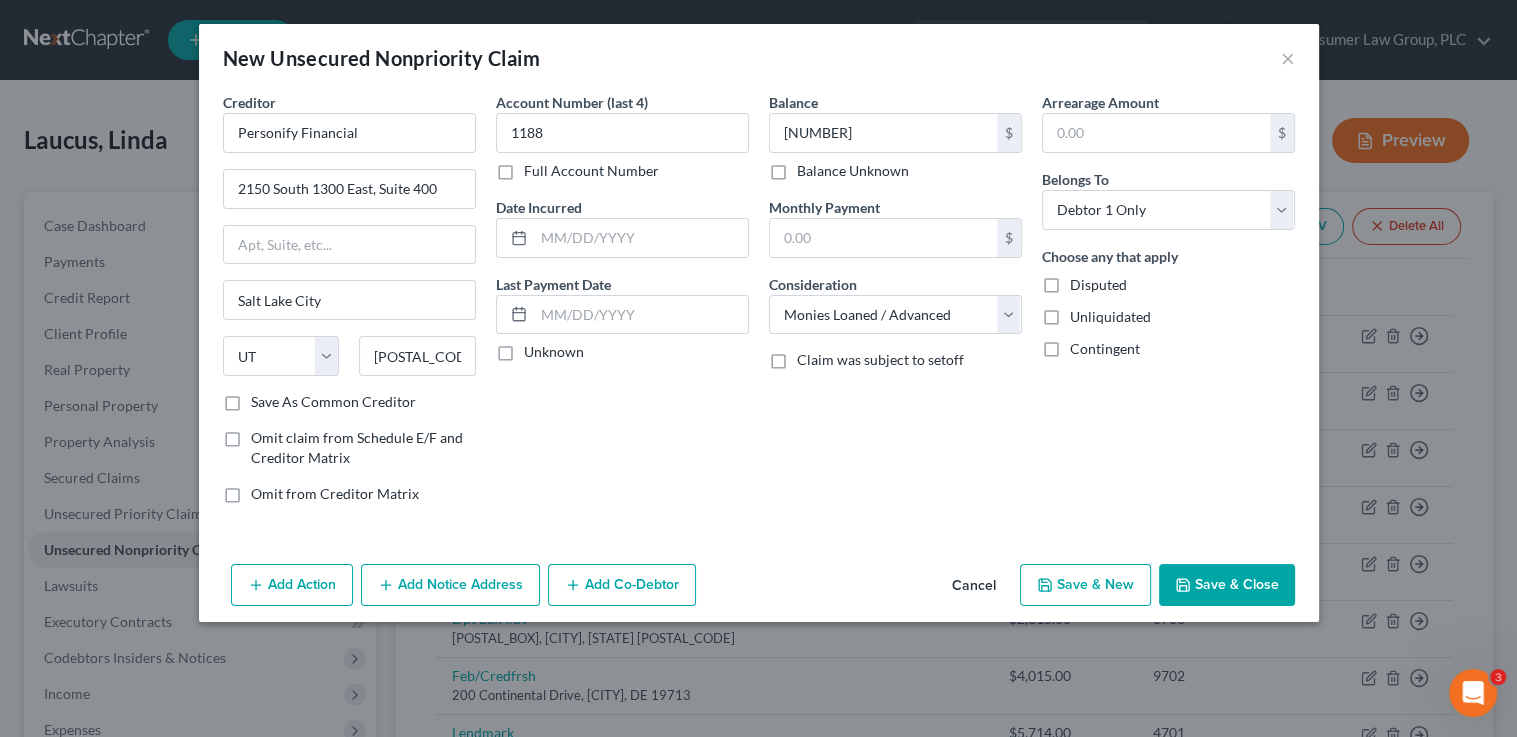 click on "Save & New" at bounding box center [1085, 585] 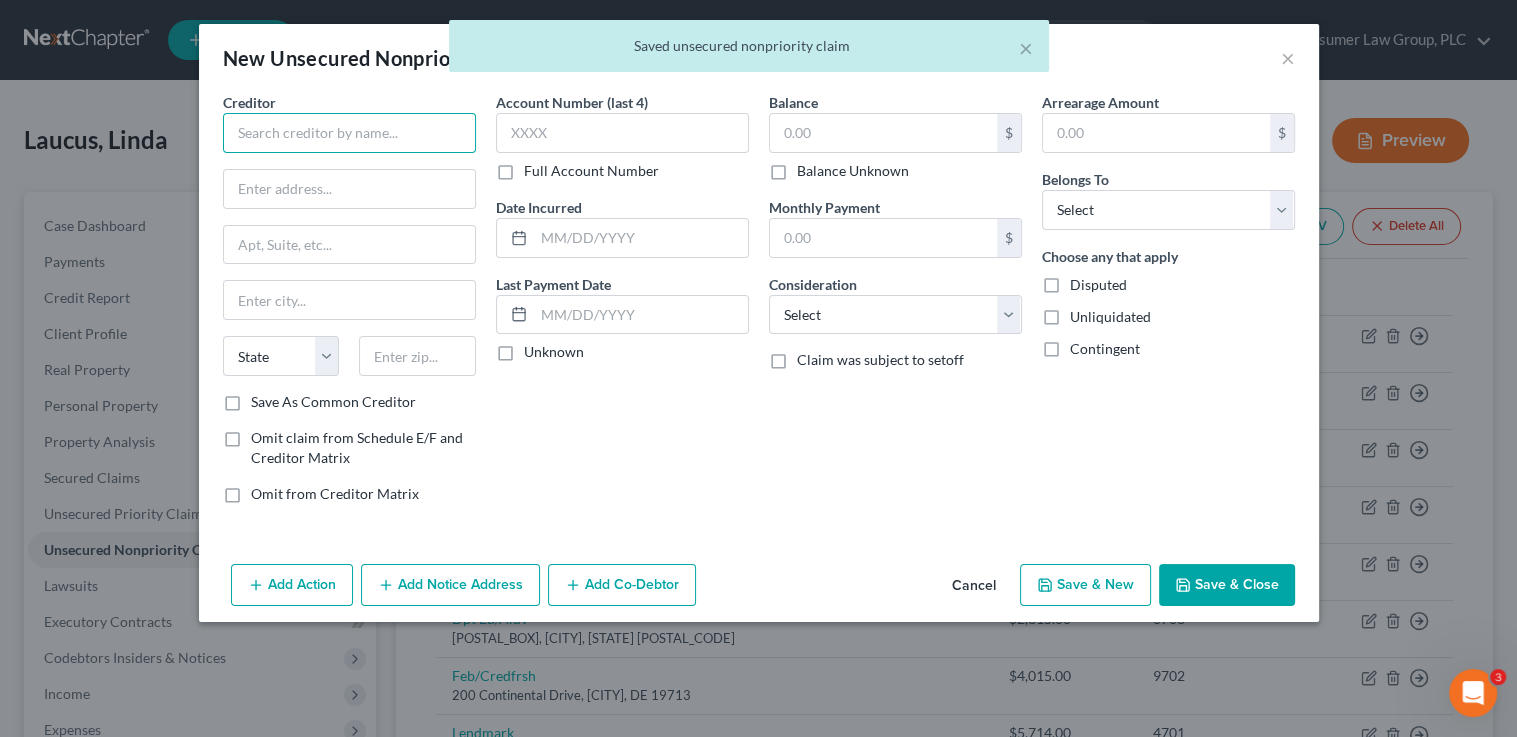 click at bounding box center (349, 133) 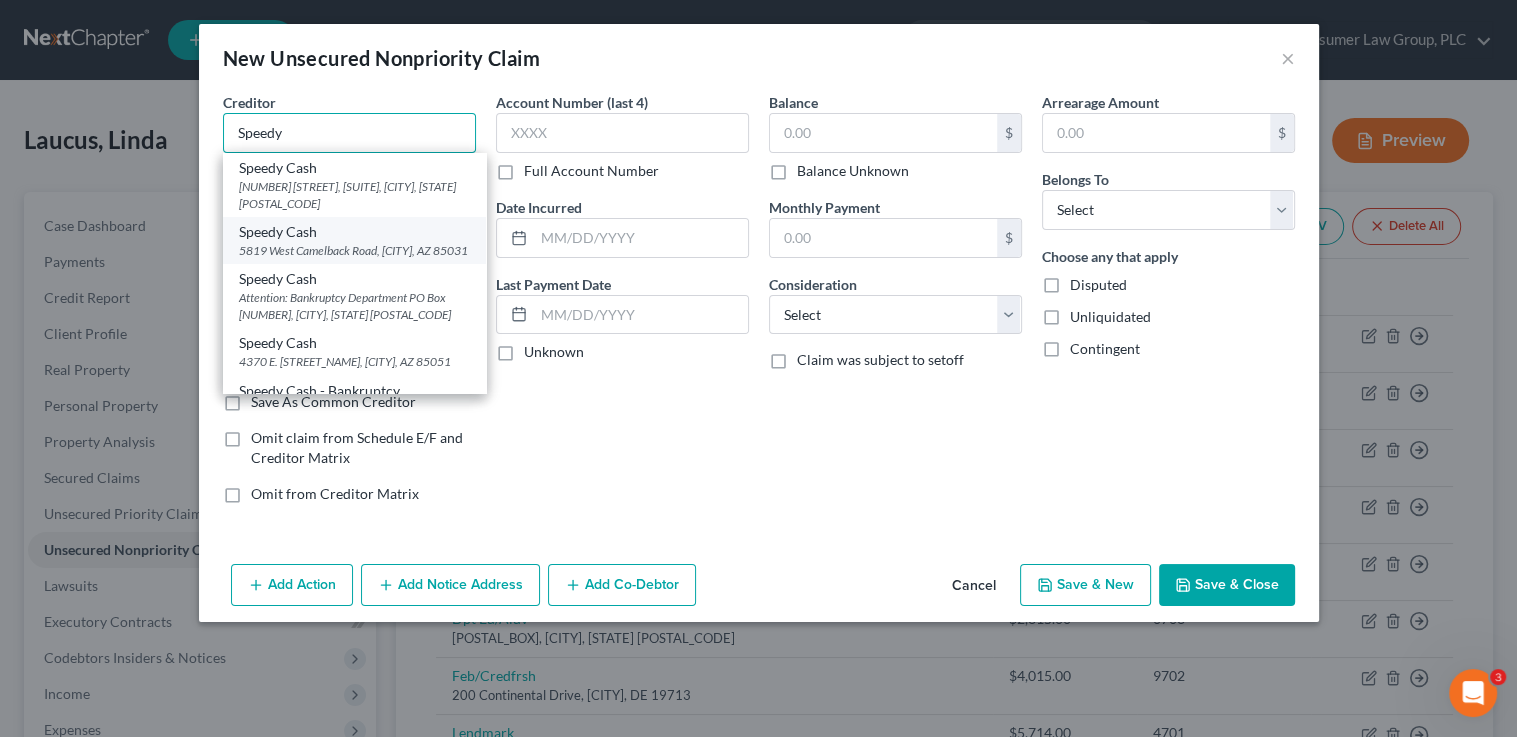 scroll, scrollTop: 3, scrollLeft: 0, axis: vertical 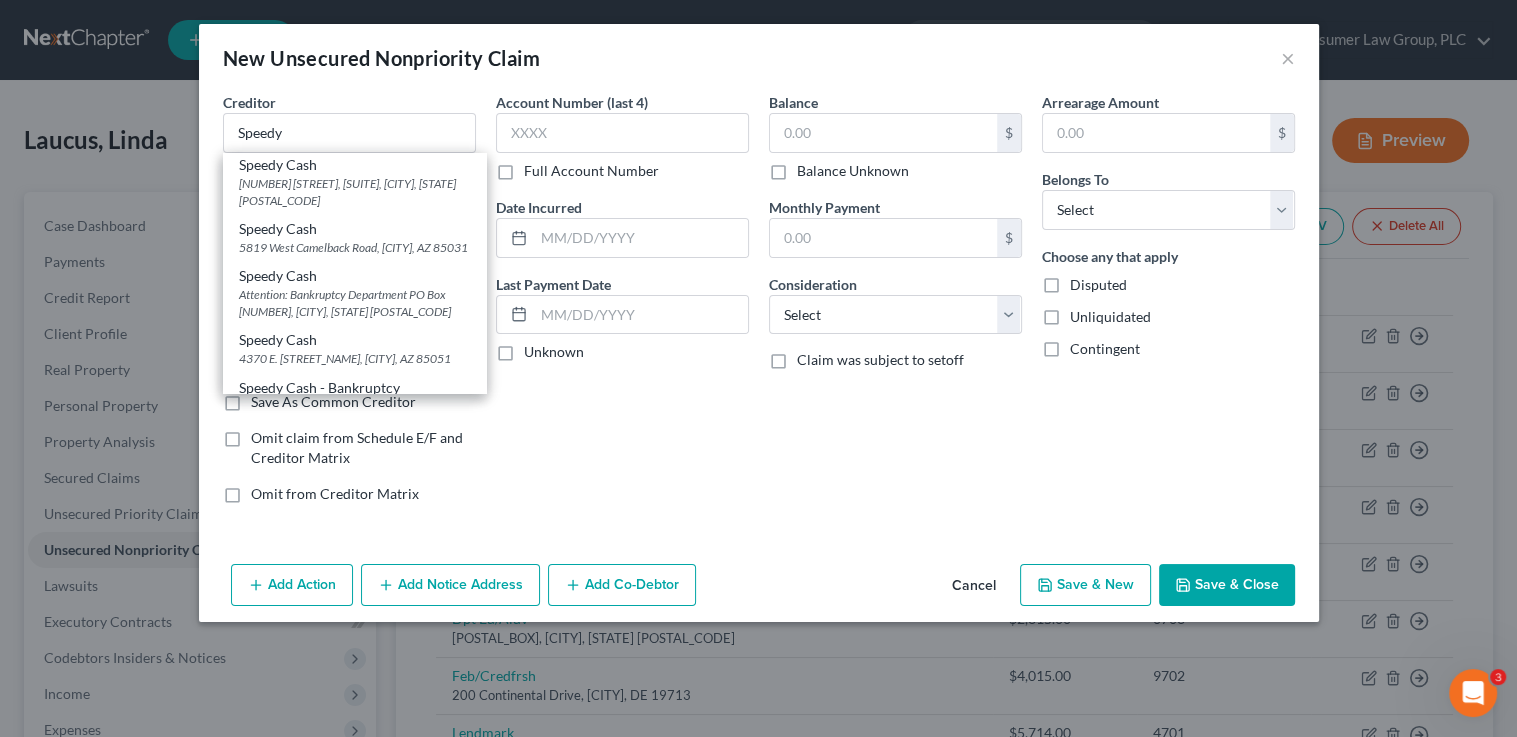 click on "Attention: Bankruptcy Department PO Box 780408, Wichita, KS 67278" at bounding box center [354, 303] 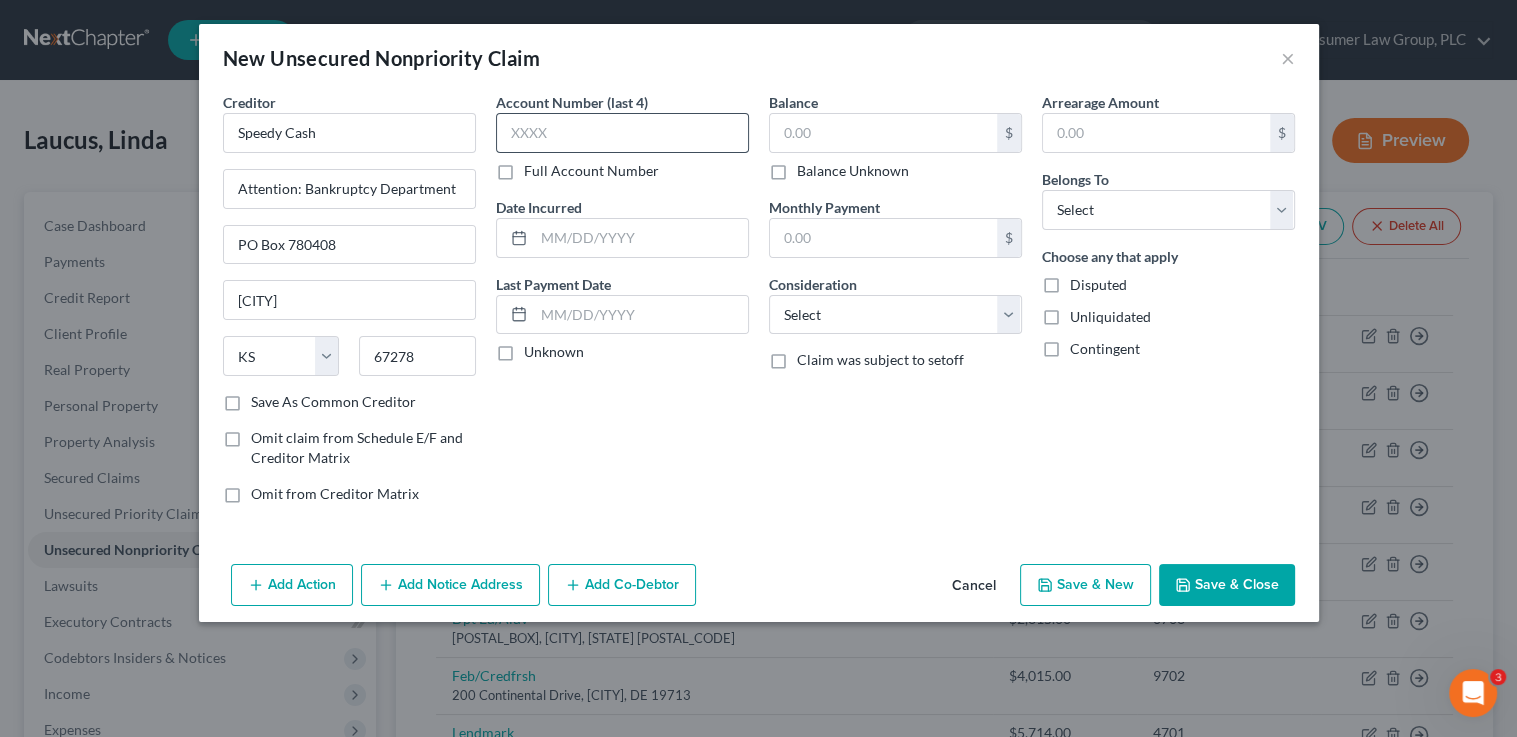 scroll, scrollTop: 0, scrollLeft: 0, axis: both 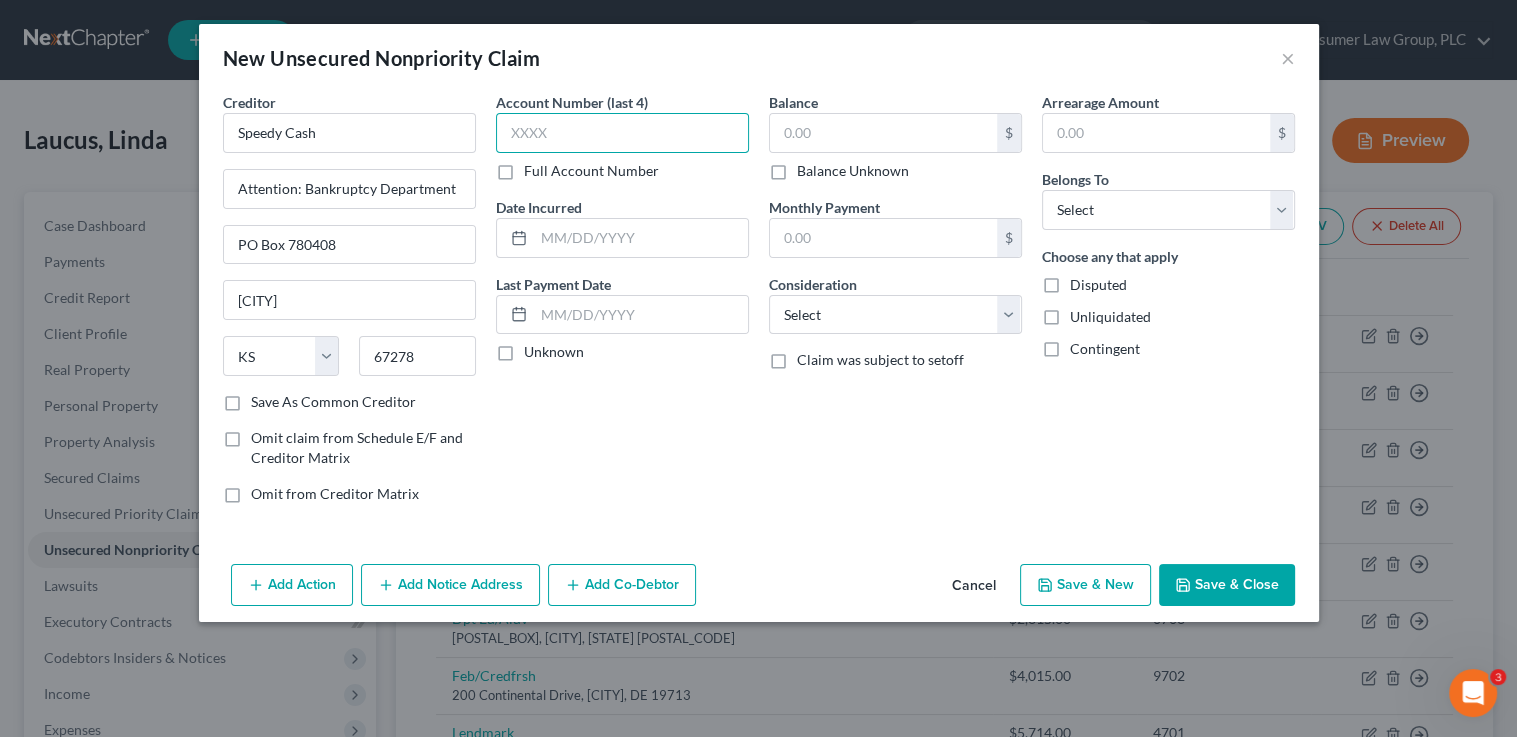 click at bounding box center [622, 133] 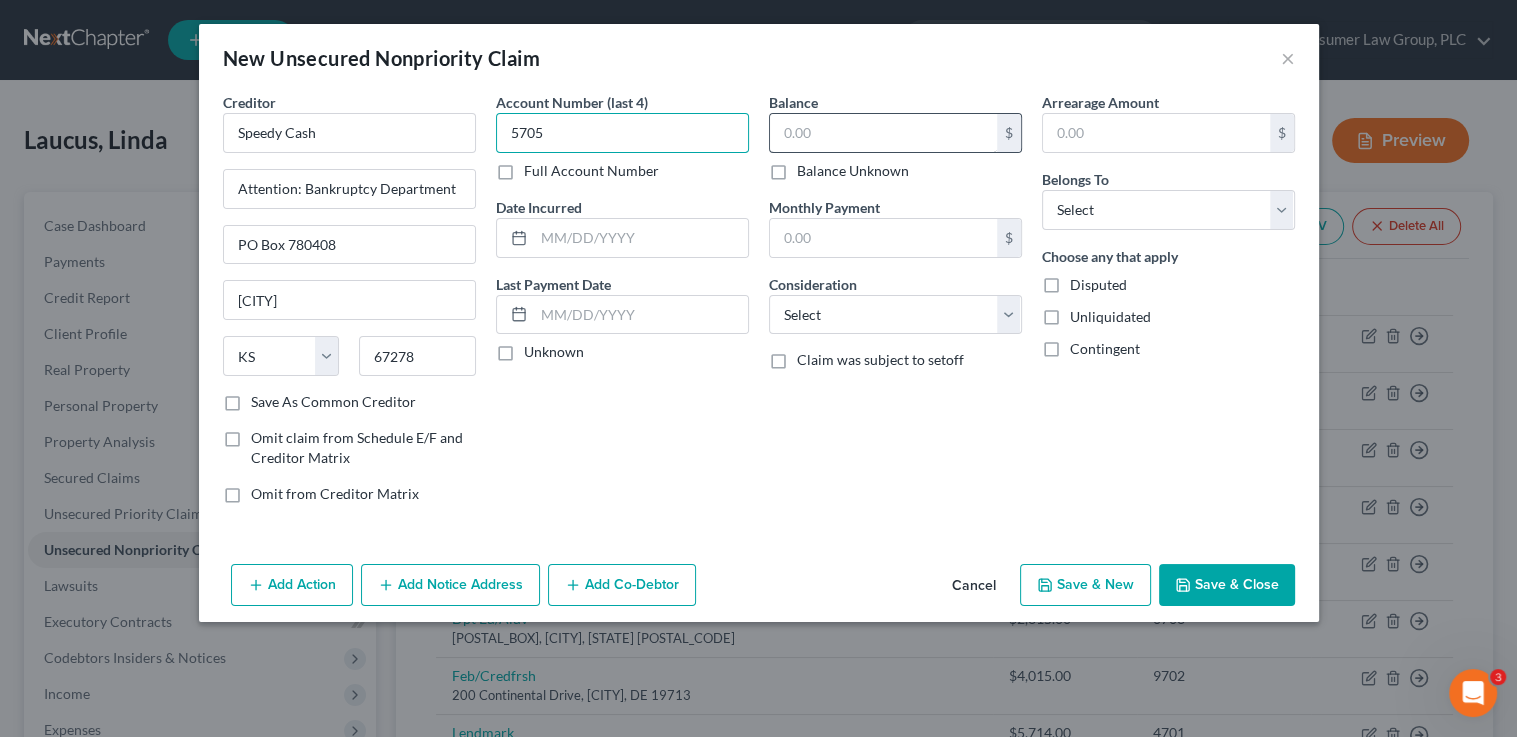 type on "5705" 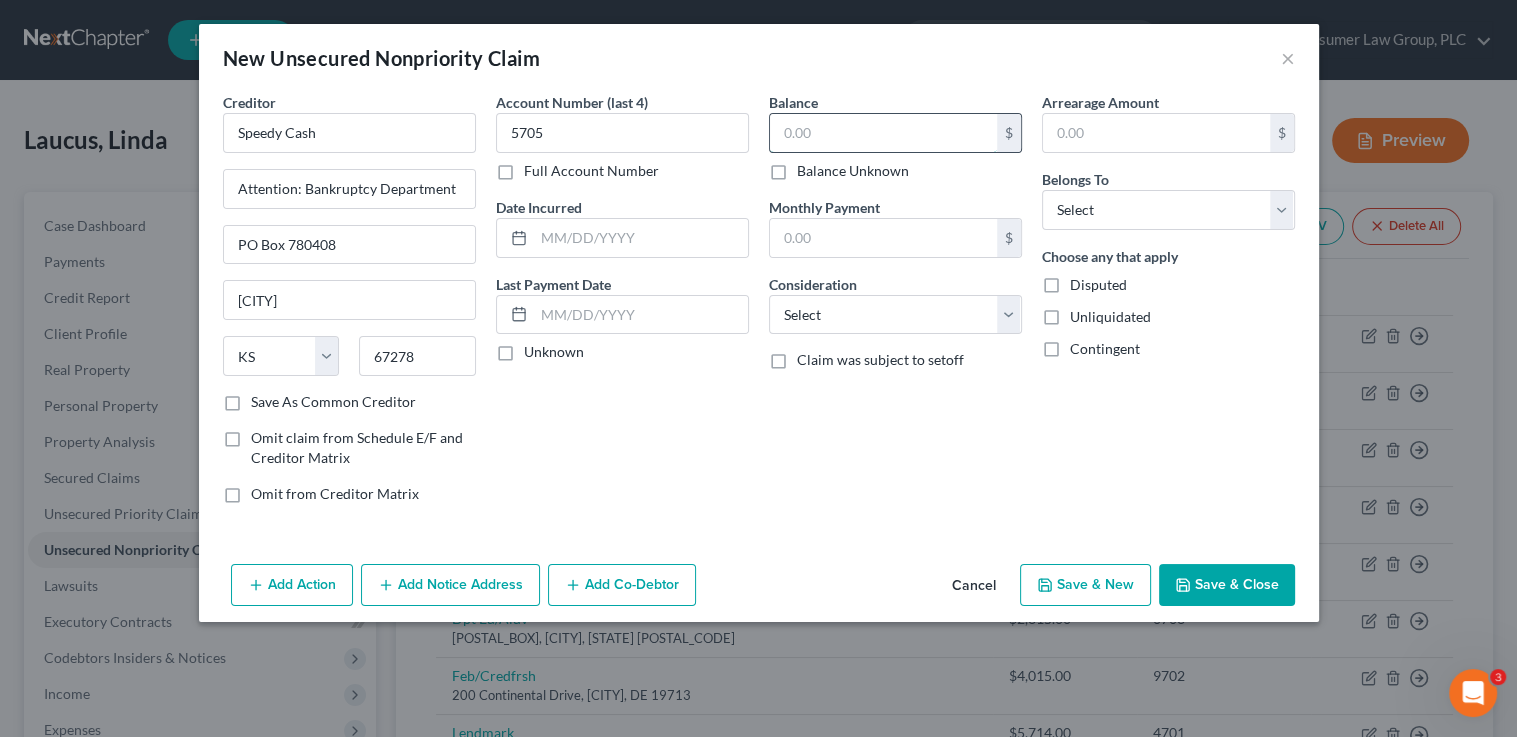click at bounding box center (883, 133) 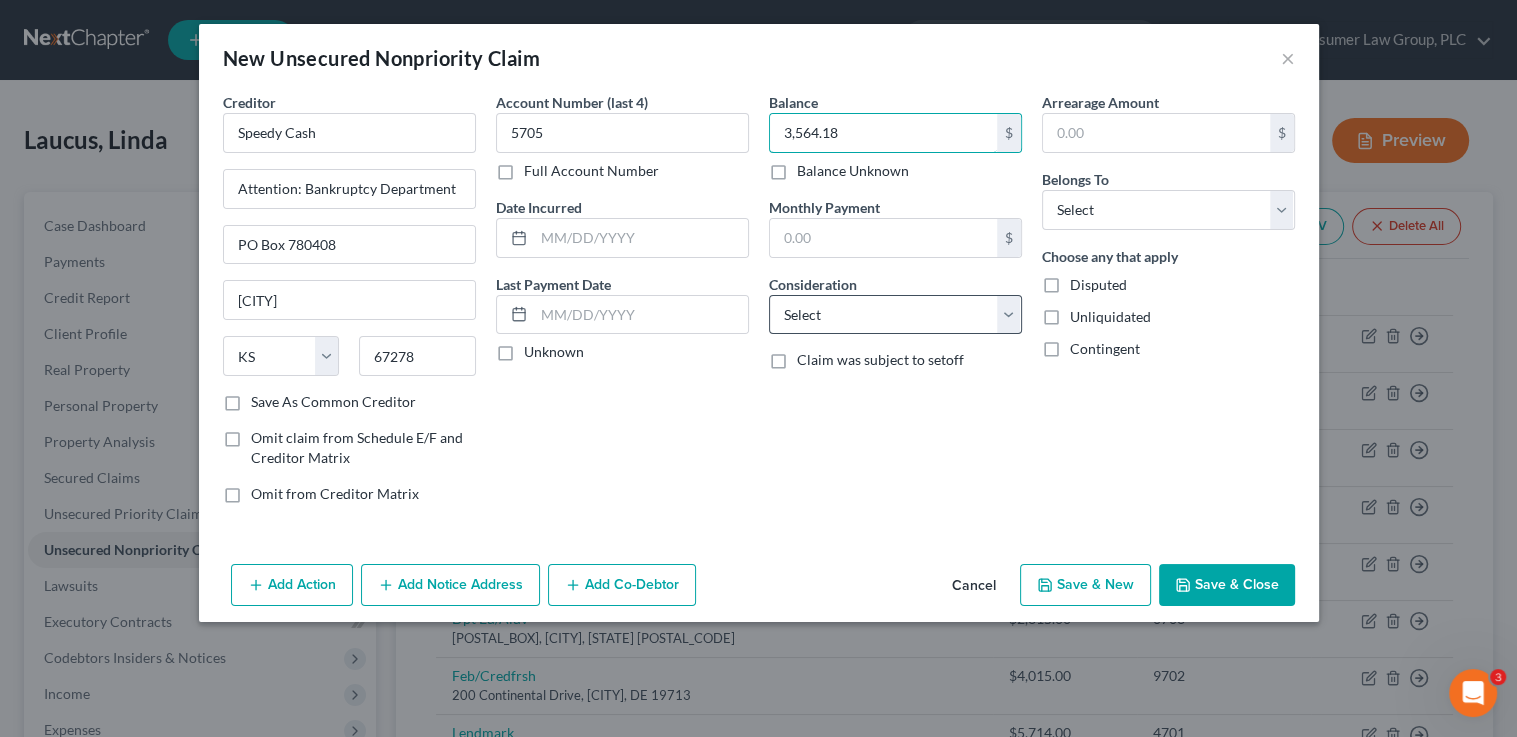 type on "3,564.18" 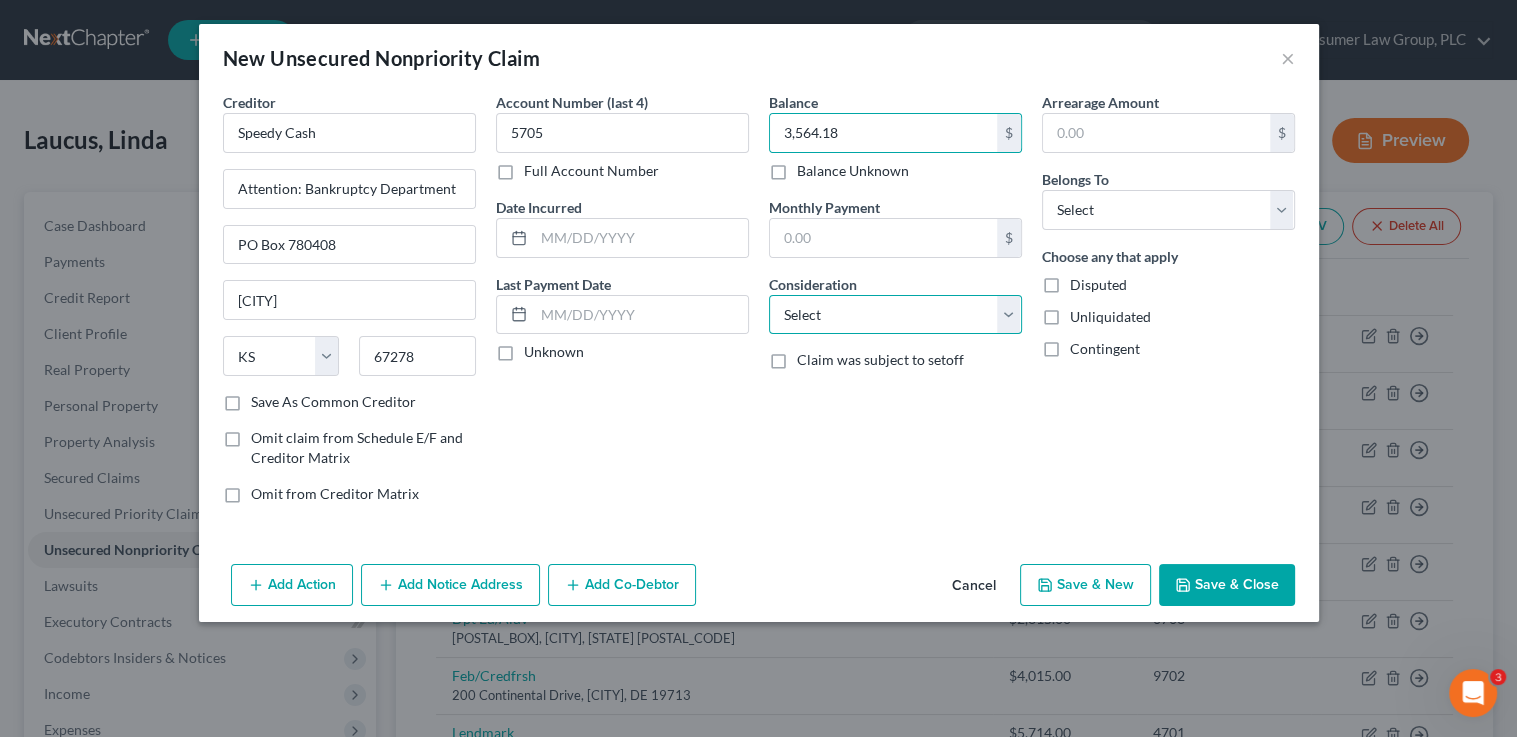 click on "Select Cable / Satellite Services Collection Agency Credit Card Debt Debt Counseling / Attorneys Deficiency Balance Domestic Support Obligations Home / Car Repairs Income Taxes Judgment Liens Medical Services Monies Loaned / Advanced Mortgage Obligation From Divorce Or Separation Obligation To Pensions Other Overdrawn Bank Account Promised To Help Pay Creditors Student Loans Suppliers And Vendors Telephone / Internet Services Utility Services" at bounding box center (895, 315) 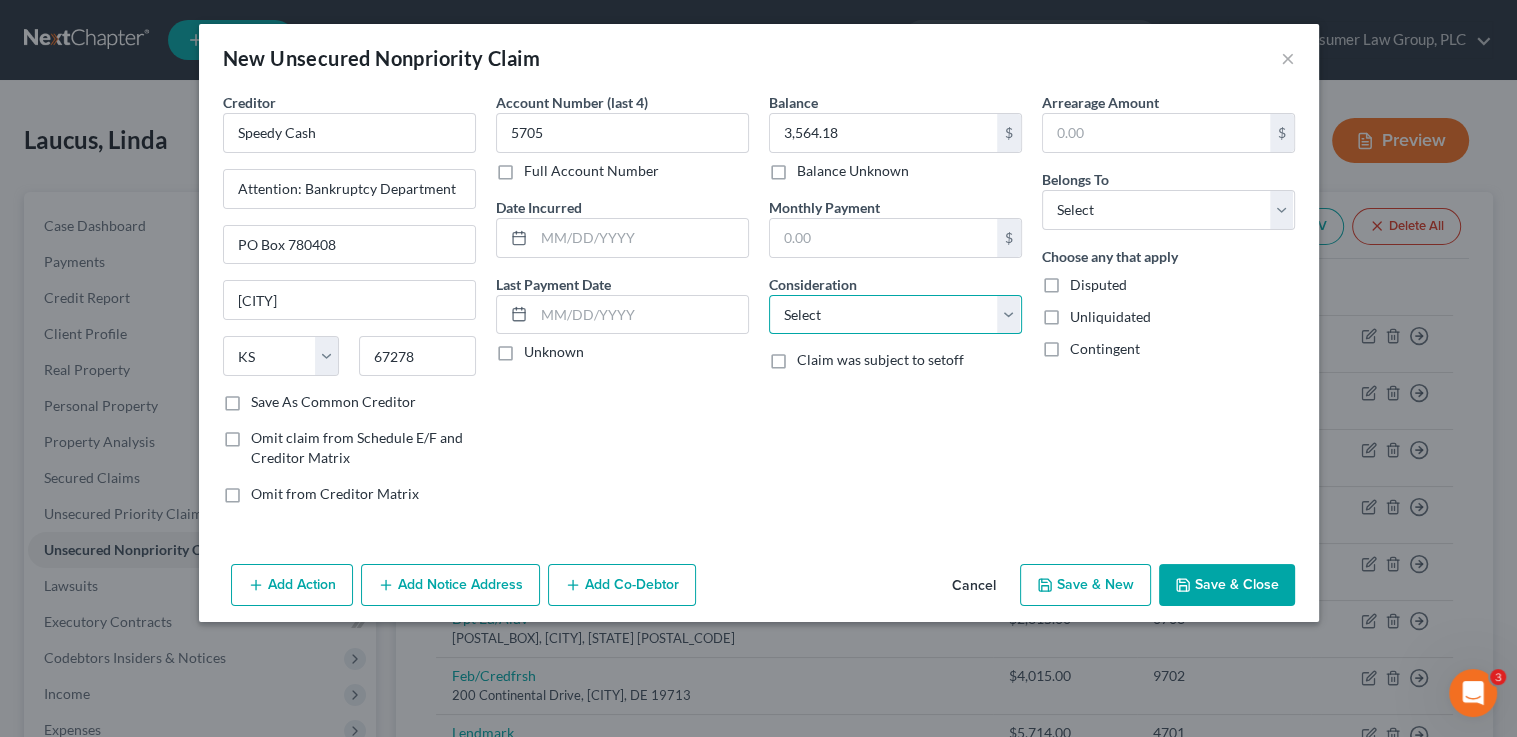 select on "10" 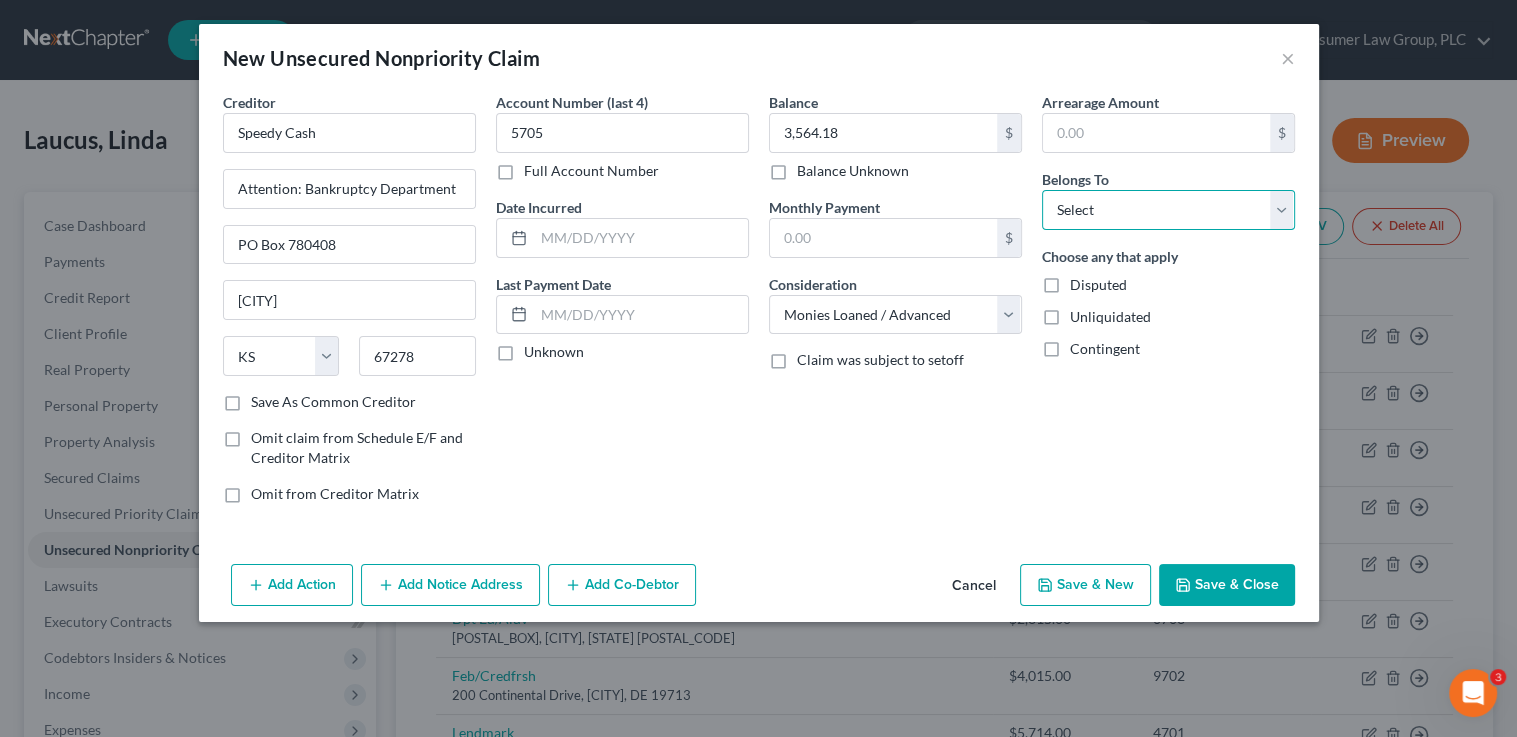 click on "Select Debtor 1 Only Debtor 2 Only Debtor 1 And Debtor 2 Only At Least One Of The Debtors And Another Community Property" at bounding box center [1168, 210] 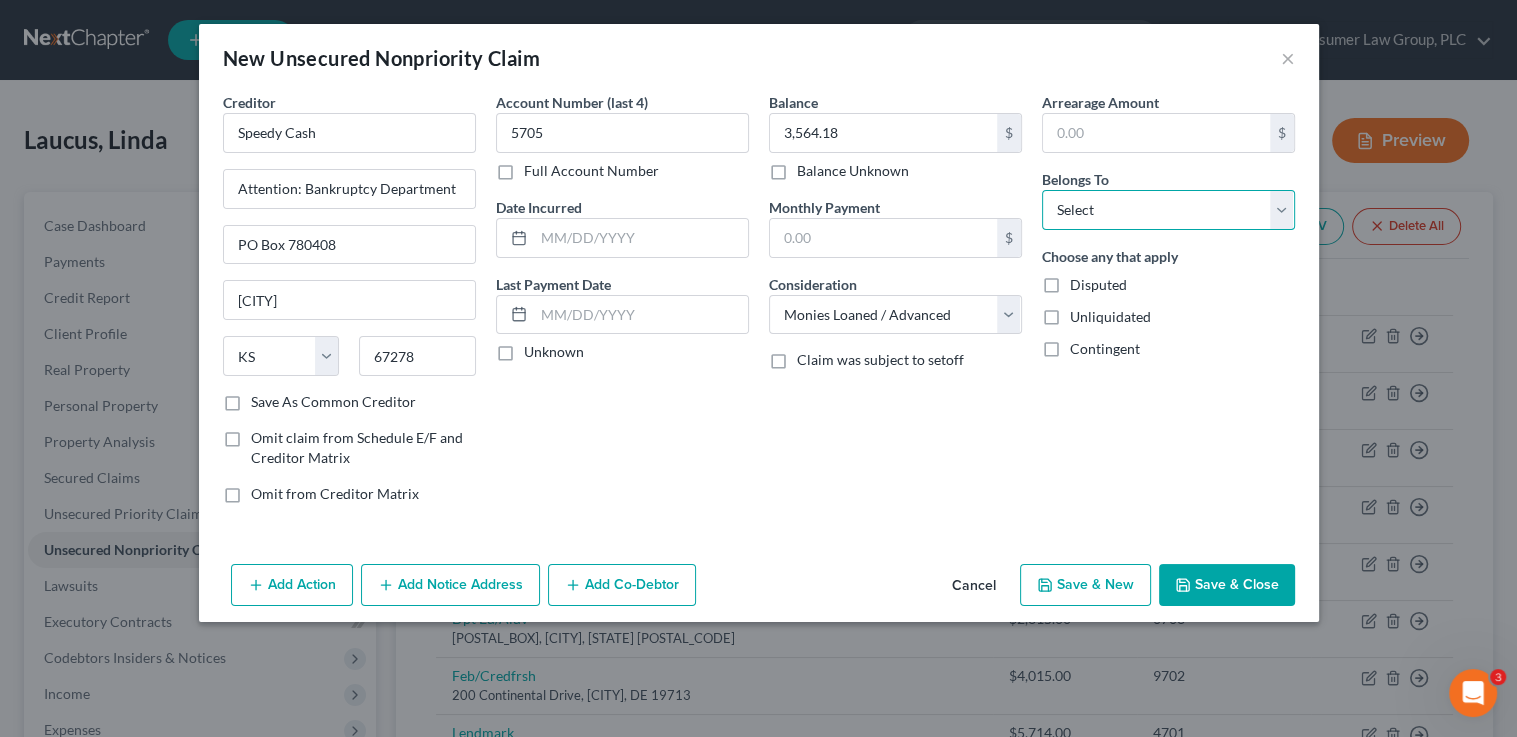 select on "0" 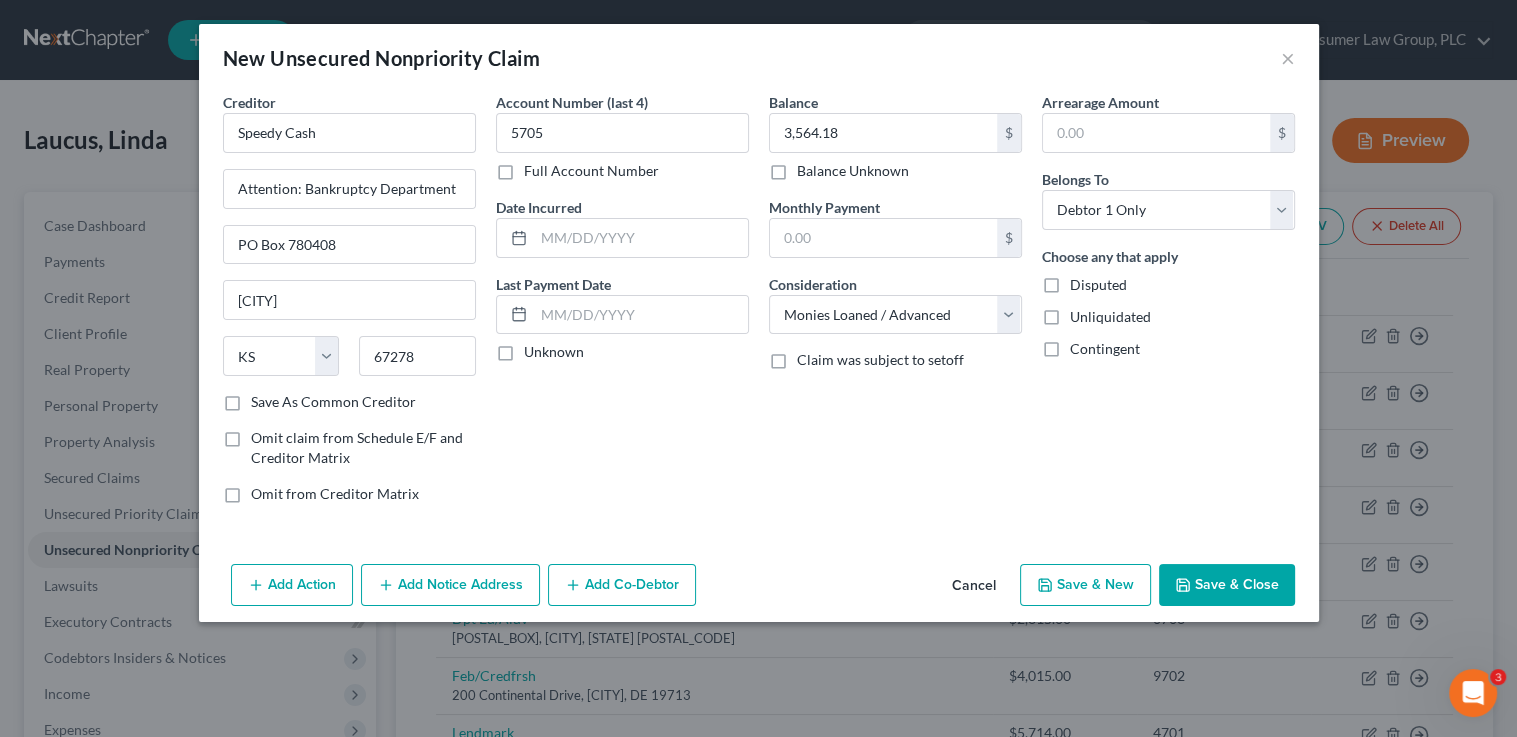 click on "Save & New" at bounding box center (1085, 585) 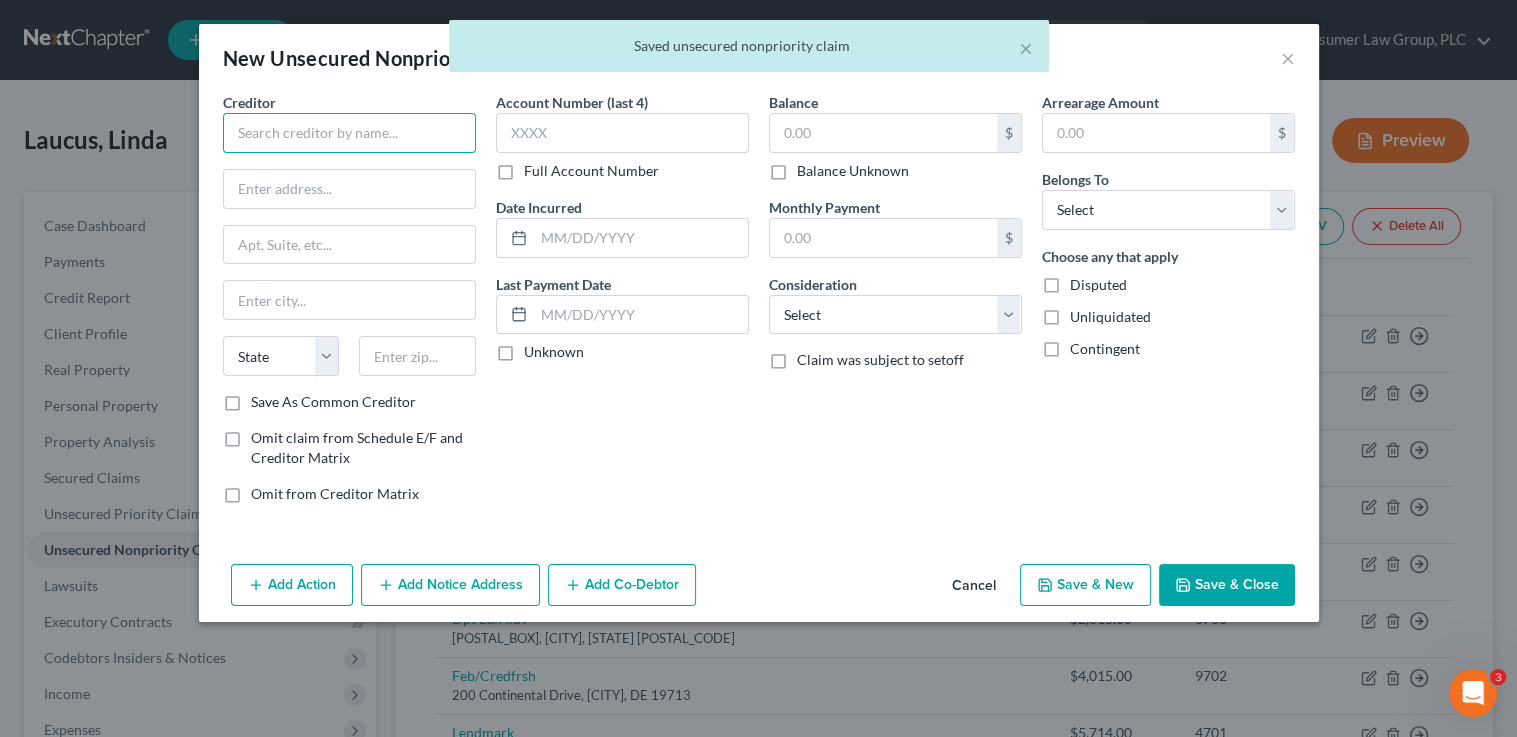 click at bounding box center (349, 133) 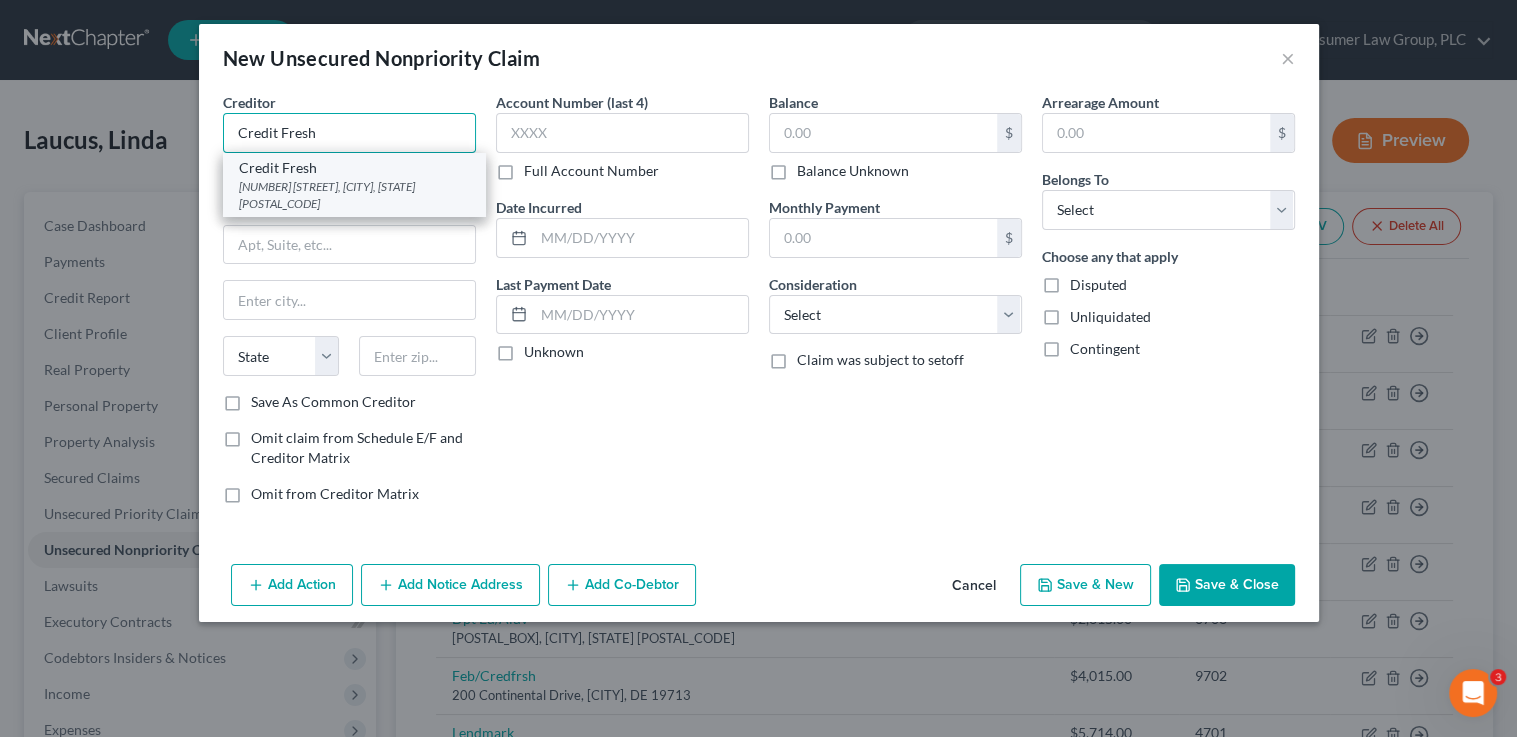 type on "Credit Fresh" 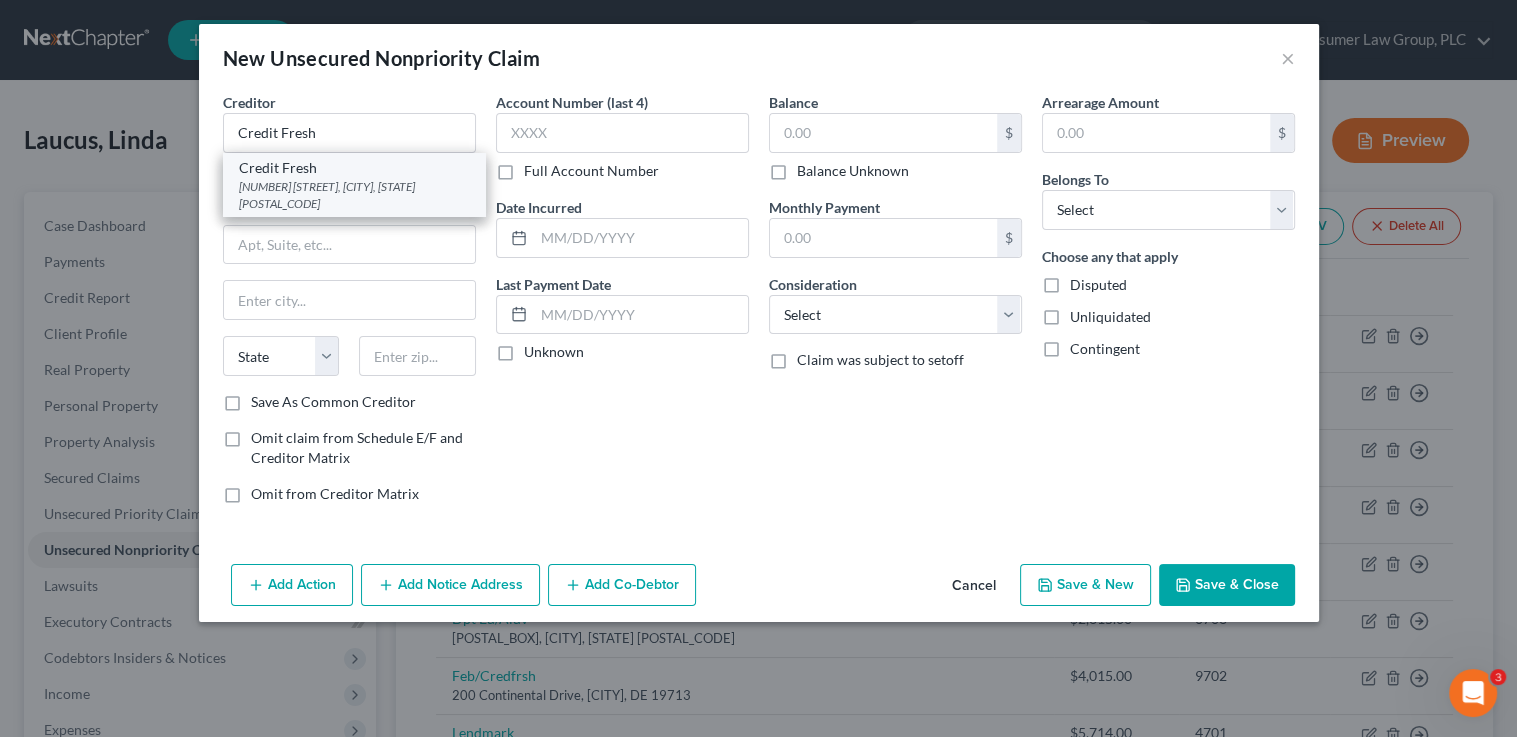 click on "Credit Fresh" at bounding box center [354, 168] 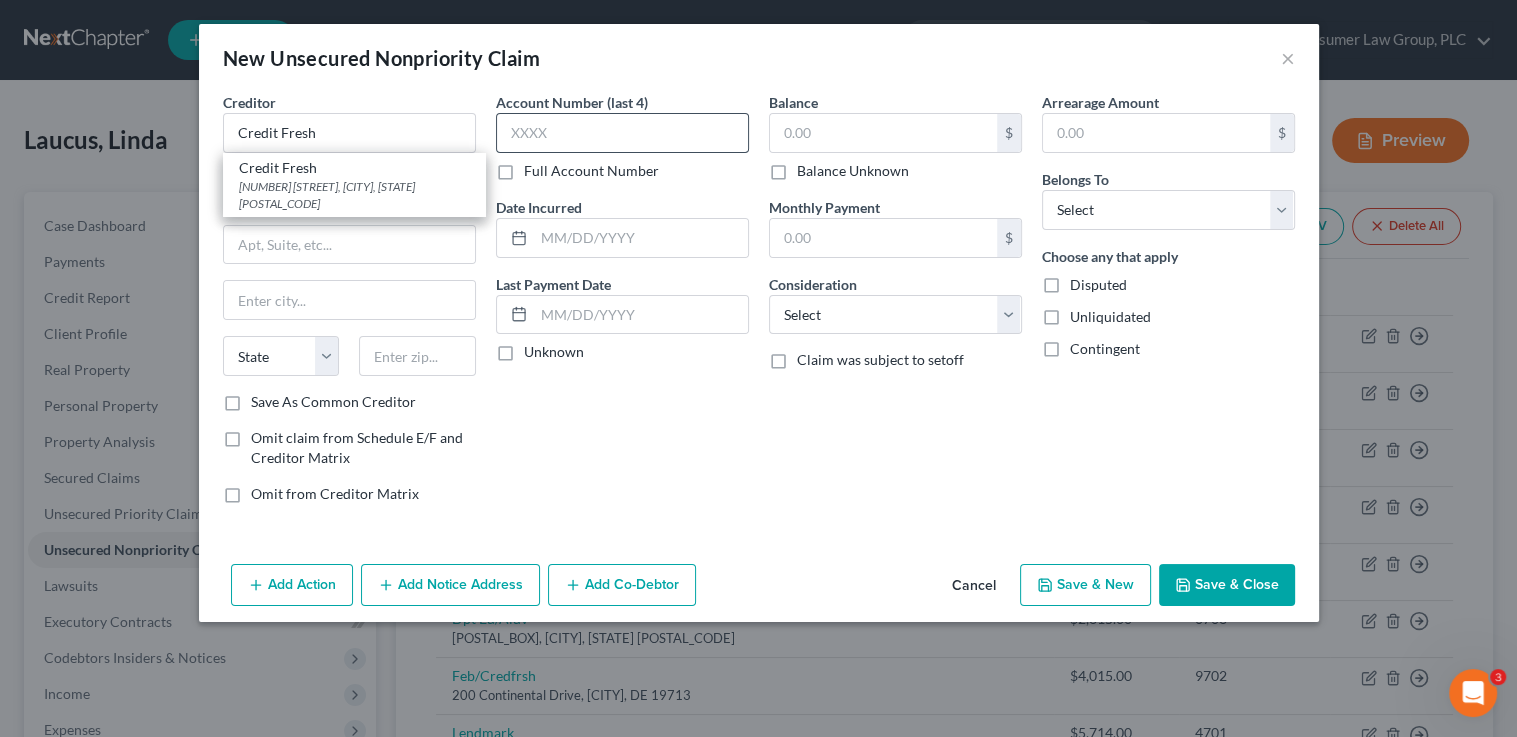 type on "200 Continental Dr." 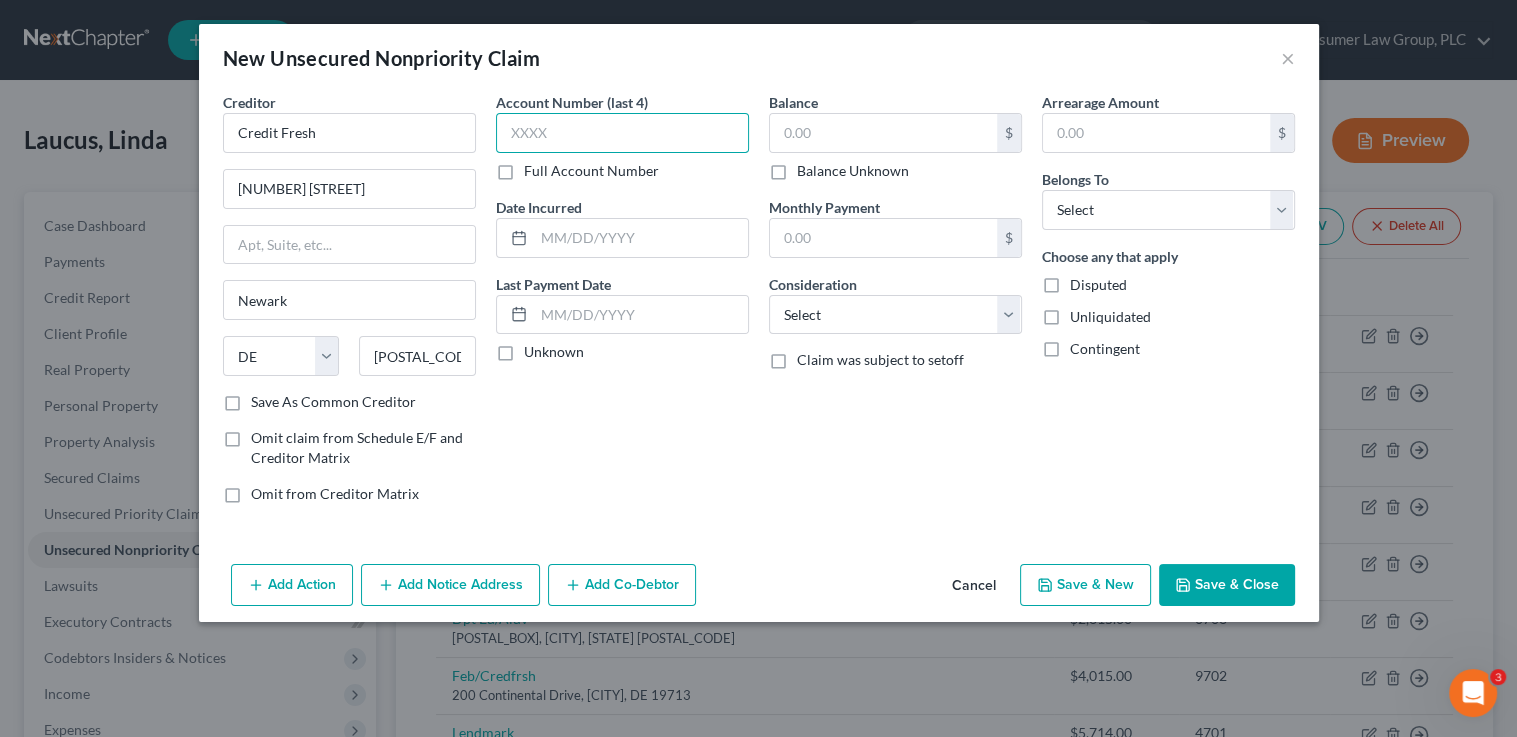click at bounding box center [622, 133] 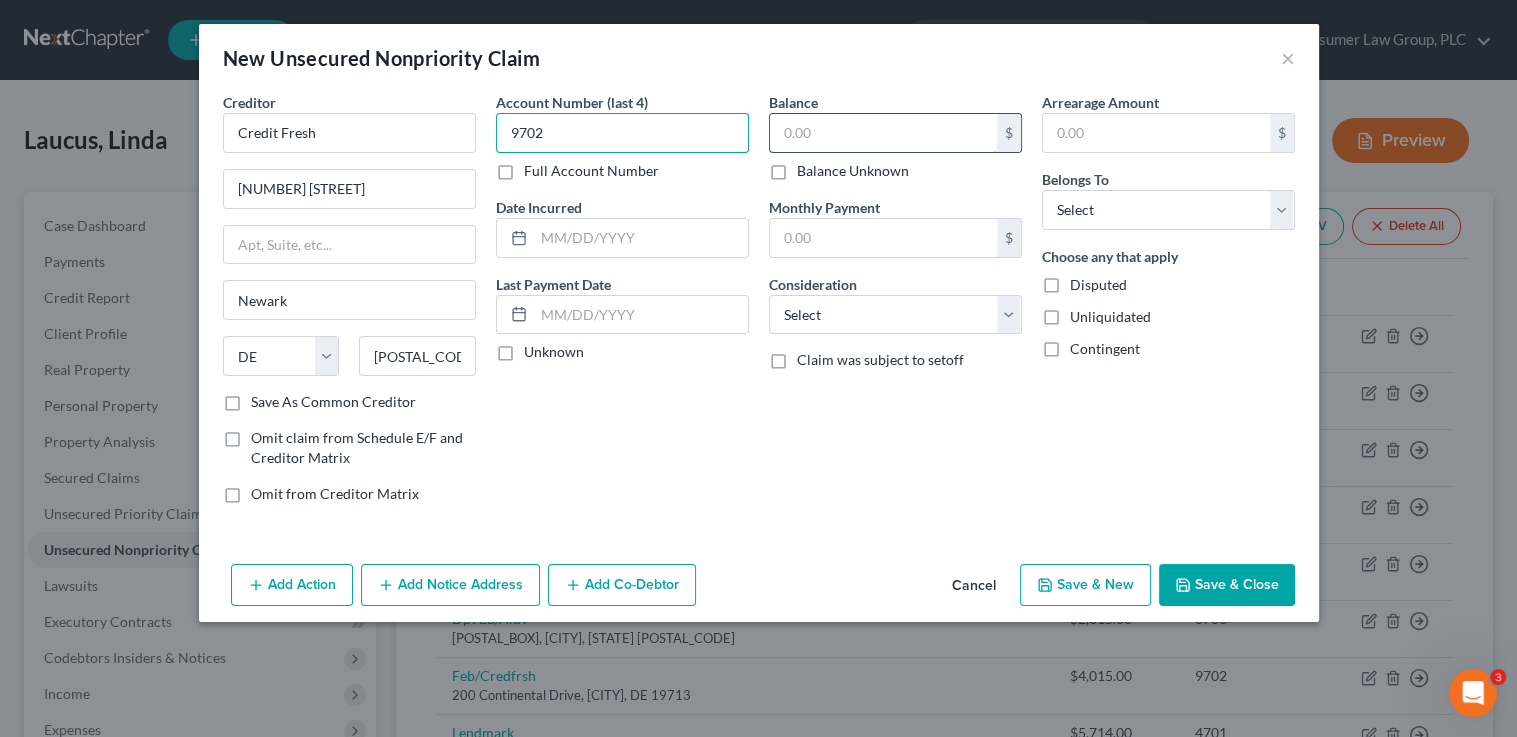 type on "9702" 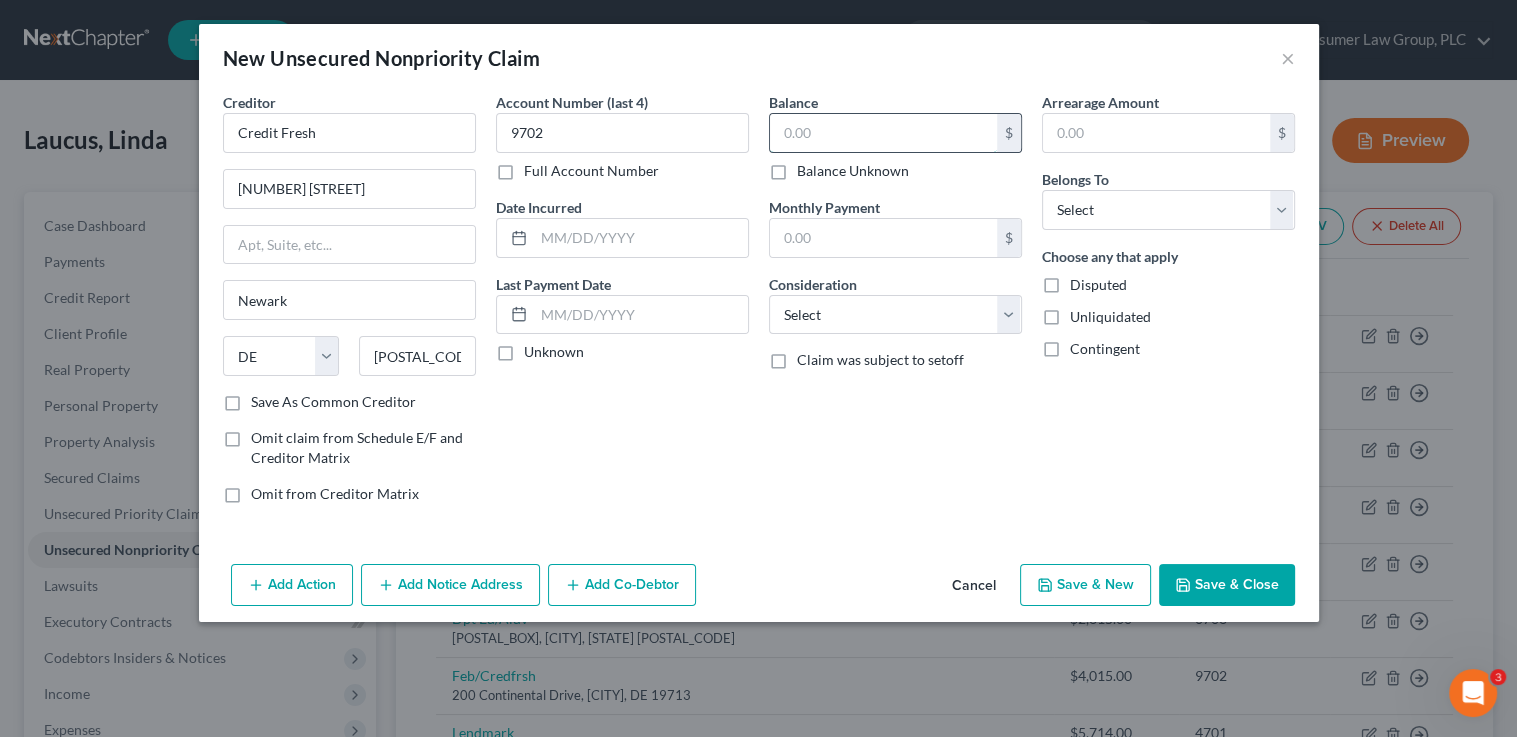 click at bounding box center (883, 133) 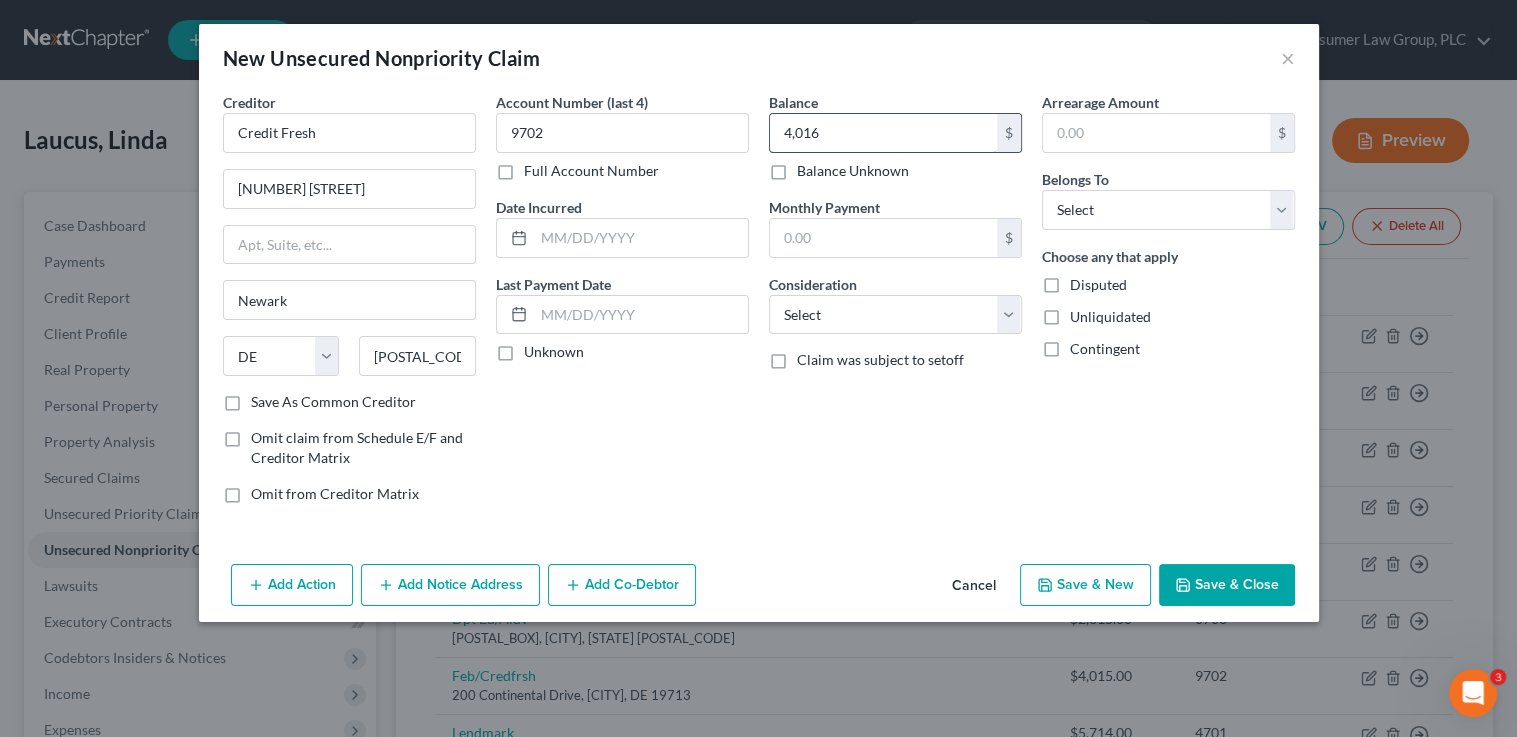 type on "4,016" 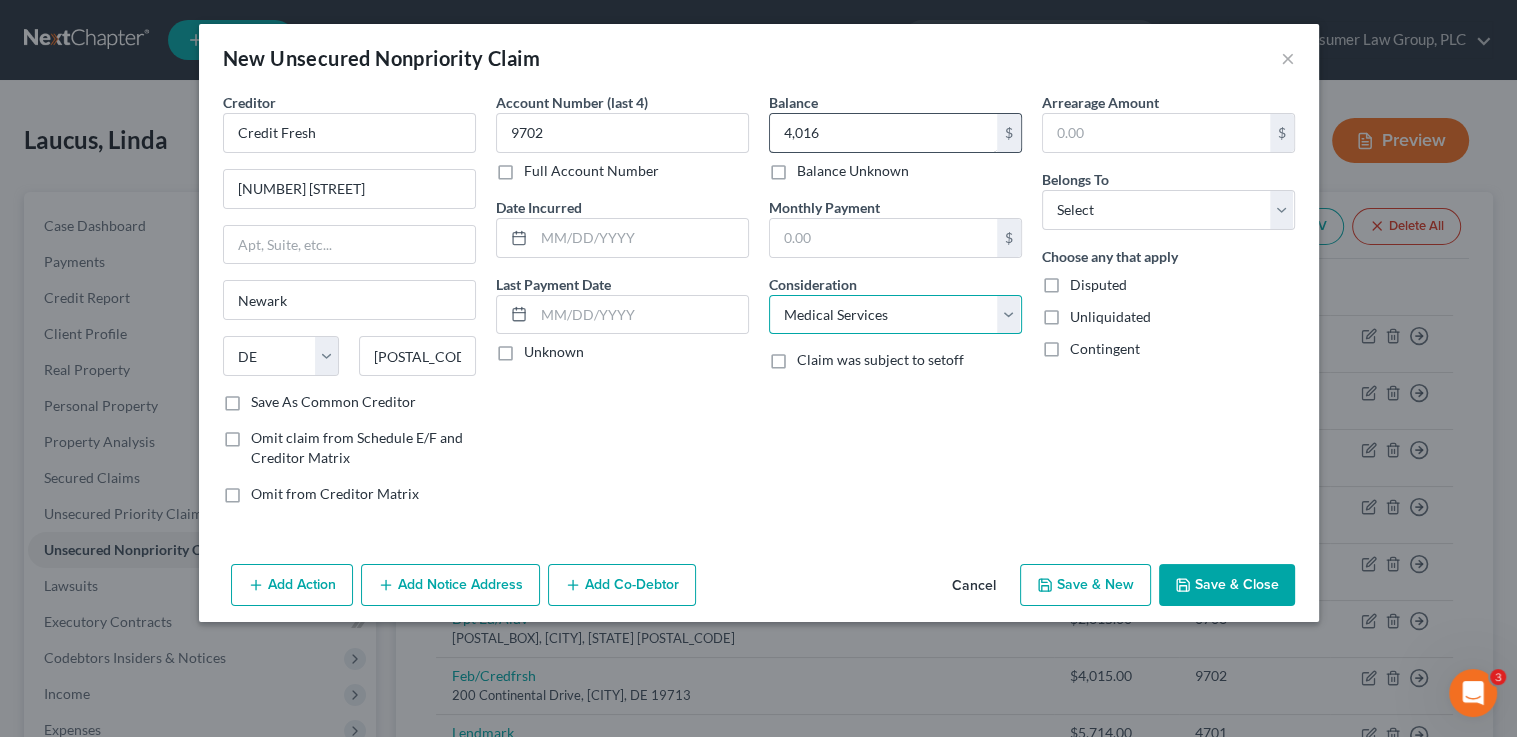 select on "10" 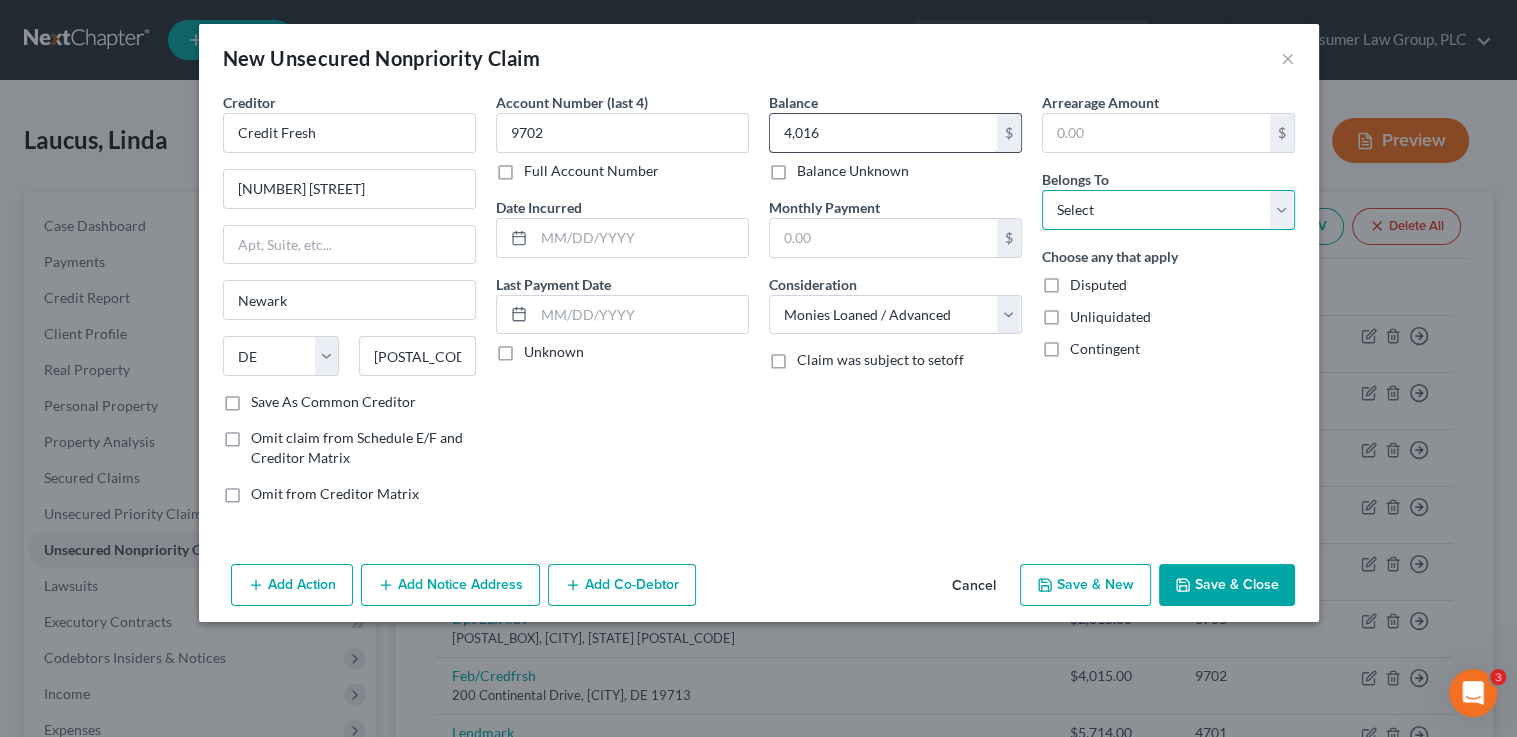 select on "0" 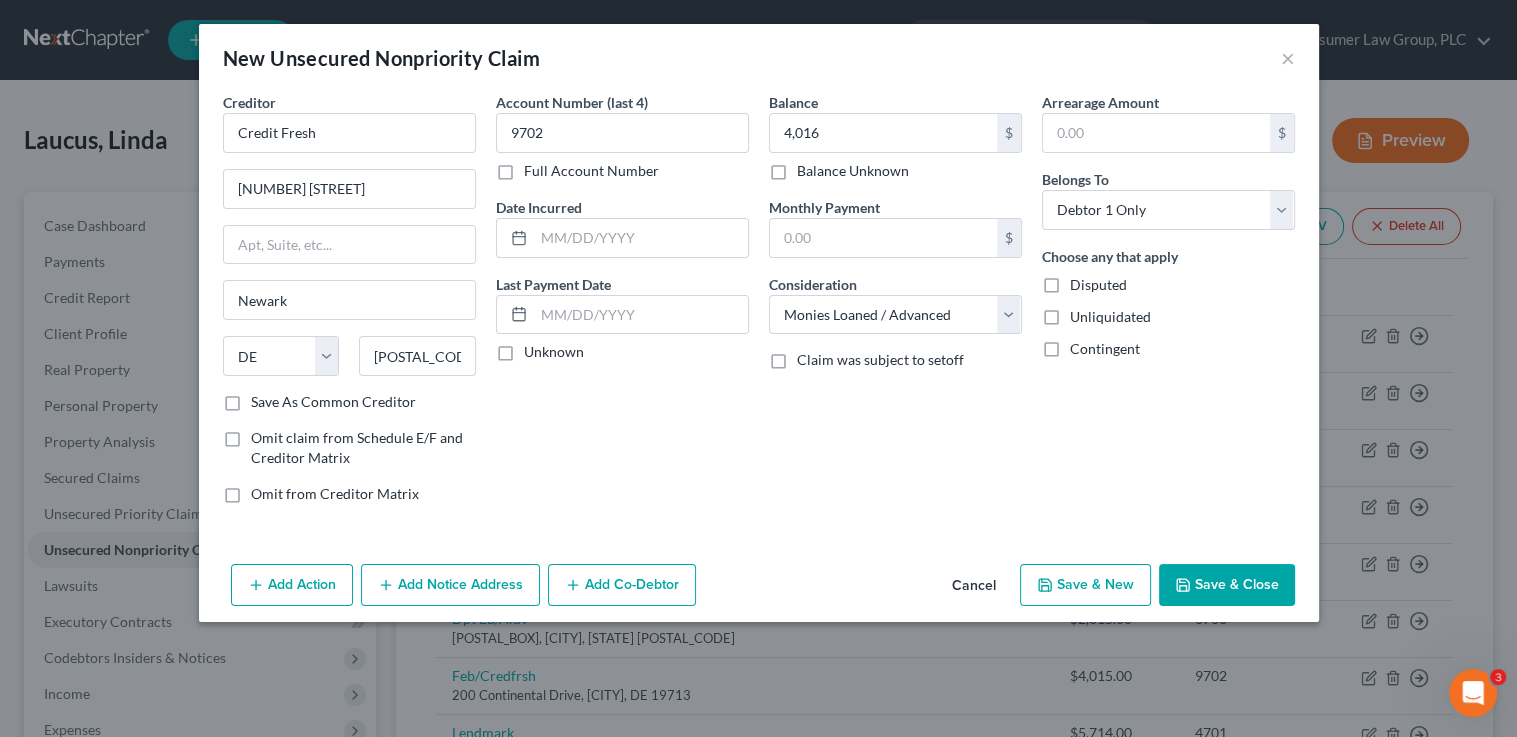 click on "Save & New" at bounding box center [1085, 585] 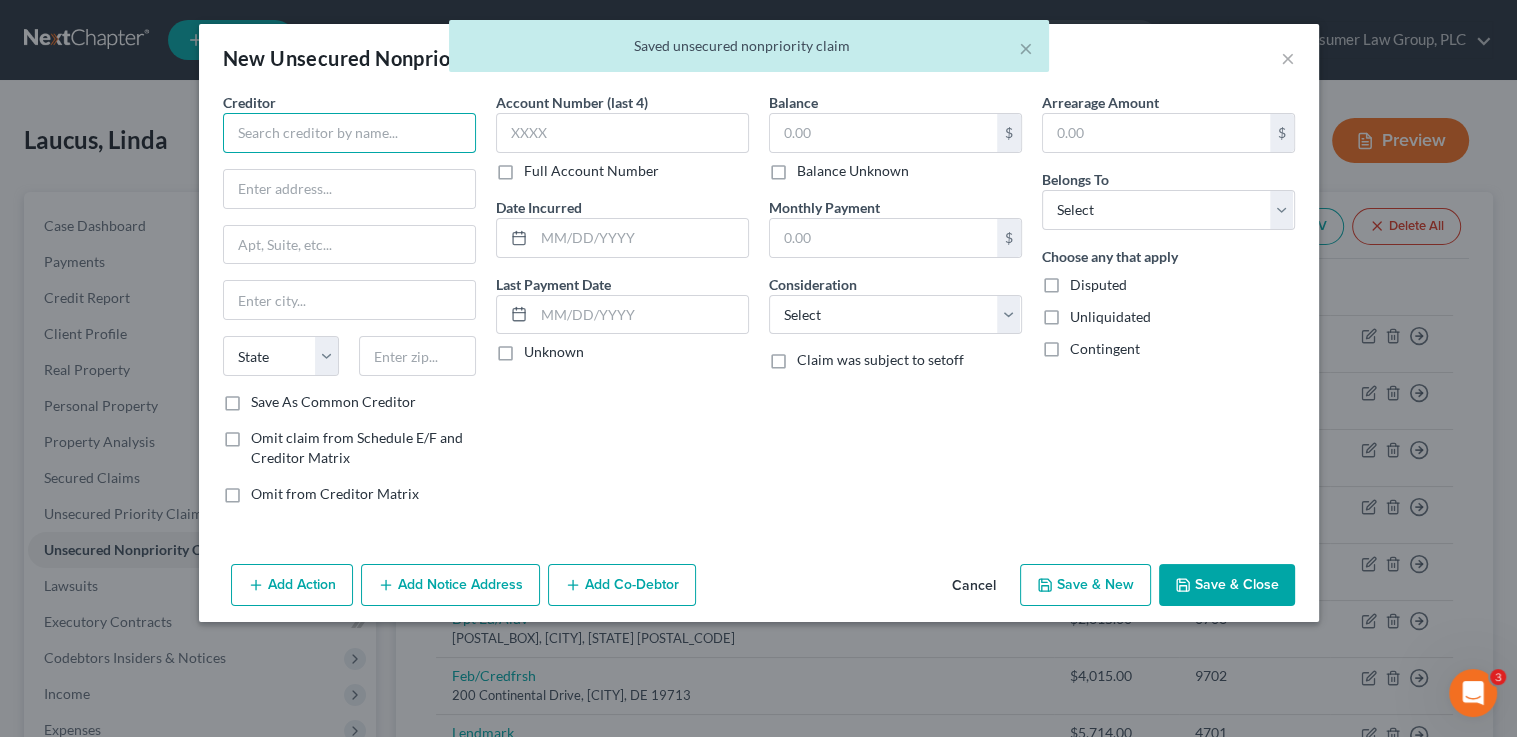 click at bounding box center [349, 133] 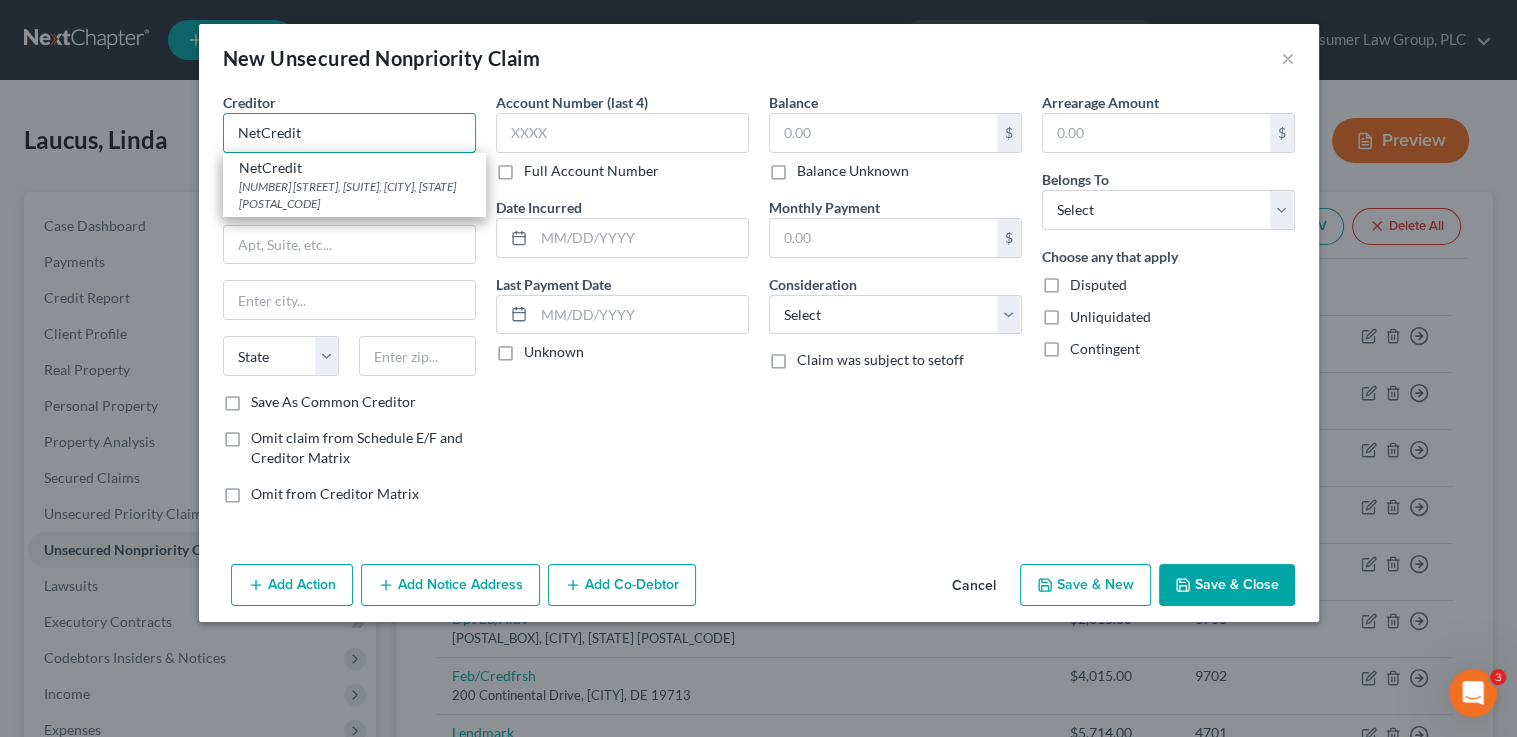 type on "NetCredit" 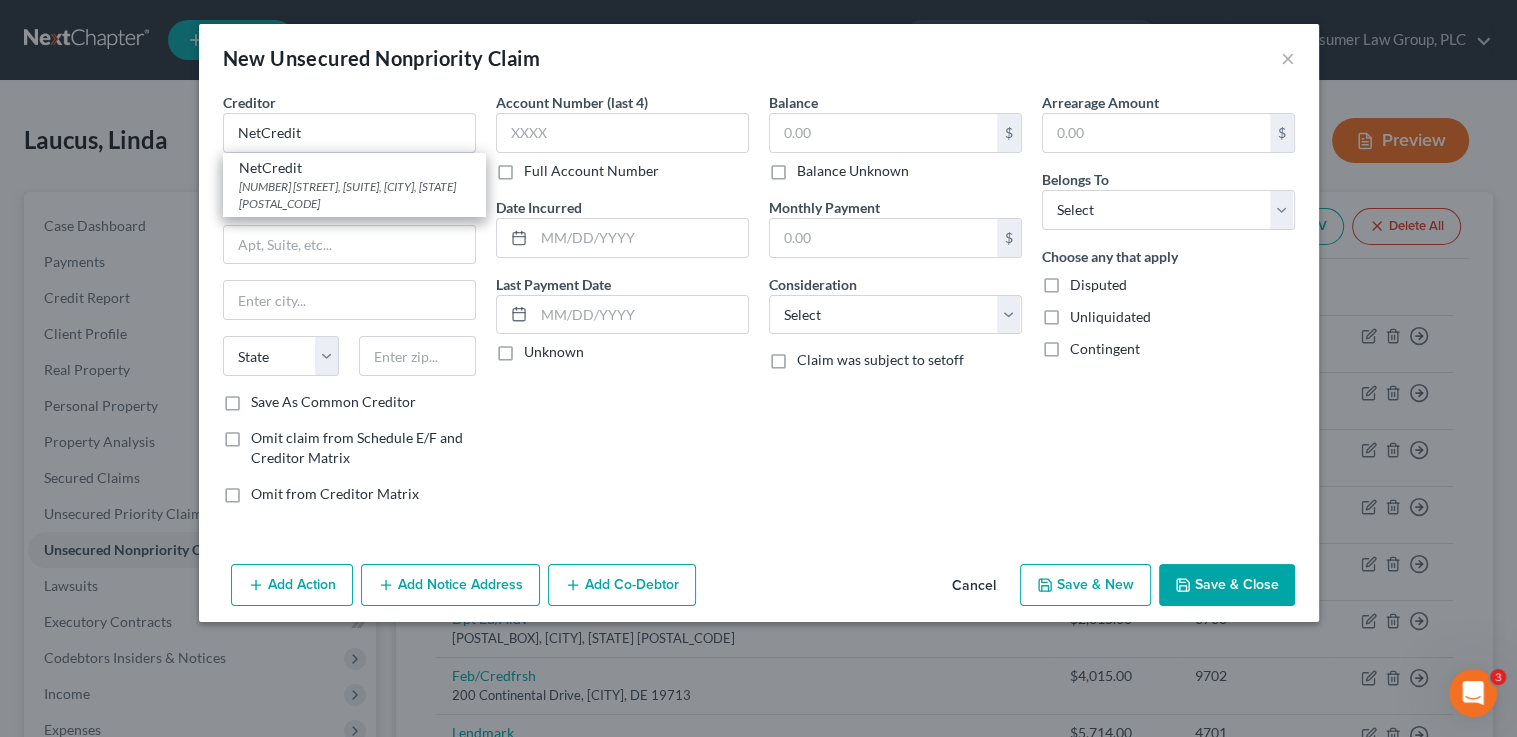 click on "175 W. Jackson Blvd., Suite 1000, Chicago, IL 60604" at bounding box center (354, 195) 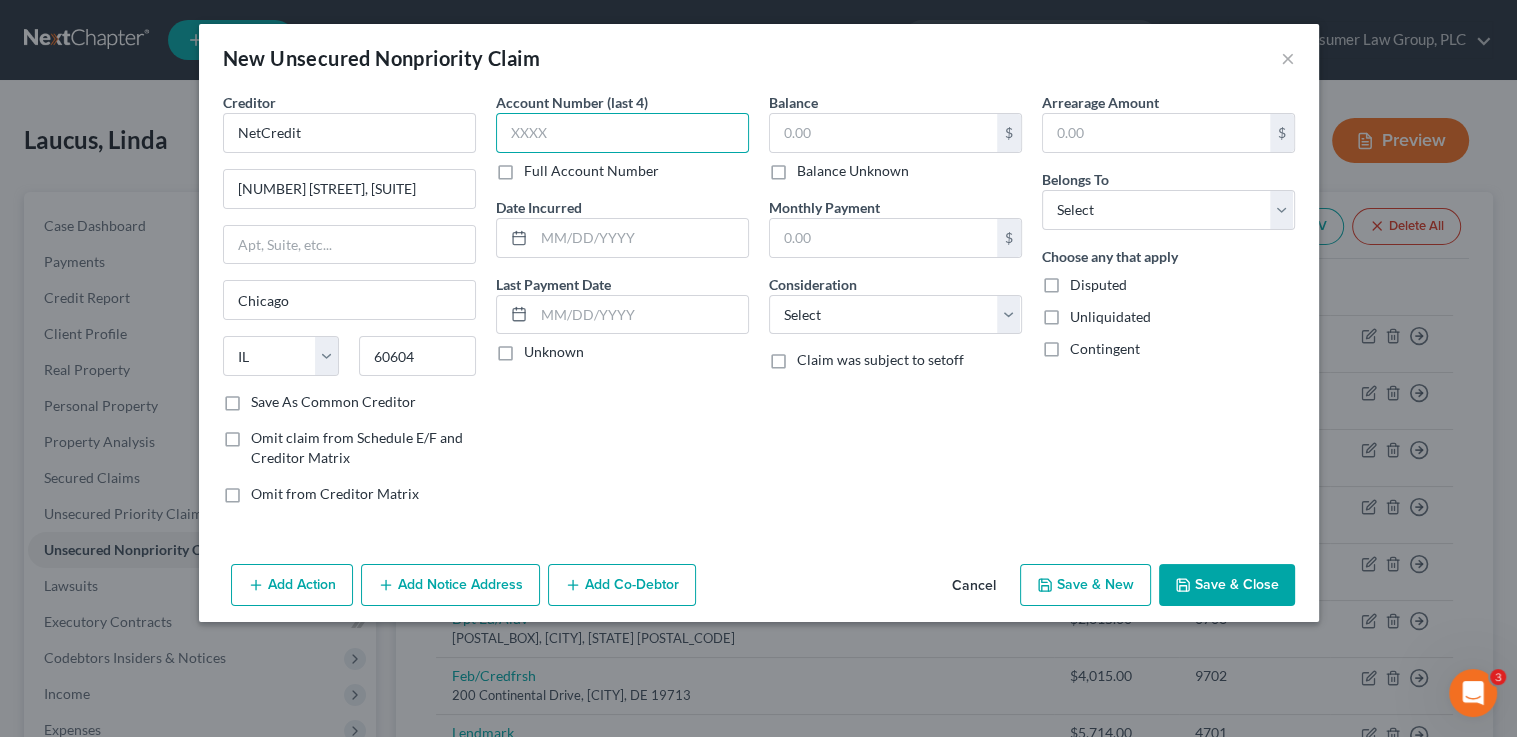 click at bounding box center [622, 133] 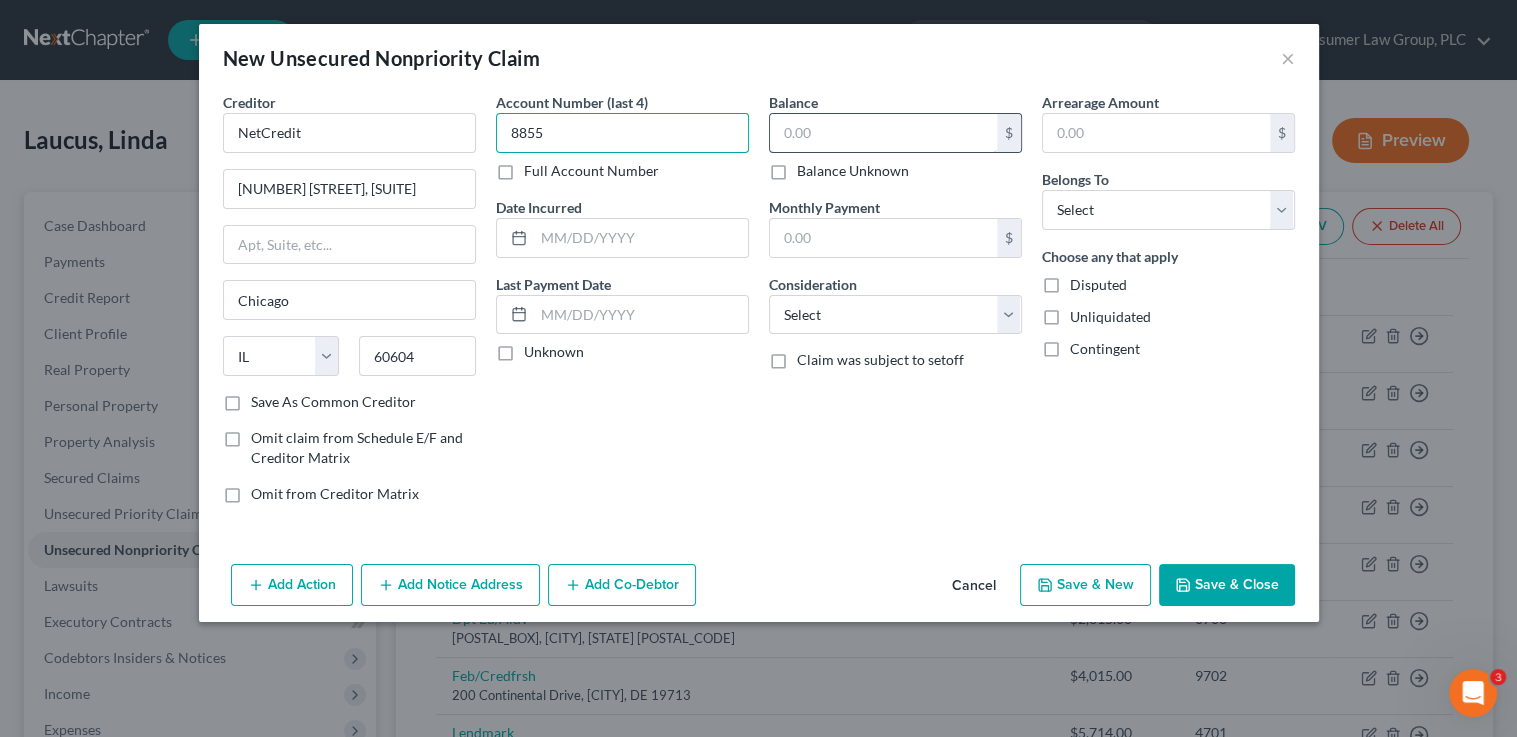 type on "8855" 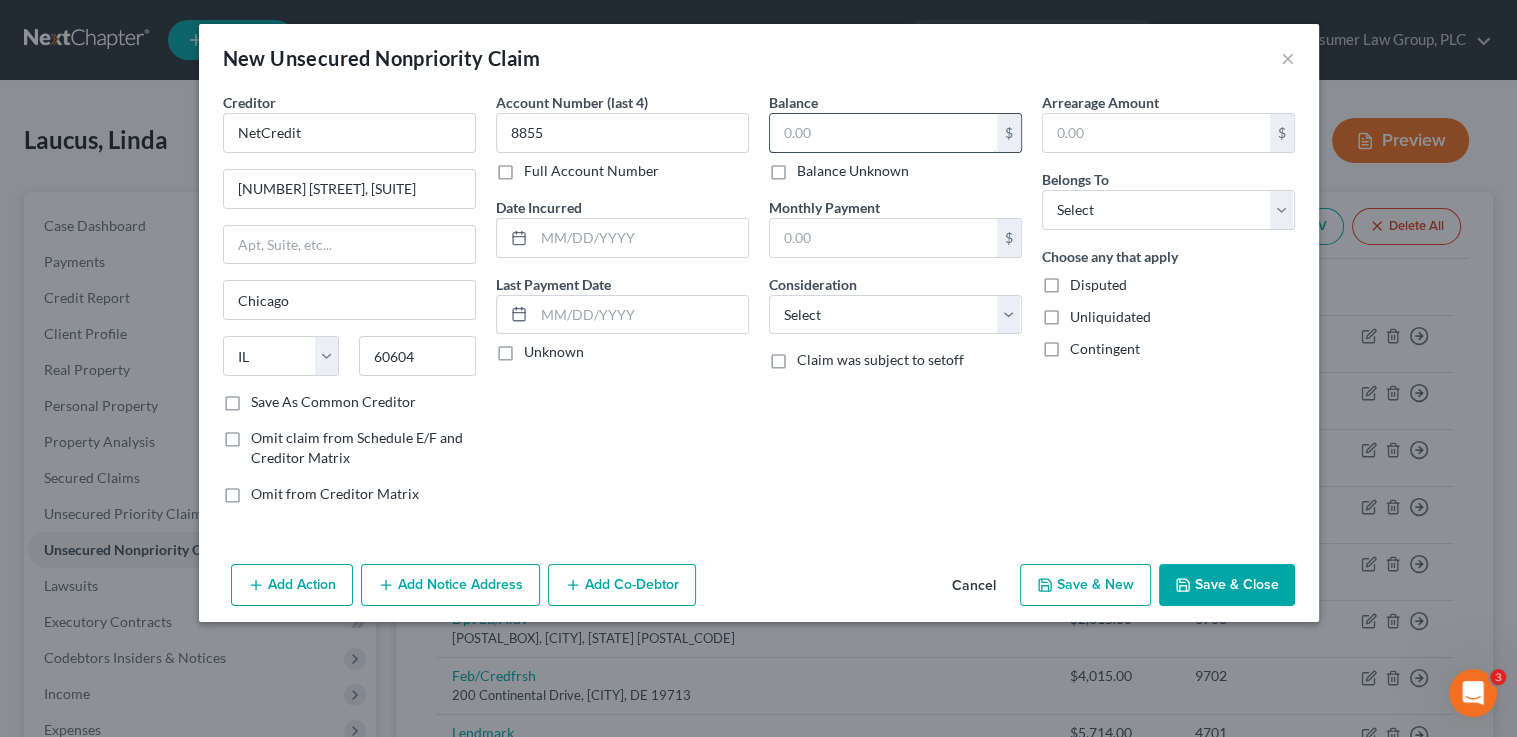 click at bounding box center (883, 133) 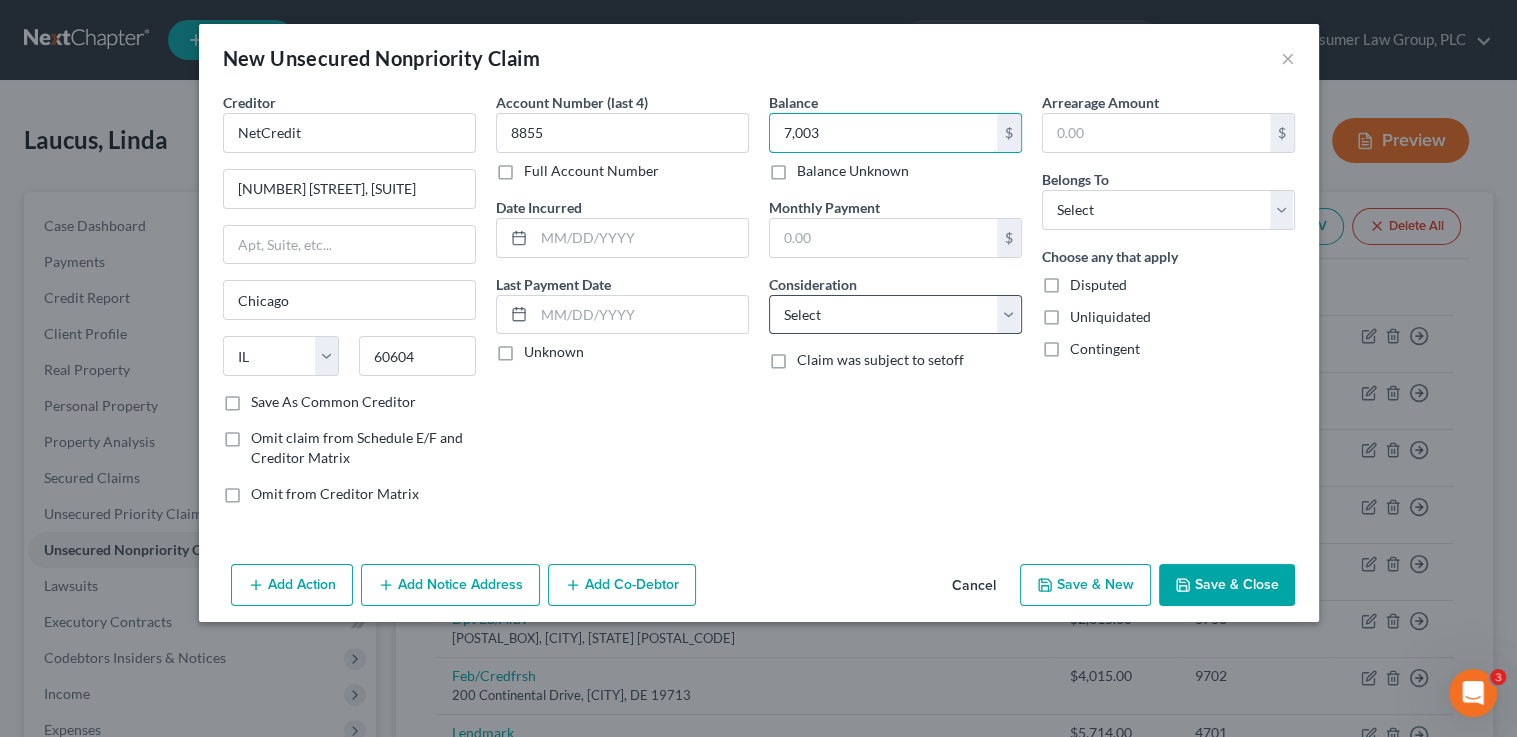 type on "7,003" 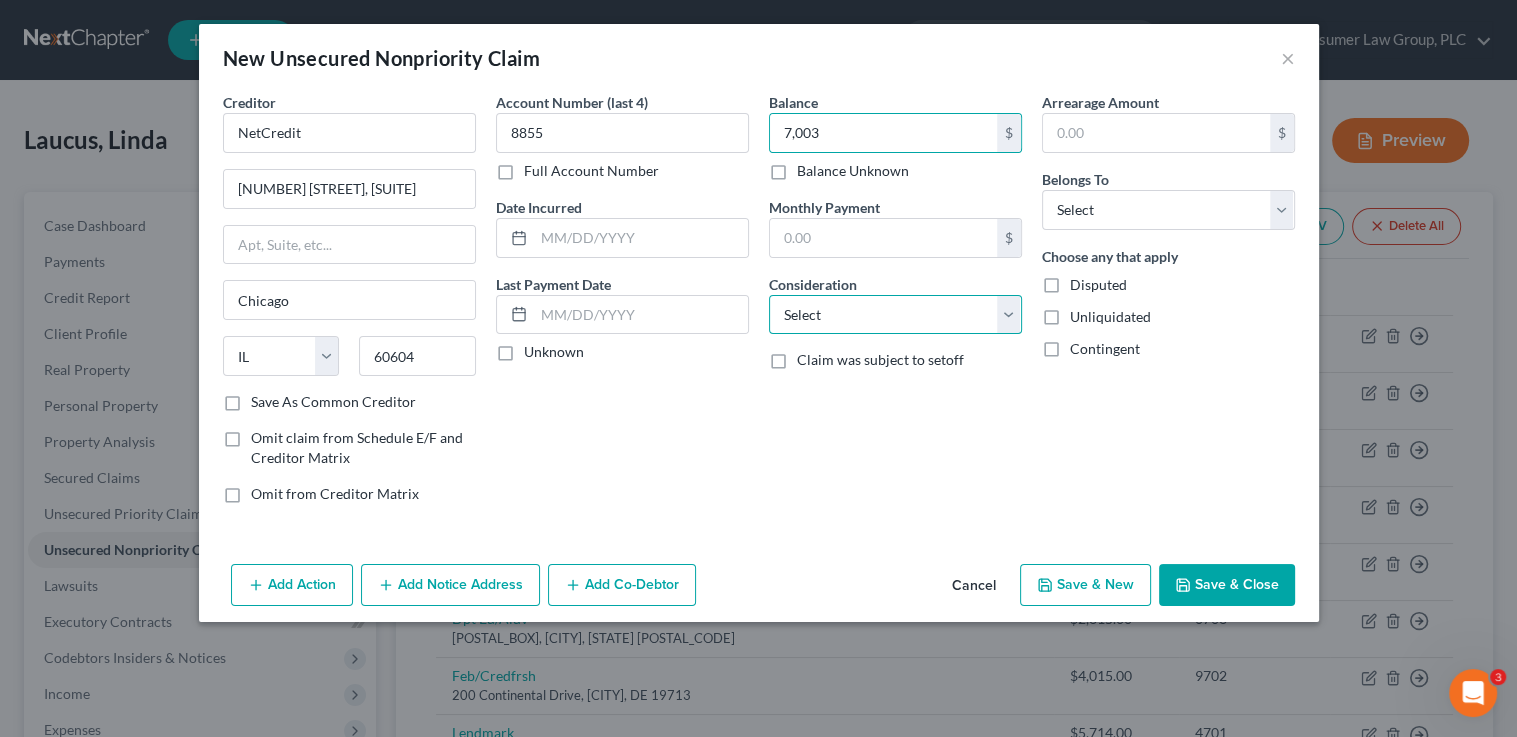 click on "Select Cable / Satellite Services Collection Agency Credit Card Debt Debt Counseling / Attorneys Deficiency Balance Domestic Support Obligations Home / Car Repairs Income Taxes Judgment Liens Medical Services Monies Loaned / Advanced Mortgage Obligation From Divorce Or Separation Obligation To Pensions Other Overdrawn Bank Account Promised To Help Pay Creditors Student Loans Suppliers And Vendors Telephone / Internet Services Utility Services" at bounding box center [895, 315] 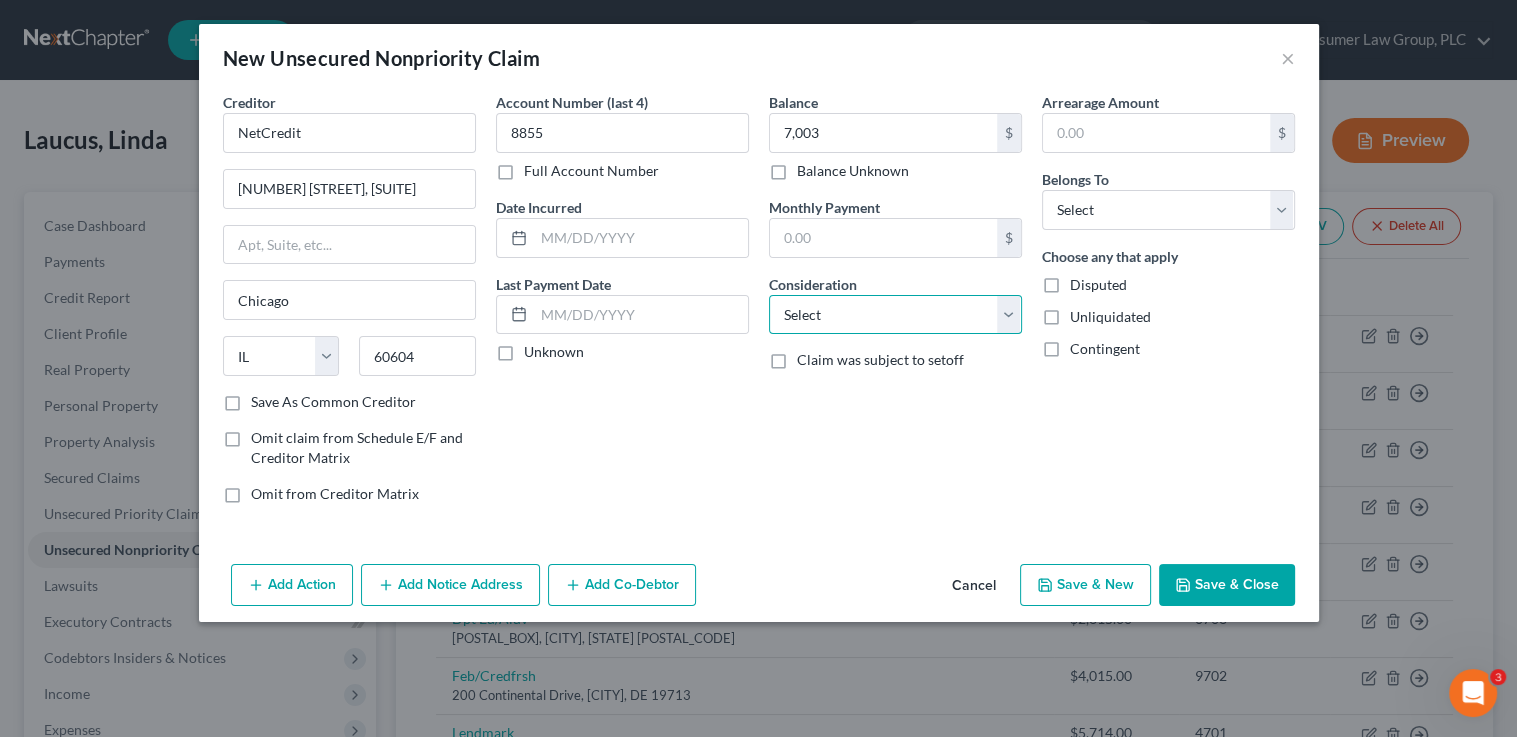 select on "10" 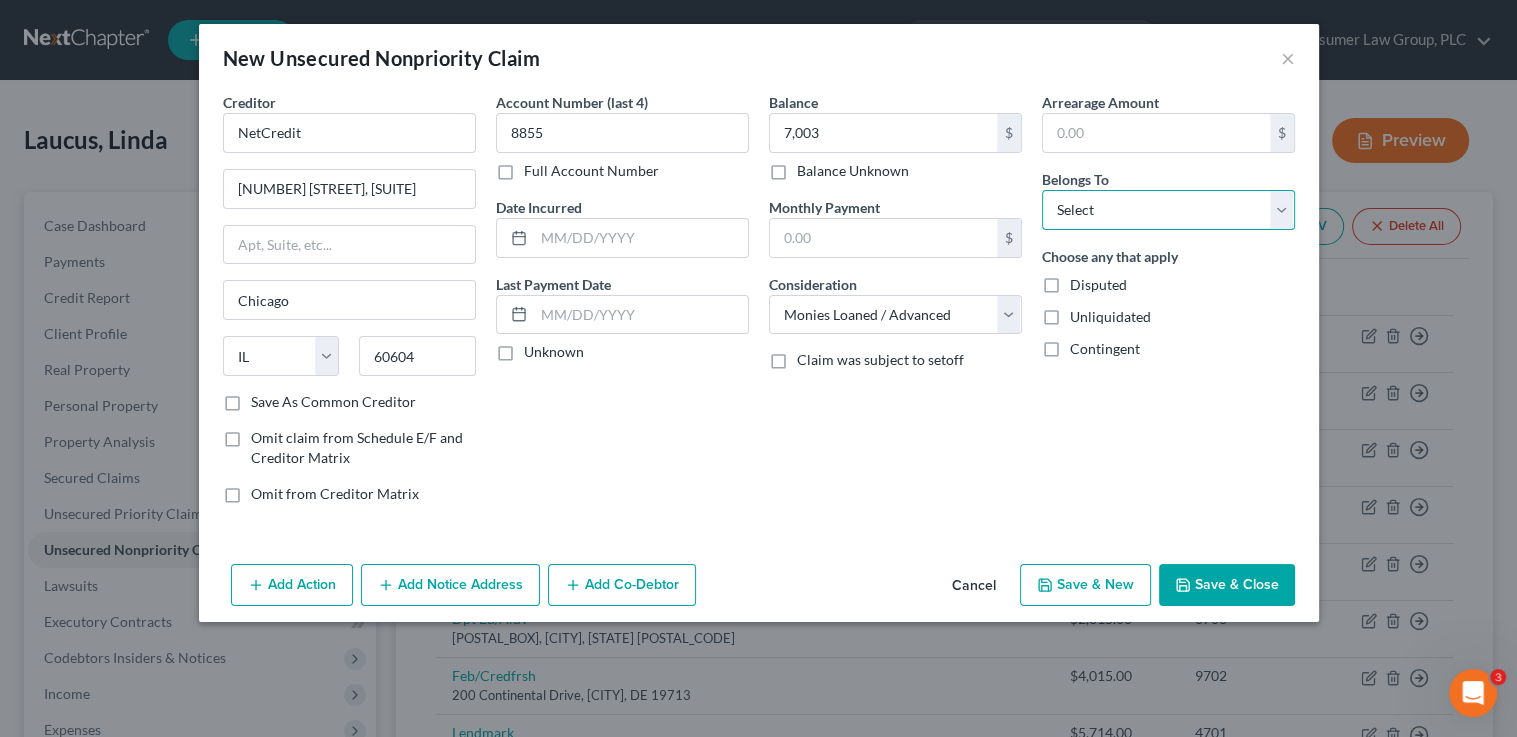click on "Select Debtor 1 Only Debtor 2 Only Debtor 1 And Debtor 2 Only At Least One Of The Debtors And Another Community Property" at bounding box center (1168, 210) 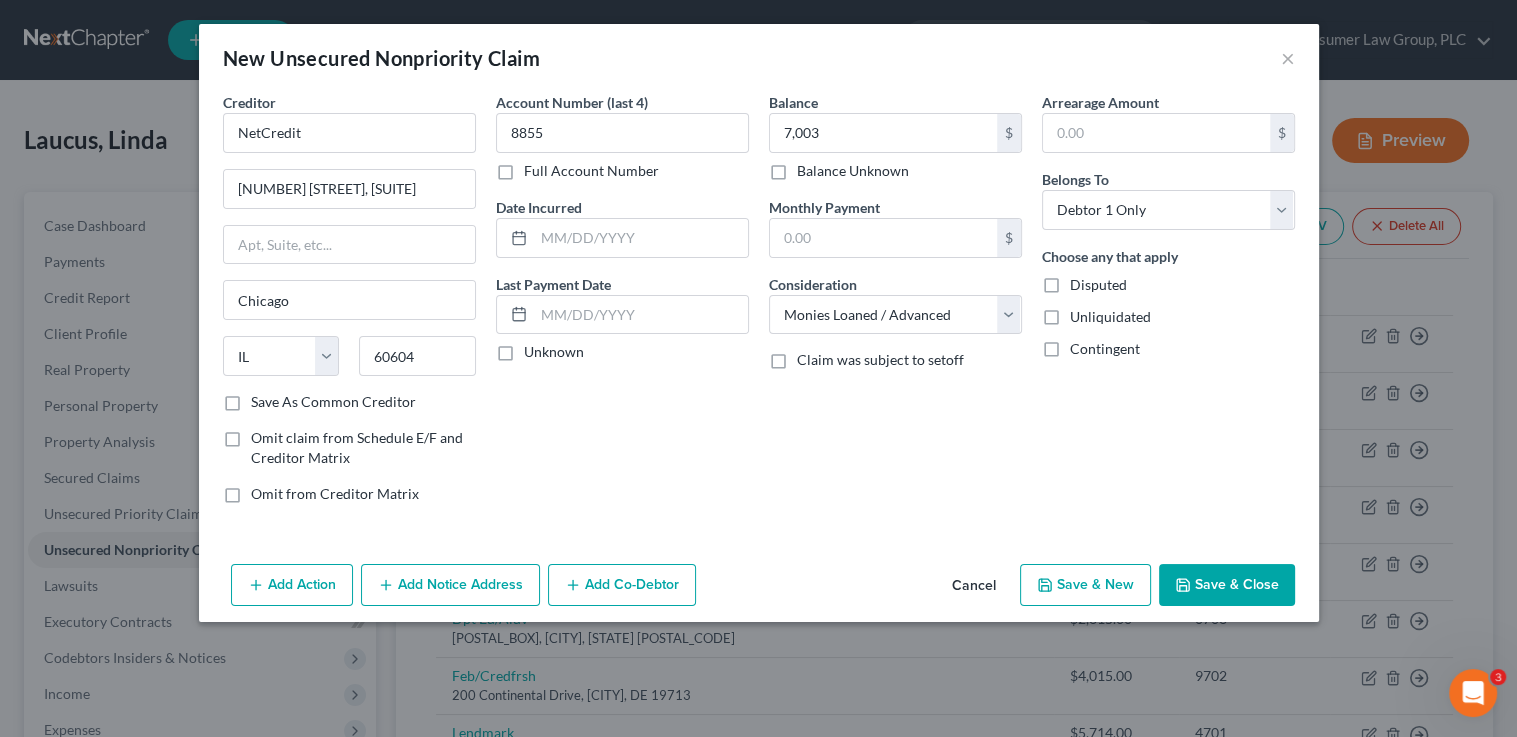 click on "Add Notice Address" at bounding box center [450, 585] 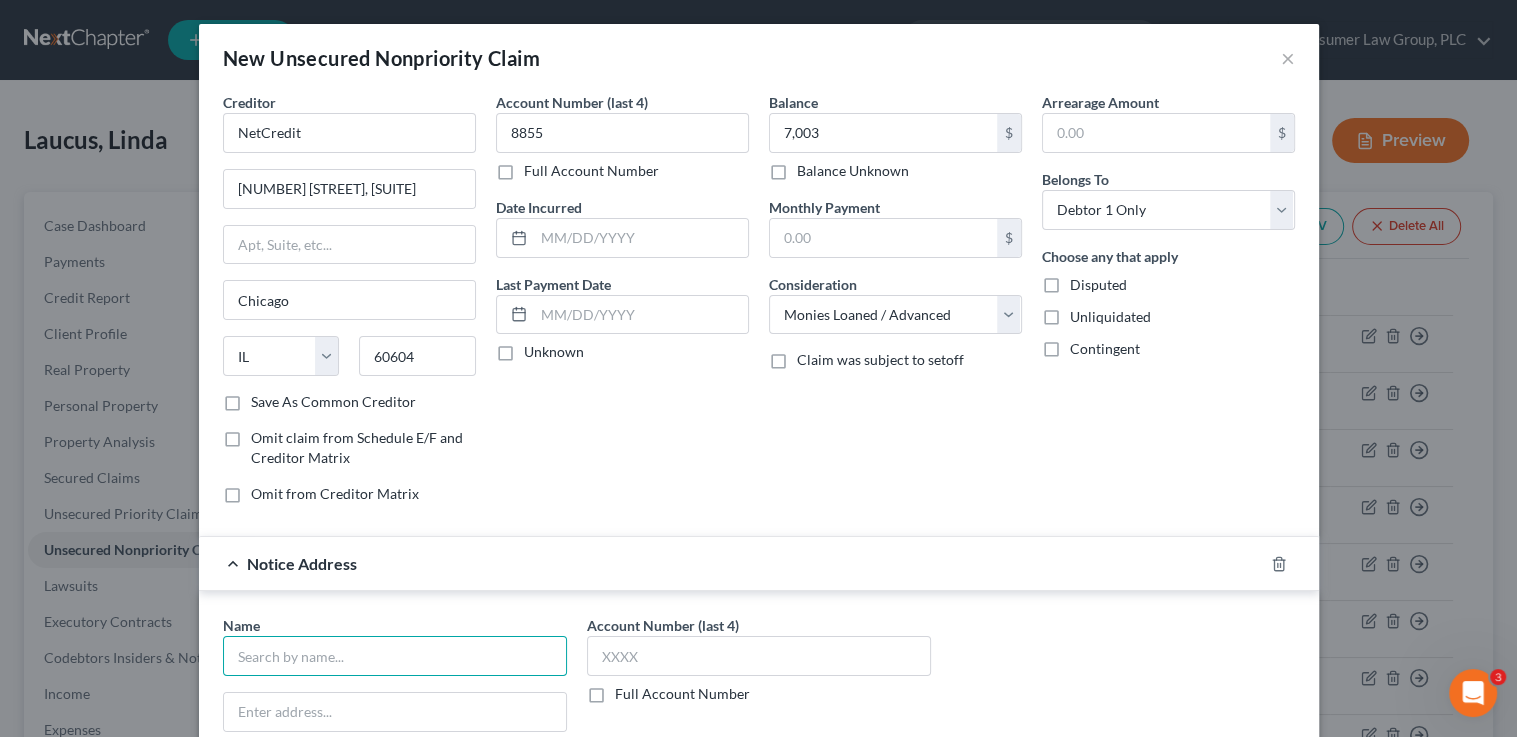 drag, startPoint x: 416, startPoint y: 639, endPoint x: 438, endPoint y: 611, distance: 35.608986 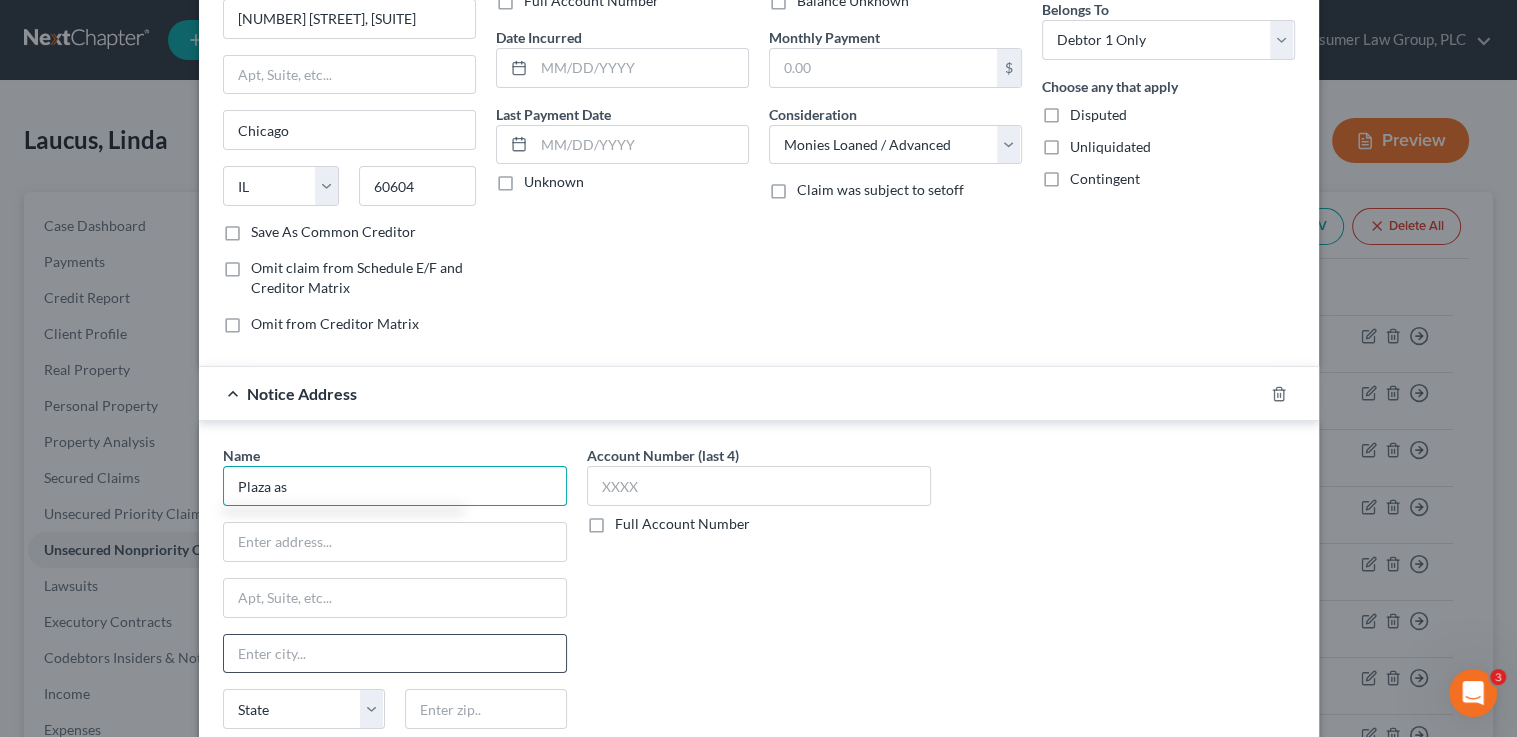 scroll, scrollTop: 228, scrollLeft: 0, axis: vertical 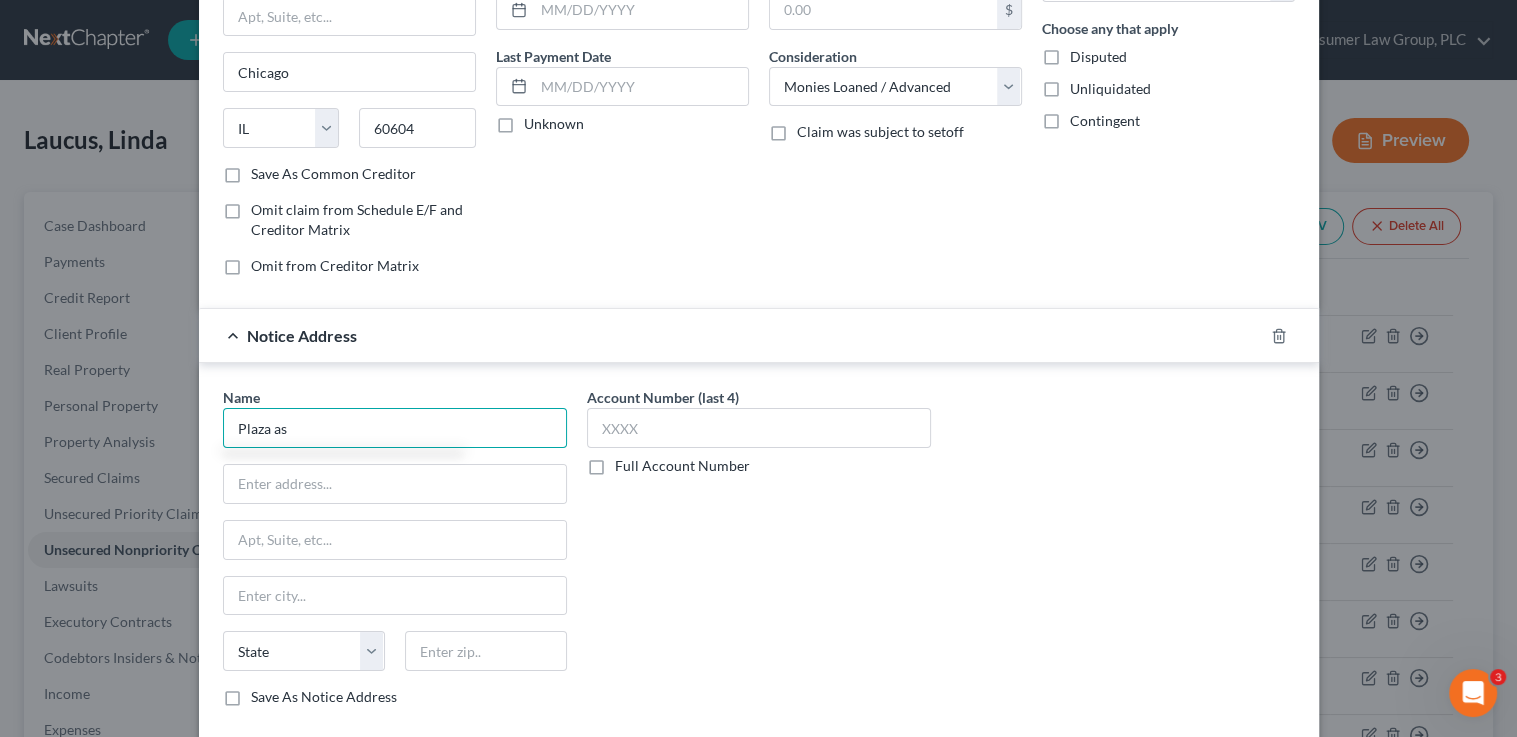 drag, startPoint x: 412, startPoint y: 430, endPoint x: 66, endPoint y: 390, distance: 348.30447 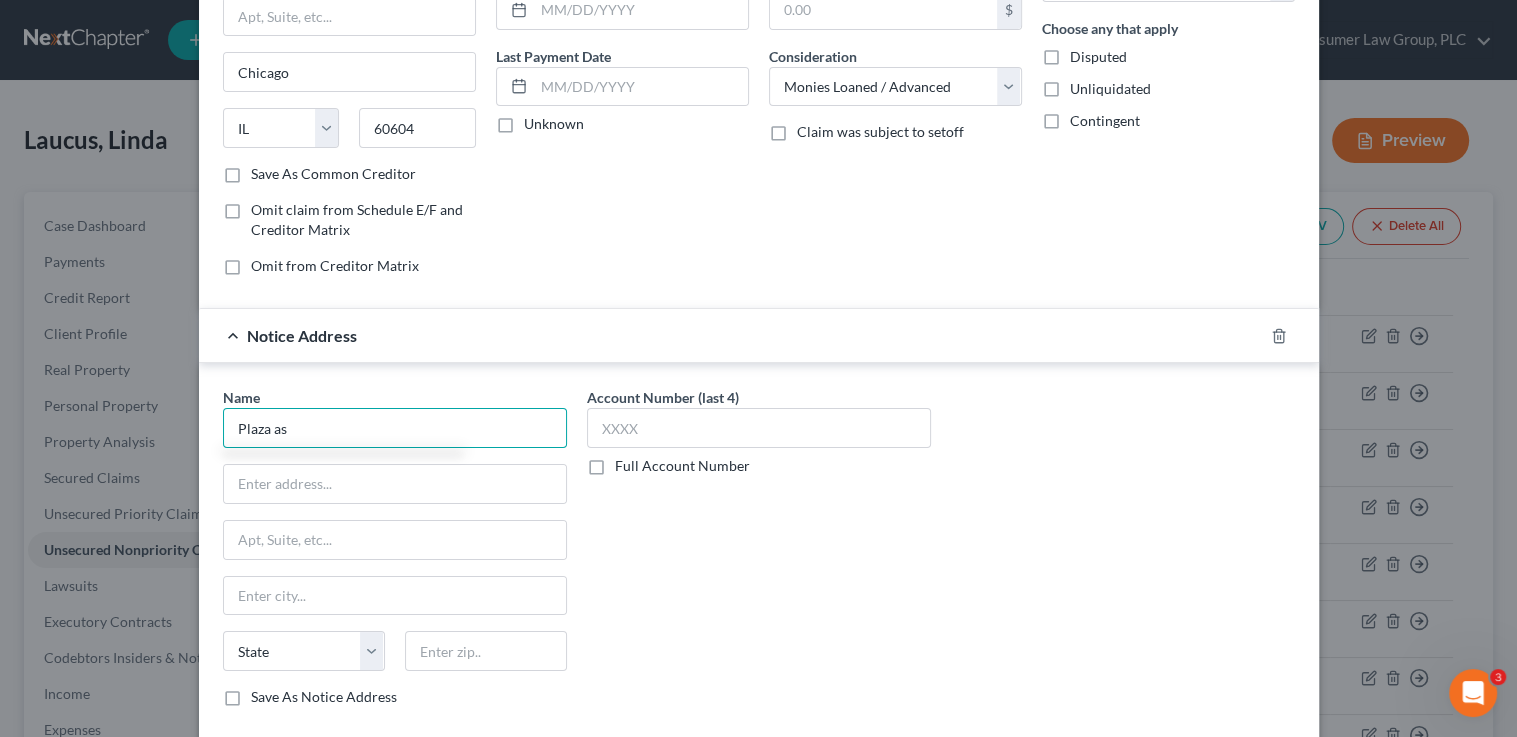 click on "New Unsecured Nonpriority Claim  × Creditor *    NetCredit                      175 W. Jackson Blvd., Suite 1000 Chicago State AL AK AR AZ CA CO CT DE DC FL GA GU HI ID IL IN IA KS KY LA ME MD MA MI MN MS MO MT NC ND NE NV NH NJ NM NY OH OK OR PA PR RI SC SD TN TX UT VI VA VT WA WV WI WY 60604 Save As Common Creditor Omit claim from Schedule E/F and Creditor Matrix Omit from Creditor Matrix
Account Number (last 4)
8855
Full Account Number
Date Incurred         Last Payment Date         Unknown Balance
7,003.00 $
Balance Unknown
Balance Undetermined
7,003 $
Balance Unknown
Monthly Payment $ Consideration Select Cable / Satellite Services Collection Agency Credit Card Debt Debt Counseling / Attorneys Deficiency Balance Domestic Support Obligations Home / Car Repairs Income Taxes Judgment Liens Medical Services Monies Loaned / Advanced Mortgage Other $
*" at bounding box center (758, 368) 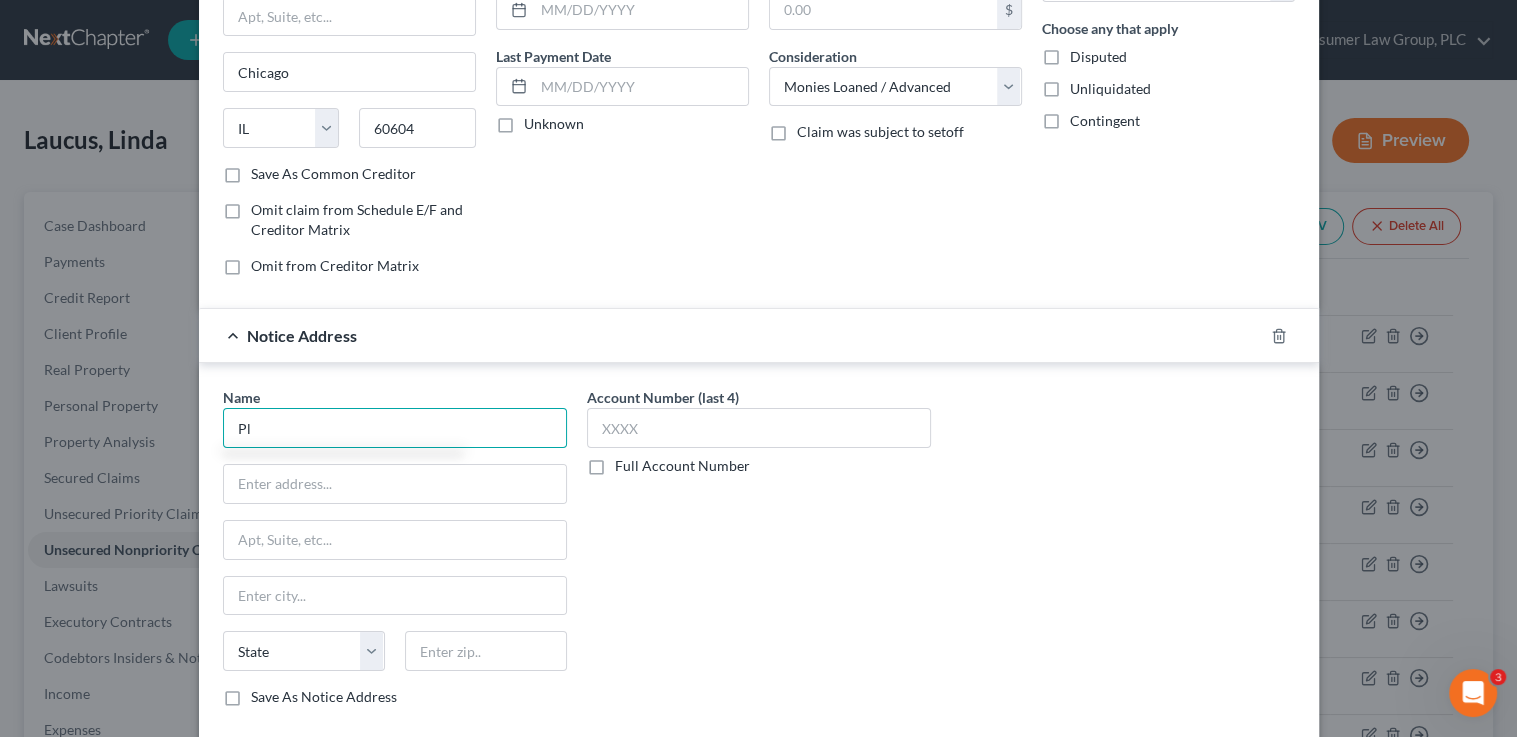type on "P" 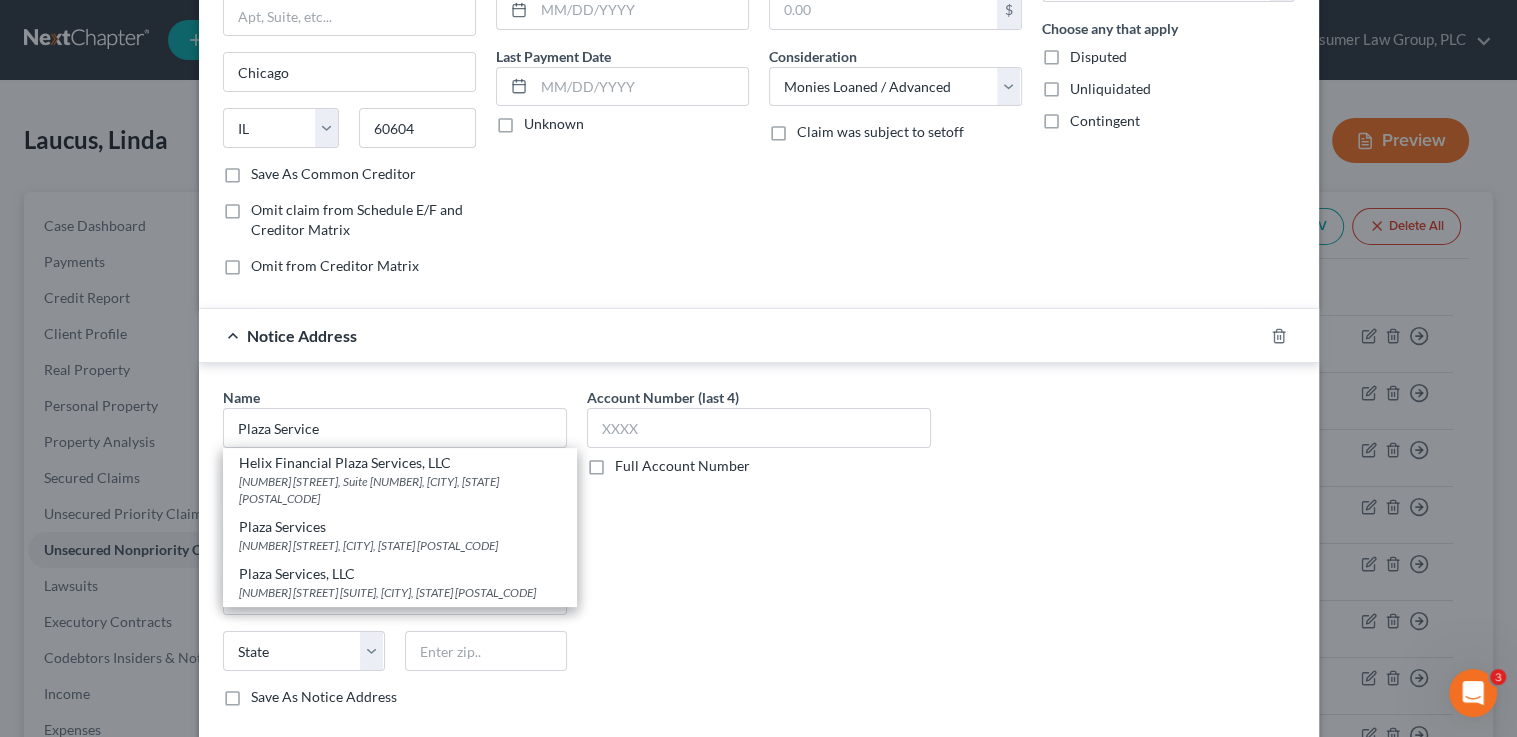 drag, startPoint x: 407, startPoint y: 565, endPoint x: 498, endPoint y: 542, distance: 93.8616 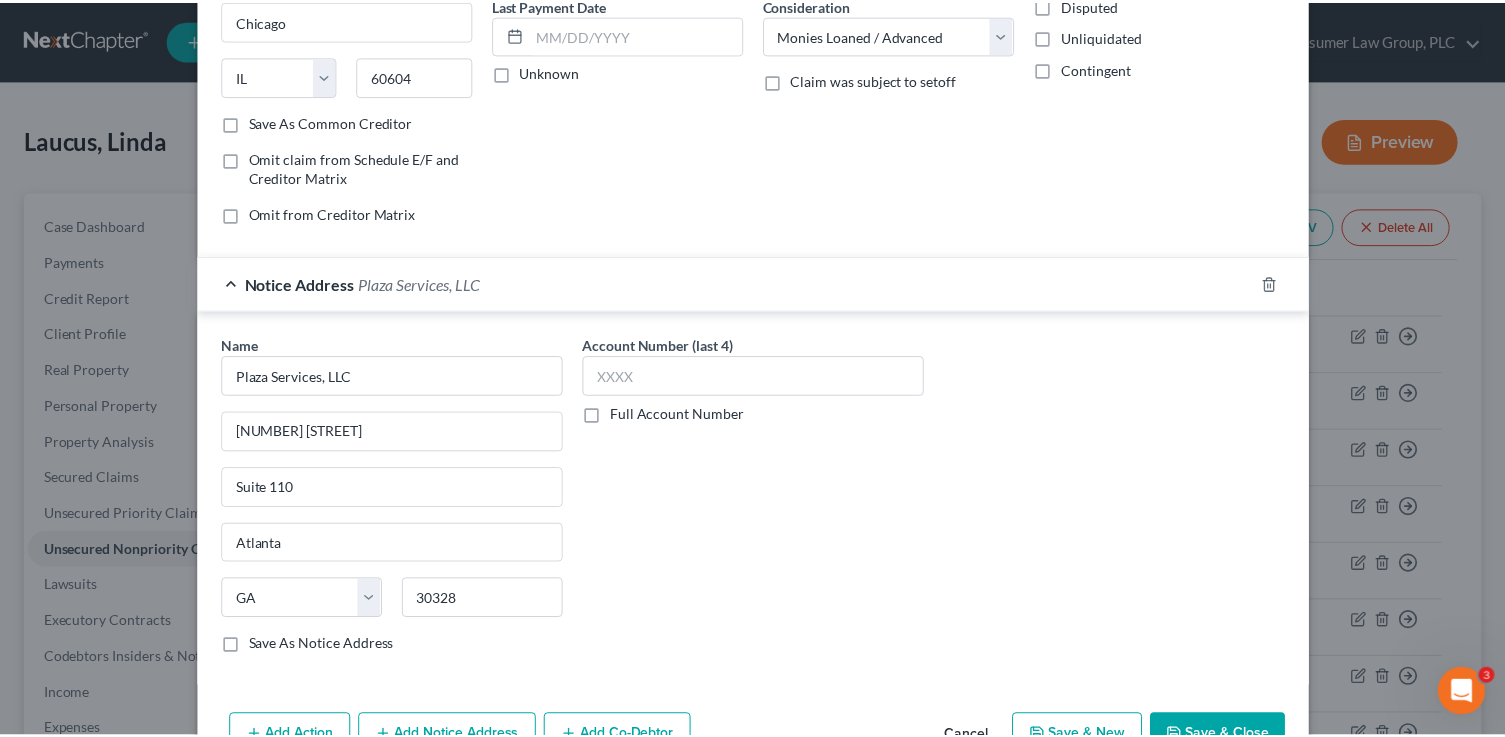 scroll, scrollTop: 336, scrollLeft: 0, axis: vertical 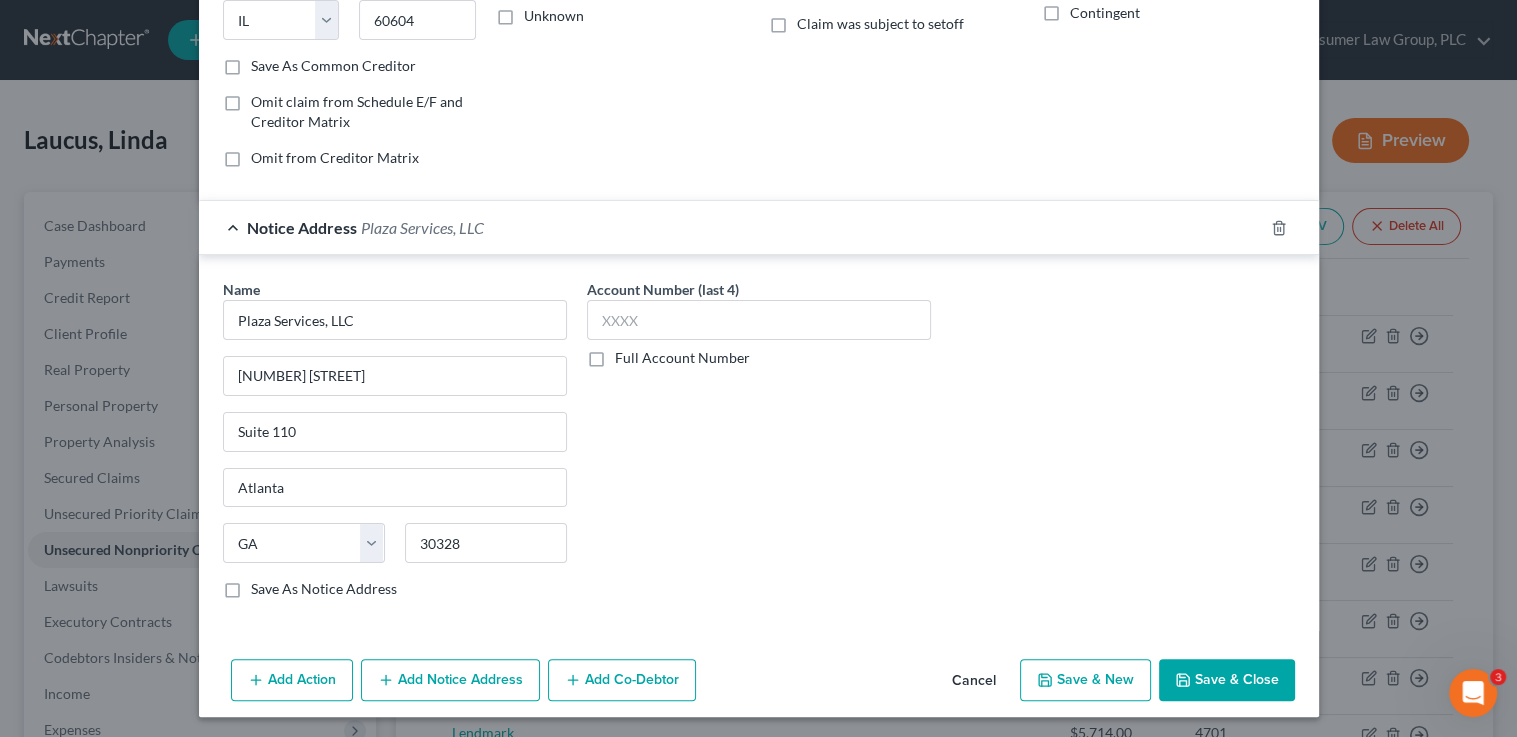 click on "Save & New" at bounding box center [1085, 680] 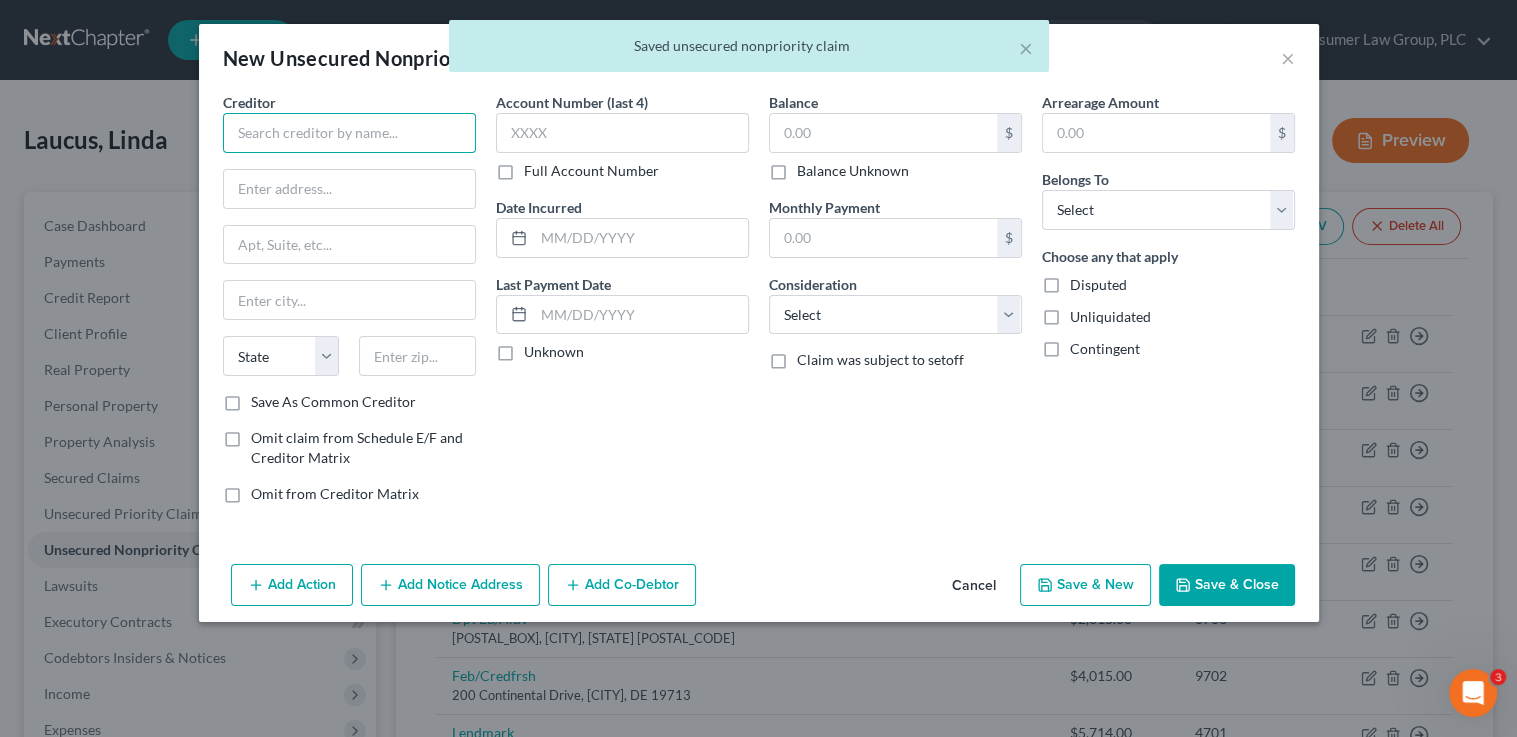click at bounding box center [349, 133] 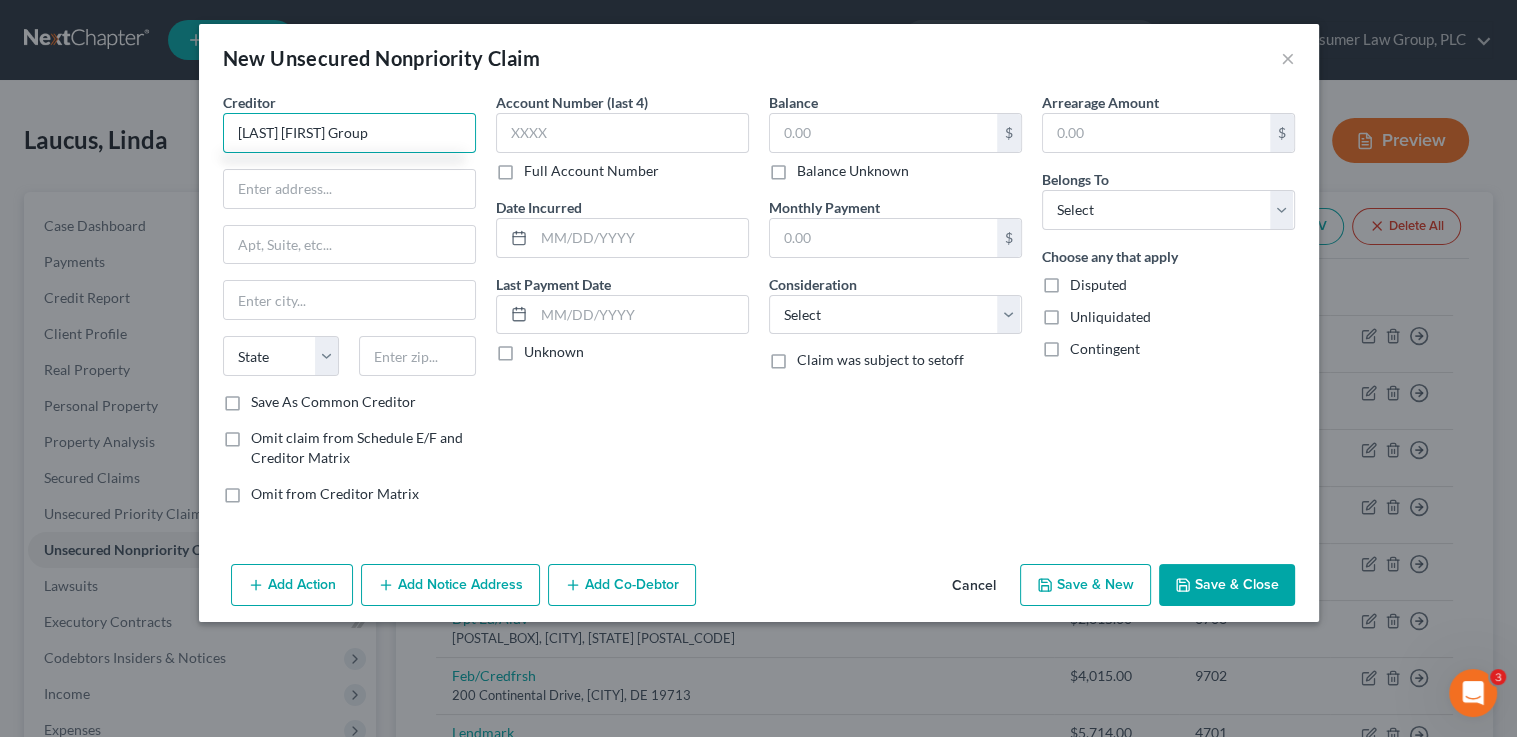 type on "Madison Trust Group" 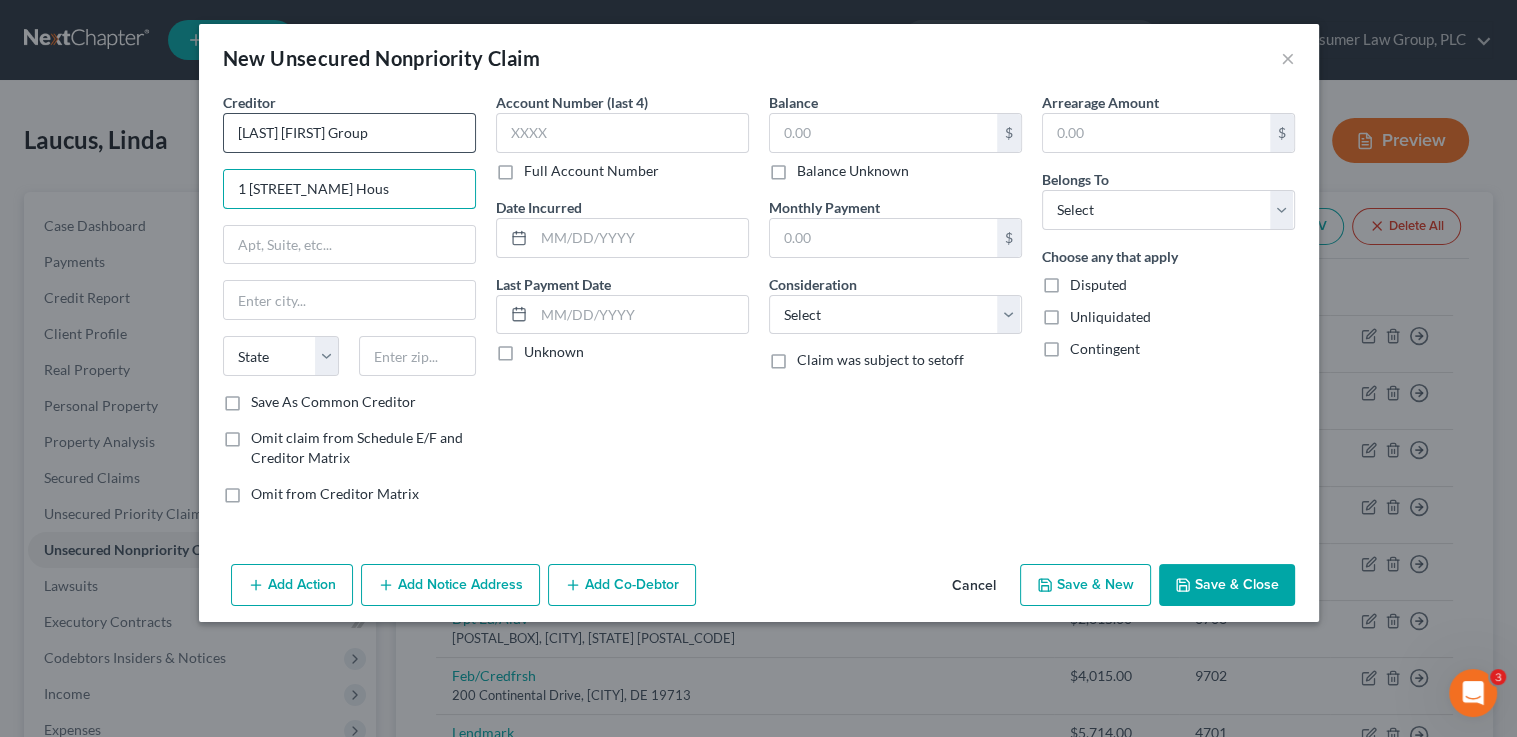 type on "1 Wakpamni Lake Housing" 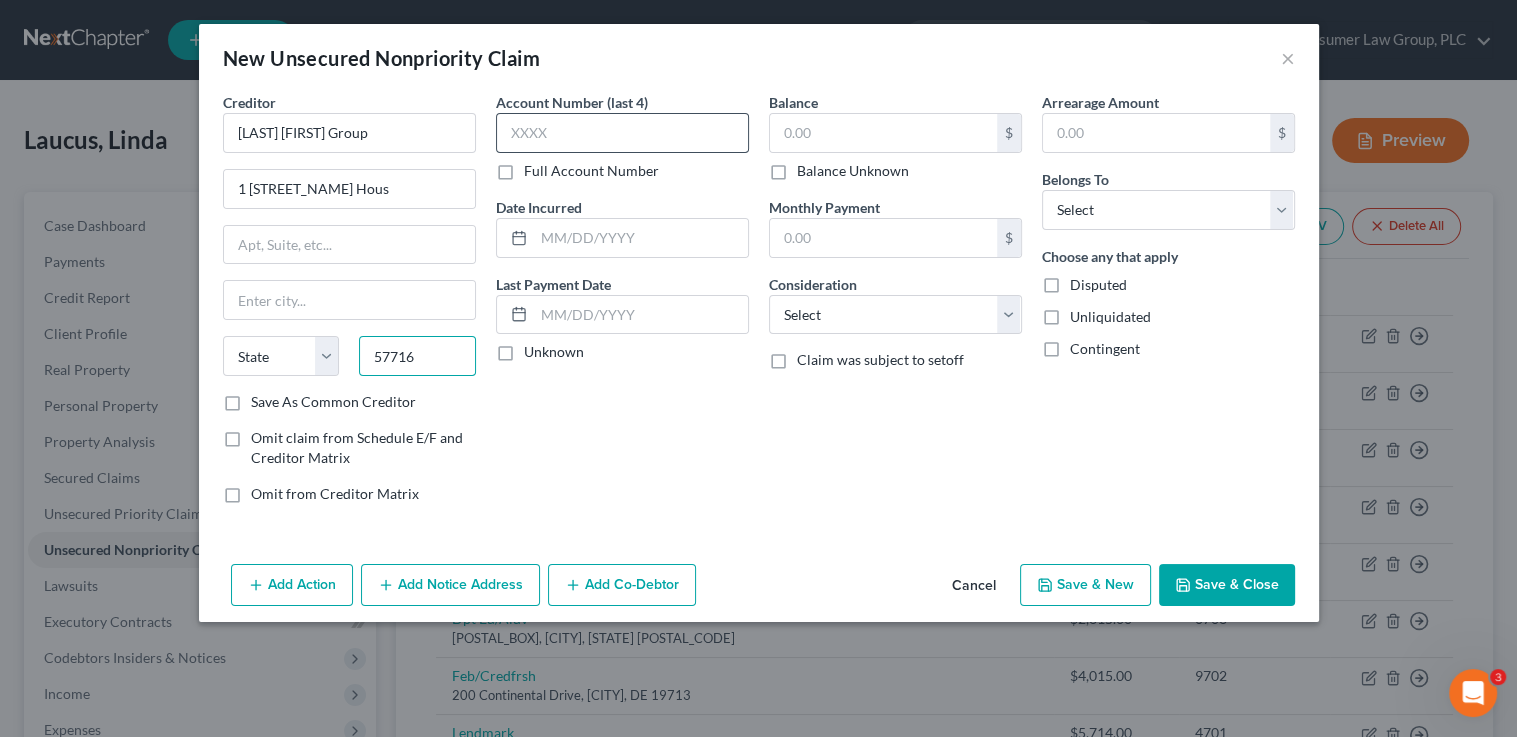 type on "57716" 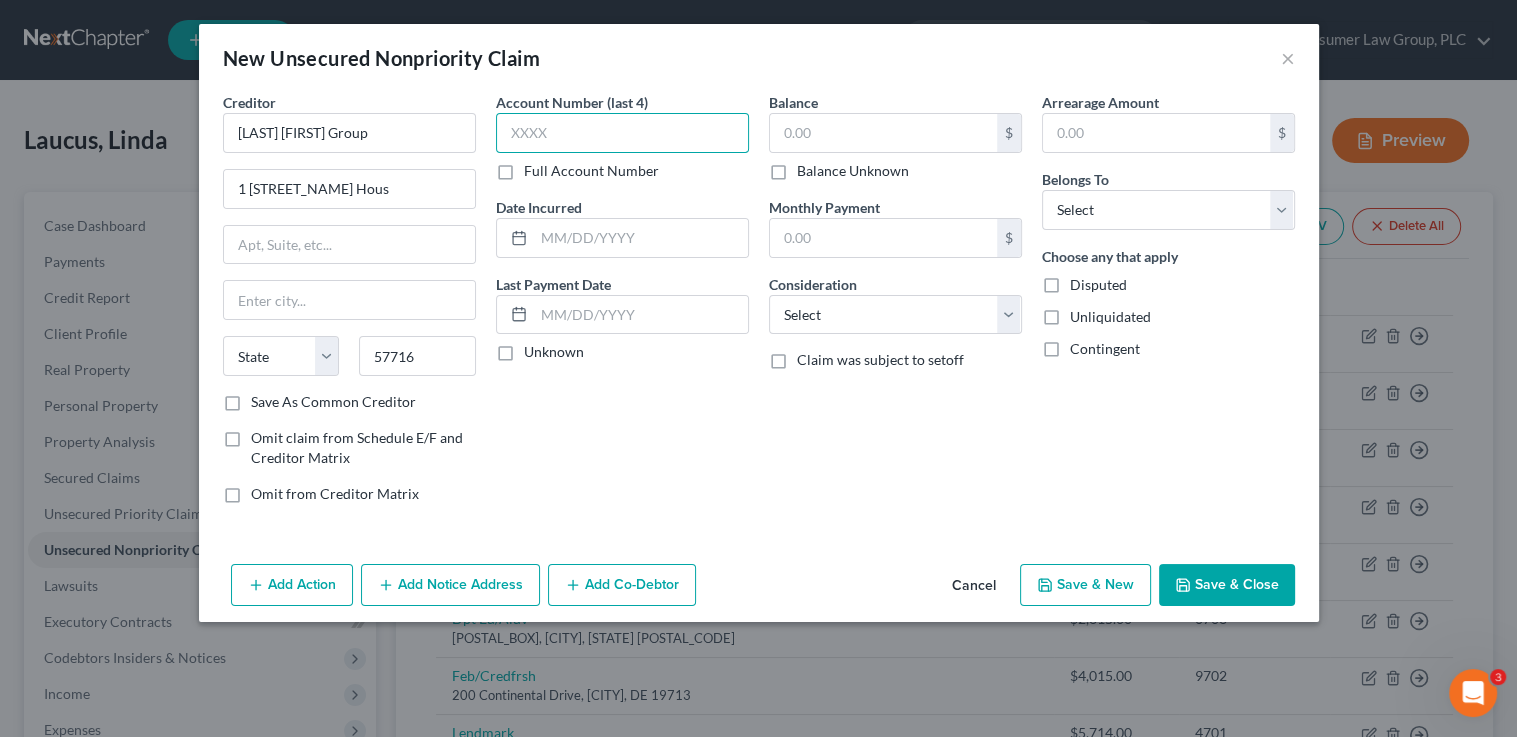 drag, startPoint x: 562, startPoint y: 142, endPoint x: 566, endPoint y: 124, distance: 18.439089 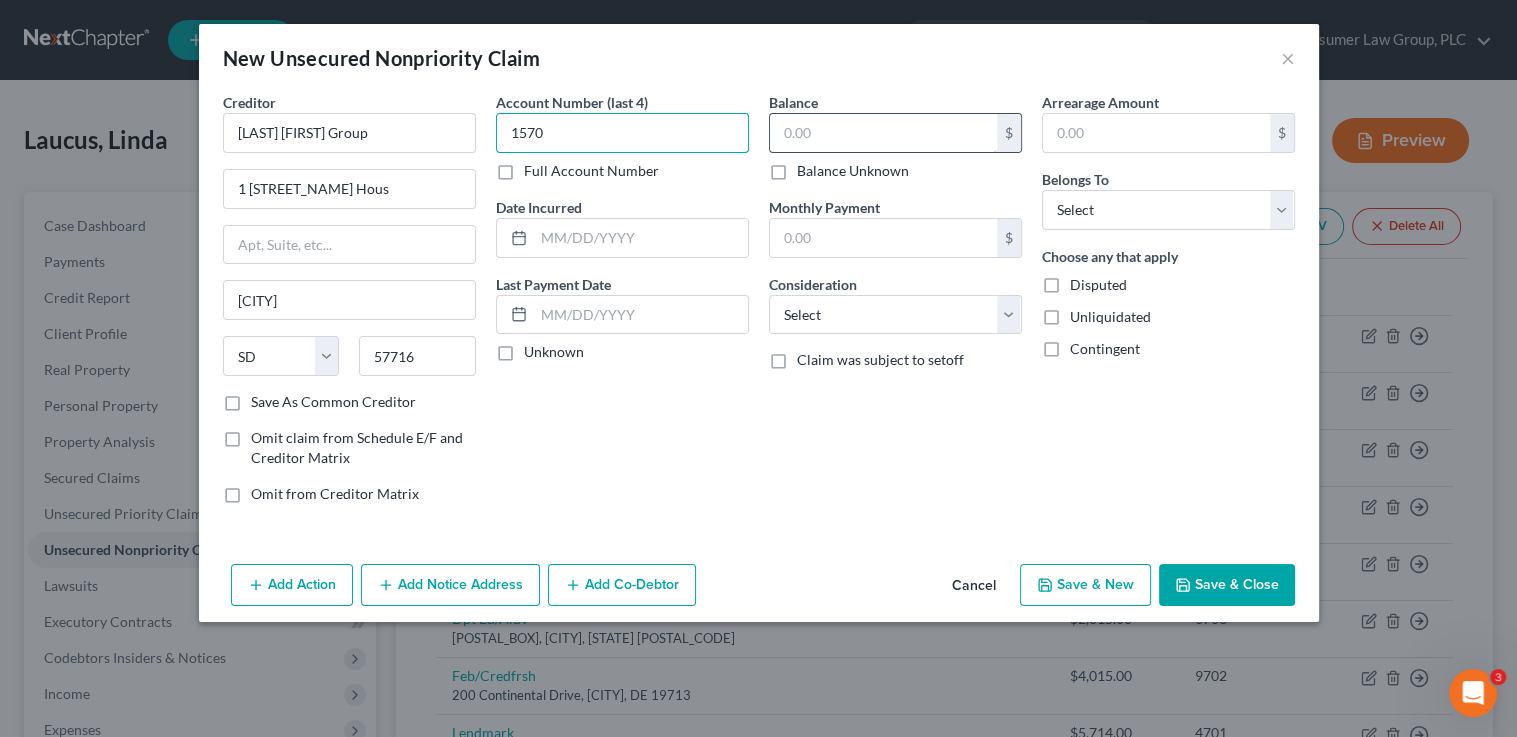 type on "1570" 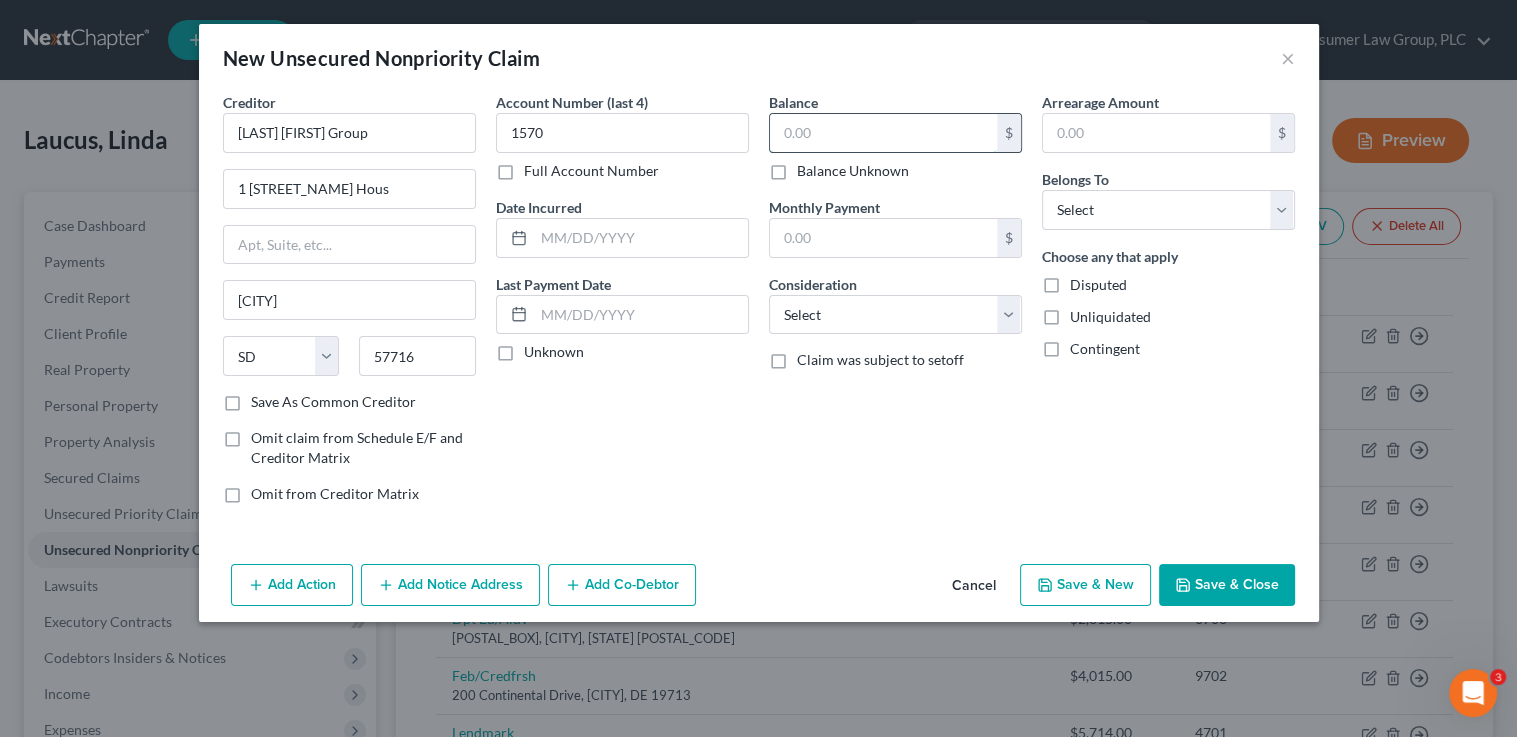 click at bounding box center [883, 133] 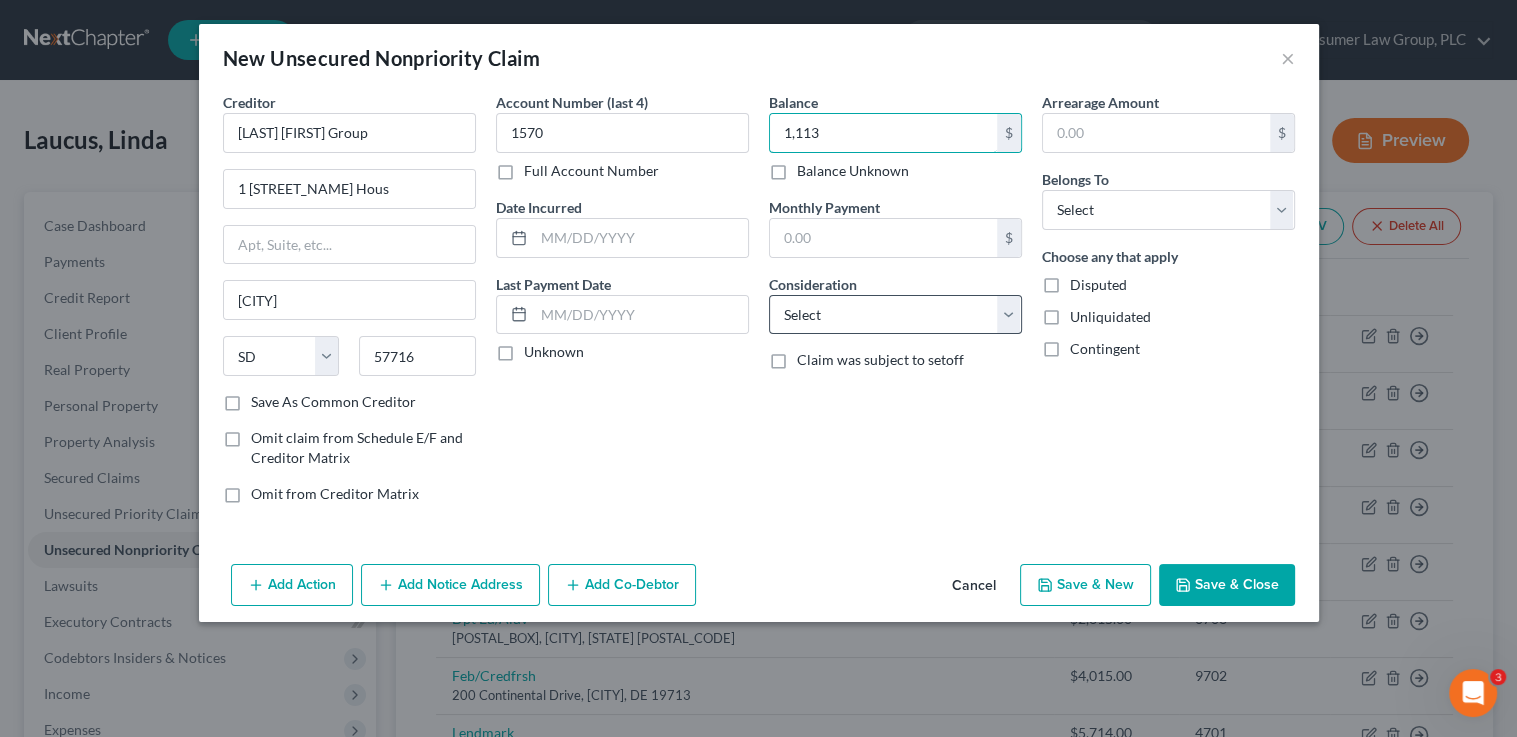 type on "1,113" 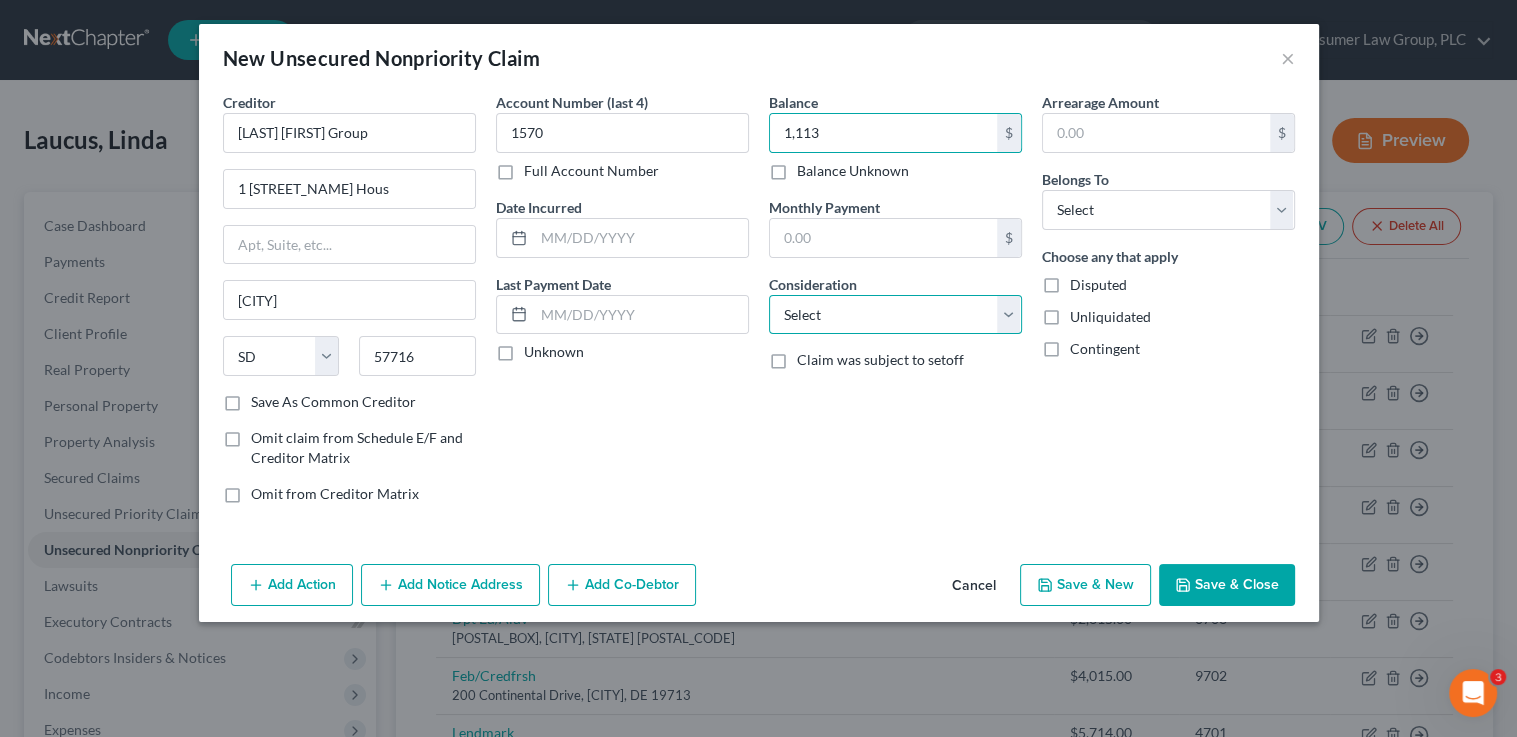 click on "Select Cable / Satellite Services Collection Agency Credit Card Debt Debt Counseling / Attorneys Deficiency Balance Domestic Support Obligations Home / Car Repairs Income Taxes Judgment Liens Medical Services Monies Loaned / Advanced Mortgage Obligation From Divorce Or Separation Obligation To Pensions Other Overdrawn Bank Account Promised To Help Pay Creditors Student Loans Suppliers And Vendors Telephone / Internet Services Utility Services" at bounding box center [895, 315] 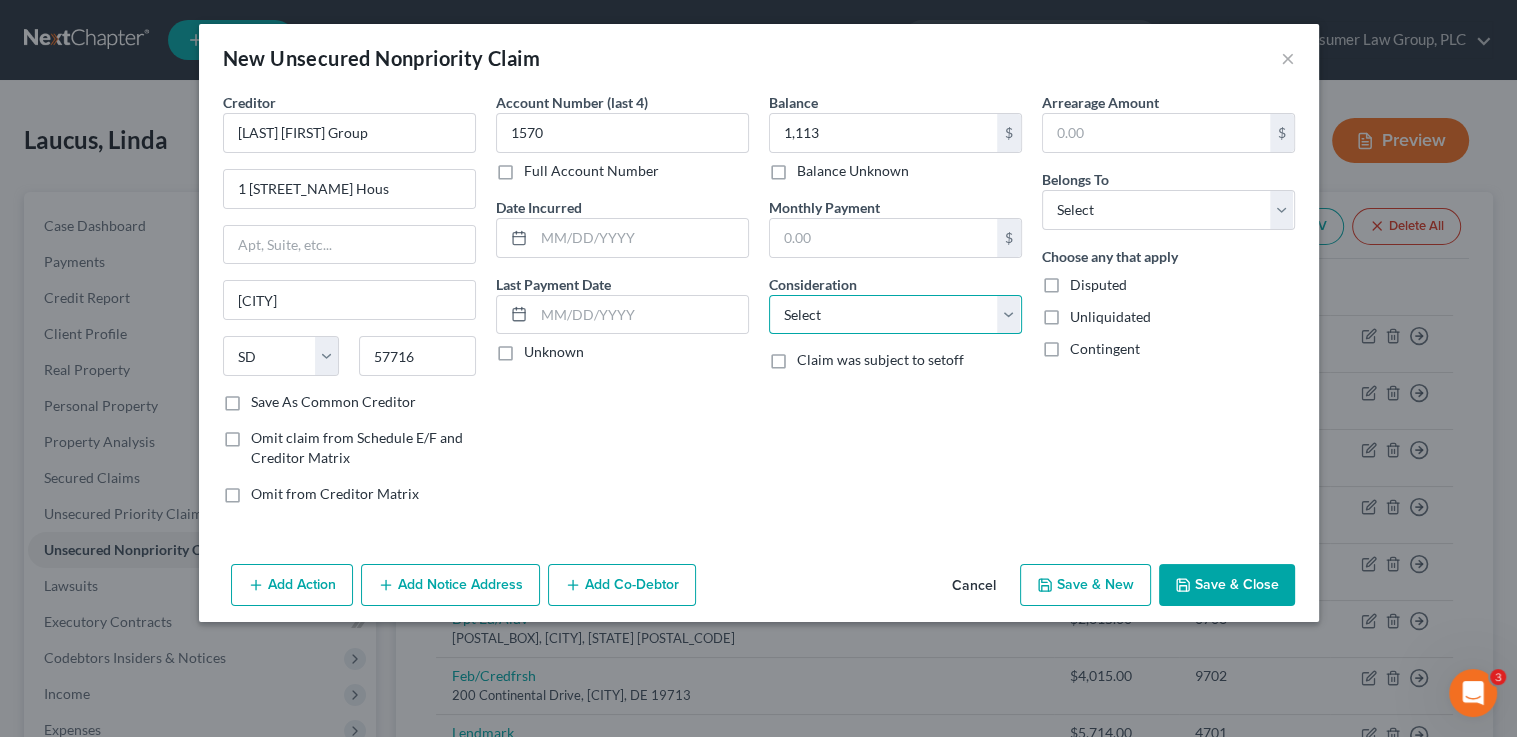 select on "10" 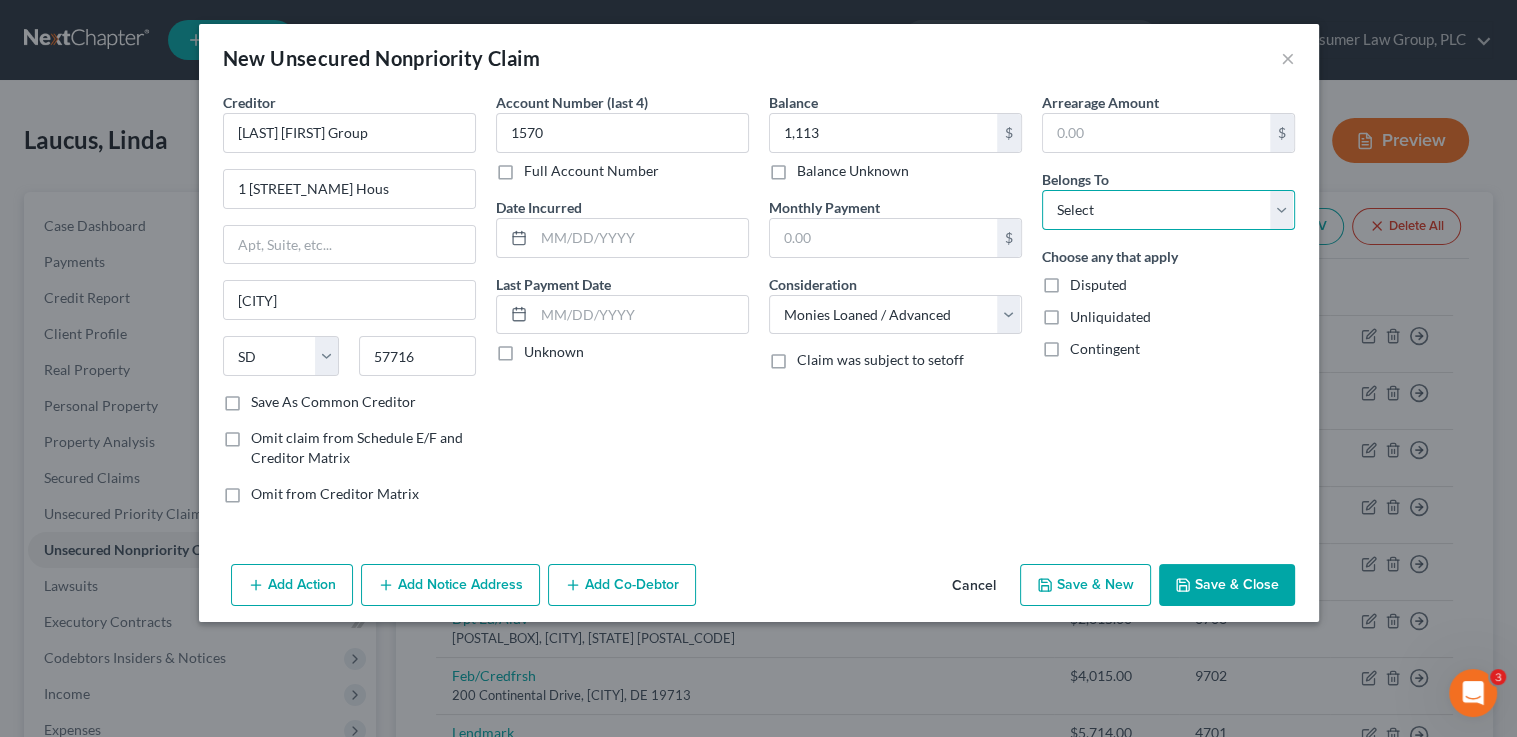 click on "Select Debtor 1 Only Debtor 2 Only Debtor 1 And Debtor 2 Only At Least One Of The Debtors And Another Community Property" at bounding box center [1168, 210] 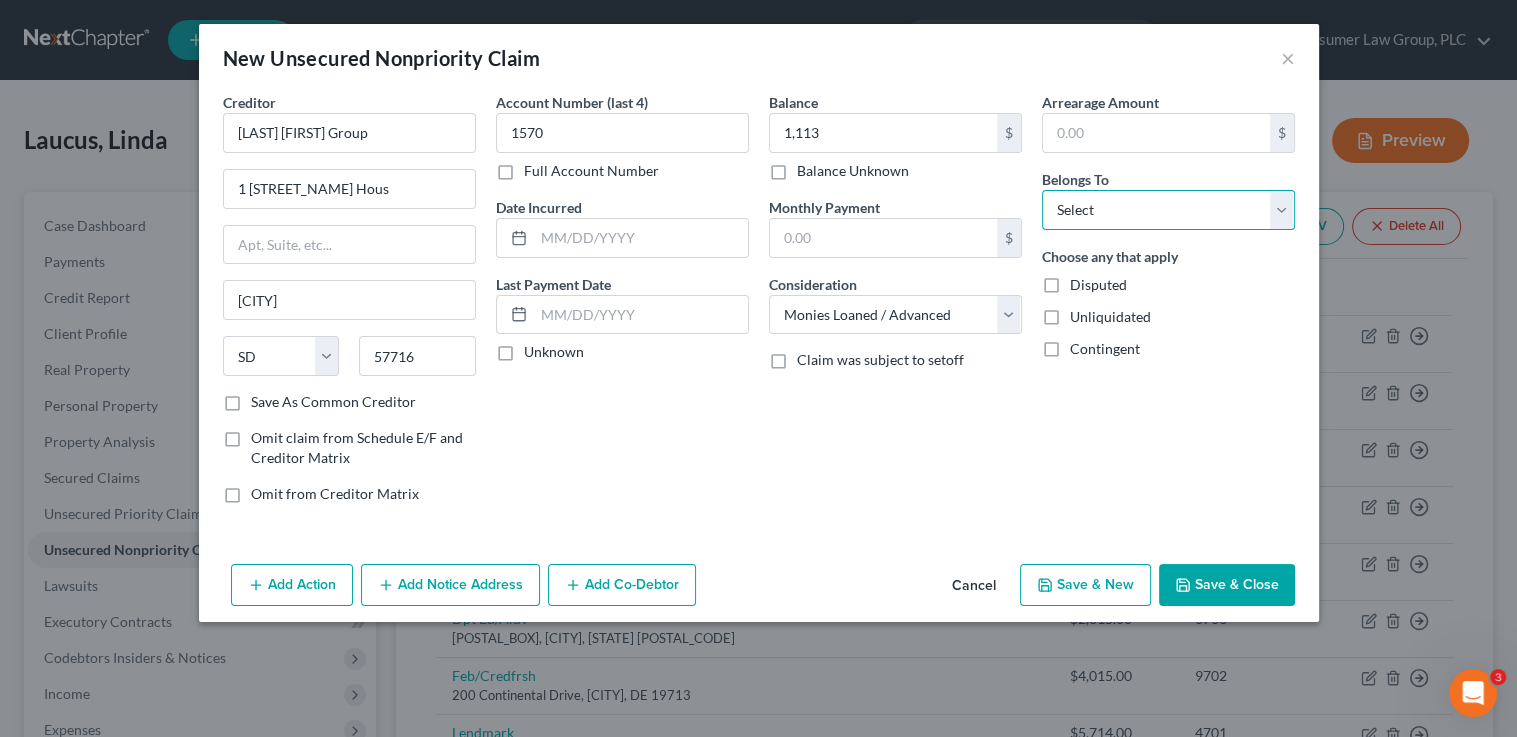 select on "0" 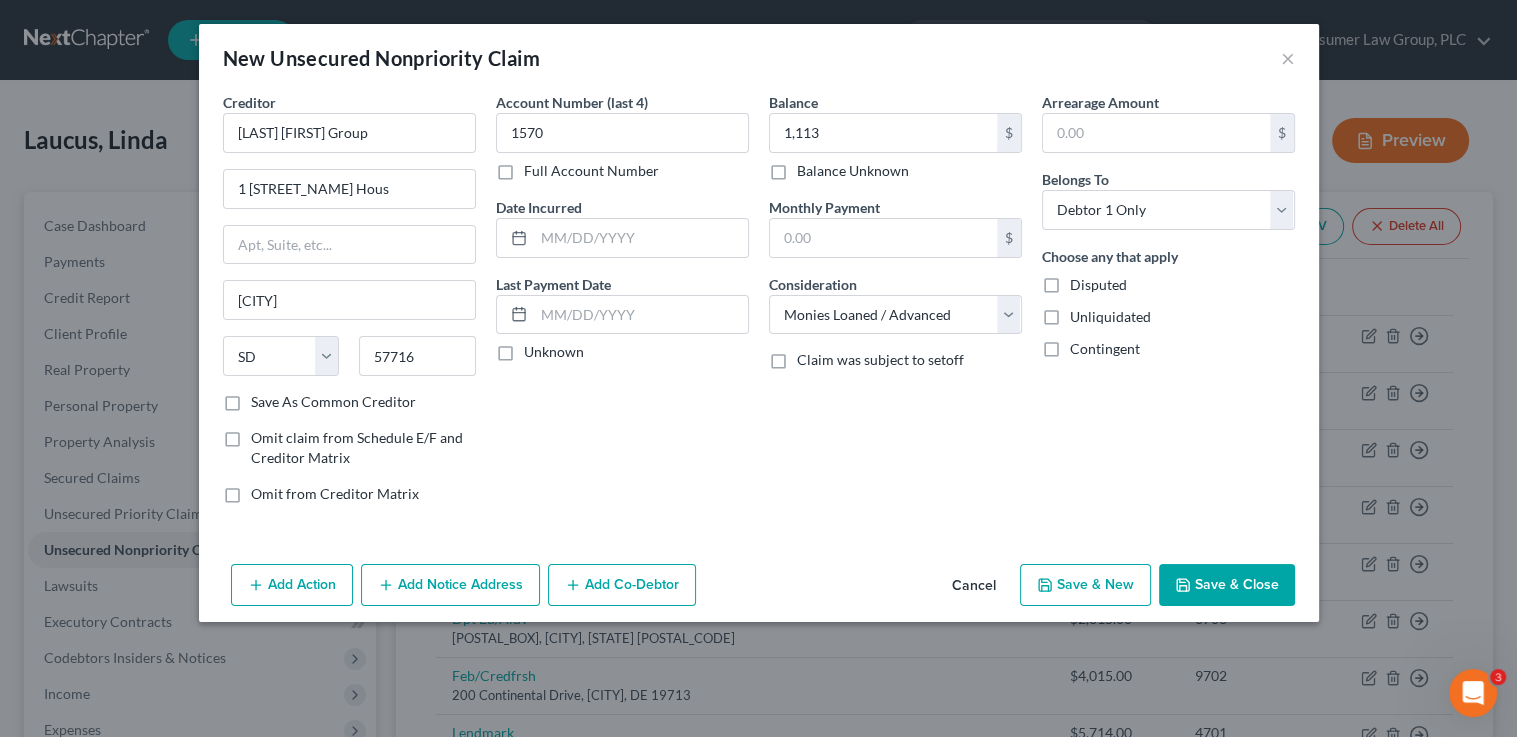 click on "Save & New" at bounding box center (1085, 585) 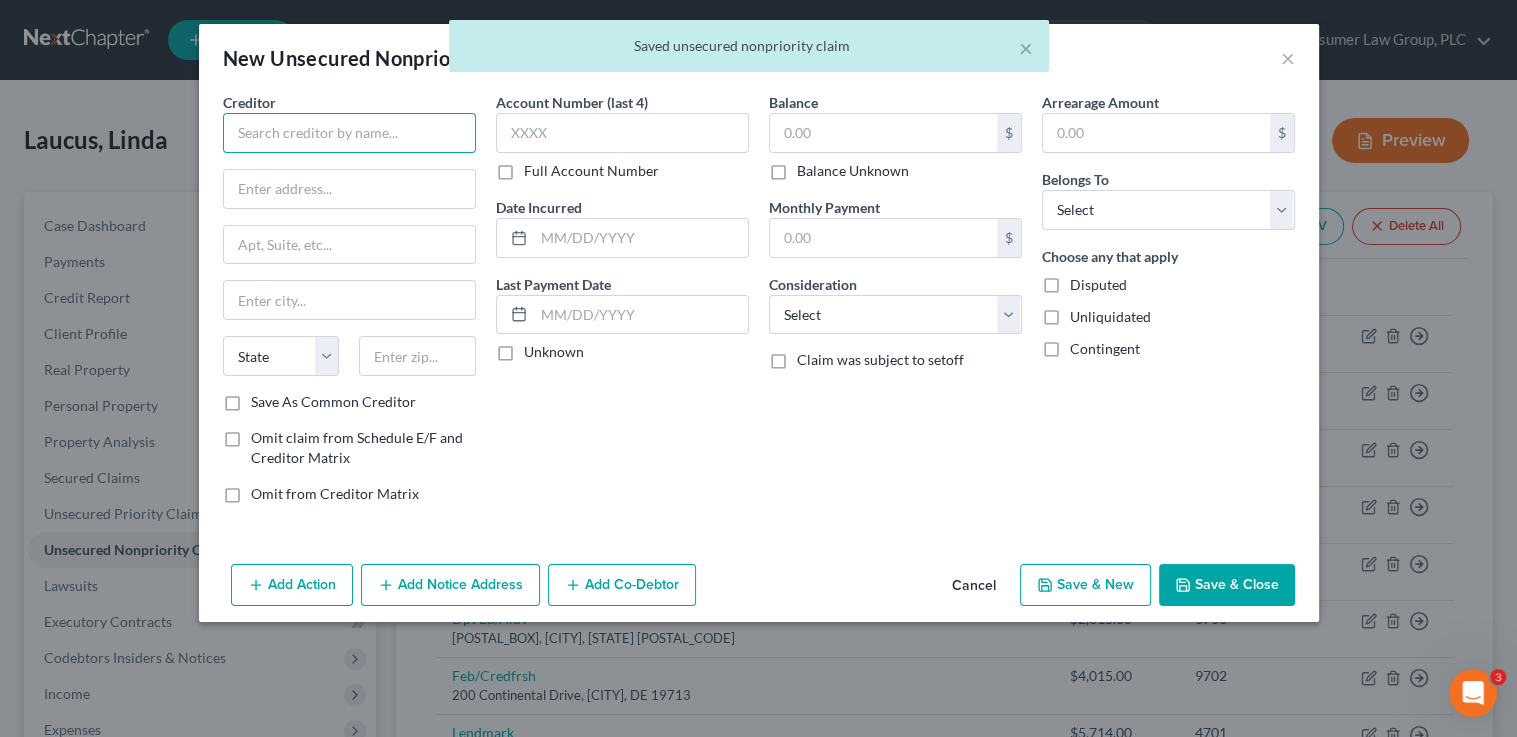 drag, startPoint x: 329, startPoint y: 135, endPoint x: 354, endPoint y: 128, distance: 25.96151 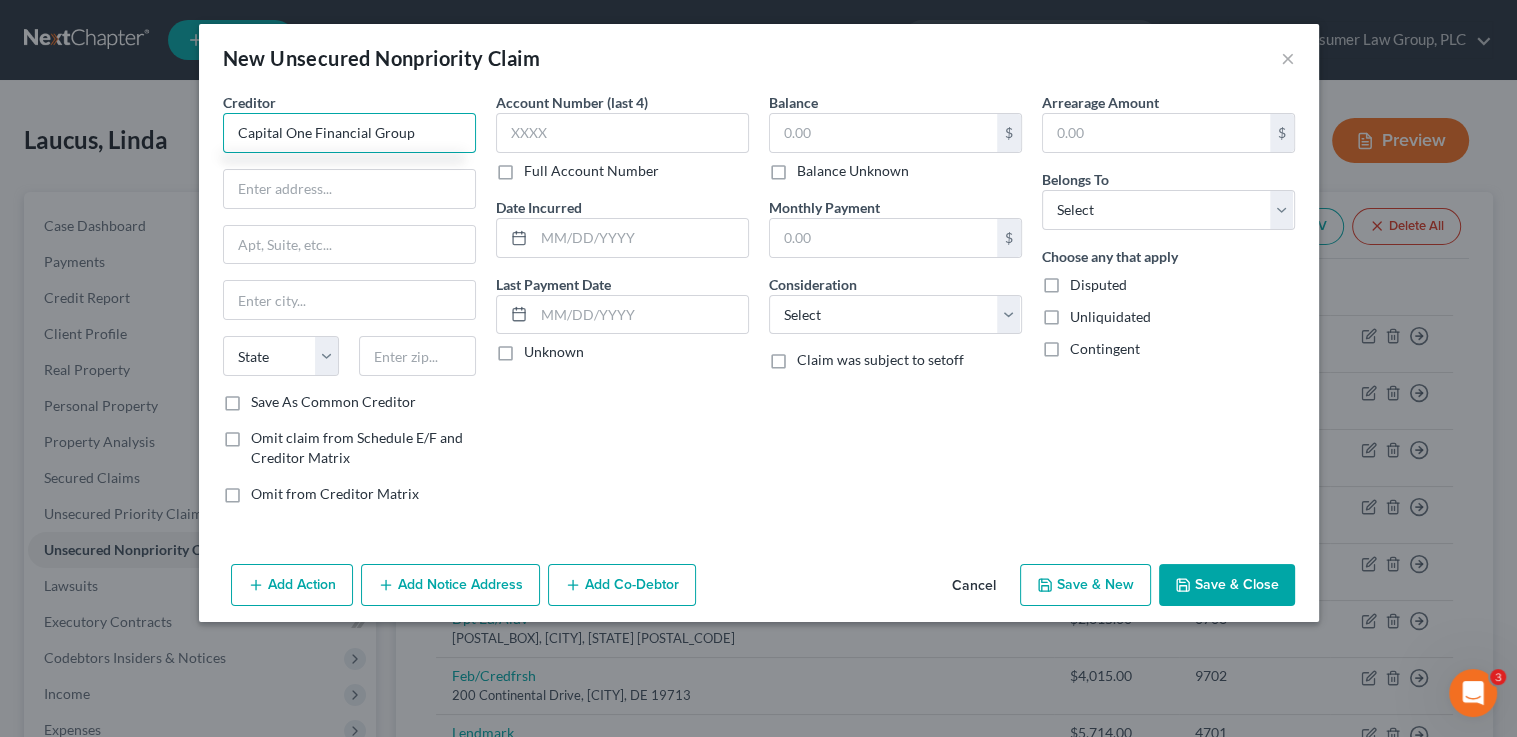type on "Capital One Financial Group" 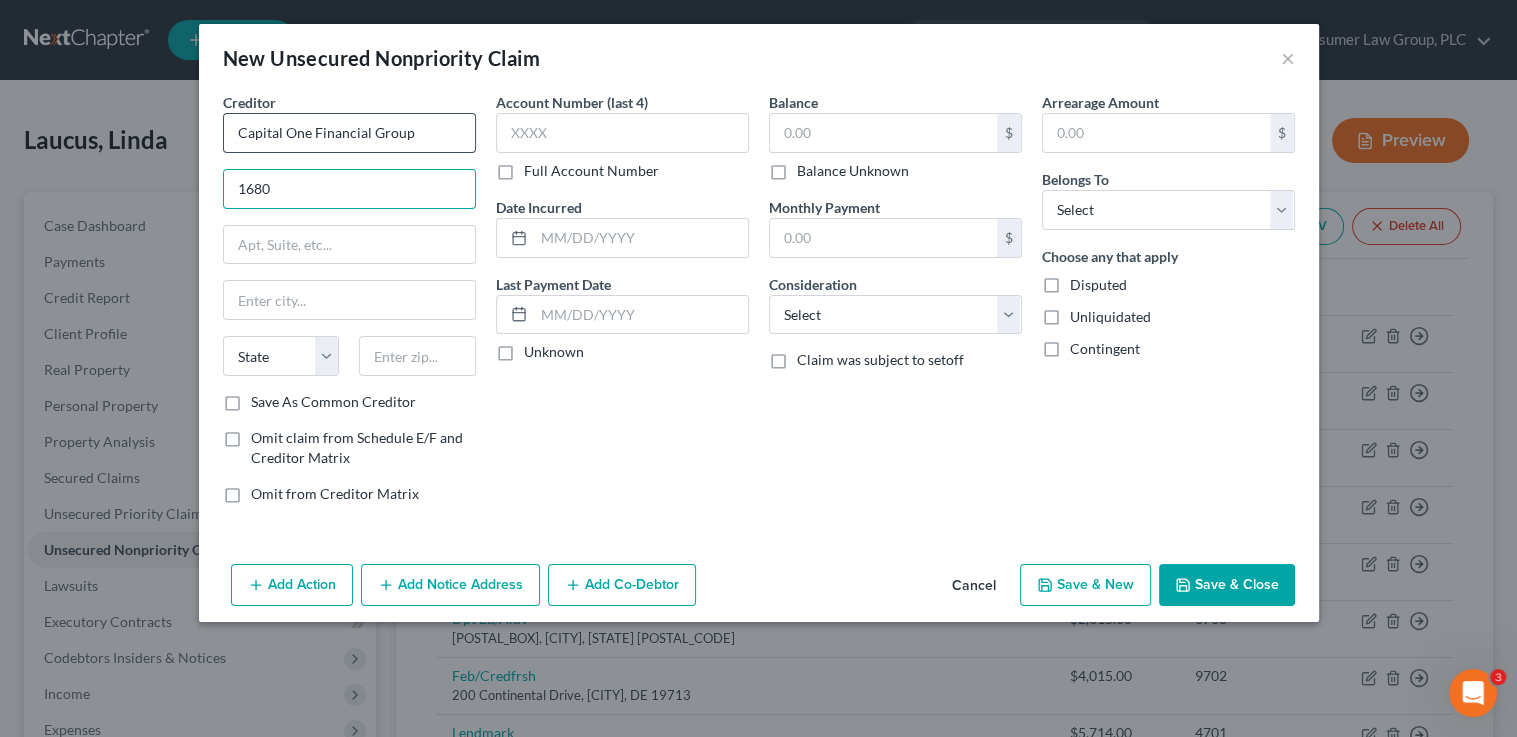 type on "1680" 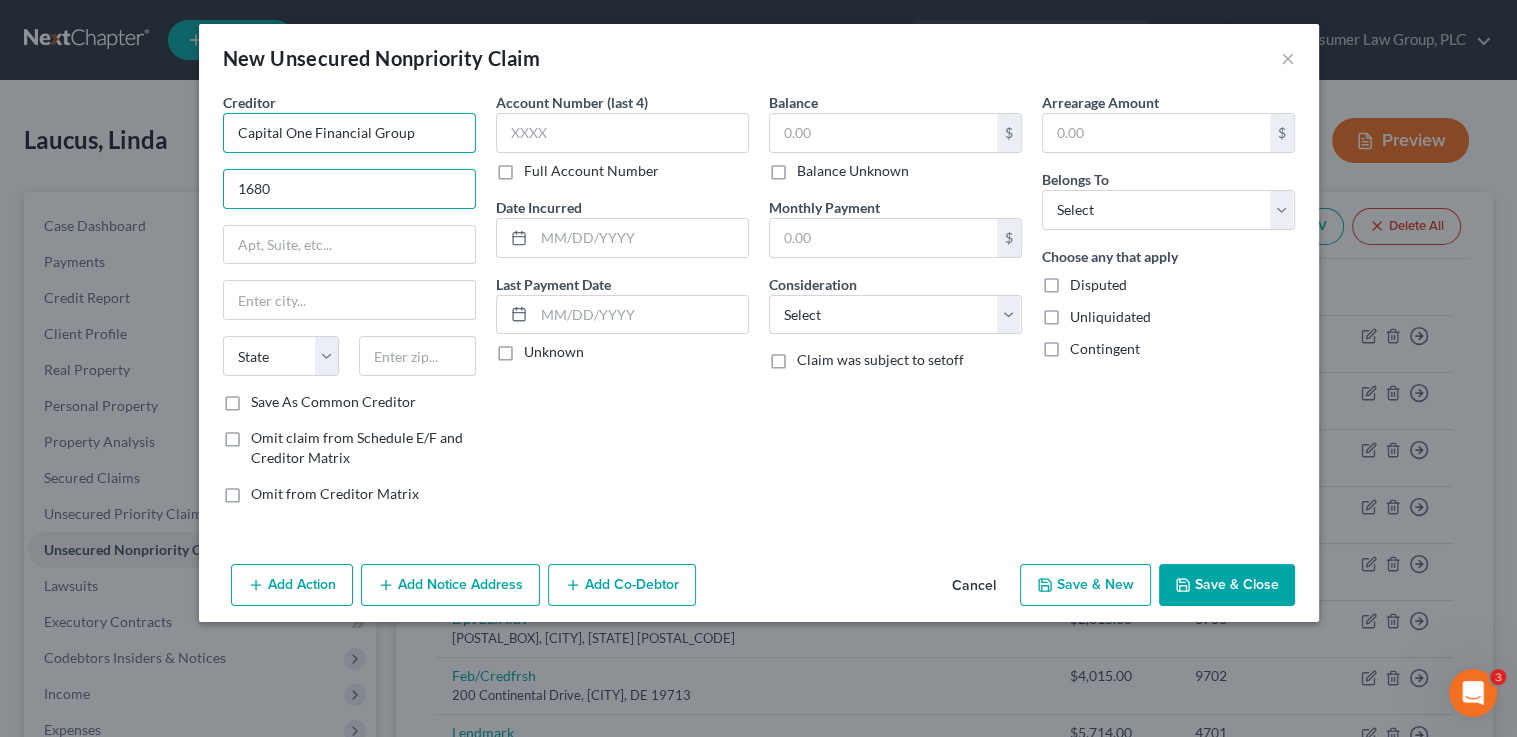 drag, startPoint x: 415, startPoint y: 142, endPoint x: 172, endPoint y: 116, distance: 244.387 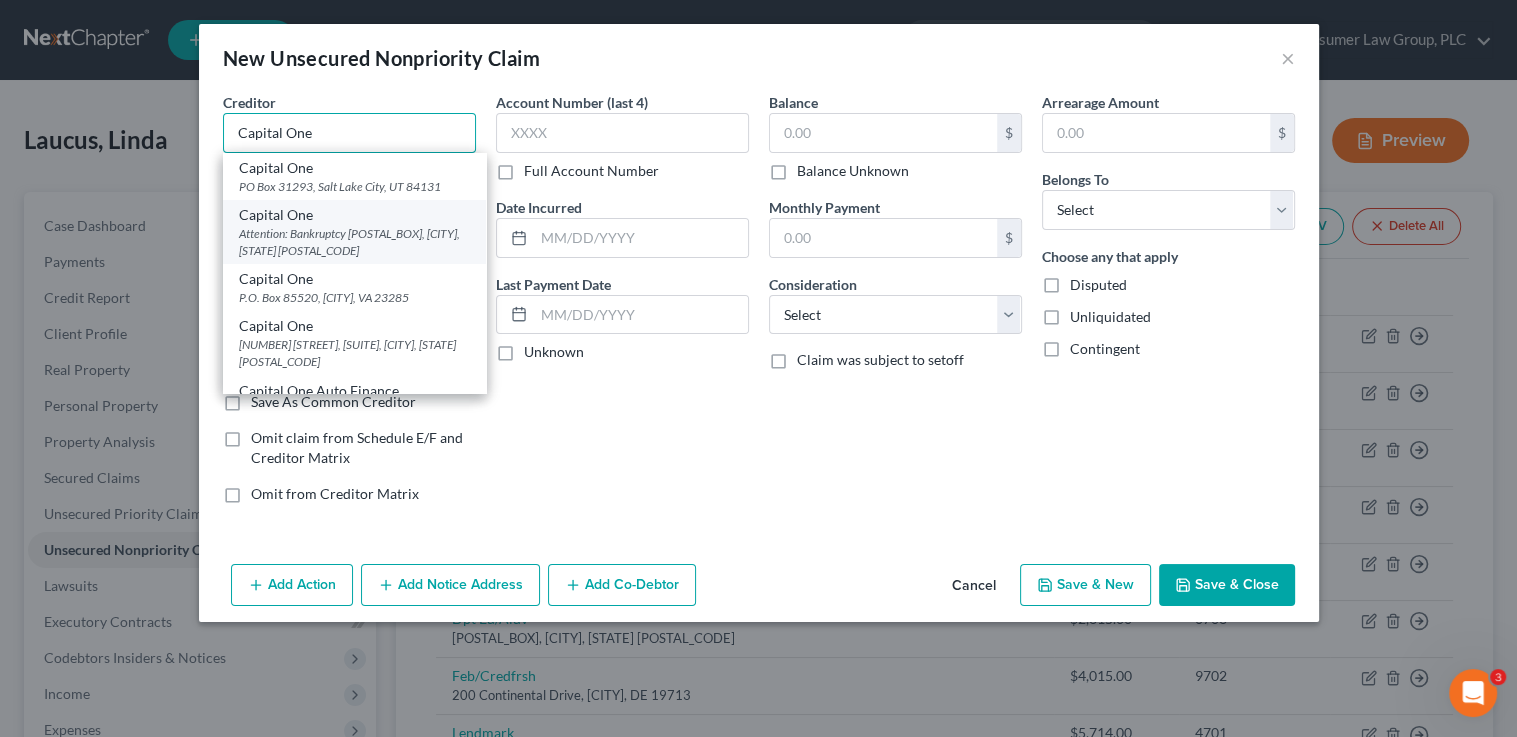 type on "Capital One" 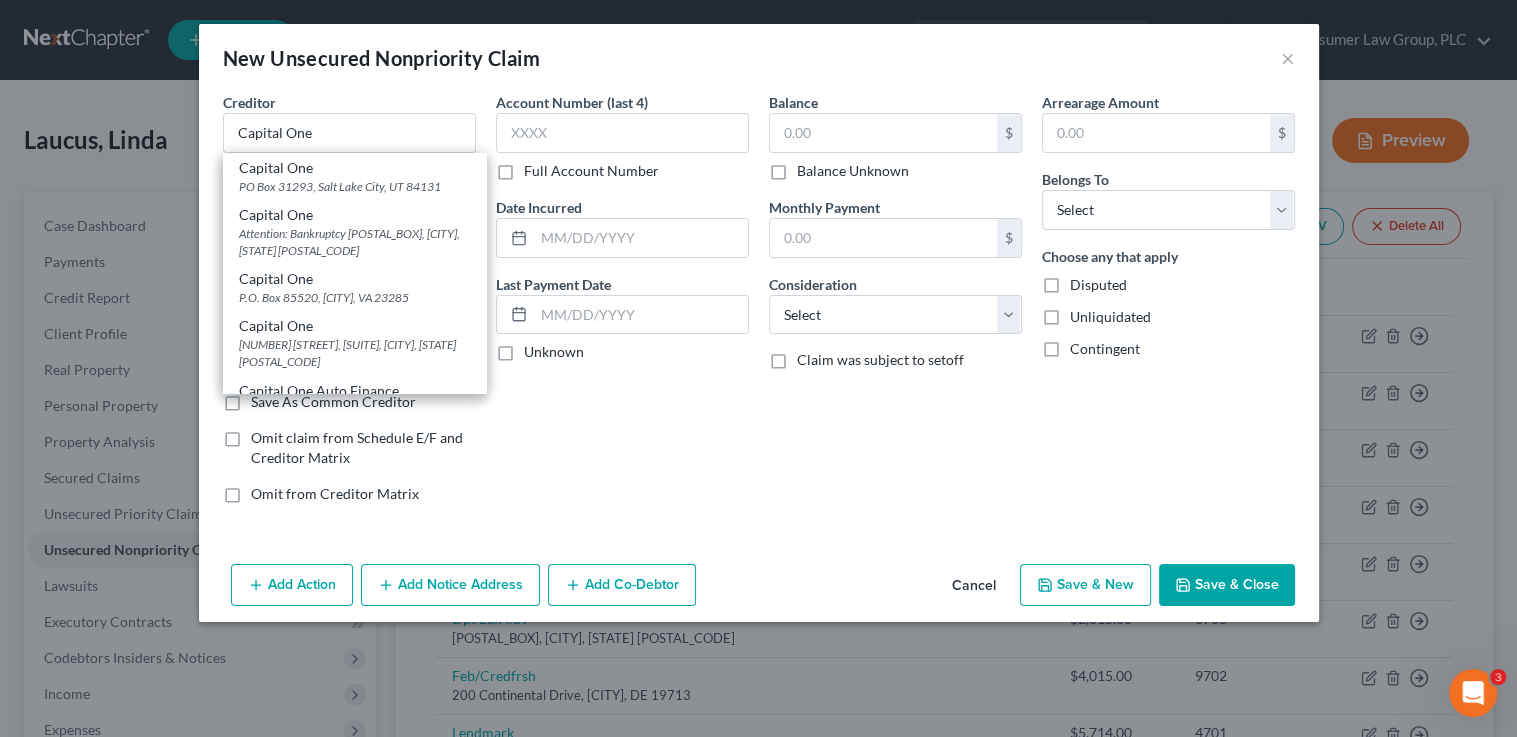 drag, startPoint x: 398, startPoint y: 243, endPoint x: 454, endPoint y: 226, distance: 58.5235 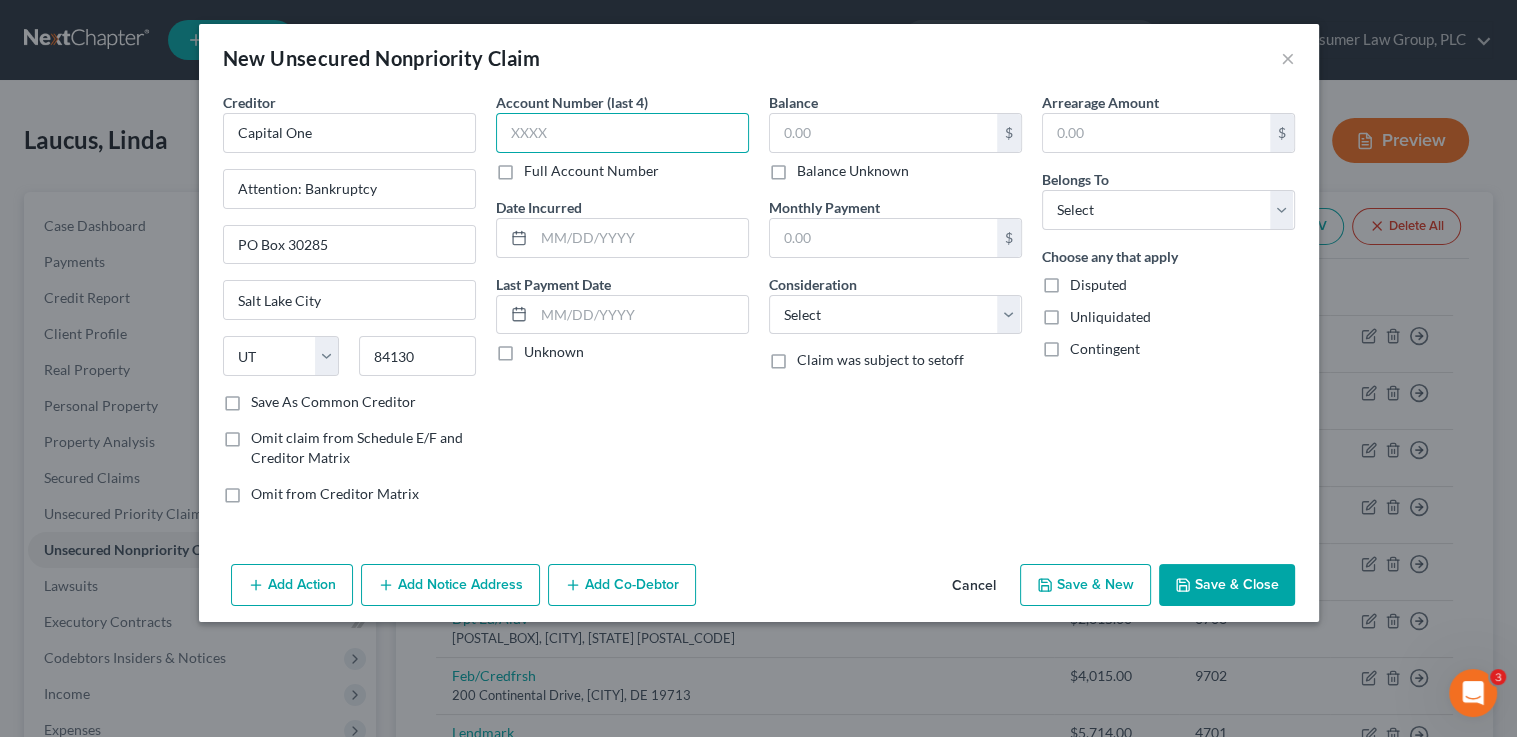 click at bounding box center (622, 133) 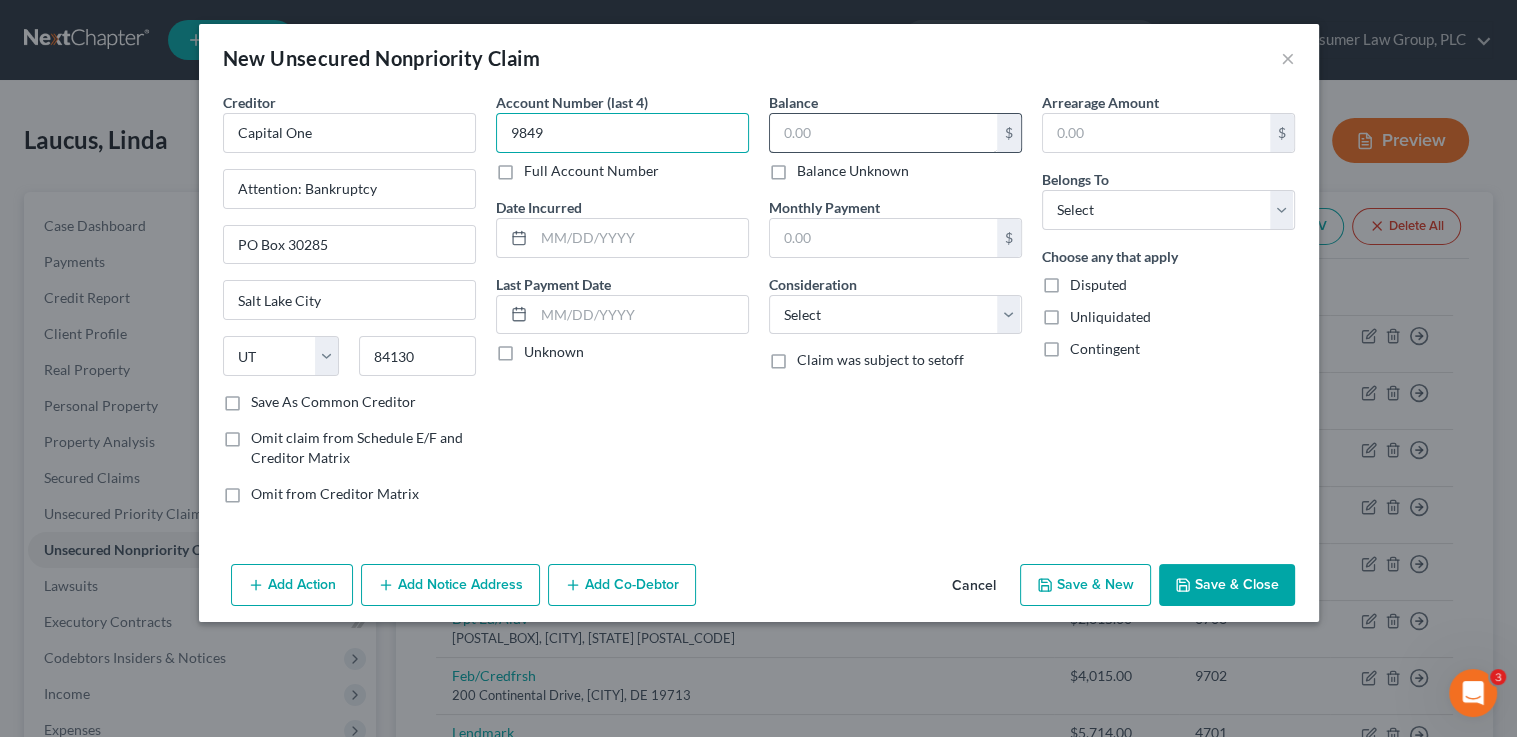 type on "9849" 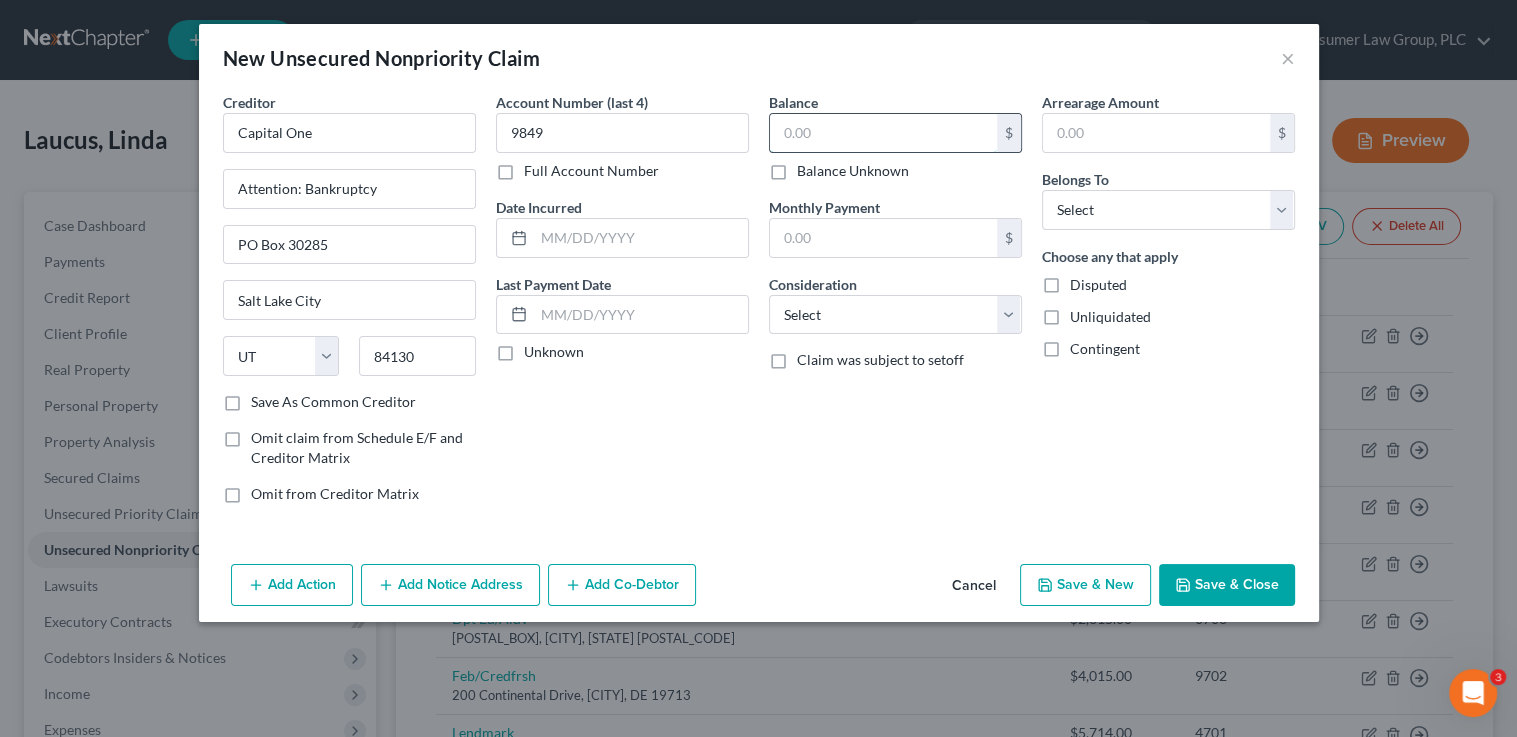 click at bounding box center [883, 133] 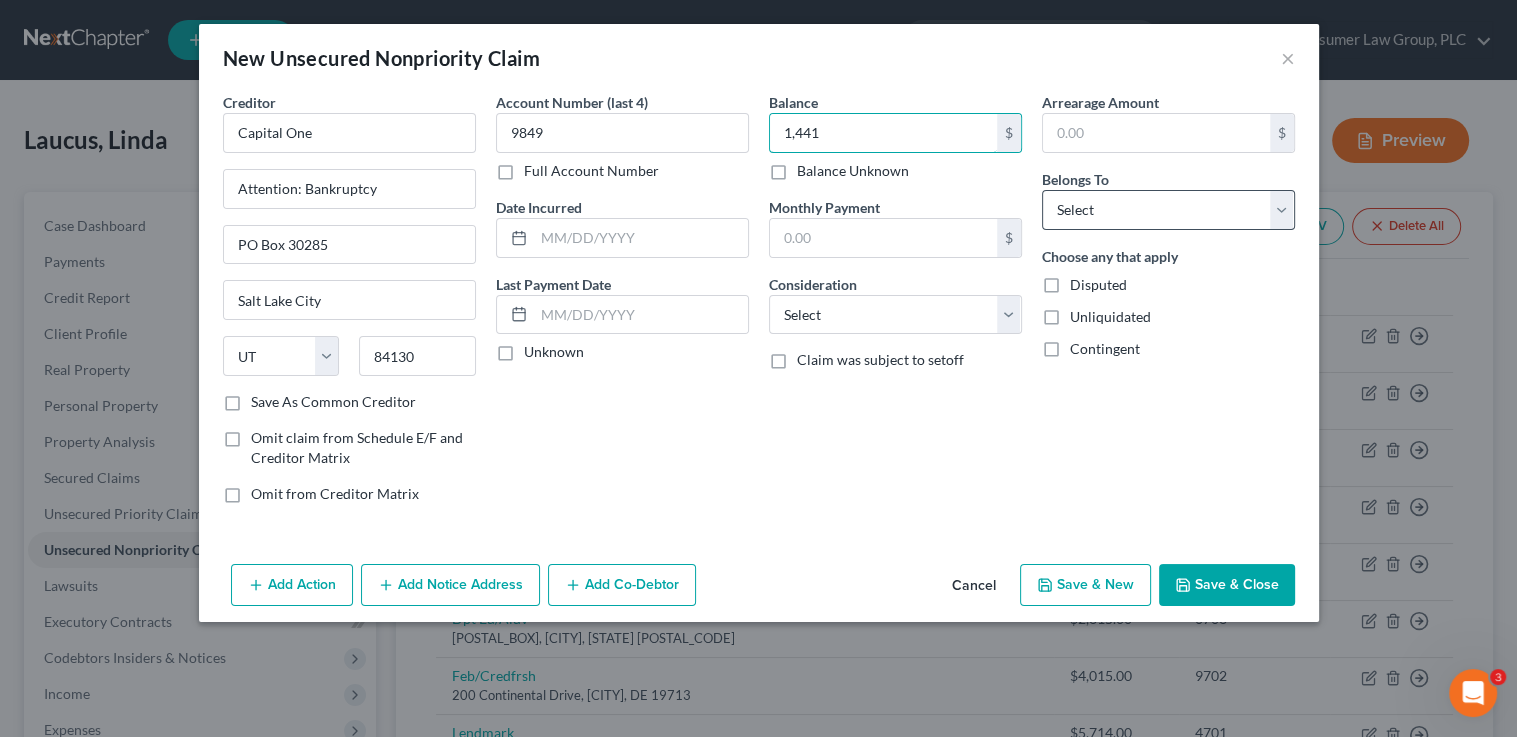 type on "1,441" 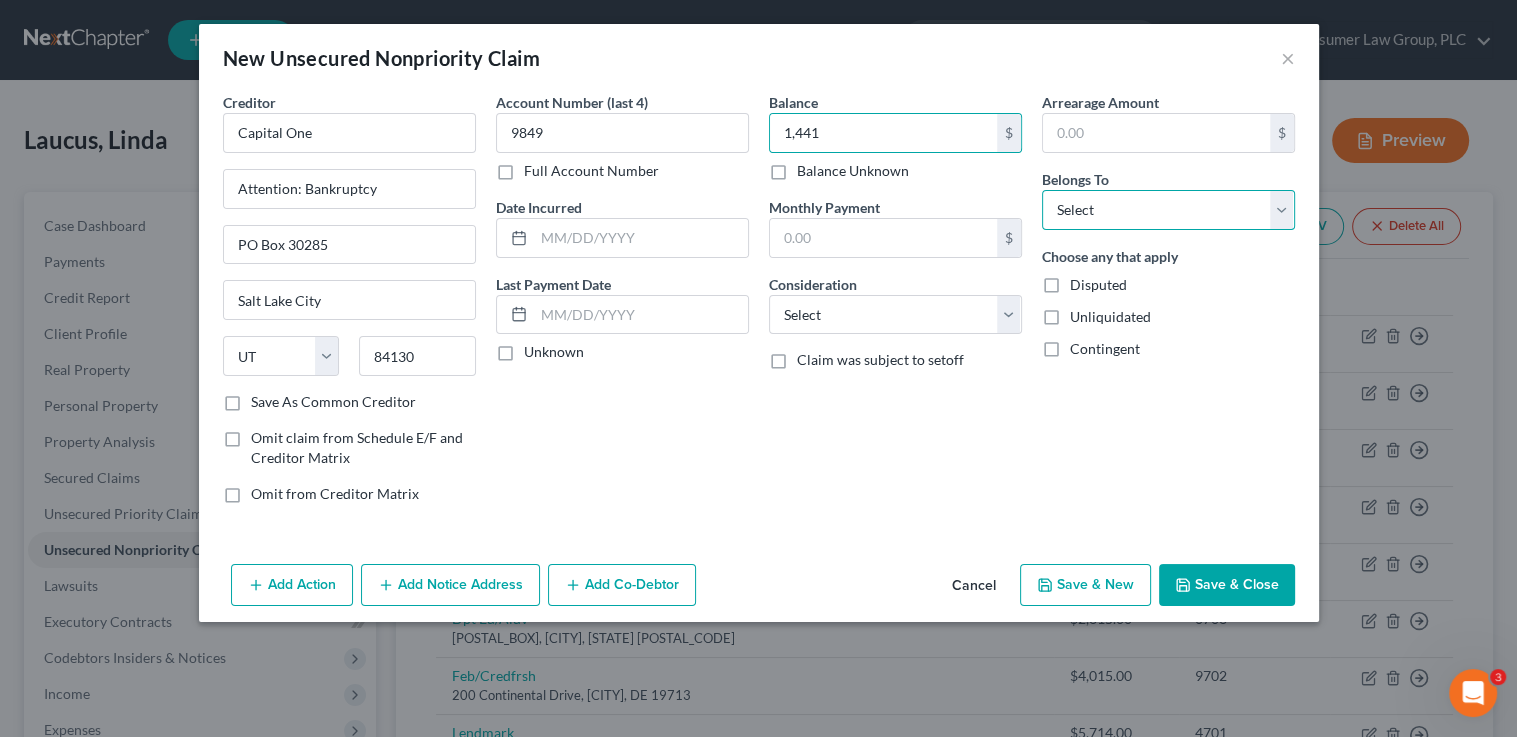 click on "Select Debtor 1 Only Debtor 2 Only Debtor 1 And Debtor 2 Only At Least One Of The Debtors And Another Community Property" at bounding box center [1168, 210] 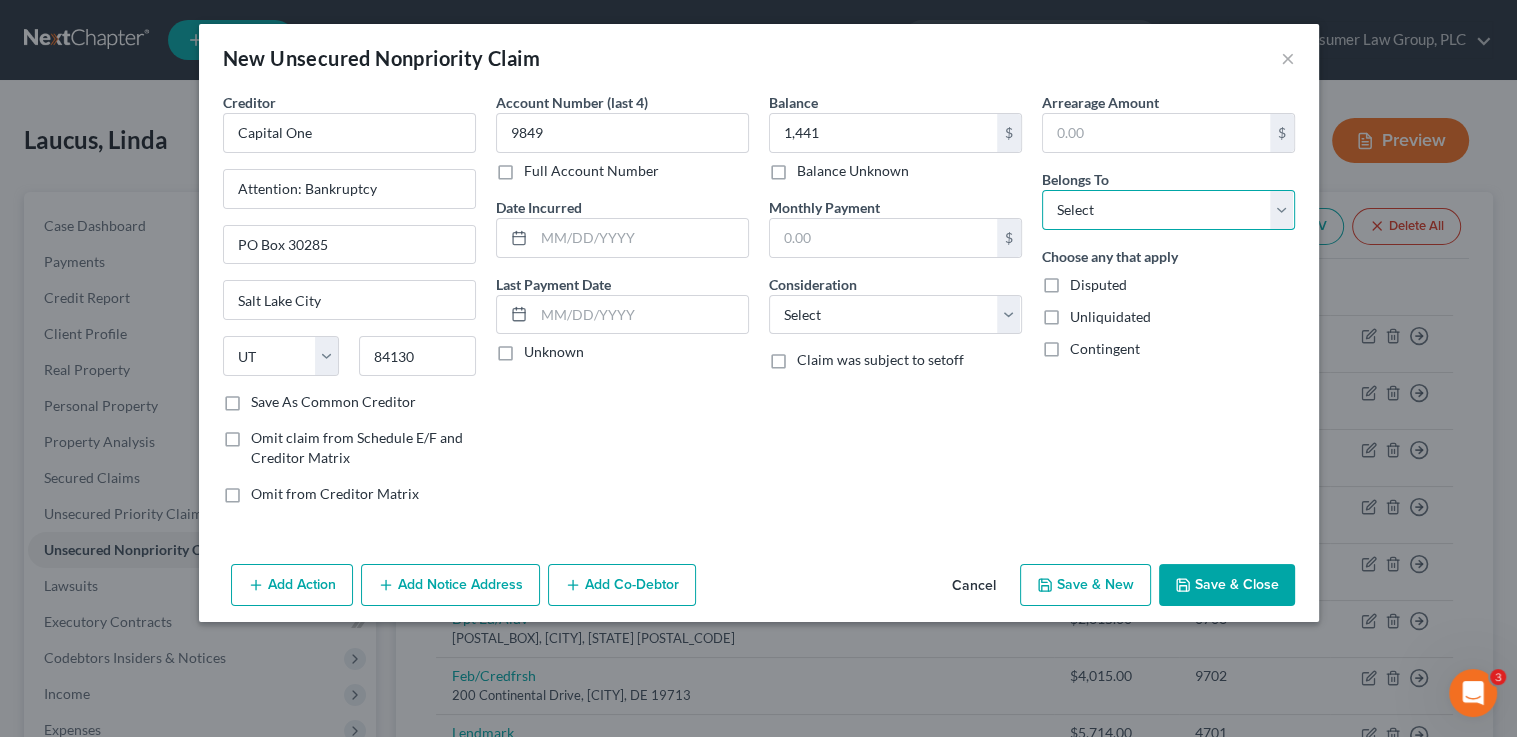 select on "0" 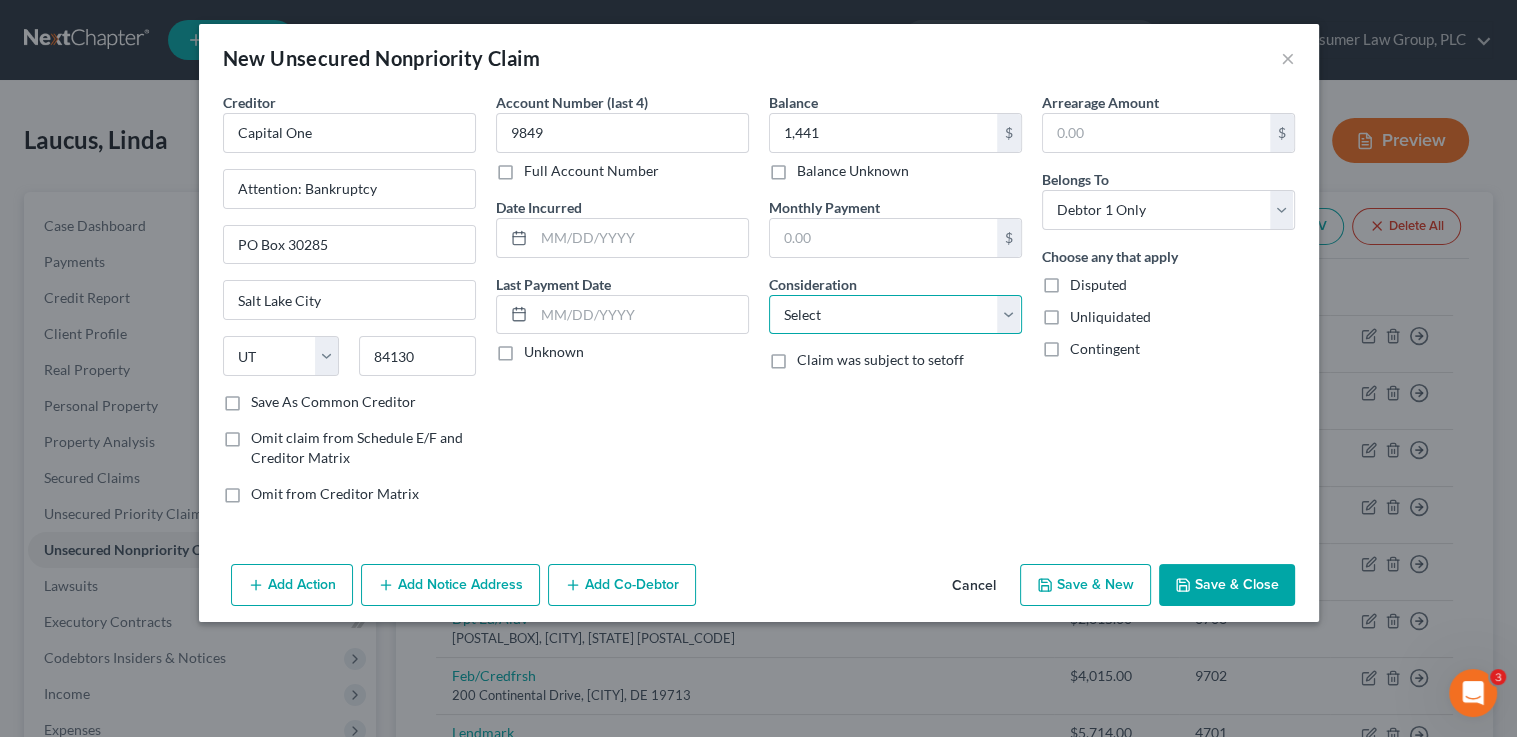 click on "Select Cable / Satellite Services Collection Agency Credit Card Debt Debt Counseling / Attorneys Deficiency Balance Domestic Support Obligations Home / Car Repairs Income Taxes Judgment Liens Medical Services Monies Loaned / Advanced Mortgage Obligation From Divorce Or Separation Obligation To Pensions Other Overdrawn Bank Account Promised To Help Pay Creditors Student Loans Suppliers And Vendors Telephone / Internet Services Utility Services" at bounding box center [895, 315] 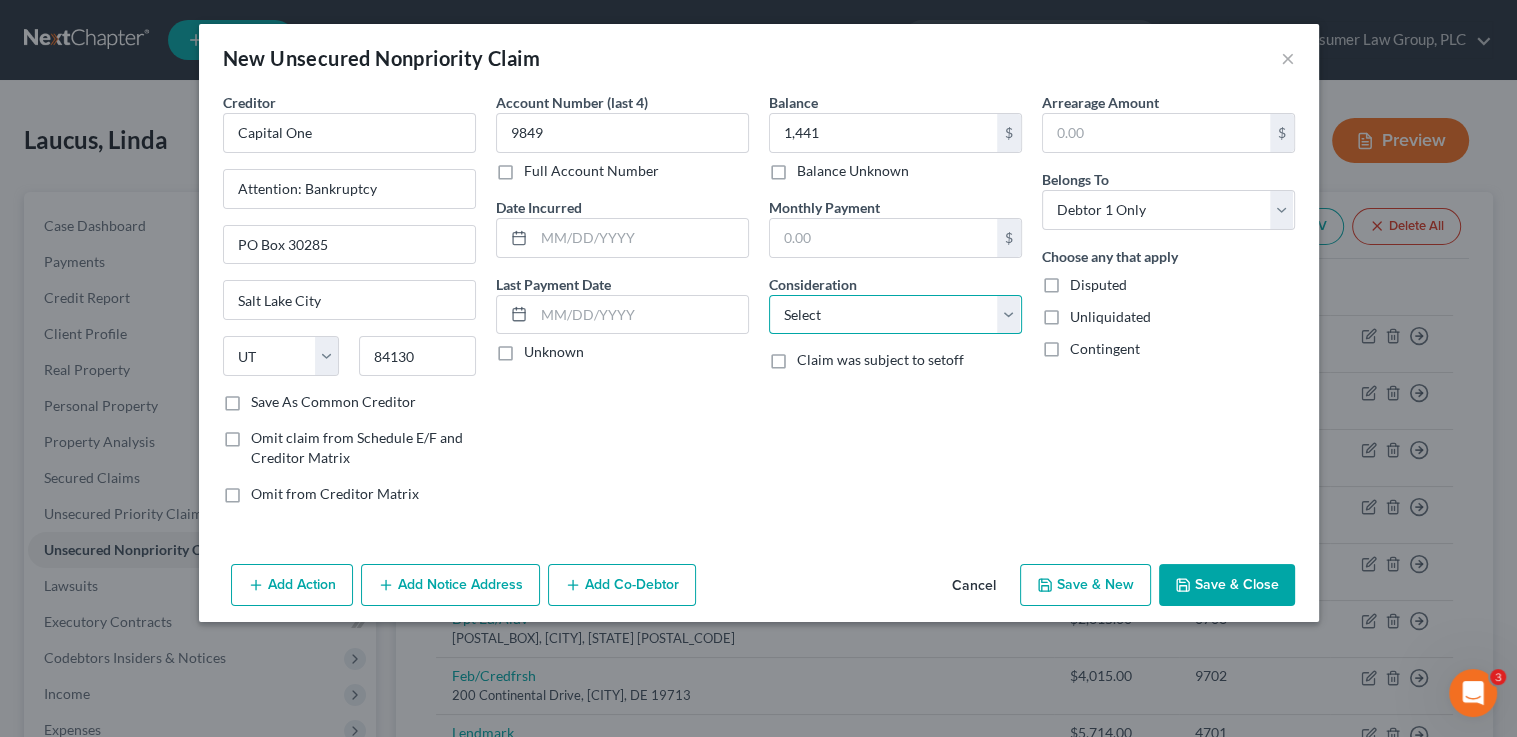 select on "2" 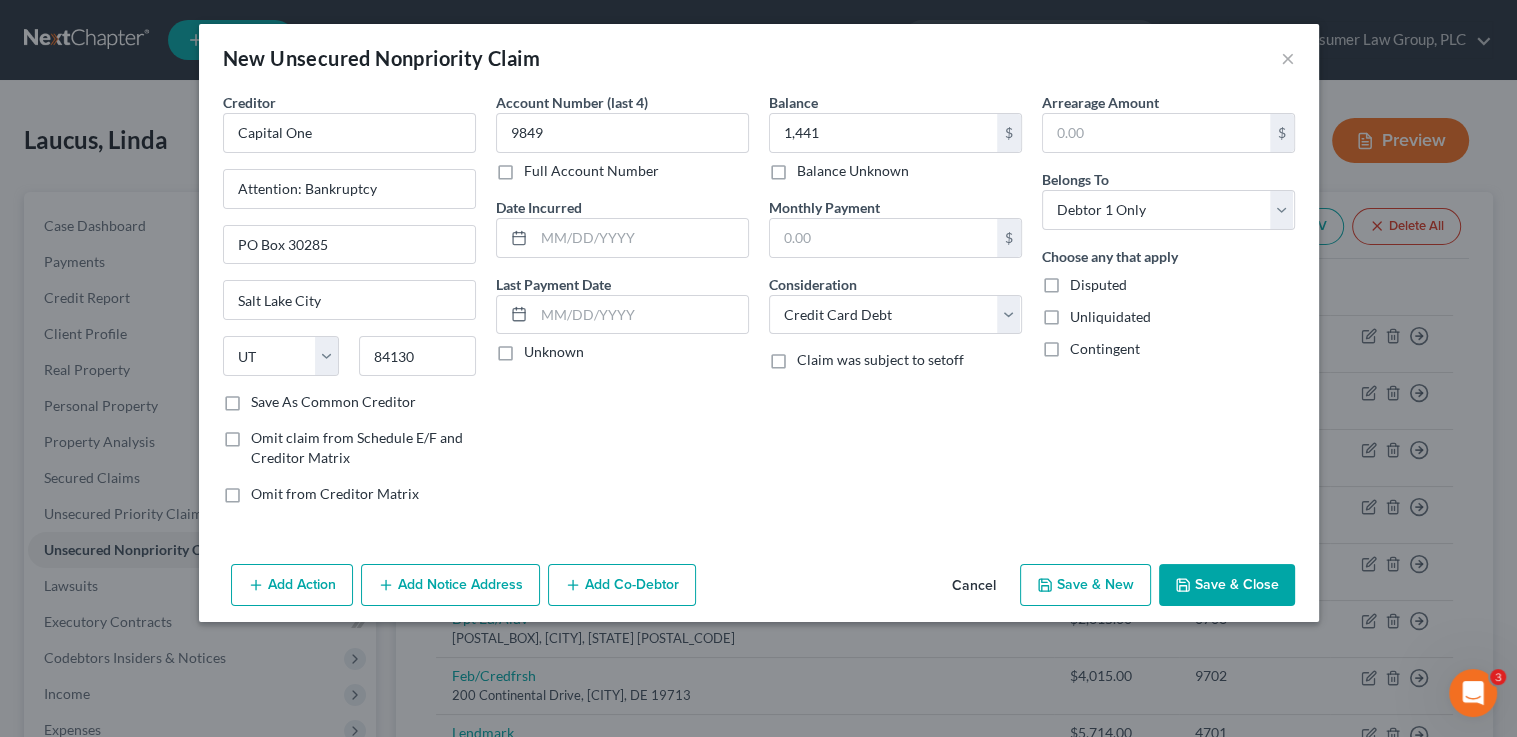 click on "Save & Close" at bounding box center [1227, 585] 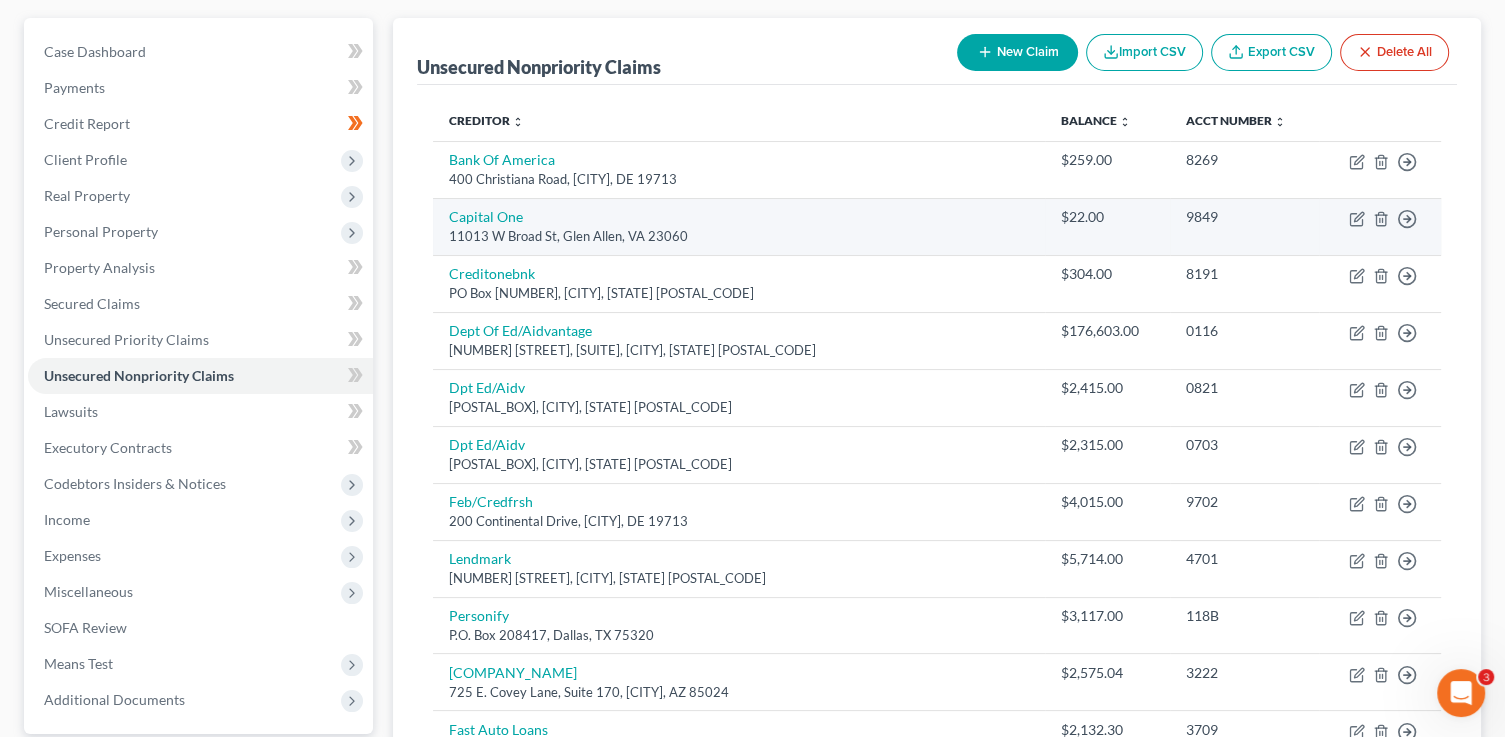 scroll, scrollTop: 166, scrollLeft: 0, axis: vertical 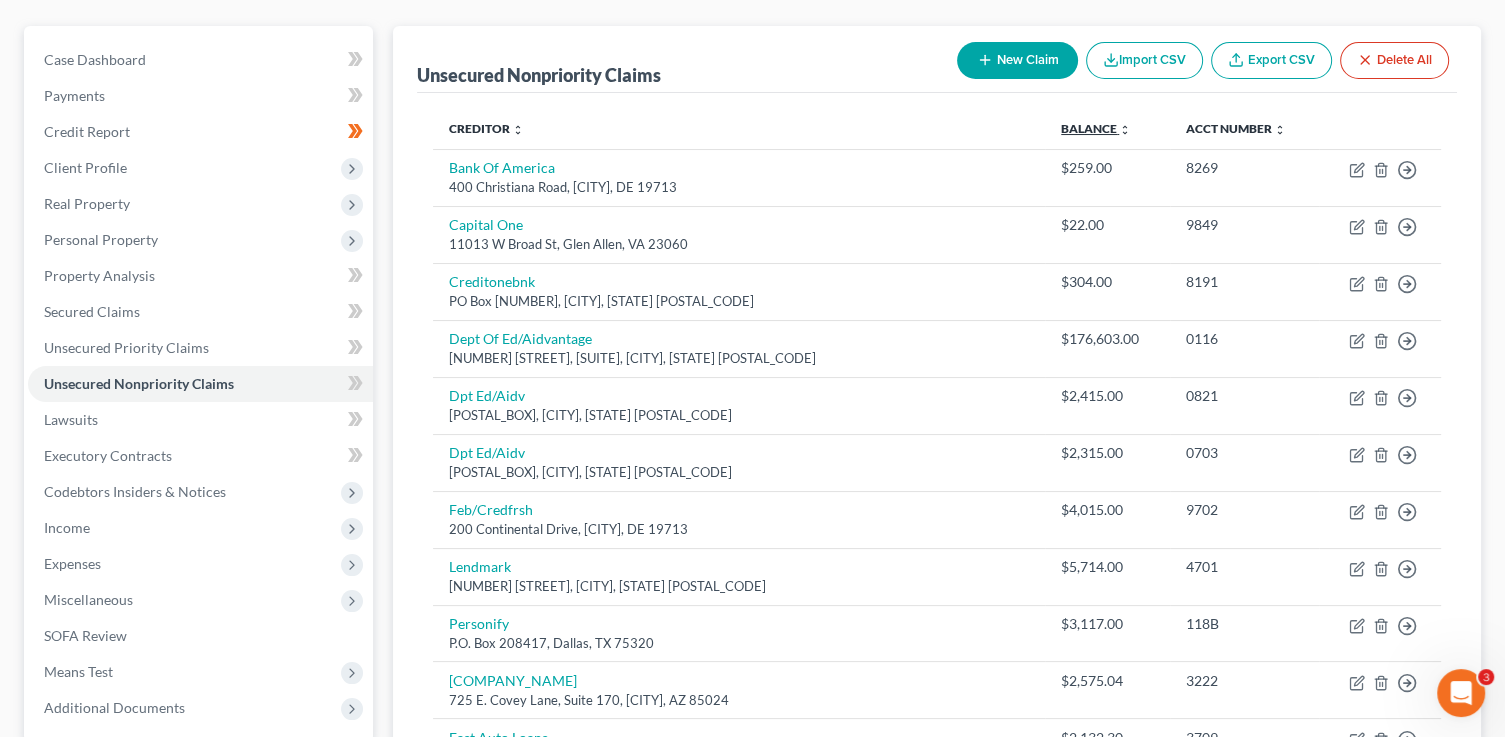 click on "Balance  expand_more   expand_less   unfold_more" at bounding box center [1096, 128] 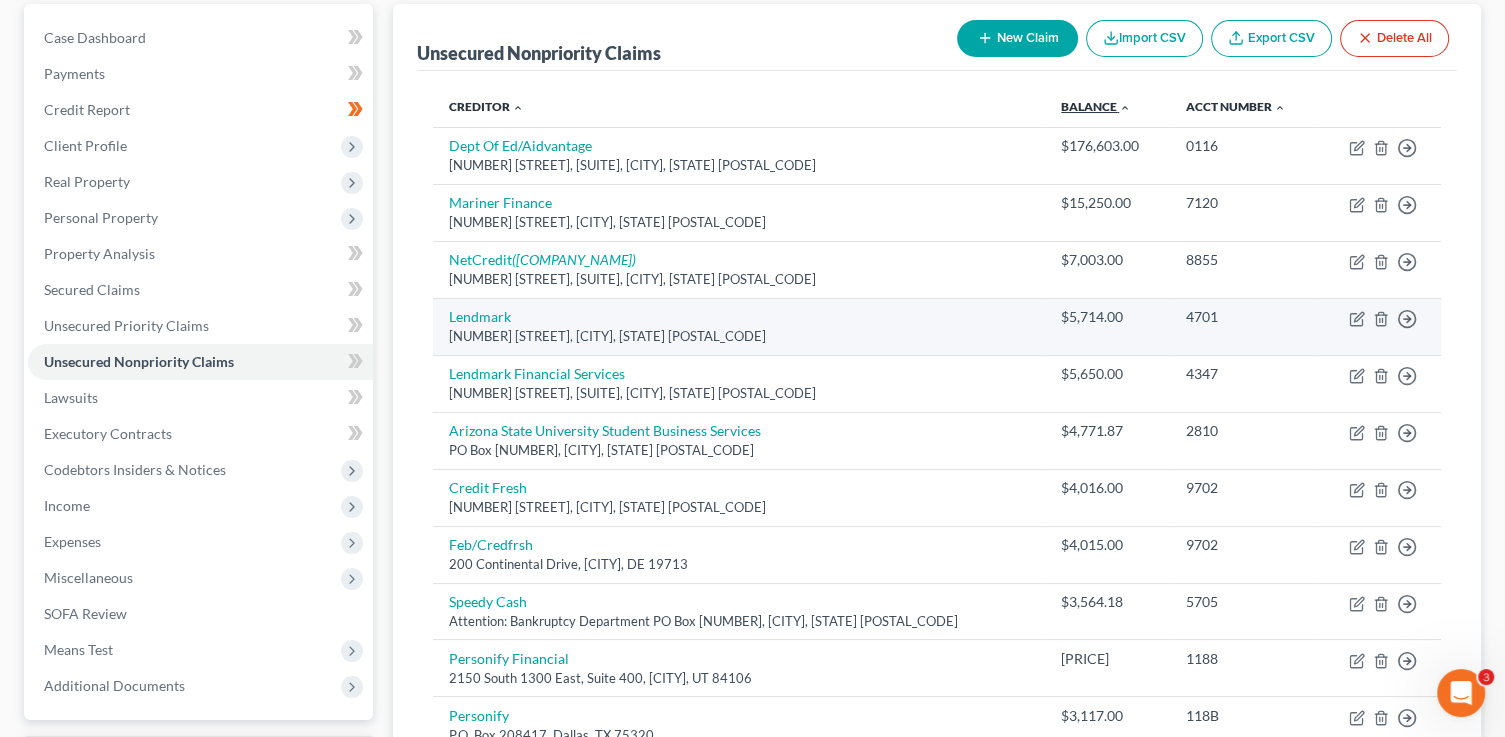 scroll, scrollTop: 189, scrollLeft: 0, axis: vertical 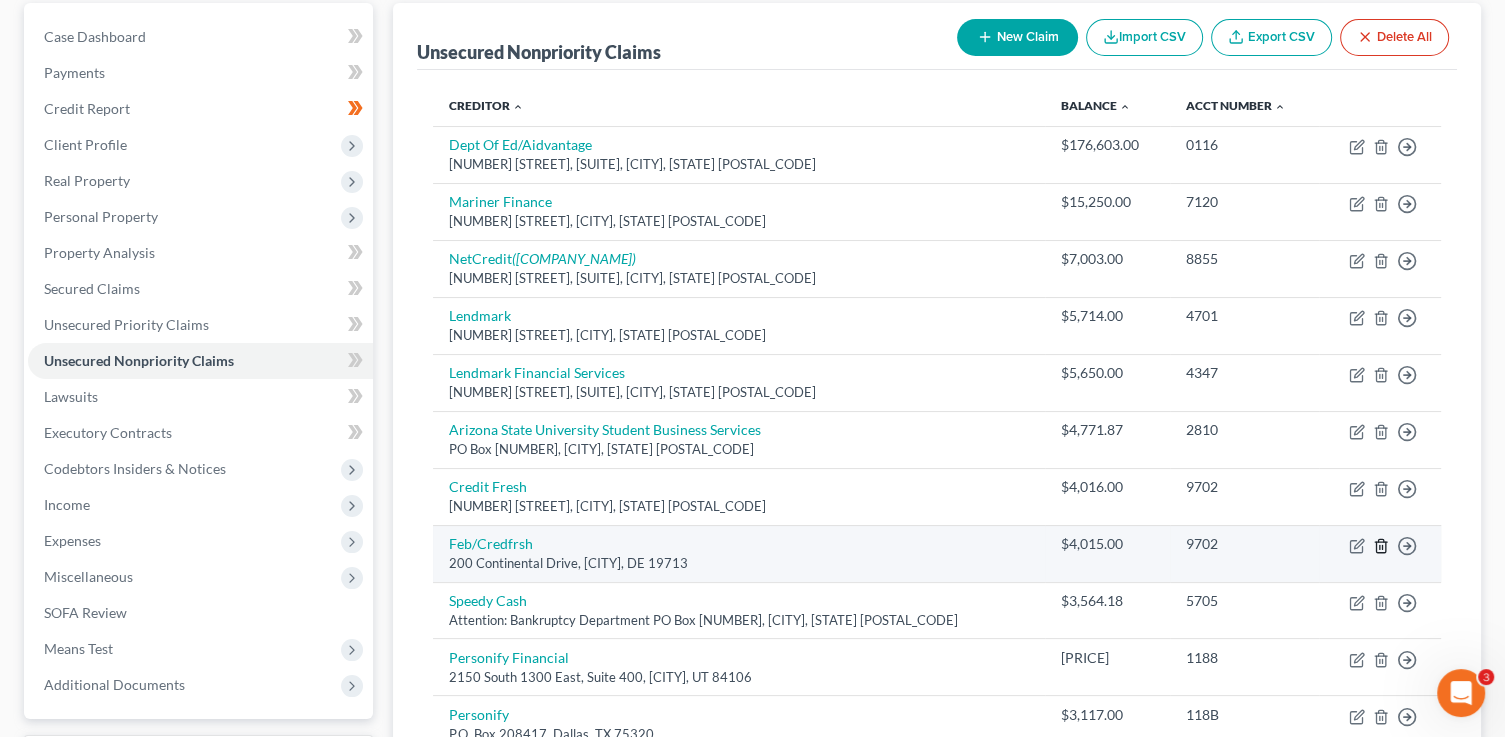 click 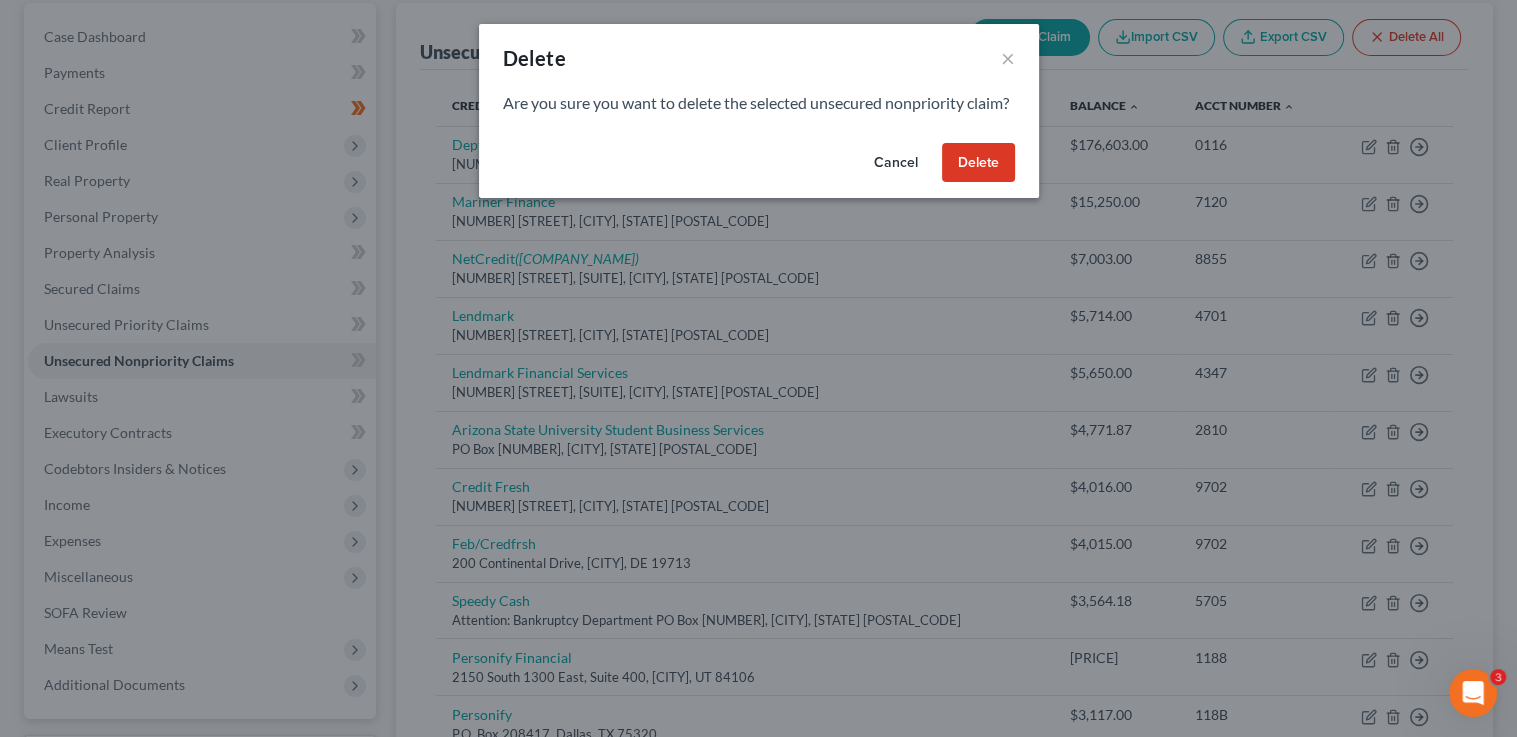 click on "Delete" at bounding box center (978, 163) 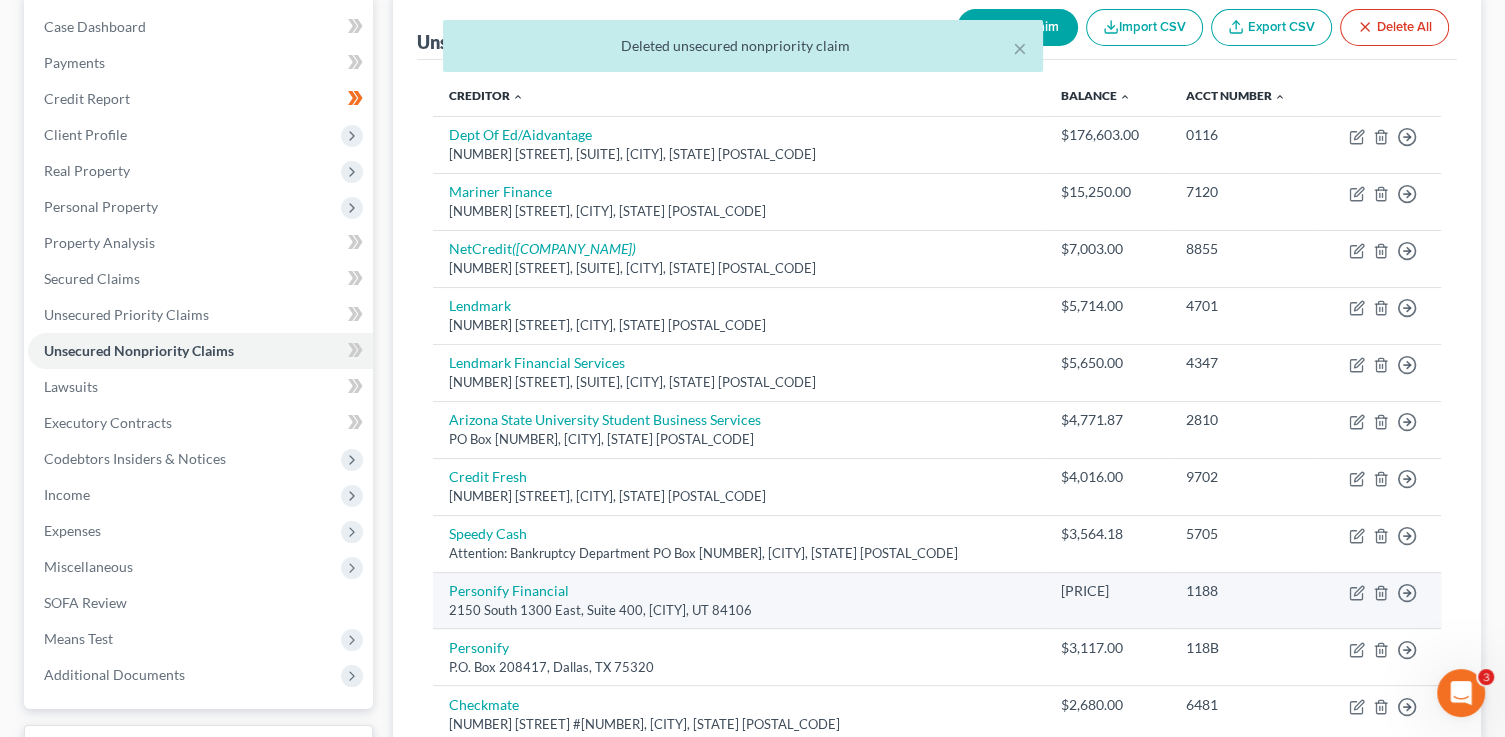 scroll, scrollTop: 201, scrollLeft: 0, axis: vertical 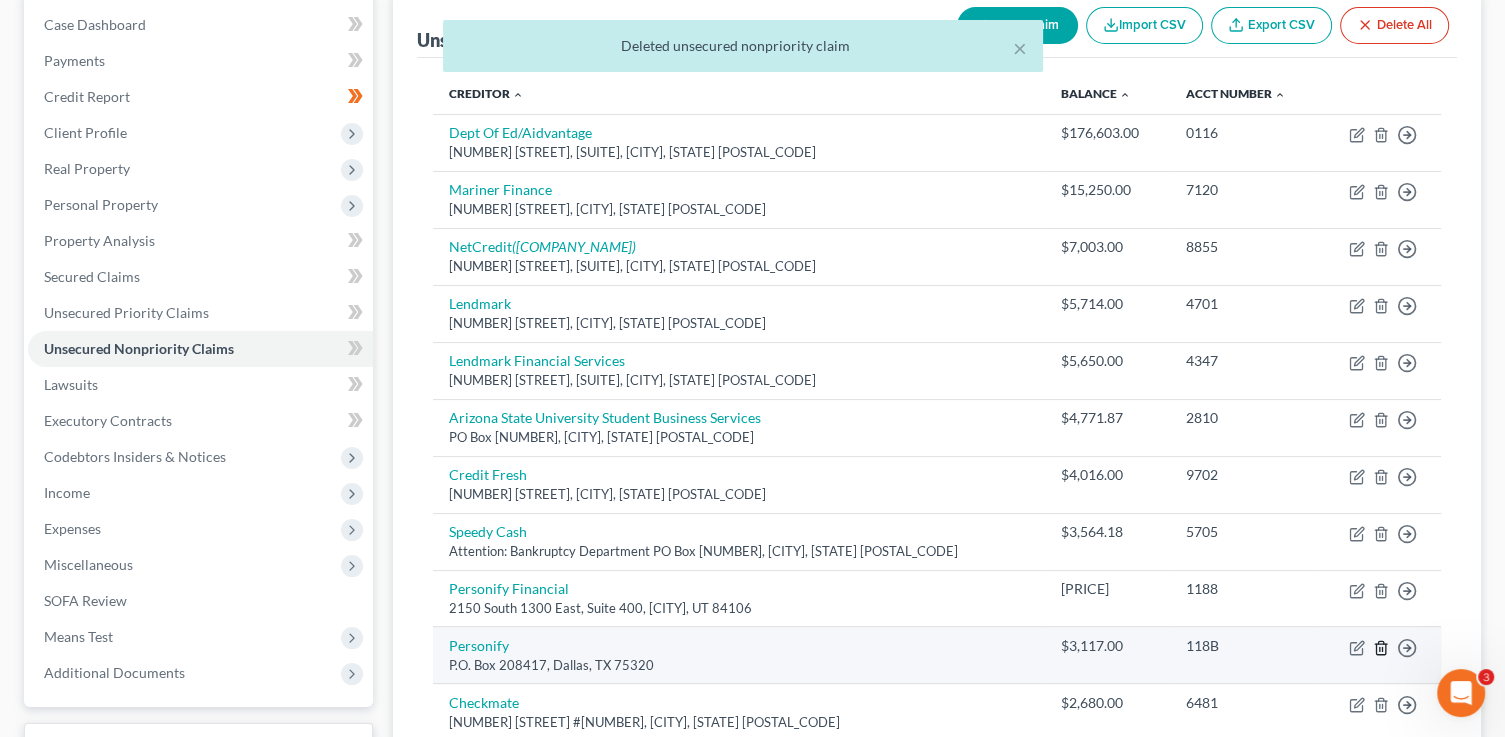 click 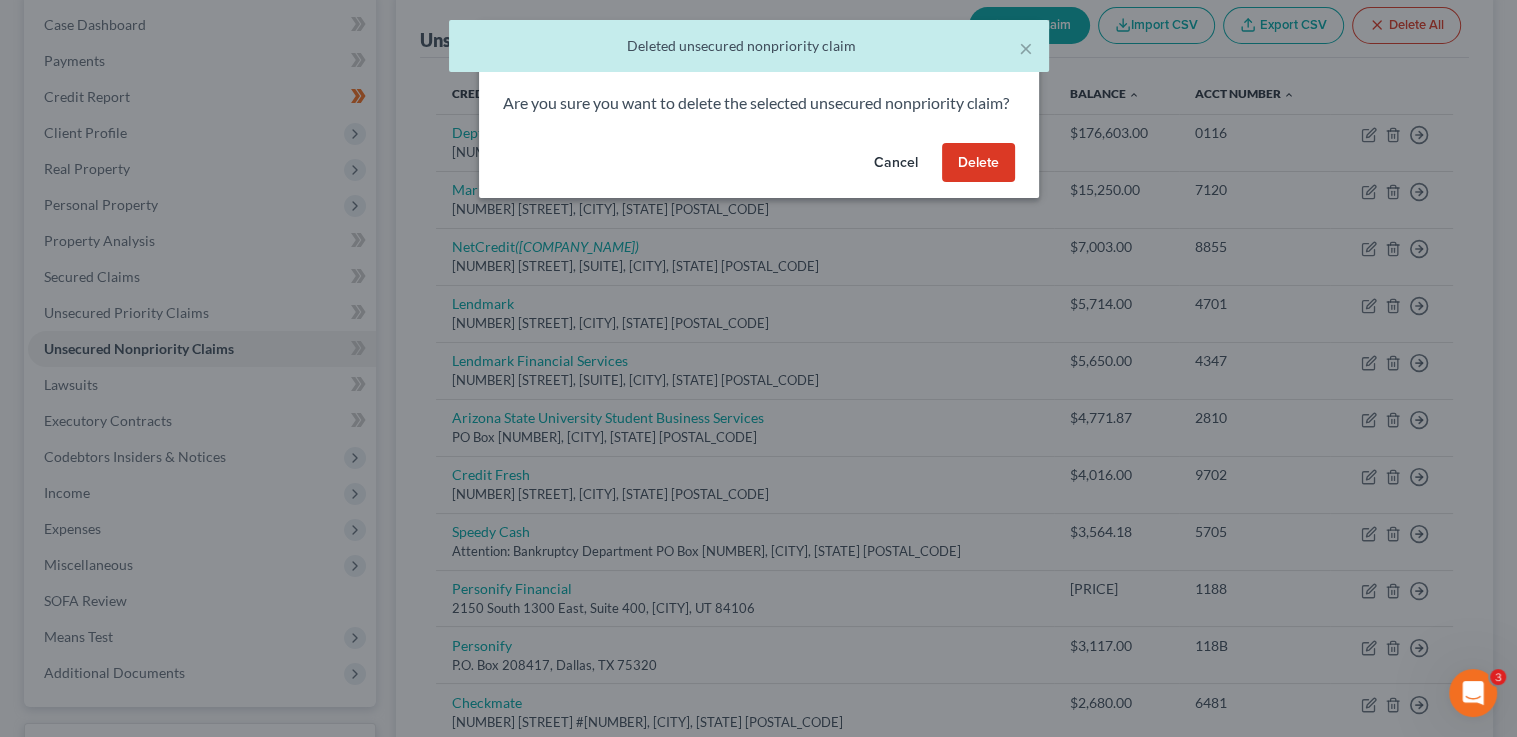 drag, startPoint x: 980, startPoint y: 168, endPoint x: 1003, endPoint y: 281, distance: 115.316956 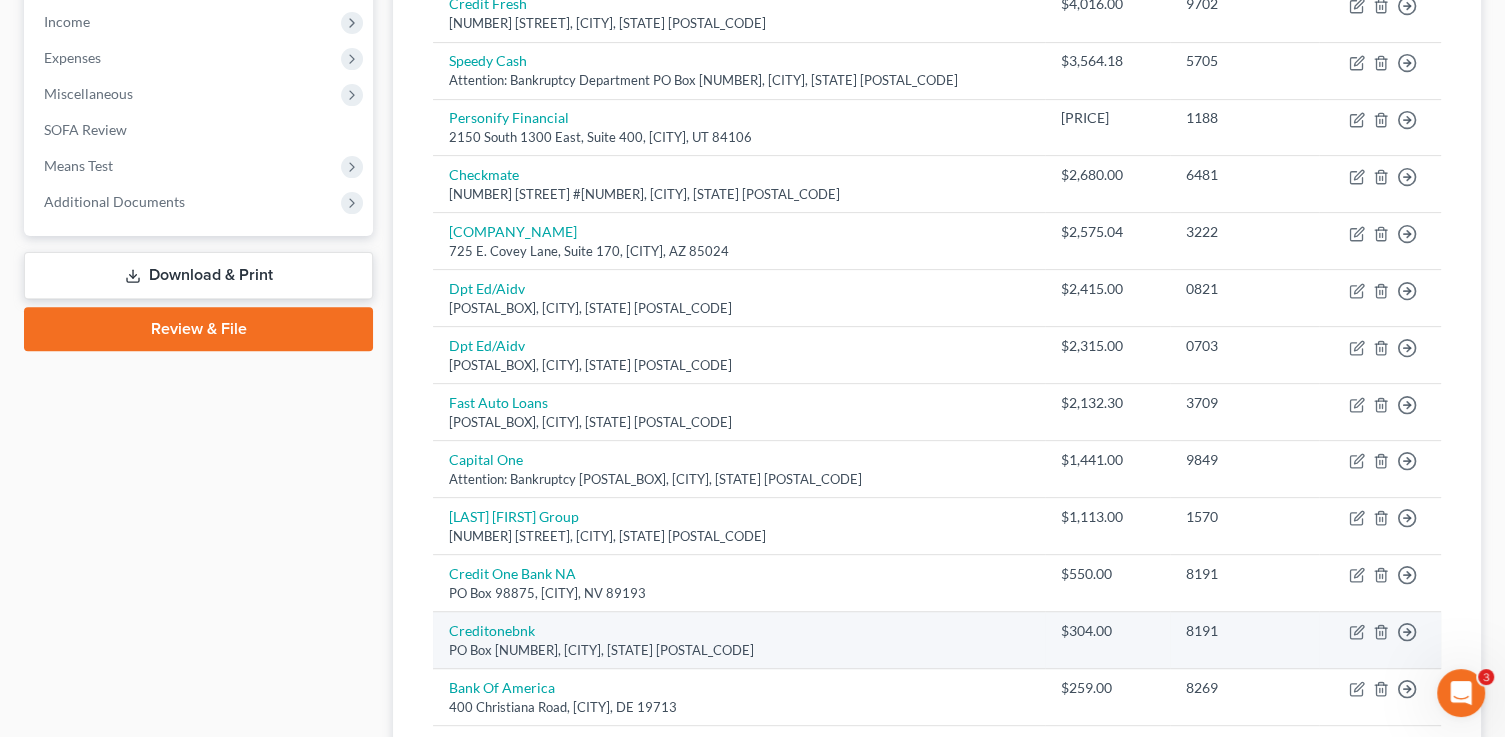 scroll, scrollTop: 673, scrollLeft: 0, axis: vertical 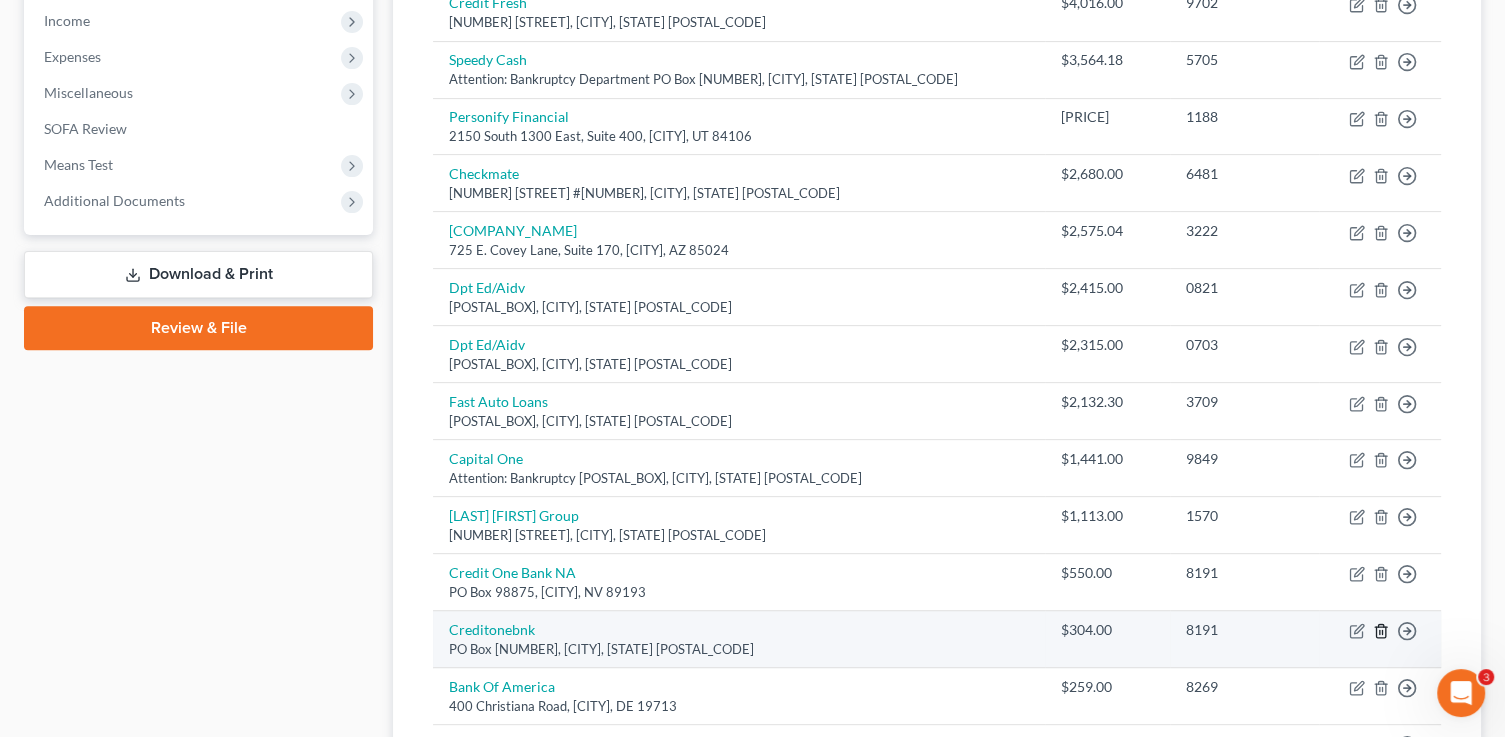 click 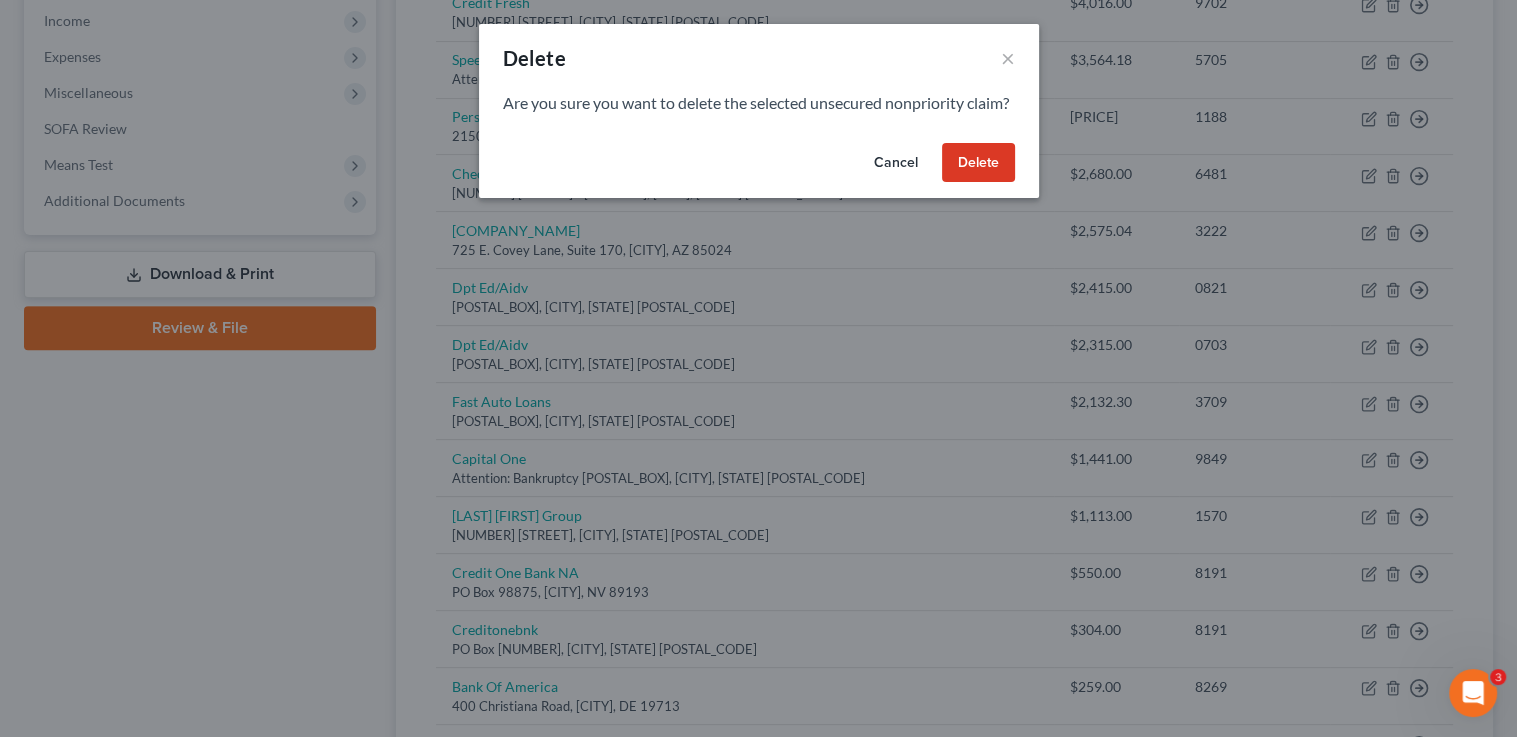 click on "Delete" at bounding box center (978, 163) 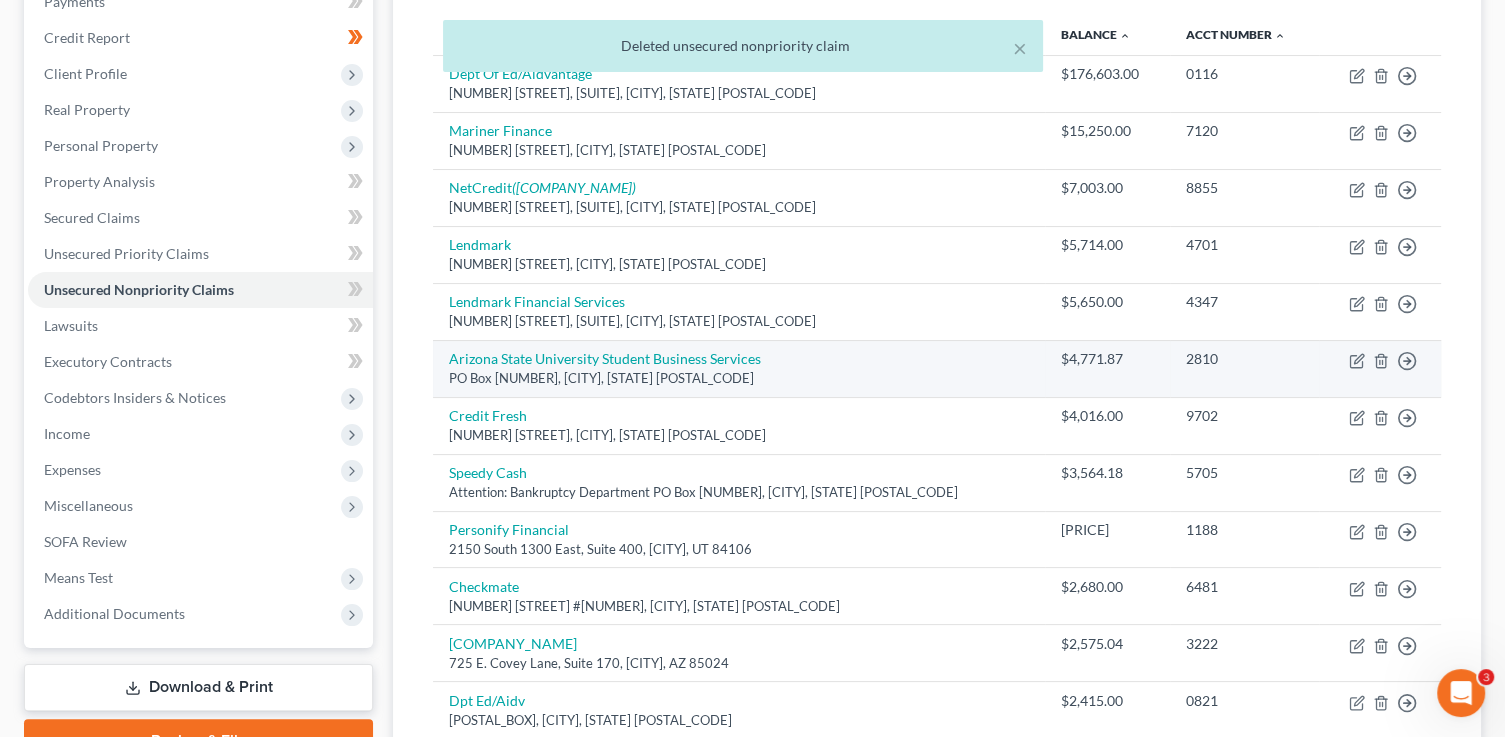 scroll, scrollTop: 0, scrollLeft: 0, axis: both 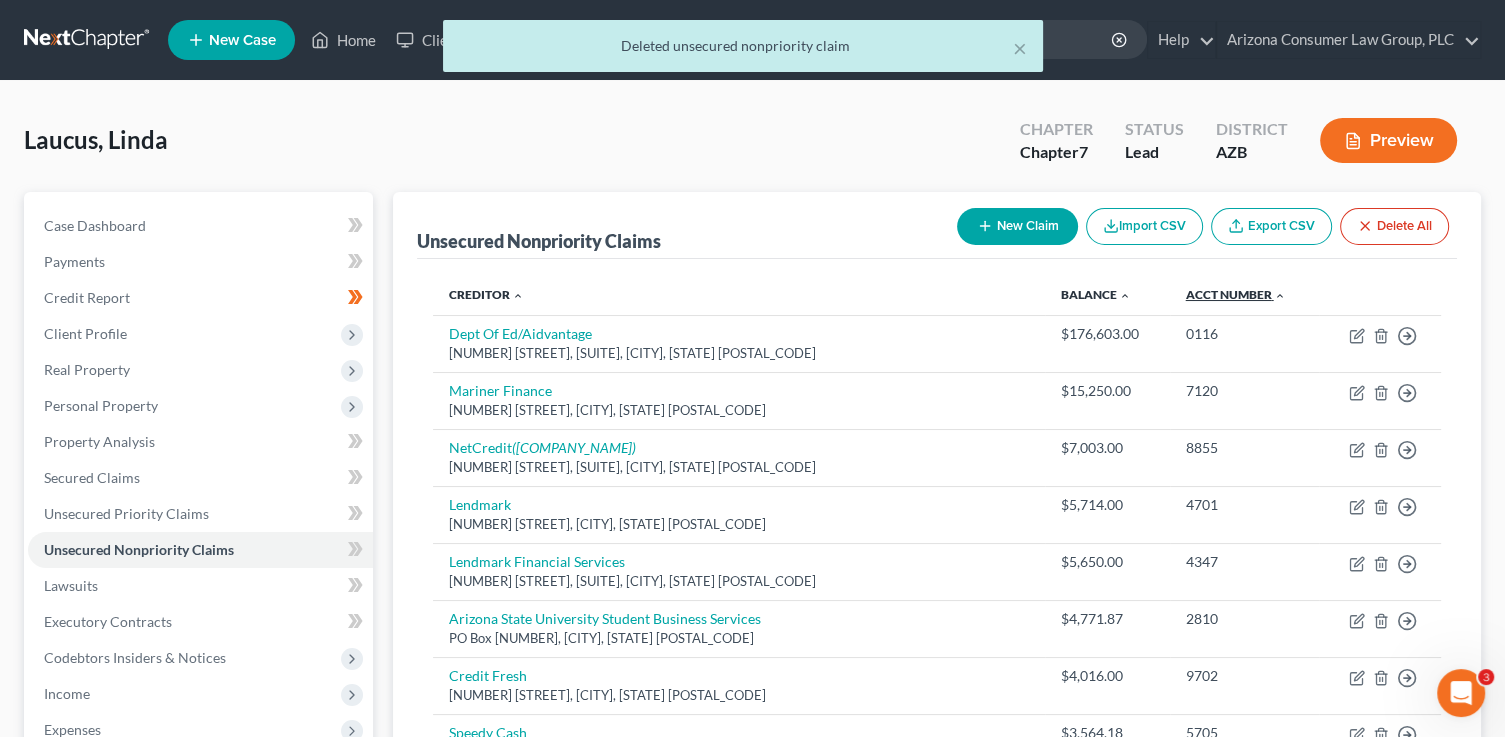 click on "Acct Number  expand_more   expand_less   unfold_more" at bounding box center (1236, 294) 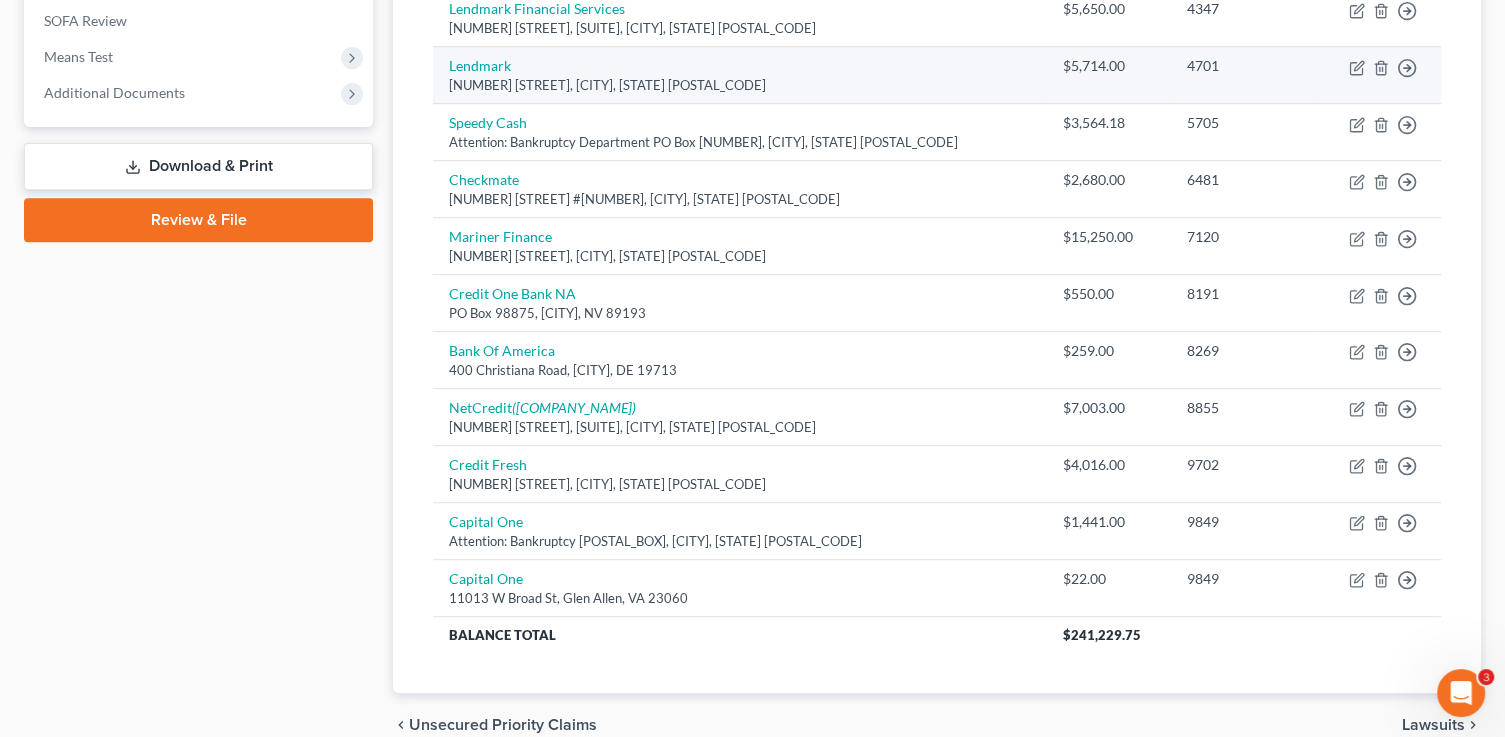 scroll, scrollTop: 785, scrollLeft: 0, axis: vertical 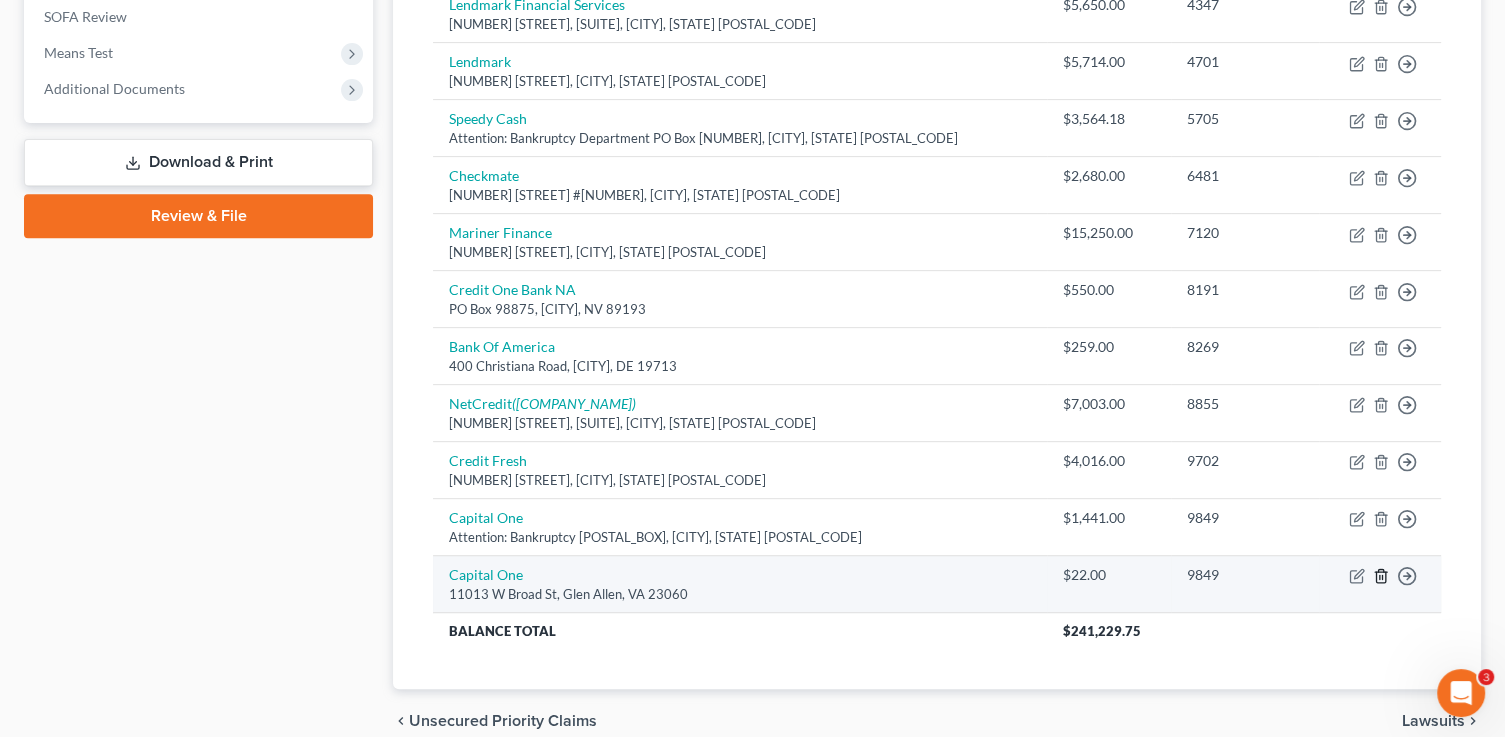 click 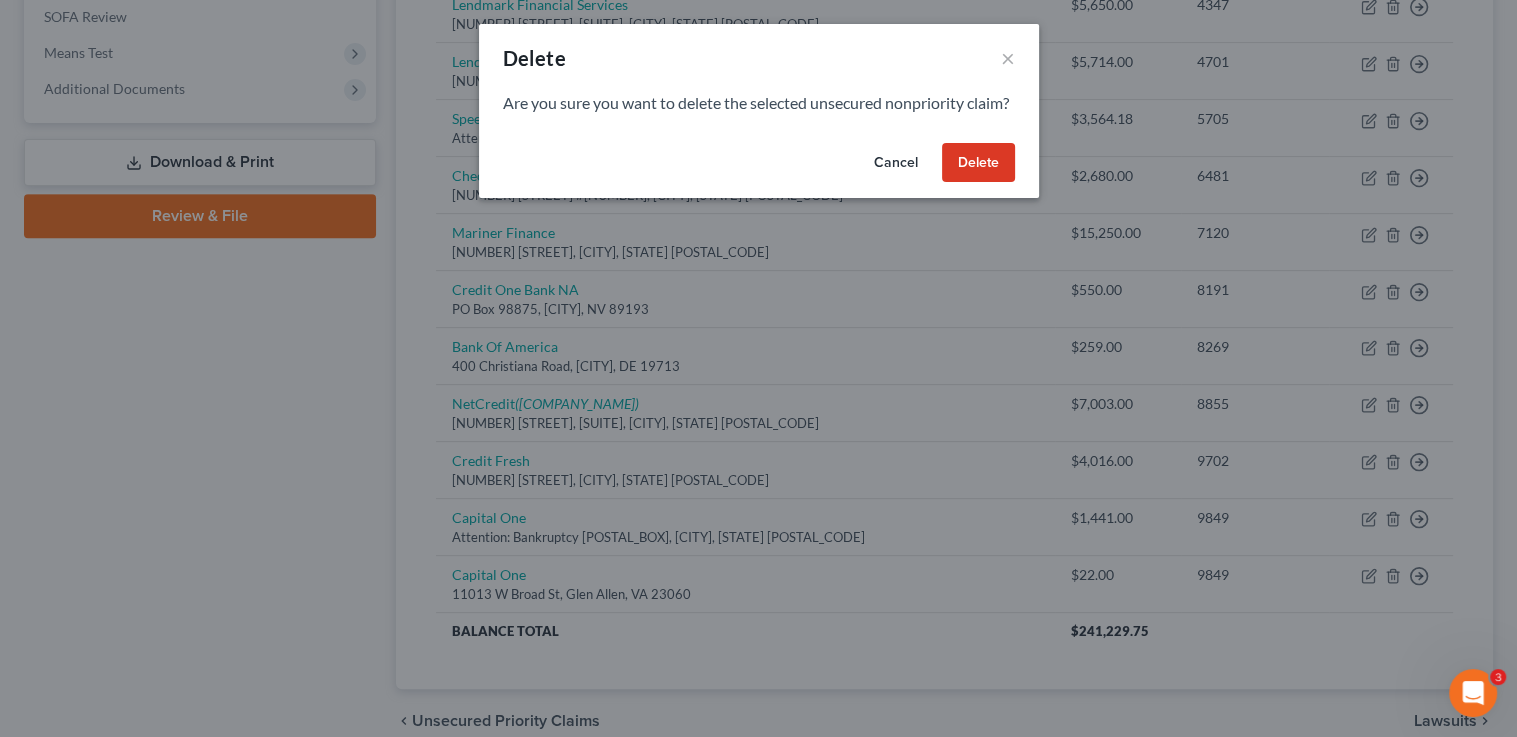 click on "Delete" at bounding box center [978, 163] 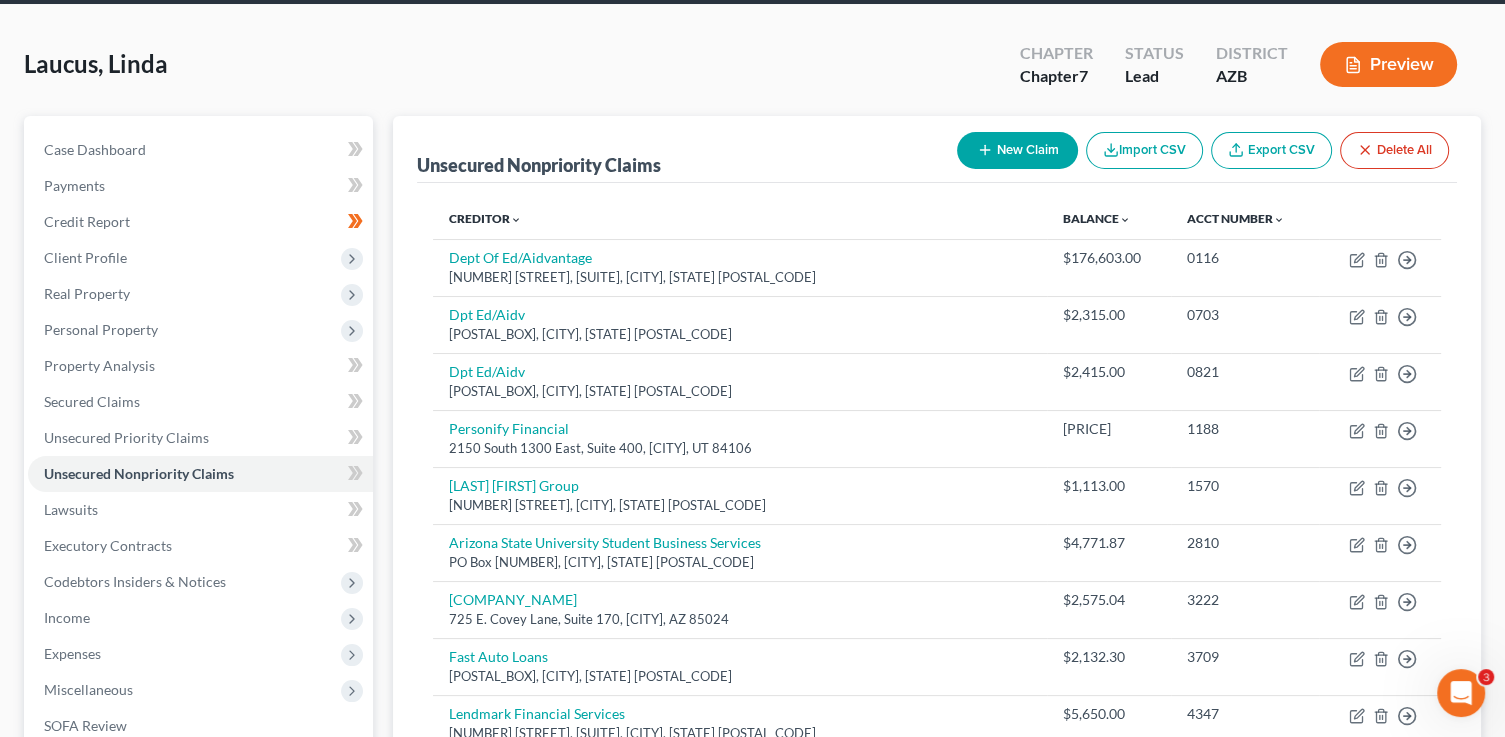scroll, scrollTop: 0, scrollLeft: 0, axis: both 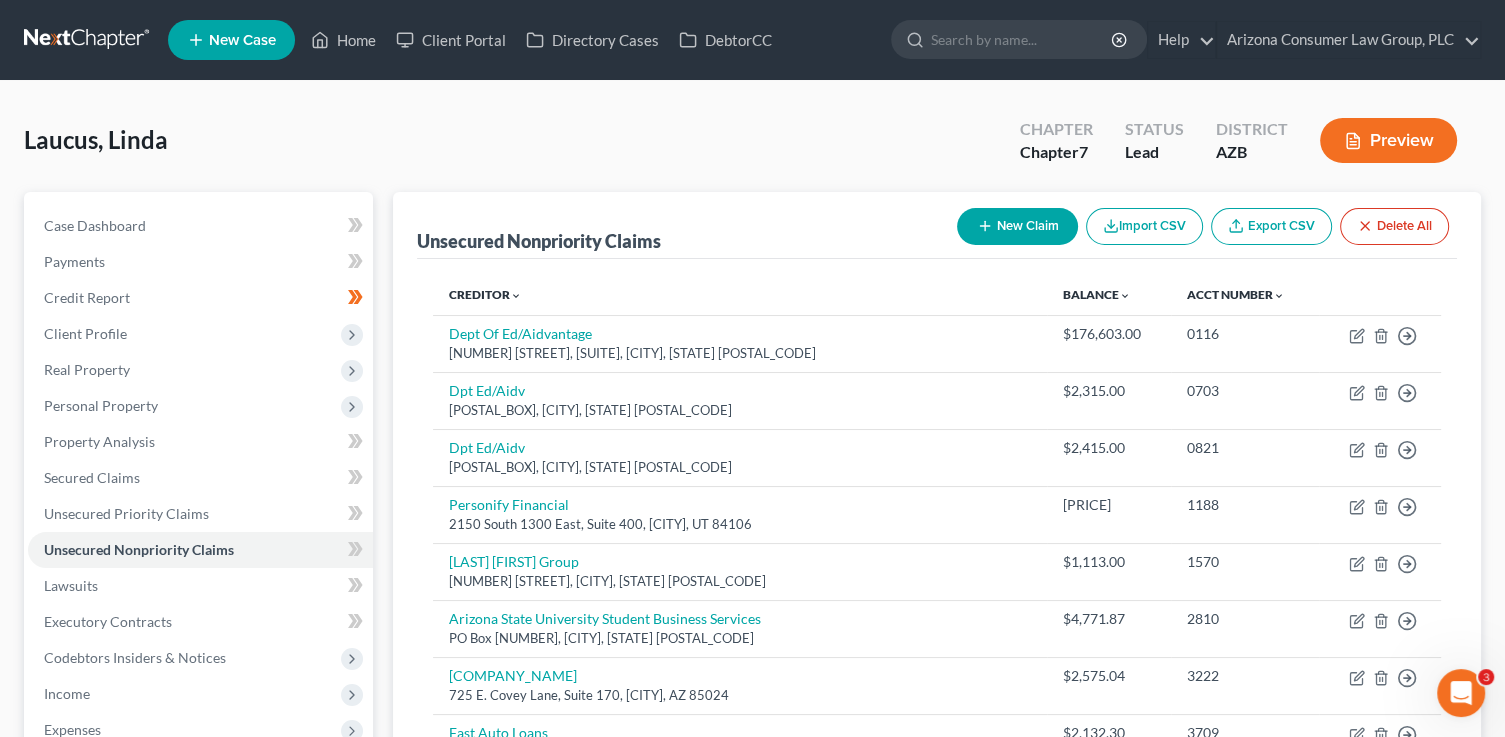 click on "New Claim" at bounding box center [1017, 226] 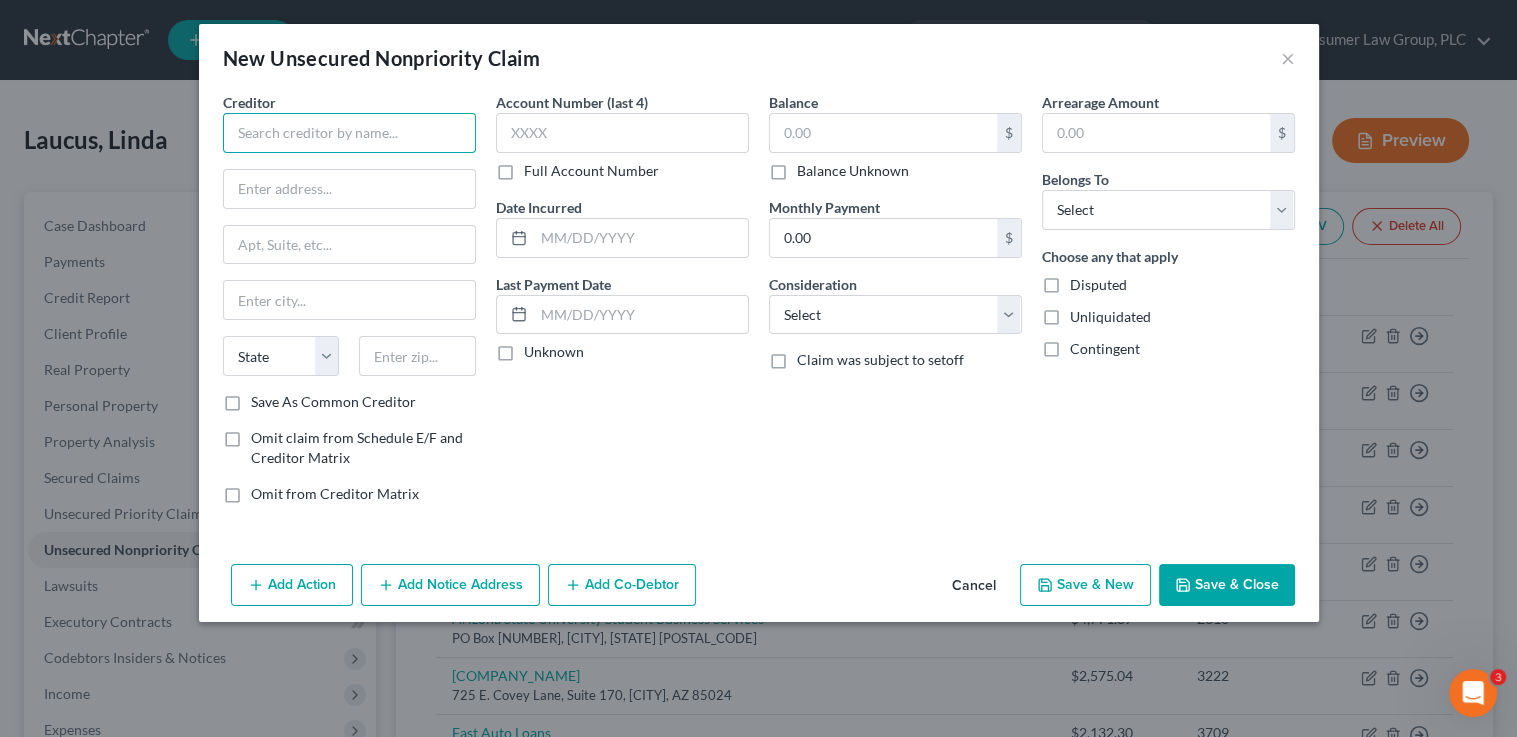 click at bounding box center (349, 133) 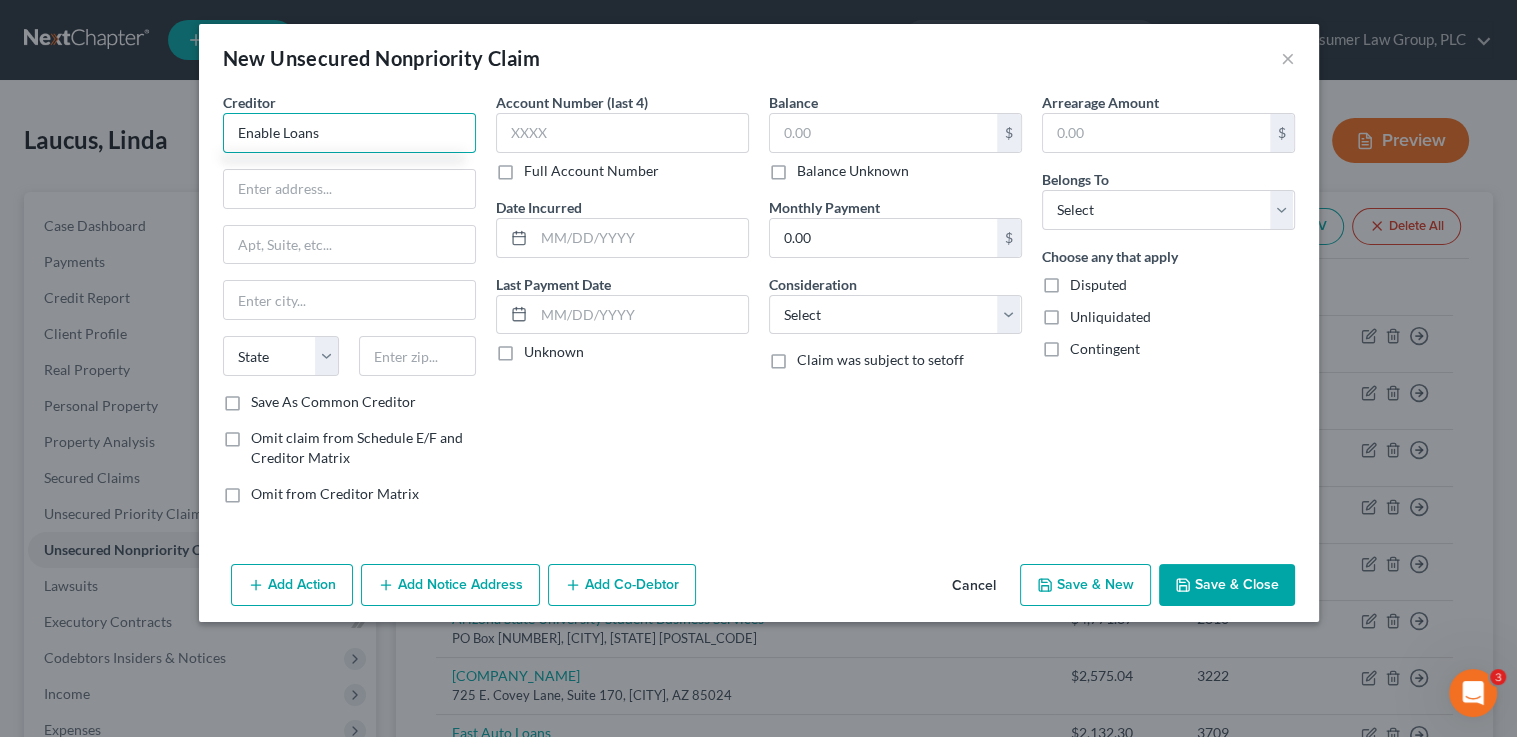 type on "Enable Loans" 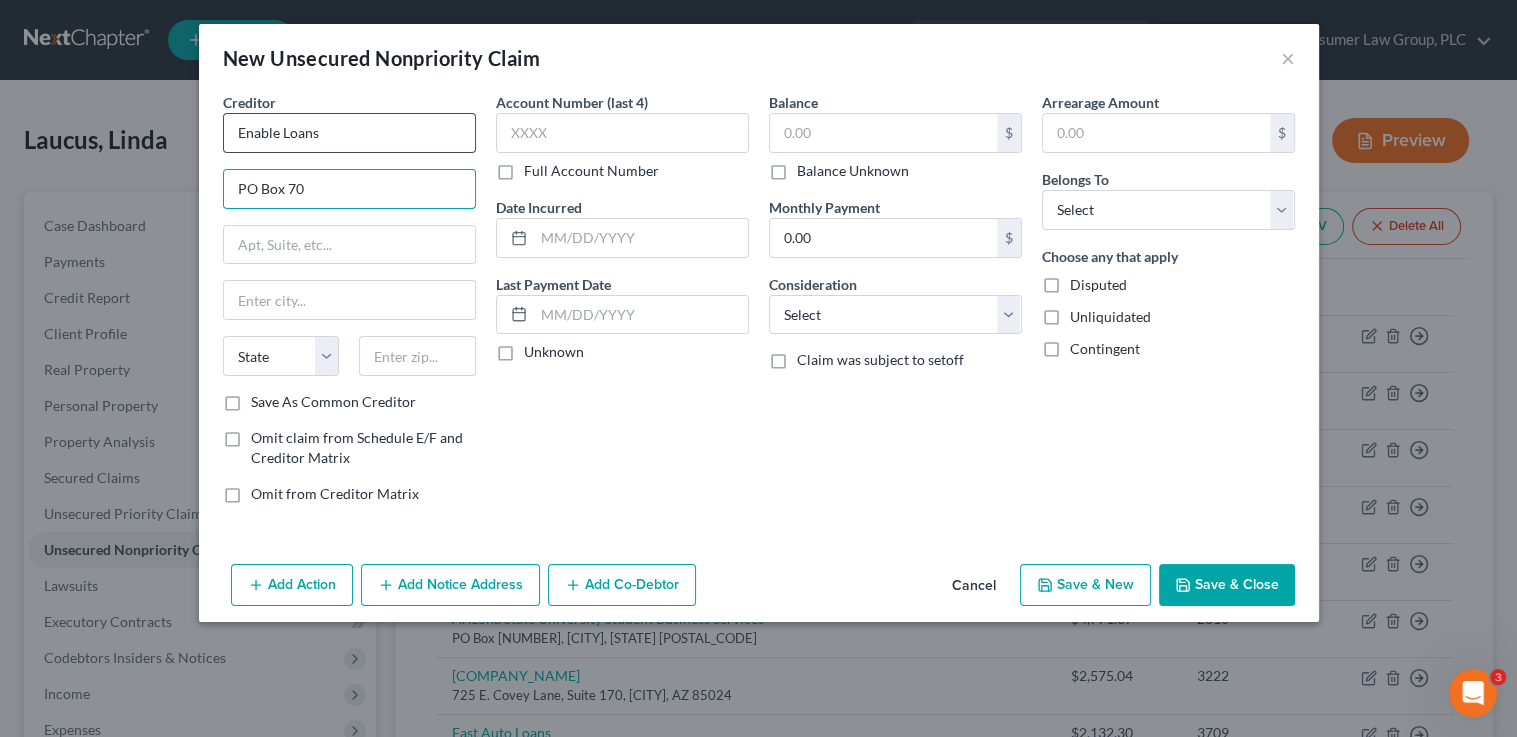 type on "PO Box 70" 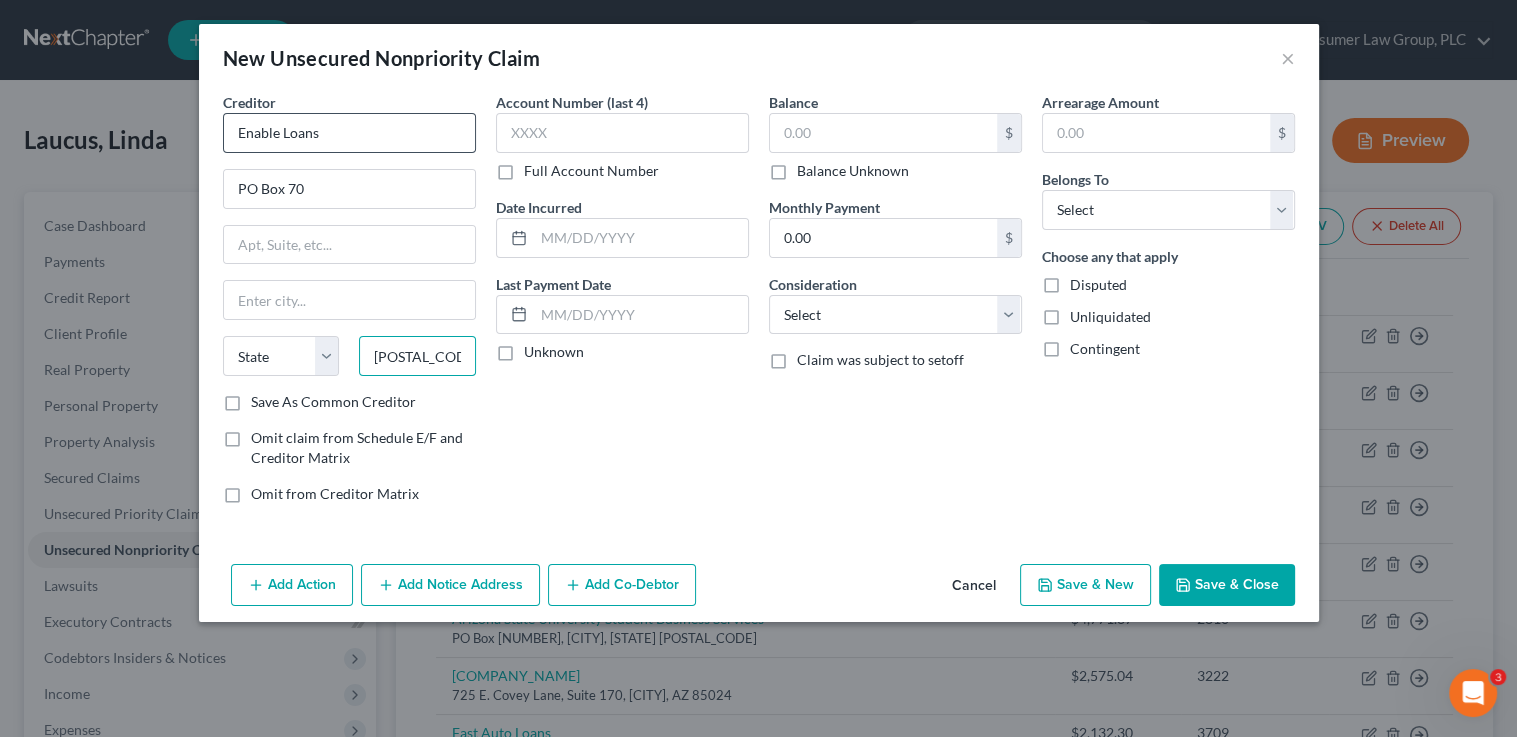 type on "52333" 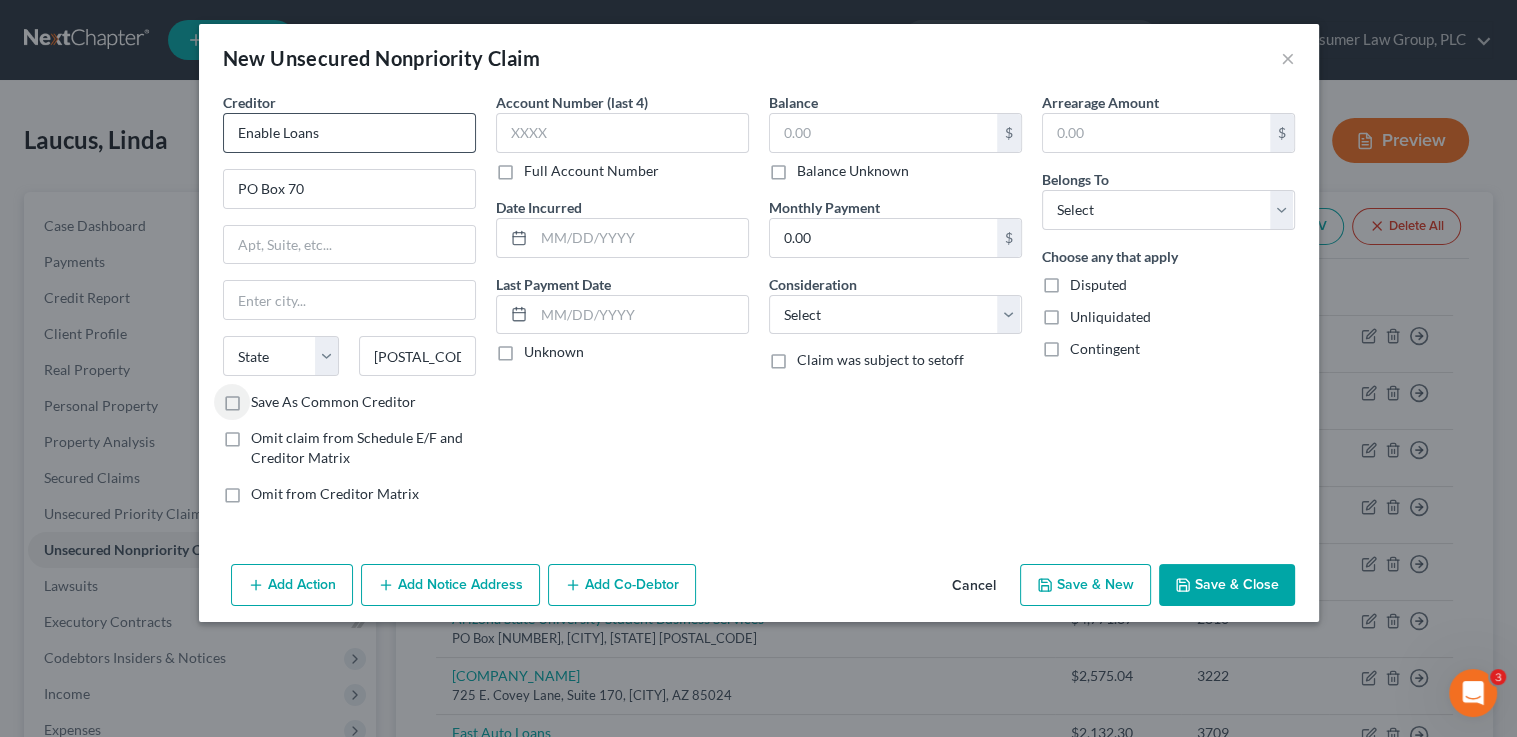 type on "Solon" 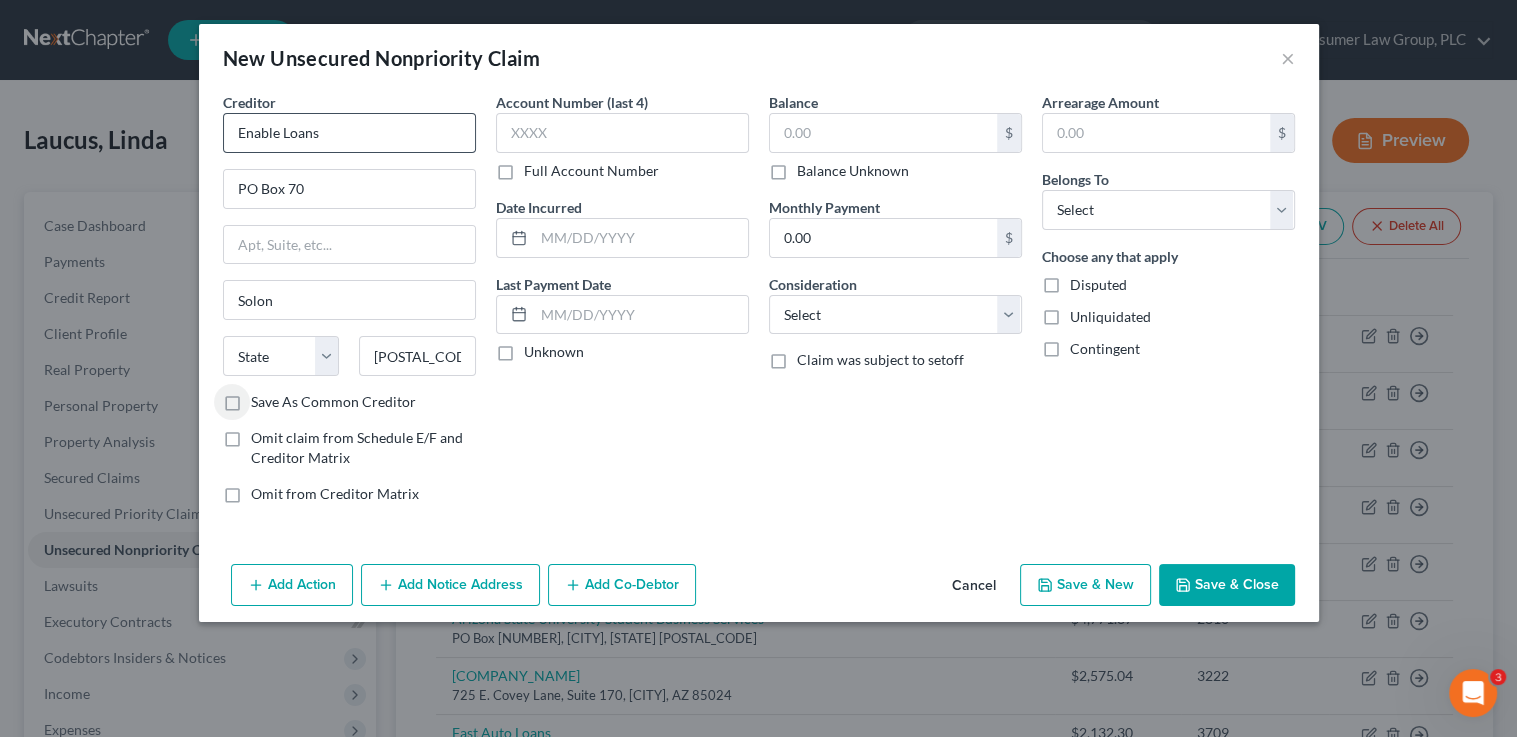 select on "16" 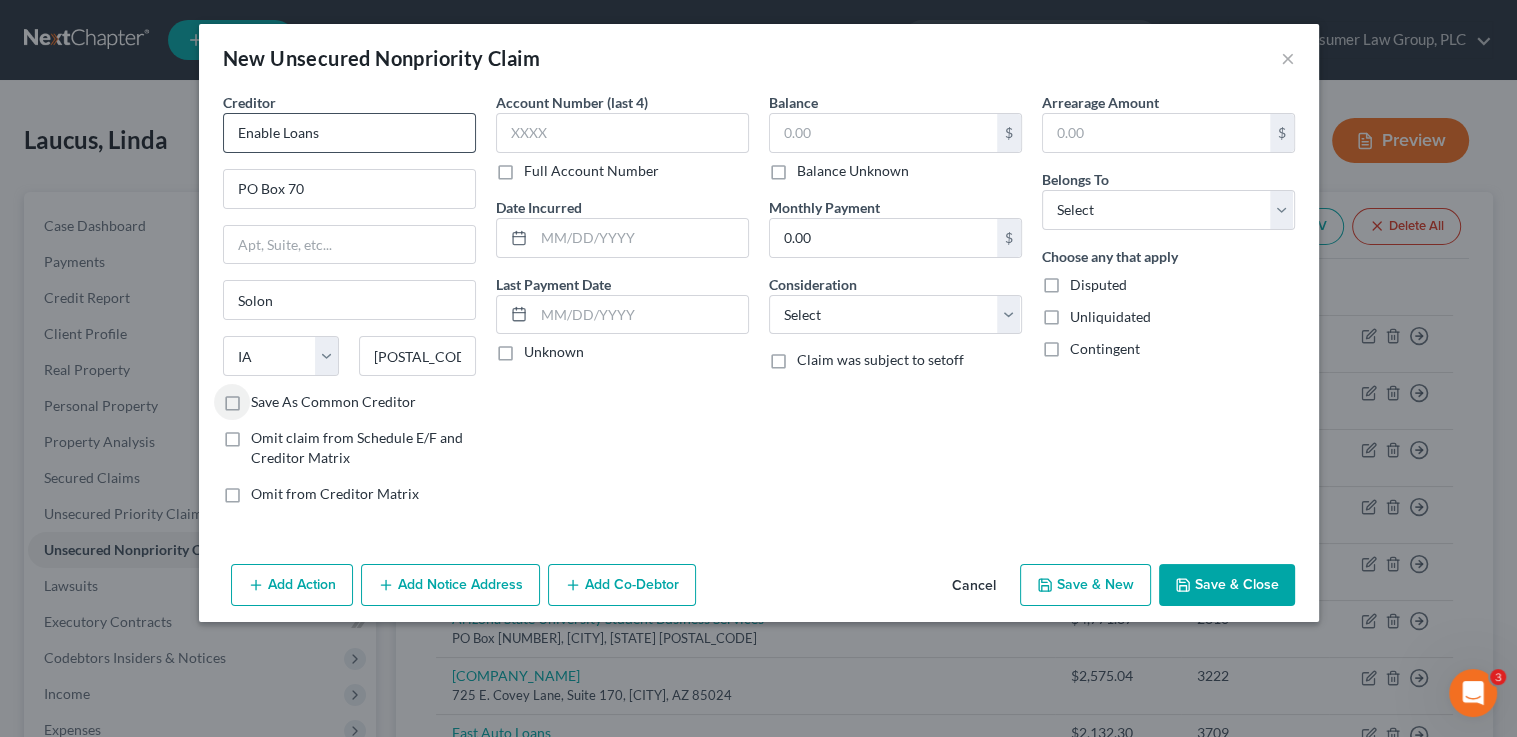 click on "Save As Common Creditor" at bounding box center (265, 398) 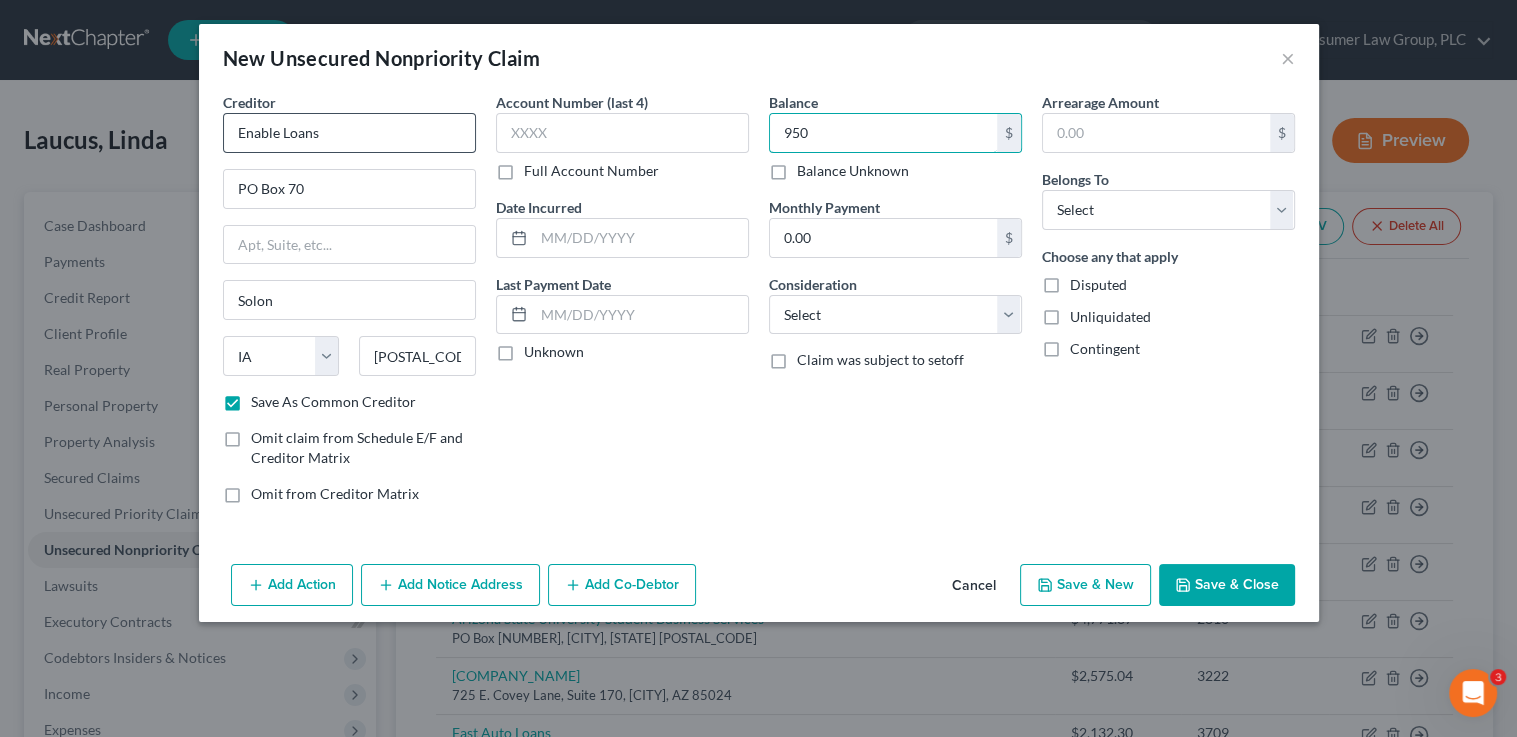 type on "950" 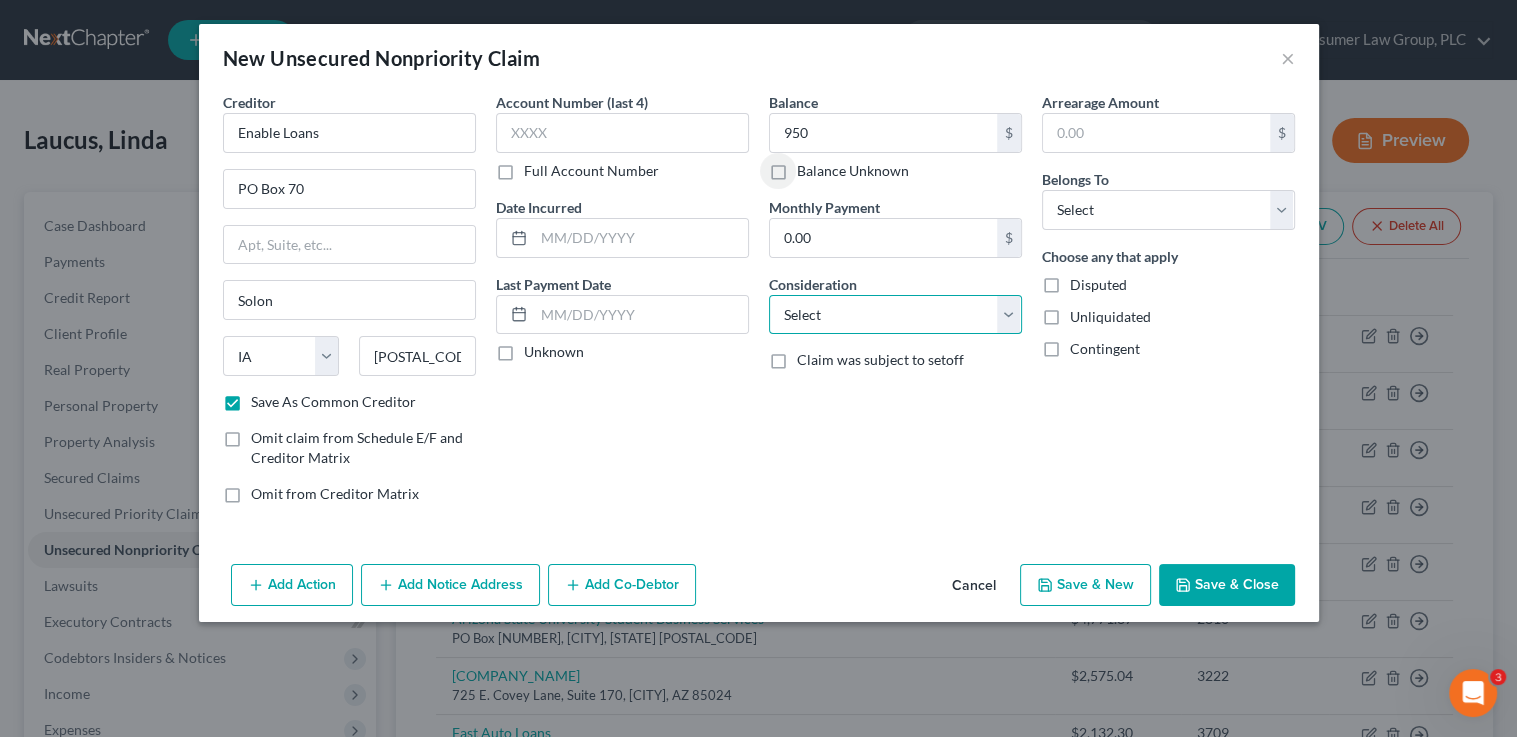 click on "Select Cable / Satellite Services Collection Agency Credit Card Debt Debt Counseling / Attorneys Deficiency Balance Domestic Support Obligations Home / Car Repairs Income Taxes Judgment Liens Medical Services Monies Loaned / Advanced Mortgage Obligation From Divorce Or Separation Obligation To Pensions Other Overdrawn Bank Account Promised To Help Pay Creditors Student Loans Suppliers And Vendors Telephone / Internet Services Utility Services" at bounding box center (895, 315) 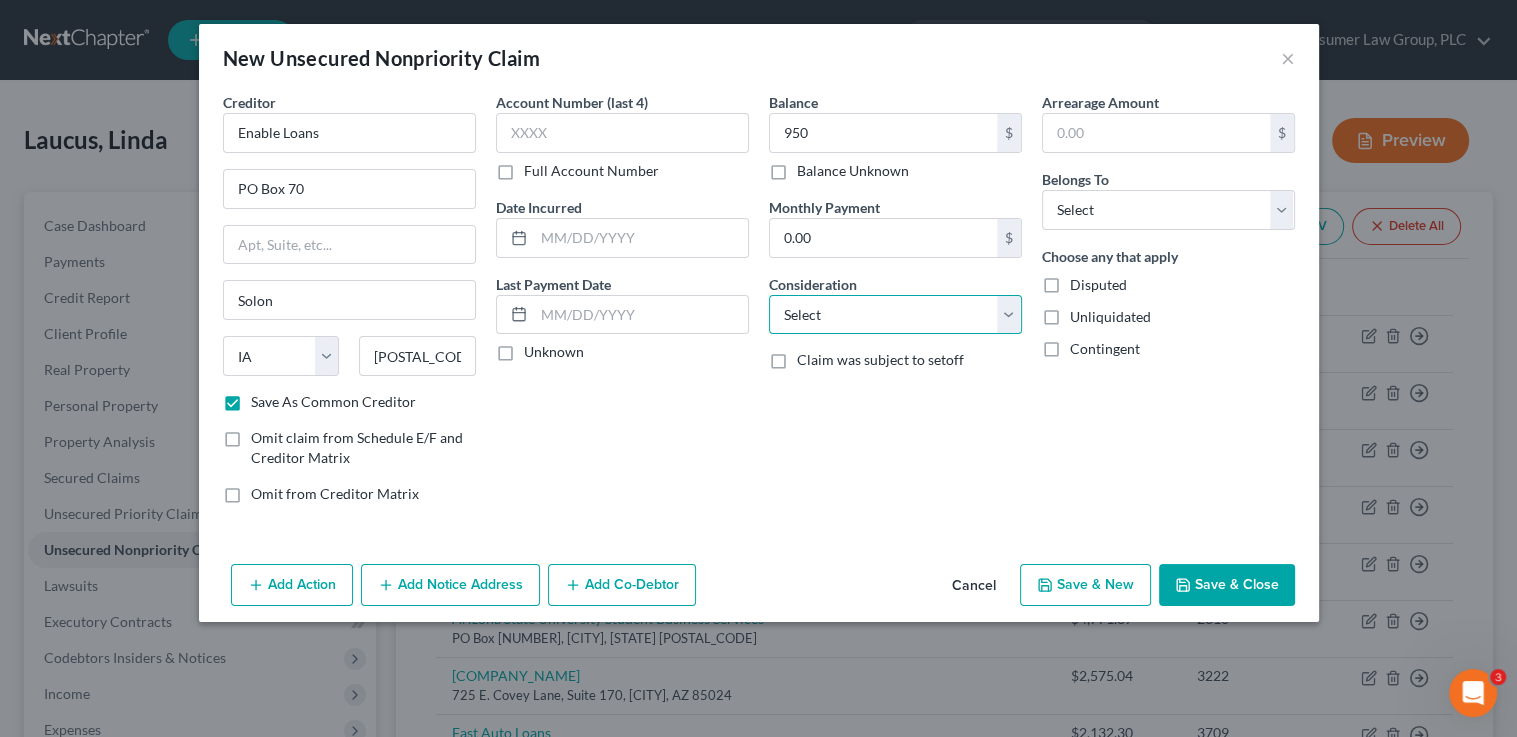 select on "10" 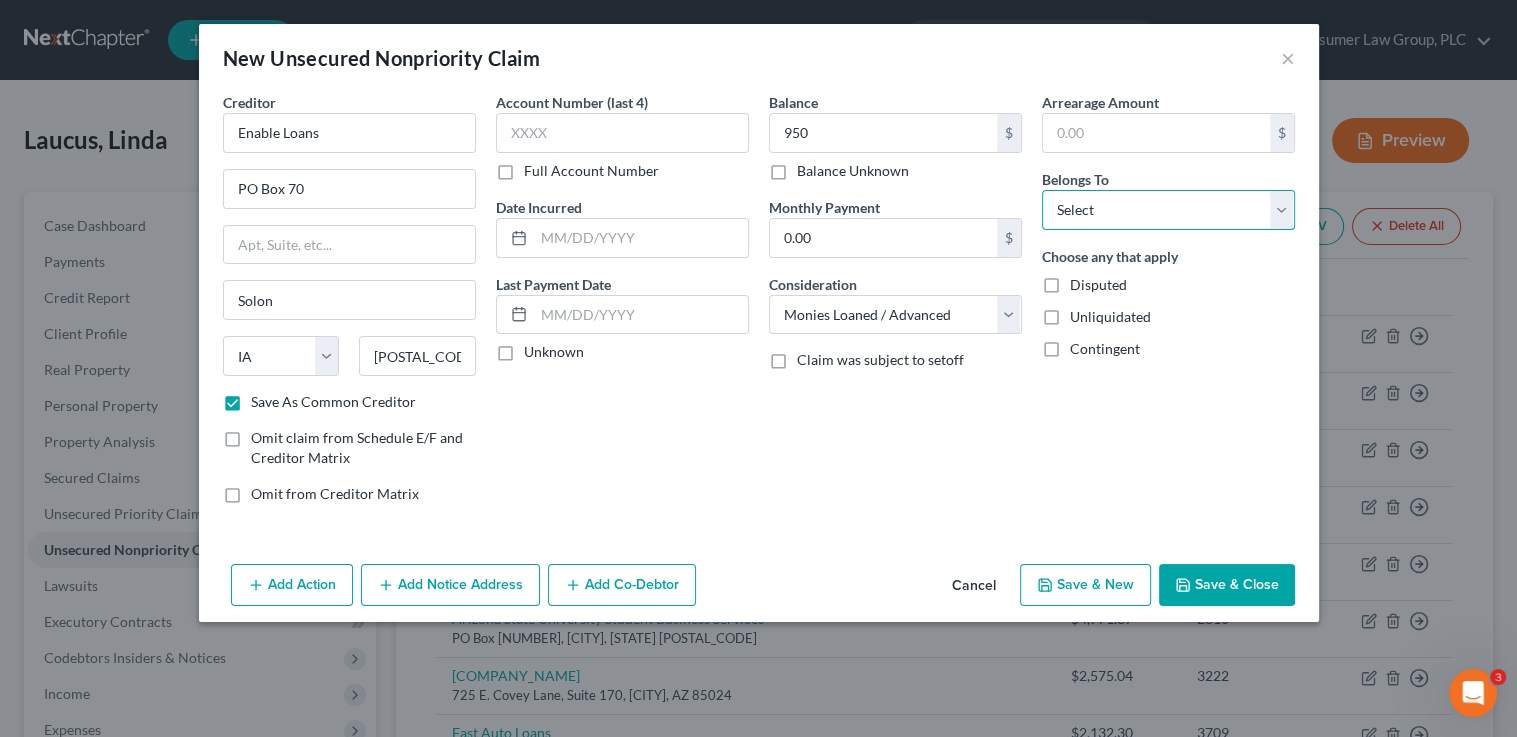 click on "Select Debtor 1 Only Debtor 2 Only Debtor 1 And Debtor 2 Only At Least One Of The Debtors And Another Community Property" at bounding box center (1168, 210) 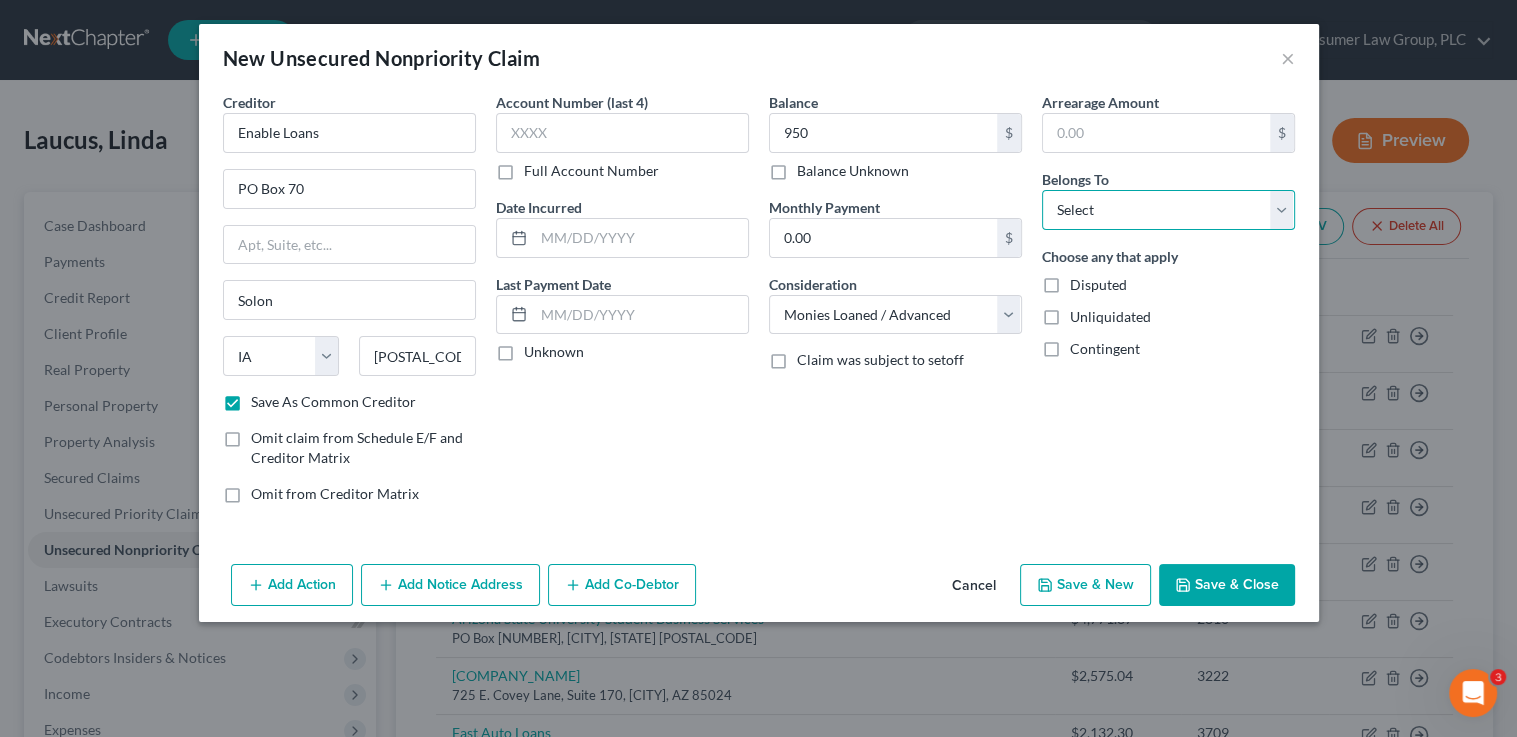 select on "0" 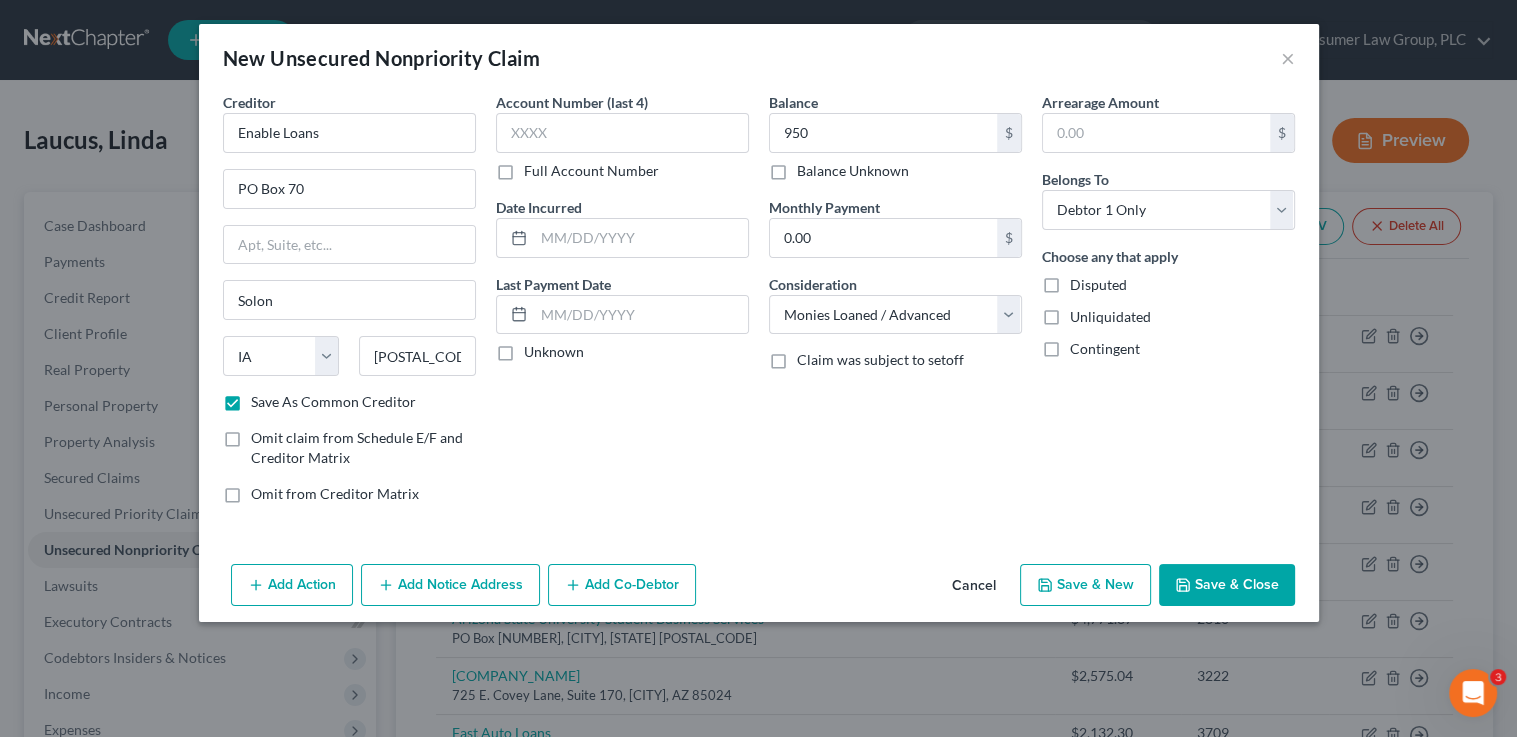 click 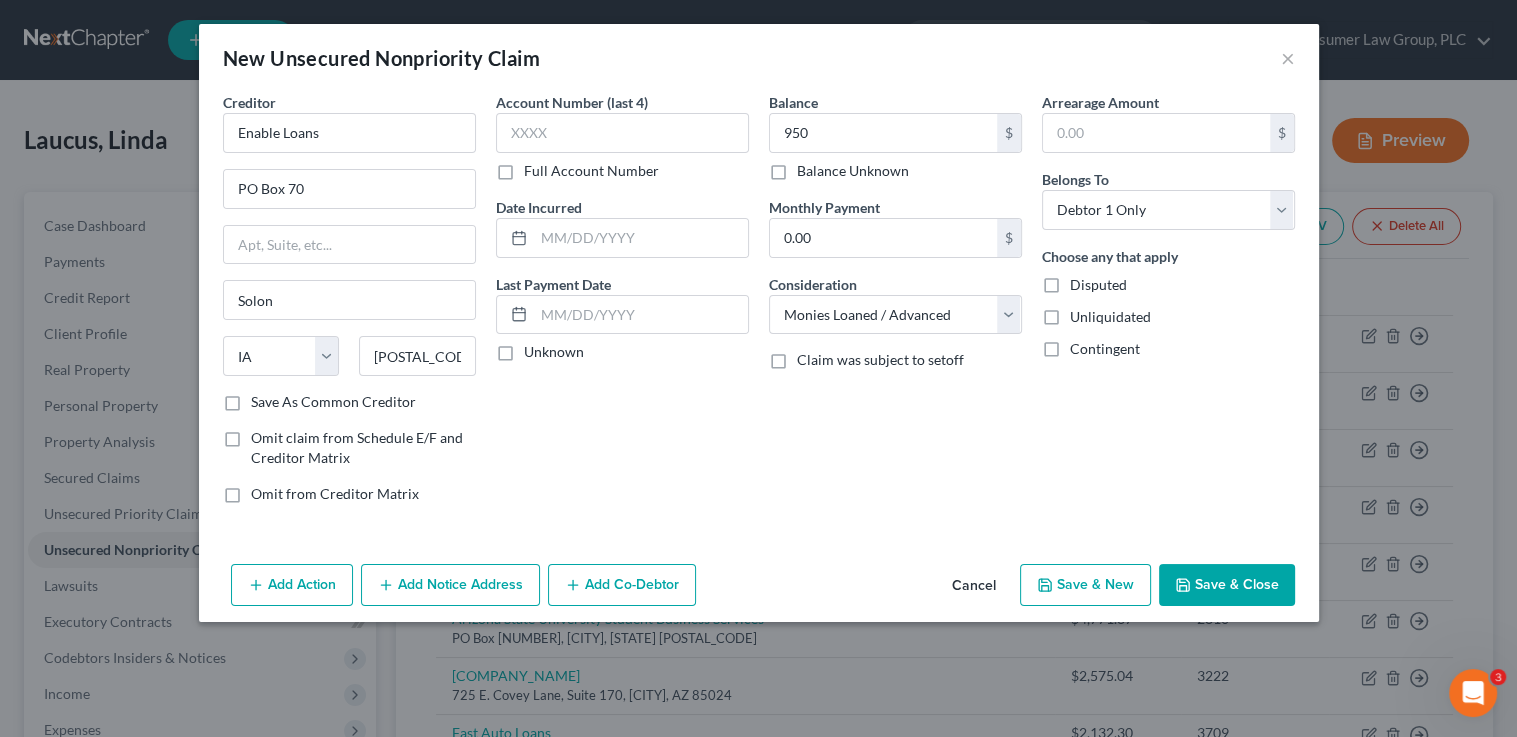 checkbox on "false" 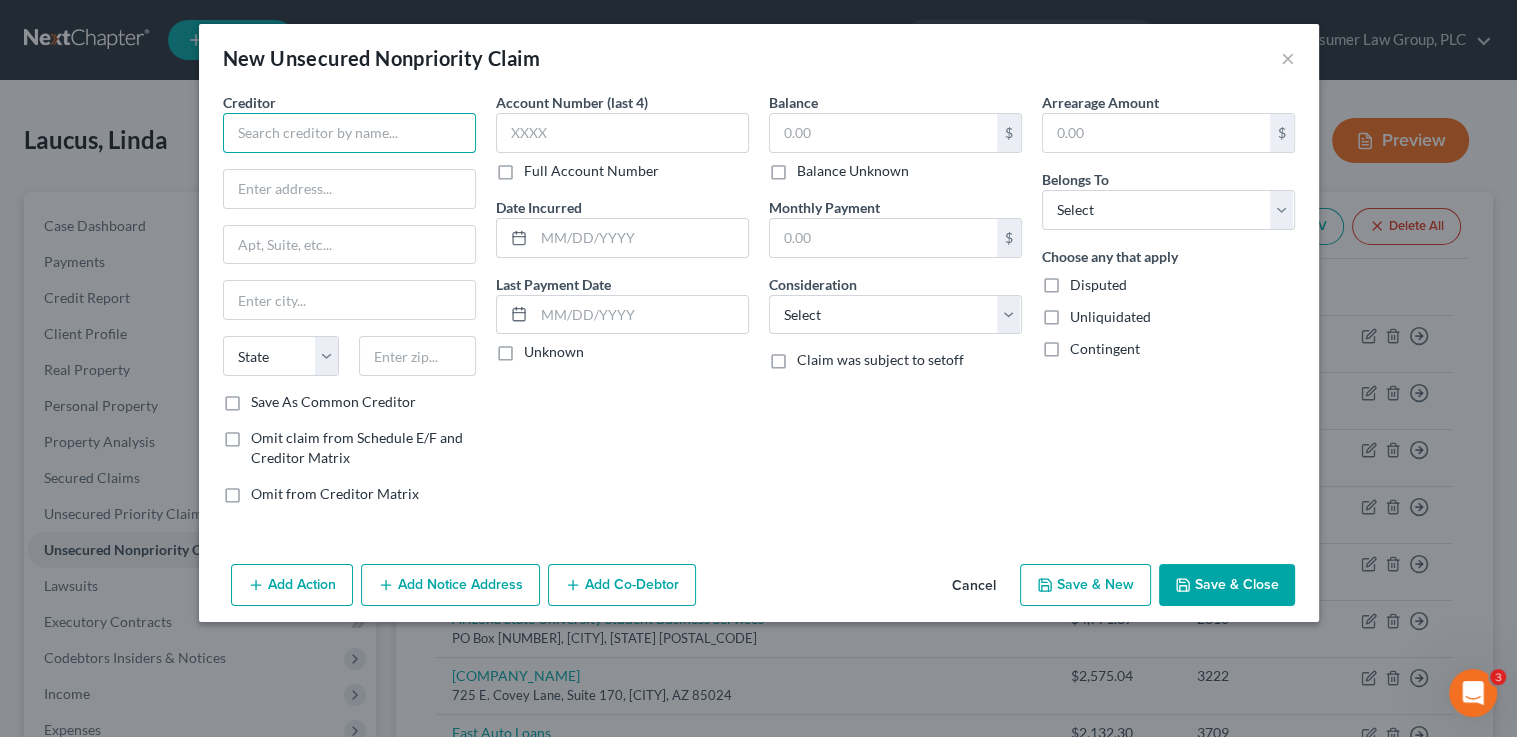 click at bounding box center (349, 133) 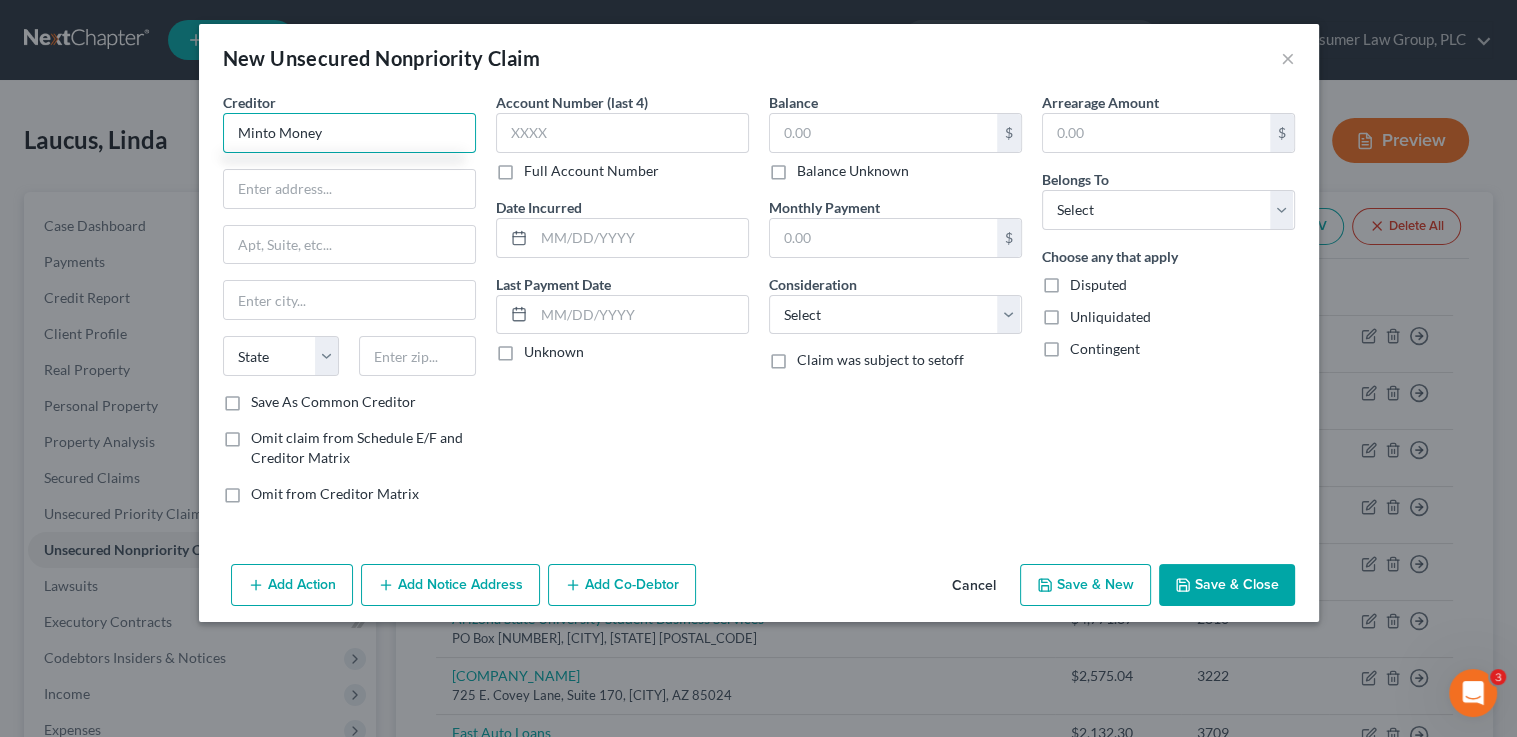 type on "Minto Money" 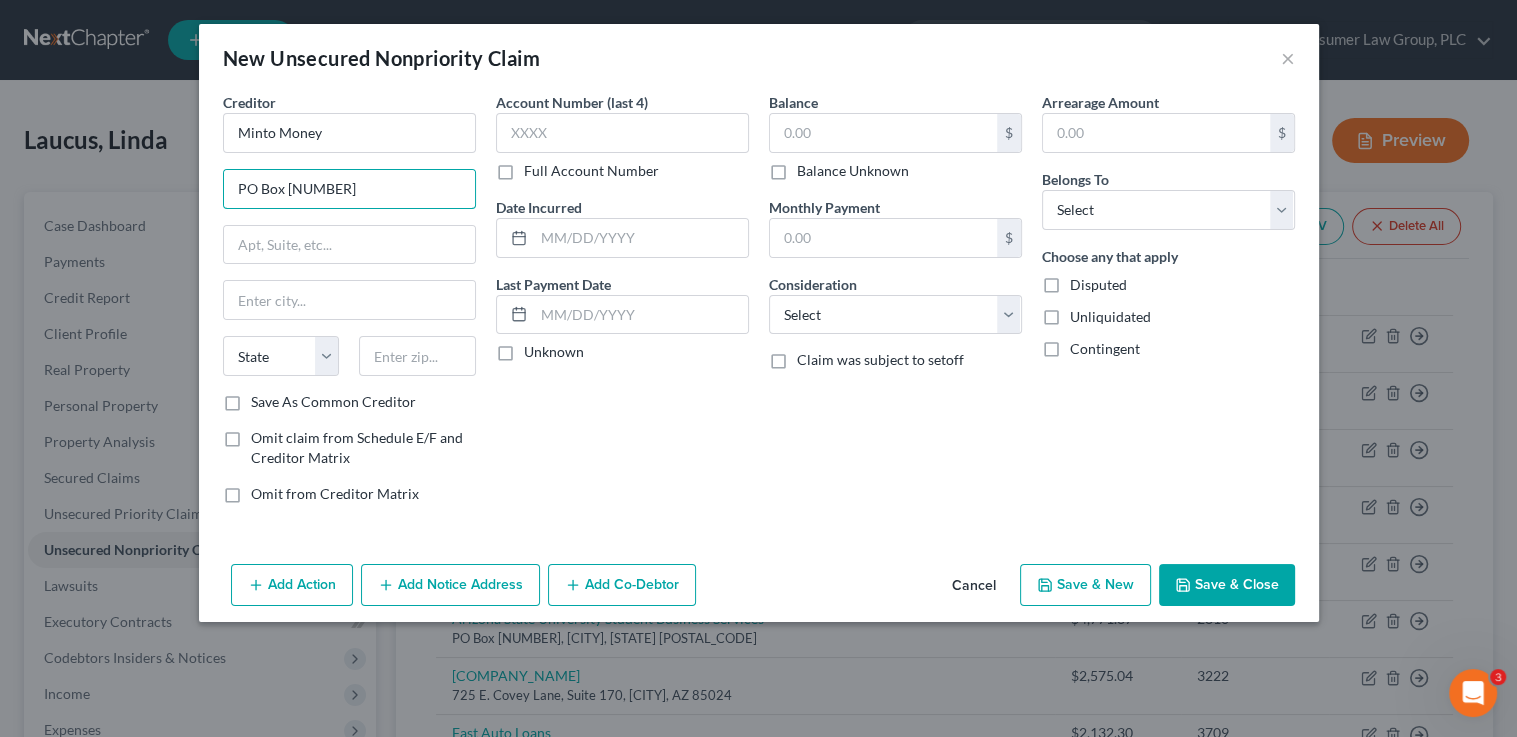 type on "PO Box 58112" 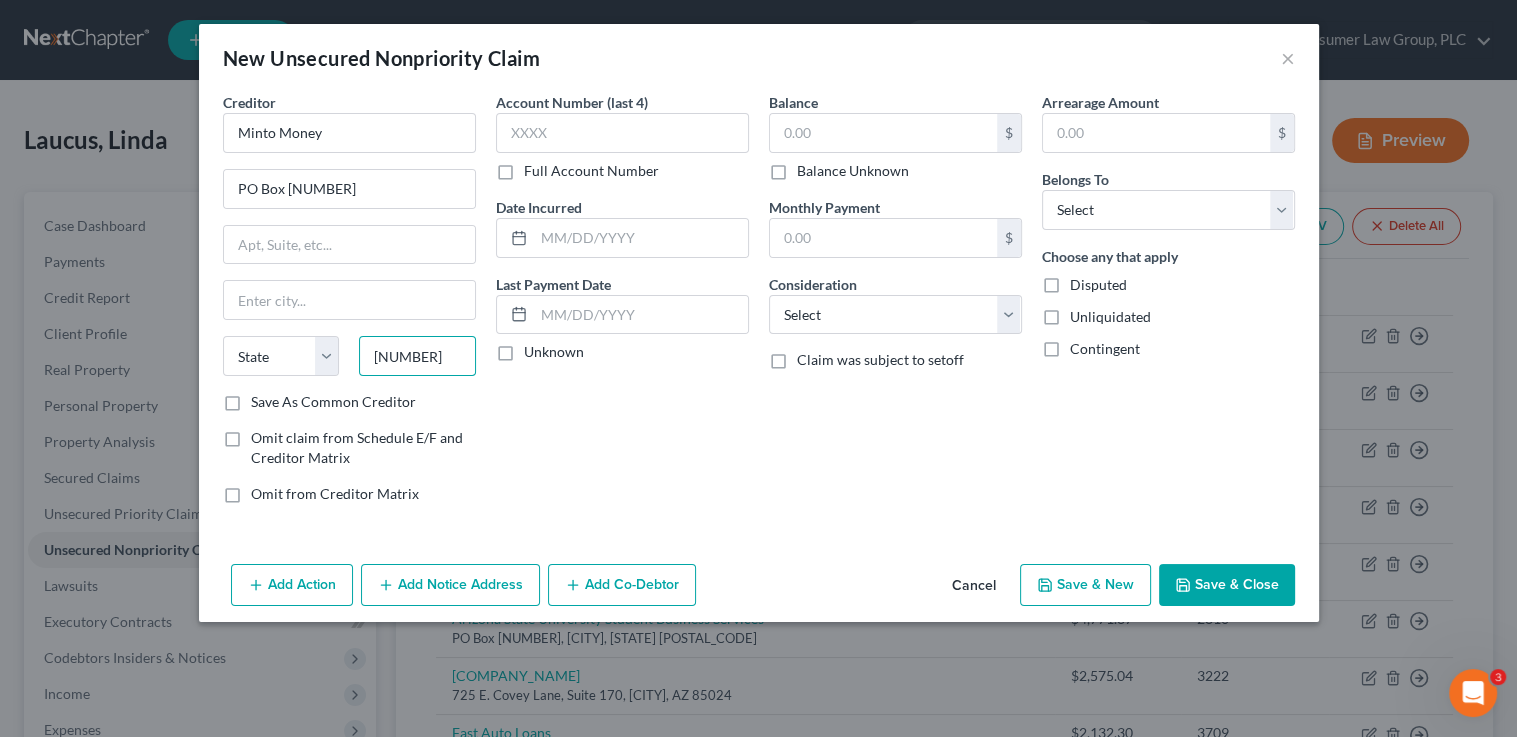 type on "99758" 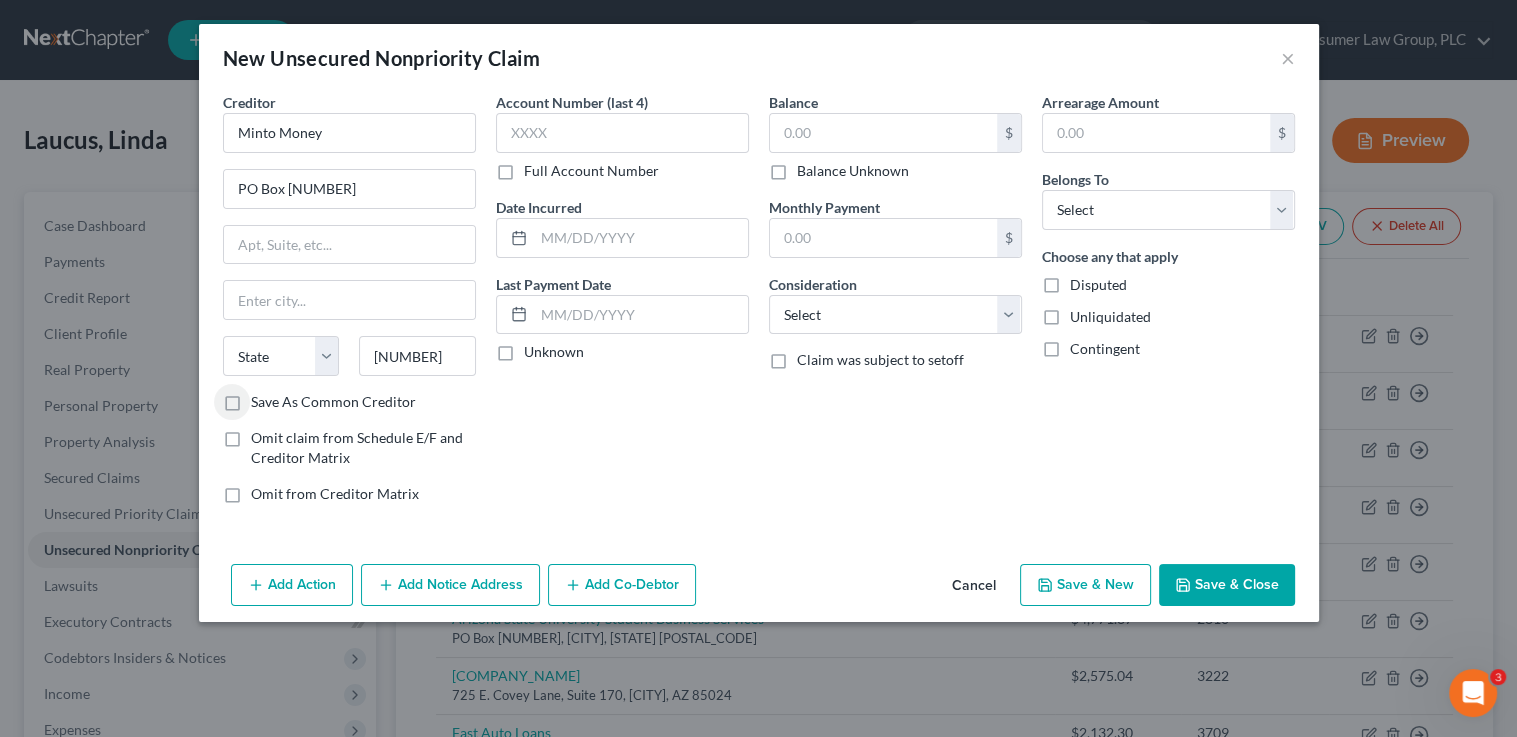 click on "Save As Common Creditor" at bounding box center [265, 398] 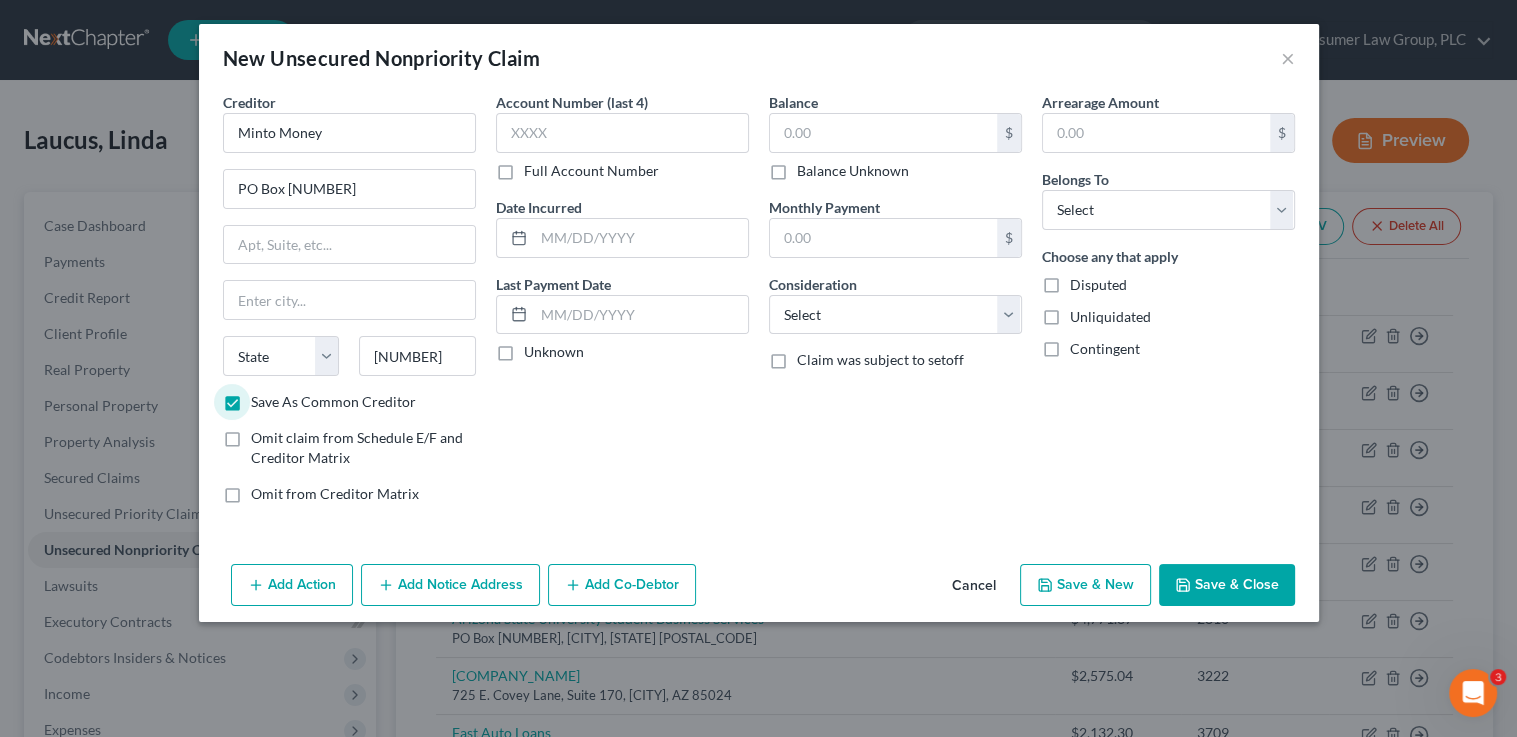 type on "Minto" 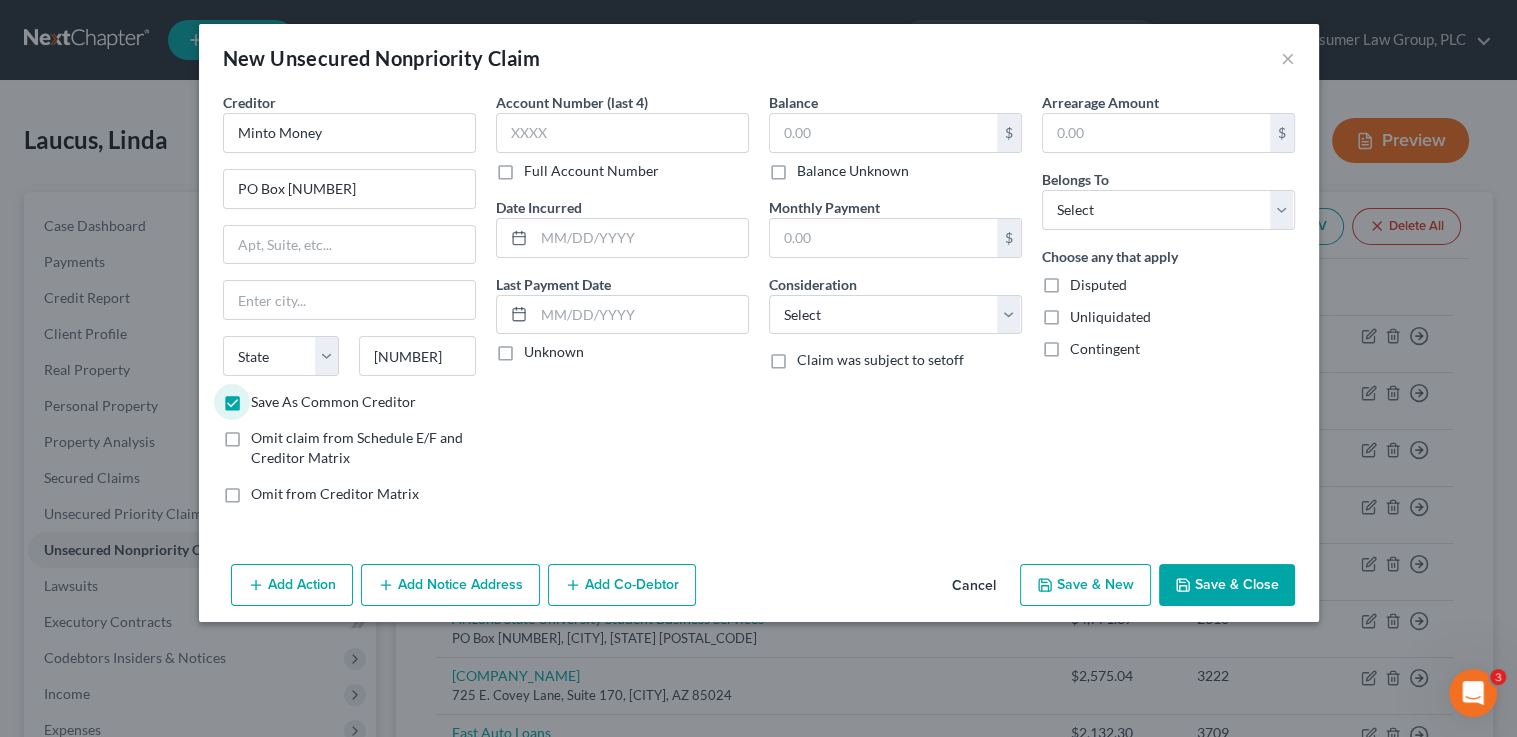 select on "1" 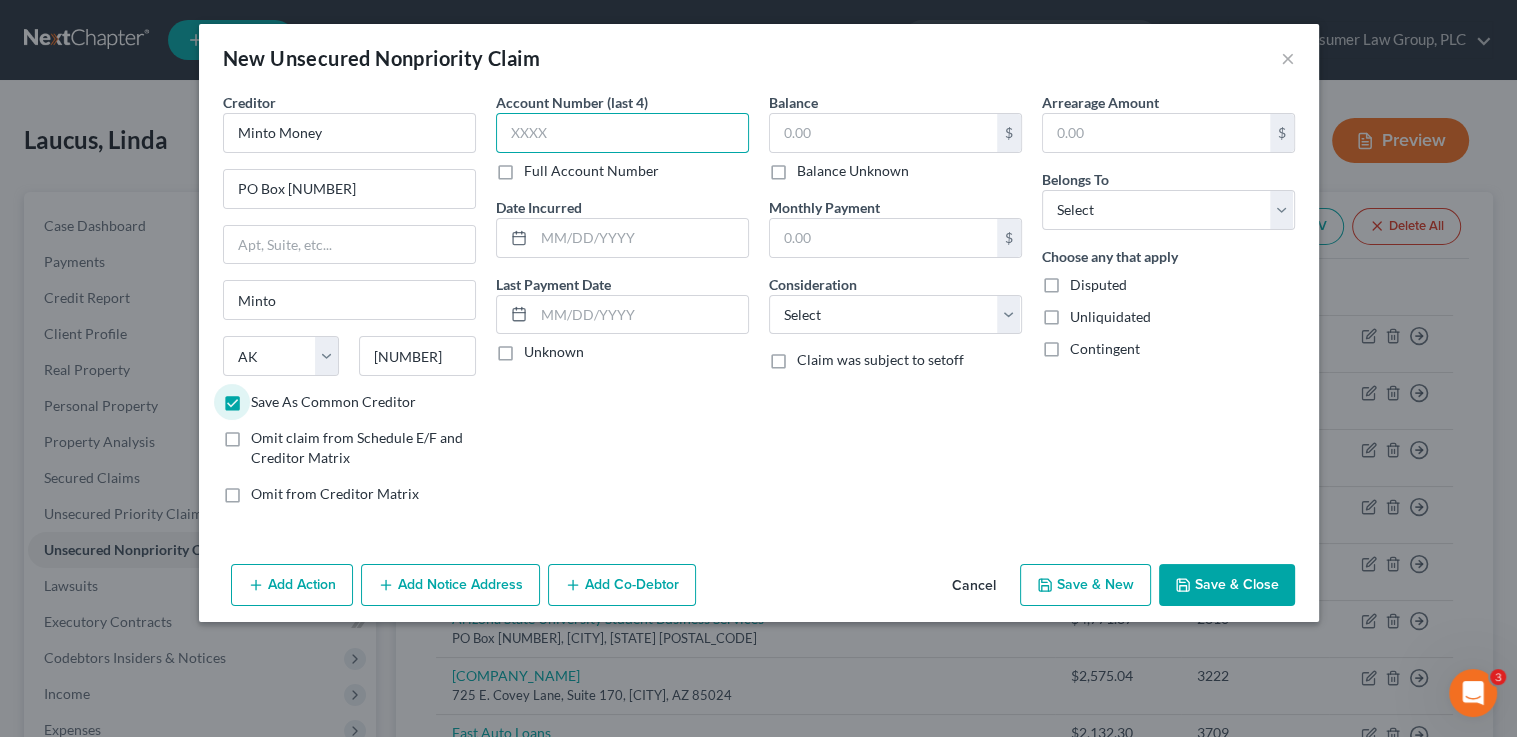 click at bounding box center [622, 133] 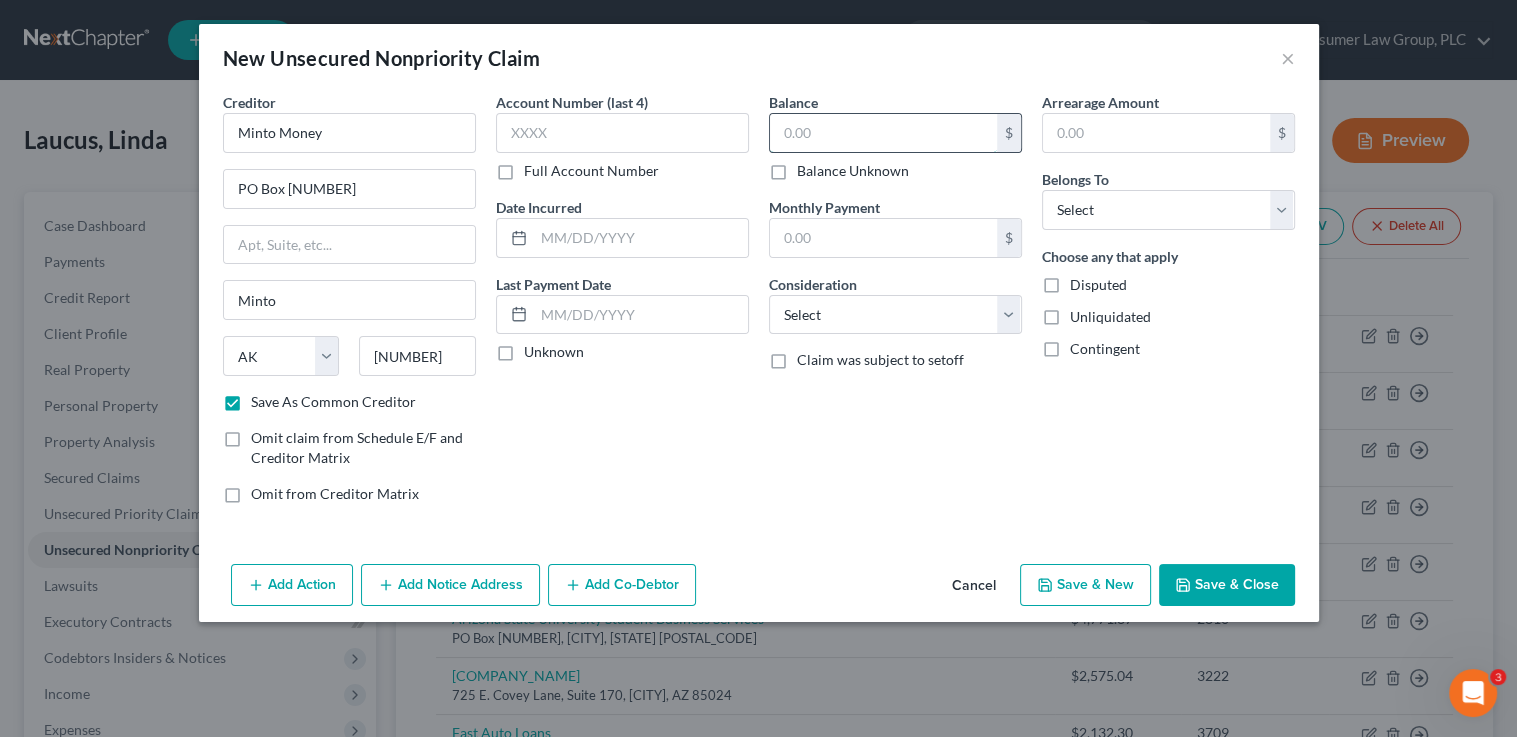 click at bounding box center (883, 133) 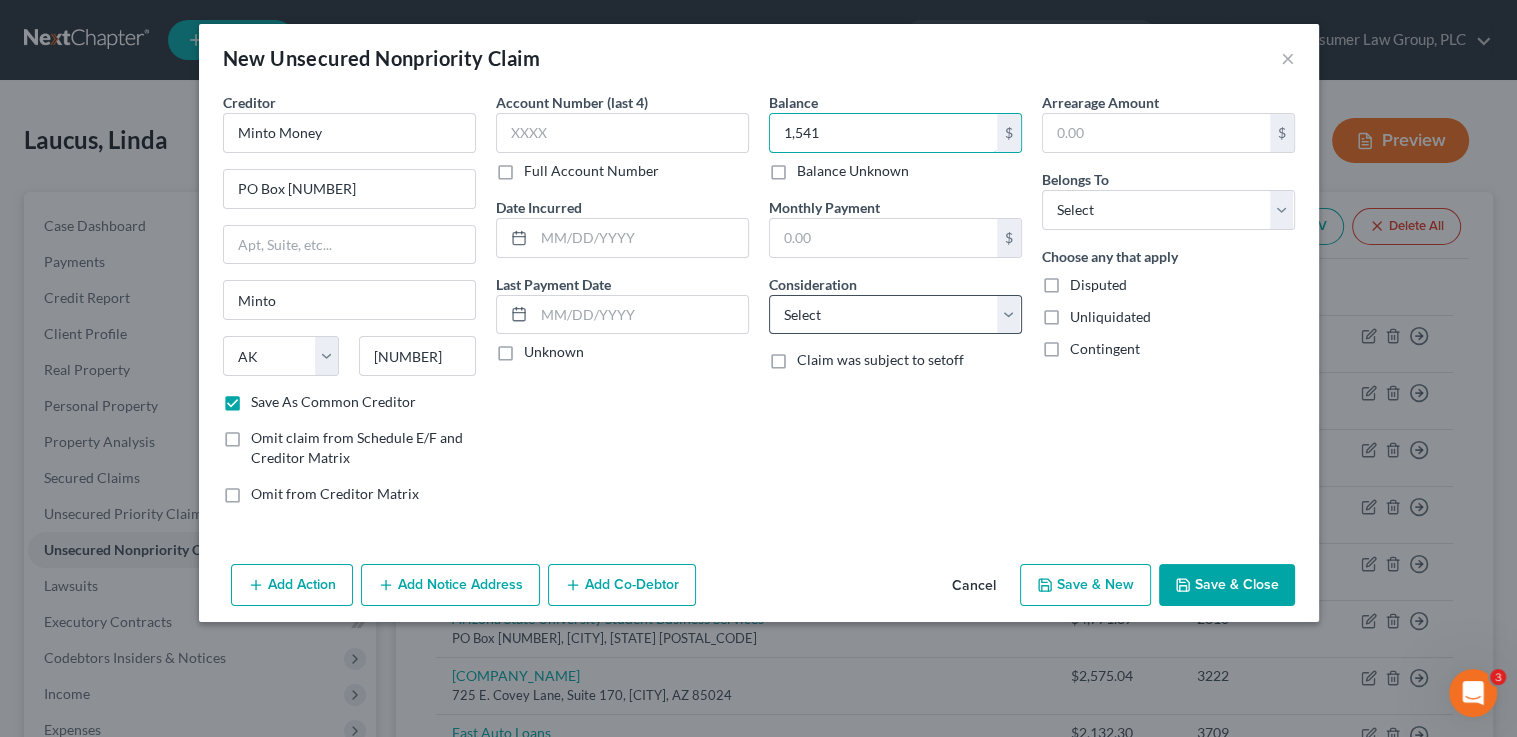 type on "1,541" 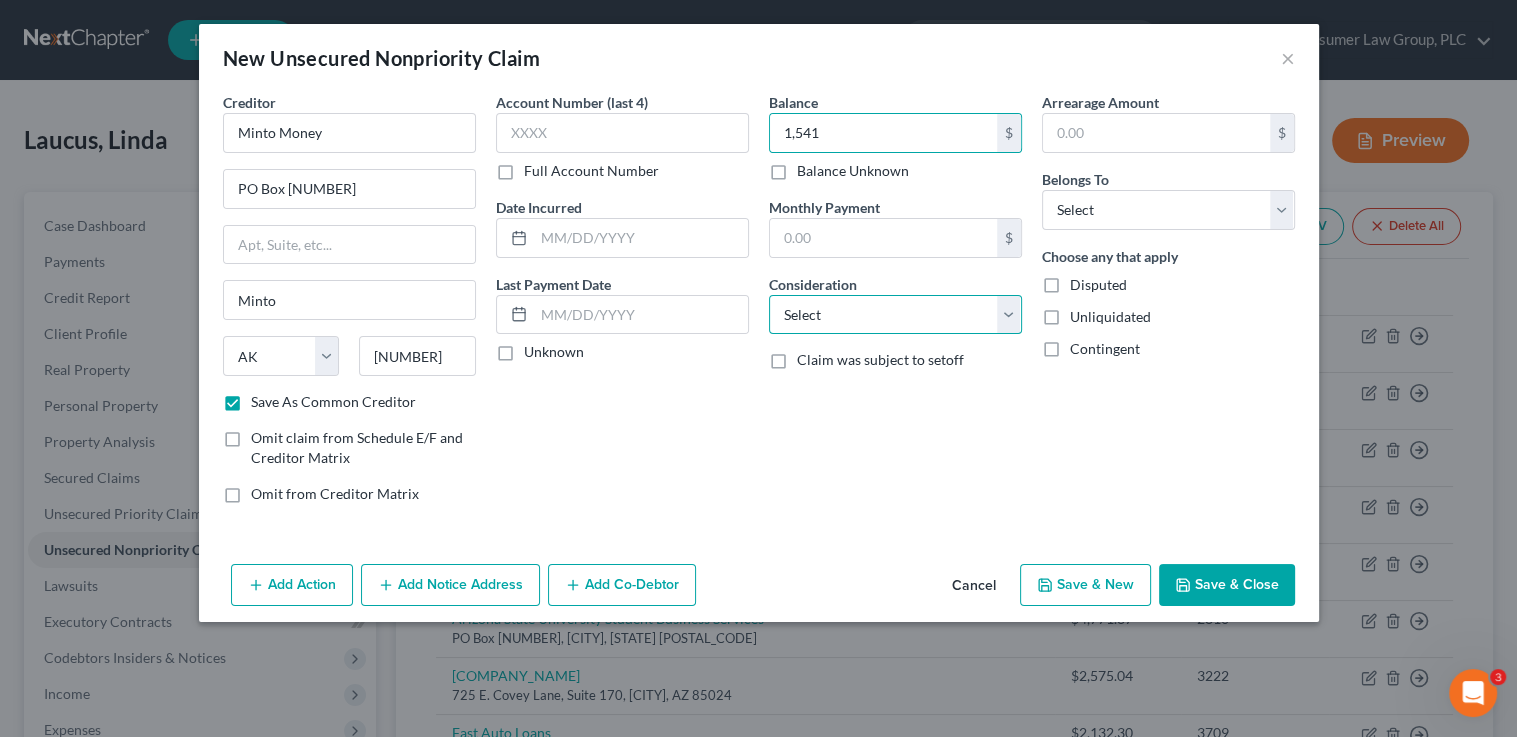 click on "Select Cable / Satellite Services Collection Agency Credit Card Debt Debt Counseling / Attorneys Deficiency Balance Domestic Support Obligations Home / Car Repairs Income Taxes Judgment Liens Medical Services Monies Loaned / Advanced Mortgage Obligation From Divorce Or Separation Obligation To Pensions Other Overdrawn Bank Account Promised To Help Pay Creditors Student Loans Suppliers And Vendors Telephone / Internet Services Utility Services" at bounding box center [895, 315] 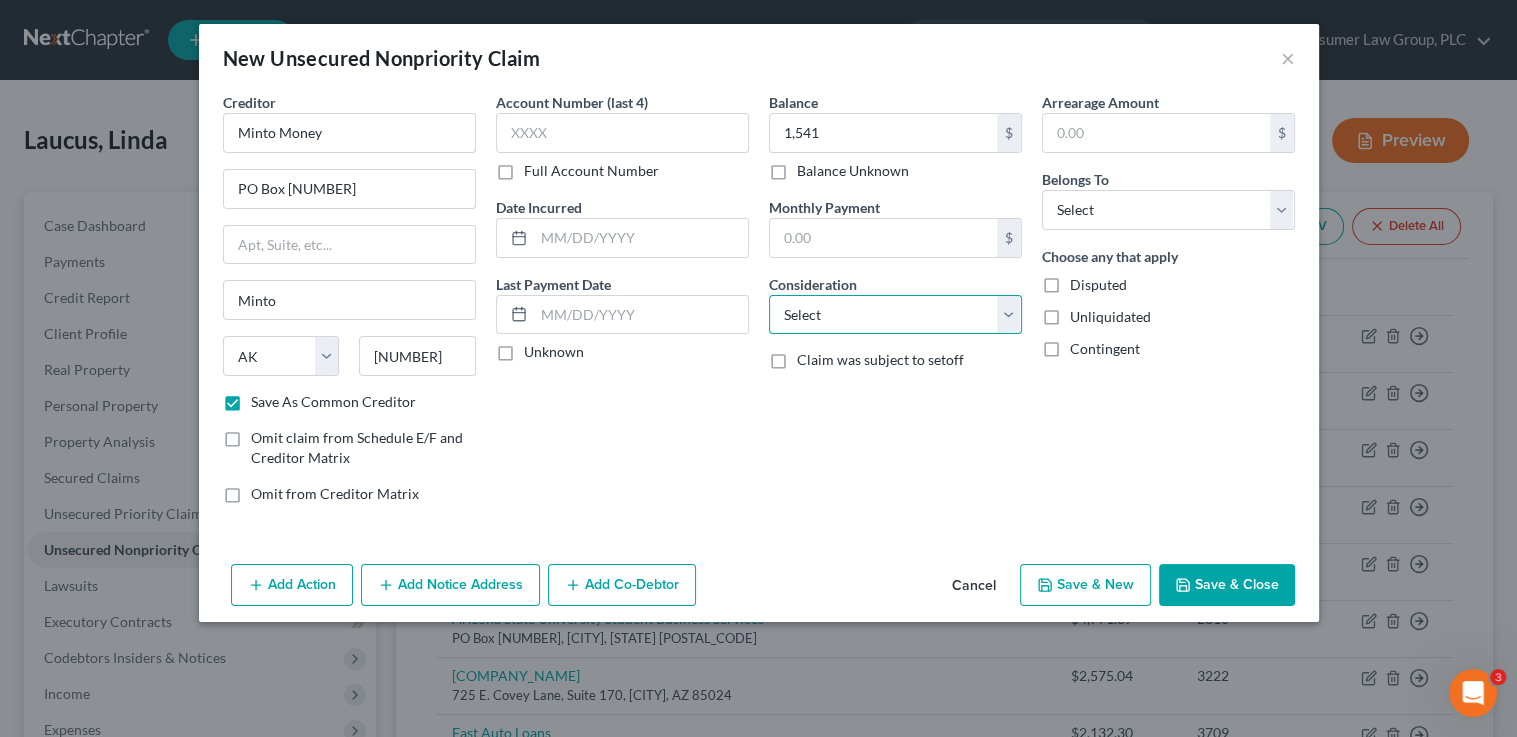 select on "10" 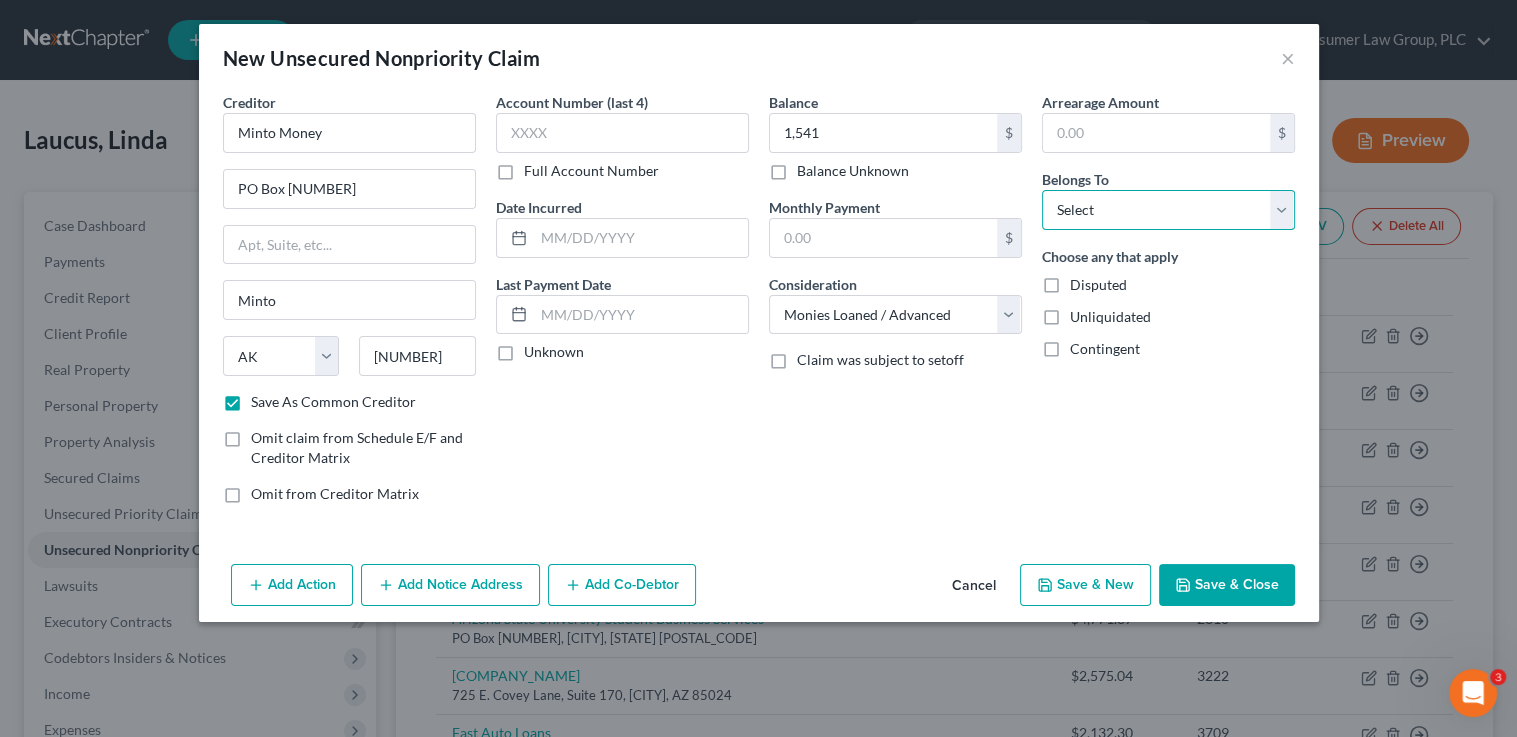 click on "Select Debtor 1 Only Debtor 2 Only Debtor 1 And Debtor 2 Only At Least One Of The Debtors And Another Community Property" at bounding box center [1168, 210] 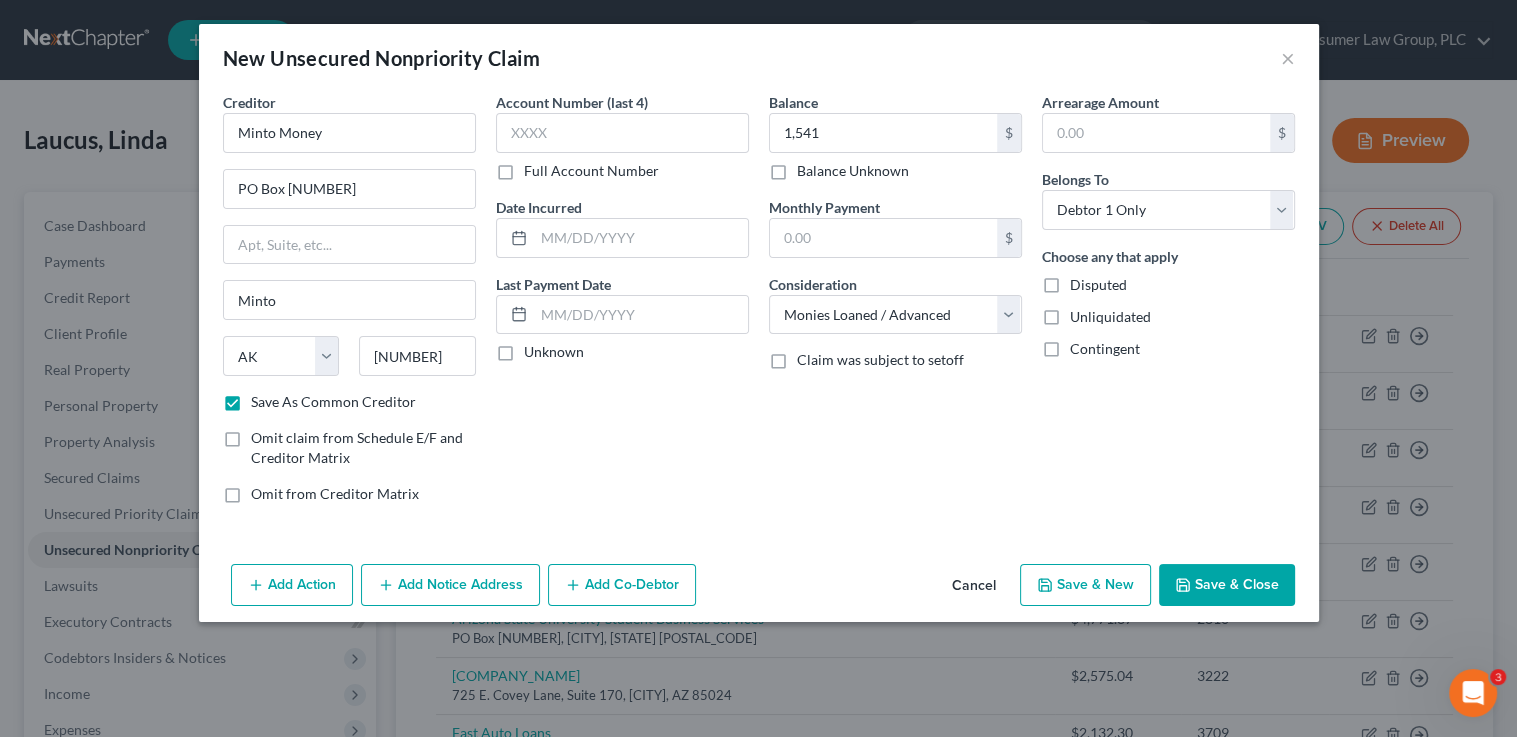 click on "Save & New" at bounding box center (1085, 585) 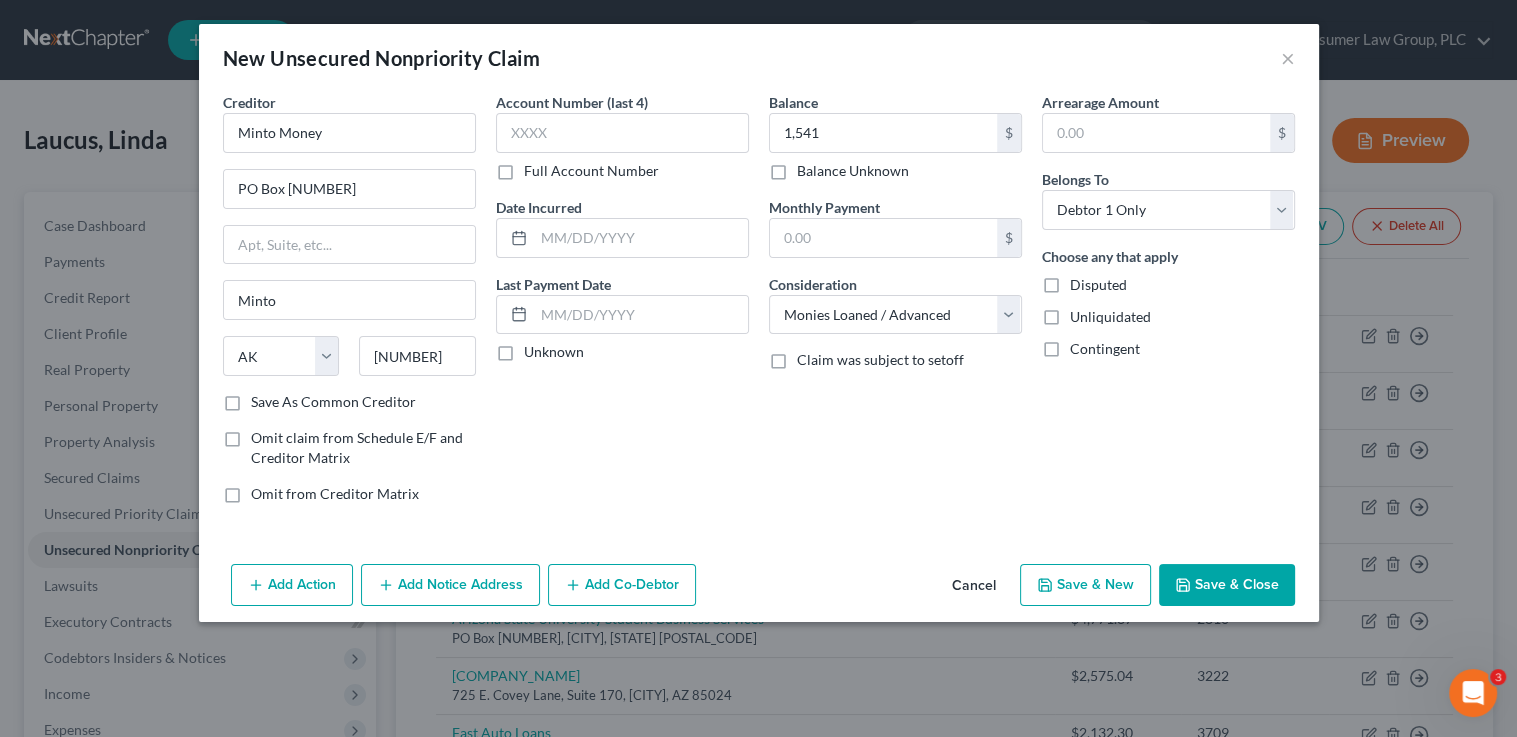 checkbox on "false" 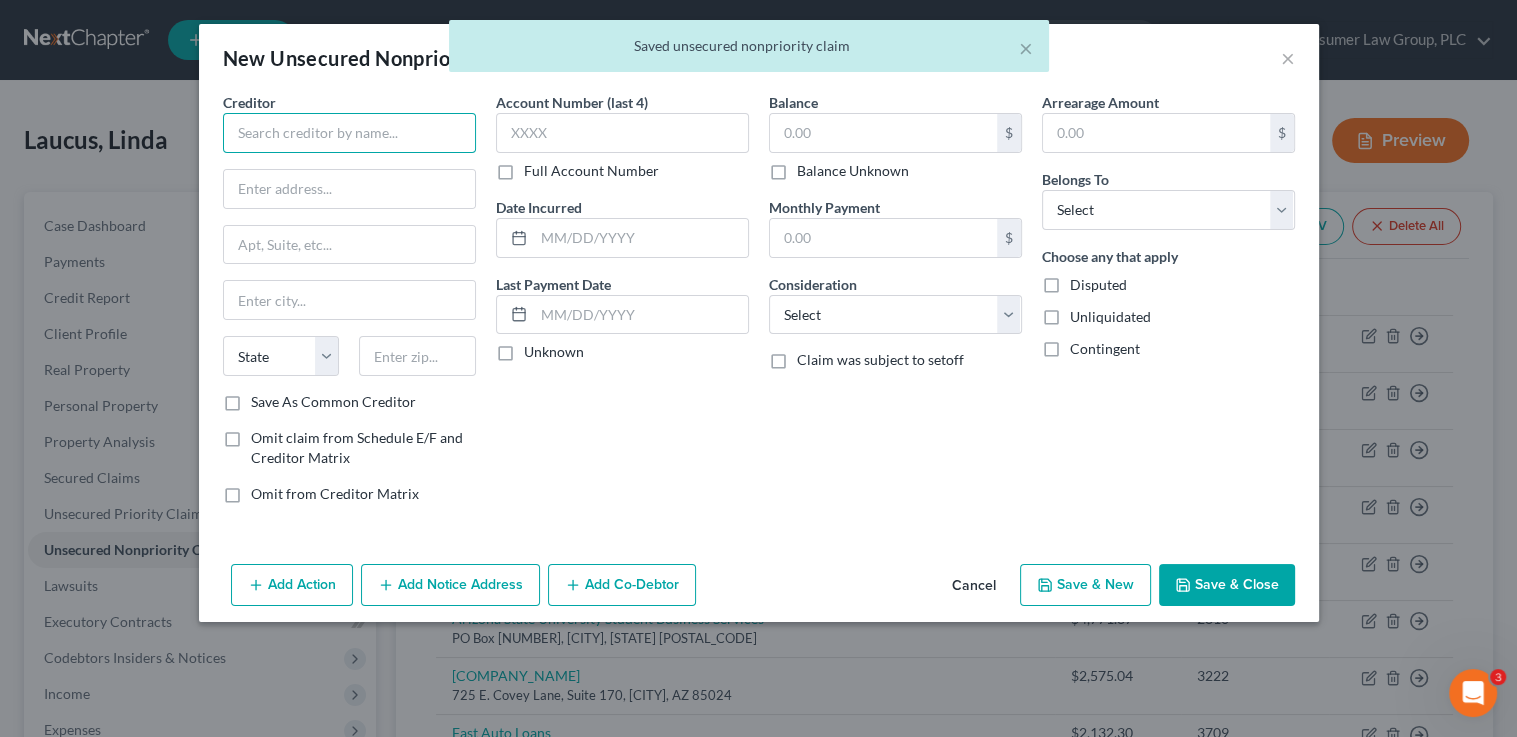 click at bounding box center (349, 133) 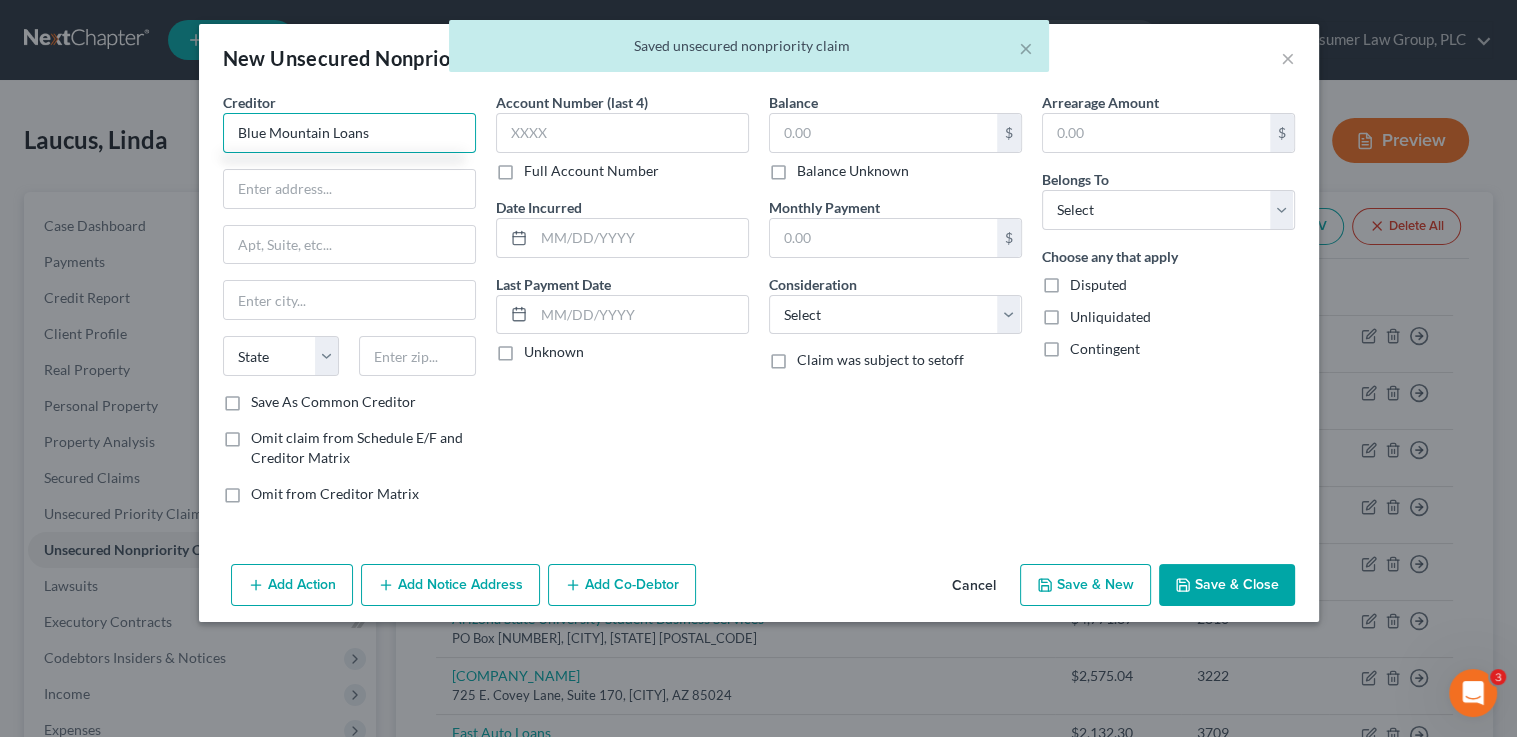 type on "Blue Mountain Loans" 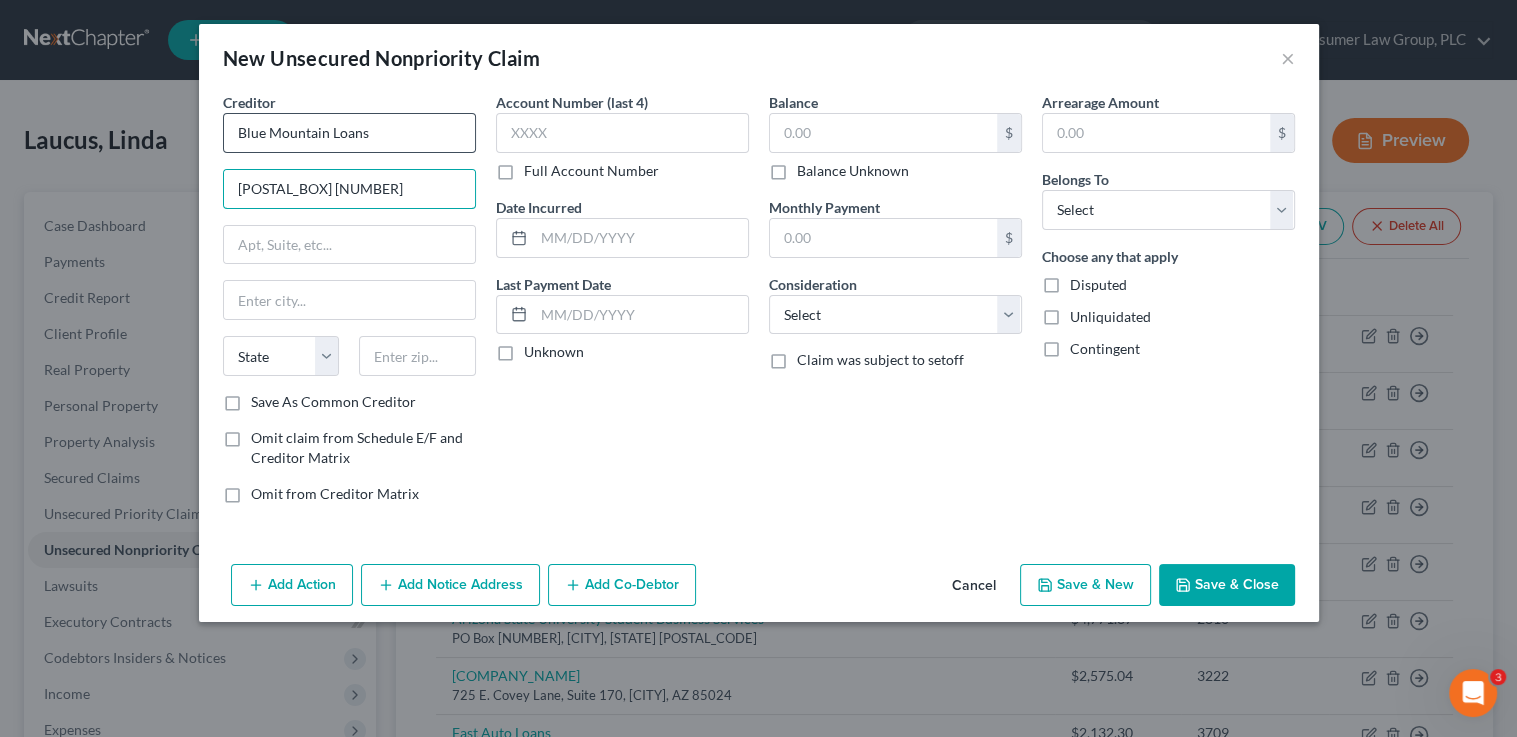 type on "PO Box 11781" 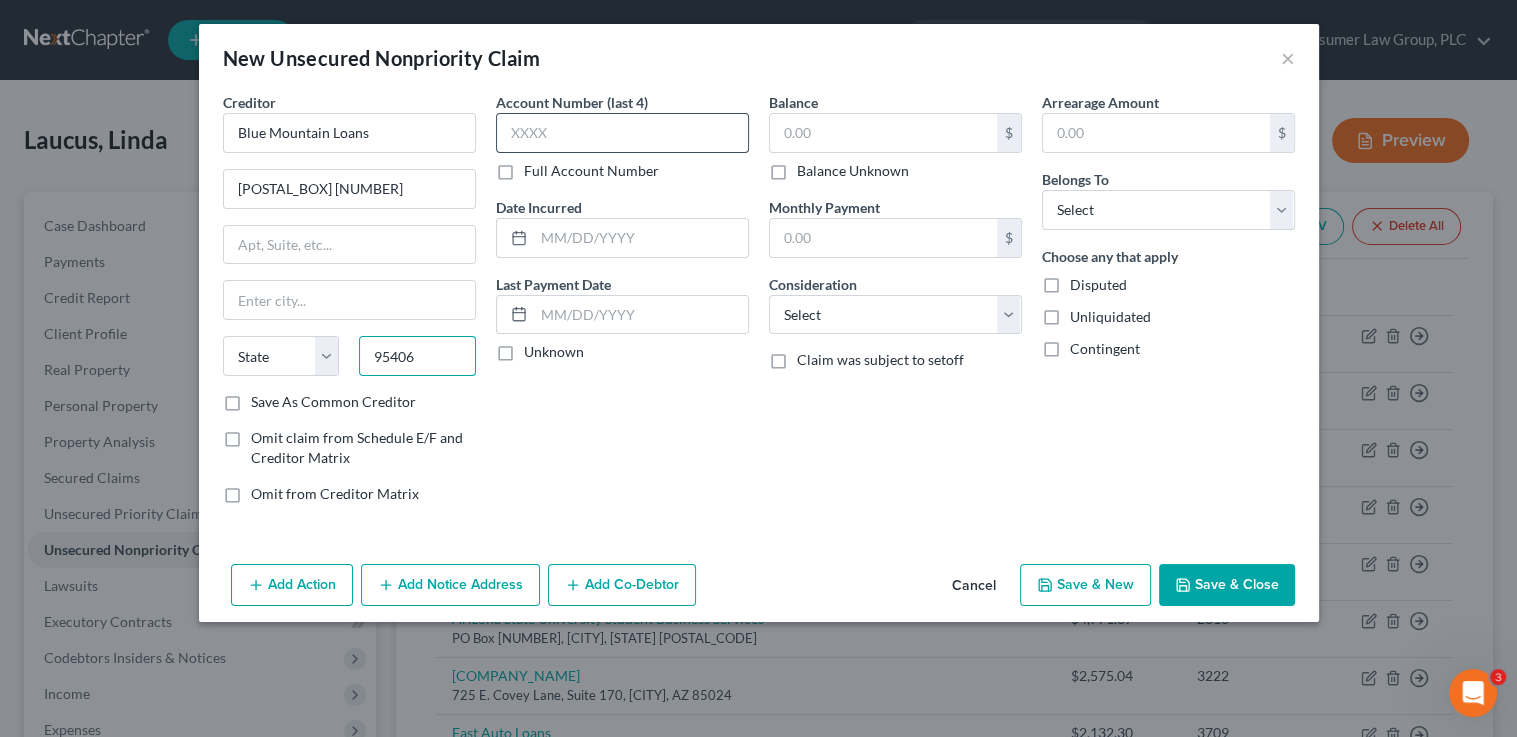 type on "95406" 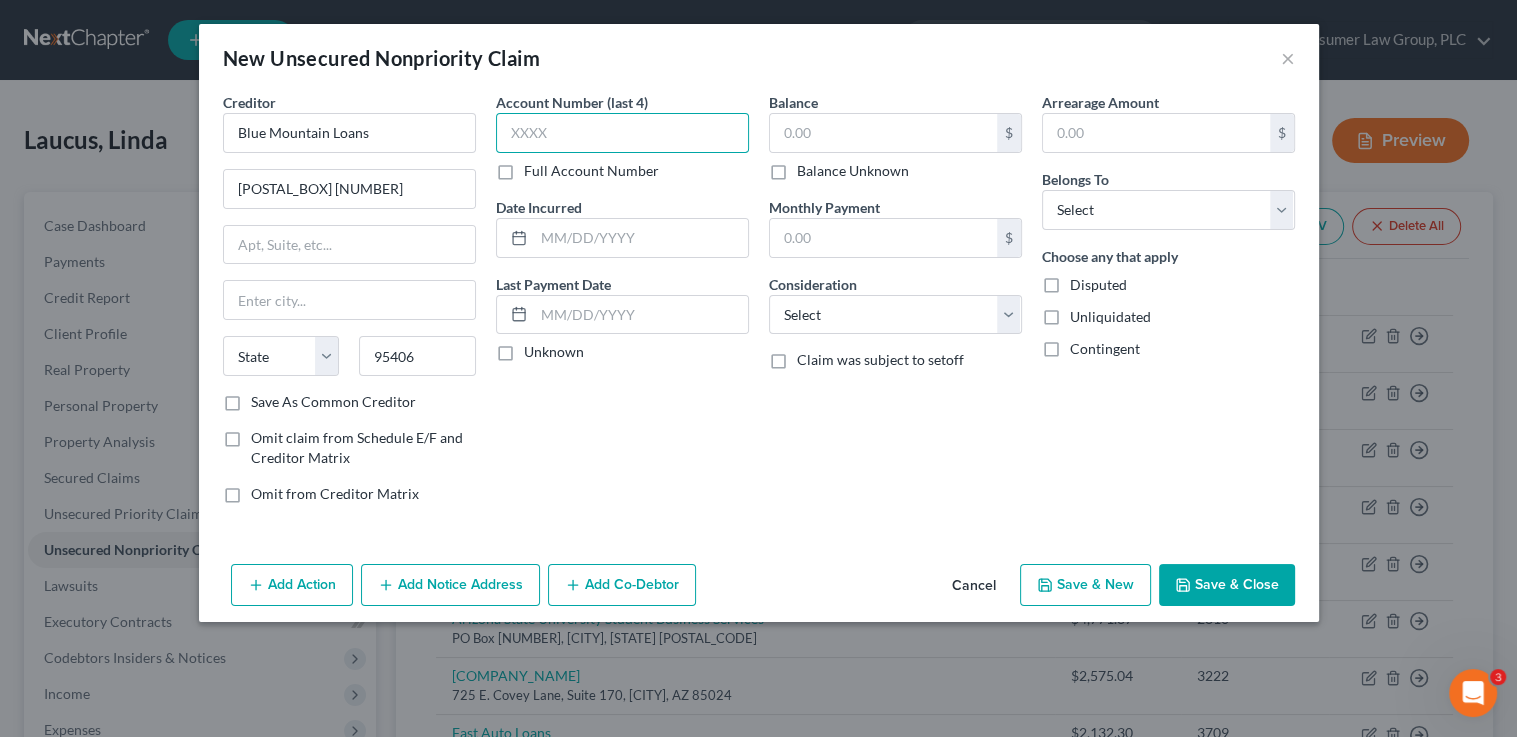 click at bounding box center (622, 133) 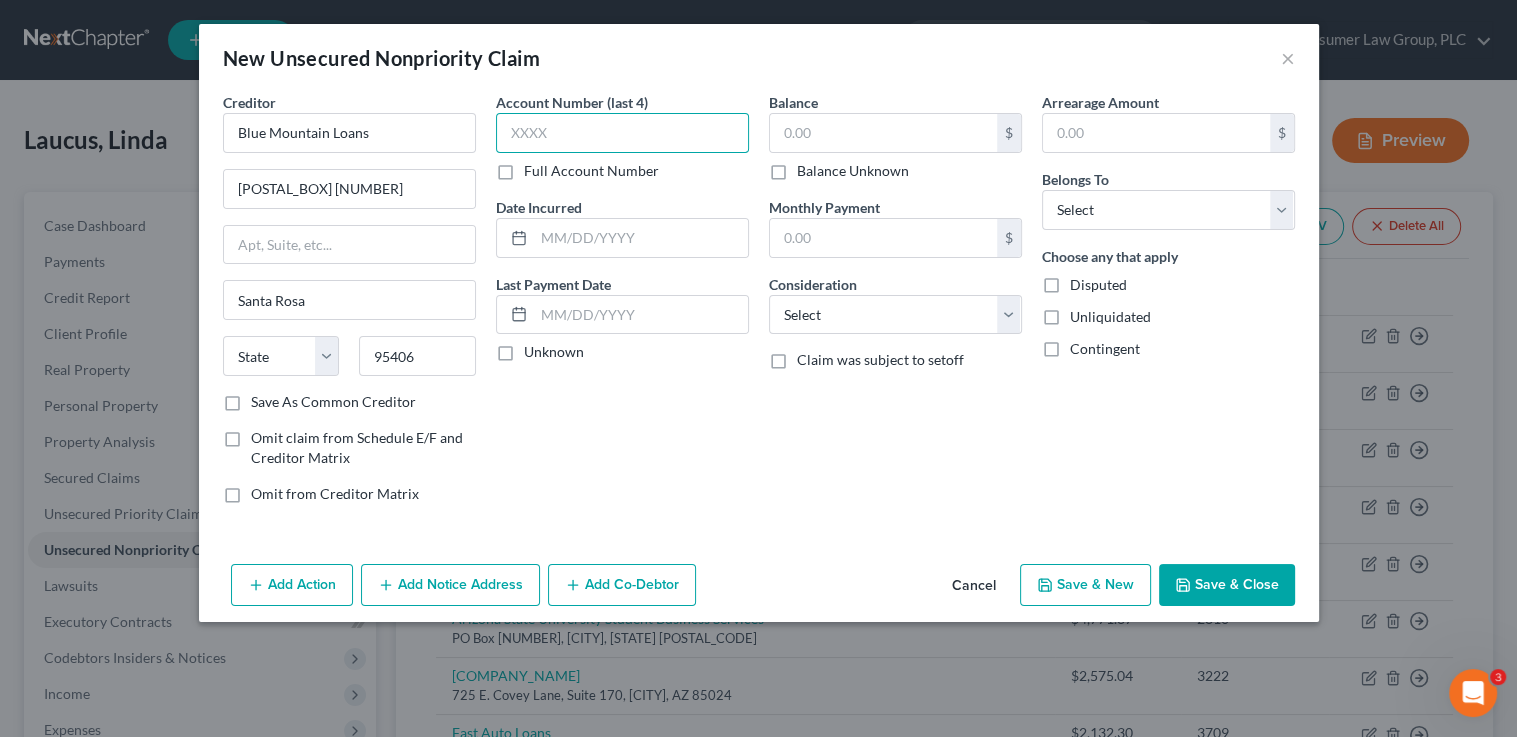 select on "4" 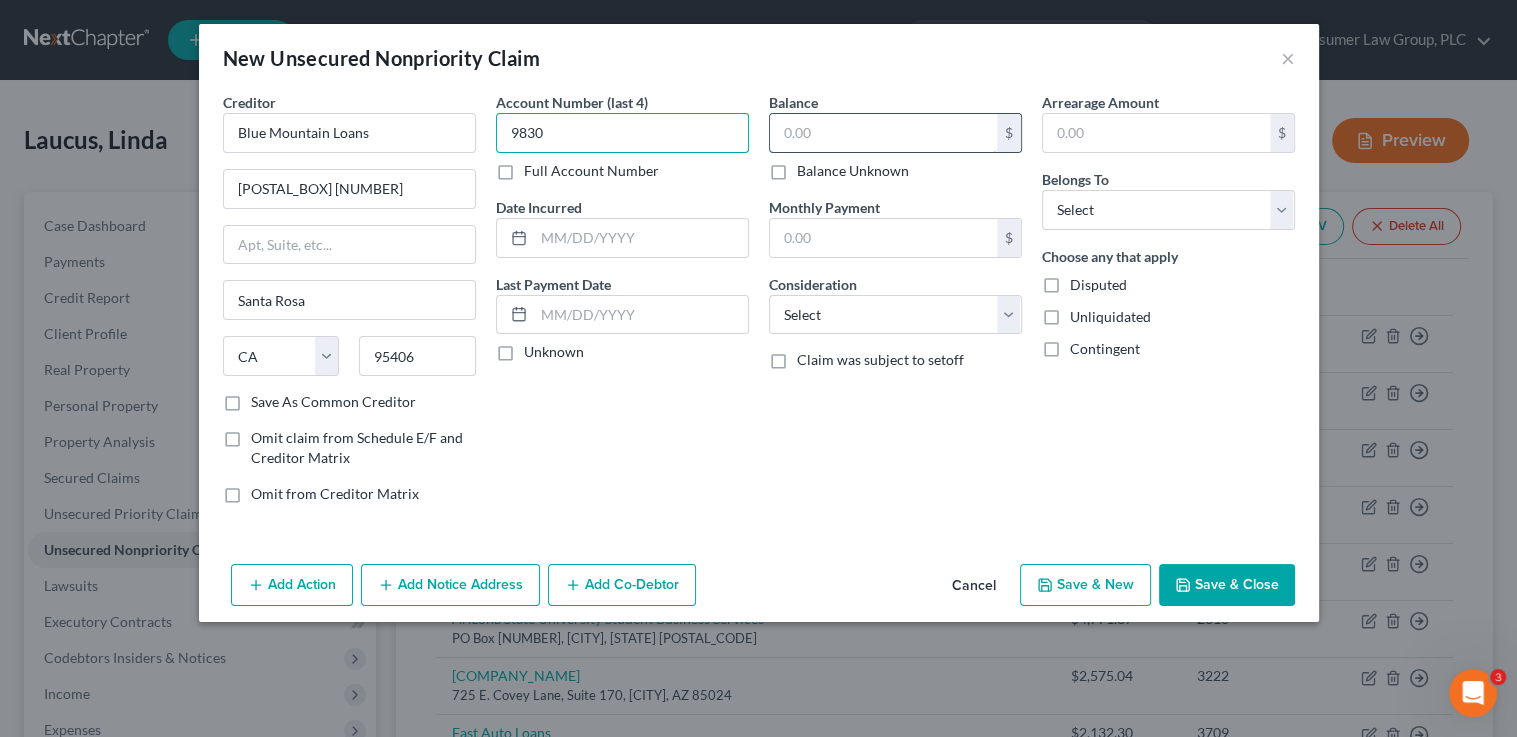 type on "9830" 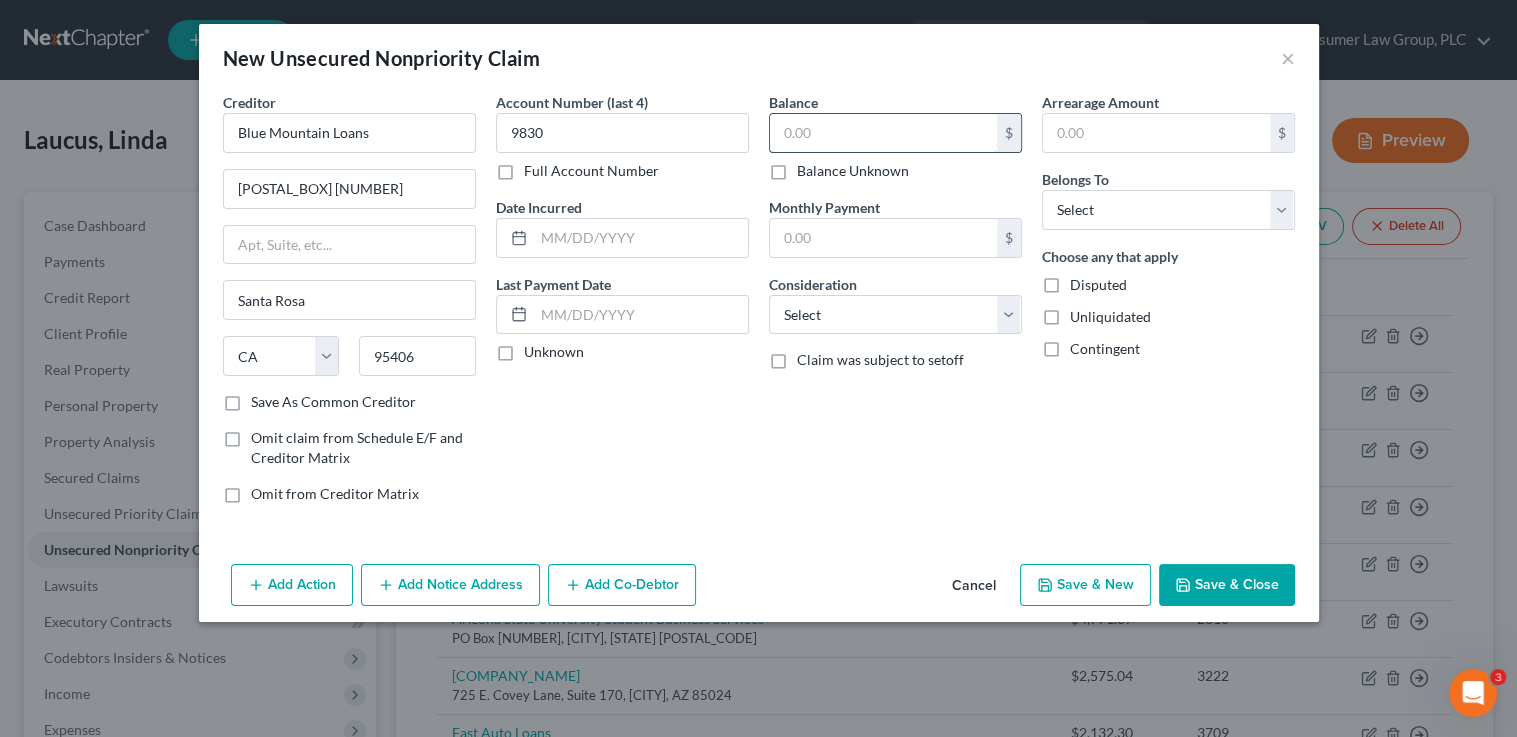 click at bounding box center (883, 133) 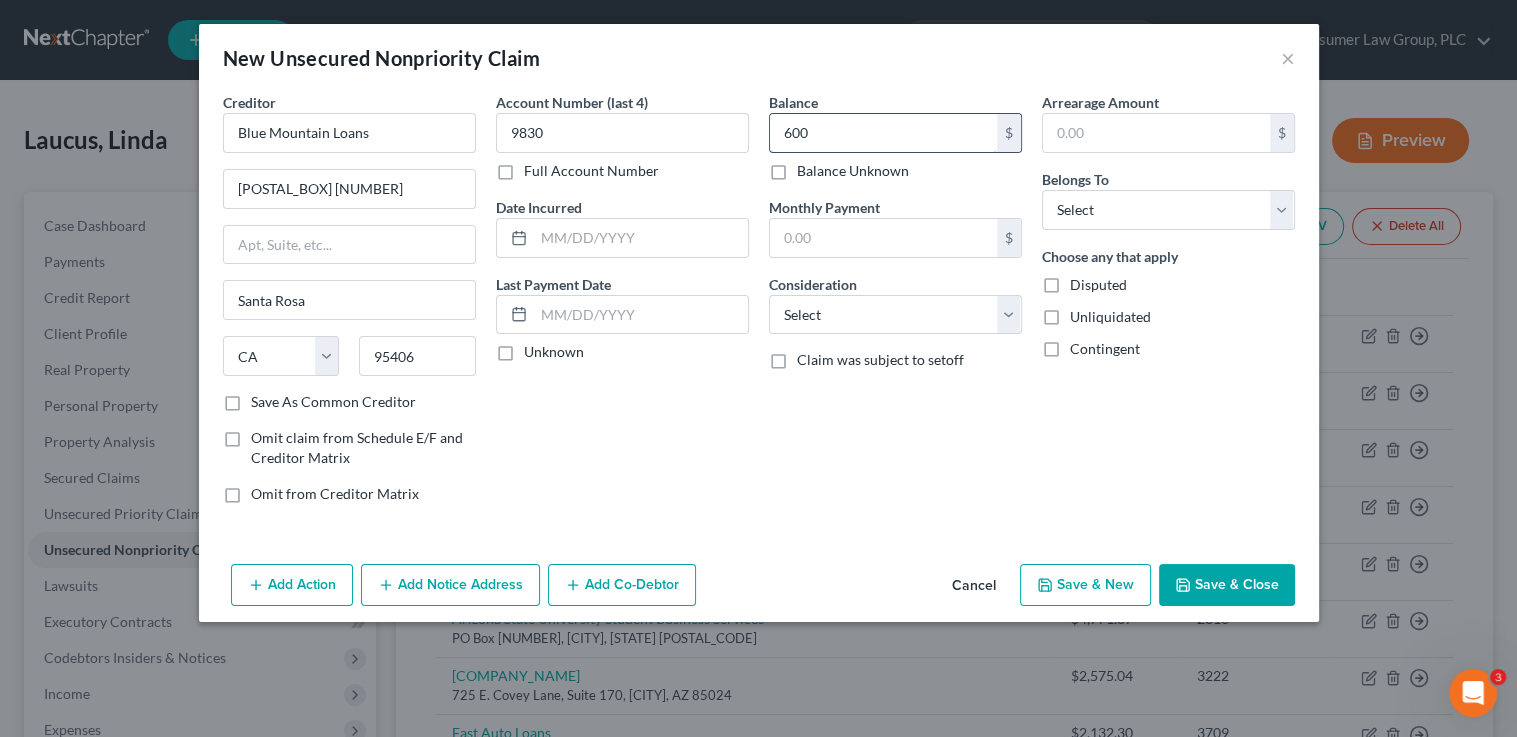 type on "600" 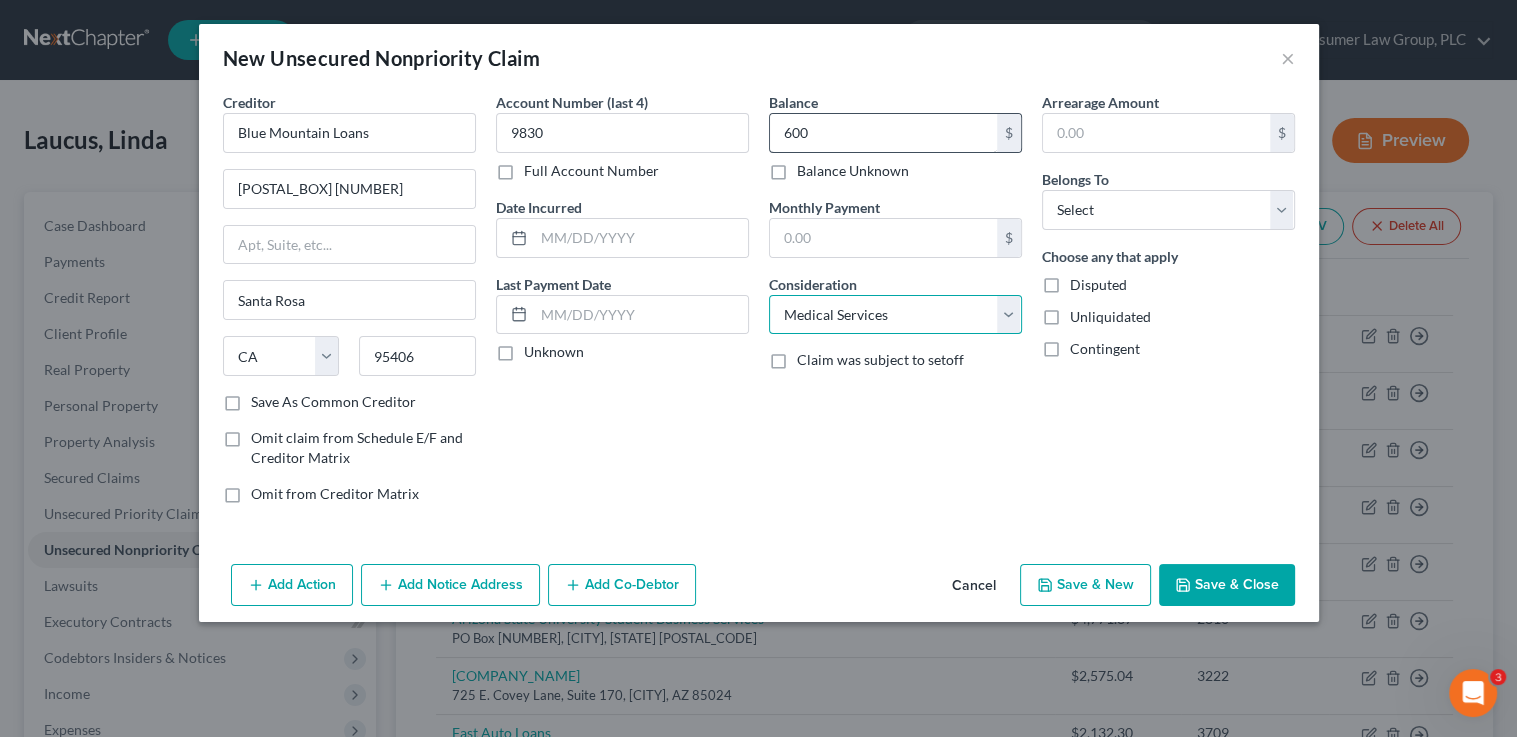 select on "10" 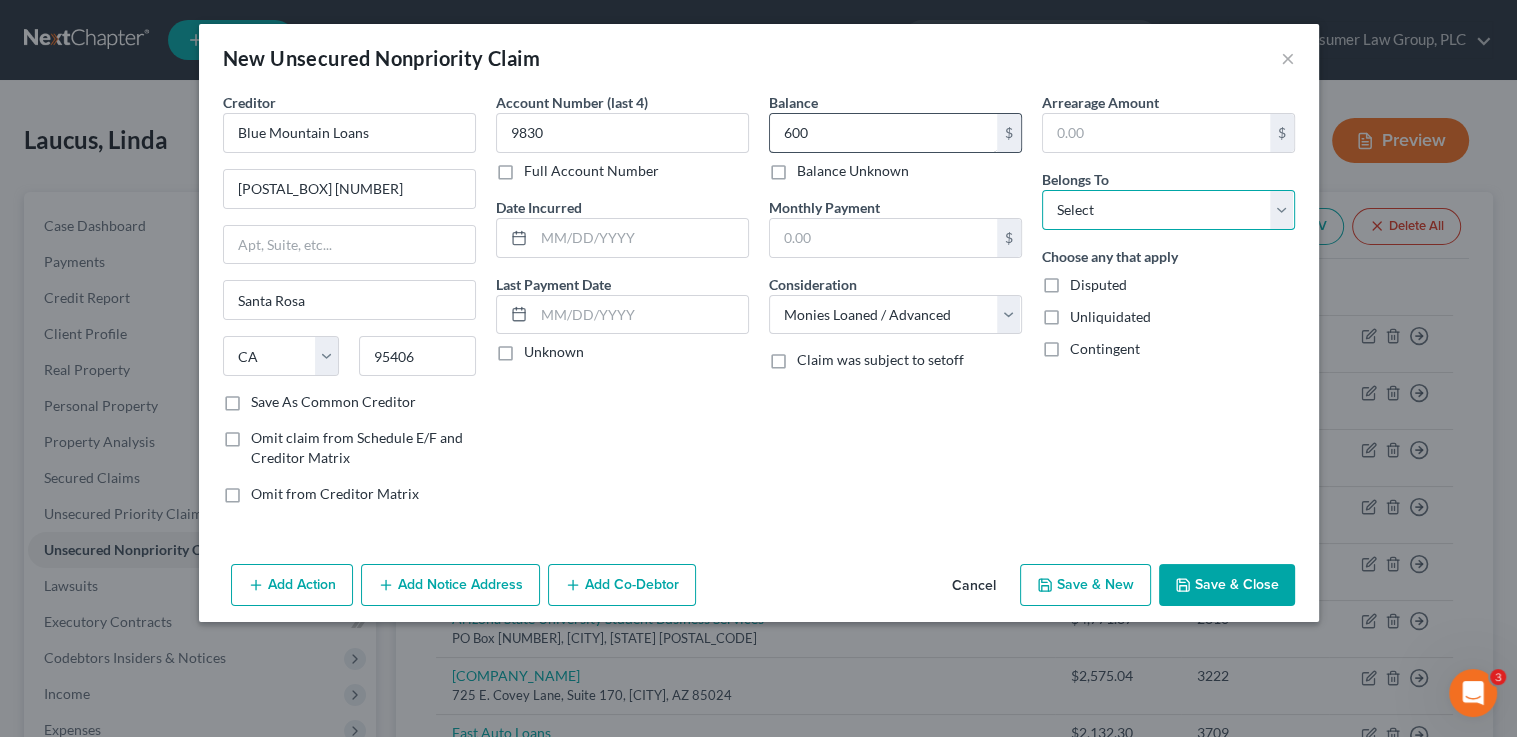 select on "0" 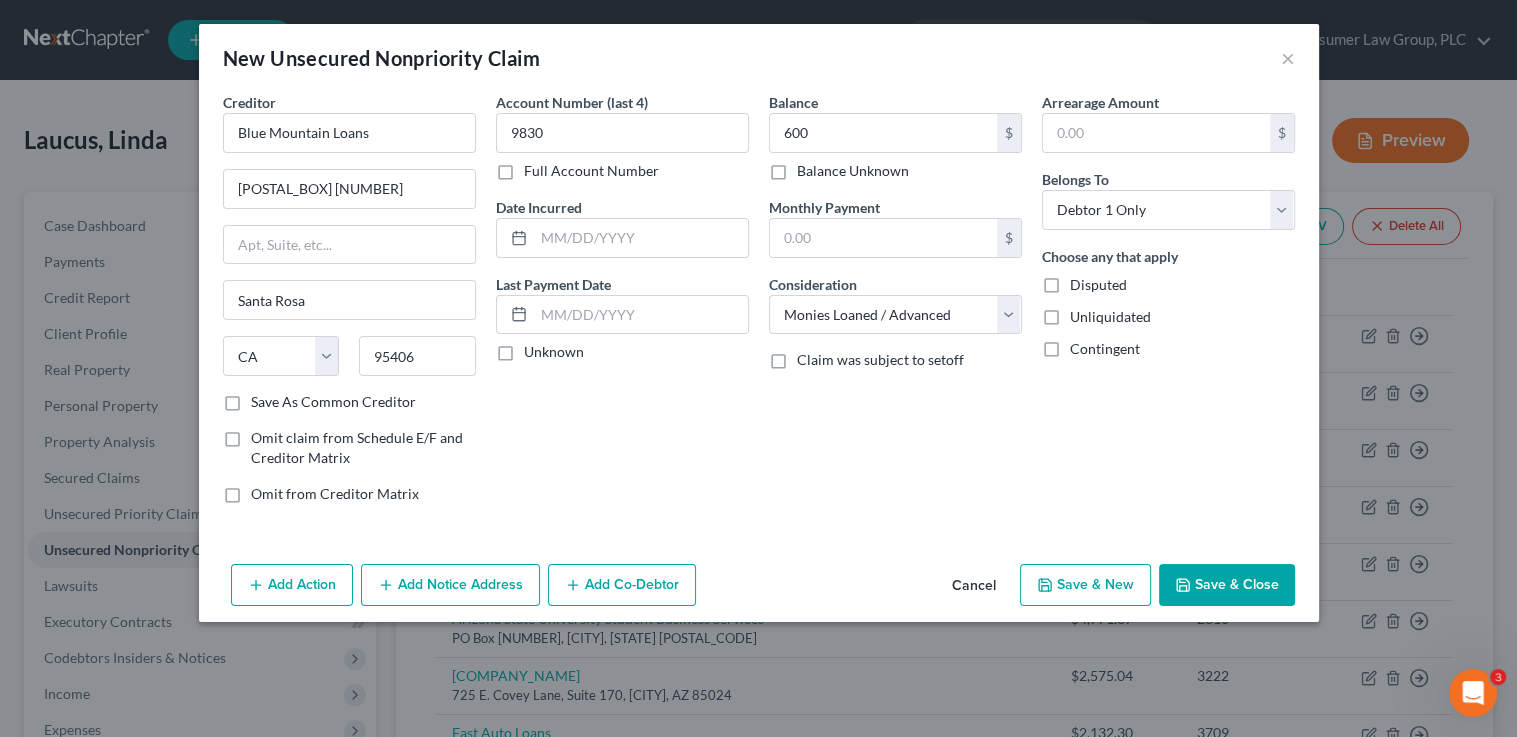 click on "Save & New" at bounding box center [1085, 585] 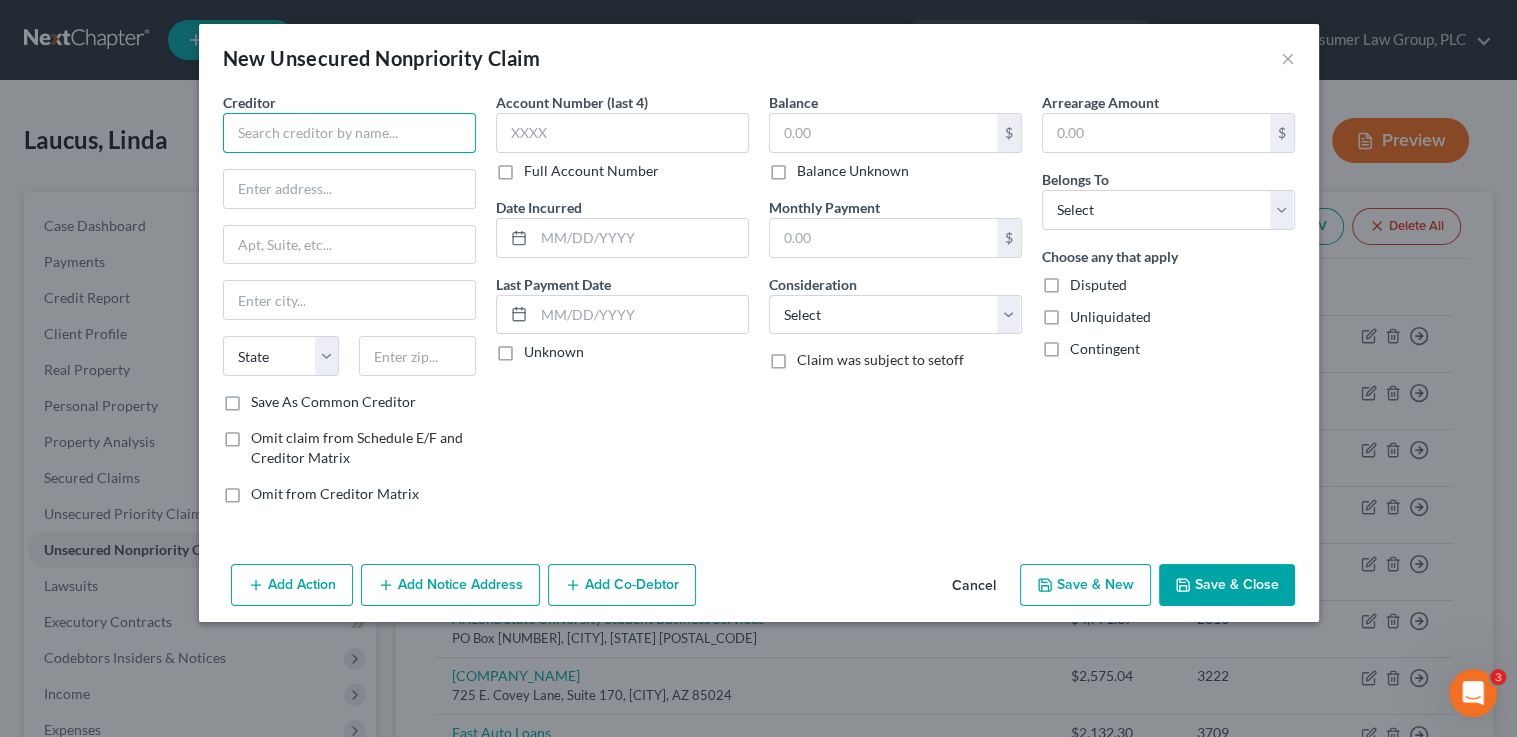 click at bounding box center [349, 133] 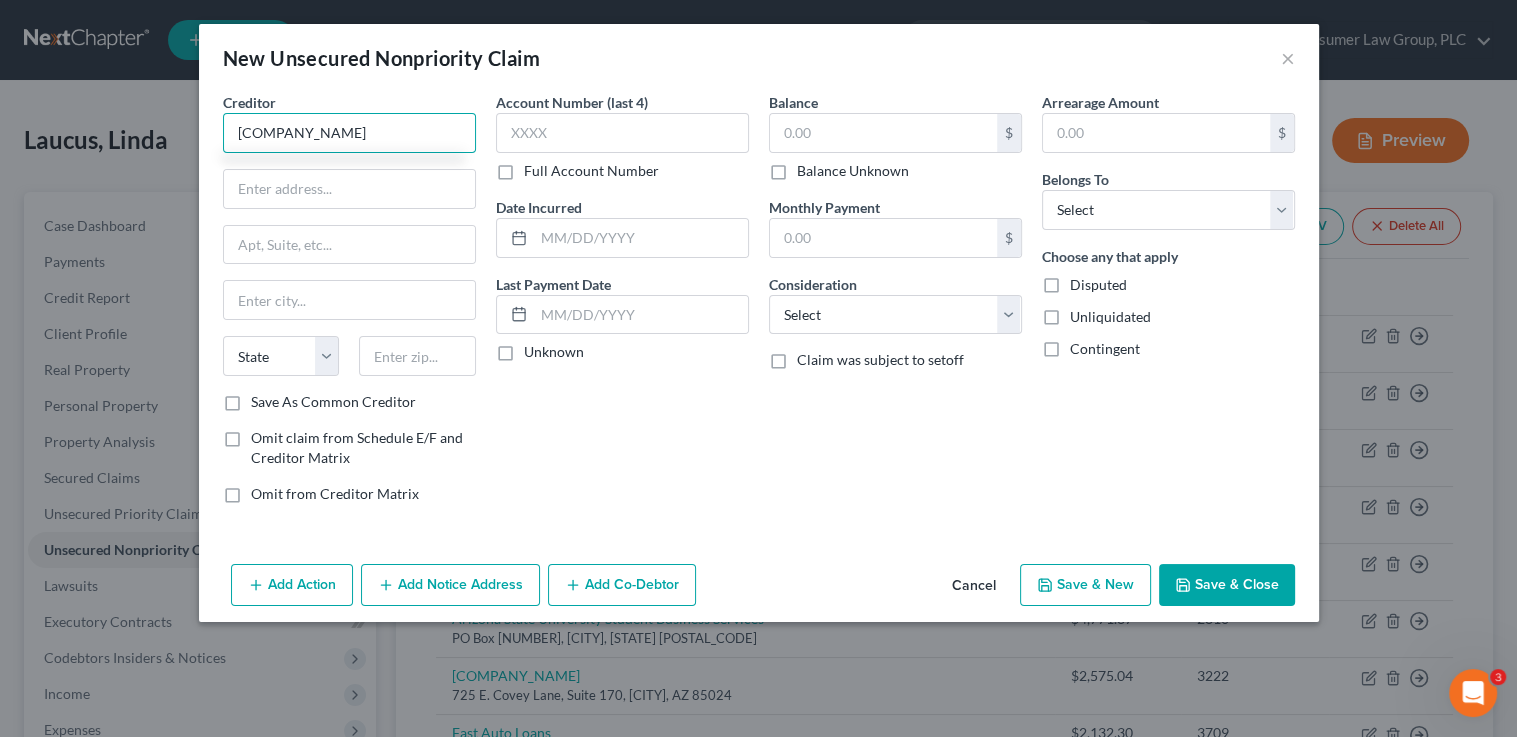 type on "Five Star Towing" 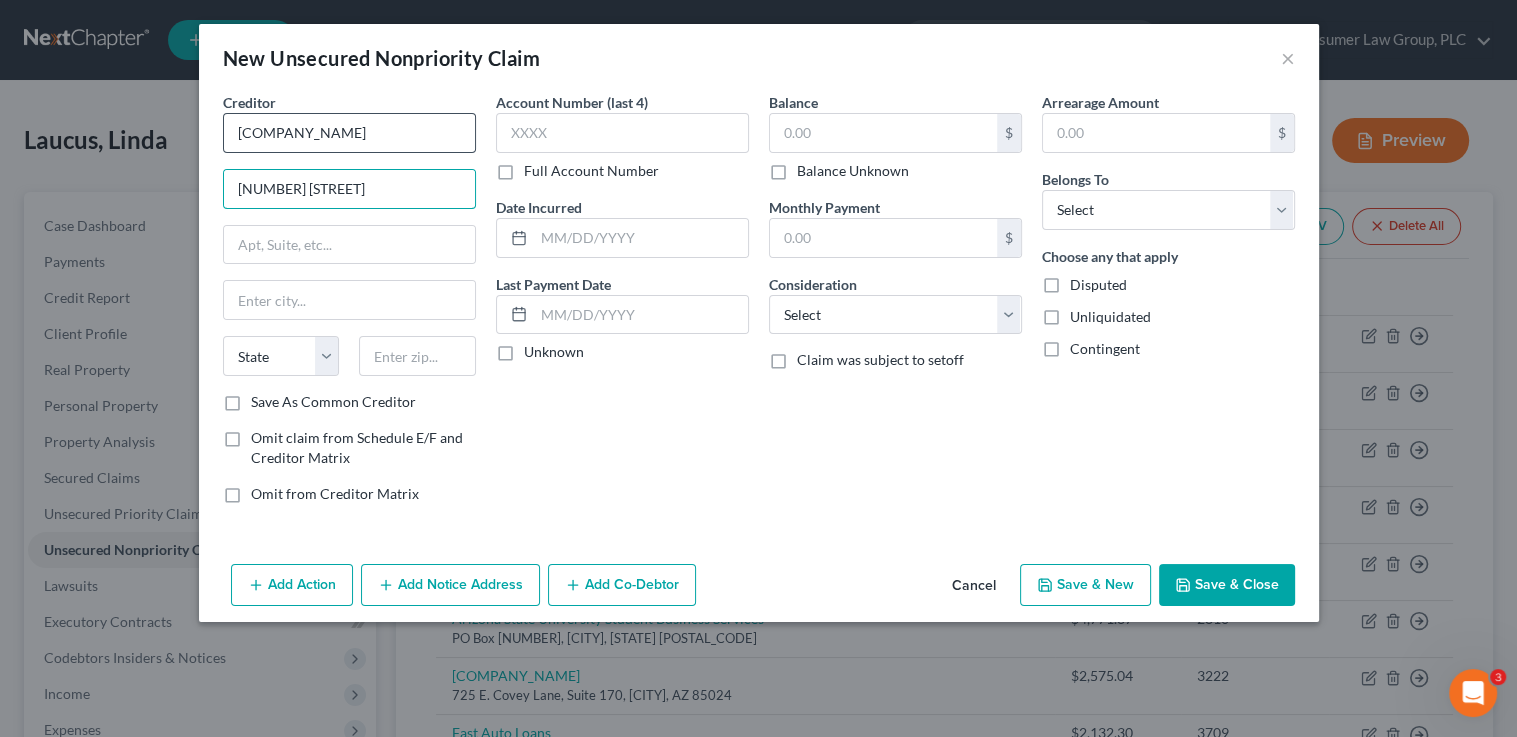 type on "4370 E. Illinois St." 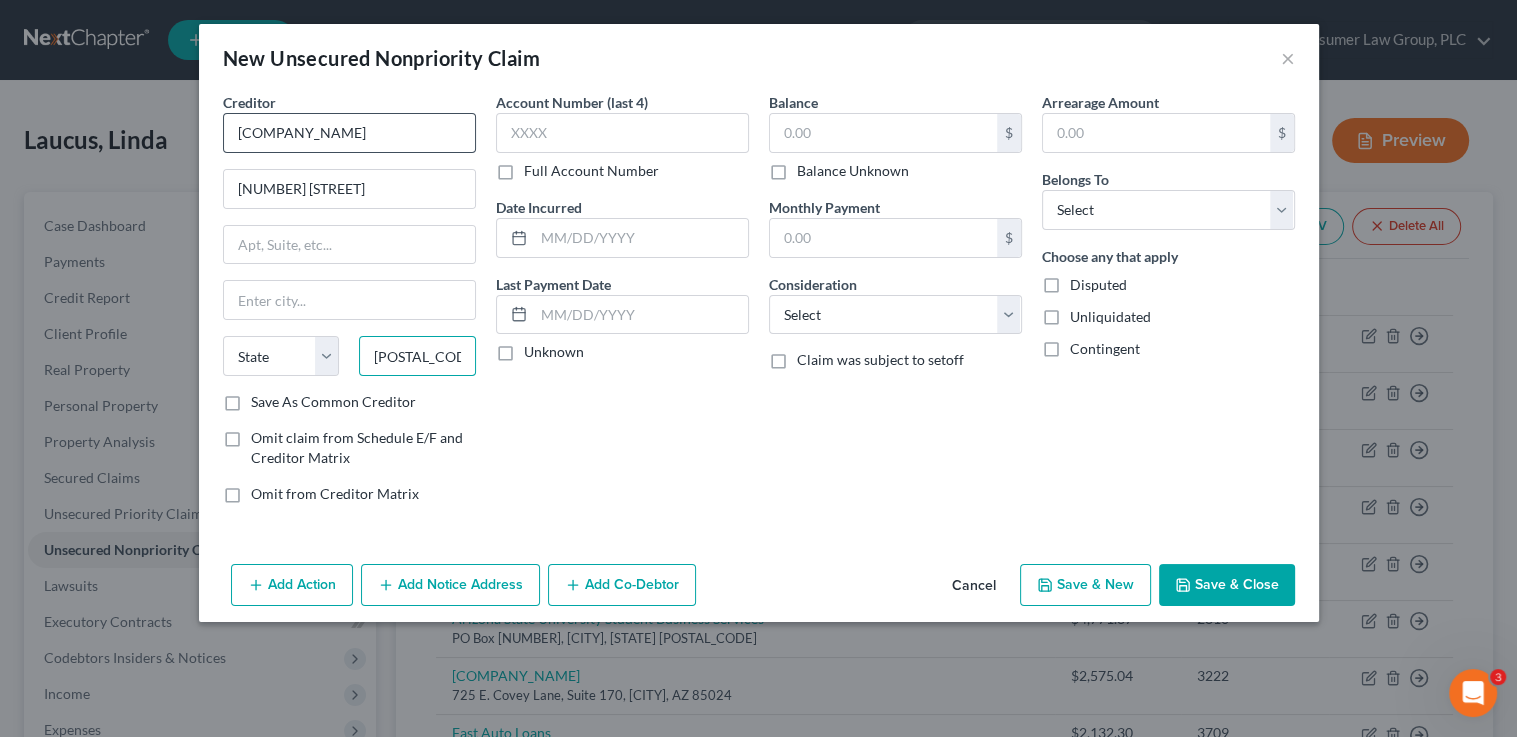 type on "85714" 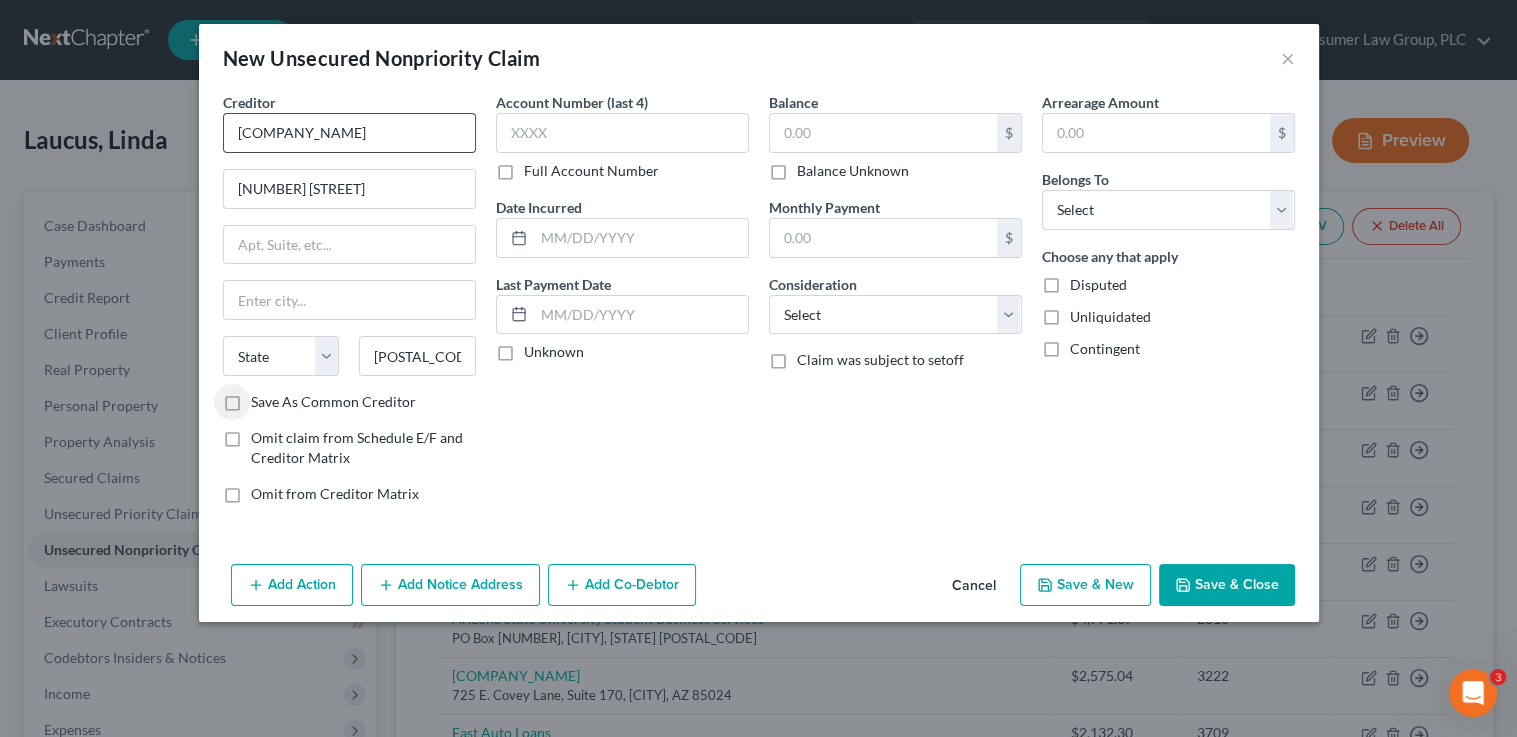type on "Tucson" 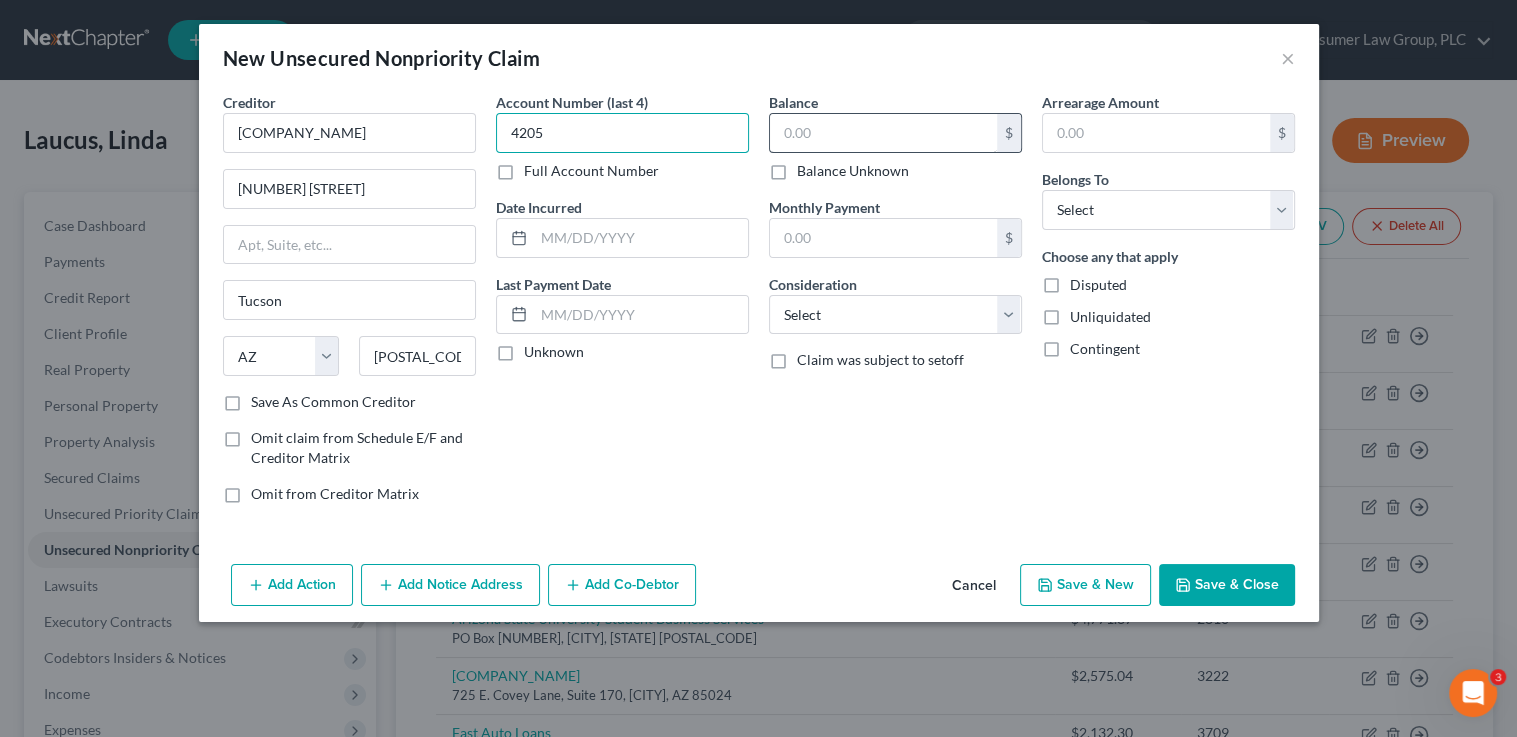 type on "4205" 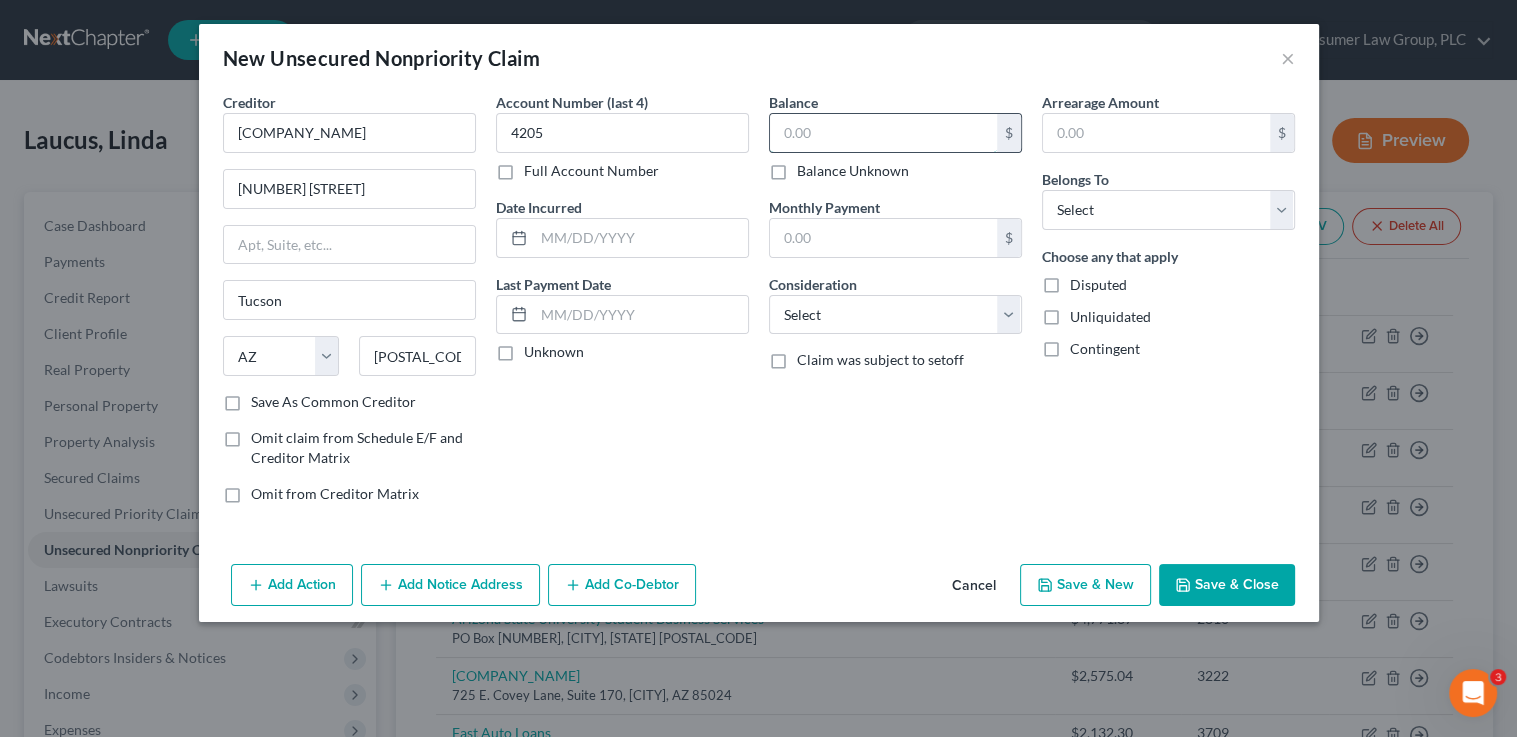 click at bounding box center [883, 133] 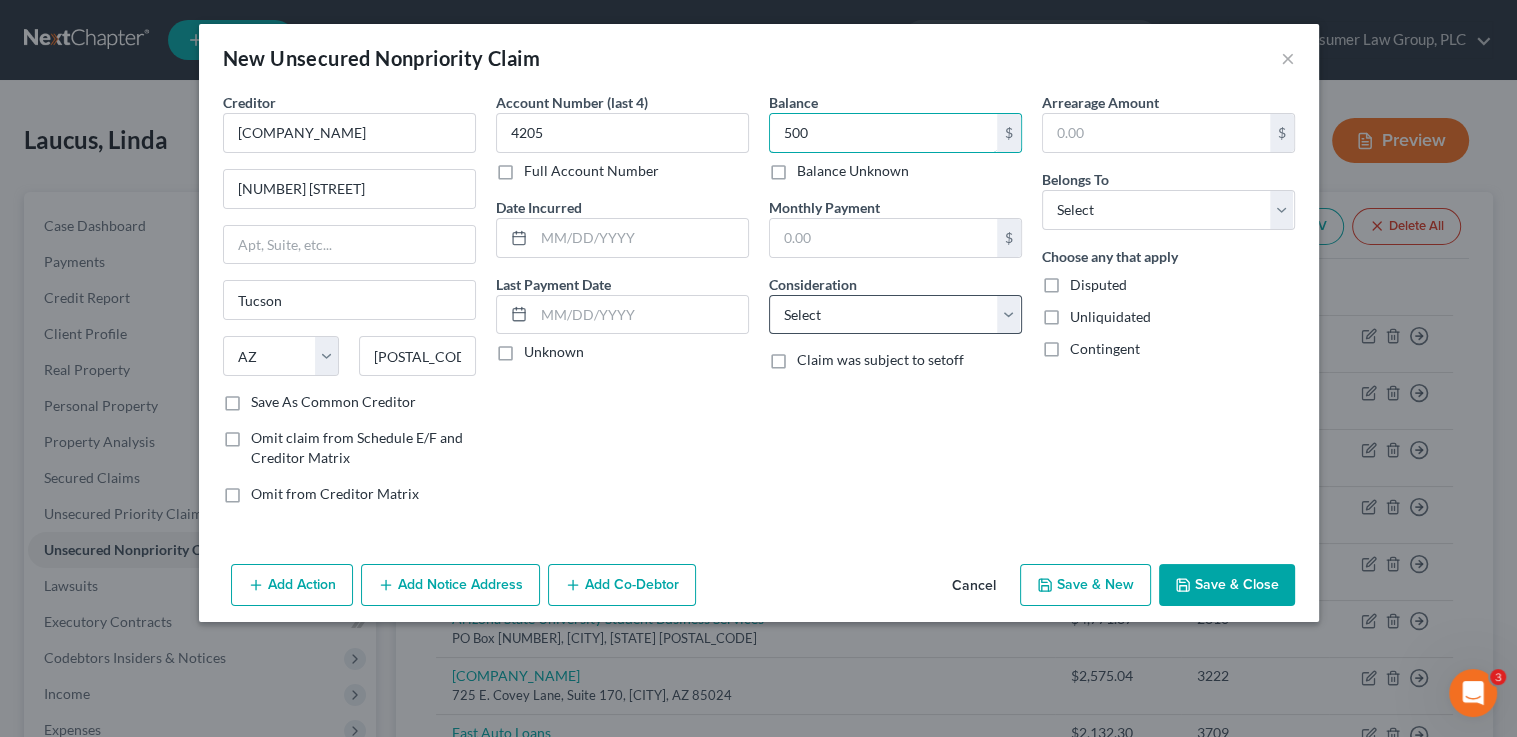 type on "500" 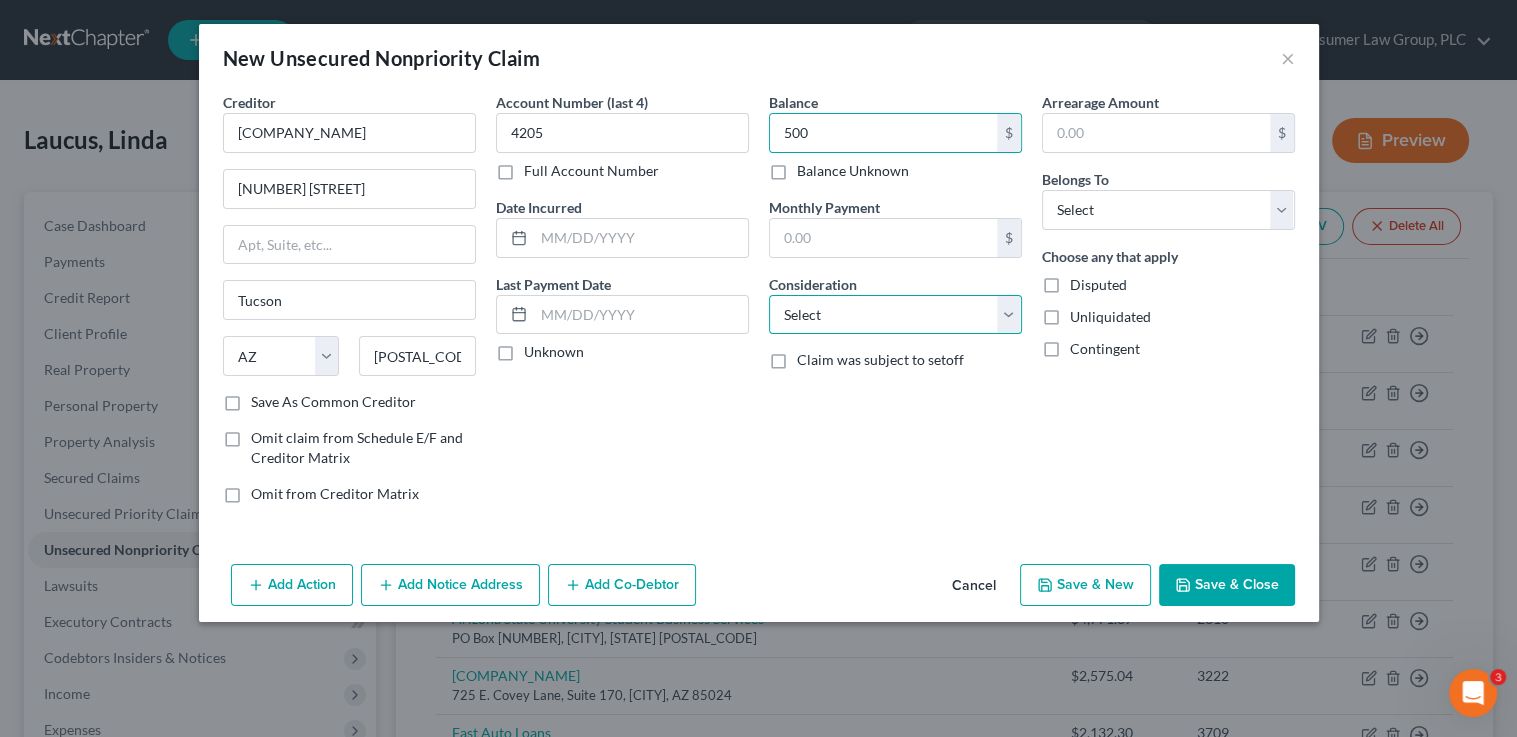 click on "Select Cable / Satellite Services Collection Agency Credit Card Debt Debt Counseling / Attorneys Deficiency Balance Domestic Support Obligations Home / Car Repairs Income Taxes Judgment Liens Medical Services Monies Loaned / Advanced Mortgage Obligation From Divorce Or Separation Obligation To Pensions Other Overdrawn Bank Account Promised To Help Pay Creditors Student Loans Suppliers And Vendors Telephone / Internet Services Utility Services" at bounding box center (895, 315) 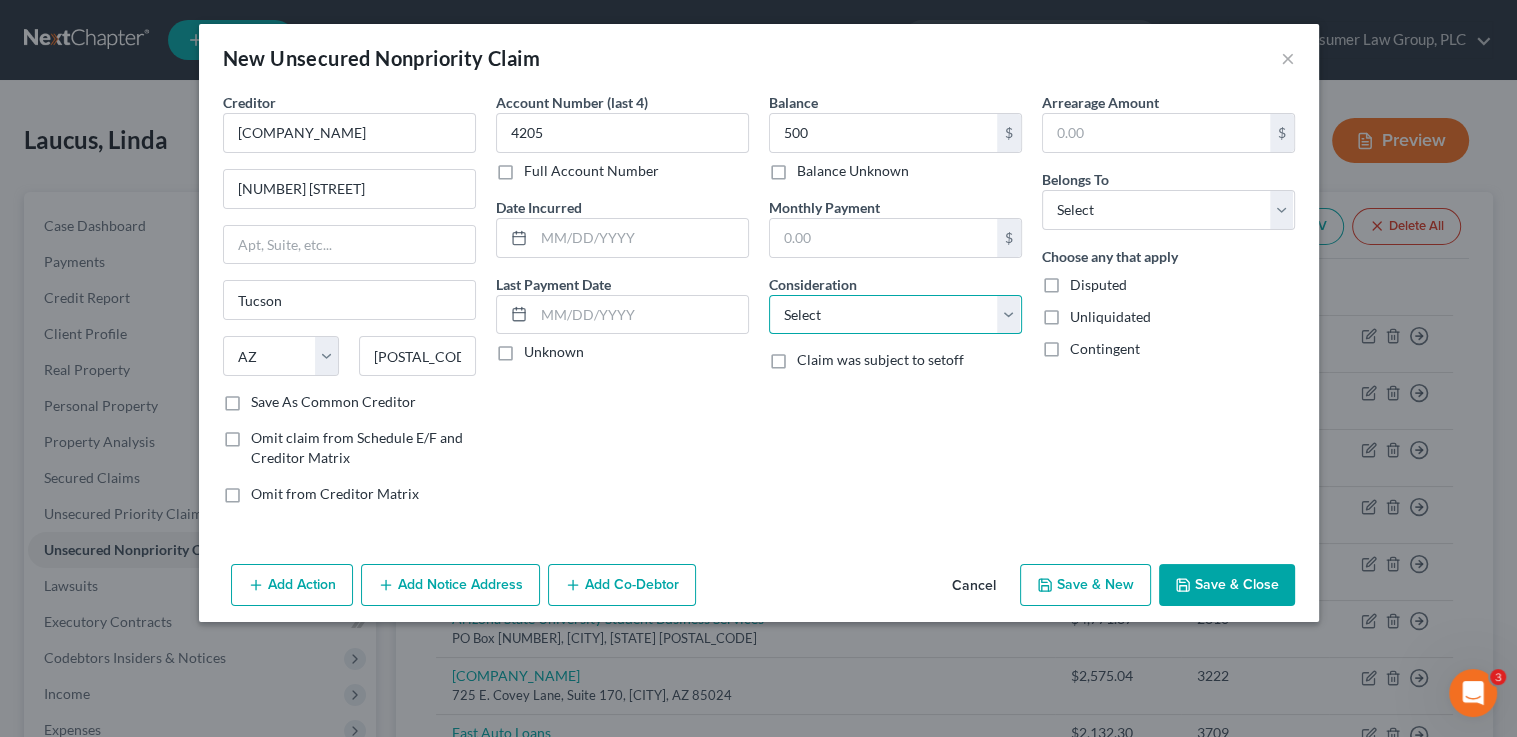 select on "4" 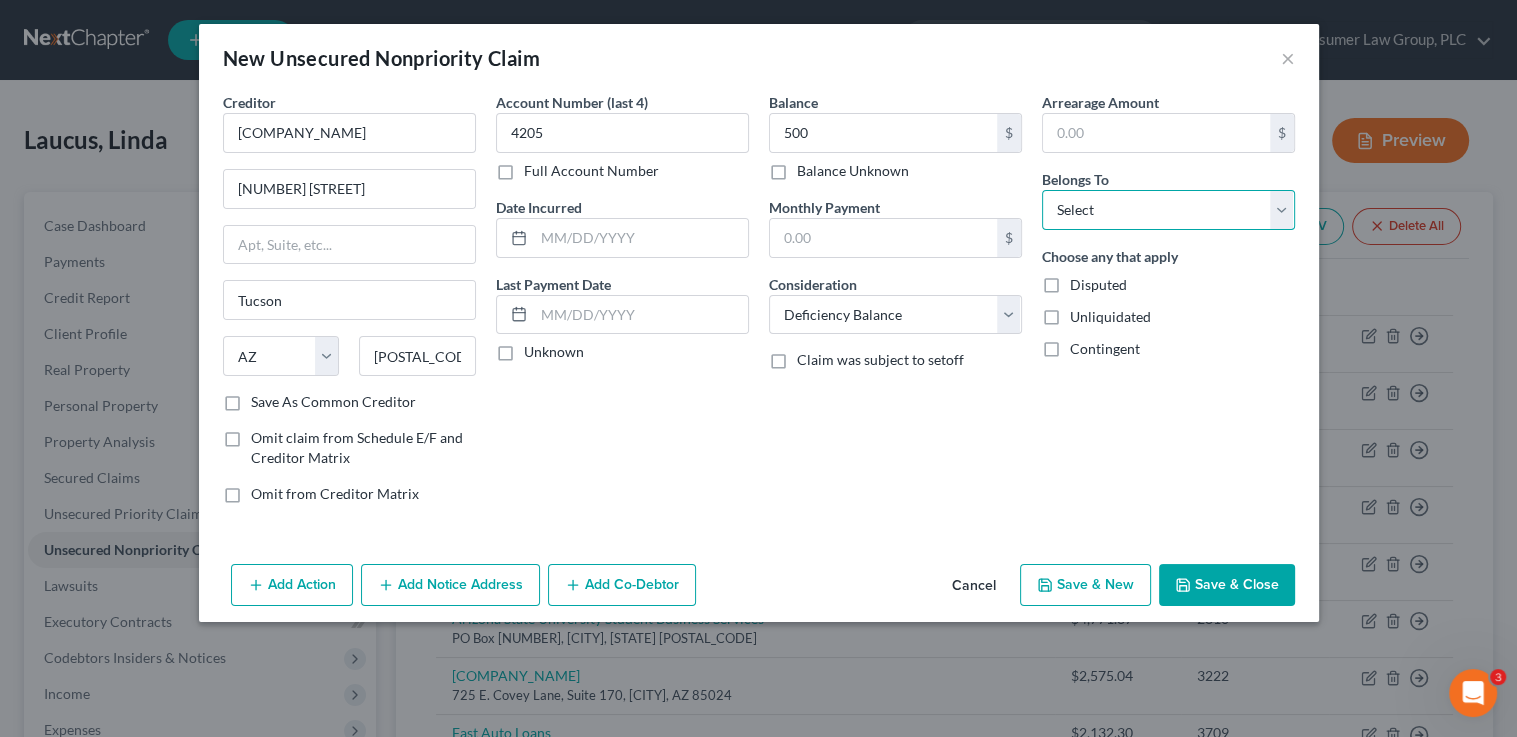 click on "Select Debtor 1 Only Debtor 2 Only Debtor 1 And Debtor 2 Only At Least One Of The Debtors And Another Community Property" at bounding box center (1168, 210) 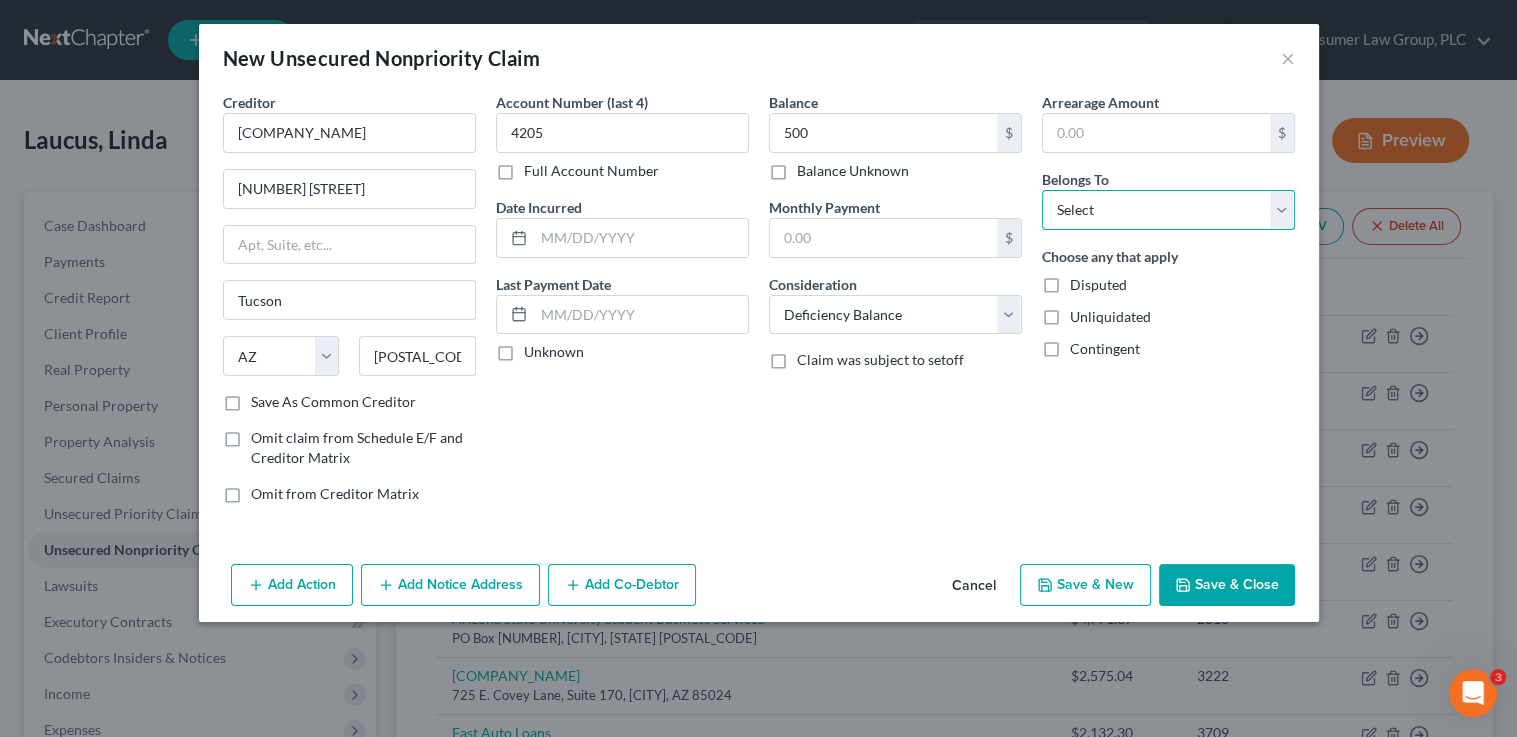 select on "0" 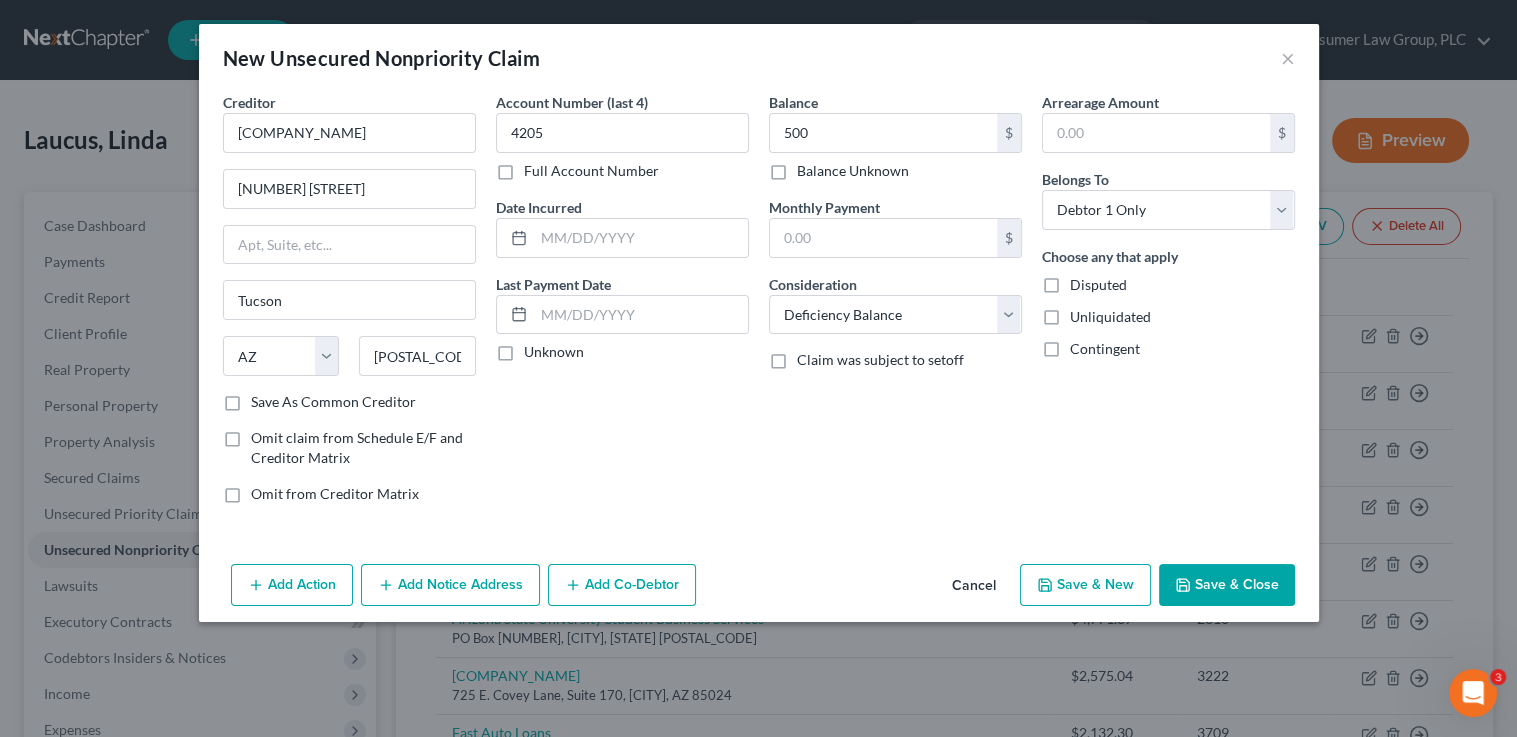 click on "Save & New" at bounding box center (1085, 585) 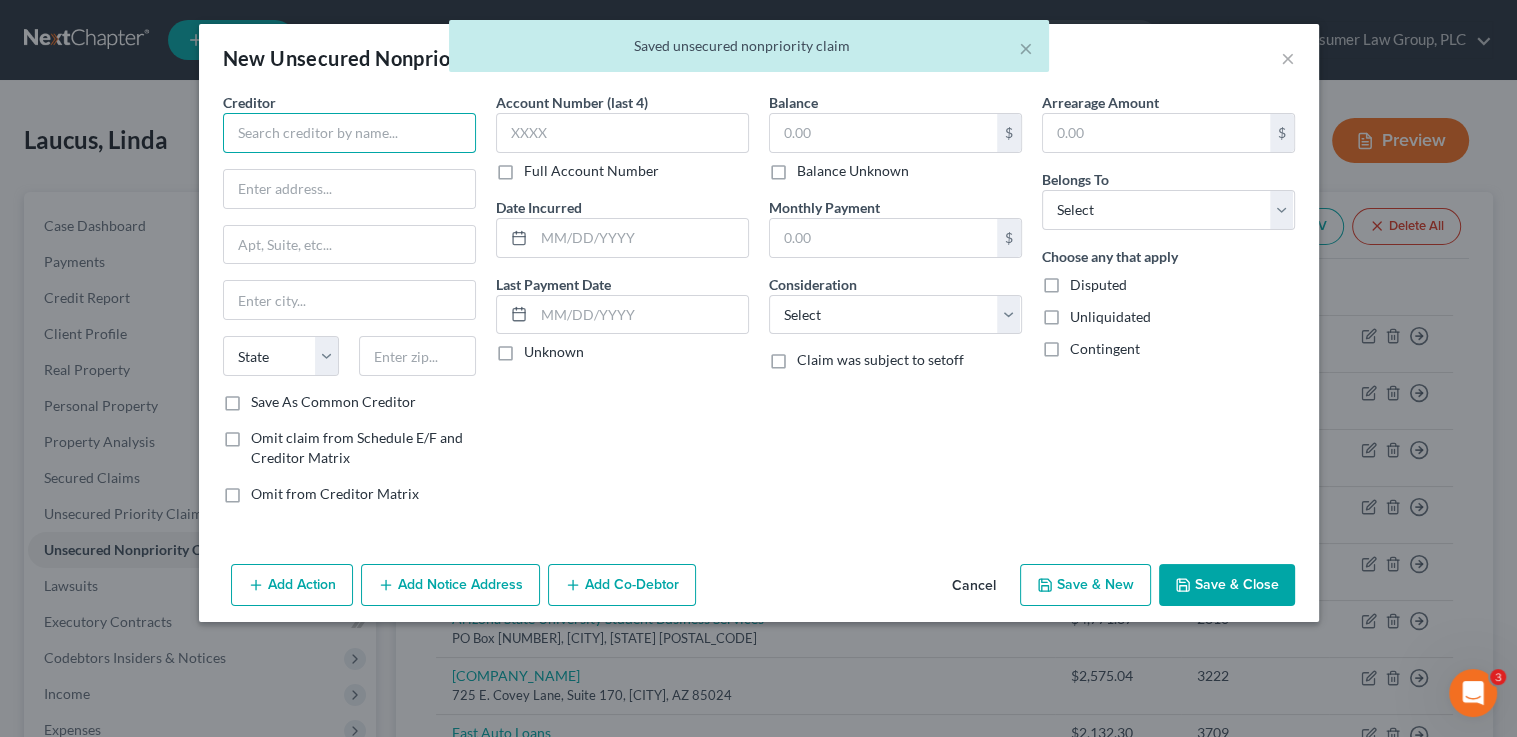 click at bounding box center [349, 133] 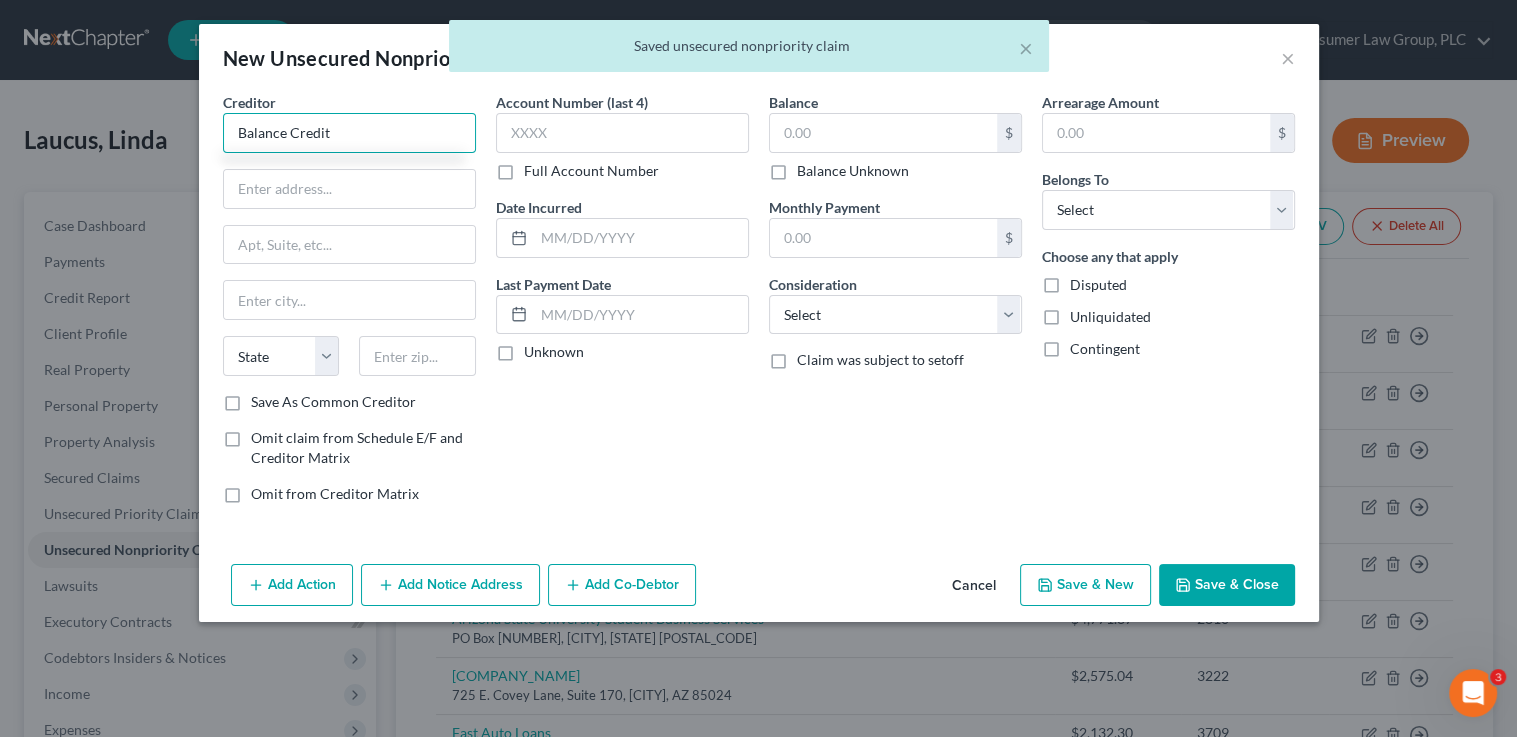 type on "Balance Credit" 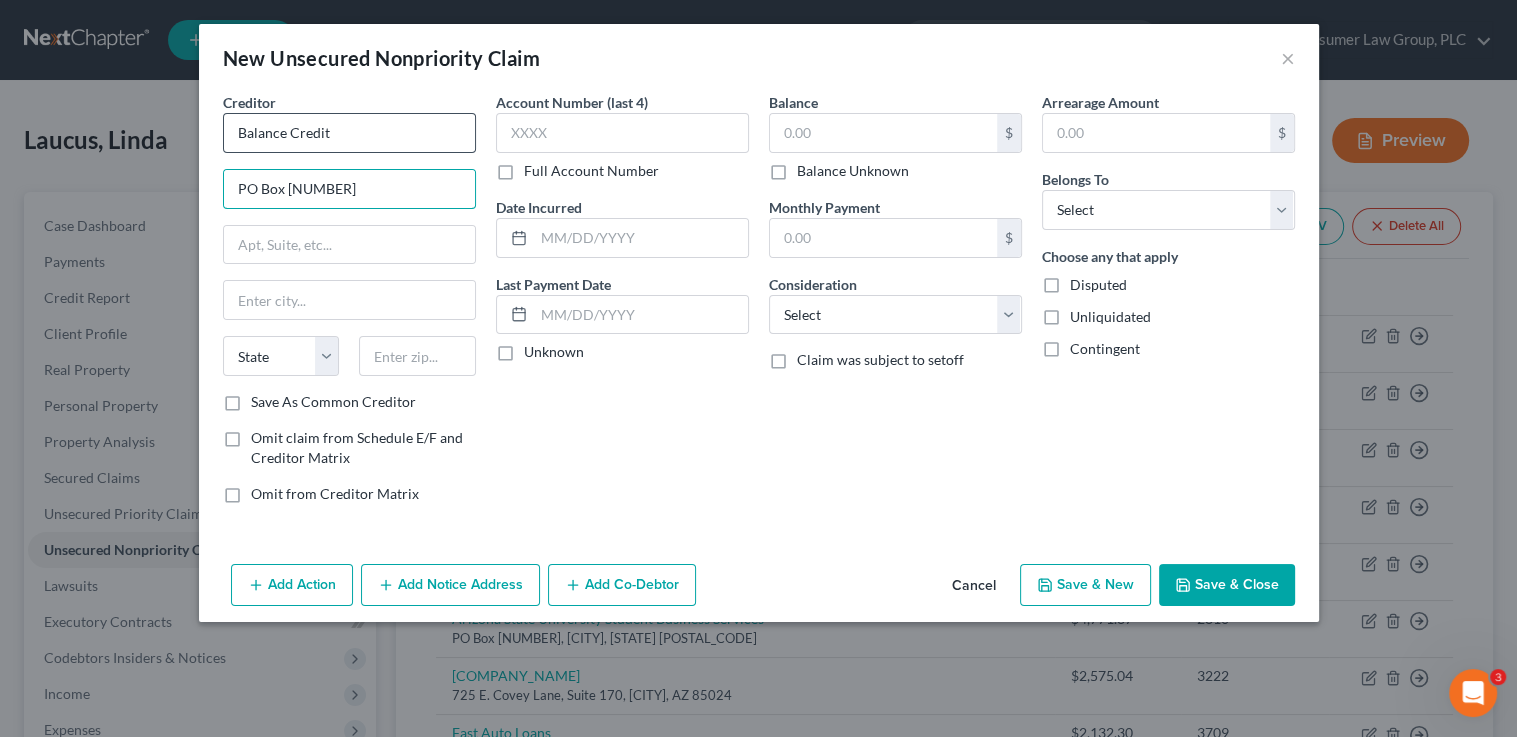 type on "PO Box 4356" 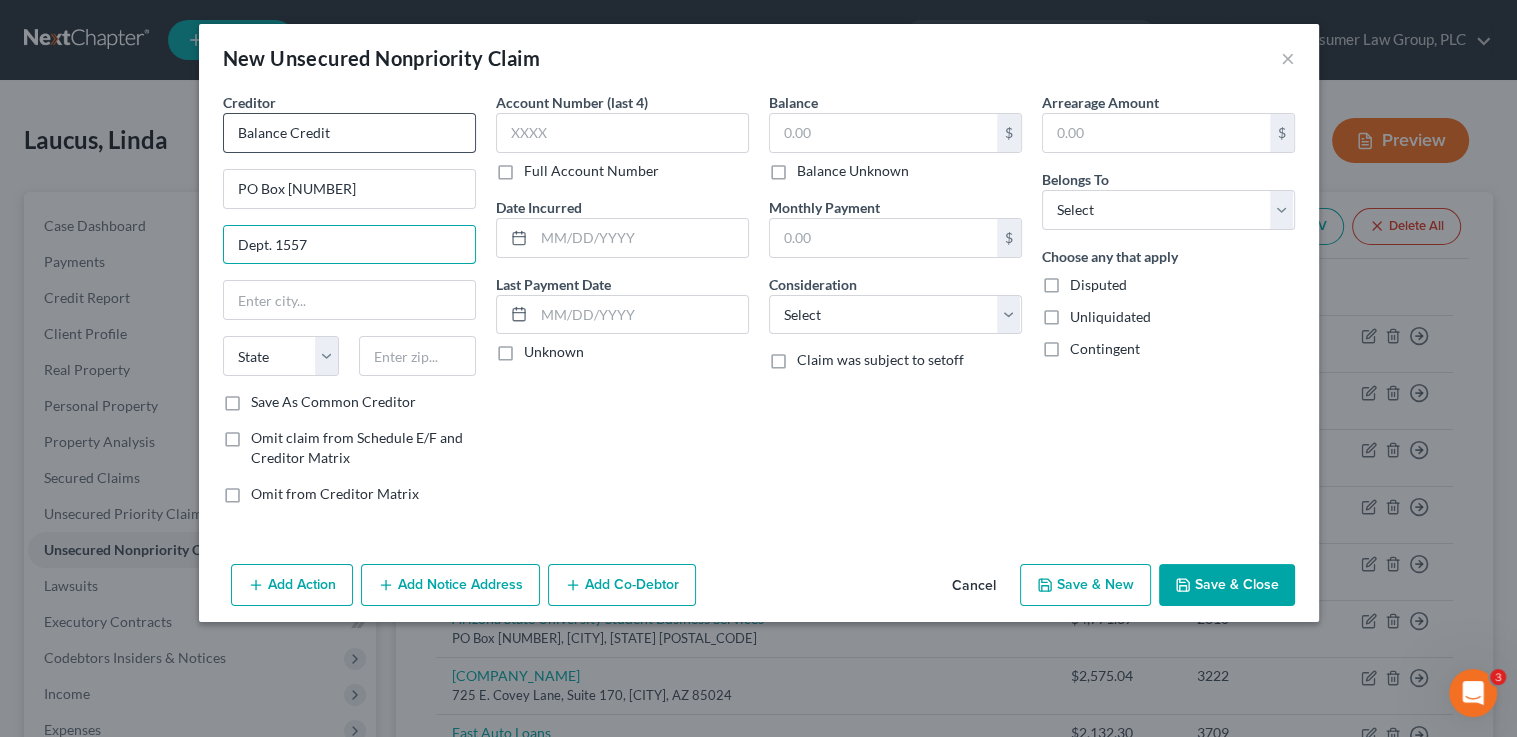 type on "Dept. 1557" 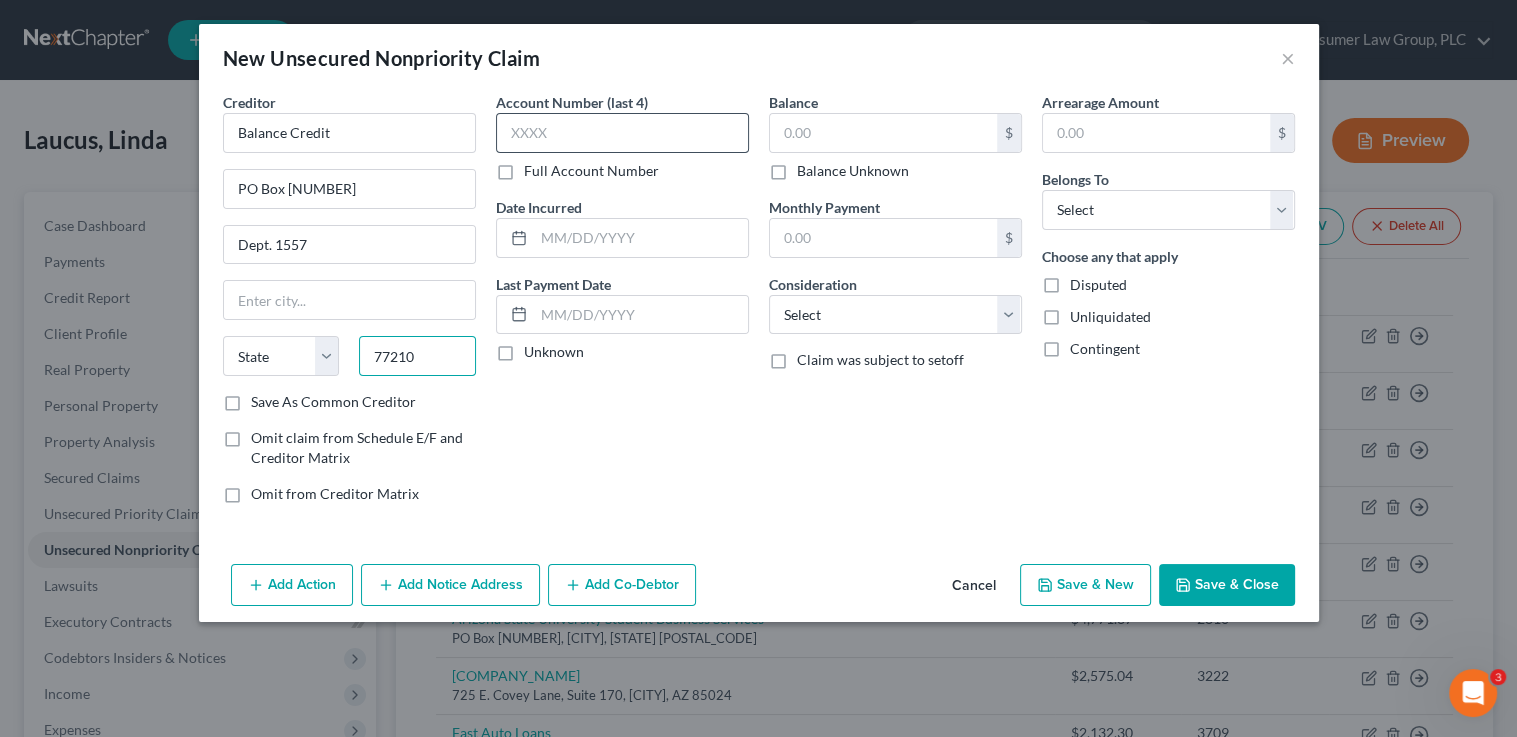 type on "77210" 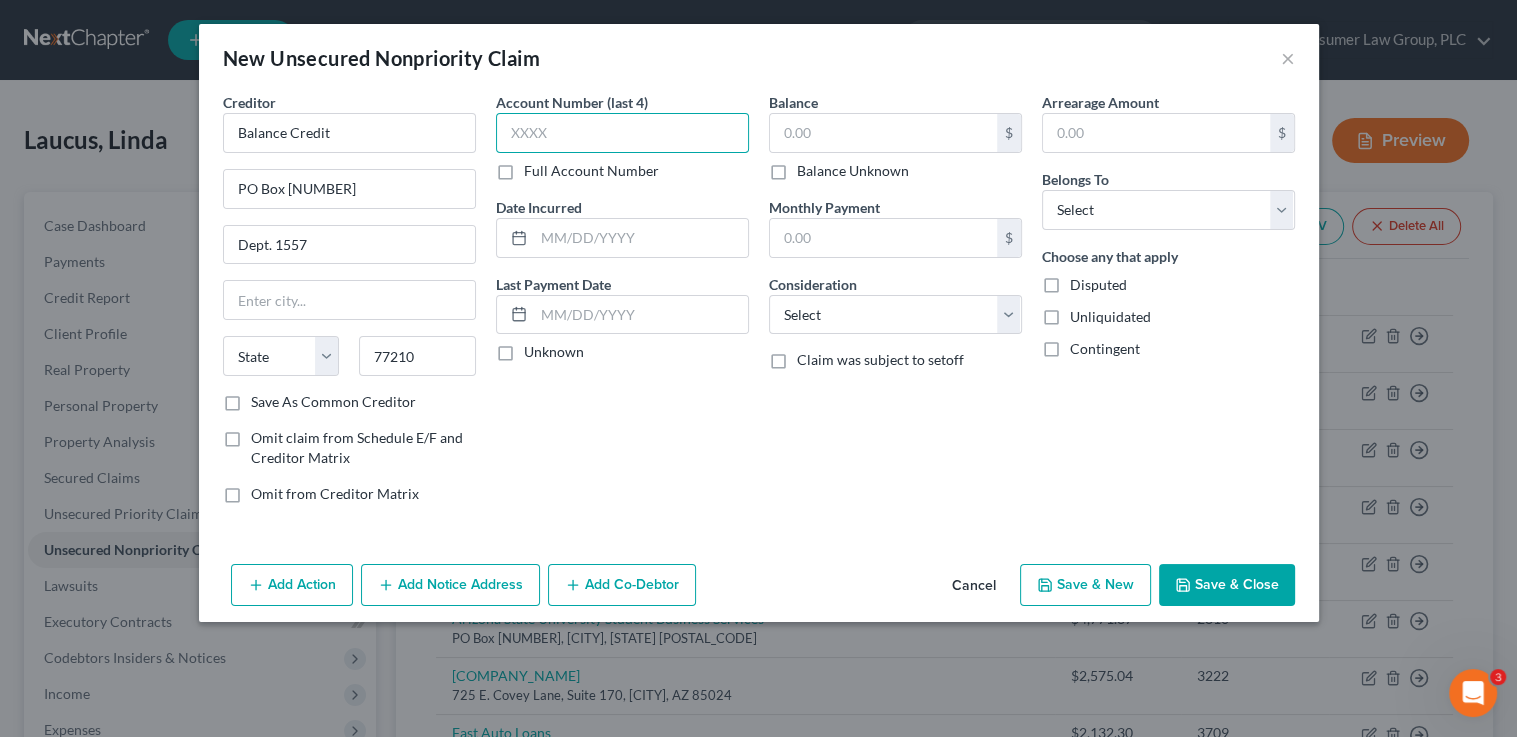 click at bounding box center [622, 133] 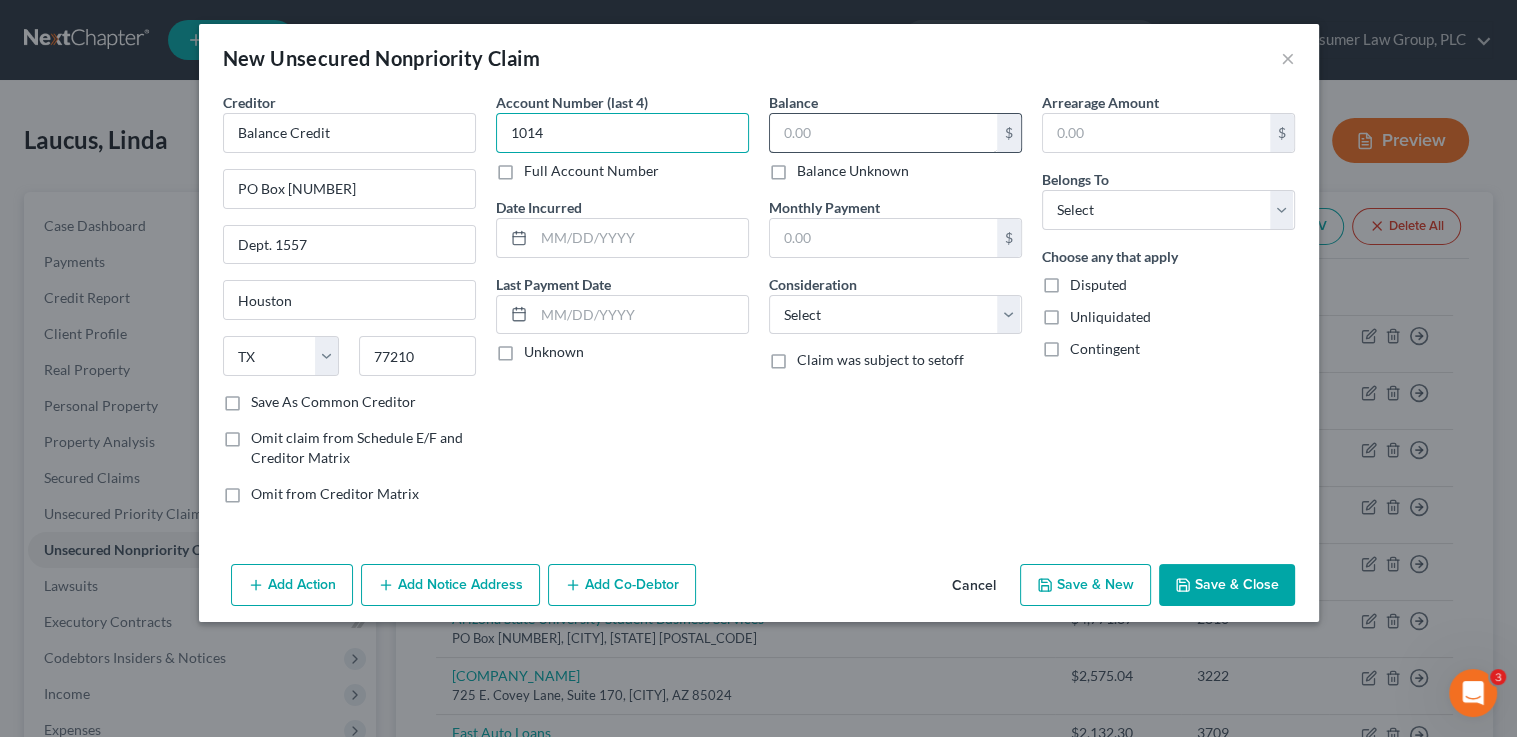 type on "1014" 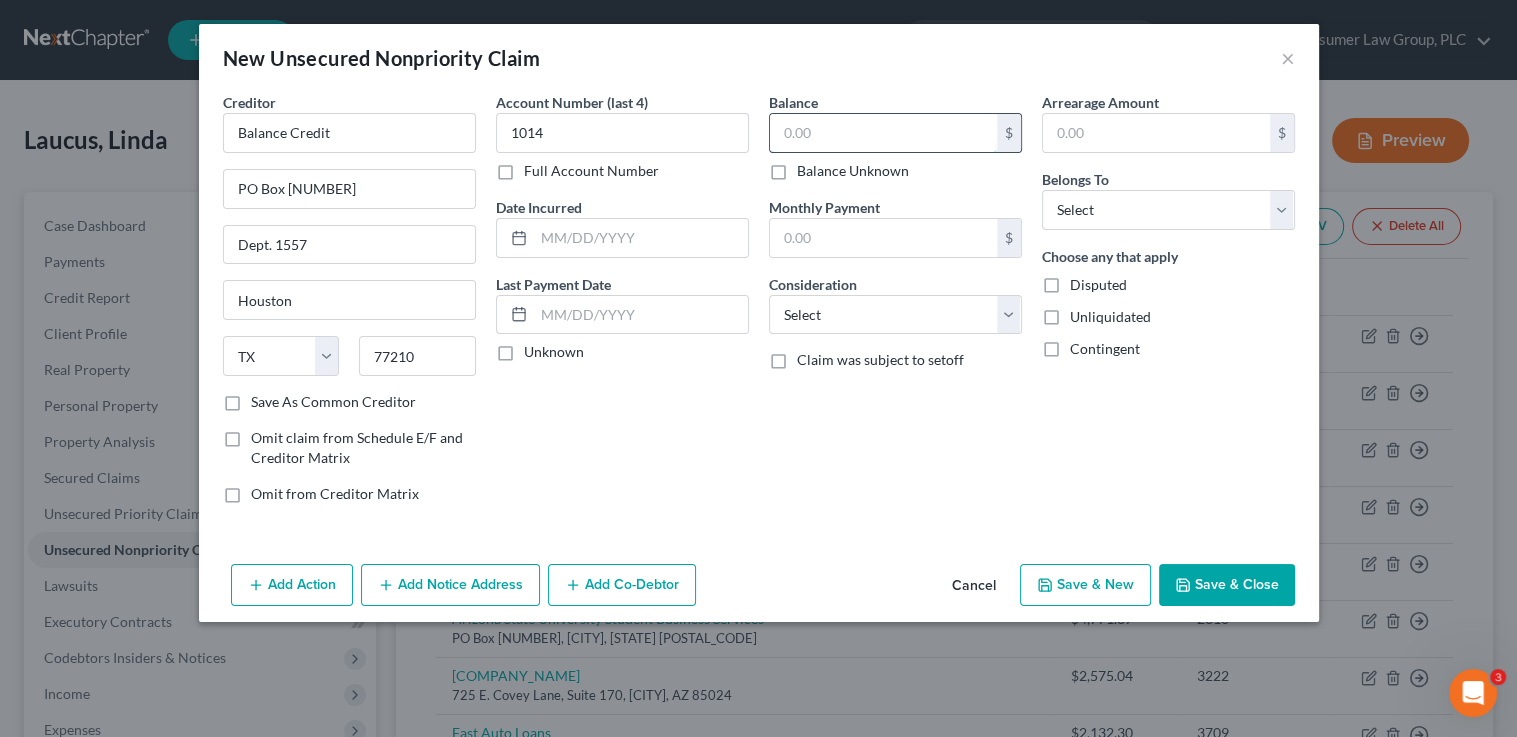 click at bounding box center [883, 133] 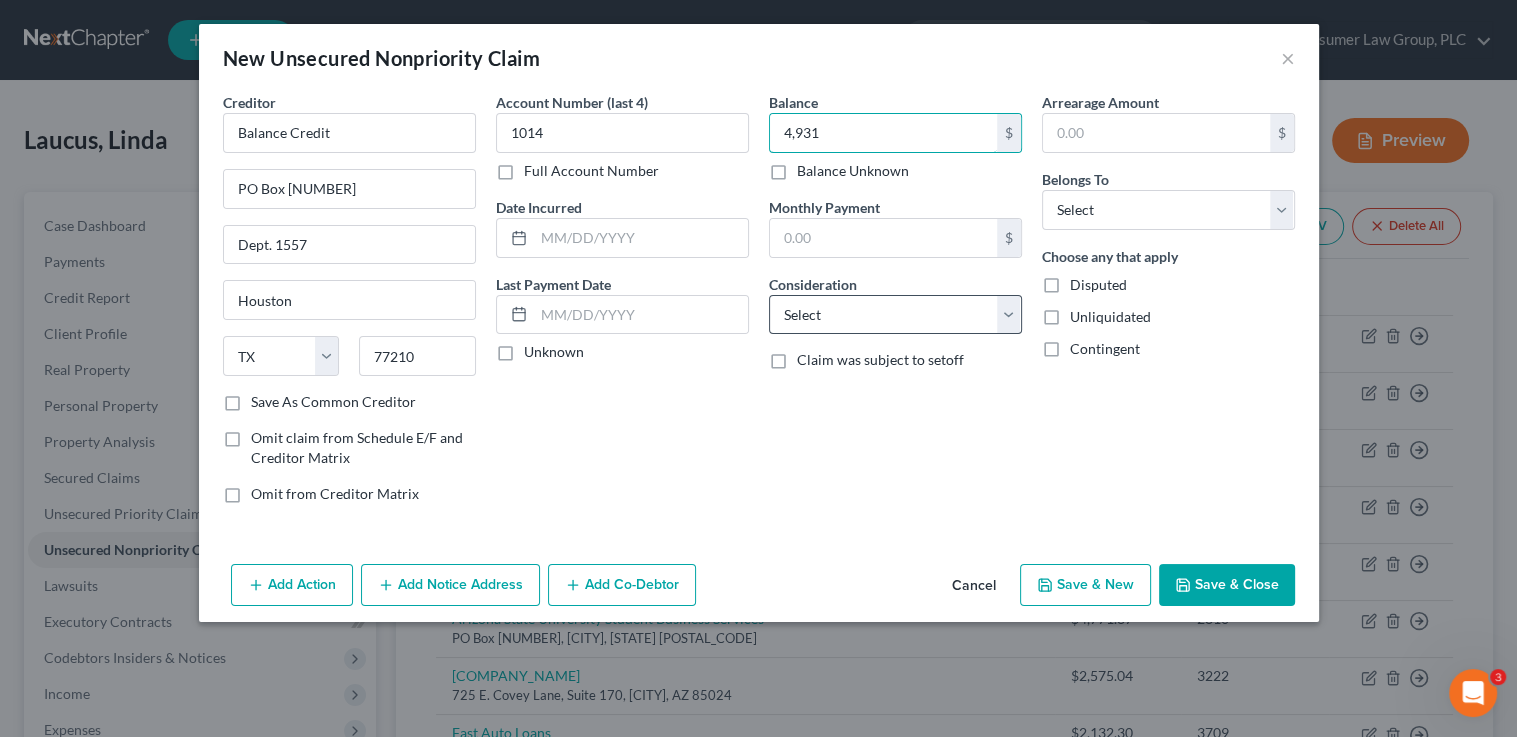 type on "4,931" 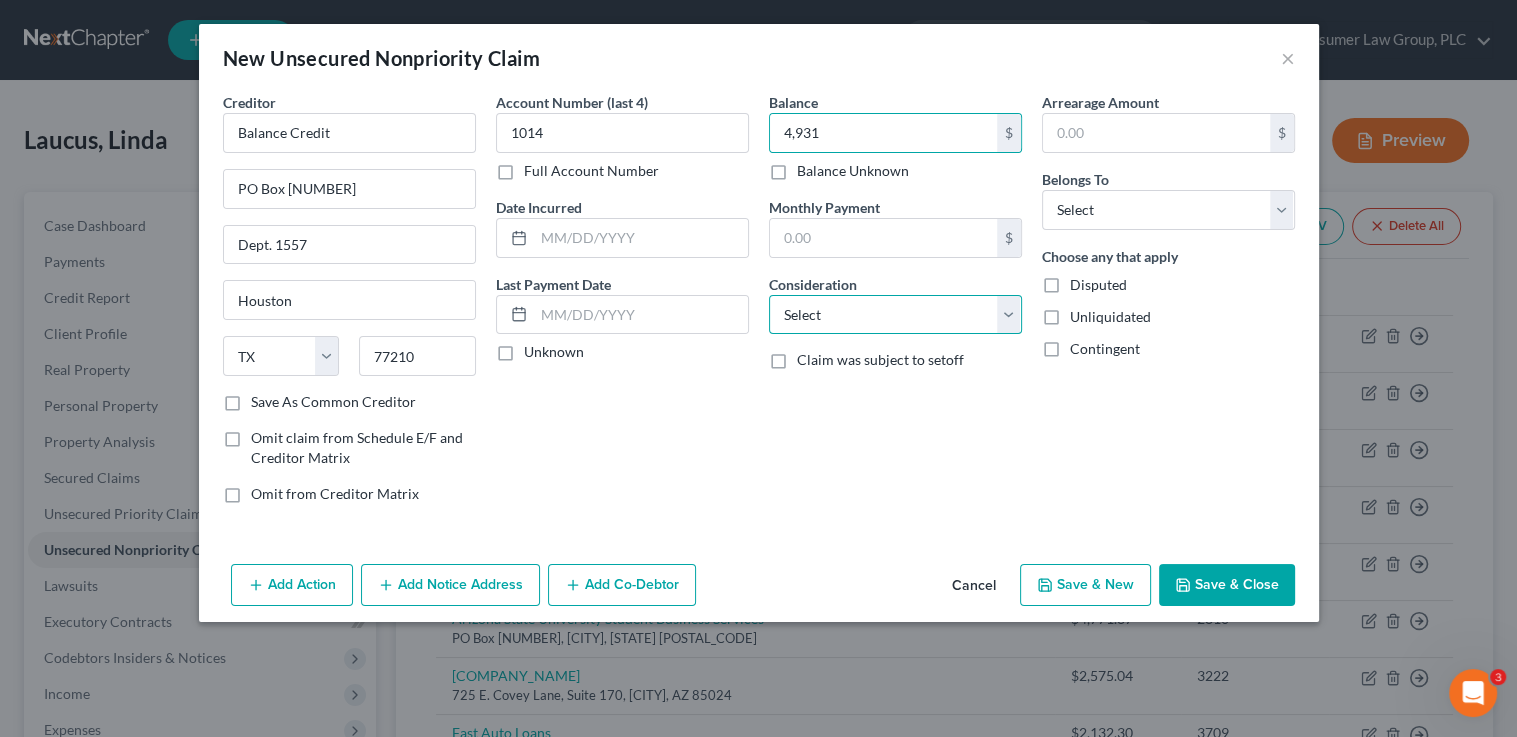 click on "Select Cable / Satellite Services Collection Agency Credit Card Debt Debt Counseling / Attorneys Deficiency Balance Domestic Support Obligations Home / Car Repairs Income Taxes Judgment Liens Medical Services Monies Loaned / Advanced Mortgage Obligation From Divorce Or Separation Obligation To Pensions Other Overdrawn Bank Account Promised To Help Pay Creditors Student Loans Suppliers And Vendors Telephone / Internet Services Utility Services" at bounding box center (895, 315) 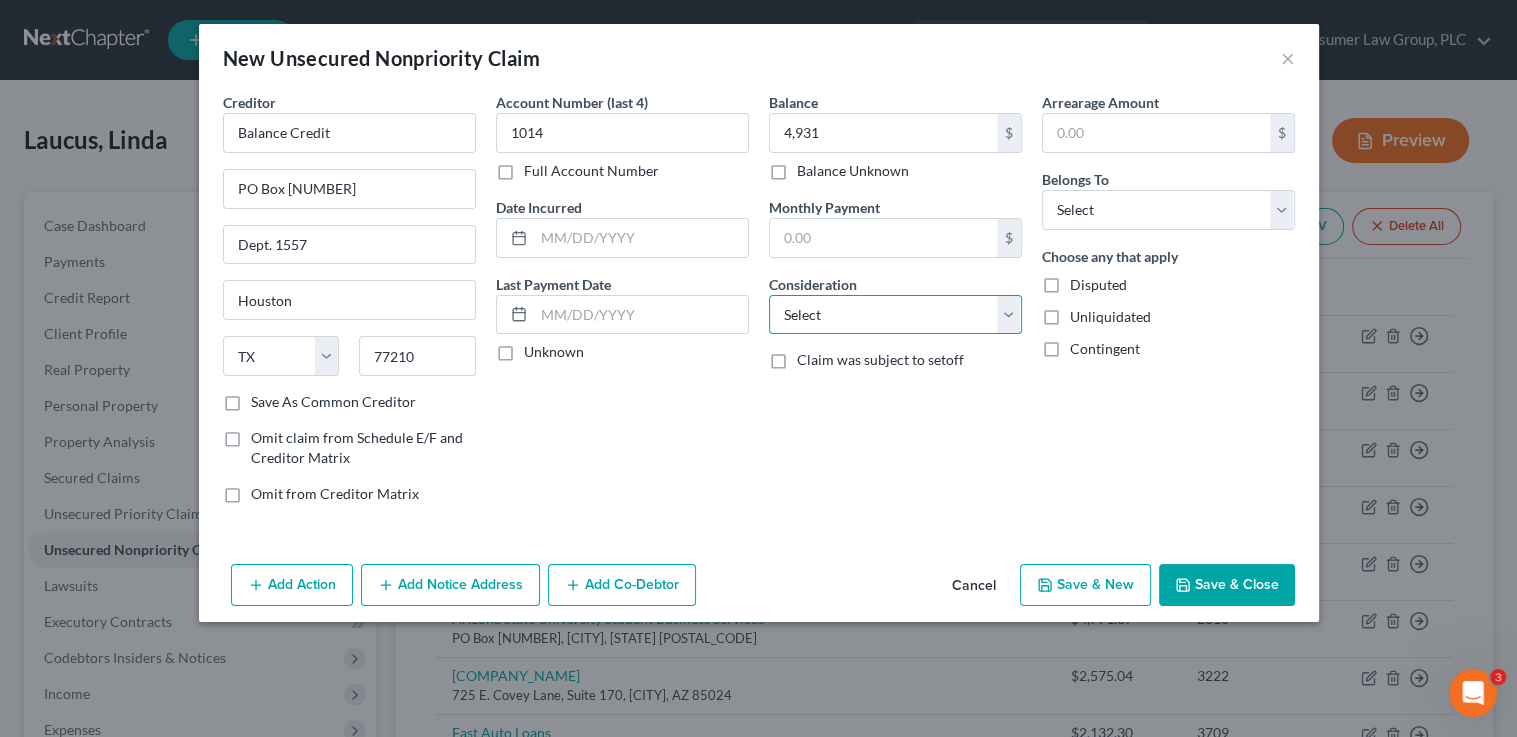 click on "Select Cable / Satellite Services Collection Agency Credit Card Debt Debt Counseling / Attorneys Deficiency Balance Domestic Support Obligations Home / Car Repairs Income Taxes Judgment Liens Medical Services Monies Loaned / Advanced Mortgage Obligation From Divorce Or Separation Obligation To Pensions Other Overdrawn Bank Account Promised To Help Pay Creditors Student Loans Suppliers And Vendors Telephone / Internet Services Utility Services" at bounding box center [895, 315] 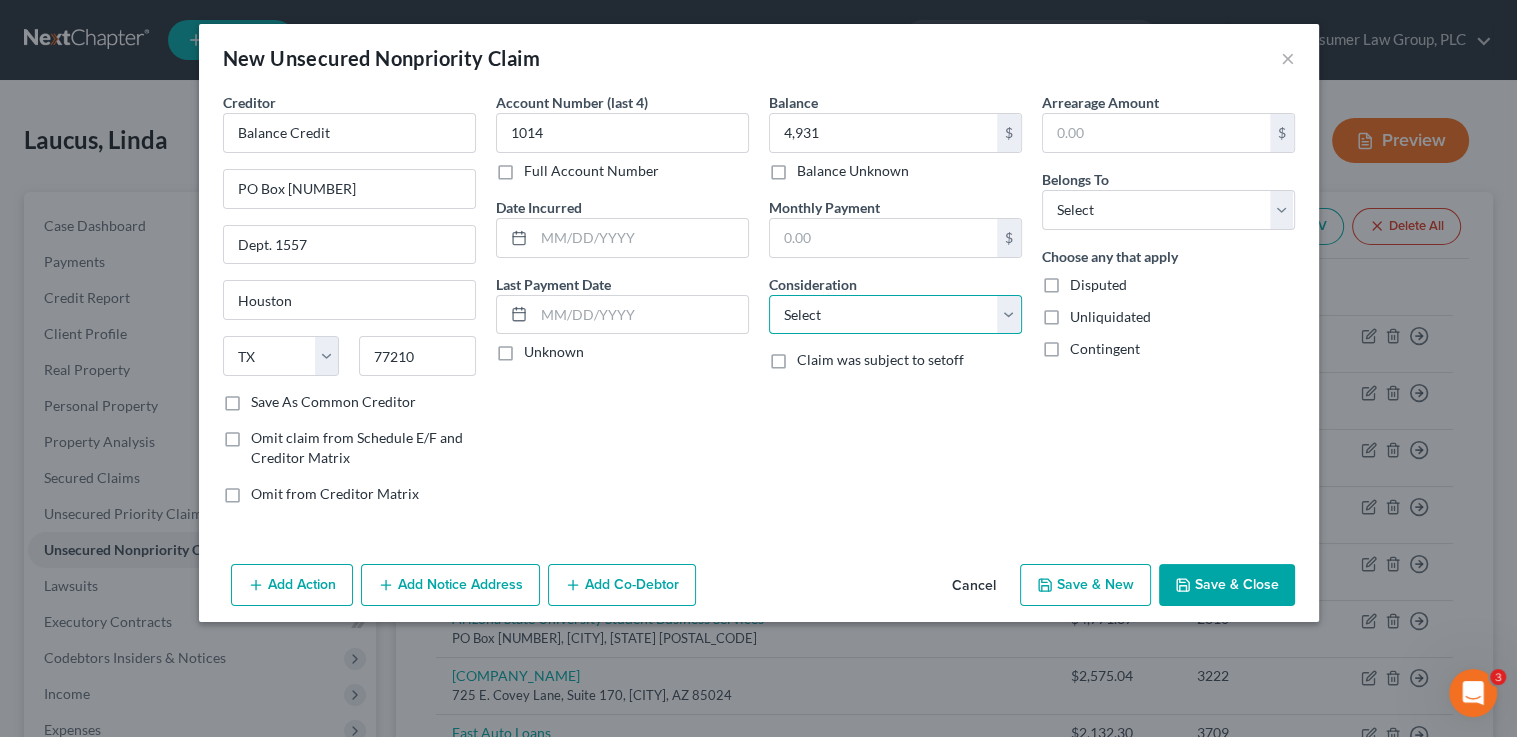 select on "10" 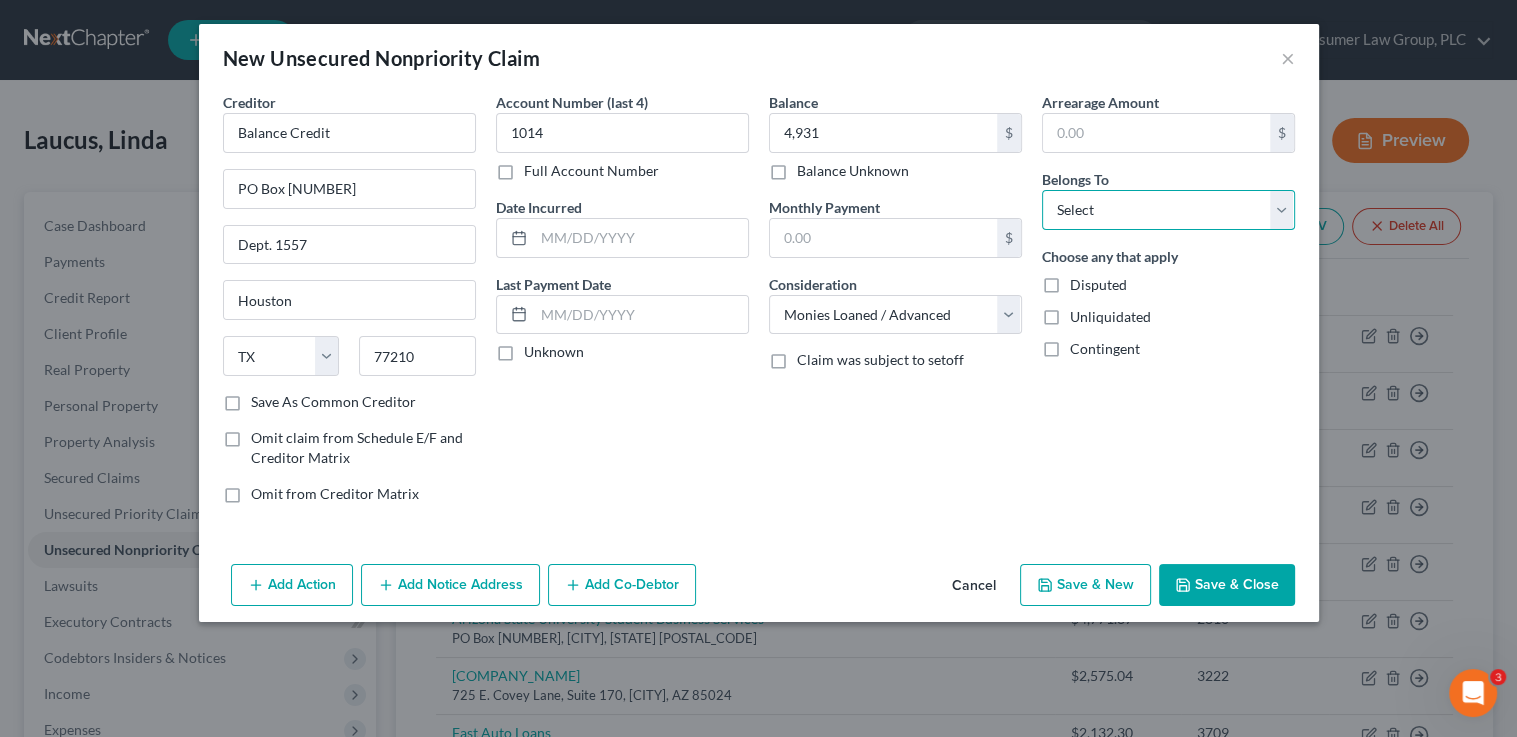 click on "Select Debtor 1 Only Debtor 2 Only Debtor 1 And Debtor 2 Only At Least One Of The Debtors And Another Community Property" at bounding box center [1168, 210] 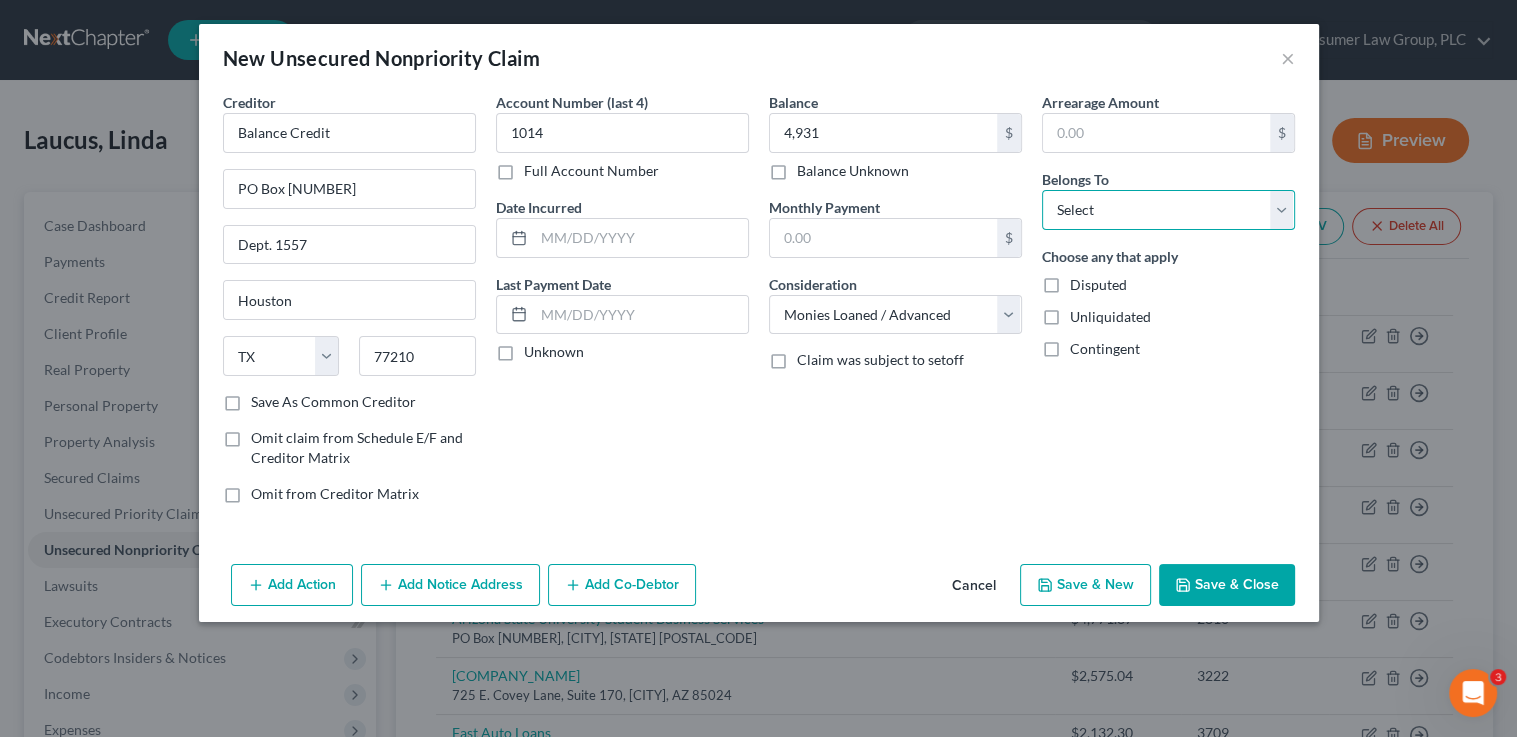 select on "0" 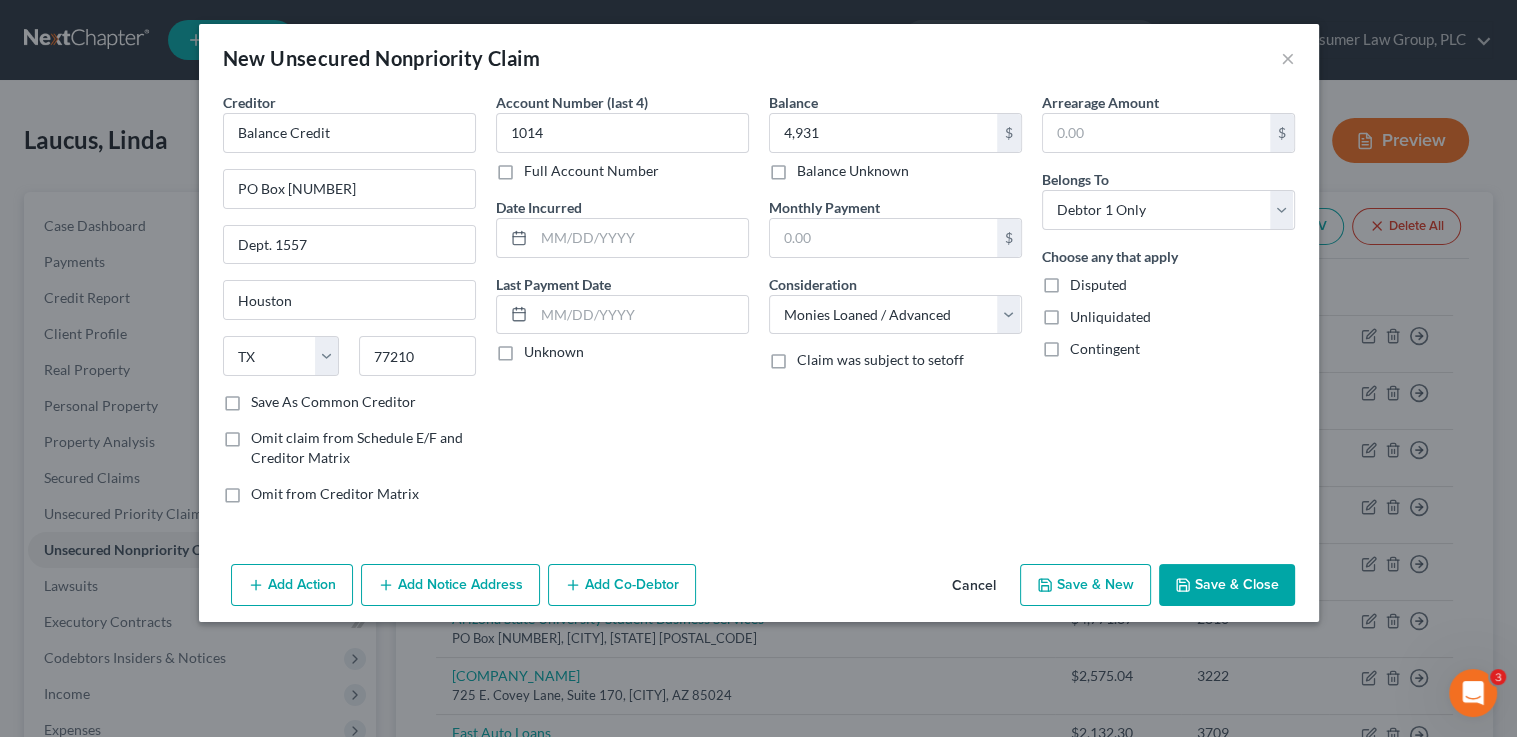 click on "Save & New" at bounding box center (1085, 585) 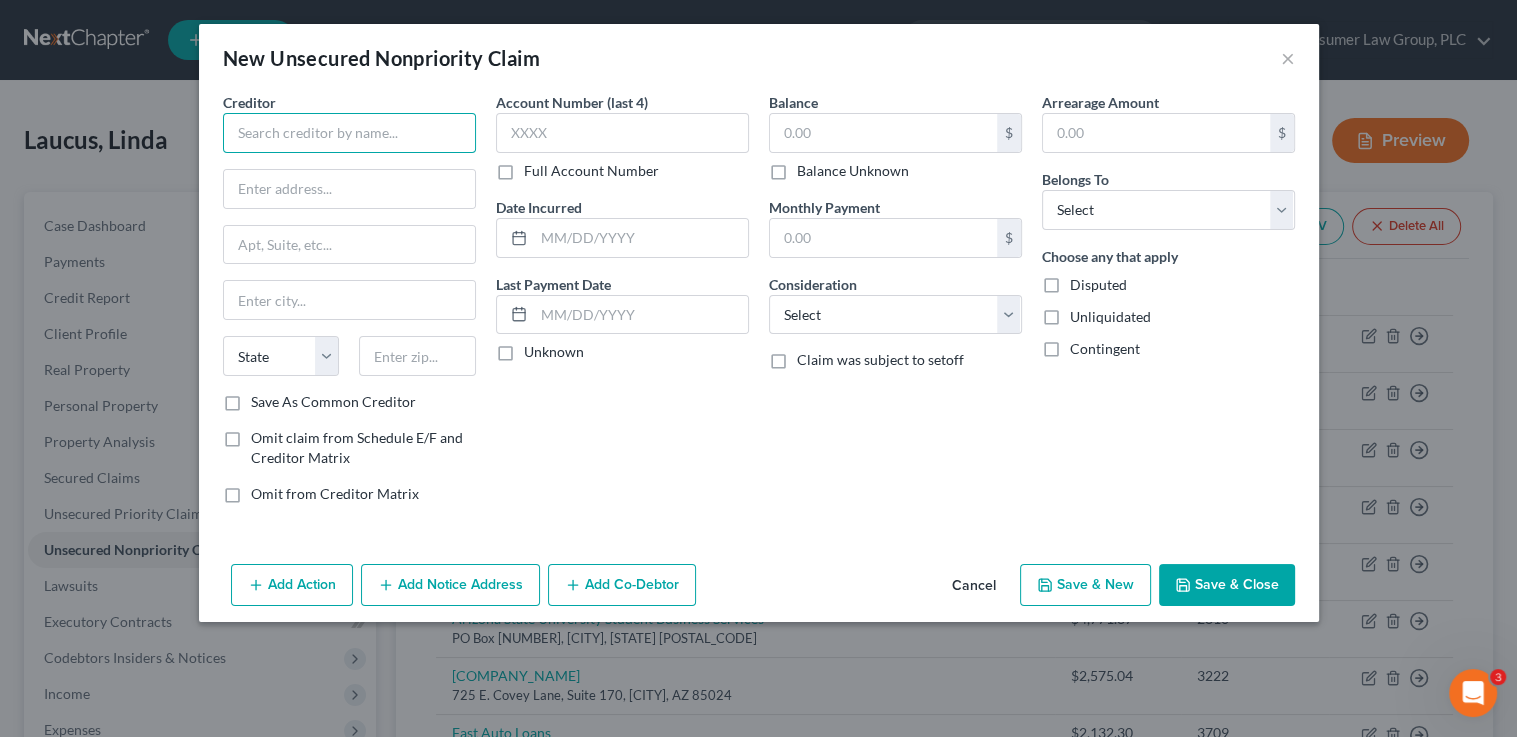 click at bounding box center [349, 133] 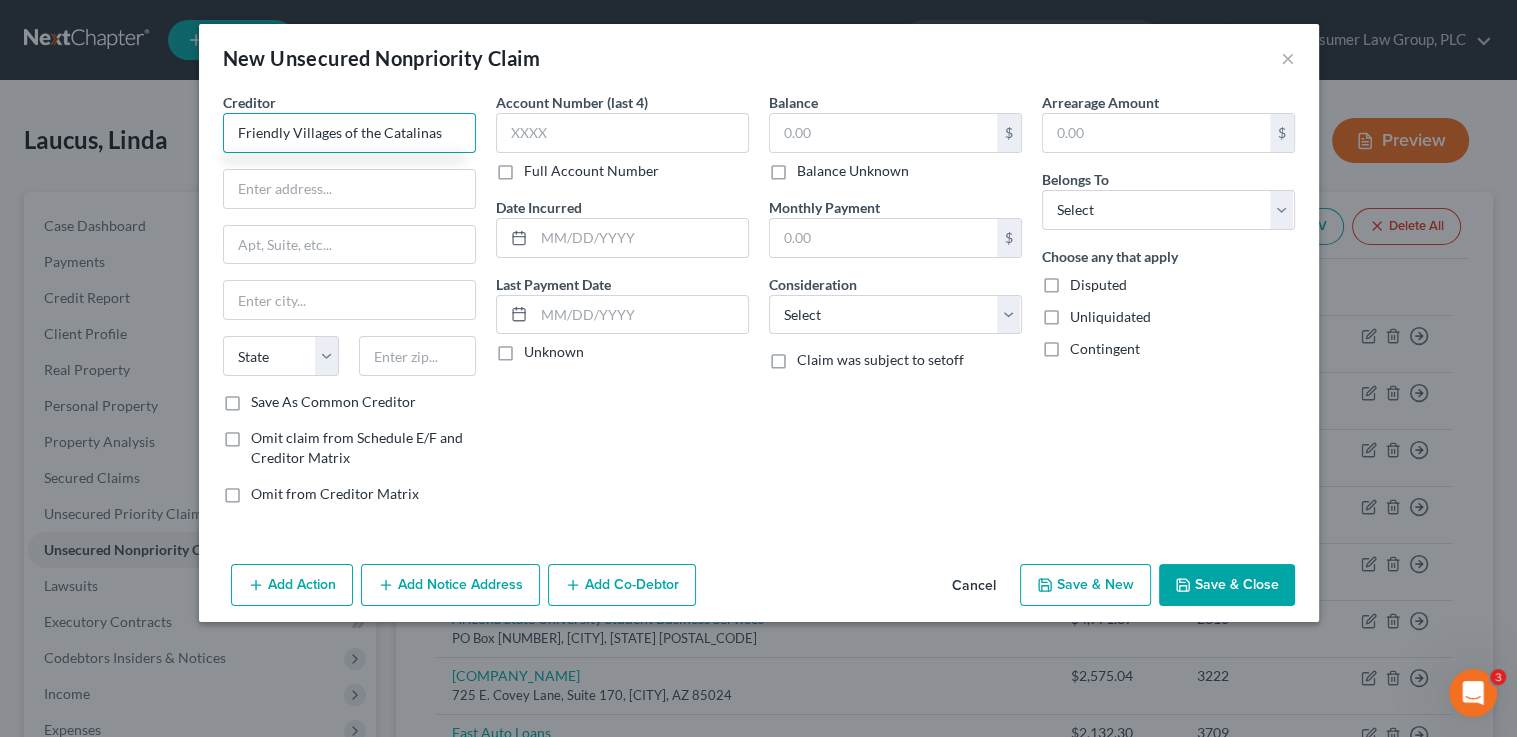 type on "Friendly Villages of the Catalinas" 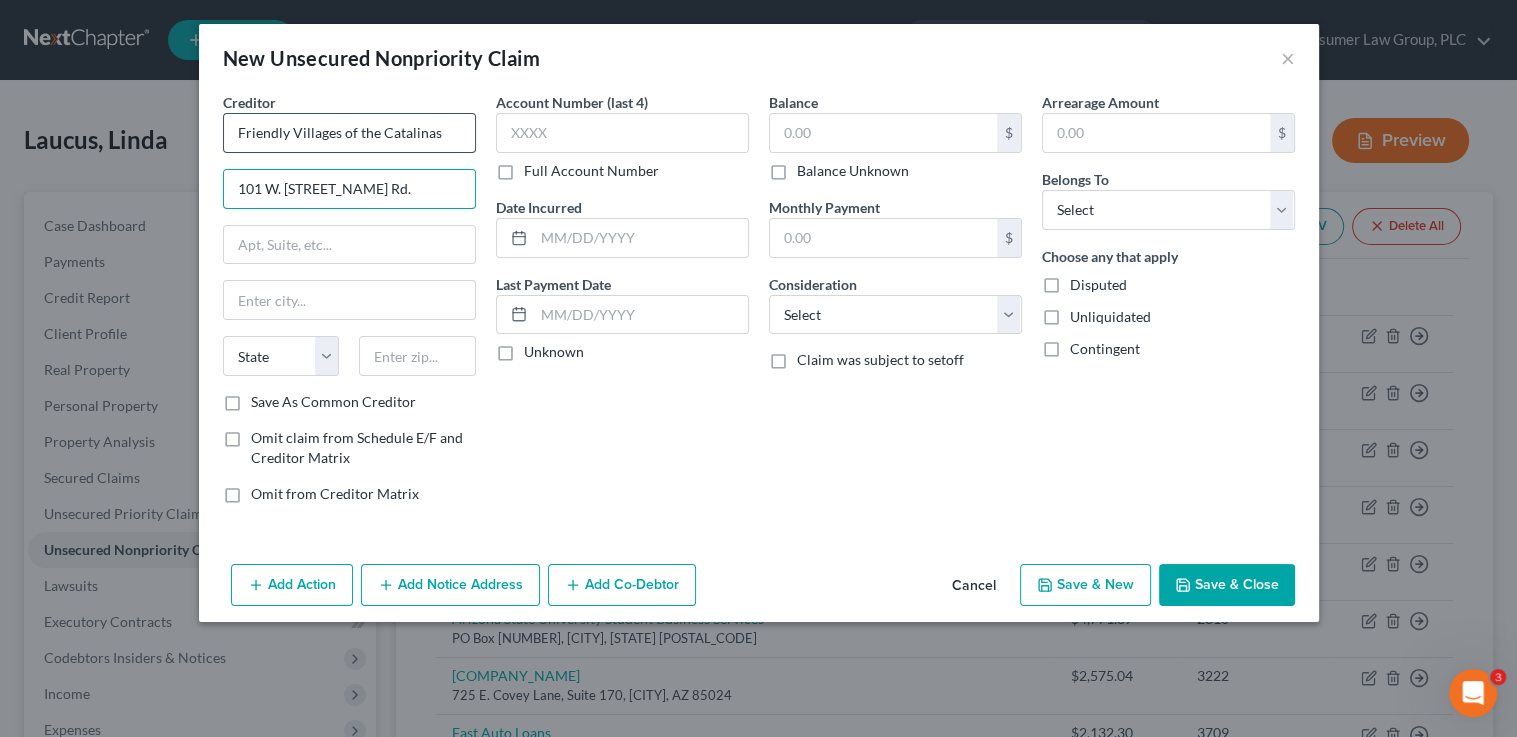 type on "101 W. Oracle Rd." 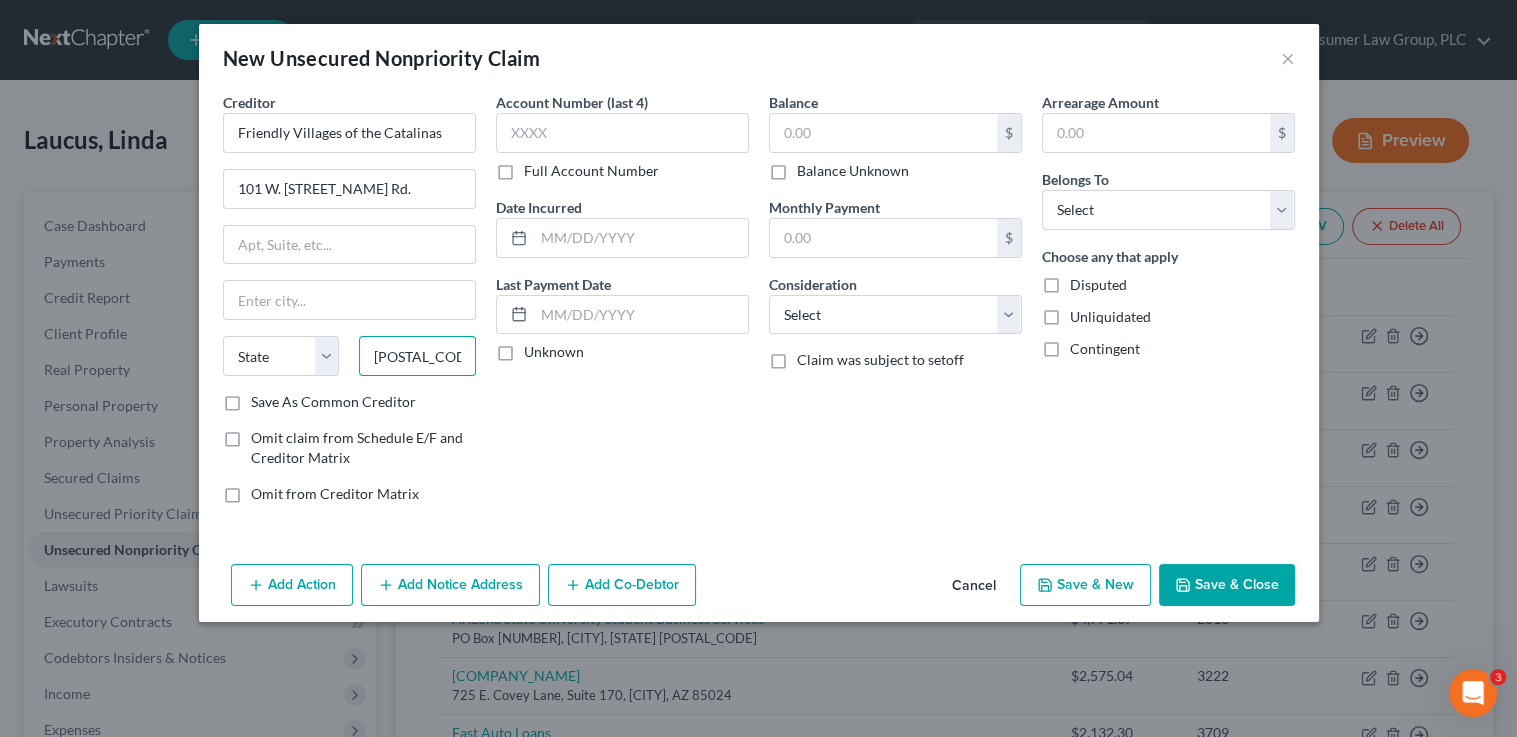 type on "85704" 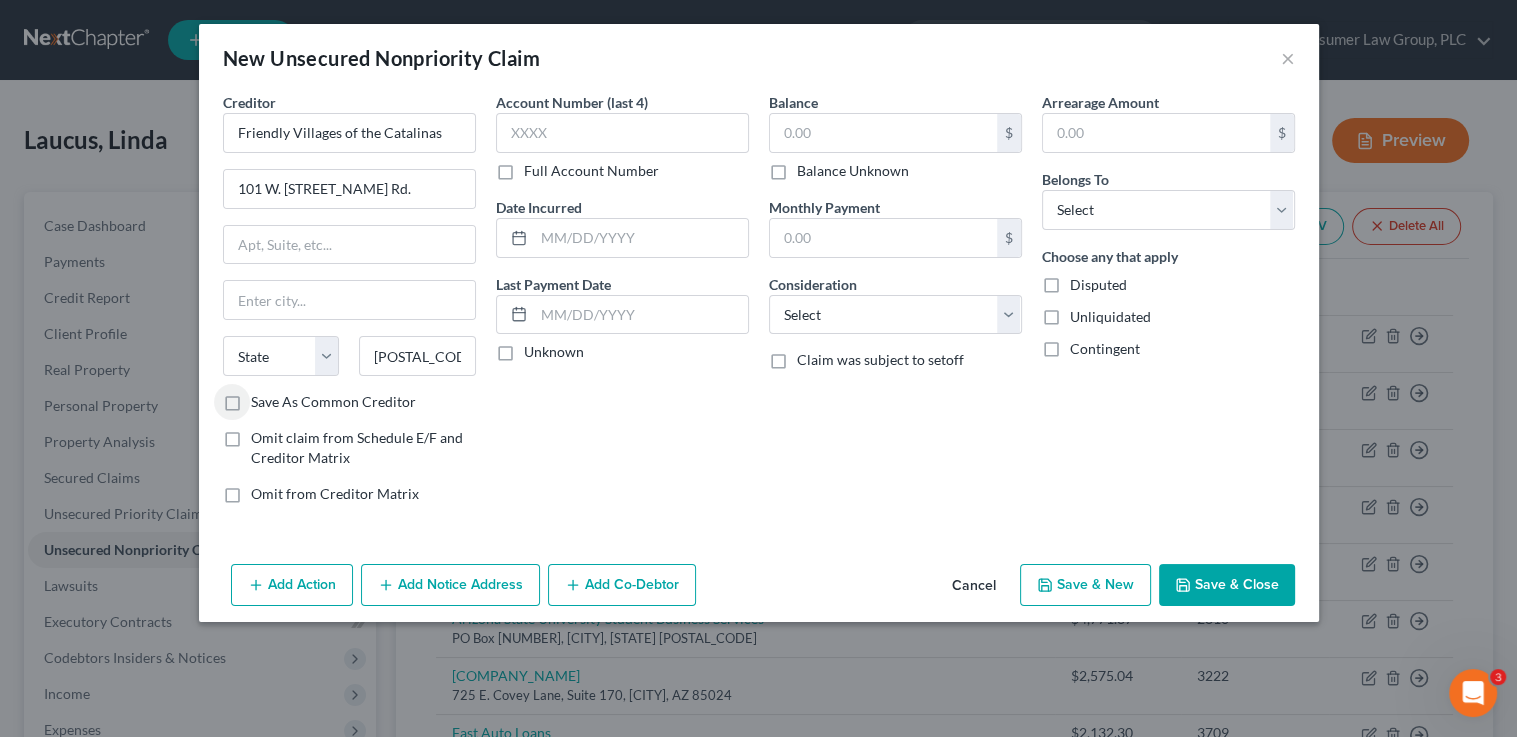 type on "Tucson" 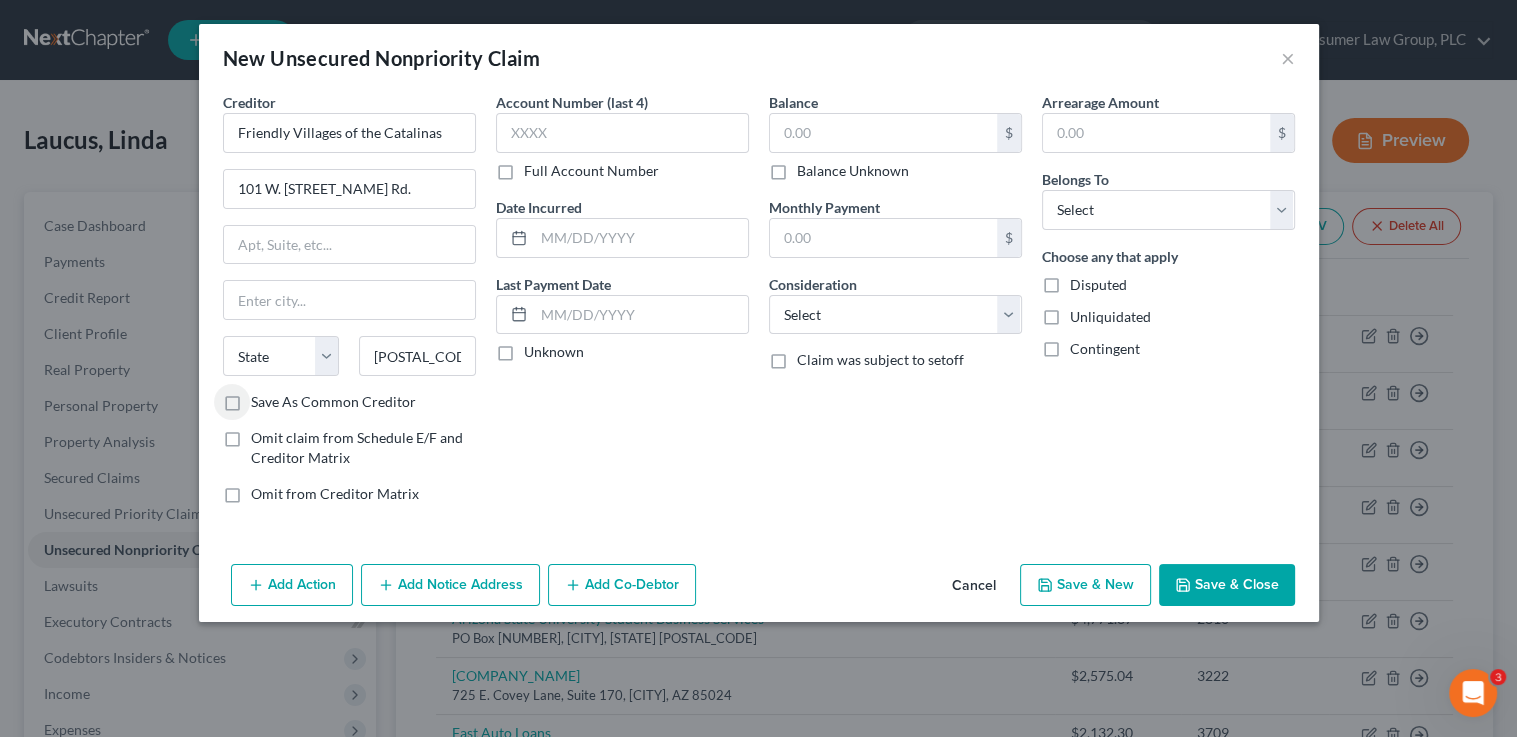 select on "3" 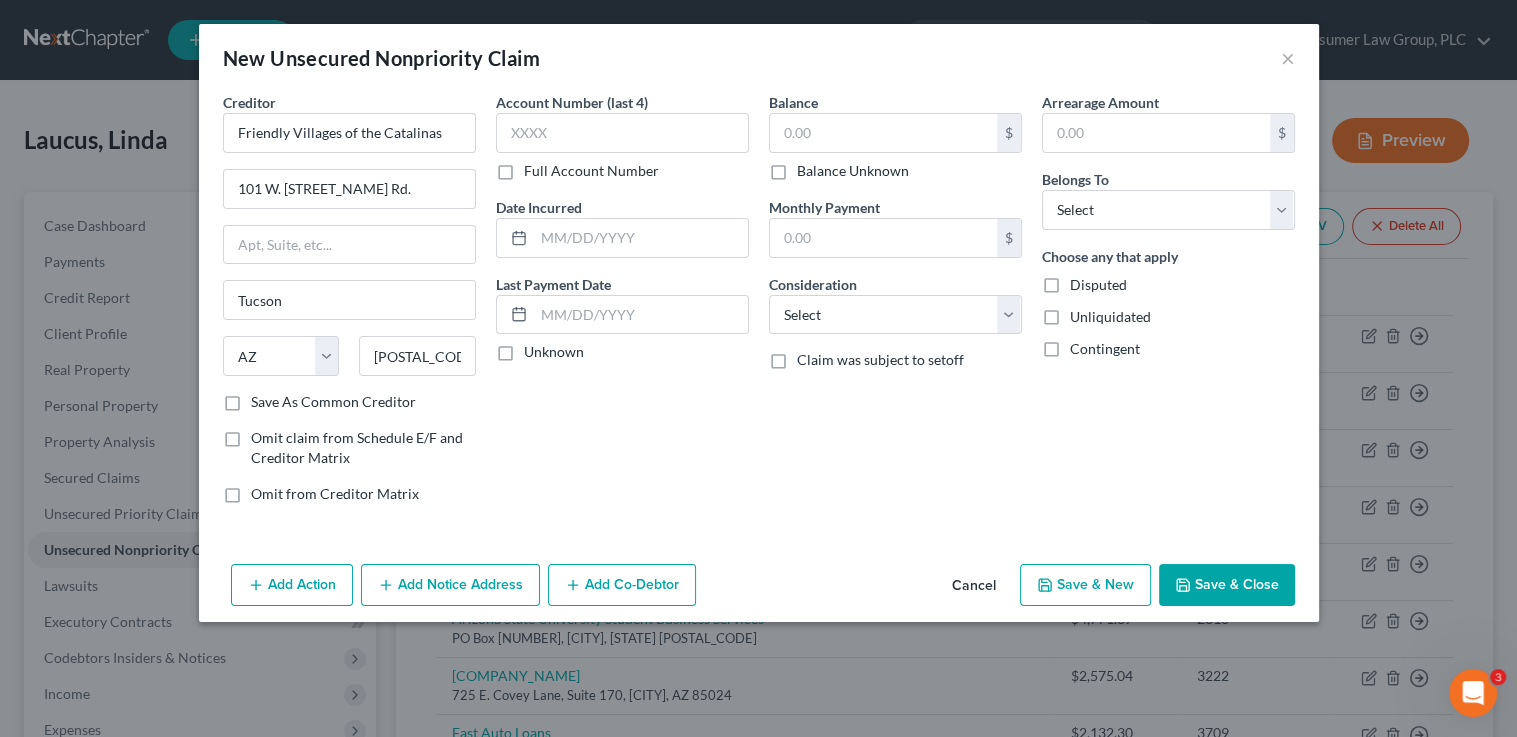 click on "Balance Unknown" at bounding box center [853, 171] 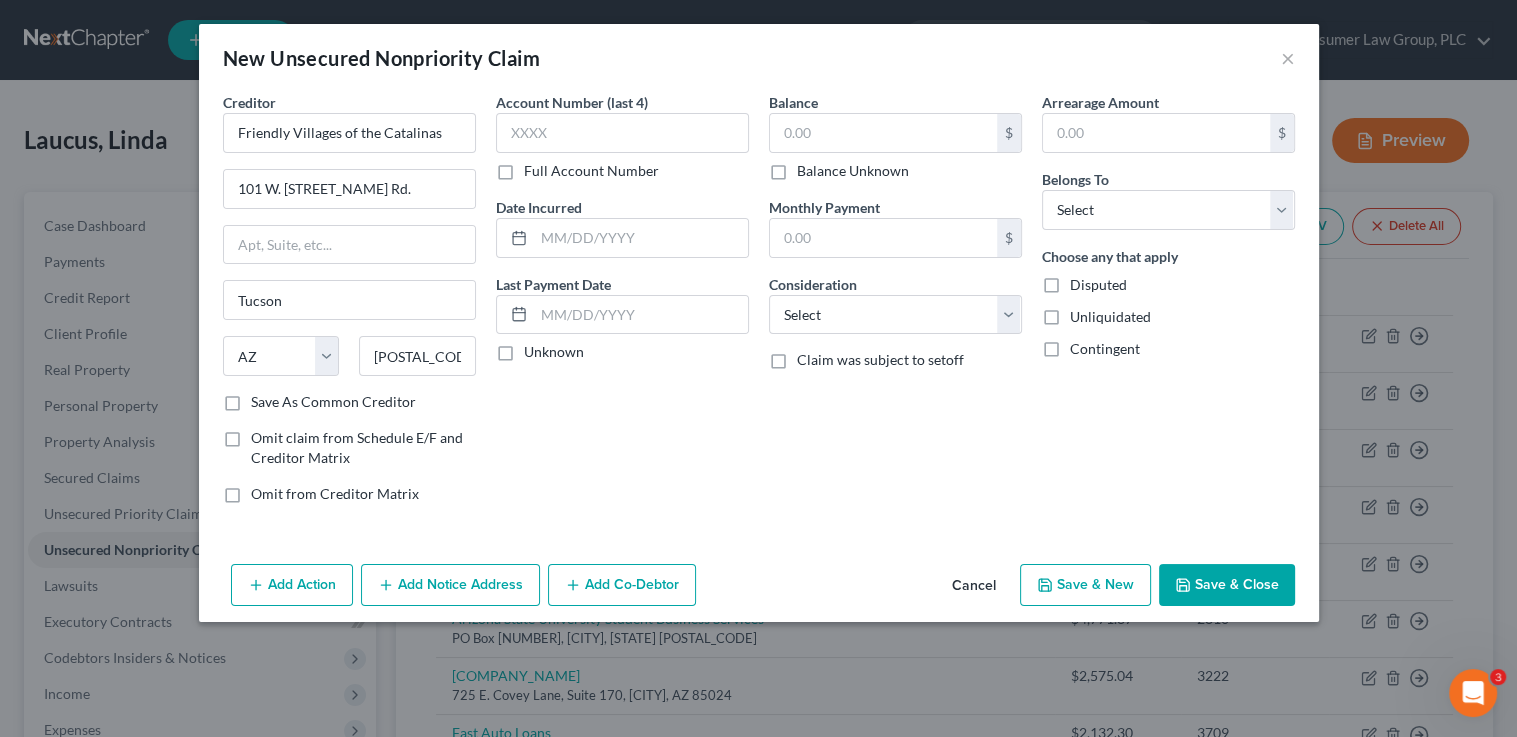 click on "Balance Unknown" at bounding box center (811, 167) 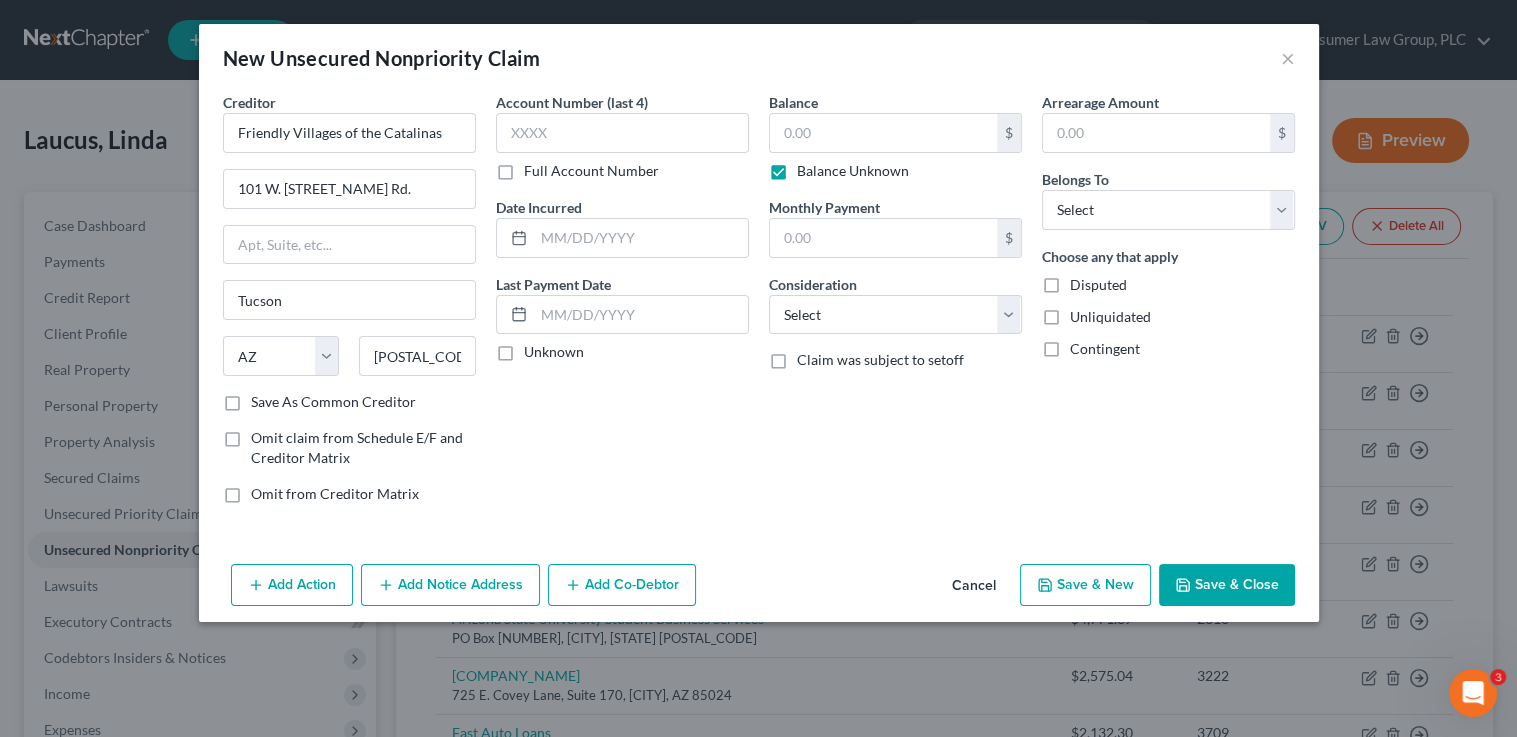 type on "0.00" 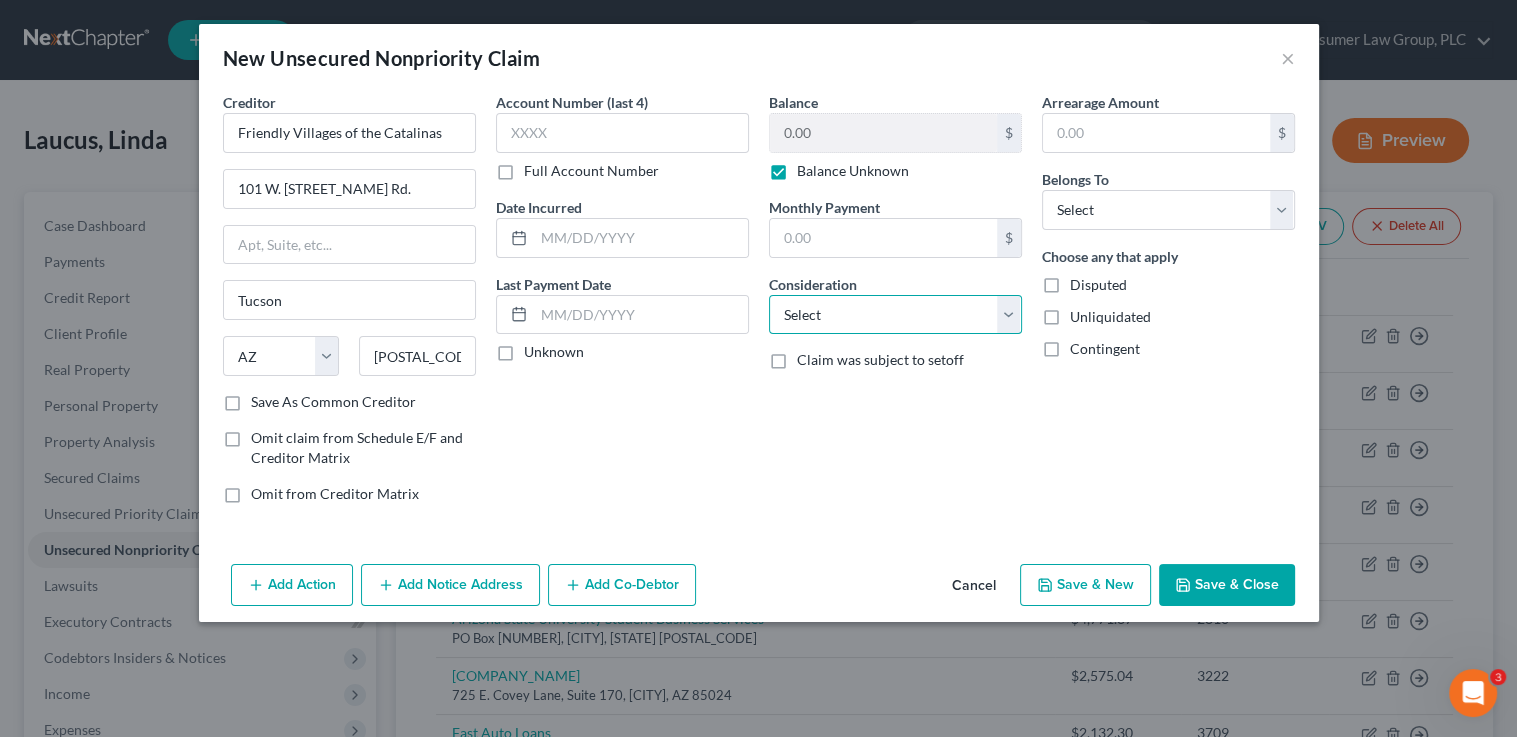click on "Select Cable / Satellite Services Collection Agency Credit Card Debt Debt Counseling / Attorneys Deficiency Balance Domestic Support Obligations Home / Car Repairs Income Taxes Judgment Liens Medical Services Monies Loaned / Advanced Mortgage Obligation From Divorce Or Separation Obligation To Pensions Other Overdrawn Bank Account Promised To Help Pay Creditors Student Loans Suppliers And Vendors Telephone / Internet Services Utility Services" at bounding box center (895, 315) 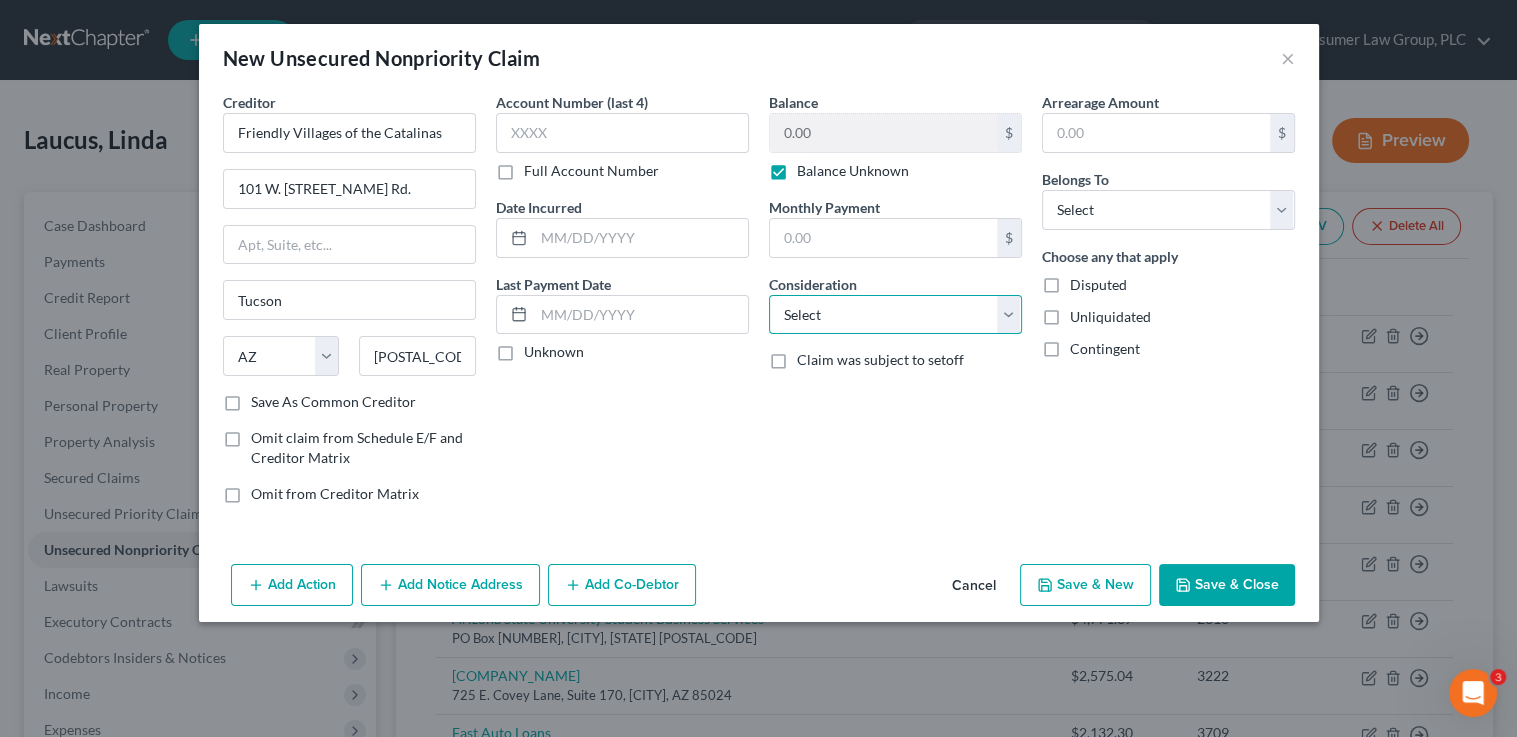 select on "4" 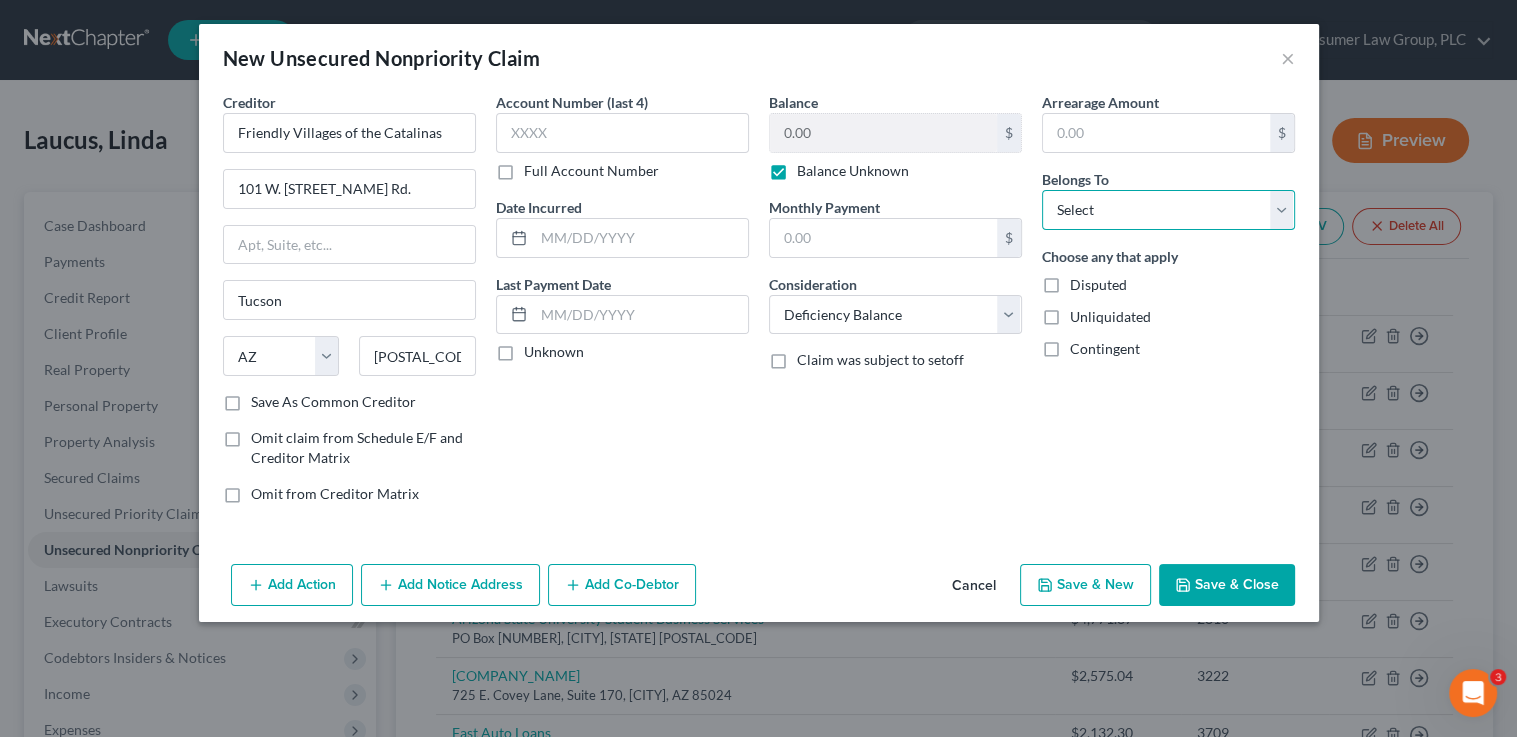 click on "Select Debtor 1 Only Debtor 2 Only Debtor 1 And Debtor 2 Only At Least One Of The Debtors And Another Community Property" at bounding box center [1168, 210] 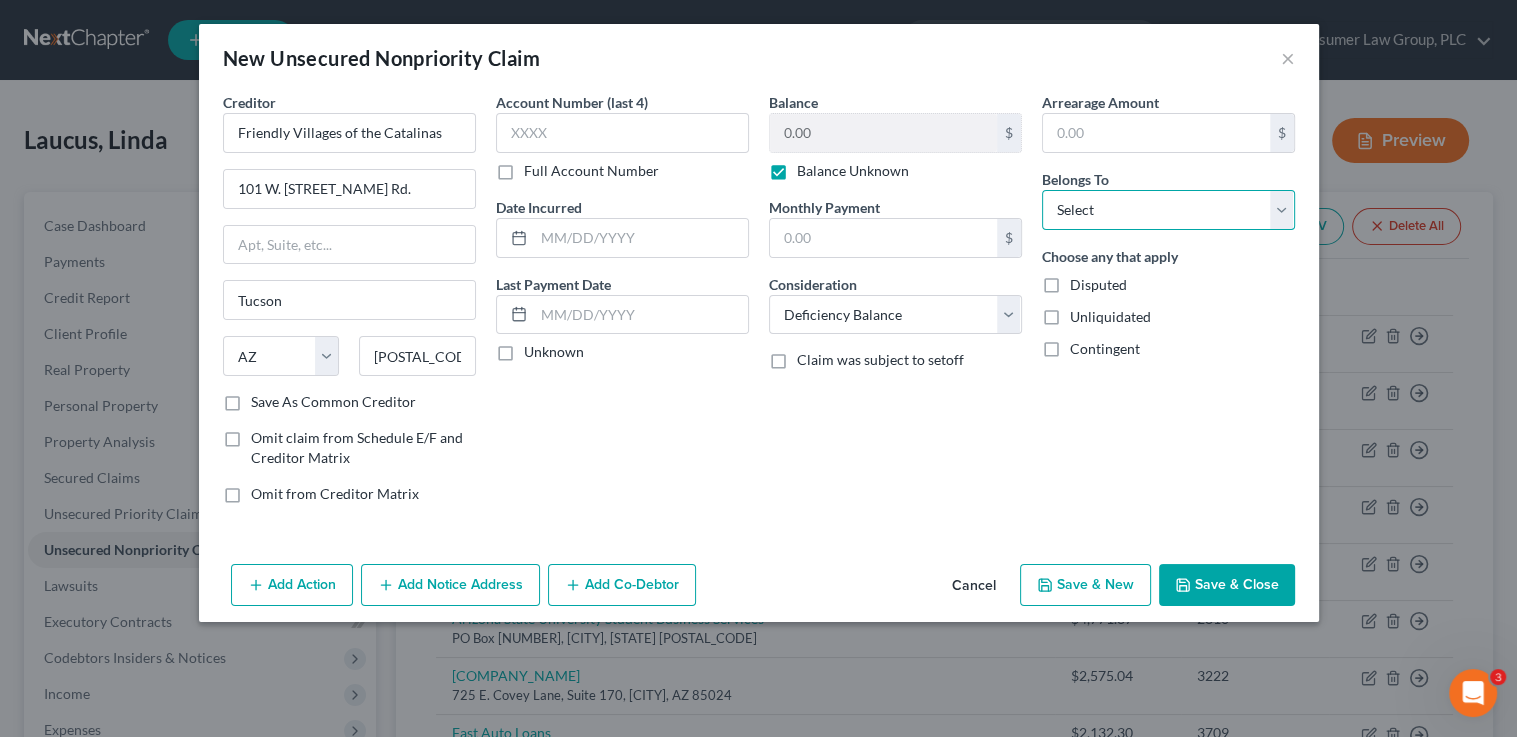 select on "0" 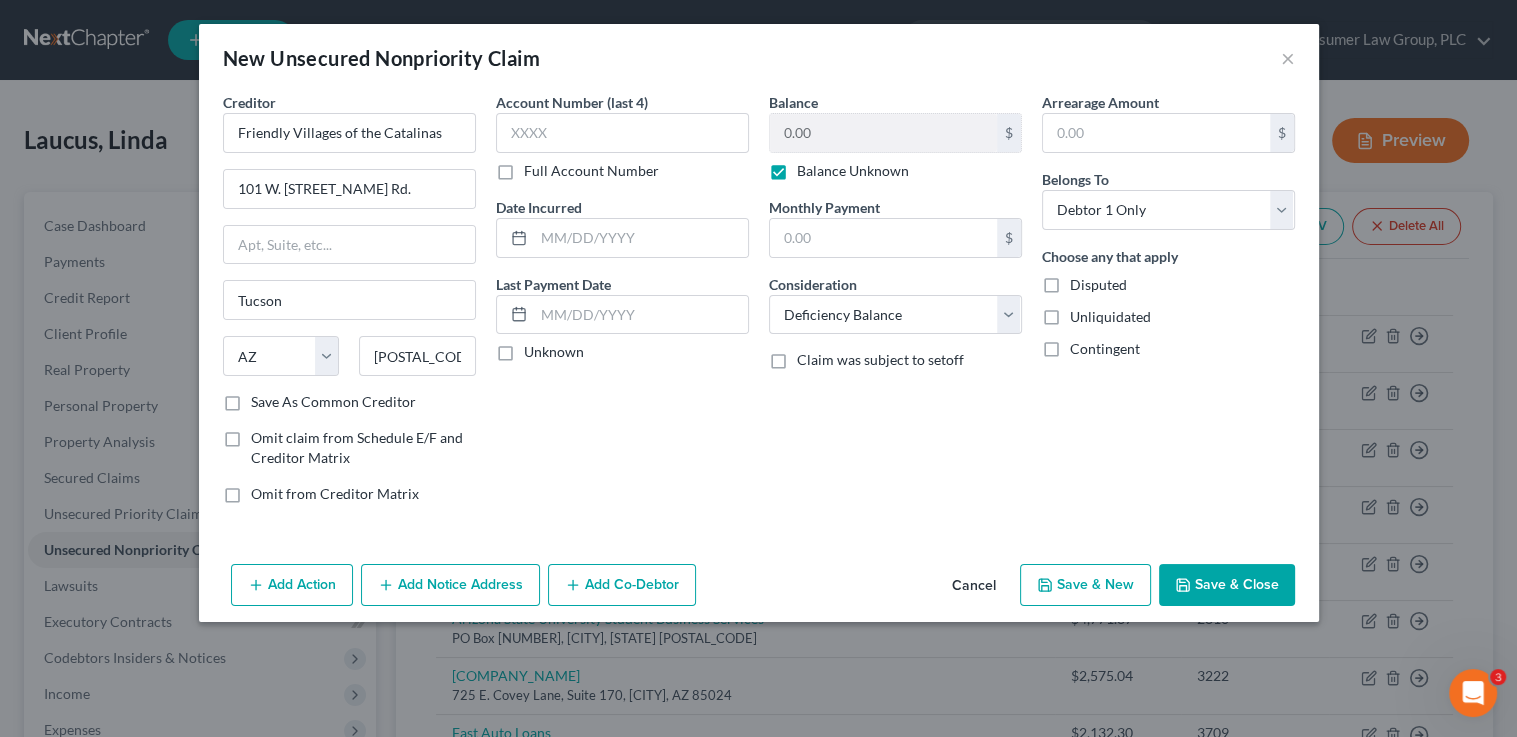 click 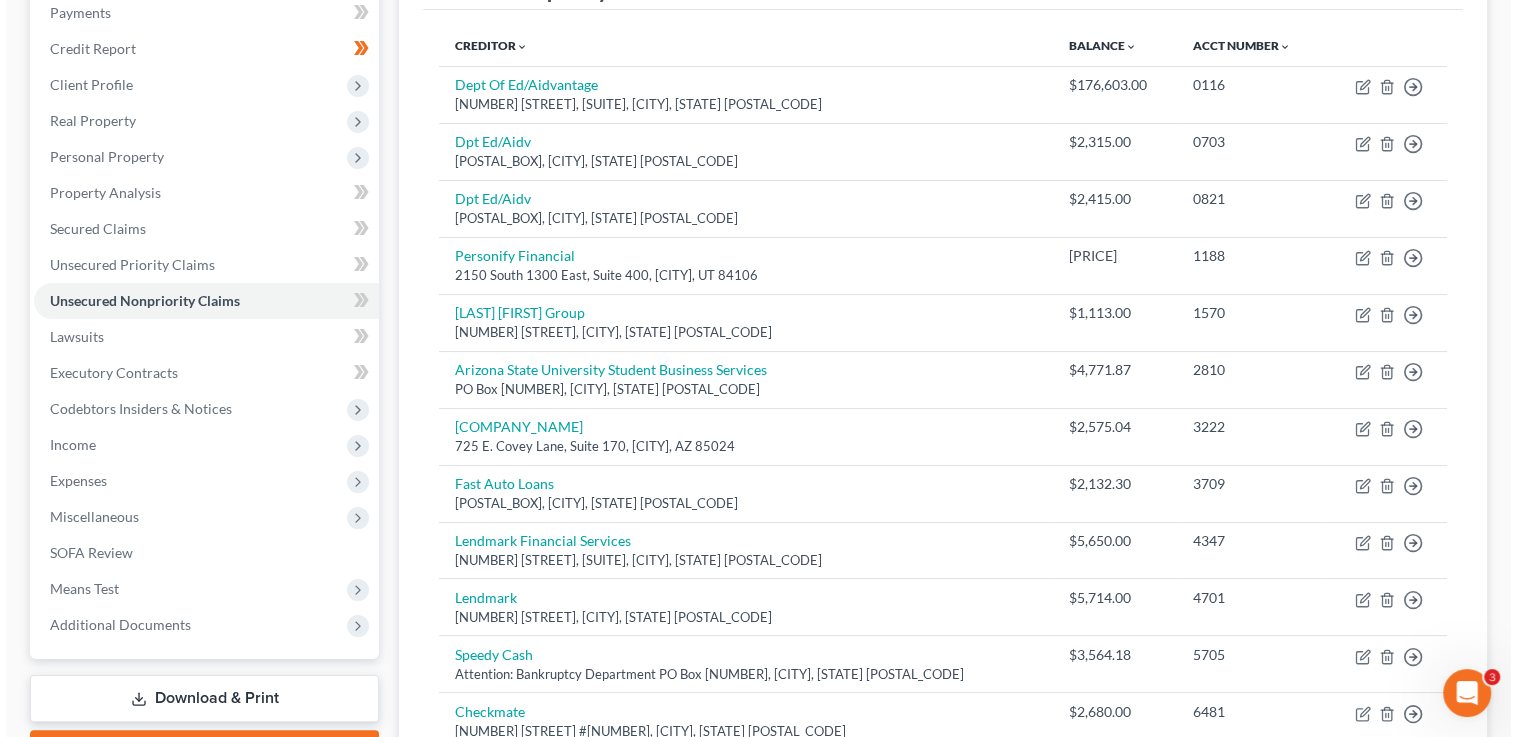 scroll, scrollTop: 327, scrollLeft: 0, axis: vertical 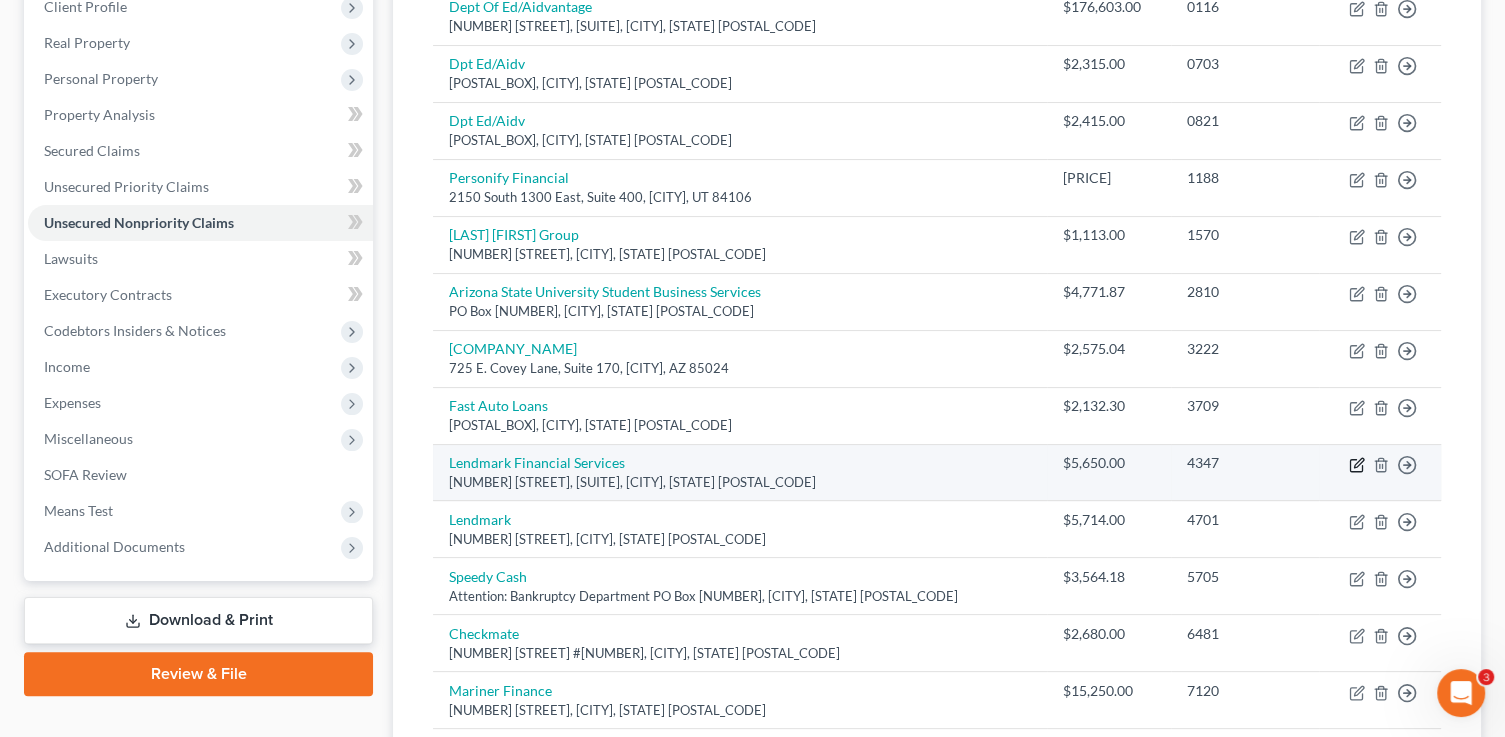 click 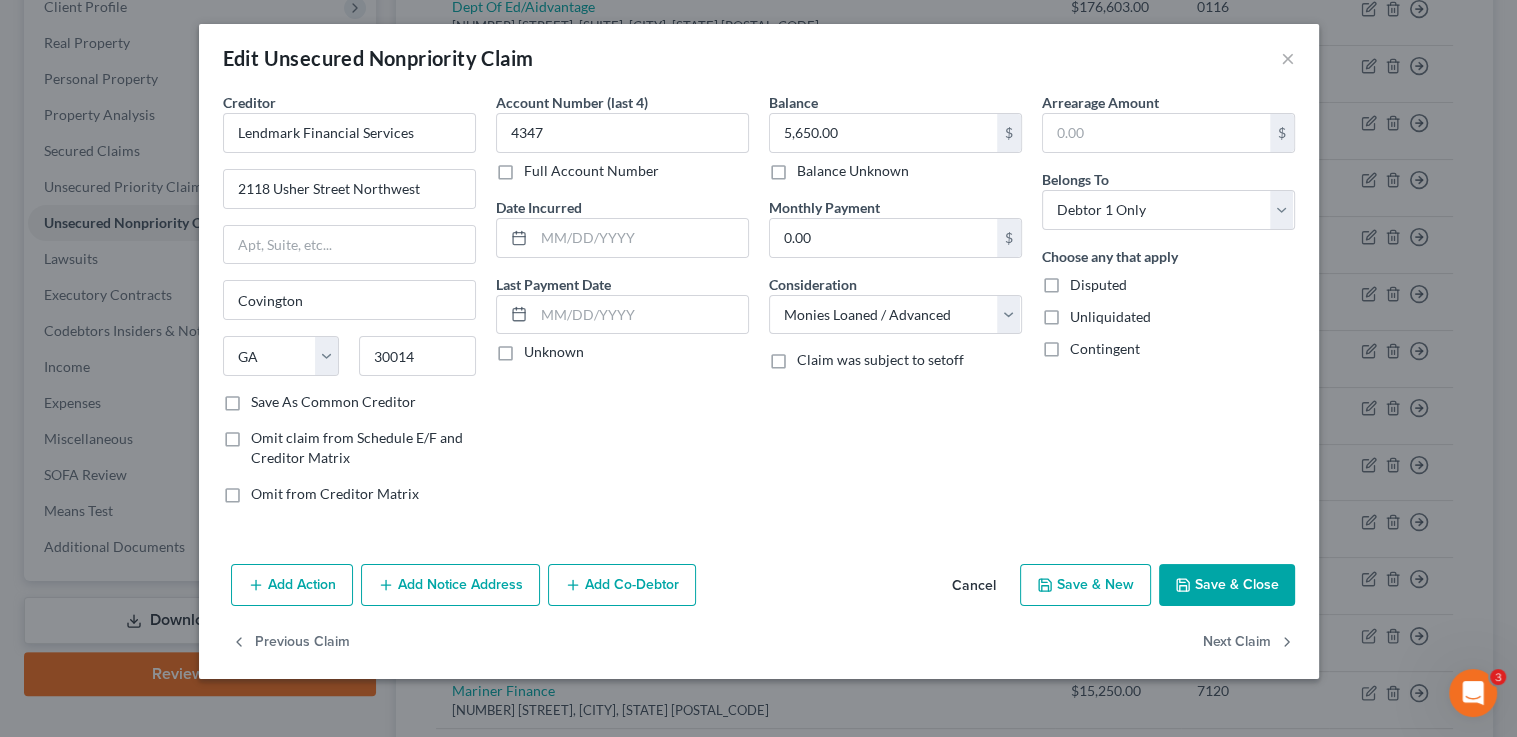 click on "Add Notice Address" at bounding box center [450, 585] 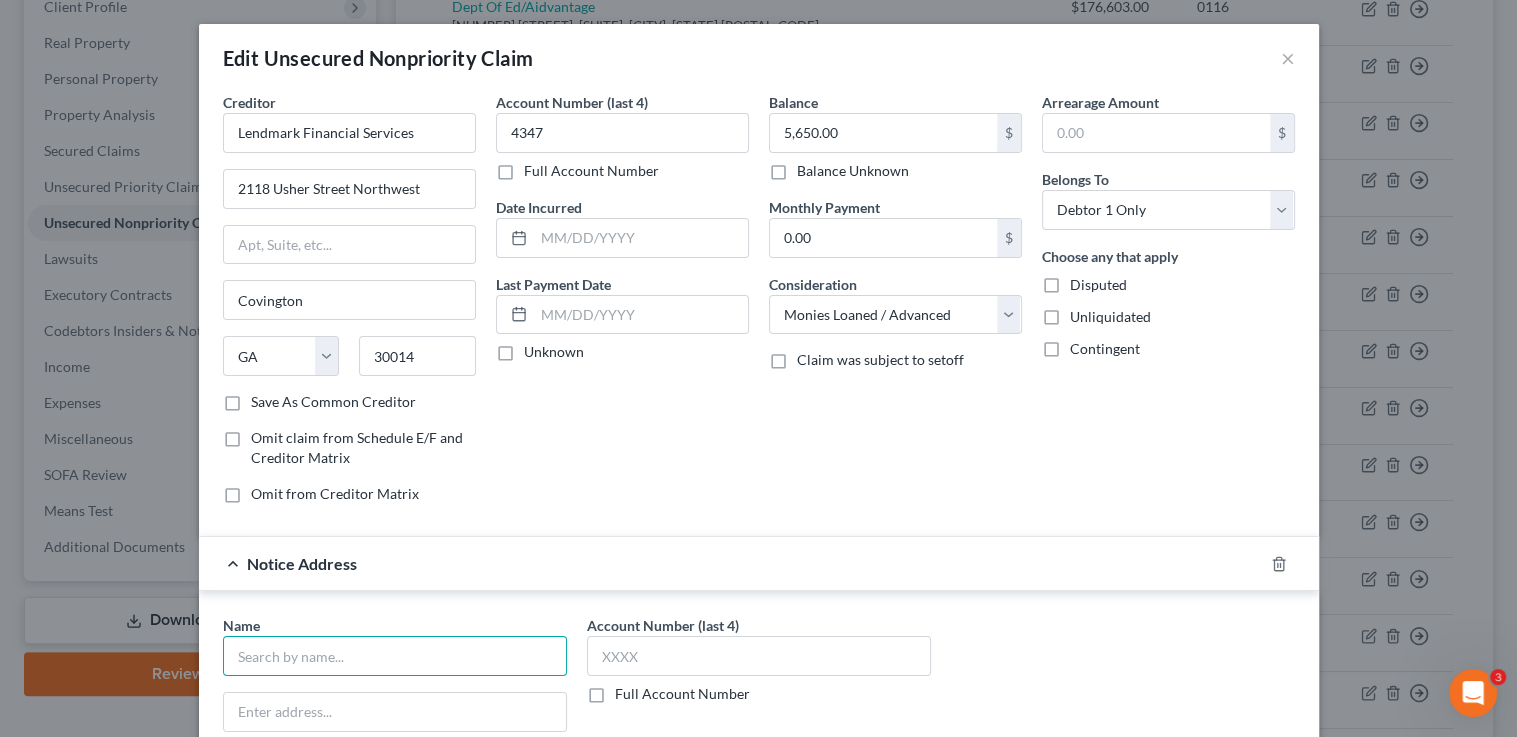 click at bounding box center [395, 656] 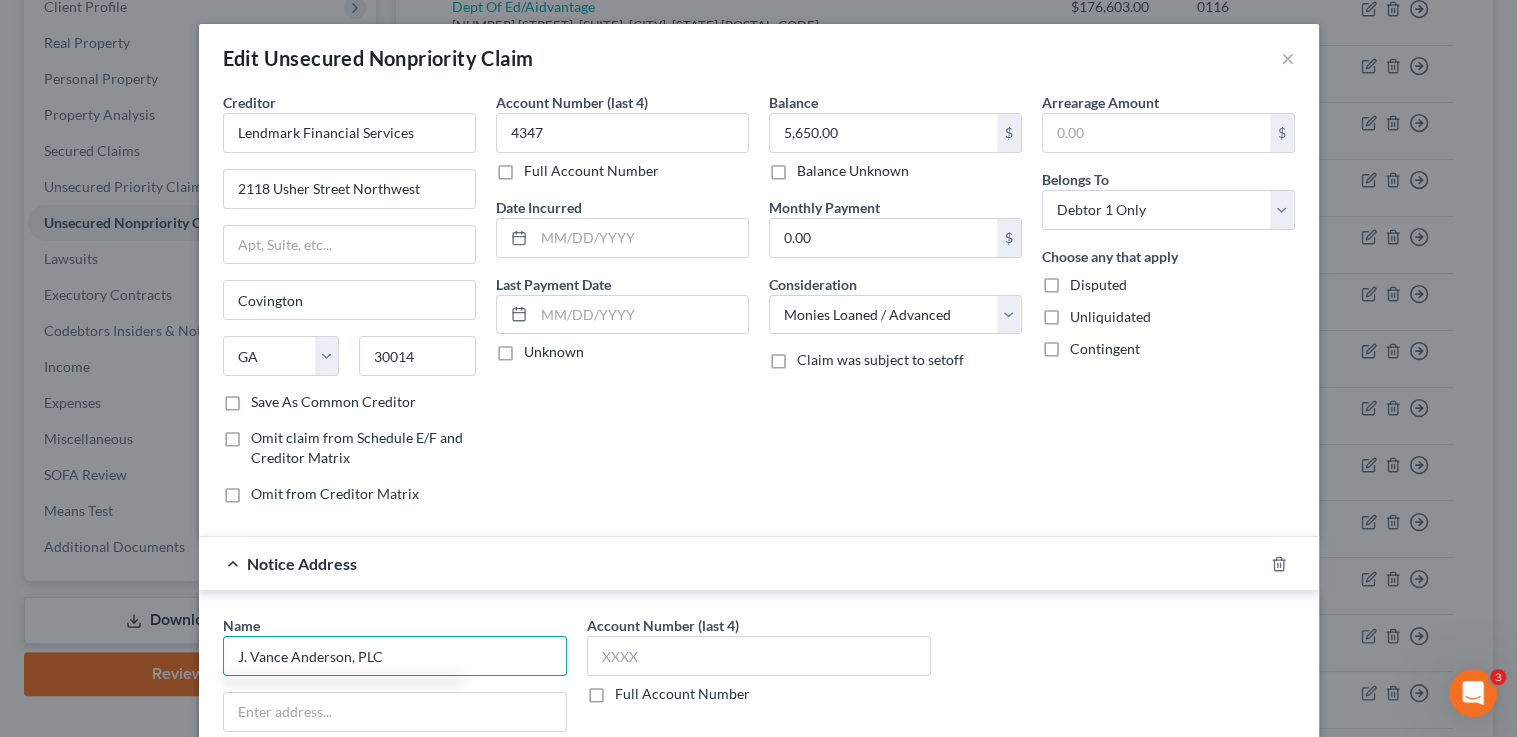 type on "J. Vance Anderson, PLC" 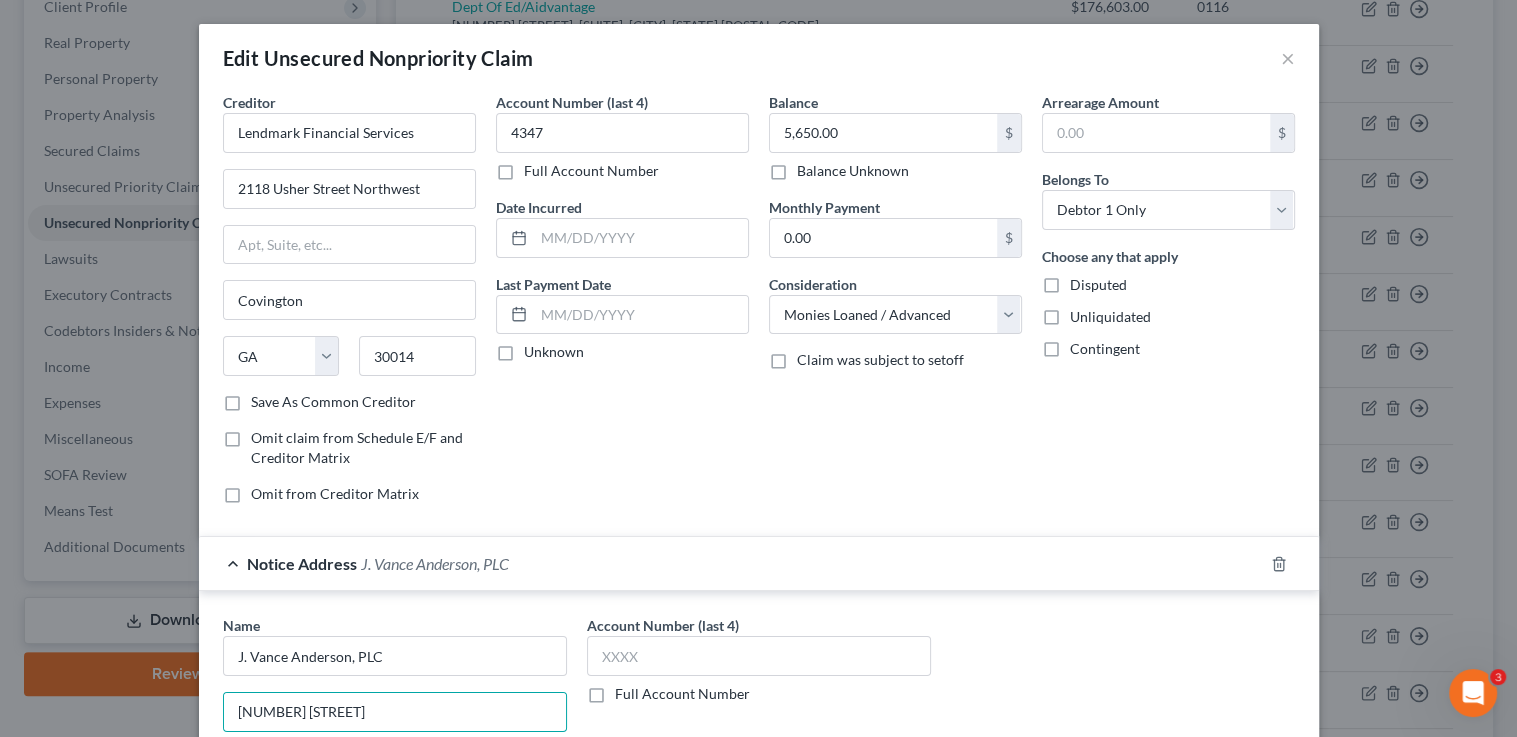 type on "25823 N. 101st Ave." 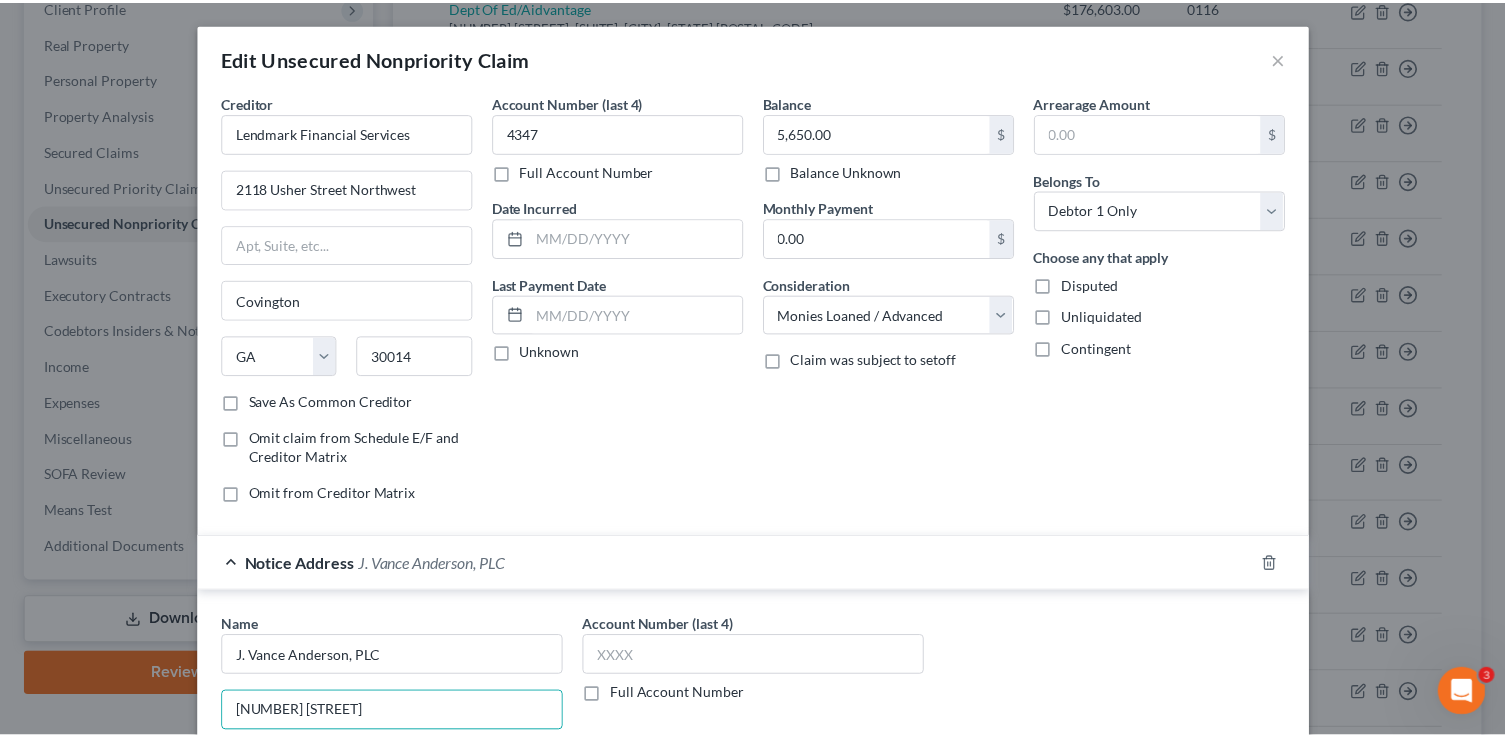 scroll, scrollTop: 393, scrollLeft: 0, axis: vertical 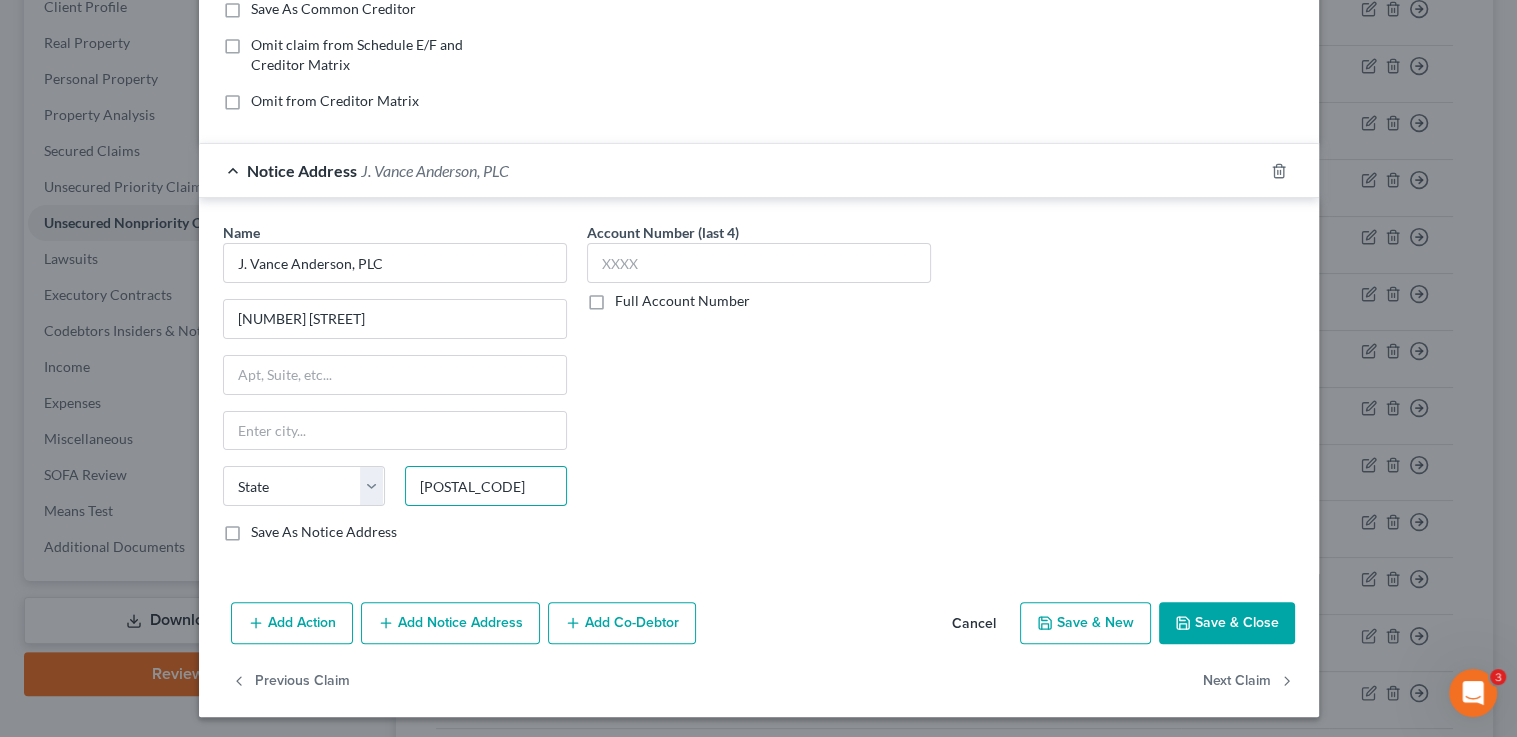 type on "85383" 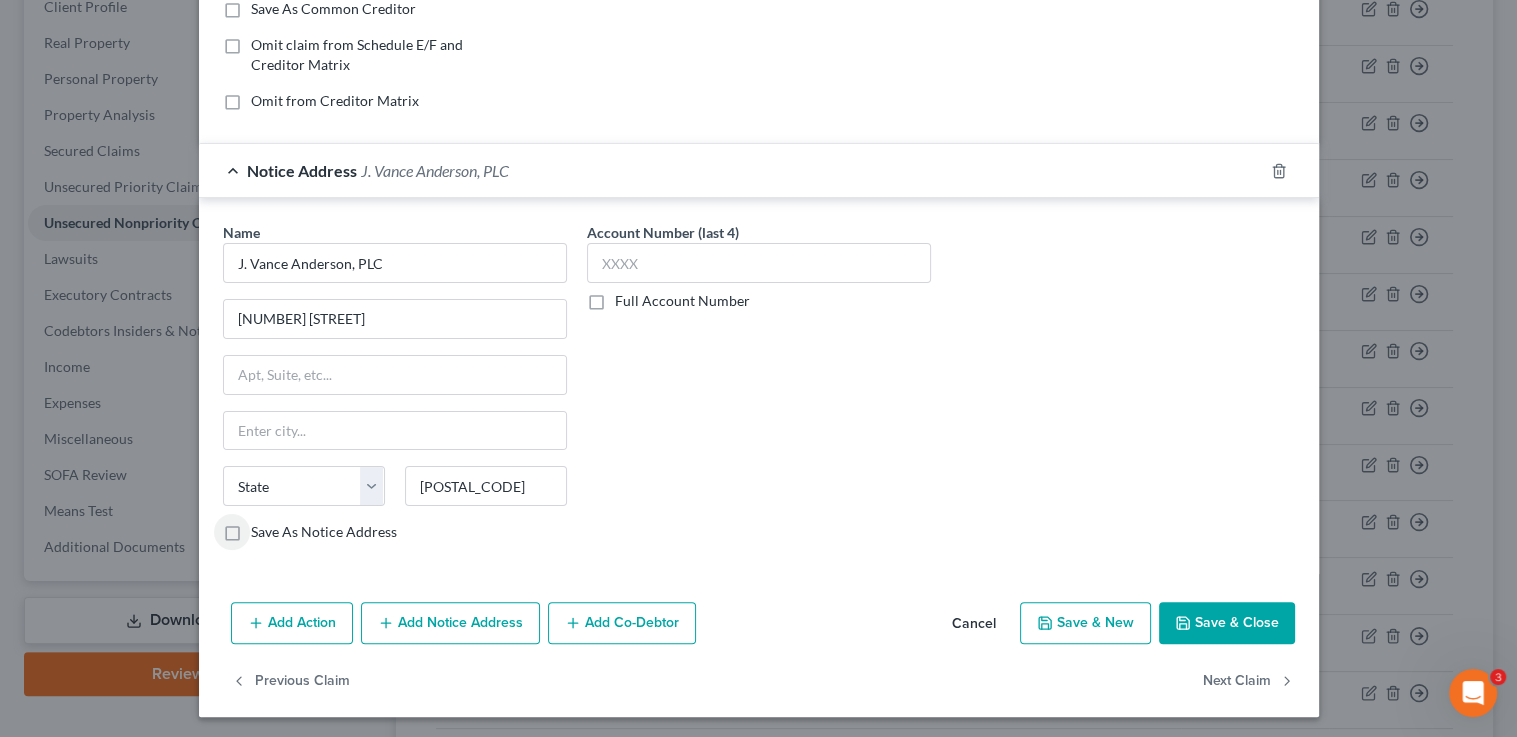 type on "Peoria" 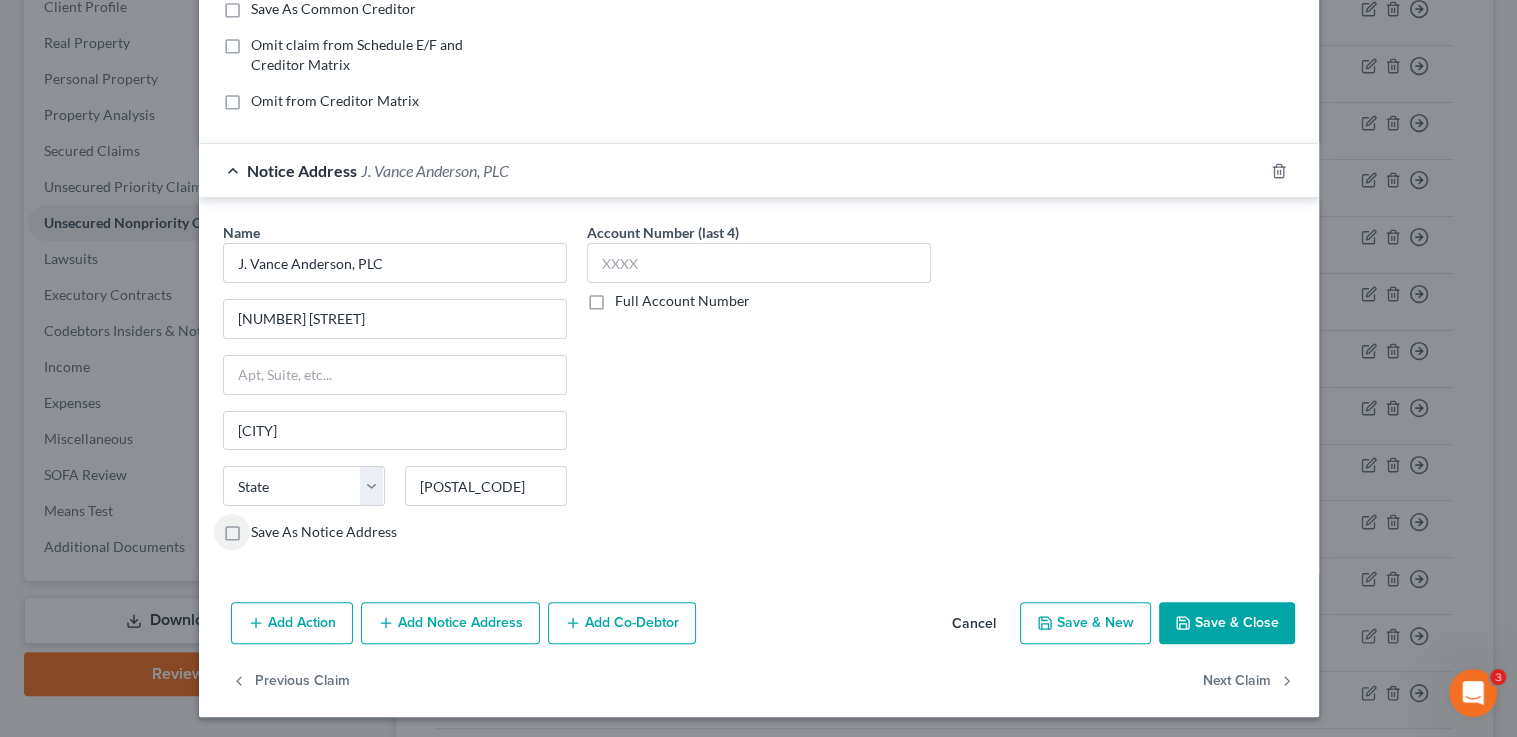 select on "3" 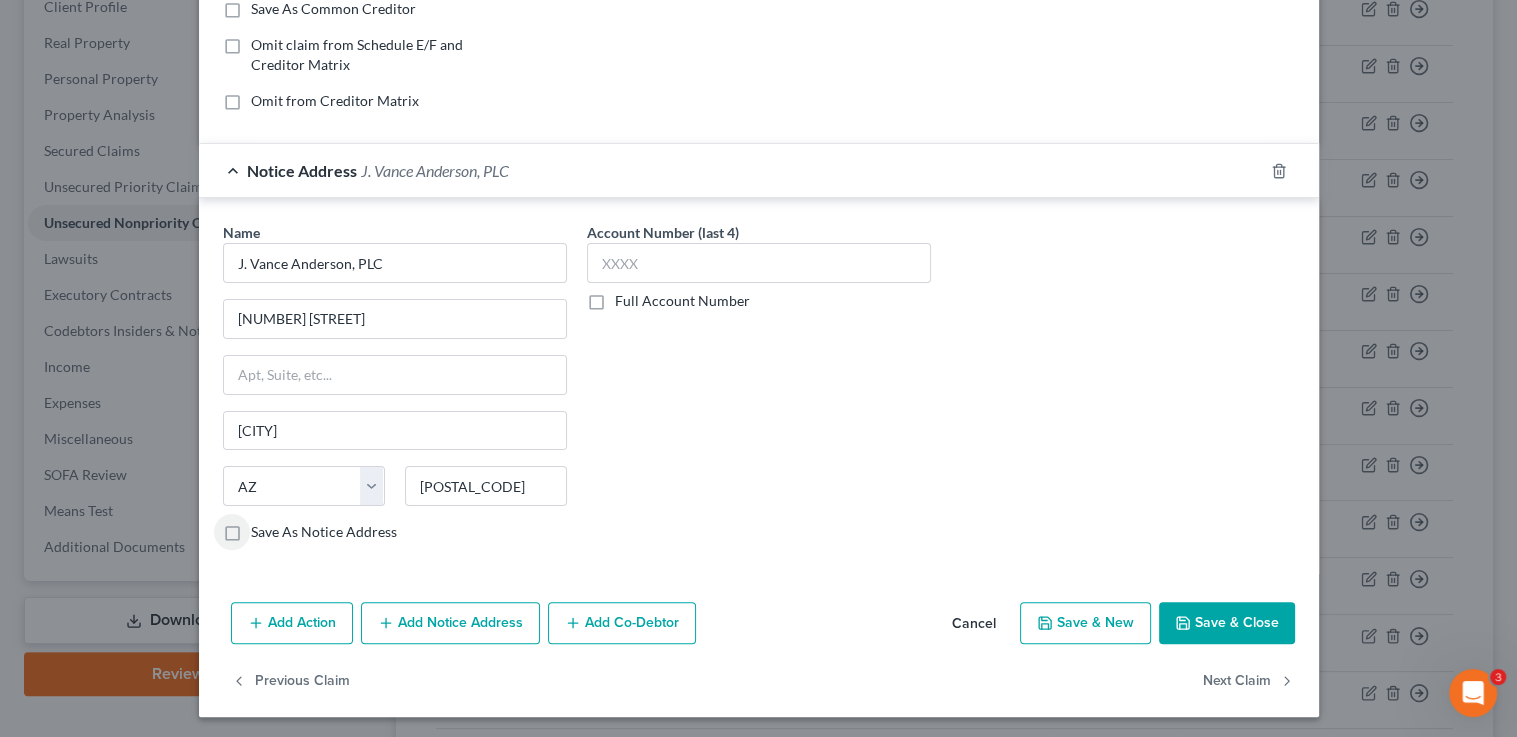 click on "Save & Close" at bounding box center [1227, 623] 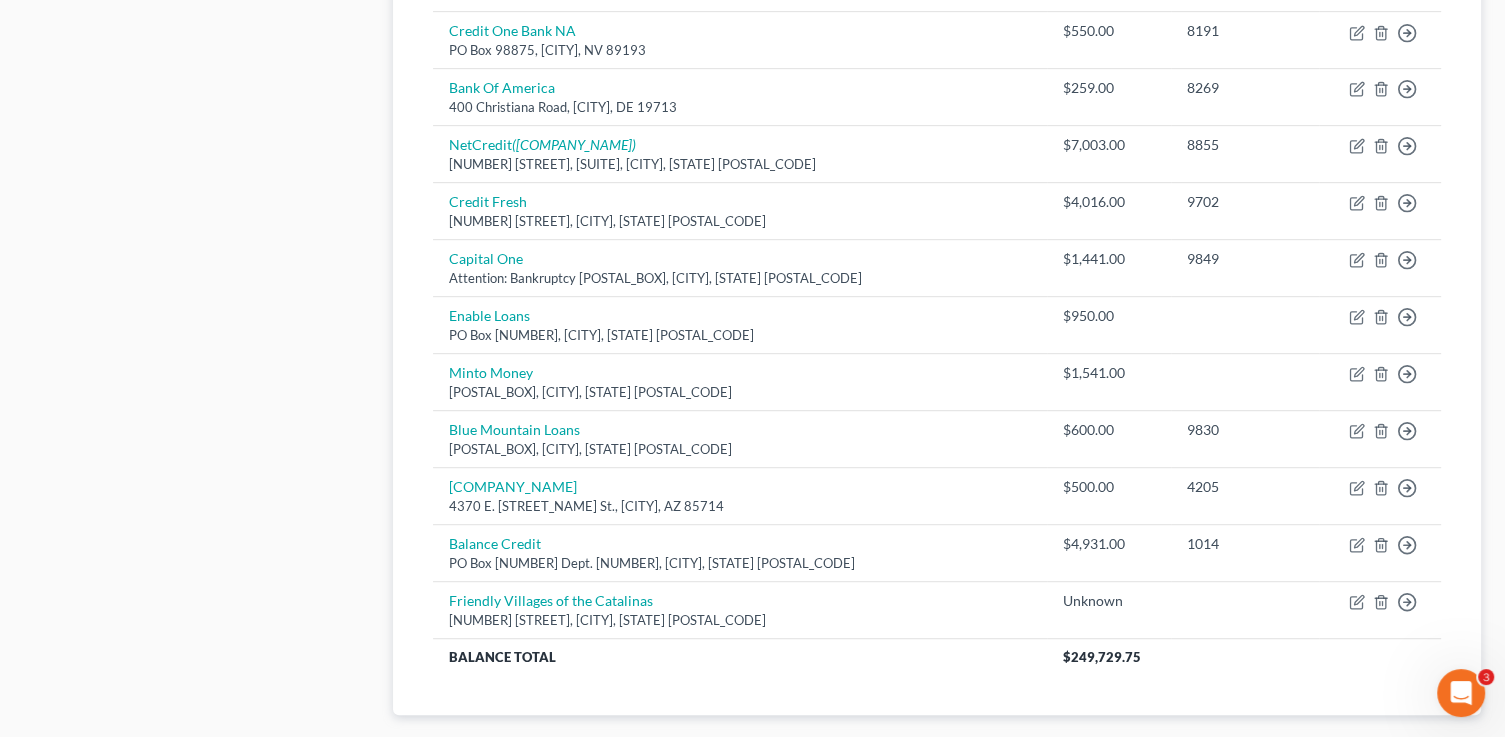 scroll, scrollTop: 1156, scrollLeft: 0, axis: vertical 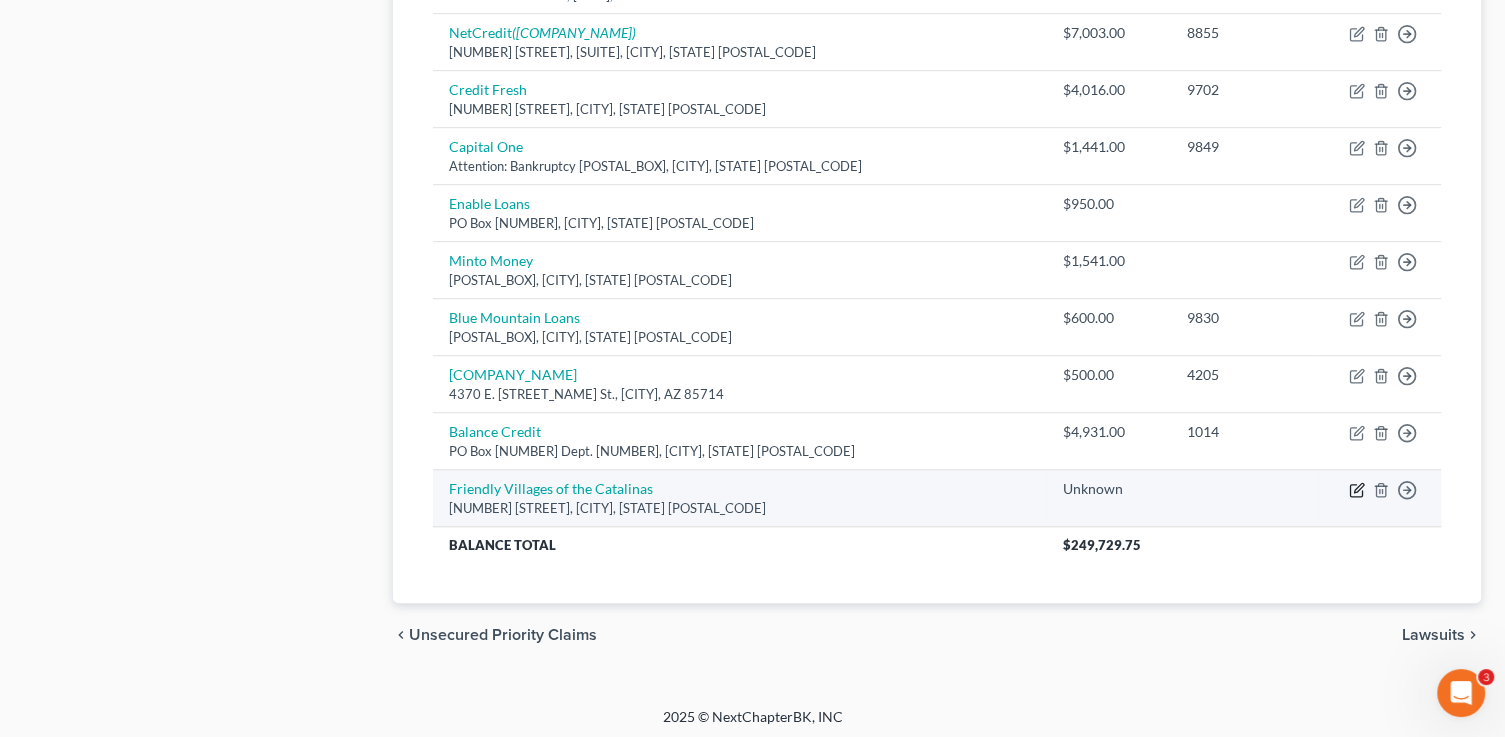 click 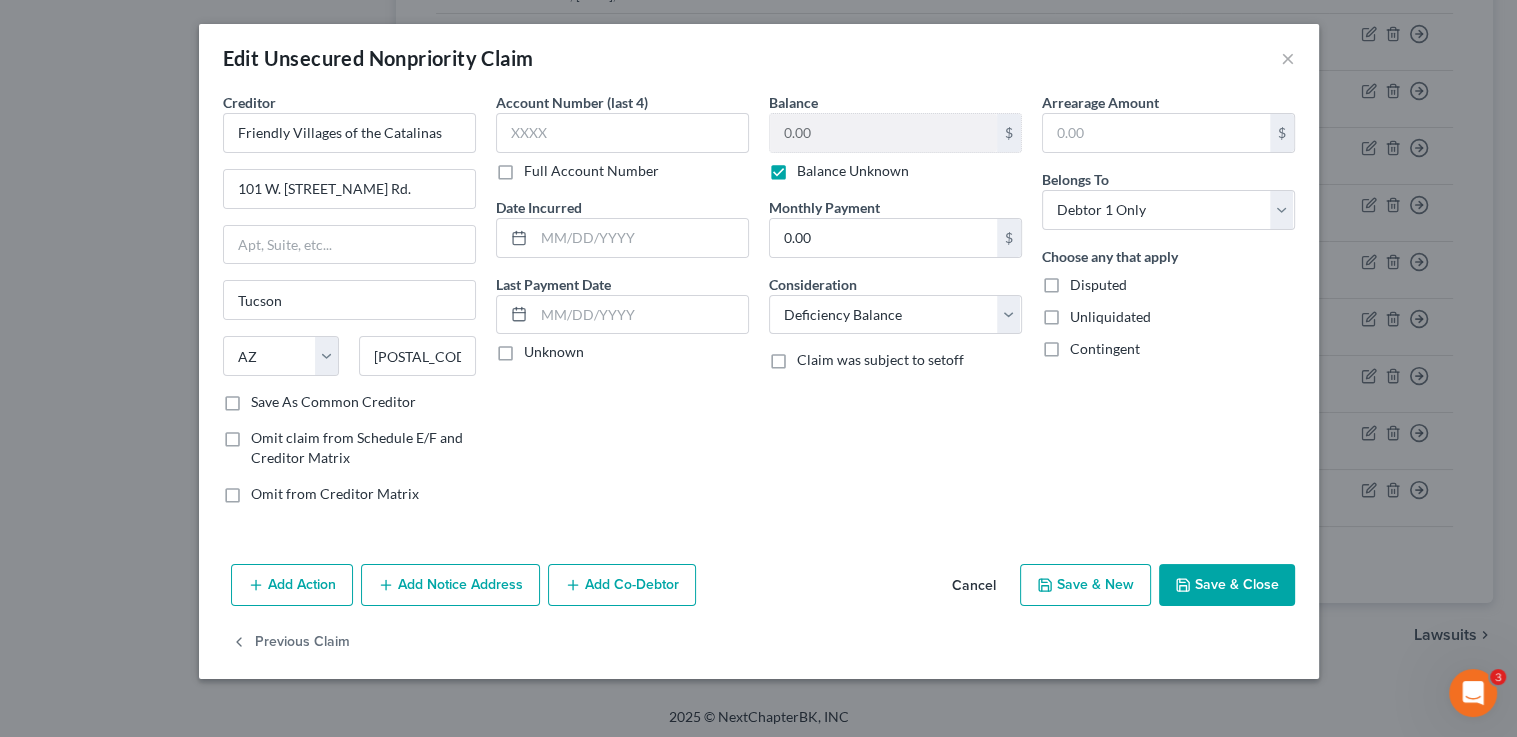 click on "Balance Unknown" at bounding box center (853, 171) 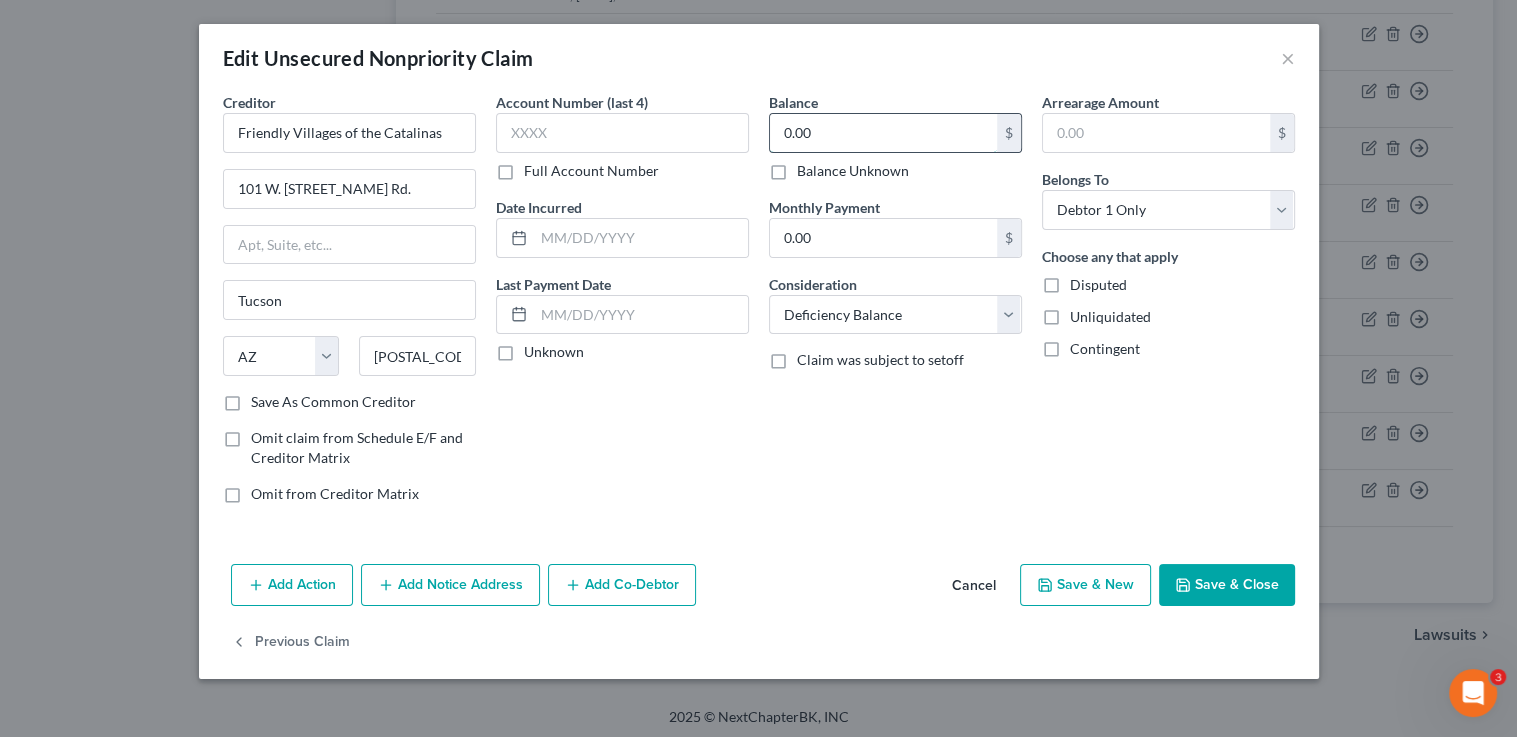 click on "0.00" at bounding box center [883, 133] 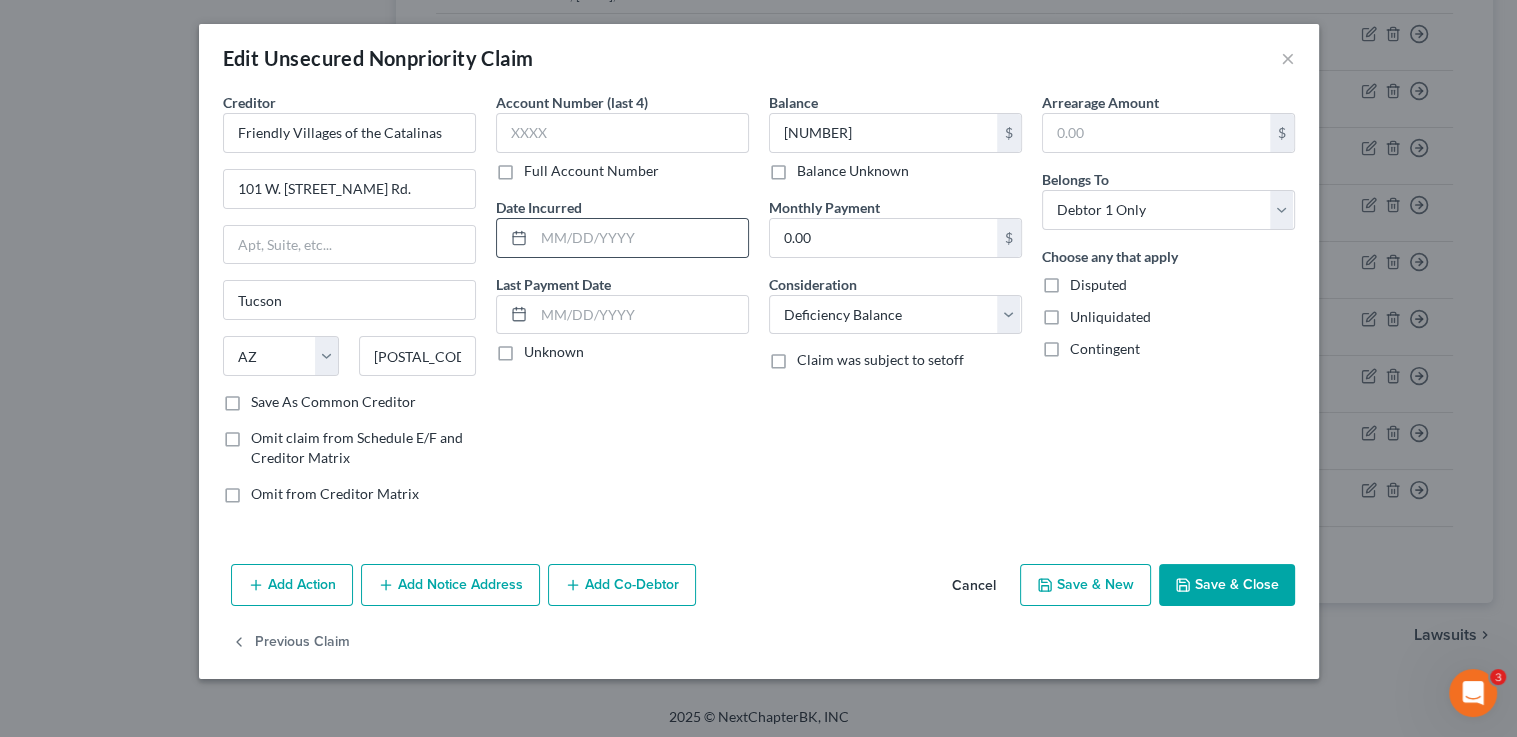 drag, startPoint x: 1220, startPoint y: 562, endPoint x: 664, endPoint y: 217, distance: 654.34015 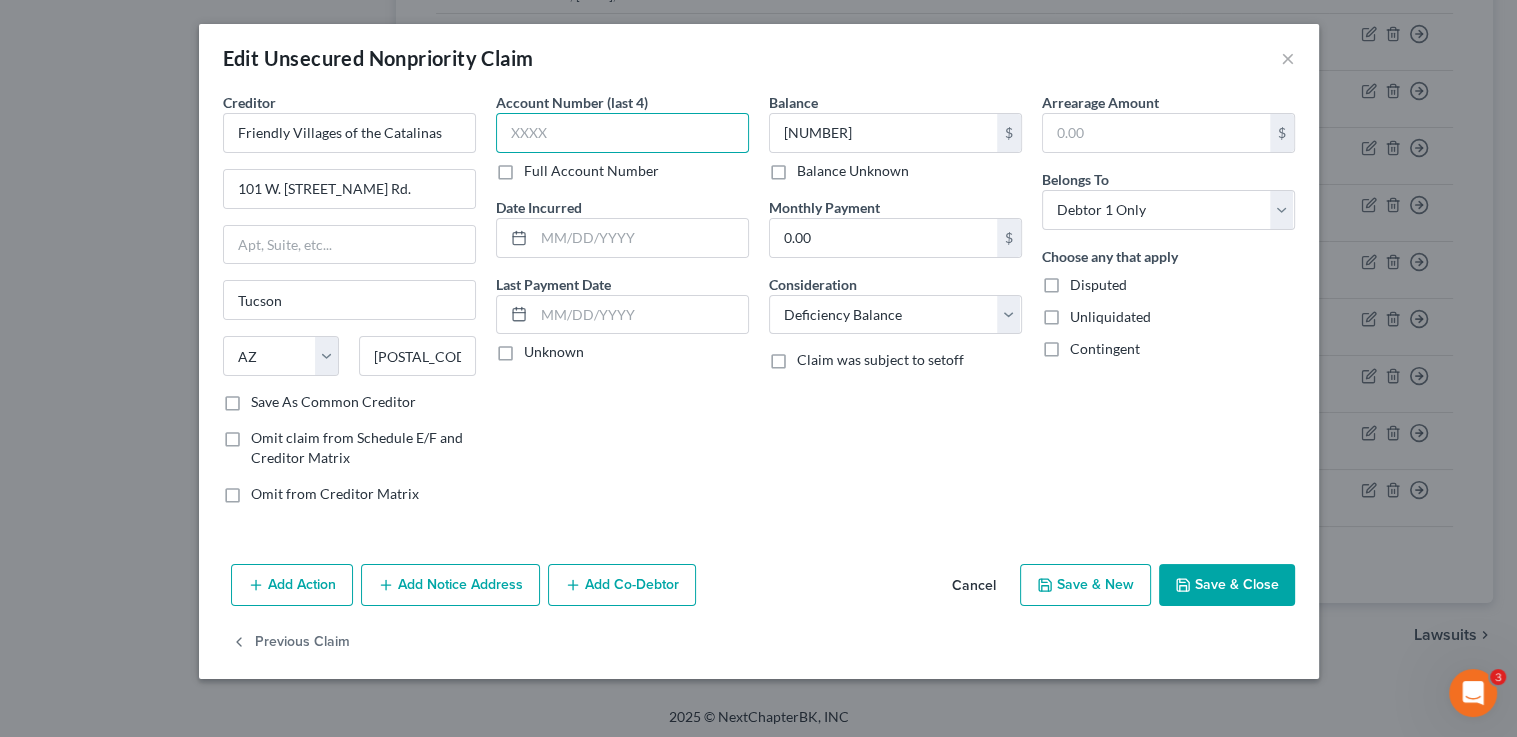 click at bounding box center [622, 133] 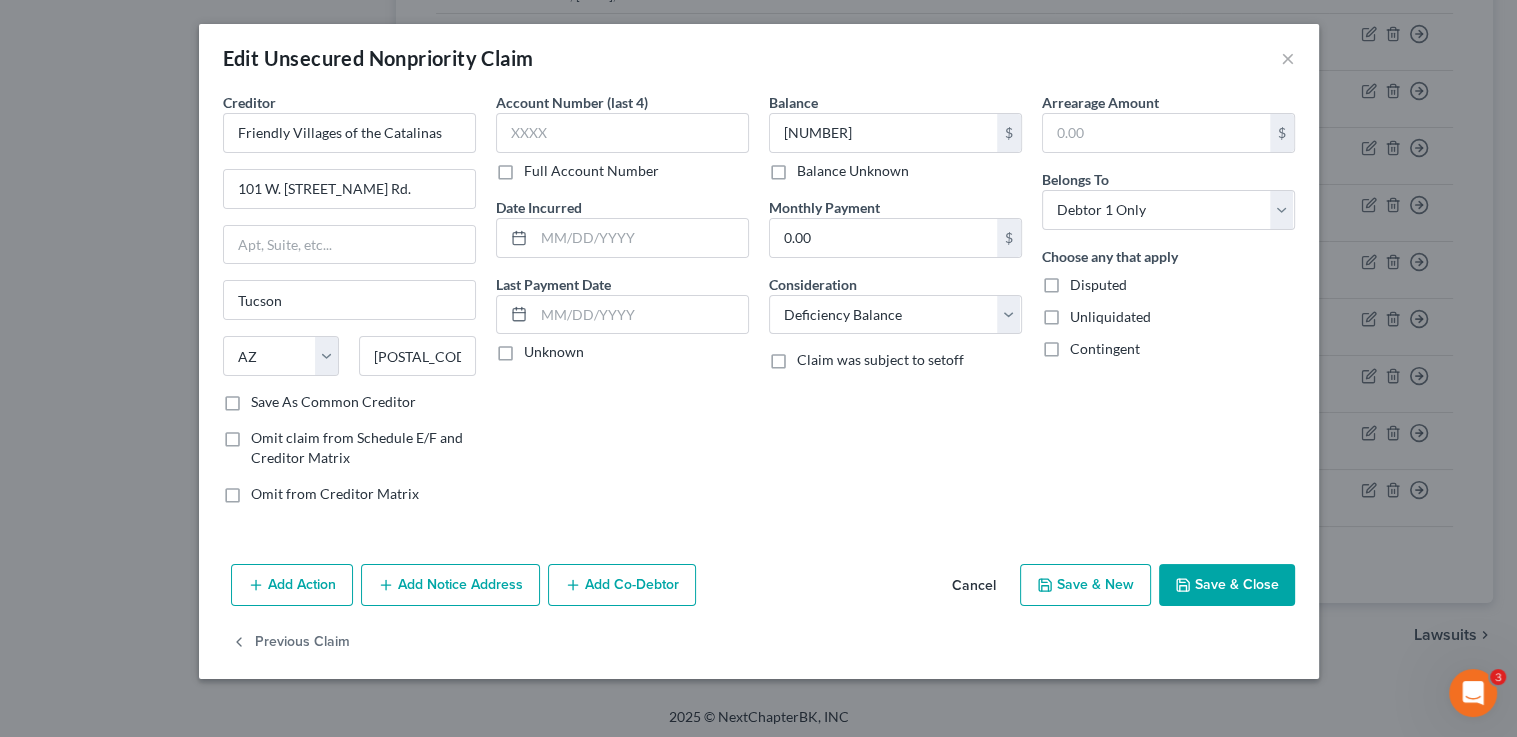 click on "Save & Close" at bounding box center [1227, 585] 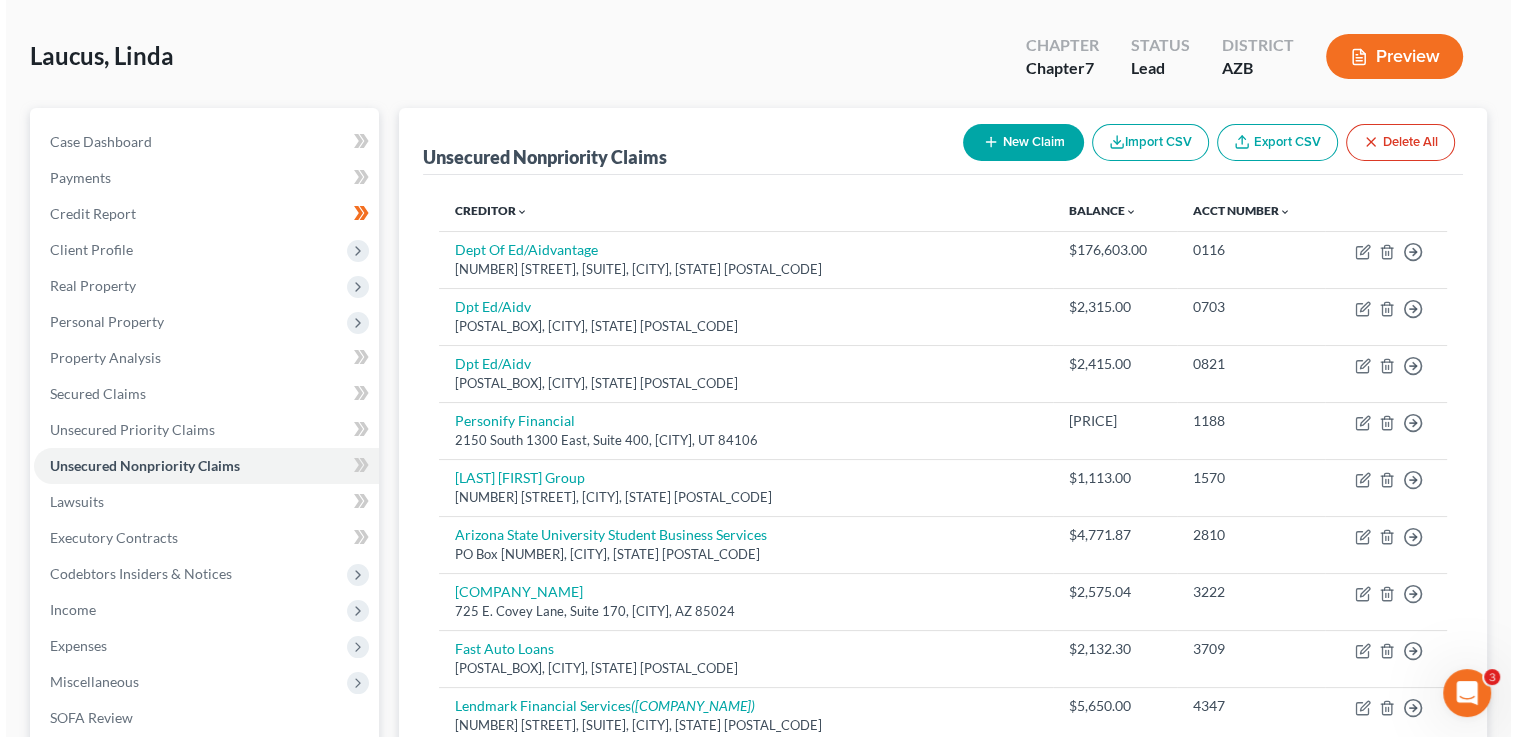scroll, scrollTop: 0, scrollLeft: 0, axis: both 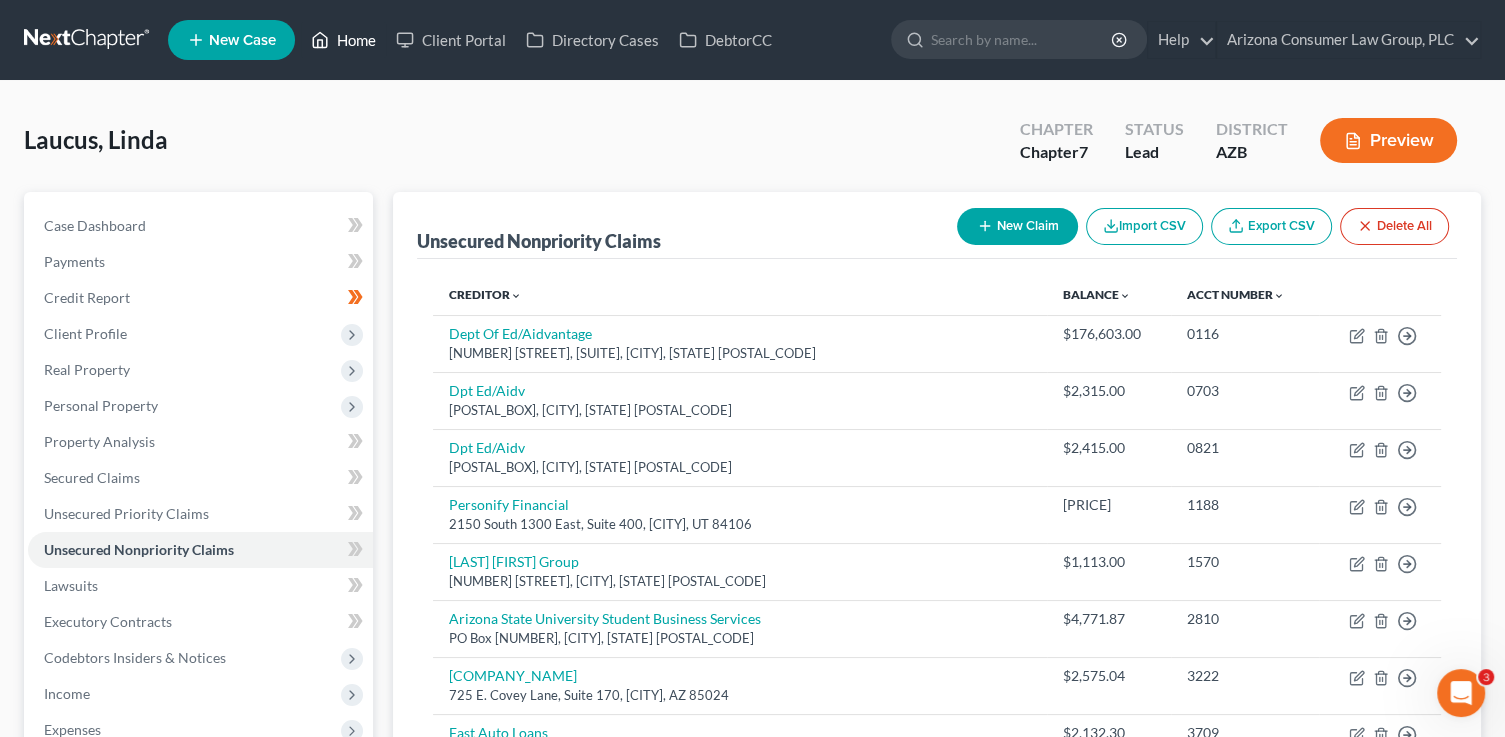 click on "Home" at bounding box center (343, 40) 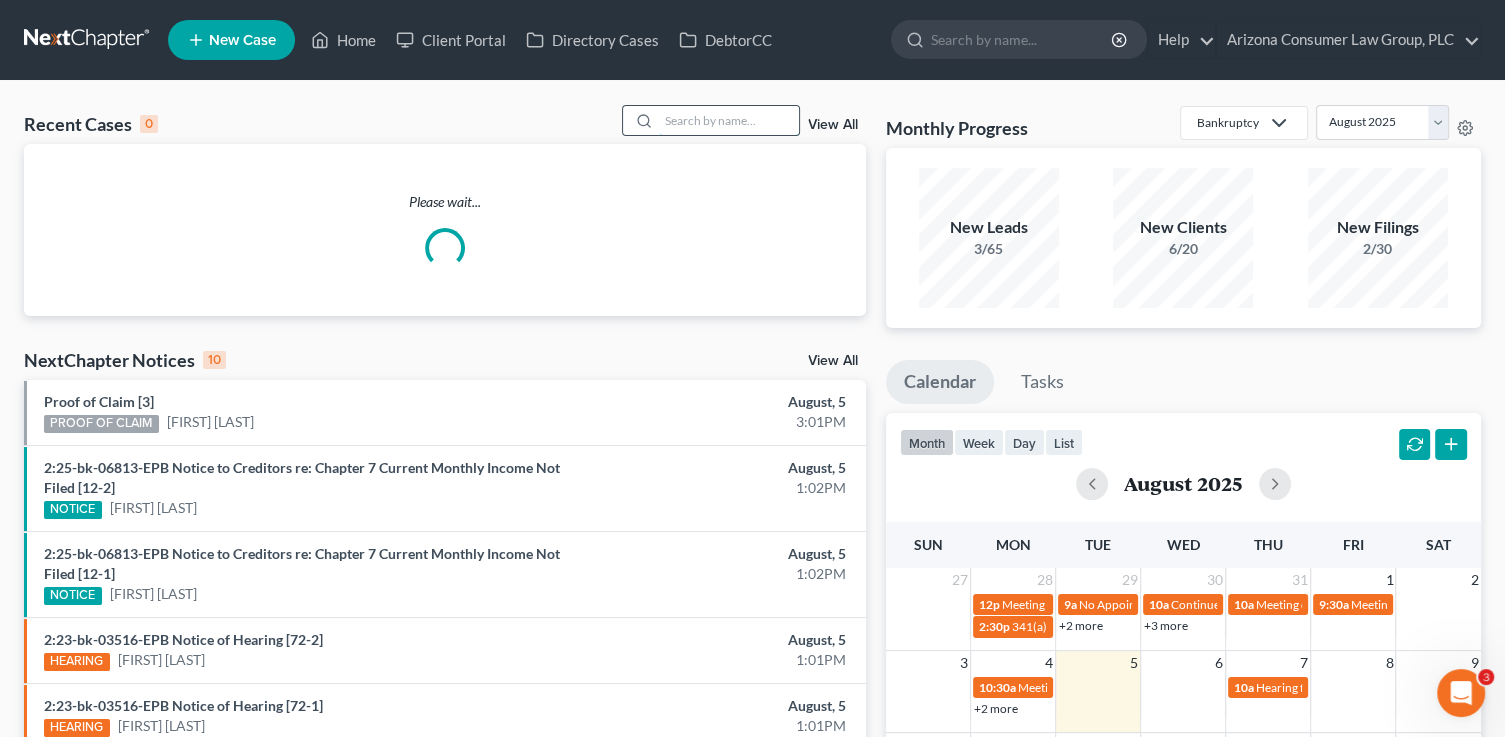 click at bounding box center (729, 120) 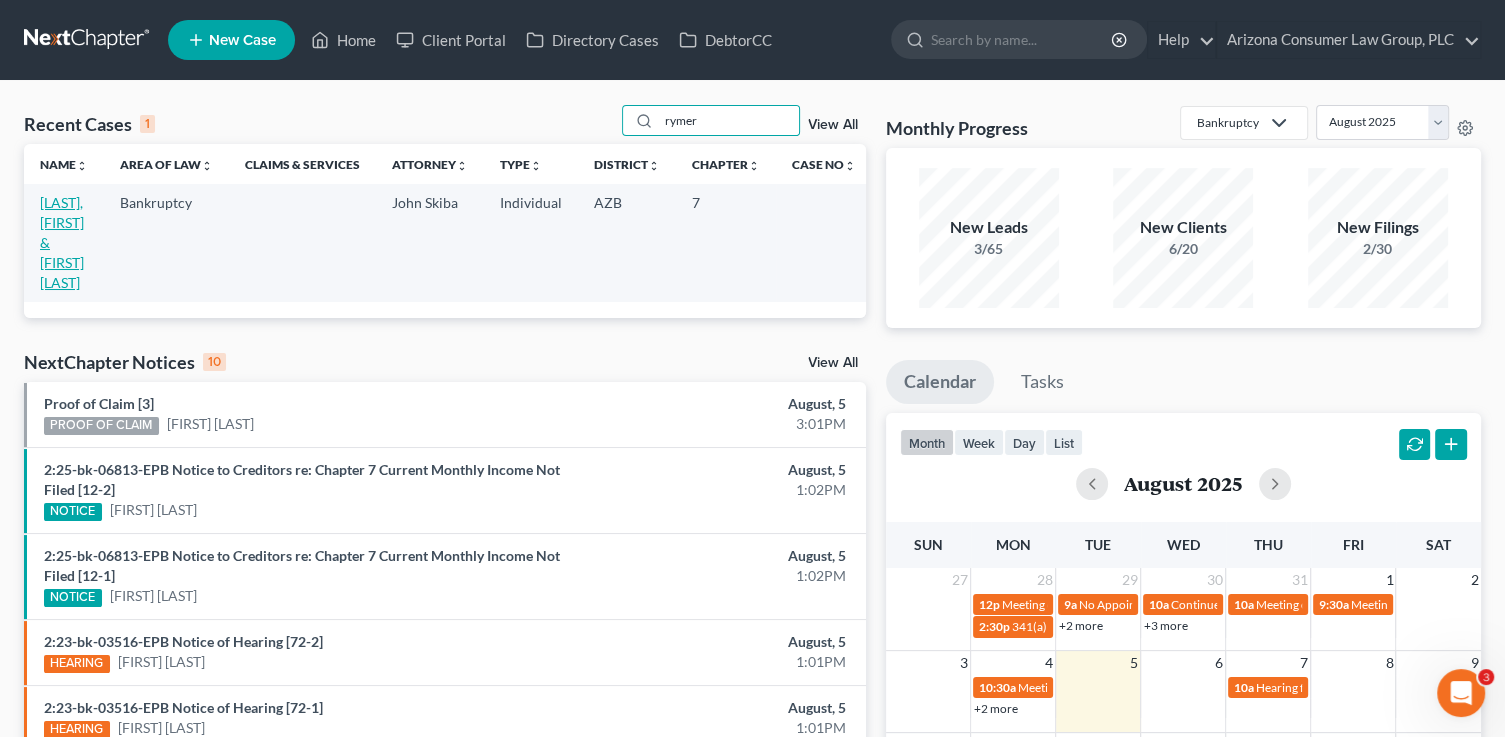 click on "[LAST], [FIRST] & [LAST]" at bounding box center (62, 242) 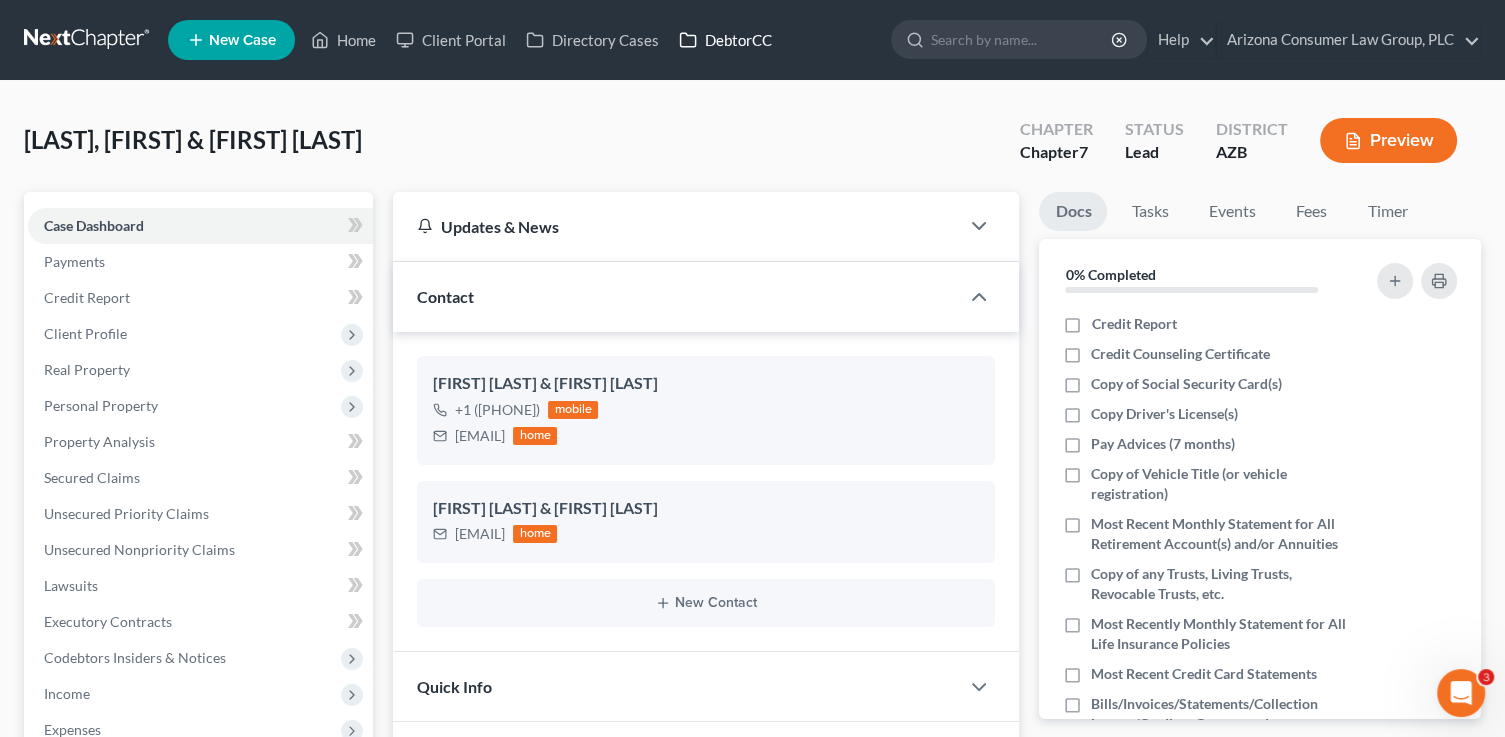 click on "DebtorCC" at bounding box center [725, 40] 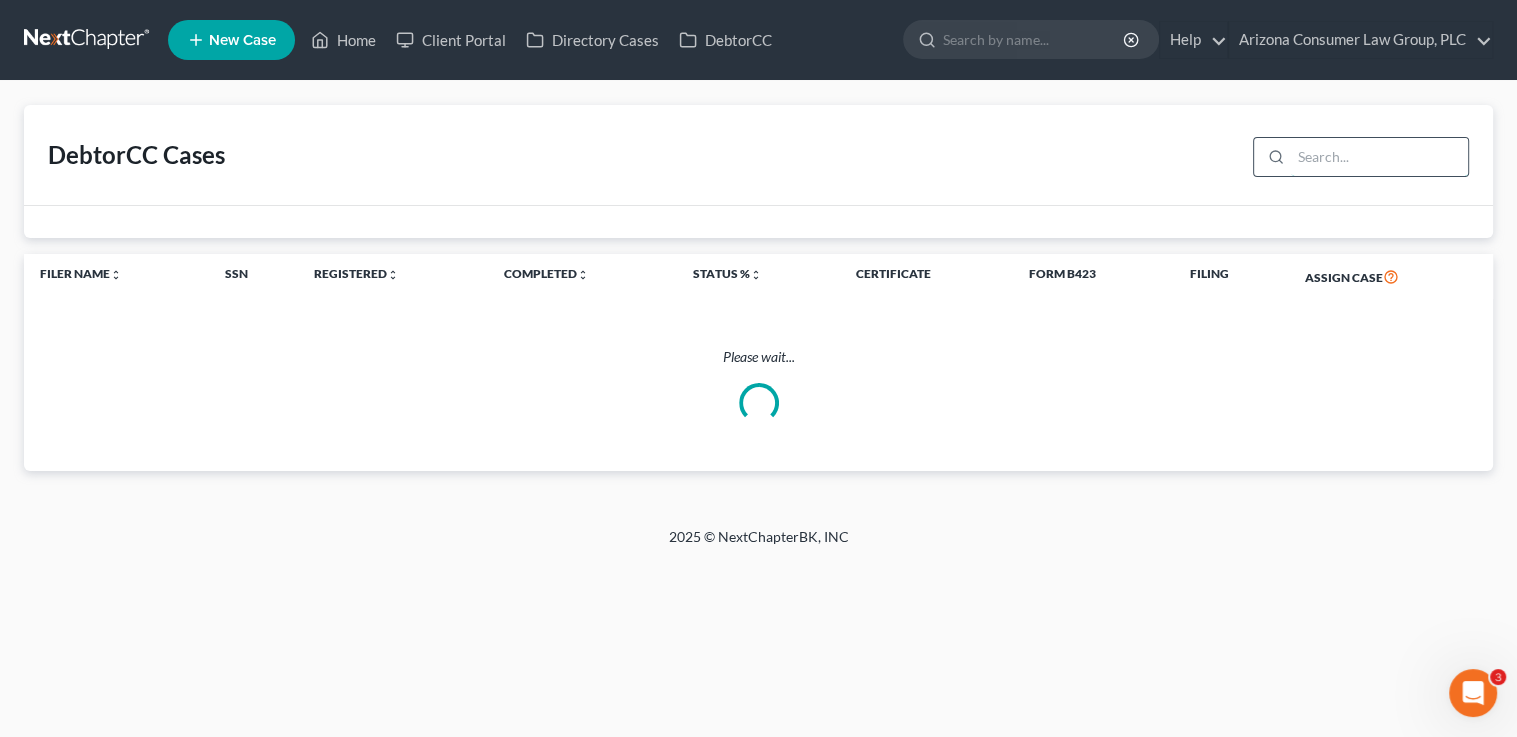 click at bounding box center [1379, 157] 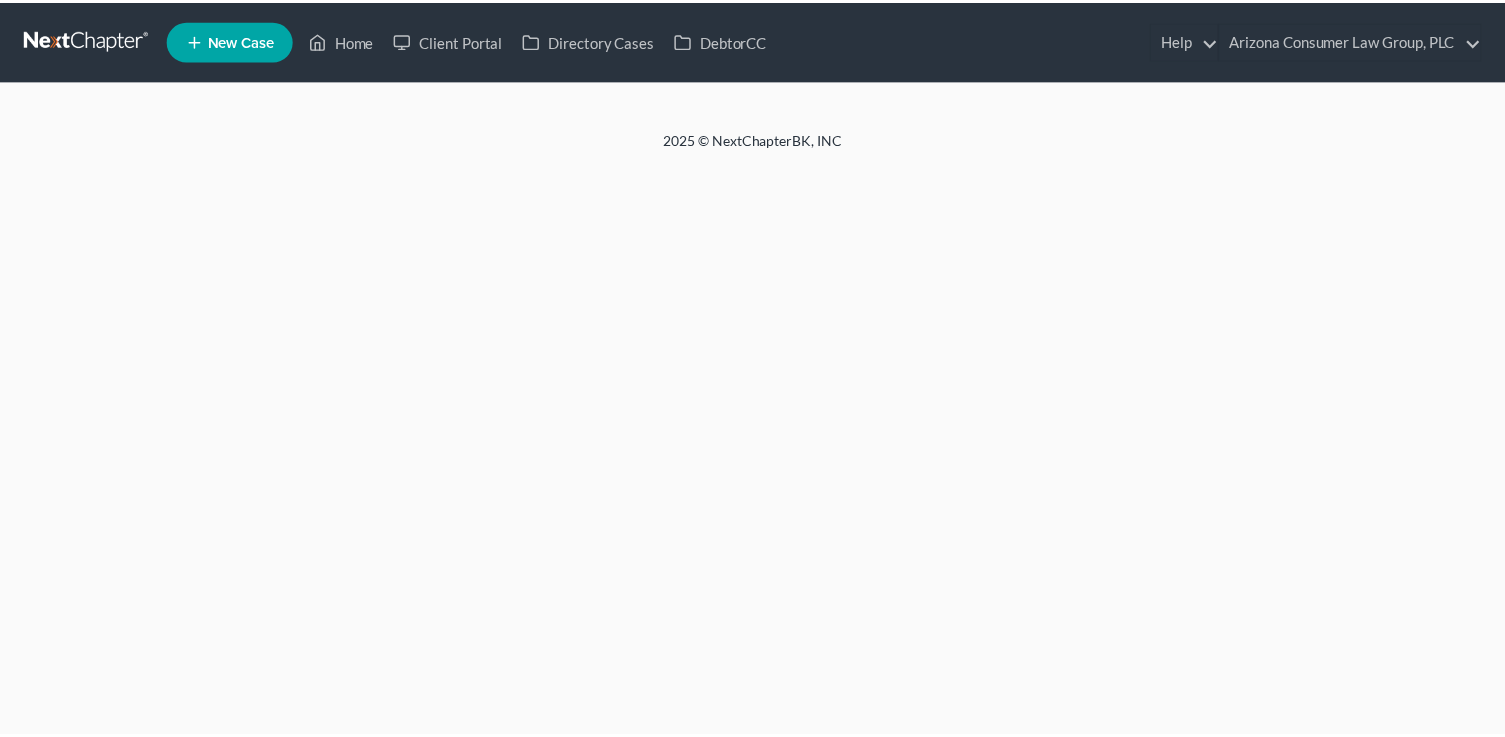 scroll, scrollTop: 0, scrollLeft: 0, axis: both 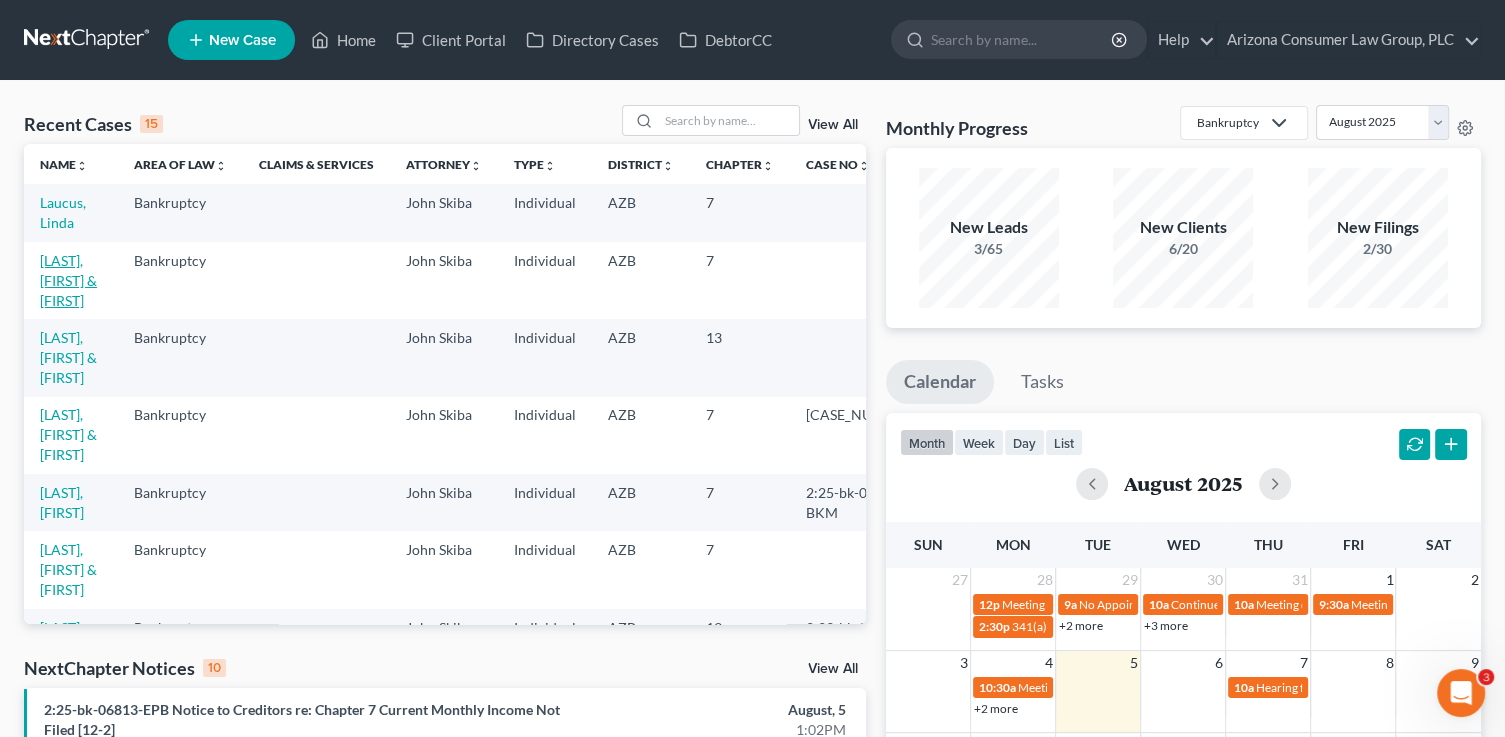 click on "Rymer, Derek & Charleen" at bounding box center [68, 280] 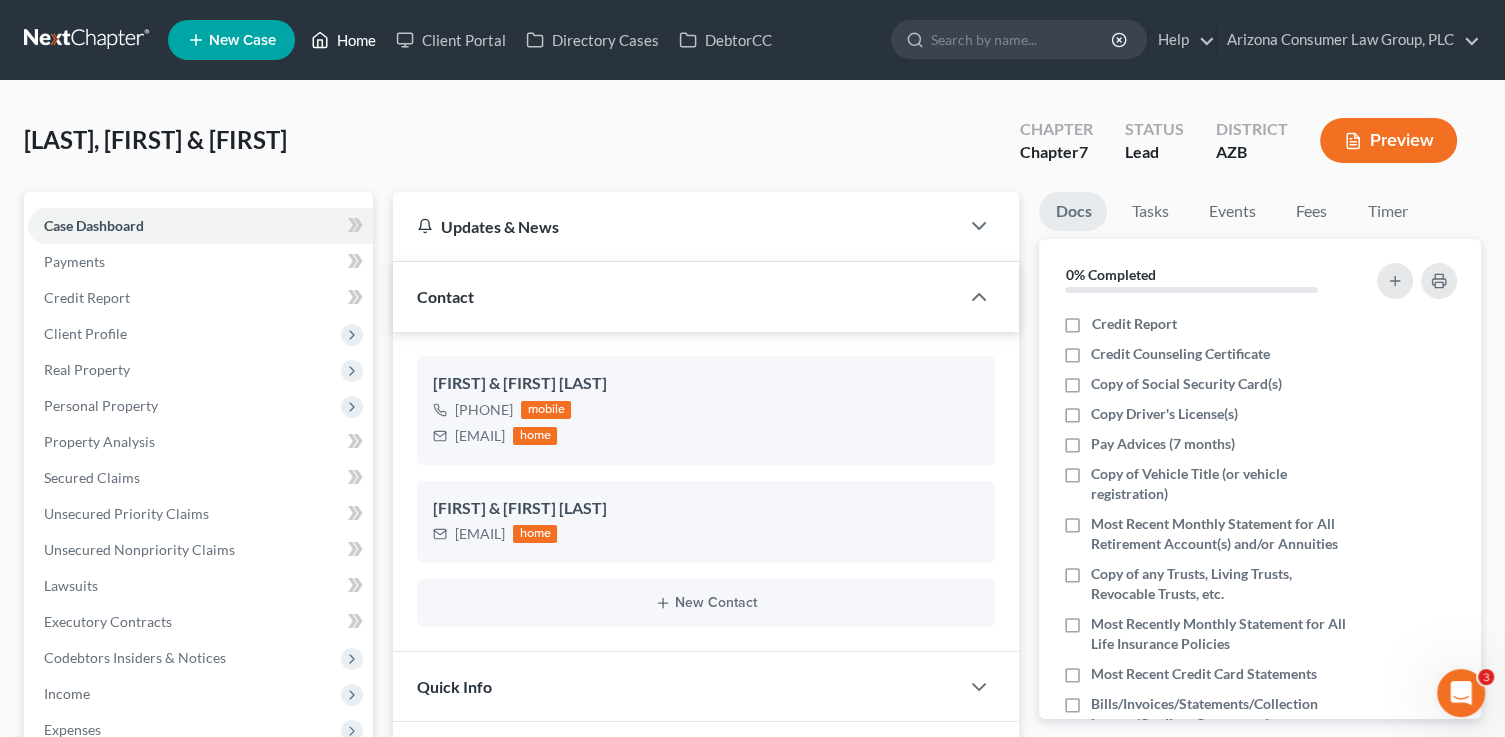 click on "Home" at bounding box center (343, 40) 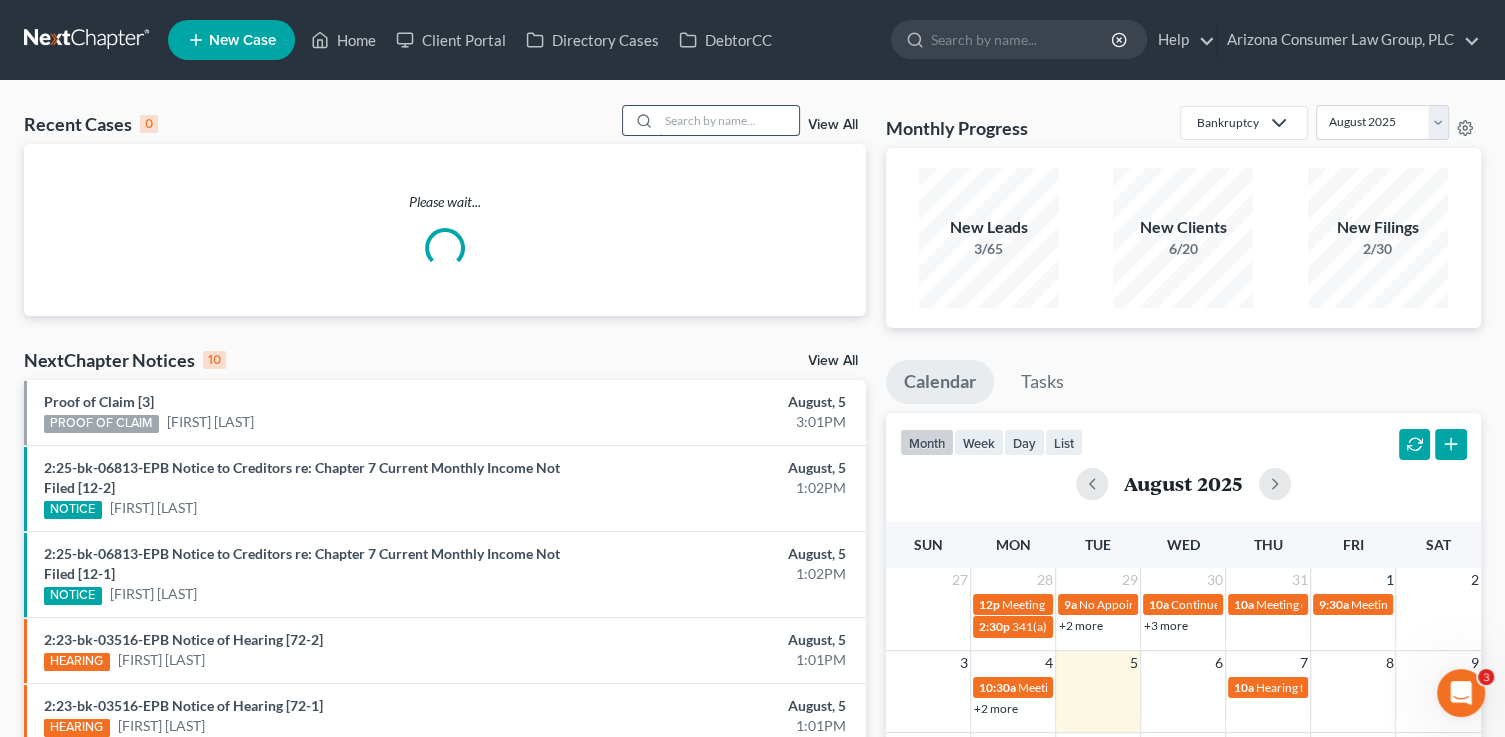 click at bounding box center [729, 120] 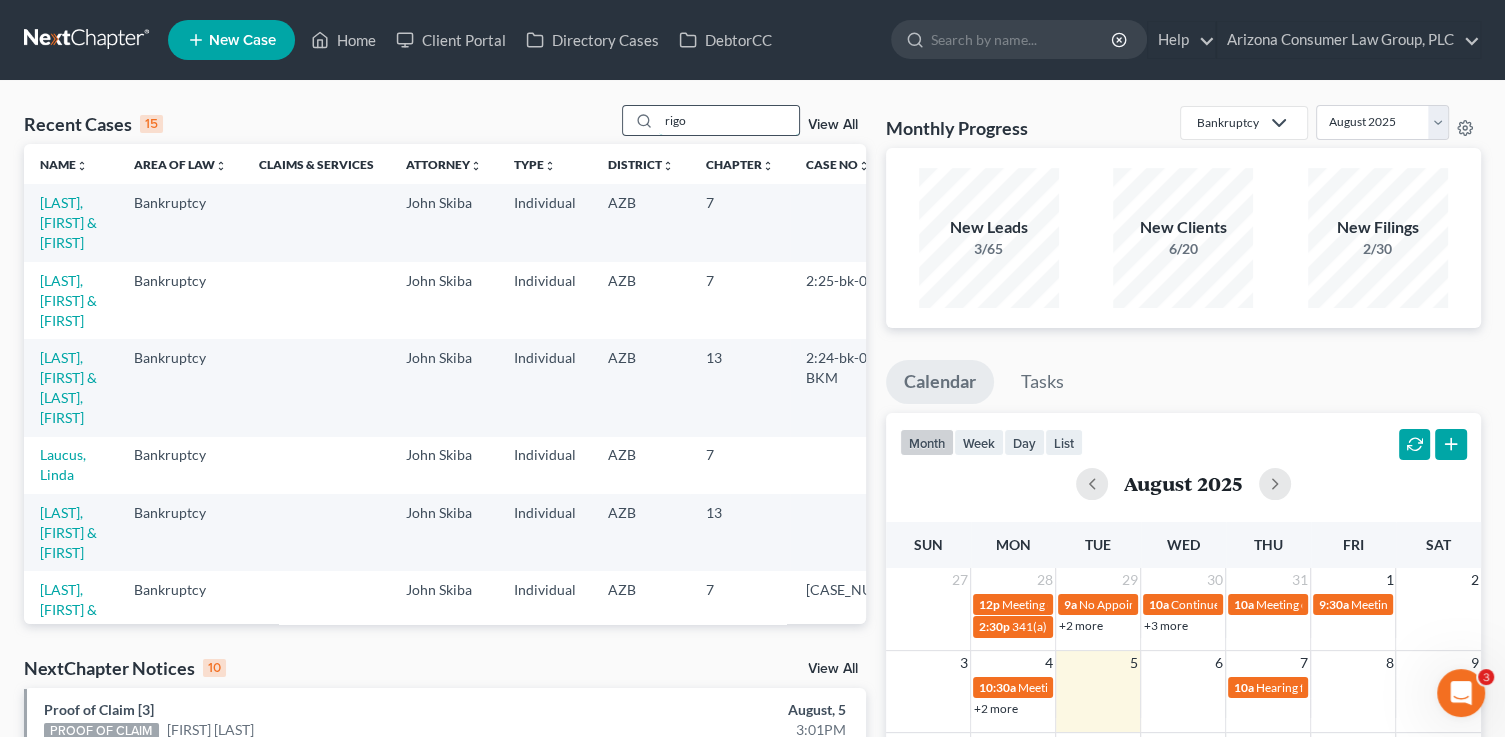 type on "rigo" 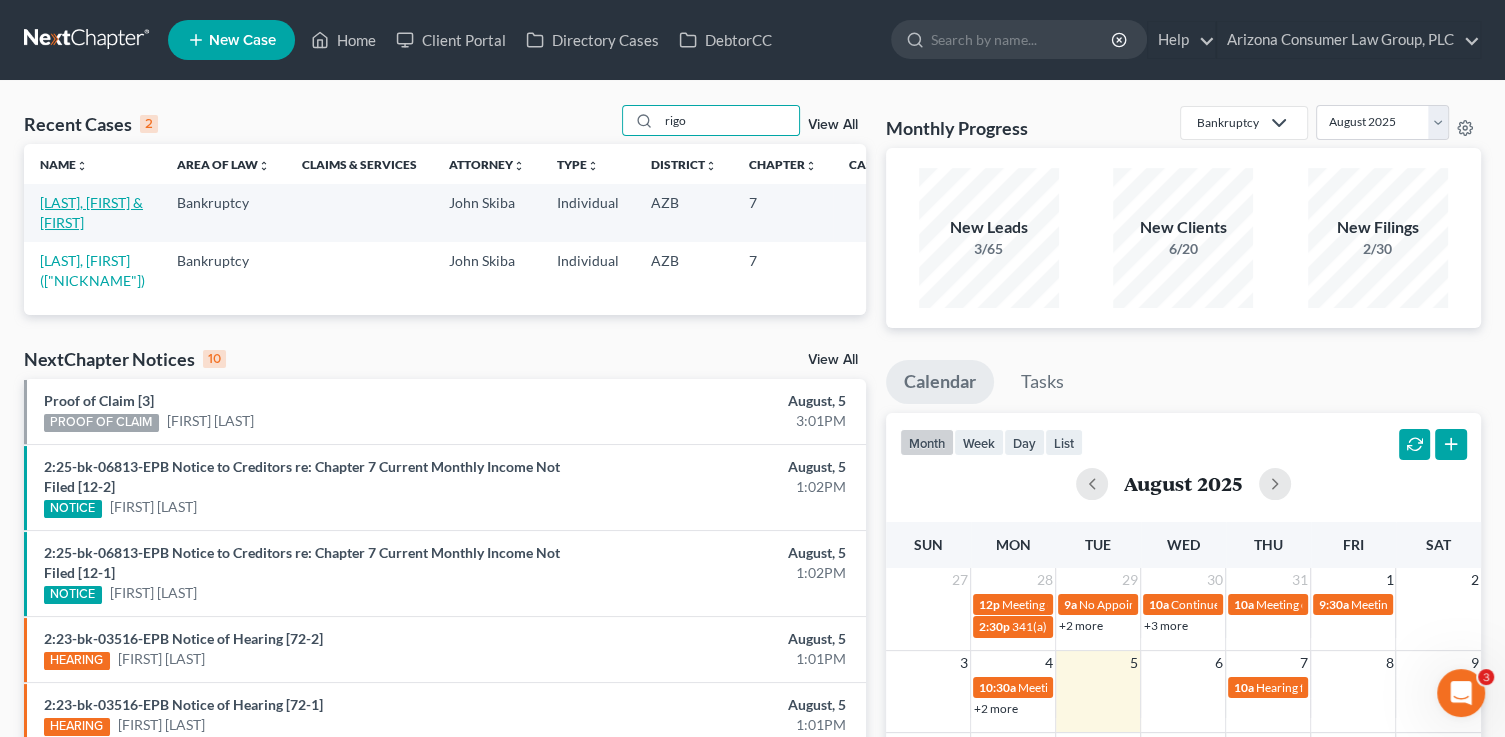 click on "[LAST], [FIRST] & [FIRST] [LAST]" at bounding box center [91, 212] 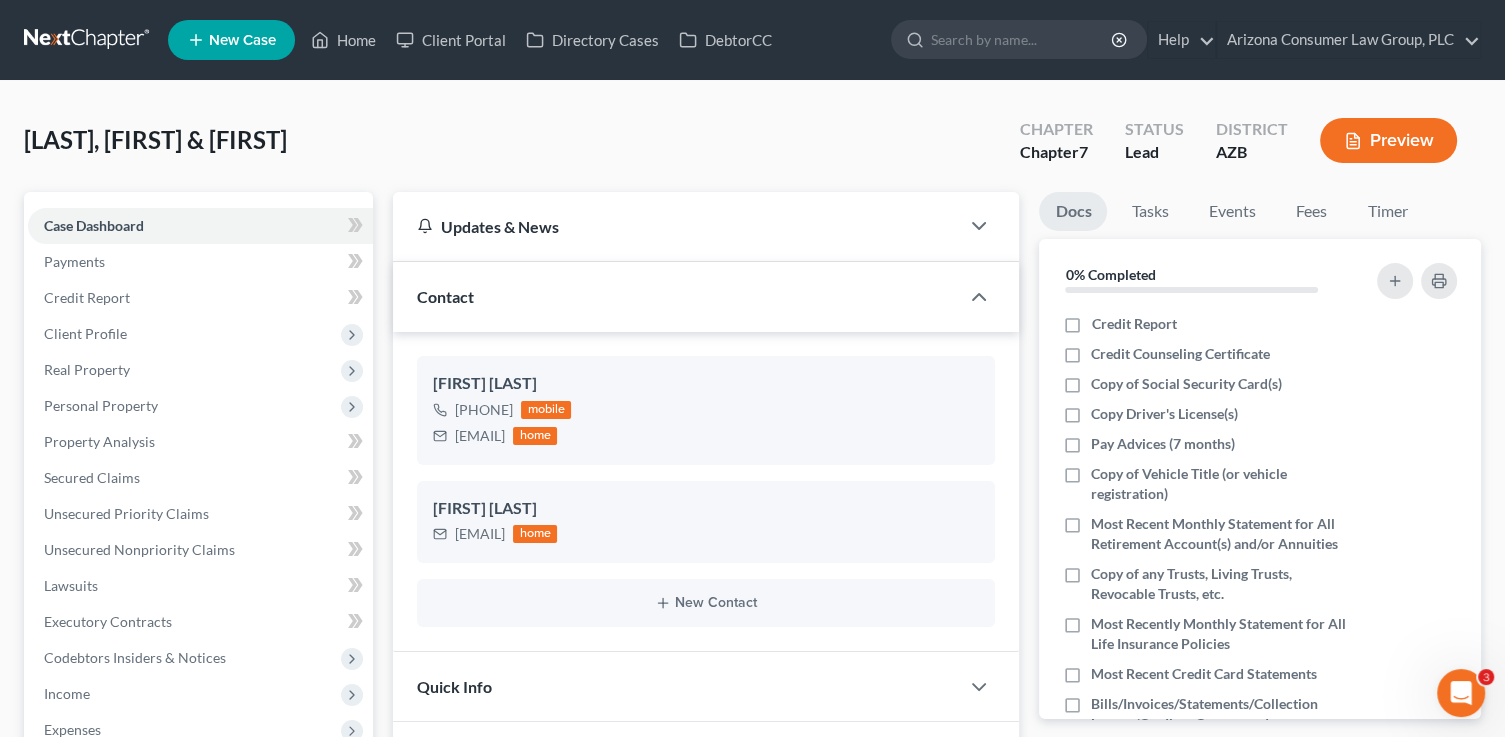scroll, scrollTop: 659, scrollLeft: 0, axis: vertical 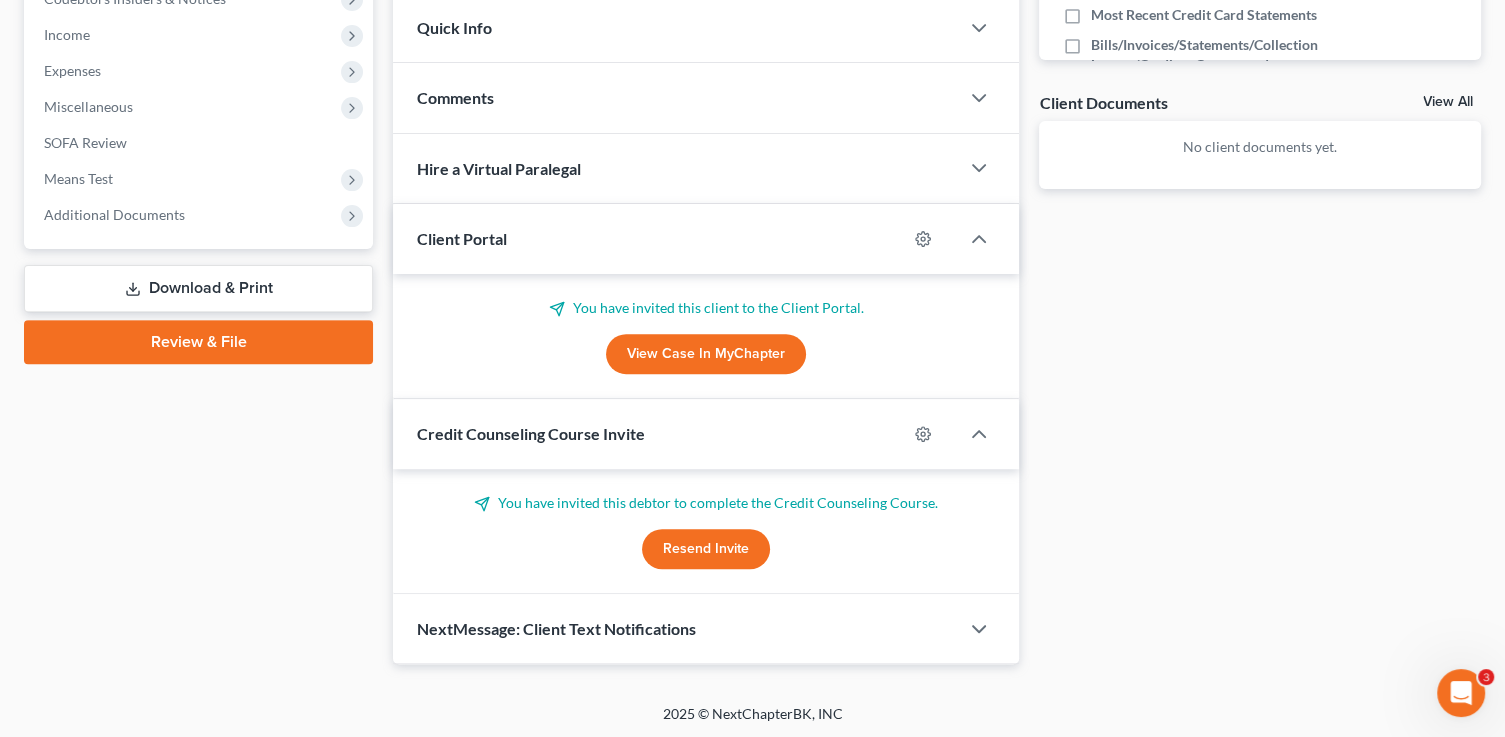 click on "Resend Invite" at bounding box center [706, 549] 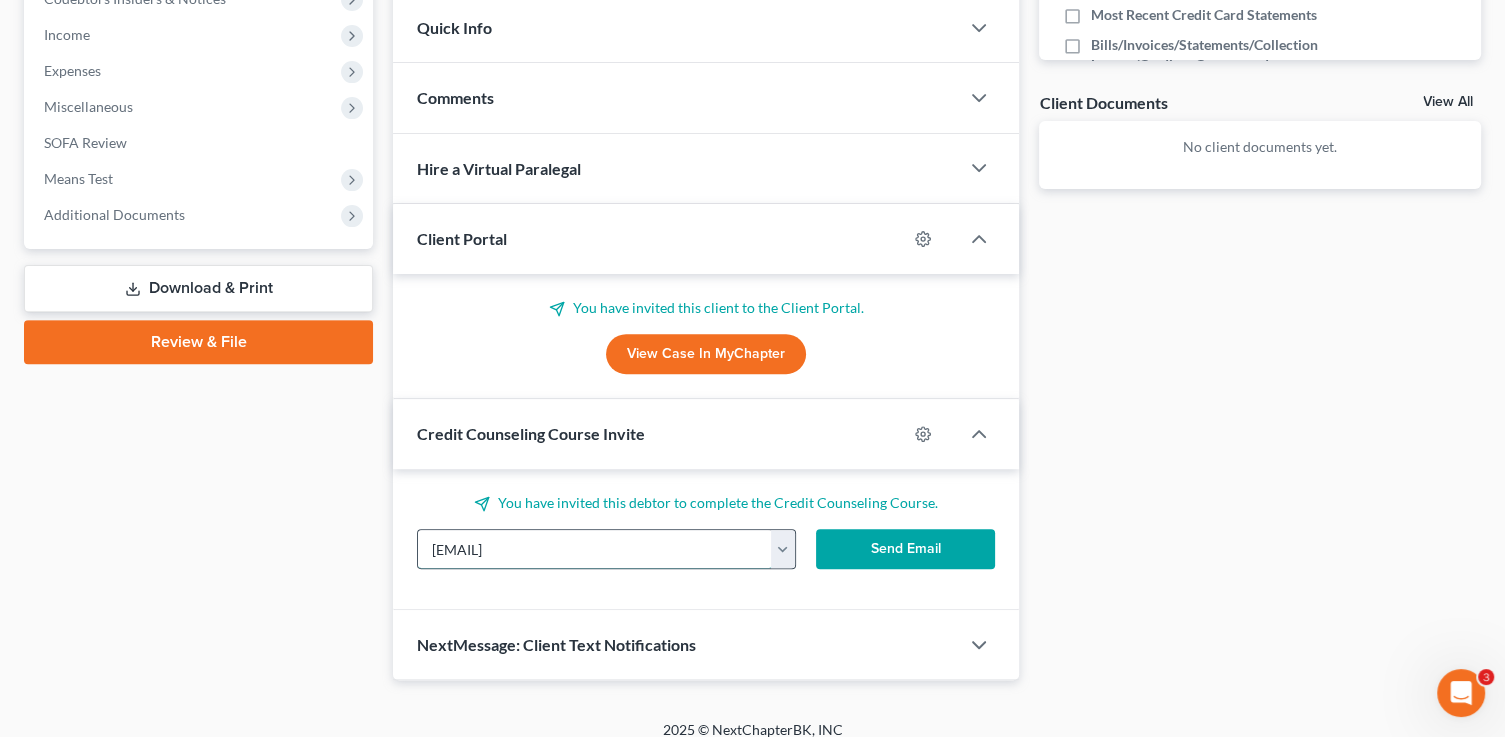 click on "johnrigo3@aol.com" at bounding box center (594, 549) 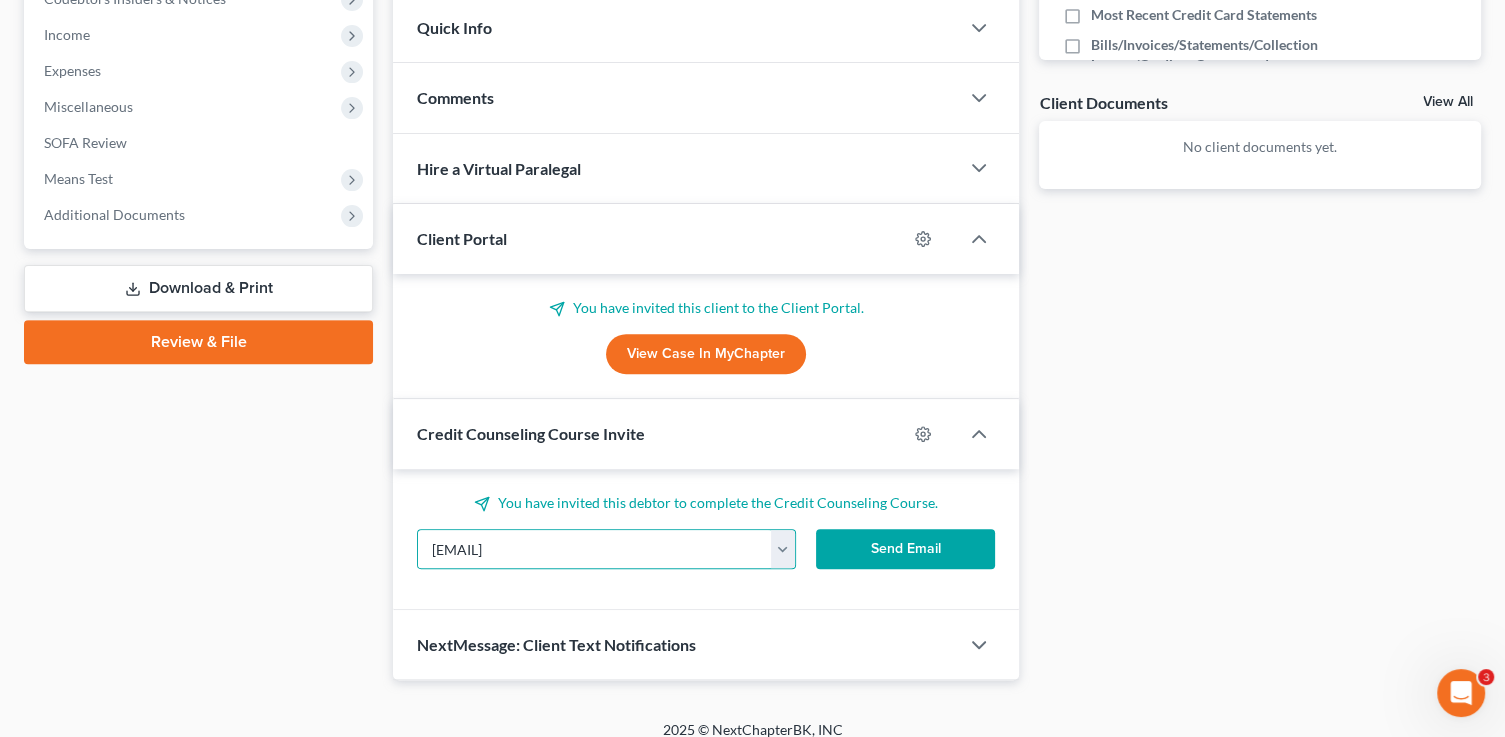 click on "Send Email" at bounding box center (905, 549) 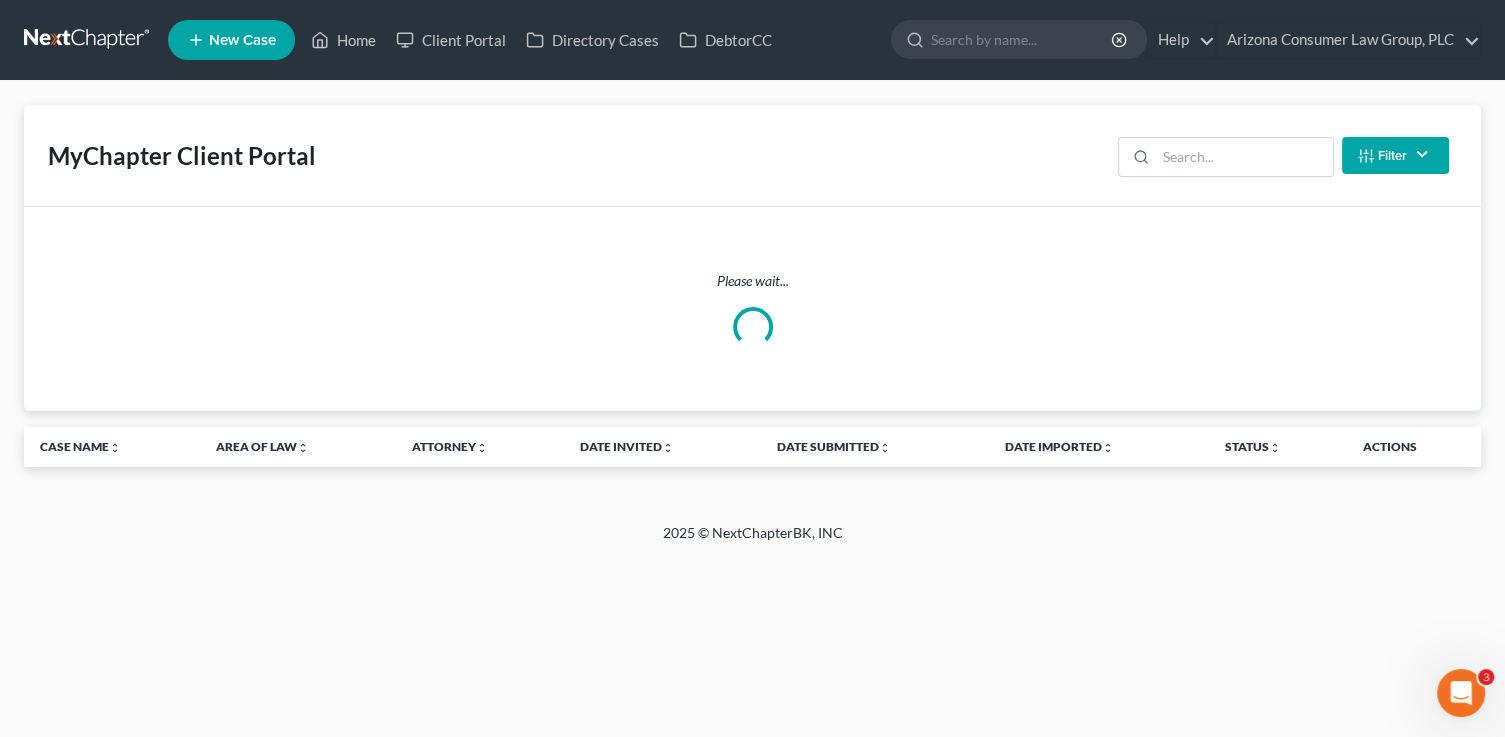 scroll, scrollTop: 0, scrollLeft: 0, axis: both 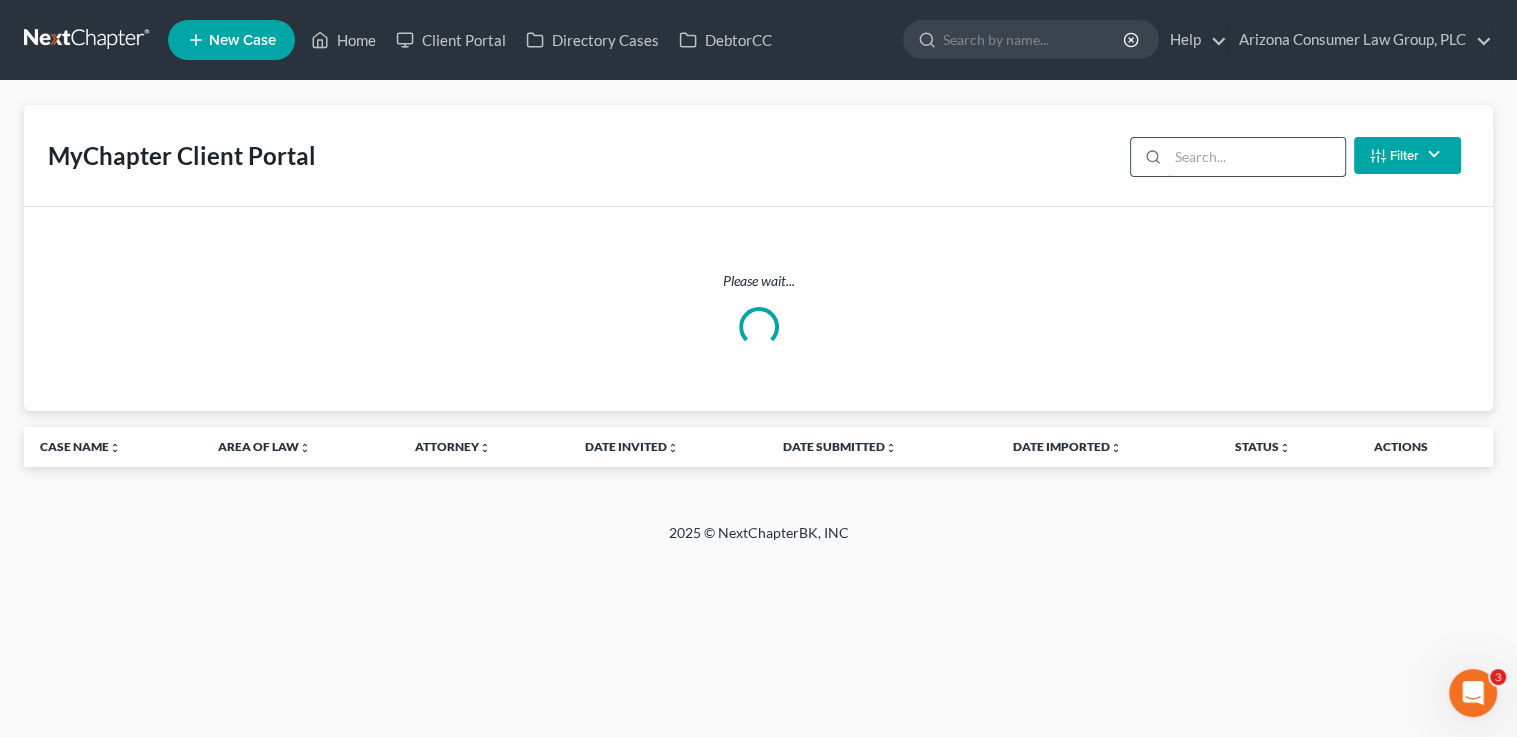 click at bounding box center [1256, 157] 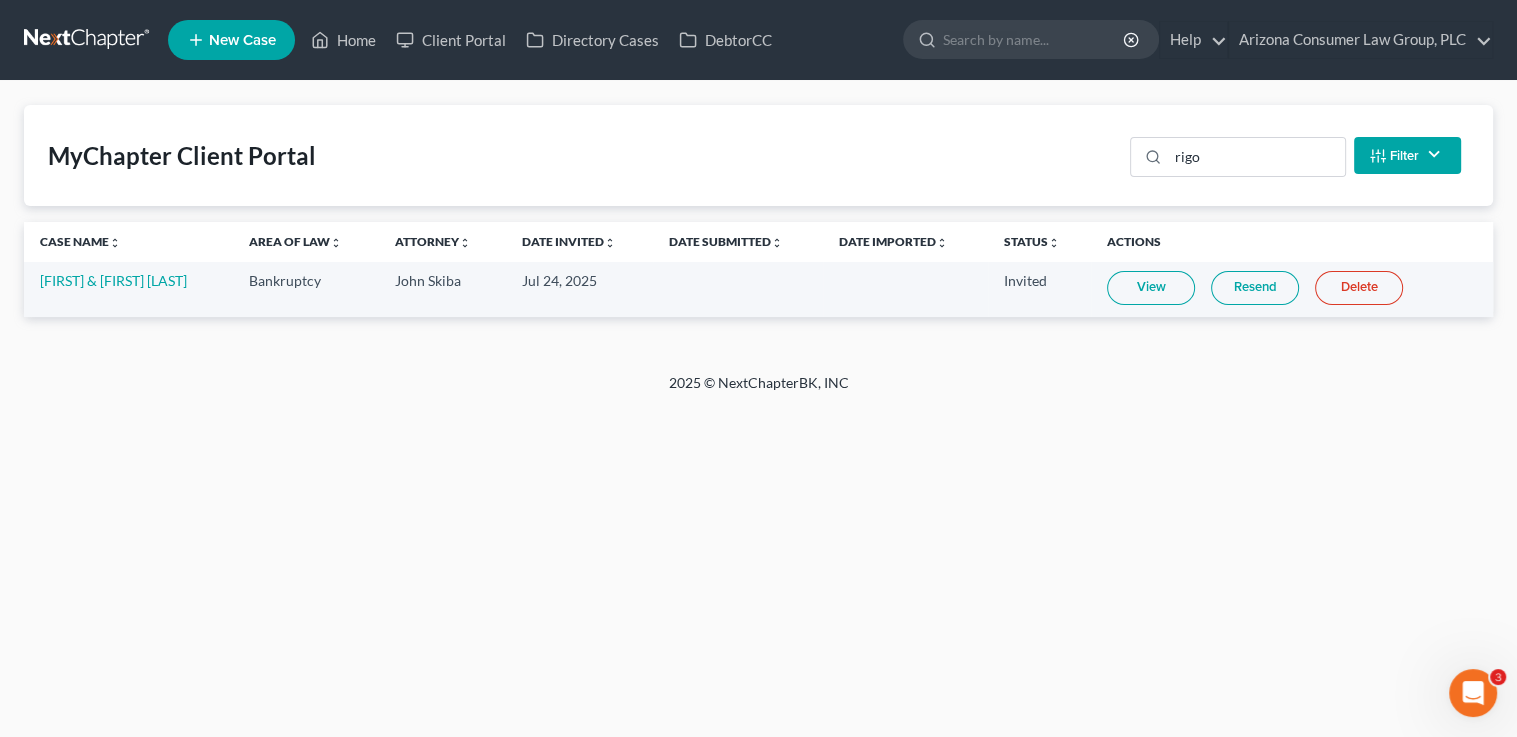 click on "Resend" at bounding box center [1255, 288] 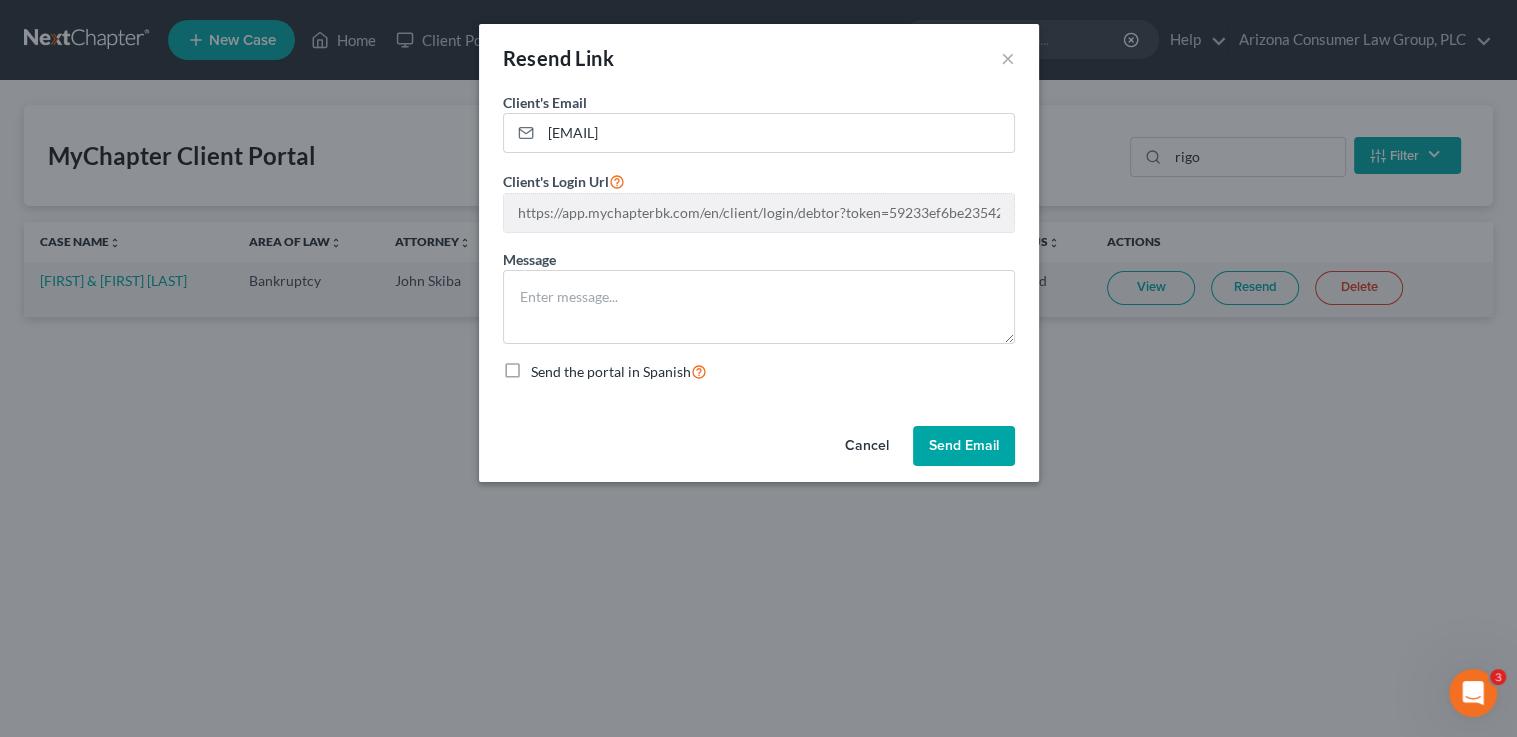 click on "Send Email" at bounding box center (964, 446) 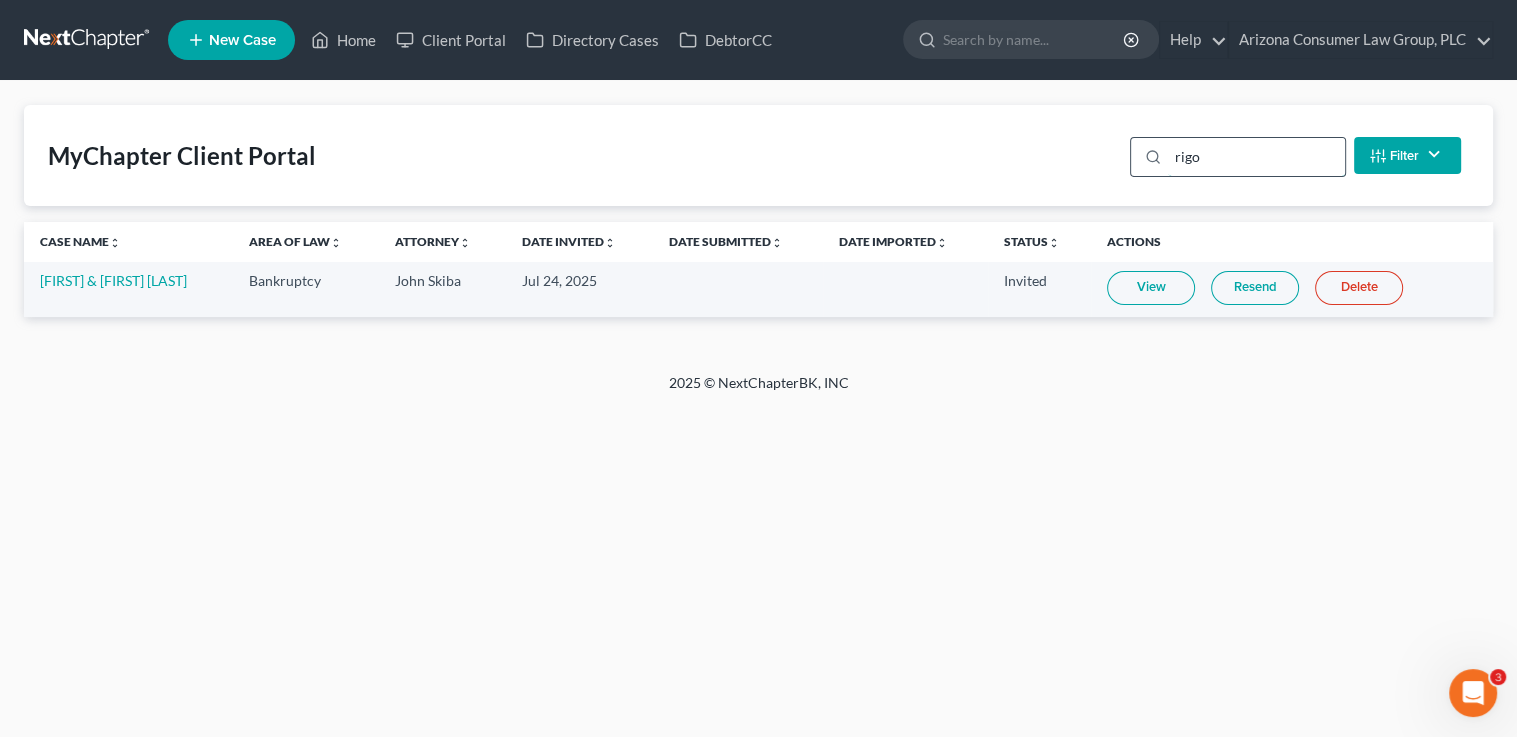 drag, startPoint x: 1241, startPoint y: 158, endPoint x: 1262, endPoint y: 154, distance: 21.377558 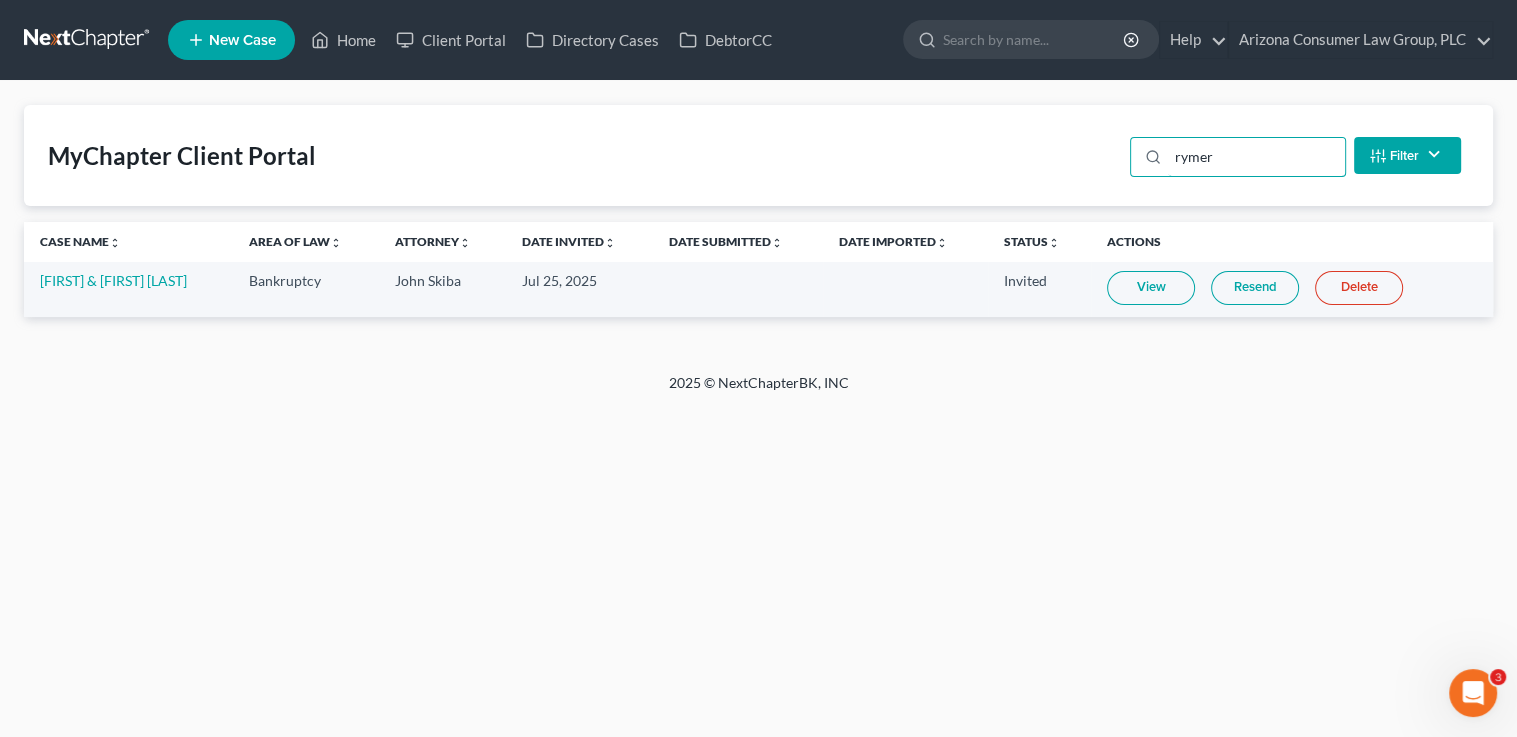 type on "rymer" 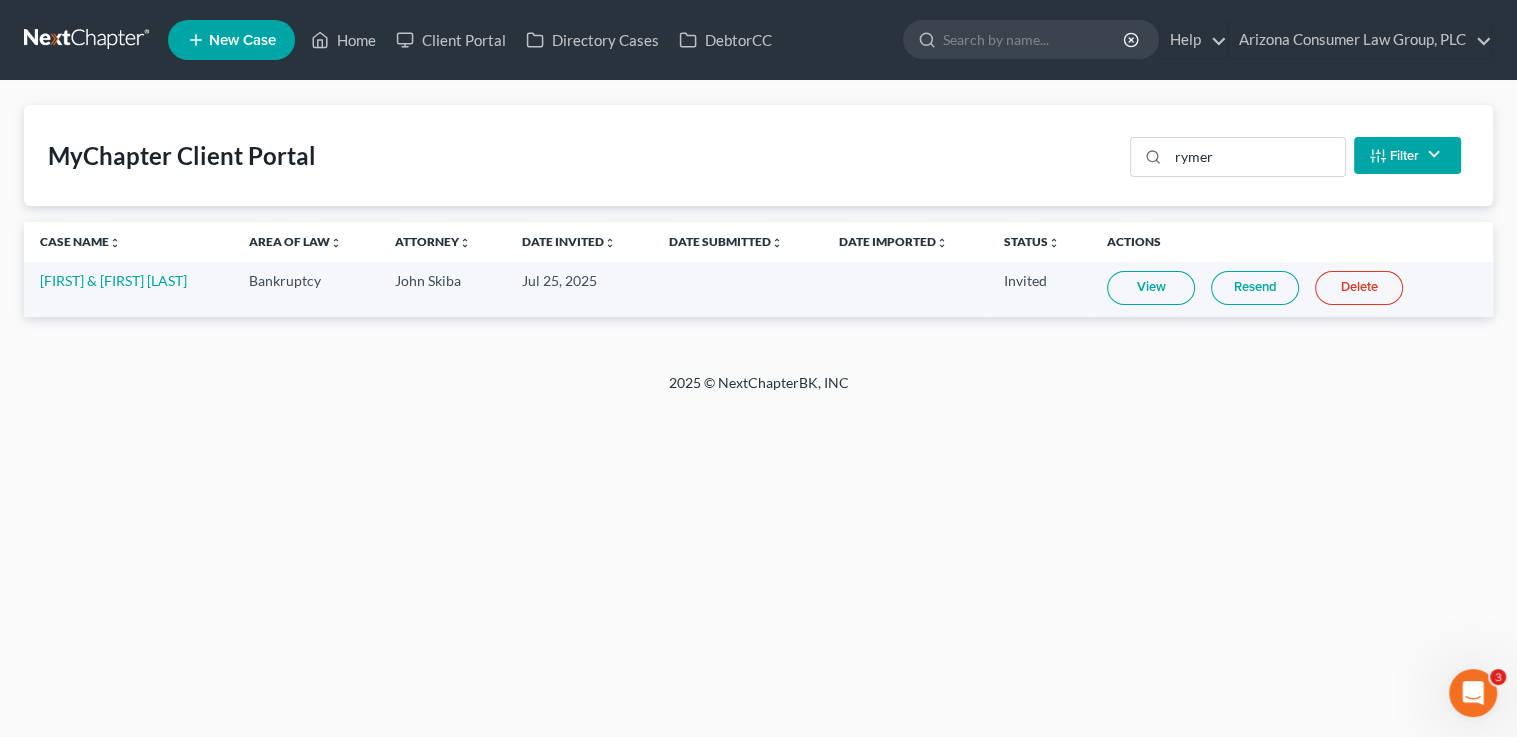 click on "Resend" at bounding box center [1255, 288] 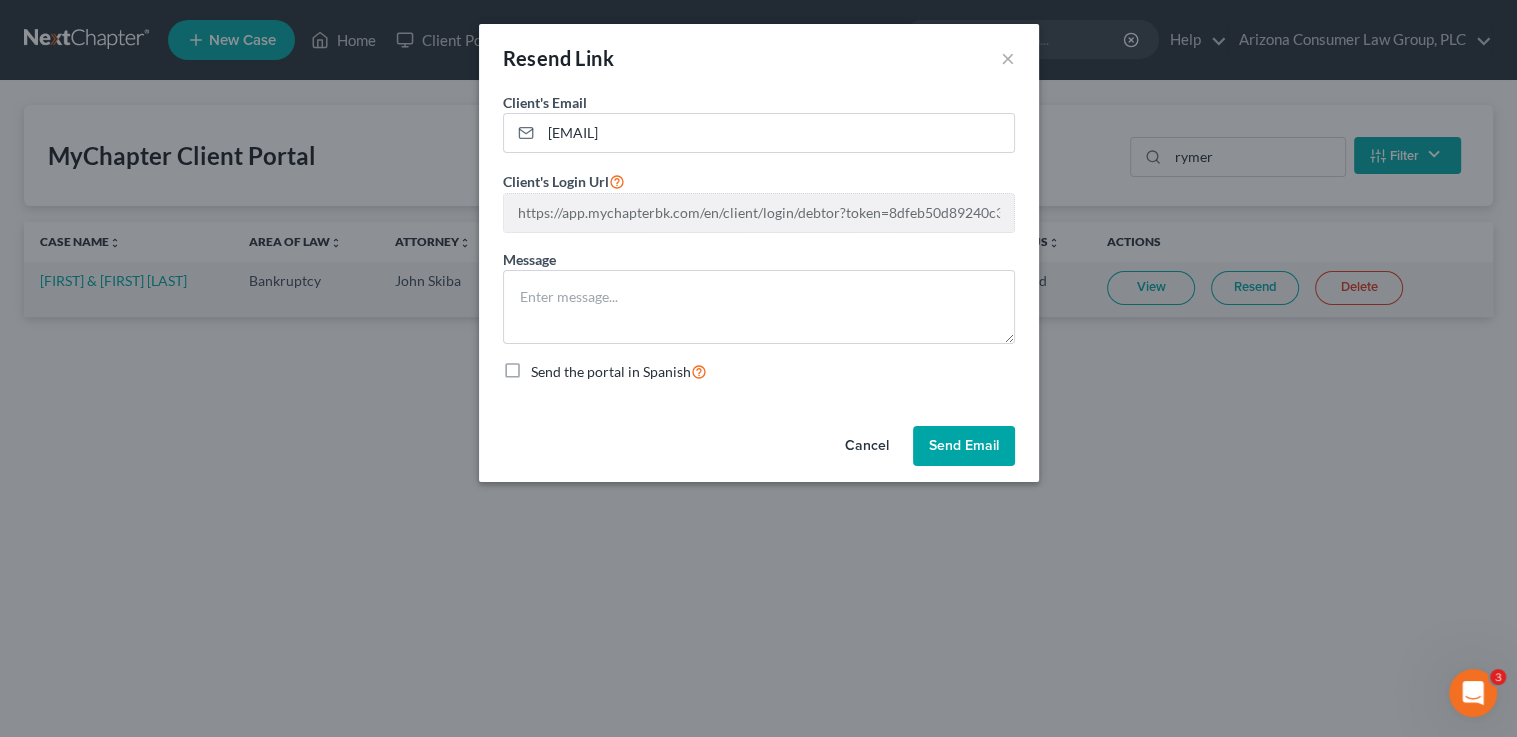 click on "Send Email" at bounding box center [964, 446] 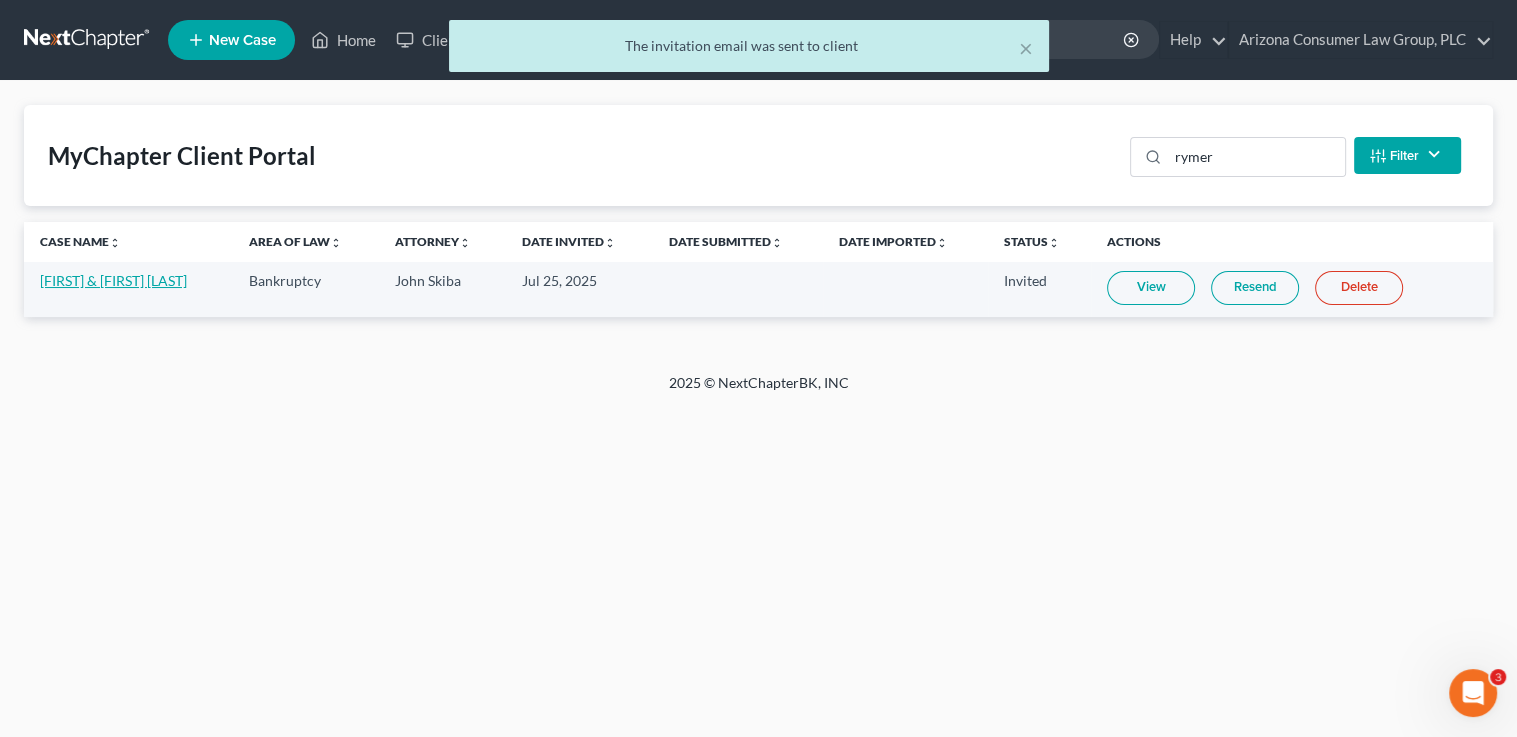 click on "Derek & Charlene Rymer" at bounding box center (113, 280) 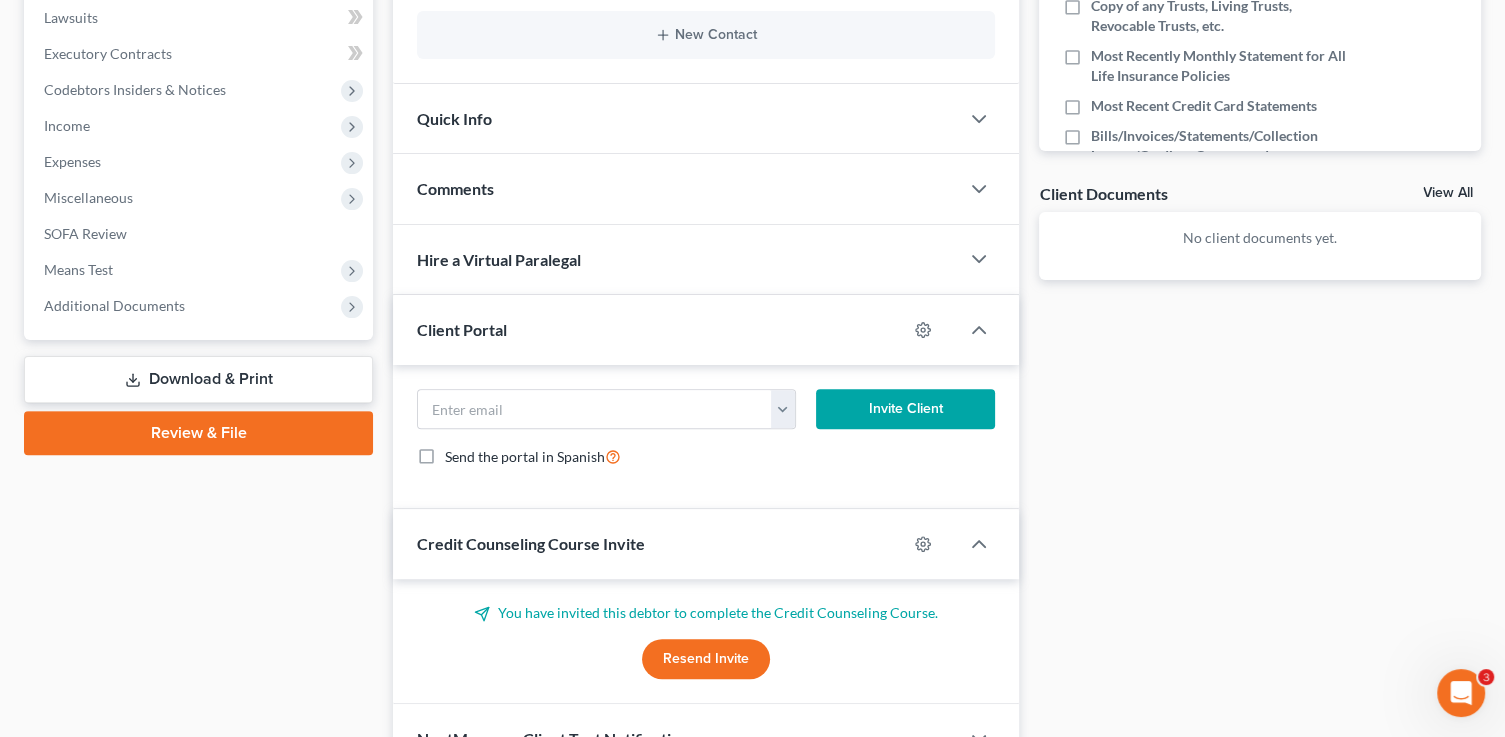 scroll, scrollTop: 569, scrollLeft: 0, axis: vertical 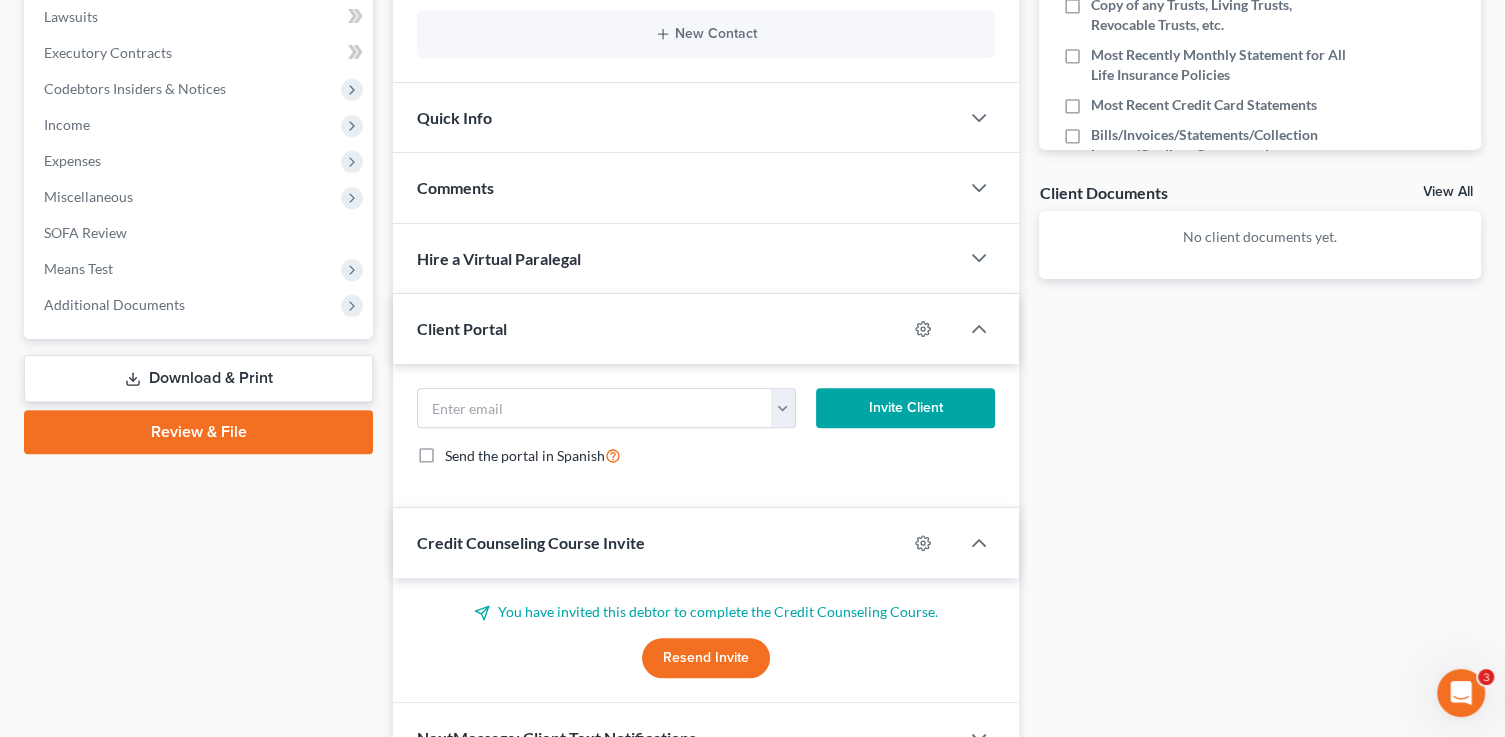 click on "Resend Invite" at bounding box center [706, 658] 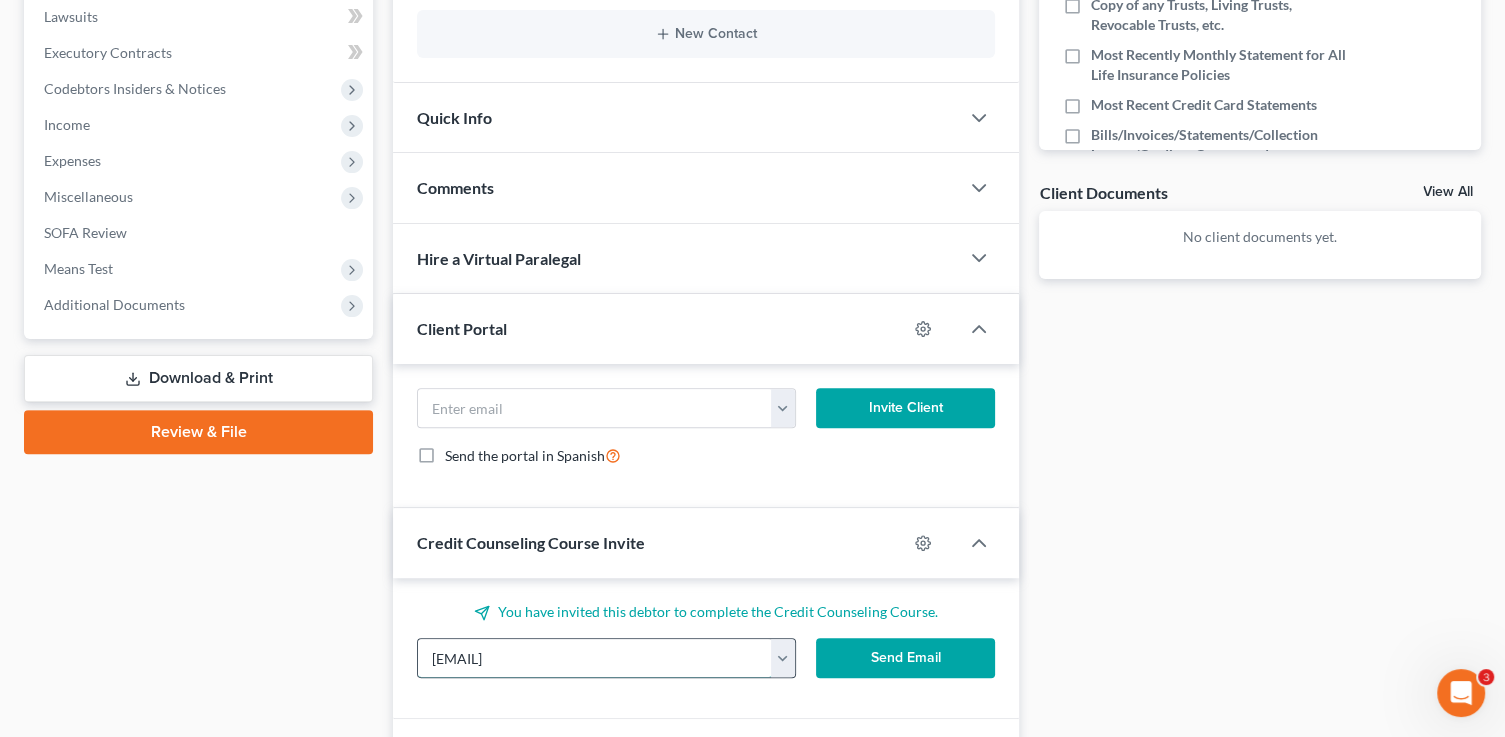 click on "[EMAIL]" at bounding box center [594, 658] 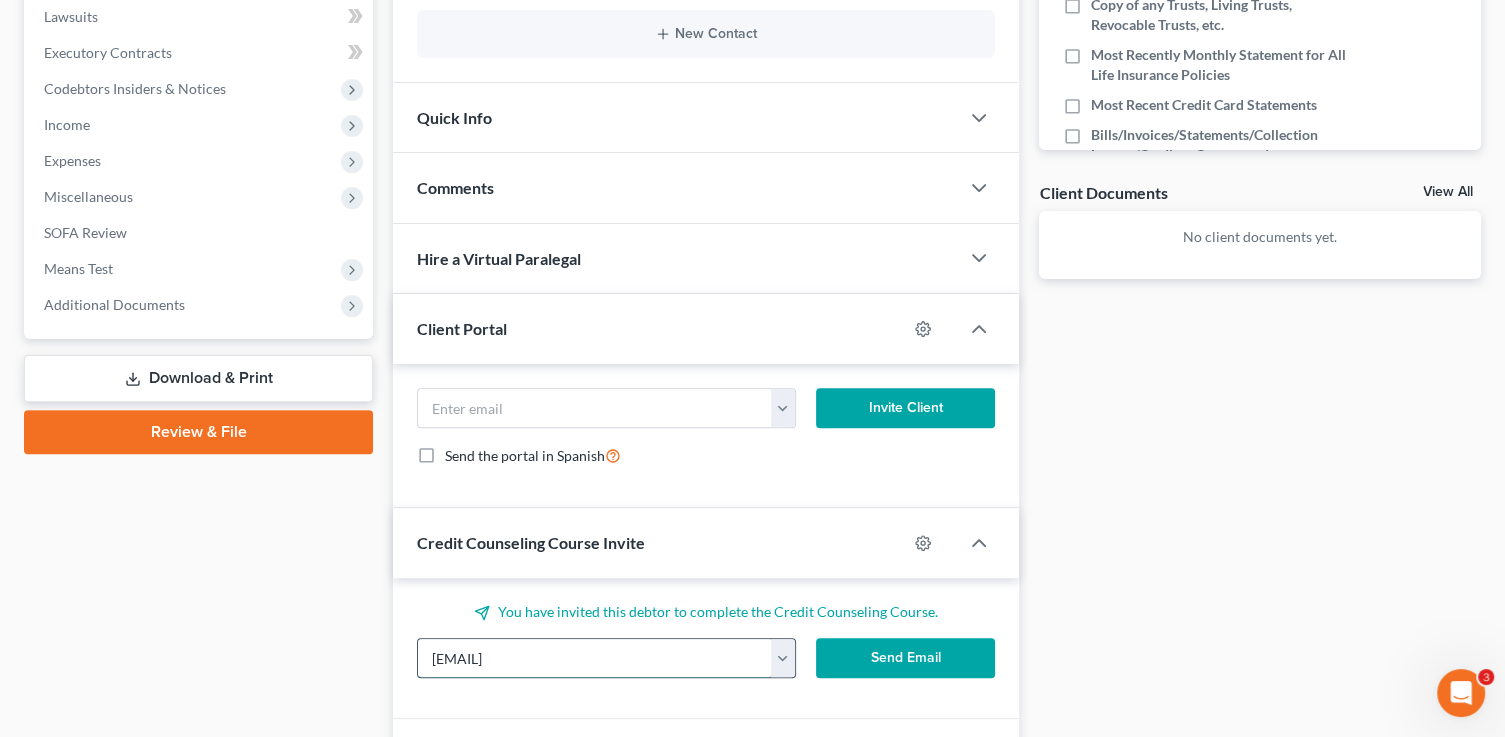 paste on "Charlee.laren." 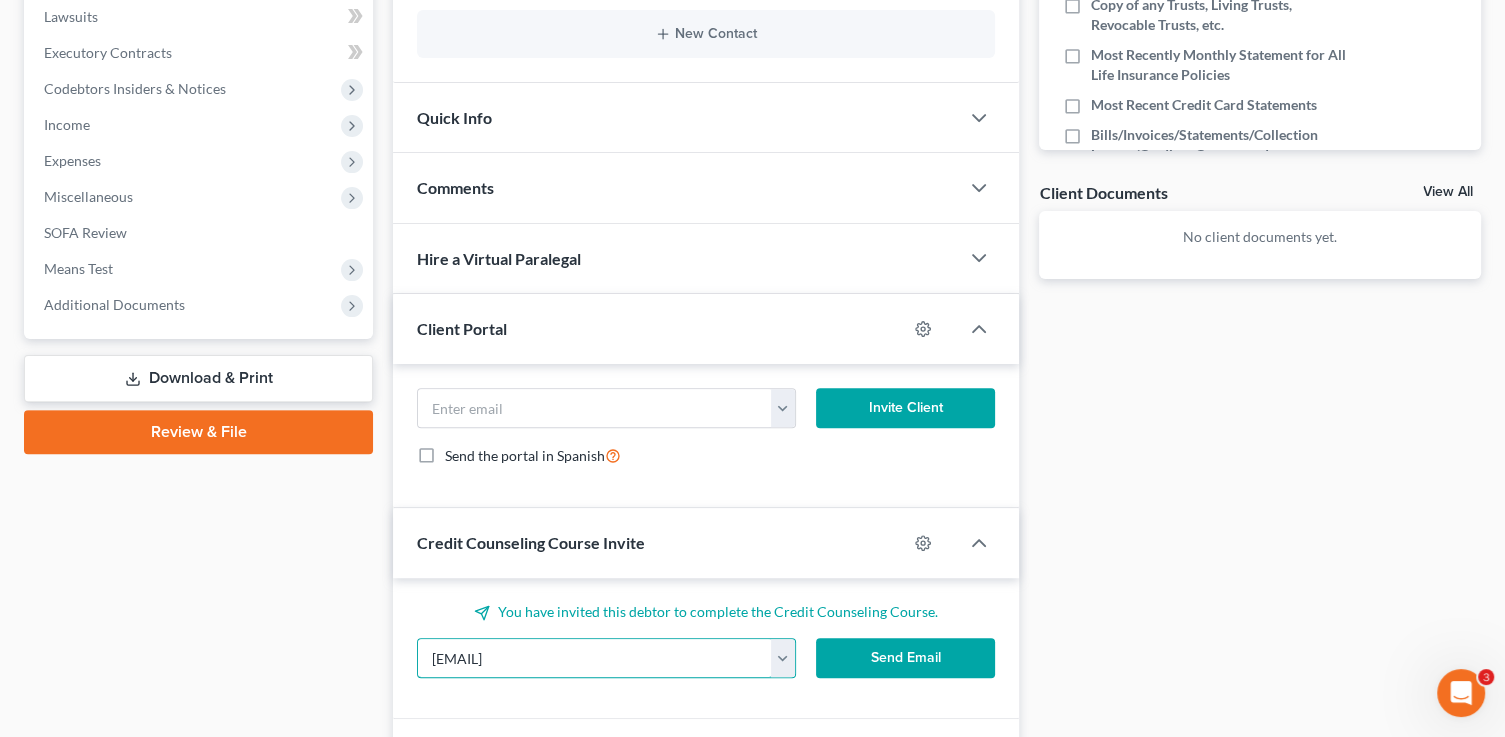 type on "[EMAIL]" 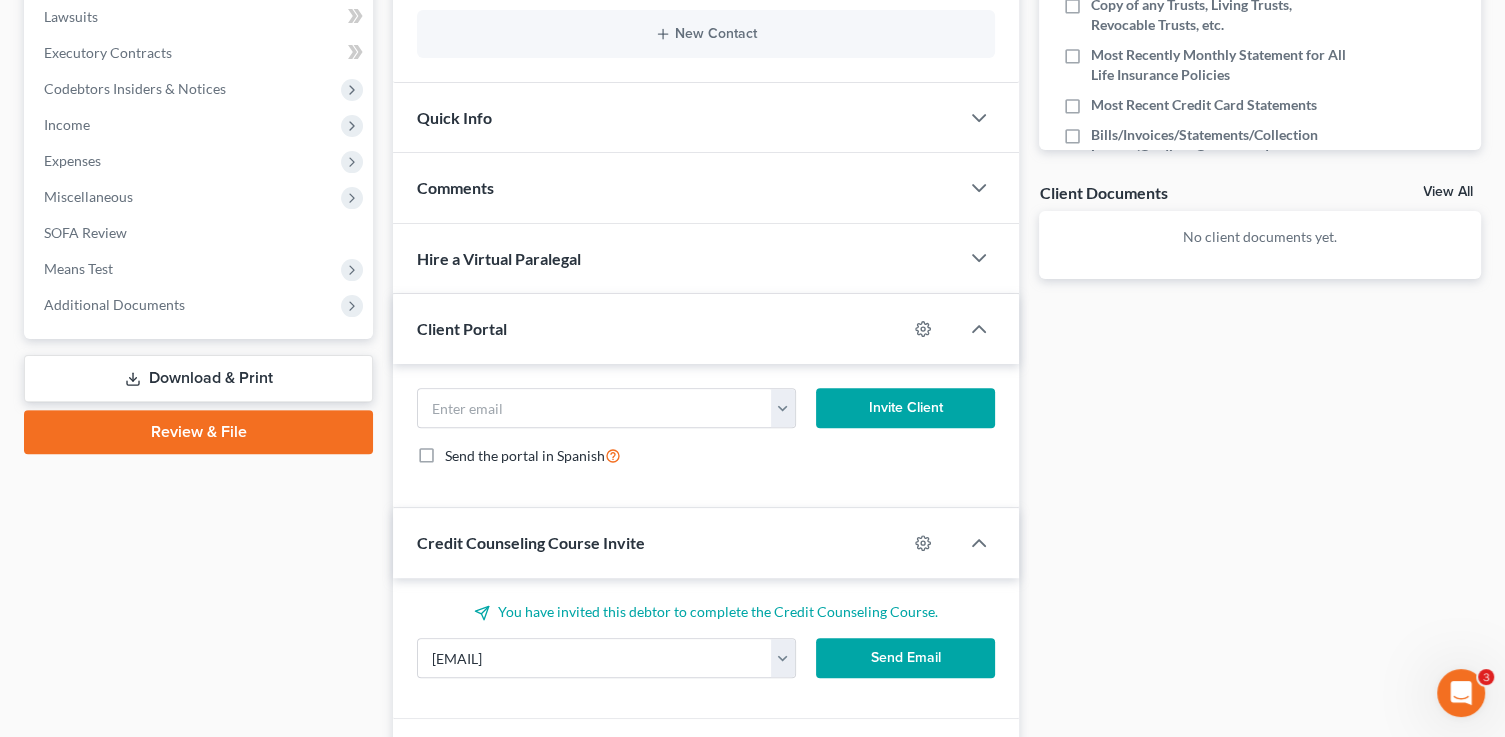 click on "Send Email" at bounding box center [905, 658] 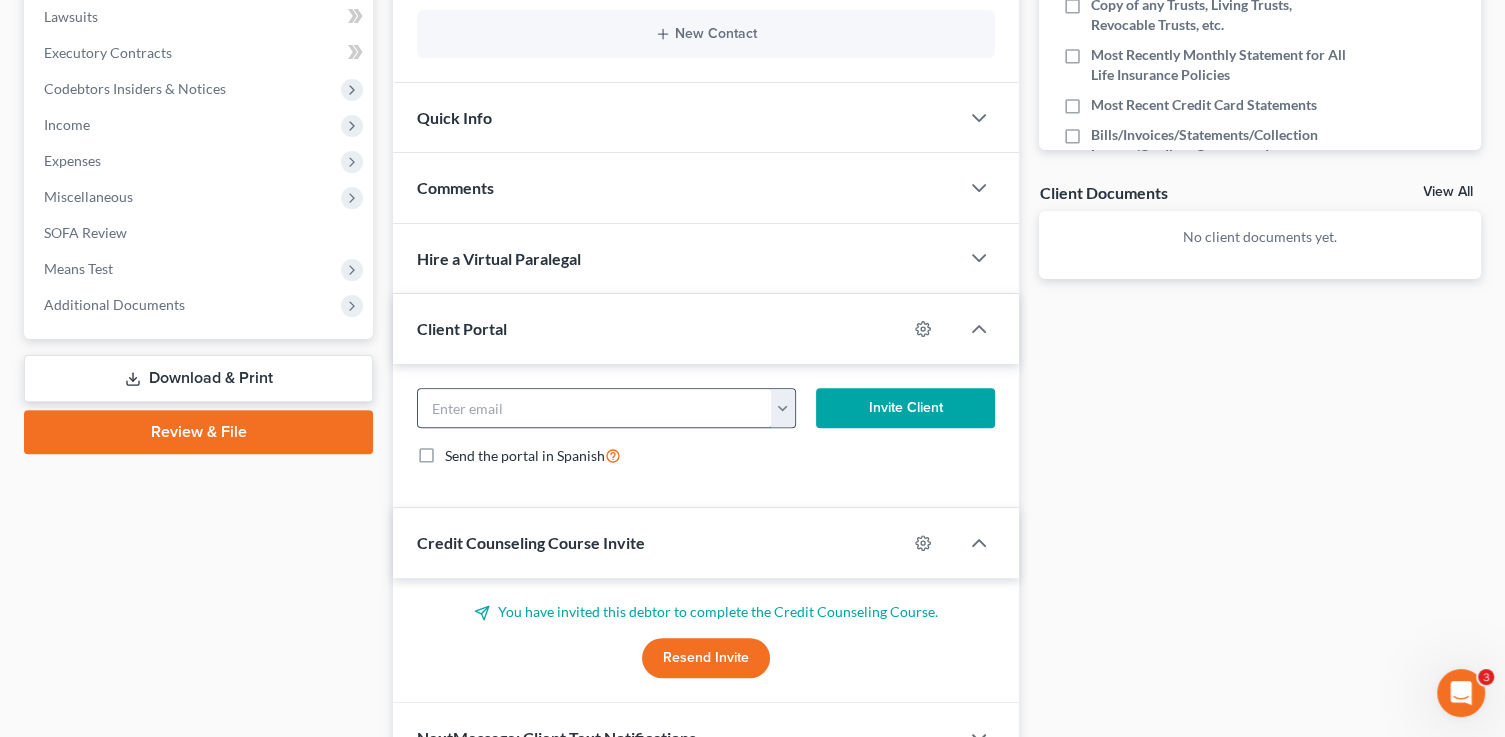 click at bounding box center (594, 408) 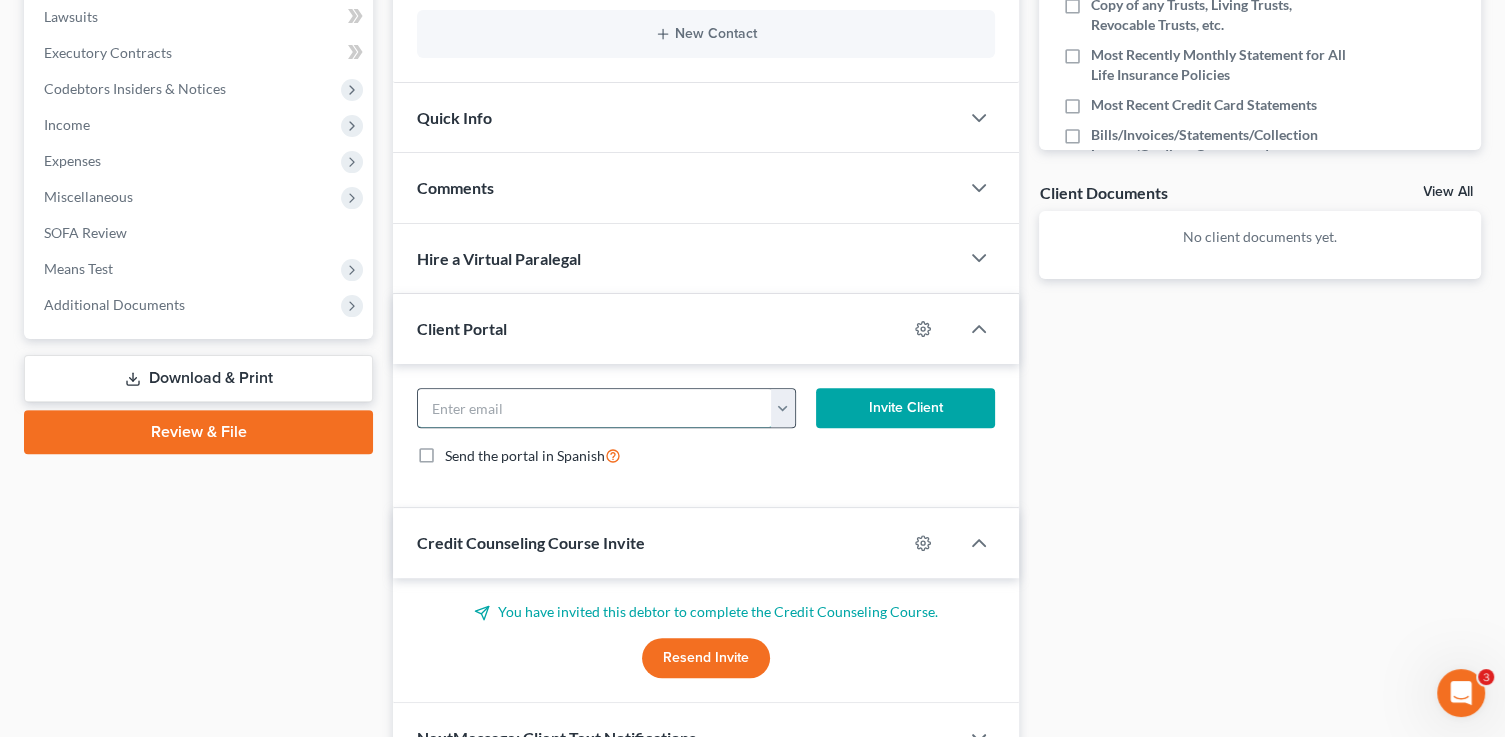 paste on "[EMAIL]" 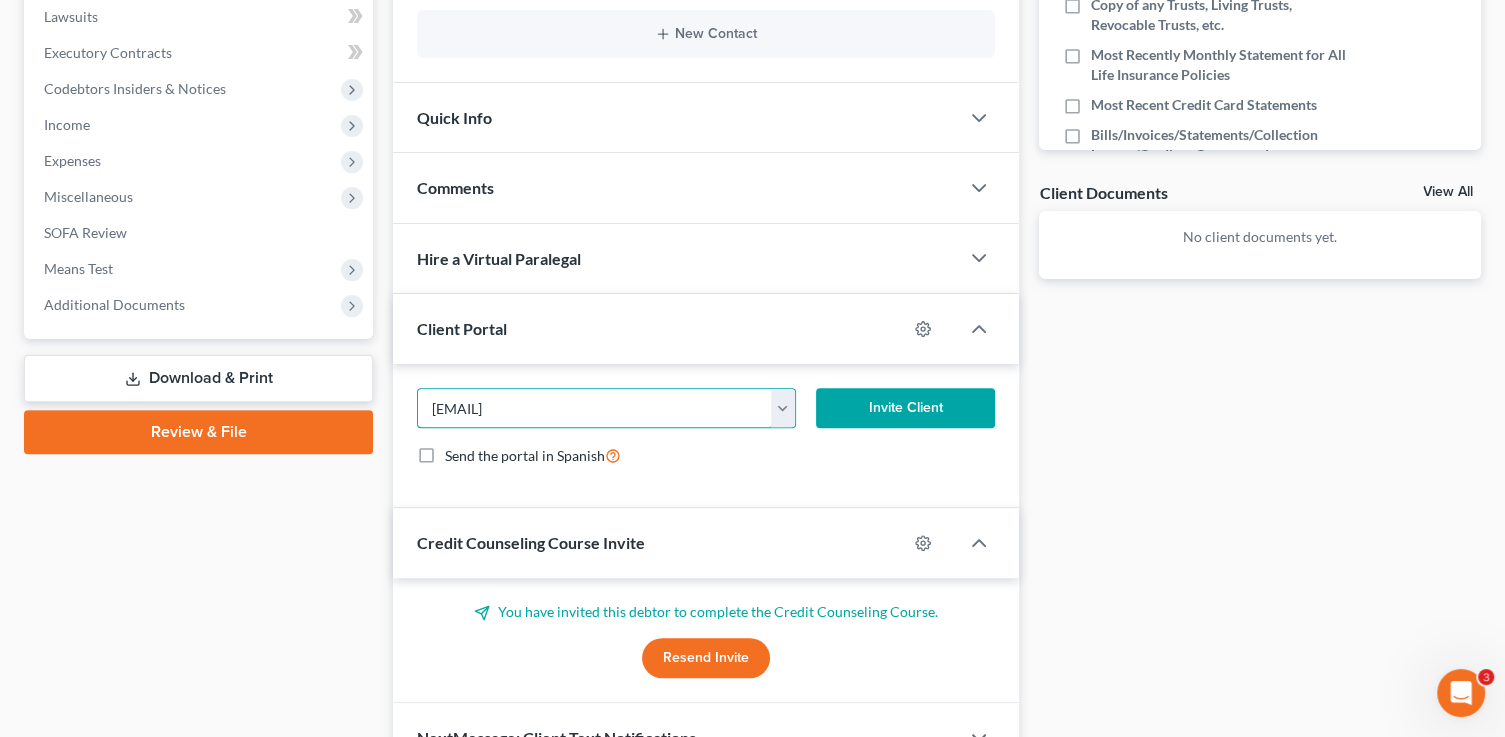 type on "[EMAIL]" 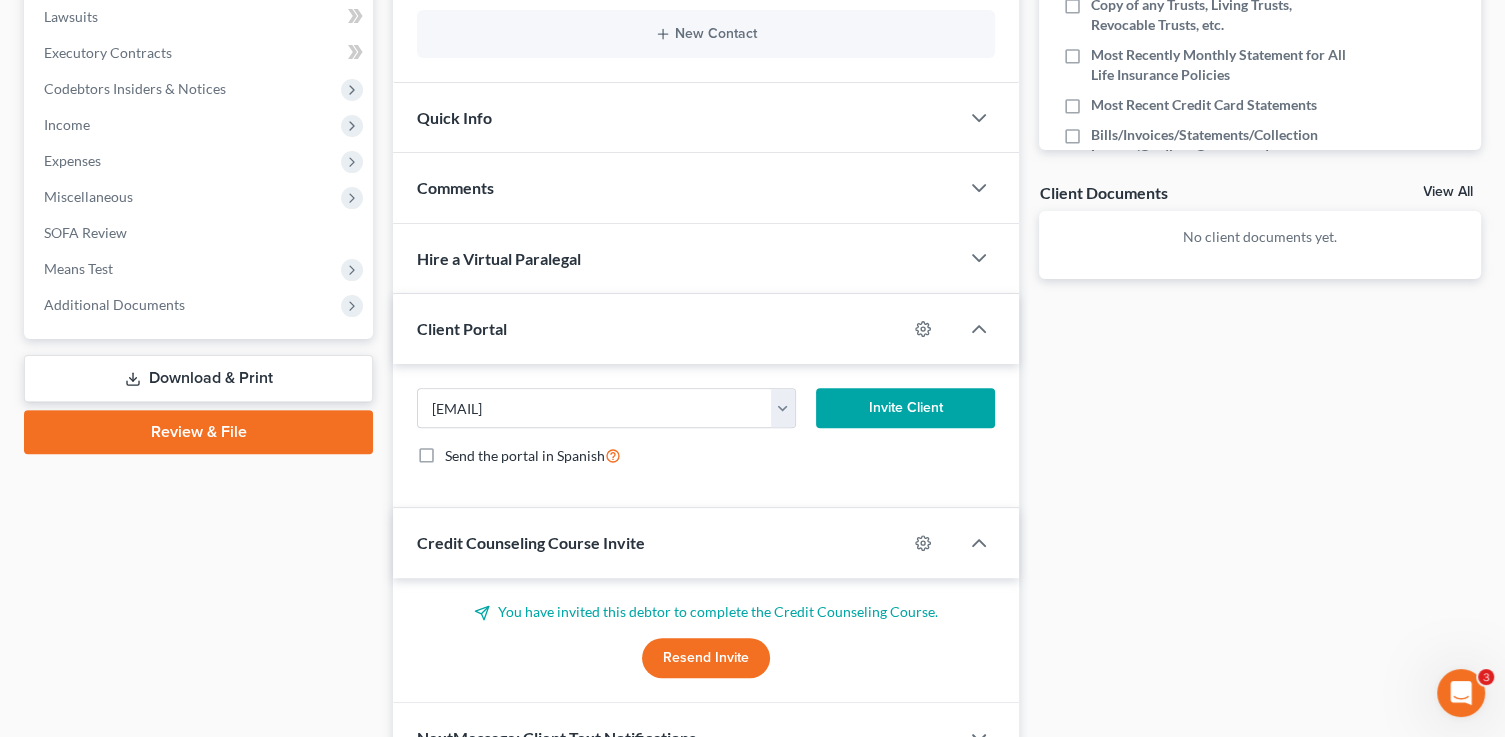 drag, startPoint x: 866, startPoint y: 411, endPoint x: 858, endPoint y: 397, distance: 16.124516 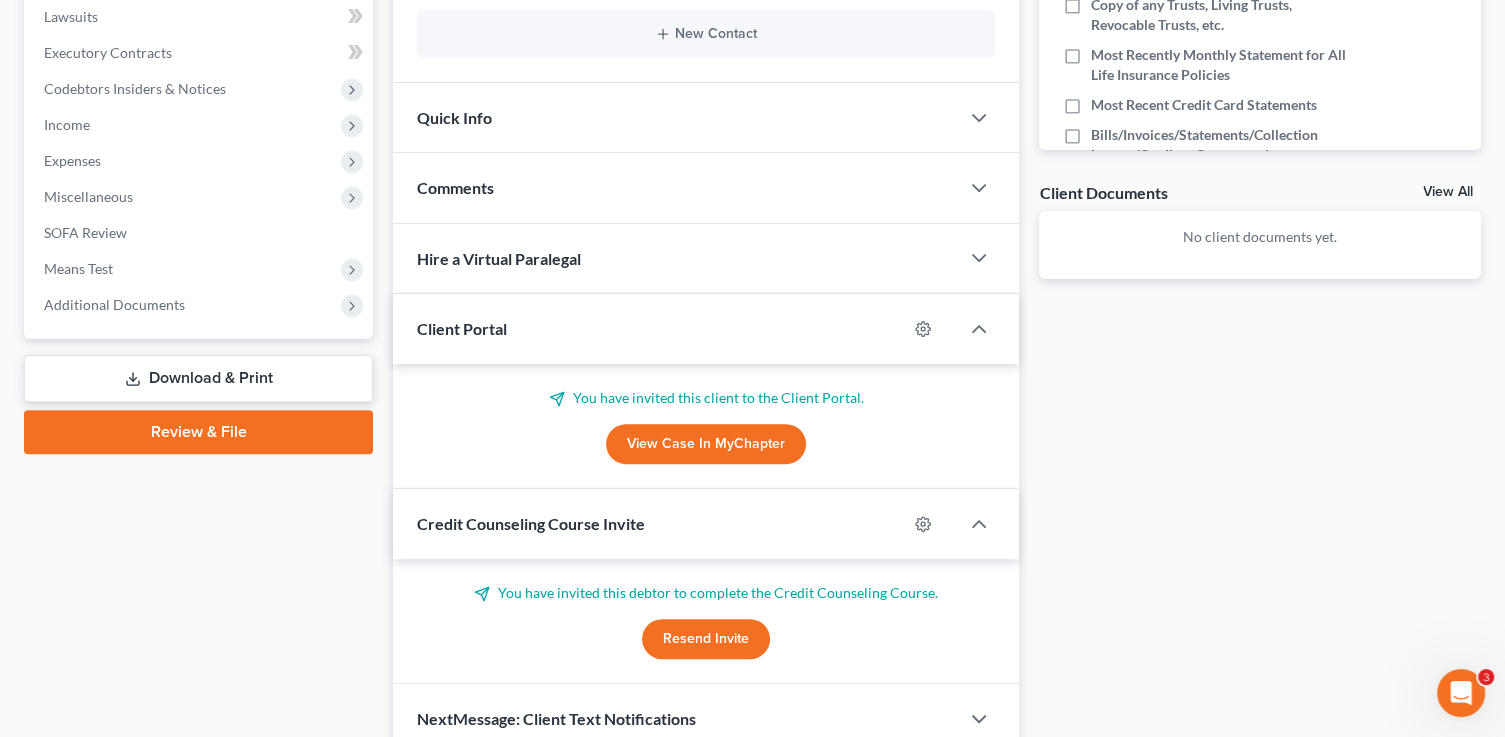 scroll, scrollTop: 0, scrollLeft: 0, axis: both 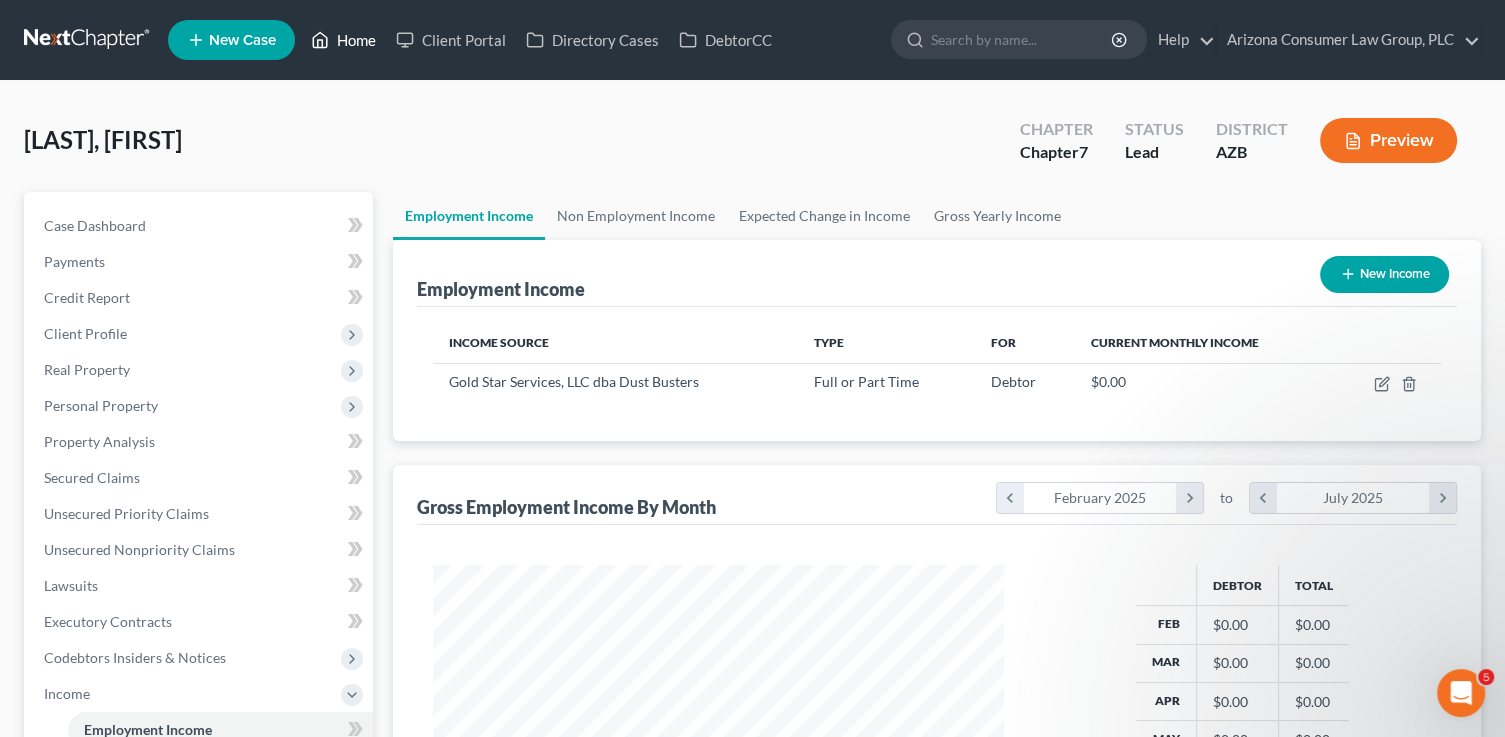 click on "Home" at bounding box center [343, 40] 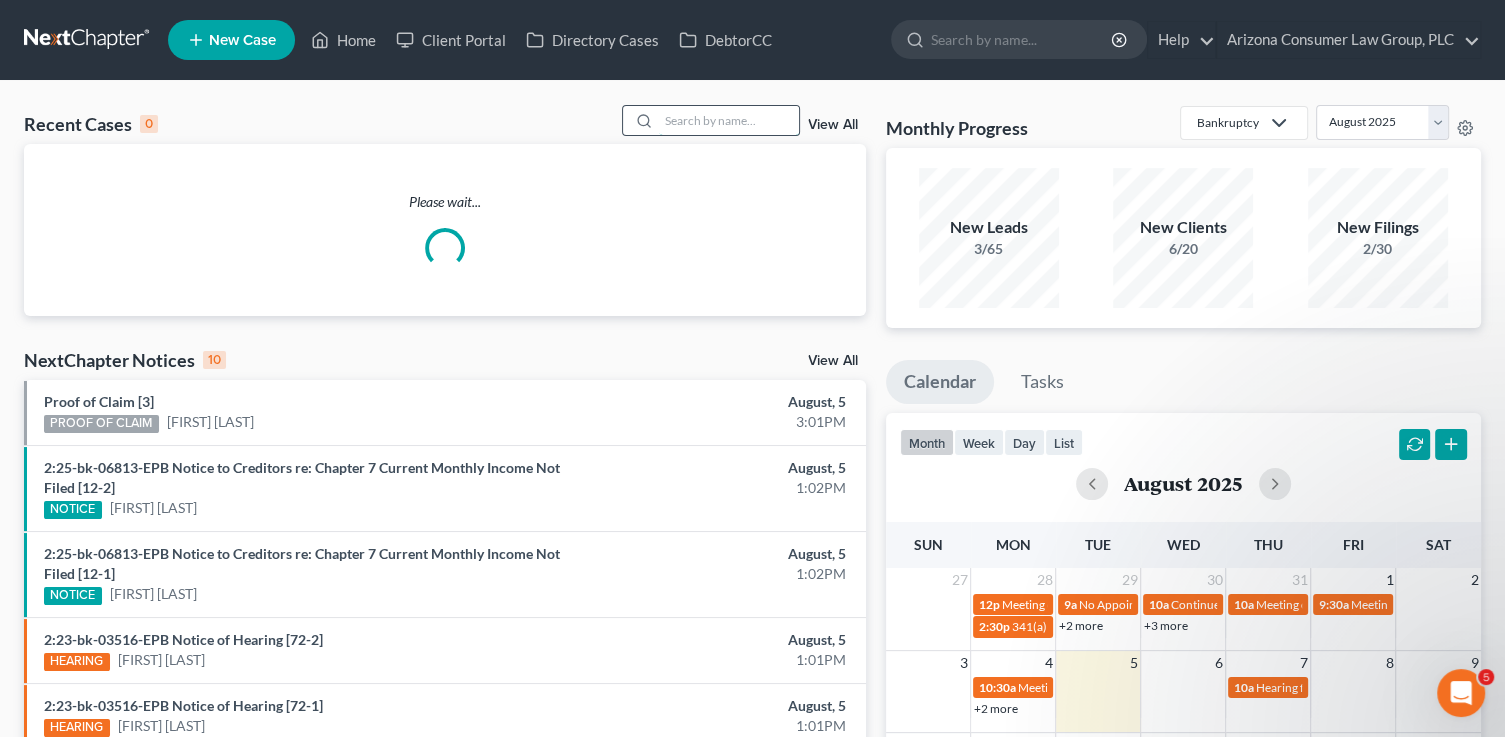 click at bounding box center (729, 120) 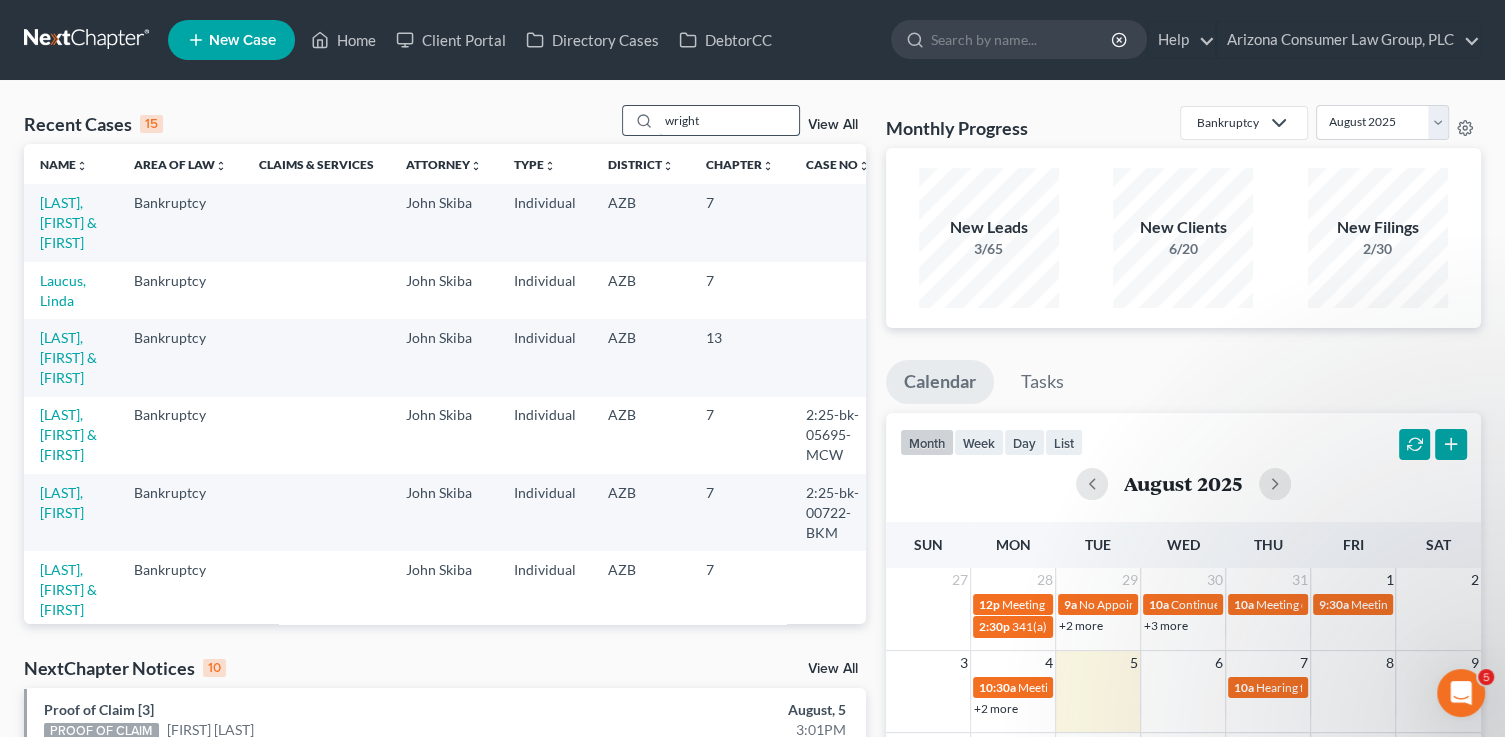 type on "wright" 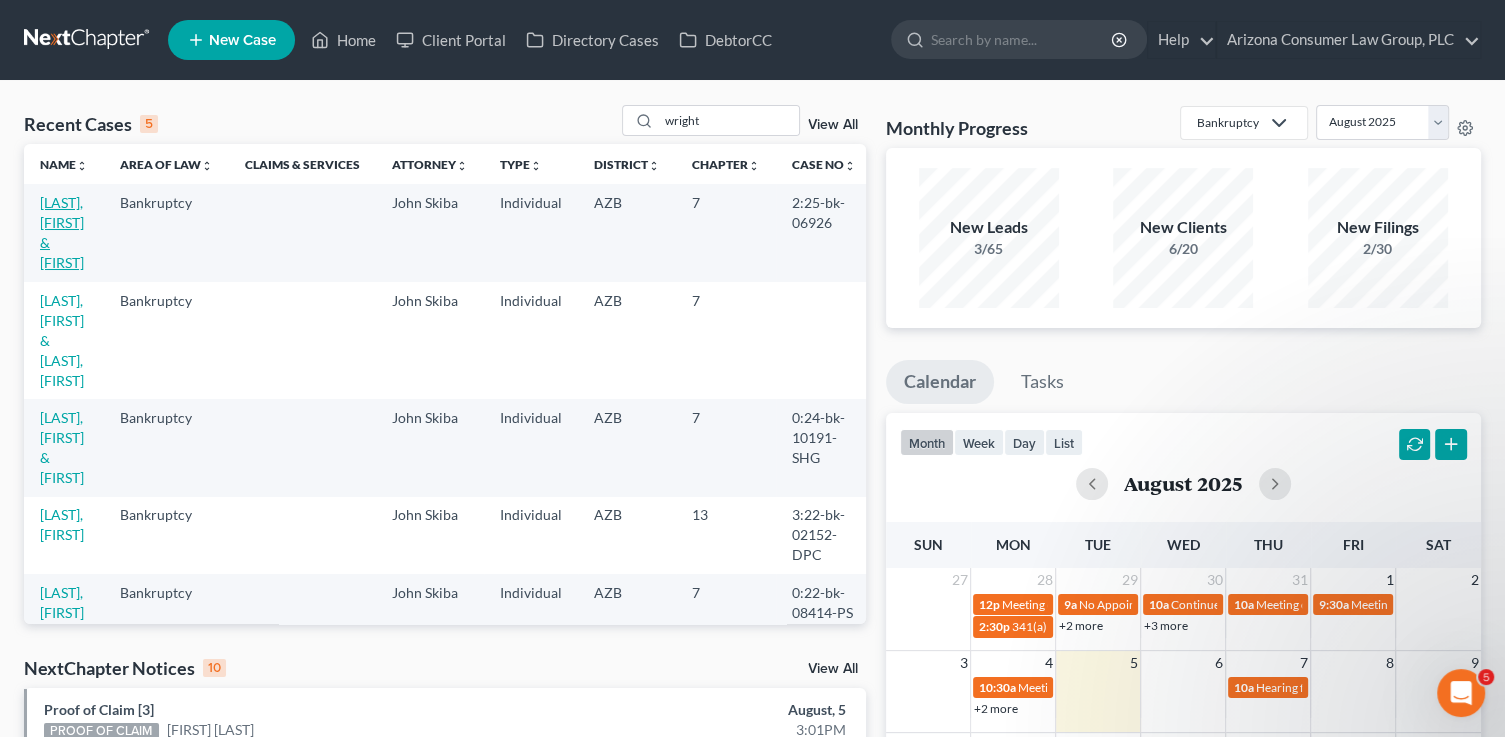 click on "[LAST], [FIRST] & [FIRST]" at bounding box center (62, 232) 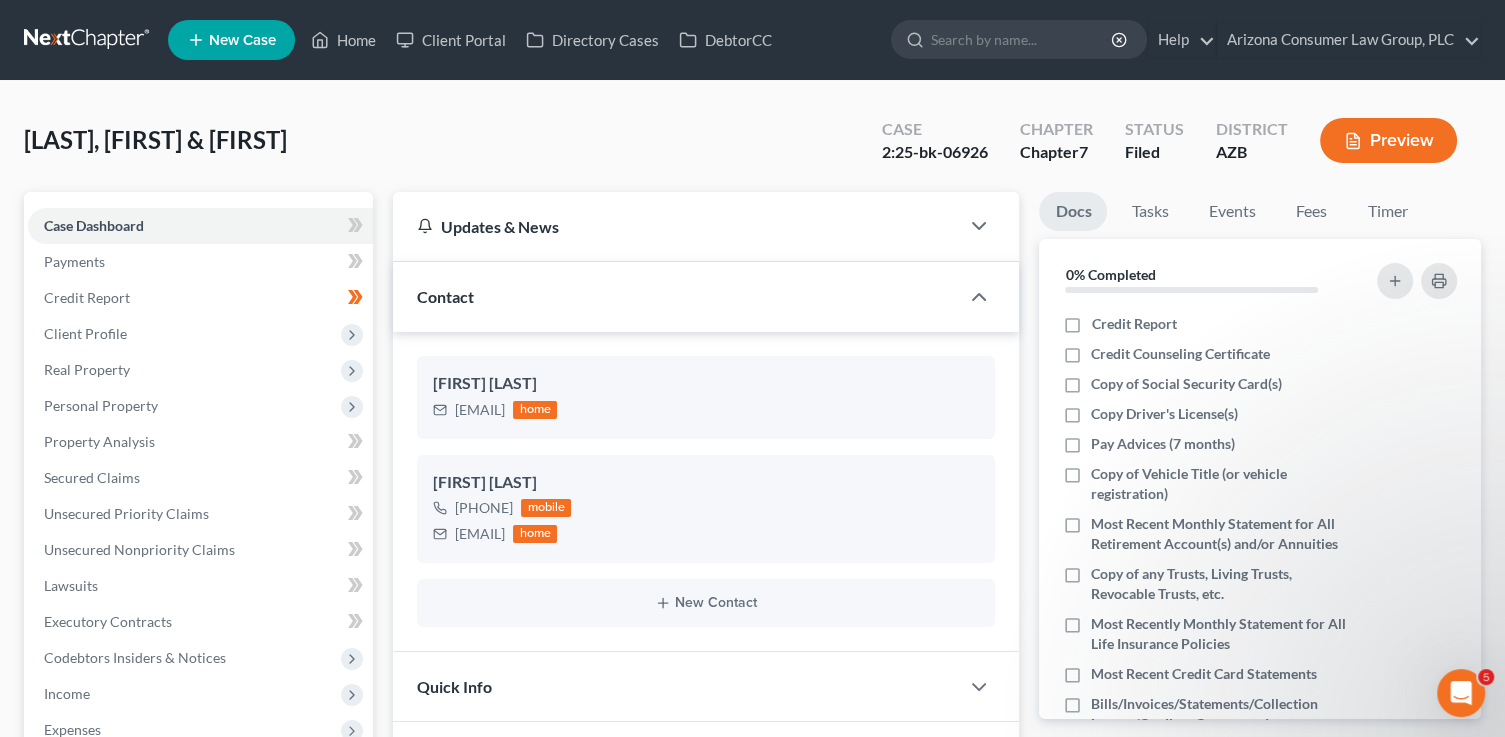 scroll, scrollTop: 425, scrollLeft: 0, axis: vertical 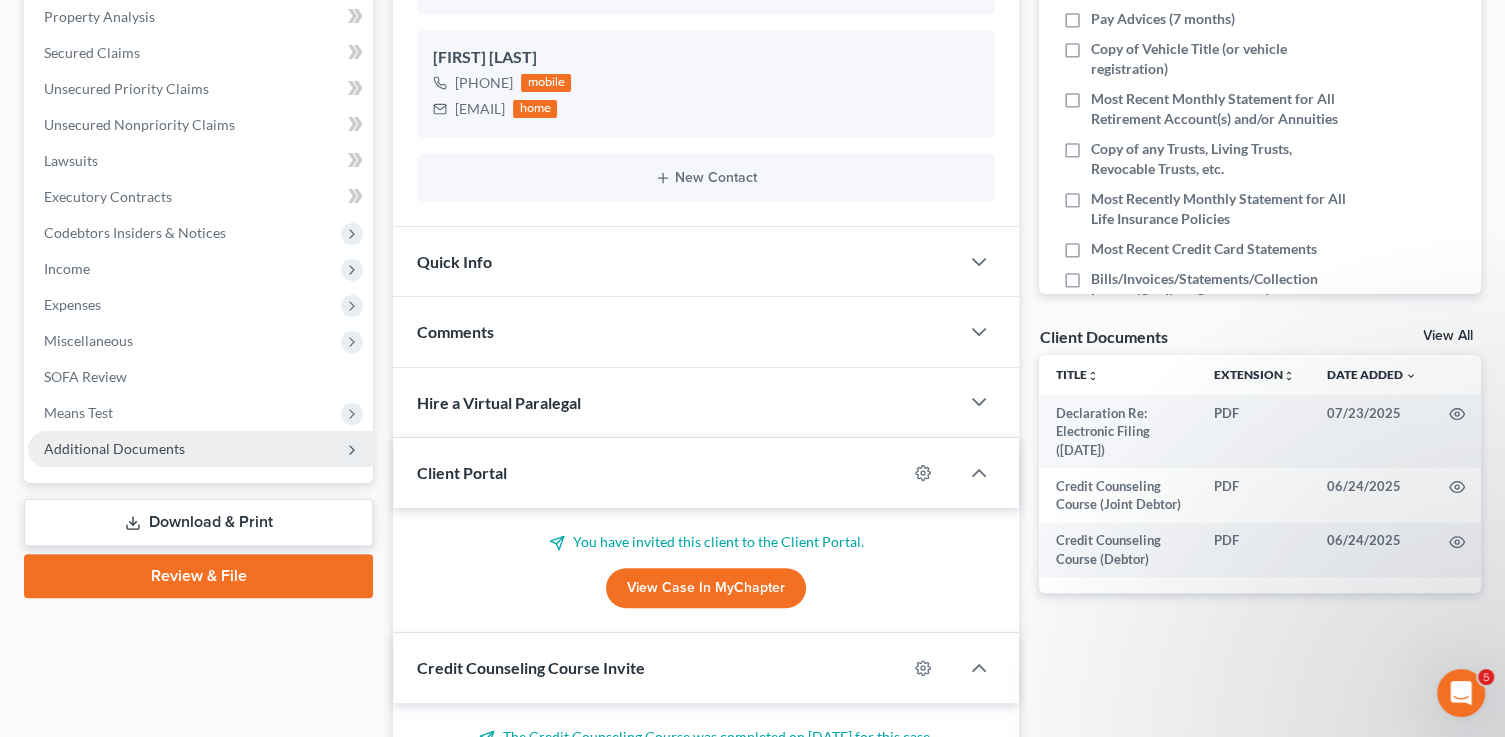 click on "Additional Documents" at bounding box center (200, 449) 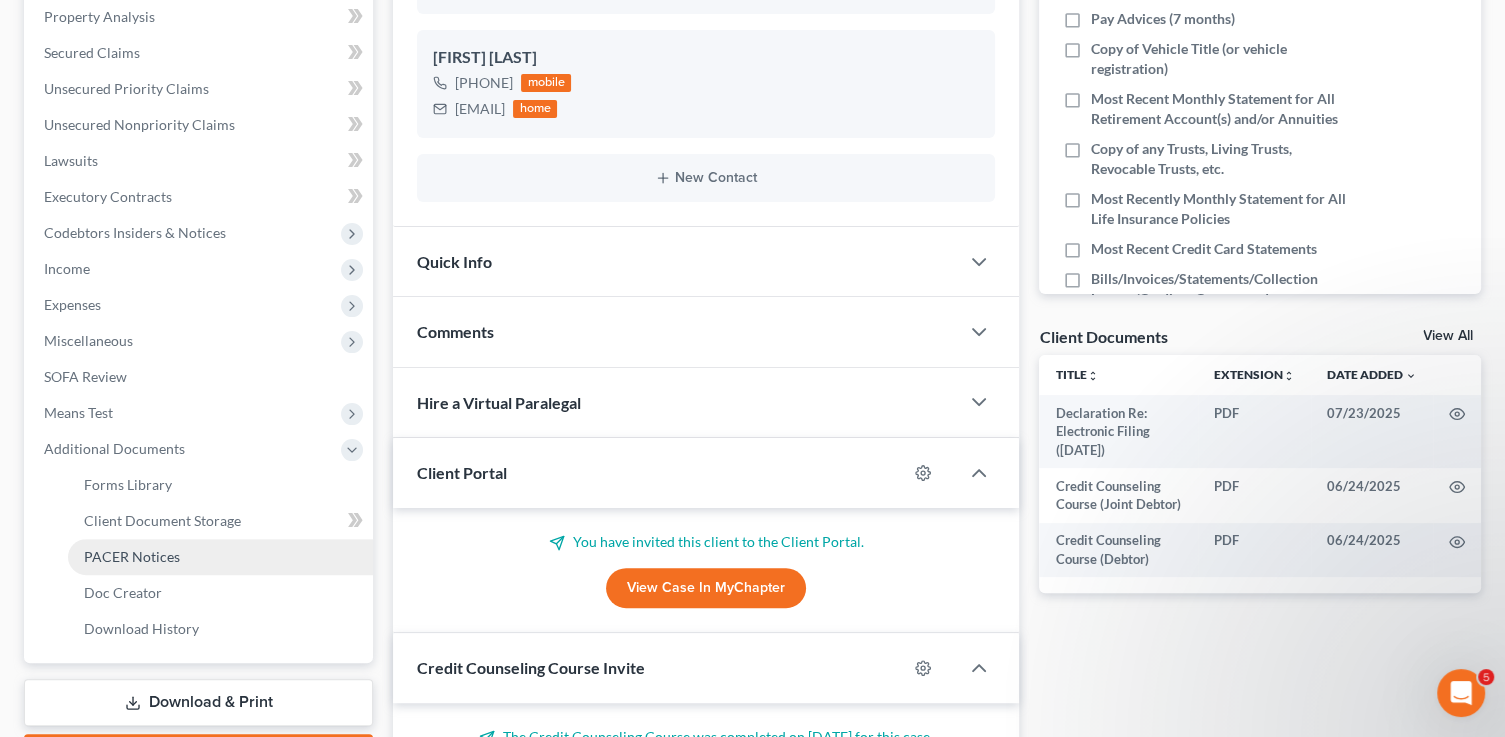 click on "PACER Notices" at bounding box center (132, 556) 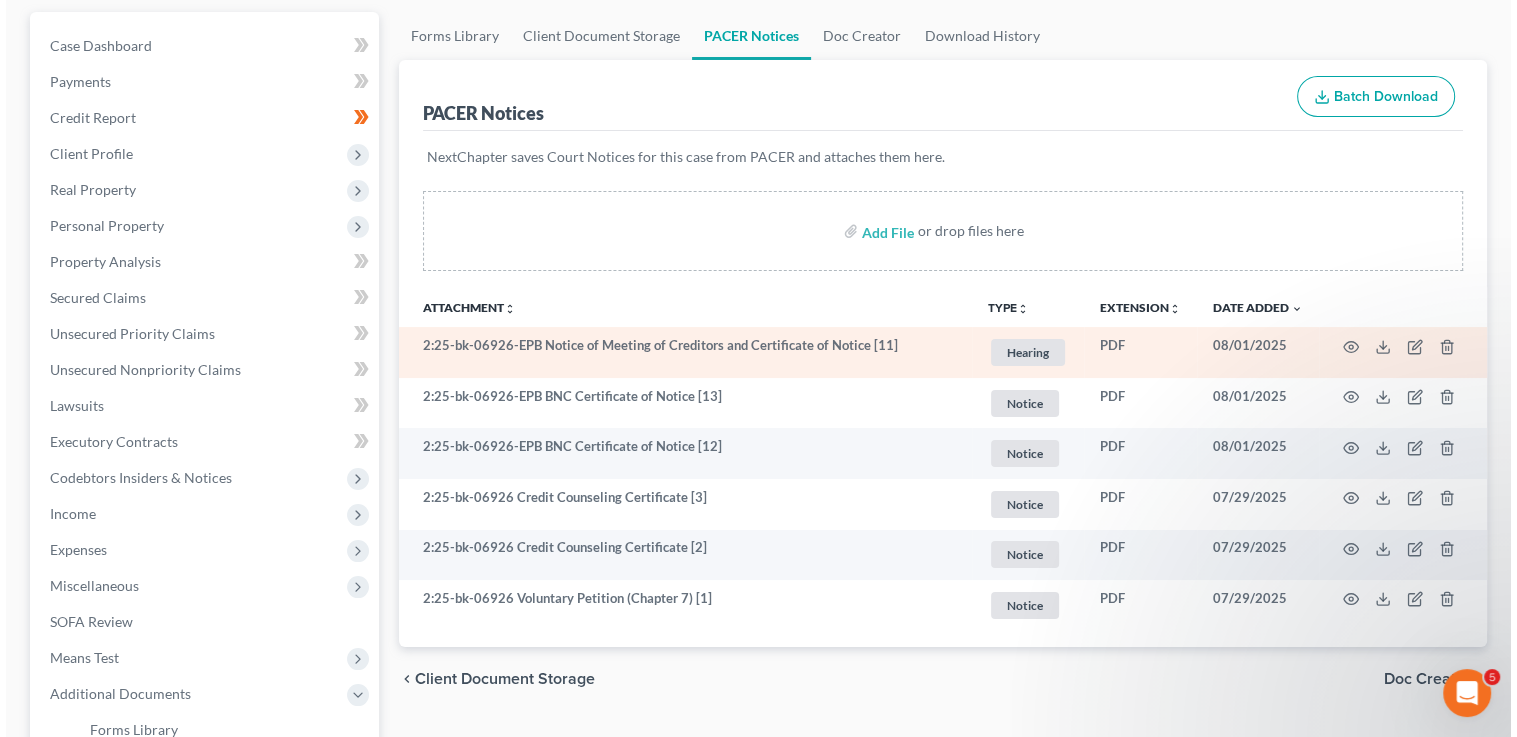 scroll, scrollTop: 182, scrollLeft: 0, axis: vertical 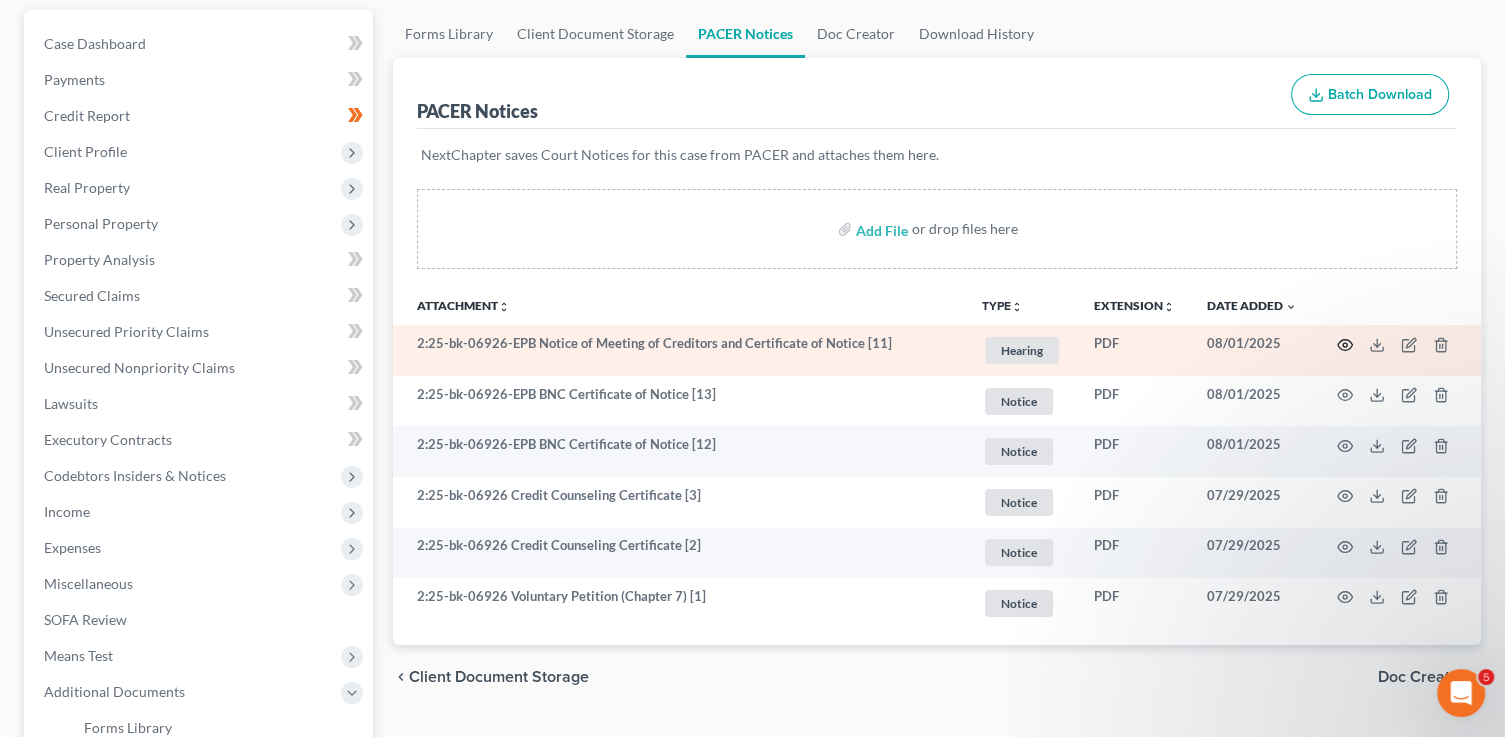 click 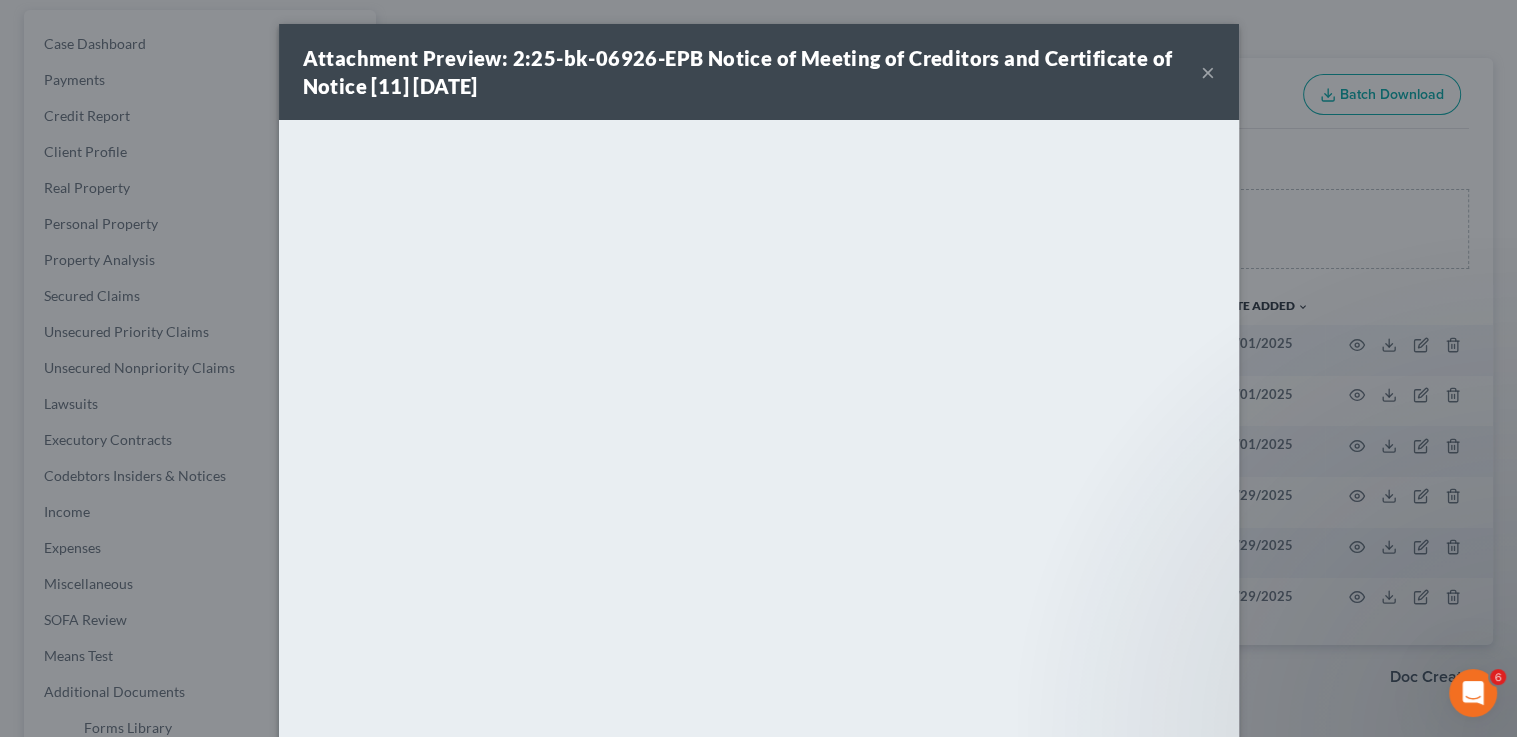 scroll, scrollTop: 0, scrollLeft: 0, axis: both 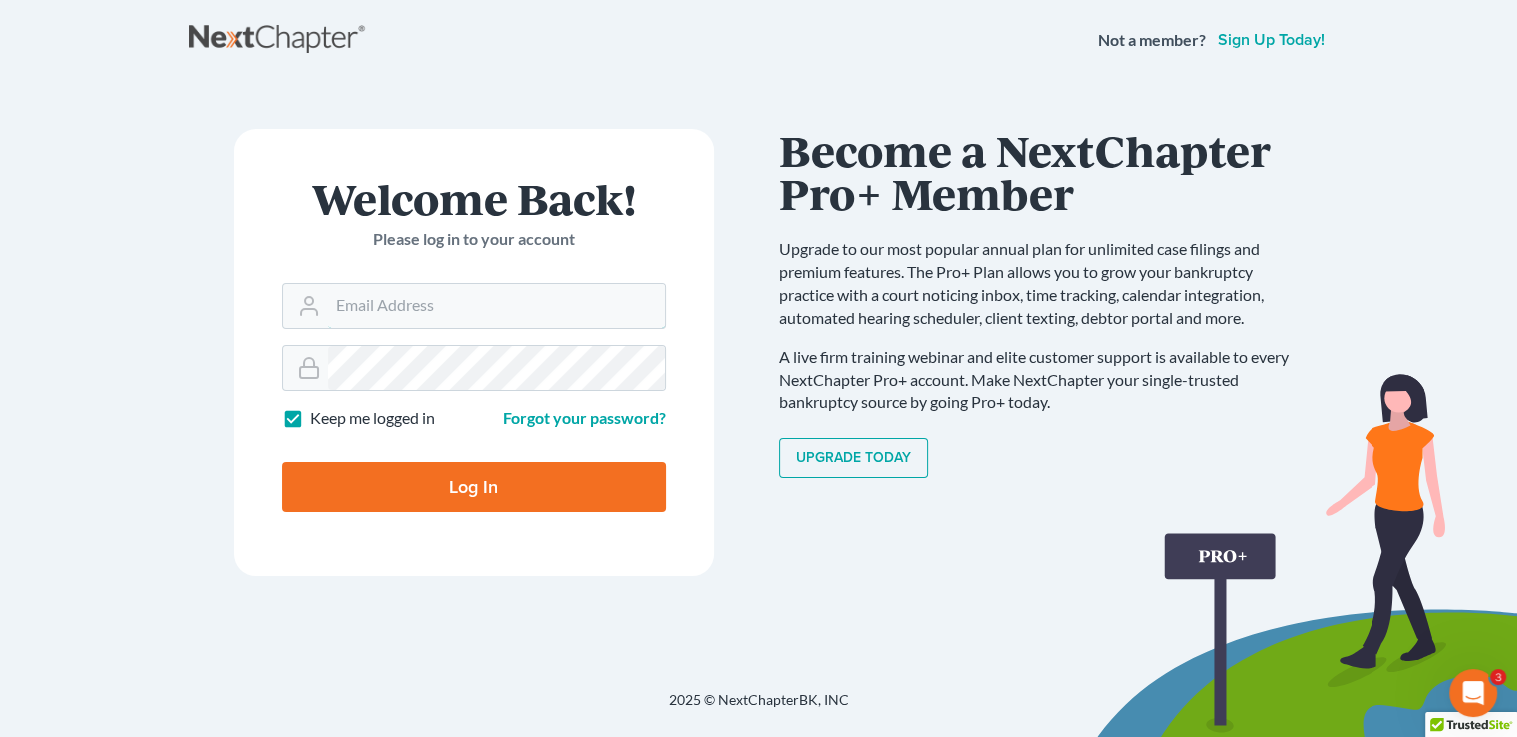 type on "[EMAIL]" 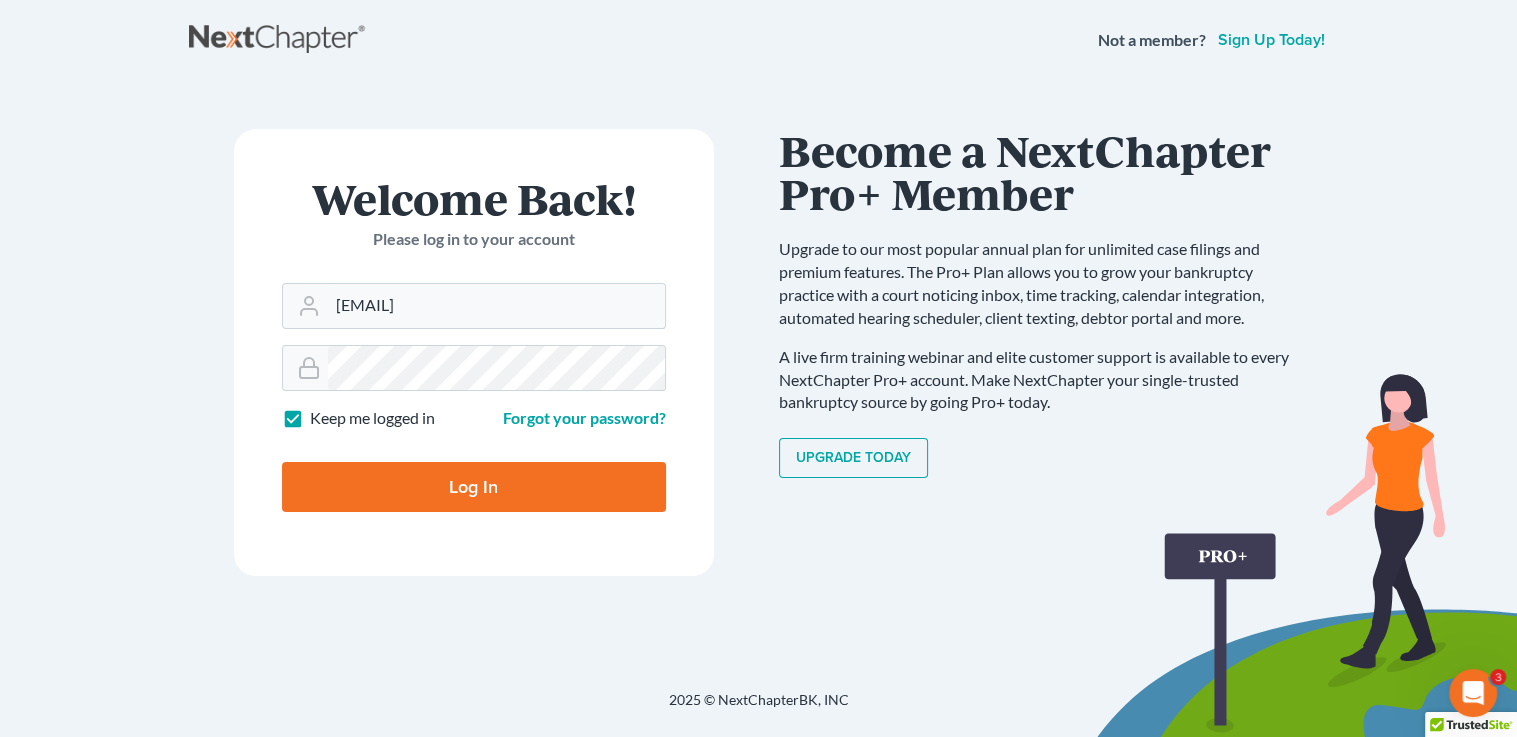 click on "Log In" at bounding box center [474, 487] 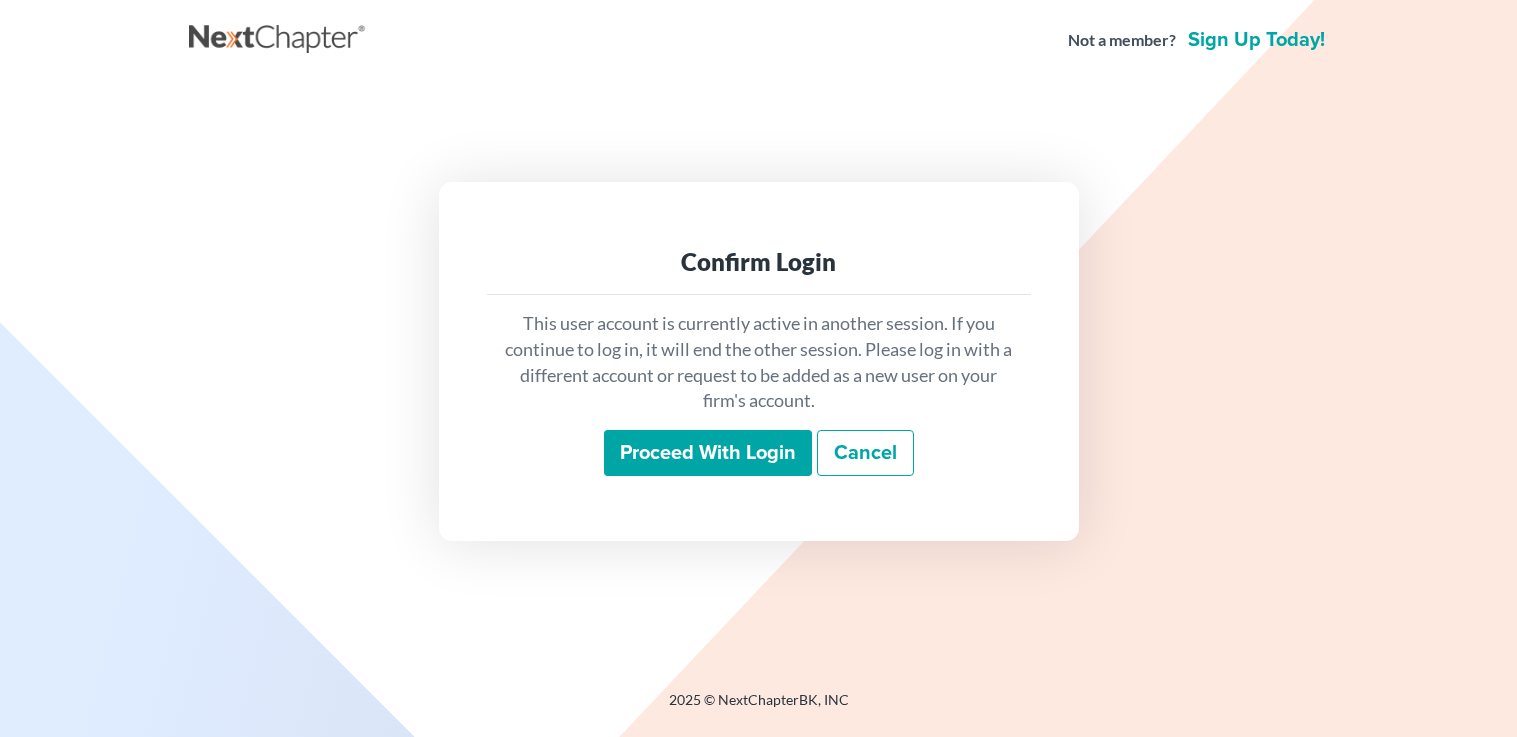 scroll, scrollTop: 0, scrollLeft: 0, axis: both 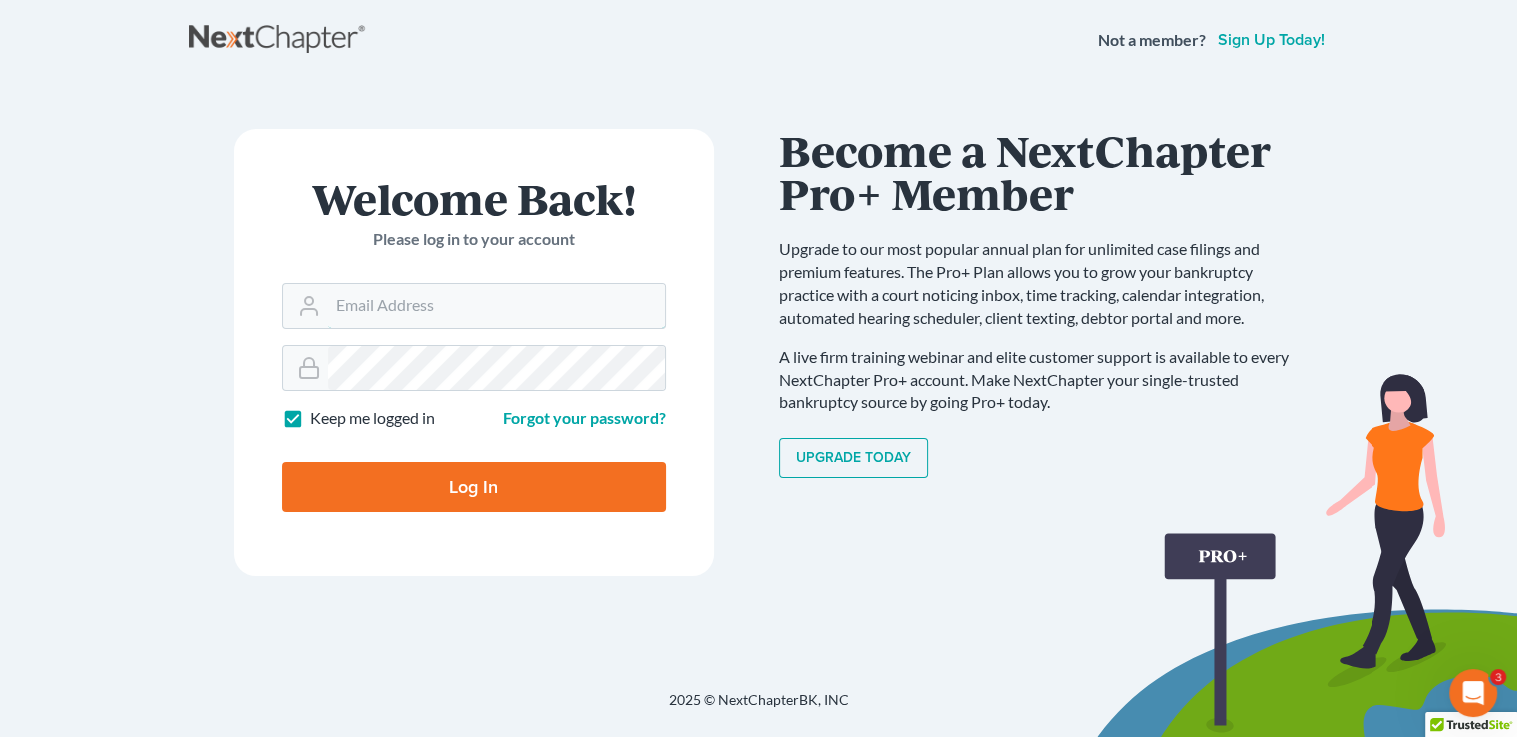 type on "[EMAIL]" 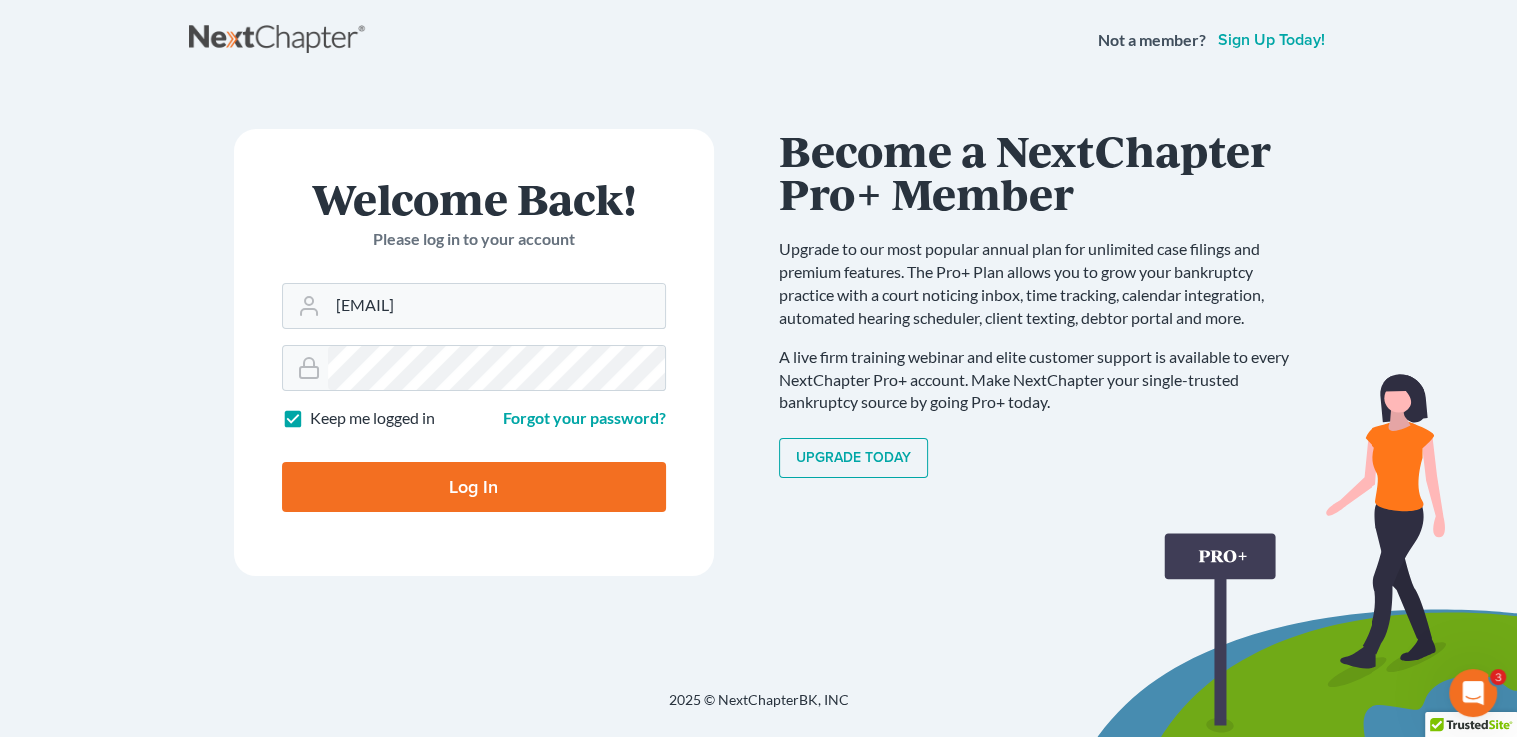 click on "Log In" at bounding box center [474, 487] 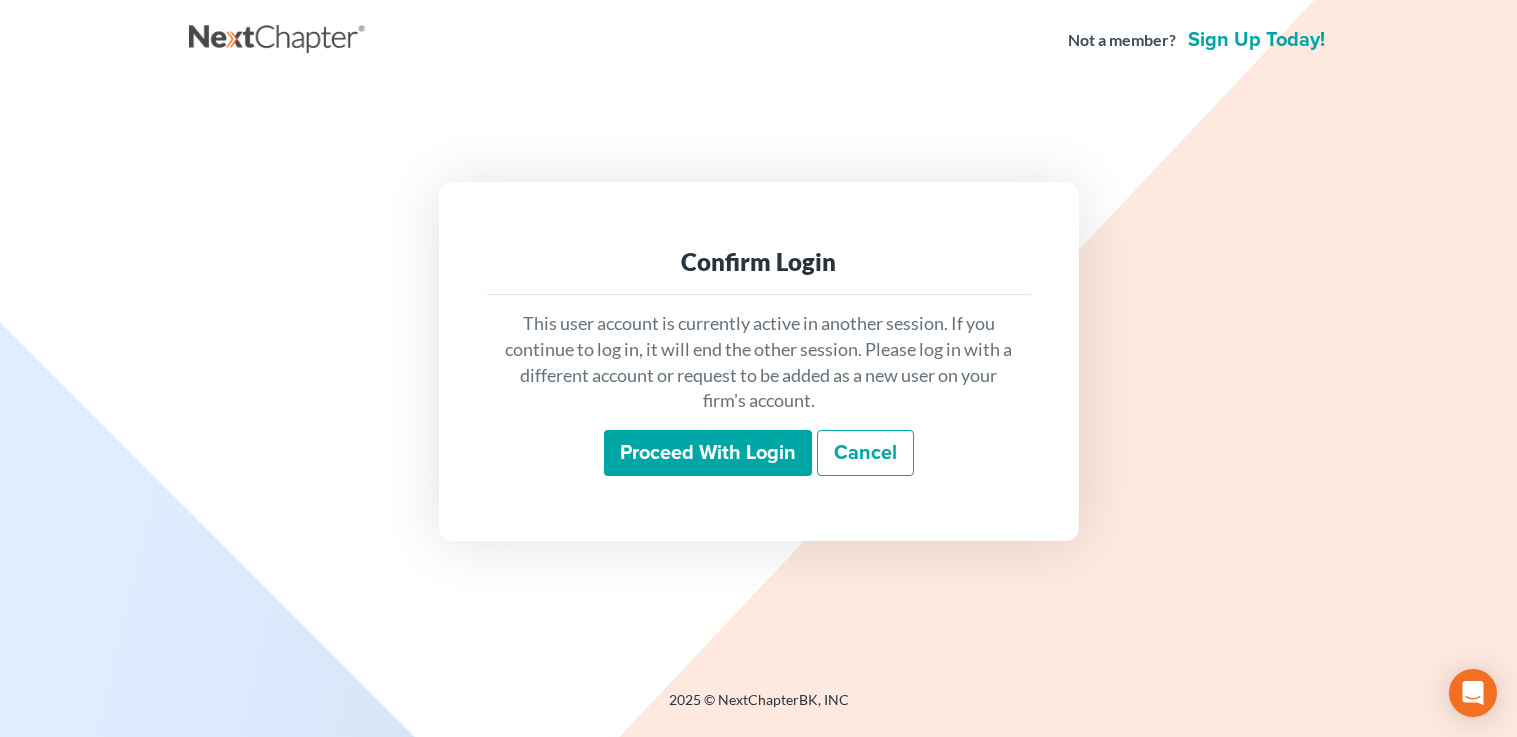 scroll, scrollTop: 0, scrollLeft: 0, axis: both 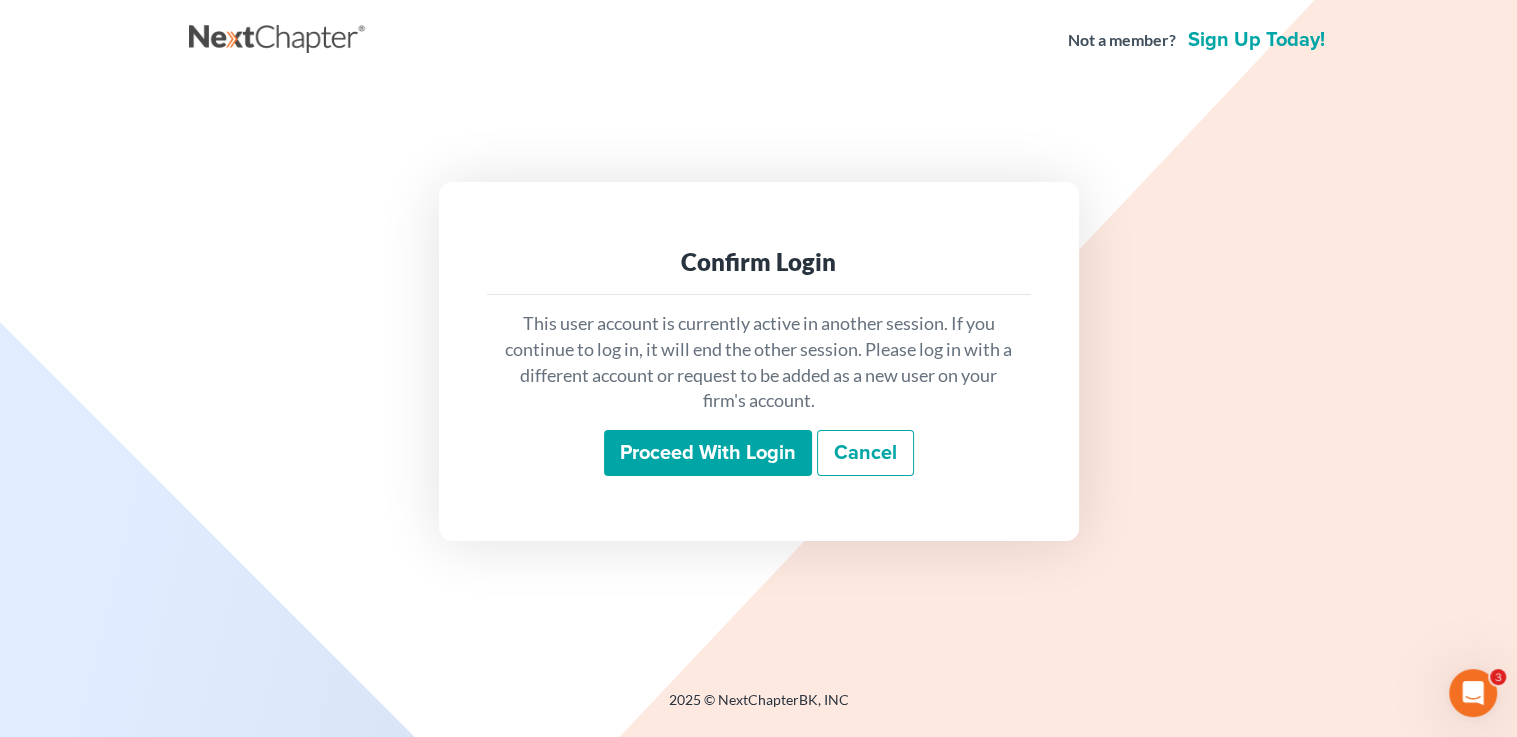 click on "Proceed with login" at bounding box center (708, 453) 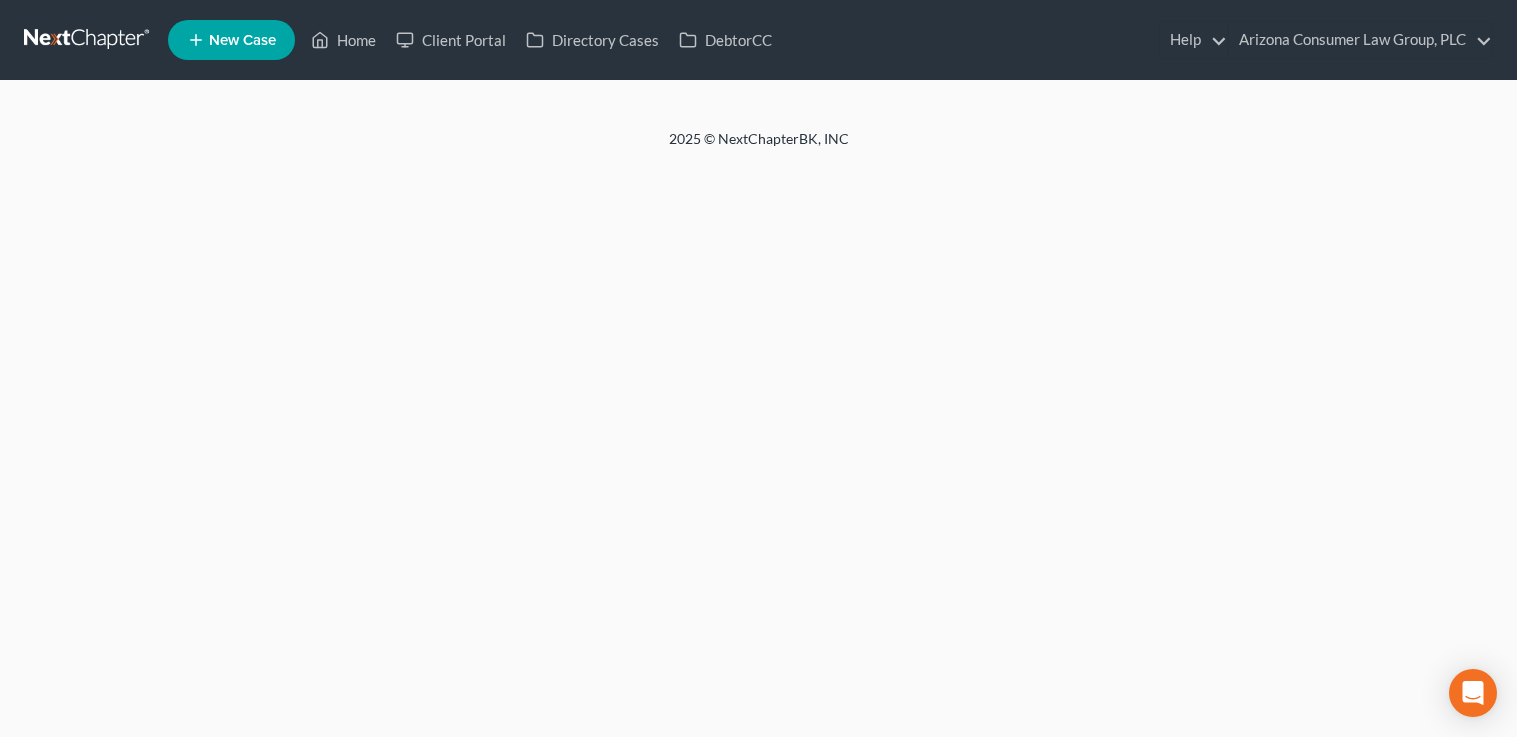 scroll, scrollTop: 0, scrollLeft: 0, axis: both 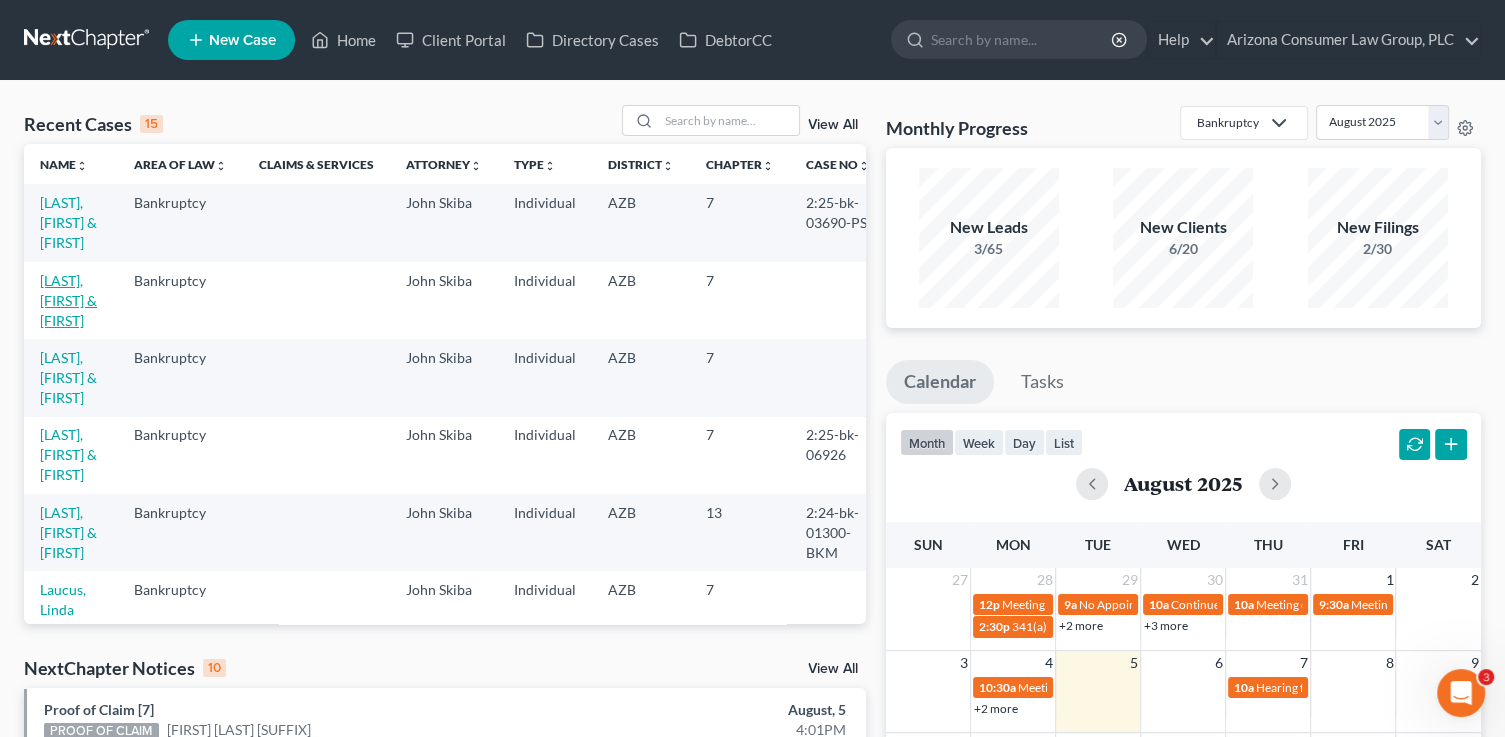 click on "[LAST], [FIRST] & [FIRST]" at bounding box center (68, 300) 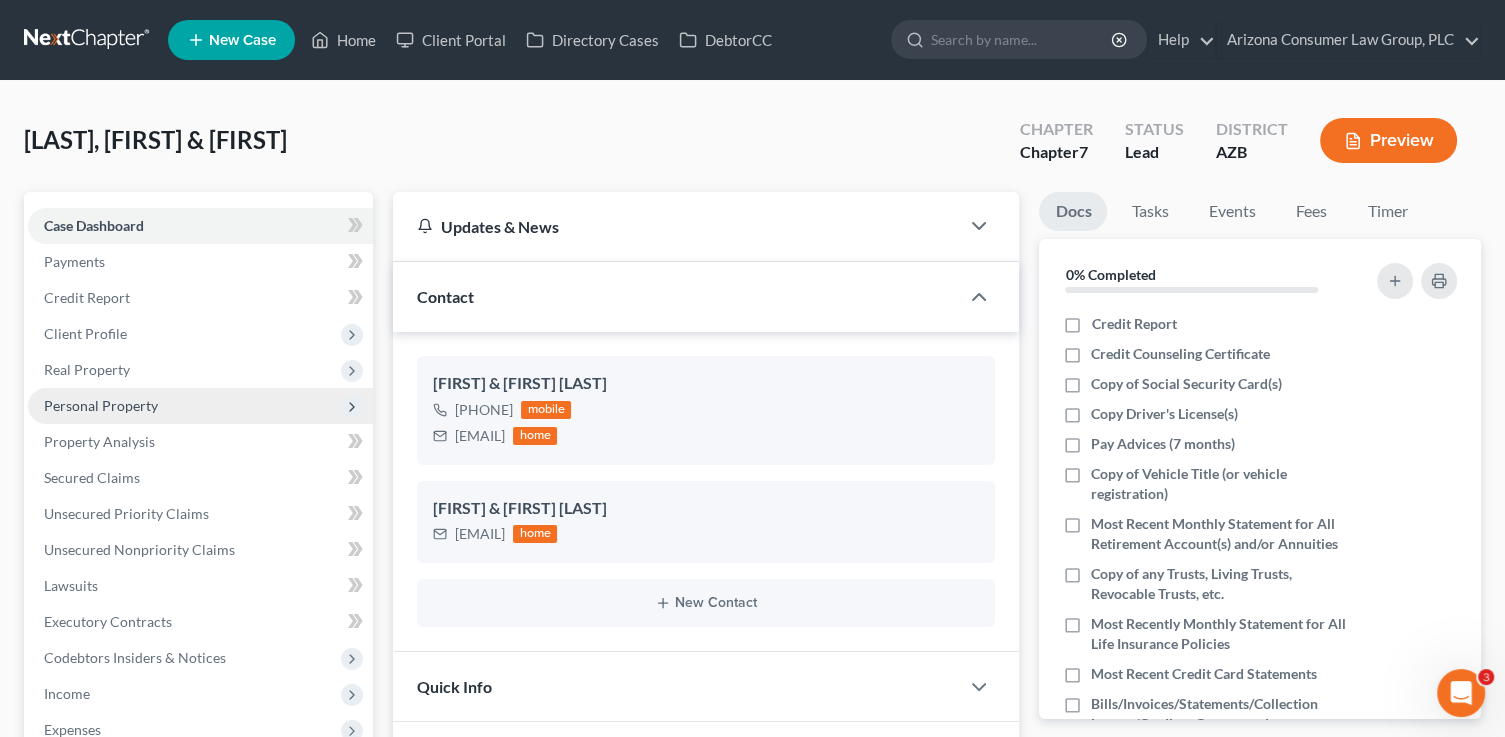 click on "Personal Property" at bounding box center (101, 405) 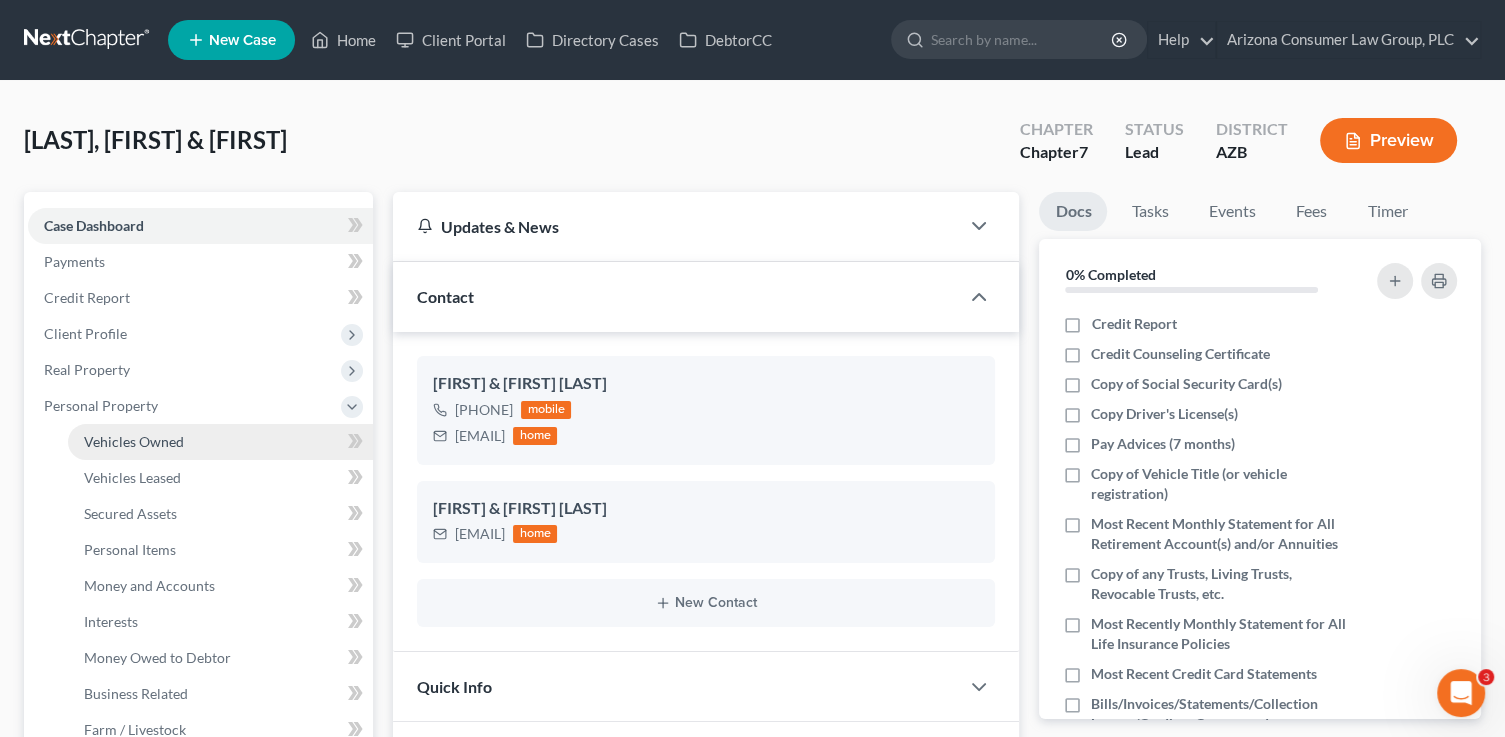 click on "Vehicles Owned" at bounding box center [134, 441] 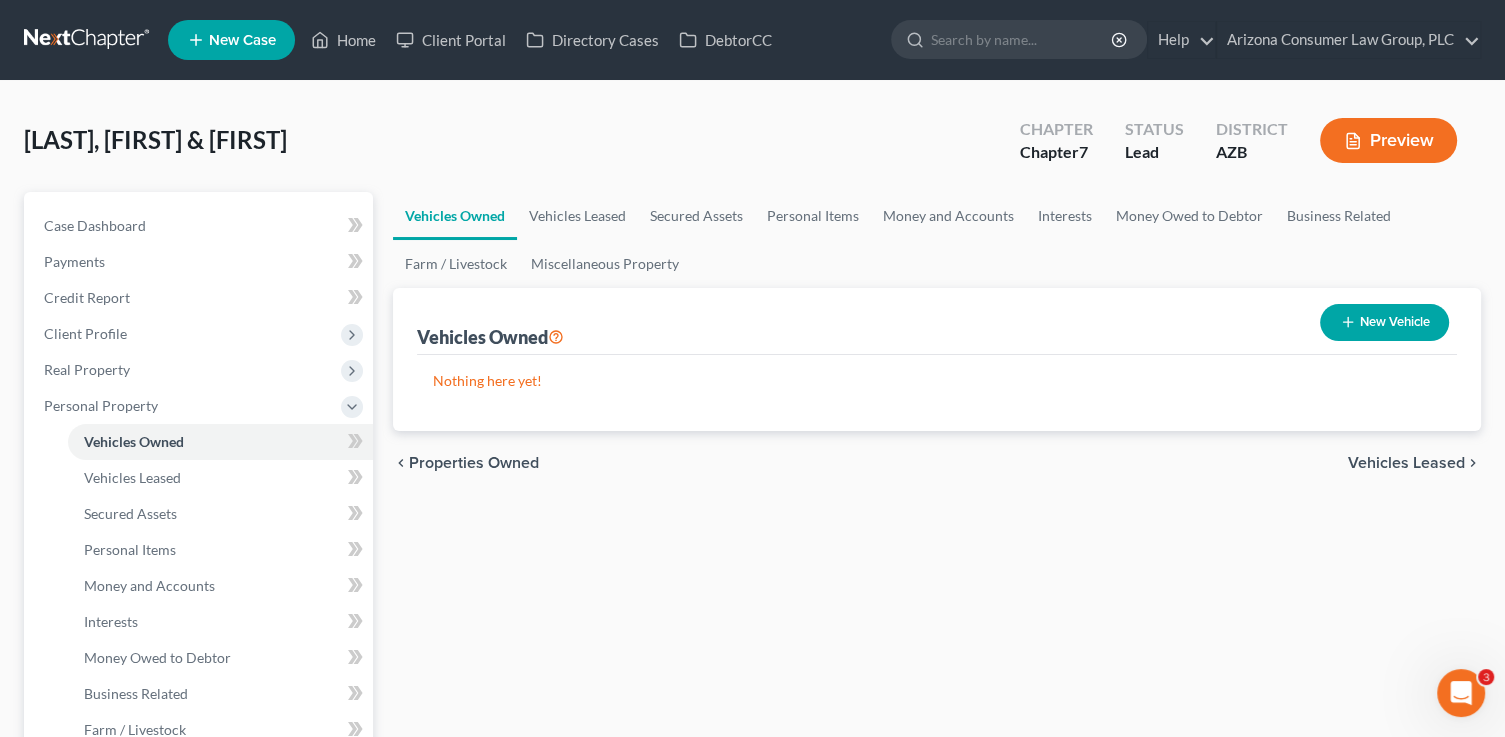 click on "New Vehicle" at bounding box center (1384, 322) 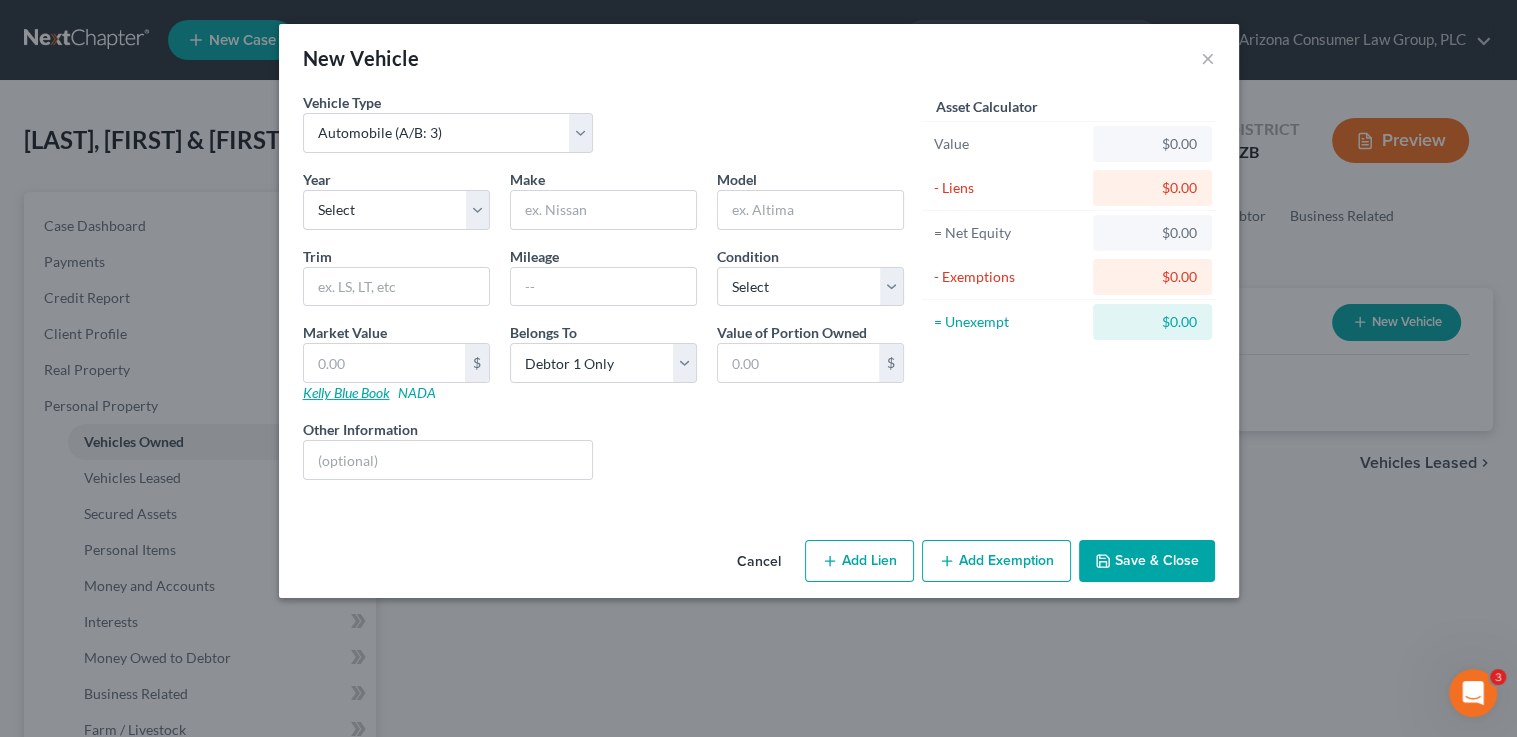 click on "Kelly Blue Book" at bounding box center [346, 392] 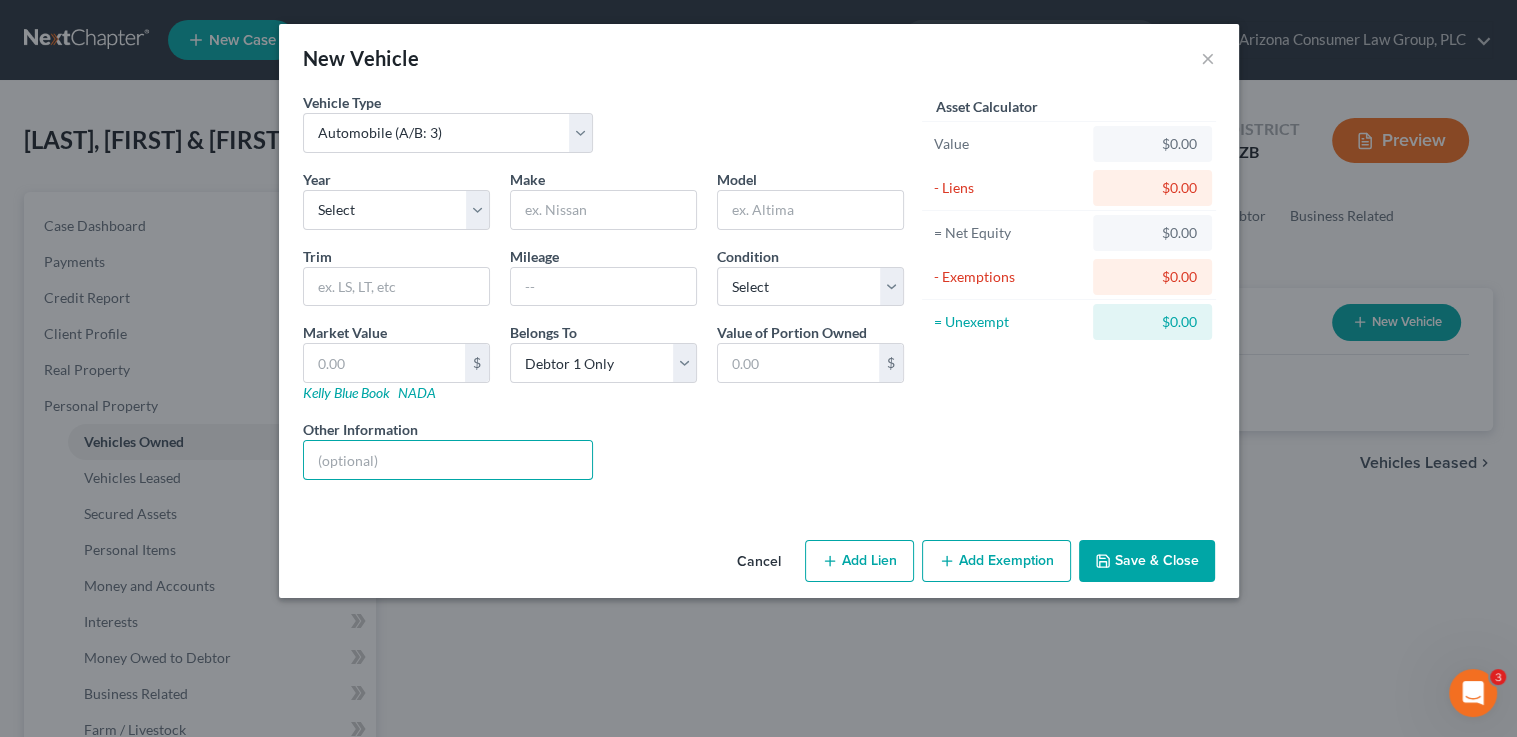 drag, startPoint x: 400, startPoint y: 463, endPoint x: 377, endPoint y: 404, distance: 63.324562 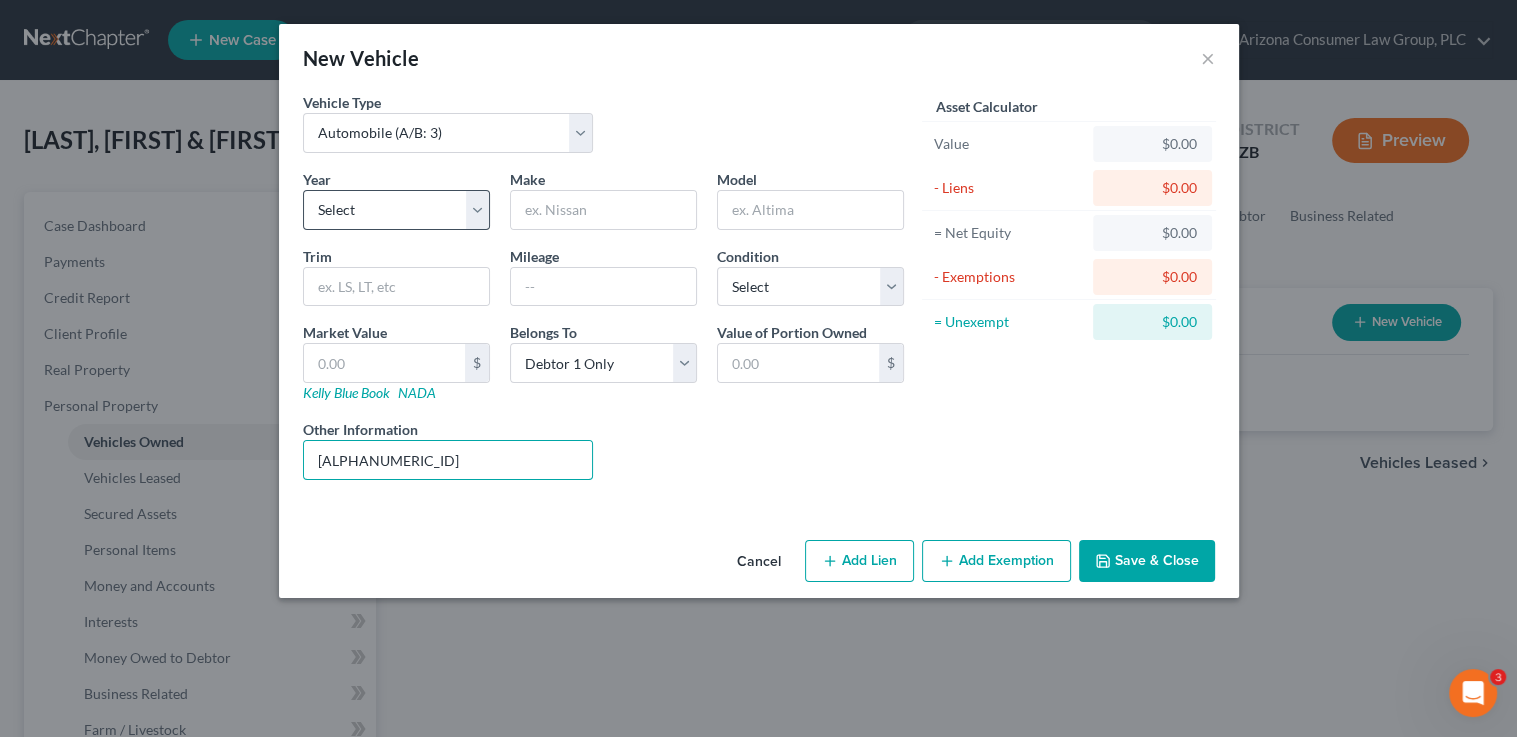 type on "[ALPHANUMERIC_ID]" 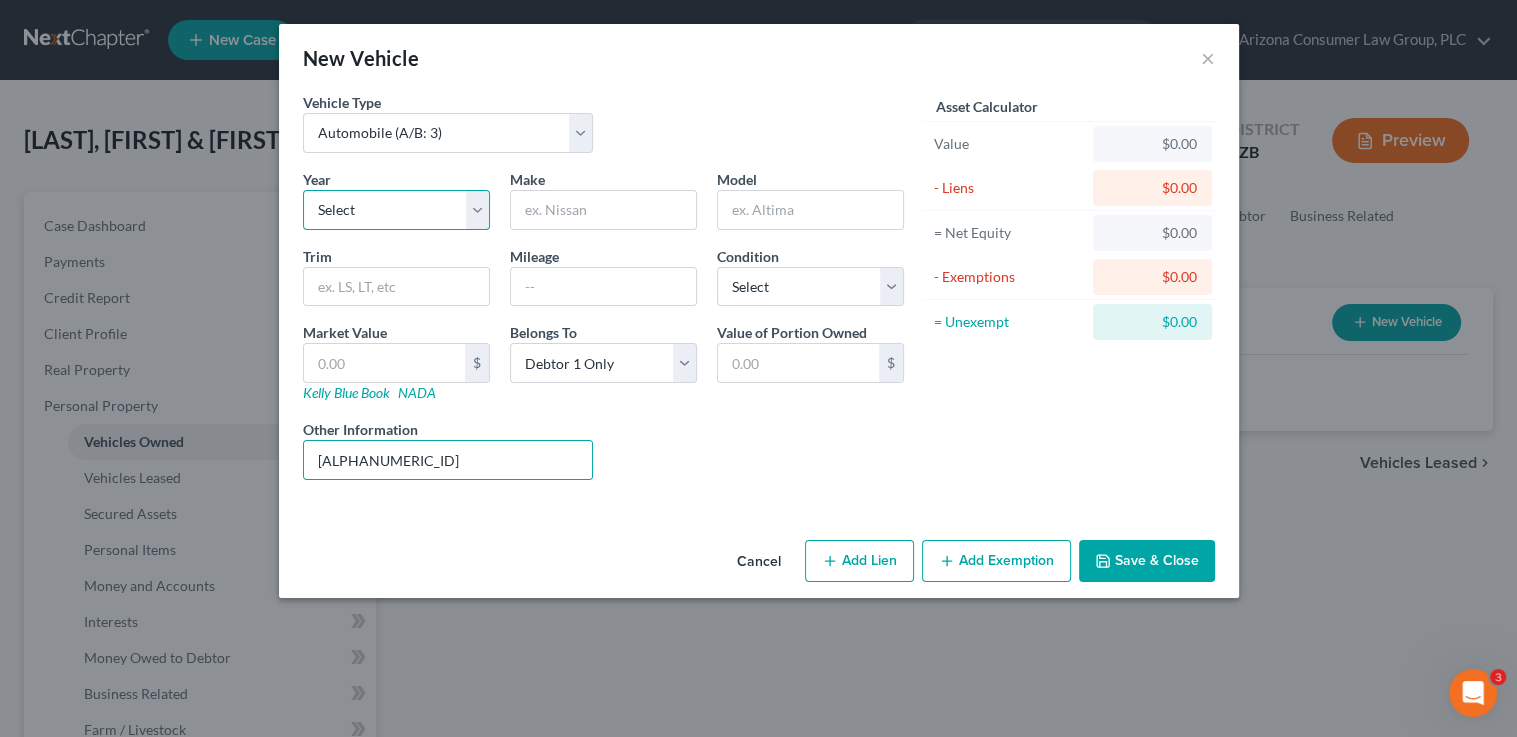 click on "Select 2026 2025 2024 2023 2022 2021 2020 2019 2018 2017 2016 2015 2014 2013 2012 2011 2010 2009 2008 2007 2006 2005 2004 2003 2002 2001 2000 1999 1998 1997 1996 1995 1994 1993 1992 1991 1990 1989 1988 1987 1986 1985 1984 1983 1982 1981 1980 1979 1978 1977 1976 1975 1974 1973 1972 1971 1970 1969 1968 1967 1966 1965 1964 1963 1962 1961 1960 1959 1958 1957 1956 1955 1954 1953 1952 1951 1950 1949 1948 1947 1946 1945 1944 1943 1942 1941 1940 1939 1938 1937 1936 1935 1934 1933 1932 1931 1930 1929 1928 1927 1926 1925 1924 1923 1922 1921 1920 1919 1918 1917 1916 1915 1914 1913 1912 1911 1910 1909 1908 1907 1906 1905 1904 1903 1902 1901" at bounding box center (396, 210) 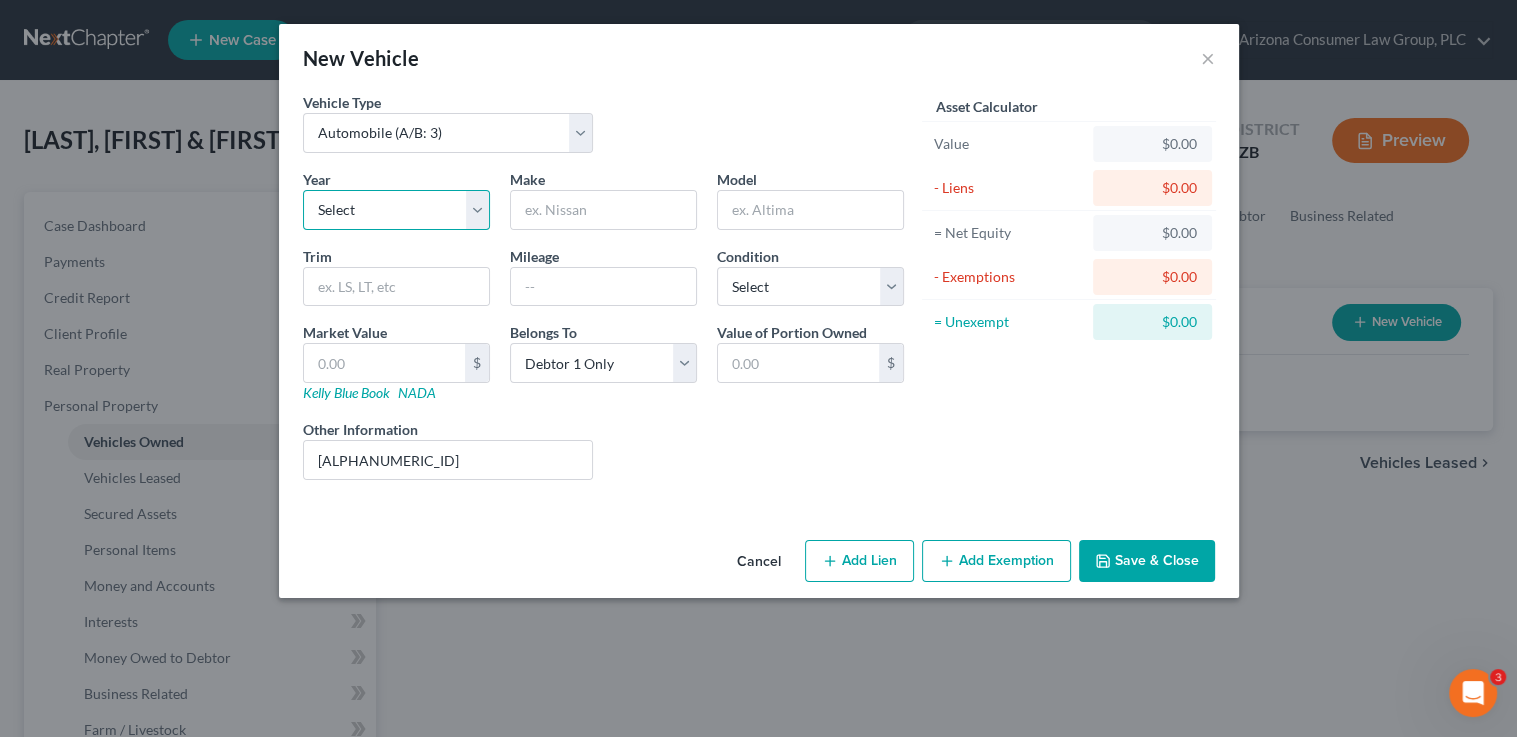 select on "22" 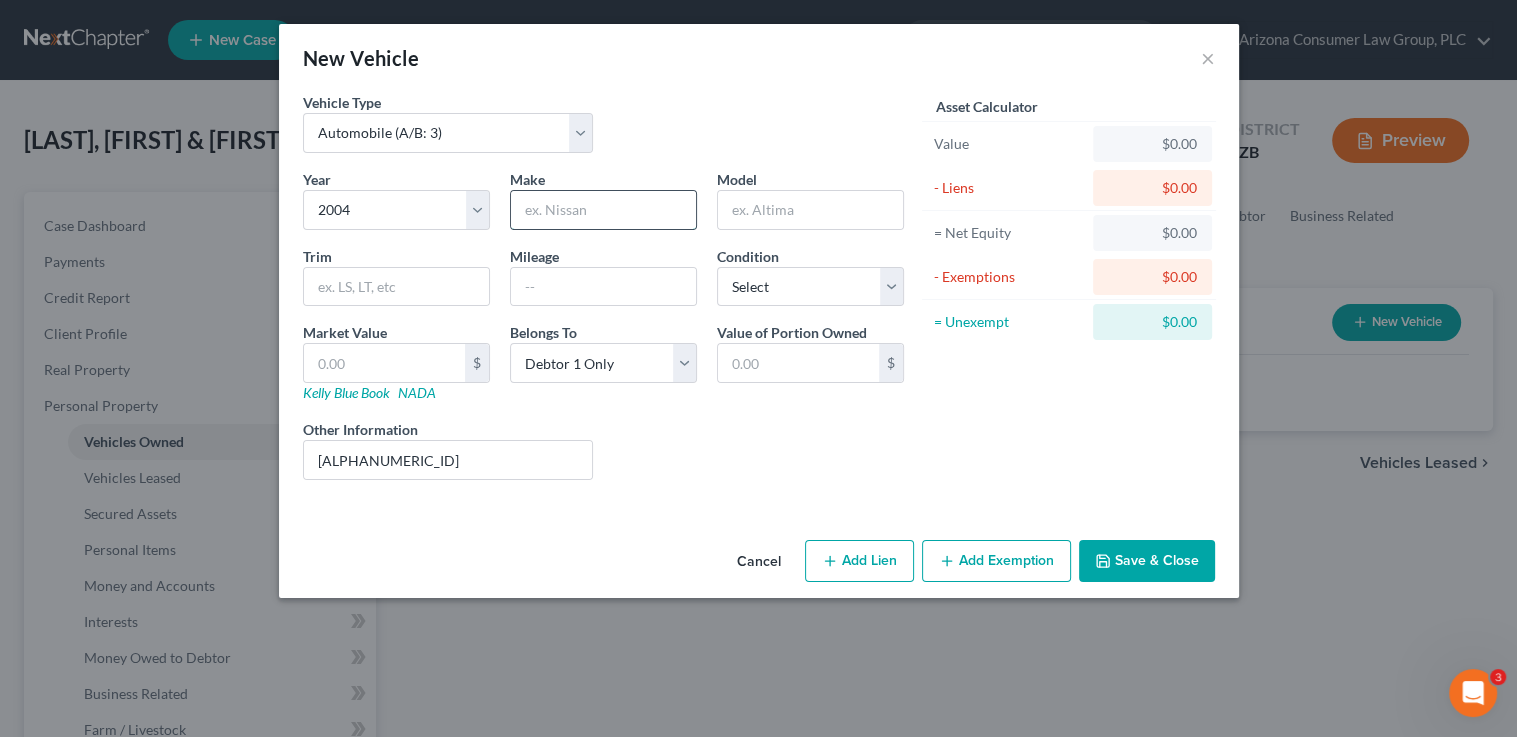 click at bounding box center (603, 210) 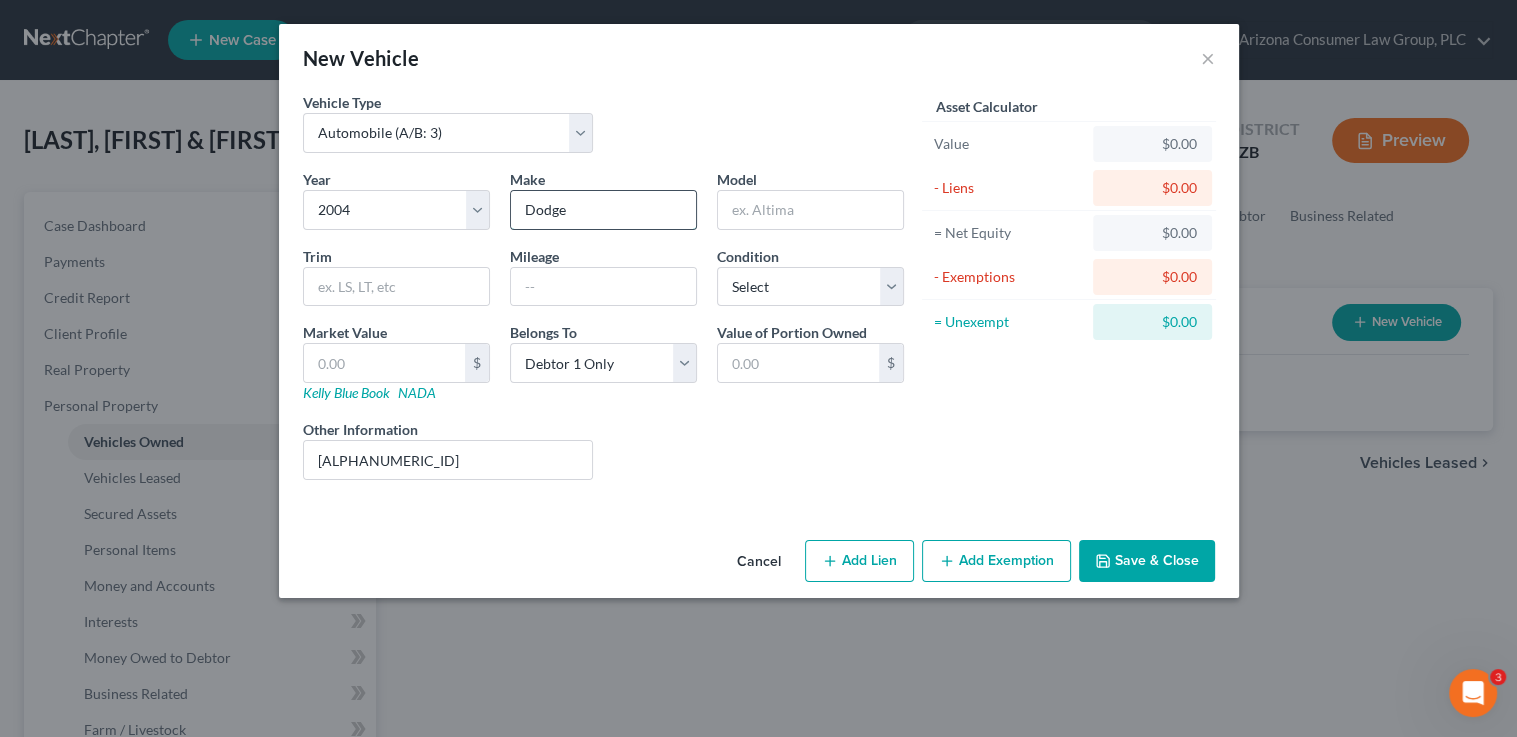 type on "Dodge" 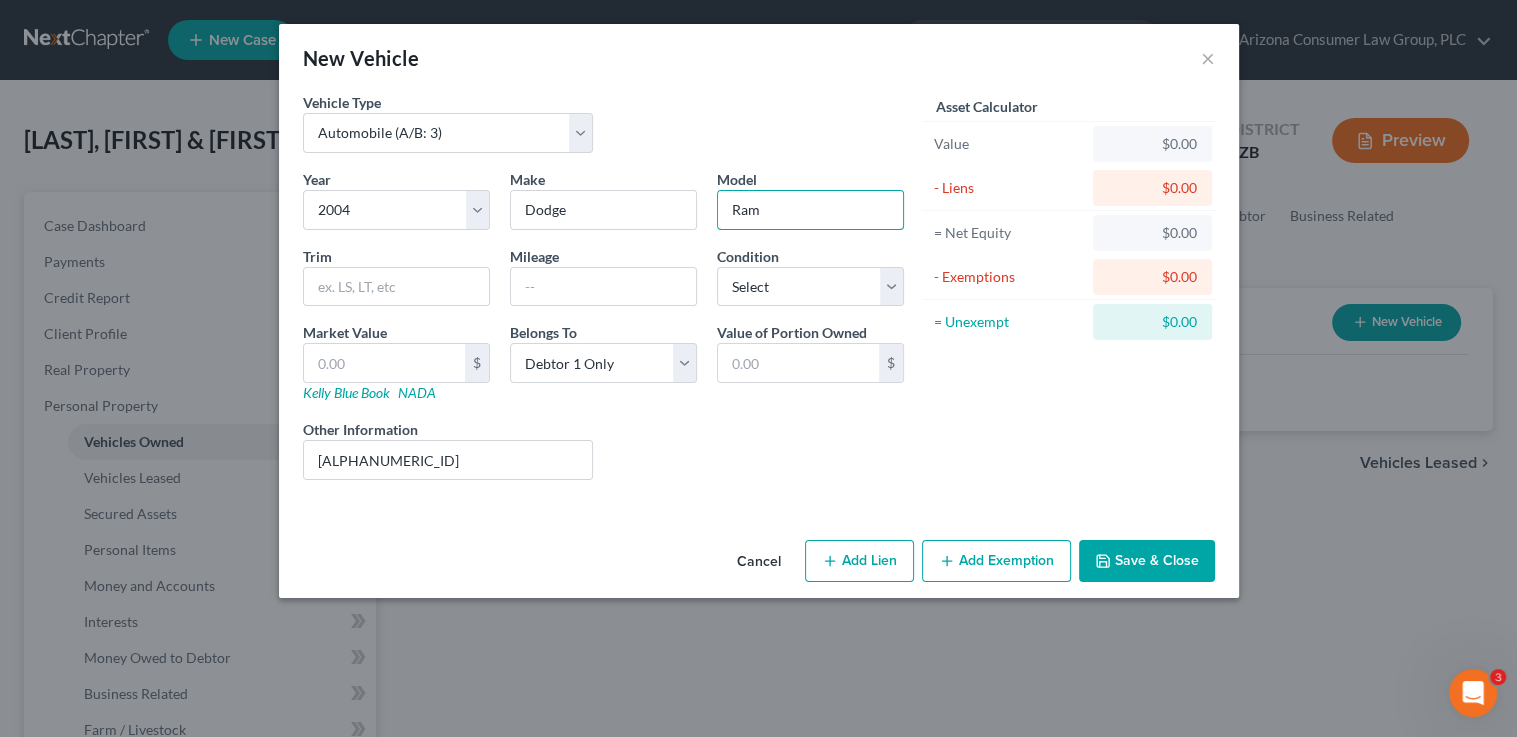 type on "Ram" 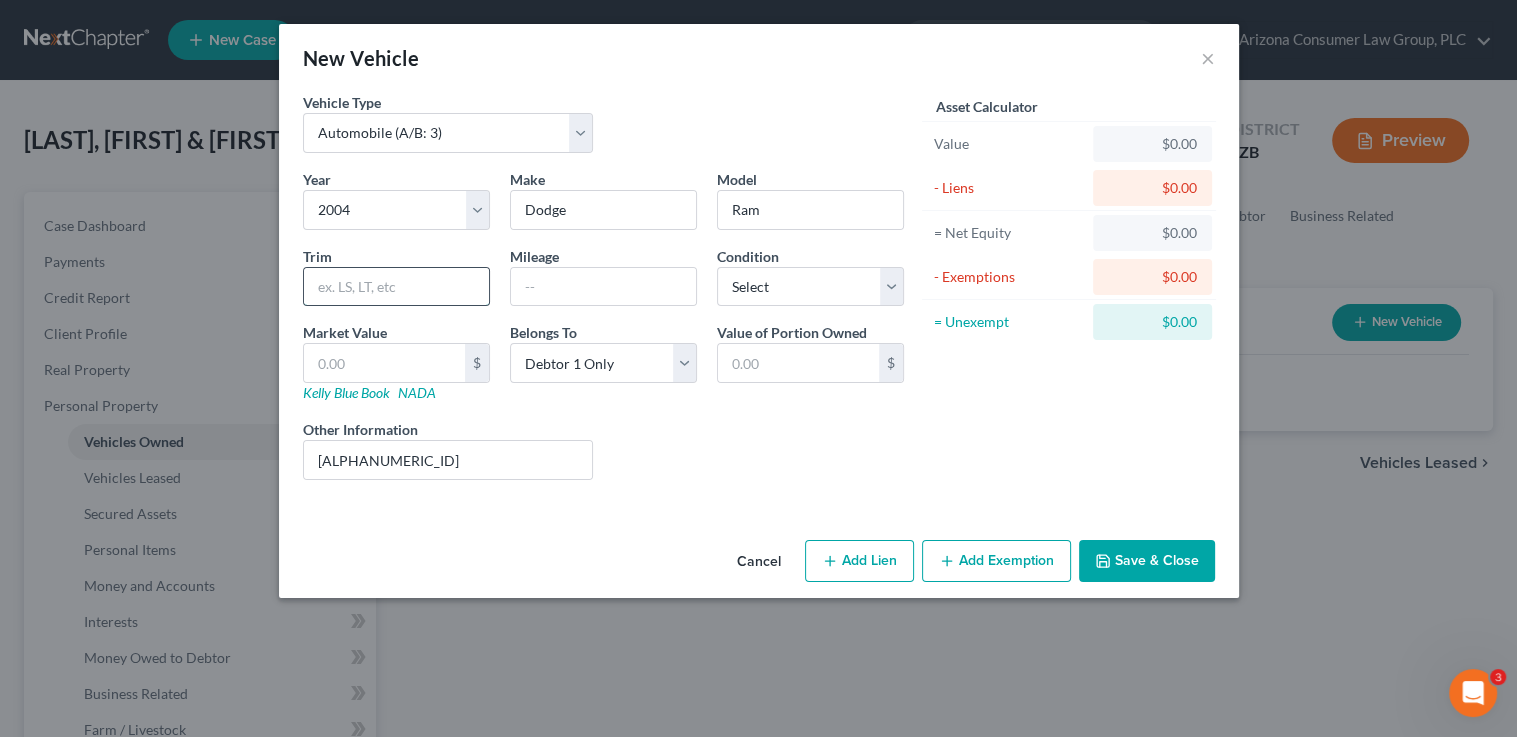 click at bounding box center [396, 287] 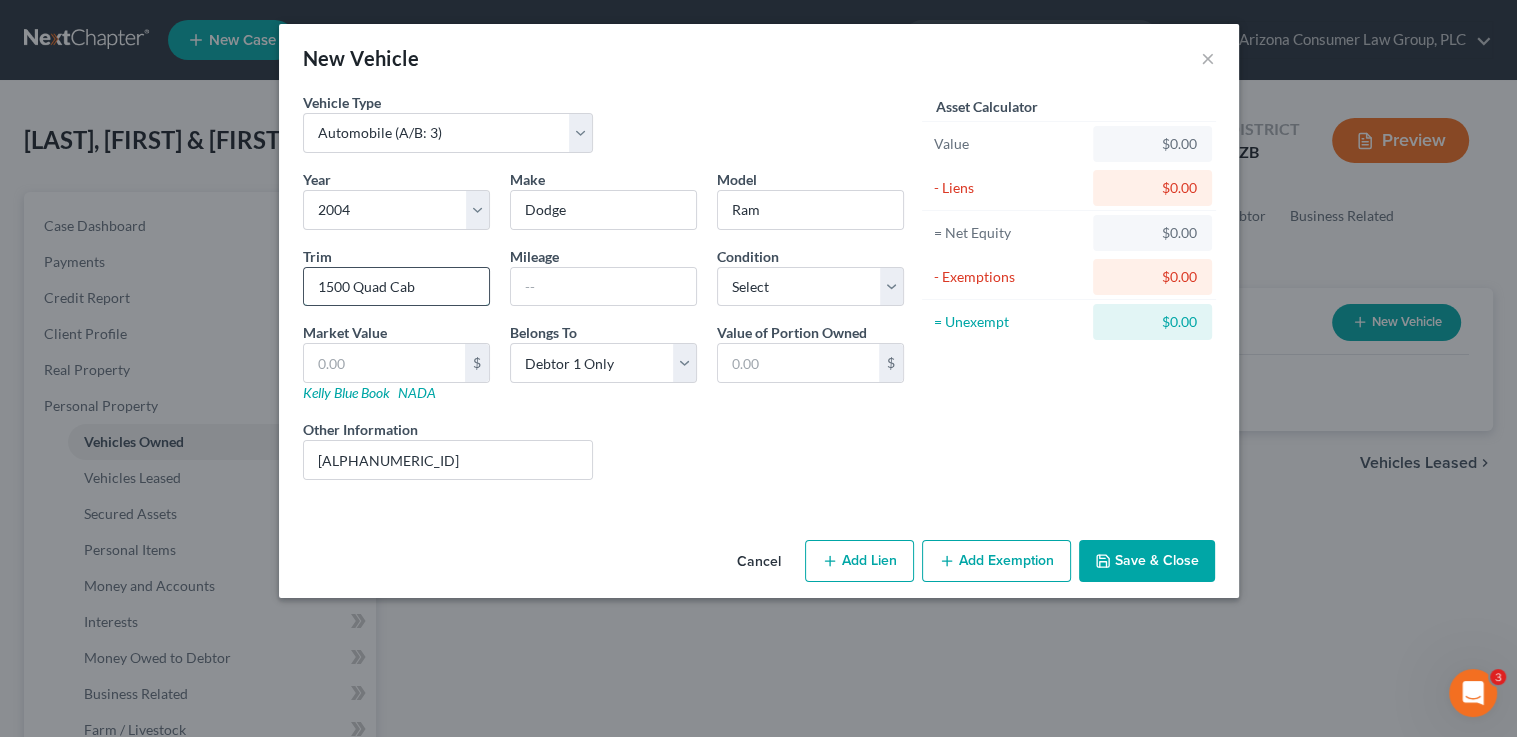type on "1500 Quad Cab" 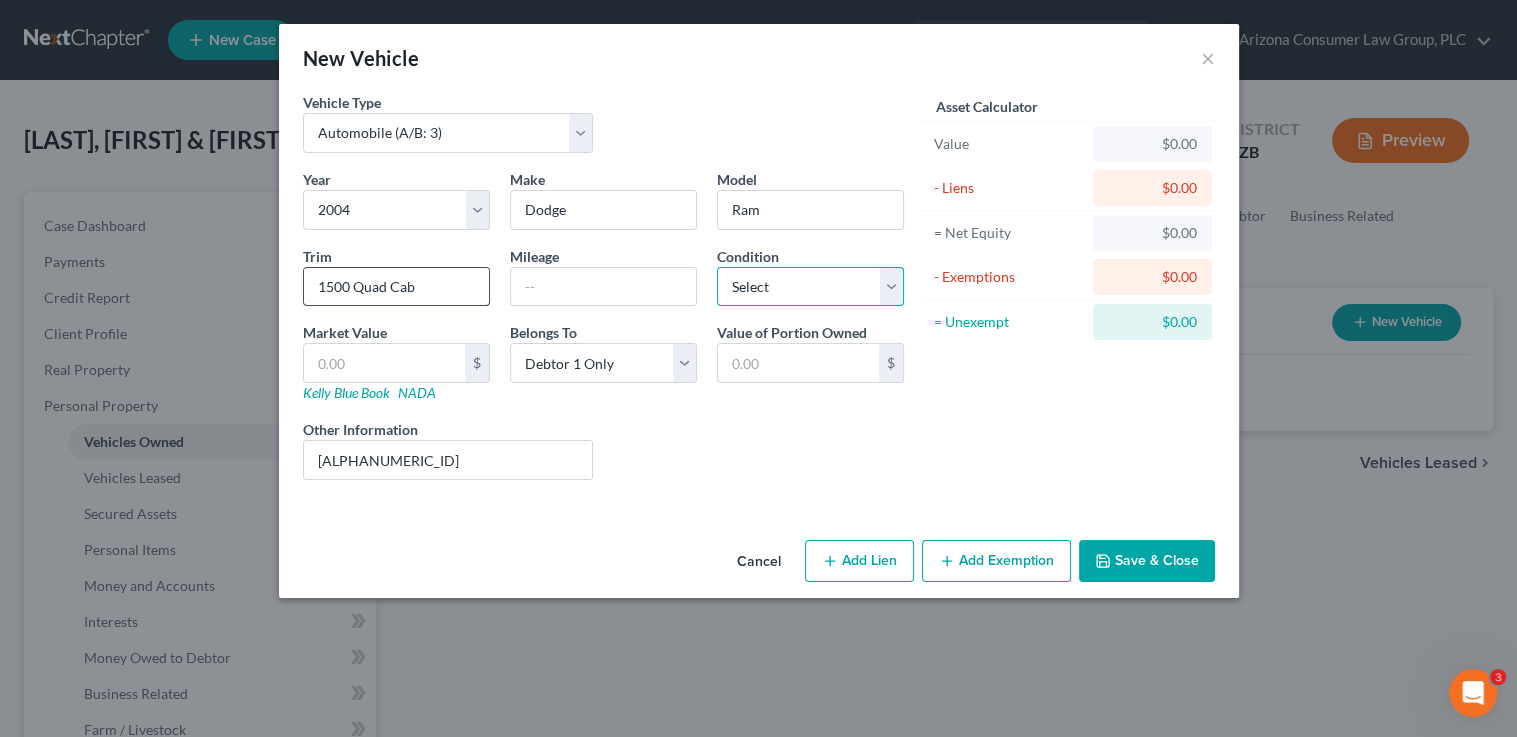 select on "3" 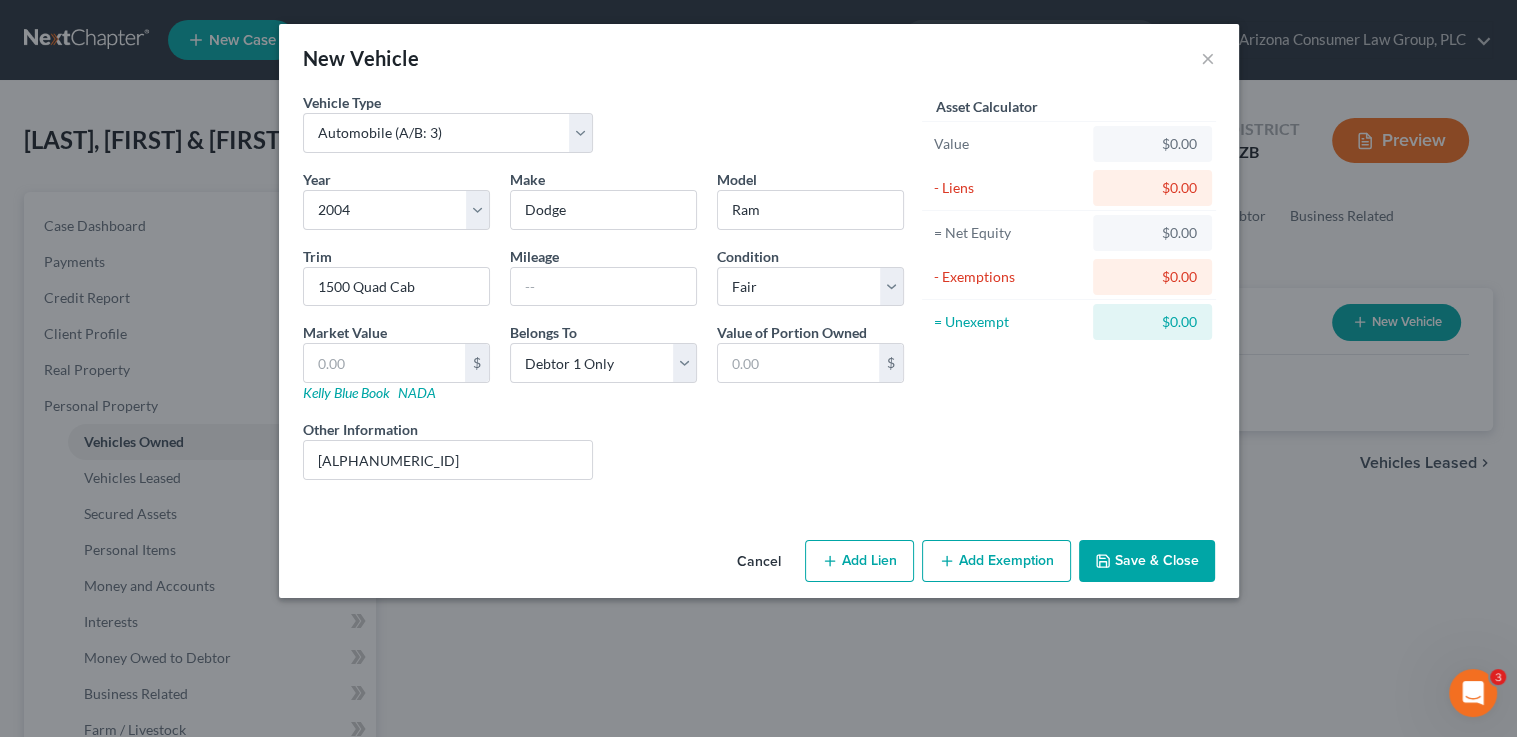 click on "Save & Close" at bounding box center [1147, 561] 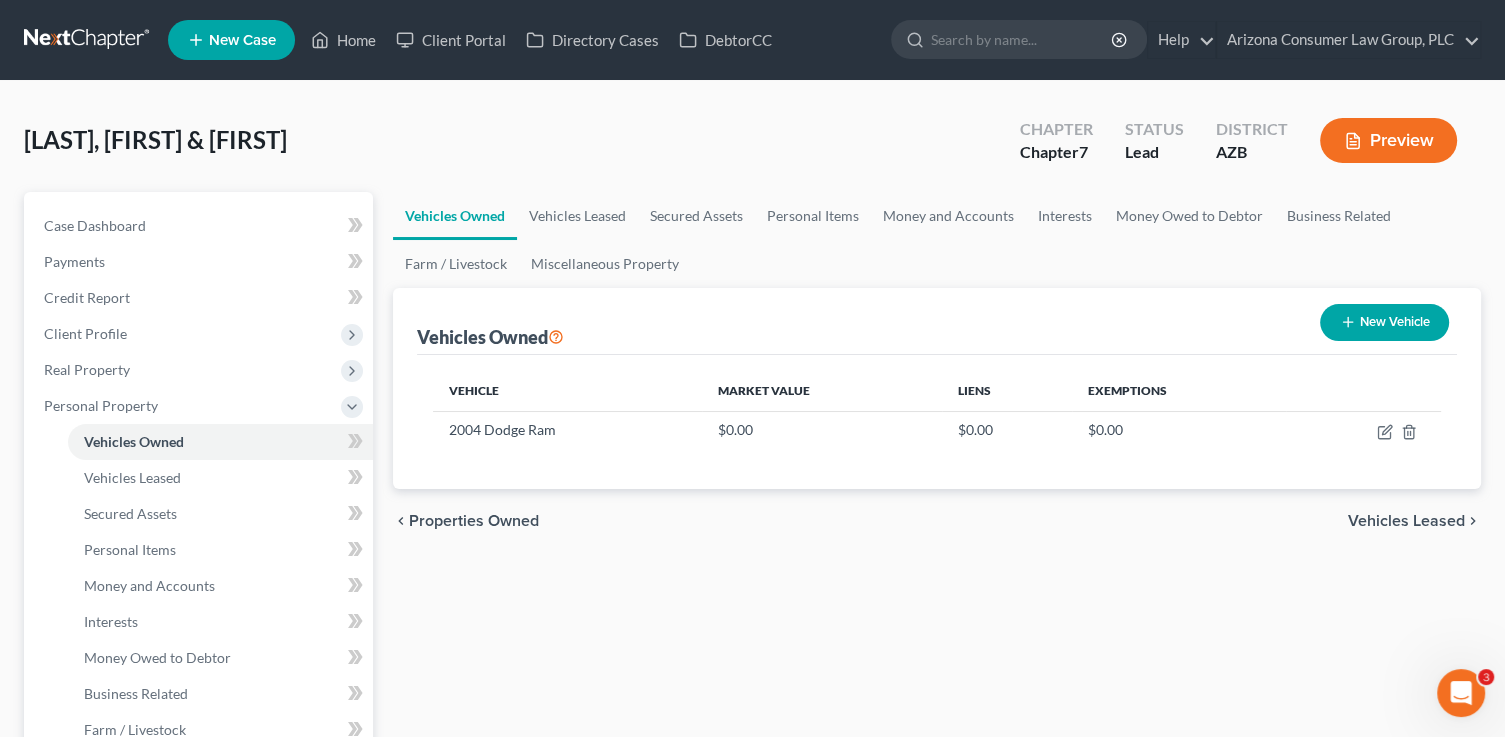 click on "New Vehicle" at bounding box center (1384, 322) 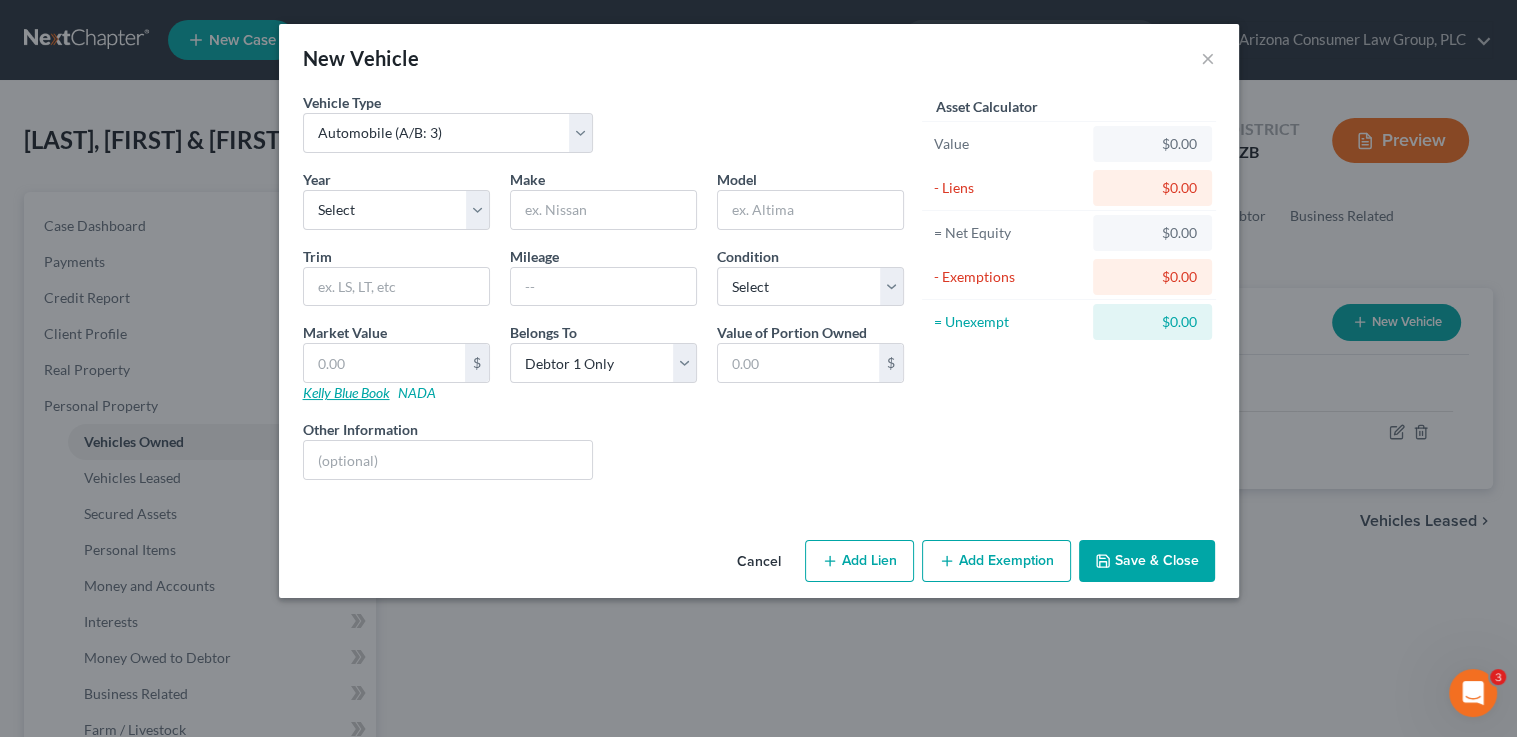 click on "Kelly Blue Book" at bounding box center [346, 392] 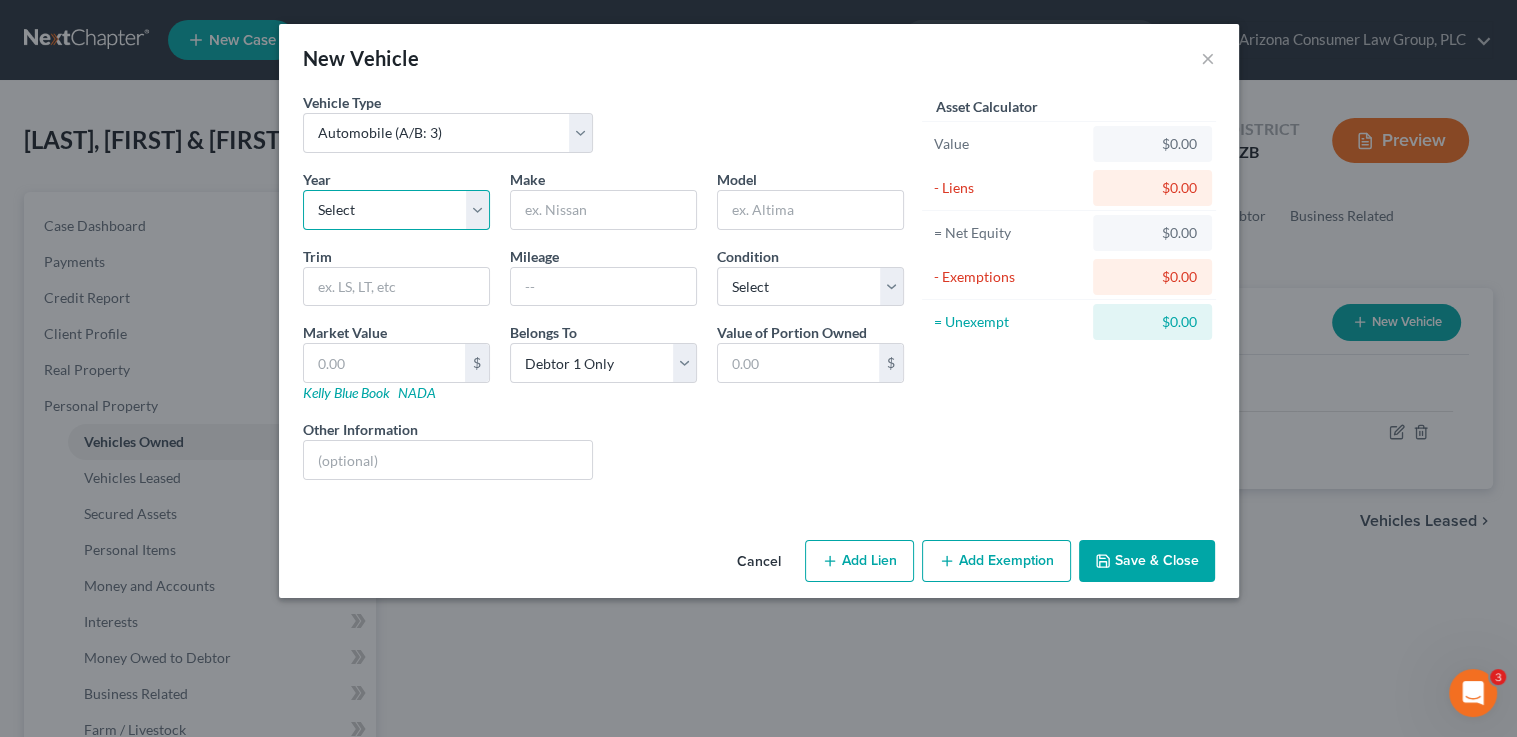 click on "Select 2026 2025 2024 2023 2022 2021 2020 2019 2018 2017 2016 2015 2014 2013 2012 2011 2010 2009 2008 2007 2006 2005 2004 2003 2002 2001 2000 1999 1998 1997 1996 1995 1994 1993 1992 1991 1990 1989 1988 1987 1986 1985 1984 1983 1982 1981 1980 1979 1978 1977 1976 1975 1974 1973 1972 1971 1970 1969 1968 1967 1966 1965 1964 1963 1962 1961 1960 1959 1958 1957 1956 1955 1954 1953 1952 1951 1950 1949 1948 1947 1946 1945 1944 1943 1942 1941 1940 1939 1938 1937 1936 1935 1934 1933 1932 1931 1930 1929 1928 1927 1926 1925 1924 1923 1922 1921 1920 1919 1918 1917 1916 1915 1914 1913 1912 1911 1910 1909 1908 1907 1906 1905 1904 1903 1902 1901" at bounding box center (396, 210) 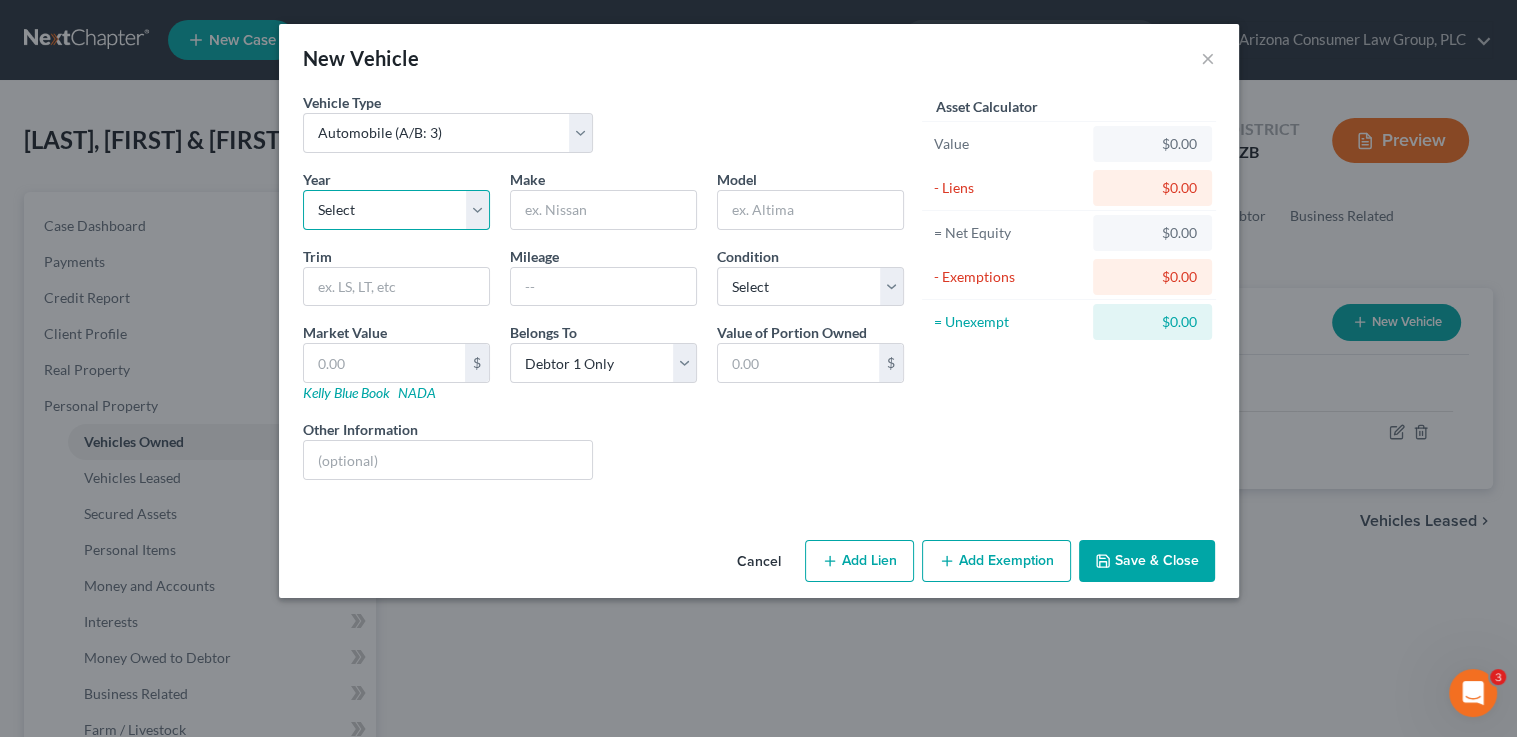 select on "9" 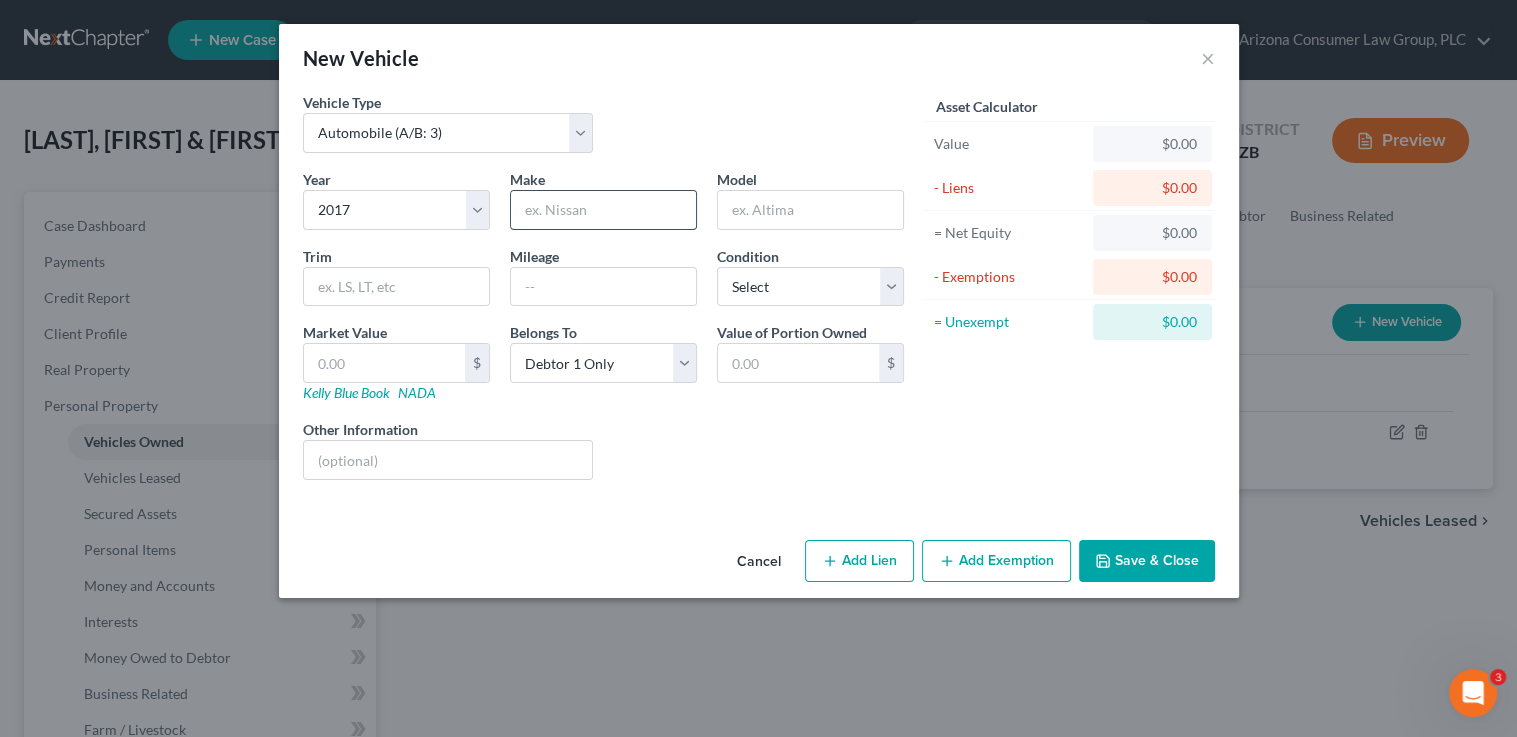 click at bounding box center (603, 210) 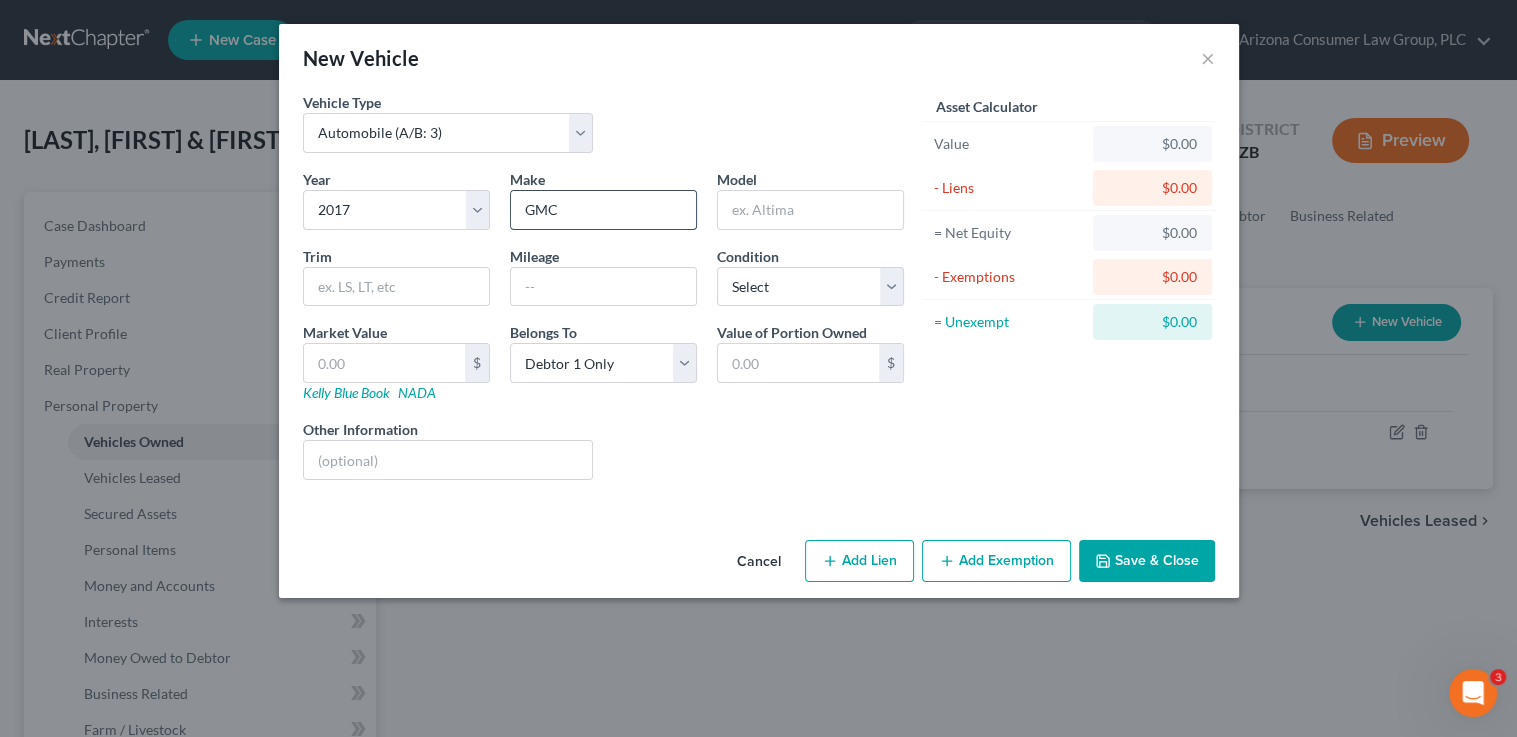 type on "GMC" 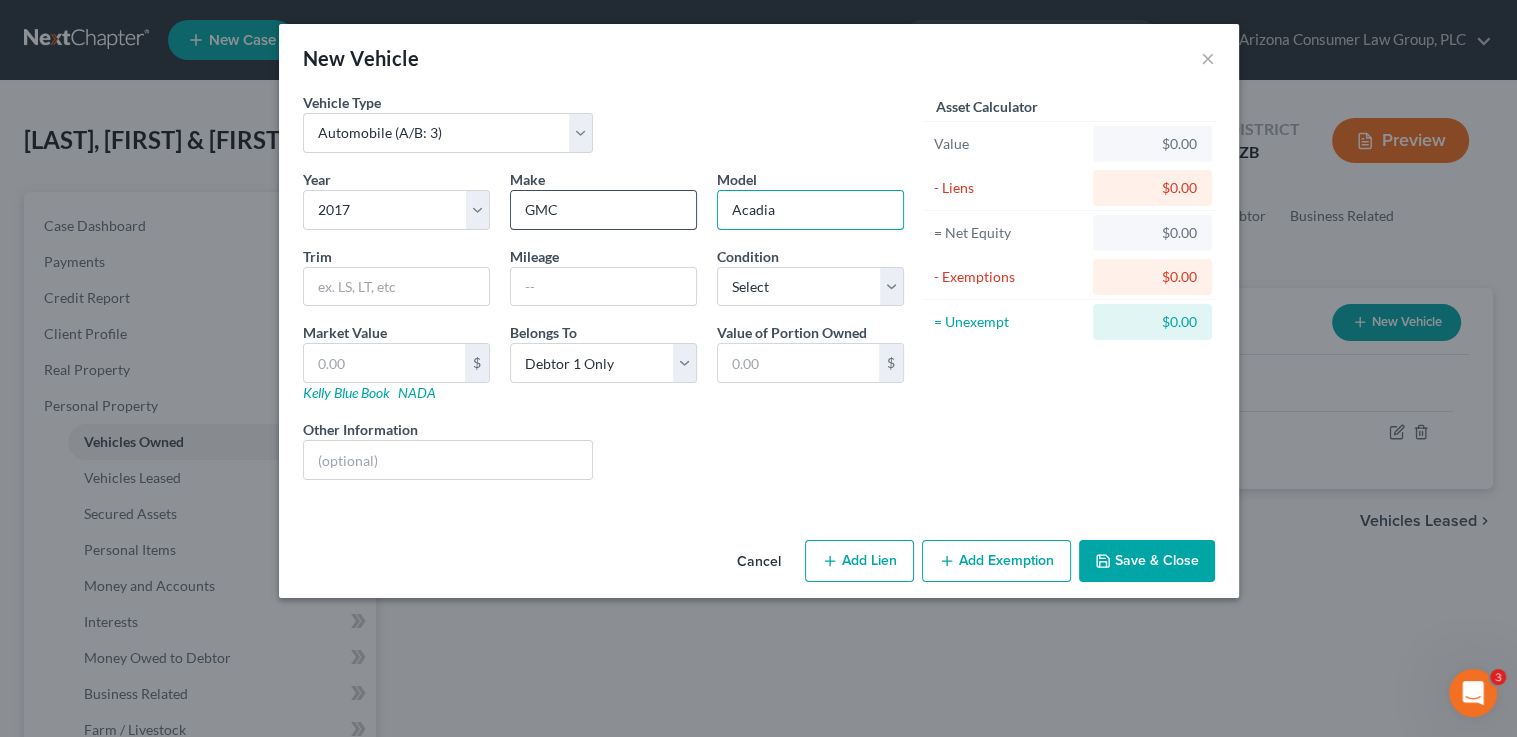 type on "Acadia" 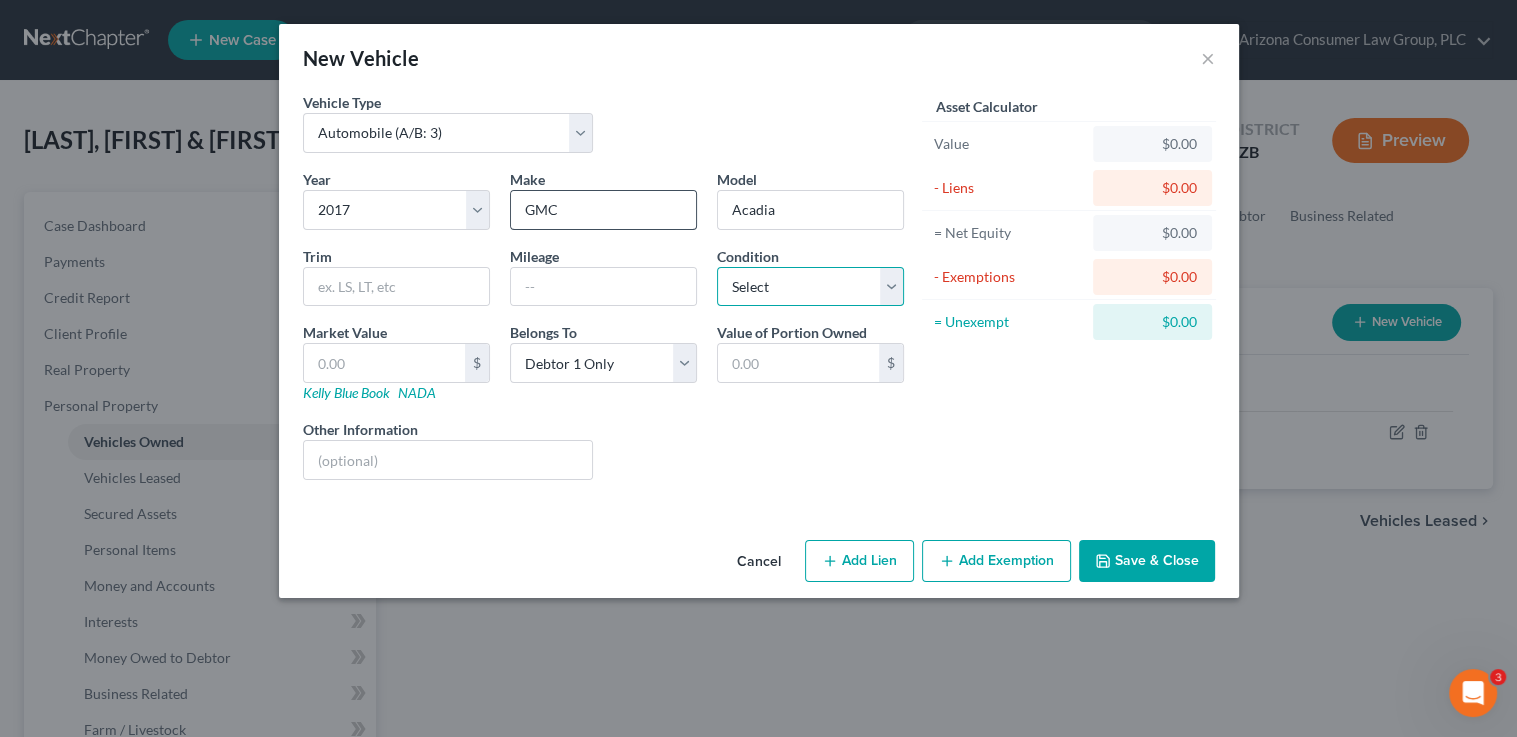 select on "3" 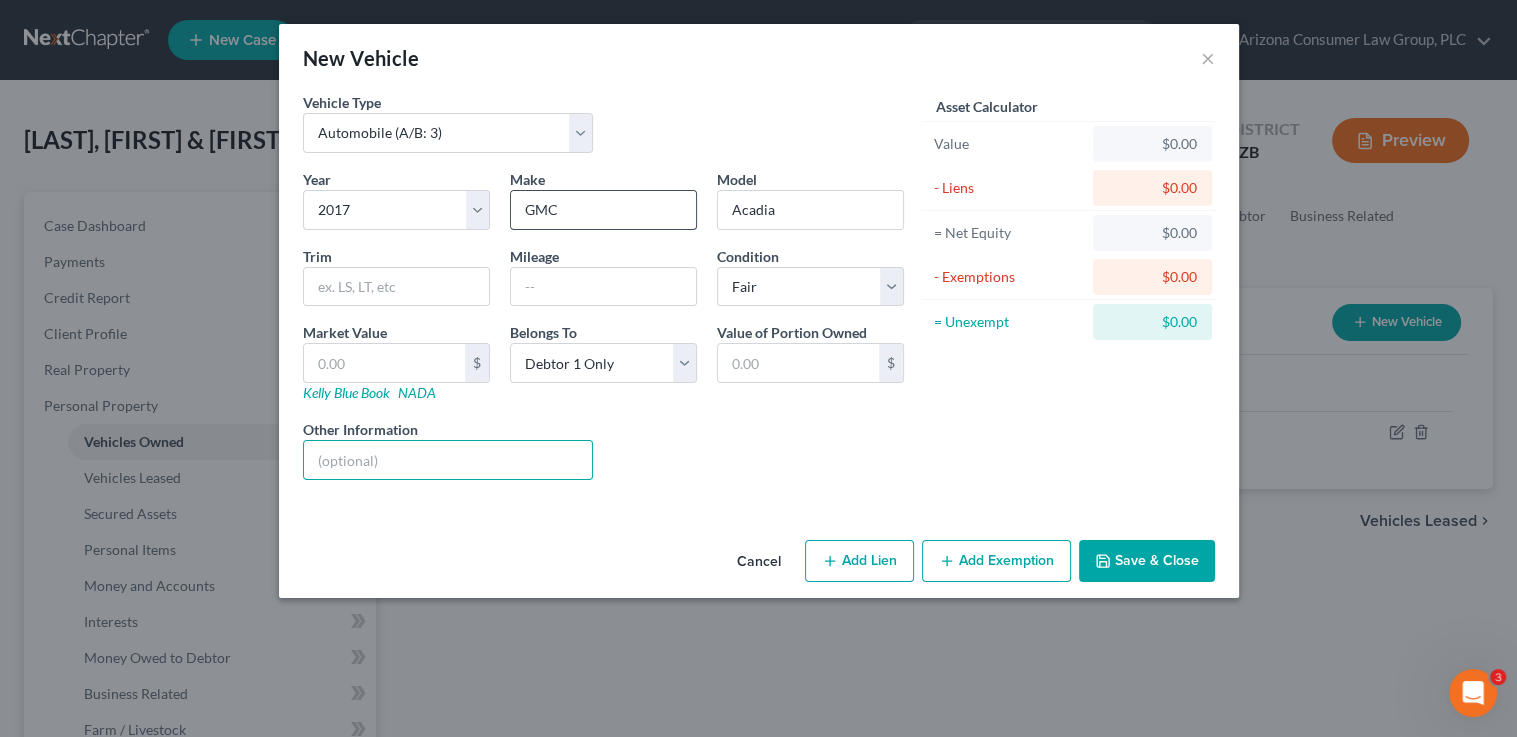 paste on "[ALPHANUMERIC_ID]" 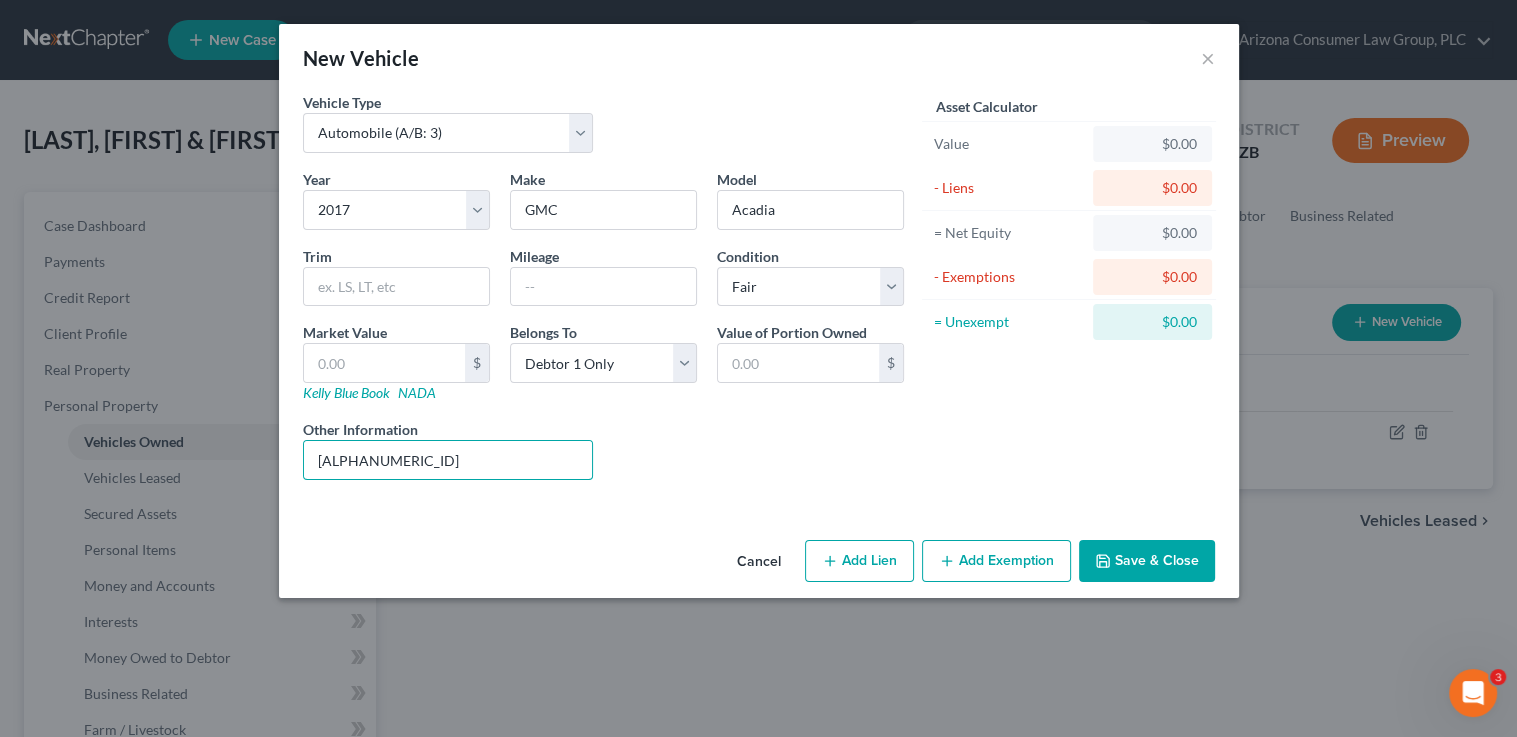 type on "[ALPHANUMERIC_ID]" 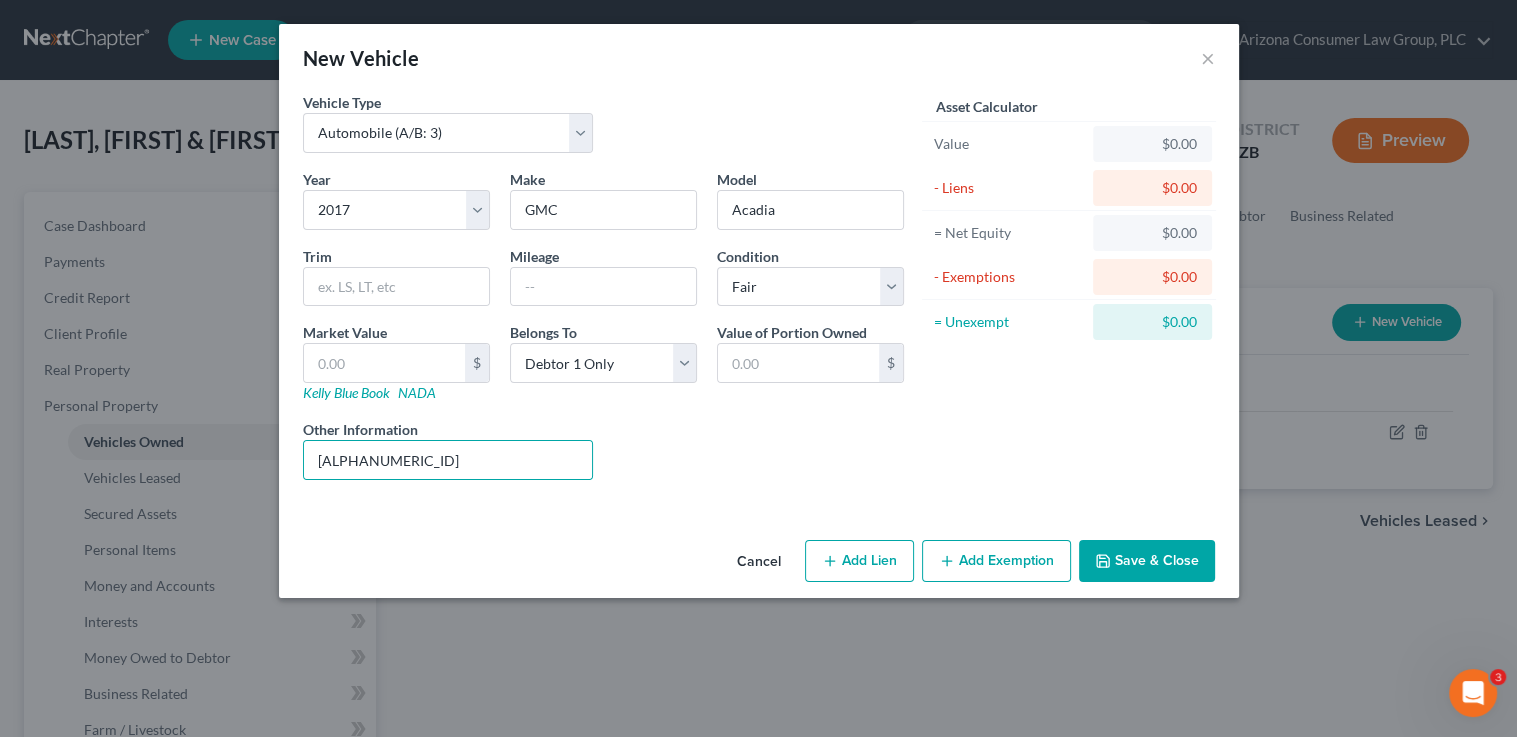 click on "Save & Close" at bounding box center [1147, 561] 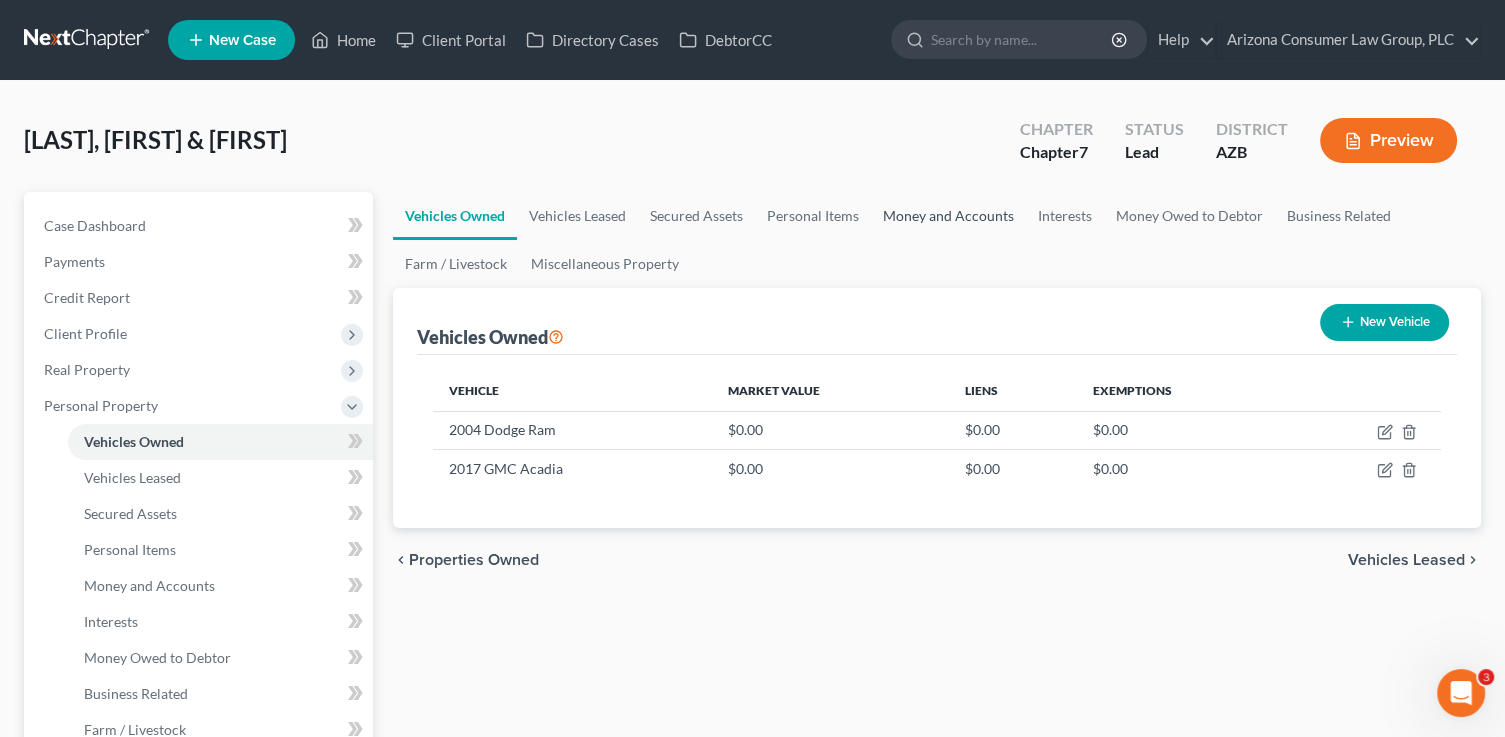 click on "Money and Accounts" at bounding box center [948, 216] 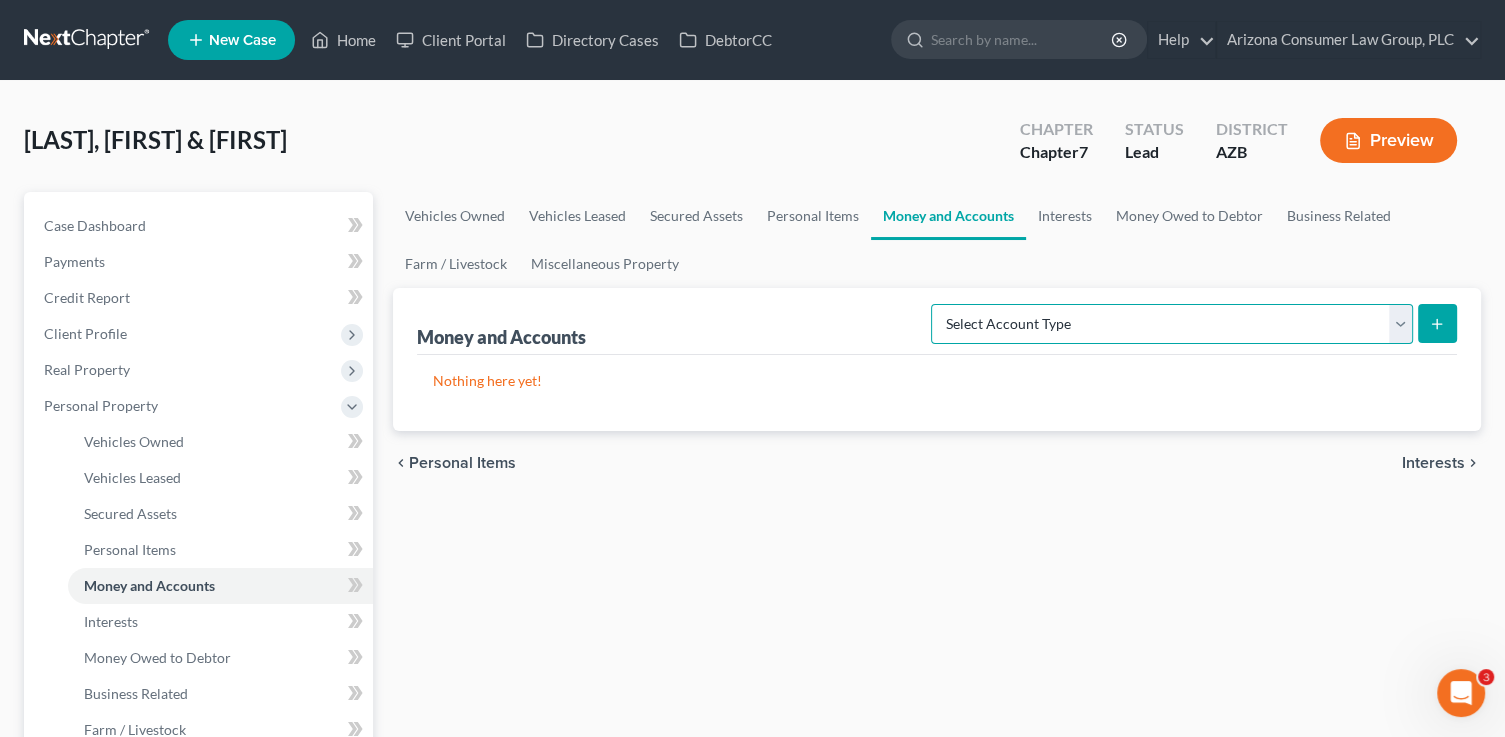 click on "Select Account Type Brokerage (A/B: 18, SOFA: 20) Cash on Hand (A/B: 16) Certificates of Deposit (A/B: 17, SOFA: 20) Checking Account (A/B: 17, SOFA: 20) Money Market (A/B: 18, SOFA: 20) Other (Credit Union, Health Savings Account, etc) (A/B: 17, SOFA: 20) Safe Deposit Box (A/B: 16) Savings Account (A/B: 17, SOFA: 20) Security Deposits or Prepayments (A/B: 22)" at bounding box center (1172, 324) 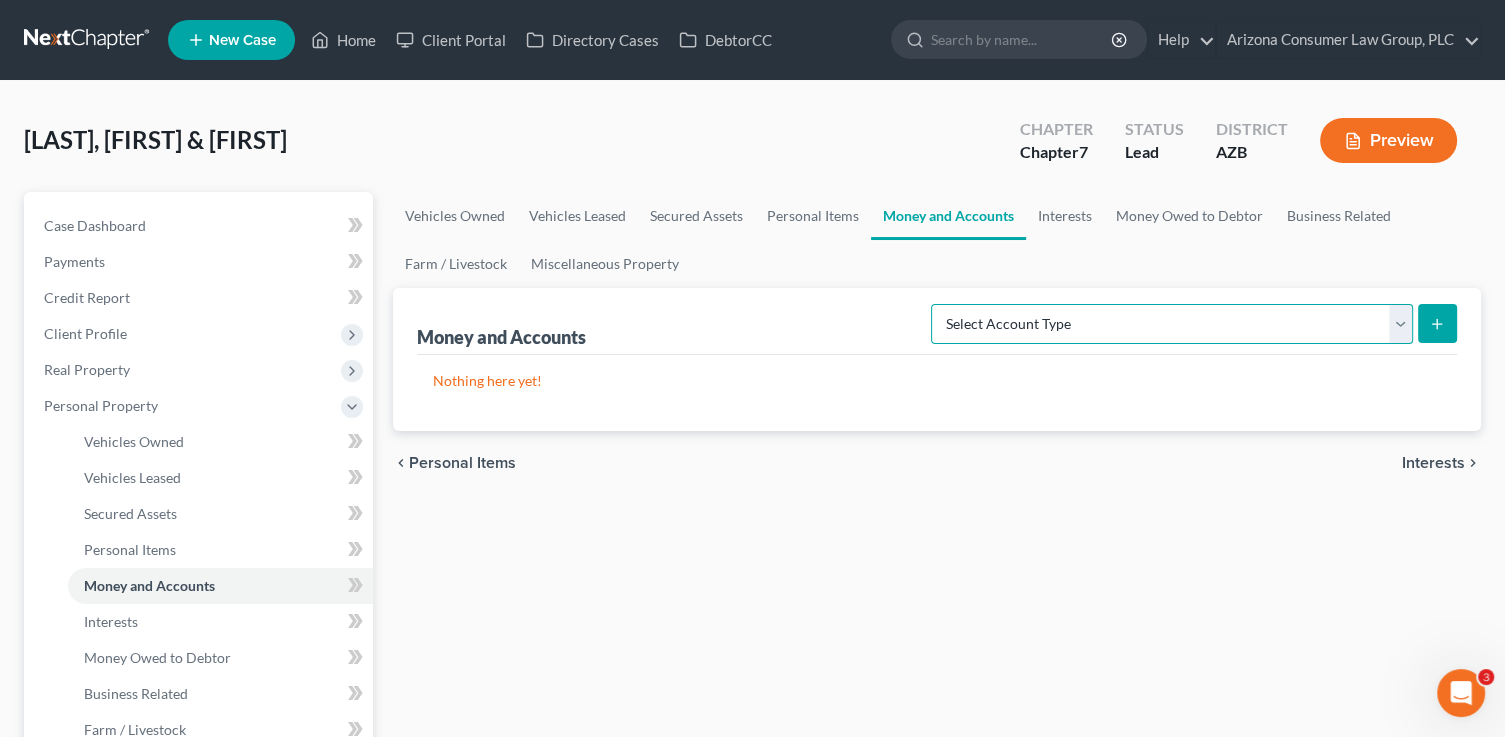 select on "other" 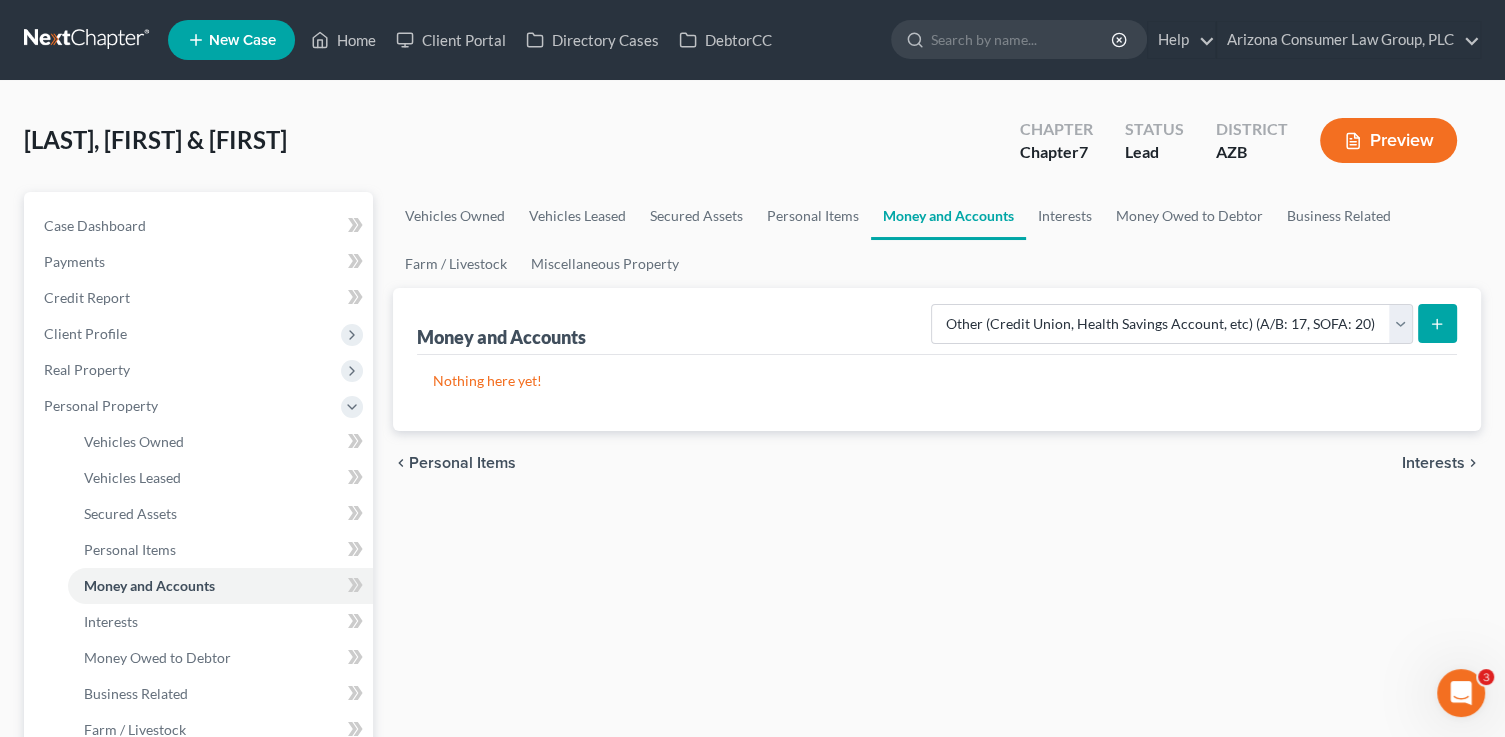 click at bounding box center [1437, 323] 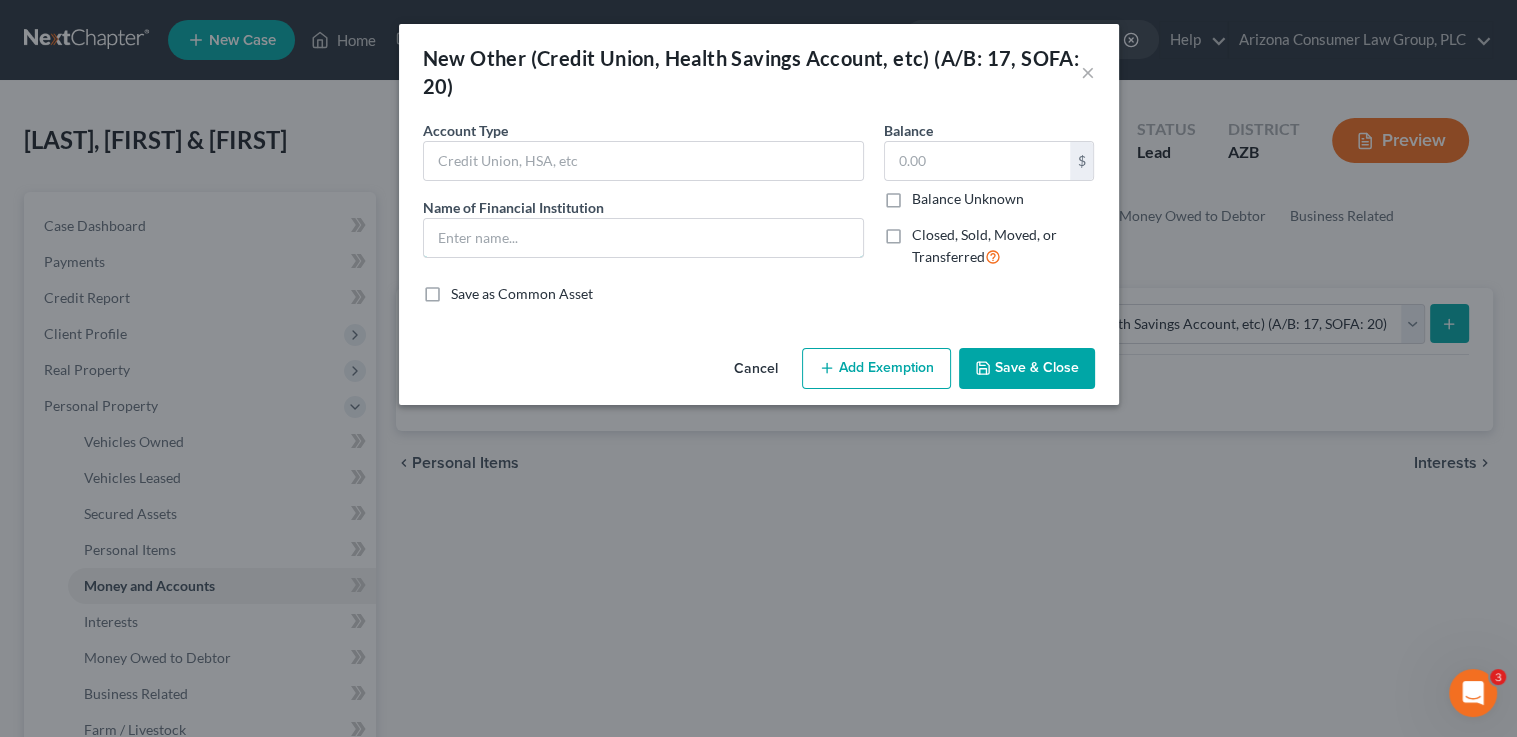 drag, startPoint x: 548, startPoint y: 232, endPoint x: 594, endPoint y: 195, distance: 59.03389 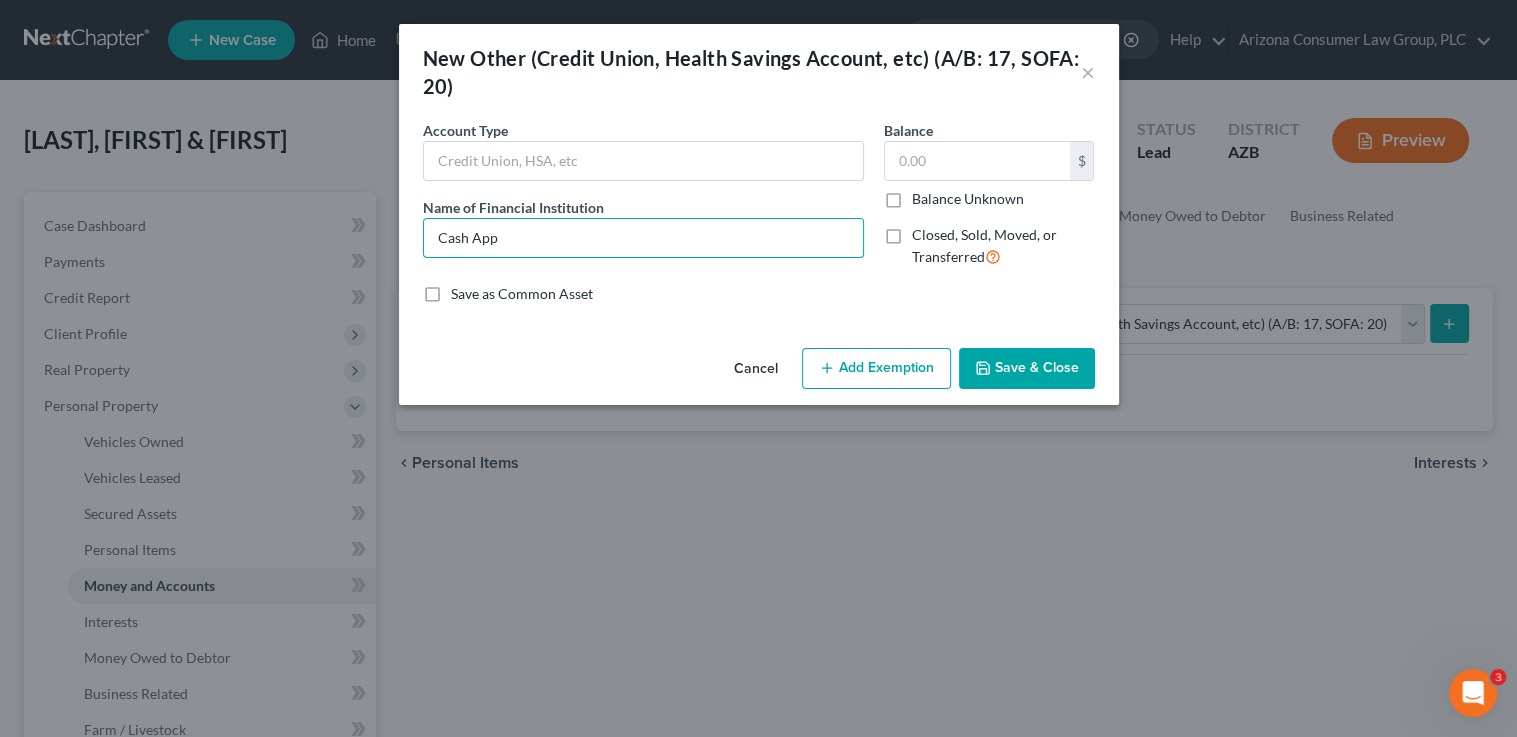 type on "Cash App" 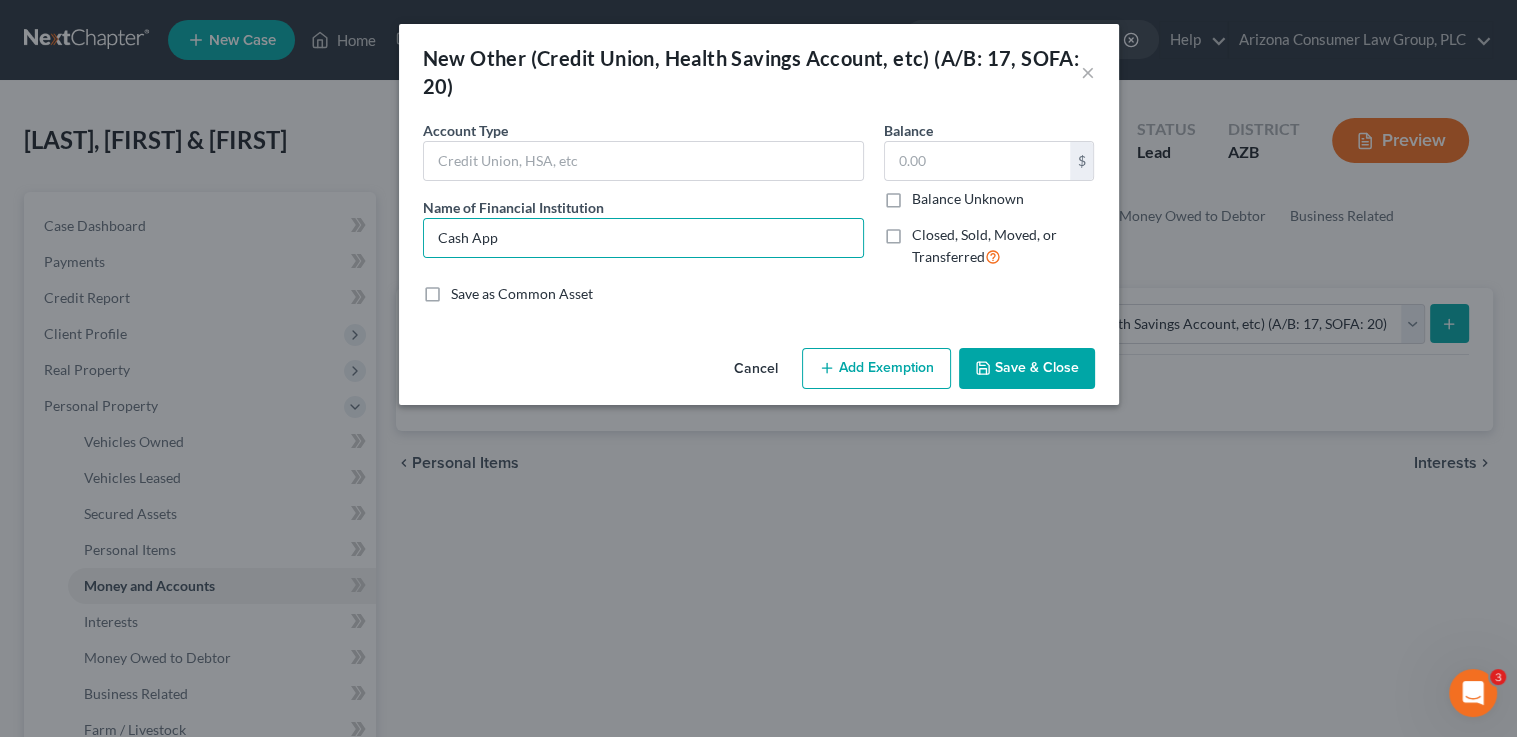click on "Save & Close" at bounding box center (1027, 369) 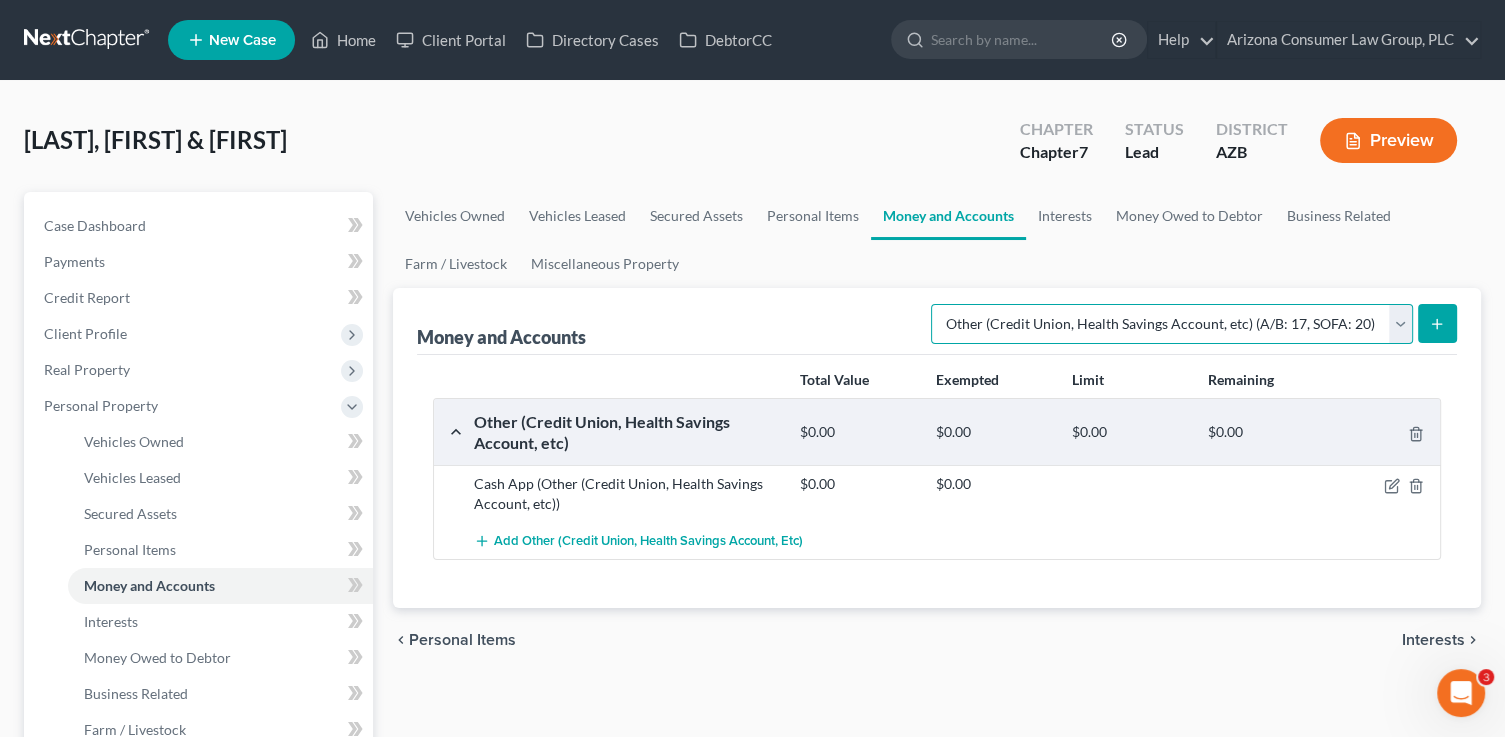 click on "Select Account Type Brokerage (A/B: 18, SOFA: 20) Cash on Hand (A/B: 16) Certificates of Deposit (A/B: 17, SOFA: 20) Checking Account (A/B: 17, SOFA: 20) Money Market (A/B: 18, SOFA: 20) Other (Credit Union, Health Savings Account, etc) (A/B: 17, SOFA: 20) Safe Deposit Box (A/B: 16) Savings Account (A/B: 17, SOFA: 20) Security Deposits or Prepayments (A/B: 22)" at bounding box center [1172, 324] 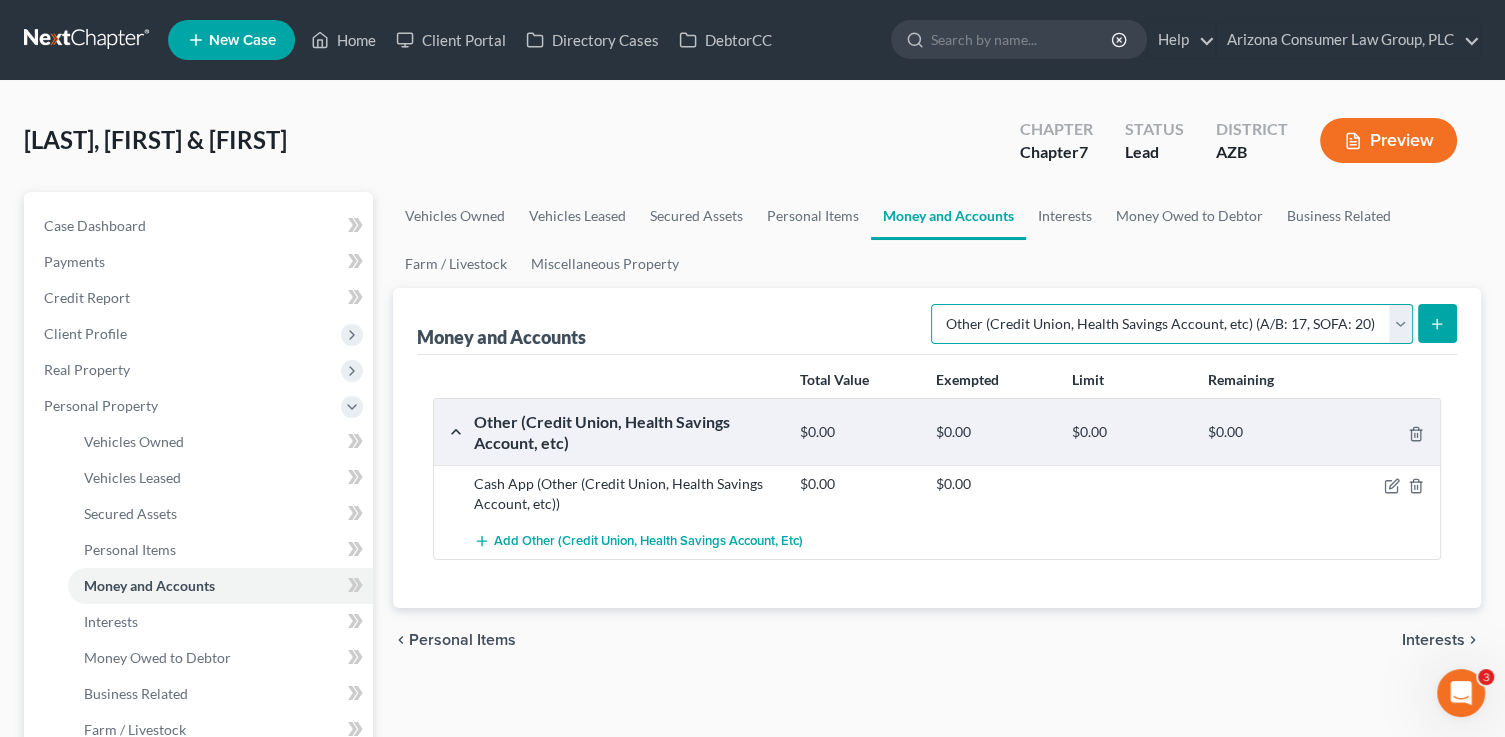select on "checking" 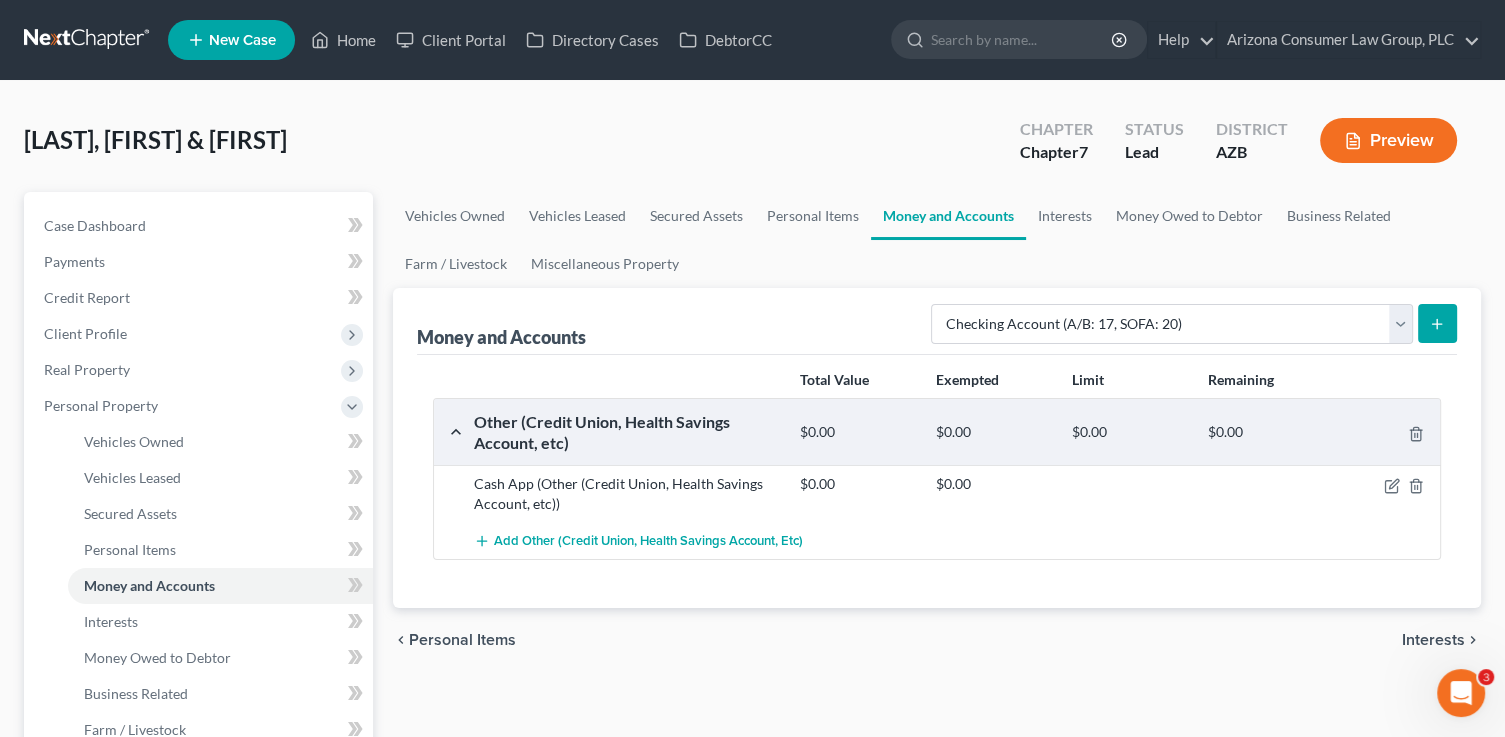 click 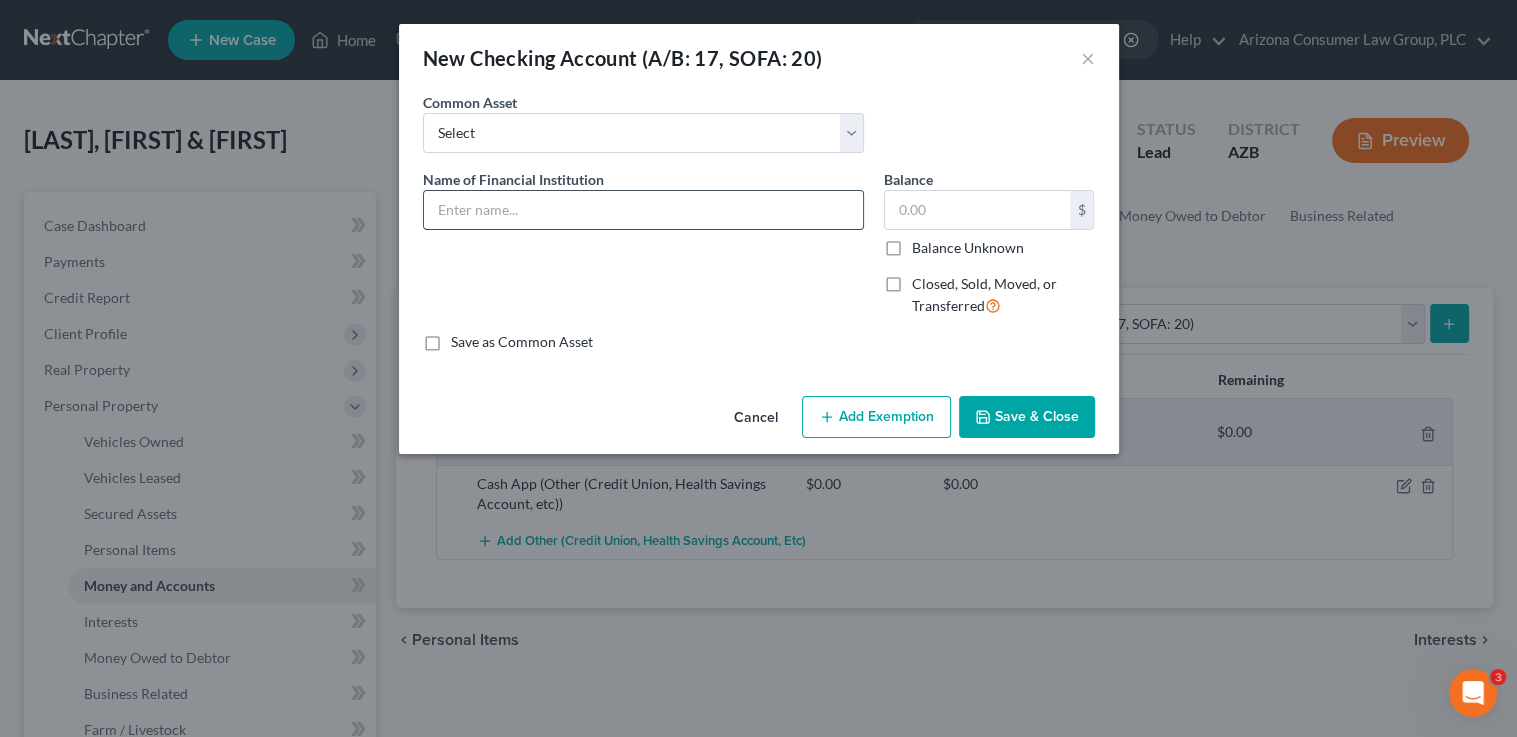 click at bounding box center (643, 210) 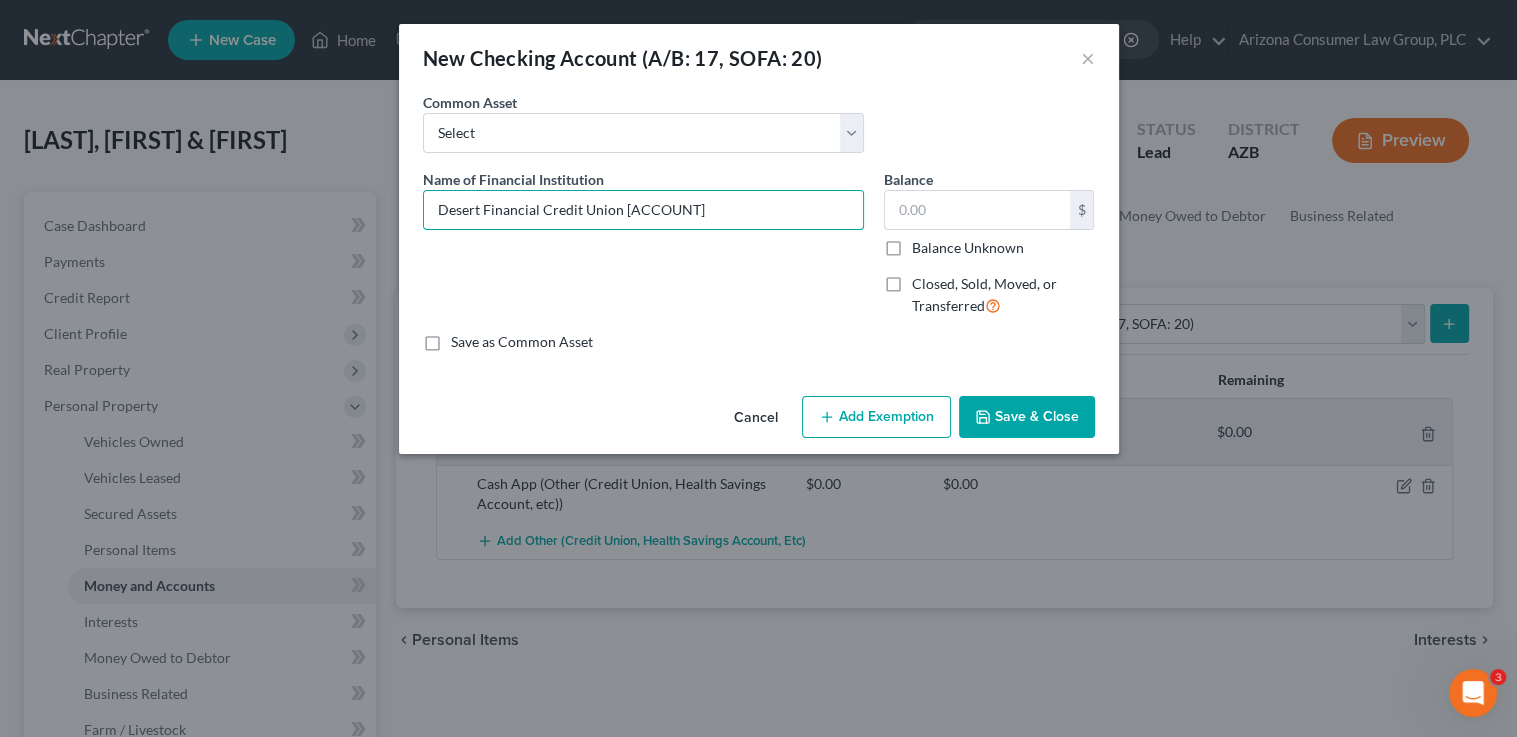 type on "Desert Financial Credit Union [ACCOUNT]" 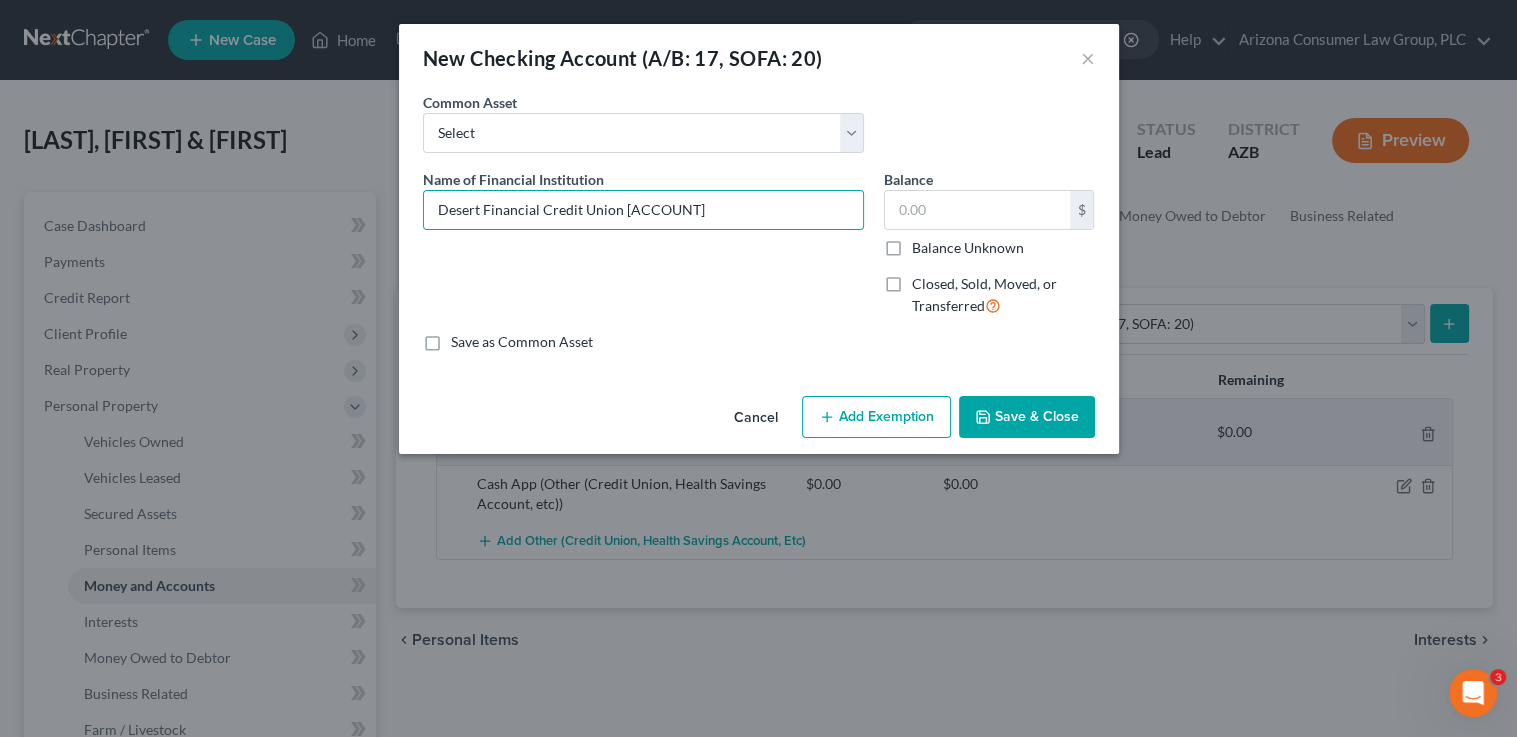 click on "Save & Close" at bounding box center [1027, 417] 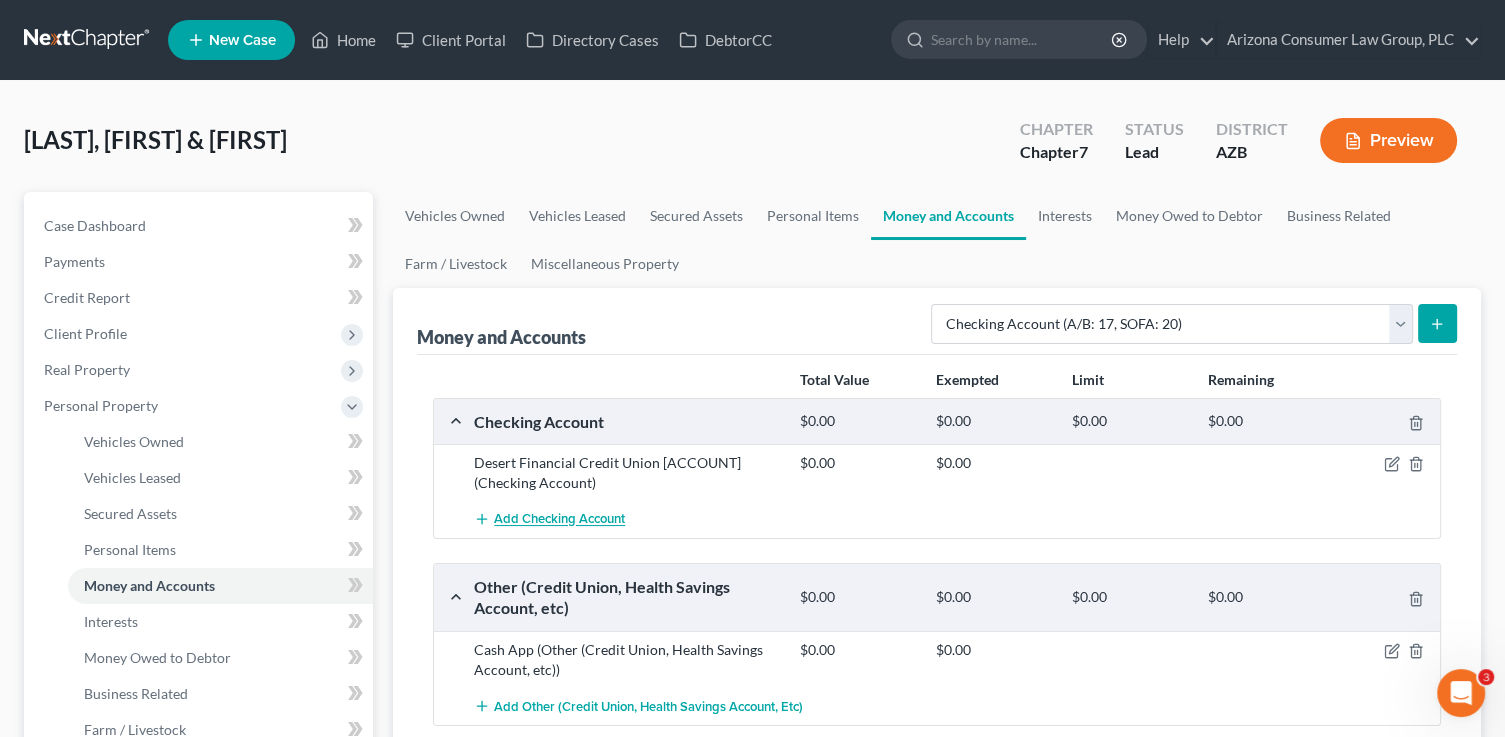 click on "Add Checking Account" at bounding box center [559, 520] 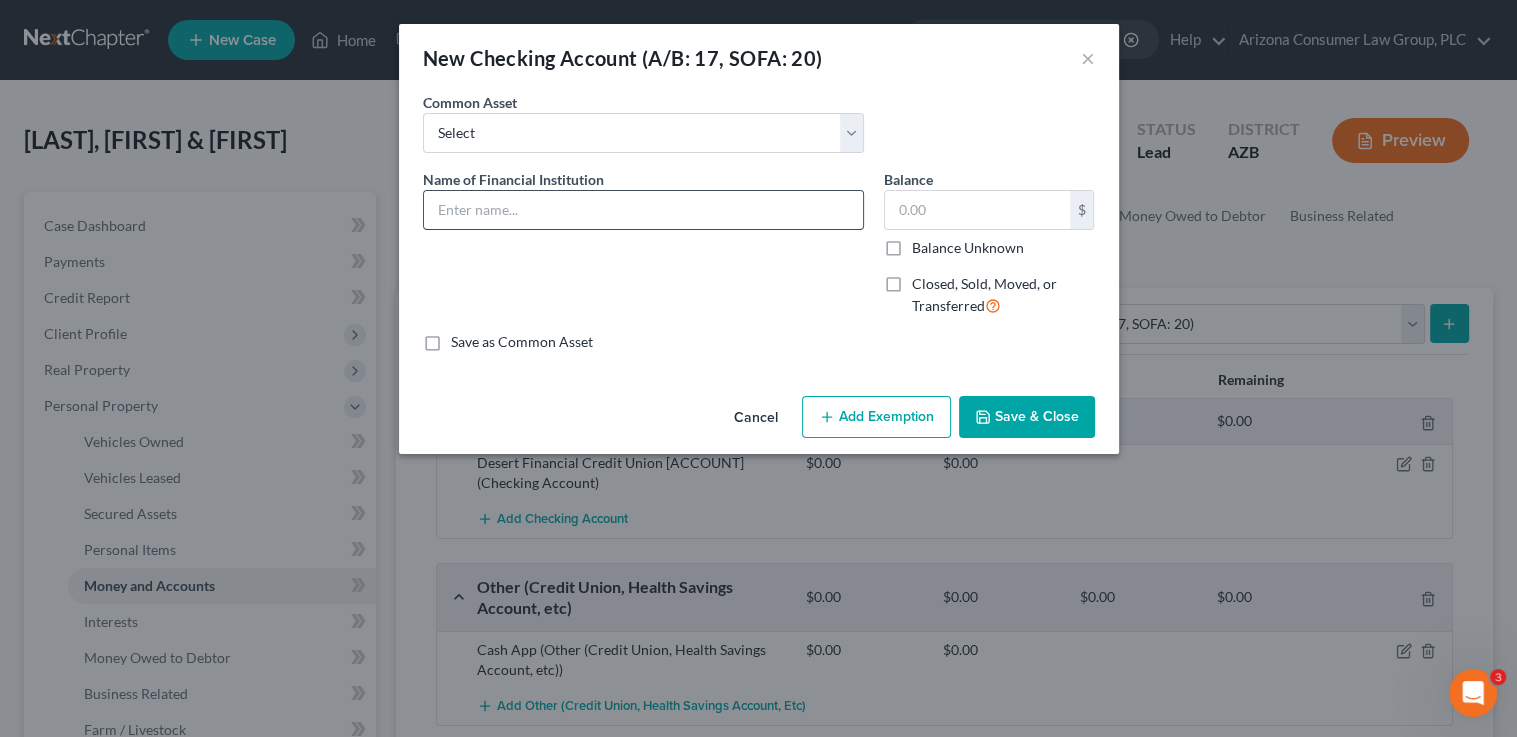 click at bounding box center (643, 210) 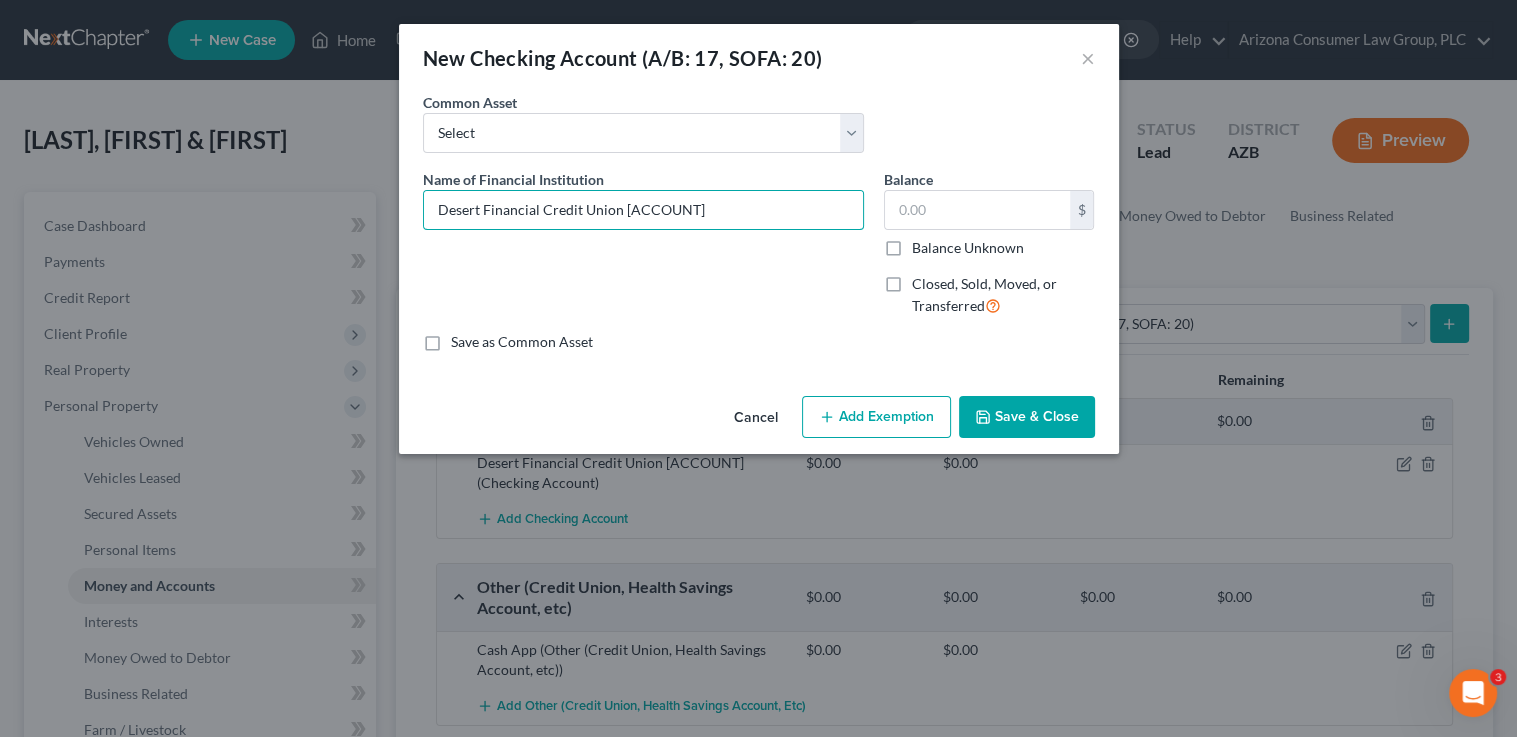 type on "Desert Financial Credit Union [ACCOUNT]" 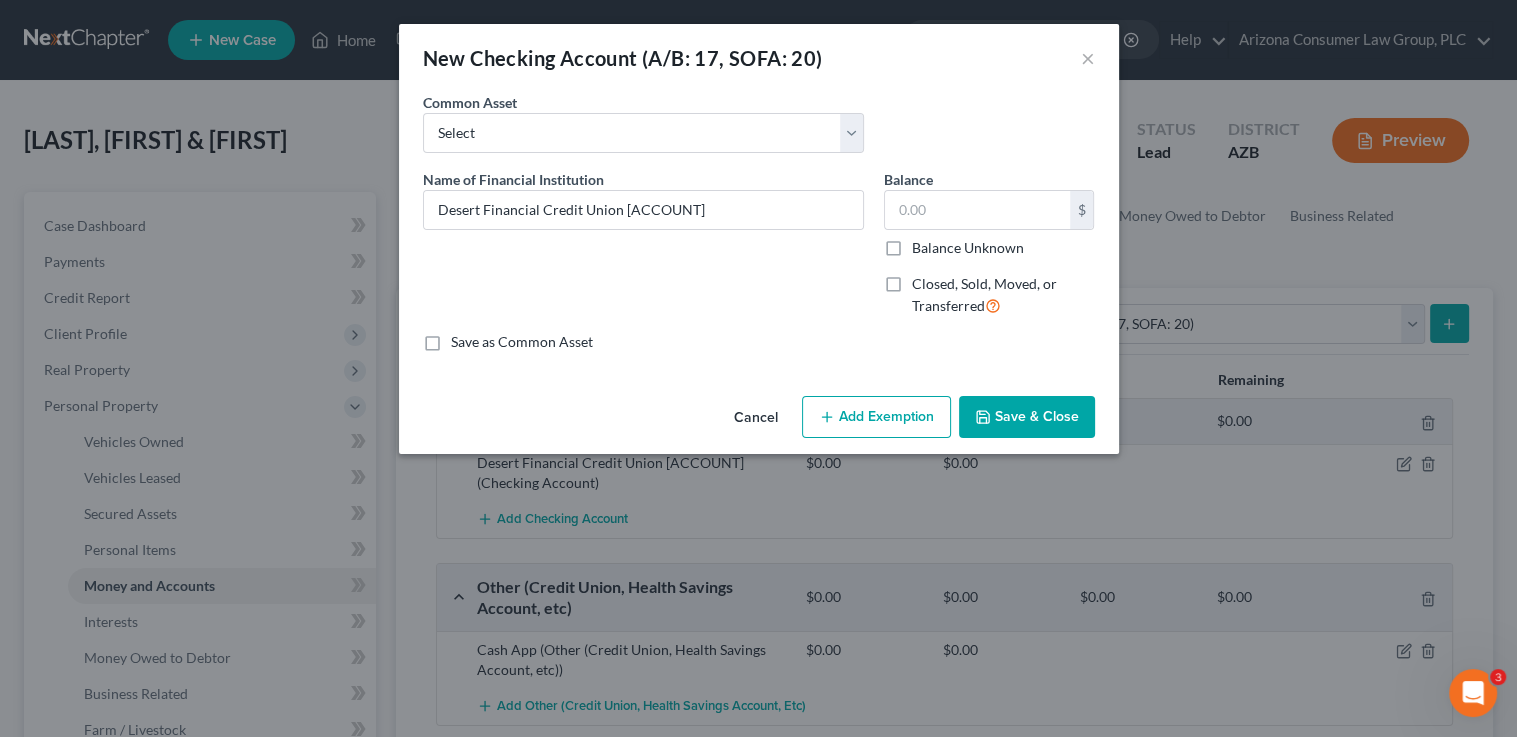 click on "Save & Close" at bounding box center (1027, 417) 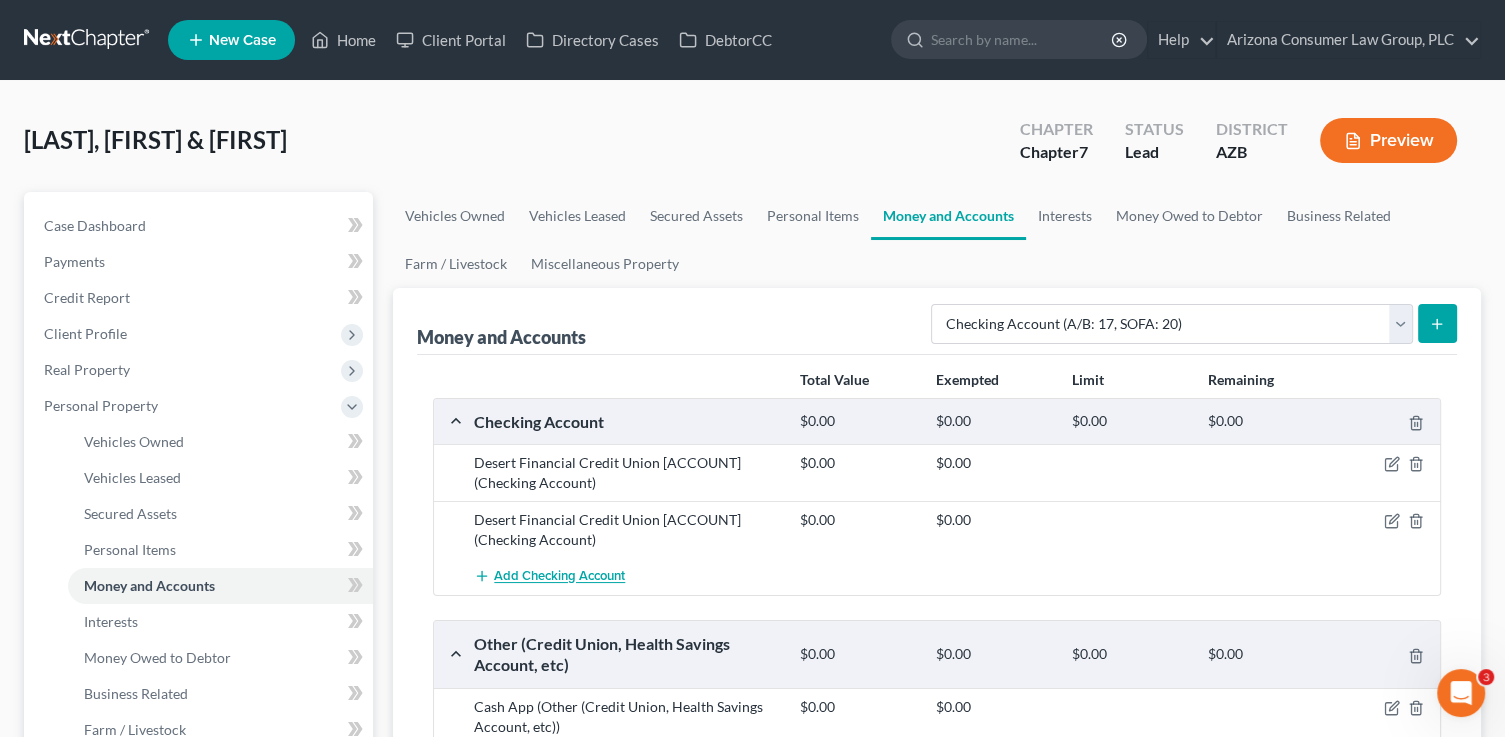click on "Add Checking Account" at bounding box center (559, 577) 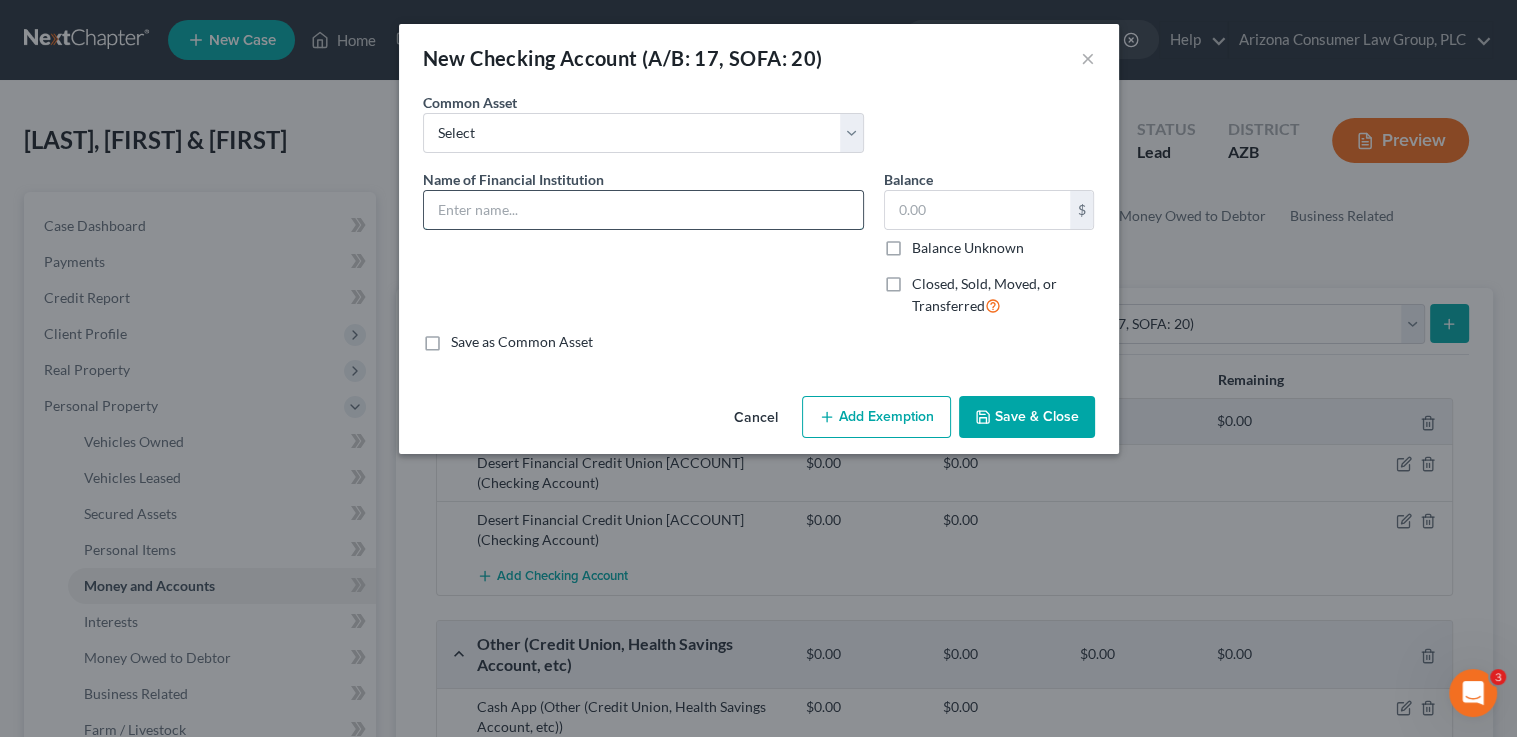 click at bounding box center (643, 210) 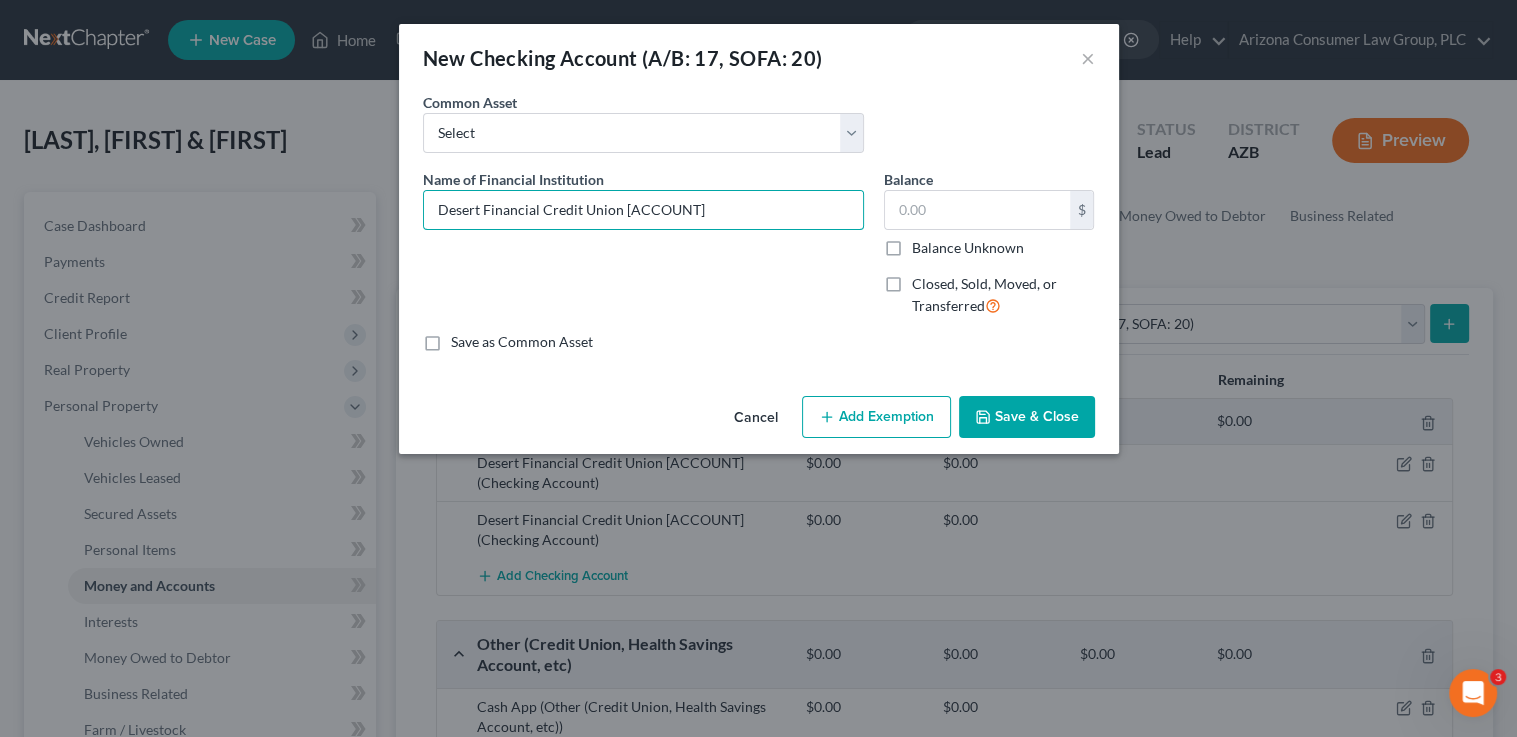 type on "Desert Financial Credit Union [ACCOUNT]" 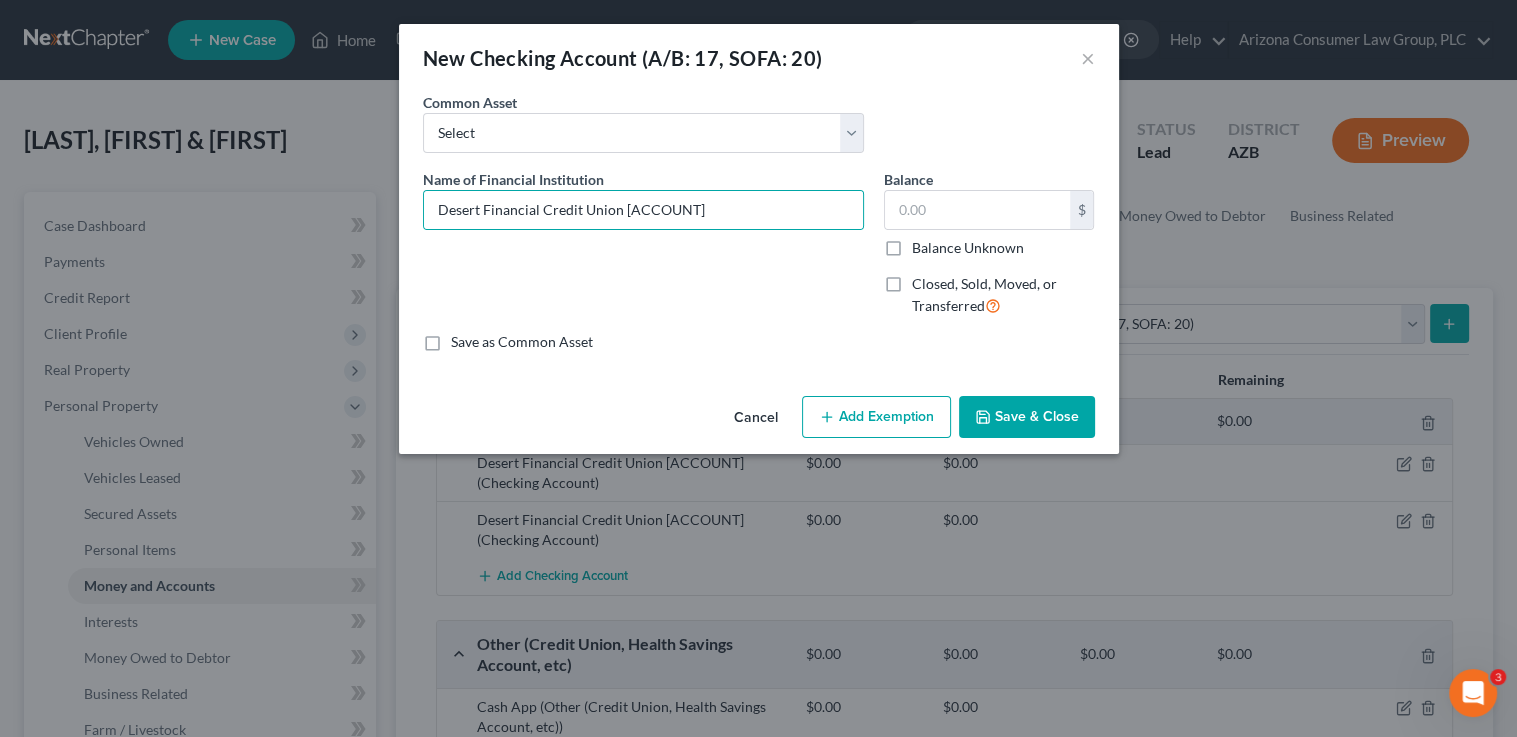 click on "Save & Close" at bounding box center [1027, 417] 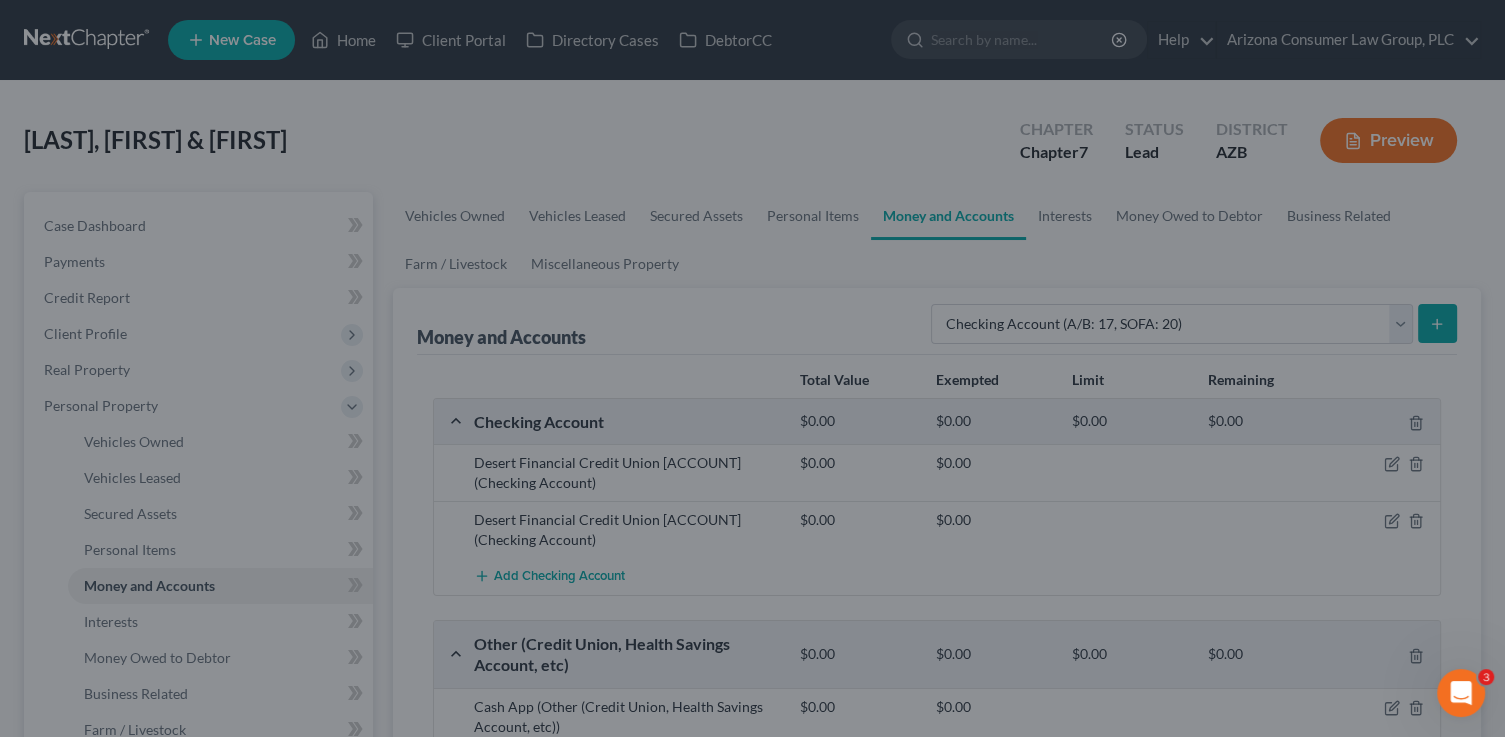 click at bounding box center [752, 368] 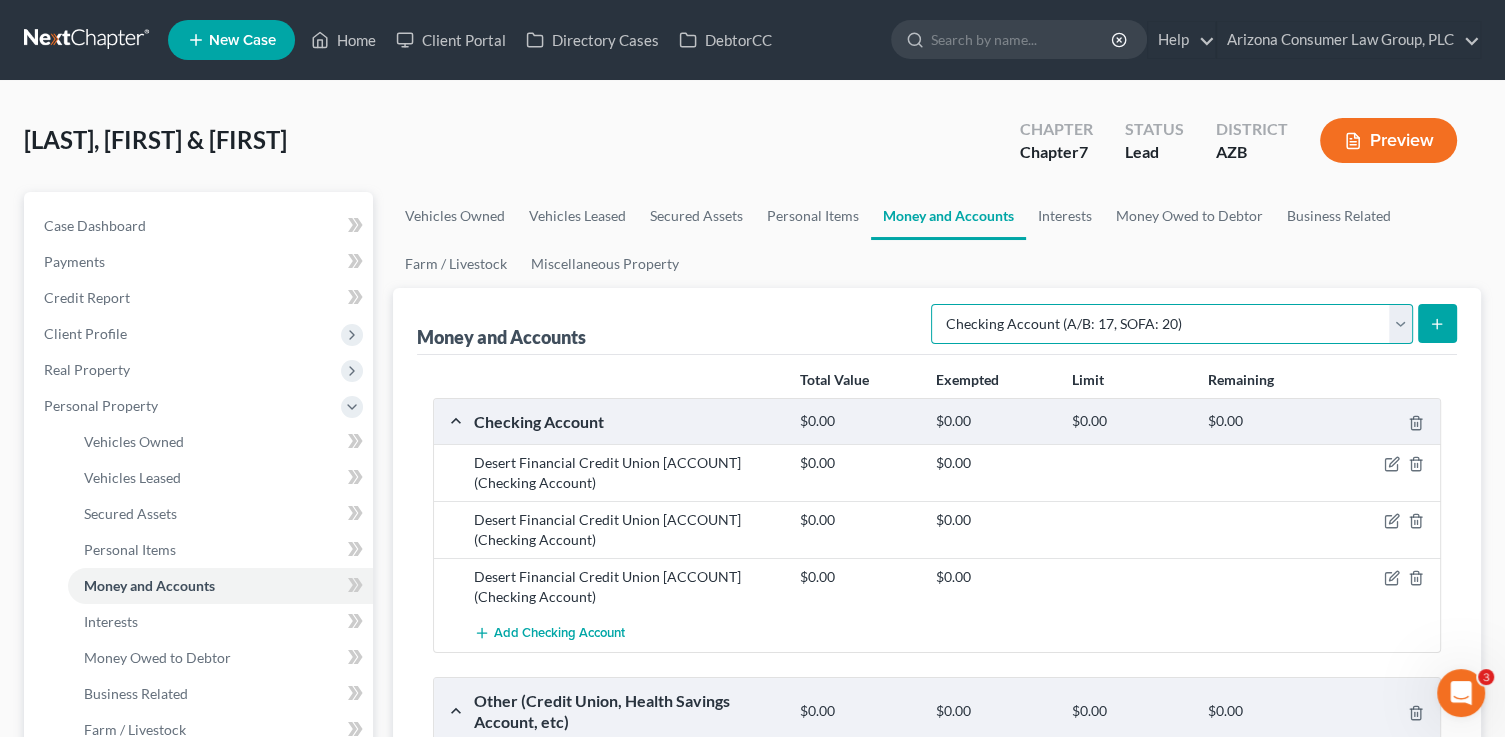 click on "Select Account Type Brokerage (A/B: 18, SOFA: 20) Cash on Hand (A/B: 16) Certificates of Deposit (A/B: 17, SOFA: 20) Checking Account (A/B: 17, SOFA: 20) Money Market (A/B: 18, SOFA: 20) Other (Credit Union, Health Savings Account, etc) (A/B: 17, SOFA: 20) Safe Deposit Box (A/B: 16) Savings Account (A/B: 17, SOFA: 20) Security Deposits or Prepayments (A/B: 22)" at bounding box center [1172, 324] 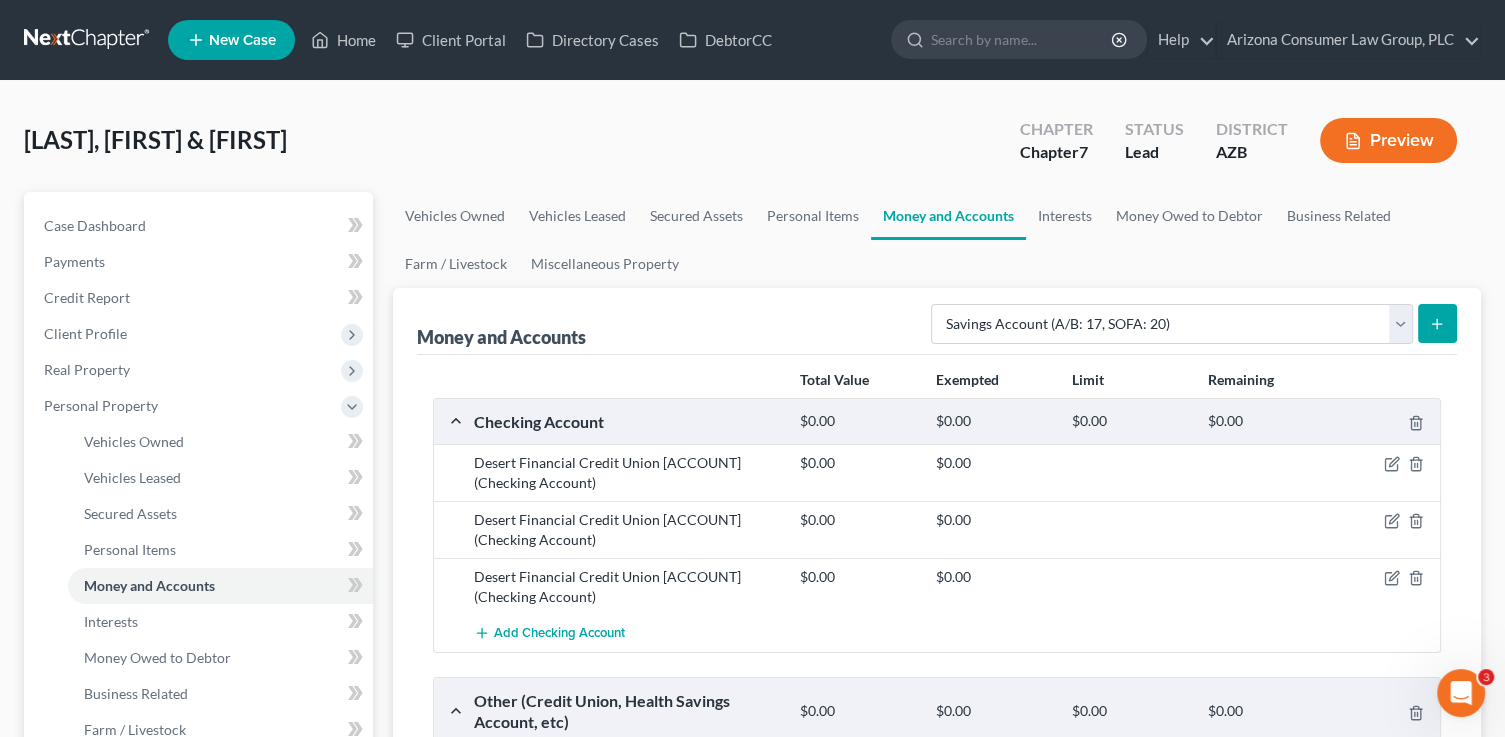 click on "Select Account Type Brokerage (A/B: 18, SOFA: 20) Cash on Hand (A/B: 16) Certificates of Deposit (A/B: 17, SOFA: 20) Checking Account (A/B: 17, SOFA: 20) Money Market (A/B: 18, SOFA: 20) Other (Credit Union, Health Savings Account, etc) (A/B: 17, SOFA: 20) Safe Deposit Box (A/B: 16) Savings Account (A/B: 17, SOFA: 20) Security Deposits or Prepayments (A/B: 22)" at bounding box center (1194, 324) 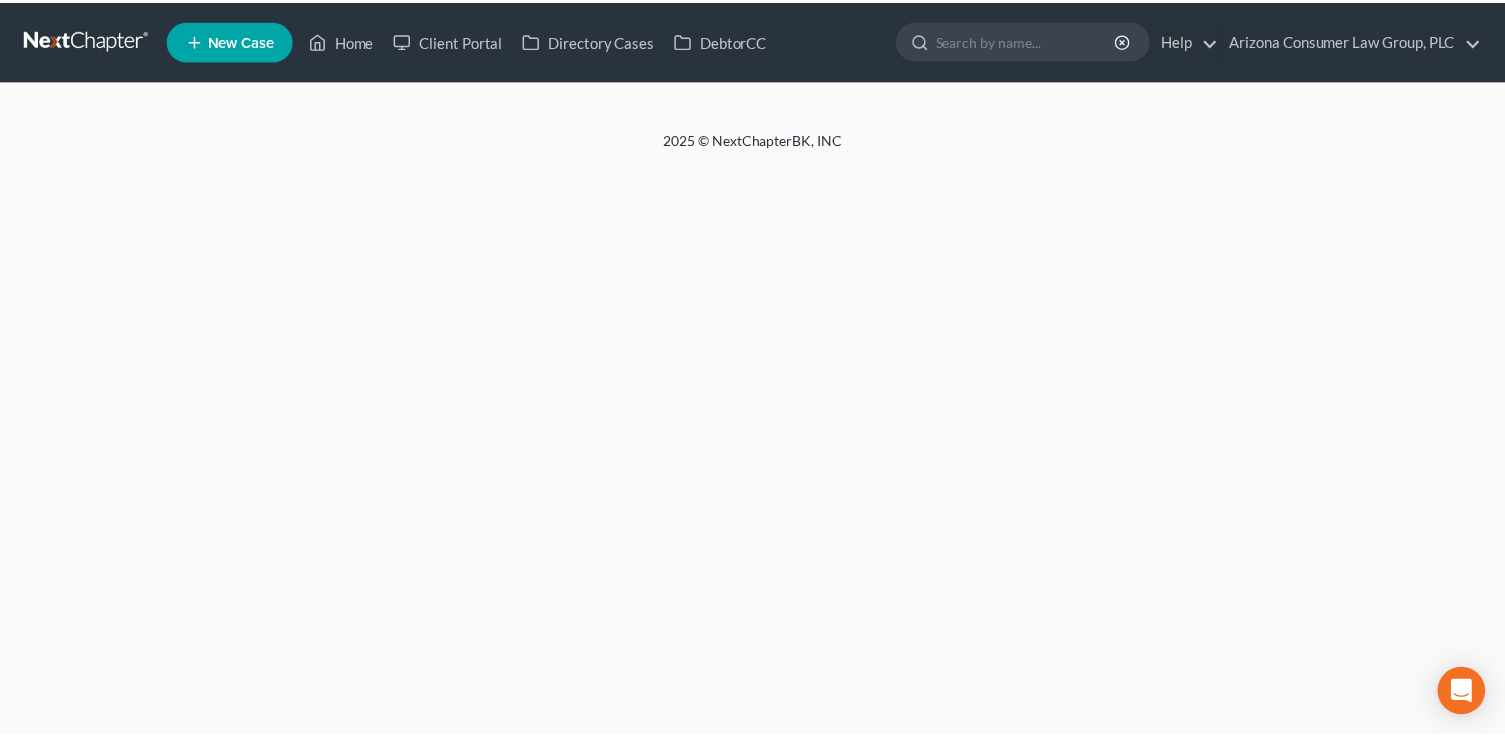 scroll, scrollTop: 0, scrollLeft: 0, axis: both 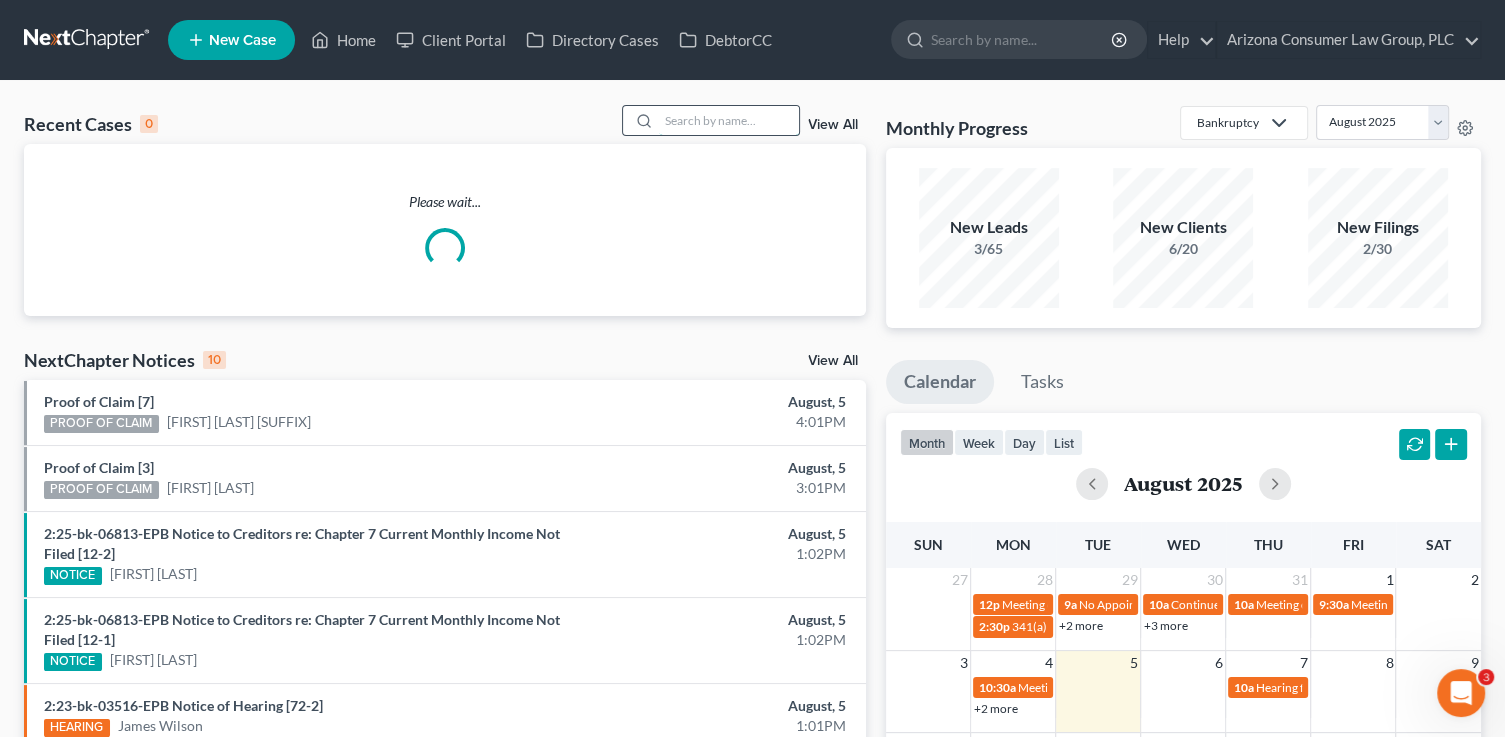 click at bounding box center (729, 120) 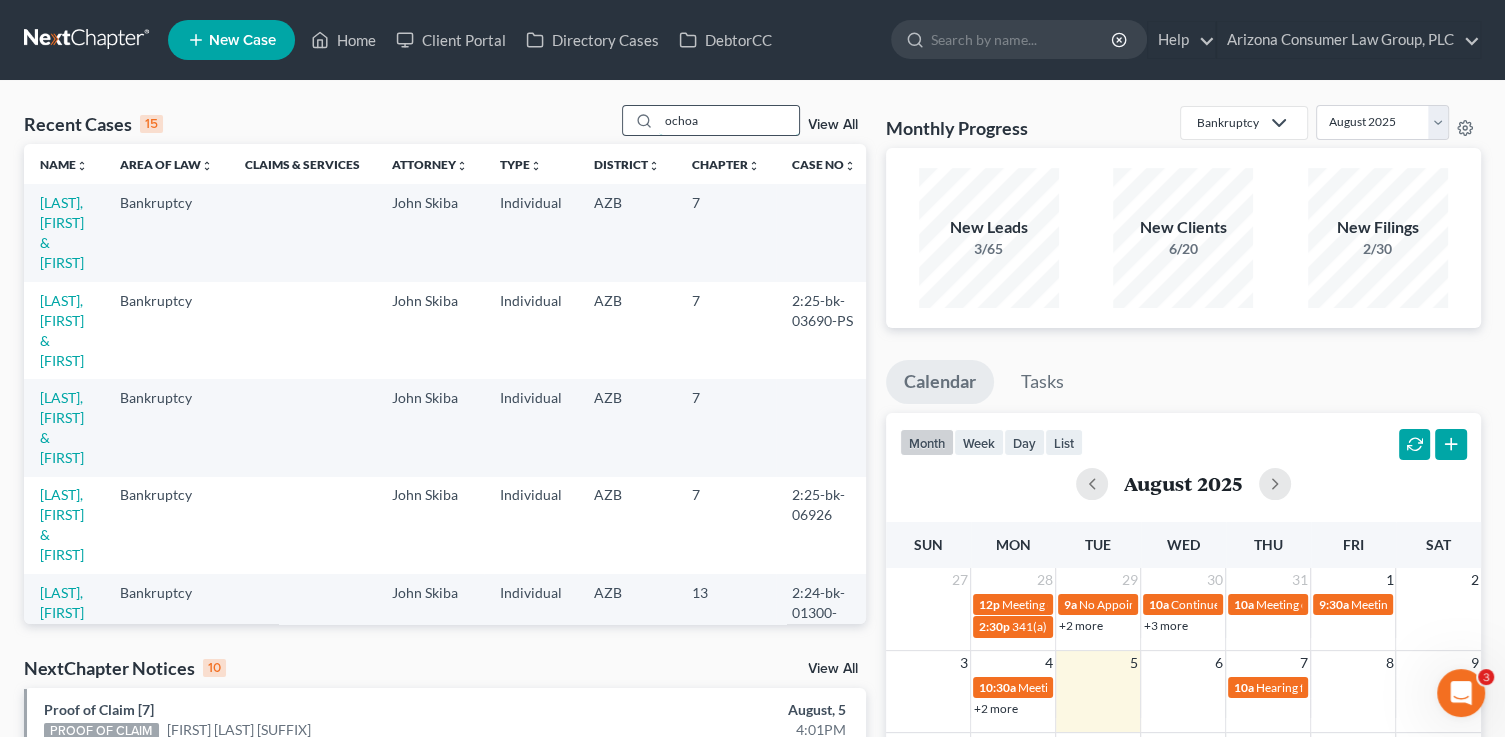 type on "ochoa" 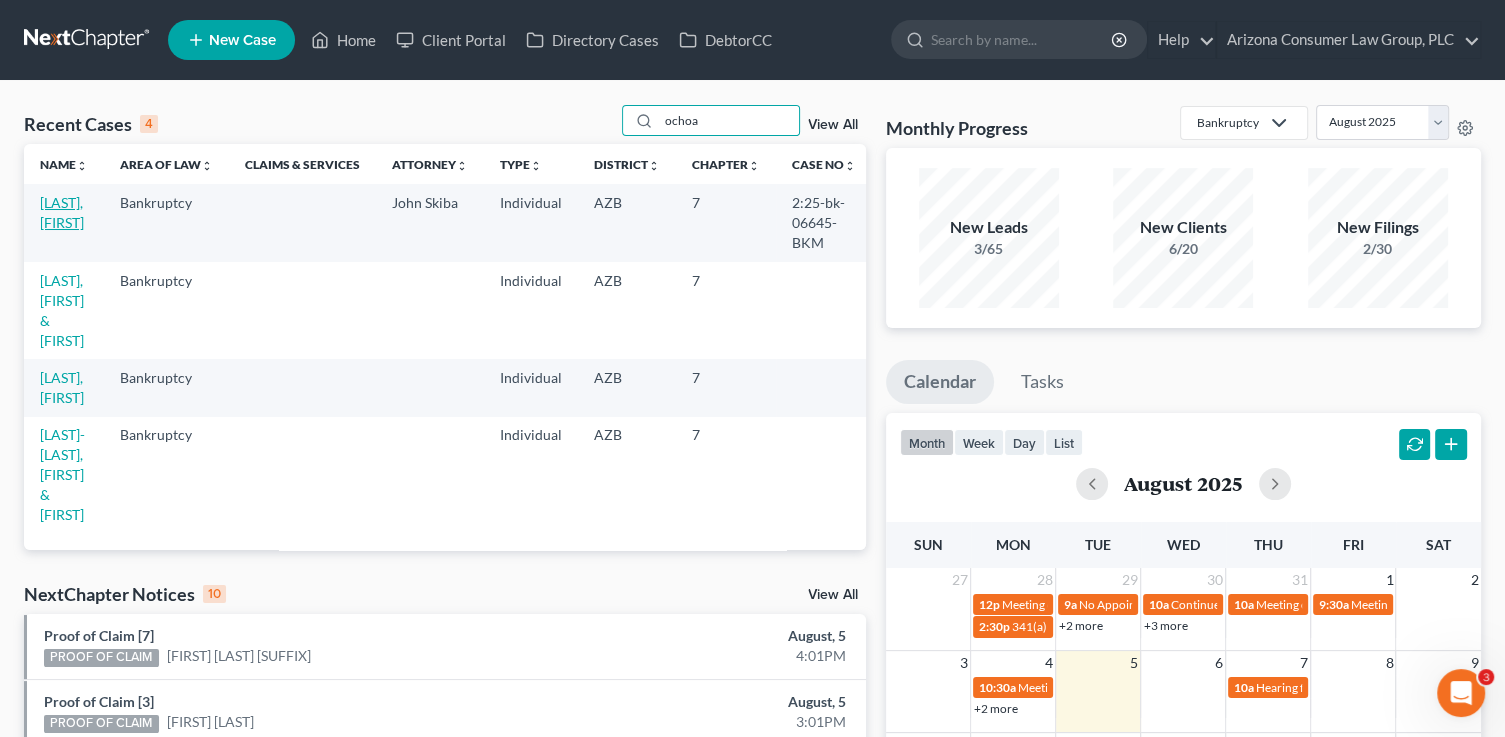 click on "[LAST], [FIRST]" at bounding box center [62, 212] 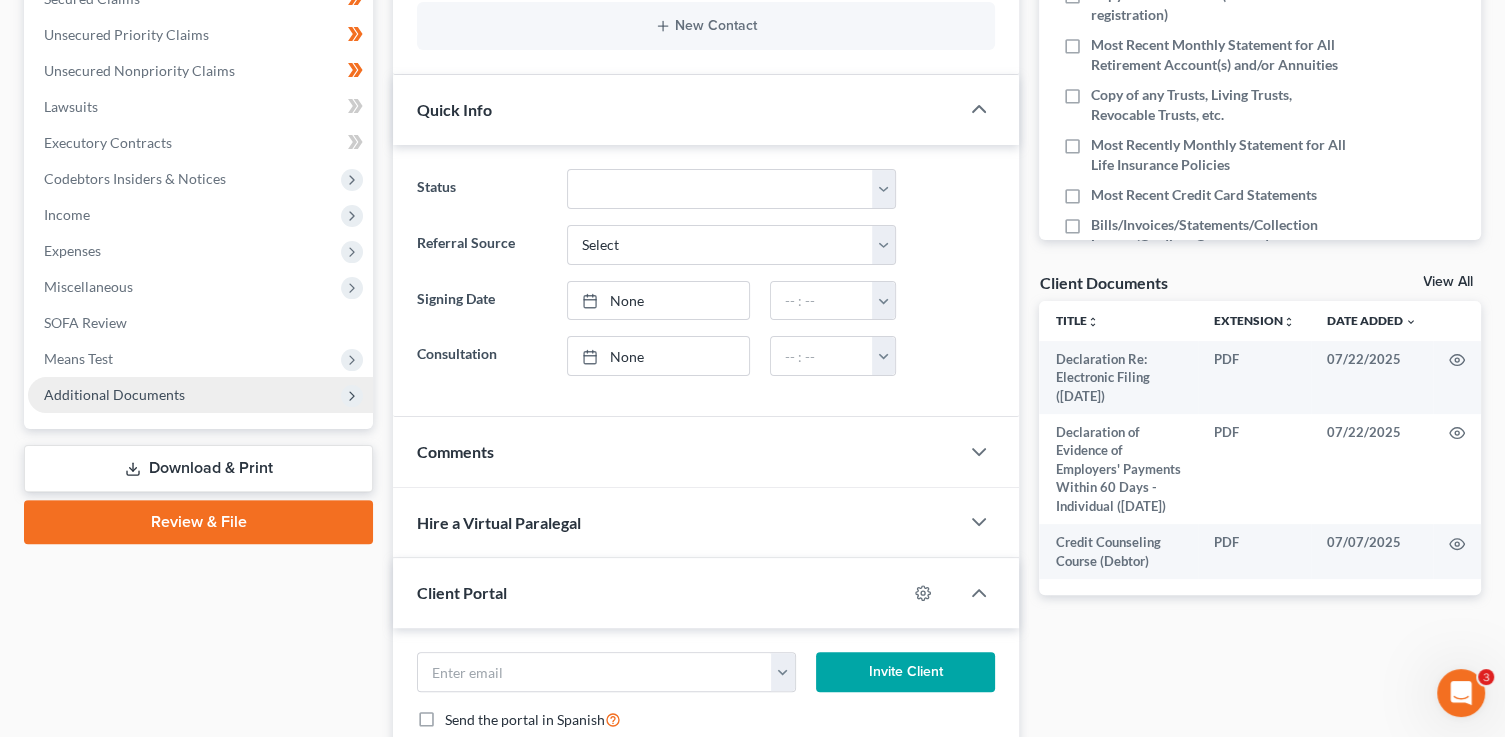 scroll, scrollTop: 507, scrollLeft: 0, axis: vertical 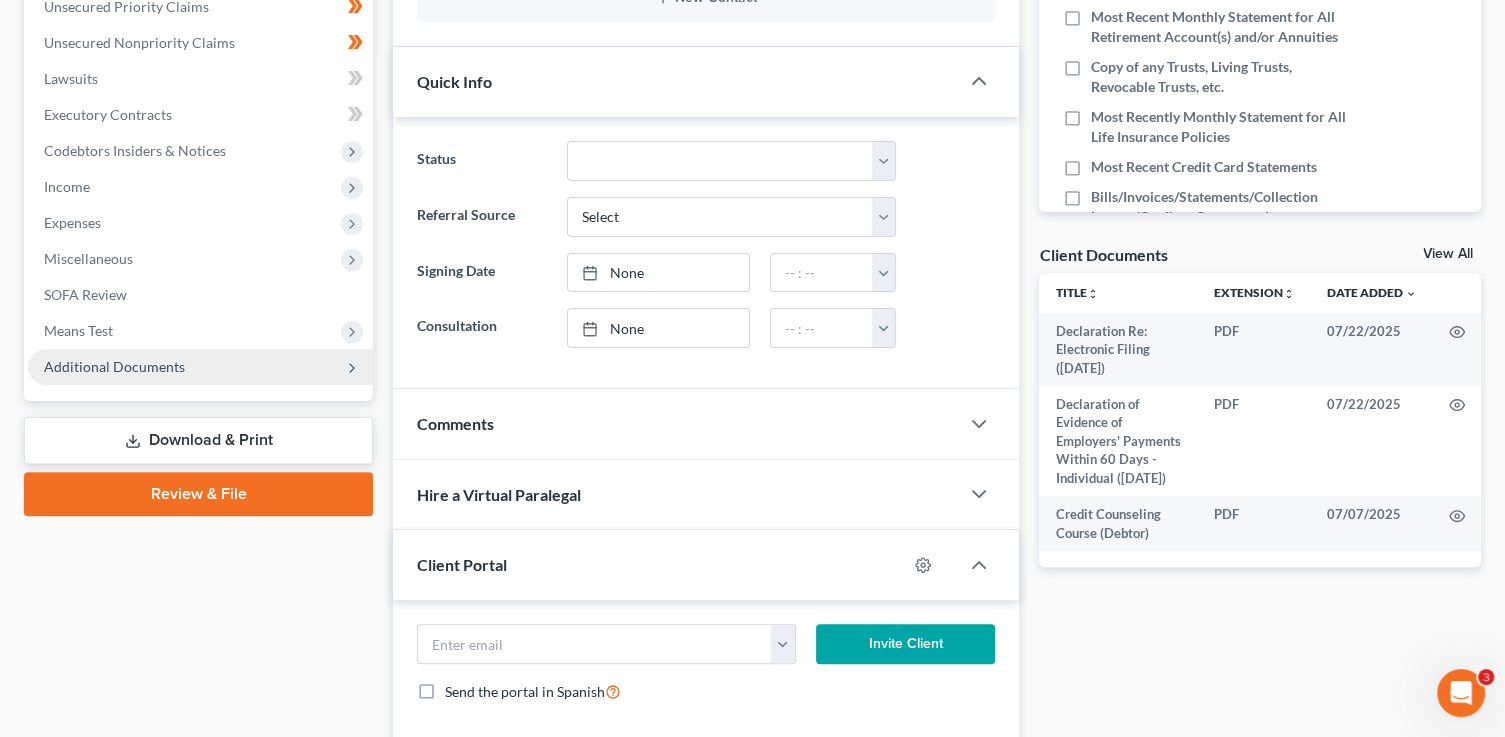 click on "Additional Documents" at bounding box center (114, 366) 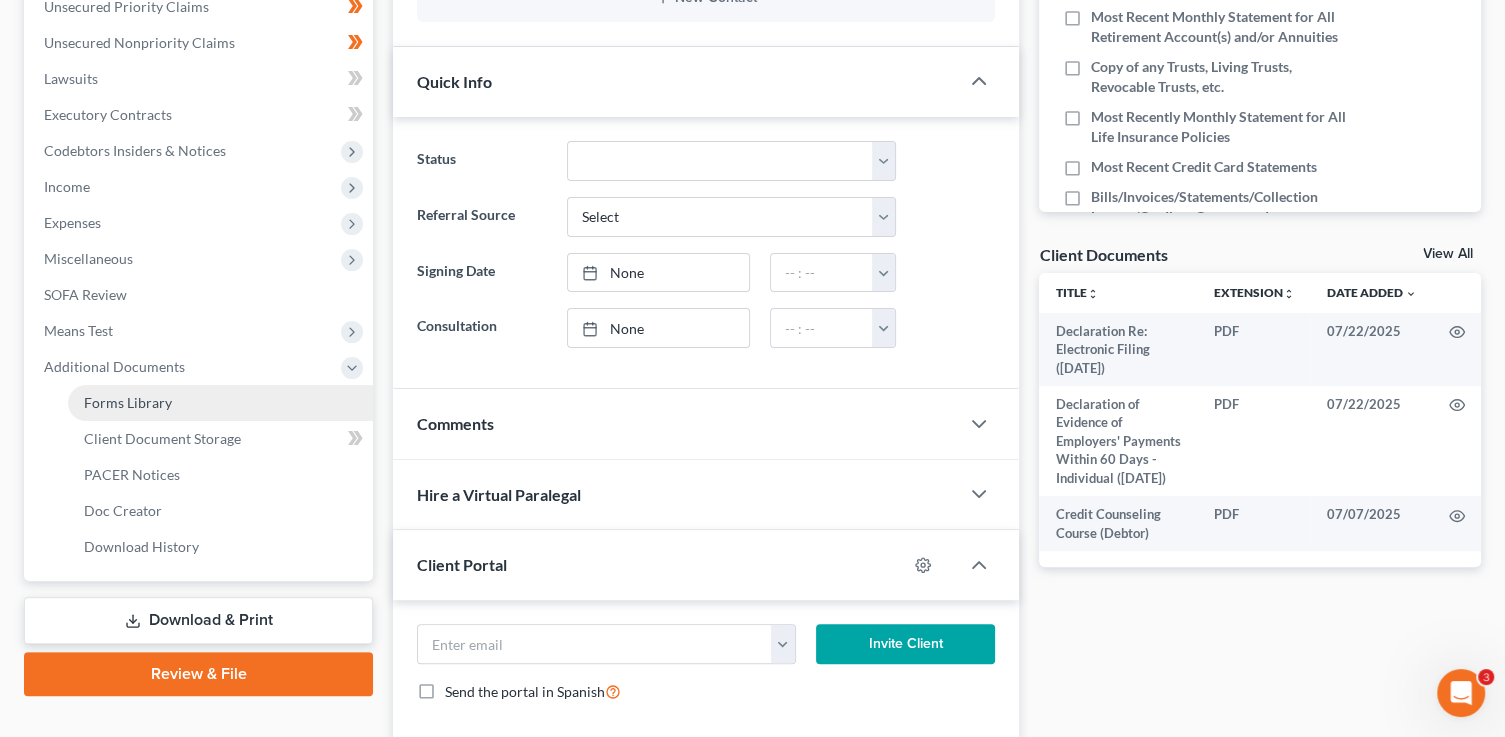 click on "Forms Library" at bounding box center [220, 403] 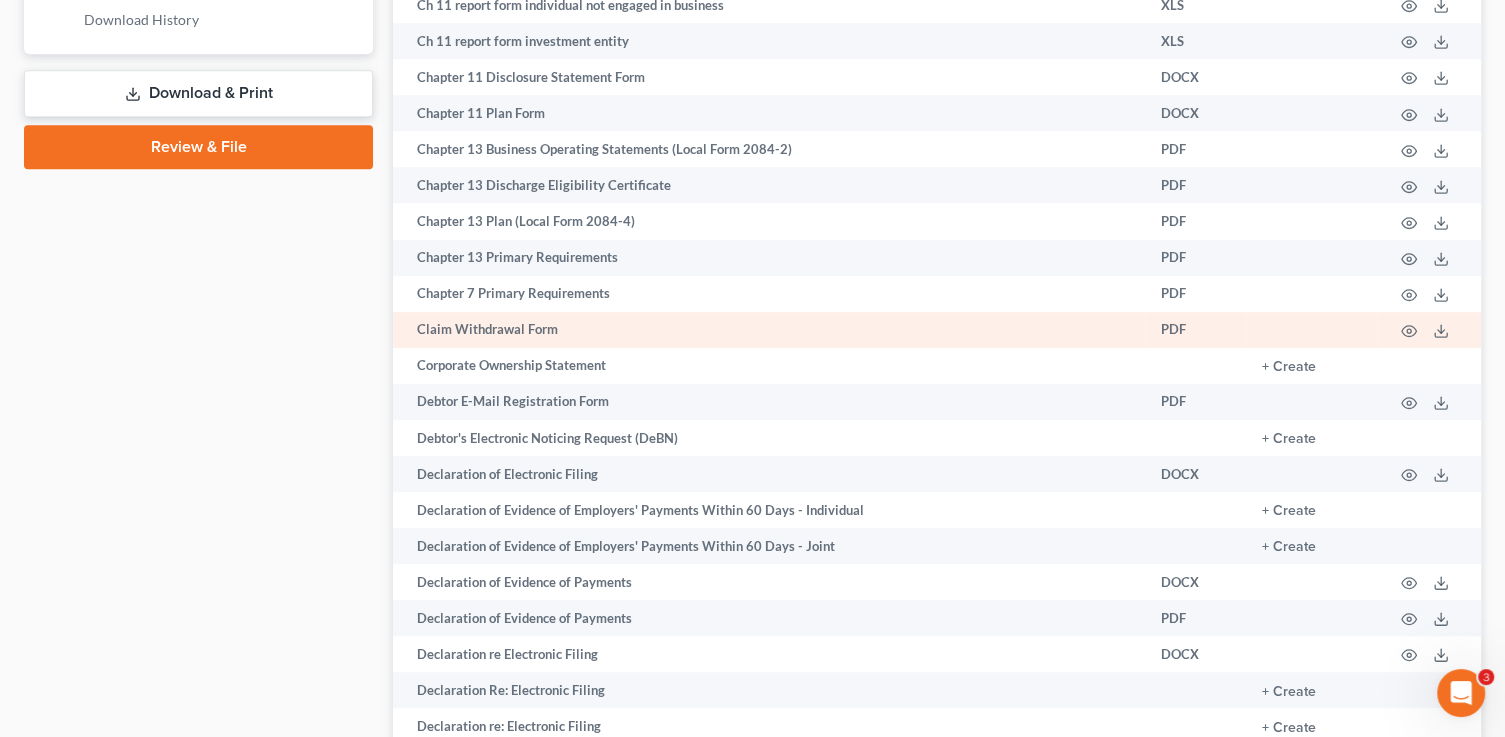 scroll, scrollTop: 1052, scrollLeft: 0, axis: vertical 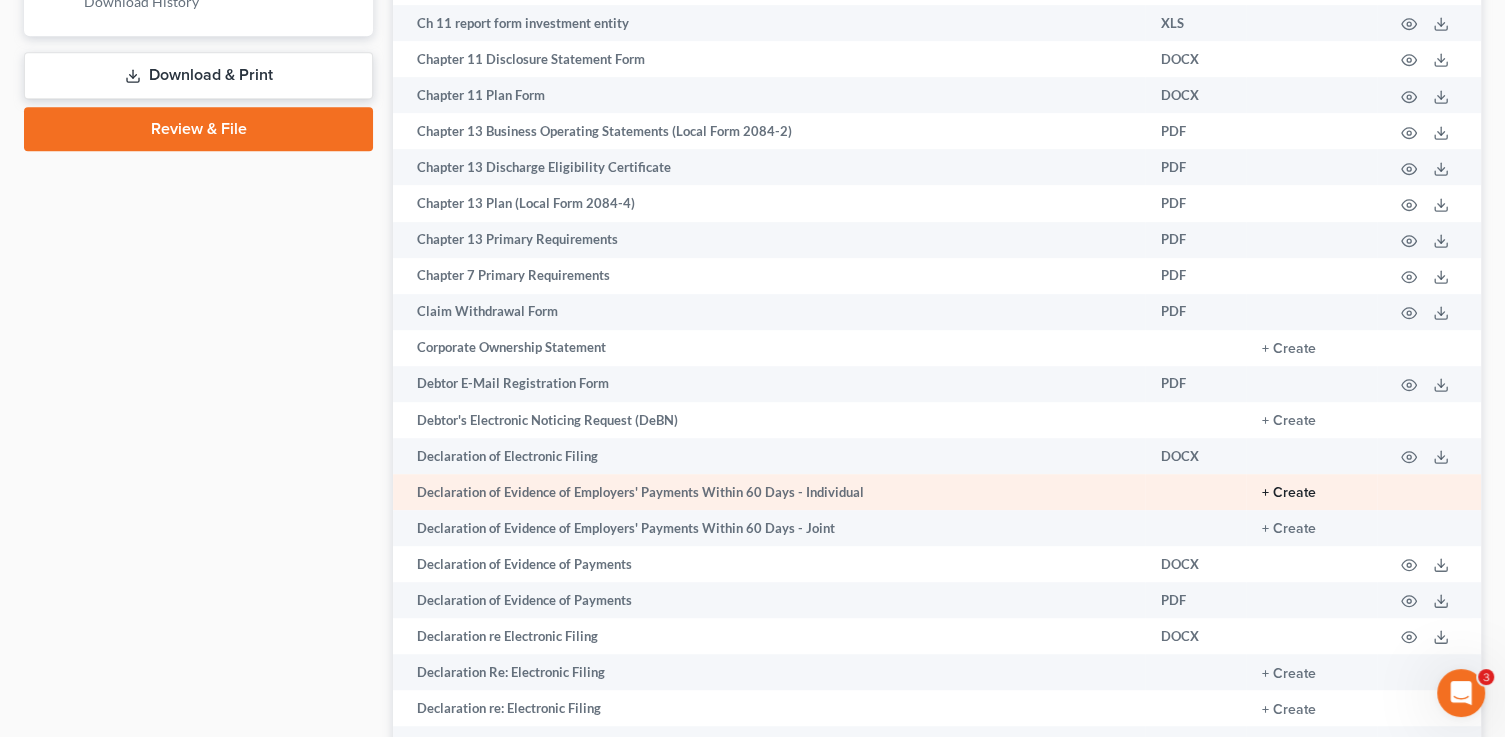 click on "+ Create" at bounding box center (1289, 493) 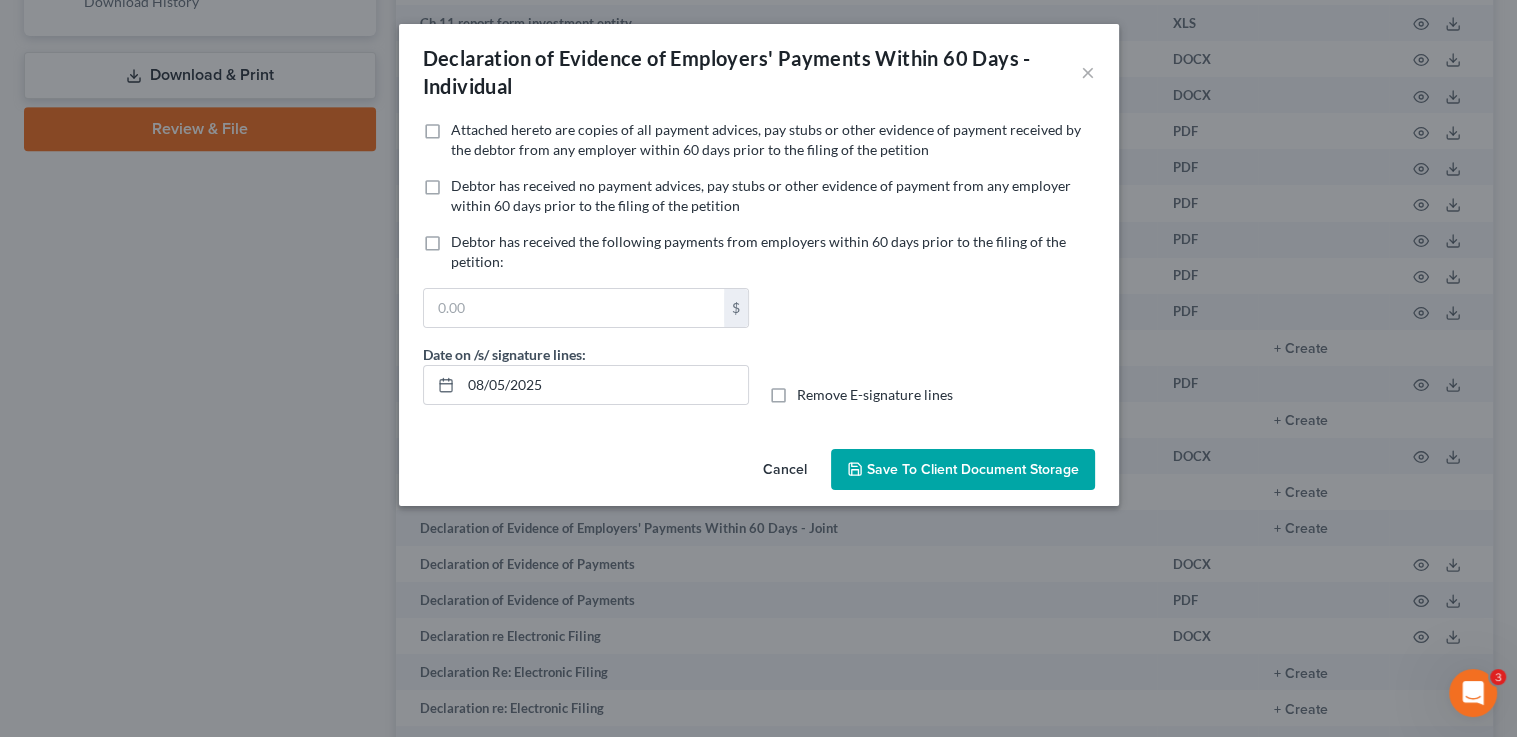 click on "Declaration of Evidence of Employers' Payments Within 60 Days - Individual ×" at bounding box center [759, 72] 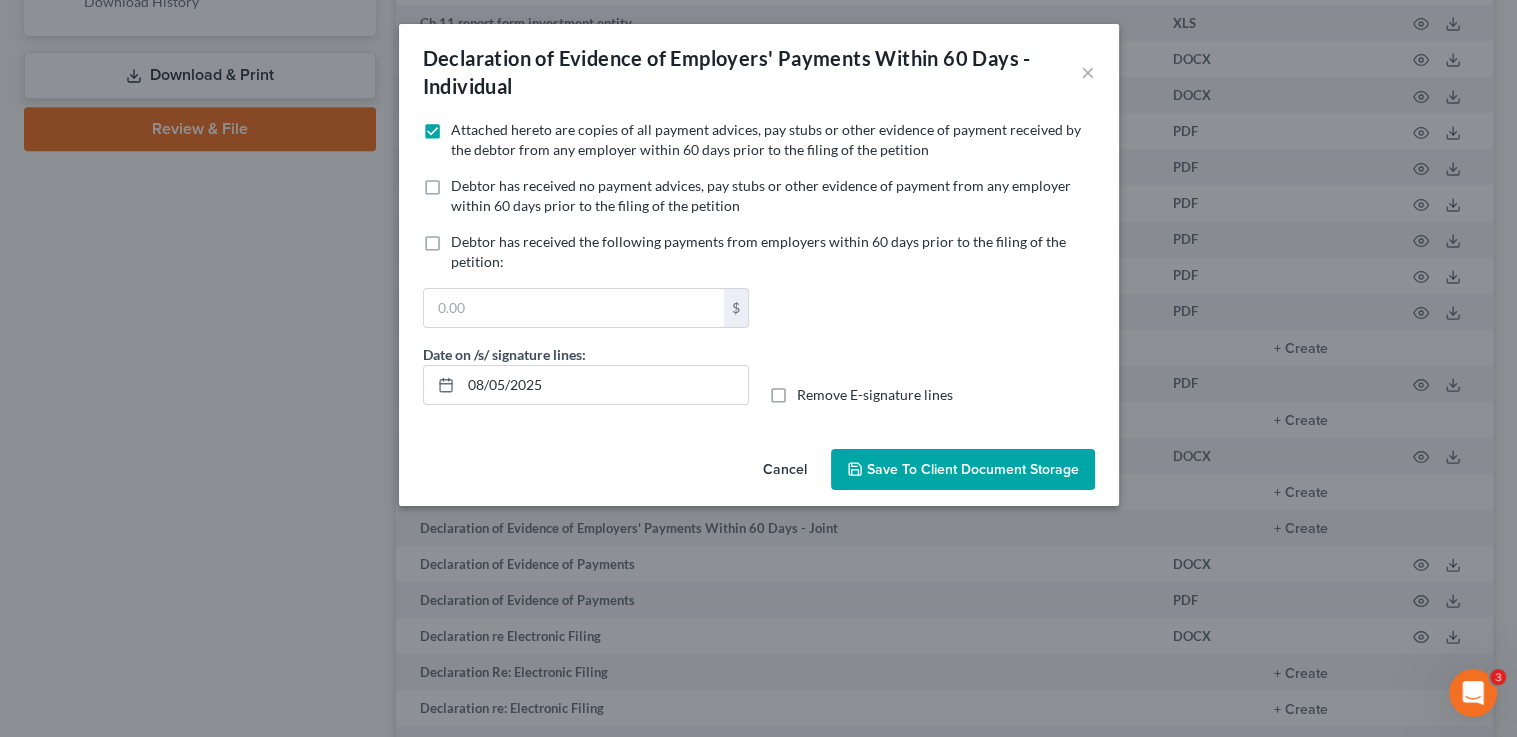 drag, startPoint x: 992, startPoint y: 478, endPoint x: 944, endPoint y: 447, distance: 57.14018 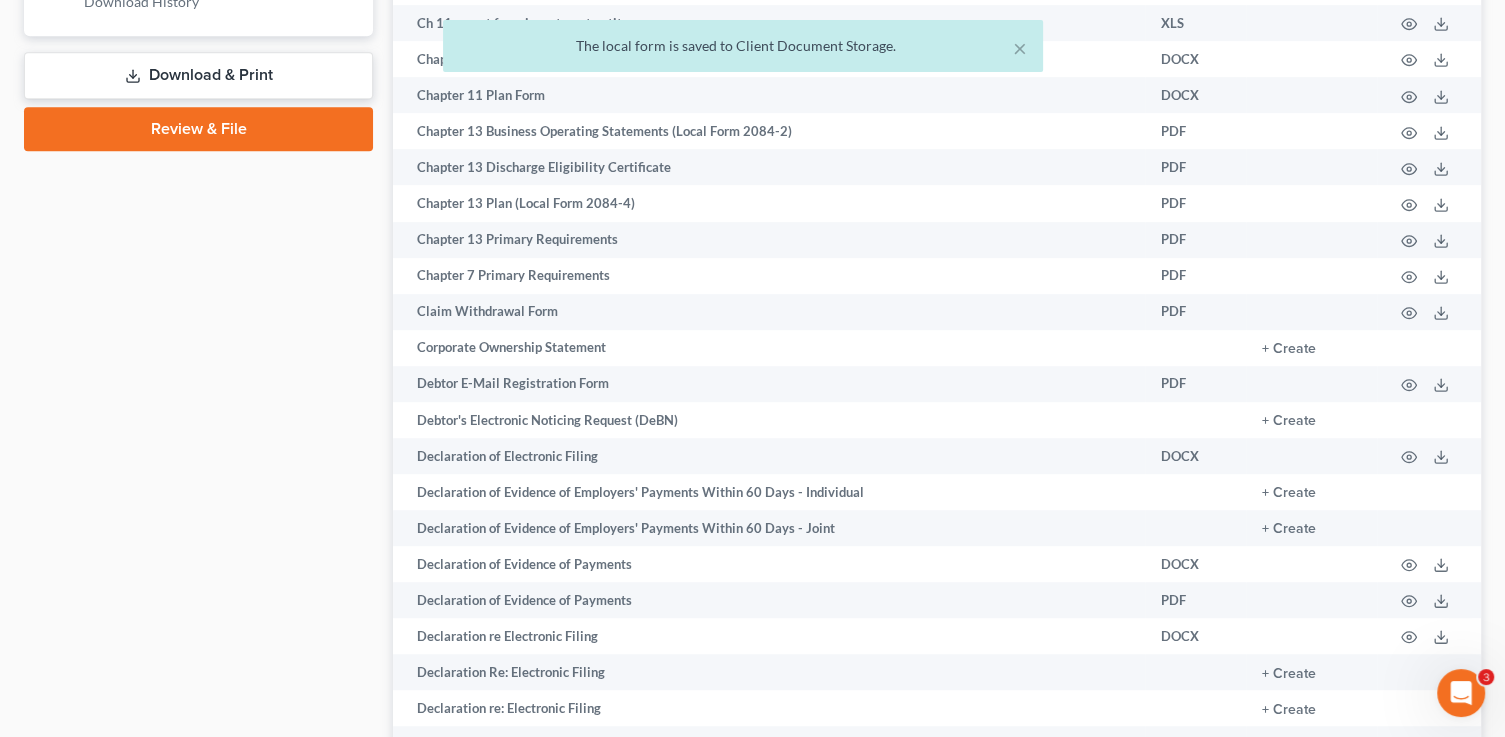 click on "×                     The local form is saved to Client Document Storage." at bounding box center [742, 51] 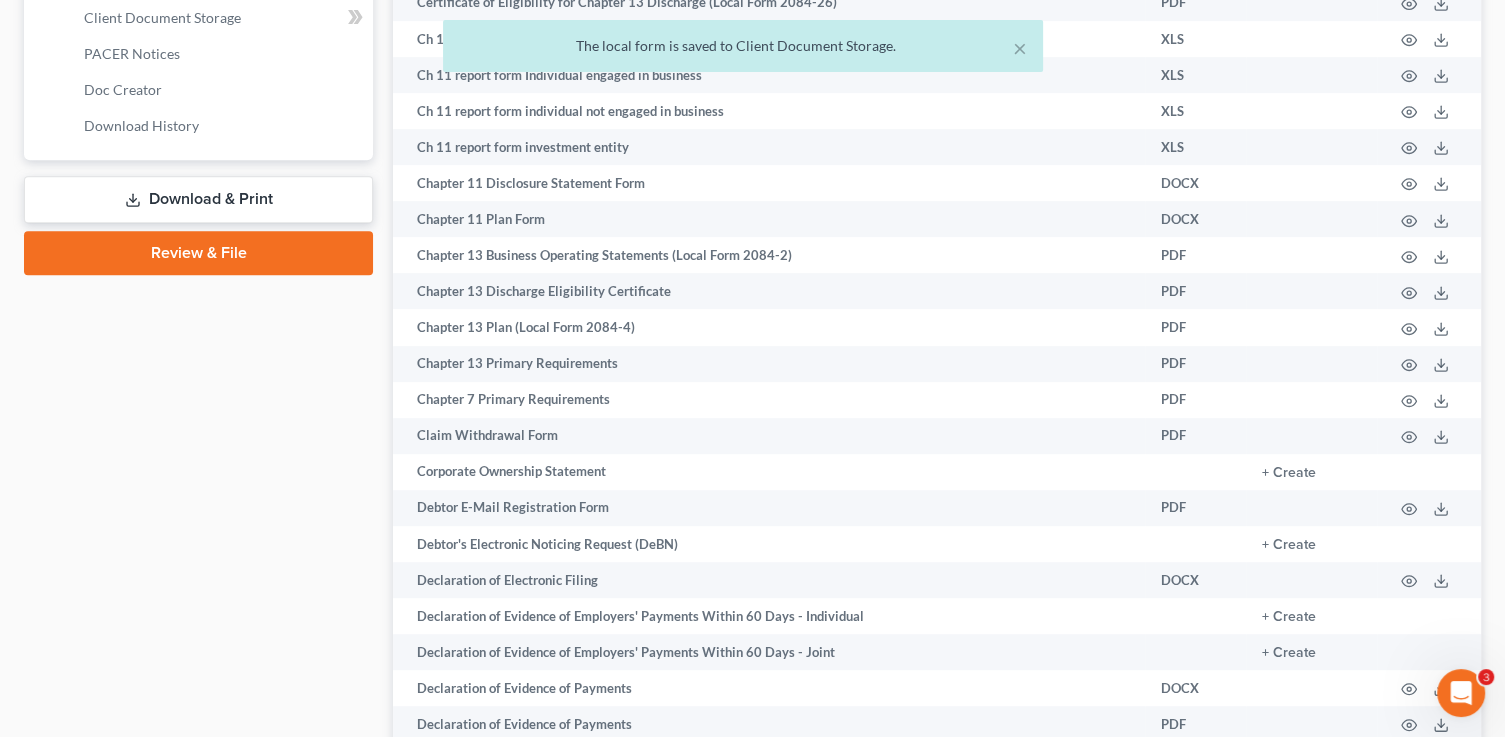 click on "Download & Print" at bounding box center [198, 199] 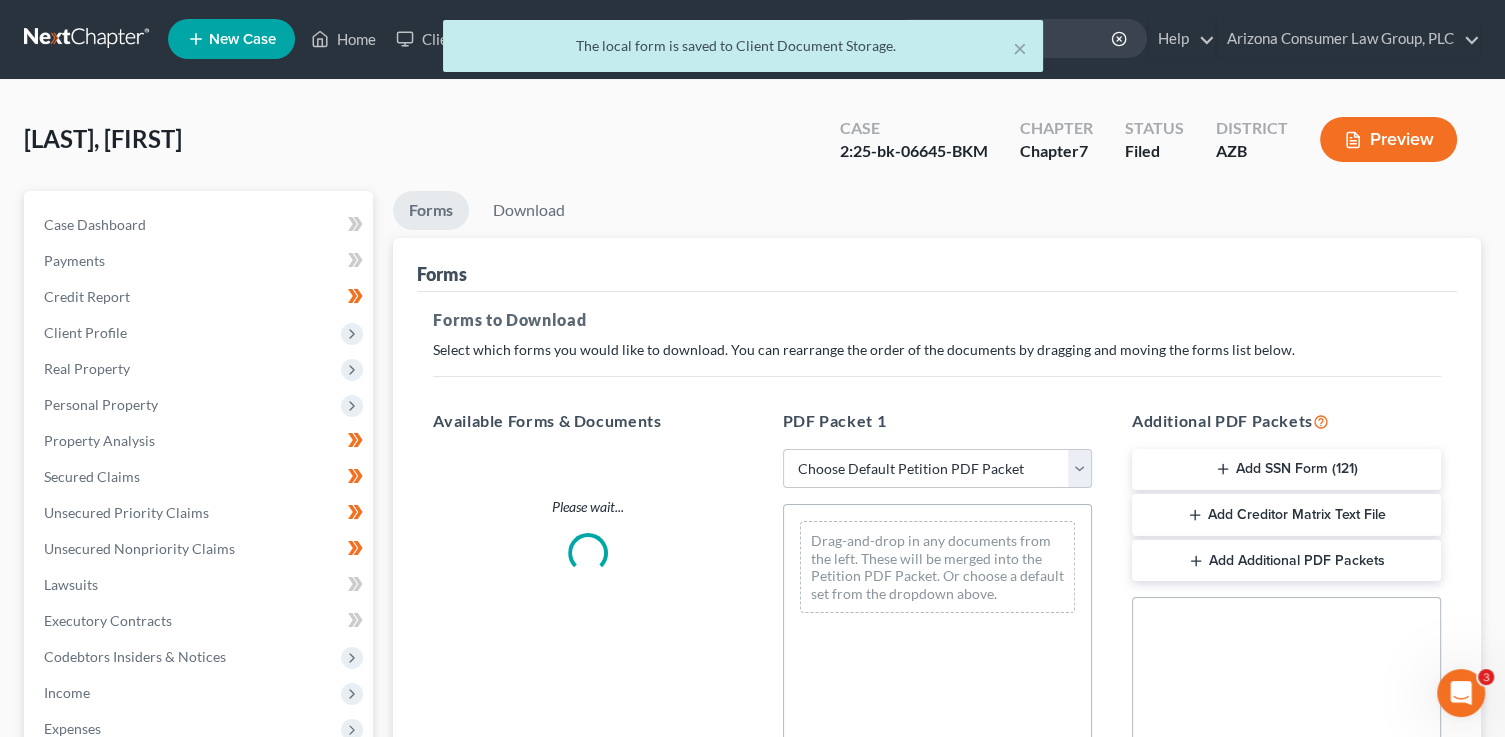 scroll, scrollTop: 0, scrollLeft: 0, axis: both 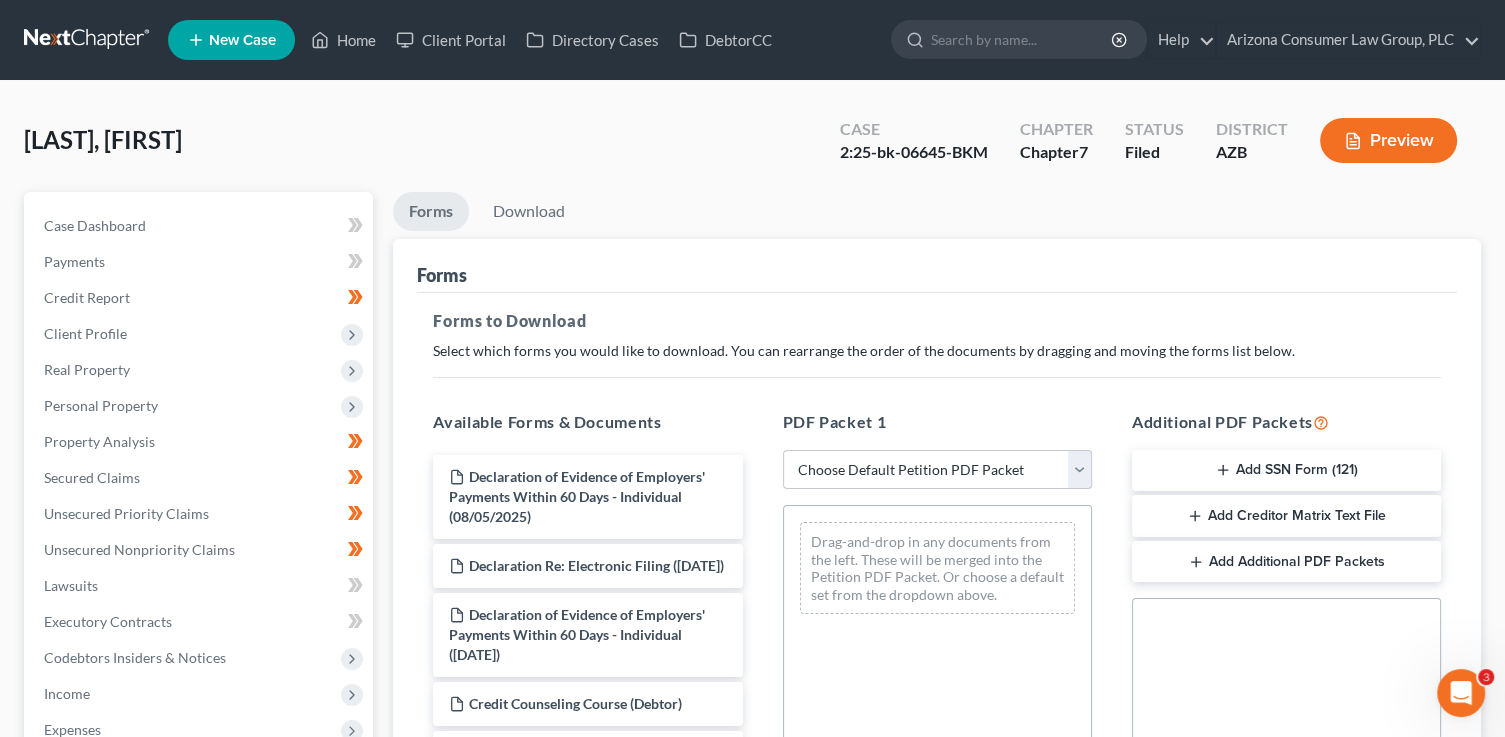 click on "Choose Default Petition PDF Packet Complete Bankruptcy Petition (all forms and schedules) Emergency Filing Forms (Petition and Creditor List Only) Amended Forms Signature Pages Only Emergency Completion Emergency Completion - Business Debts Emergency Completion Emergency Completion with Disclosure Emergency Filing with Declaration" at bounding box center [937, 470] 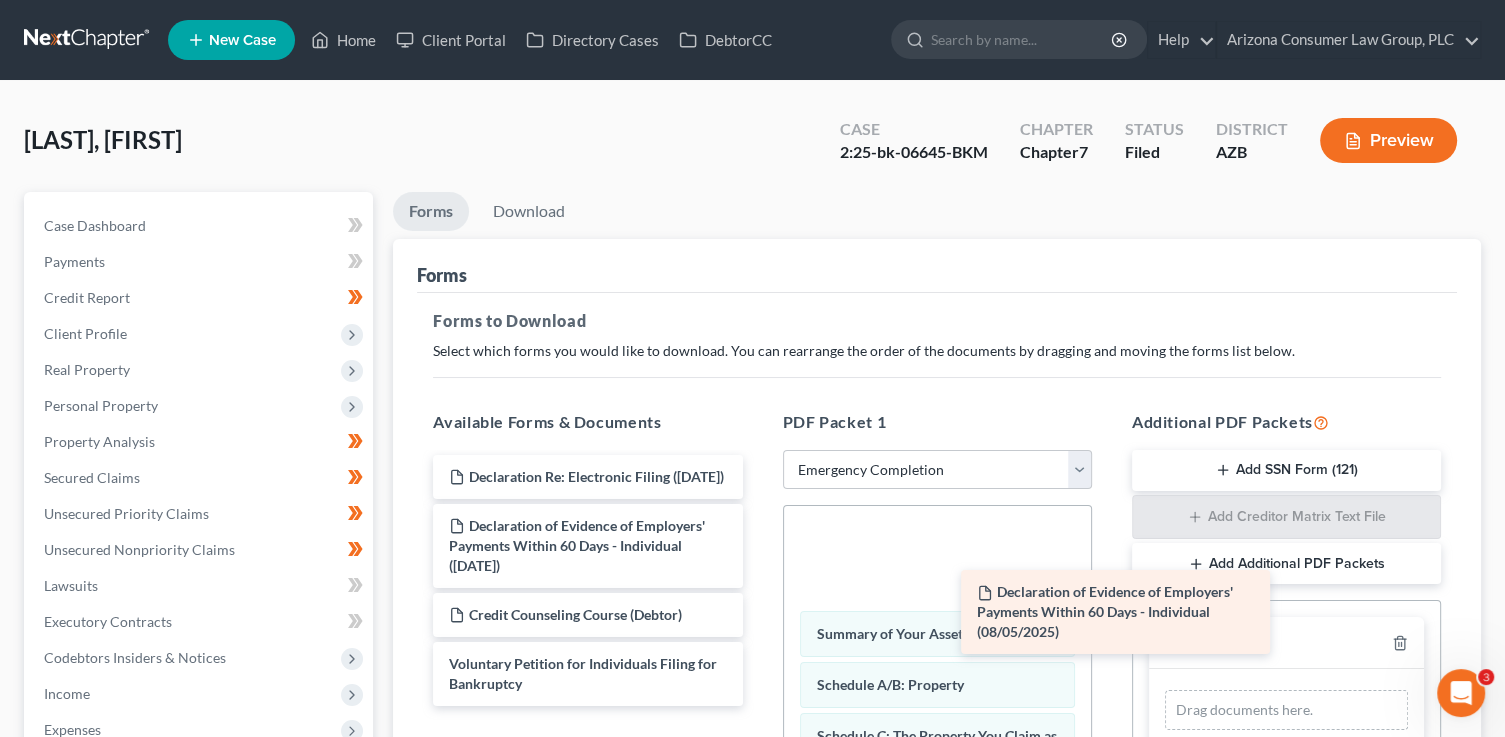 drag, startPoint x: 594, startPoint y: 495, endPoint x: 1176, endPoint y: 639, distance: 599.5498 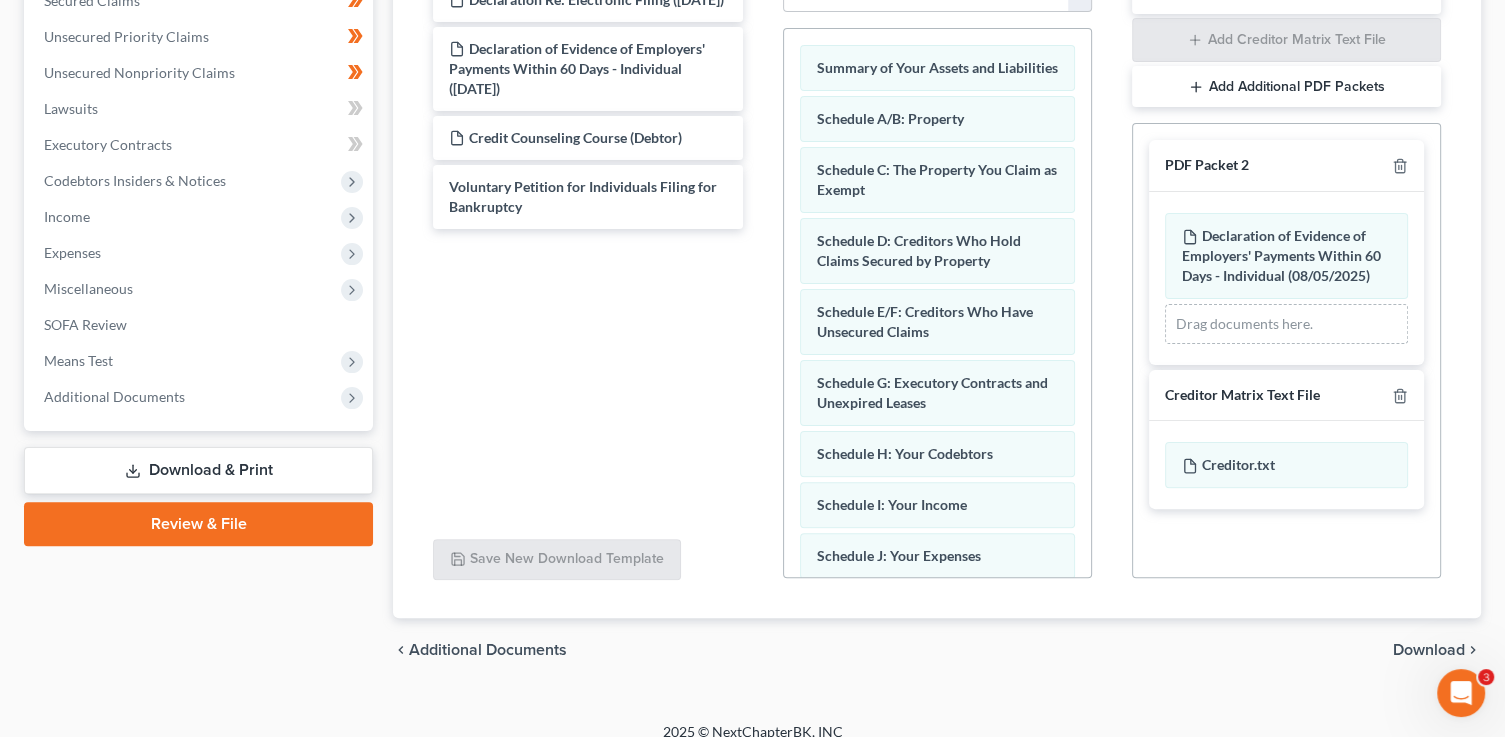 scroll, scrollTop: 494, scrollLeft: 0, axis: vertical 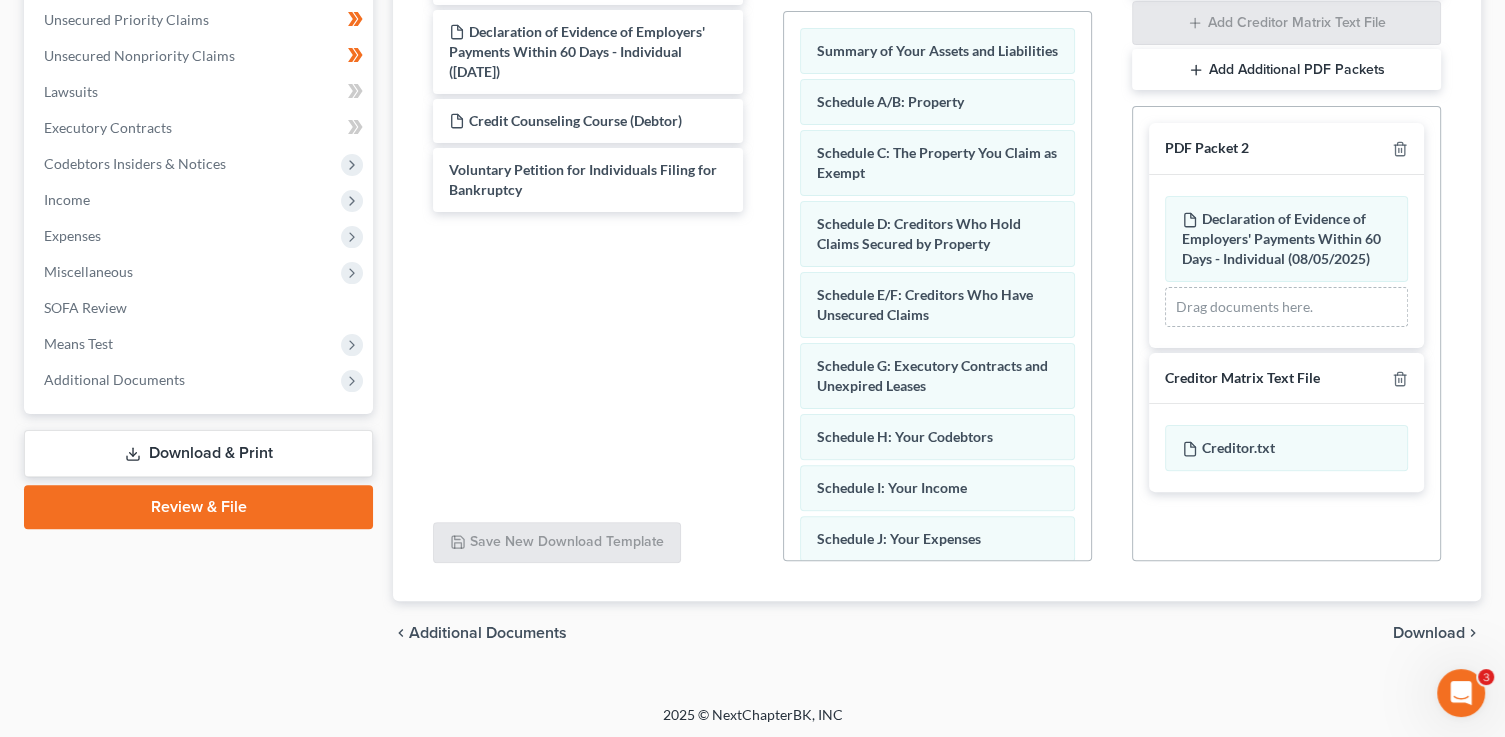 click on "Download" at bounding box center [1429, 633] 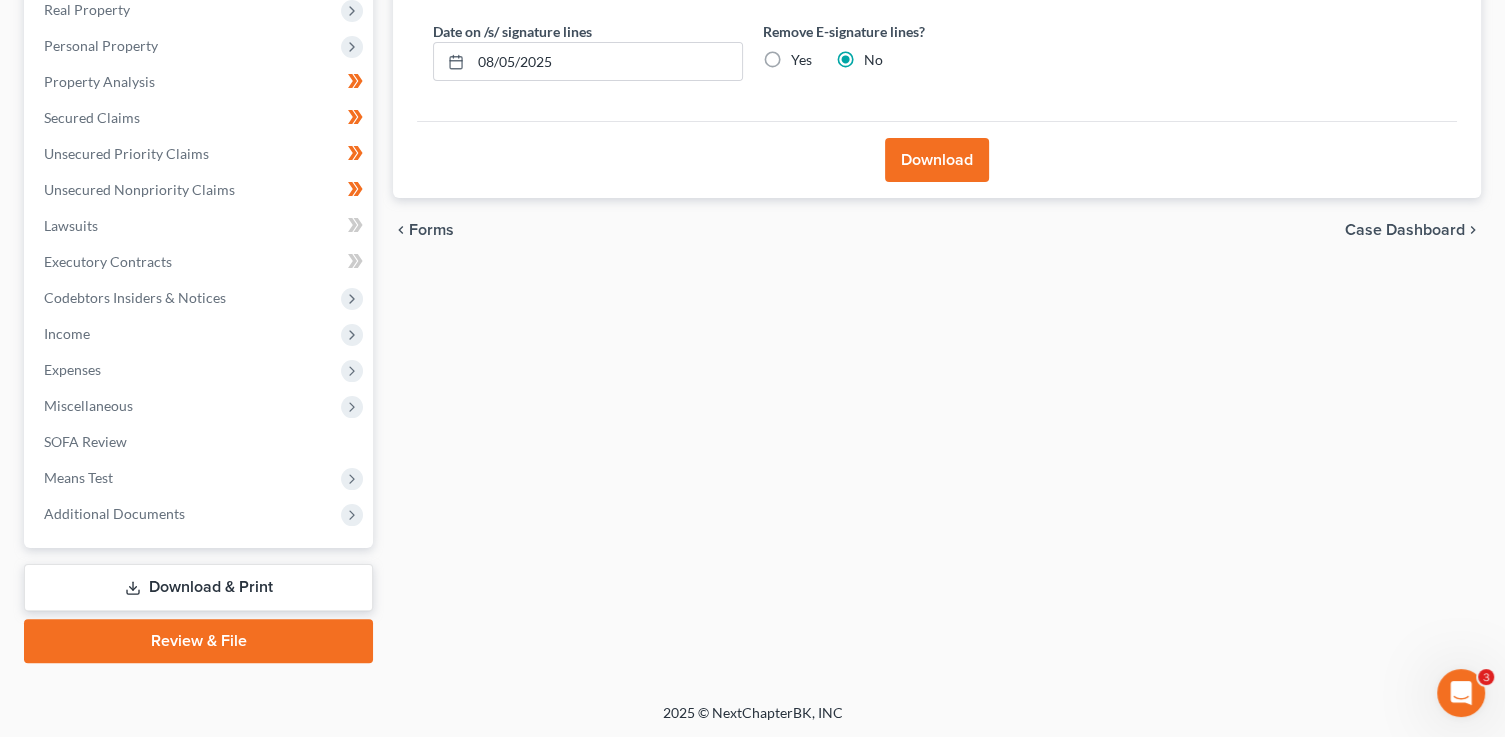 click on "Download" at bounding box center [937, 160] 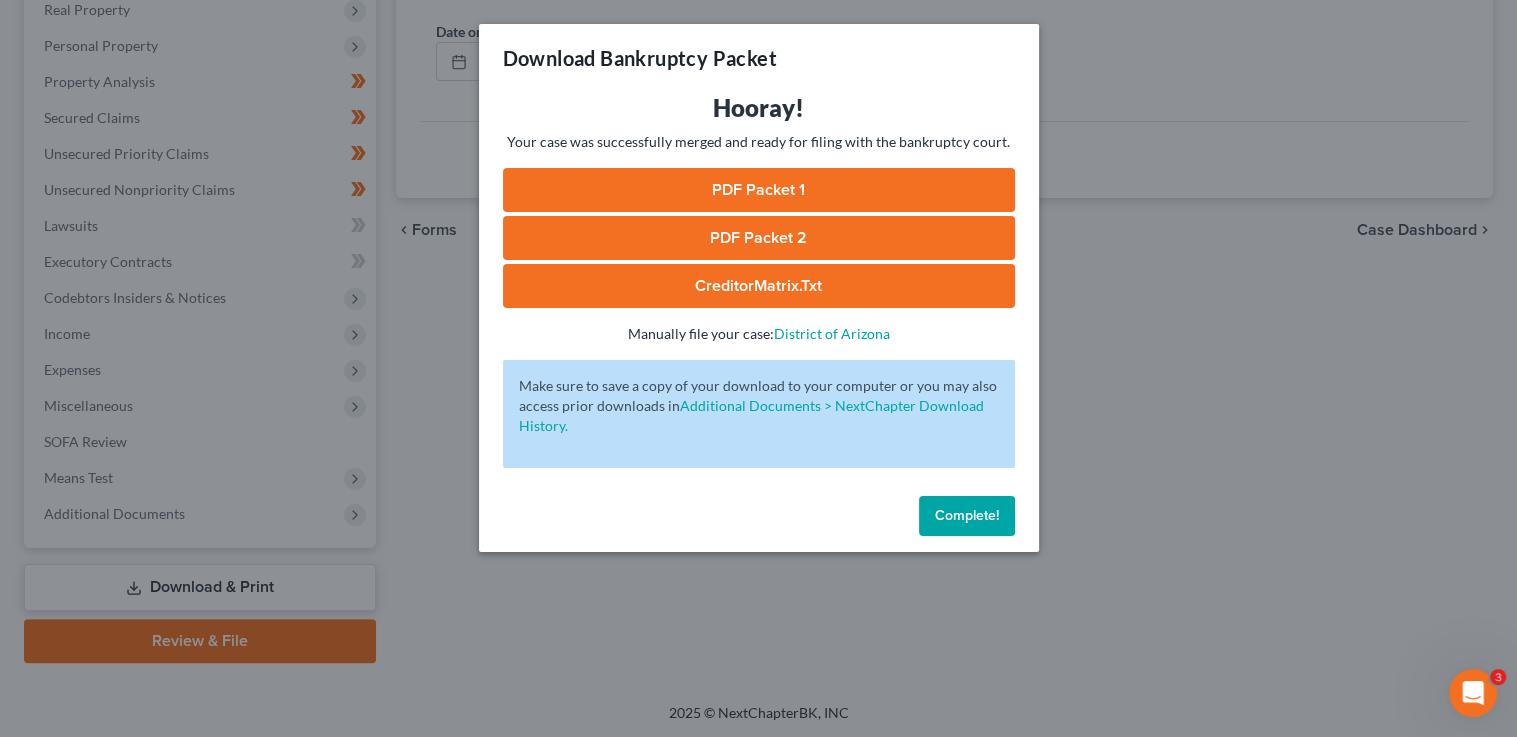 click on "PDF Packet 1" at bounding box center (759, 190) 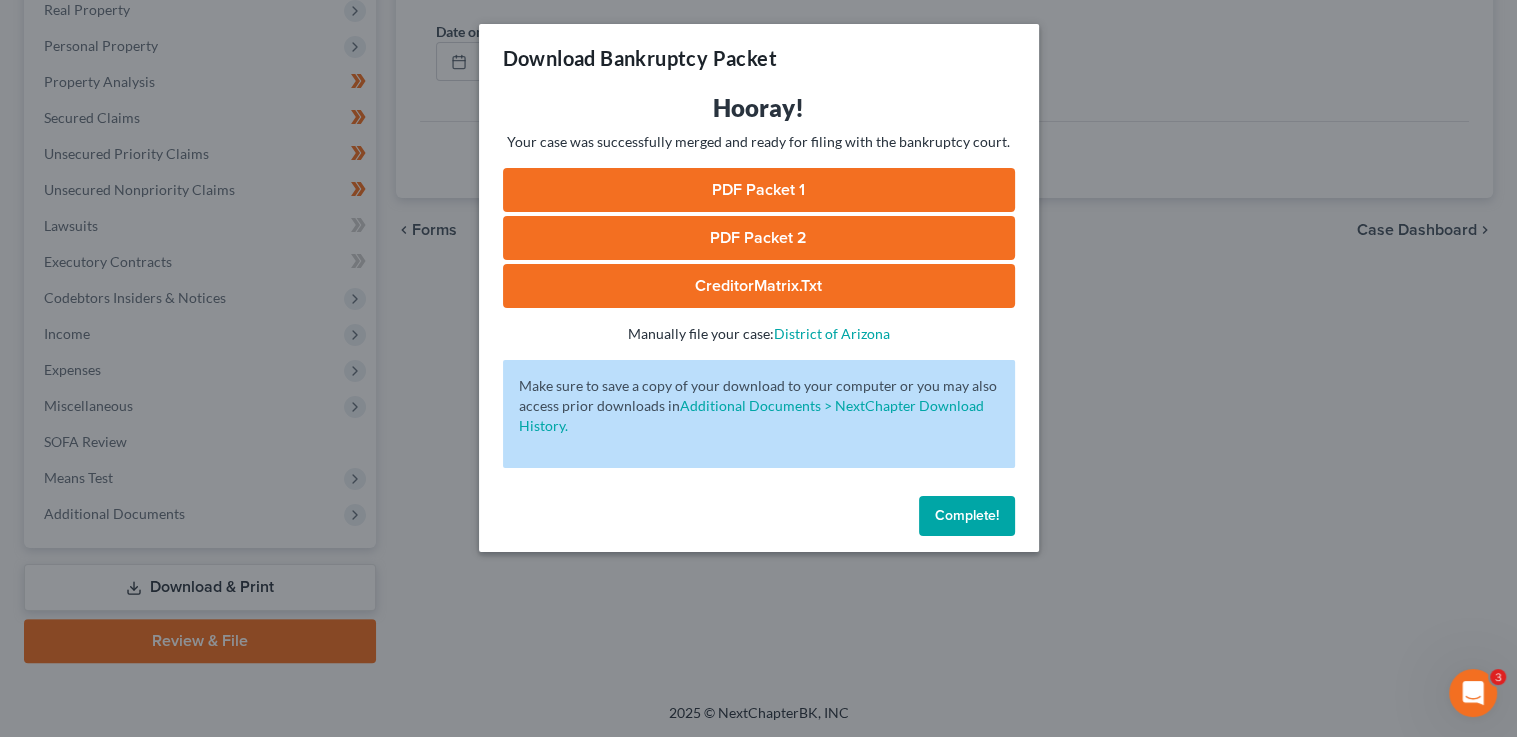 click on "PDF Packet 2" at bounding box center (759, 238) 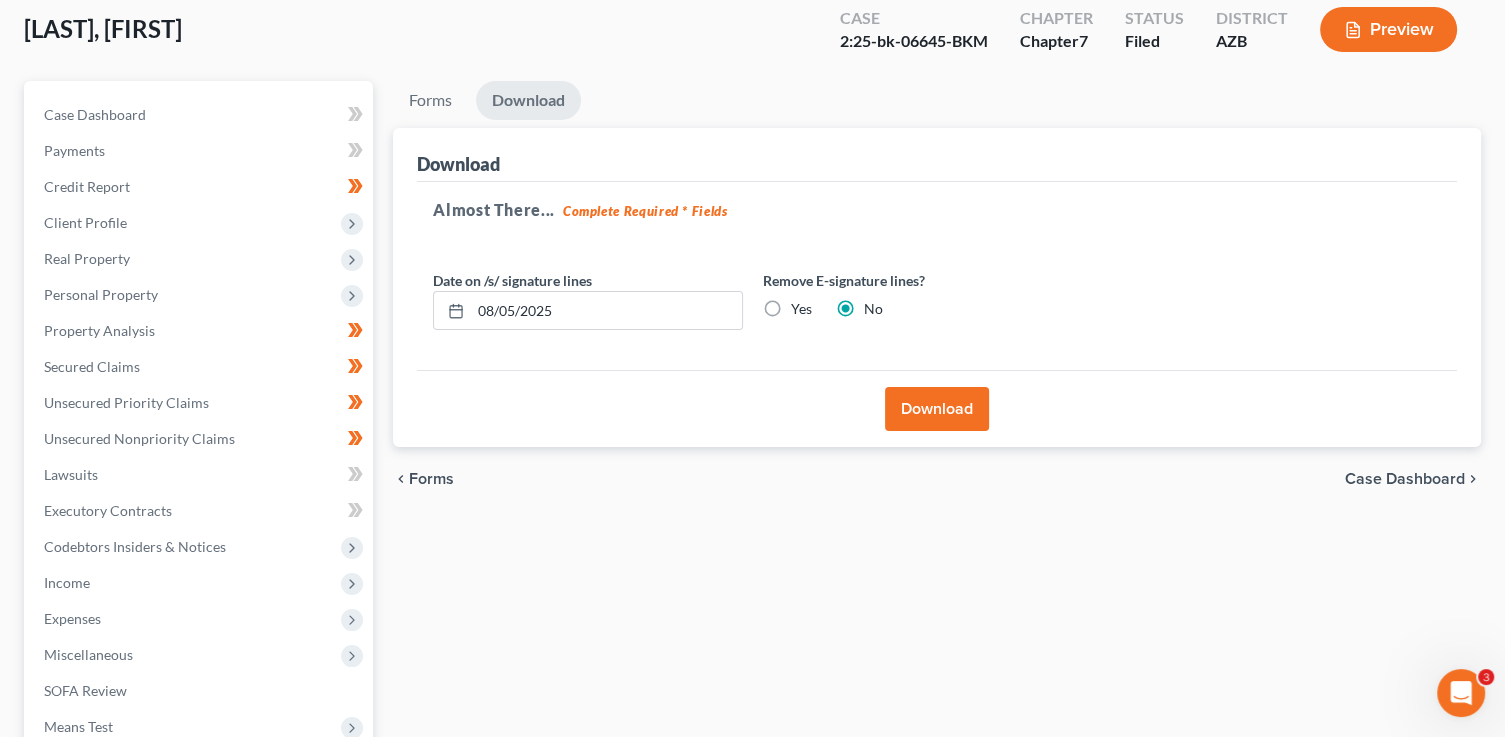 scroll, scrollTop: 0, scrollLeft: 0, axis: both 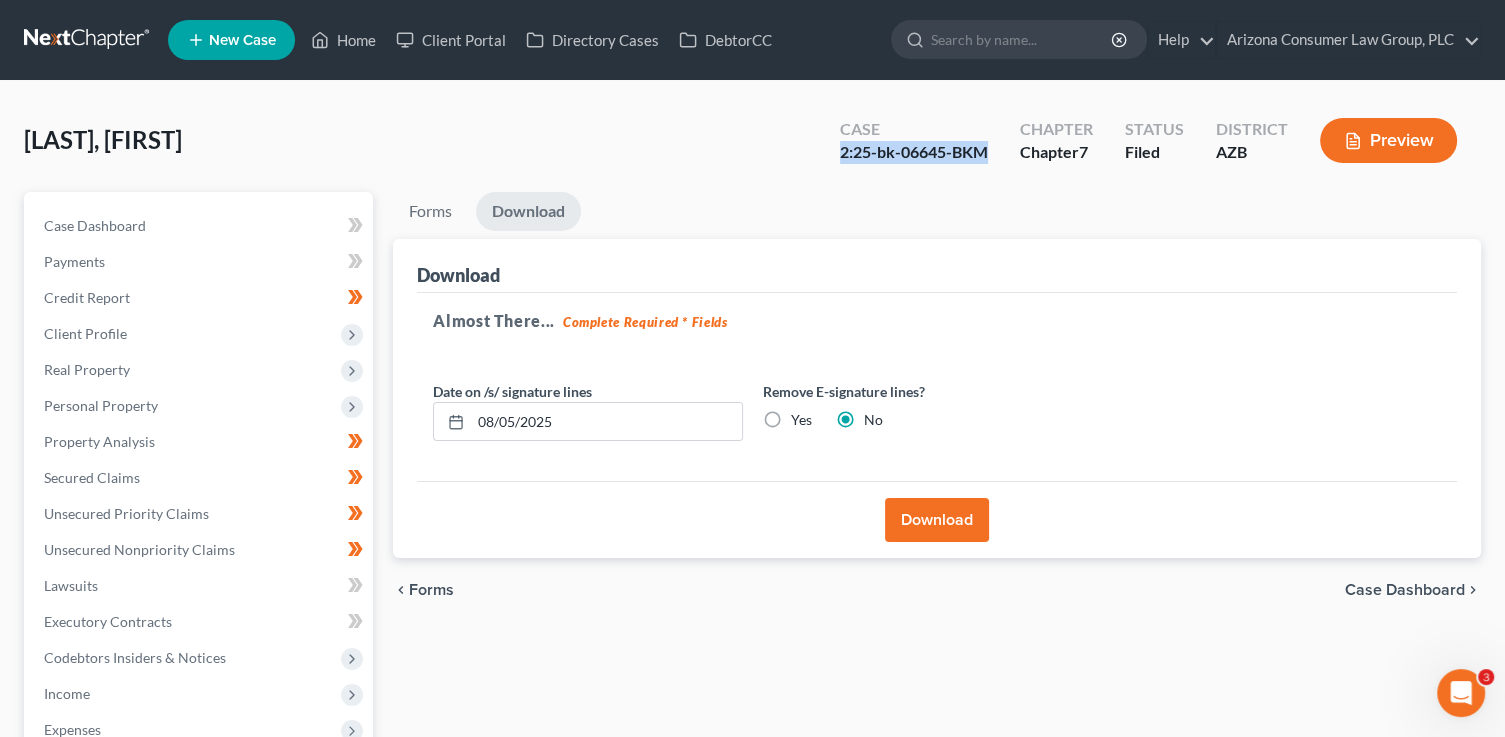 drag, startPoint x: 992, startPoint y: 154, endPoint x: 844, endPoint y: 147, distance: 148.16545 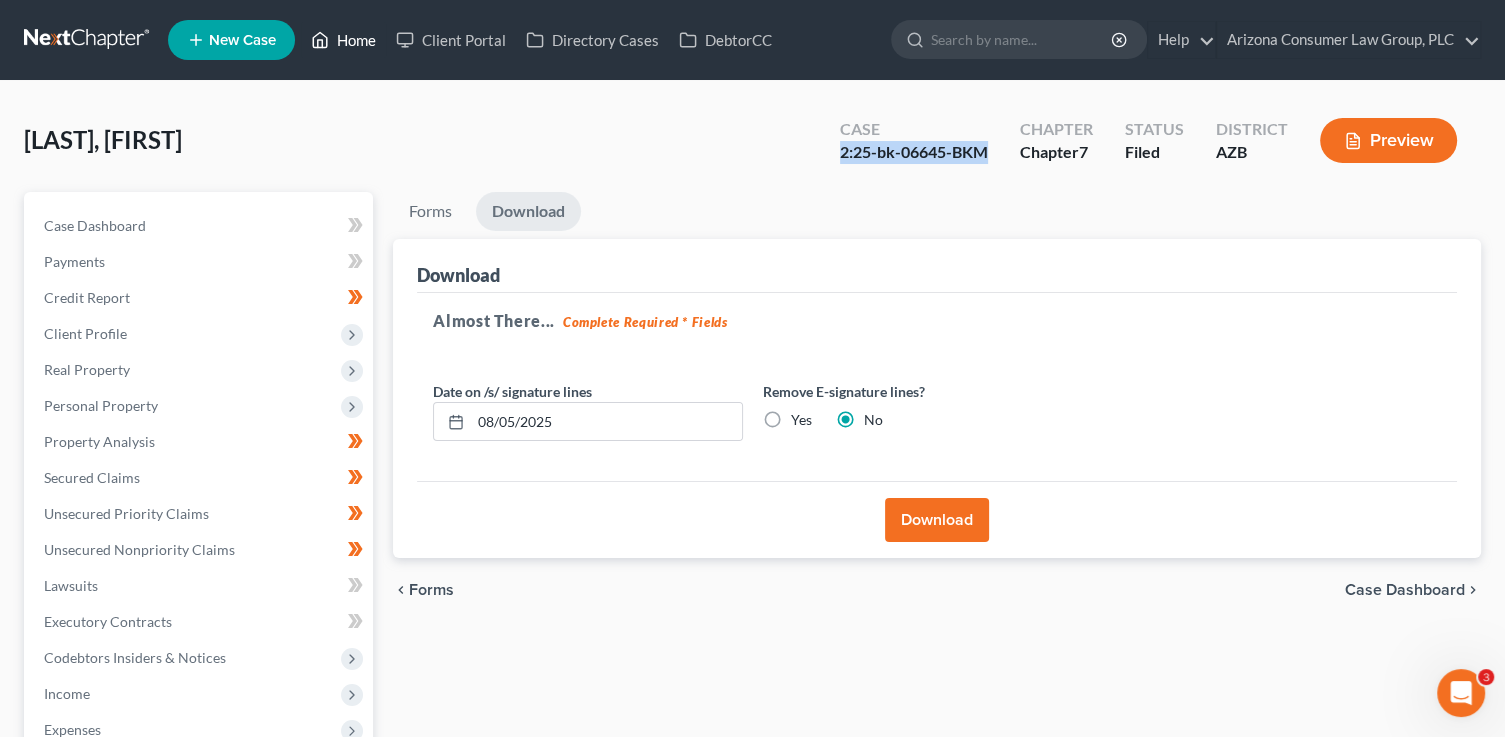 click on "Home" at bounding box center (343, 40) 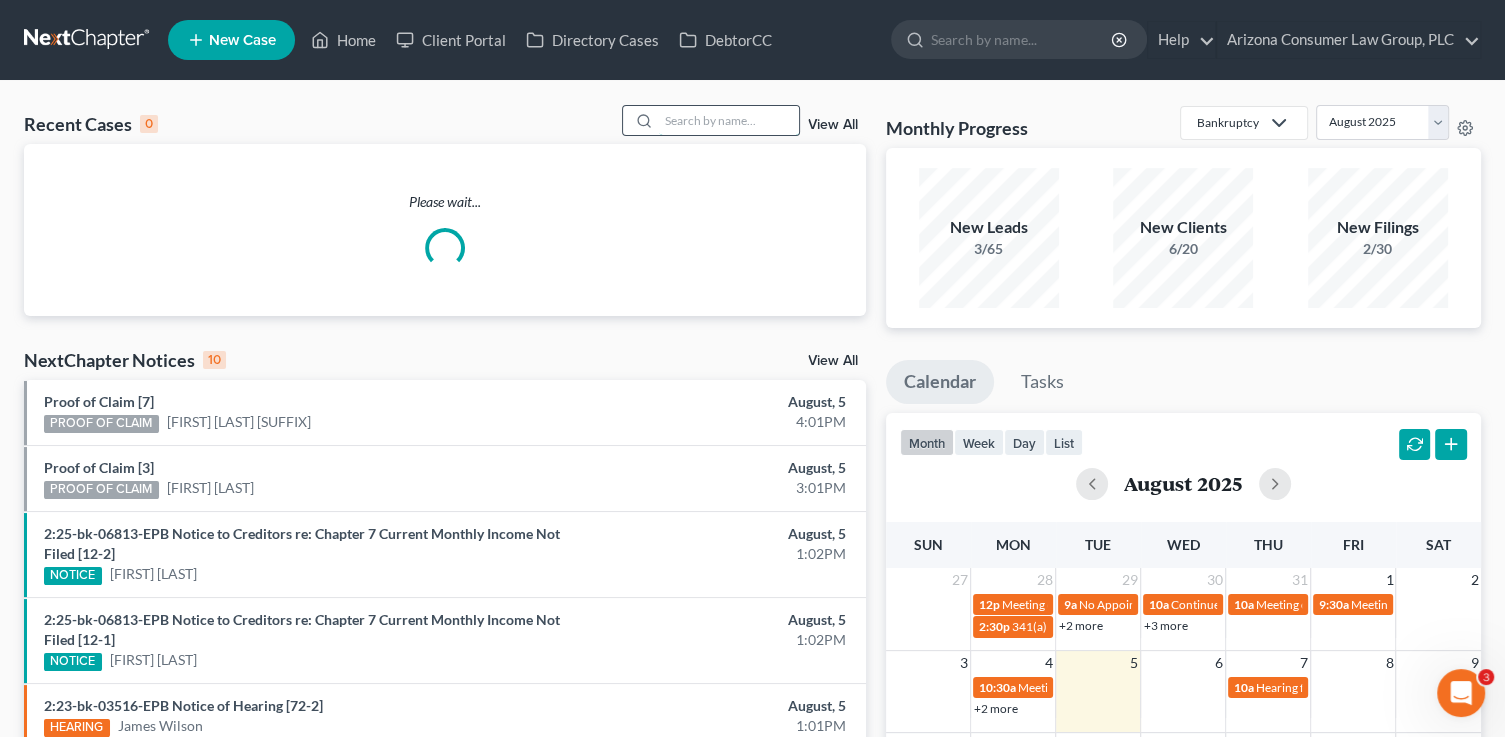 click at bounding box center (729, 120) 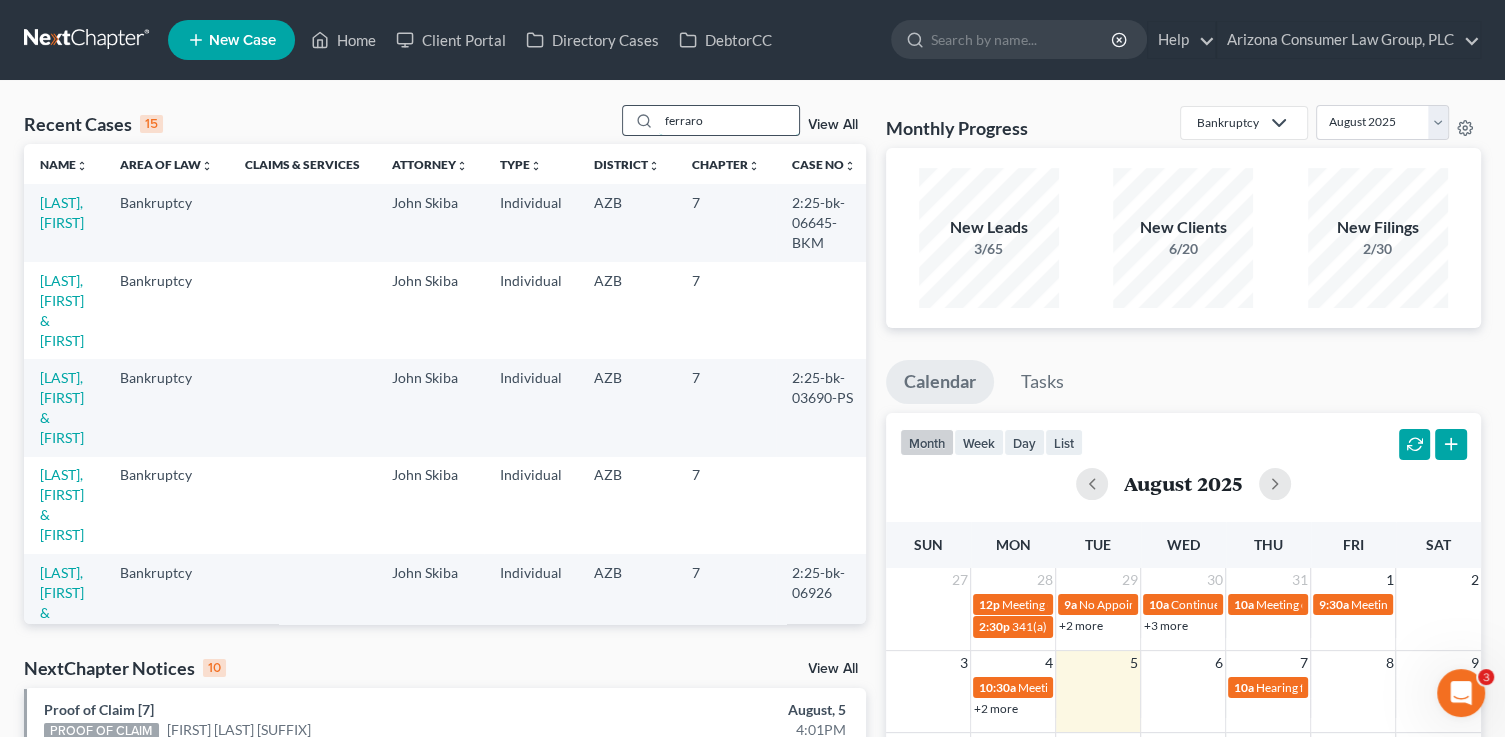 type on "ferraro" 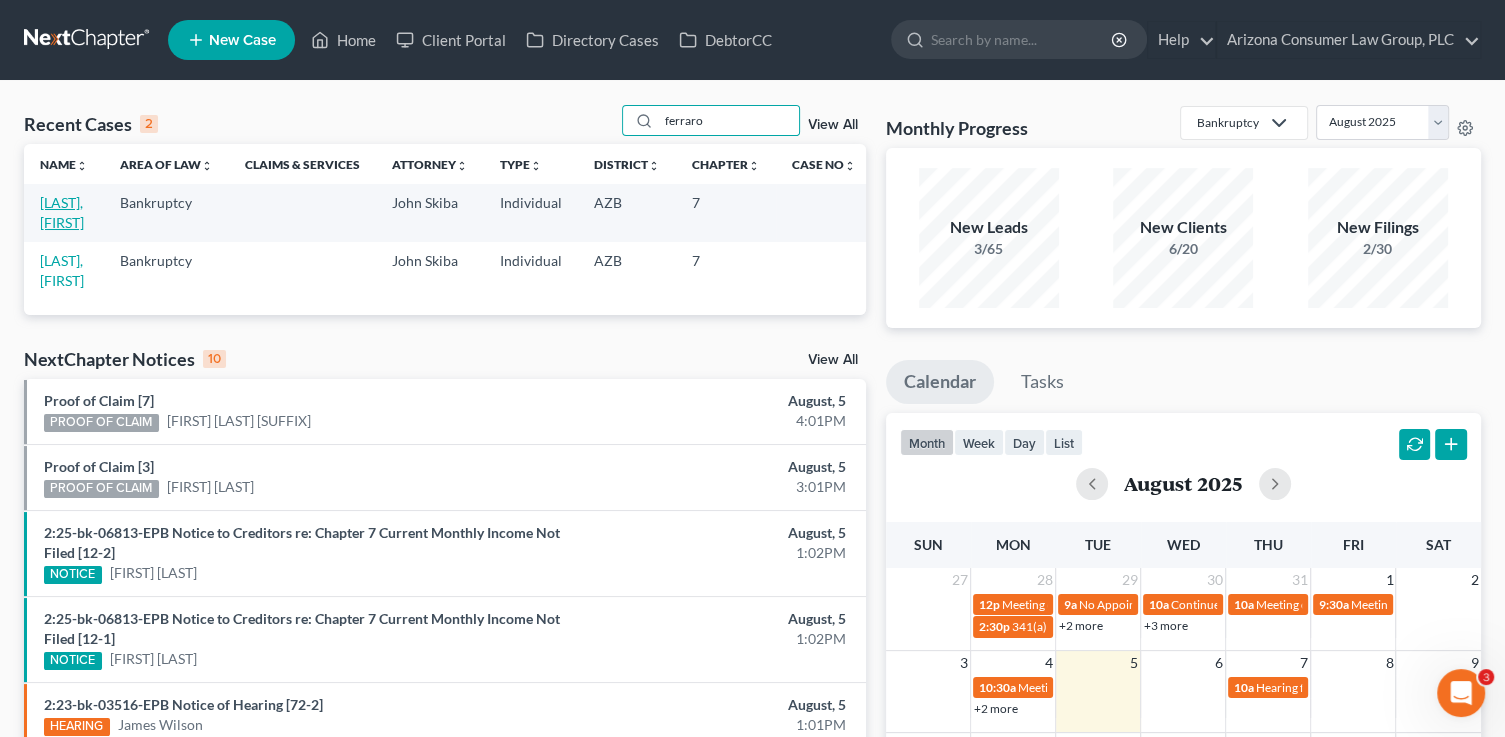 click on "Ferraro, Daniel" at bounding box center (62, 212) 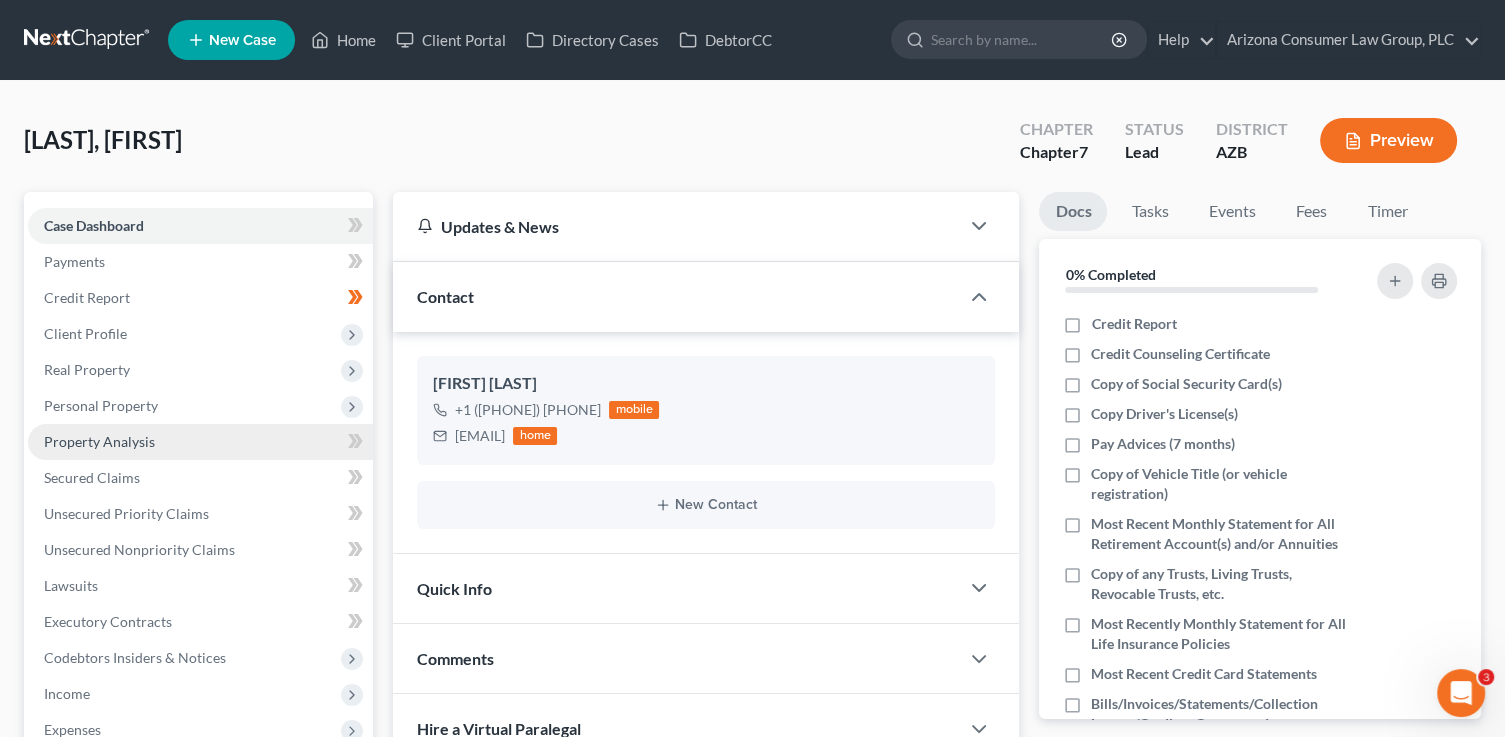 scroll, scrollTop: 3, scrollLeft: 0, axis: vertical 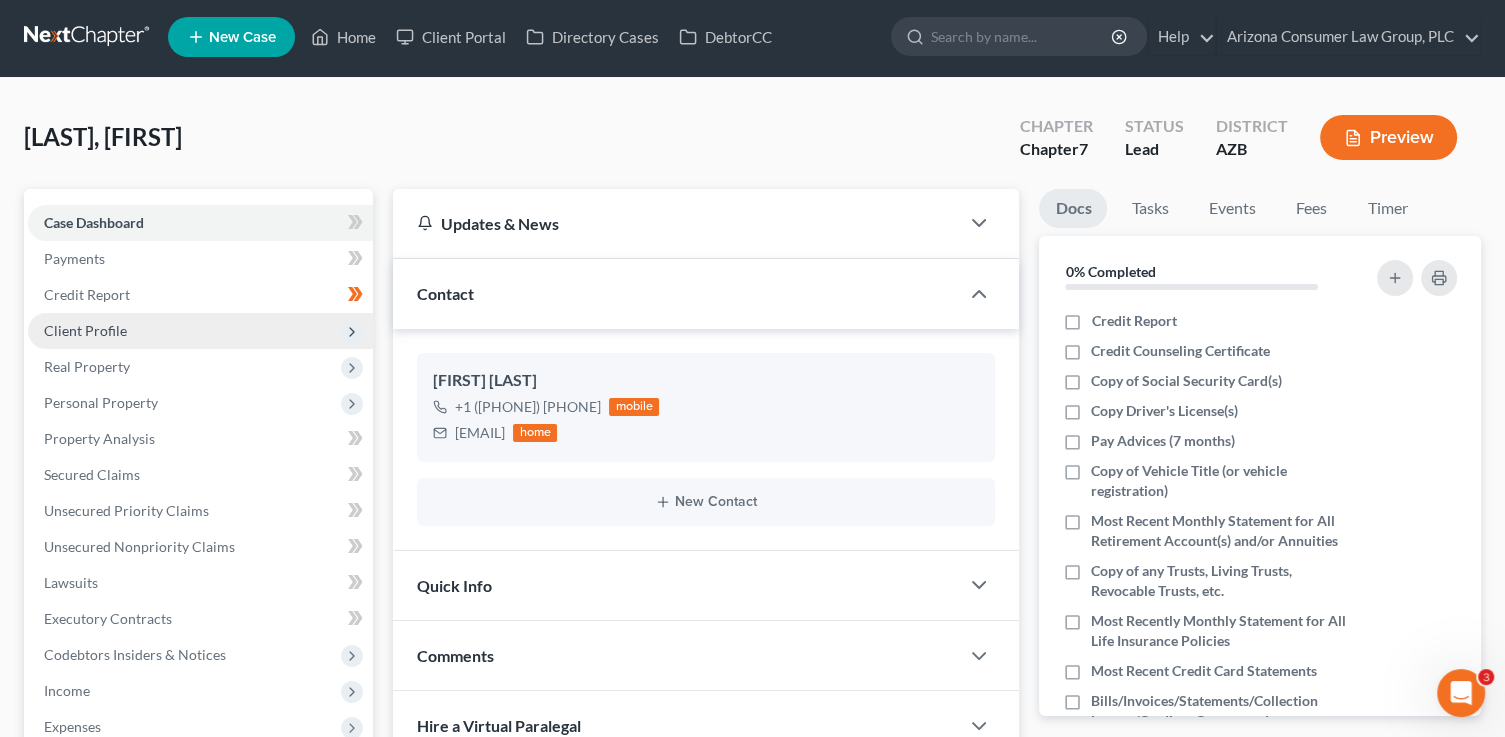 click on "Client Profile" at bounding box center [85, 330] 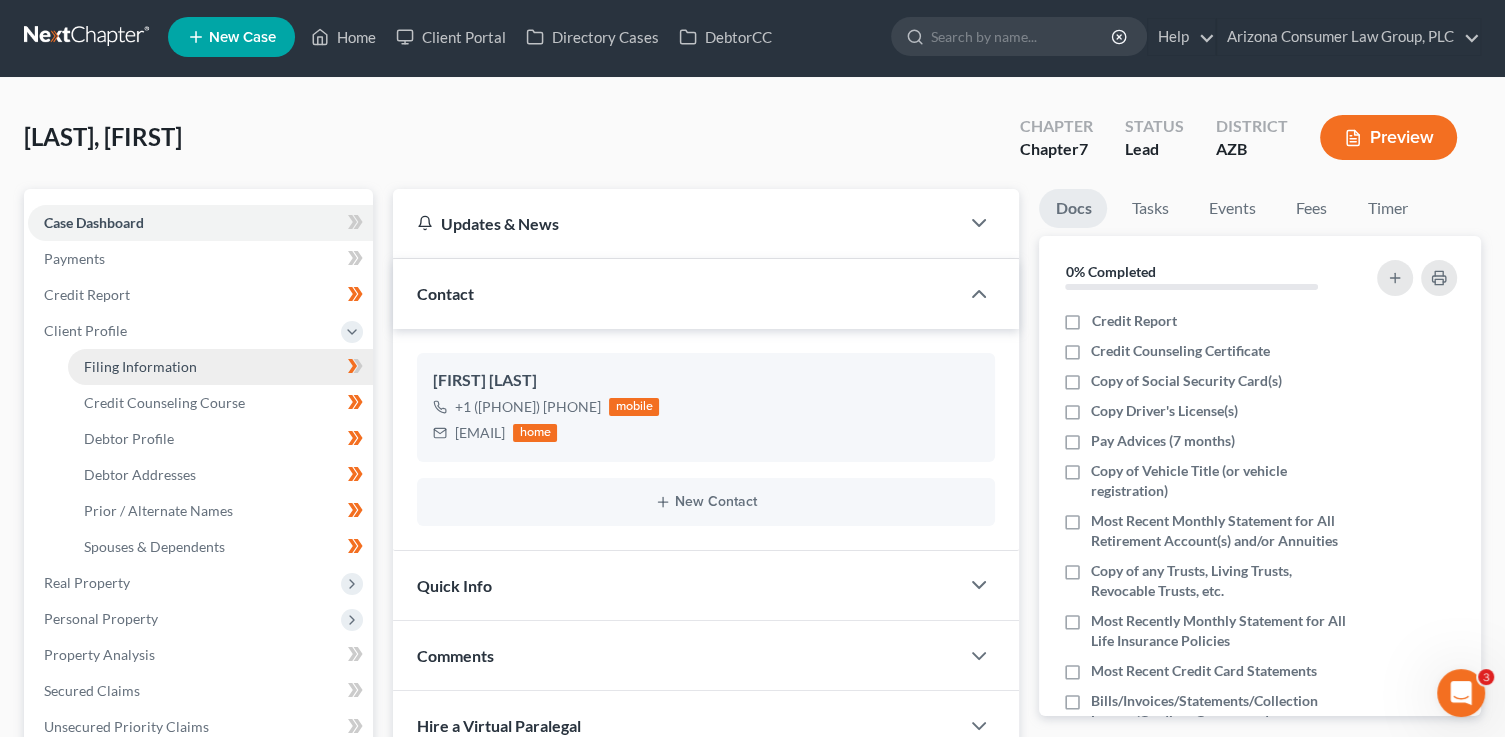 click on "Filing Information" at bounding box center [140, 366] 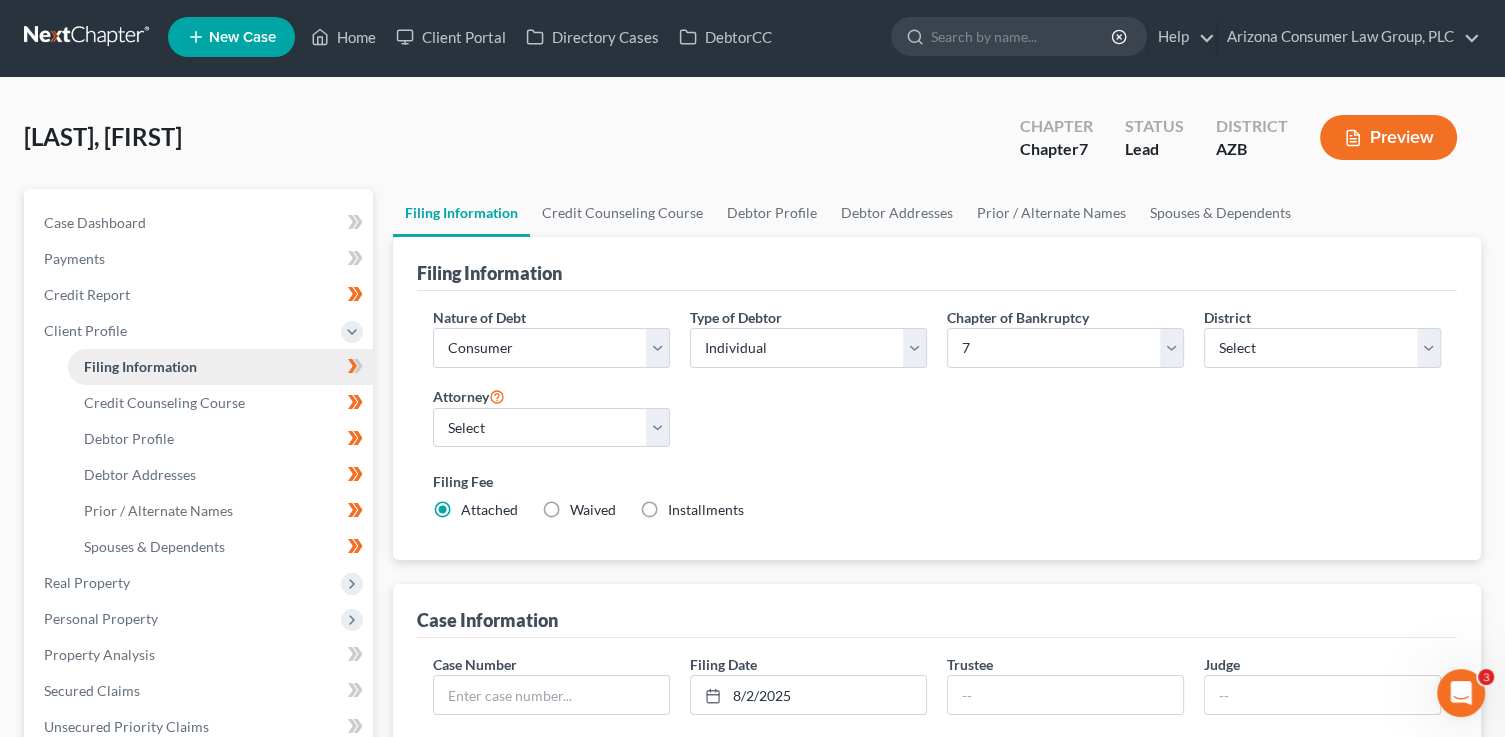 scroll, scrollTop: 0, scrollLeft: 0, axis: both 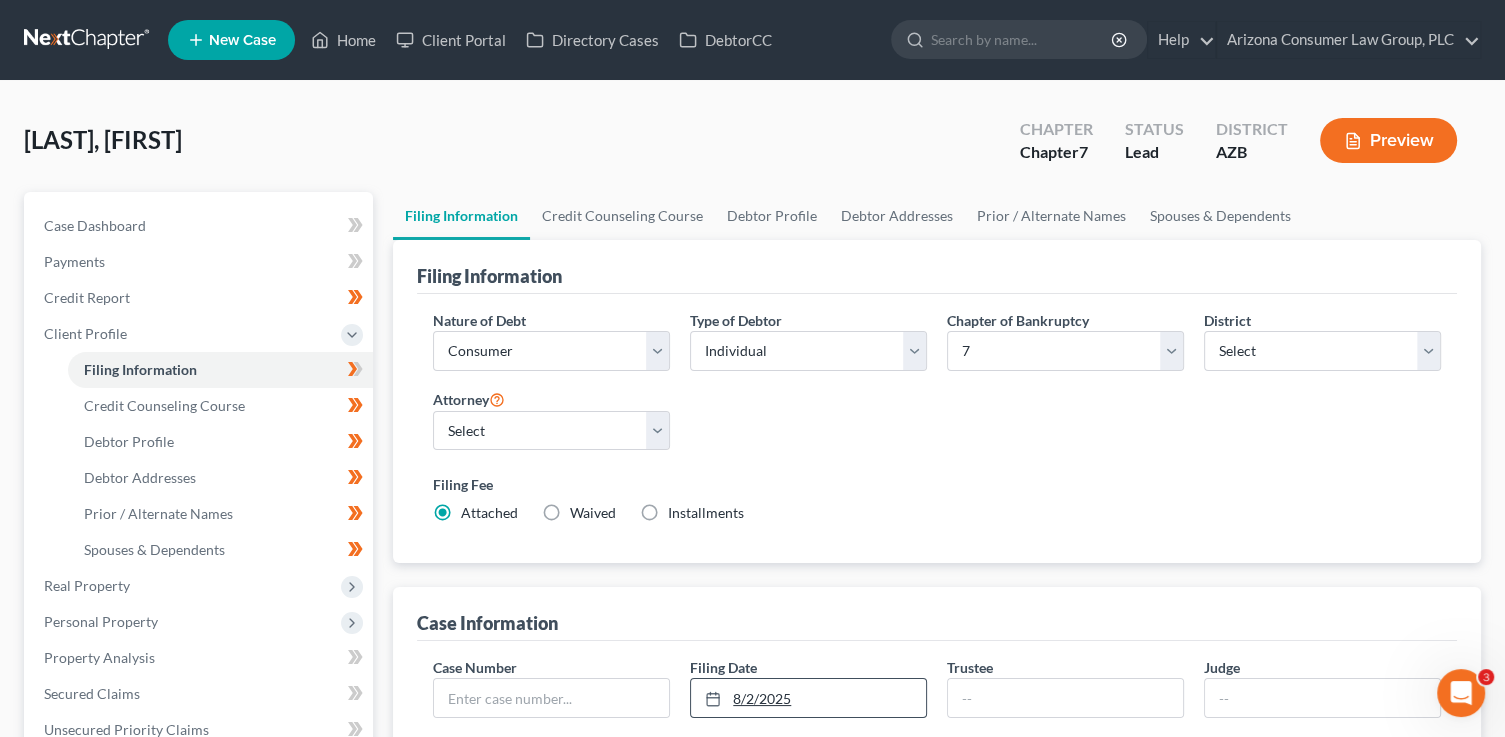 drag, startPoint x: 815, startPoint y: 704, endPoint x: 796, endPoint y: 704, distance: 19 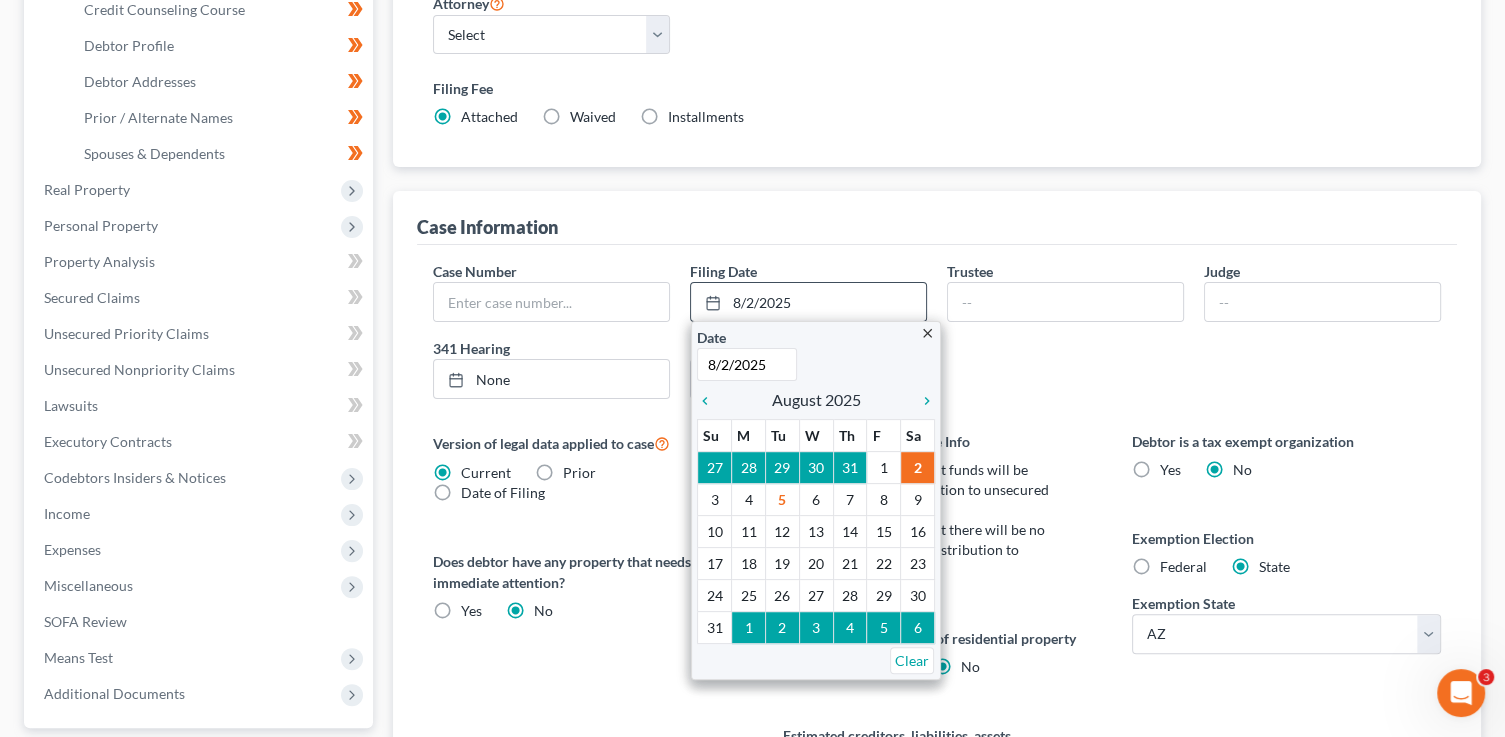 scroll, scrollTop: 407, scrollLeft: 0, axis: vertical 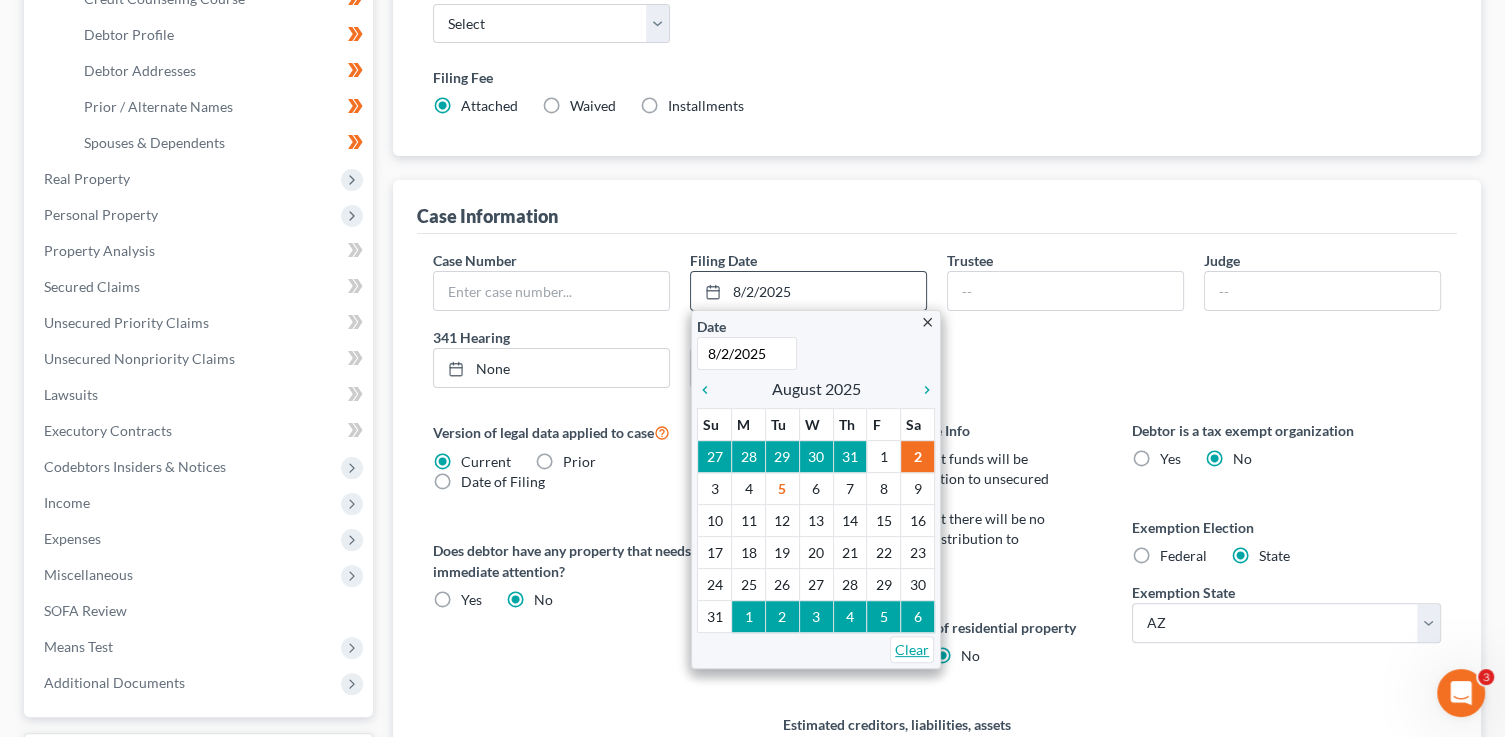 click on "Clear" at bounding box center (912, 649) 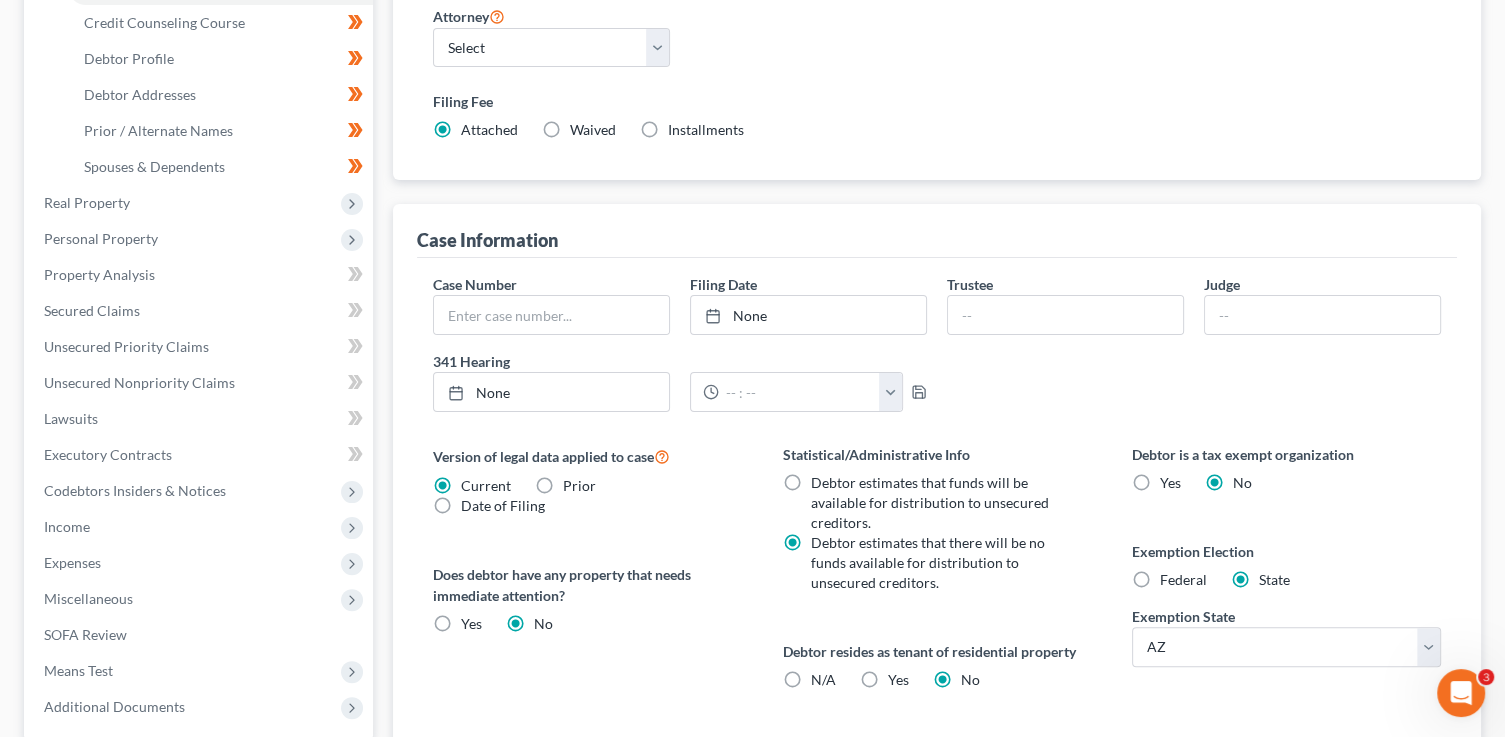scroll, scrollTop: 381, scrollLeft: 0, axis: vertical 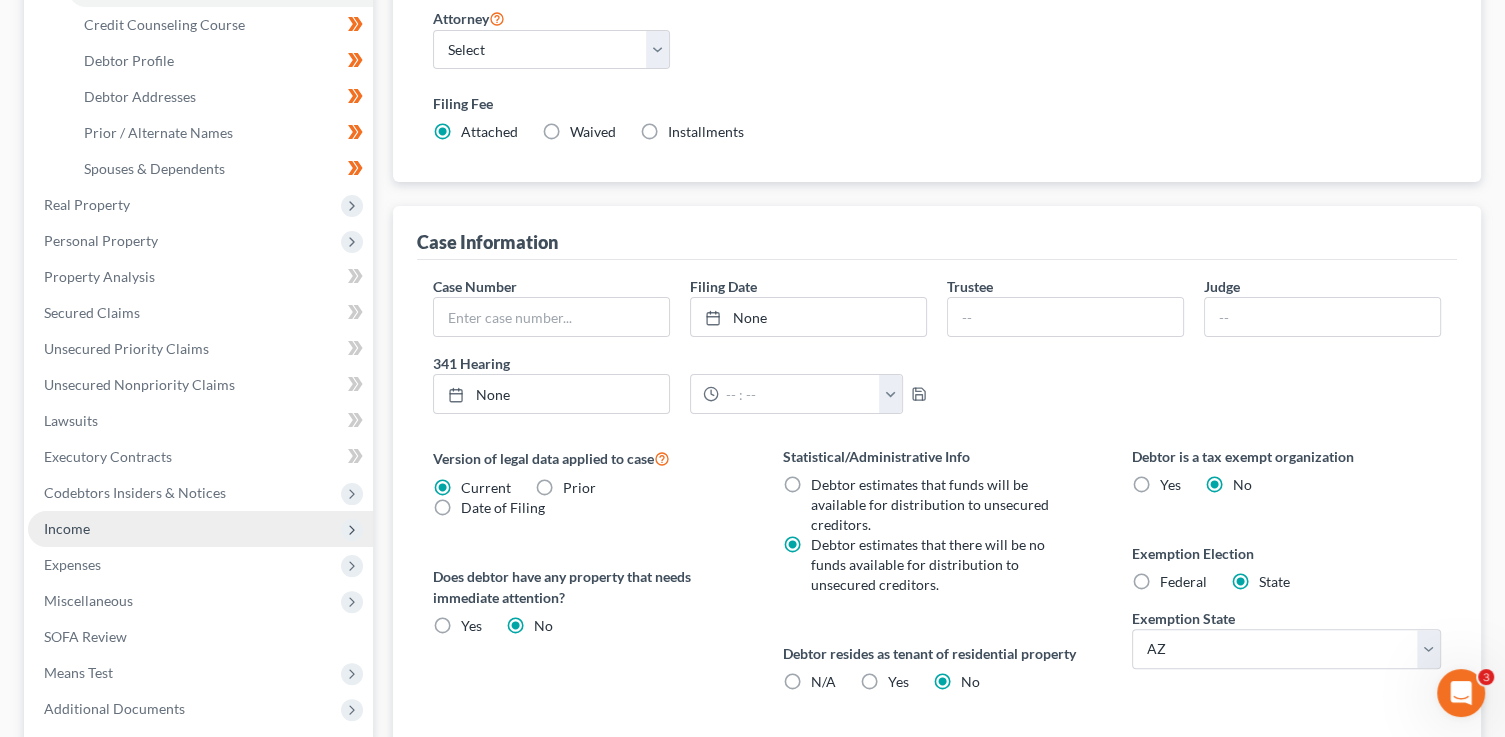 click on "Income" at bounding box center (200, 529) 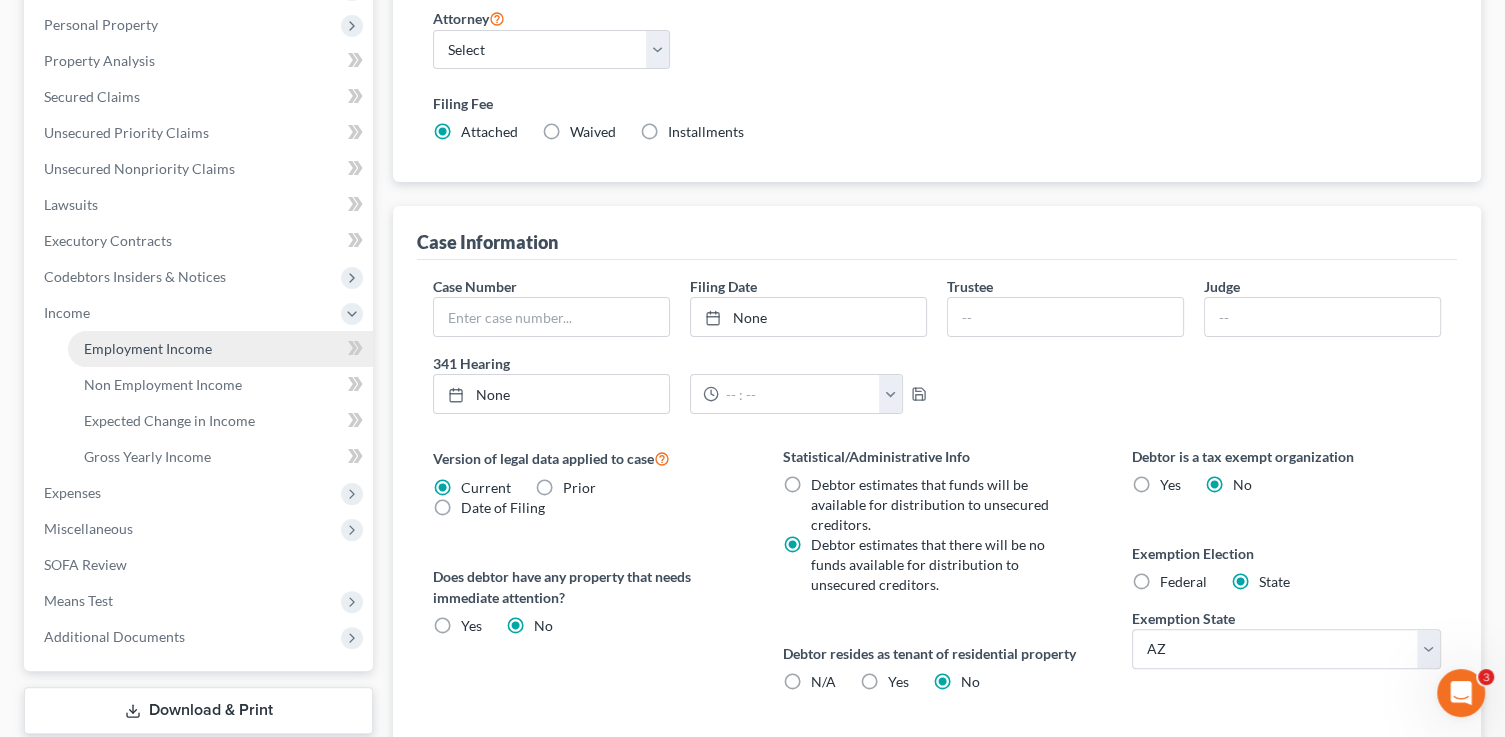 click on "Employment Income" at bounding box center (148, 348) 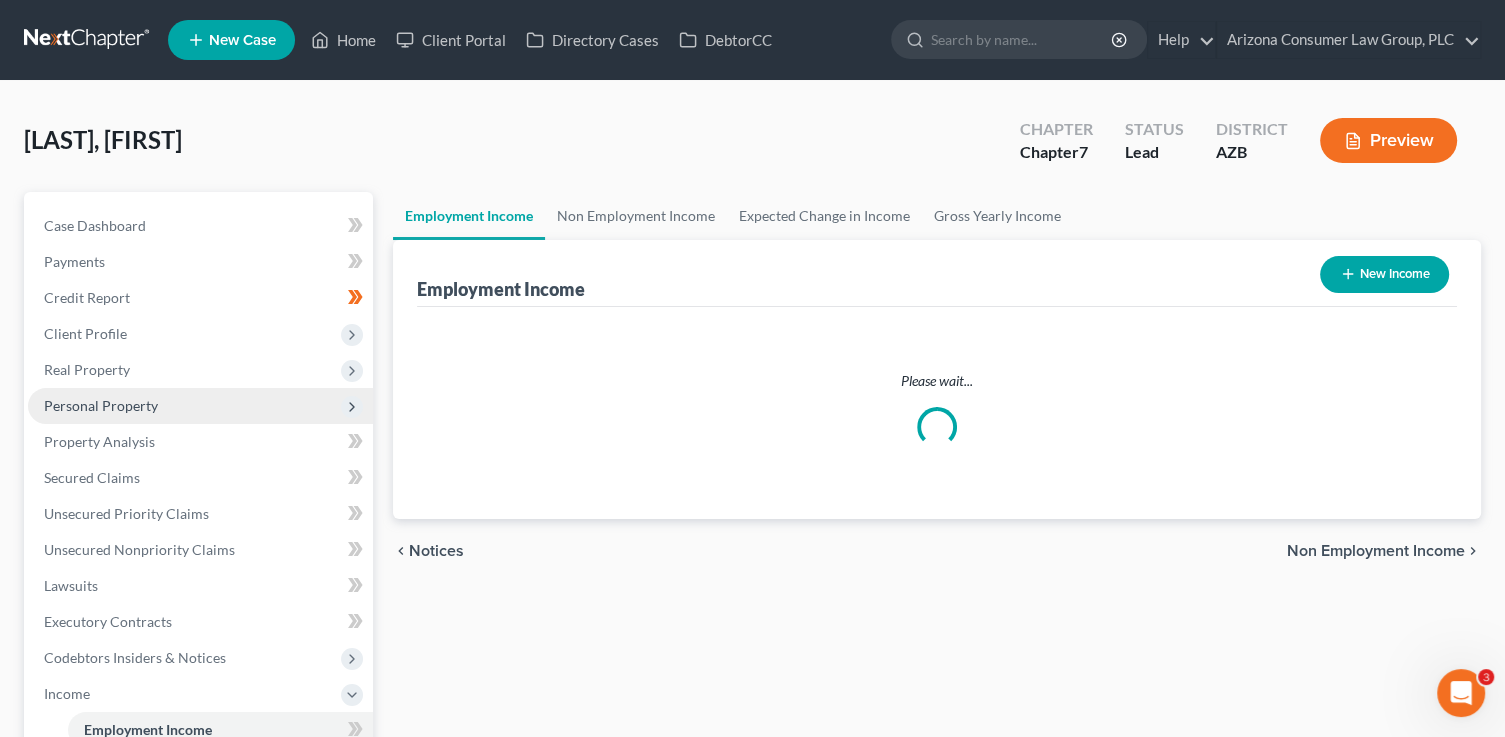 scroll, scrollTop: 0, scrollLeft: 0, axis: both 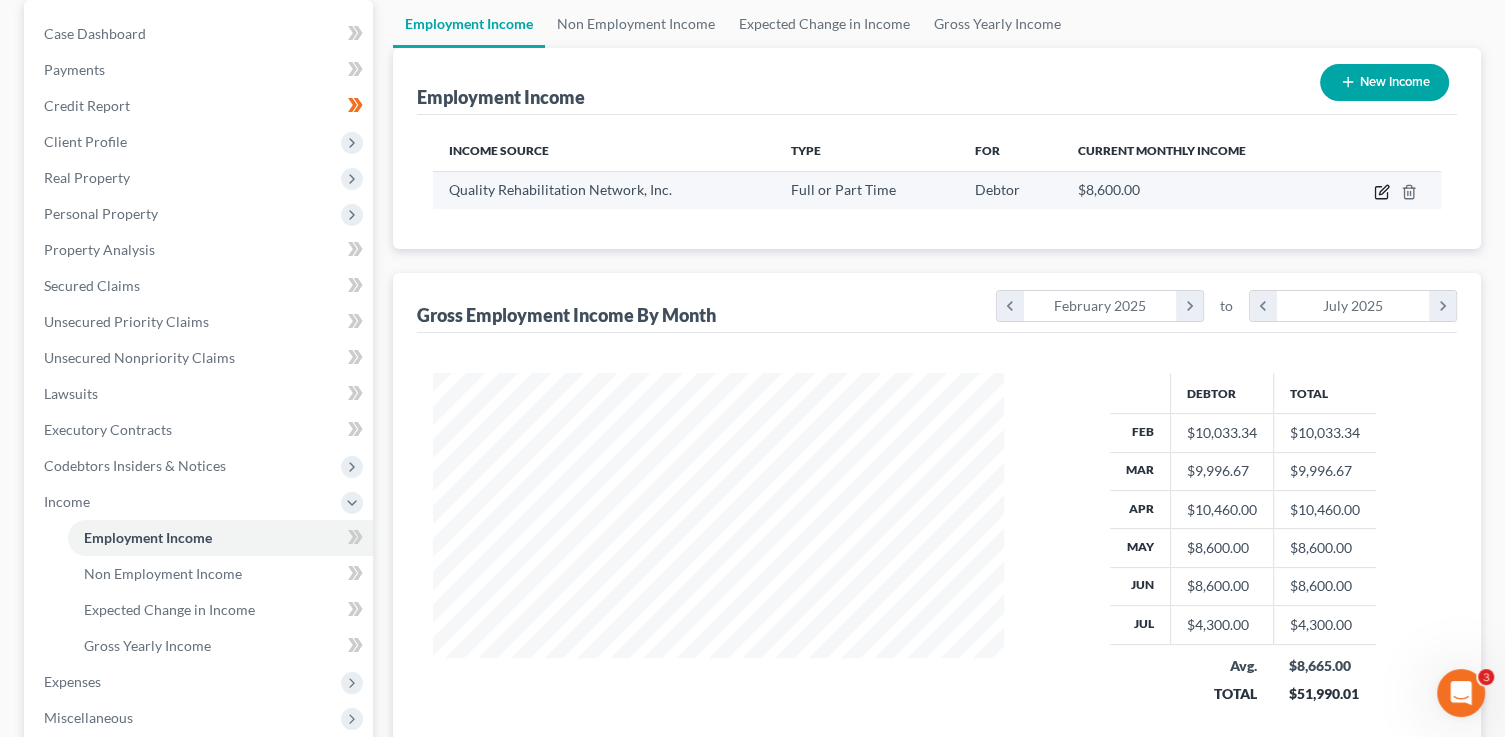 click 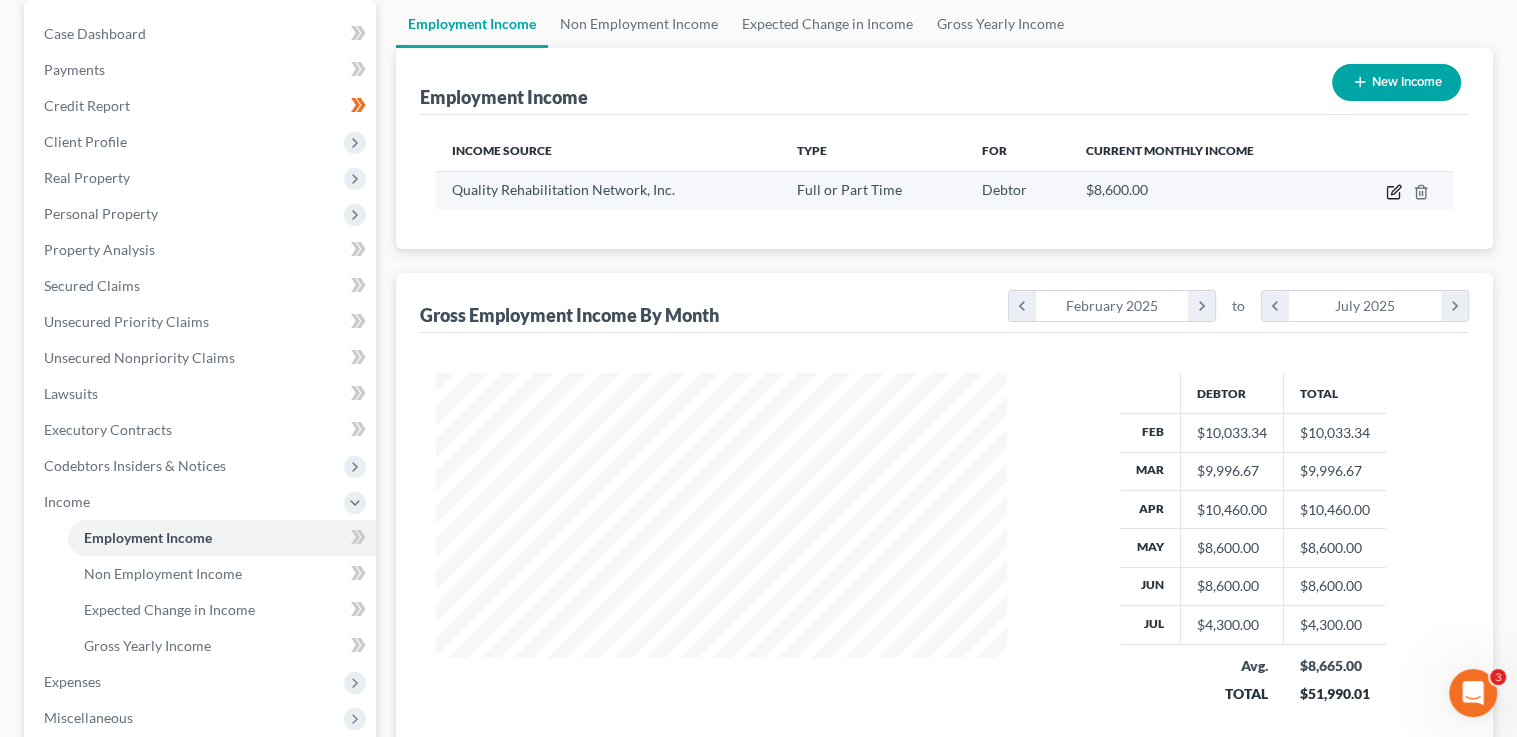 select on "0" 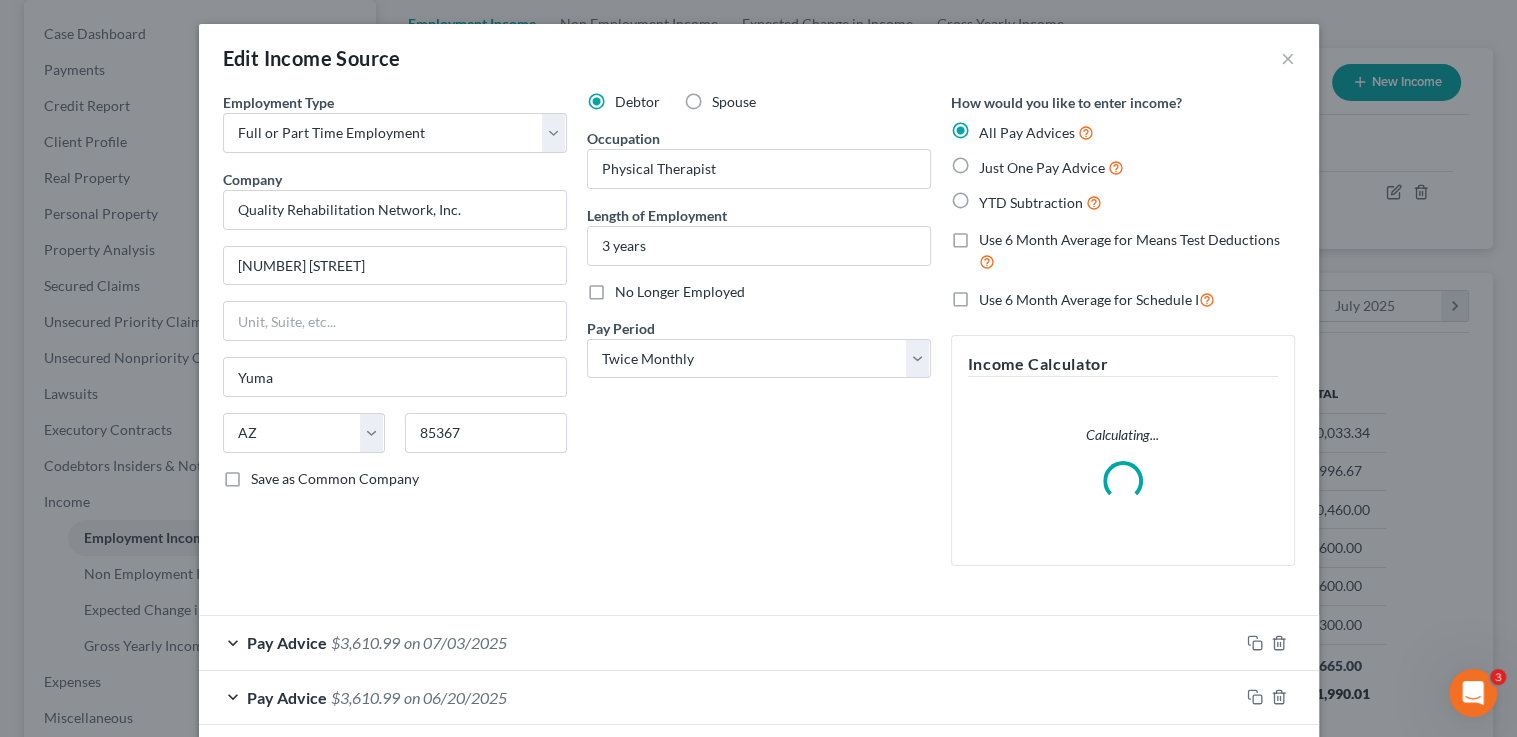 scroll, scrollTop: 999643, scrollLeft: 999384, axis: both 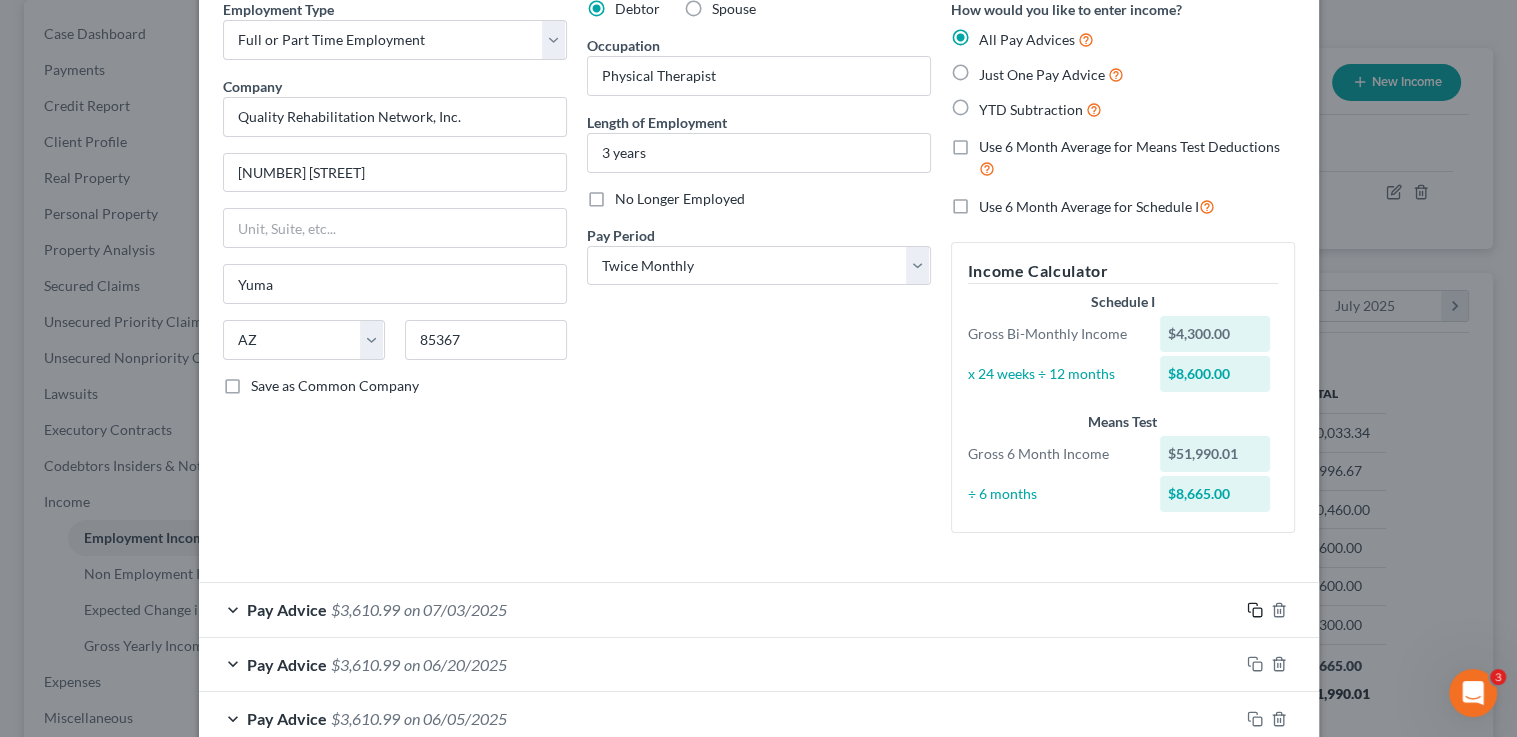 click 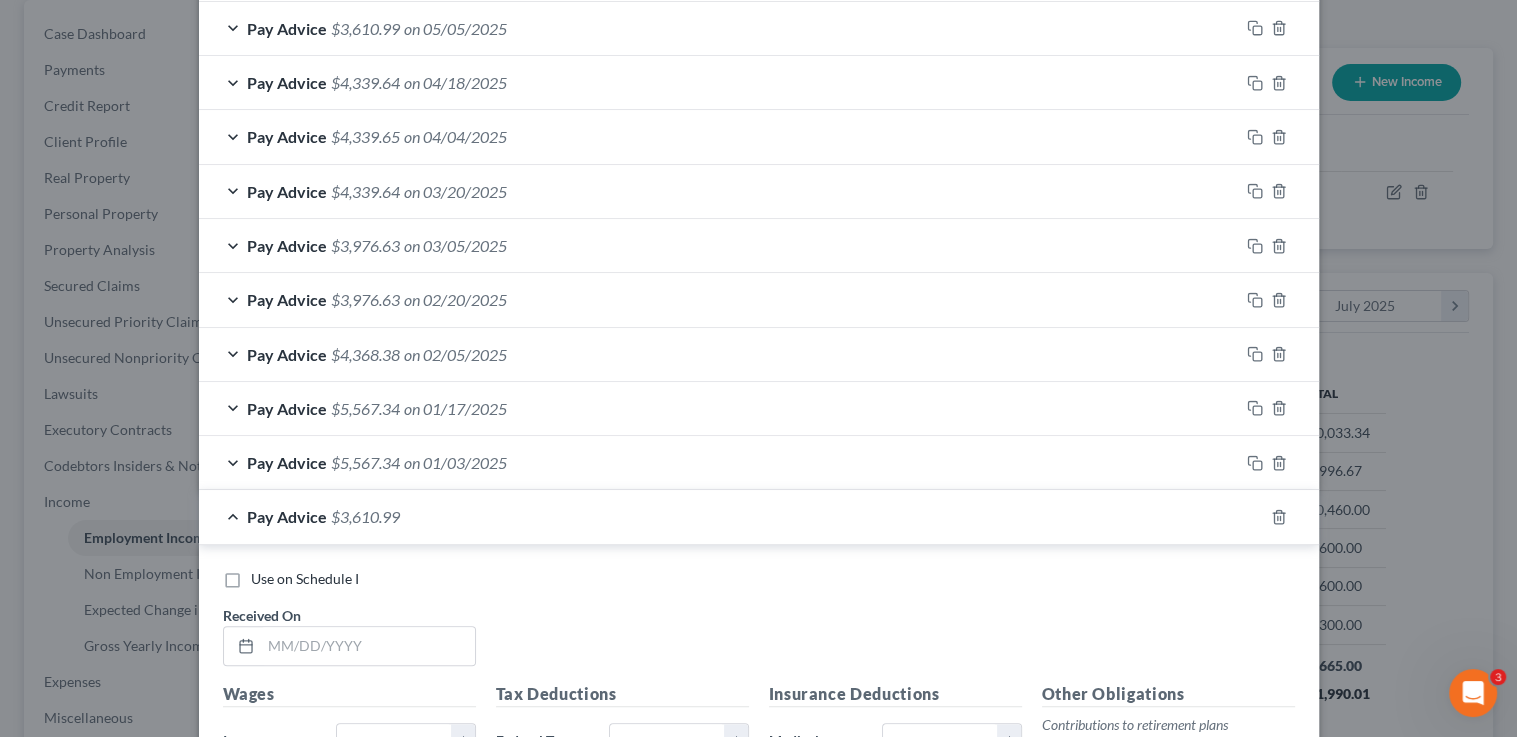 scroll, scrollTop: 1241, scrollLeft: 0, axis: vertical 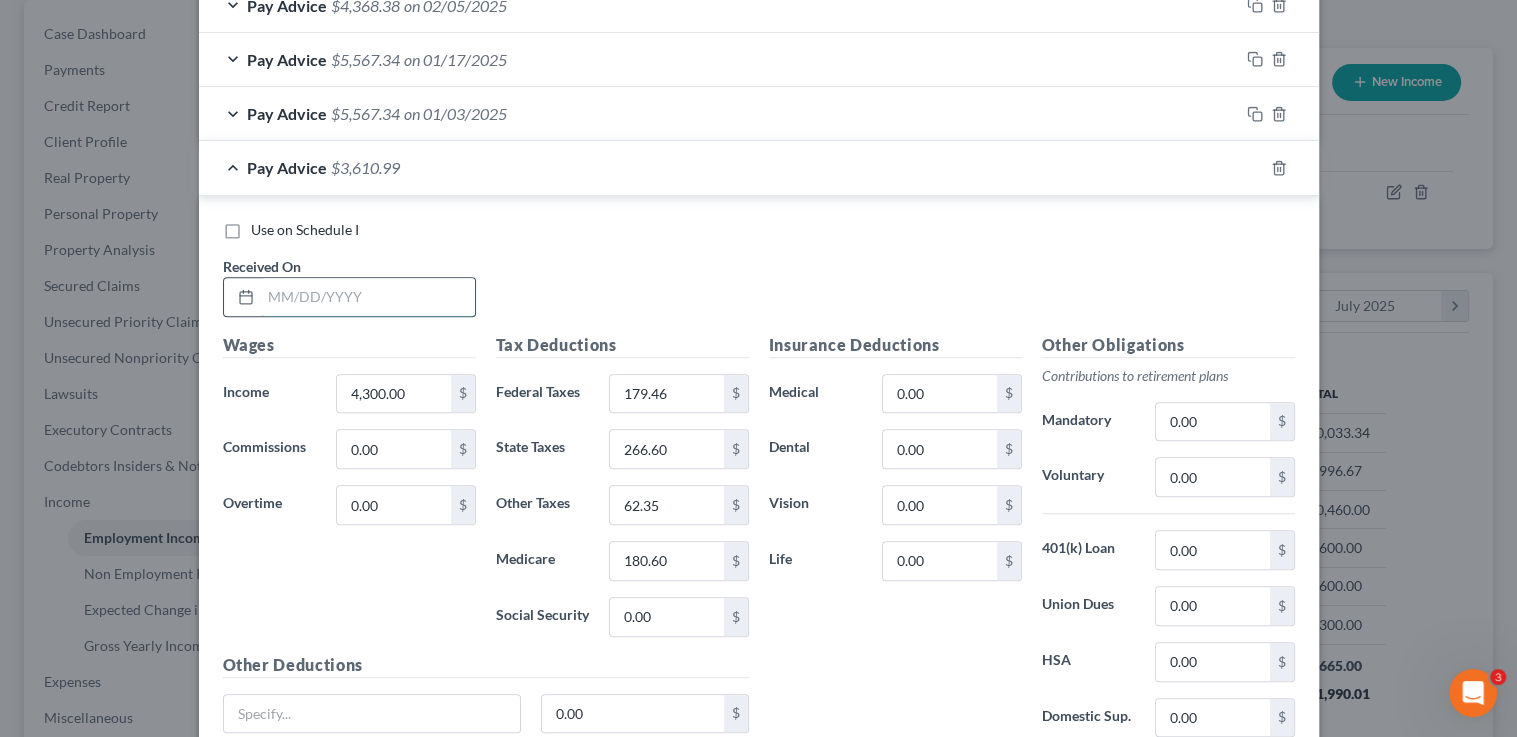 click at bounding box center (368, 297) 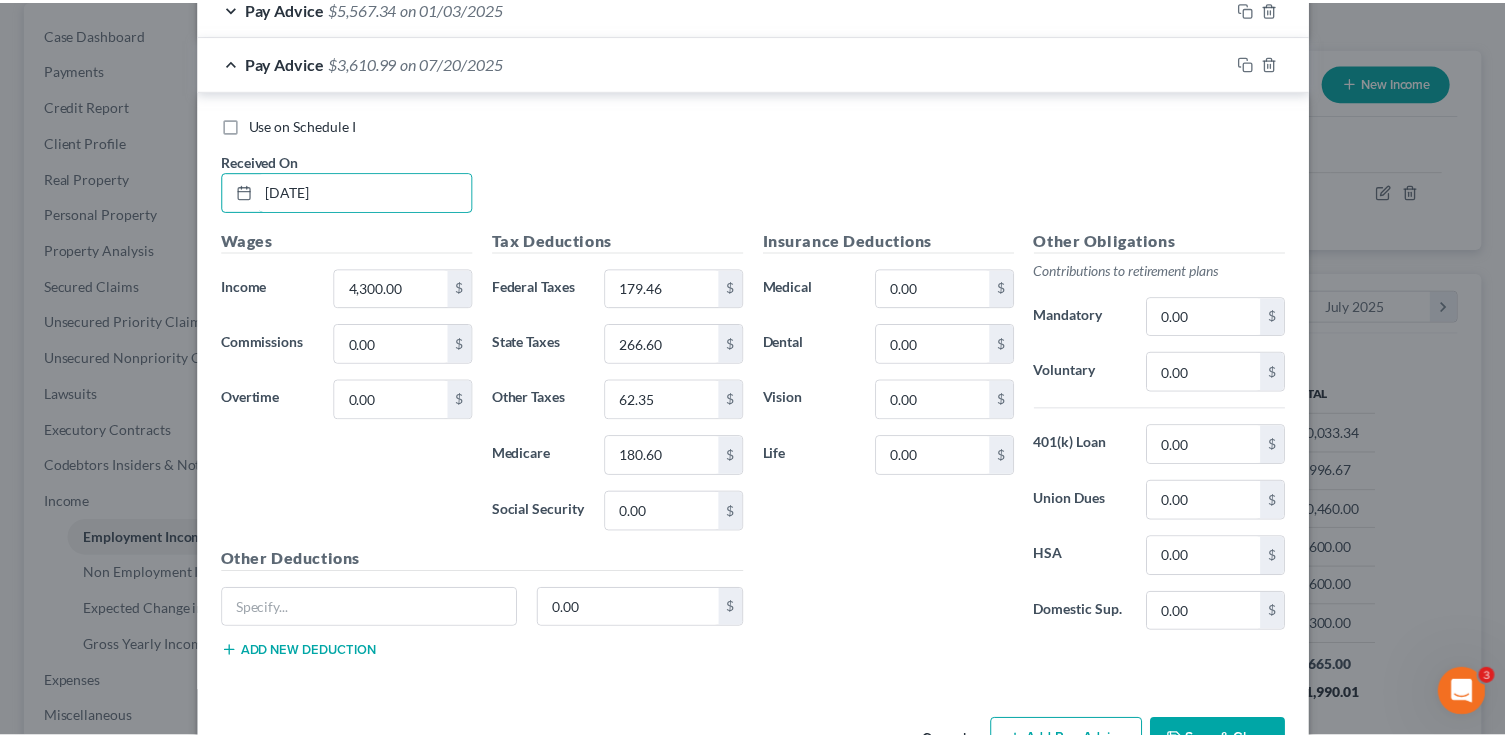 scroll, scrollTop: 1404, scrollLeft: 0, axis: vertical 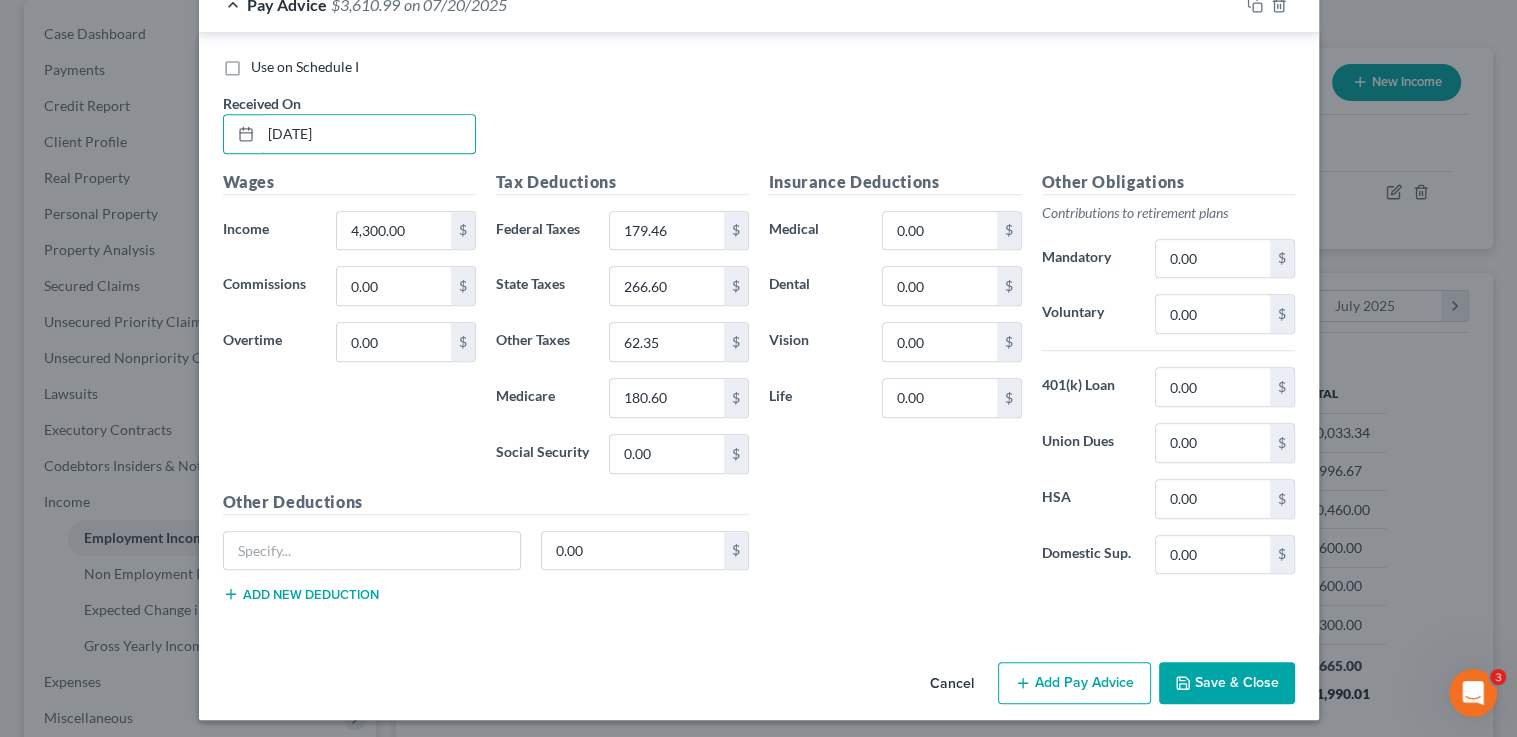 type on "7/20/25" 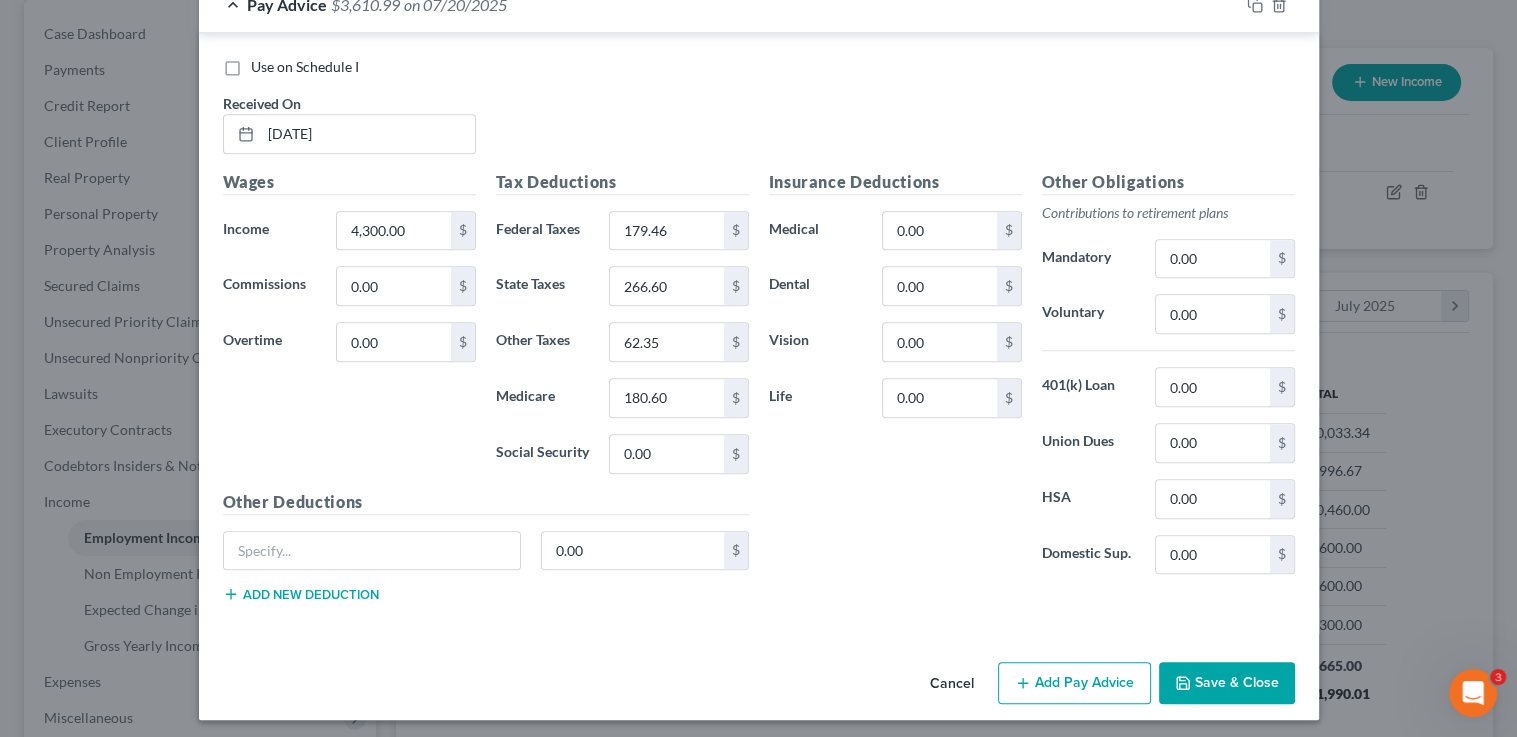 click 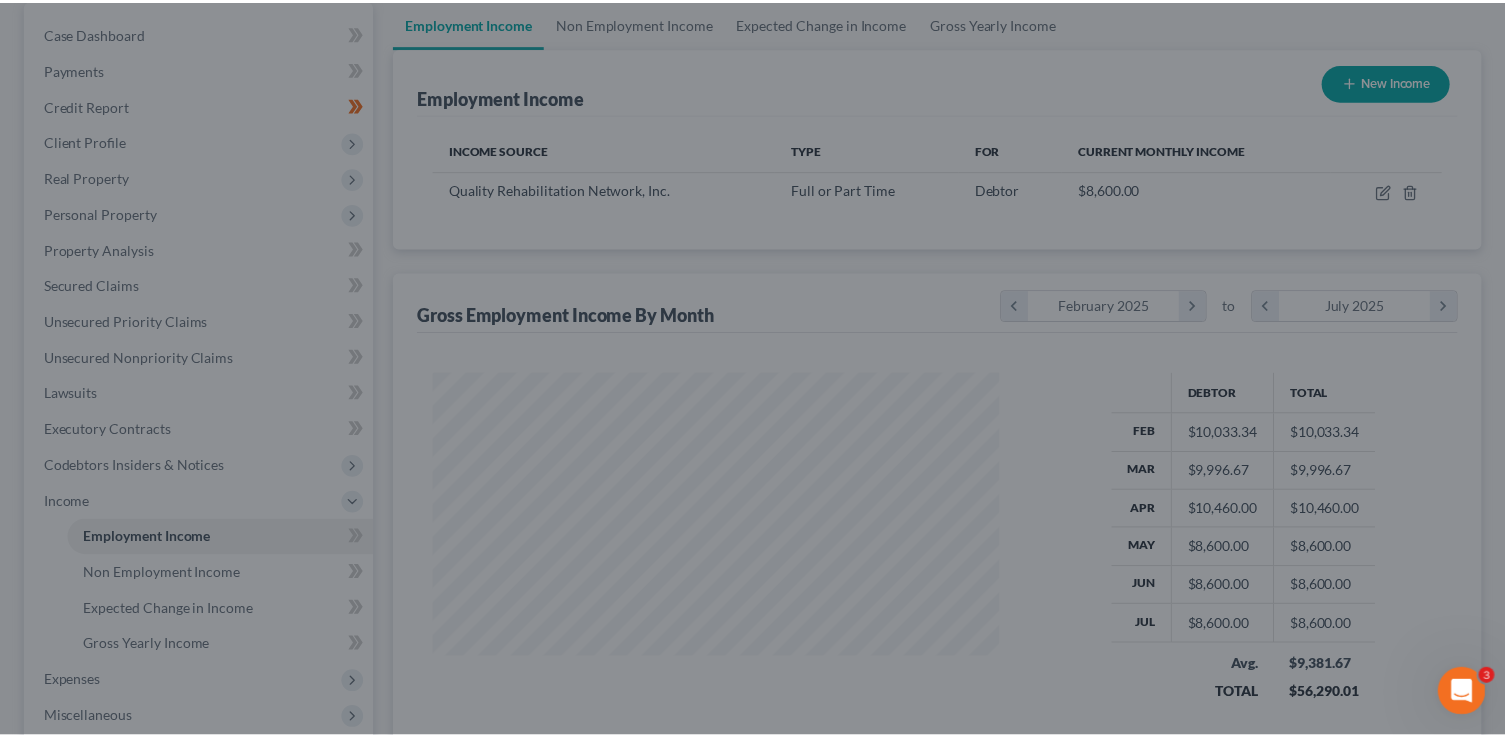 scroll, scrollTop: 356, scrollLeft: 611, axis: both 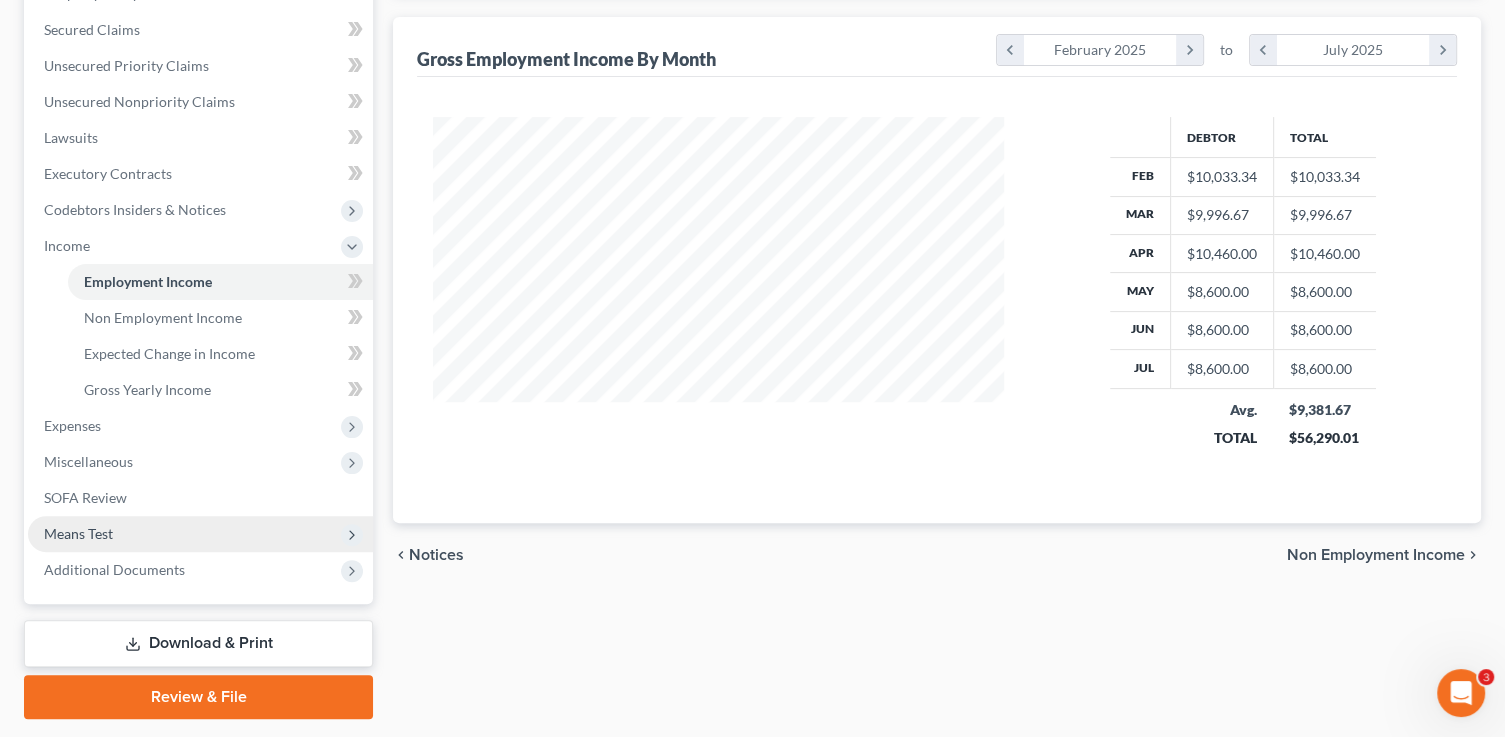 click on "Means Test" at bounding box center [200, 534] 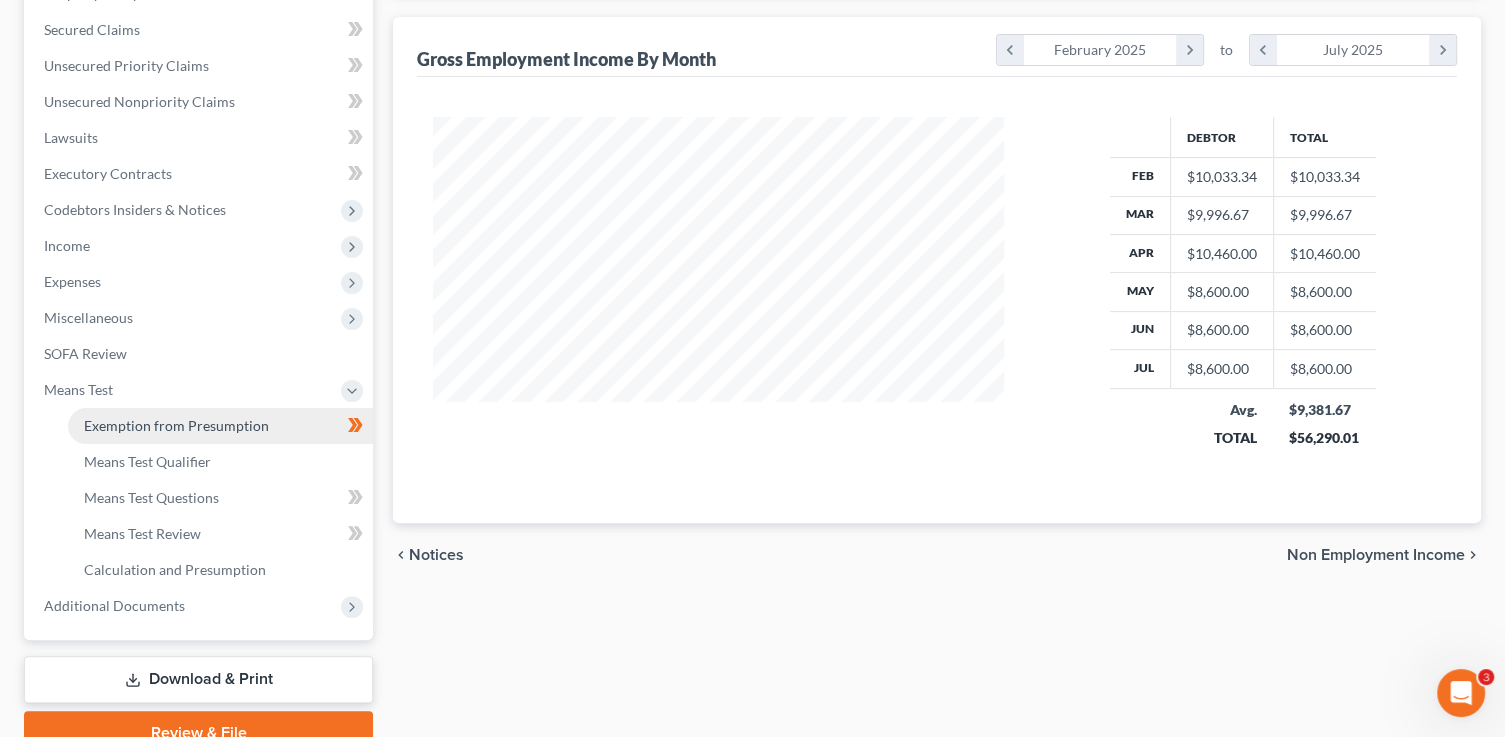 click on "Exemption from Presumption" at bounding box center (176, 425) 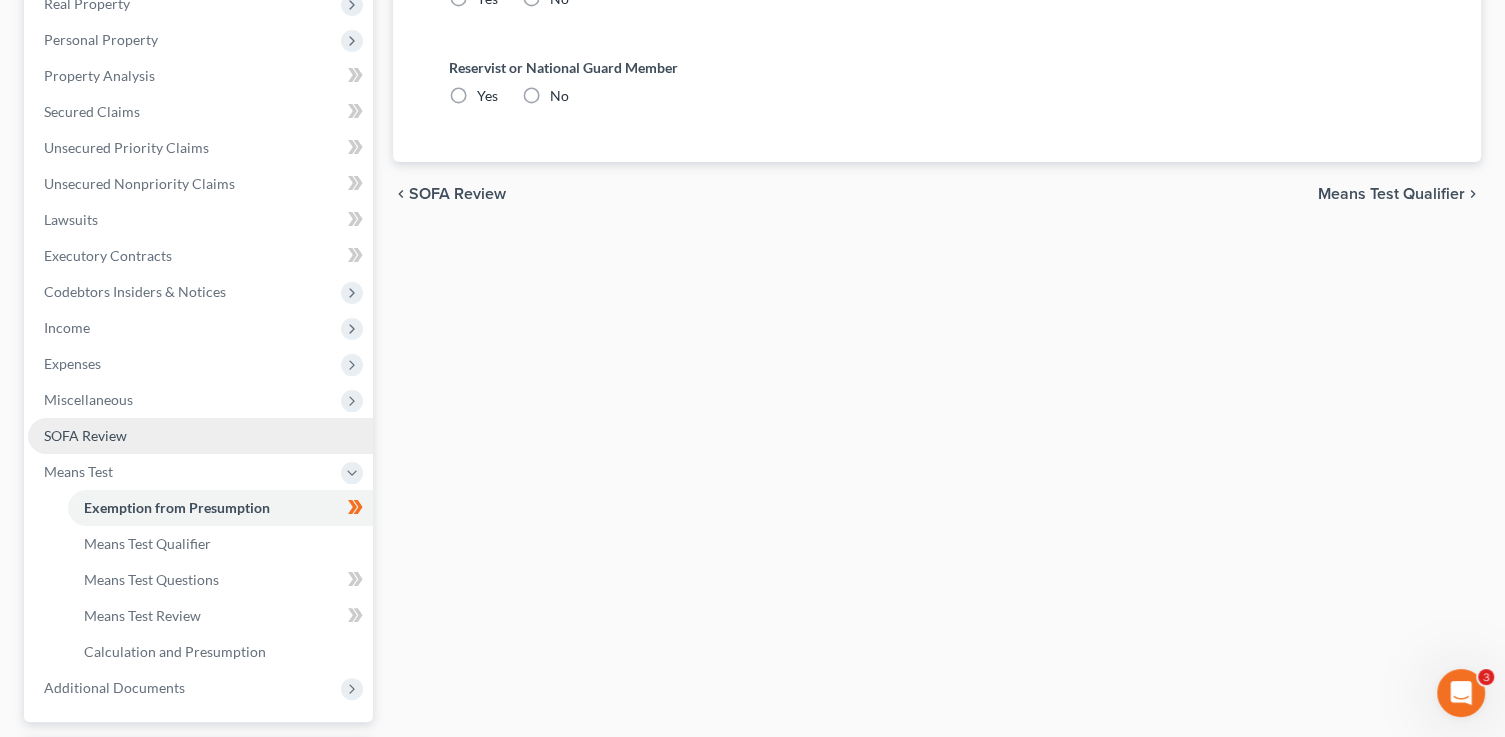 radio on "true" 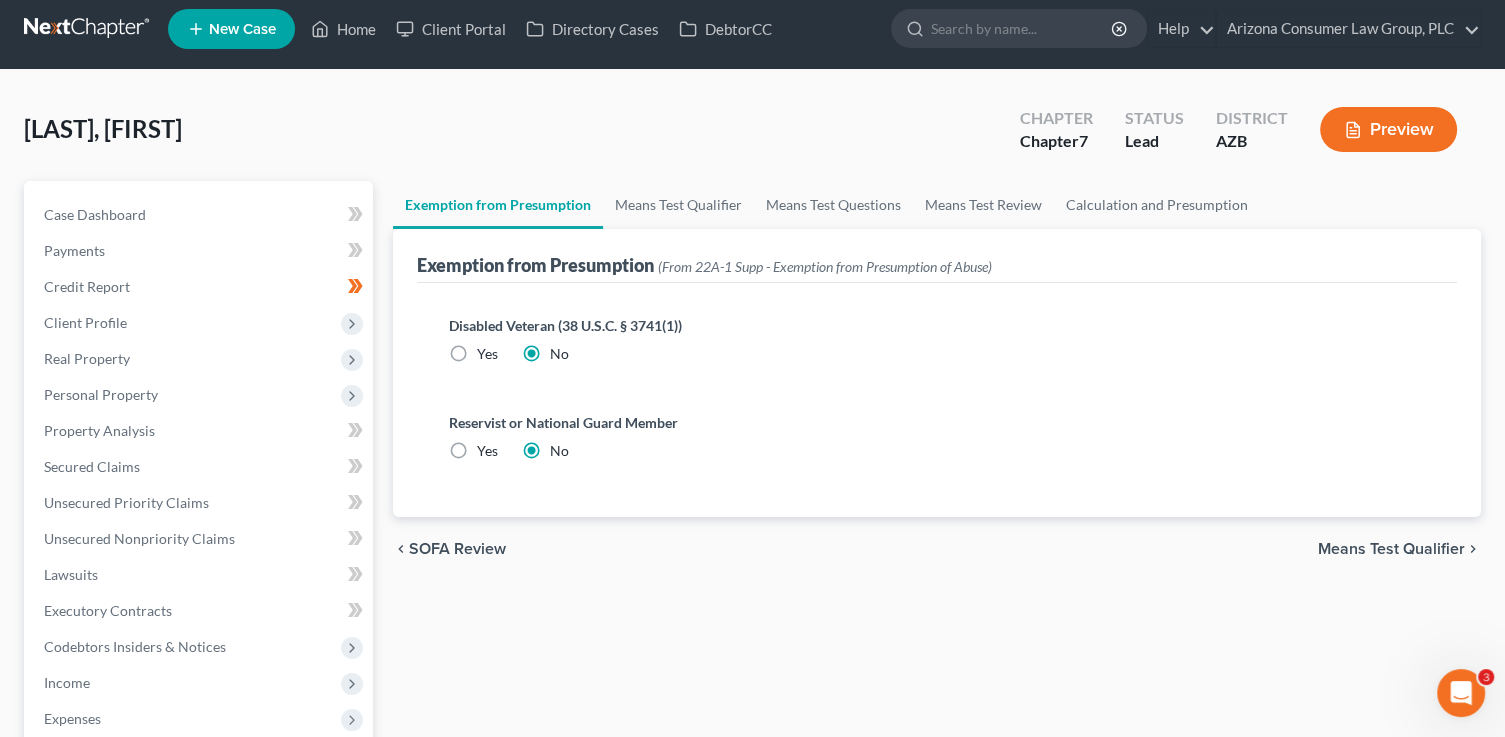 scroll, scrollTop: 0, scrollLeft: 0, axis: both 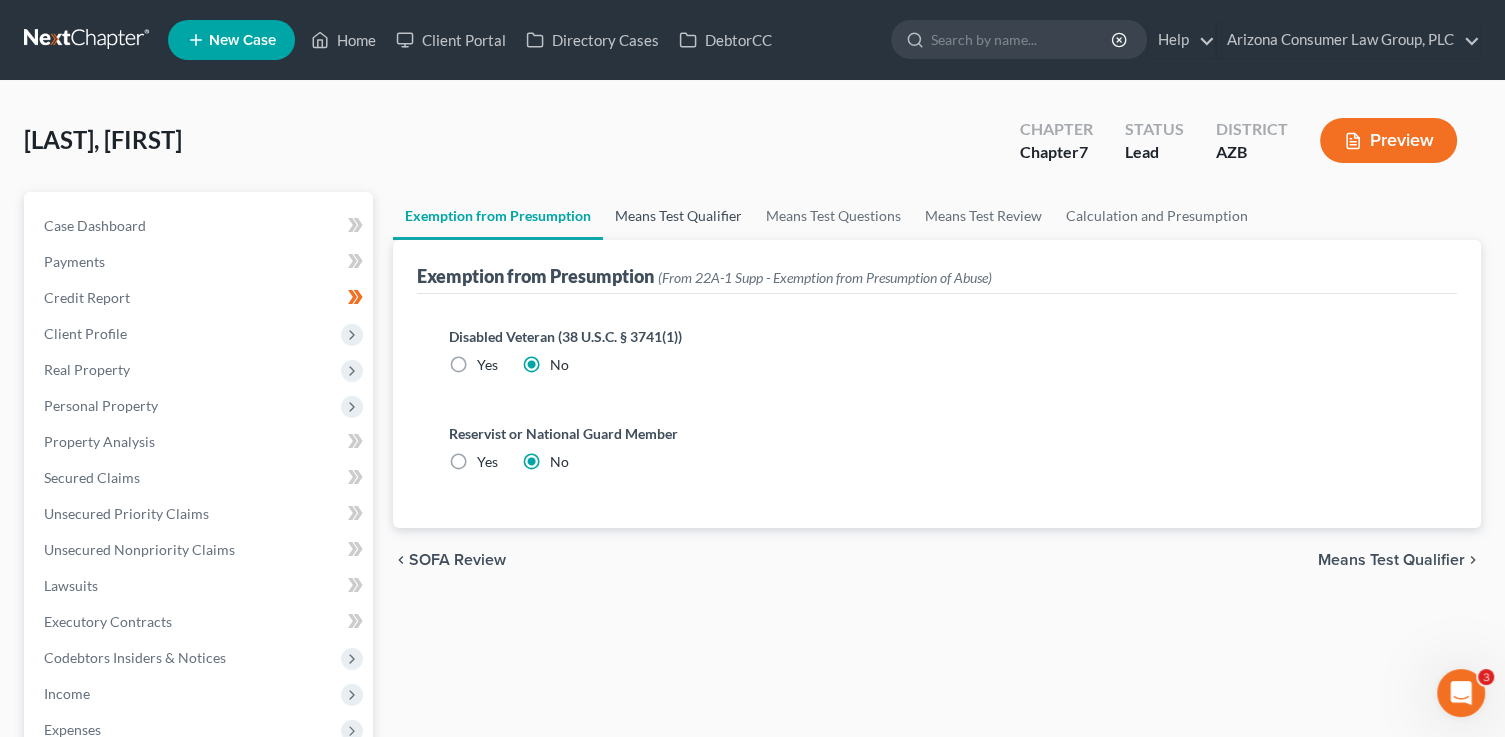 click on "Means Test Qualifier" at bounding box center [678, 216] 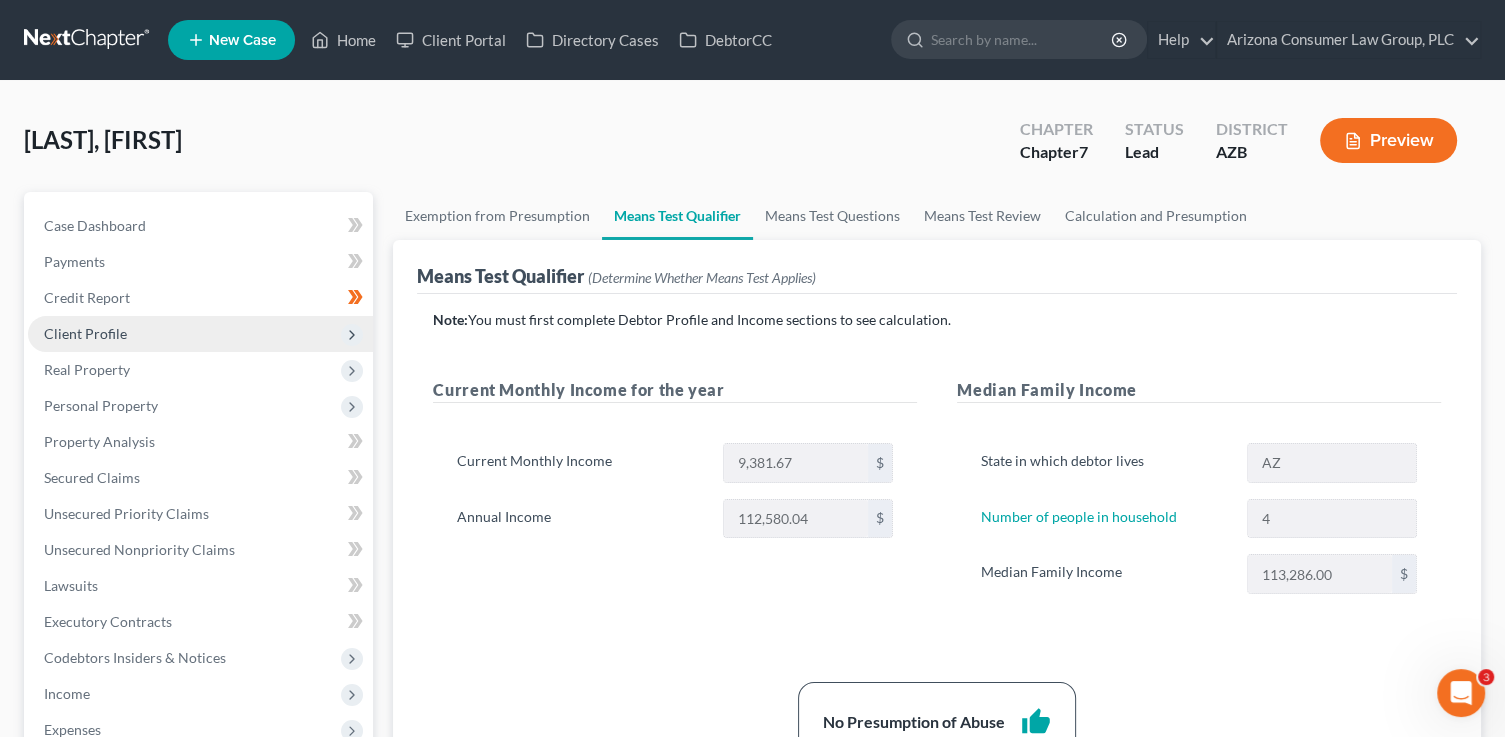 click on "Client Profile" at bounding box center (85, 333) 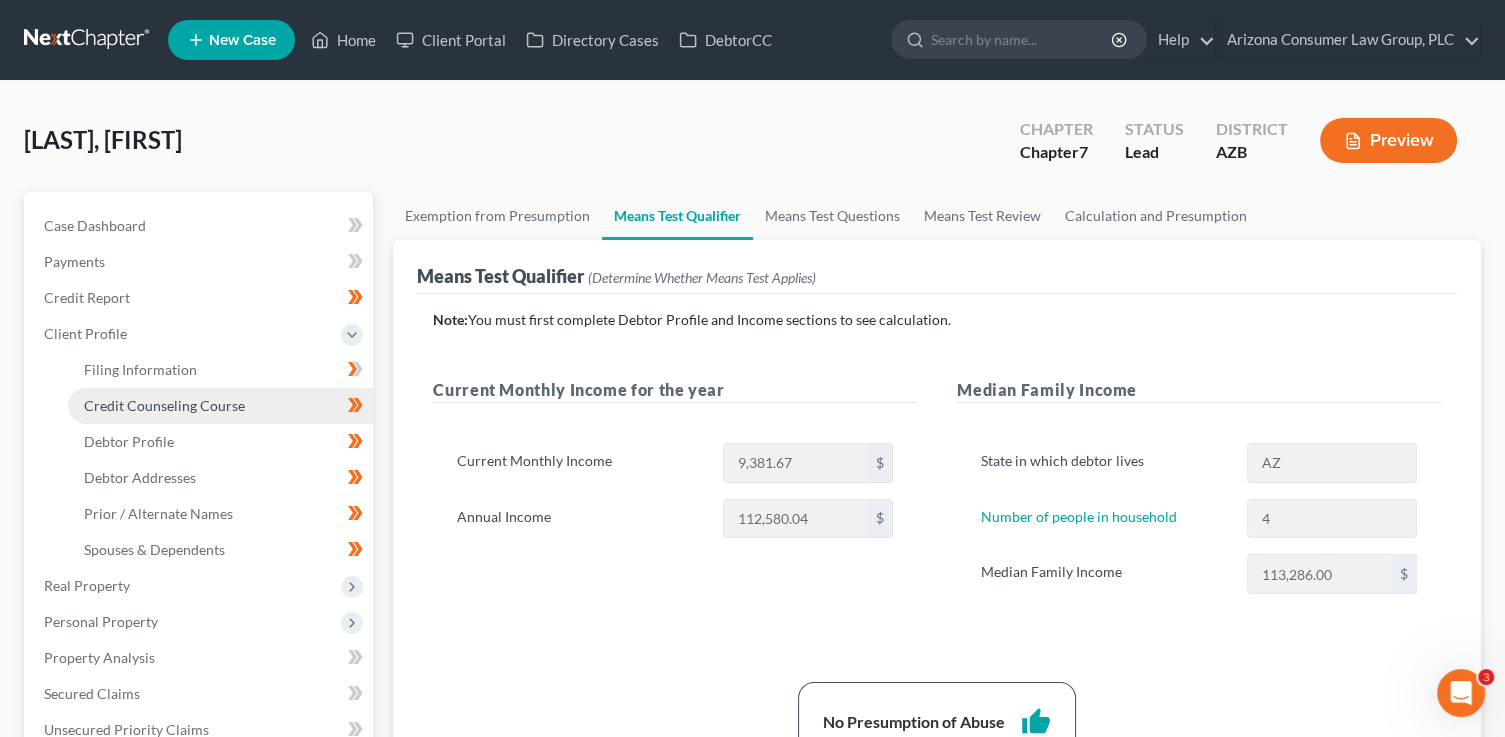 click on "Credit Counseling Course" at bounding box center (164, 405) 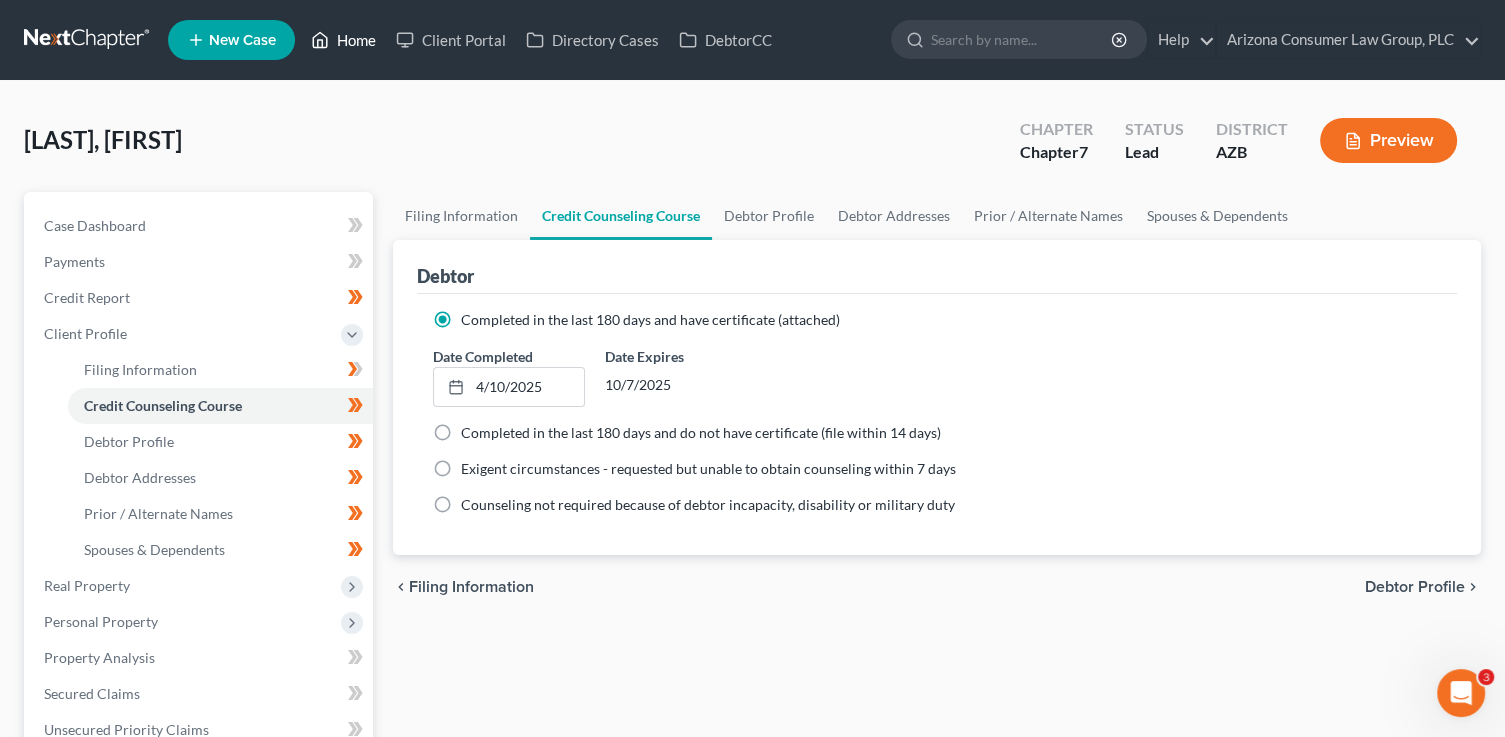 click on "Home" at bounding box center [343, 40] 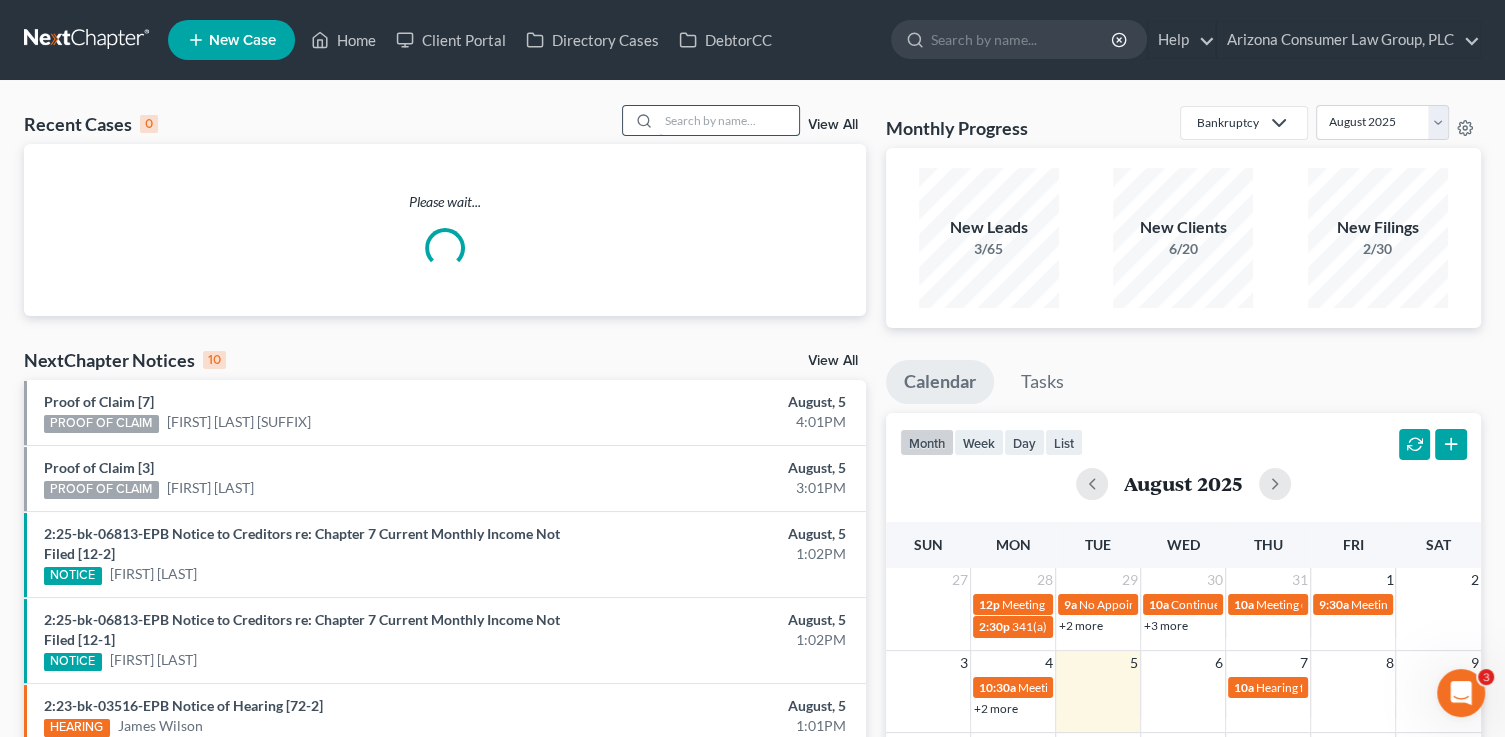 drag, startPoint x: 711, startPoint y: 121, endPoint x: 680, endPoint y: 105, distance: 34.88553 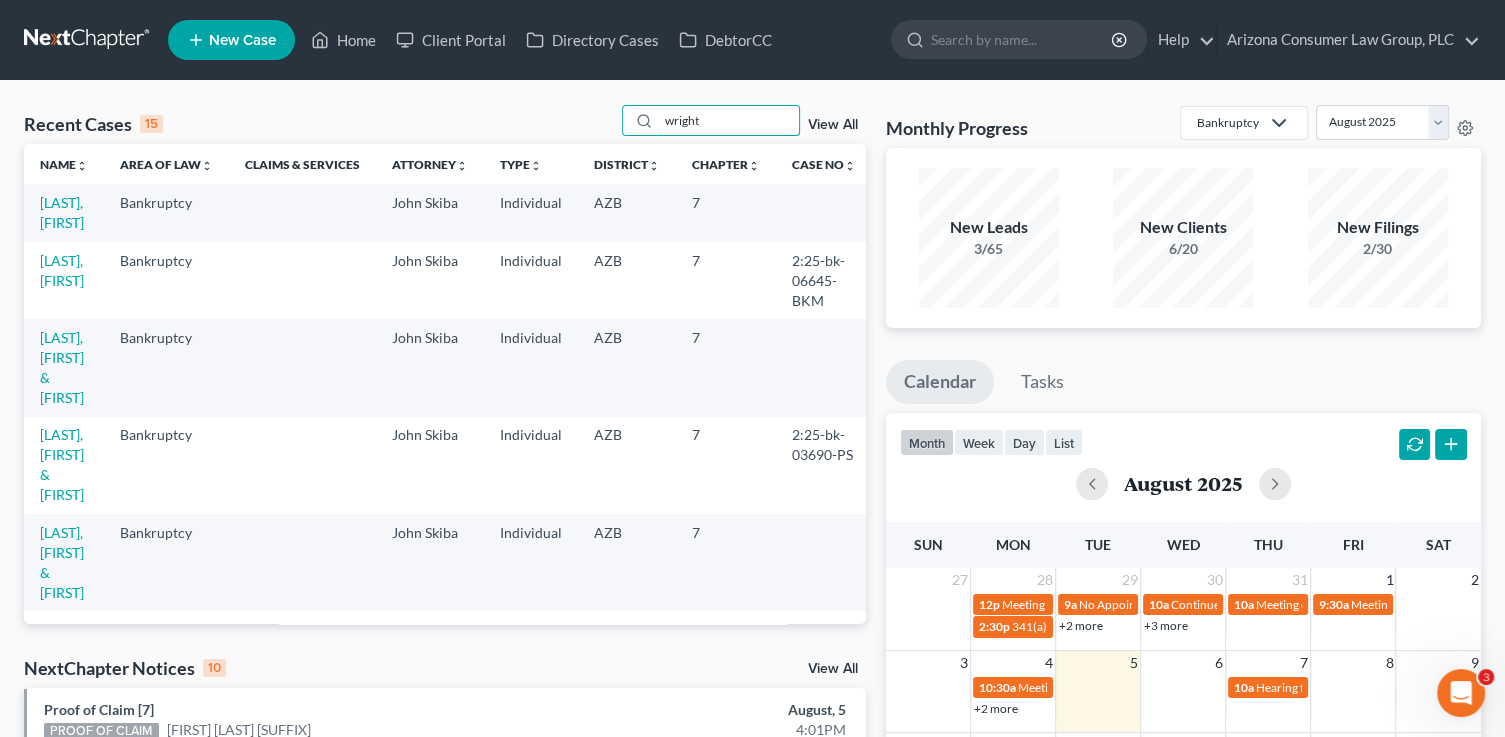 type on "wright" 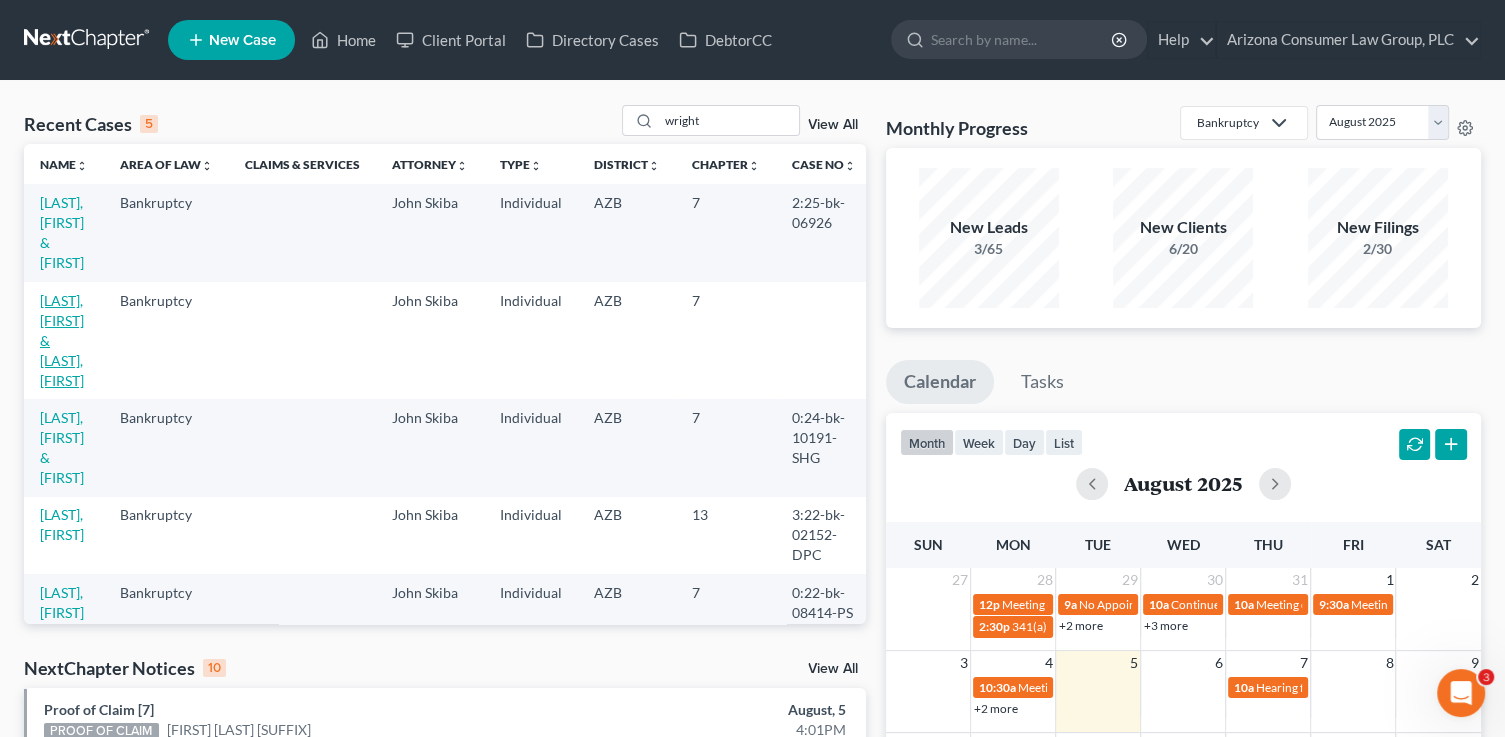 click on "Wright, George & Snodgrass, Dustin" at bounding box center [62, 340] 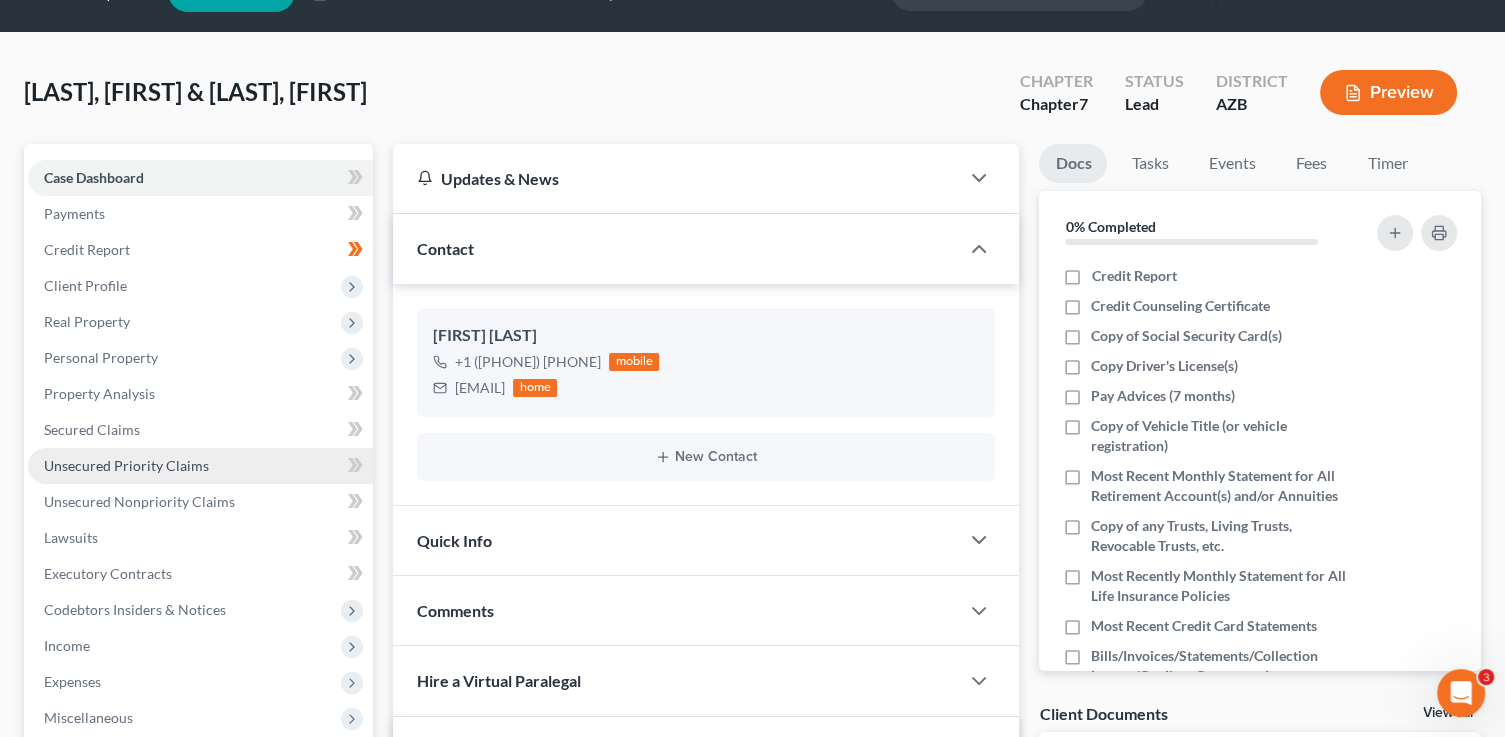scroll, scrollTop: 48, scrollLeft: 0, axis: vertical 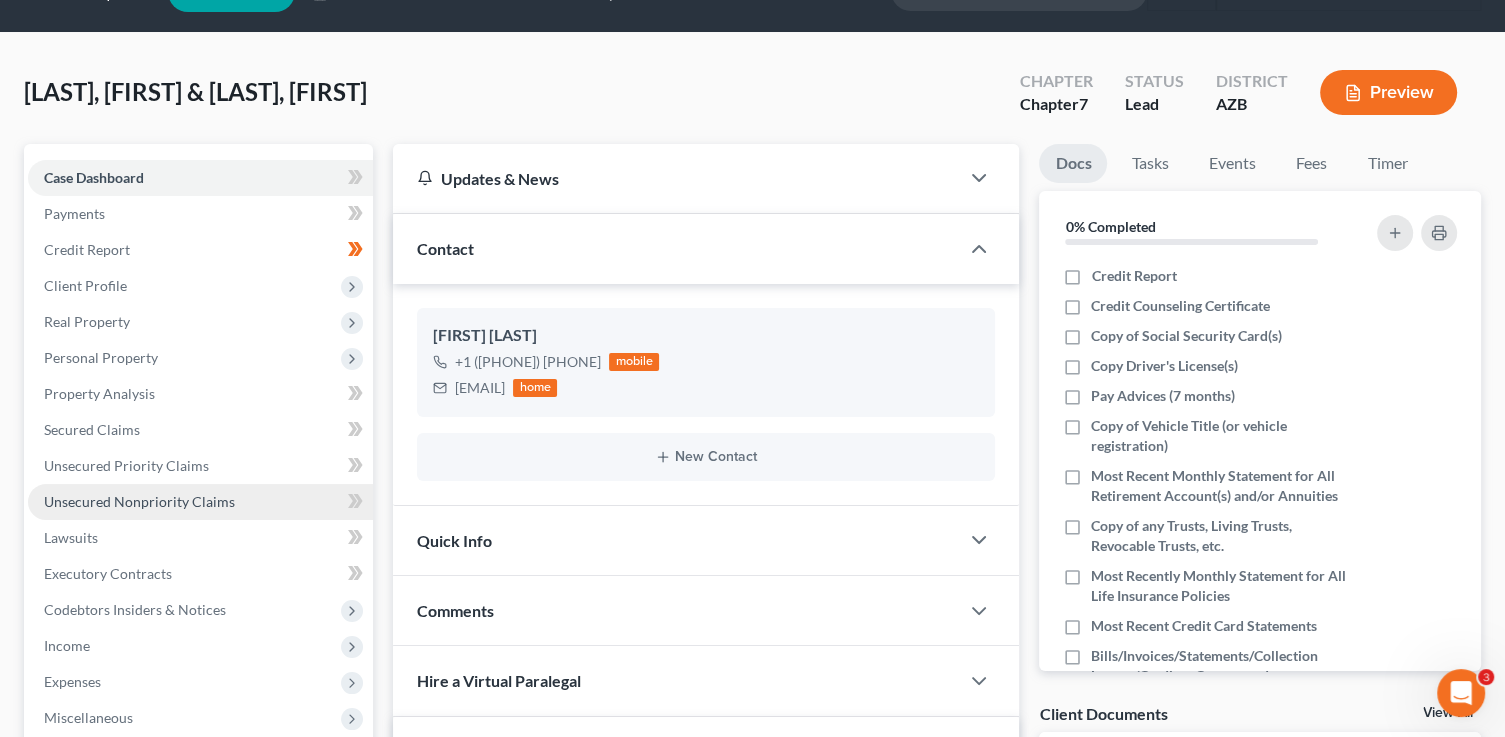 click on "Unsecured Nonpriority Claims" at bounding box center (139, 501) 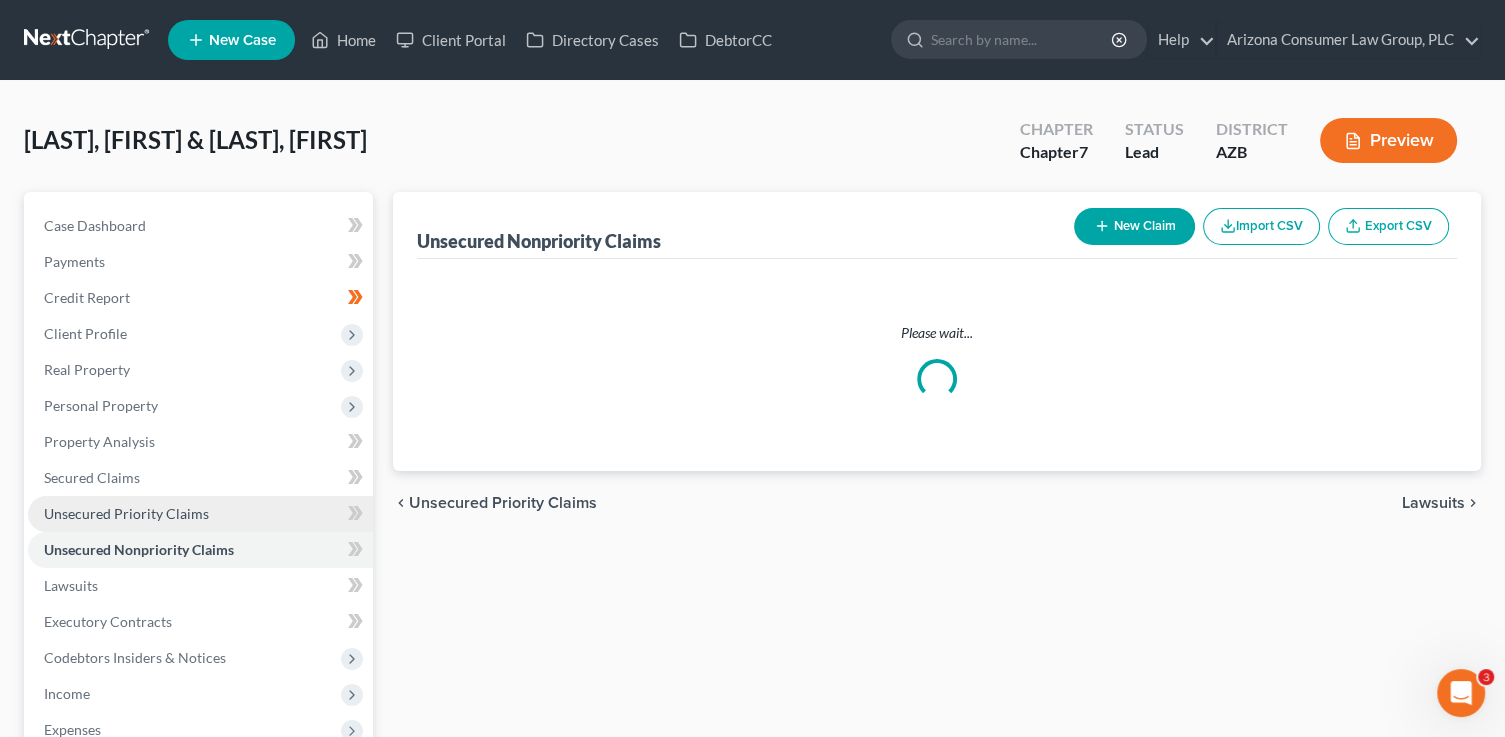 scroll, scrollTop: 0, scrollLeft: 0, axis: both 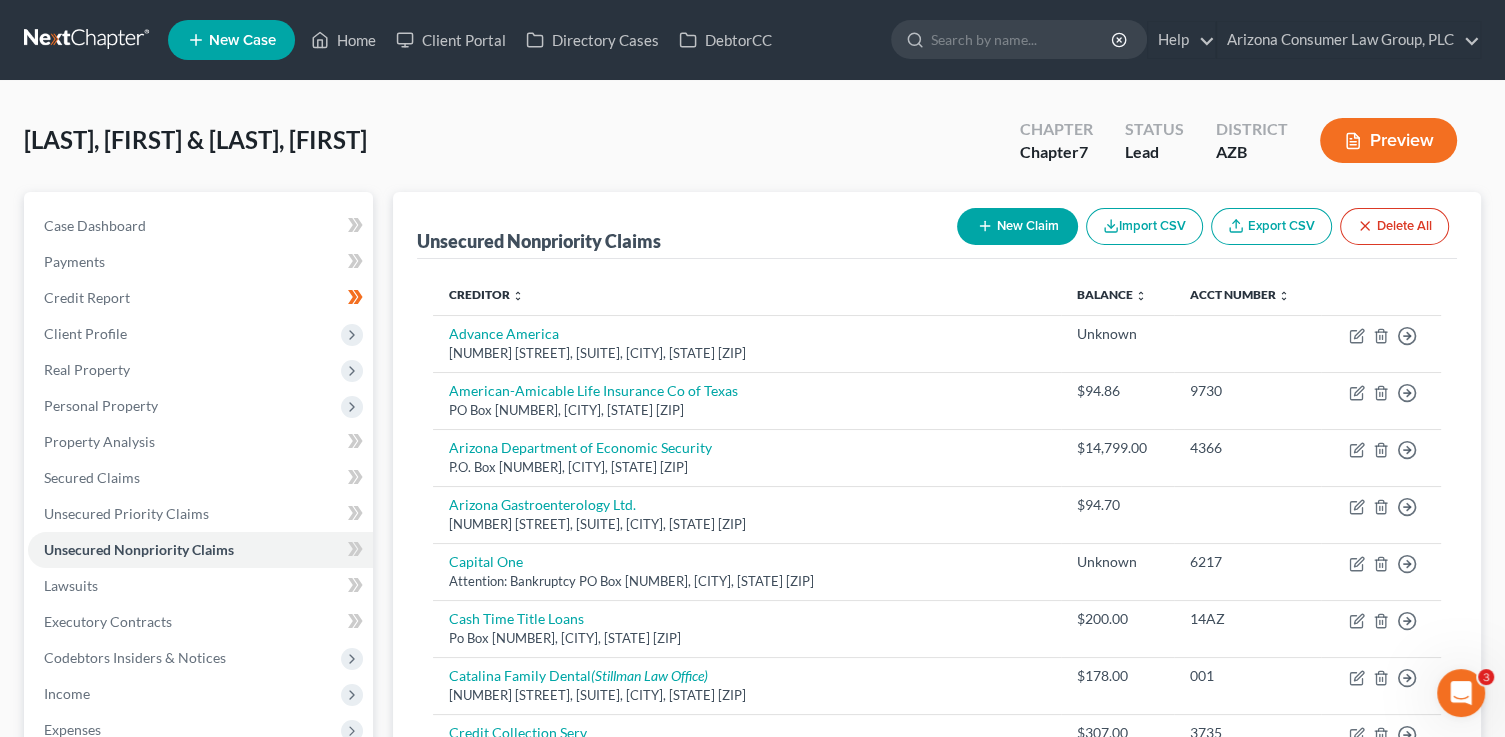click on "New Claim" at bounding box center [1017, 226] 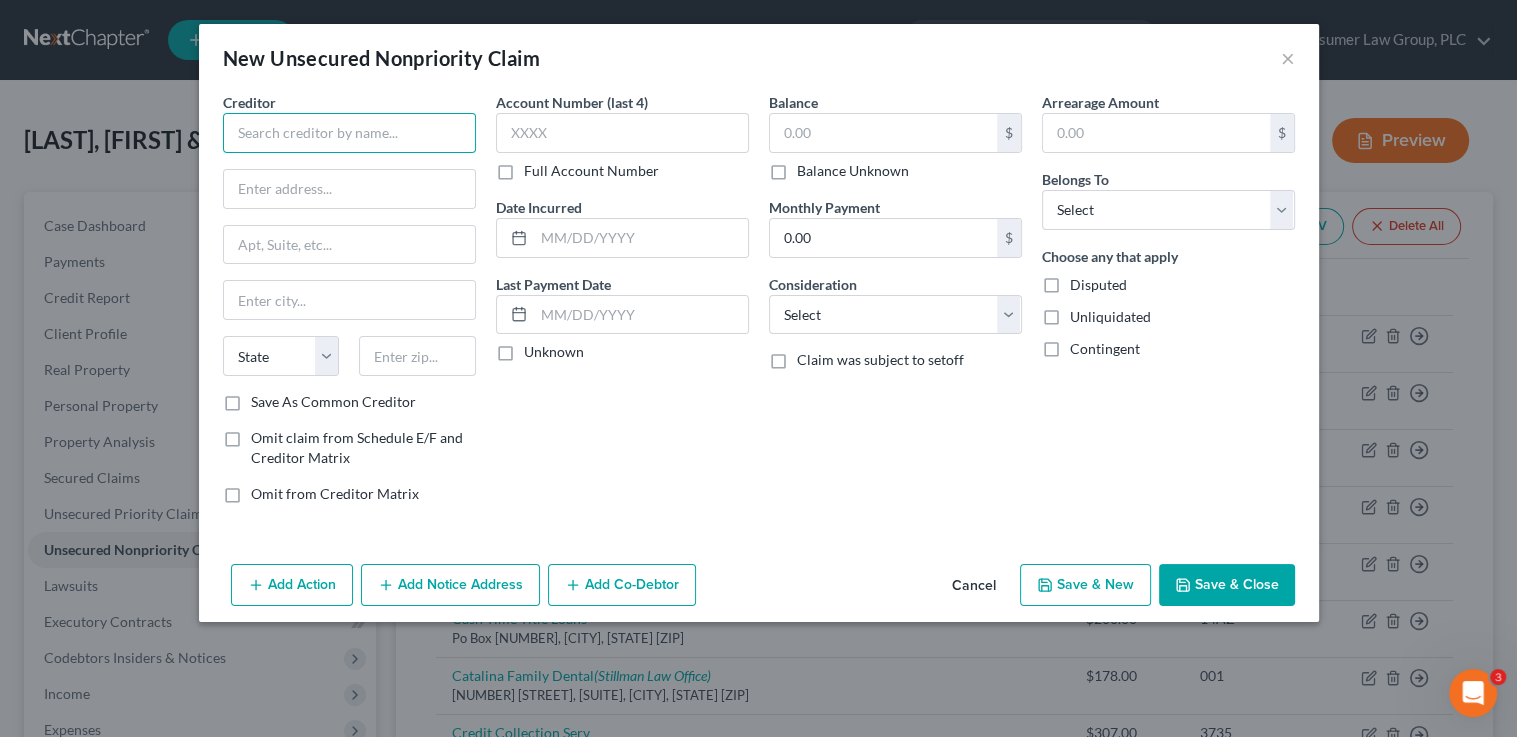 click at bounding box center [349, 133] 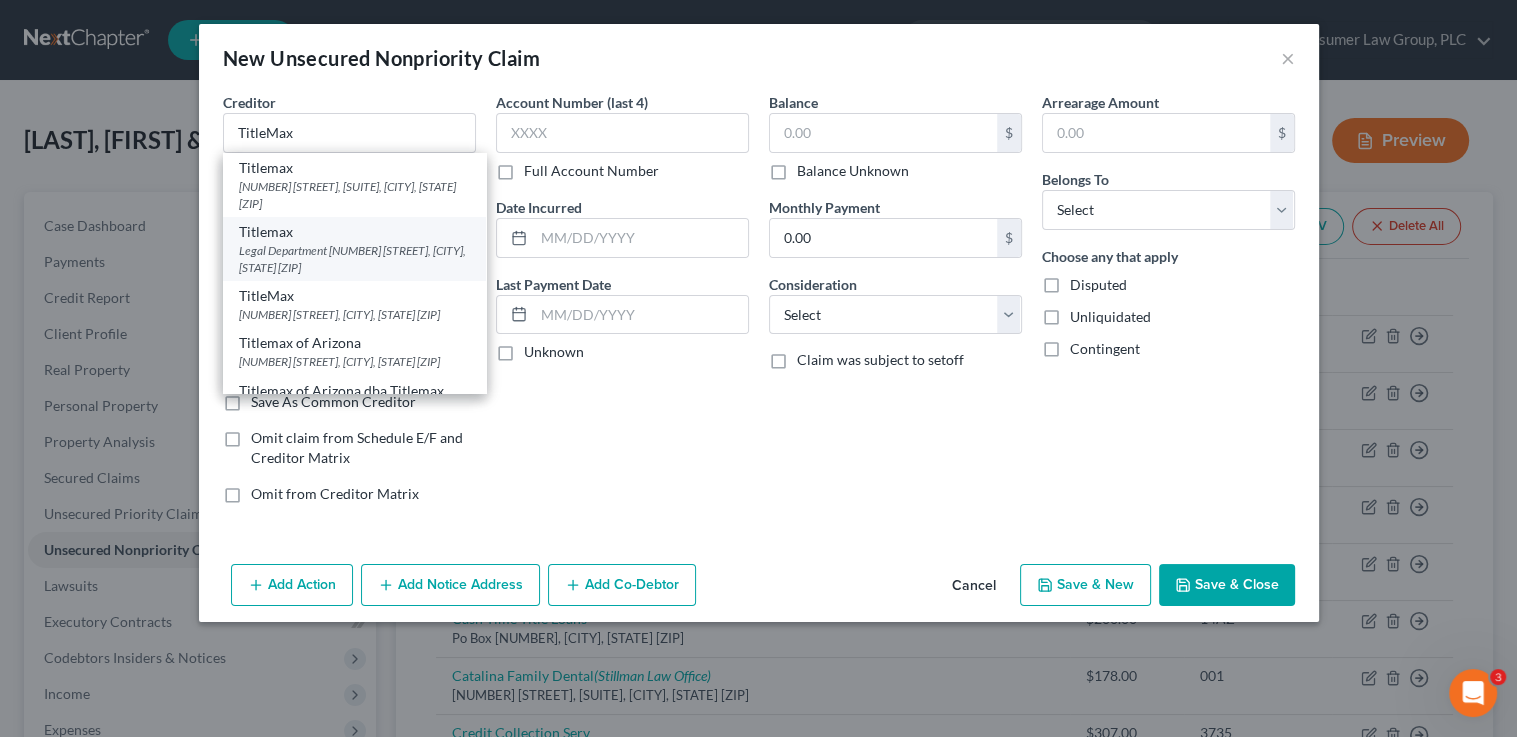 click on "Titlemax" at bounding box center [354, 232] 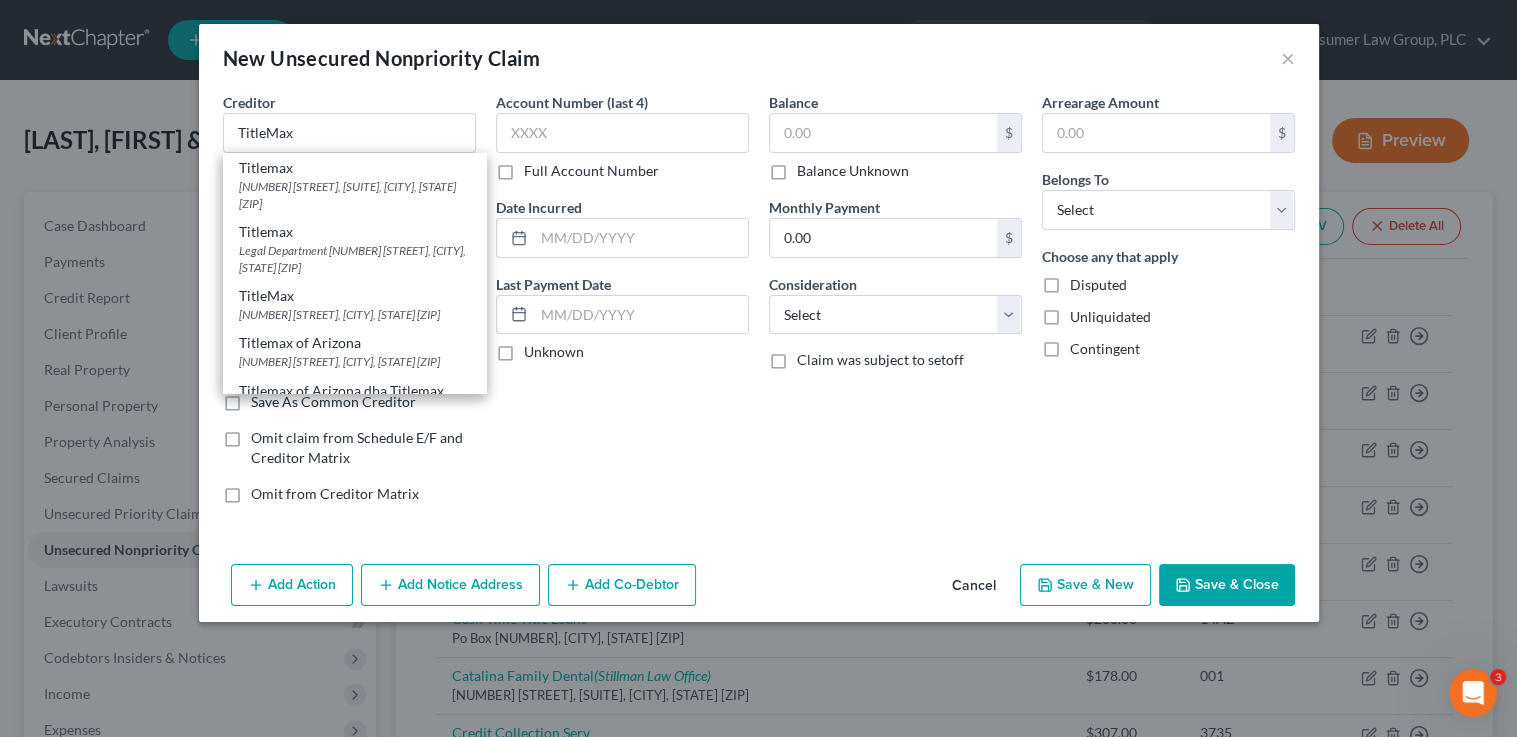 type on "Titlemax" 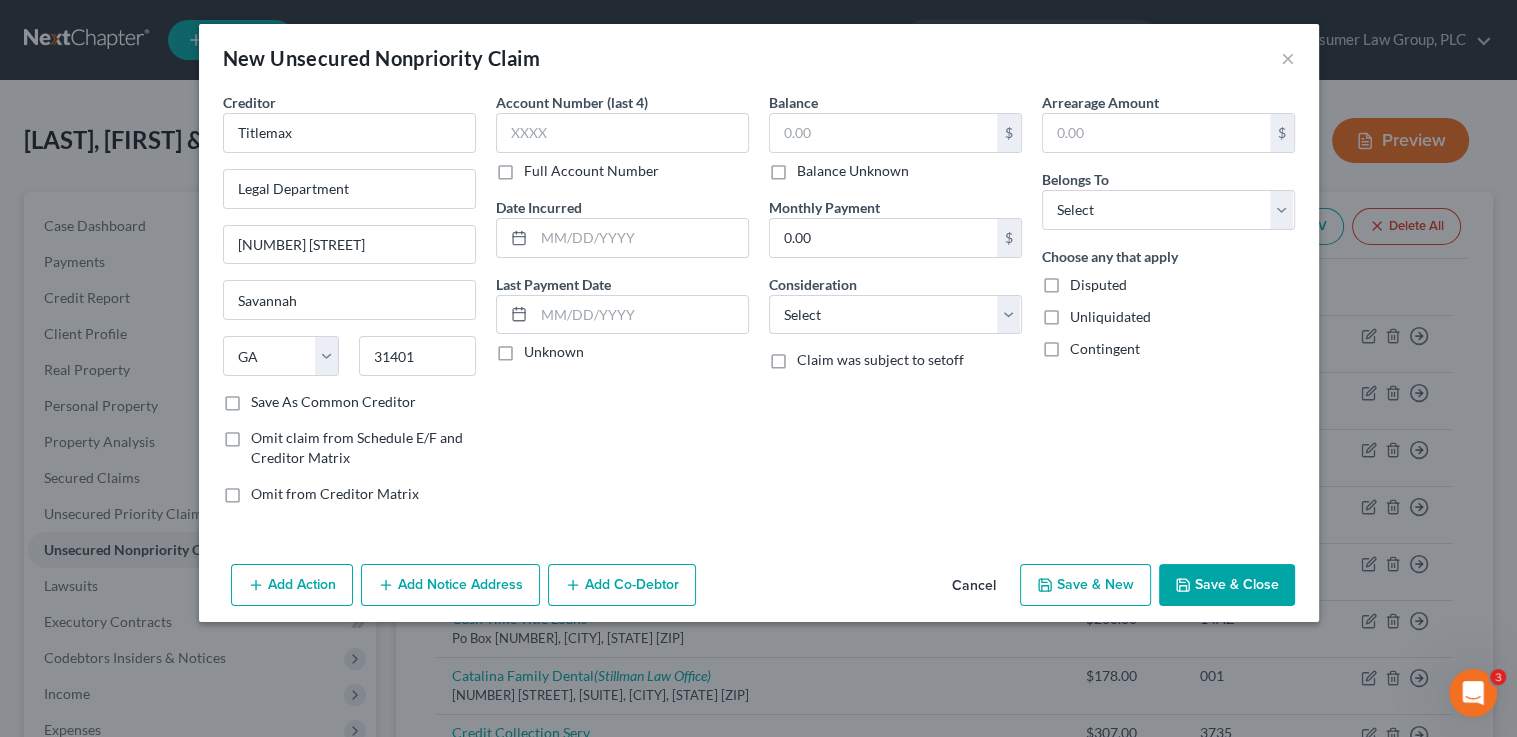 click on "Save & Close" at bounding box center (1227, 585) 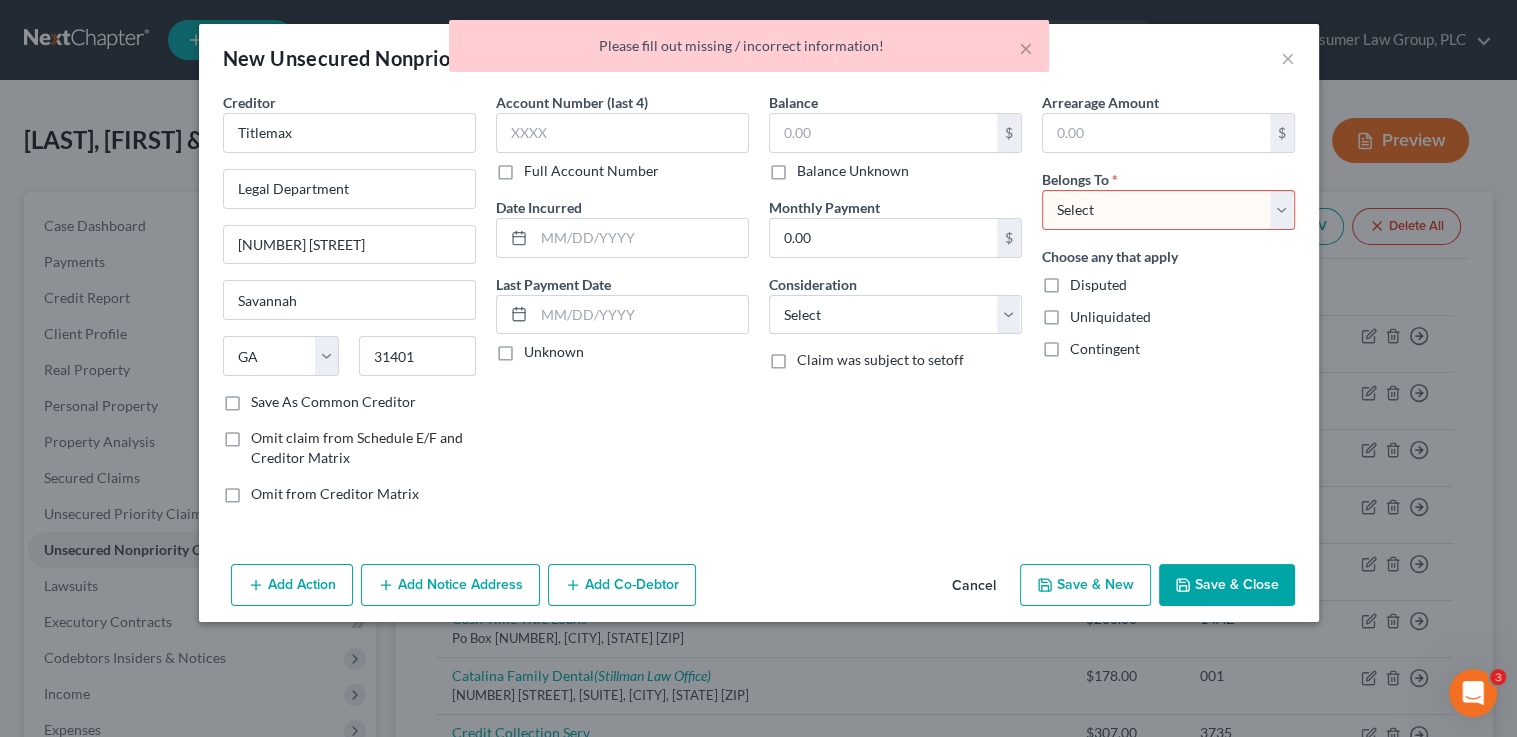 click on "Select Debtor 1 Only Debtor 2 Only Debtor 1 And Debtor 2 Only At Least One Of The Debtors And Another Community Property" at bounding box center (1168, 210) 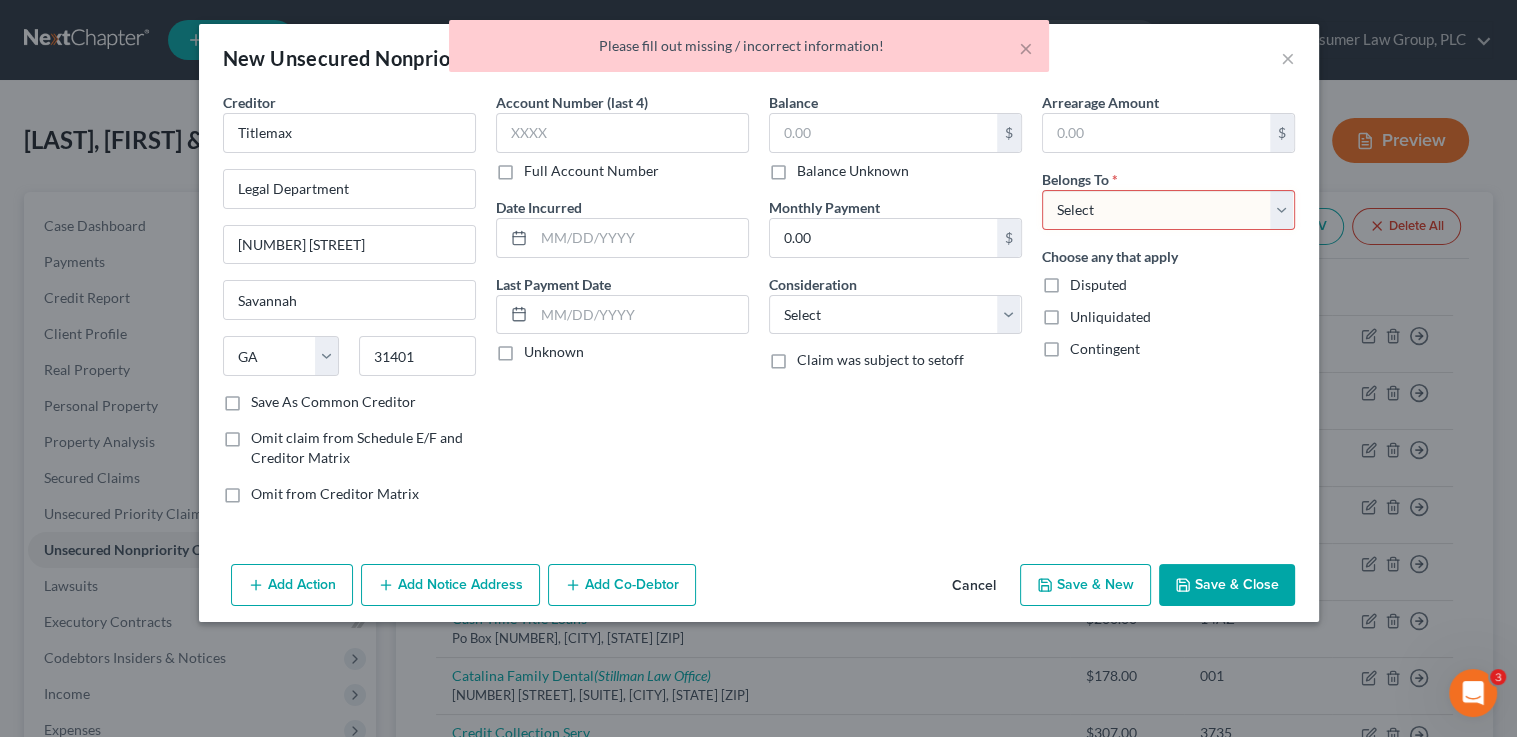 select on "1" 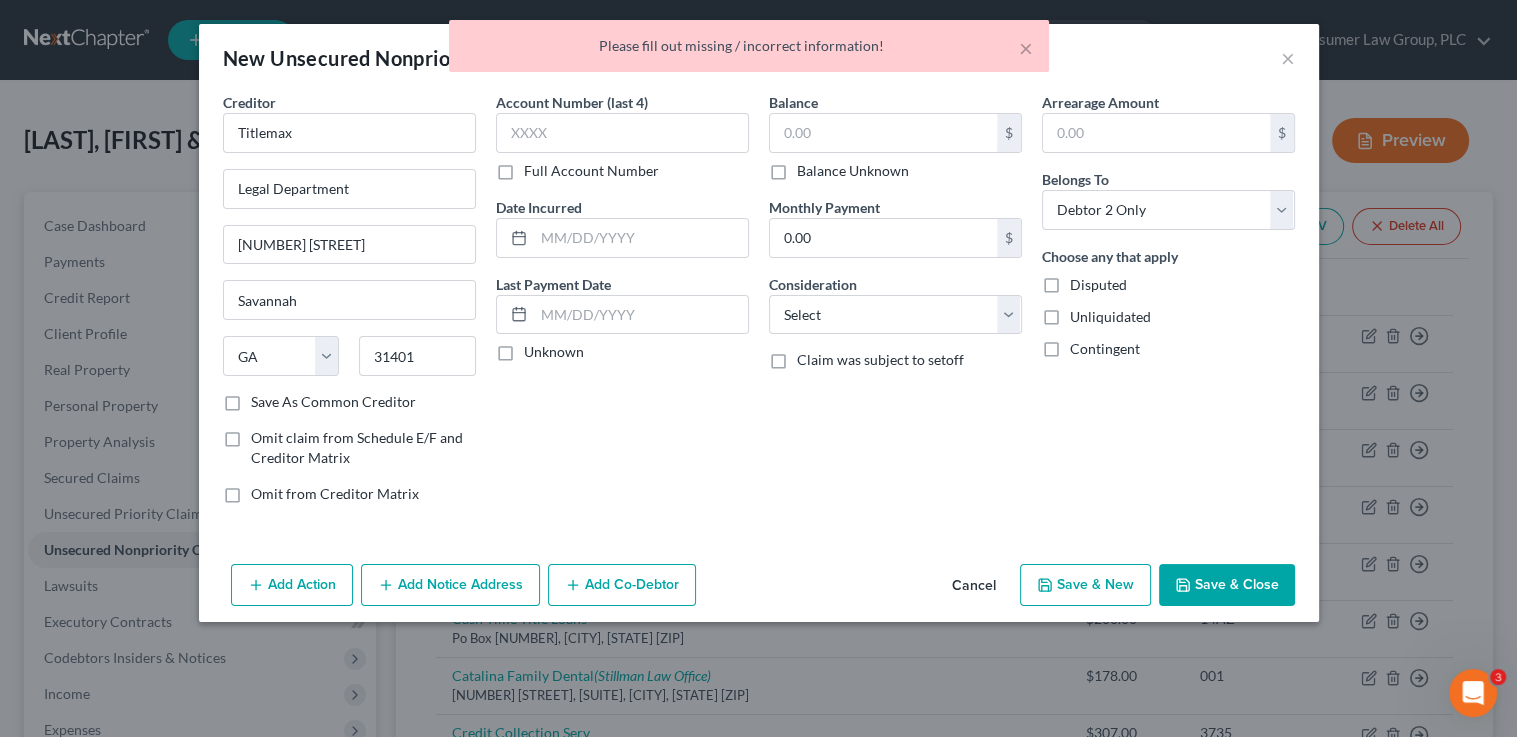 click on "Add Action Add Notice Address Add Co-Debtor Cancel Save & New Save & Close" at bounding box center (759, 589) 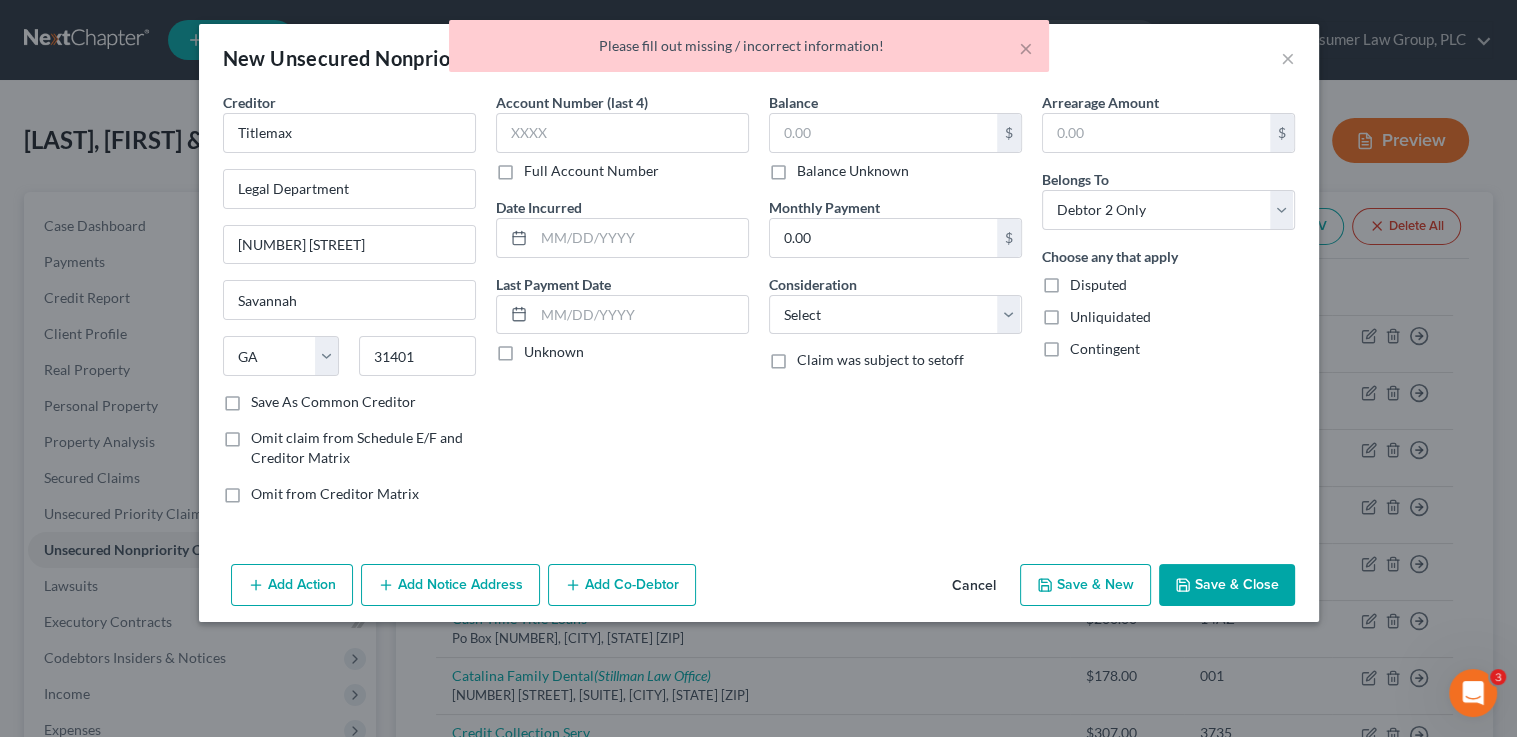 drag, startPoint x: 1228, startPoint y: 585, endPoint x: 1251, endPoint y: 570, distance: 27.45906 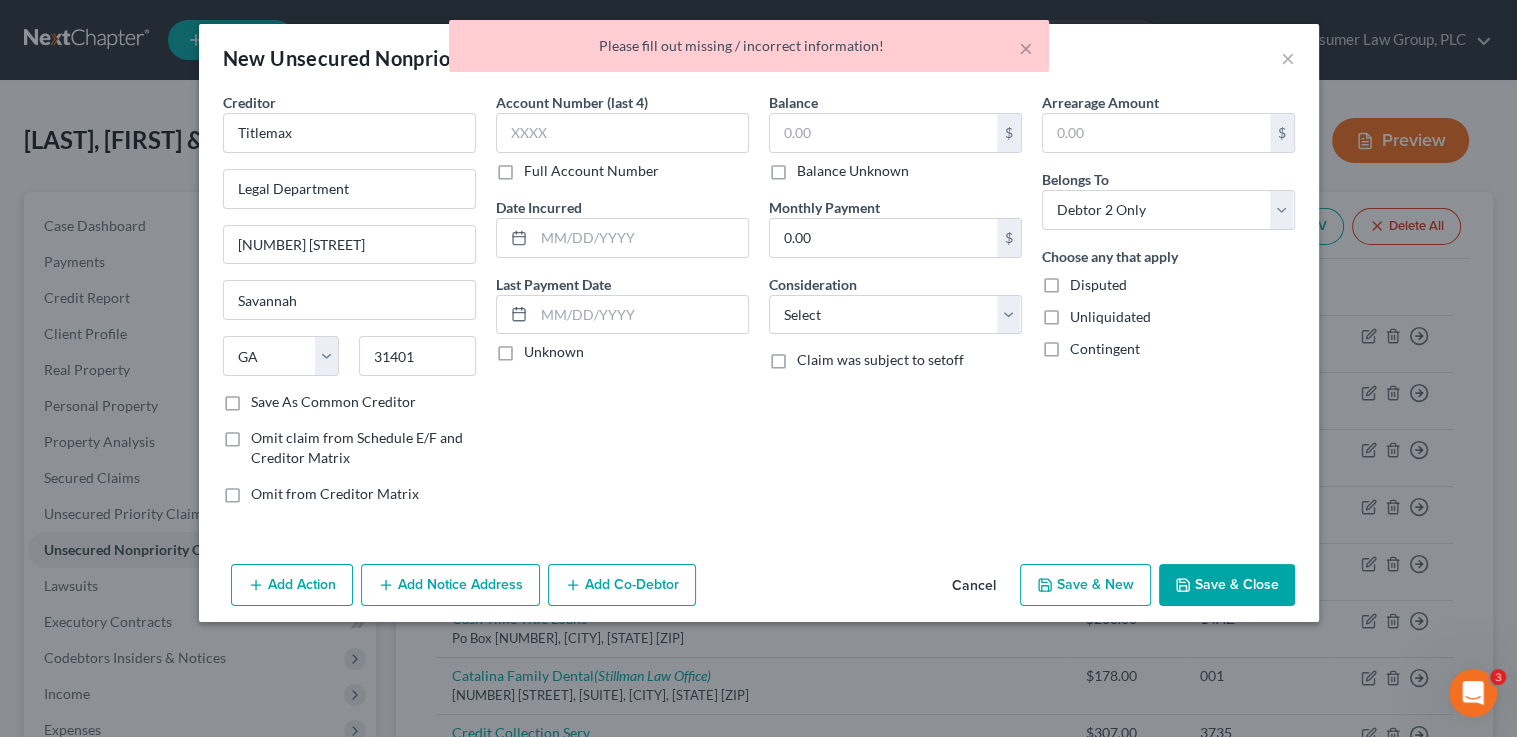 click on "Save & Close" at bounding box center [1227, 585] 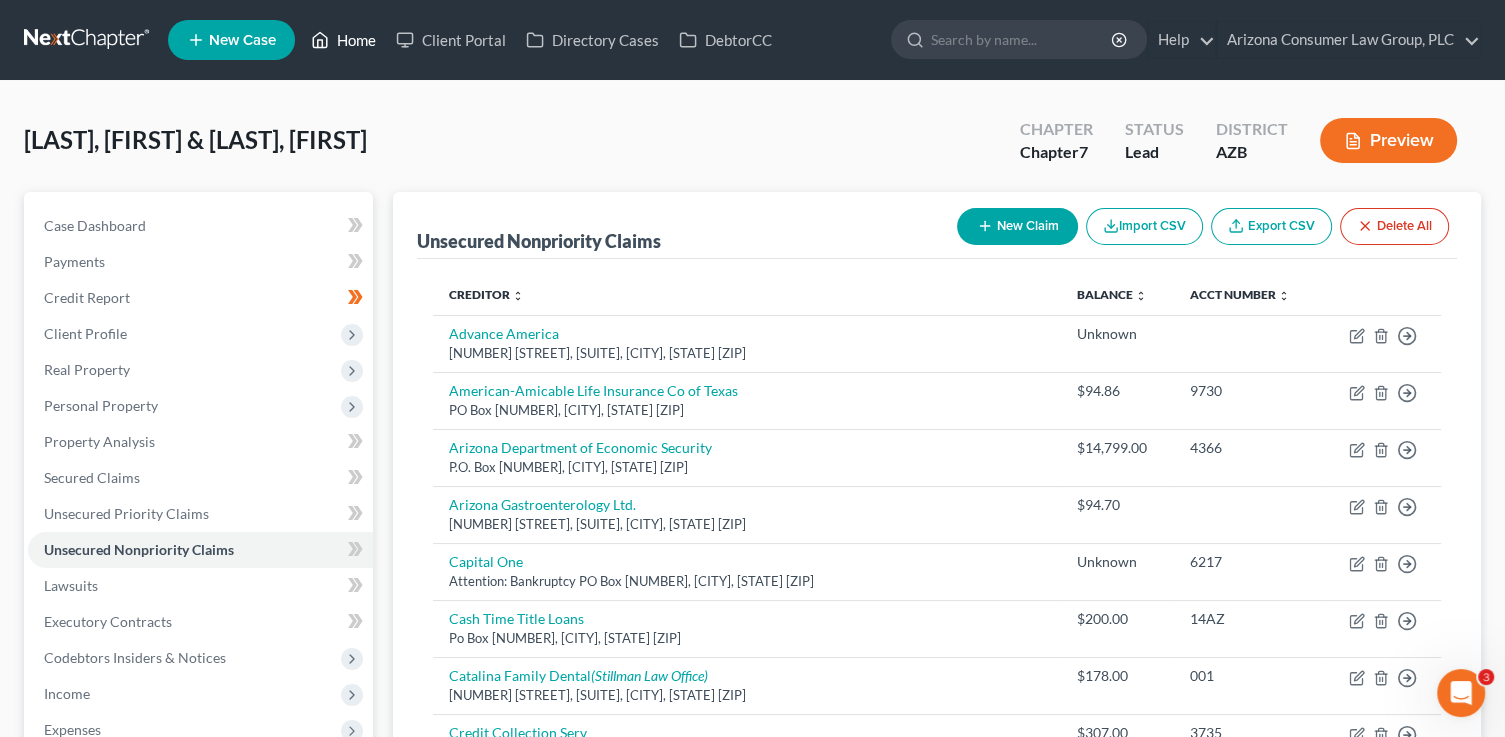 click on "Home" at bounding box center (343, 40) 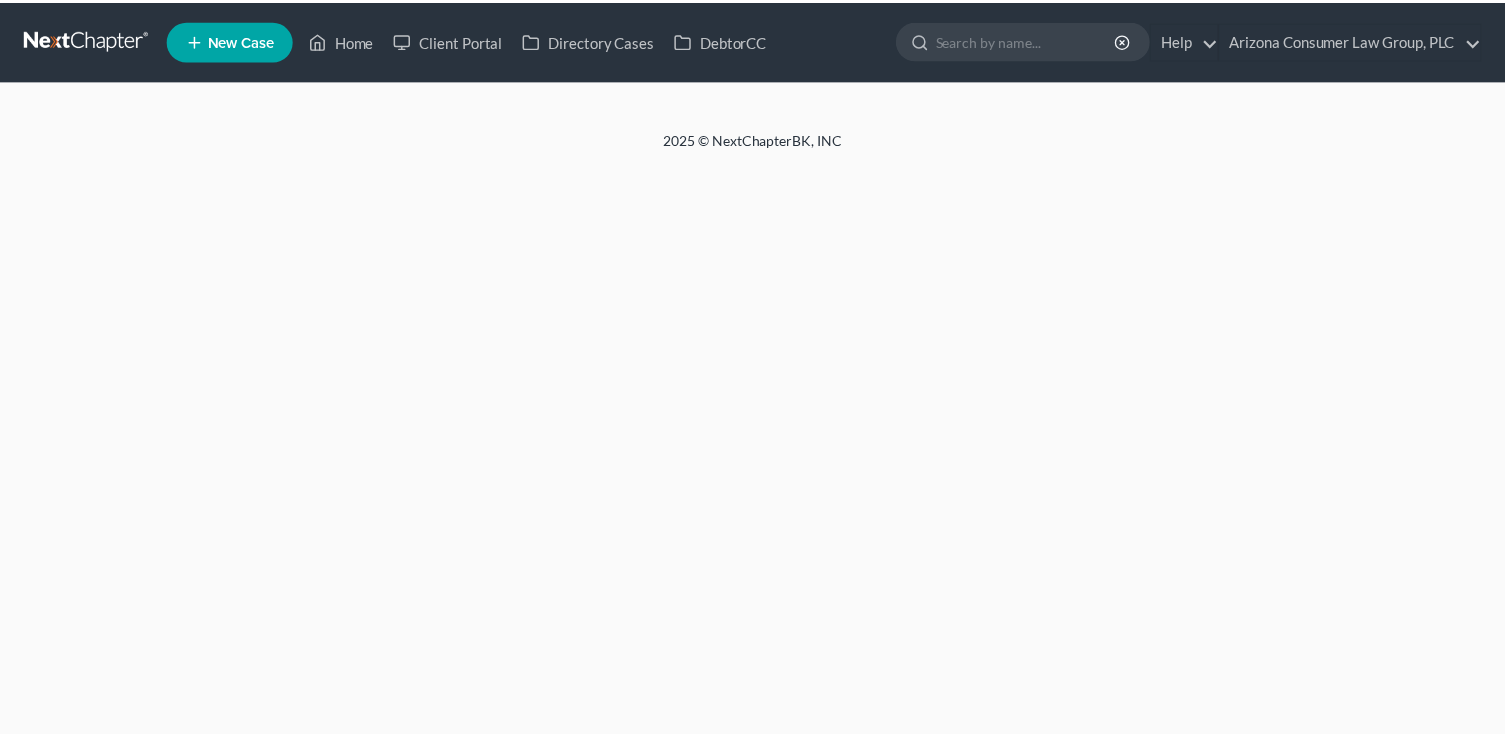 scroll, scrollTop: 0, scrollLeft: 0, axis: both 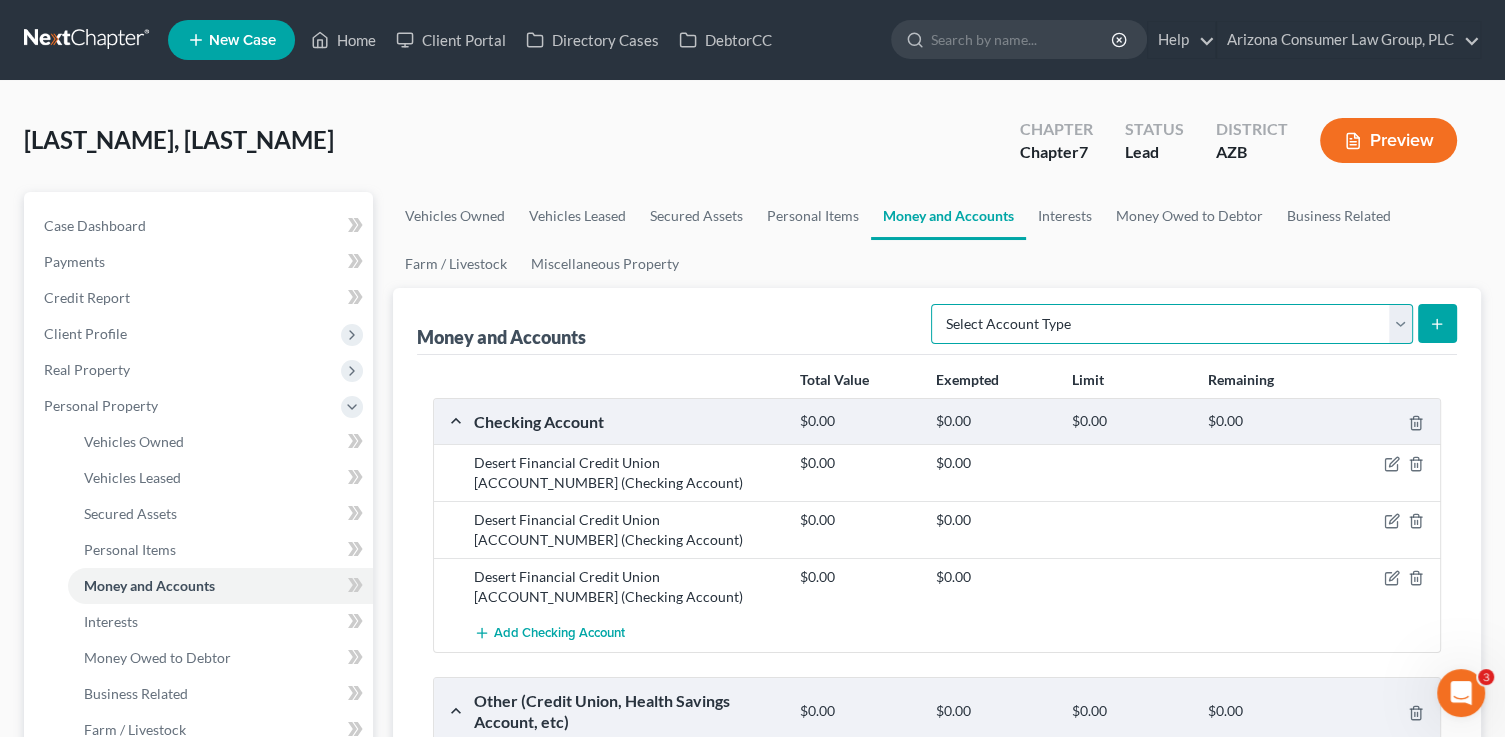 click on "Select Account Type Brokerage (A/B: 18, SOFA: 20) Cash on Hand (A/B: 16) Certificates of Deposit (A/B: 17, SOFA: 20) Checking Account (A/B: 17, SOFA: 20) Money Market (A/B: 18, SOFA: 20) Other (Credit Union, Health Savings Account, etc) (A/B: 17, SOFA: 20) Safe Deposit Box (A/B: 16) Savings Account (A/B: 17, SOFA: 20) Security Deposits or Prepayments (A/B: 22)" at bounding box center [1172, 324] 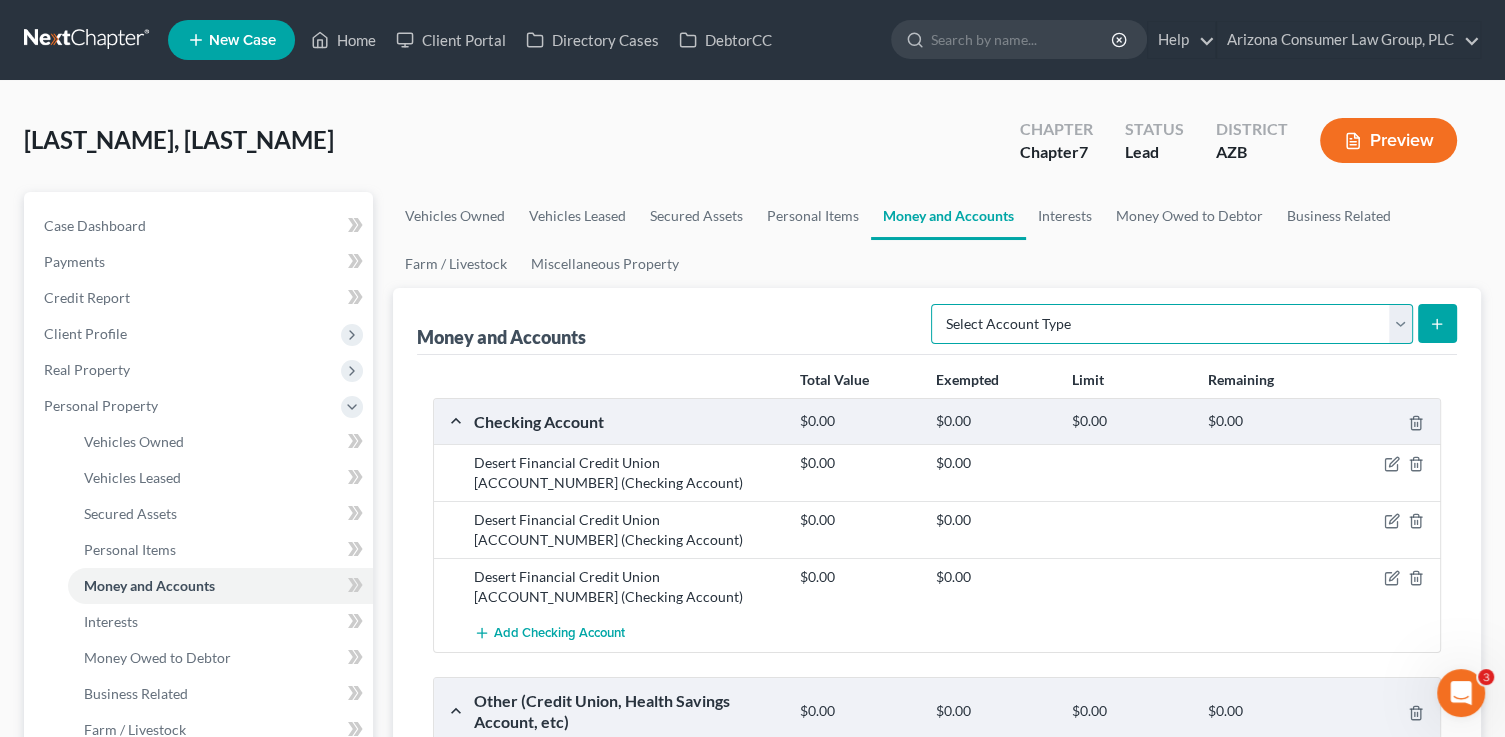 select on "savings" 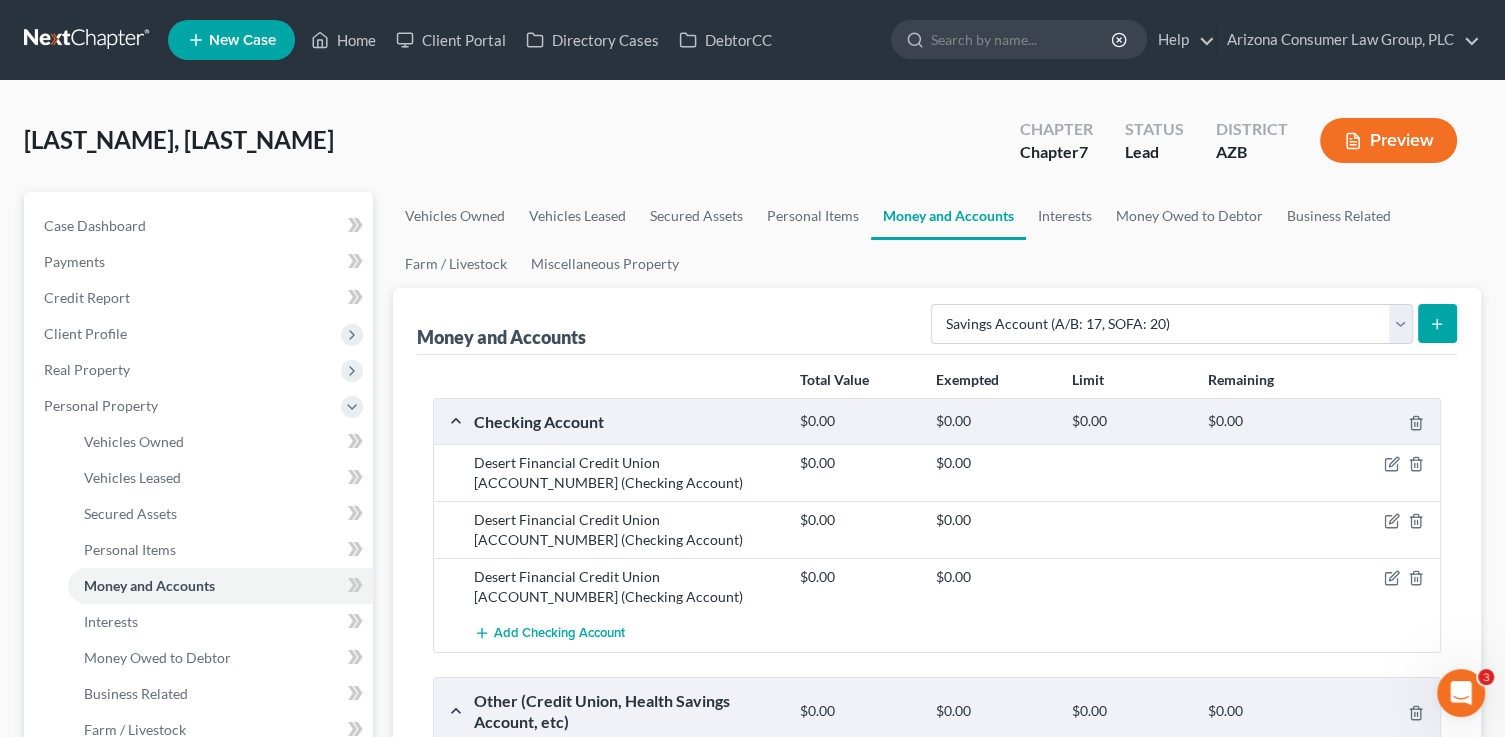 click 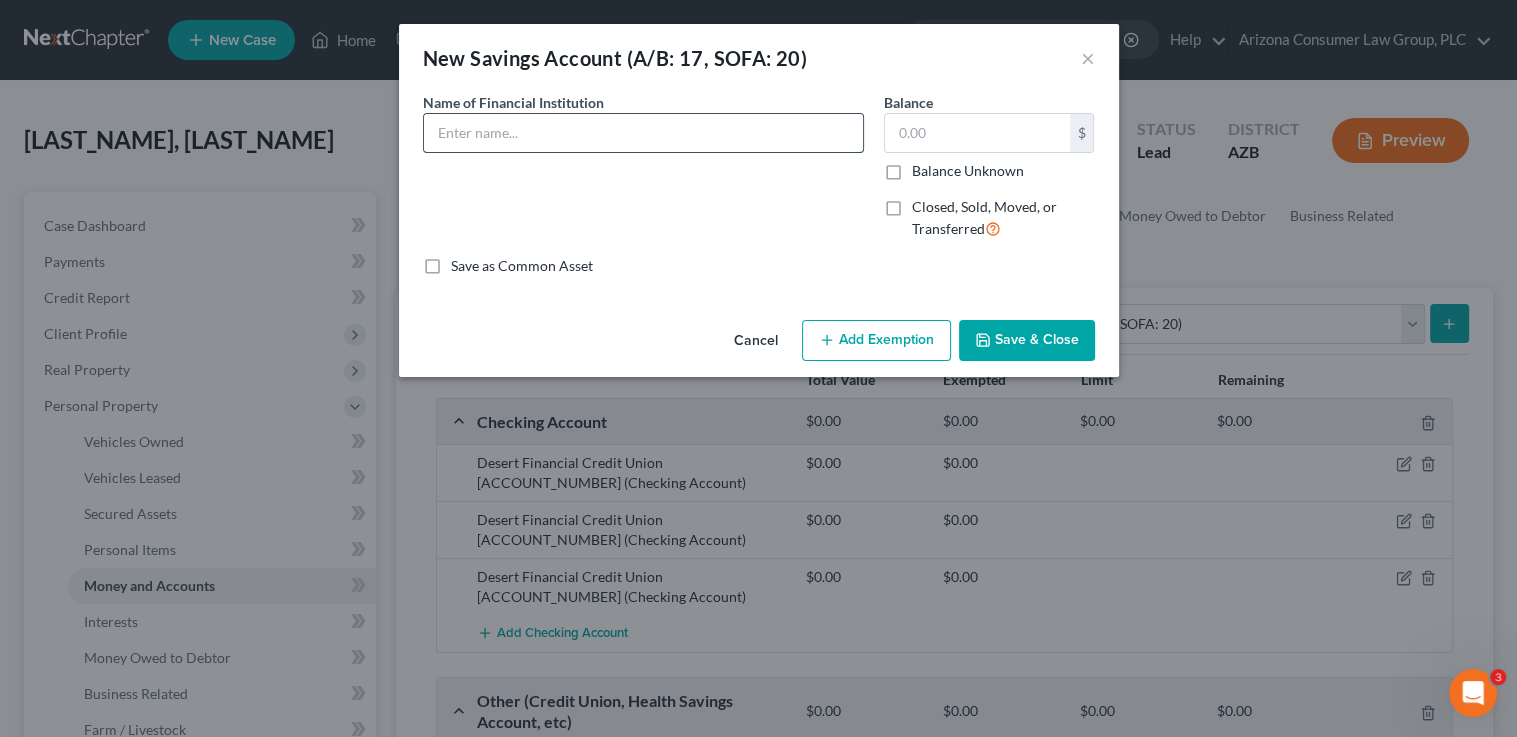 click at bounding box center (643, 133) 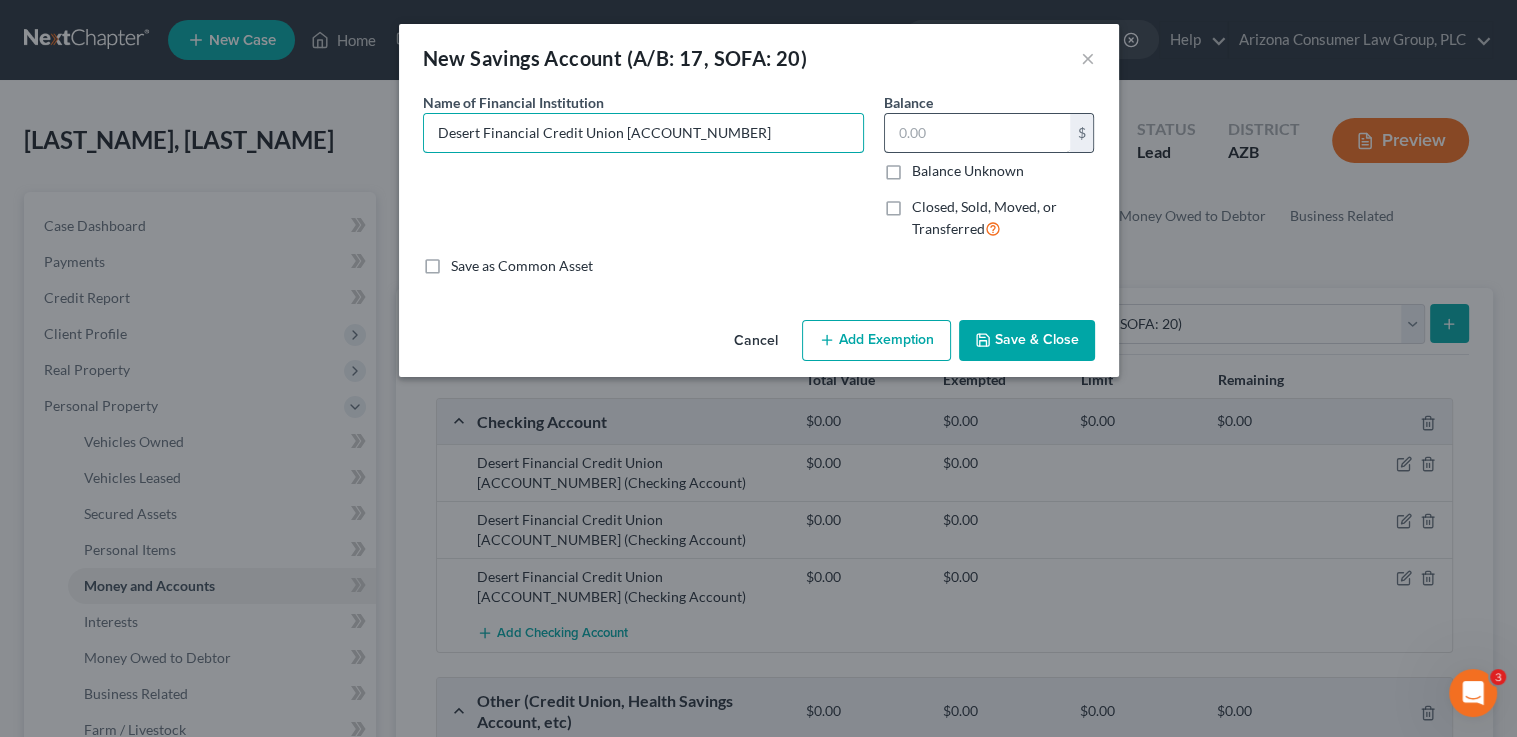 type on "Desert Financial Credit Union [ACCOUNT_NUMBER]" 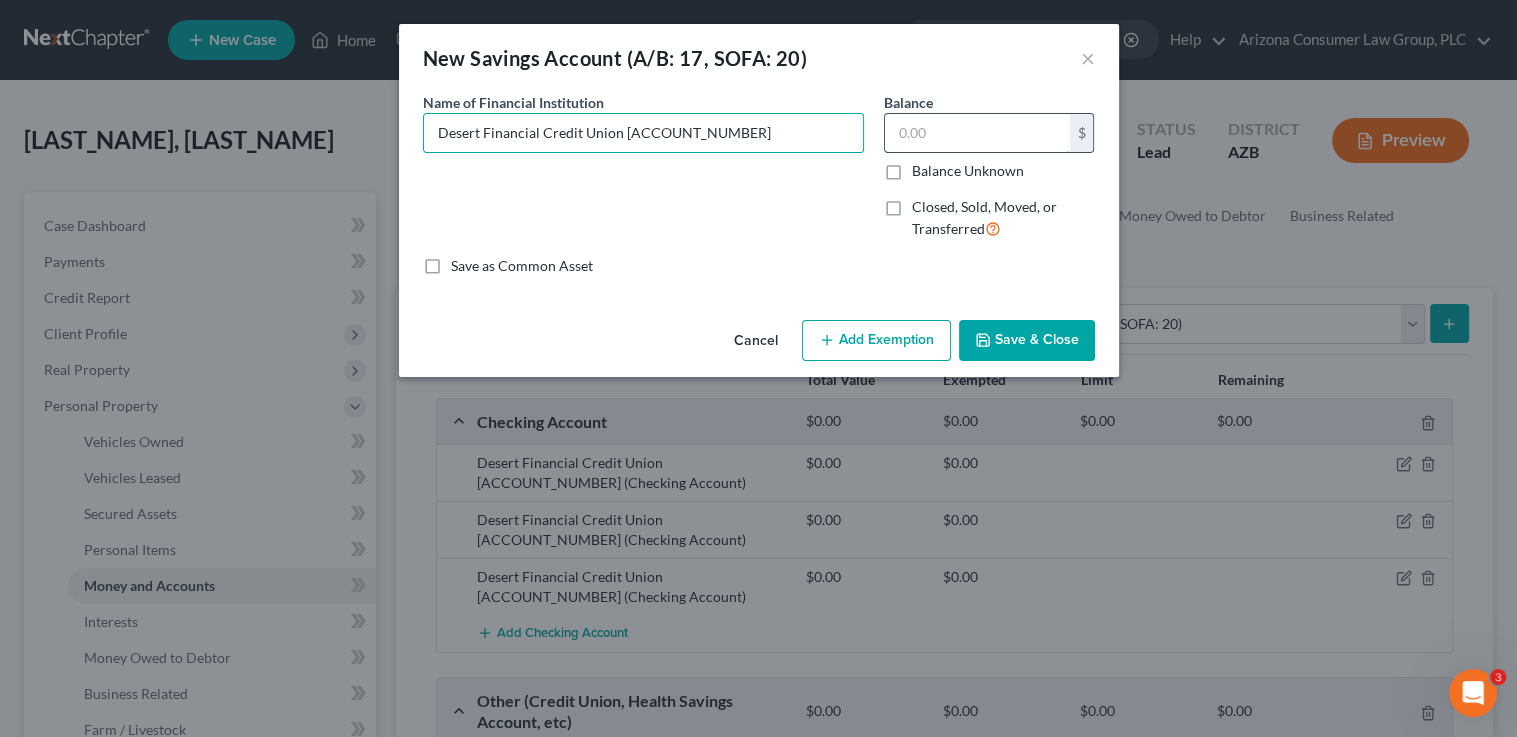 click at bounding box center (977, 133) 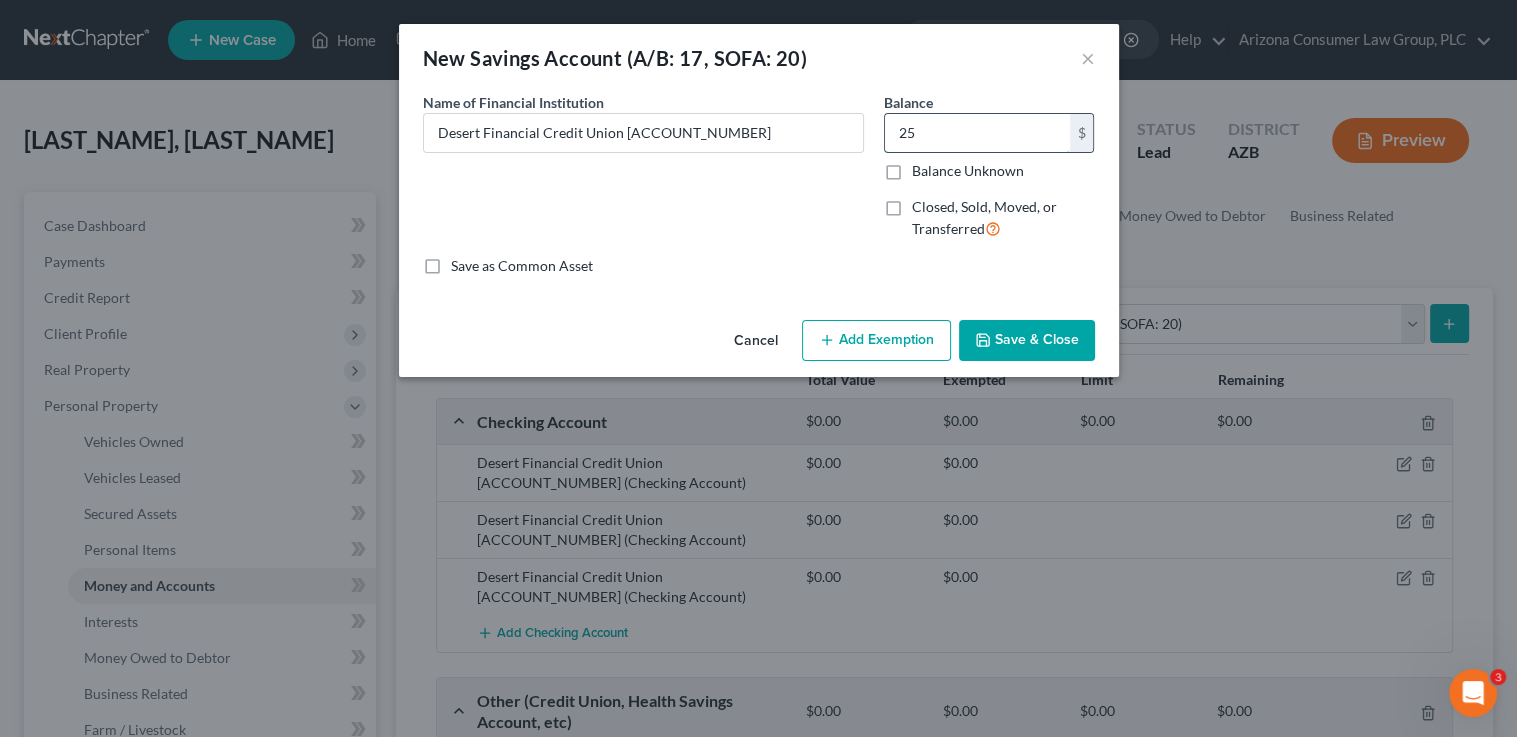 type on "2" 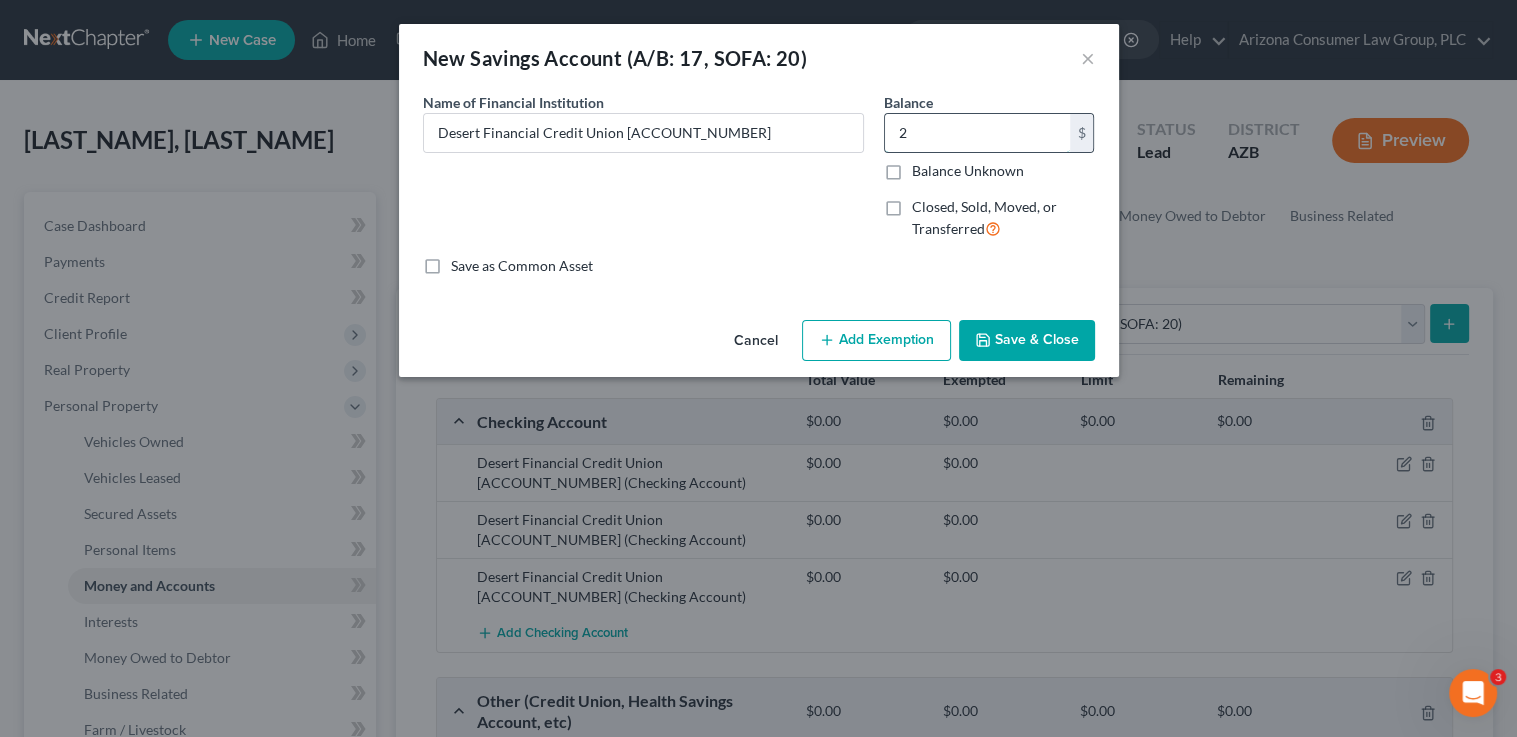 type 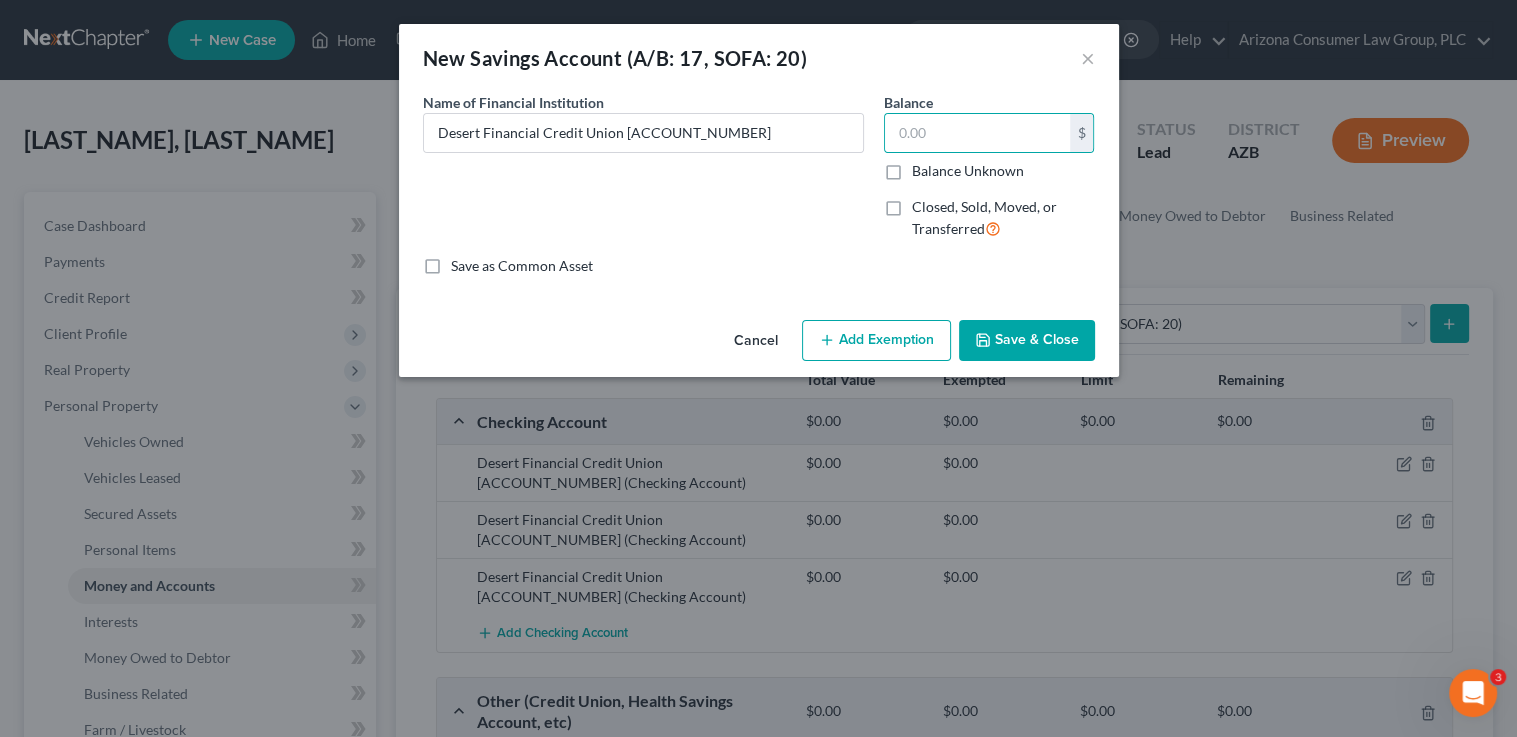 click 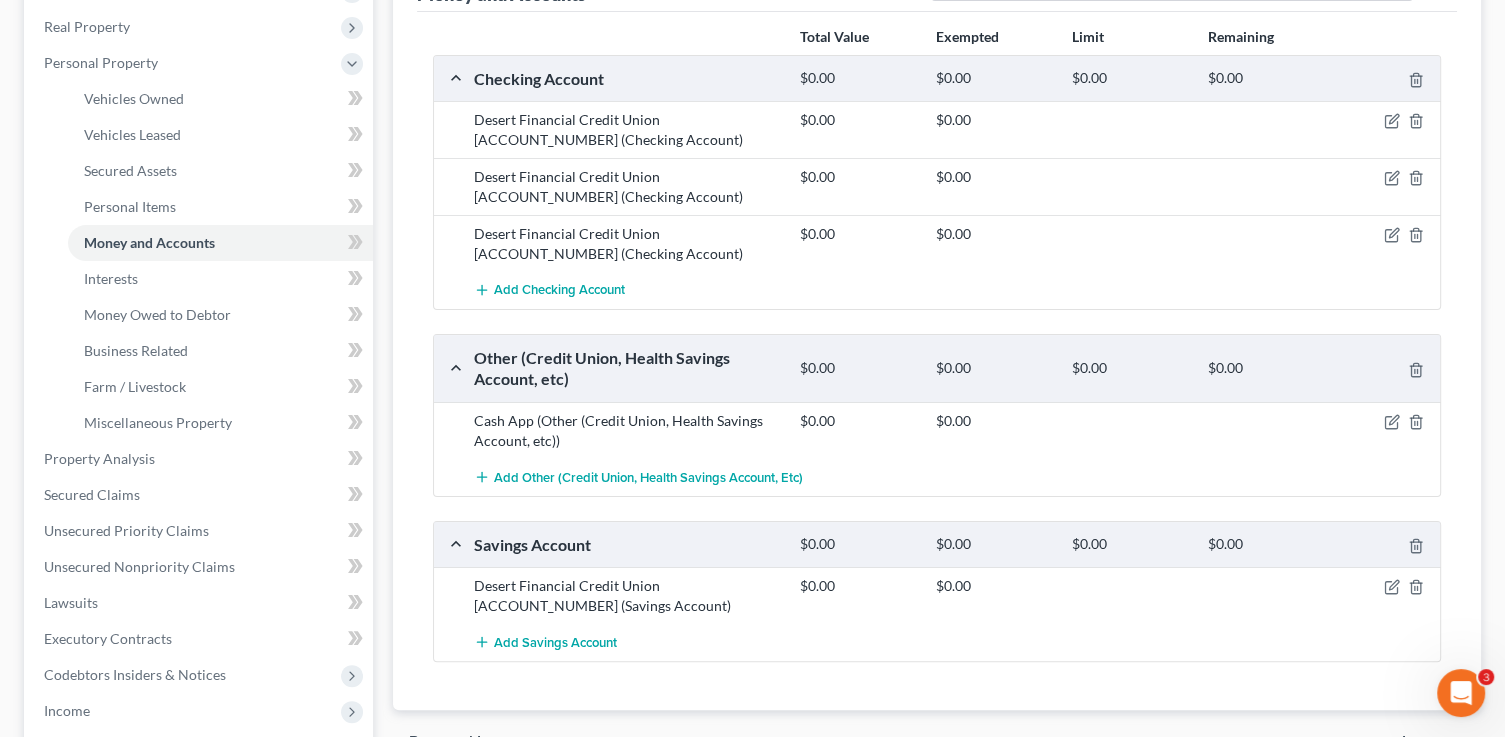 scroll, scrollTop: 420, scrollLeft: 0, axis: vertical 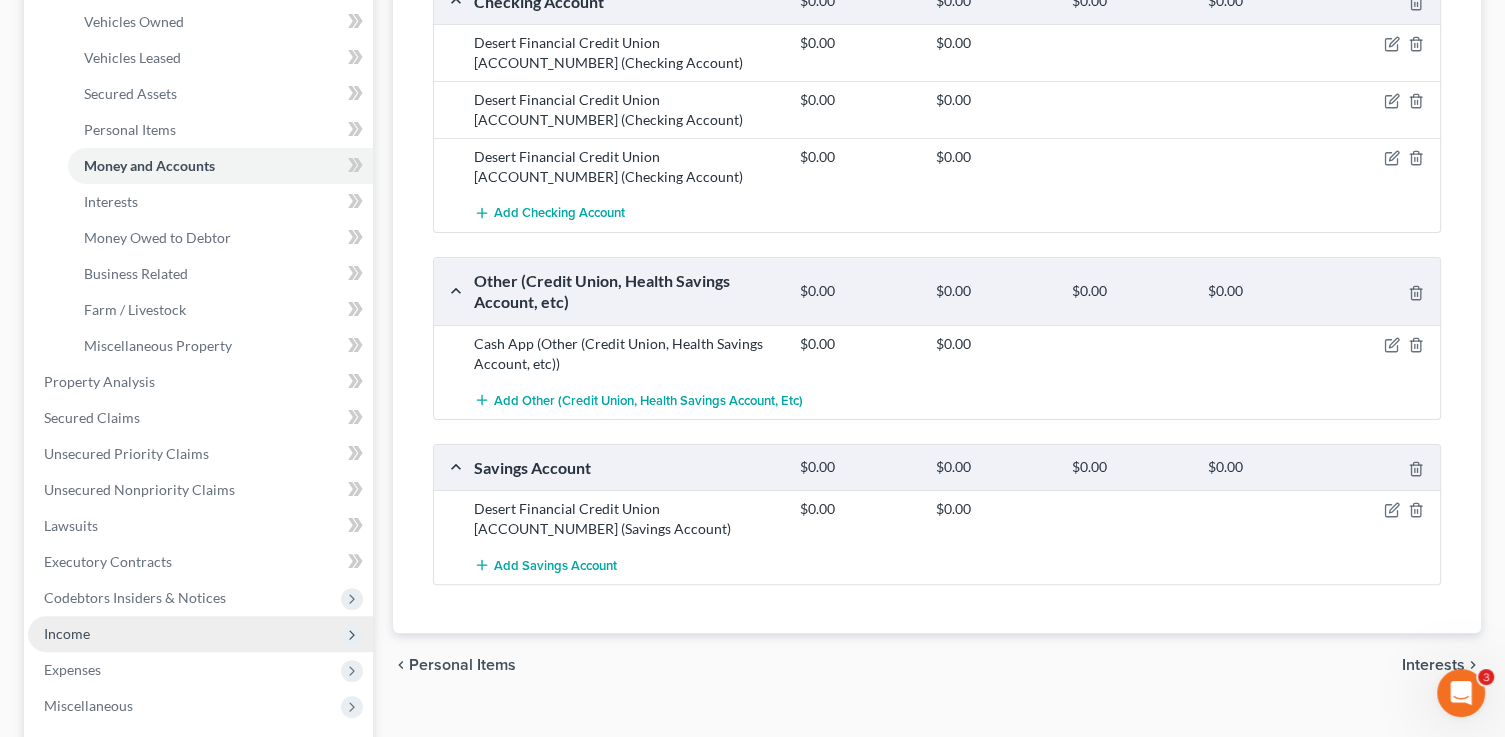 click on "Income" at bounding box center [200, 634] 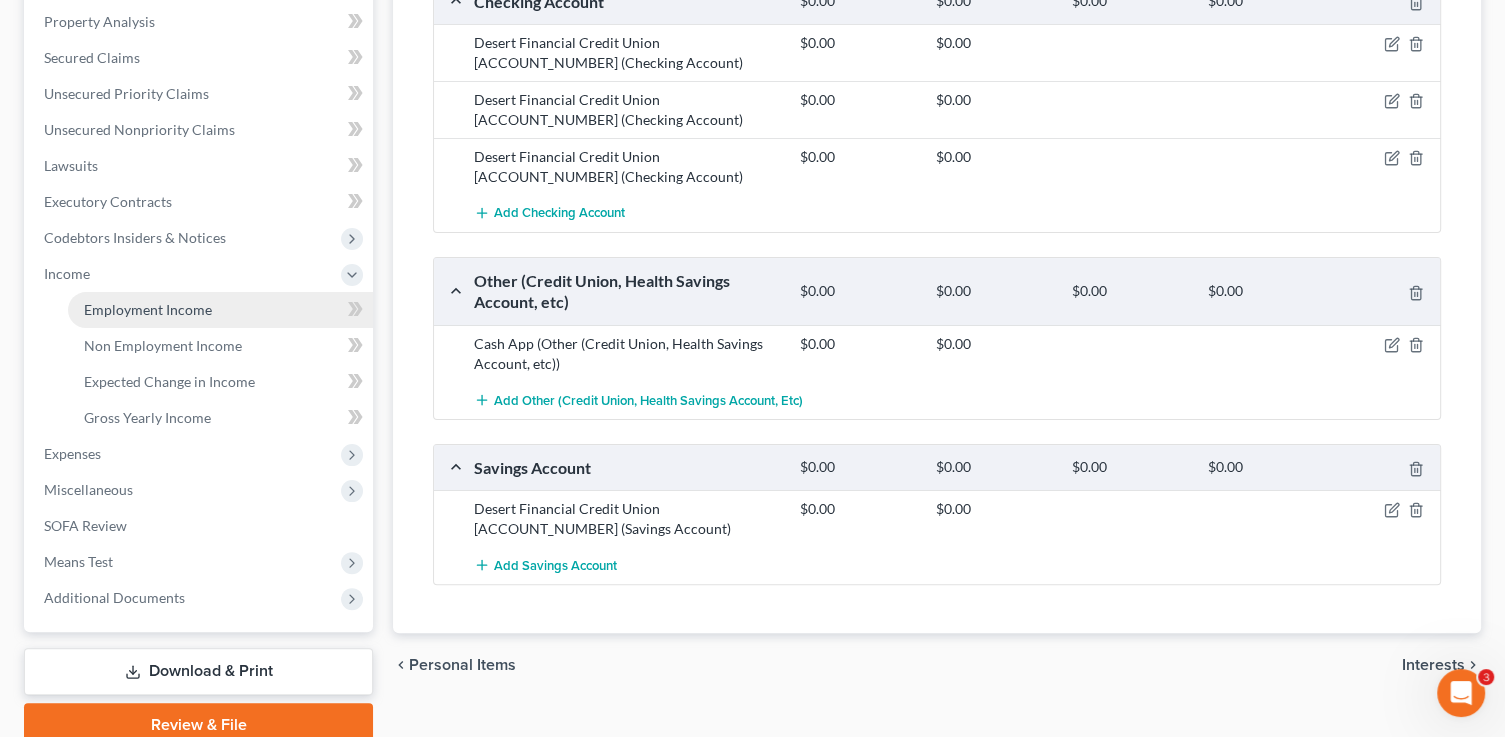click on "Employment Income" at bounding box center (148, 309) 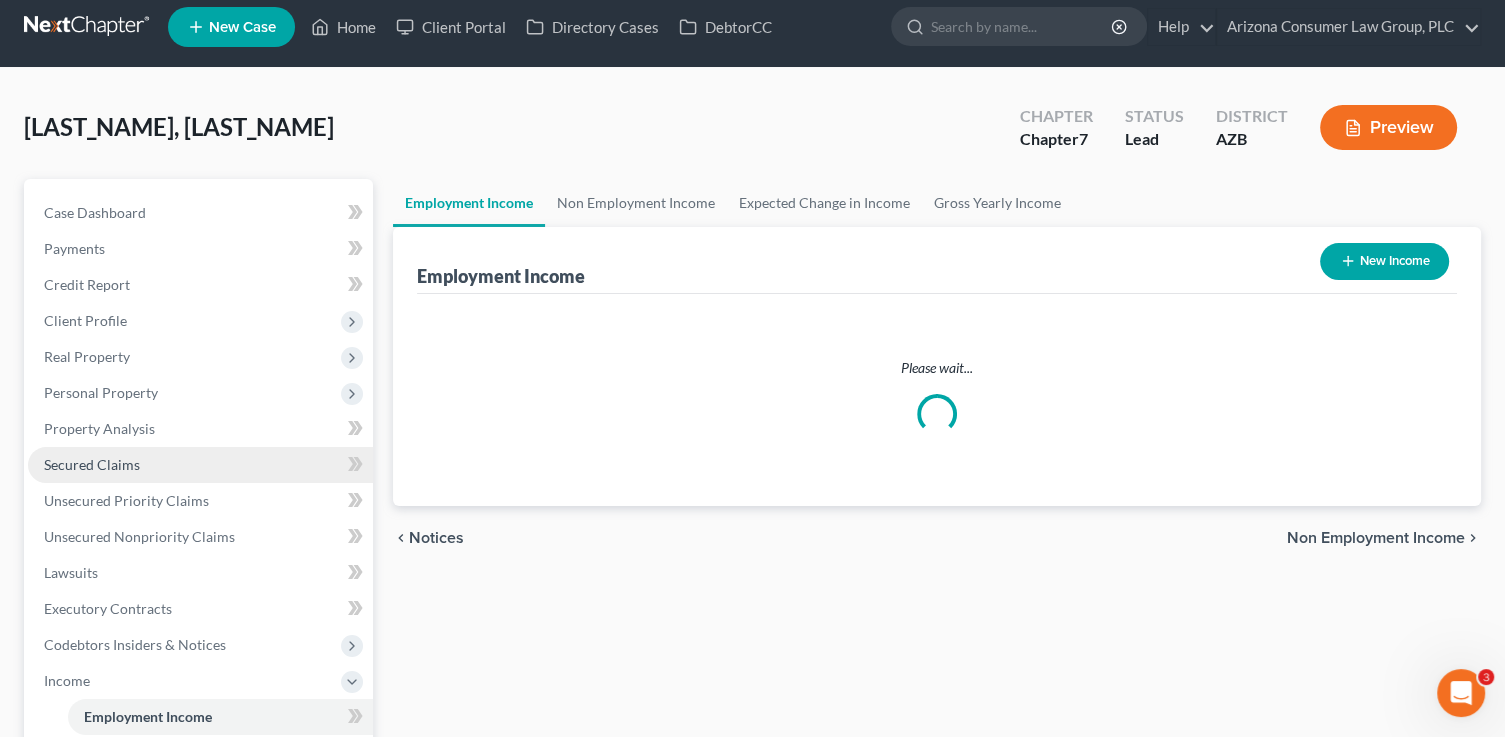 scroll, scrollTop: 0, scrollLeft: 0, axis: both 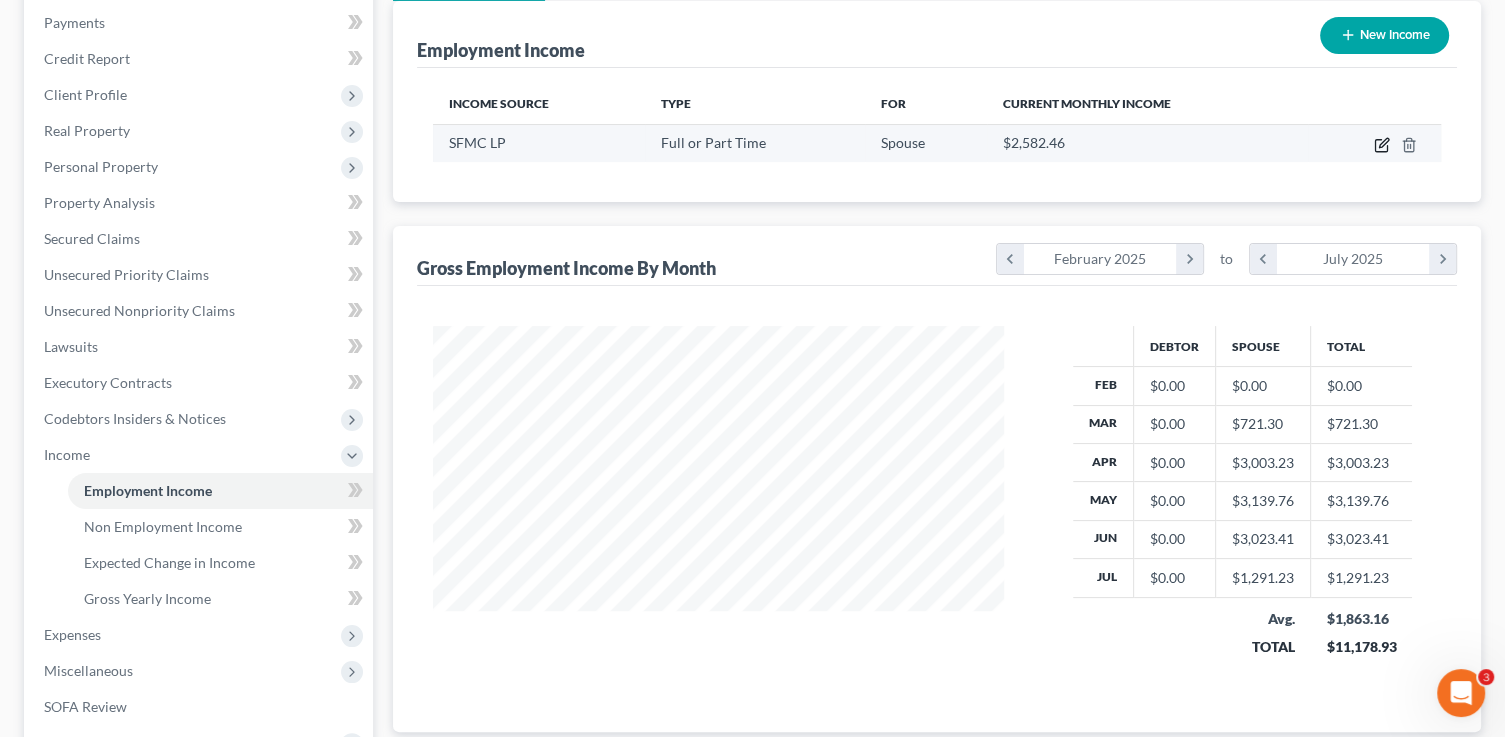 click 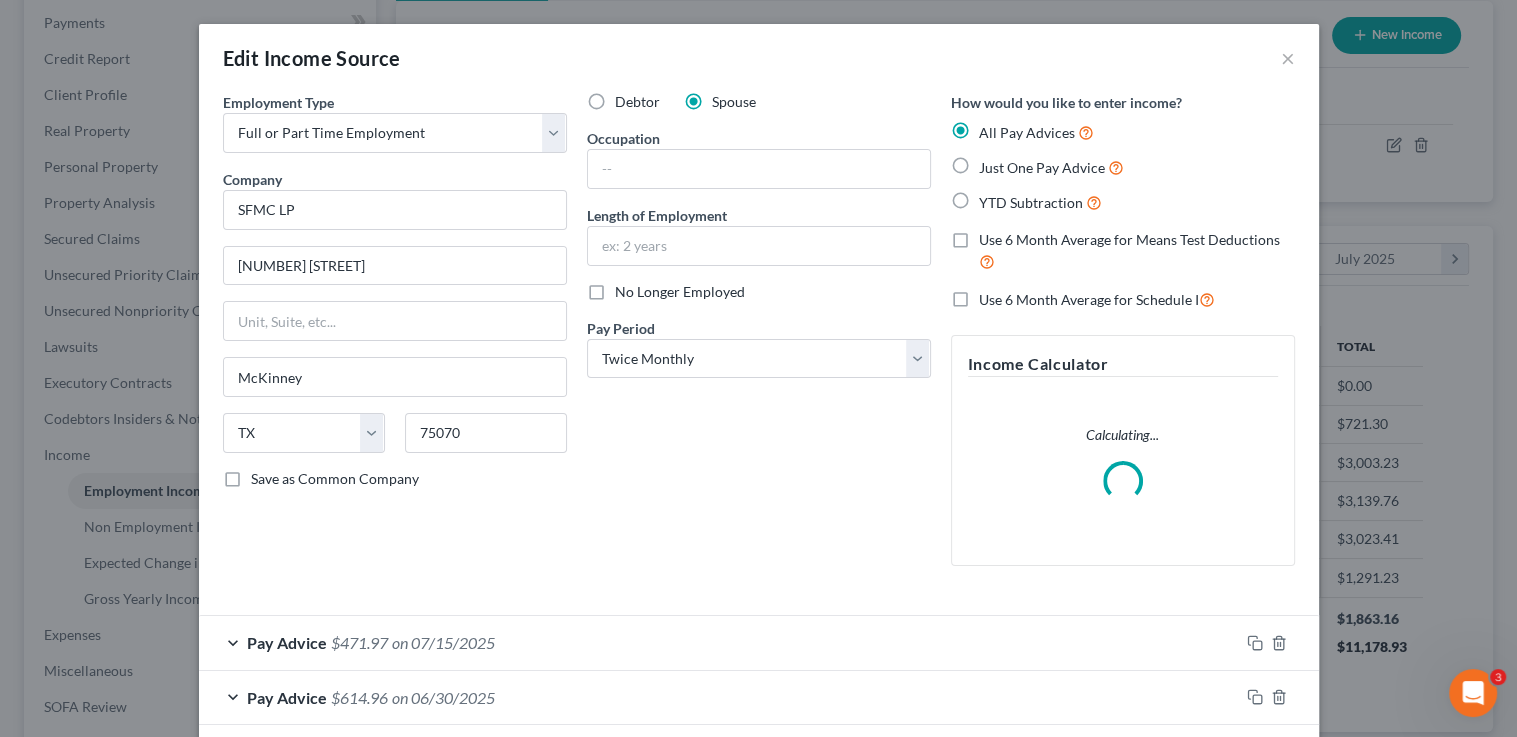 scroll, scrollTop: 999643, scrollLeft: 999384, axis: both 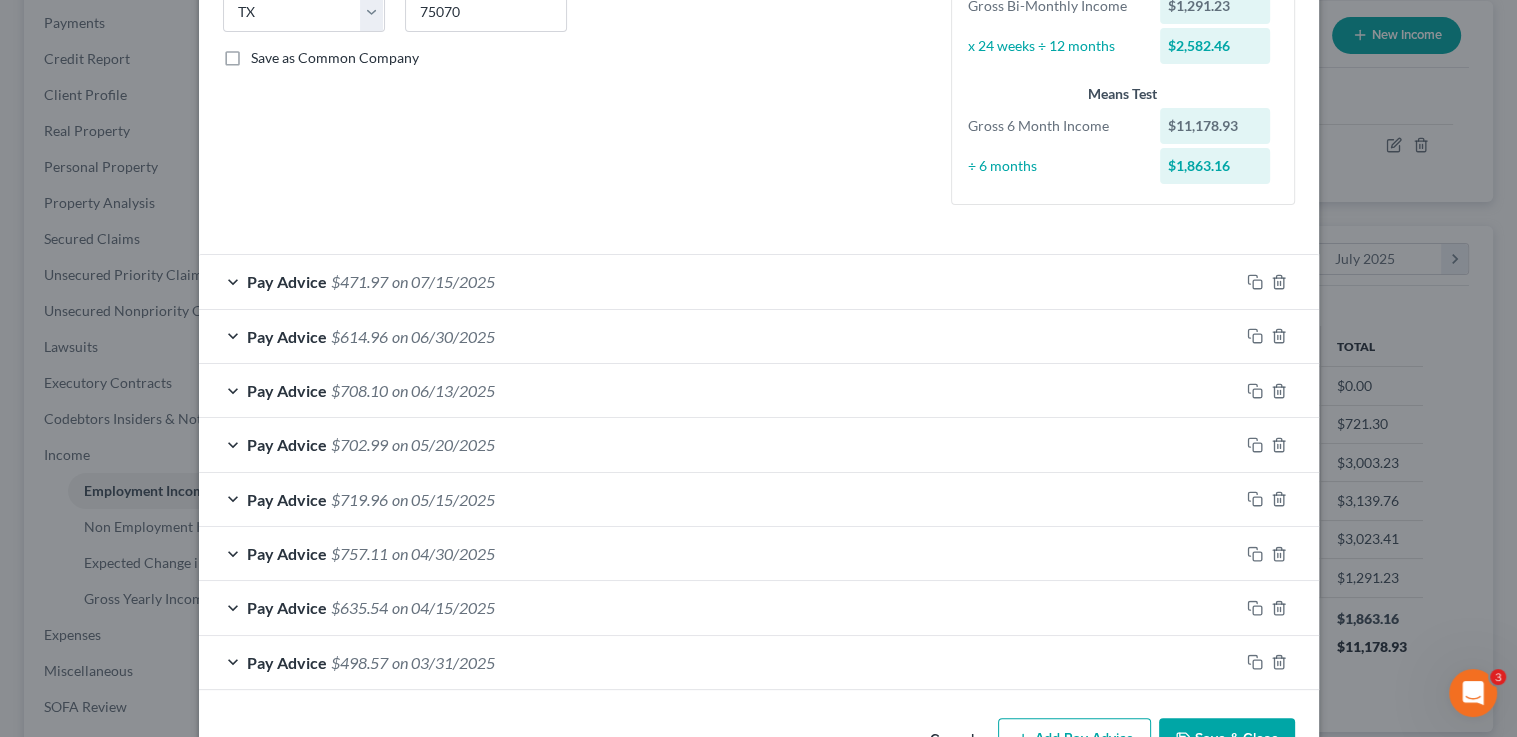 click on "Pay Advice $471.97 on [DATE]" at bounding box center (758, 368) 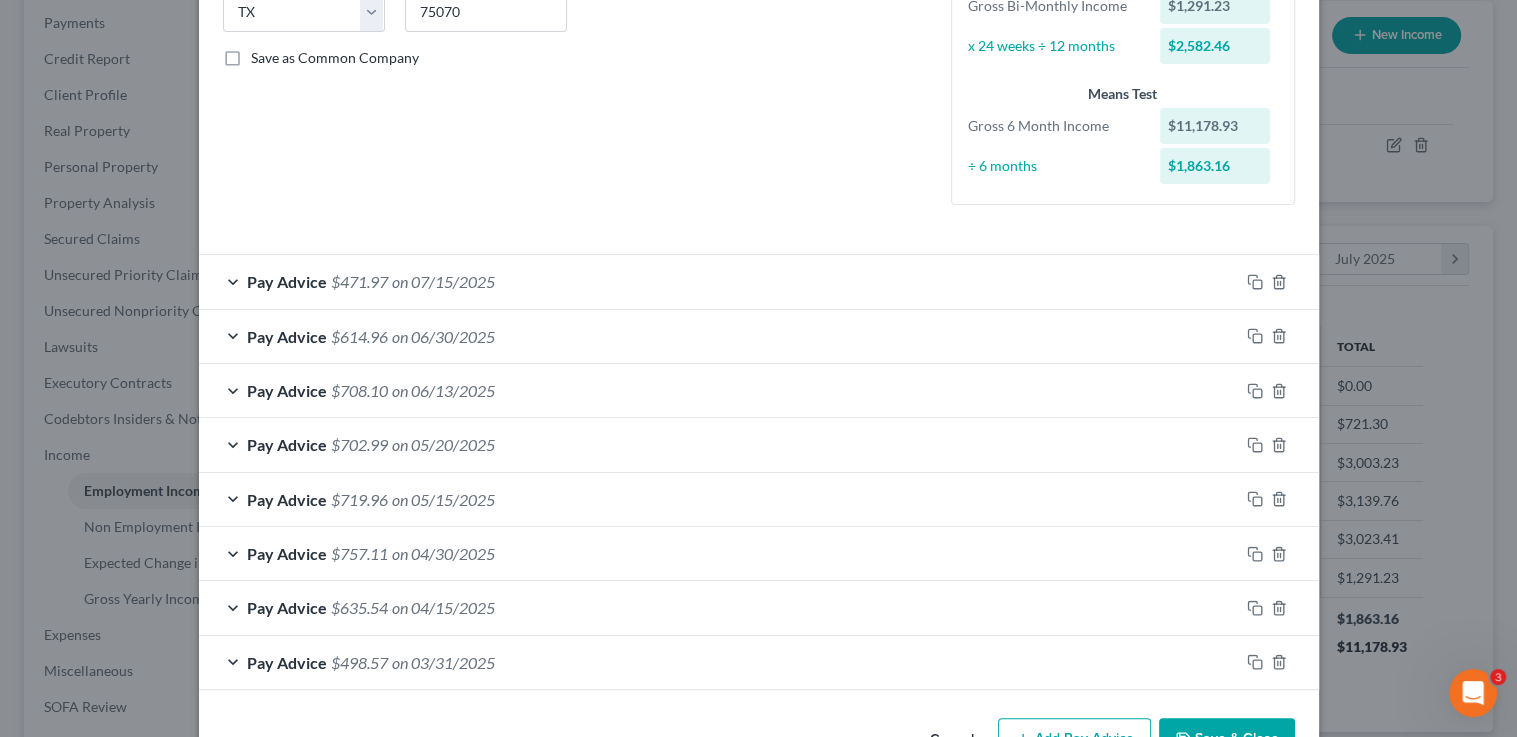 click on "Save & Close" at bounding box center (1227, 739) 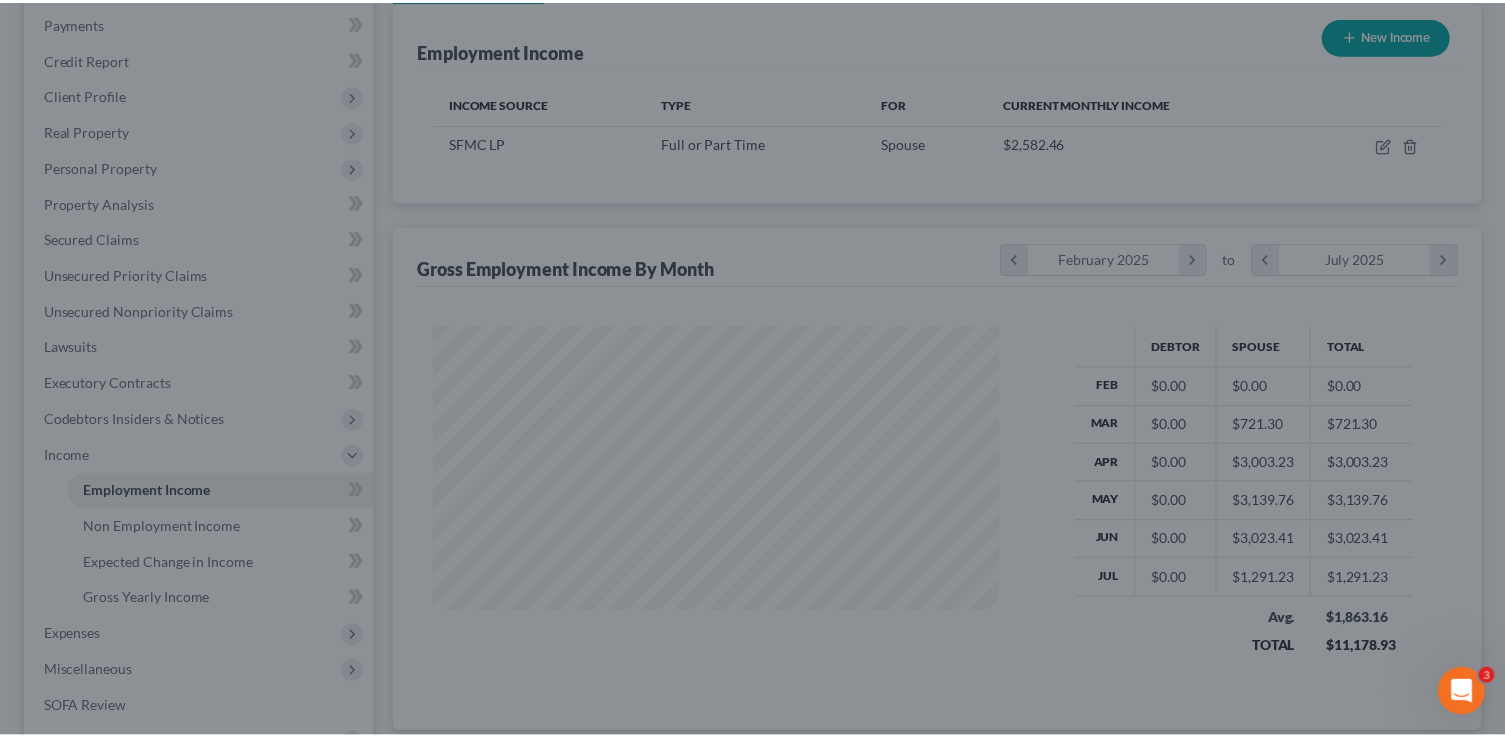 scroll, scrollTop: 356, scrollLeft: 611, axis: both 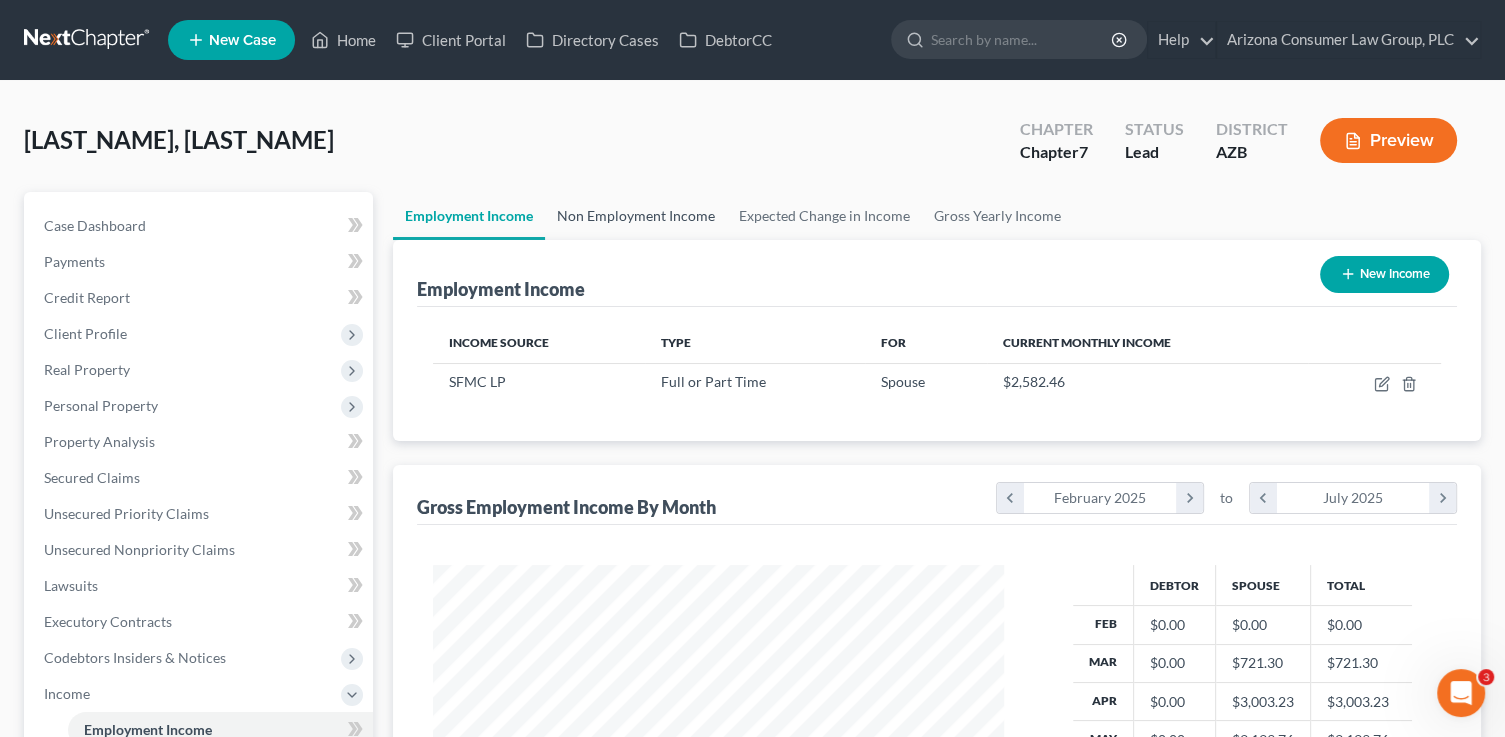 click on "Non Employment Income" at bounding box center [636, 216] 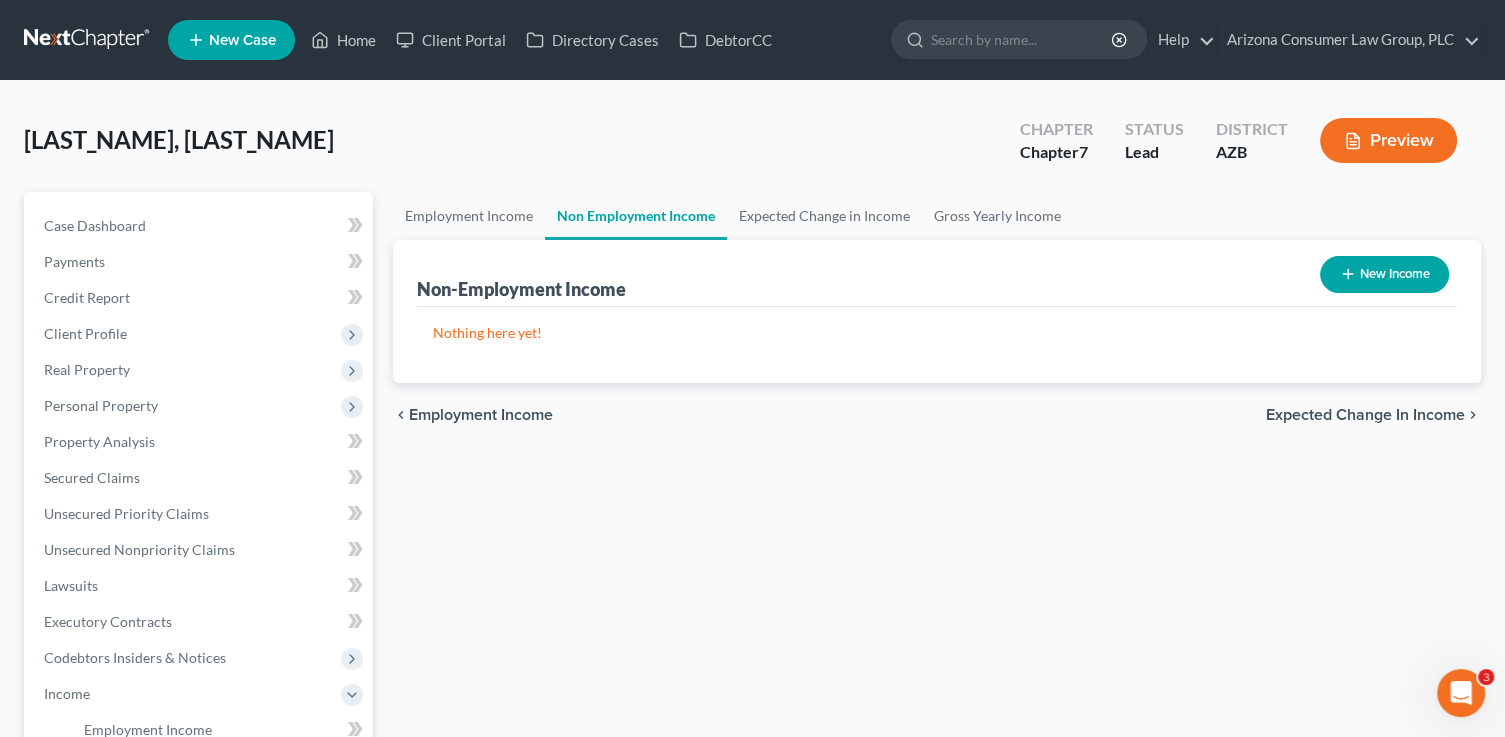 click on "New Income" at bounding box center (1384, 274) 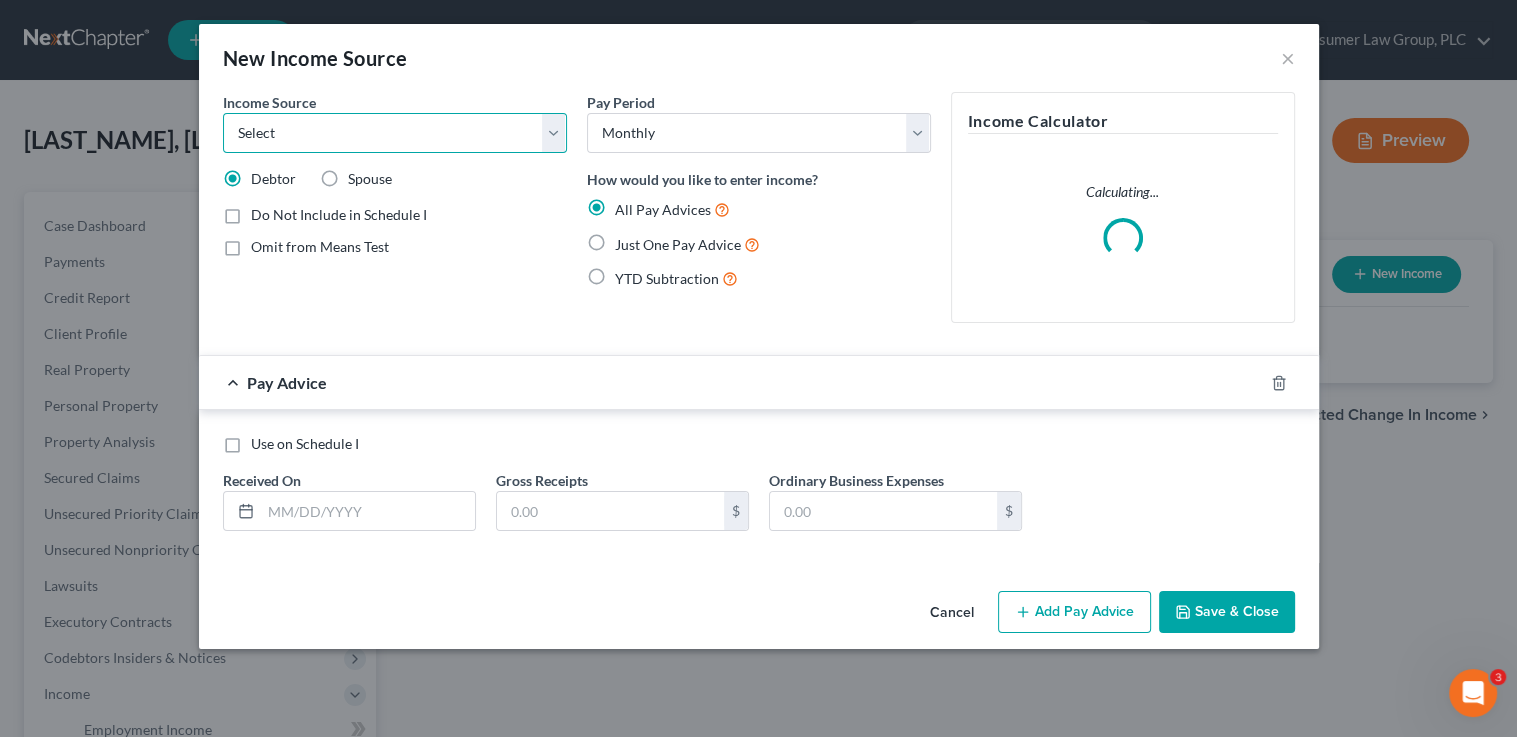 click on "Select Unemployment Disability (from employer) Pension Retirement Social Security / Social Security Disability Other Government Assistance Interests, Dividends or Royalties Child / Family Support Contributions to Household Property / Rental Business, Professional or Farm Alimony / Maintenance Payments Military Disability Benefits Other Monthly Income" at bounding box center (395, 133) 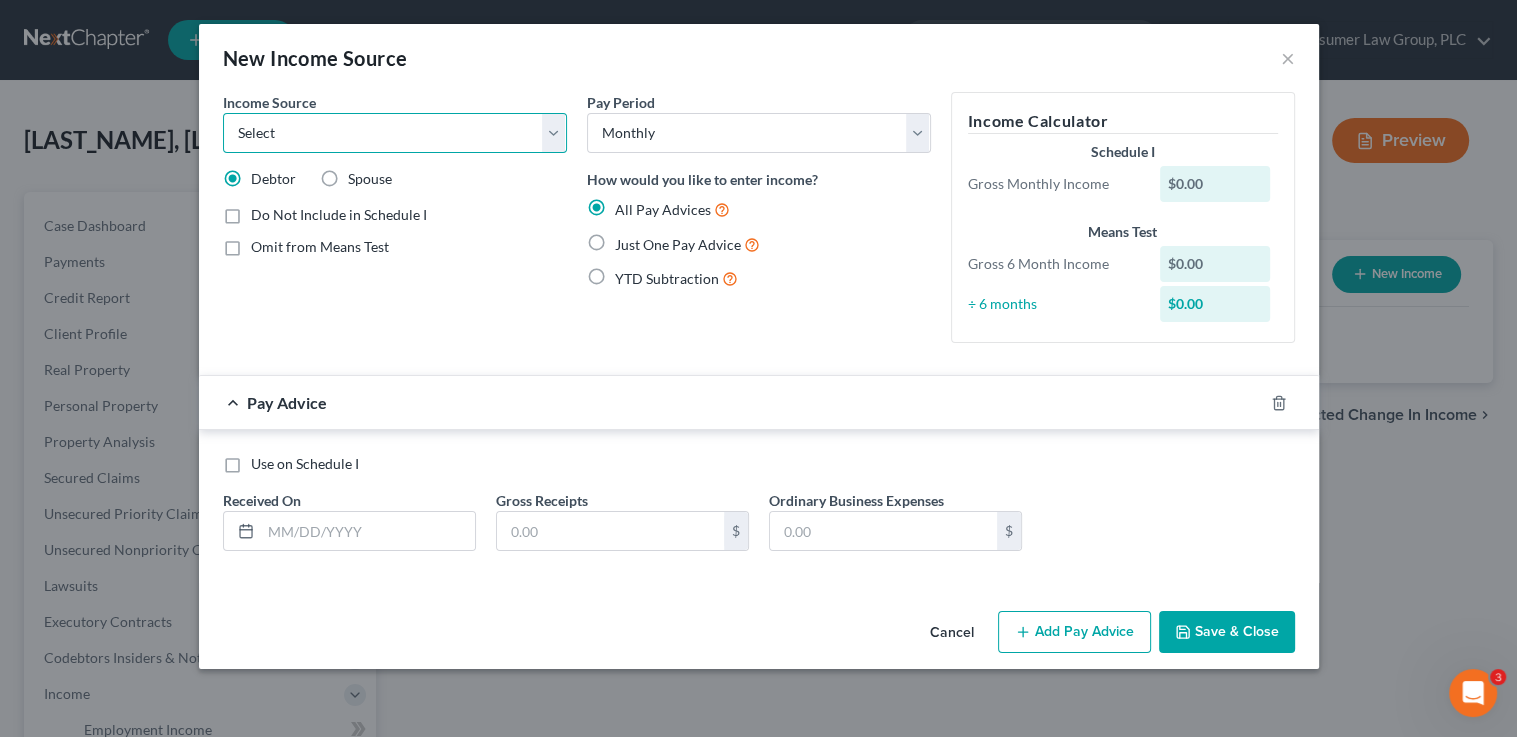 select on "8" 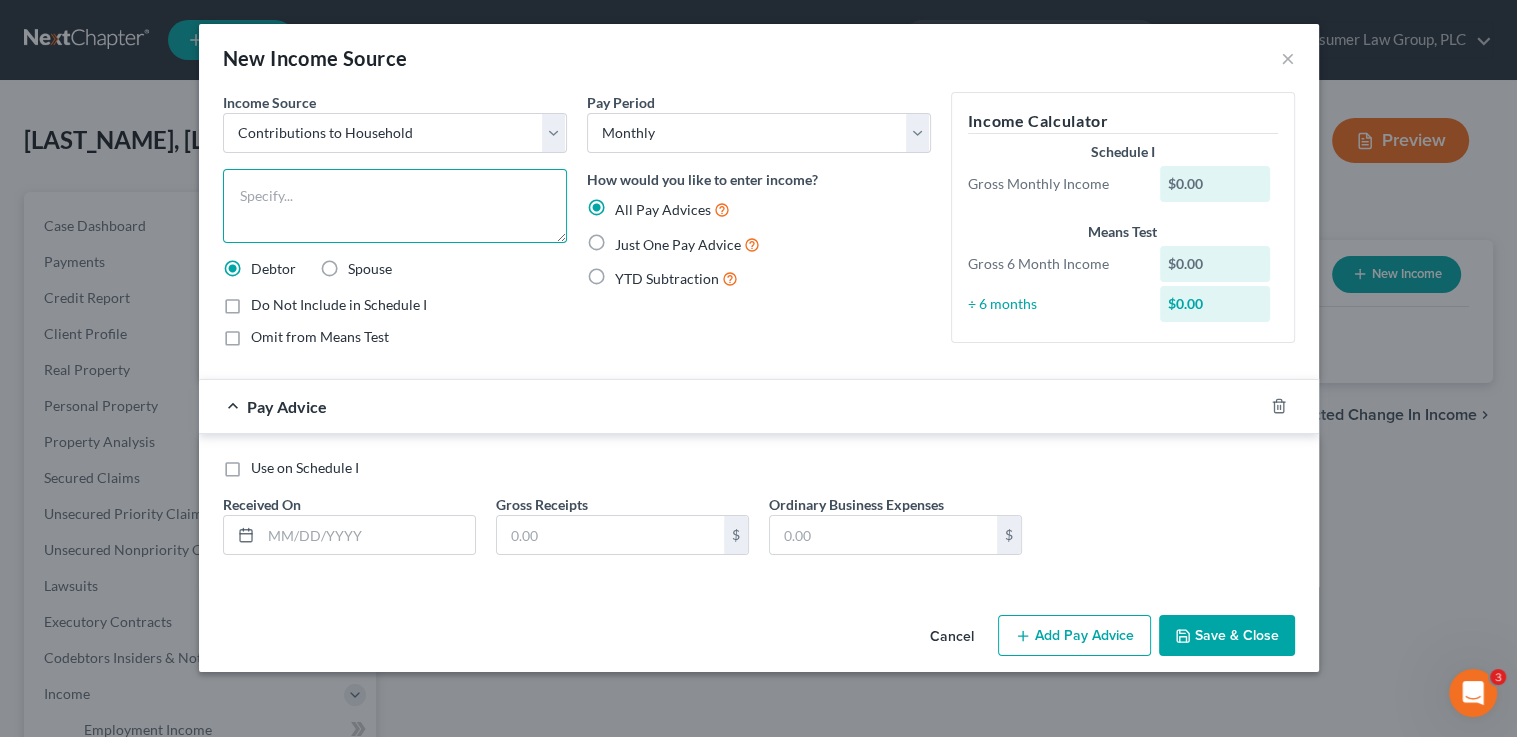 click at bounding box center (395, 206) 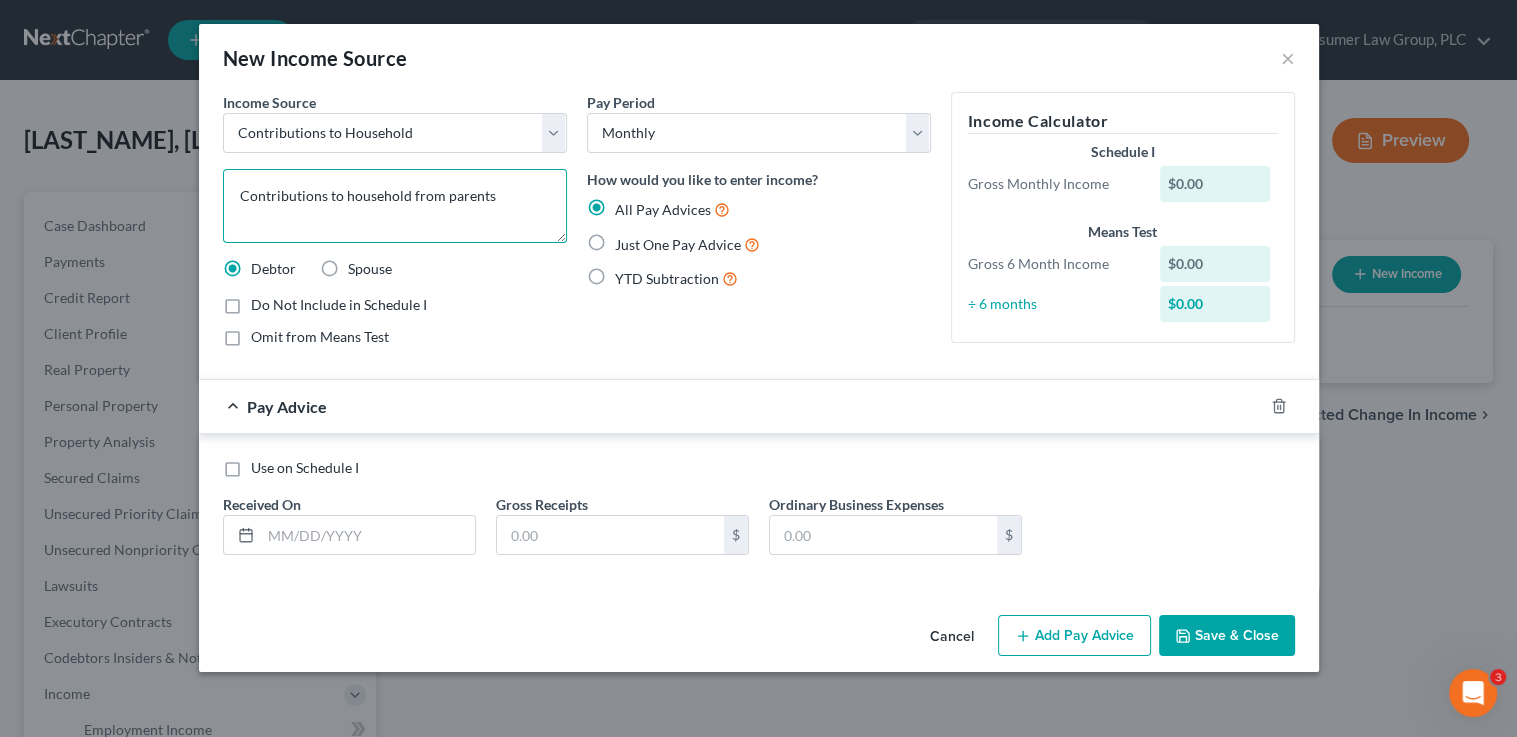 type on "Contributions to household from parents" 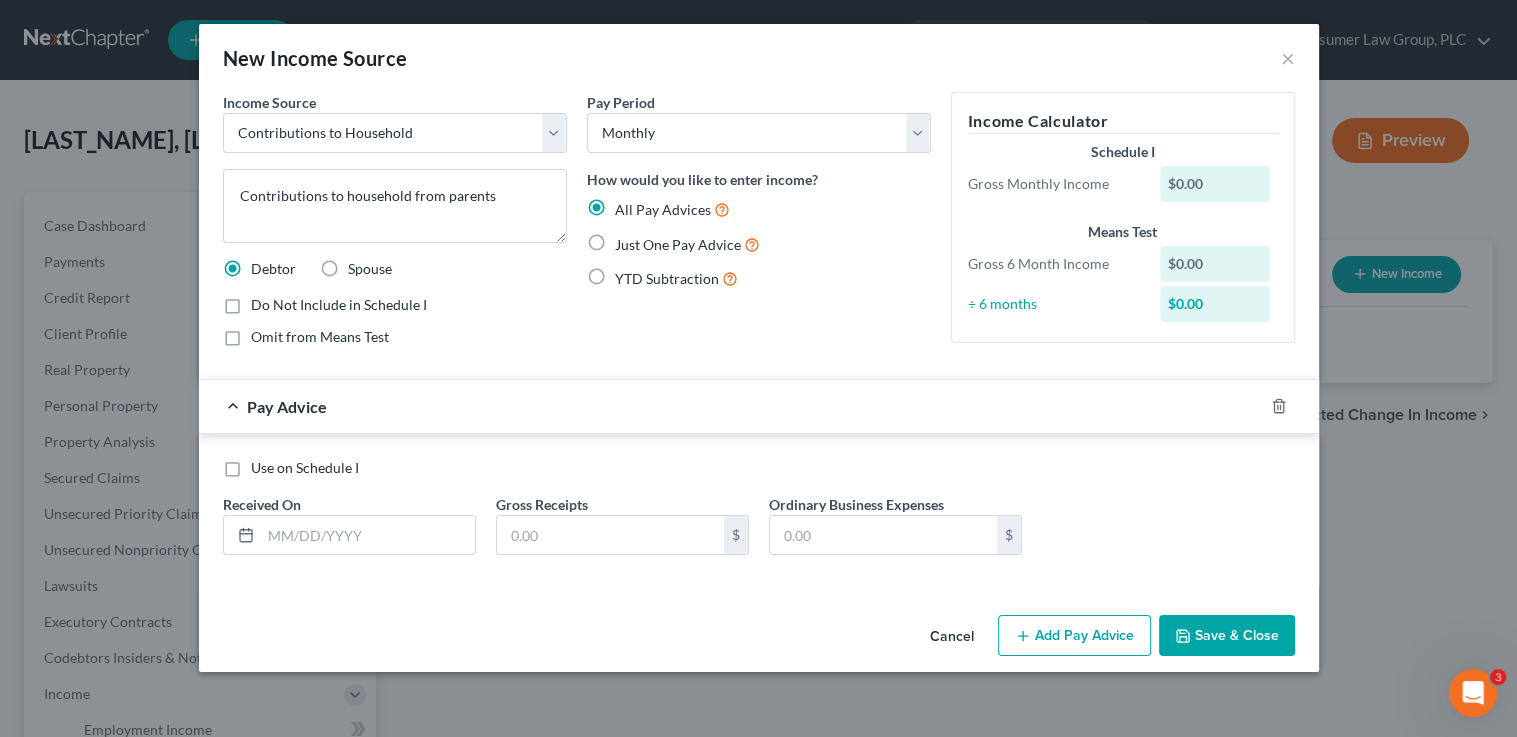 click on "Spouse" at bounding box center (370, 268) 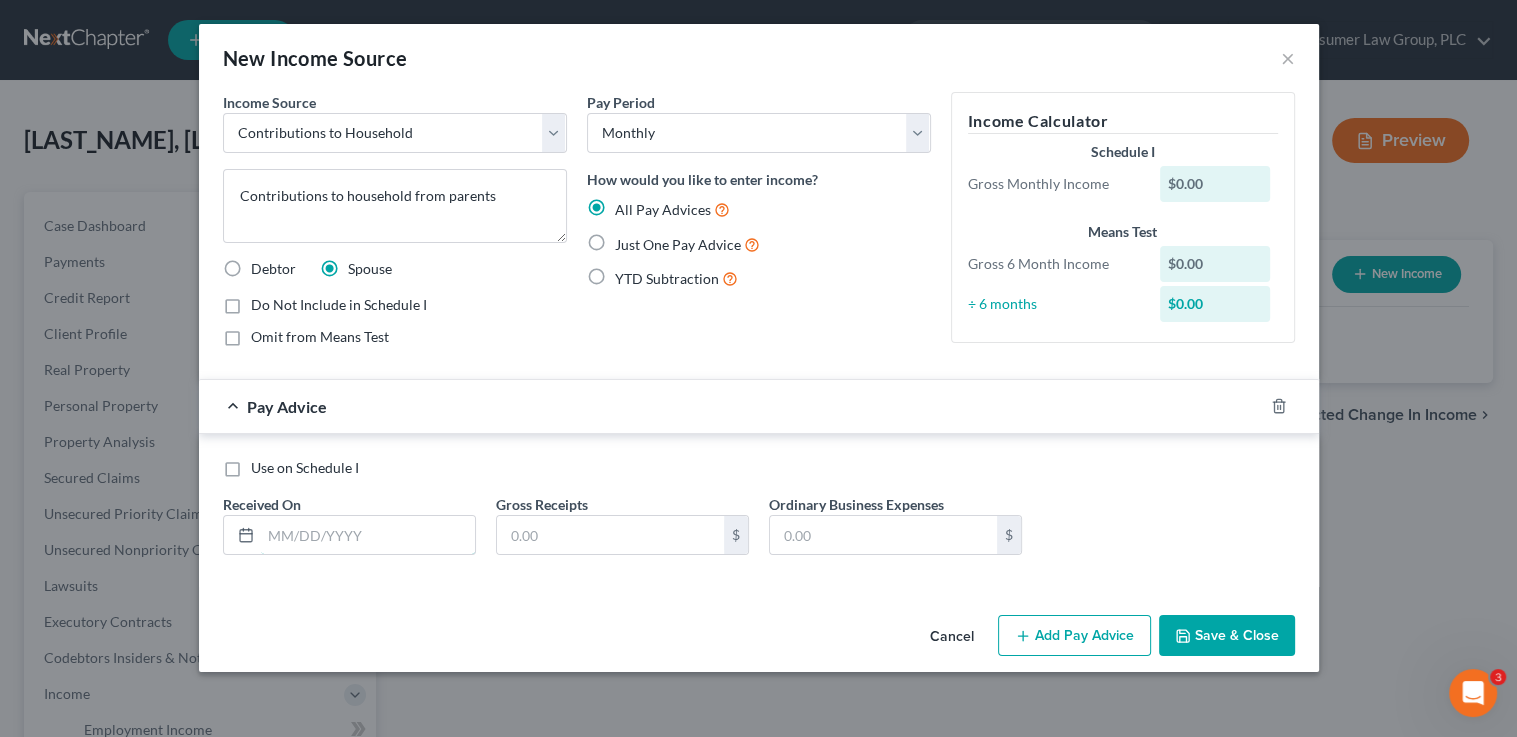 drag, startPoint x: 275, startPoint y: 535, endPoint x: 281, endPoint y: 509, distance: 26.683329 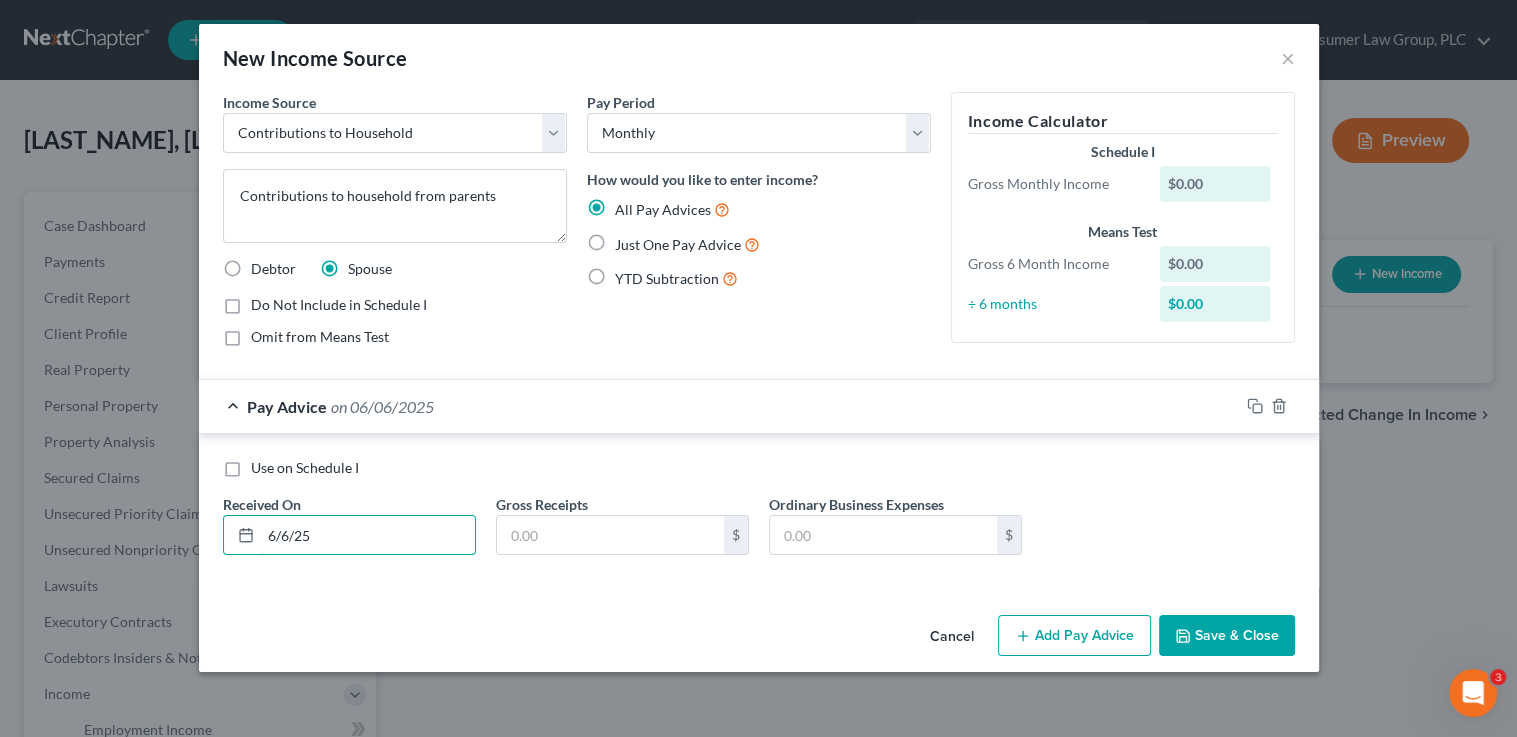 type on "6/6/25" 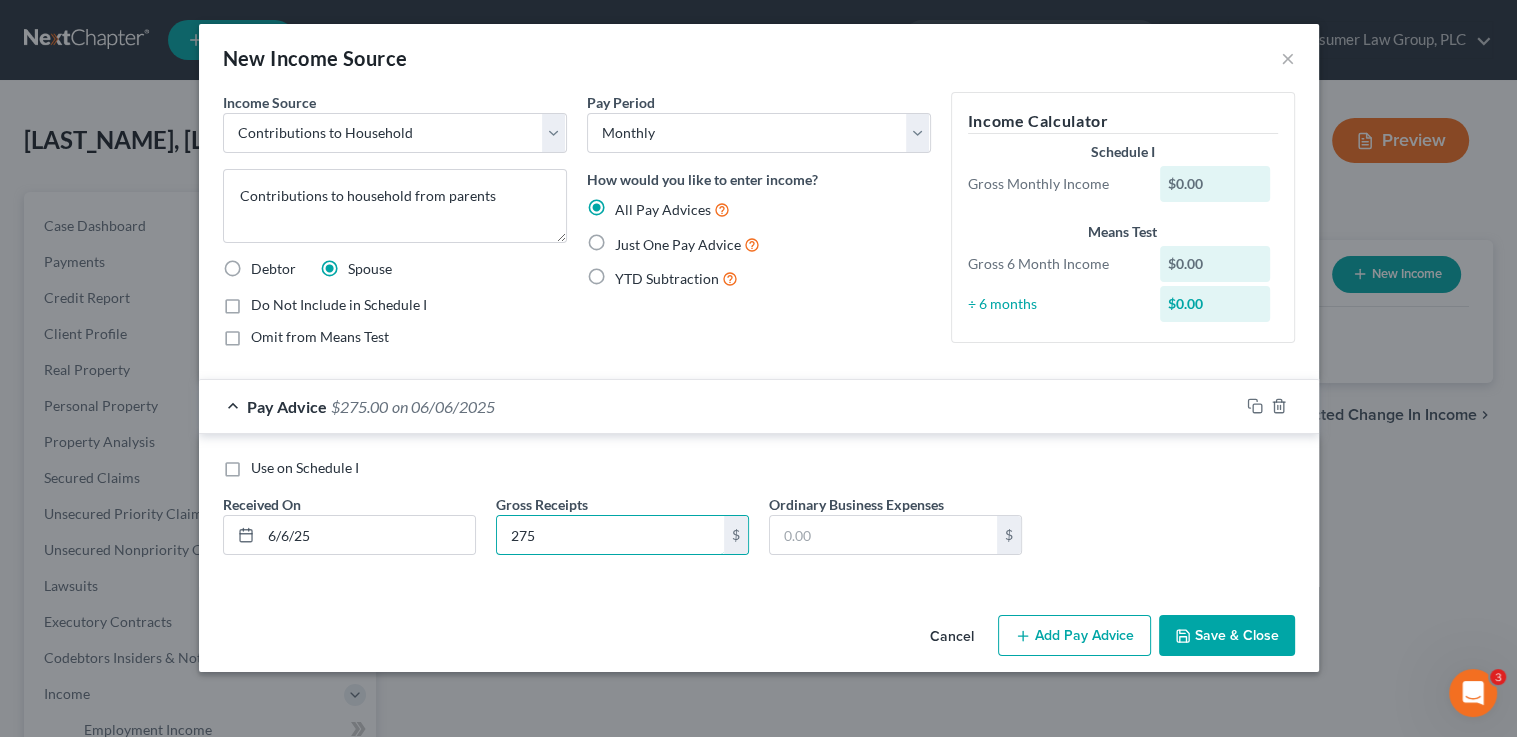 type on "275" 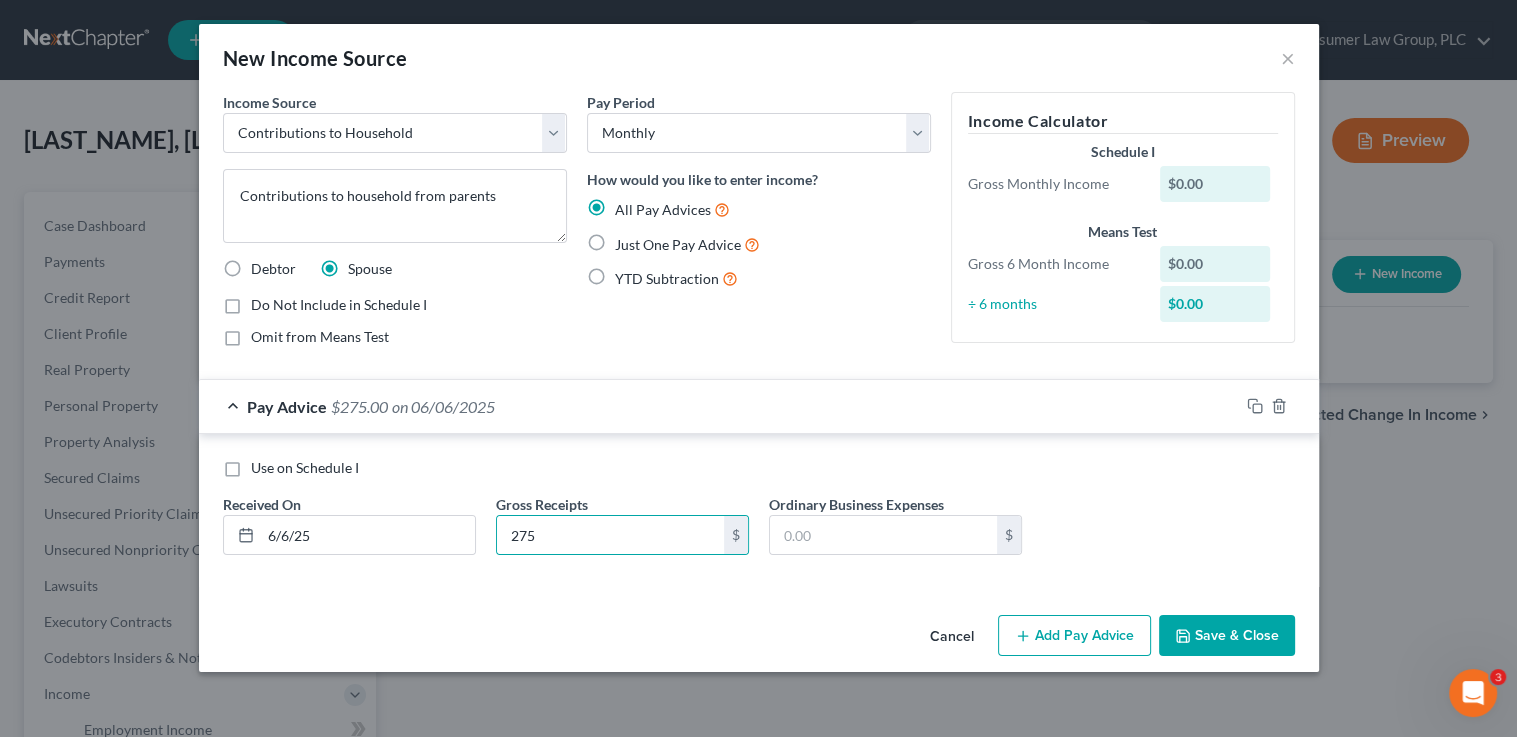 click on "Add Pay Advice" at bounding box center [1074, 636] 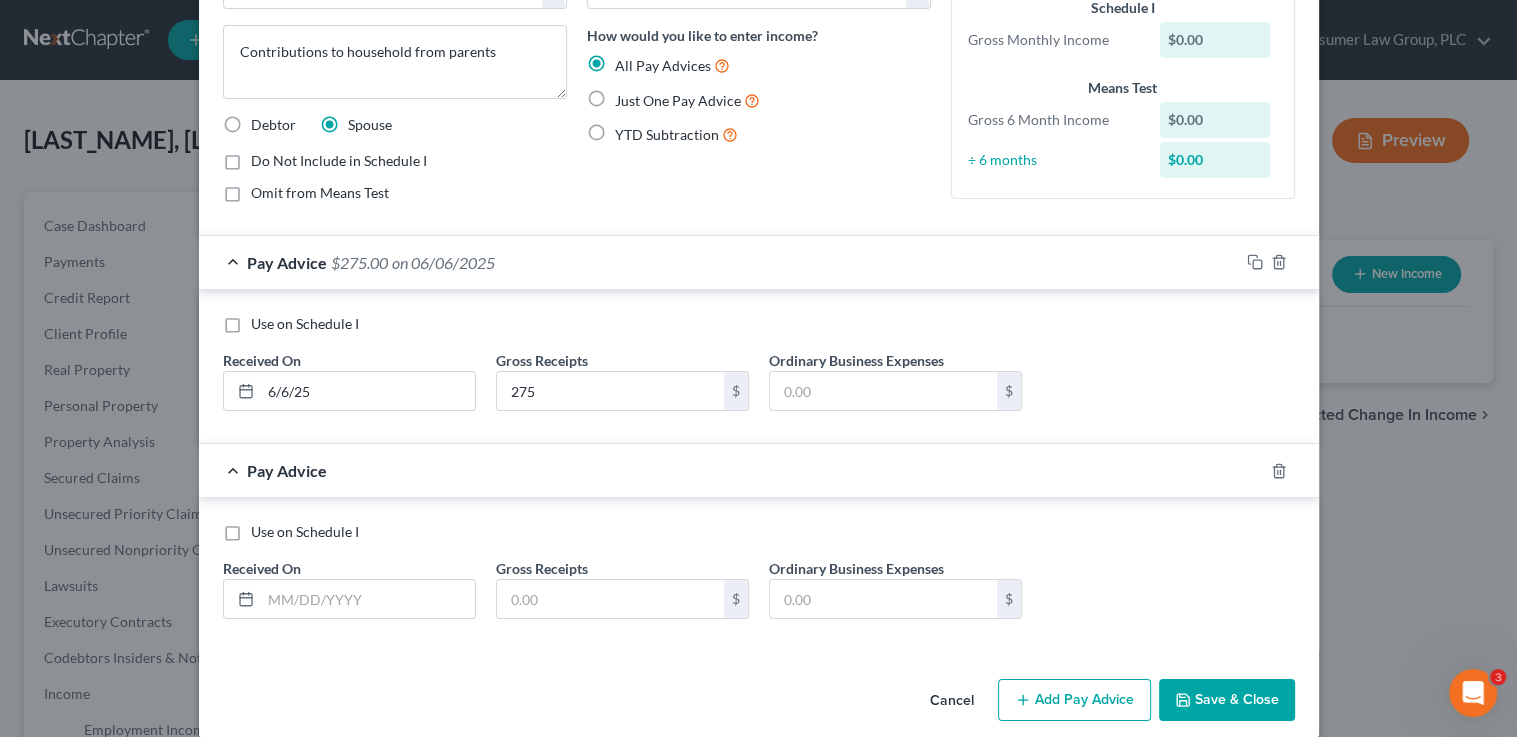 scroll, scrollTop: 165, scrollLeft: 0, axis: vertical 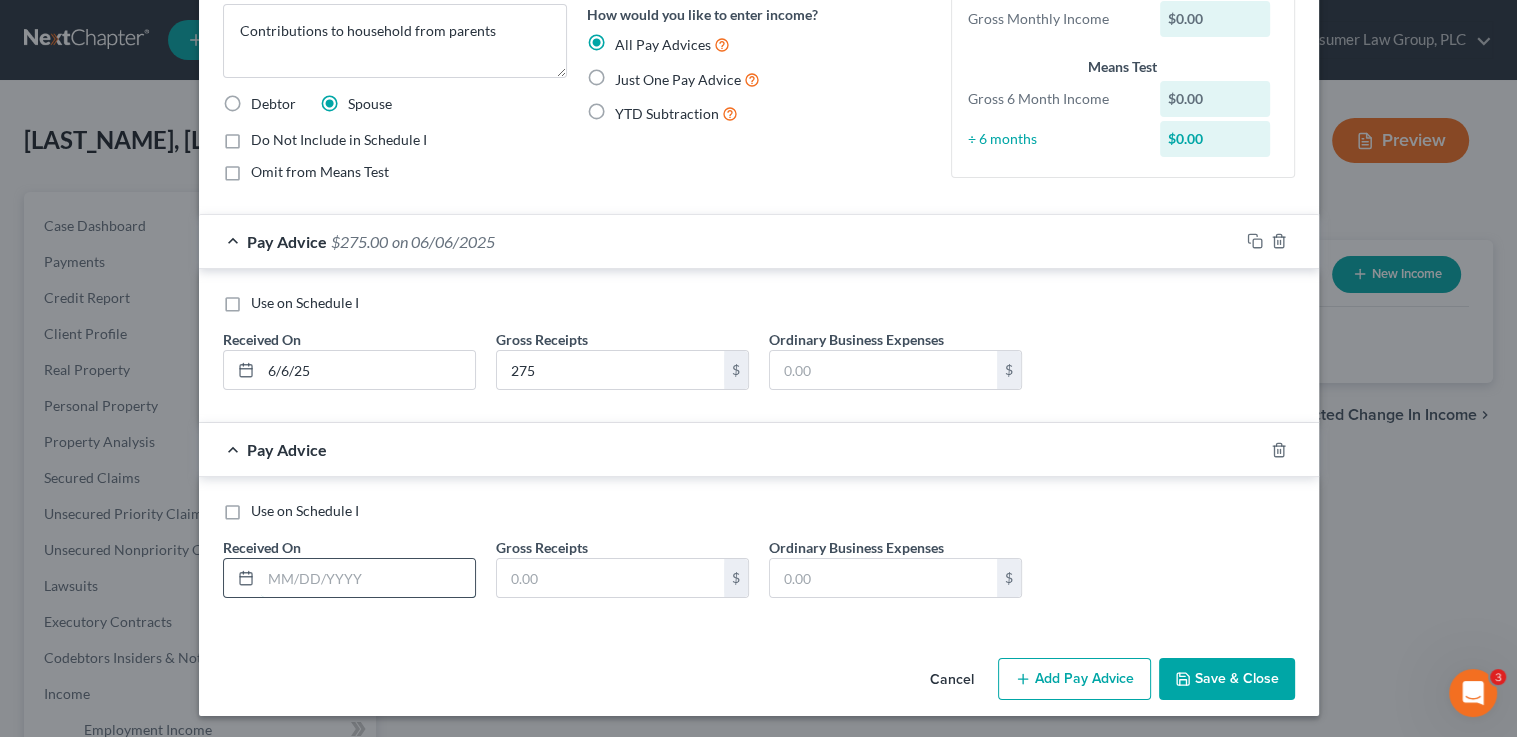click at bounding box center [368, 578] 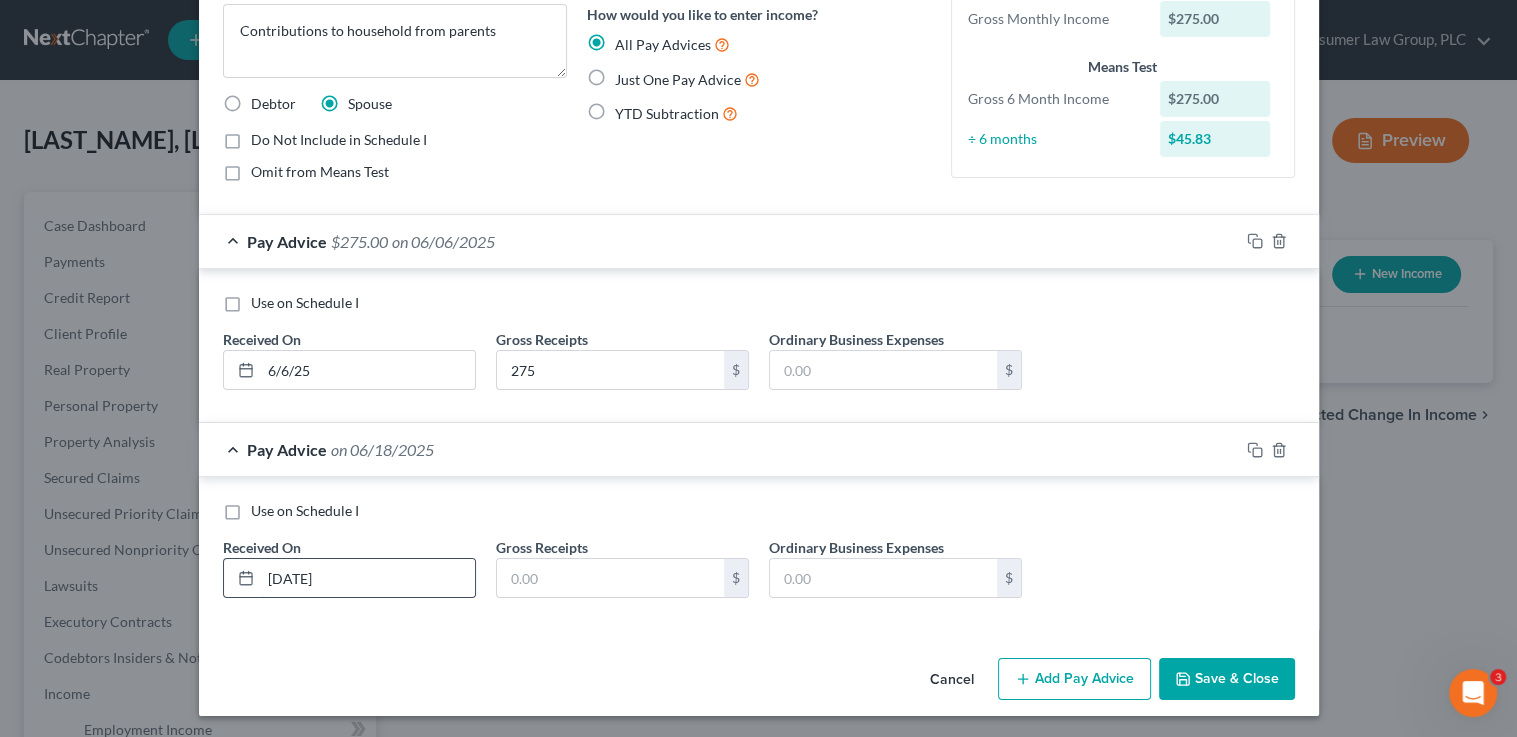 type on "[DATE]" 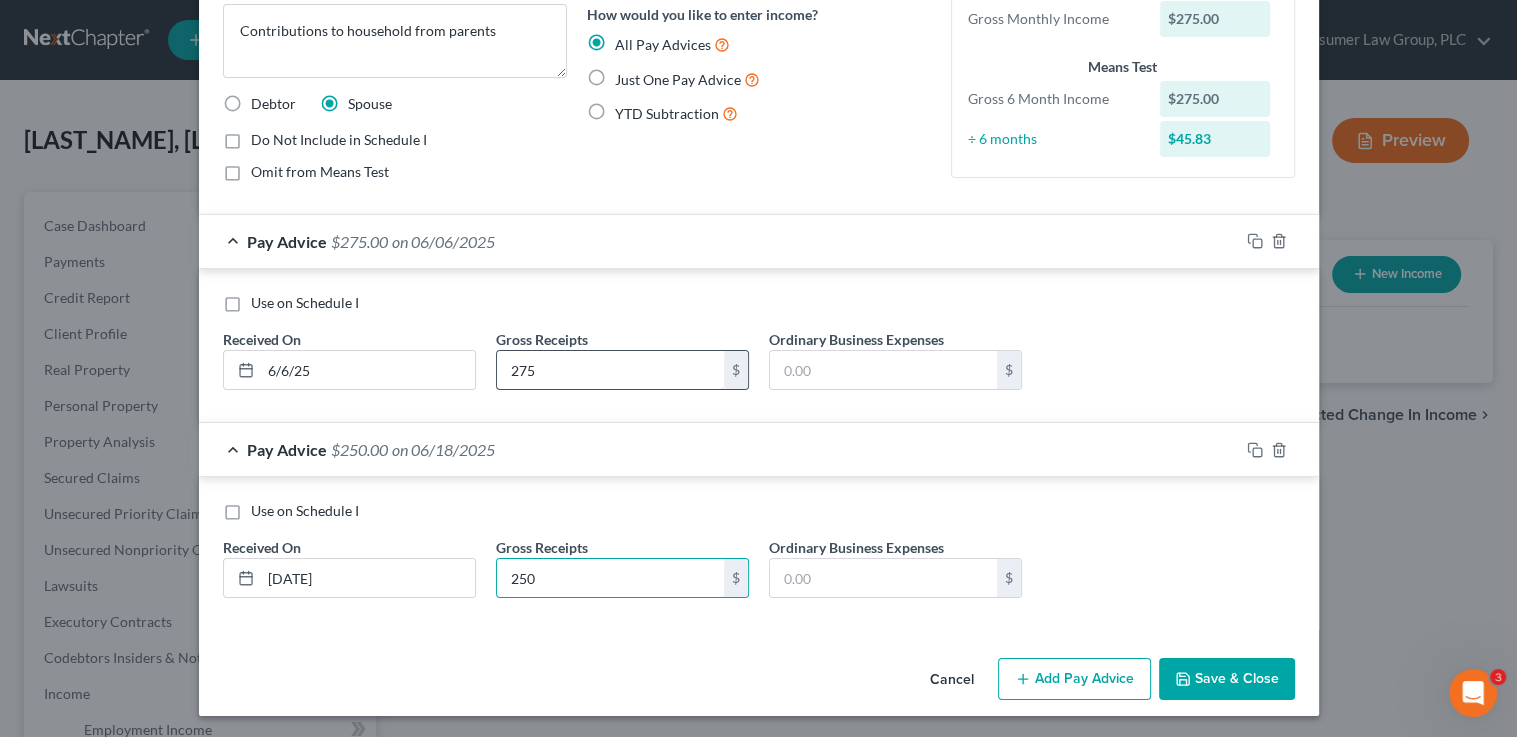 type on "250" 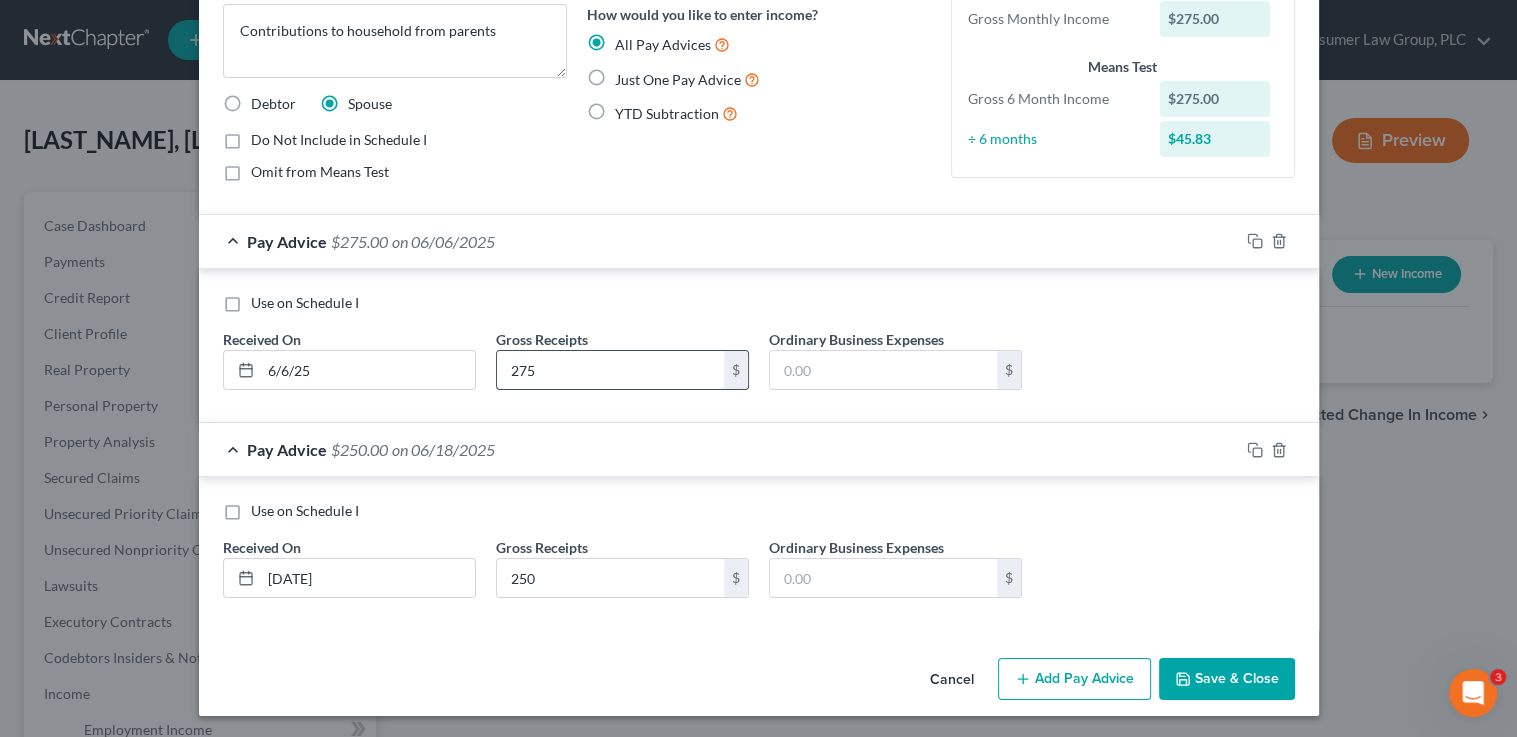 click on "275" at bounding box center (610, 370) 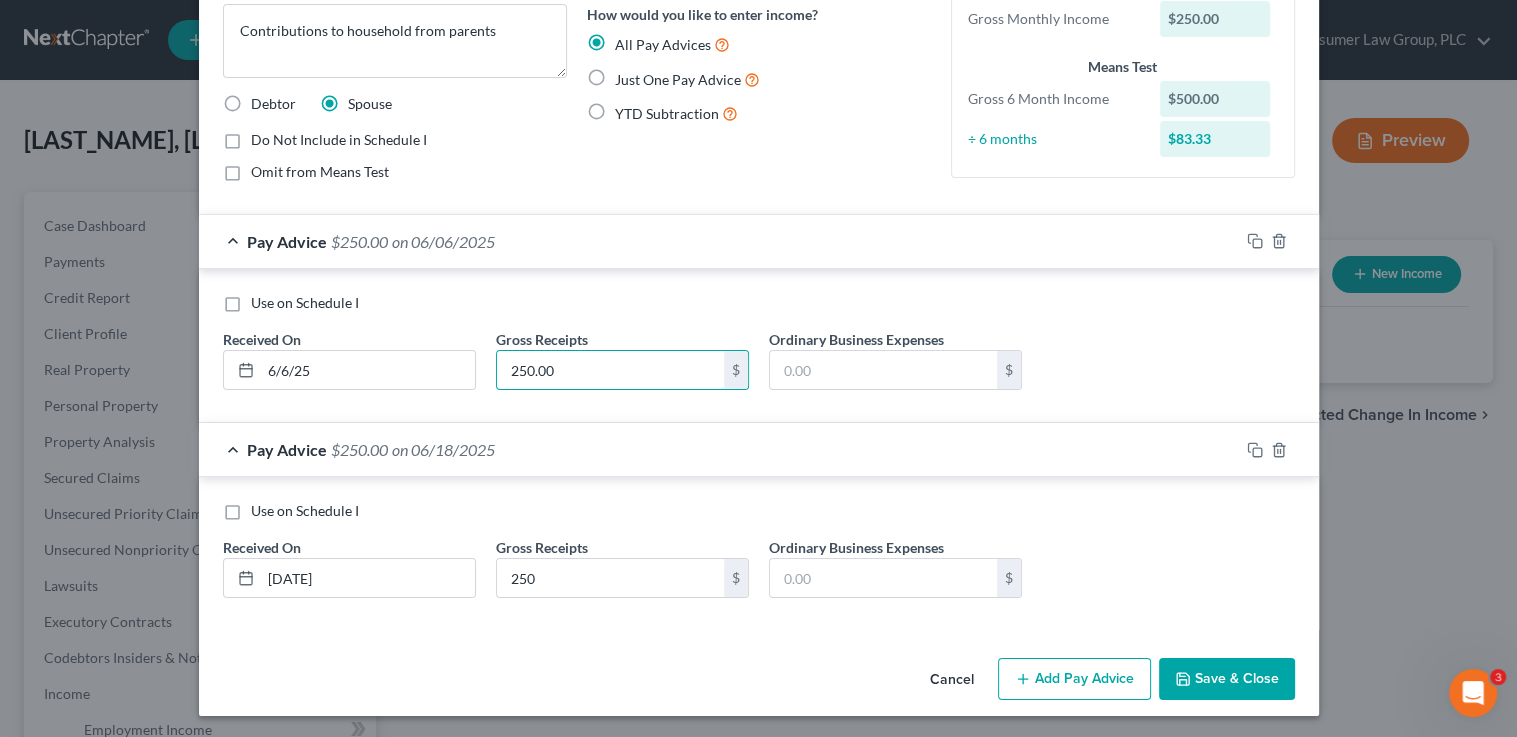type on "250.00" 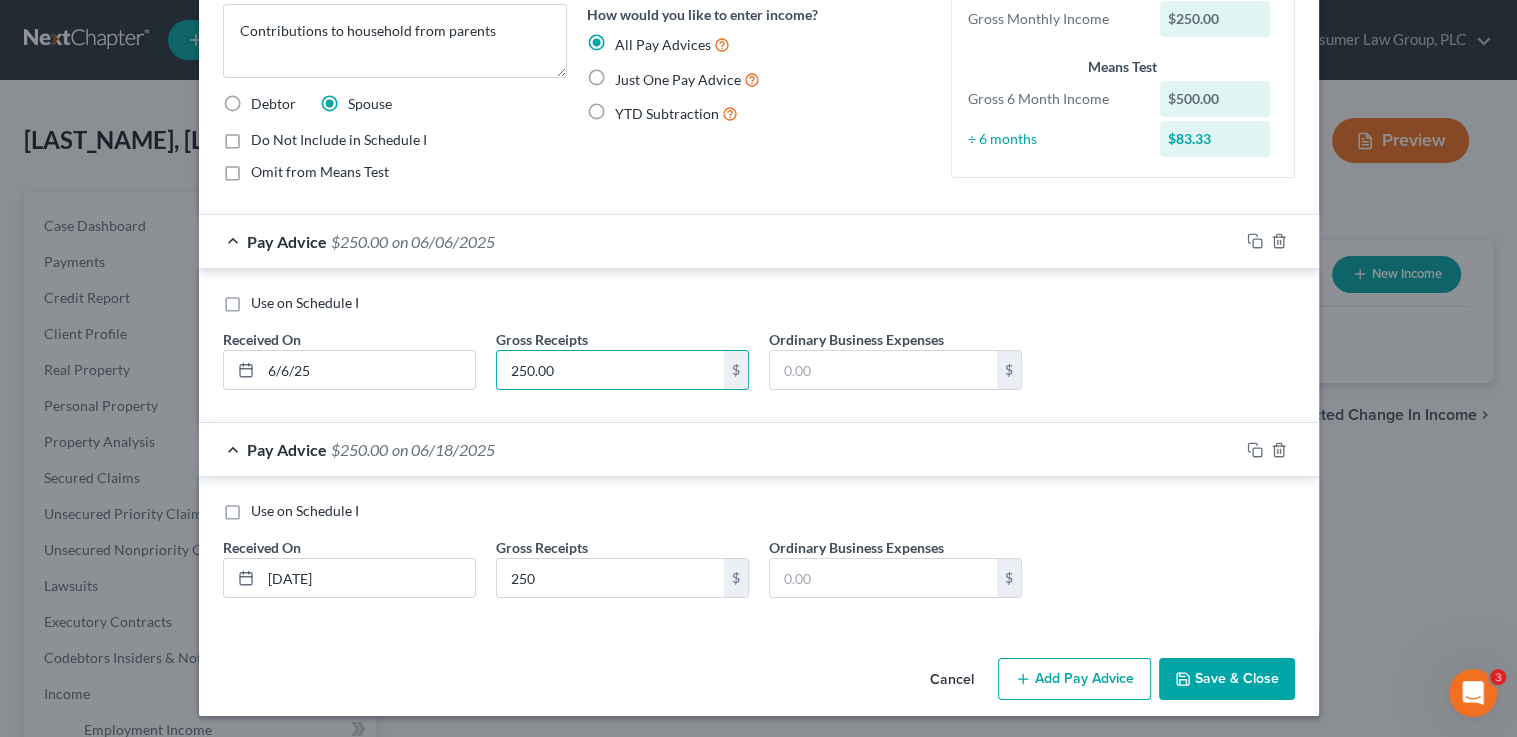 click 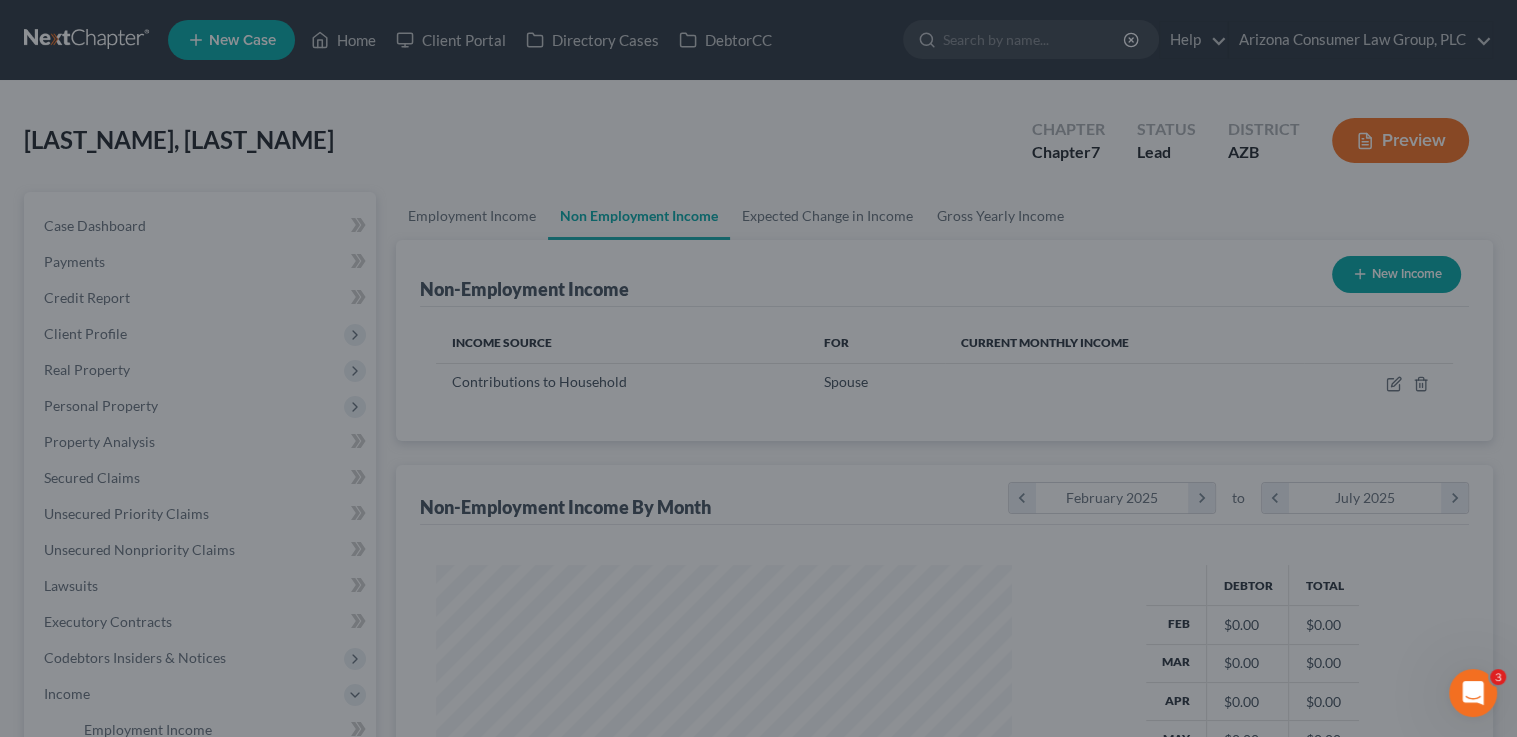 scroll, scrollTop: 999643, scrollLeft: 999384, axis: both 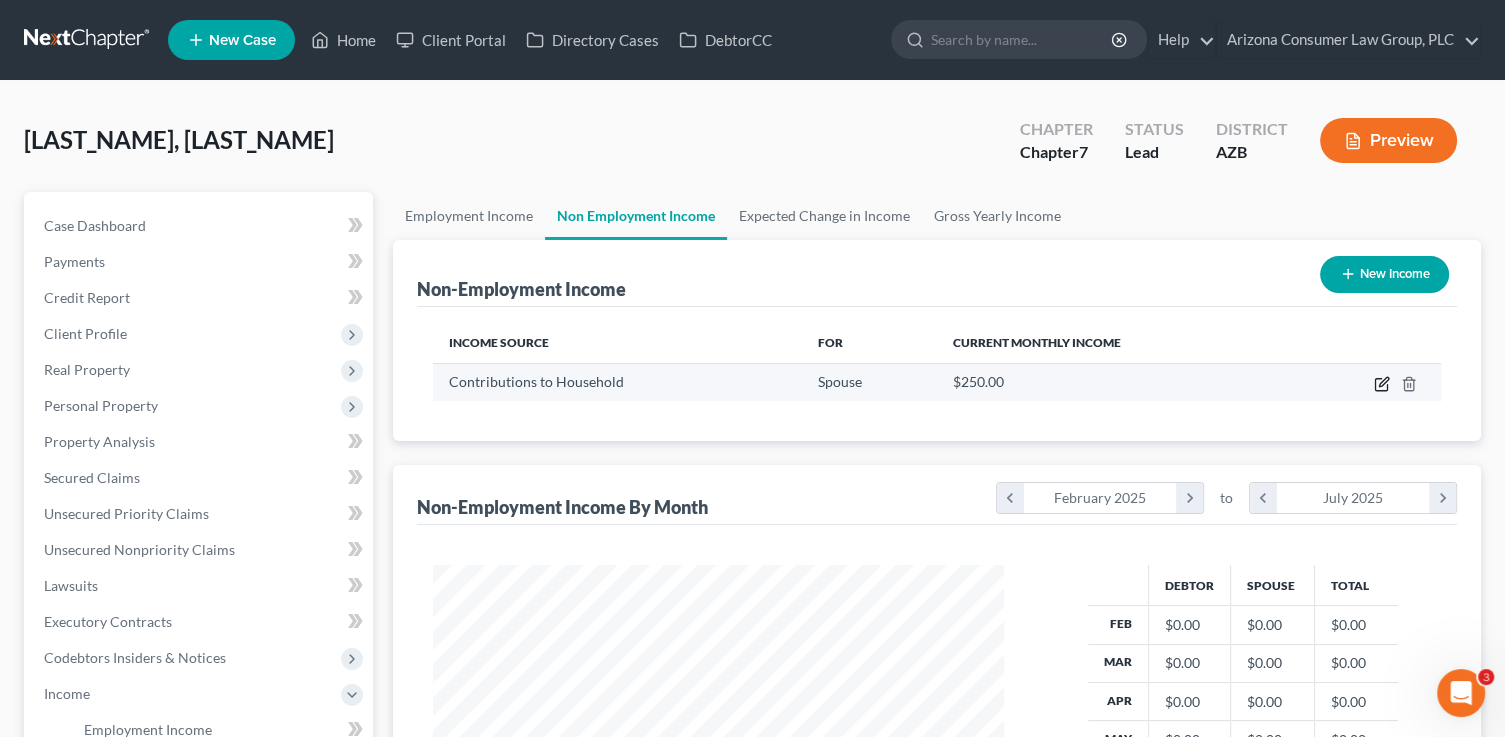 click 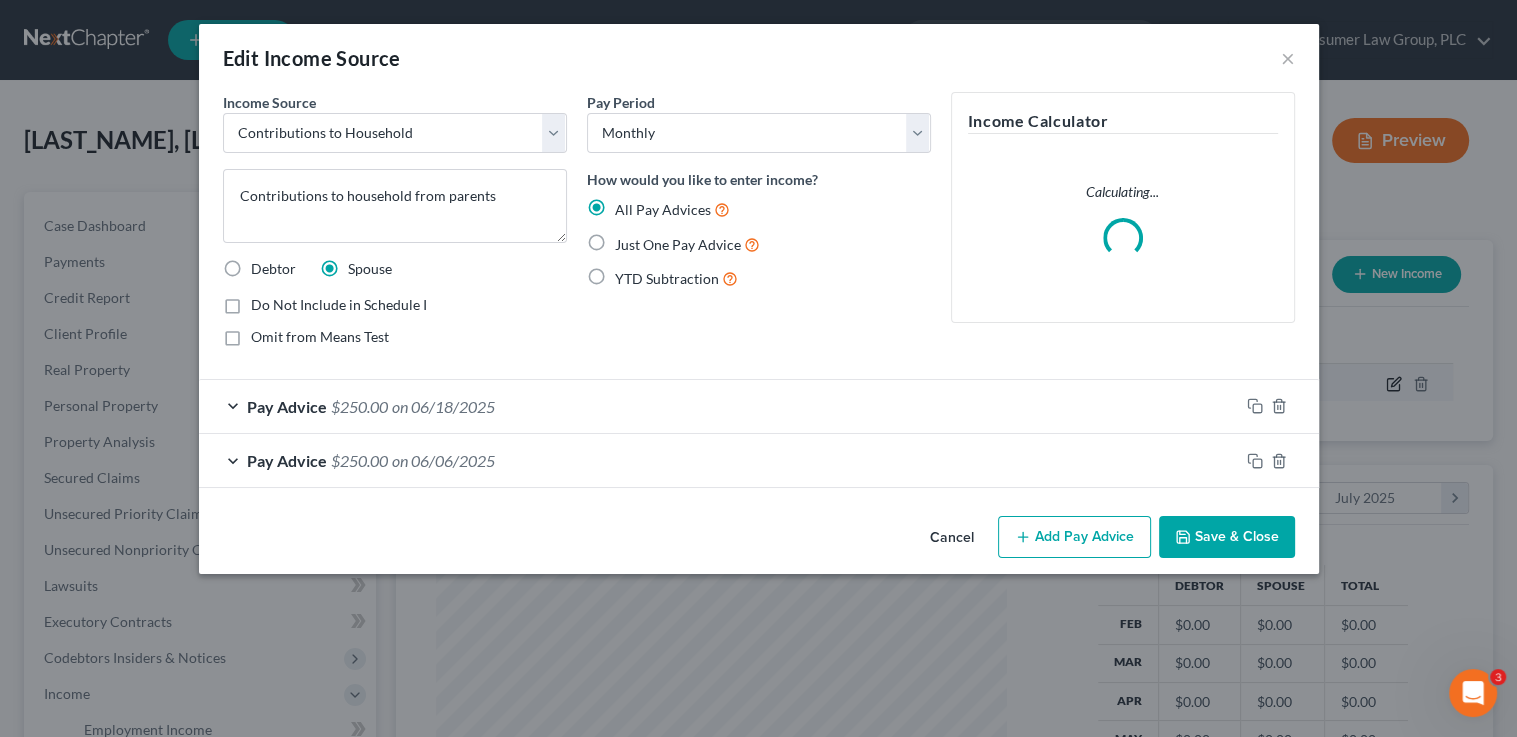 scroll, scrollTop: 999643, scrollLeft: 999384, axis: both 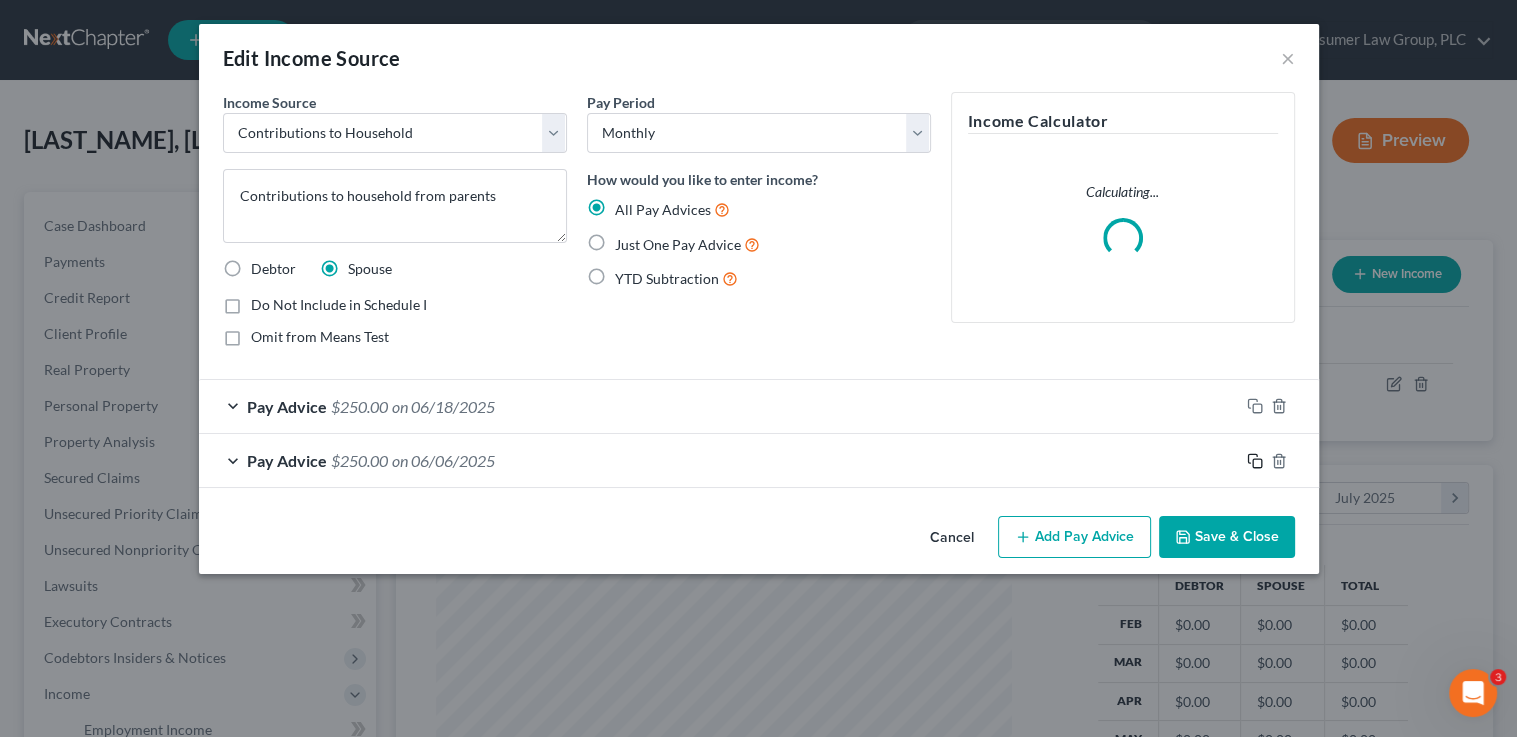 click 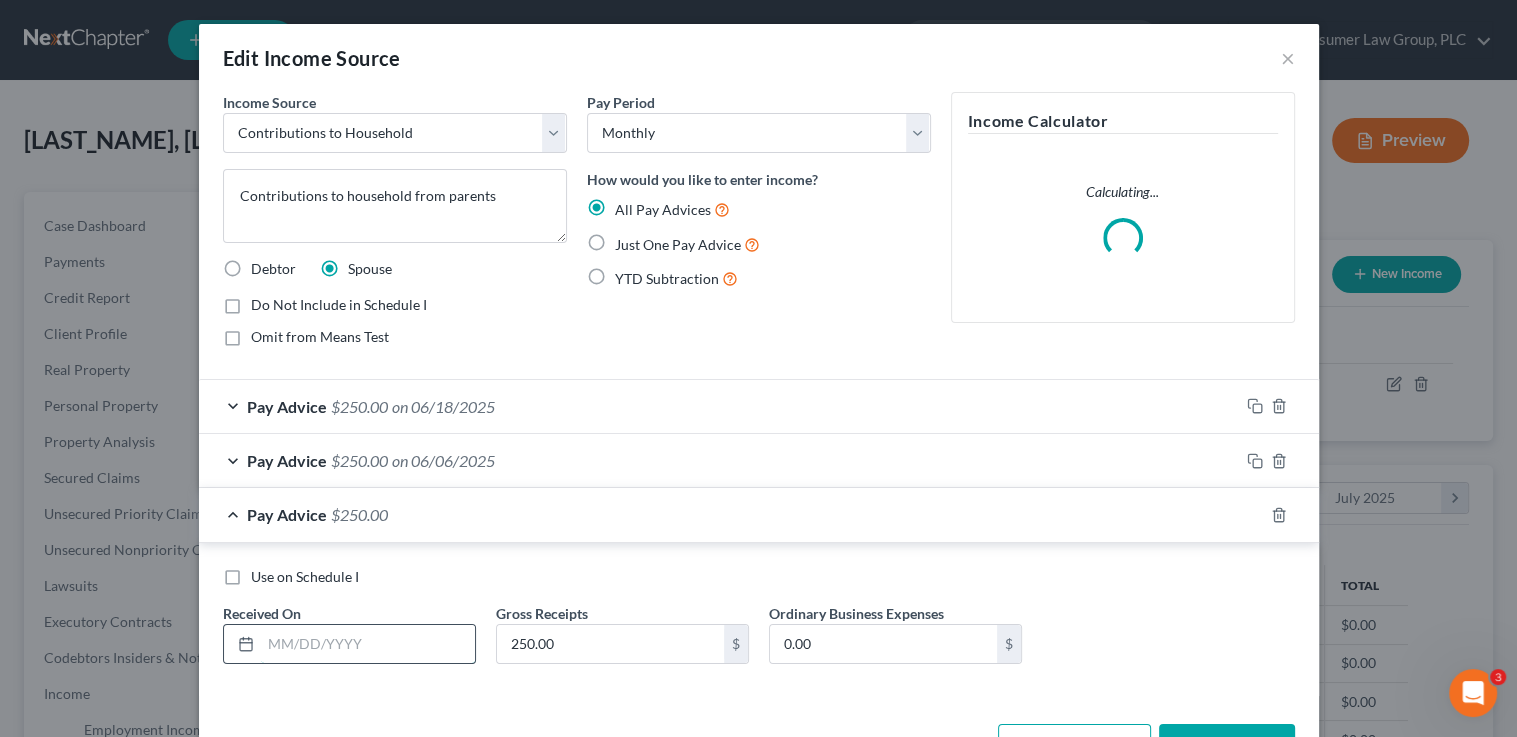 drag, startPoint x: 346, startPoint y: 636, endPoint x: 364, endPoint y: 630, distance: 18.973665 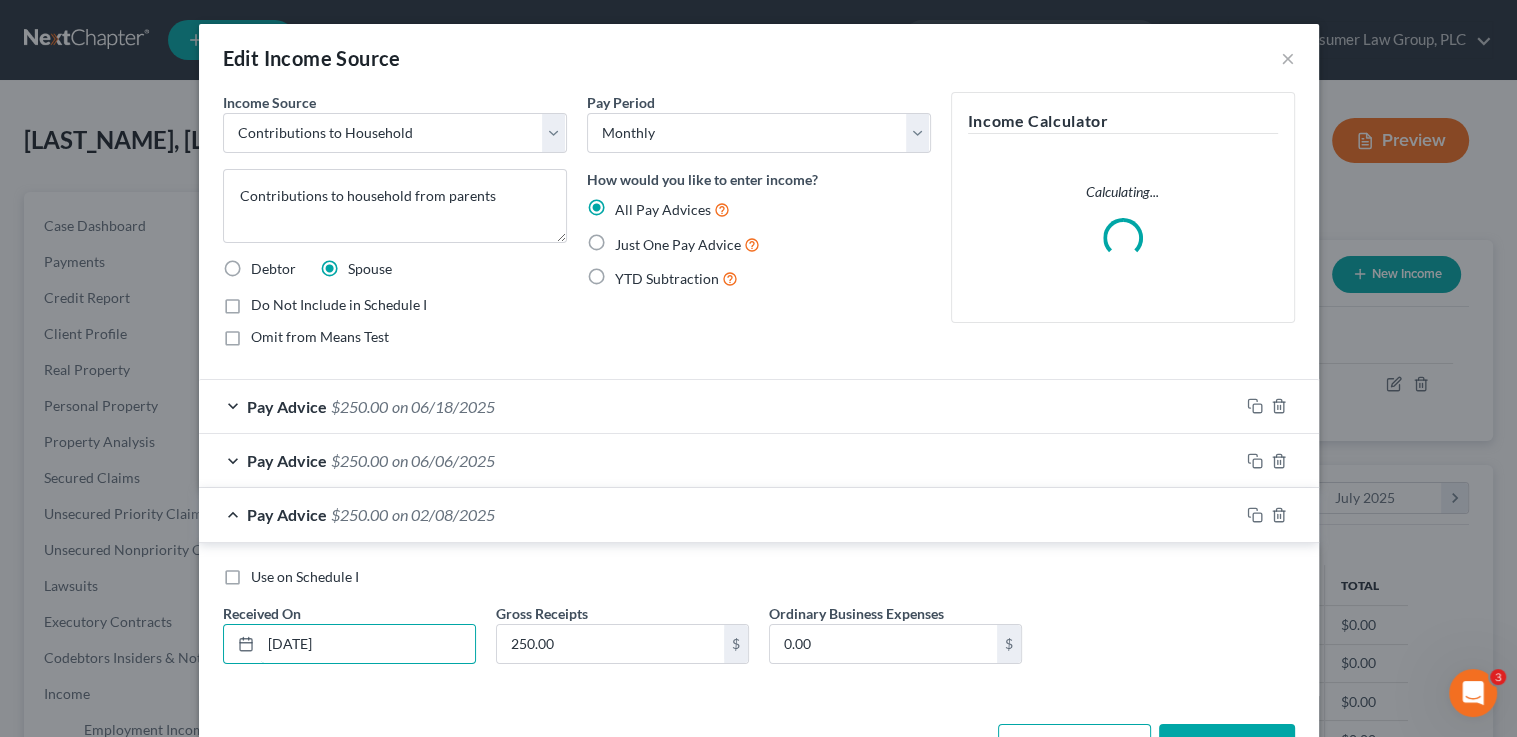 type on "[DATE]" 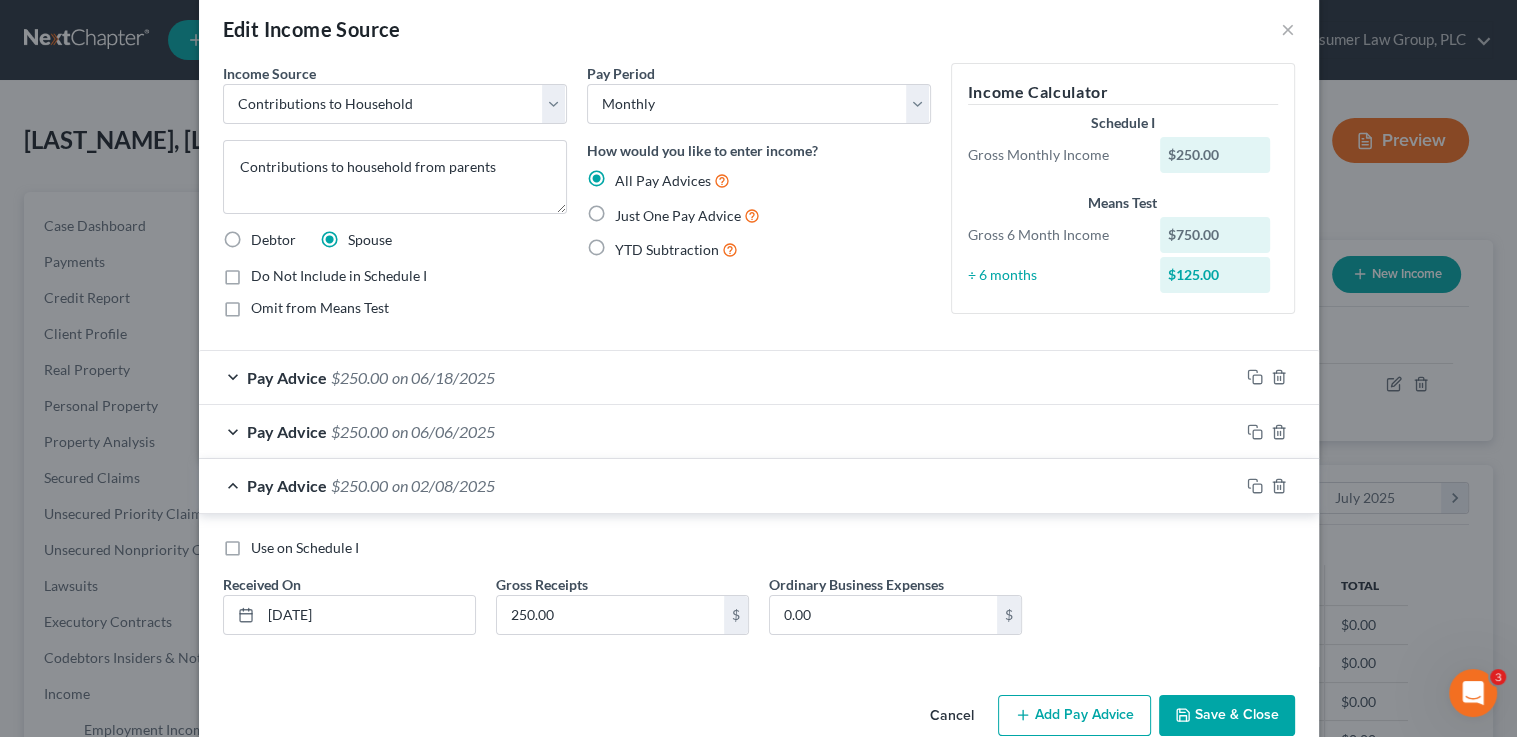 scroll, scrollTop: 66, scrollLeft: 0, axis: vertical 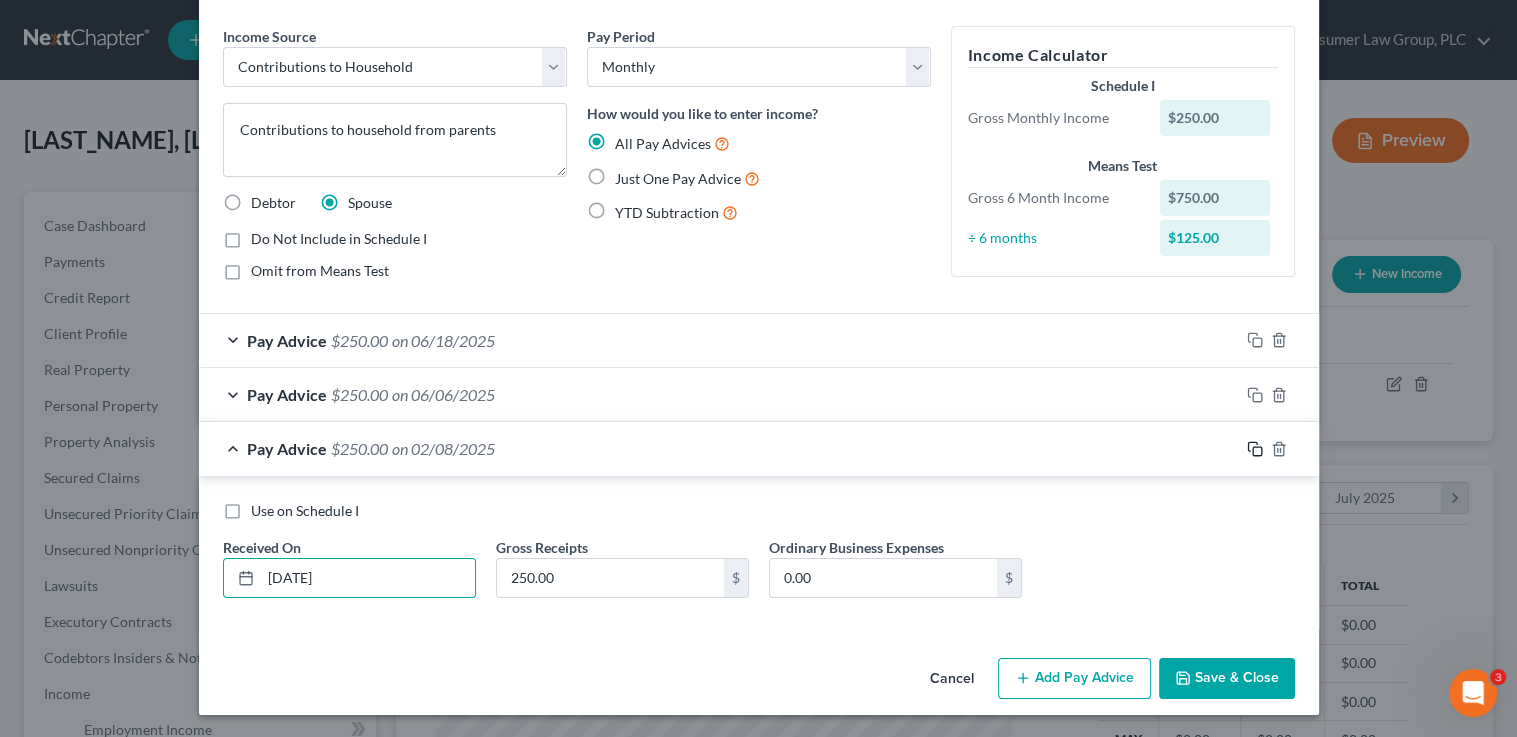 click 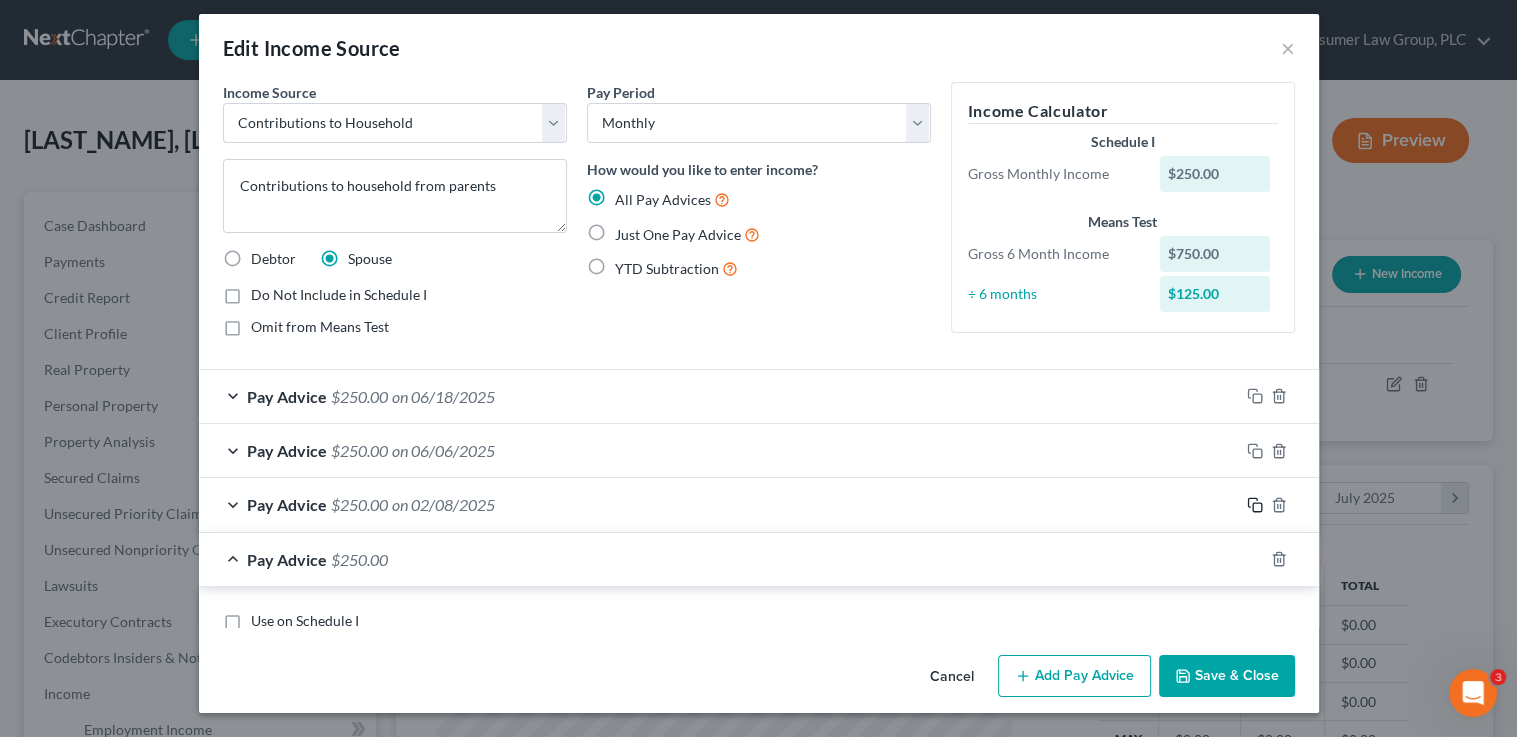 scroll, scrollTop: 66, scrollLeft: 0, axis: vertical 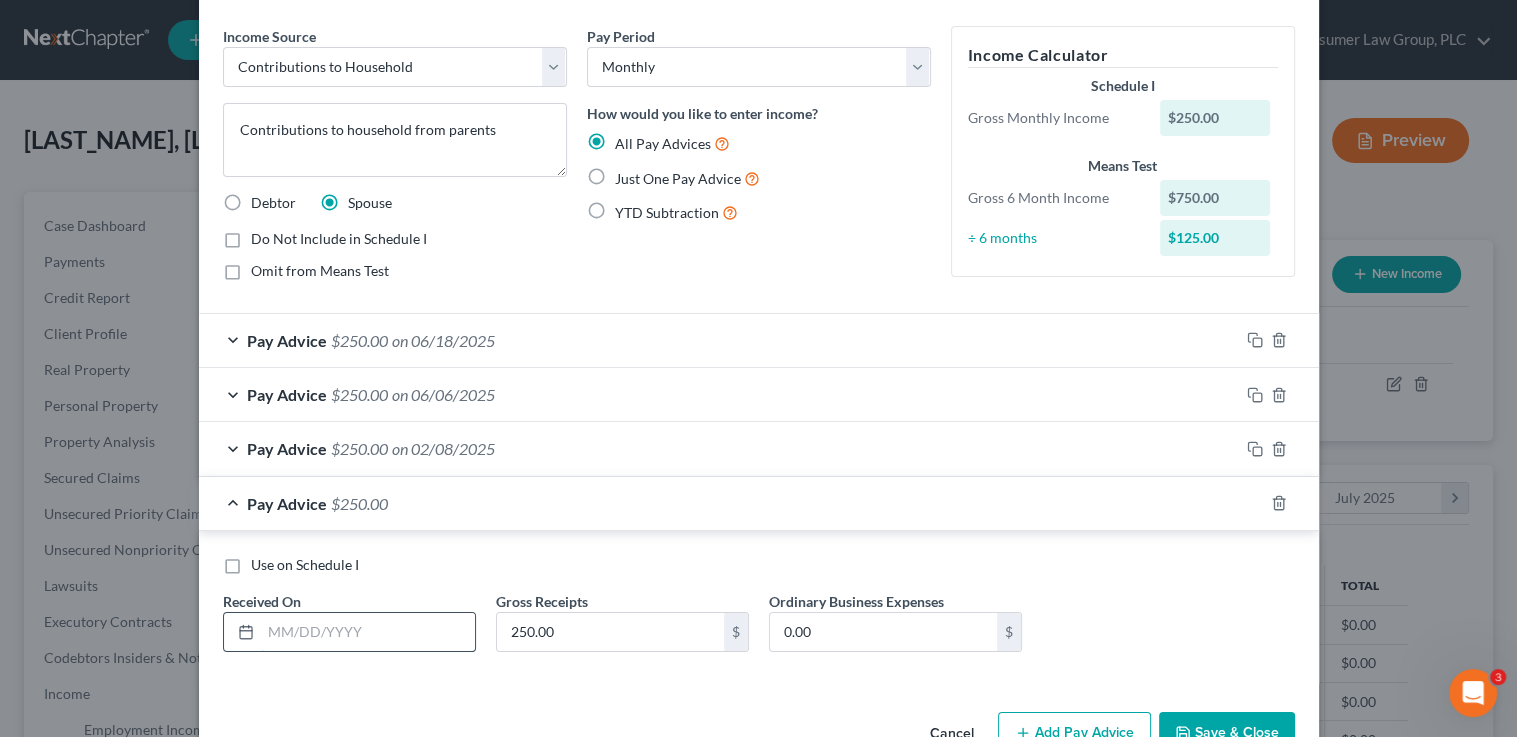click at bounding box center [368, 632] 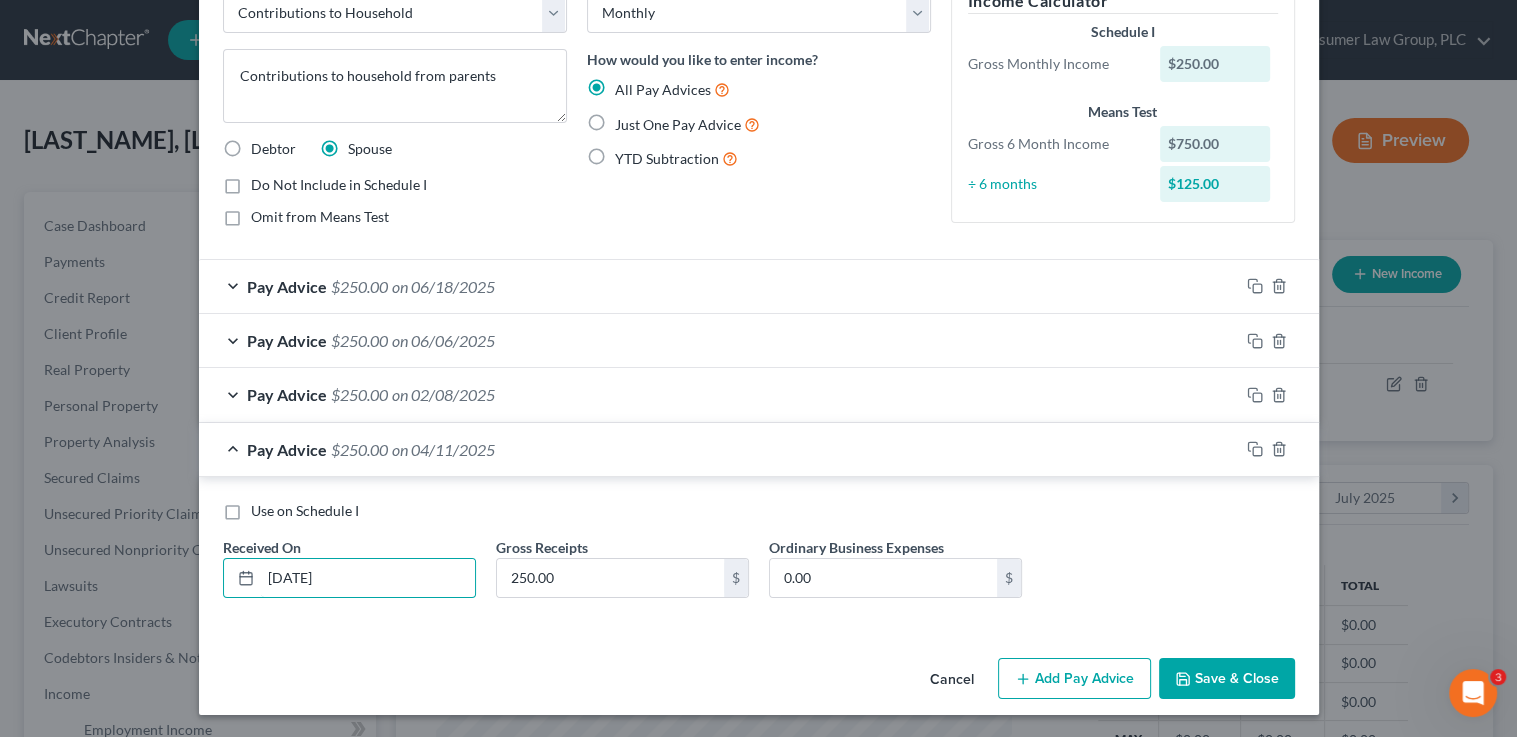 type on "[DATE]" 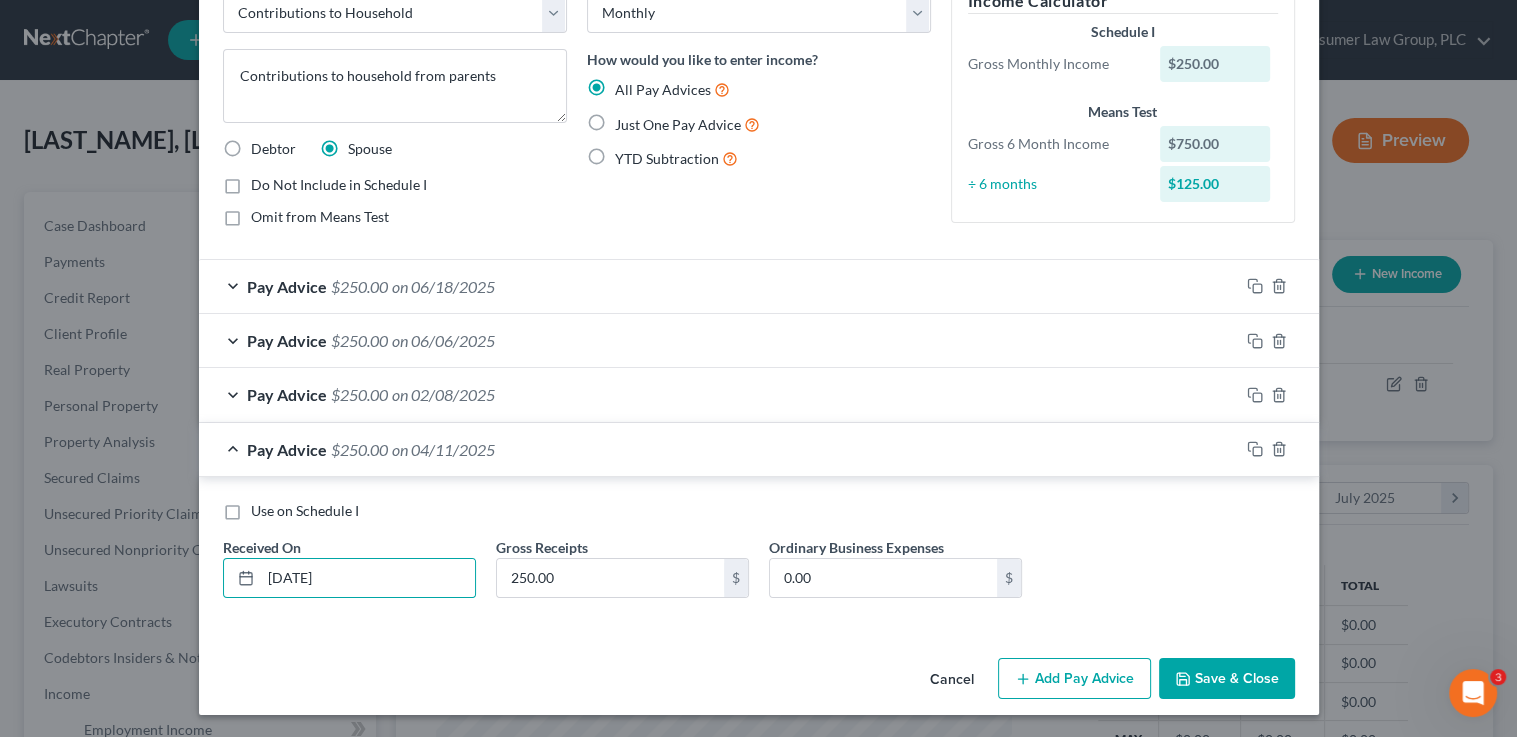 click on "Add Pay Advice" at bounding box center (1074, 679) 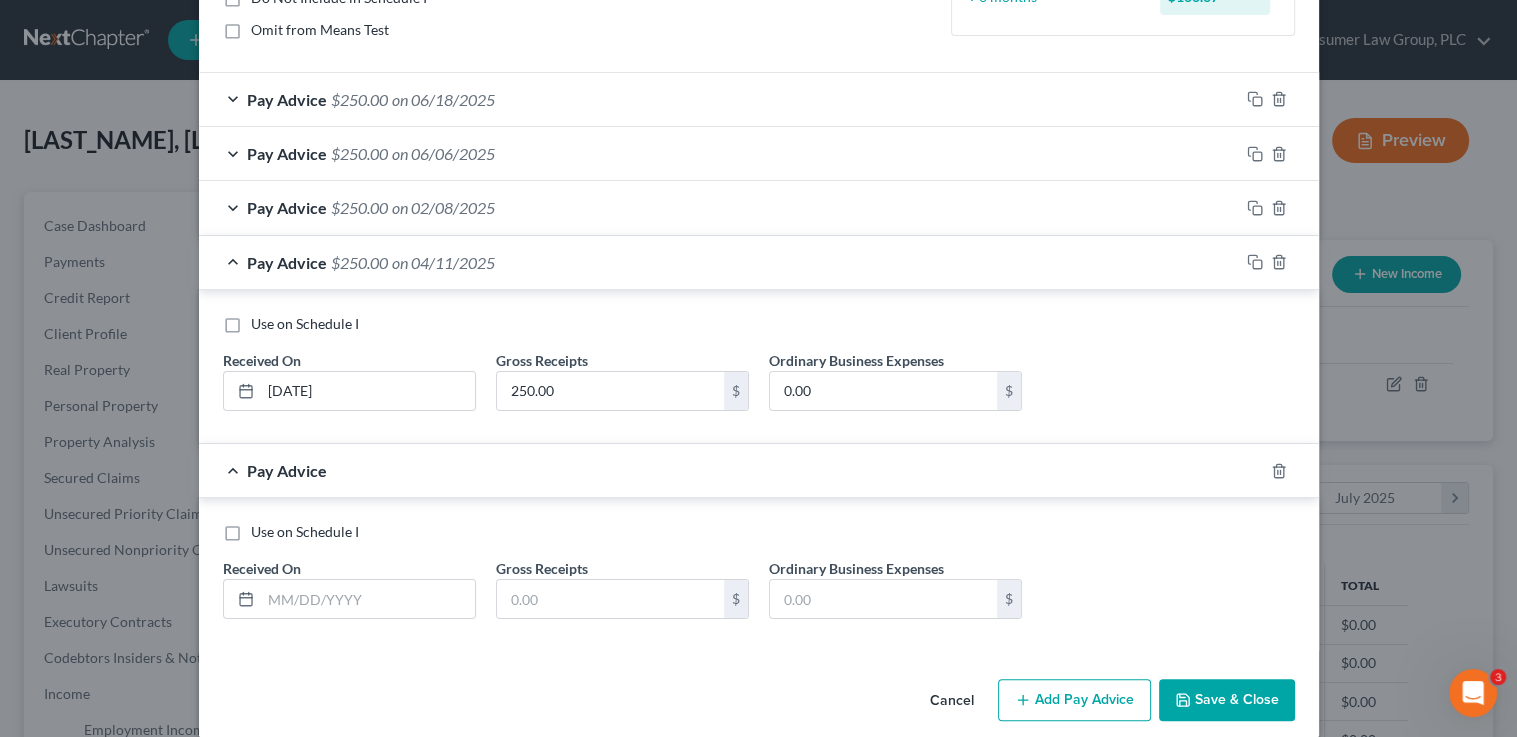 scroll, scrollTop: 328, scrollLeft: 0, axis: vertical 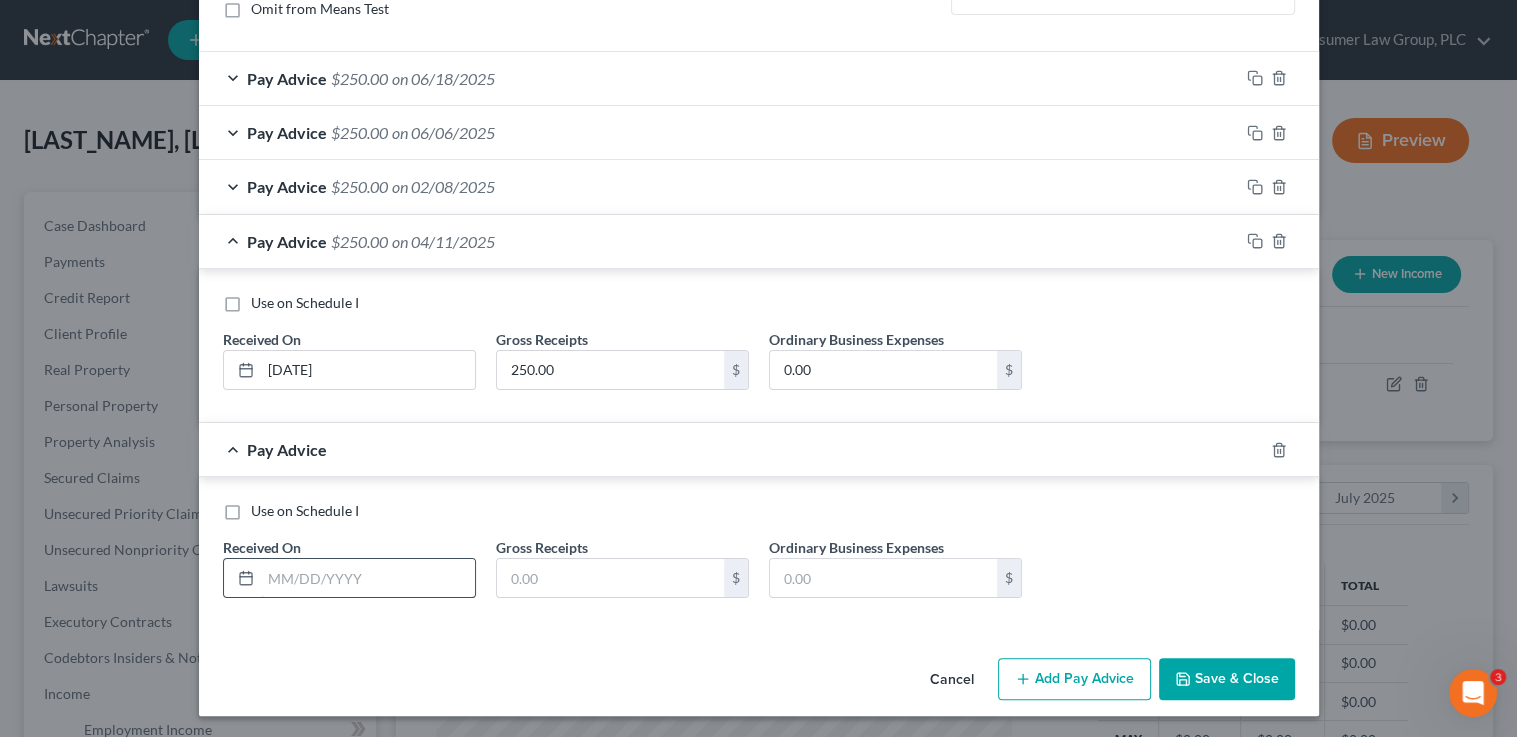 click at bounding box center [368, 578] 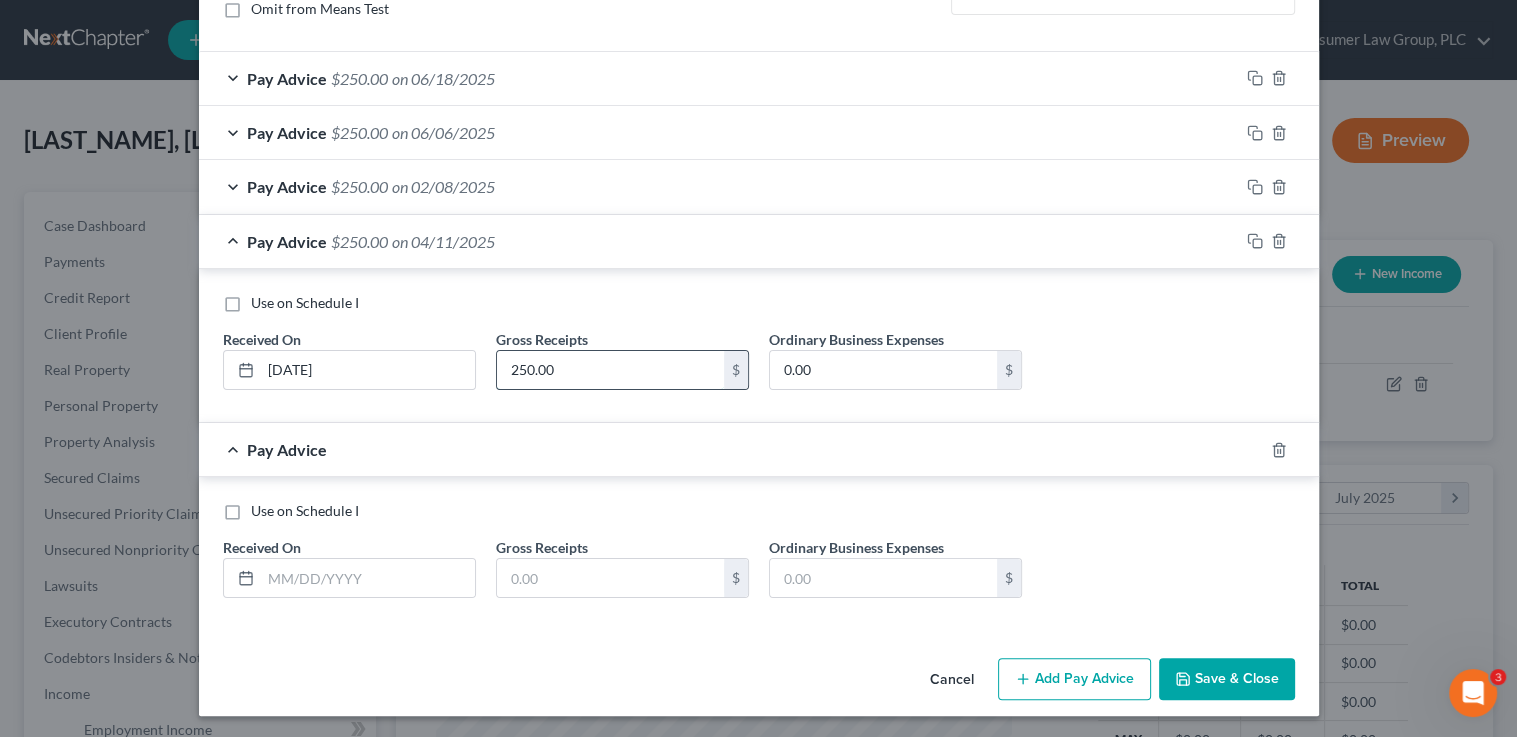 drag, startPoint x: 642, startPoint y: 368, endPoint x: 566, endPoint y: 366, distance: 76.02631 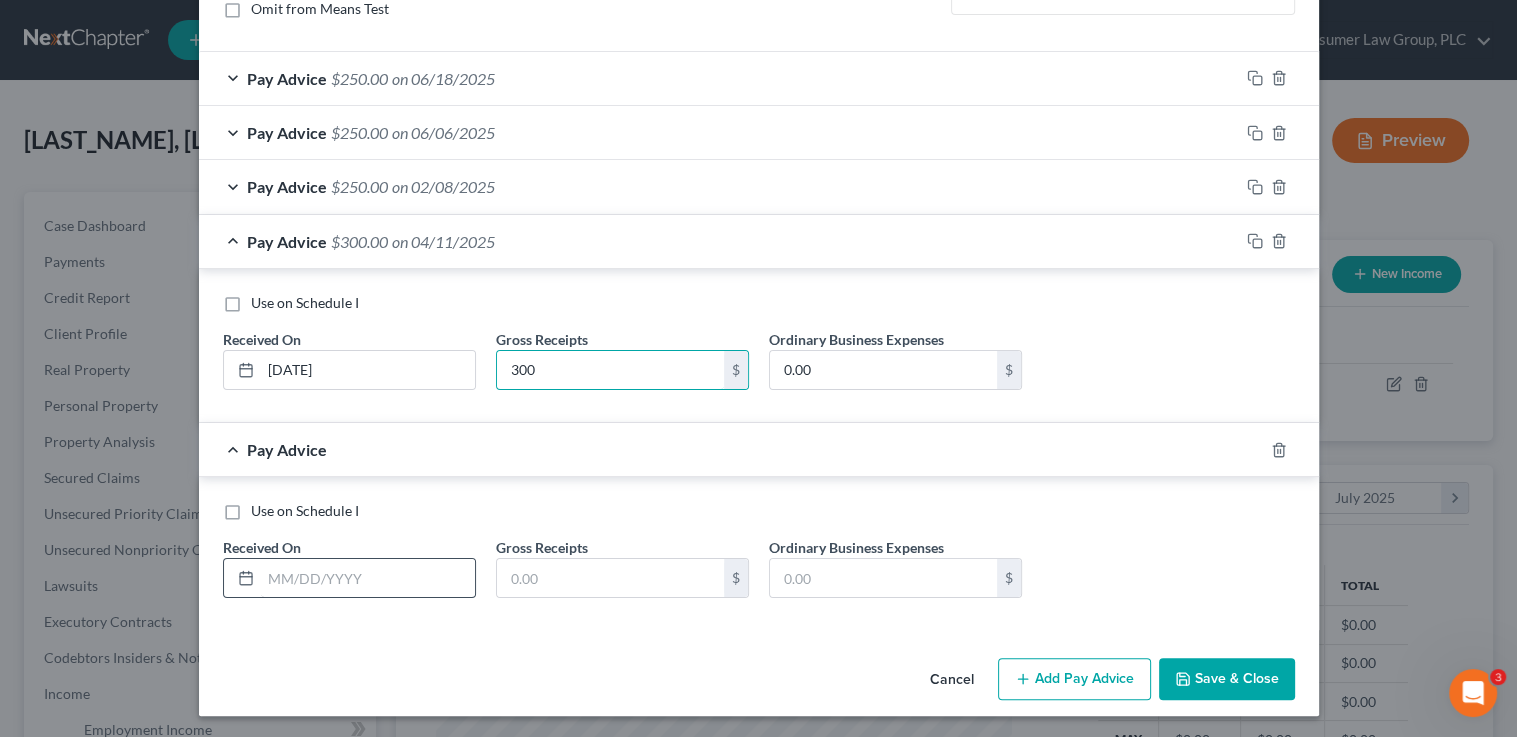 type on "300" 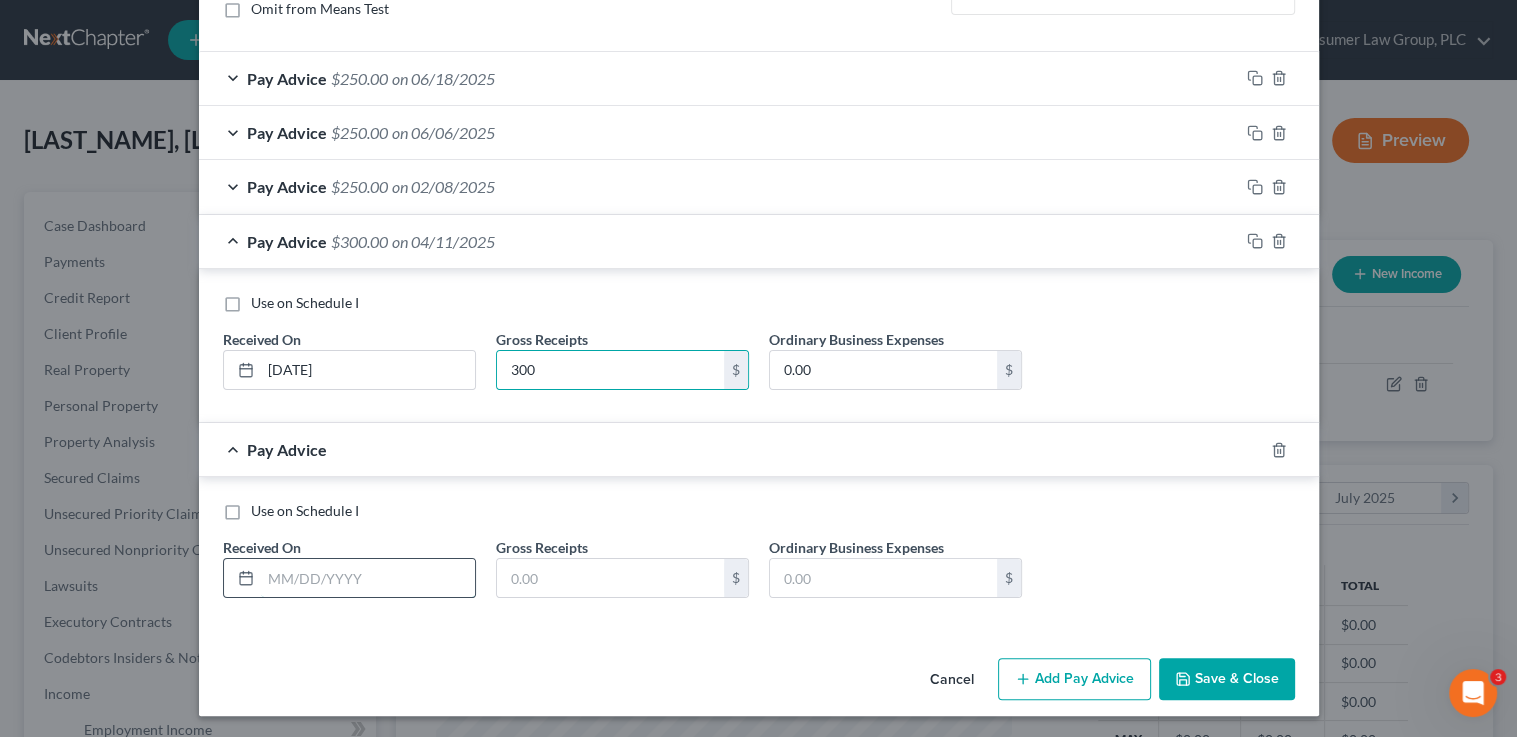 click at bounding box center (368, 578) 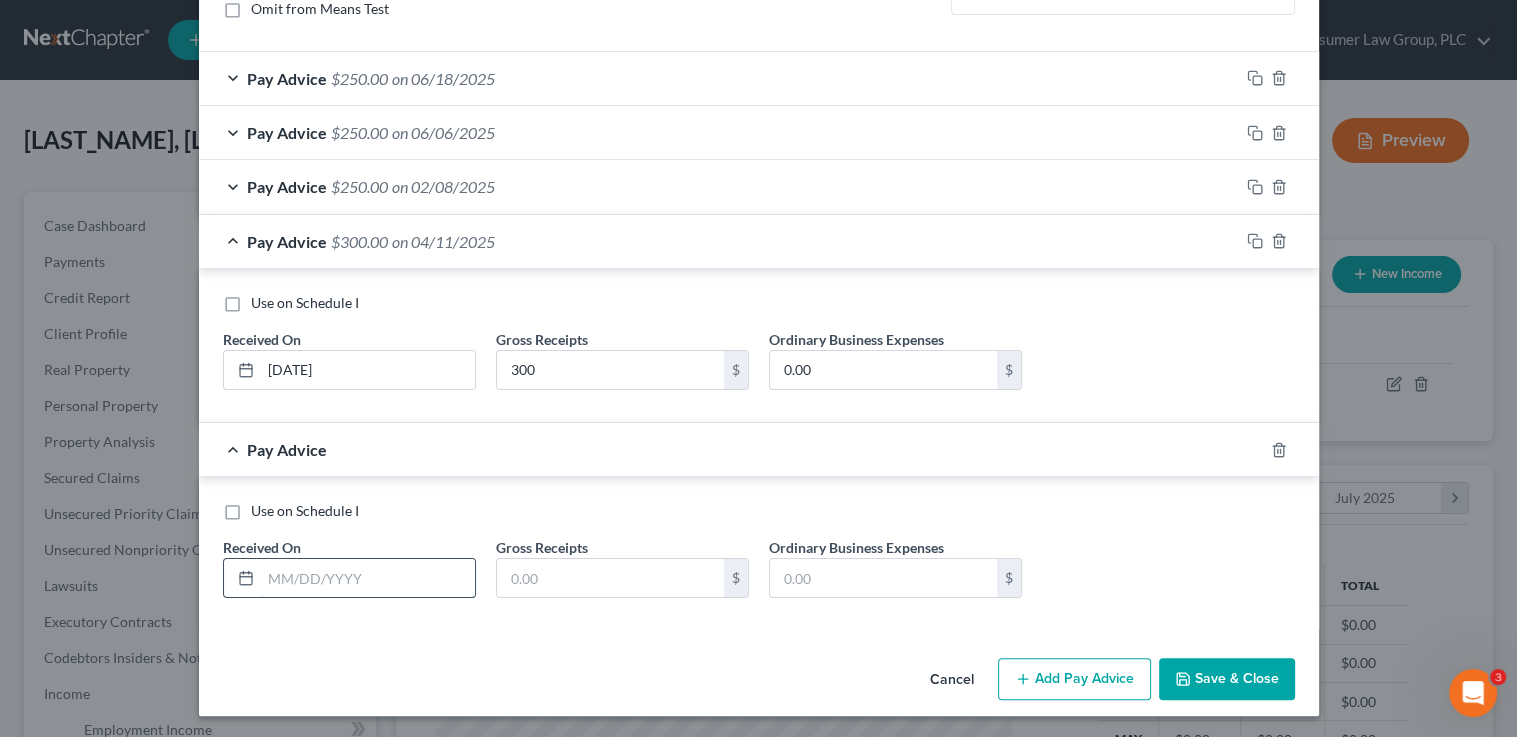 click at bounding box center (368, 578) 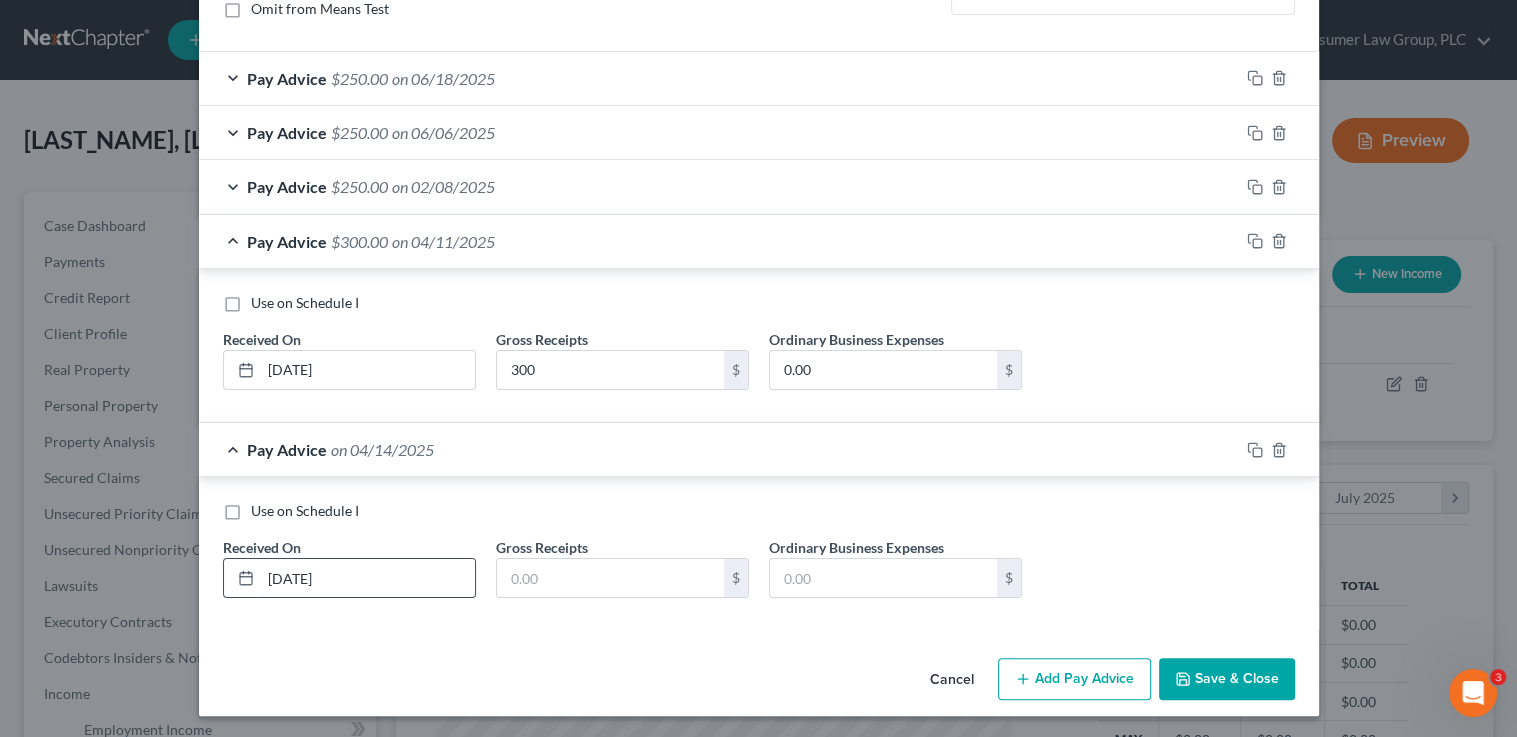 type on "[DATE]" 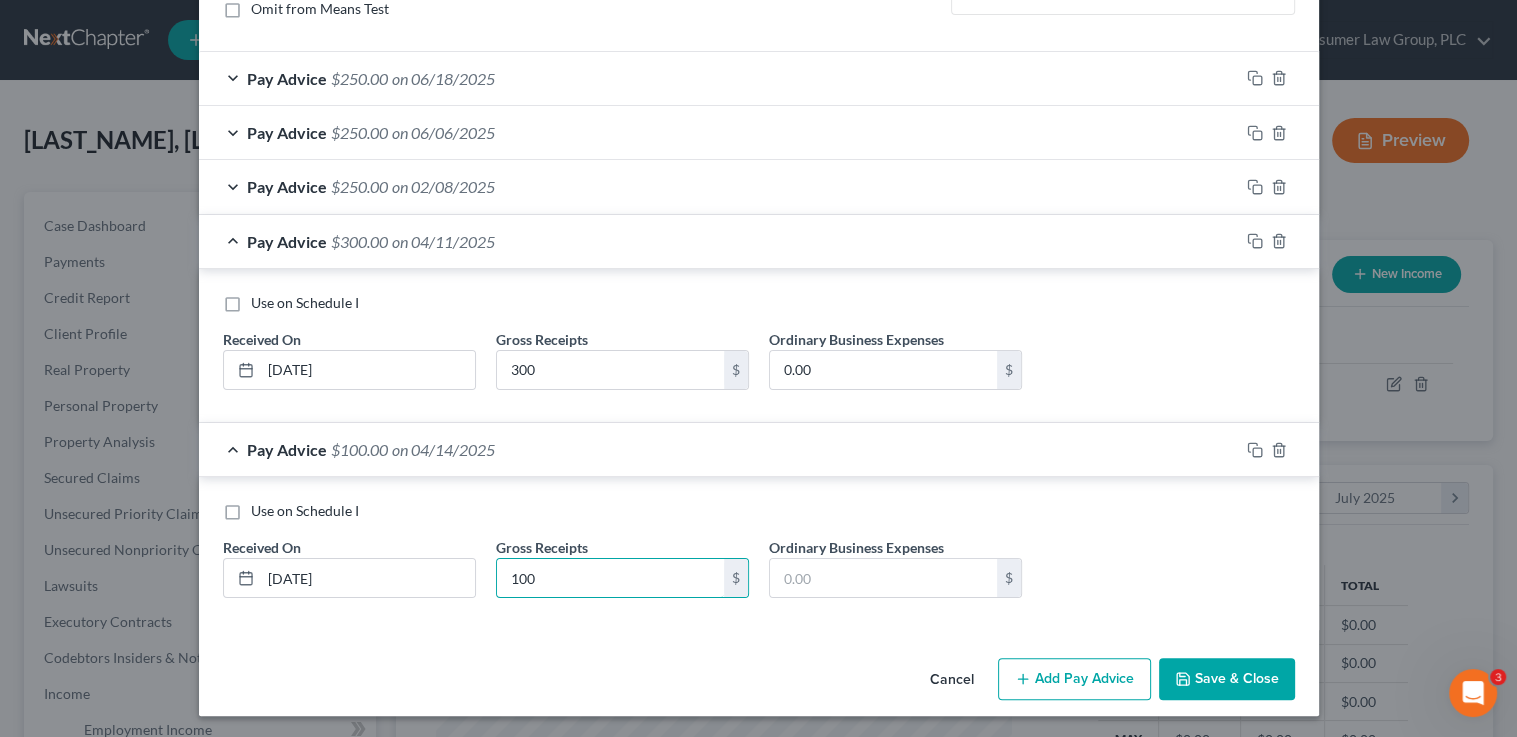 type on "100" 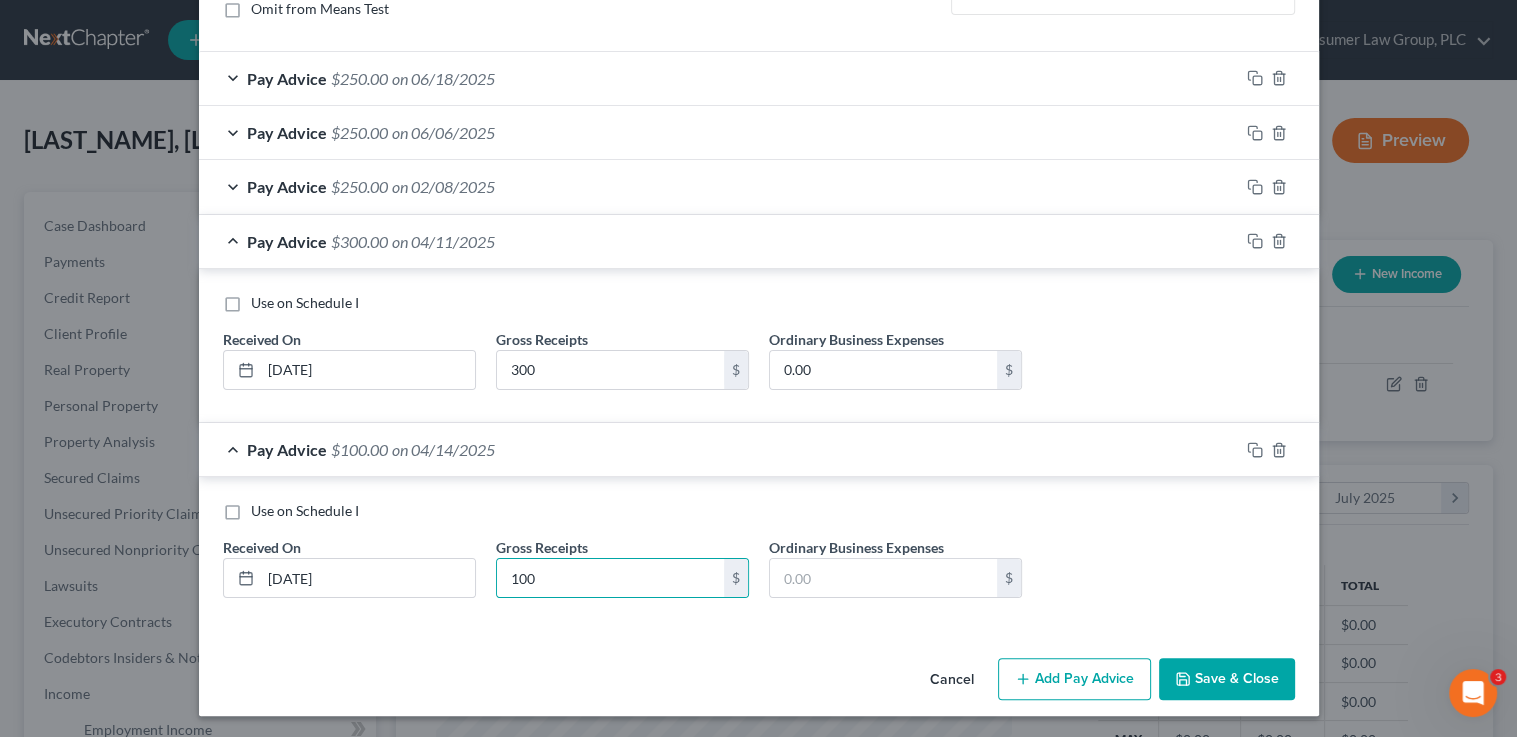 click on "Add Pay Advice" at bounding box center (1074, 679) 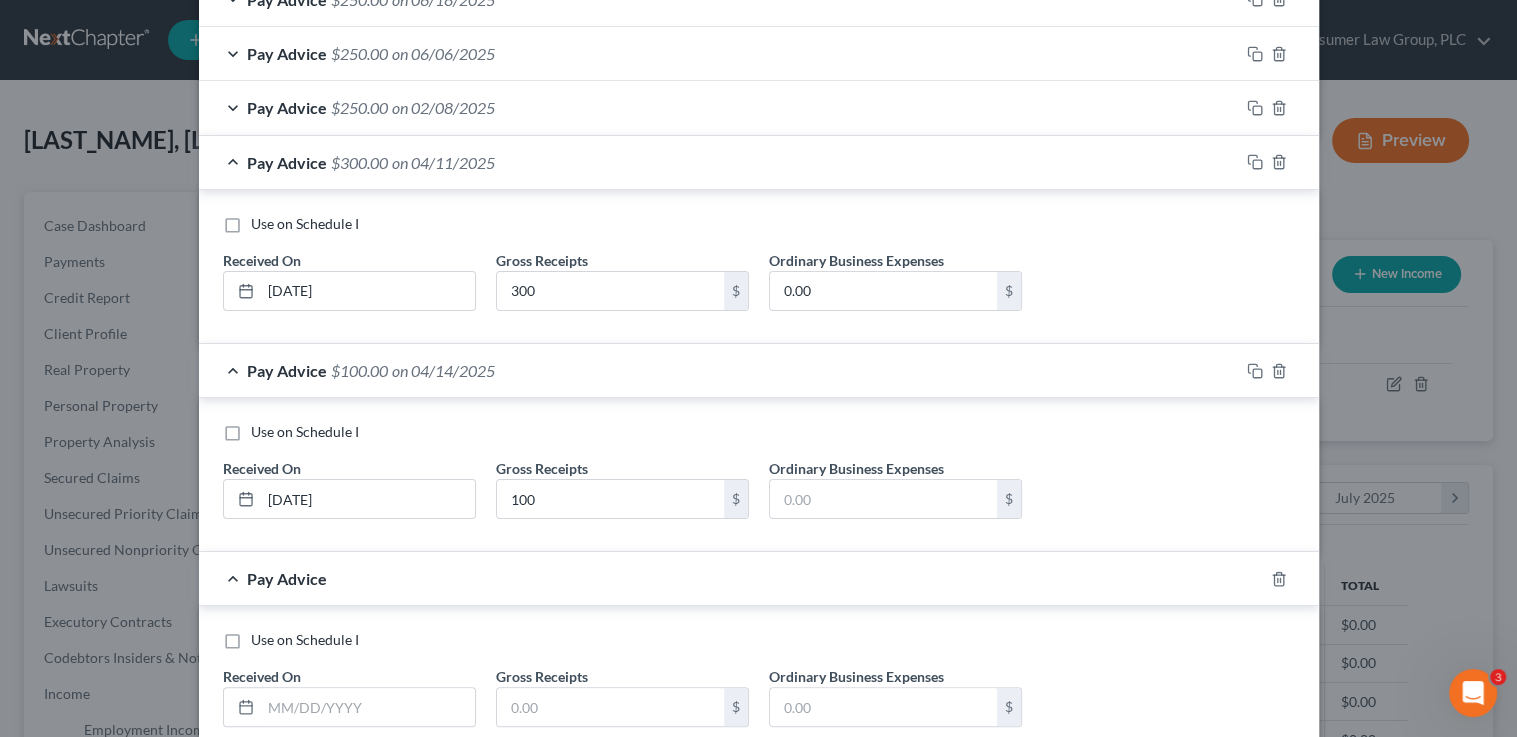 scroll, scrollTop: 535, scrollLeft: 0, axis: vertical 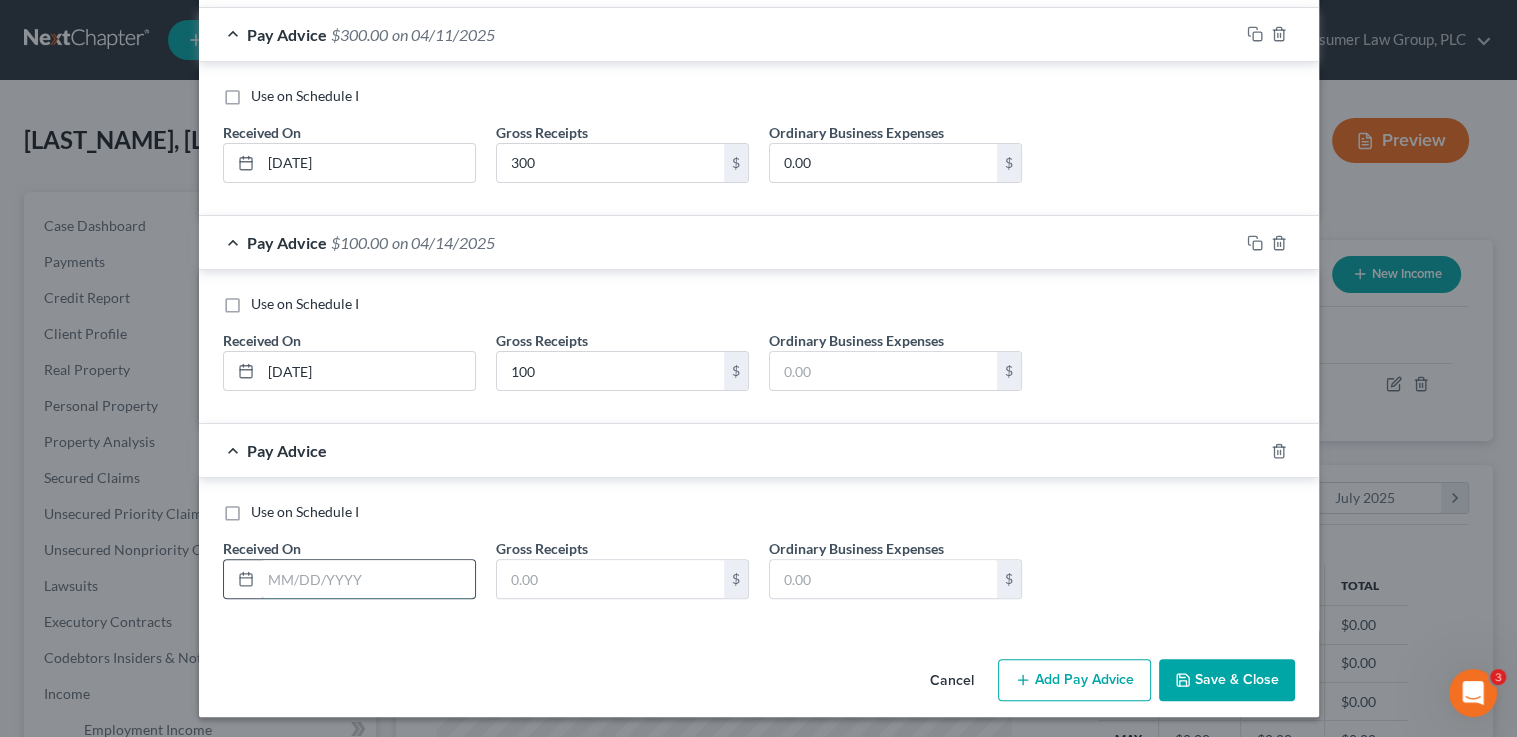 click at bounding box center [368, 579] 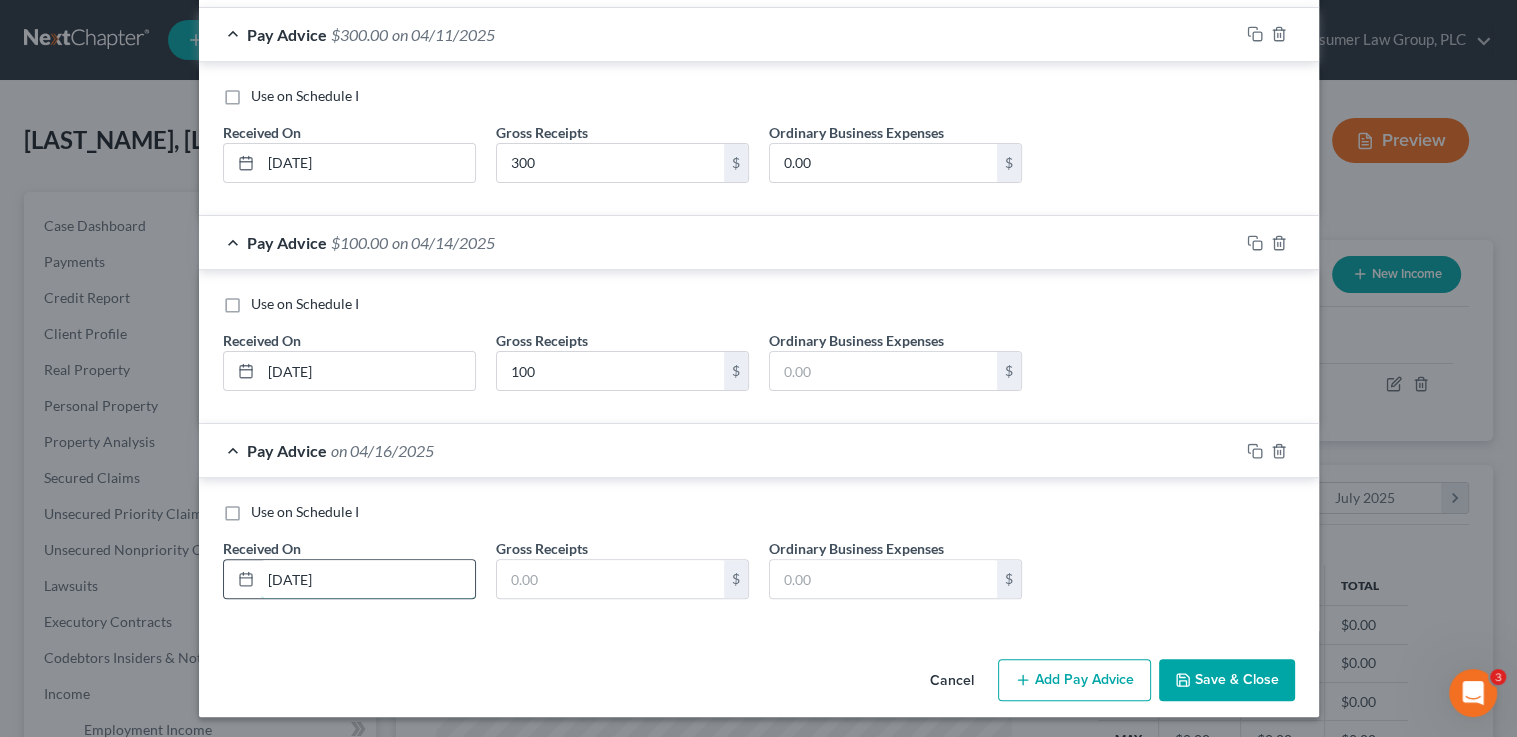 type on "[DATE]" 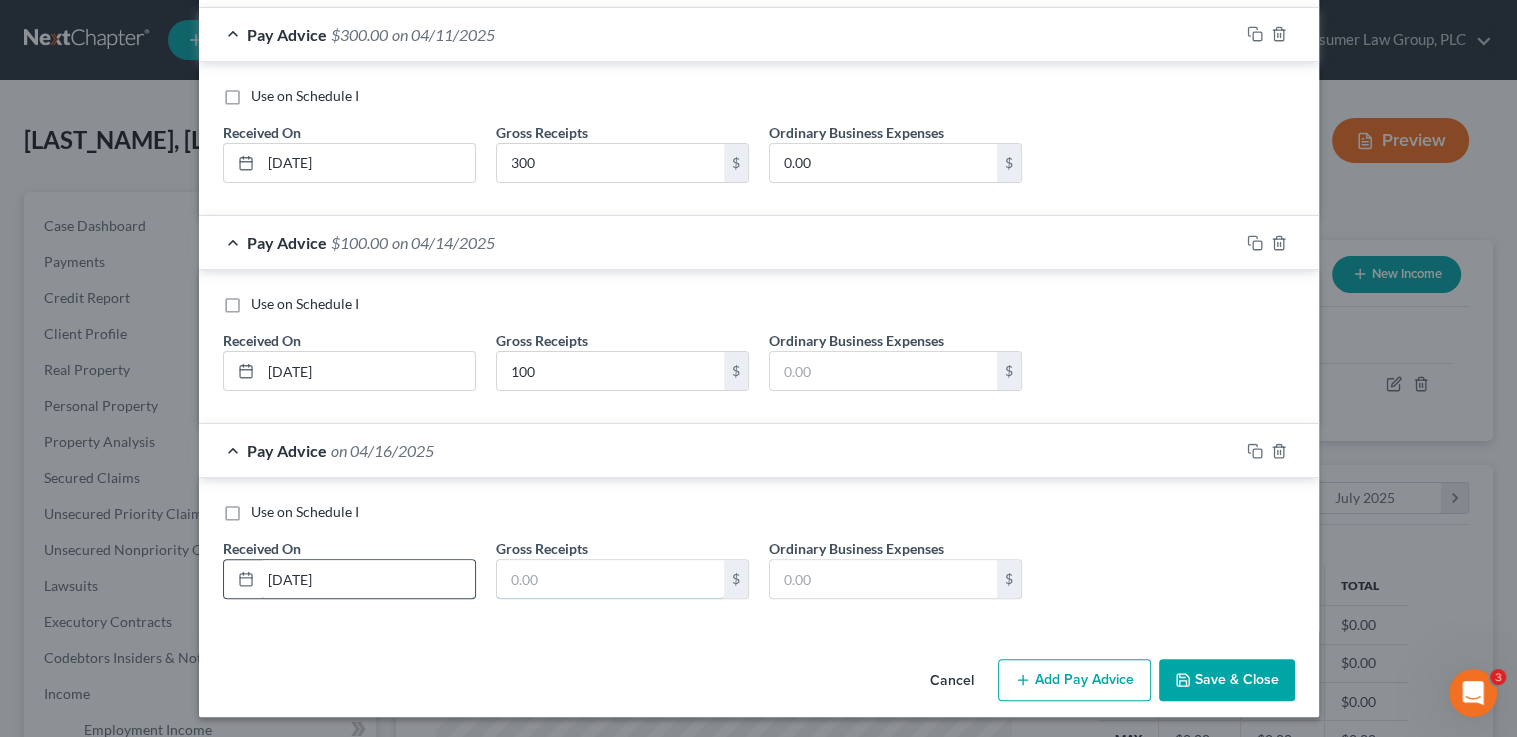 type on "1" 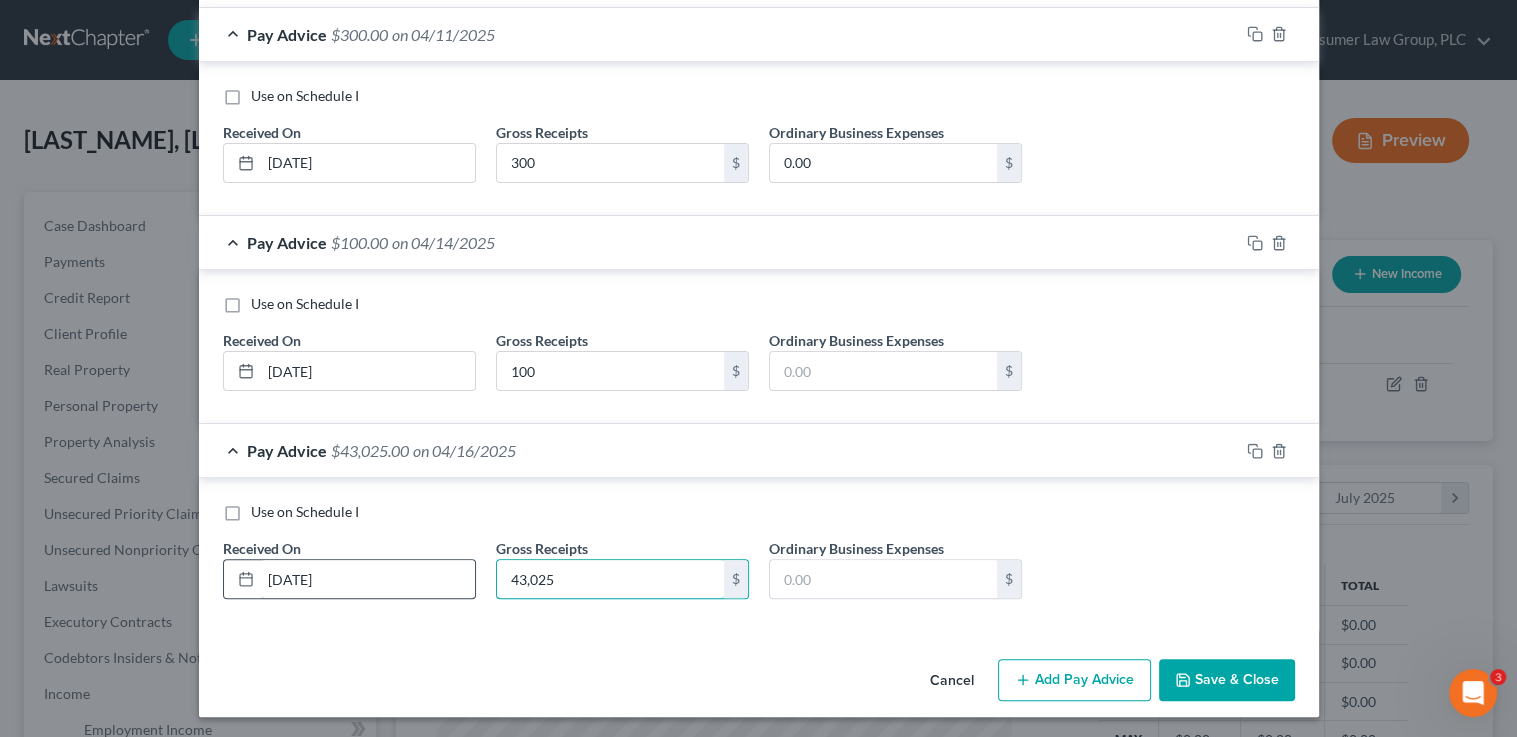type on "43,025" 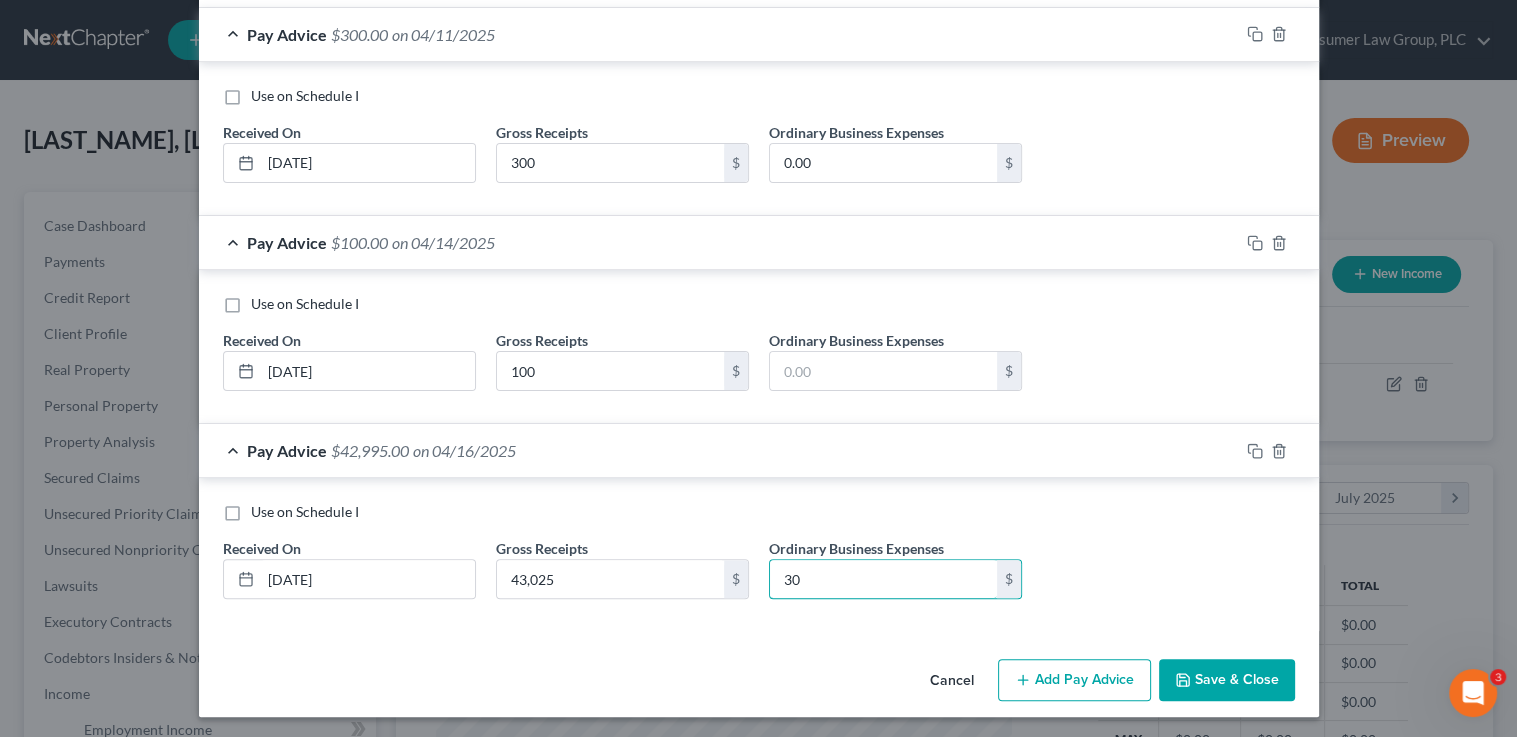 type on "30" 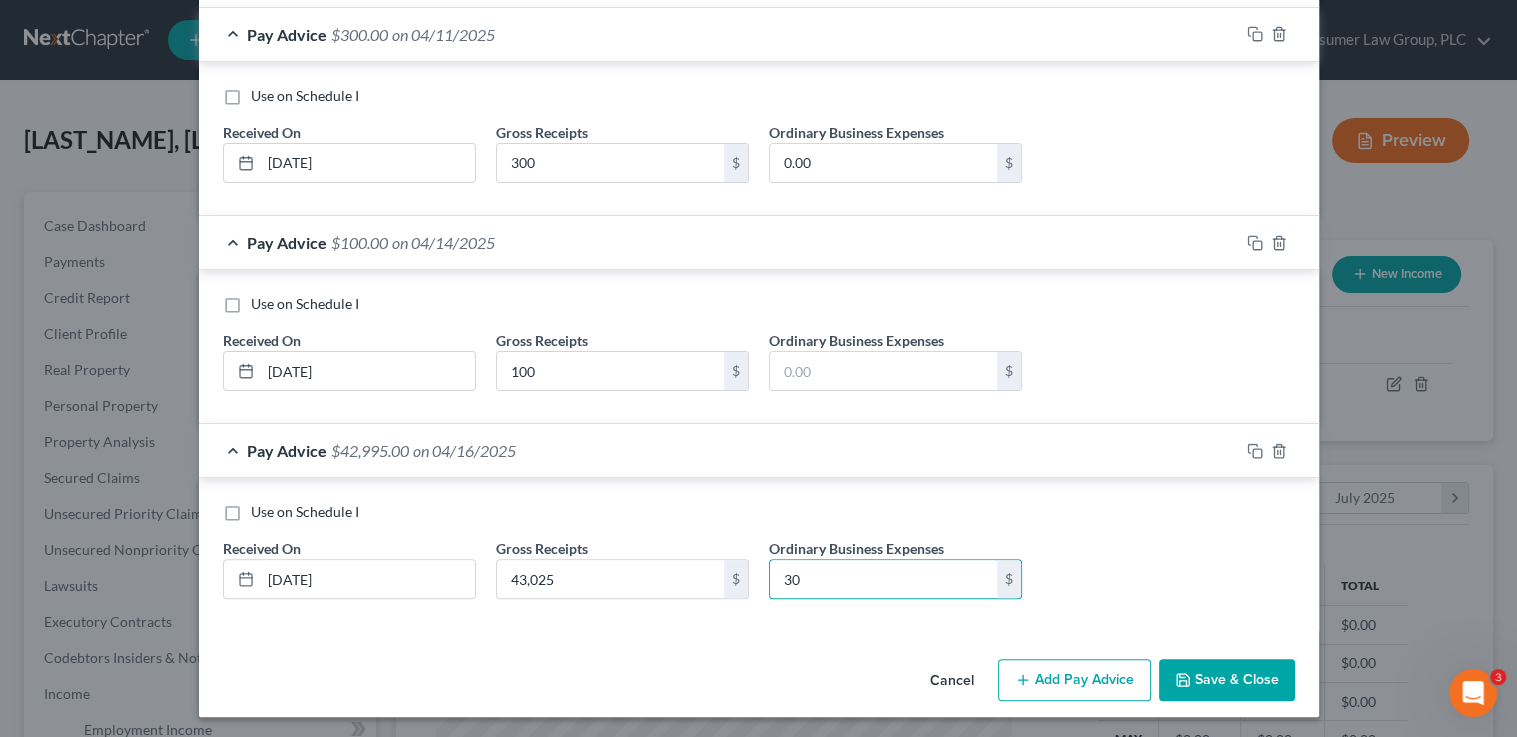 click on "Use on Schedule I" at bounding box center [759, 512] 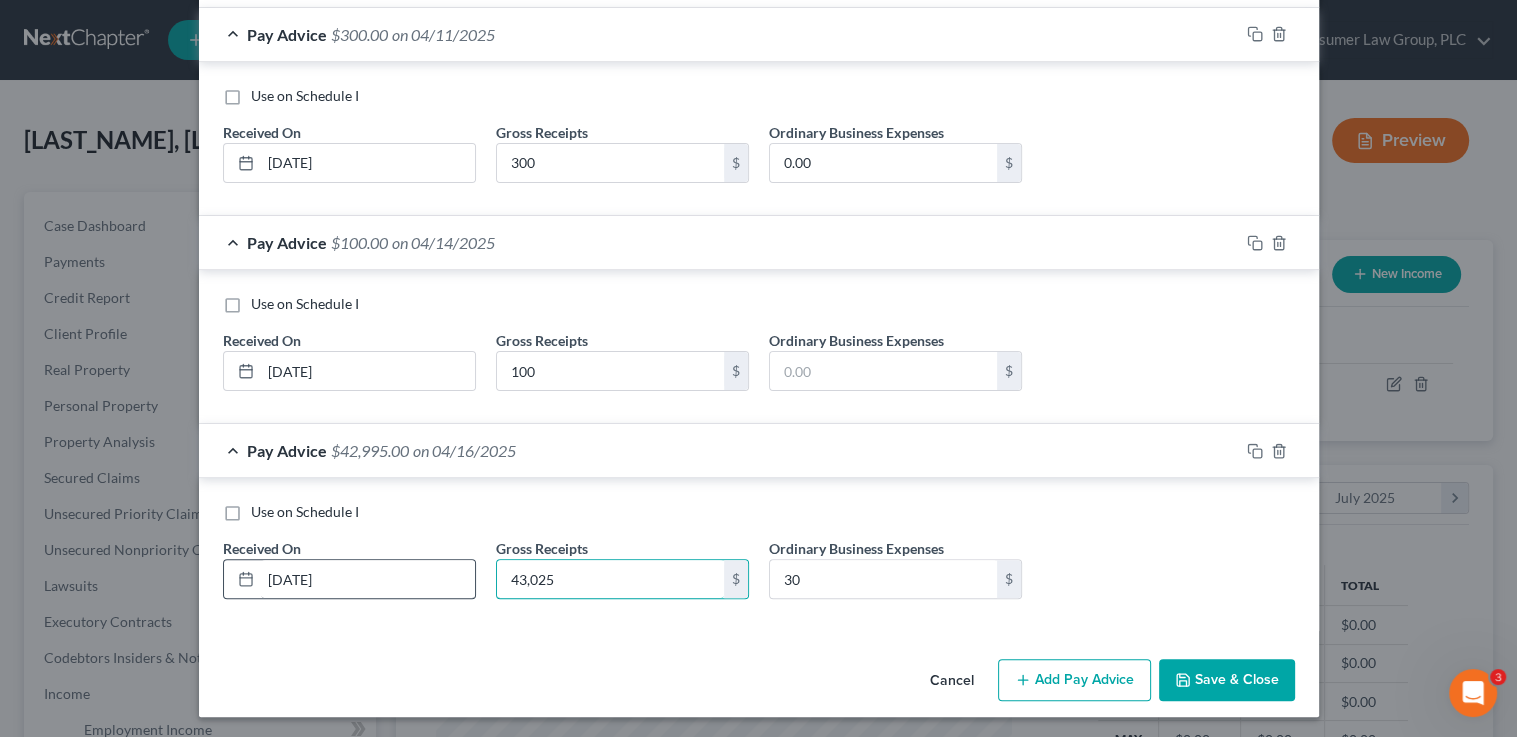 drag, startPoint x: 594, startPoint y: 577, endPoint x: 452, endPoint y: 557, distance: 143.40154 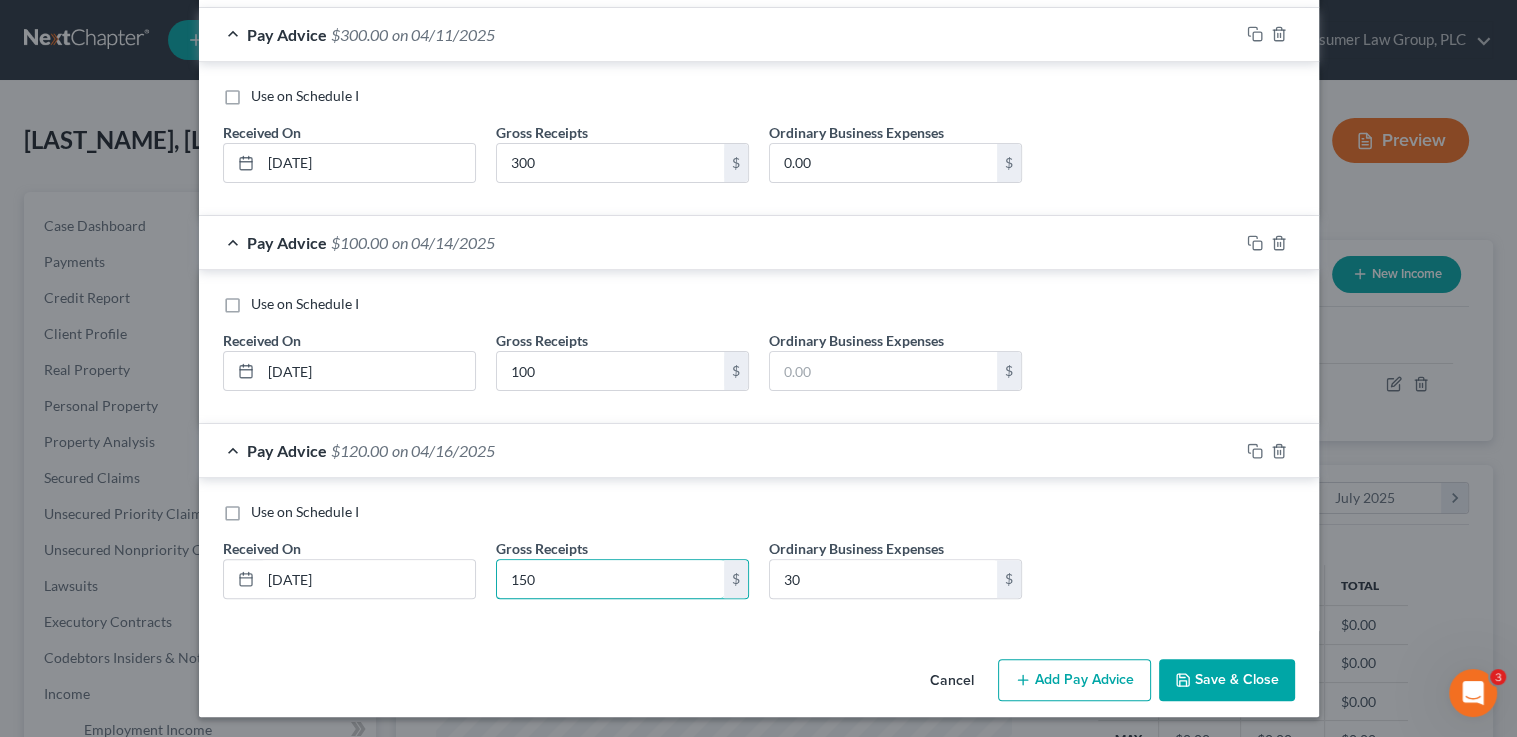type on "150" 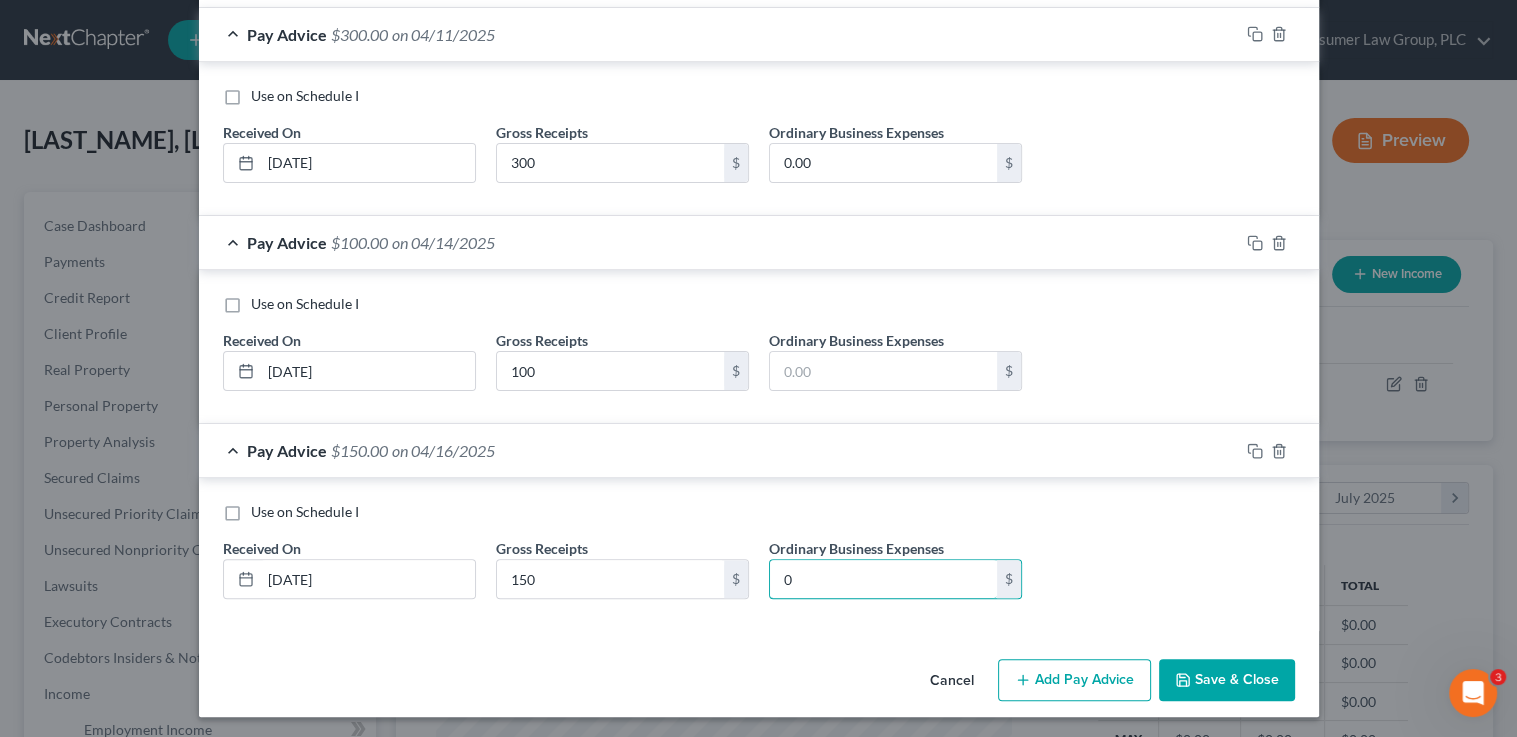 type on "0" 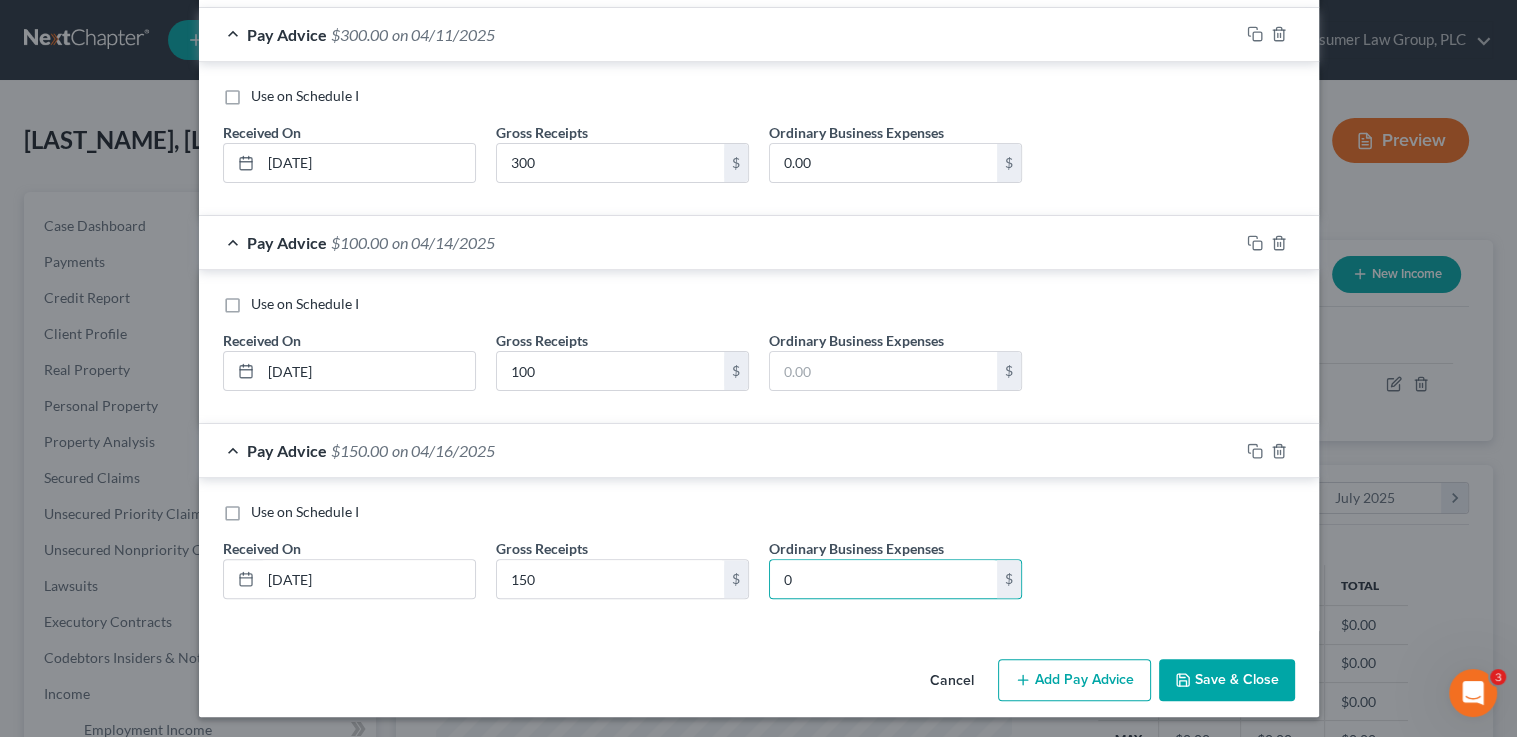 click on "Add Pay Advice" at bounding box center [1074, 680] 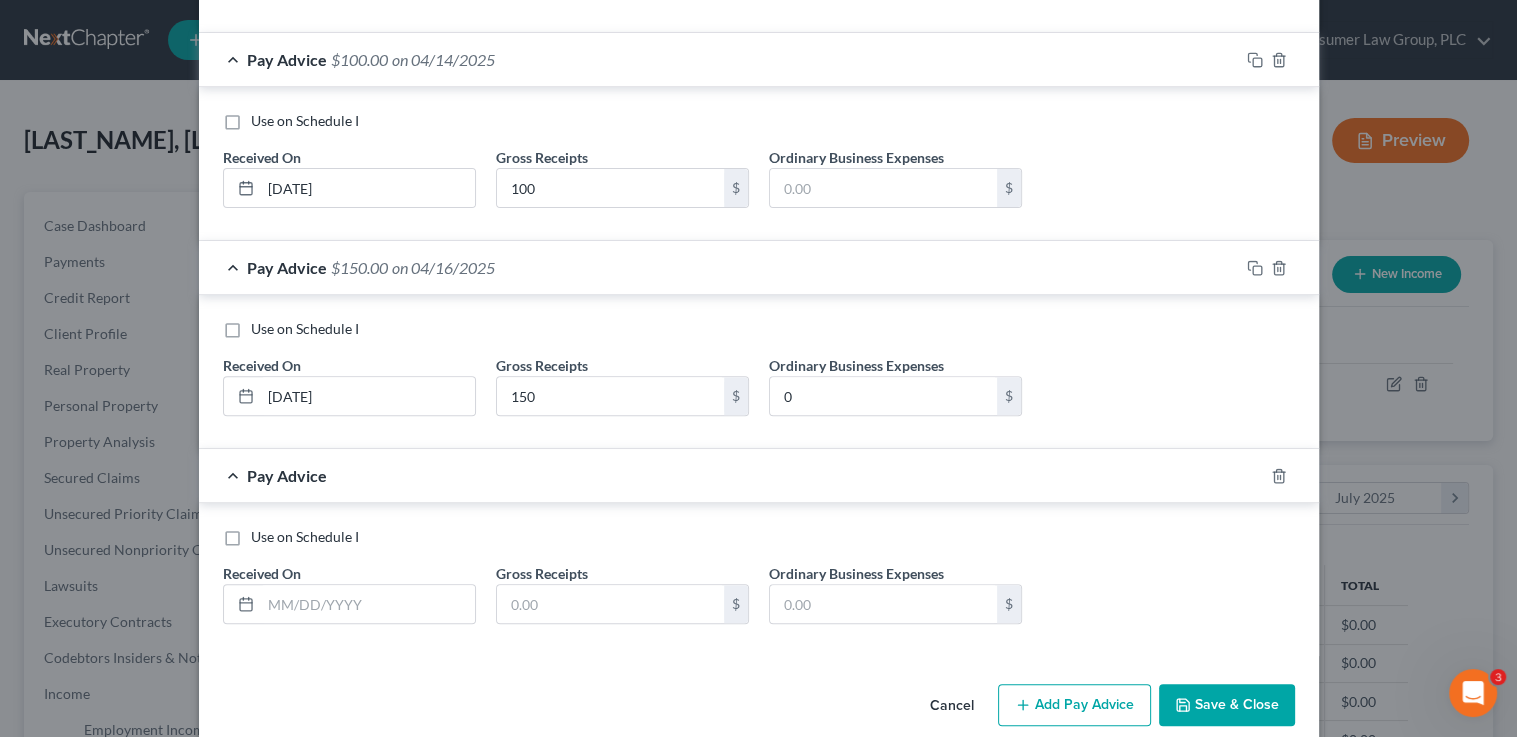 scroll, scrollTop: 742, scrollLeft: 0, axis: vertical 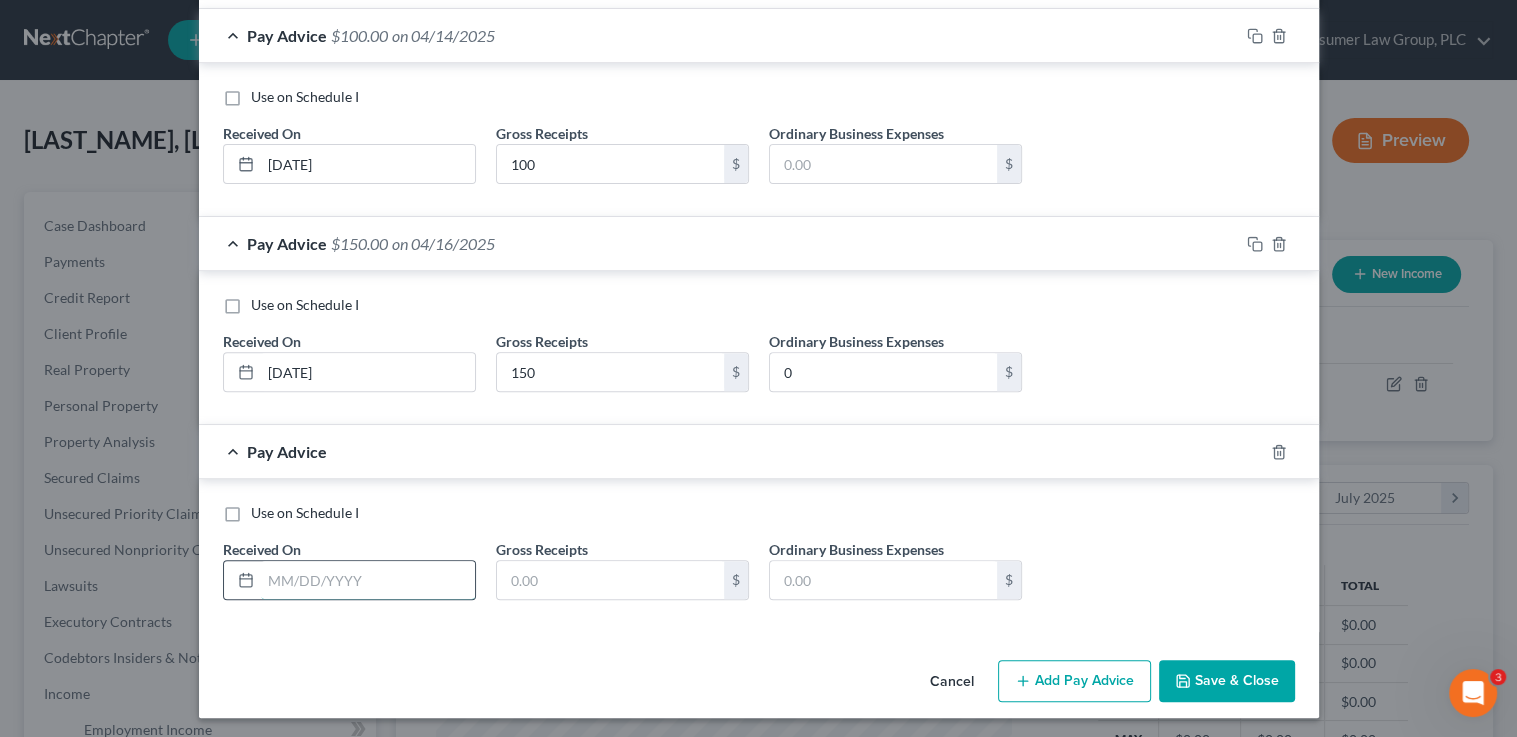 drag, startPoint x: 401, startPoint y: 578, endPoint x: 412, endPoint y: 574, distance: 11.7046995 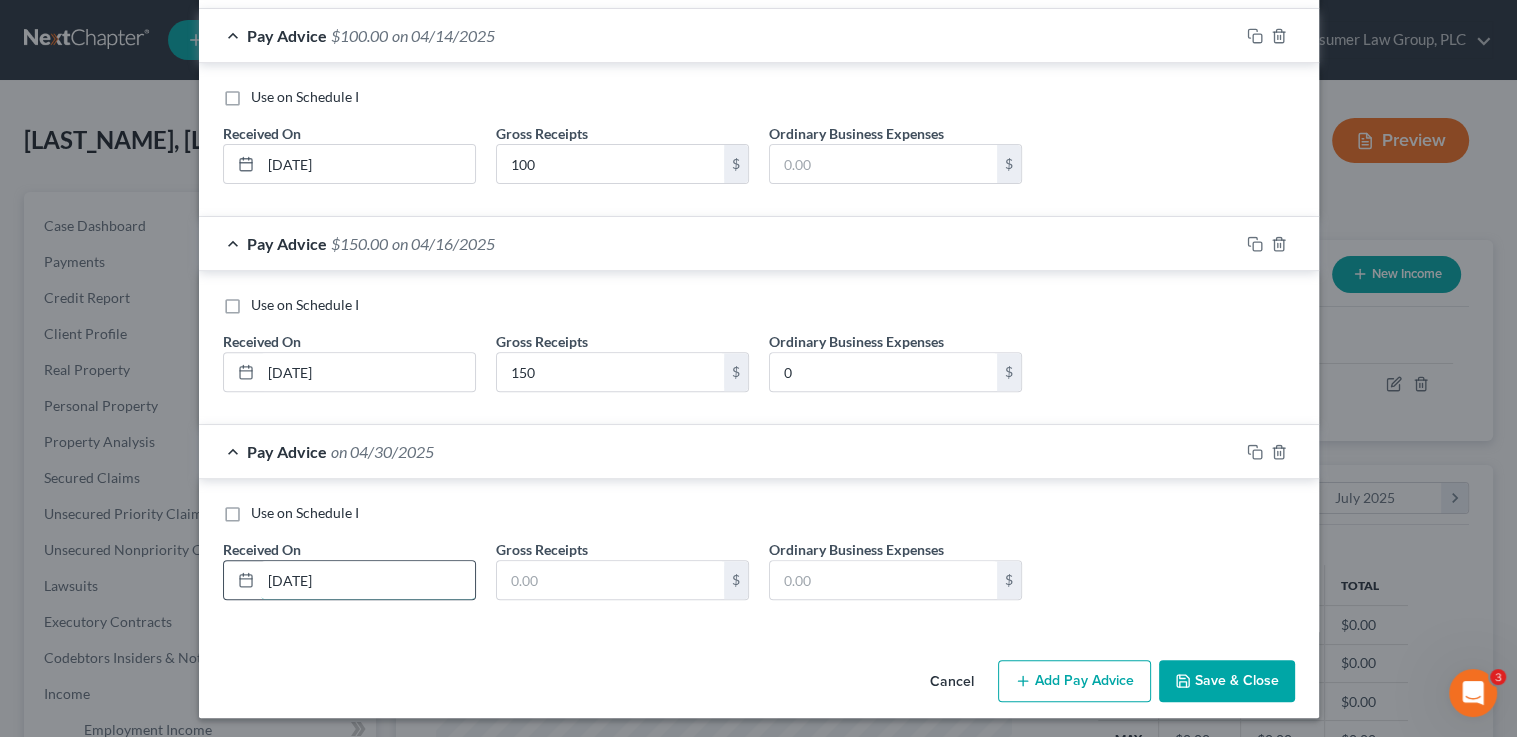 type on "[DATE]" 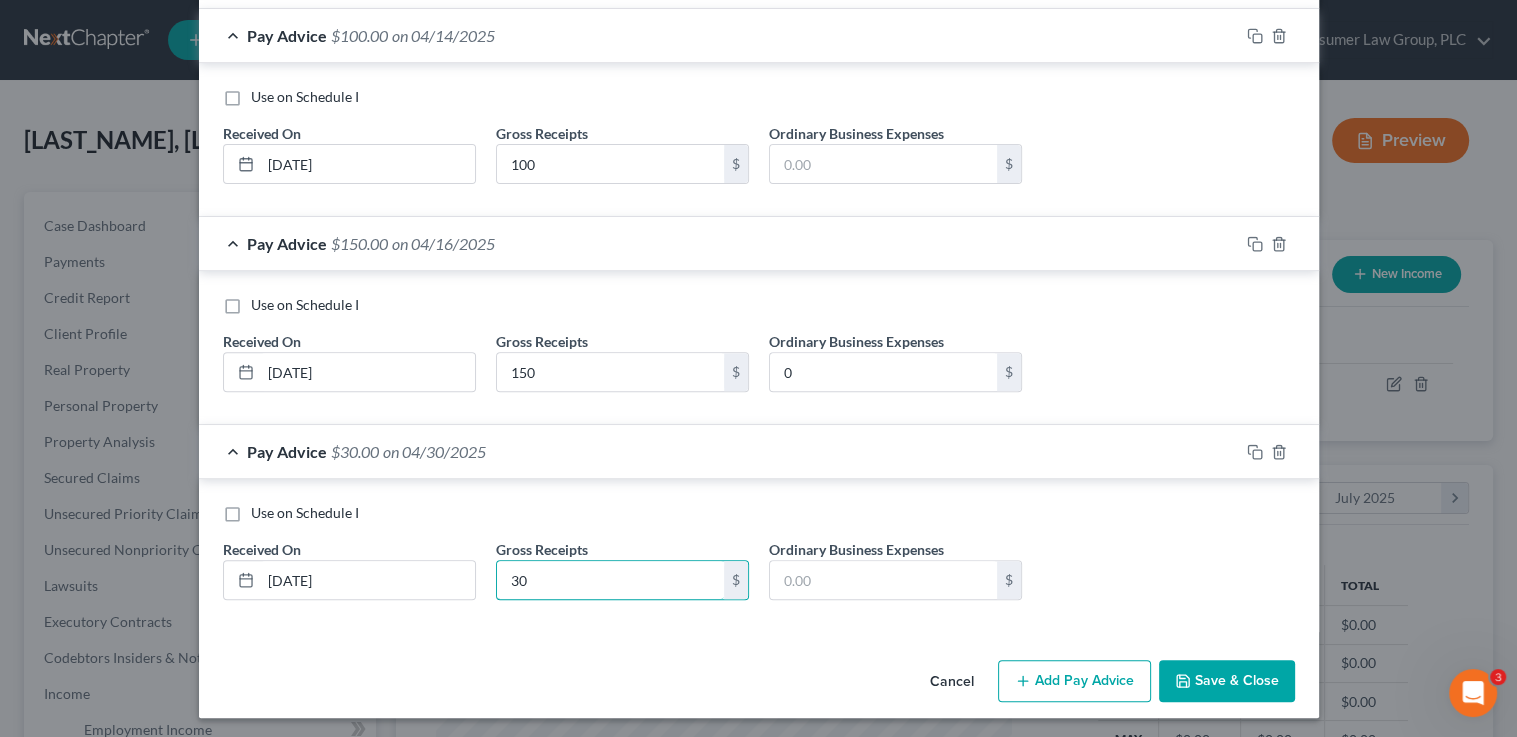 type on "30" 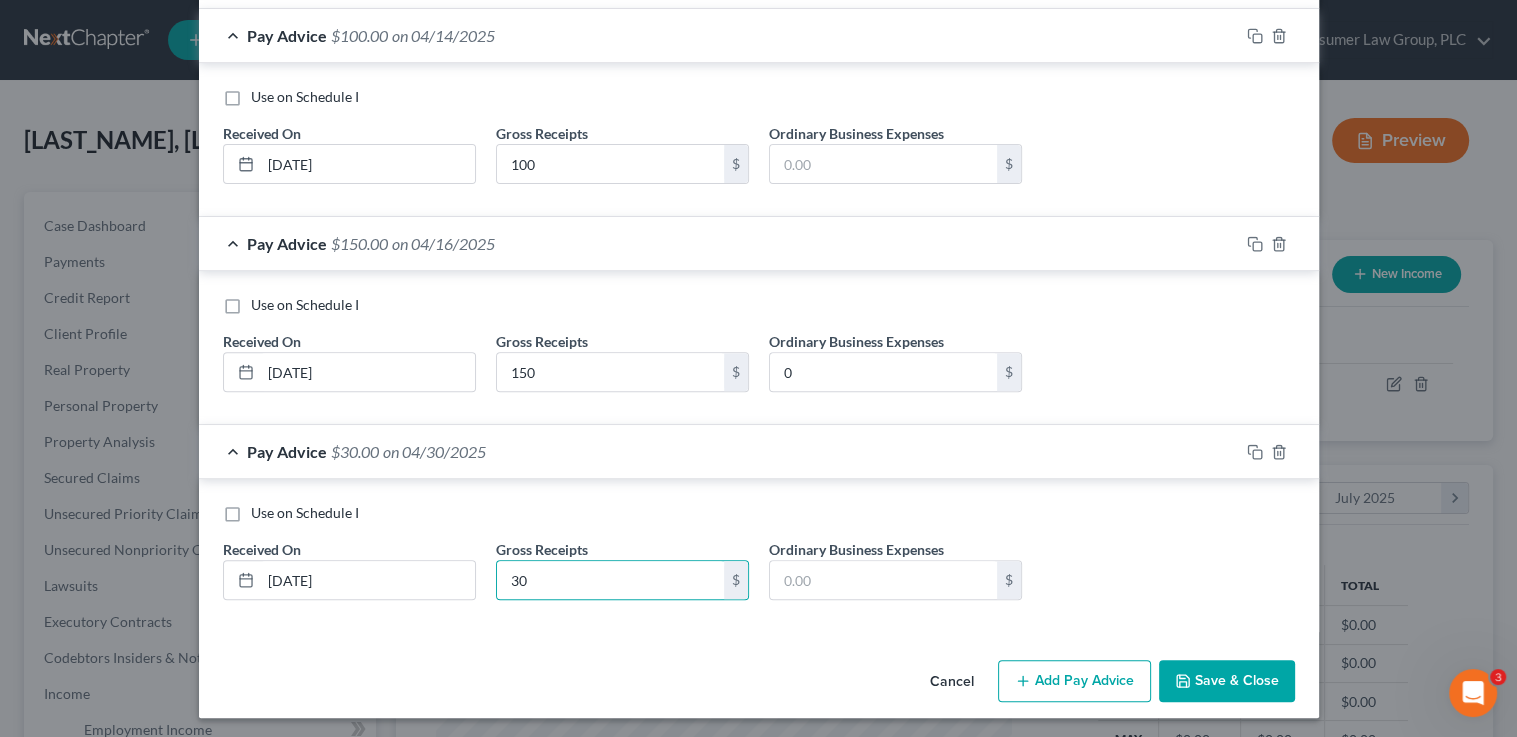 click on "on [DATE] Gross Receipts 30 $ Ordinary Business Expenses $" at bounding box center [759, 559] 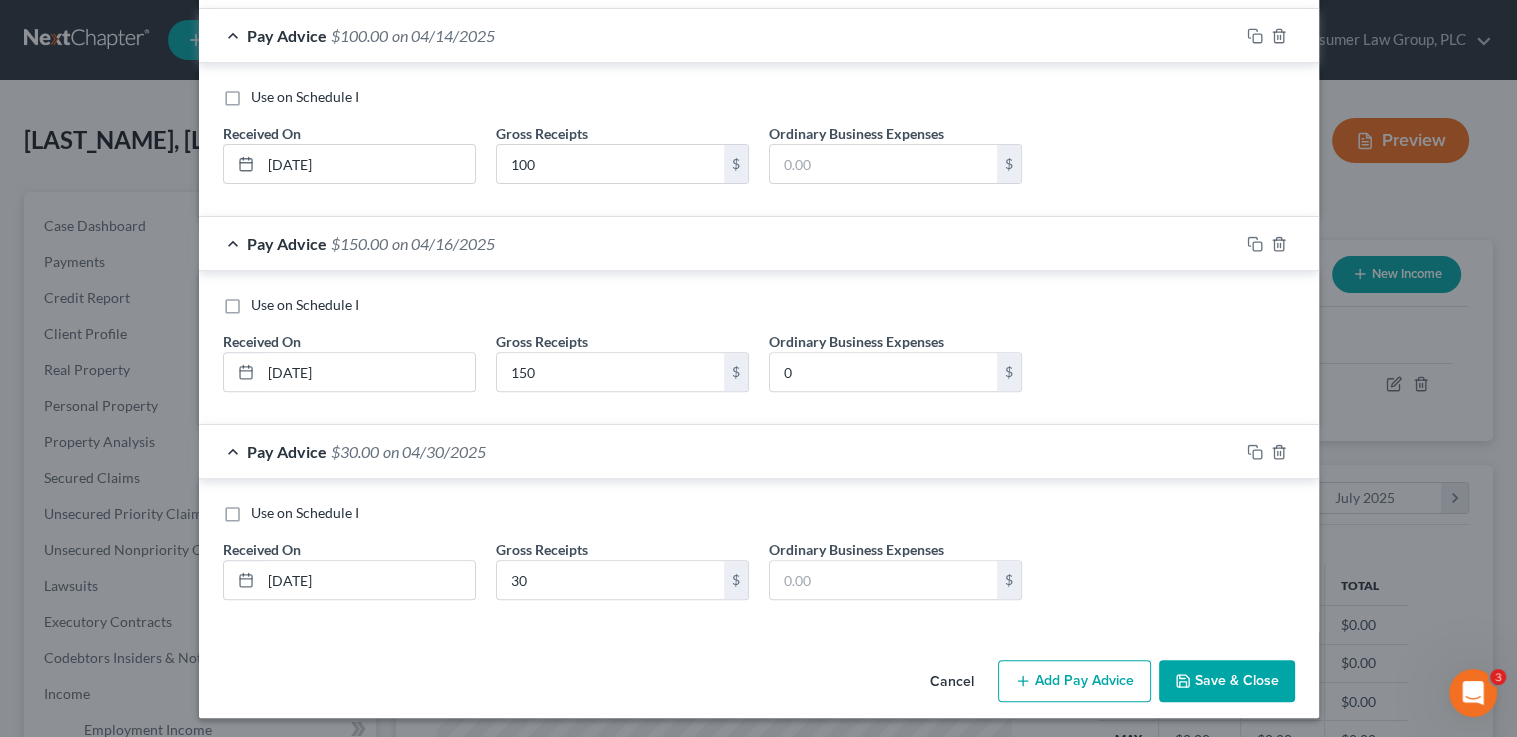click on "Add Pay Advice" at bounding box center (1074, 681) 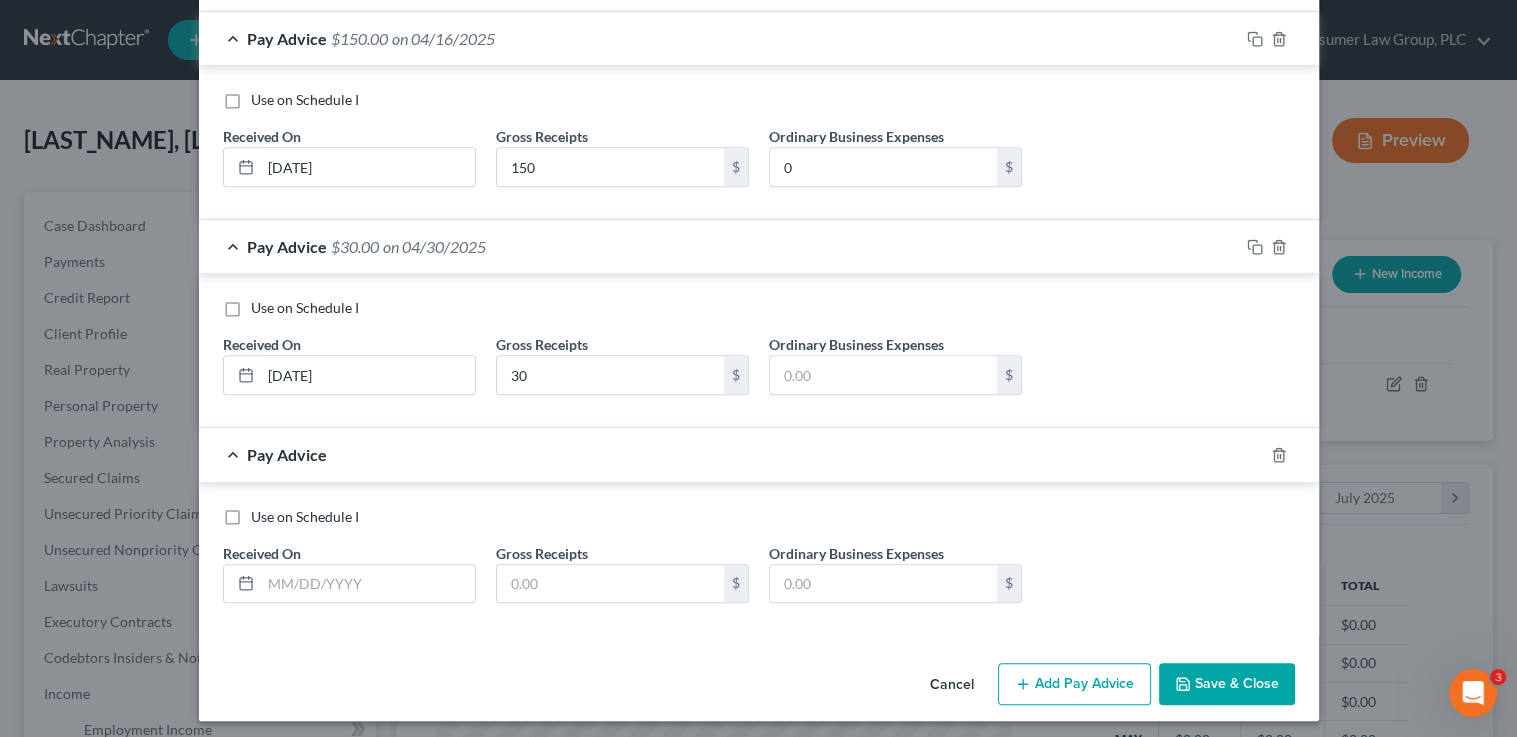 scroll, scrollTop: 949, scrollLeft: 0, axis: vertical 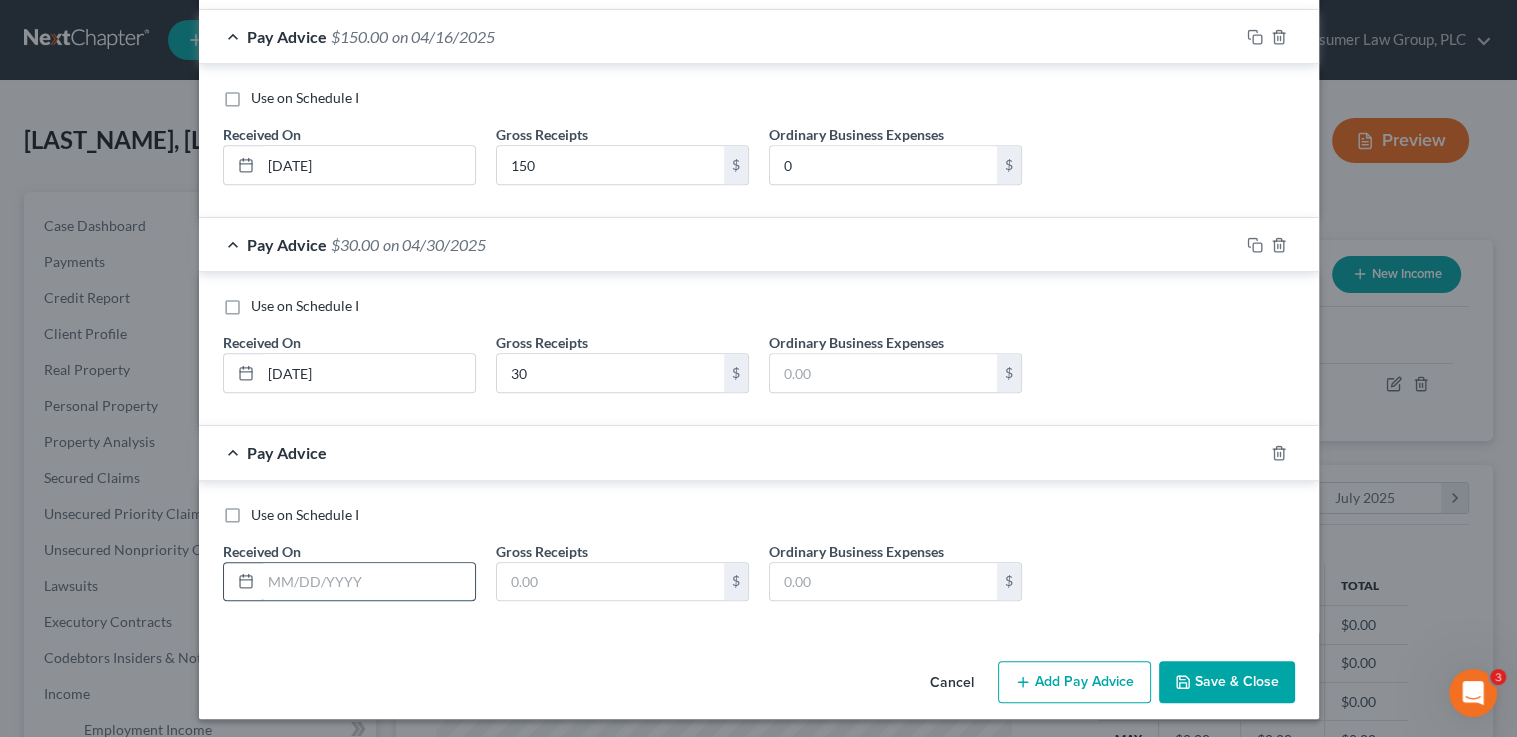 drag, startPoint x: 404, startPoint y: 584, endPoint x: 417, endPoint y: 572, distance: 17.691807 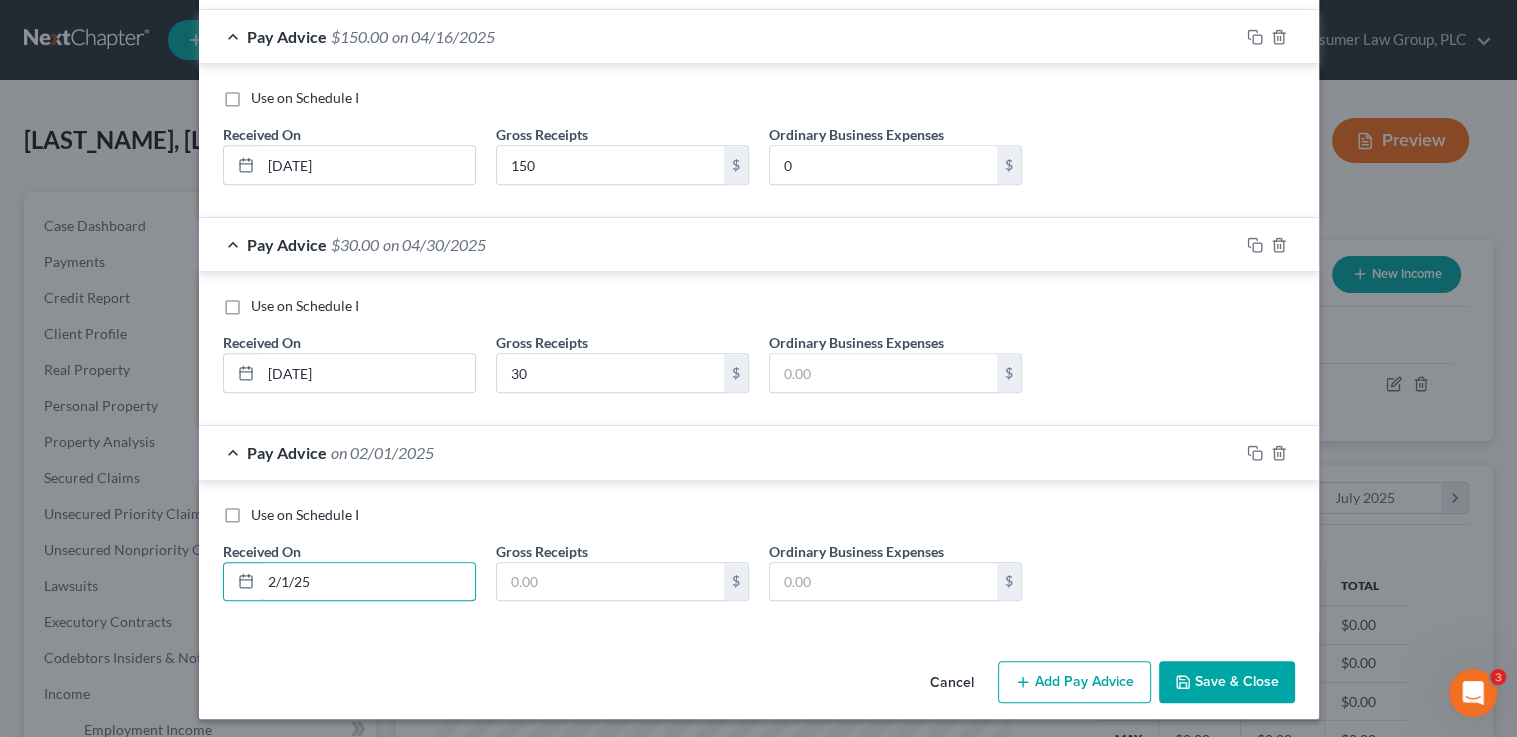 type on "2/1/25" 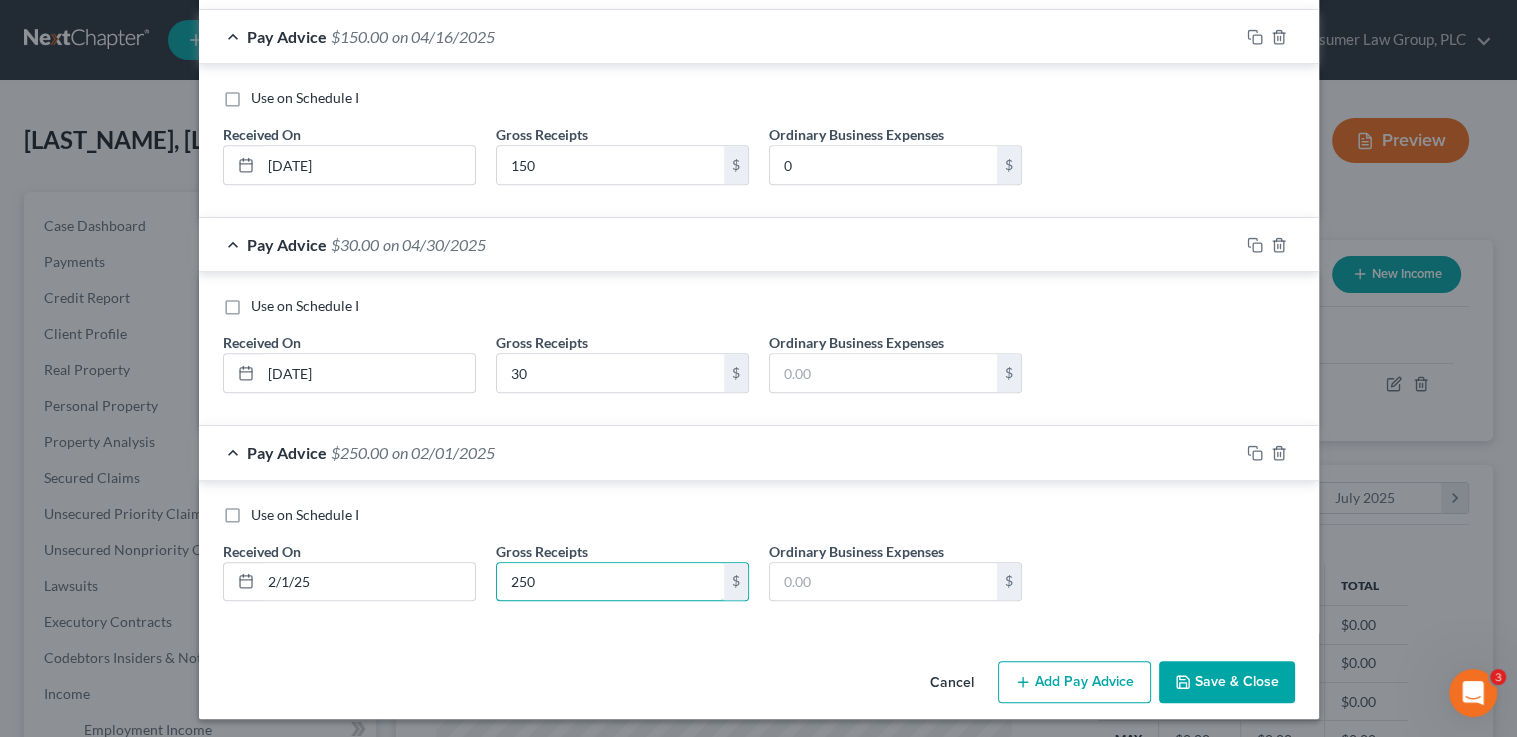 type on "250" 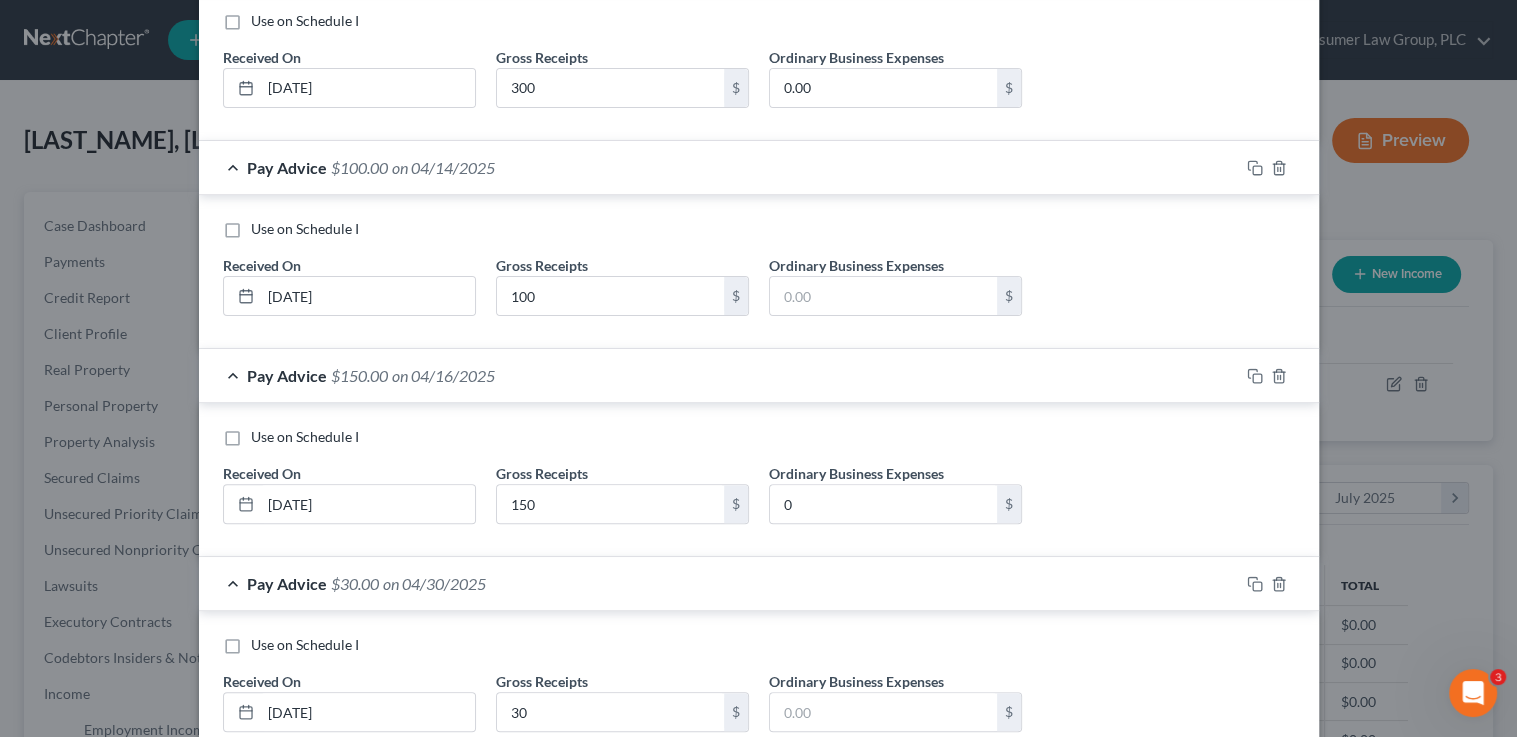 scroll, scrollTop: 949, scrollLeft: 0, axis: vertical 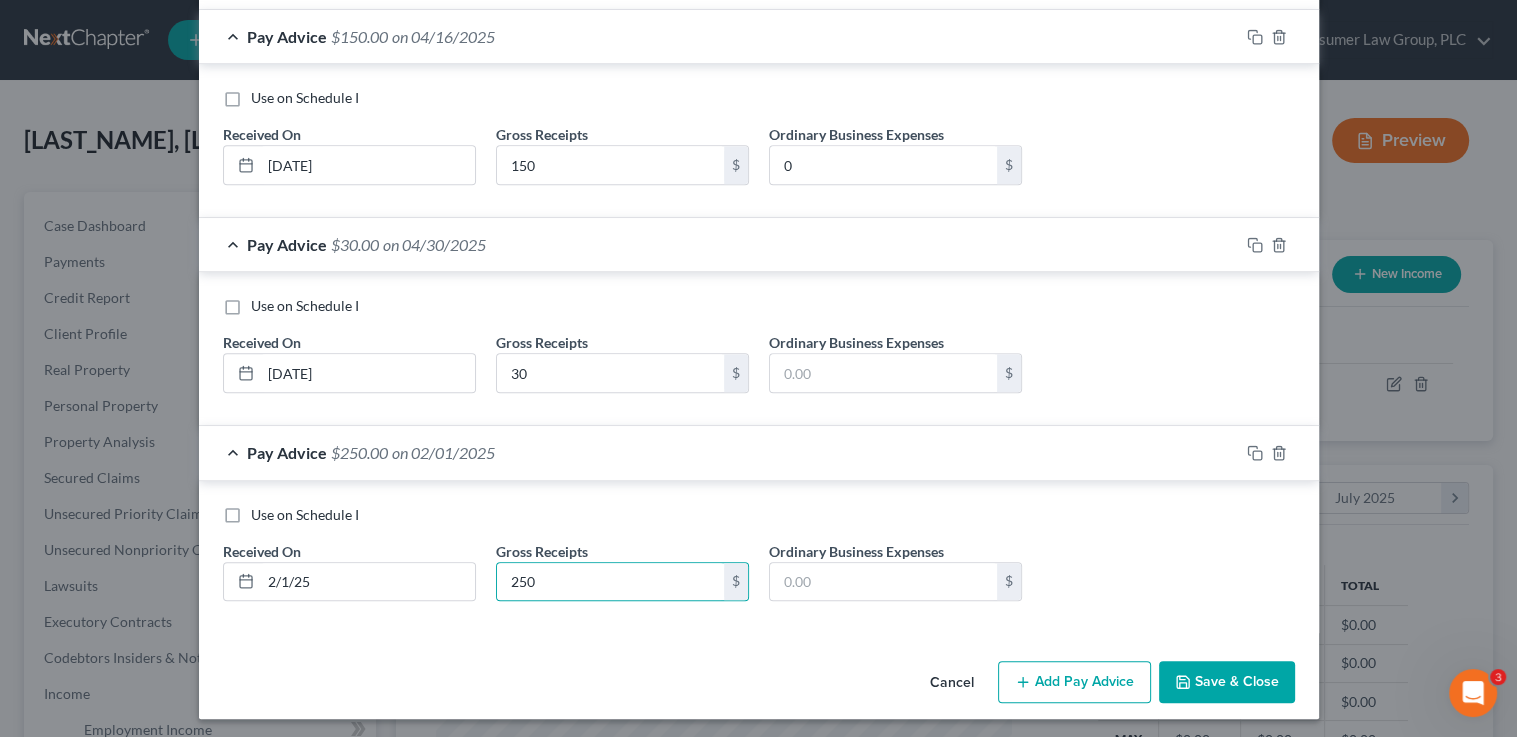 click on "Add Pay Advice" at bounding box center (1074, 682) 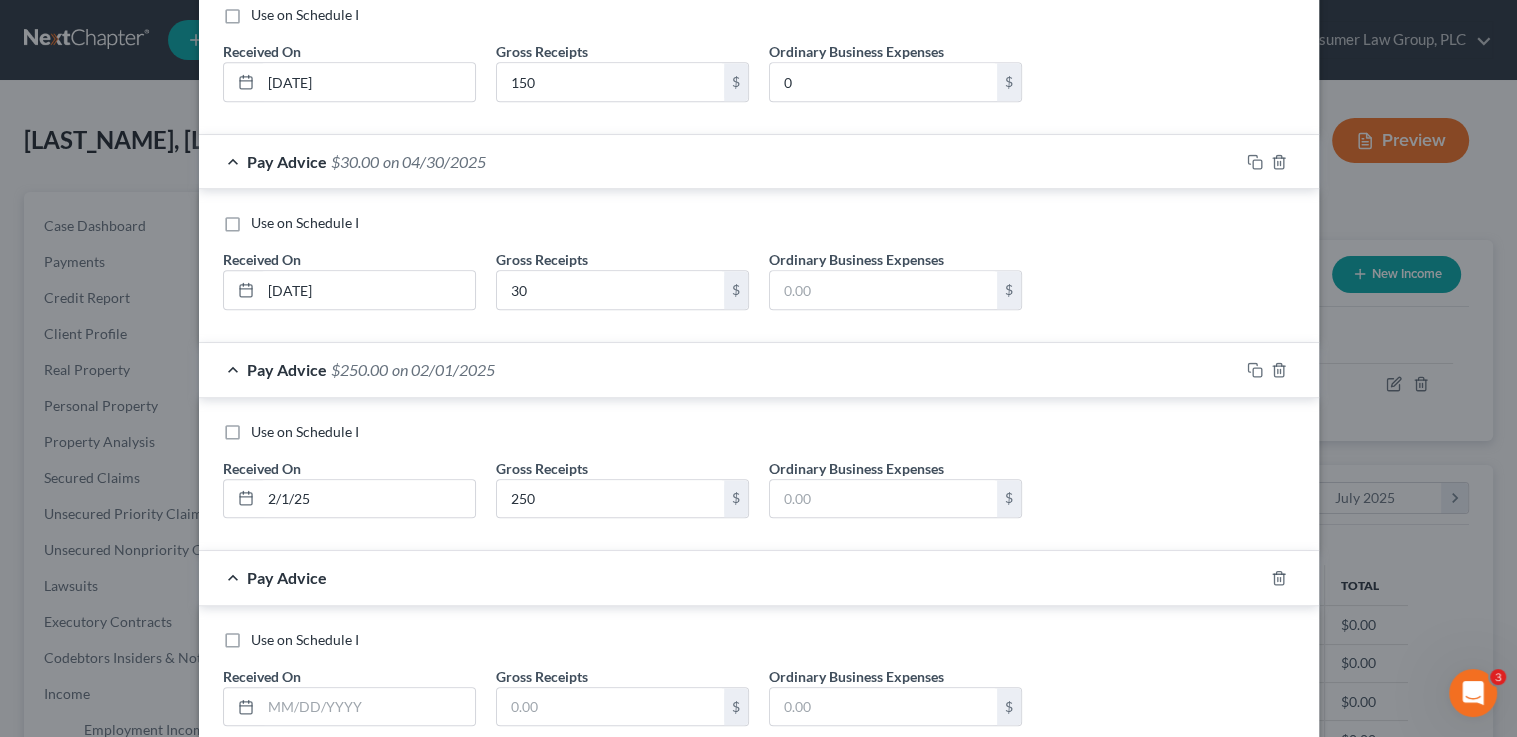 scroll, scrollTop: 1156, scrollLeft: 0, axis: vertical 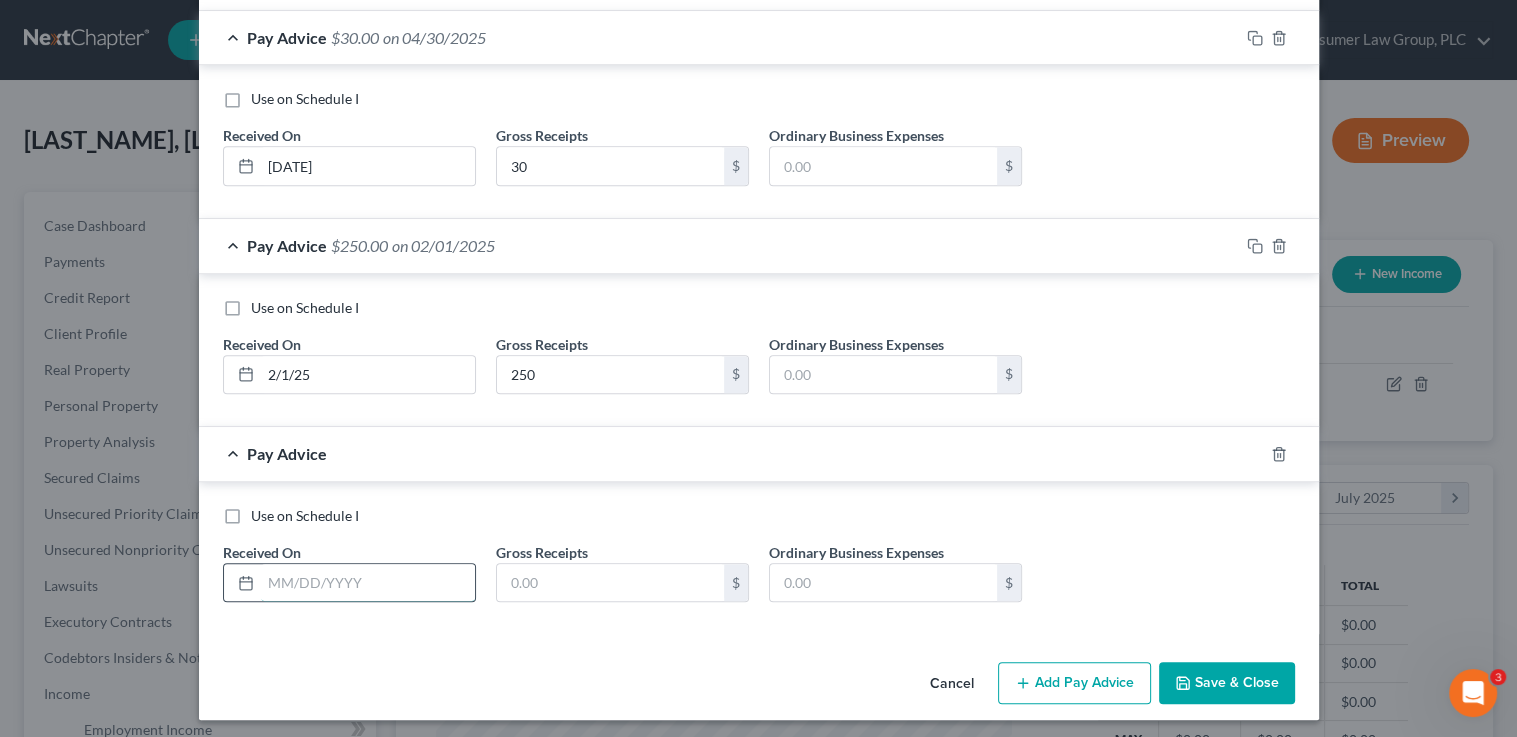 click at bounding box center [368, 583] 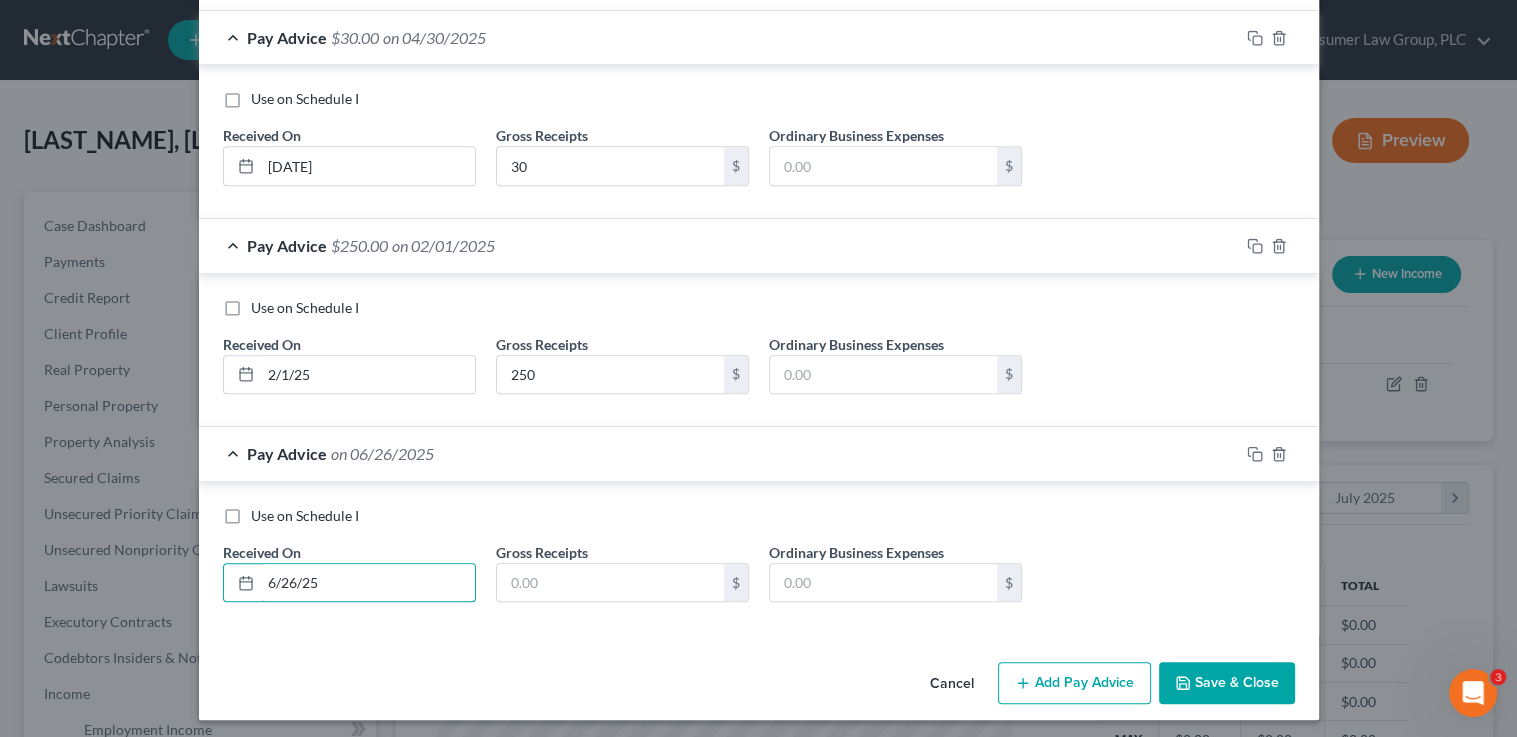 type on "6/26/25" 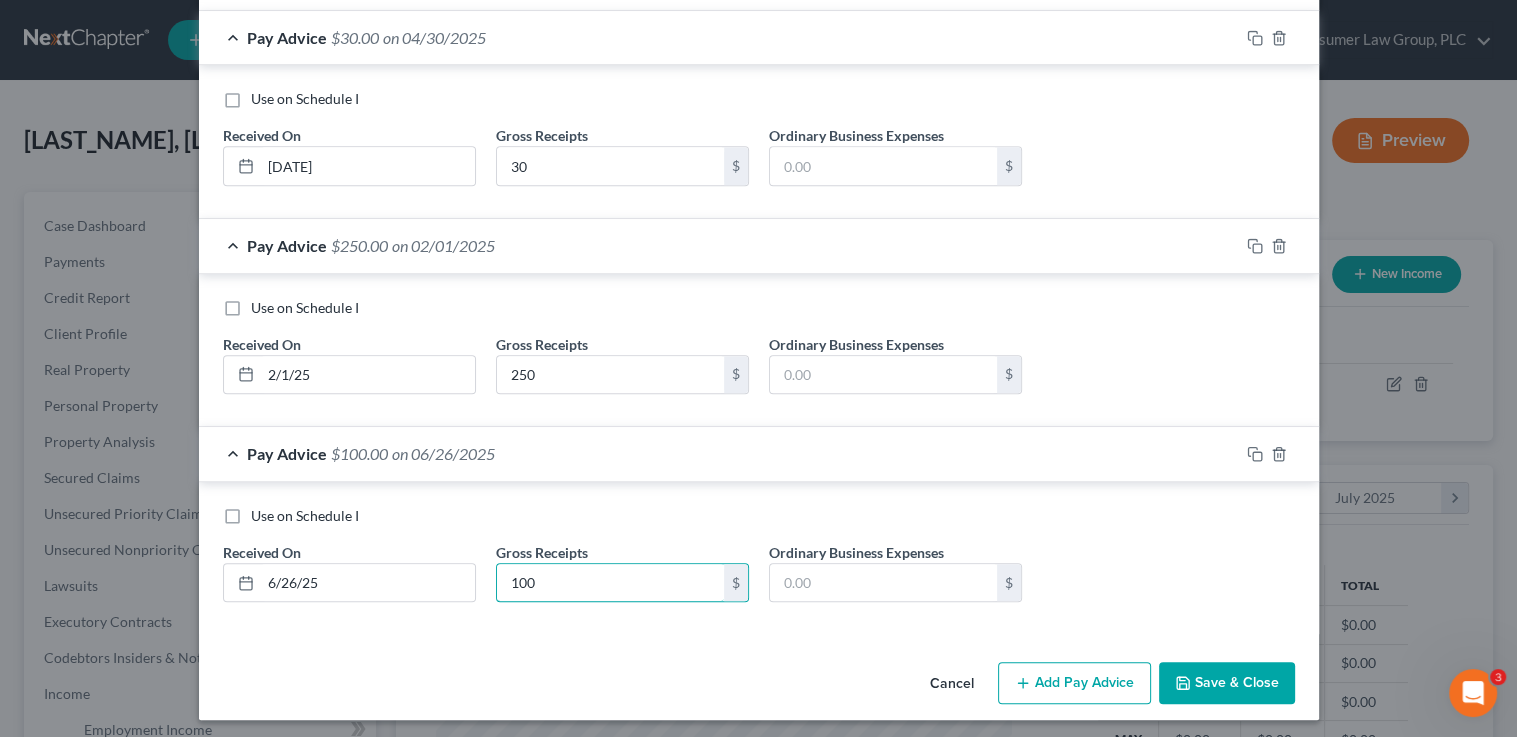 type on "100" 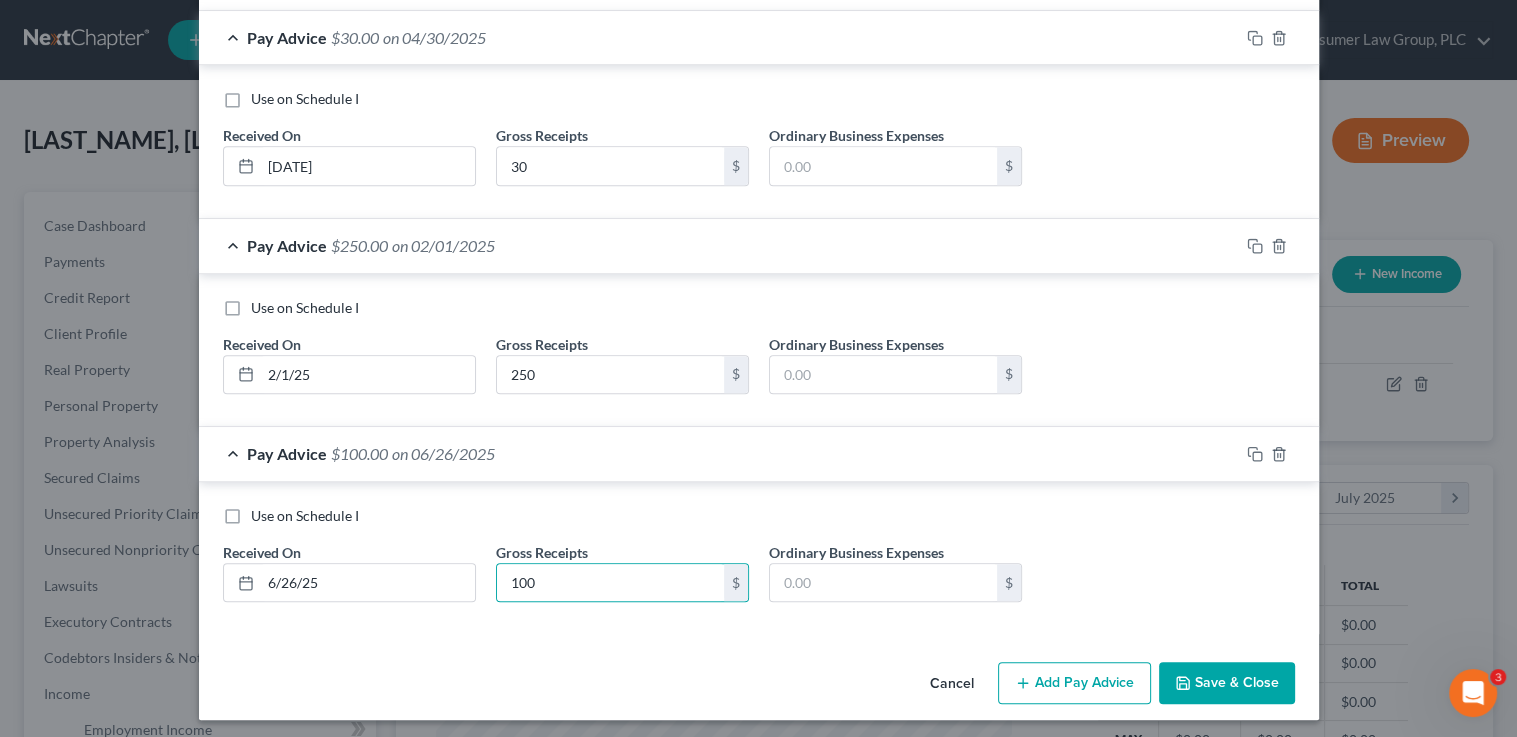 click on "Add Pay Advice" at bounding box center (1074, 683) 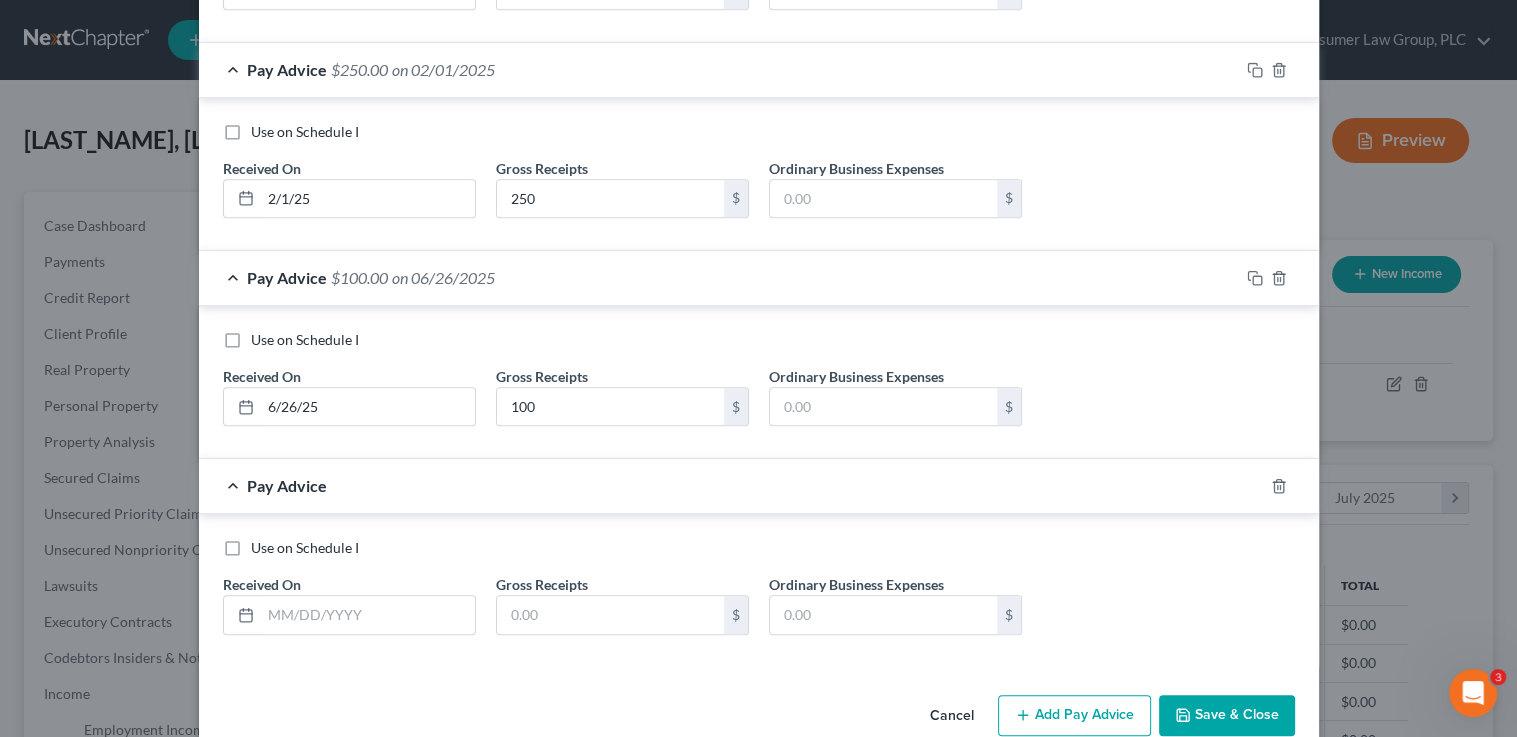 scroll, scrollTop: 1364, scrollLeft: 0, axis: vertical 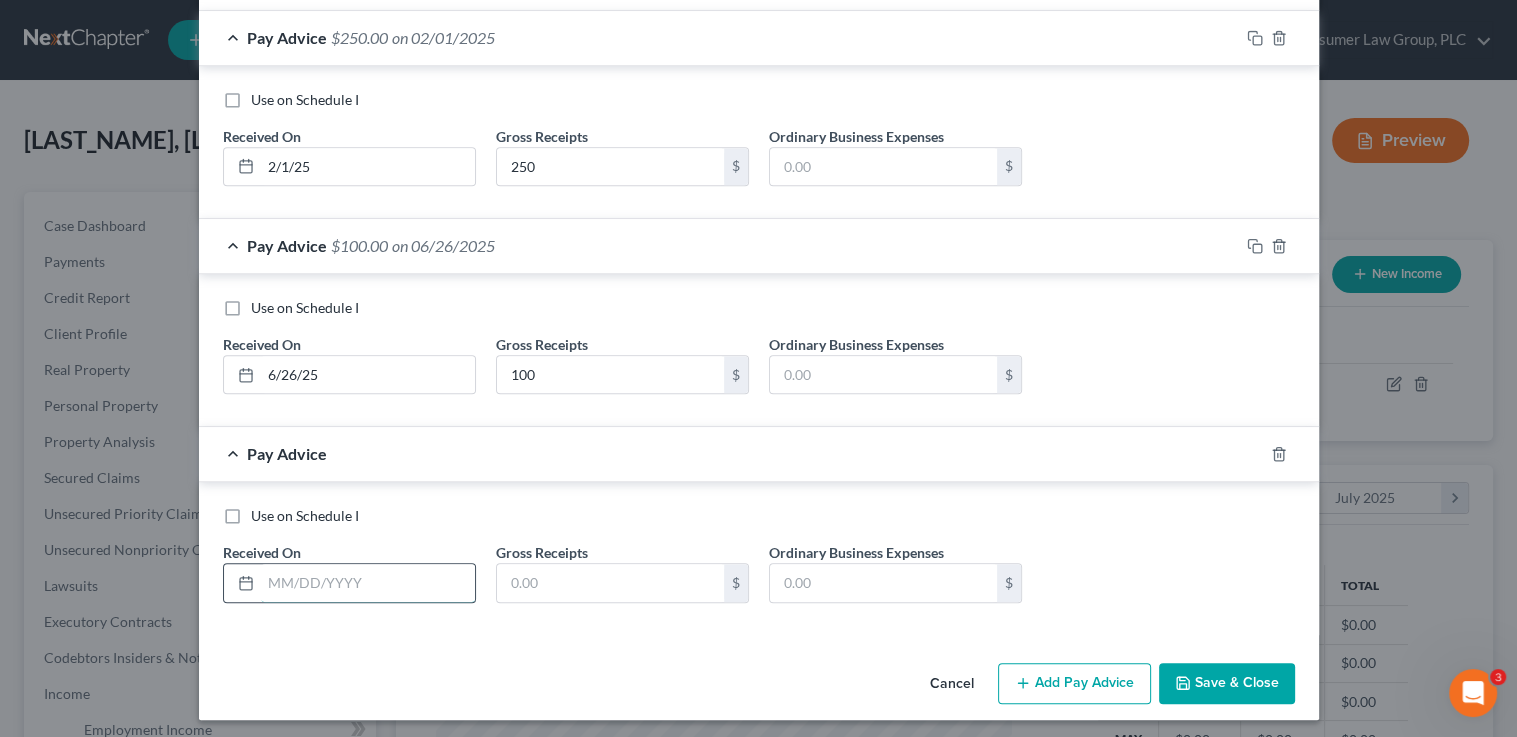 click at bounding box center (368, 583) 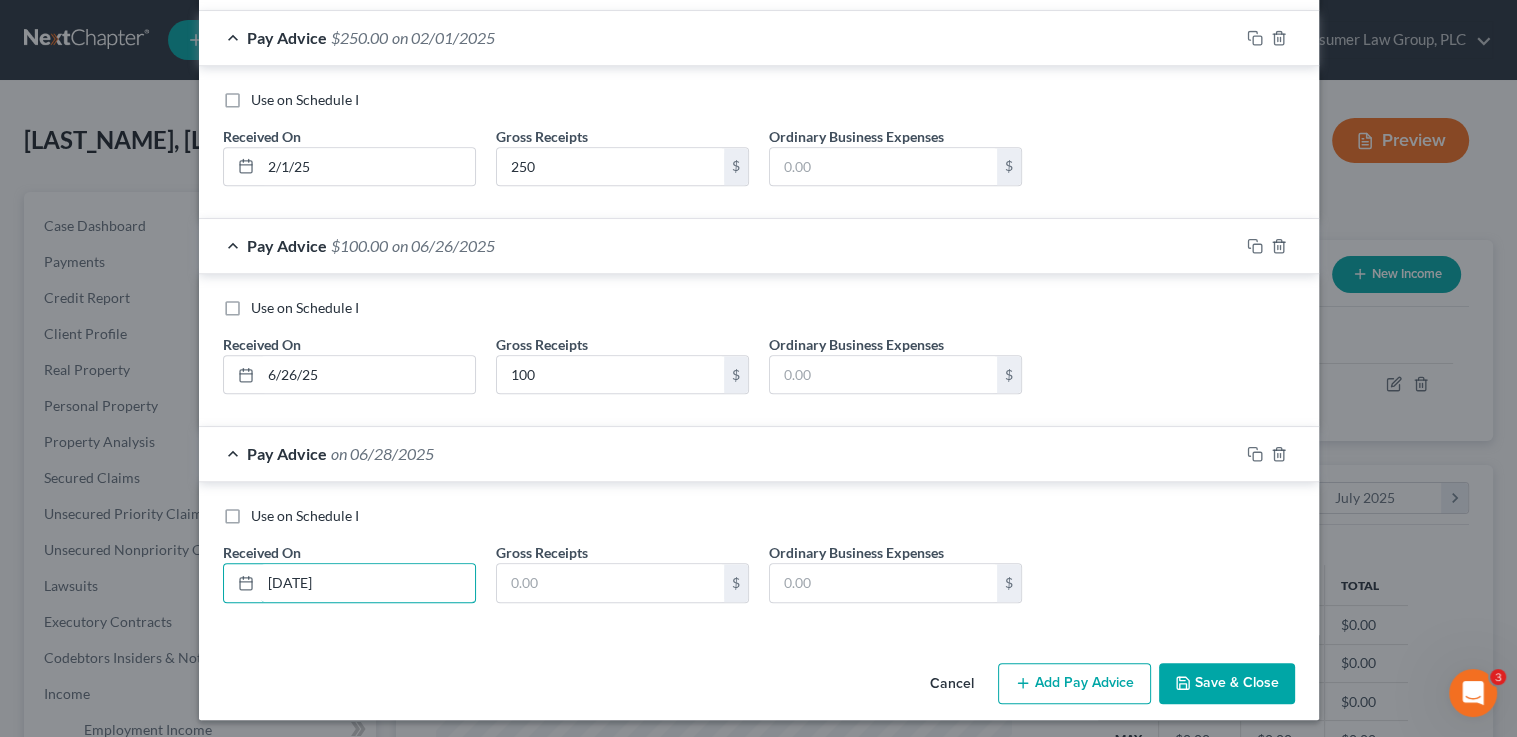 type on "[DATE]" 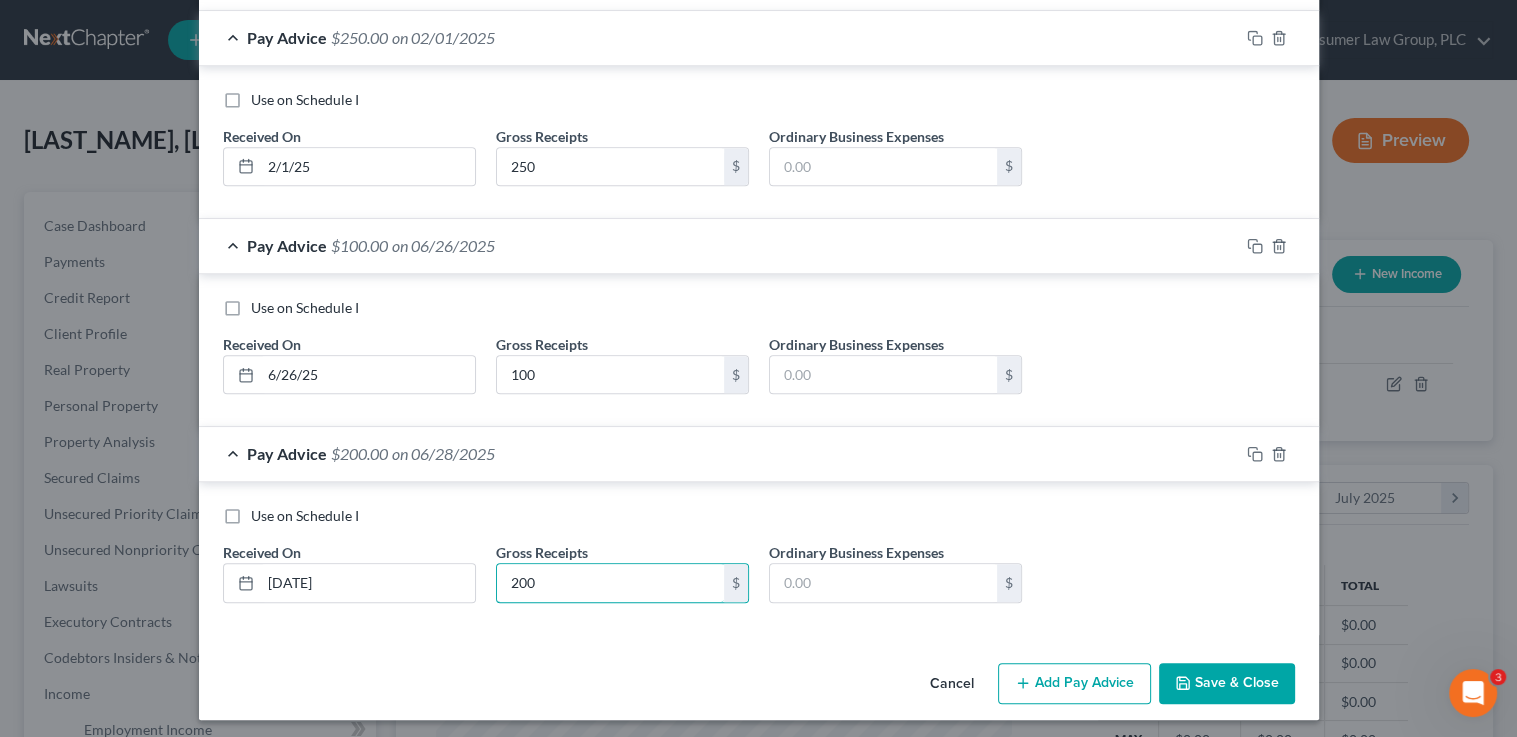 type on "200" 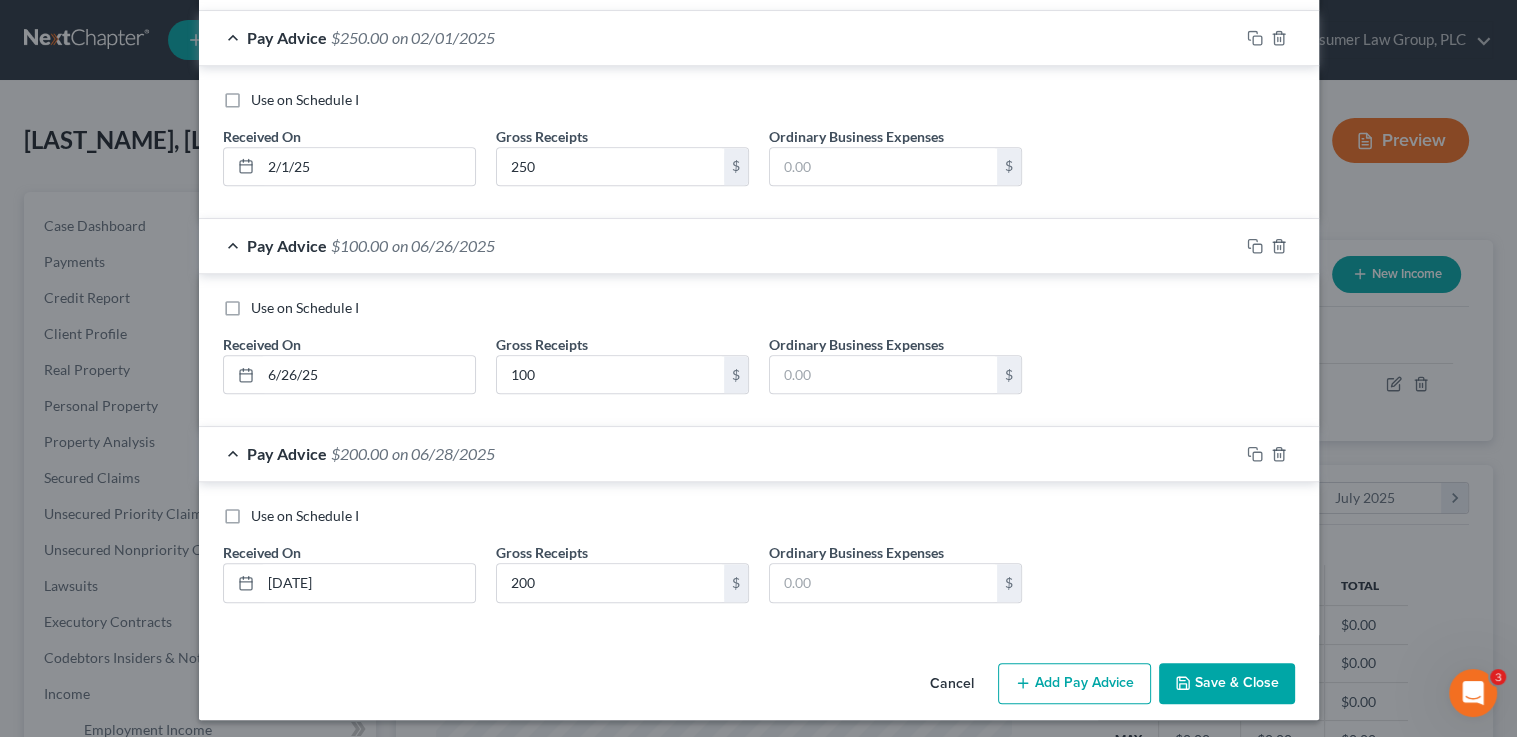 click on "Add Pay Advice" at bounding box center (1074, 684) 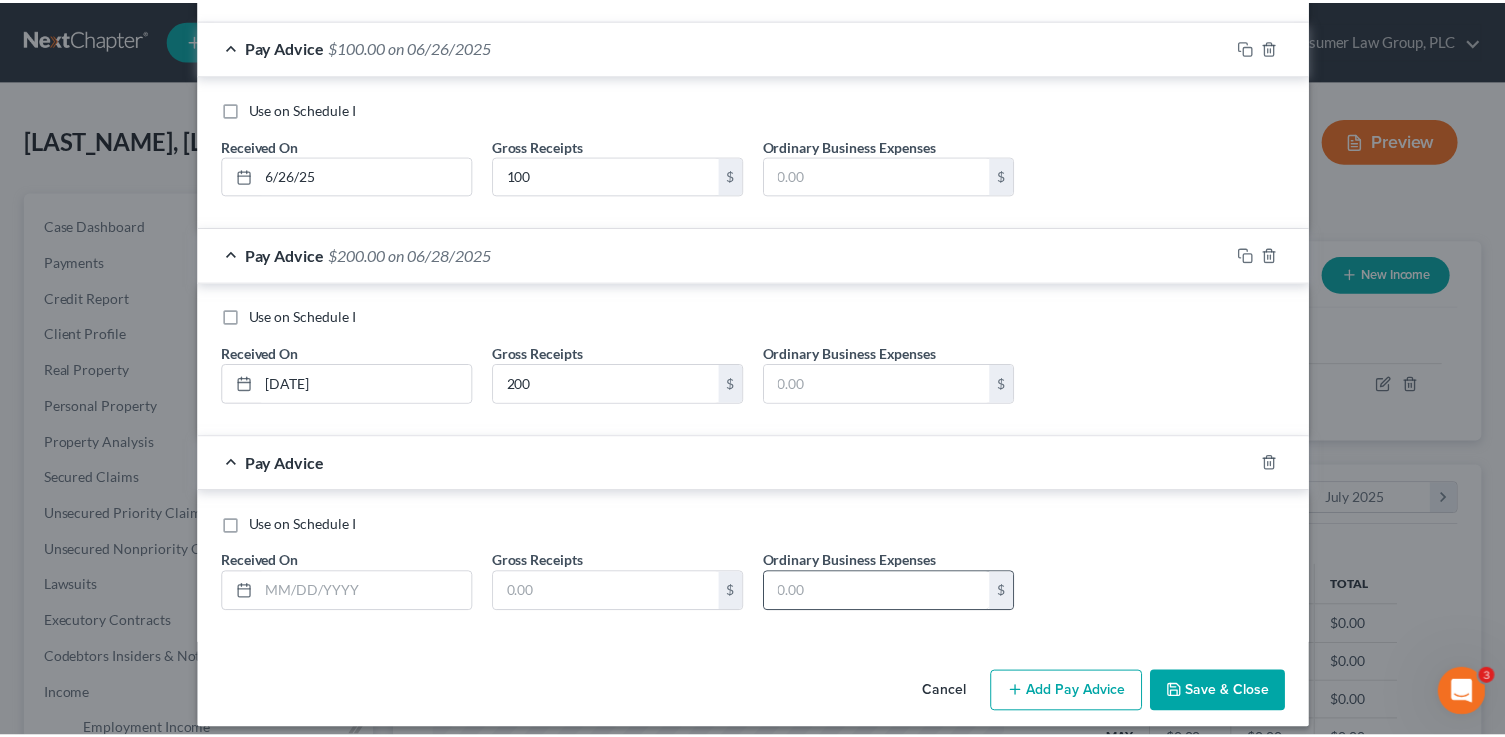 scroll, scrollTop: 1572, scrollLeft: 0, axis: vertical 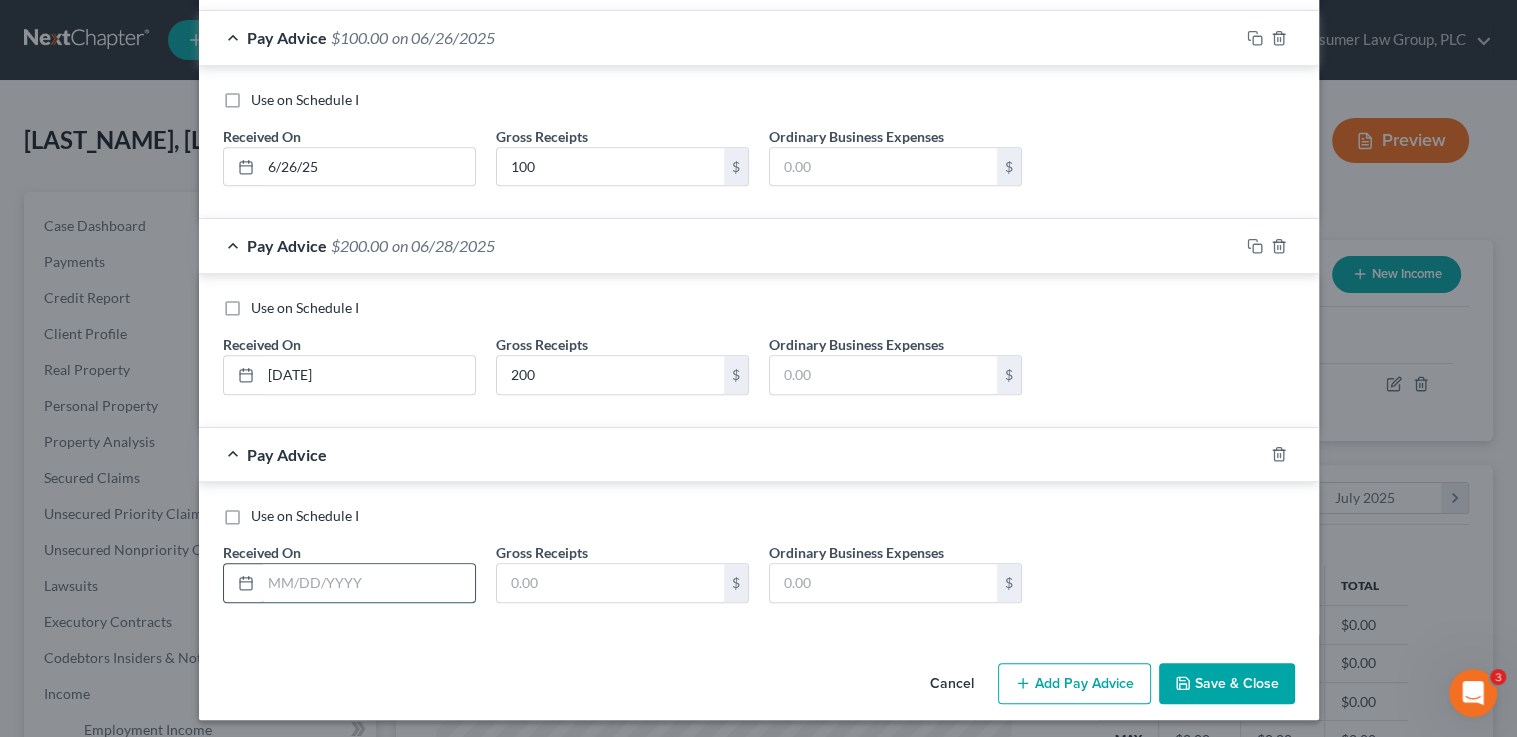 click at bounding box center [368, 583] 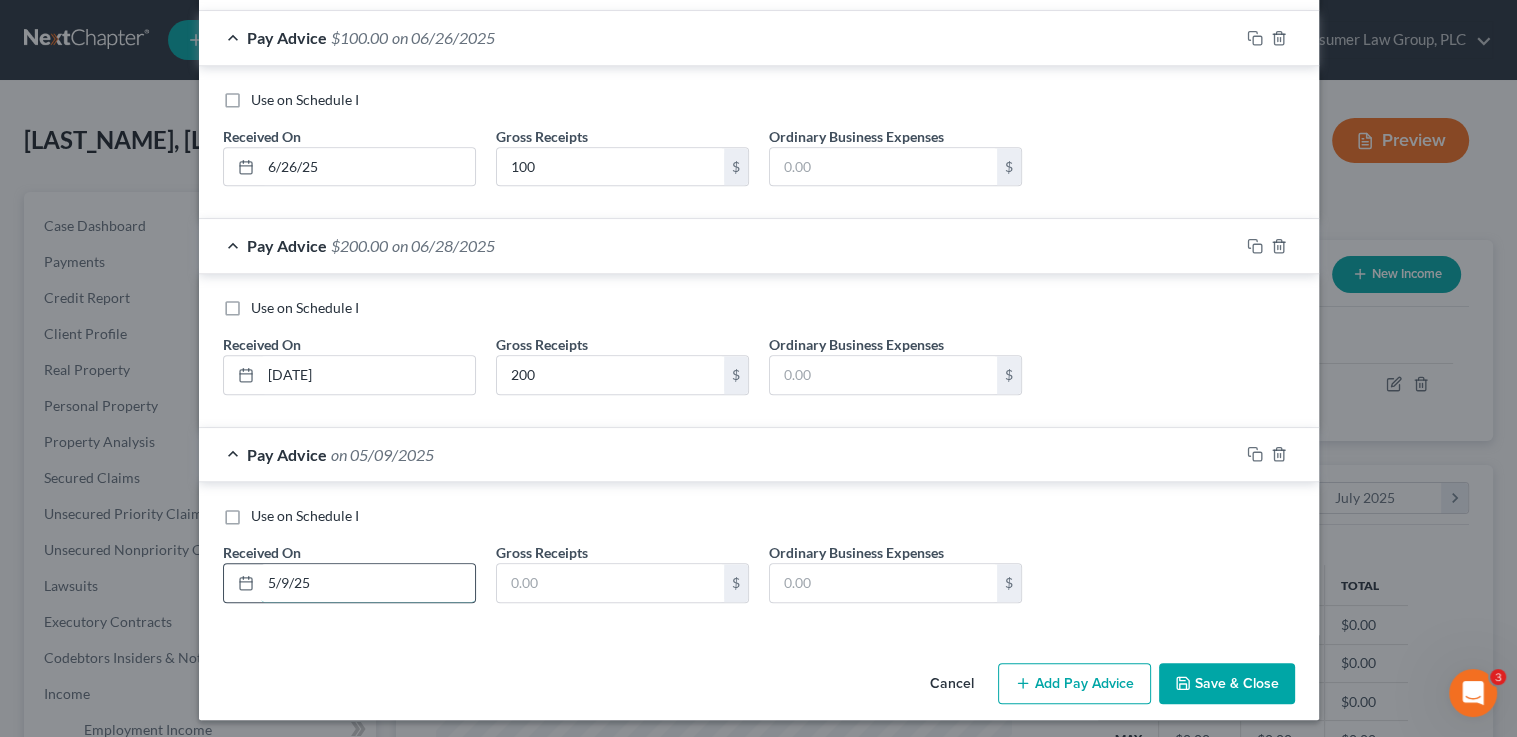 type on "5/9/25" 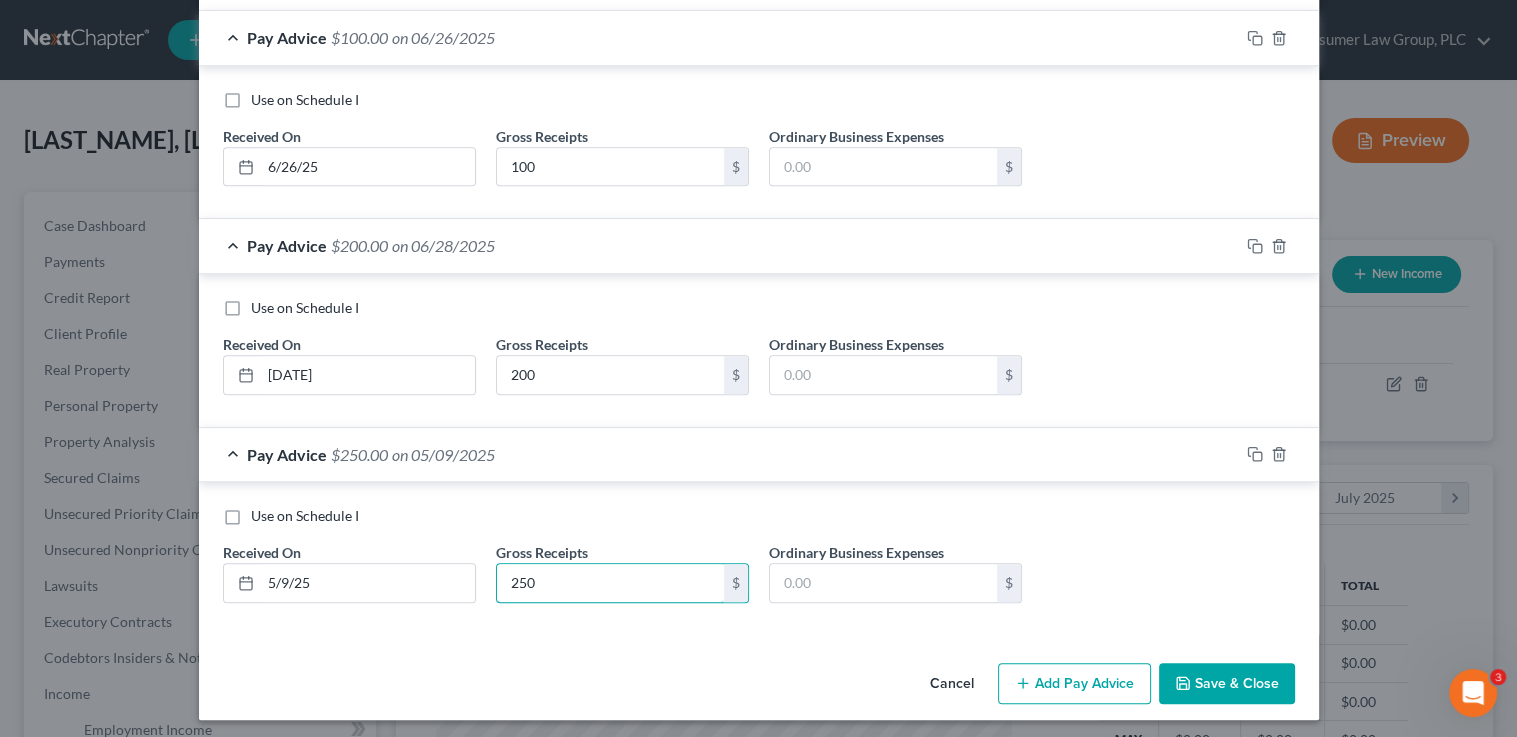 type on "250" 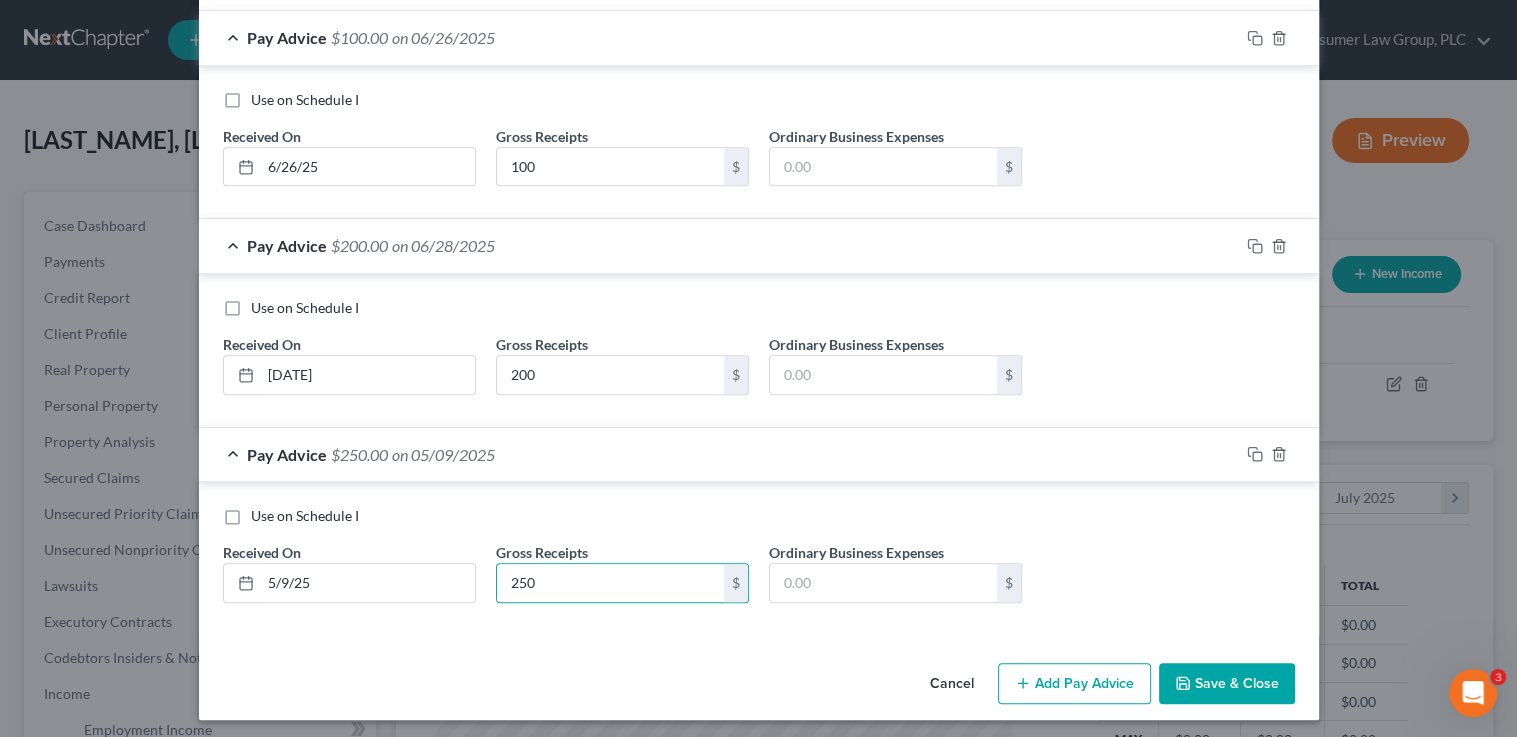 click on "Save & Close" at bounding box center (1227, 684) 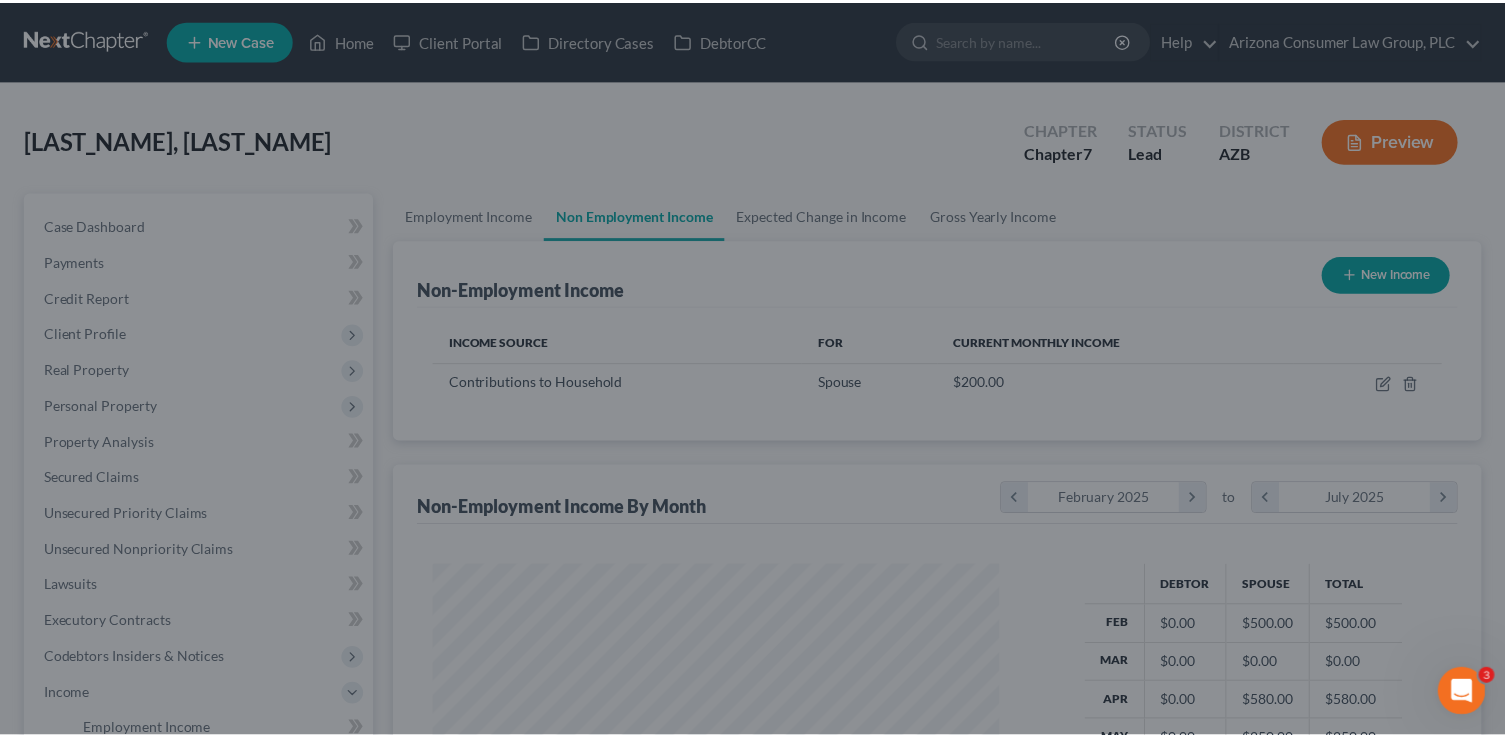 scroll, scrollTop: 356, scrollLeft: 611, axis: both 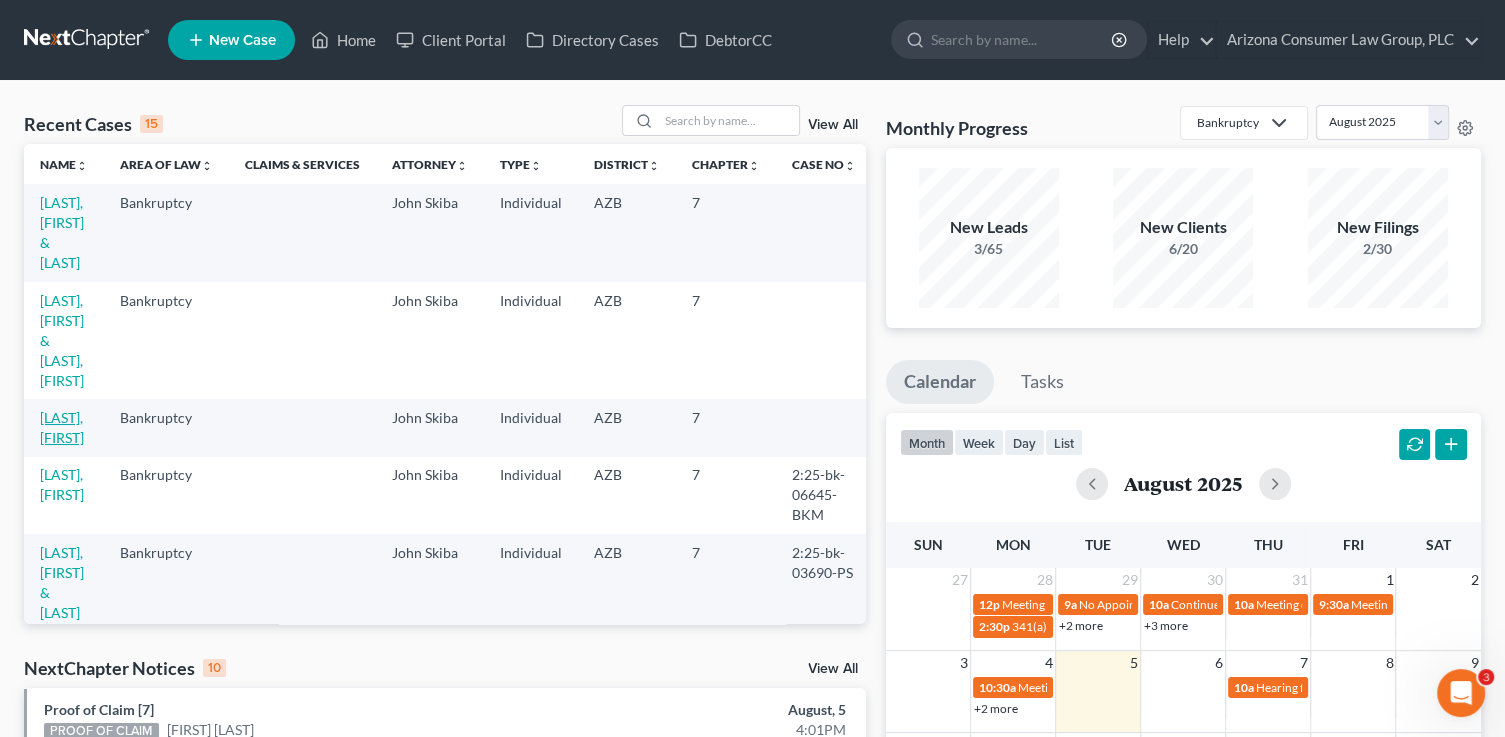 click on "[LAST], [FIRST]" at bounding box center (62, 427) 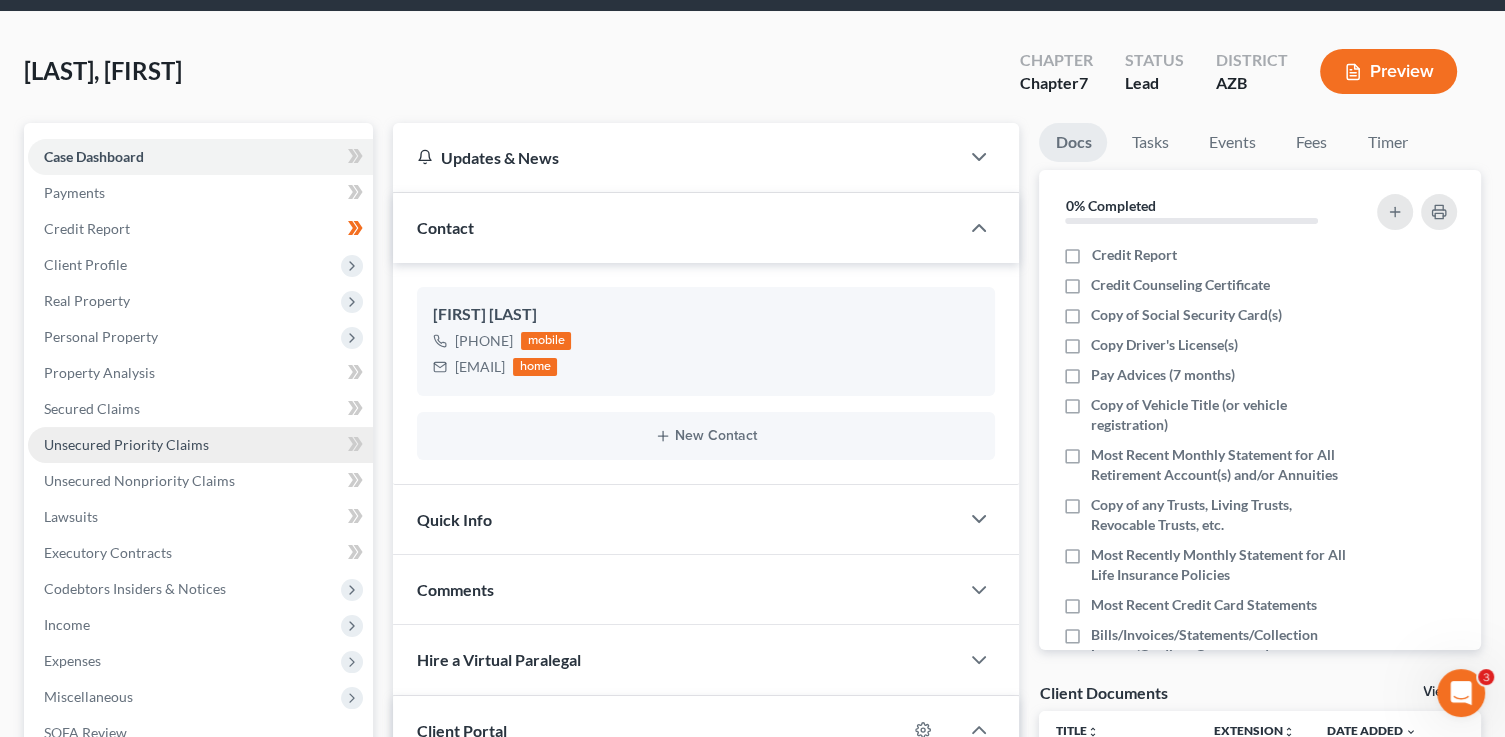 scroll, scrollTop: 74, scrollLeft: 0, axis: vertical 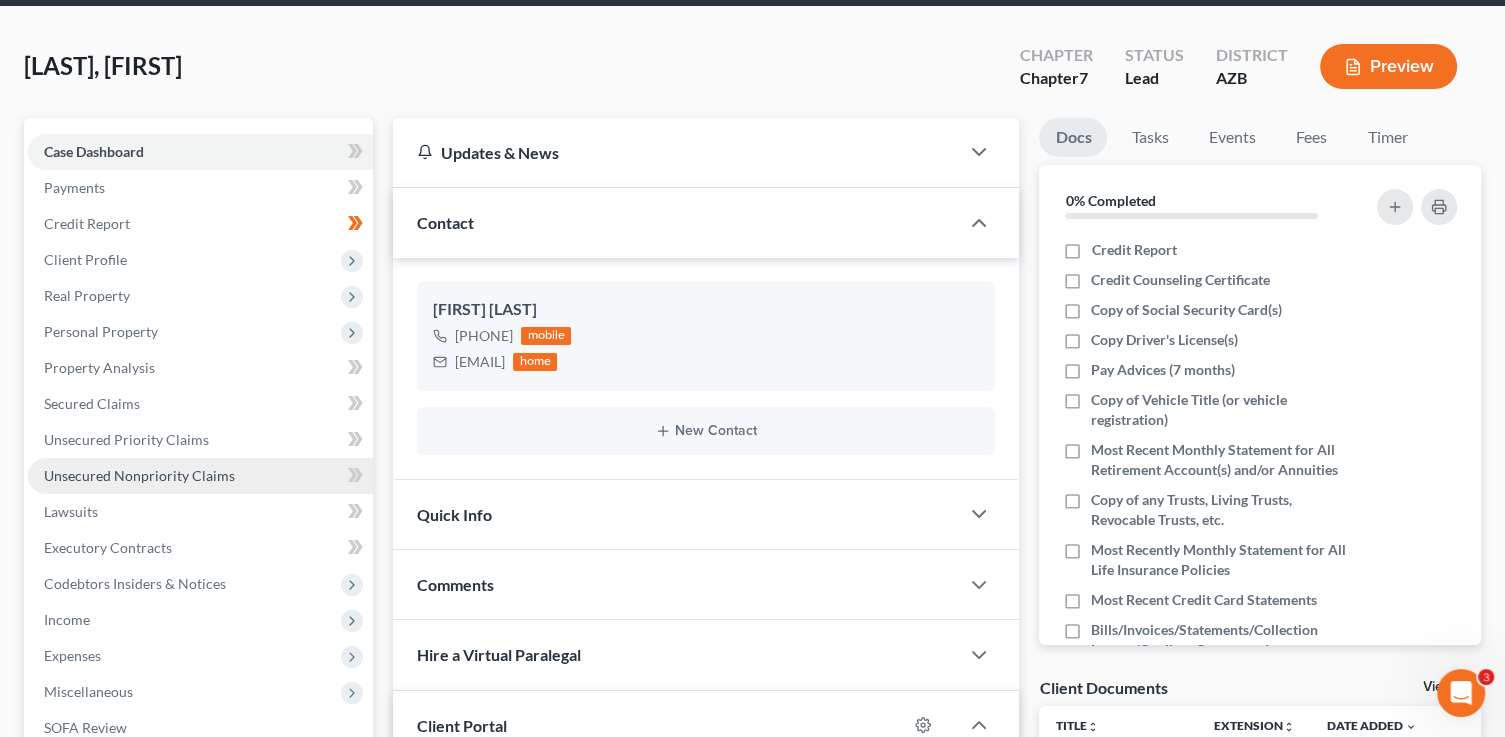 click on "Unsecured Nonpriority Claims" at bounding box center [139, 475] 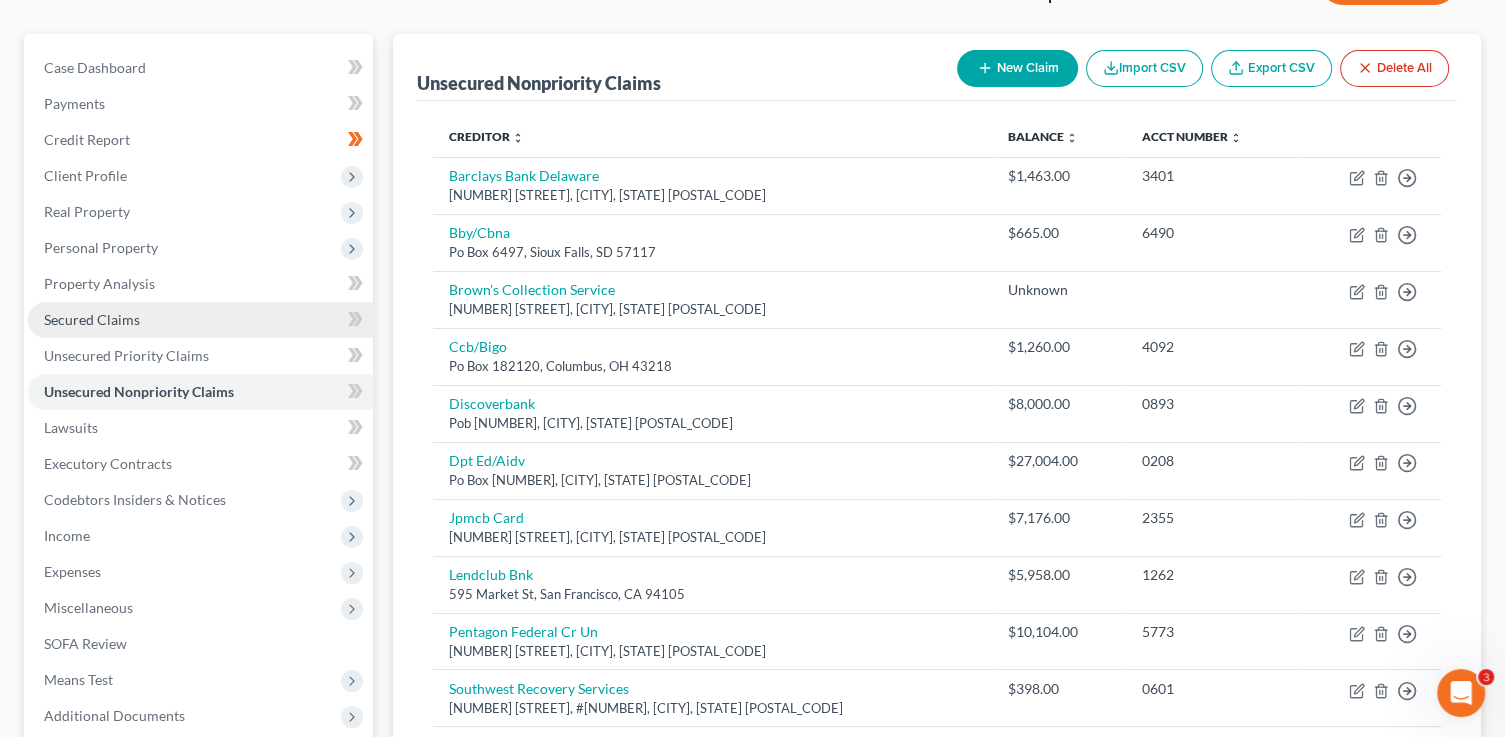 scroll, scrollTop: 145, scrollLeft: 0, axis: vertical 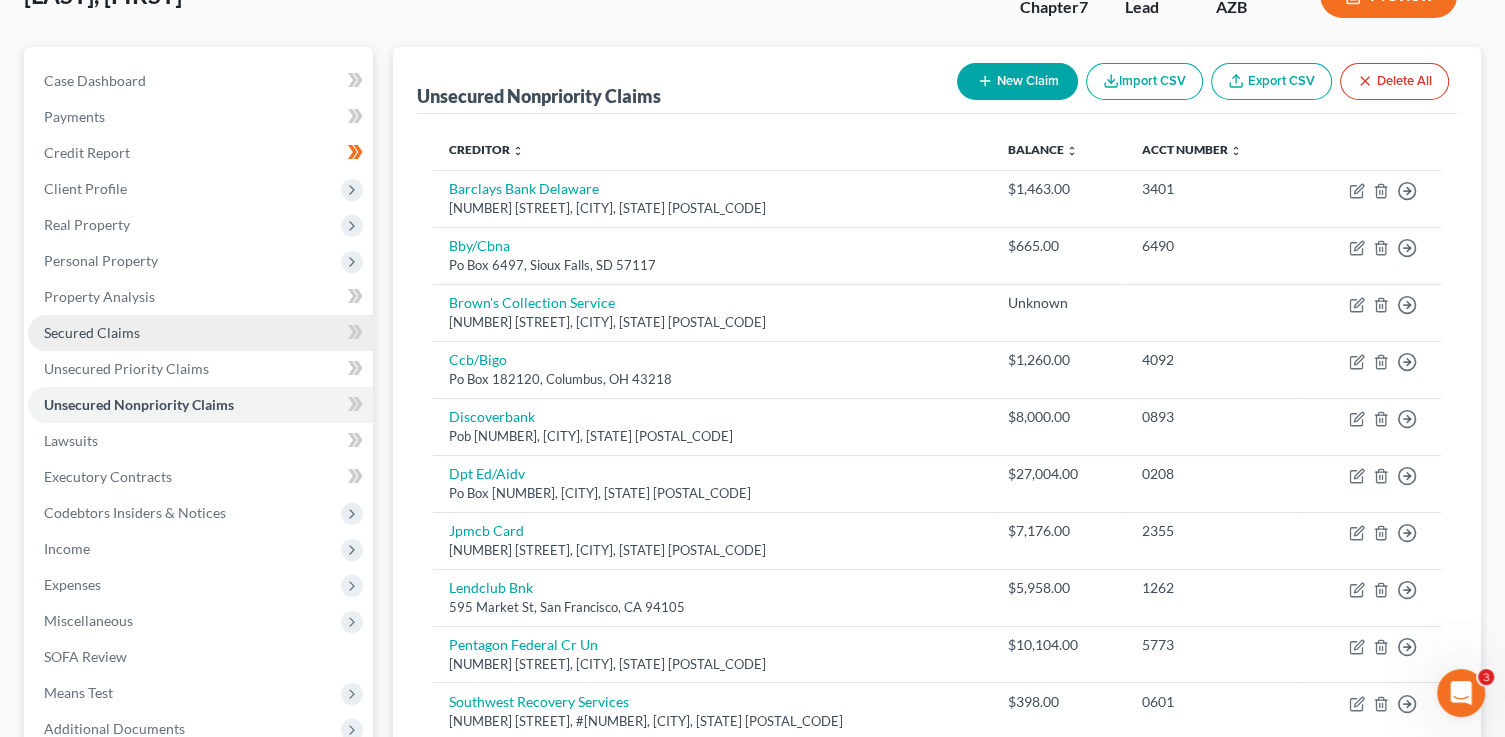 click on "Secured Claims" at bounding box center (200, 333) 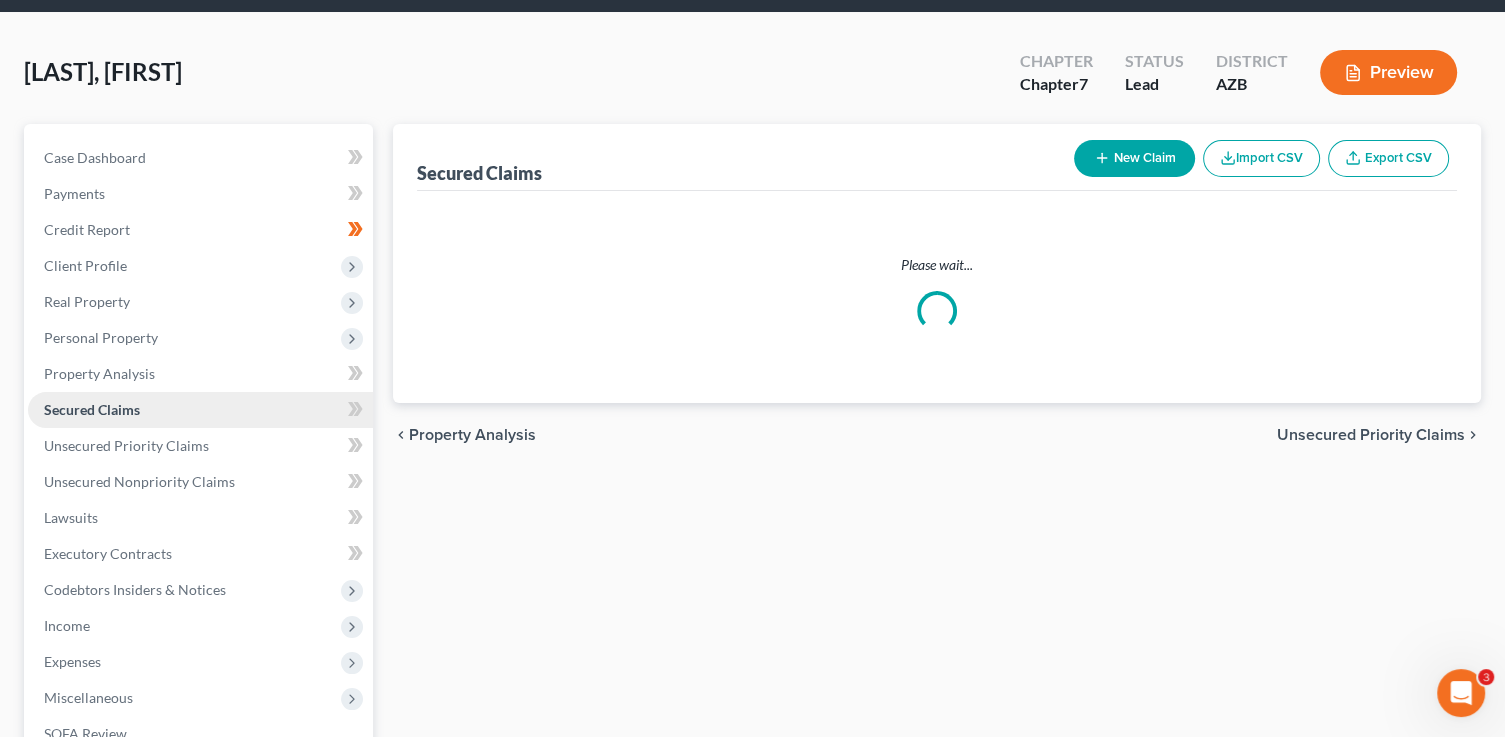 scroll, scrollTop: 0, scrollLeft: 0, axis: both 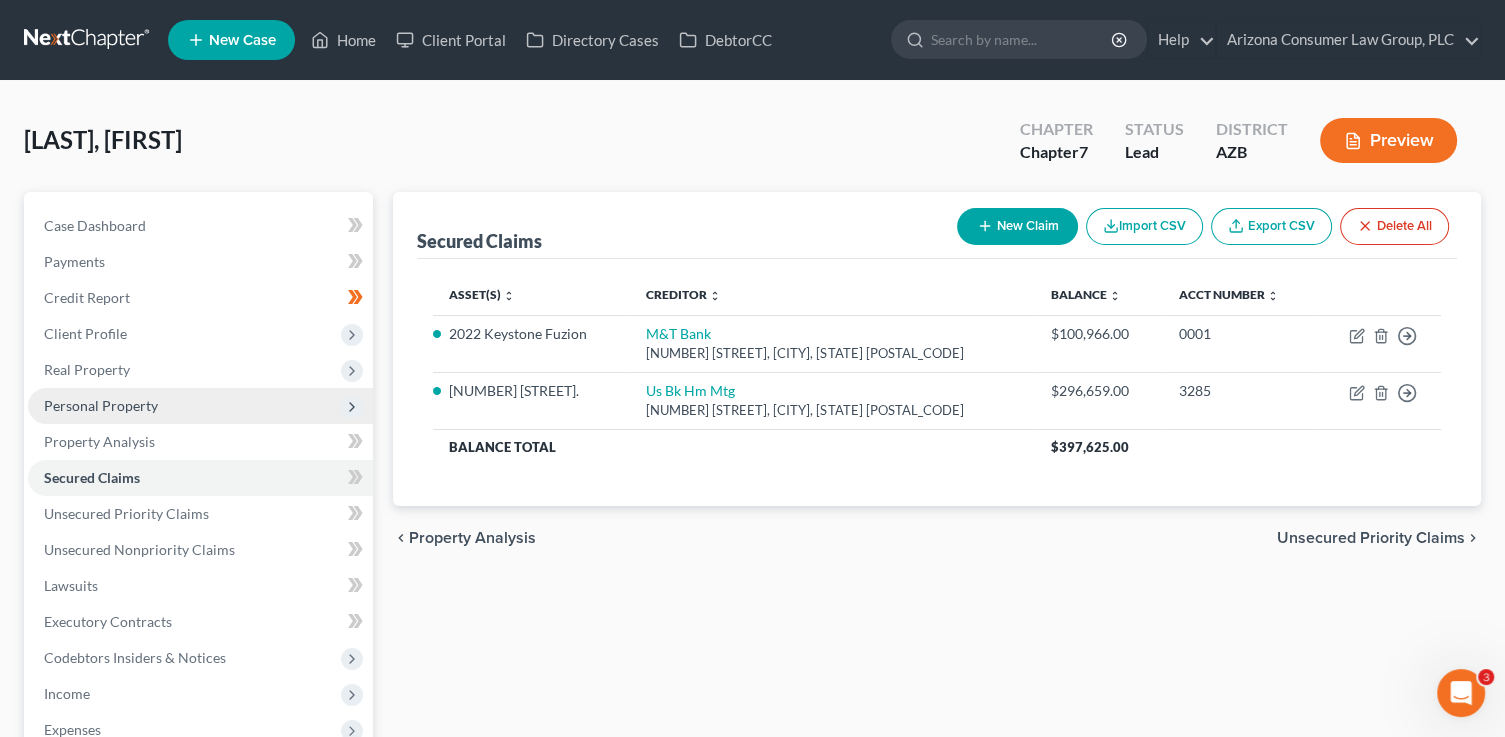 click on "Personal Property" at bounding box center [101, 405] 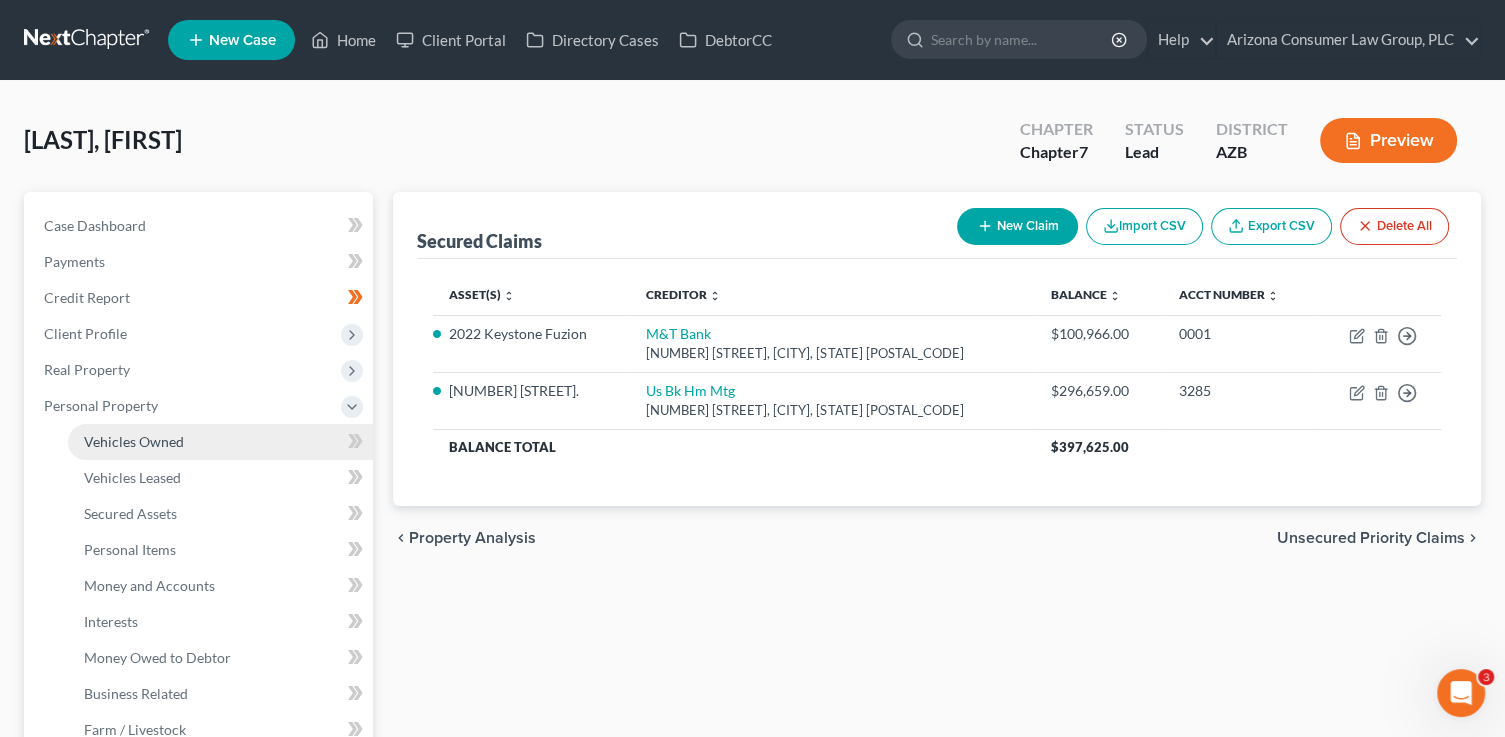 click on "Vehicles Owned" at bounding box center [134, 441] 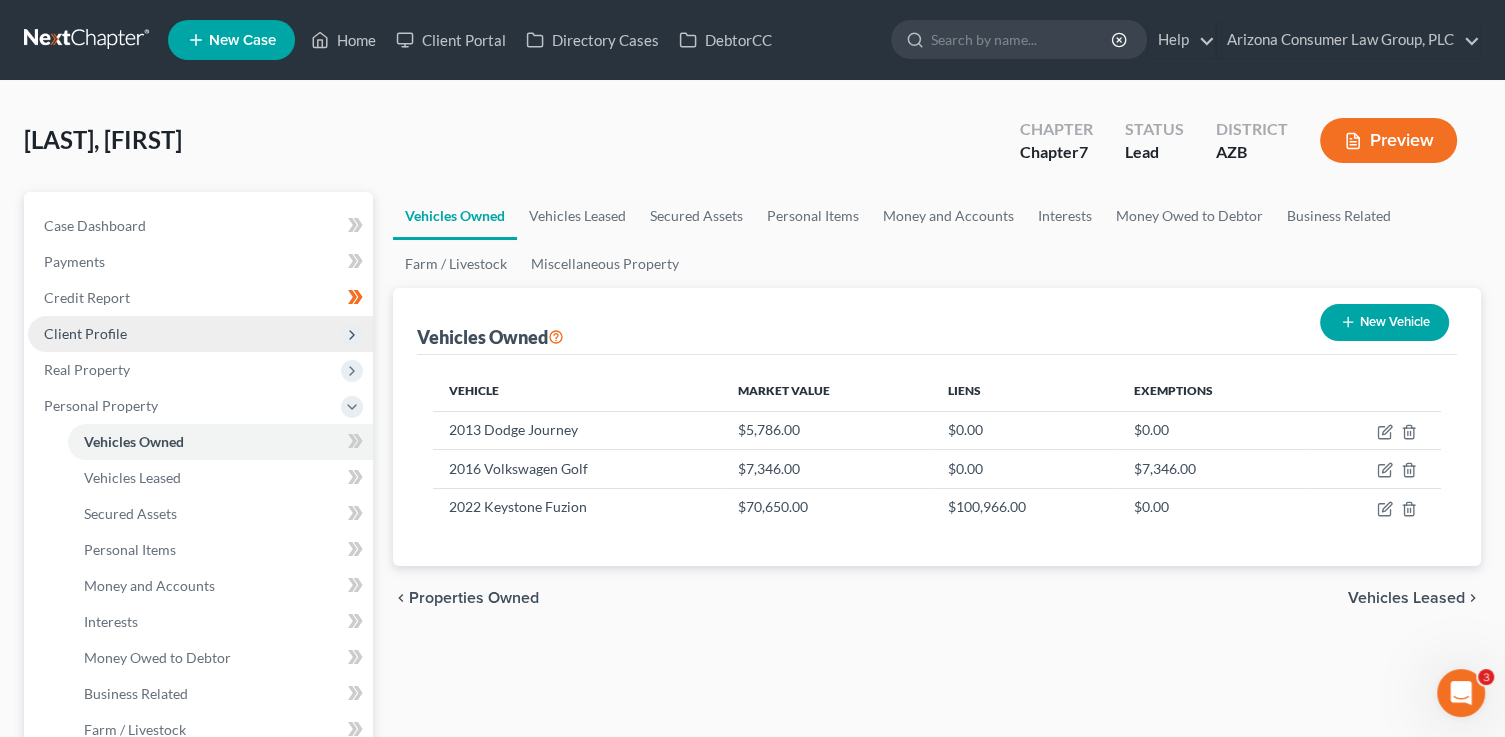 click on "Client Profile" at bounding box center [85, 333] 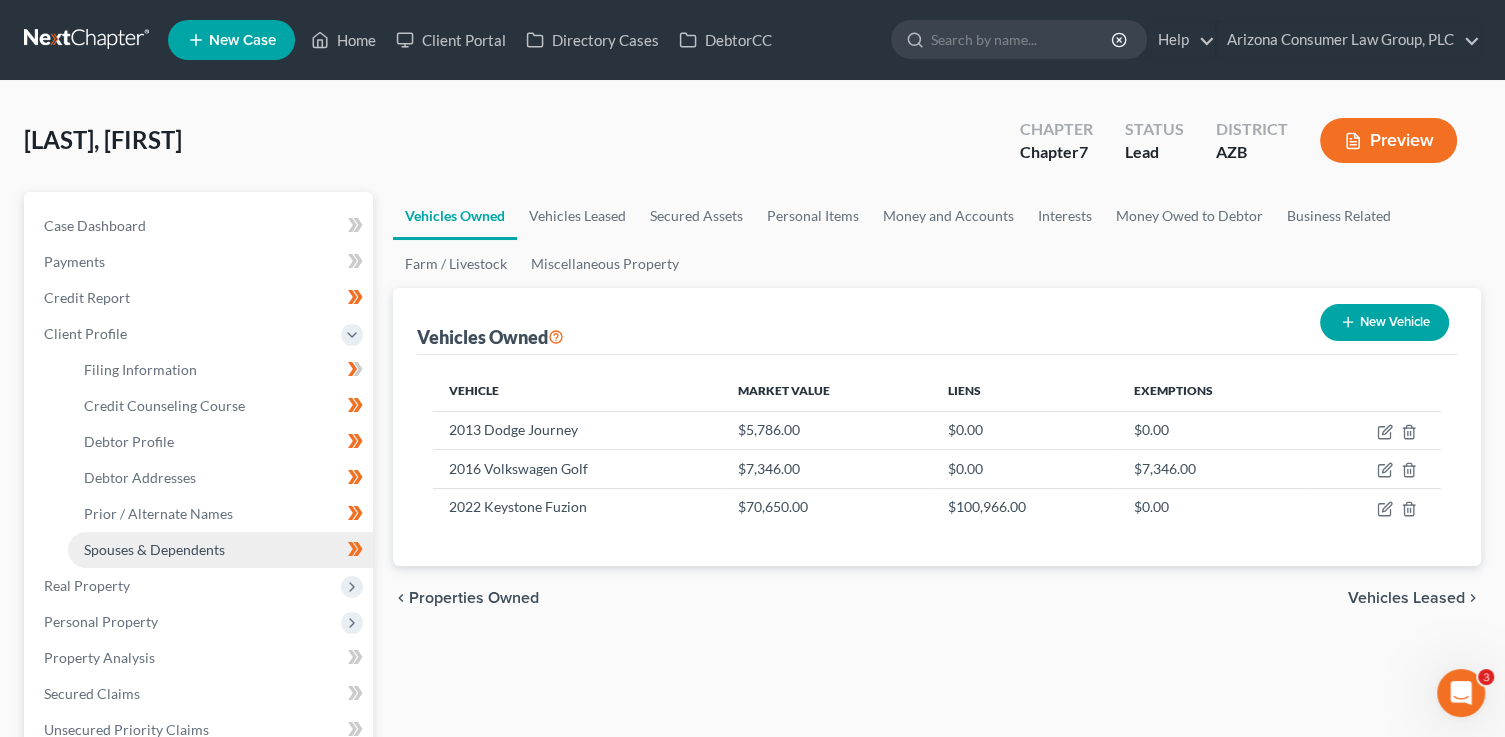 click on "Spouses & Dependents" at bounding box center (154, 549) 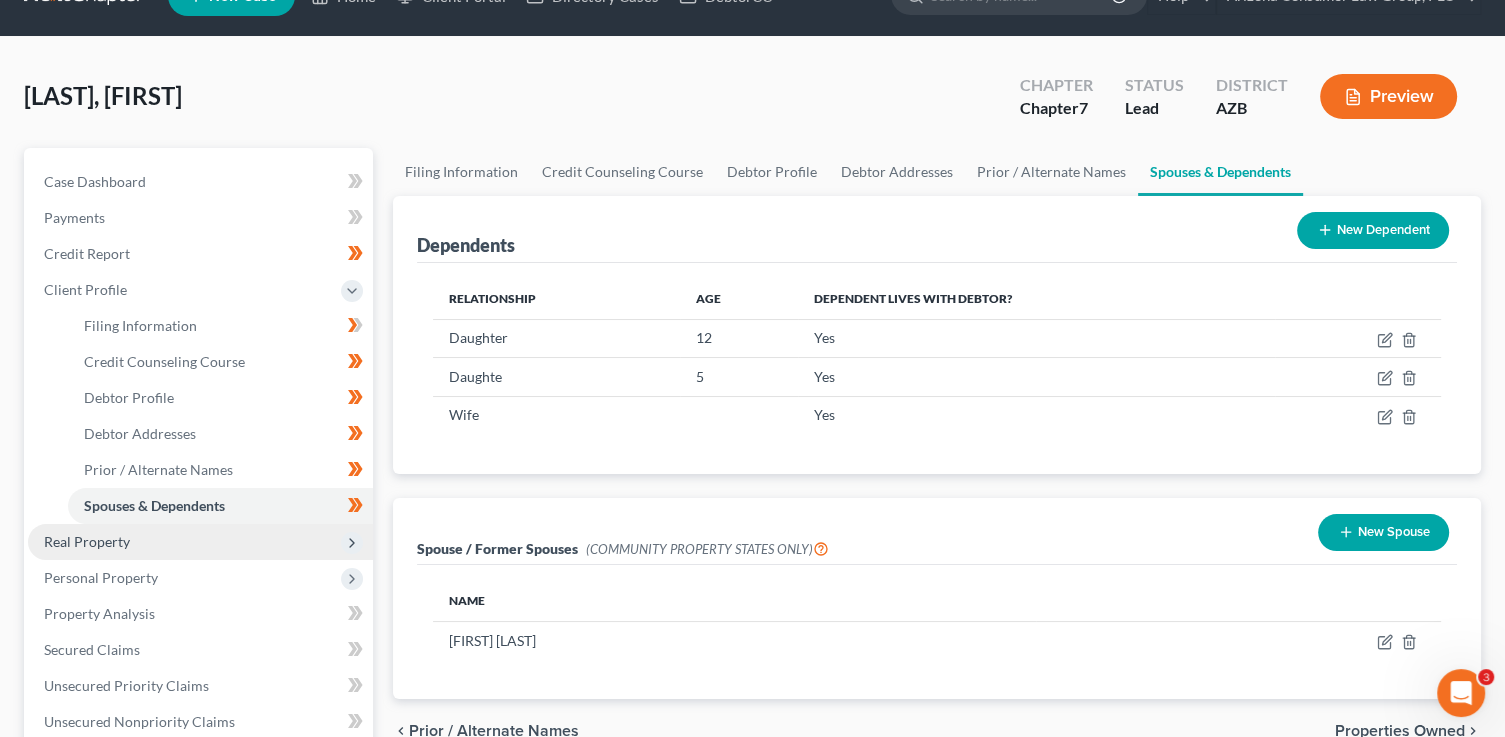 scroll, scrollTop: 44, scrollLeft: 0, axis: vertical 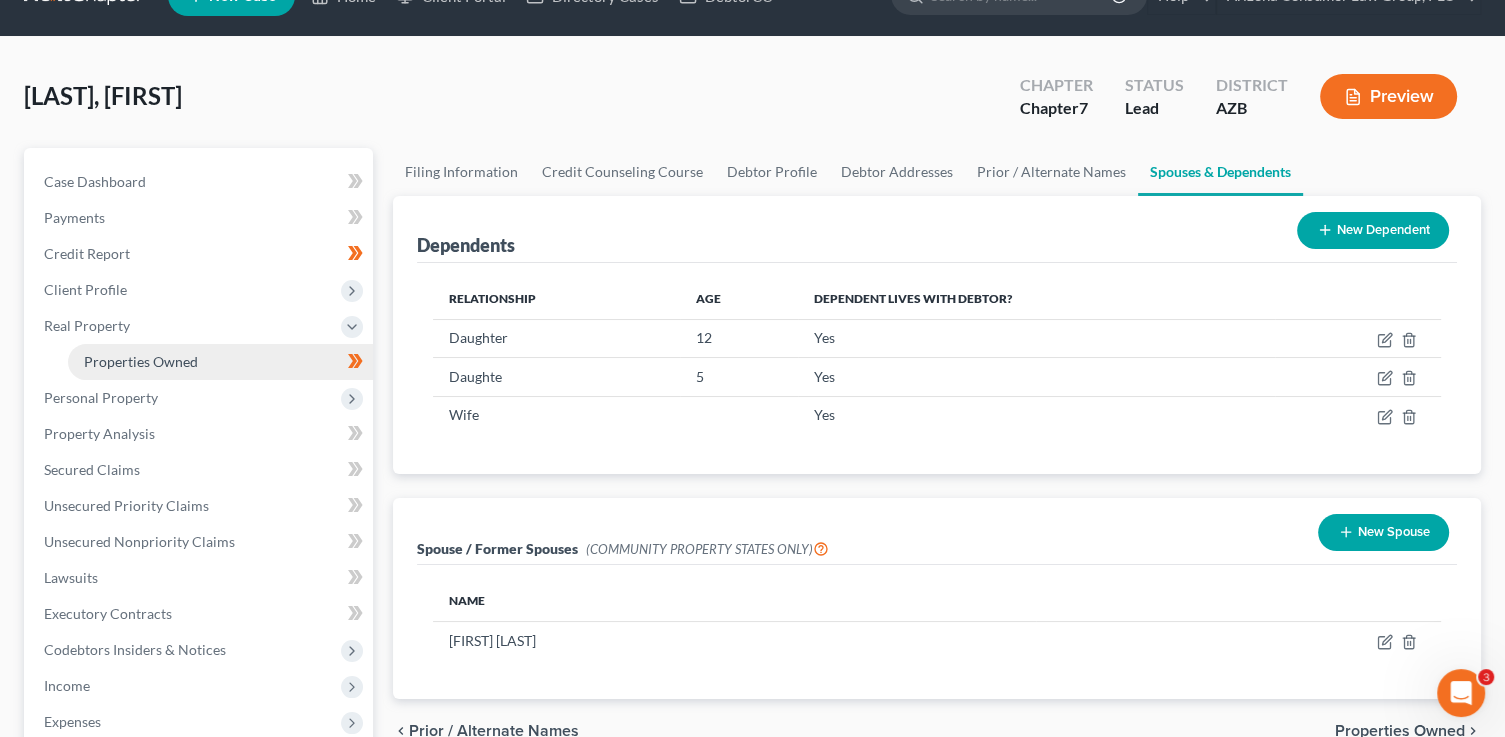 click on "Properties Owned" at bounding box center [141, 361] 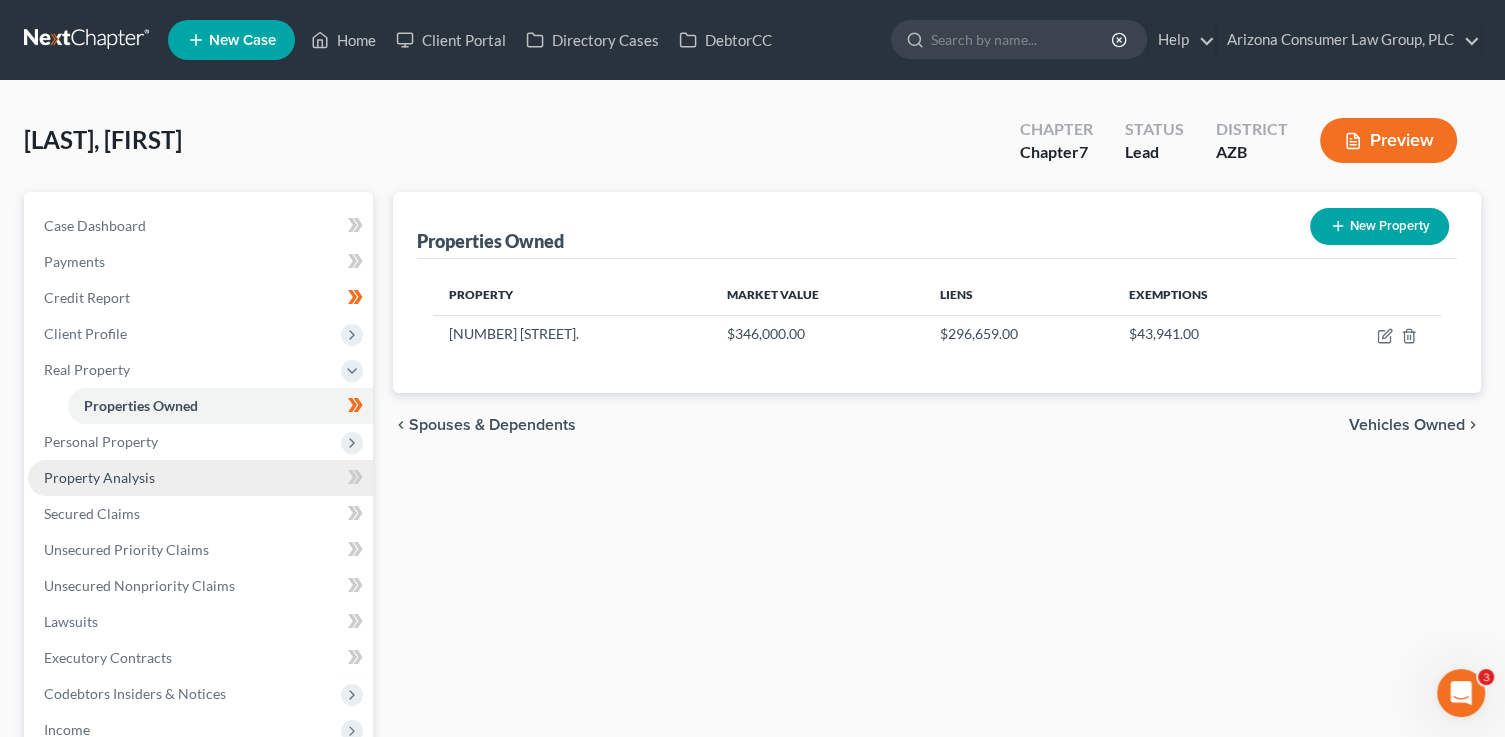 click on "Property Analysis" at bounding box center [99, 477] 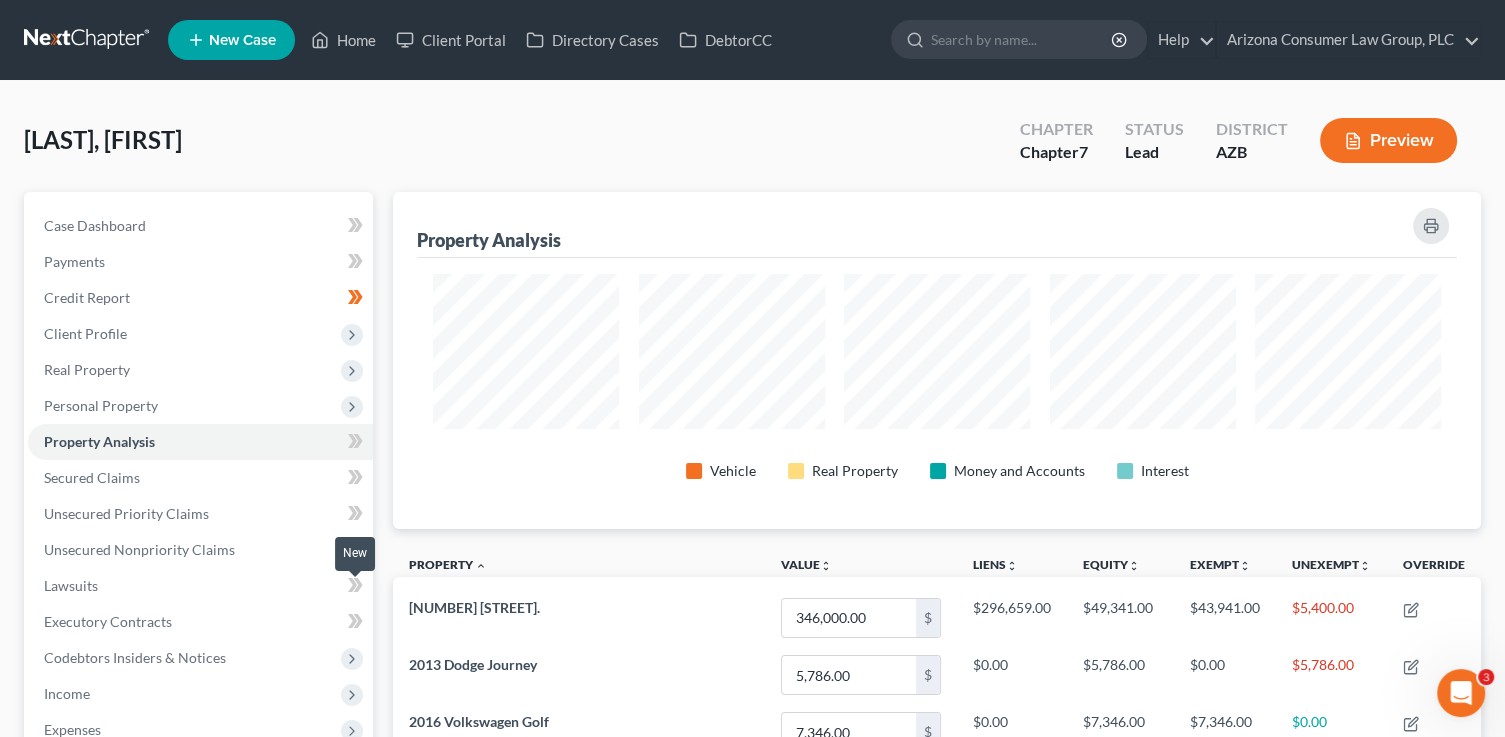 scroll, scrollTop: 999663, scrollLeft: 998912, axis: both 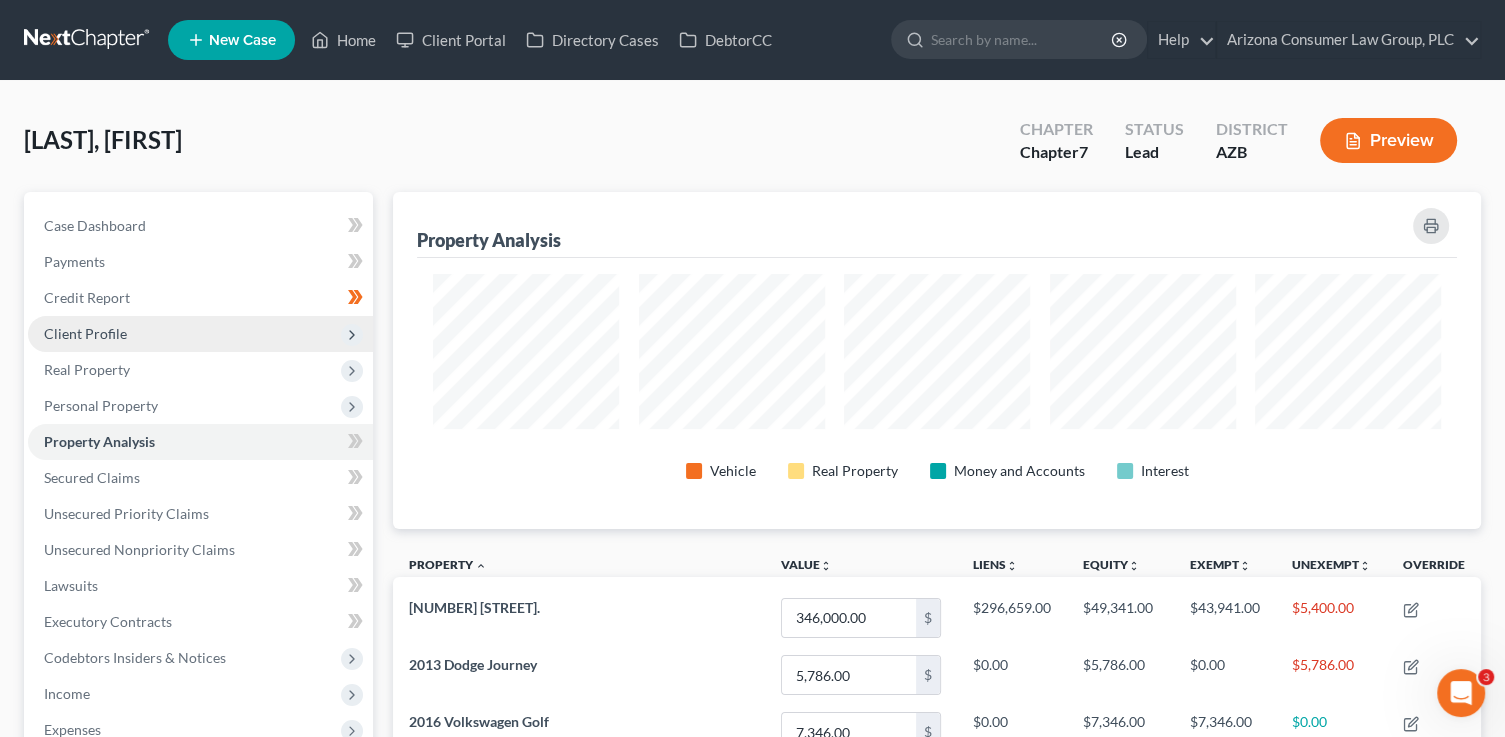 click on "Client Profile" at bounding box center [85, 333] 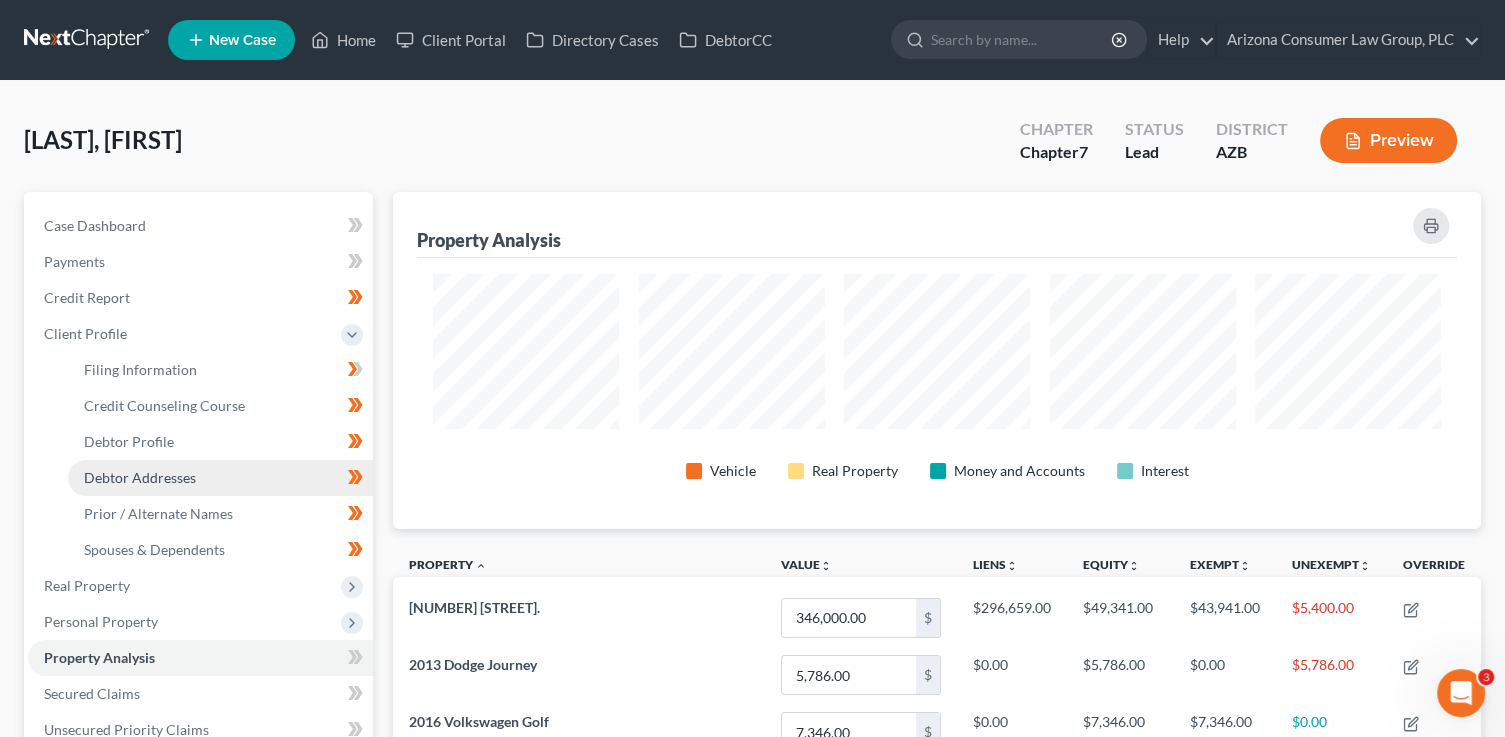 click on "Debtor Addresses" at bounding box center [140, 477] 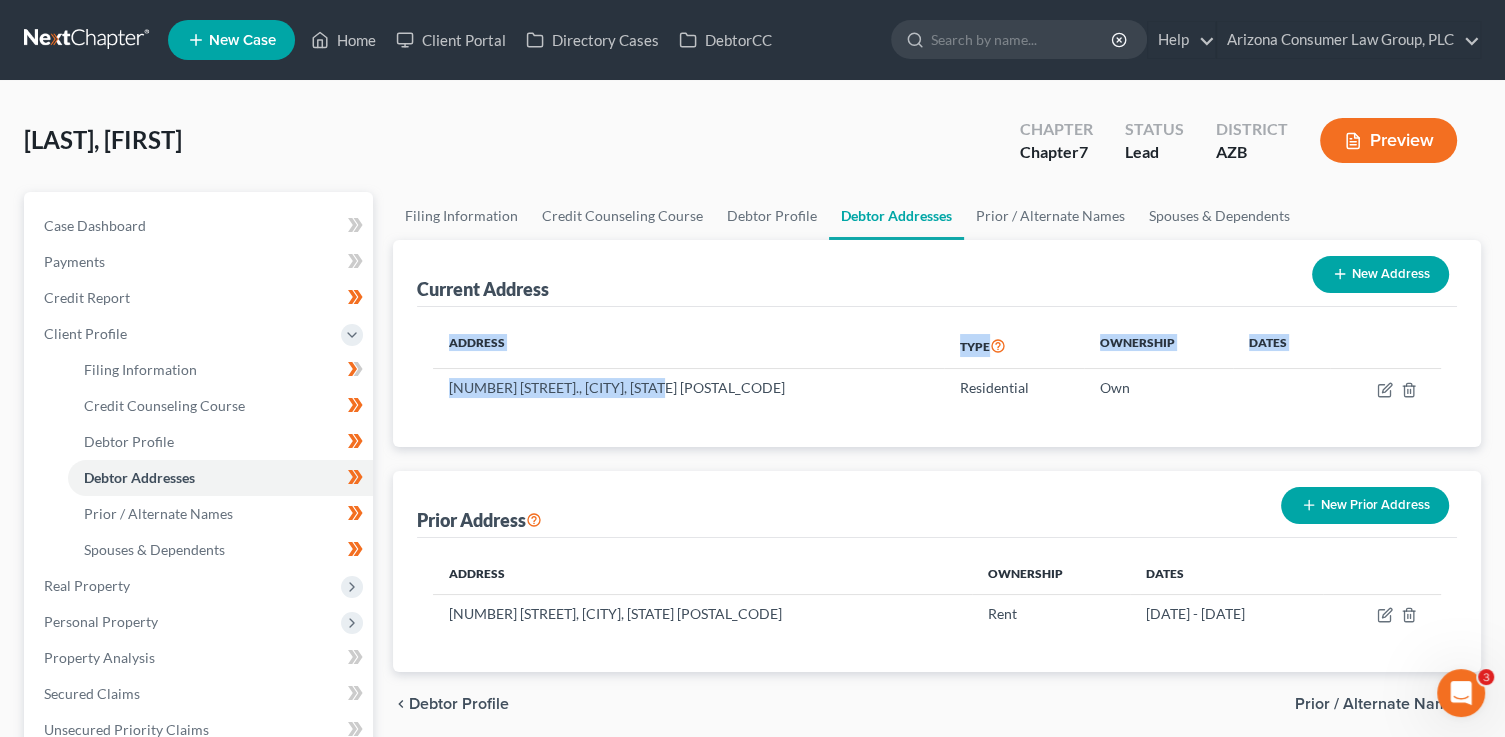 drag, startPoint x: 673, startPoint y: 384, endPoint x: 431, endPoint y: 382, distance: 242.00827 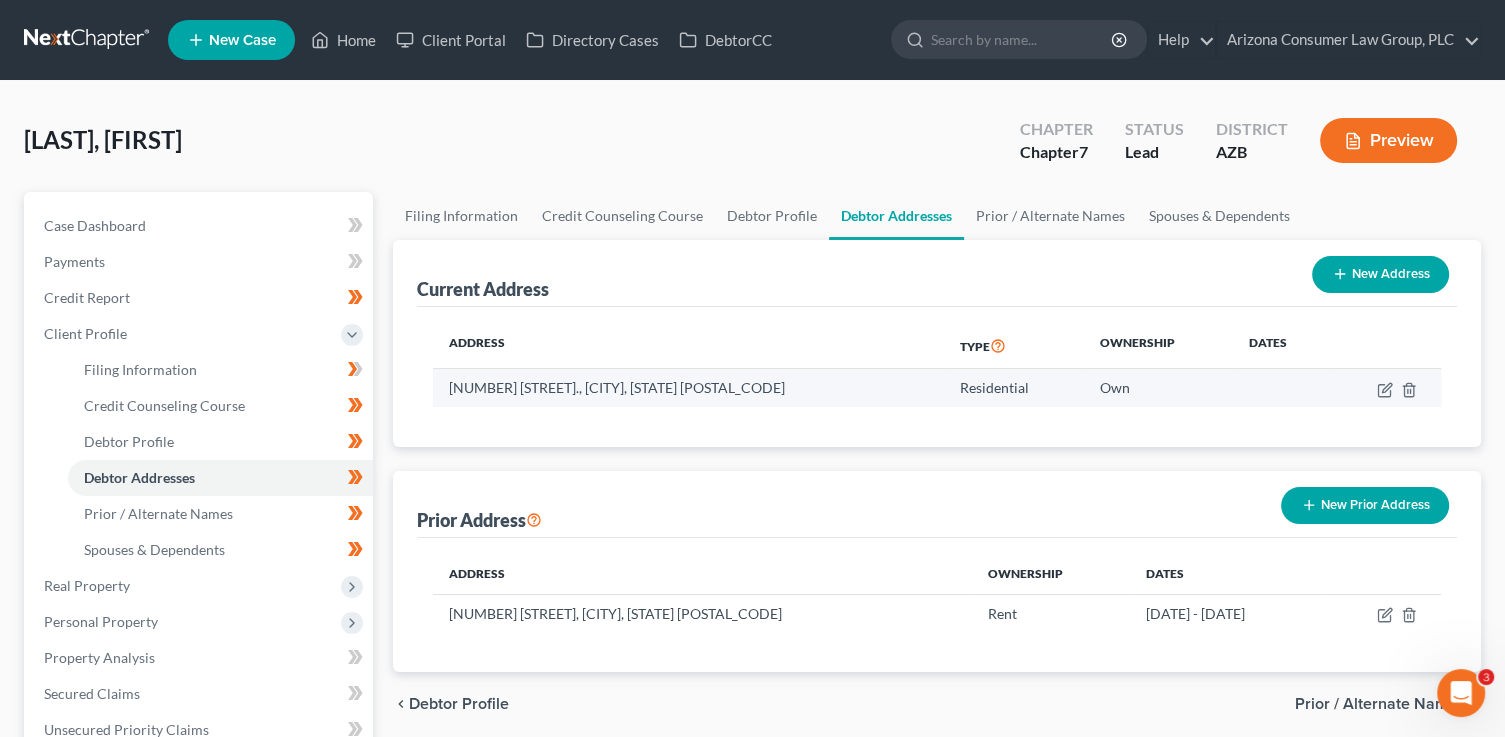 click on "[NUMBER] [STREET]., [CITY], [STATE] [POSTAL_CODE]" at bounding box center (688, 388) 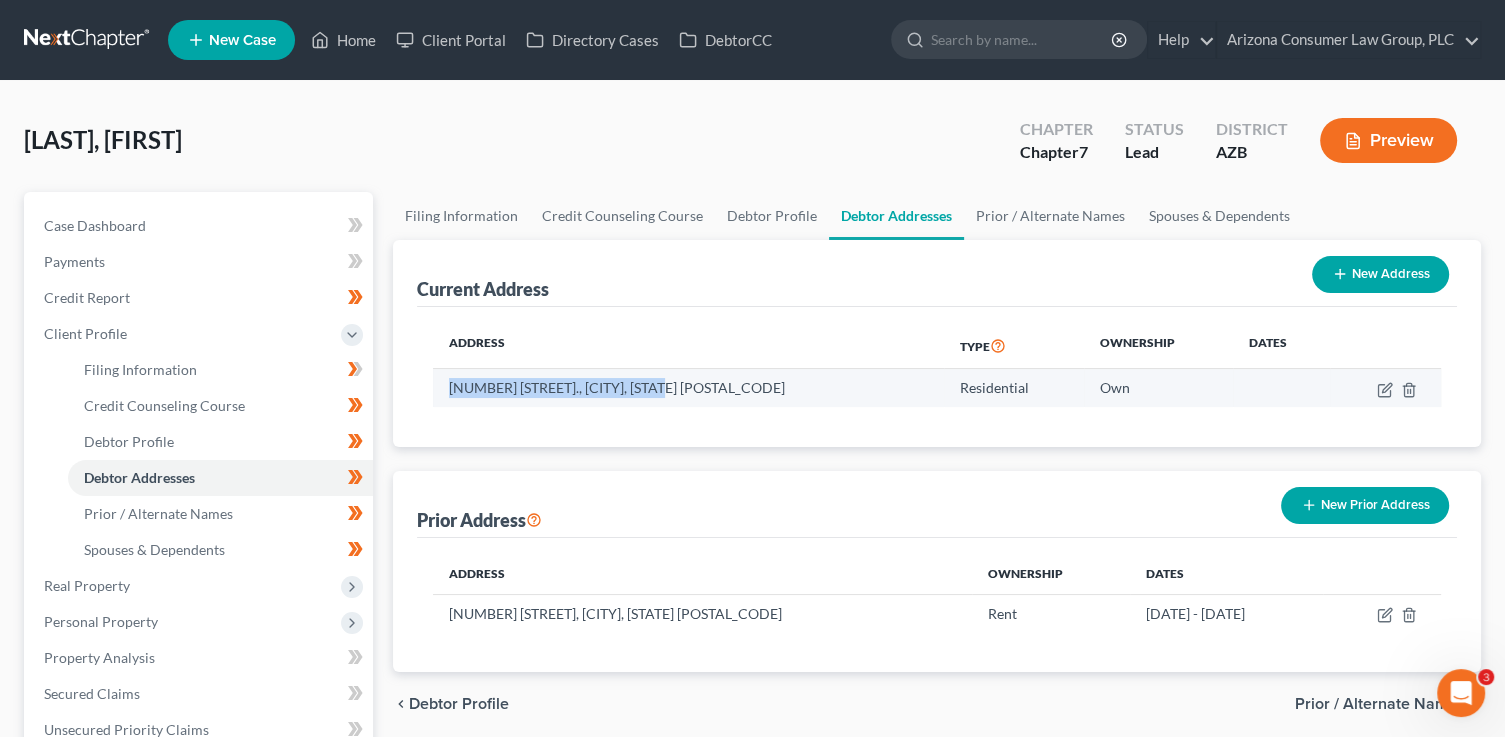 drag, startPoint x: 674, startPoint y: 385, endPoint x: 440, endPoint y: 389, distance: 234.03418 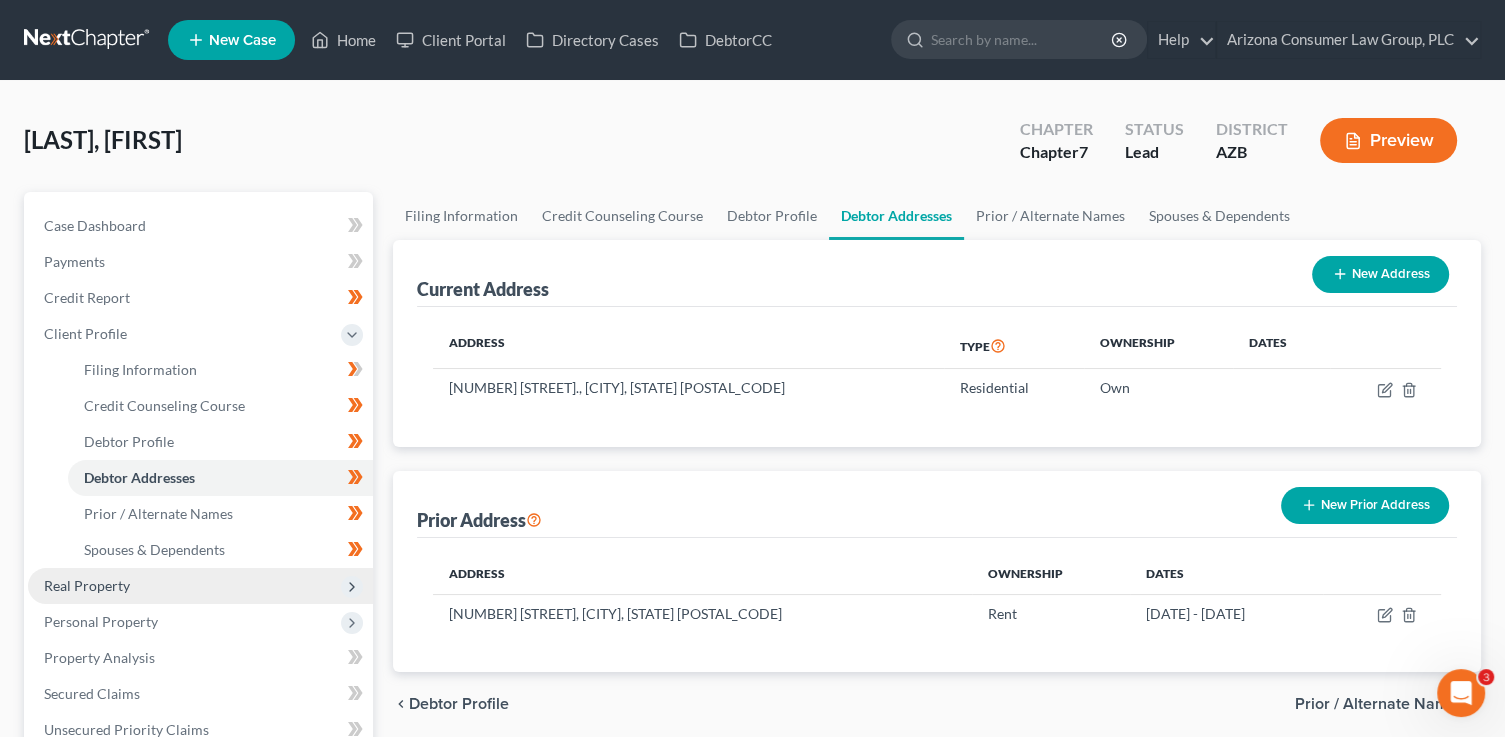 click on "Real Property" at bounding box center [200, 586] 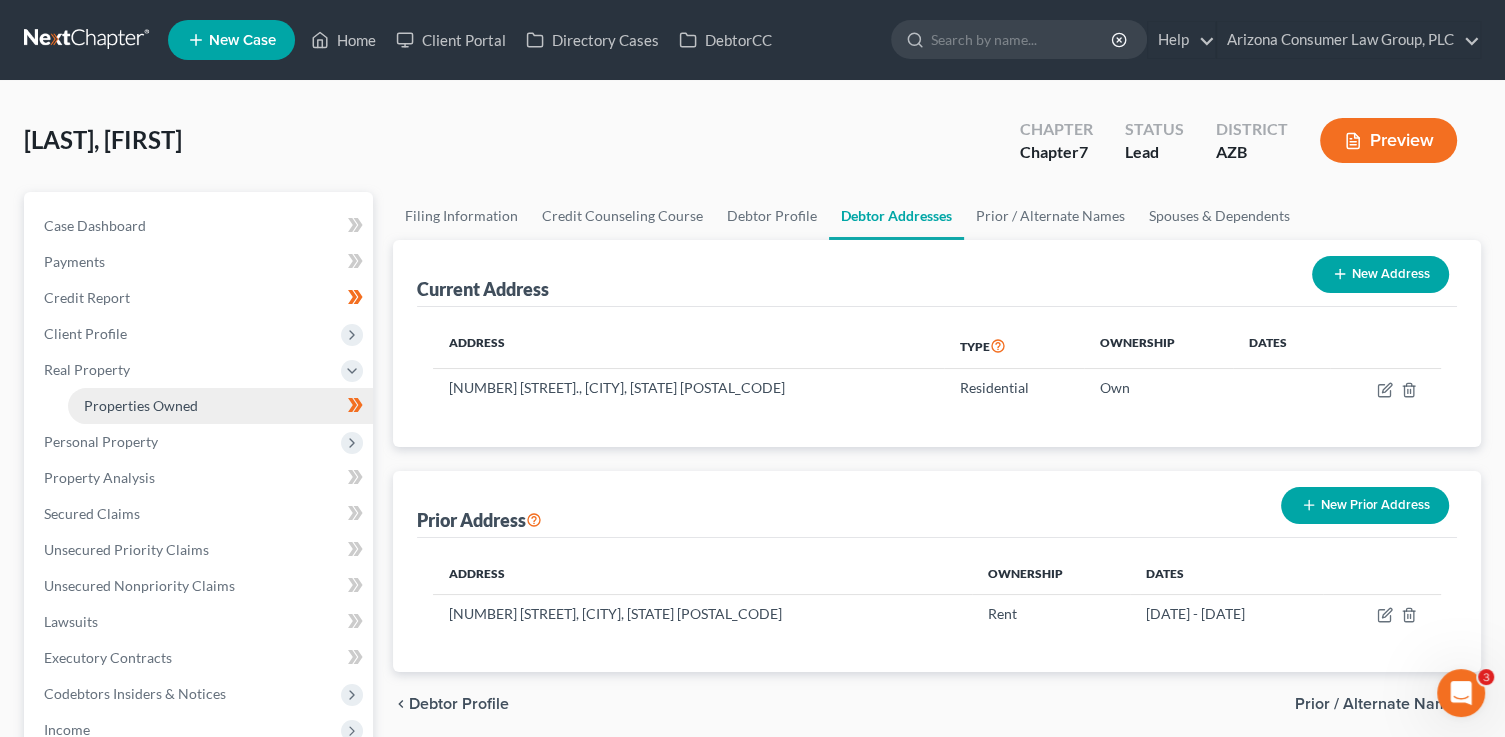 click on "Properties Owned" at bounding box center (141, 405) 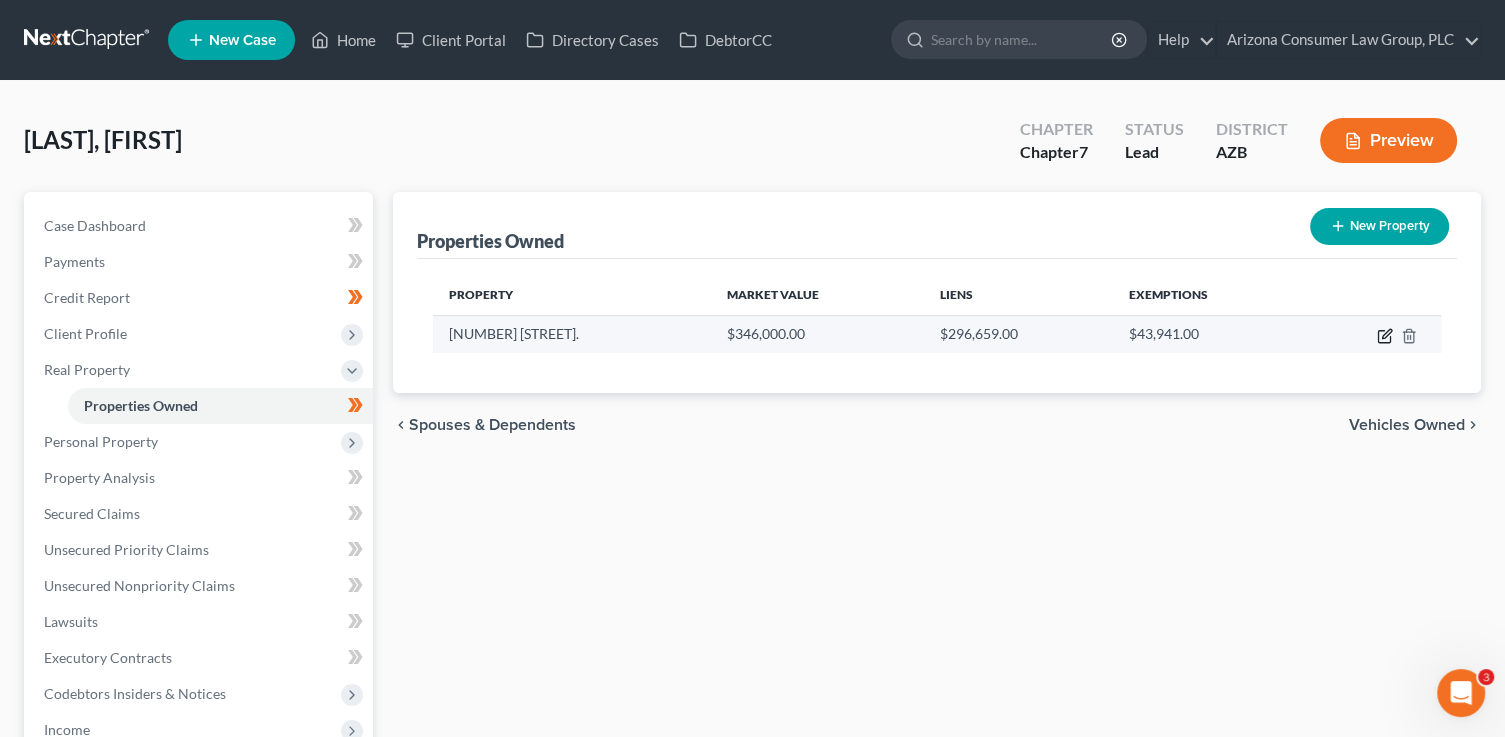 click 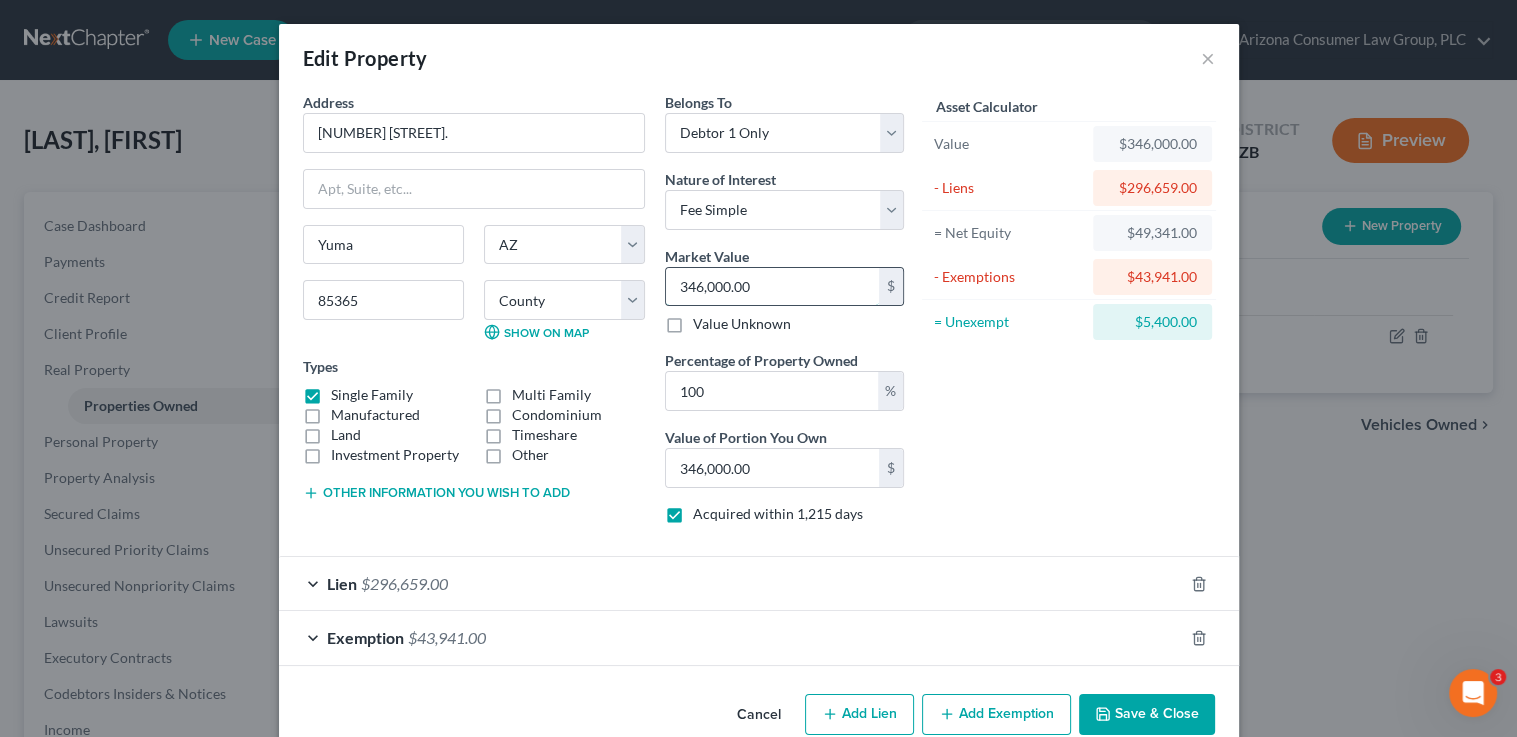 click on "346,000.00" at bounding box center (772, 287) 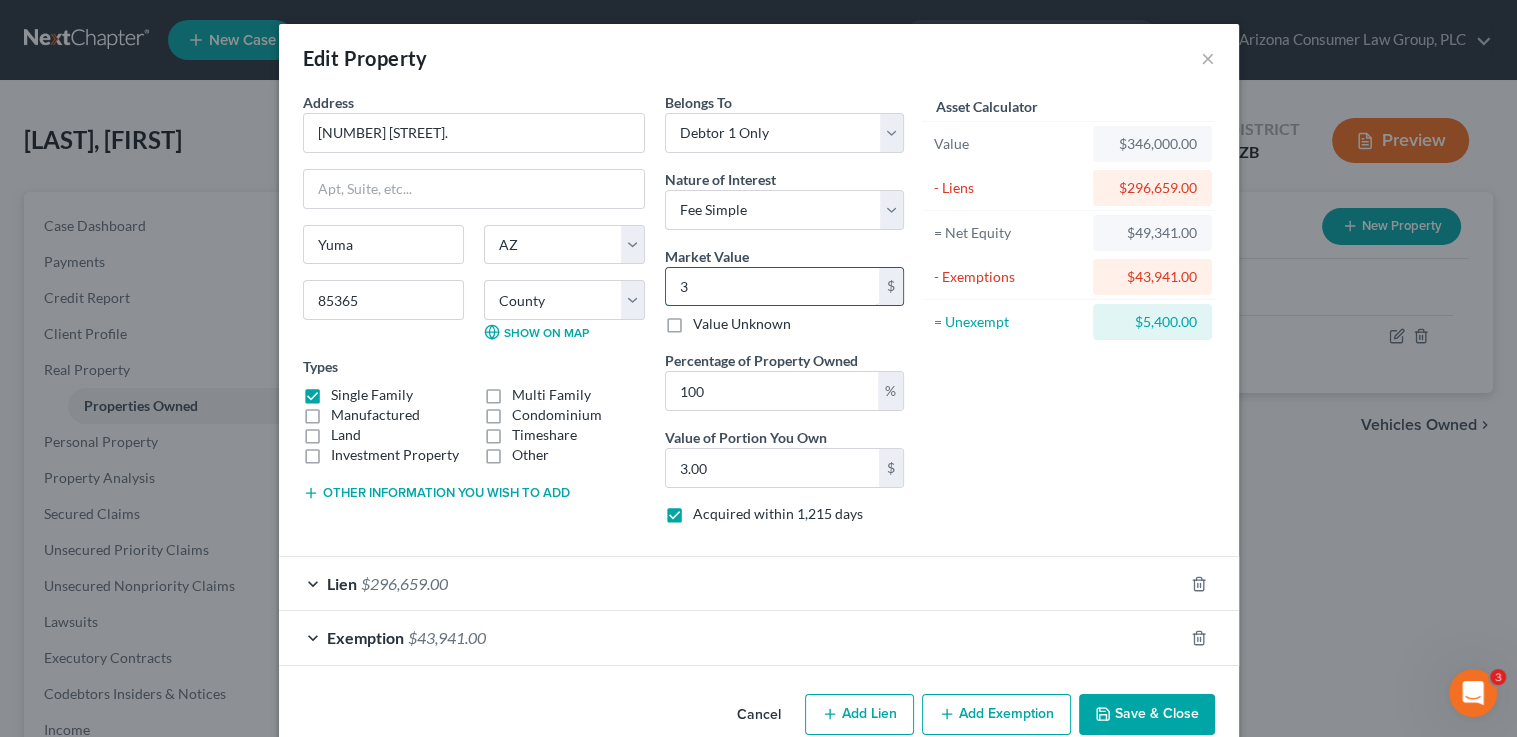 type on "34" 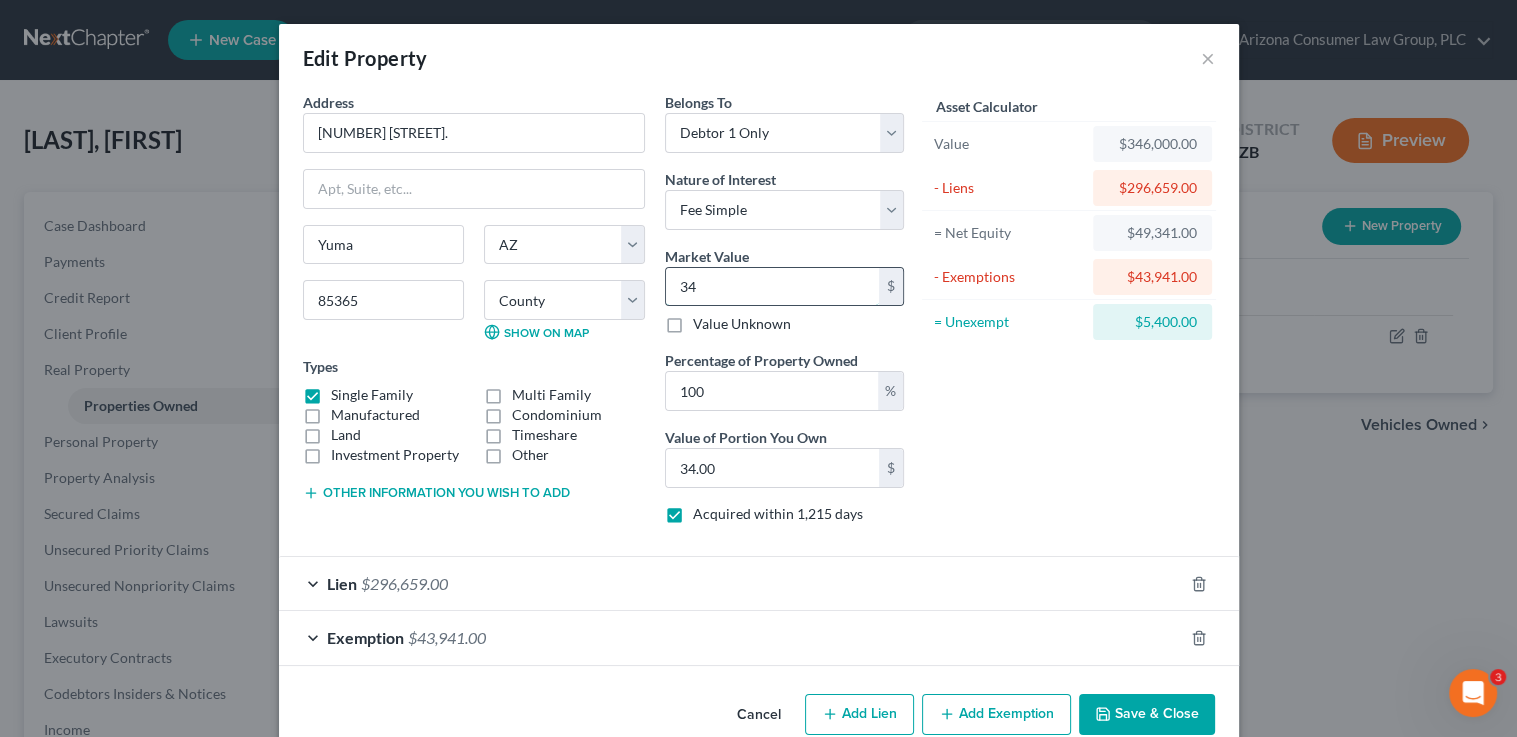 type on "343" 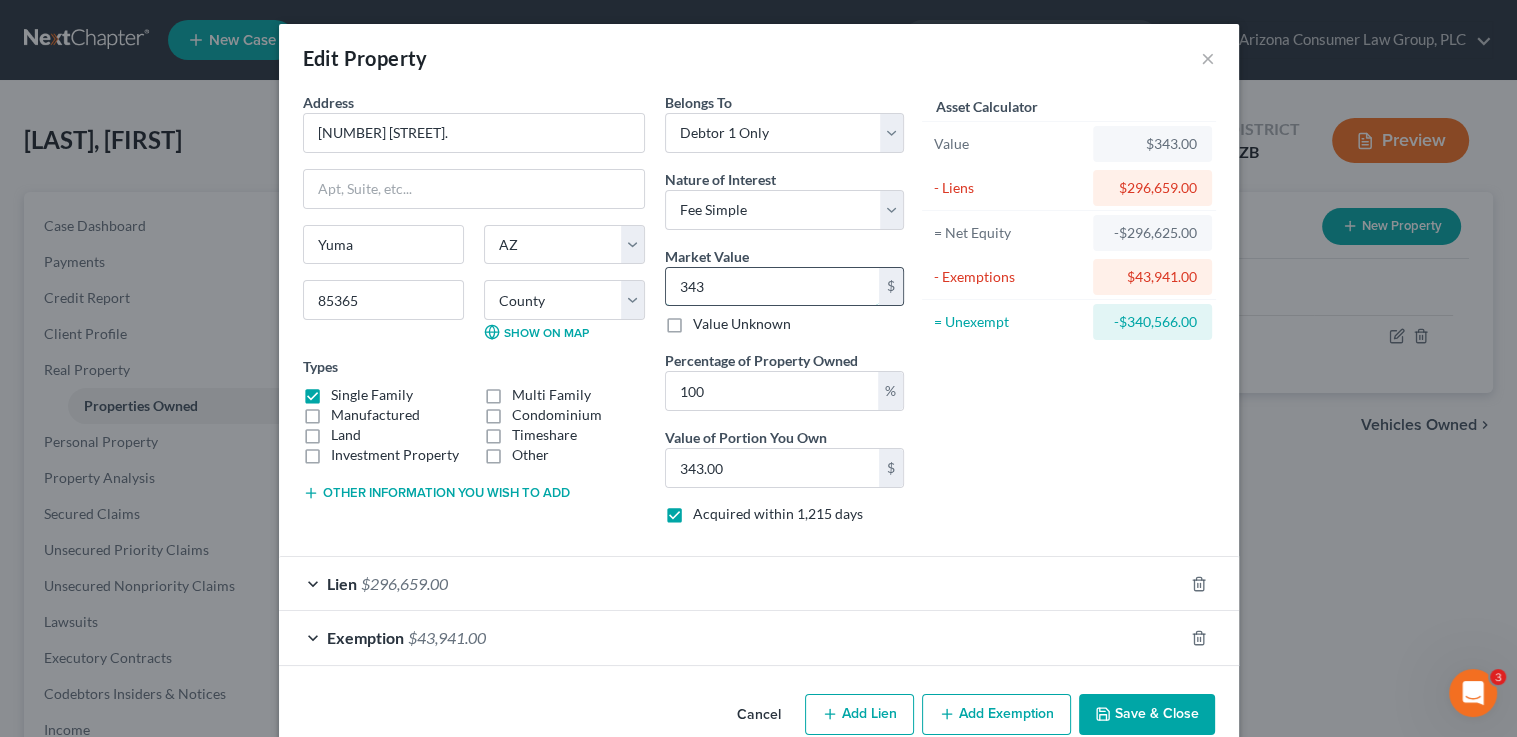 type on "3430" 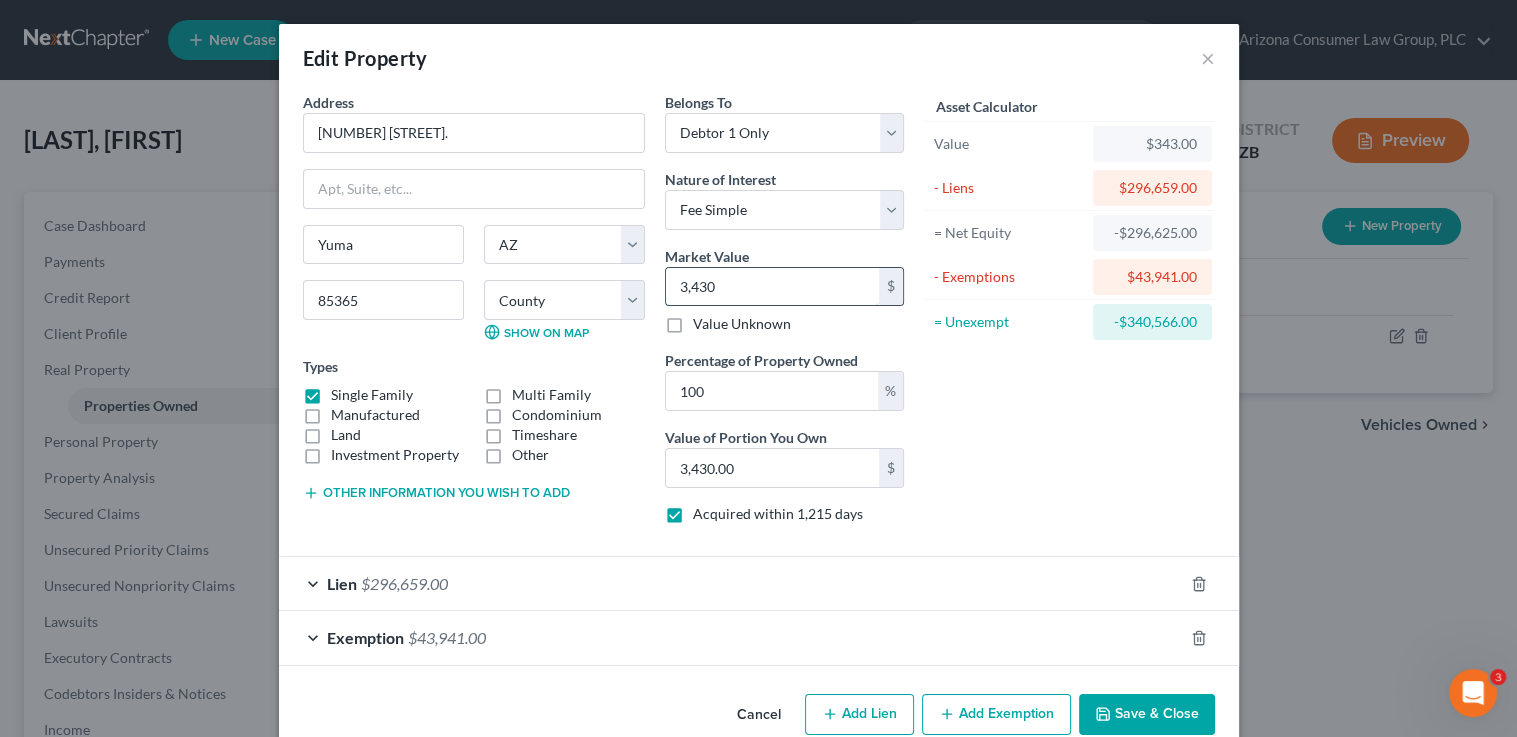 type on "3,4300" 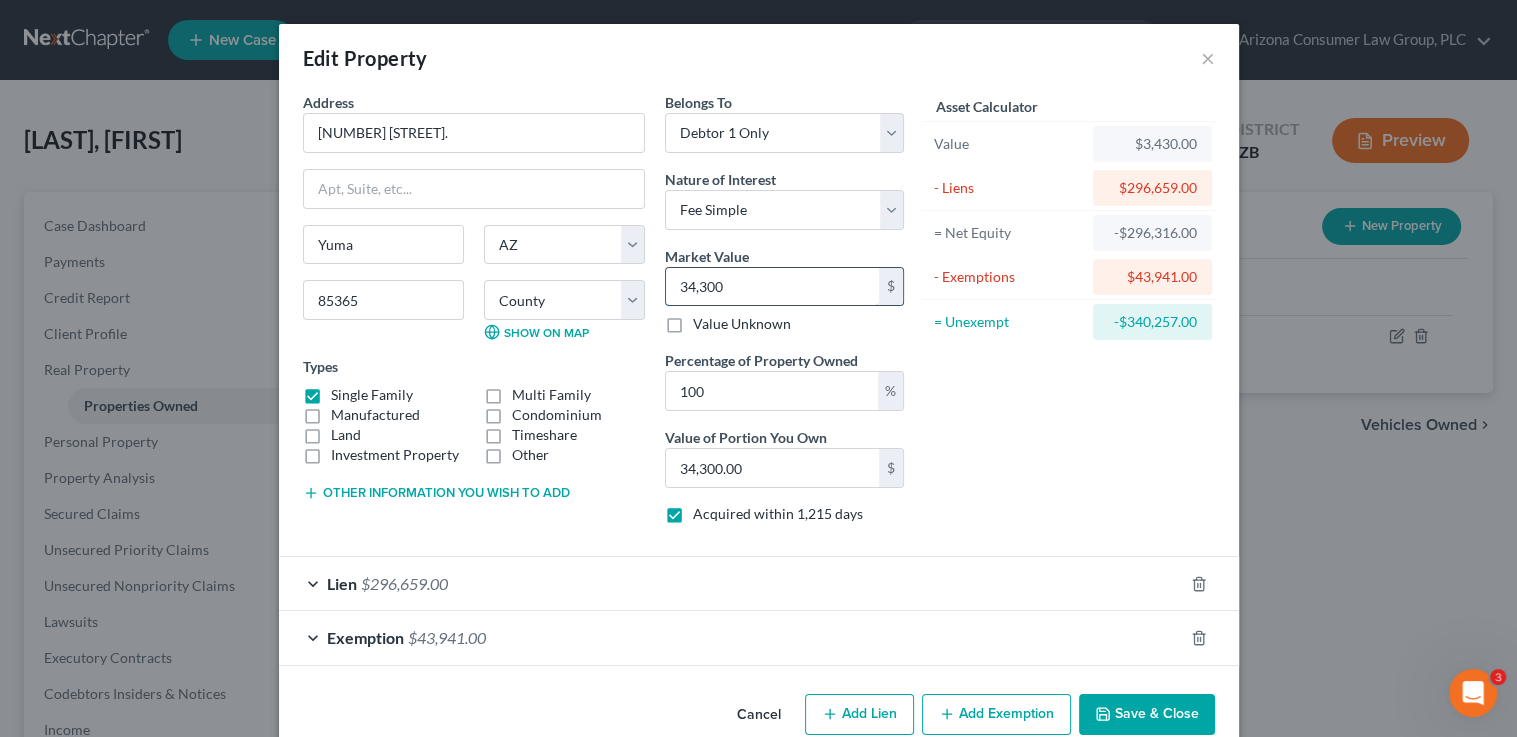type on "34,3000" 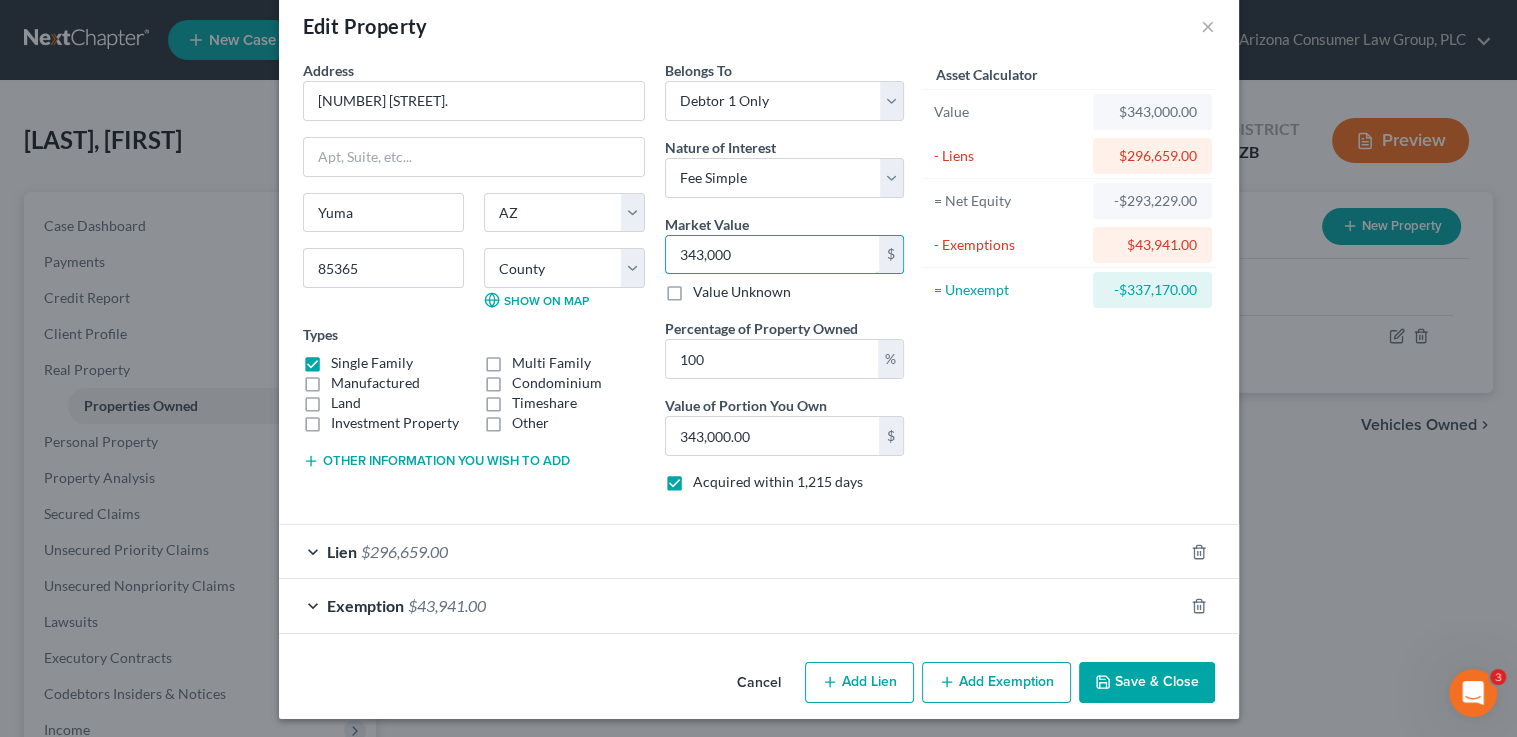 scroll, scrollTop: 36, scrollLeft: 0, axis: vertical 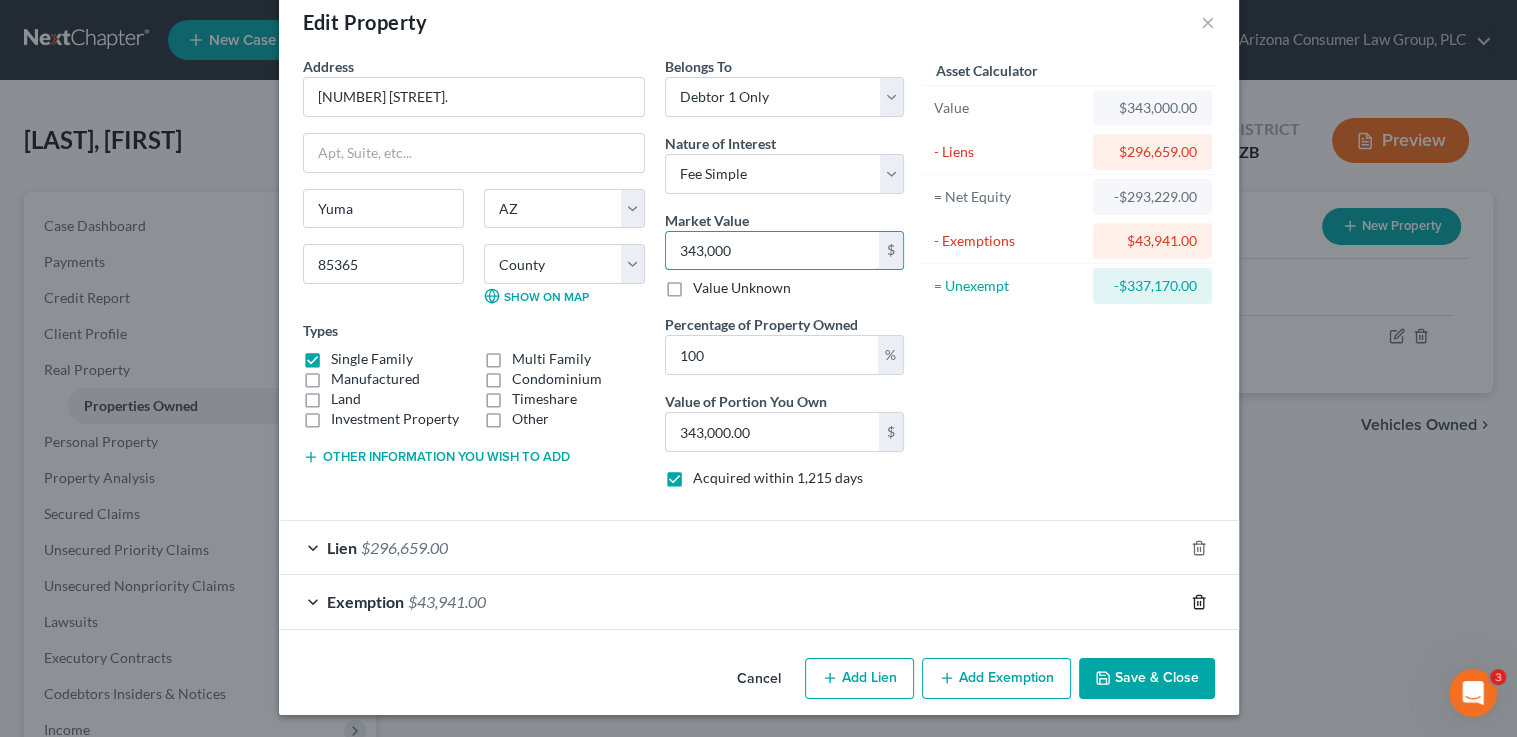 type on "343,000" 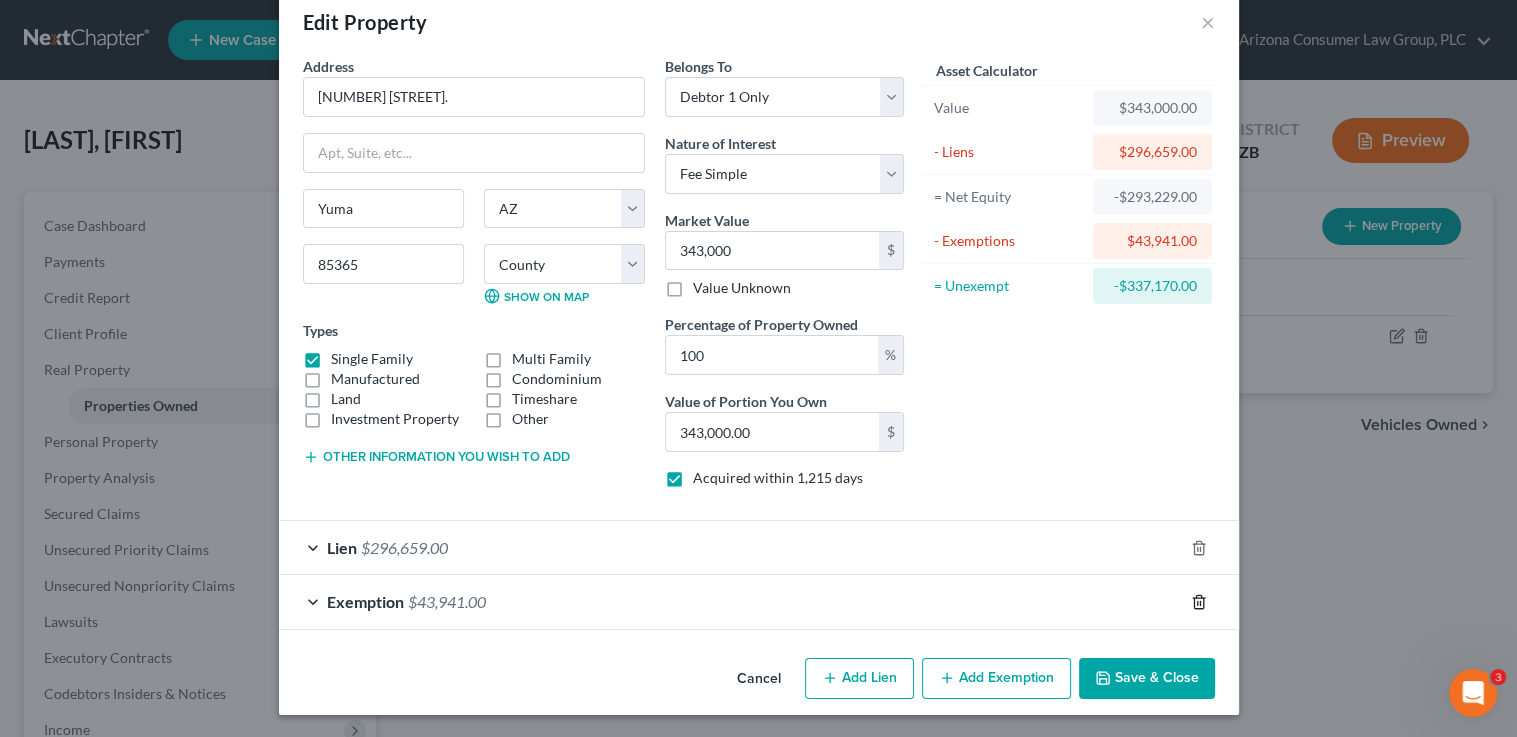 click 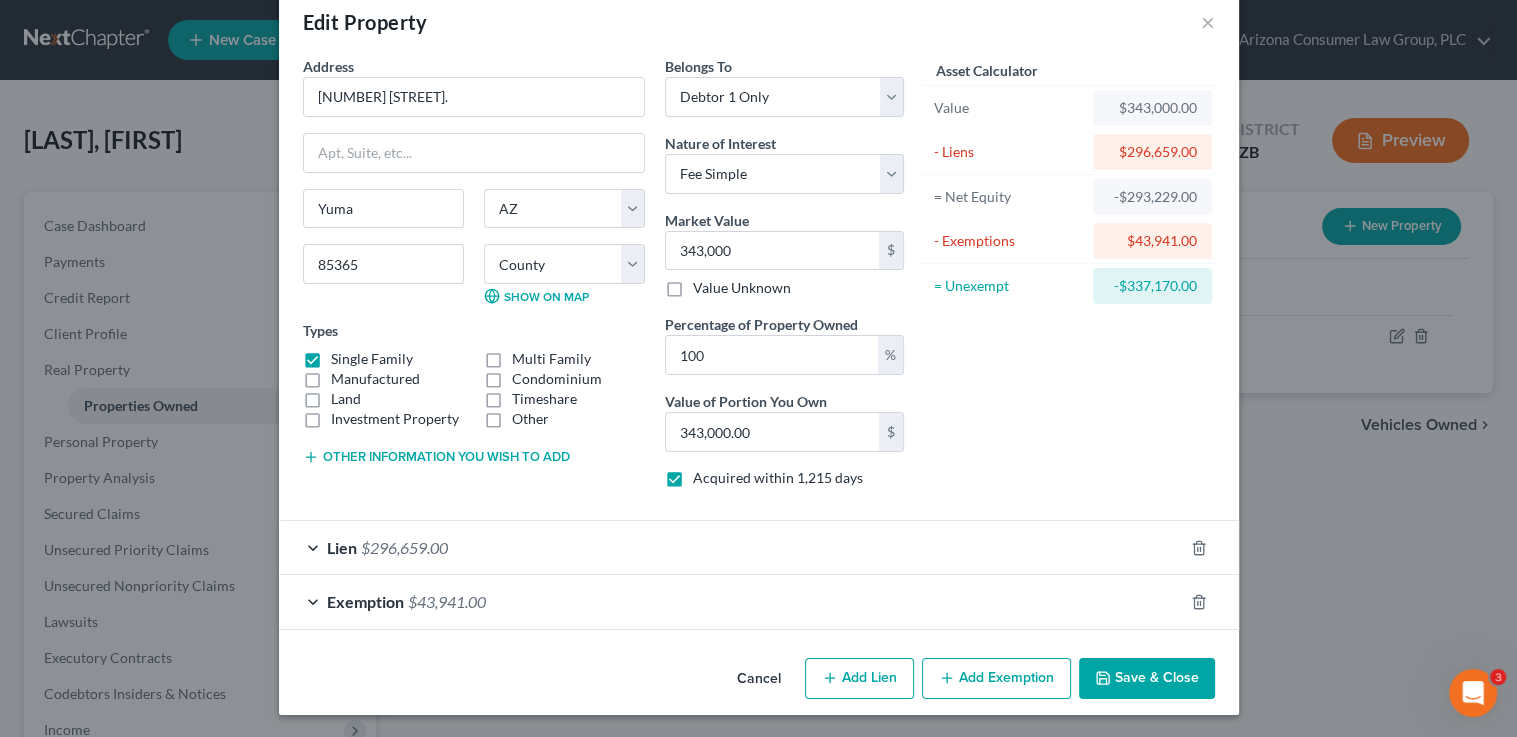 scroll, scrollTop: 0, scrollLeft: 0, axis: both 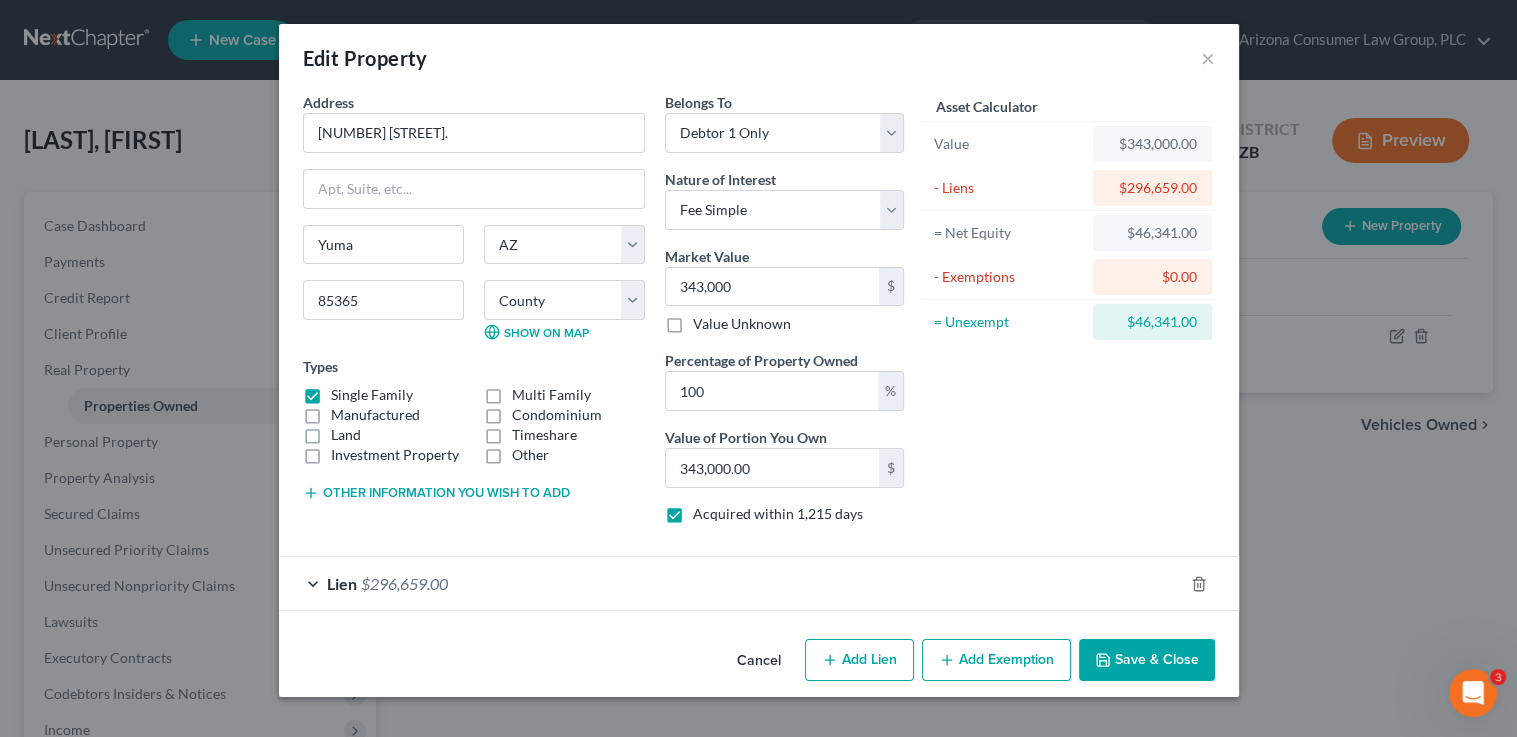 click on "Save & Close" at bounding box center (1147, 660) 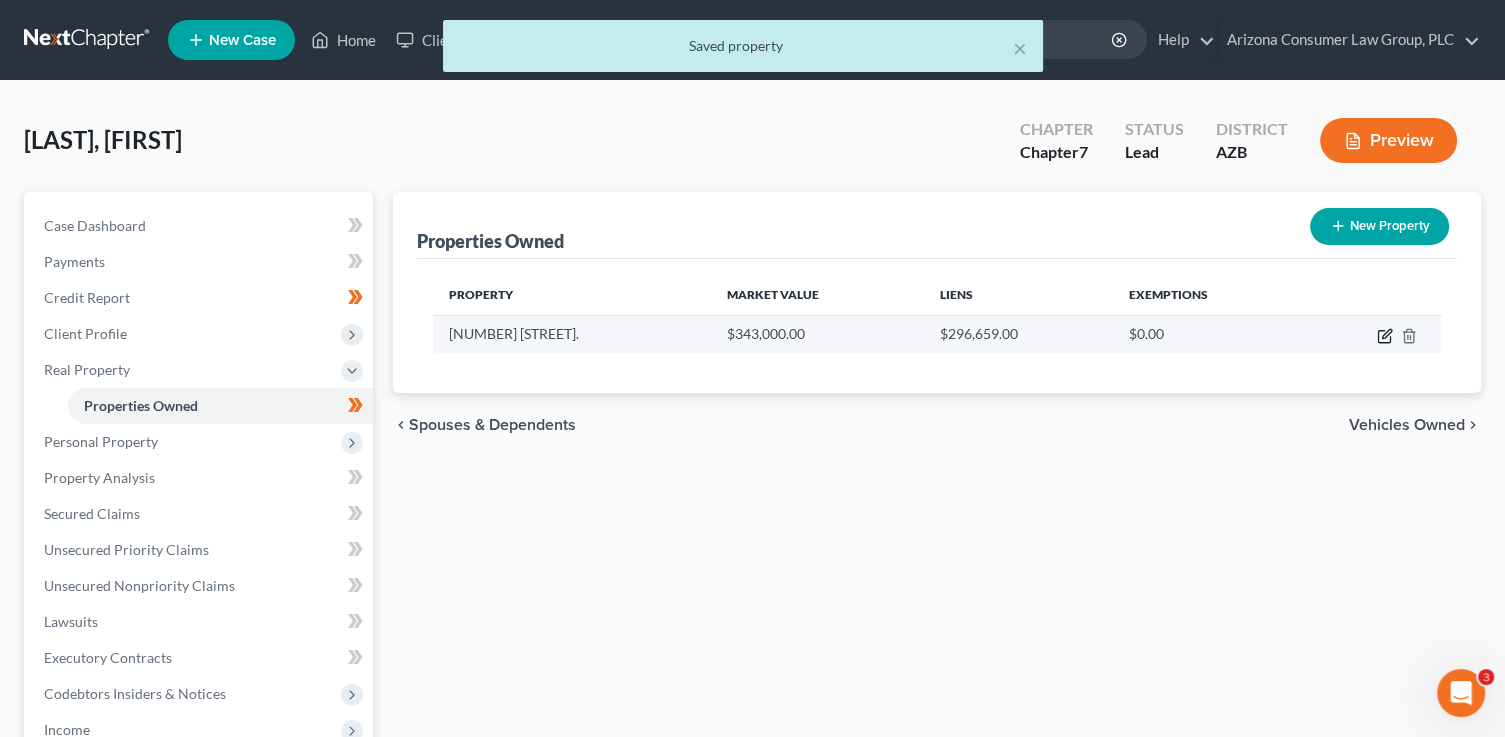 click 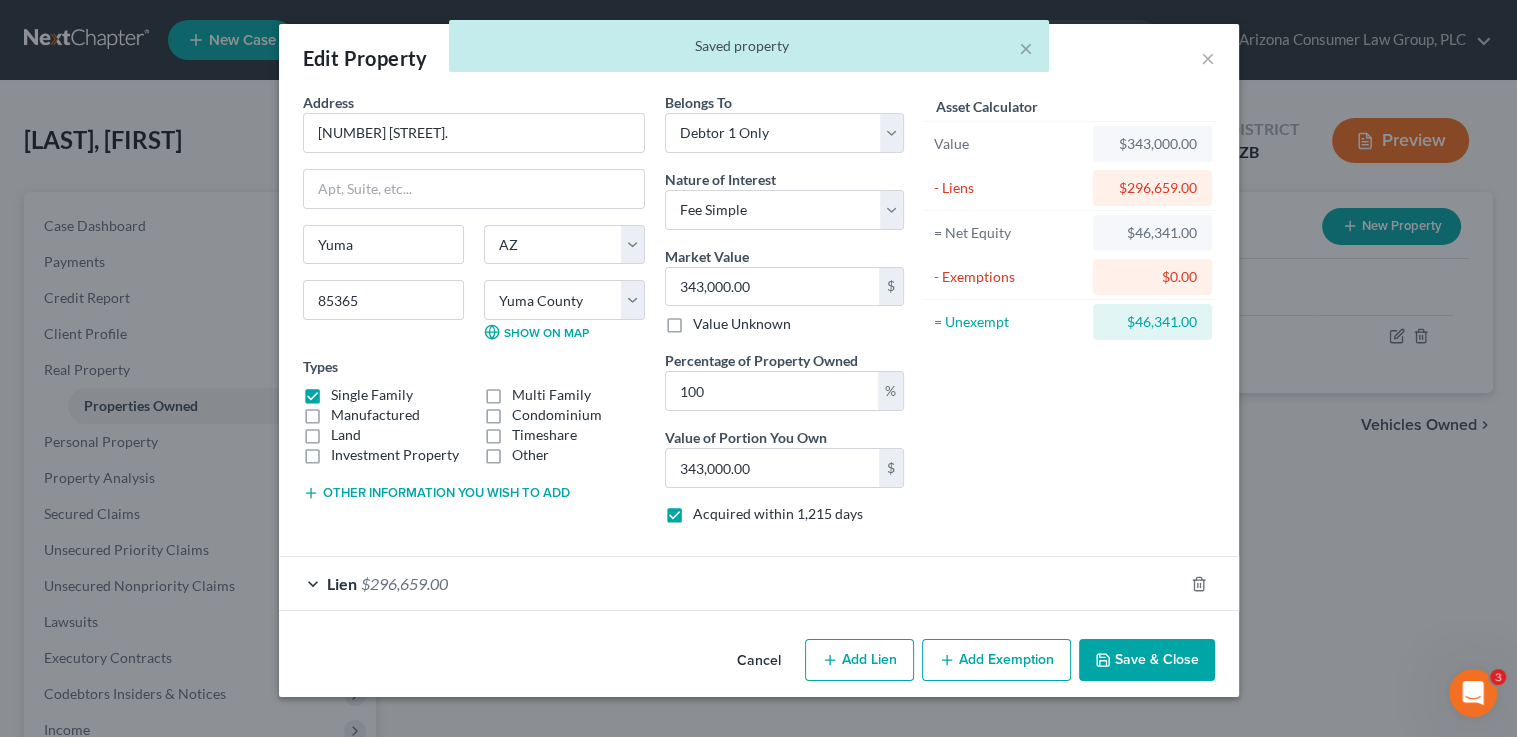 click on "Add Exemption" at bounding box center [996, 660] 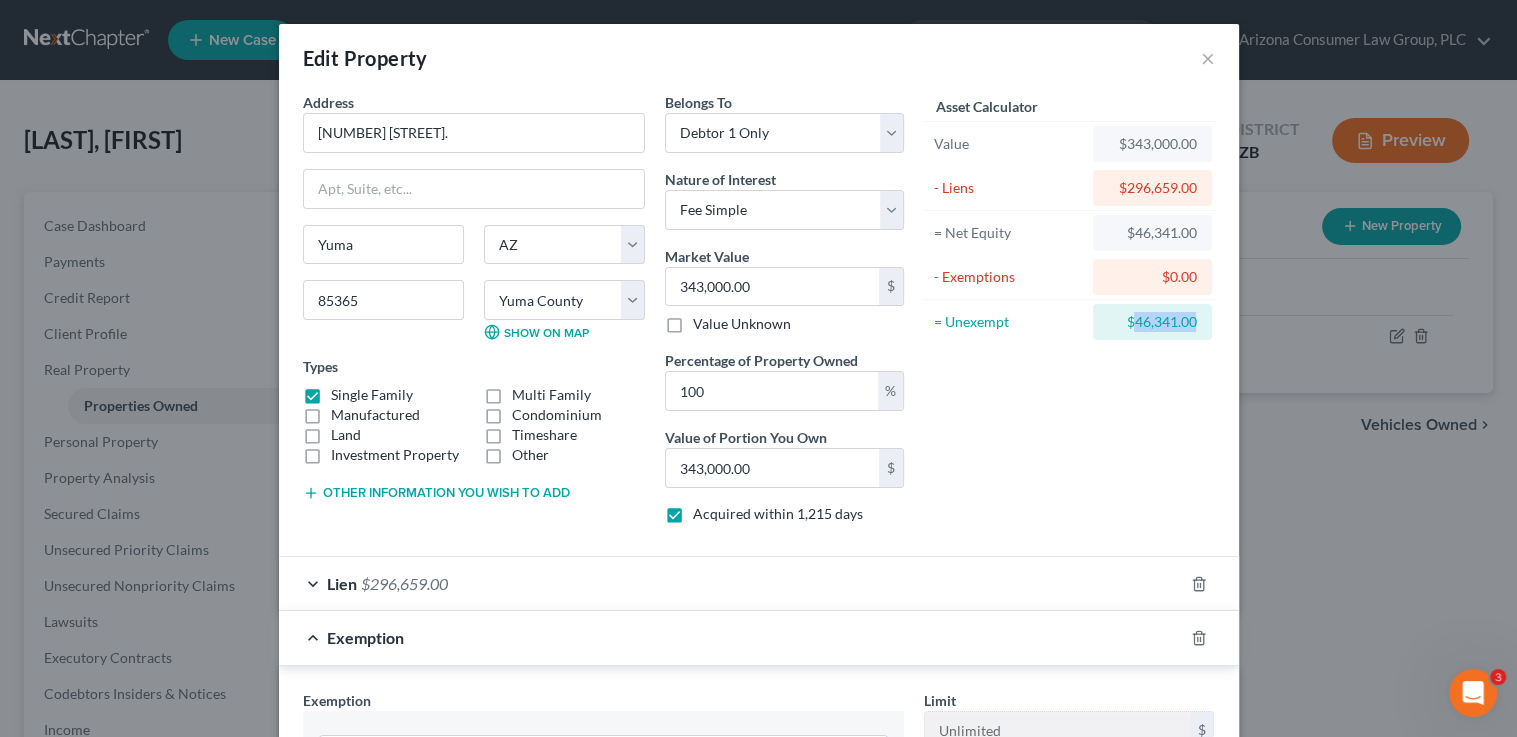 drag, startPoint x: 1195, startPoint y: 324, endPoint x: 1128, endPoint y: 321, distance: 67.06713 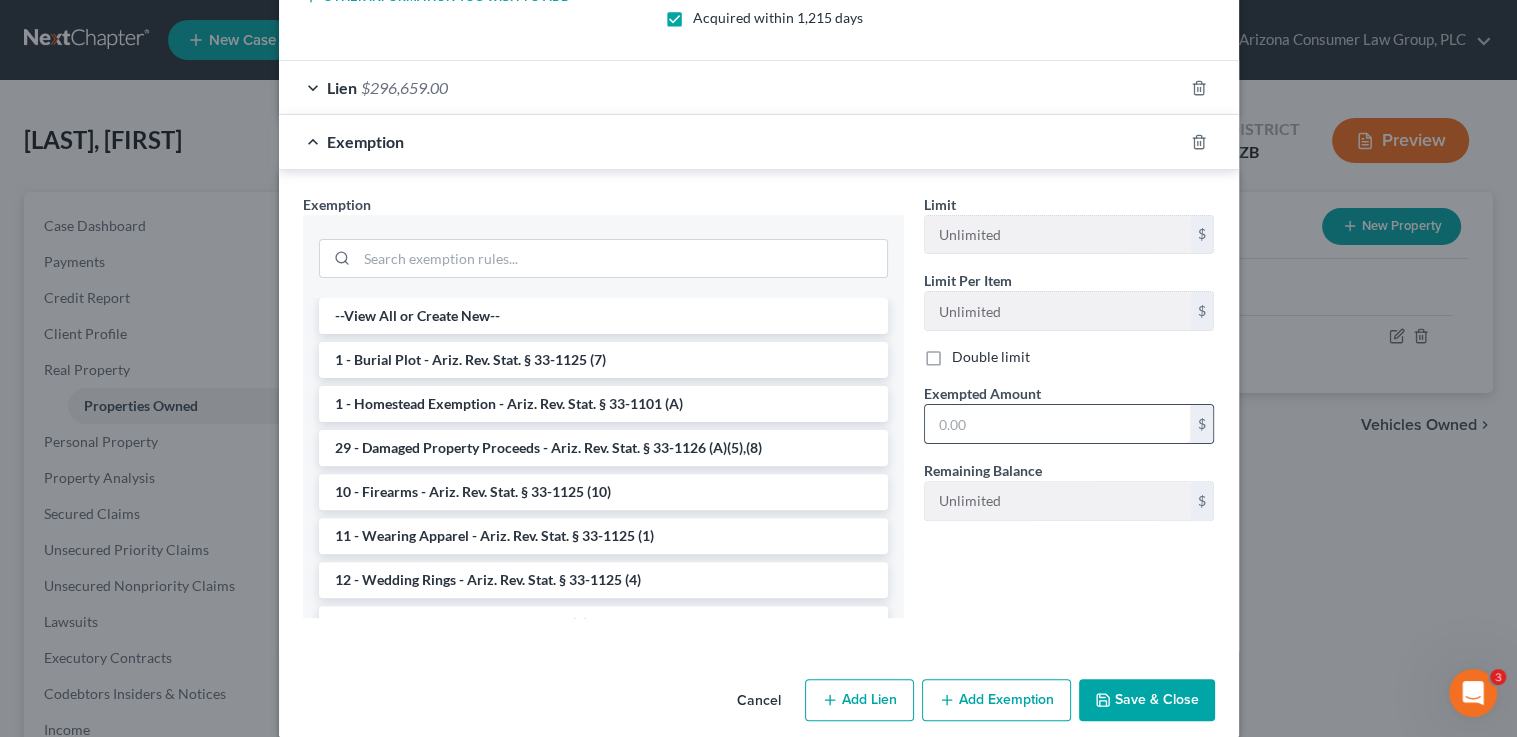 scroll, scrollTop: 517, scrollLeft: 0, axis: vertical 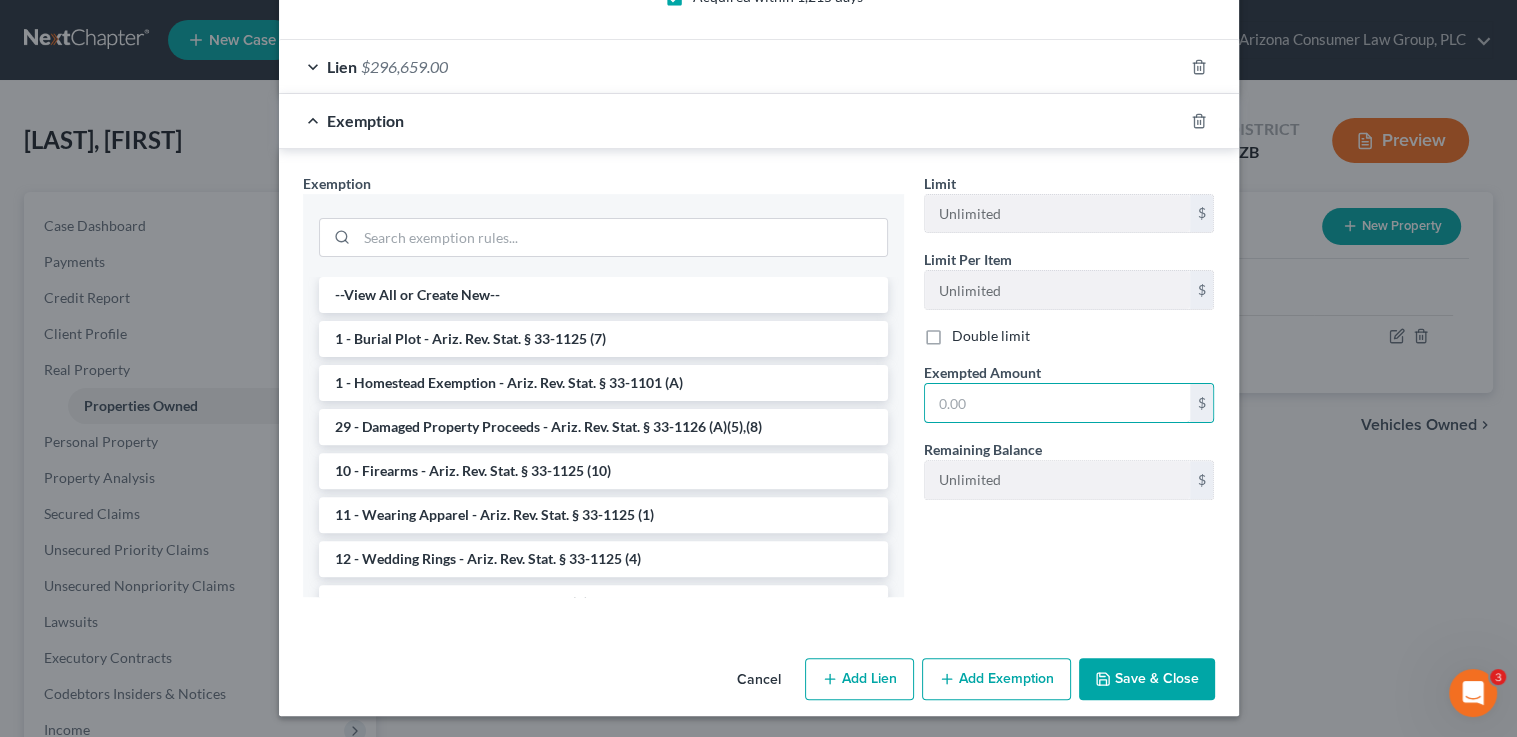 paste on "46,341.00" 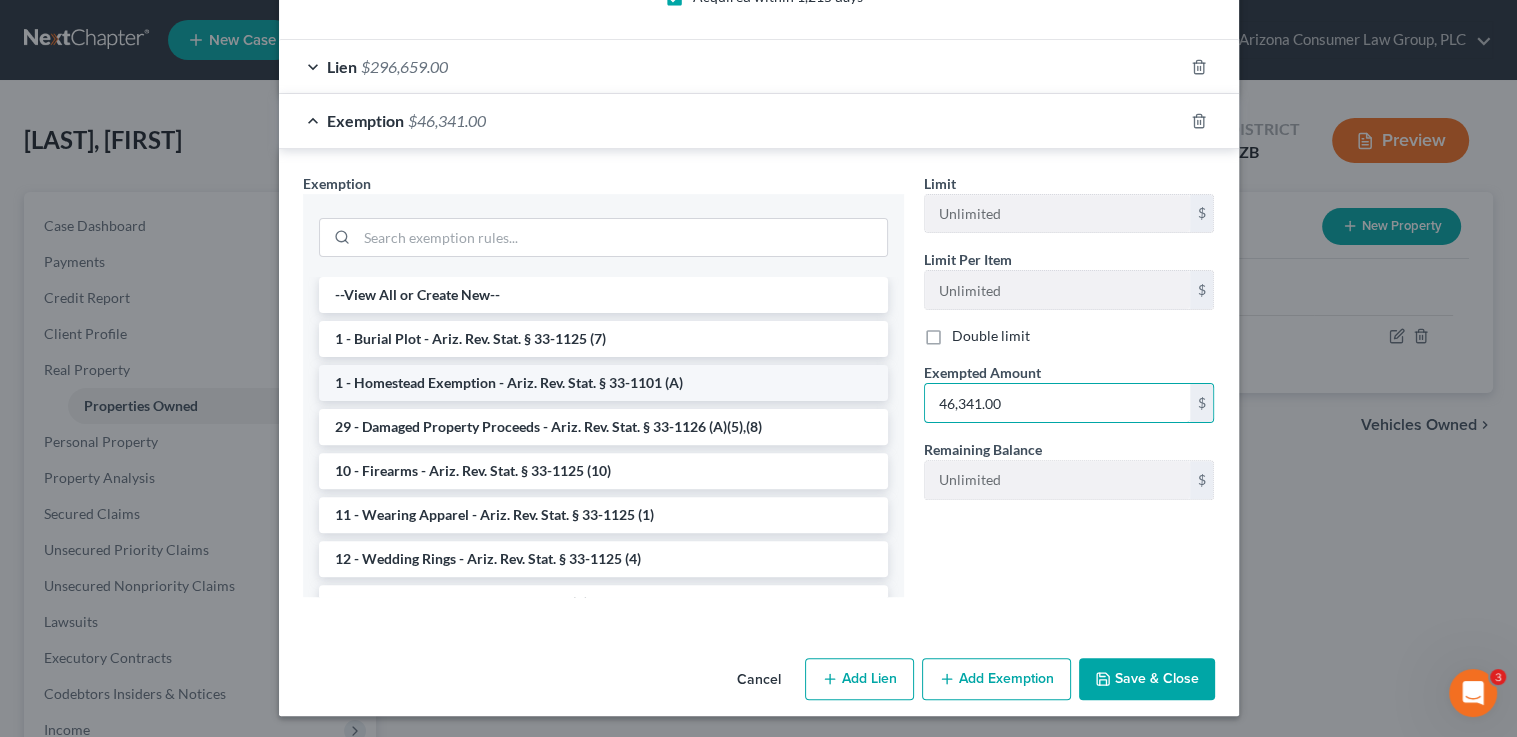 type on "46,341.00" 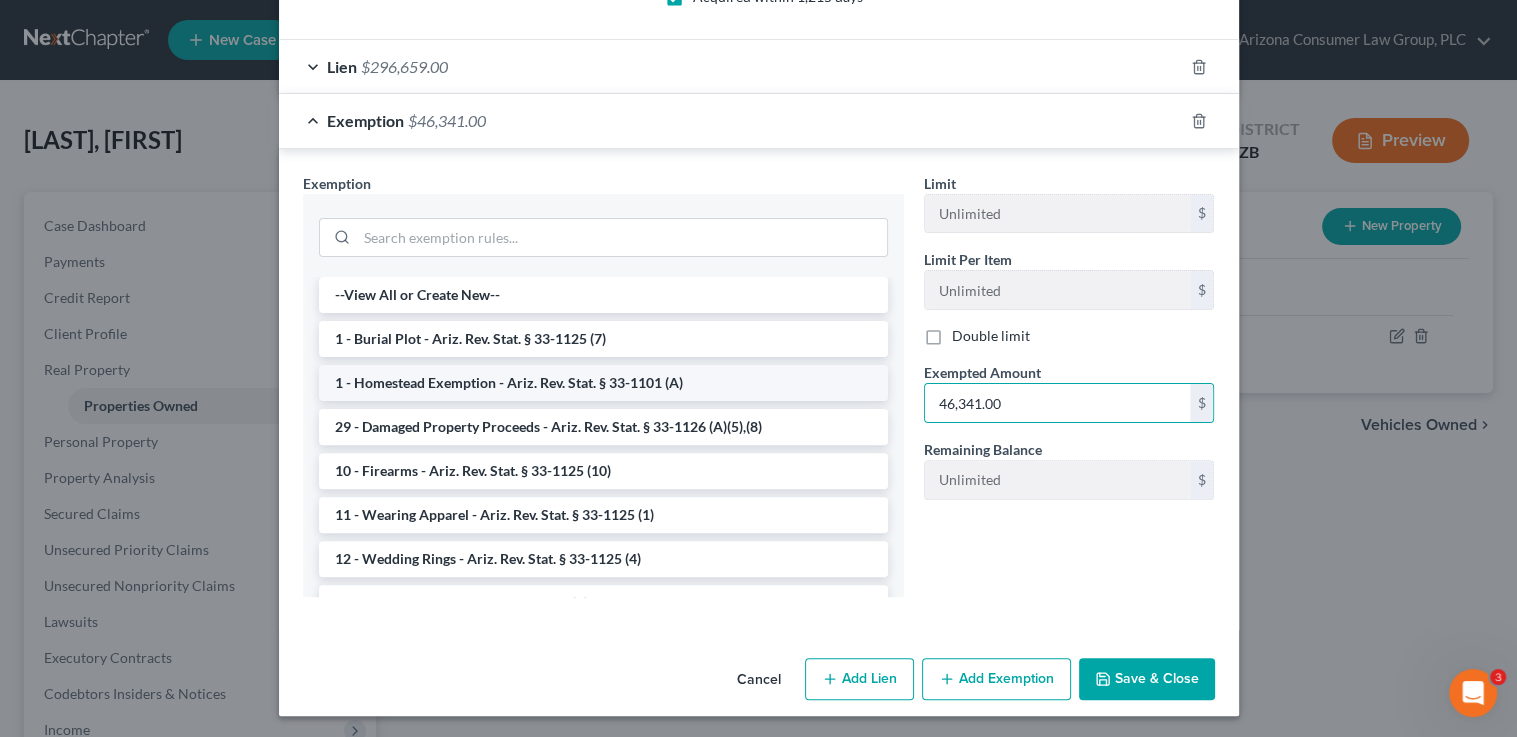 click on "1 - Homestead Exemption - Ariz. Rev. Stat. § 33-1101 (A)" at bounding box center (603, 383) 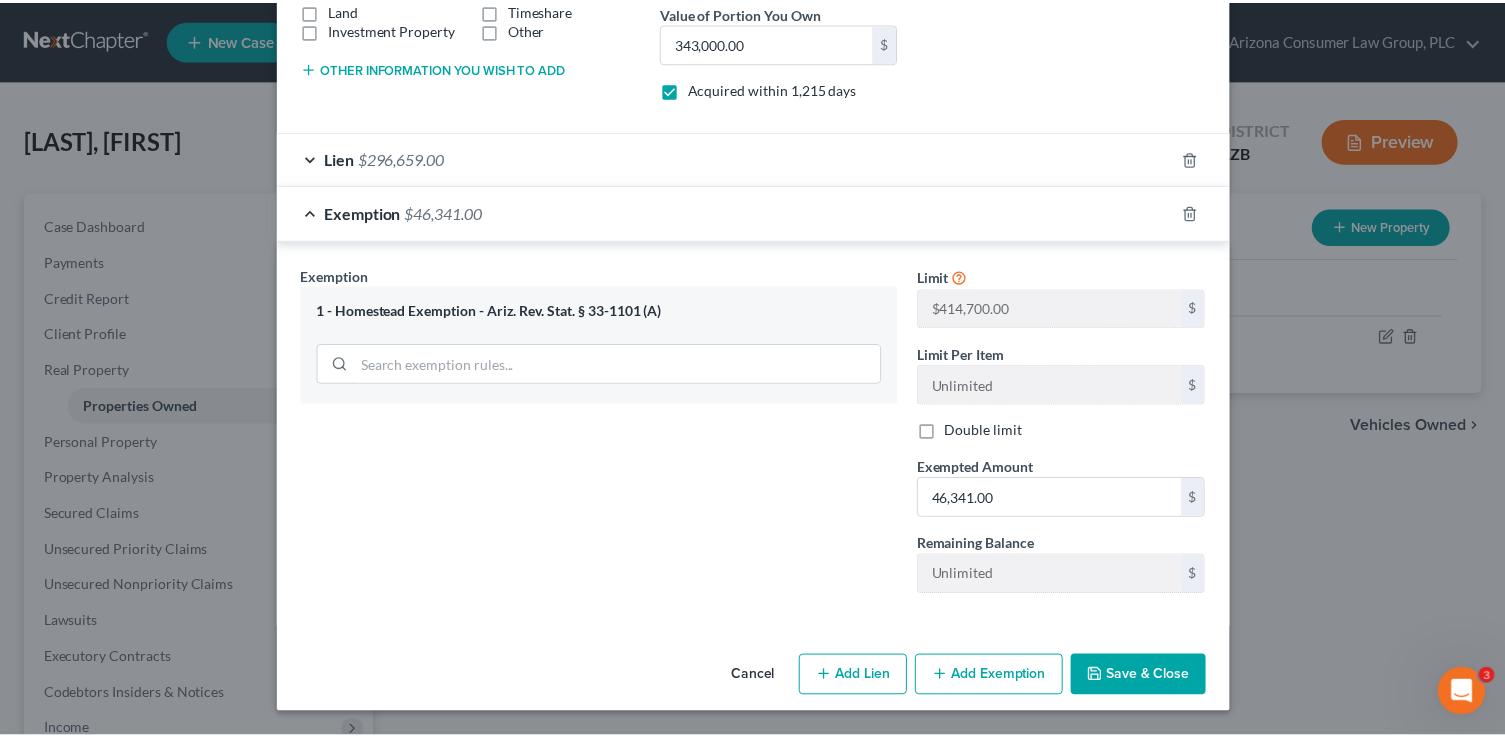 scroll, scrollTop: 421, scrollLeft: 0, axis: vertical 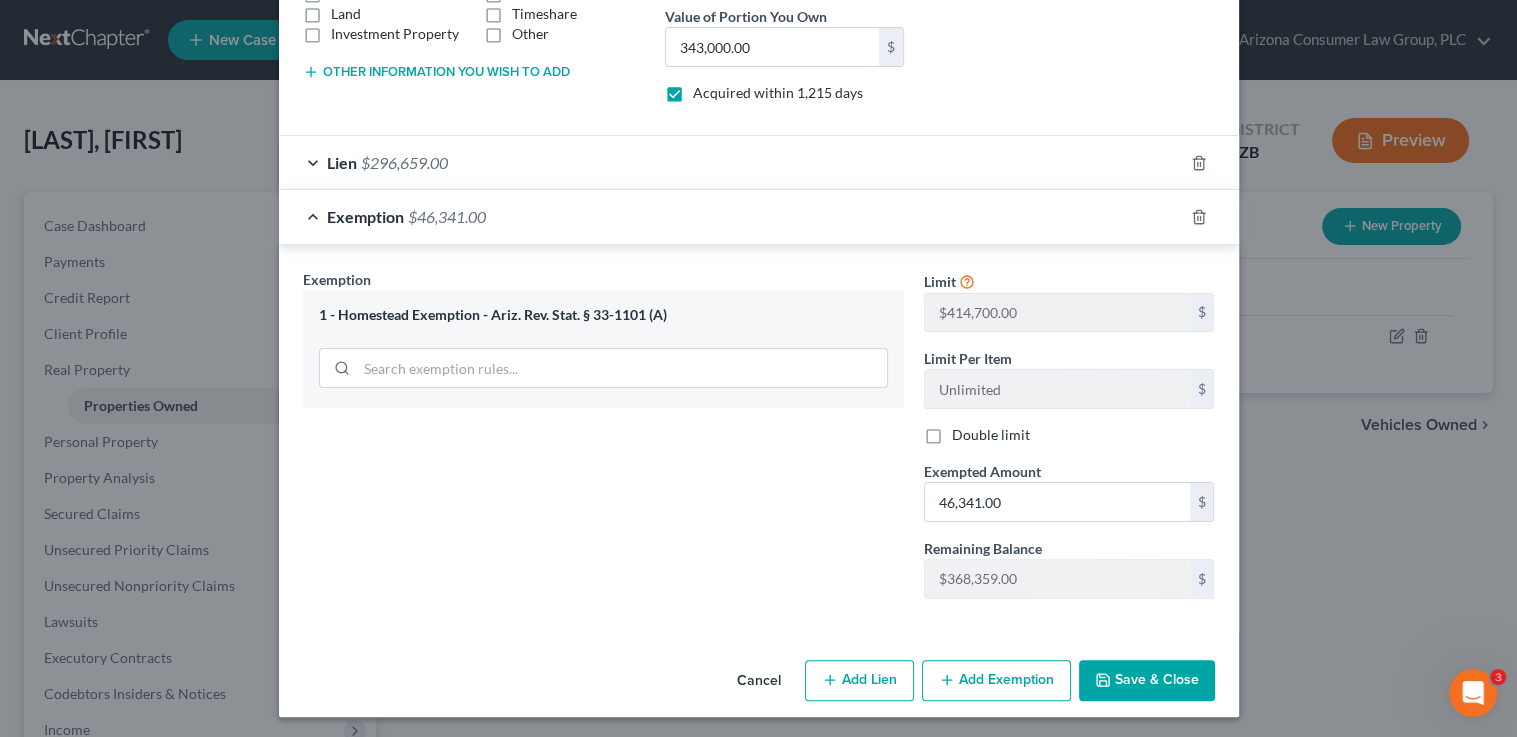 drag, startPoint x: 1132, startPoint y: 677, endPoint x: 1103, endPoint y: 660, distance: 33.61547 